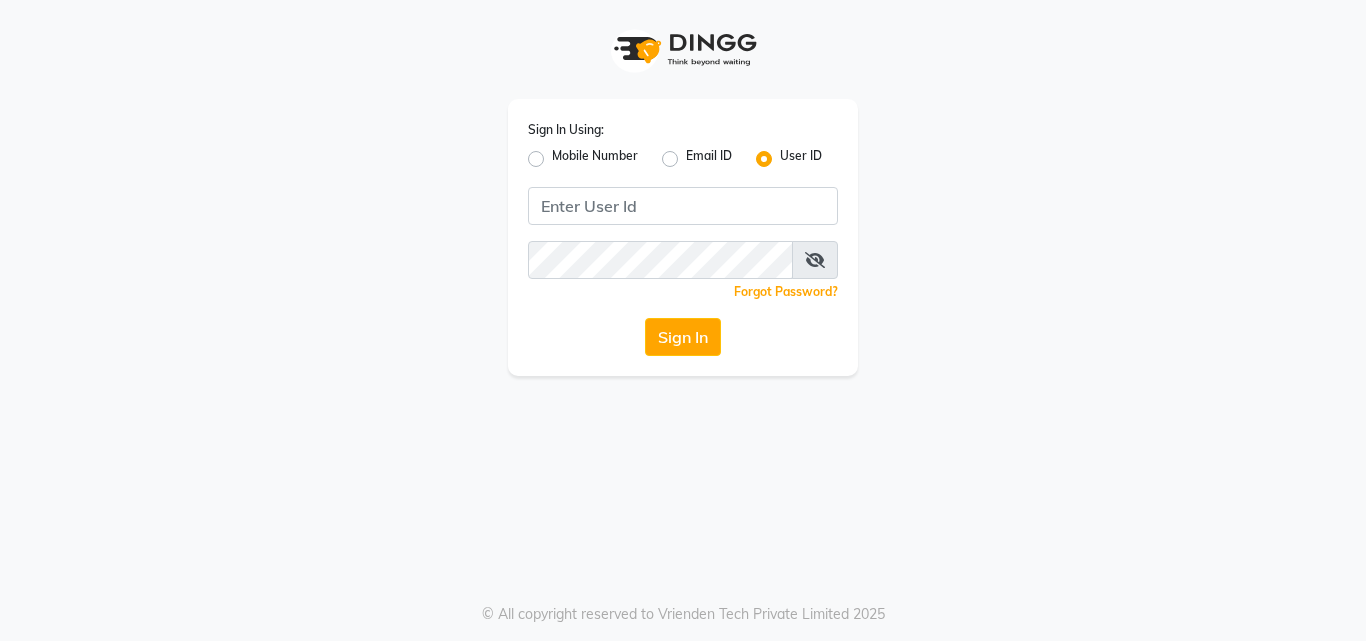 scroll, scrollTop: 0, scrollLeft: 0, axis: both 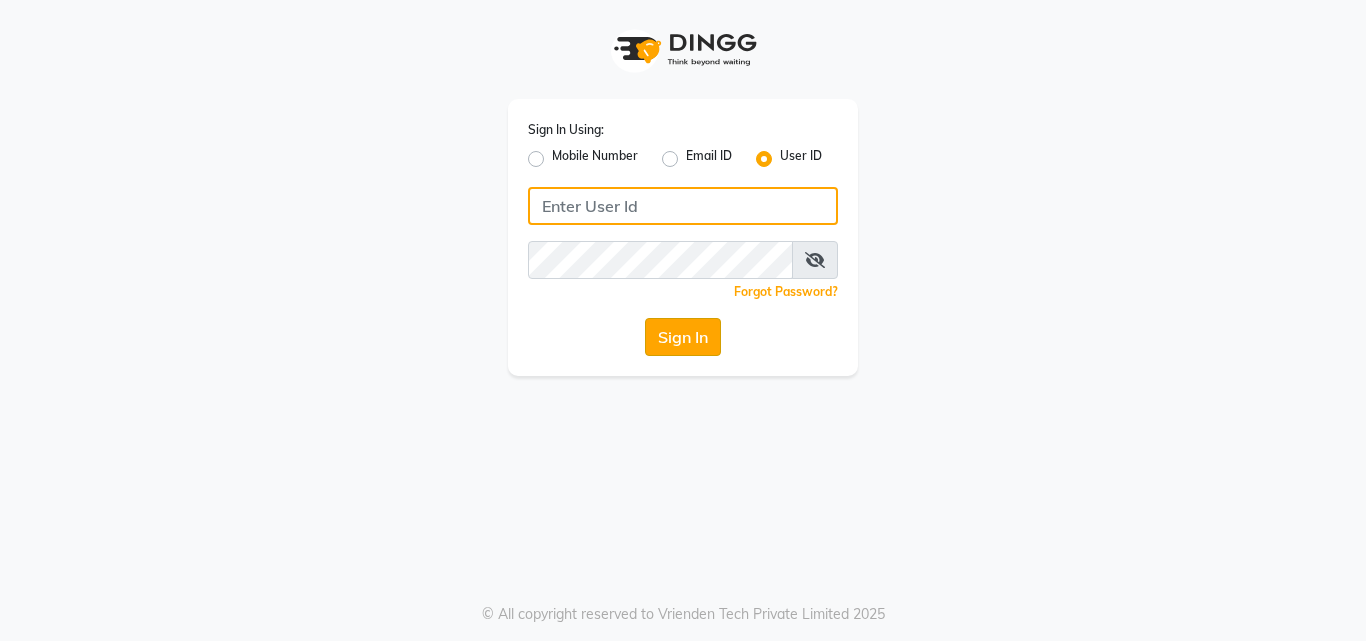 type on "e1932-26" 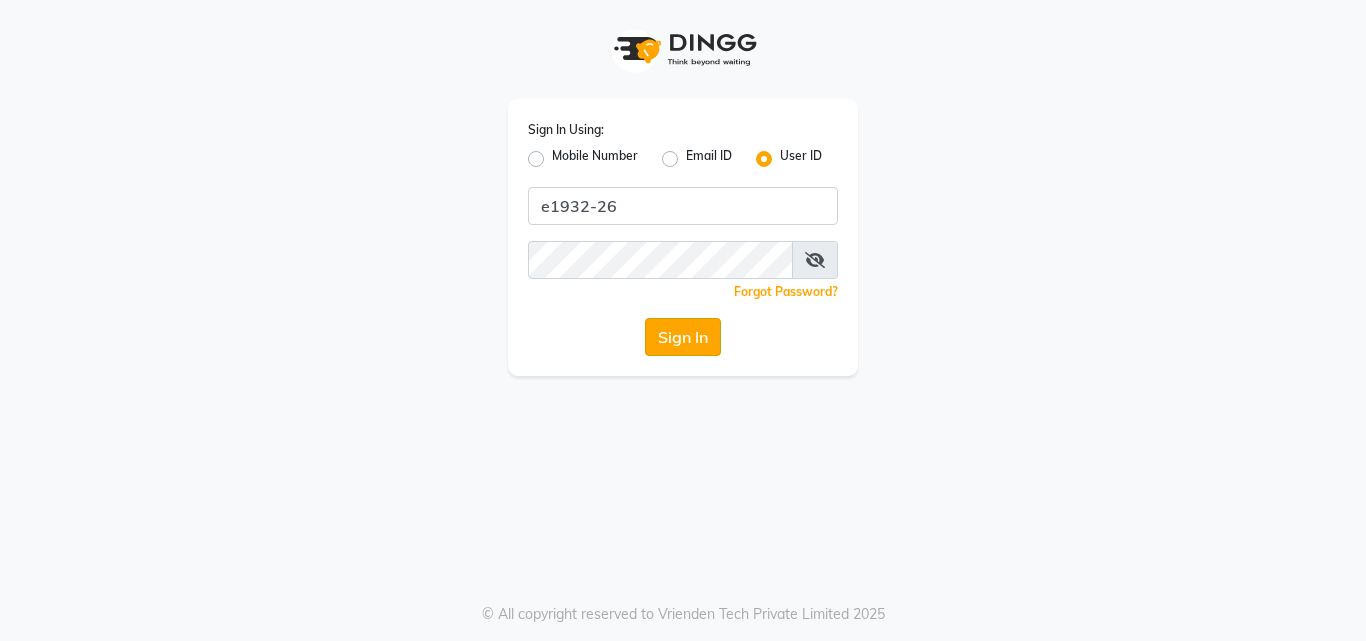 click on "Sign In" 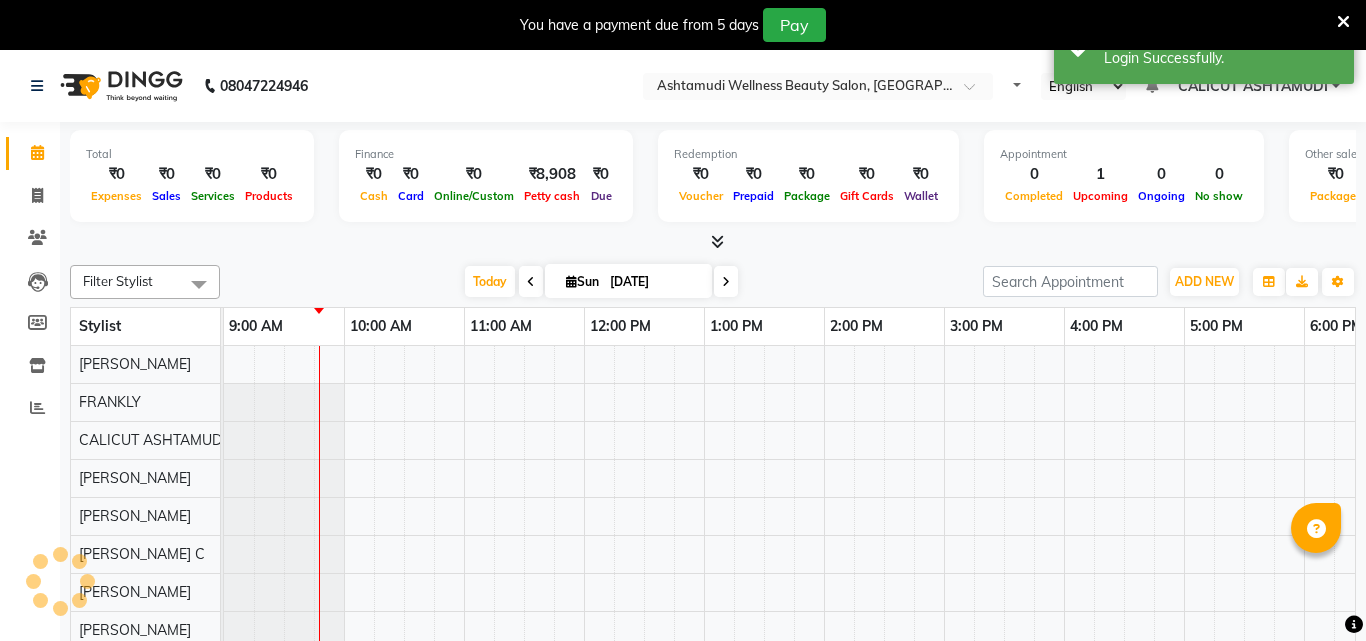 select on "en" 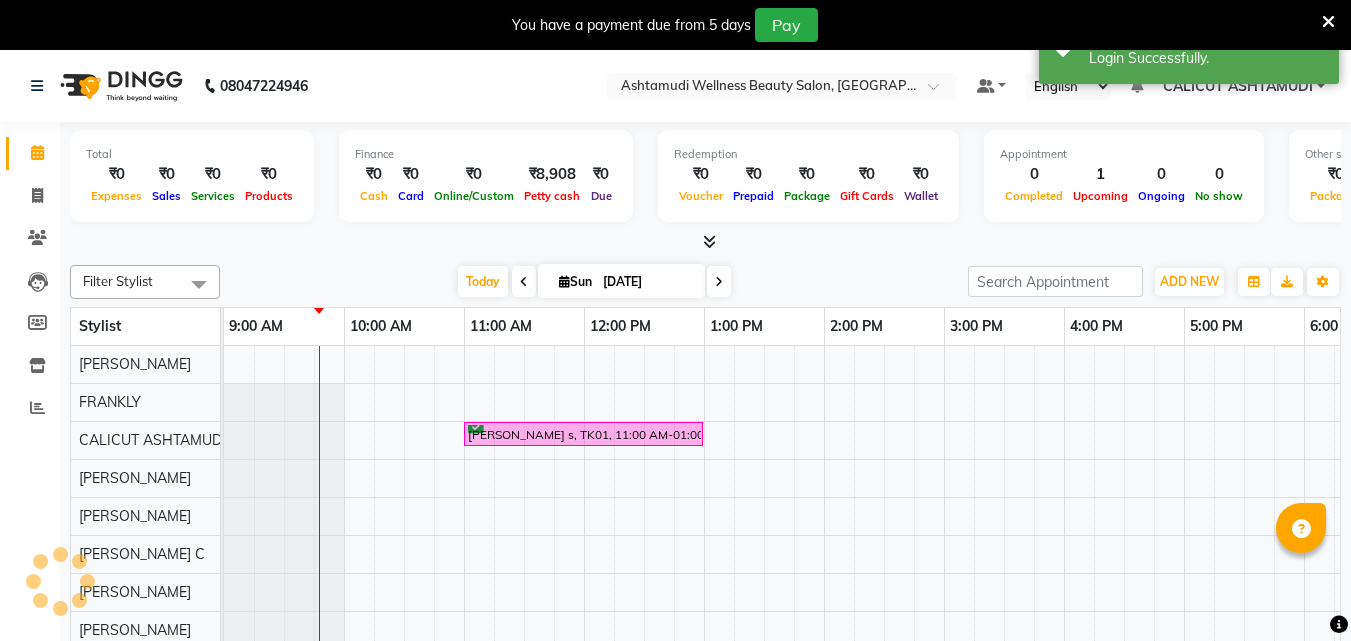 click at bounding box center (1328, 22) 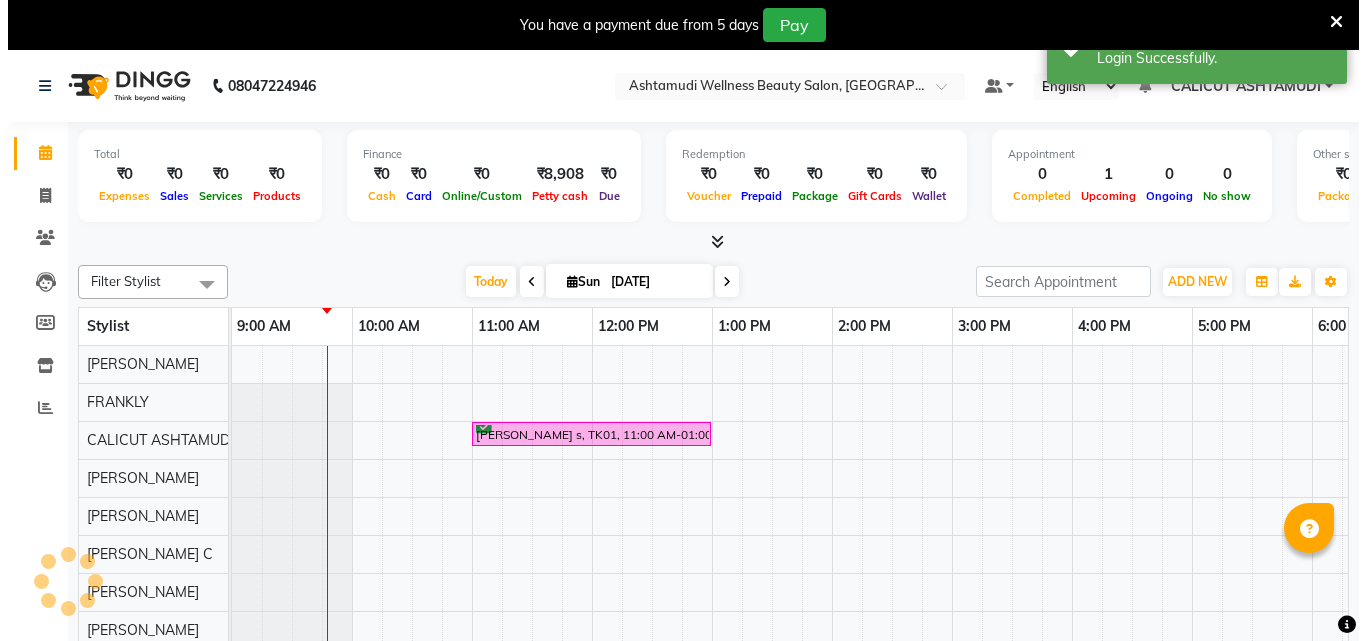 scroll, scrollTop: 0, scrollLeft: 0, axis: both 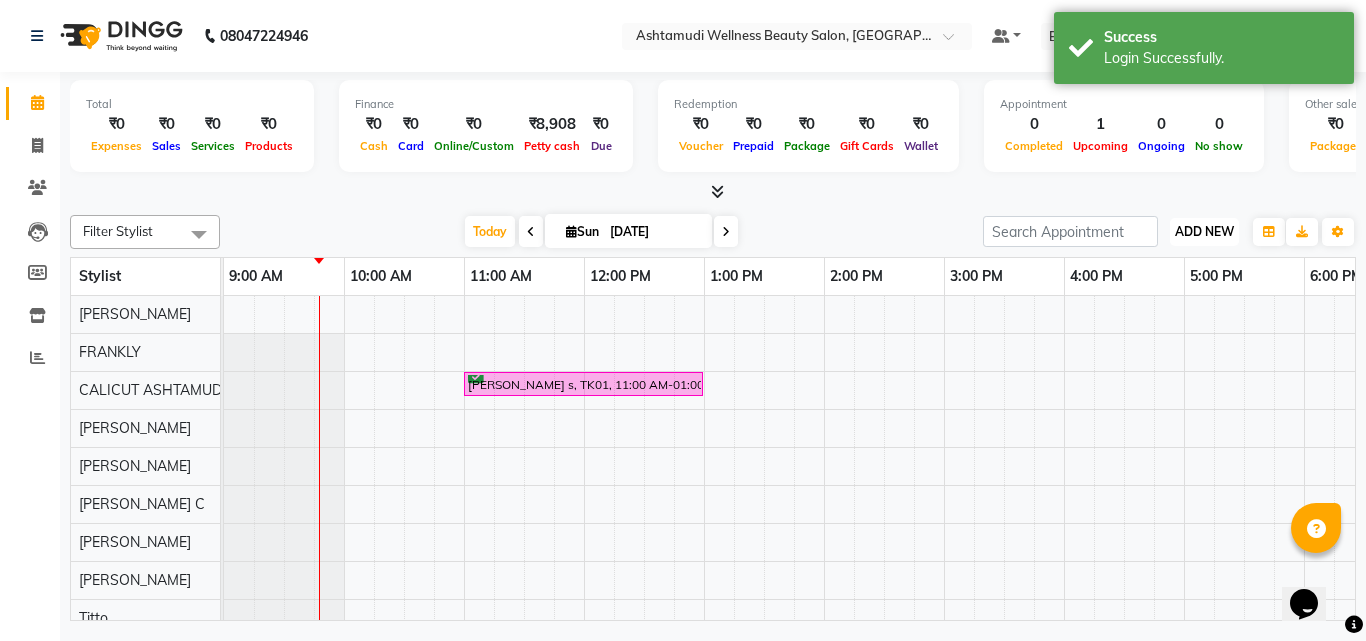 click on "ADD NEW" at bounding box center (1204, 231) 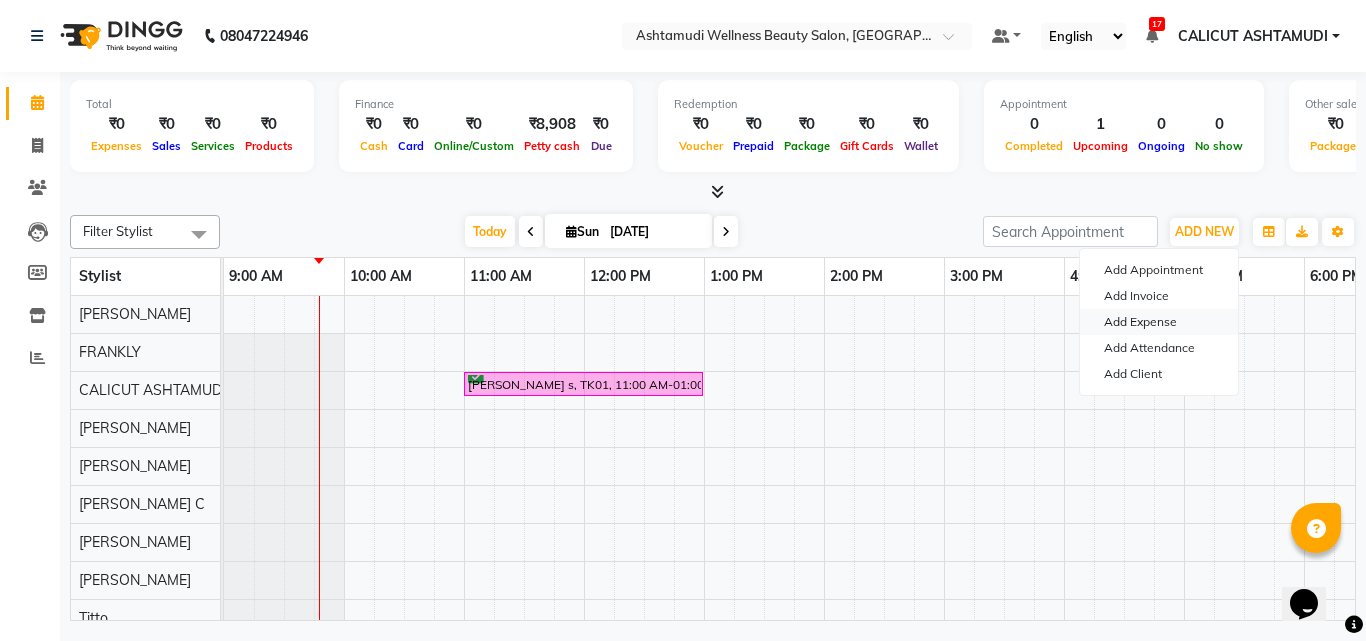 click on "Add Expense" at bounding box center [1159, 322] 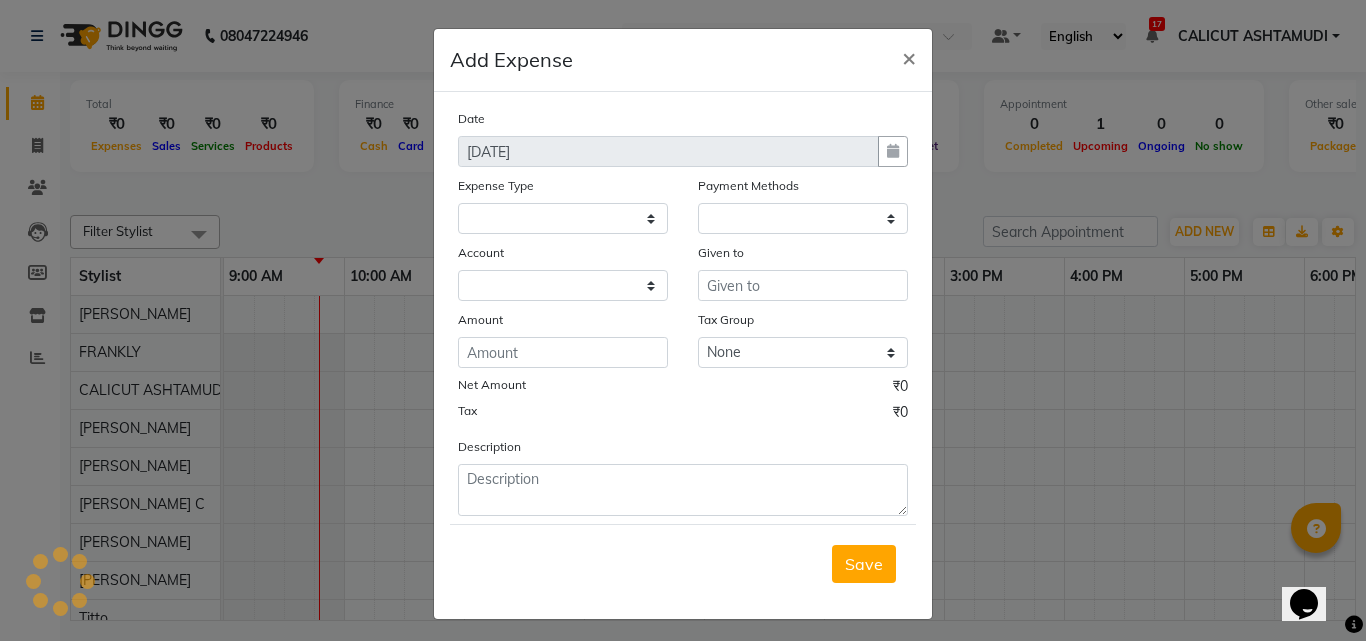 select 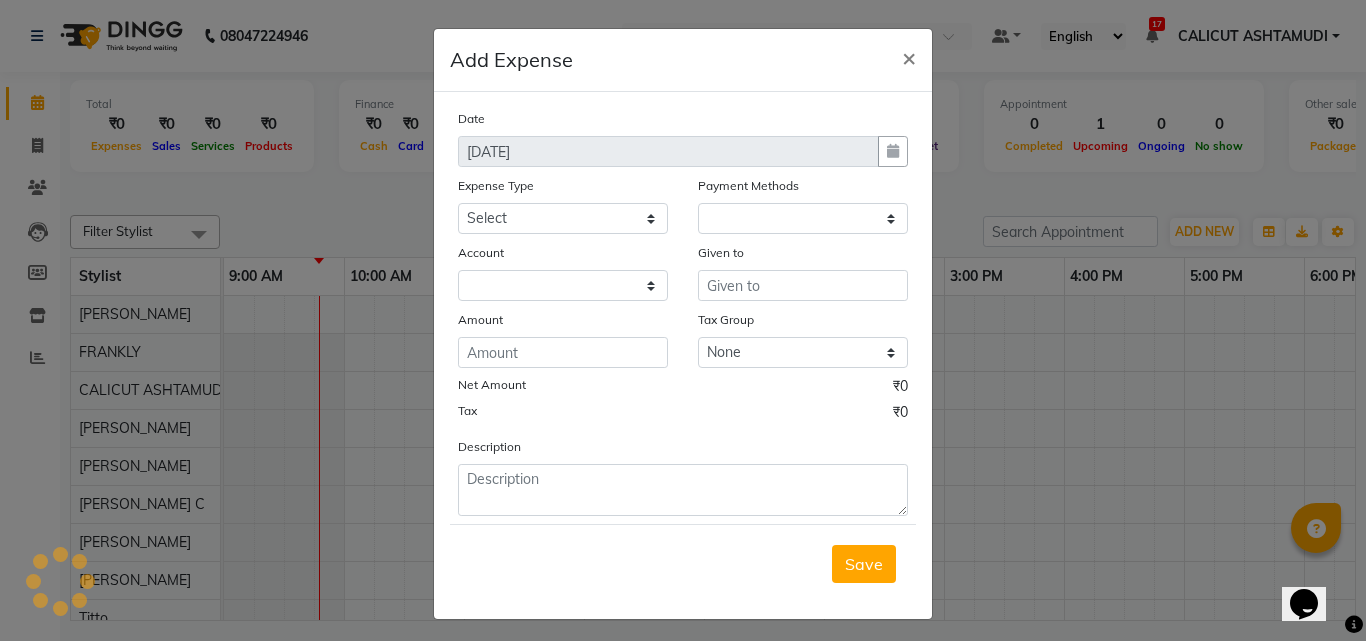 select on "1" 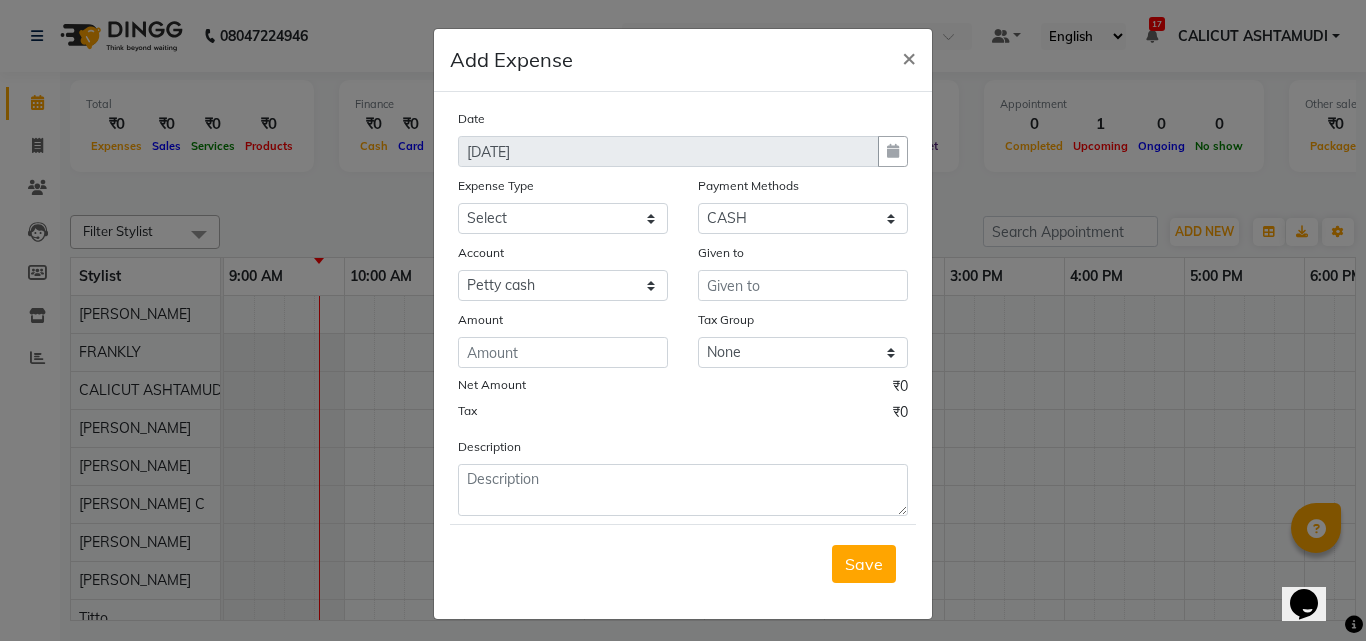click on "Add Expense  × Date 13-07-2025 Expense Type Select ACCOMODATION EXPENSES ADVERTISEMENT SALES PROMOTIONAL EXPENSES Bonus BRIDAL ACCESSORIES REFUND BRIDAL COMMISSION BRIDAL FOOD BRIDAL INCENTIVES BRIDAL ORNAMENTS REFUND BRIDAL TA CASH DEPOSIT RAK BANK COMPUTER ACCESSORIES MOBILE PHONE Donation and Charity Expenses ELECTRICITY CHARGES ELECTRONICS FITTINGS Event Expense FISH FOOD EXPENSES FOOD REFRESHMENT FOR CLIENTS FOOD REFRESHMENT FOR STAFFS Freight And Forwarding Charges FUEL FOR GENERATOR FURNITURE AND EQUIPMENTS Gifts for Clients GIFTS FOR STAFFS GOKULAM CHITS HOSTEL RENT LAUNDRY EXPENSES LICENSE OTHER FEES LOADING UNLOADING CHARGES Medical Expenses MEHNDI PAYMENTS MISCELLANEOUS EXPENSES NEWSPAPER PERIODICALS Ornaments Maintenance Expense OVERTIME ALLOWANCES Payment For Pest Control Perfomance based incentives POSTAGE COURIER CHARGES Printing PRINTING STATIONERY EXPENSES PROFESSIONAL TAX REPAIRS MAINTENANCE ROUND OFF Salary SALARY ADVANCE Sales Incentives Membership Card SALES INCENTIVES PRODUCT Select" 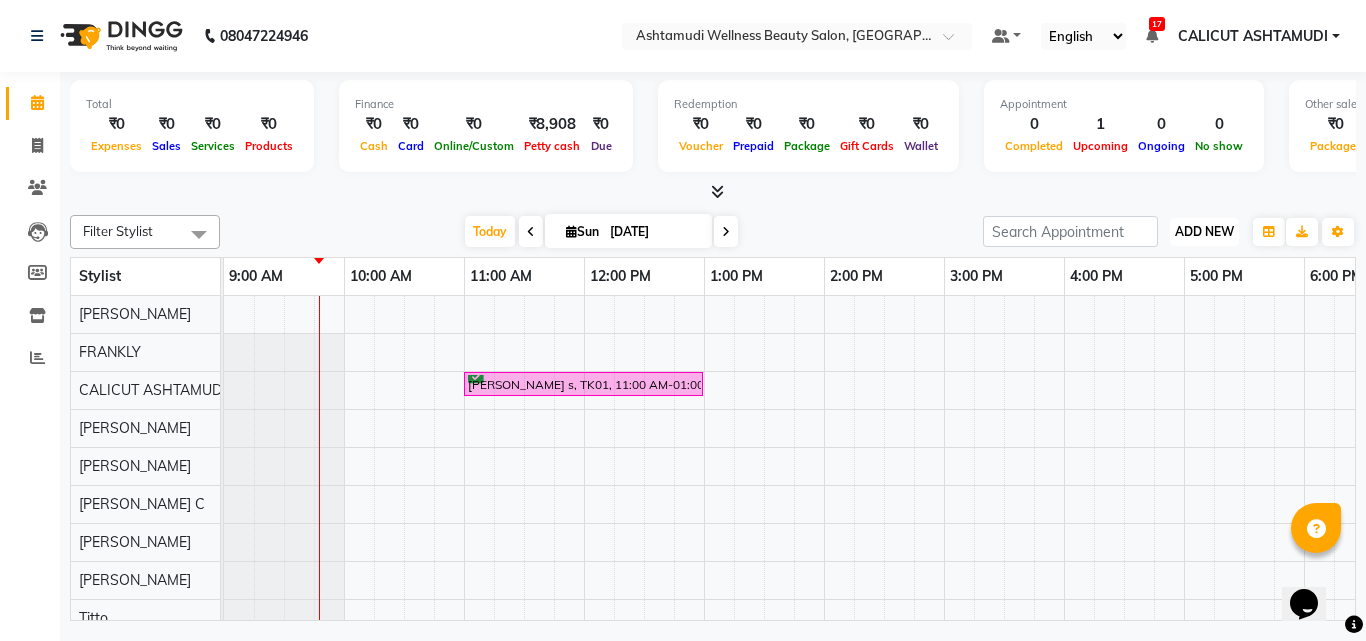 click on "ADD NEW" at bounding box center (1204, 231) 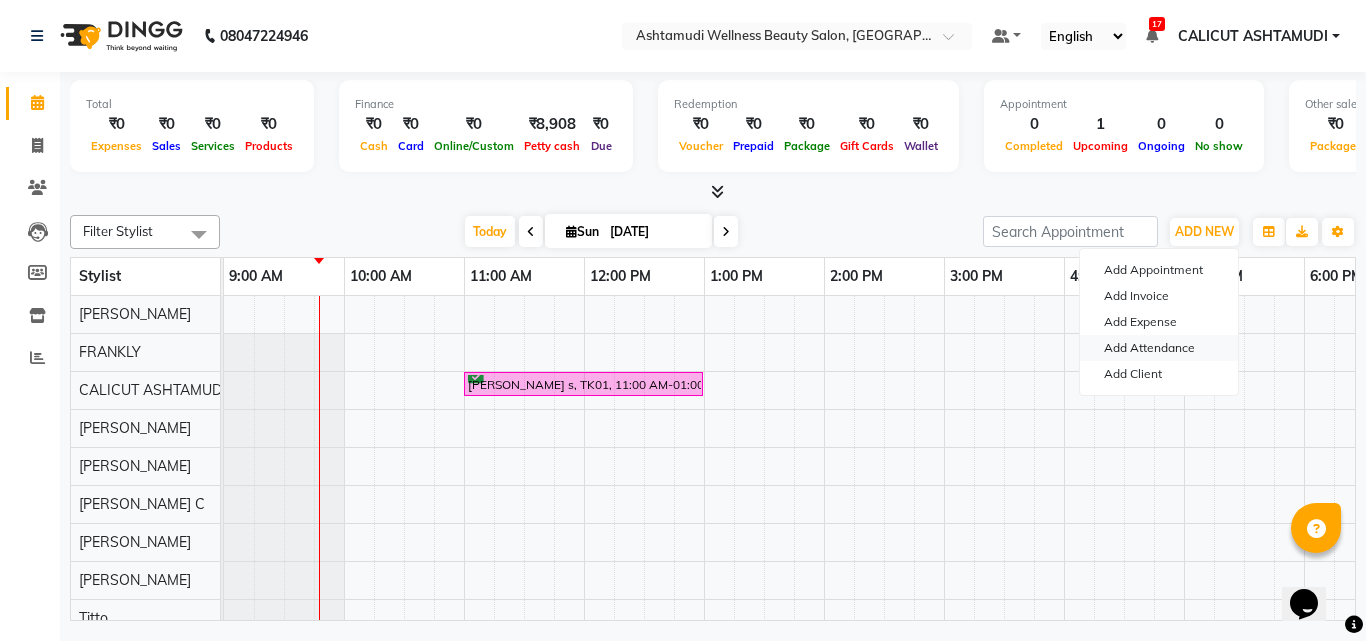 click on "Add Attendance" at bounding box center (1159, 348) 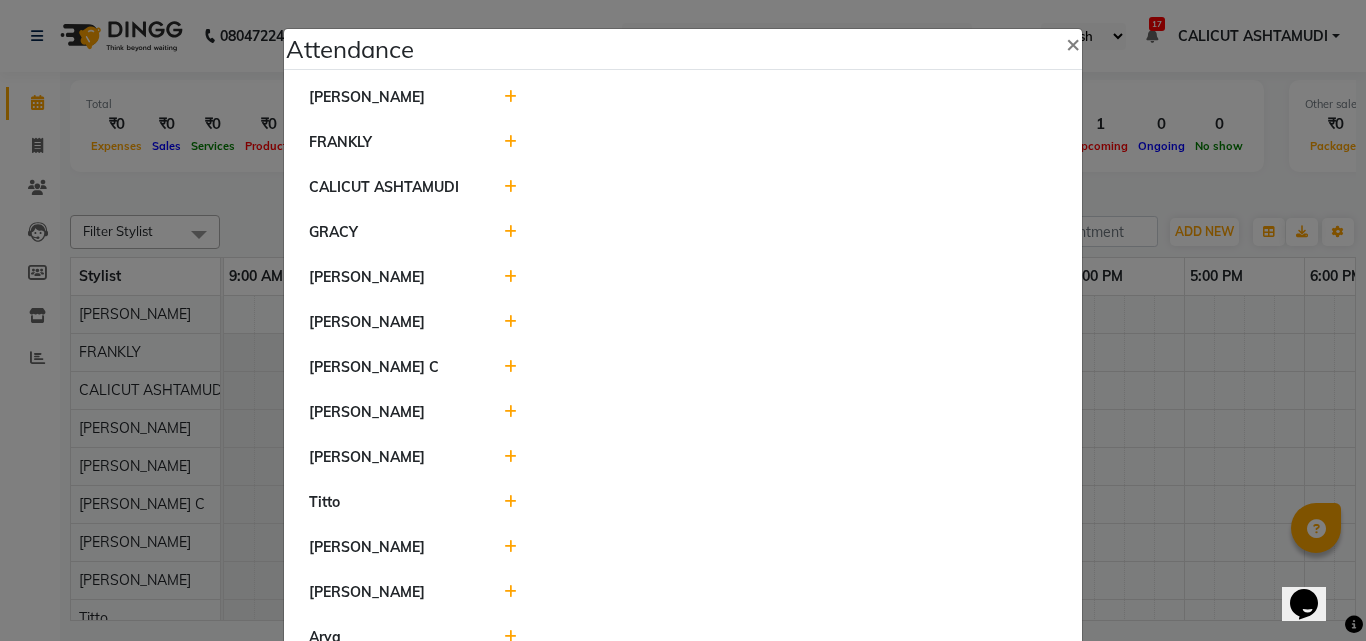 scroll, scrollTop: 98, scrollLeft: 0, axis: vertical 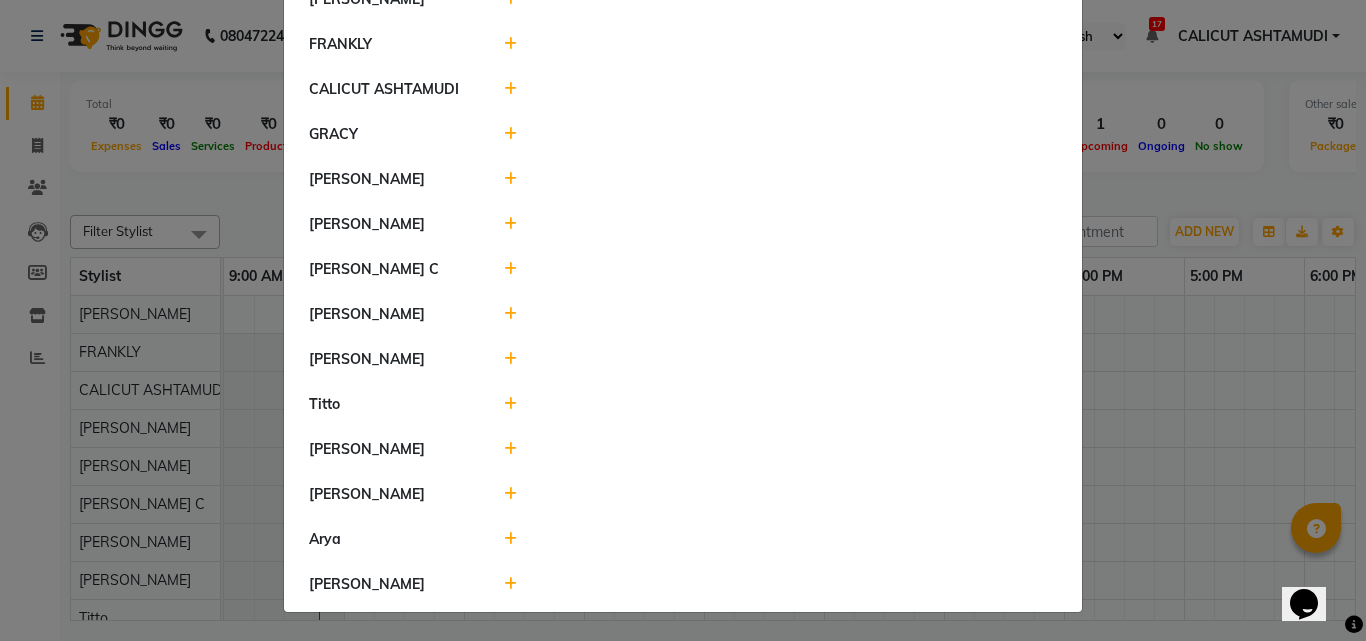 click 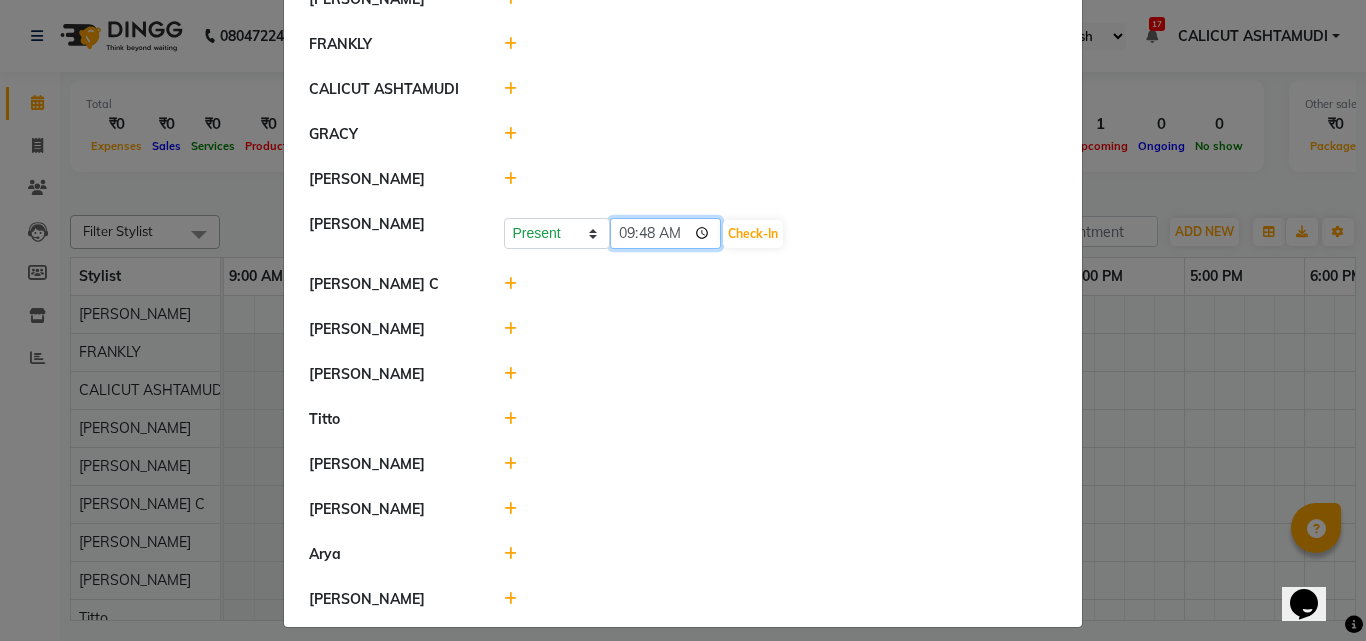 click on "09:48" 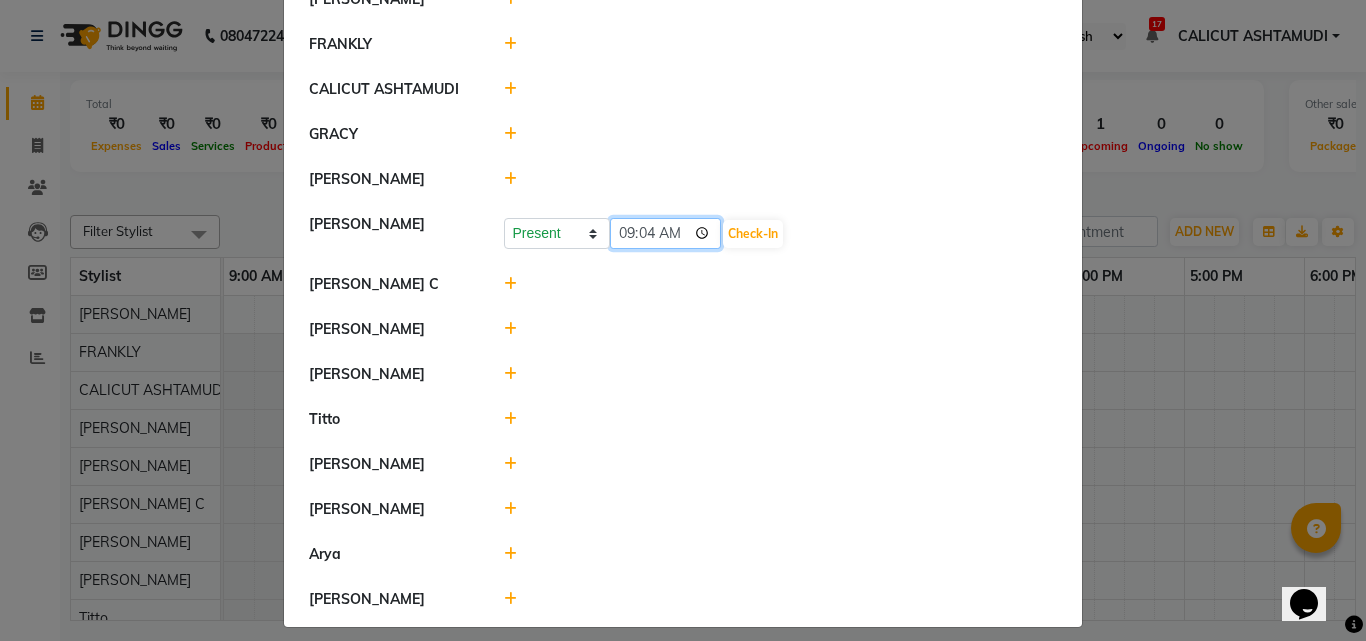 type on "09:45" 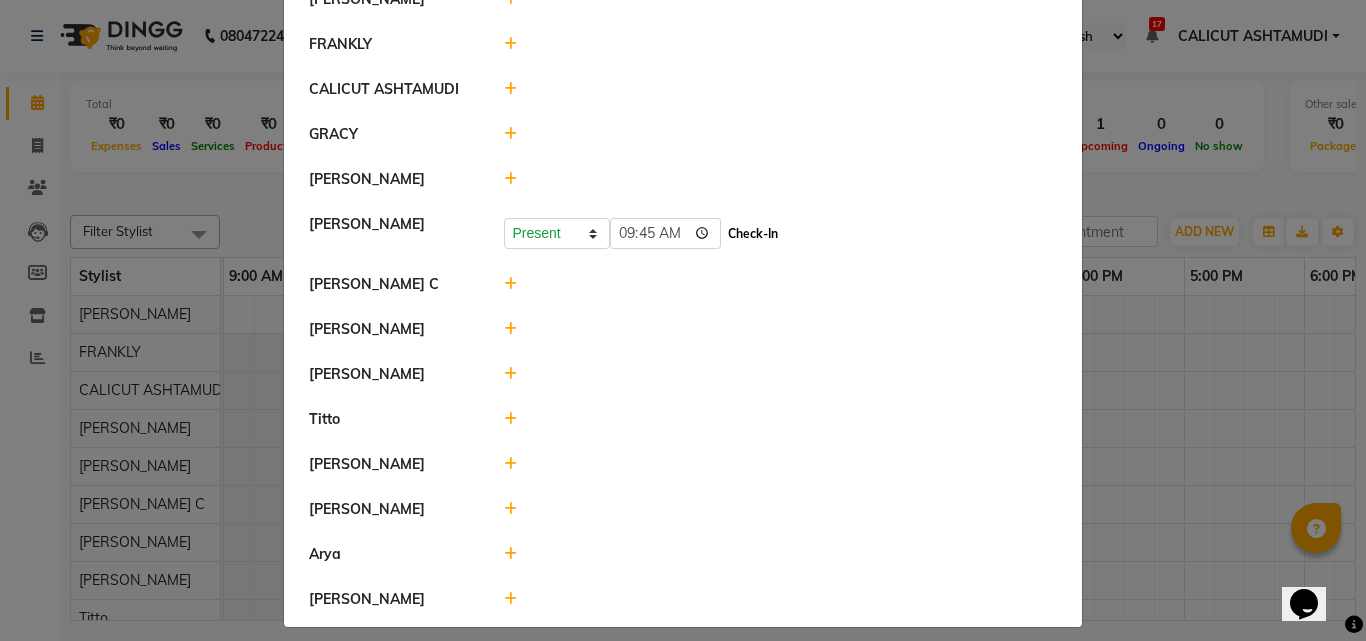 click on "Check-In" 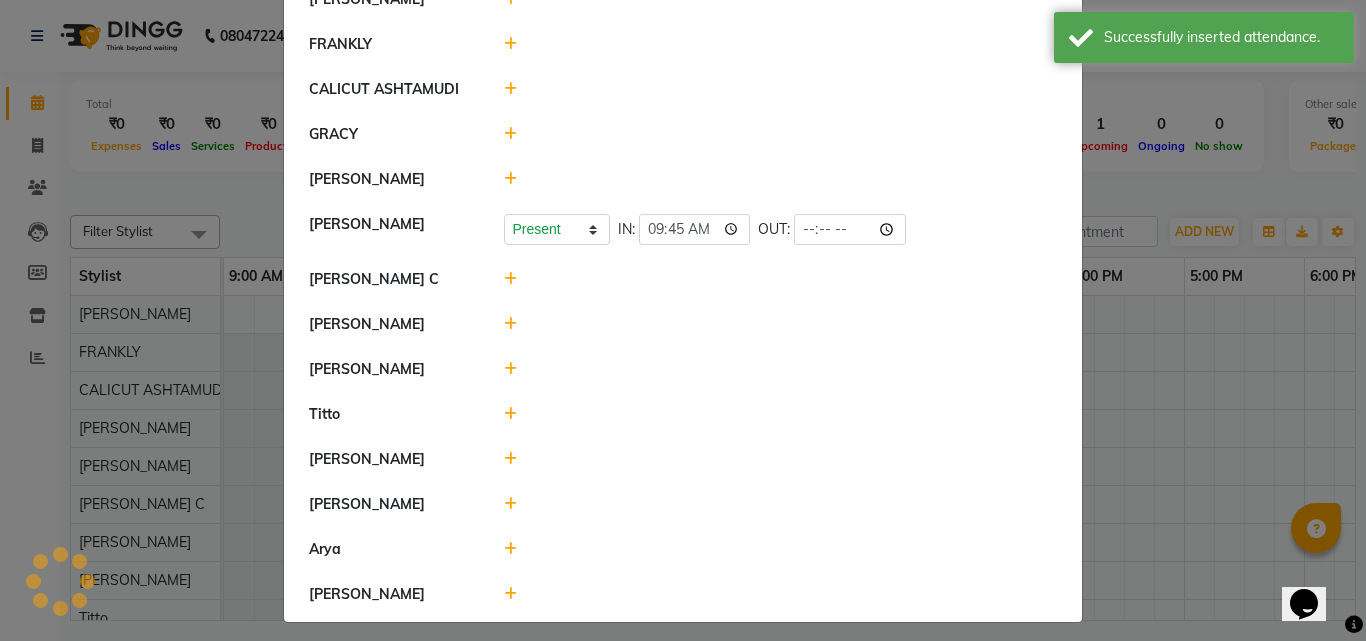 click on "Attendance ×  ANKITHA   FRANKLY	   CALICUT ASHTAMUDI   GRACY   KRISHNA   SUHANA  SHABU   Present   Absent   Late   Half Day   Weekly Off  IN:  09:45 OUT:   AMBILI C   Amala George   Sewan ali   Titto   Punam Gurung   Nitesh   Arya   Sheela" 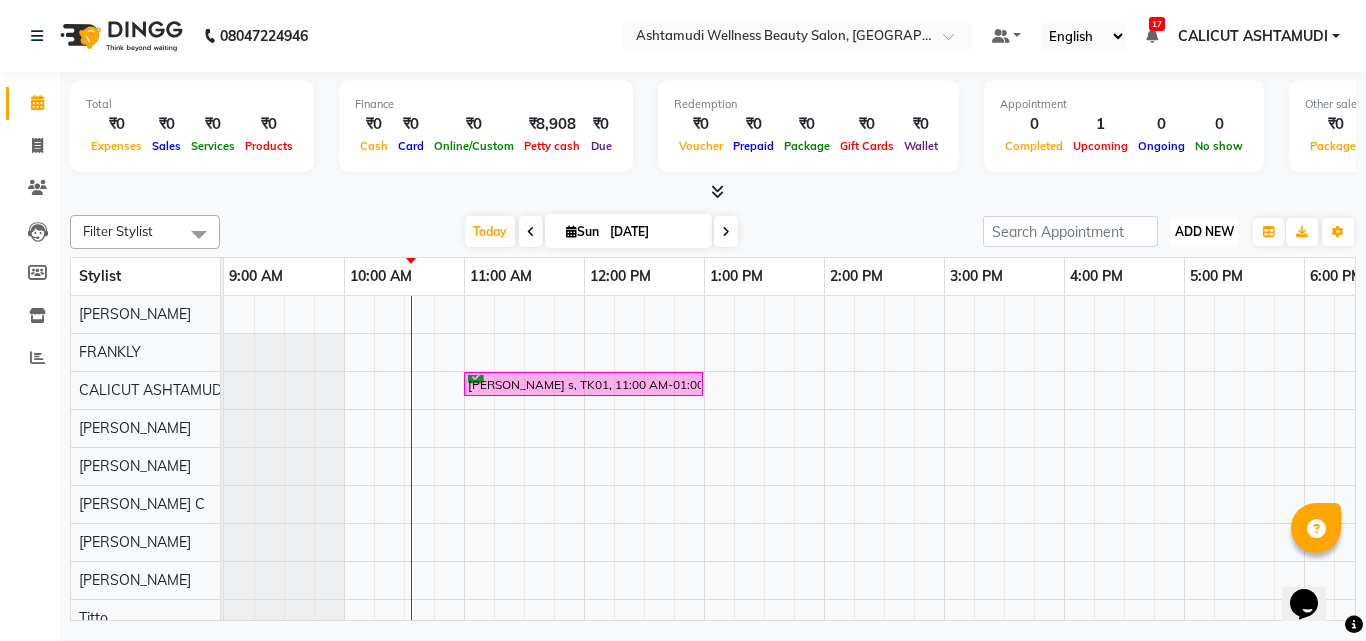 click on "ADD NEW" at bounding box center [1204, 231] 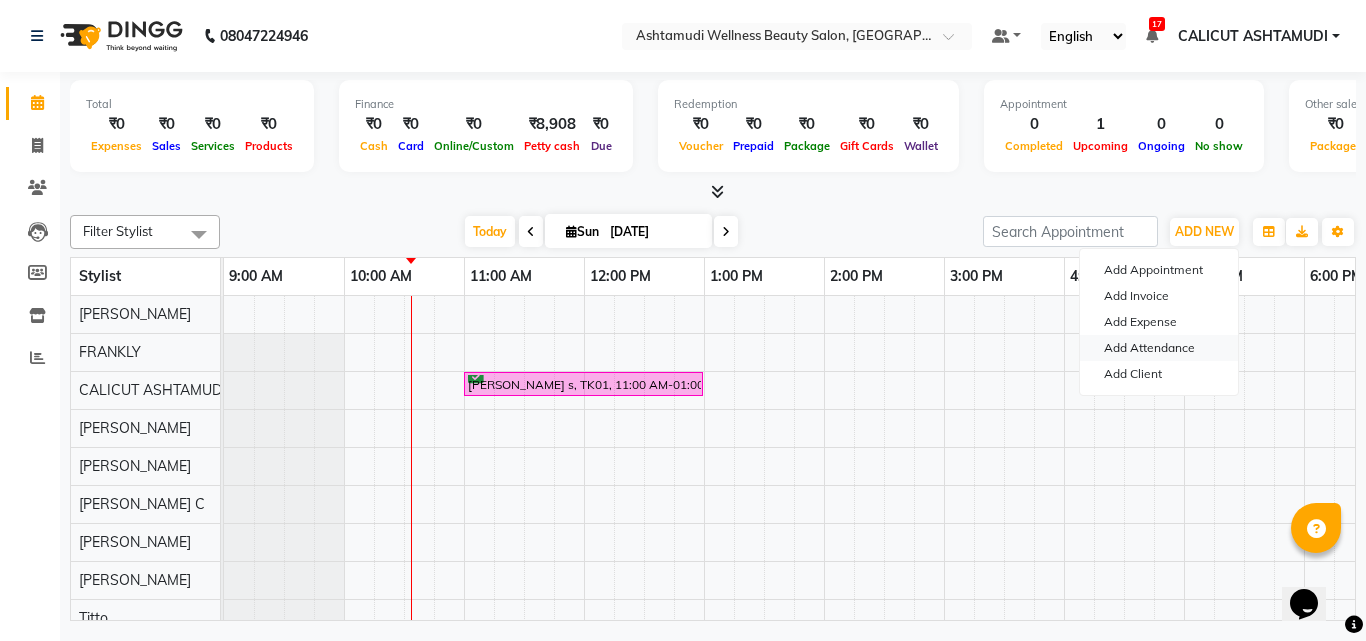 click on "Add Attendance" at bounding box center [1159, 348] 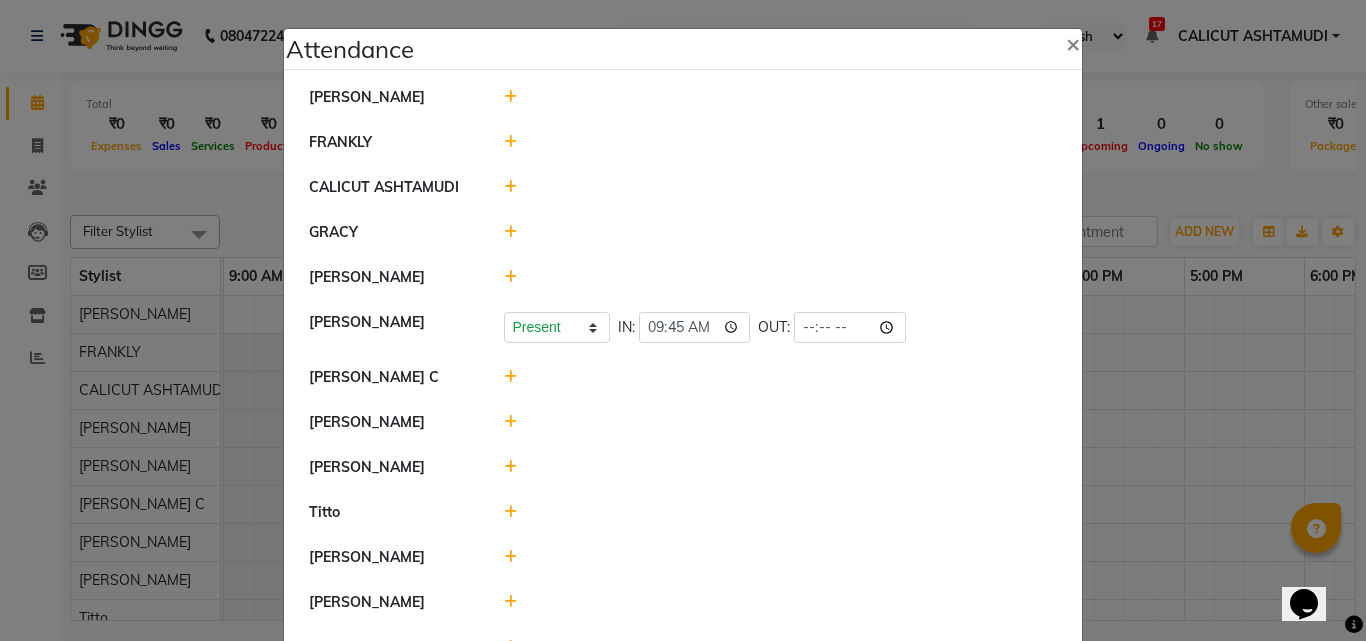 click 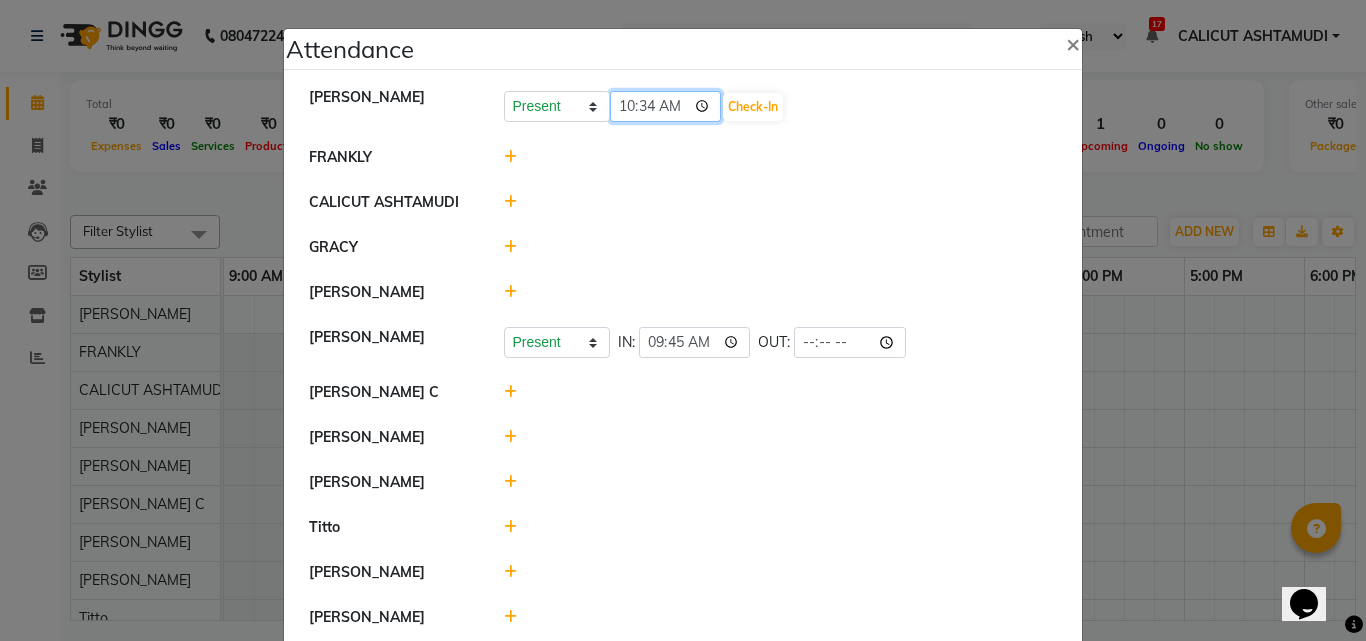 click on "10:34" 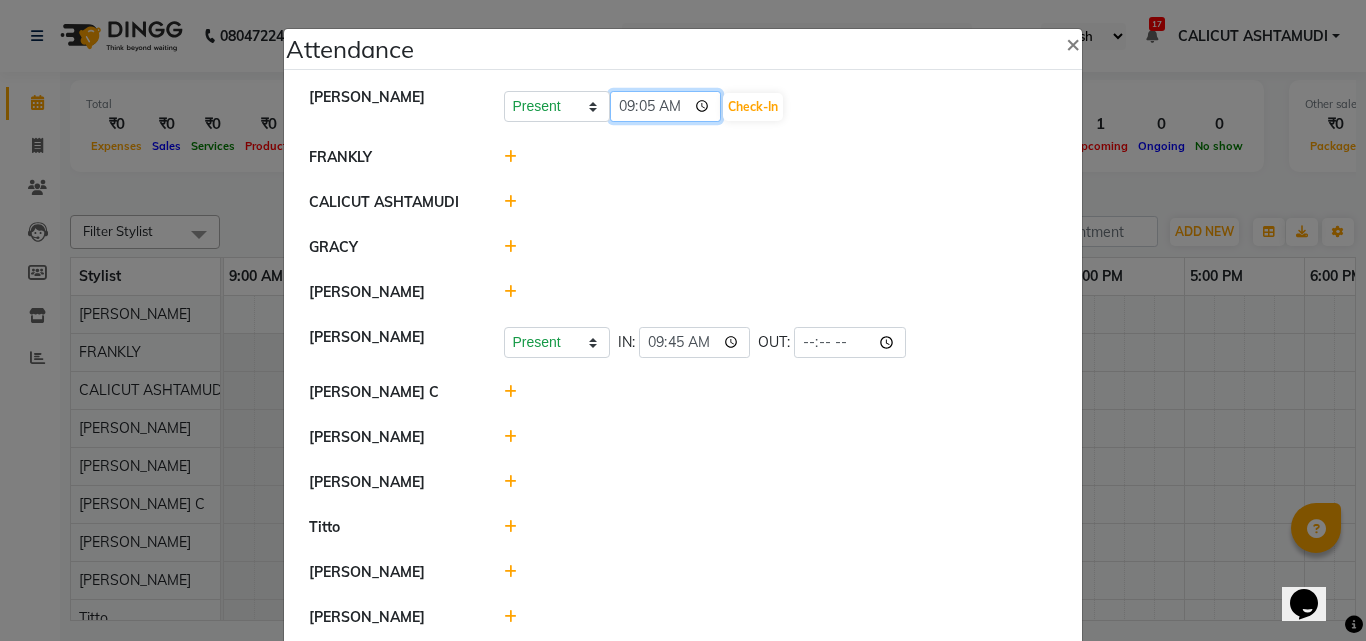 type on "09:55" 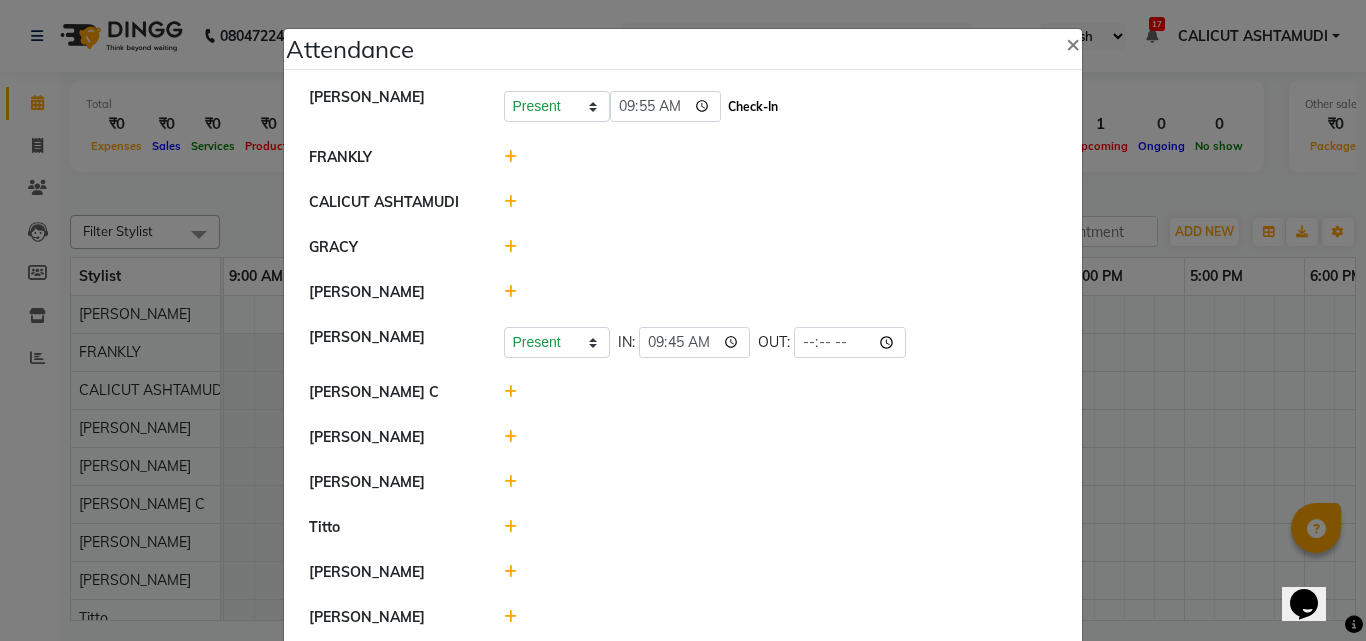 click on "Check-In" 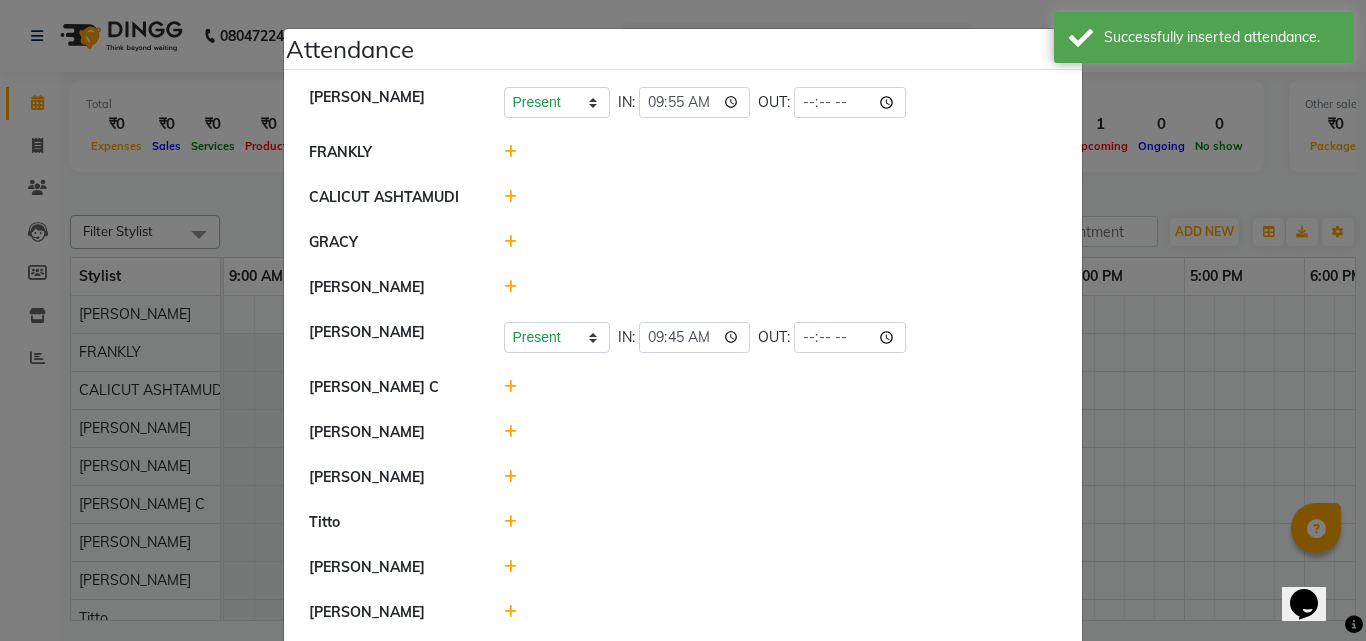 click 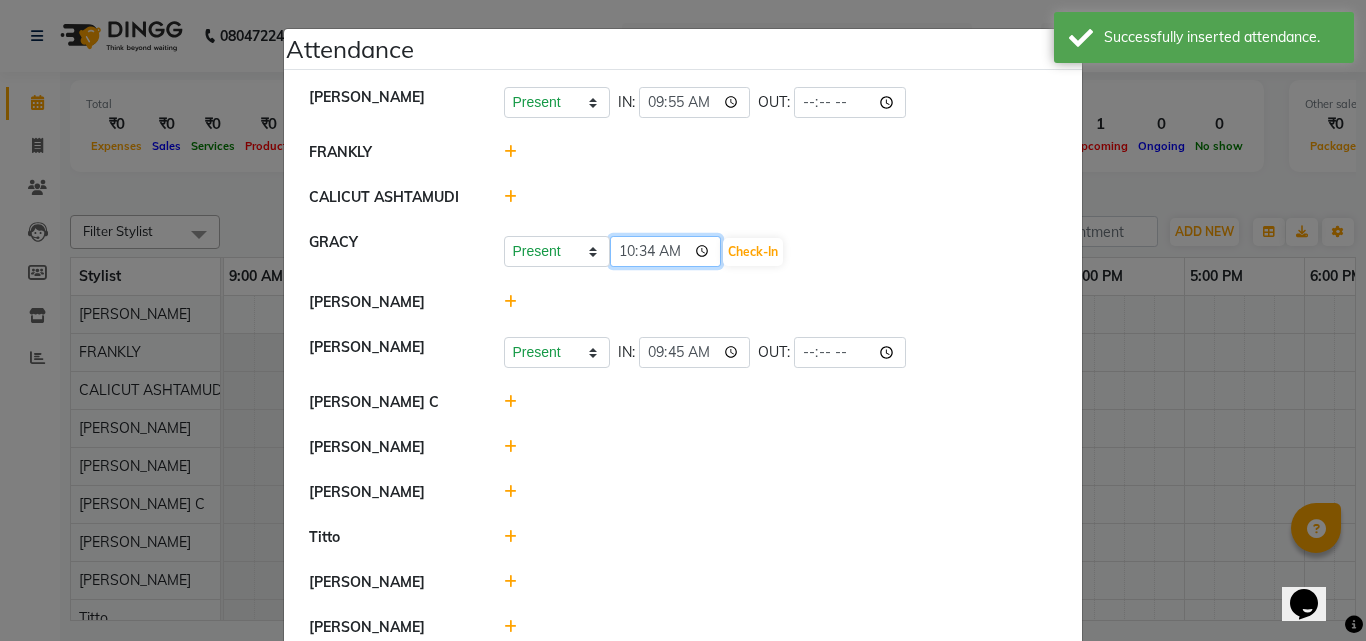 click on "10:34" 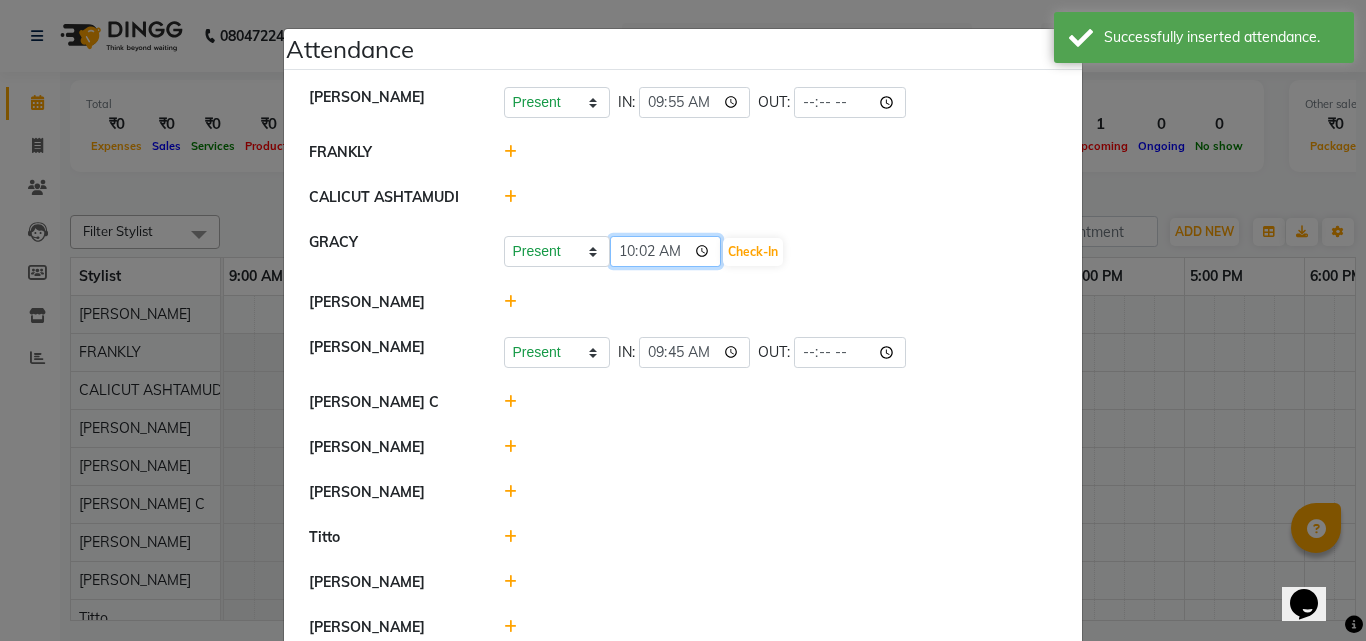type on "10:25" 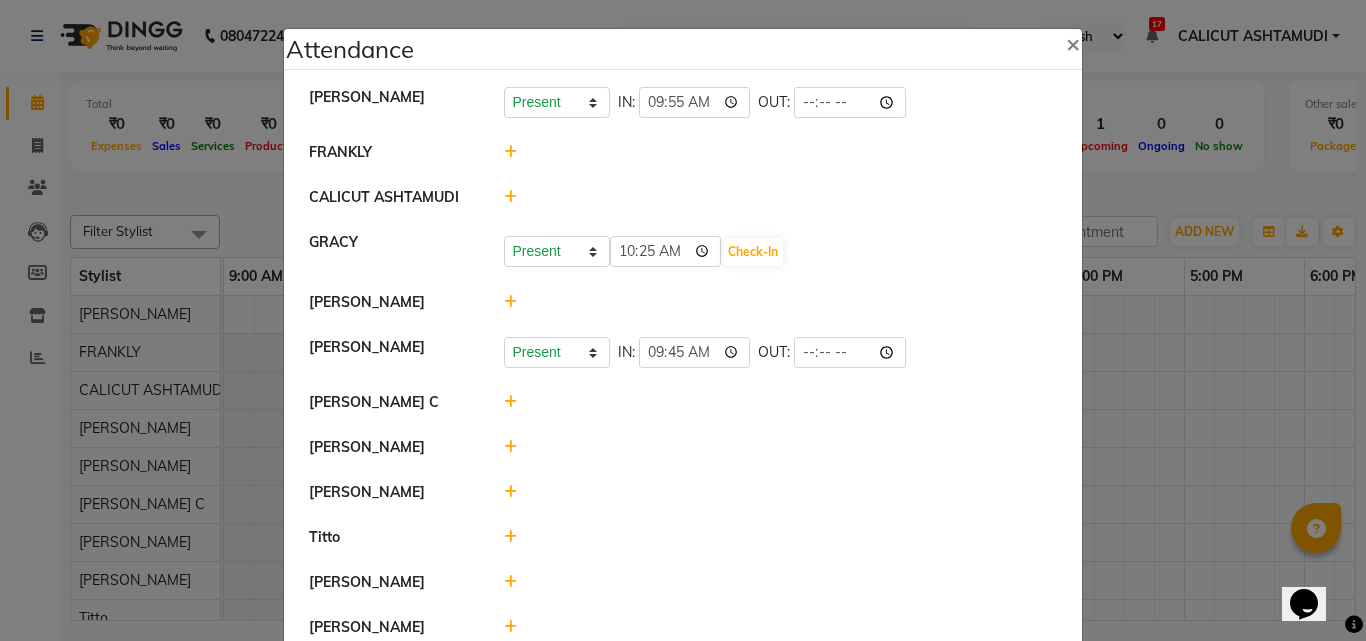 click on "[PERSON_NAME]" 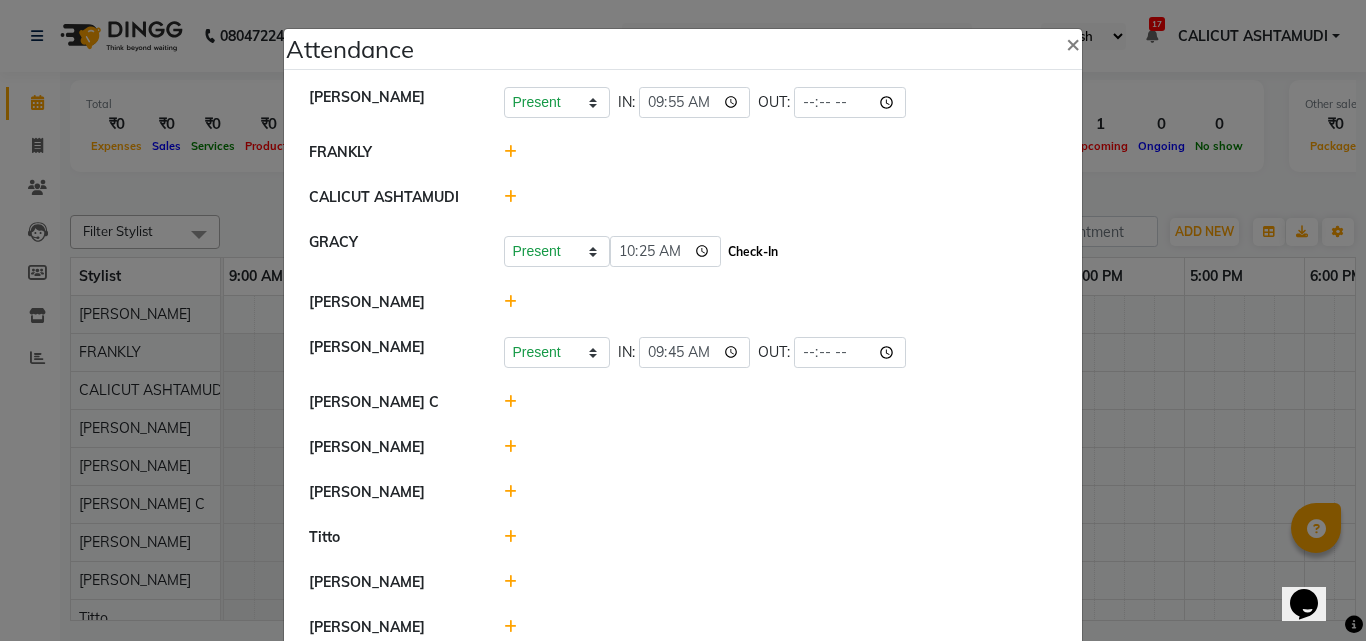 click on "Check-In" 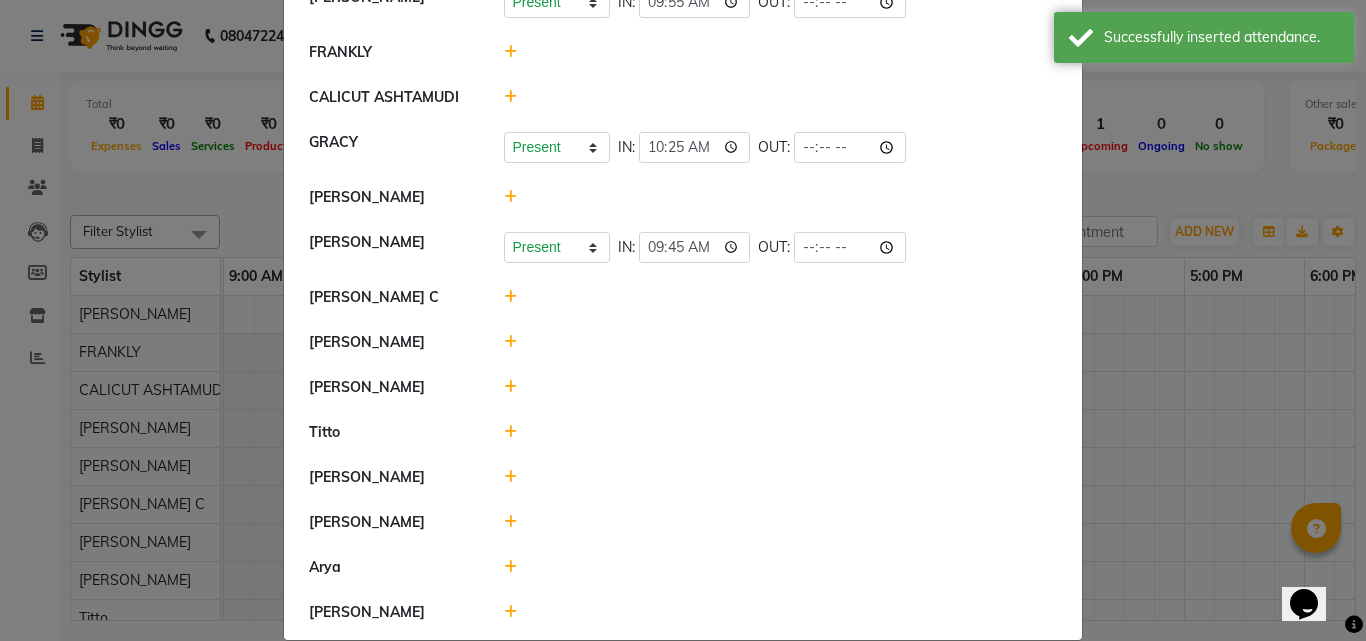 scroll, scrollTop: 0, scrollLeft: 0, axis: both 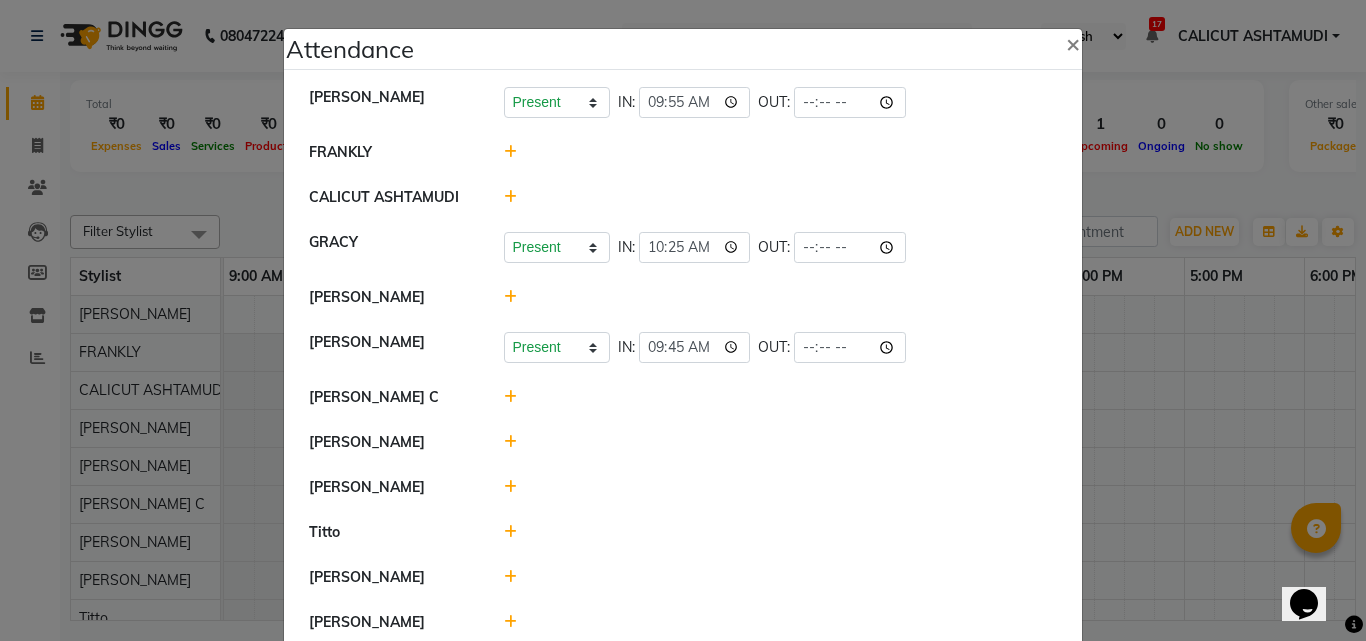 click 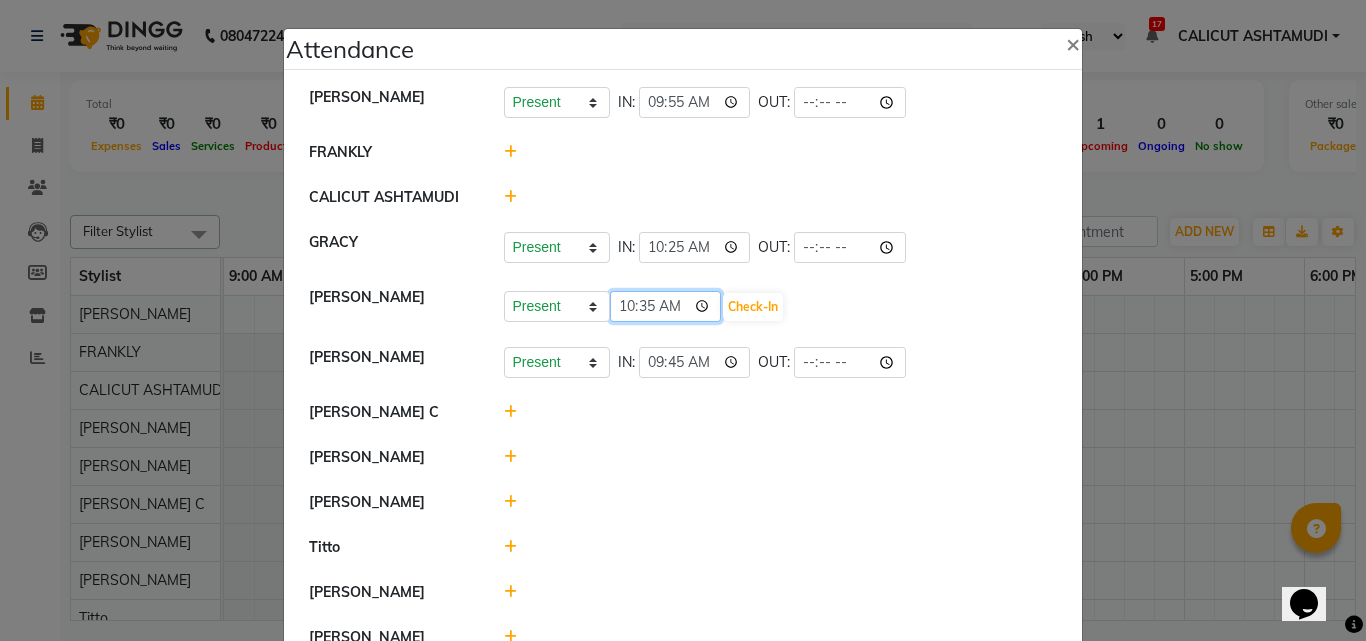 click on "10:35" 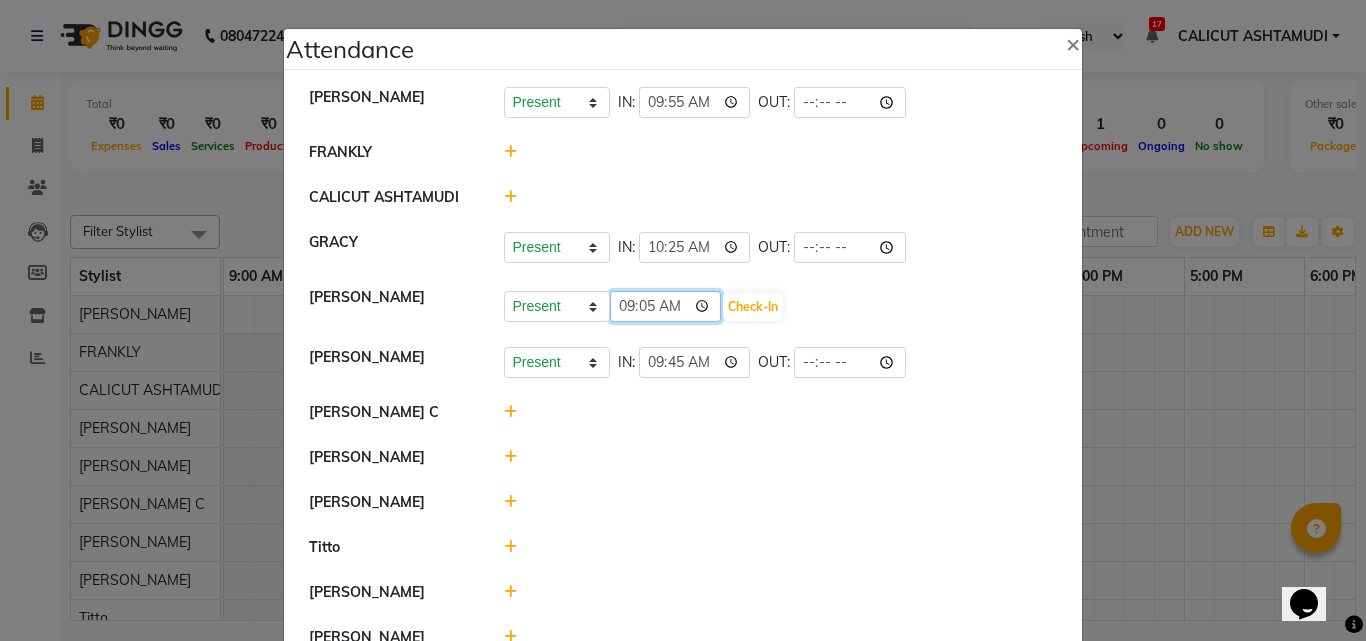 type on "09:55" 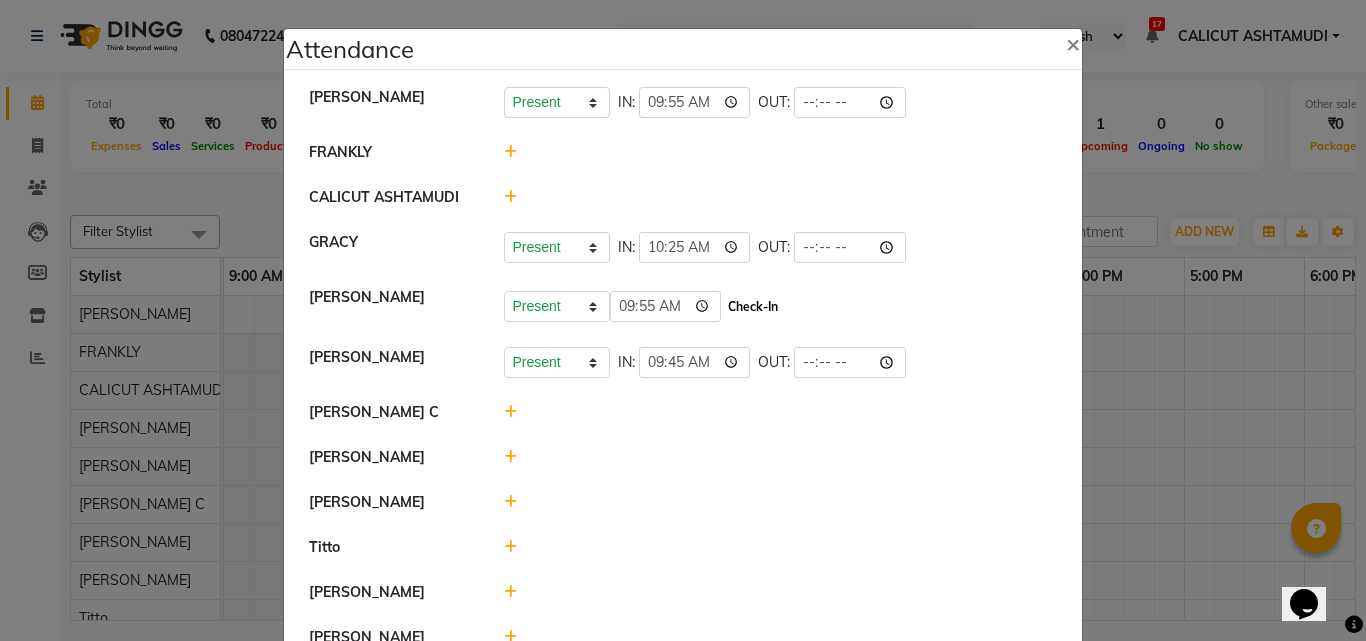 click on "Check-In" 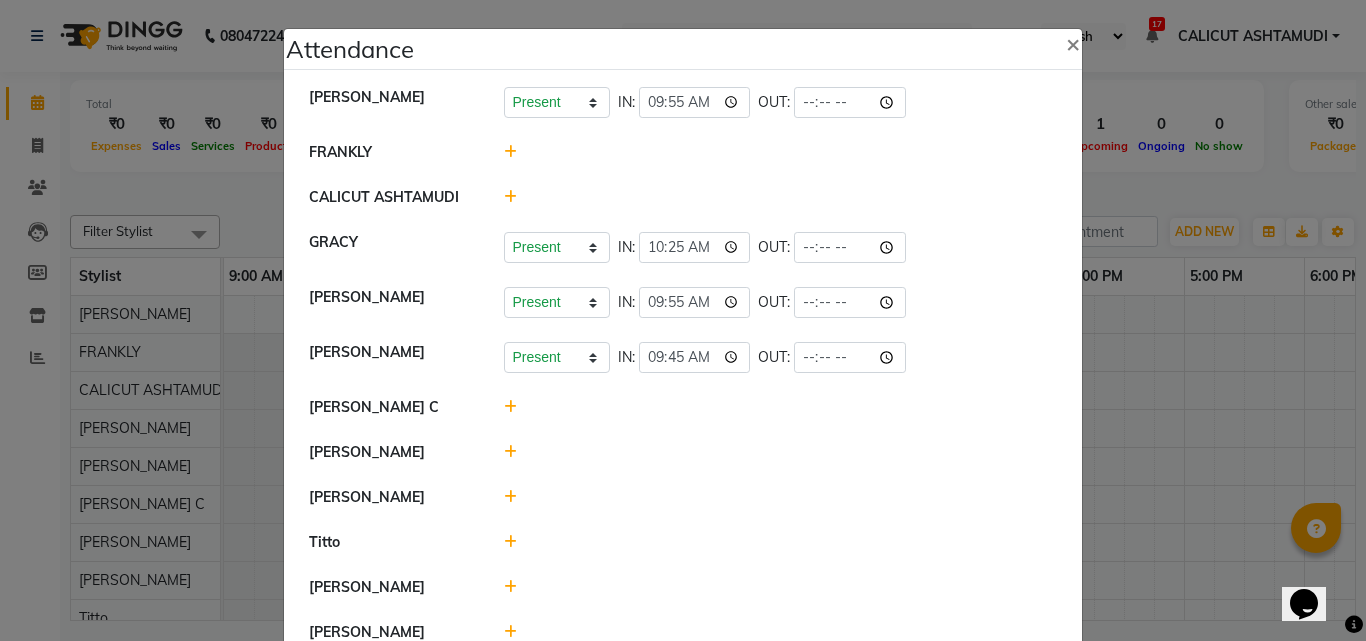 click 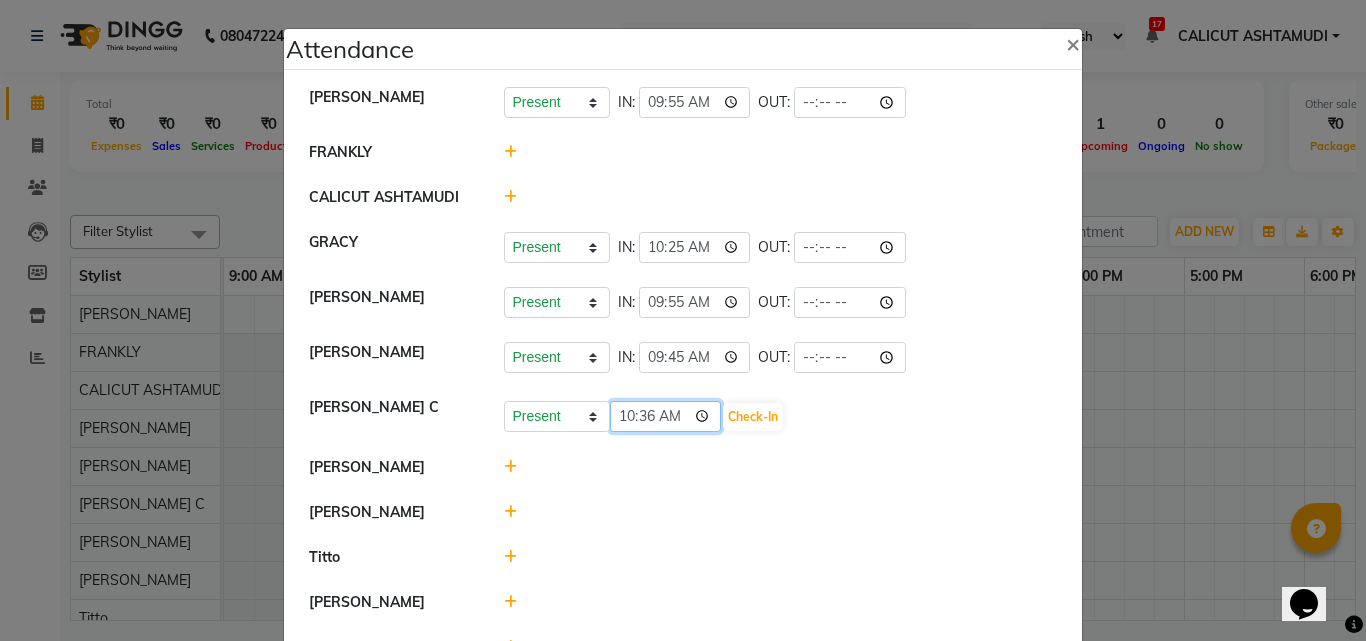 click on "10:36" 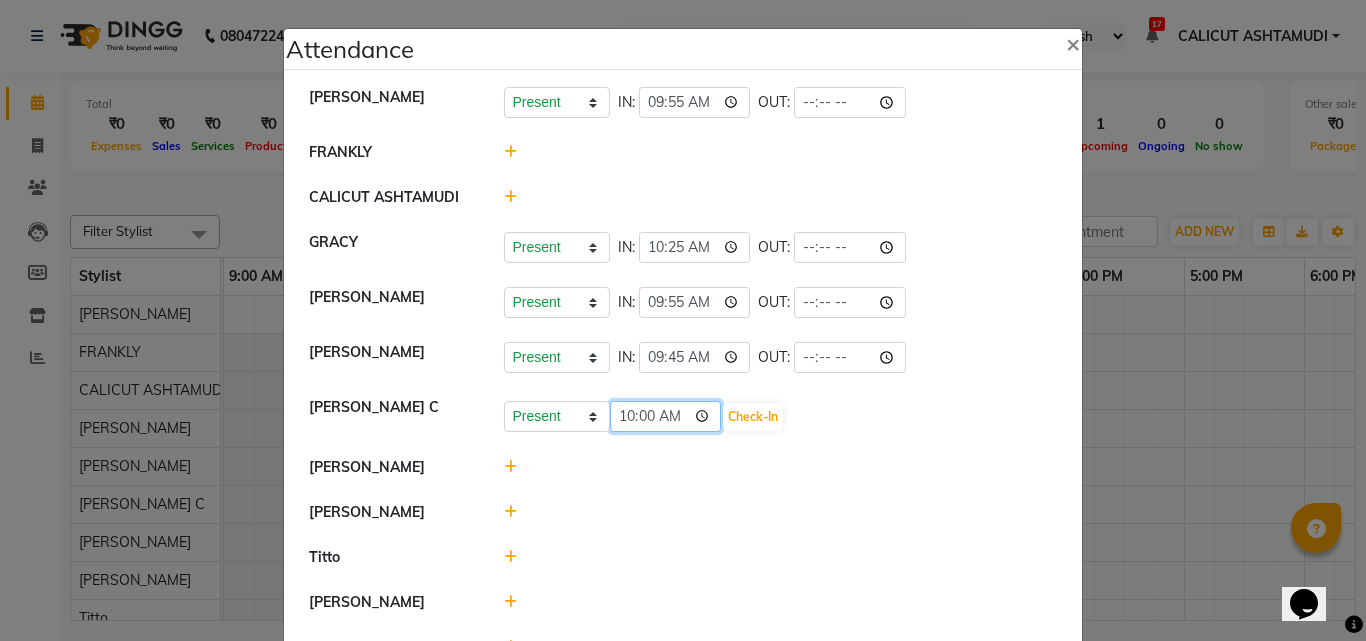type on "10:08" 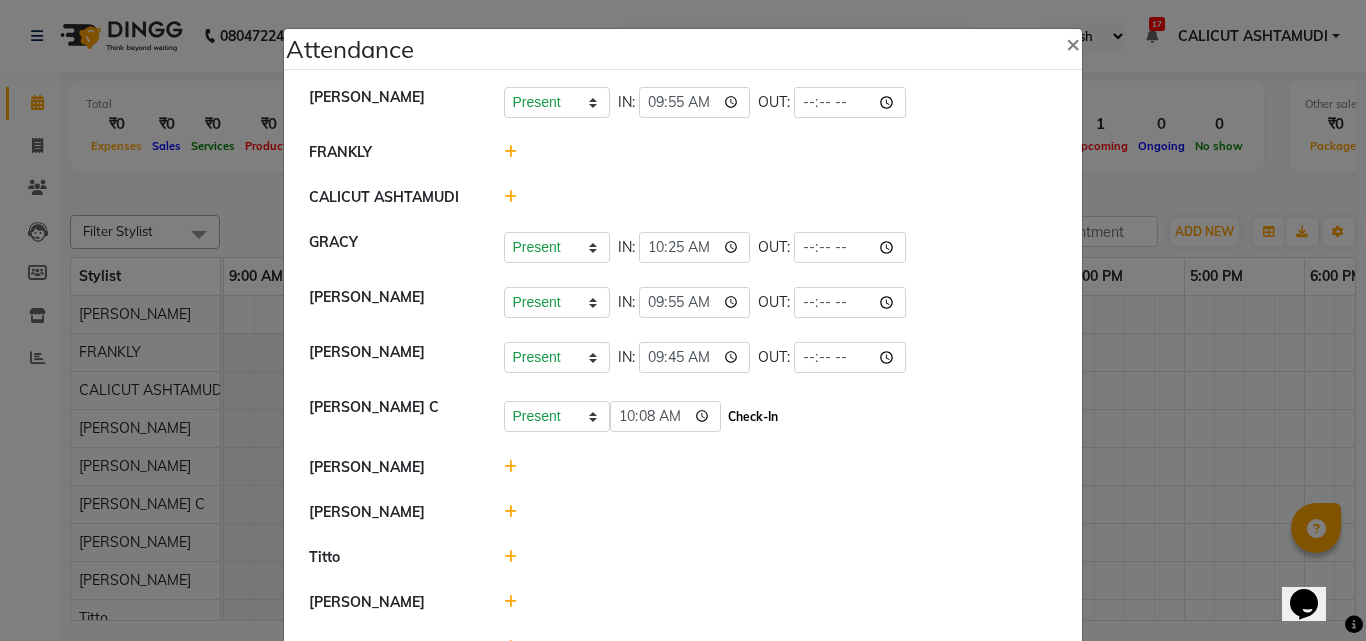 click on "Check-In" 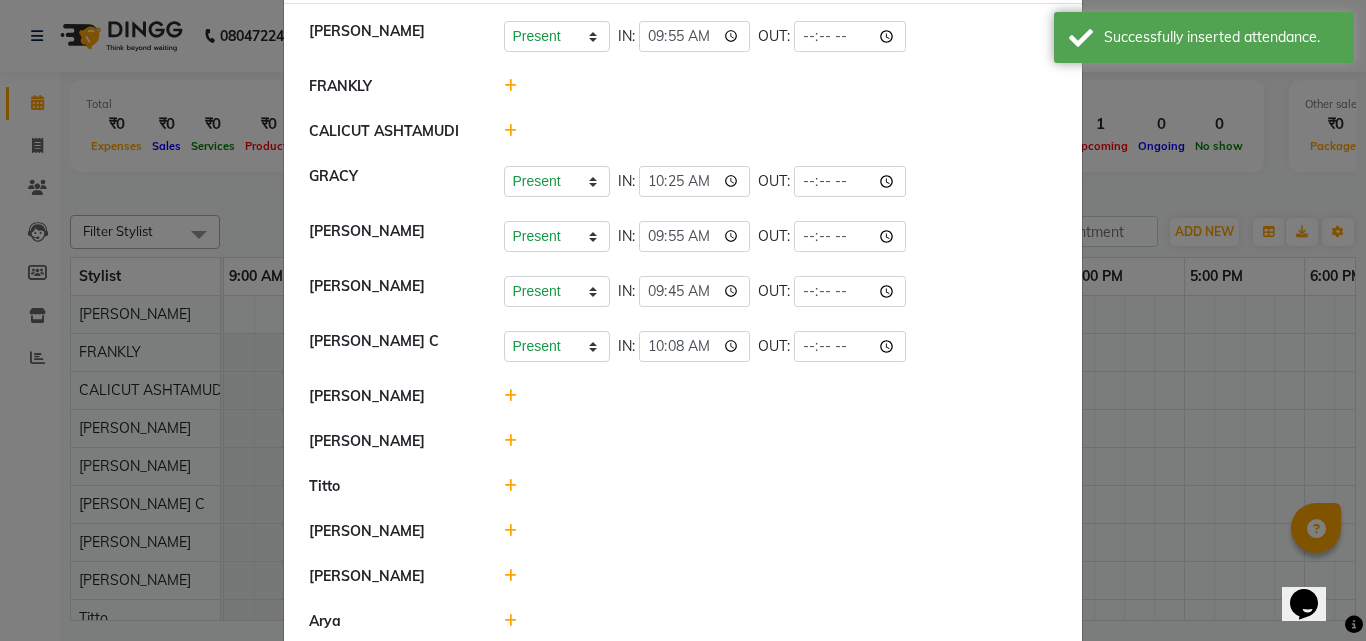 scroll, scrollTop: 100, scrollLeft: 0, axis: vertical 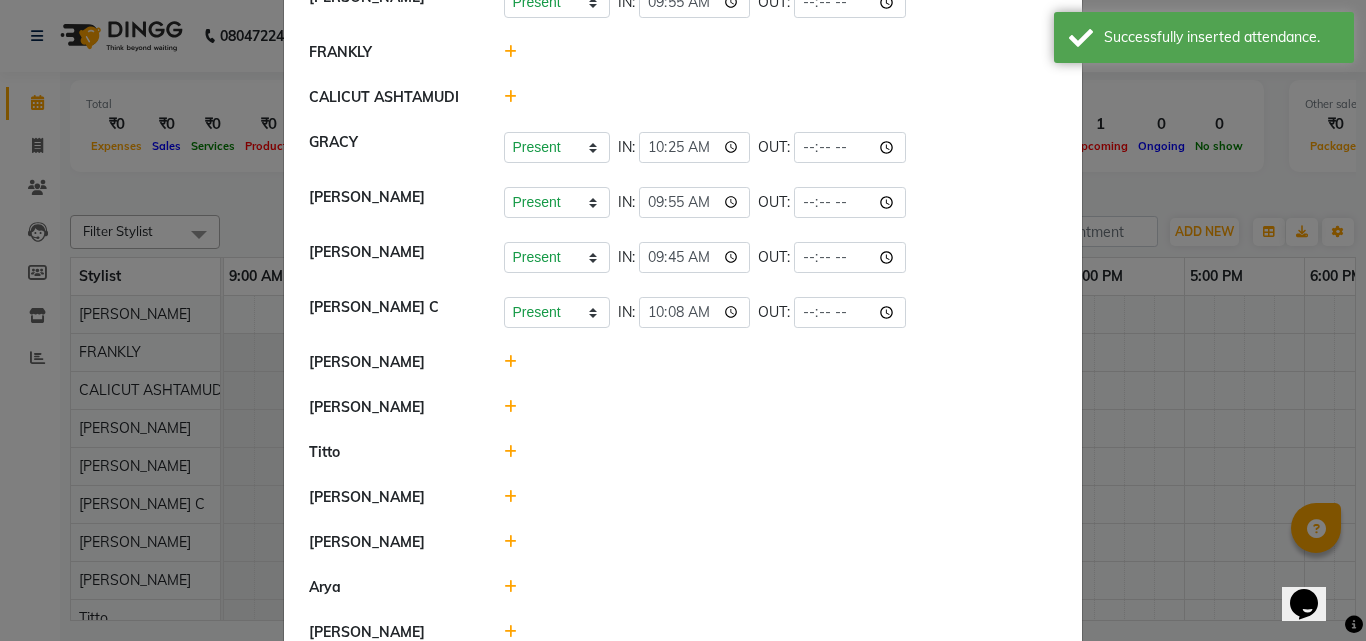 click 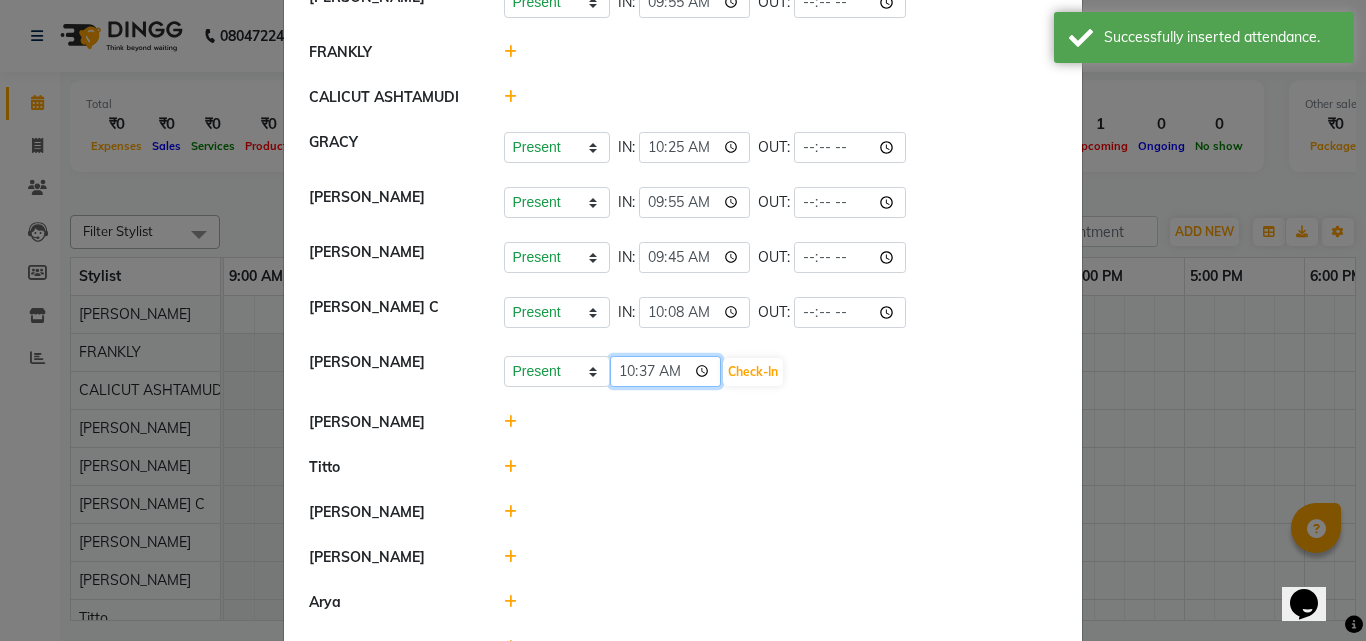 click on "10:37" 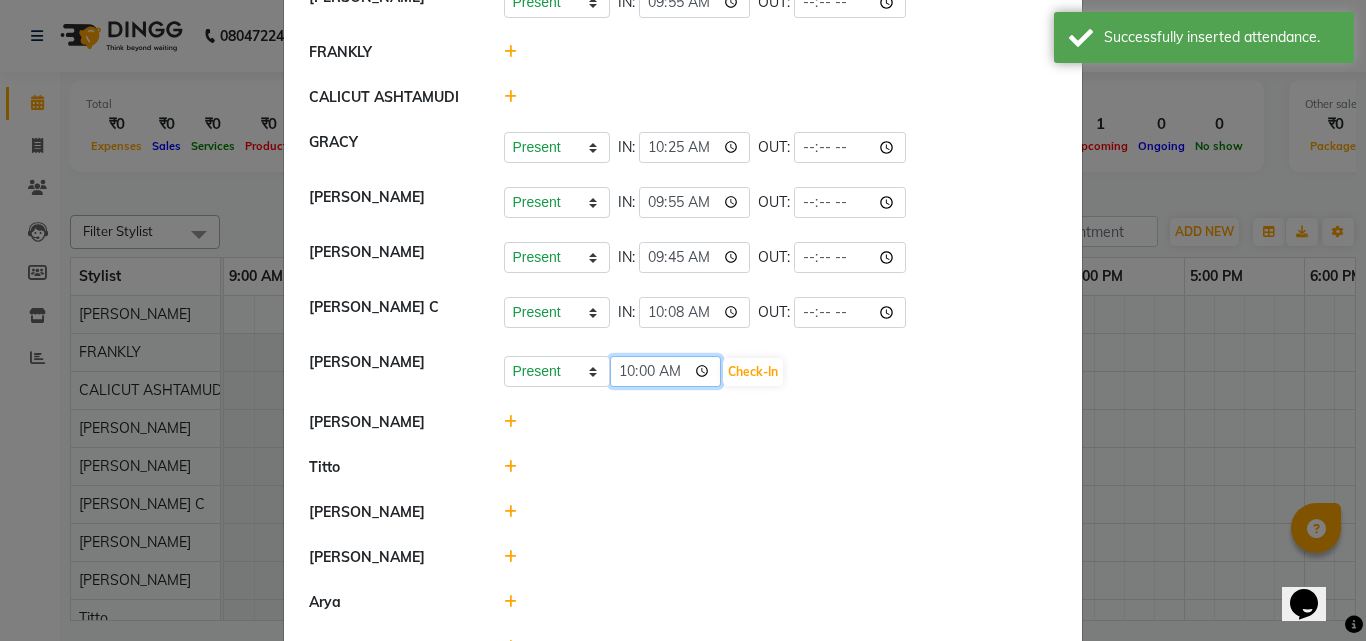 type on "10:05" 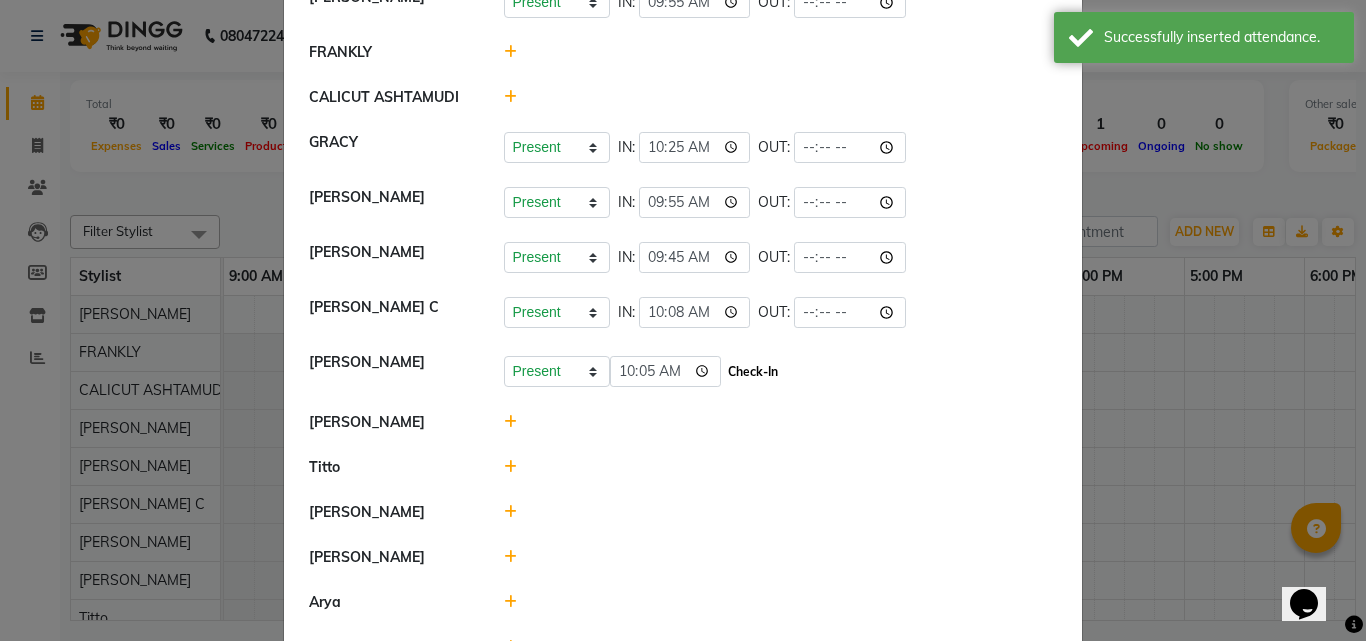 click on "Check-In" 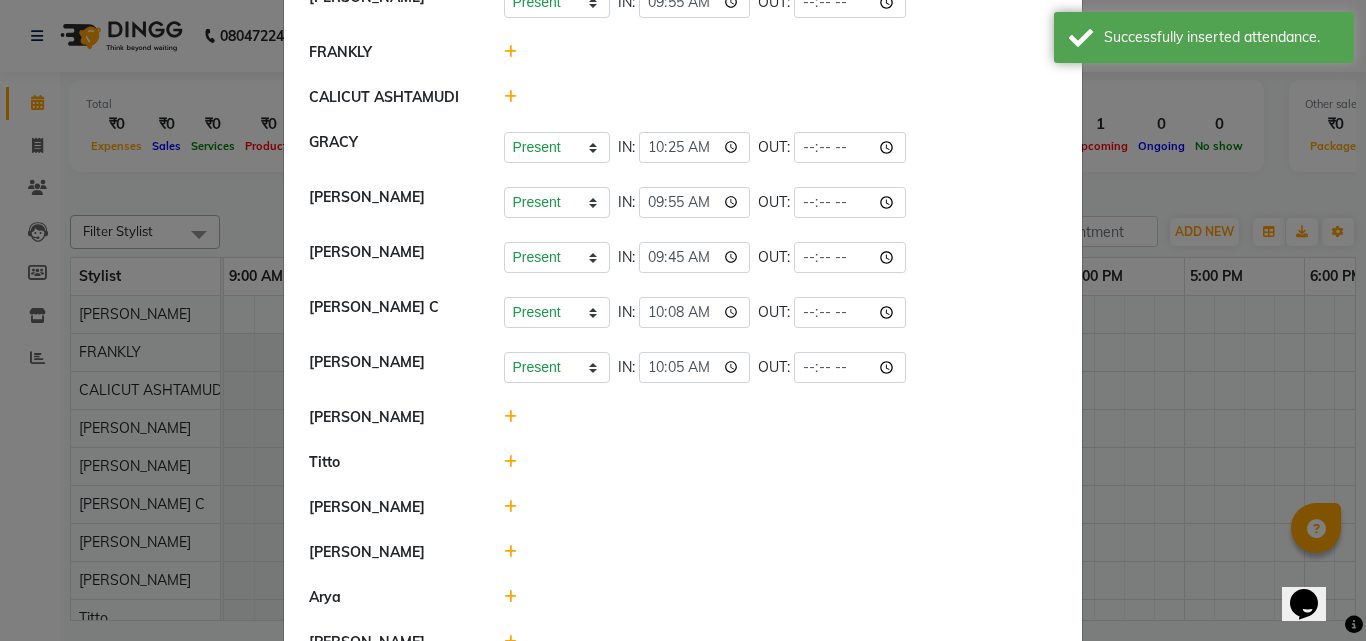 click 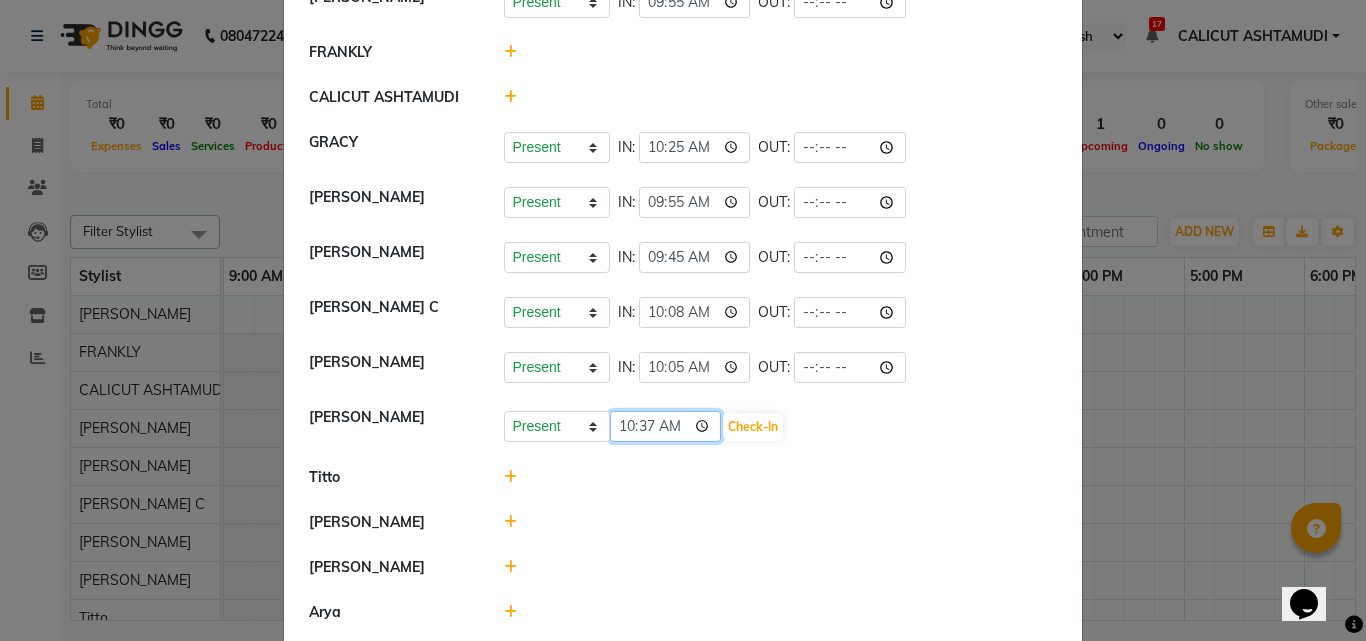 click on "10:37" 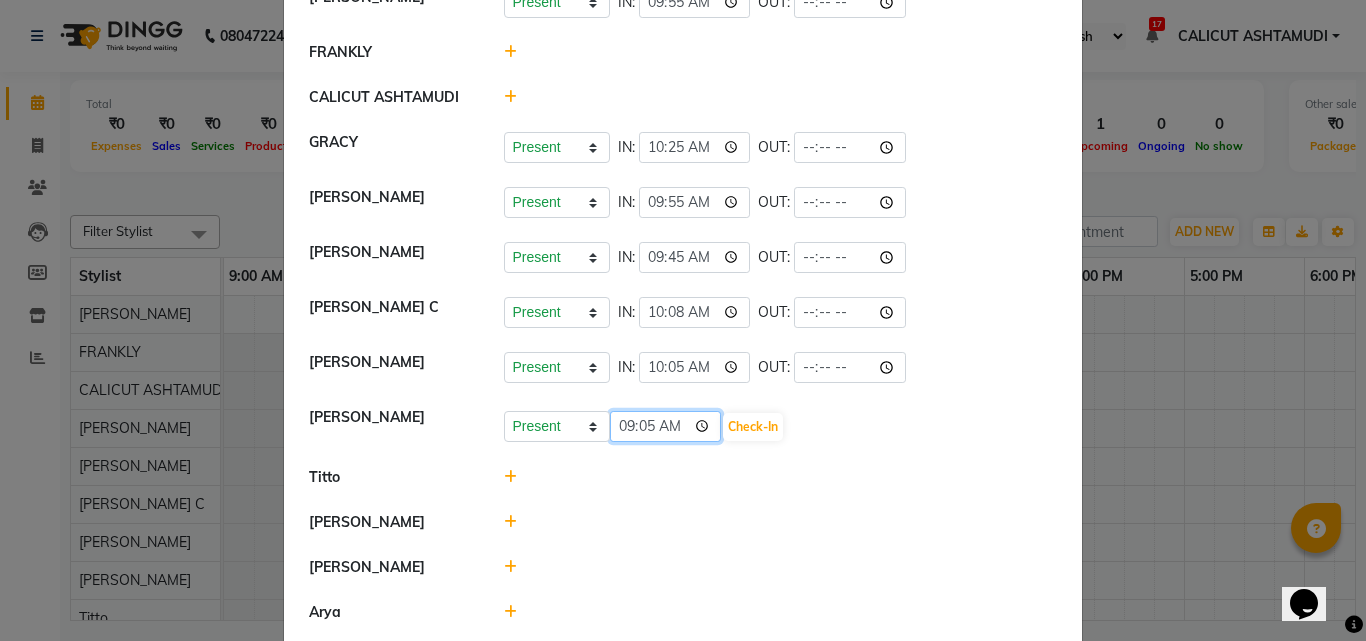 type on "09:58" 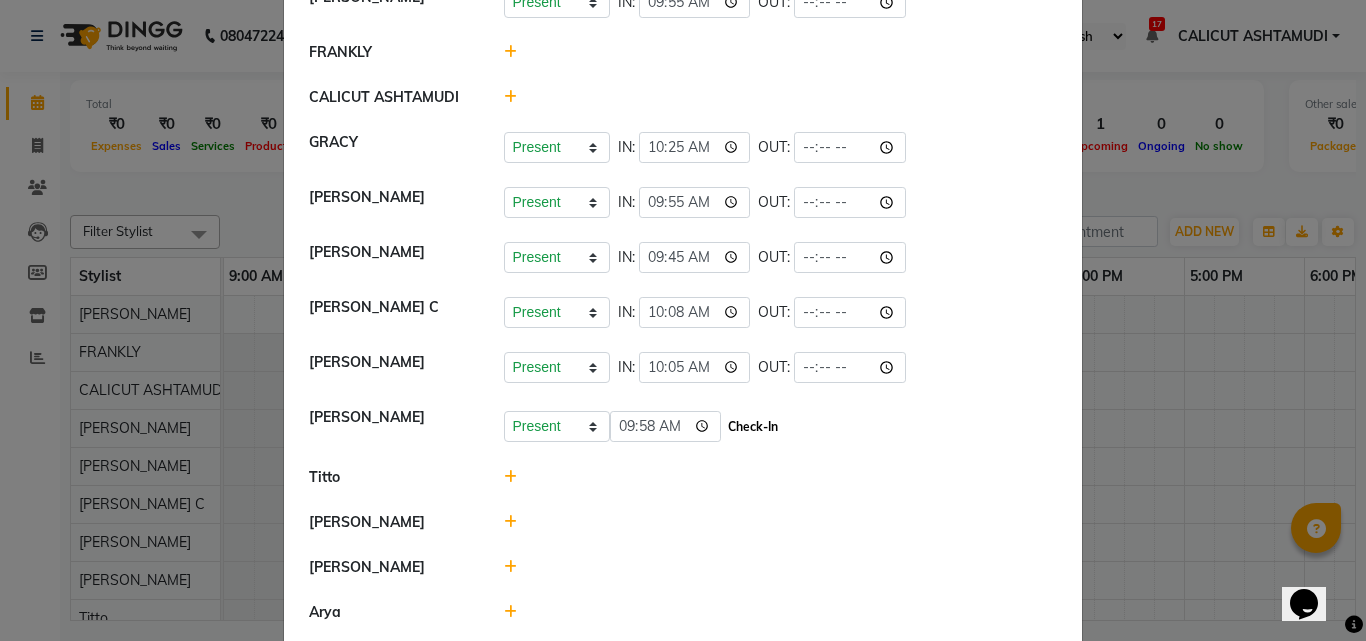 click on "Check-In" 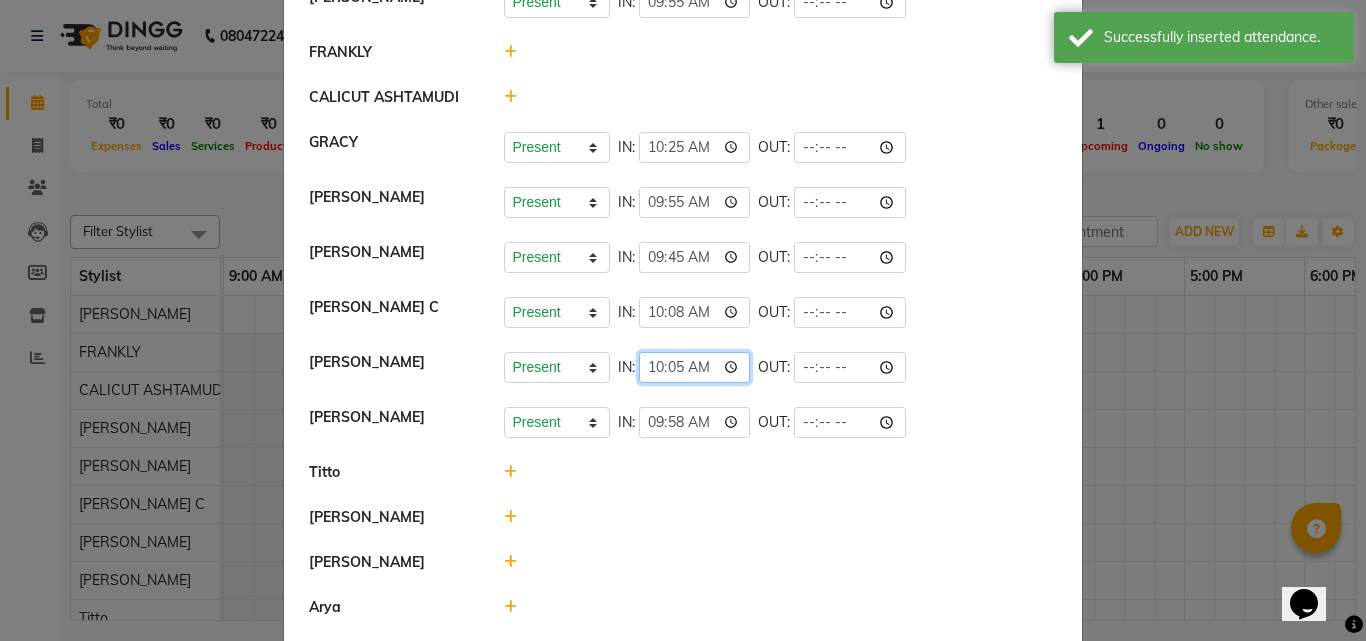 click on "10:05" 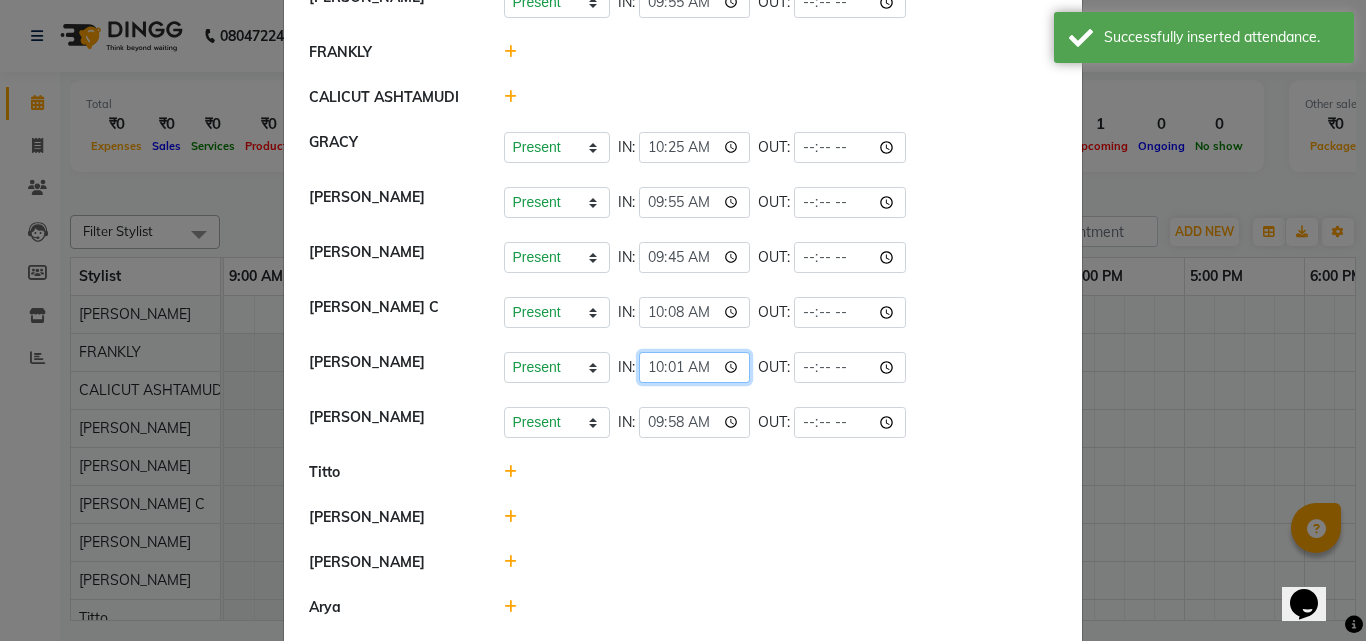 type on "10:10" 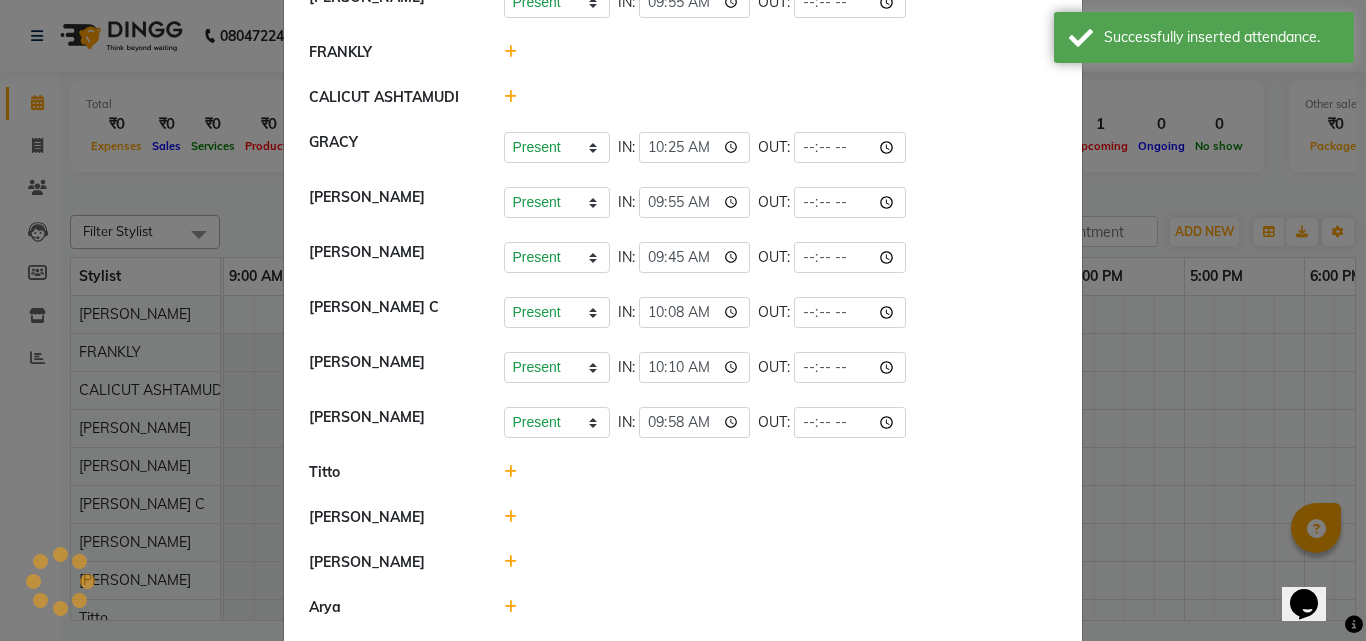 click on "Titto" 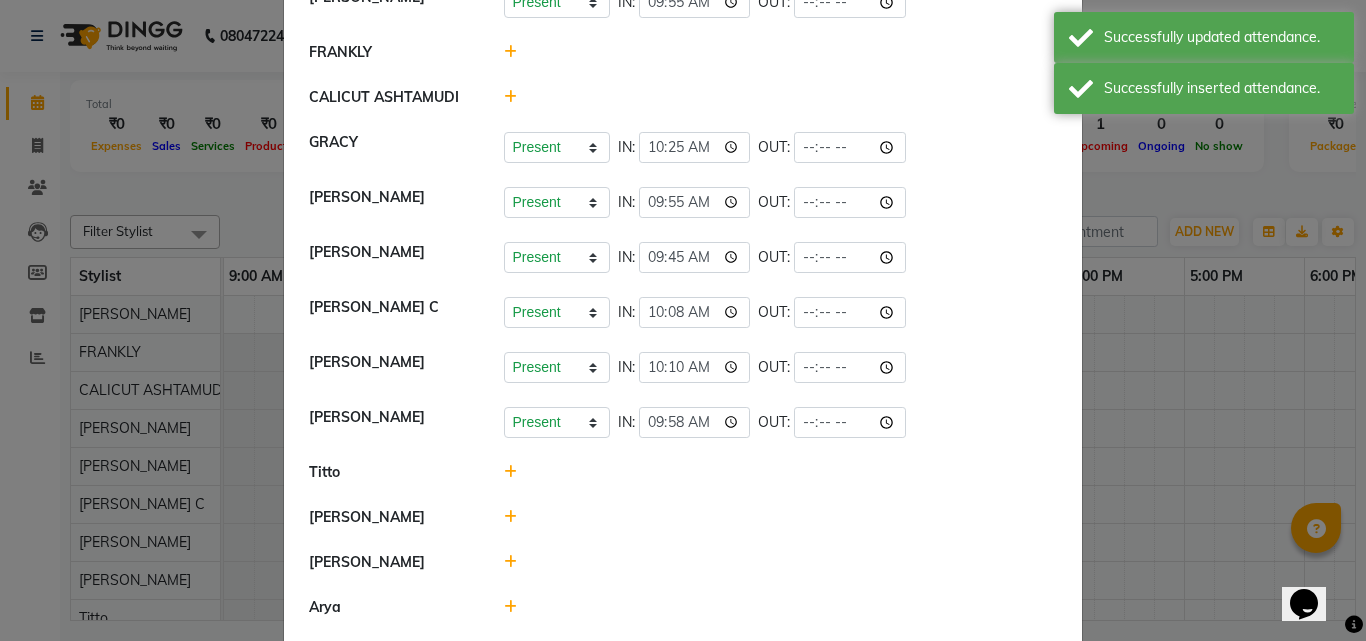 click 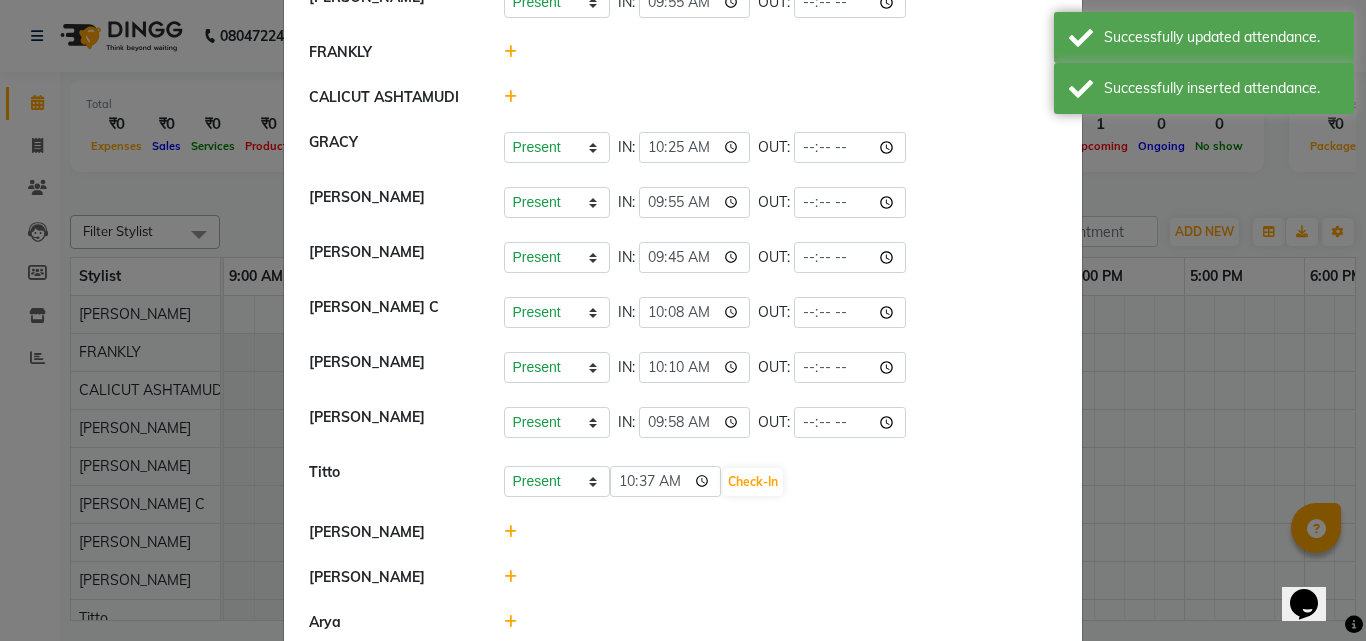 scroll, scrollTop: 183, scrollLeft: 0, axis: vertical 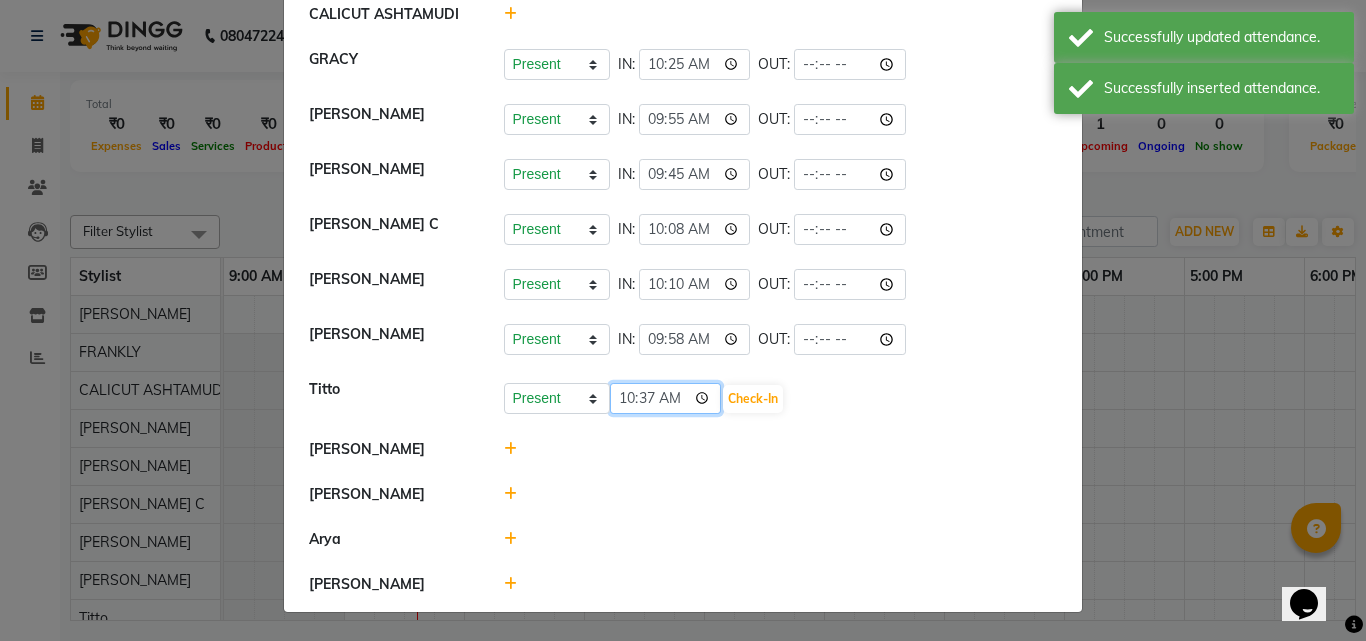 click on "10:37" 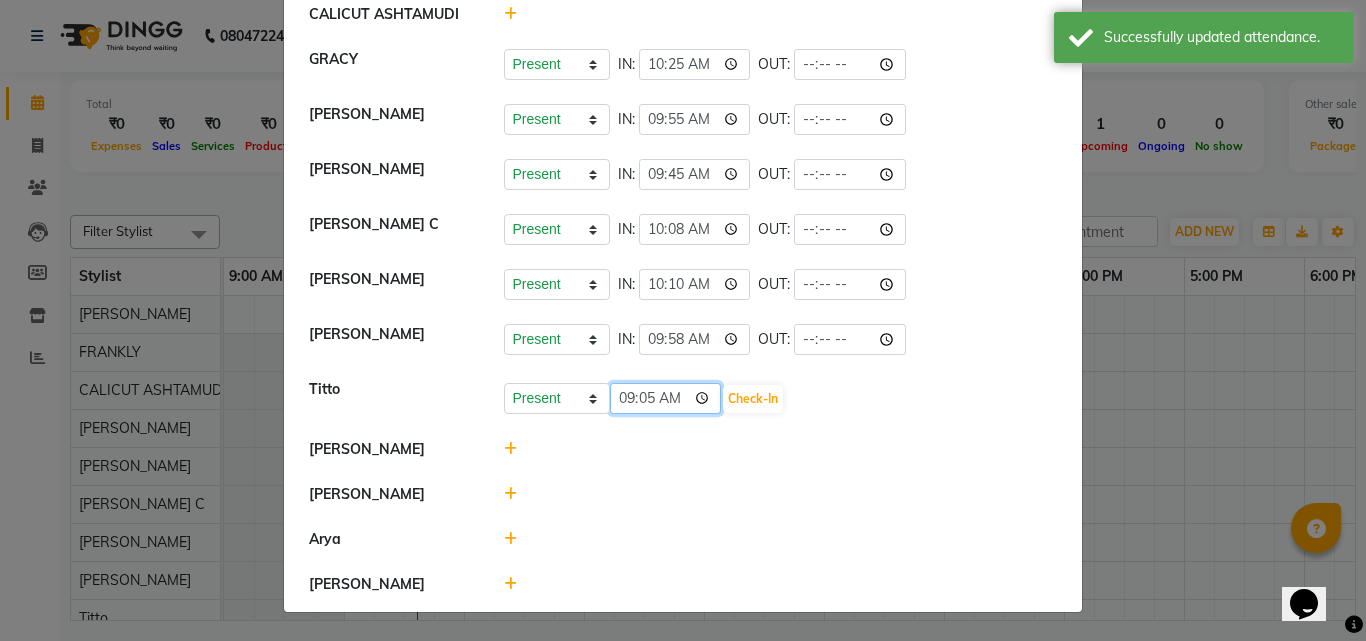 type on "09:55" 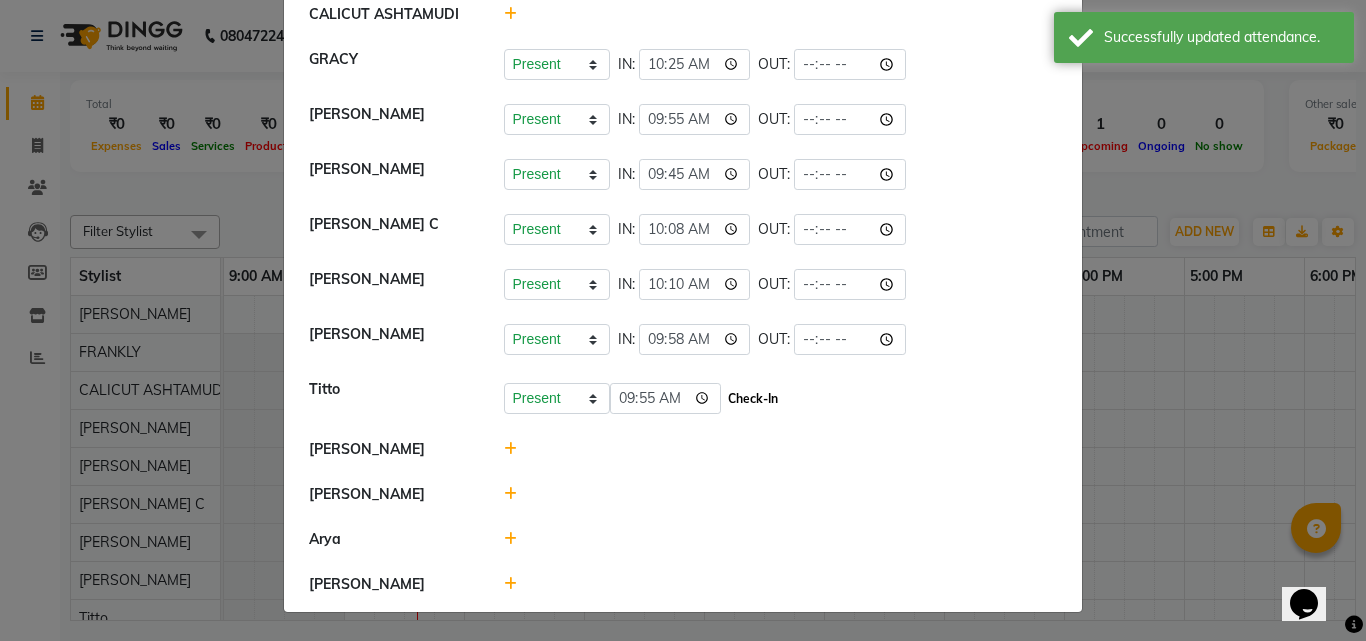 click on "Check-In" 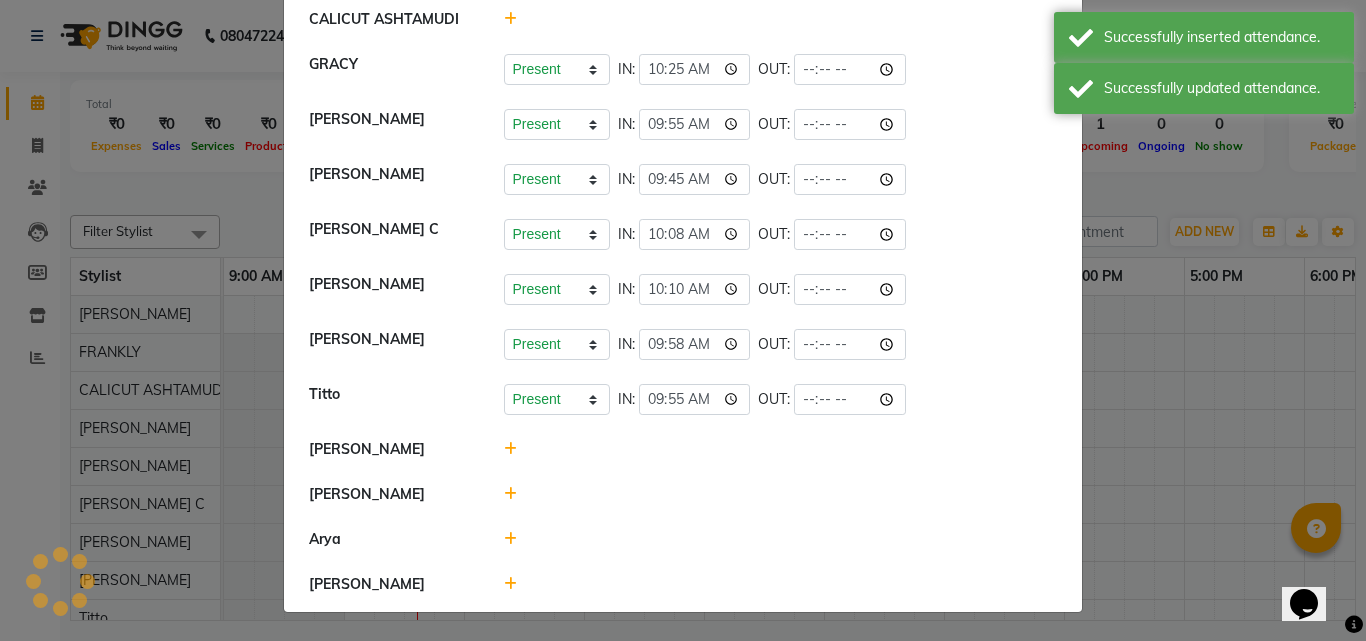 scroll, scrollTop: 178, scrollLeft: 0, axis: vertical 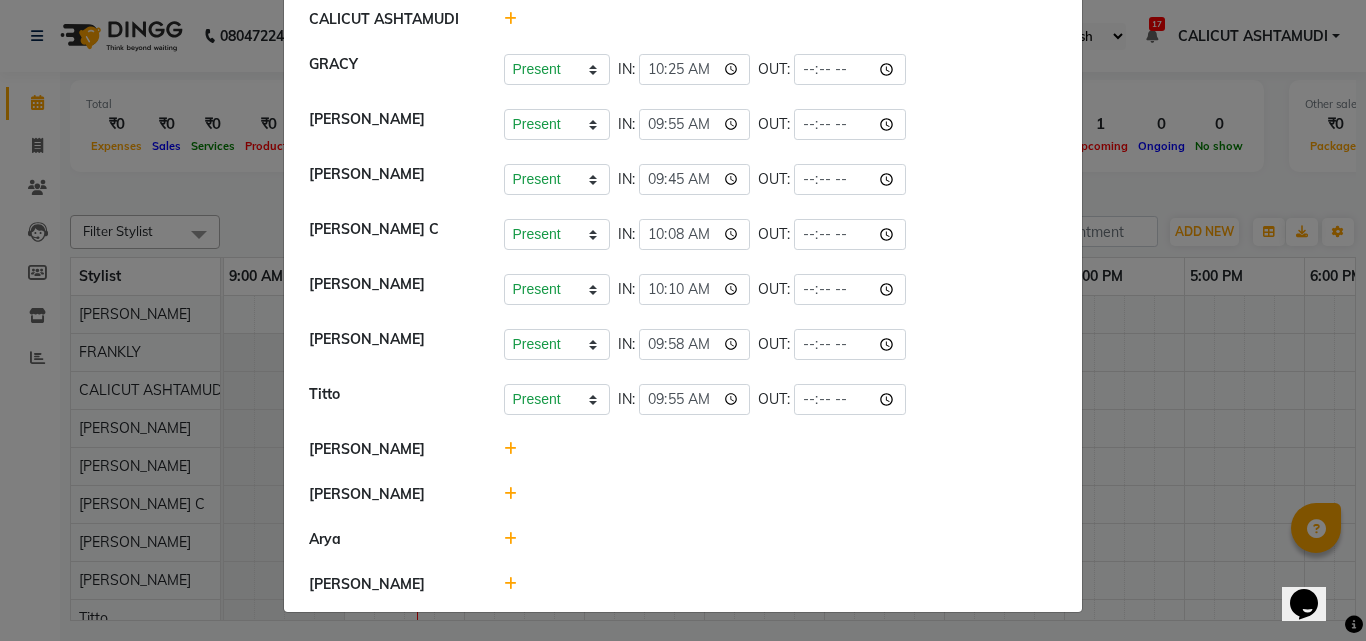 click 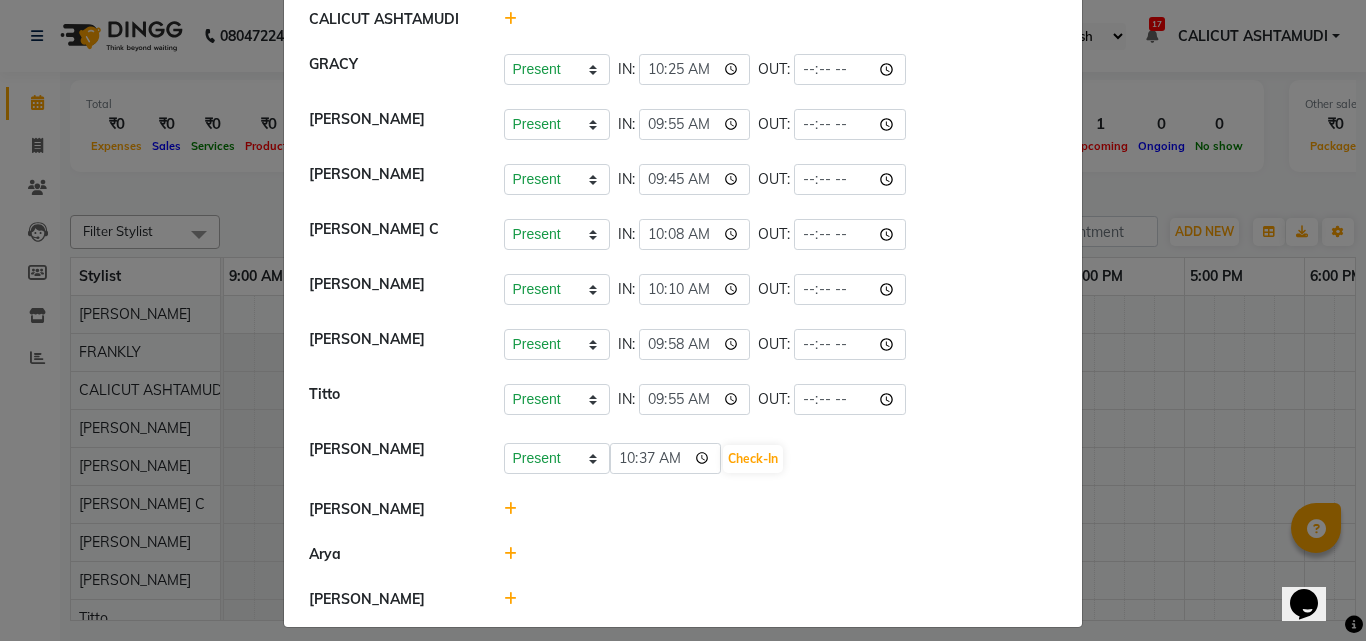 scroll, scrollTop: 183, scrollLeft: 0, axis: vertical 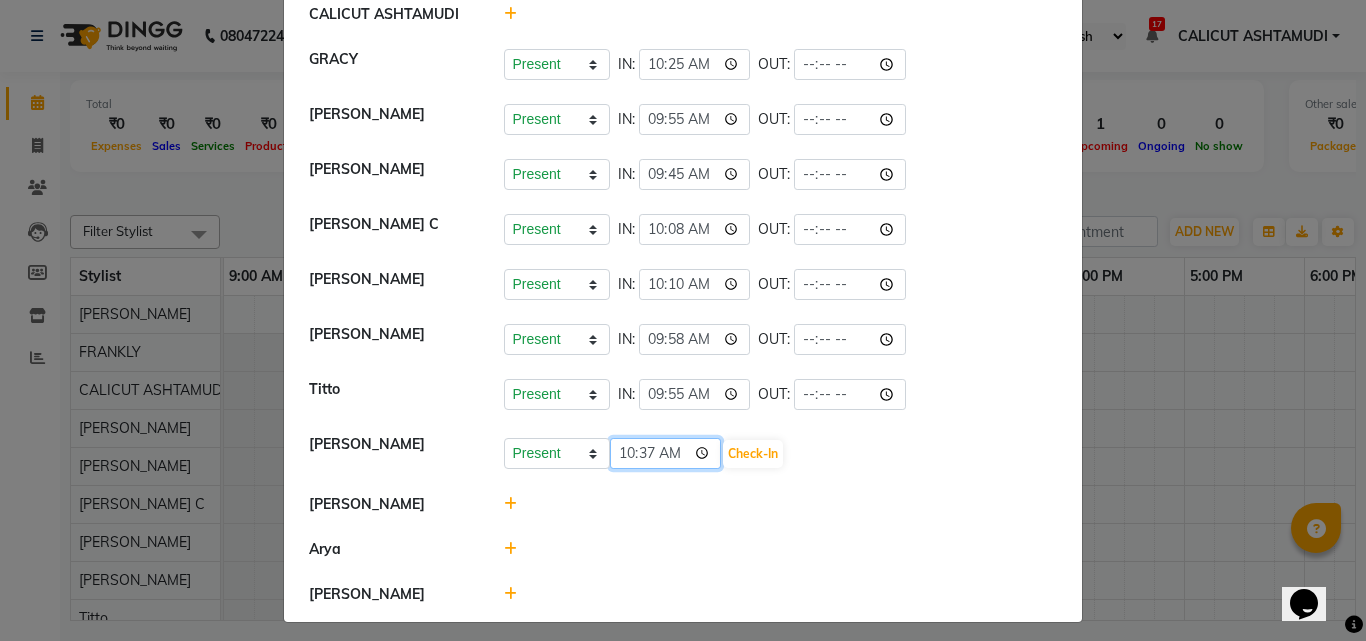 click on "10:37" 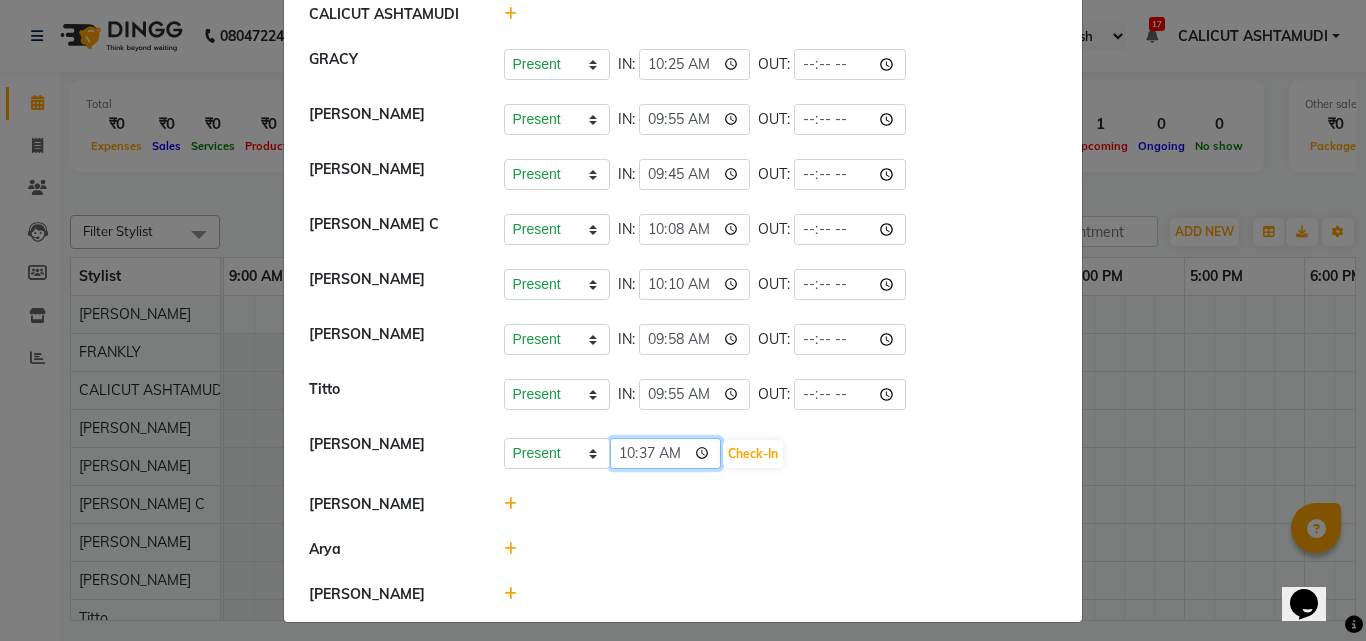 type on "10:00" 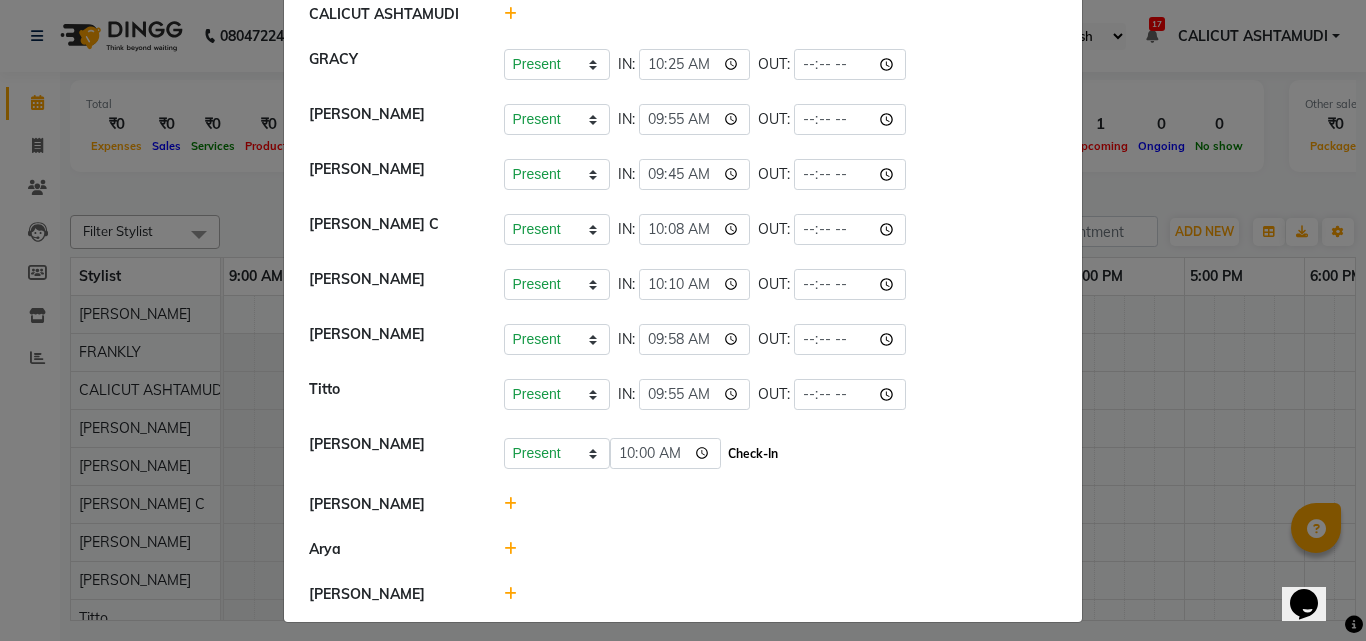 click on "Check-In" 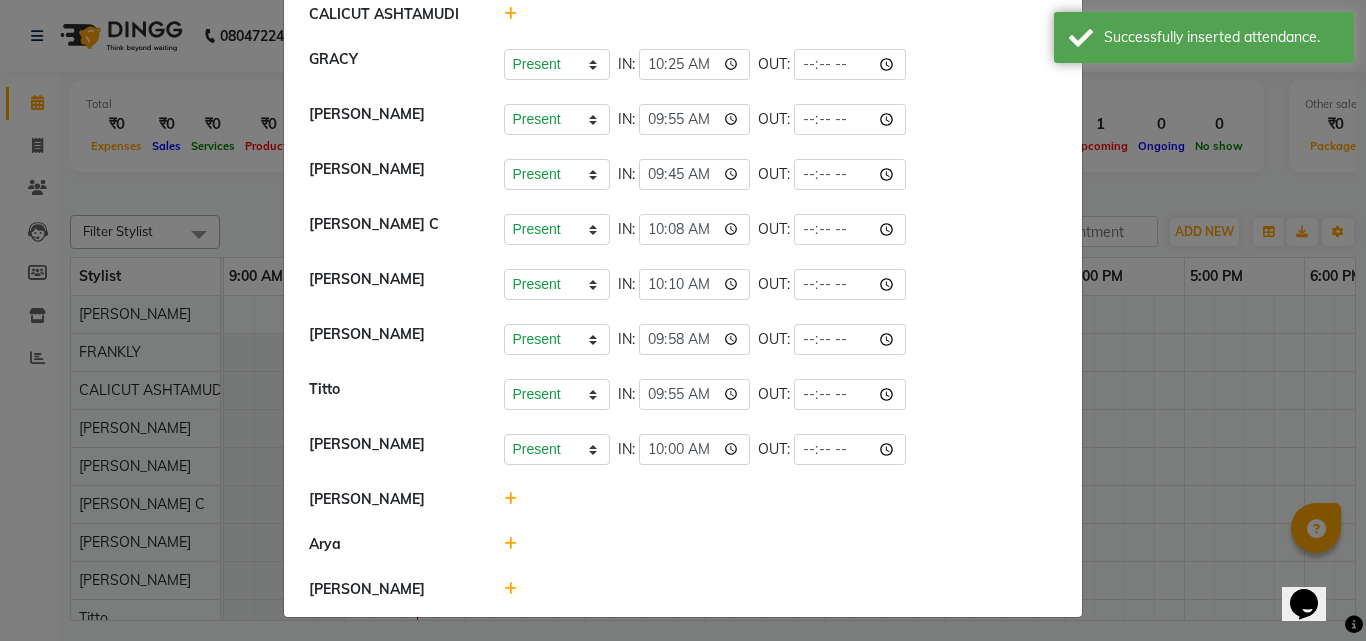 click 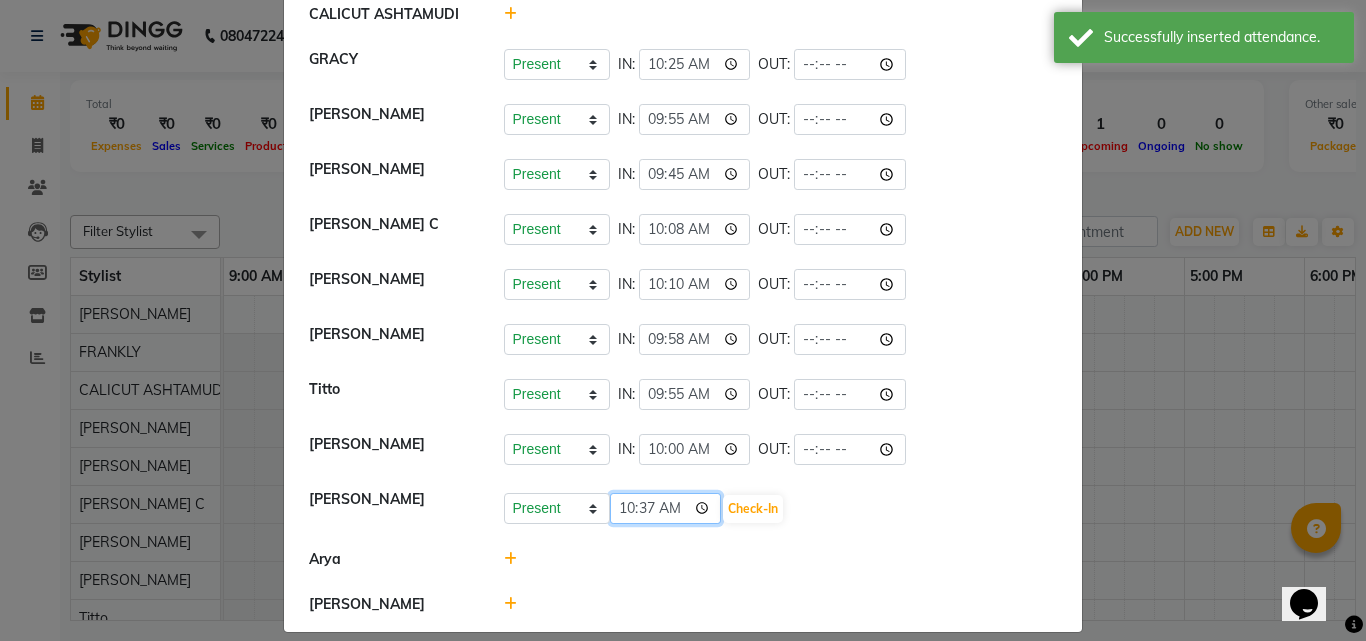 click on "10:37" 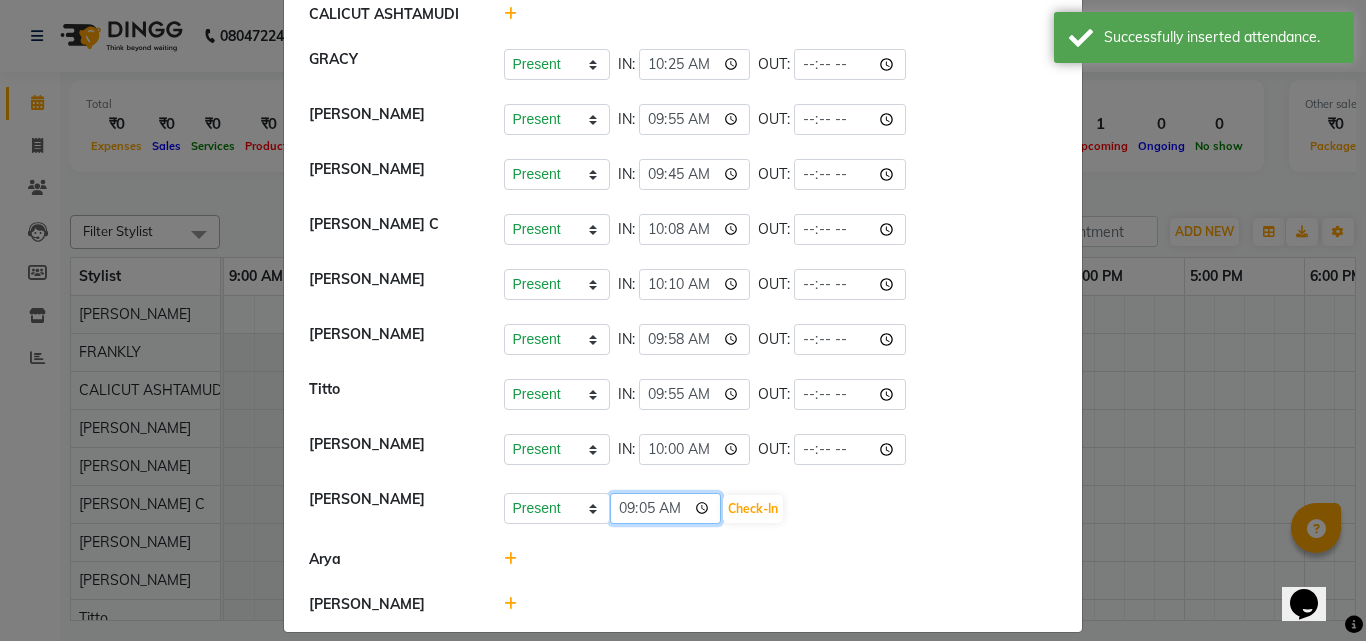 type on "09:55" 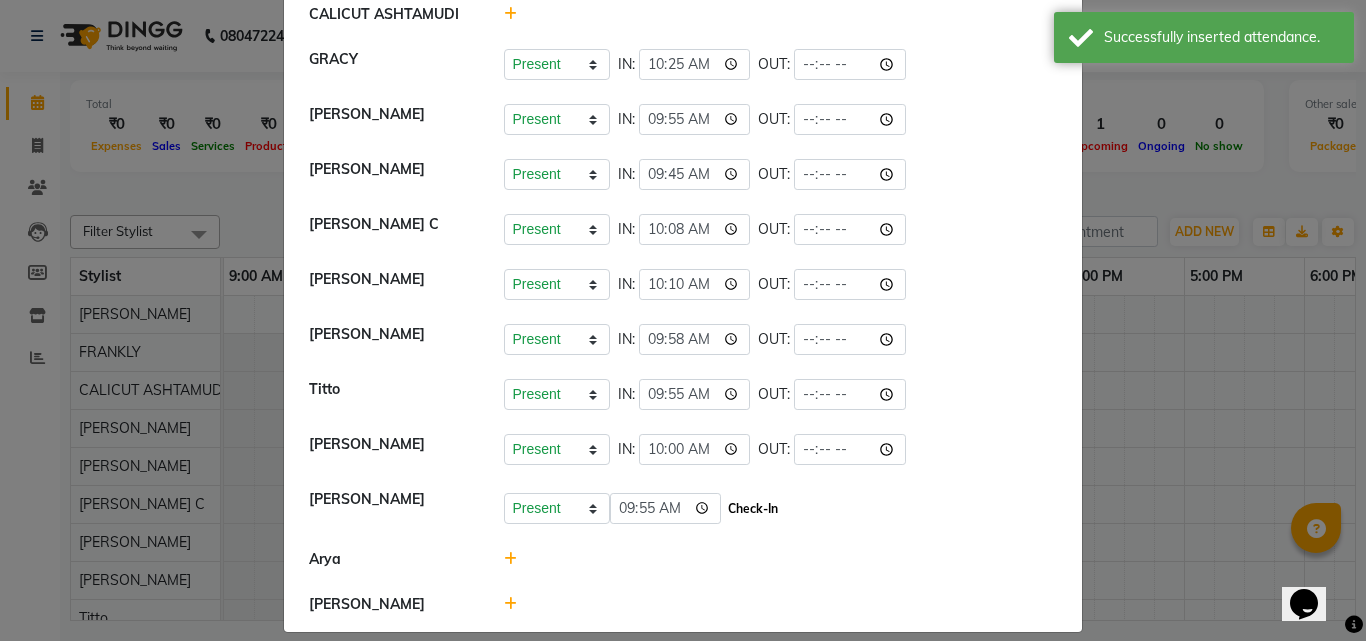 click on "Check-In" 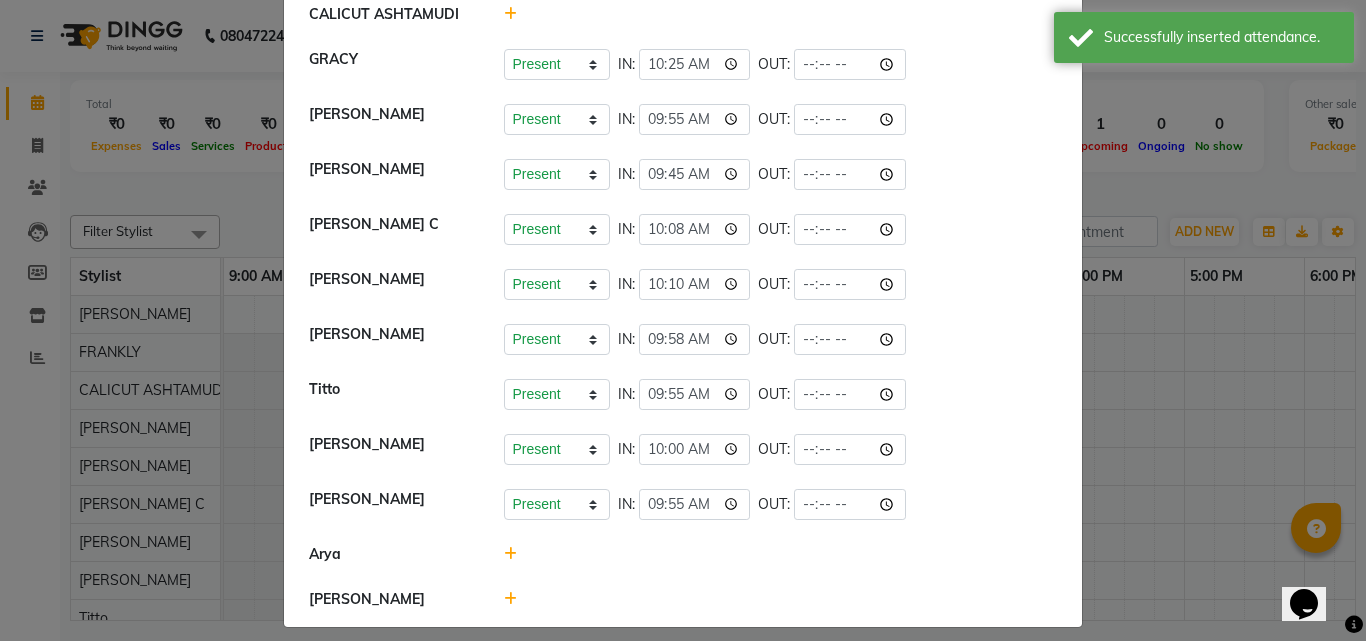 click 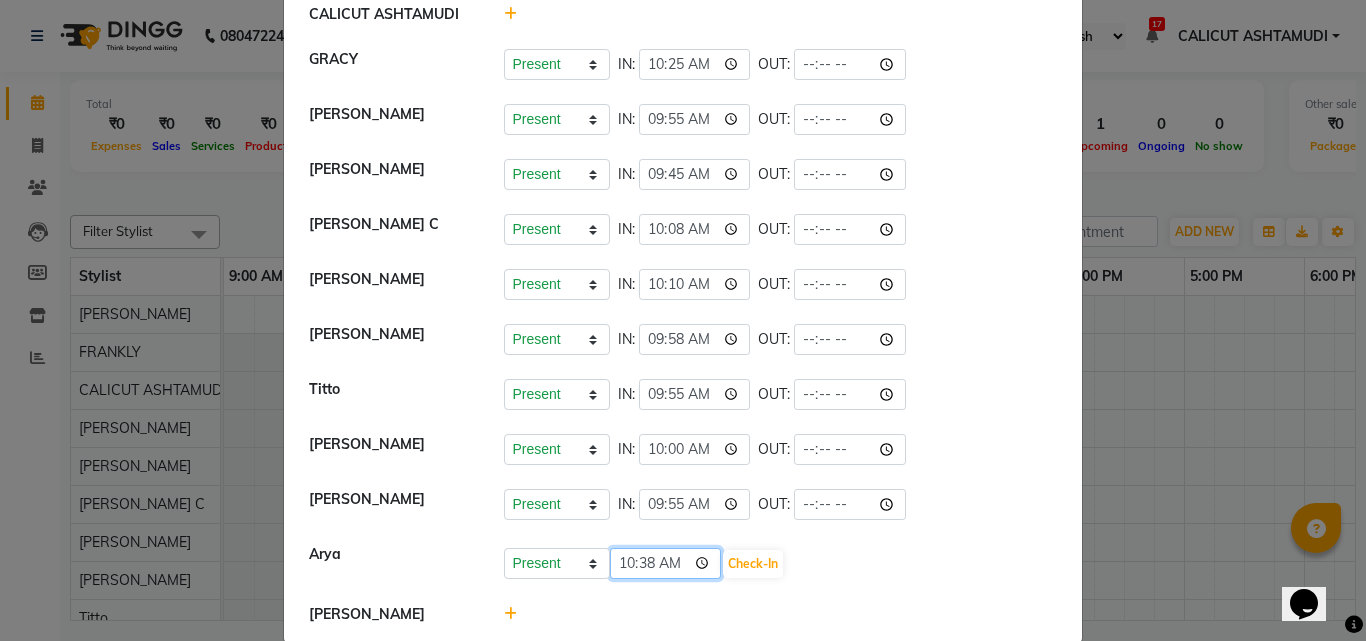 click on "10:38" 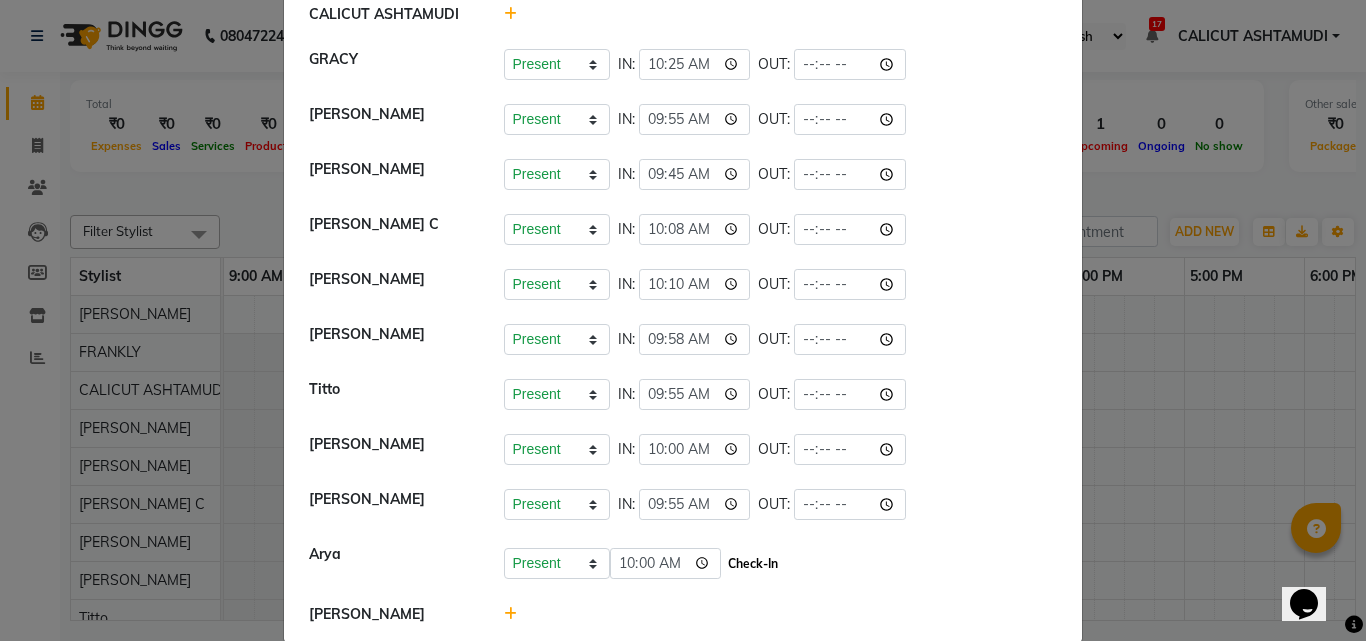click on "Check-In" 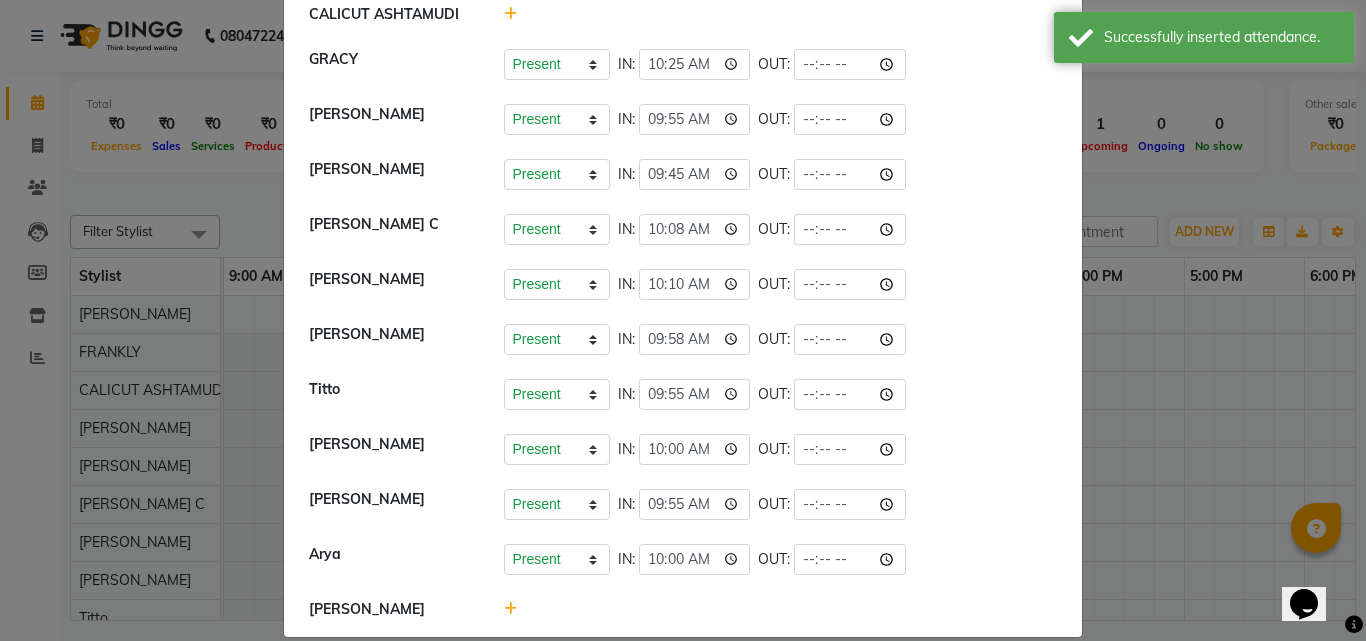 click 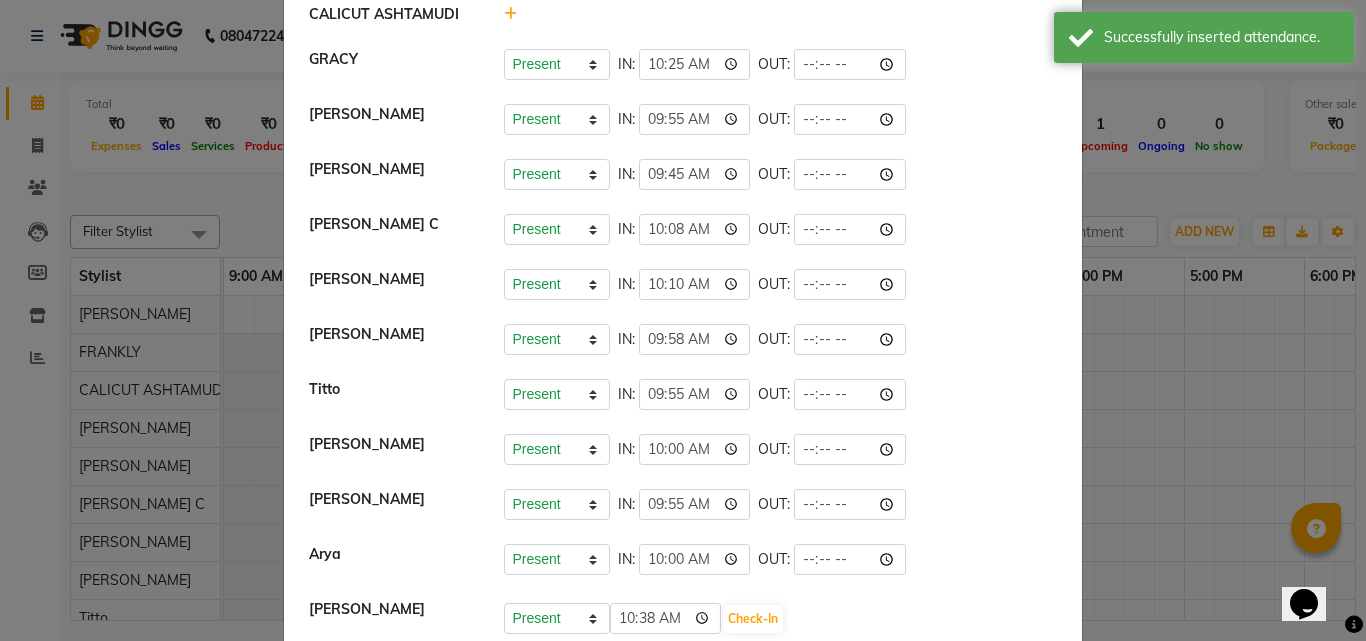 scroll, scrollTop: 223, scrollLeft: 0, axis: vertical 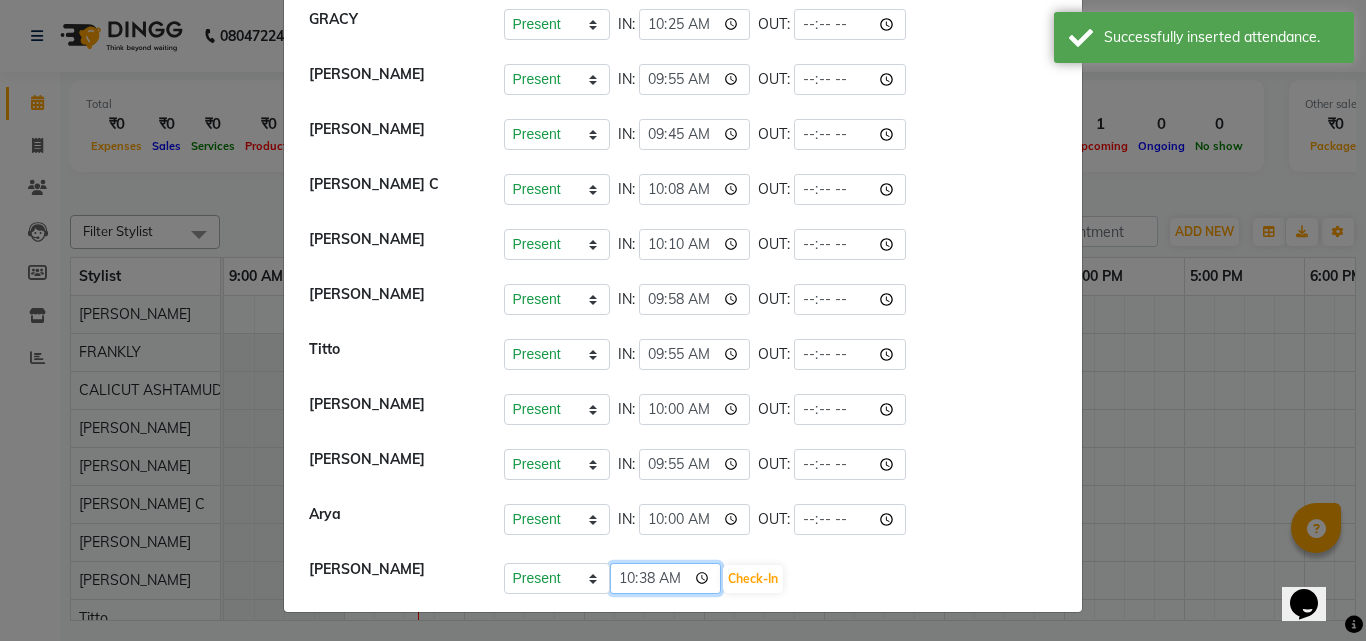 click on "10:38" 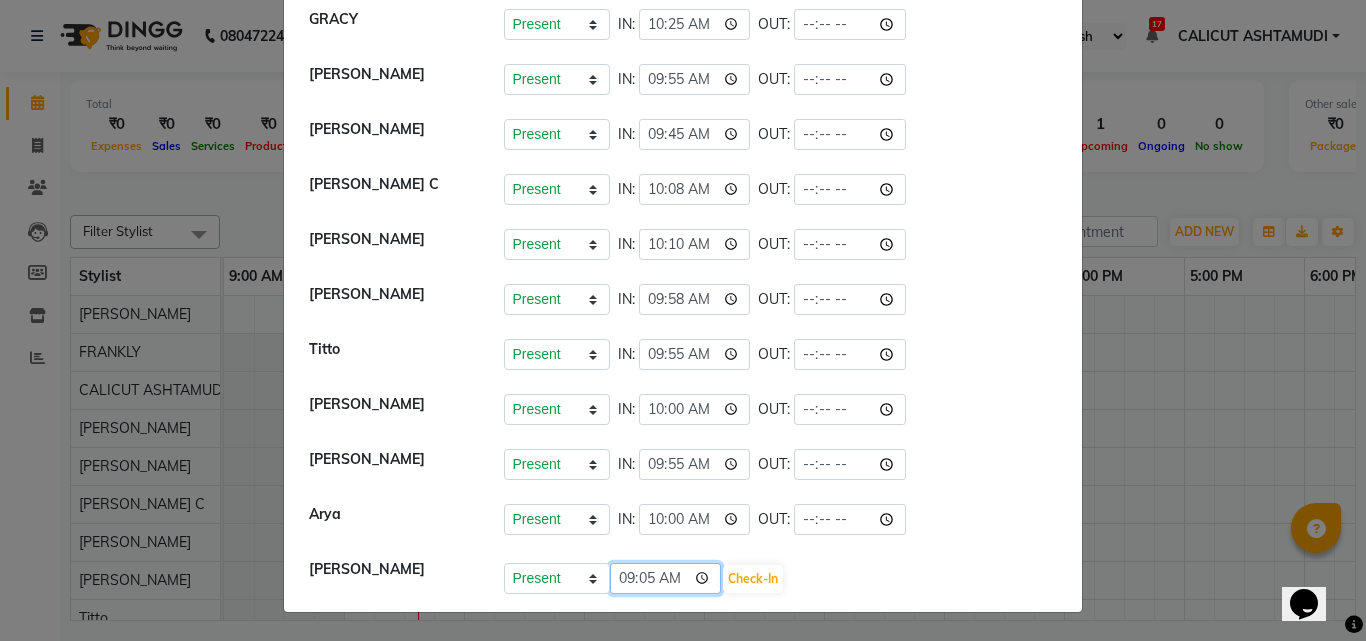 type on "09:55" 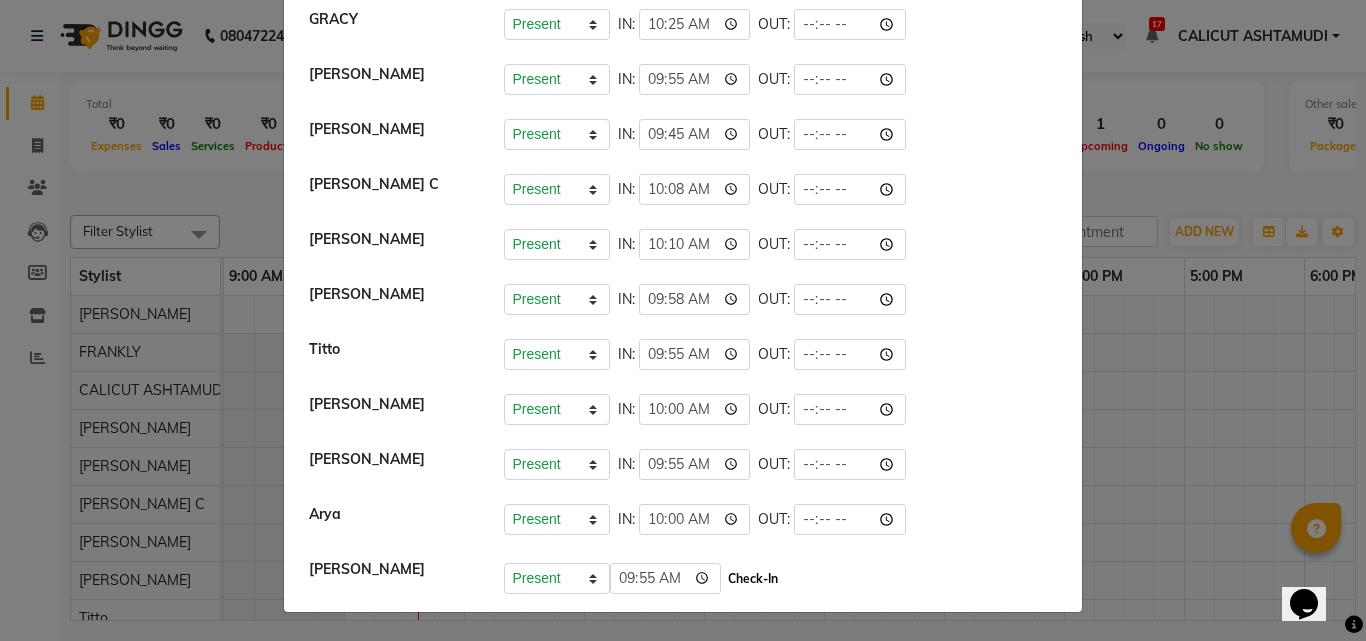 click on "Check-In" 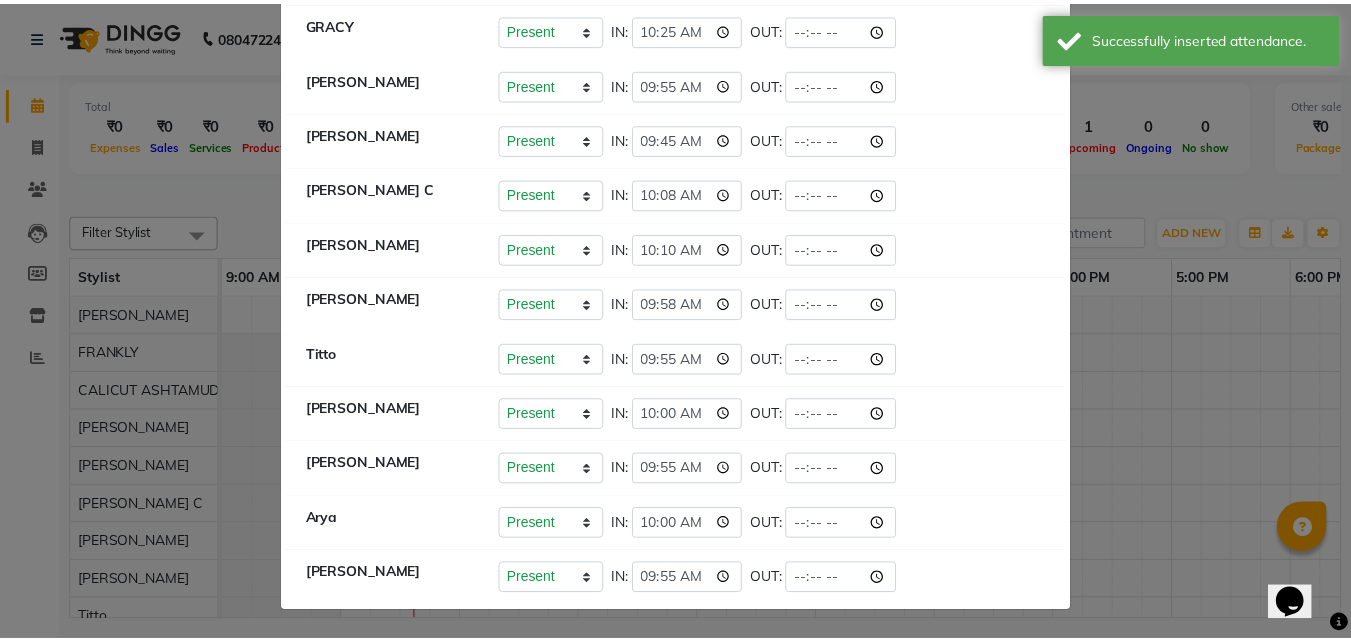 scroll, scrollTop: 18, scrollLeft: 0, axis: vertical 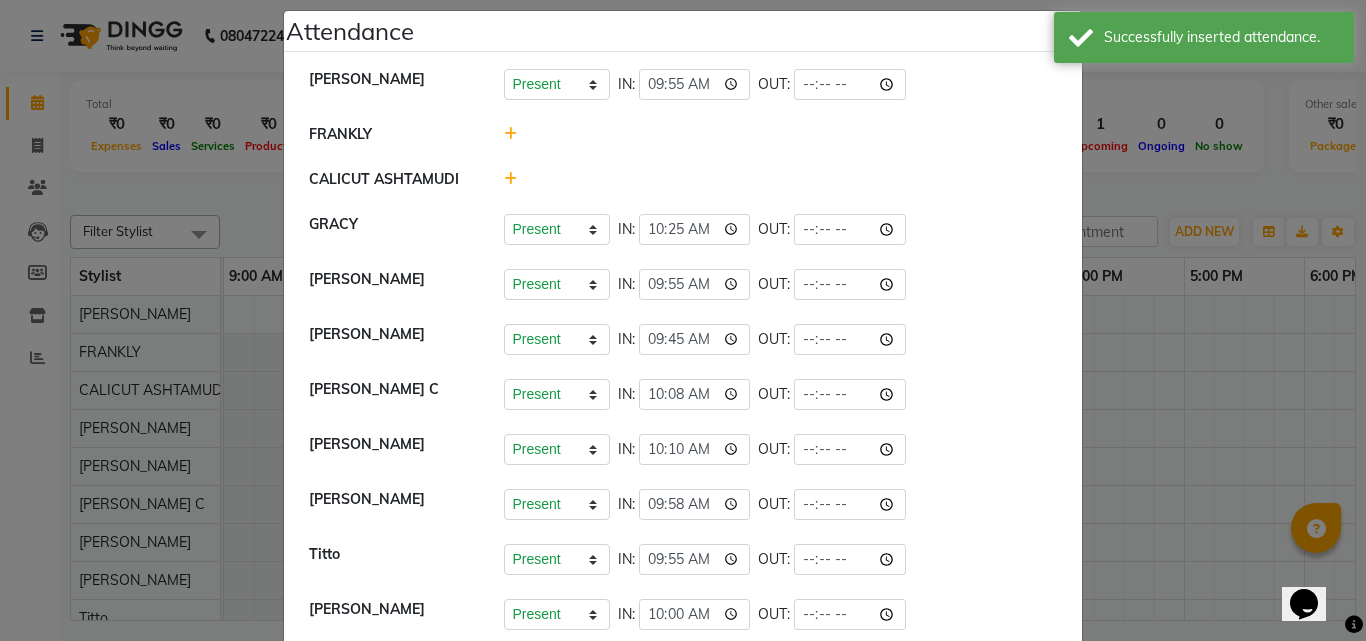 click on "Attendance ×  ANKITHA   Present   Absent   Late   Half Day   Weekly Off  IN:  09:55 OUT:   FRANKLY	   CALICUT ASHTAMUDI   GRACY   Present   Absent   Late   Half Day   Weekly Off  IN:  10:25 OUT:   KRISHNA   Present   Absent   Late   Half Day   Weekly Off  IN:  09:55 OUT:   SUHANA  SHABU   Present   Absent   Late   Half Day   Weekly Off  IN:  09:45 OUT:   AMBILI C   Present   Absent   Late   Half Day   Weekly Off  IN:  10:08 OUT:   Amala George   Present   Absent   Late   Half Day   Weekly Off  IN:  10:10 OUT:   Sewan ali   Present   Absent   Late   Half Day   Weekly Off  IN:  09:58 OUT:   Titto   Present   Absent   Late   Half Day   Weekly Off  IN:  09:55 OUT:   Punam Gurung   Present   Absent   Late   Half Day   Weekly Off  IN:  10:00 OUT:   Nitesh   Present   Absent   Late   Half Day   Weekly Off  IN:  09:55 OUT:   Arya   Present   Absent   Late   Half Day   Weekly Off  IN:  10:00 OUT:   Sheela   Present   Absent   Late   Half Day   Weekly Off  IN:  09:55 OUT:" 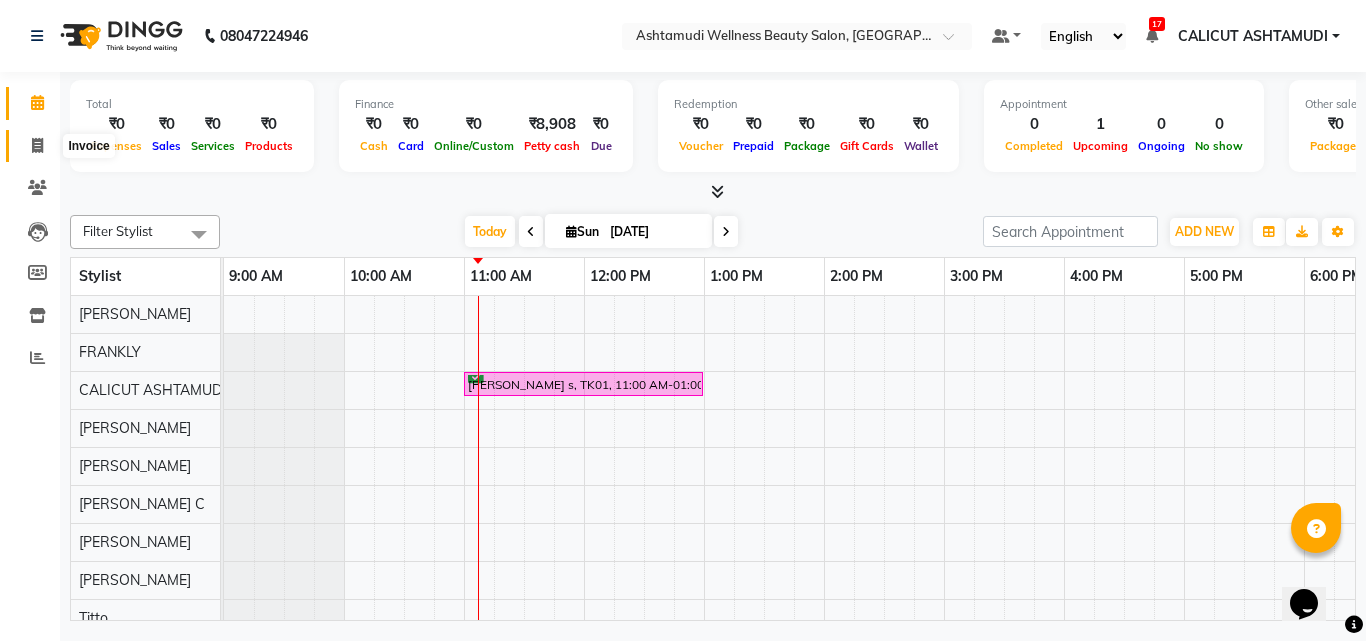 click 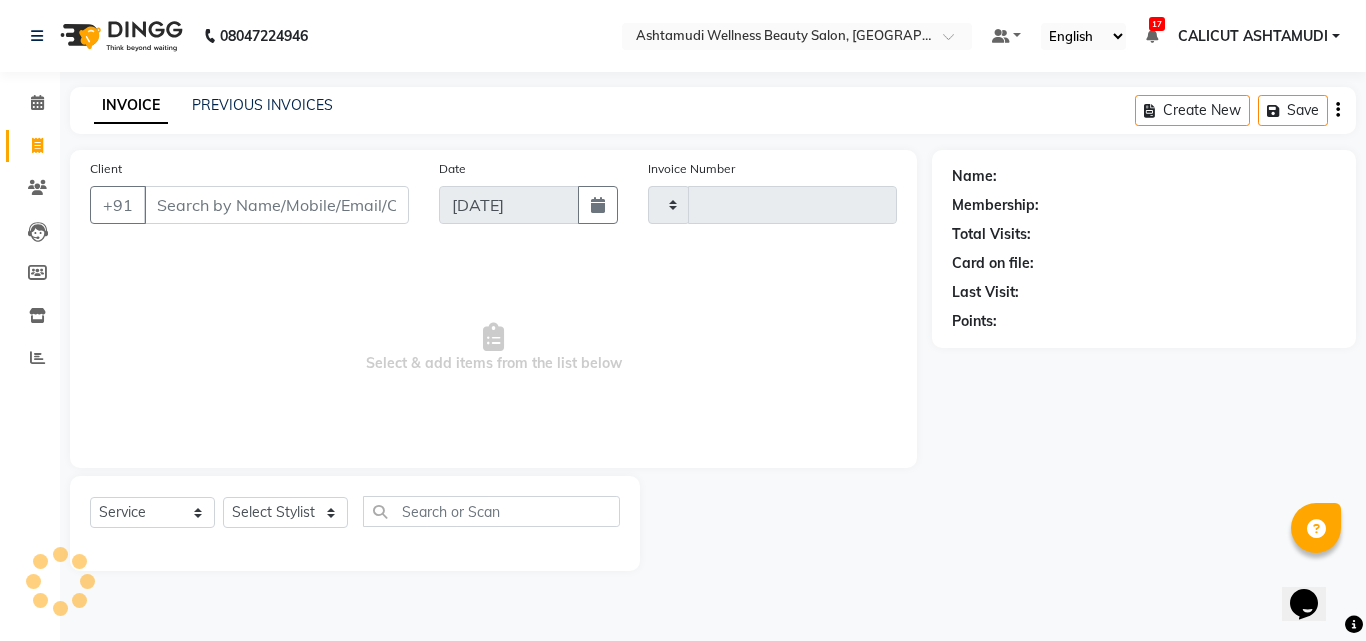type on "2675" 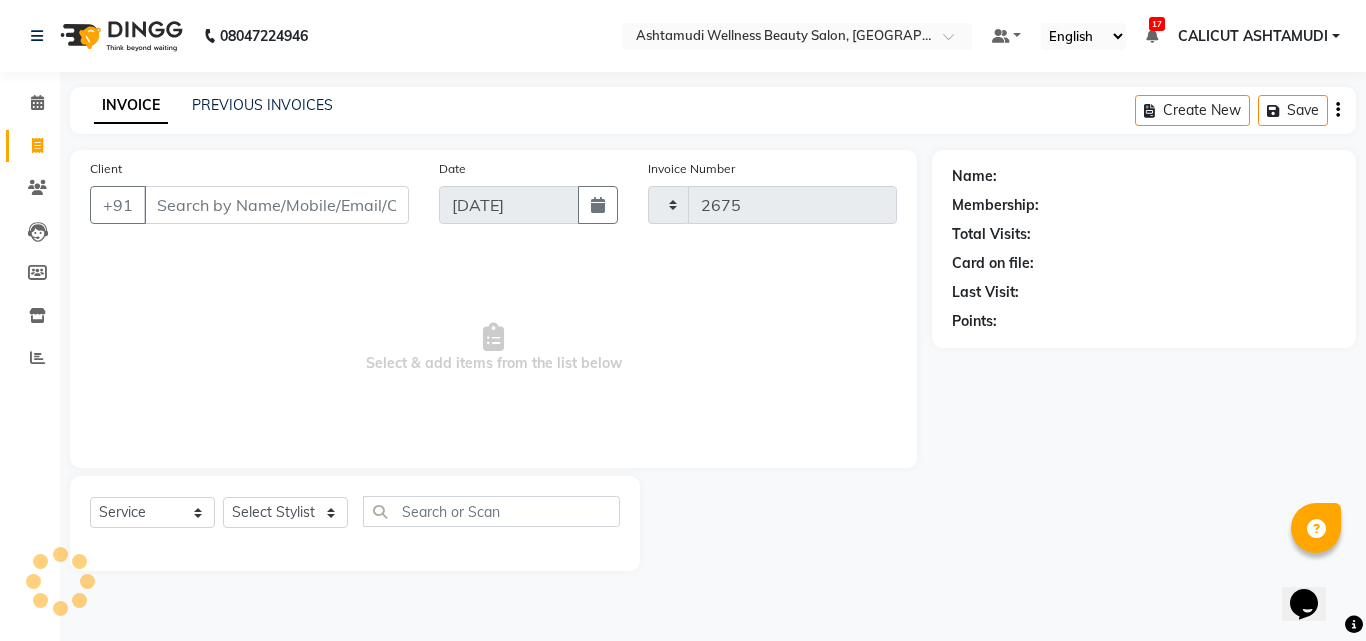 select on "4630" 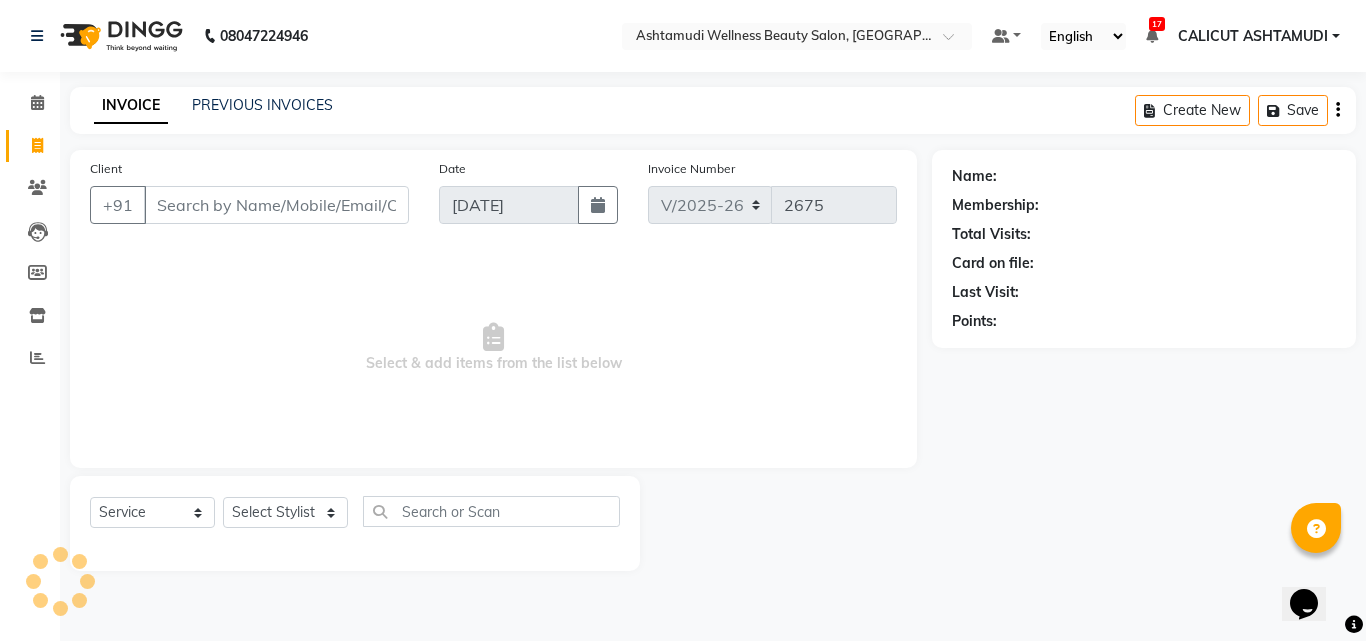 click on "Client" at bounding box center (276, 205) 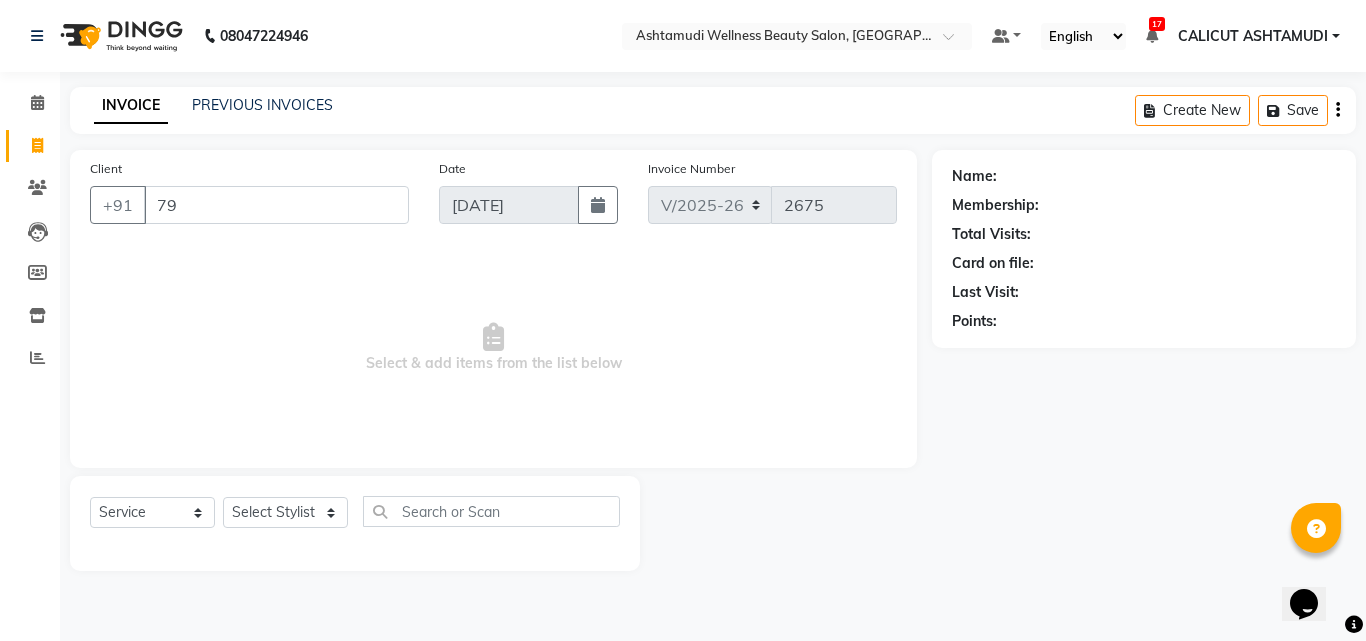 type on "7" 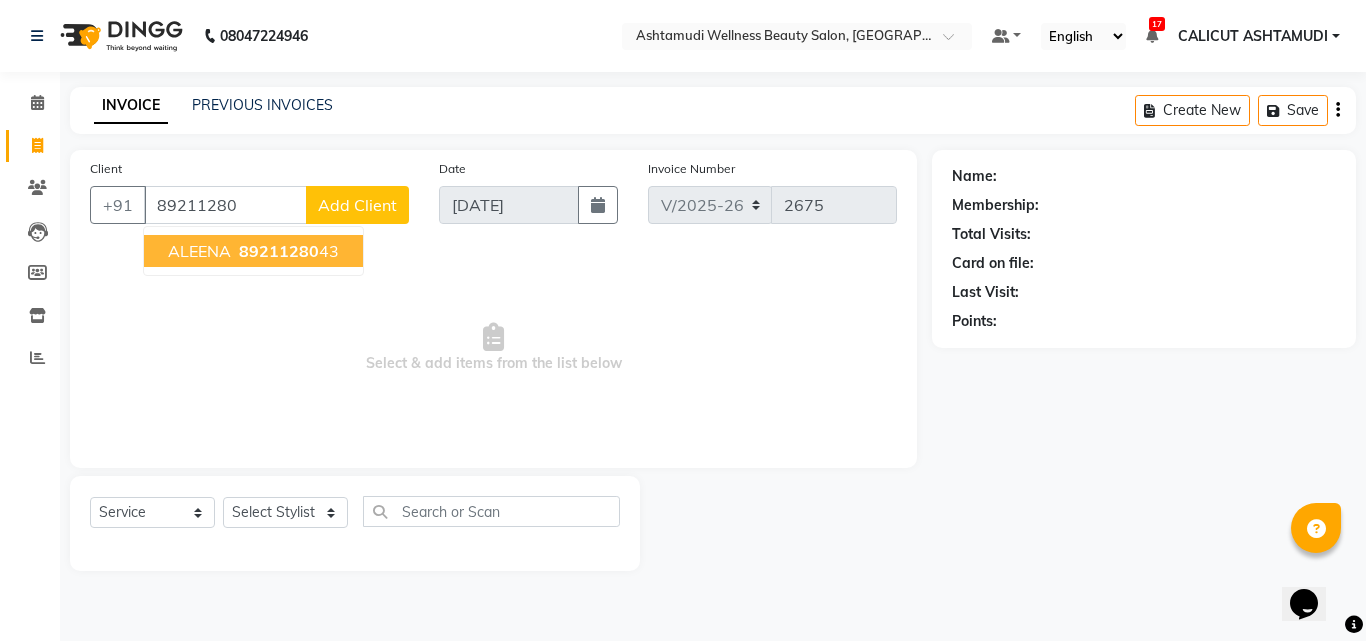 click on "89211280" at bounding box center [279, 251] 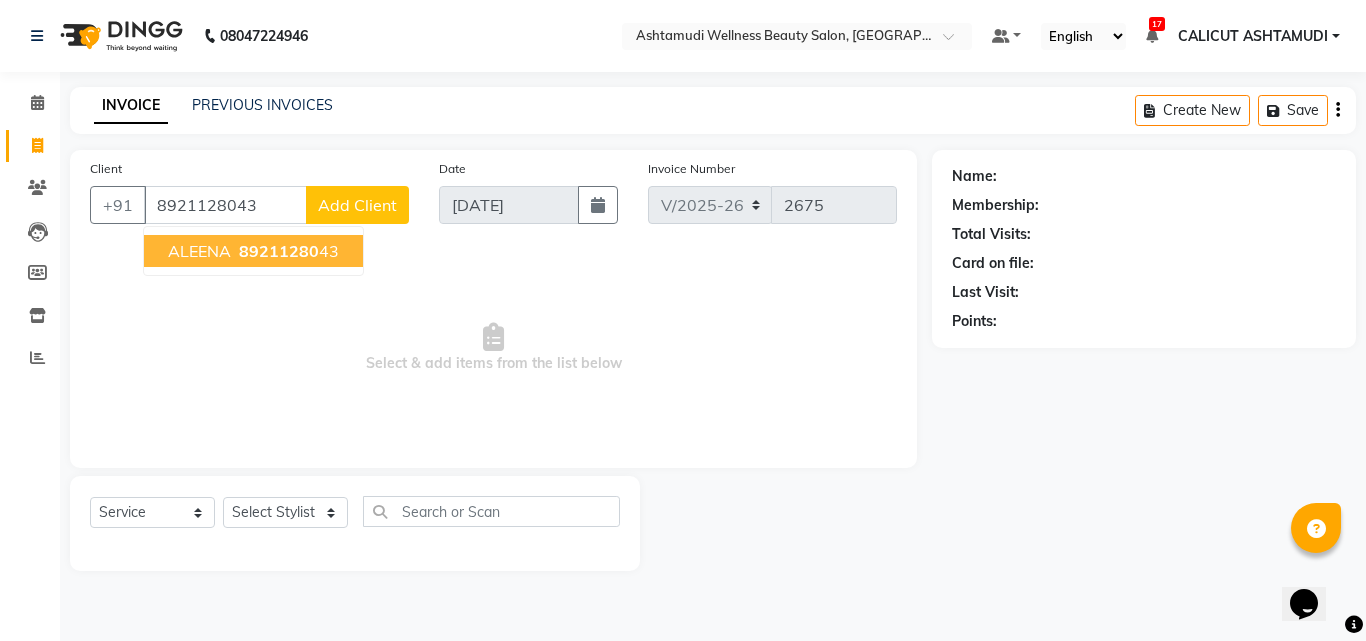 type on "8921128043" 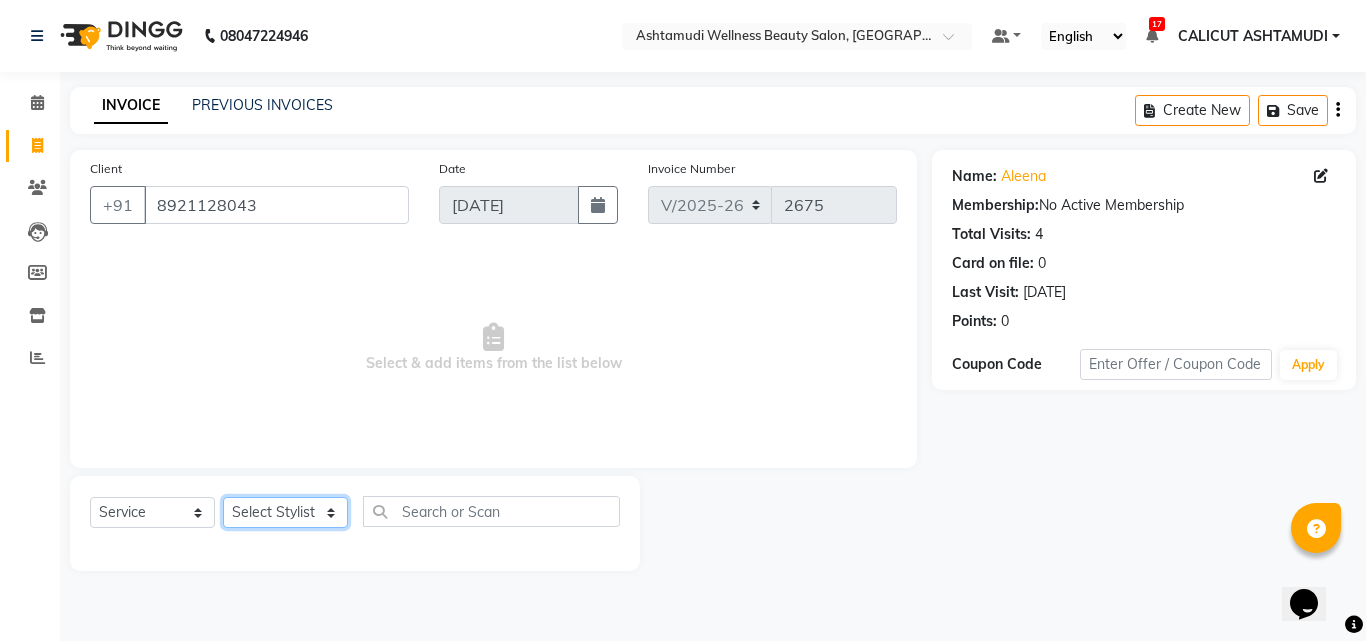 click on "Select Stylist [PERSON_NAME] C [PERSON_NAME] CALICUT ASHTAMUDI FRANKLY	 [PERSON_NAME] [PERSON_NAME] [PERSON_NAME] [PERSON_NAME] [PERSON_NAME]" 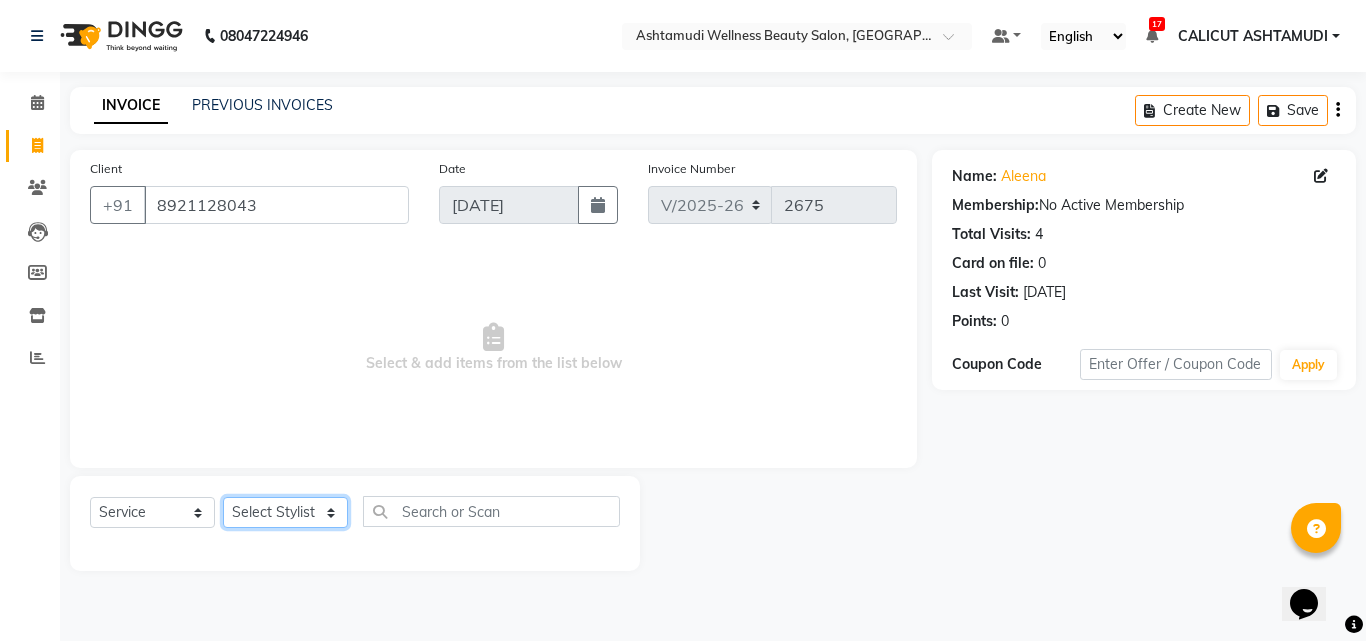 select on "85034" 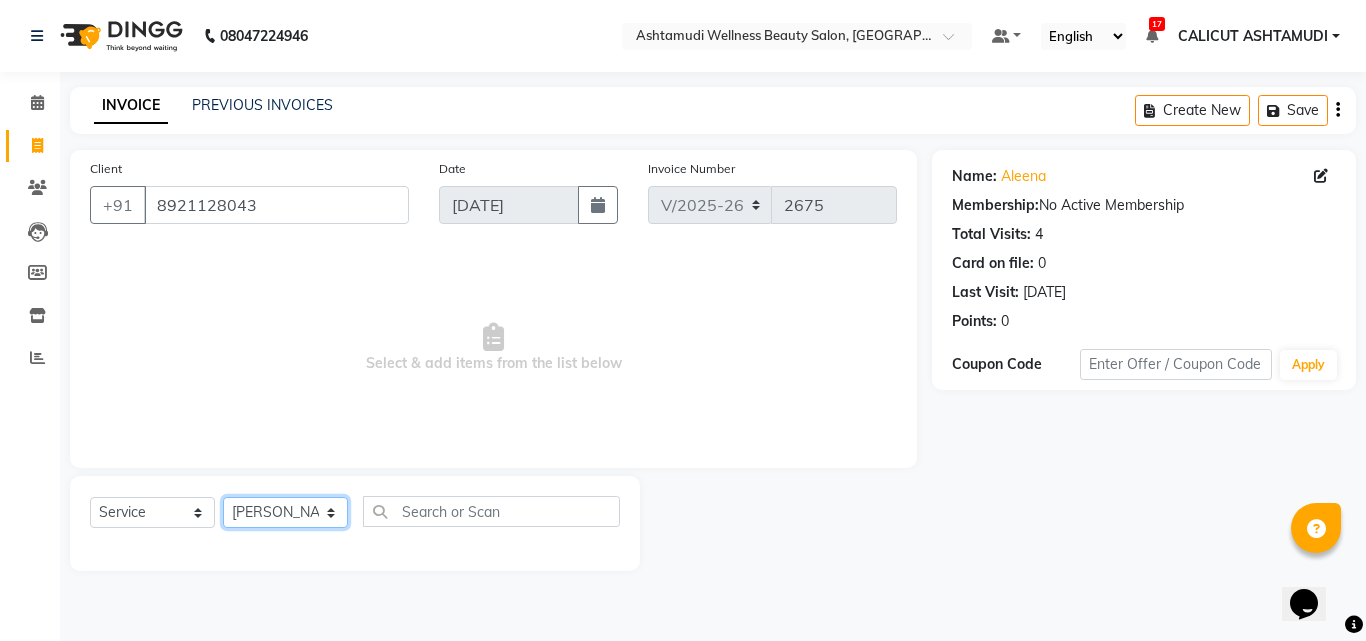 click on "Select Stylist [PERSON_NAME] C [PERSON_NAME] CALICUT ASHTAMUDI FRANKLY	 [PERSON_NAME] [PERSON_NAME] [PERSON_NAME] [PERSON_NAME] [PERSON_NAME]" 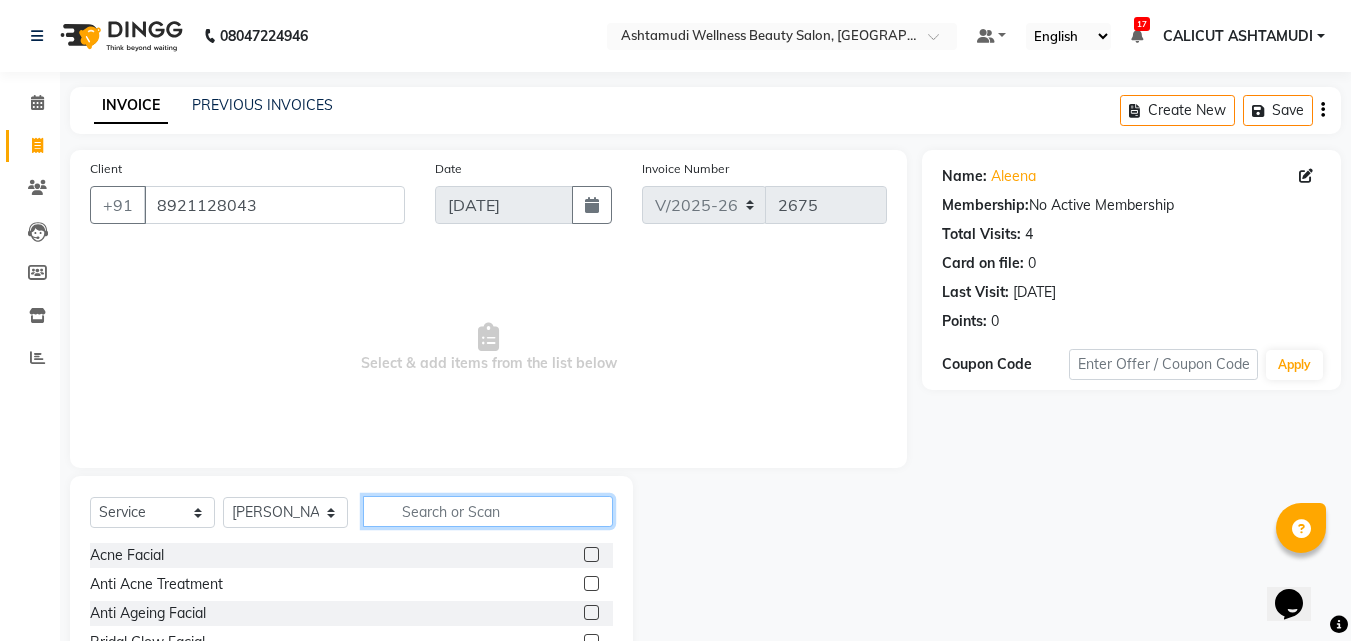 click 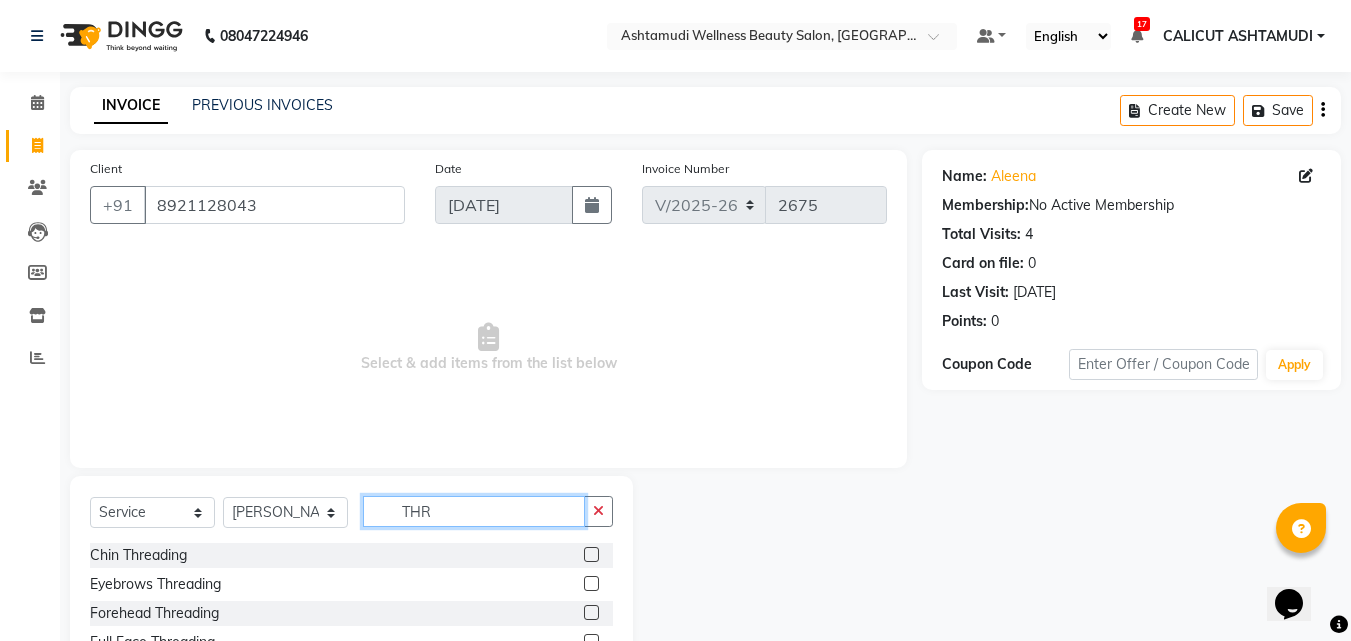 type on "THR" 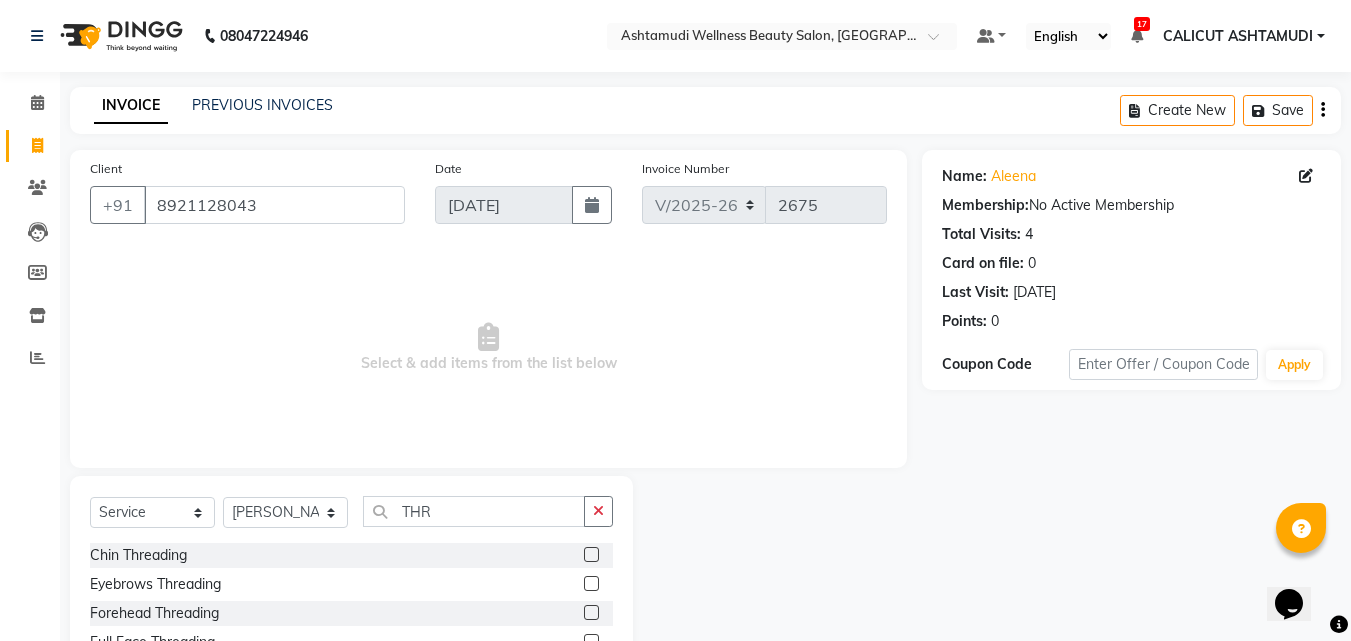 click 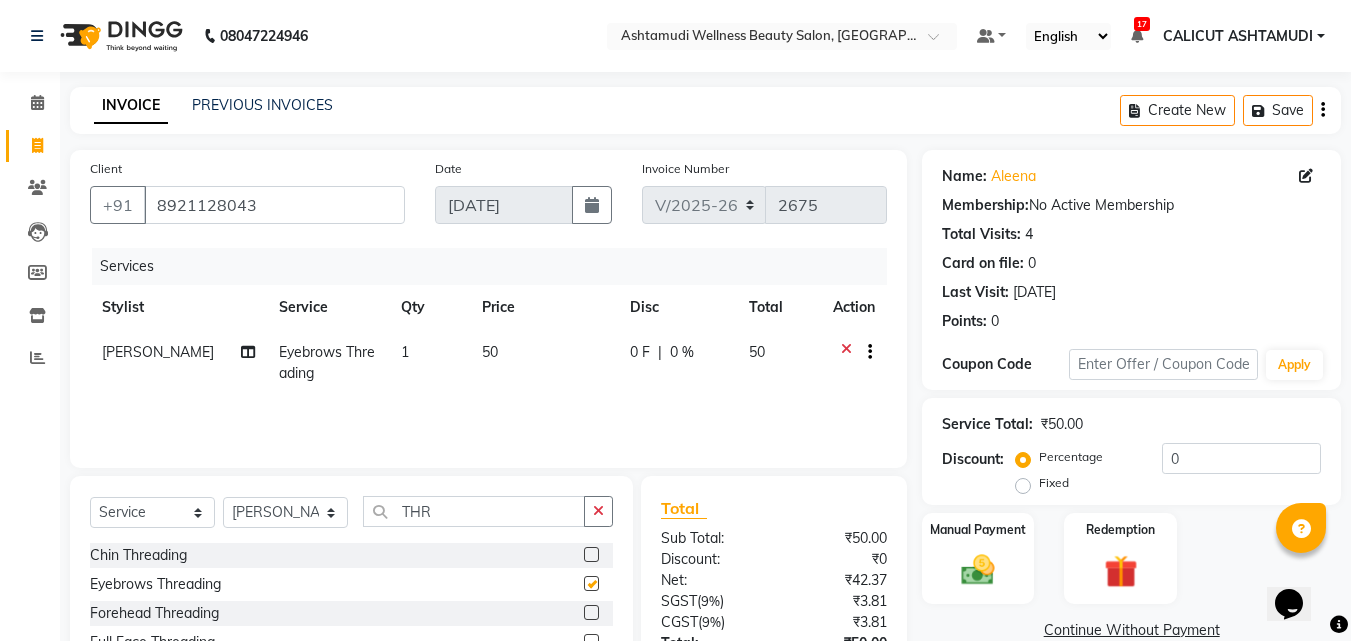 checkbox on "false" 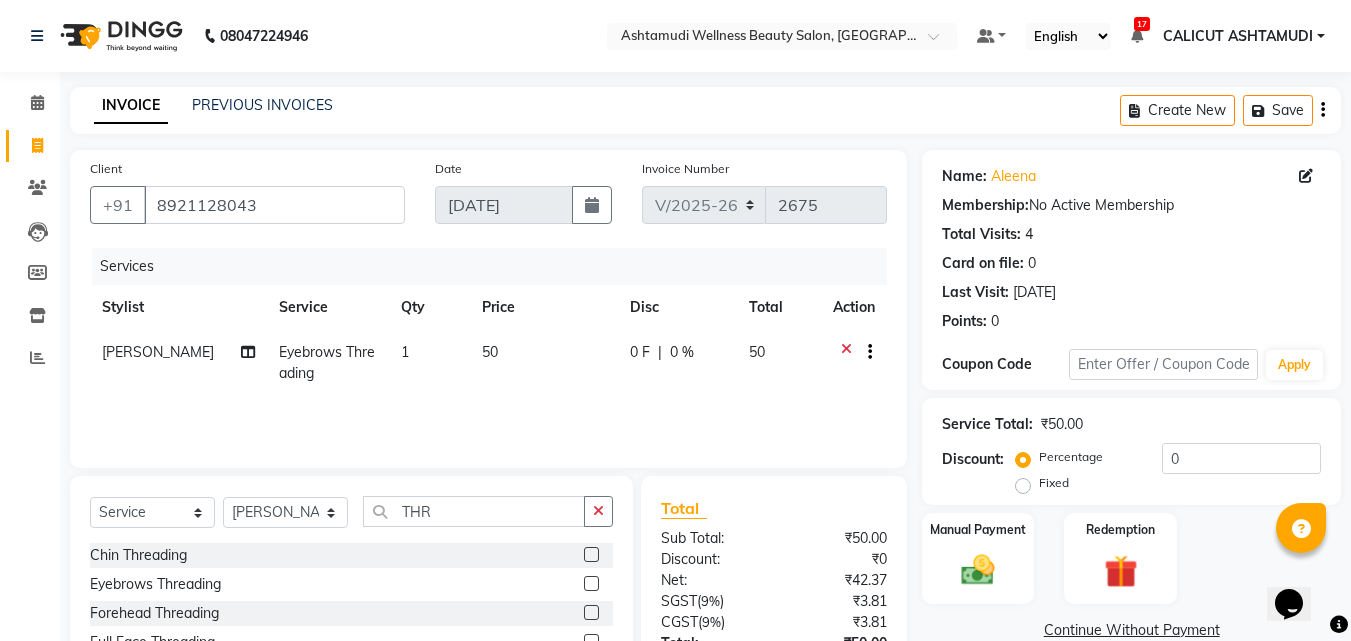 click 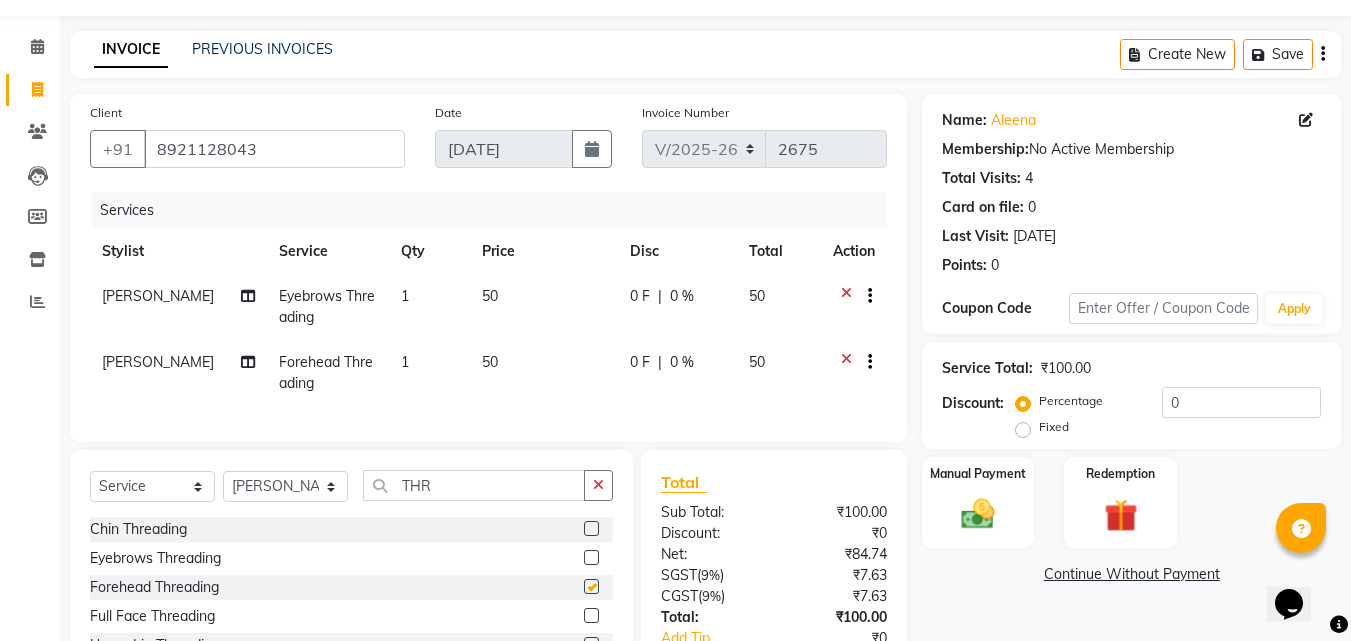 checkbox on "false" 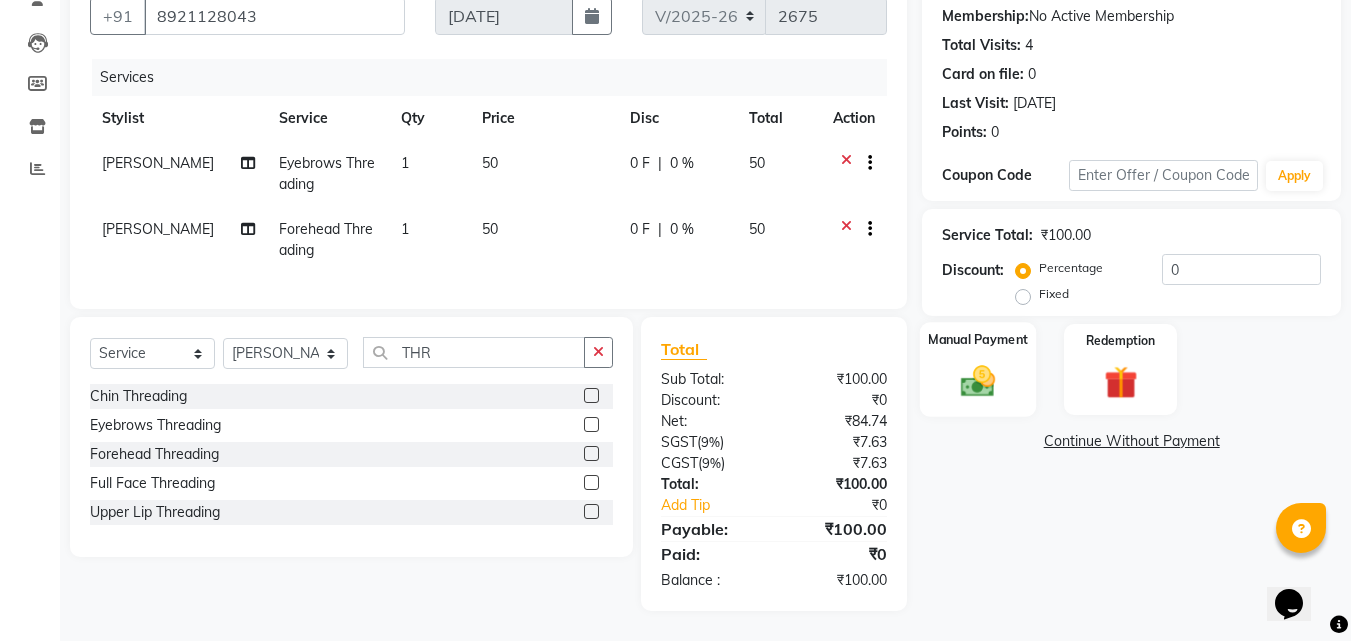 click 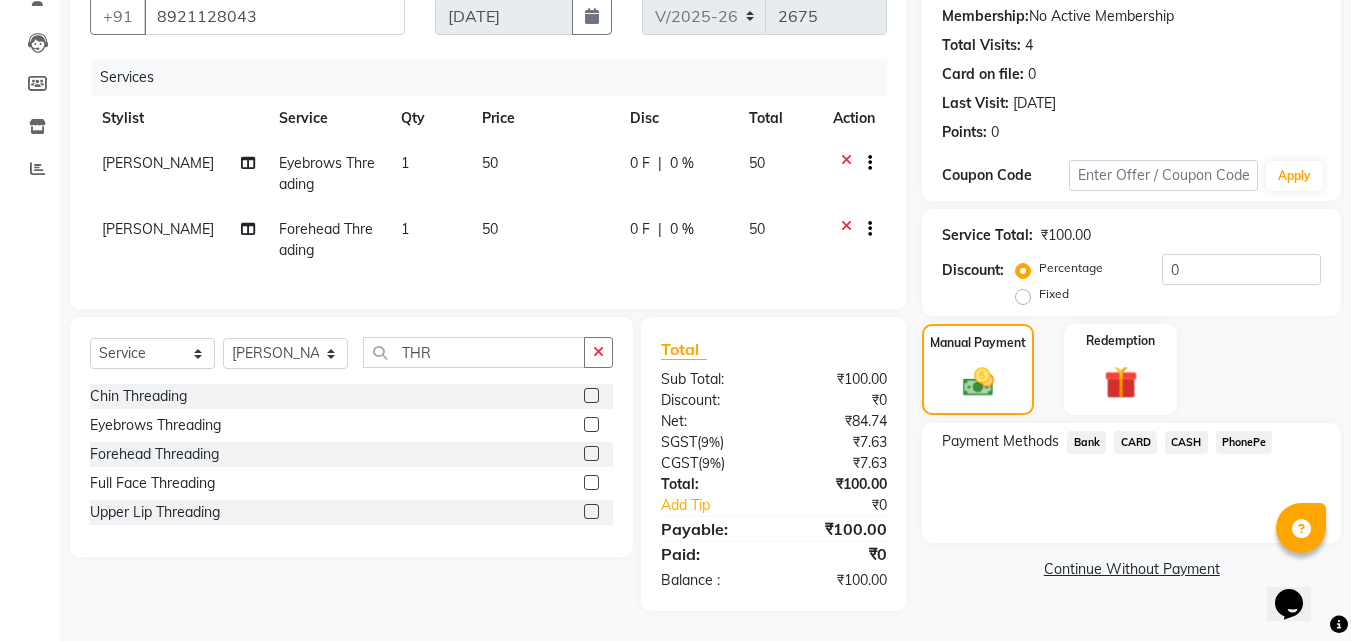 scroll, scrollTop: 204, scrollLeft: 0, axis: vertical 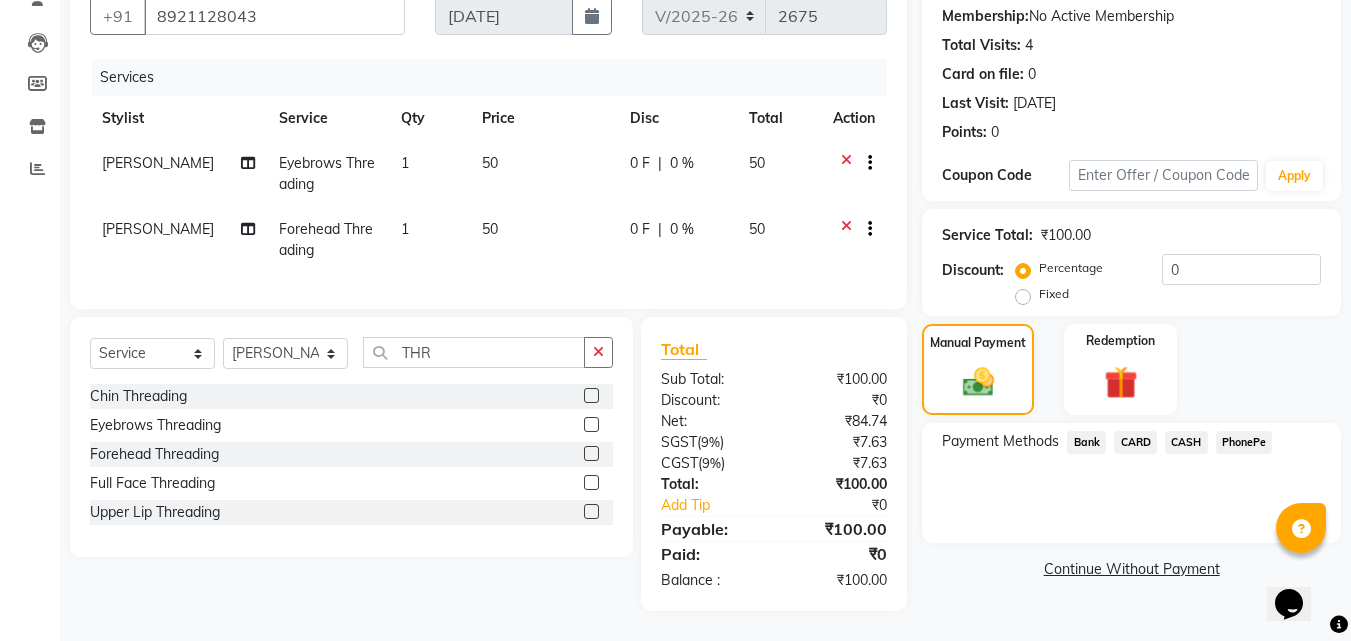 click on "CASH" 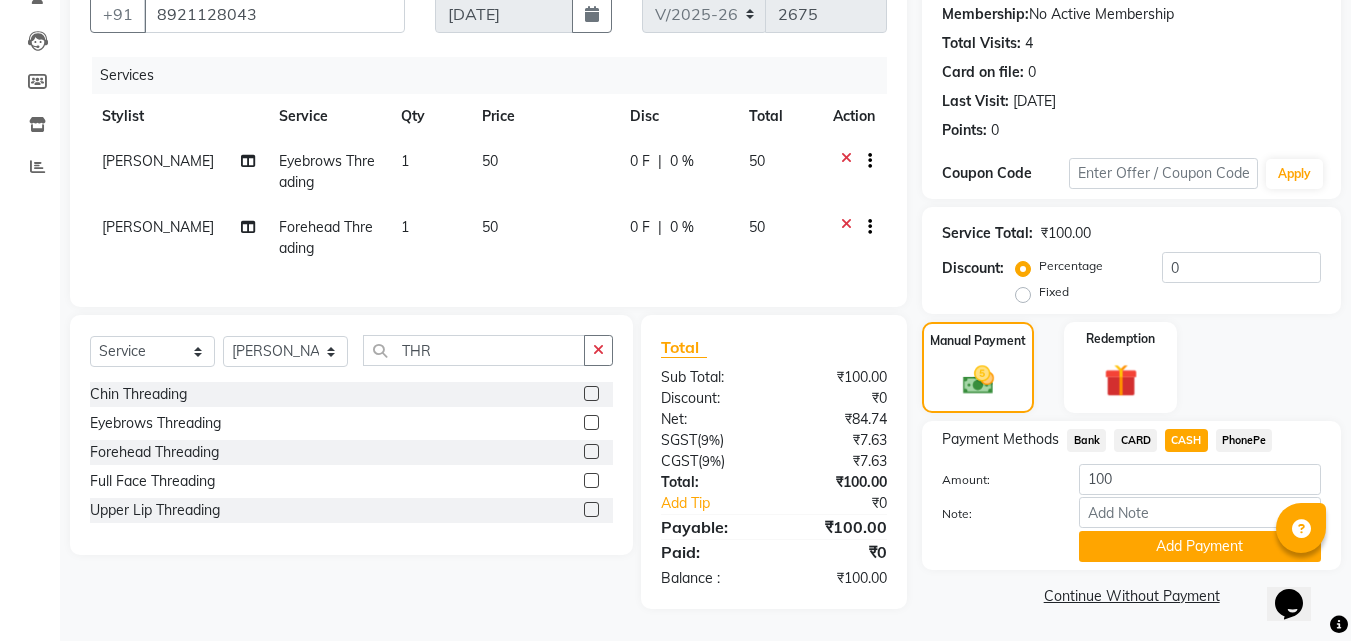 click on "Fixed" 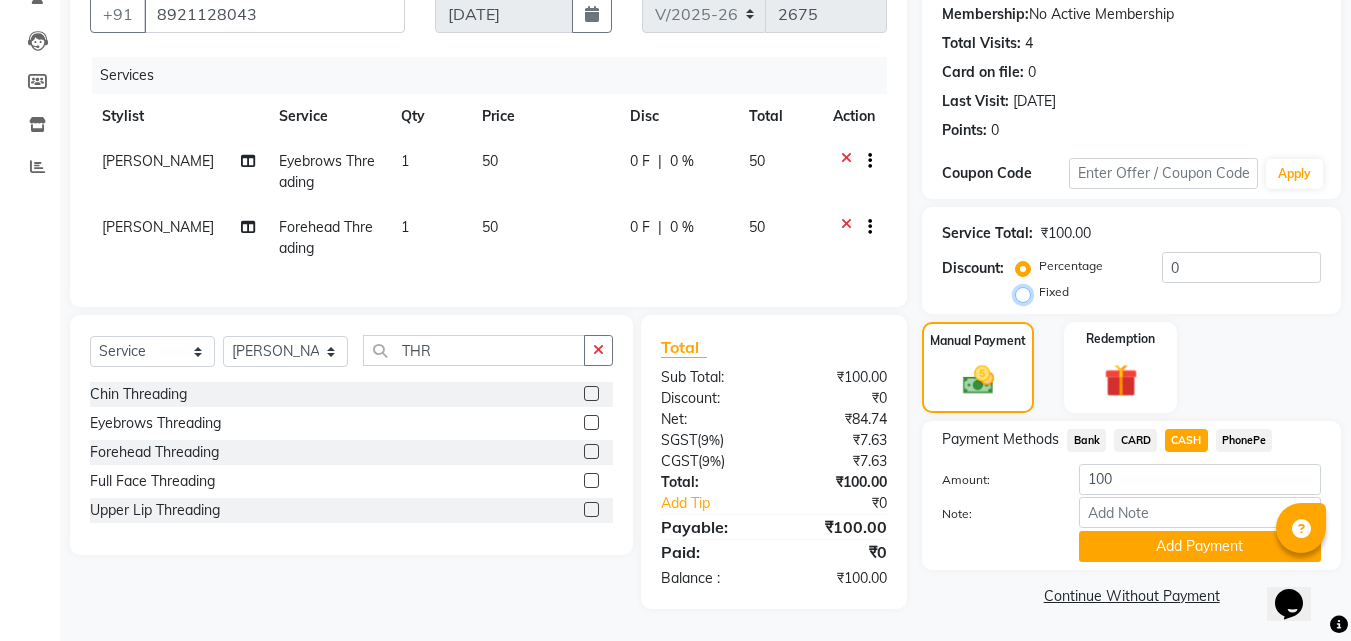 click on "Fixed" at bounding box center [1027, 292] 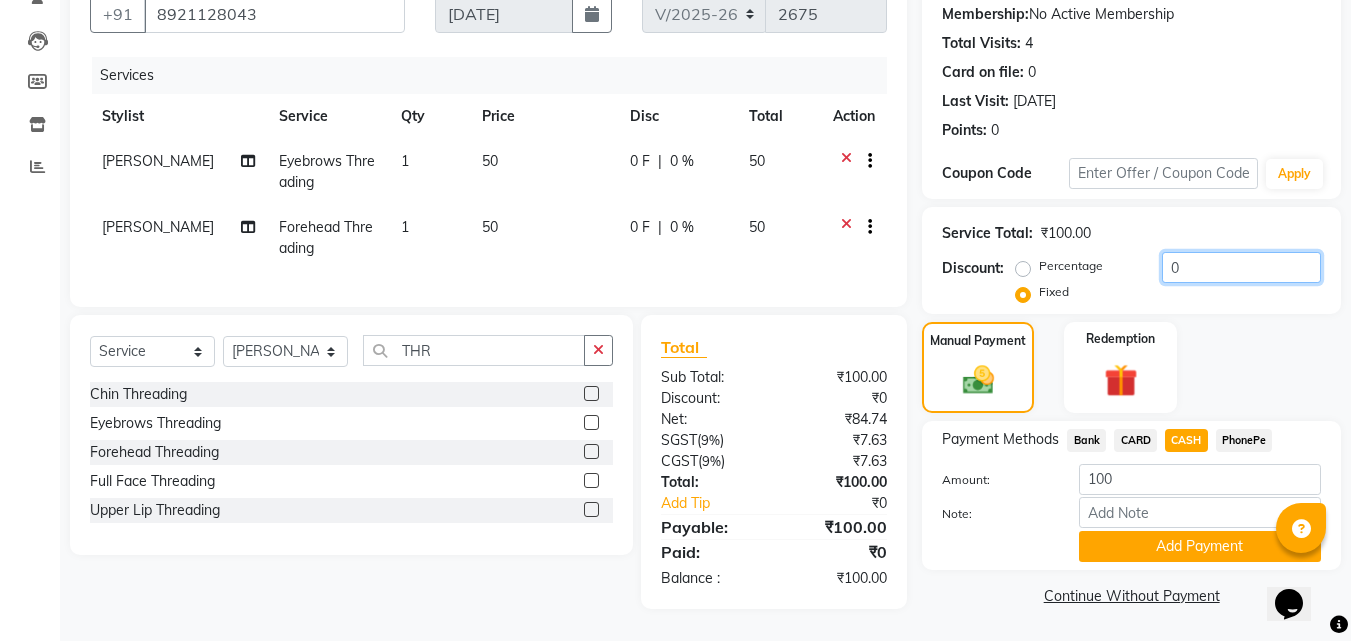 click on "0" 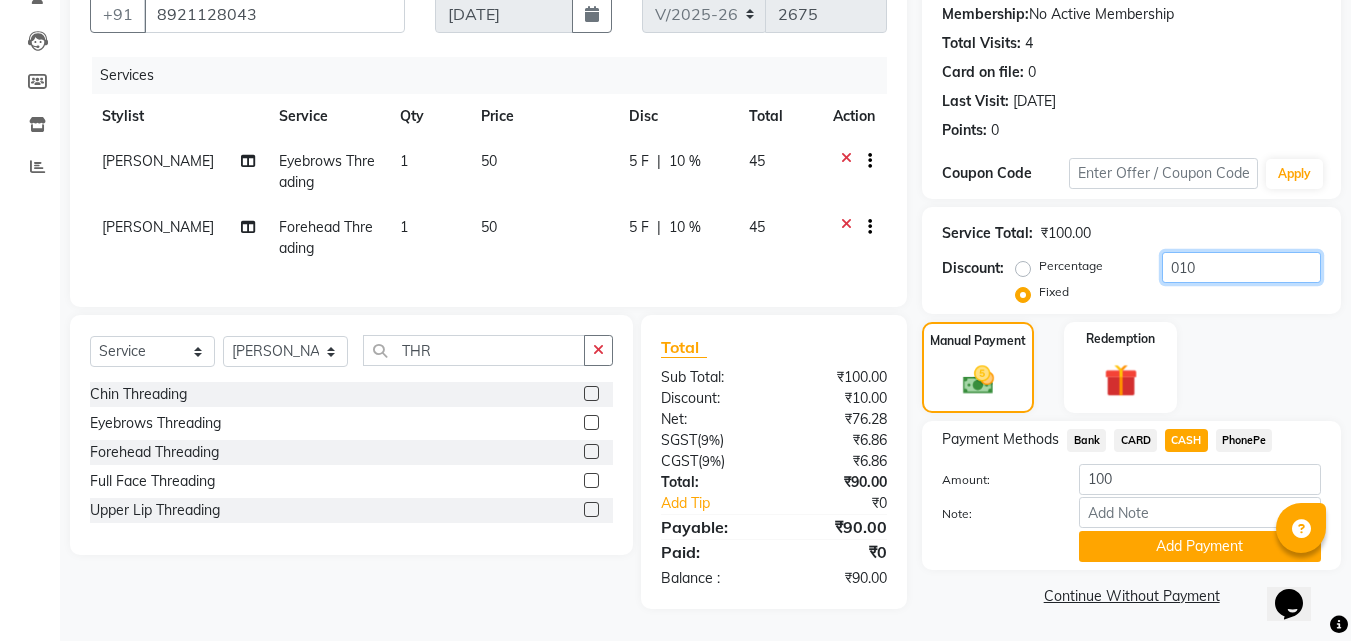 type on "010" 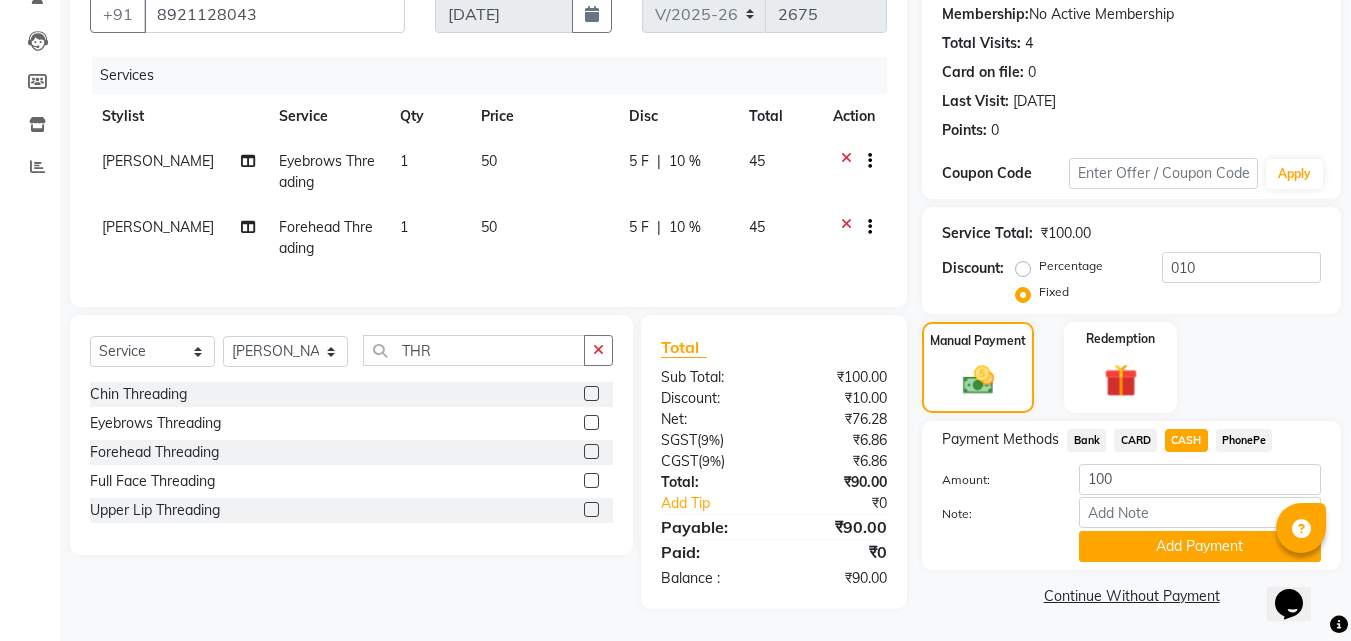 click on "CARD" 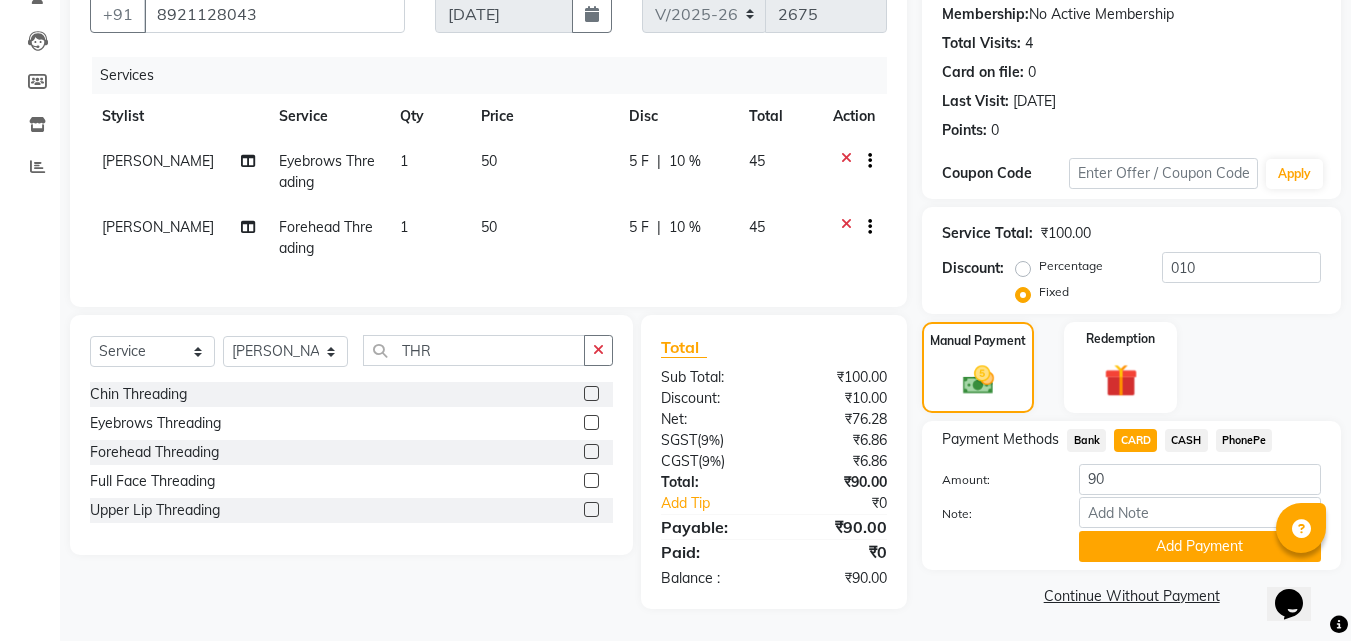 click on "CASH" 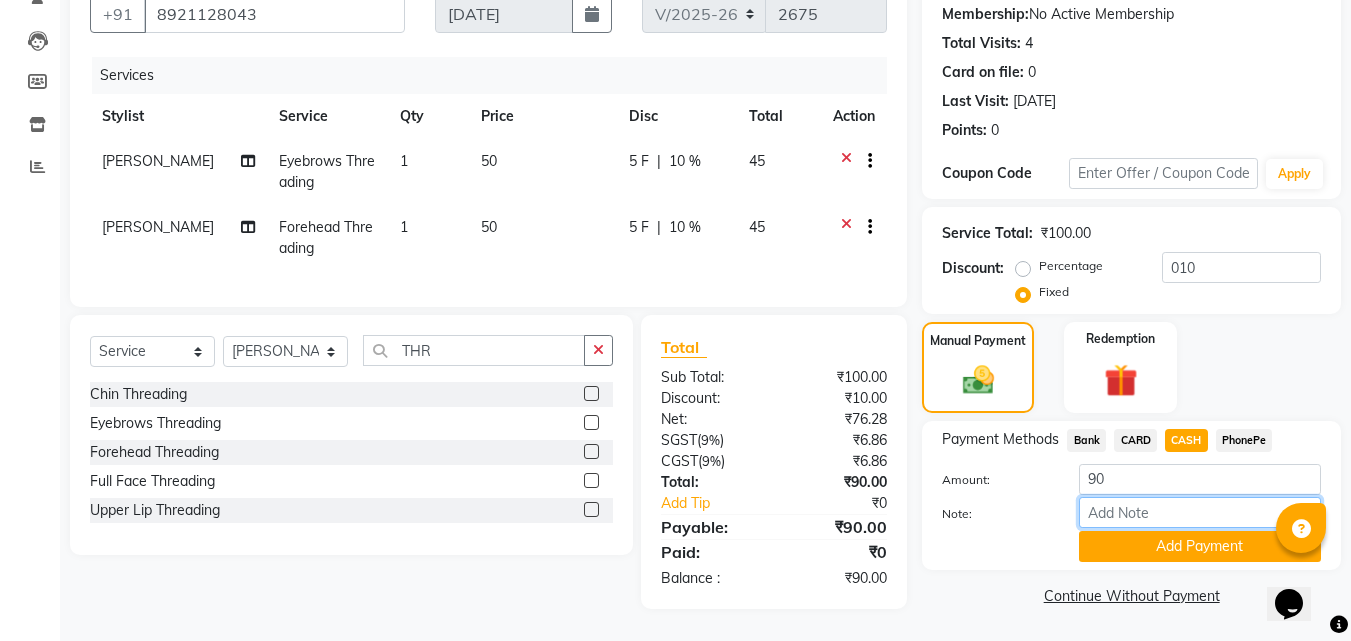 drag, startPoint x: 1150, startPoint y: 495, endPoint x: 1164, endPoint y: 500, distance: 14.866069 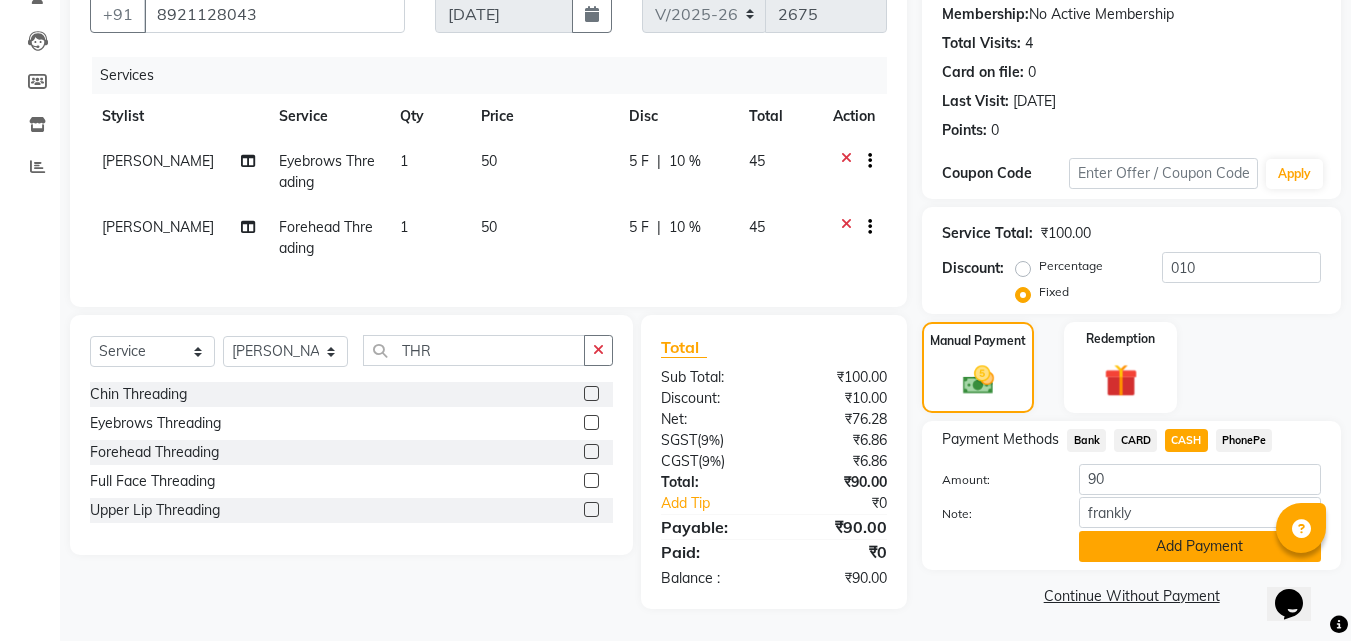click on "Add Payment" 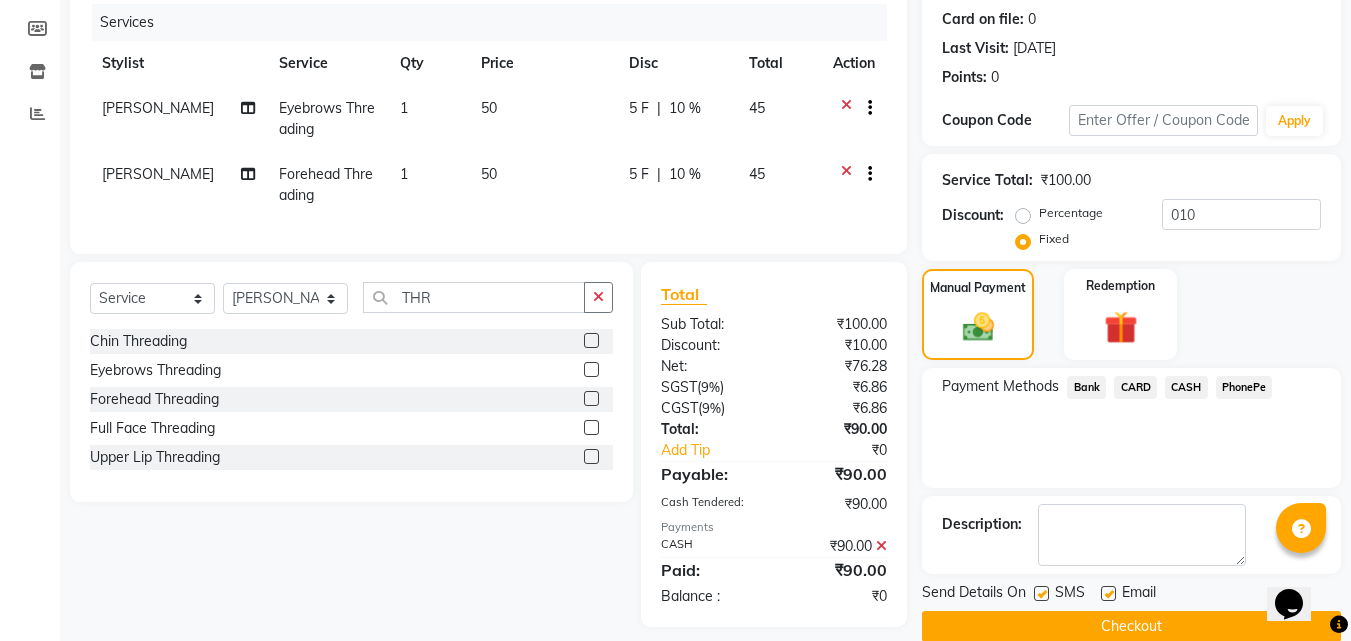 scroll, scrollTop: 275, scrollLeft: 0, axis: vertical 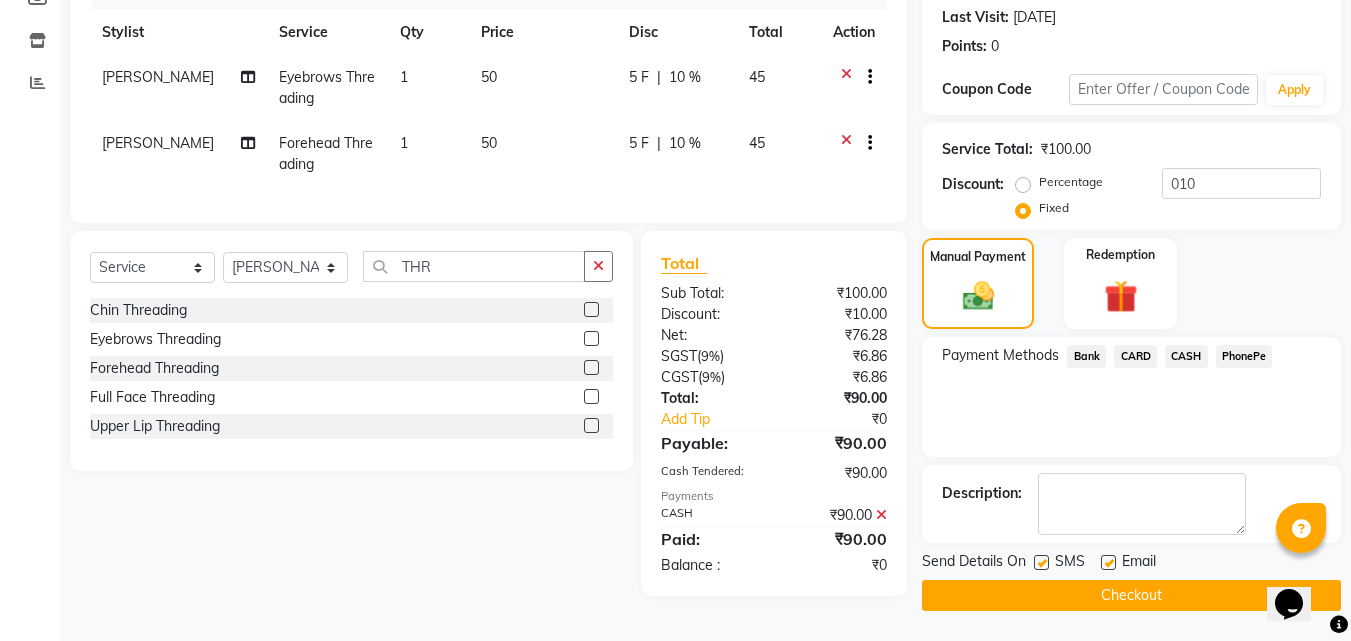 click on "Checkout" 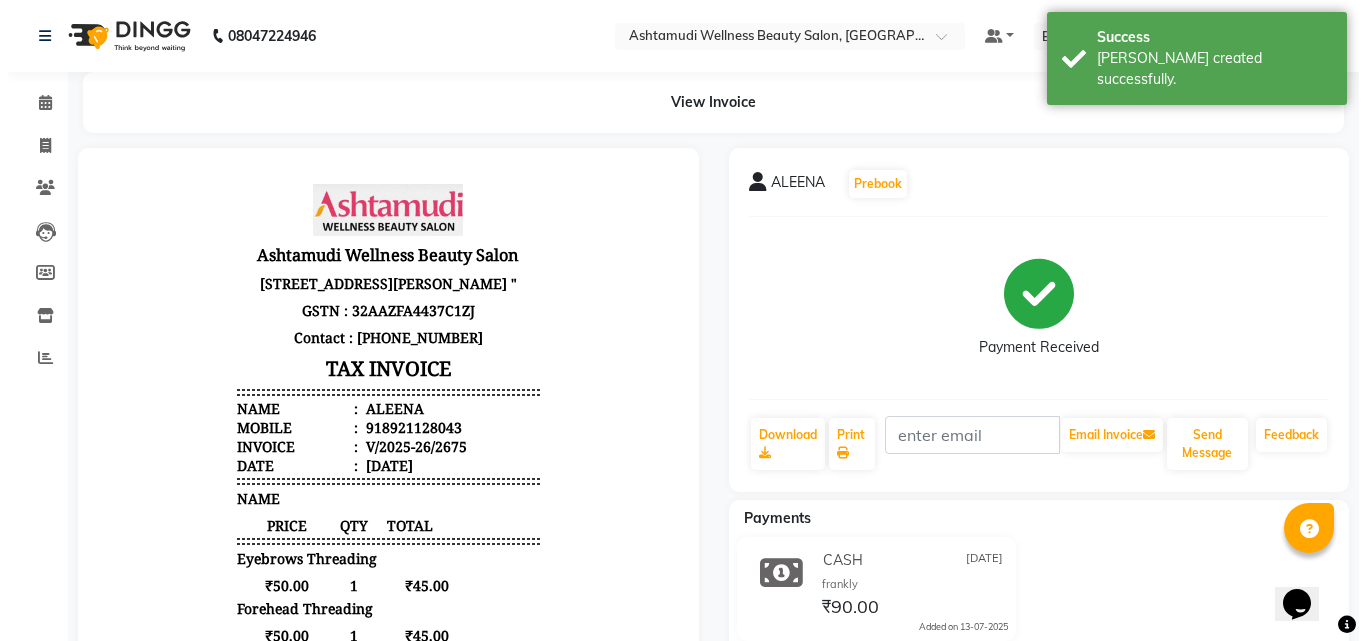 scroll, scrollTop: 0, scrollLeft: 0, axis: both 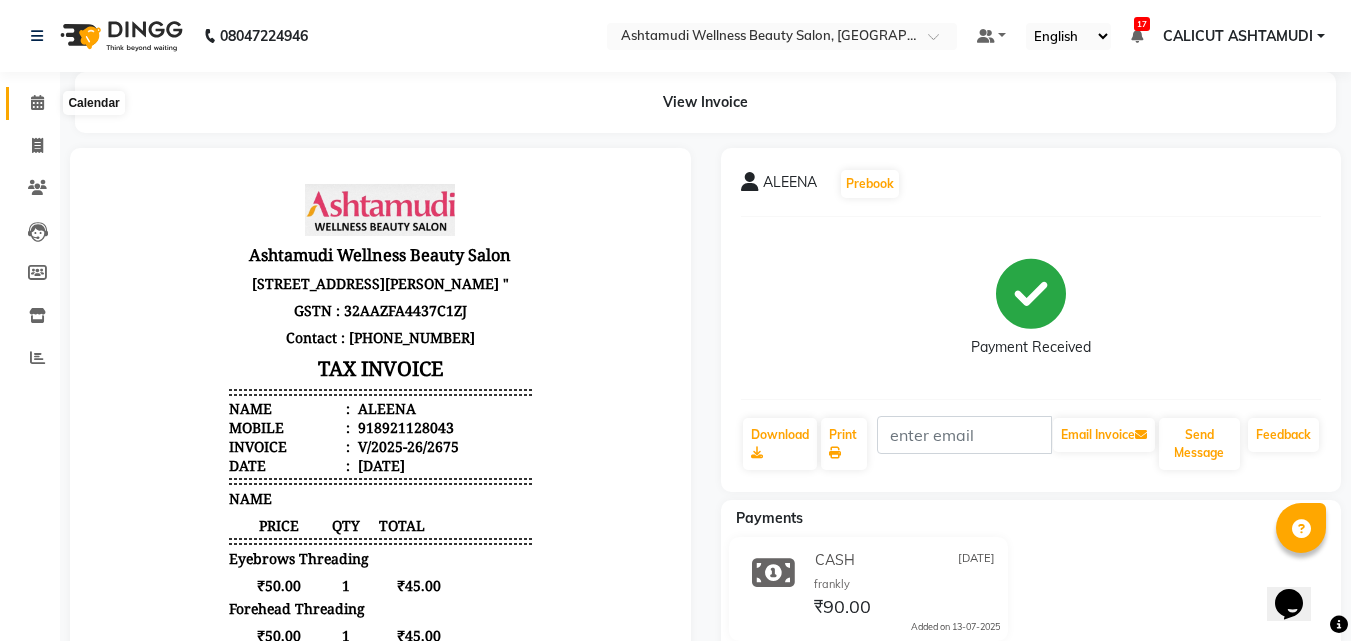 click 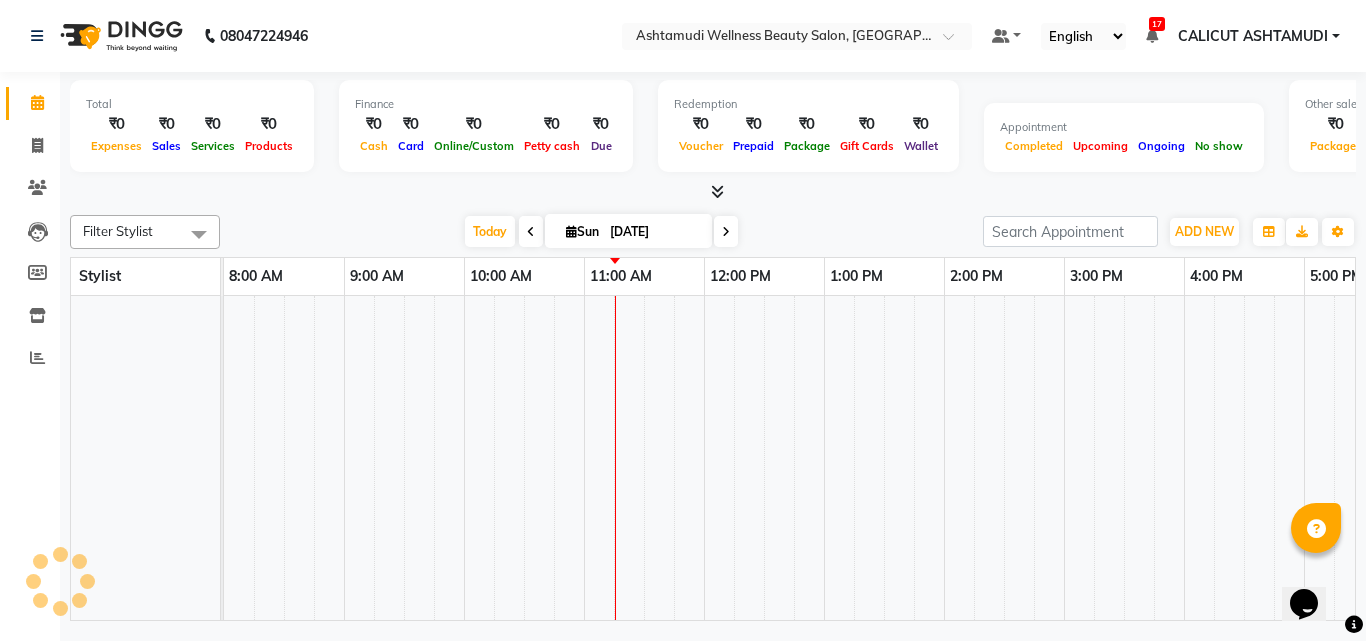 click 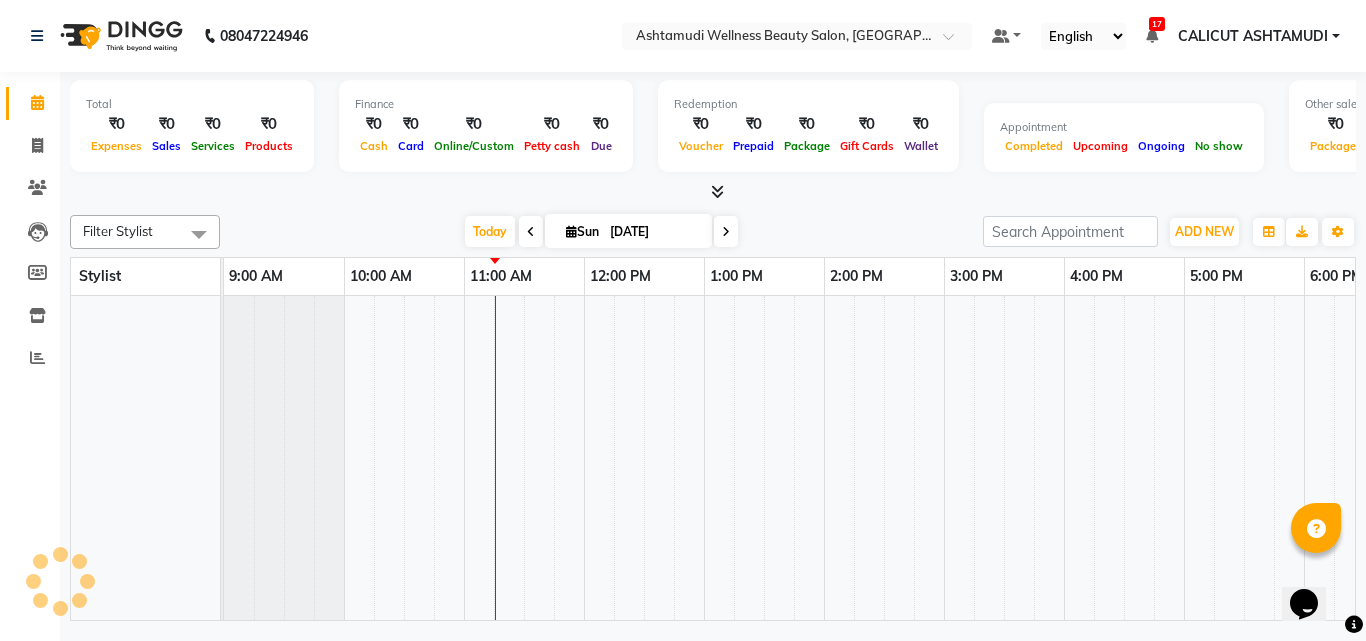 scroll, scrollTop: 0, scrollLeft: 0, axis: both 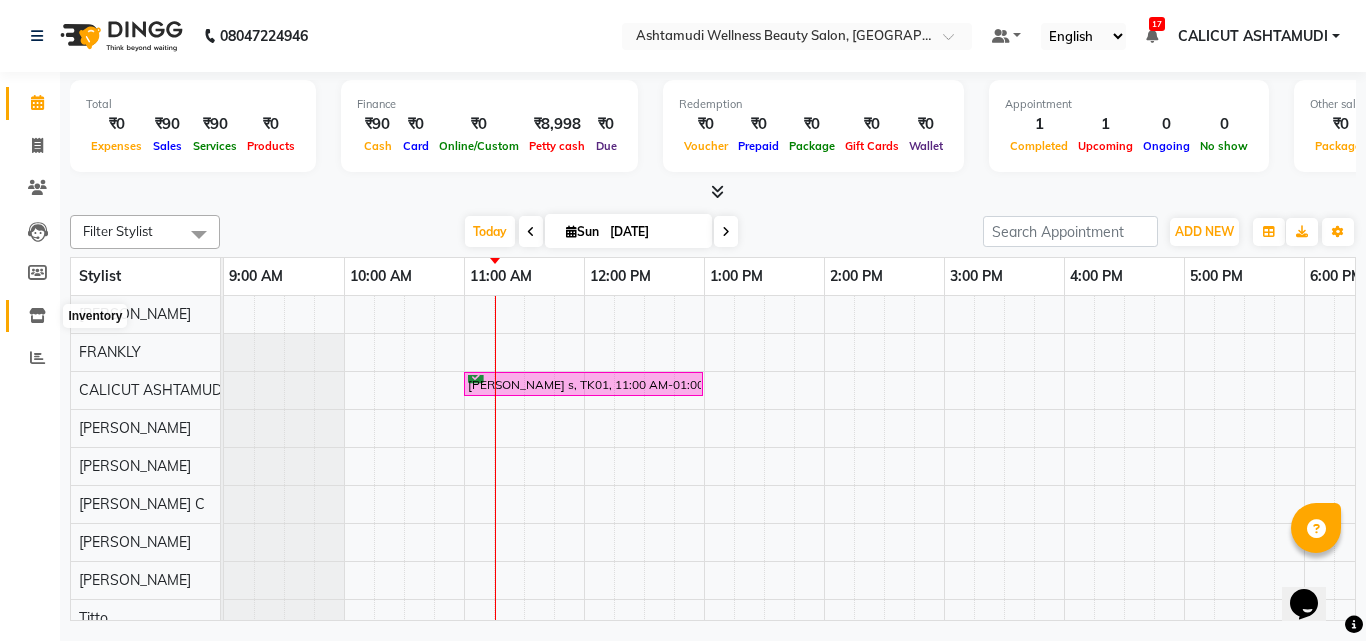 click 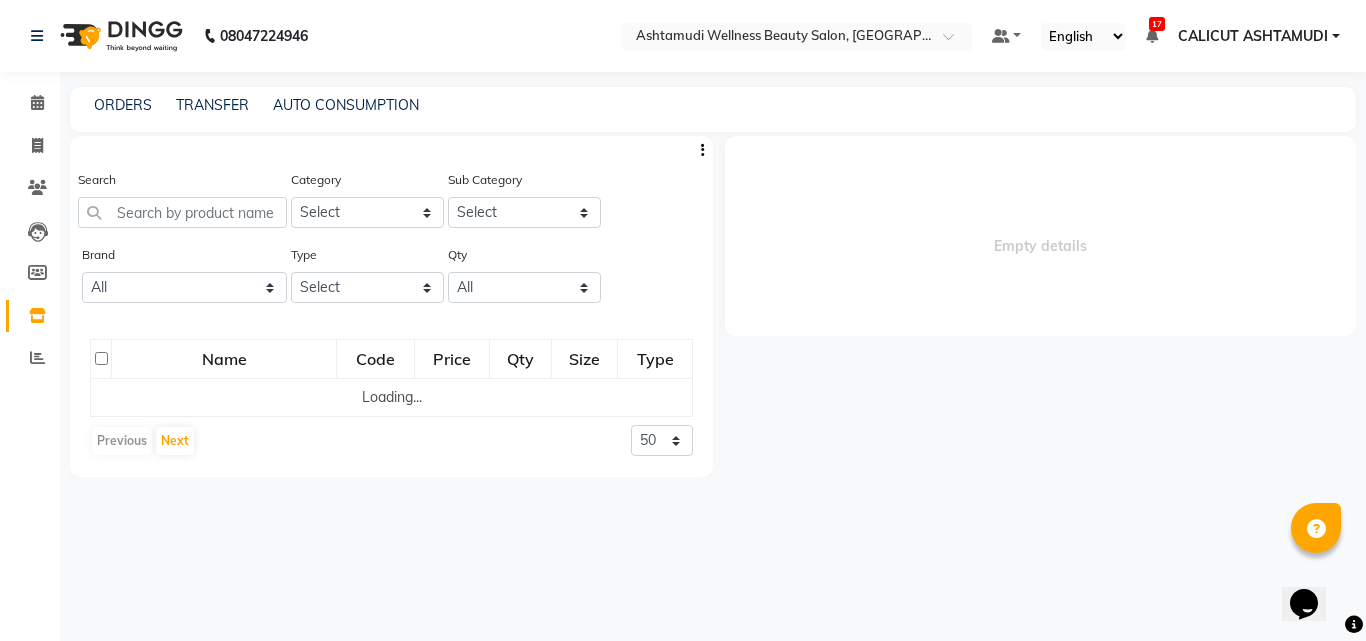 click 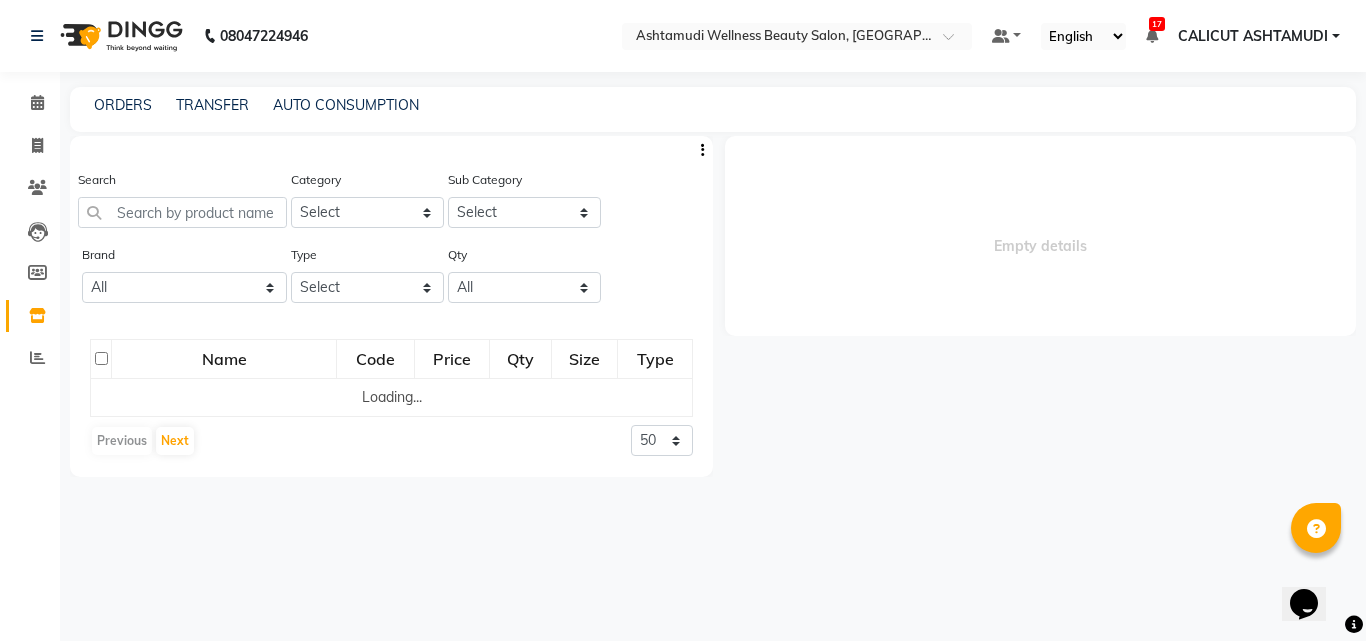 click 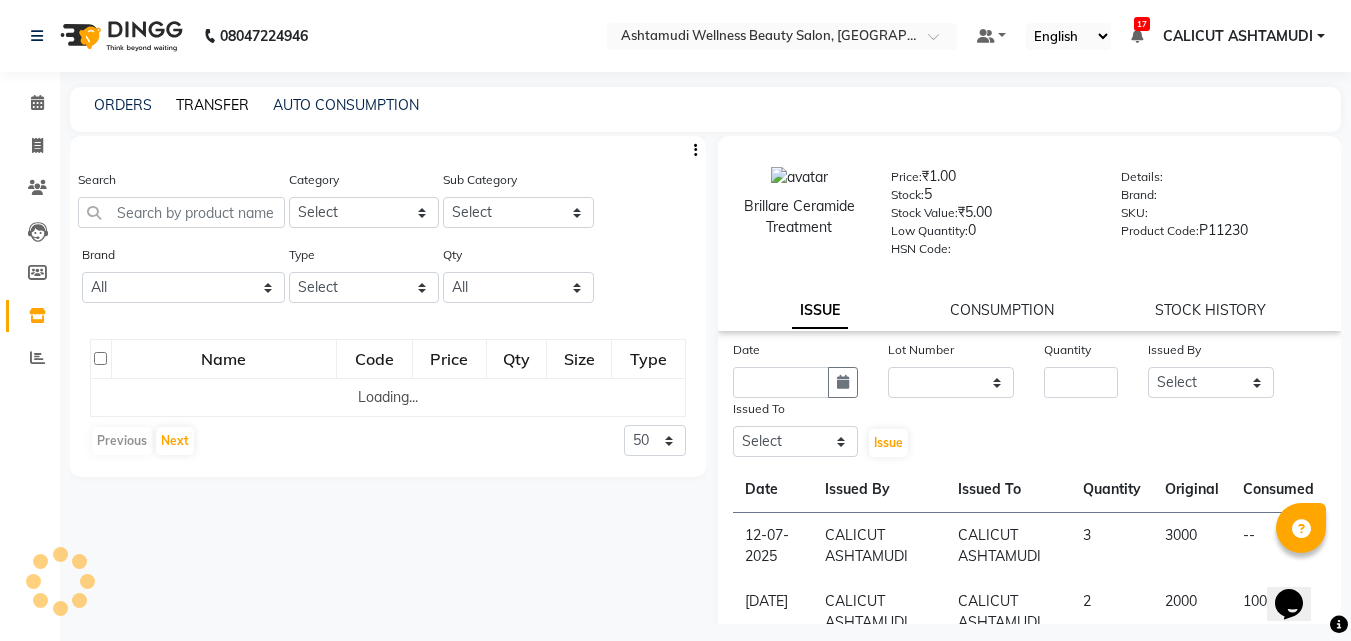 click on "TRANSFER" 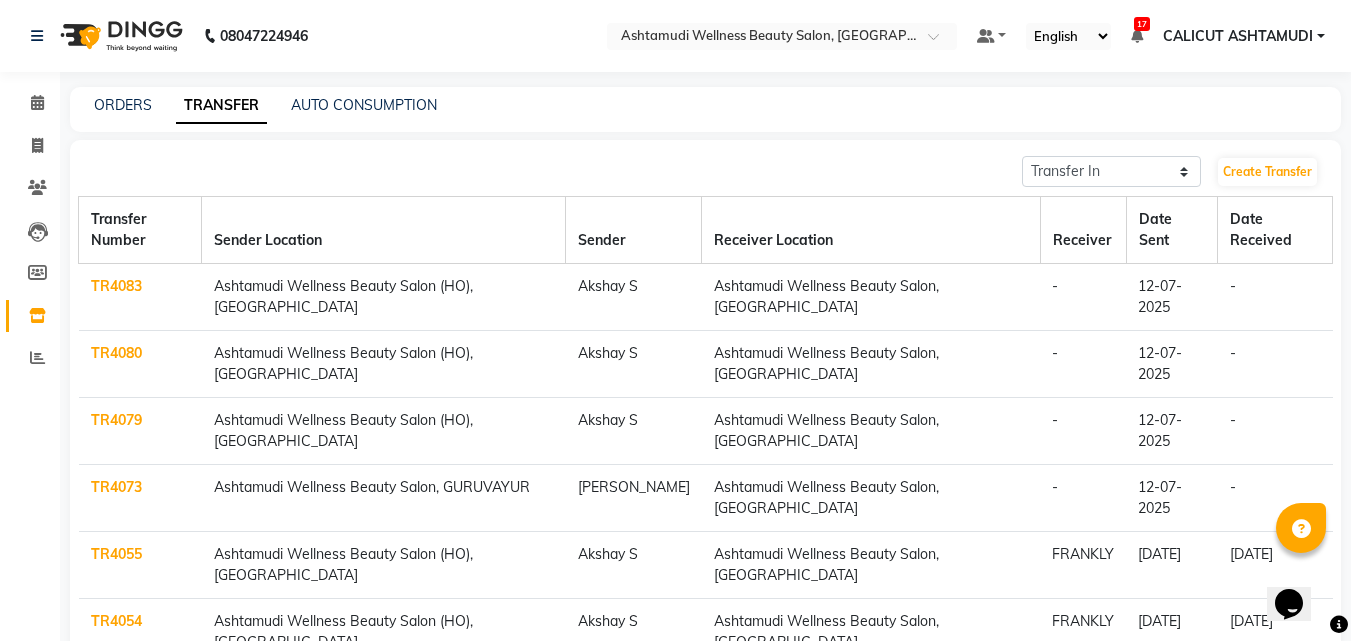 click on "TR4073" 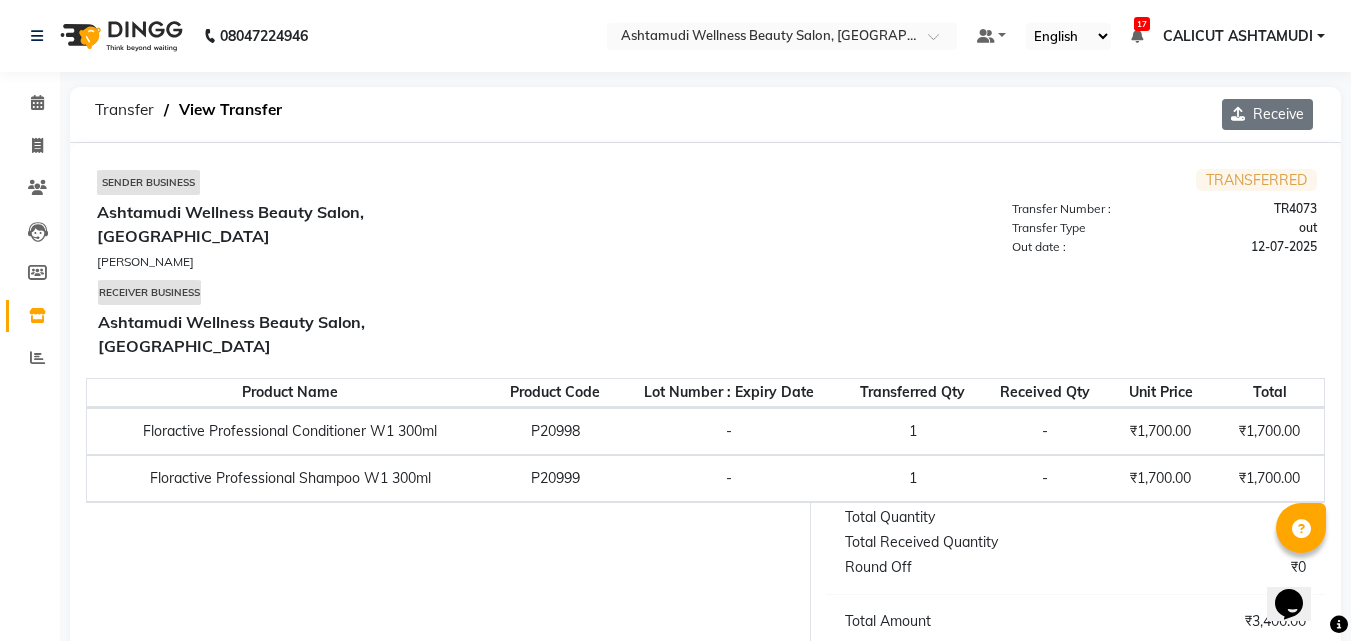 click on "Receive" 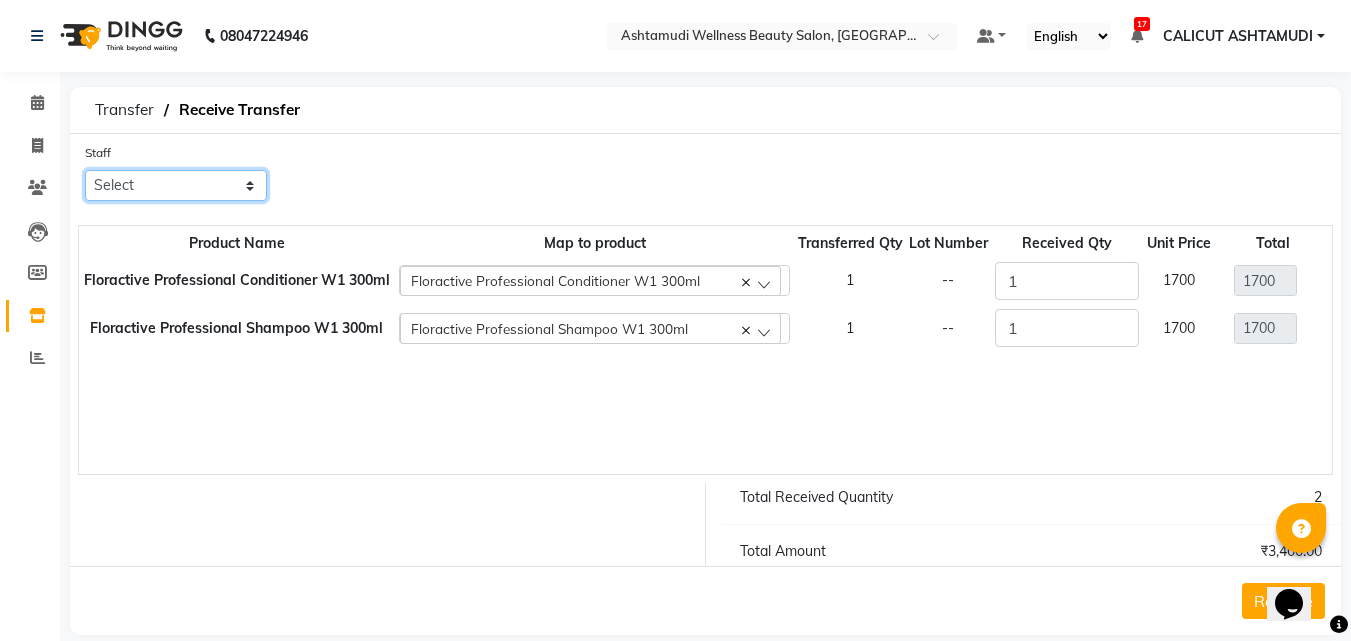 click on "Select Amala George AMBILI C ANJANA DAS ANKITHA Arya CALICUT ASHTAMUDI FRANKLY	 GRACY KRISHNA Nitesh Punam Gurung Sewan ali Sheela SUHANA  SHABU Titto" at bounding box center (176, 185) 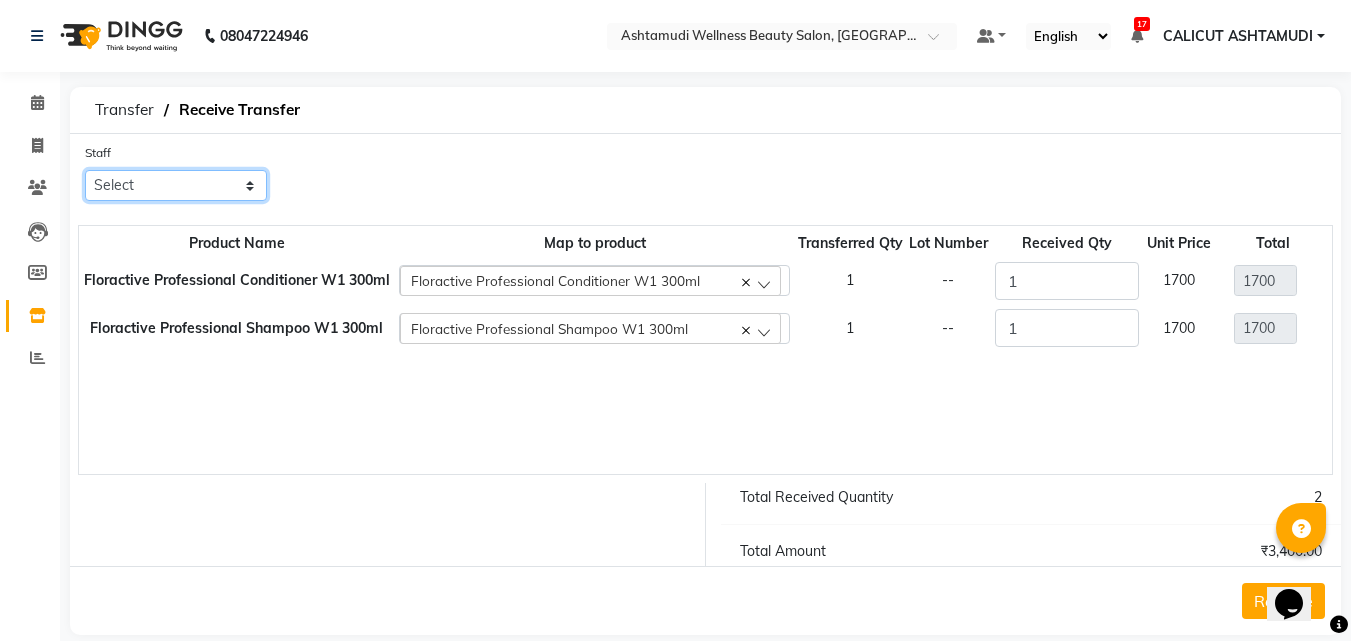 select on "26969" 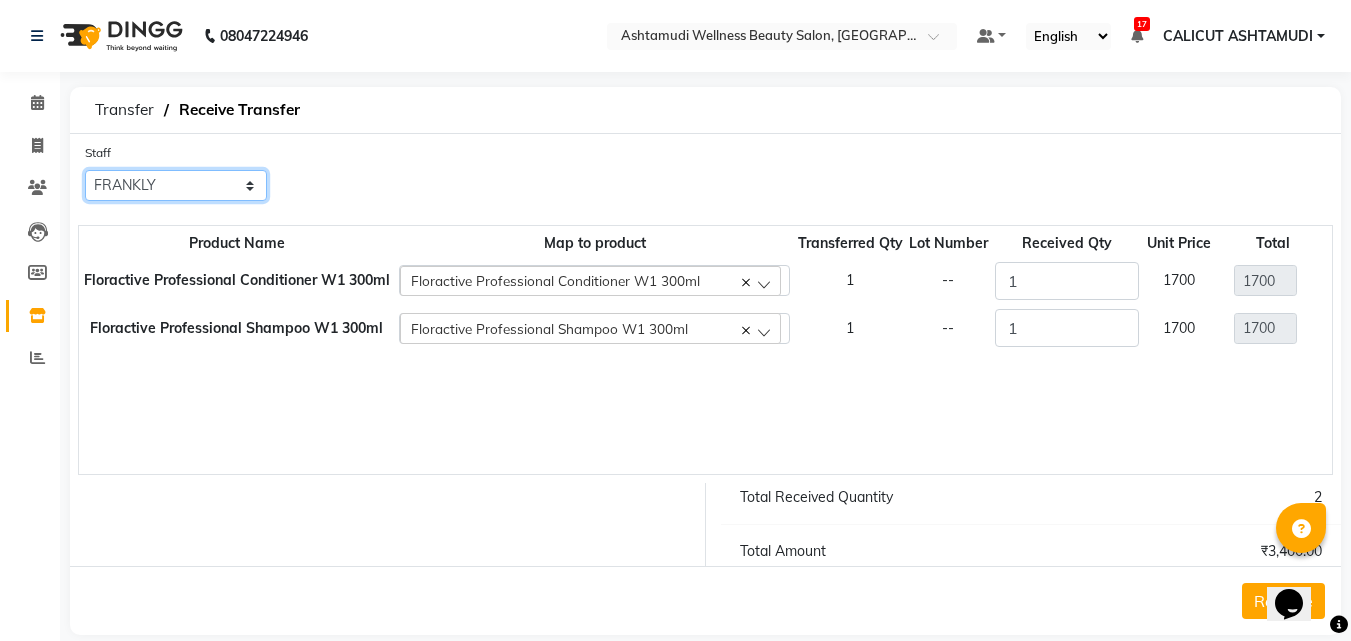 click on "Select Amala George AMBILI C ANJANA DAS ANKITHA Arya CALICUT ASHTAMUDI FRANKLY	 GRACY KRISHNA Nitesh Punam Gurung Sewan ali Sheela SUHANA  SHABU Titto" at bounding box center [176, 185] 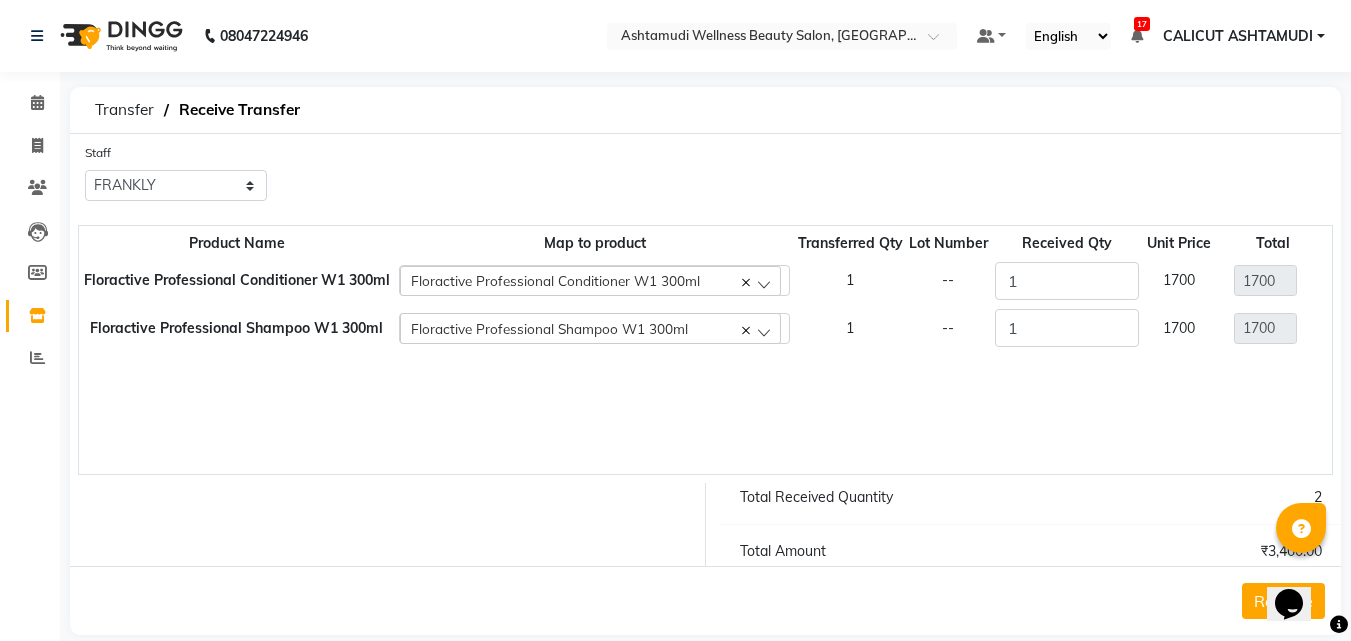 click on "Receive" 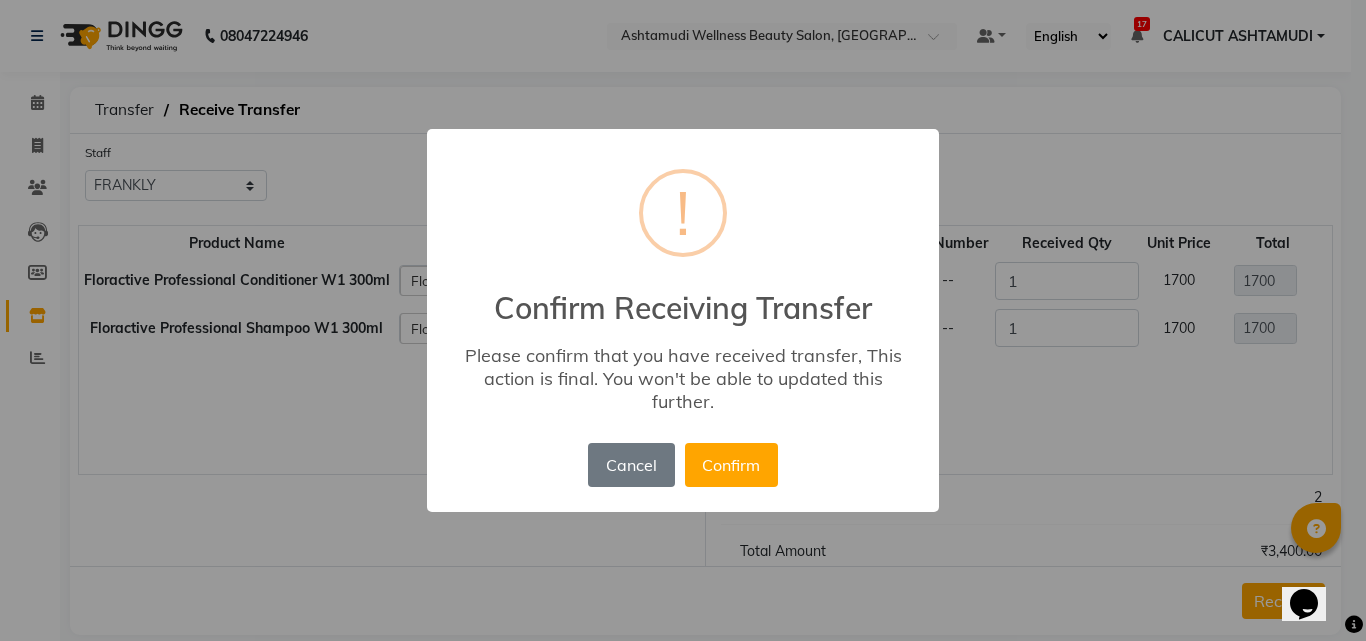 drag, startPoint x: 810, startPoint y: 473, endPoint x: 788, endPoint y: 473, distance: 22 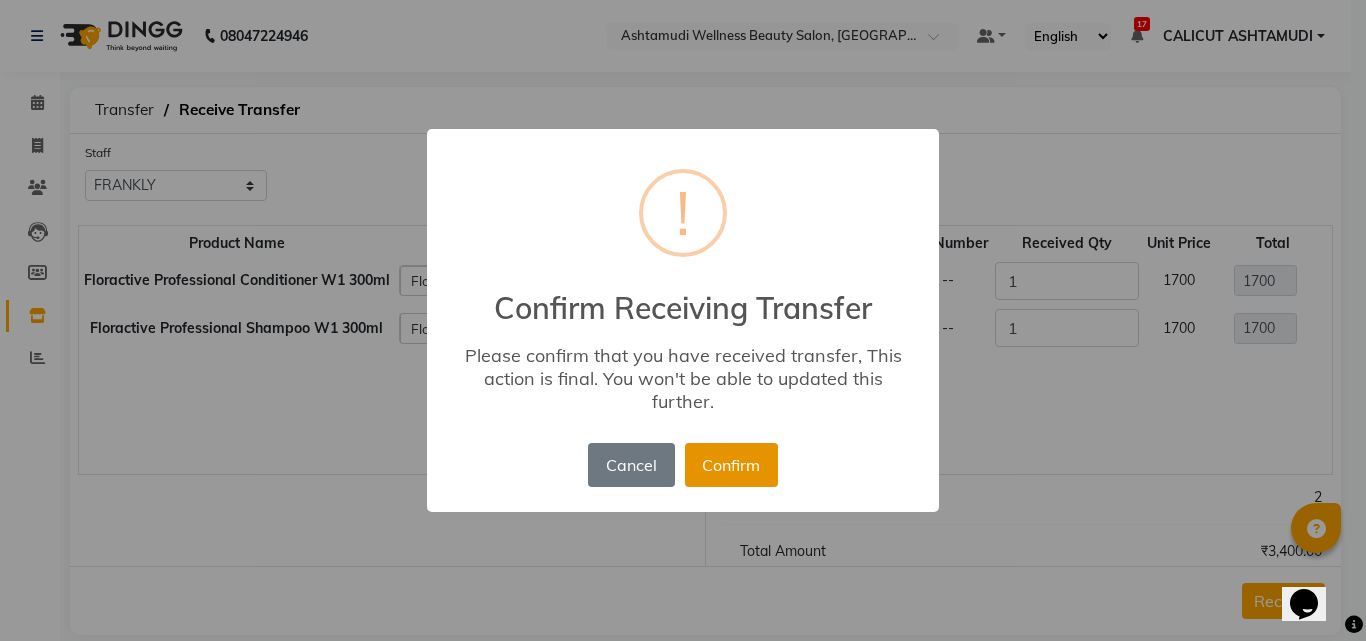 click on "Confirm" at bounding box center [731, 465] 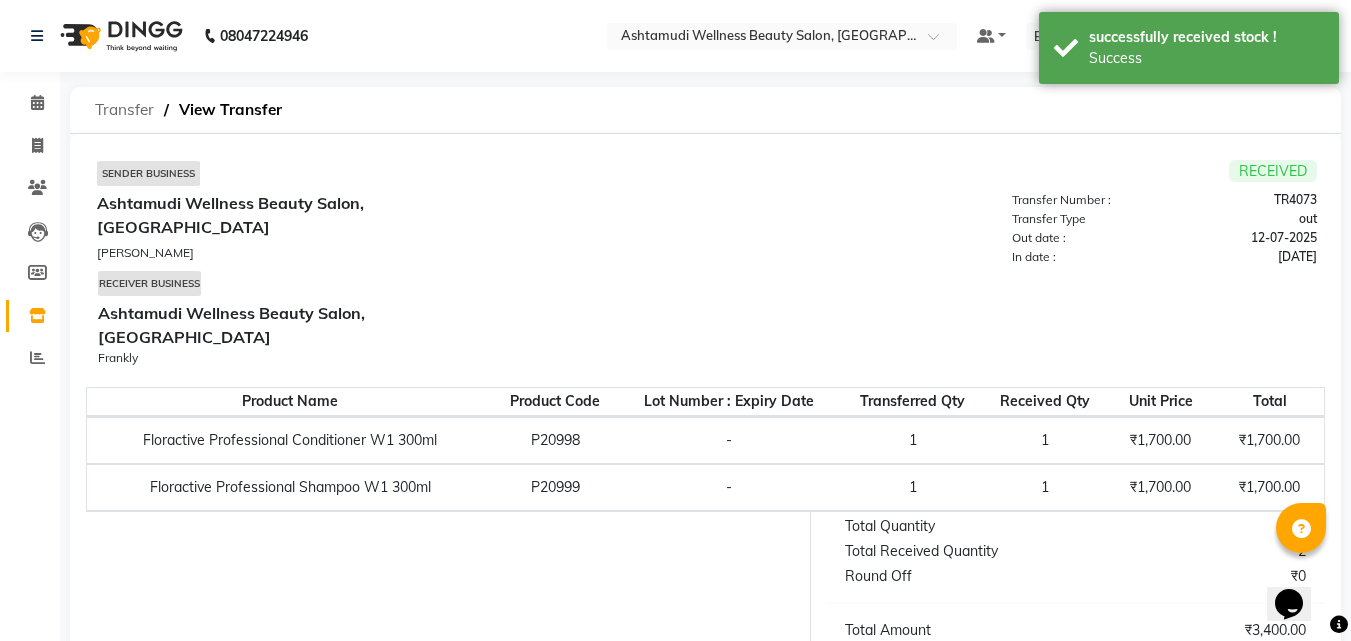 click on "Transfer" 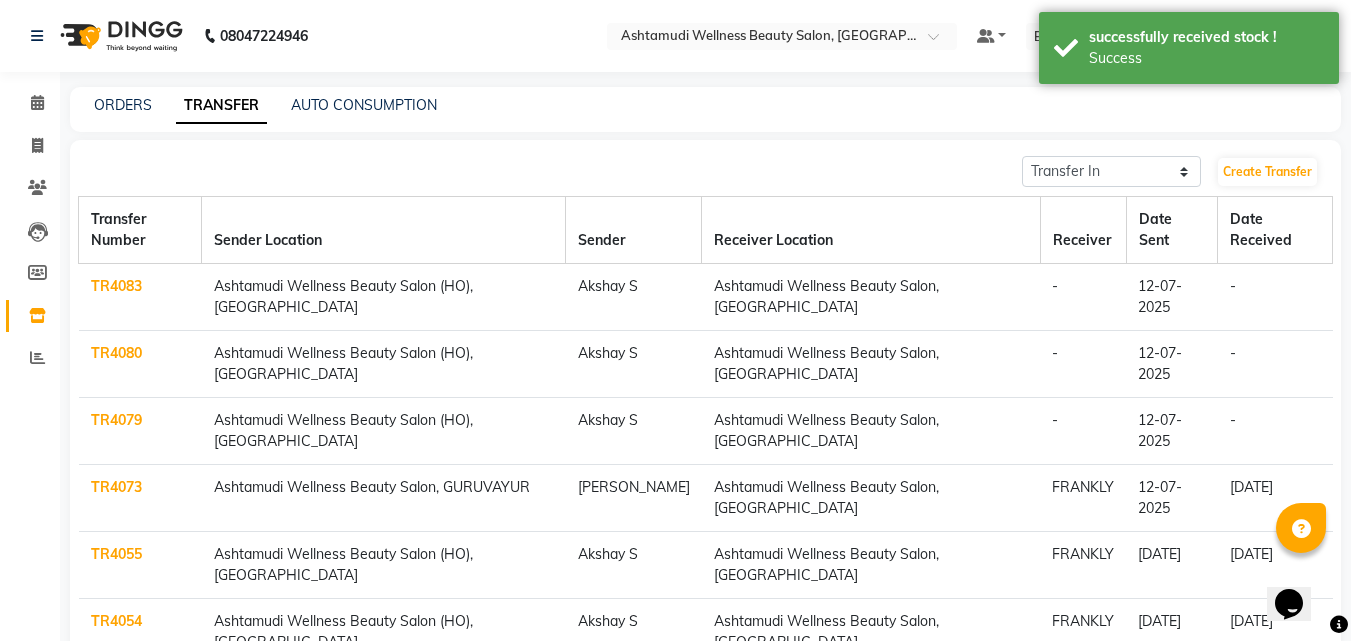 click on "TR4079" 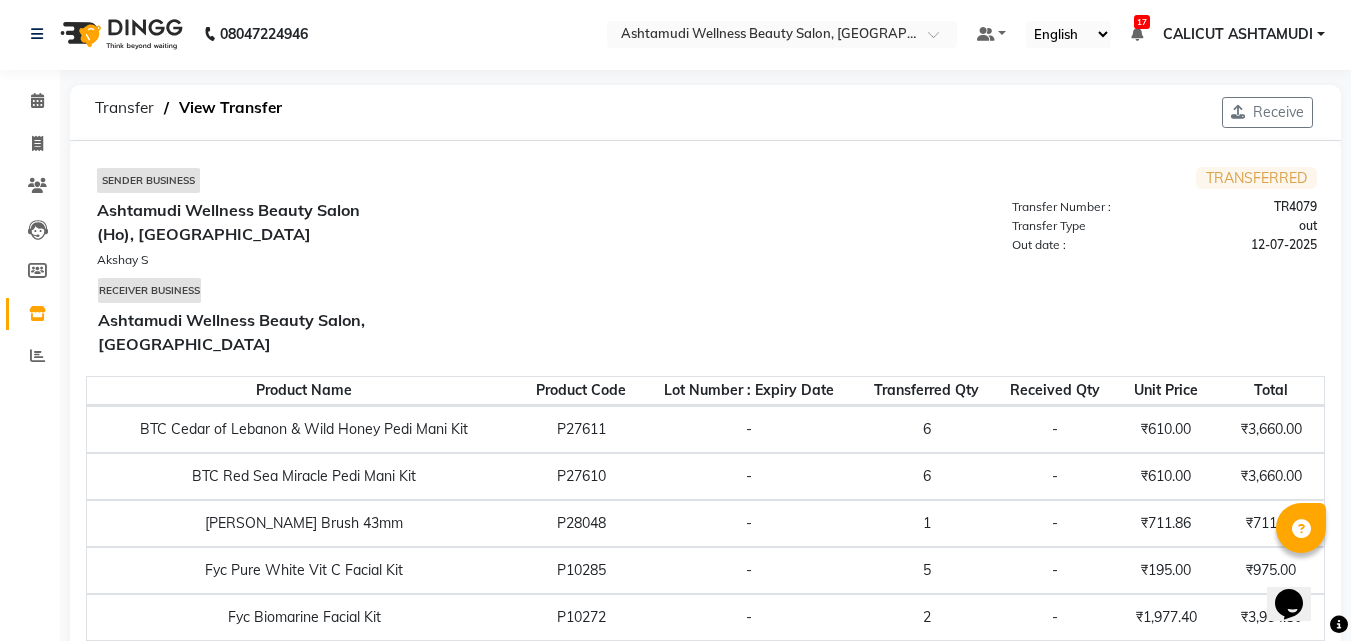 scroll, scrollTop: 0, scrollLeft: 0, axis: both 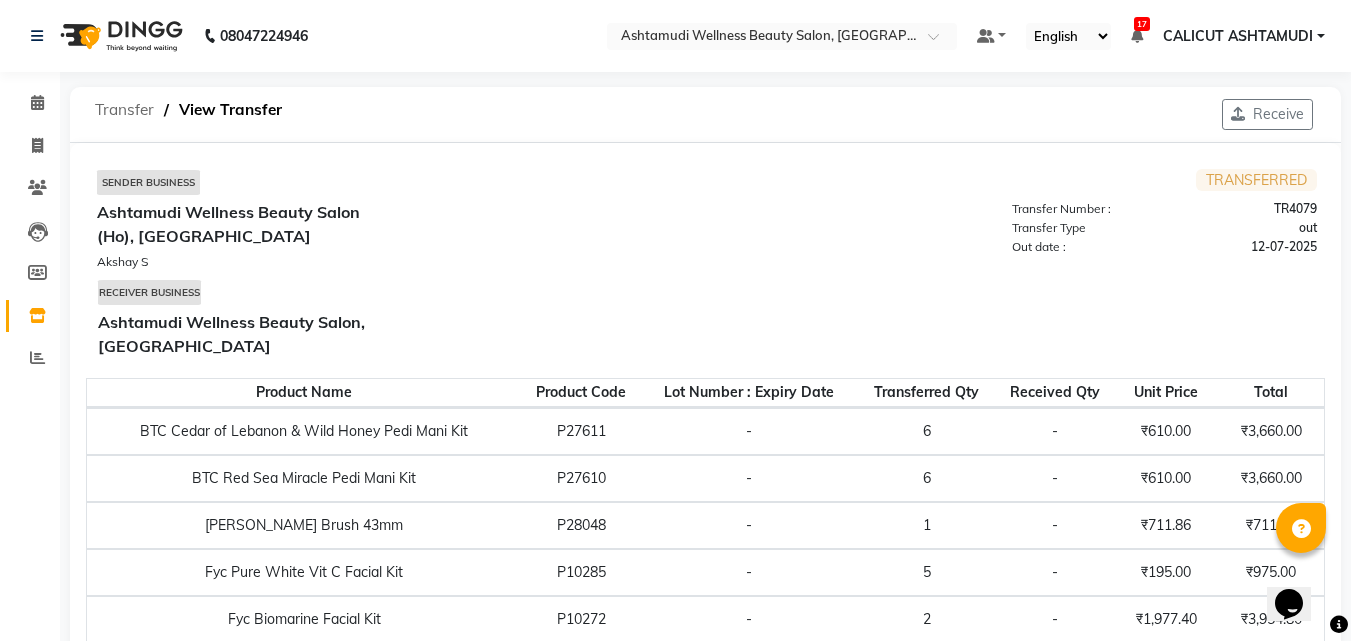 click on "Transfer" 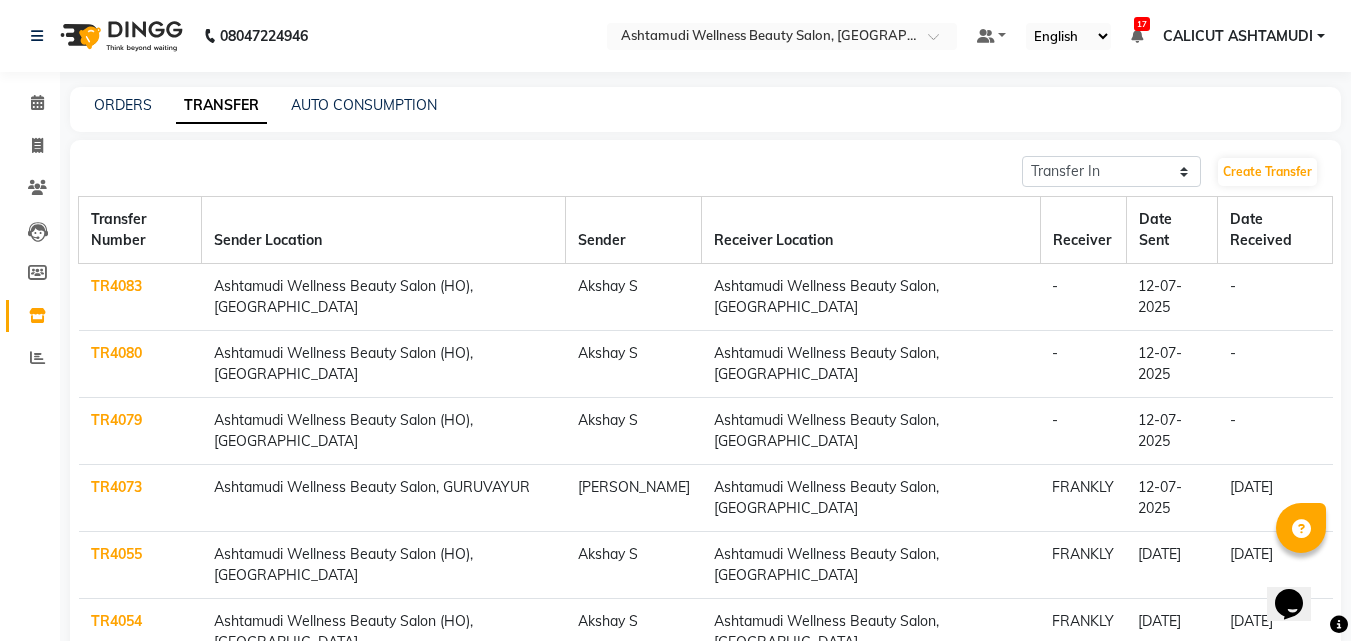 click on "TR4083" 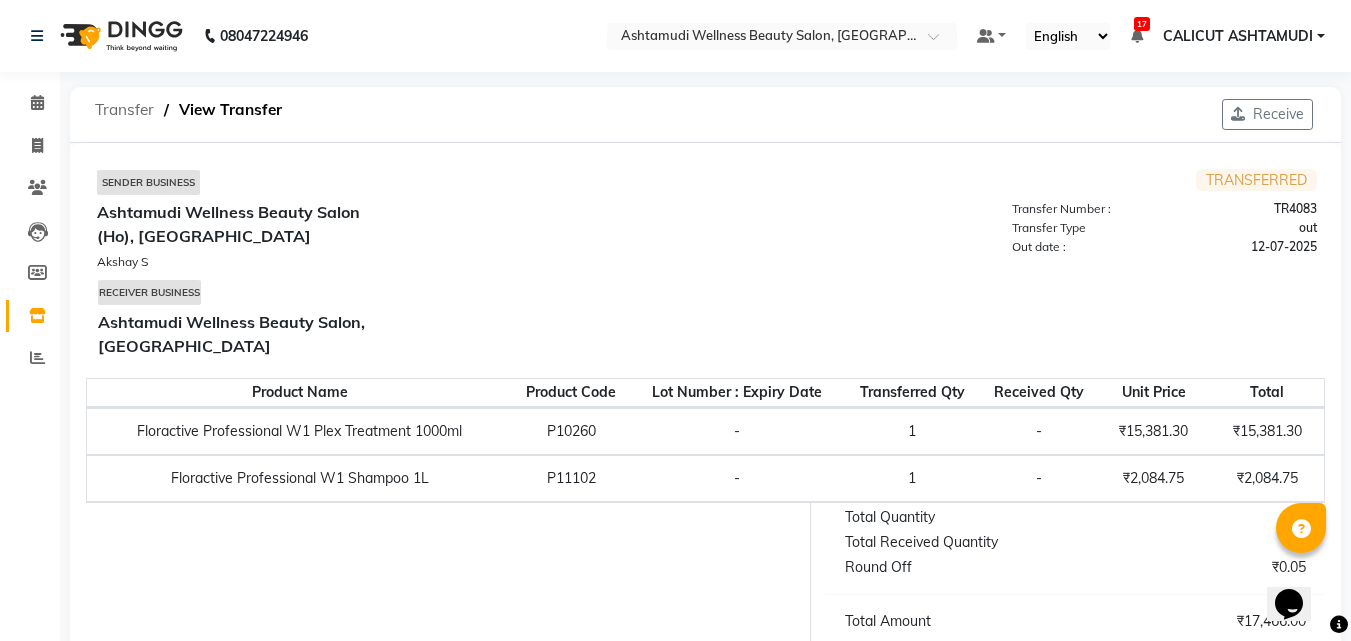 click on "Transfer" 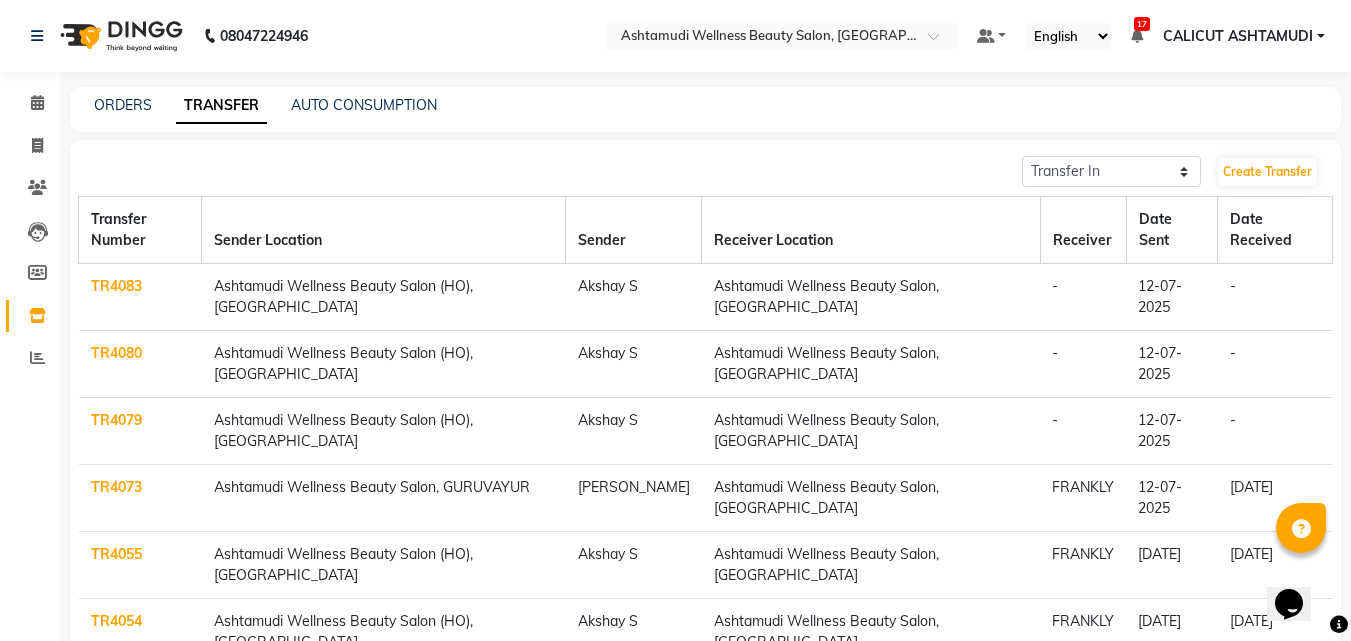 click on "TR4080" 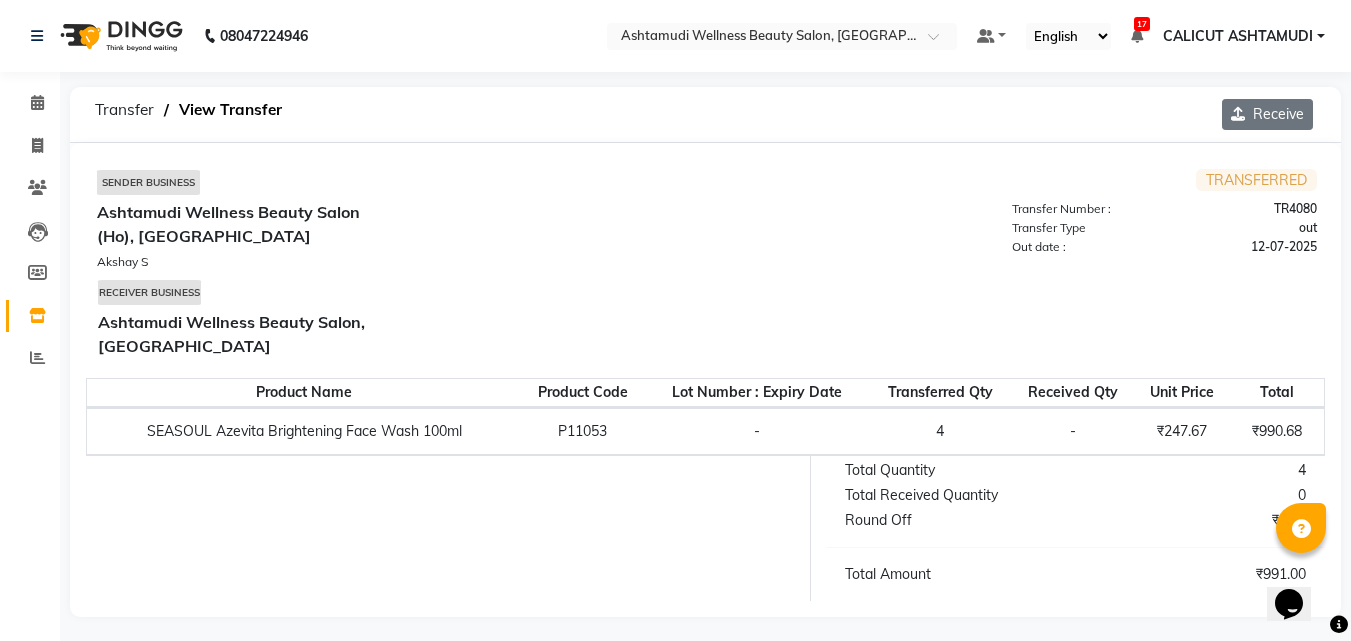 click on "Receive" 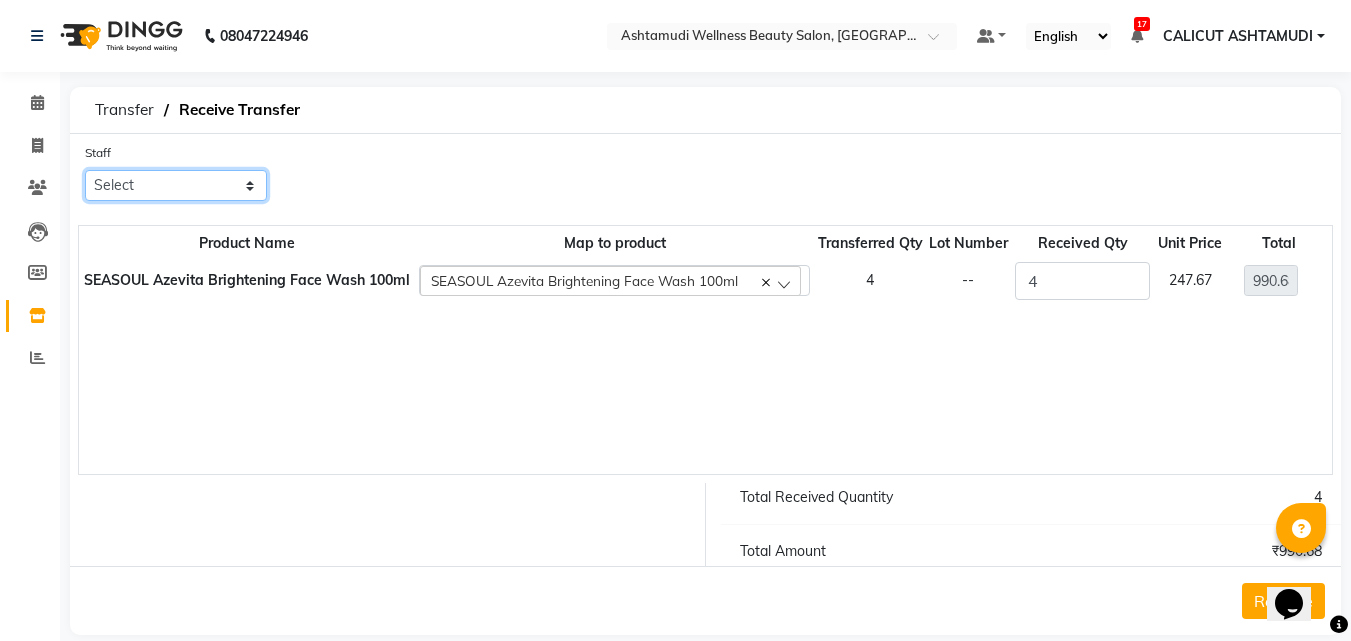 click on "Select Amala George AMBILI C ANJANA DAS ANKITHA Arya CALICUT ASHTAMUDI FRANKLY	 GRACY KRISHNA Nitesh Punam Gurung Sewan ali Sheela SUHANA  SHABU Titto" at bounding box center [176, 185] 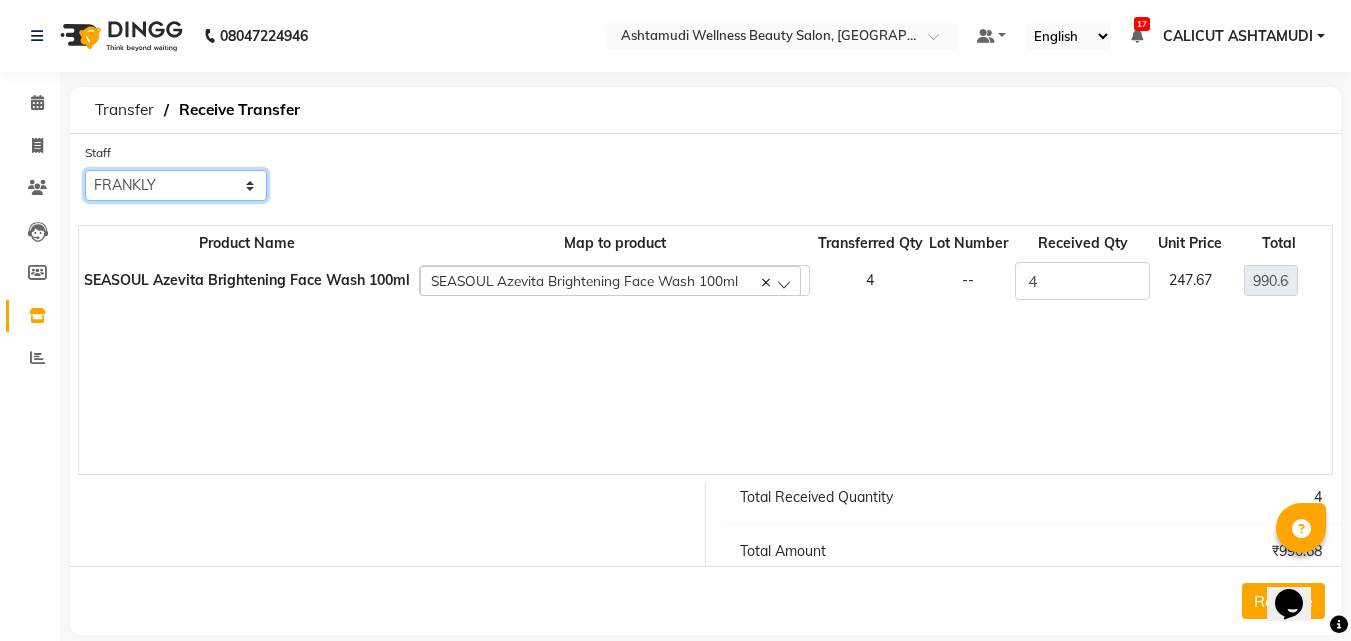click on "Select Amala George AMBILI C ANJANA DAS ANKITHA Arya CALICUT ASHTAMUDI FRANKLY	 GRACY KRISHNA Nitesh Punam Gurung Sewan ali Sheela SUHANA  SHABU Titto" at bounding box center [176, 185] 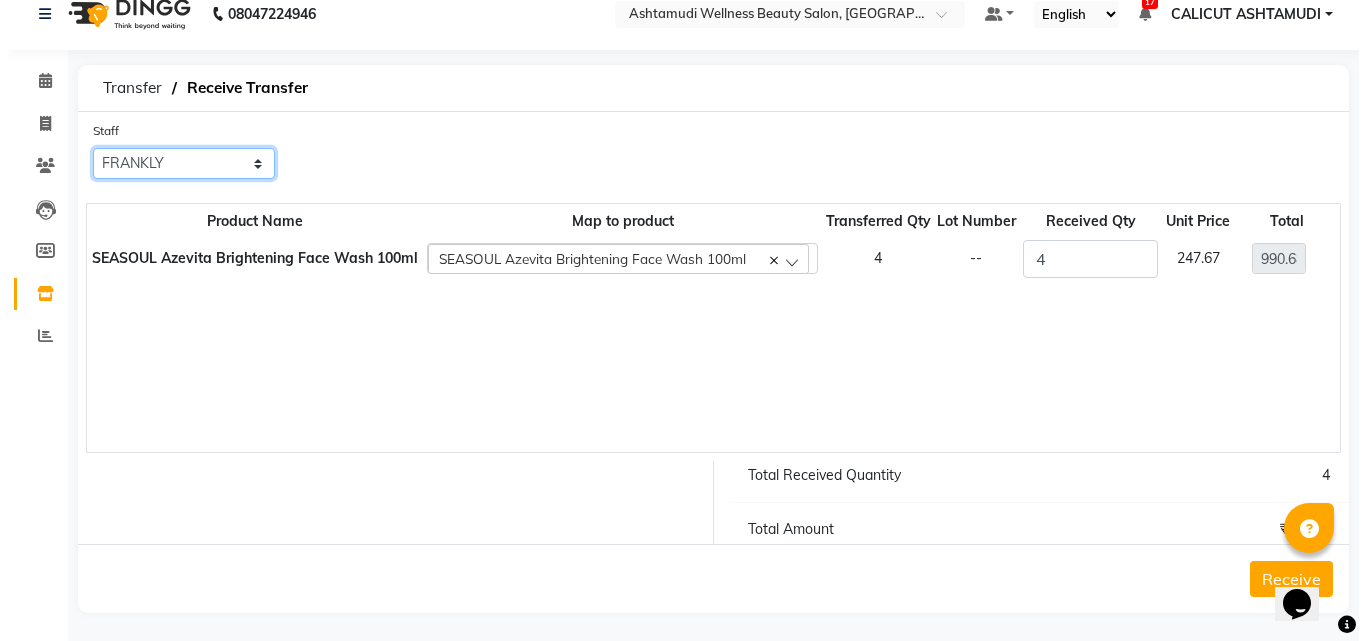scroll, scrollTop: 28, scrollLeft: 0, axis: vertical 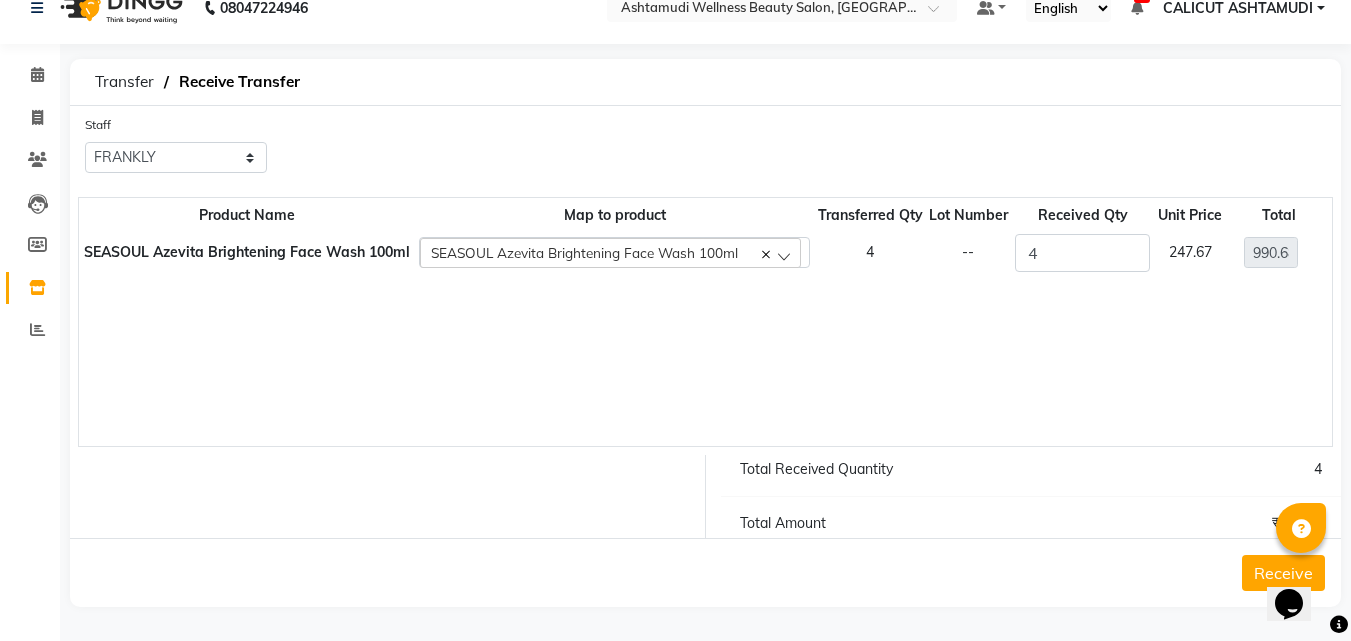 click on "Receive" 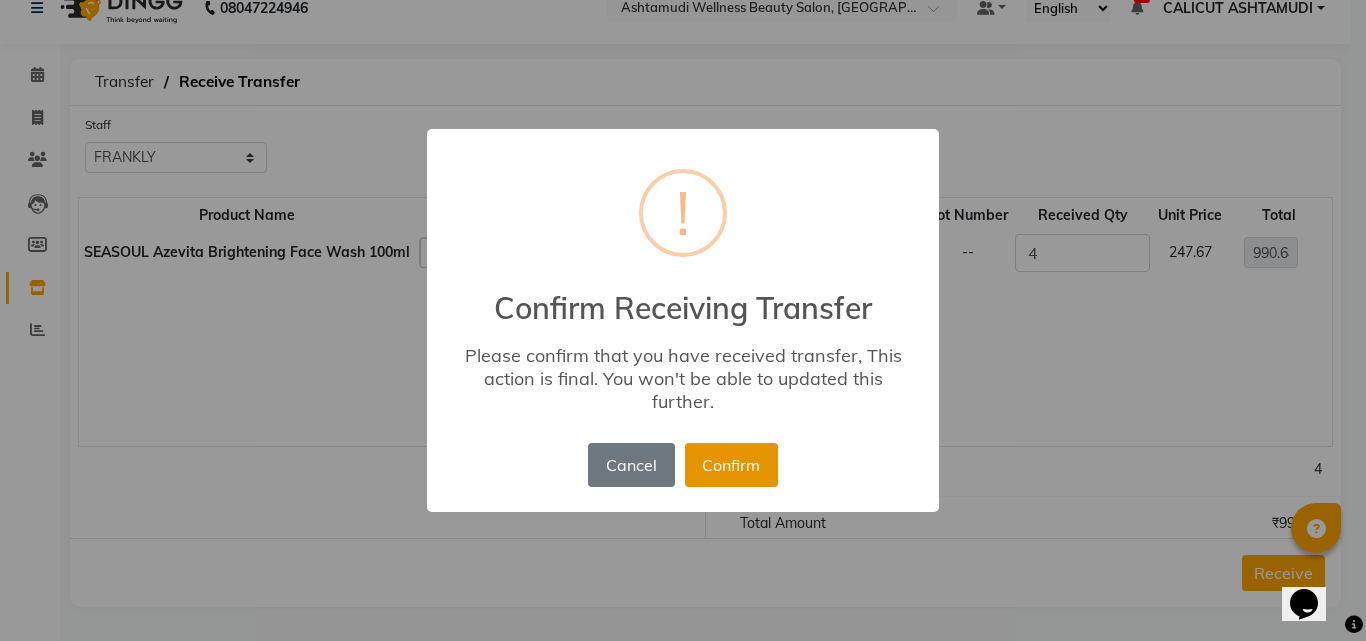 click on "Confirm" at bounding box center (731, 465) 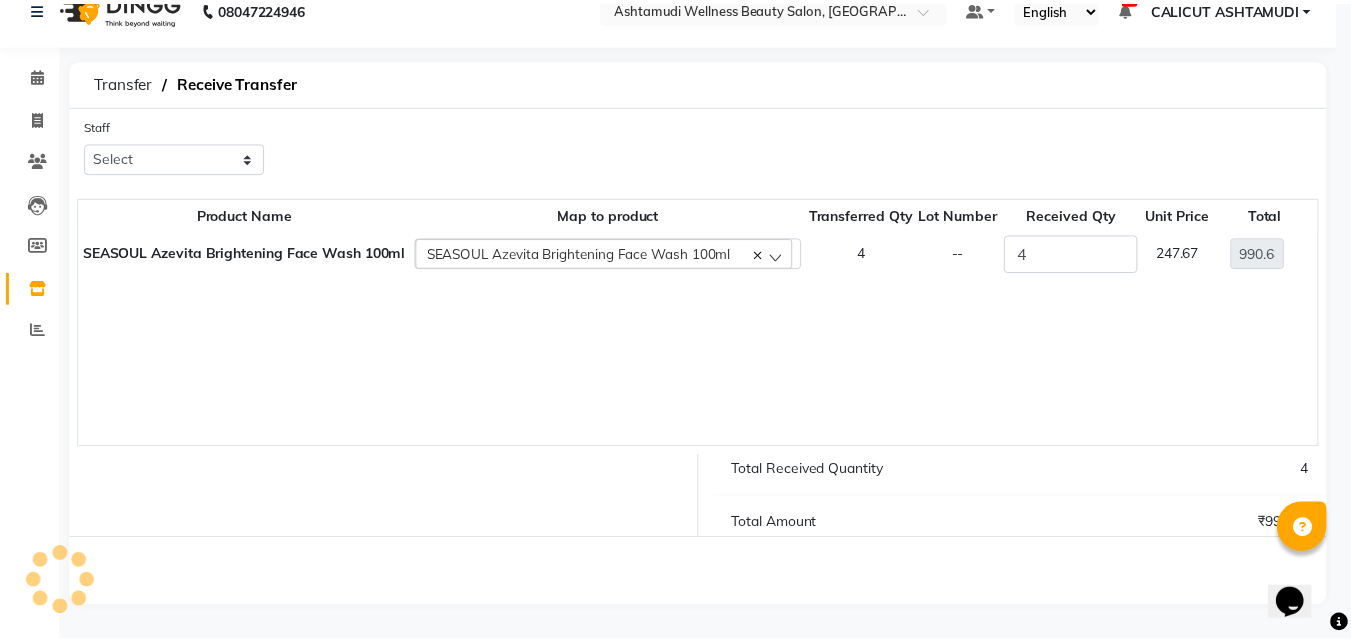 scroll, scrollTop: 0, scrollLeft: 0, axis: both 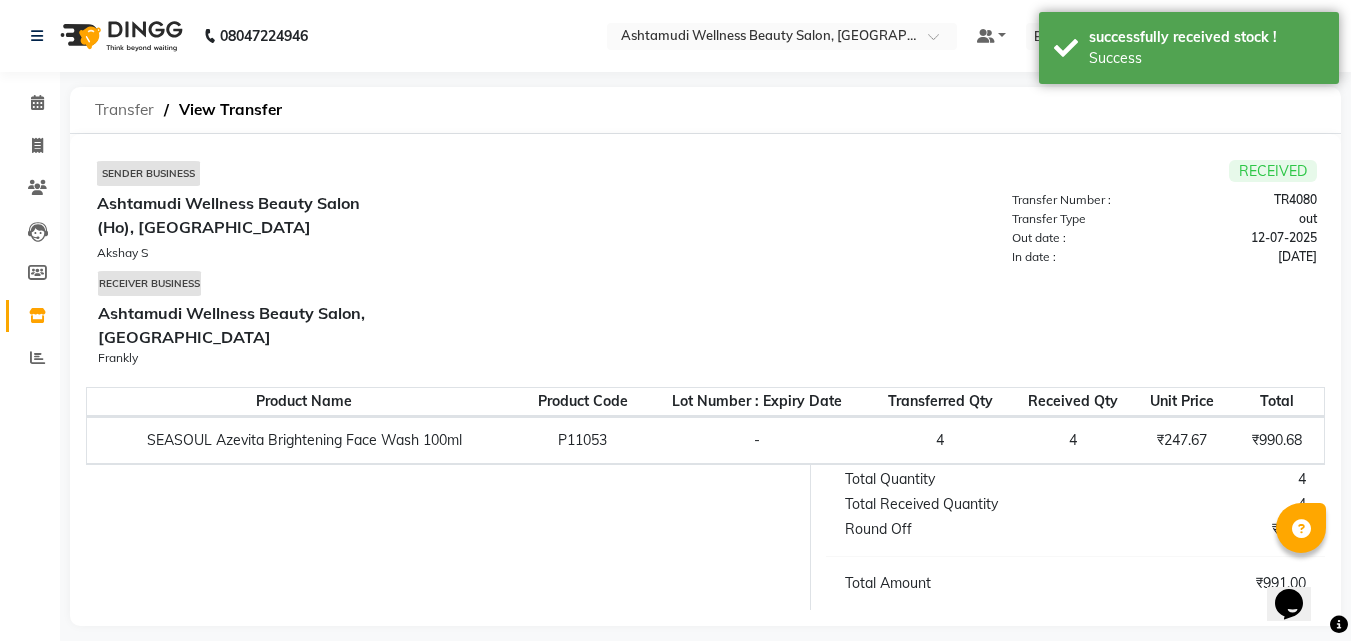 click on "Transfer" 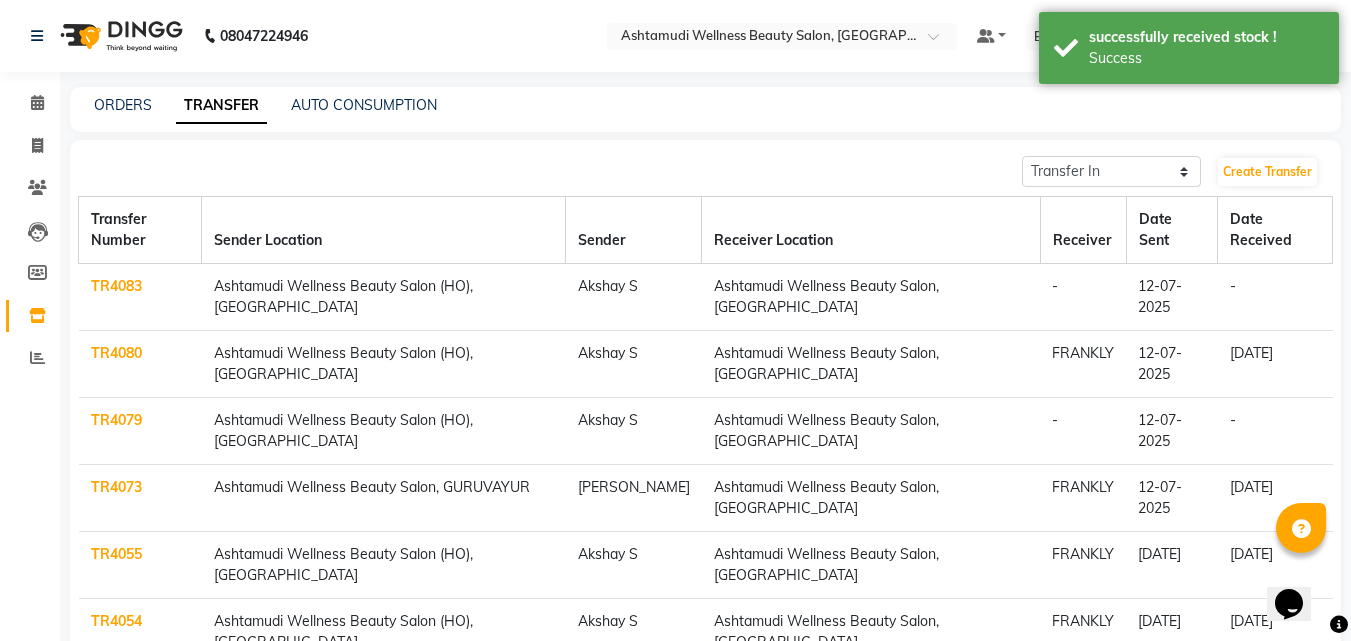 click on "TR4080" 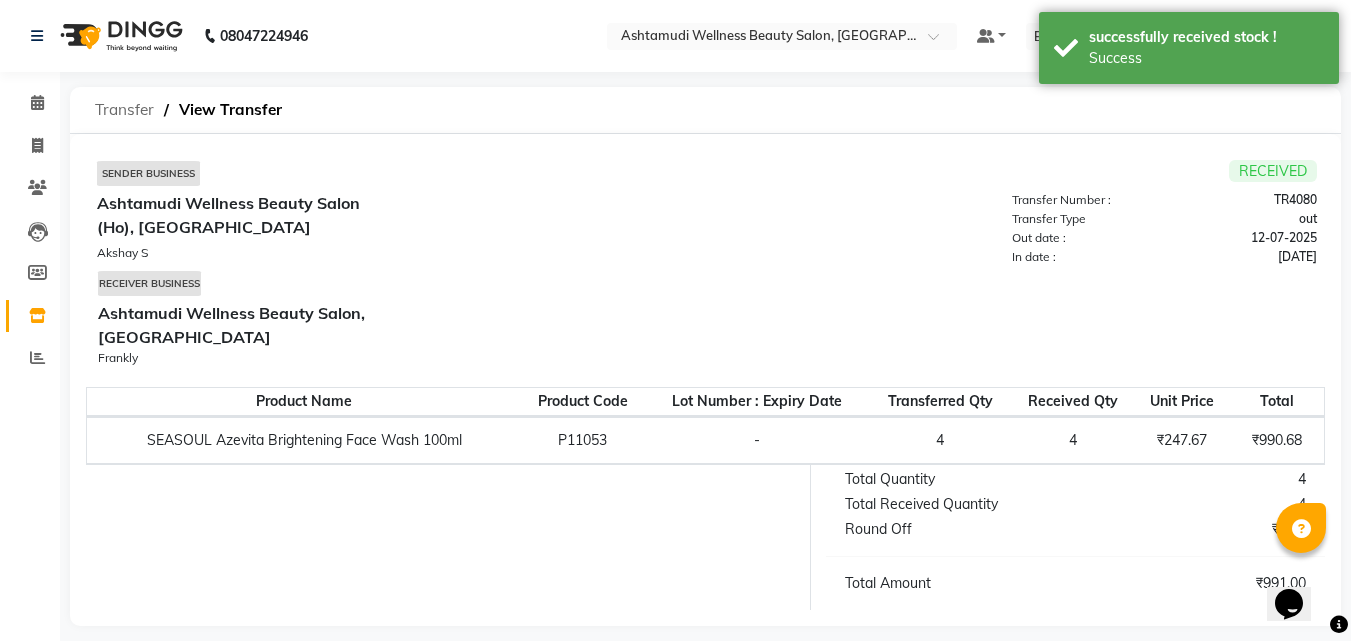 click on "Transfer" 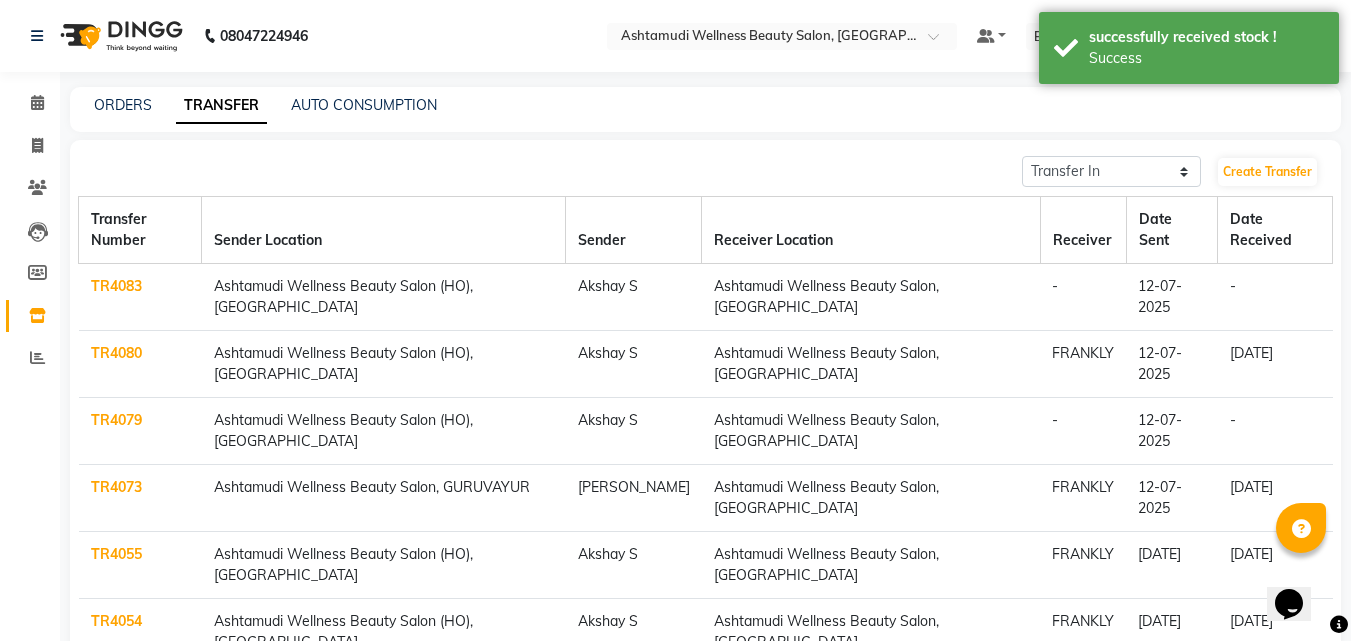 click on "TR4083" 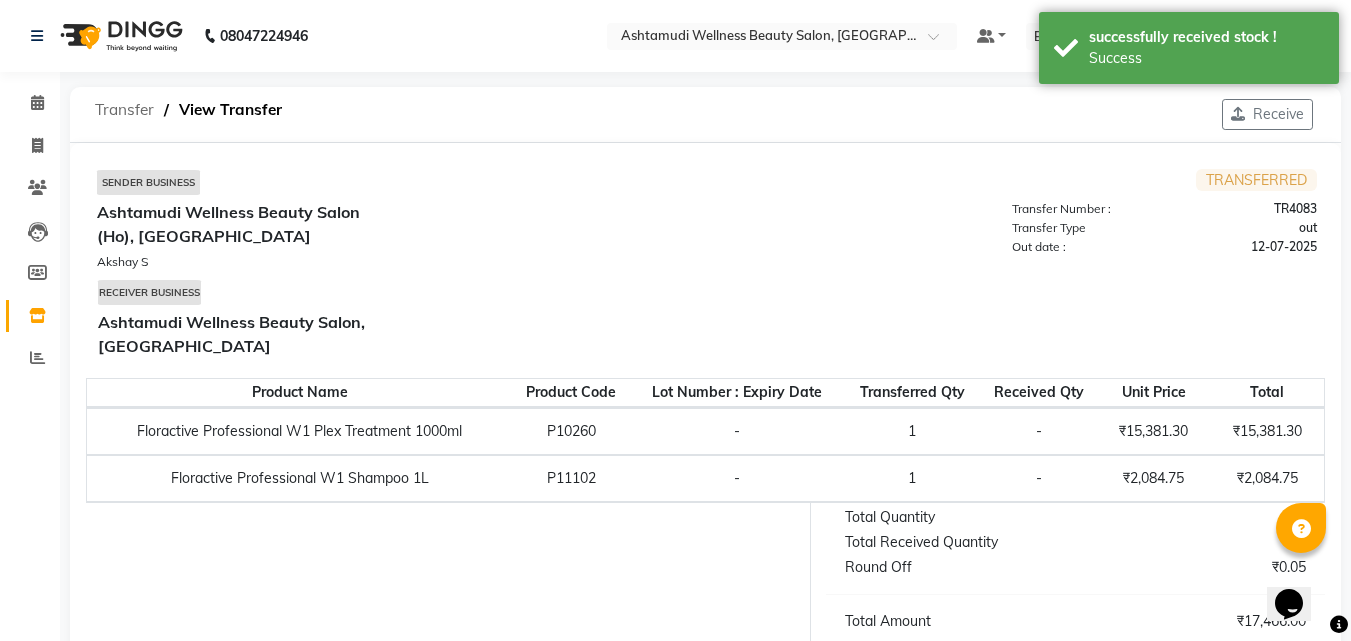 click on "Transfer" 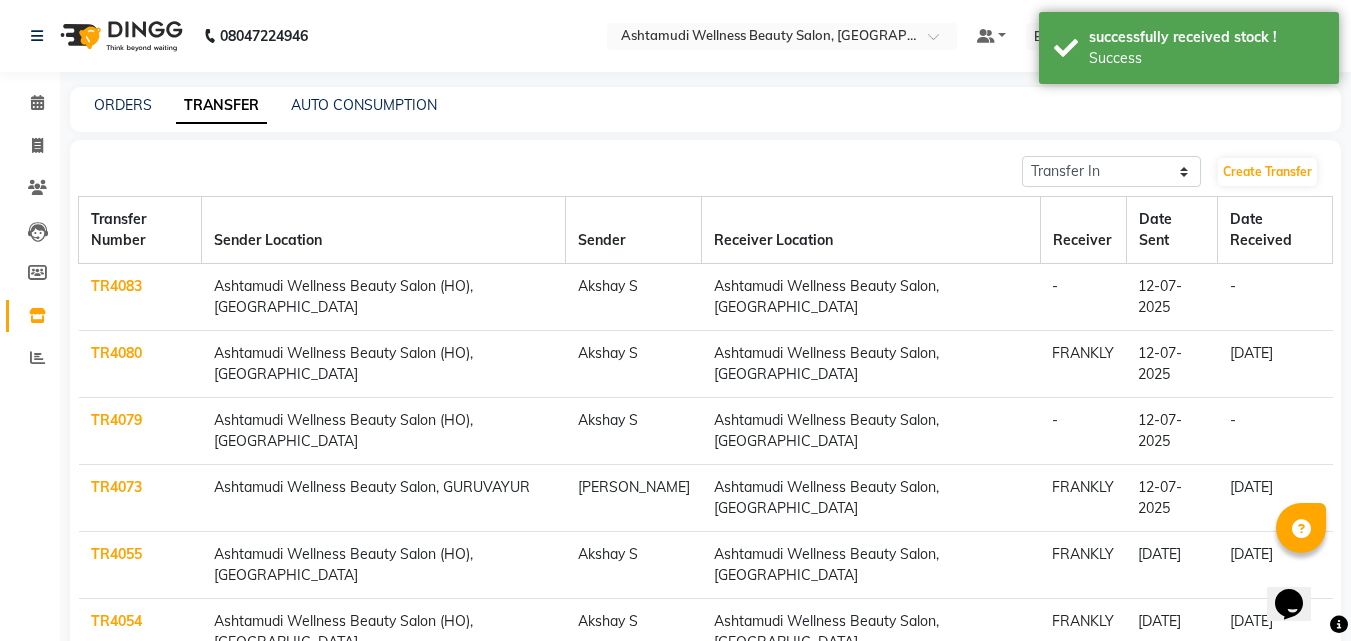 click on "TR4079" 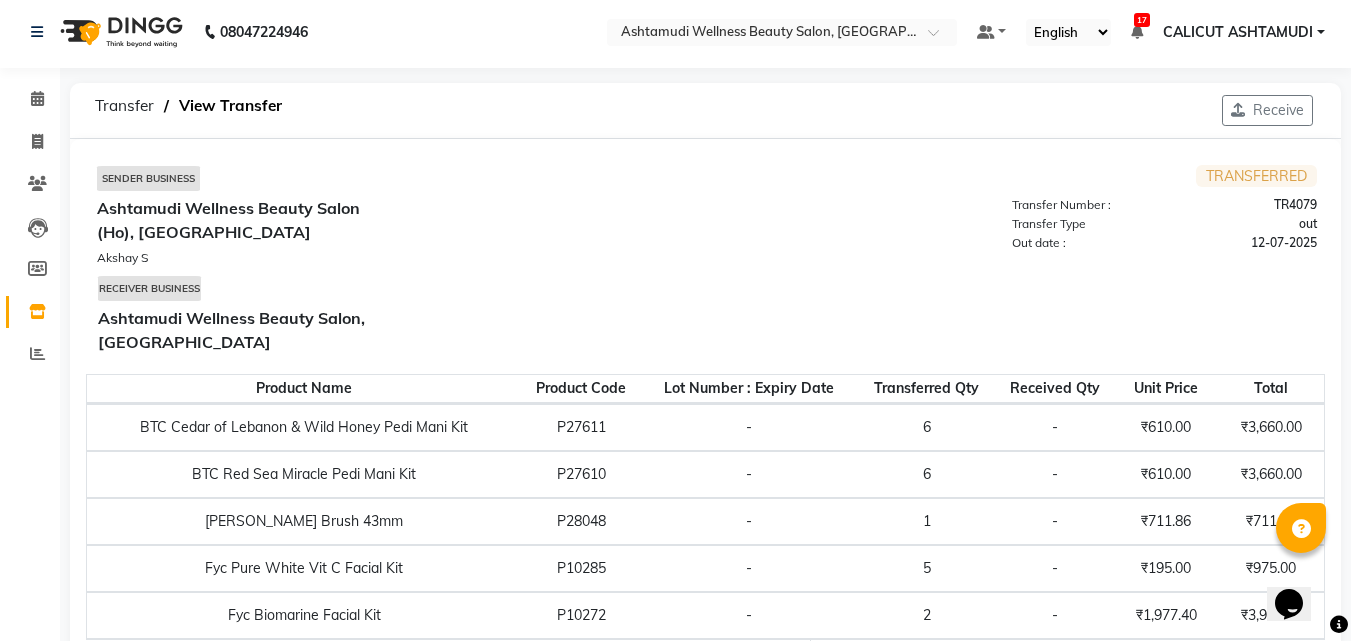 scroll, scrollTop: 0, scrollLeft: 0, axis: both 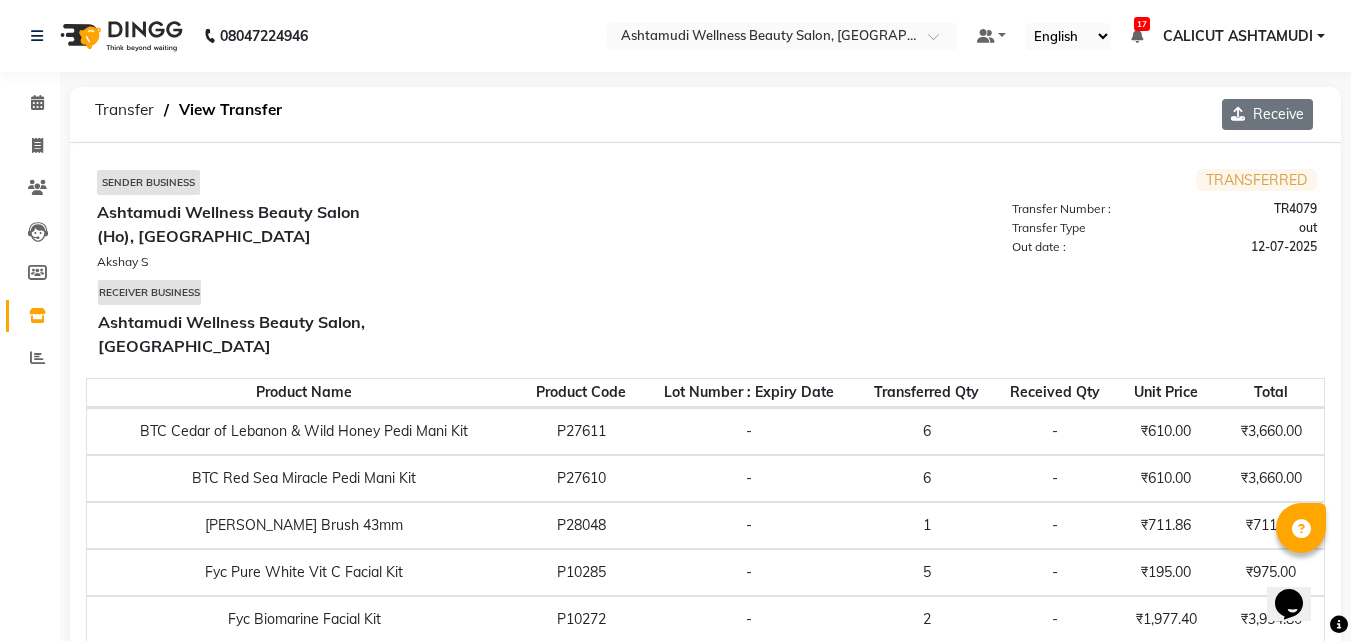 click on "Receive" 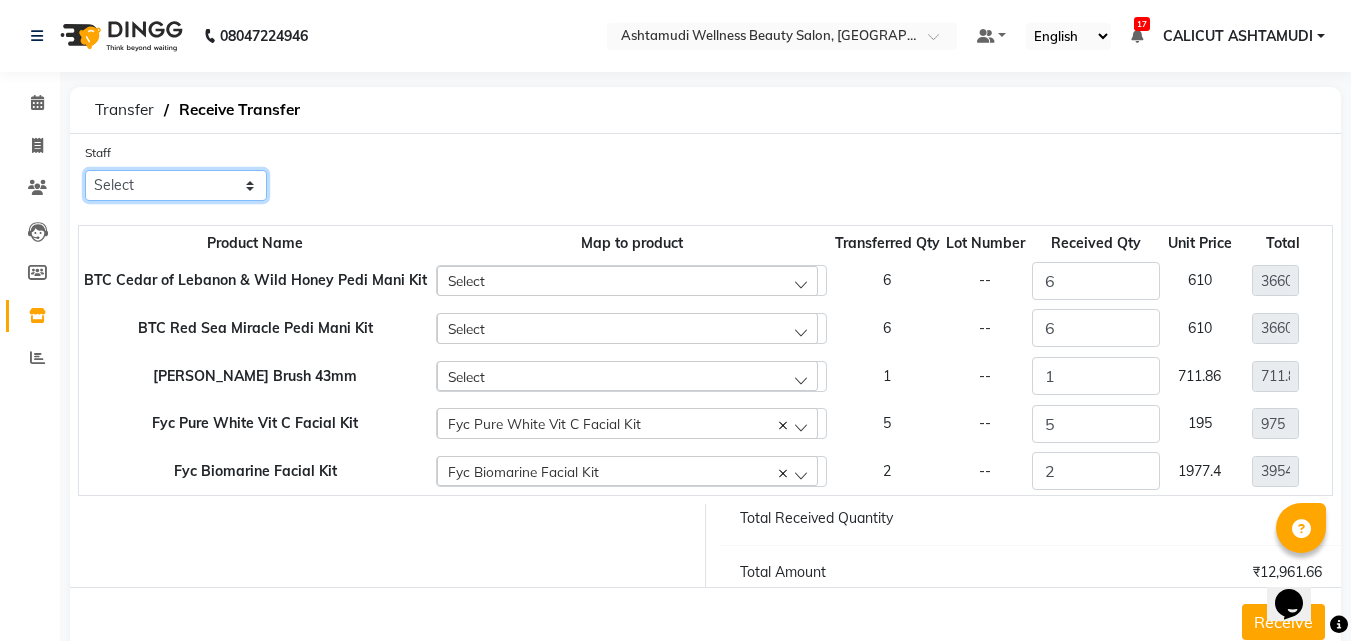 drag, startPoint x: 167, startPoint y: 179, endPoint x: 162, endPoint y: 198, distance: 19.646883 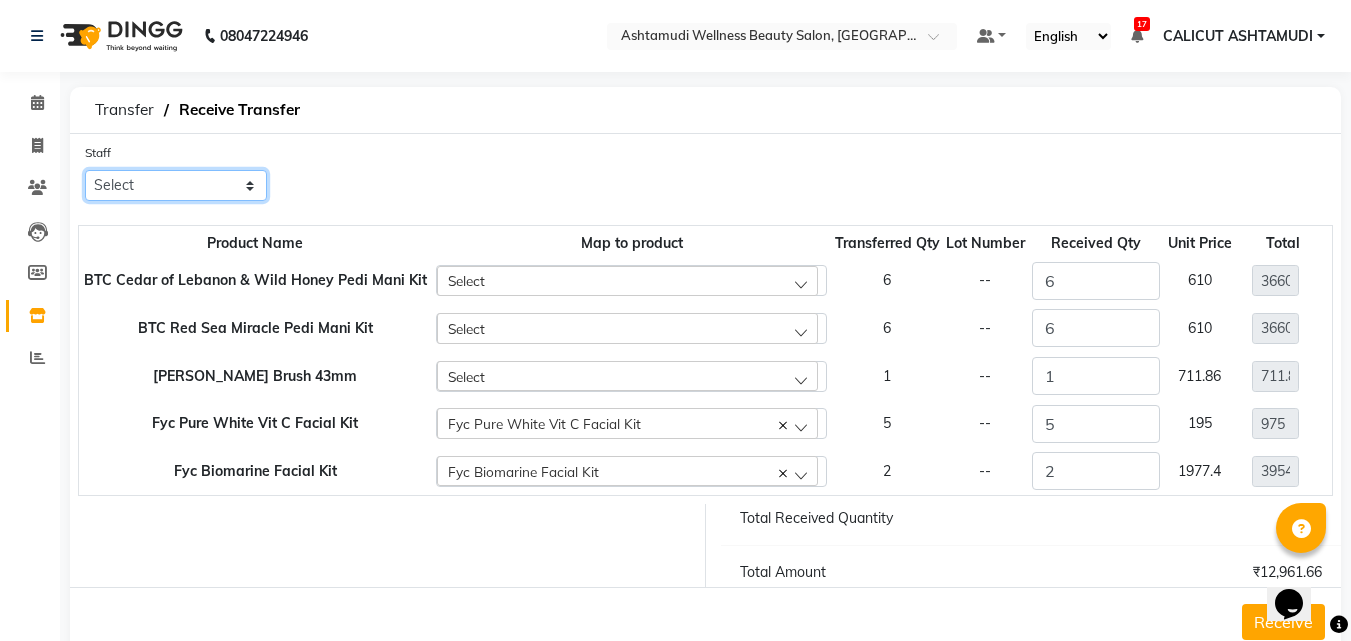 select on "26969" 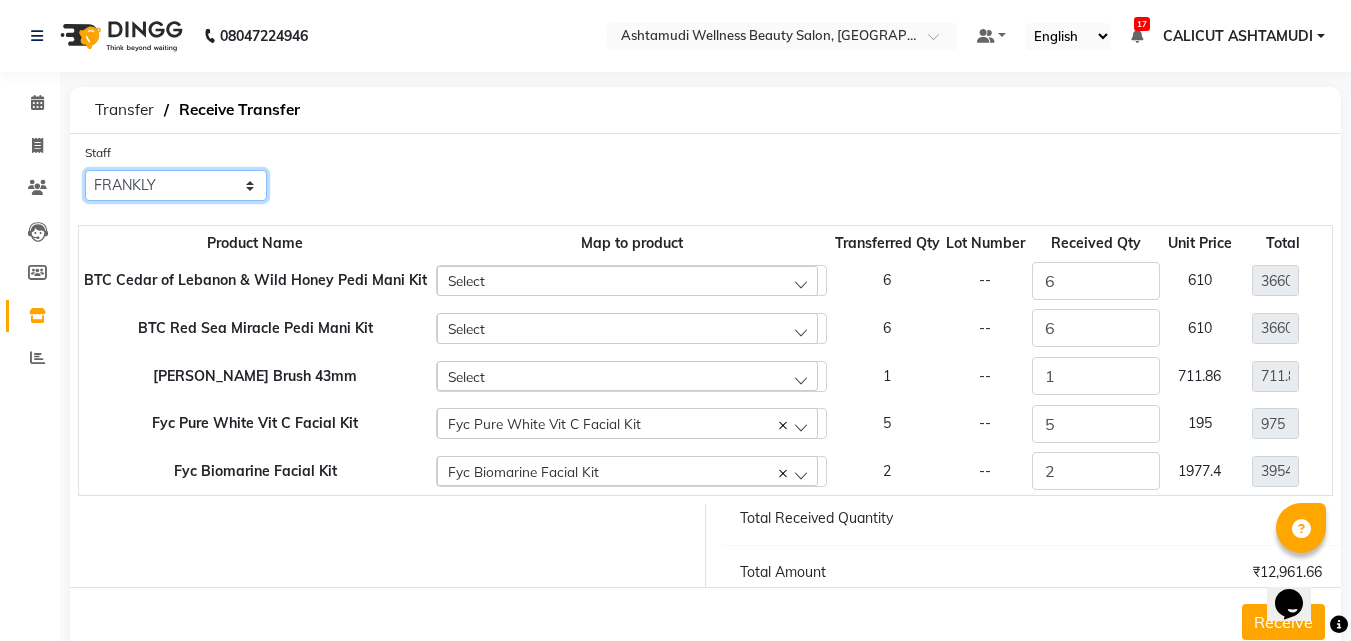 click on "Select Amala George AMBILI C ANJANA DAS ANKITHA Arya CALICUT ASHTAMUDI FRANKLY	 GRACY KRISHNA Nitesh Punam Gurung Sewan ali Sheela SUHANA  SHABU Titto" at bounding box center [176, 185] 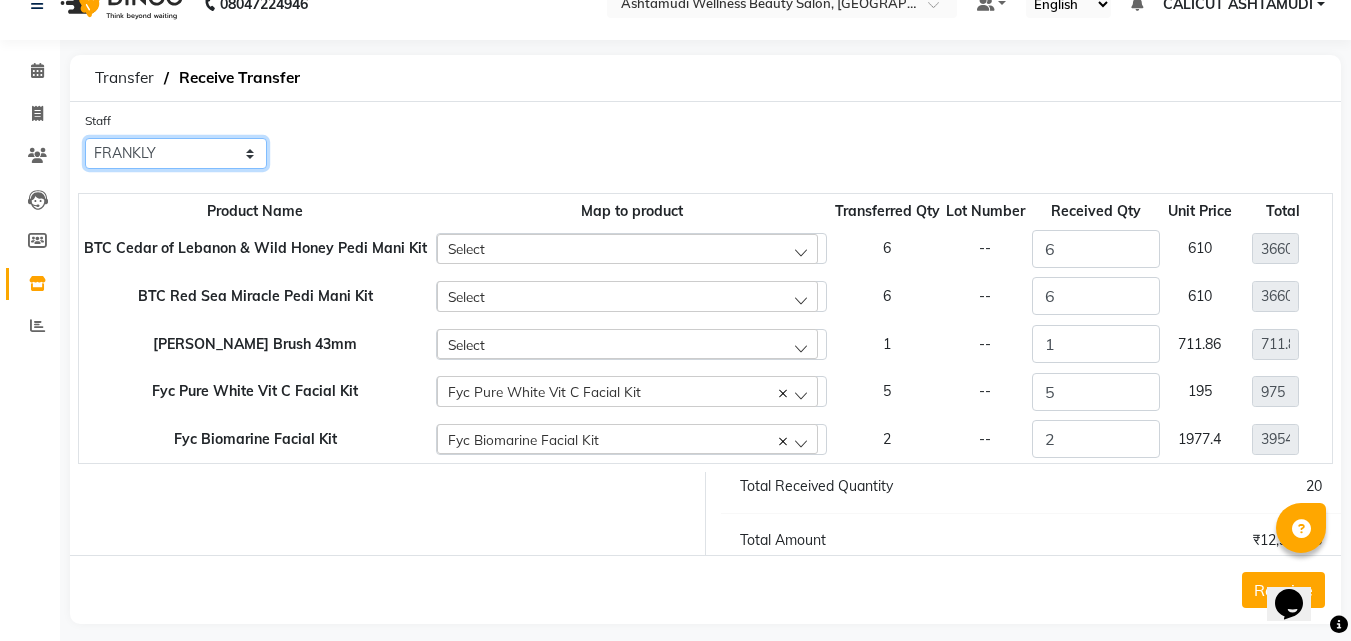 scroll, scrollTop: 49, scrollLeft: 0, axis: vertical 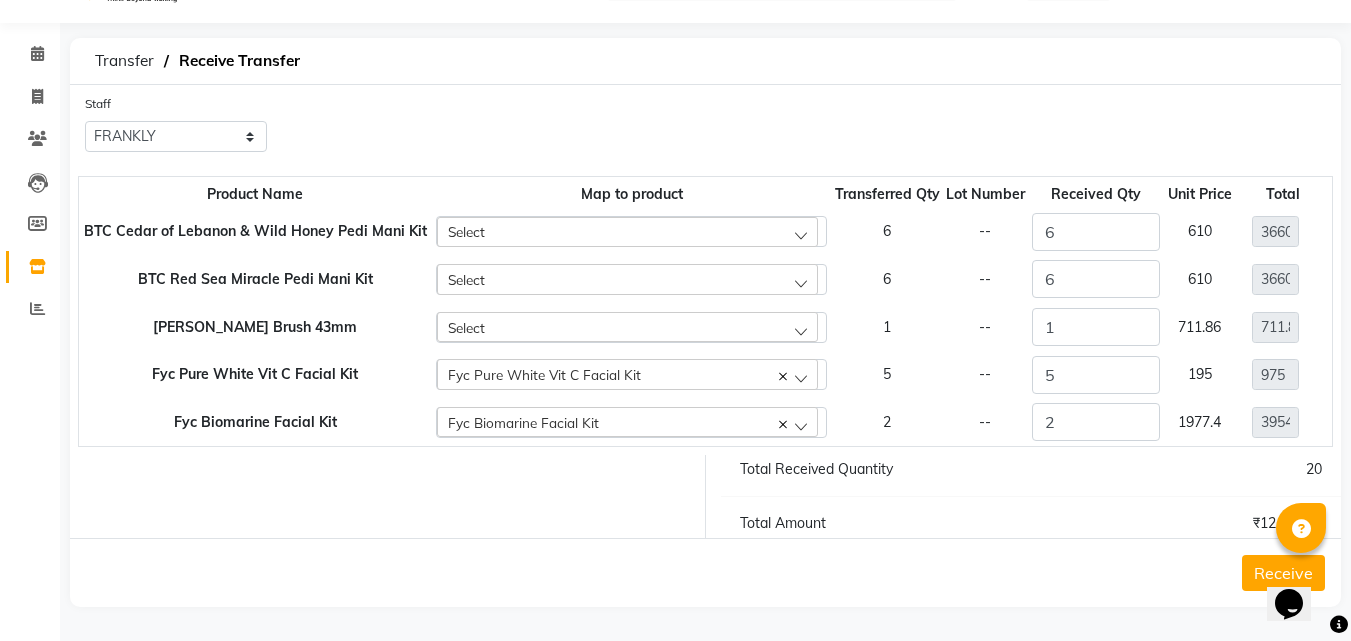click on "Receive" 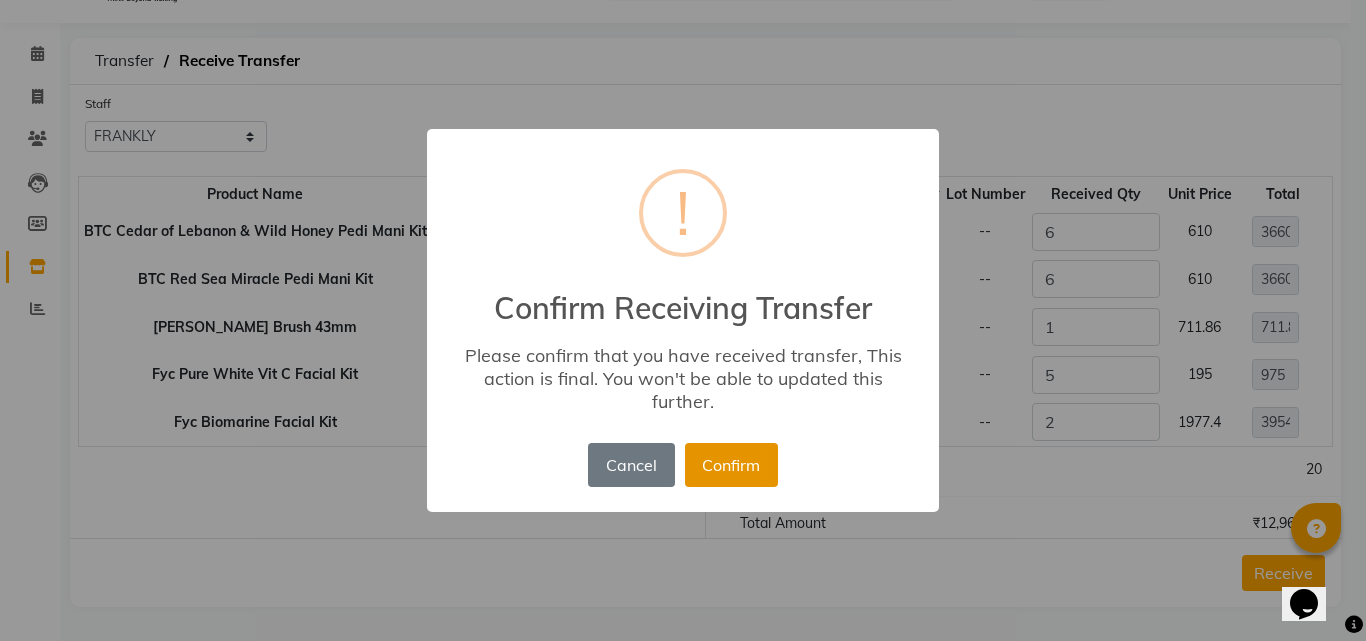 click on "Confirm" at bounding box center [731, 465] 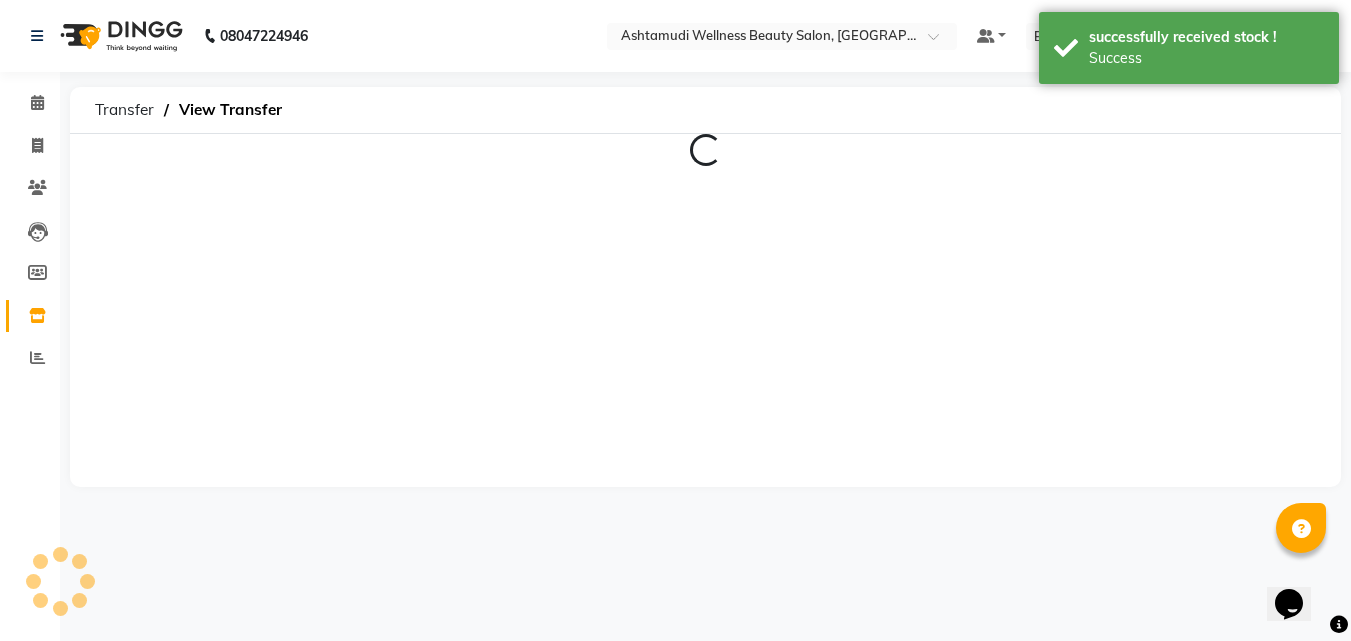 scroll, scrollTop: 0, scrollLeft: 0, axis: both 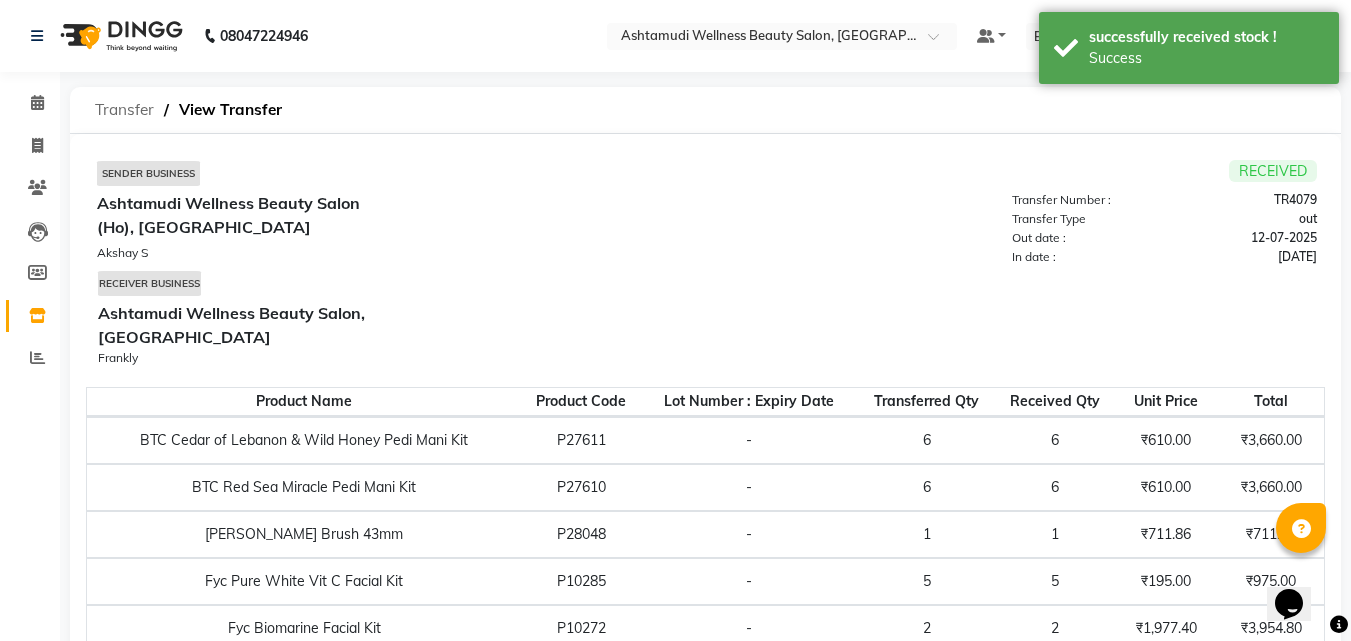 click on "Transfer" 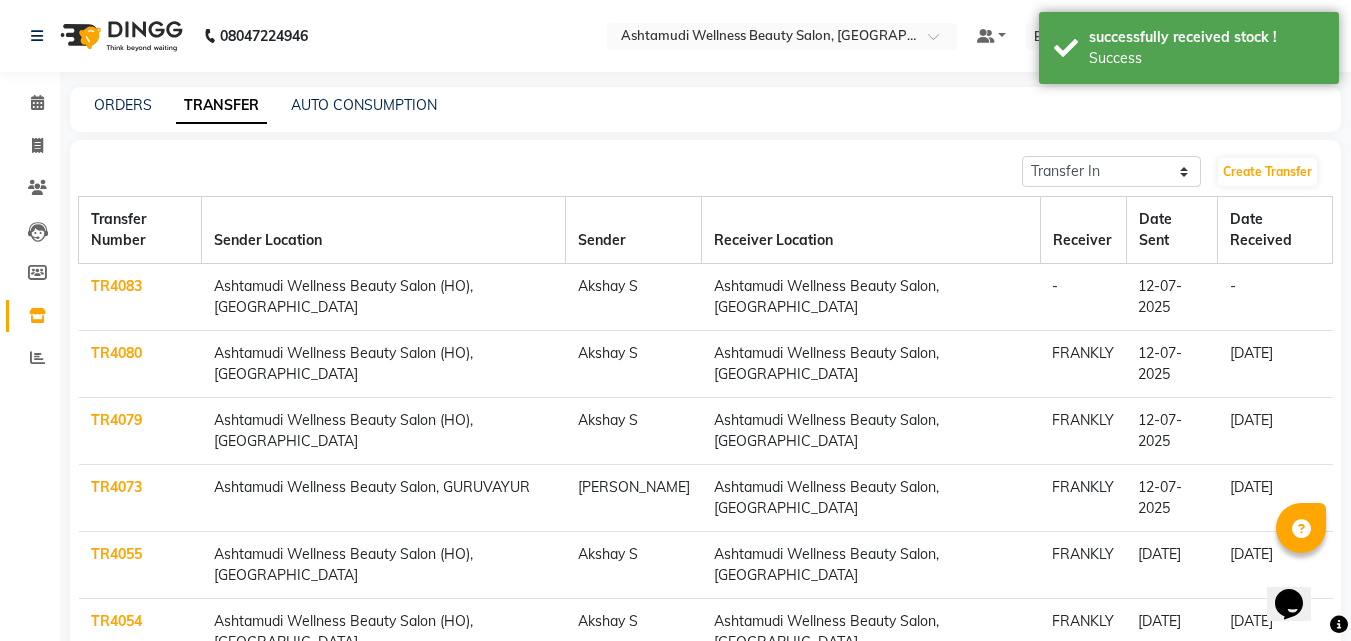 scroll, scrollTop: 156, scrollLeft: 0, axis: vertical 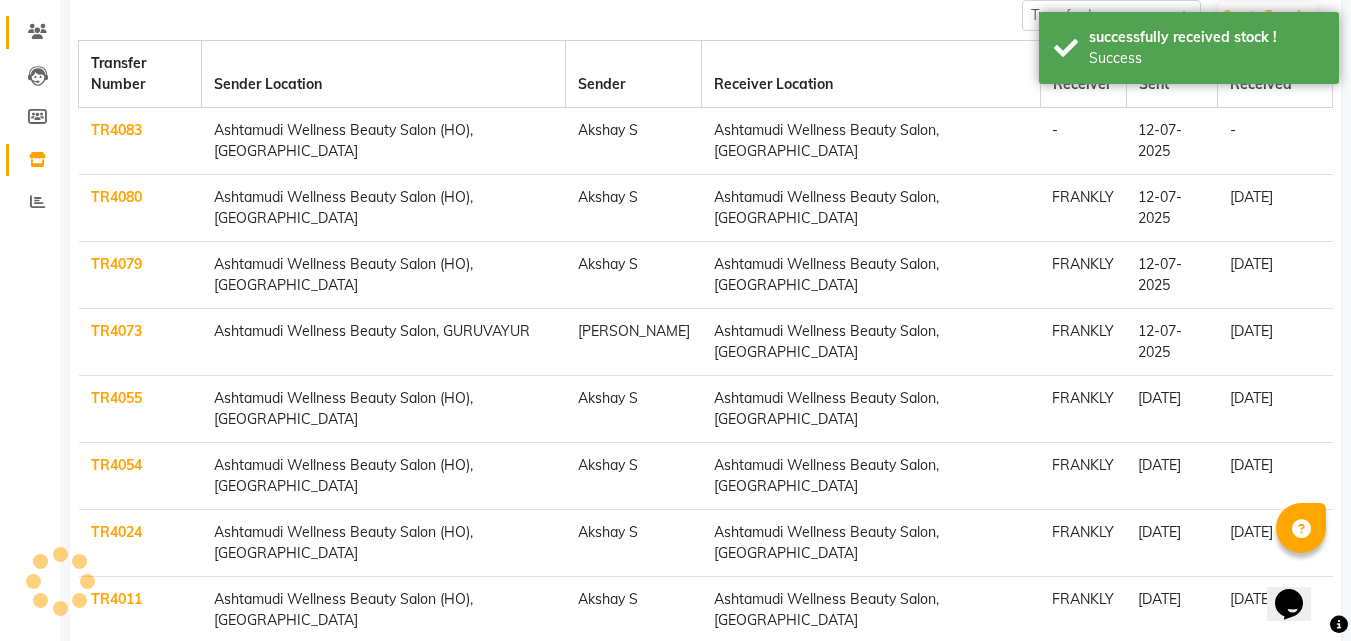 click on "Clients" 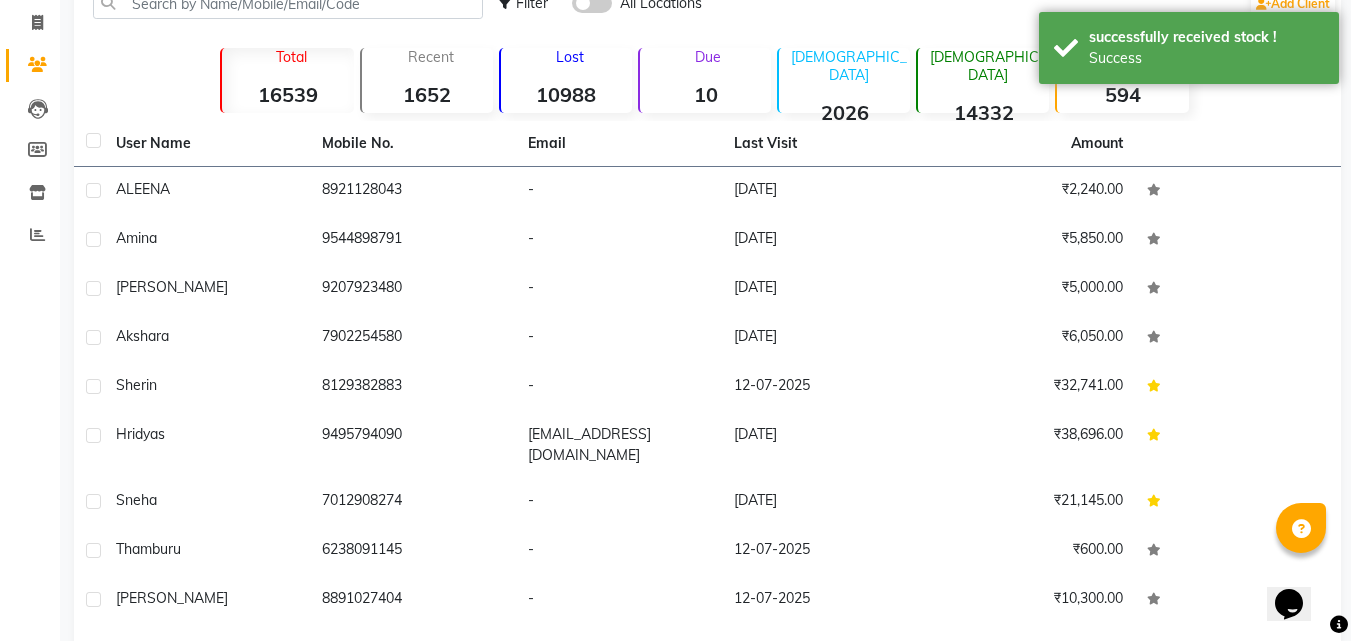 scroll, scrollTop: 156, scrollLeft: 0, axis: vertical 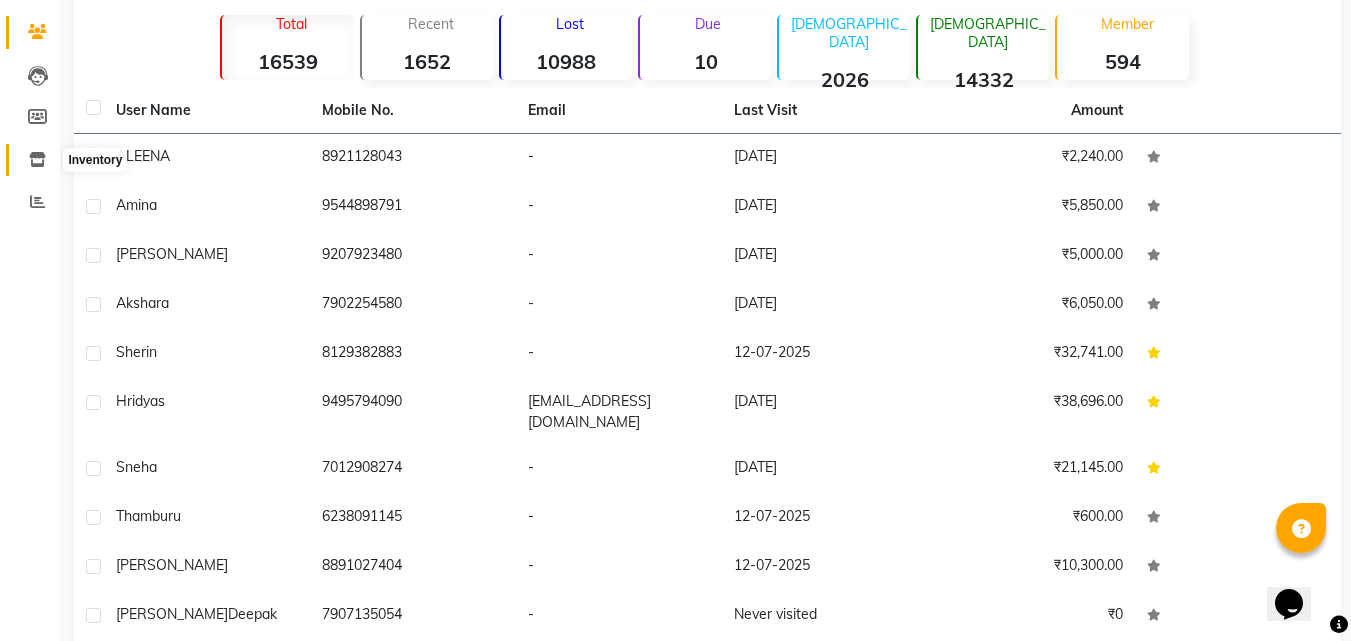 click 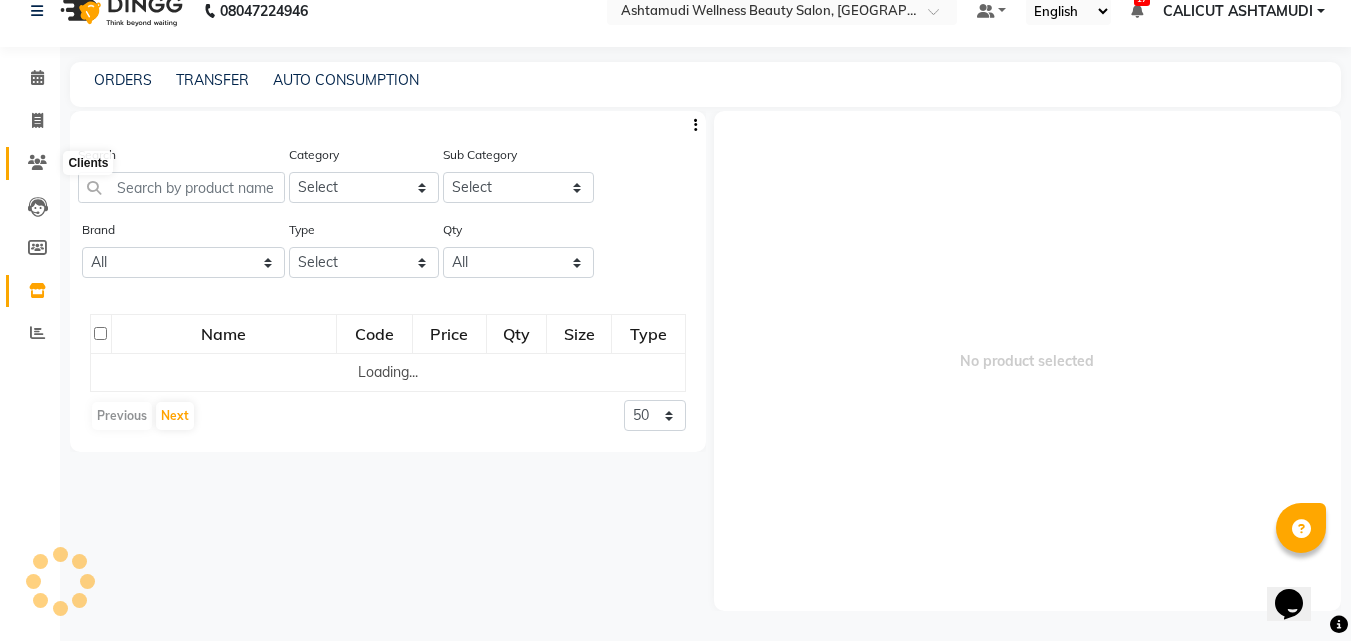 click 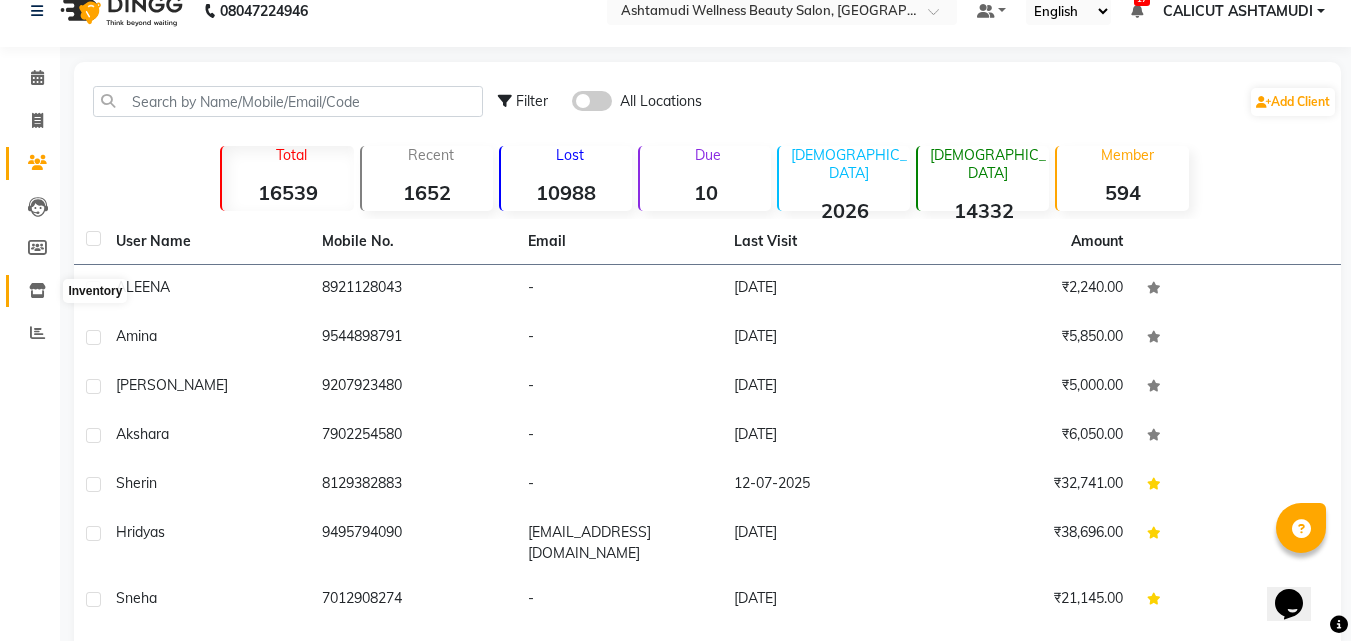 click 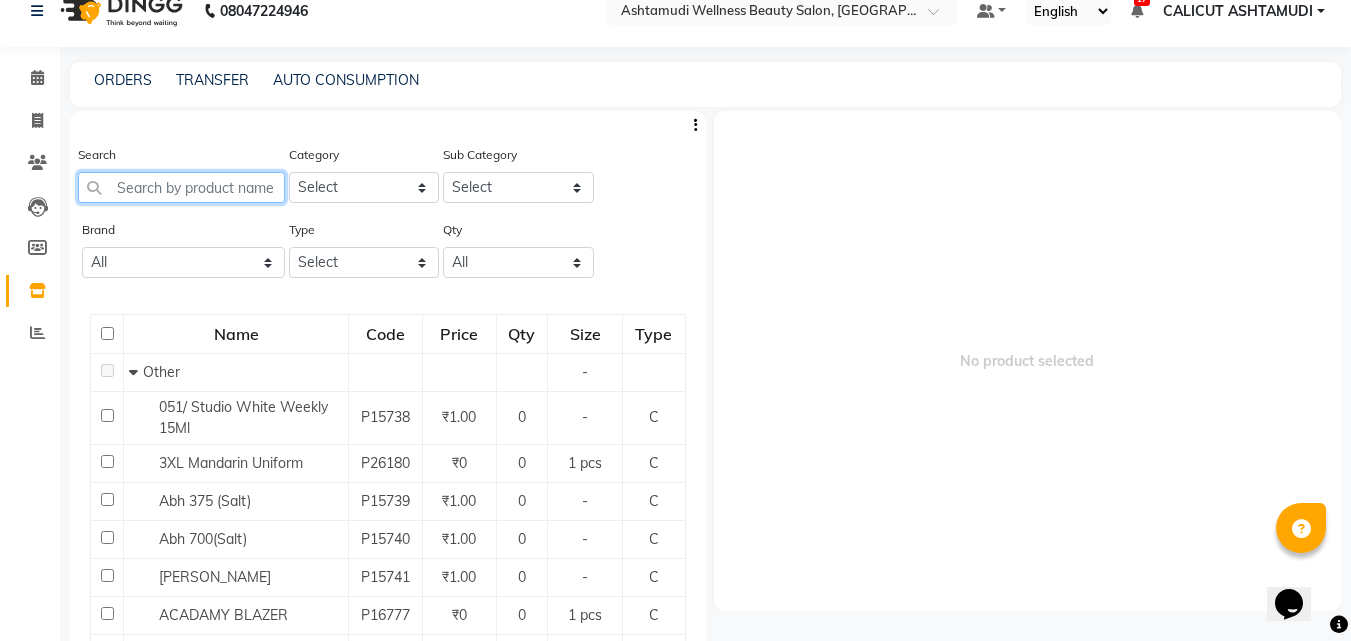 click 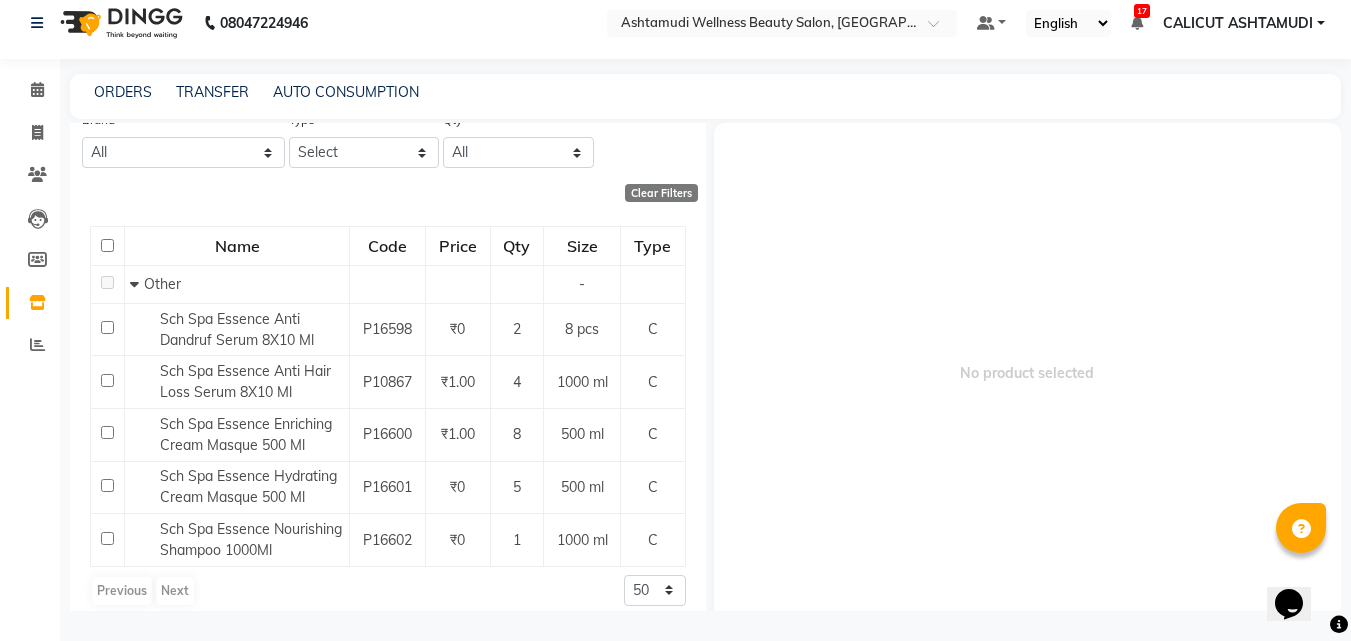 scroll, scrollTop: 138, scrollLeft: 0, axis: vertical 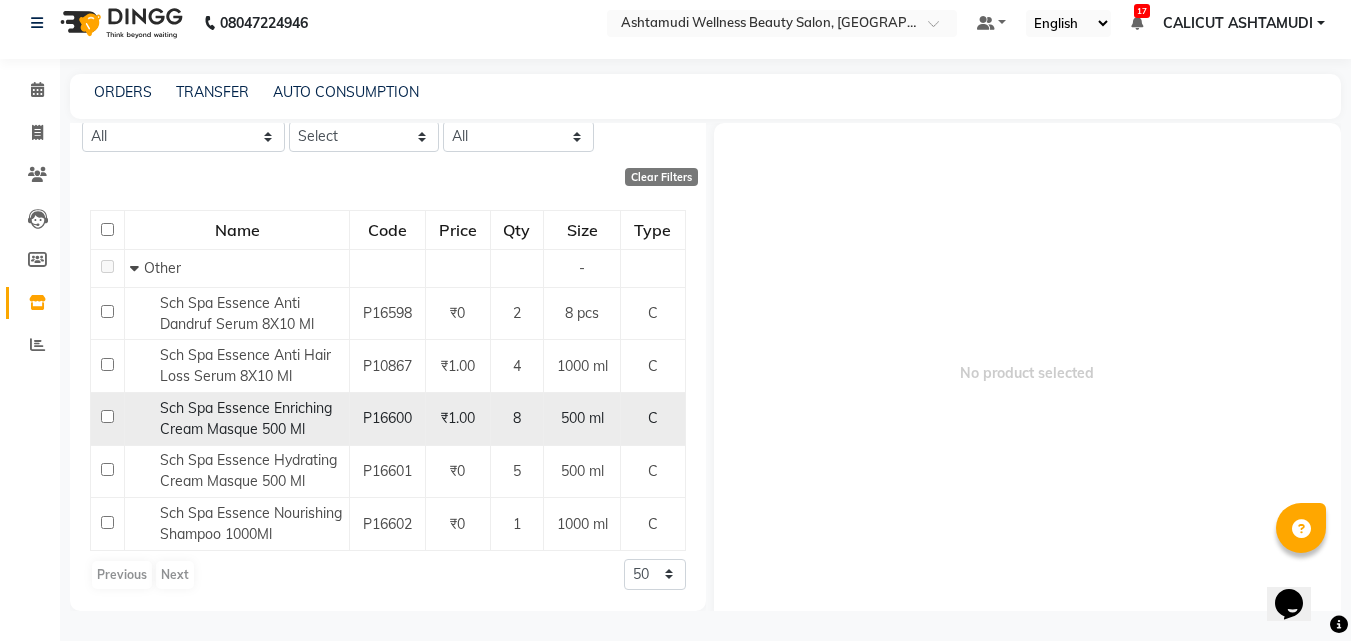 type on "SCH SPA" 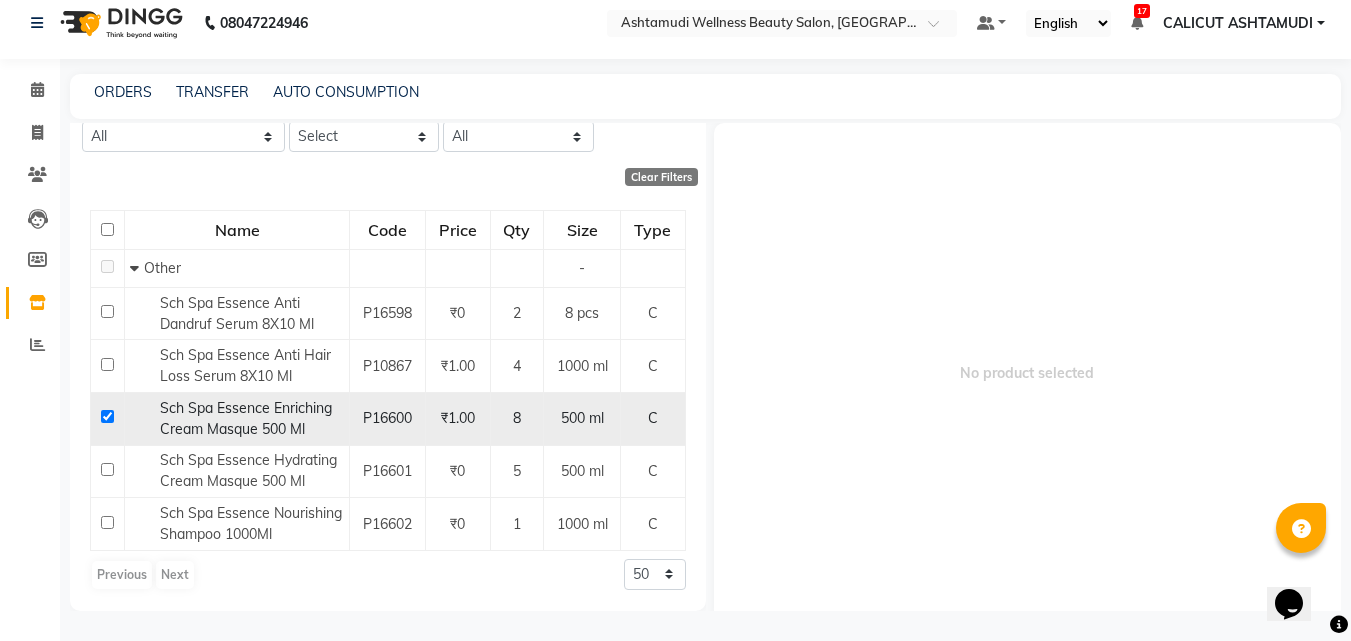 checkbox on "true" 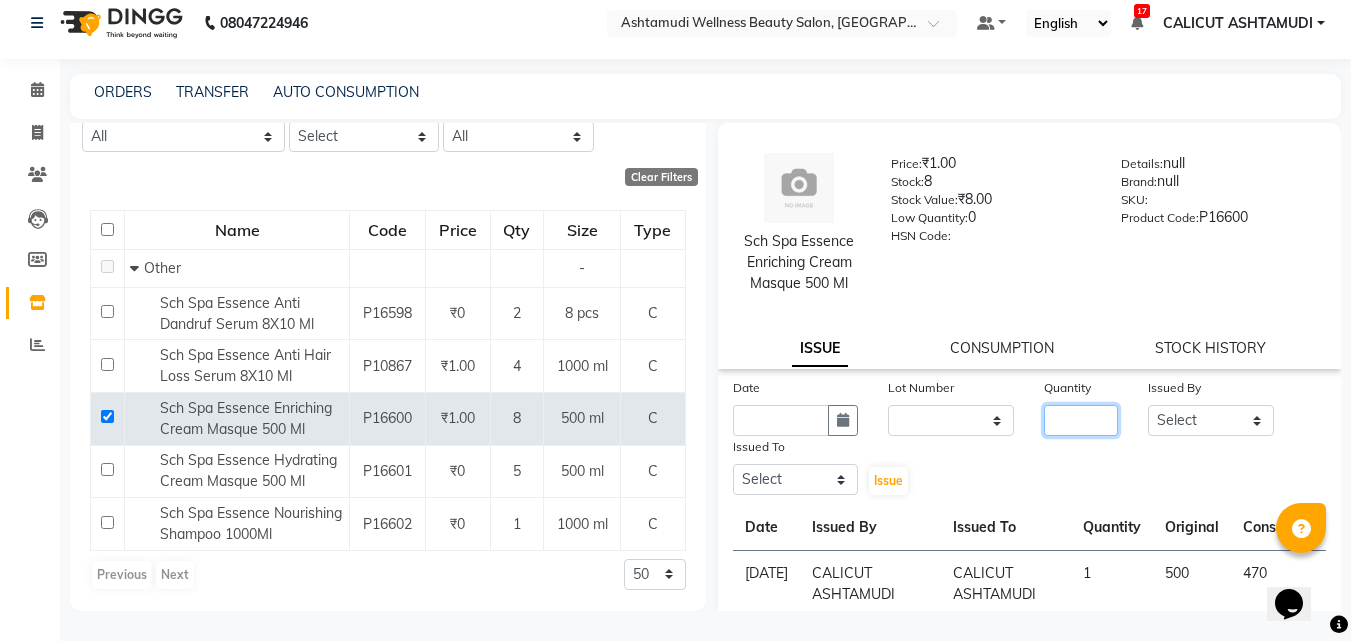 click 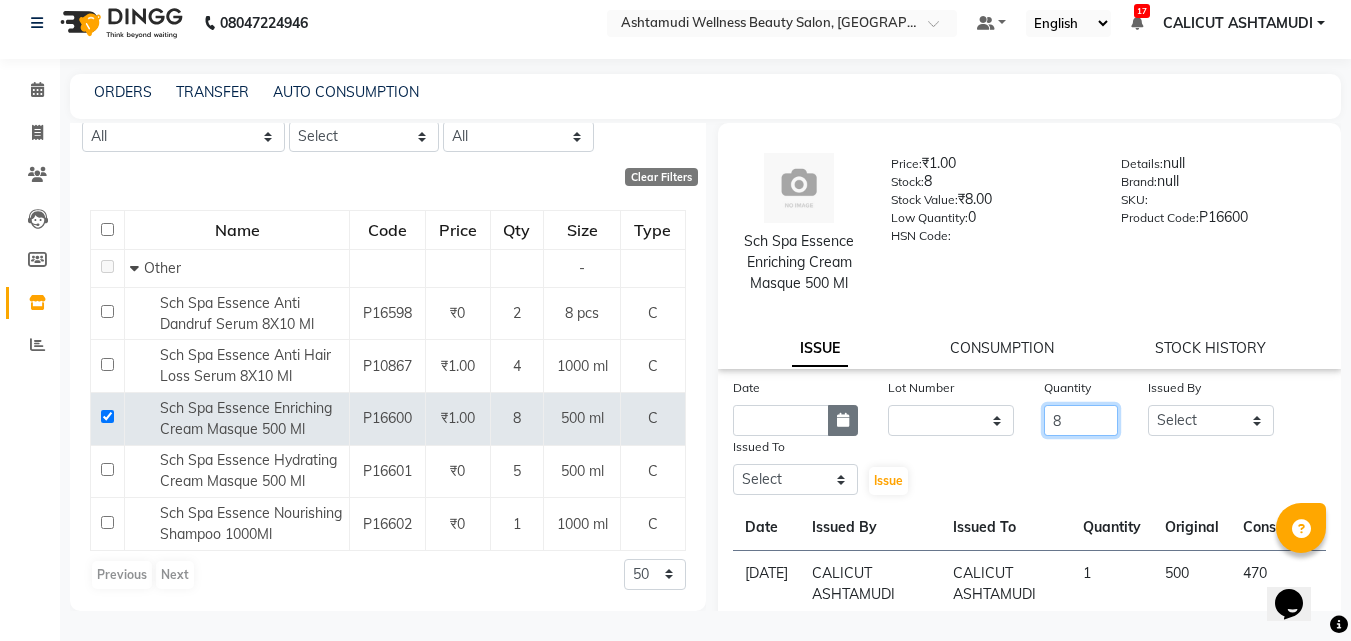 type on "8" 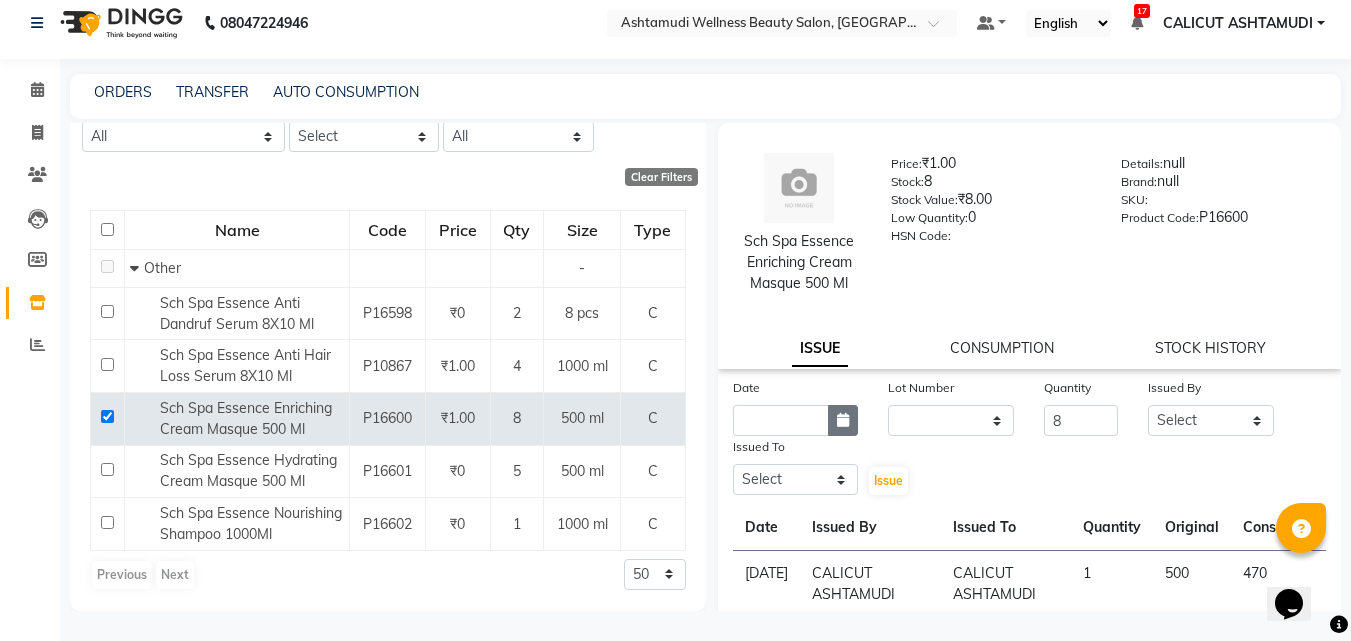 click 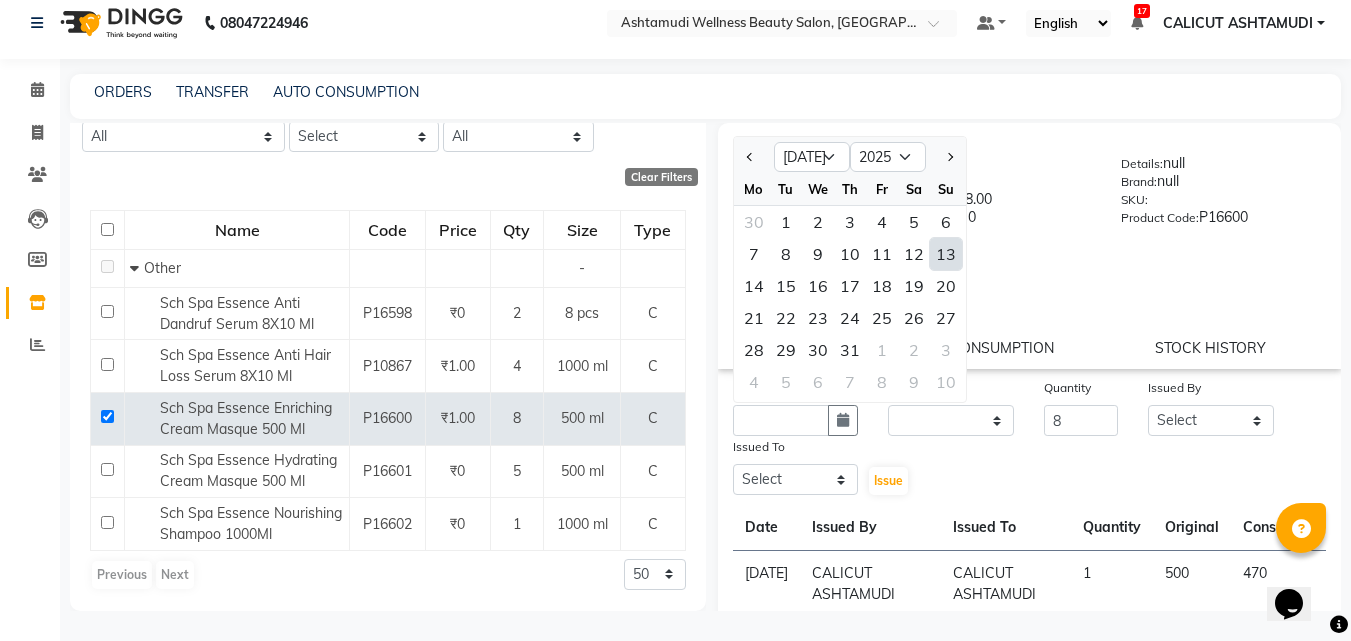 click on "13" 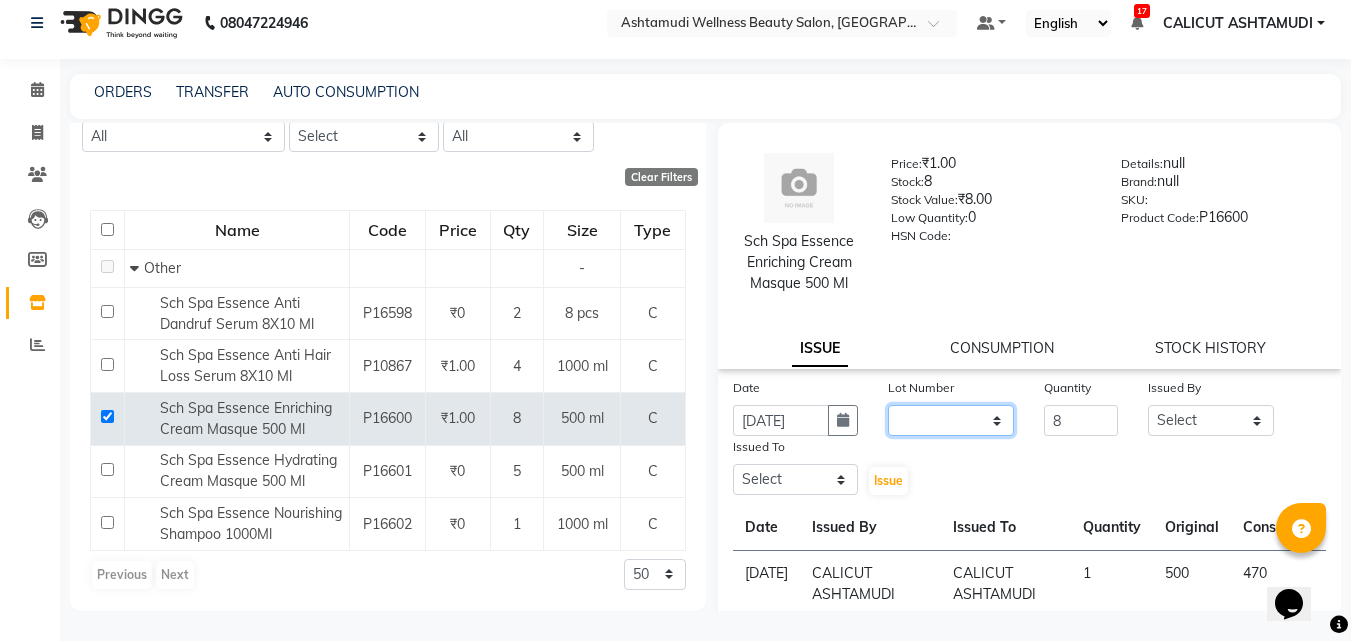 click on "None" 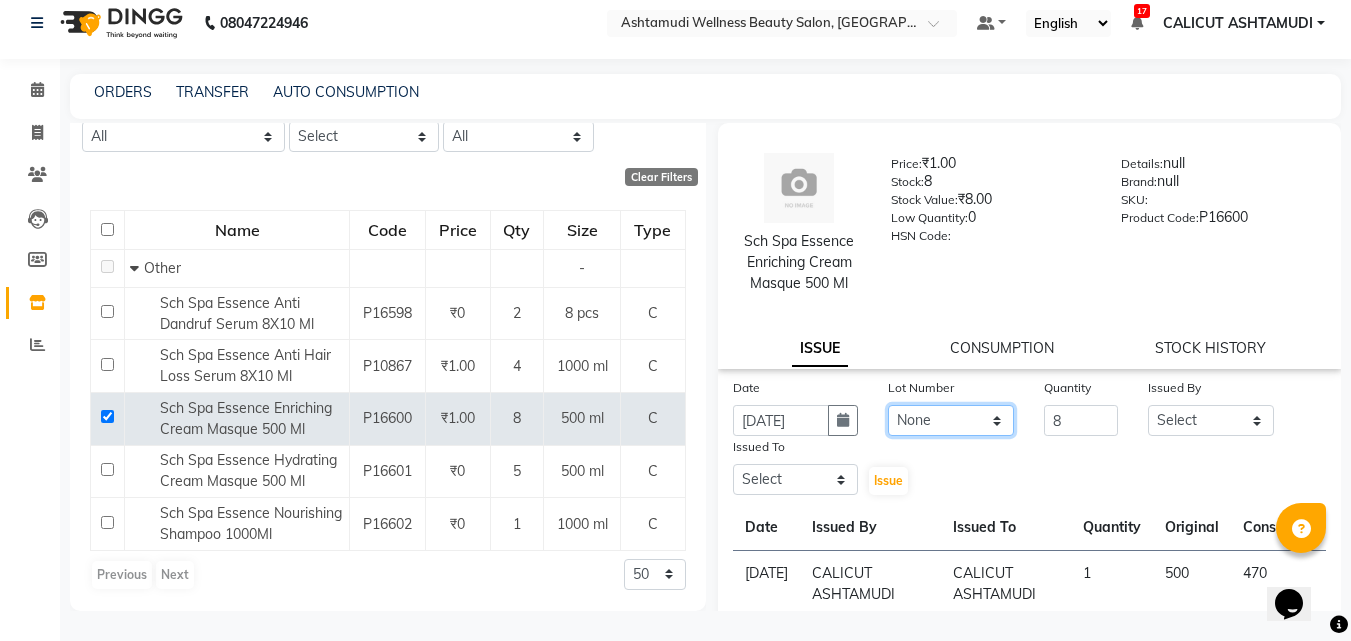 click on "None" 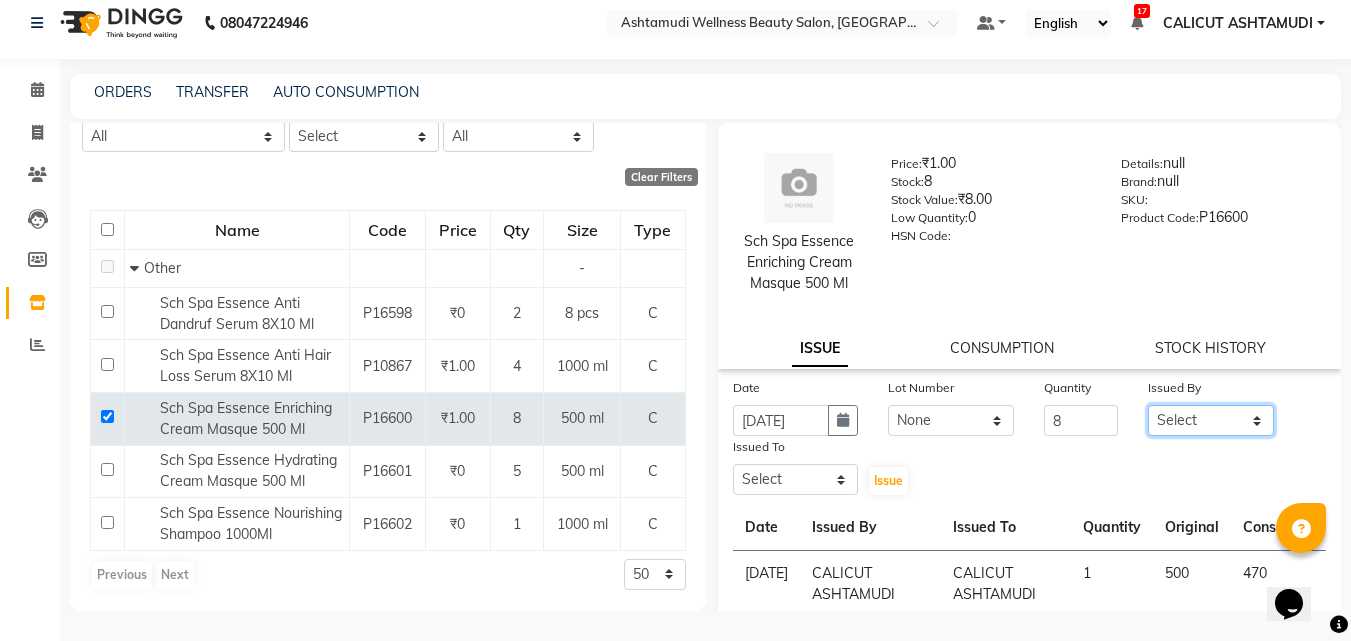 click on "Select Amala George AMBILI C ANKITHA Arya CALICUT ASHTAMUDI FRANKLY	 GRACY KRISHNA Nitesh Punam Gurung Sewan ali Sheela SUHANA  SHABU Titto" 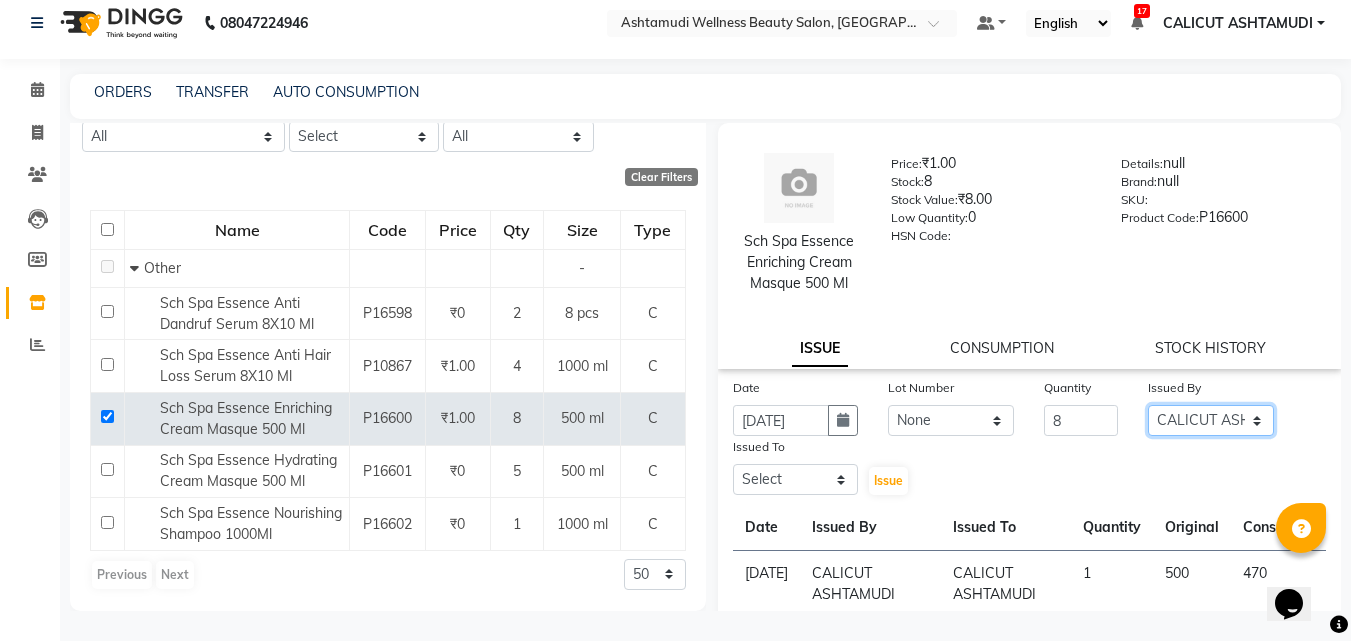 click on "Select Amala George AMBILI C ANKITHA Arya CALICUT ASHTAMUDI FRANKLY	 GRACY KRISHNA Nitesh Punam Gurung Sewan ali Sheela SUHANA  SHABU Titto" 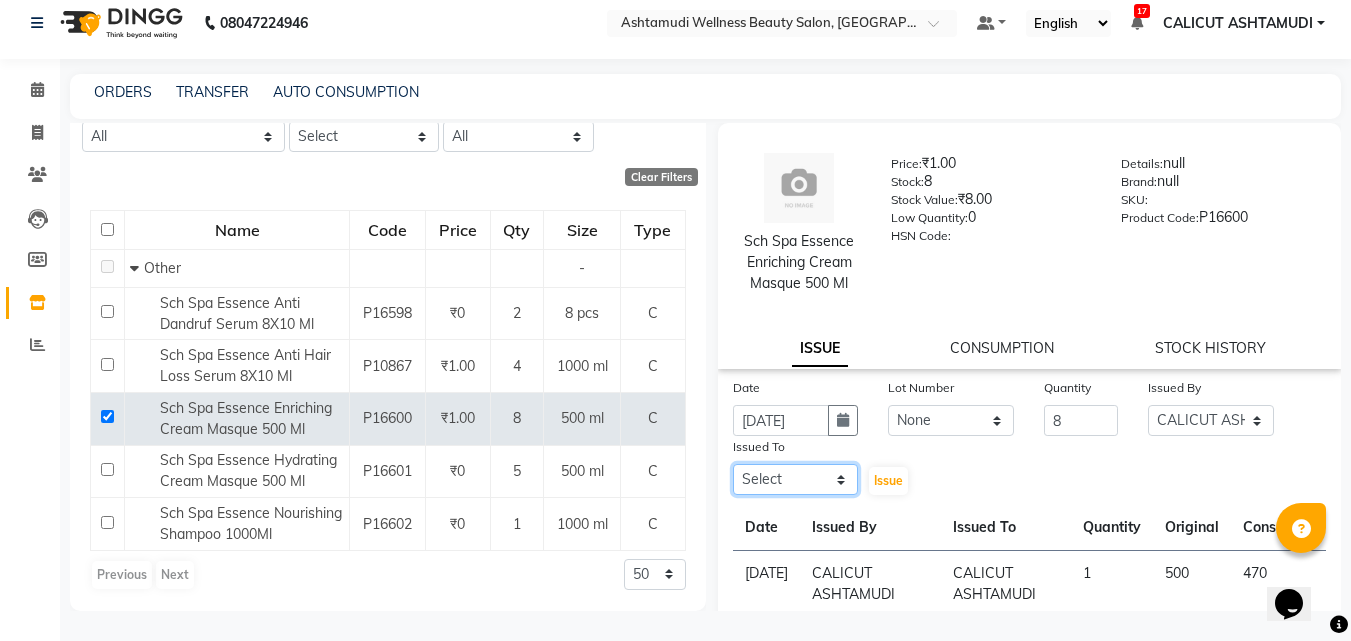 click on "Select Amala George AMBILI C ANKITHA Arya CALICUT ASHTAMUDI FRANKLY	 GRACY KRISHNA Nitesh Punam Gurung Sewan ali Sheela SUHANA  SHABU Titto" 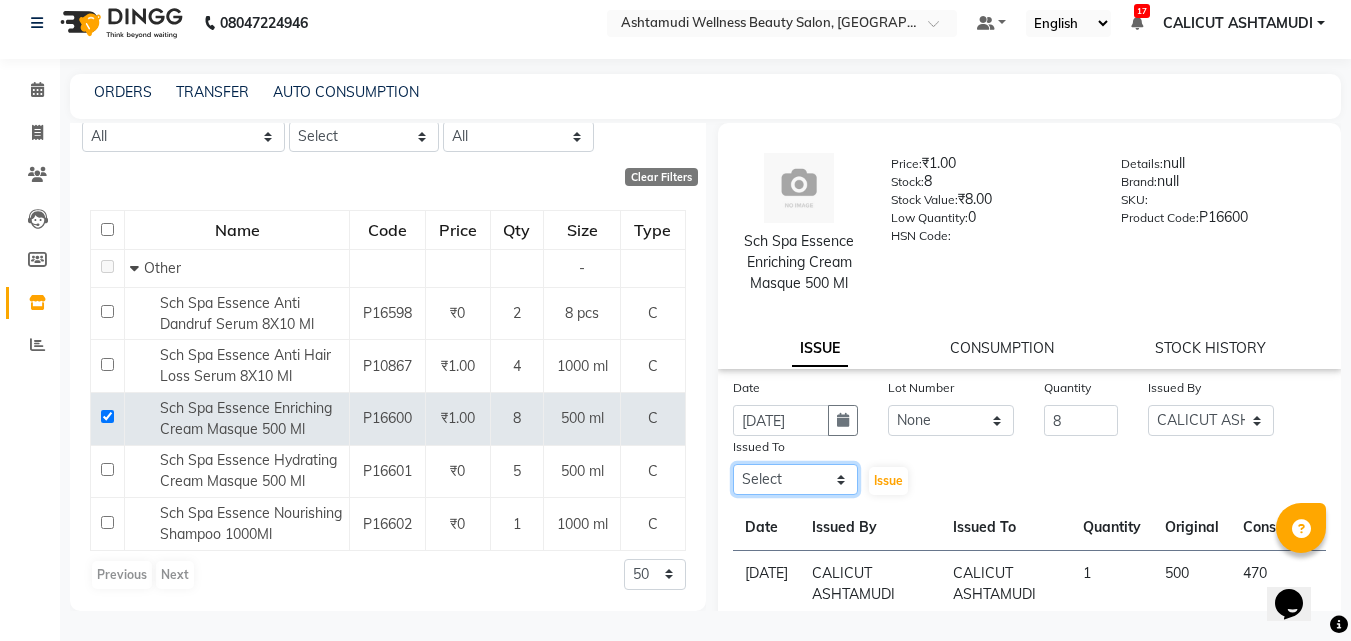 select on "27314" 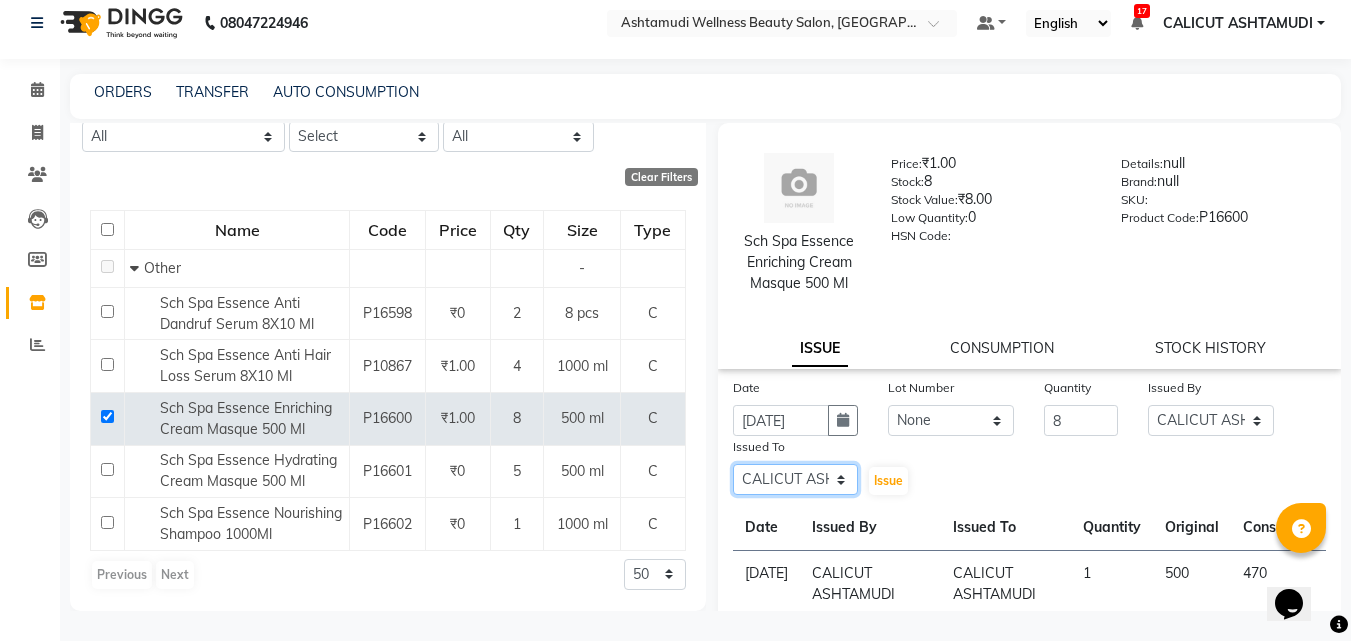 click on "Select Amala George AMBILI C ANKITHA Arya CALICUT ASHTAMUDI FRANKLY	 GRACY KRISHNA Nitesh Punam Gurung Sewan ali Sheela SUHANA  SHABU Titto" 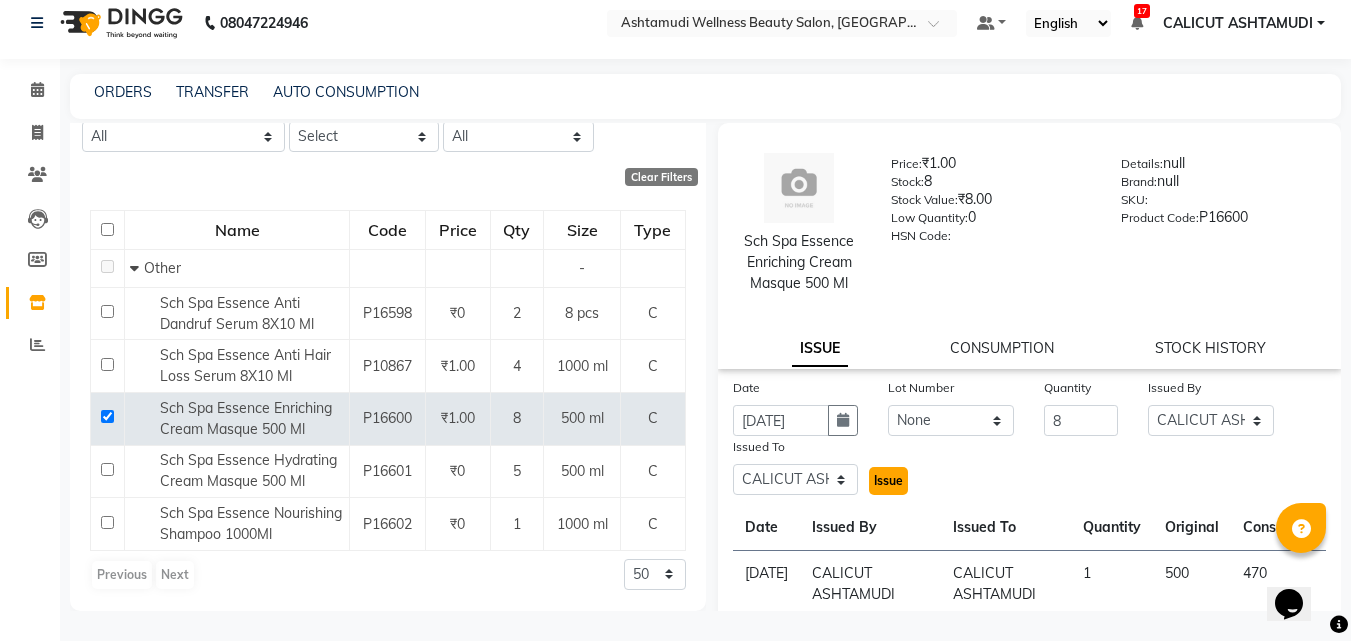 click on "Issue" 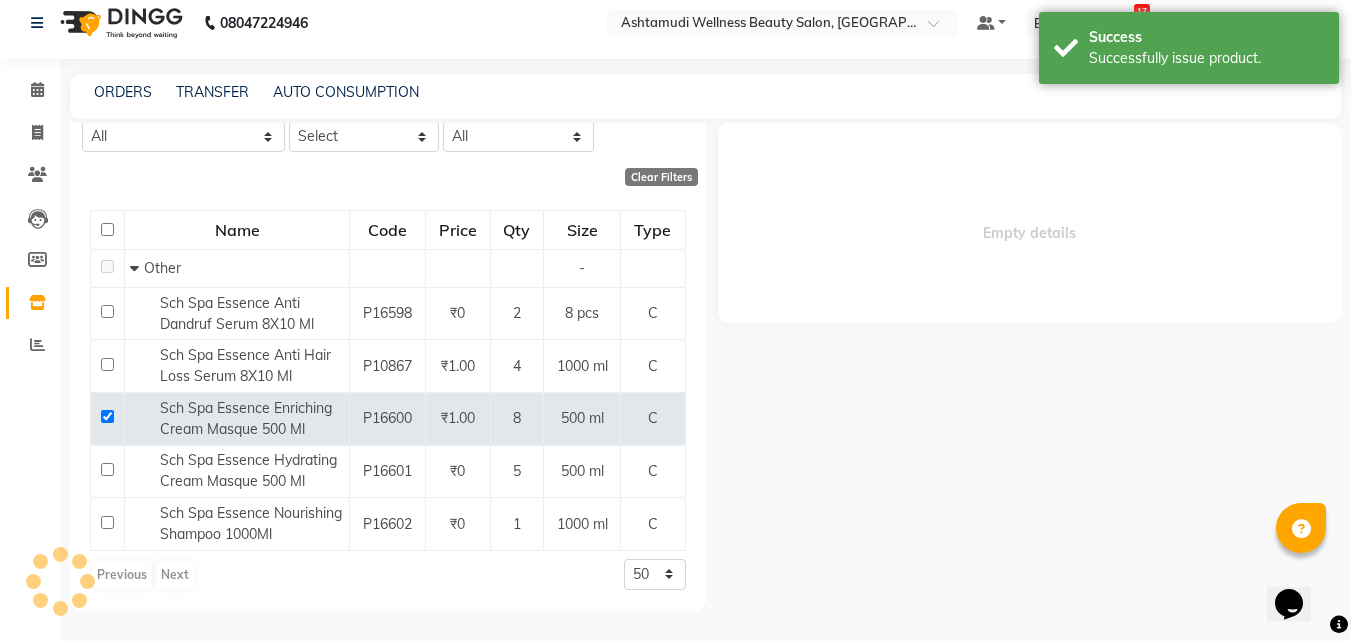 select 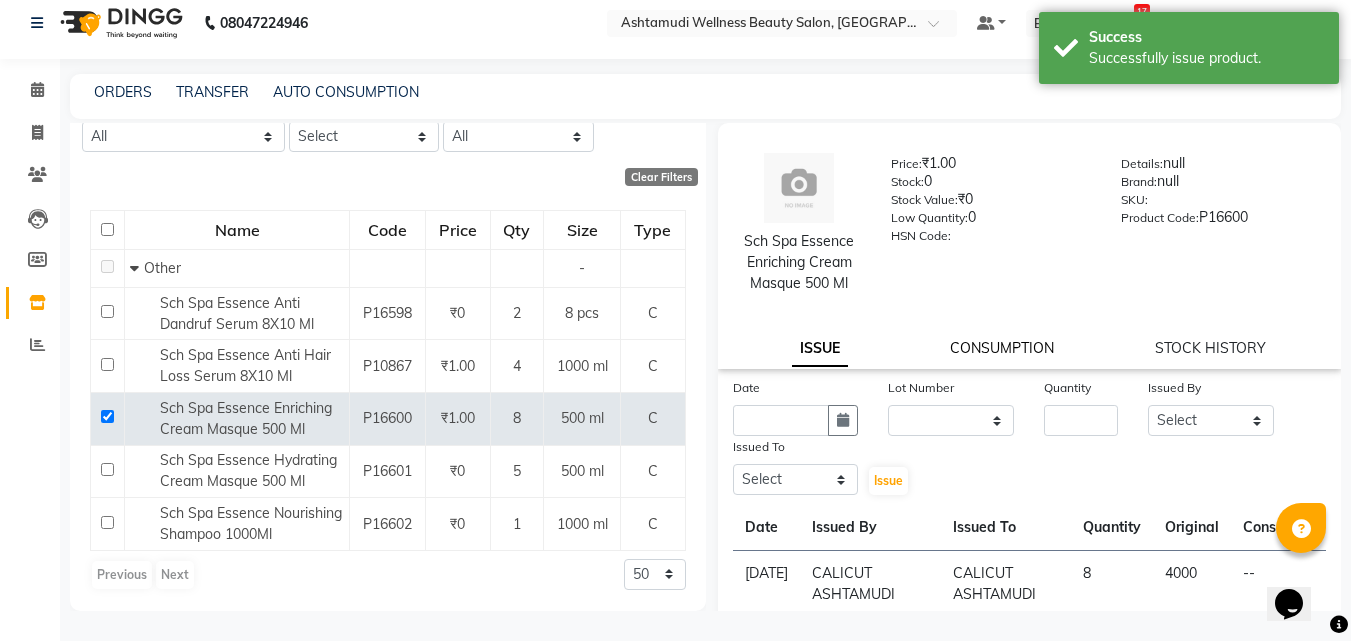 click on "CONSUMPTION" 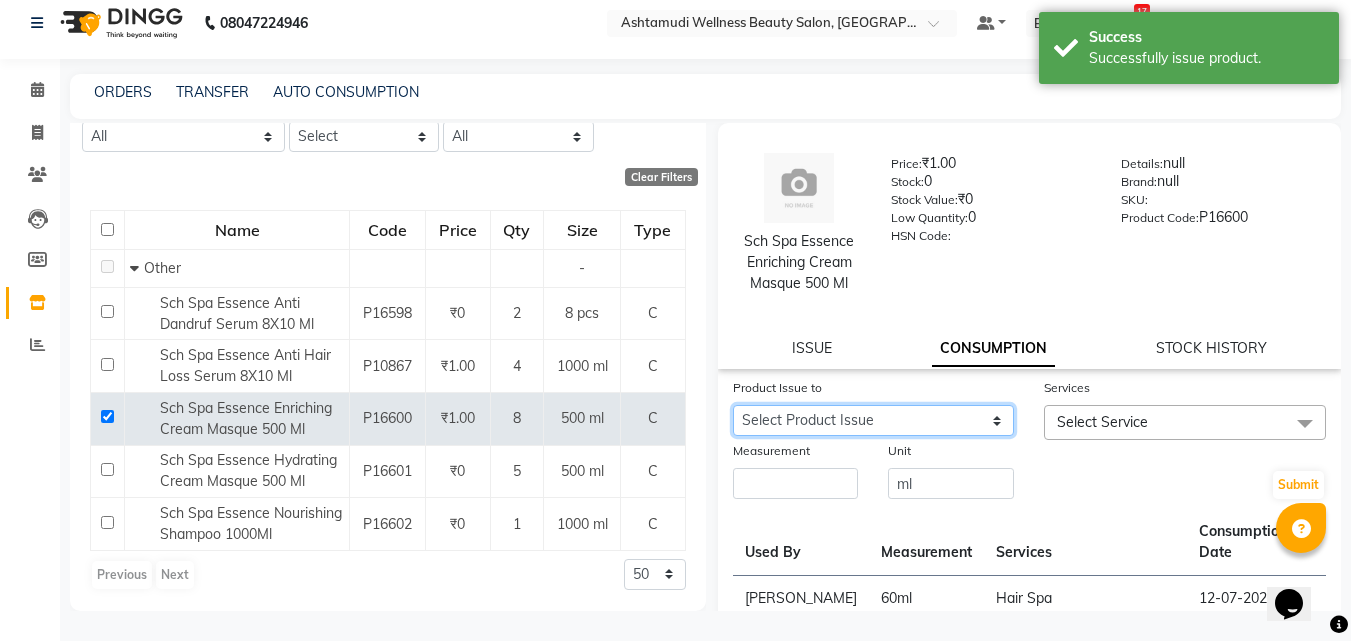 click on "Select Product Issue 2025-07-13, Issued to: CALICUT ASHTAMUDI, Balance: 4000 2025-06-22, Issued to: CALICUT ASHTAMUDI, Balance: 30 2025-06-16, Issued to: CALICUT ASHTAMUDI, Balance: 975" 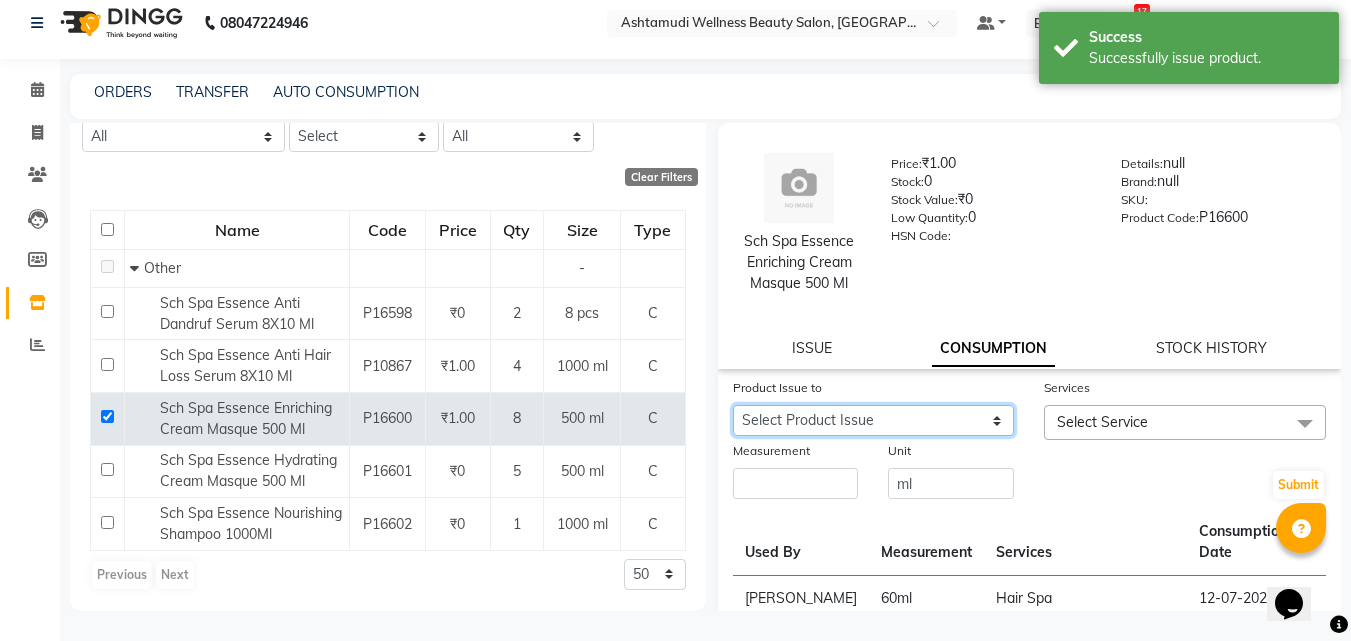 select on "1008135" 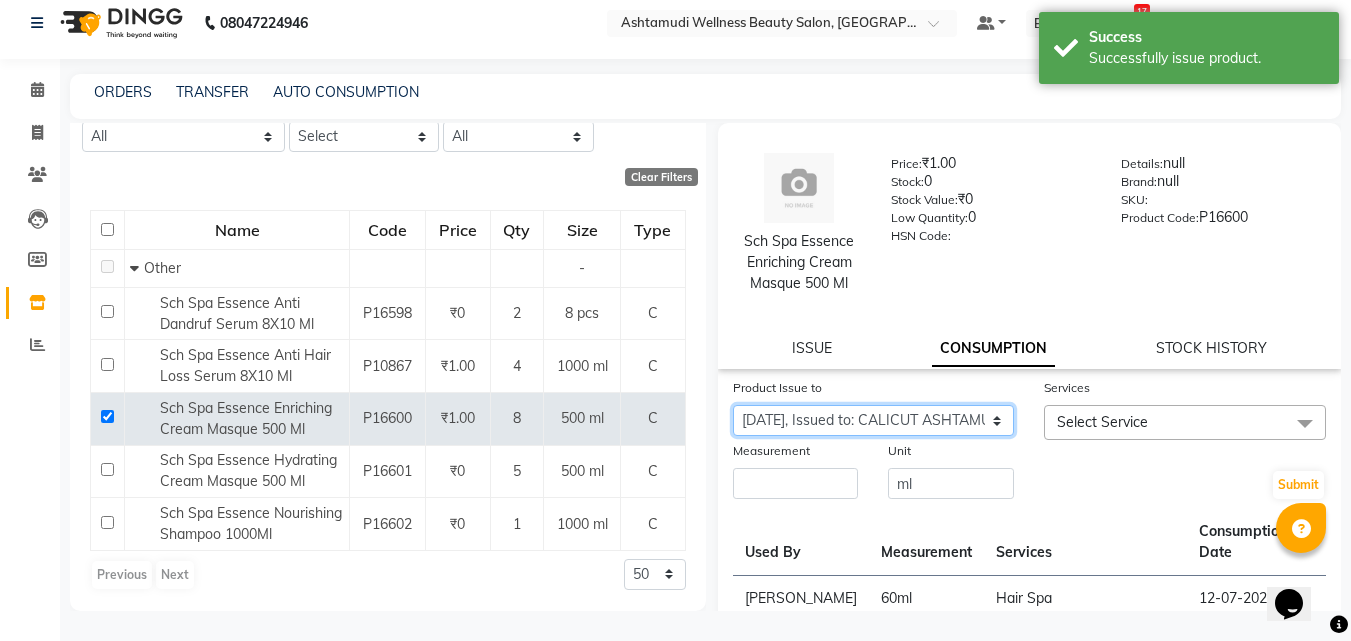 click on "Select Product Issue 2025-07-13, Issued to: CALICUT ASHTAMUDI, Balance: 4000 2025-06-22, Issued to: CALICUT ASHTAMUDI, Balance: 30 2025-06-16, Issued to: CALICUT ASHTAMUDI, Balance: 975" 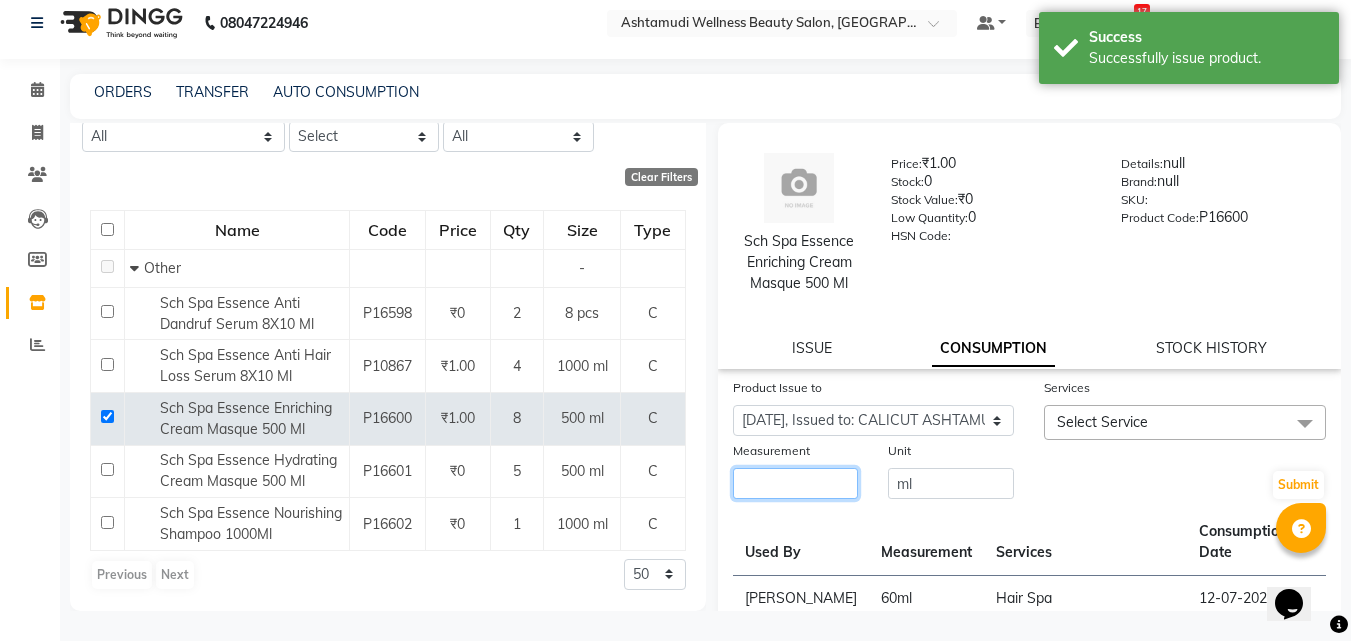 click 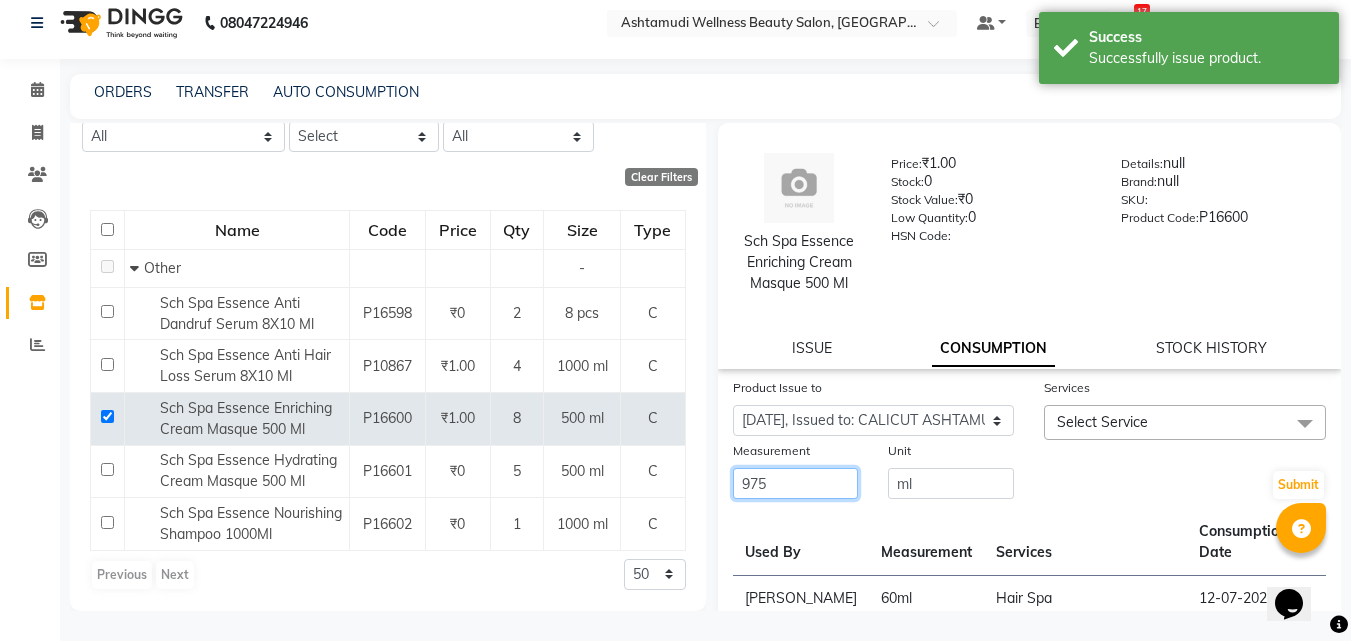type on "975" 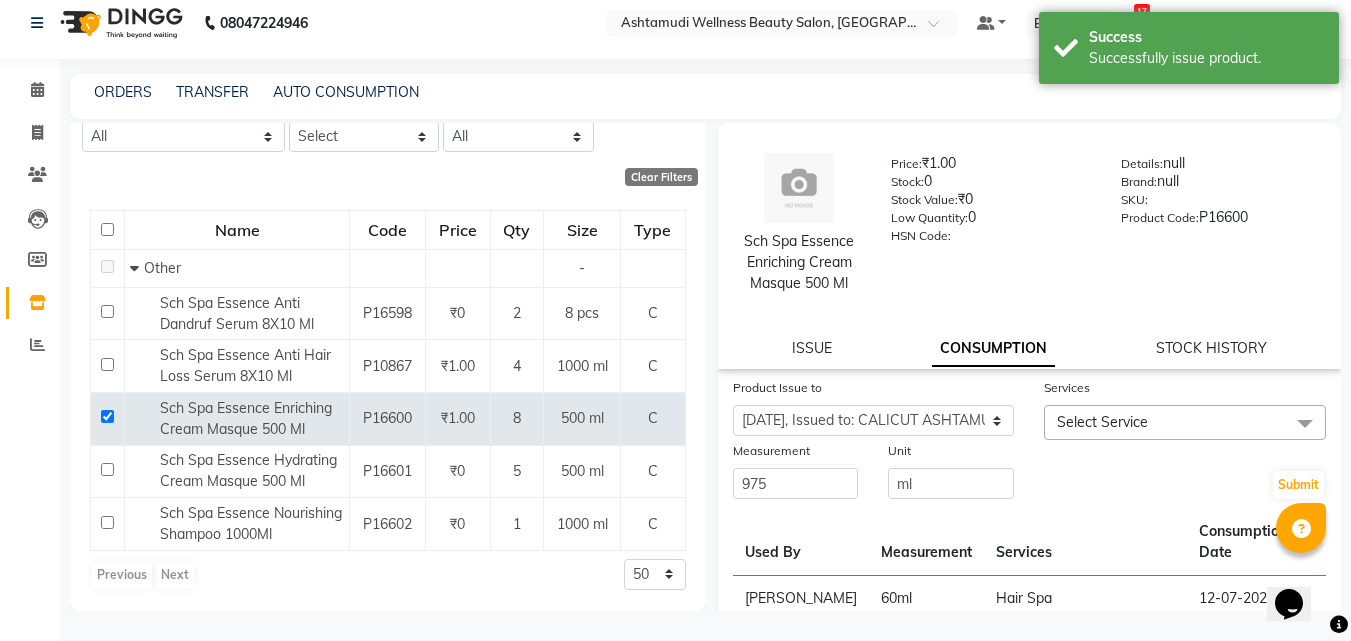 click on "Select Service" 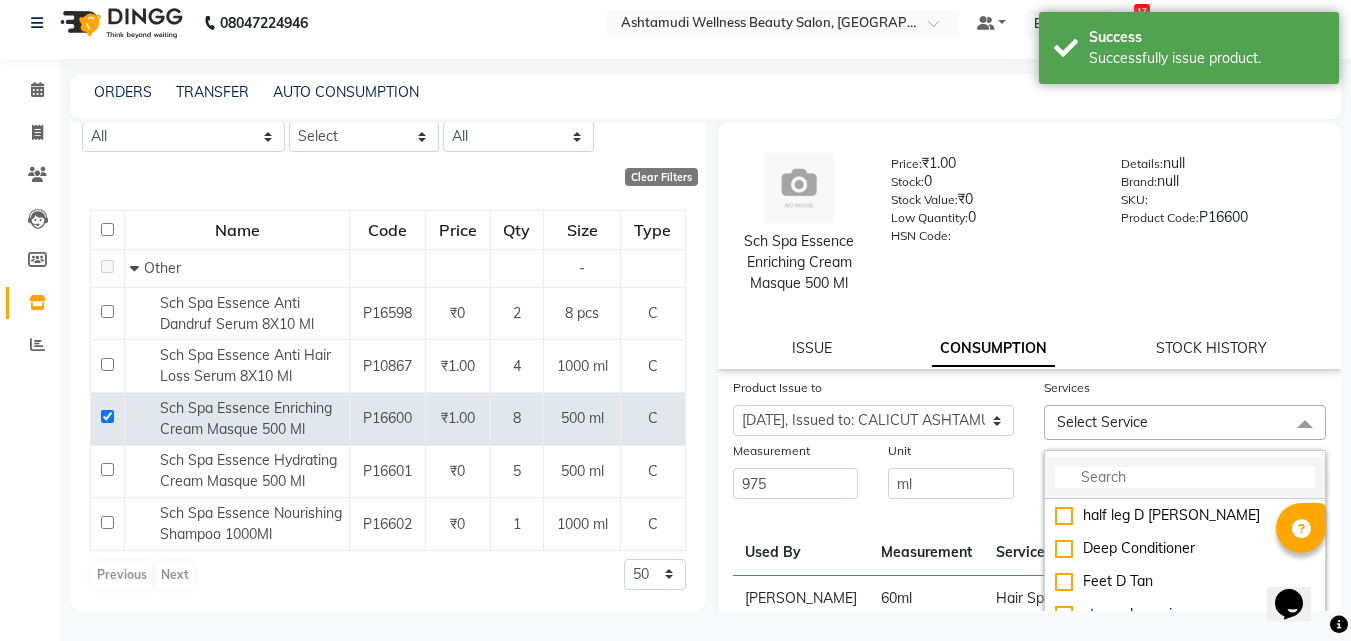 click 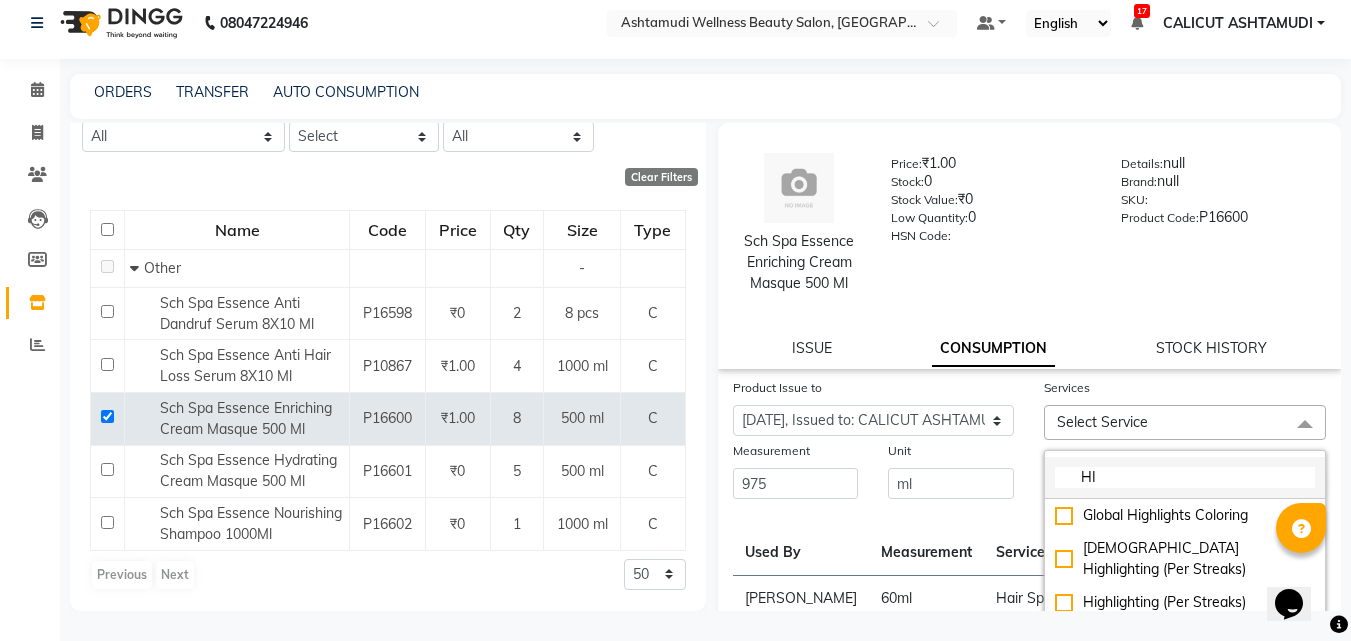 type on "H" 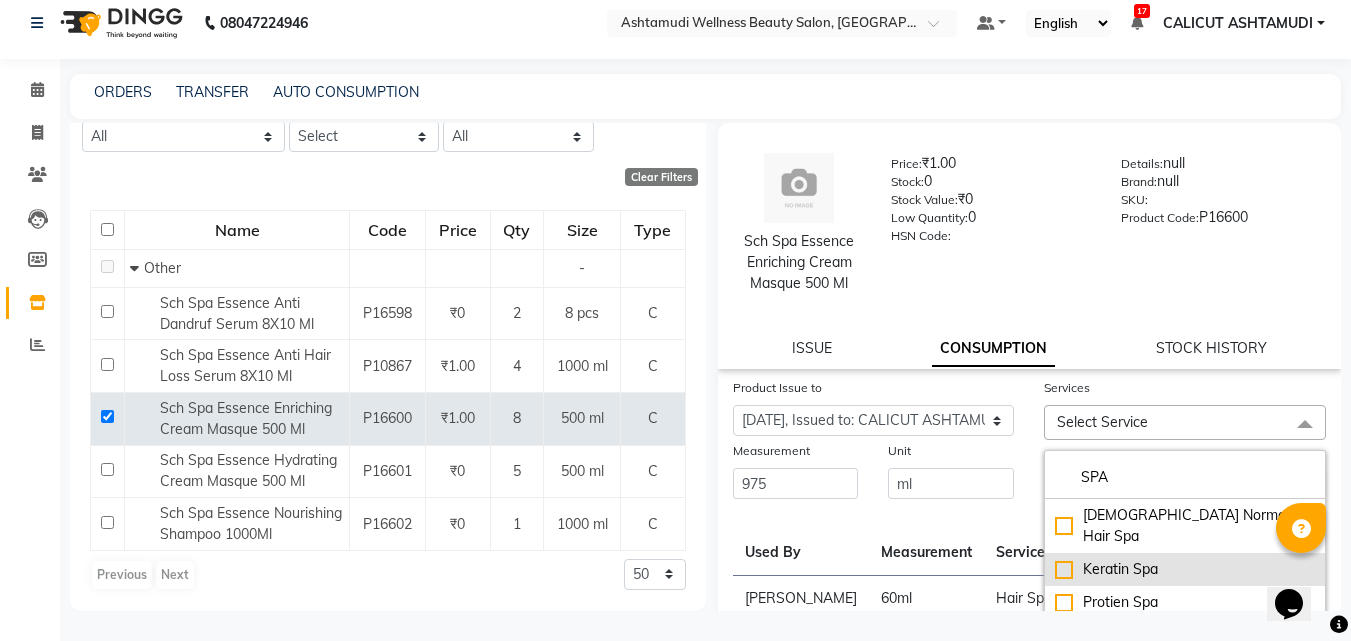 scroll, scrollTop: 55, scrollLeft: 0, axis: vertical 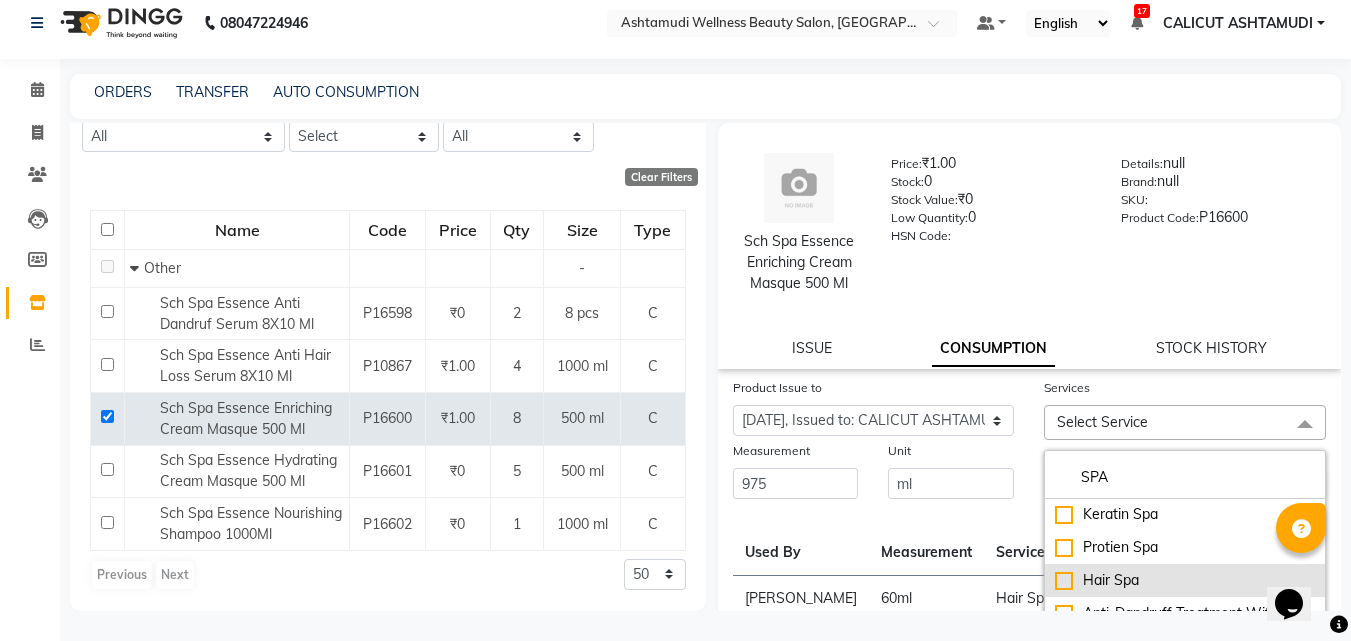 type on "SPA" 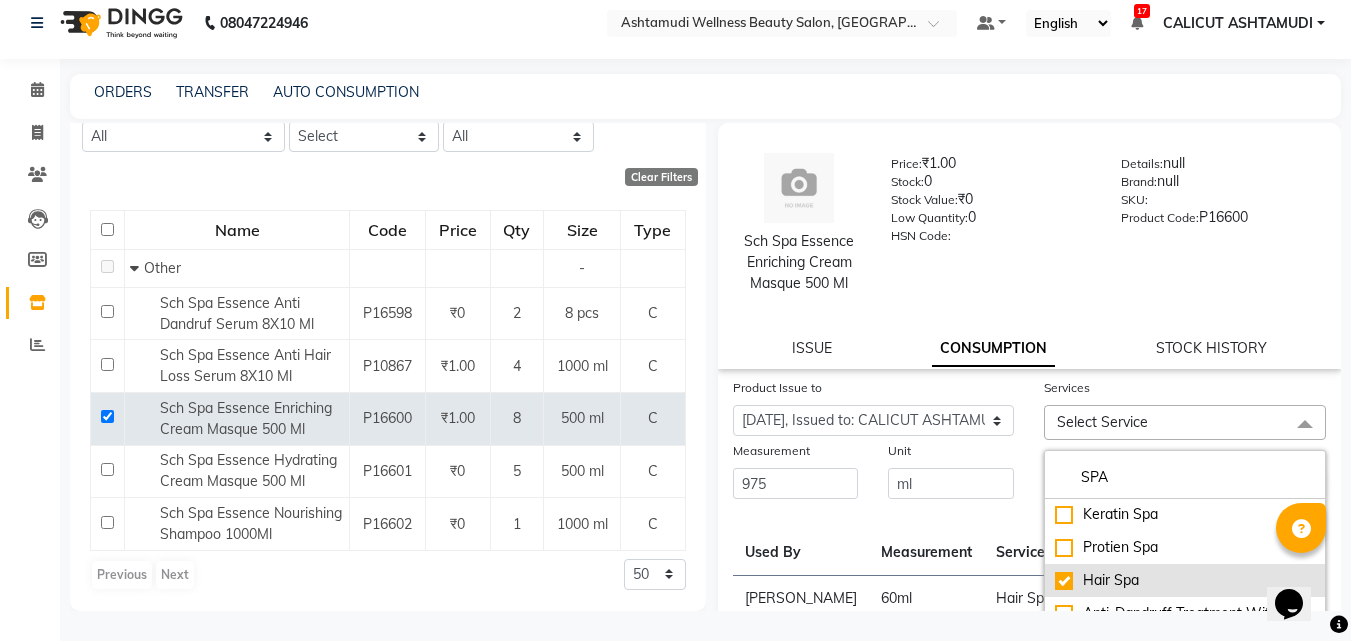 checkbox on "true" 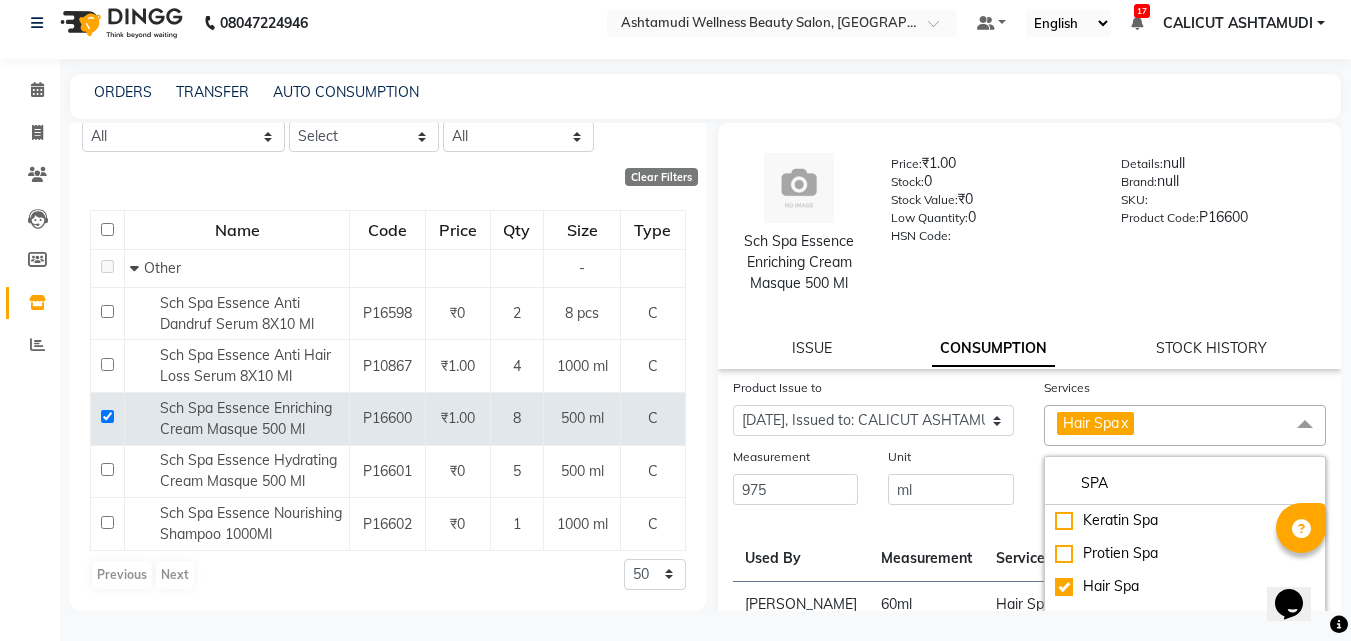 click on "Unit" 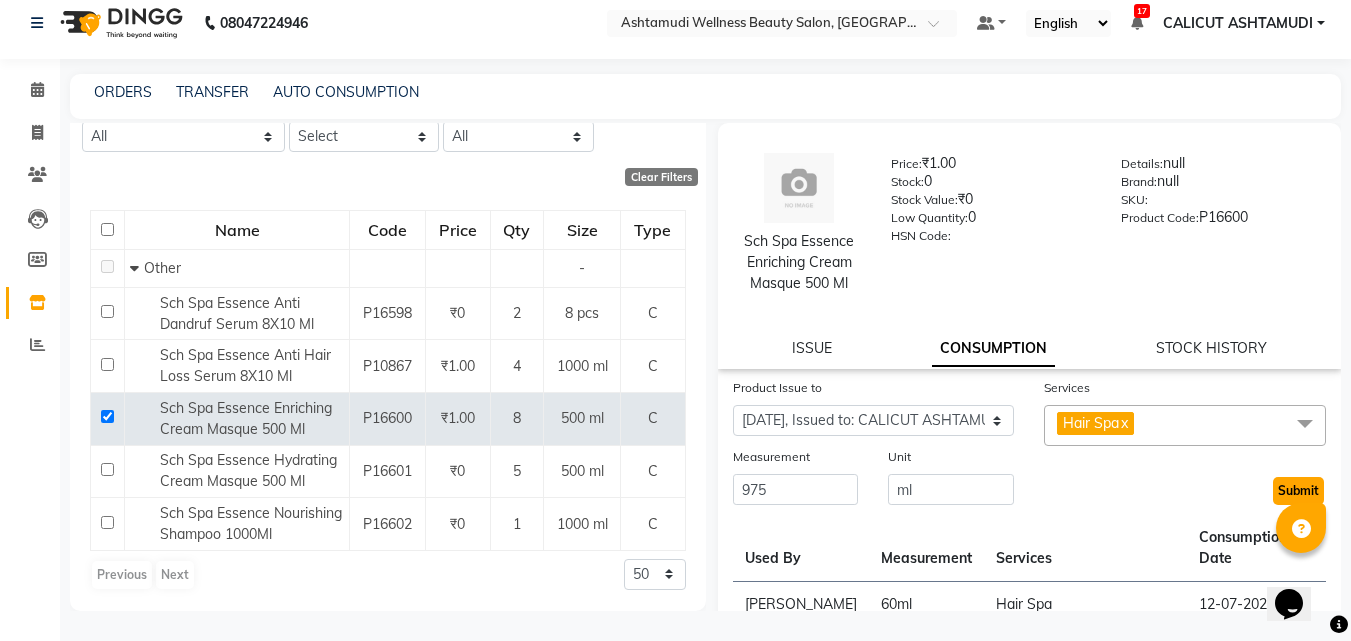 click on "Submit" 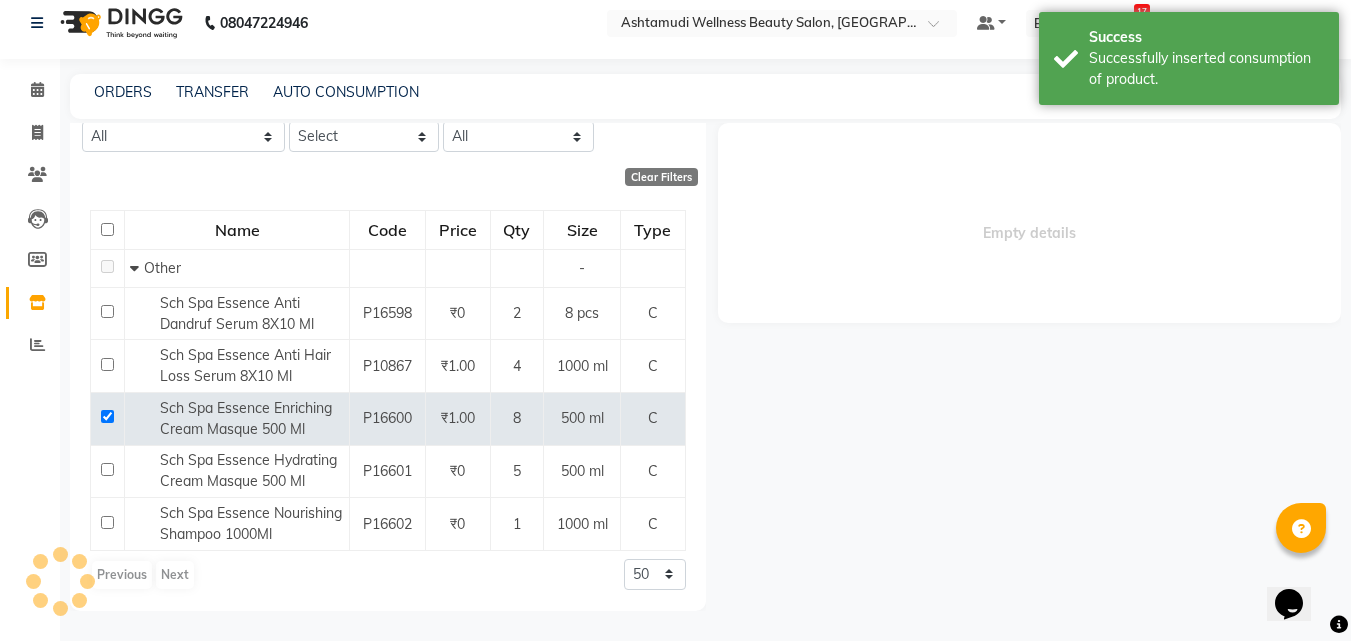 scroll, scrollTop: 0, scrollLeft: 0, axis: both 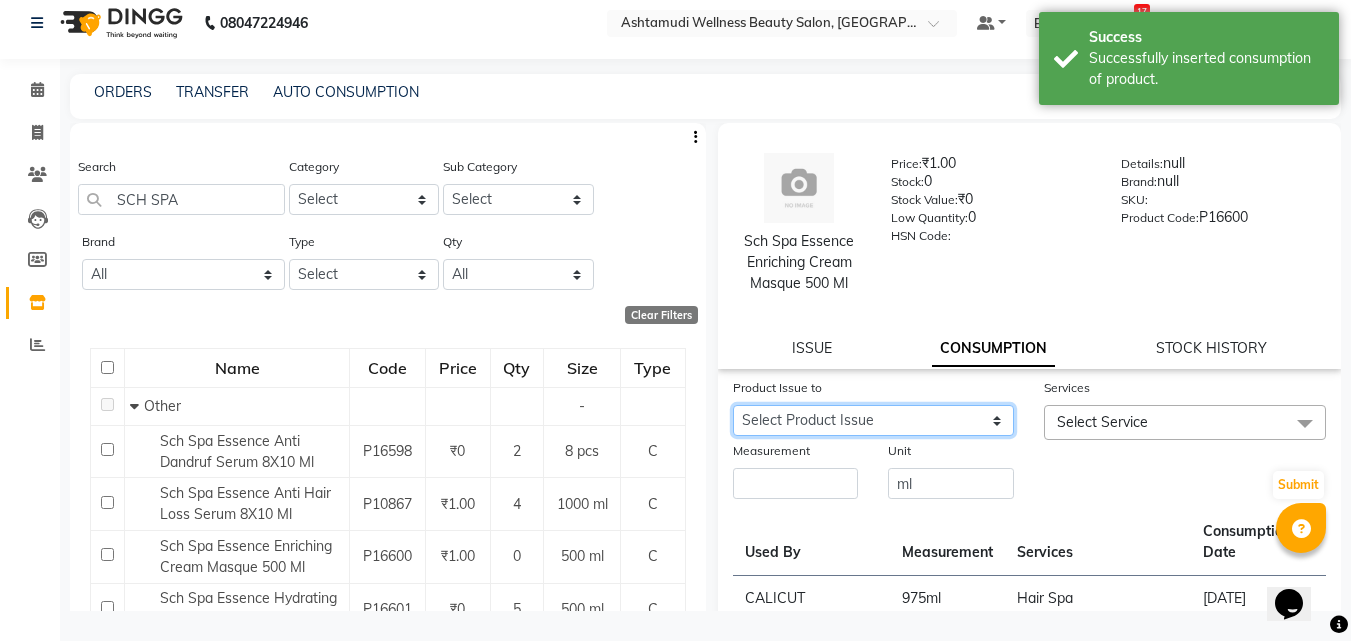 click on "Select Product Issue 2025-07-13, Issued to: CALICUT ASHTAMUDI, Balance: 4000 2025-06-22, Issued to: CALICUT ASHTAMUDI, Balance: 30" 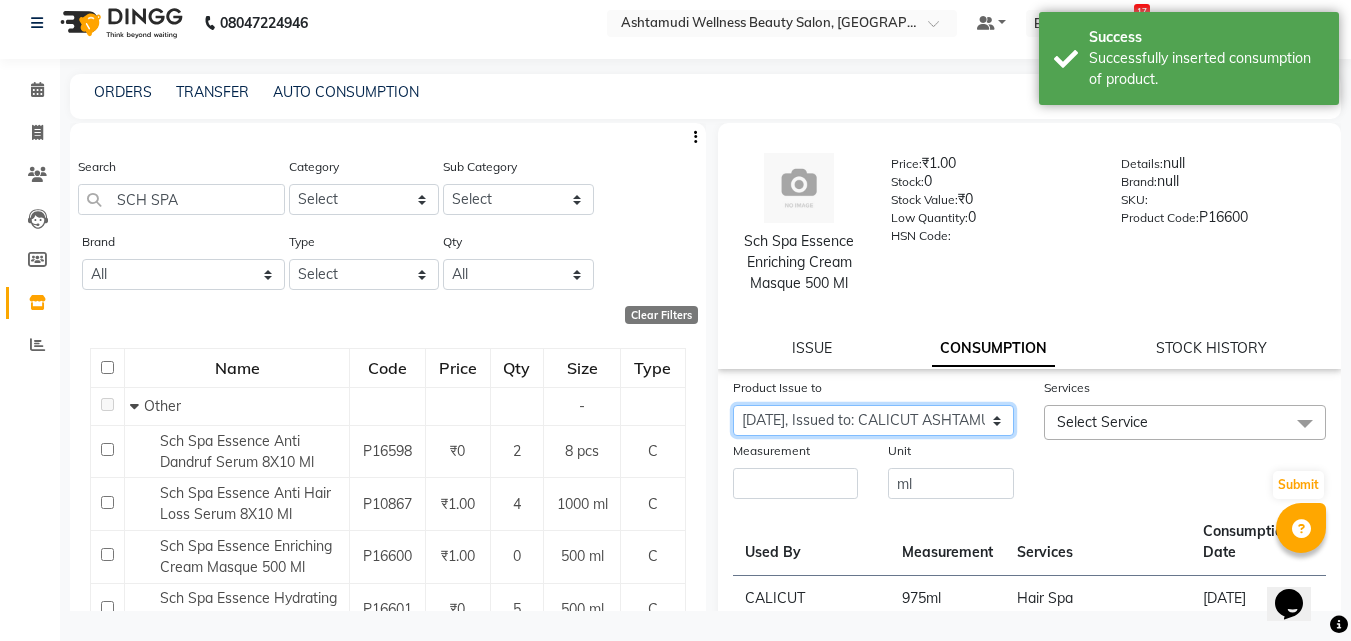 click on "Select Product Issue 2025-07-13, Issued to: CALICUT ASHTAMUDI, Balance: 4000 2025-06-22, Issued to: CALICUT ASHTAMUDI, Balance: 30" 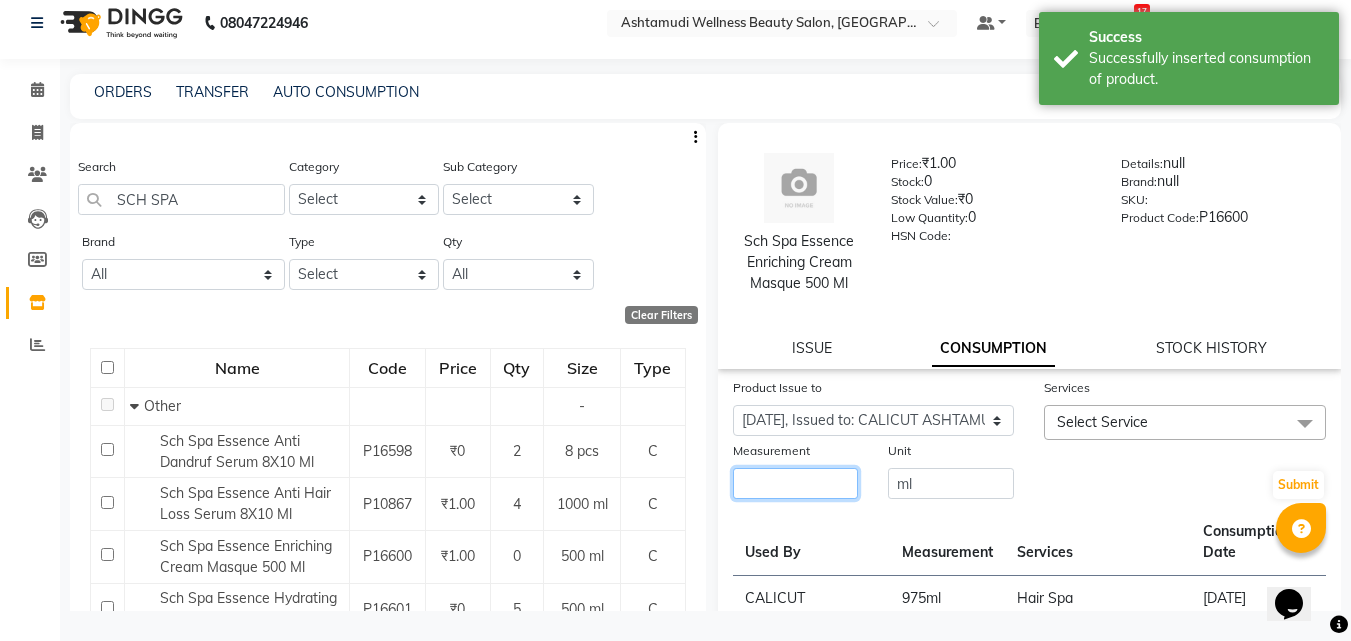 click 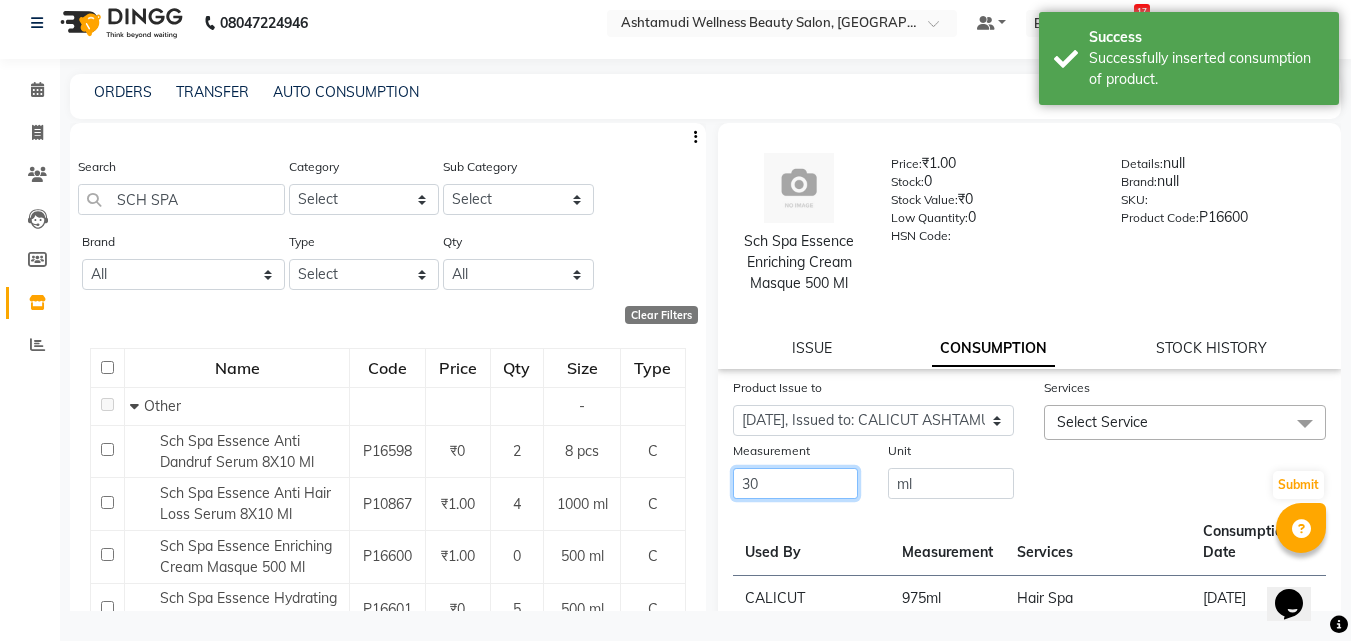 type on "30" 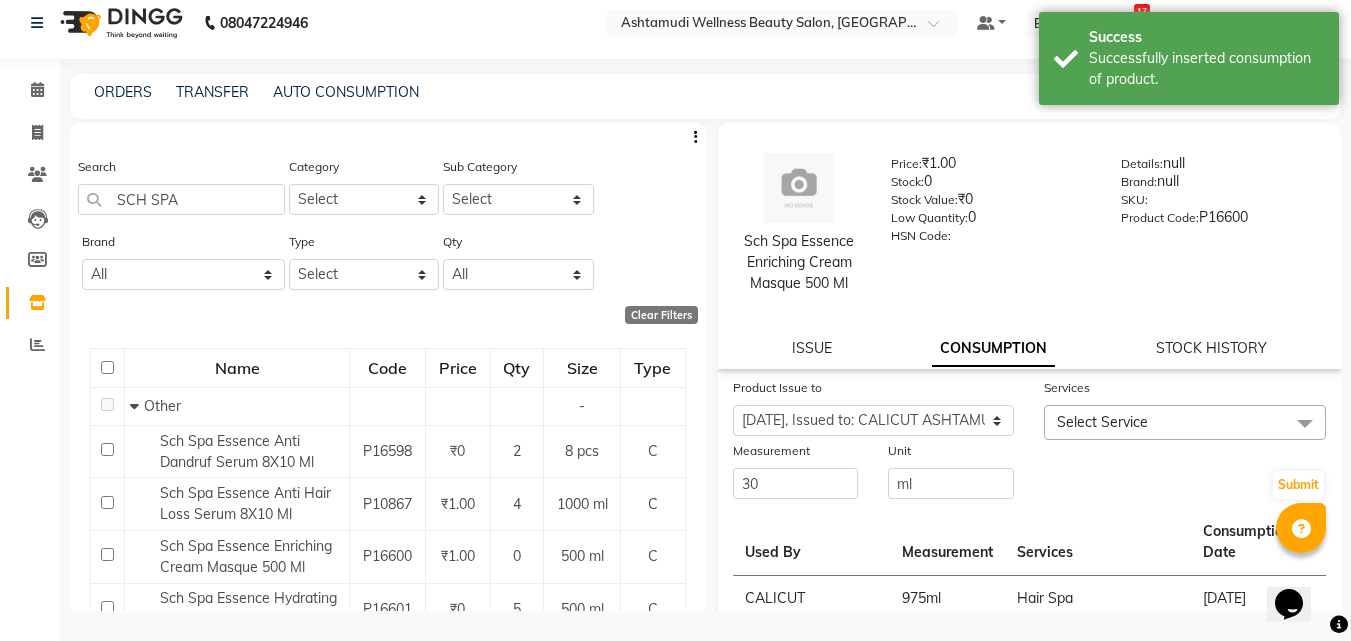 click on "Select Service" 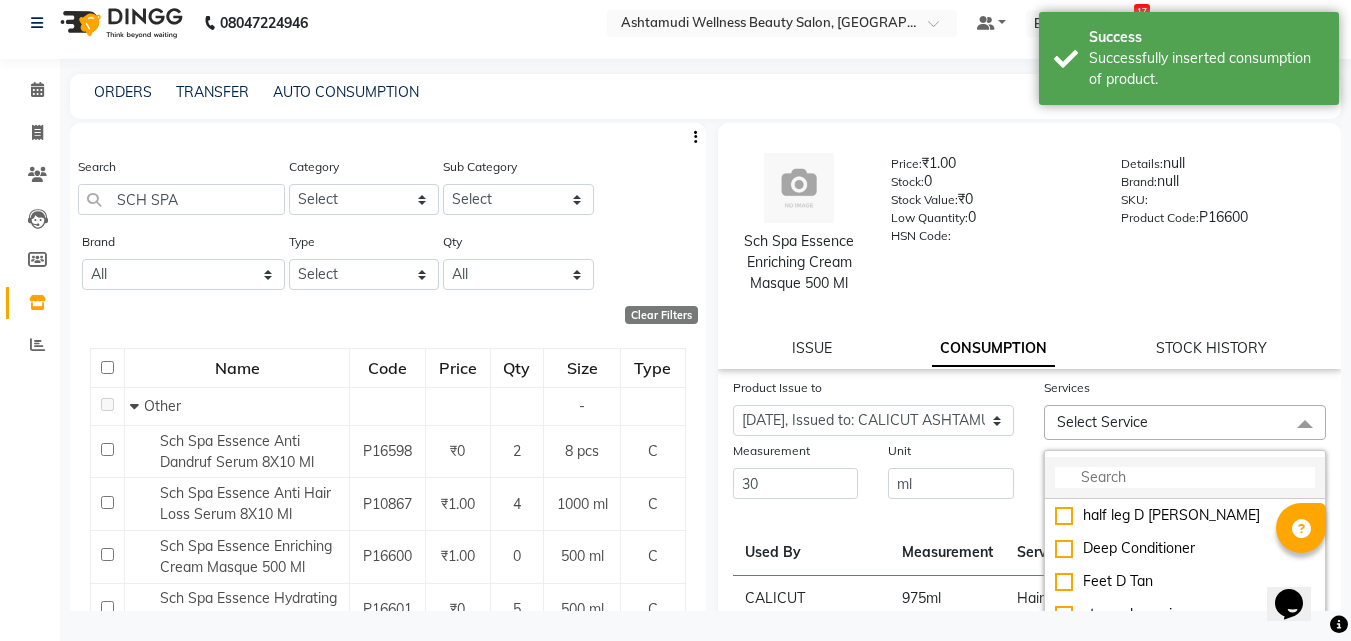 click 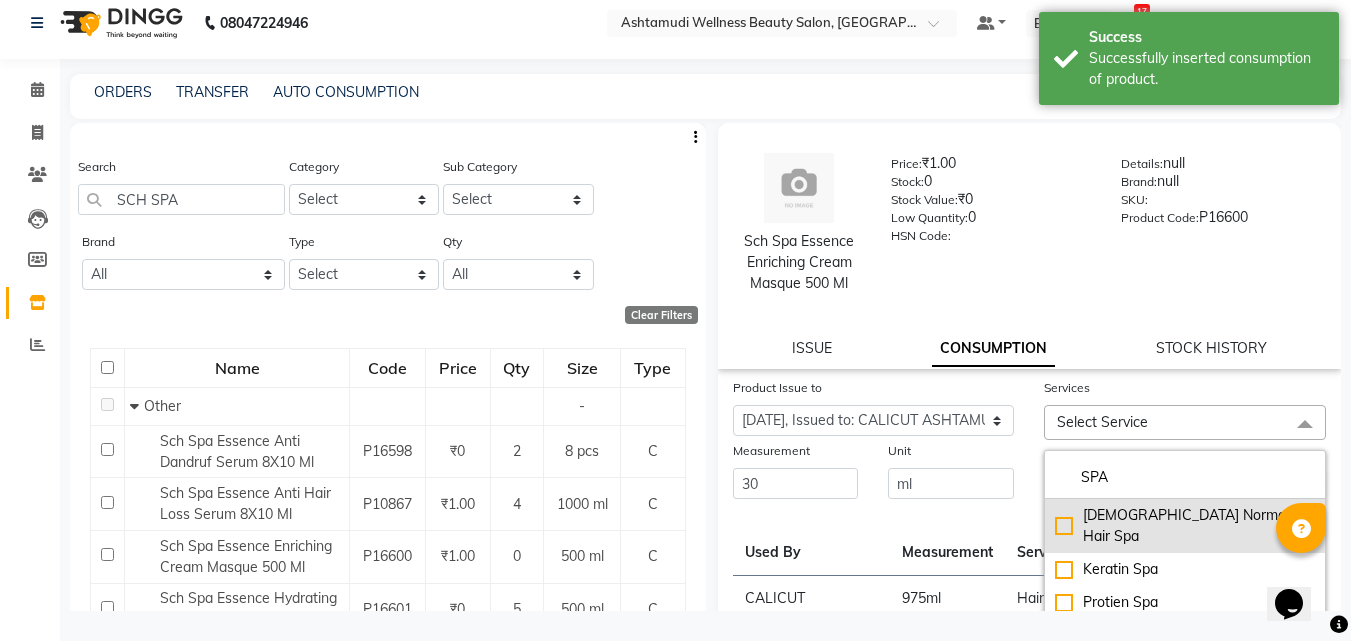 type on "SPA" 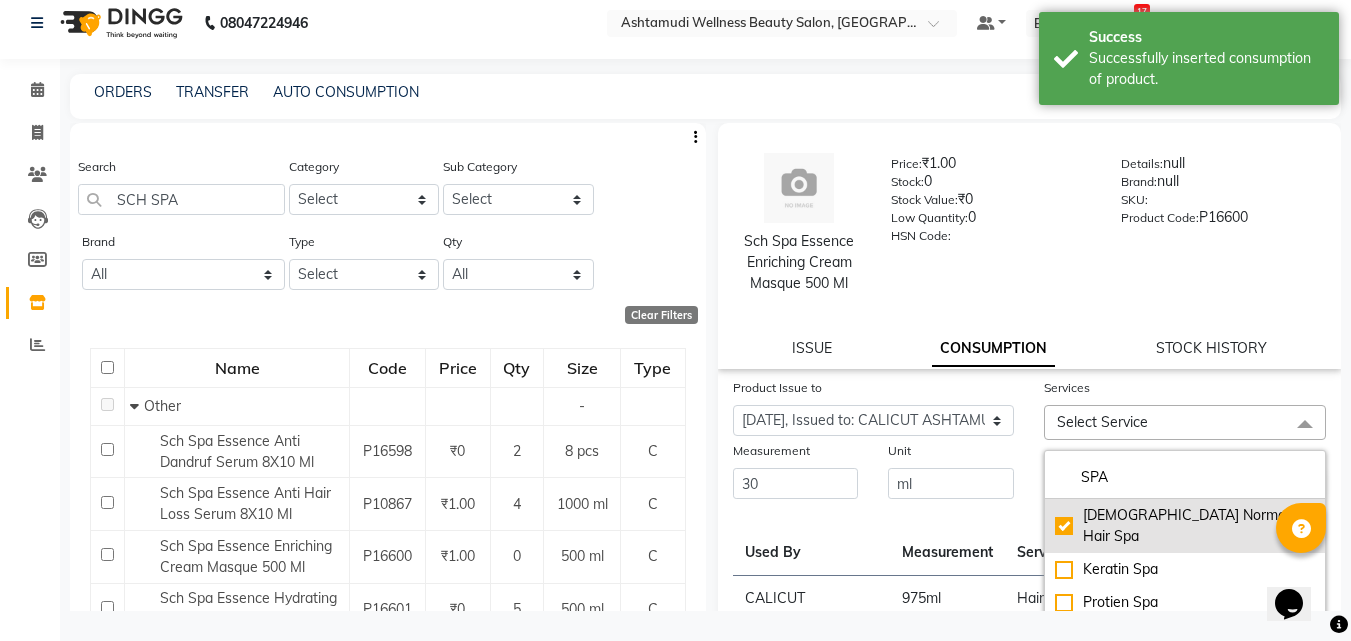 checkbox on "true" 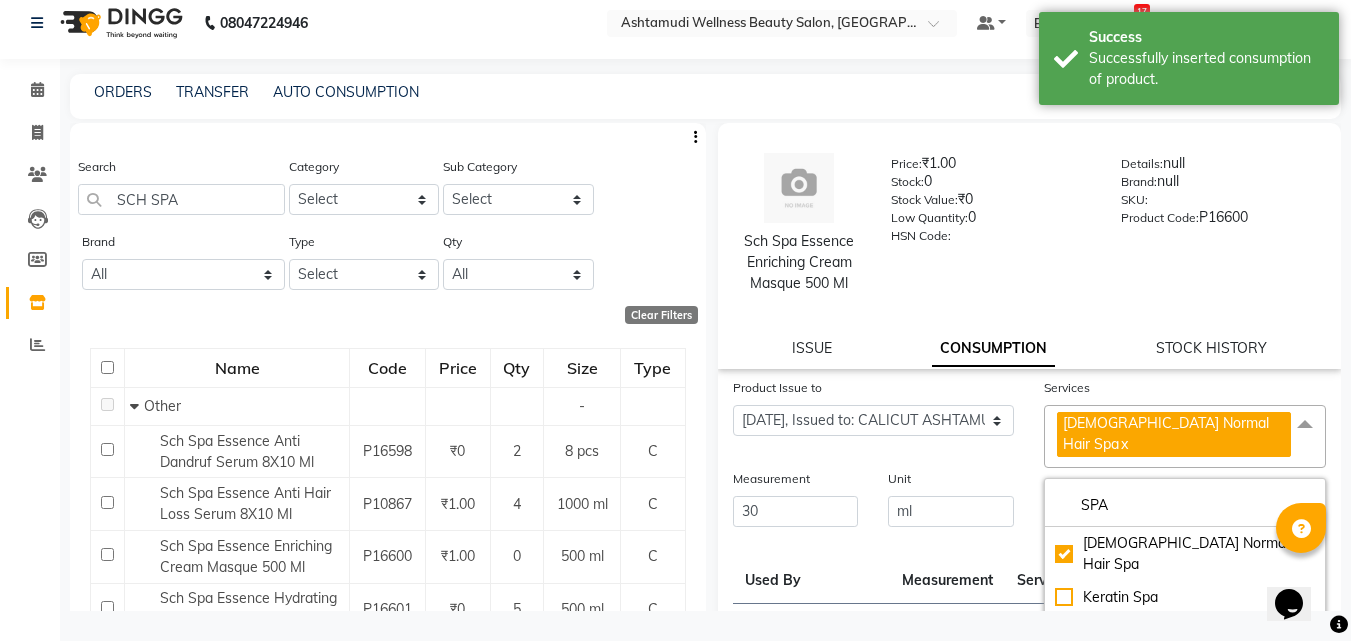 click on "Services" 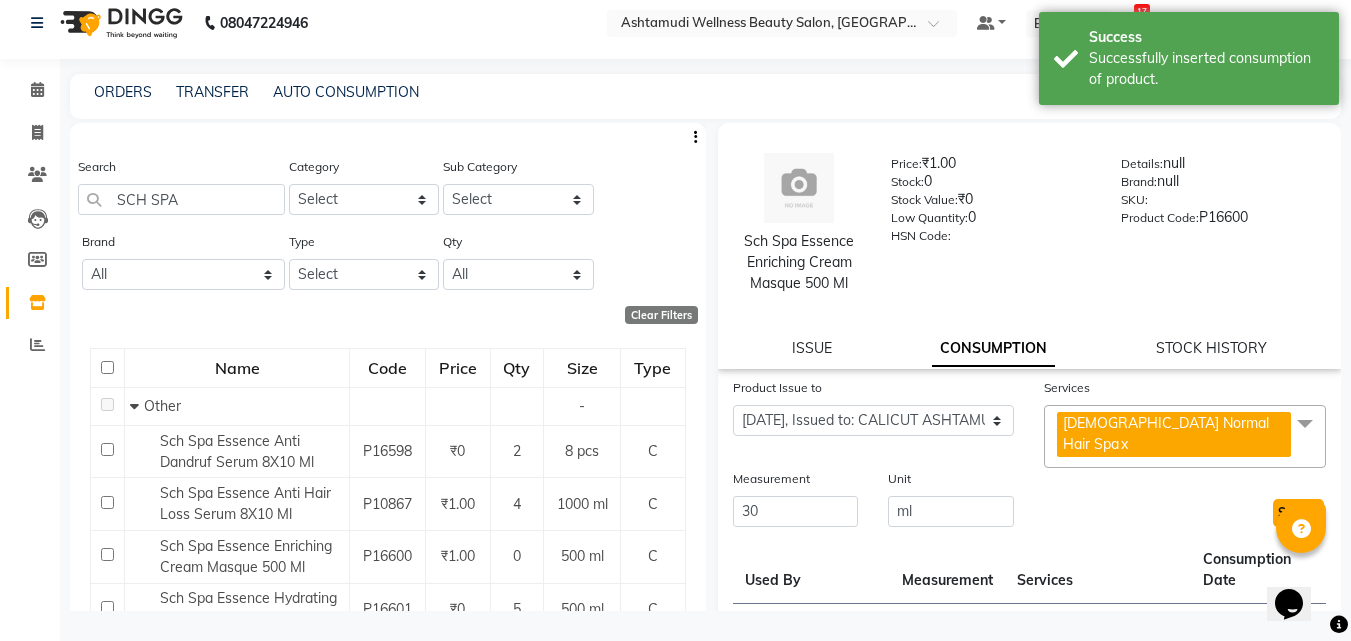 click on "Submit" 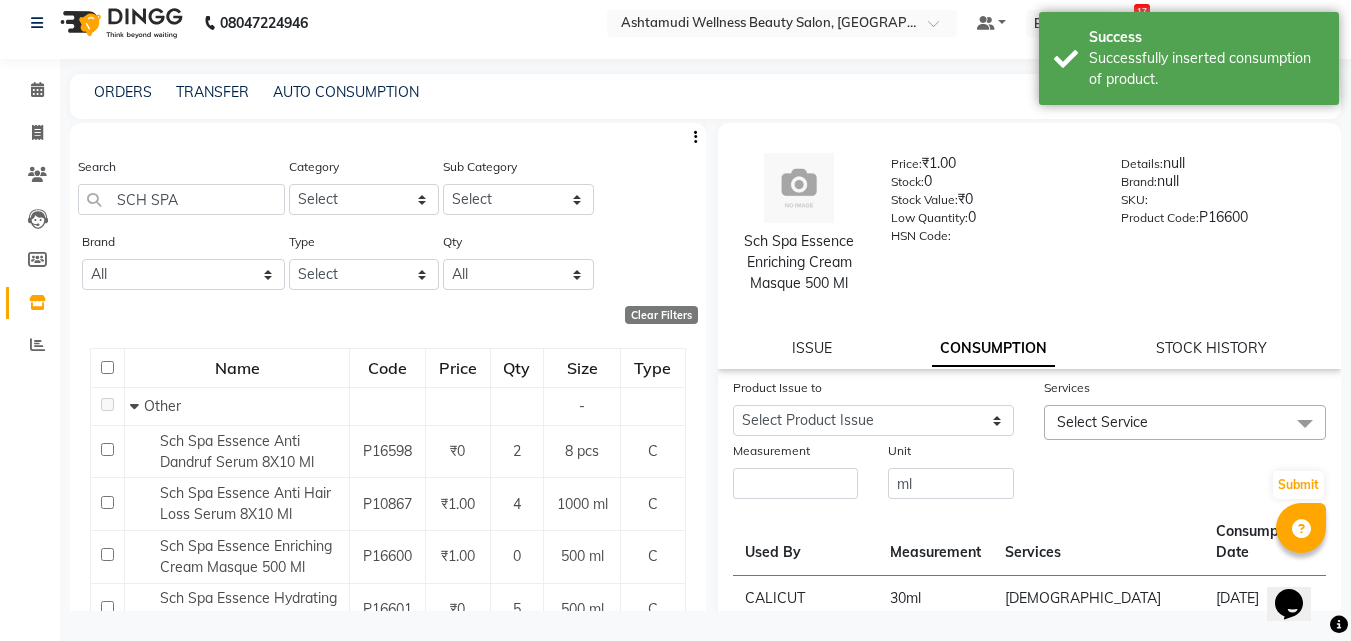 click on "Product Issue to Select Product Issue 2025-07-13, Issued to: CALICUT ASHTAMUDI, Balance: 4000" 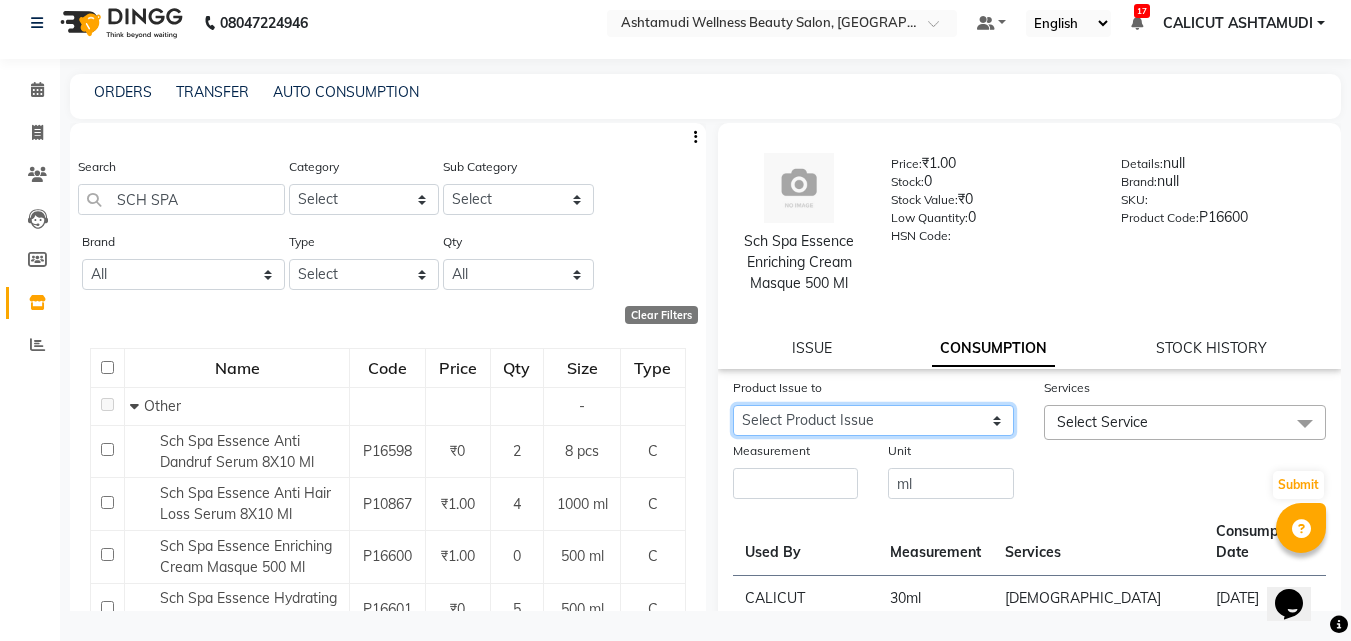 click on "Select Product Issue 2025-07-13, Issued to: CALICUT ASHTAMUDI, Balance: 4000" 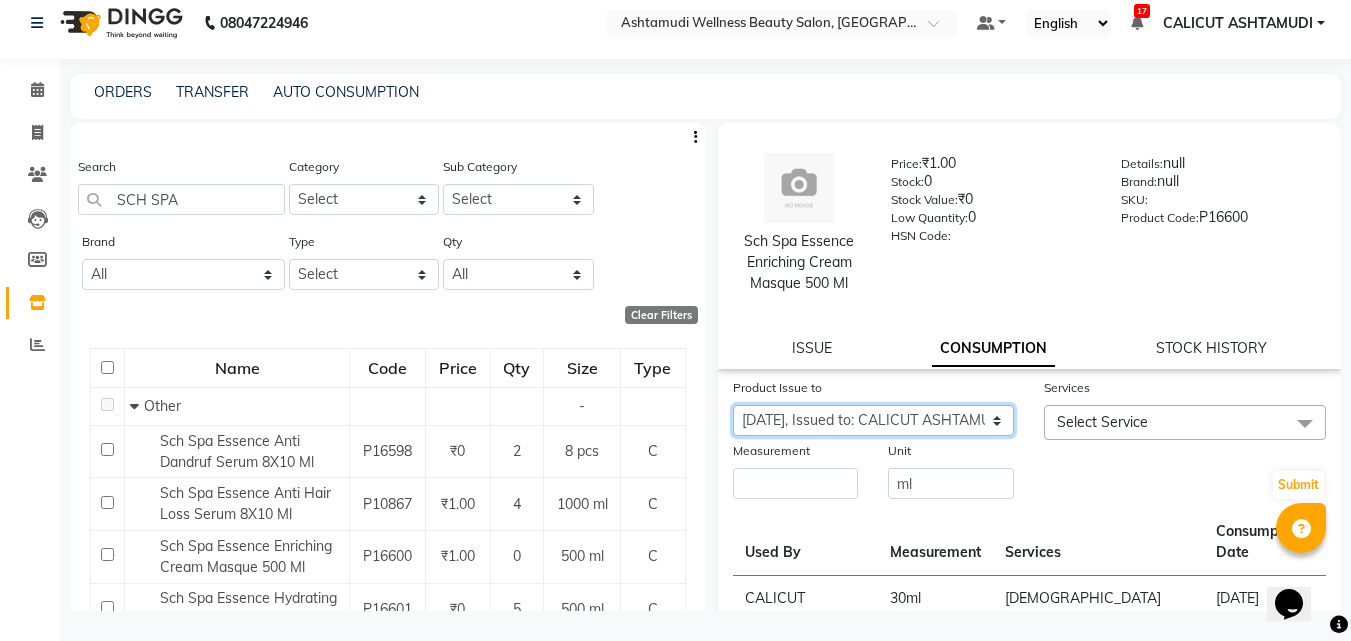 click on "Select Product Issue 2025-07-13, Issued to: CALICUT ASHTAMUDI, Balance: 4000" 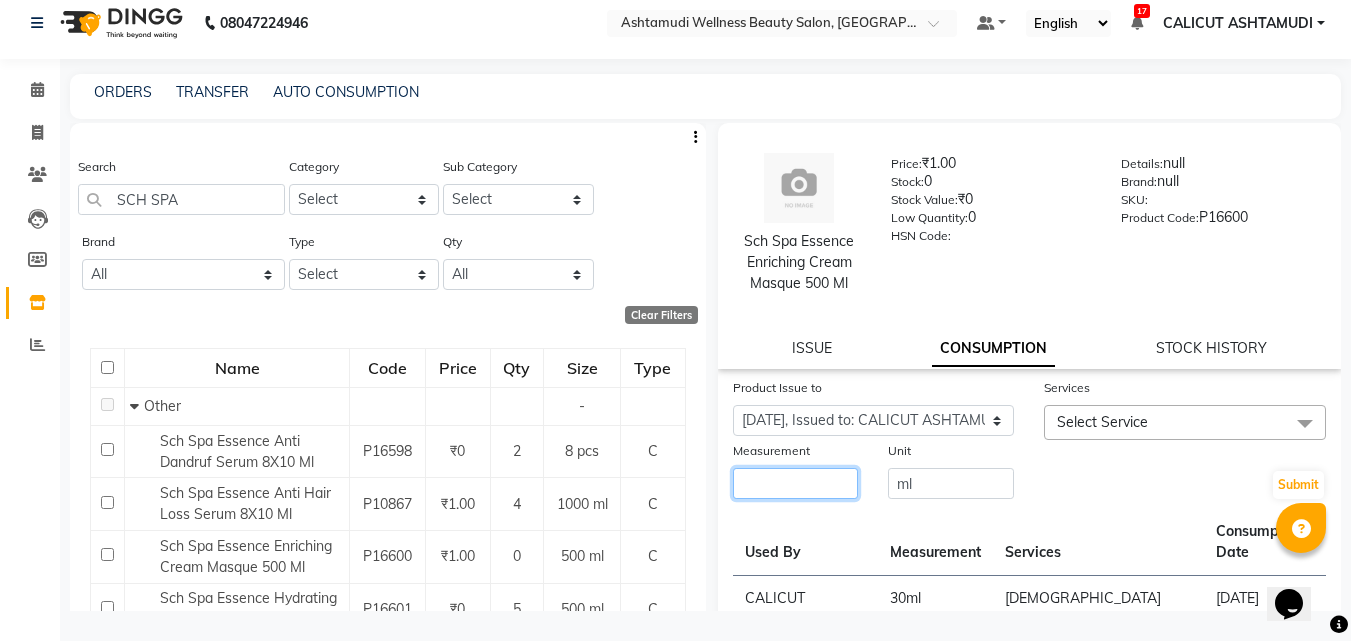 click 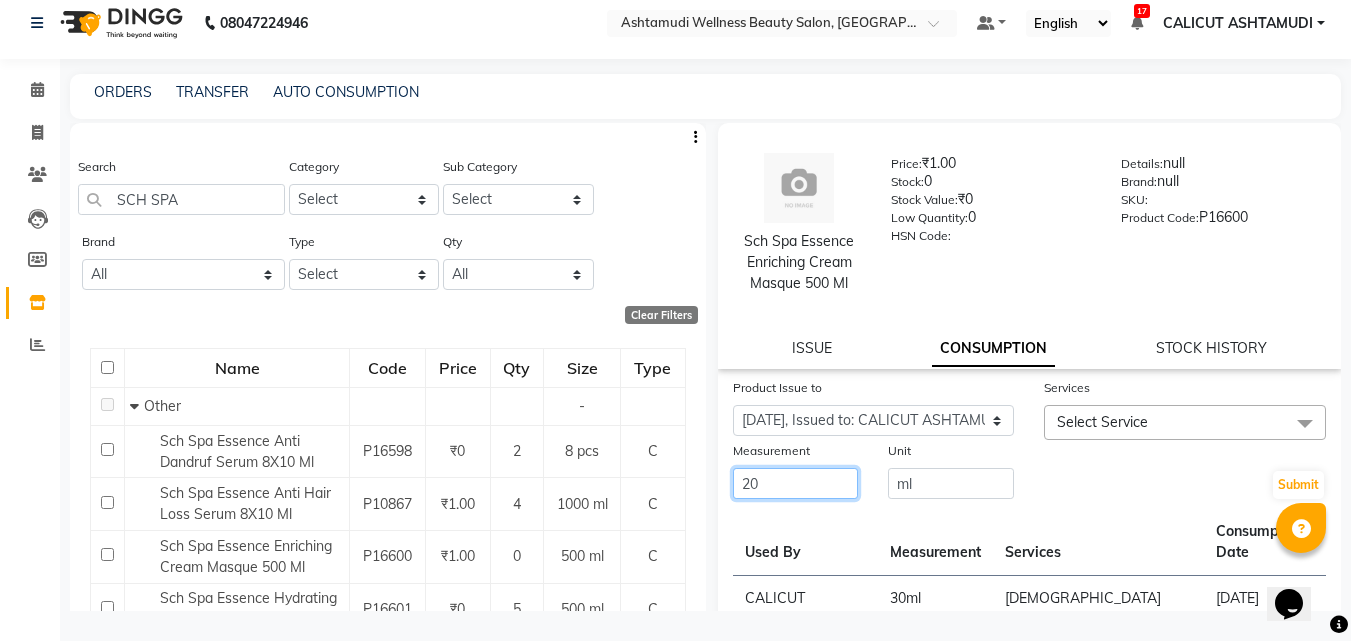 type on "2" 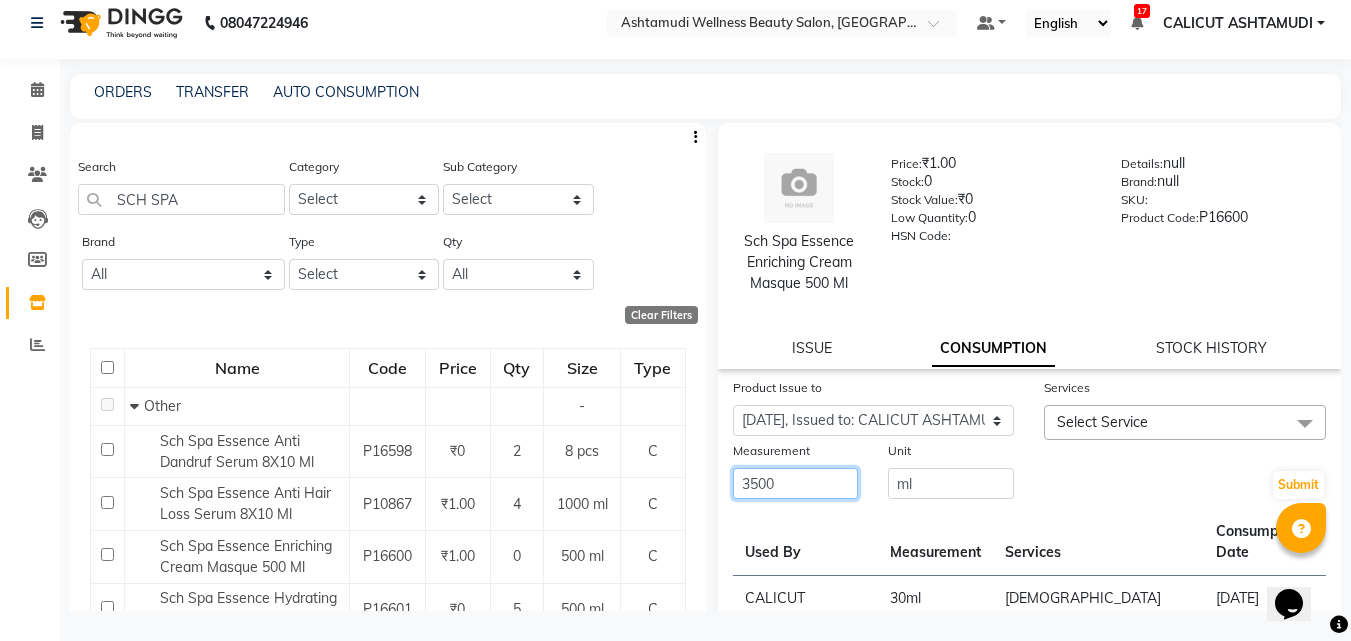 type on "3500" 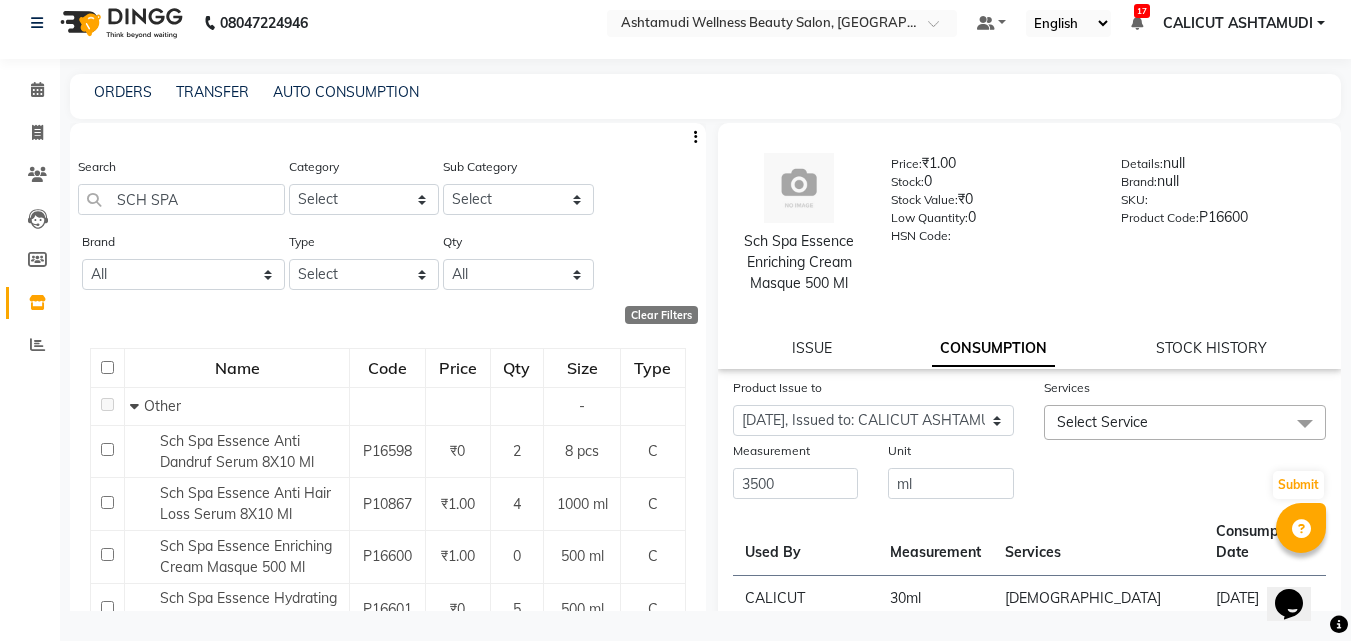 click on "Select Service" 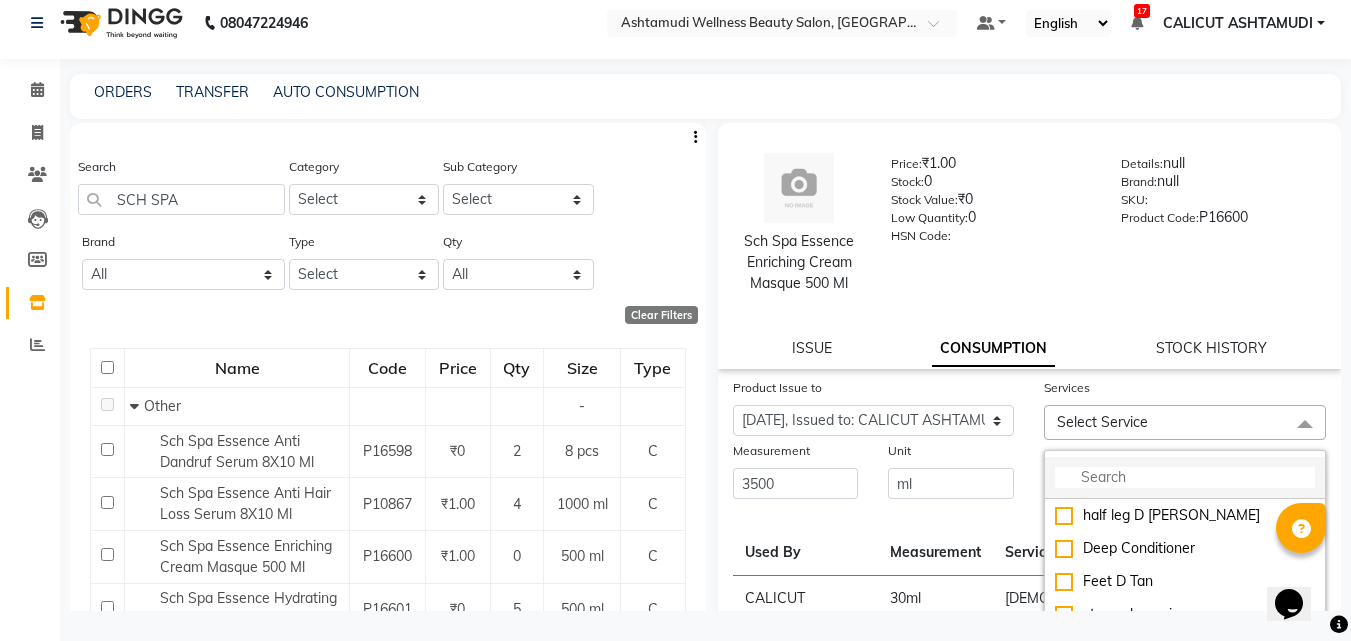 click 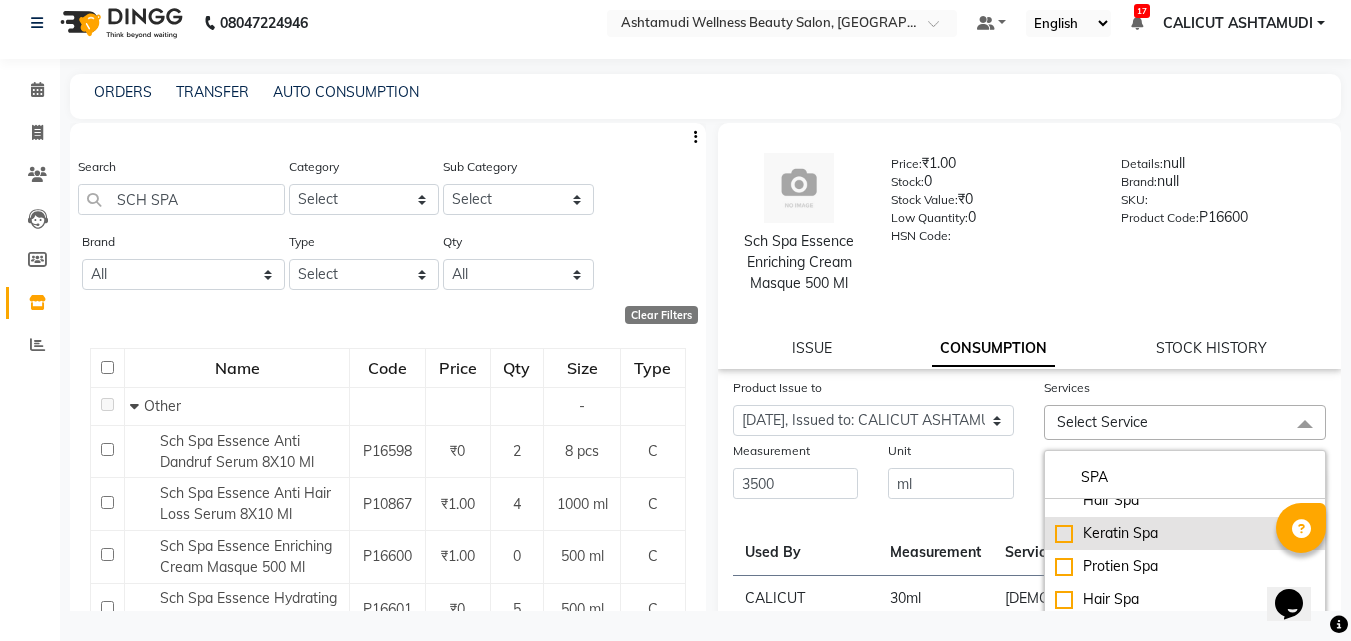 scroll, scrollTop: 55, scrollLeft: 0, axis: vertical 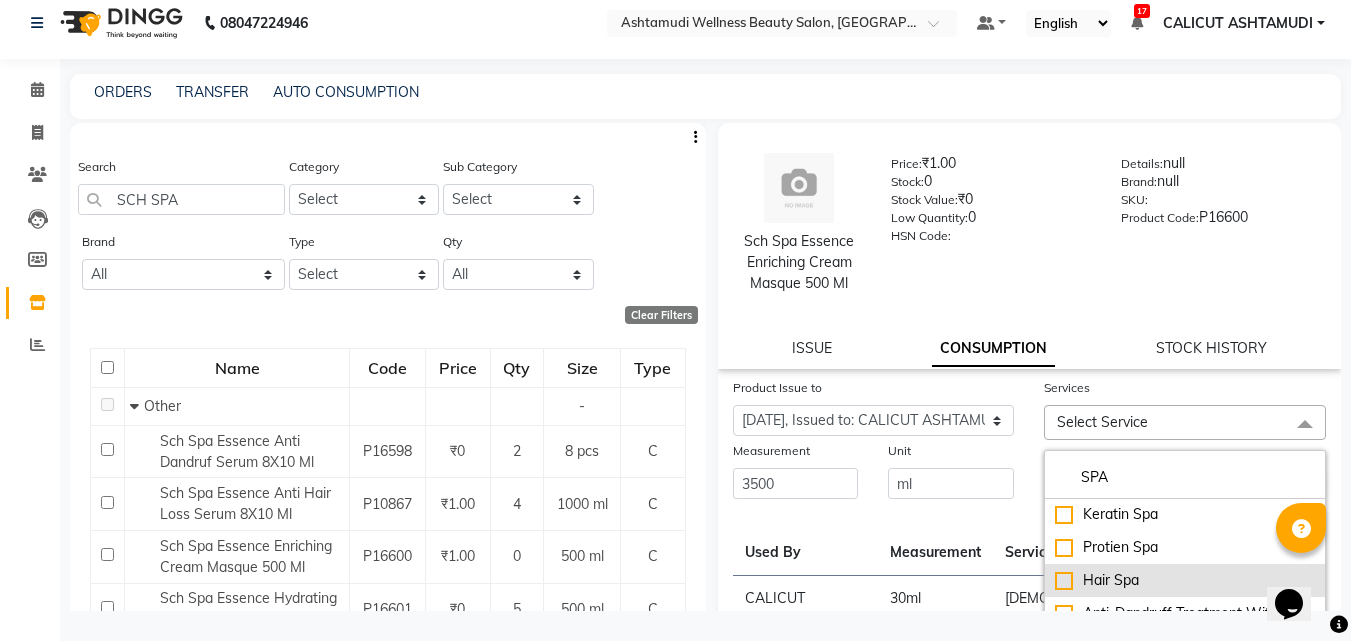type on "SPA" 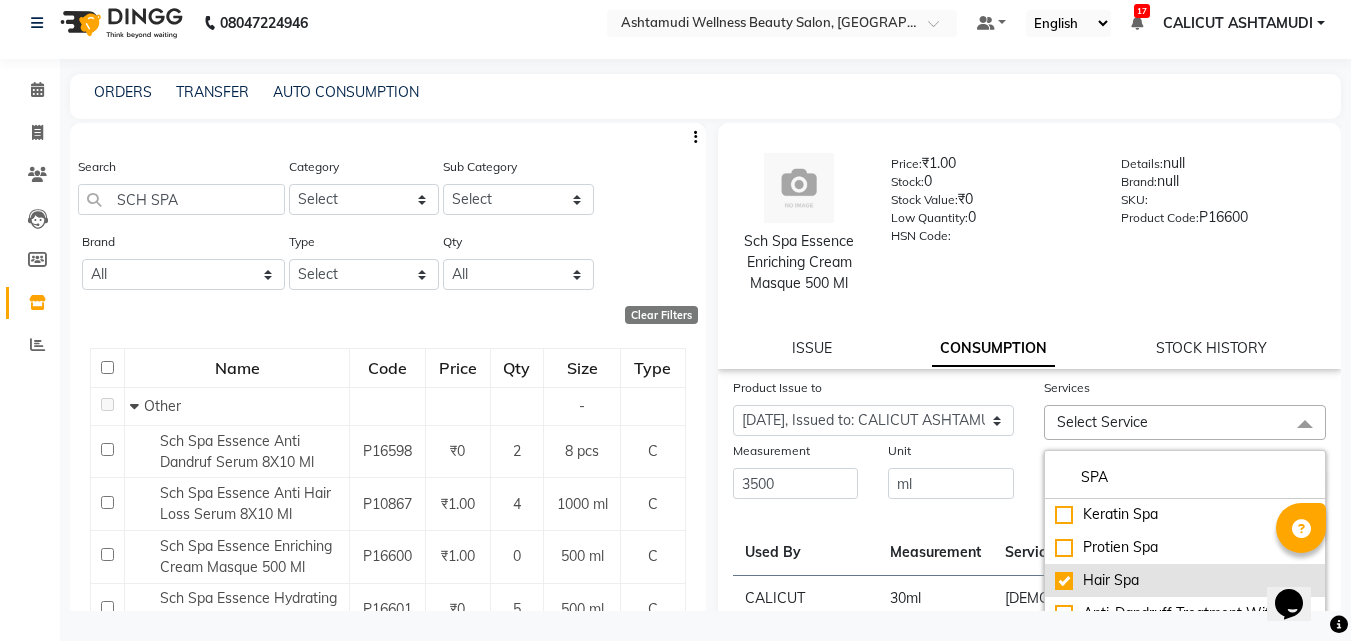 checkbox on "true" 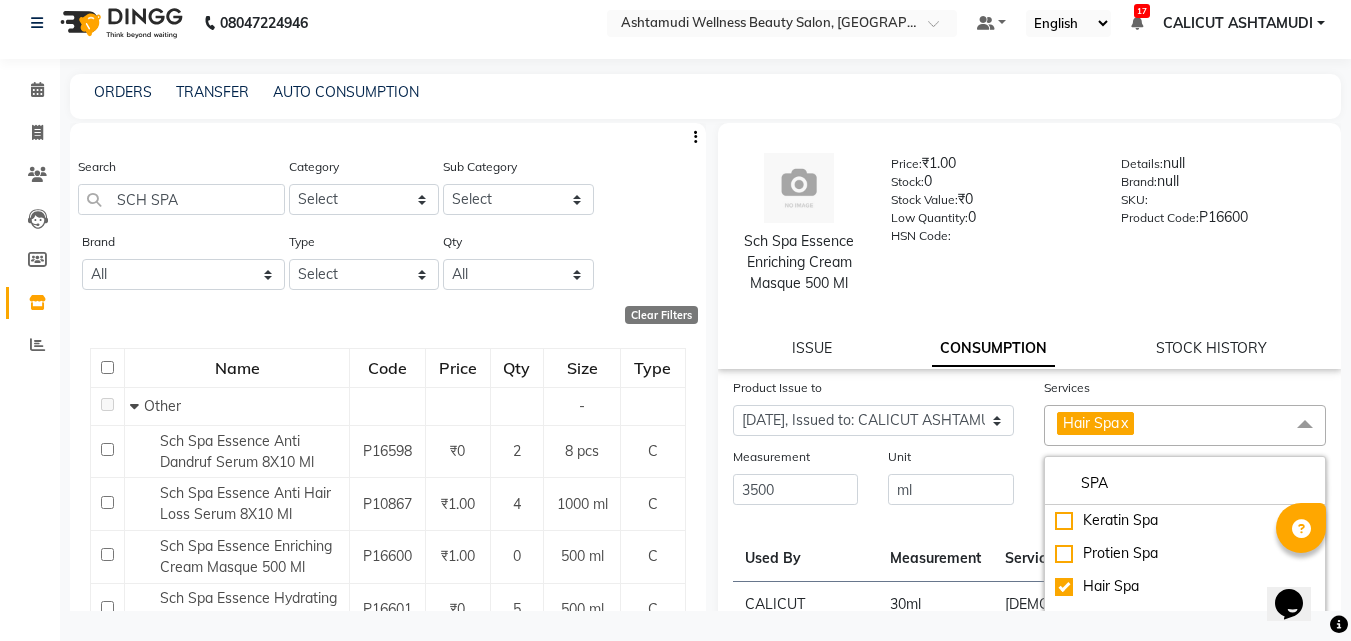 click on "Product Issue to Select Product Issue 2025-07-13, Issued to: CALICUT ASHTAMUDI, Balance: 4000" 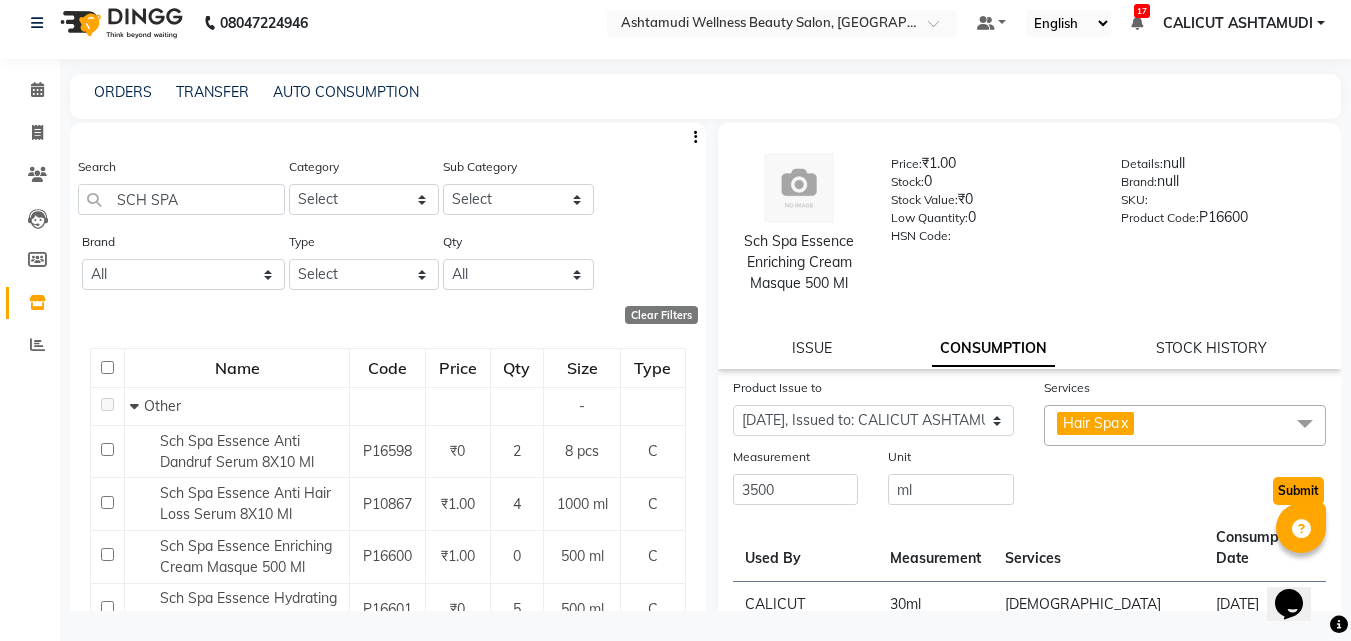 click on "Submit" 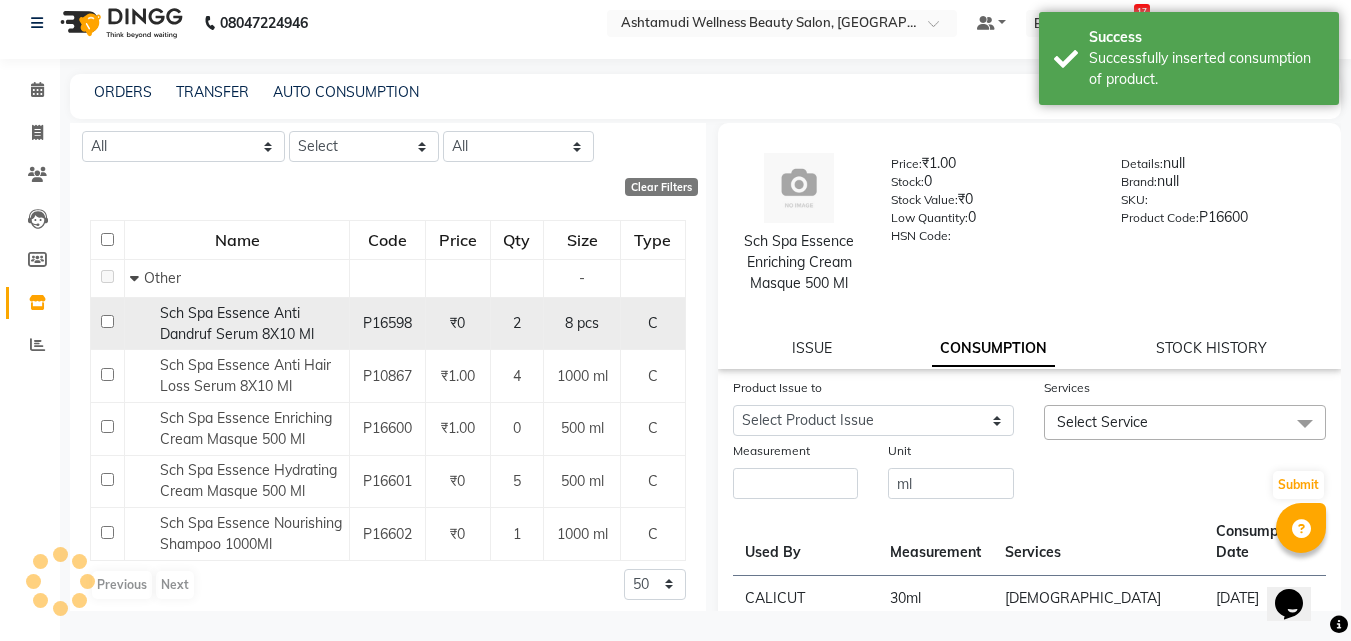 scroll, scrollTop: 138, scrollLeft: 0, axis: vertical 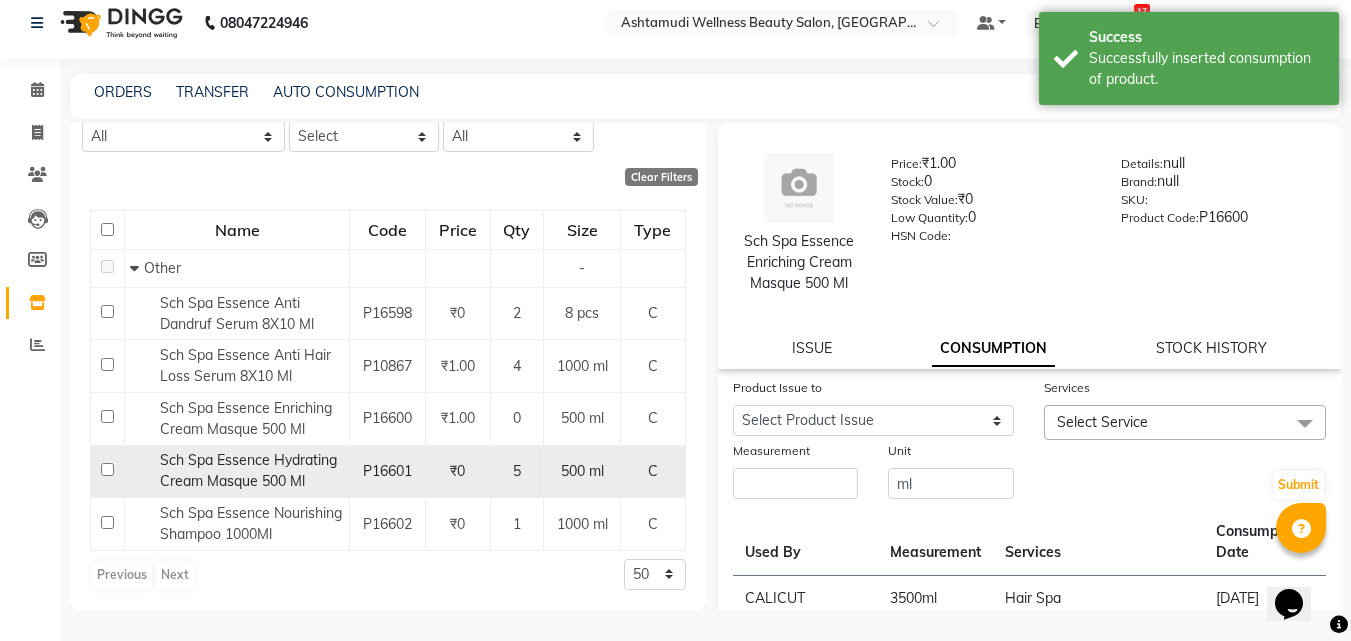 click 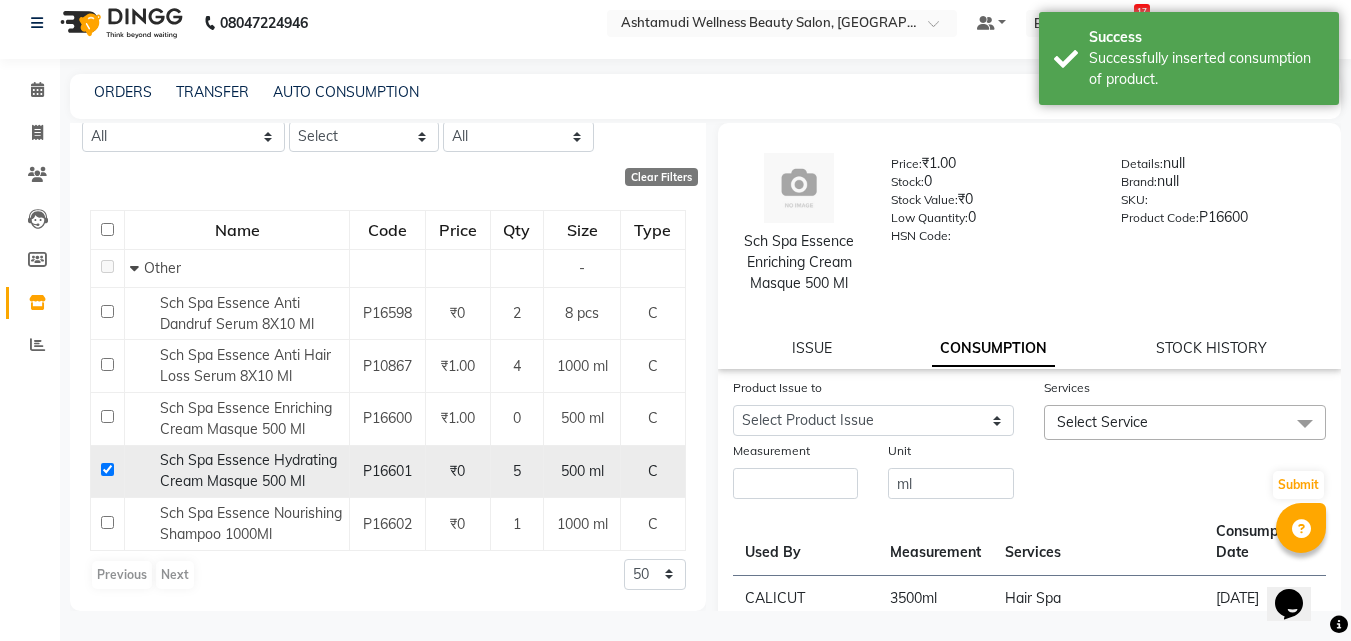 checkbox on "true" 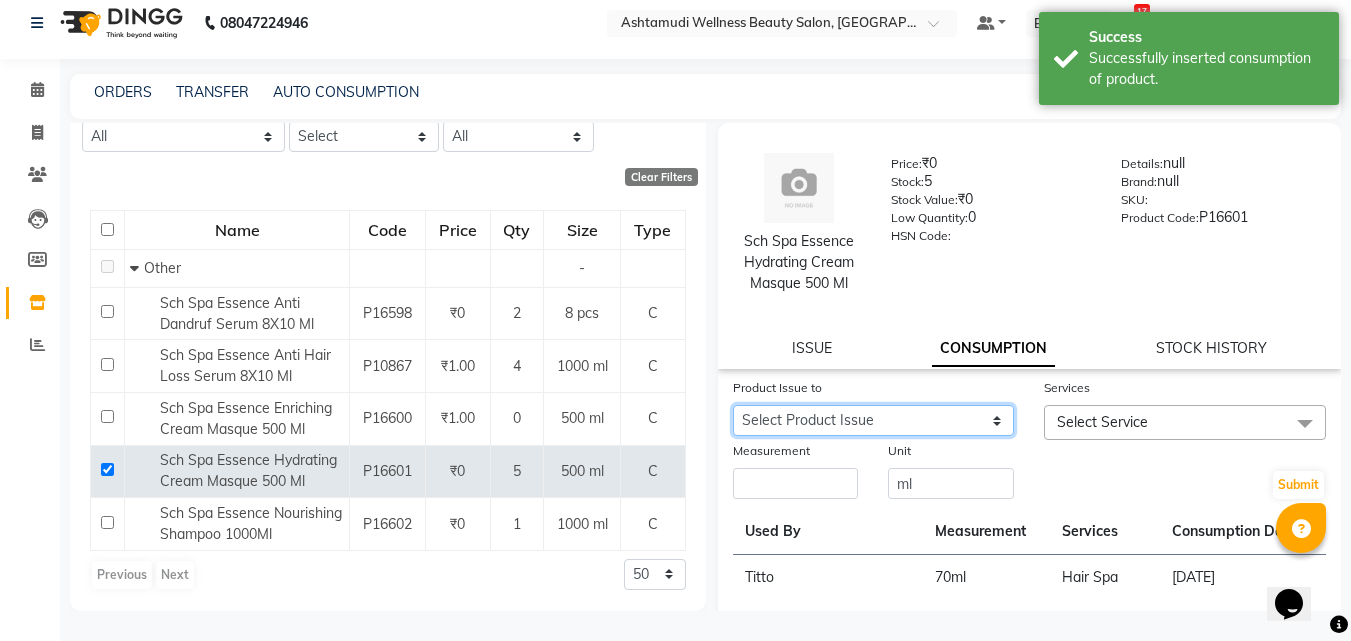 click on "Select Product Issue 2025-06-20, Issued to: CALICUT ASHTAMUDI, Balance: 430 2025-06-16, Issued to: CALICUT ASHTAMUDI, Balance: 1500" 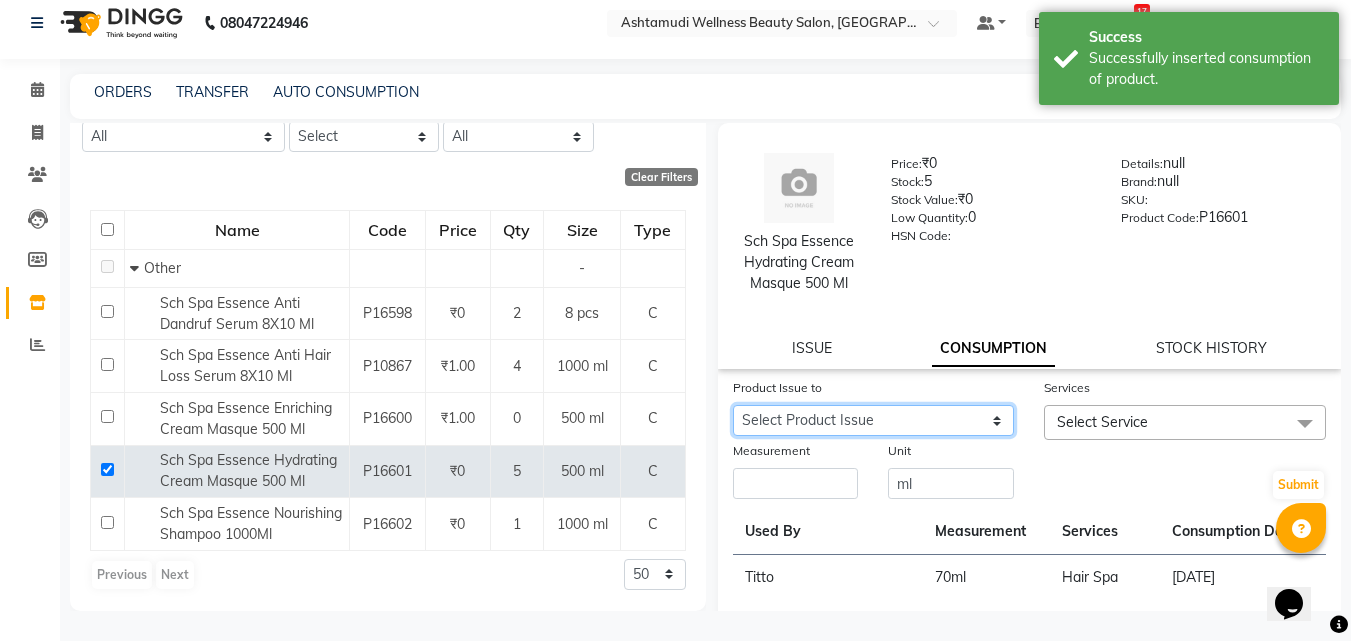 select on "1016399" 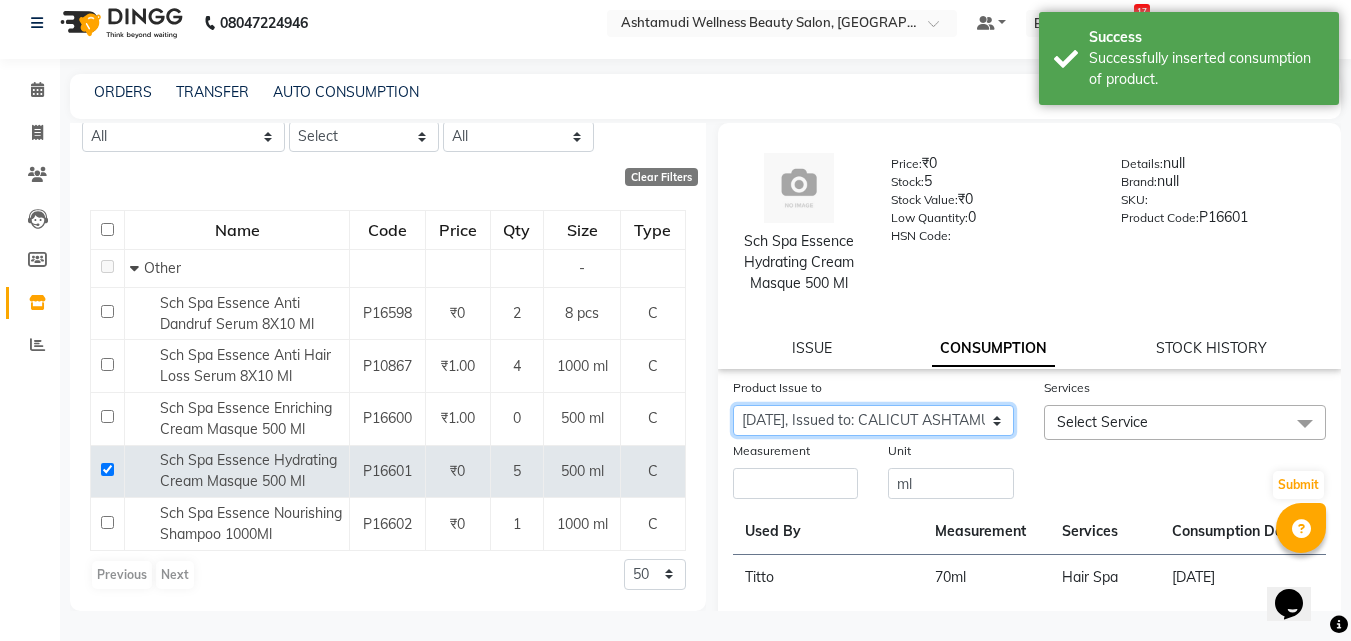 click on "Select Product Issue 2025-06-20, Issued to: CALICUT ASHTAMUDI, Balance: 430 2025-06-16, Issued to: CALICUT ASHTAMUDI, Balance: 1500" 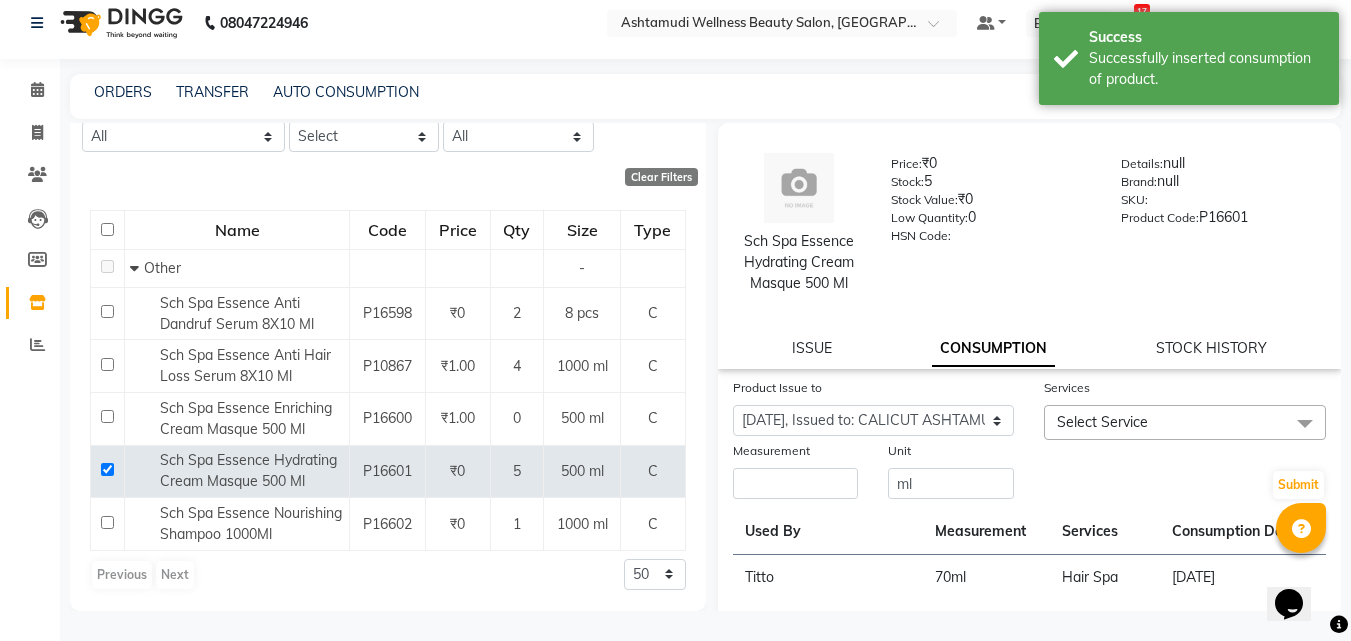 click on "Measurement" 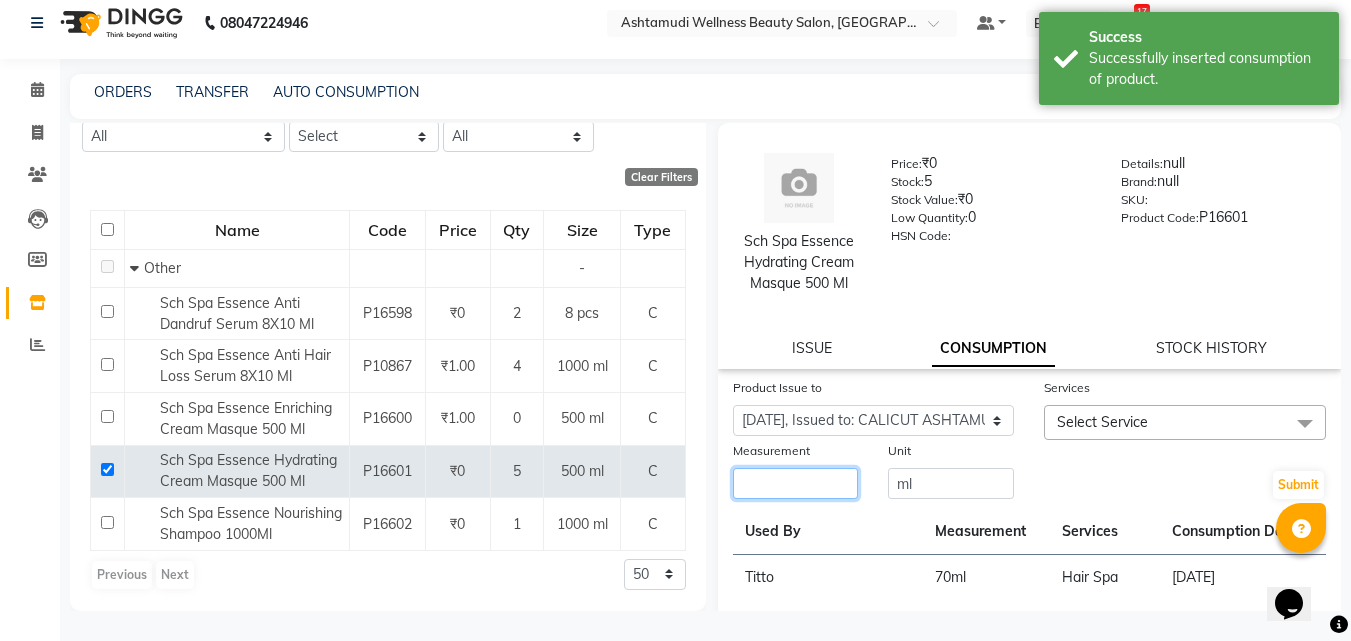 click 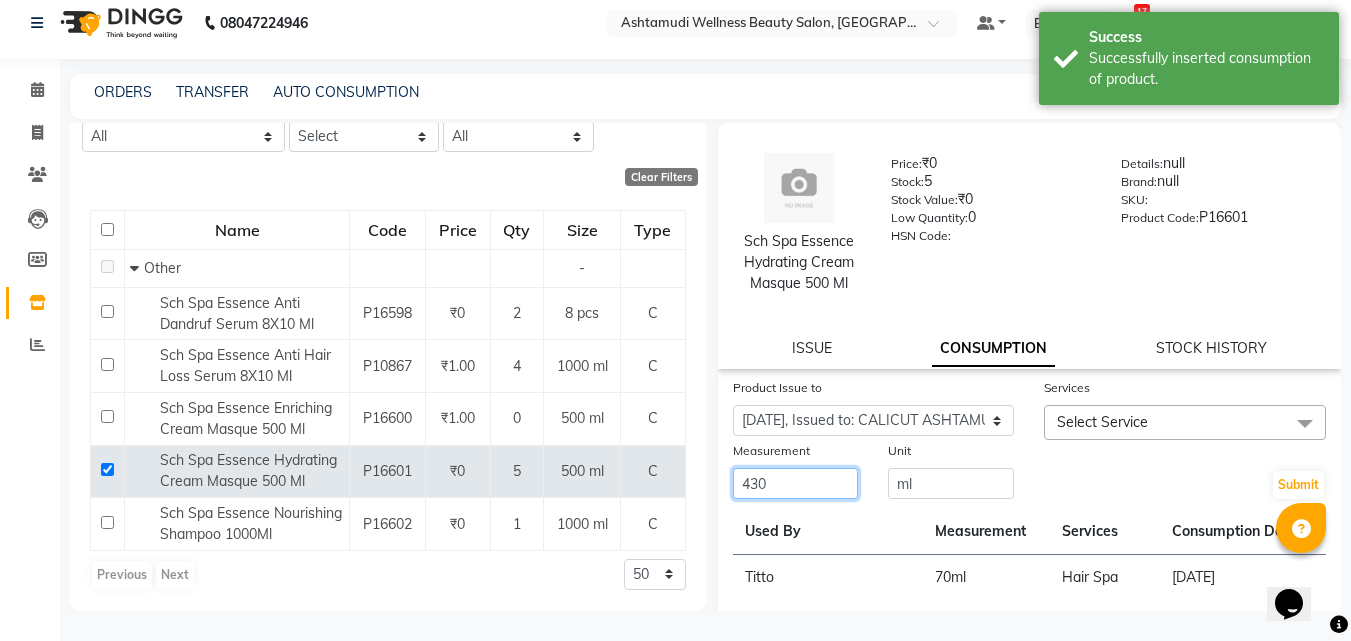 type on "430" 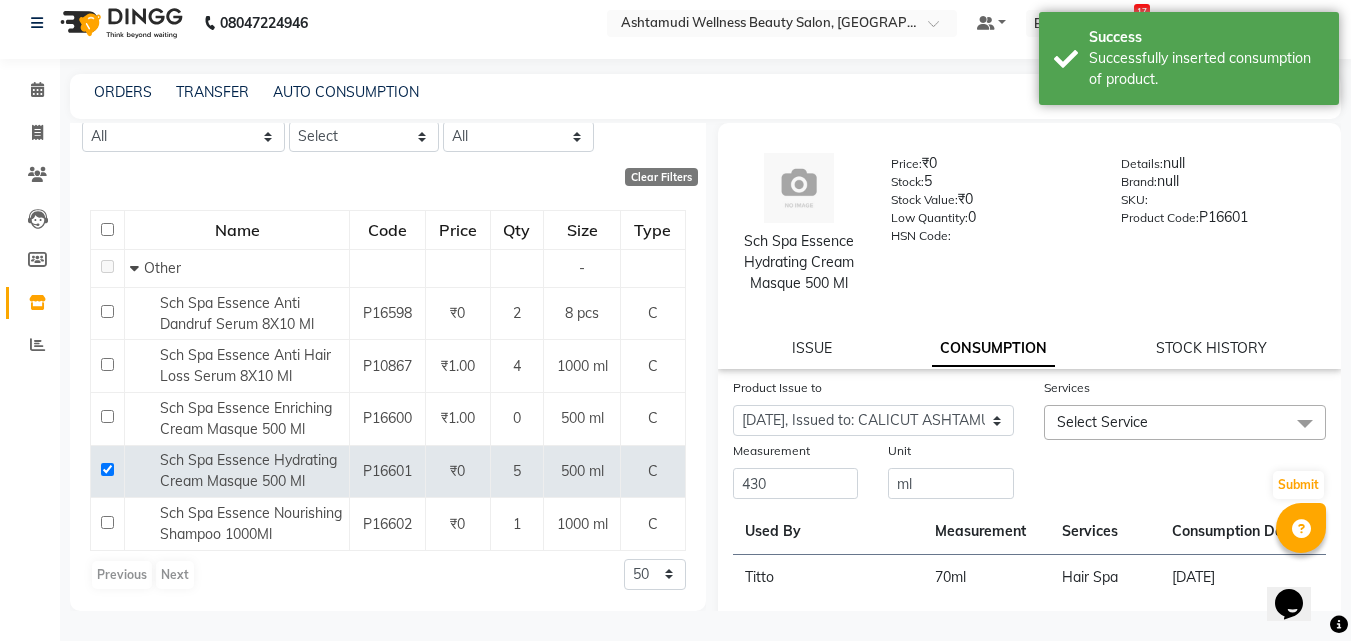 click on "Select Service" 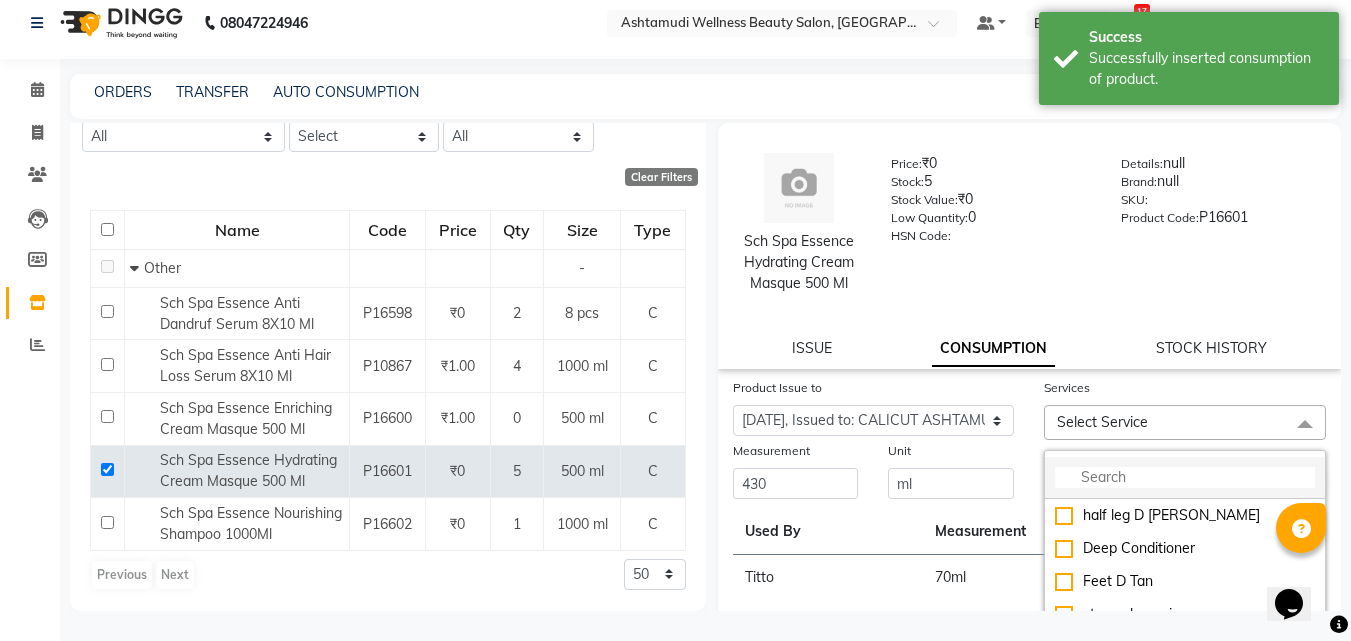 click 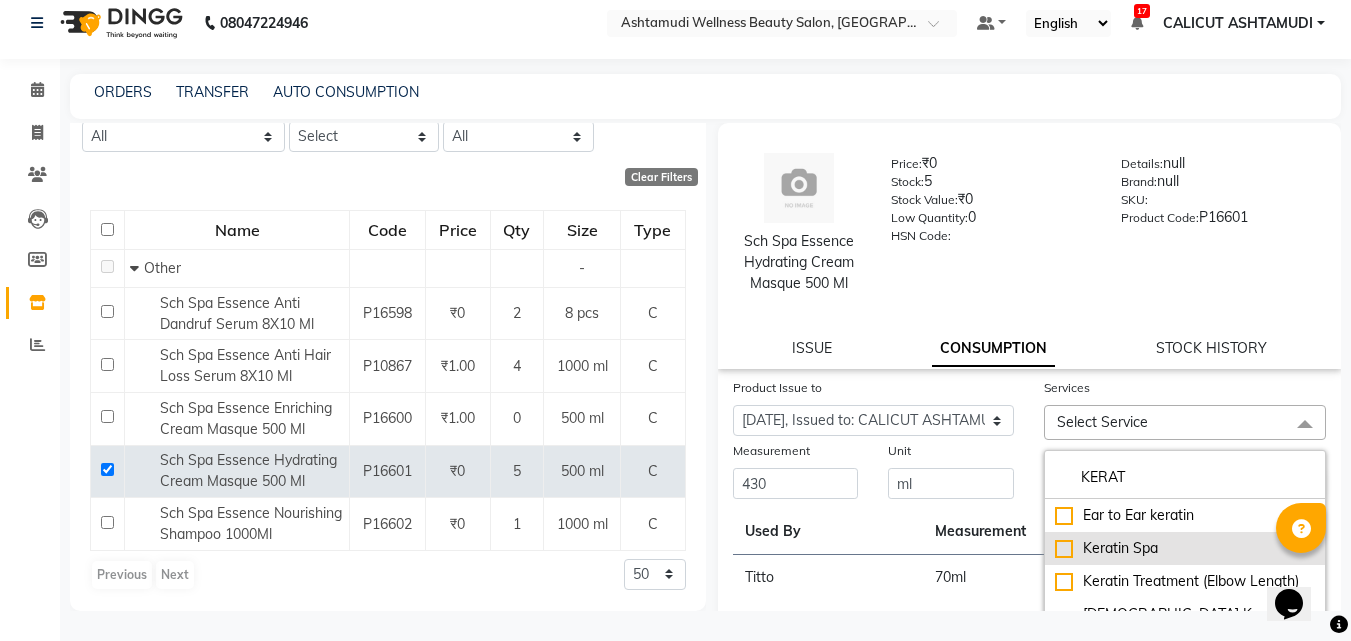 type on "KERAT" 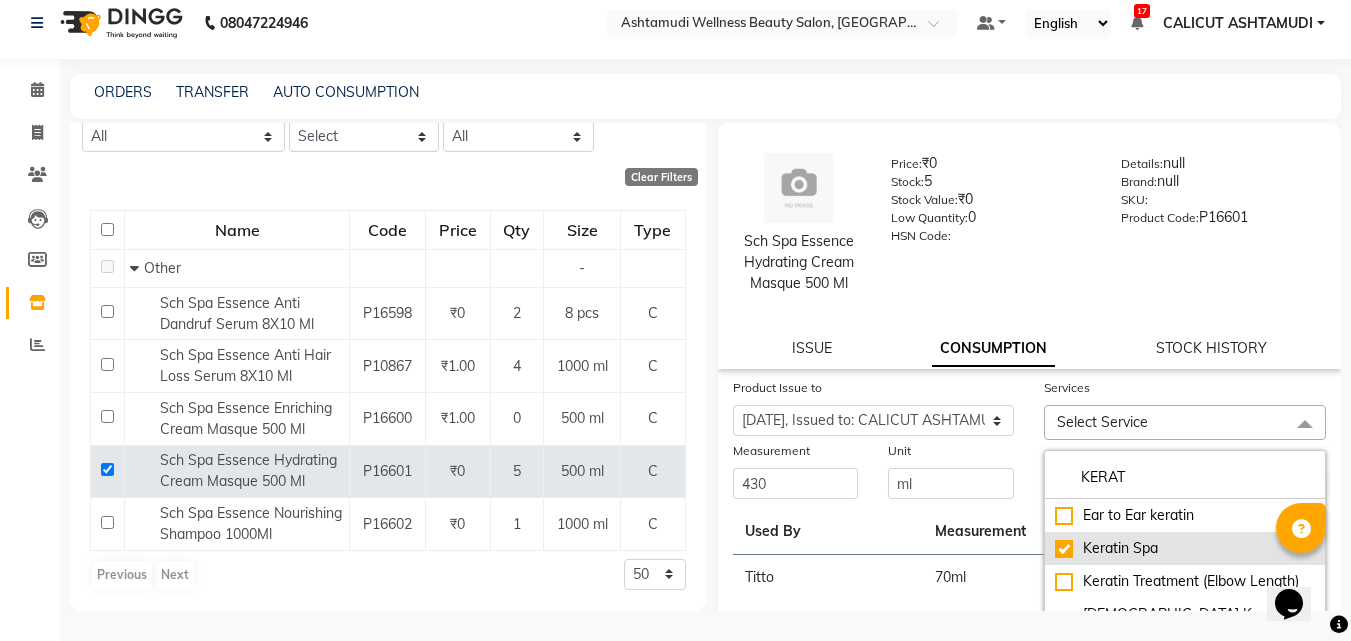 checkbox on "true" 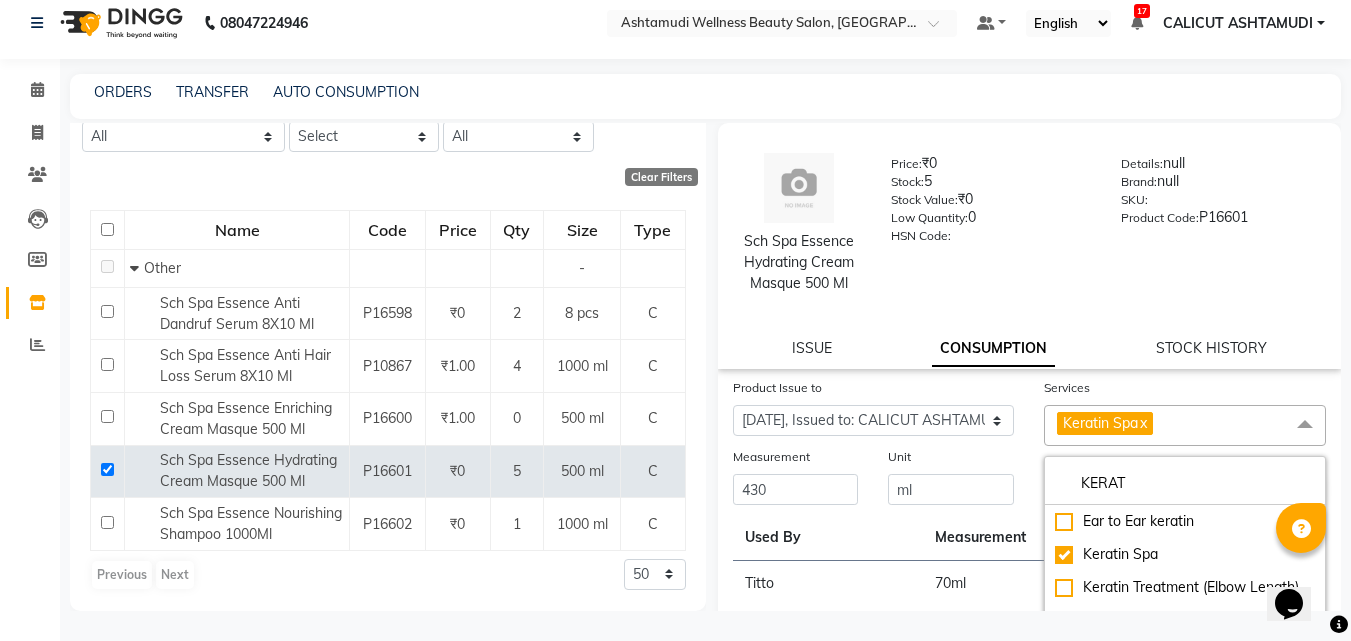 click on "Unit ml" 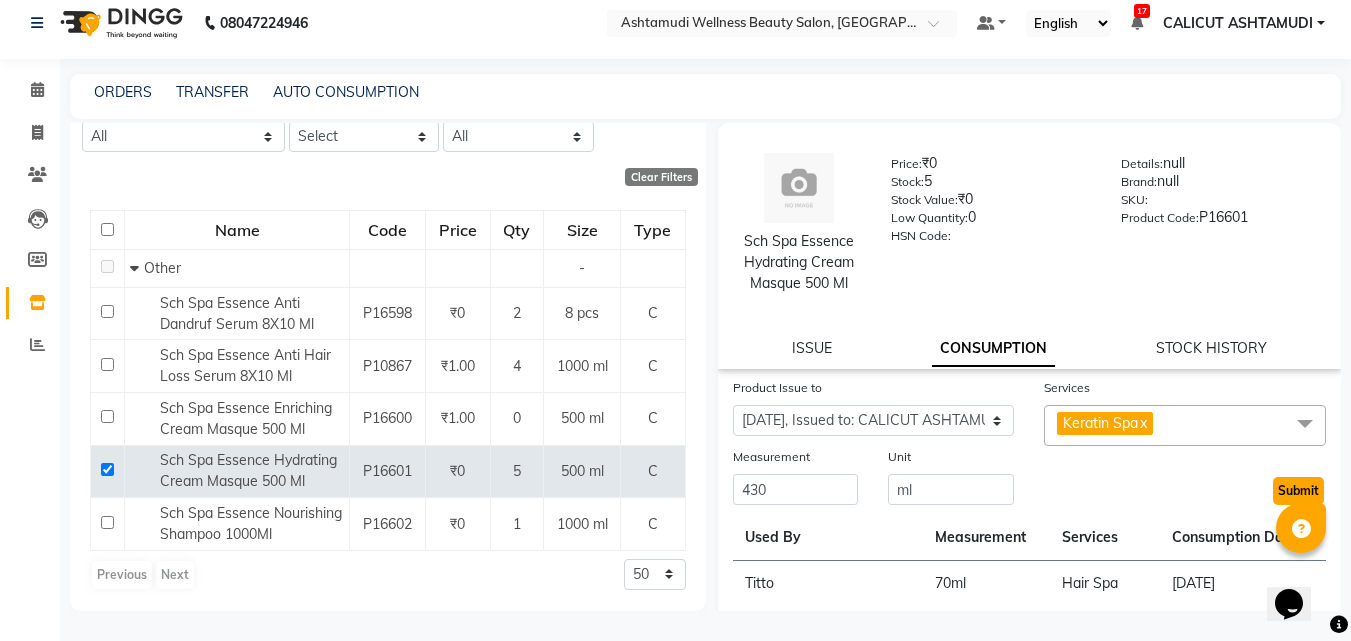 click on "Submit" 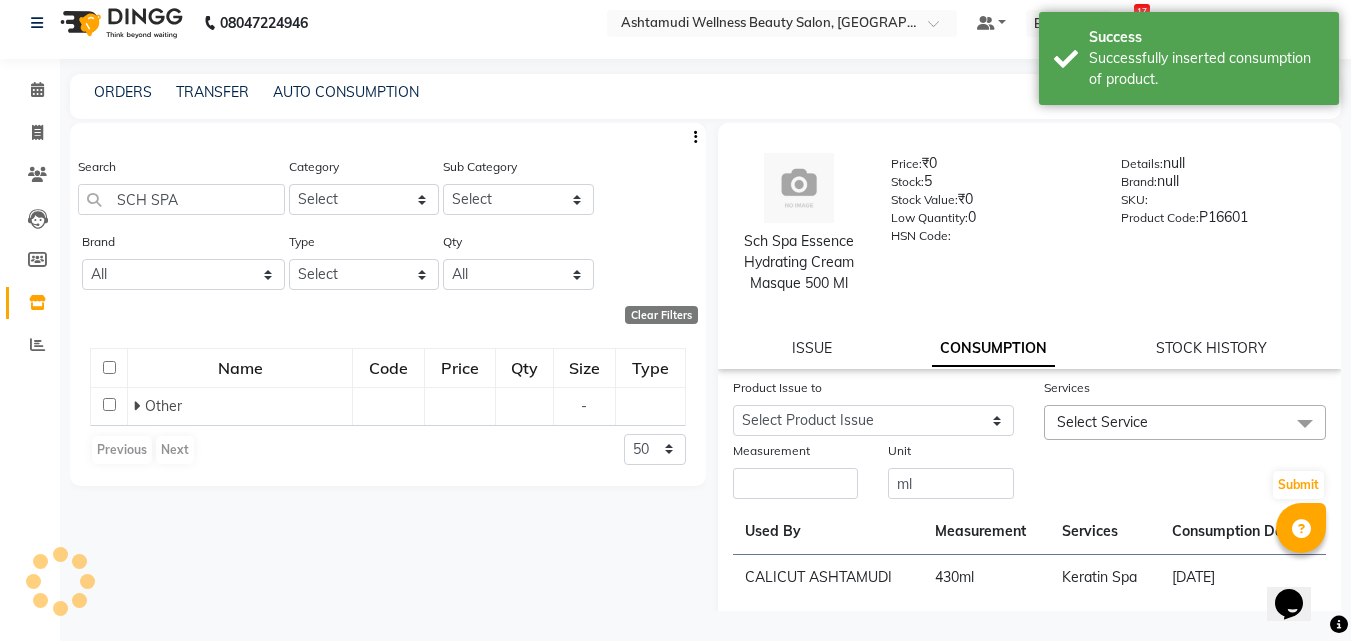 scroll, scrollTop: 0, scrollLeft: 0, axis: both 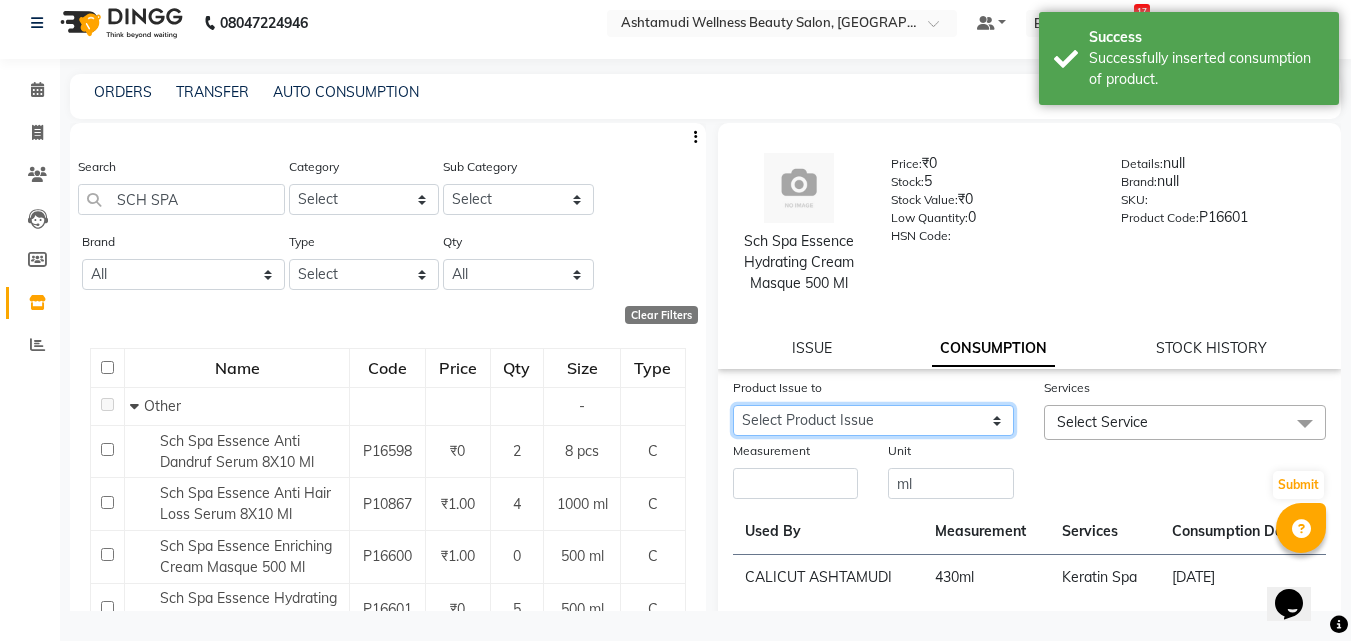 click on "Select Product Issue 2025-06-16, Issued to: CALICUT ASHTAMUDI, Balance: 1500" 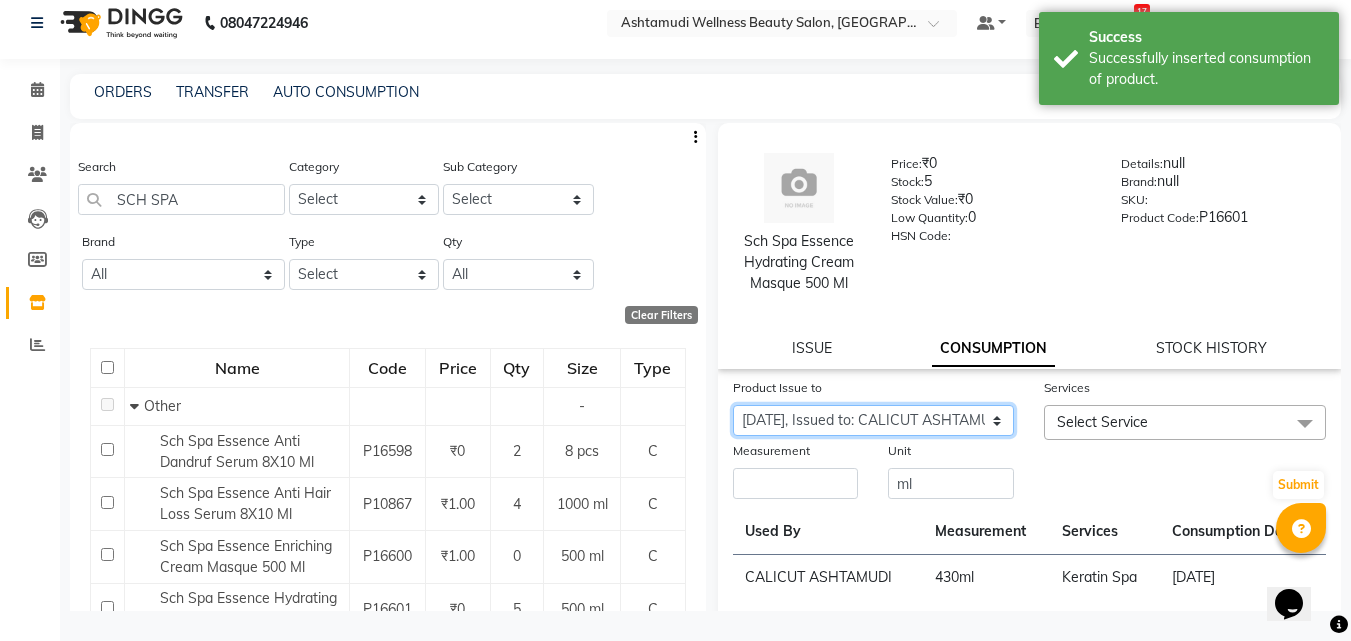 click on "Select Product Issue 2025-06-16, Issued to: CALICUT ASHTAMUDI, Balance: 1500" 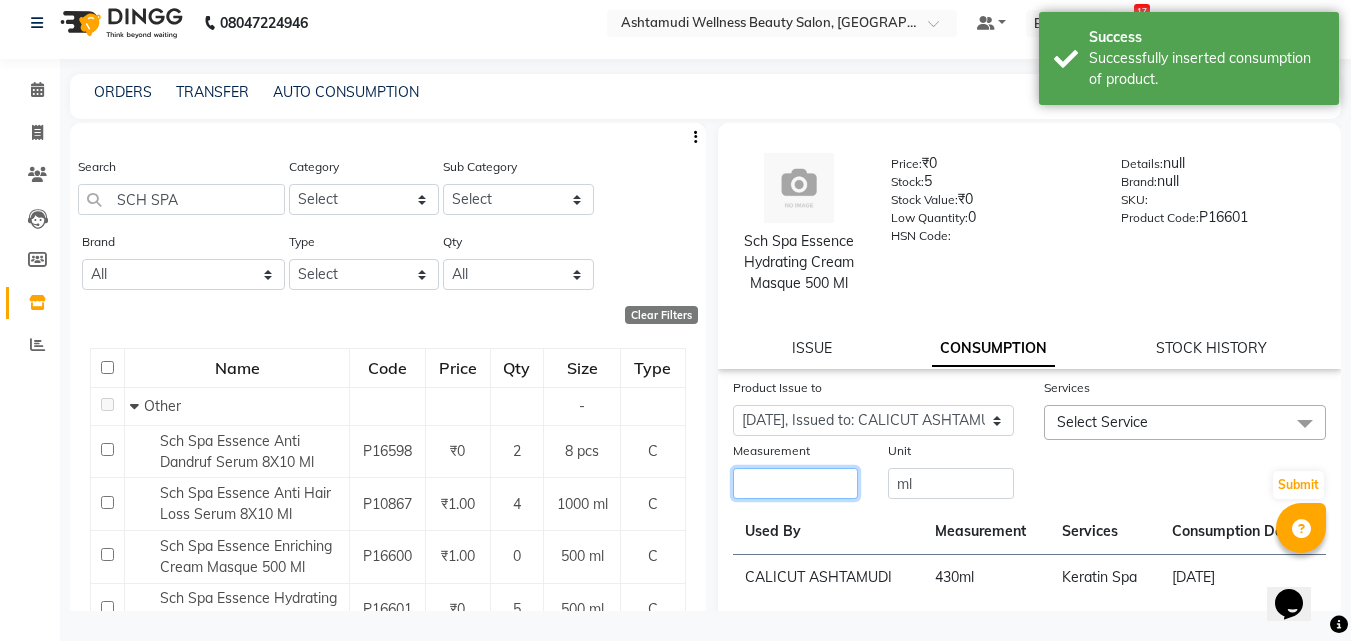 click 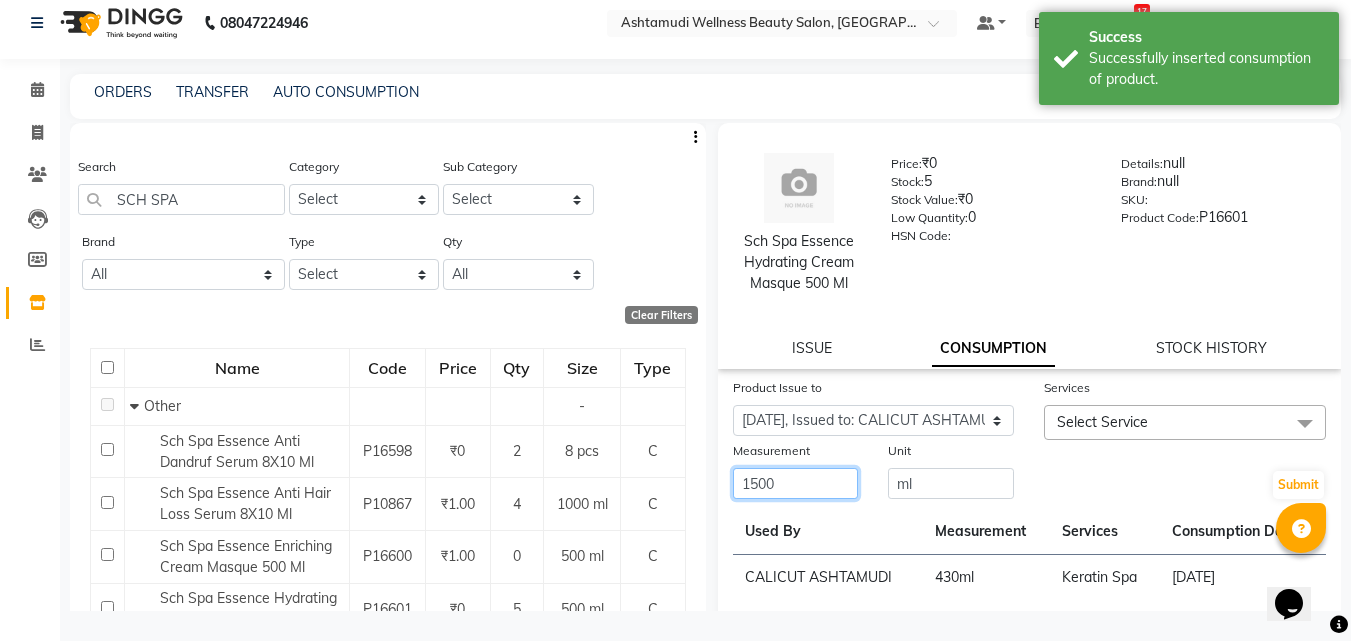 type on "1500" 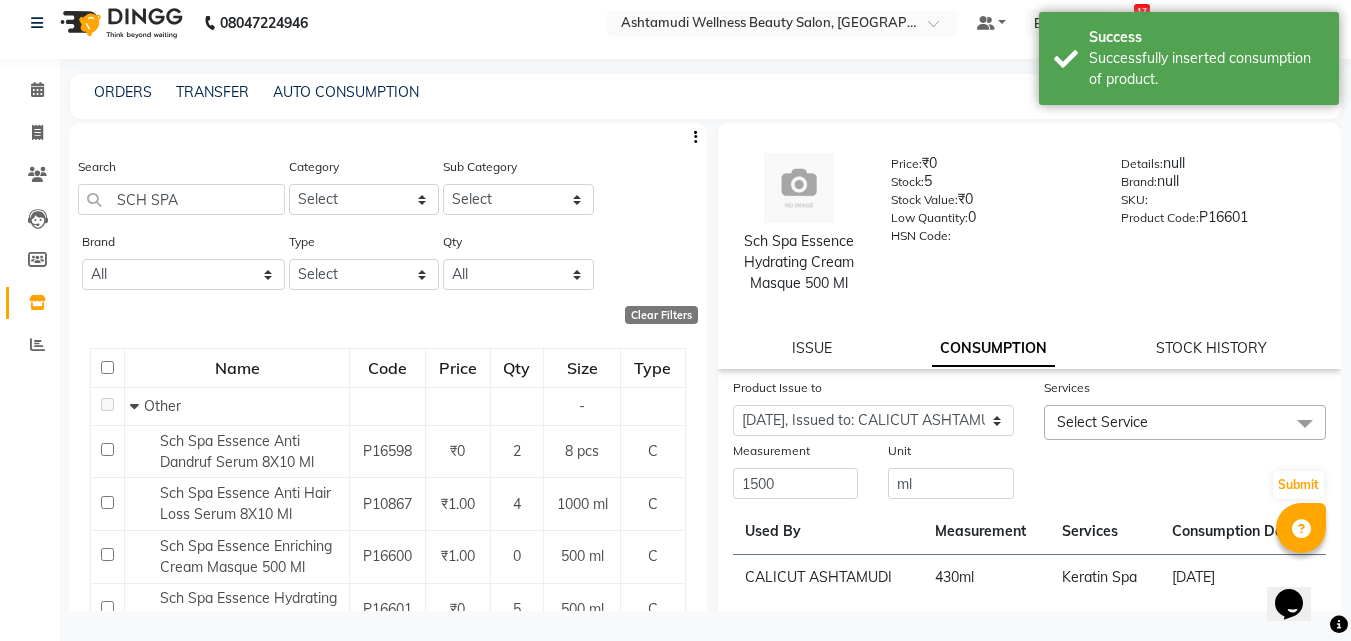 click on "Select Service" 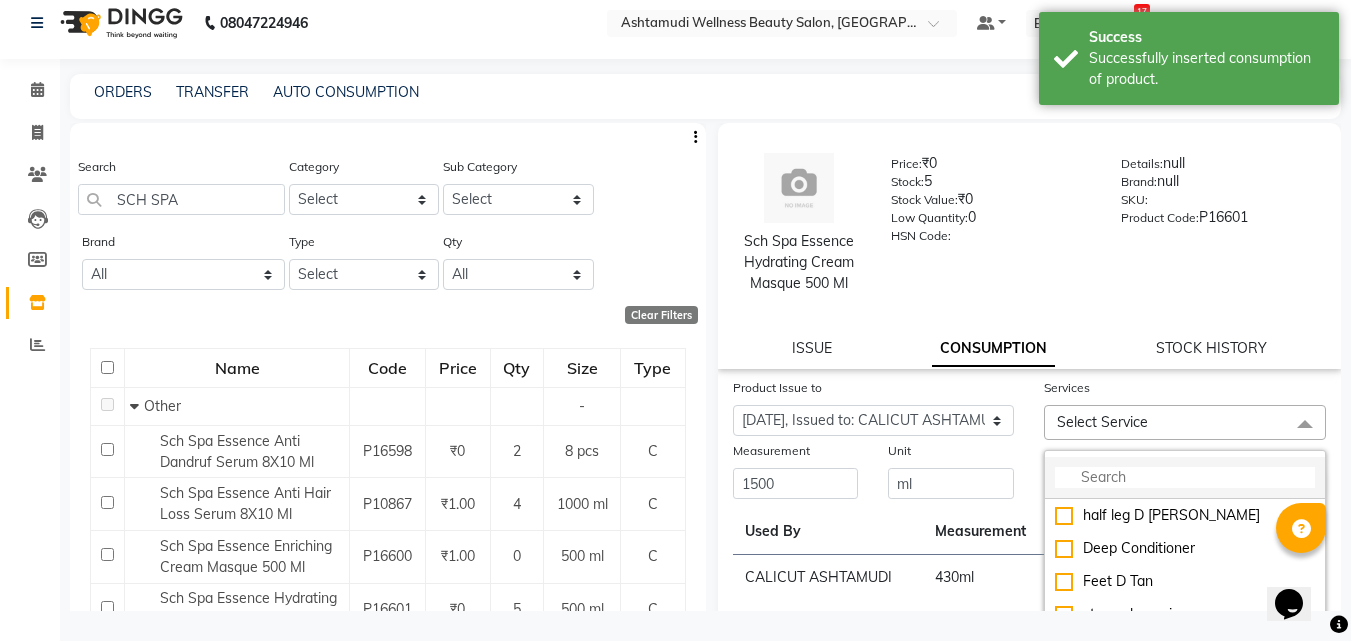 click 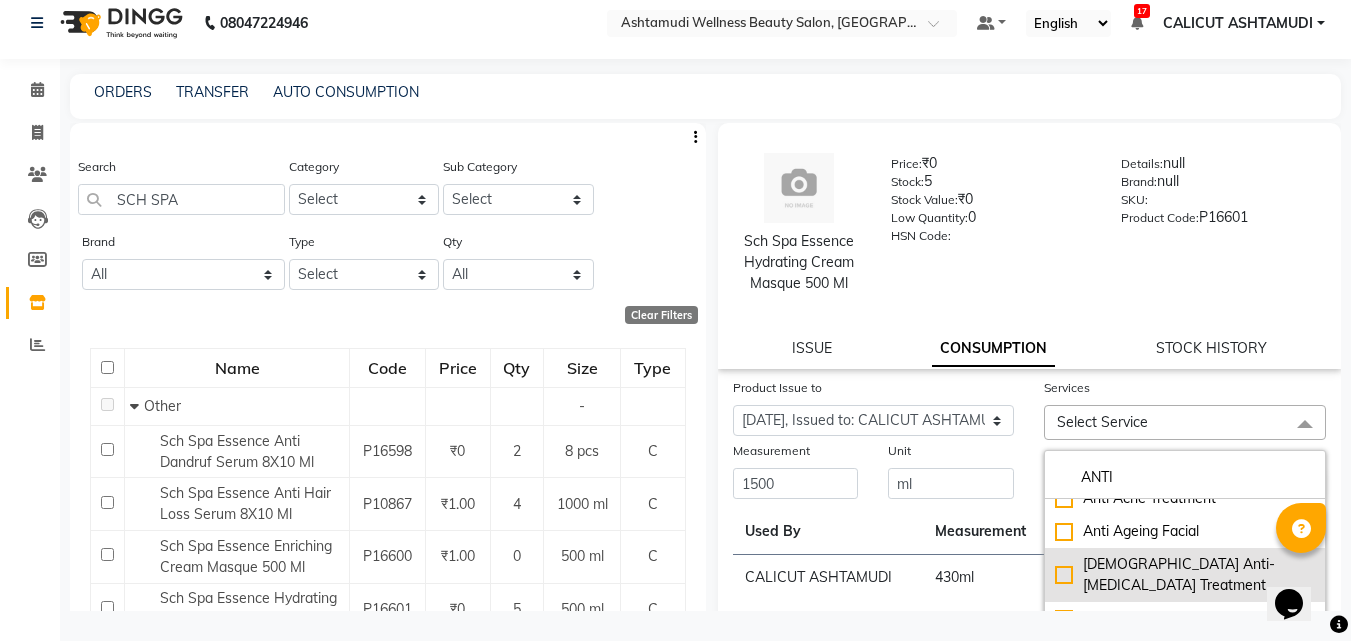 scroll, scrollTop: 22, scrollLeft: 0, axis: vertical 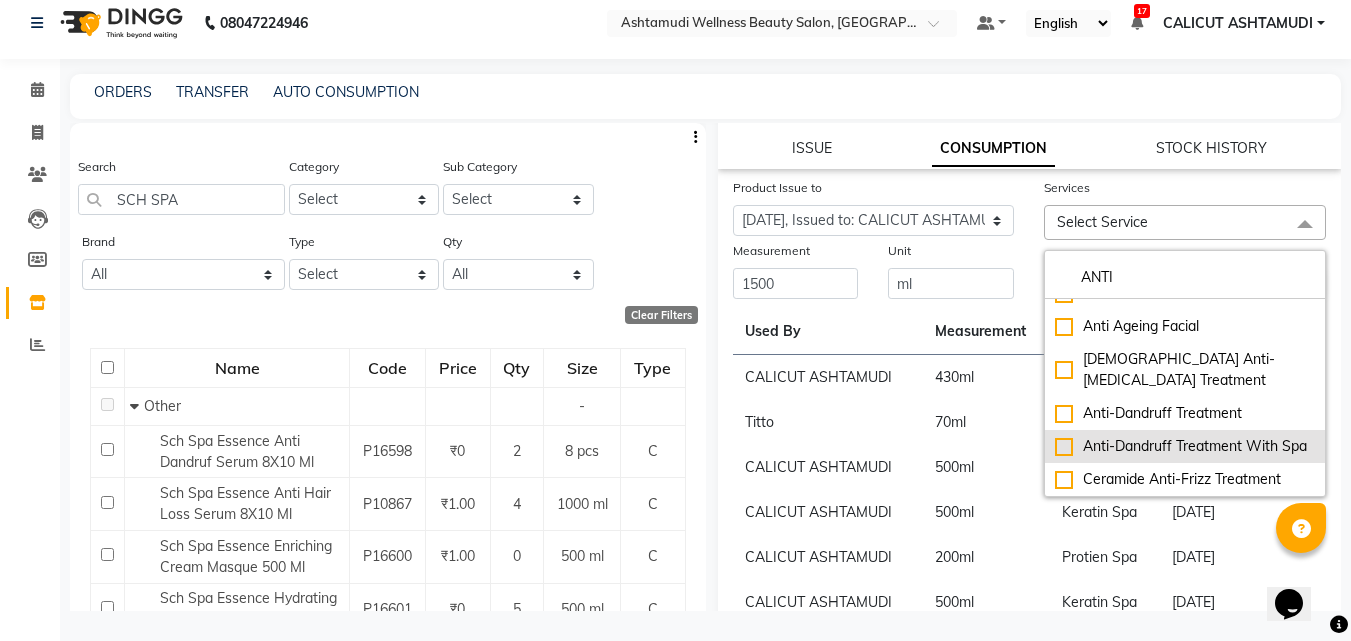 type on "ANTI" 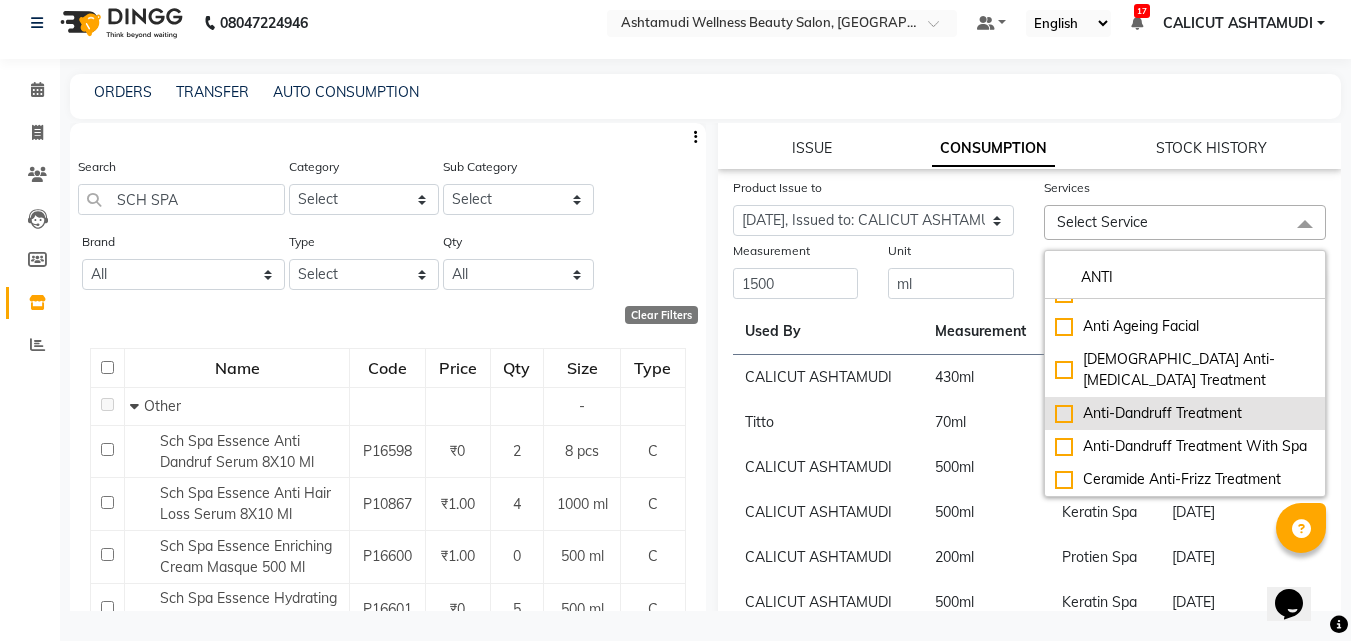 drag, startPoint x: 1062, startPoint y: 441, endPoint x: 1037, endPoint y: 423, distance: 30.805843 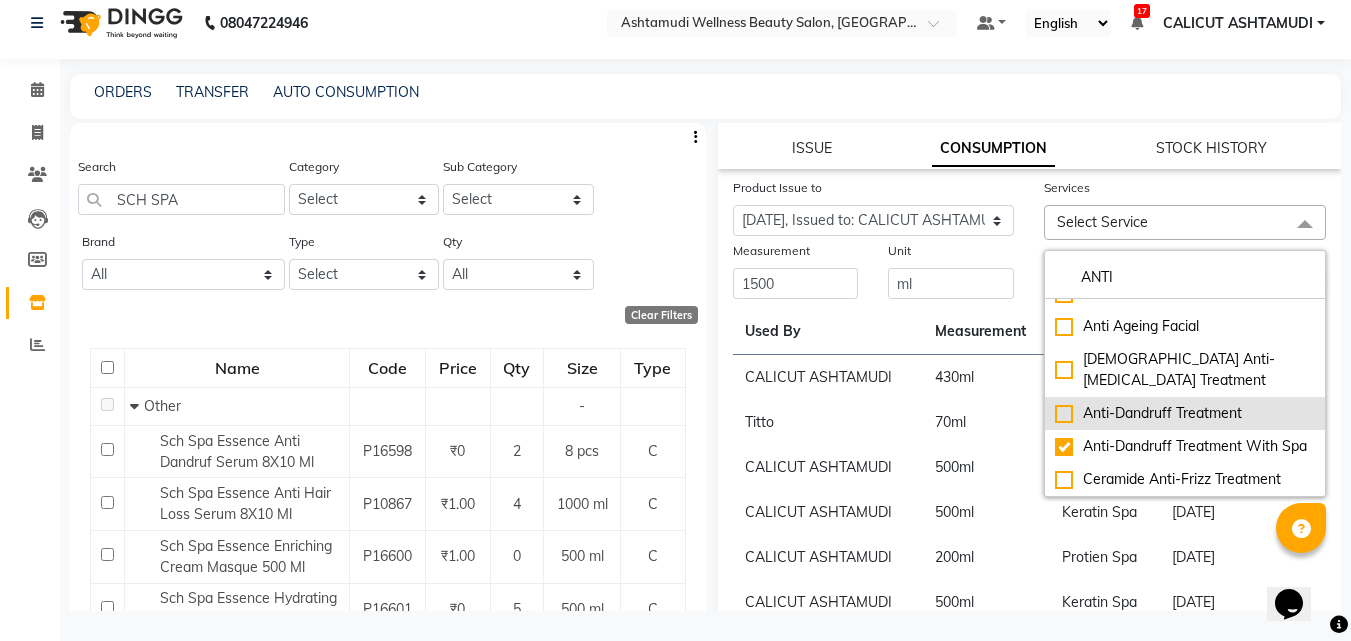checkbox on "true" 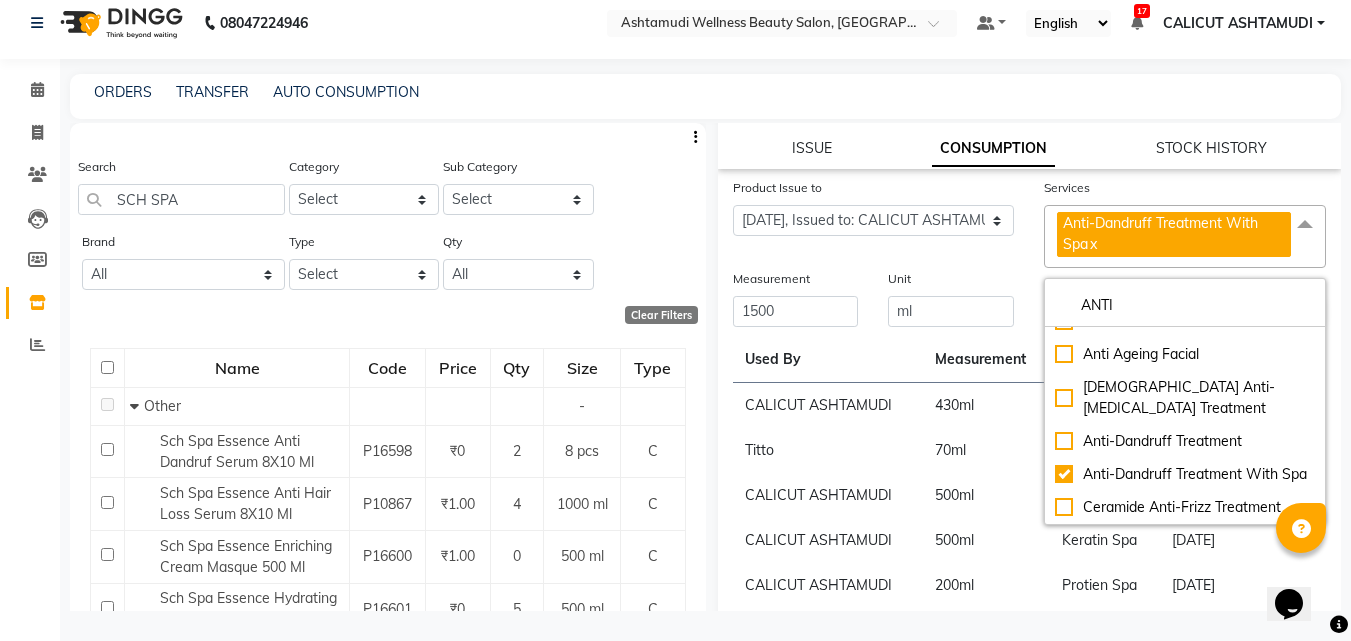 click on "430  ml" 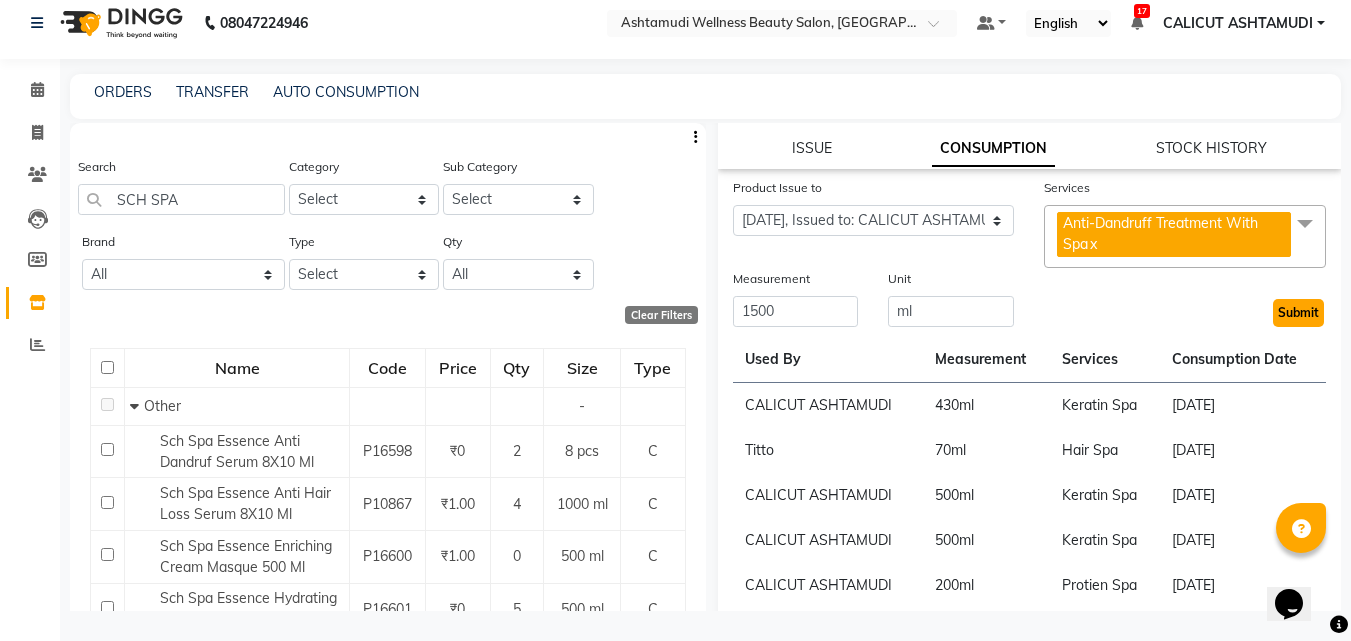 click on "Submit" 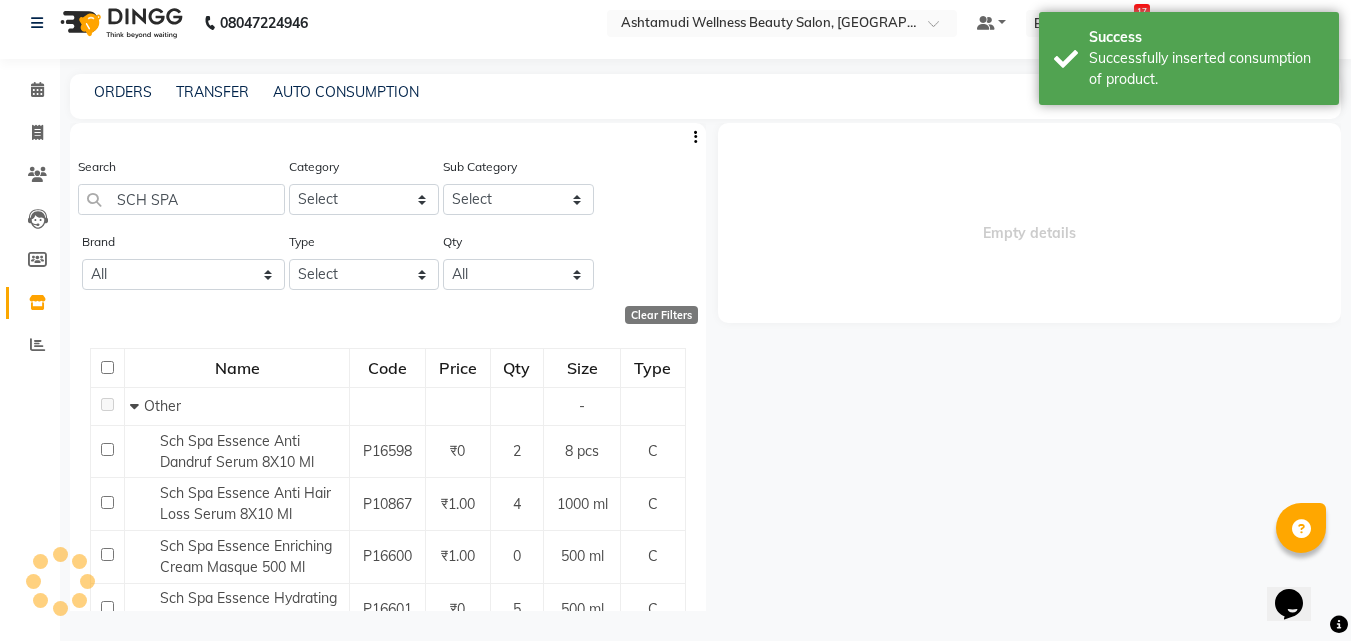 scroll, scrollTop: 0, scrollLeft: 0, axis: both 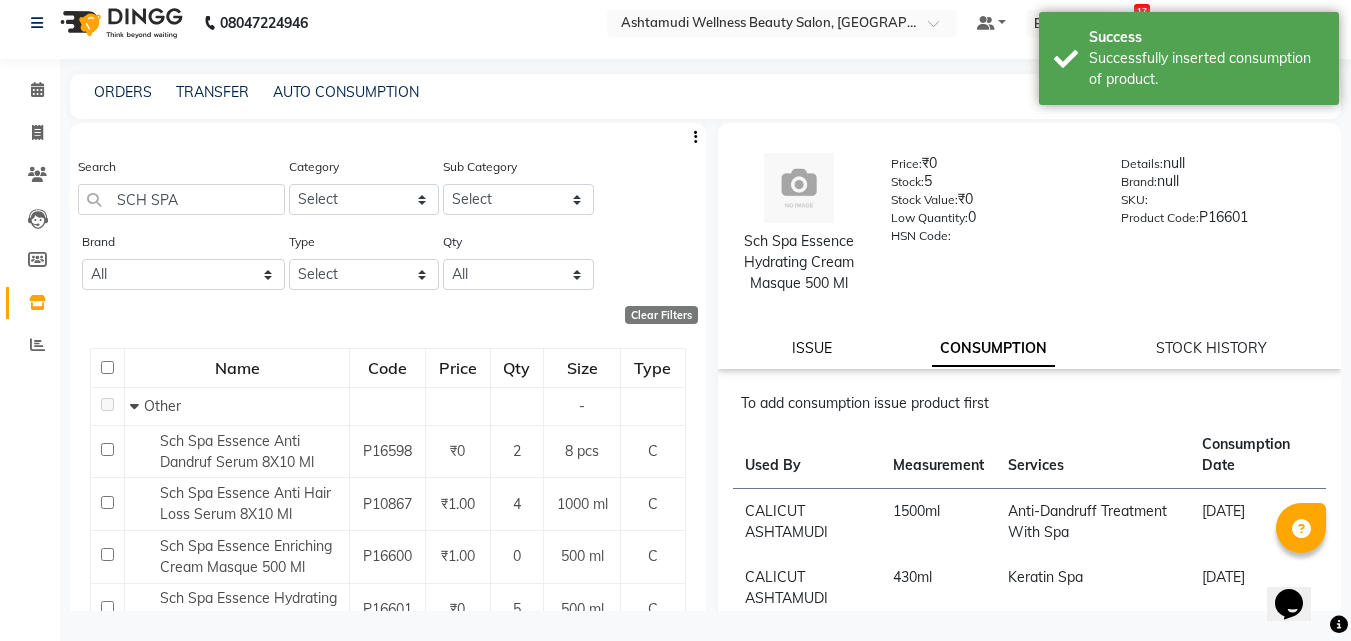 click on "ISSUE" 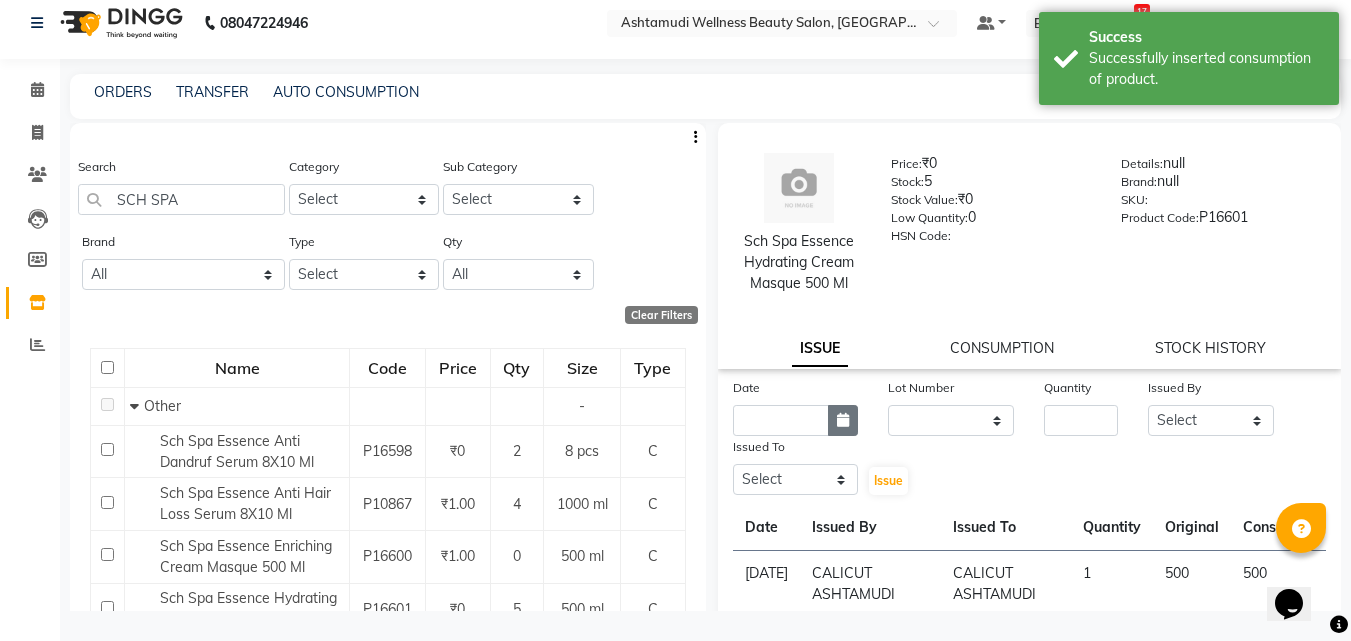 click 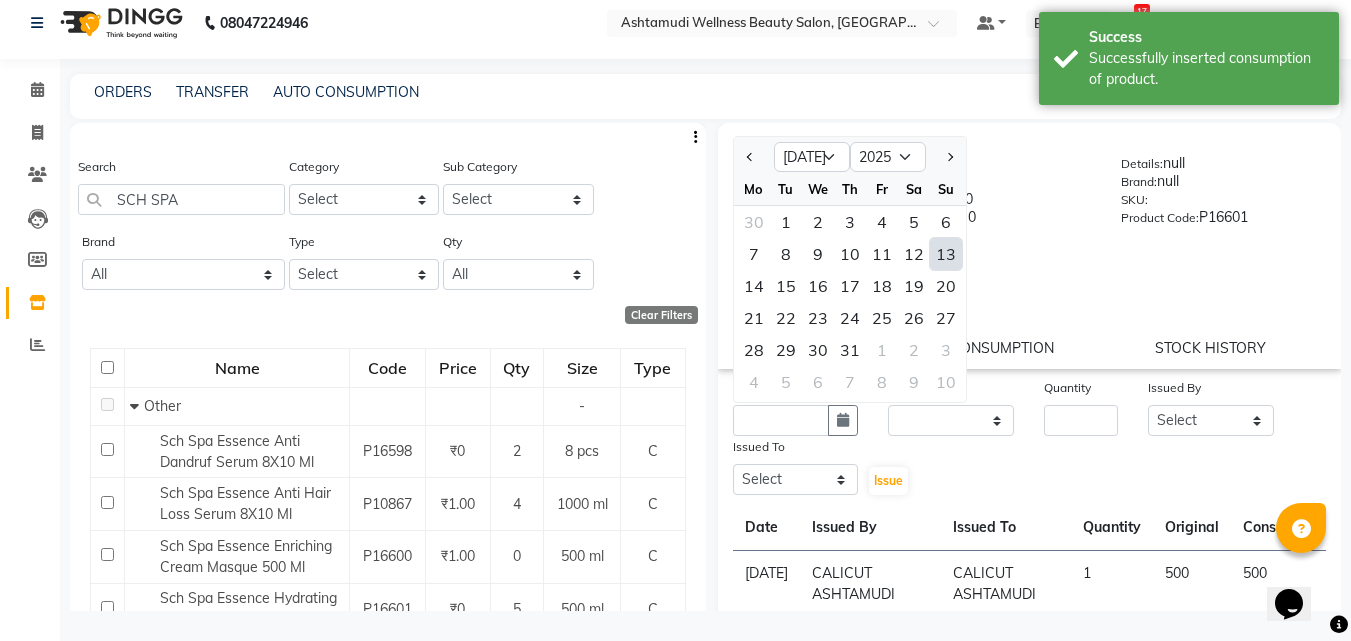 click on "13" 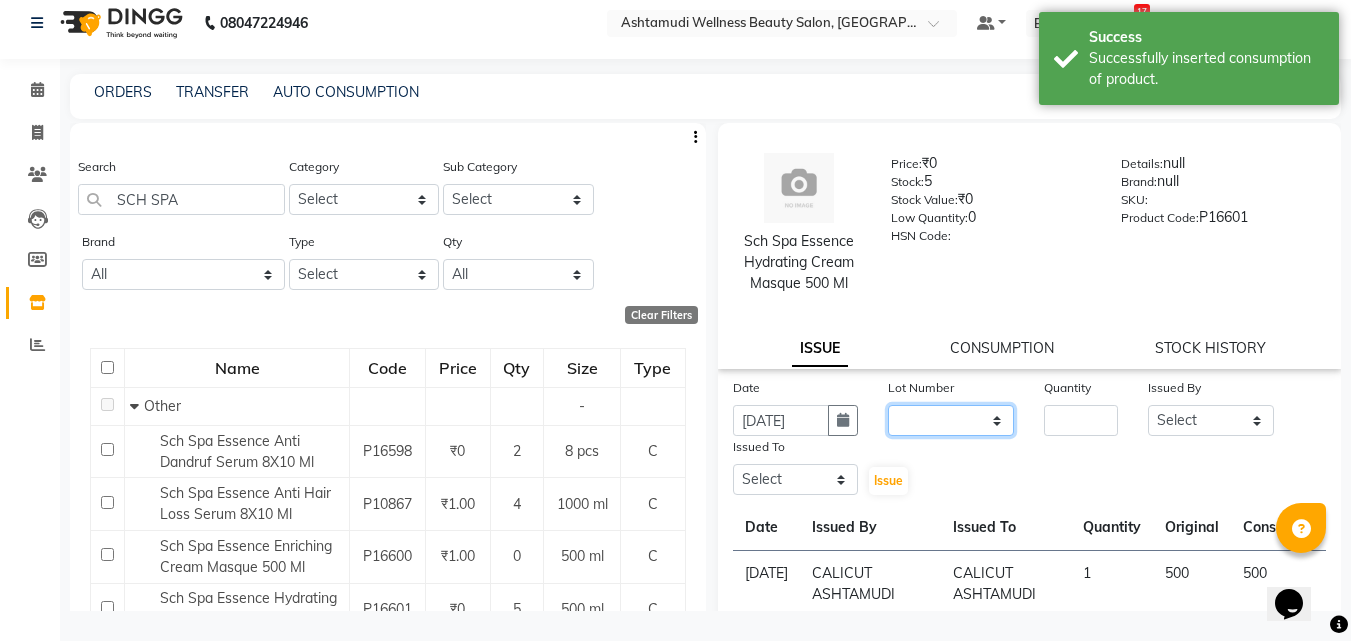 drag, startPoint x: 951, startPoint y: 412, endPoint x: 946, endPoint y: 401, distance: 12.083046 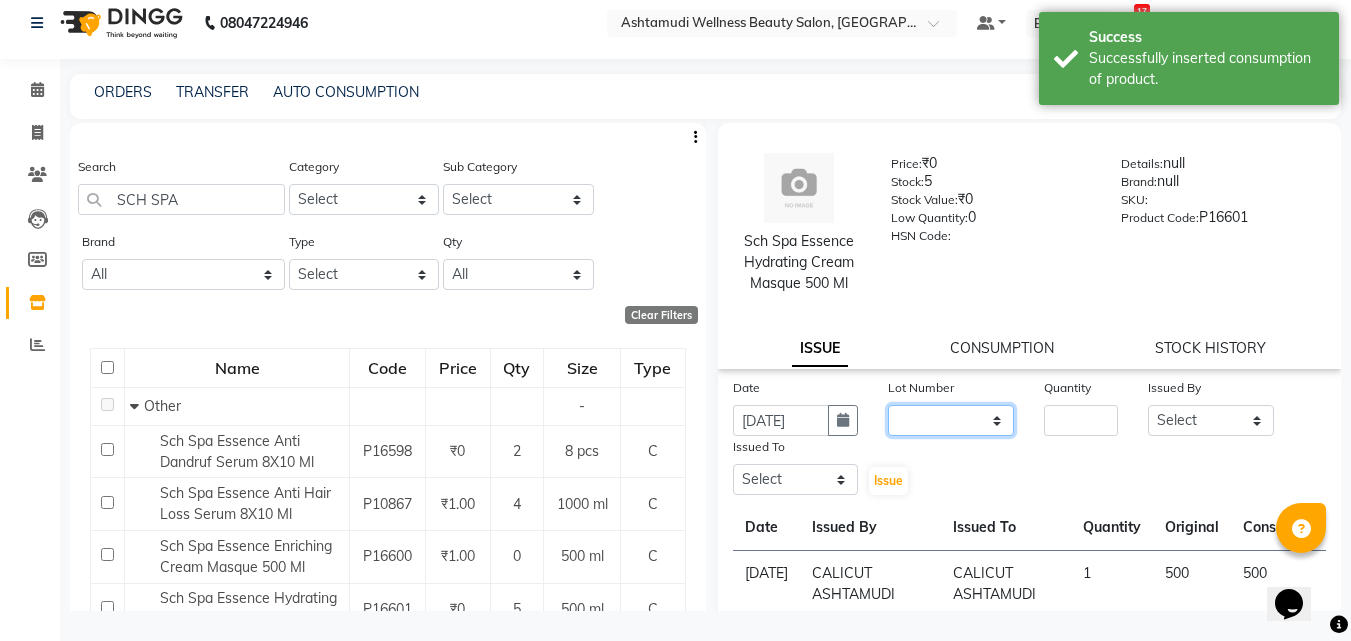 select on "0: null" 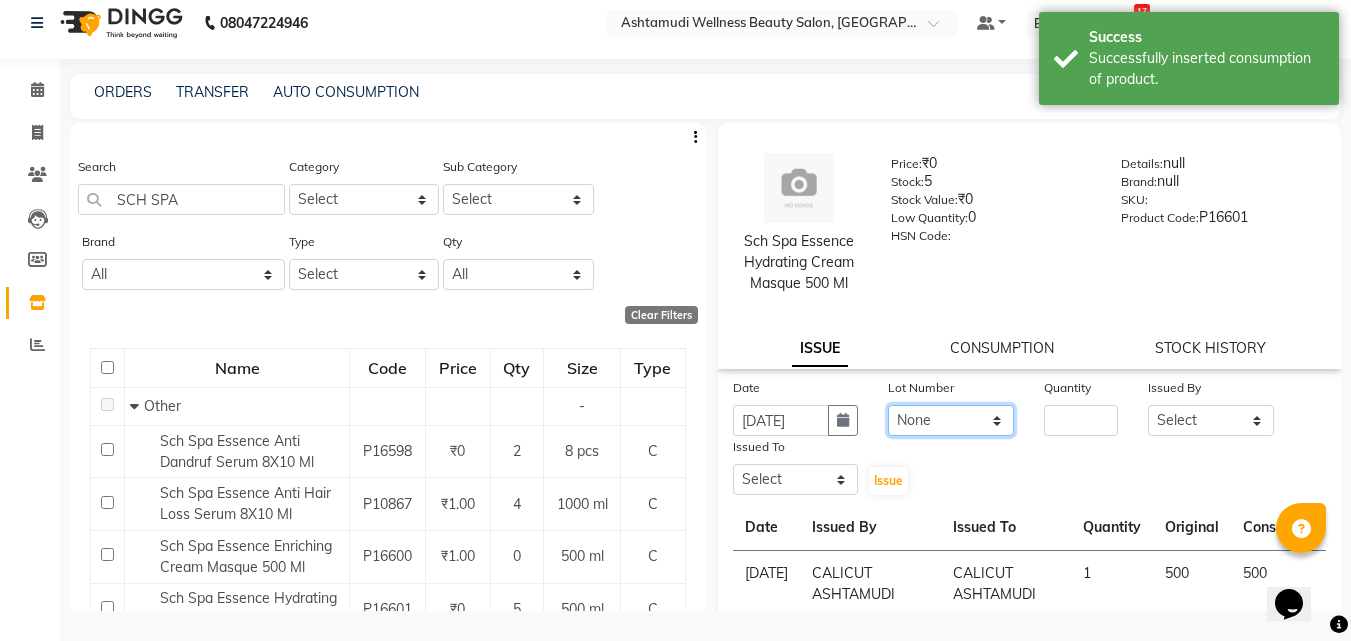click on "None" 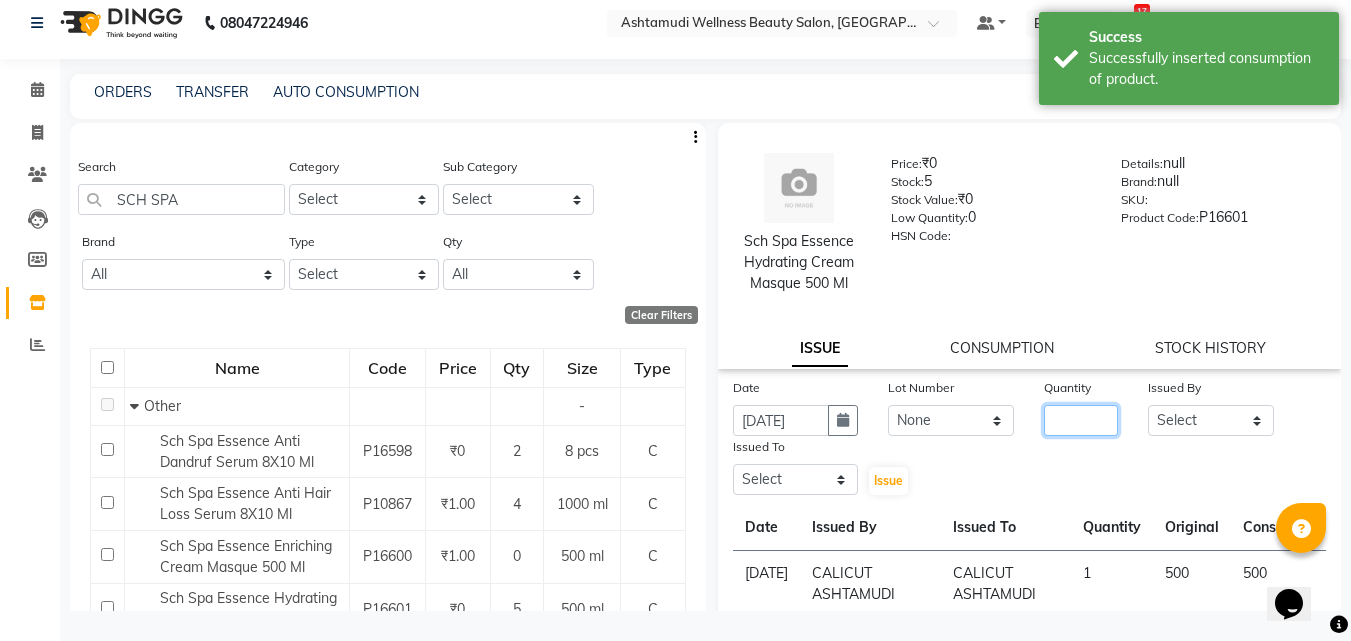click 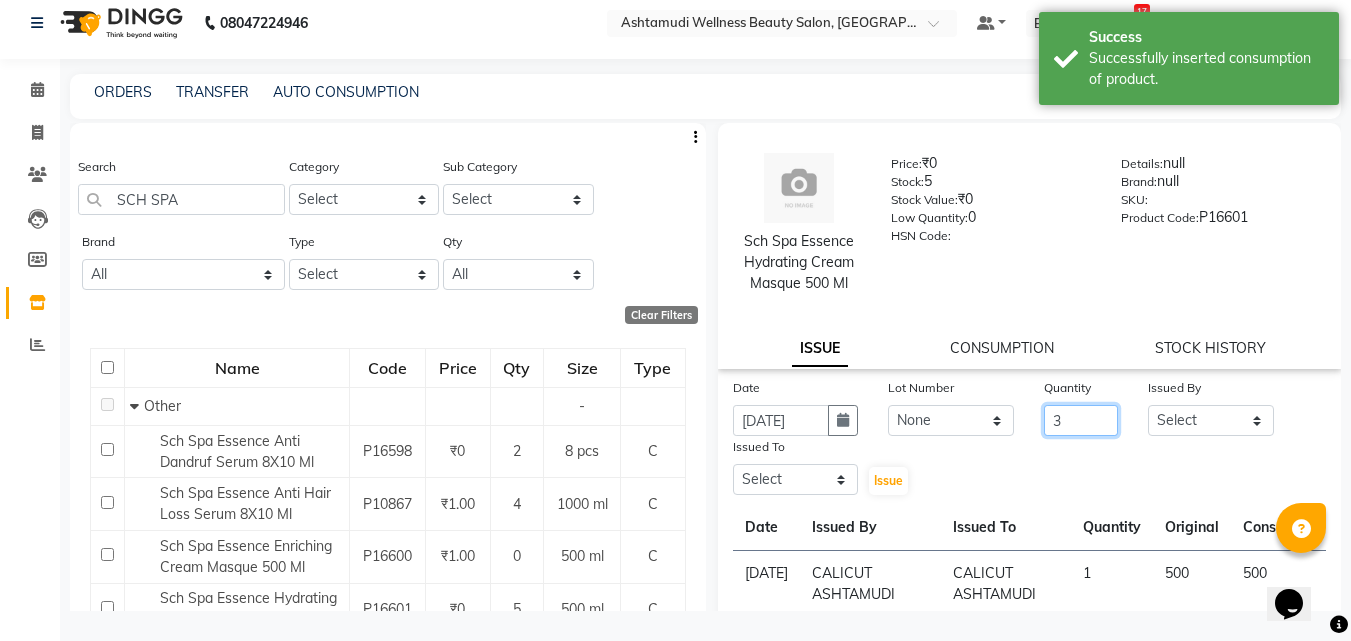 type on "3" 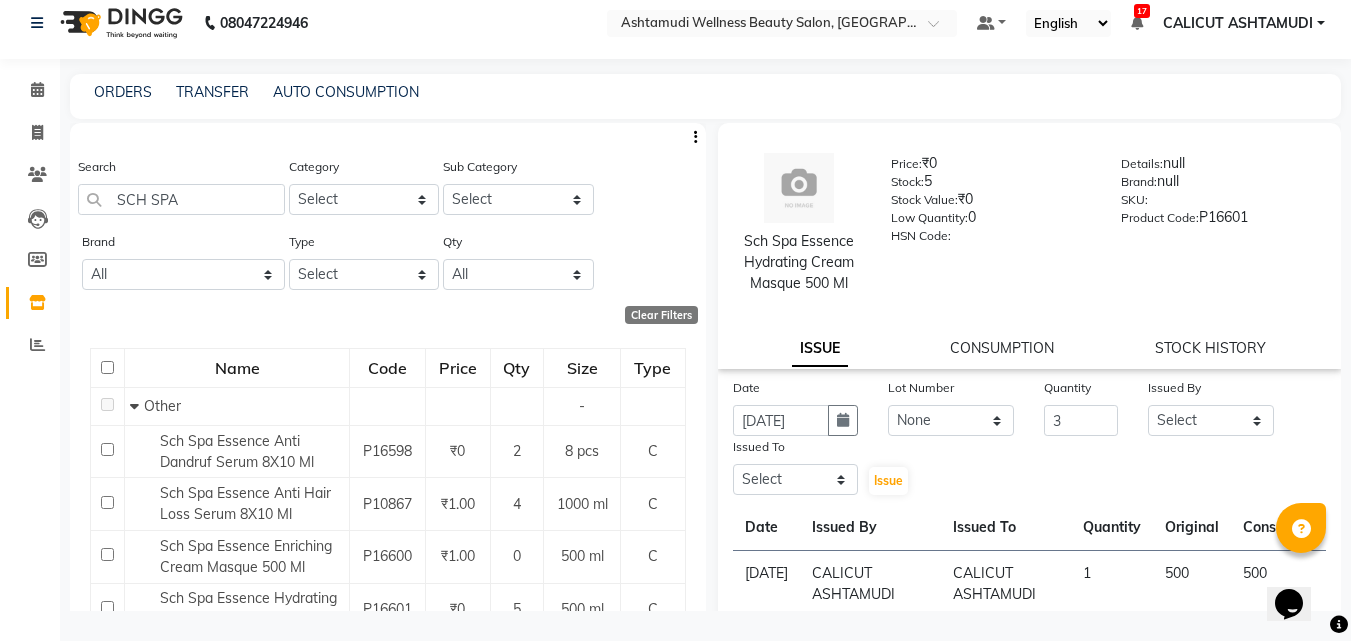 drag, startPoint x: 1262, startPoint y: 428, endPoint x: 1248, endPoint y: 419, distance: 16.643316 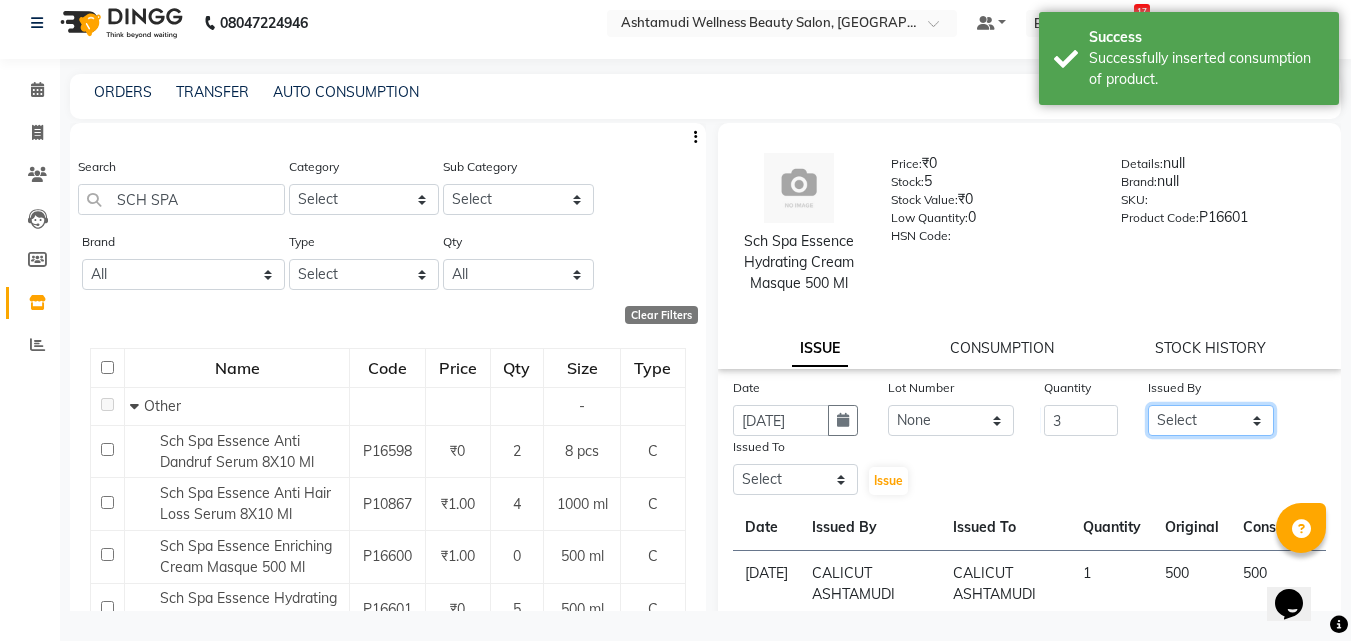 click on "Select Amala George AMBILI C ANKITHA Arya CALICUT ASHTAMUDI FRANKLY	 GRACY KRISHNA Nitesh Punam Gurung Sewan ali Sheela SUHANA  SHABU Titto" 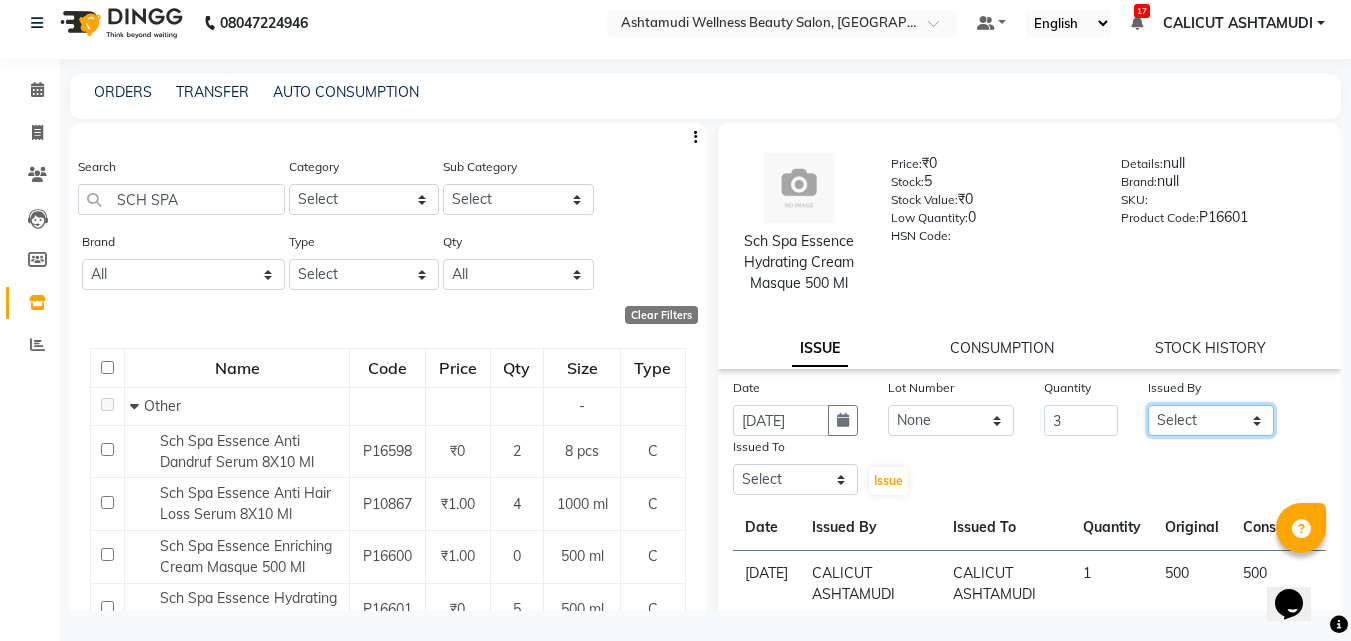 select on "27314" 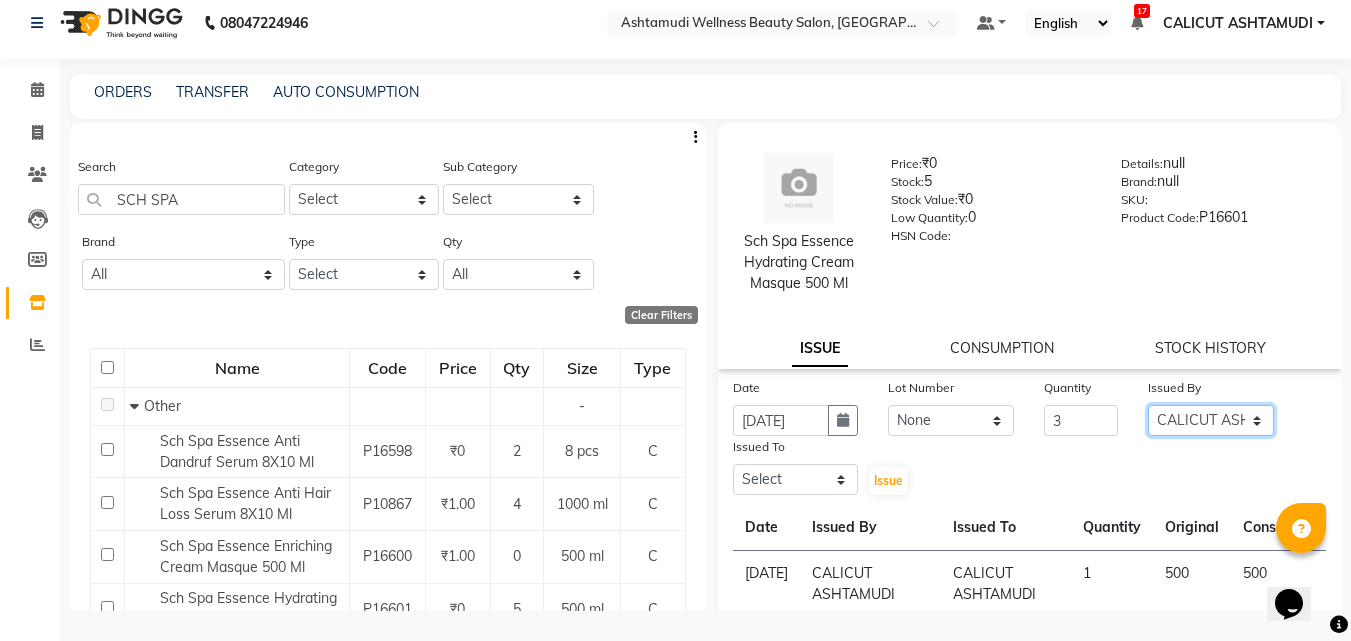 click on "Select Amala George AMBILI C ANKITHA Arya CALICUT ASHTAMUDI FRANKLY	 GRACY KRISHNA Nitesh Punam Gurung Sewan ali Sheela SUHANA  SHABU Titto" 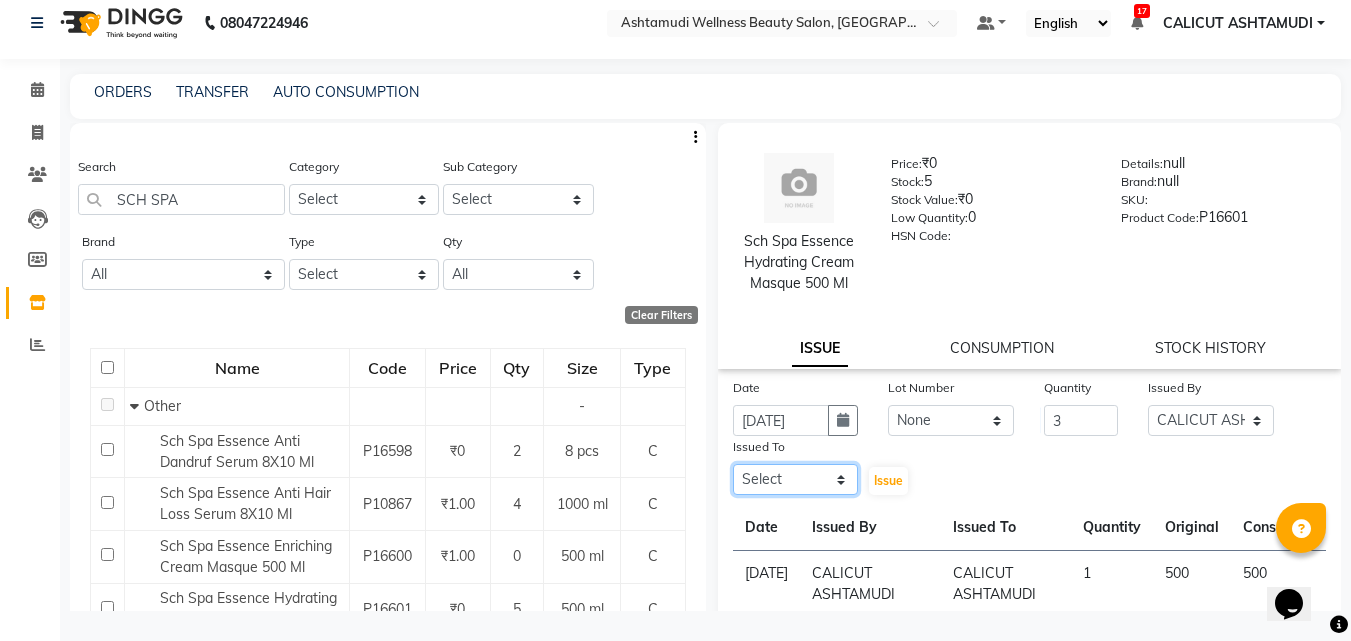 drag, startPoint x: 819, startPoint y: 493, endPoint x: 824, endPoint y: 476, distance: 17.720045 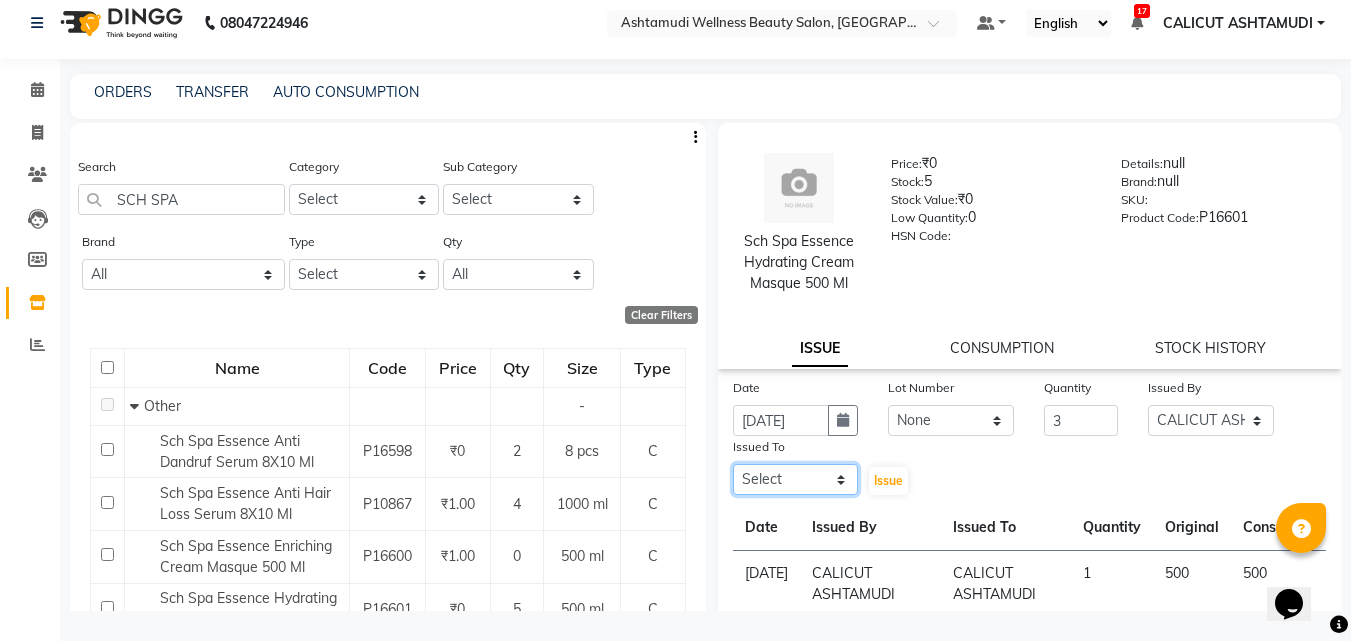select on "27314" 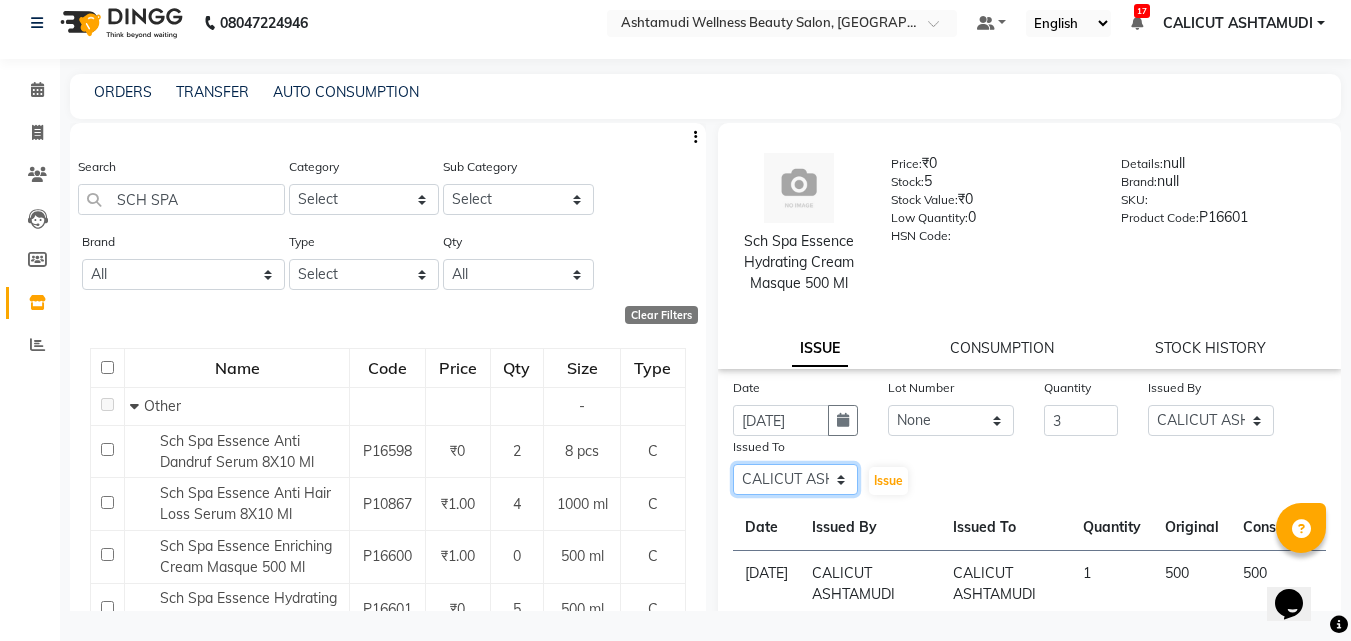 click on "Select Amala George AMBILI C ANKITHA Arya CALICUT ASHTAMUDI FRANKLY	 GRACY KRISHNA Nitesh Punam Gurung Sewan ali Sheela SUHANA  SHABU Titto" 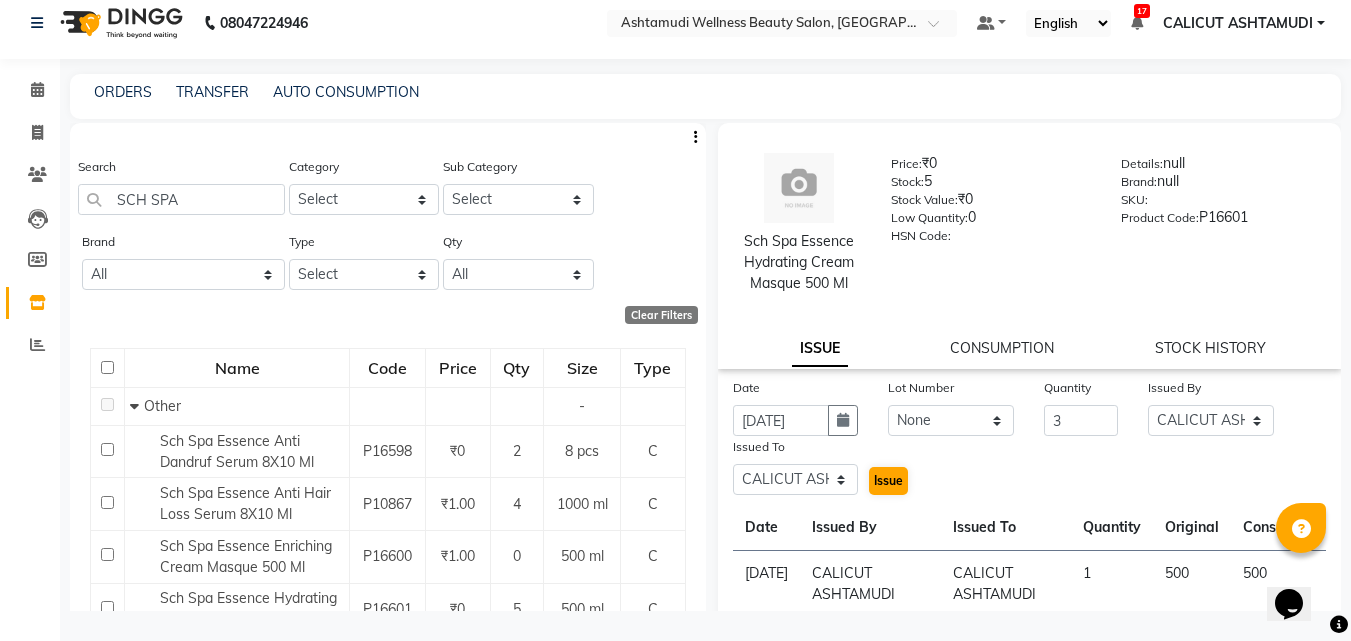 click on "Issue" 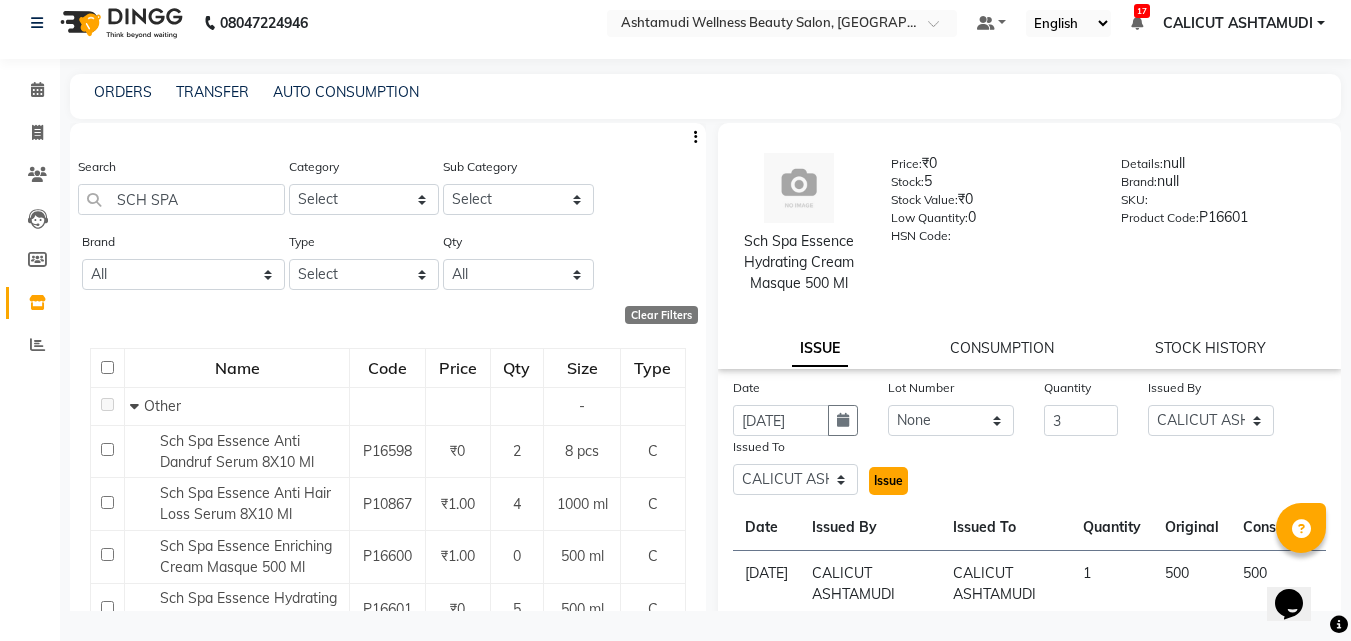 click on "Issue" 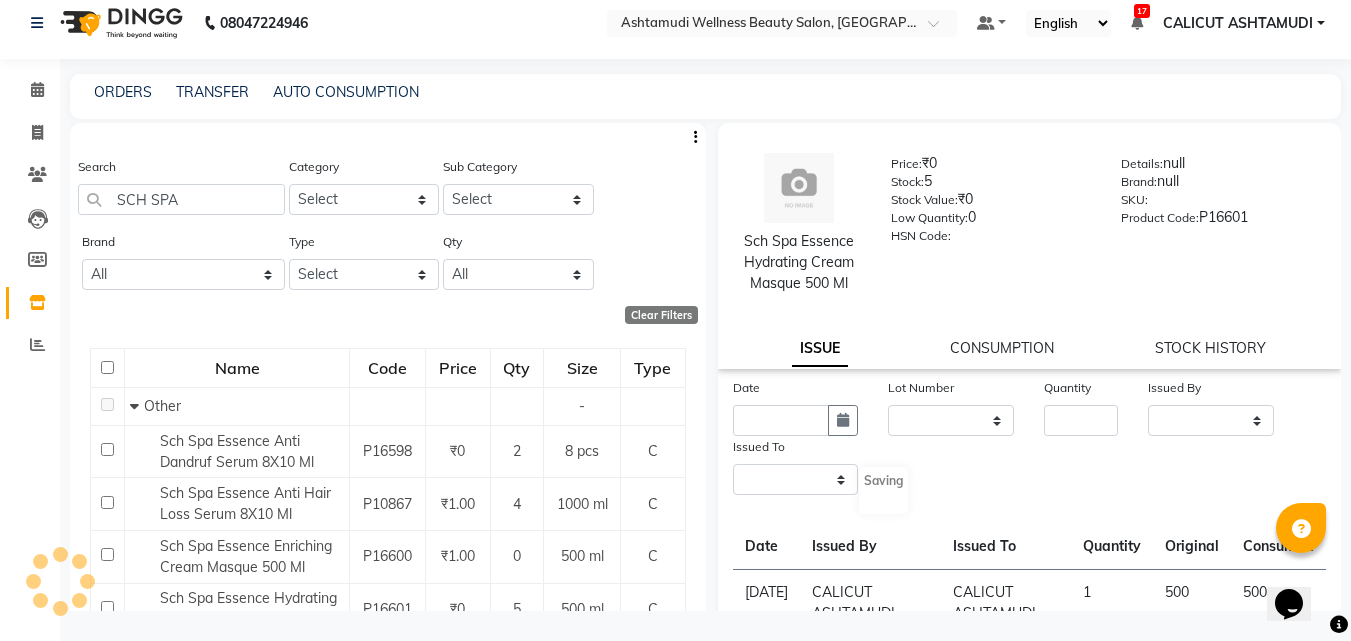 select 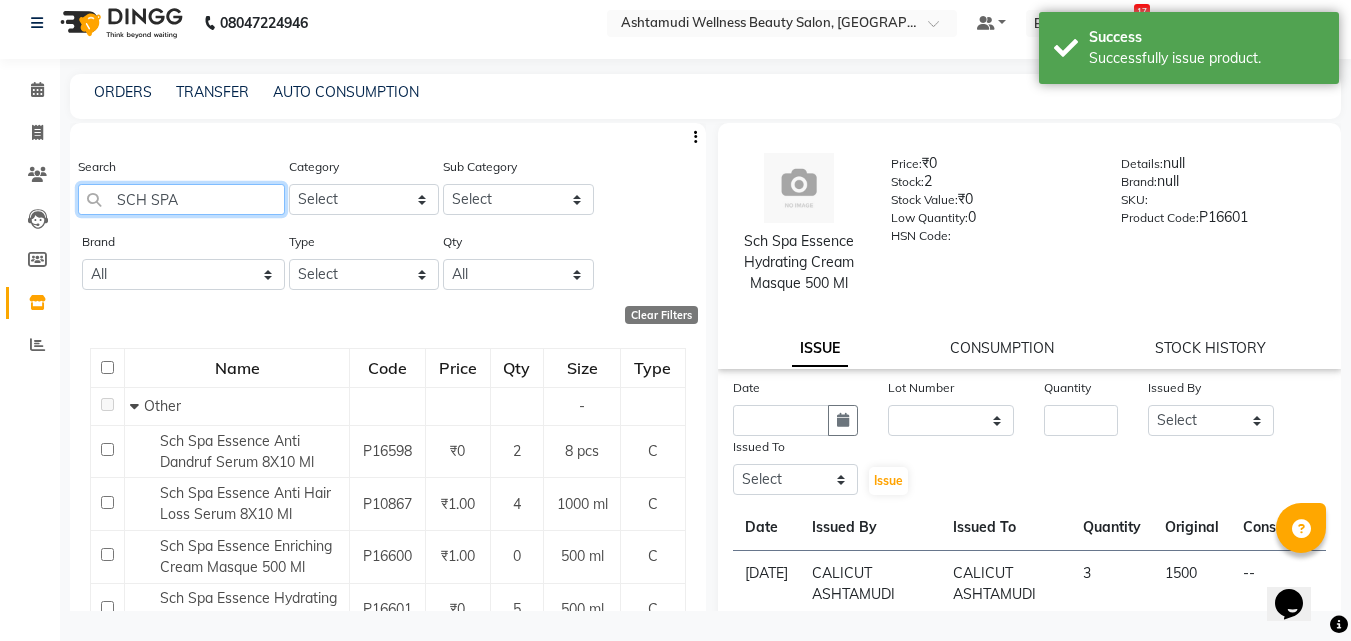 click on "SCH SPA" 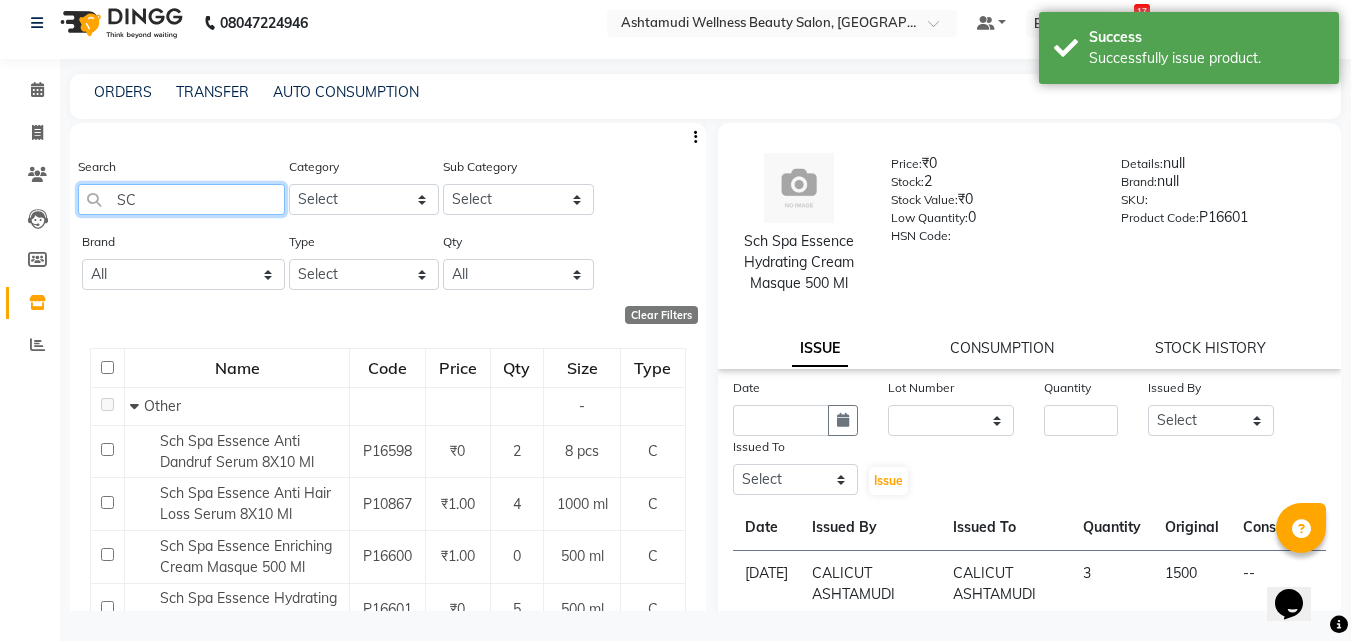 type on "S" 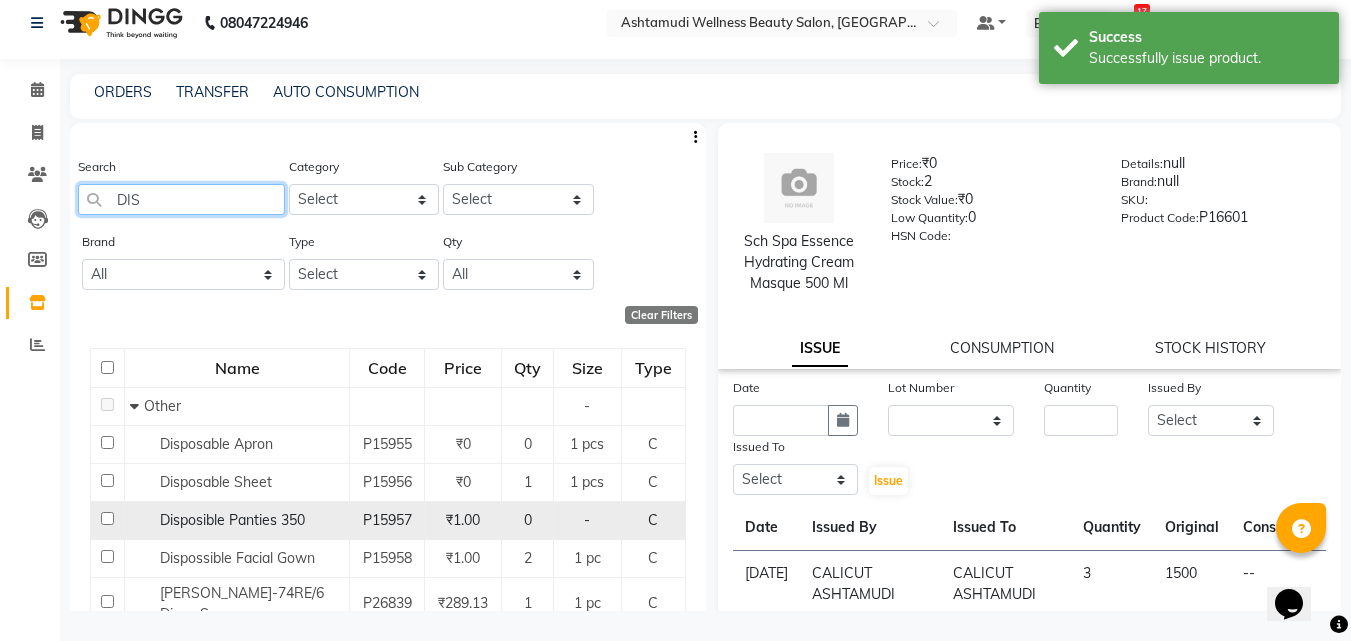 scroll, scrollTop: 100, scrollLeft: 0, axis: vertical 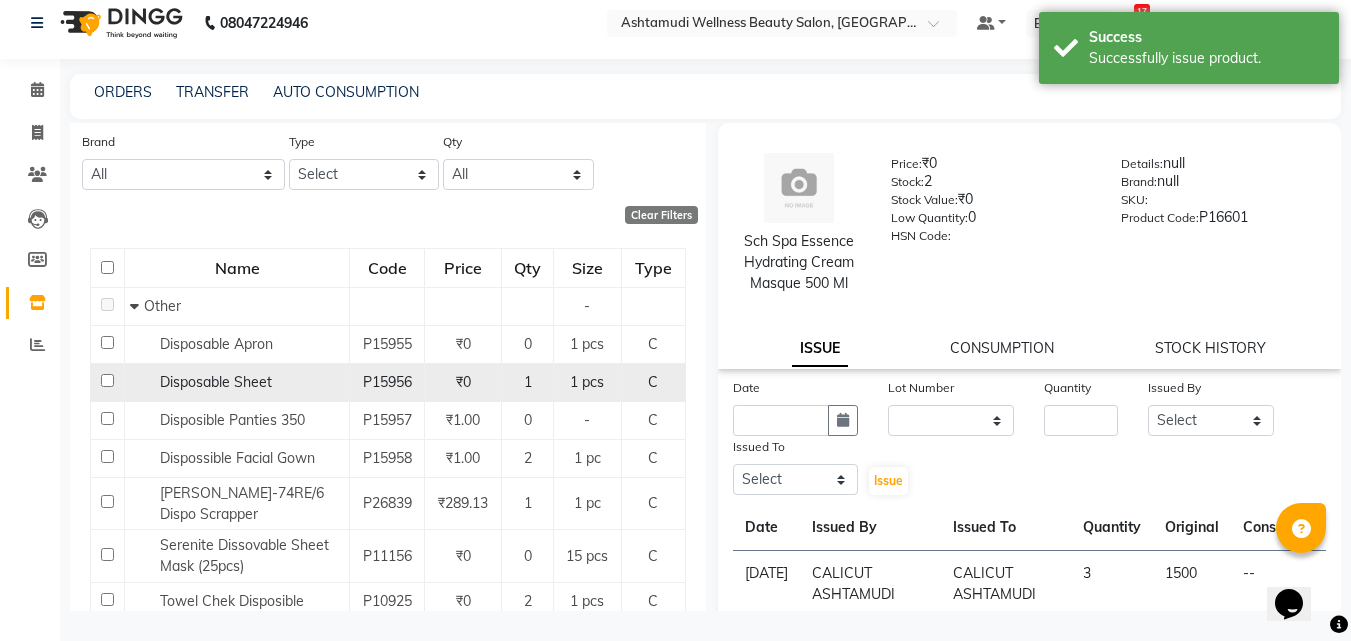 type on "DIS" 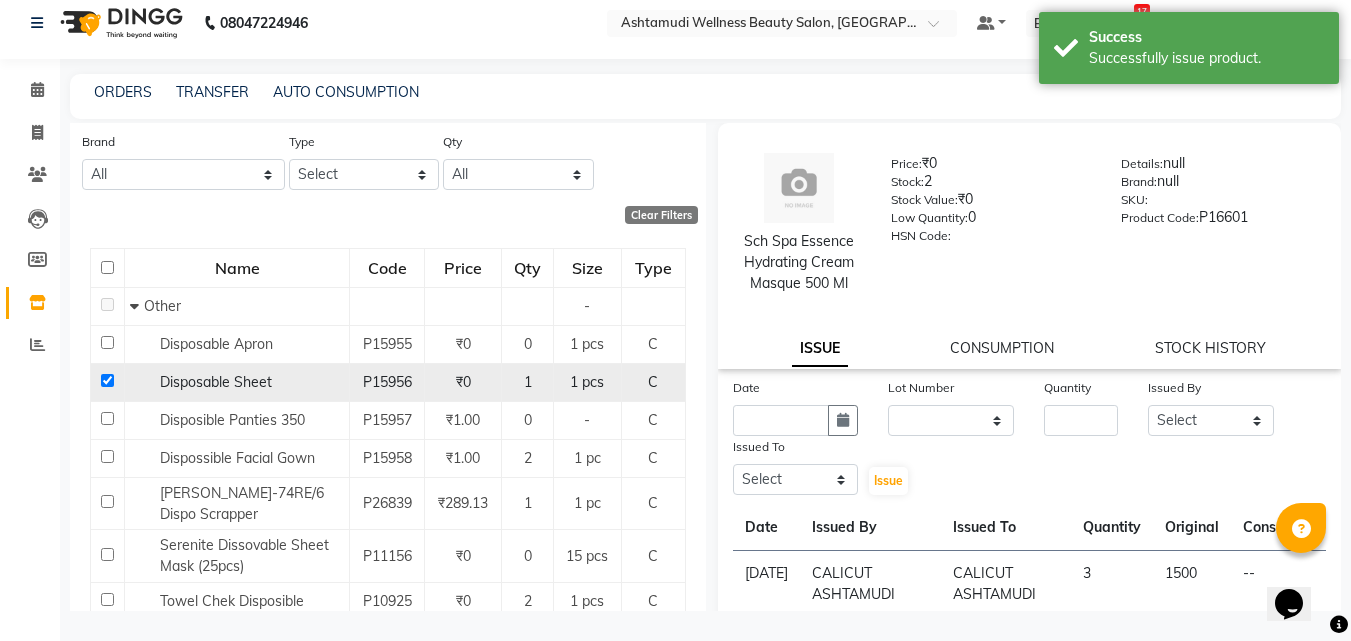 checkbox on "true" 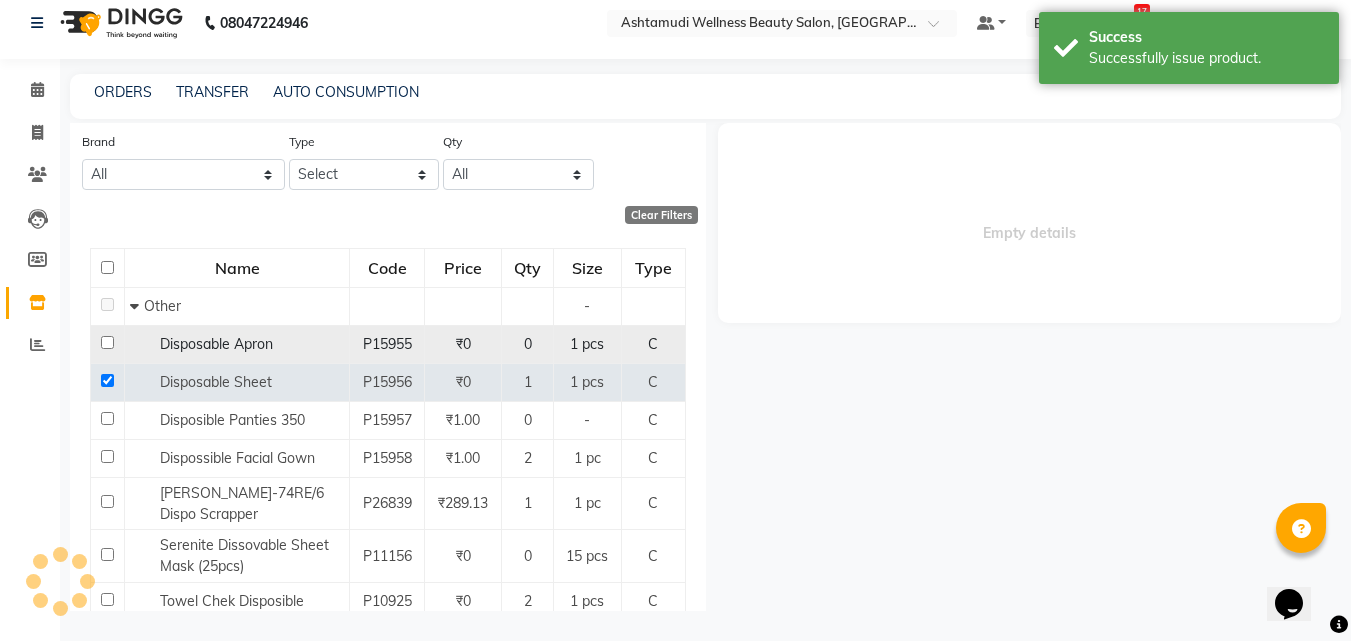 select 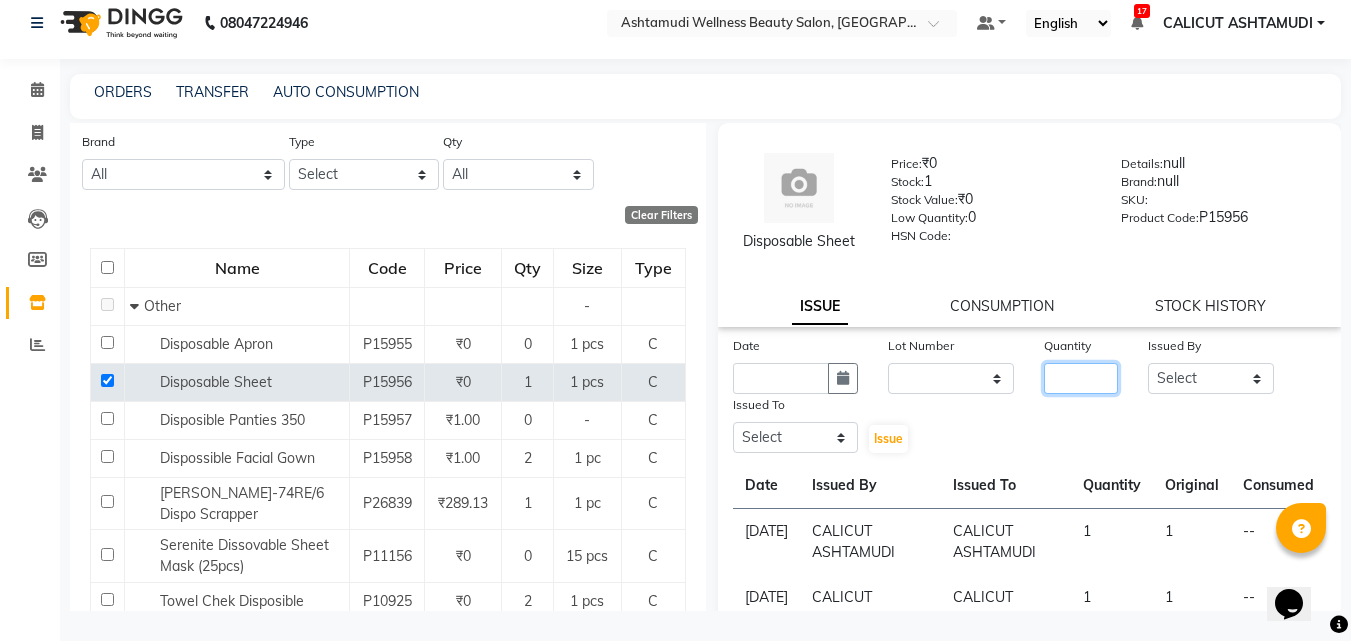 click 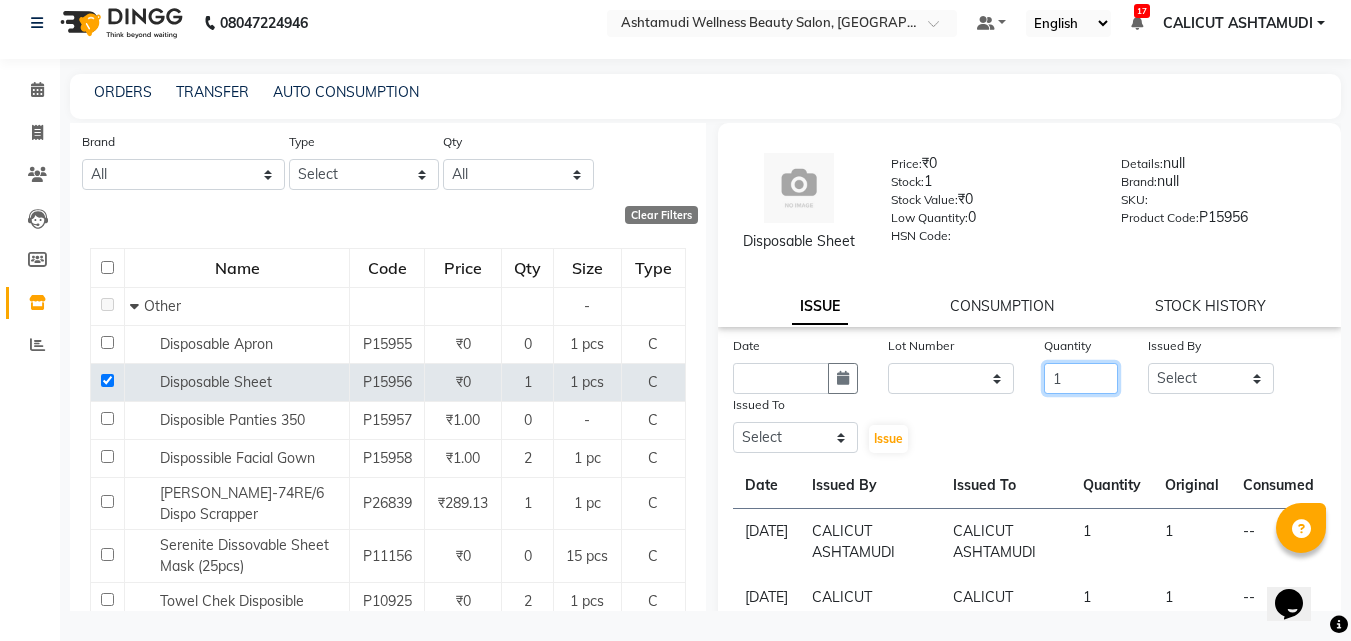 type on "1" 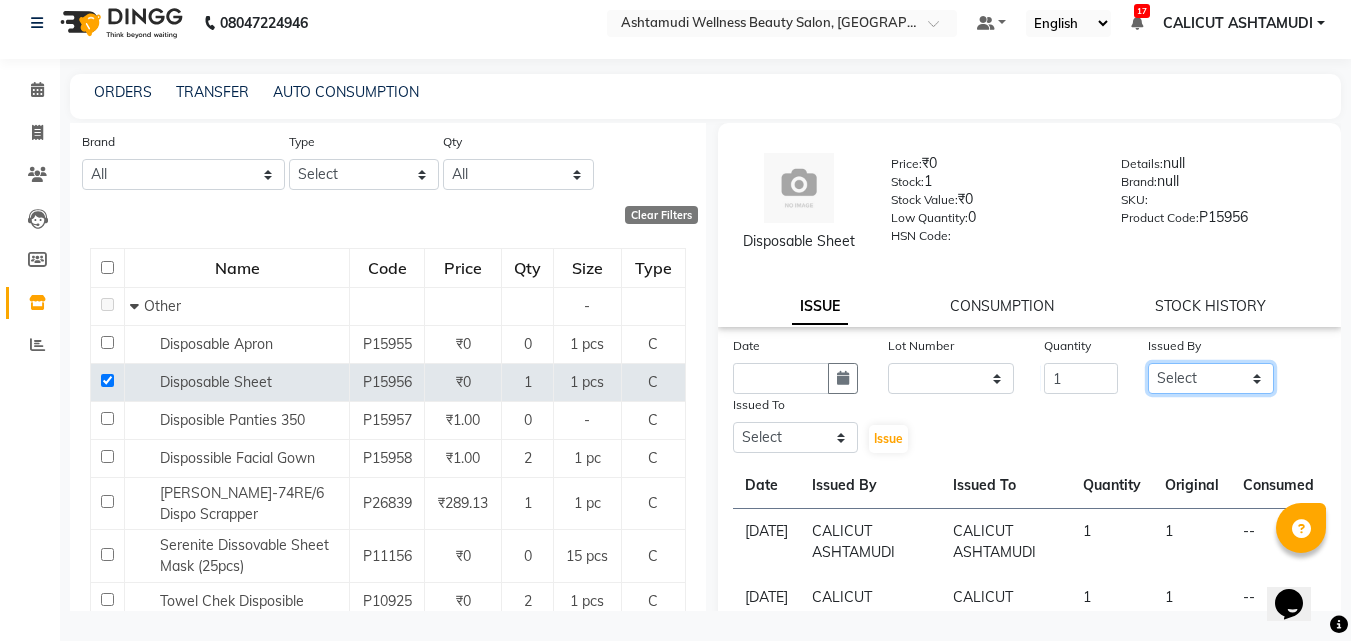 click on "Select Amala George AMBILI C ANKITHA Arya CALICUT ASHTAMUDI FRANKLY	 GRACY KRISHNA Nitesh Punam Gurung Sewan ali Sheela SUHANA  SHABU Titto" 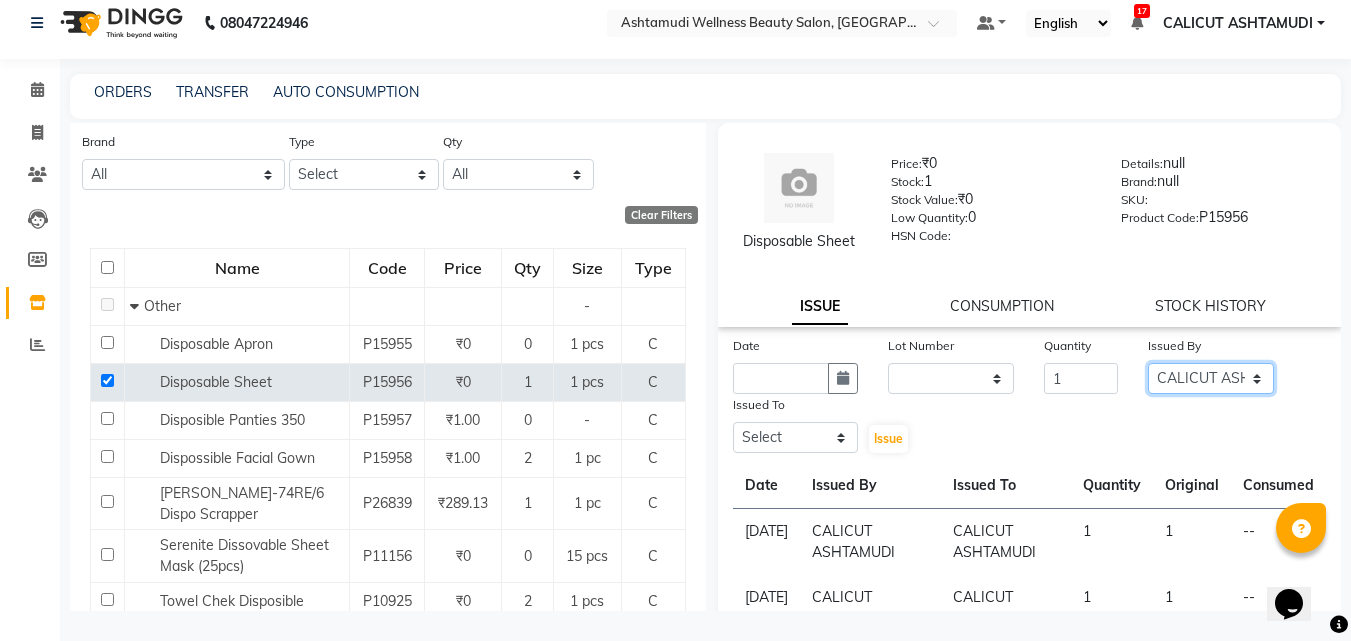 click on "Select Amala George AMBILI C ANKITHA Arya CALICUT ASHTAMUDI FRANKLY	 GRACY KRISHNA Nitesh Punam Gurung Sewan ali Sheela SUHANA  SHABU Titto" 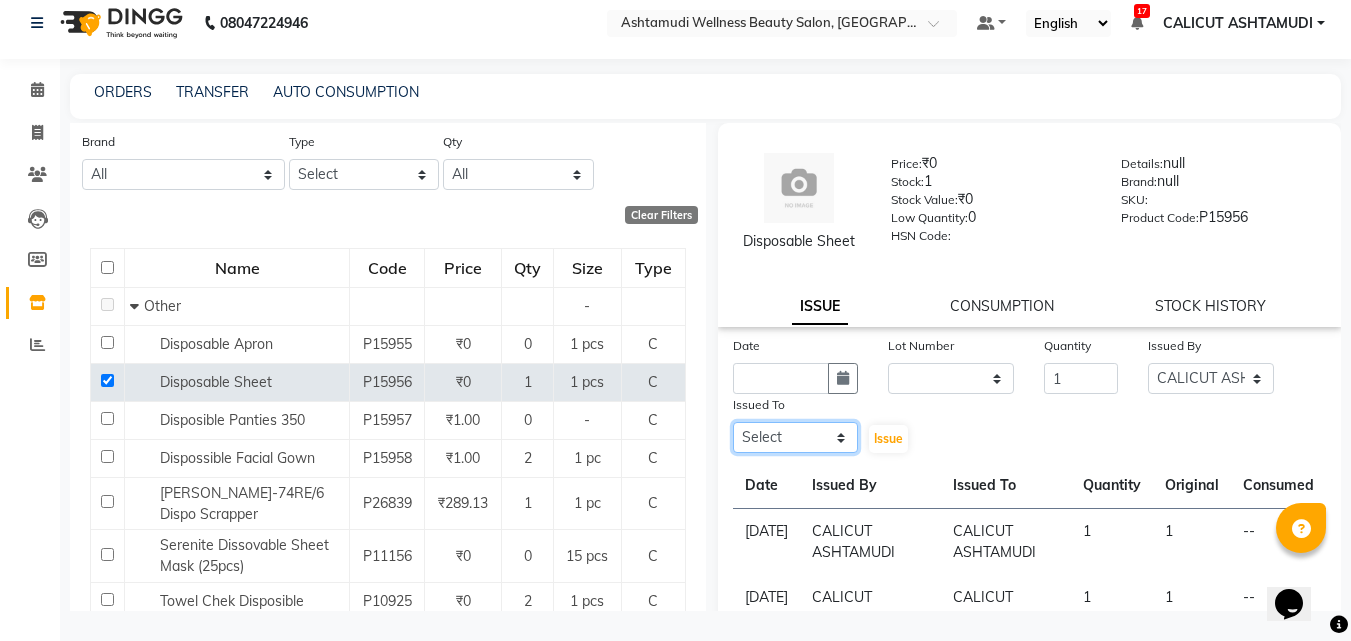 drag, startPoint x: 767, startPoint y: 451, endPoint x: 774, endPoint y: 427, distance: 25 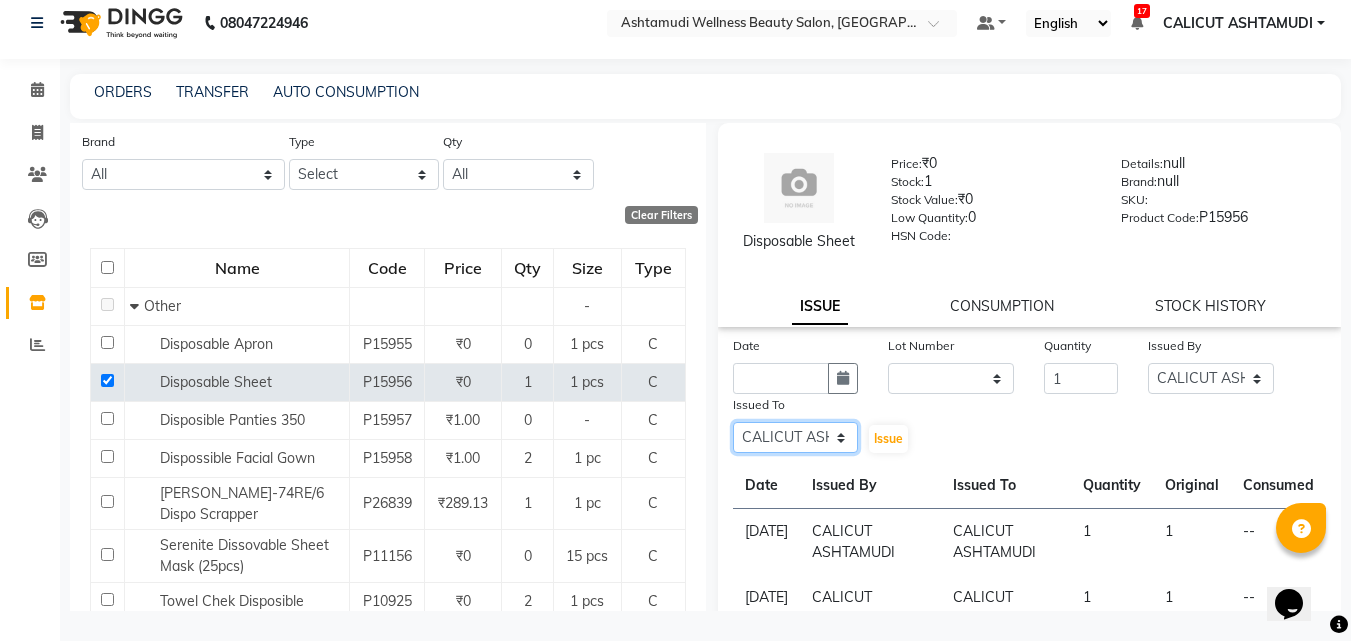 click on "Select Amala George AMBILI C ANKITHA Arya CALICUT ASHTAMUDI FRANKLY	 GRACY KRISHNA Nitesh Punam Gurung Sewan ali Sheela SUHANA  SHABU Titto" 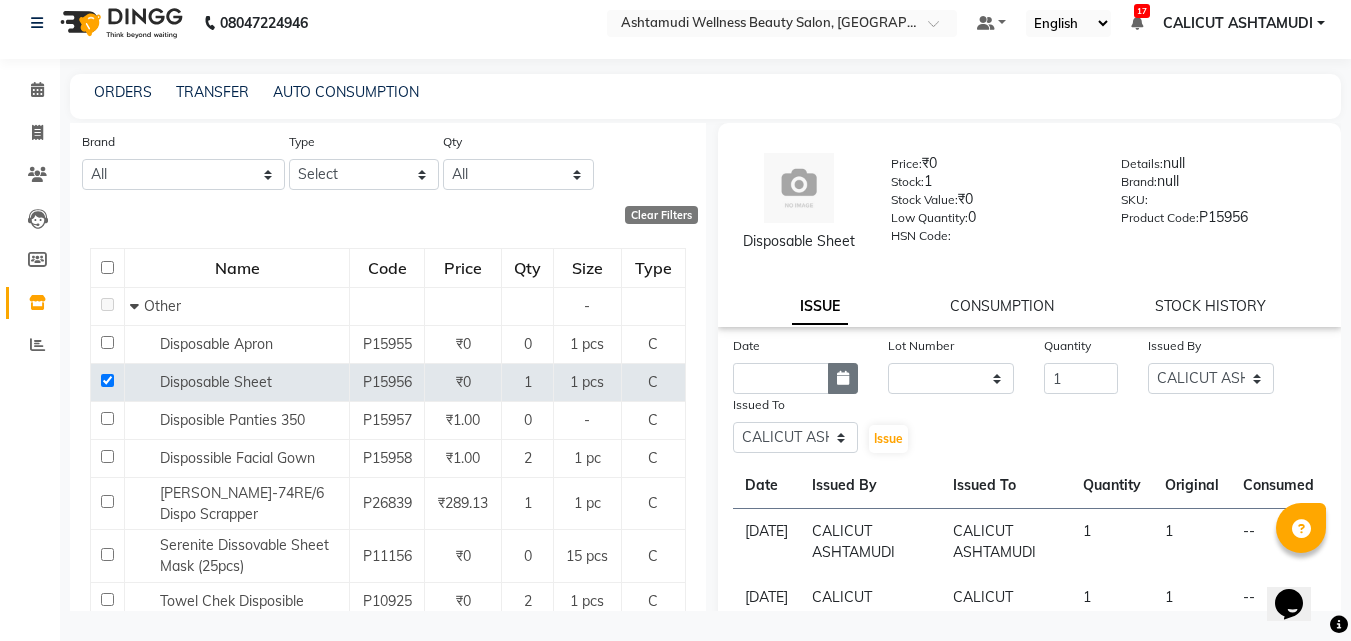 click 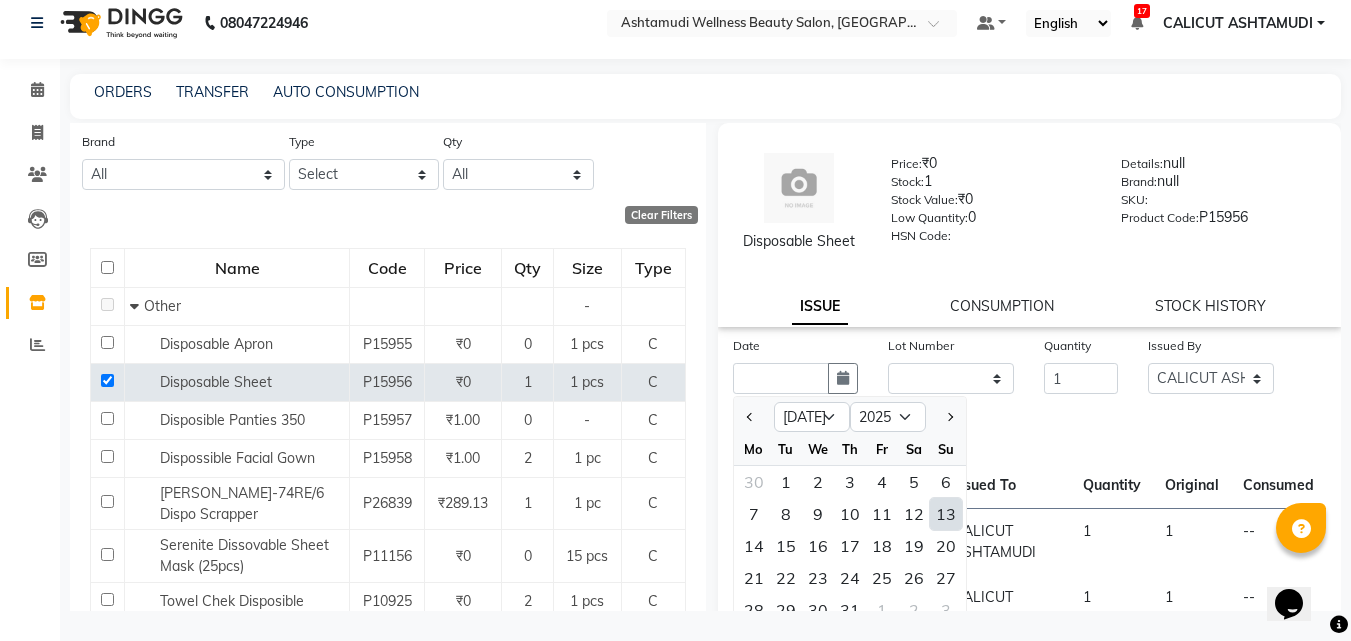 click on "13" 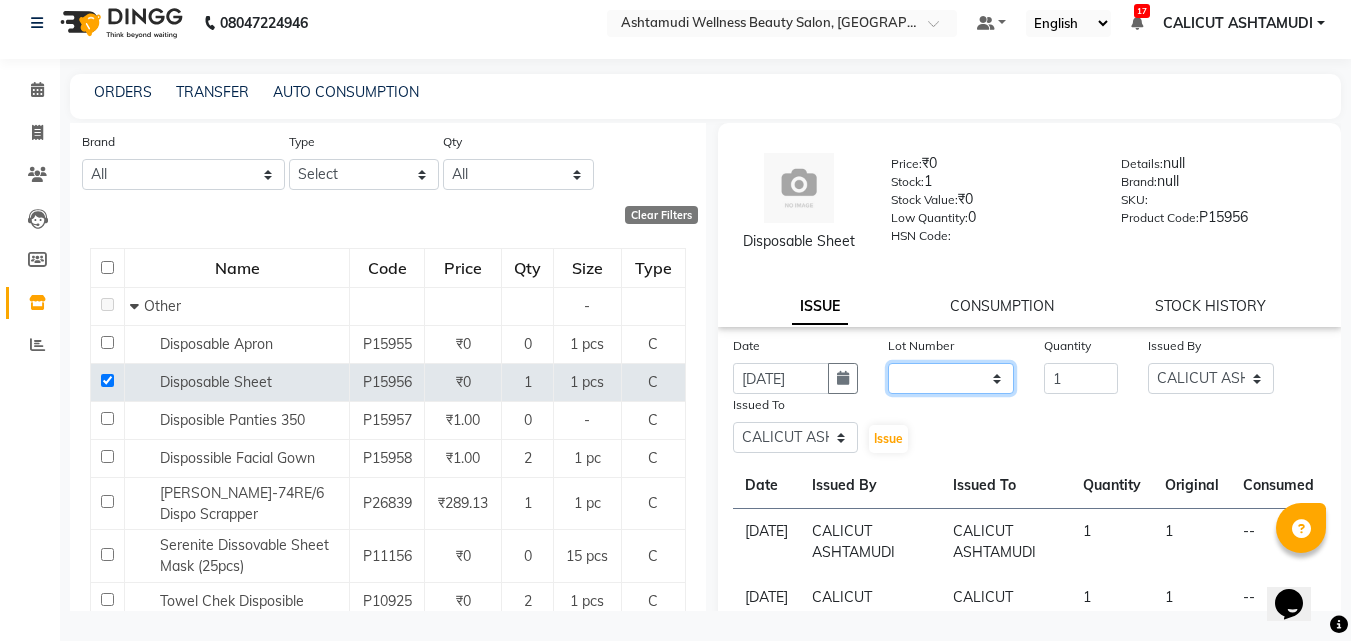 click on "None" 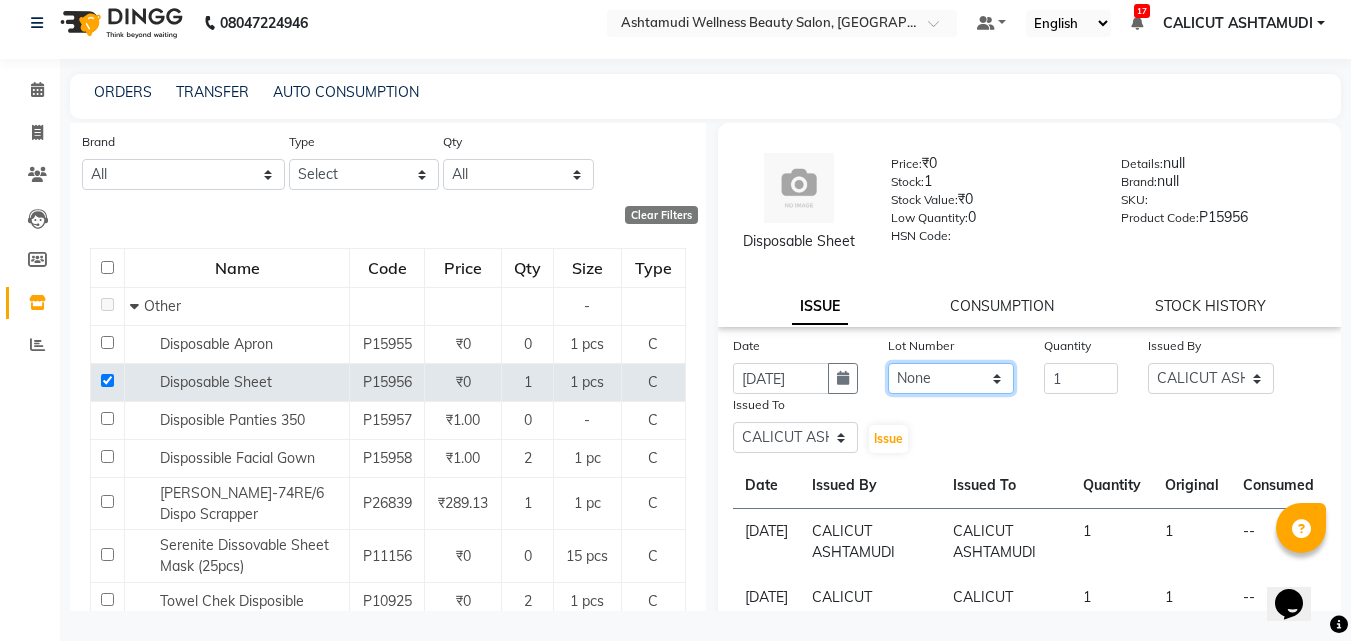 click on "None" 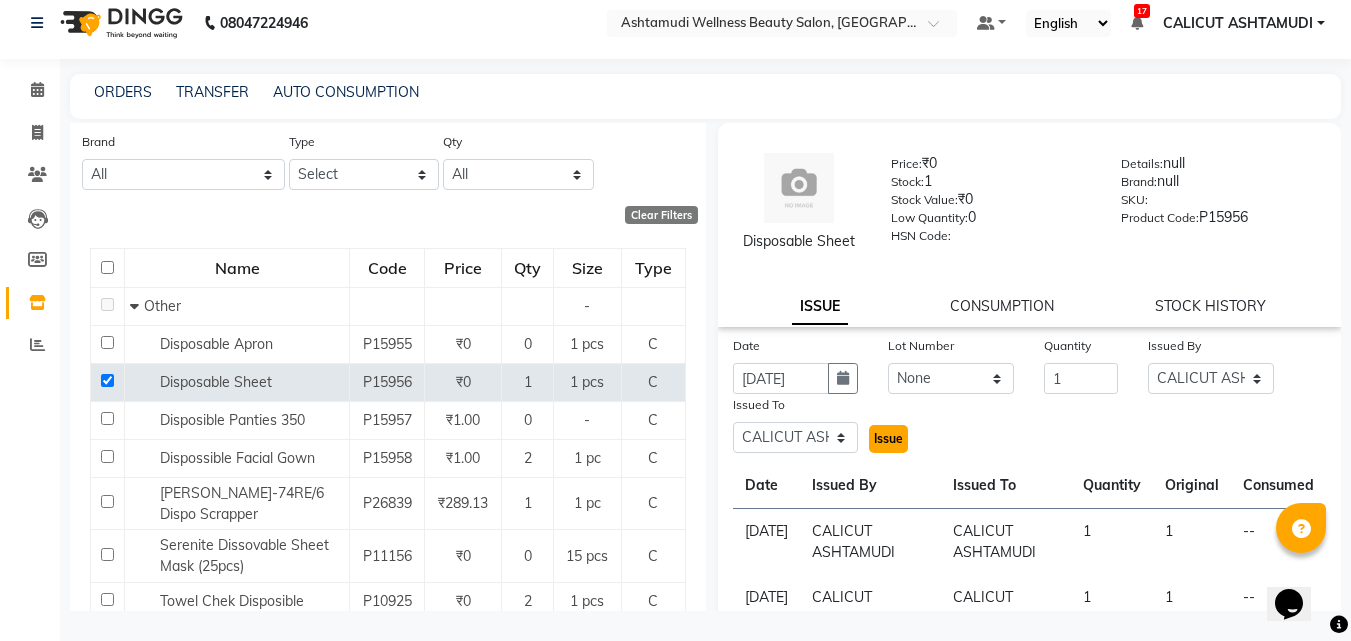 click on "Issue" 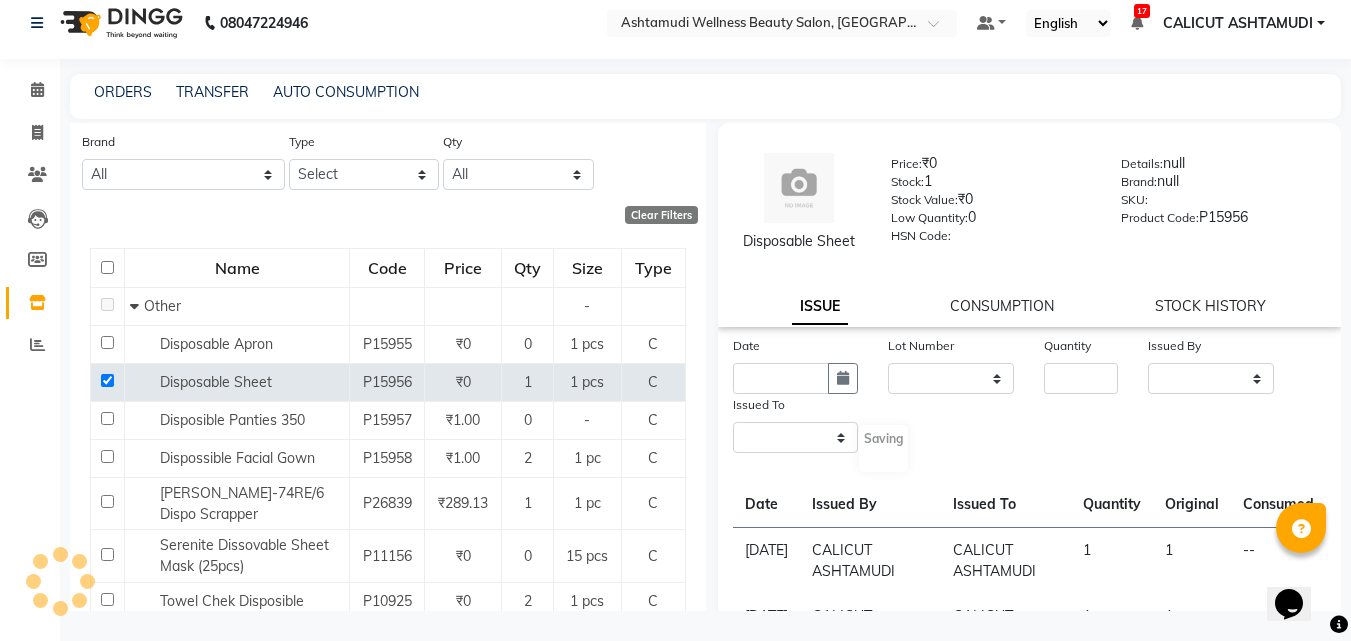 select 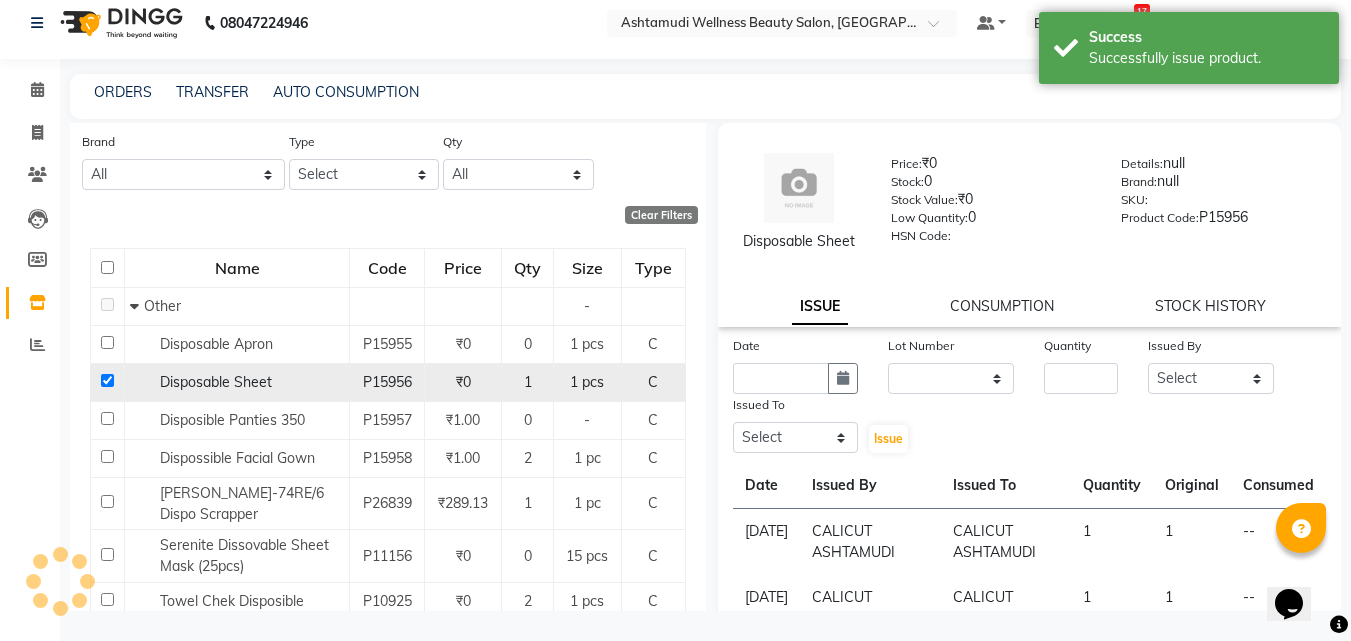 click 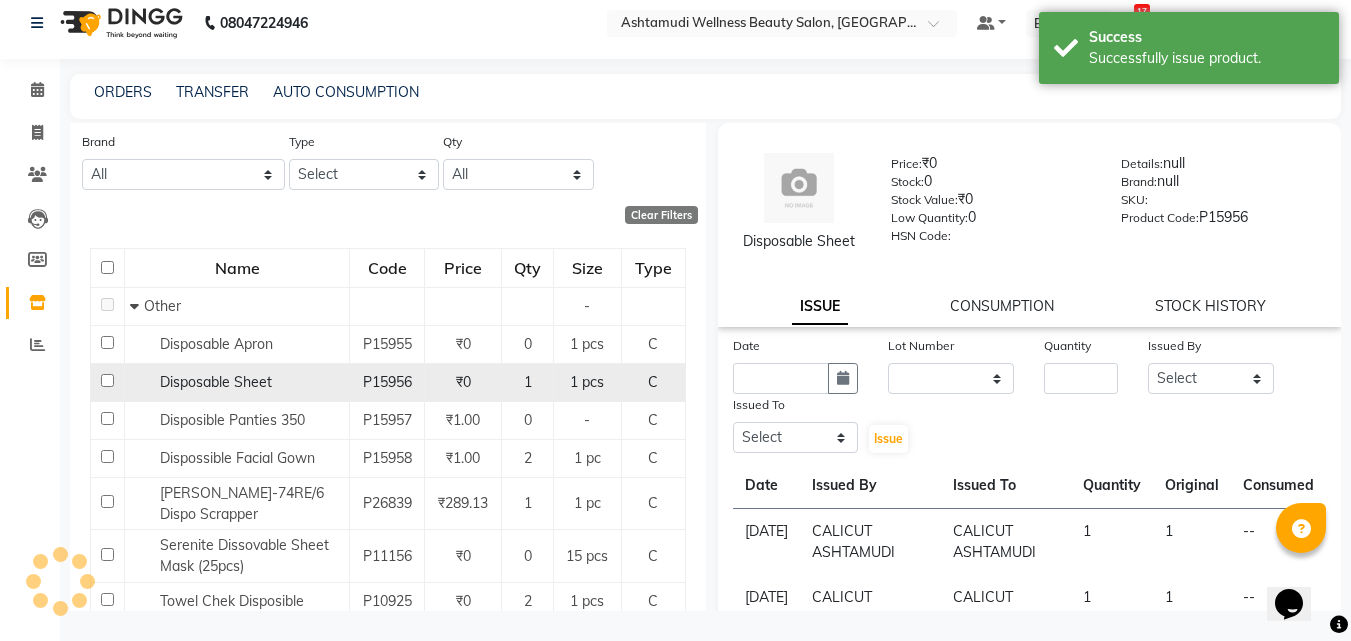 checkbox on "false" 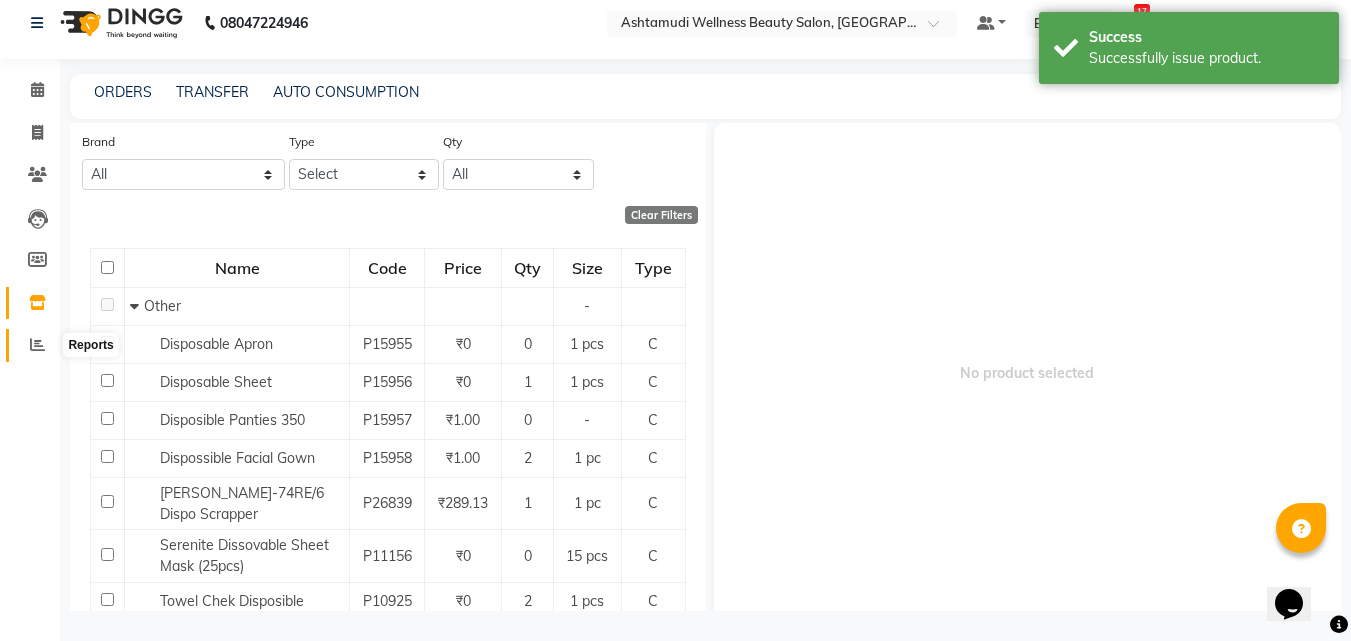 click 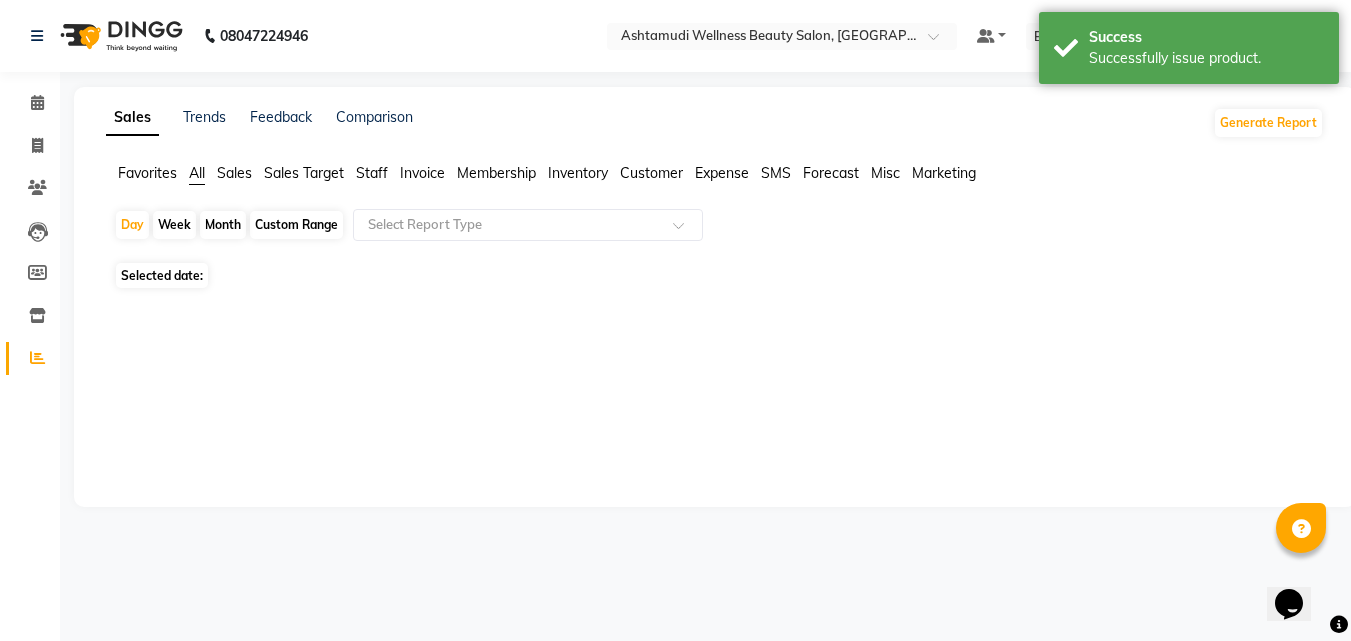 scroll, scrollTop: 0, scrollLeft: 0, axis: both 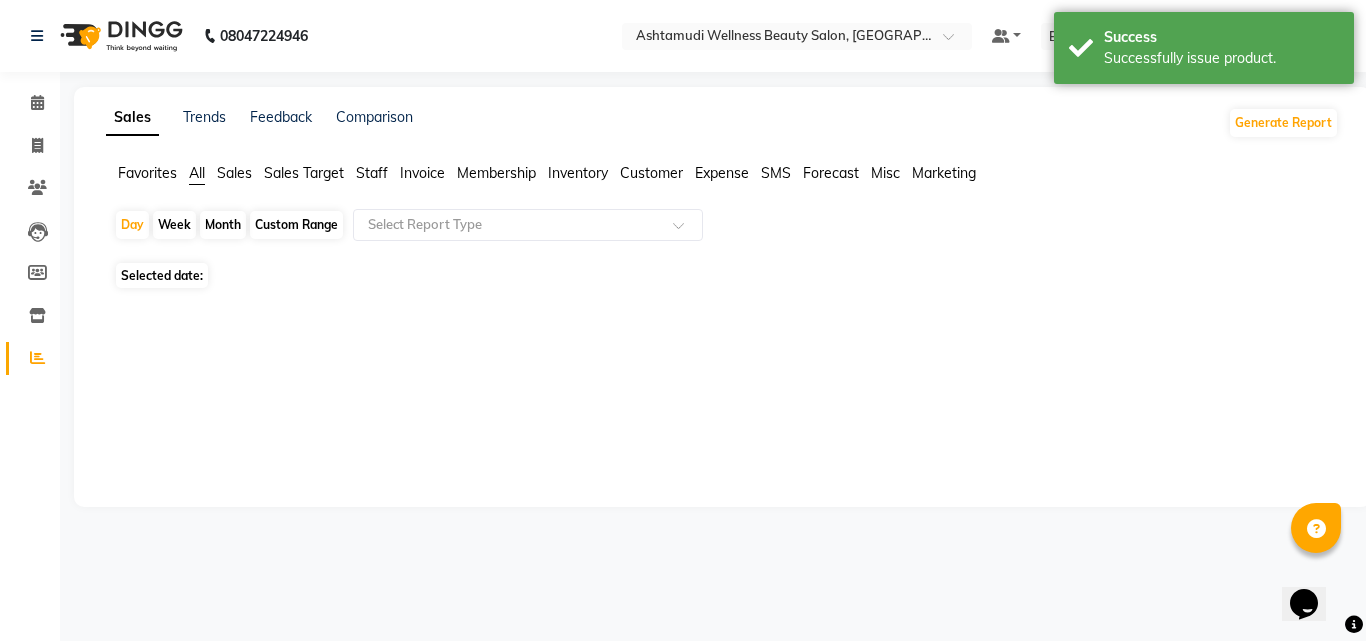 click on "Reports" 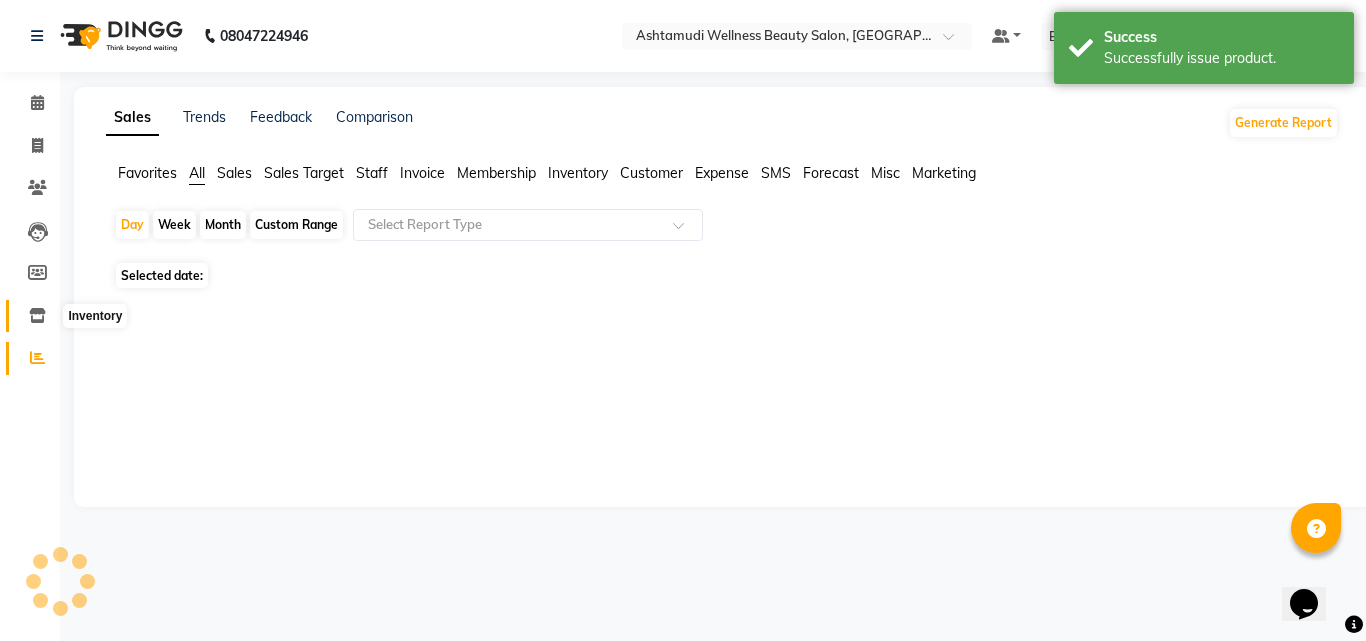 click 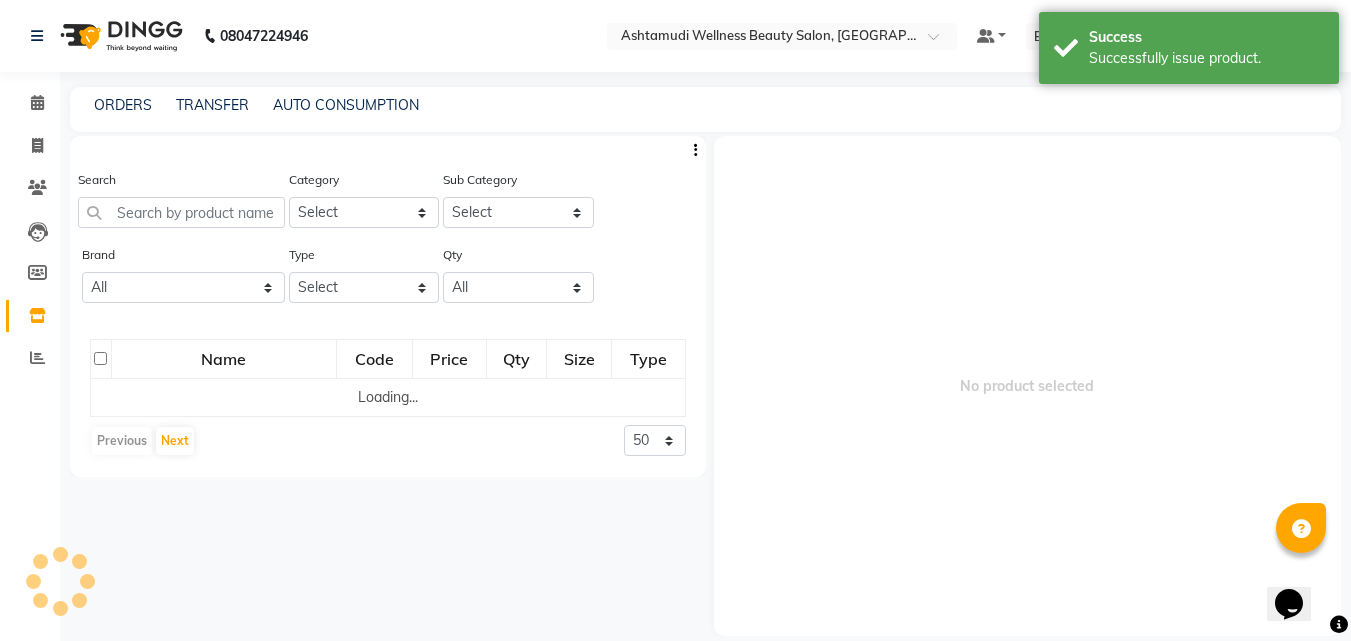 click 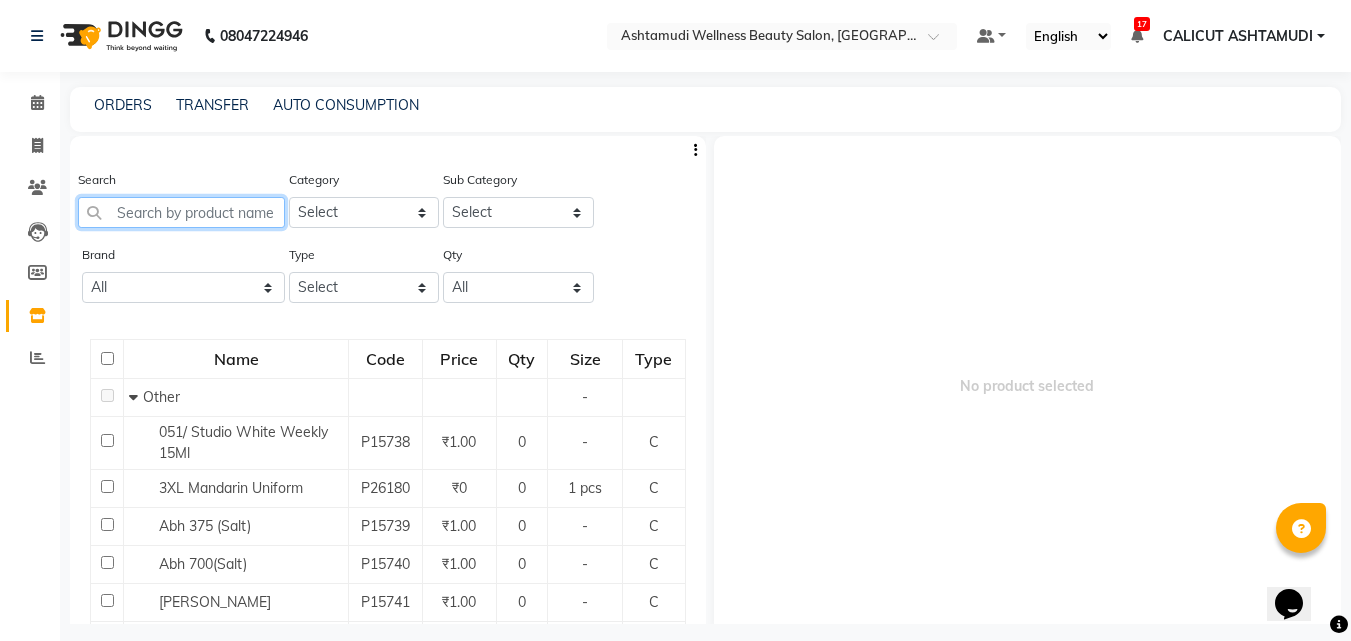 click 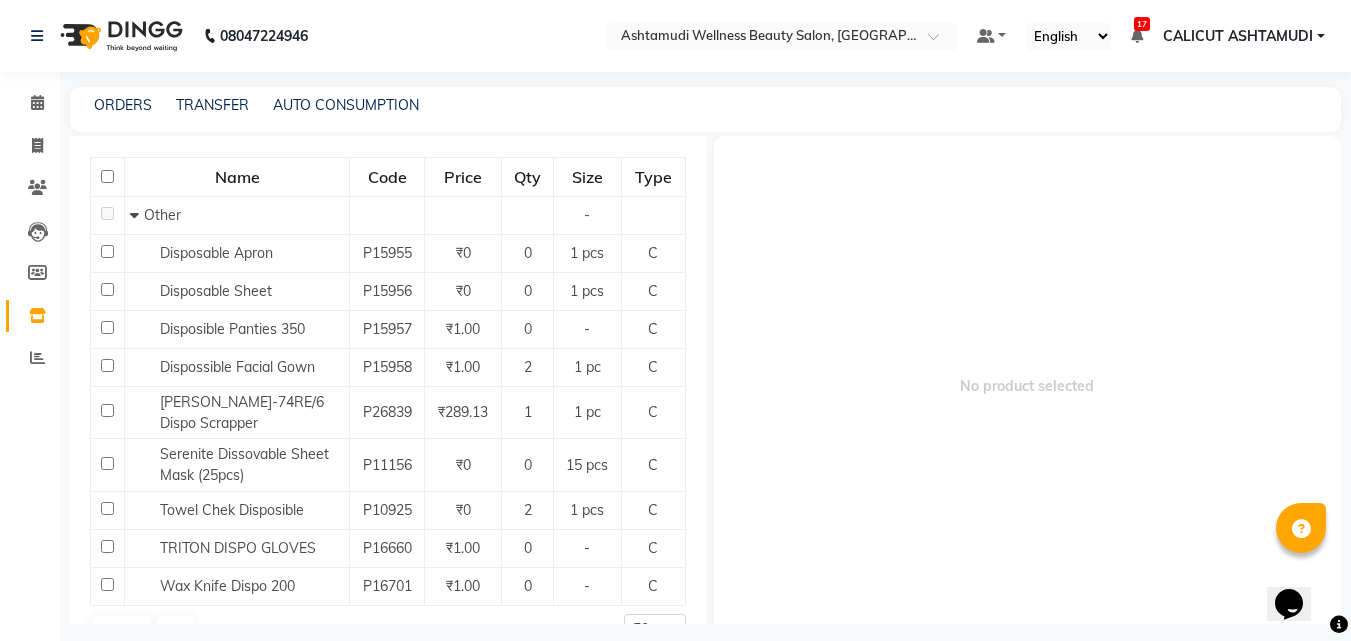 scroll, scrollTop: 246, scrollLeft: 0, axis: vertical 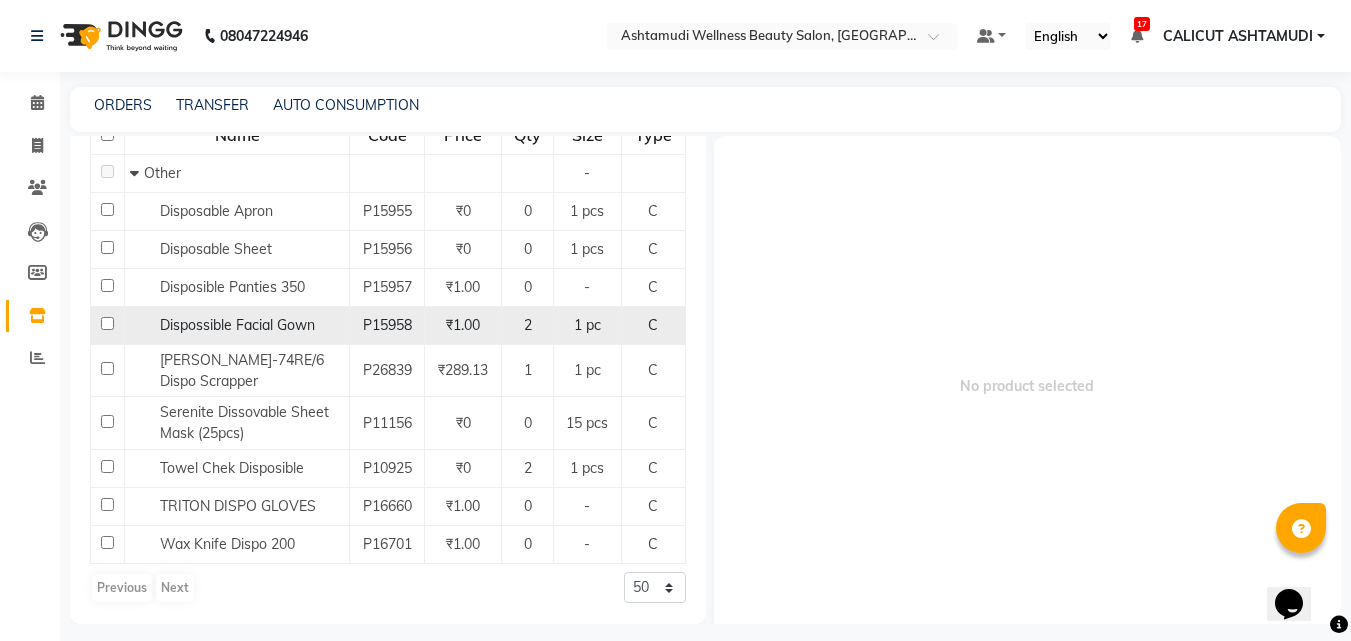 type on "DIS" 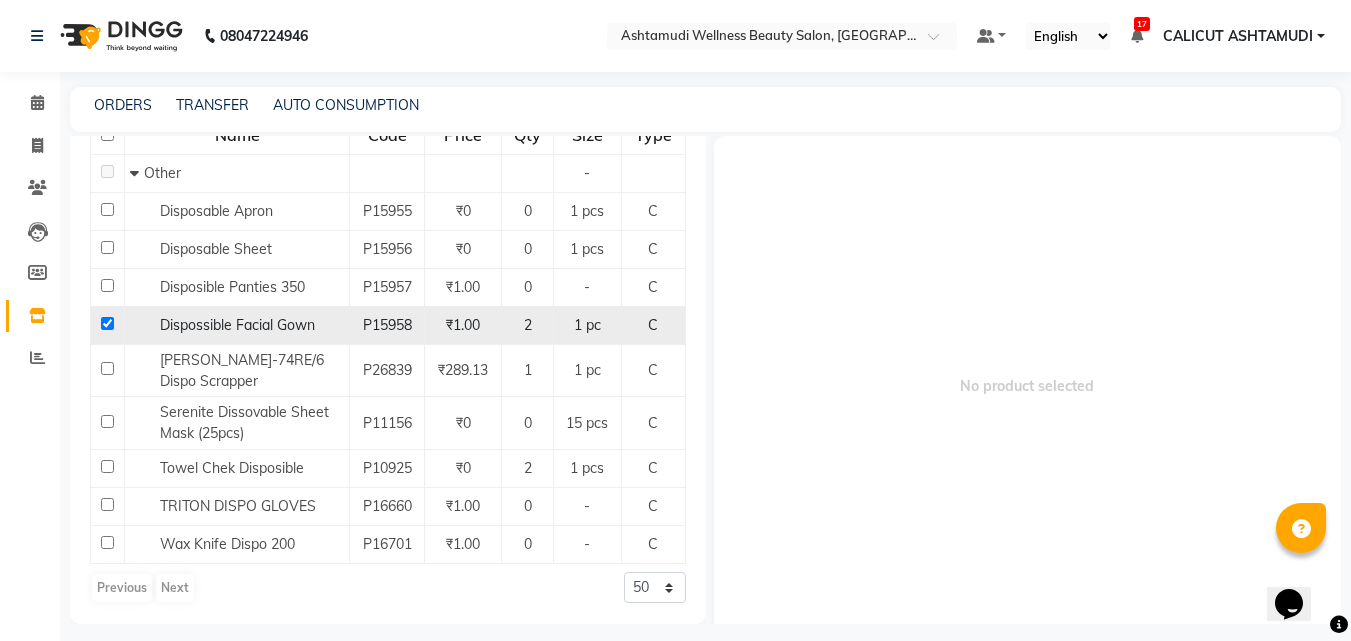 checkbox on "true" 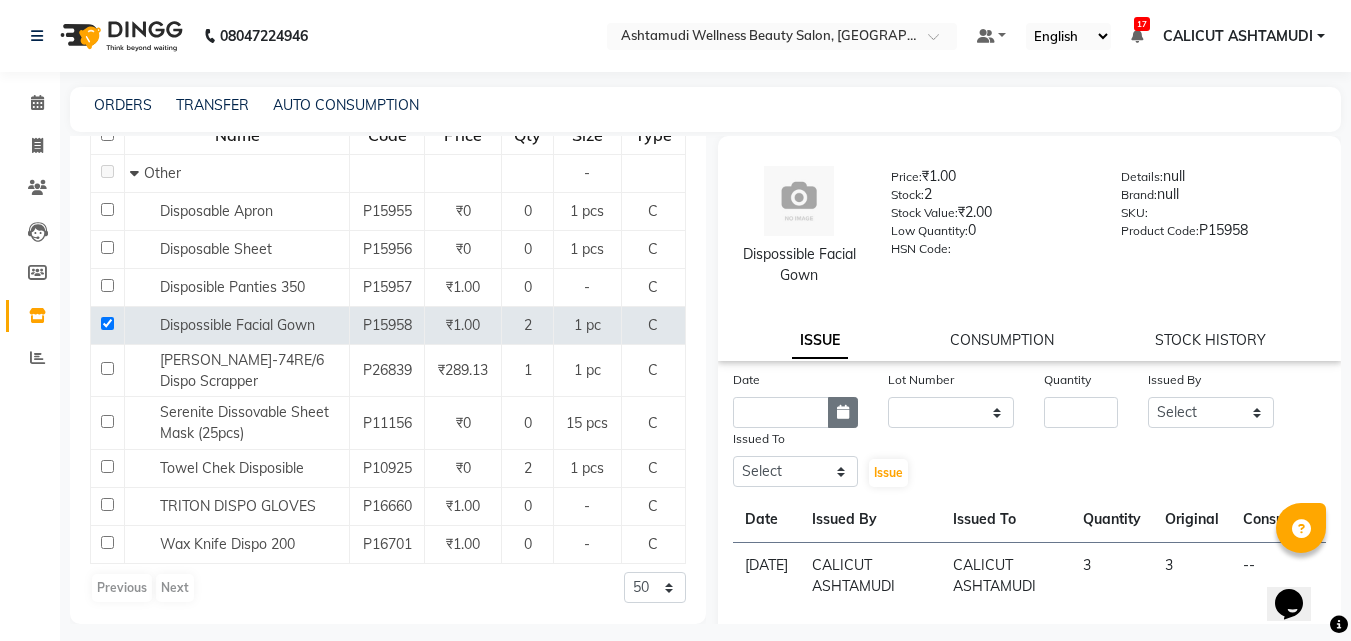click 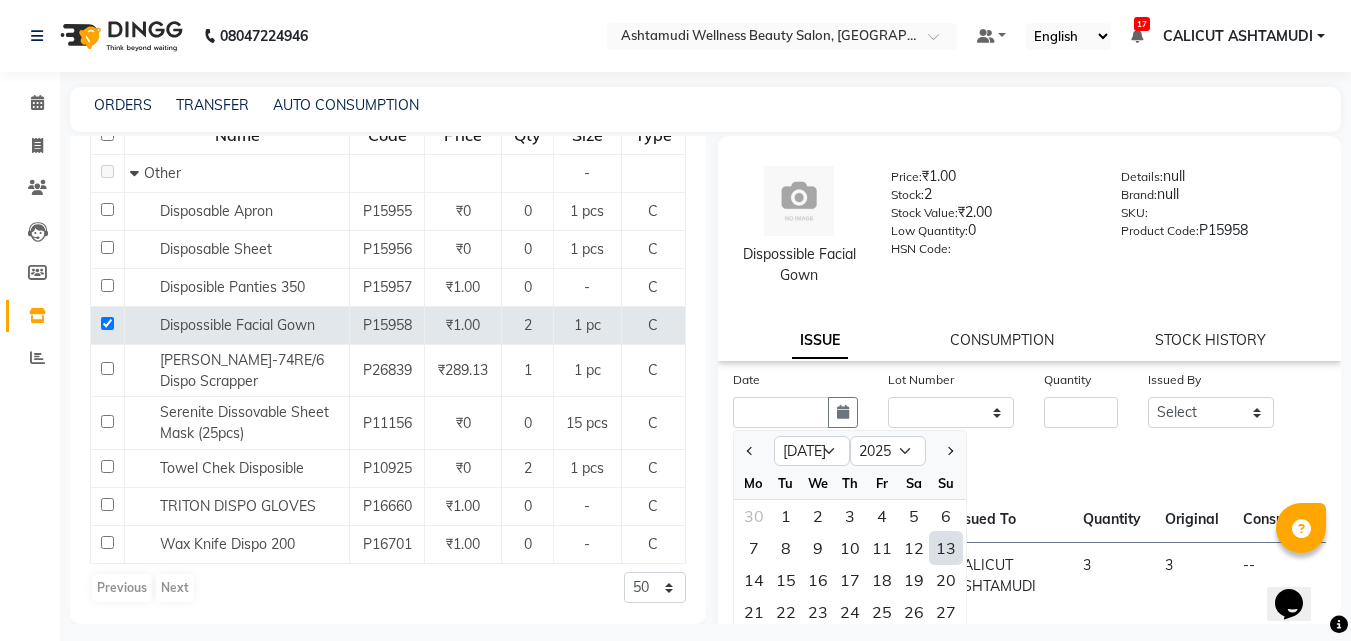 click on "13" 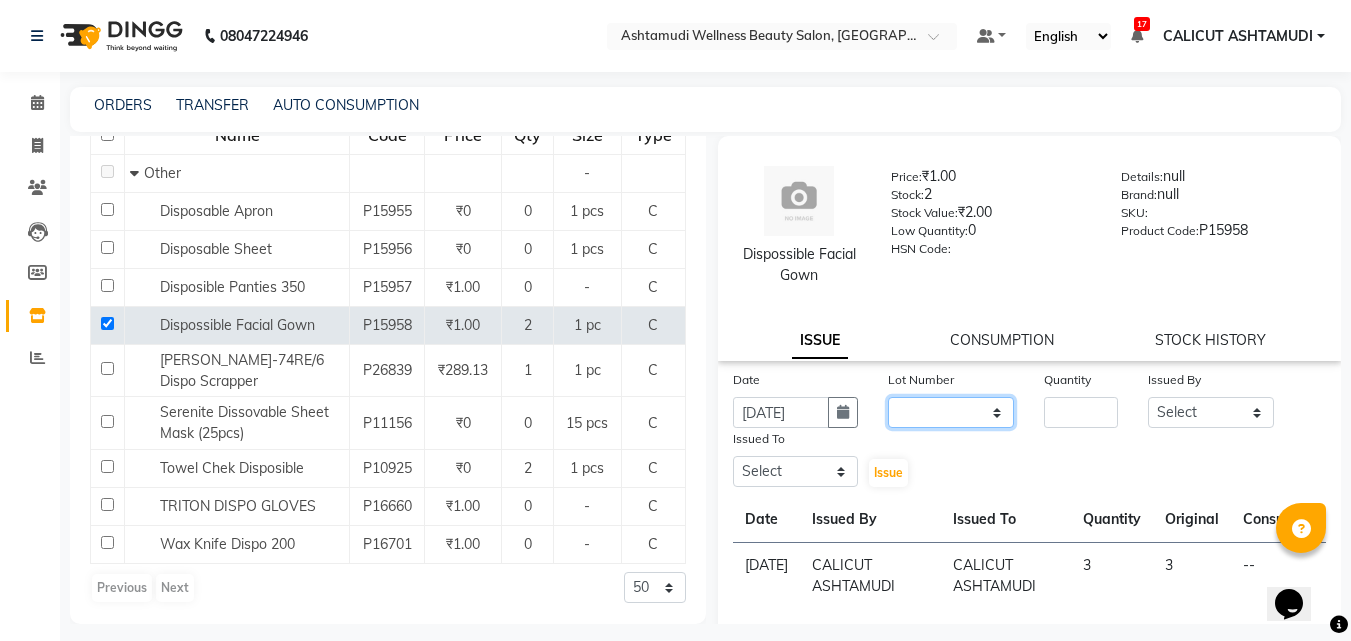 click on "None" 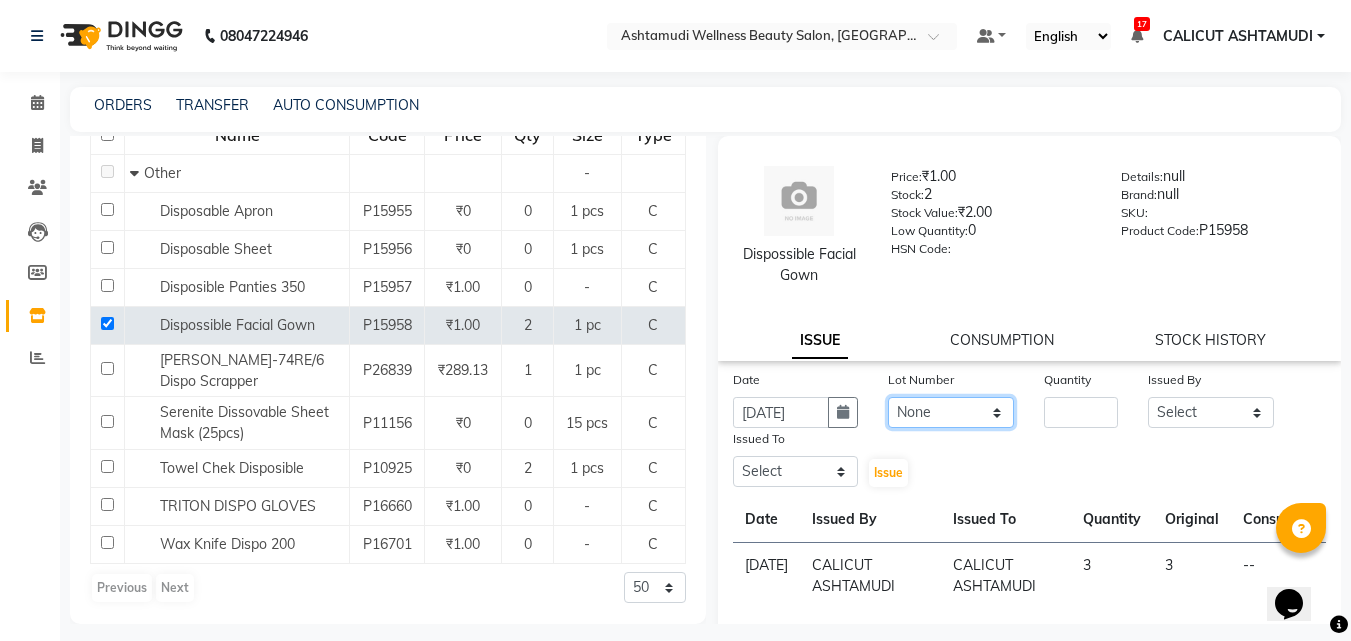 click on "None" 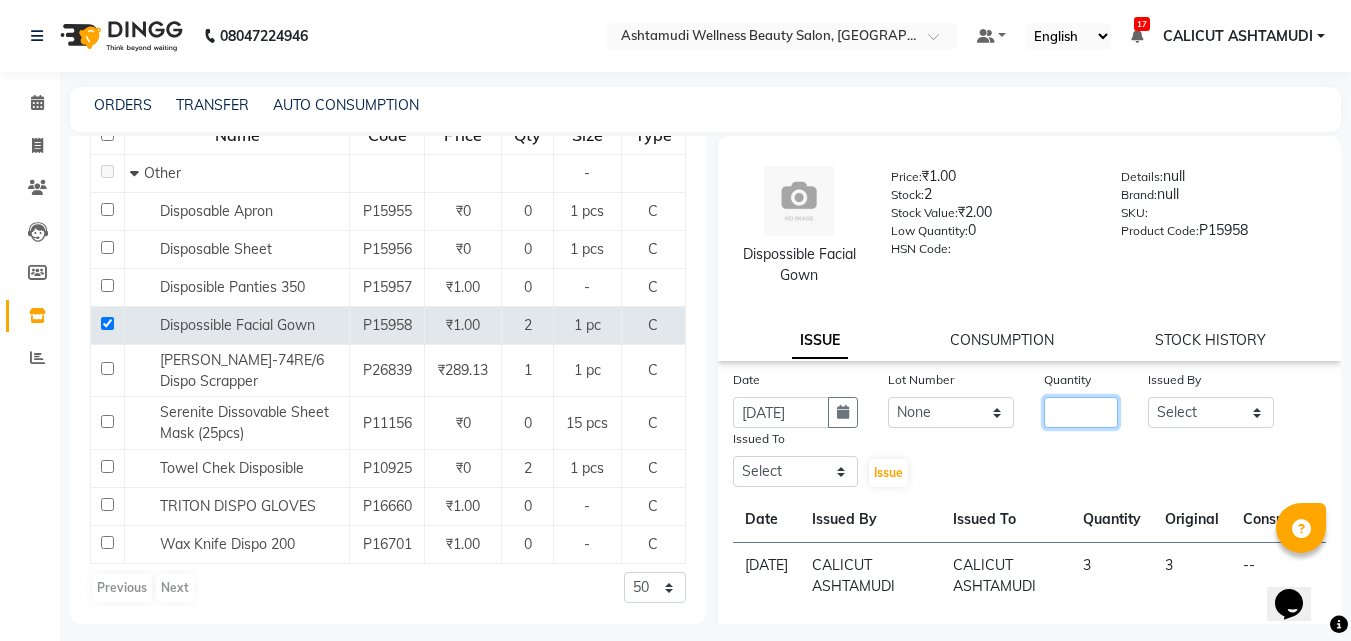 click 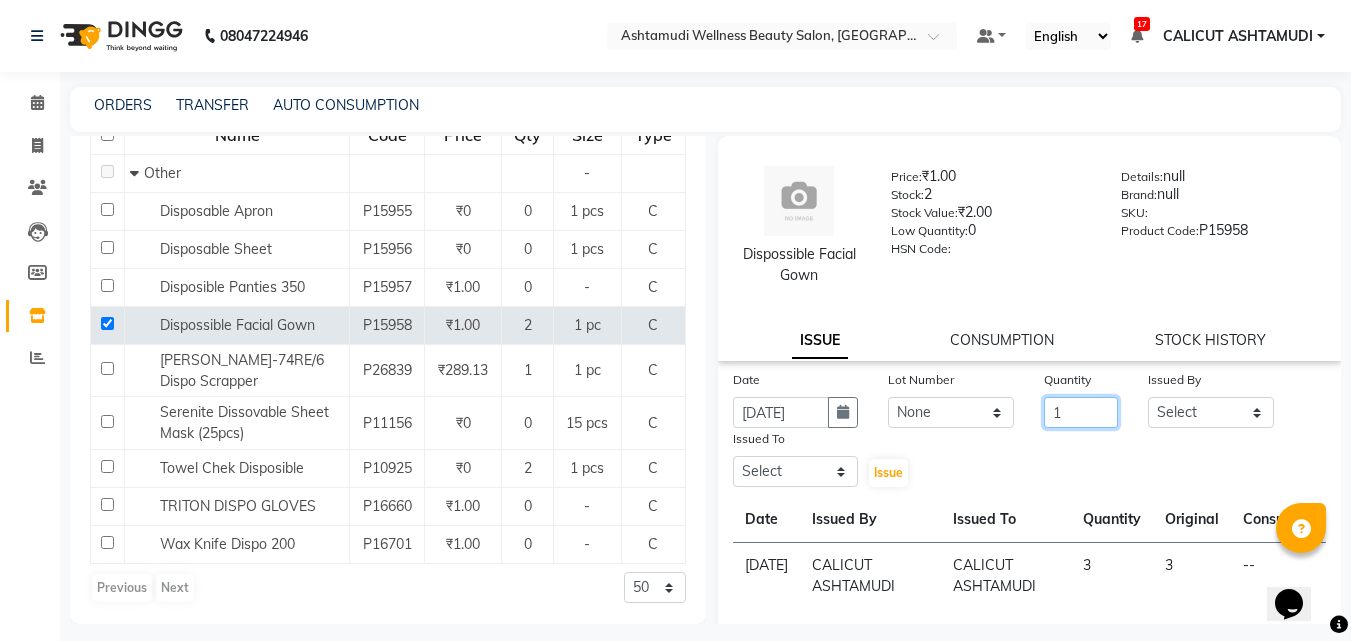 type on "1" 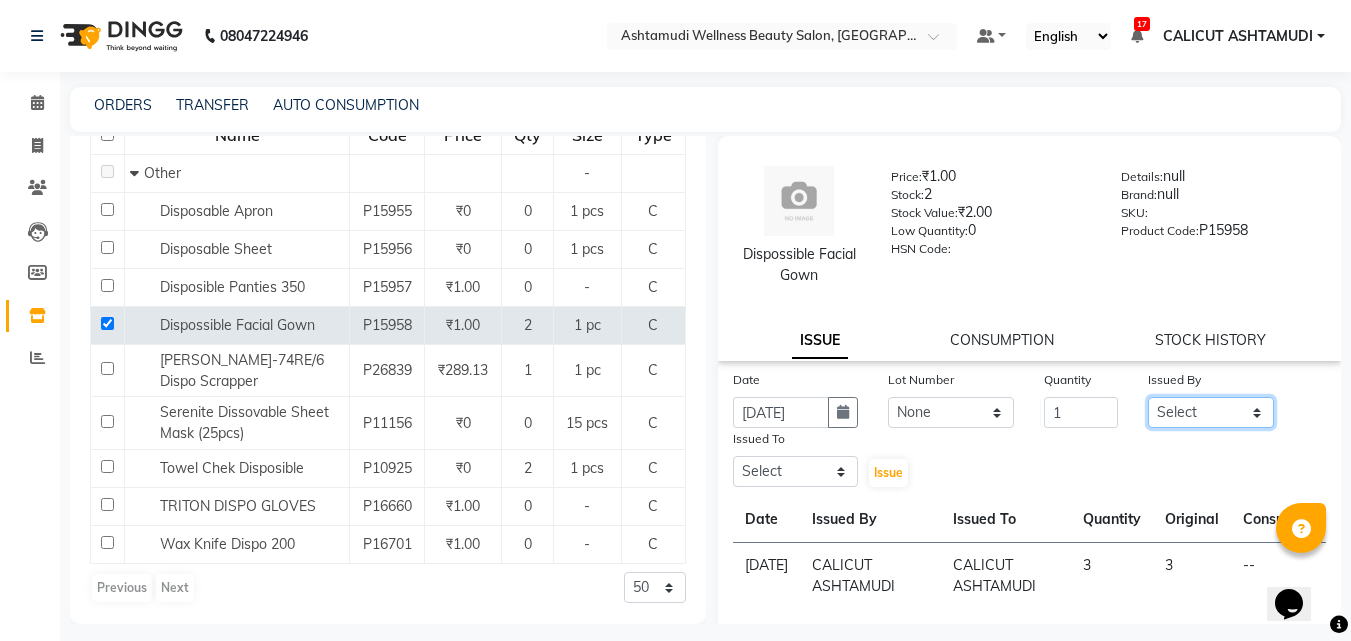 click on "Select Amala George AMBILI C ANKITHA Arya CALICUT ASHTAMUDI FRANKLY	 GRACY KRISHNA Nitesh Punam Gurung Sewan ali Sheela SUHANA  SHABU Titto" 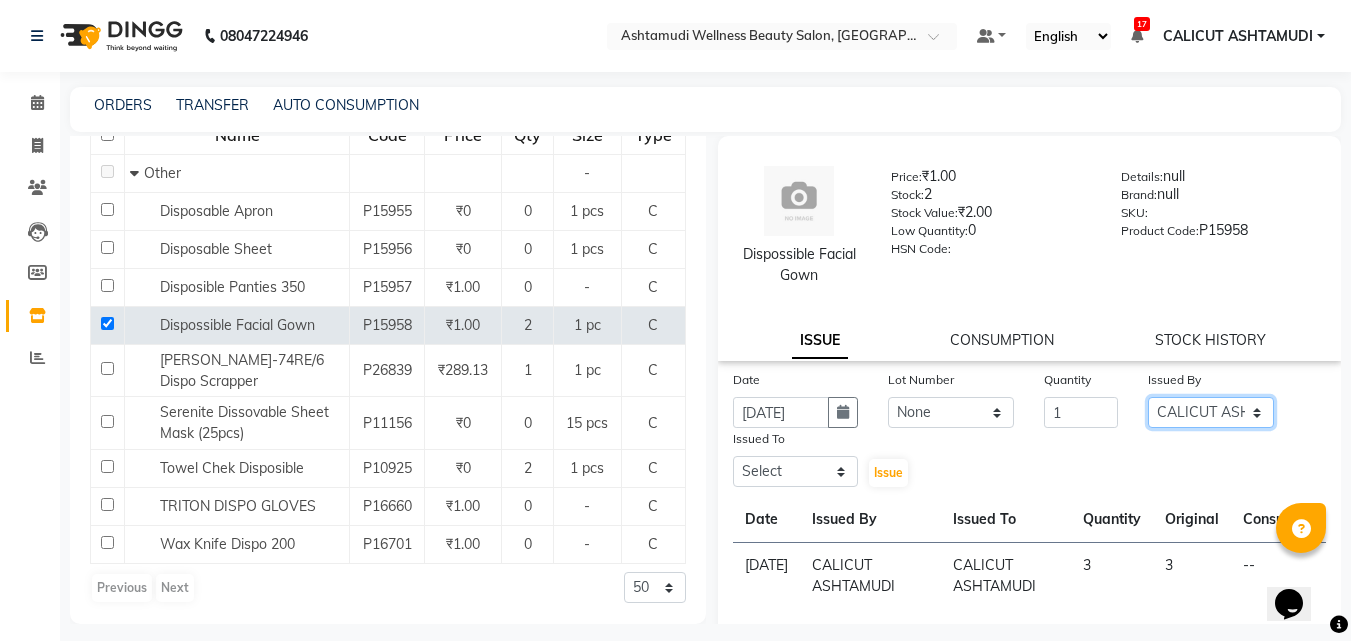 click on "Select Amala George AMBILI C ANKITHA Arya CALICUT ASHTAMUDI FRANKLY	 GRACY KRISHNA Nitesh Punam Gurung Sewan ali Sheela SUHANA  SHABU Titto" 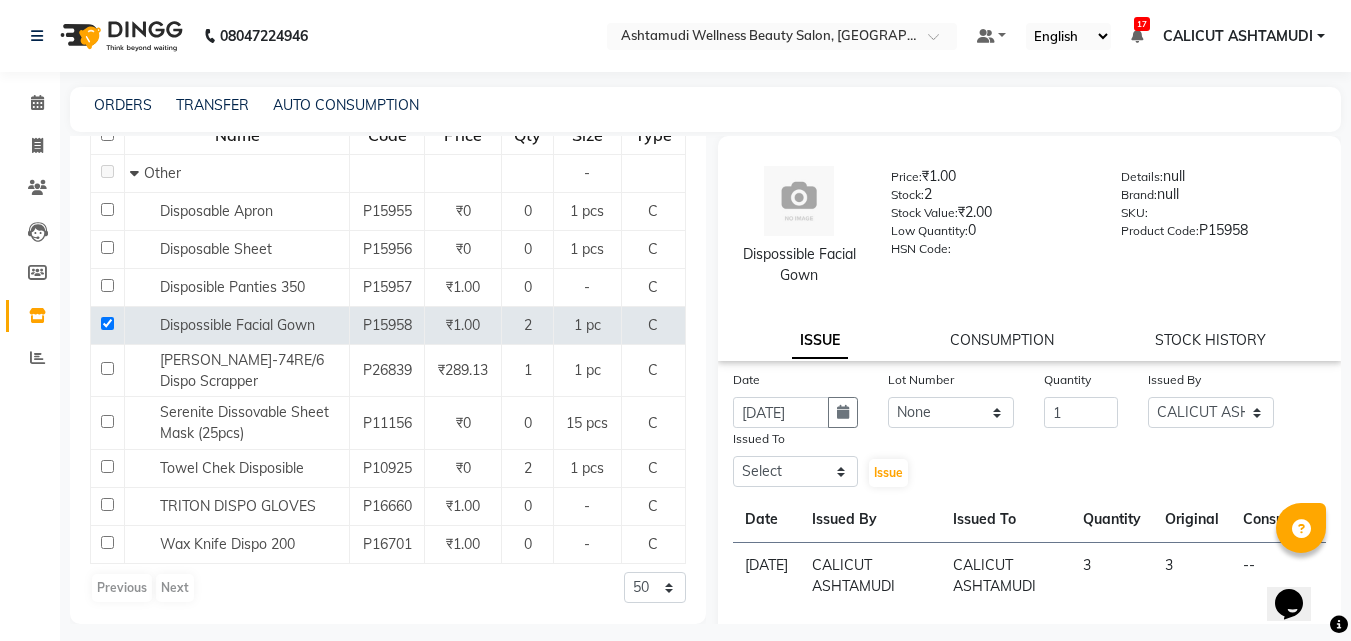 click on "Issued To" 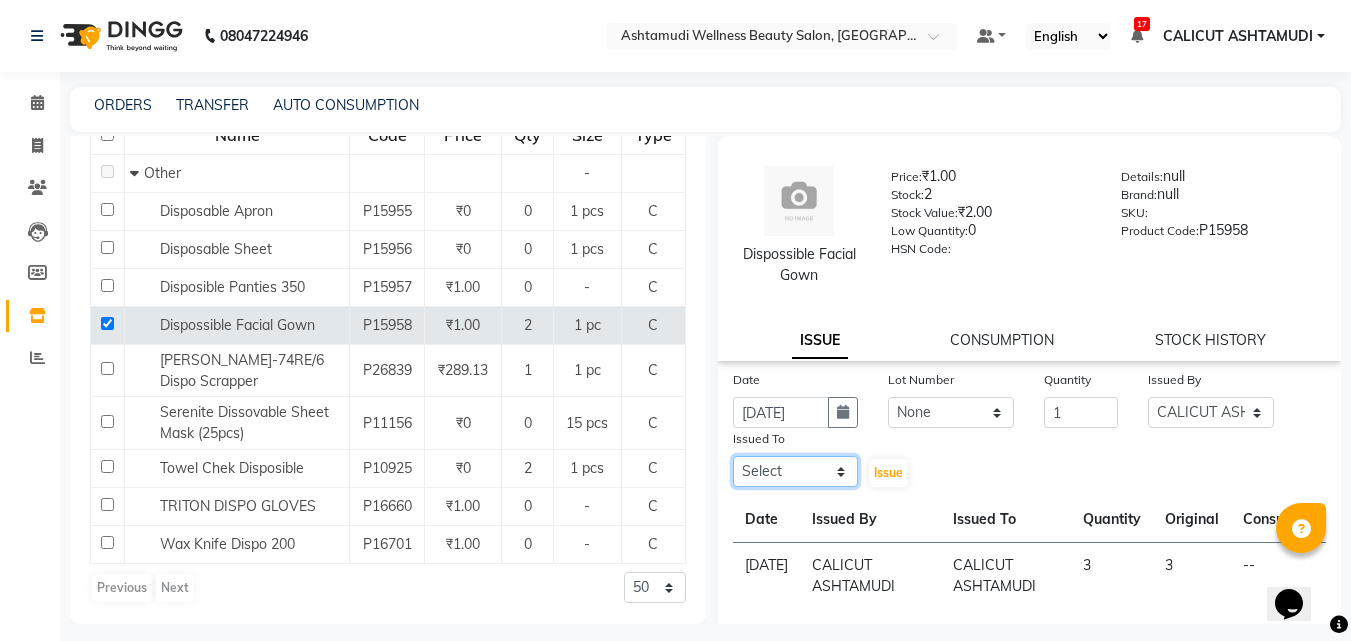 click on "Select Amala George AMBILI C ANKITHA Arya CALICUT ASHTAMUDI FRANKLY	 GRACY KRISHNA Nitesh Punam Gurung Sewan ali Sheela SUHANA  SHABU Titto" 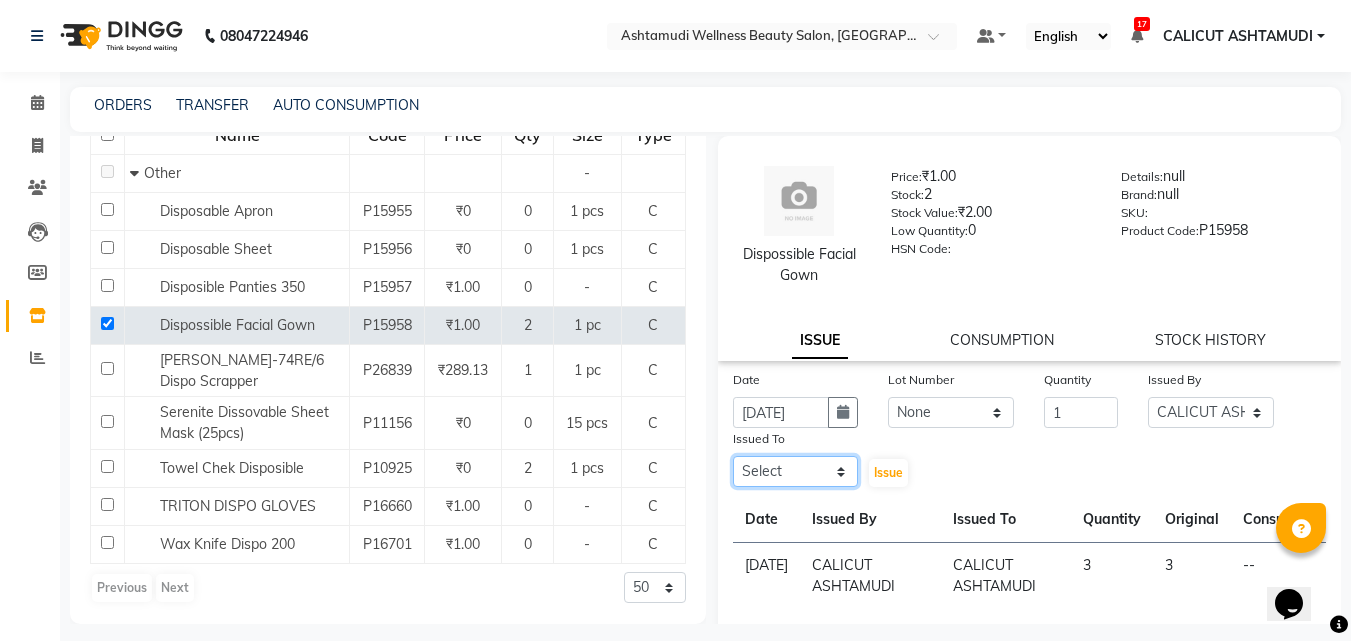 select on "27314" 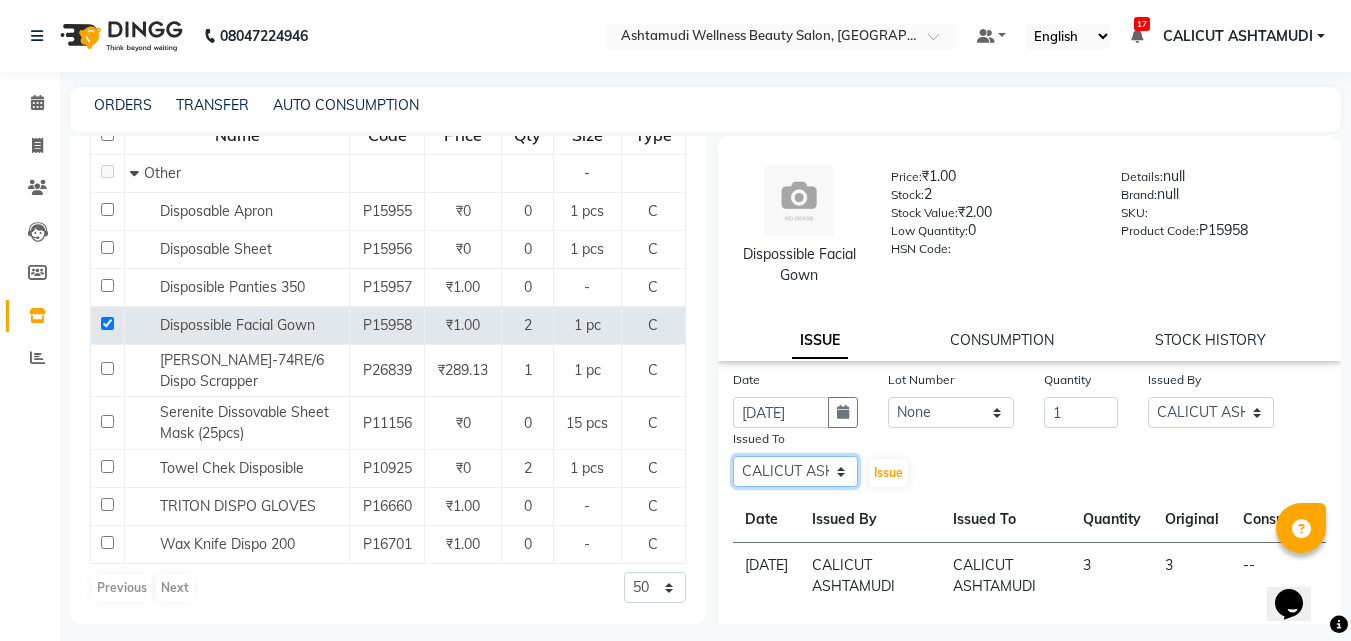 click on "Select Amala George AMBILI C ANKITHA Arya CALICUT ASHTAMUDI FRANKLY	 GRACY KRISHNA Nitesh Punam Gurung Sewan ali Sheela SUHANA  SHABU Titto" 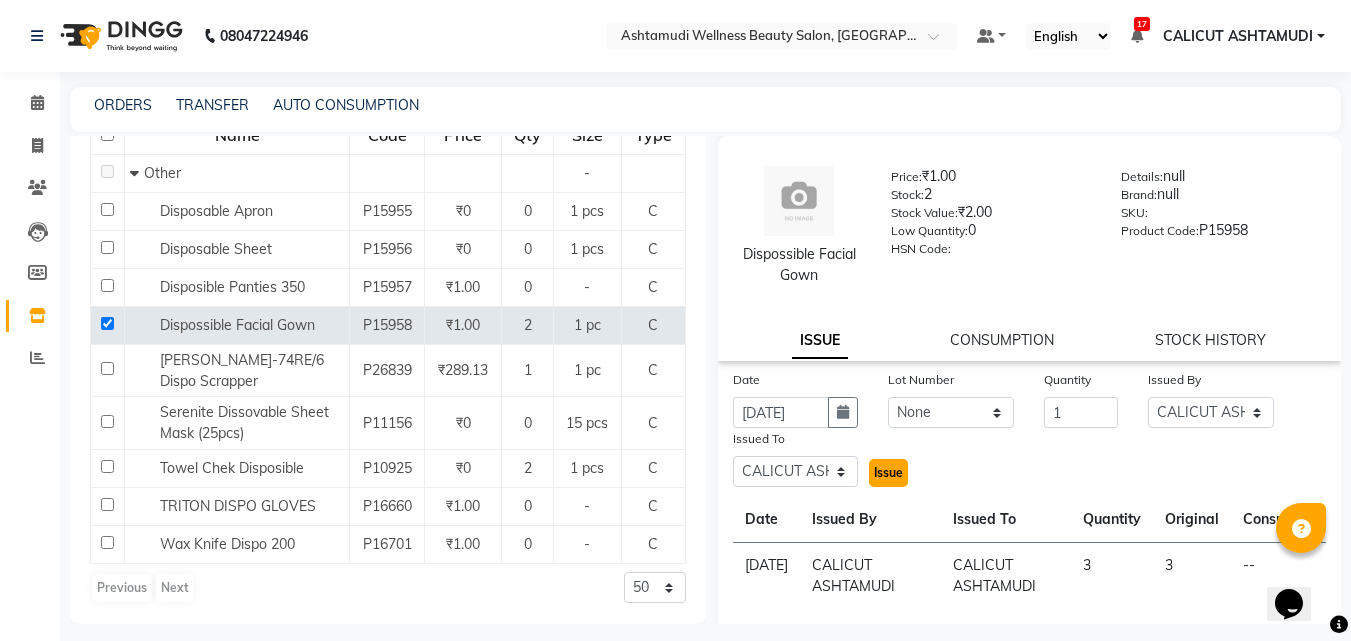 click on "Issue" 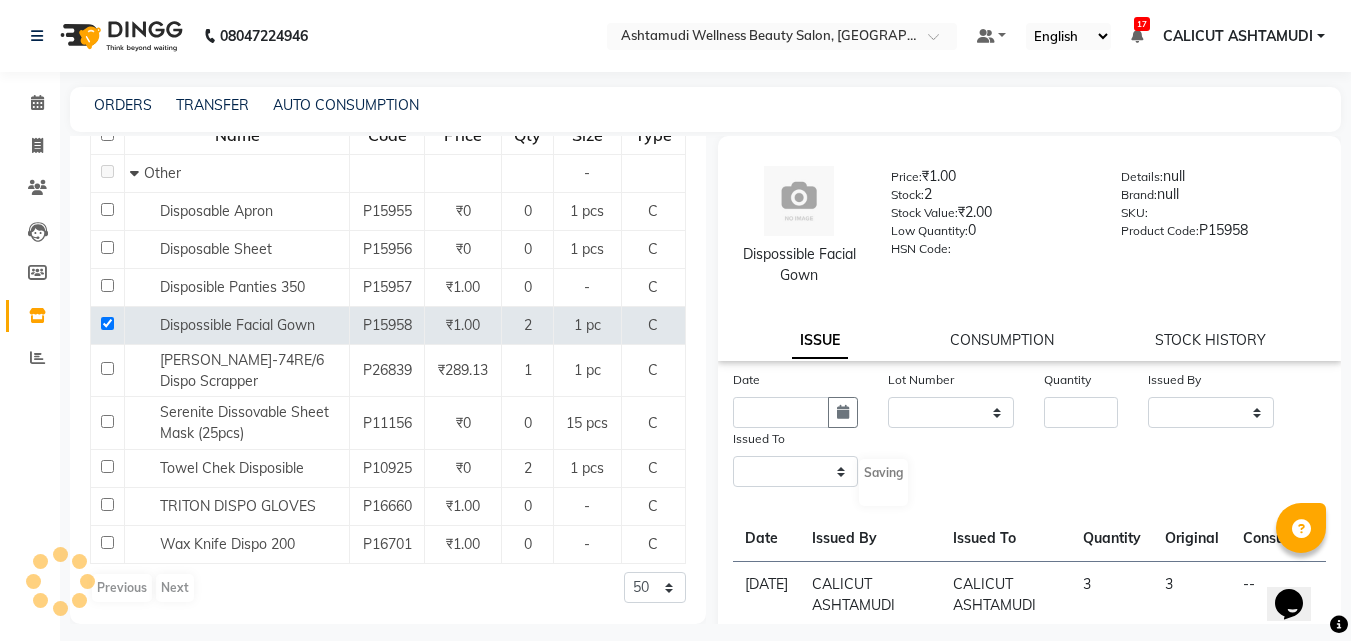 select 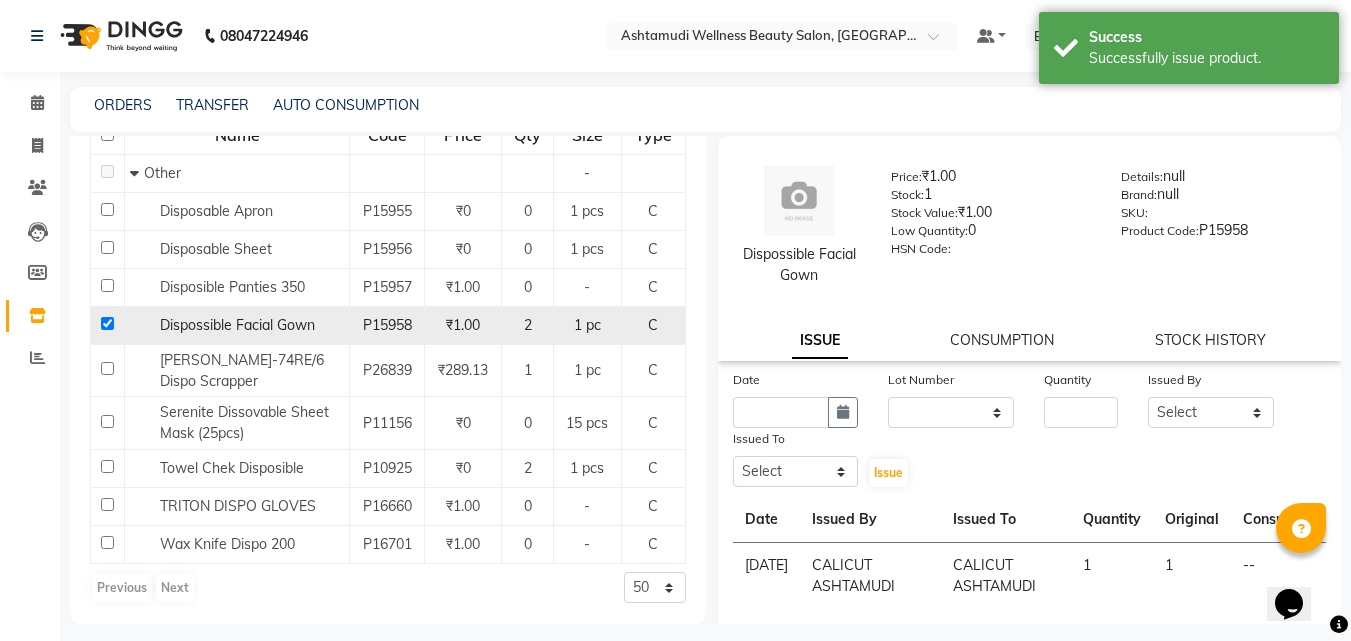 click 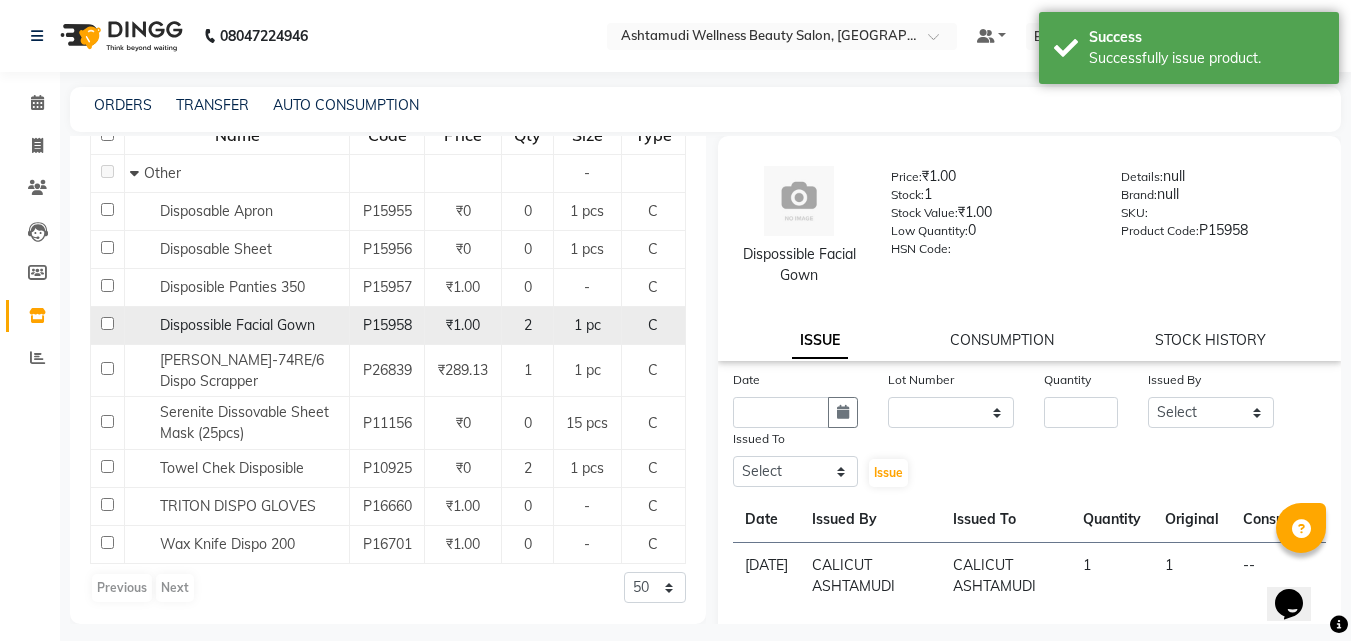checkbox on "false" 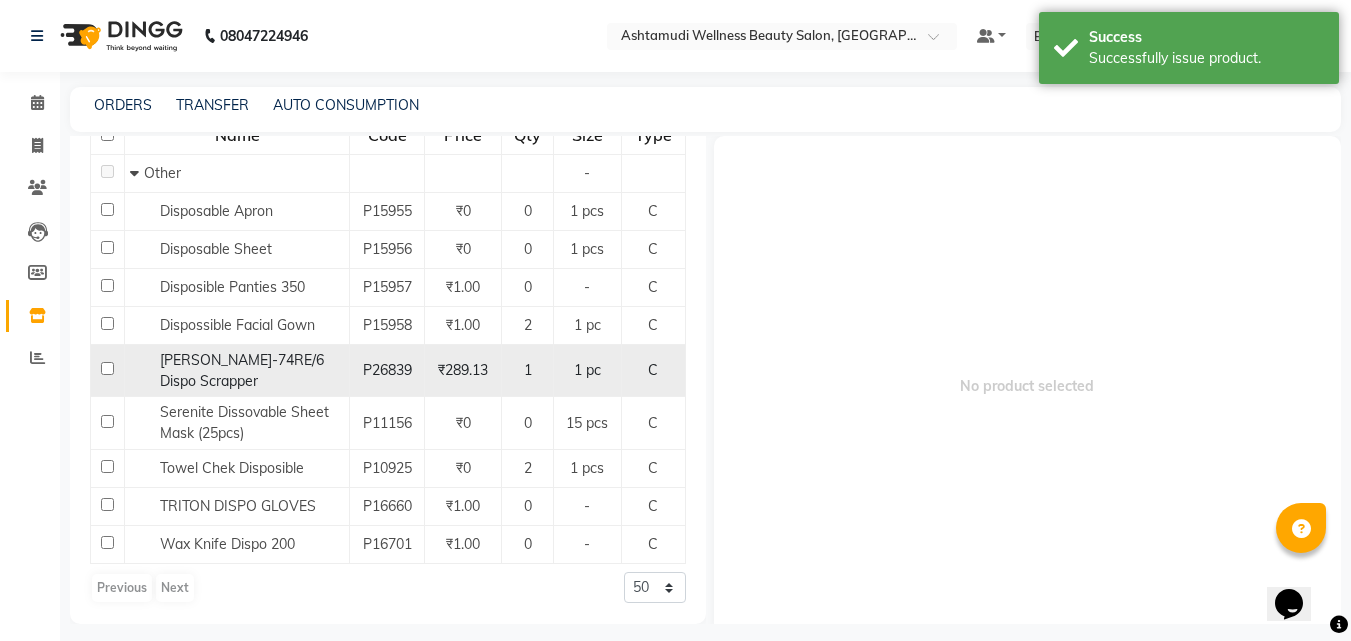 click 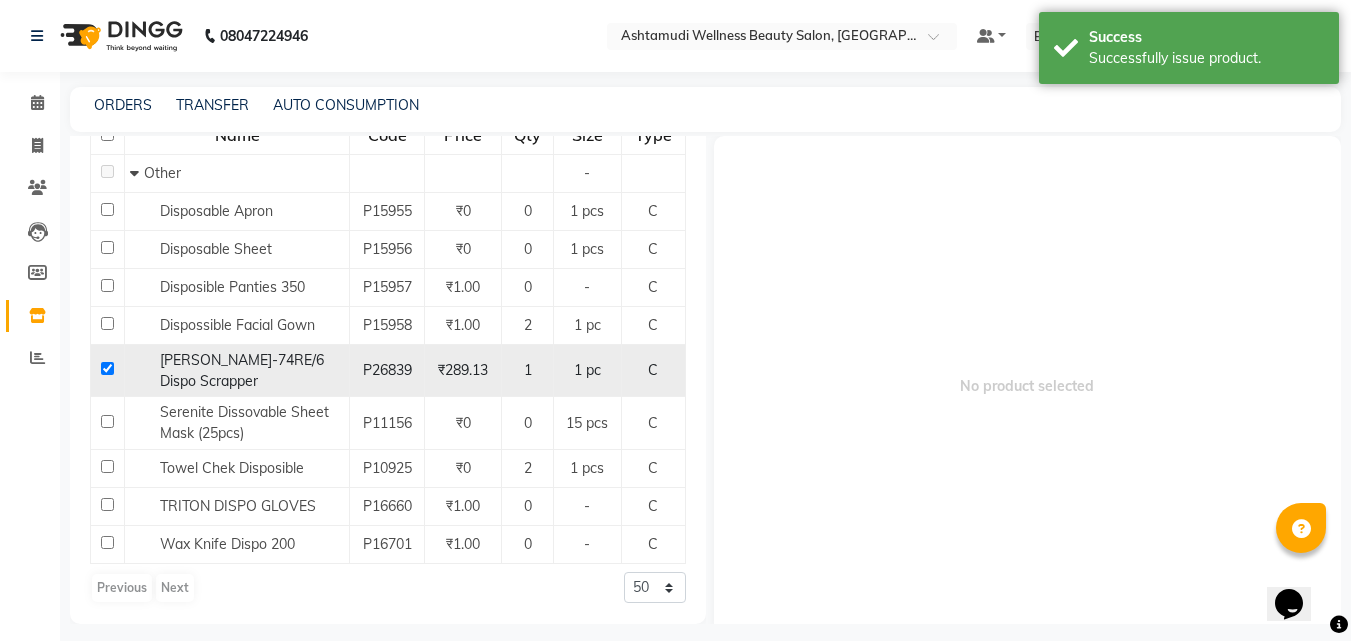 checkbox on "true" 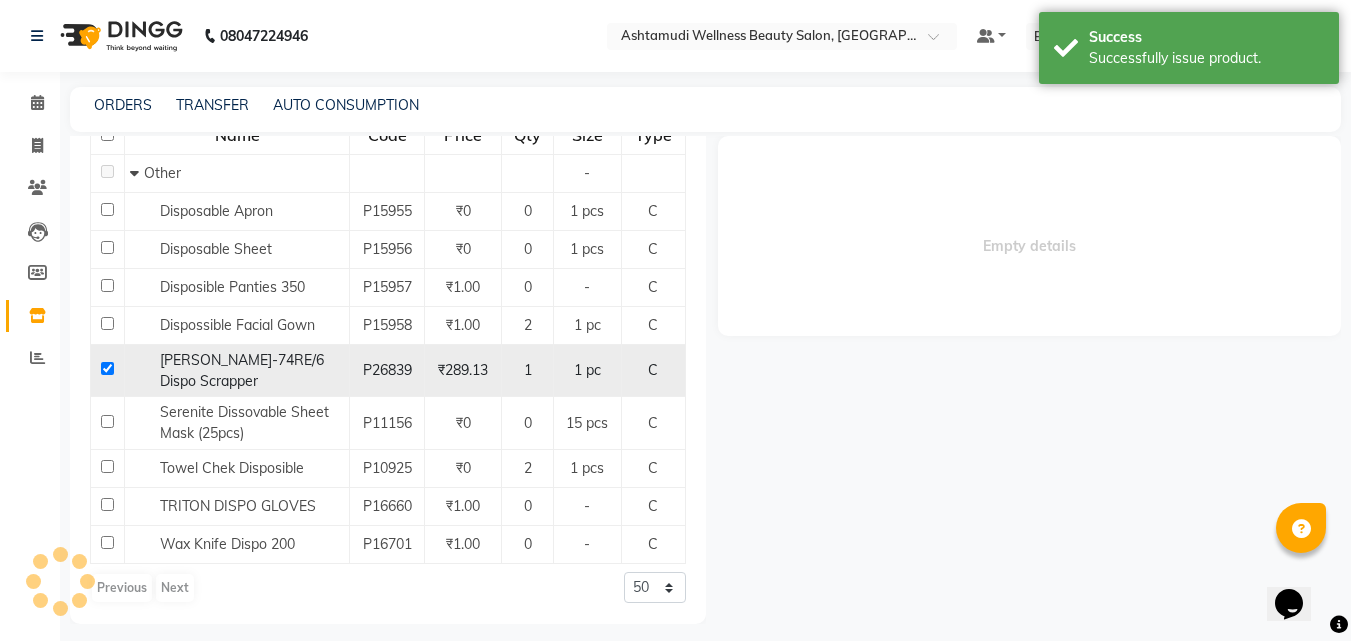 select 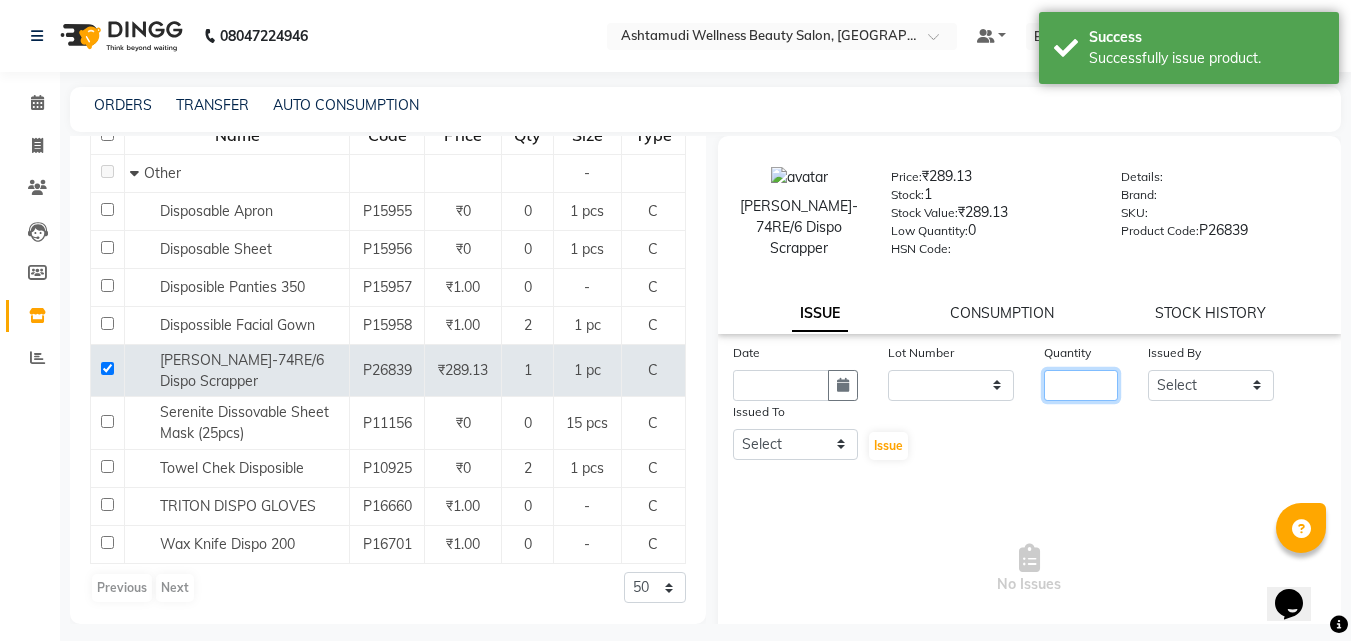 click 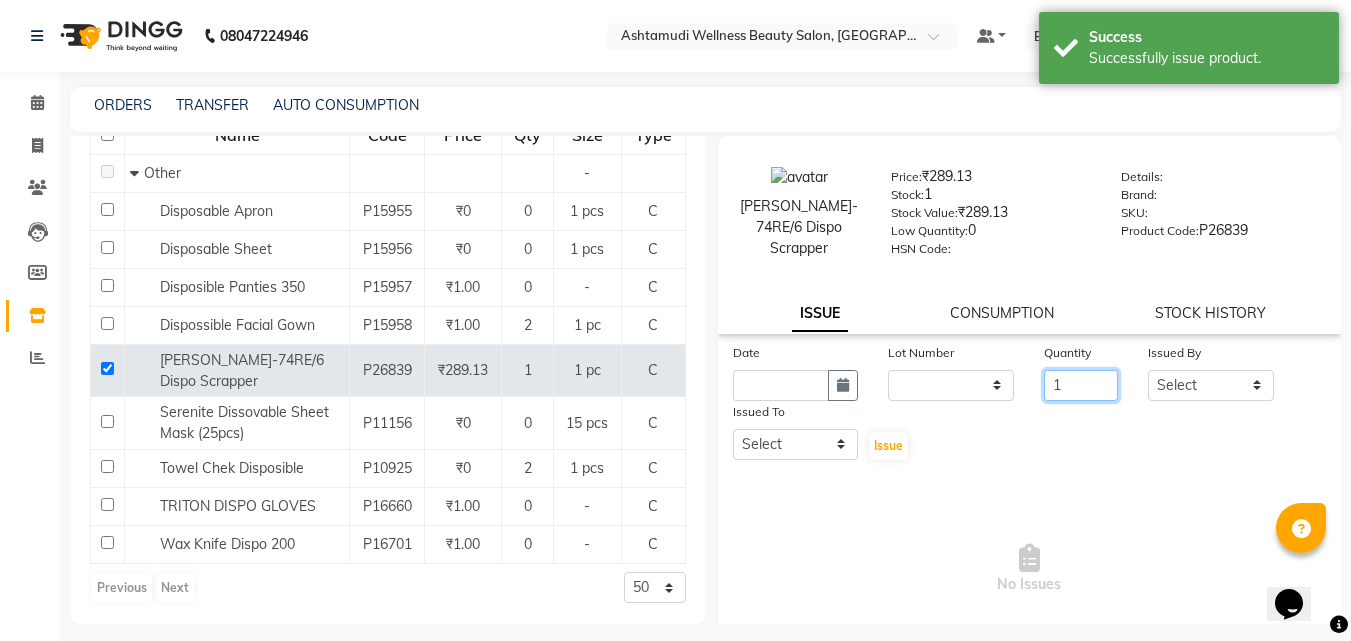 type on "1" 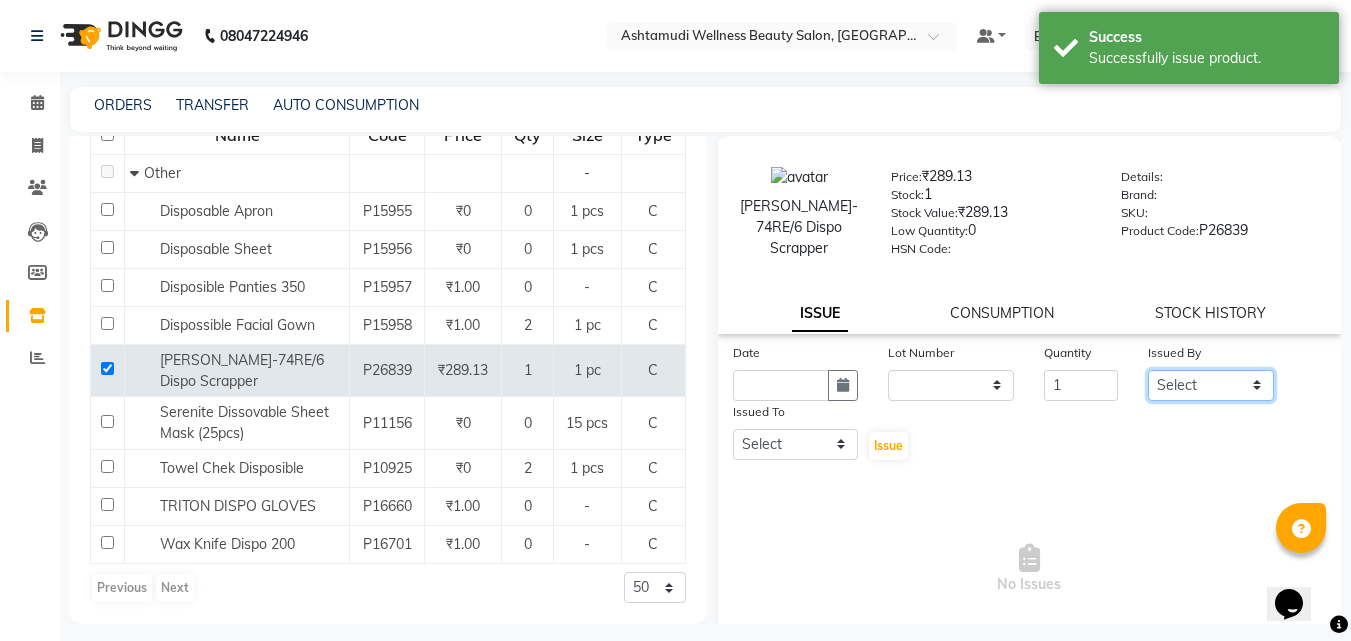 drag, startPoint x: 1179, startPoint y: 387, endPoint x: 1179, endPoint y: 369, distance: 18 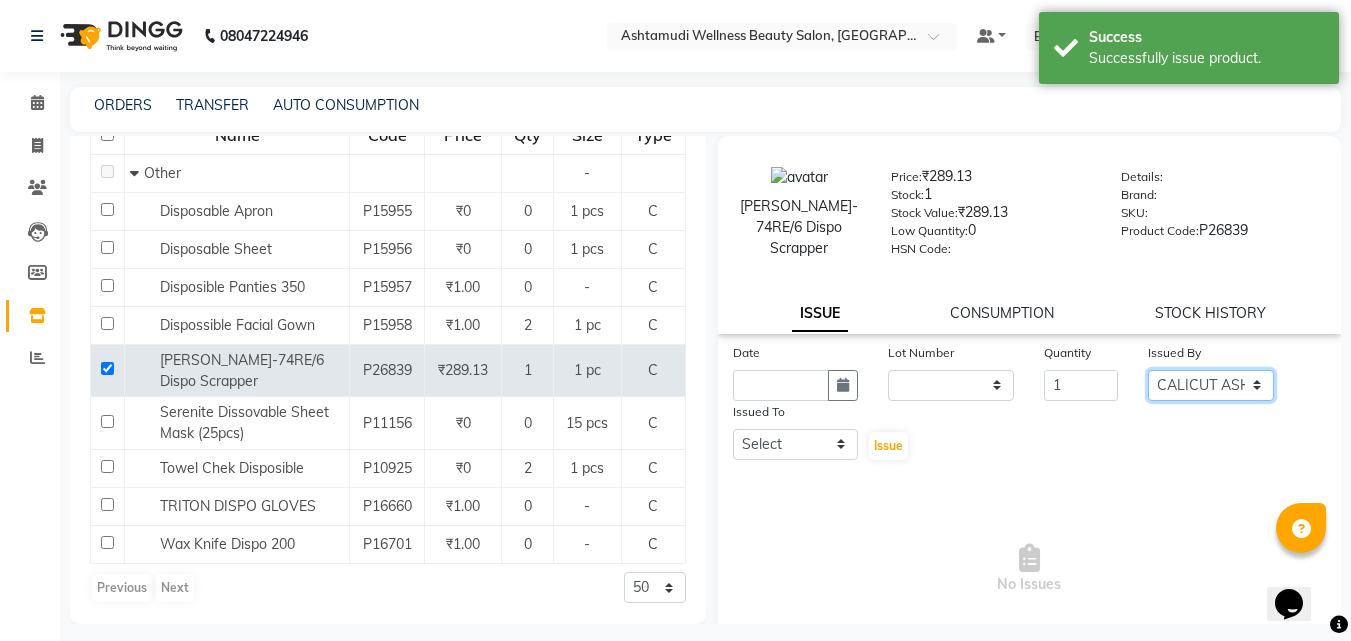 click on "Select Amala George AMBILI C ANKITHA Arya CALICUT ASHTAMUDI FRANKLY	 GRACY KRISHNA Nitesh Punam Gurung Sewan ali Sheela SUHANA  SHABU Titto" 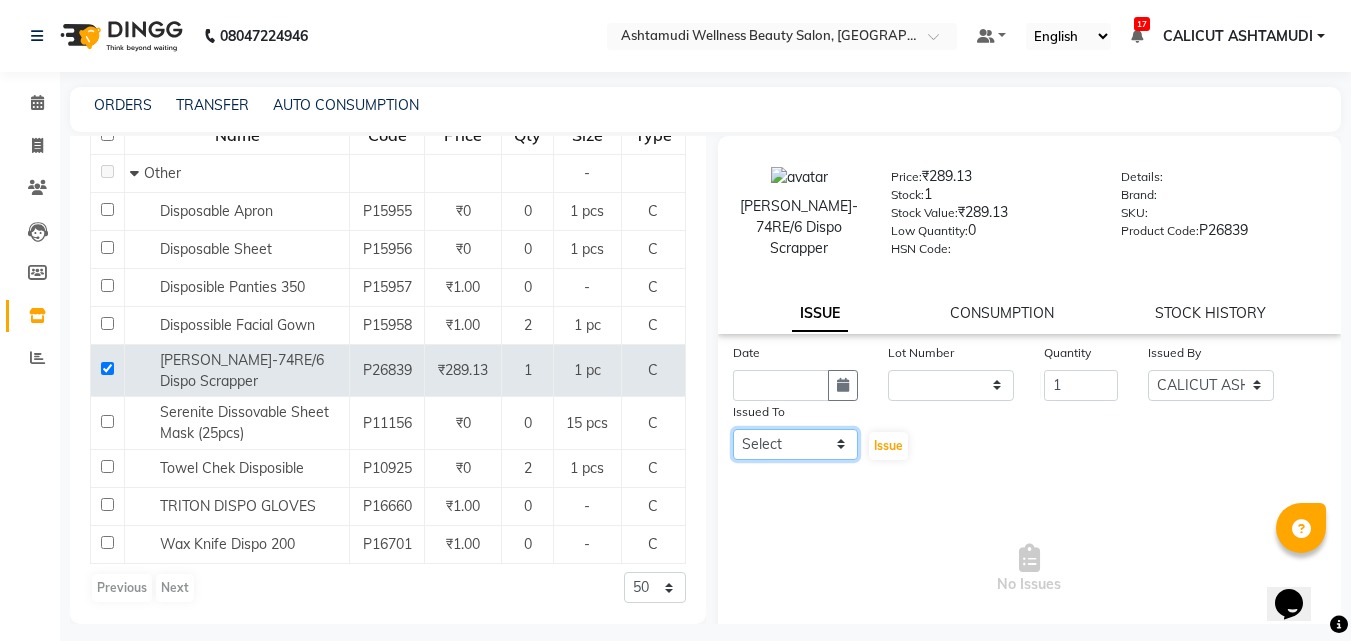 click on "Select Amala George AMBILI C ANKITHA Arya CALICUT ASHTAMUDI FRANKLY	 GRACY KRISHNA Nitesh Punam Gurung Sewan ali Sheela SUHANA  SHABU Titto" 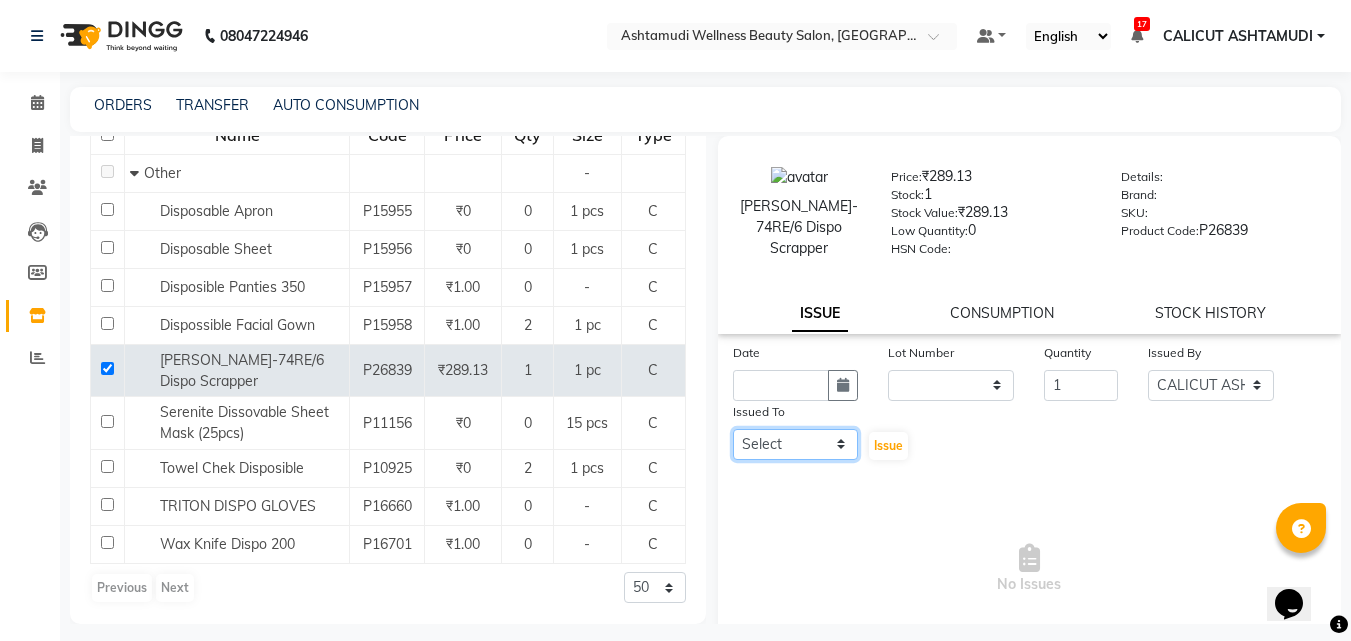 select on "27314" 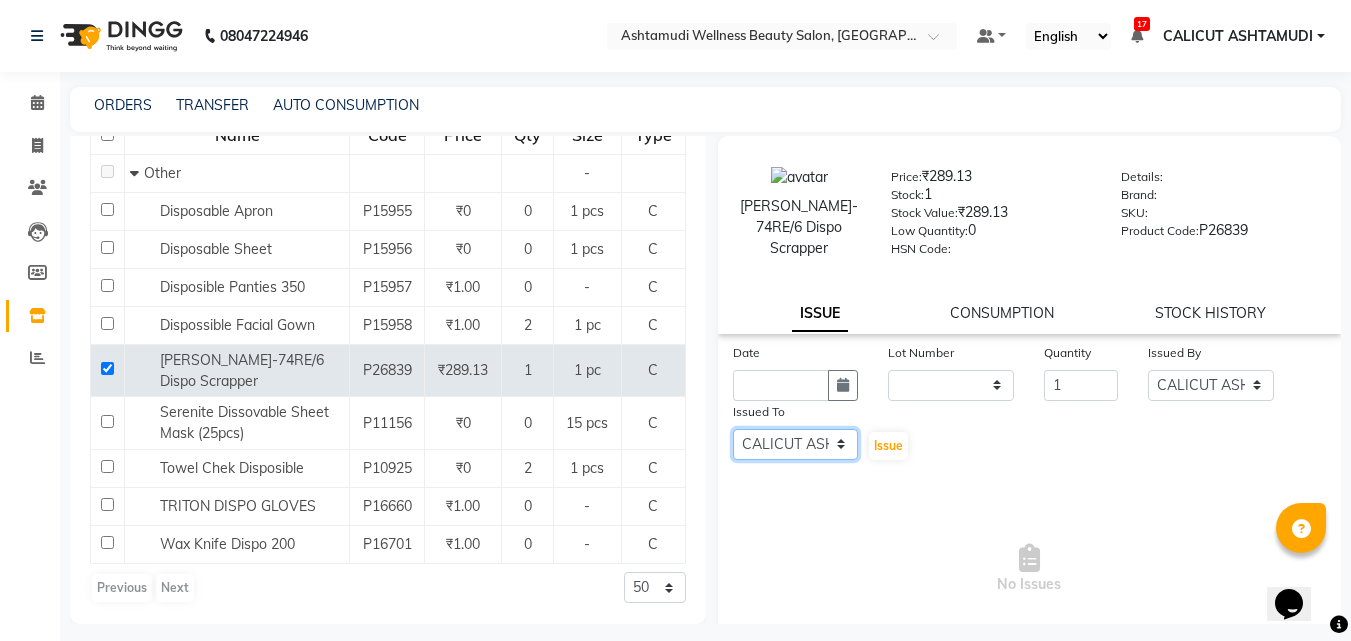 click on "Select Amala George AMBILI C ANKITHA Arya CALICUT ASHTAMUDI FRANKLY	 GRACY KRISHNA Nitesh Punam Gurung Sewan ali Sheela SUHANA  SHABU Titto" 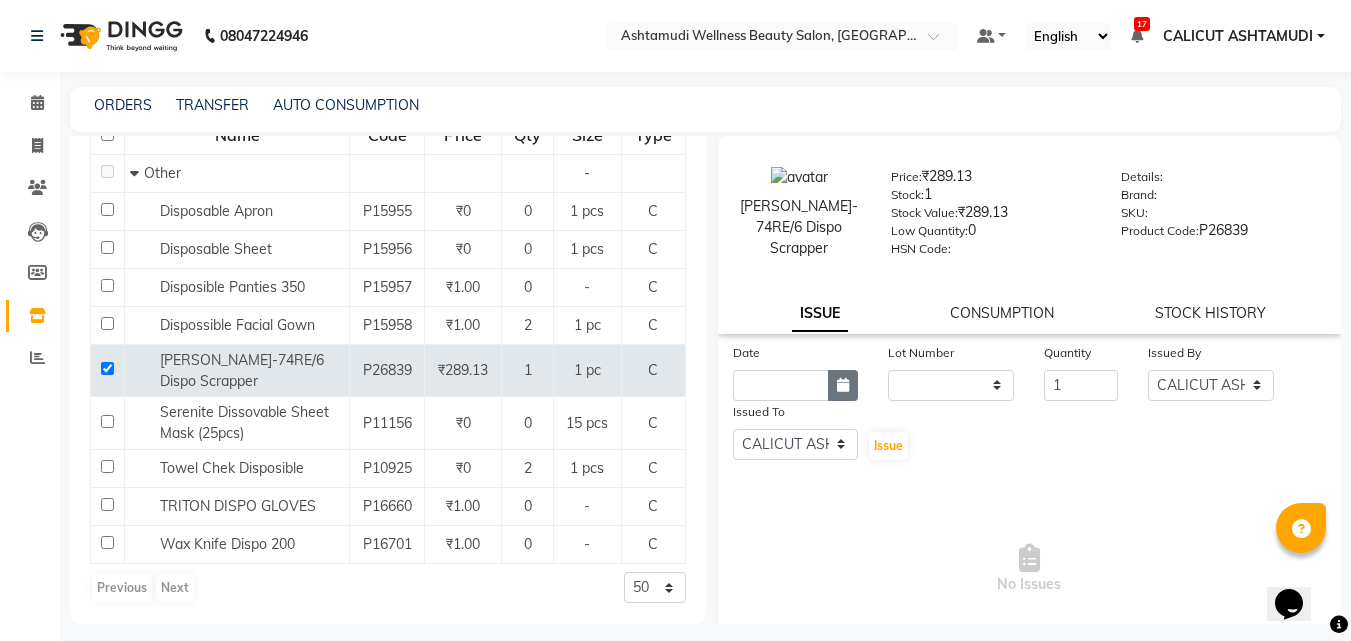 click 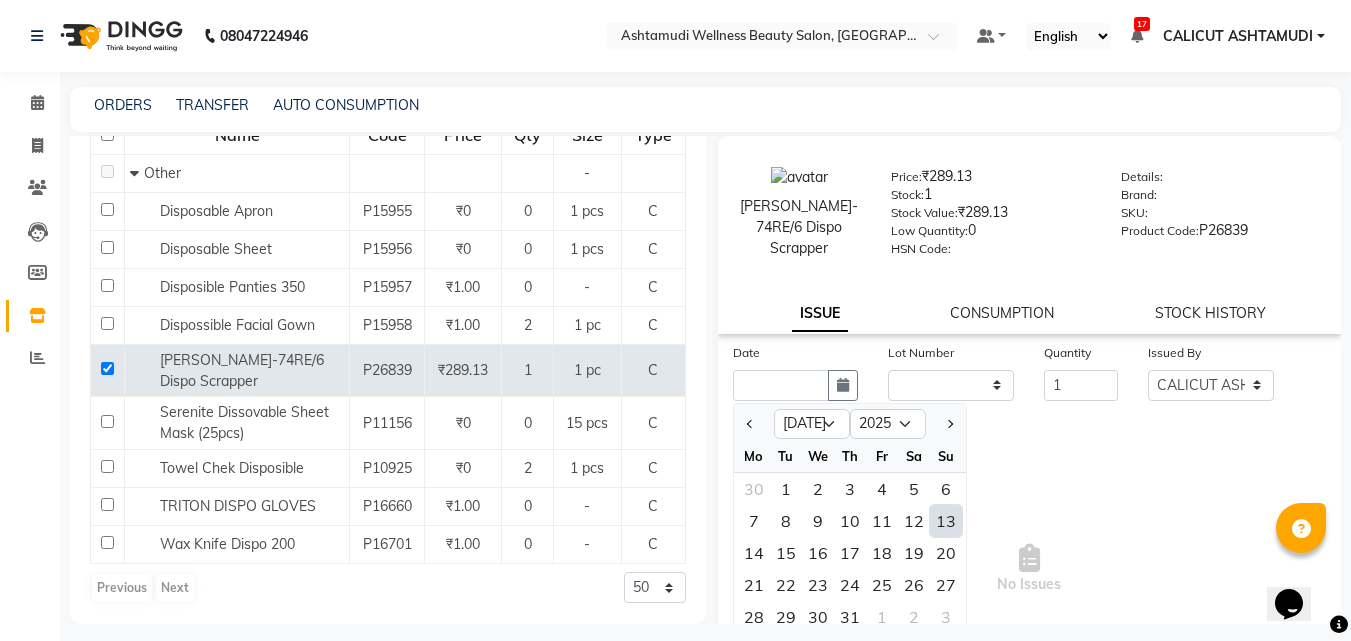 click on "13" 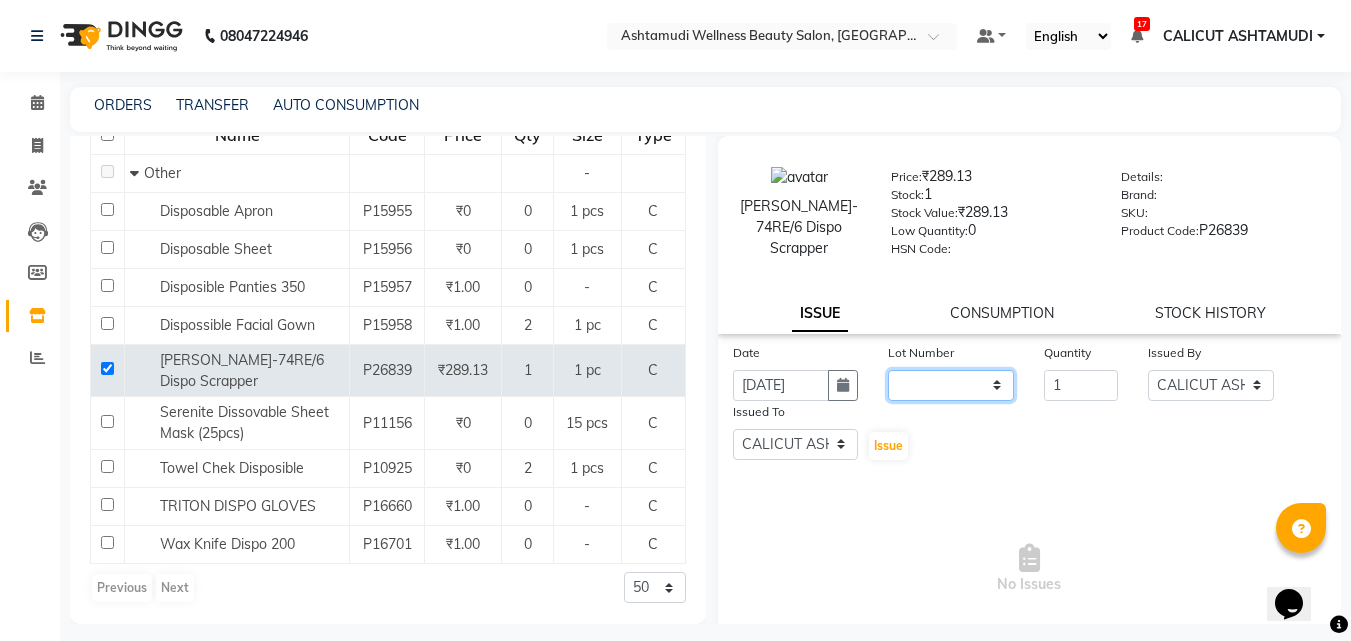 click on "None" 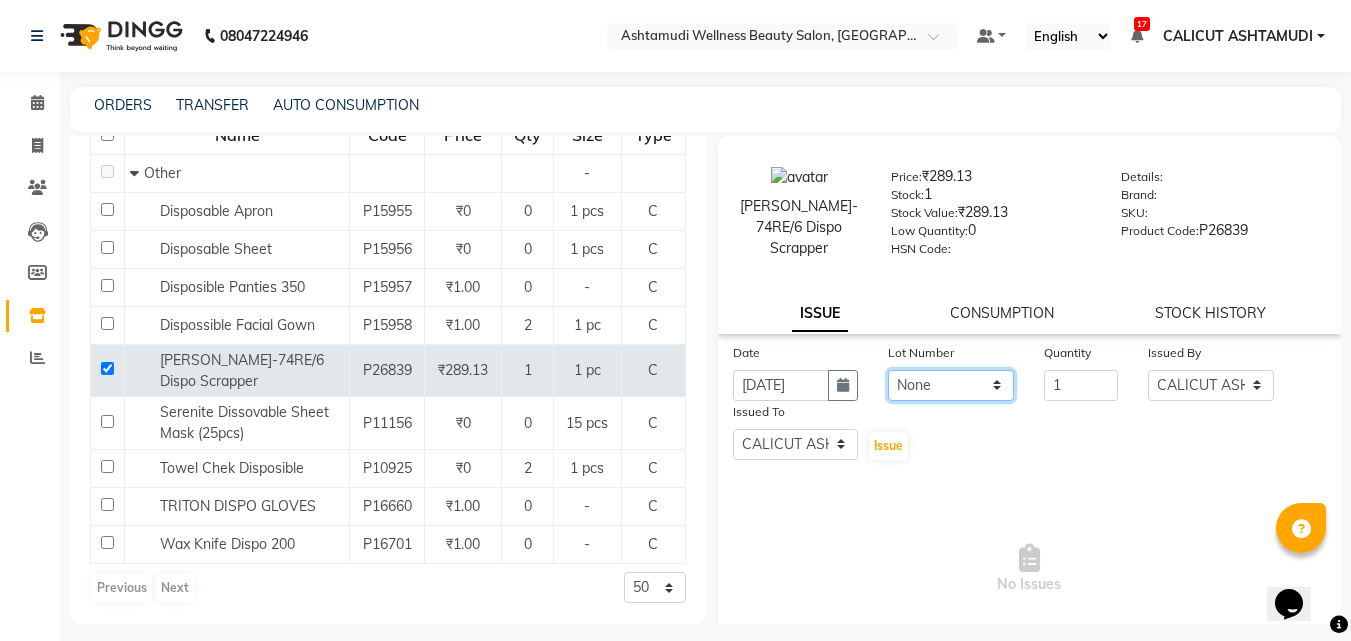click on "None" 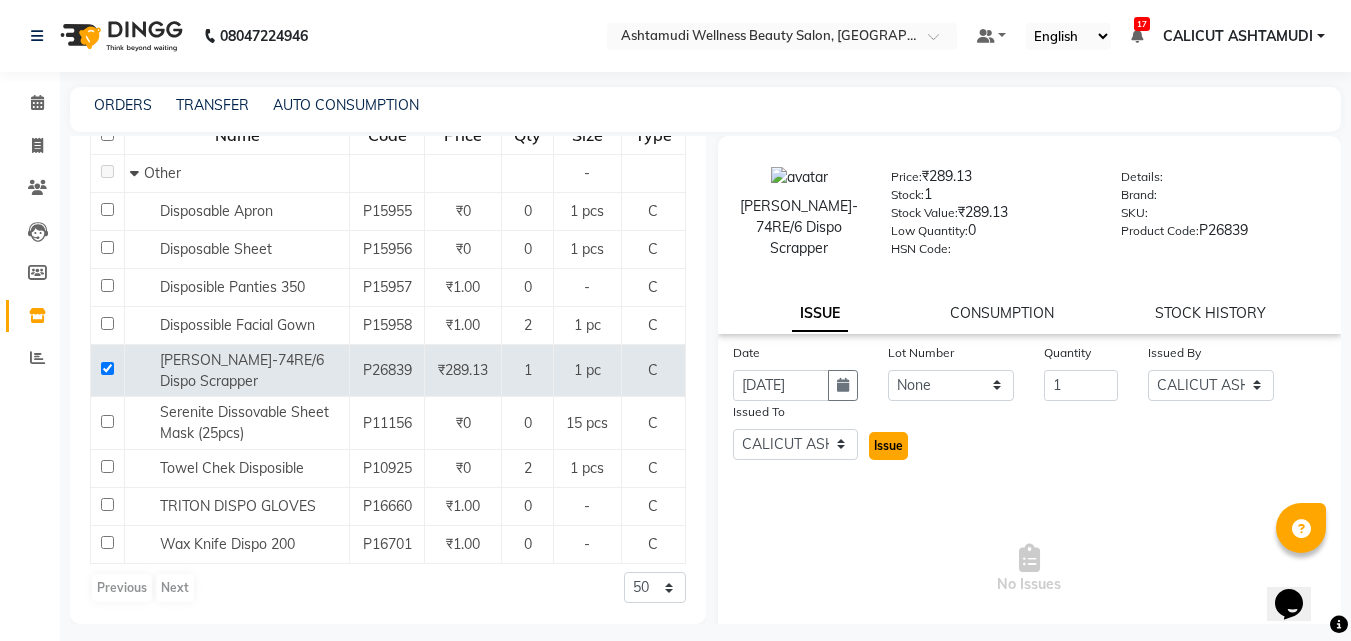 click on "Issue" 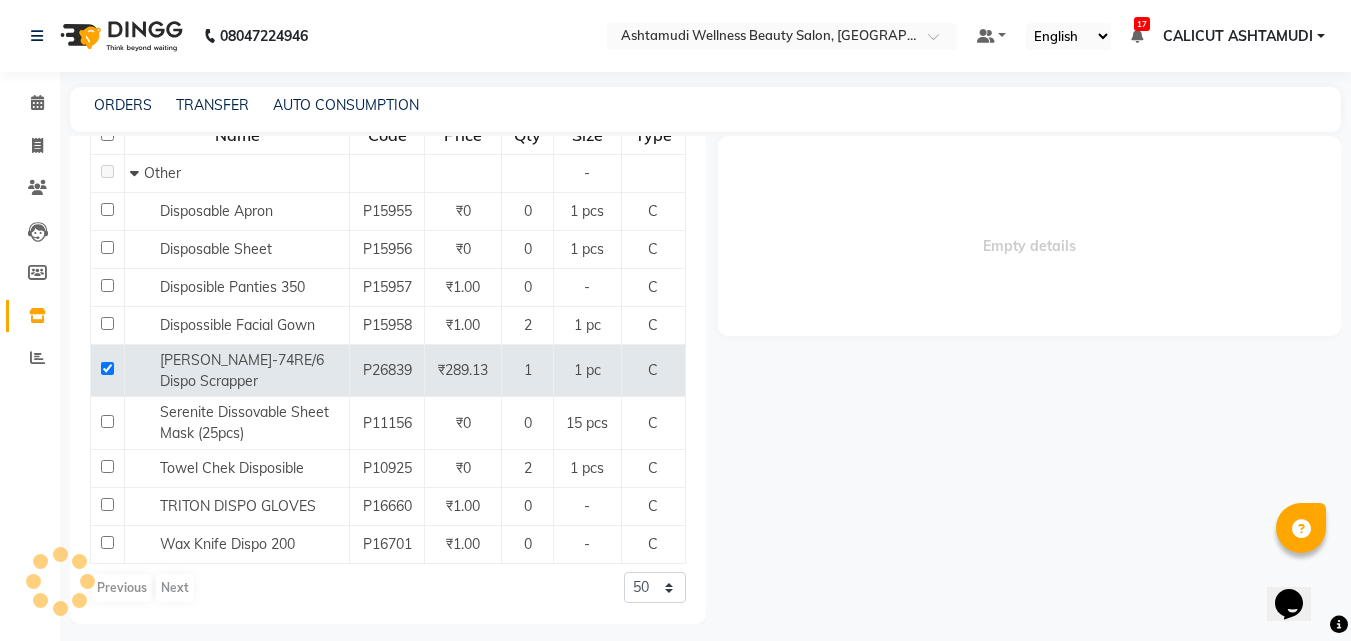 select 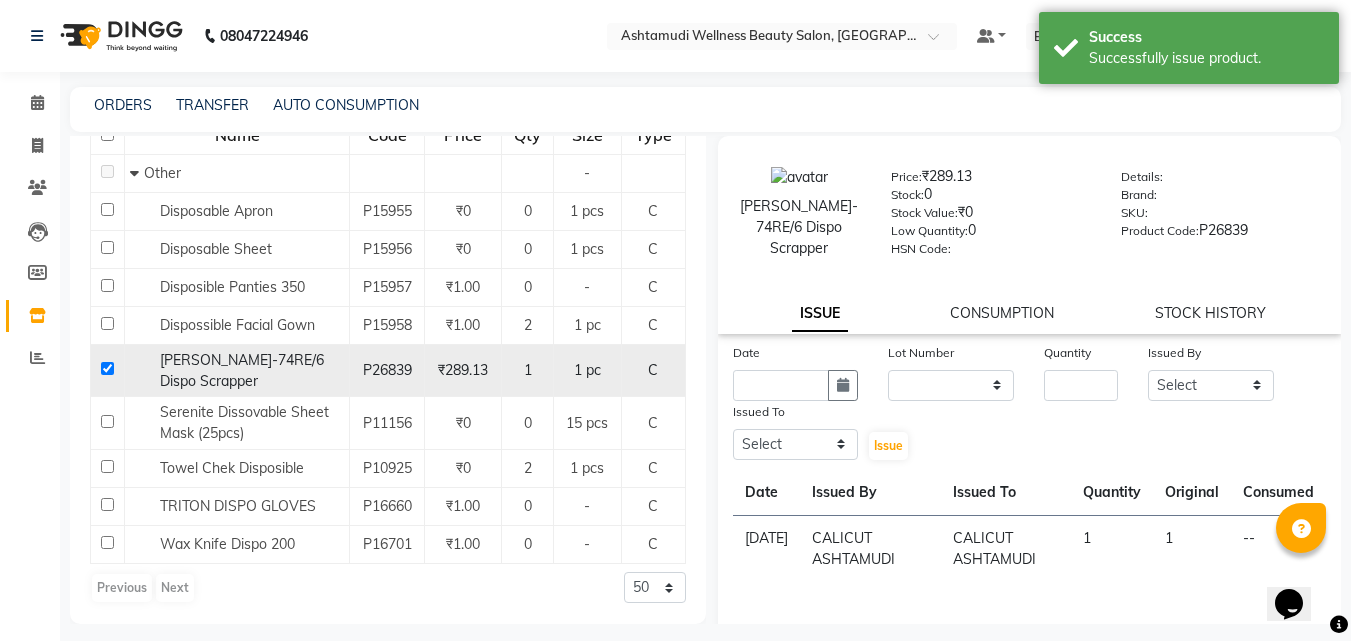 click 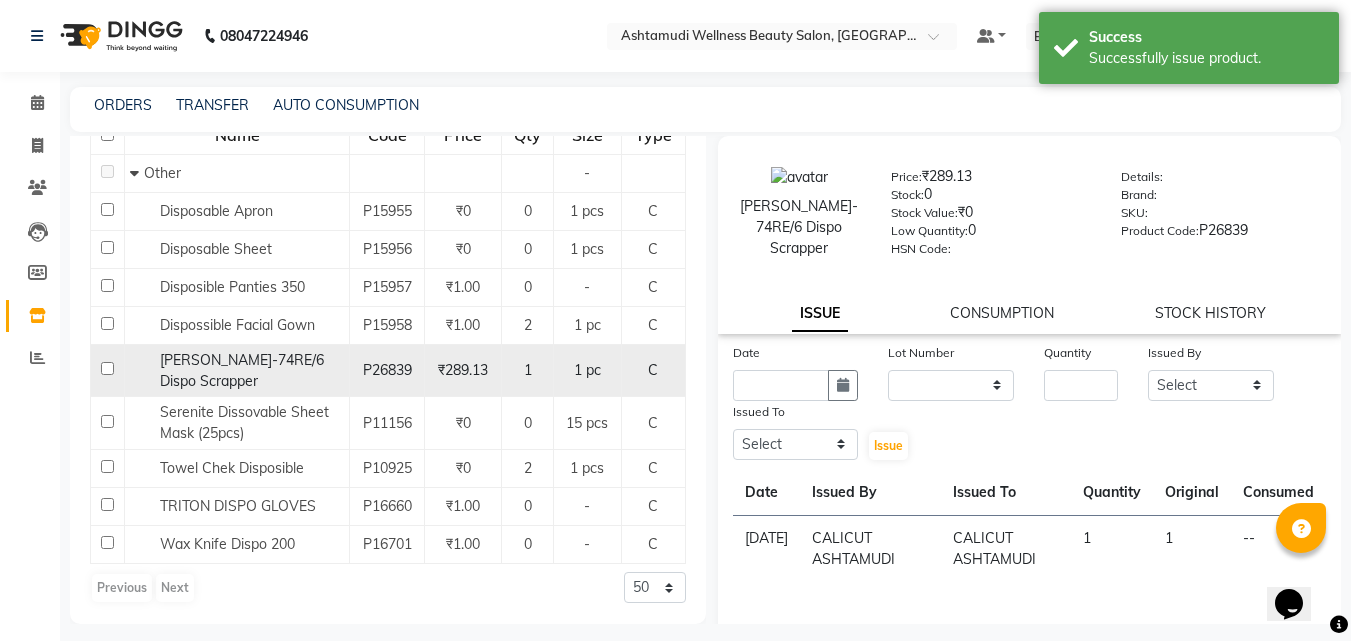 checkbox on "false" 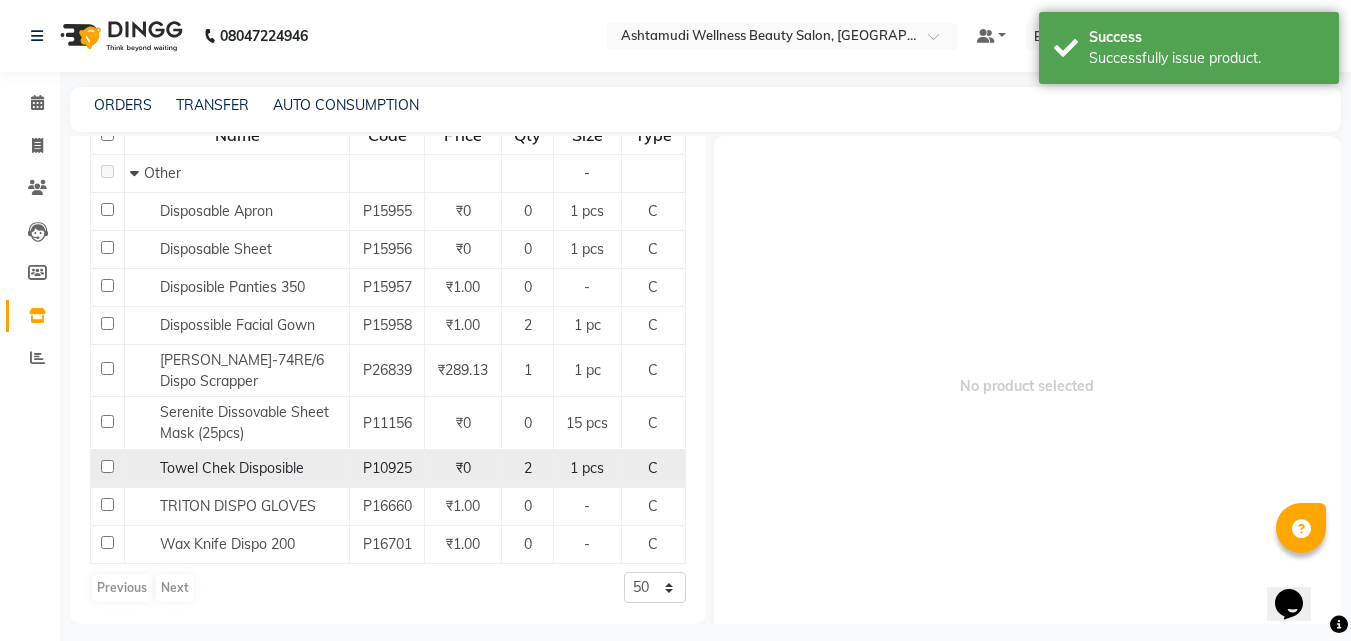 click 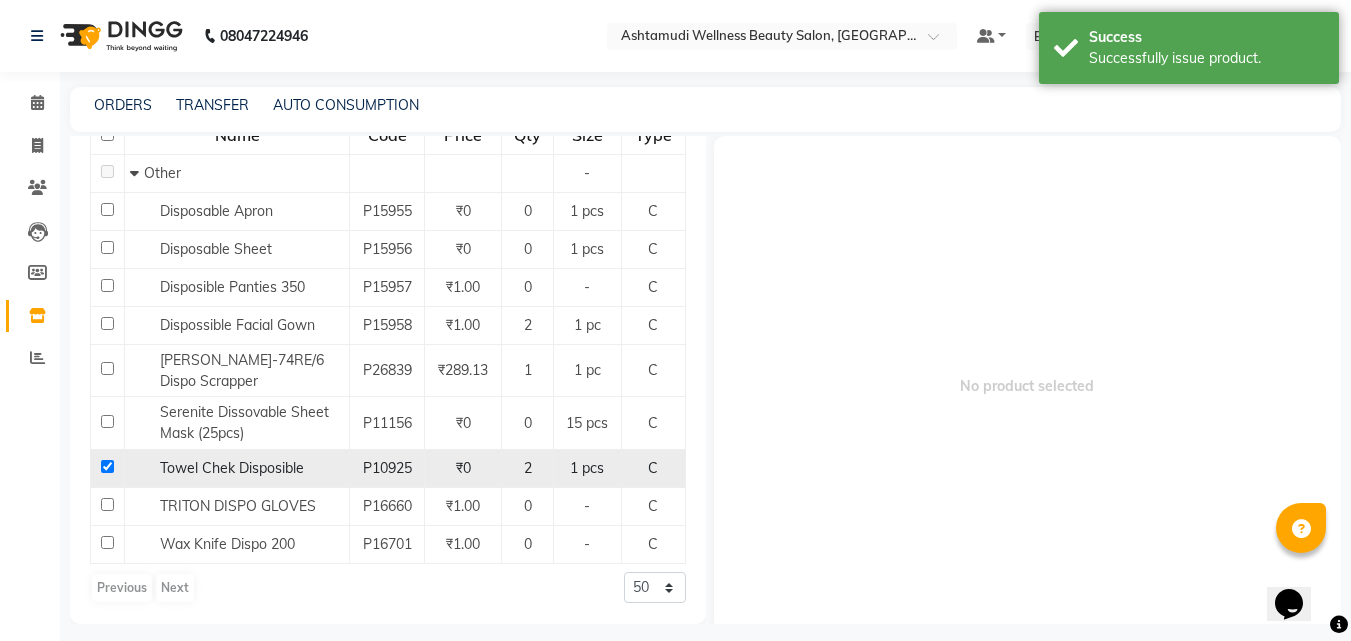 checkbox on "true" 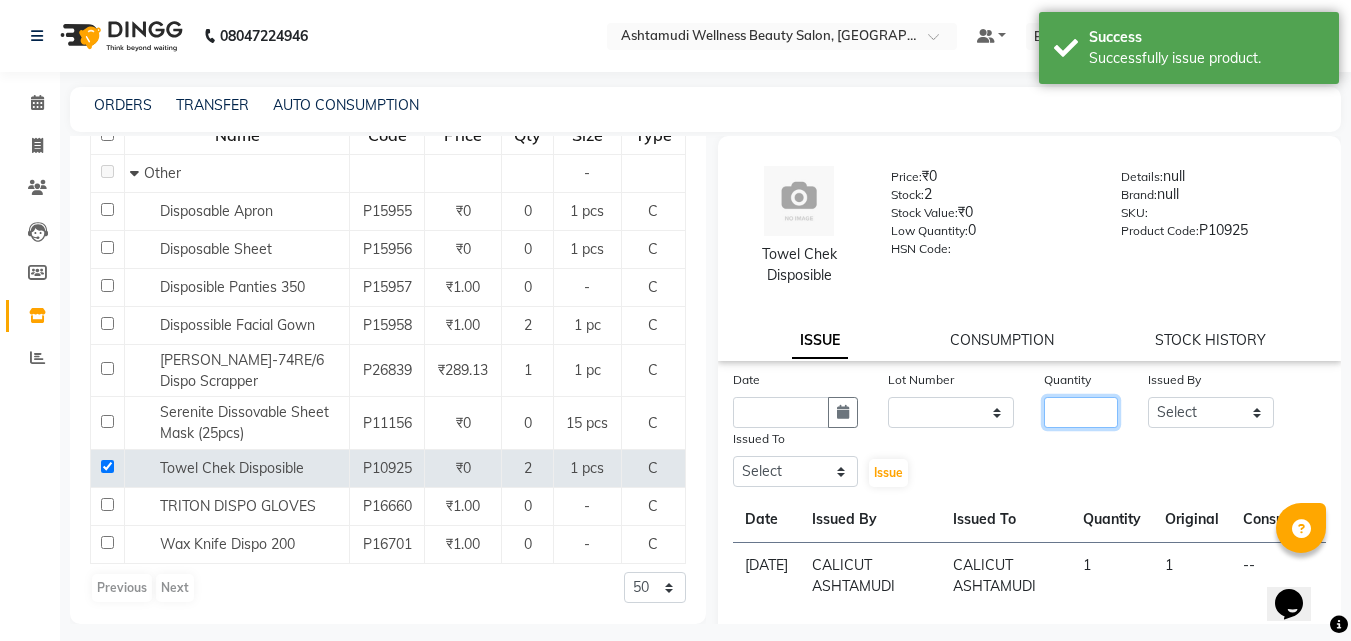 click 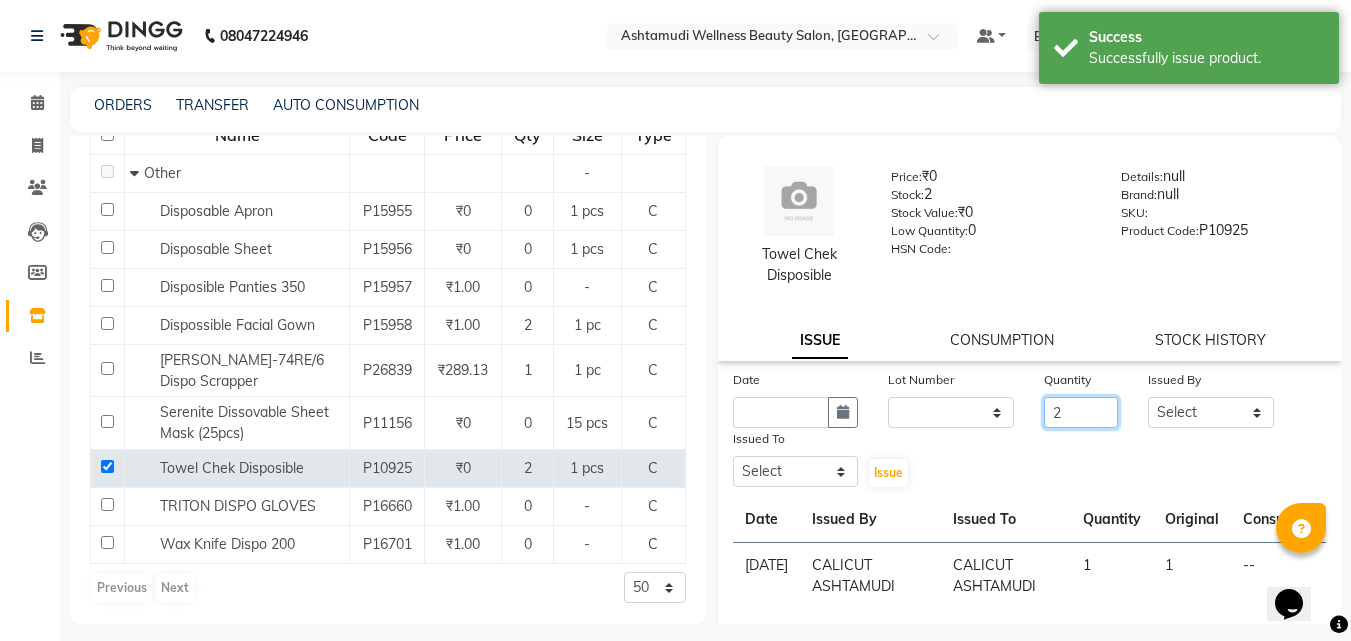 type on "2" 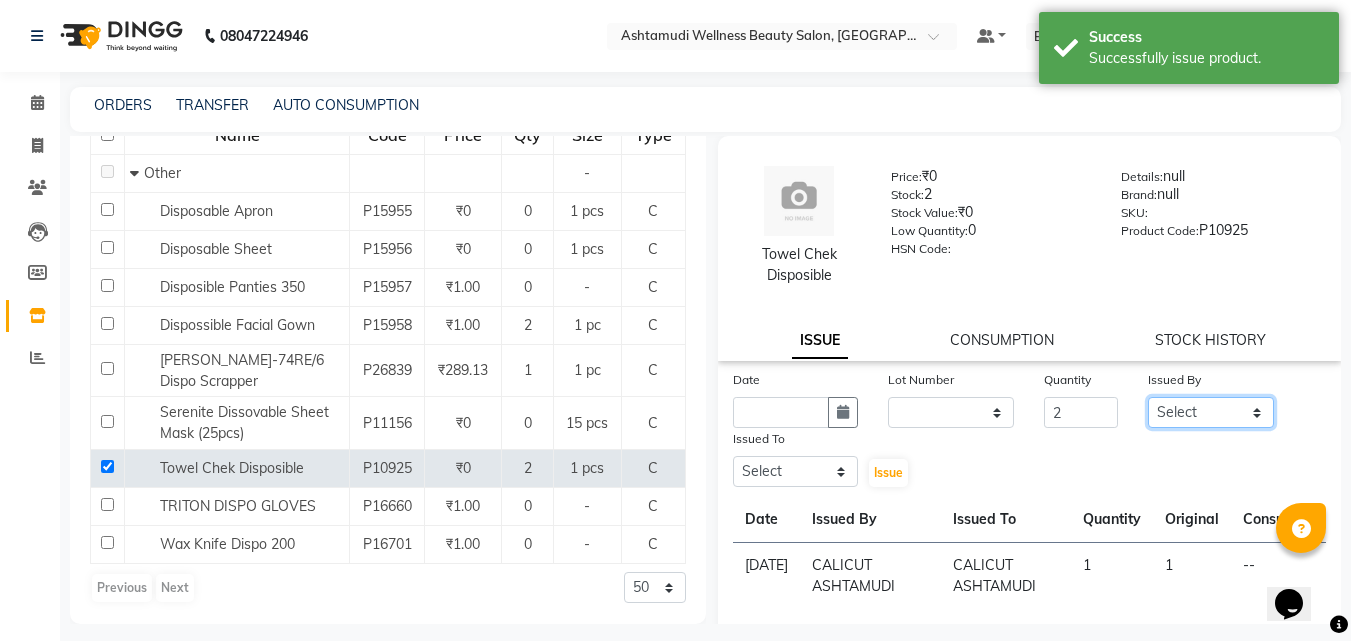 click on "Select Amala George AMBILI C ANKITHA Arya CALICUT ASHTAMUDI FRANKLY	 GRACY KRISHNA Nitesh Punam Gurung Sewan ali Sheela SUHANA  SHABU Titto" 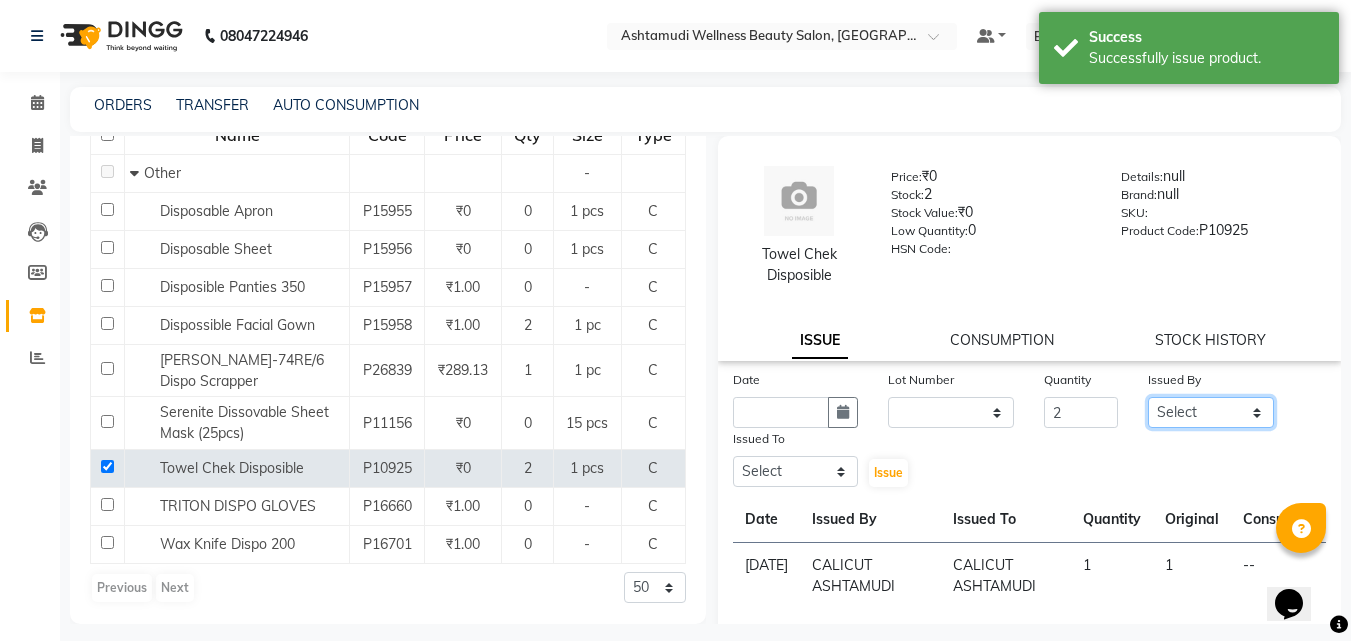 select on "27314" 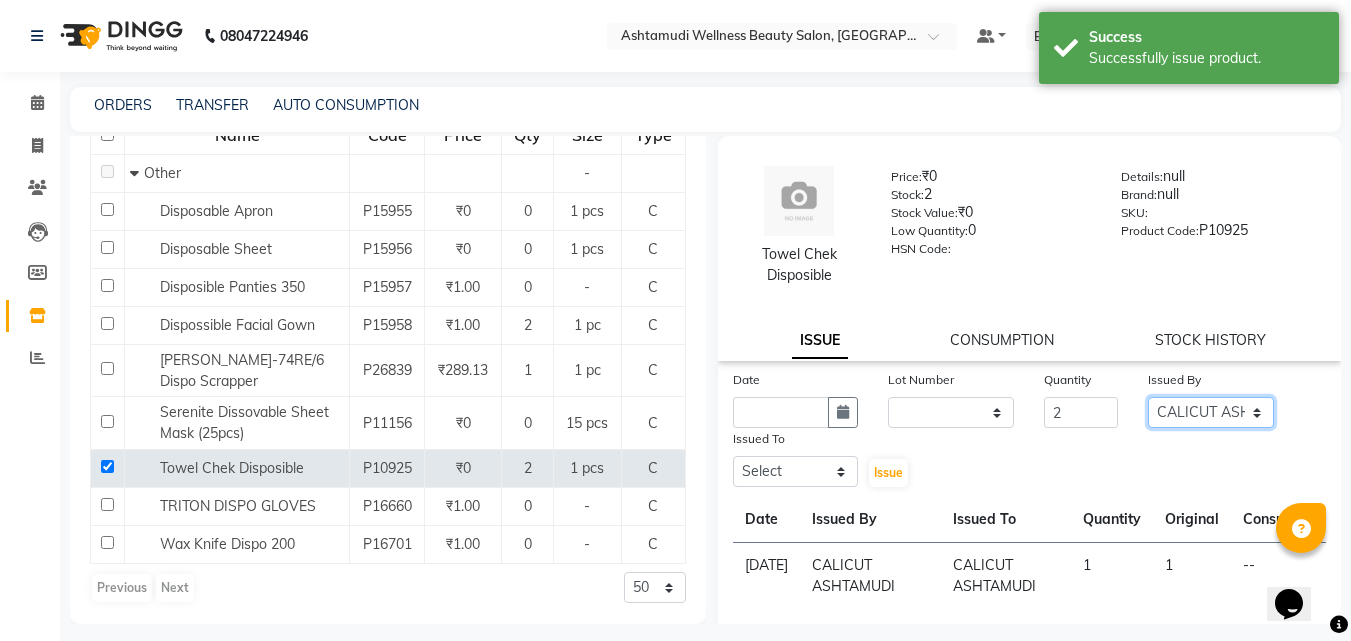 click on "Select Amala George AMBILI C ANKITHA Arya CALICUT ASHTAMUDI FRANKLY	 GRACY KRISHNA Nitesh Punam Gurung Sewan ali Sheela SUHANA  SHABU Titto" 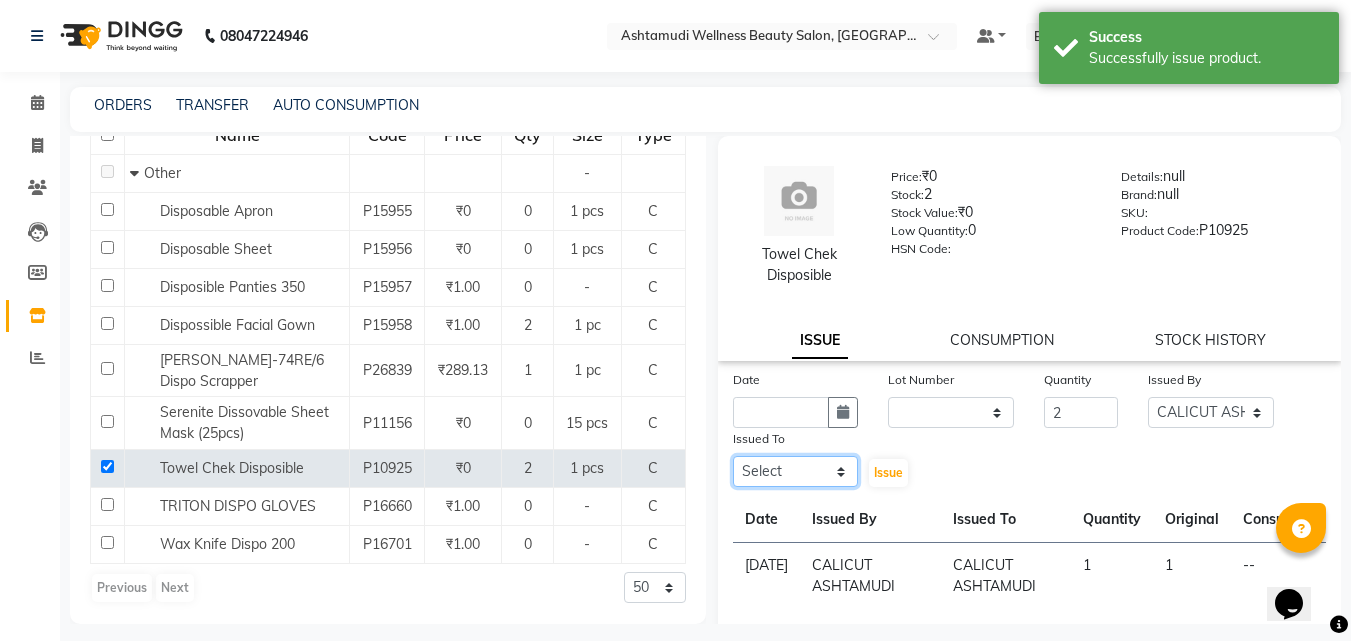 click on "Select Amala George AMBILI C ANKITHA Arya CALICUT ASHTAMUDI FRANKLY	 GRACY KRISHNA Nitesh Punam Gurung Sewan ali Sheela SUHANA  SHABU Titto" 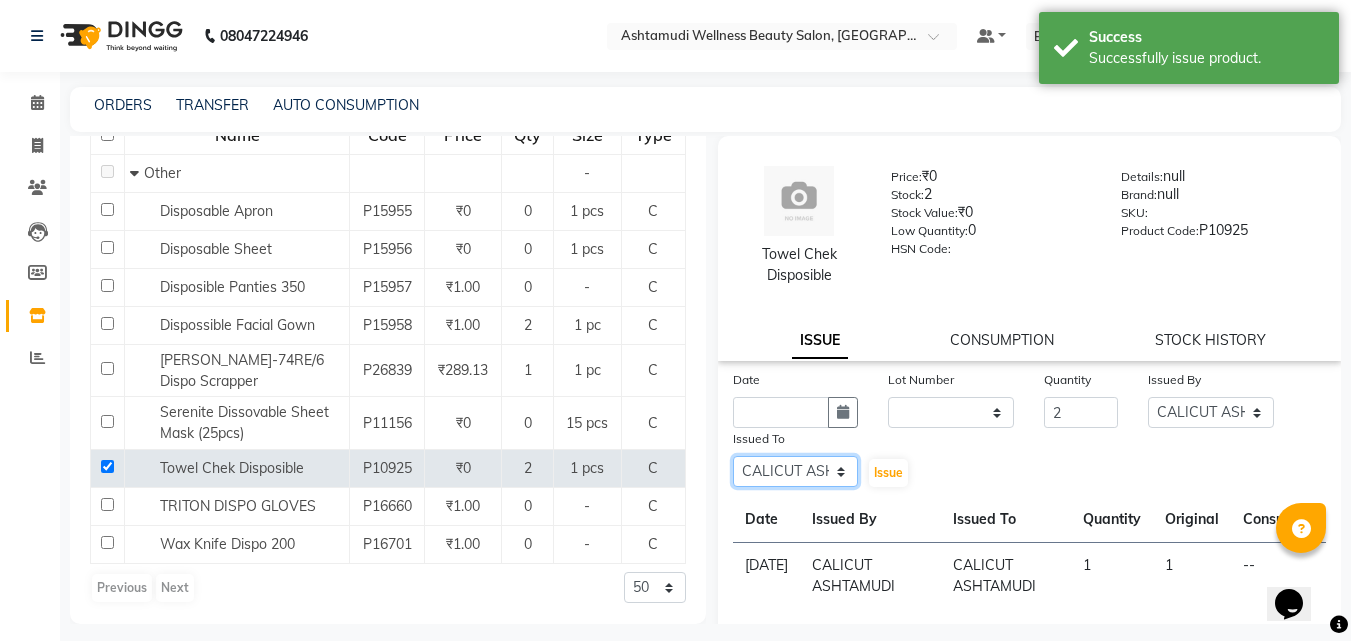 click on "Select Amala George AMBILI C ANKITHA Arya CALICUT ASHTAMUDI FRANKLY	 GRACY KRISHNA Nitesh Punam Gurung Sewan ali Sheela SUHANA  SHABU Titto" 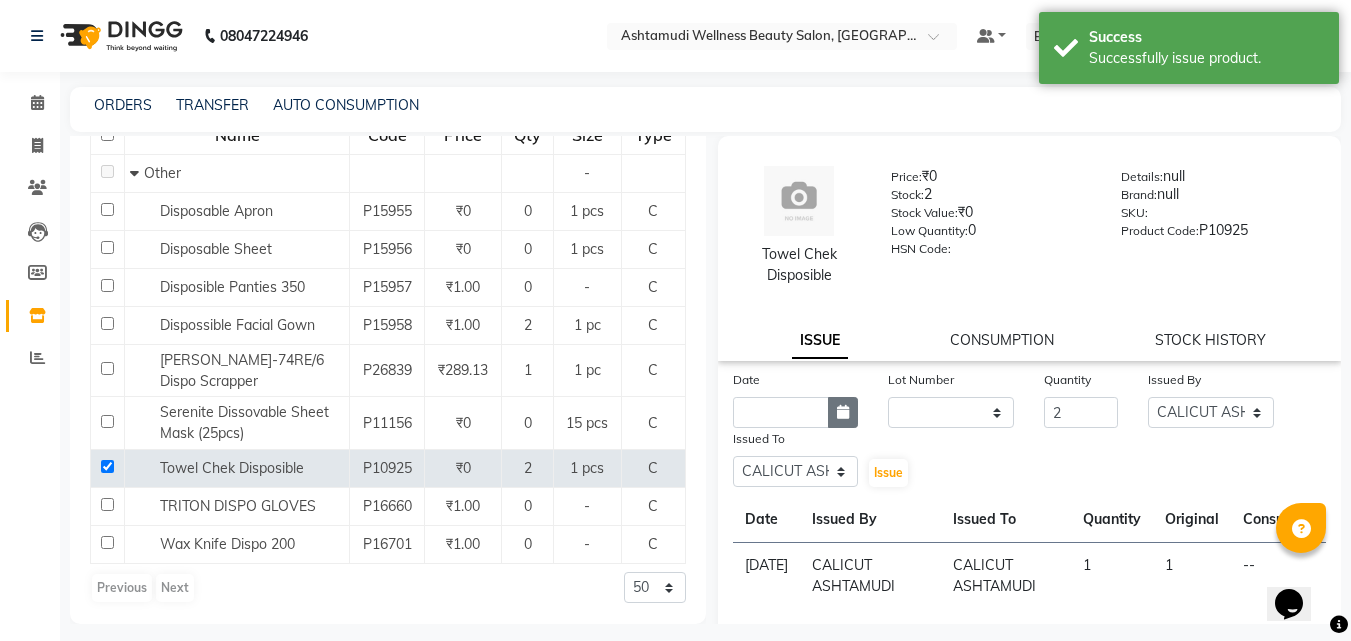 click 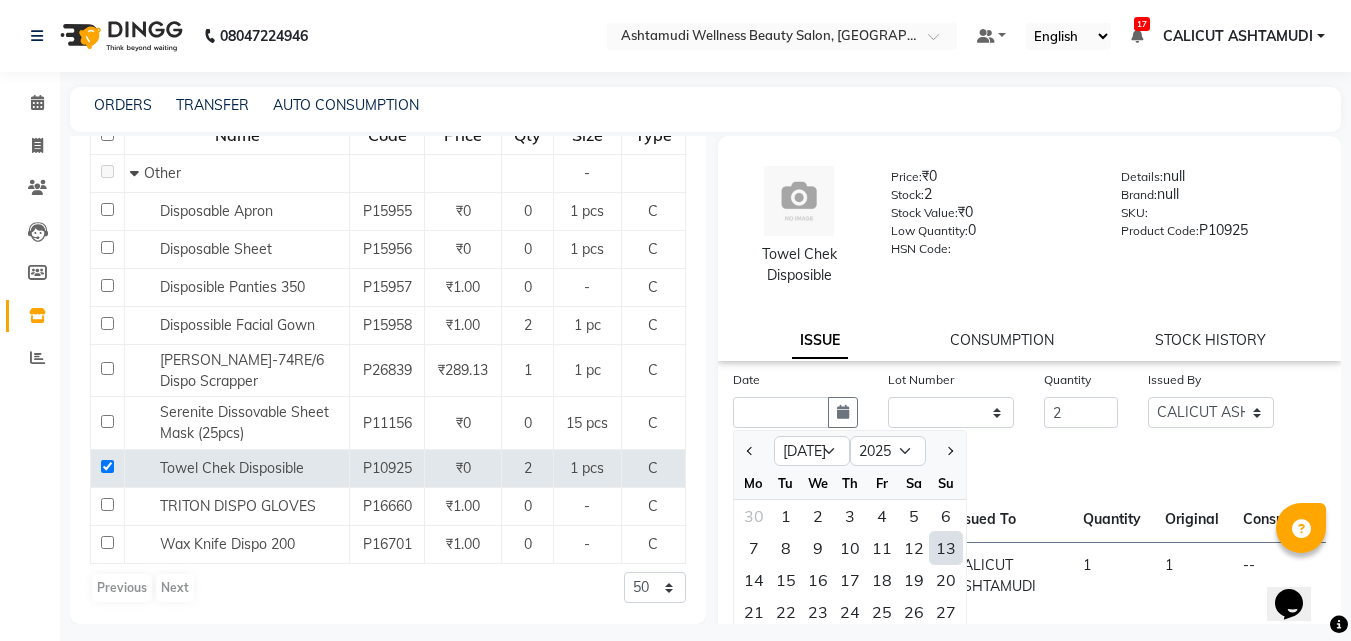 click on "13" 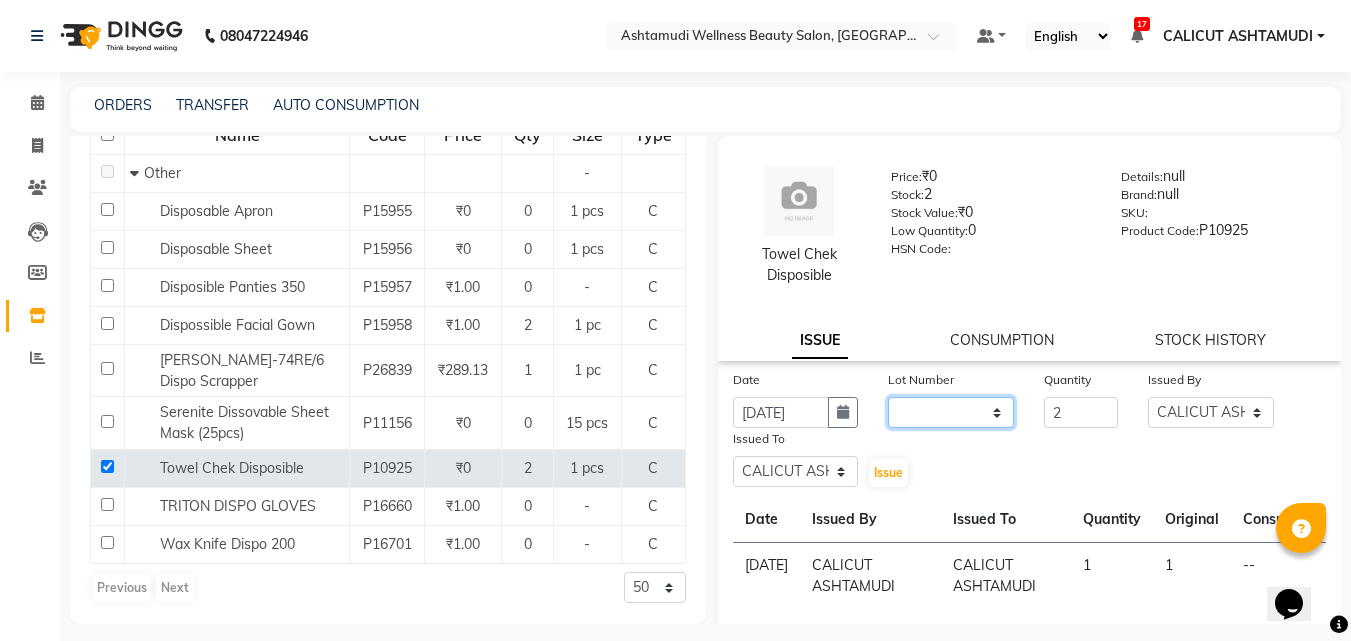 click on "None" 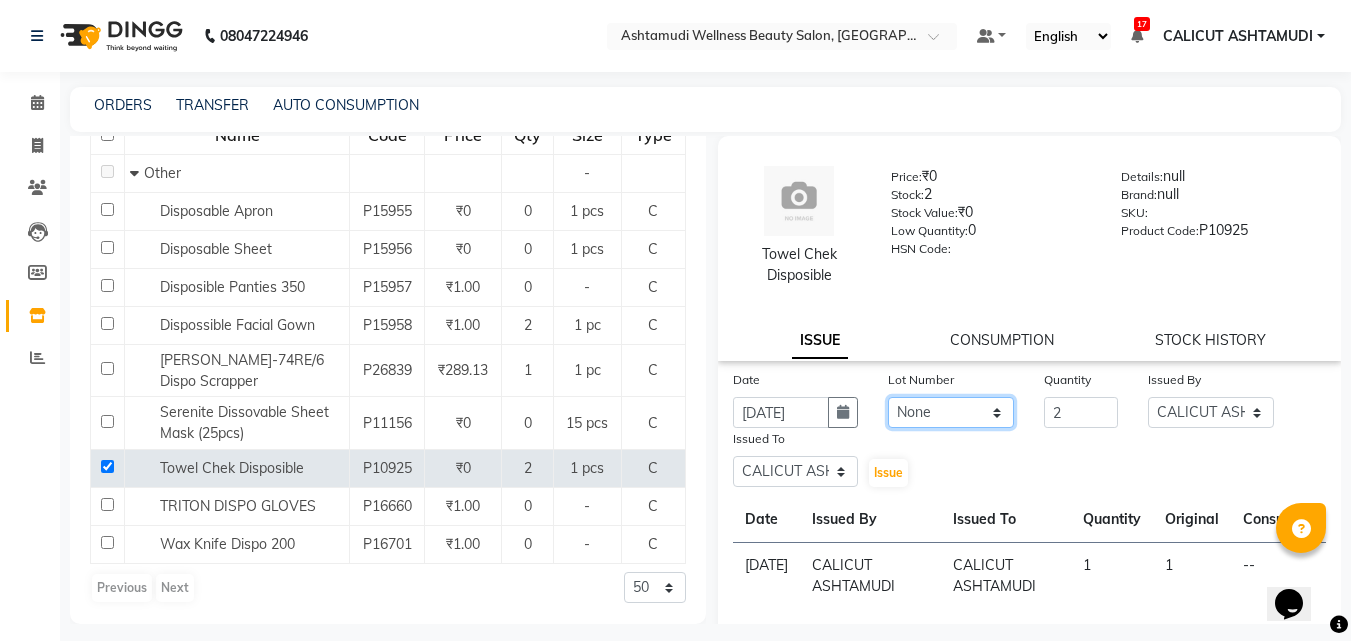 click on "None" 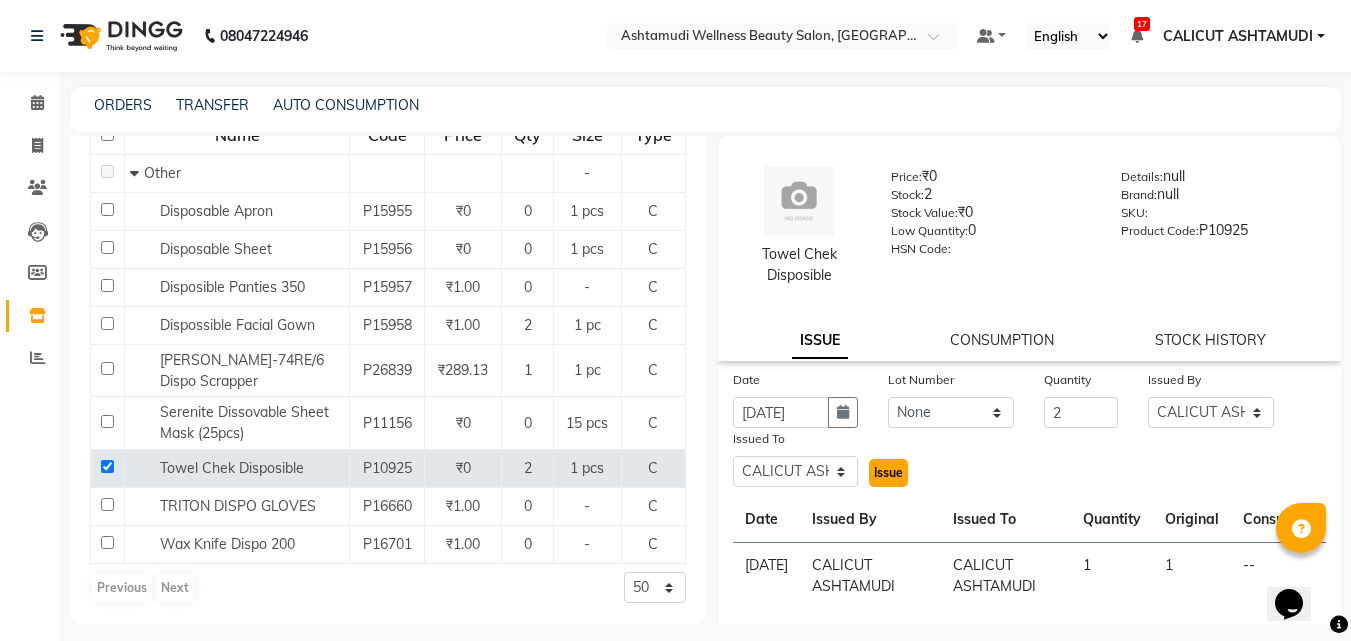 click on "Issue" 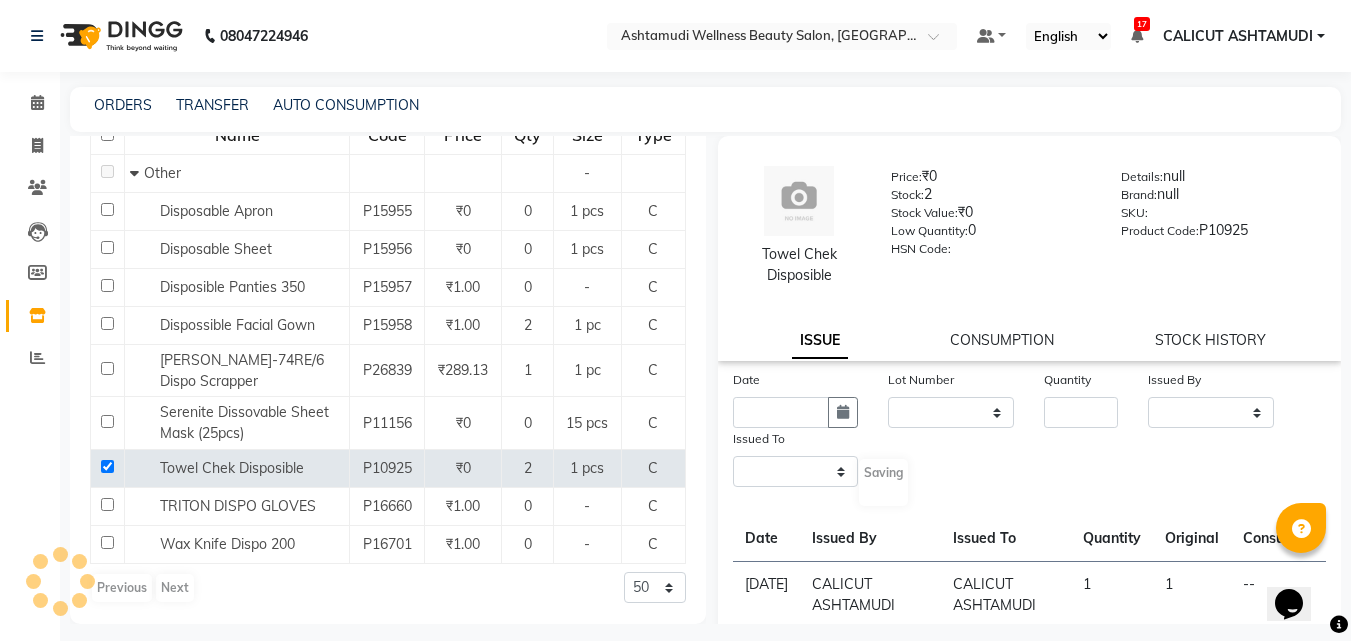 select 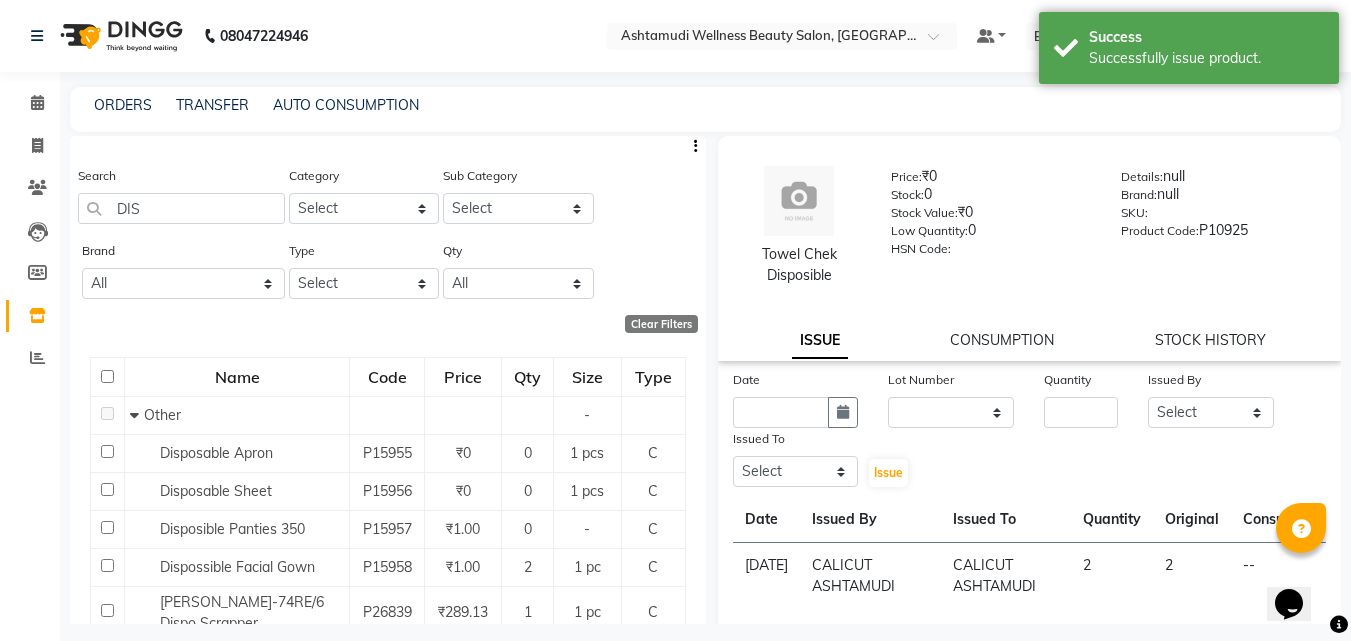 scroll, scrollTop: 0, scrollLeft: 0, axis: both 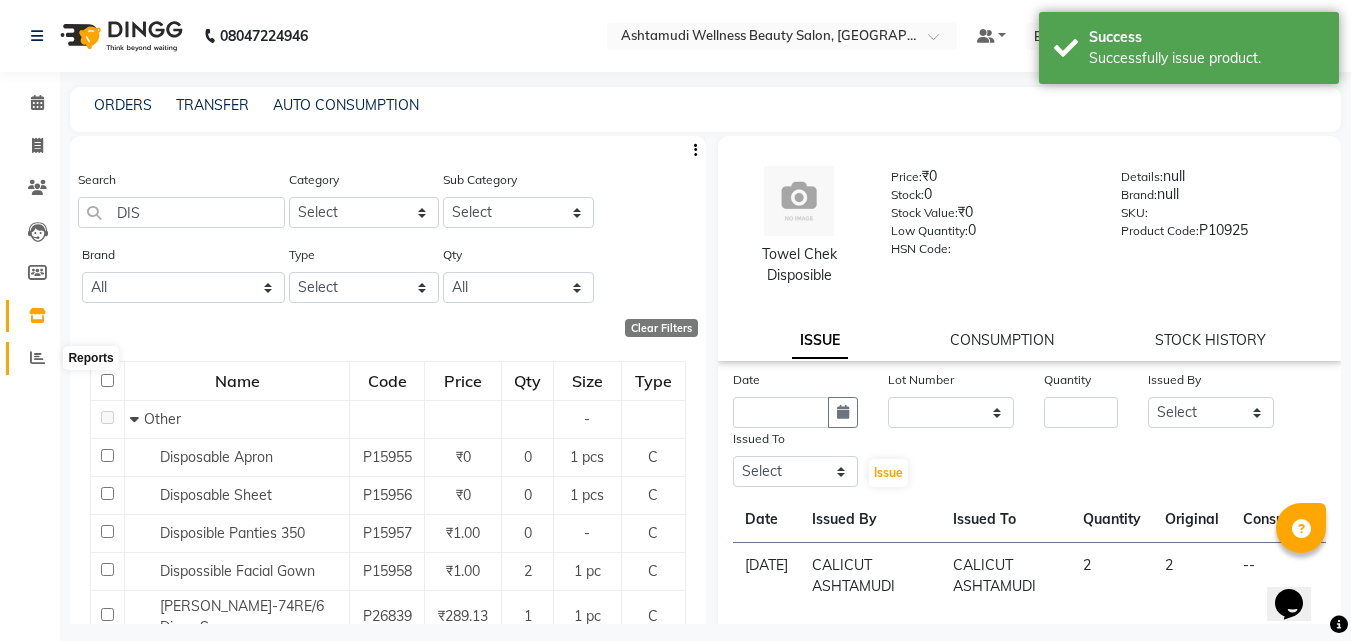 click 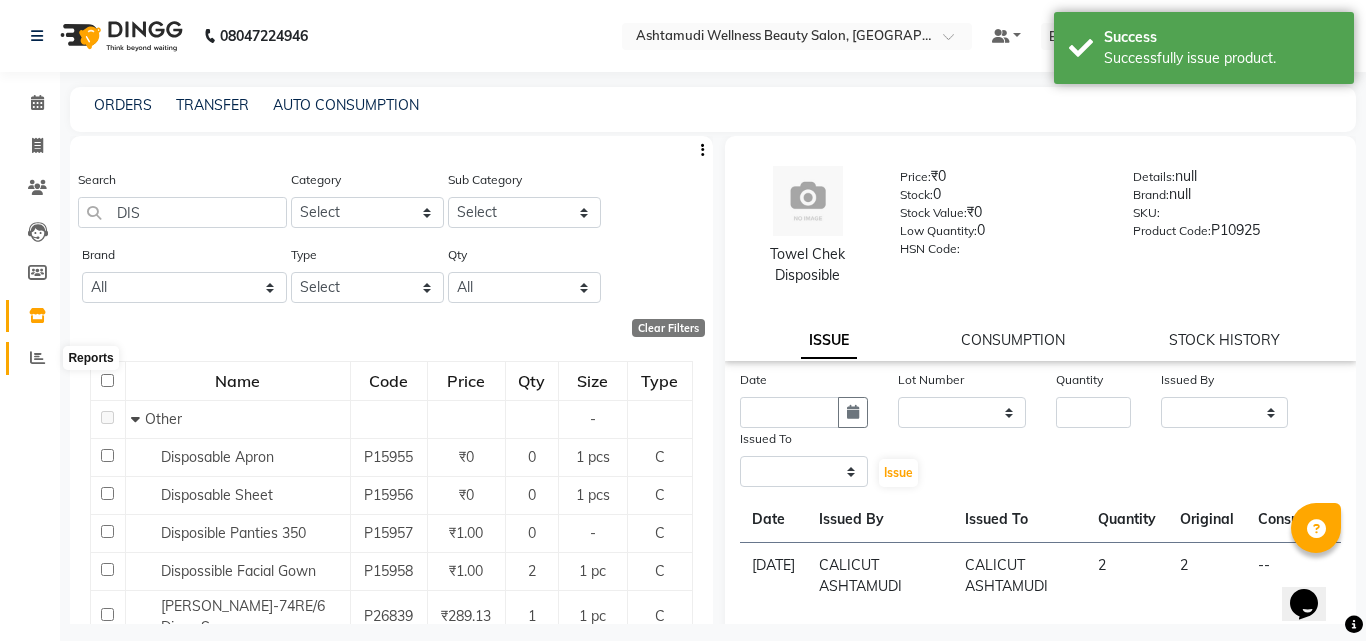 click 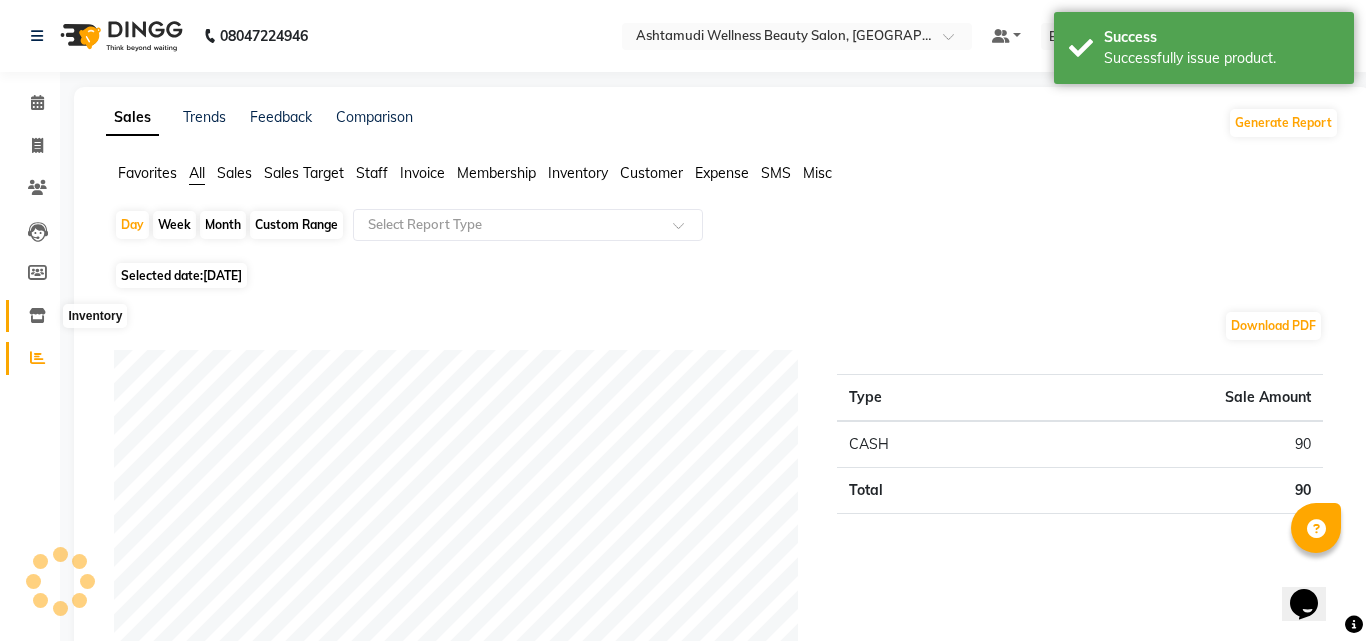 click 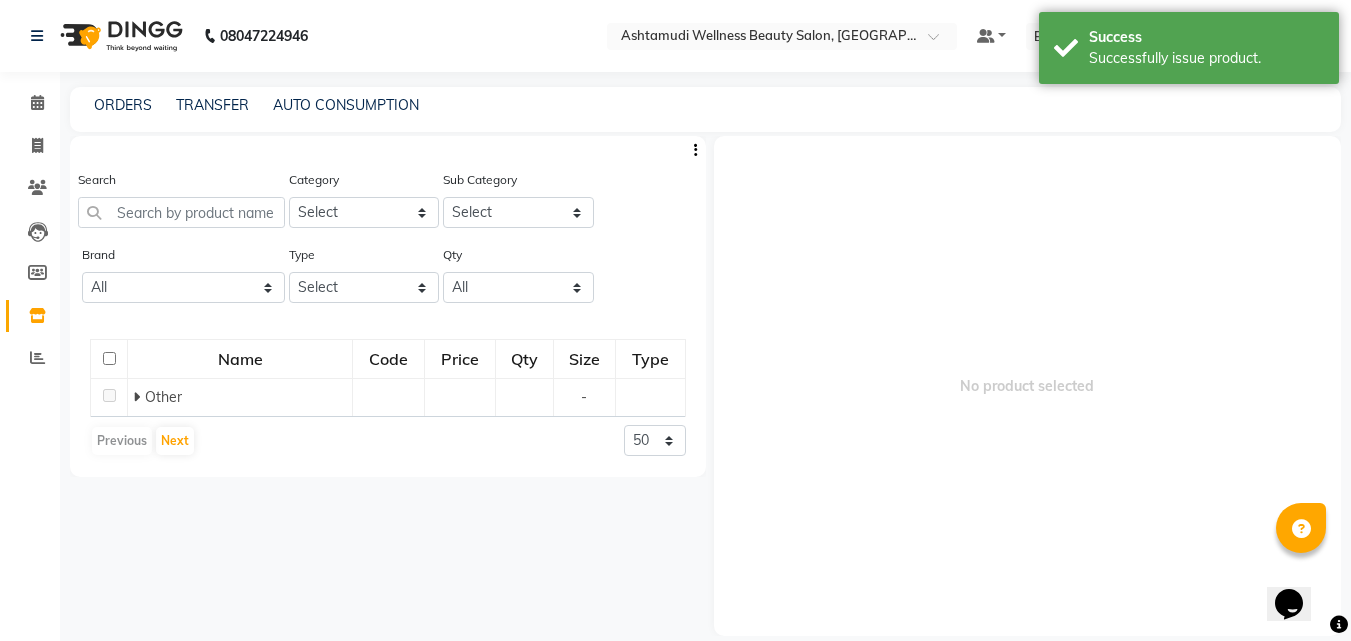 click 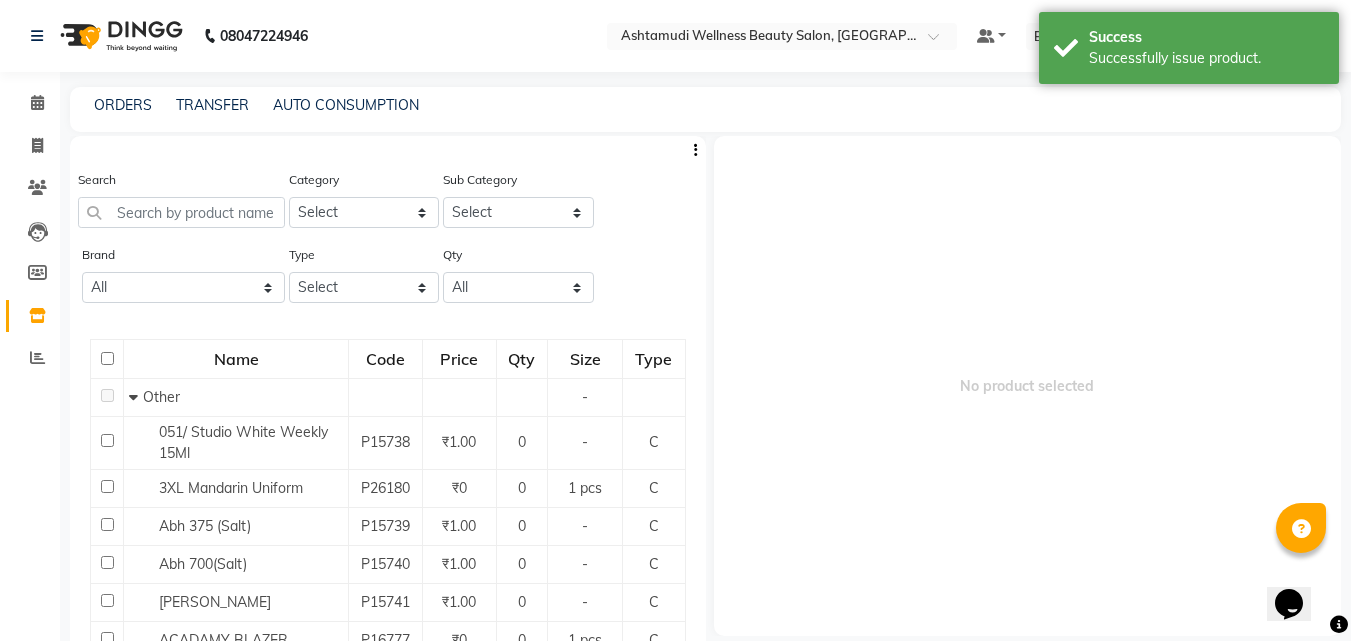 click 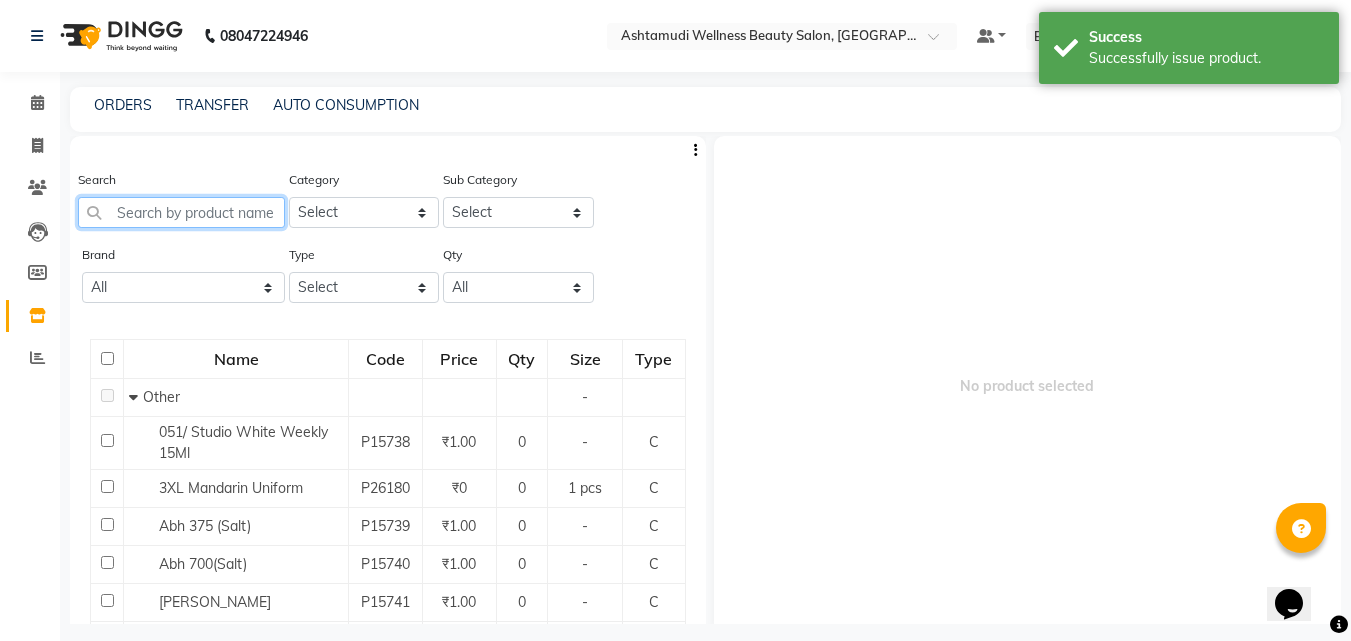 click 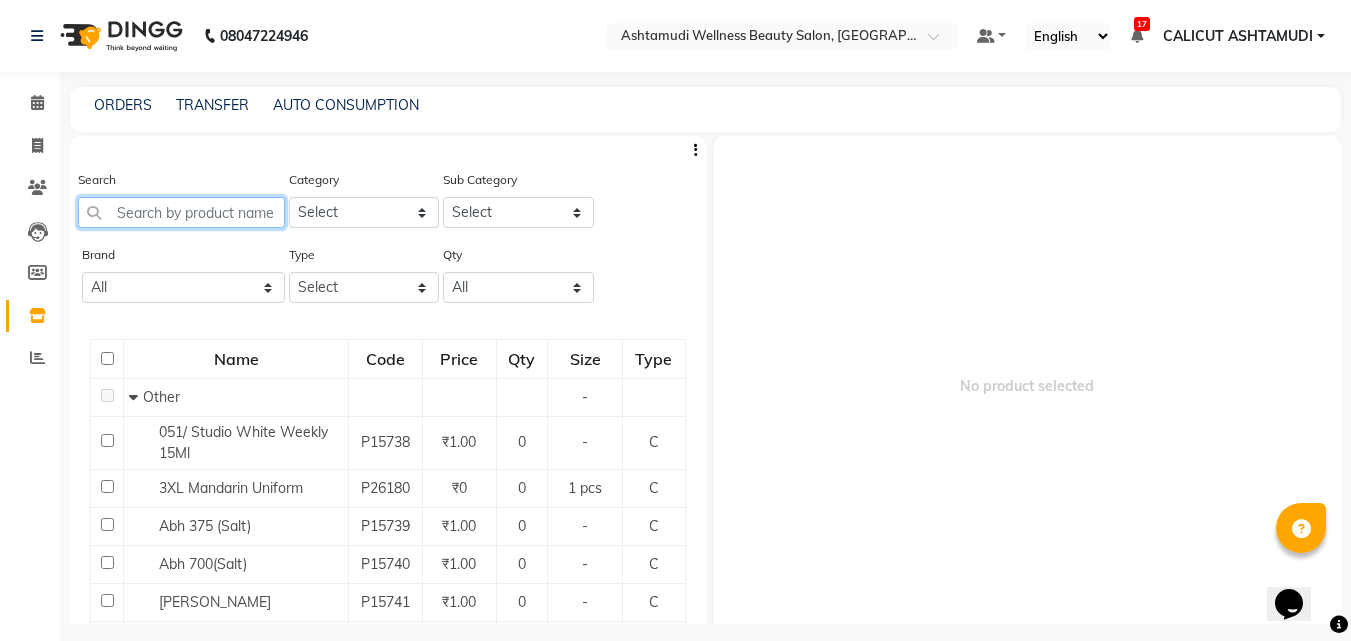click 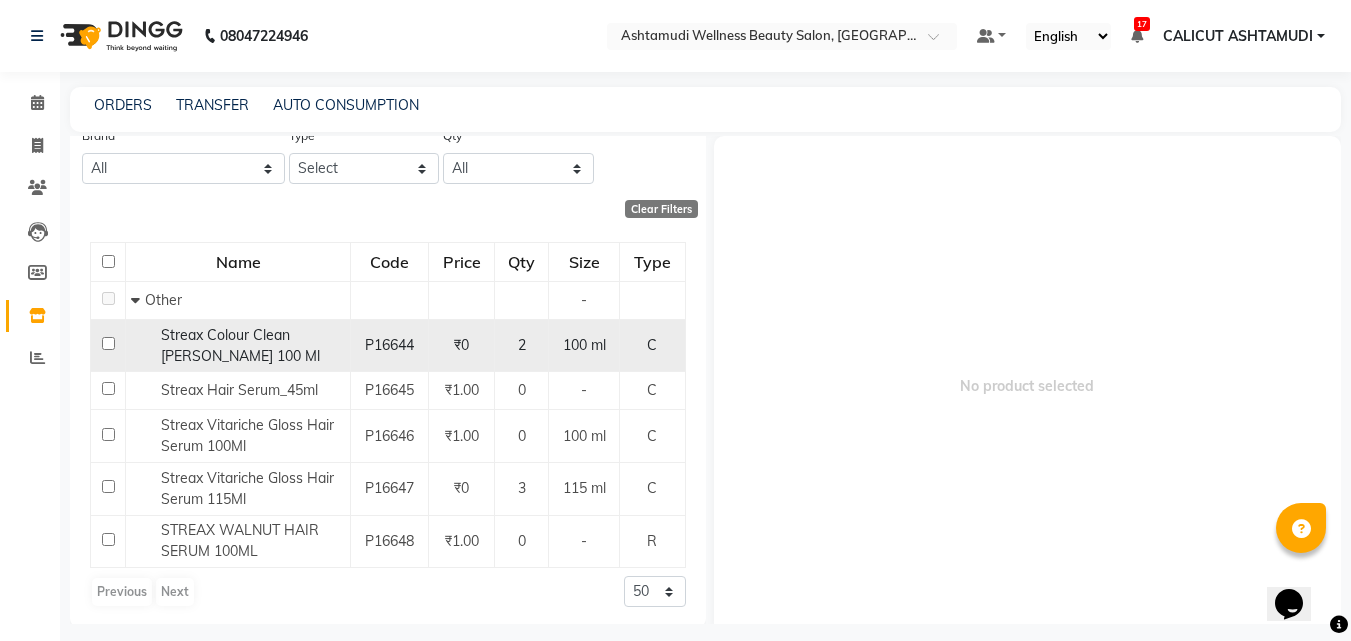 scroll, scrollTop: 123, scrollLeft: 0, axis: vertical 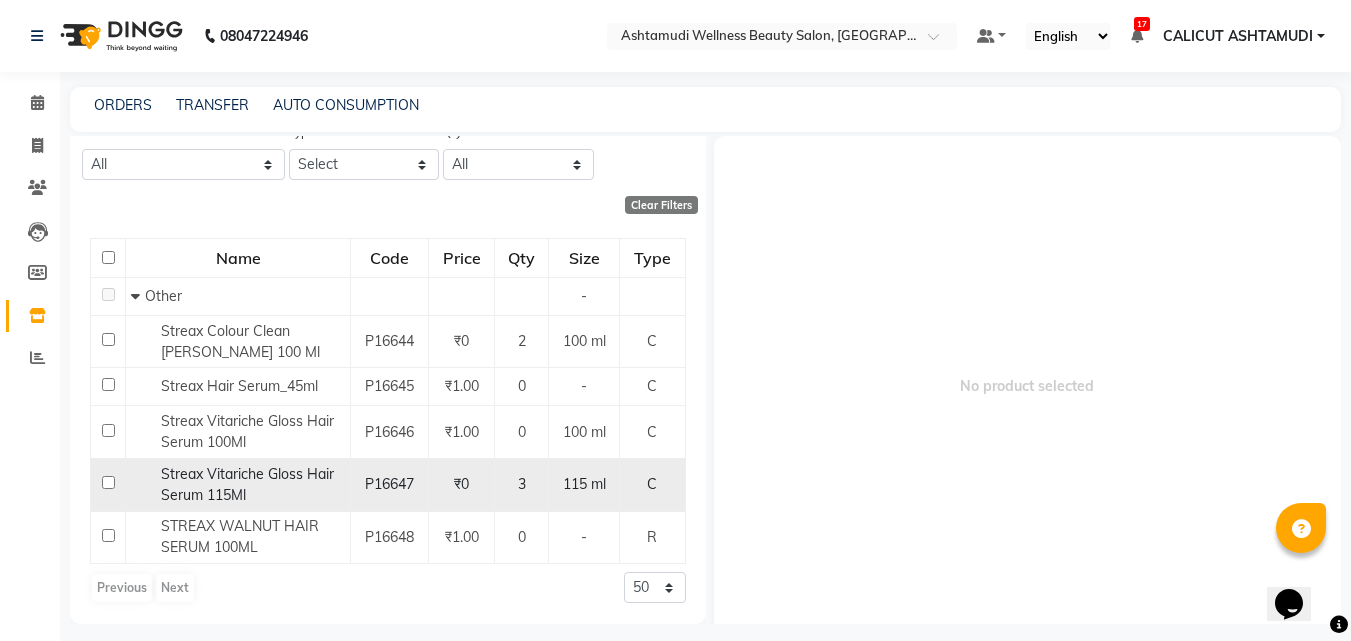 type on "STRE" 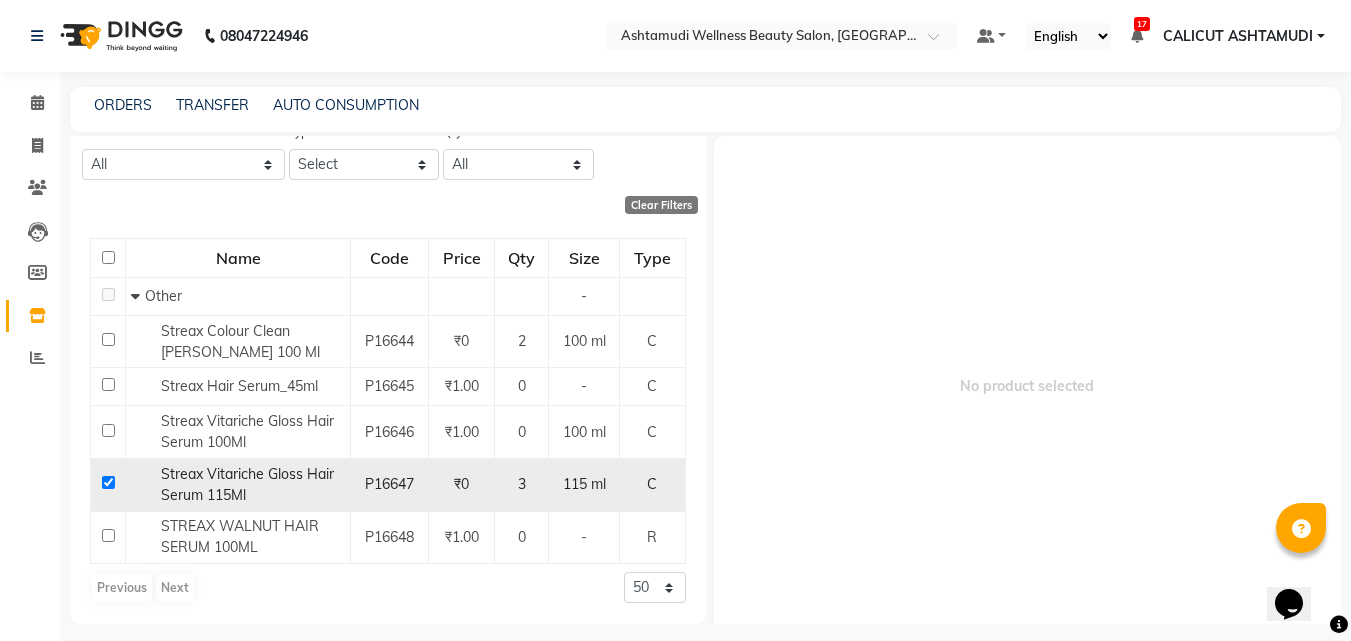 checkbox on "true" 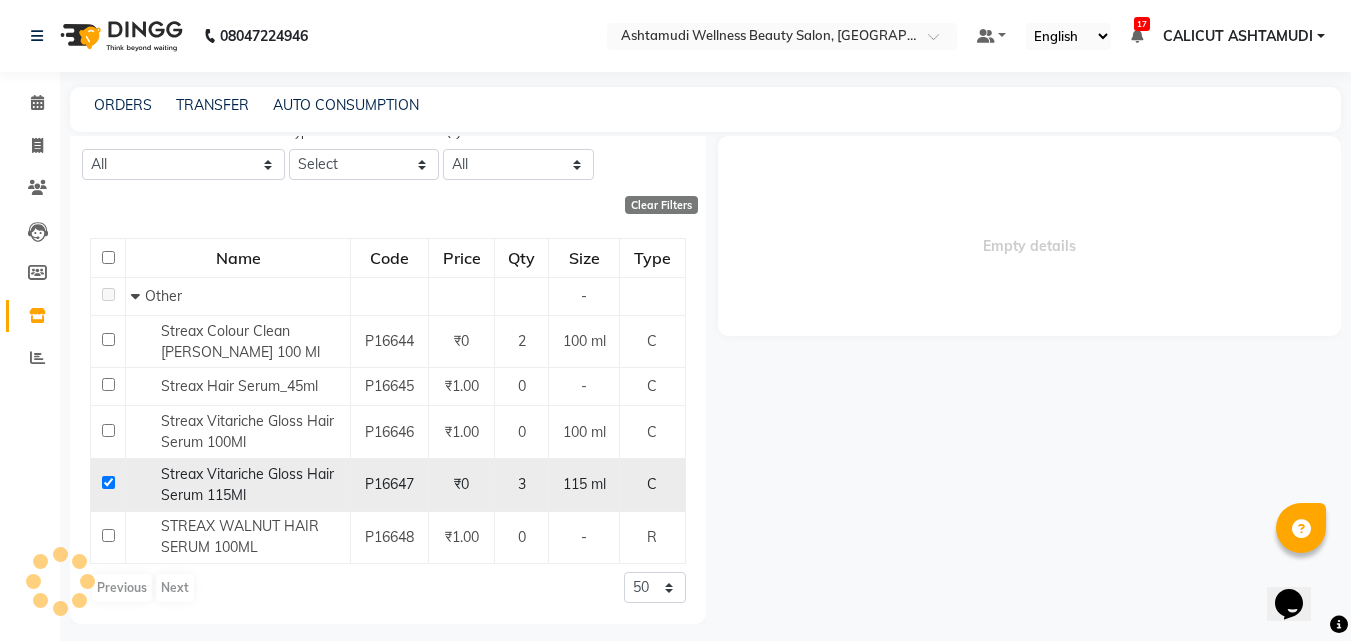 select 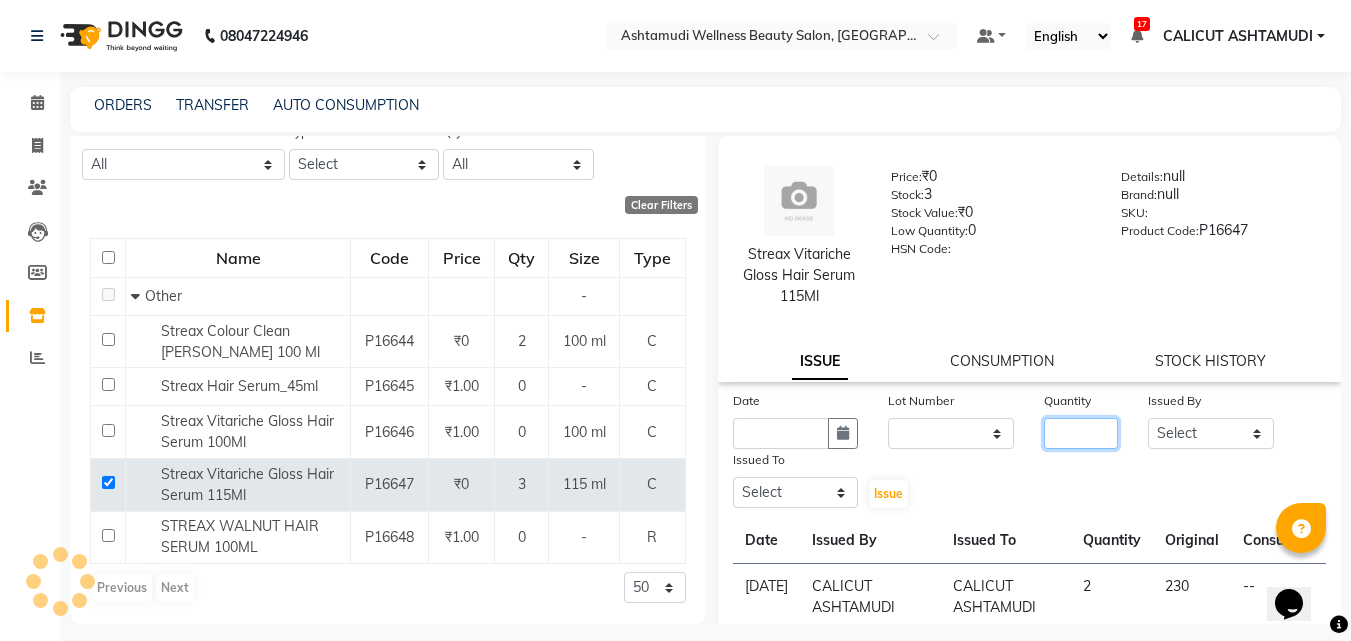 click 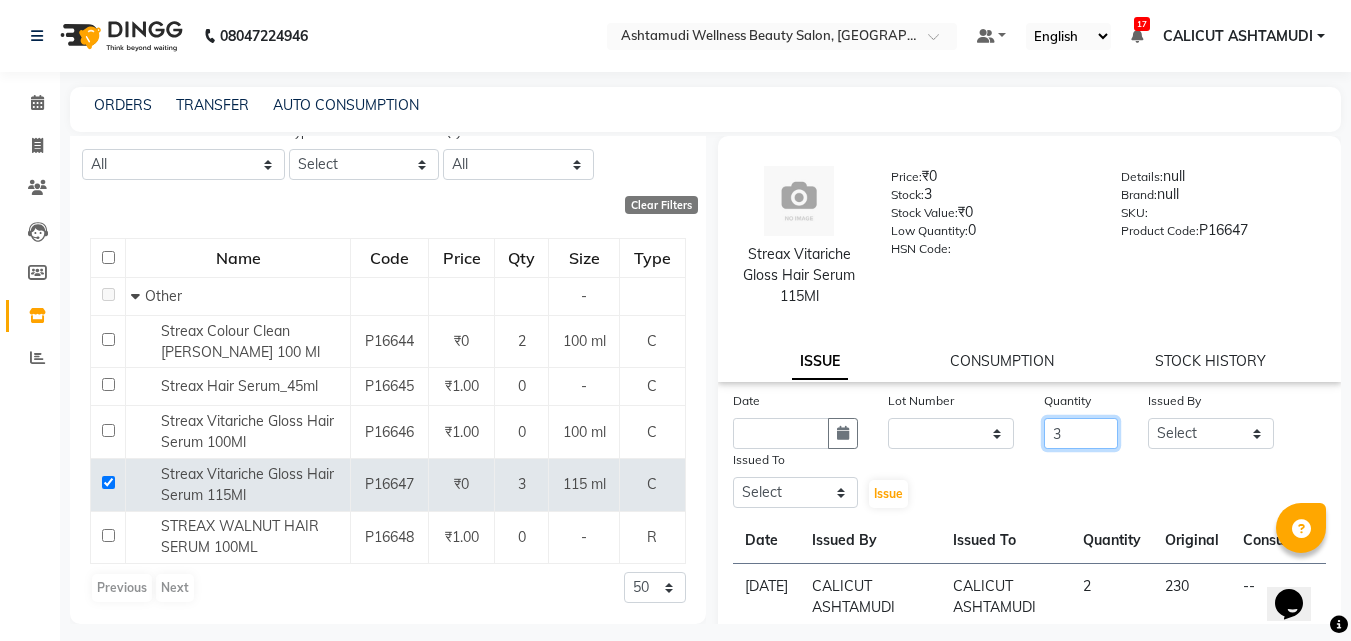 type on "3" 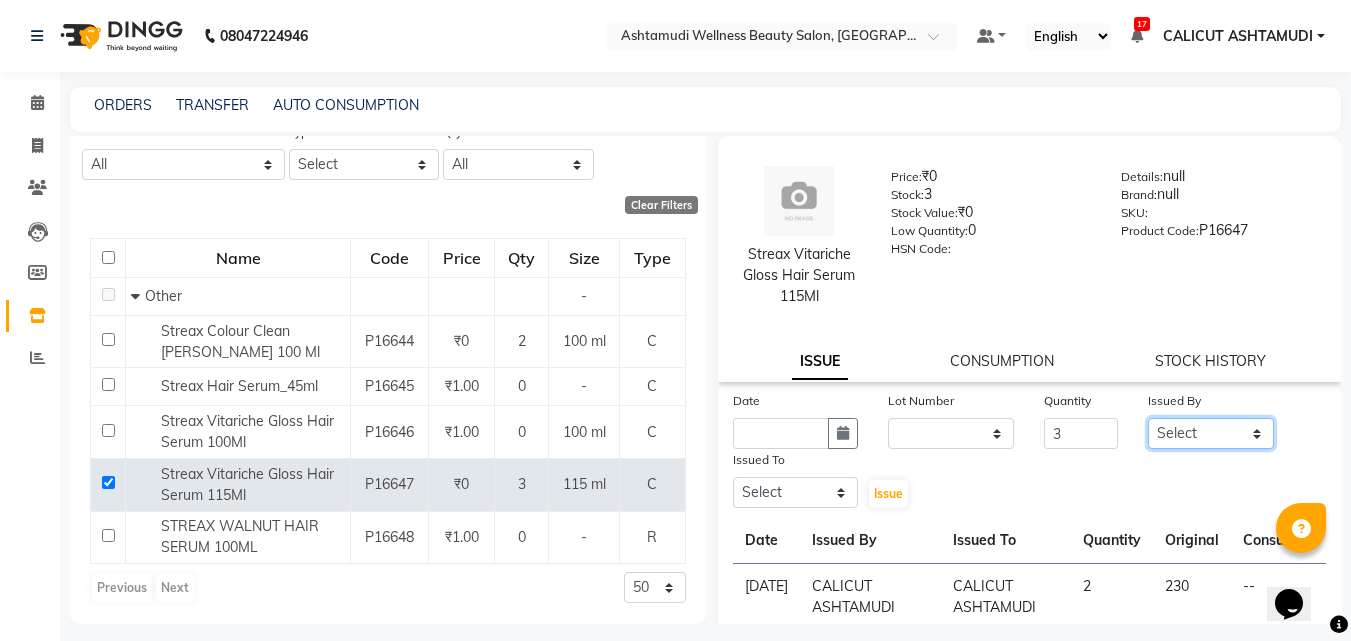 click on "Select Amala George AMBILI C ANKITHA Arya CALICUT ASHTAMUDI FRANKLY	 GRACY KRISHNA Nitesh Punam Gurung Sewan ali Sheela SUHANA  SHABU Titto" 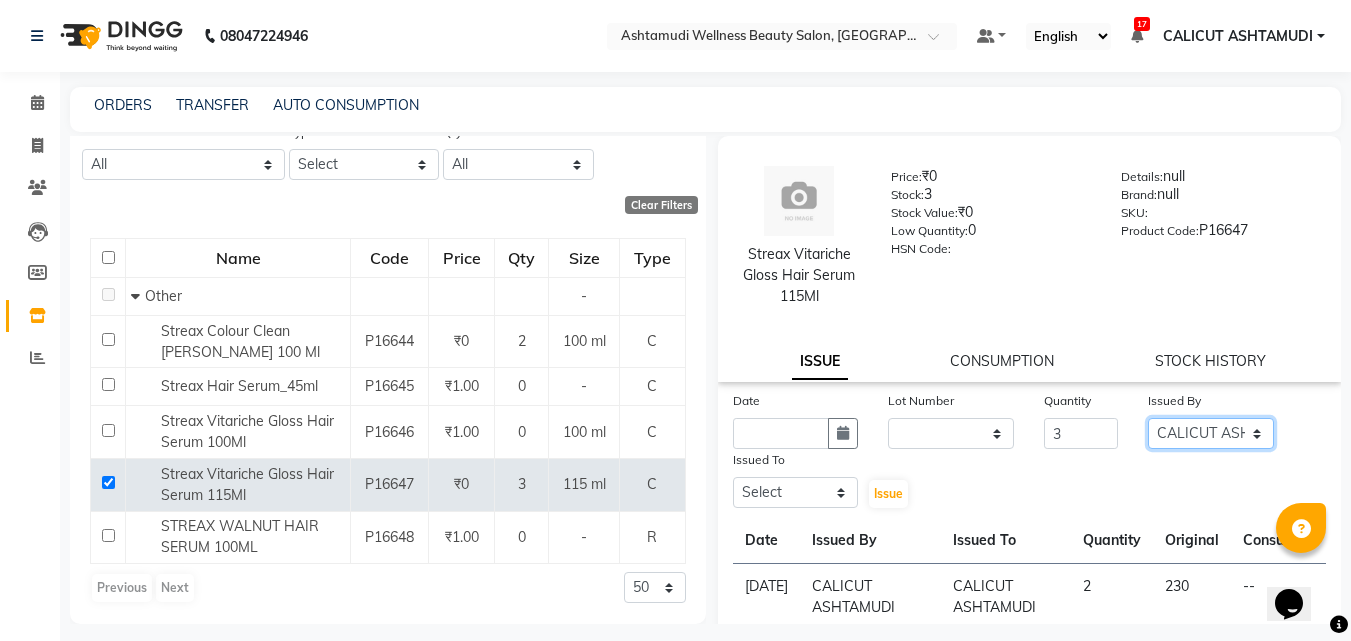 click on "Select Amala George AMBILI C ANKITHA Arya CALICUT ASHTAMUDI FRANKLY	 GRACY KRISHNA Nitesh Punam Gurung Sewan ali Sheela SUHANA  SHABU Titto" 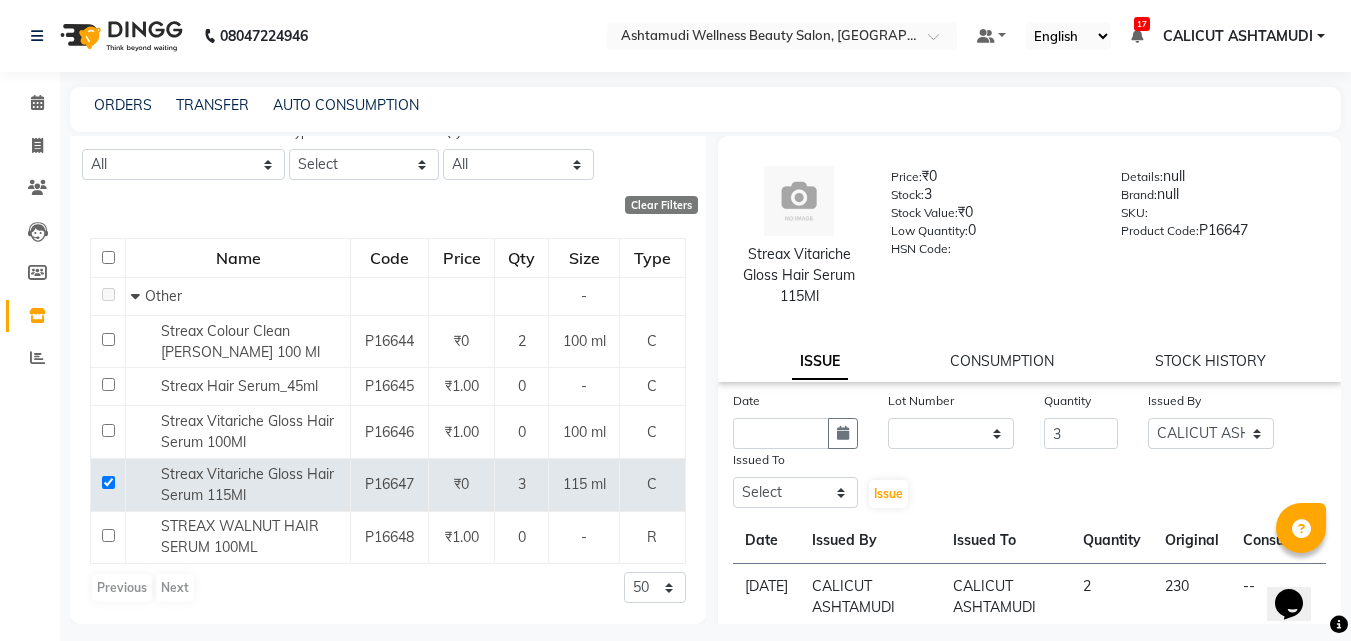click on "Date Lot Number None Quantity 3 Issued By Select Amala George AMBILI C ANKITHA Arya CALICUT ASHTAMUDI FRANKLY	 GRACY KRISHNA Nitesh Punam Gurung Sewan ali Sheela SUHANA  SHABU Titto Issued To Select Amala George AMBILI C ANKITHA Arya CALICUT ASHTAMUDI FRANKLY	 GRACY KRISHNA Nitesh Punam Gurung Sewan ali Sheela SUHANA  SHABU Titto  Issue" 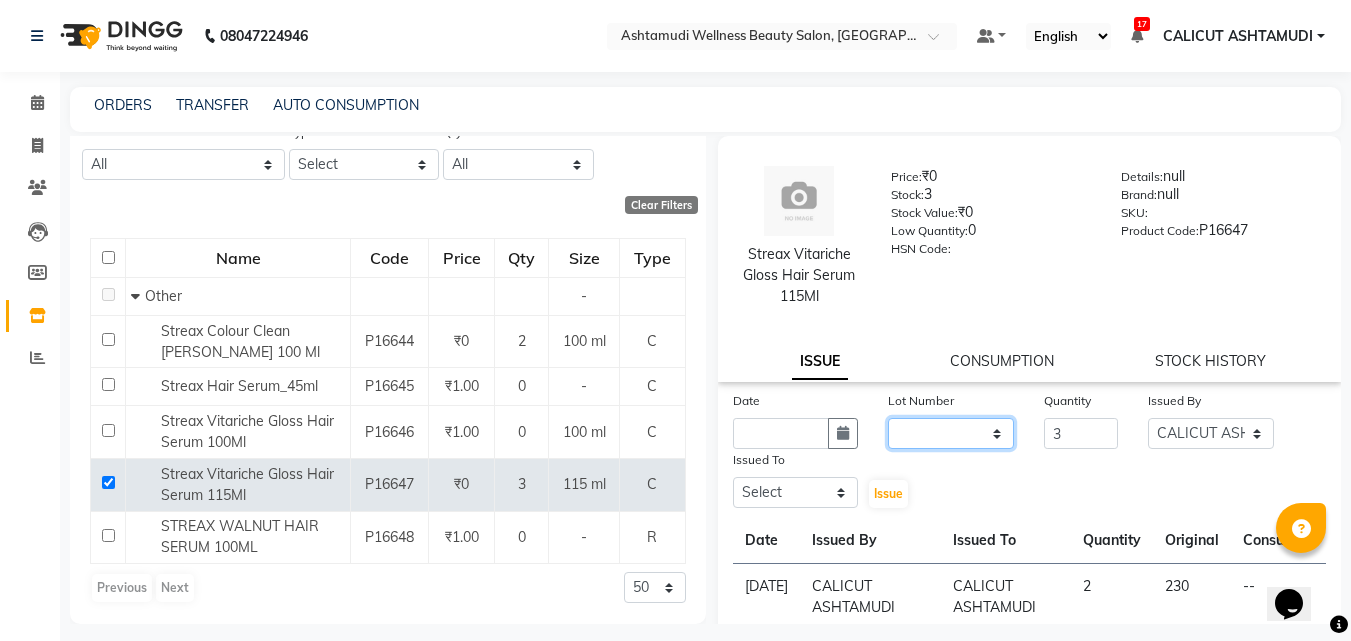 click on "None" 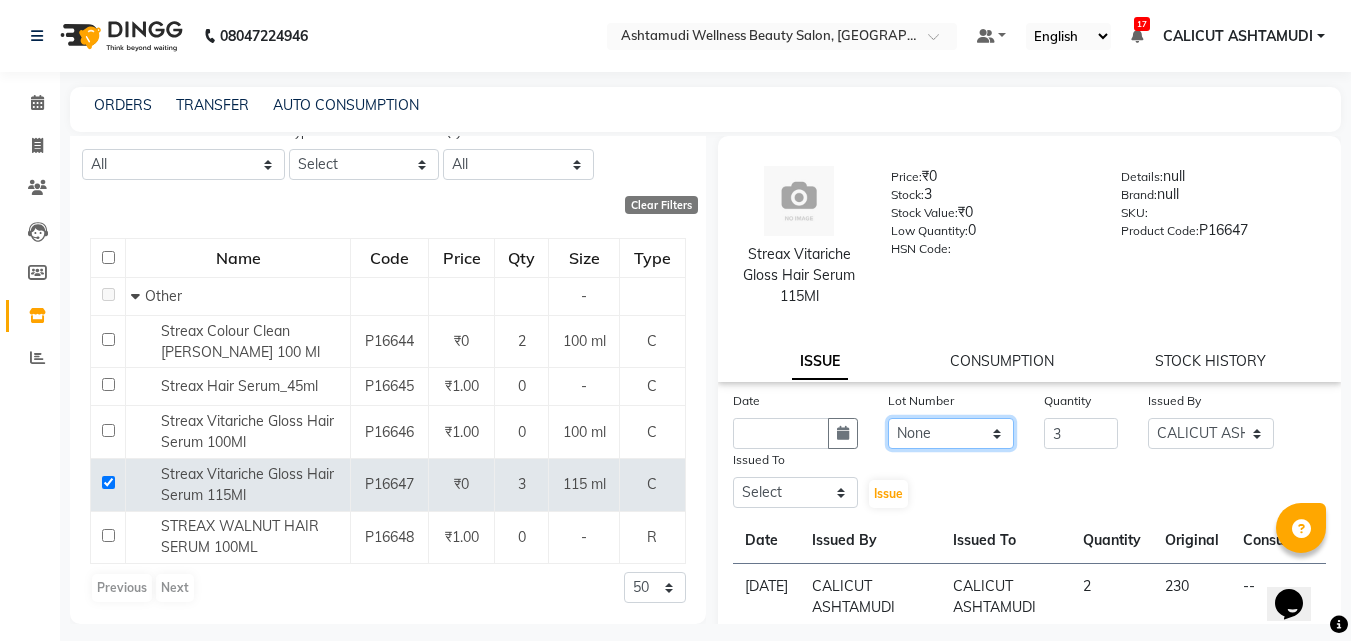 click on "None" 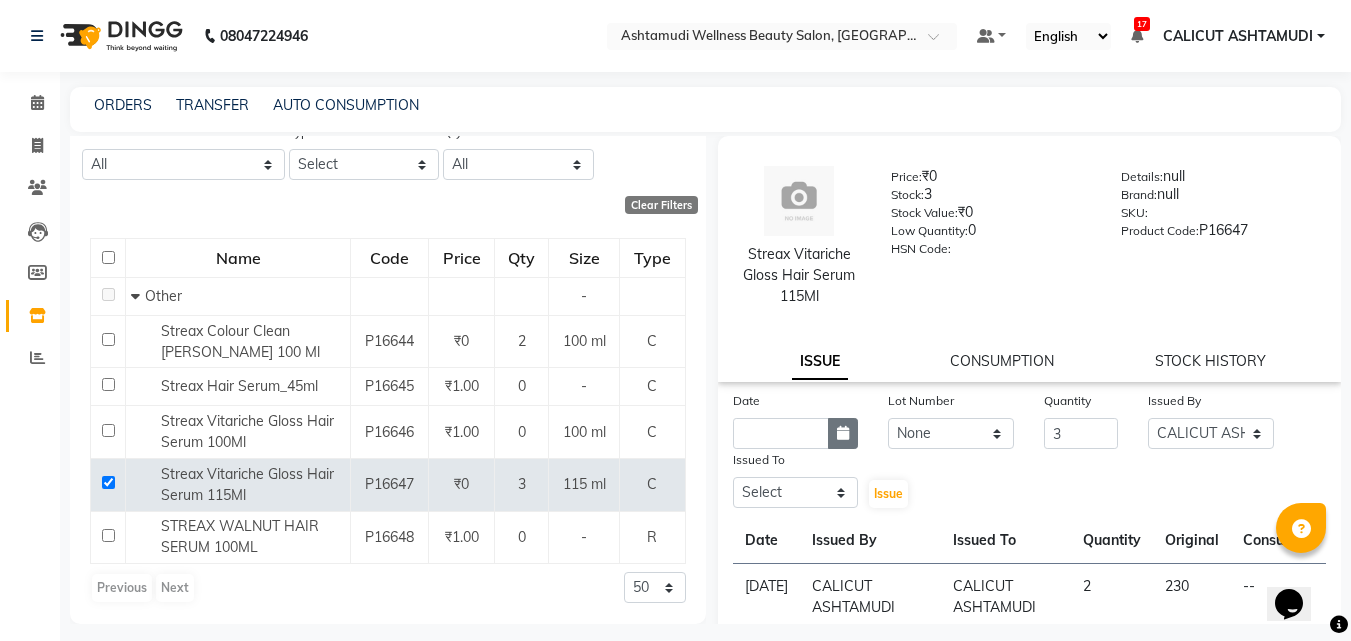 click 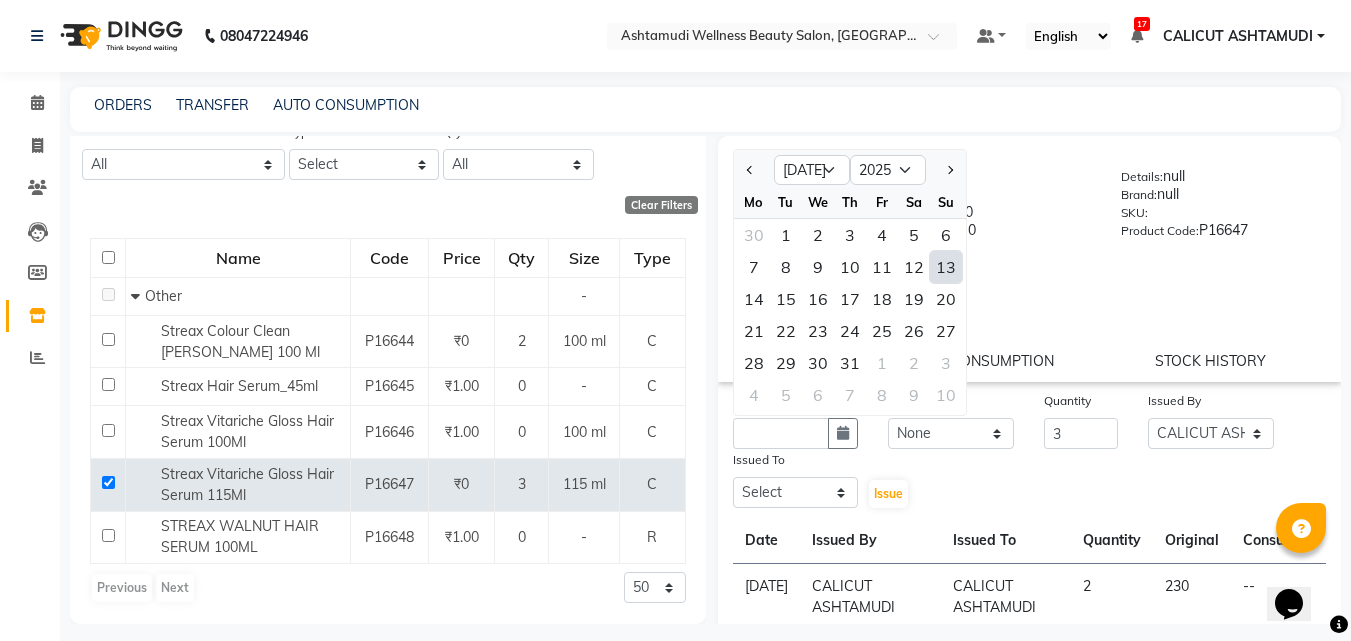 click on "13" 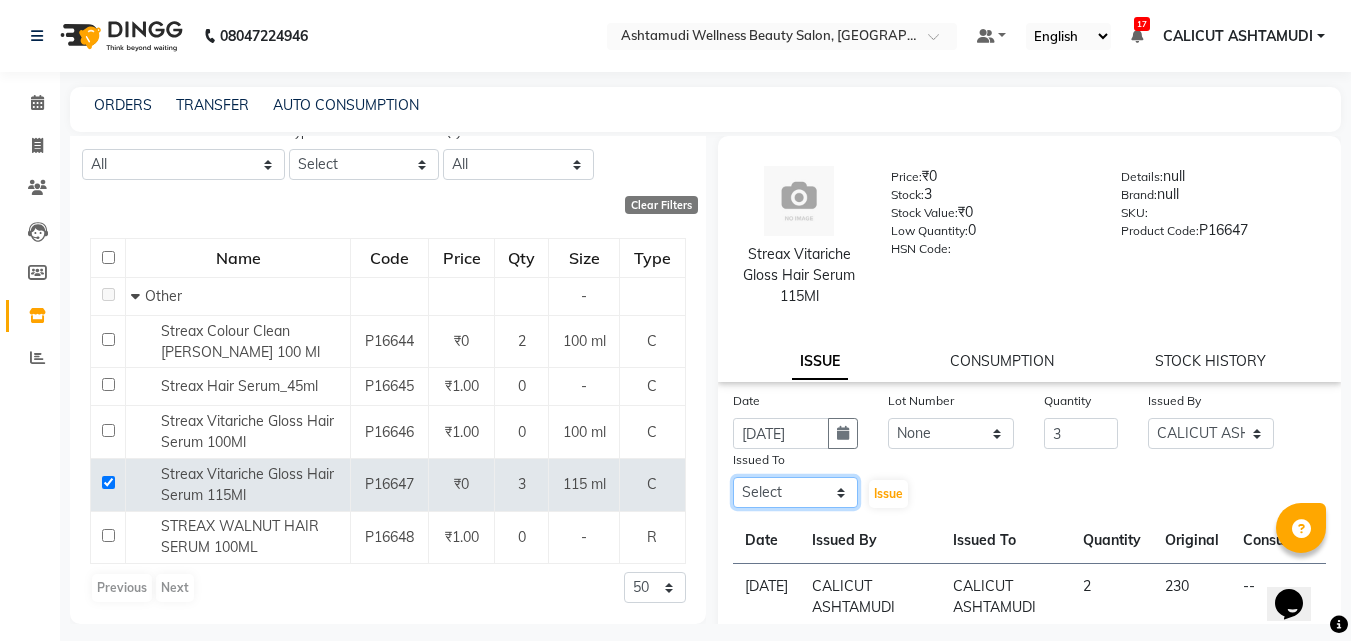 click on "Select Amala George AMBILI C ANKITHA Arya CALICUT ASHTAMUDI FRANKLY	 GRACY KRISHNA Nitesh Punam Gurung Sewan ali Sheela SUHANA  SHABU Titto" 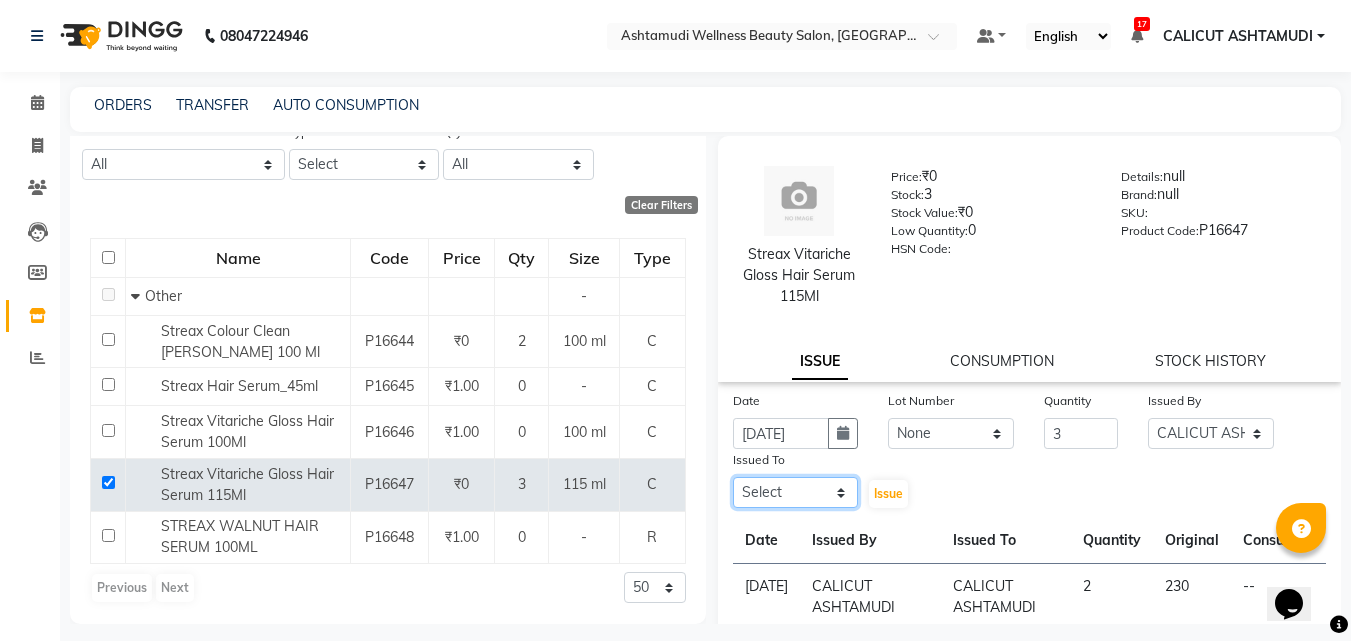 select on "26969" 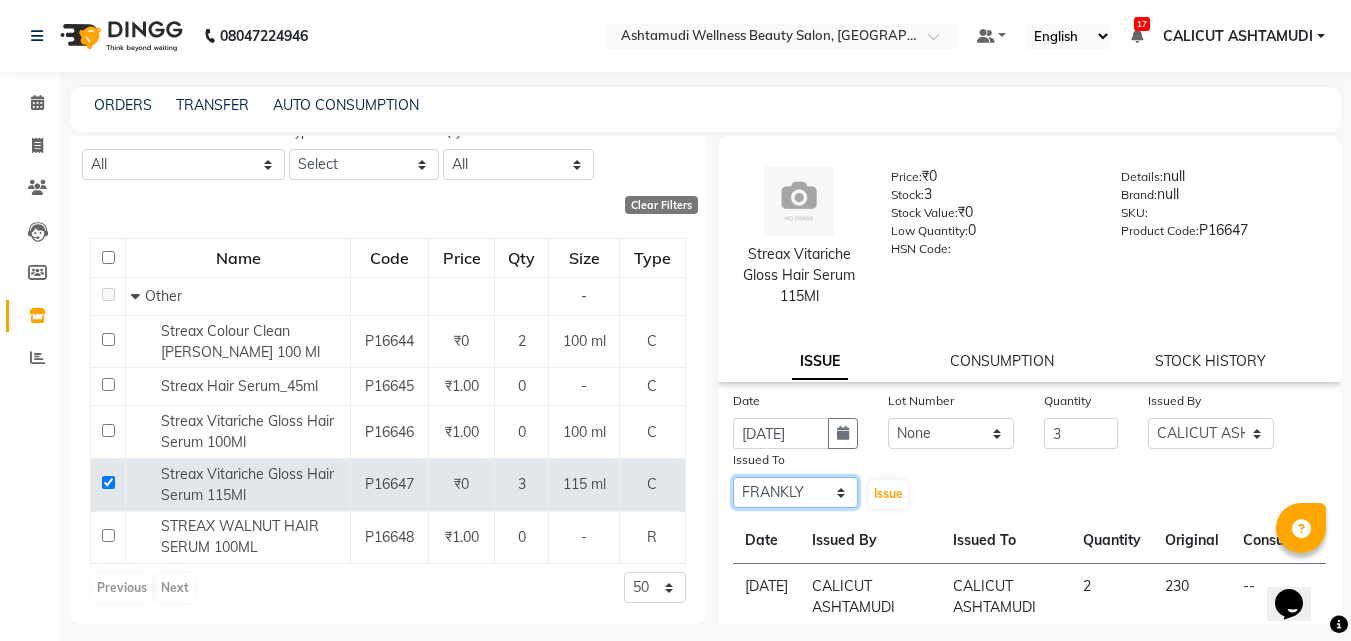 click on "Select Amala George AMBILI C ANKITHA Arya CALICUT ASHTAMUDI FRANKLY	 GRACY KRISHNA Nitesh Punam Gurung Sewan ali Sheela SUHANA  SHABU Titto" 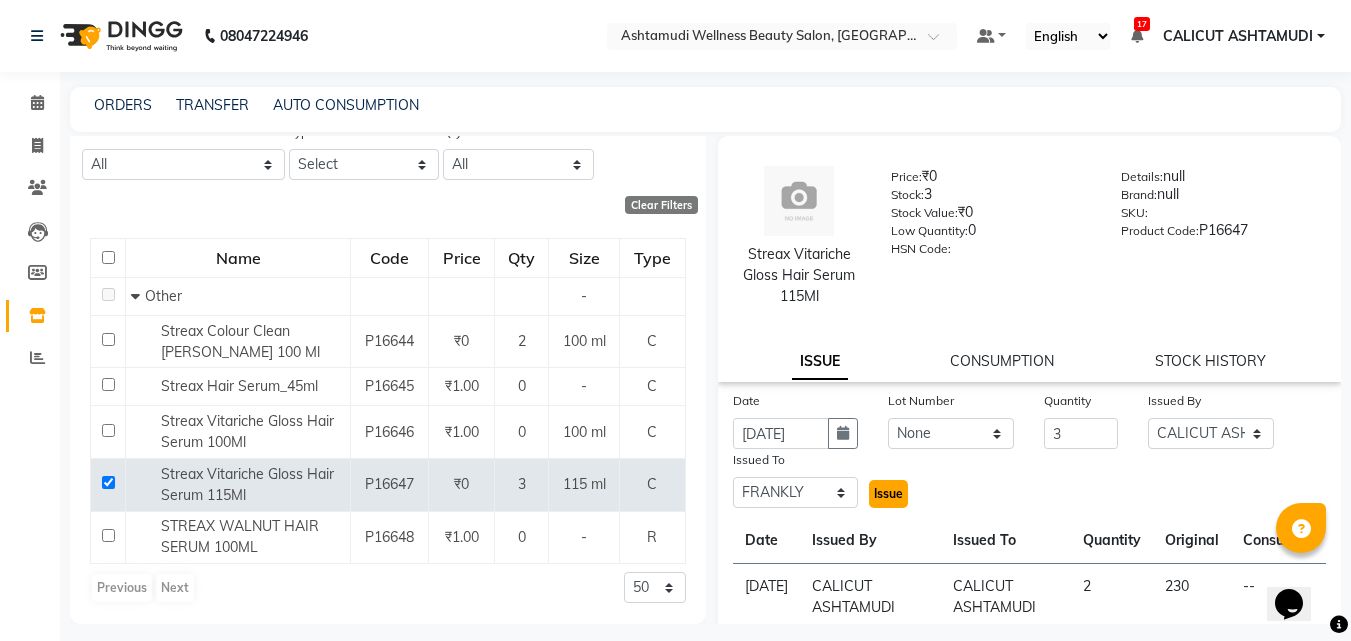 click on "Issue" 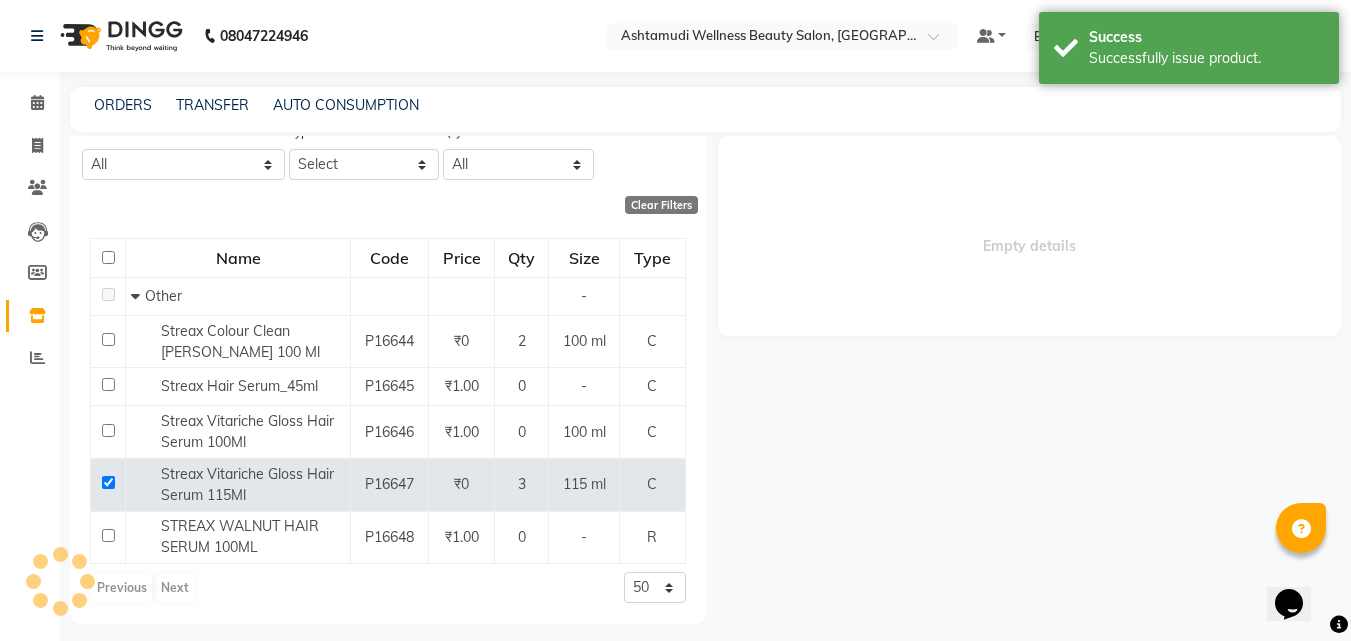 select 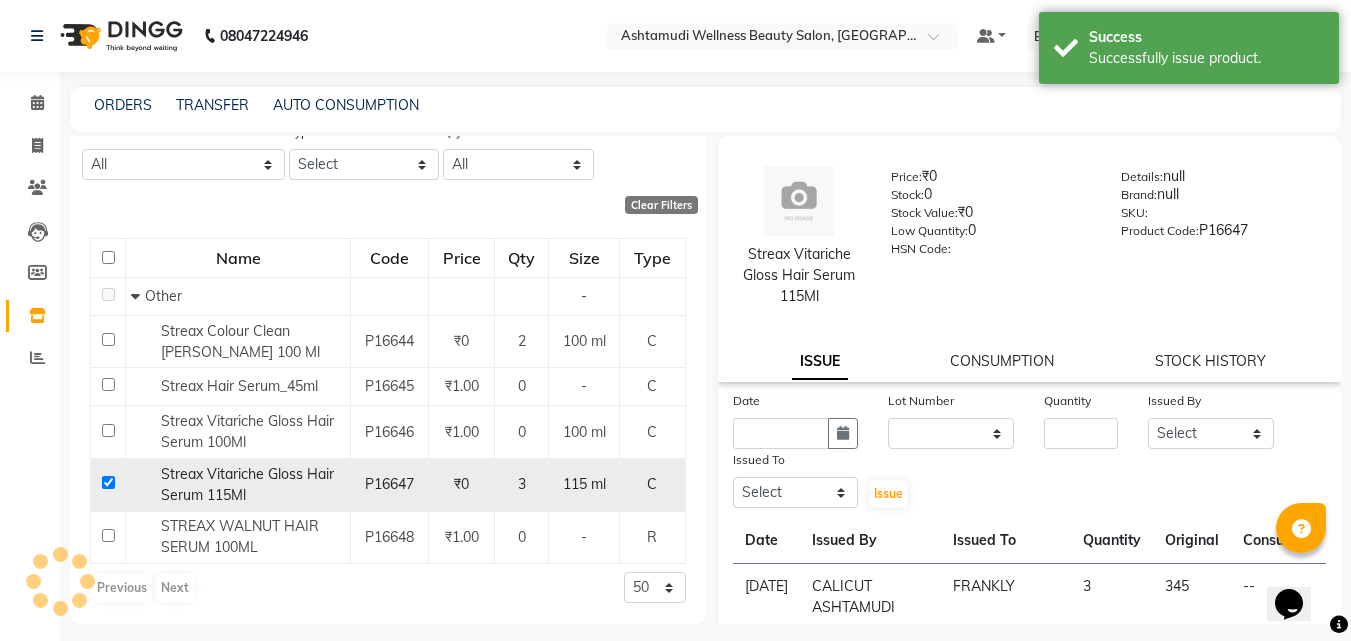 click 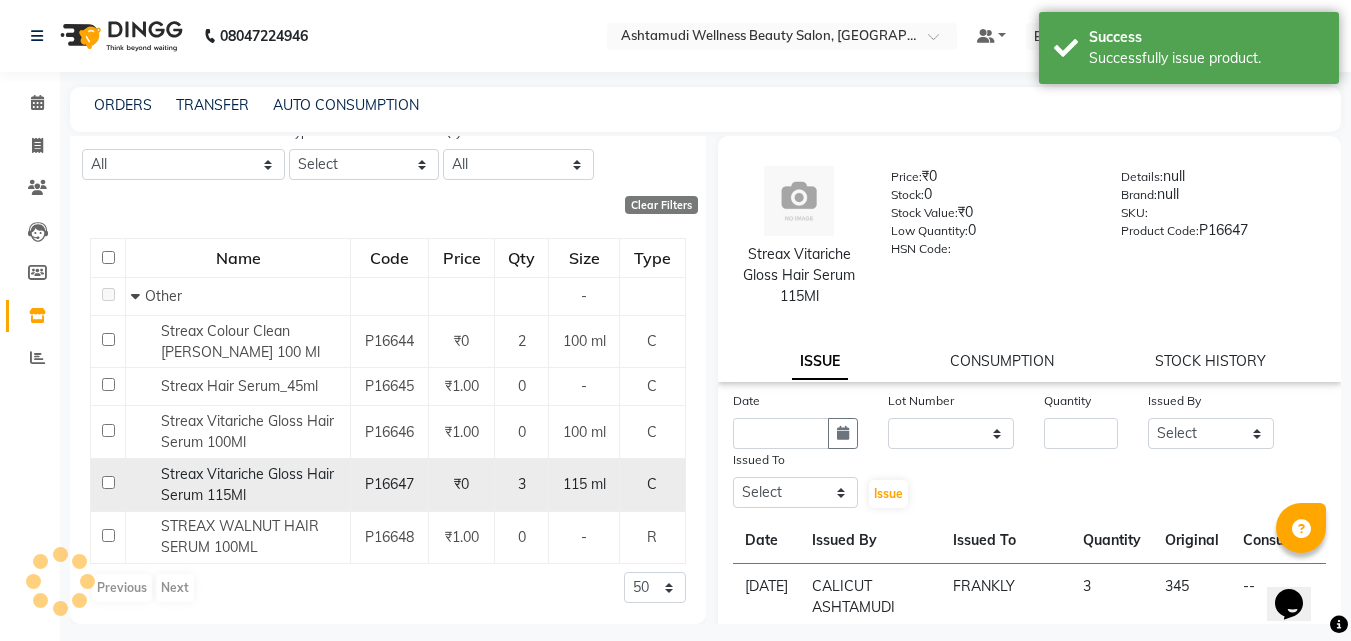 checkbox on "false" 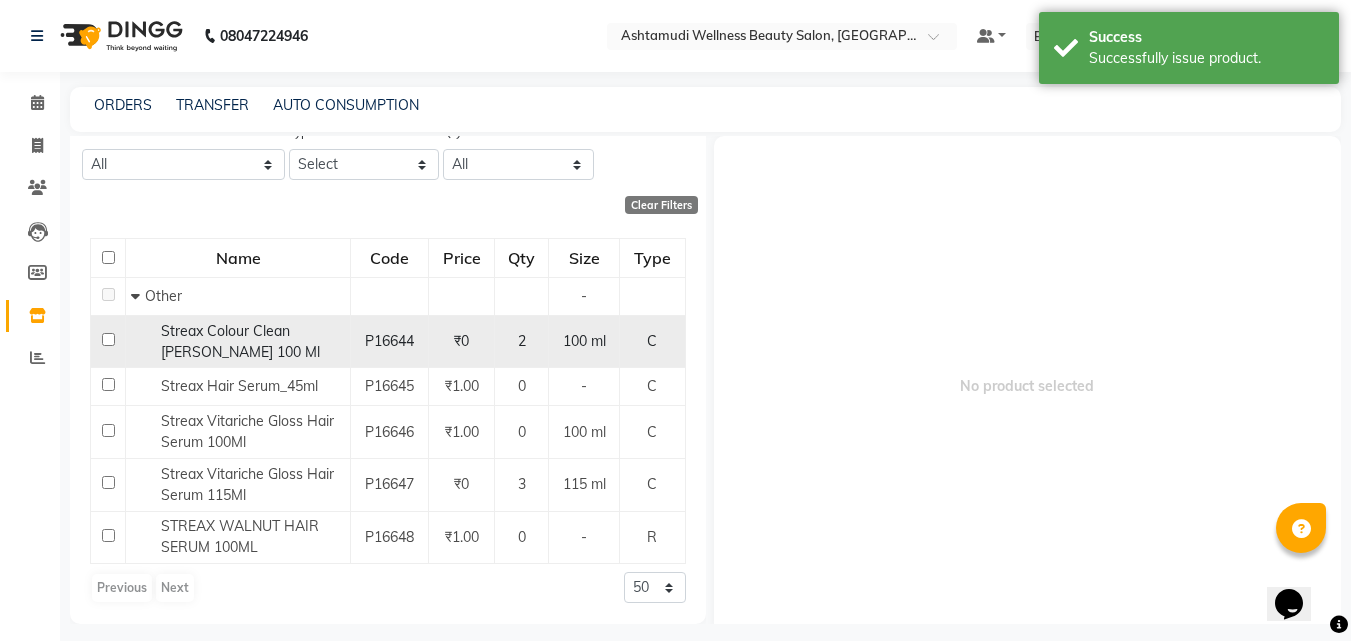 click 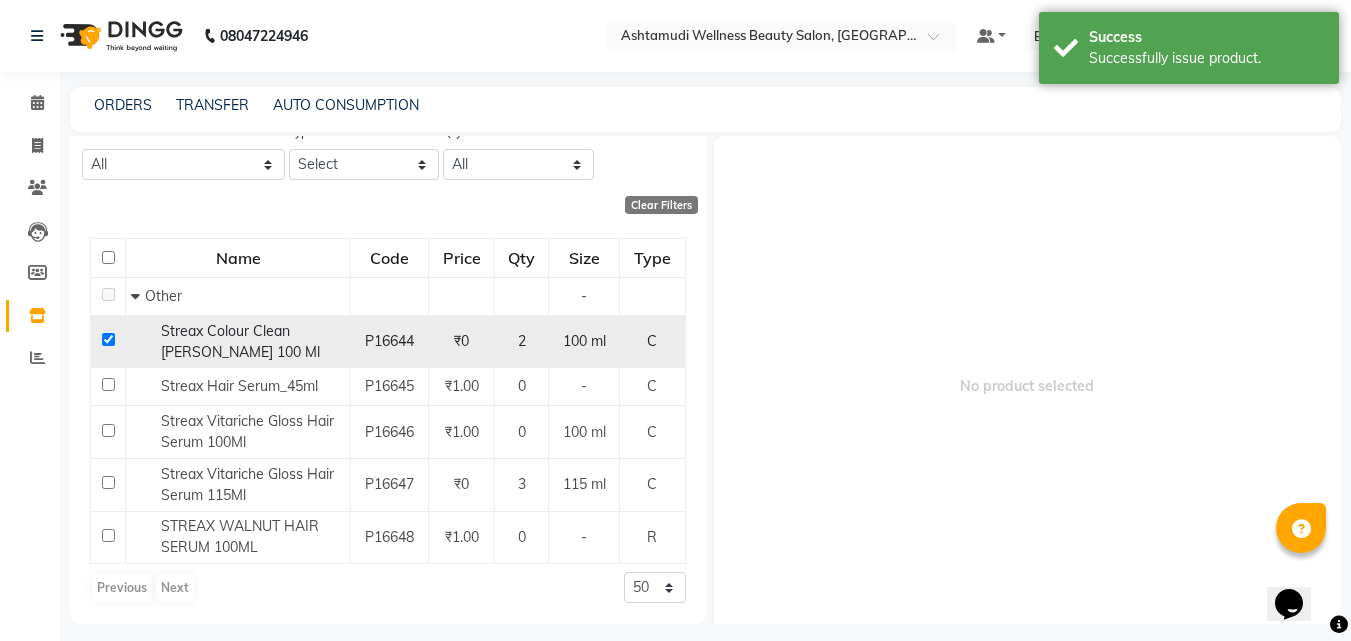 checkbox on "true" 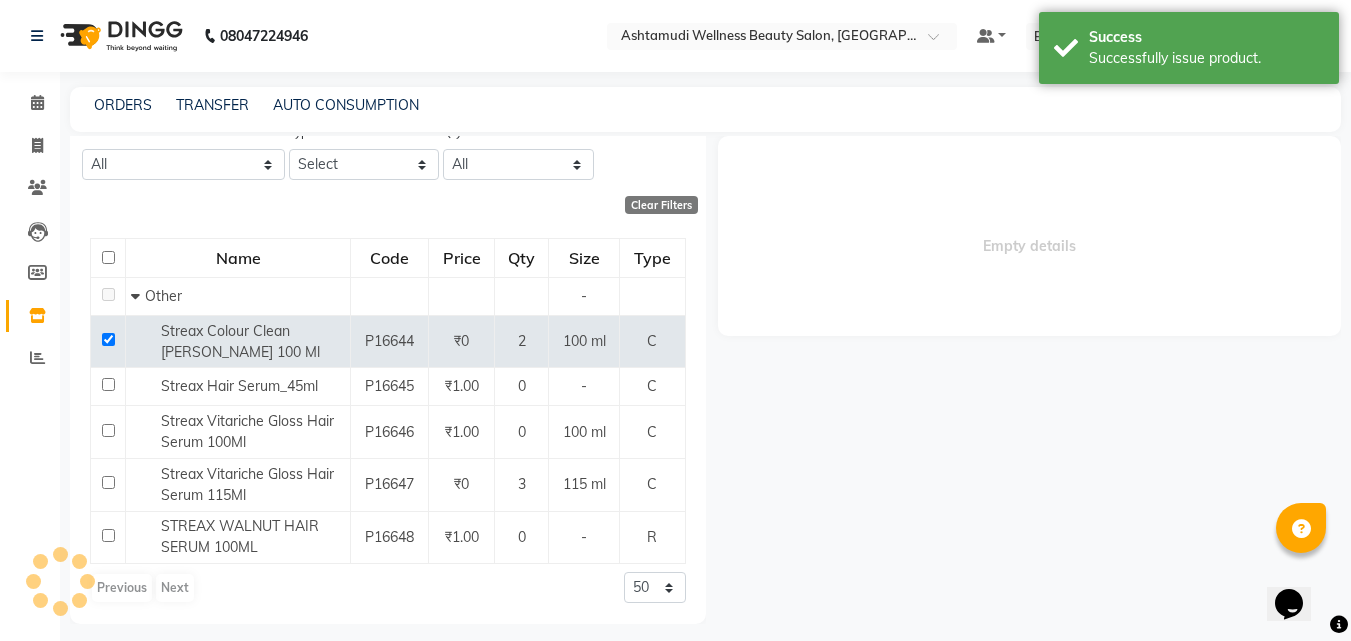 select 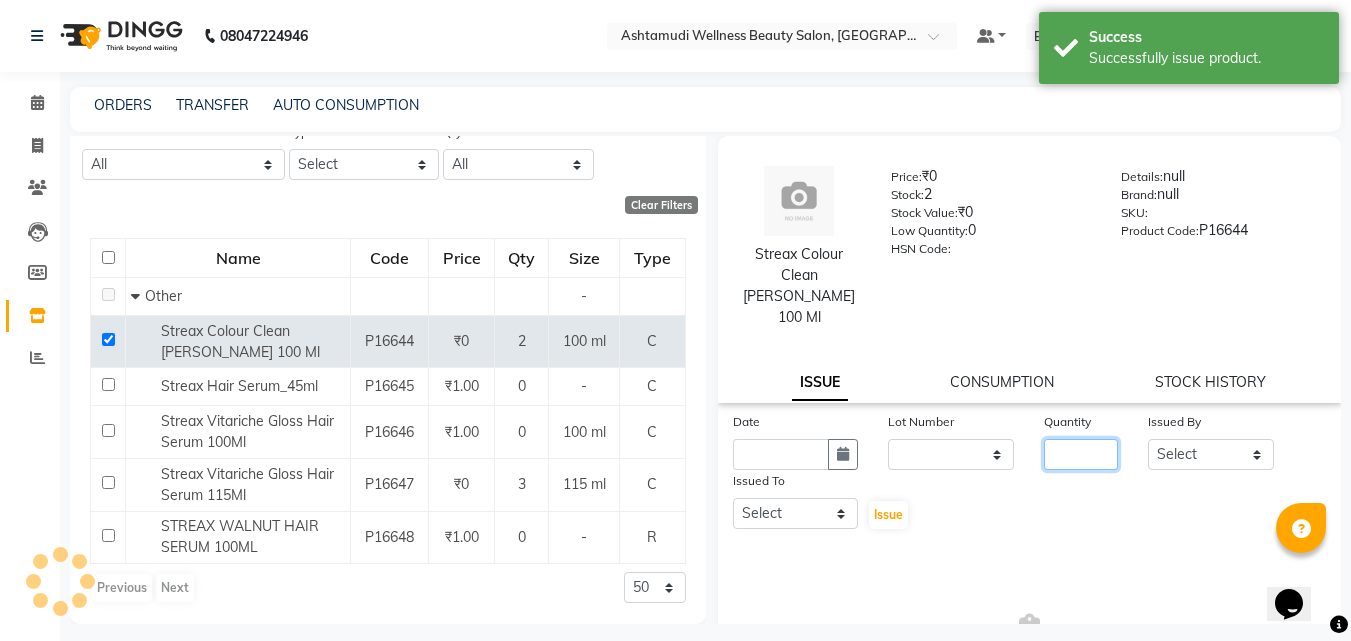 click 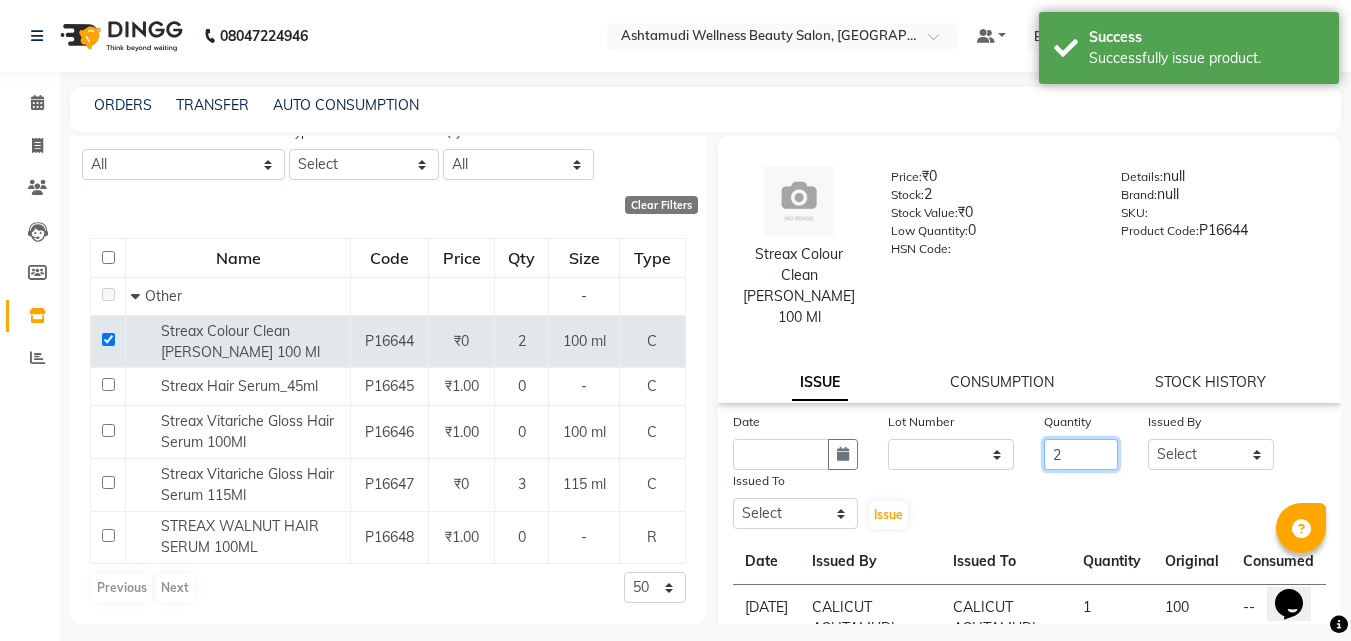 type on "2" 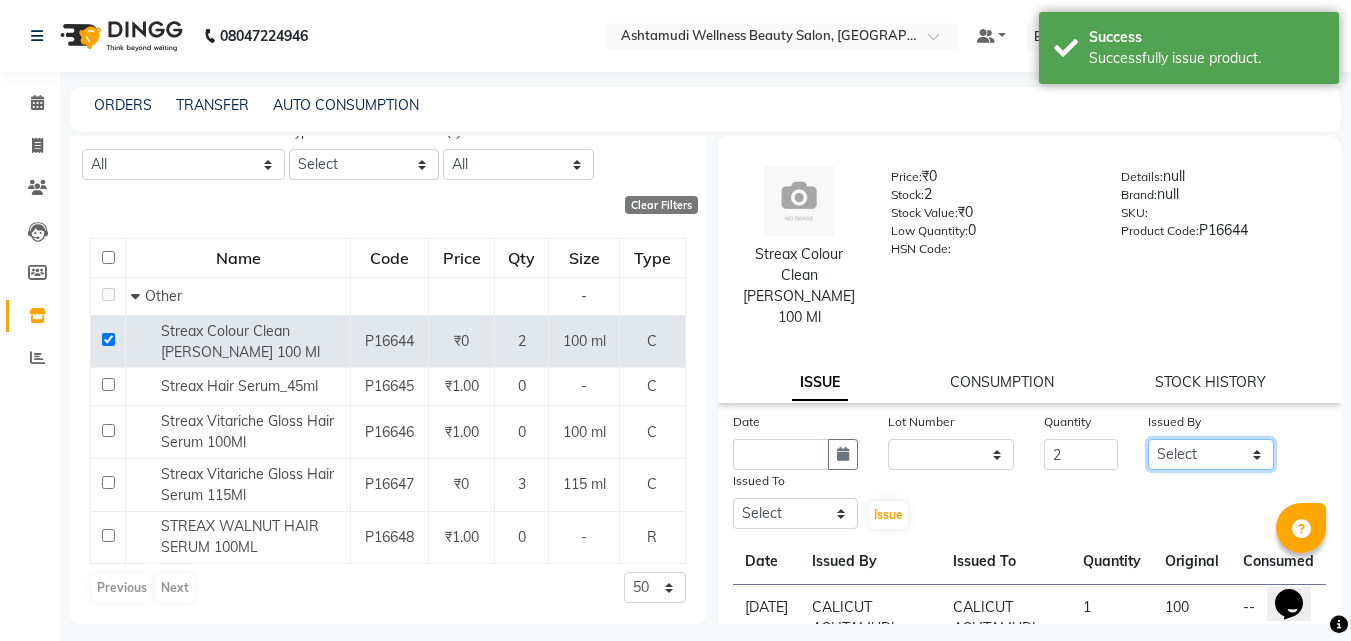 click on "Select Amala George AMBILI C ANKITHA Arya CALICUT ASHTAMUDI FRANKLY	 GRACY KRISHNA Nitesh Punam Gurung Sewan ali Sheela SUHANA  SHABU Titto" 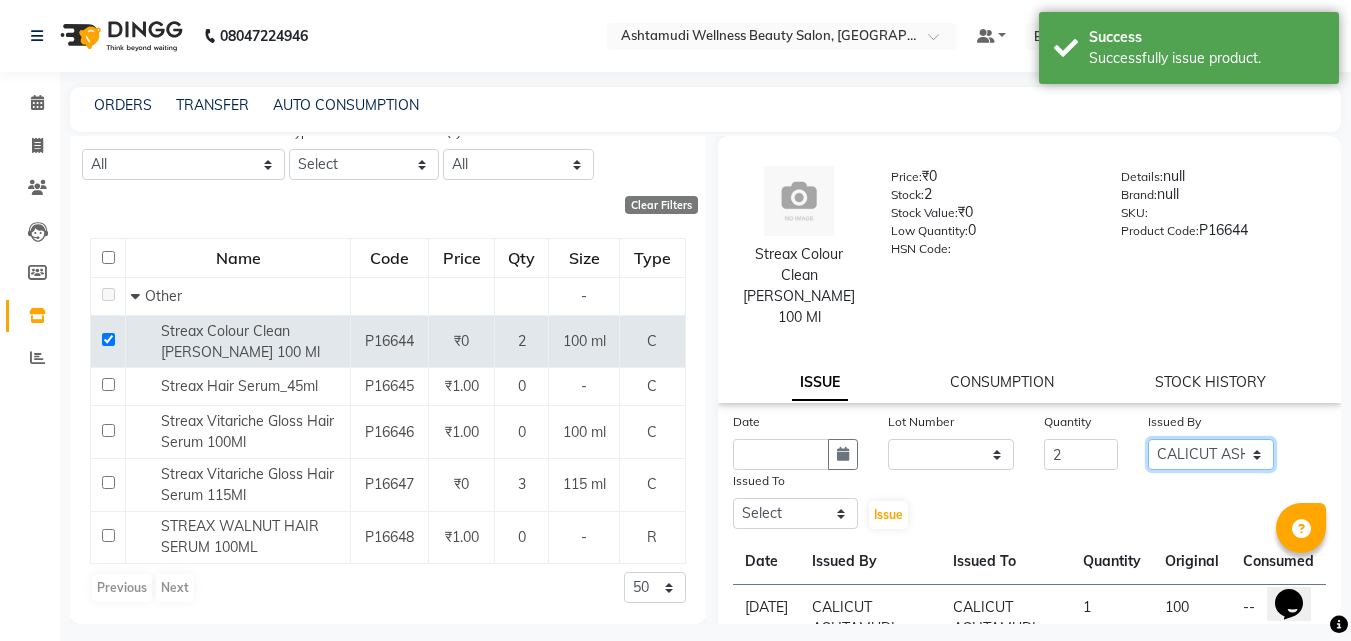 click on "Select Amala George AMBILI C ANKITHA Arya CALICUT ASHTAMUDI FRANKLY	 GRACY KRISHNA Nitesh Punam Gurung Sewan ali Sheela SUHANA  SHABU Titto" 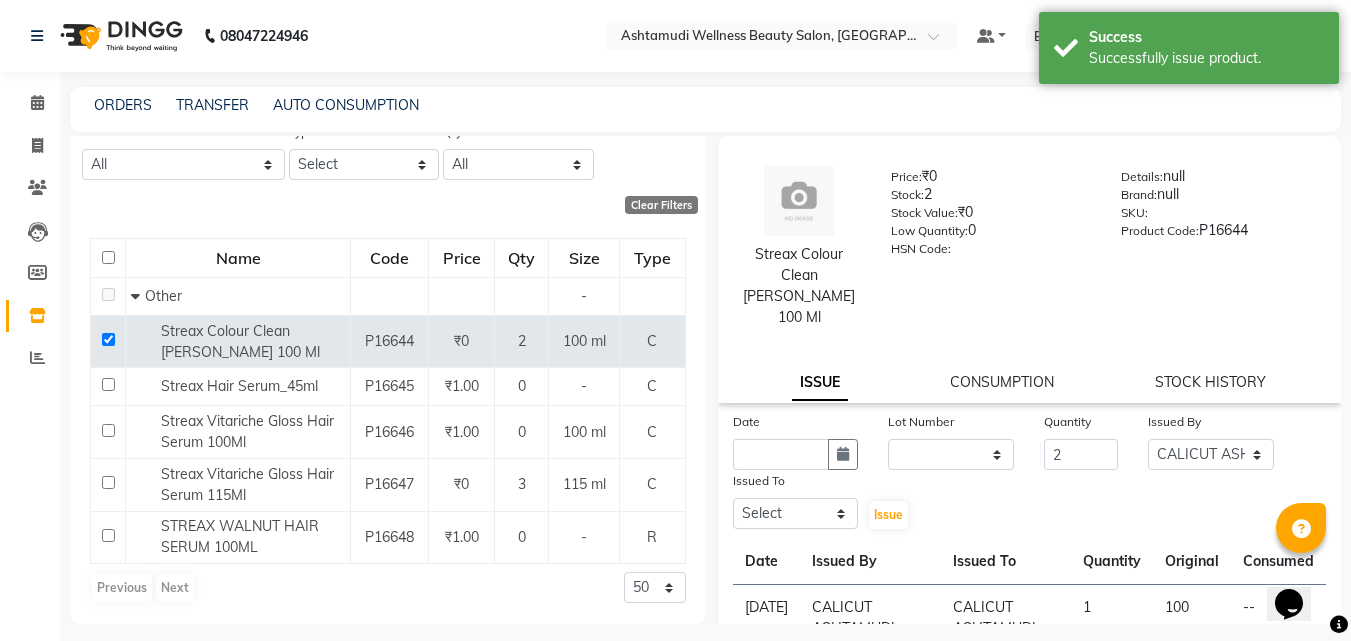 click on "Issue" 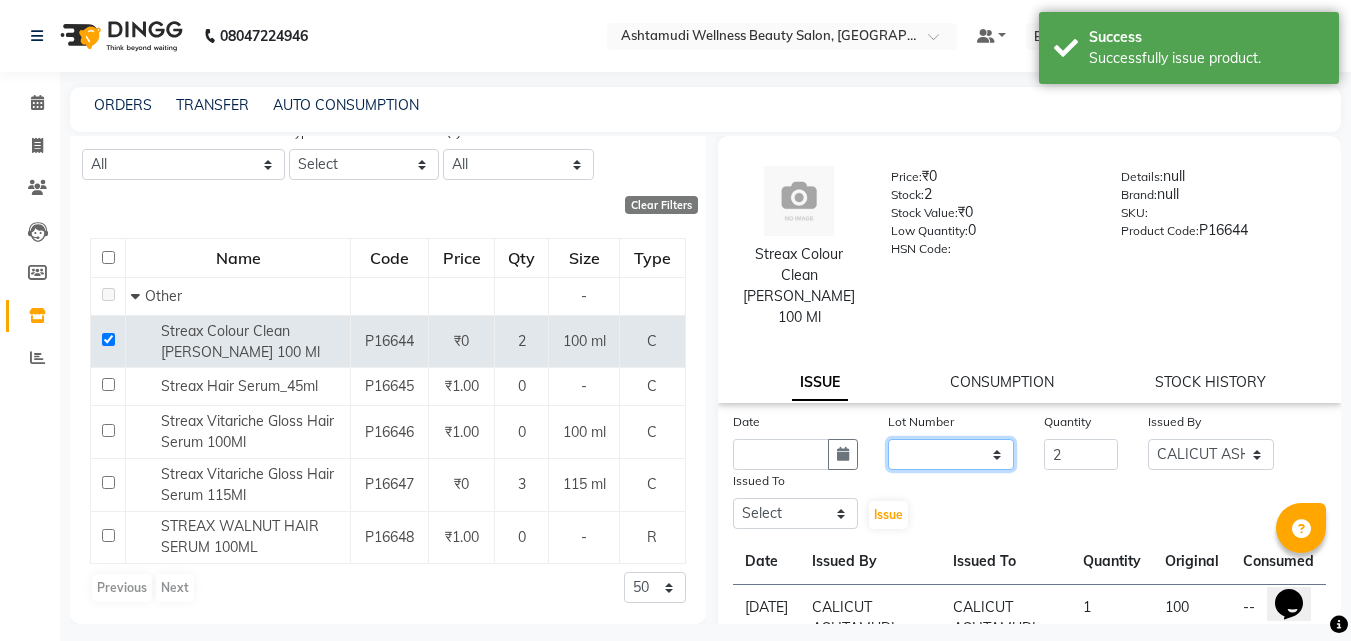 click on "None" 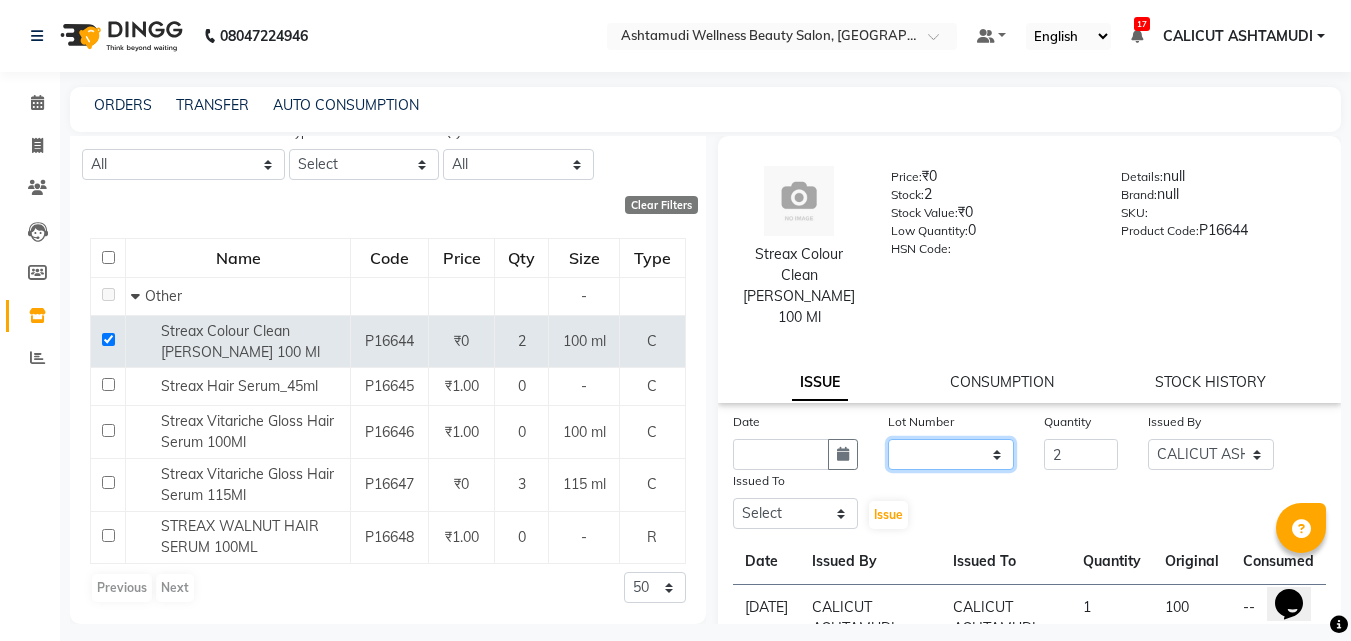 select on "0: null" 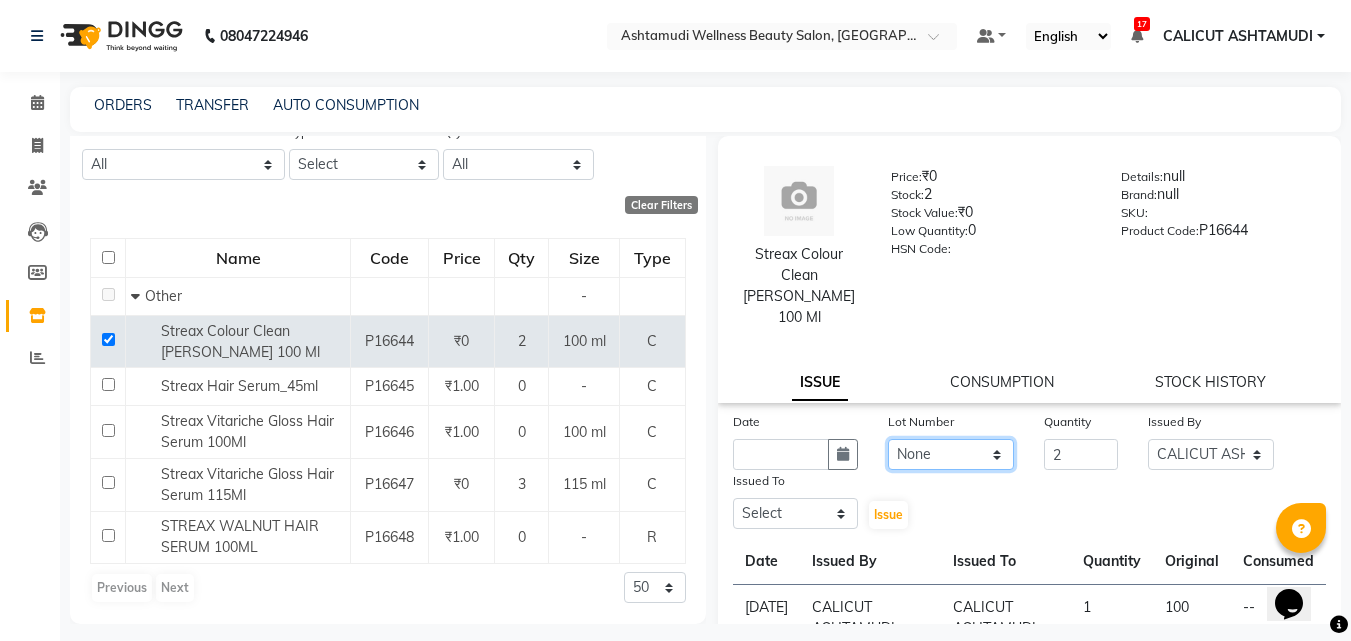 click on "None" 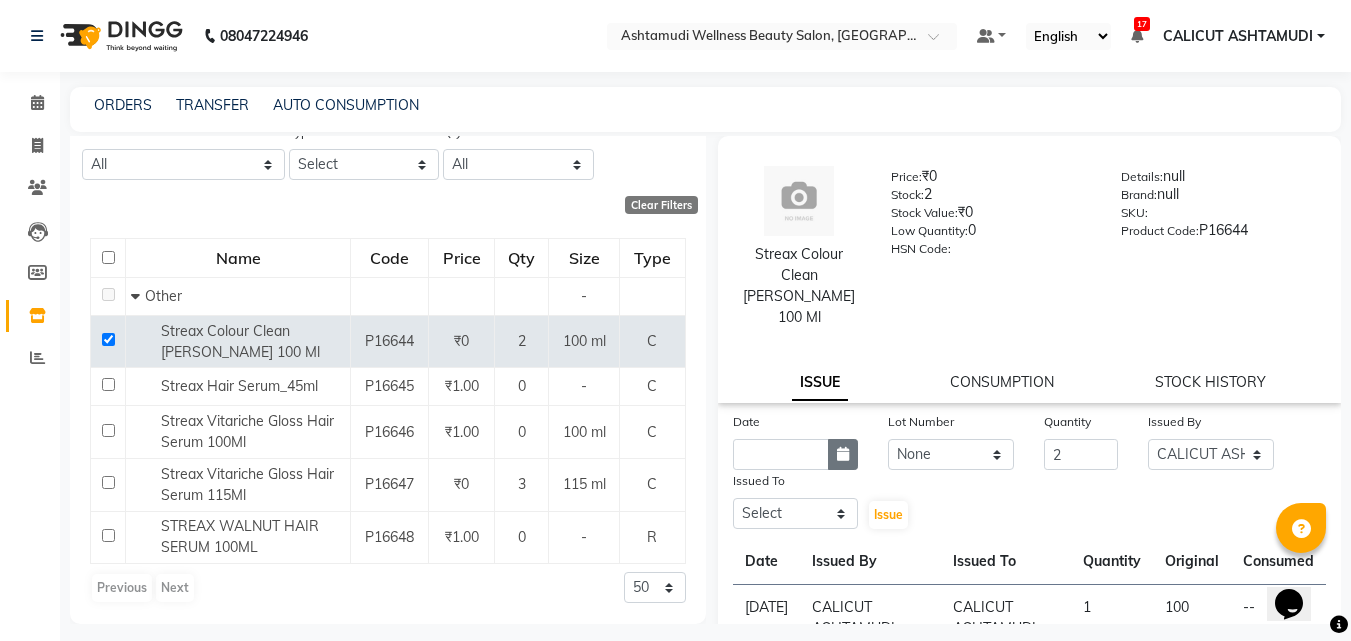 click 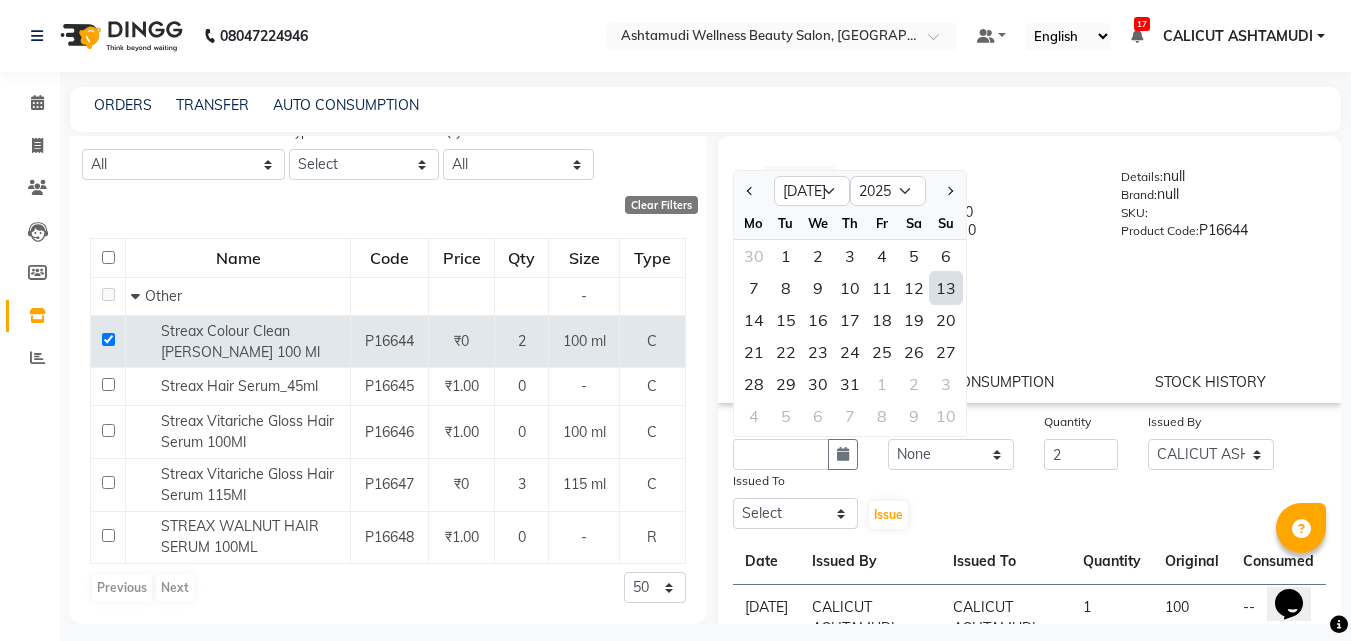 click on "13" 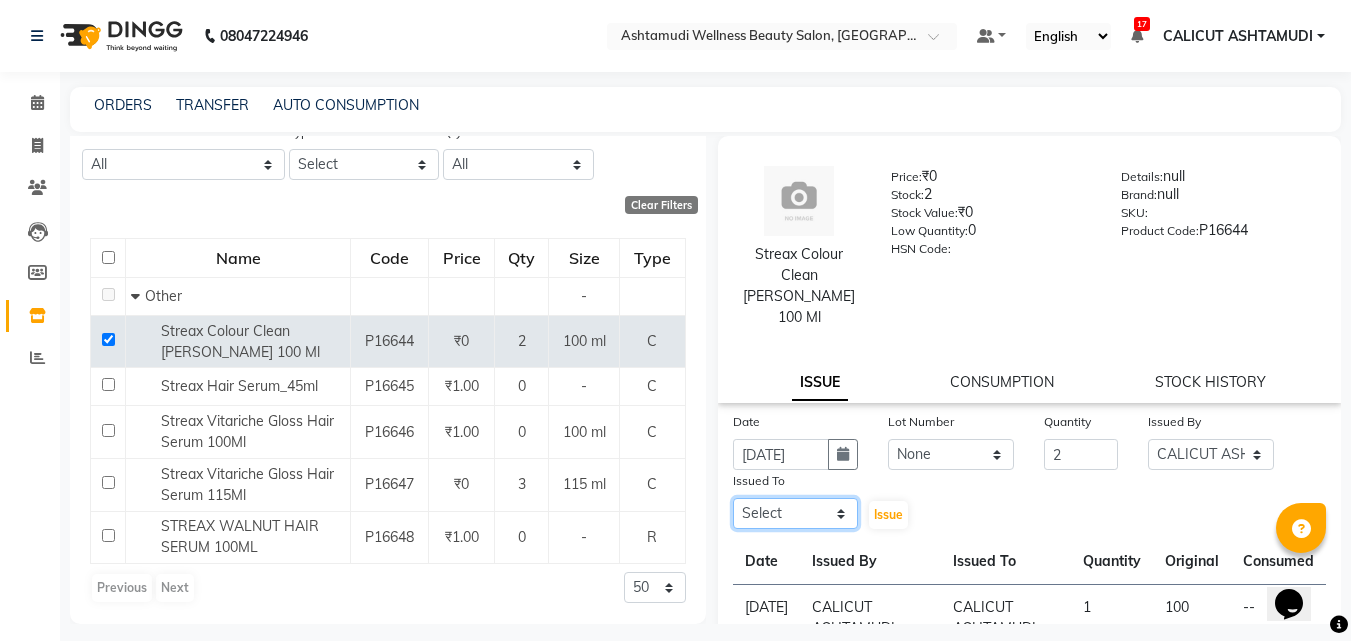 click on "Select Amala George AMBILI C ANKITHA Arya CALICUT ASHTAMUDI FRANKLY	 GRACY KRISHNA Nitesh Punam Gurung Sewan ali Sheela SUHANA  SHABU Titto" 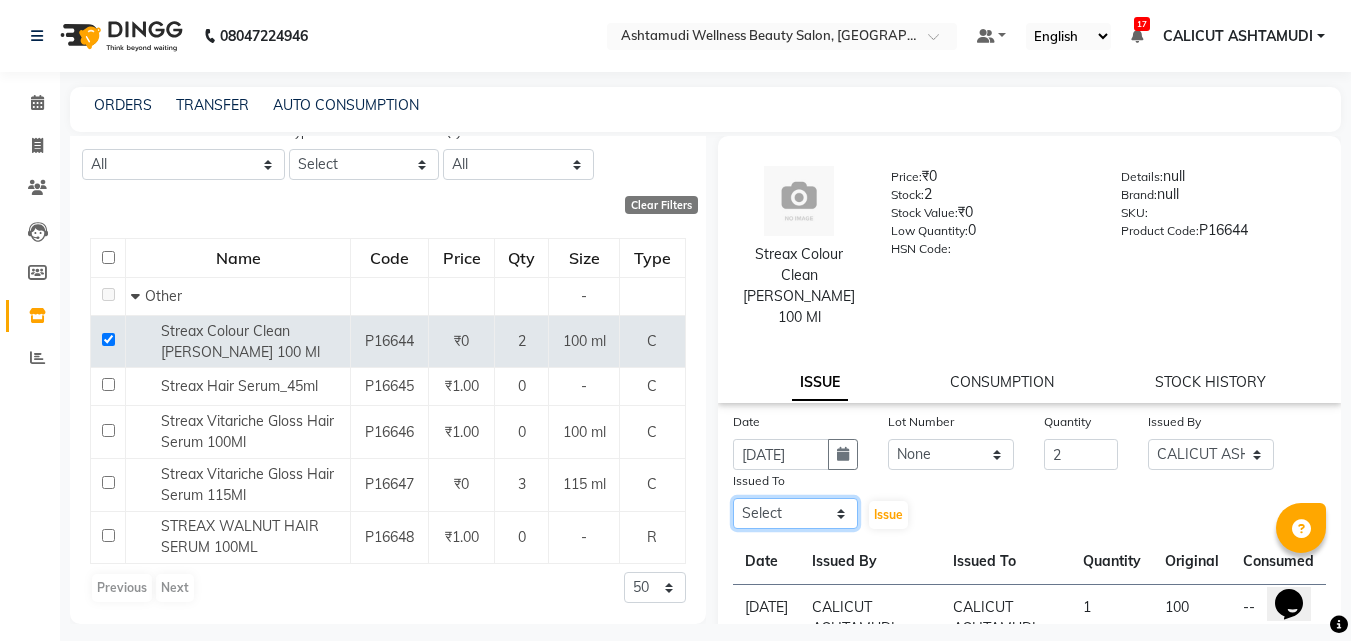 select on "27314" 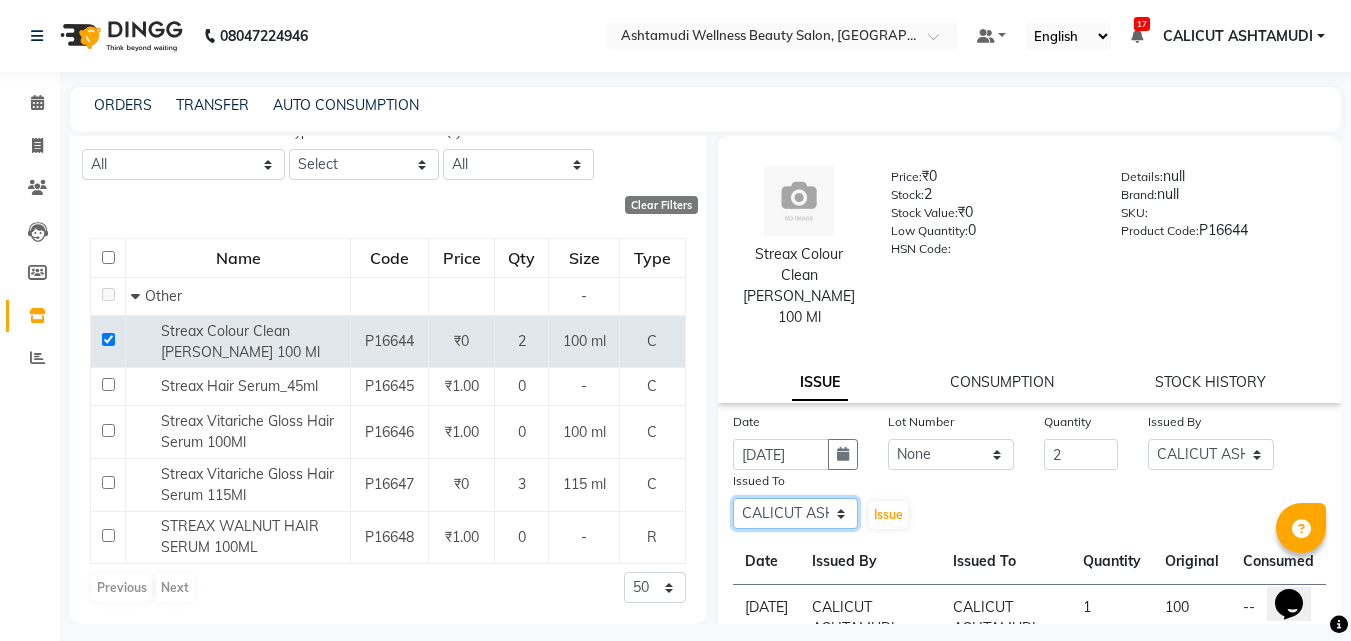 click on "Select Amala George AMBILI C ANKITHA Arya CALICUT ASHTAMUDI FRANKLY	 GRACY KRISHNA Nitesh Punam Gurung Sewan ali Sheela SUHANA  SHABU Titto" 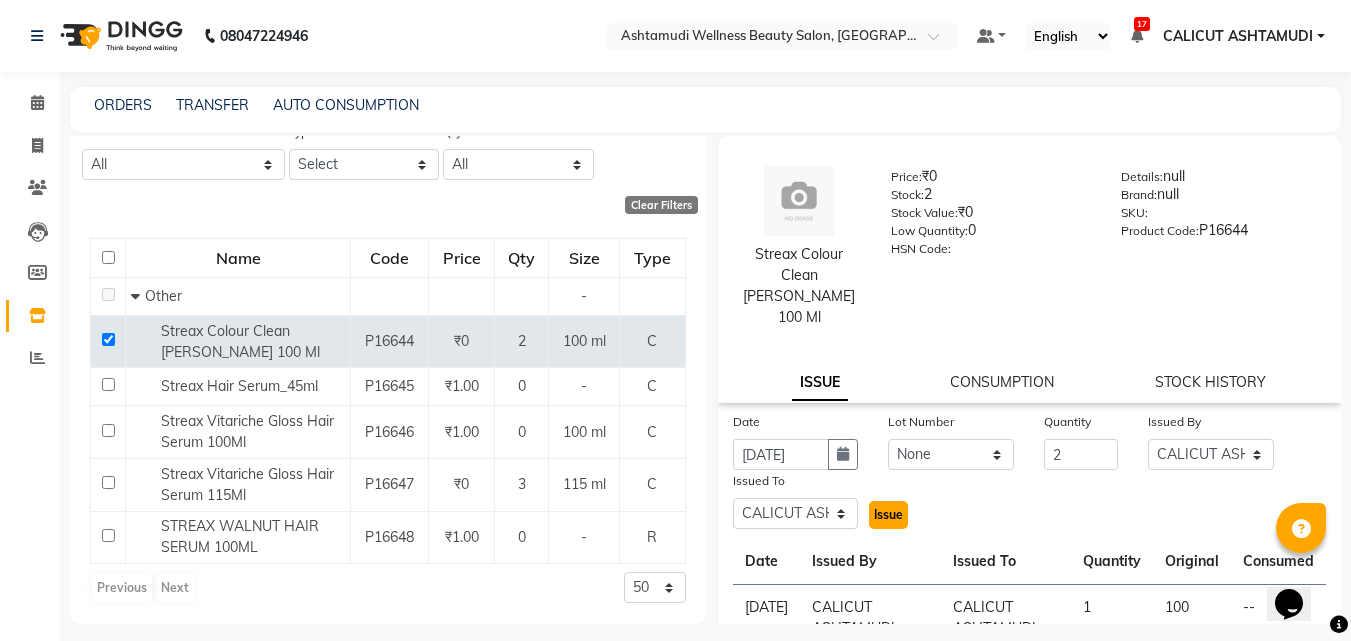 click on "Issue" 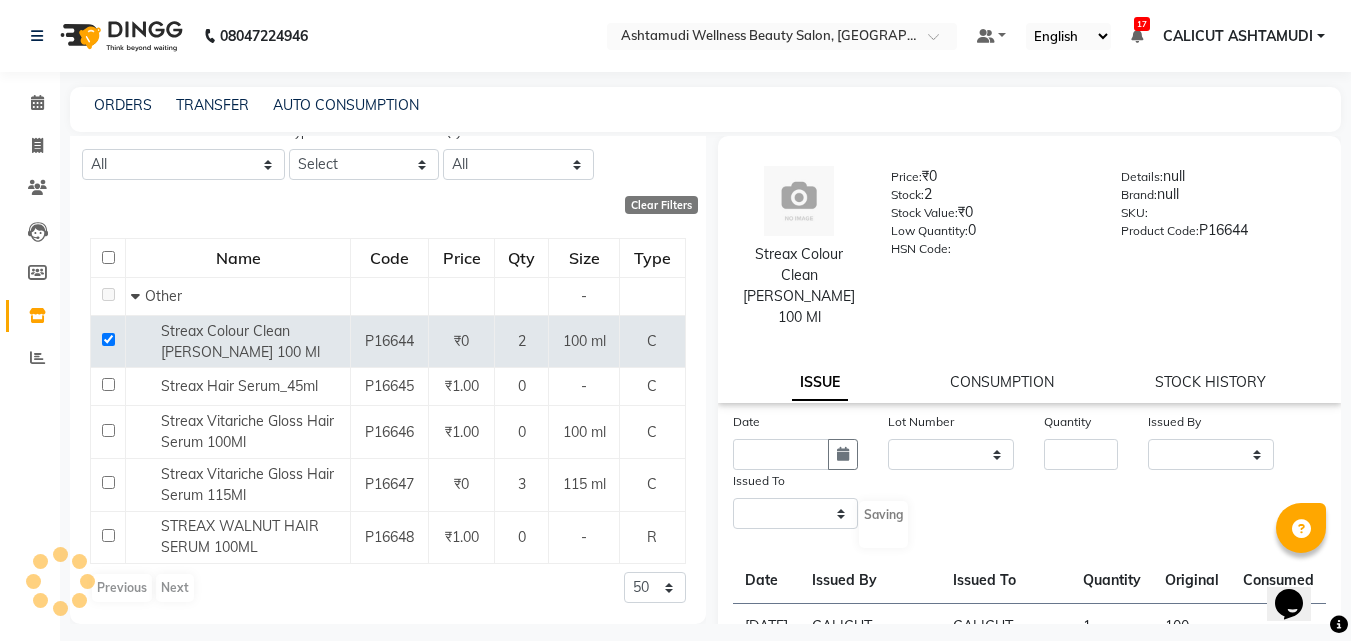 select 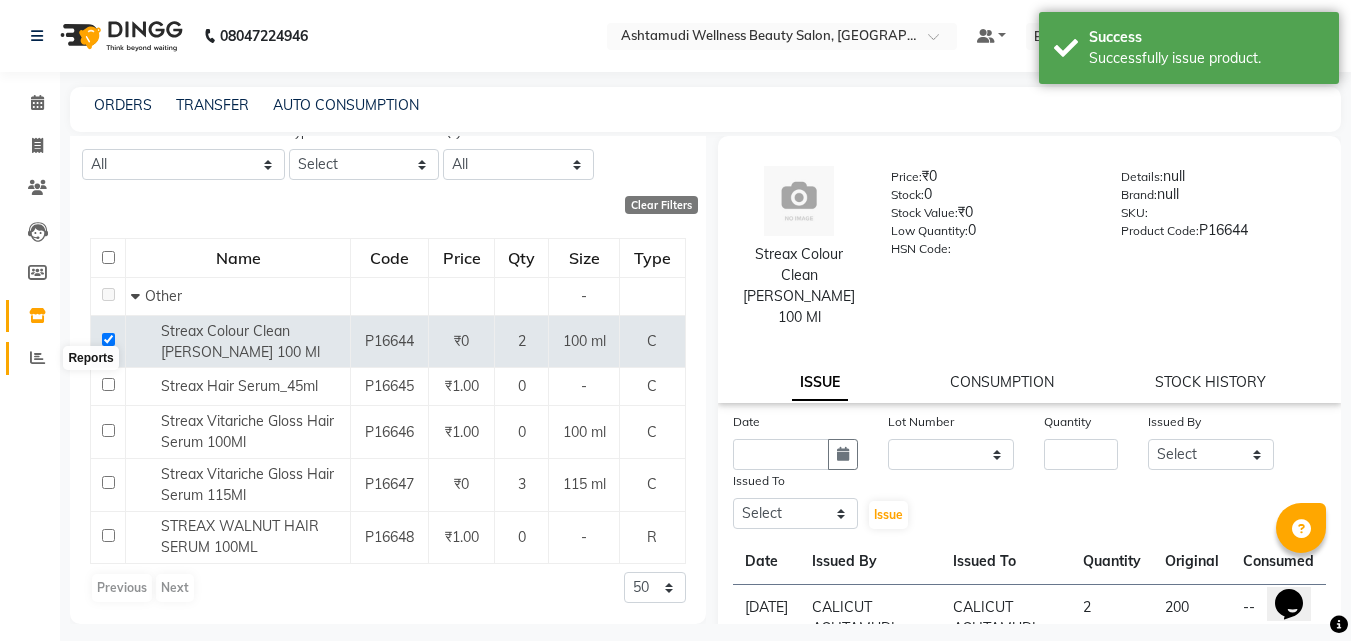 click 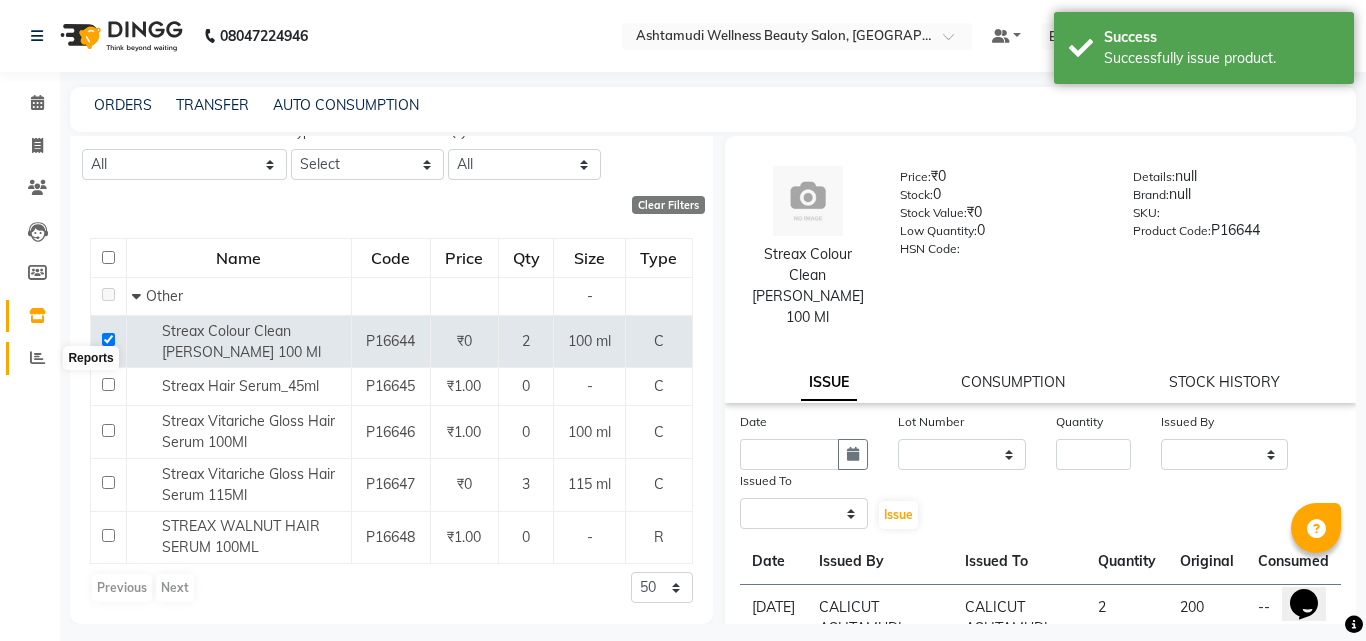 click 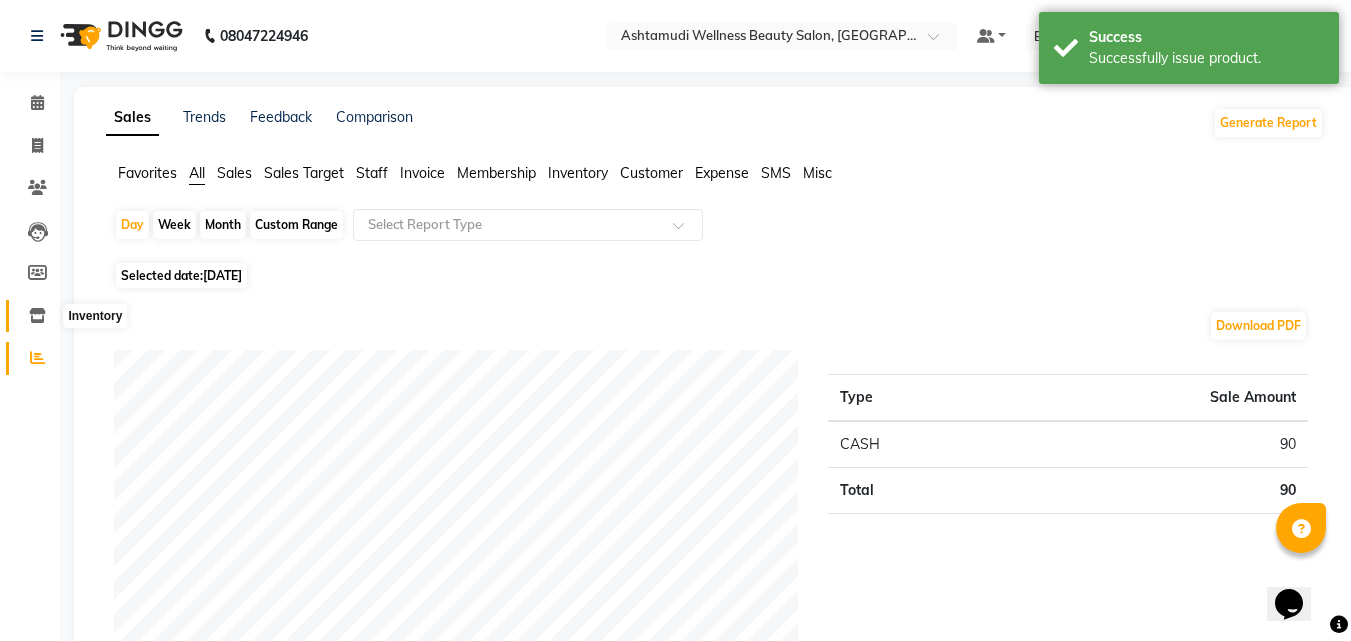 click 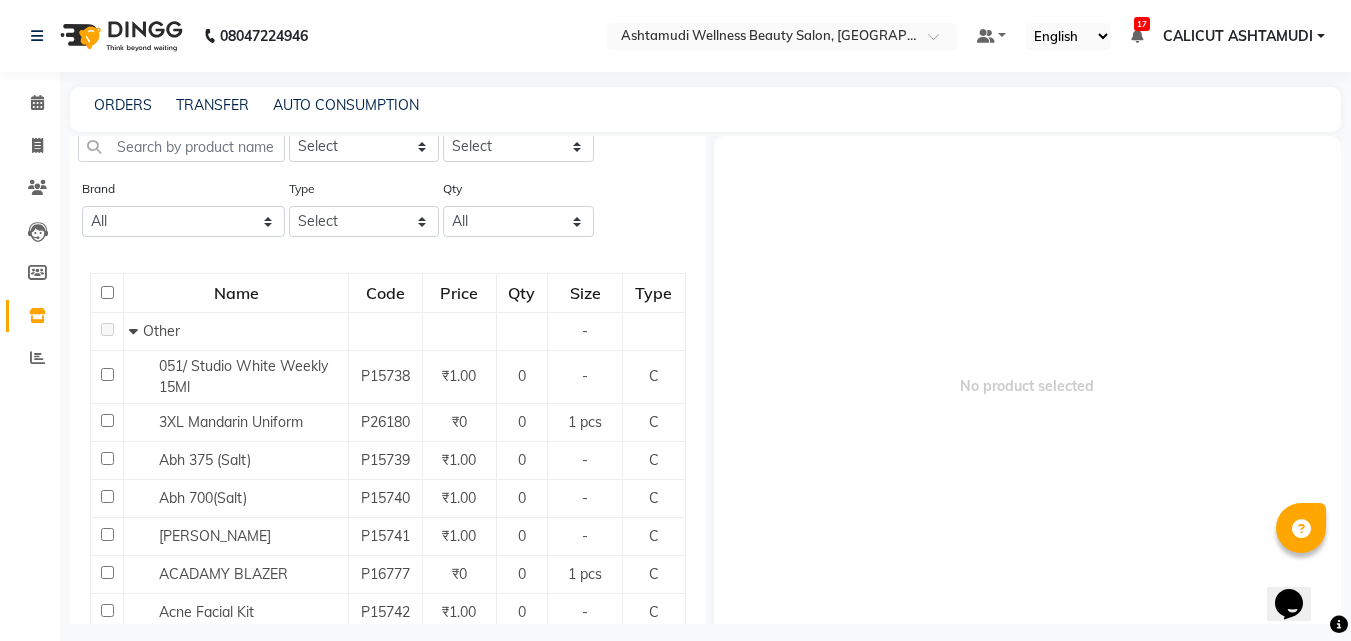 scroll, scrollTop: 0, scrollLeft: 0, axis: both 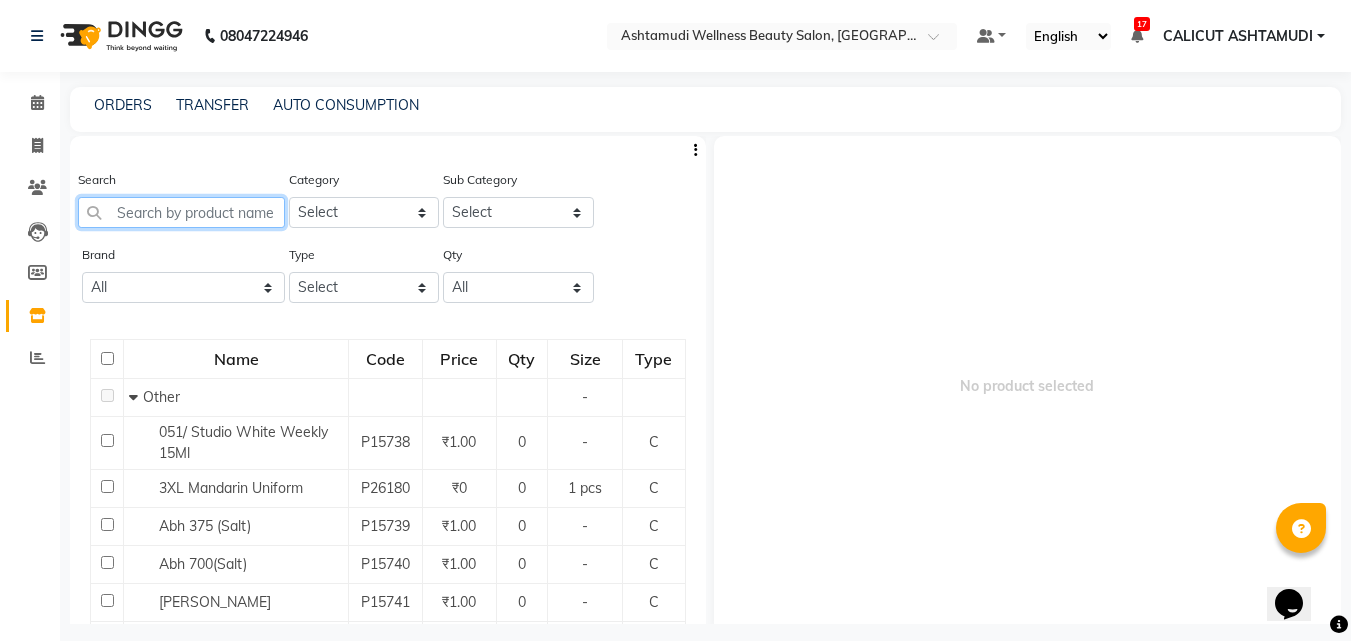 click 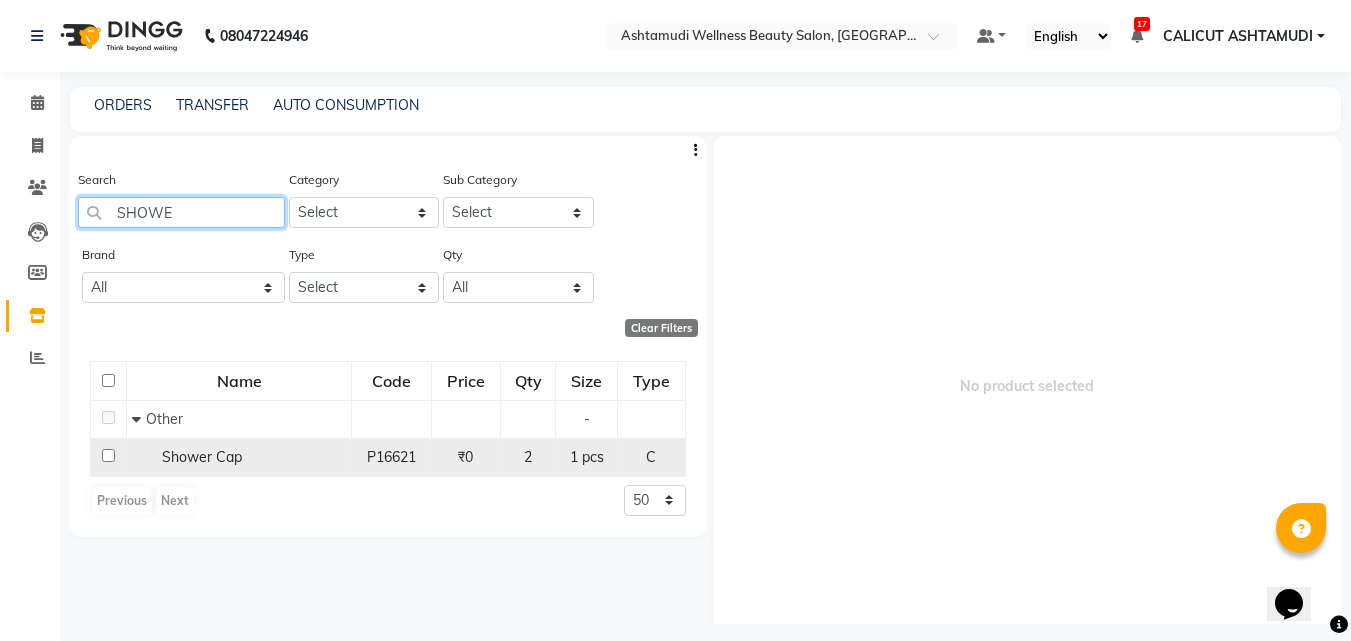 type on "SHOWE" 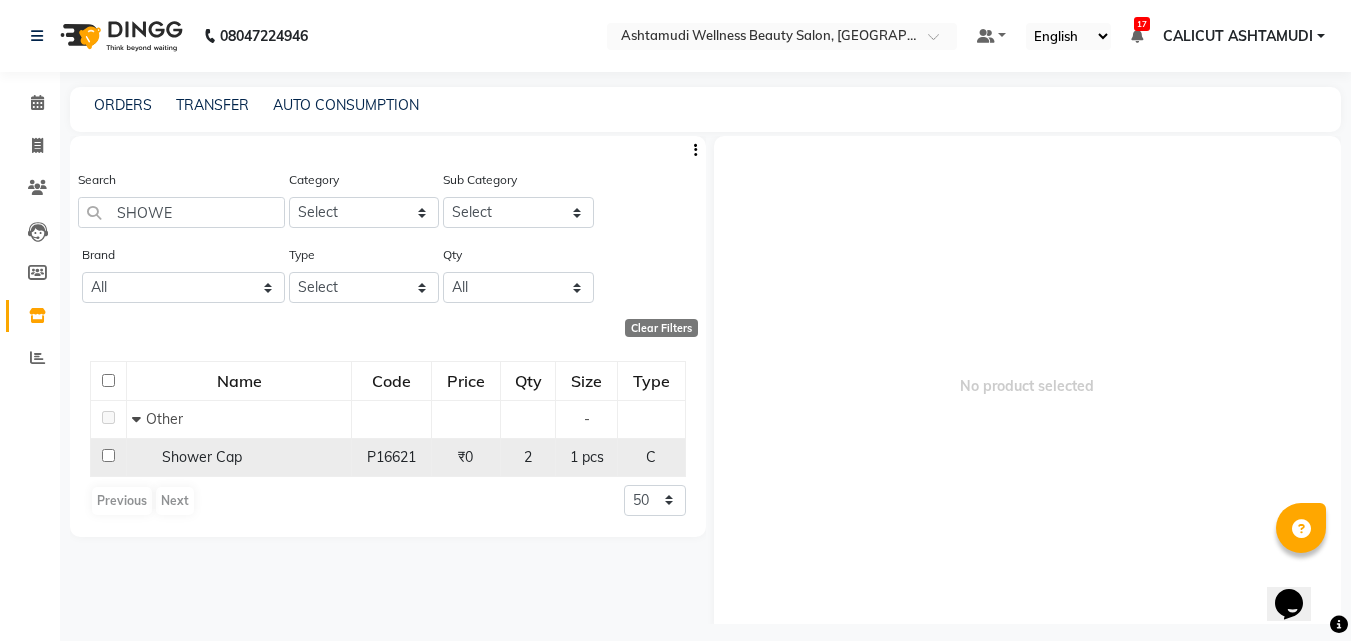 click 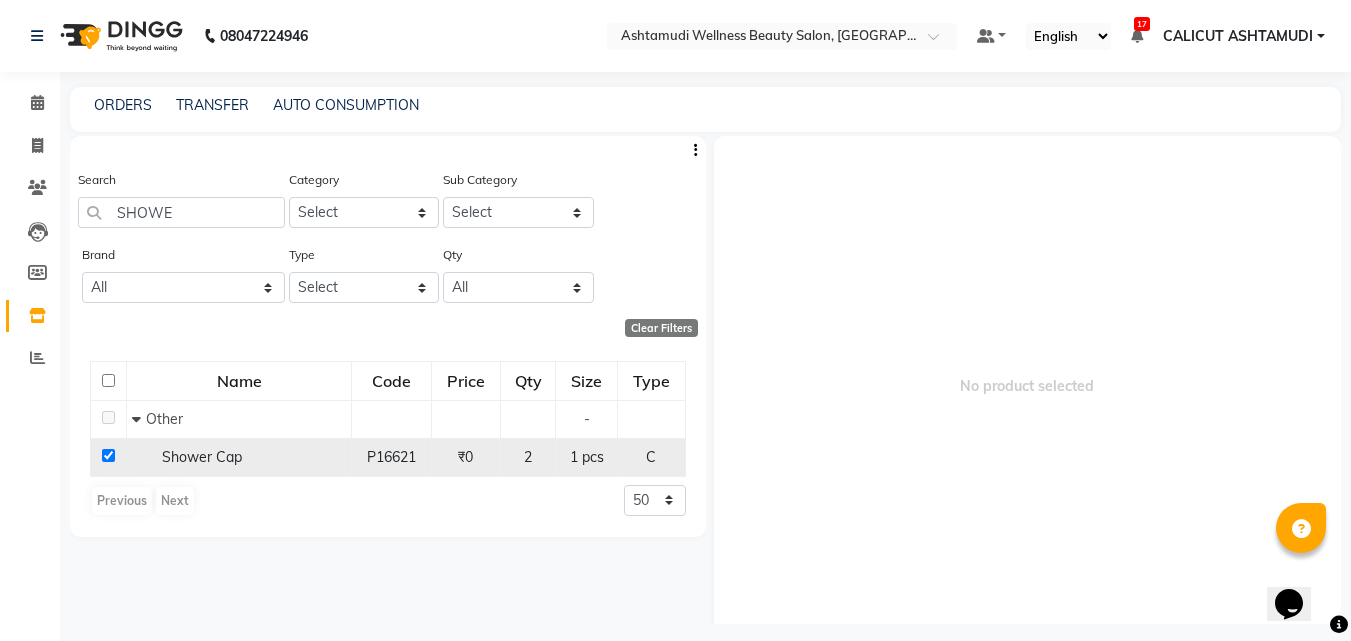 checkbox on "true" 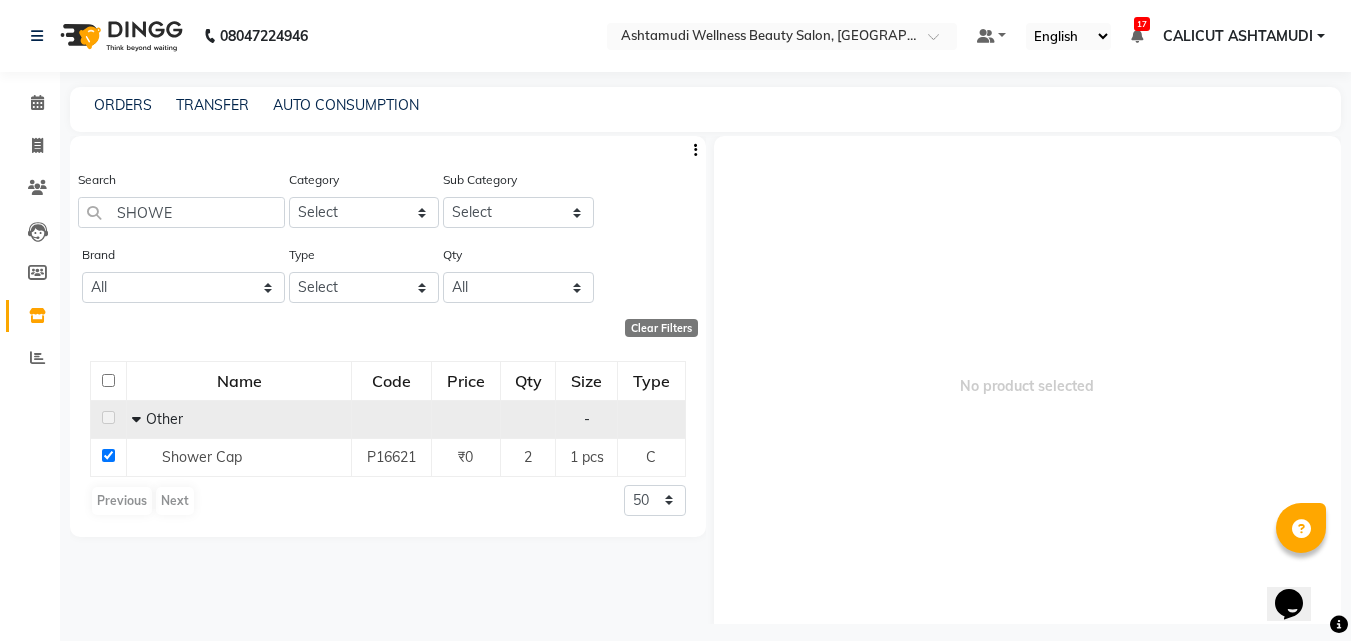 select 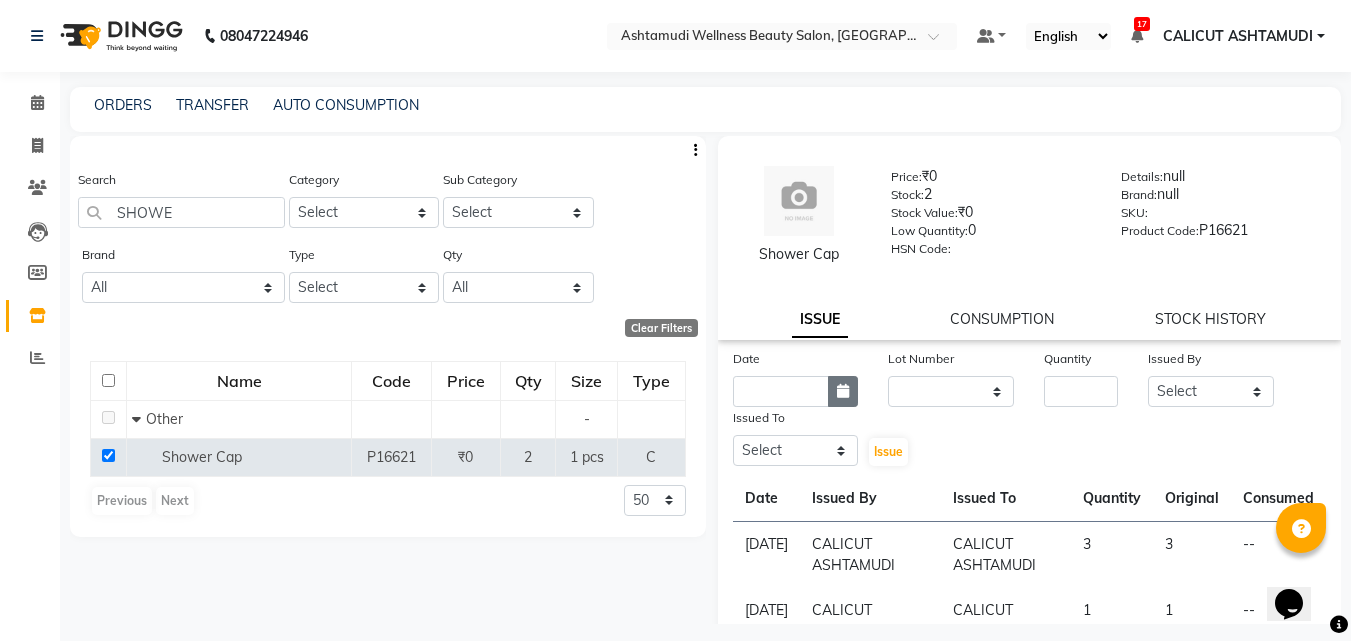 click 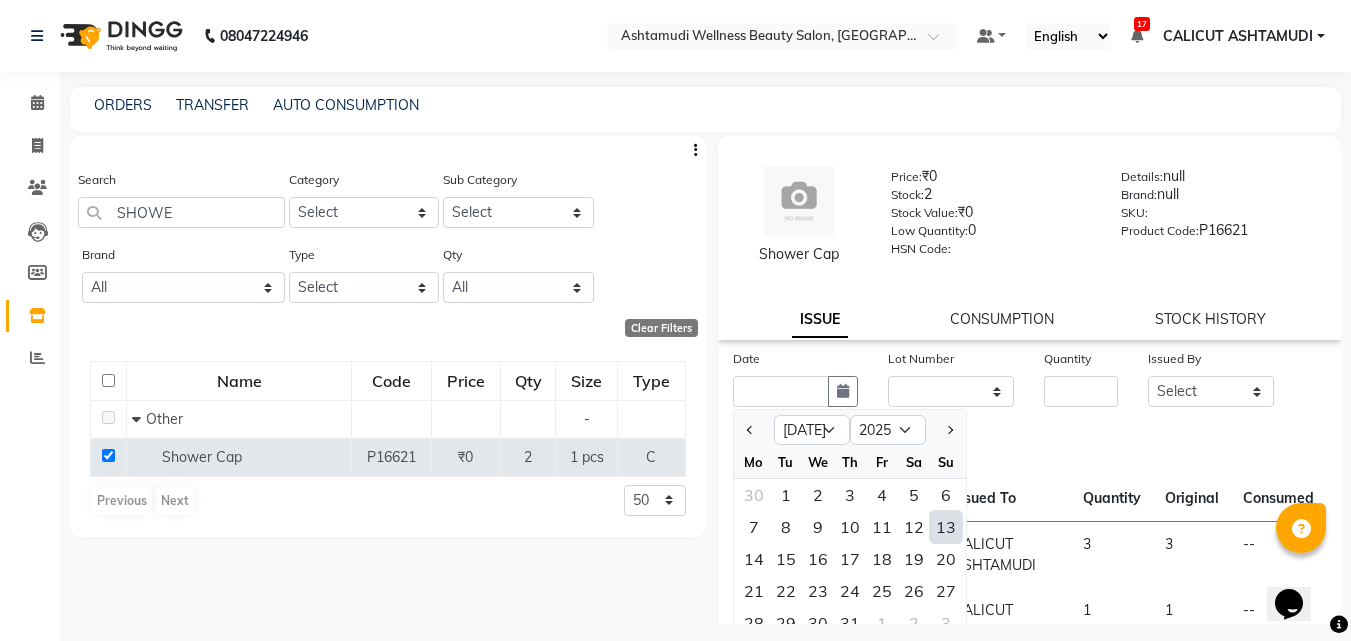 click on "13" 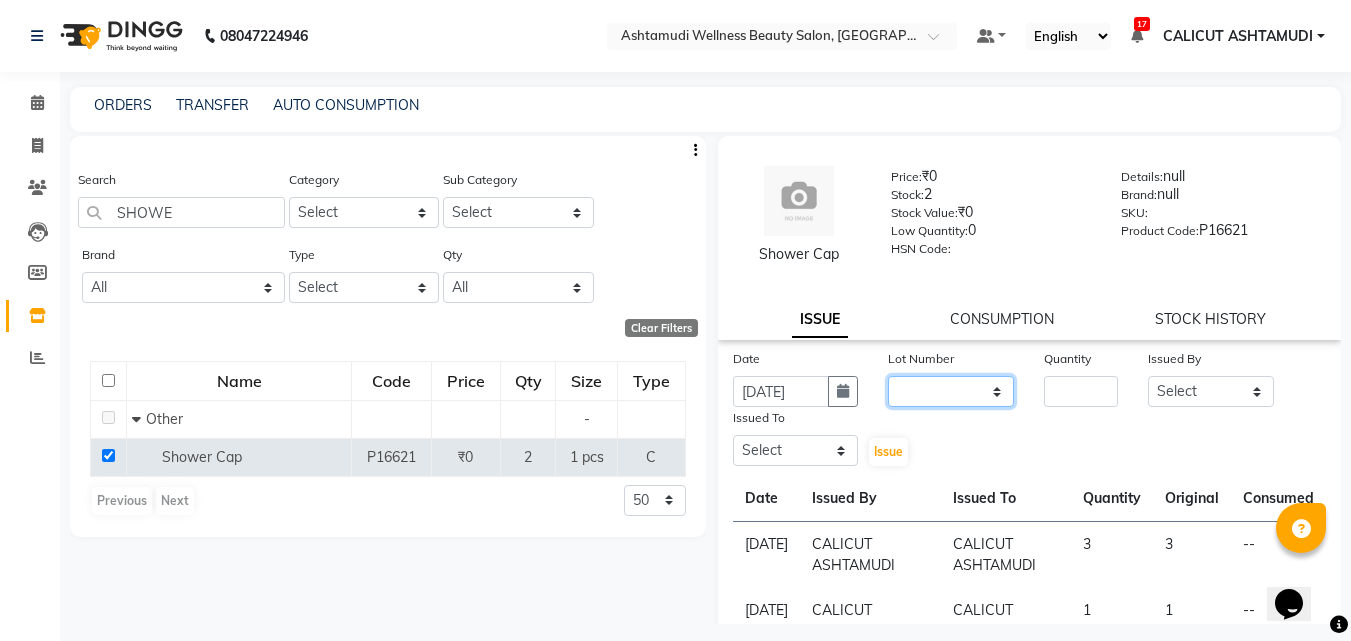 click on "None" 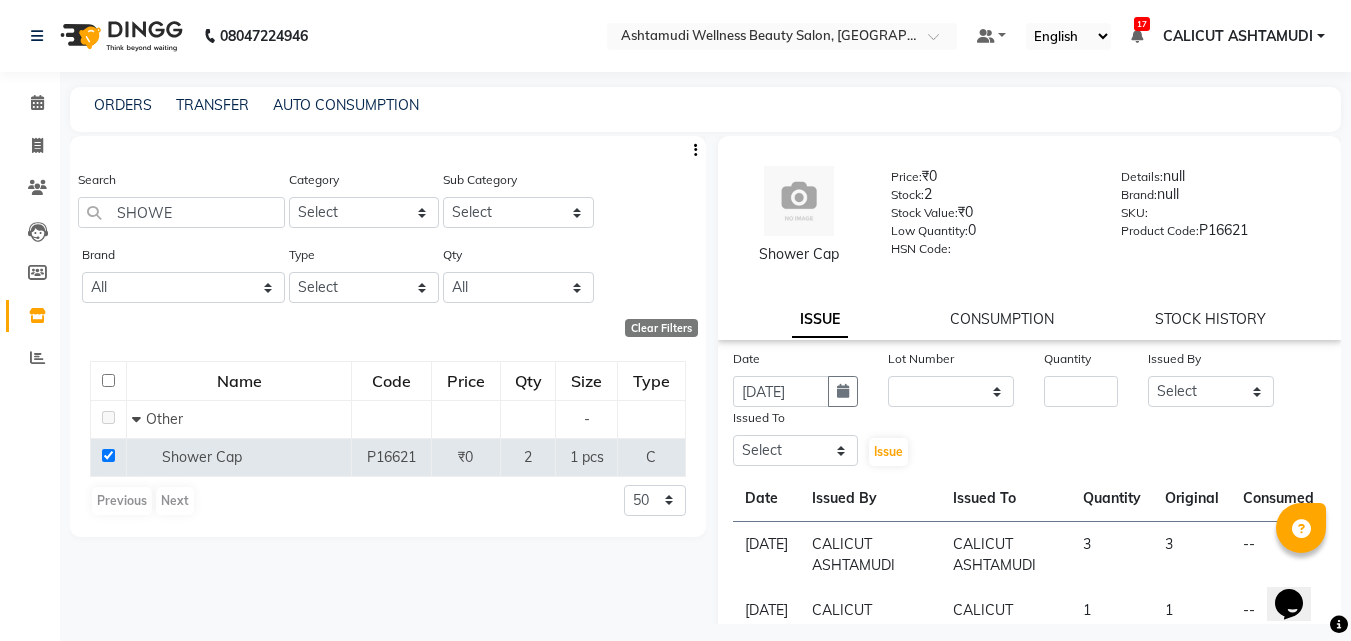 click on "Date 13-07-2025 Lot Number None Quantity Issued By Select Amala George AMBILI C ANKITHA Arya CALICUT ASHTAMUDI FRANKLY	 GRACY KRISHNA Nitesh Punam Gurung Sewan ali Sheela SUHANA  SHABU Titto Issued To Select Amala George AMBILI C ANKITHA Arya CALICUT ASHTAMUDI FRANKLY	 GRACY KRISHNA Nitesh Punam Gurung Sewan ali Sheela SUHANA  SHABU Titto  Issue" 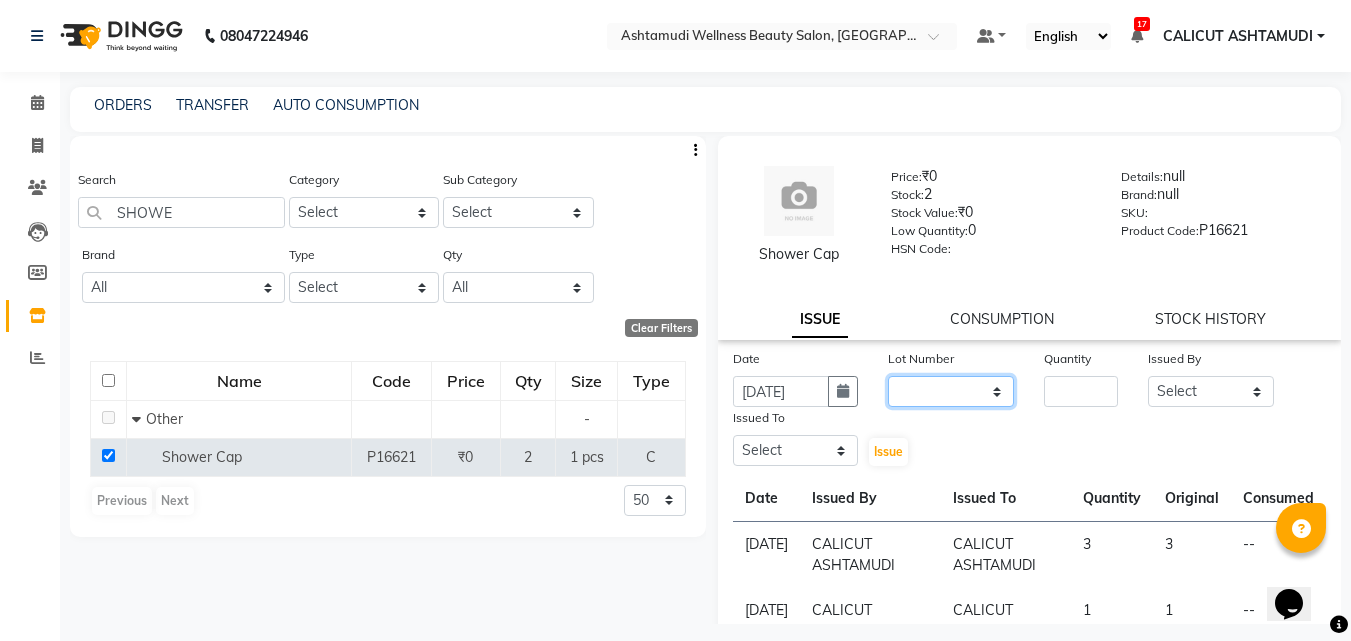 drag, startPoint x: 974, startPoint y: 390, endPoint x: 969, endPoint y: 404, distance: 14.866069 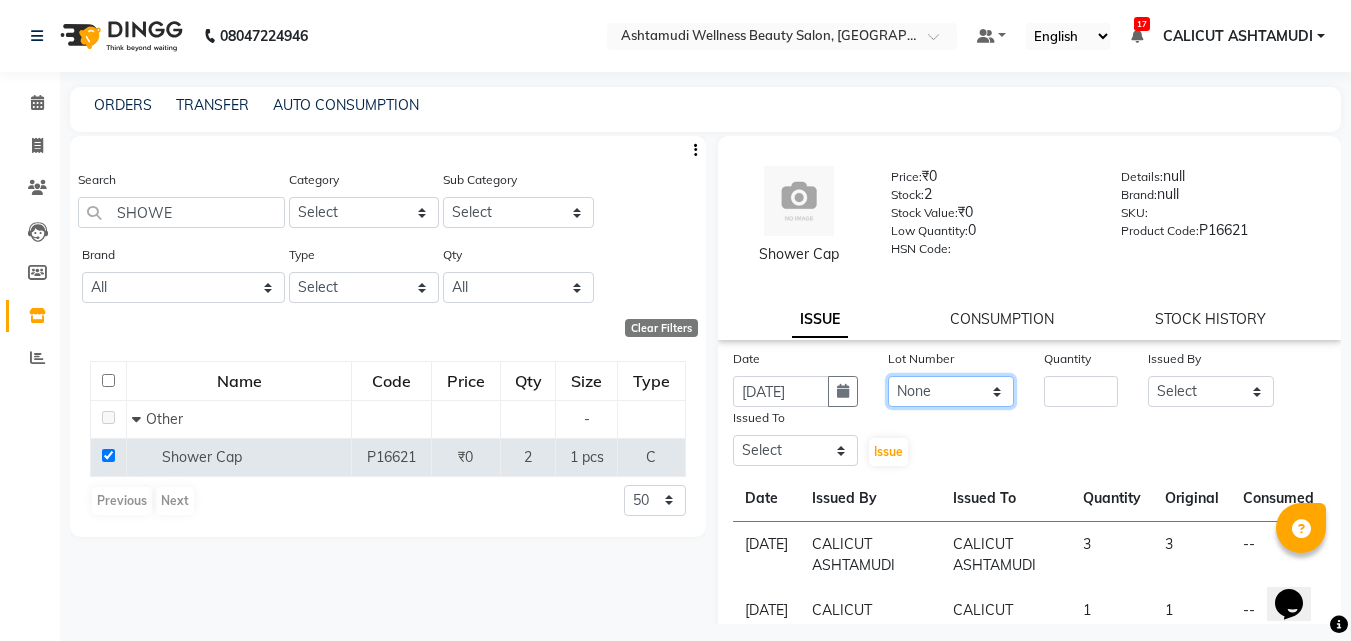 click on "None" 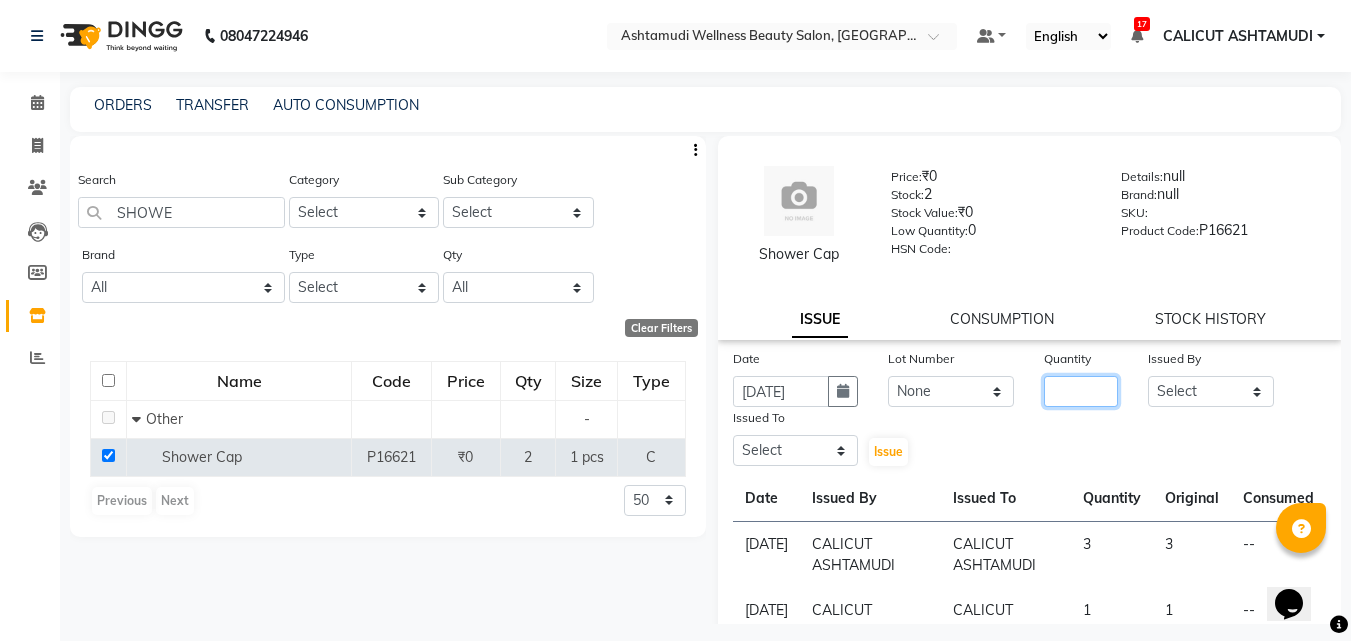 click 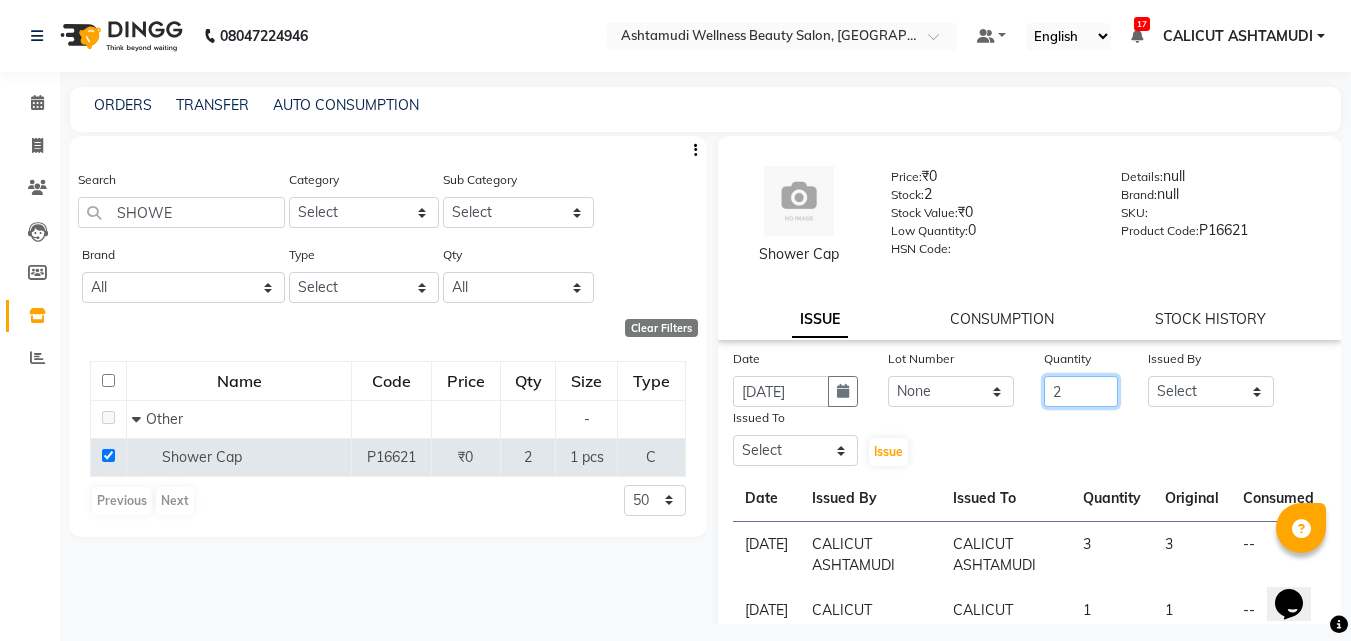 type on "2" 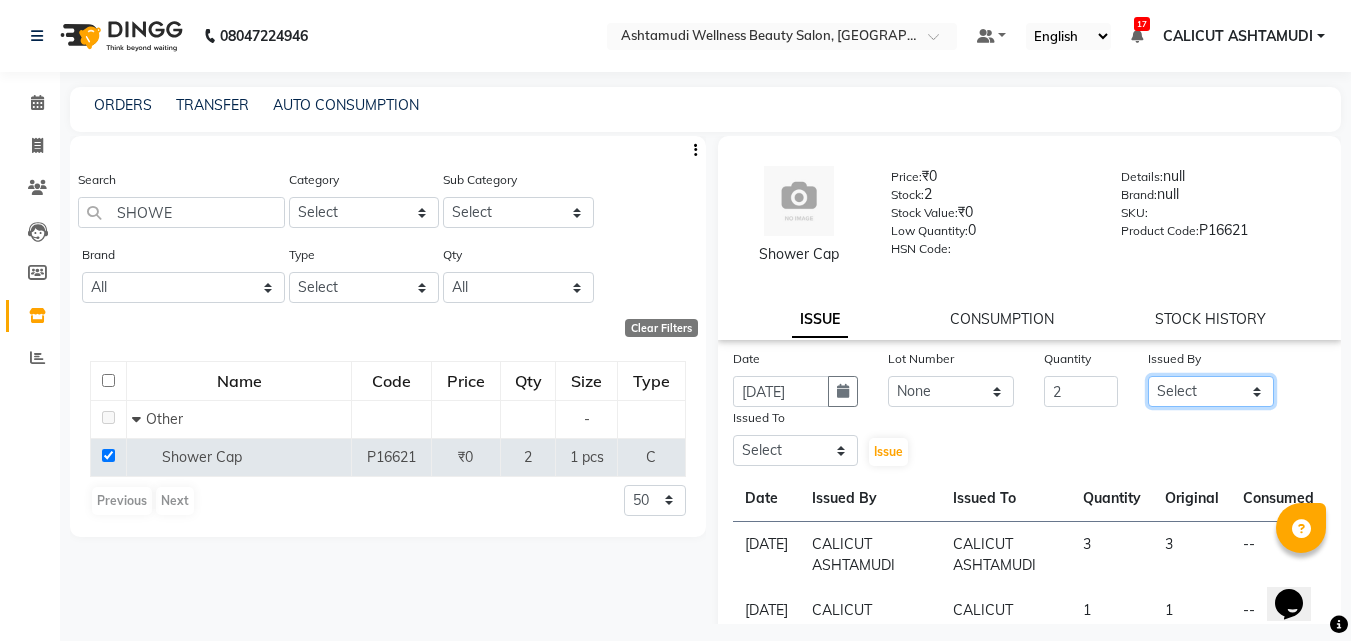 click on "Select Amala George AMBILI C ANKITHA Arya CALICUT ASHTAMUDI FRANKLY	 GRACY KRISHNA Nitesh Punam Gurung Sewan ali Sheela SUHANA  SHABU Titto" 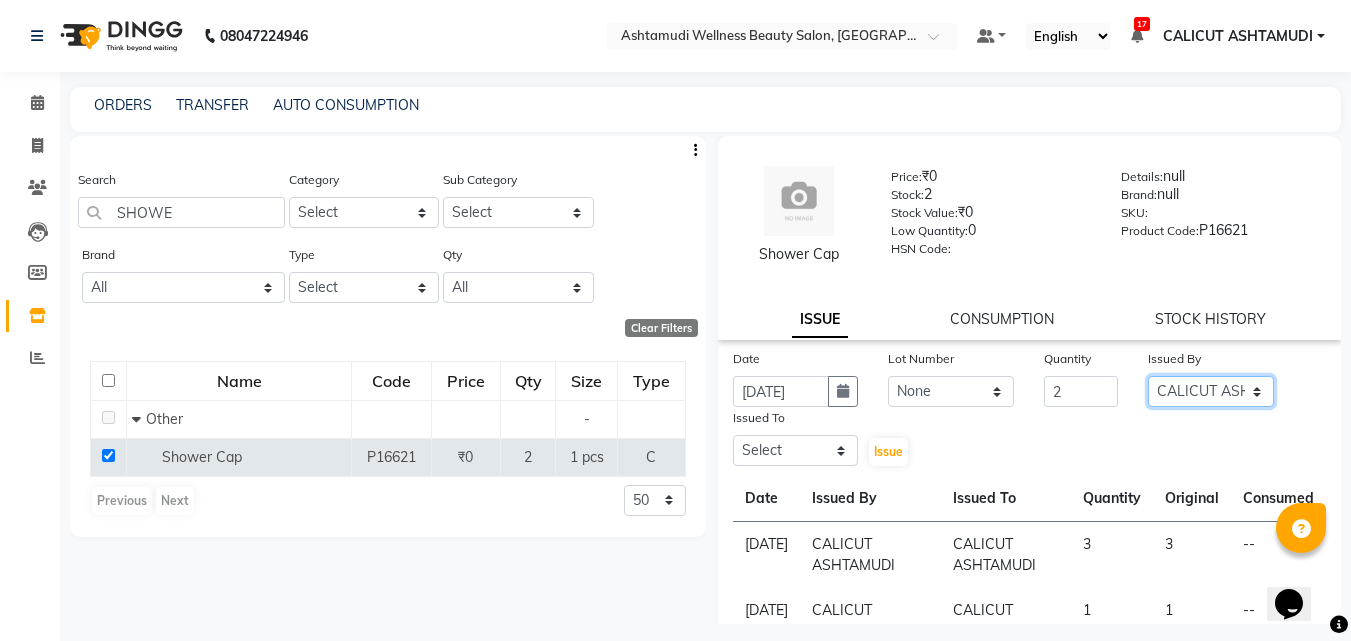 click on "Select Amala George AMBILI C ANKITHA Arya CALICUT ASHTAMUDI FRANKLY	 GRACY KRISHNA Nitesh Punam Gurung Sewan ali Sheela SUHANA  SHABU Titto" 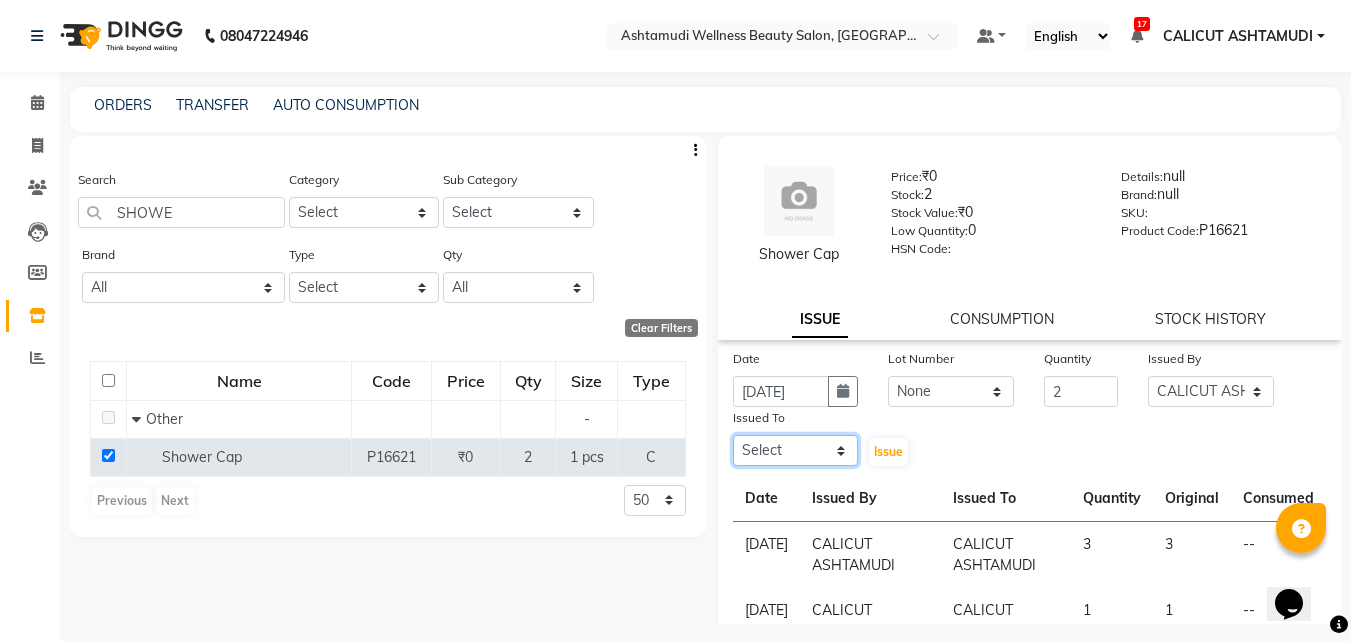 click on "Select Amala George AMBILI C ANKITHA Arya CALICUT ASHTAMUDI FRANKLY	 GRACY KRISHNA Nitesh Punam Gurung Sewan ali Sheela SUHANA  SHABU Titto" 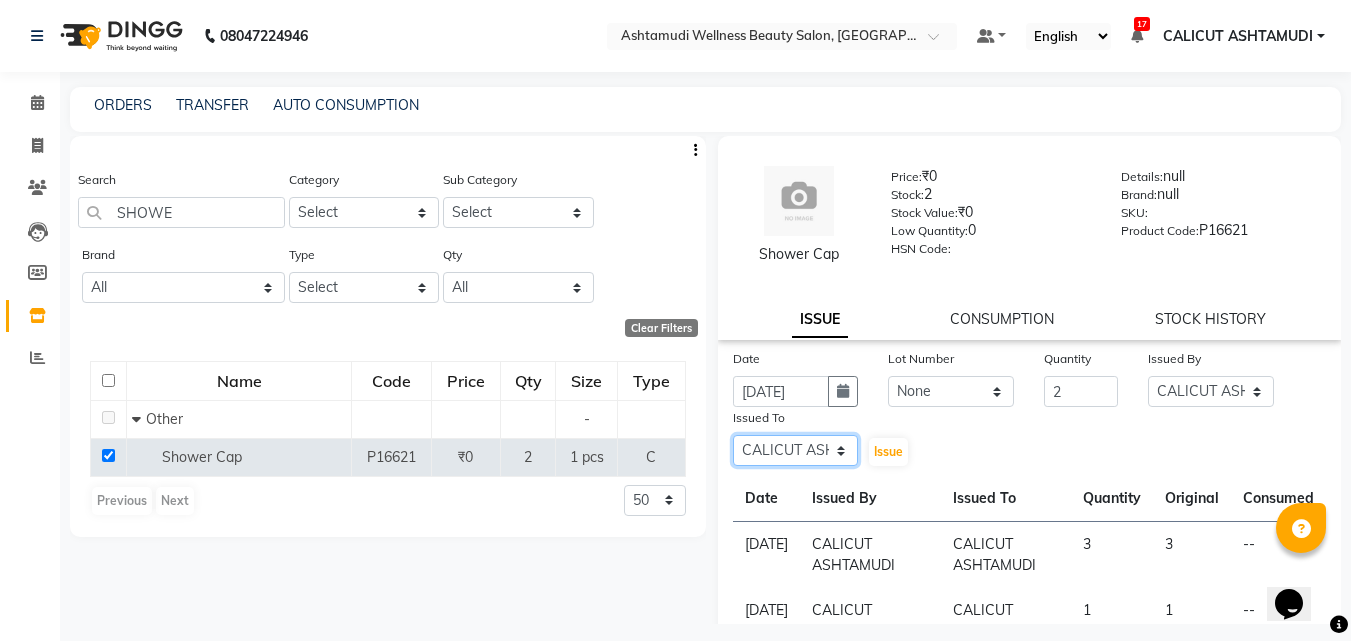 click on "Select Amala George AMBILI C ANKITHA Arya CALICUT ASHTAMUDI FRANKLY	 GRACY KRISHNA Nitesh Punam Gurung Sewan ali Sheela SUHANA  SHABU Titto" 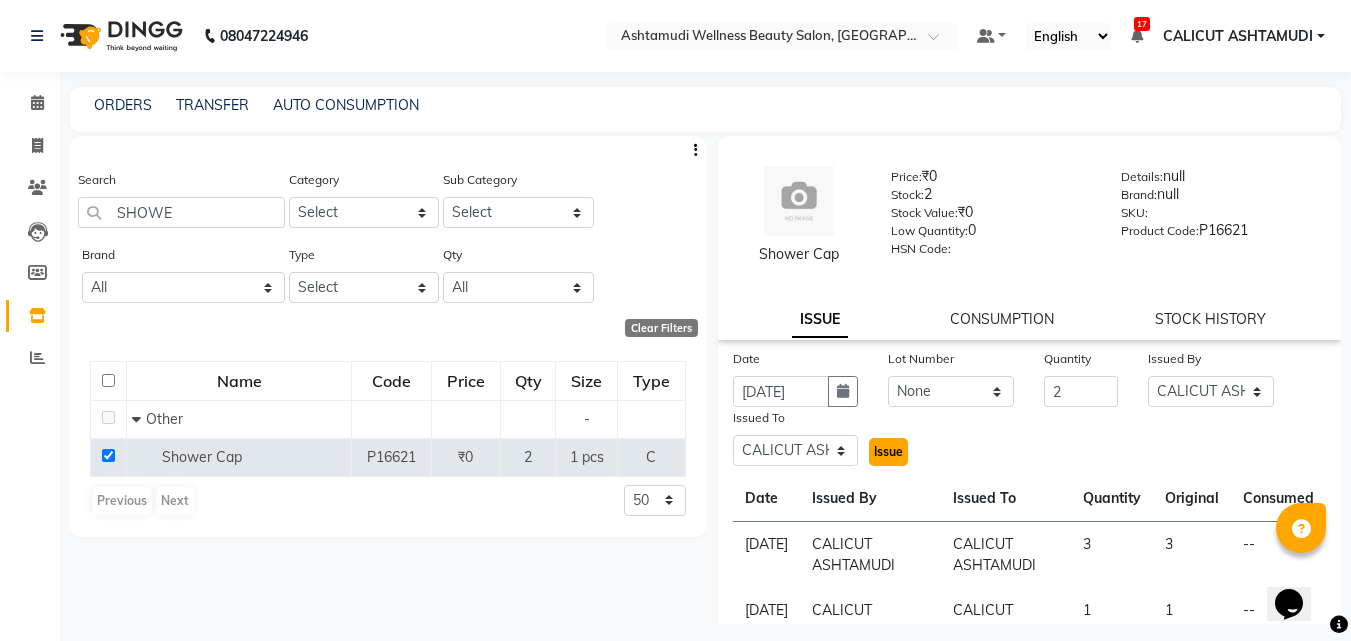 click on "Issue" 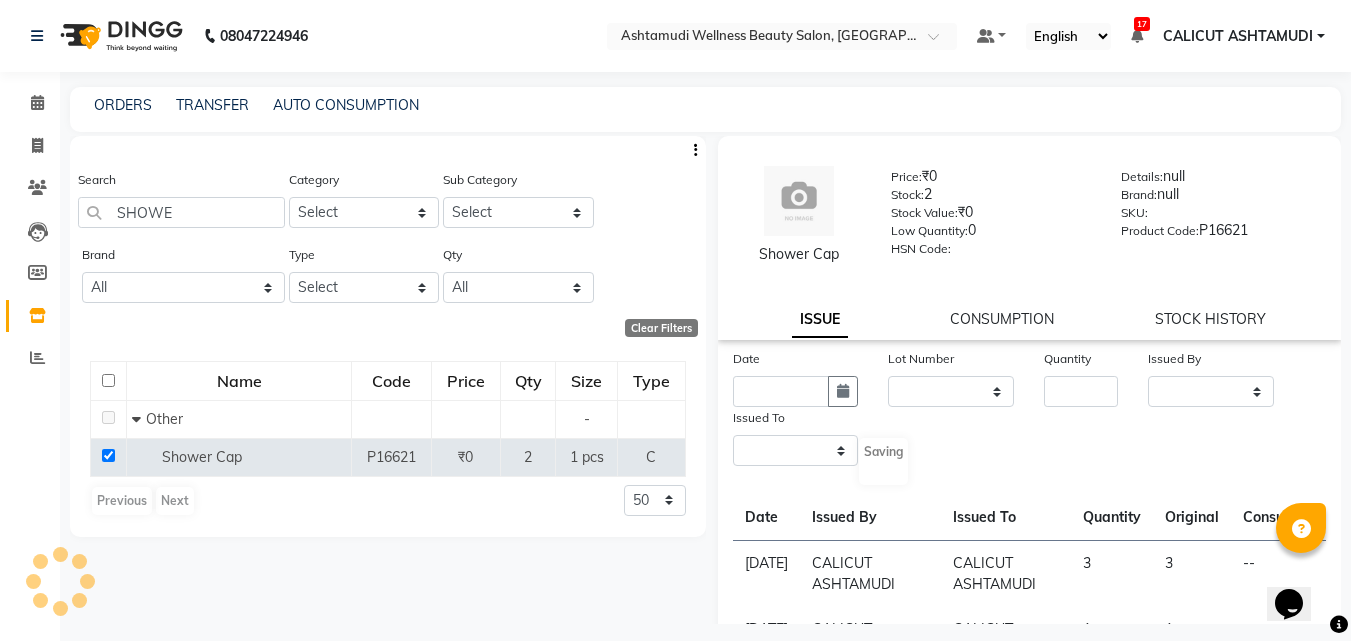 select 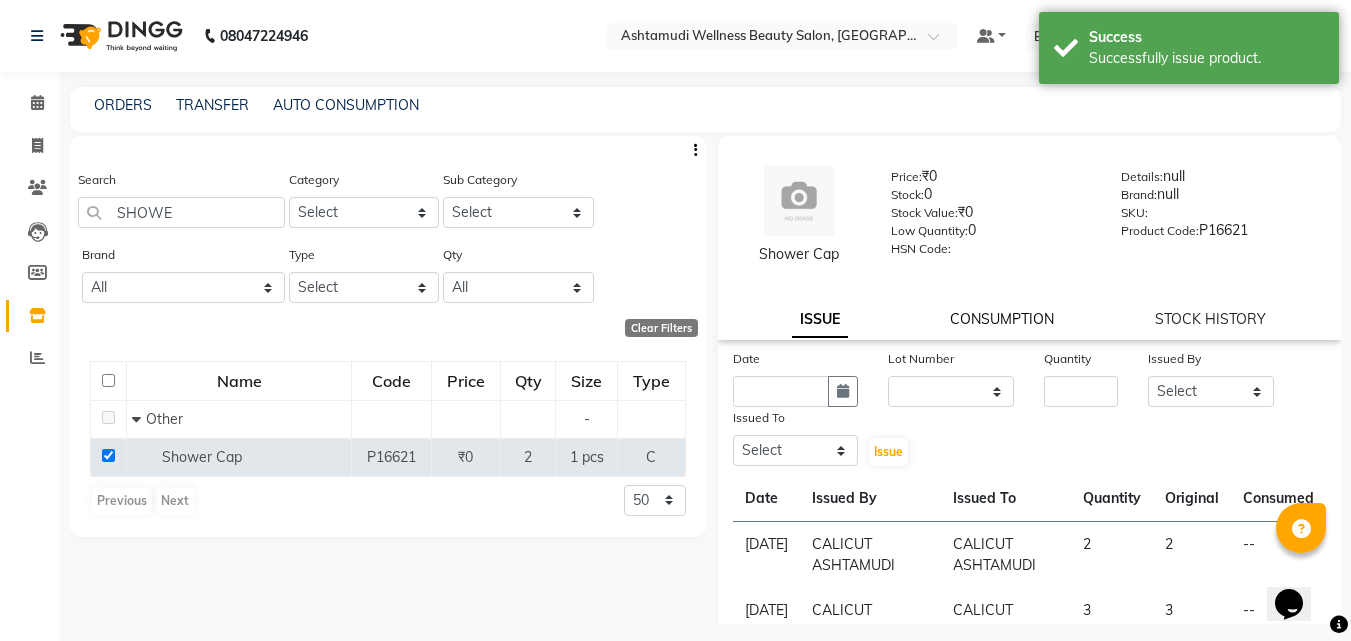 click on "CONSUMPTION" 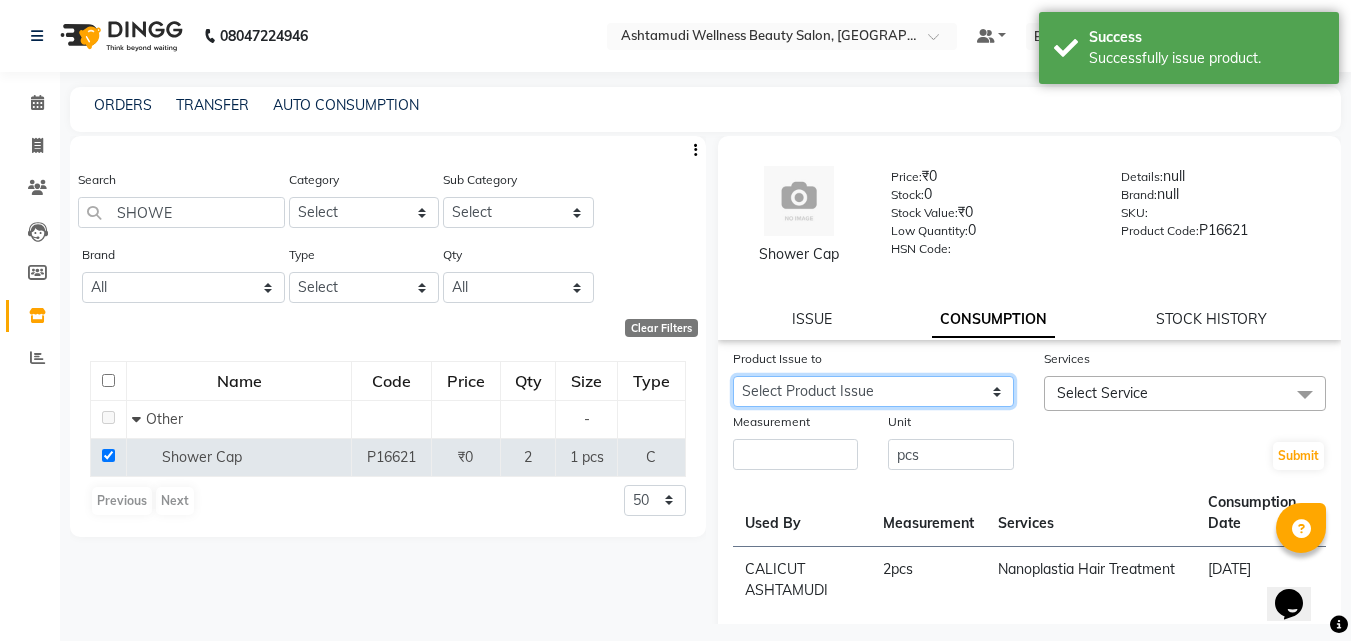 click on "Select Product Issue 2025-07-13, Issued to: CALICUT ASHTAMUDI, Balance: 2 2025-05-31, Issued to: CALICUT ASHTAMUDI, Balance: 3 2025-03-31, Issued to: CALICUT ASHTAMUDI, Balance: 1 2025-01-31, Issued to: CALICUT ASHTAMUDI, Balance: 1" 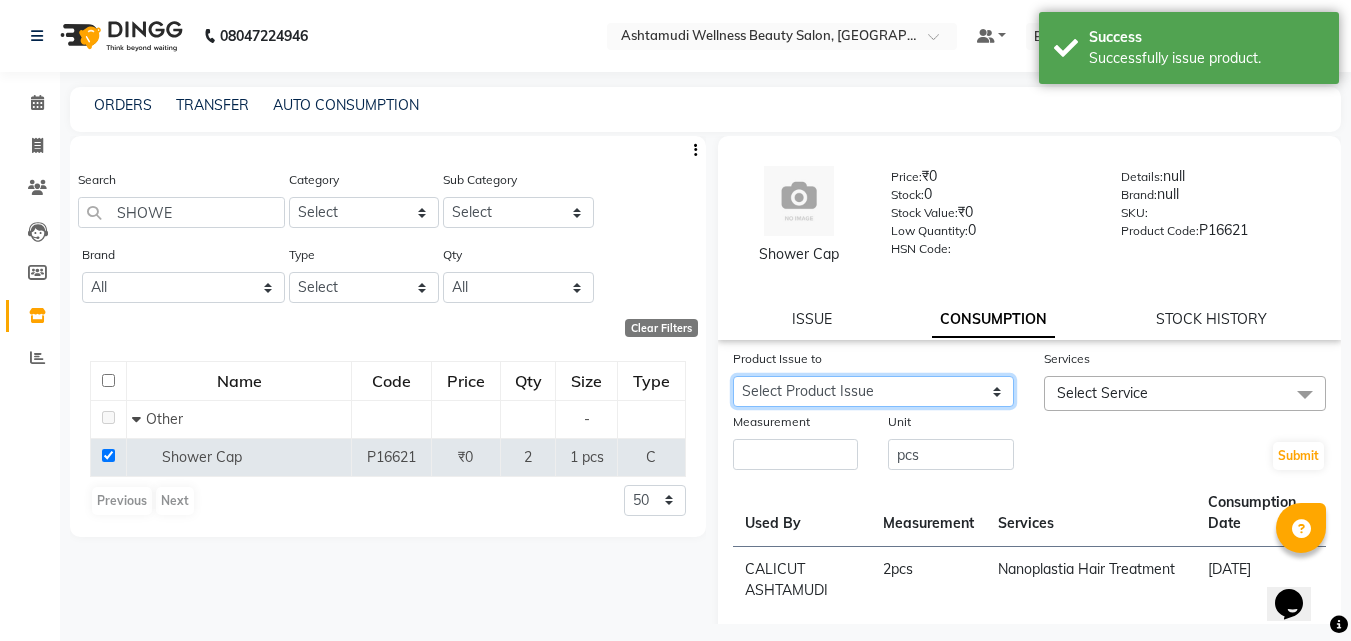 select on "967512" 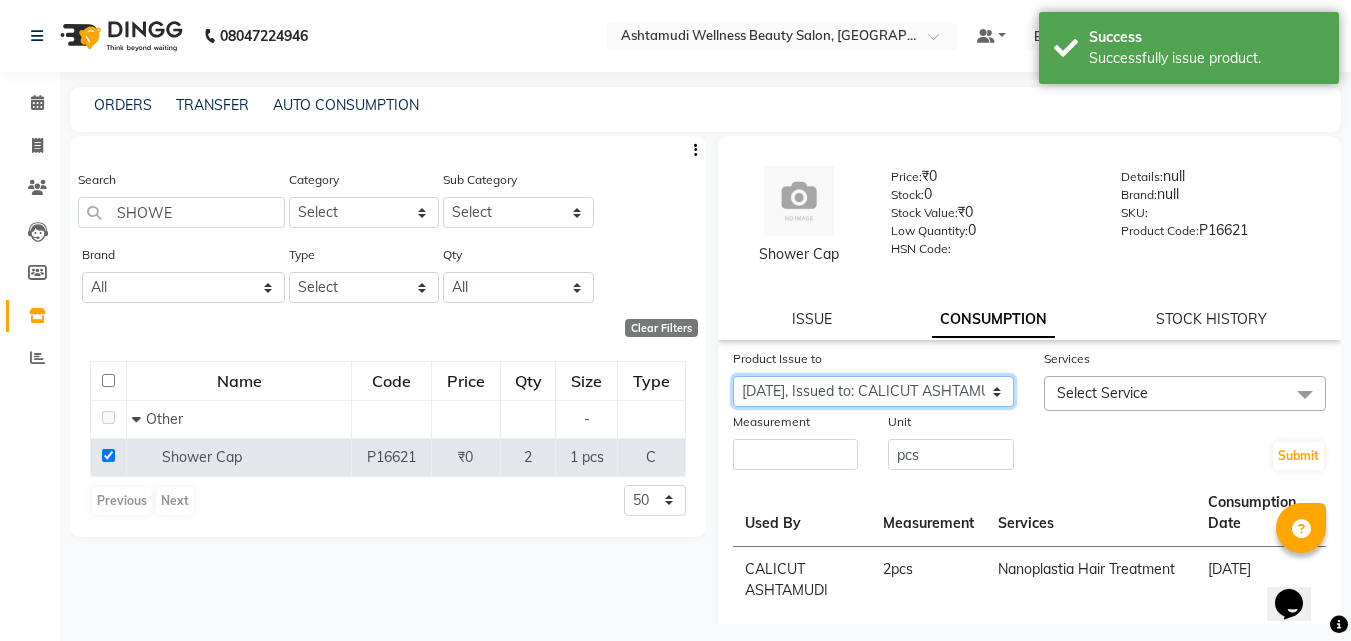 click on "Select Product Issue 2025-07-13, Issued to: CALICUT ASHTAMUDI, Balance: 2 2025-05-31, Issued to: CALICUT ASHTAMUDI, Balance: 3 2025-03-31, Issued to: CALICUT ASHTAMUDI, Balance: 1 2025-01-31, Issued to: CALICUT ASHTAMUDI, Balance: 1" 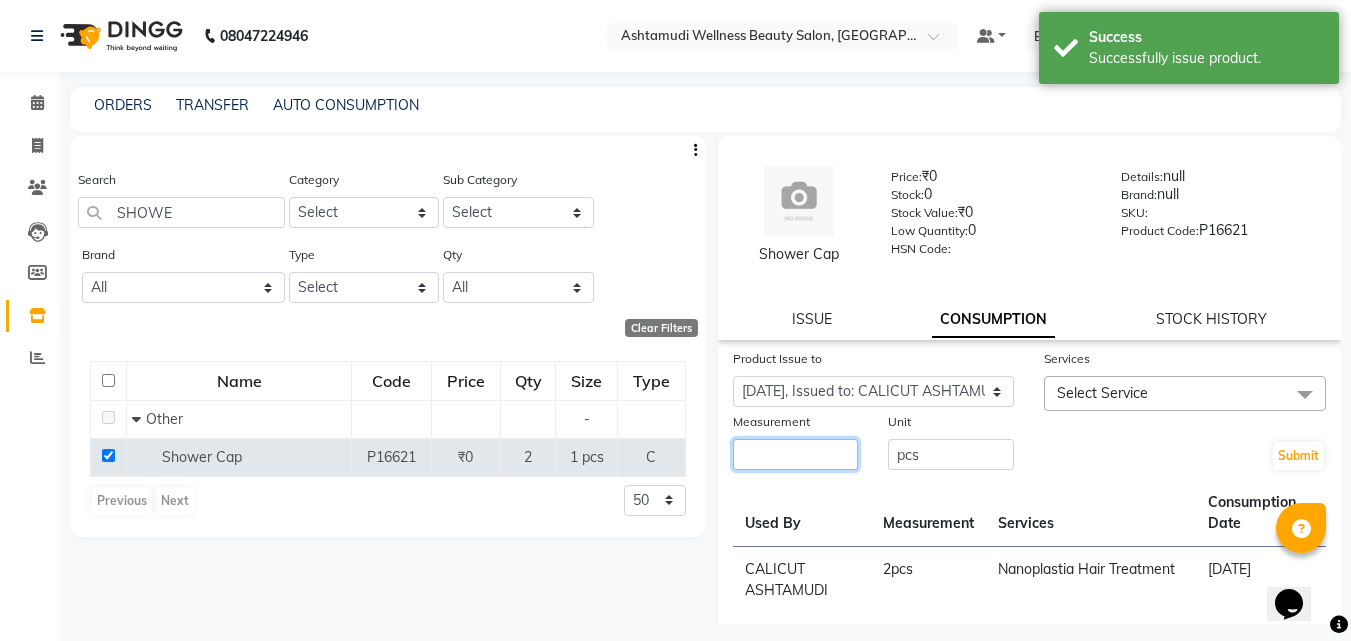 click 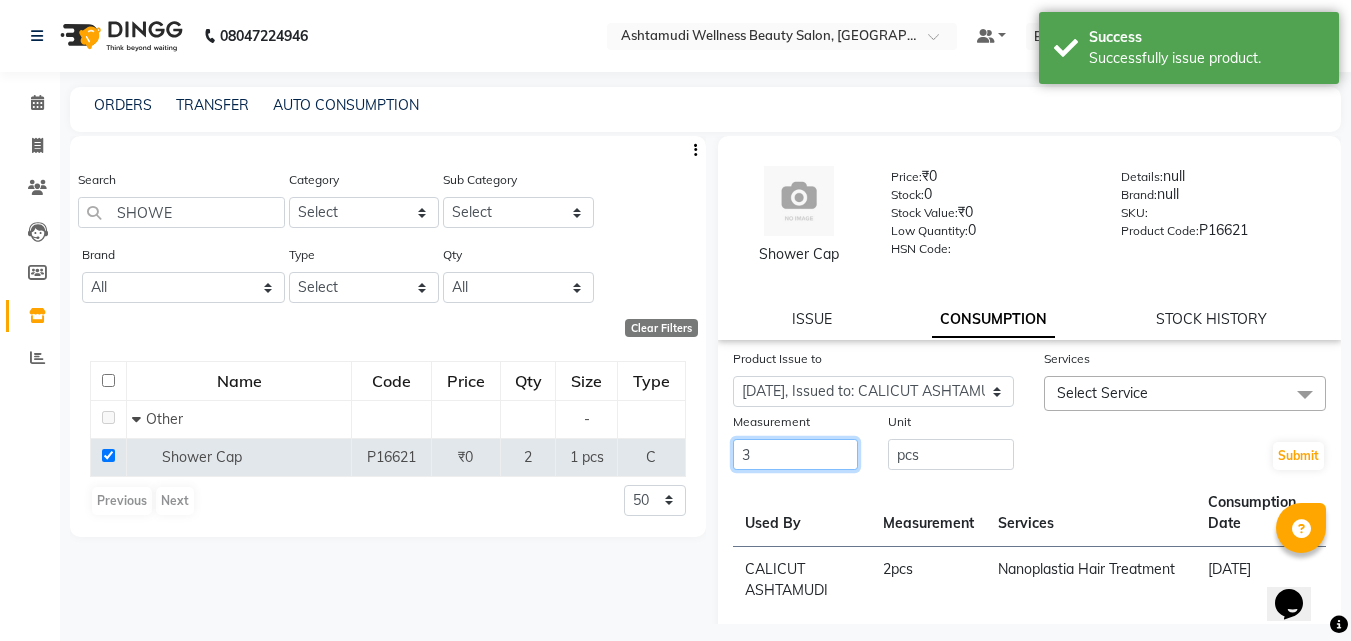 type on "3" 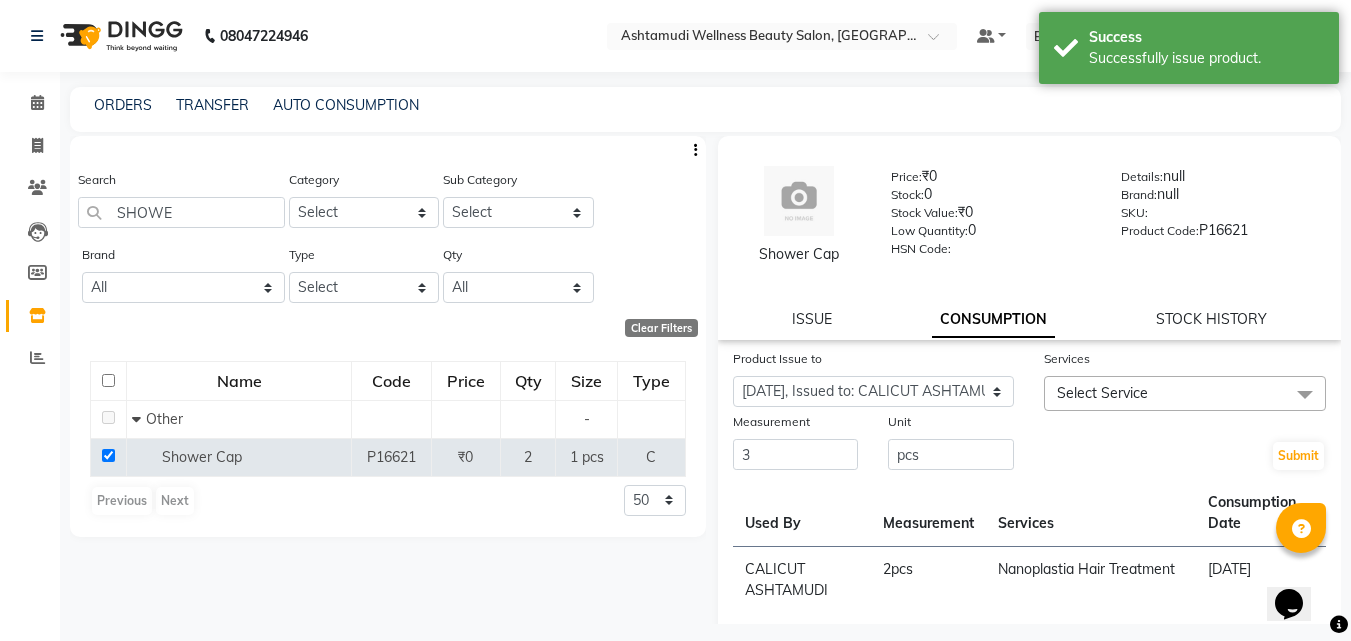 click on "Select Service" 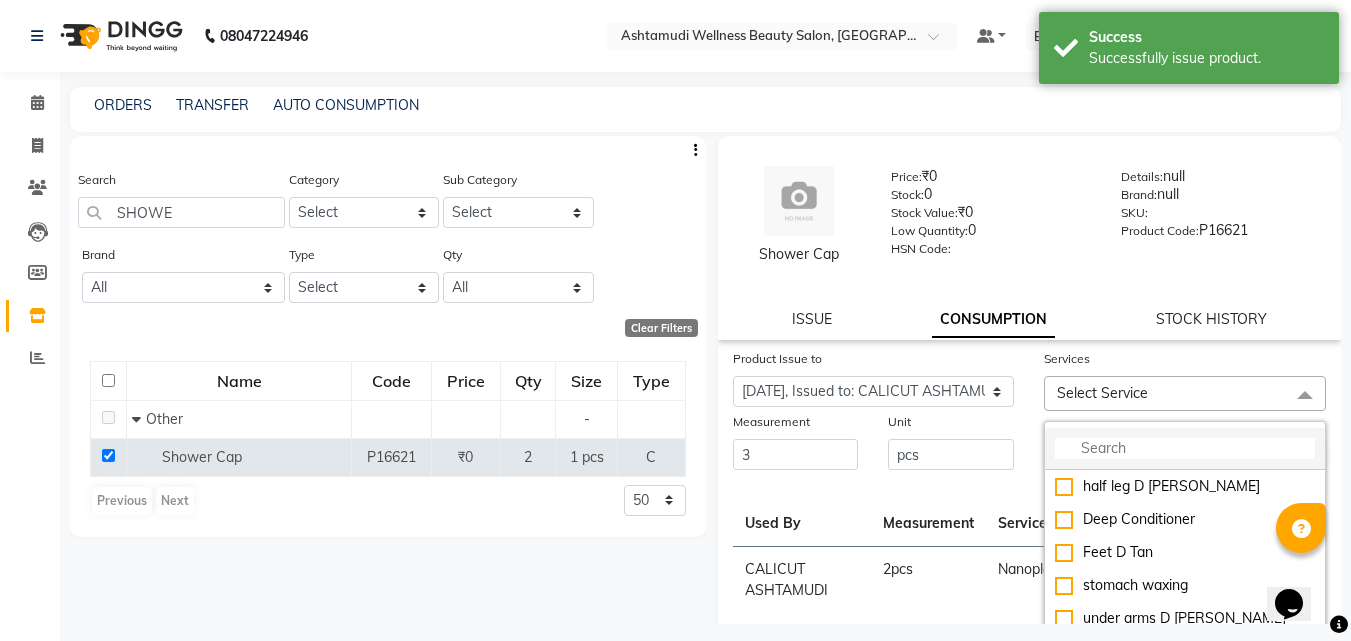 click 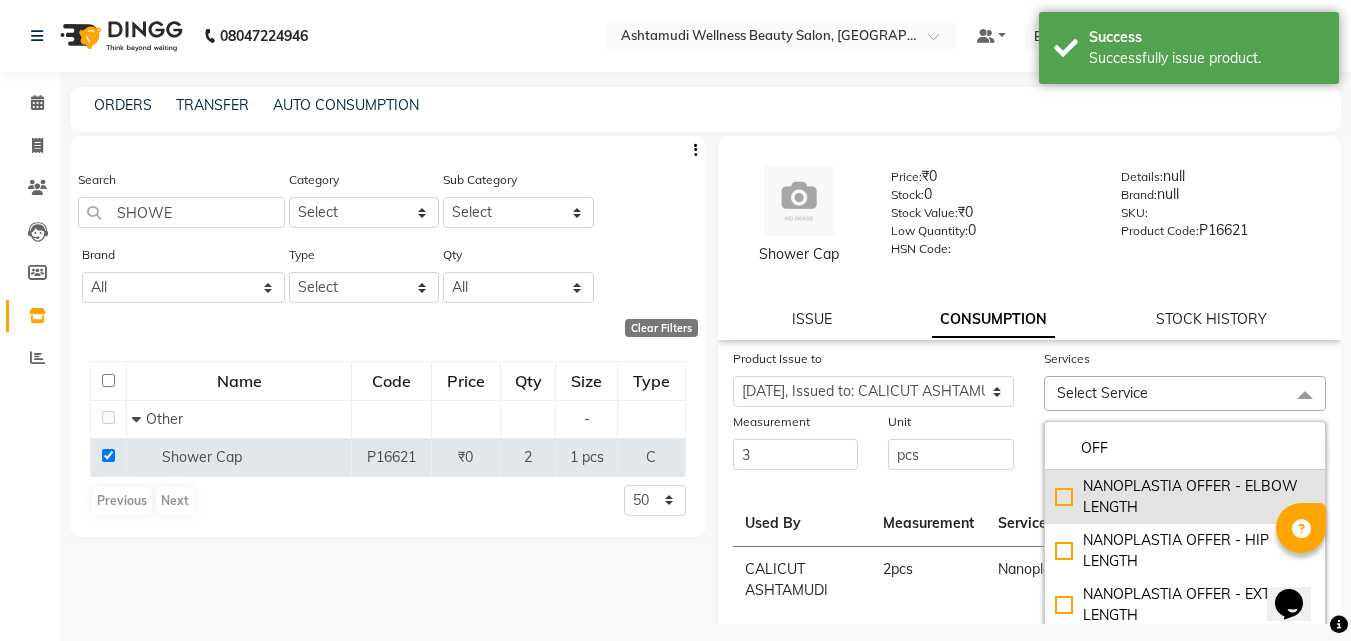 type on "OFF" 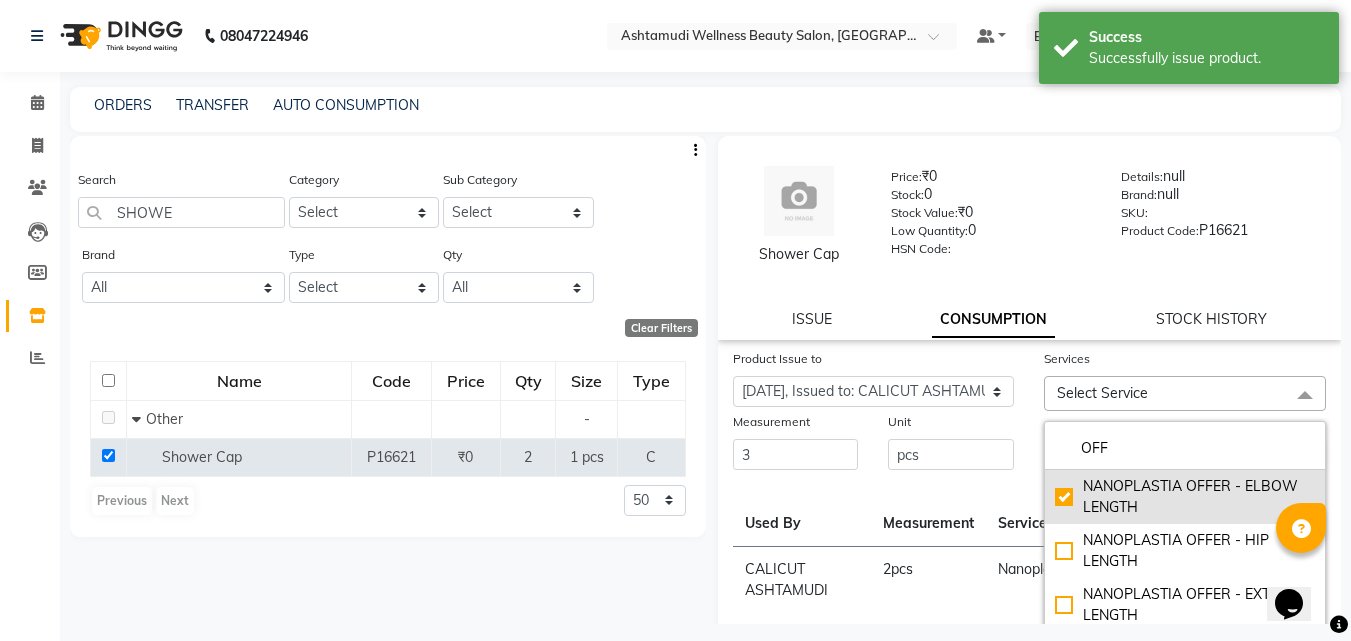 checkbox on "true" 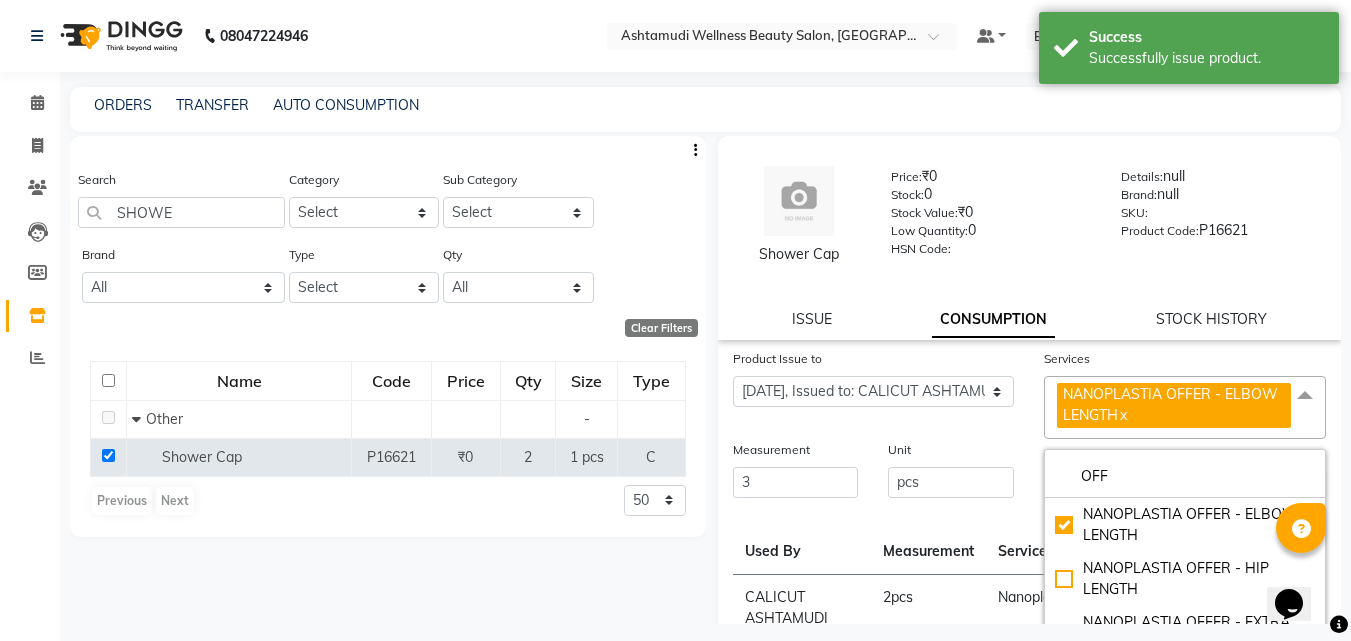 click on "Product Issue to Select Product Issue 2025-07-13, Issued to: CALICUT ASHTAMUDI, Balance: 2 2025-05-31, Issued to: CALICUT ASHTAMUDI, Balance: 3 2025-03-31, Issued to: CALICUT ASHTAMUDI, Balance: 1 2025-01-31, Issued to: CALICUT ASHTAMUDI, Balance: 1" 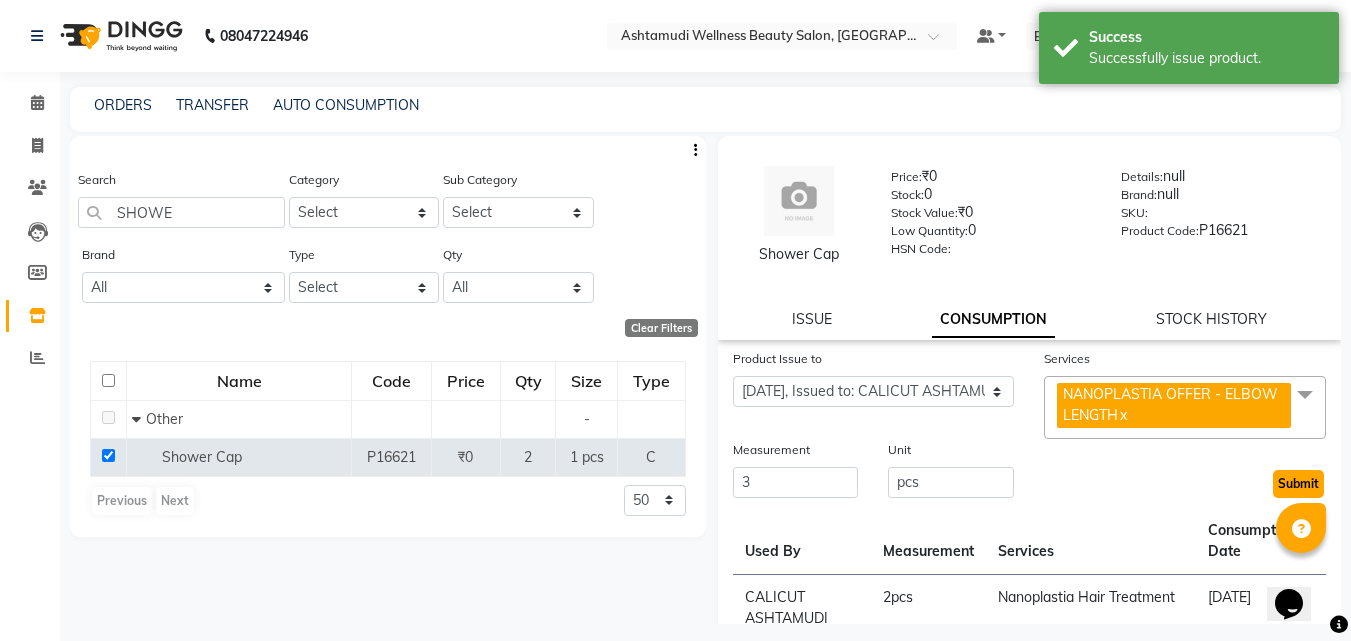 drag, startPoint x: 1286, startPoint y: 492, endPoint x: 1266, endPoint y: 485, distance: 21.189621 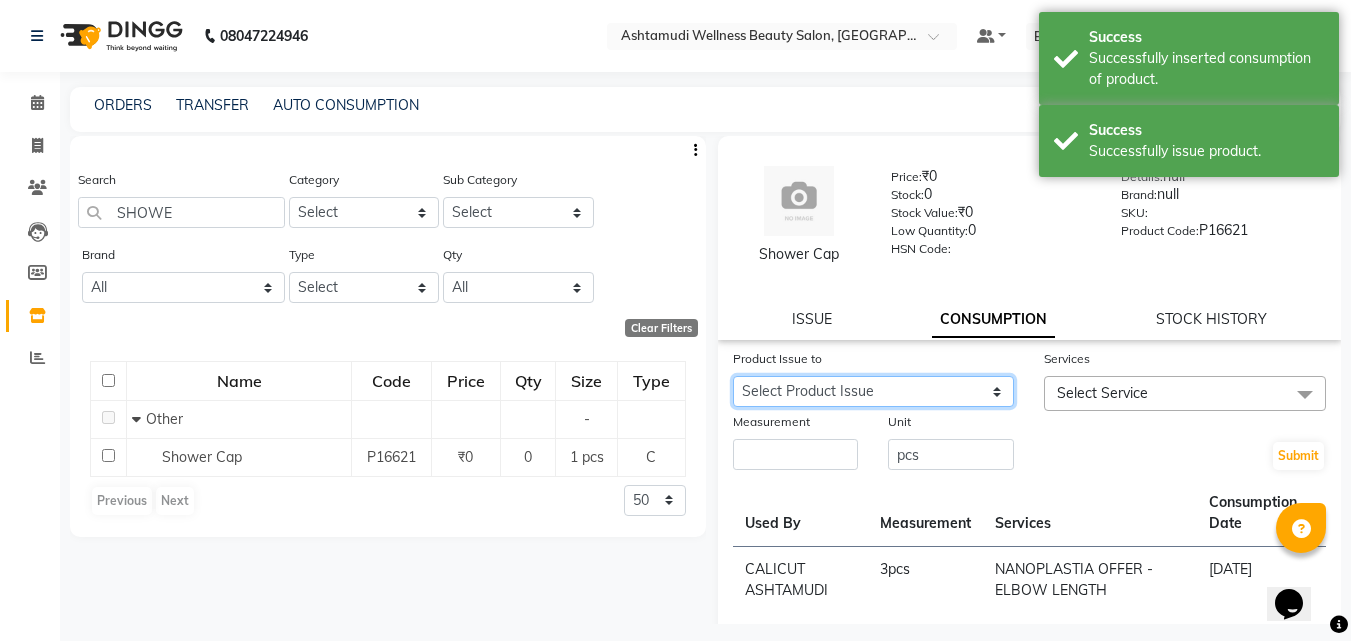 click on "Select Product Issue 2025-07-13, Issued to: CALICUT ASHTAMUDI, Balance: 2 2025-03-31, Issued to: CALICUT ASHTAMUDI, Balance: 1 2025-01-31, Issued to: CALICUT ASHTAMUDI, Balance: 1" 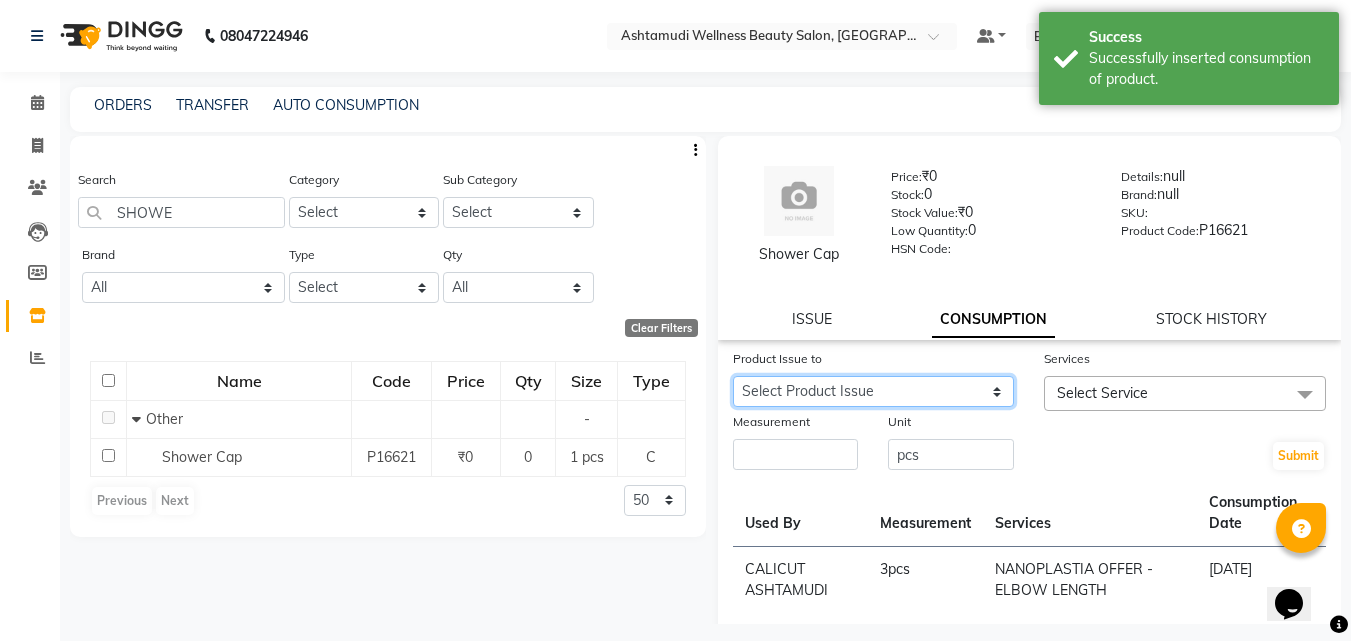 select on "1071671" 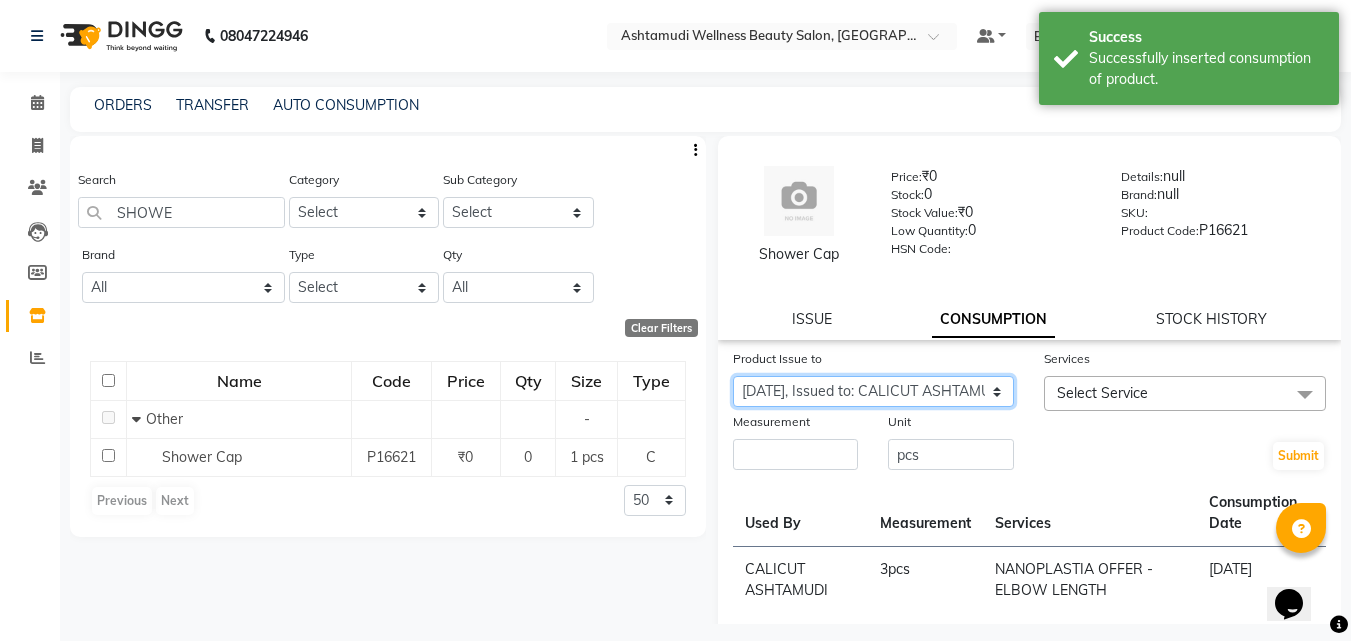 click on "Select Product Issue 2025-07-13, Issued to: CALICUT ASHTAMUDI, Balance: 2 2025-03-31, Issued to: CALICUT ASHTAMUDI, Balance: 1 2025-01-31, Issued to: CALICUT ASHTAMUDI, Balance: 1" 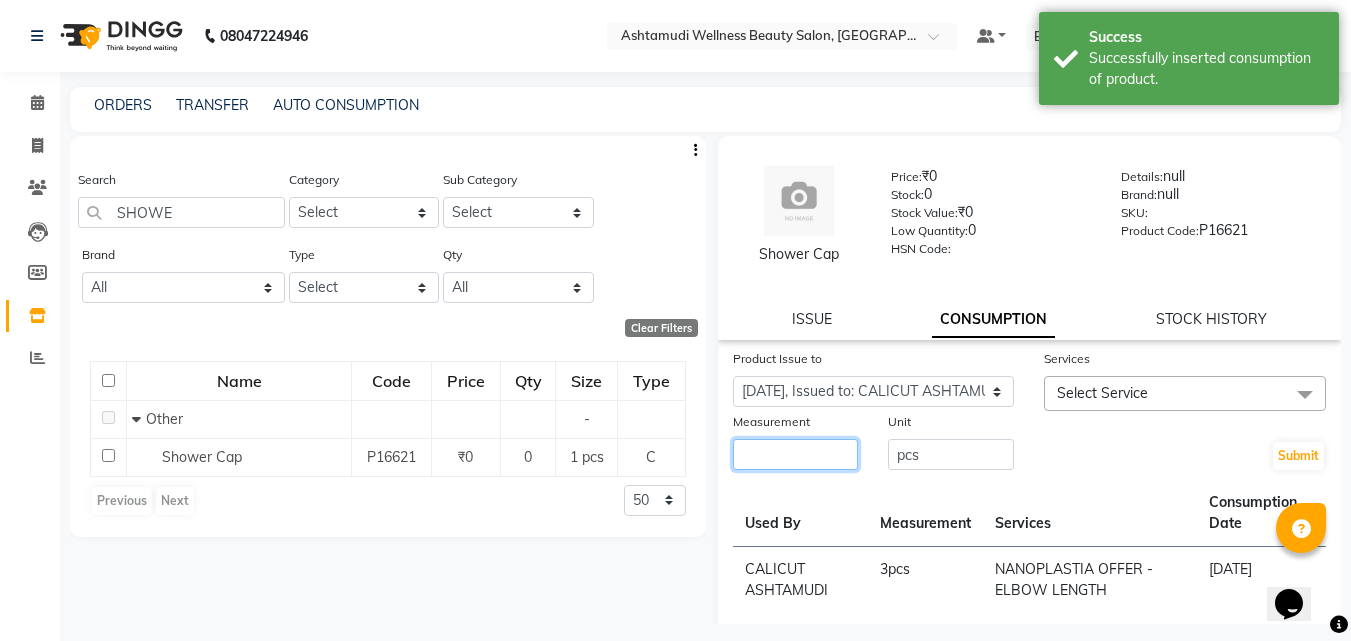 click 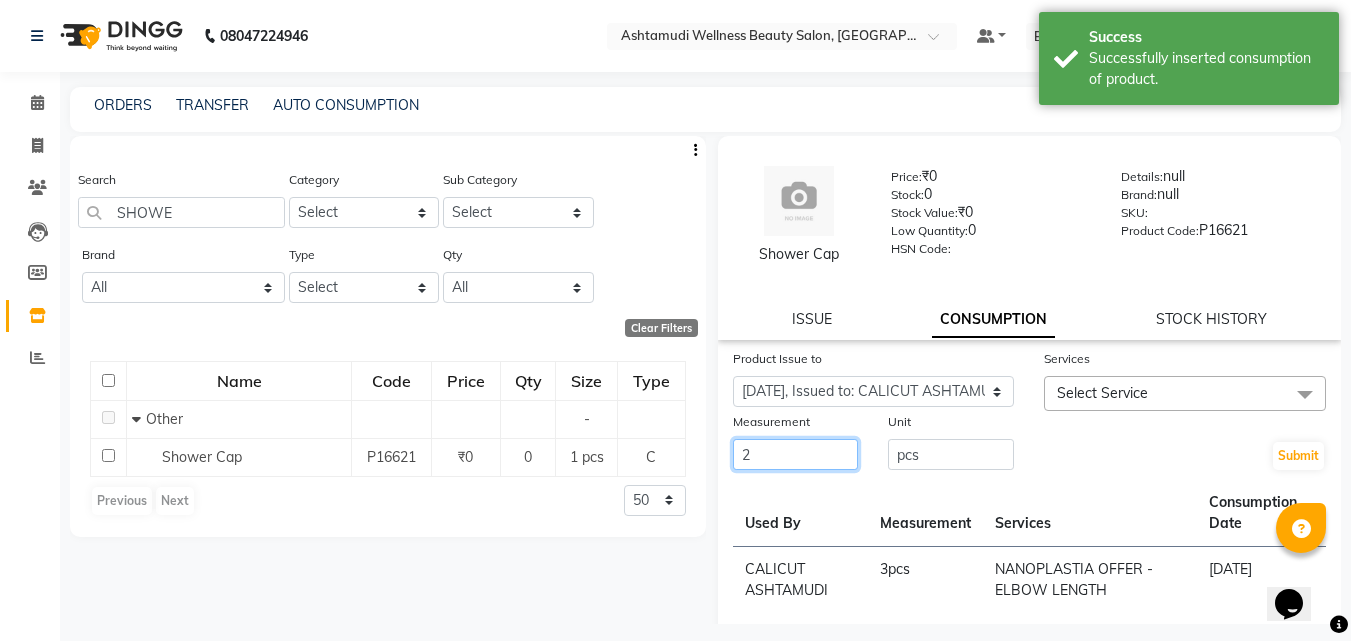 type on "2" 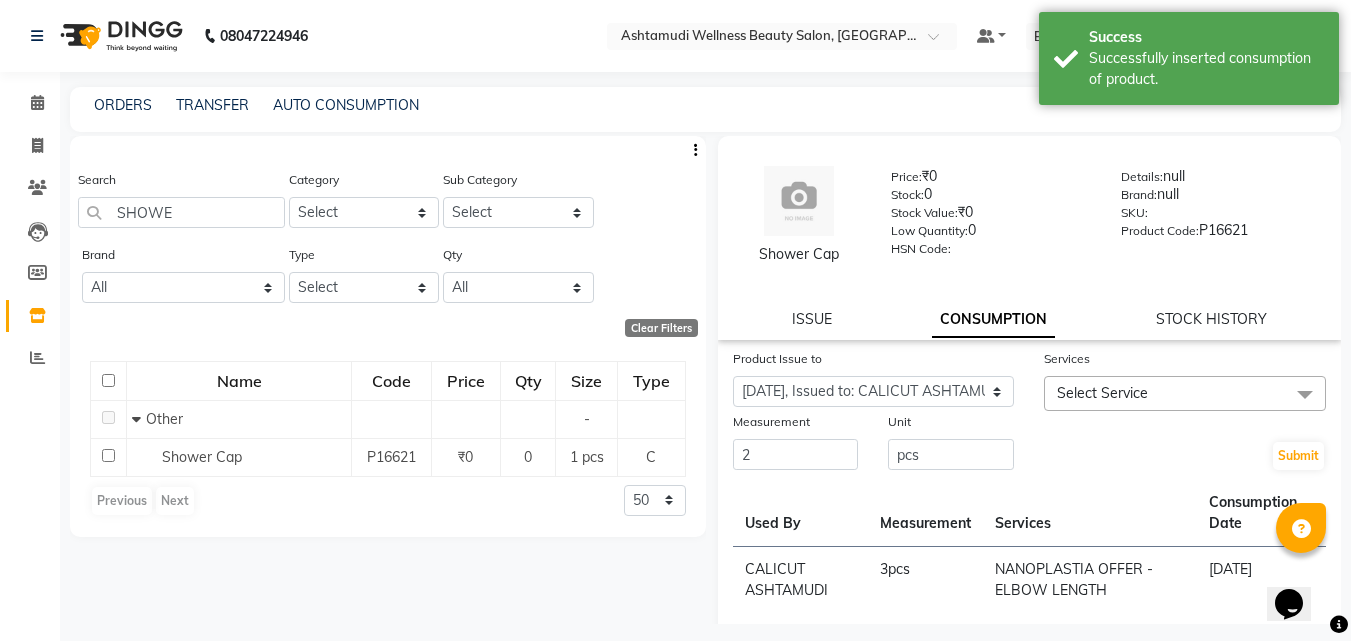 click on "Select Service" 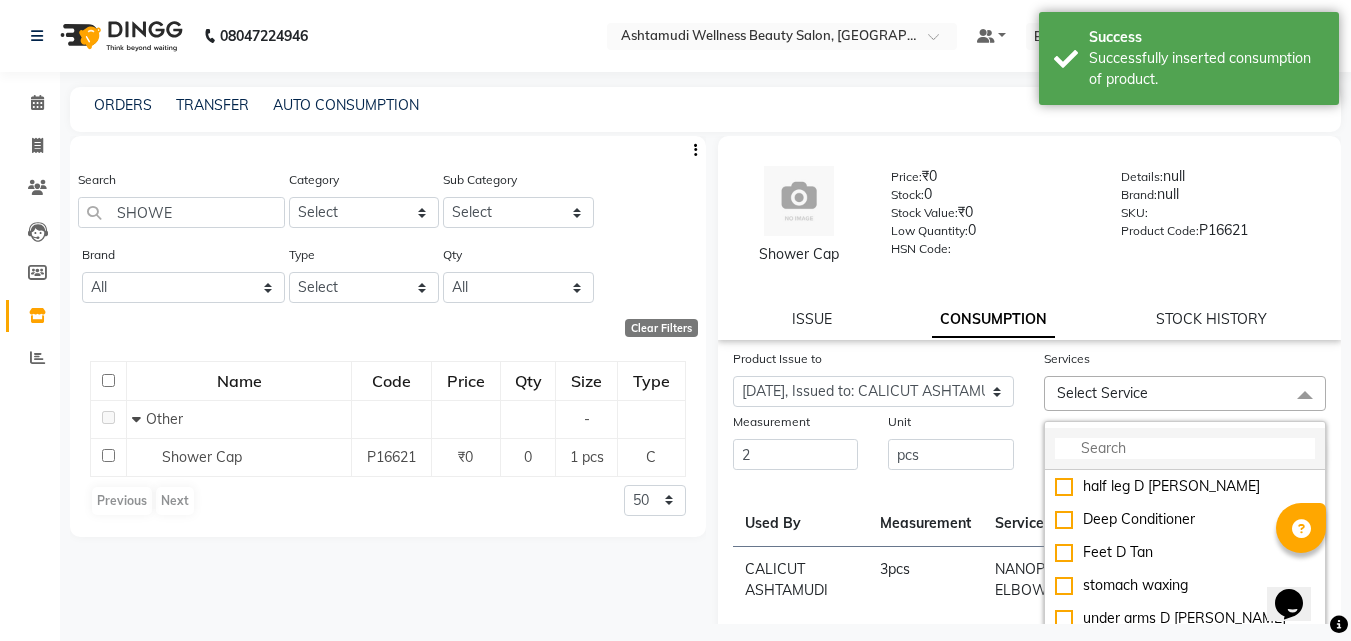 click 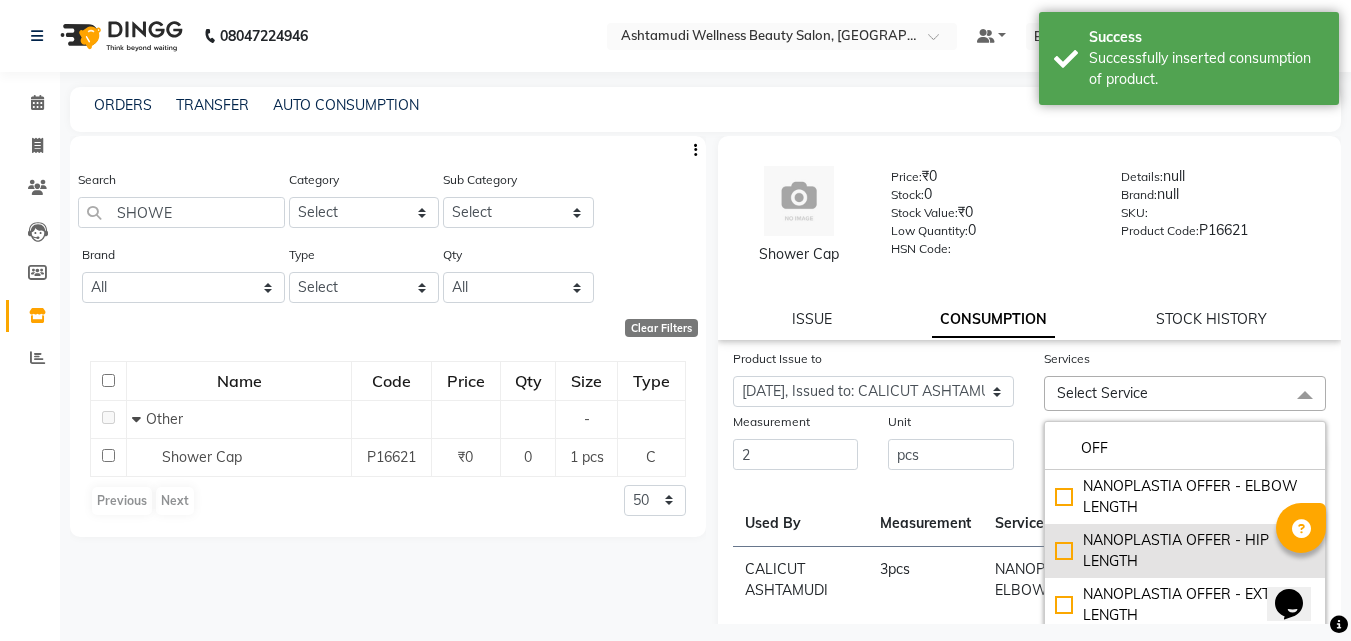 type on "OFF" 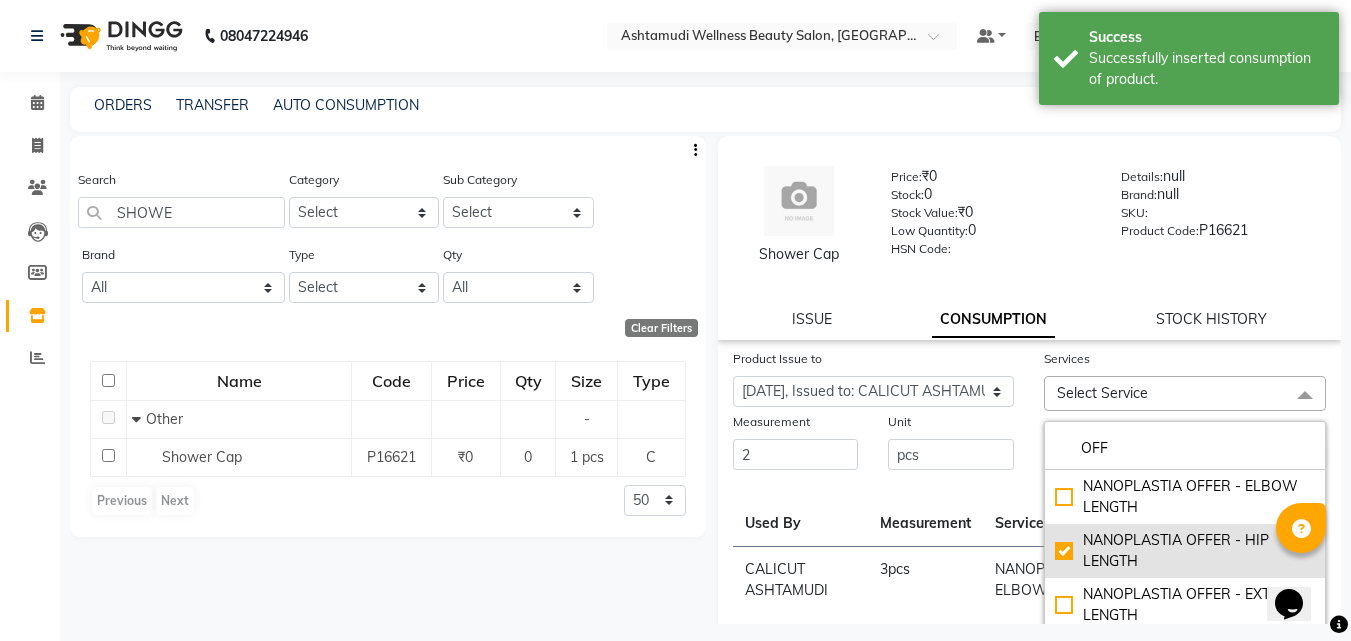 checkbox on "true" 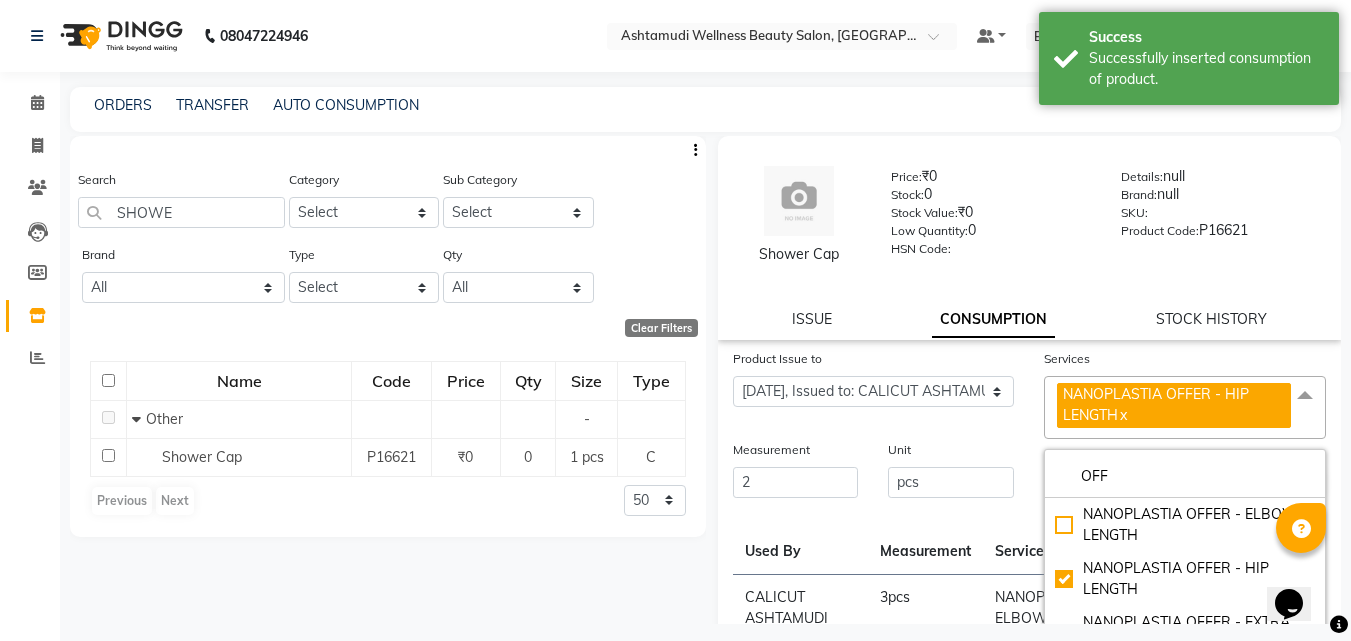 click on "Product Issue to Select Product Issue 2025-07-13, Issued to: CALICUT ASHTAMUDI, Balance: 2 2025-03-31, Issued to: CALICUT ASHTAMUDI, Balance: 1 2025-01-31, Issued to: CALICUT ASHTAMUDI, Balance: 1" 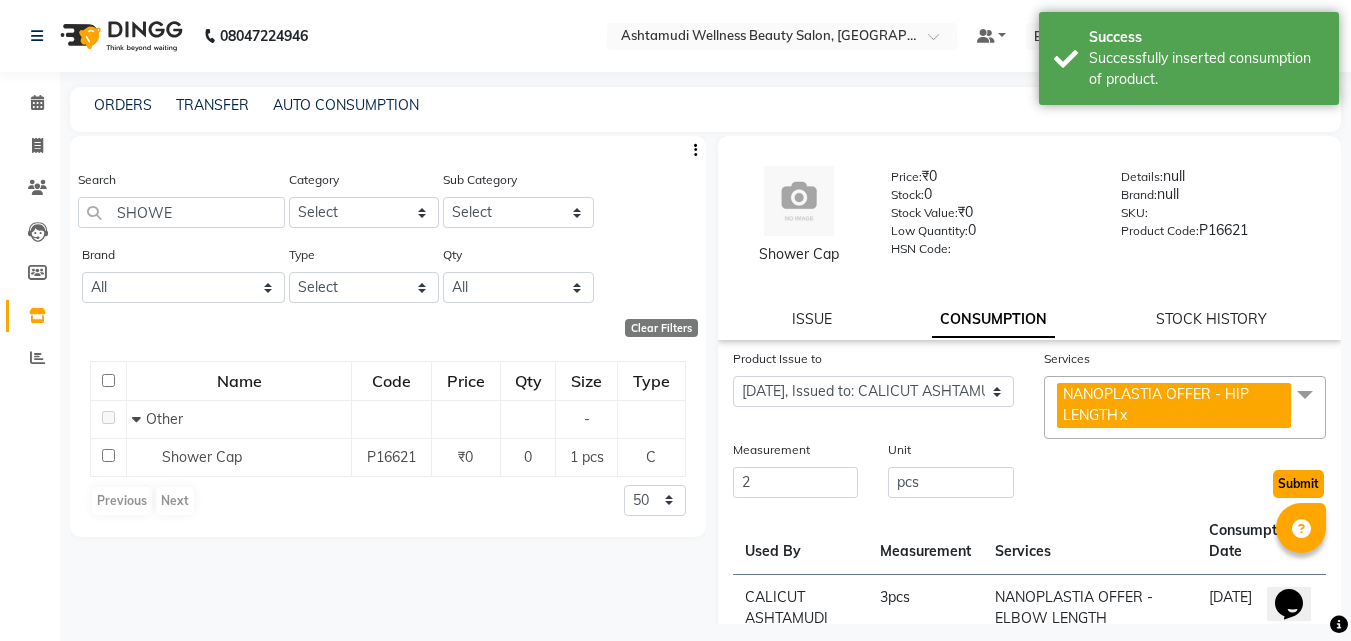 click on "Submit" 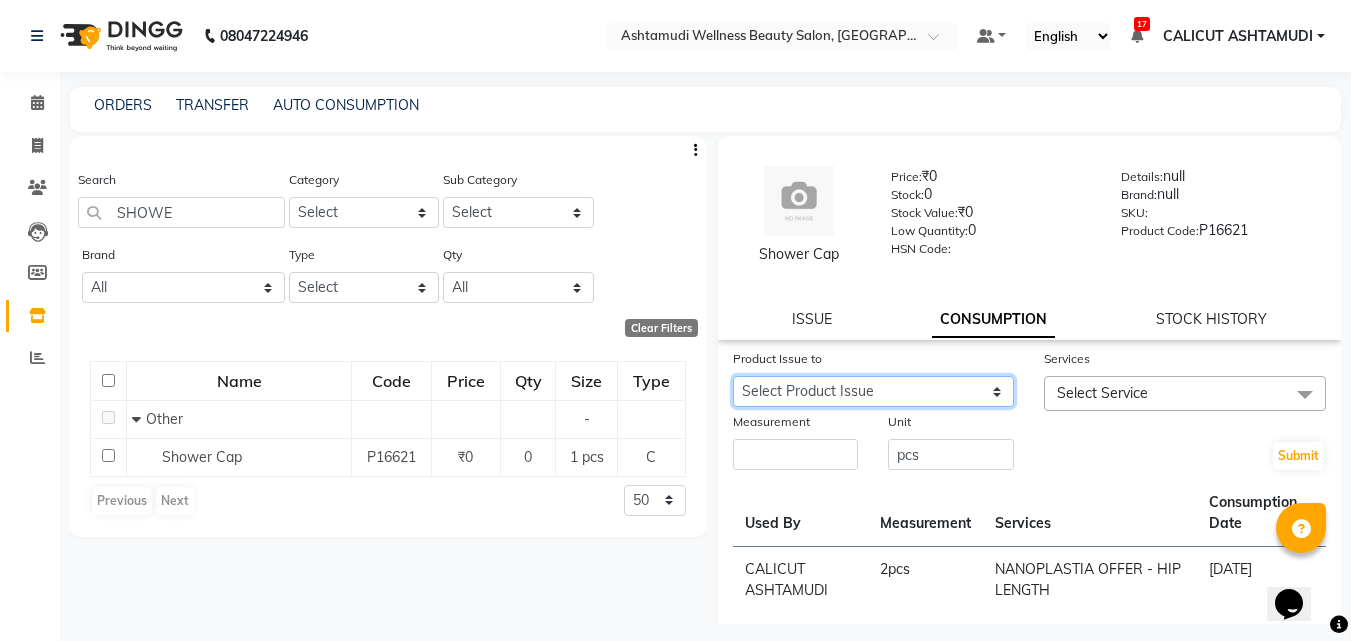 click on "Select Product Issue 2025-03-31, Issued to: CALICUT ASHTAMUDI, Balance: 1 2025-01-31, Issued to: CALICUT ASHTAMUDI, Balance: 1" 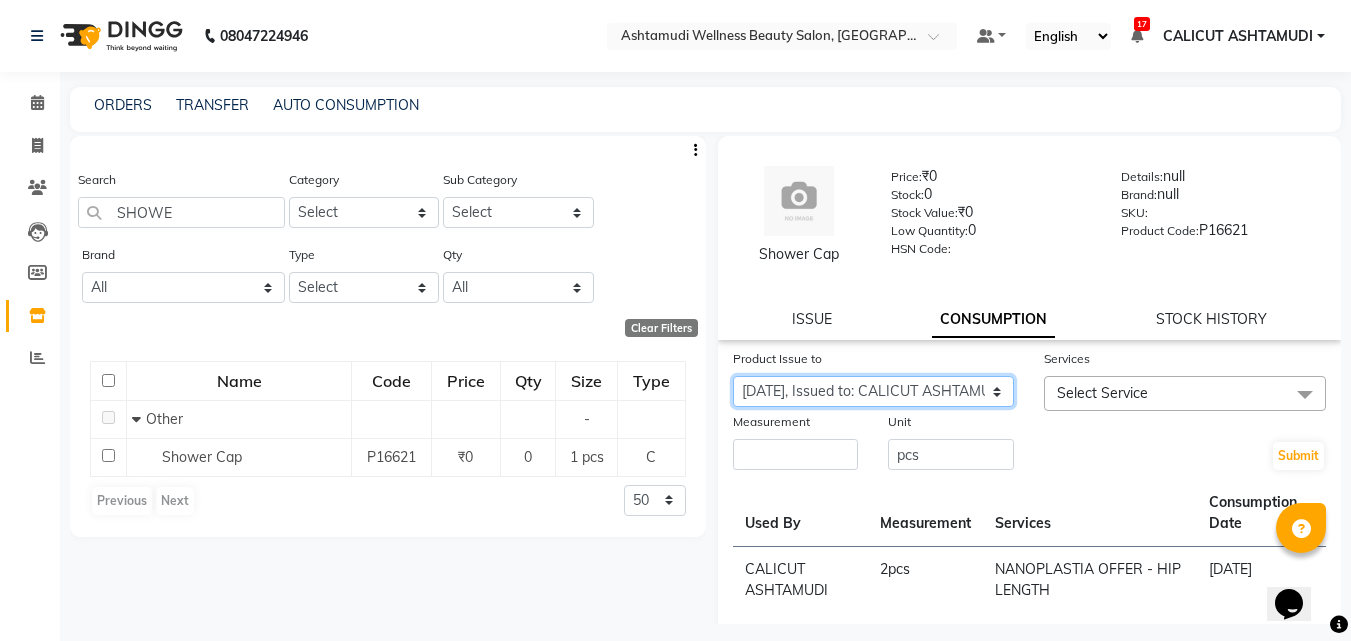click on "Select Product Issue 2025-03-31, Issued to: CALICUT ASHTAMUDI, Balance: 1 2025-01-31, Issued to: CALICUT ASHTAMUDI, Balance: 1" 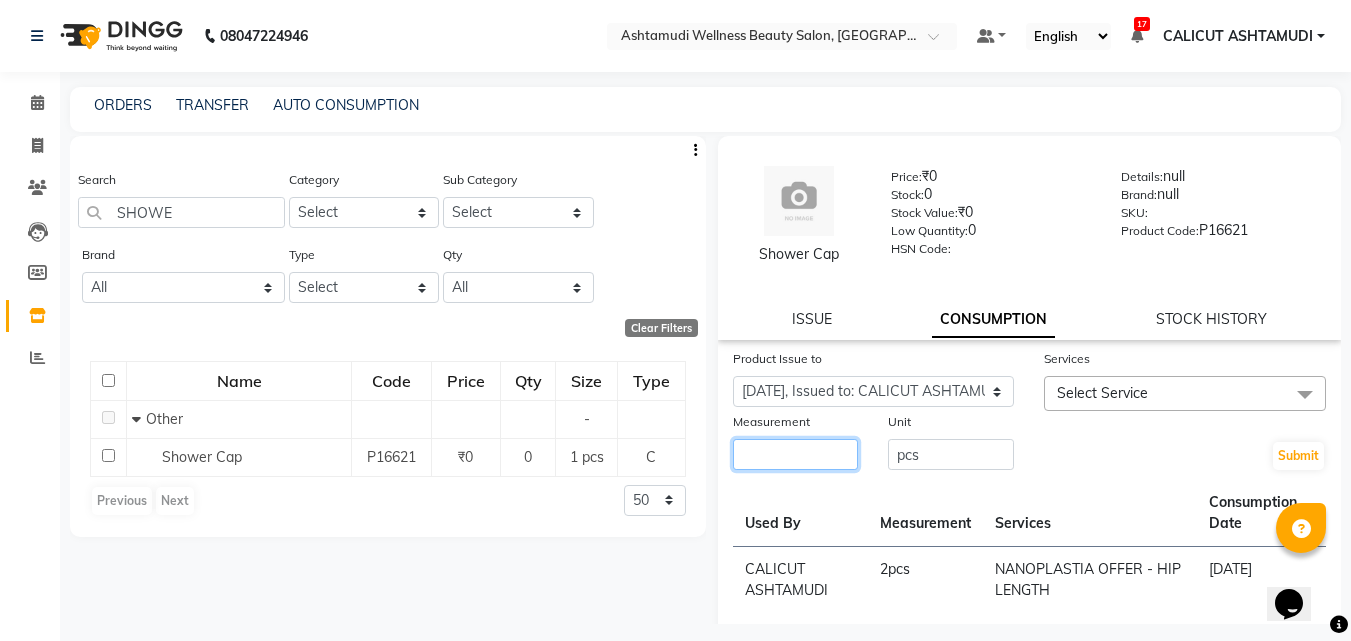 click 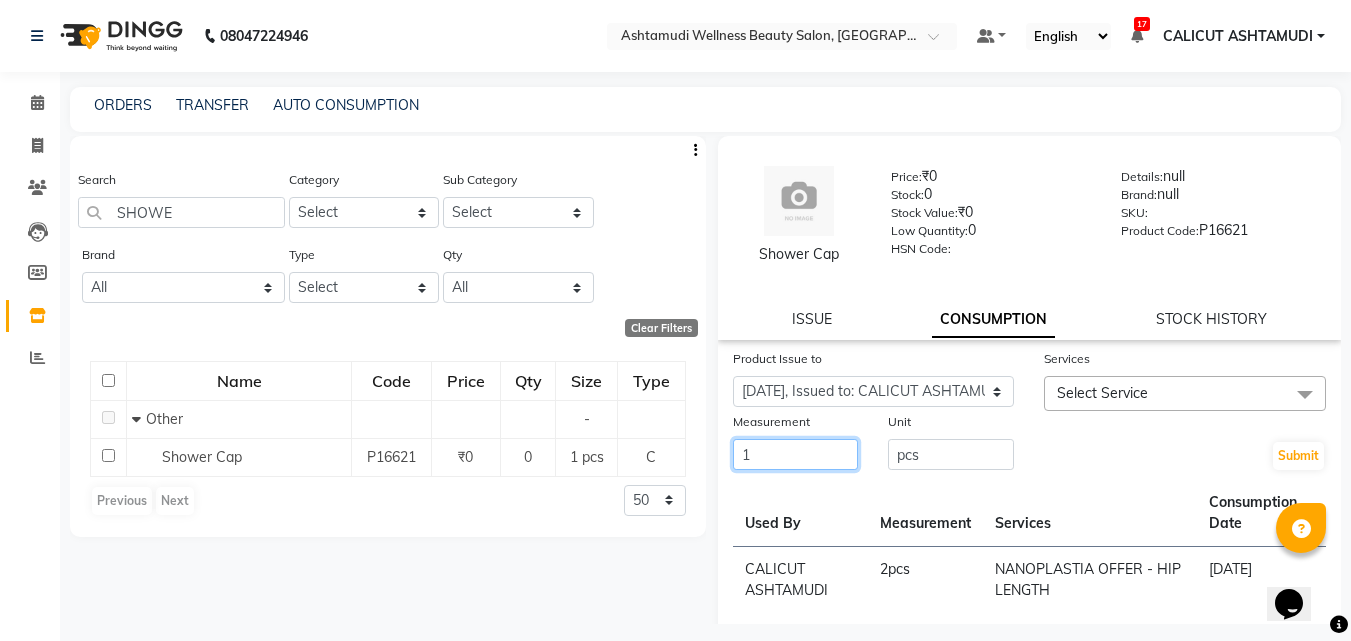 type on "1" 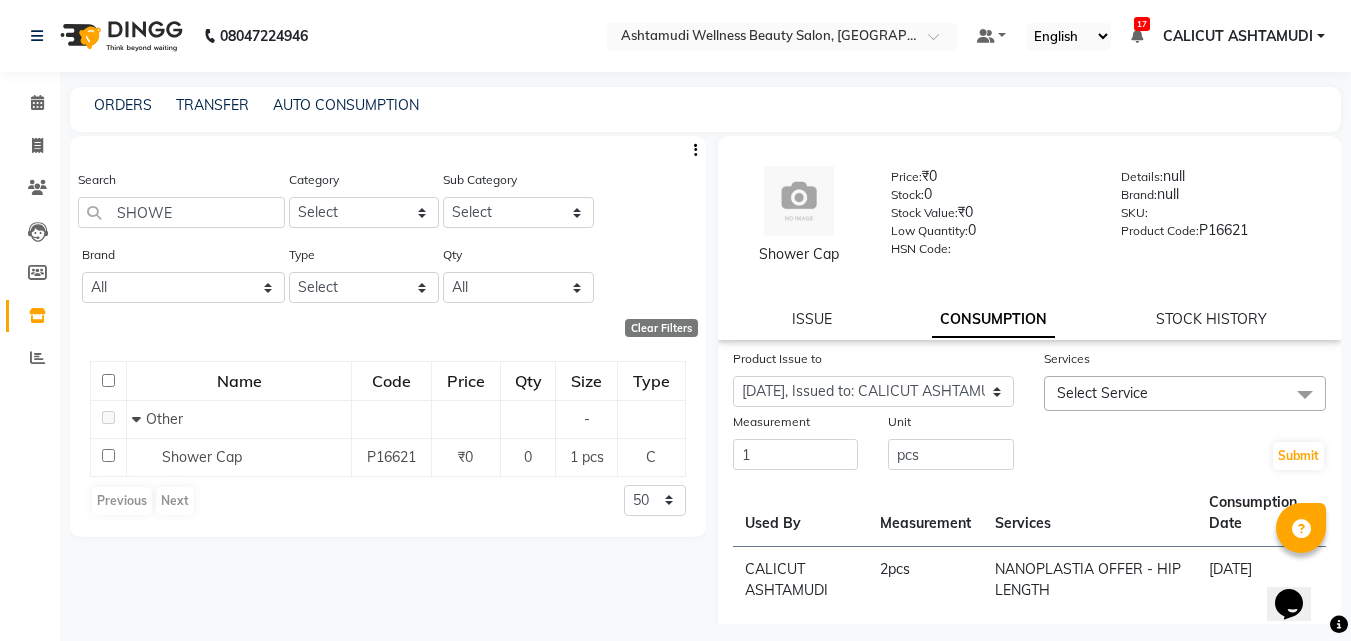 click on "Select Service" 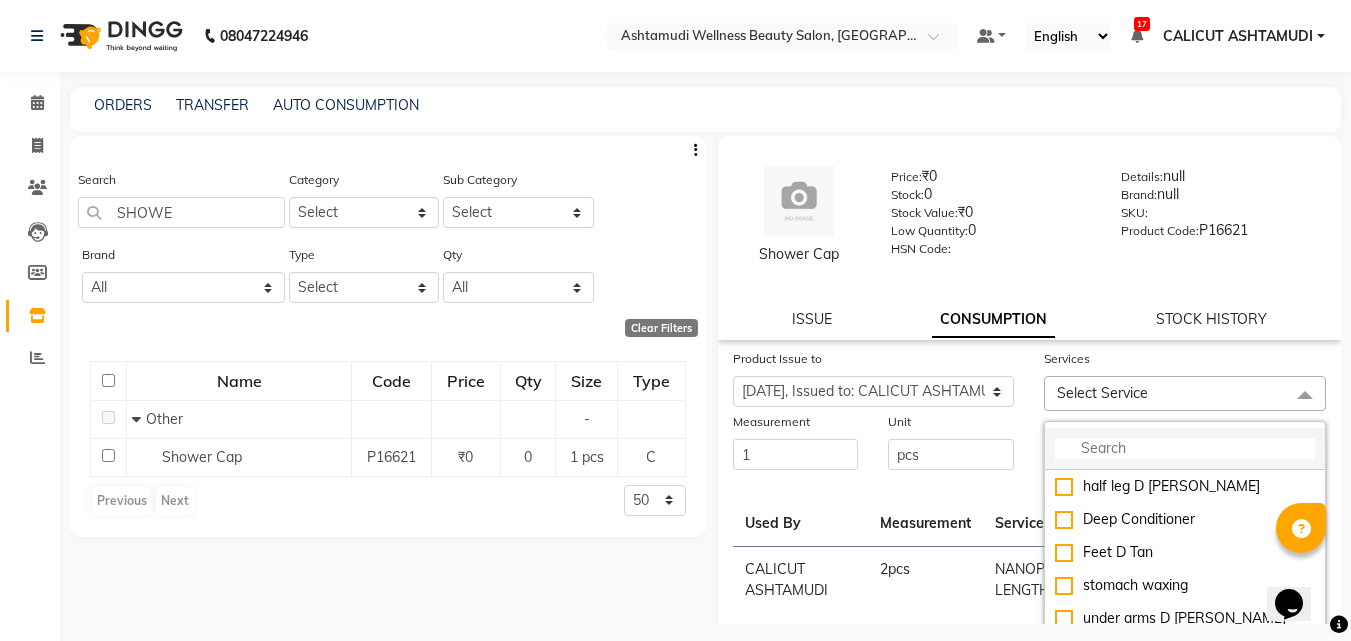 click 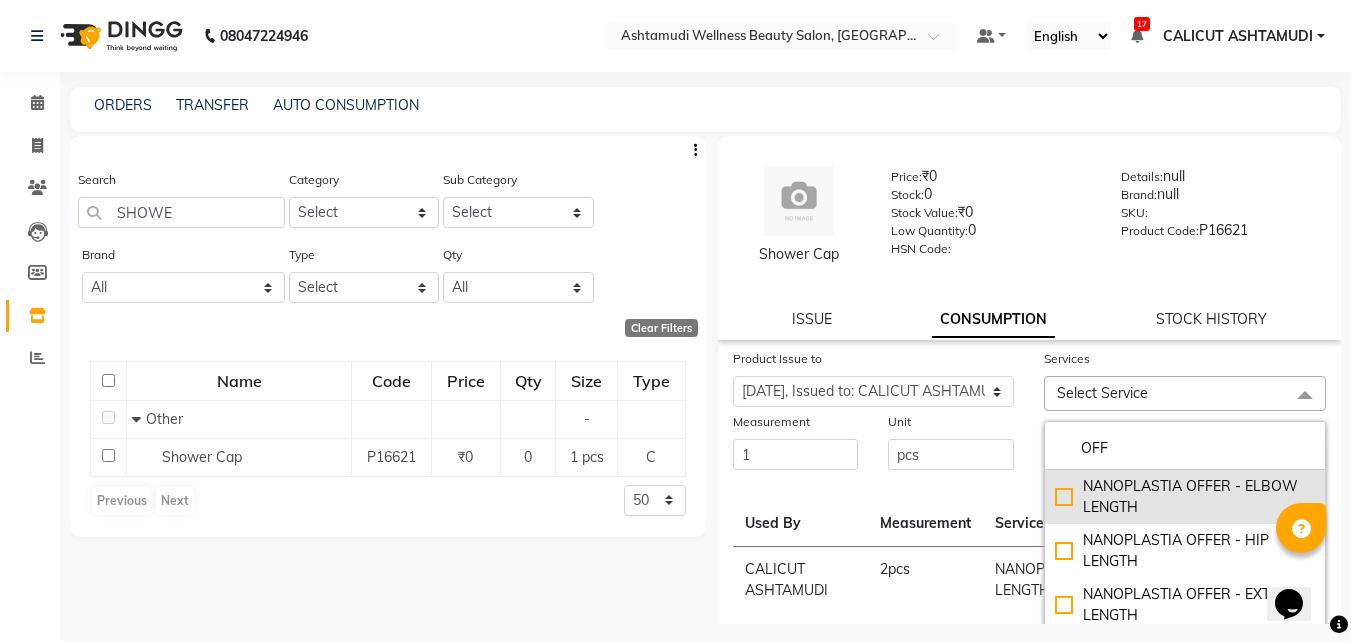 type on "OFF" 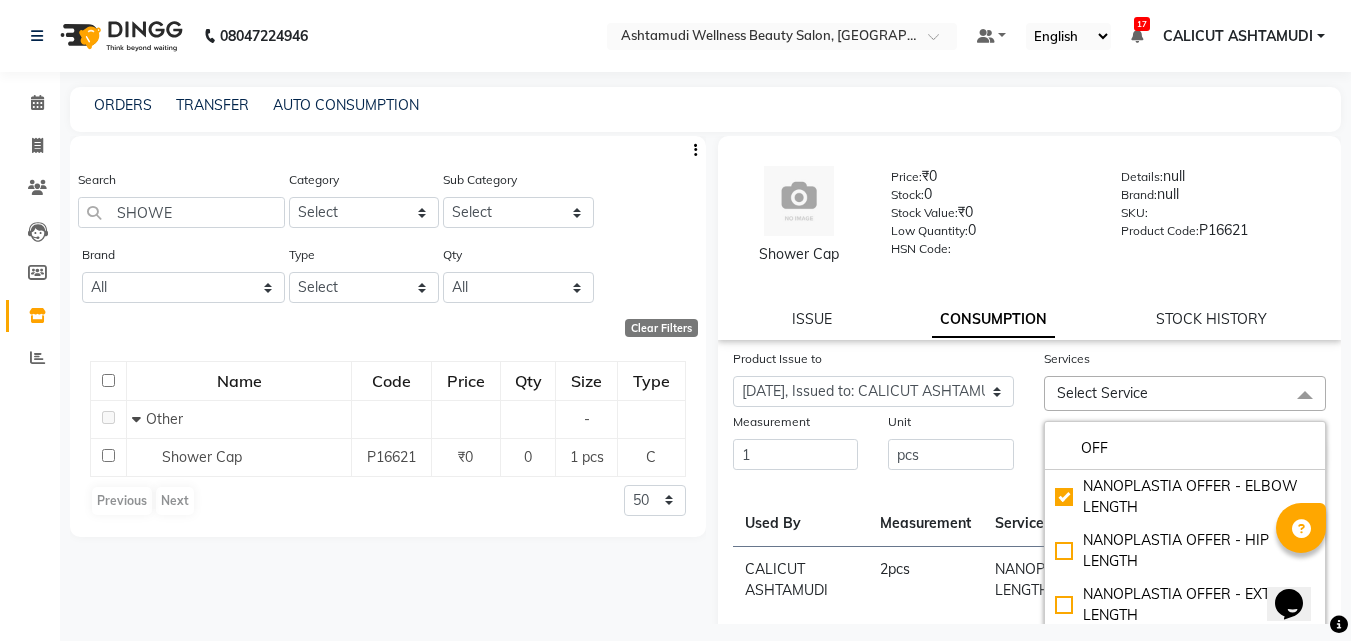 checkbox on "true" 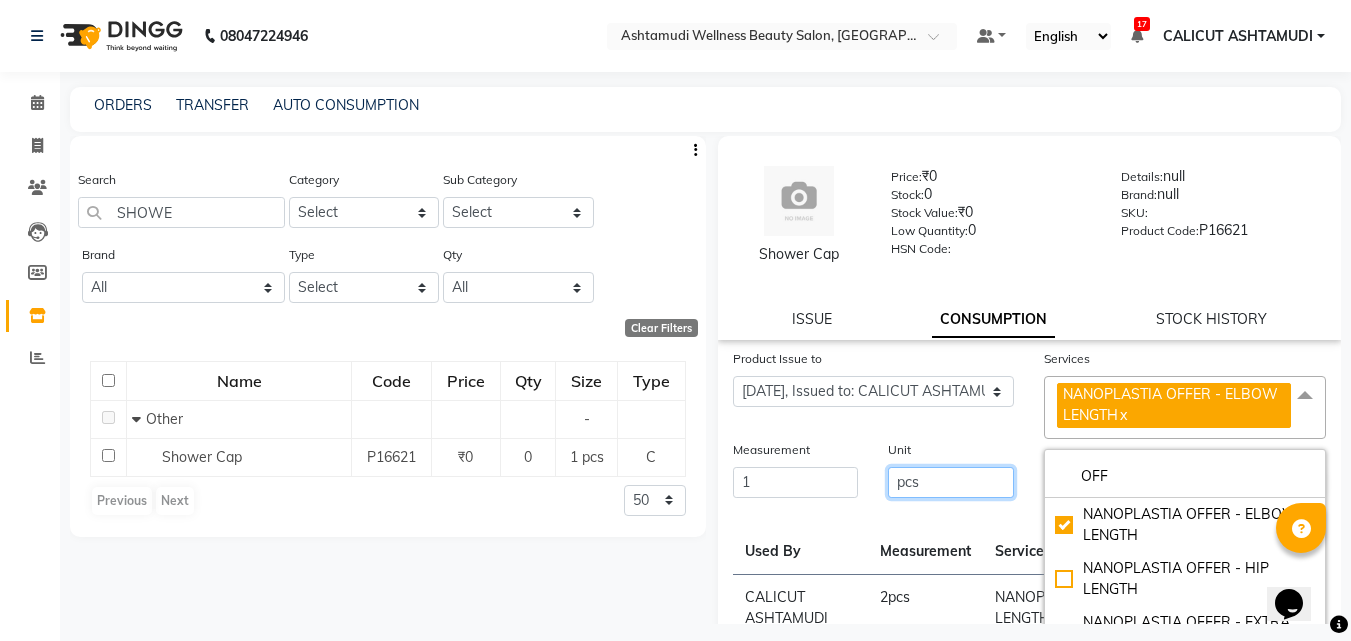 click on "pcs" 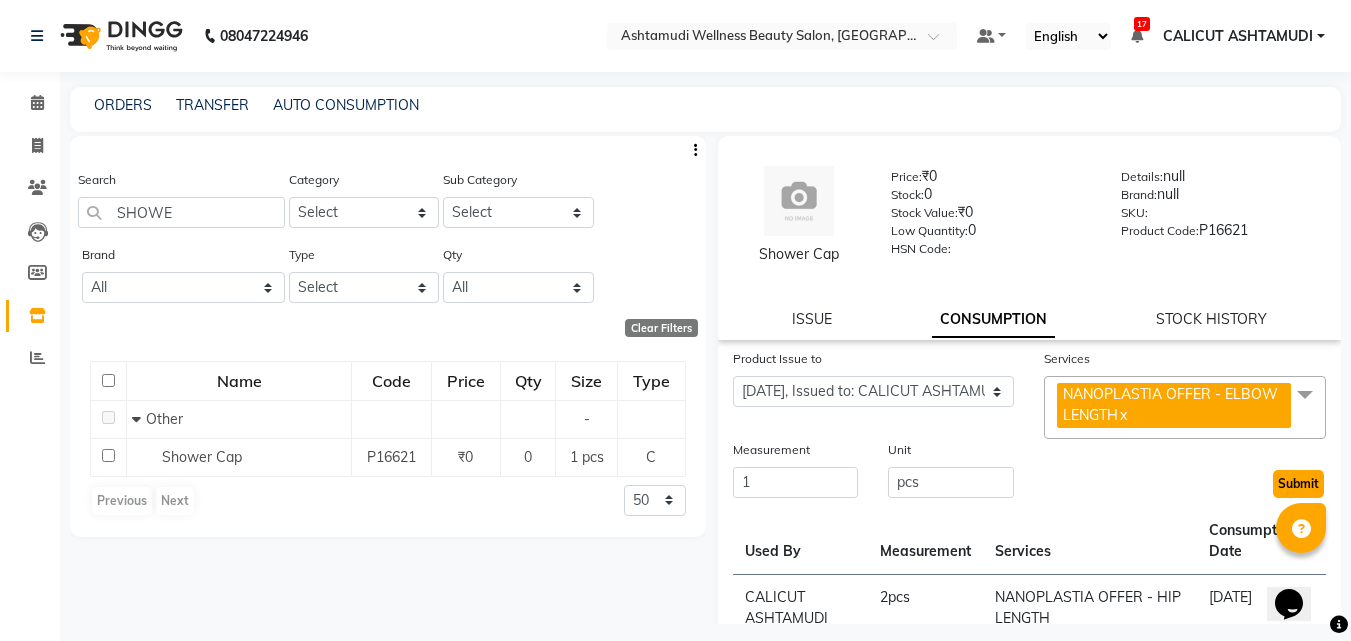 drag, startPoint x: 1307, startPoint y: 475, endPoint x: 1296, endPoint y: 479, distance: 11.7046995 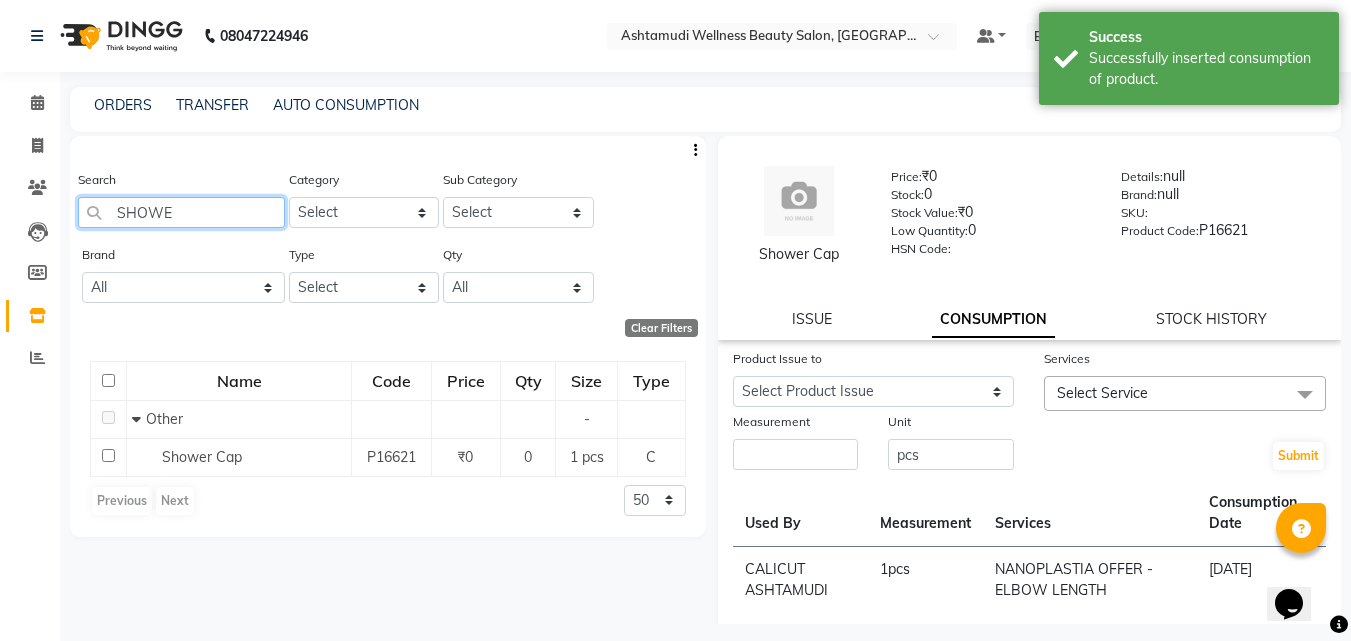 click on "SHOWE" 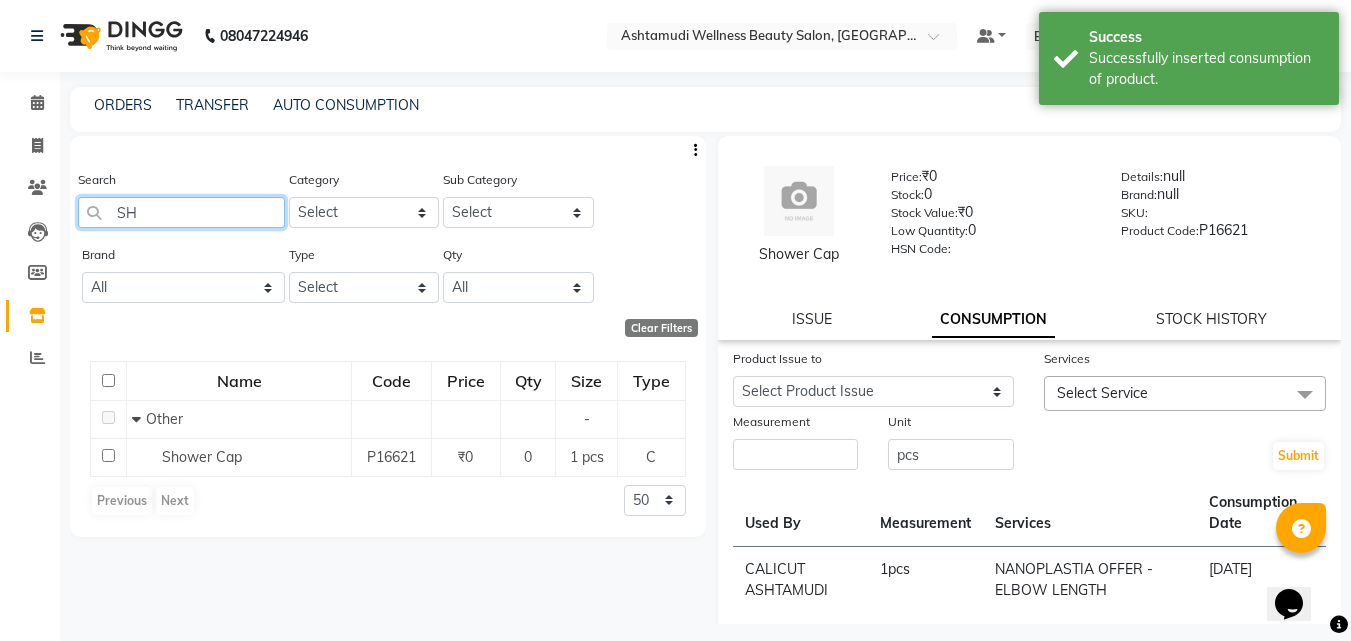 type on "S" 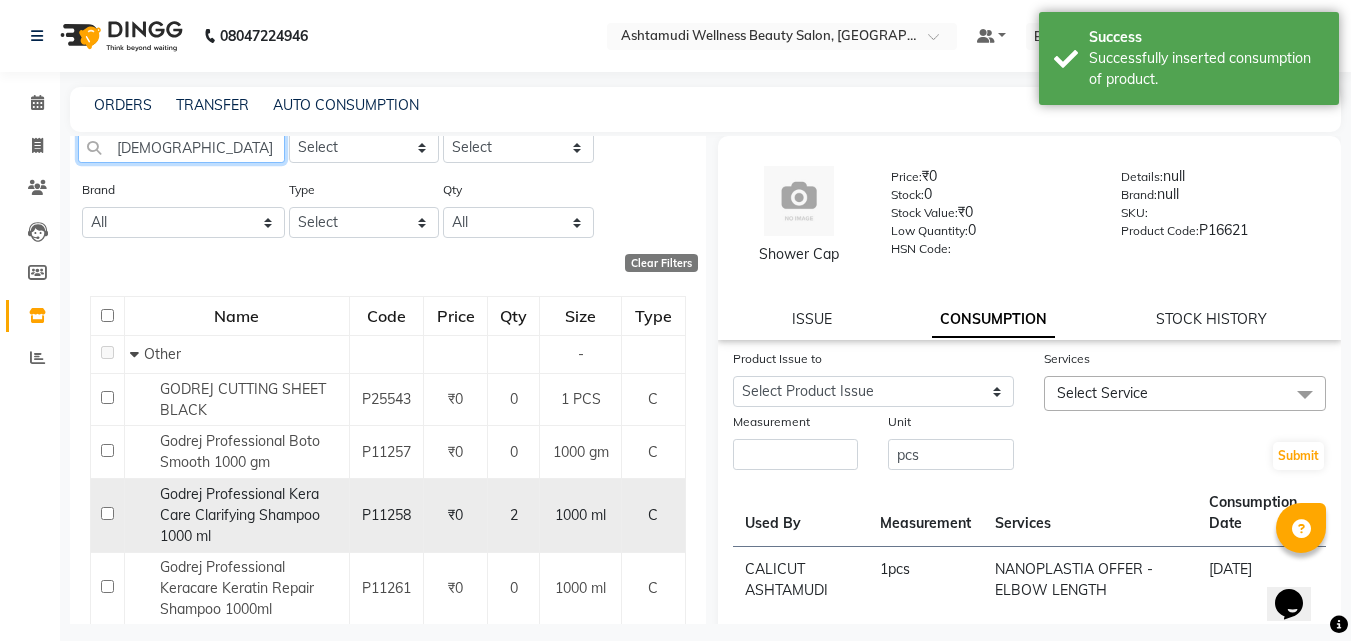 scroll, scrollTop: 100, scrollLeft: 0, axis: vertical 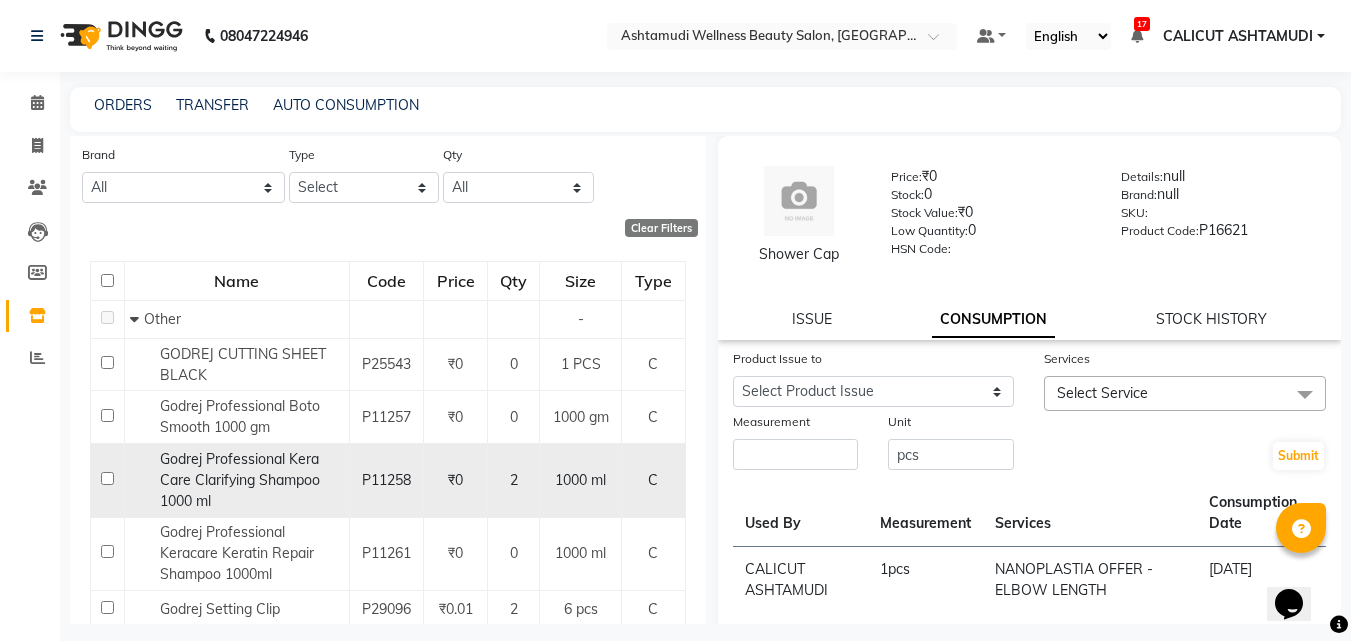 type on "GOD" 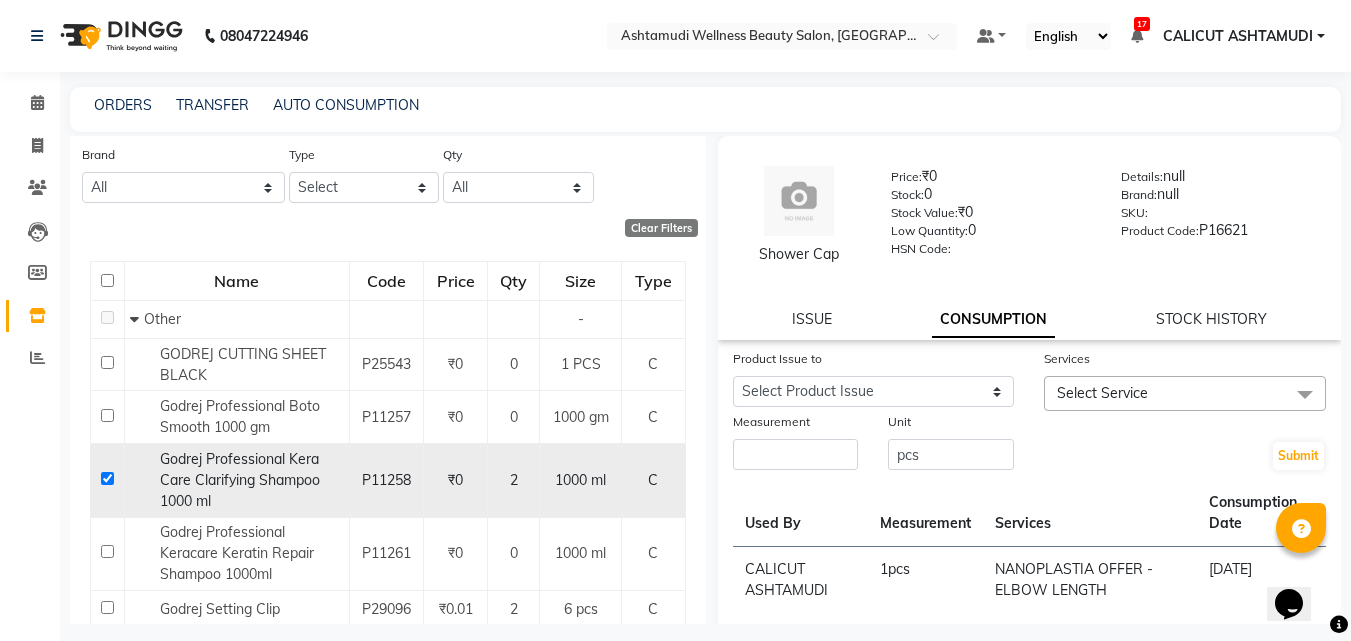 checkbox on "true" 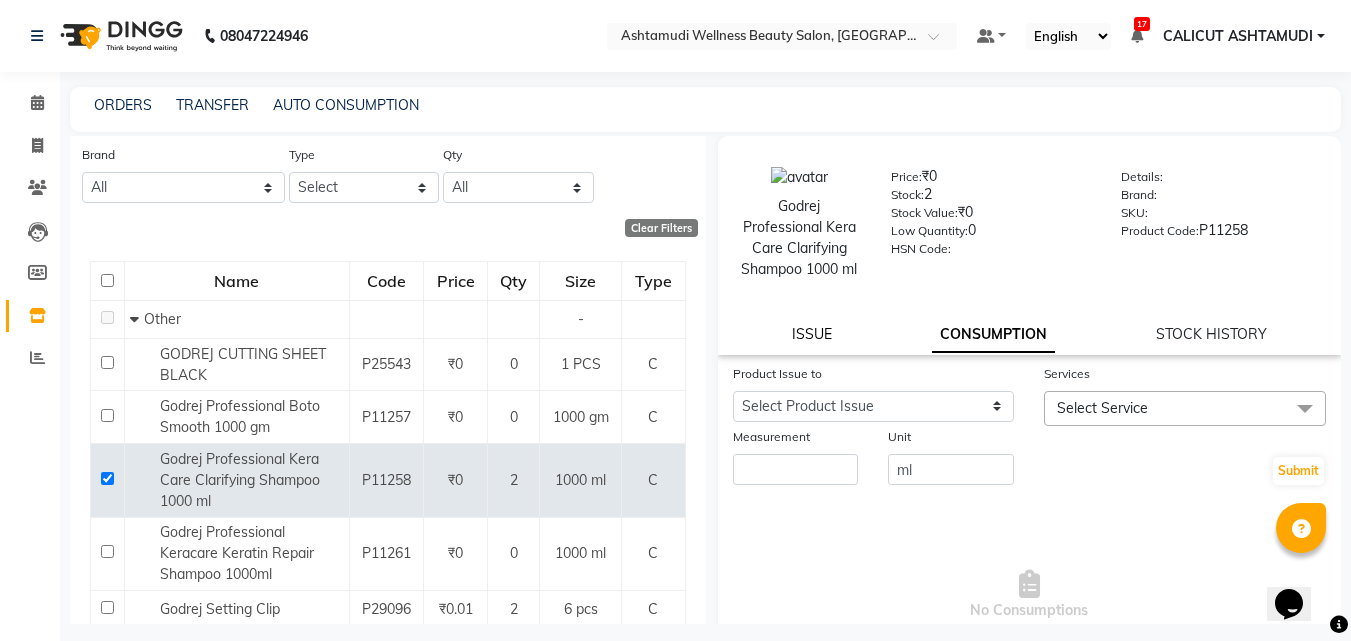 click on "ISSUE" 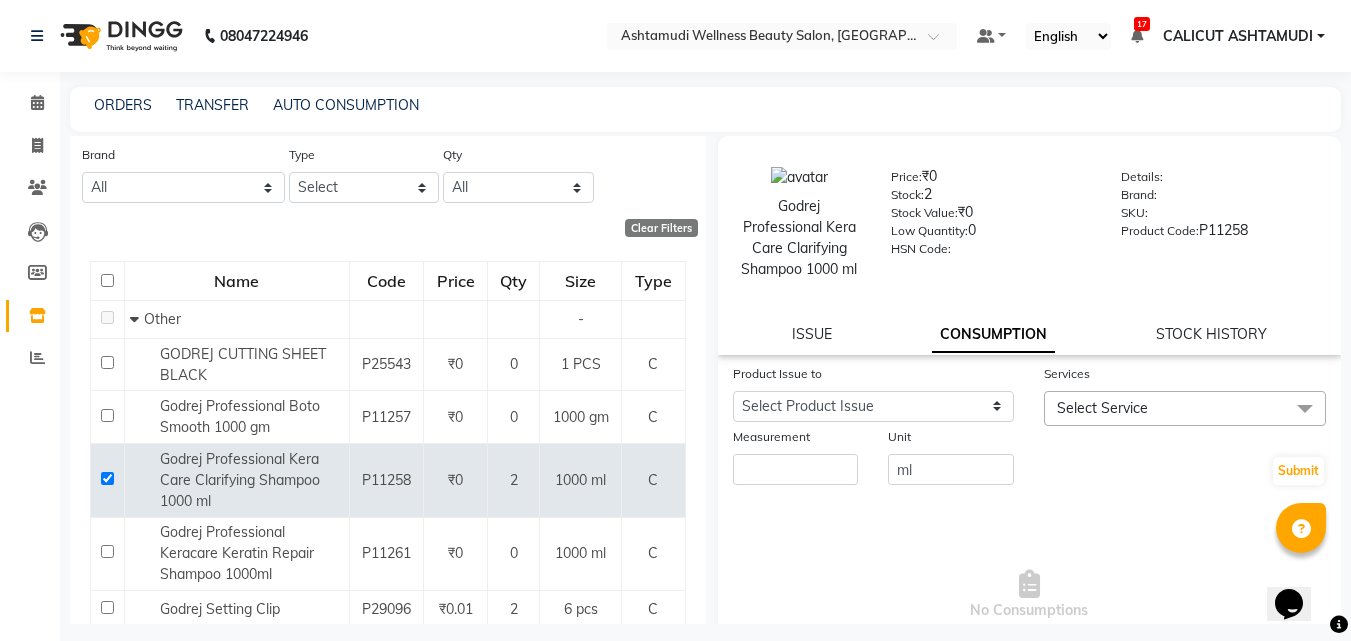 select 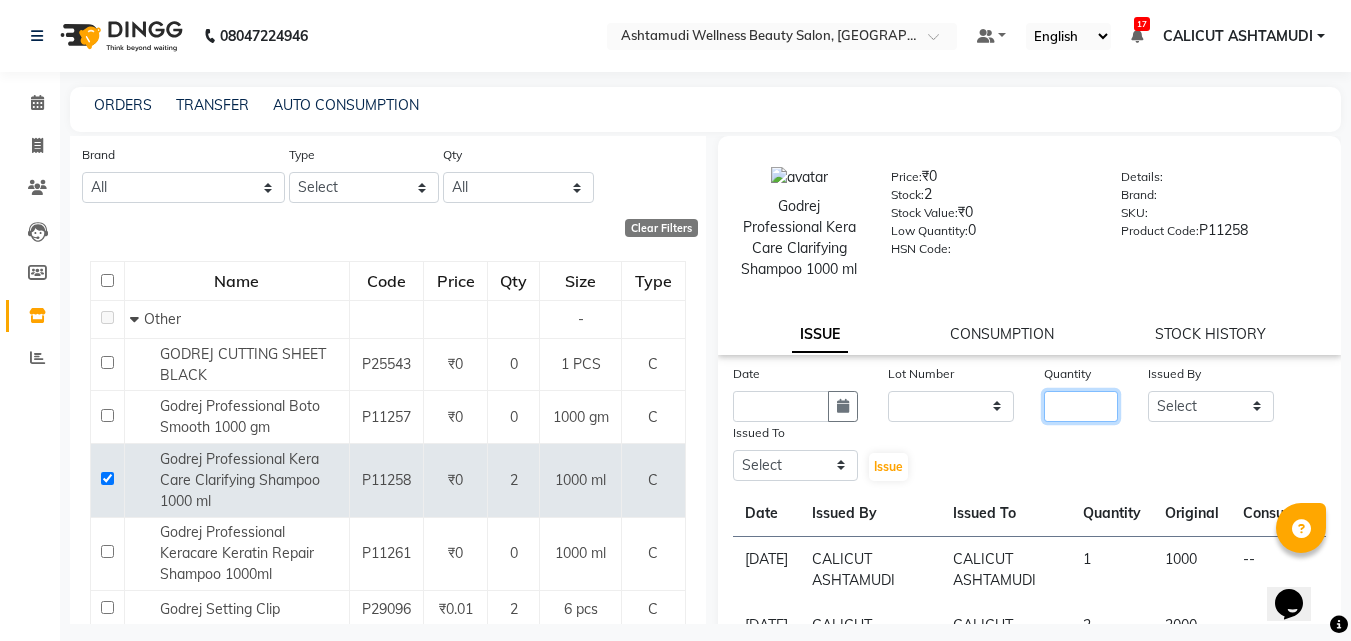 click 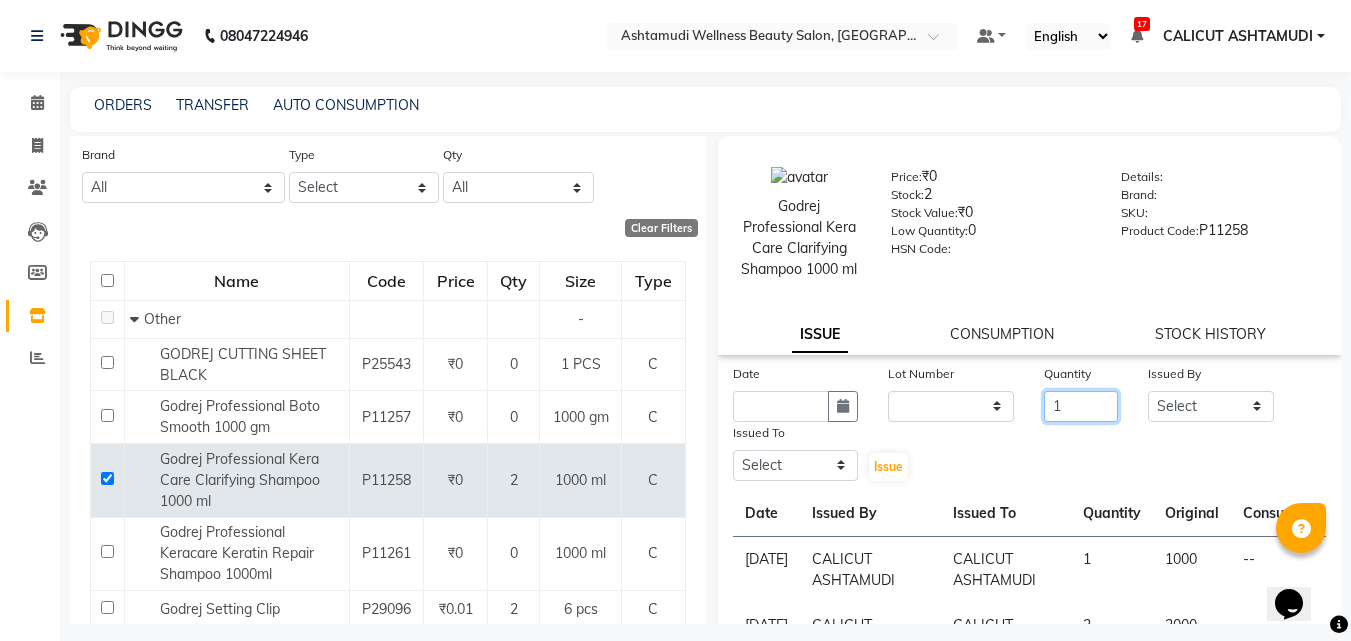 type on "1" 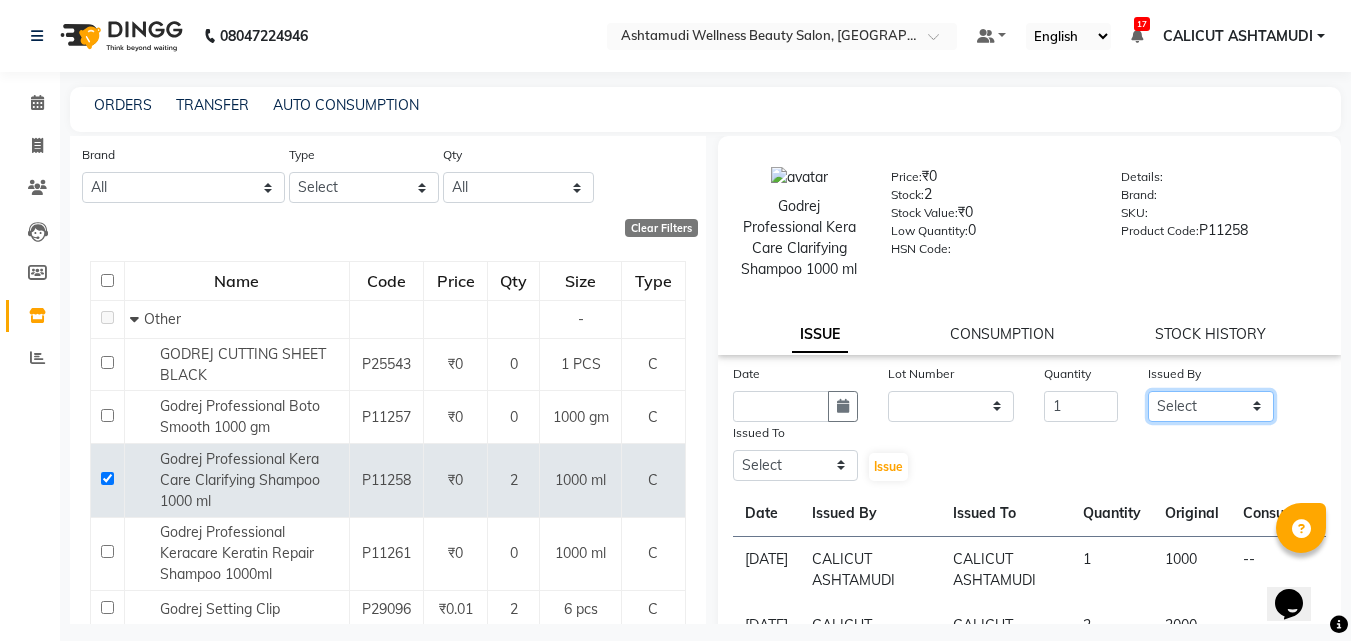 click on "Select Amala George AMBILI C ANKITHA Arya CALICUT ASHTAMUDI FRANKLY	 GRACY KRISHNA Nitesh Punam Gurung Sewan ali Sheela SUHANA  SHABU Titto" 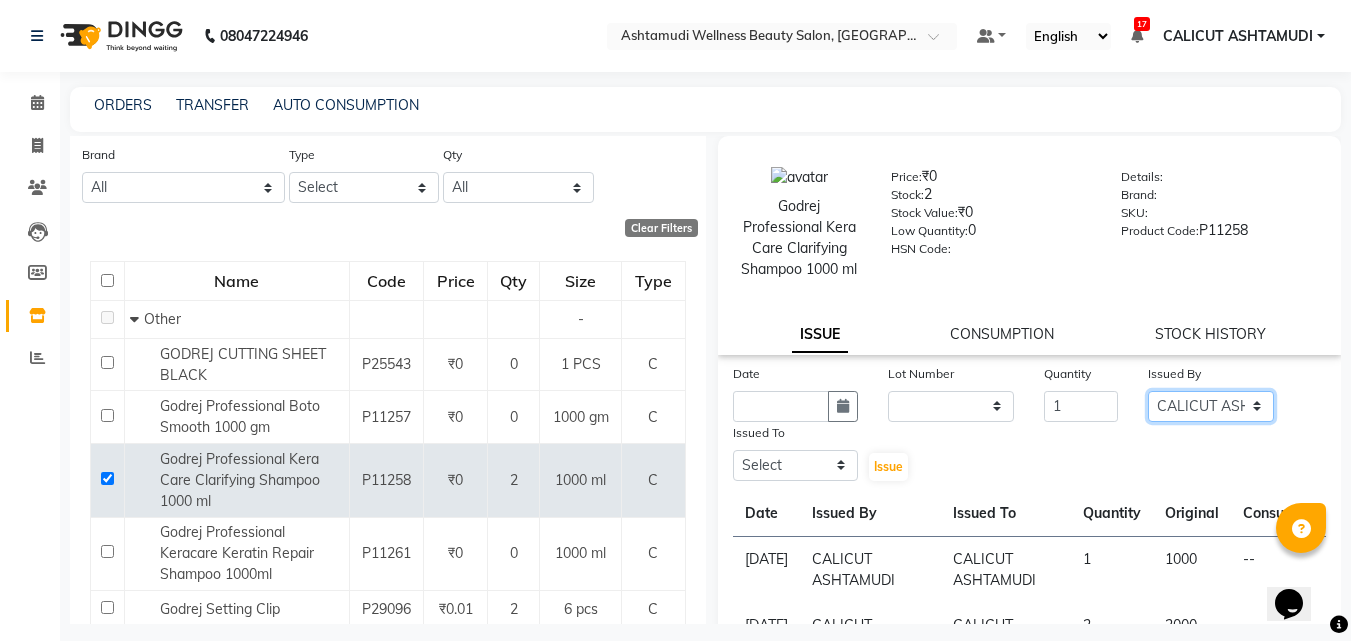 click on "Select Amala George AMBILI C ANKITHA Arya CALICUT ASHTAMUDI FRANKLY	 GRACY KRISHNA Nitesh Punam Gurung Sewan ali Sheela SUHANA  SHABU Titto" 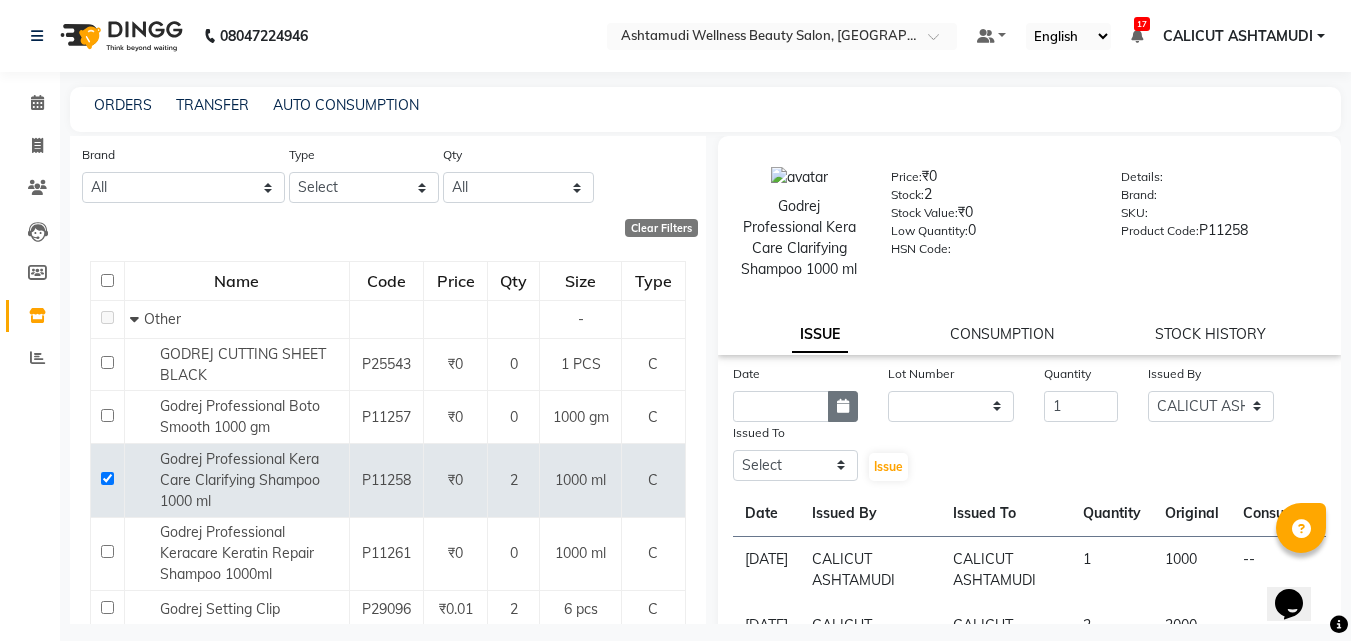 drag, startPoint x: 853, startPoint y: 411, endPoint x: 850, endPoint y: 400, distance: 11.401754 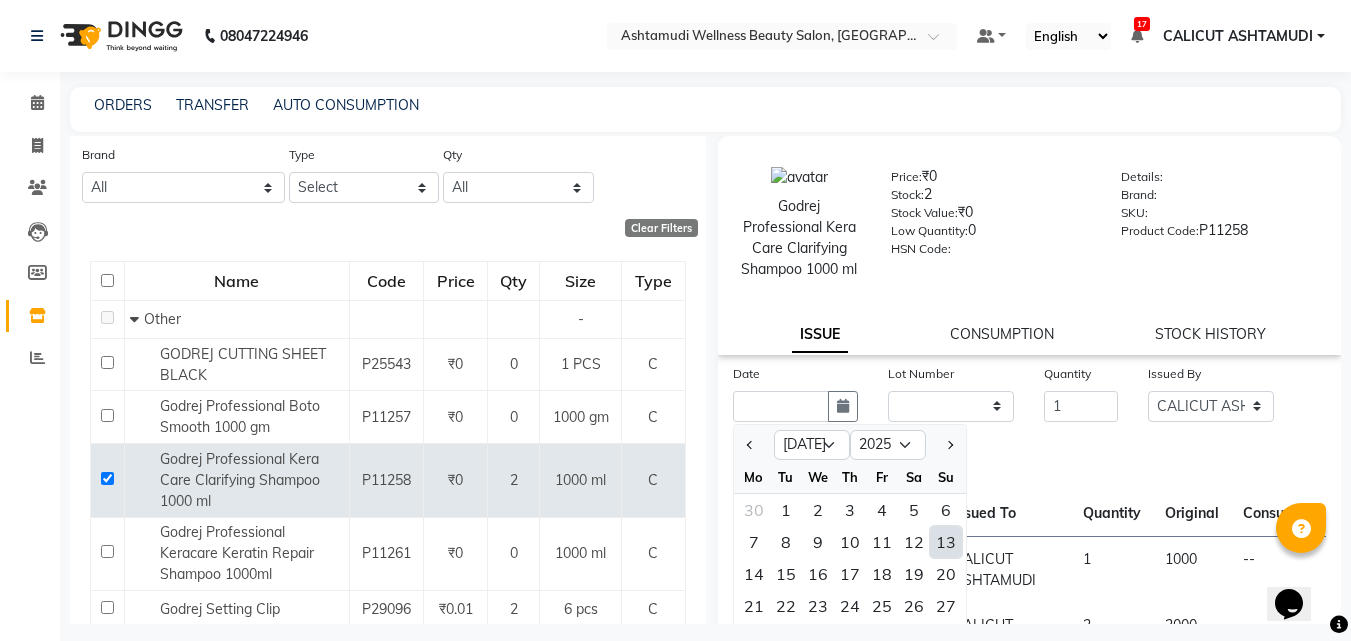 click on "13" 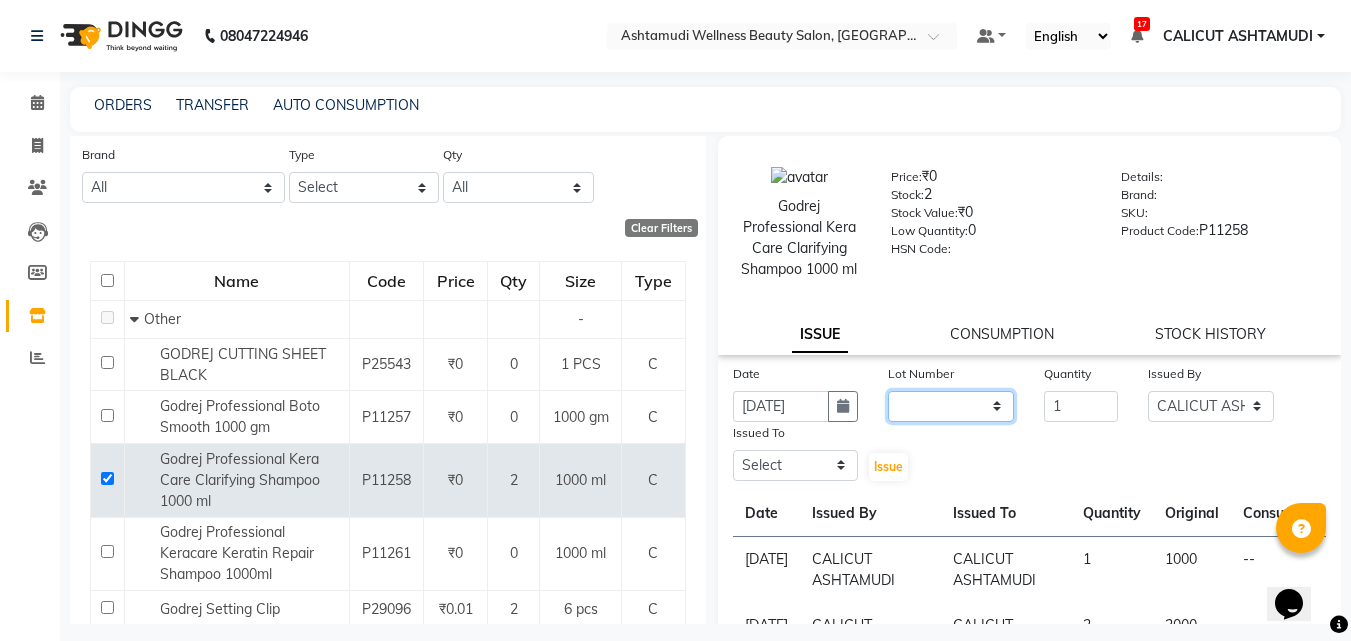 click on "None" 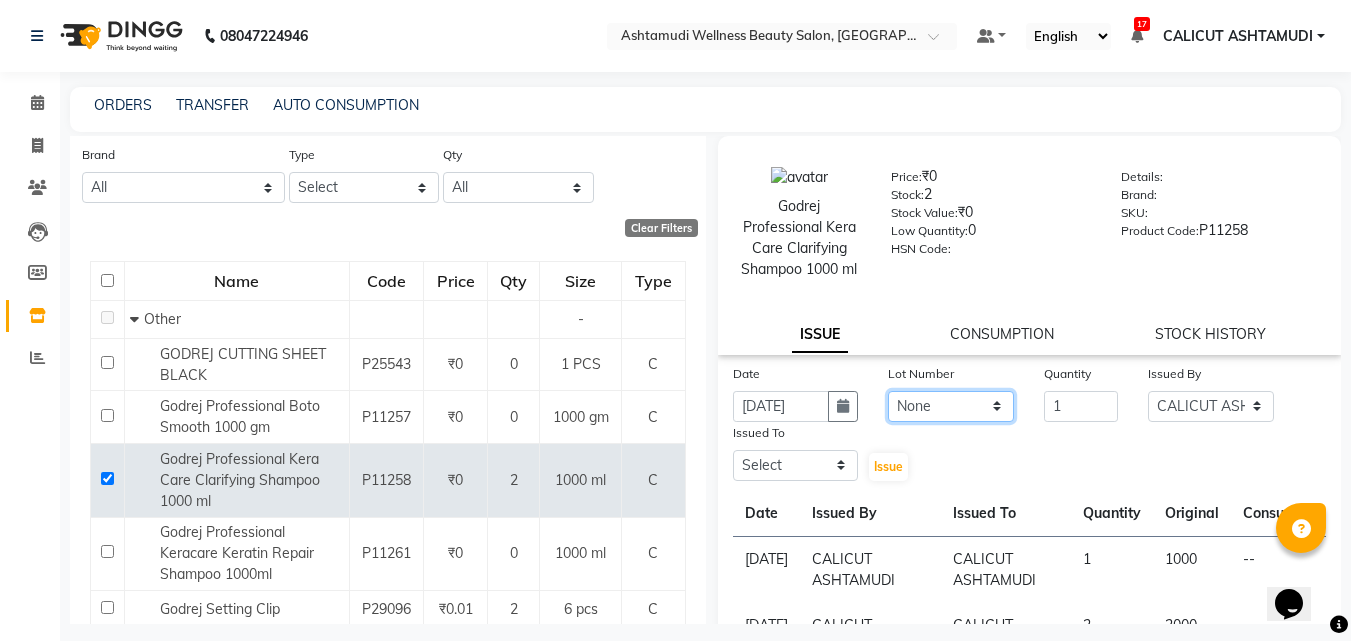 click on "None" 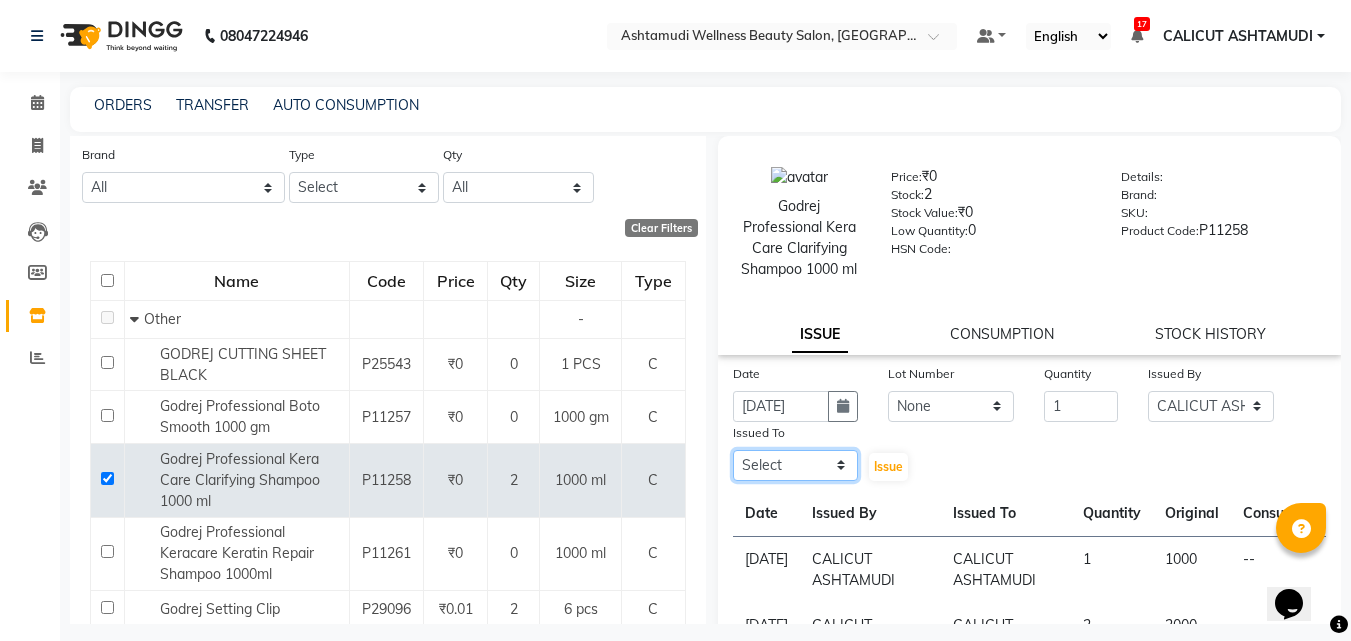 click on "Select Amala George AMBILI C ANKITHA Arya CALICUT ASHTAMUDI FRANKLY	 GRACY KRISHNA Nitesh Punam Gurung Sewan ali Sheela SUHANA  SHABU Titto" 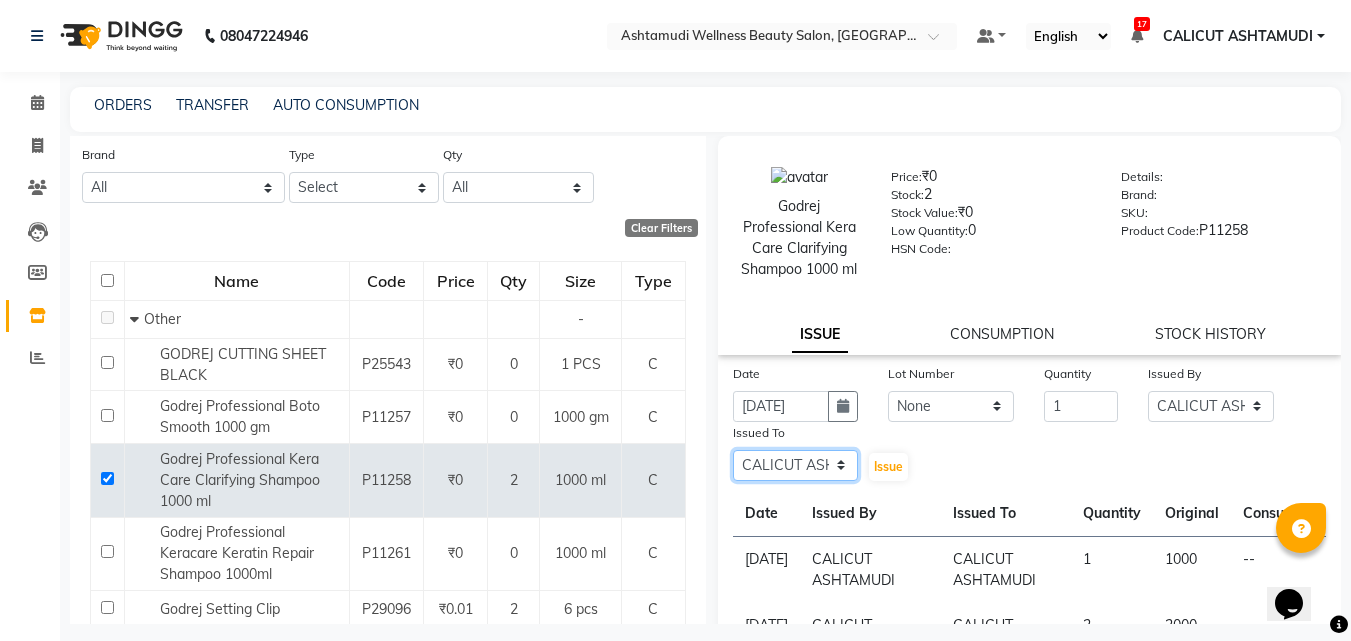 click on "Select Amala George AMBILI C ANKITHA Arya CALICUT ASHTAMUDI FRANKLY	 GRACY KRISHNA Nitesh Punam Gurung Sewan ali Sheela SUHANA  SHABU Titto" 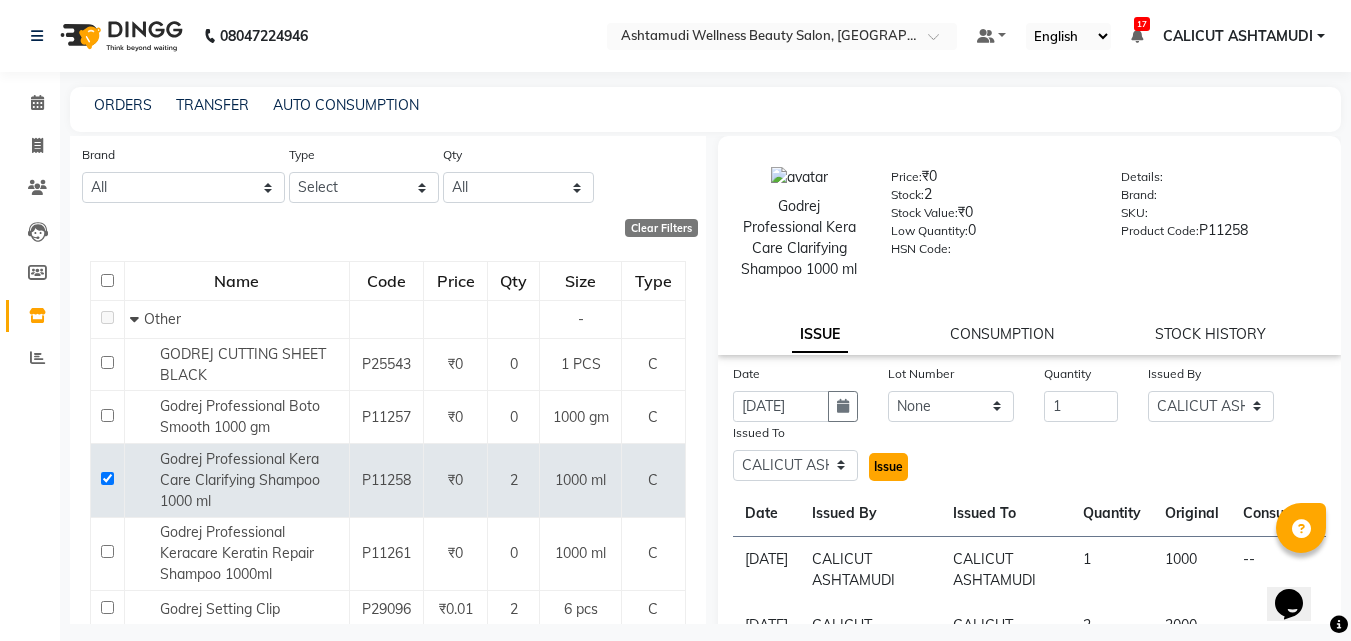 click on "Issue" 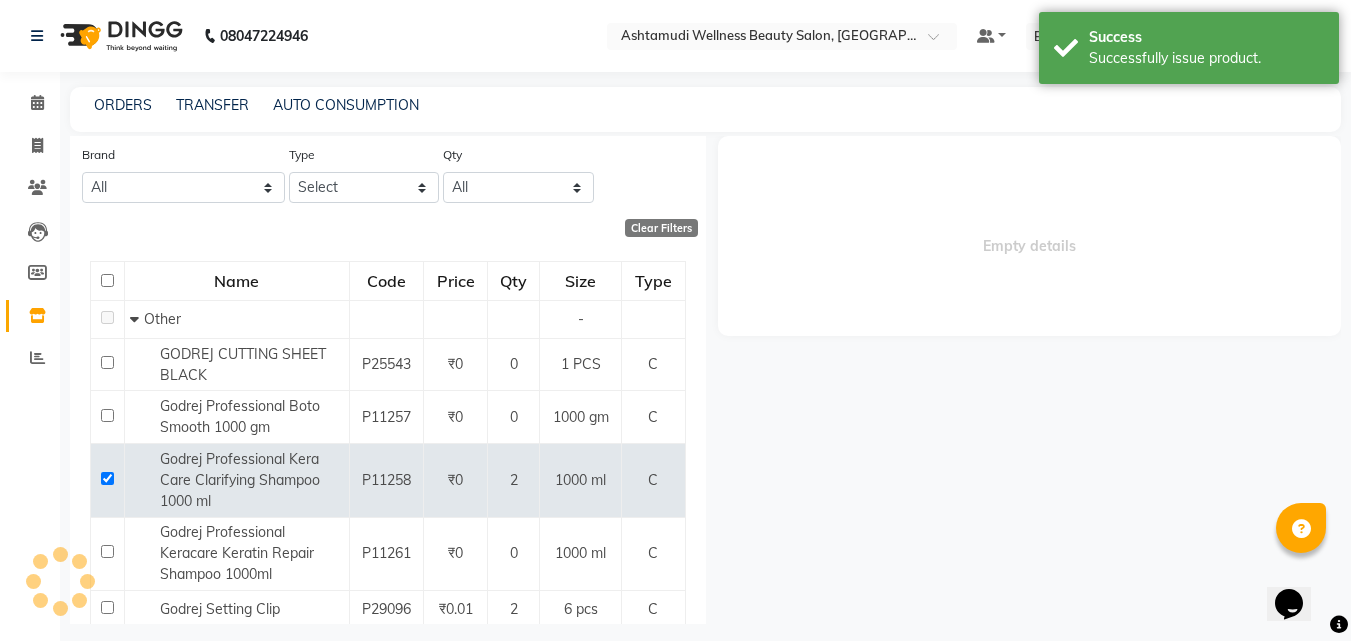 select 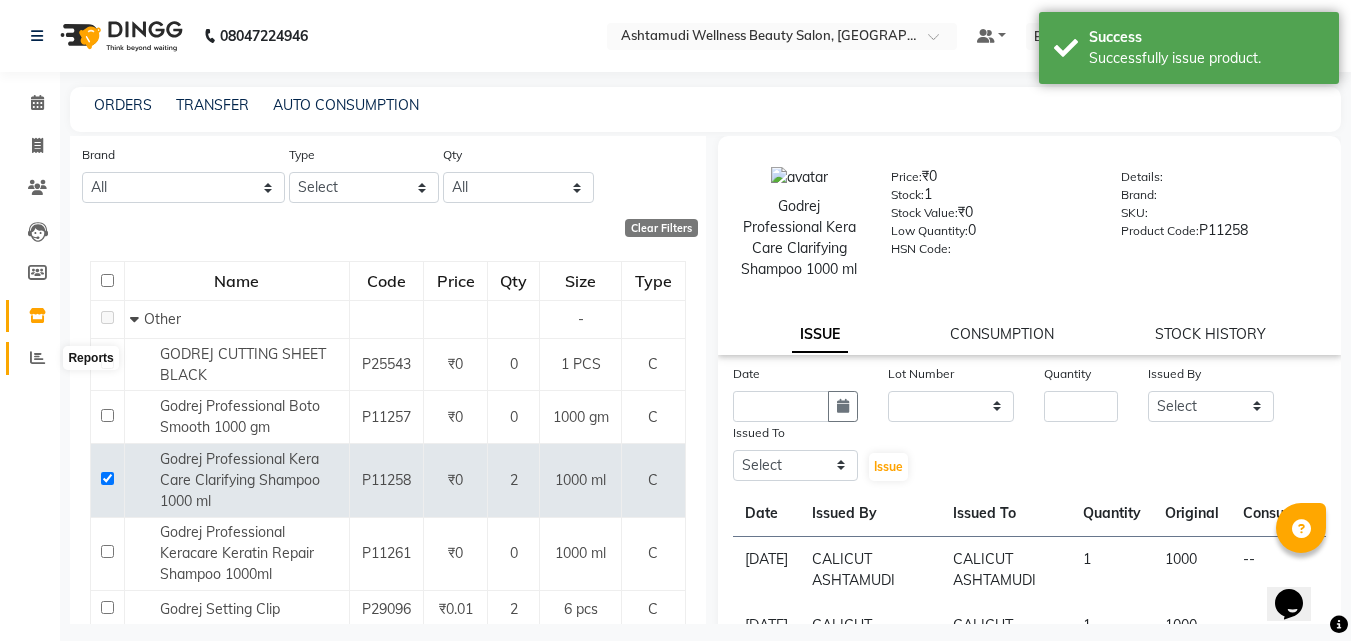 click 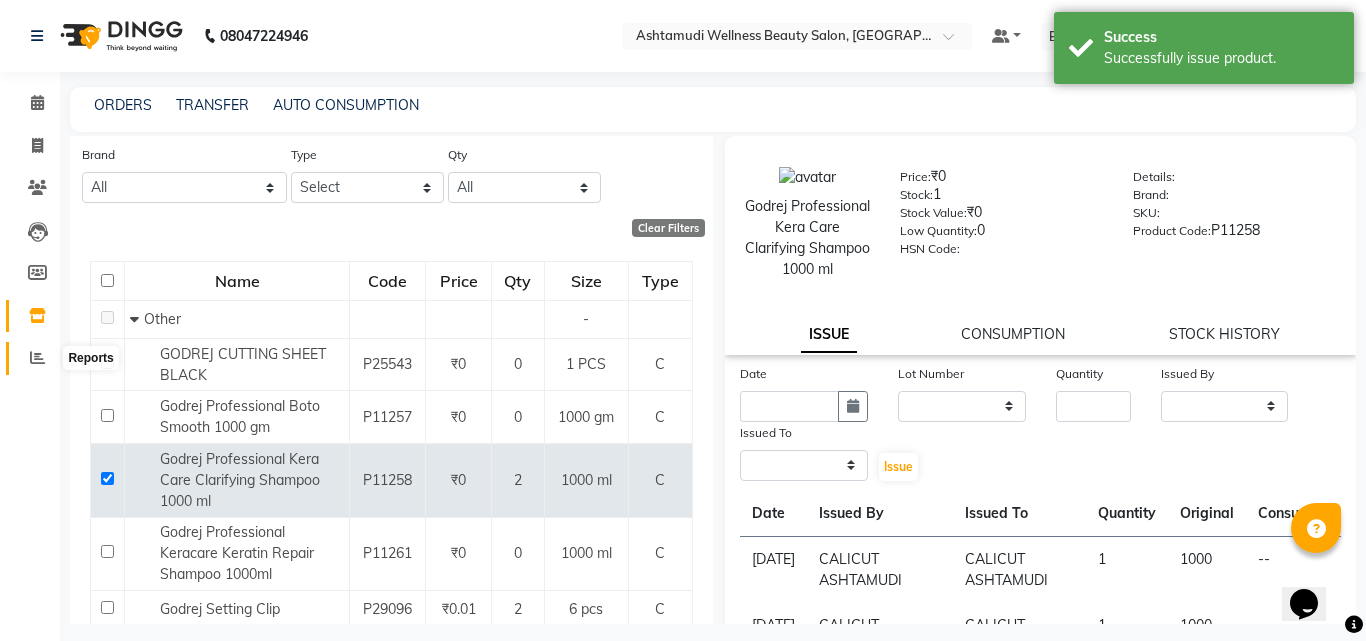 click 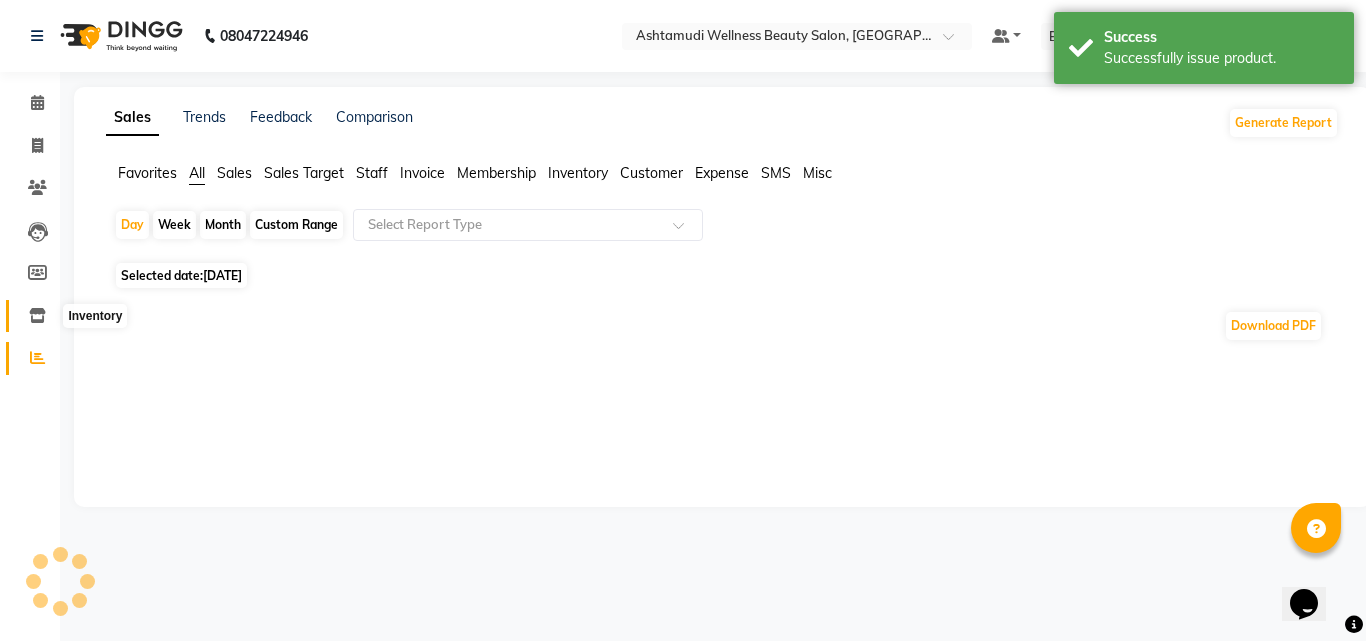 click 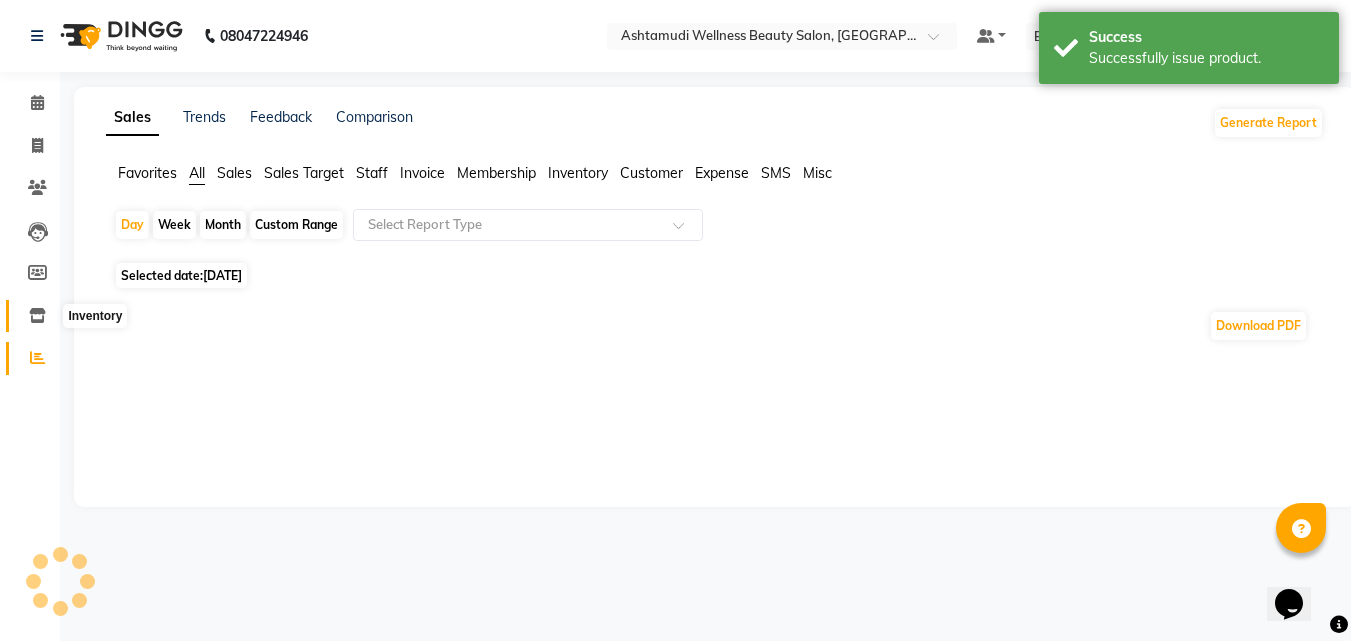 click 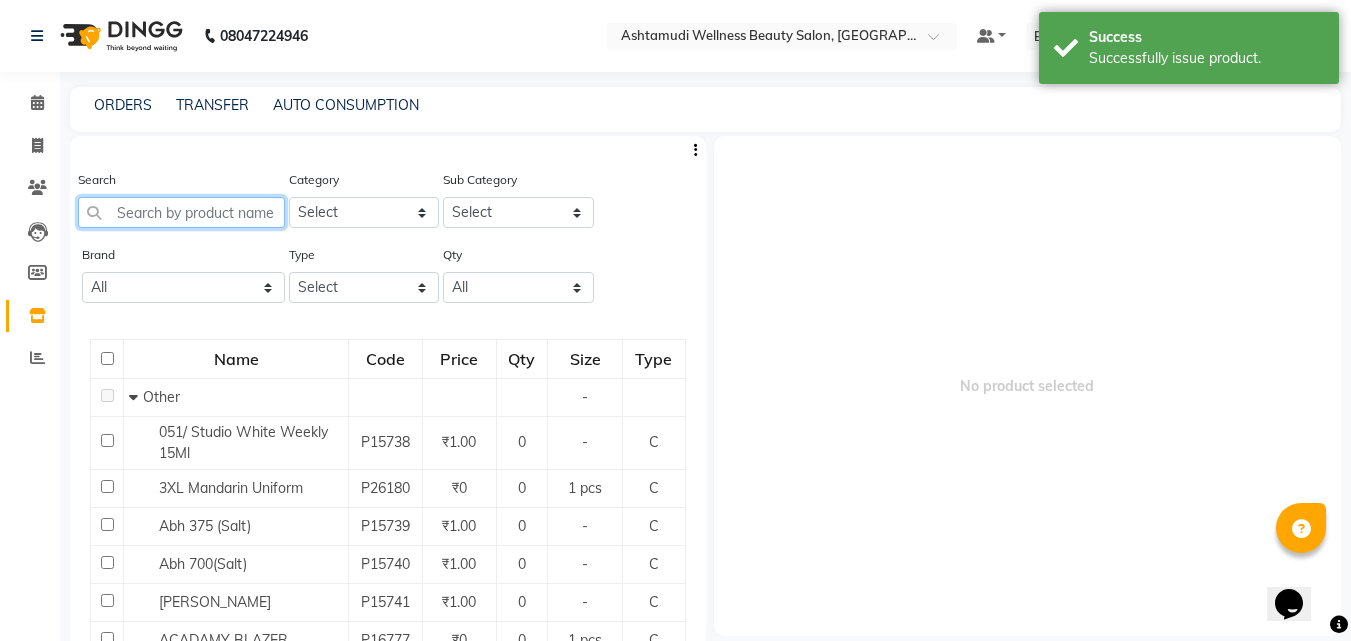 click 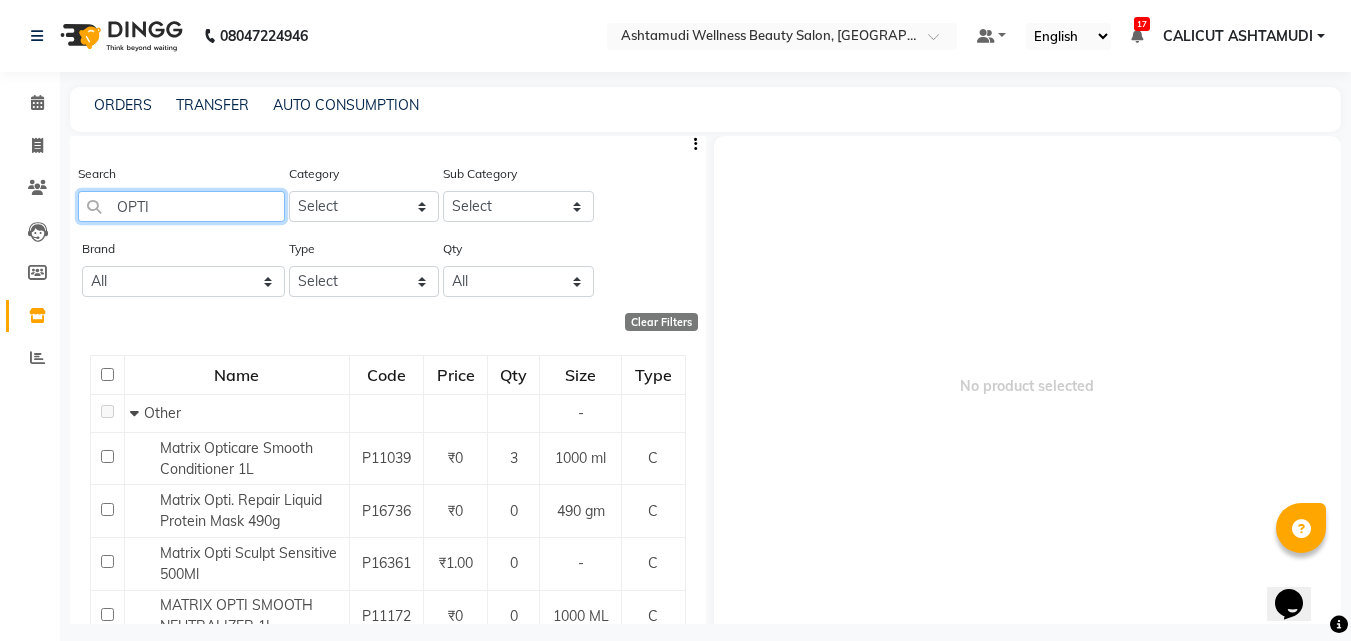 scroll, scrollTop: 0, scrollLeft: 0, axis: both 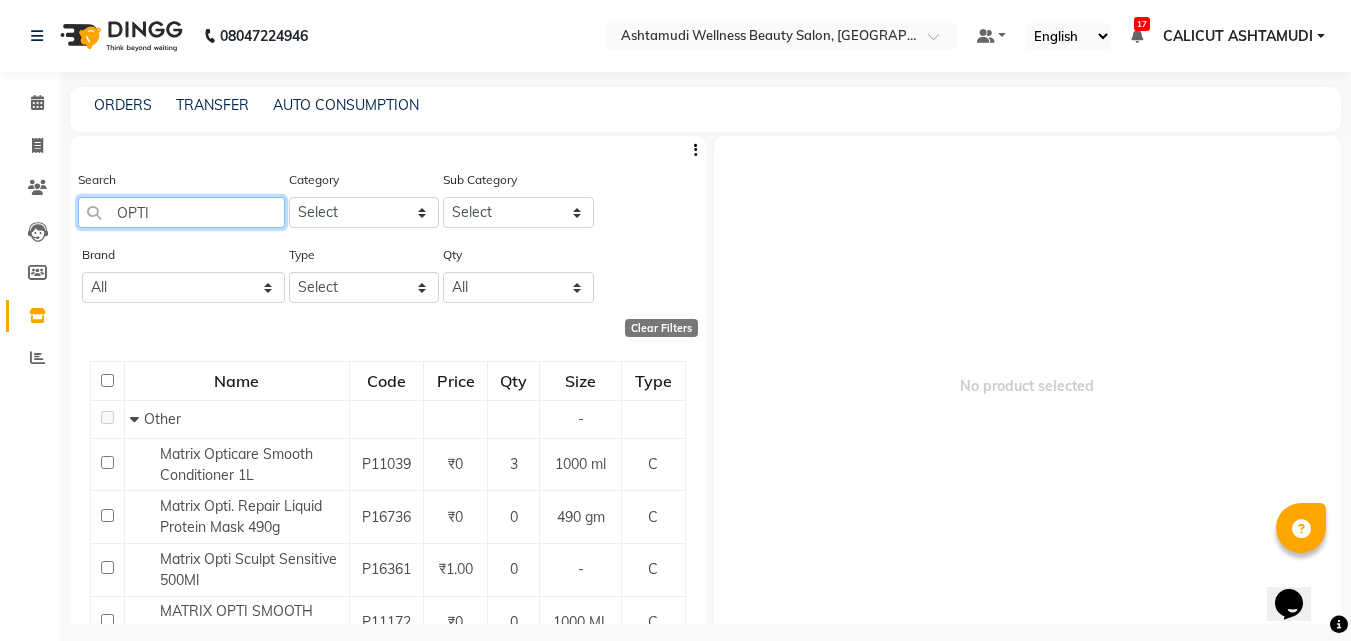 click on "OPTI" 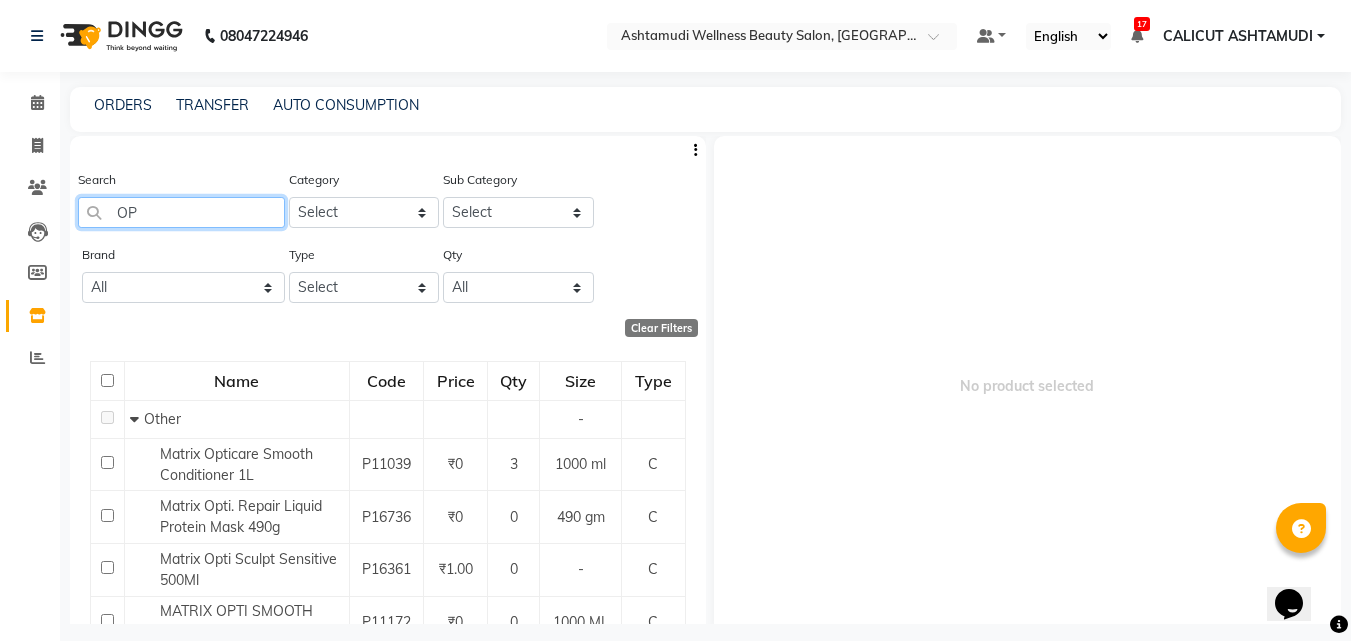 type on "O" 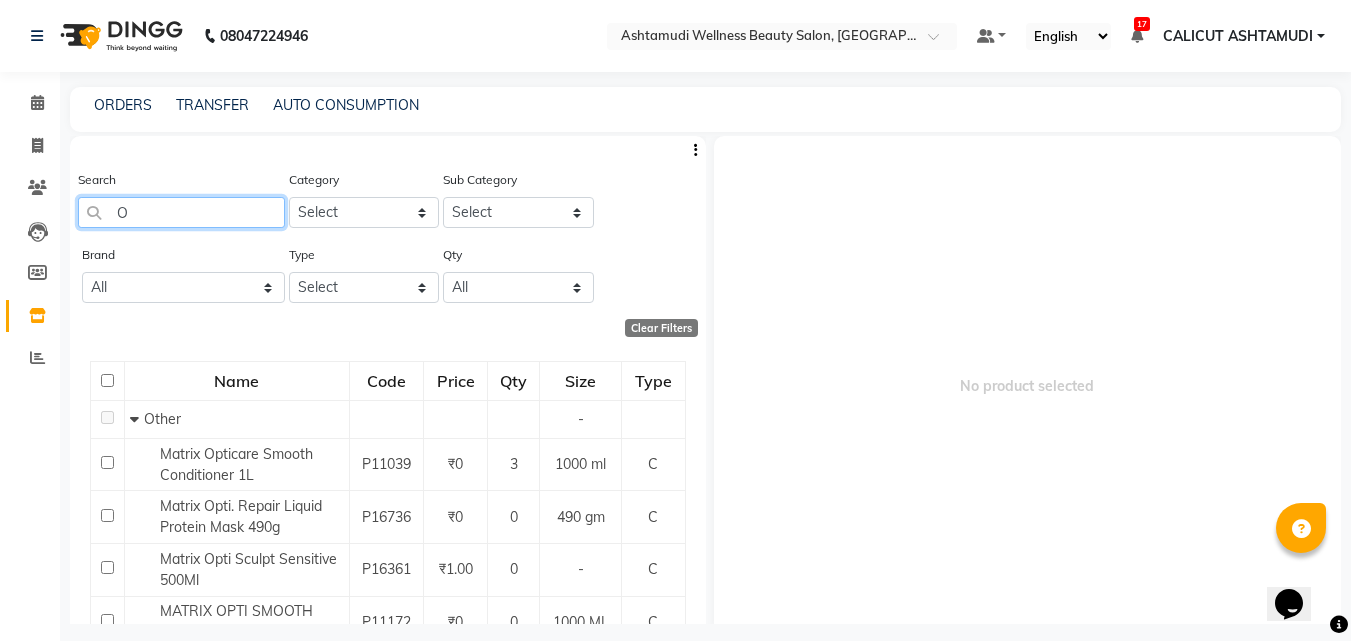 type 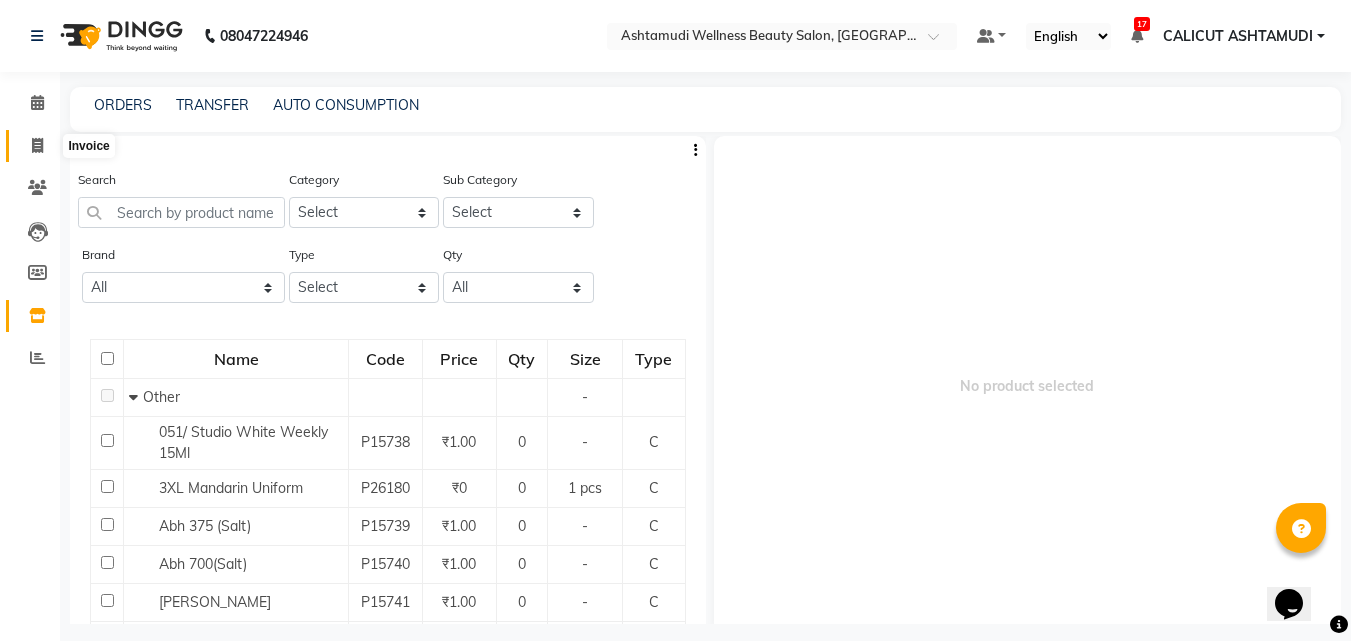 click 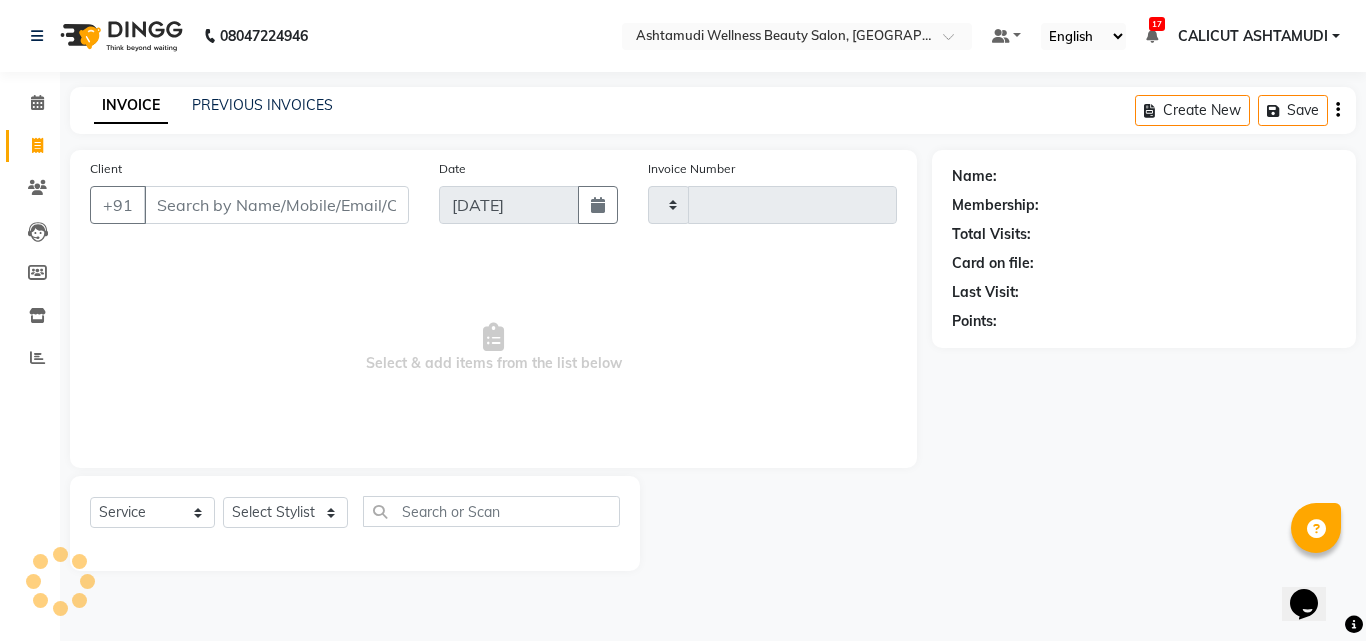 click 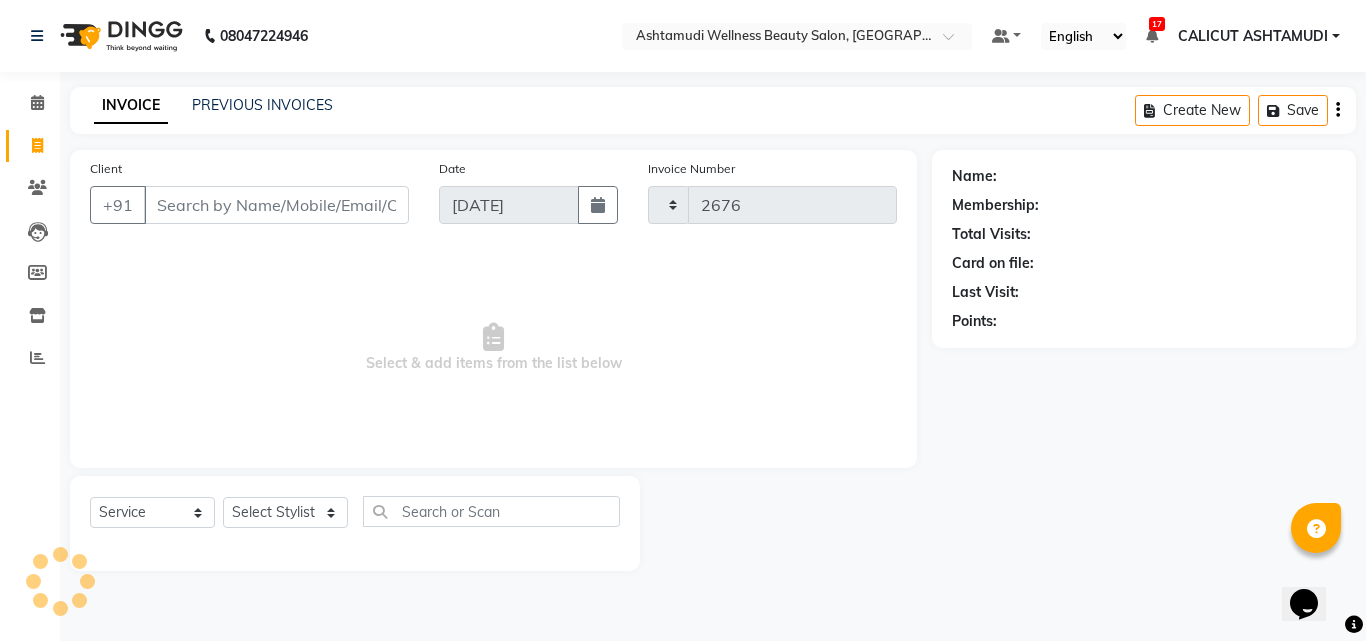 select on "4630" 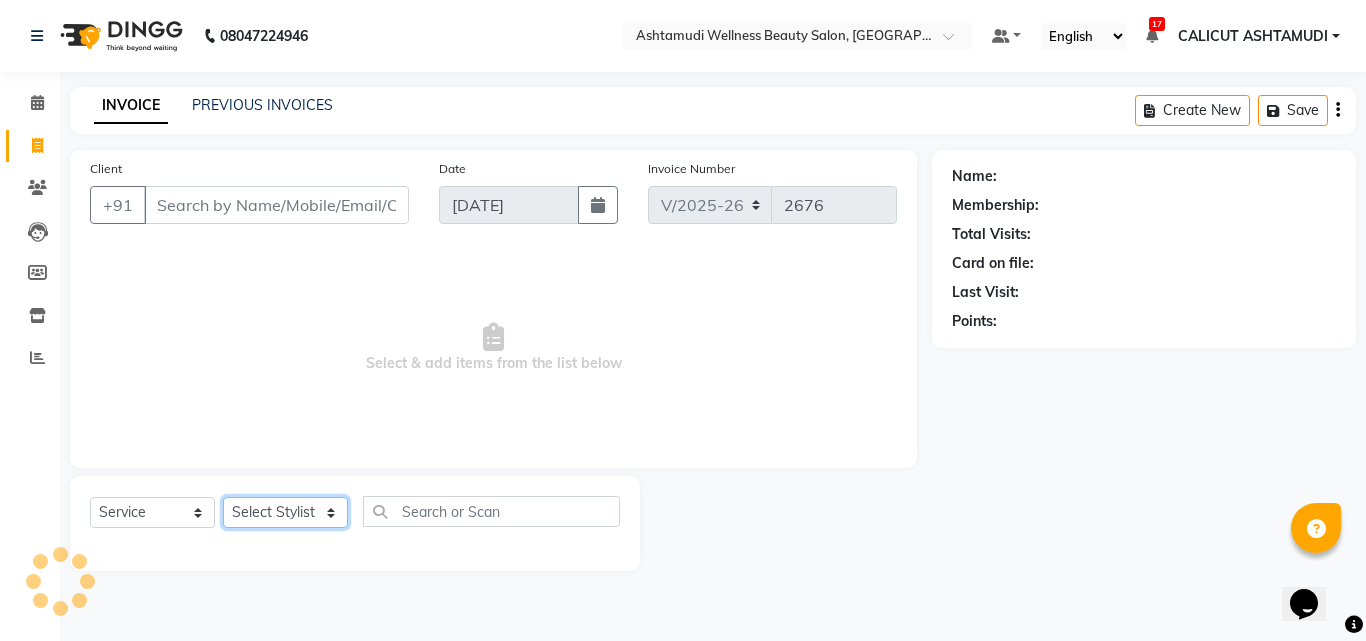 click on "Select Stylist" 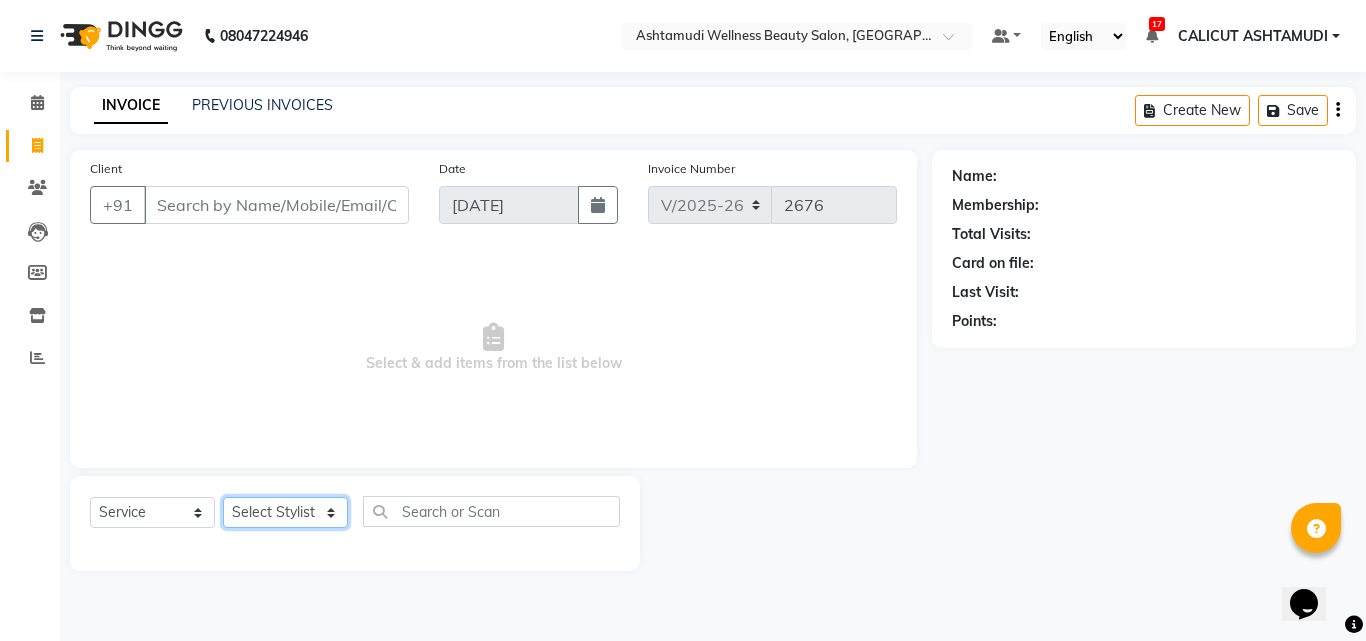select on "26964" 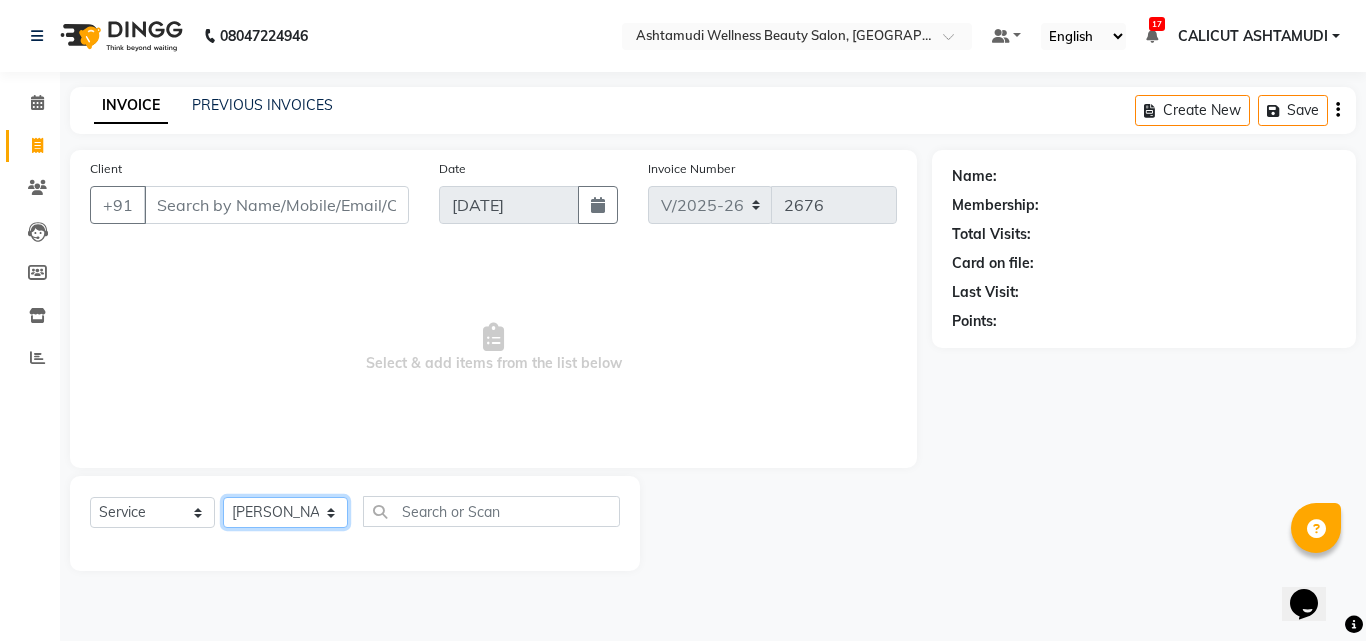 click on "Select Stylist Amala George AMBILI C ANKITHA Arya CALICUT ASHTAMUDI FRANKLY	 GRACY KRISHNA Nitesh Punam Gurung Sewan ali Sheela SUHANA  SHABU Titto" 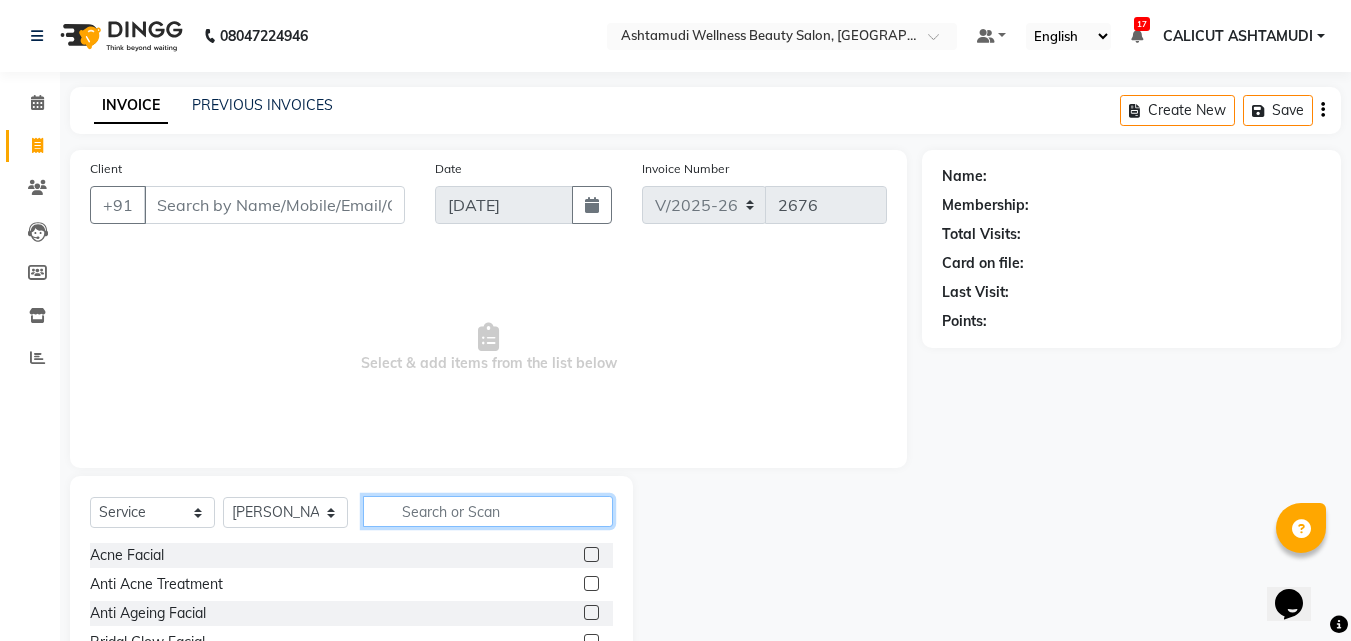 click 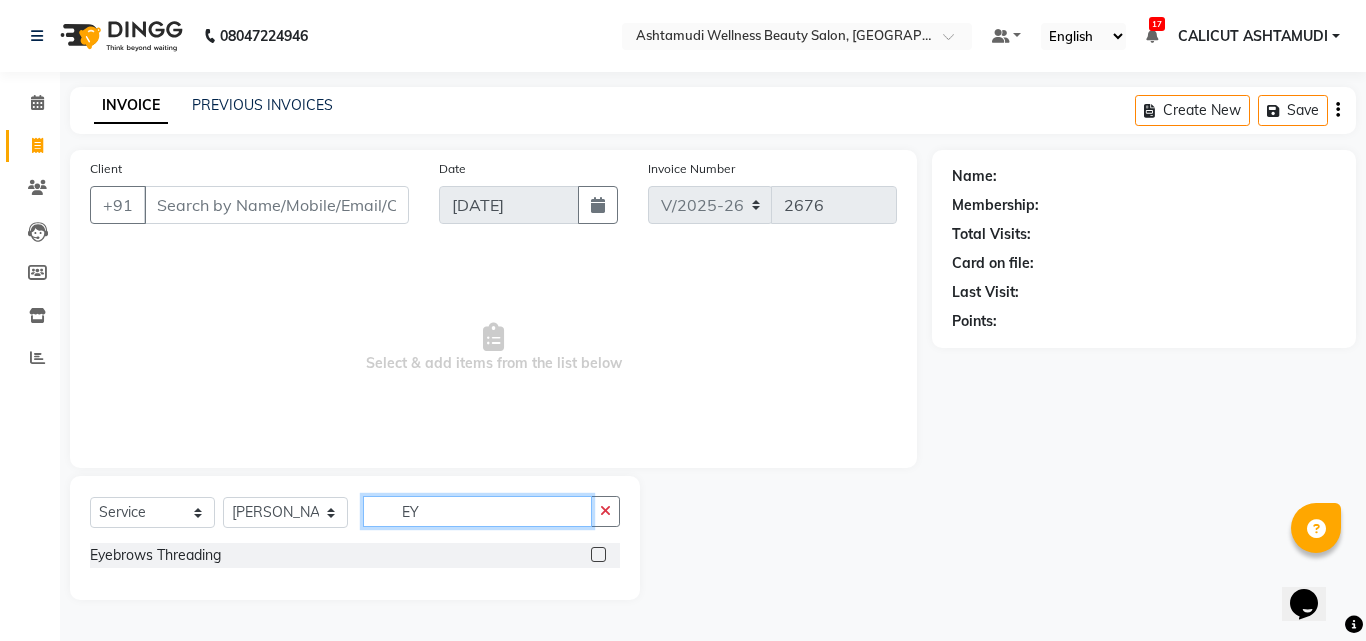 type on "EY" 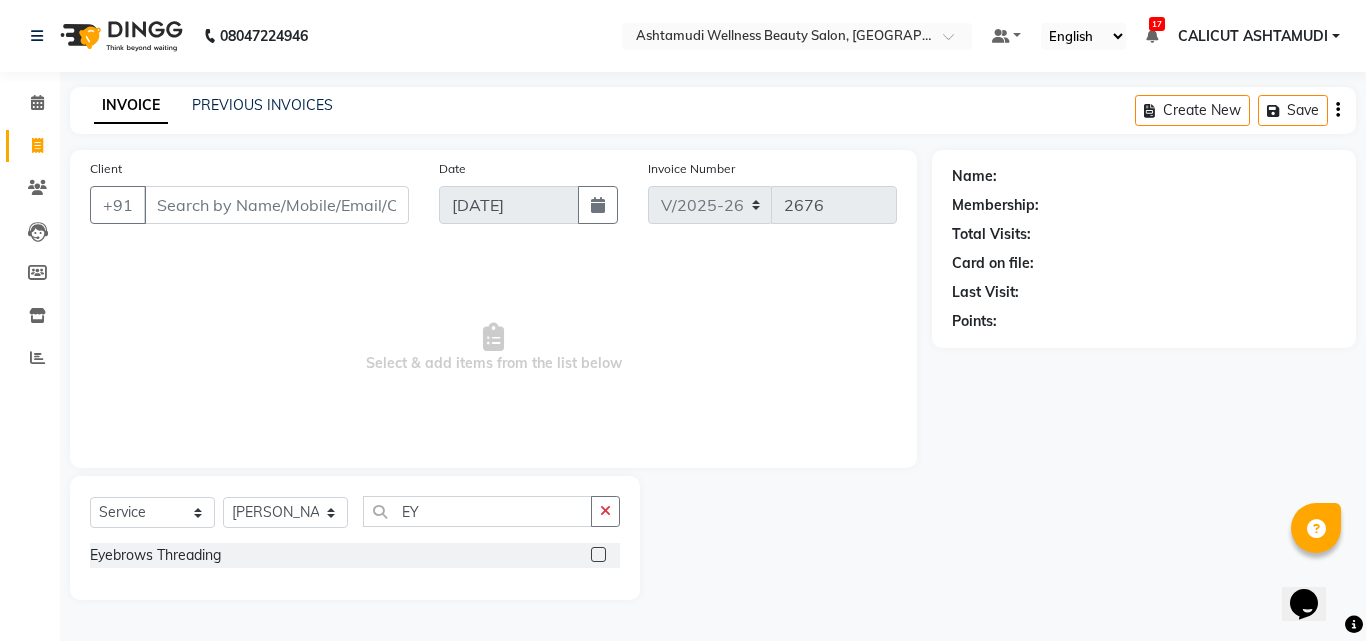 click 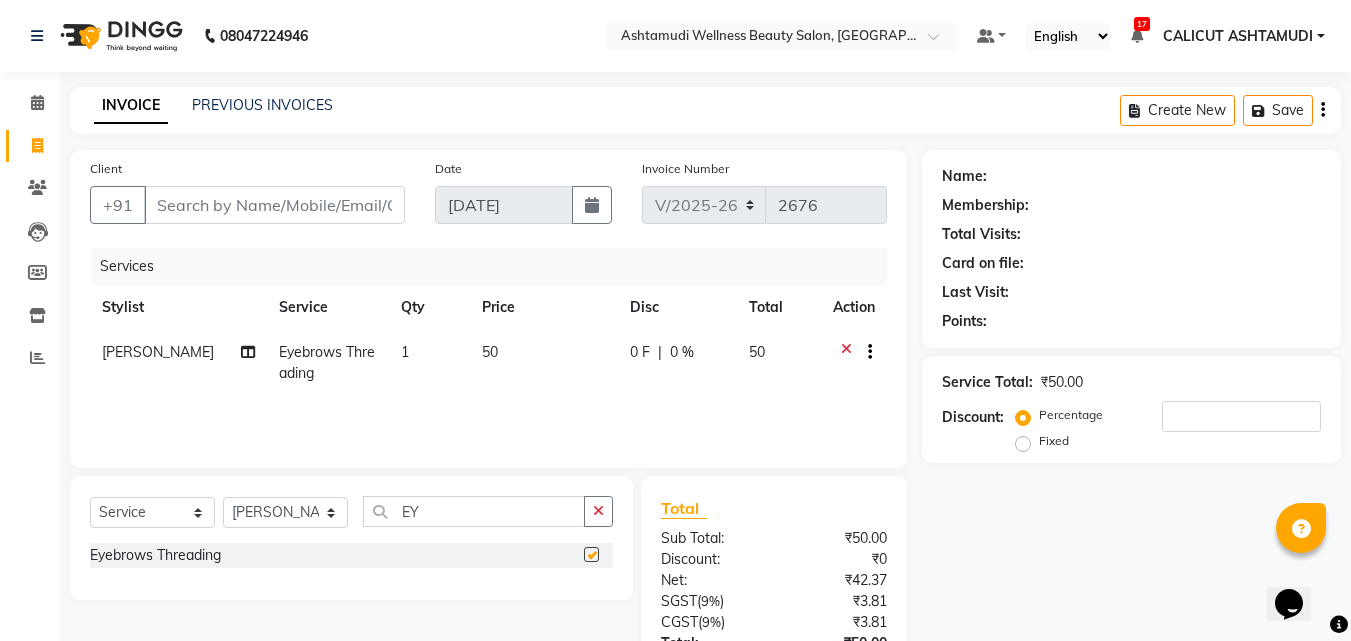 checkbox on "false" 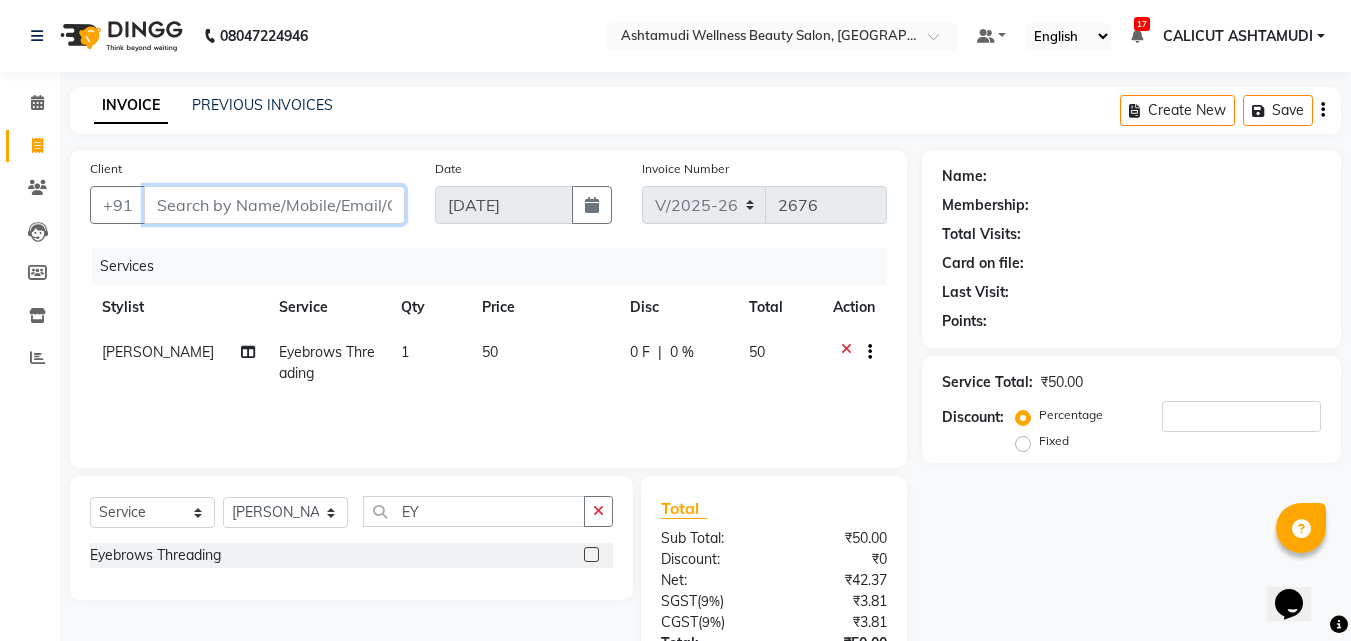 click on "Client" at bounding box center [274, 205] 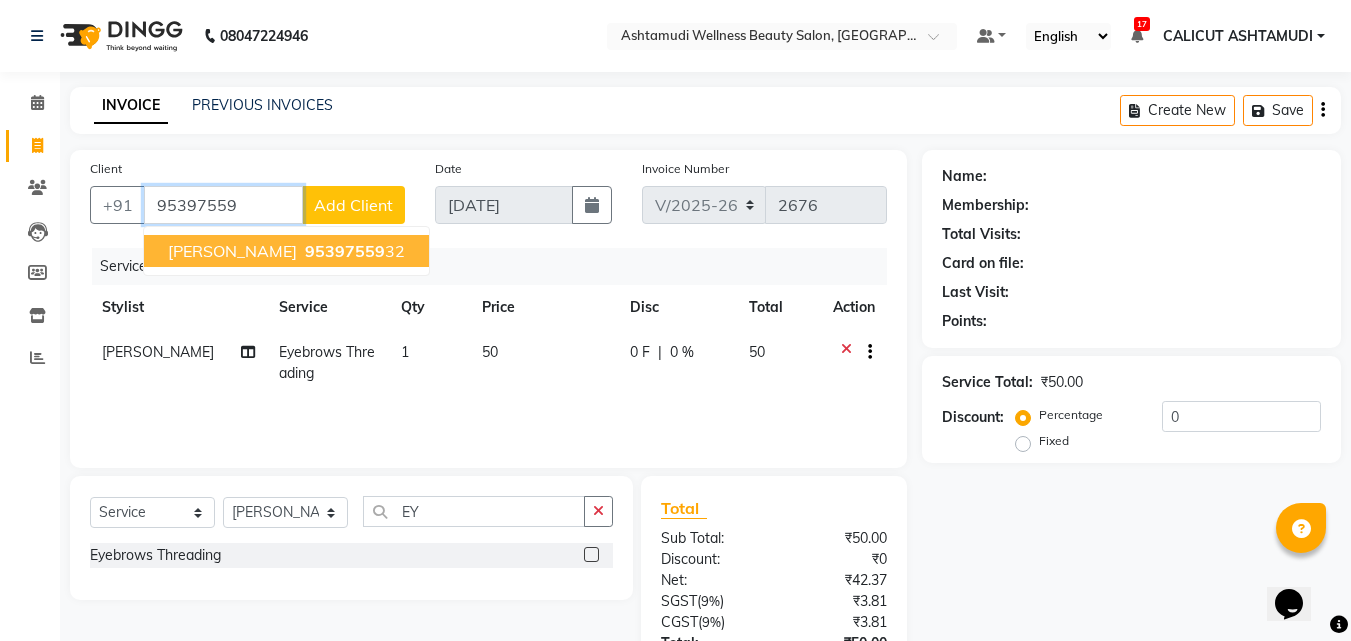 click on "95397559" at bounding box center (345, 251) 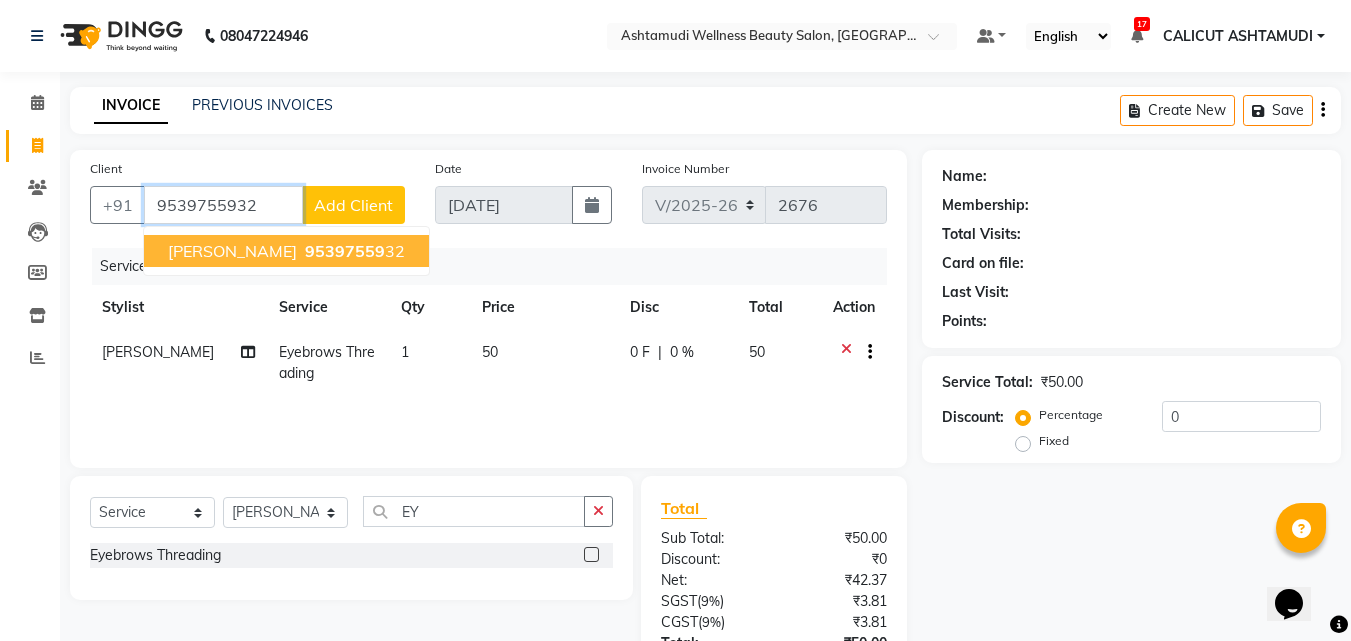 type on "9539755932" 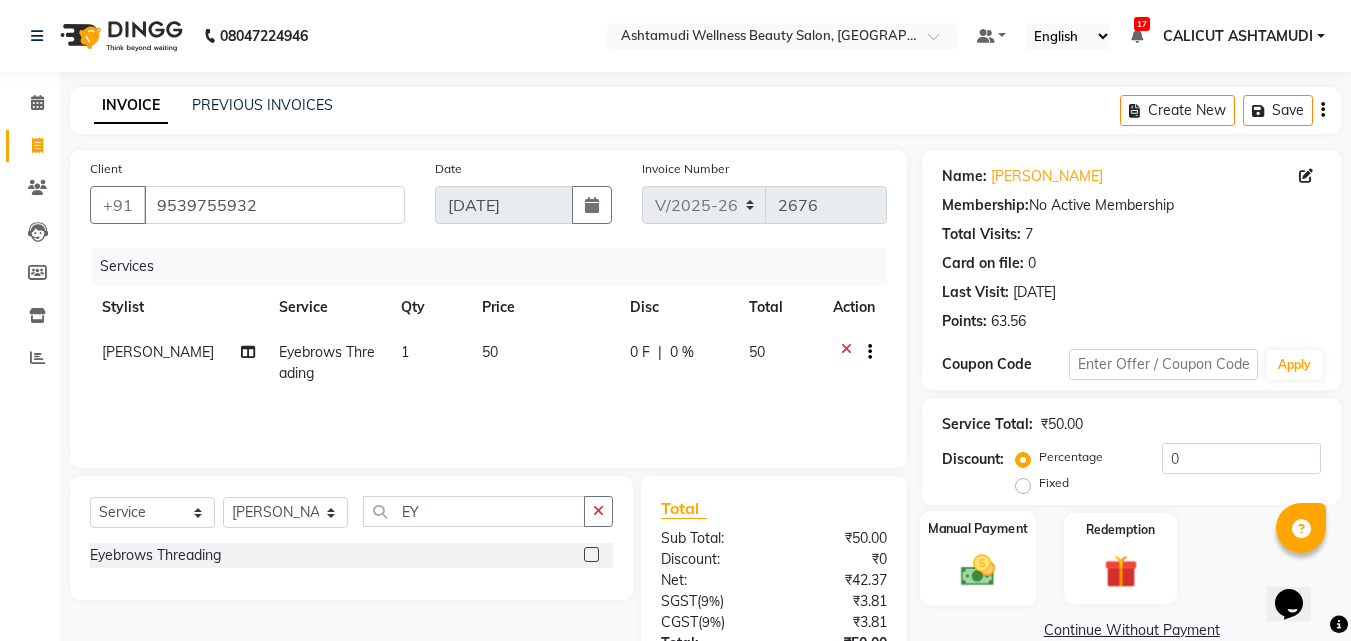 click 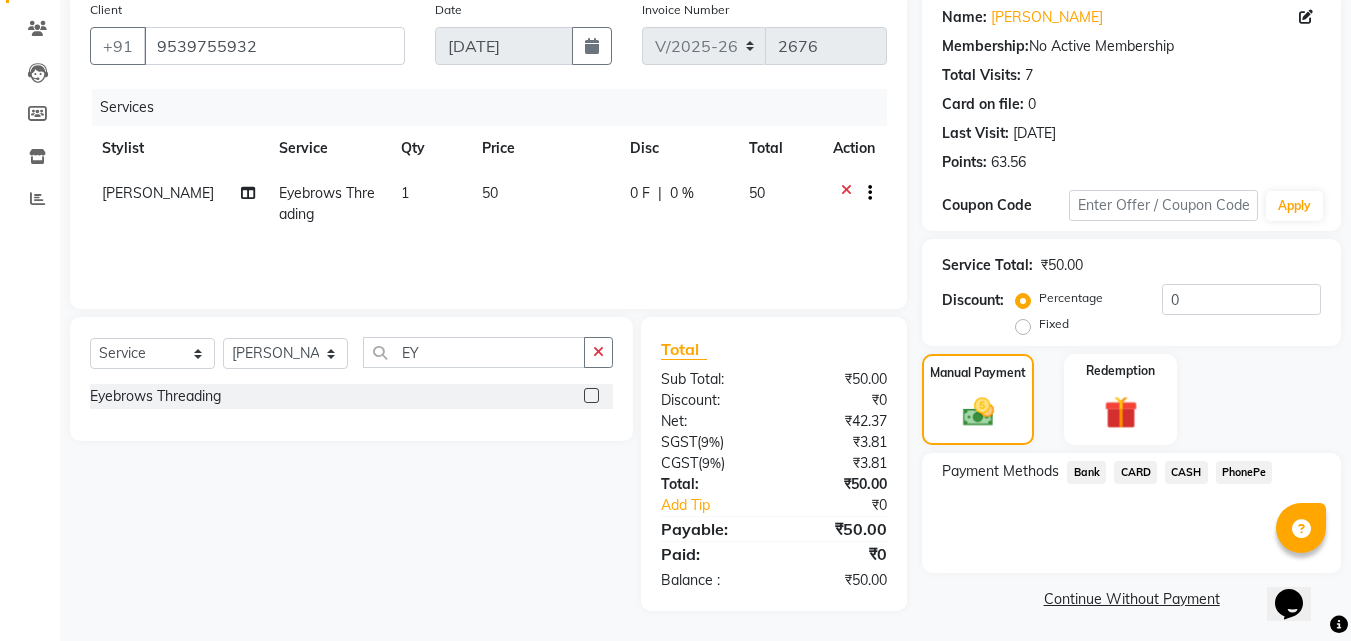 scroll, scrollTop: 162, scrollLeft: 0, axis: vertical 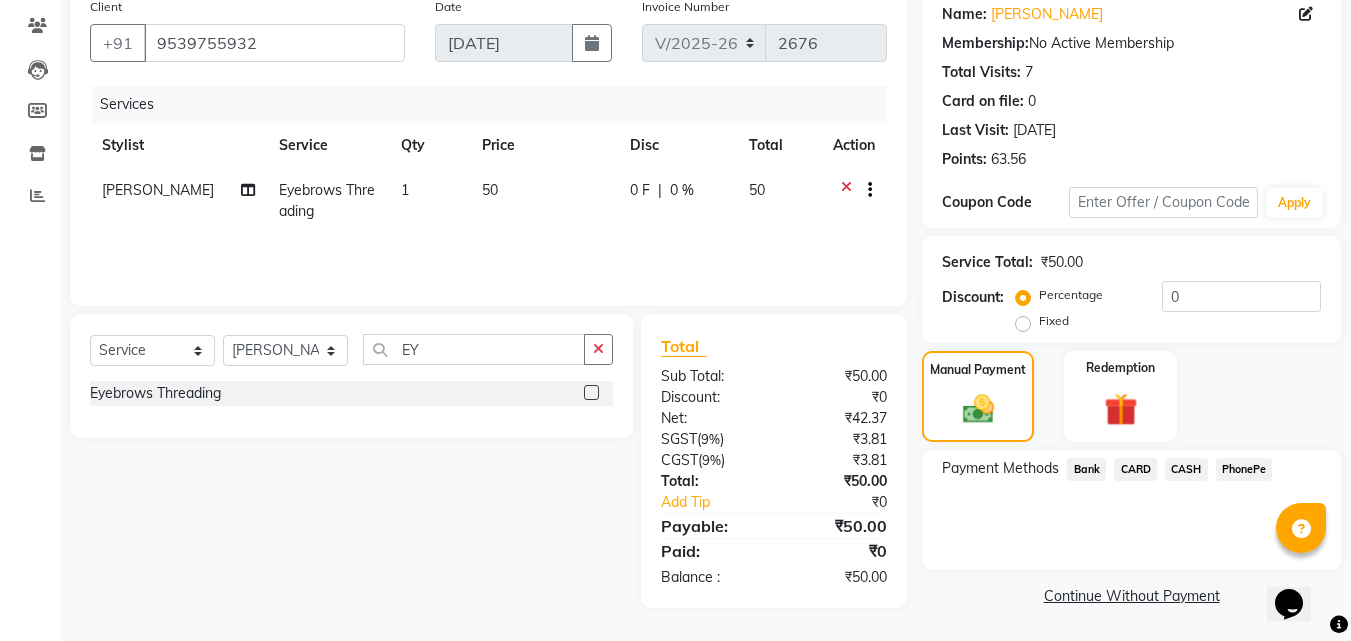 click on "PhonePe" 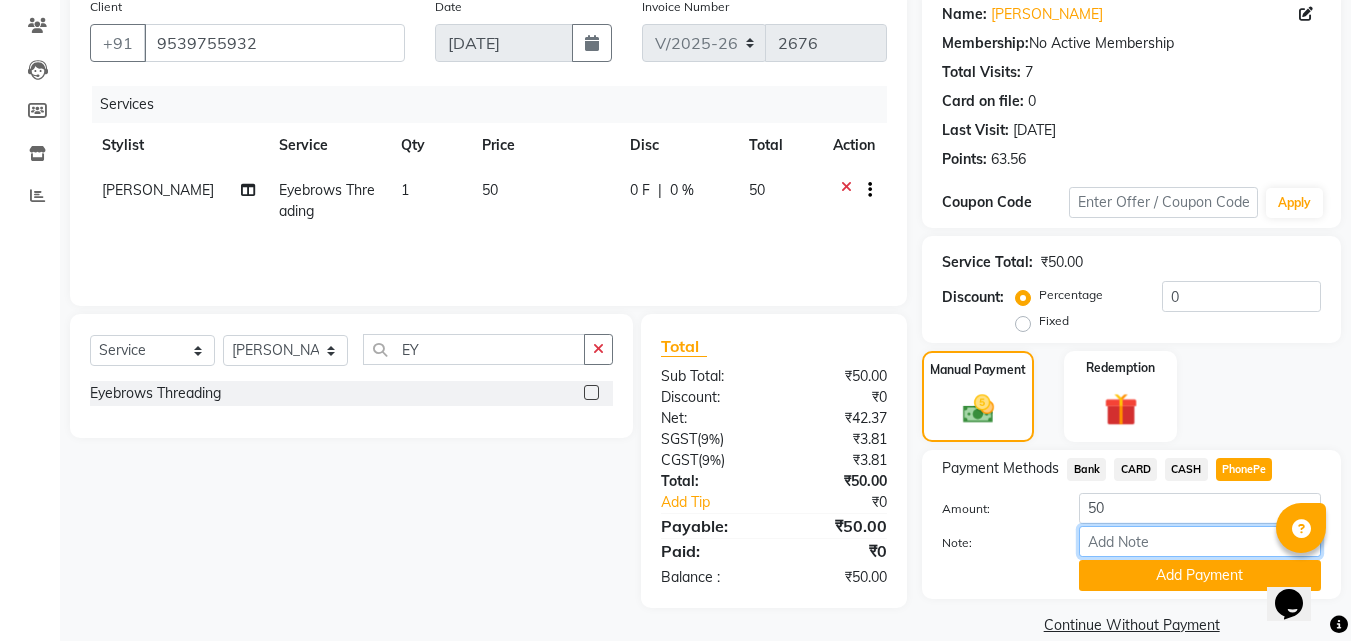 click on "Note:" at bounding box center [1200, 541] 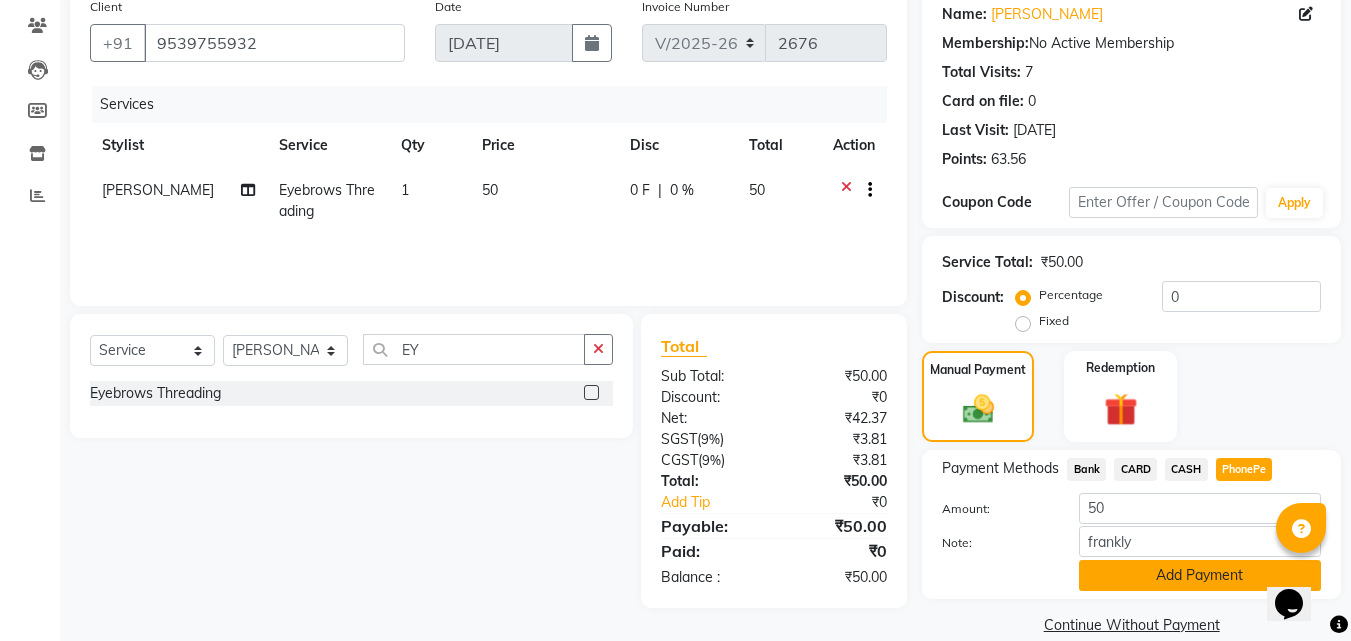 click on "Add Payment" 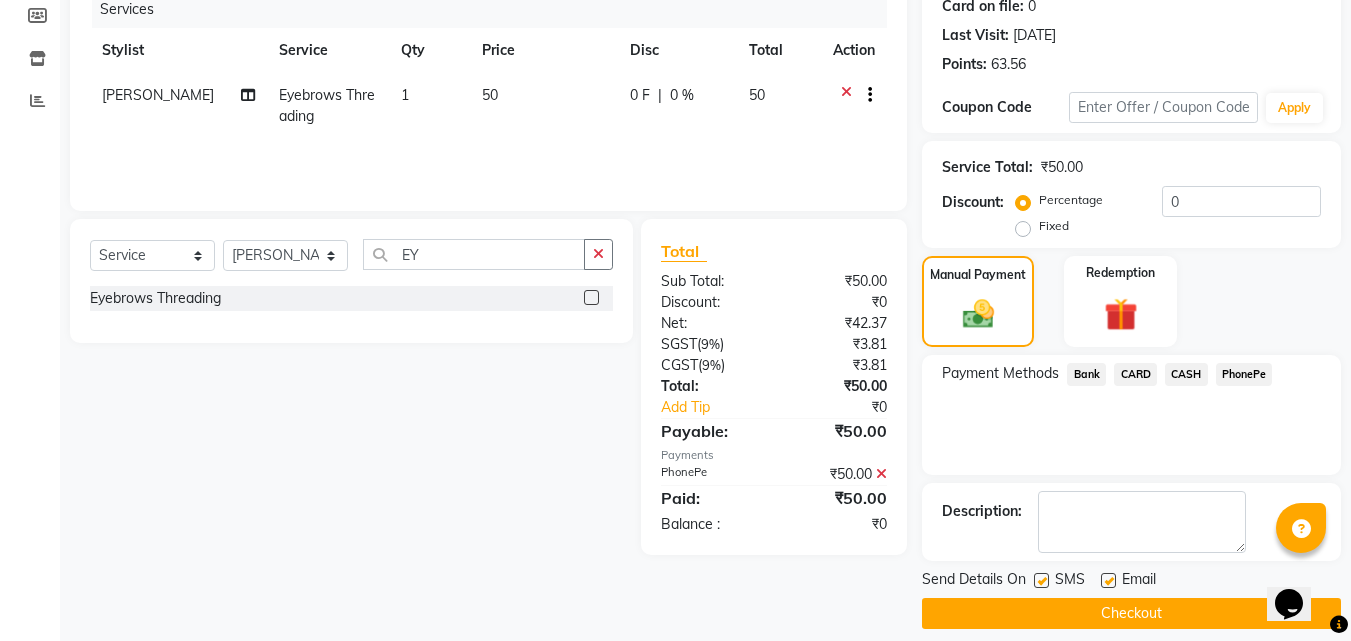 scroll, scrollTop: 275, scrollLeft: 0, axis: vertical 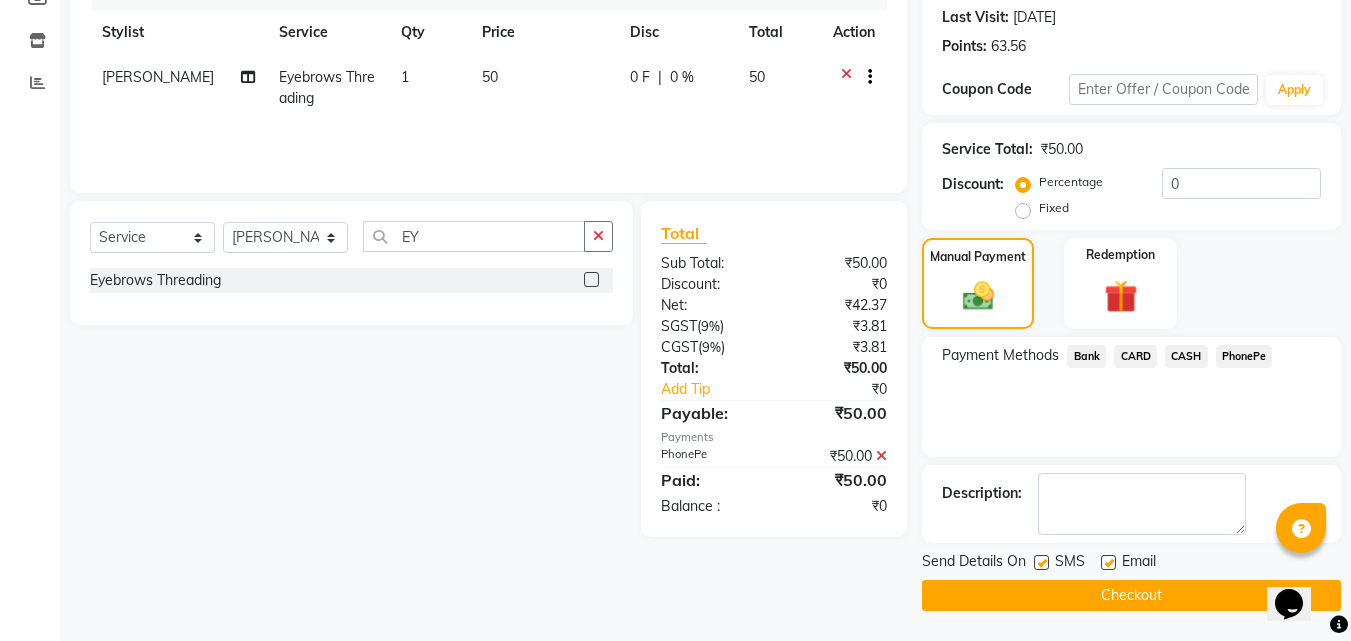 click on "Checkout" 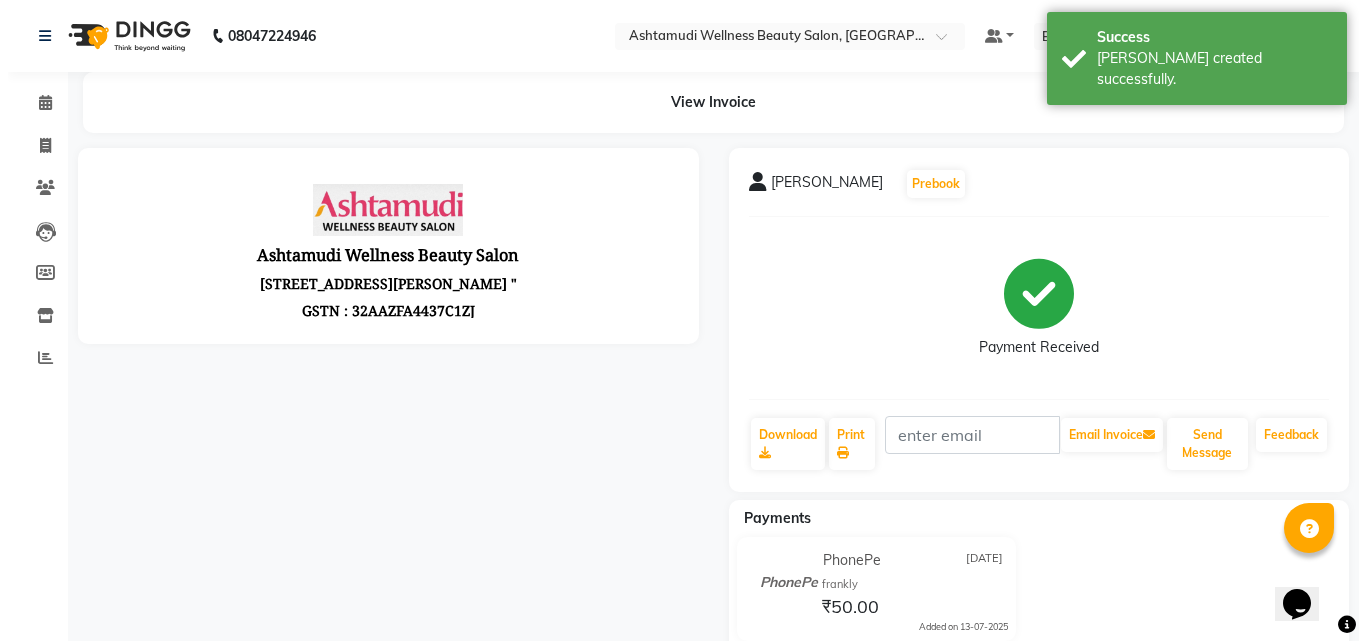 scroll, scrollTop: 0, scrollLeft: 0, axis: both 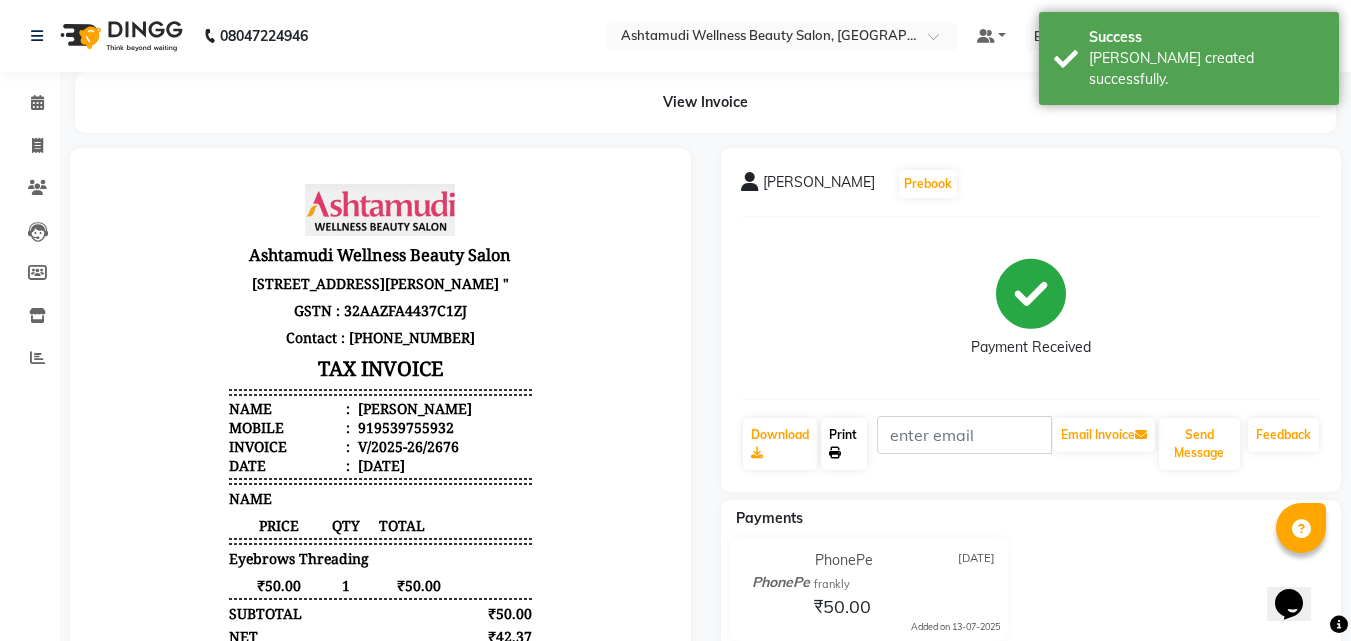click on "Print" 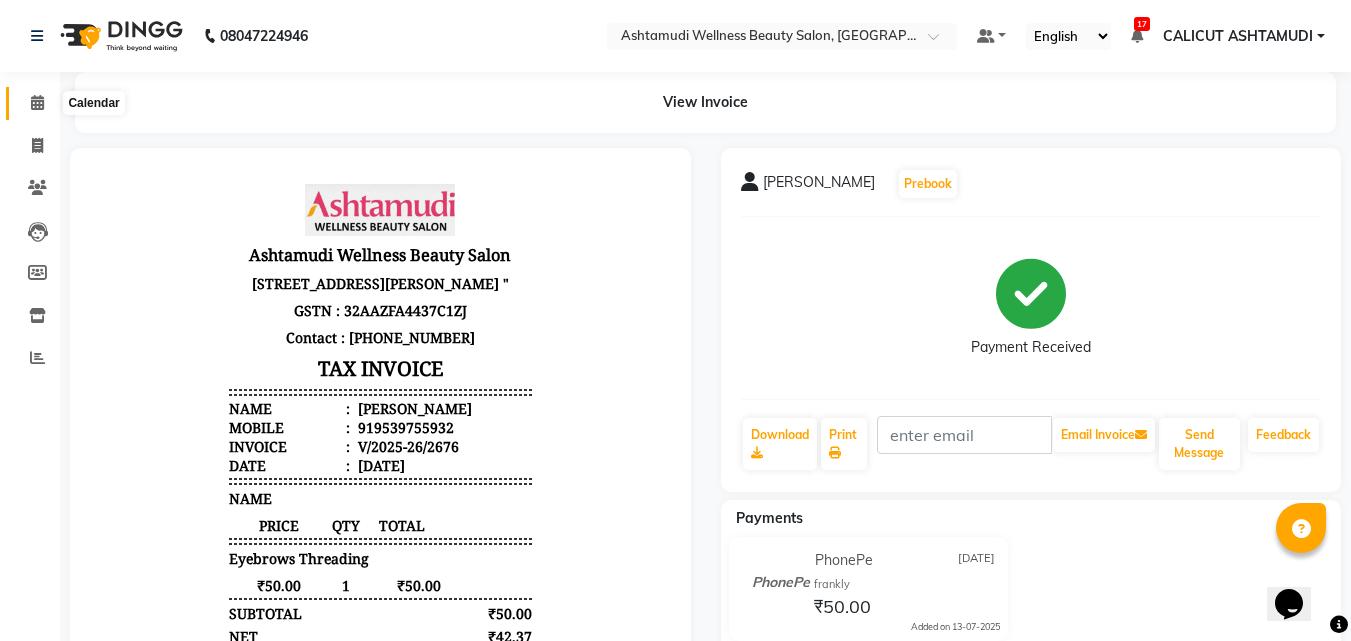 click 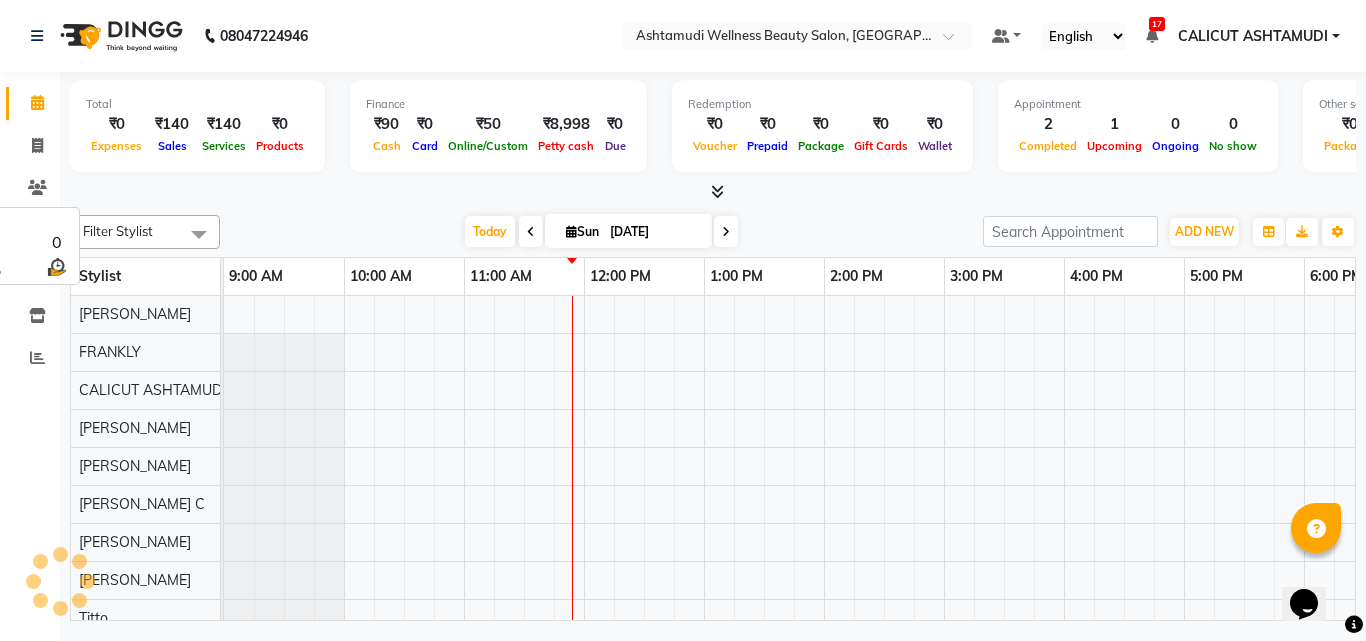 scroll, scrollTop: 0, scrollLeft: 0, axis: both 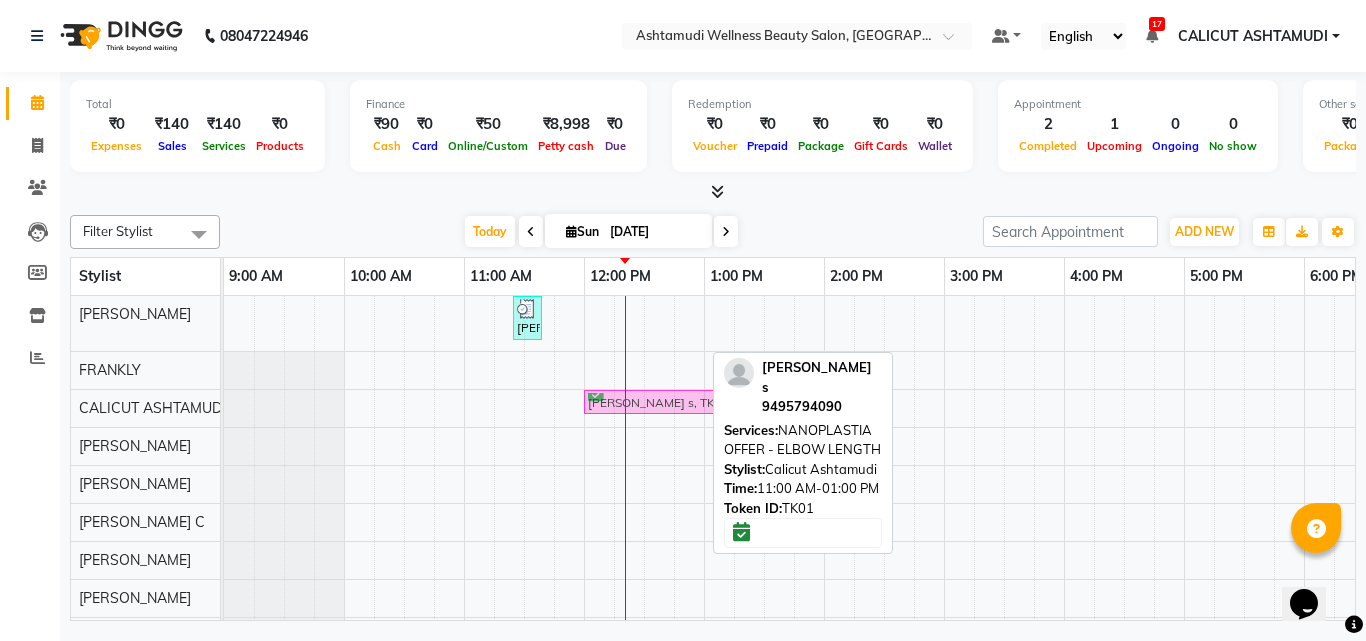 drag, startPoint x: 604, startPoint y: 400, endPoint x: 737, endPoint y: 414, distance: 133.73482 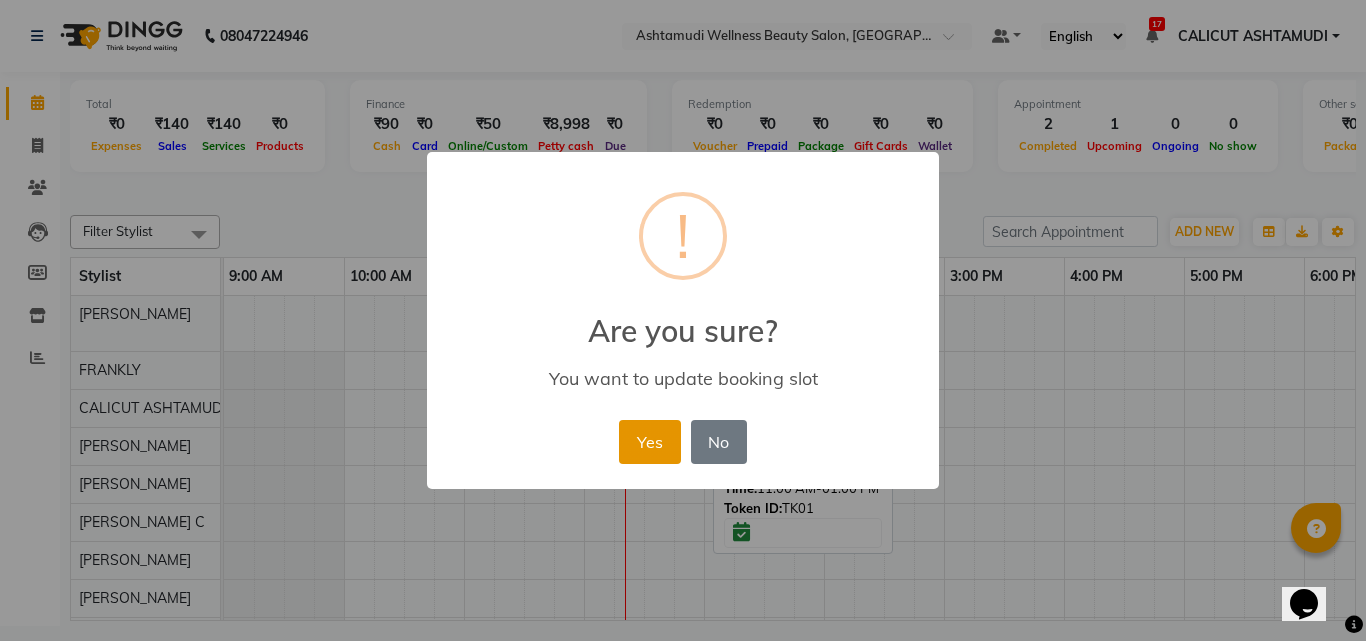 click on "Yes" at bounding box center (649, 442) 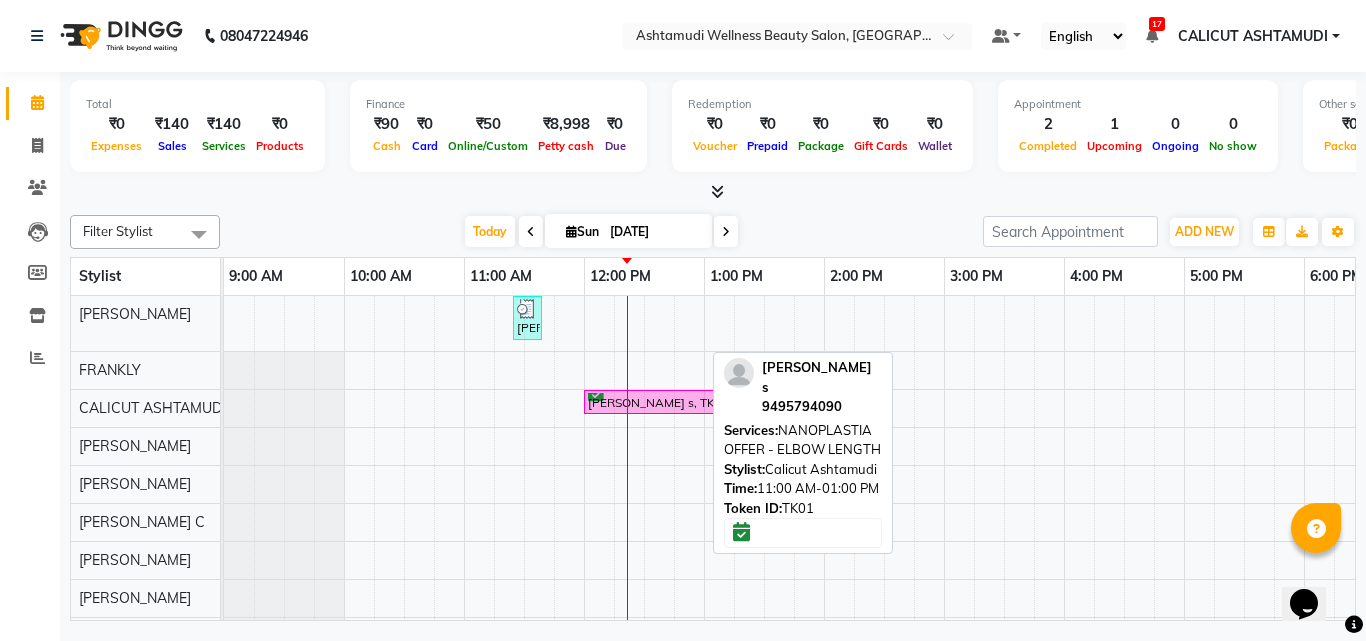 click on "Vishnu Priya, TK03, 11:25 AM-11:40 AM, Eyebrows Threading     Hridya s, TK01, 12:00 PM-02:00 PM, NANOPLASTIA OFFER - ELBOW LENGTH     ALEENA, TK02, 10:40 AM-11:10 AM, Eyebrows Threading,Forehead Threading" at bounding box center (1124, 560) 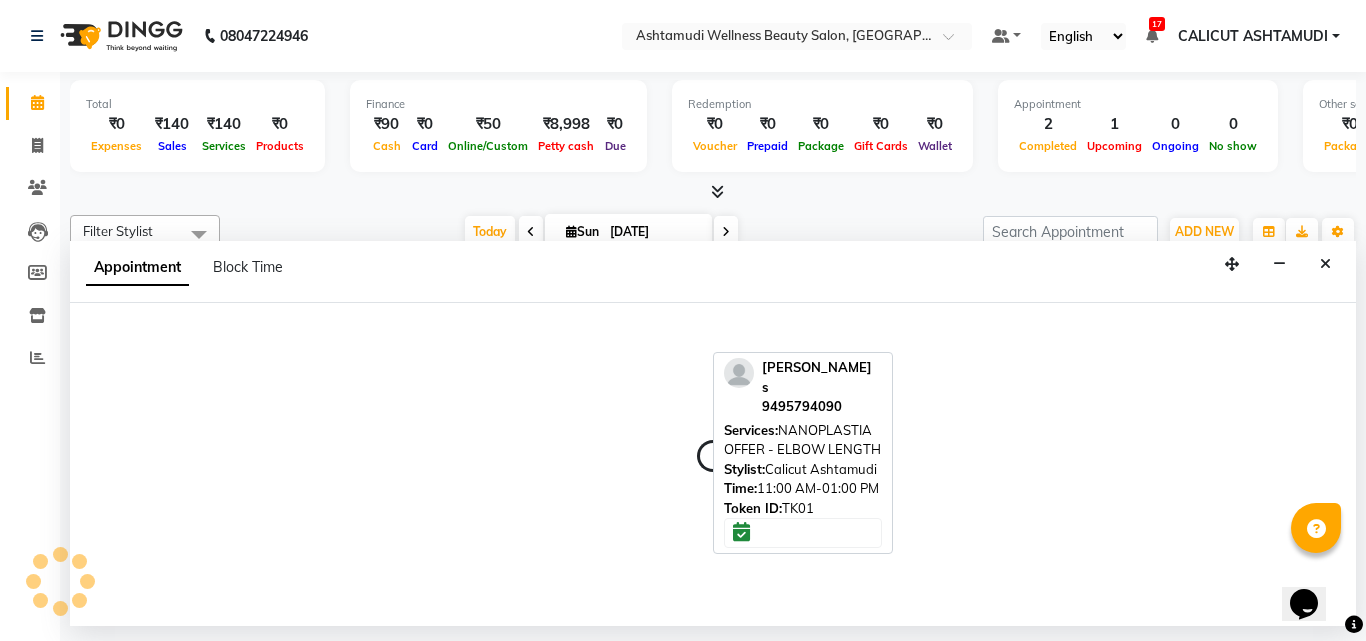 select on "27314" 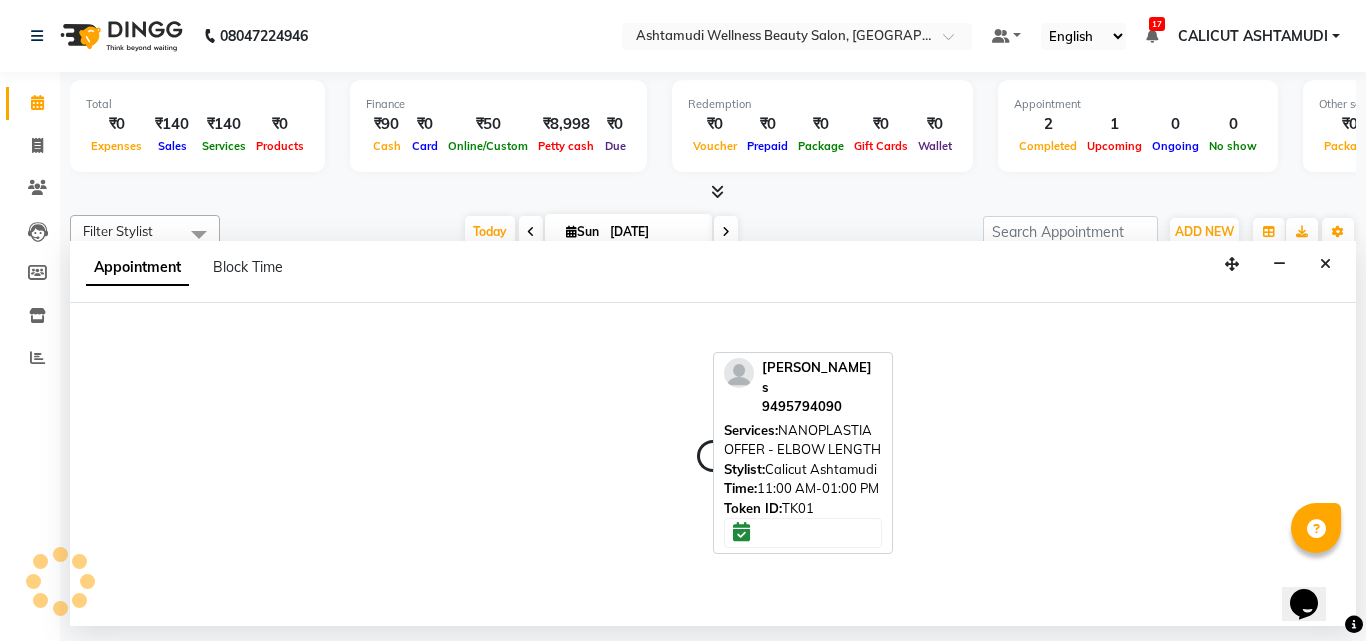 select on "735" 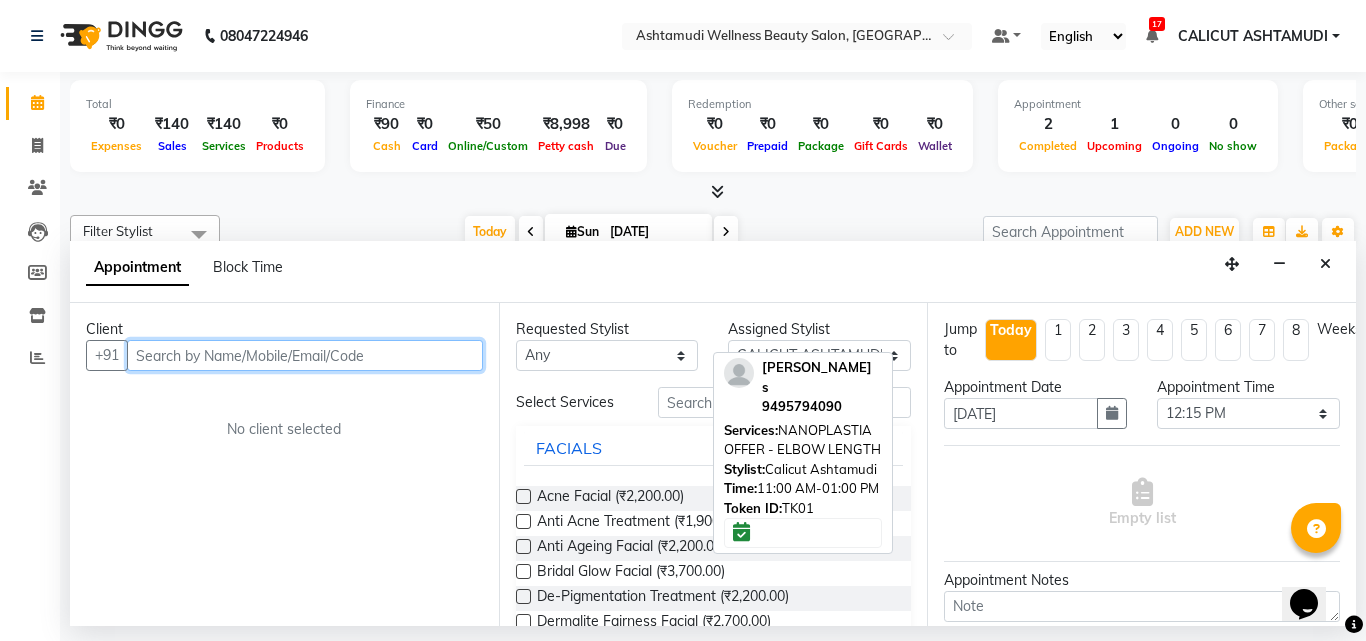 click at bounding box center [305, 355] 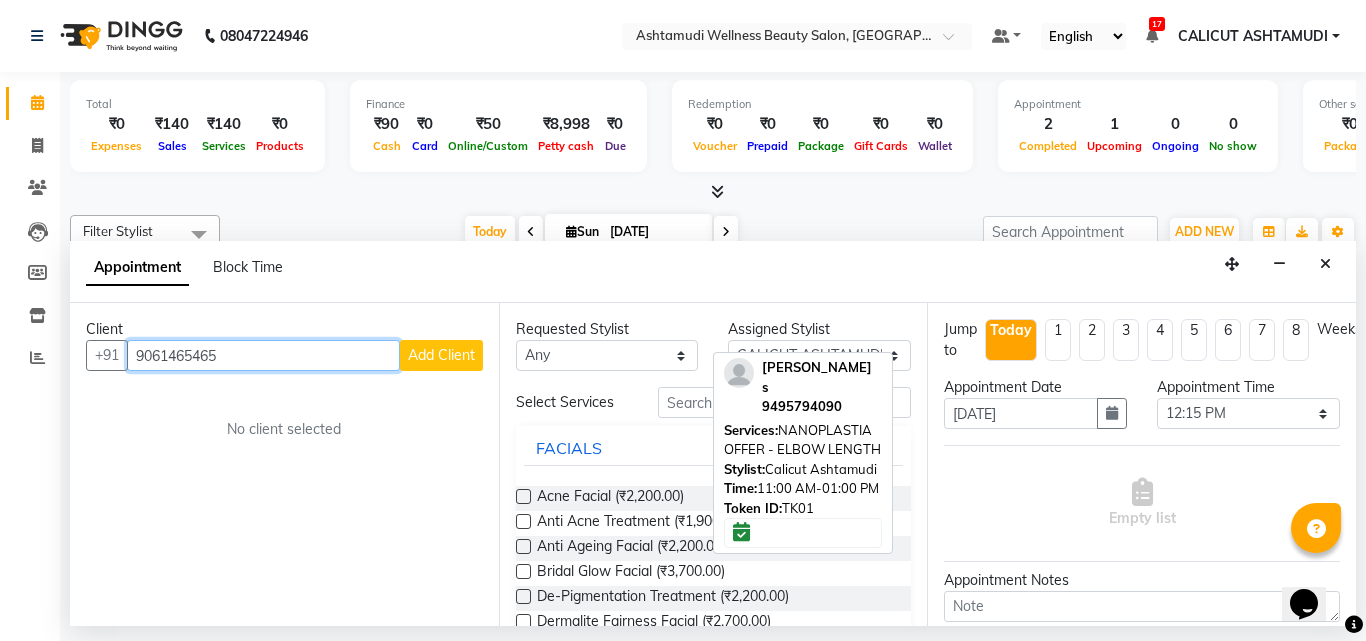 type on "9061465465" 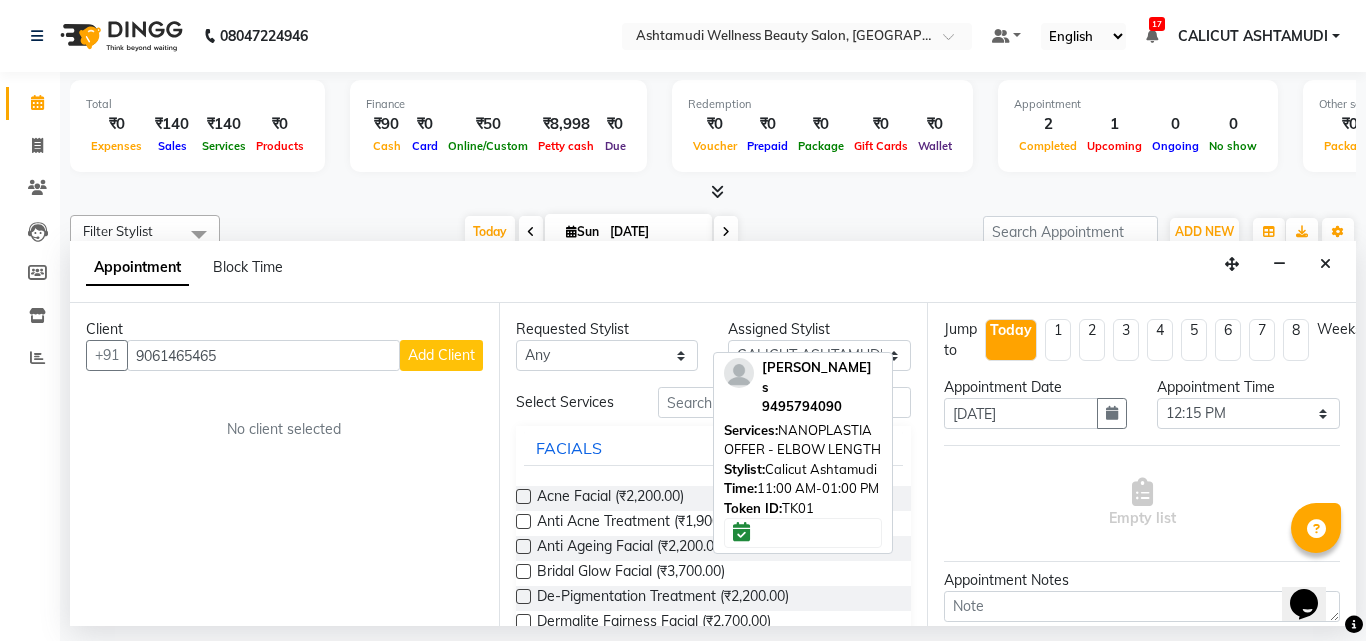click on "Add Client" at bounding box center [441, 355] 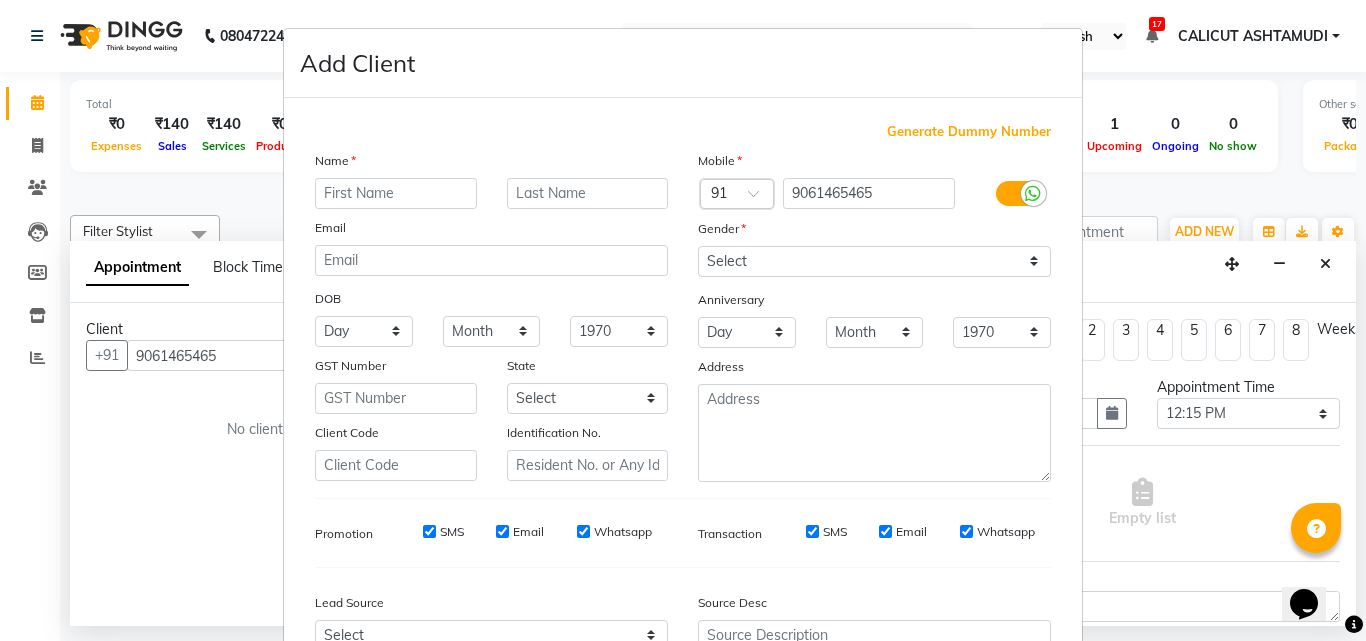 click at bounding box center [396, 193] 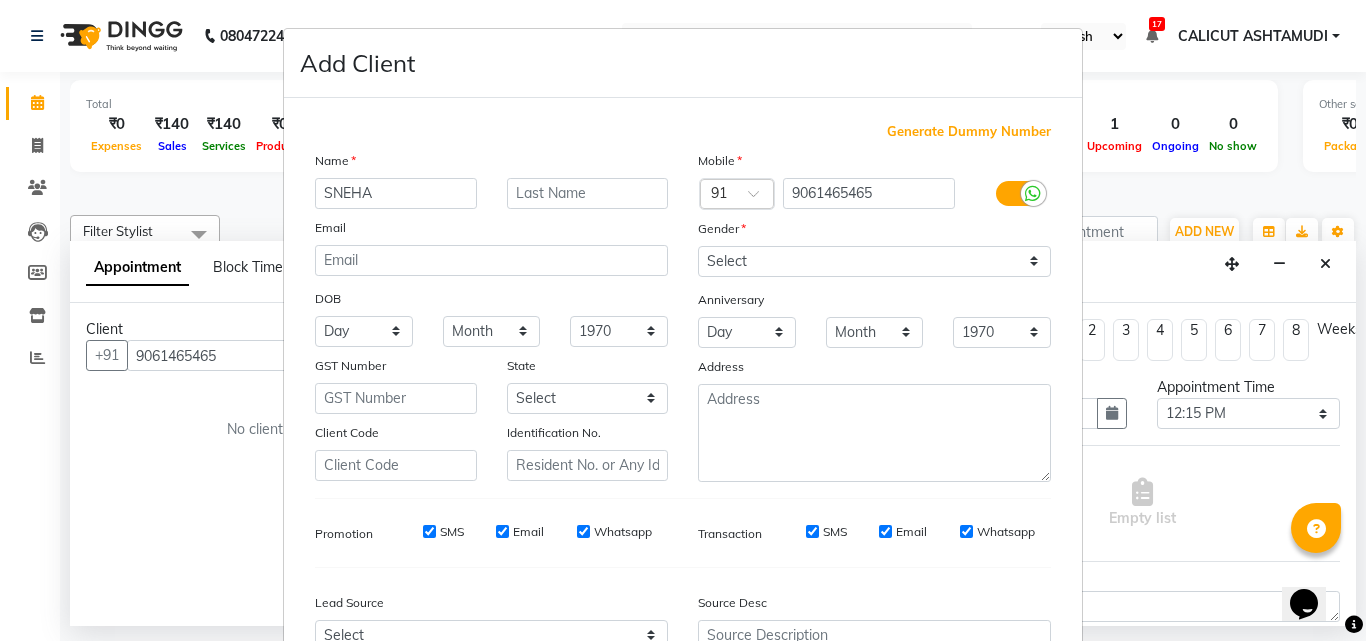 type on "SNEHA" 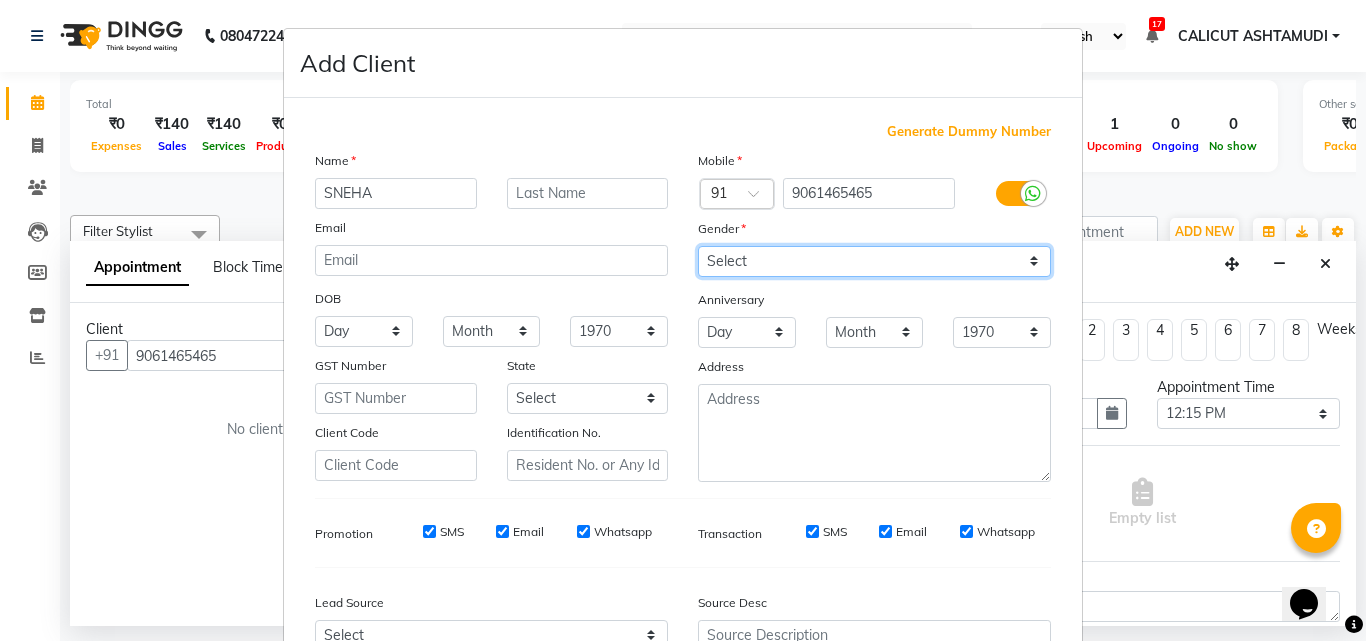 click on "Select Male Female Other Prefer Not To Say" at bounding box center [874, 261] 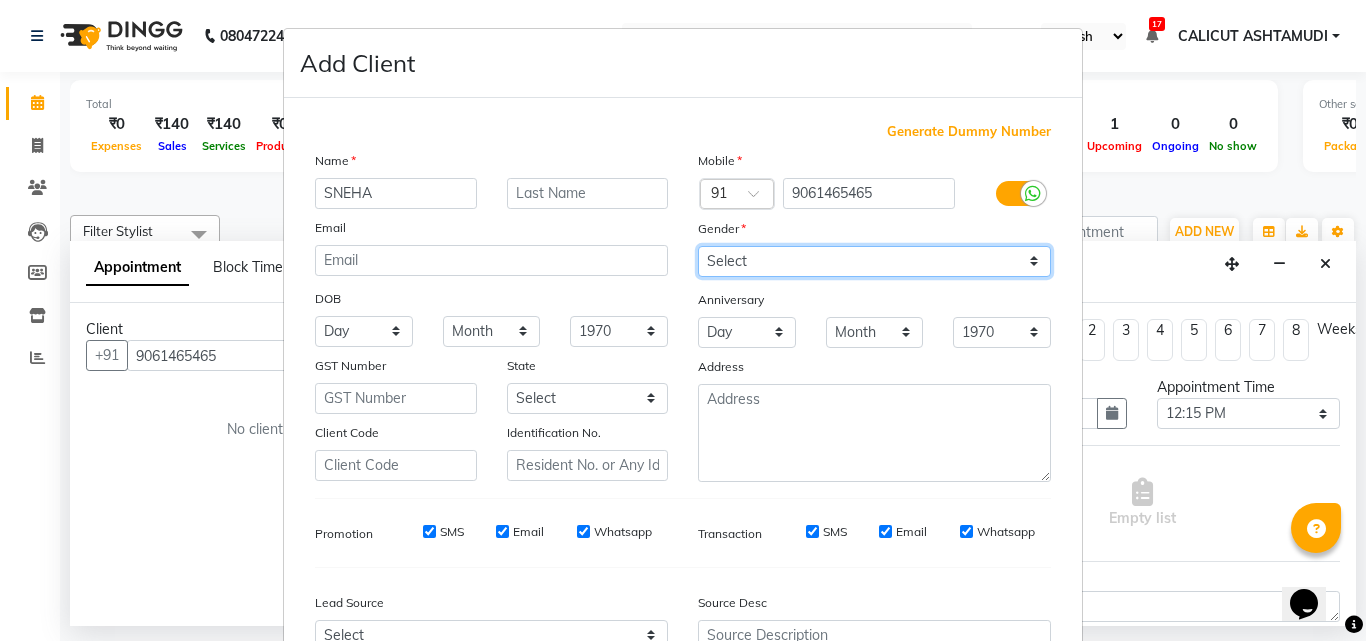 select on "female" 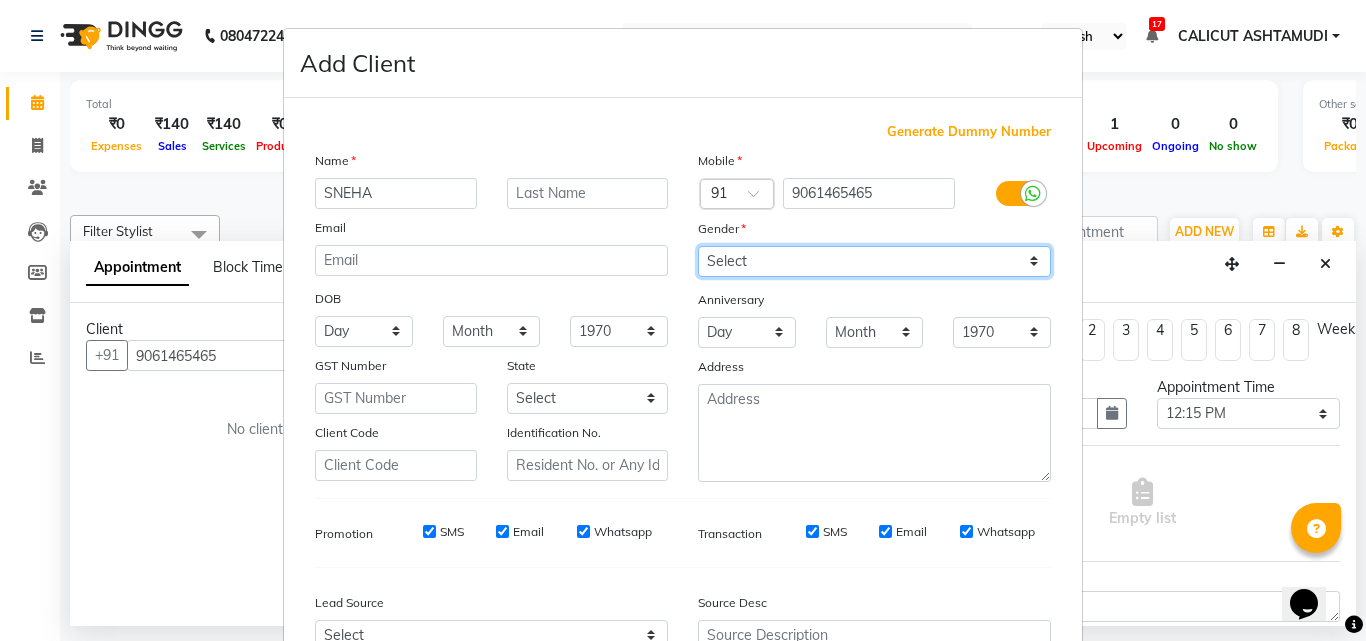 click on "Select Male Female Other Prefer Not To Say" at bounding box center (874, 261) 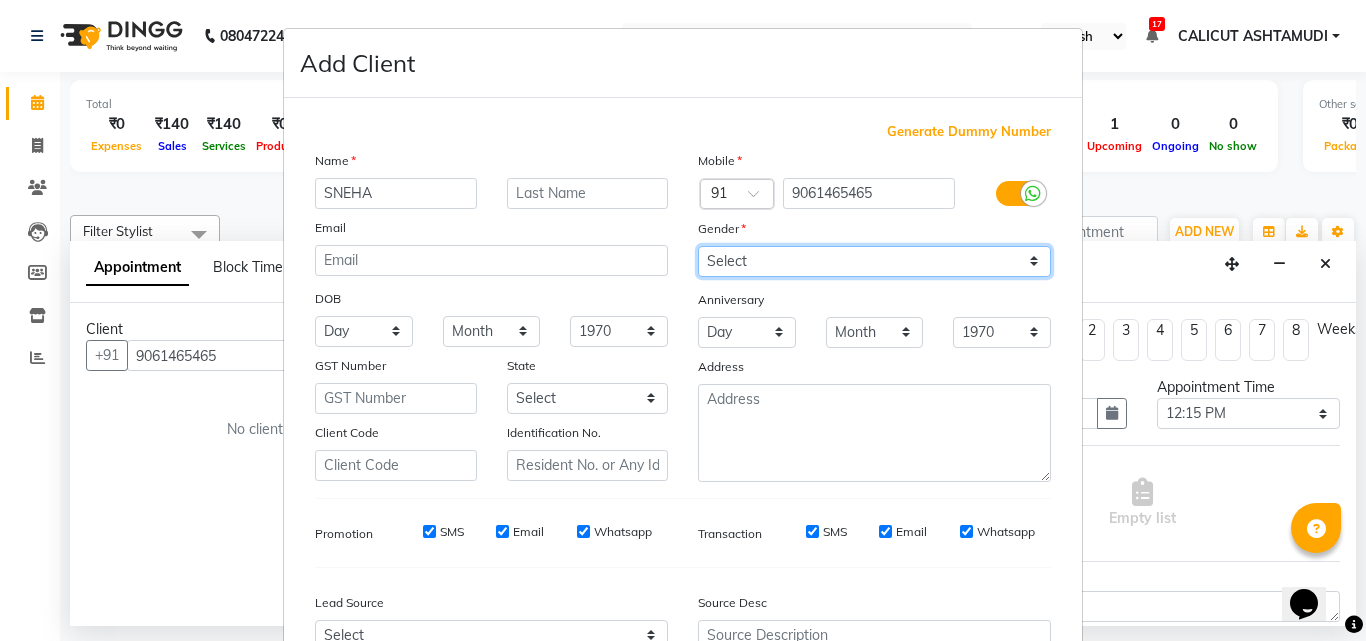 scroll, scrollTop: 208, scrollLeft: 0, axis: vertical 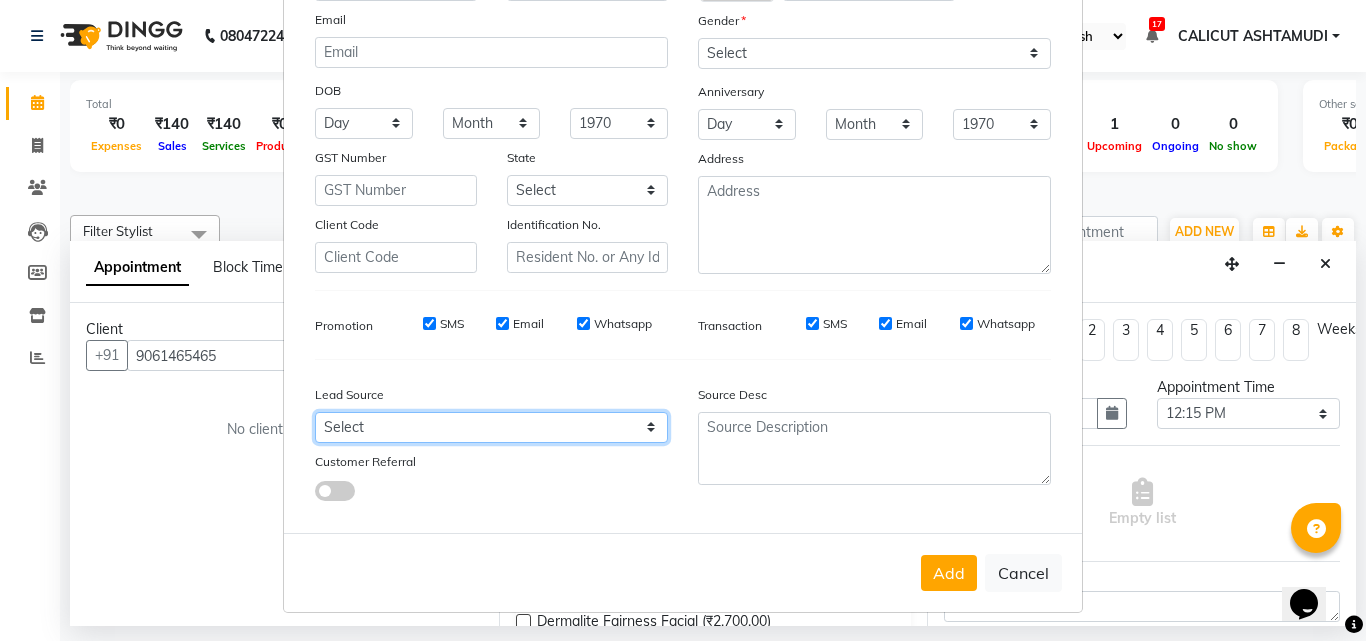 click on "Select Walk-in Referral Internet Friend Word of Mouth Advertisement Facebook JustDial Google Other Instagram  YouTube  WhatsApp" at bounding box center [491, 427] 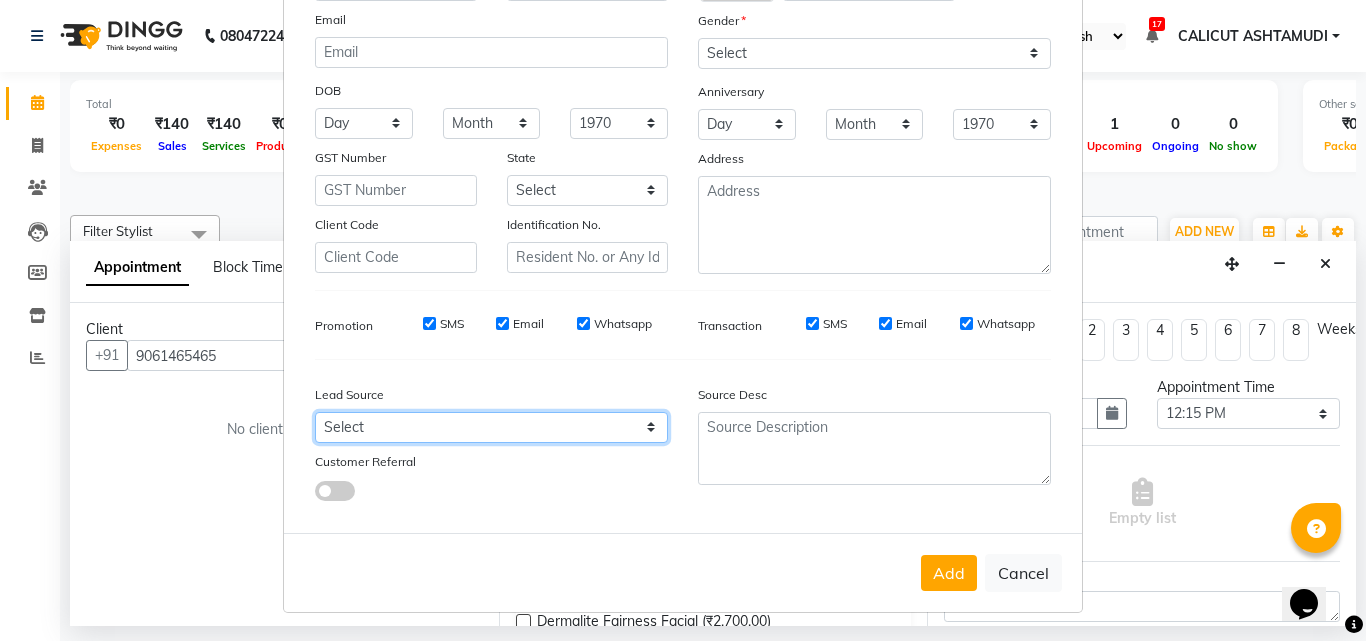 type 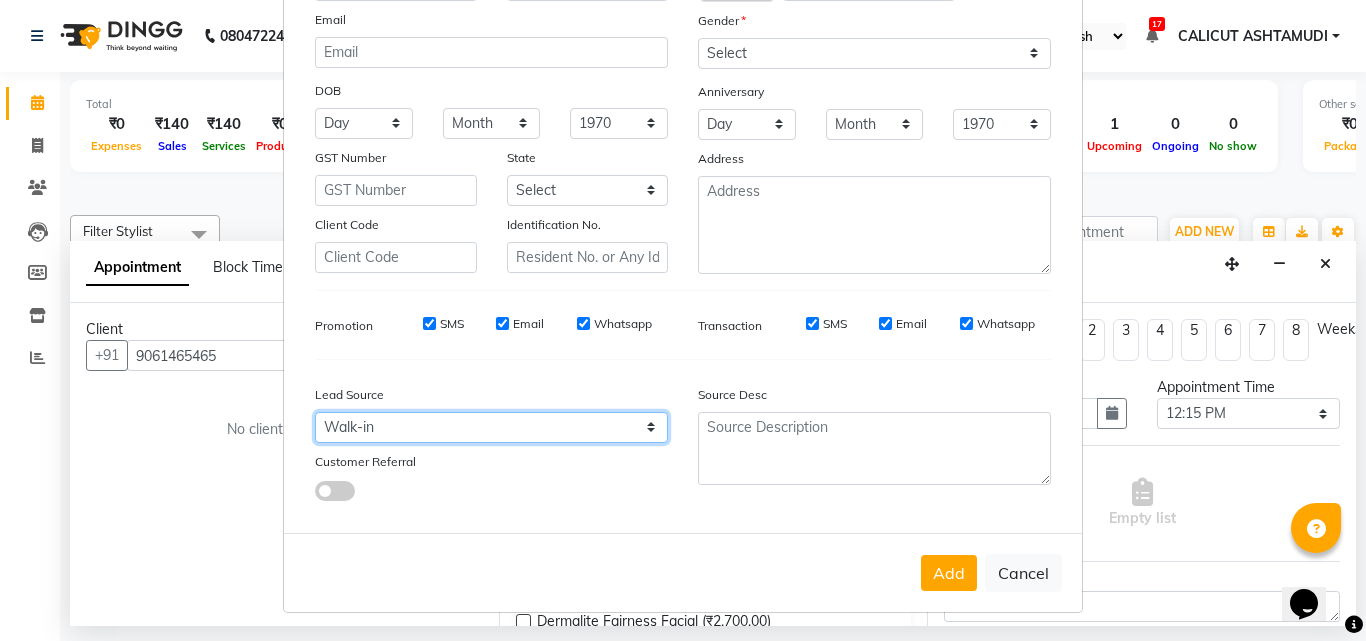 click on "Select Walk-in Referral Internet Friend Word of Mouth Advertisement Facebook JustDial Google Other Instagram  YouTube  WhatsApp" at bounding box center (491, 427) 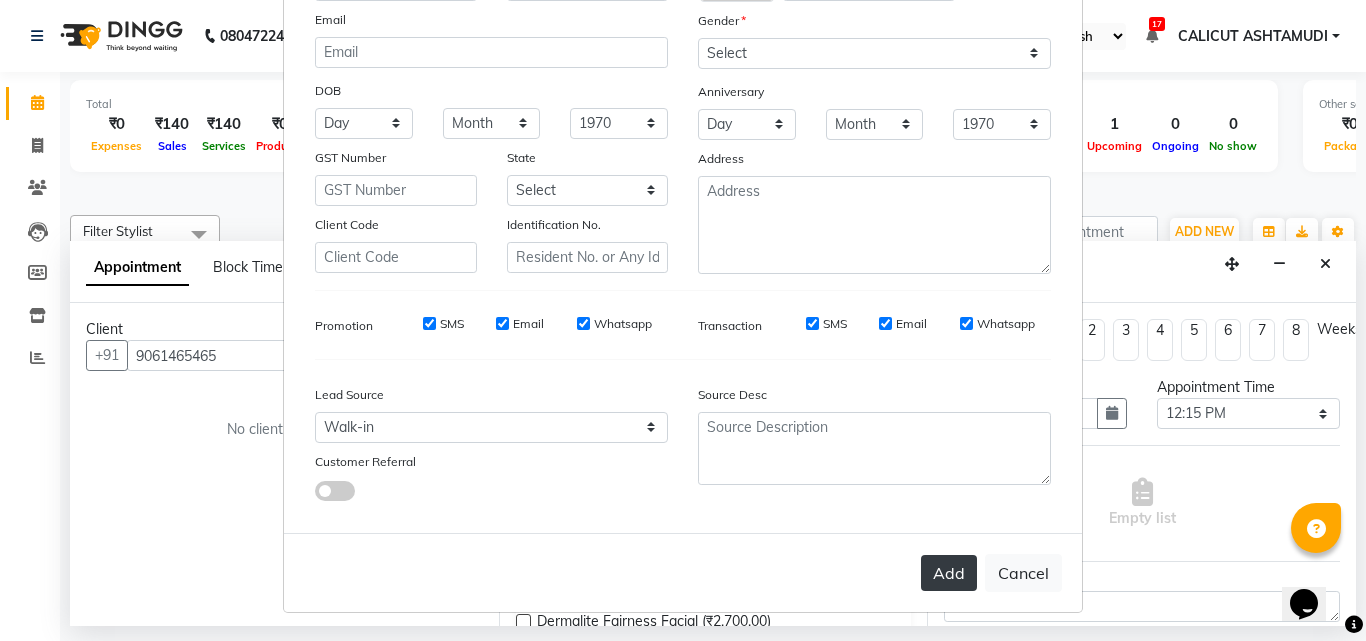 click on "Add" at bounding box center [949, 573] 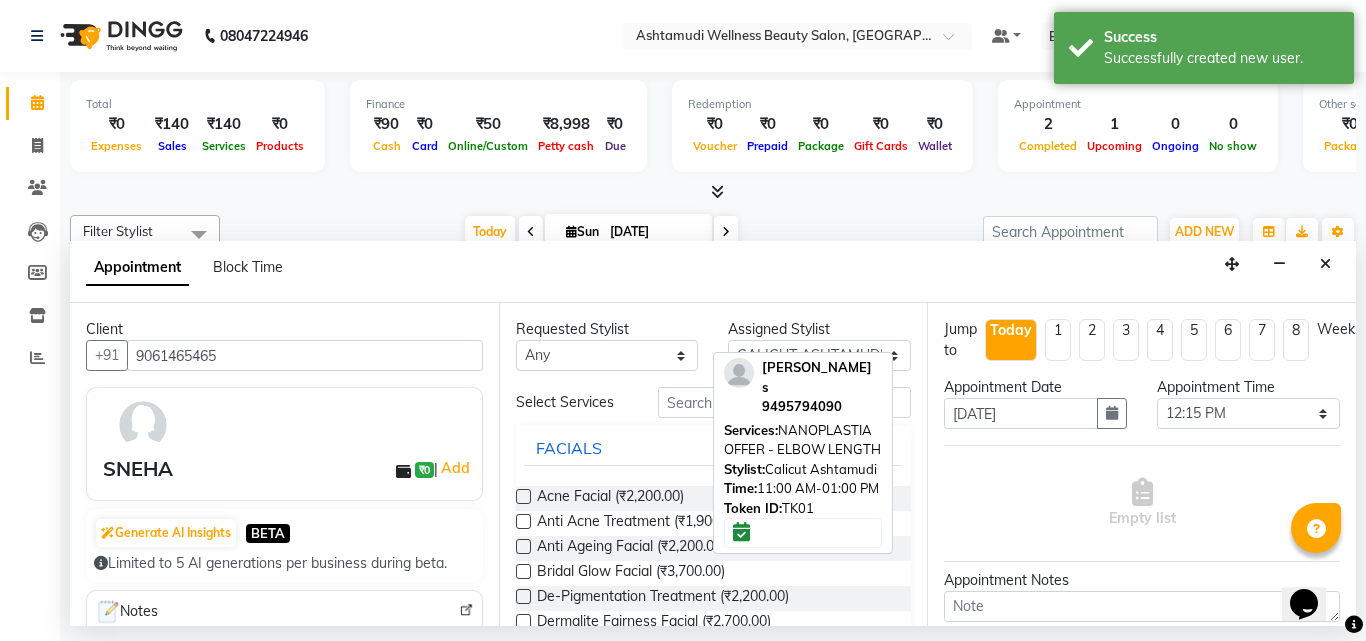 click on "Appointment Block Time" at bounding box center (713, 272) 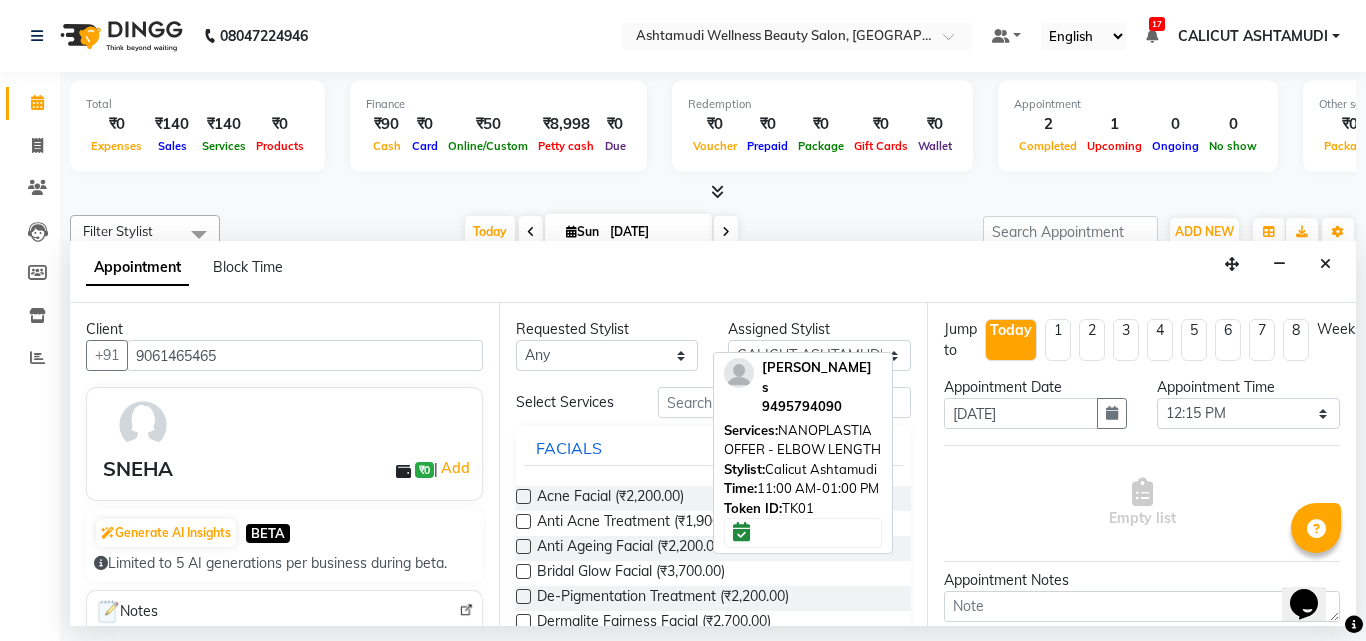 click on "Today  Sun 13-07-2025" at bounding box center (601, 232) 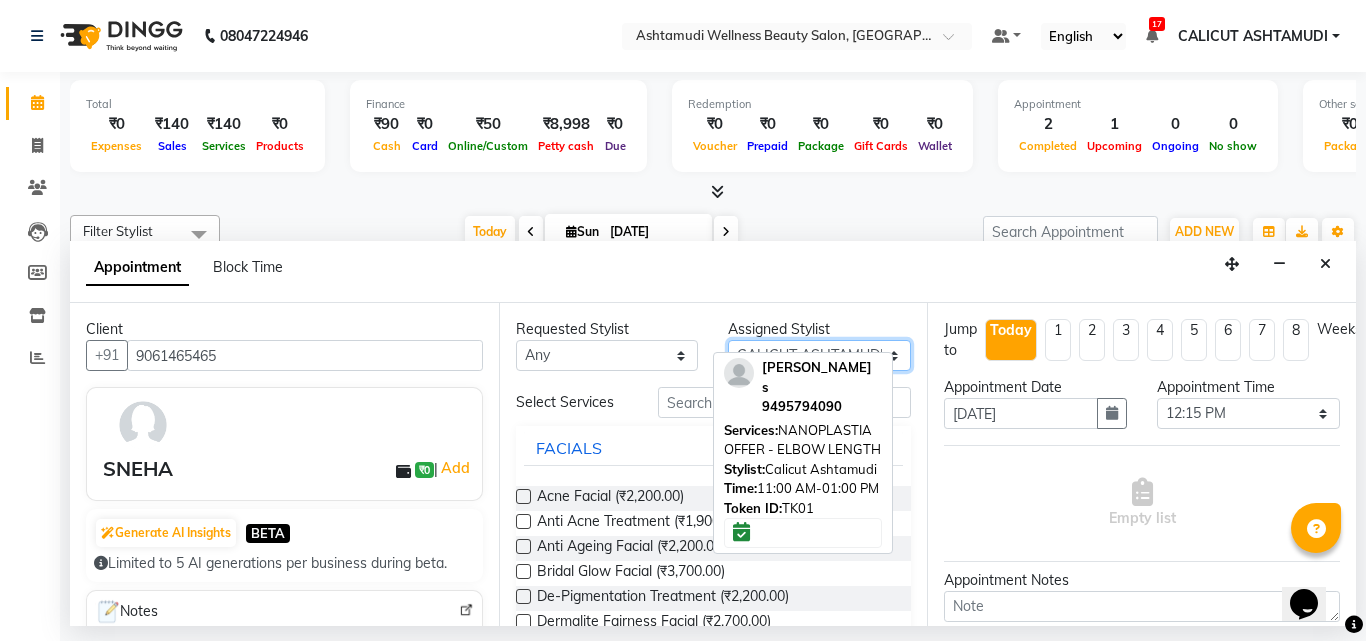 click on "Select Amala George AMBILI C ANKITHA Arya CALICUT ASHTAMUDI FRANKLY	 KRISHNA Nitesh Punam Gurung Sewan ali Sheela SUHANA  SHABU Titto" at bounding box center (819, 355) 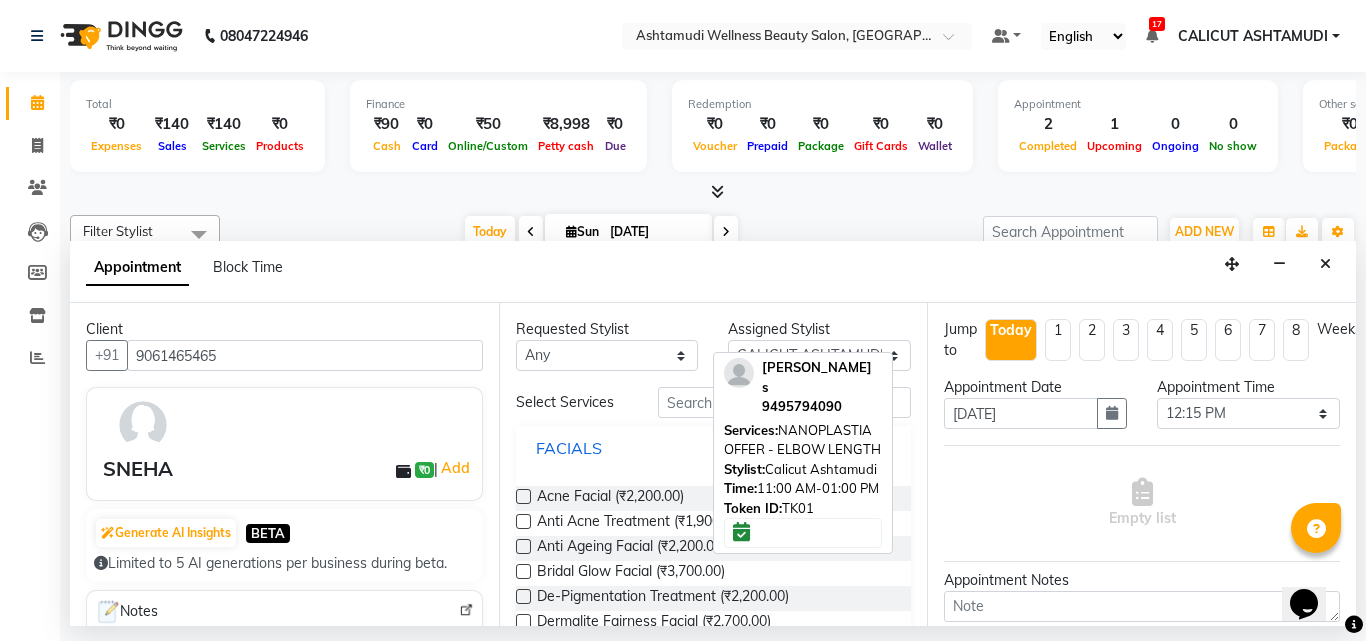 click on "FACIALS" at bounding box center (714, 448) 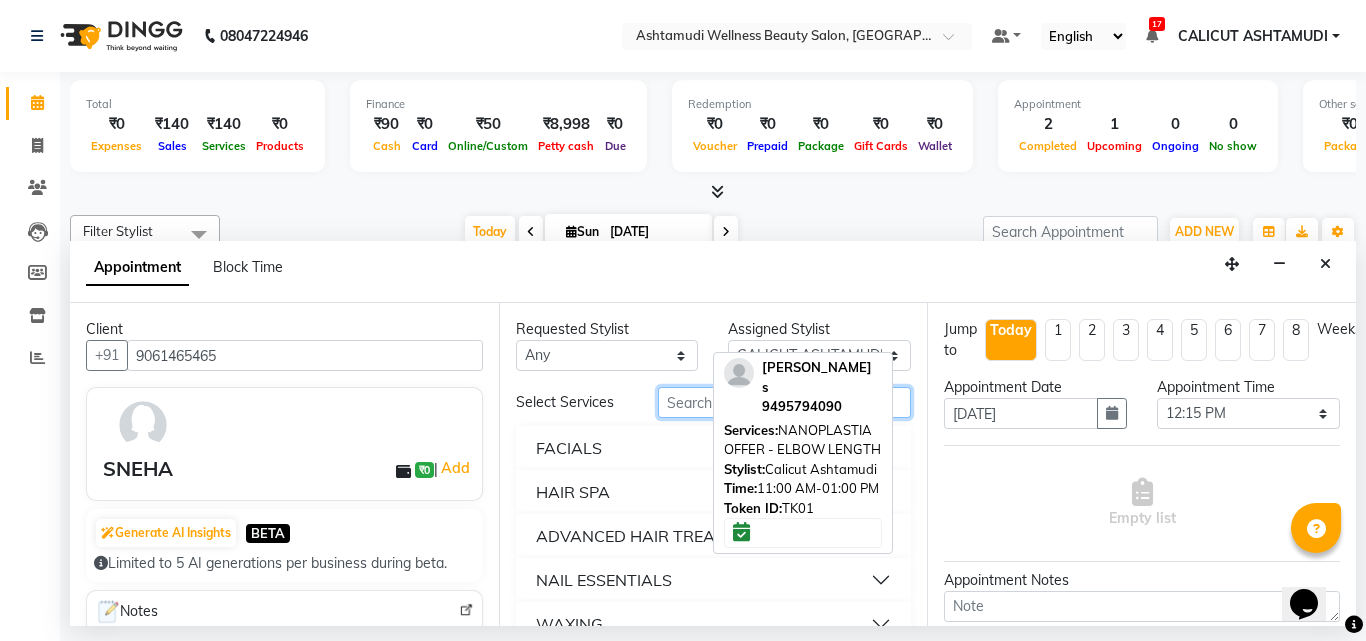 click at bounding box center (785, 402) 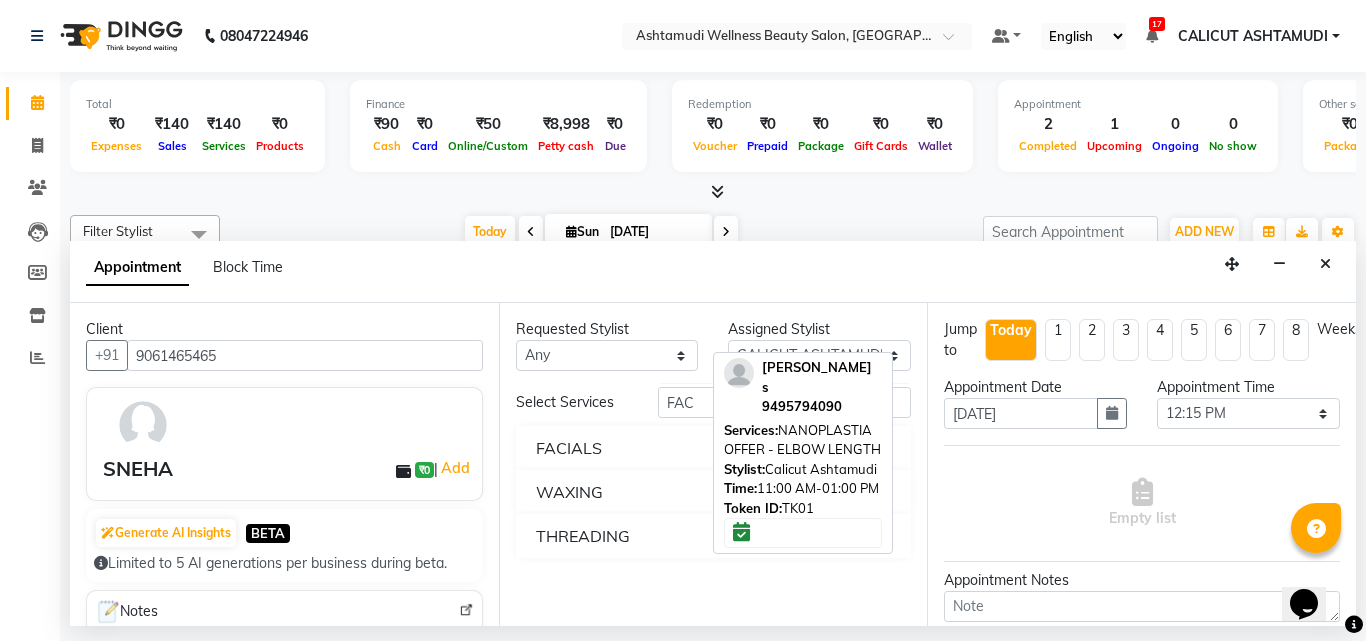 click on "FACIALS" at bounding box center [714, 448] 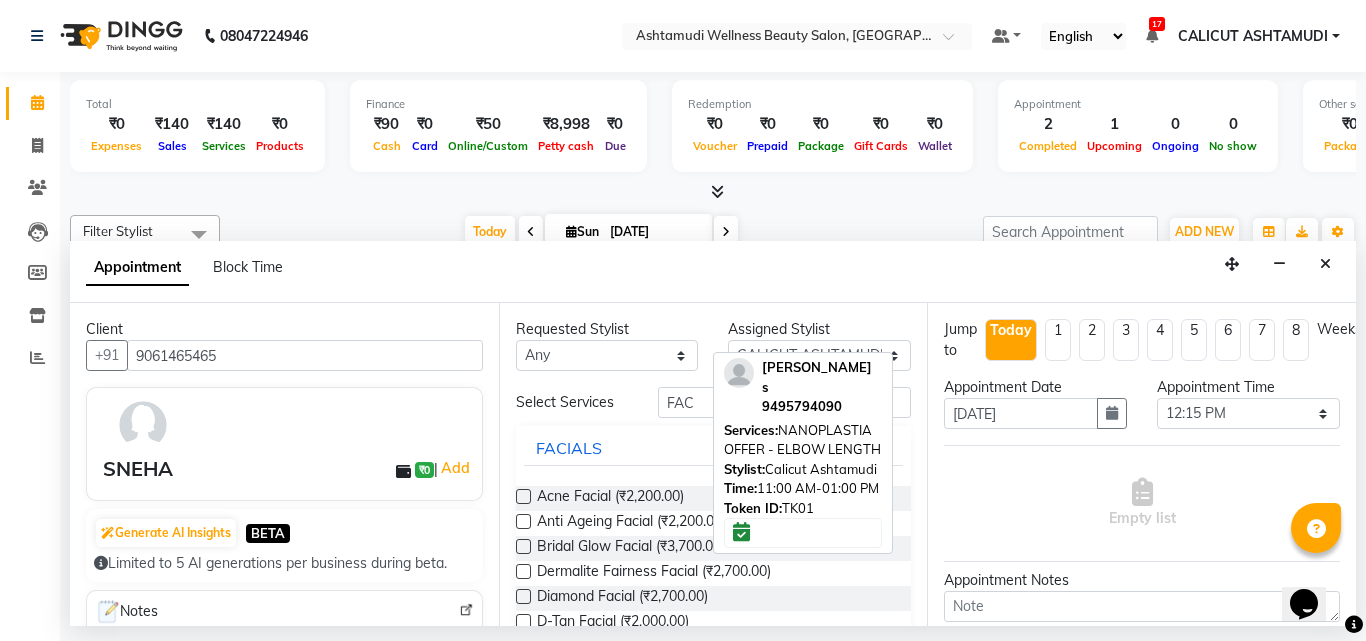 click at bounding box center [523, 621] 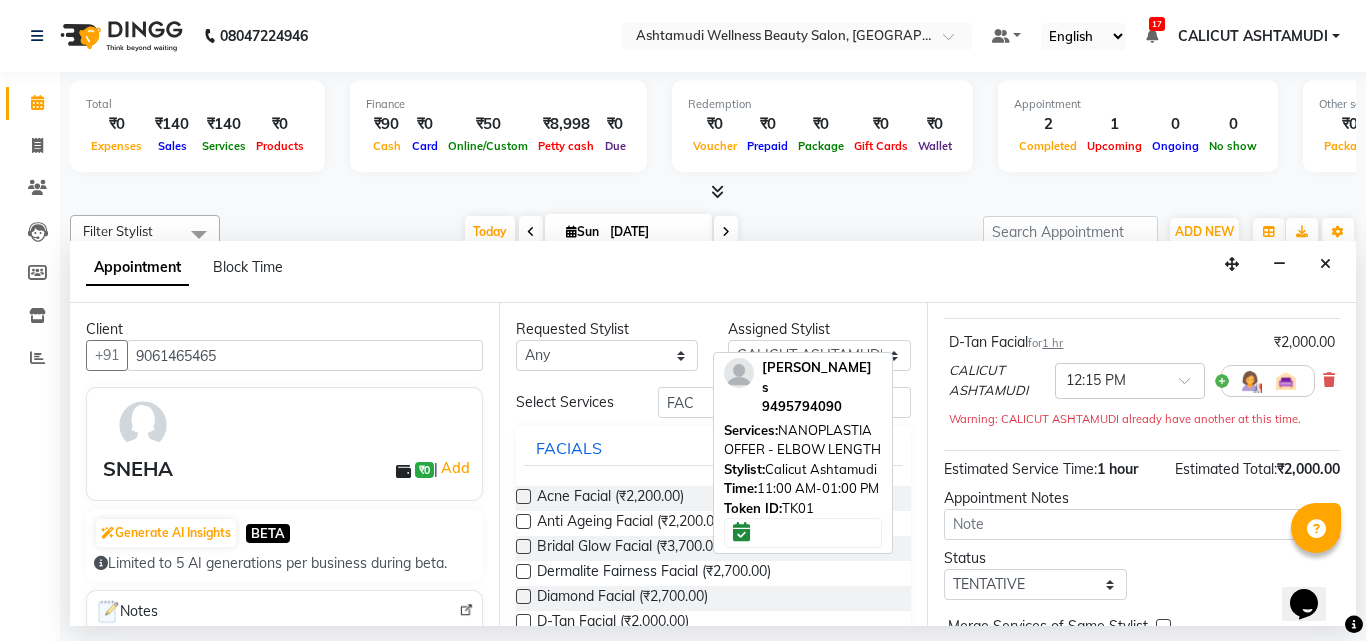 scroll, scrollTop: 242, scrollLeft: 0, axis: vertical 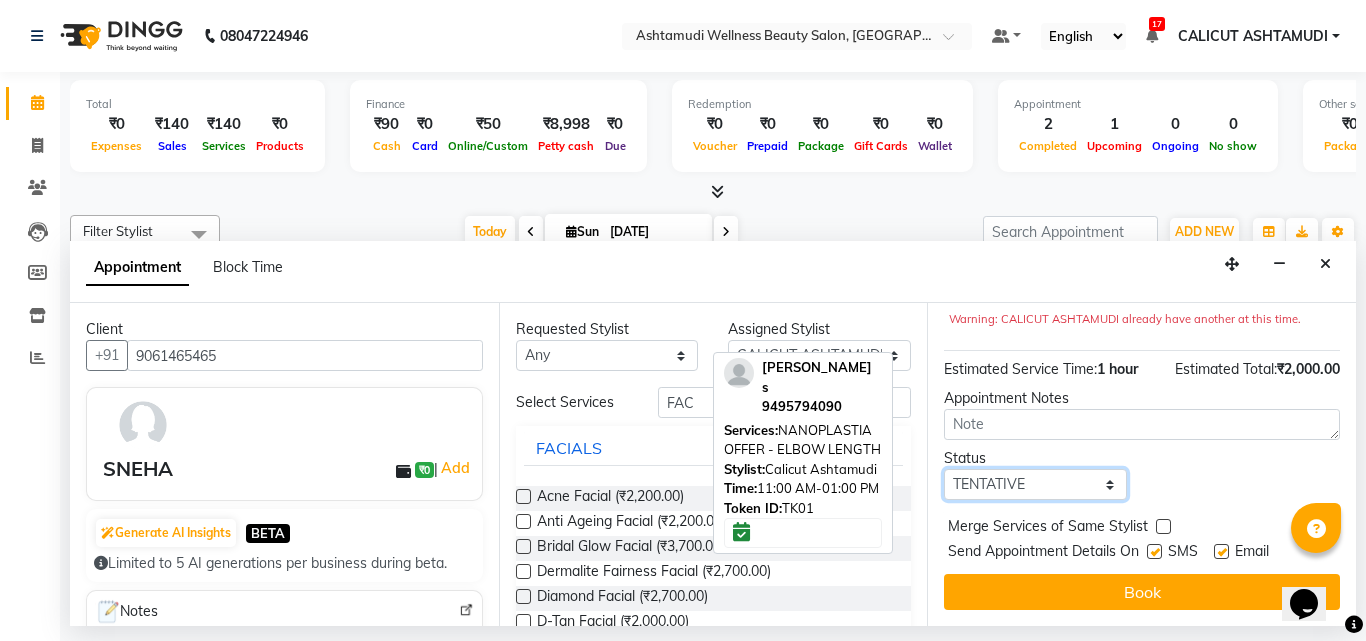 click on "Select TENTATIVE CONFIRM CHECK-IN UPCOMING" at bounding box center (1035, 484) 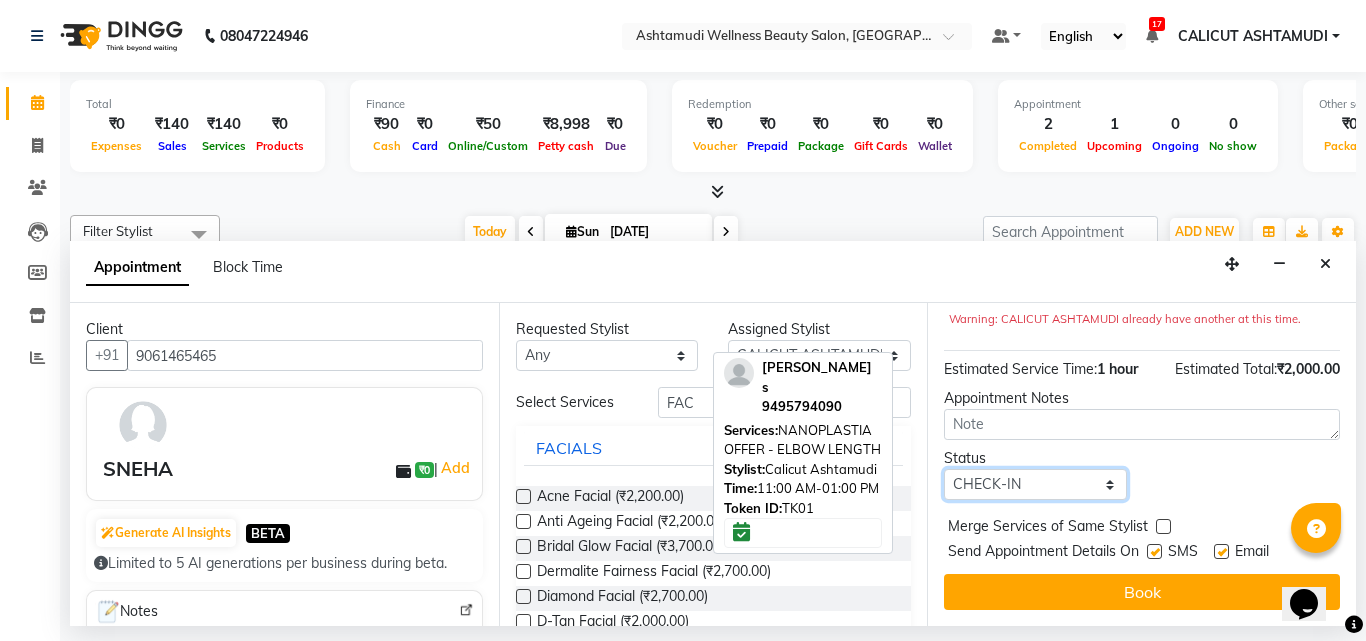 click on "Select TENTATIVE CONFIRM CHECK-IN UPCOMING" at bounding box center (1035, 484) 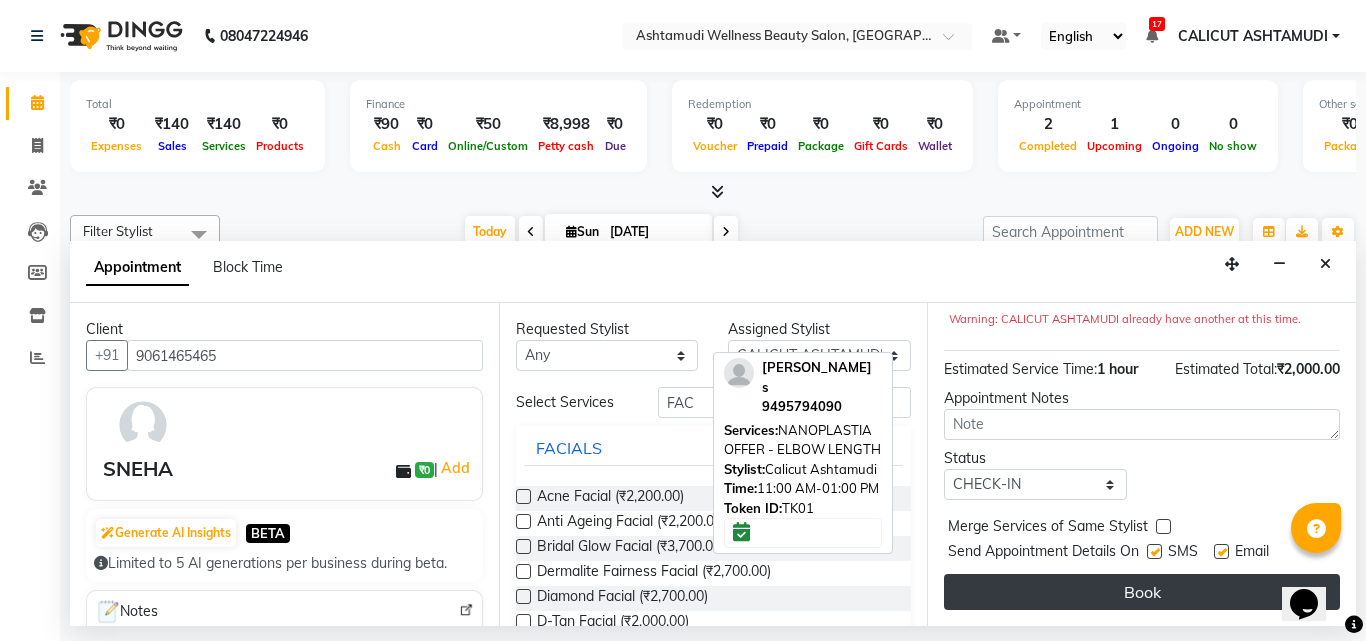 click on "Book" at bounding box center [1142, 592] 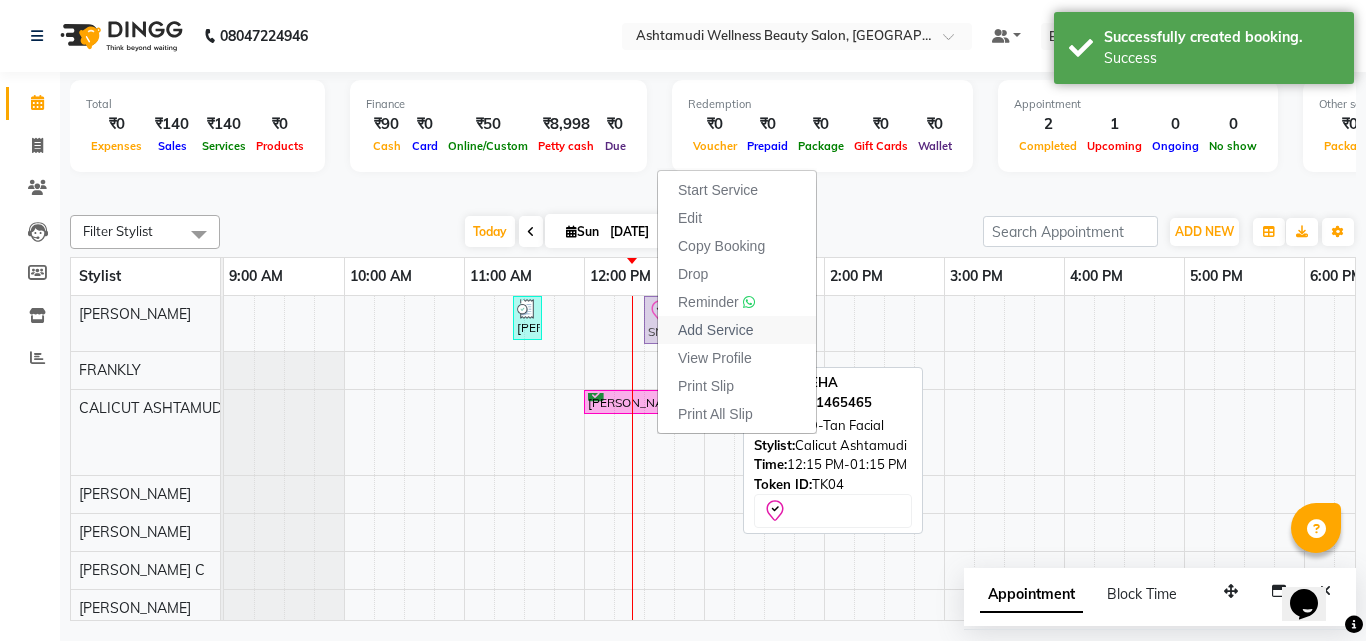 drag, startPoint x: 660, startPoint y: 445, endPoint x: 677, endPoint y: 339, distance: 107.35455 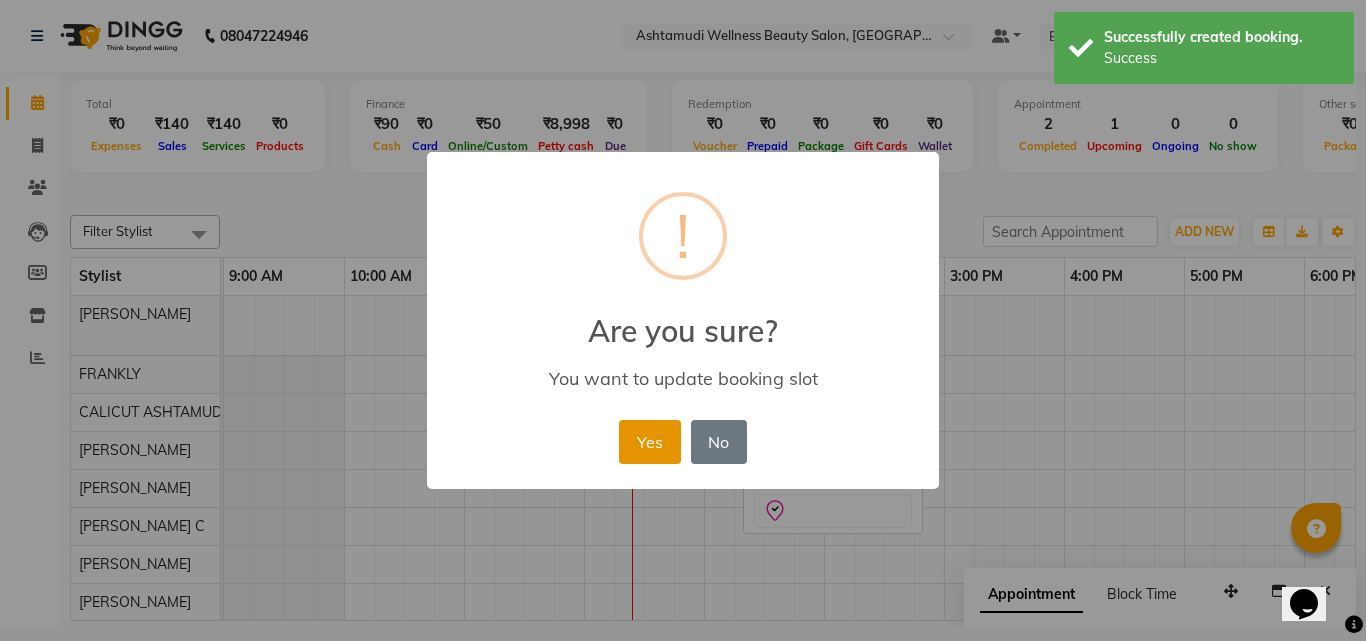 click on "Yes" at bounding box center [649, 442] 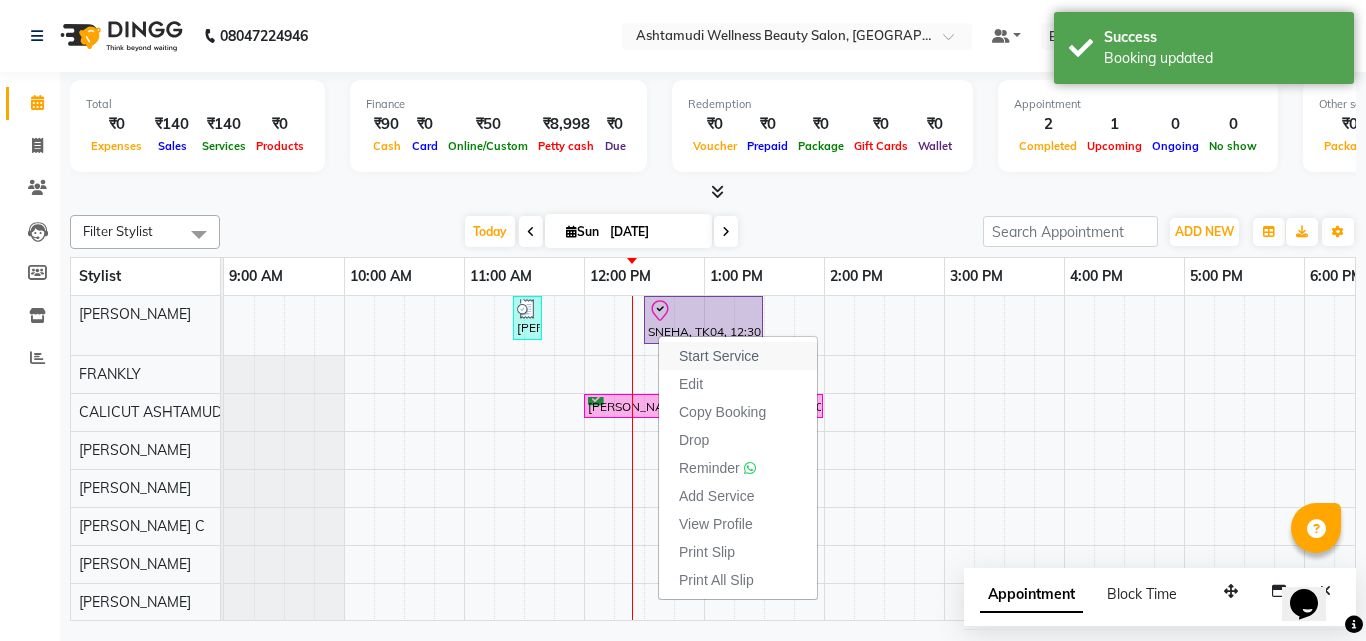 click on "Start Service" at bounding box center [738, 356] 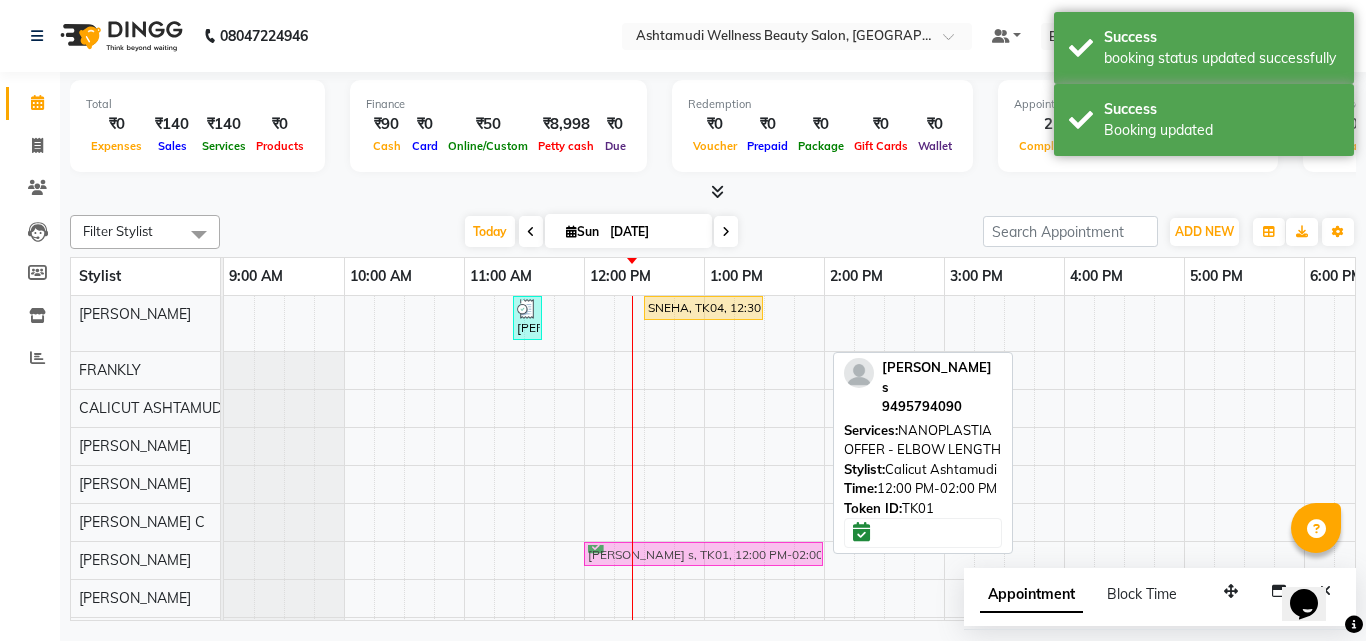 scroll, scrollTop: 15, scrollLeft: 0, axis: vertical 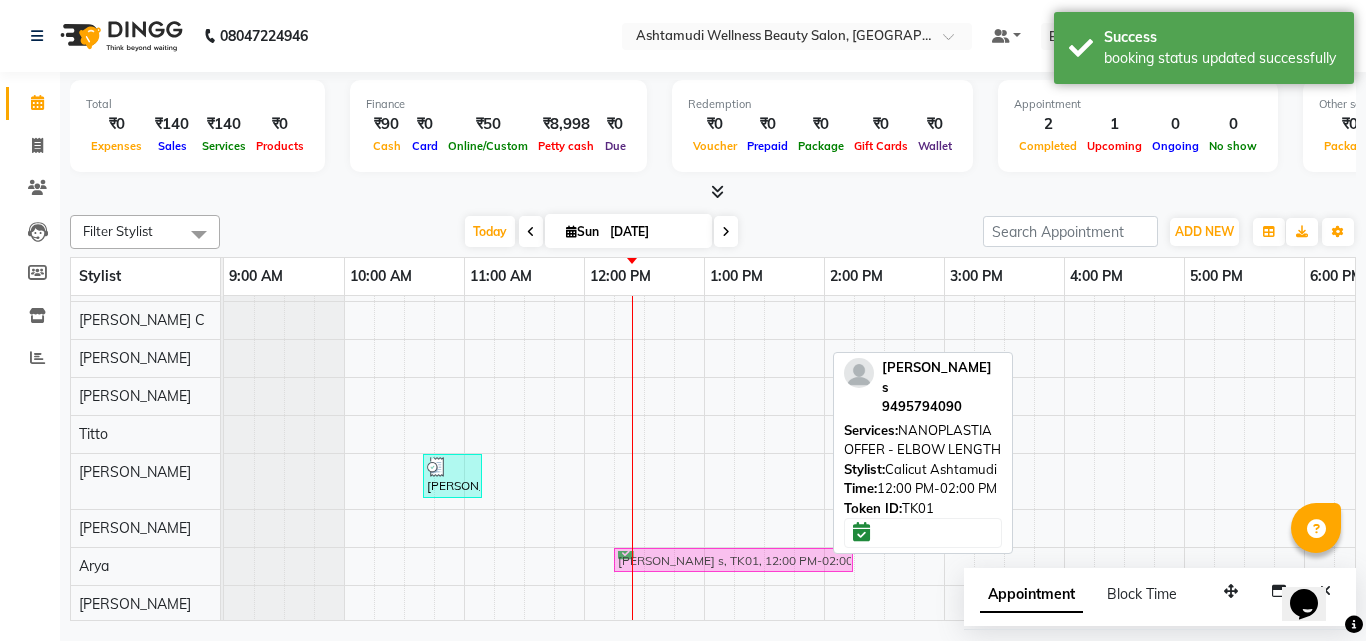 drag, startPoint x: 653, startPoint y: 405, endPoint x: 694, endPoint y: 558, distance: 158.39824 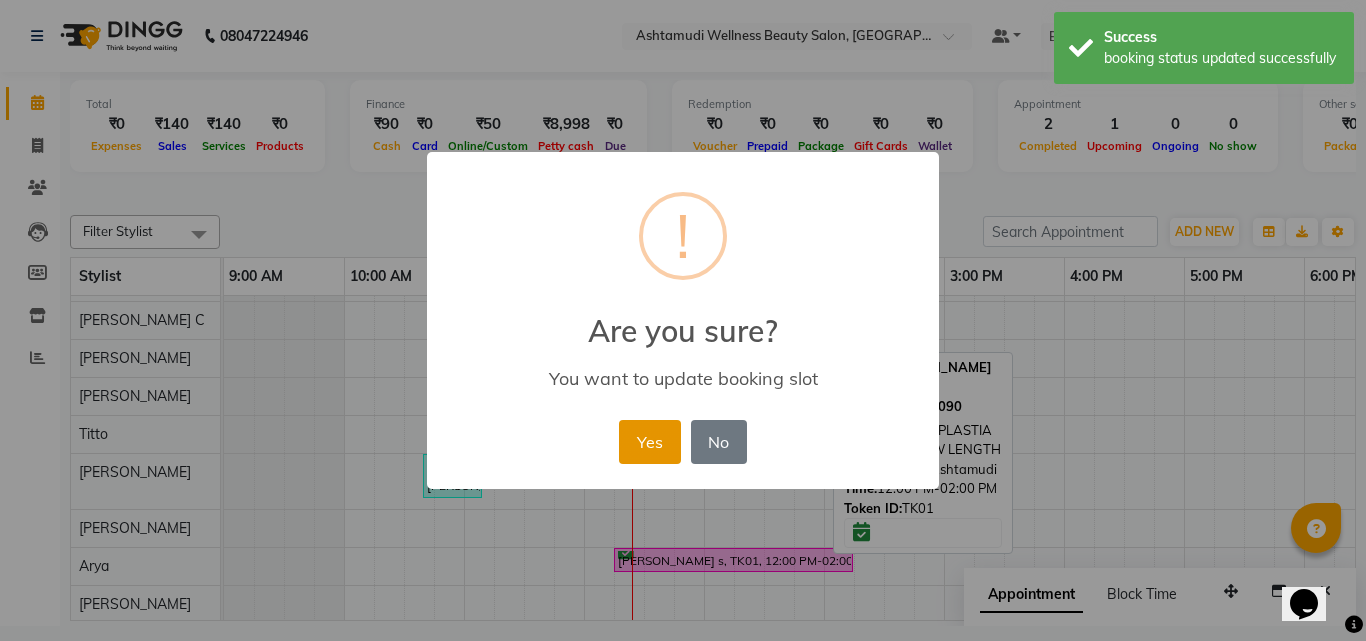 click on "Yes" at bounding box center [649, 442] 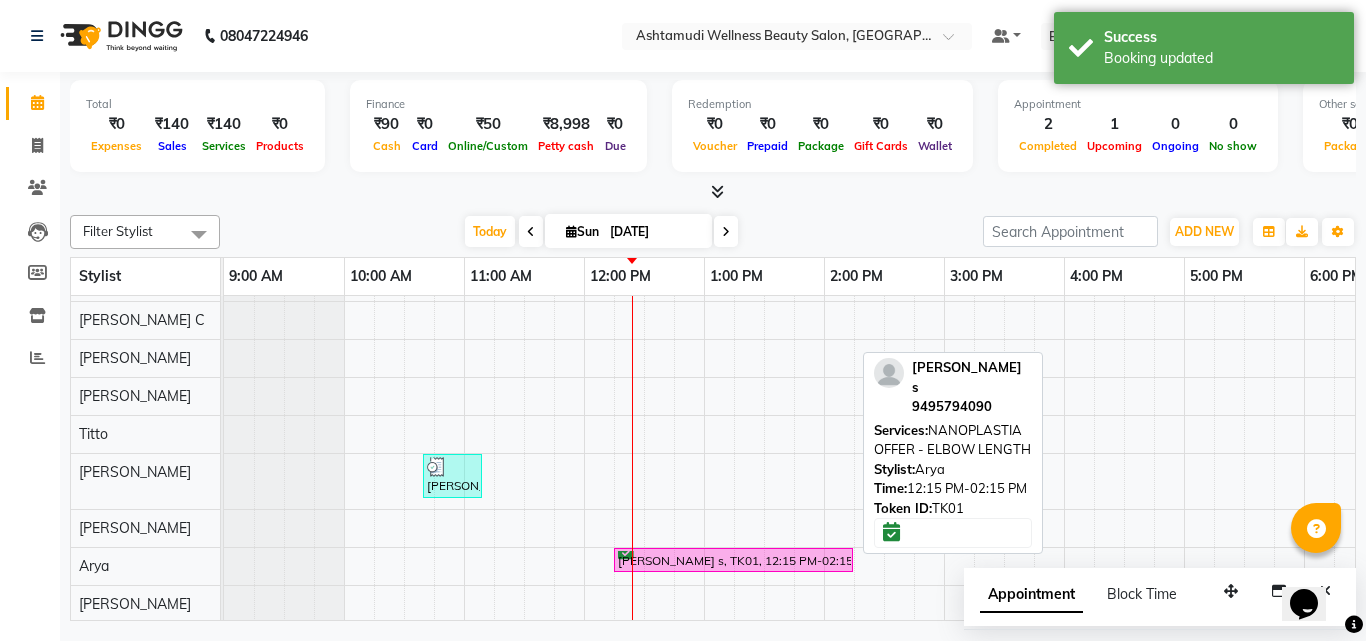 click on "Hridya s, TK01, 12:15 PM-02:15 PM, NANOPLASTIA OFFER - ELBOW LENGTH" at bounding box center [733, 560] 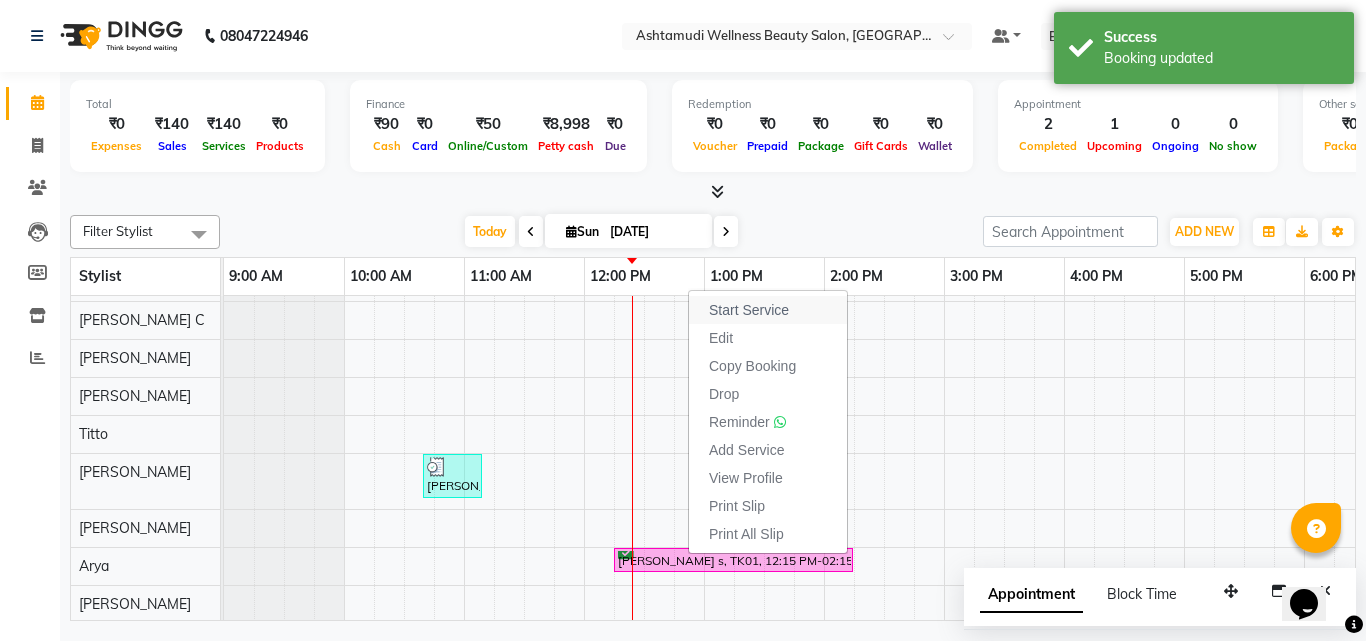 click on "Start Service" at bounding box center [749, 310] 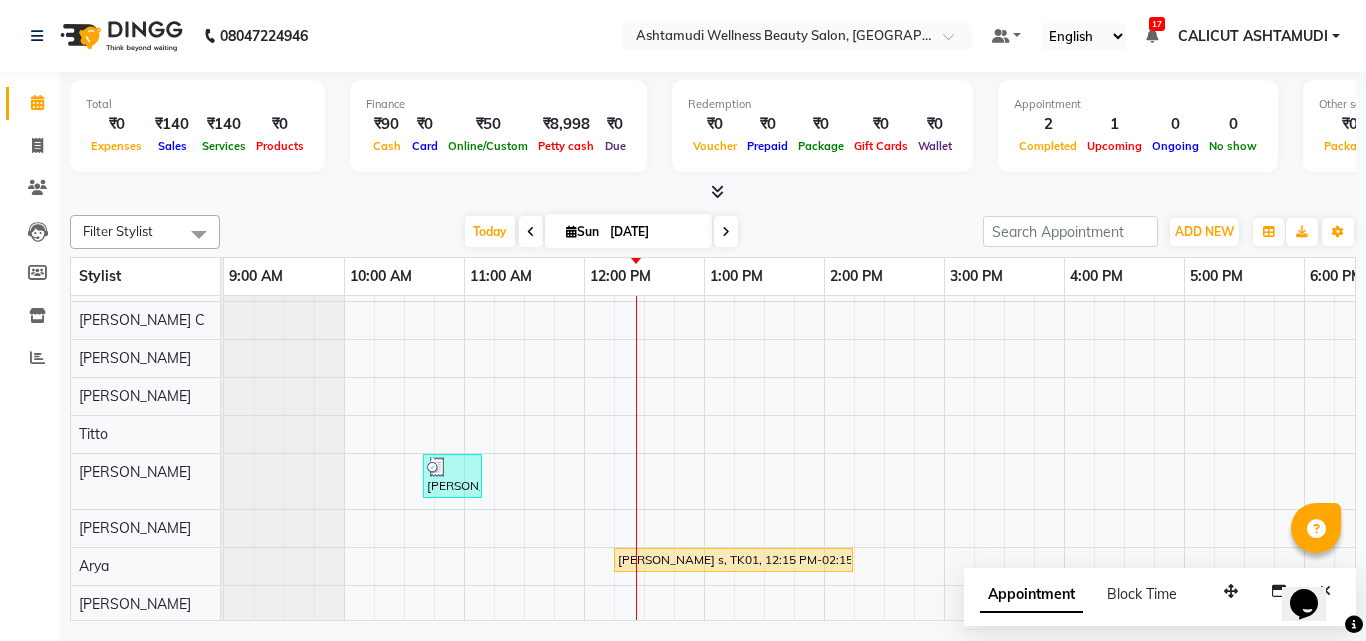 scroll, scrollTop: 124, scrollLeft: 0, axis: vertical 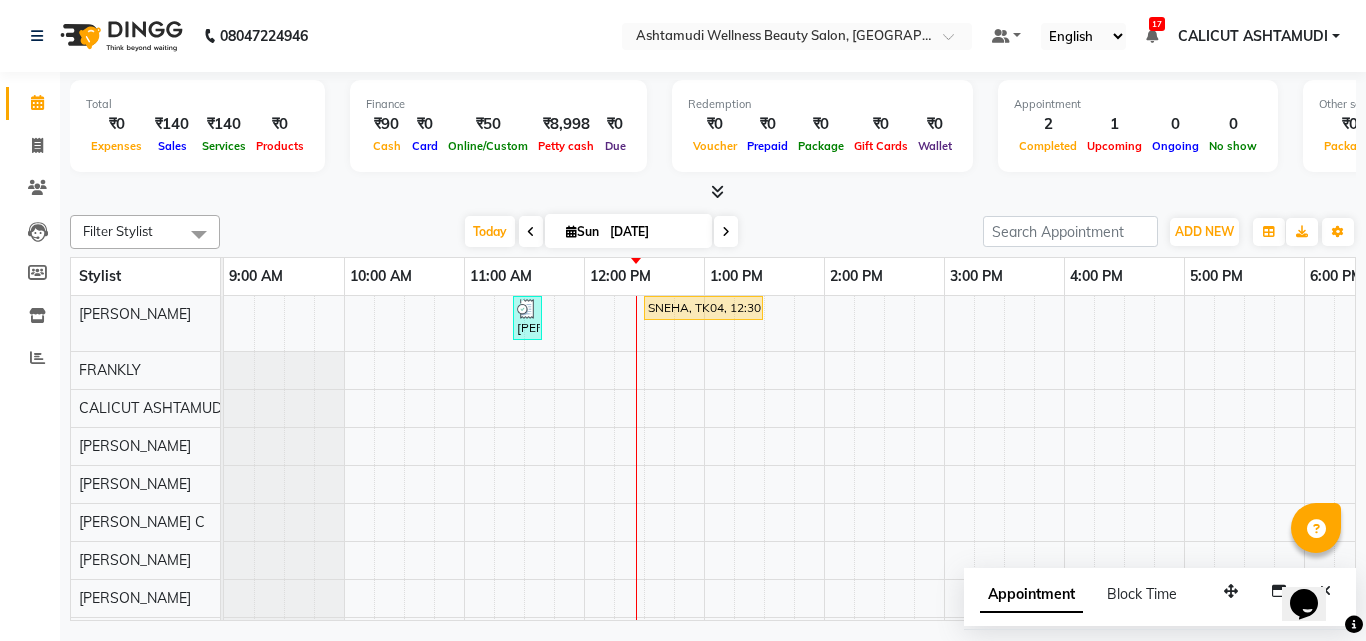 click at bounding box center [636, 560] 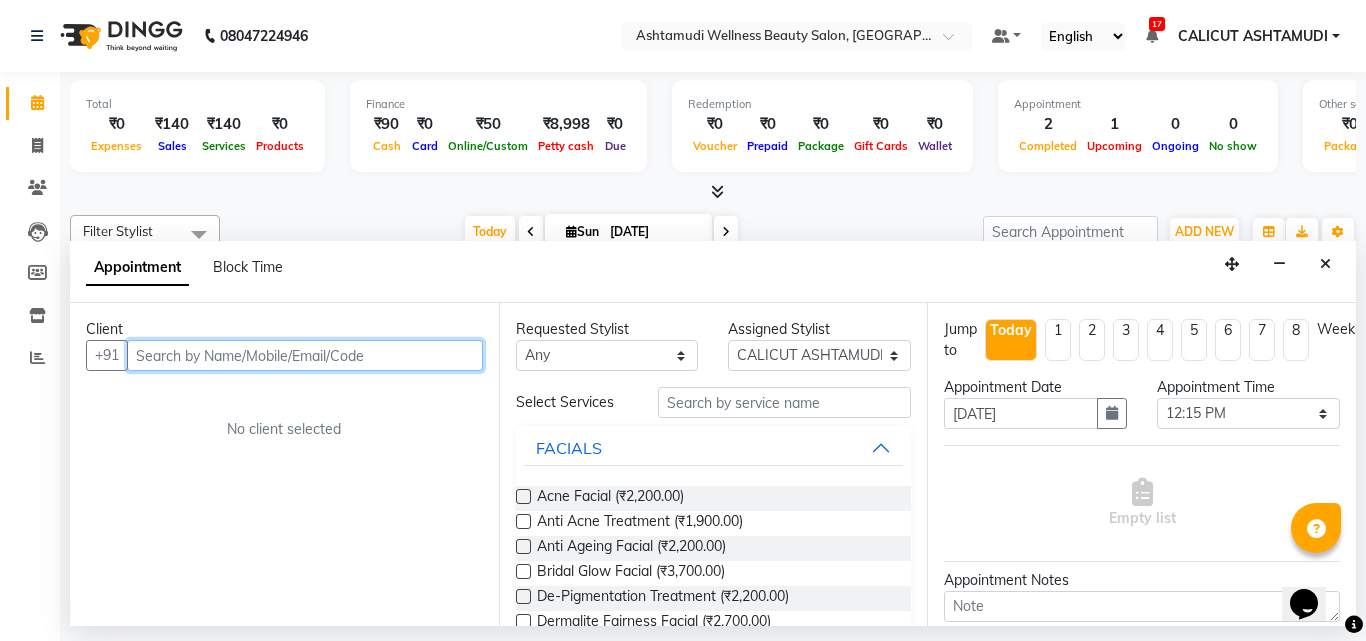 click at bounding box center [305, 355] 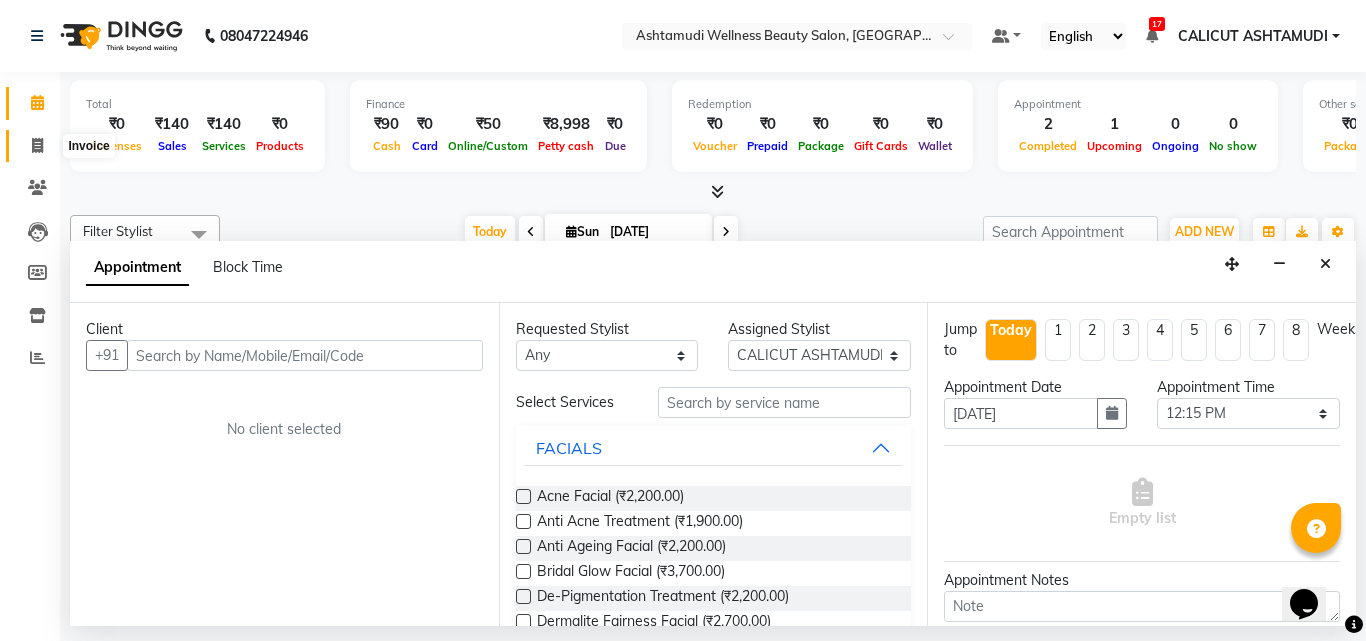 click 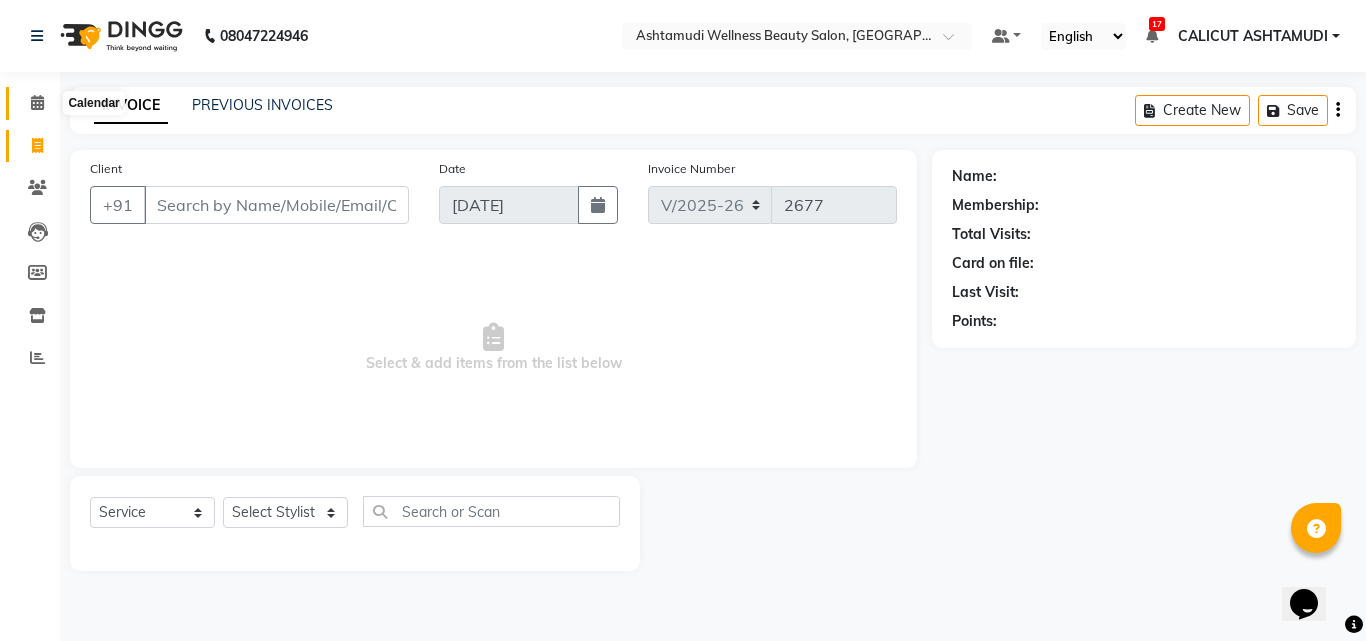 click 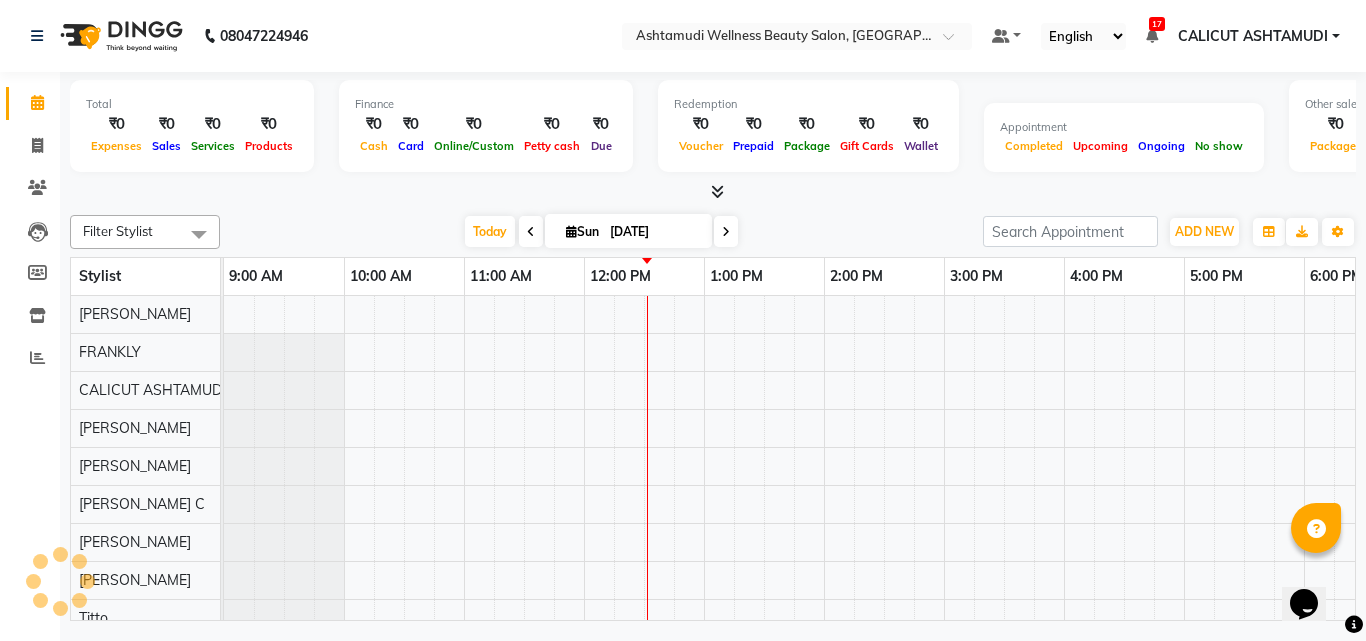 scroll, scrollTop: 0, scrollLeft: 361, axis: horizontal 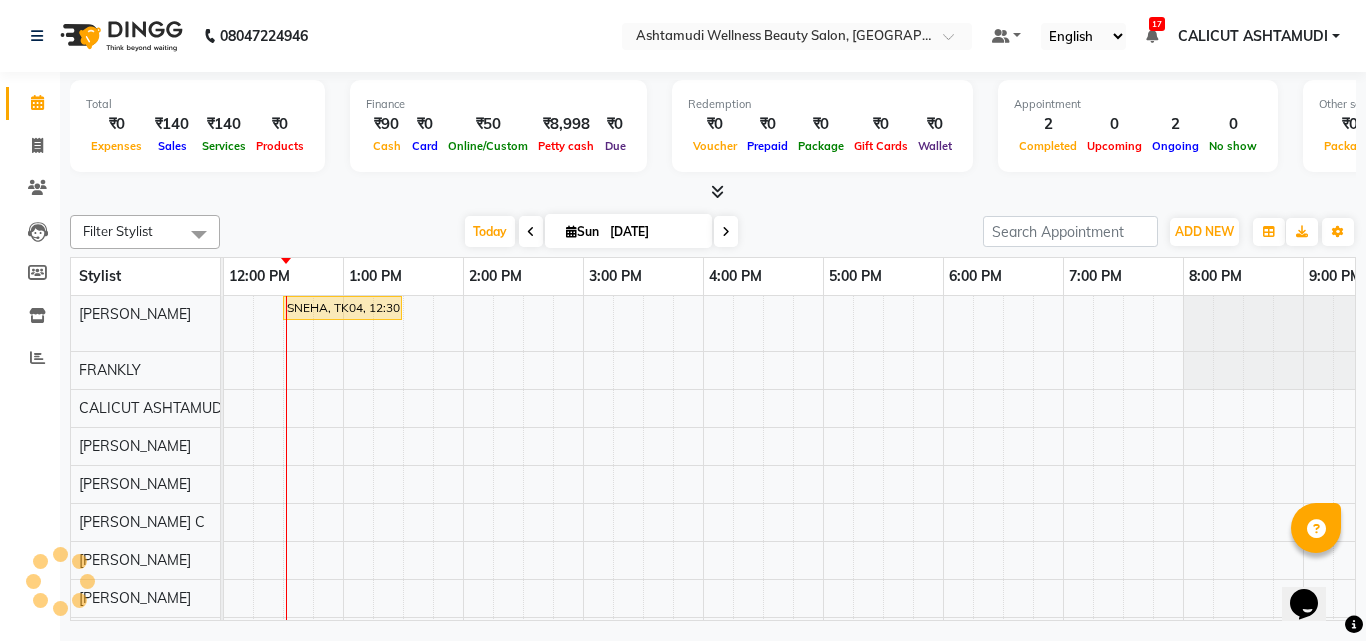 click on "Clients" 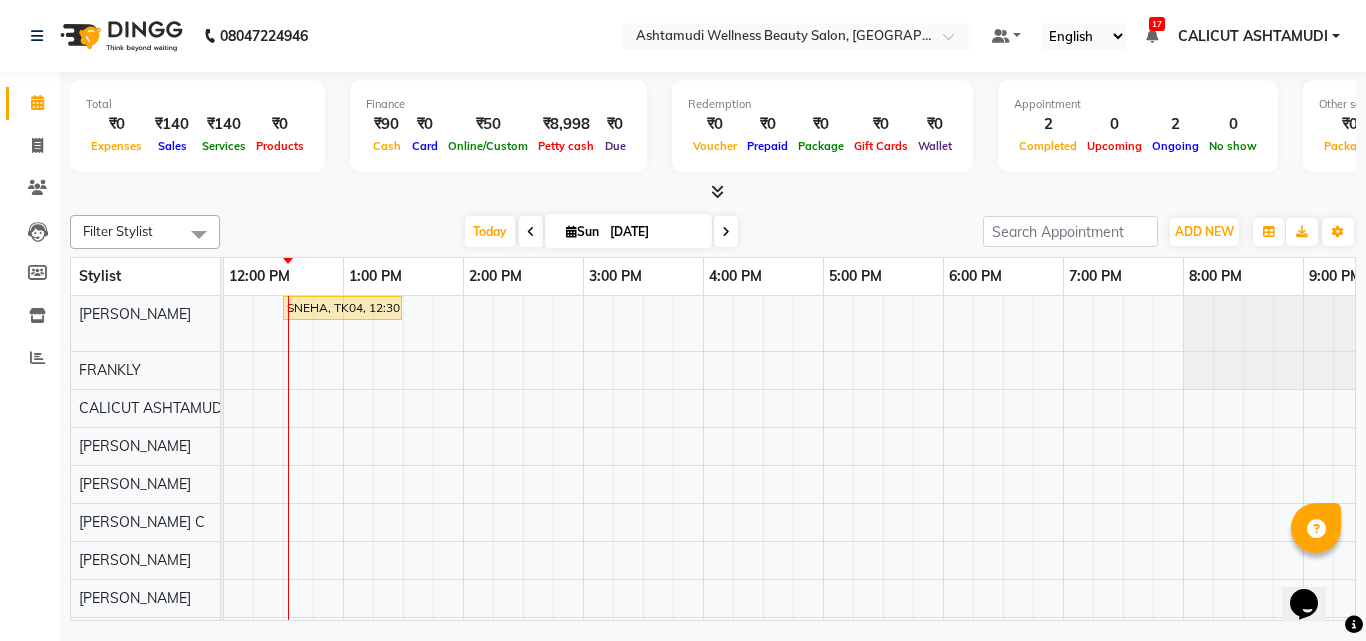 scroll, scrollTop: 0, scrollLeft: 0, axis: both 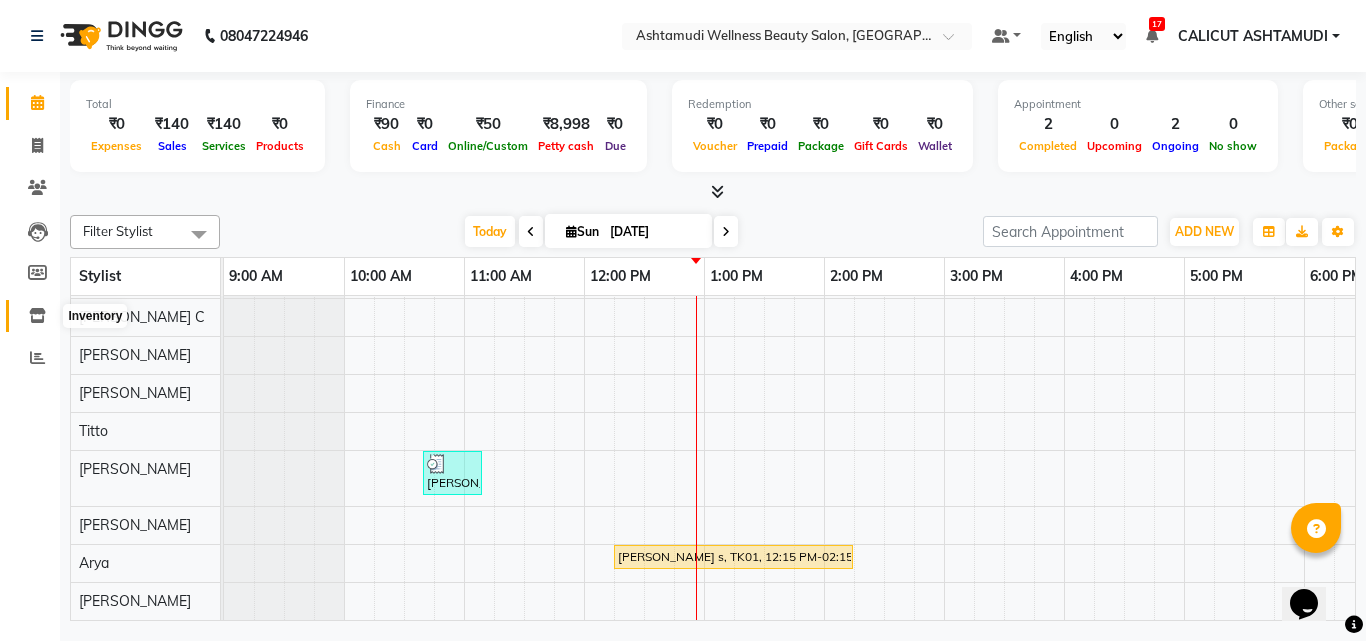 click on "Inventory" 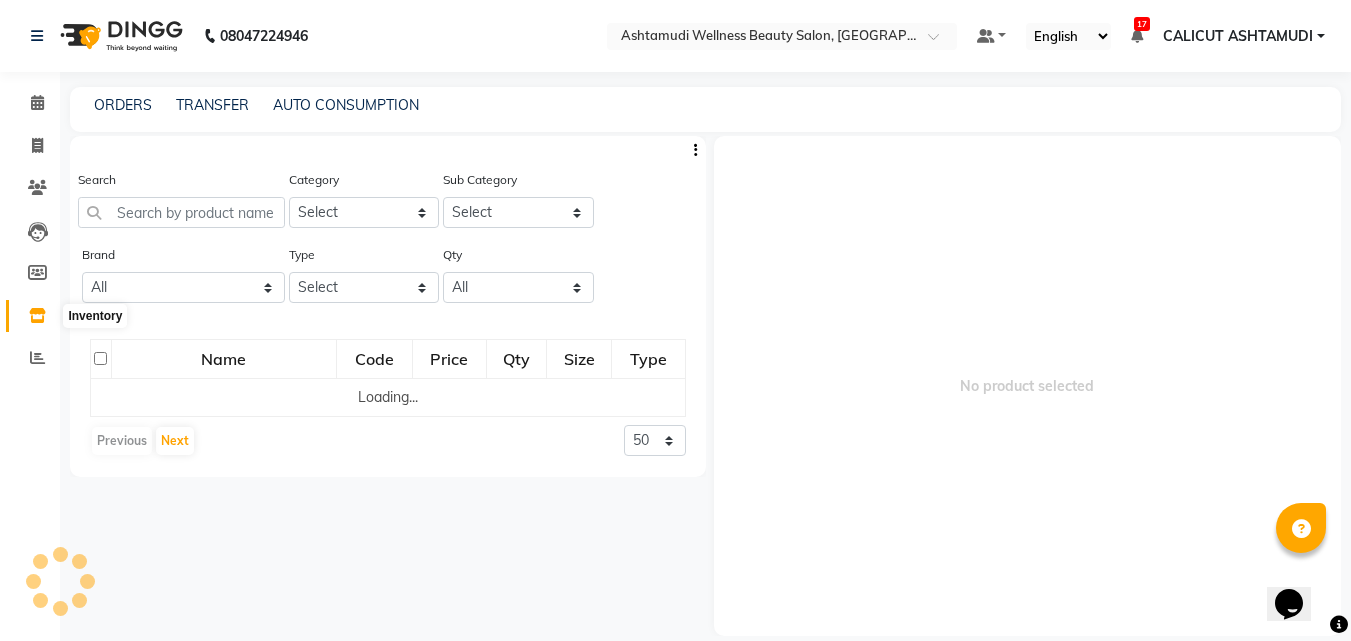 click 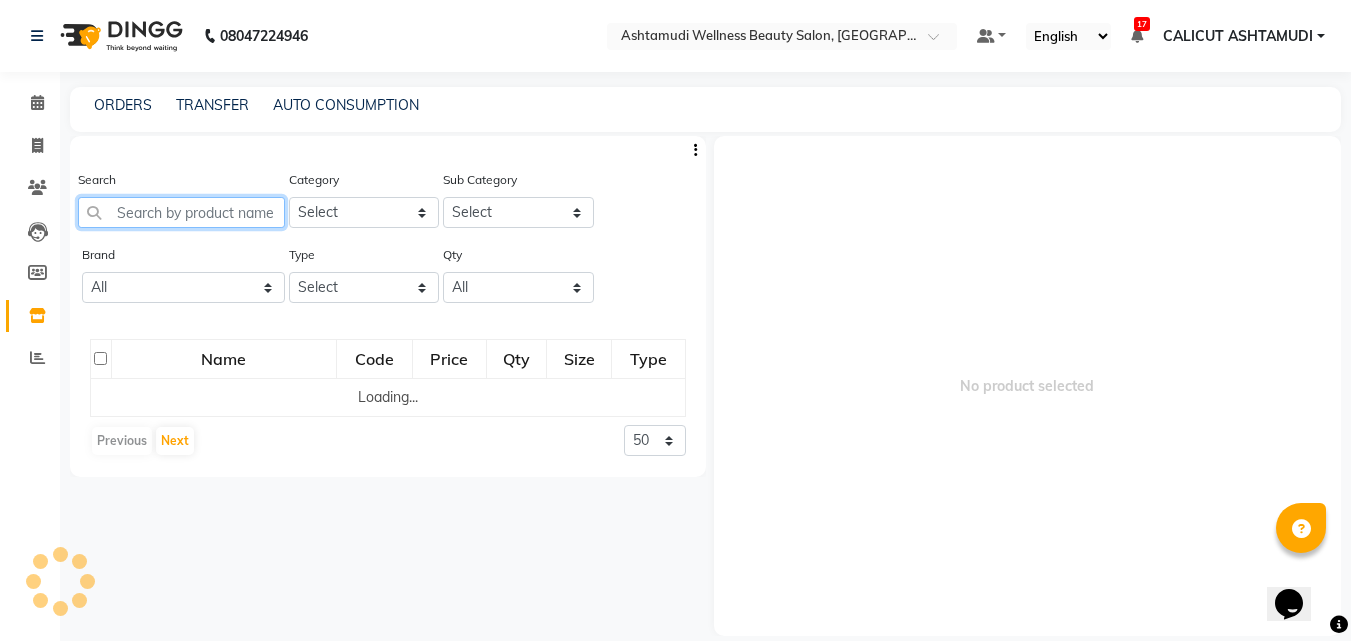 click 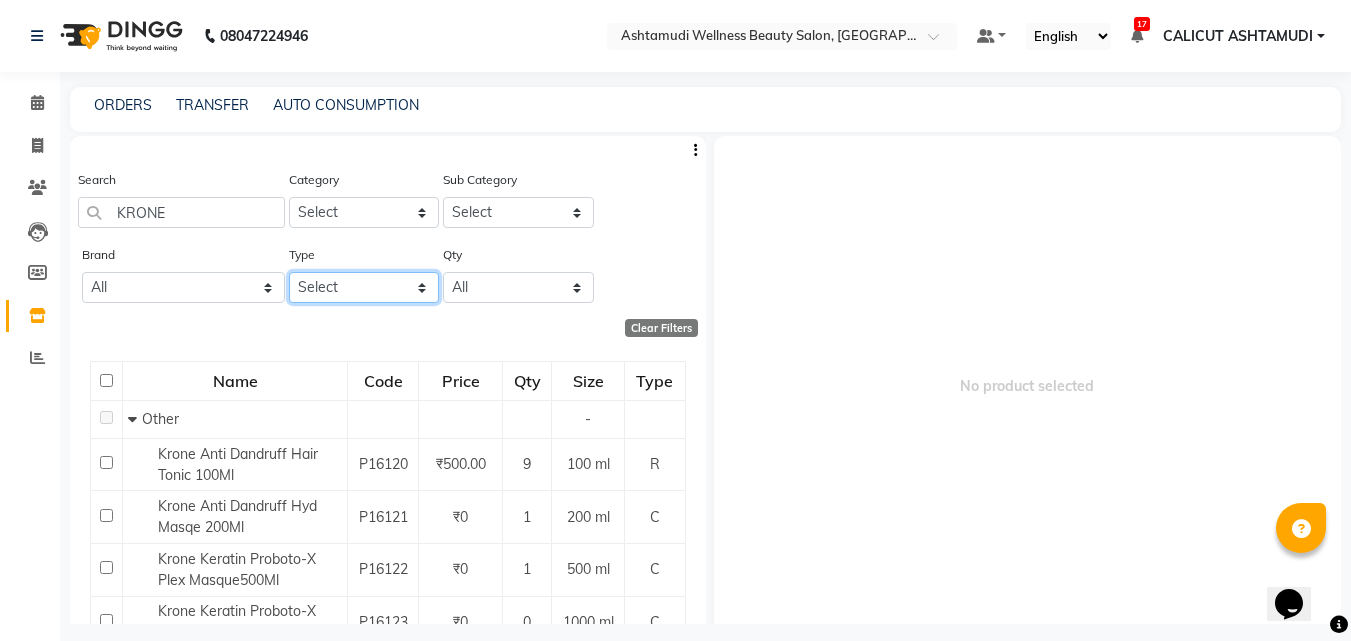 drag, startPoint x: 371, startPoint y: 284, endPoint x: 356, endPoint y: 299, distance: 21.213203 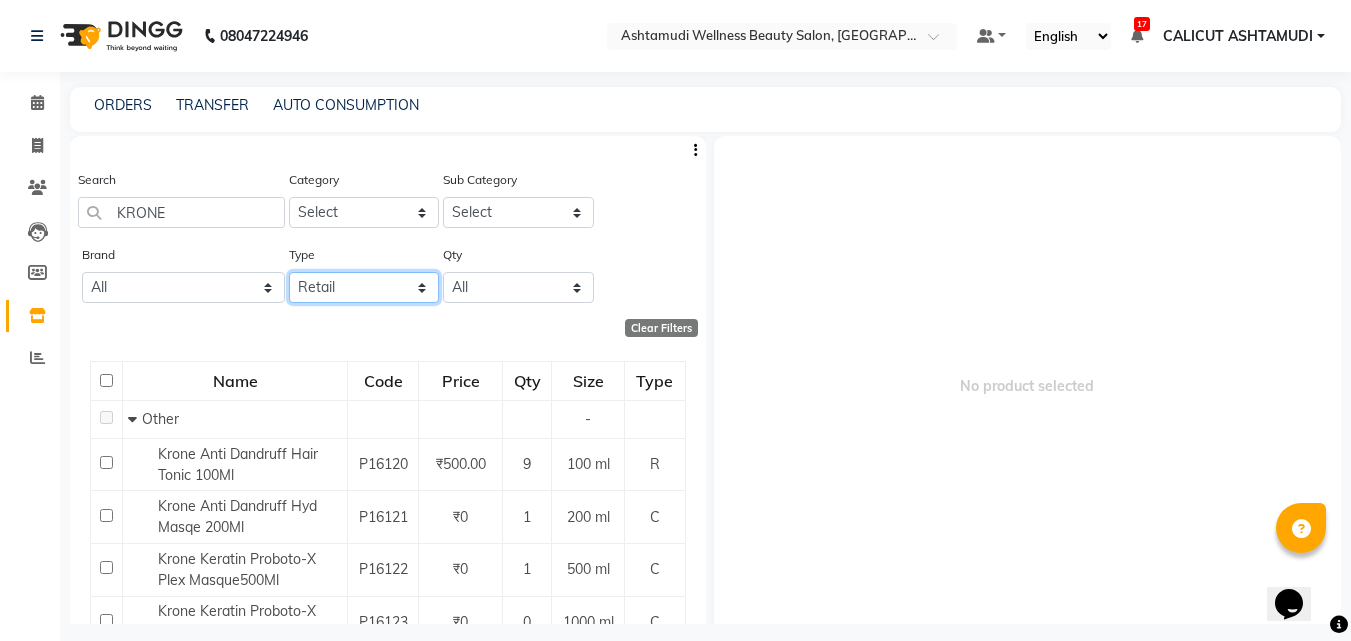 click on "Select Both Retail Consumable" 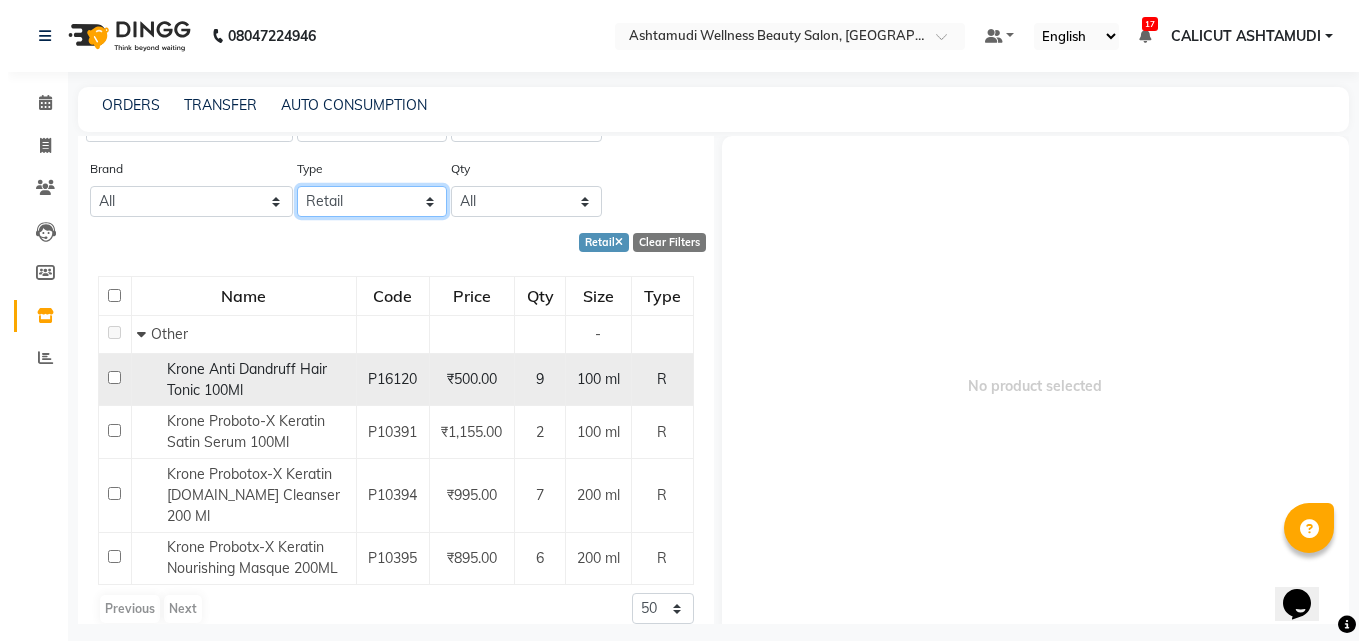 scroll, scrollTop: 0, scrollLeft: 0, axis: both 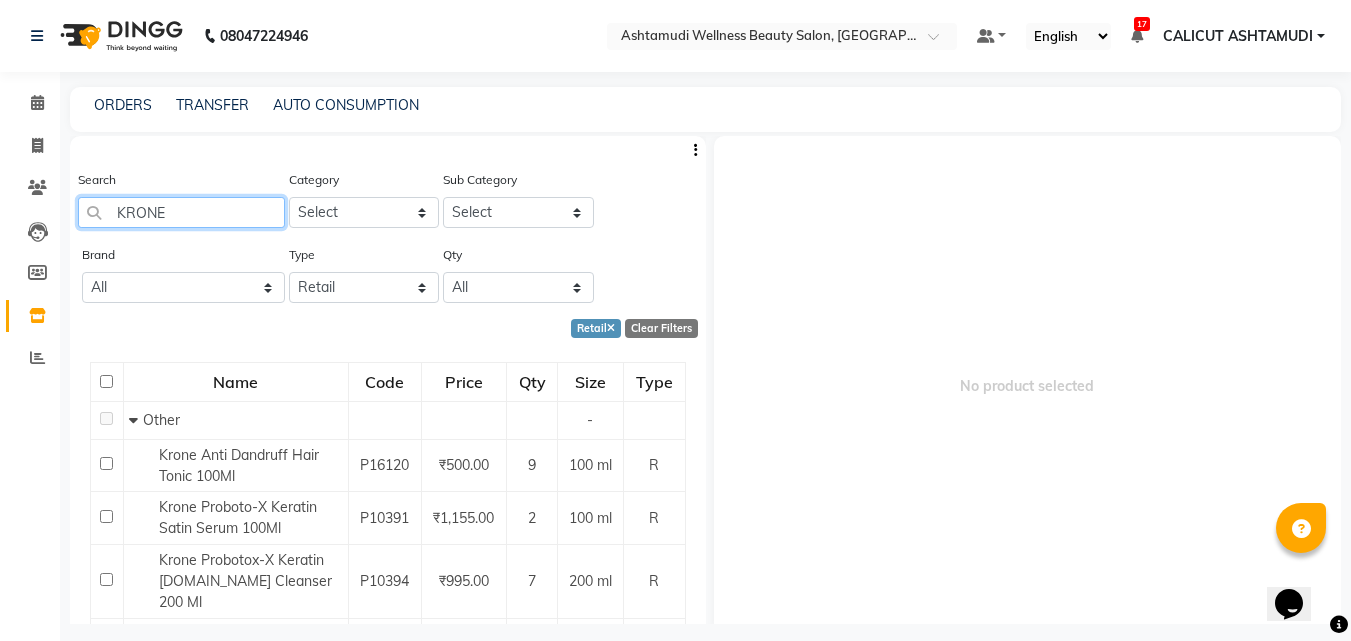 click on "KRONE" 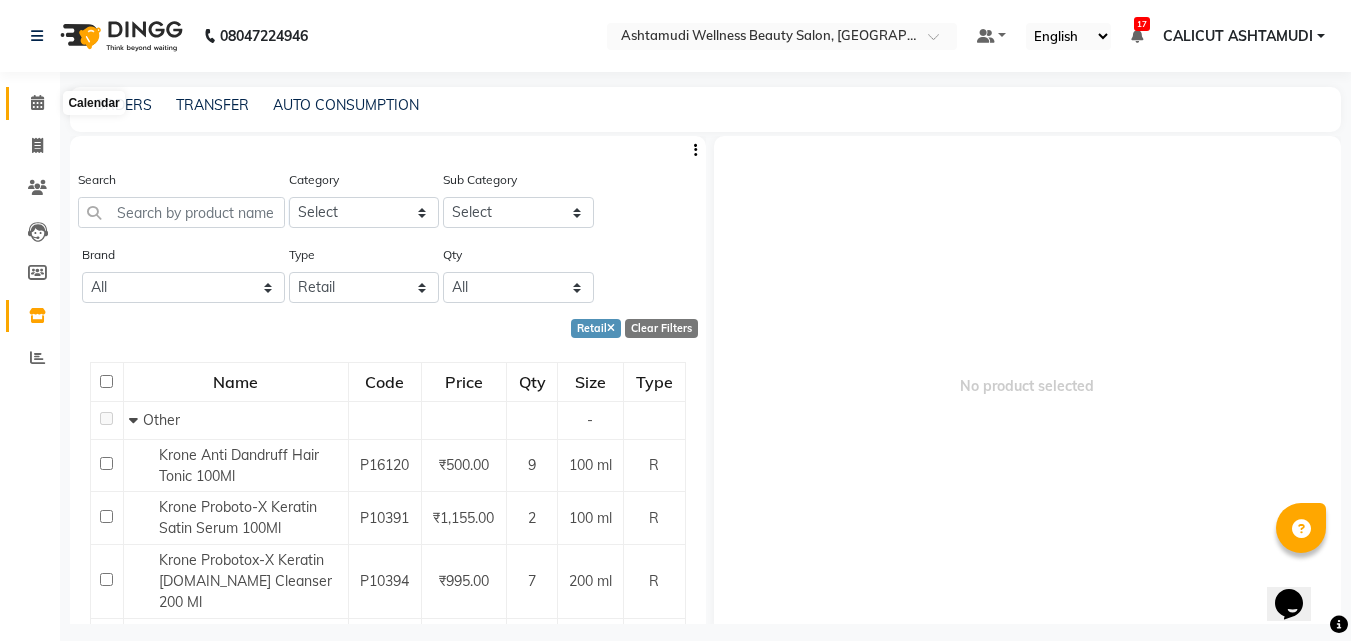 click 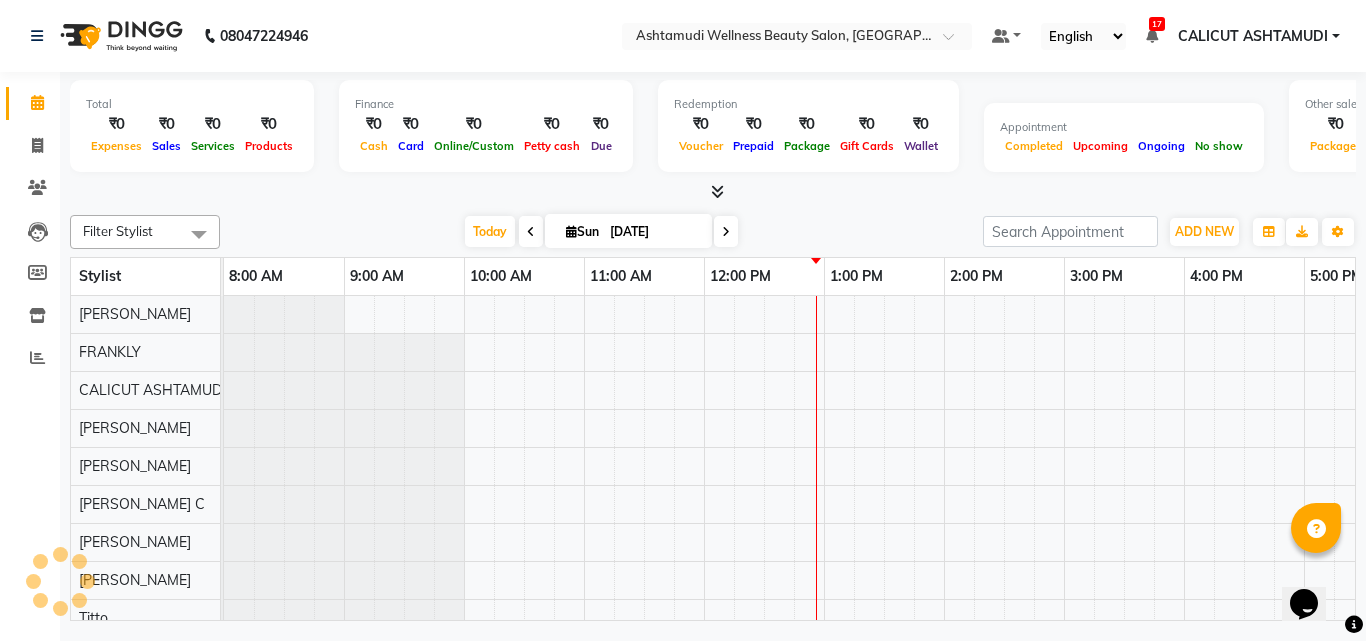 scroll, scrollTop: 0, scrollLeft: 0, axis: both 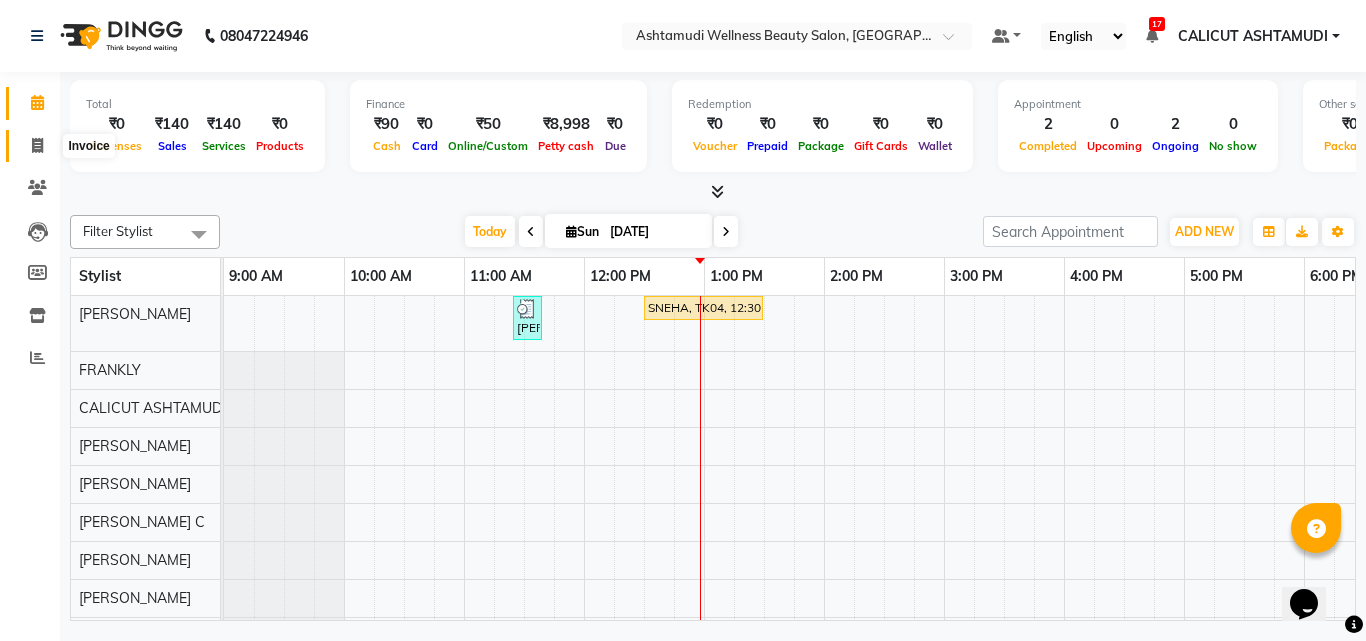 click 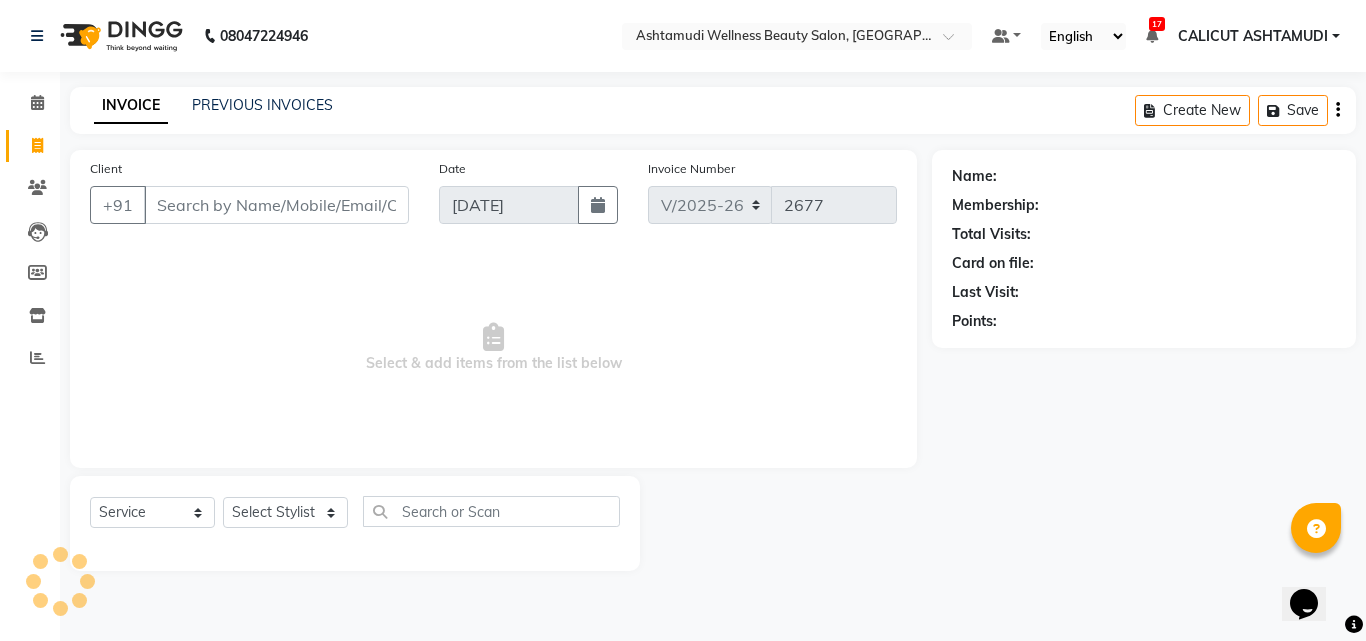 click on "Client" at bounding box center (276, 205) 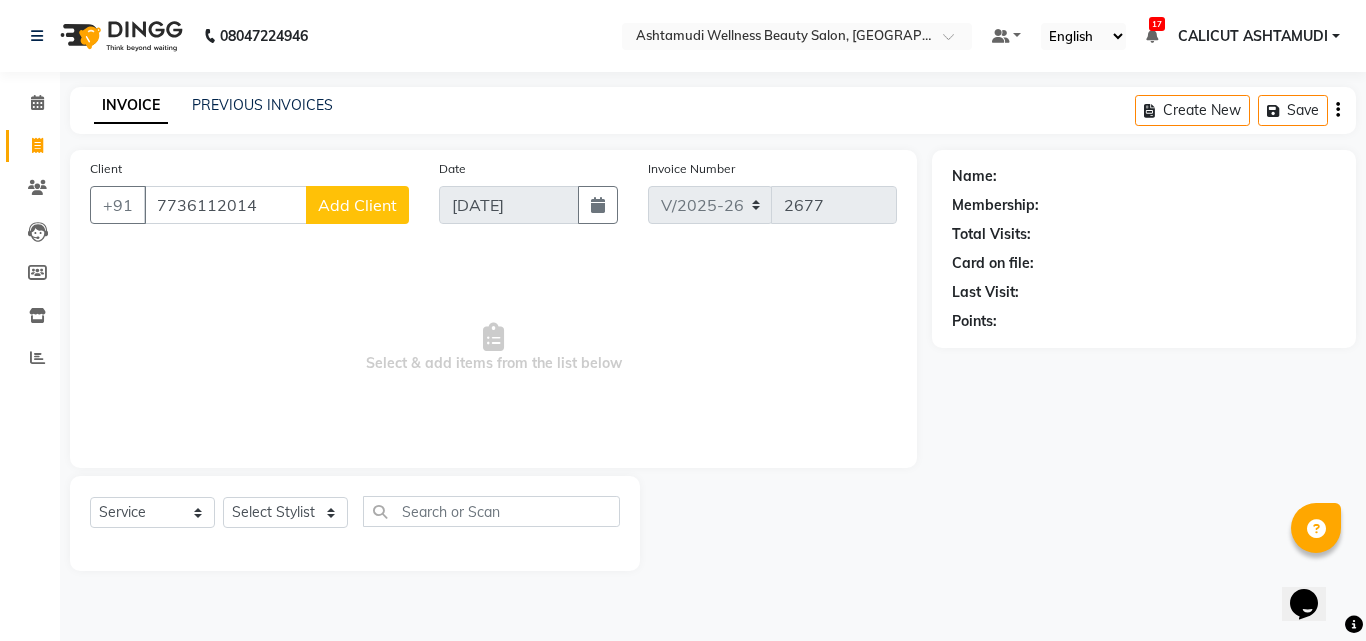 click on "Add Client" 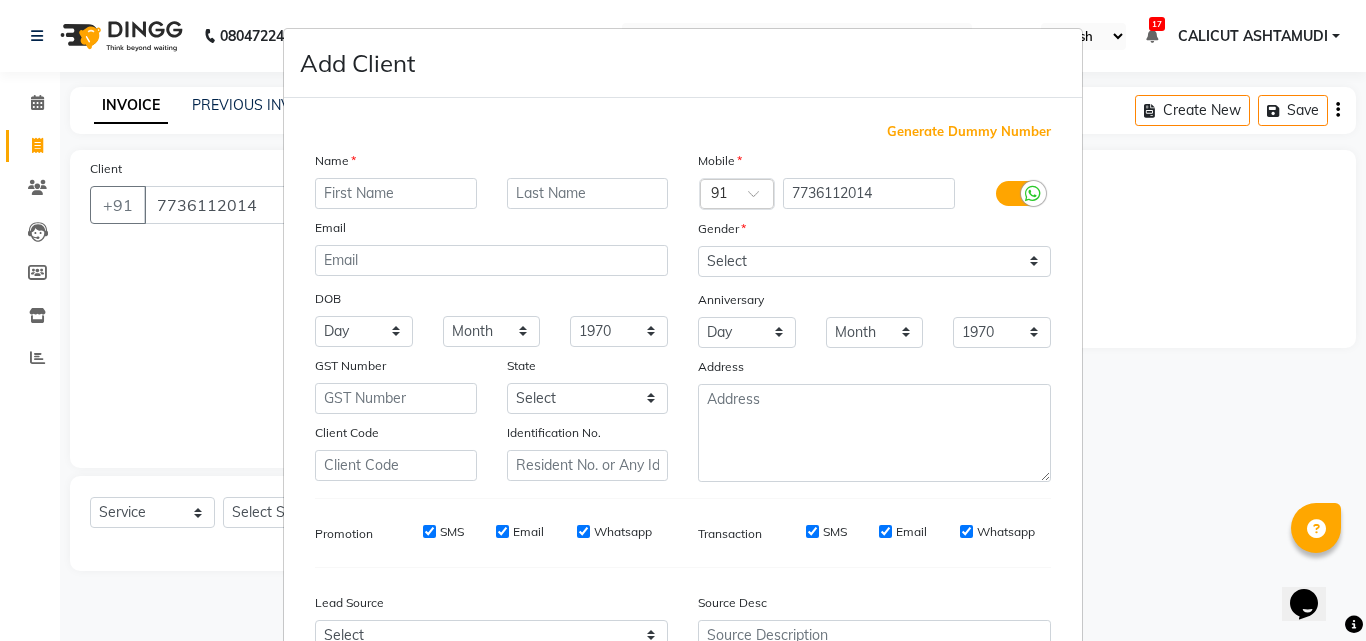 click at bounding box center (396, 193) 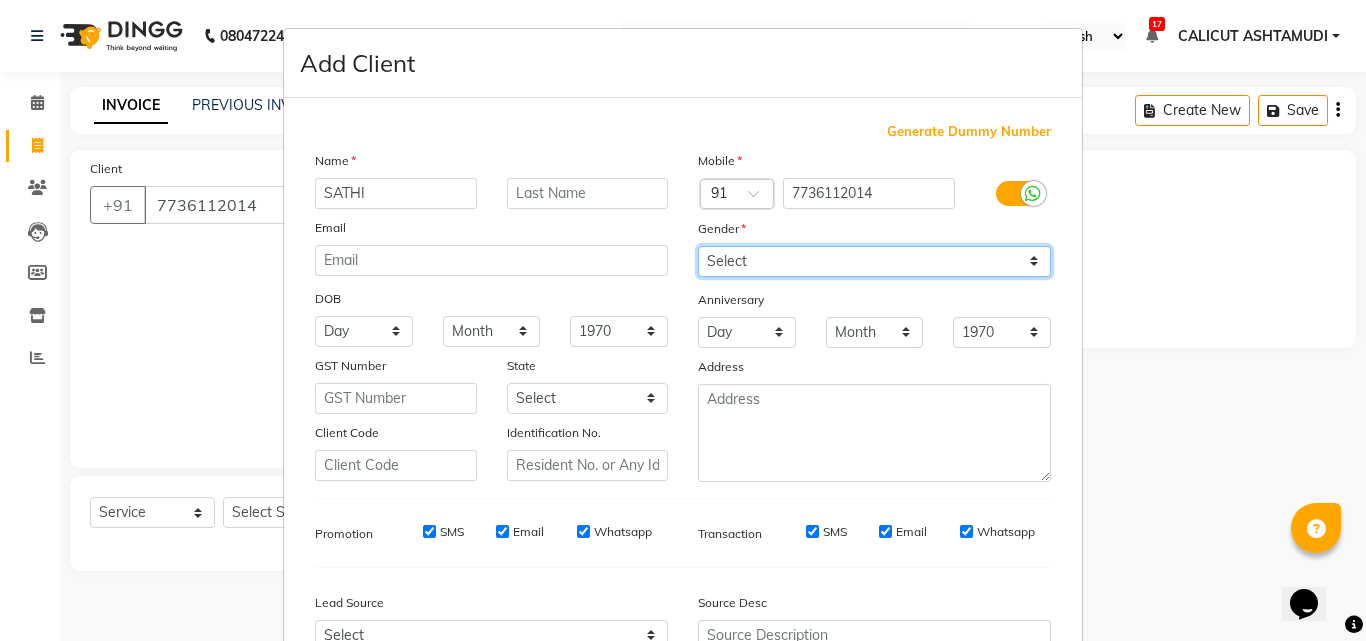 click on "Select Male Female Other Prefer Not To Say" at bounding box center [874, 261] 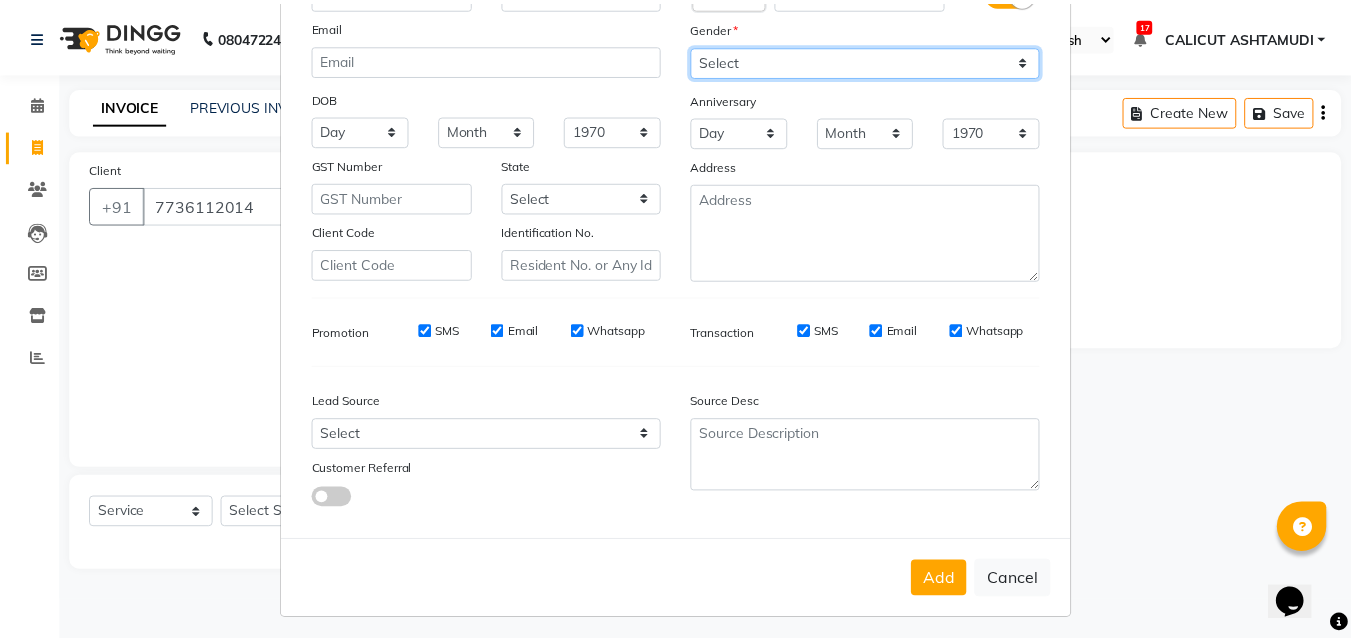 scroll, scrollTop: 208, scrollLeft: 0, axis: vertical 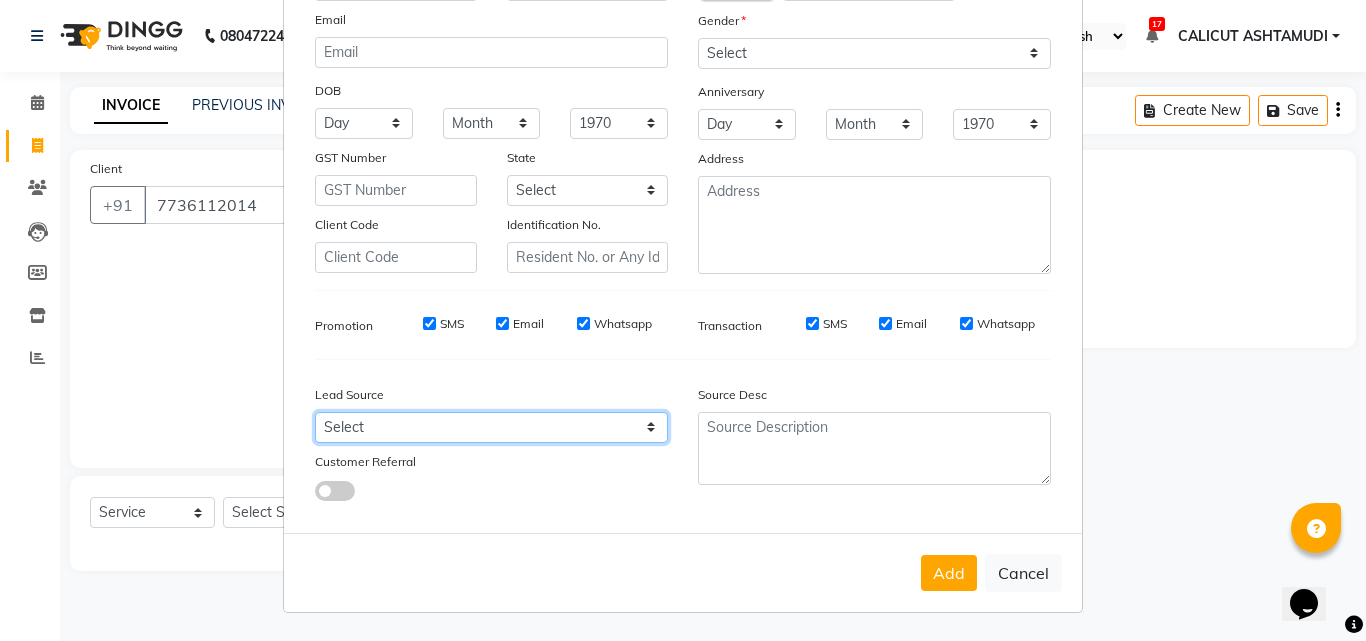 click on "Select Walk-in Referral Internet Friend Word of Mouth Advertisement Facebook JustDial Google Other Instagram  YouTube  WhatsApp" at bounding box center (491, 427) 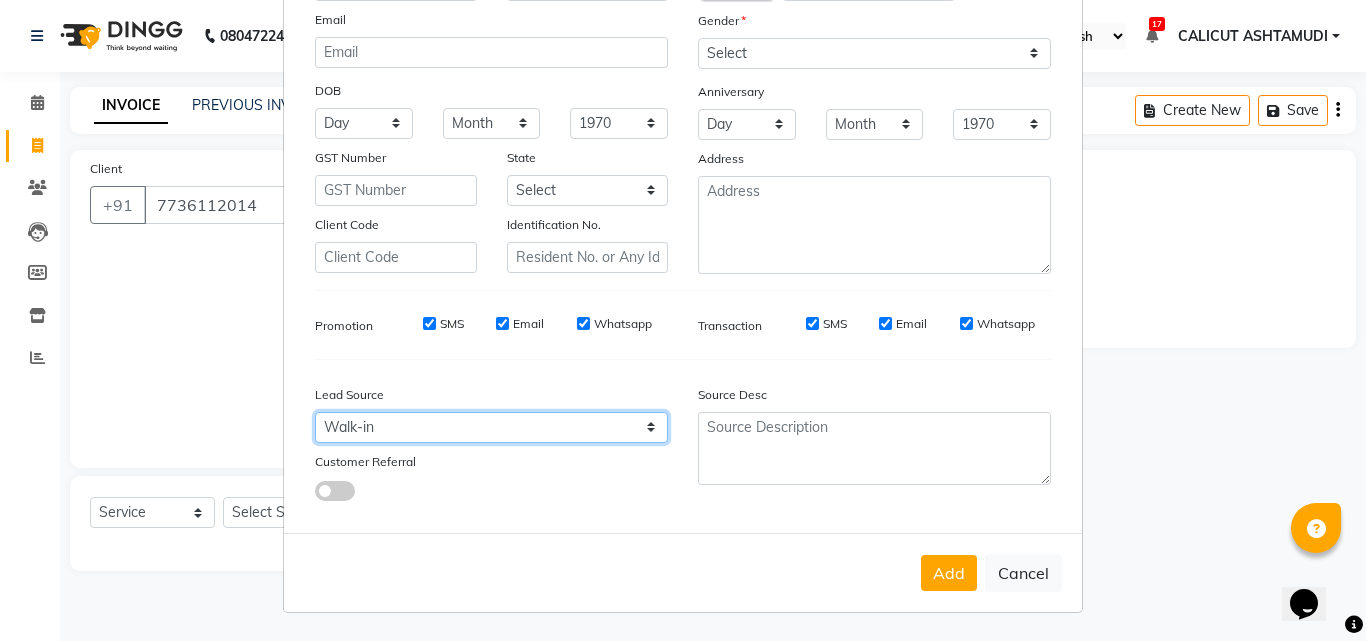 click on "Select Walk-in Referral Internet Friend Word of Mouth Advertisement Facebook JustDial Google Other Instagram  YouTube  WhatsApp" at bounding box center (491, 427) 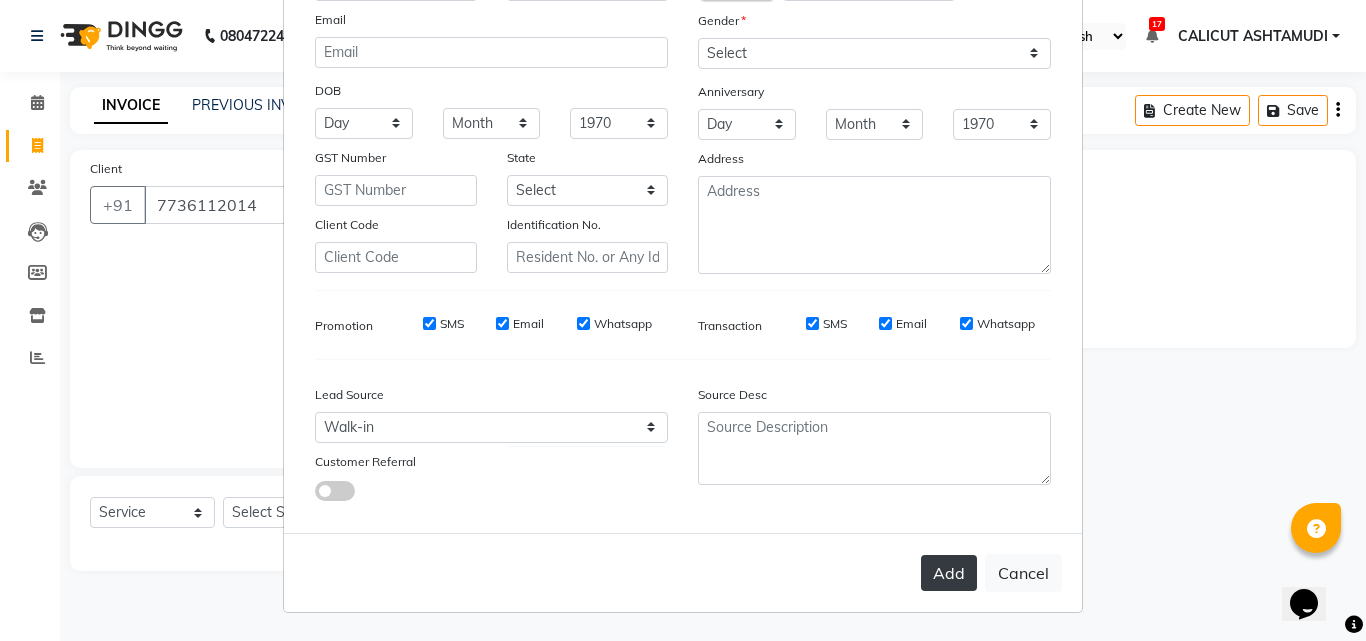 click on "Add" at bounding box center [949, 573] 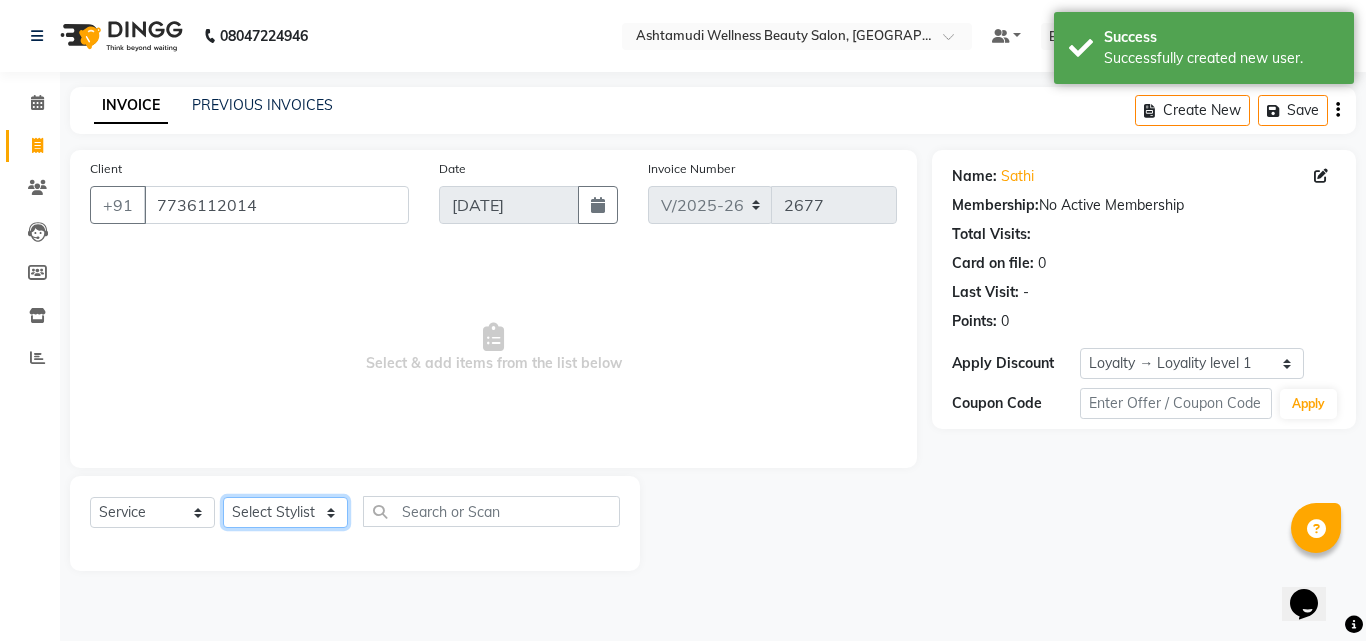 click on "Select Stylist Amala George AMBILI C ANKITHA Arya CALICUT ASHTAMUDI FRANKLY	 GRACY KRISHNA Nitesh Punam Gurung Sewan ali Sheela SUHANA  SHABU Titto" 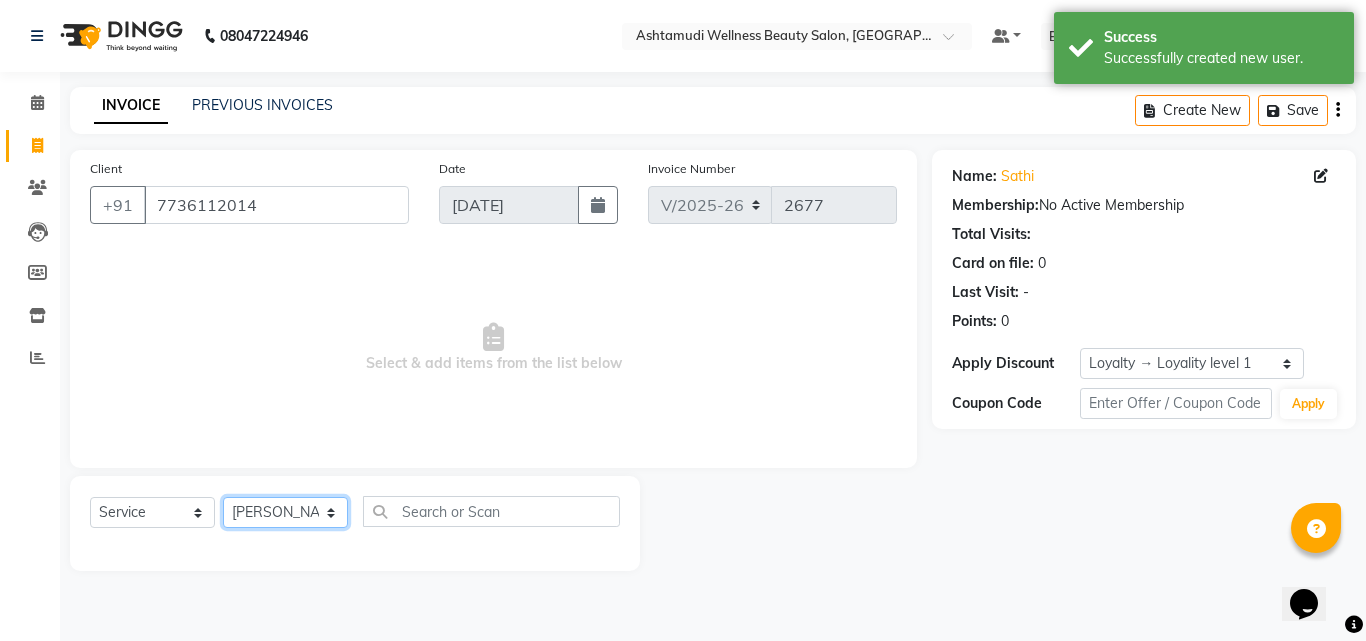 click on "Select Stylist Amala George AMBILI C ANKITHA Arya CALICUT ASHTAMUDI FRANKLY	 GRACY KRISHNA Nitesh Punam Gurung Sewan ali Sheela SUHANA  SHABU Titto" 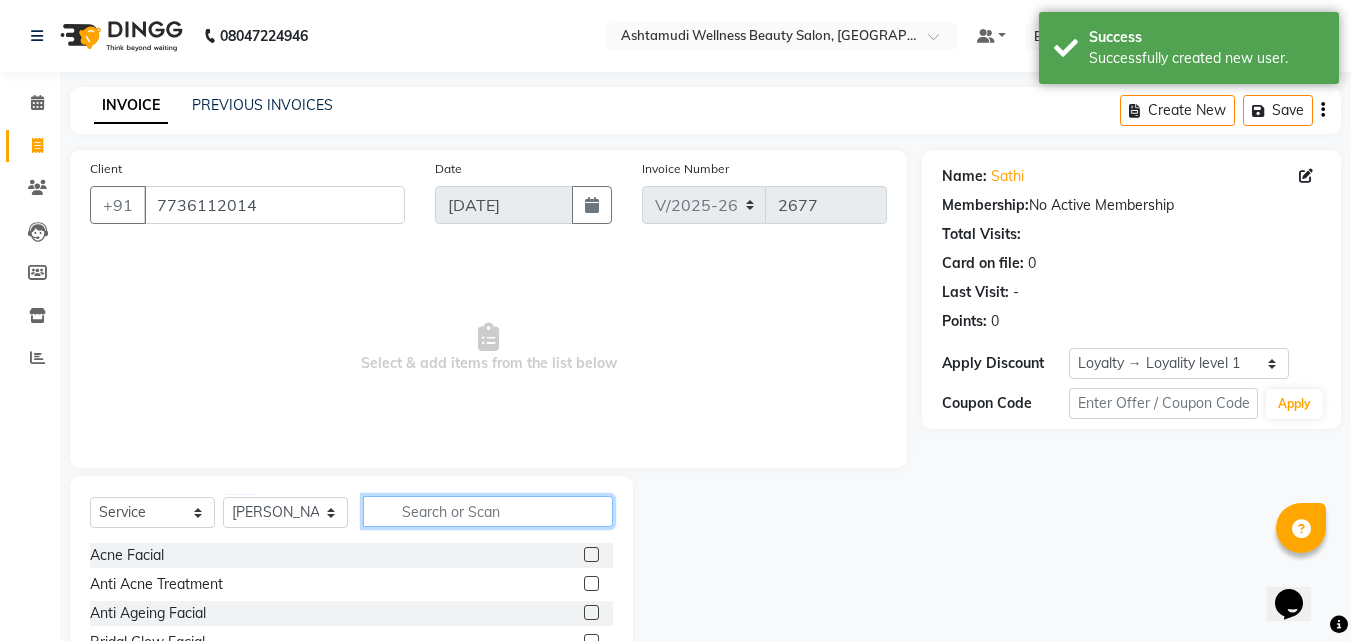 click 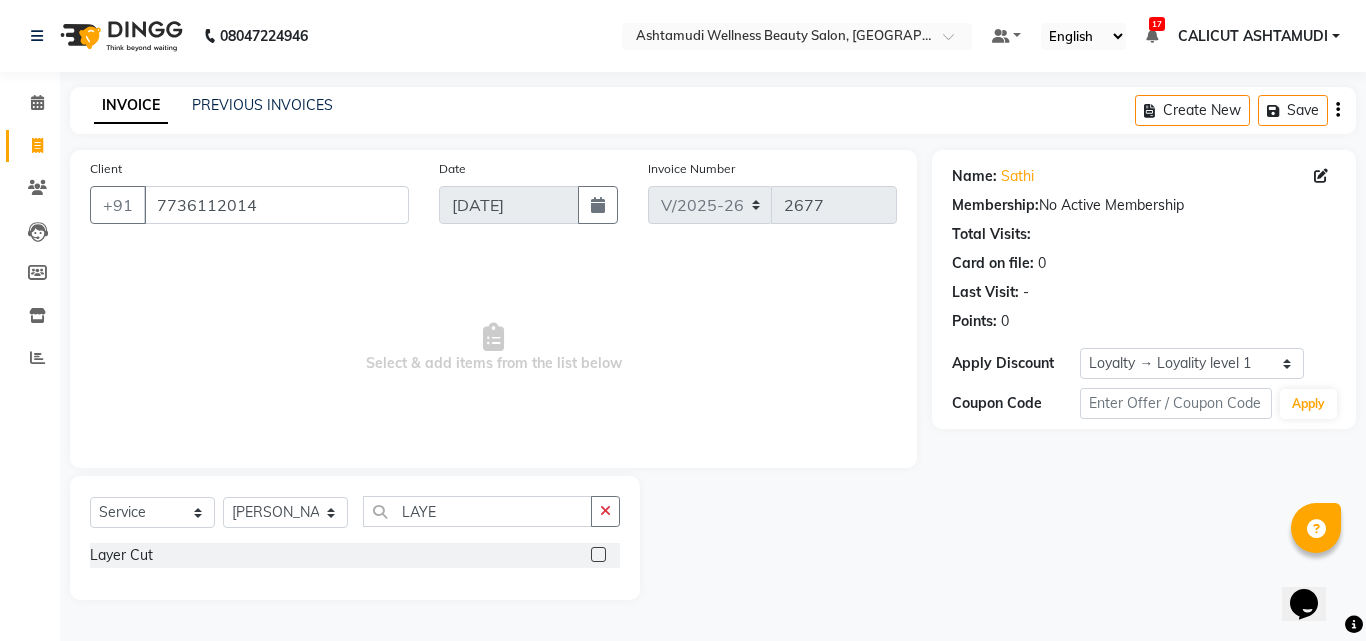 click 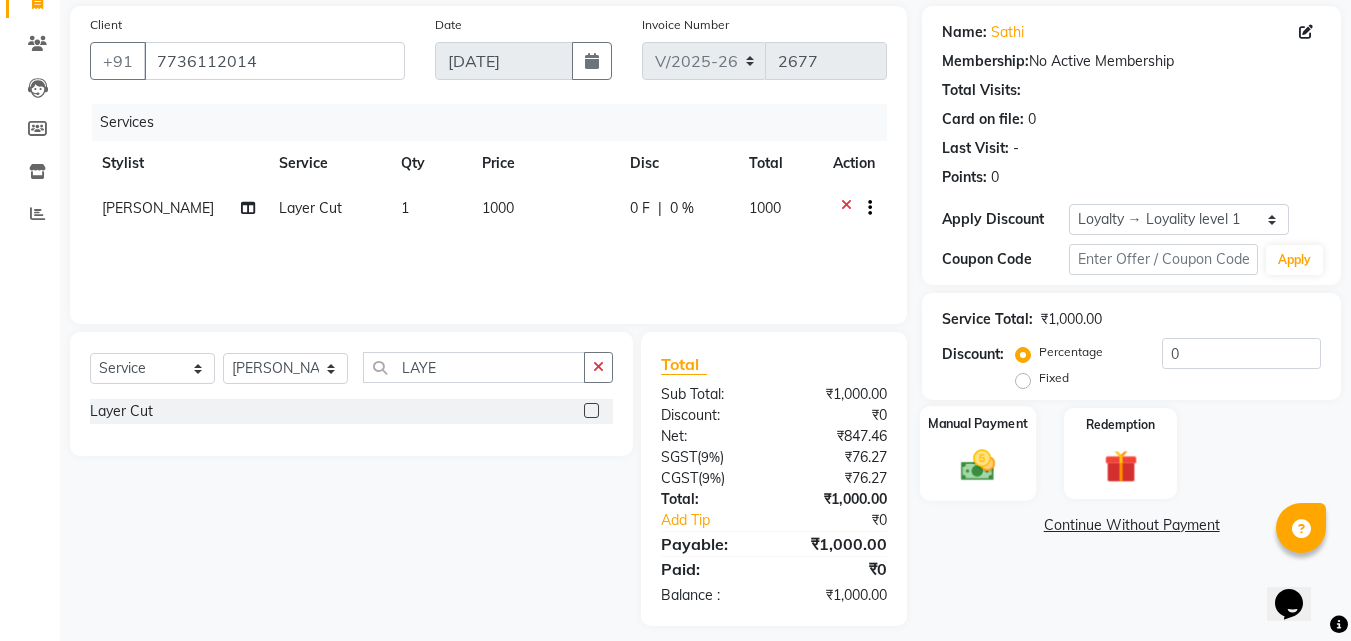 scroll, scrollTop: 159, scrollLeft: 0, axis: vertical 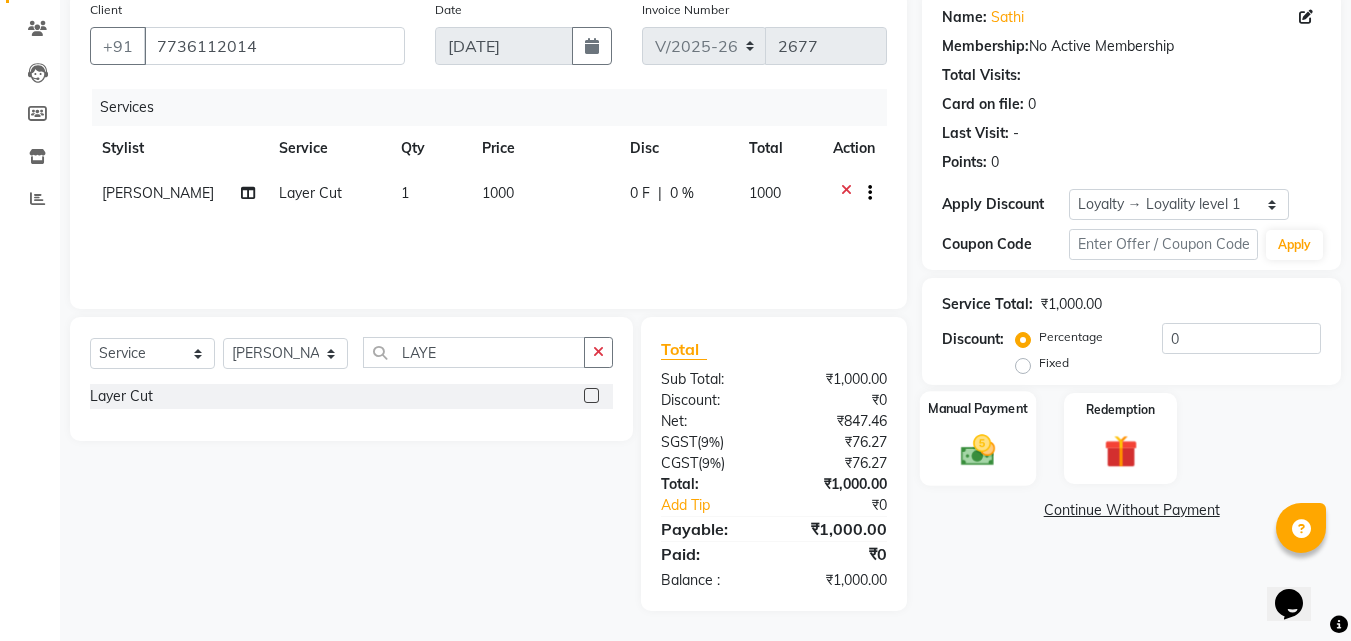 click on "Manual Payment" 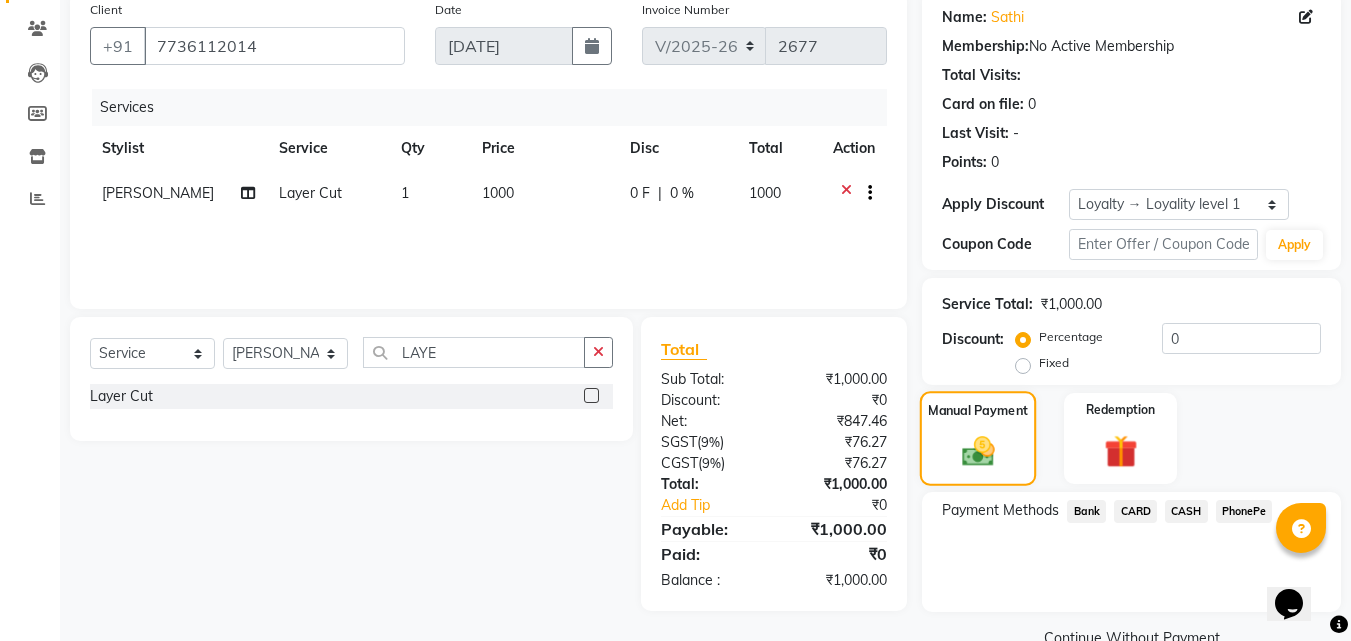 click 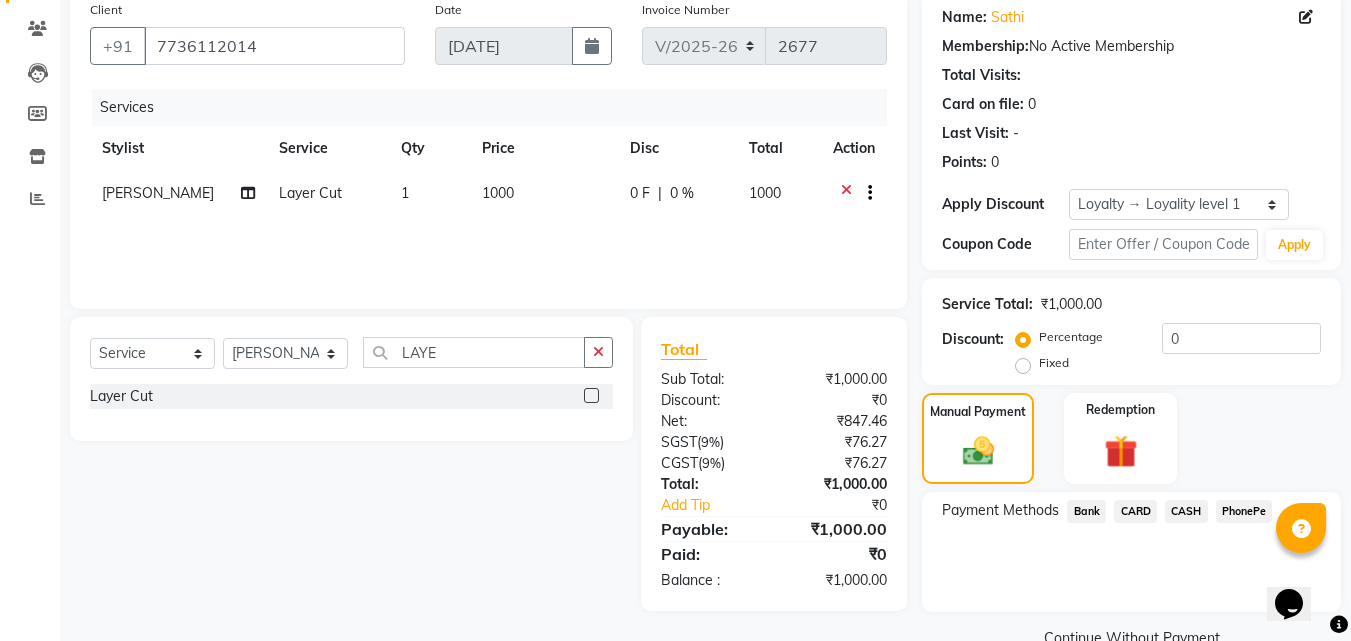 click on "PhonePe" 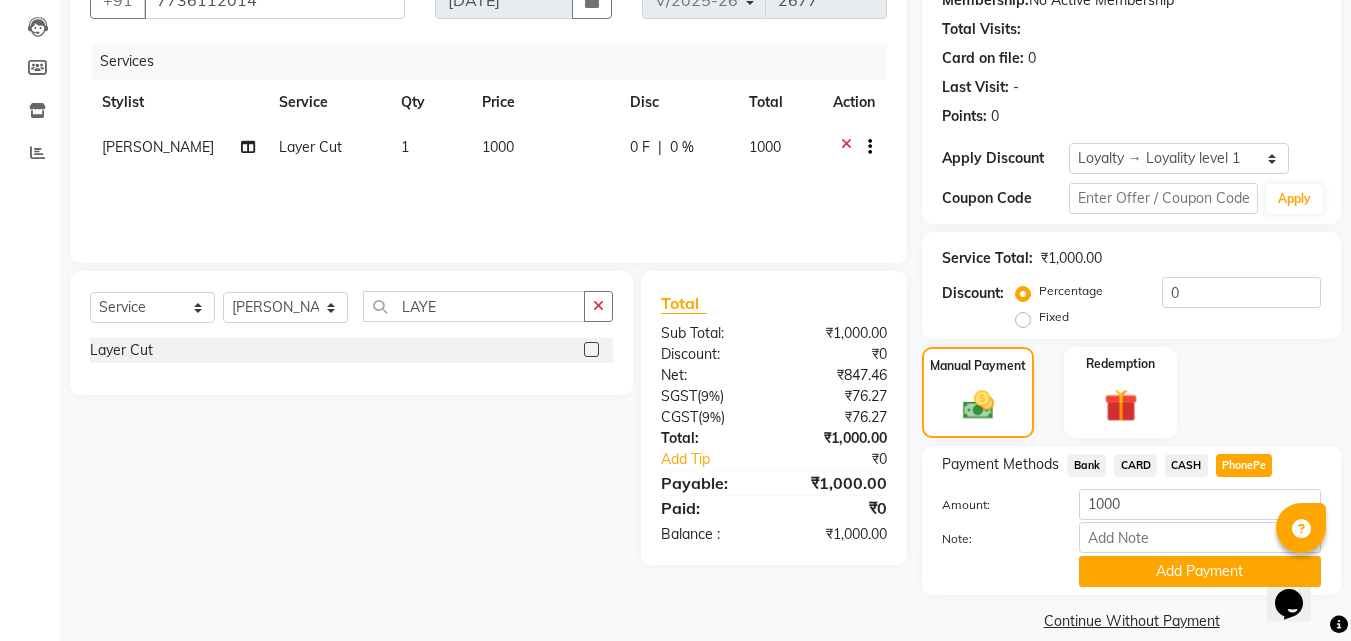 scroll, scrollTop: 230, scrollLeft: 0, axis: vertical 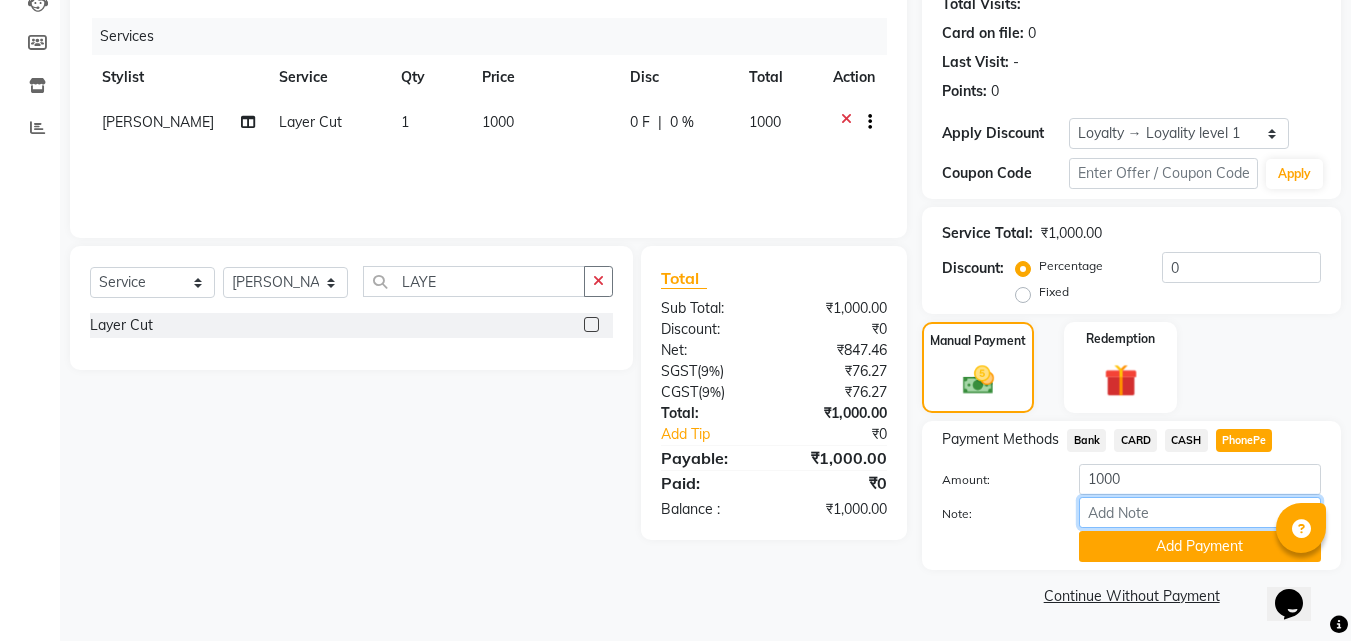 click on "Note:" at bounding box center [1200, 512] 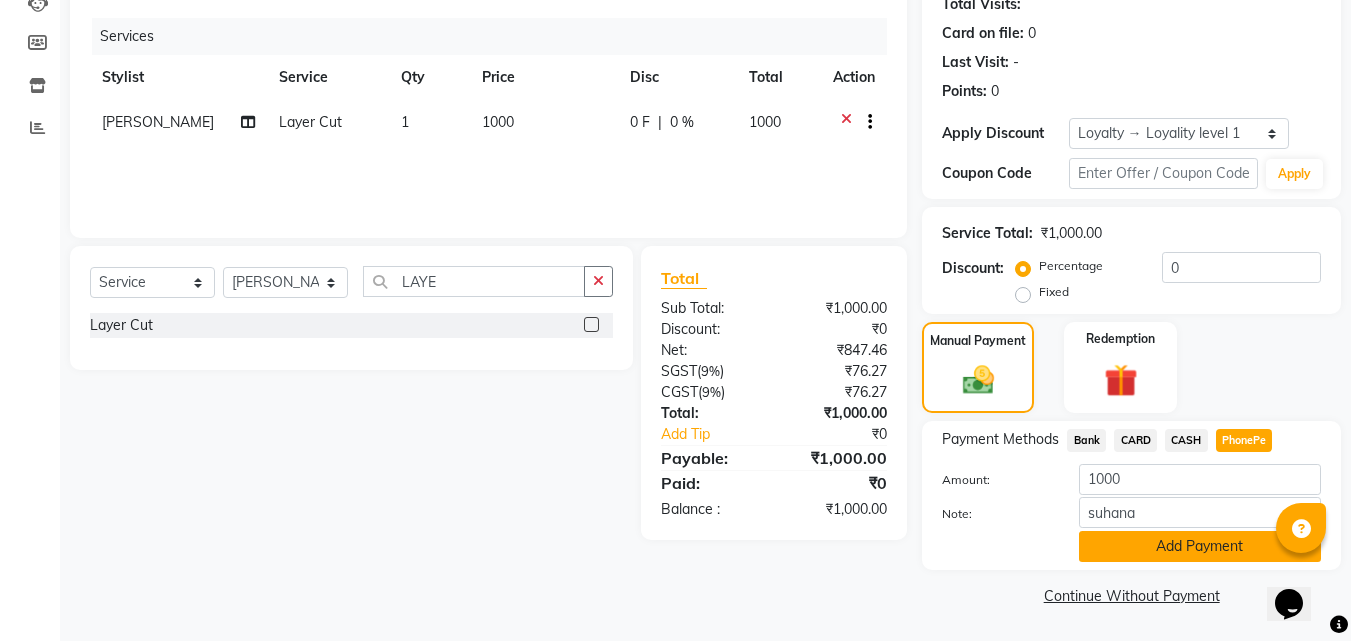 click on "Add Payment" 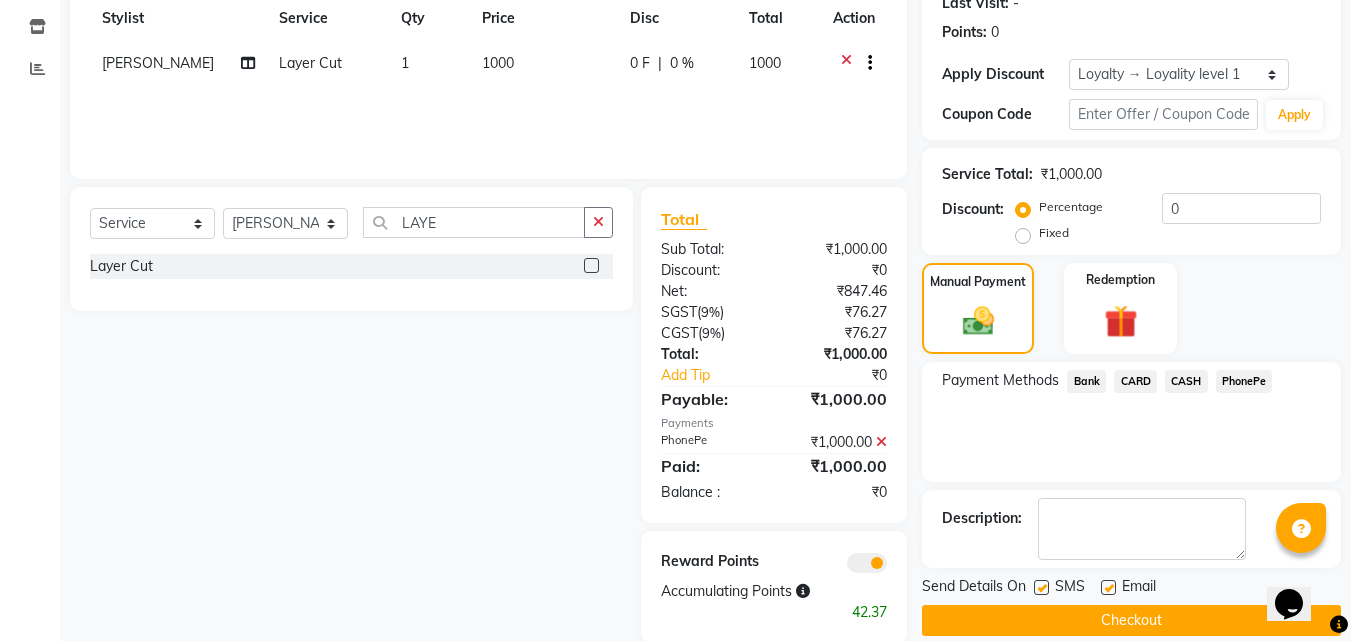 scroll, scrollTop: 321, scrollLeft: 0, axis: vertical 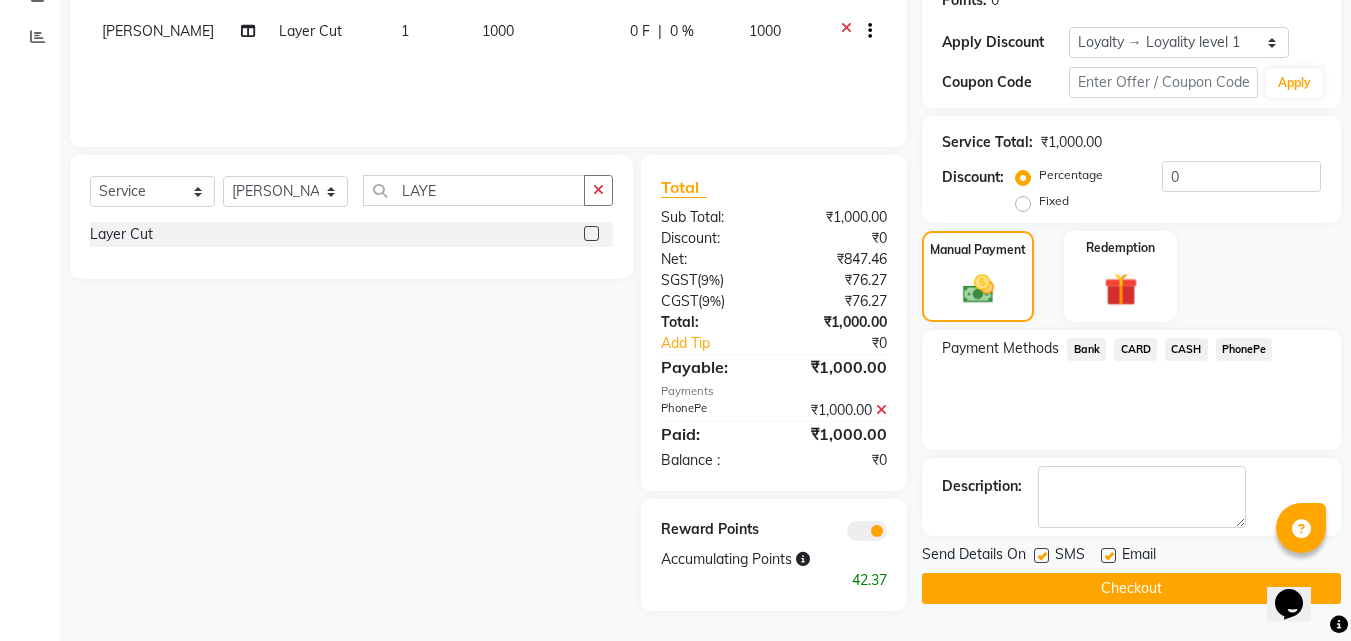 click on "Checkout" 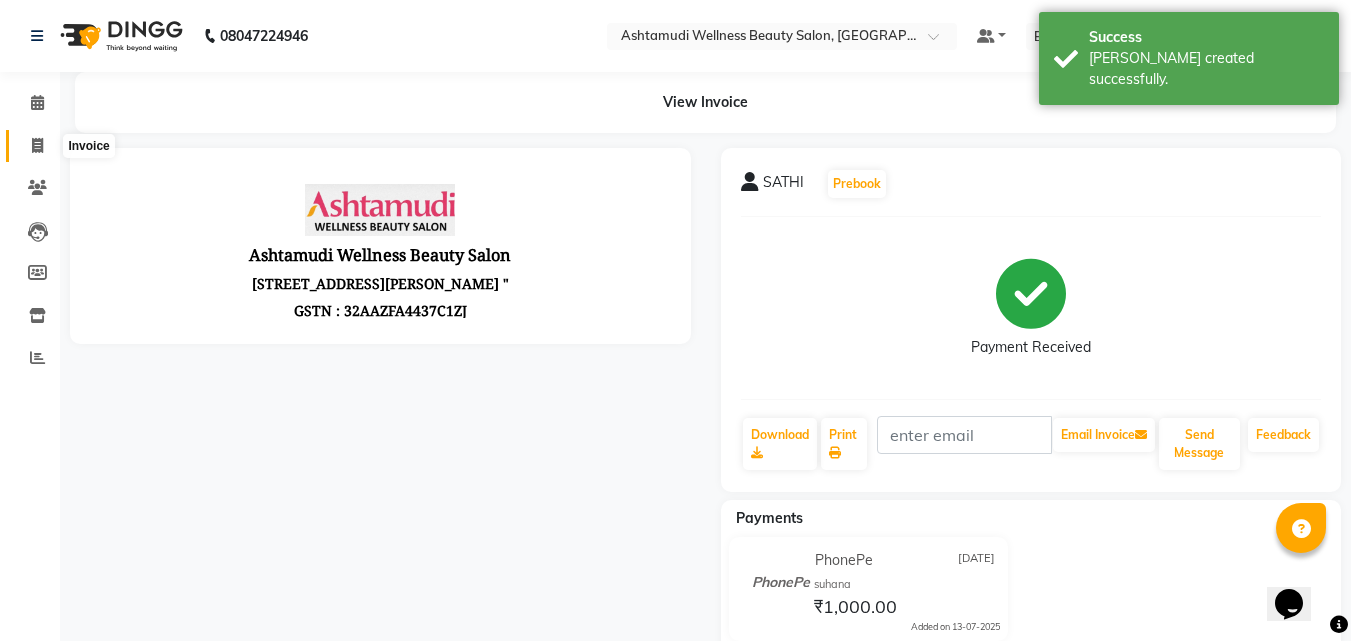 scroll, scrollTop: 0, scrollLeft: 0, axis: both 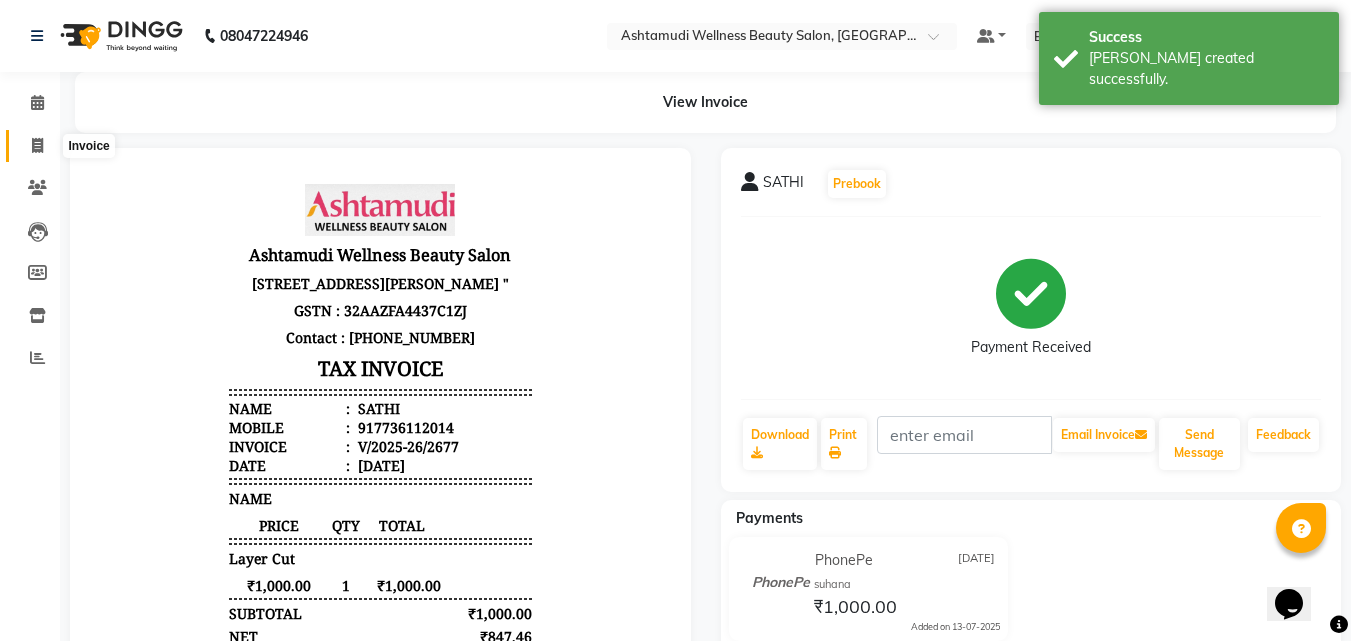 click 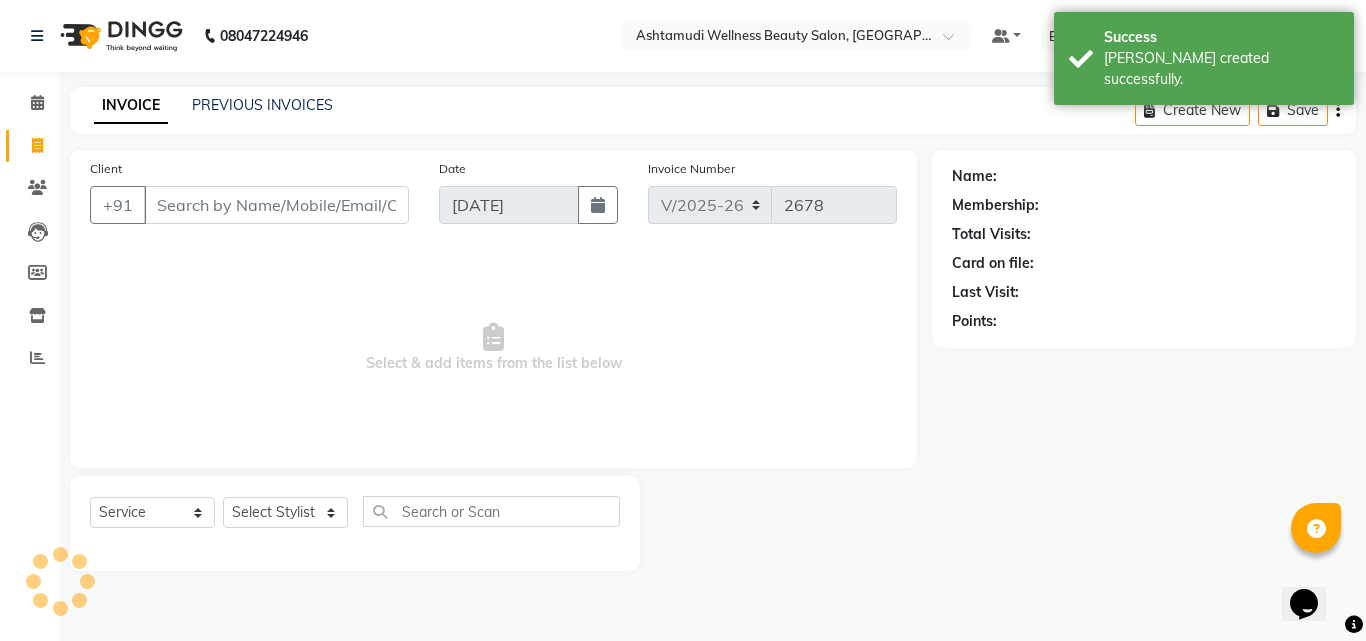 click on "Client" at bounding box center [276, 205] 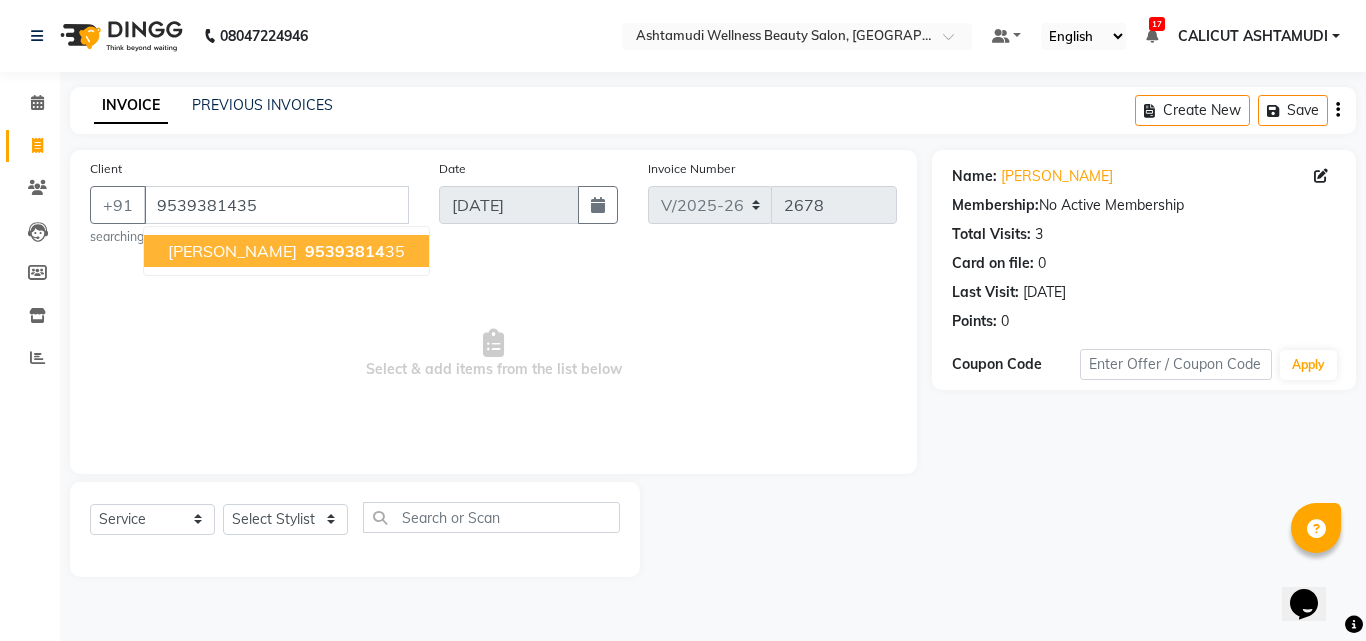 click on "Juna   95393814 35" at bounding box center (286, 251) 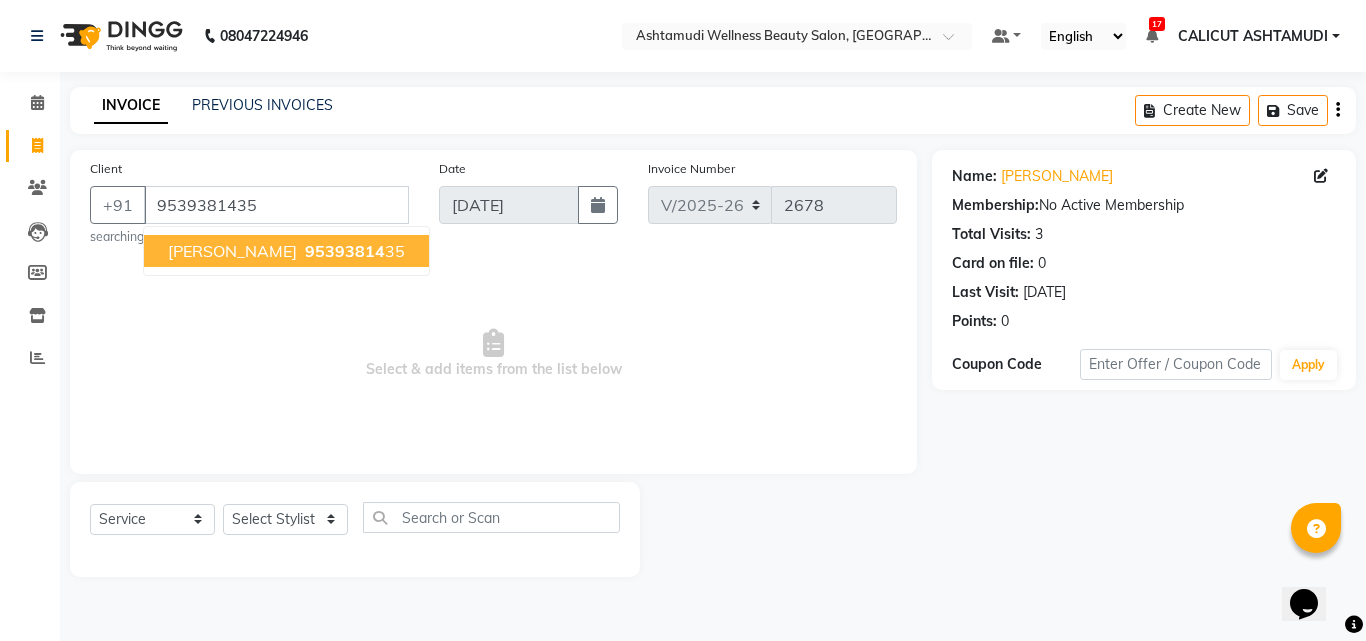 click on "95393814 35" at bounding box center (353, 251) 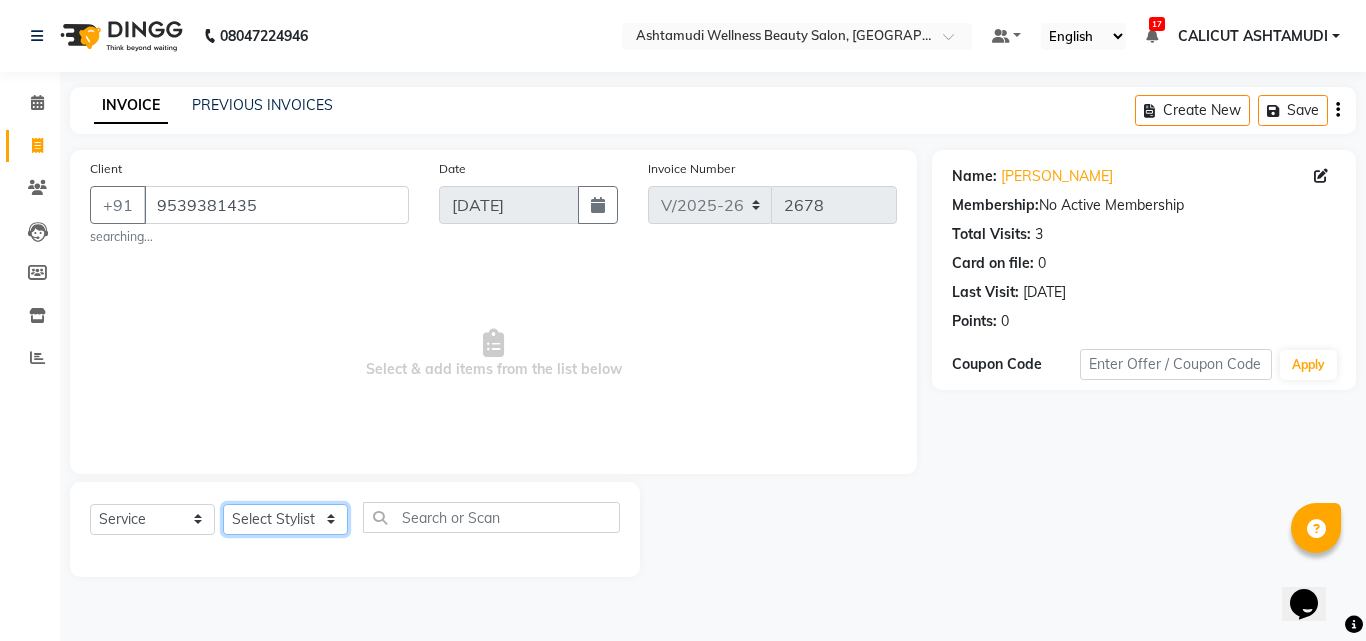 click on "Select Stylist Amala George AMBILI C ANKITHA Arya CALICUT ASHTAMUDI FRANKLY	 GRACY KRISHNA Nitesh Punam Gurung Sewan ali Sheela SUHANA  SHABU Titto" 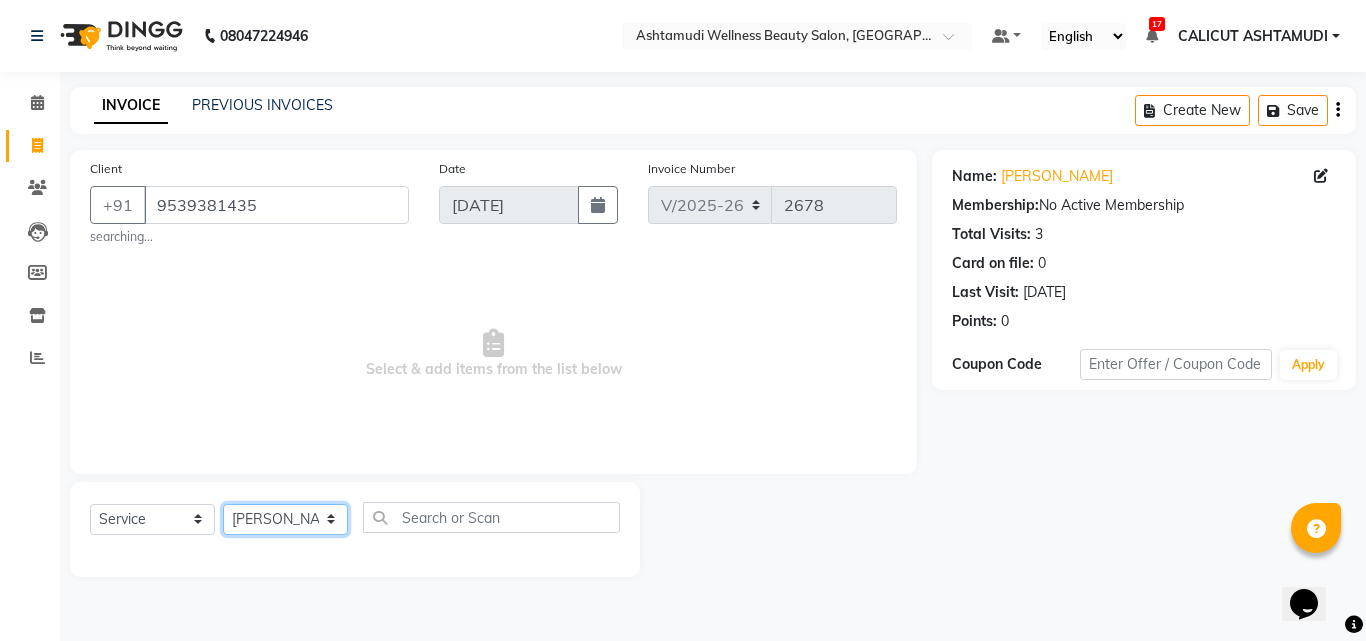 click on "Select Stylist Amala George AMBILI C ANKITHA Arya CALICUT ASHTAMUDI FRANKLY	 GRACY KRISHNA Nitesh Punam Gurung Sewan ali Sheela SUHANA  SHABU Titto" 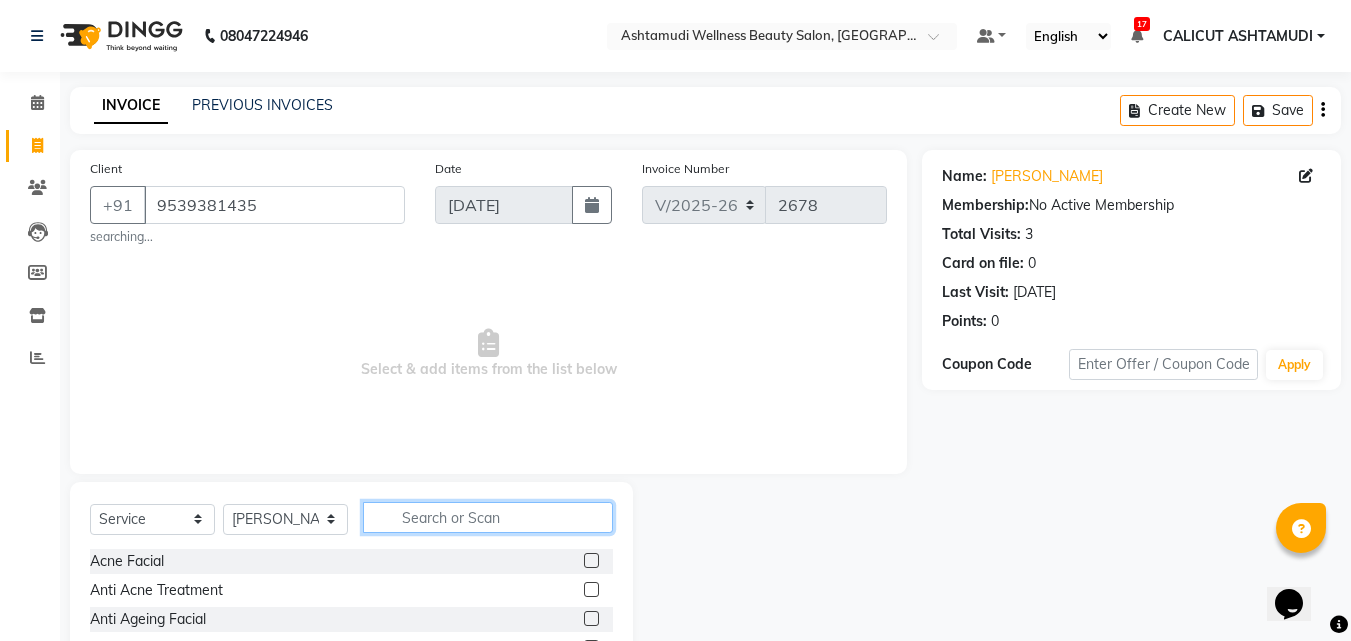 click 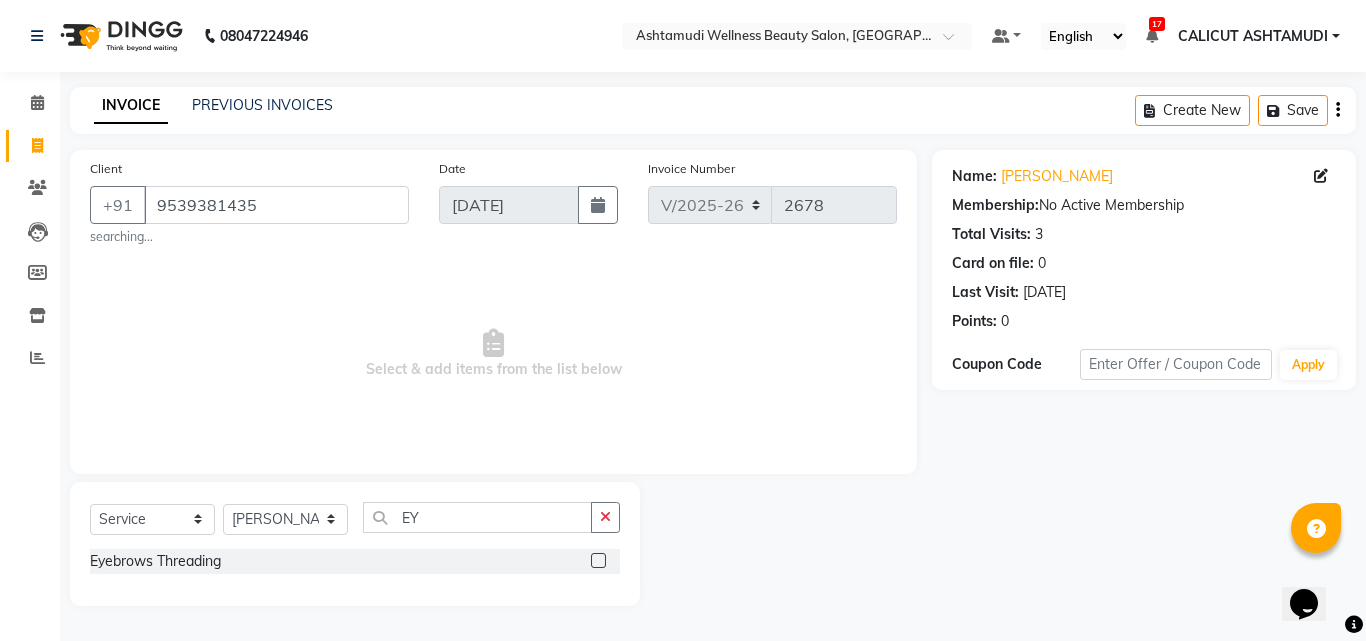 click 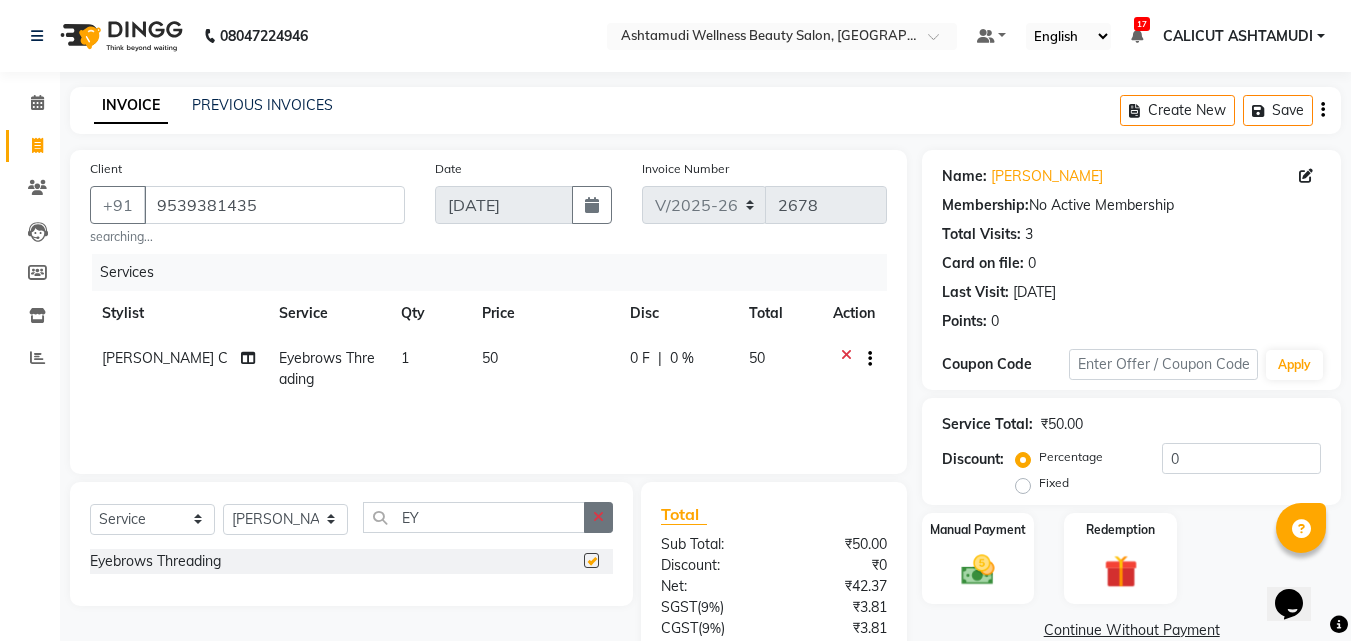 click 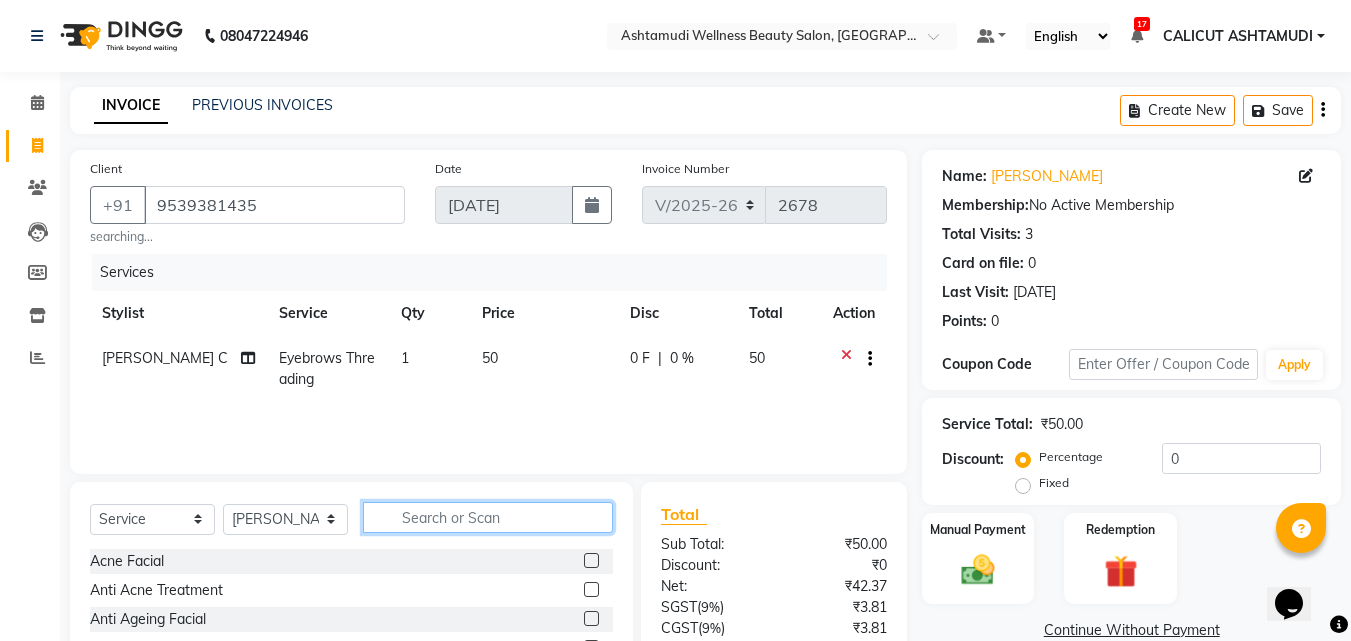 click 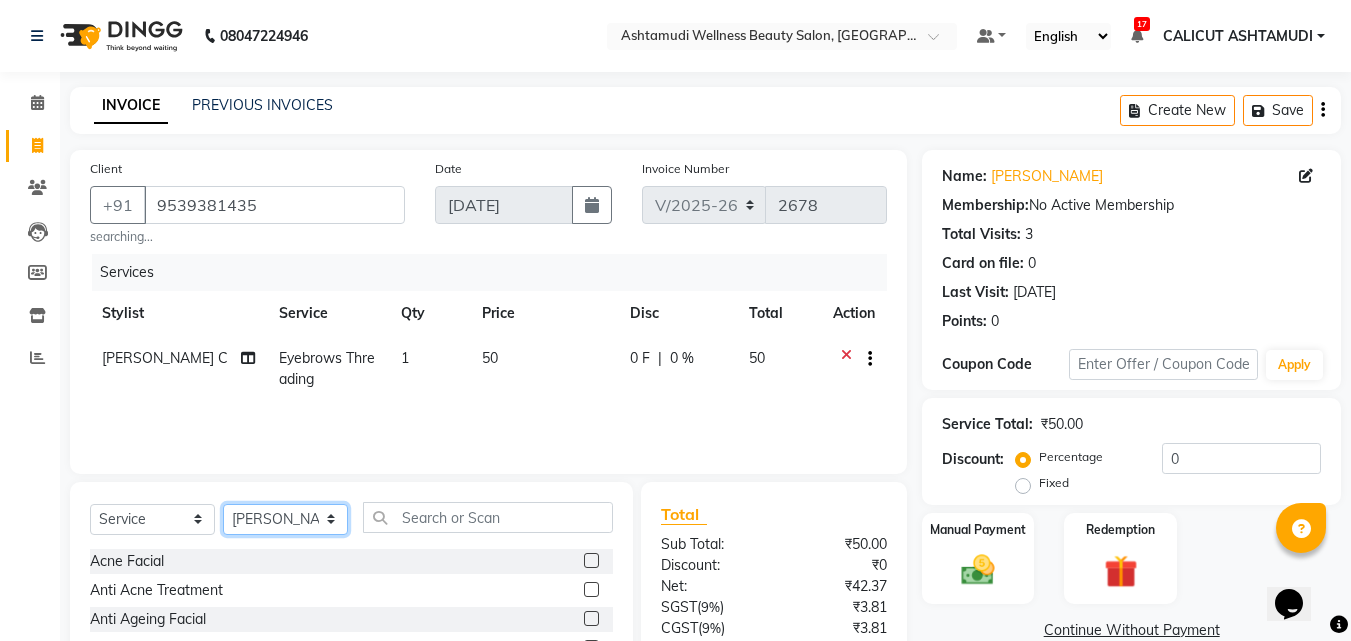 click on "Select Stylist Amala George AMBILI C ANKITHA Arya CALICUT ASHTAMUDI FRANKLY	 GRACY KRISHNA Nitesh Punam Gurung Sewan ali Sheela SUHANA  SHABU Titto" 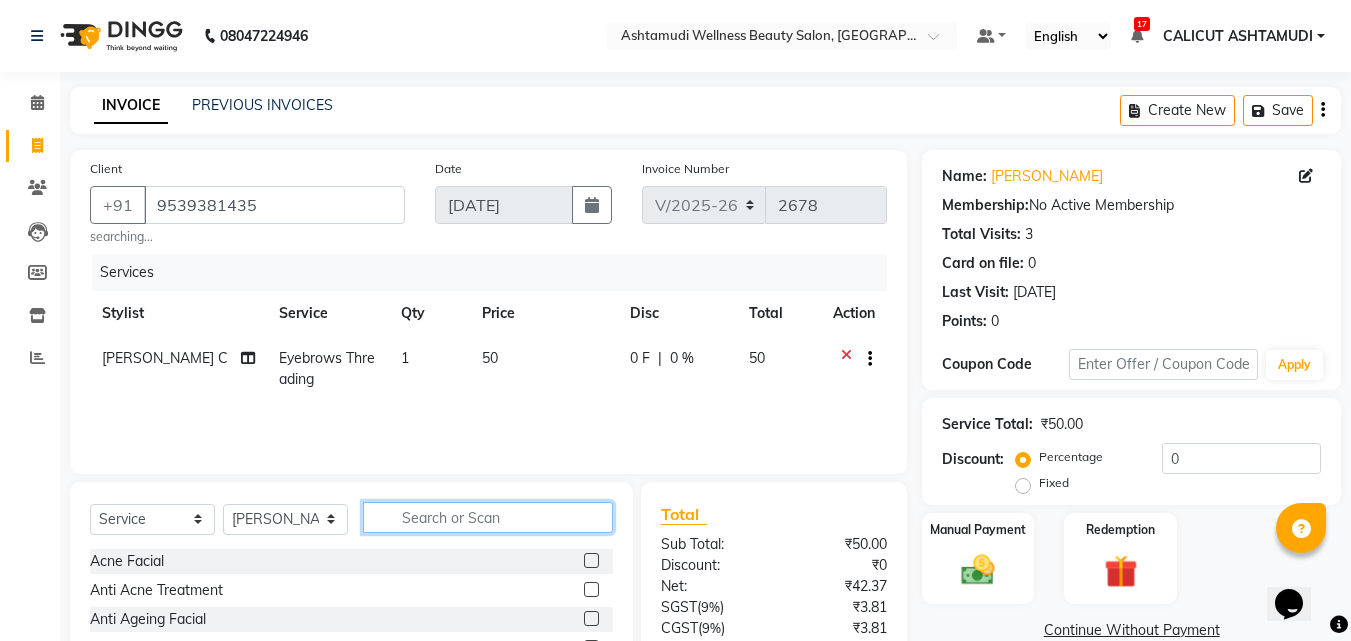 click 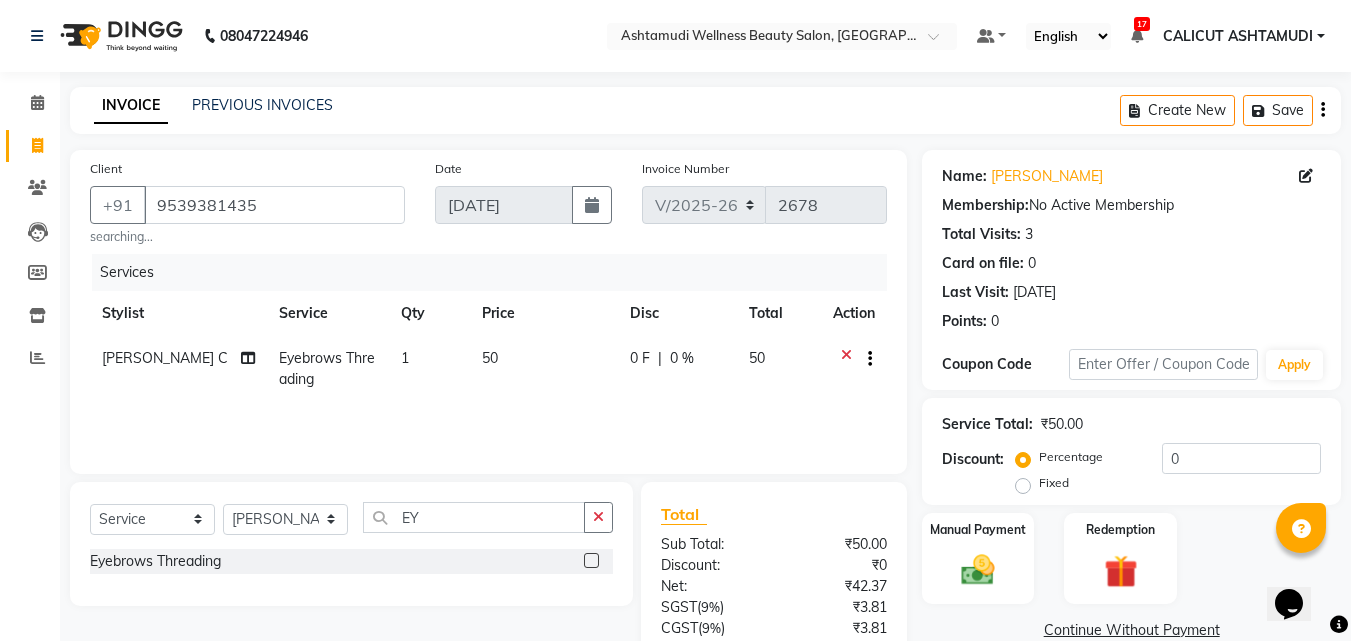 click 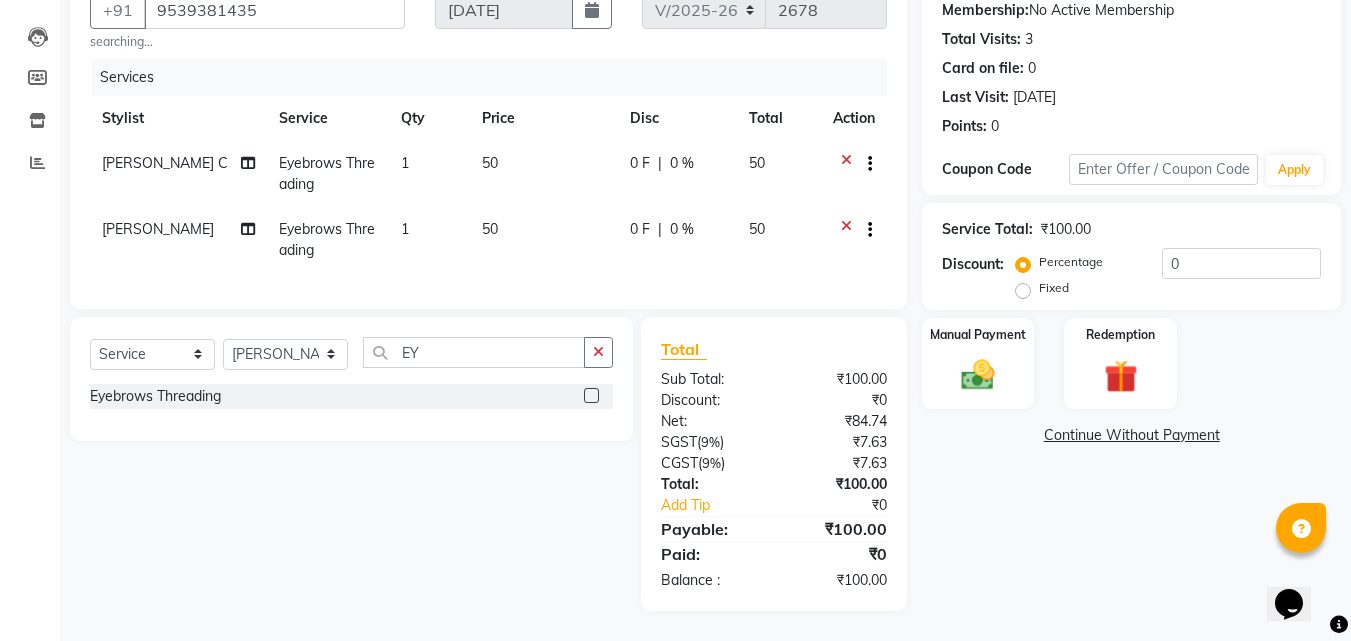 scroll, scrollTop: 210, scrollLeft: 0, axis: vertical 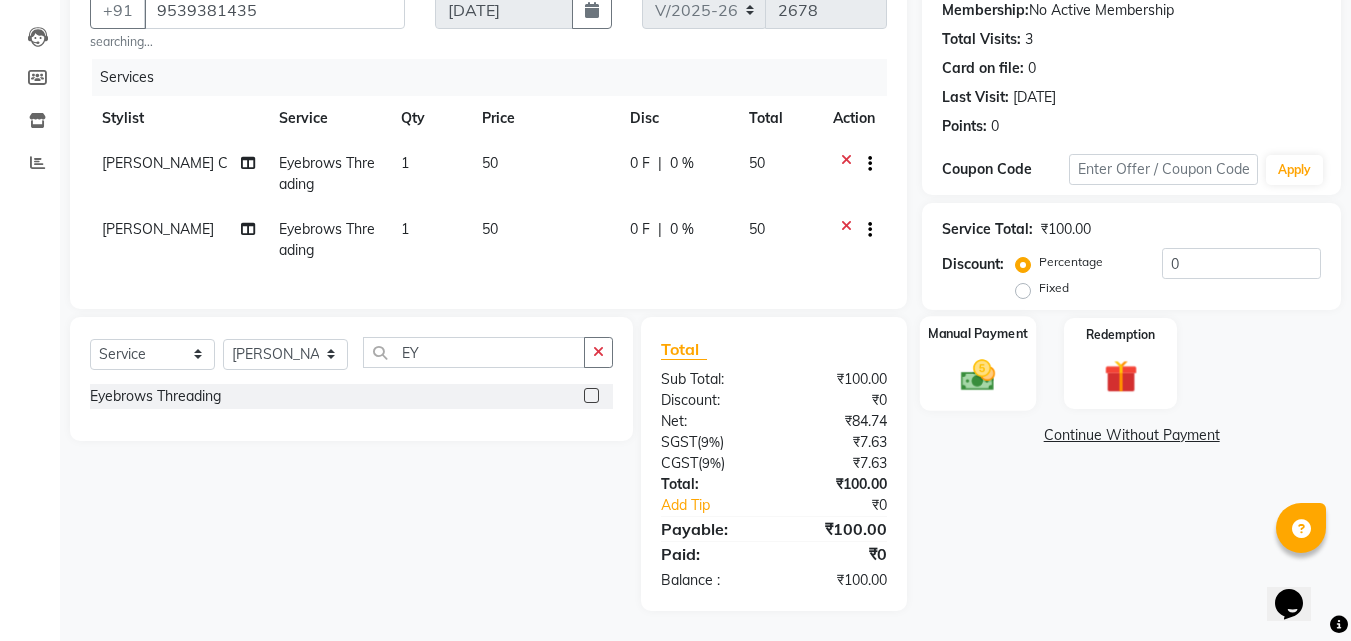 click on "Manual Payment" 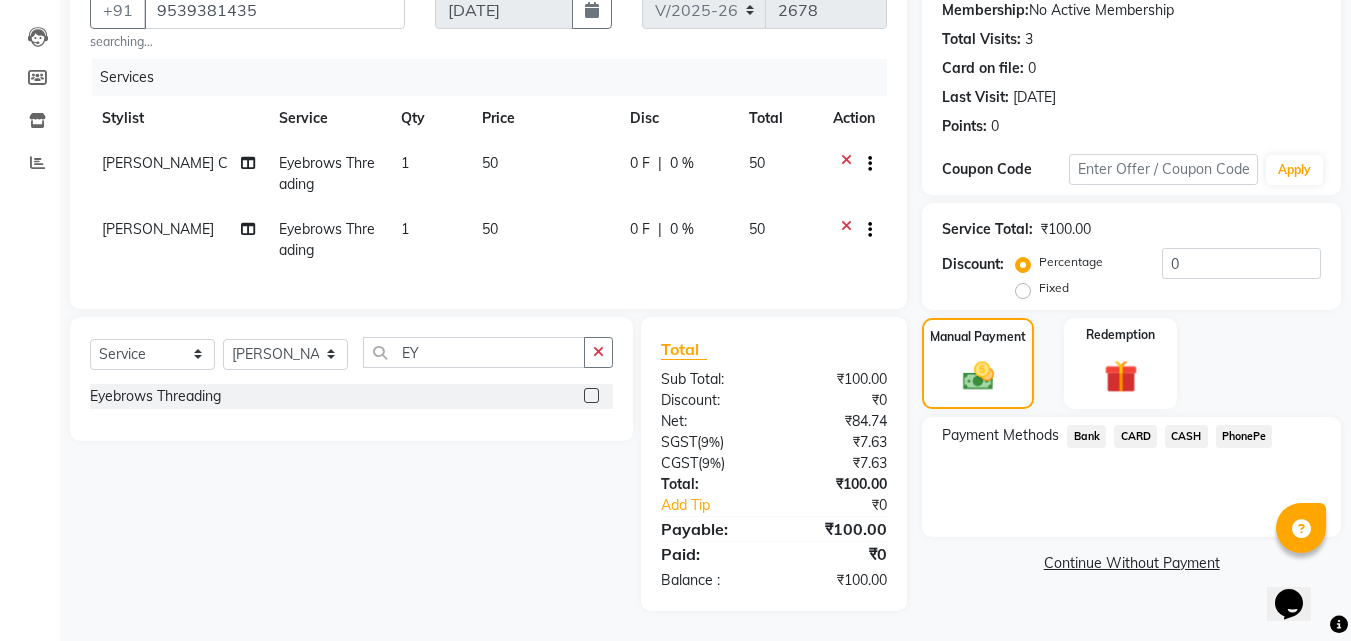 click on "PhonePe" 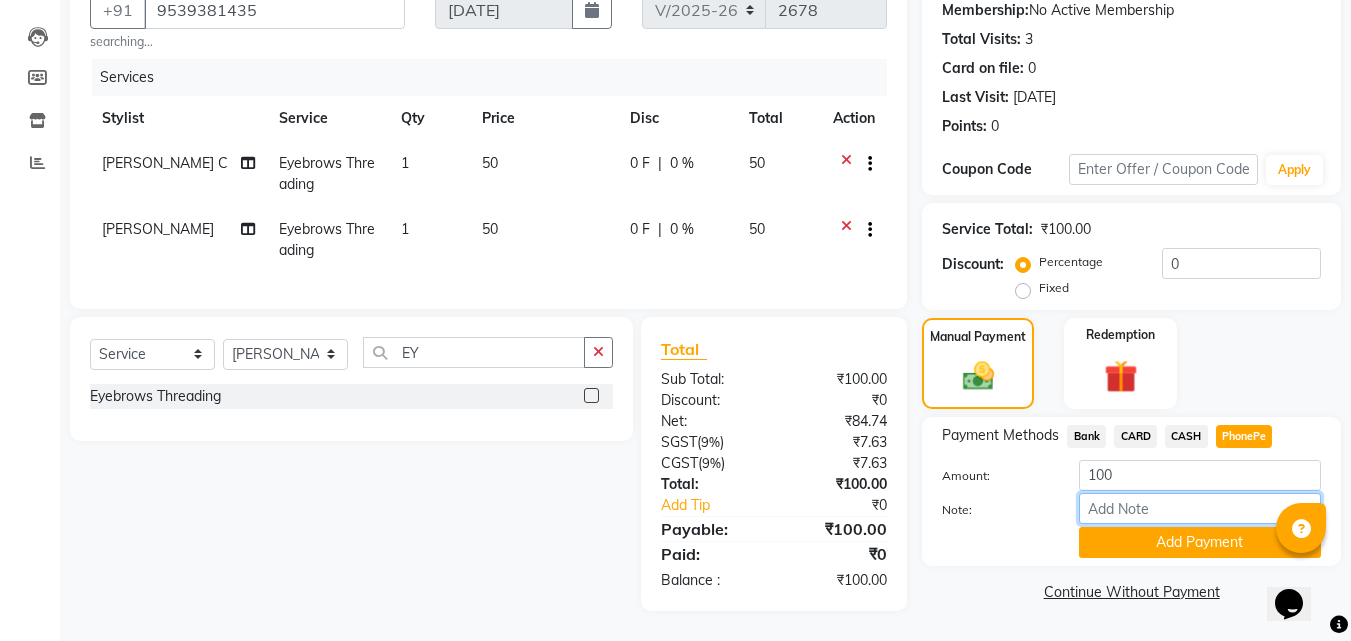 drag, startPoint x: 1248, startPoint y: 502, endPoint x: 1261, endPoint y: 486, distance: 20.615528 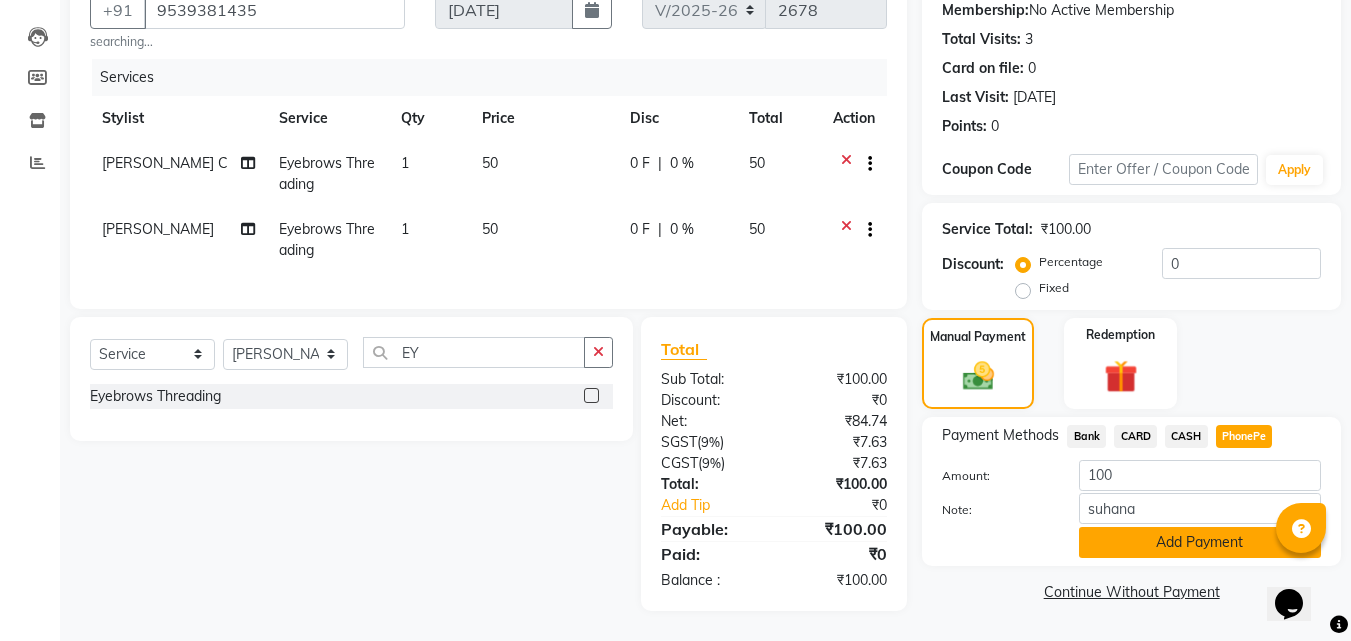 click on "Add Payment" 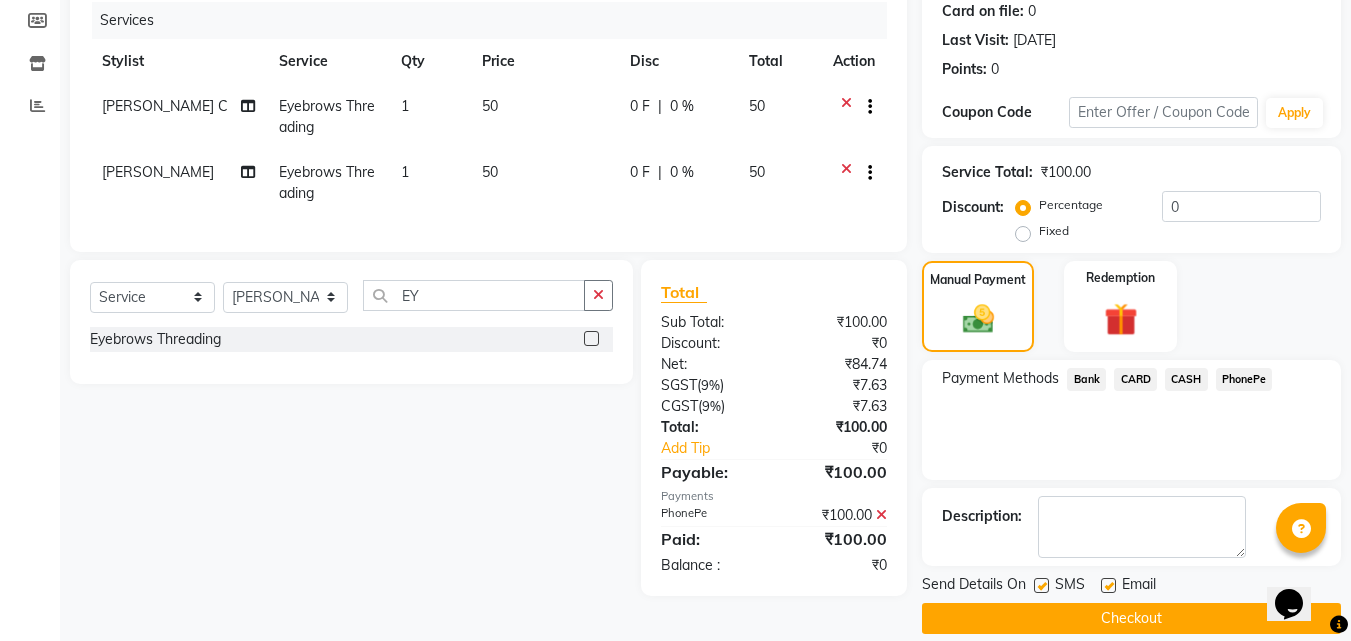 scroll, scrollTop: 275, scrollLeft: 0, axis: vertical 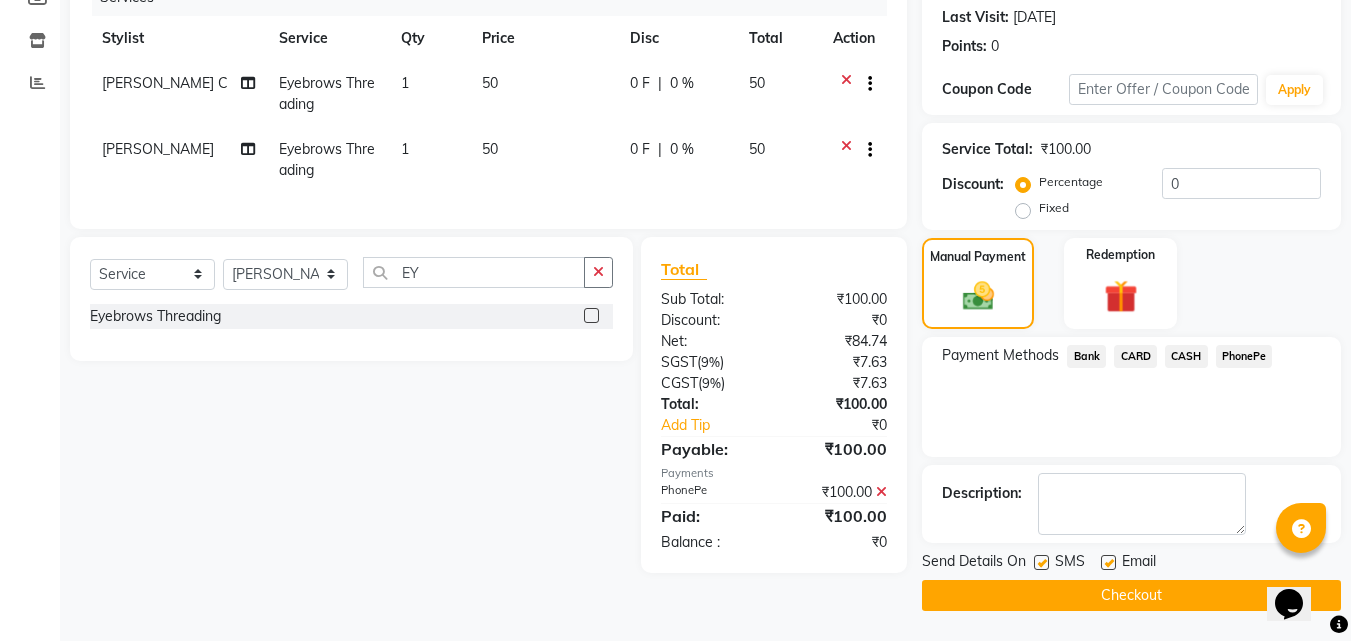 click on "Checkout" 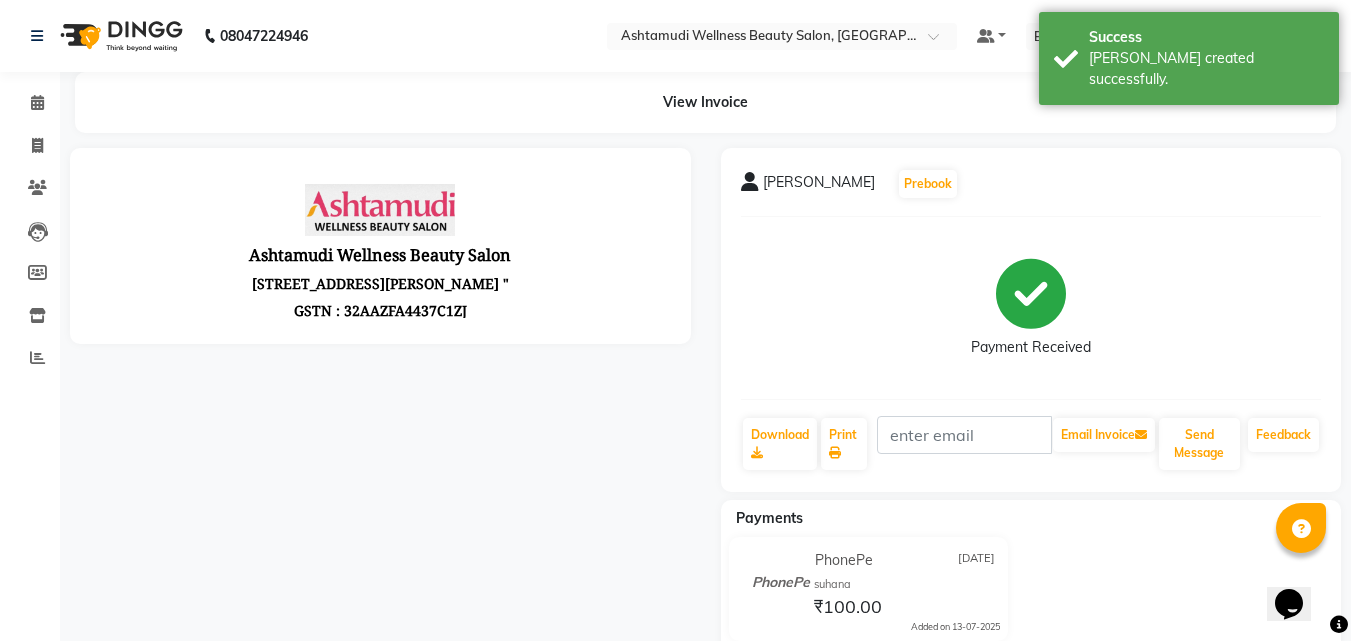 scroll, scrollTop: 0, scrollLeft: 0, axis: both 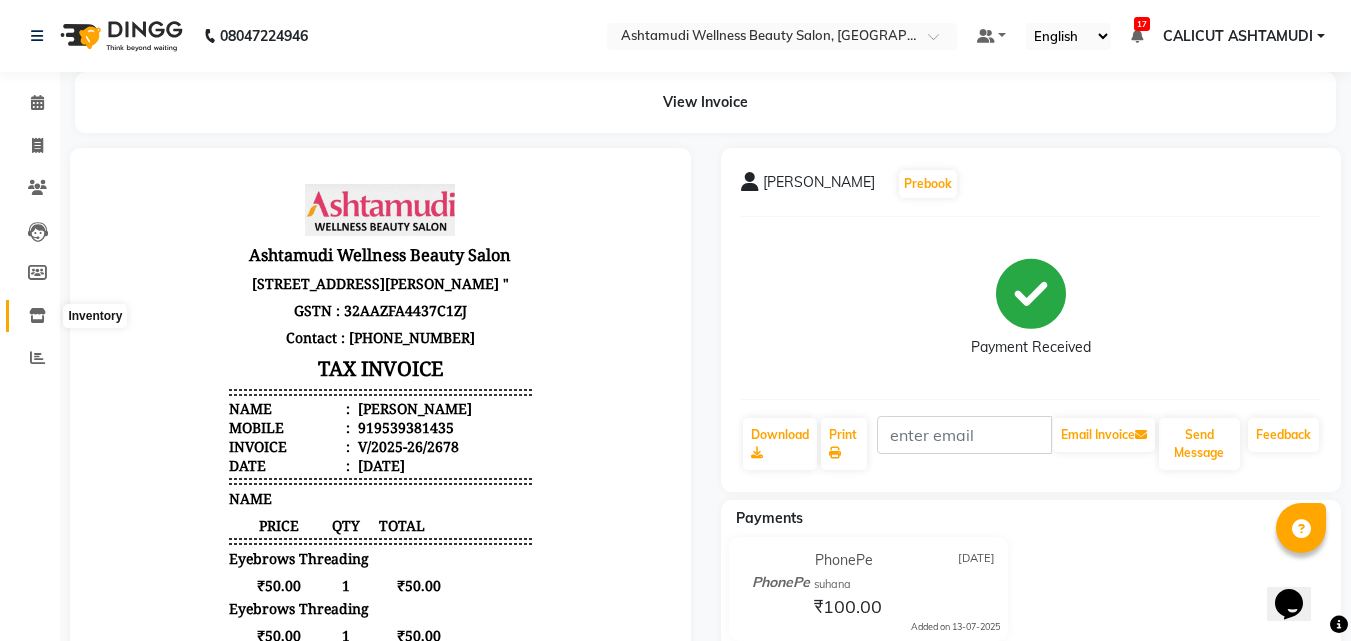 click 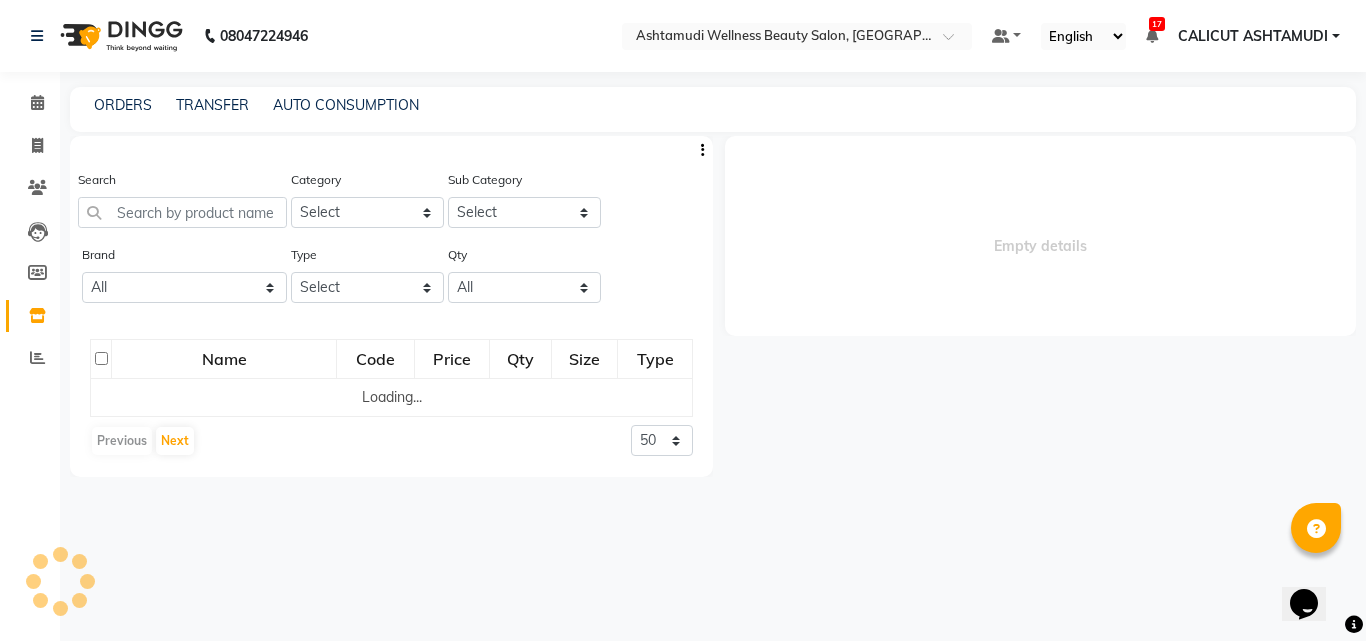 click 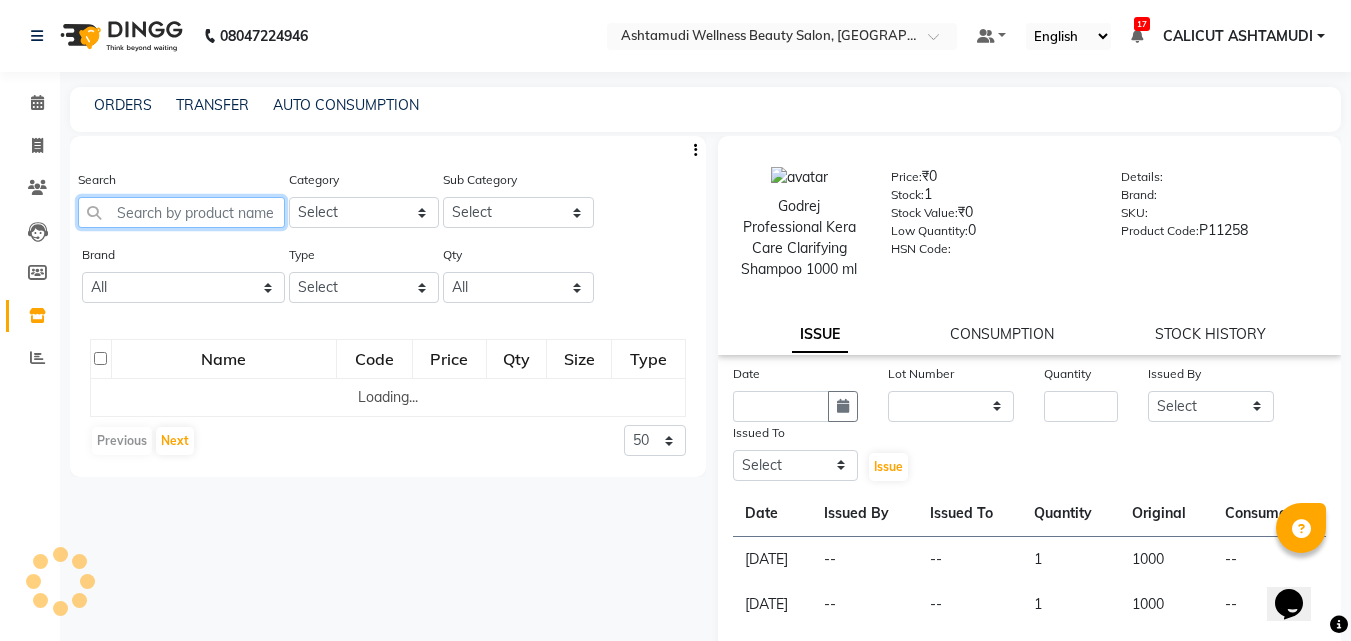 click 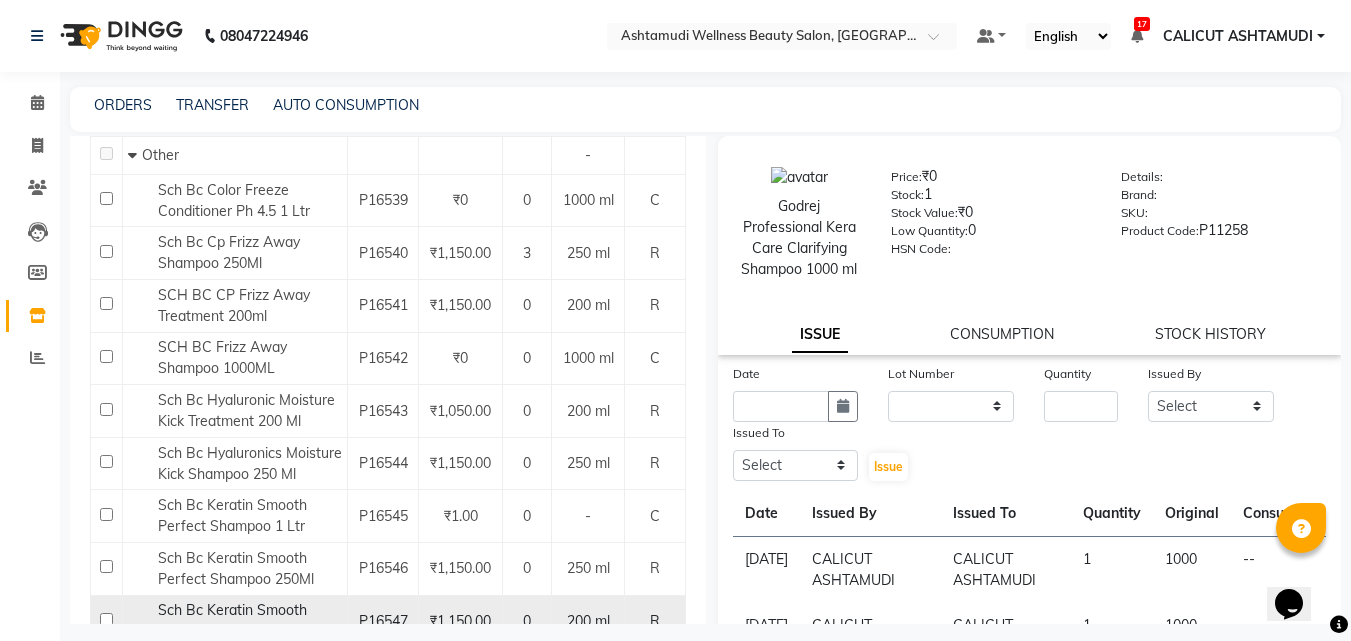 scroll, scrollTop: 0, scrollLeft: 0, axis: both 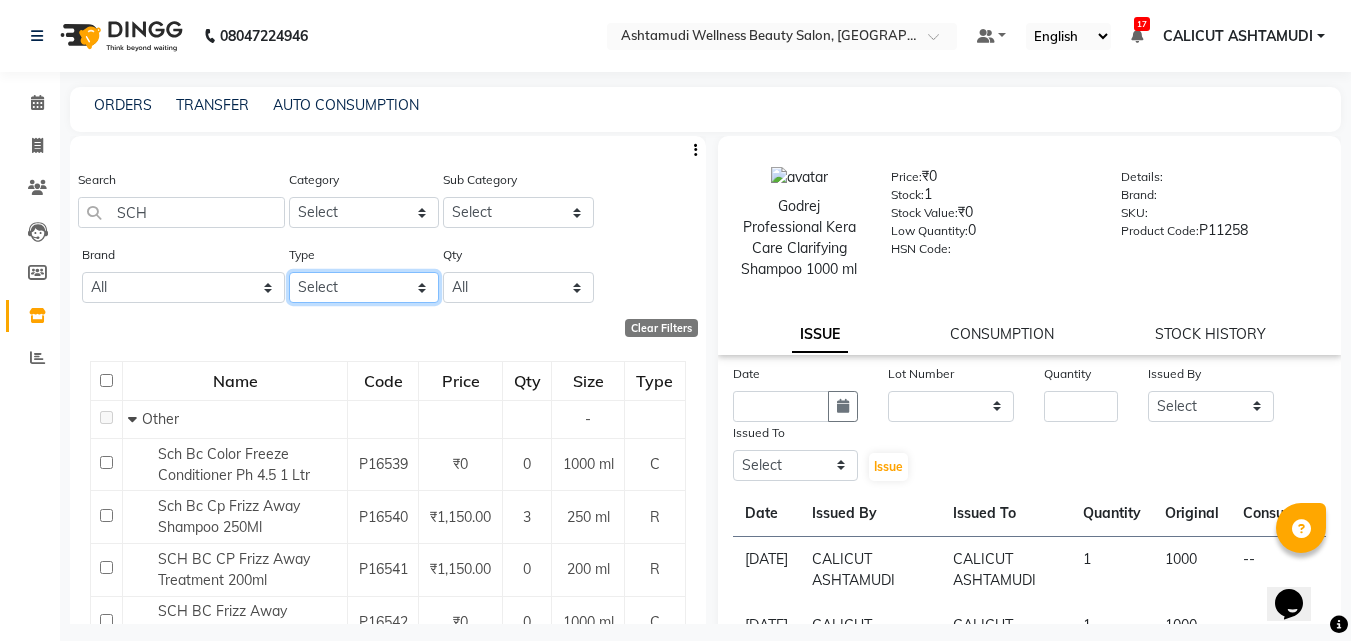 click on "Select Both Retail Consumable" 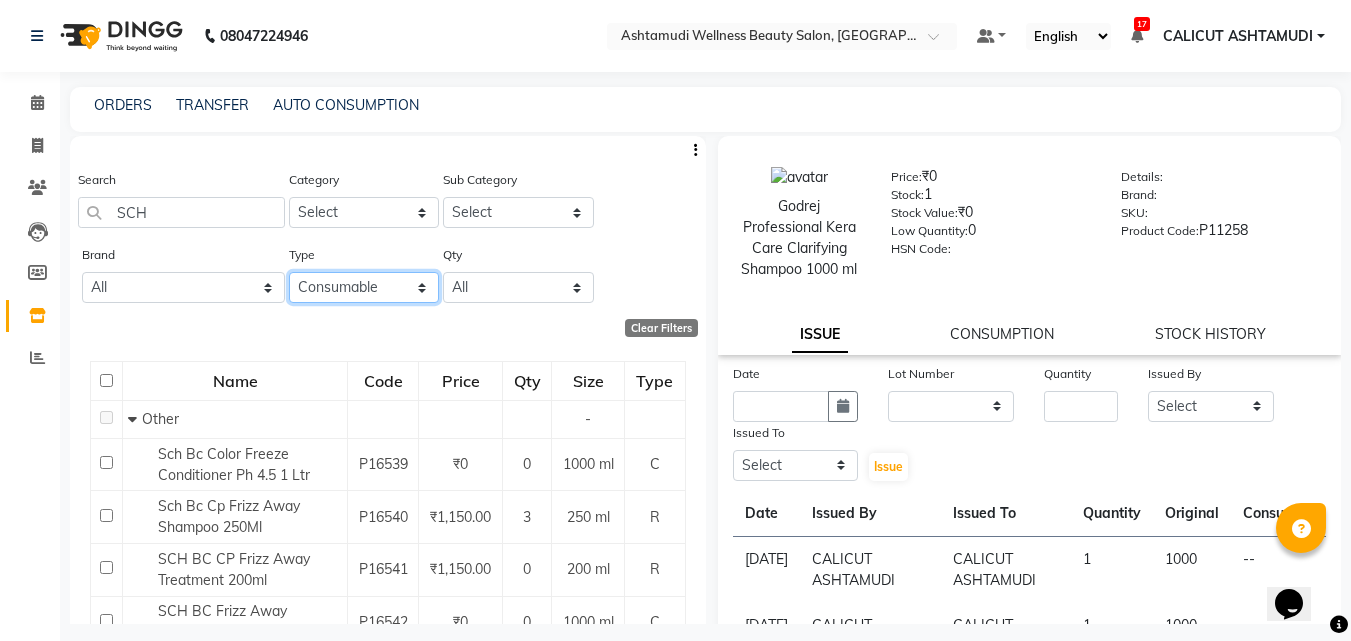 click on "Select Both Retail Consumable" 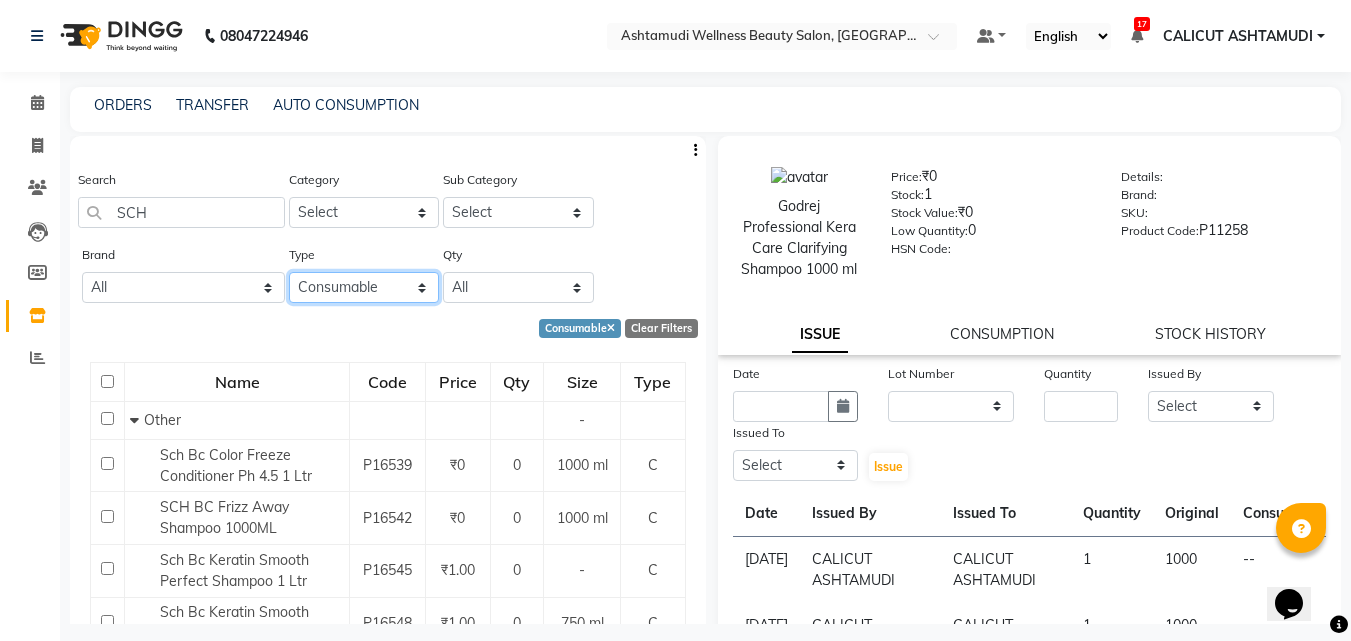scroll, scrollTop: 13, scrollLeft: 0, axis: vertical 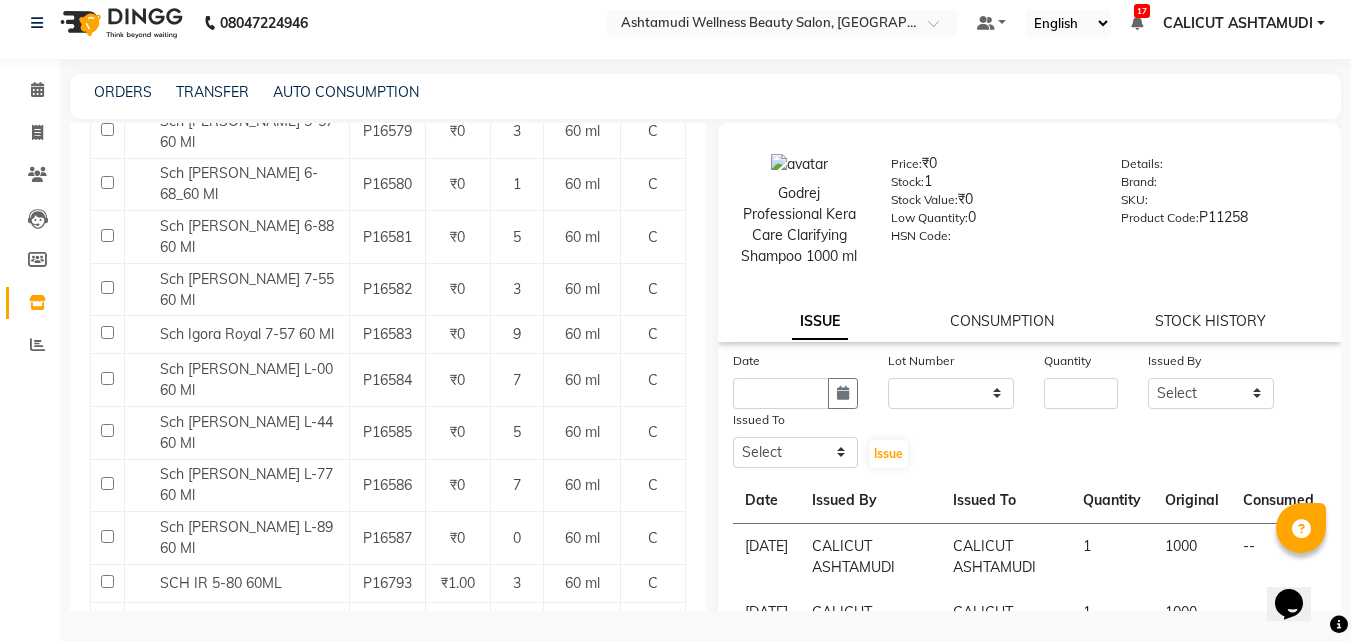 click on "Next" 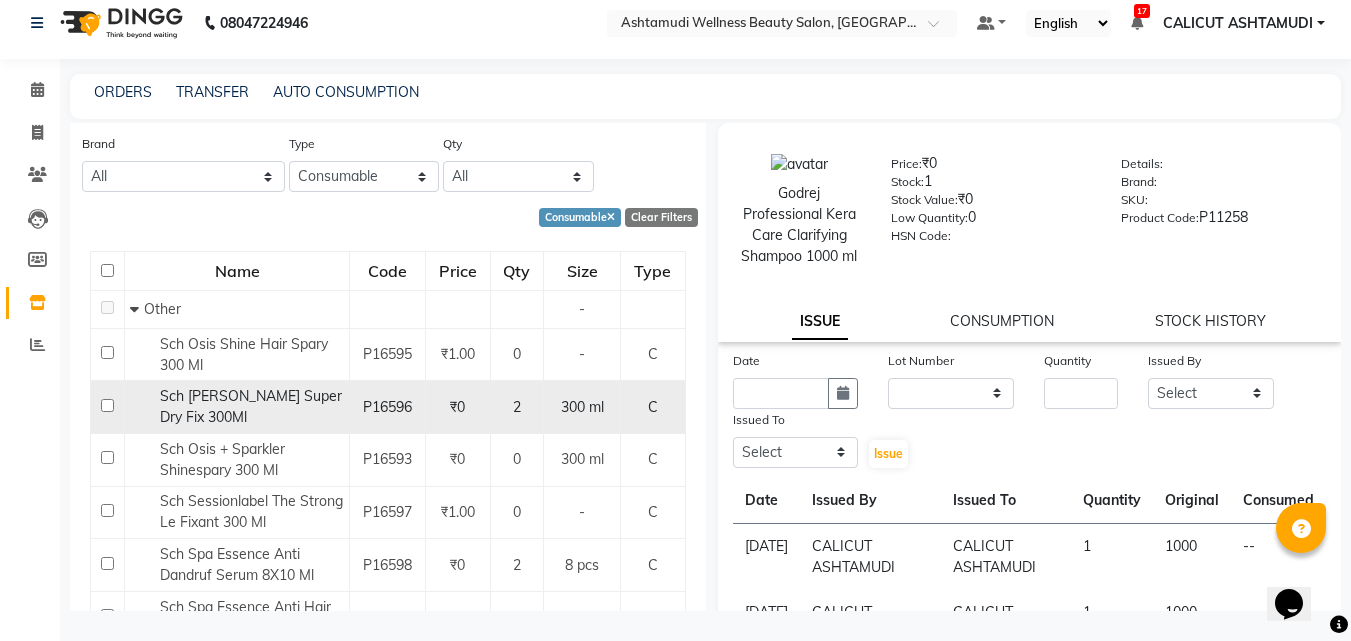 scroll, scrollTop: 100, scrollLeft: 0, axis: vertical 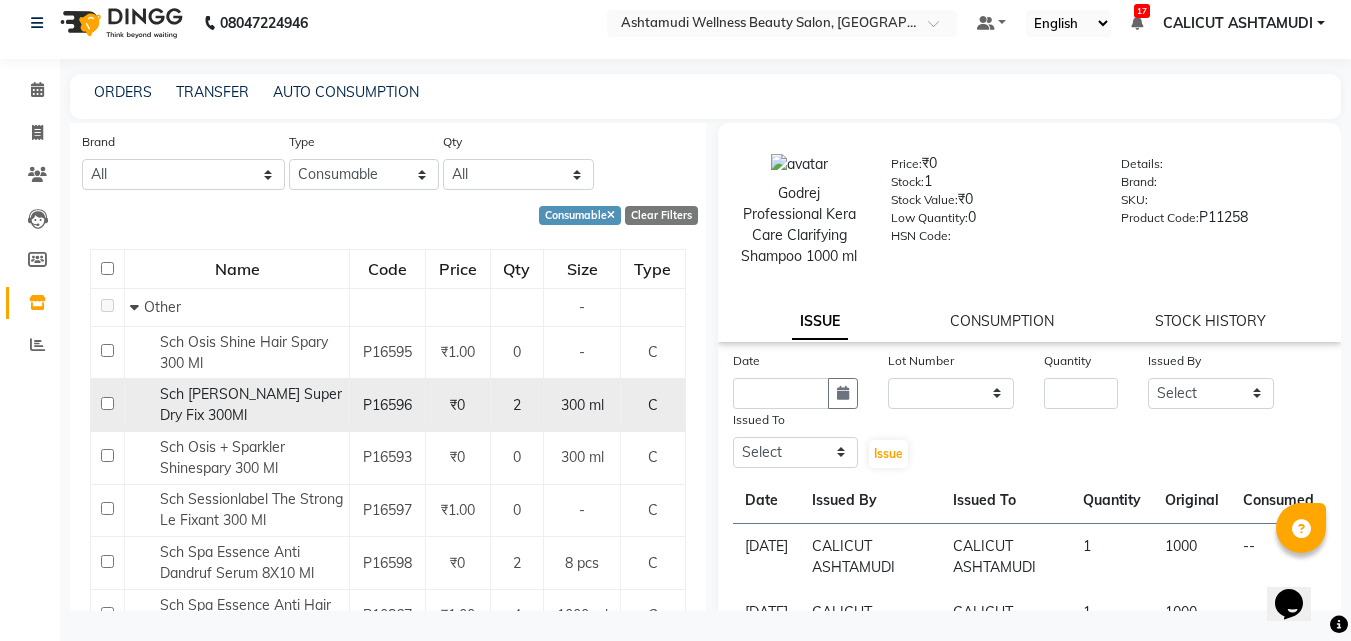 click 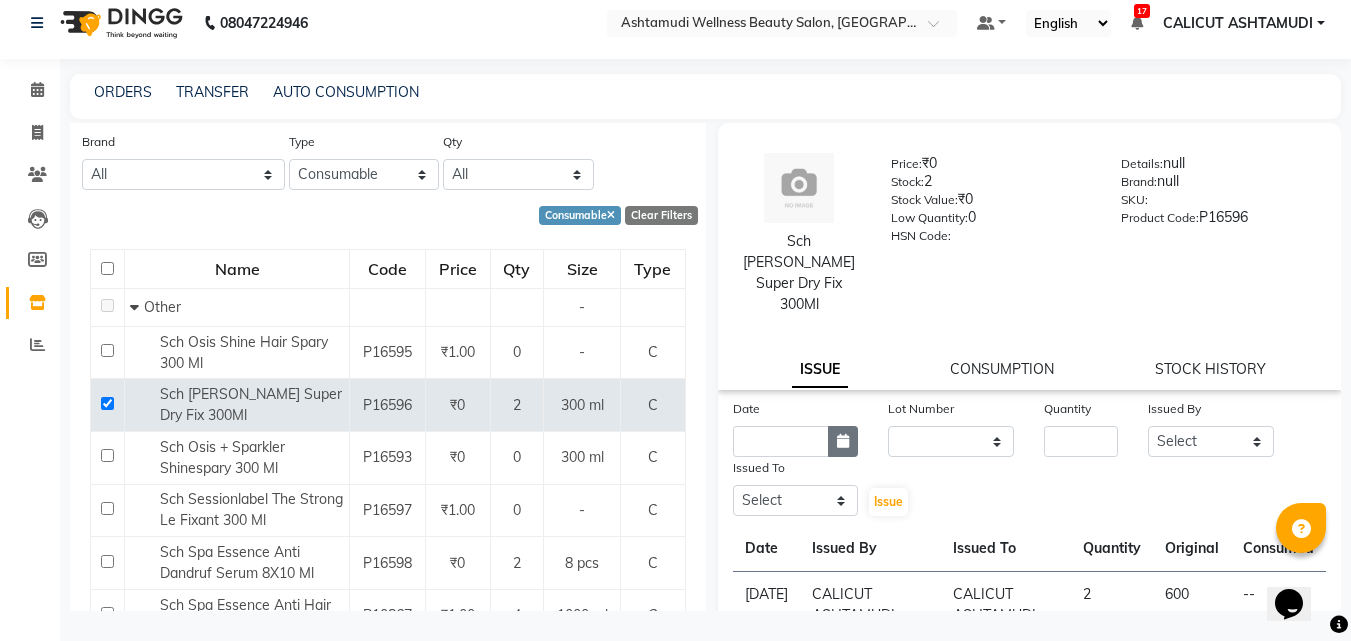 click 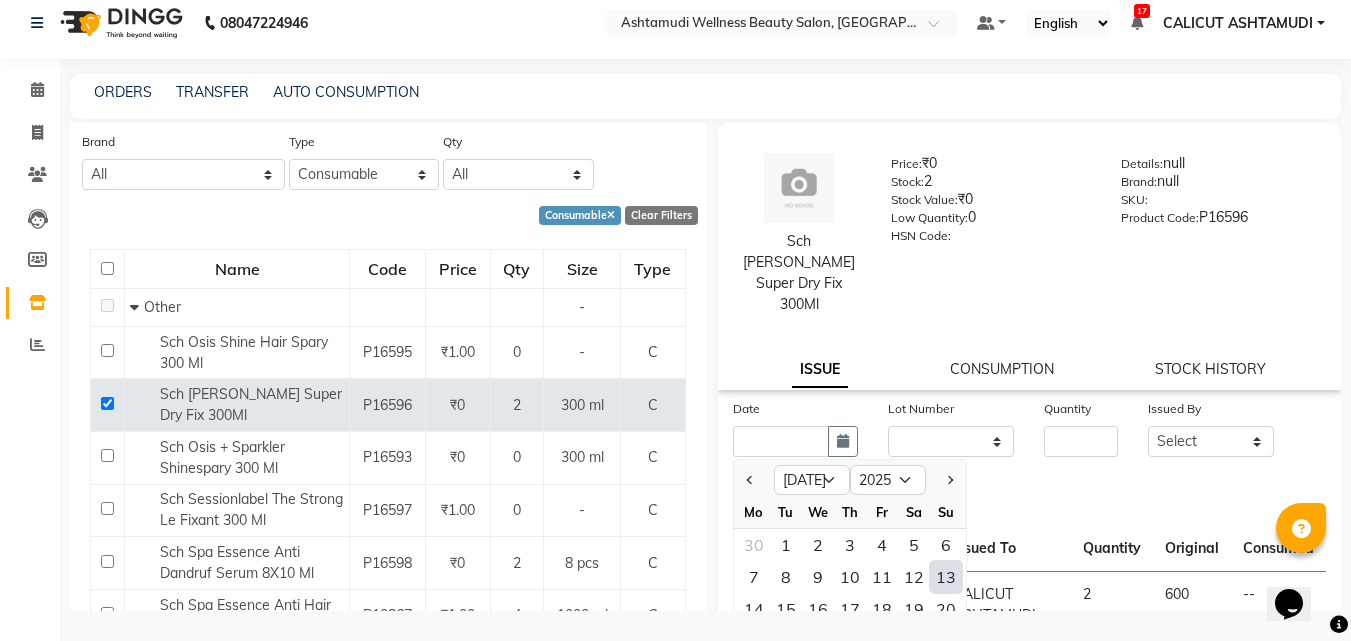 click on "13" 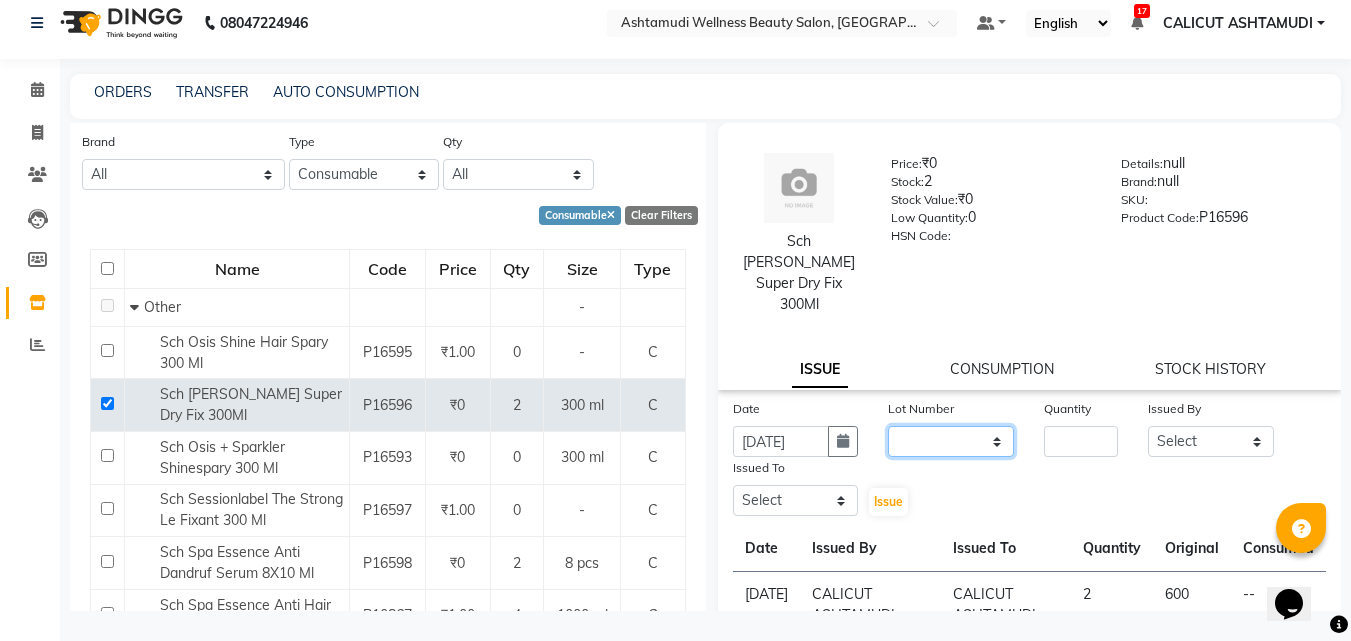 click on "None" 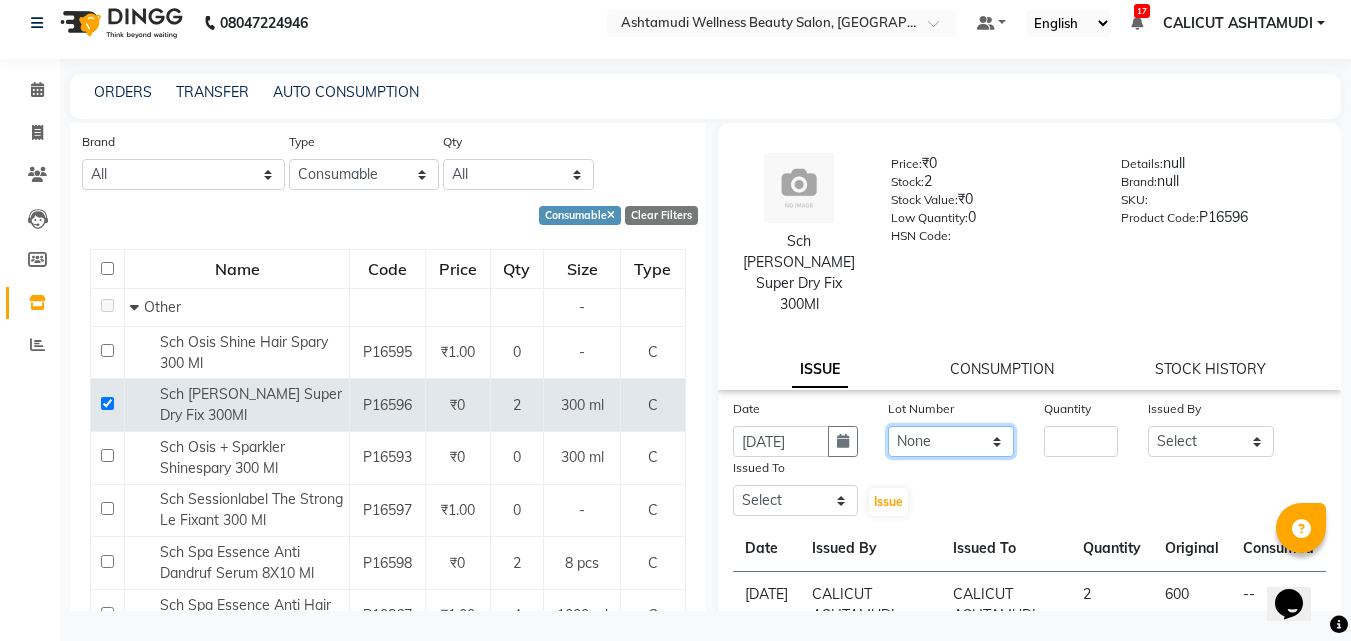 click on "None" 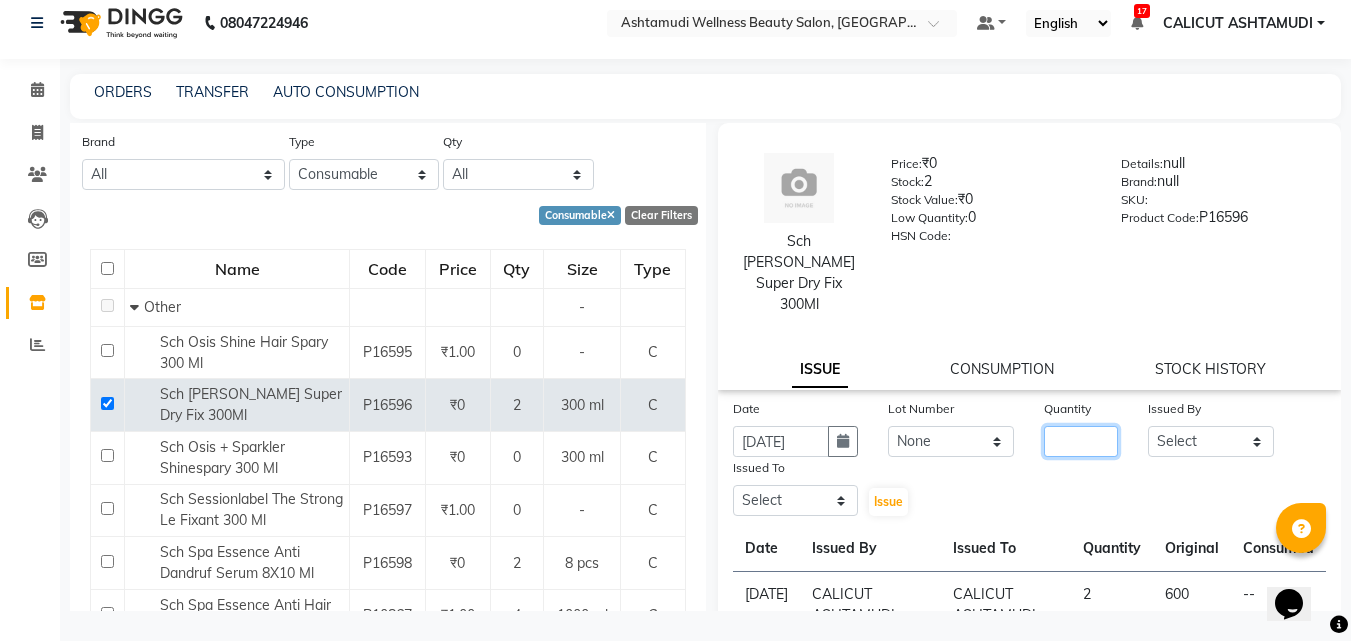click 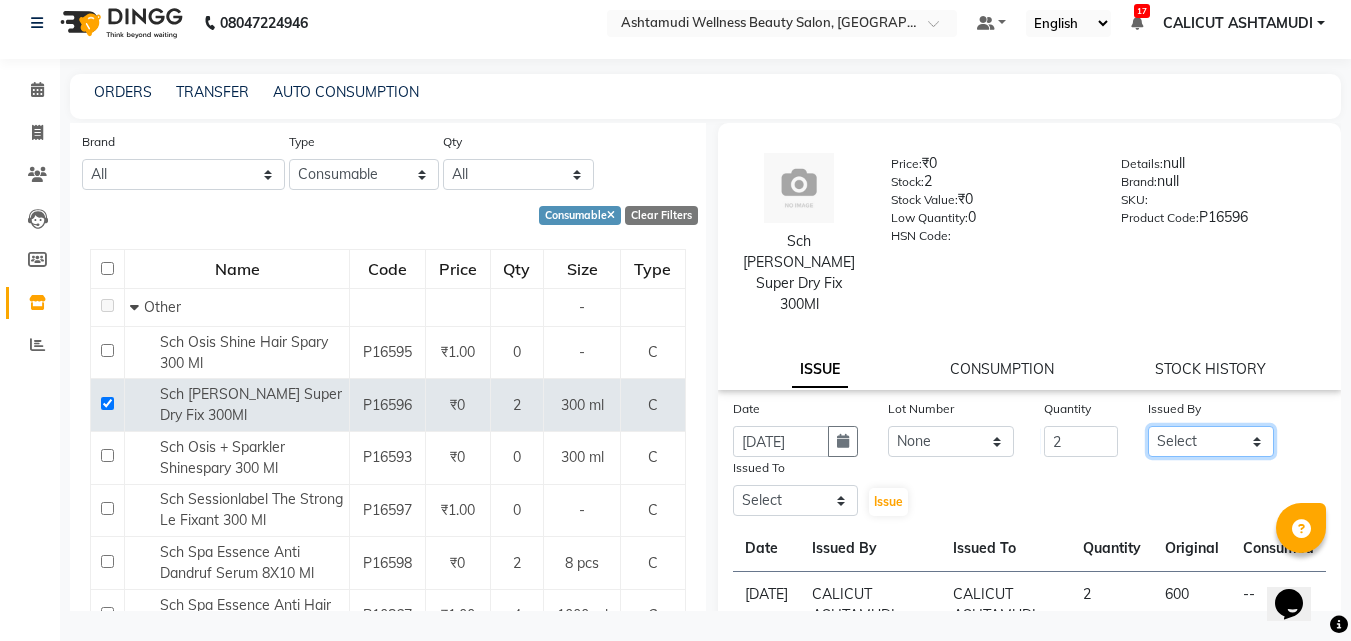 click on "Select Amala George AMBILI C ANKITHA Arya CALICUT ASHTAMUDI FRANKLY	 GRACY KRISHNA Nitesh Punam Gurung Sewan ali Sheela SUHANA  SHABU Titto" 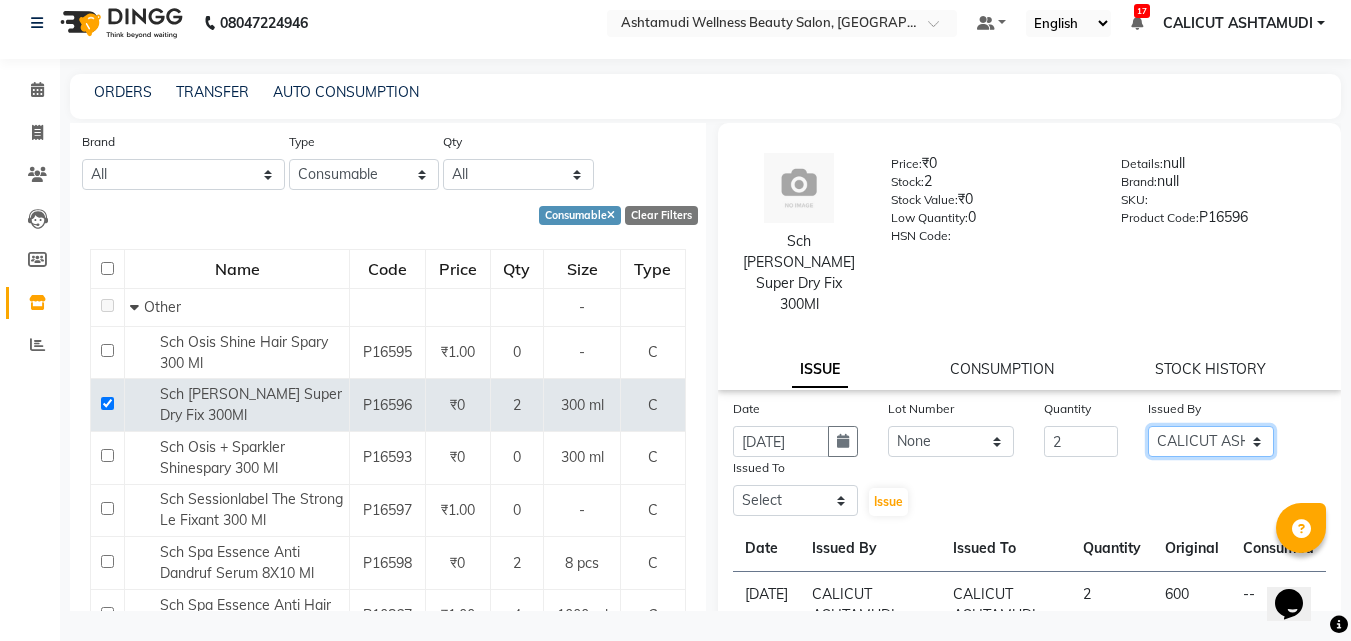 click on "Select Amala George AMBILI C ANKITHA Arya CALICUT ASHTAMUDI FRANKLY	 GRACY KRISHNA Nitesh Punam Gurung Sewan ali Sheela SUHANA  SHABU Titto" 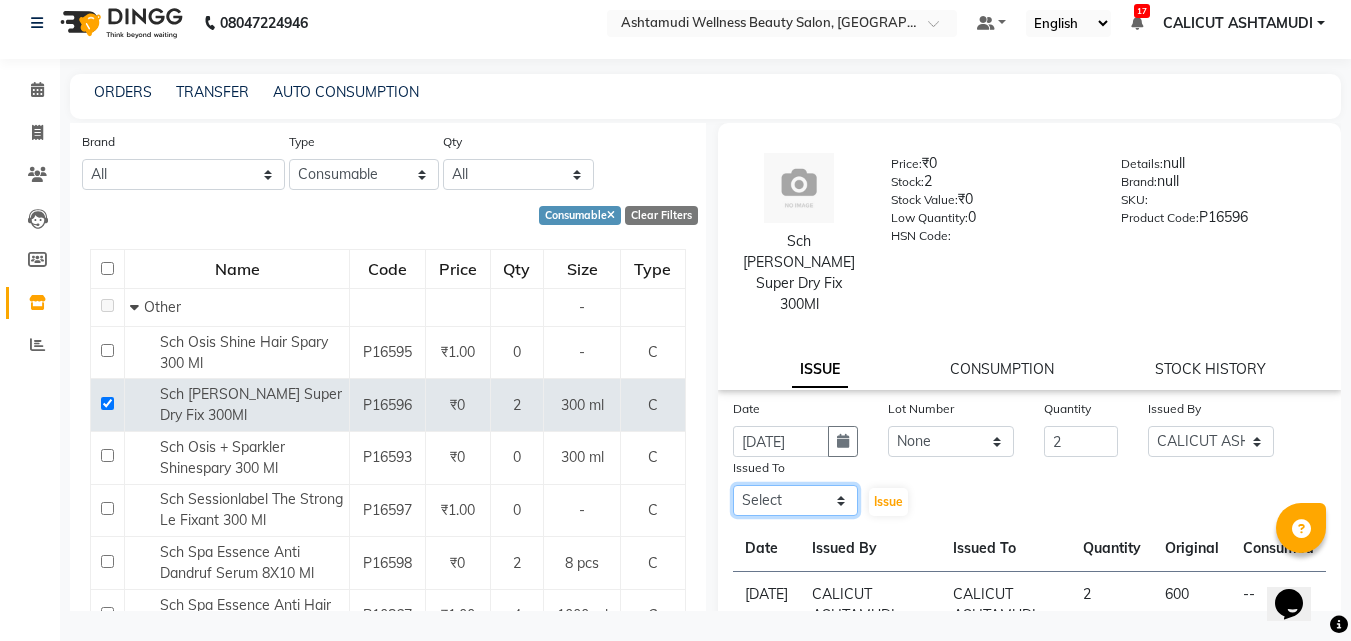 click on "Select Amala George AMBILI C ANKITHA Arya CALICUT ASHTAMUDI FRANKLY	 GRACY KRISHNA Nitesh Punam Gurung Sewan ali Sheela SUHANA  SHABU Titto" 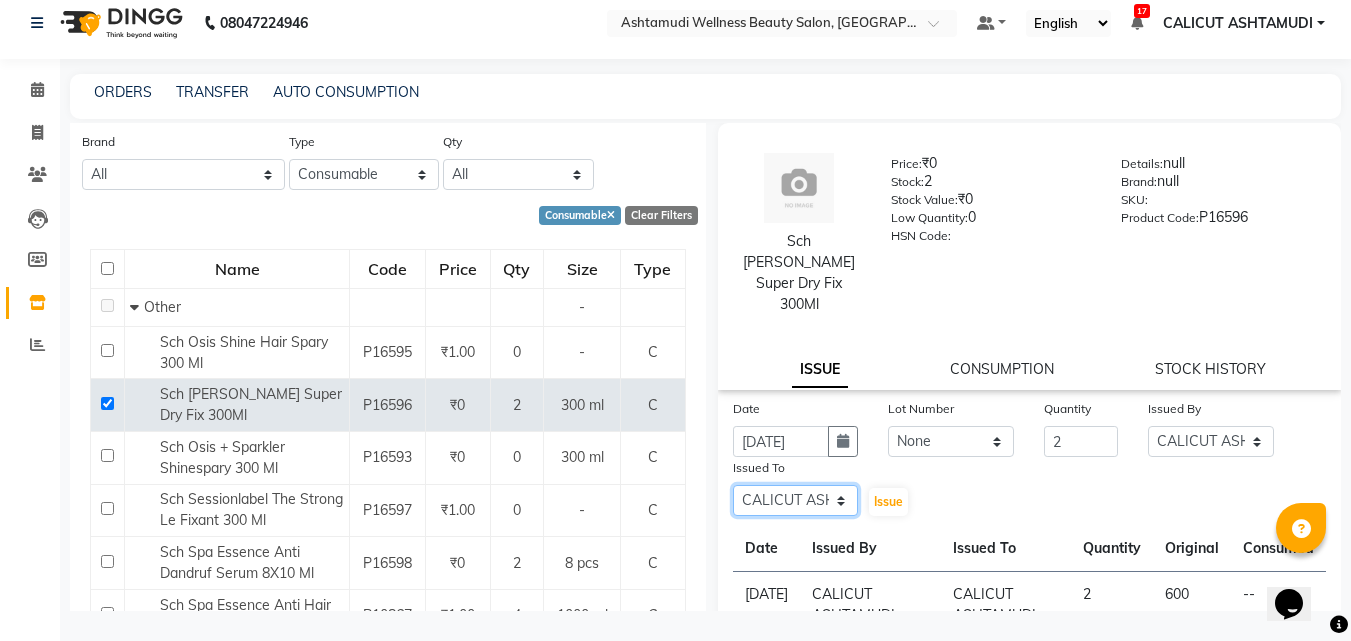 click on "Select Amala George AMBILI C ANKITHA Arya CALICUT ASHTAMUDI FRANKLY	 GRACY KRISHNA Nitesh Punam Gurung Sewan ali Sheela SUHANA  SHABU Titto" 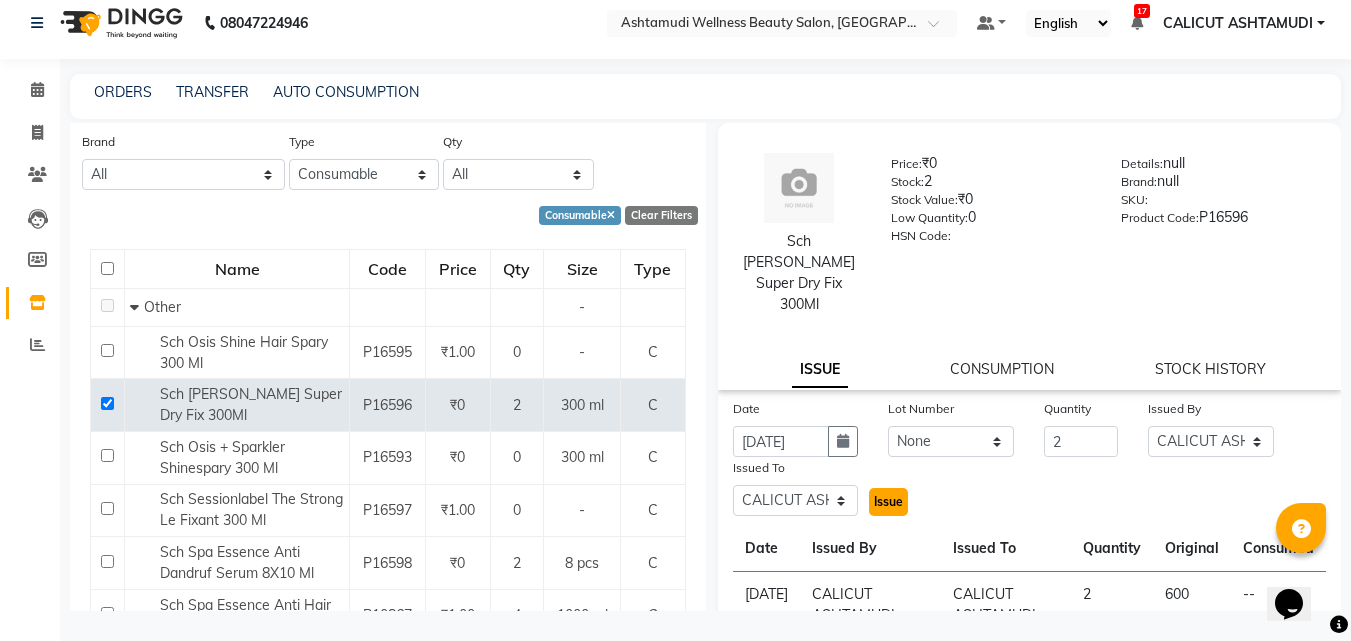 click on "Issue" 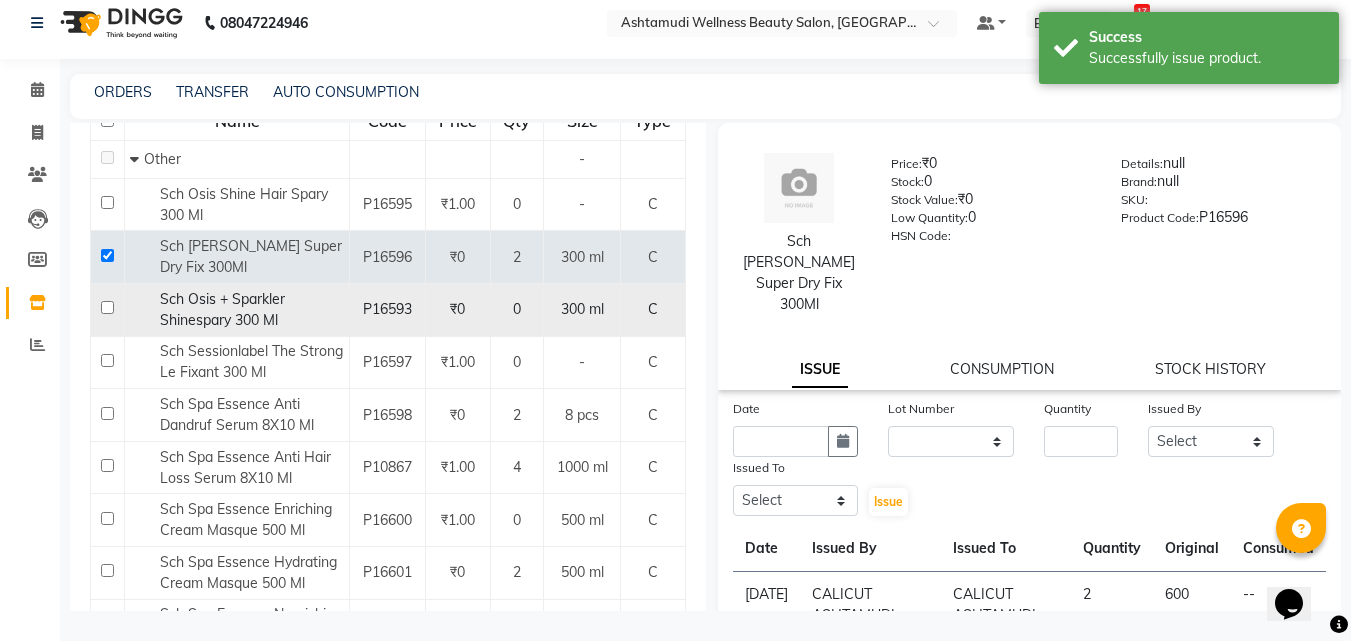 scroll, scrollTop: 300, scrollLeft: 0, axis: vertical 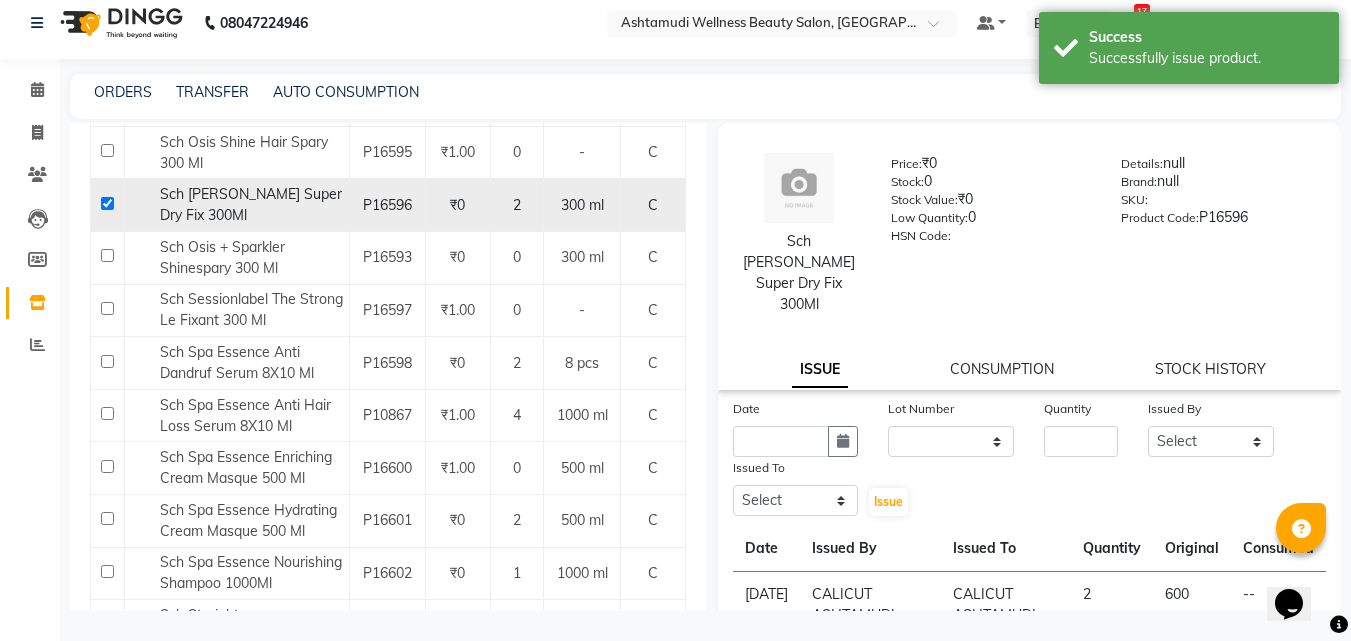 click 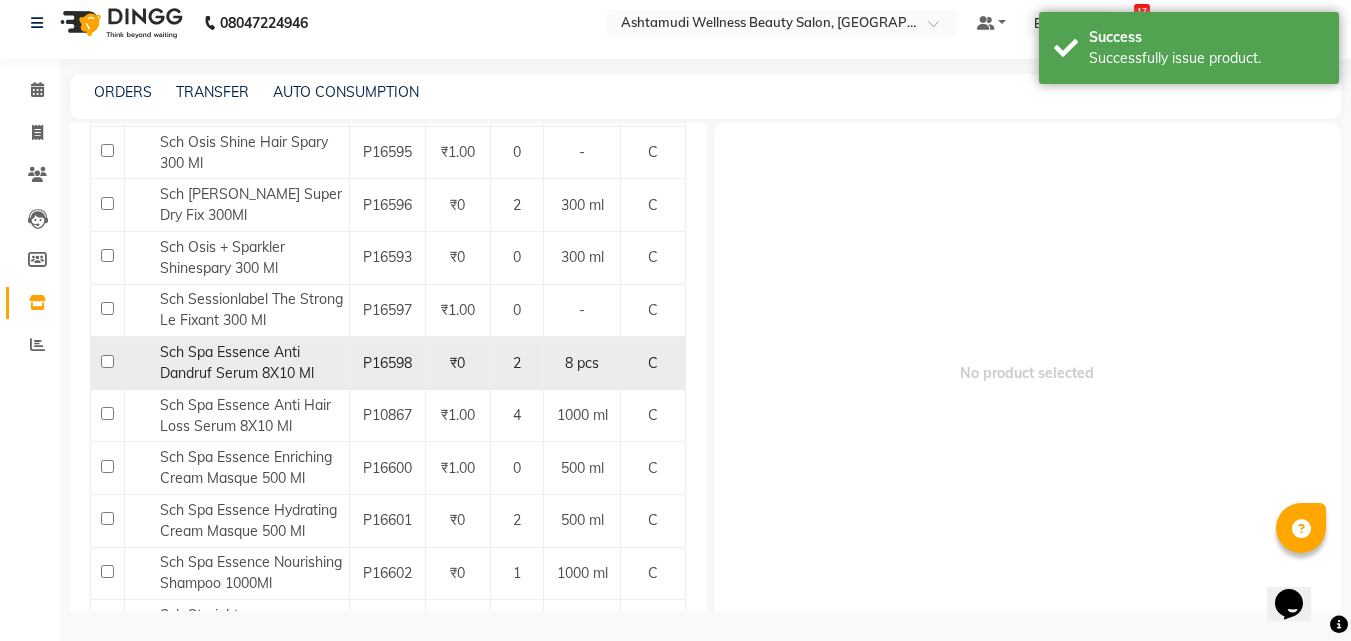 click 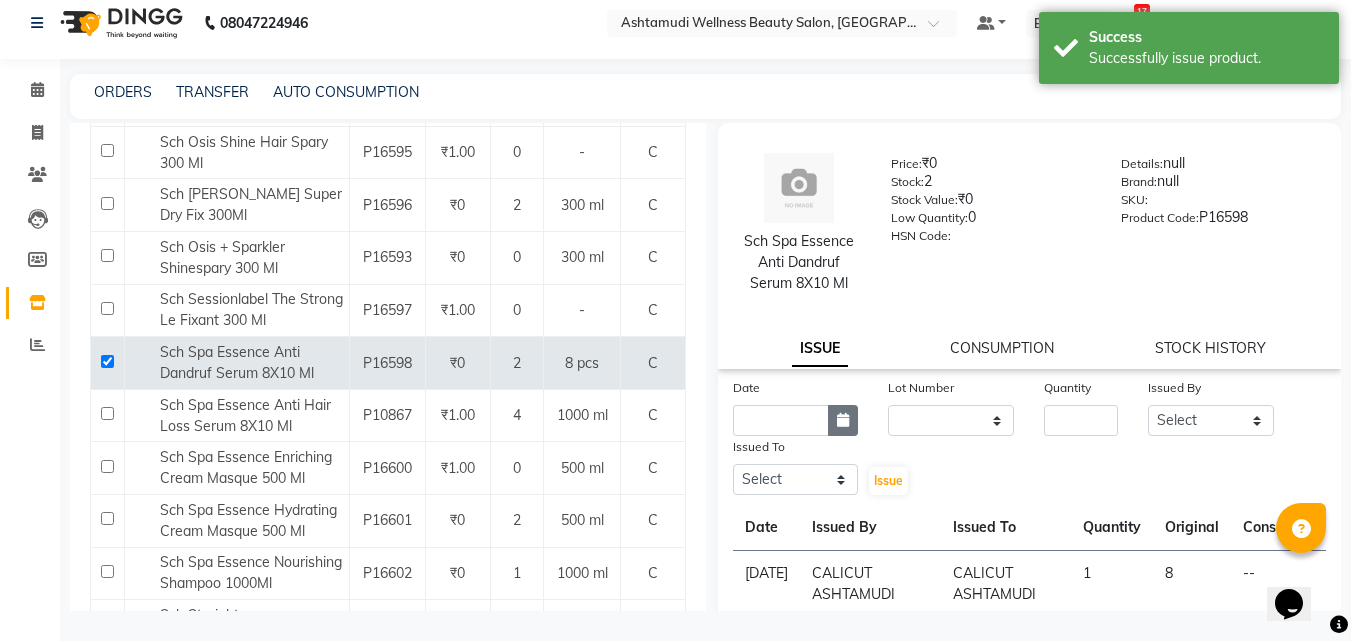 click 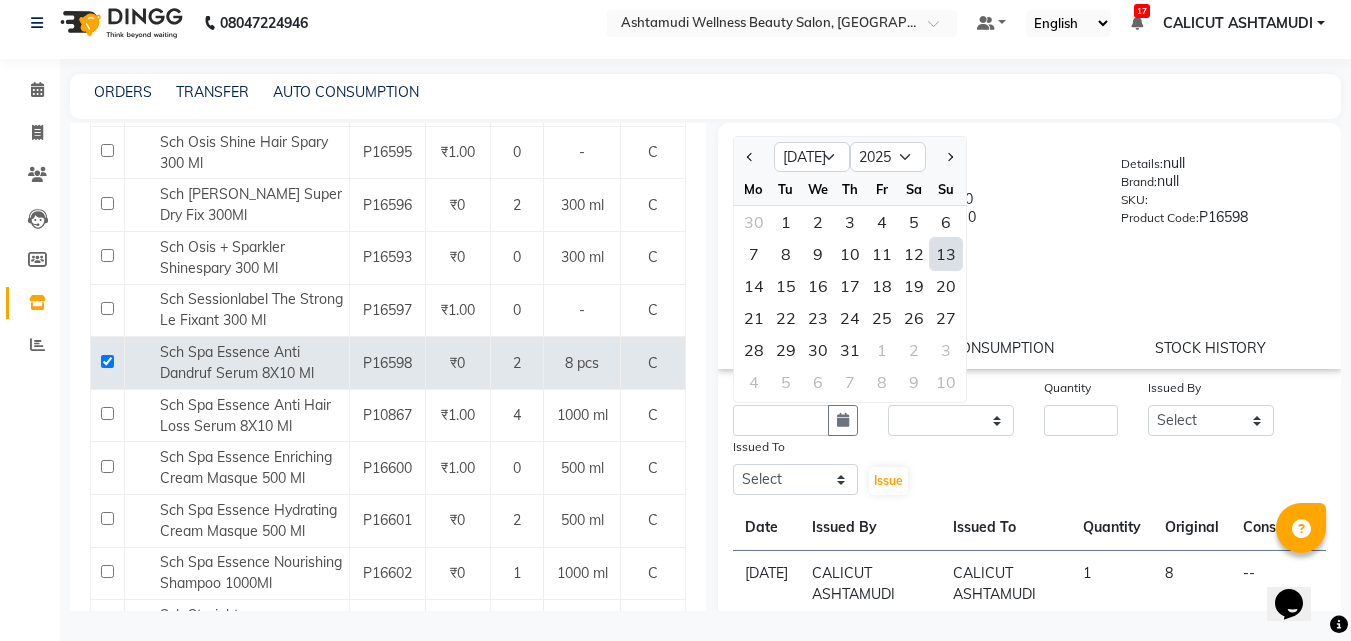 click on "13" 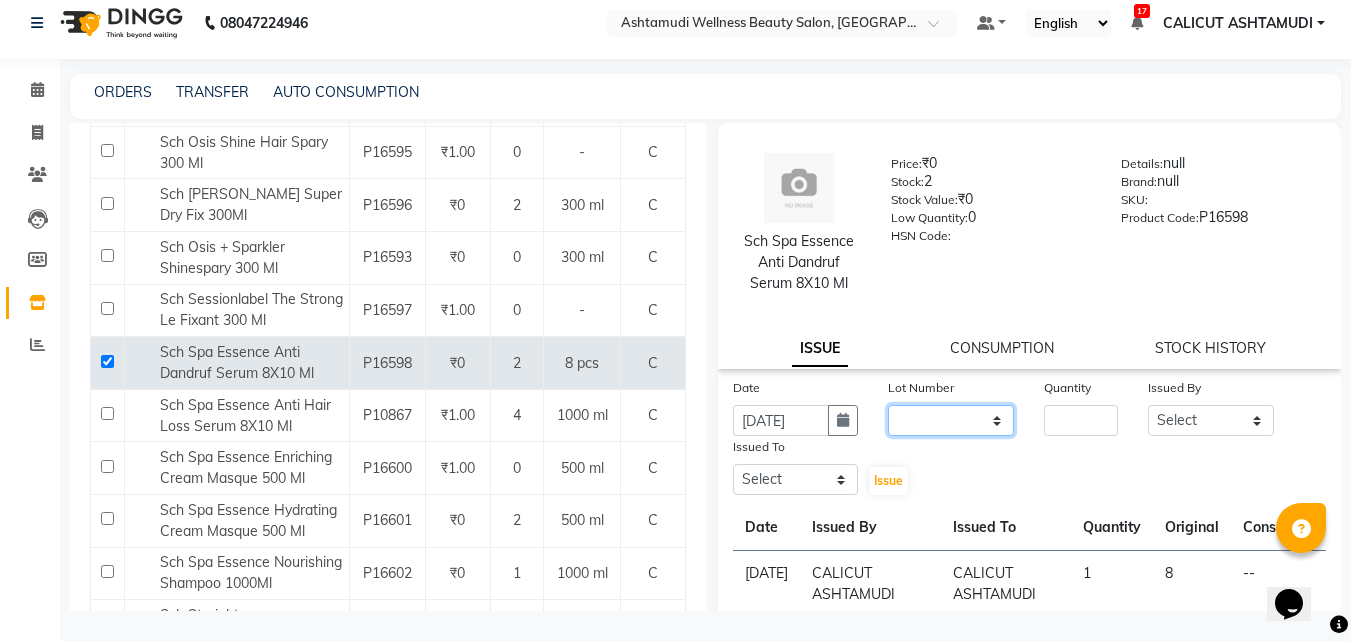 click on "None" 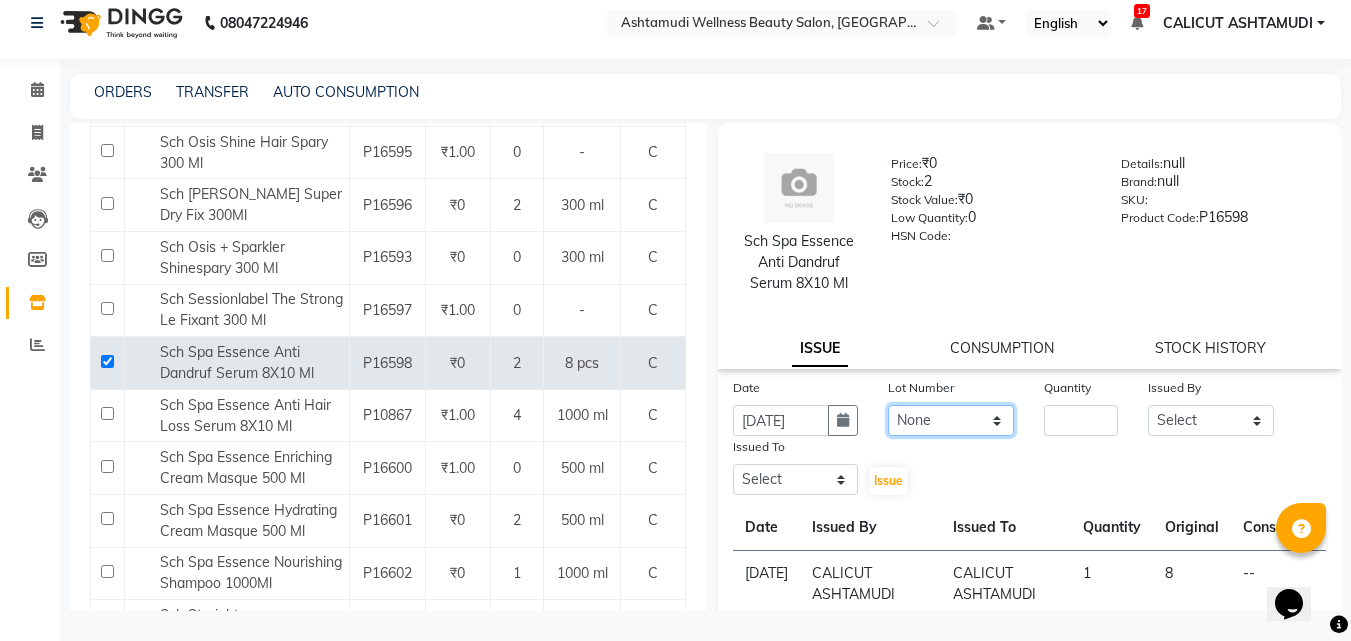 click on "None" 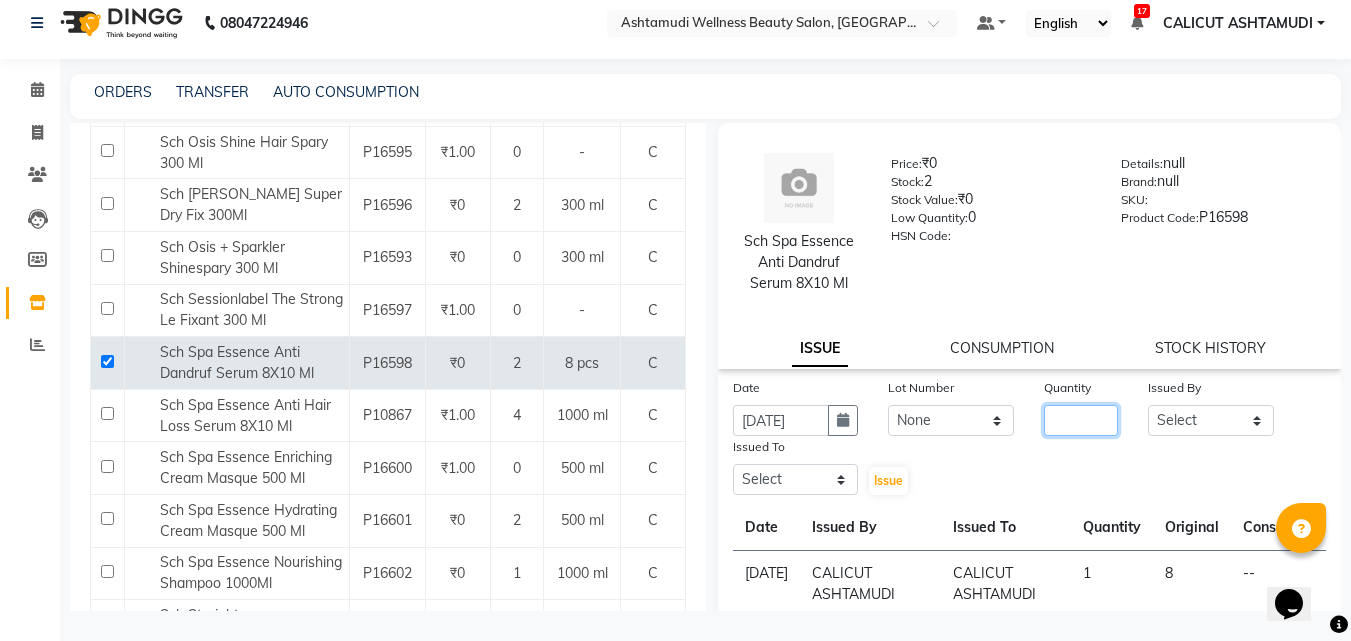 click 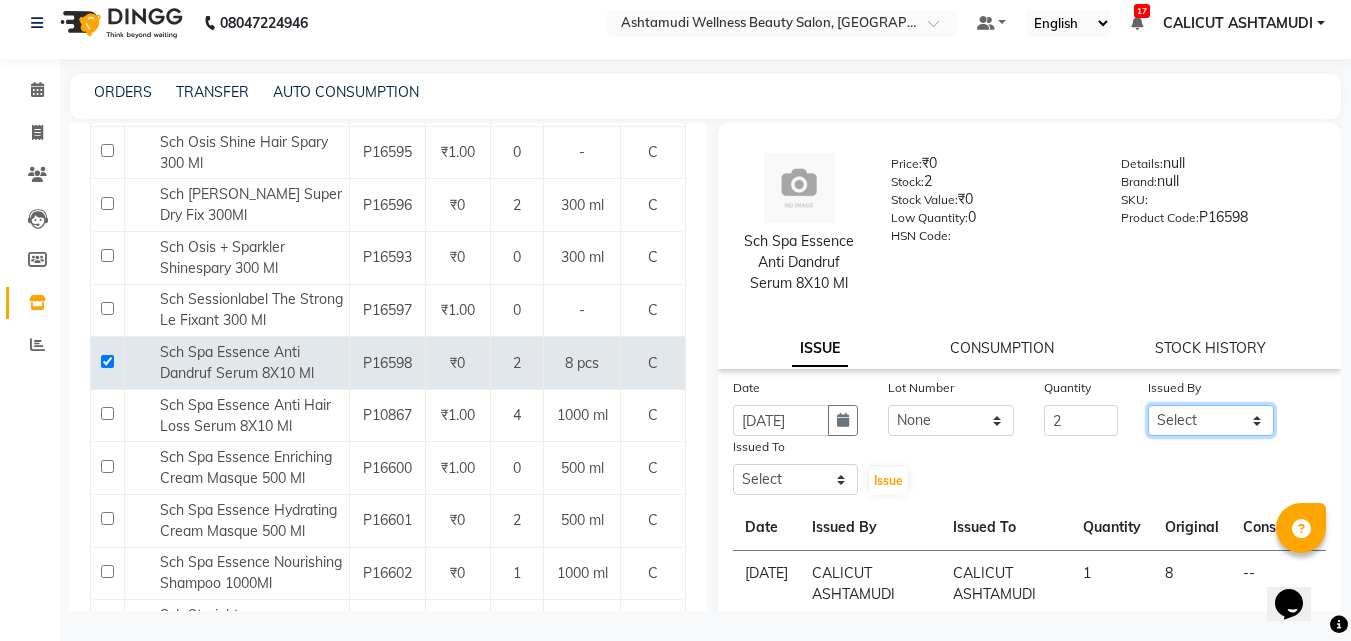 click on "Select Amala George AMBILI C ANKITHA Arya CALICUT ASHTAMUDI FRANKLY	 GRACY KRISHNA Nitesh Punam Gurung Sewan ali Sheela SUHANA  SHABU Titto" 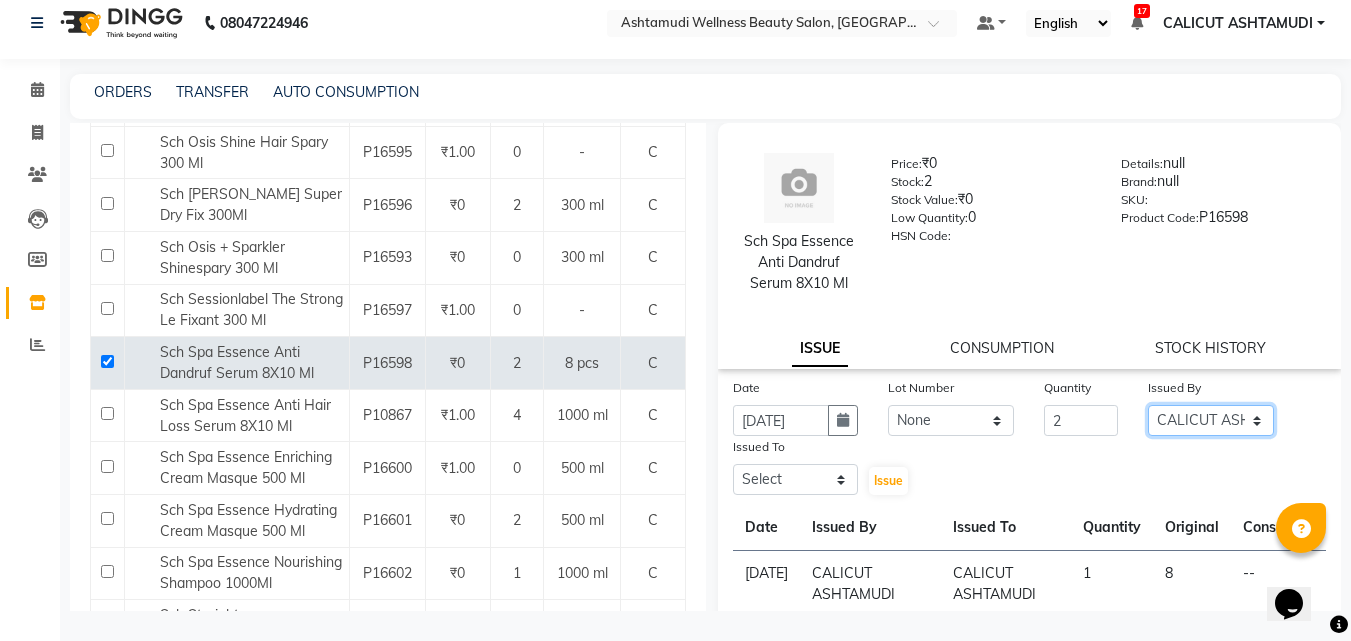click on "Select Amala George AMBILI C ANKITHA Arya CALICUT ASHTAMUDI FRANKLY	 GRACY KRISHNA Nitesh Punam Gurung Sewan ali Sheela SUHANA  SHABU Titto" 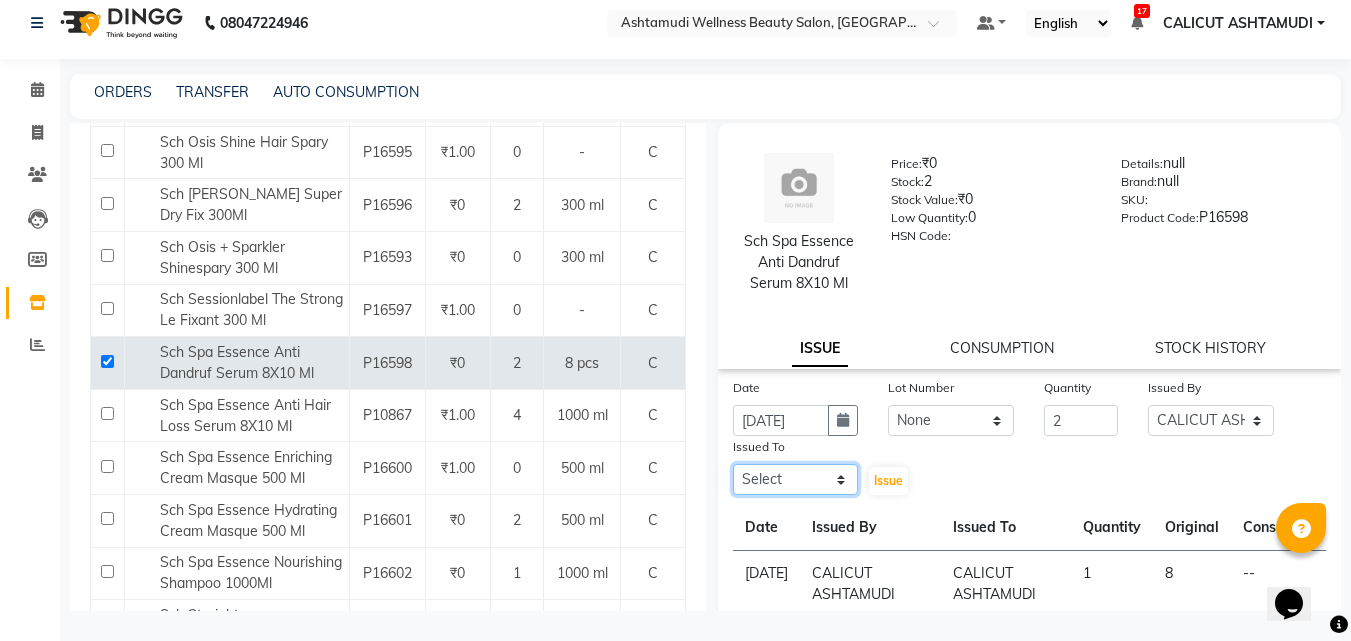 drag, startPoint x: 789, startPoint y: 481, endPoint x: 792, endPoint y: 469, distance: 12.369317 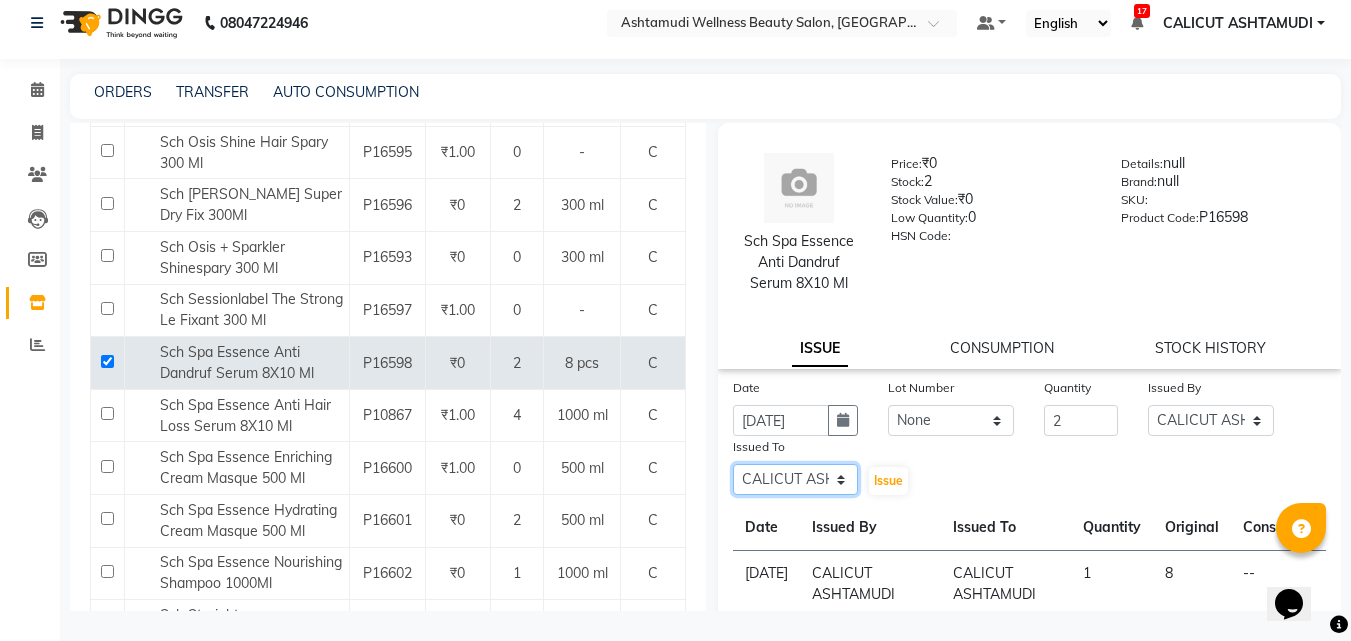 click on "Select Amala George AMBILI C ANKITHA Arya CALICUT ASHTAMUDI FRANKLY	 GRACY KRISHNA Nitesh Punam Gurung Sewan ali Sheela SUHANA  SHABU Titto" 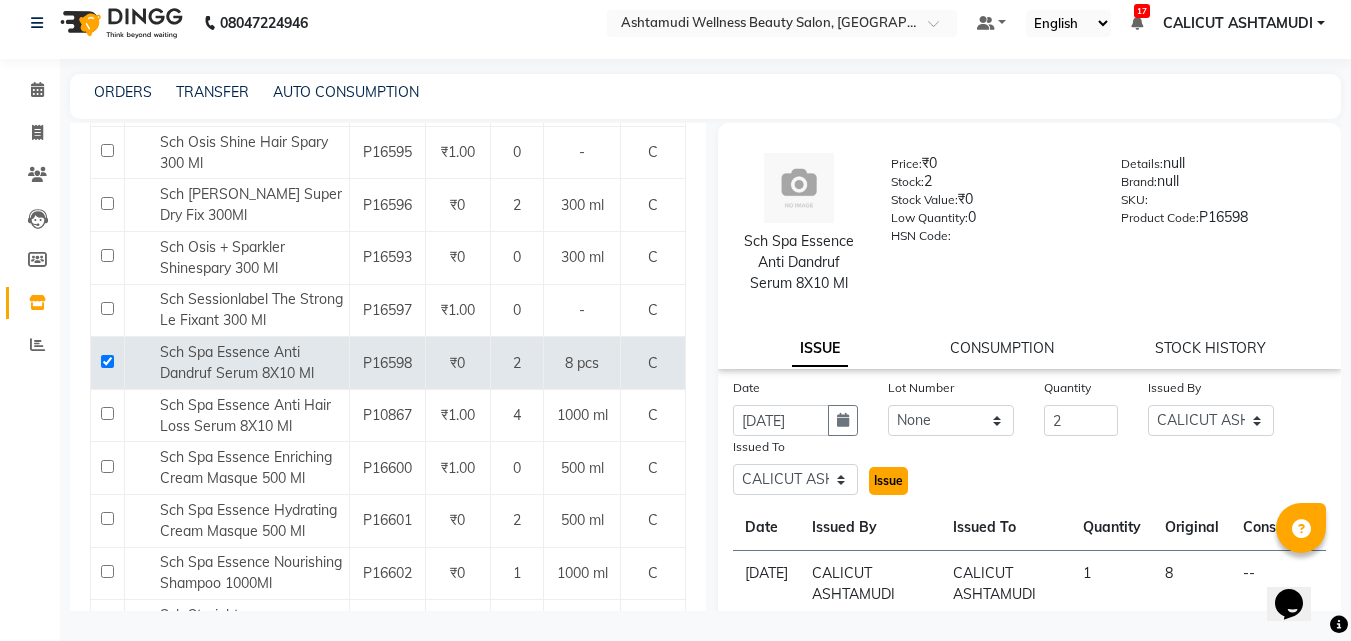 click on "Issue" 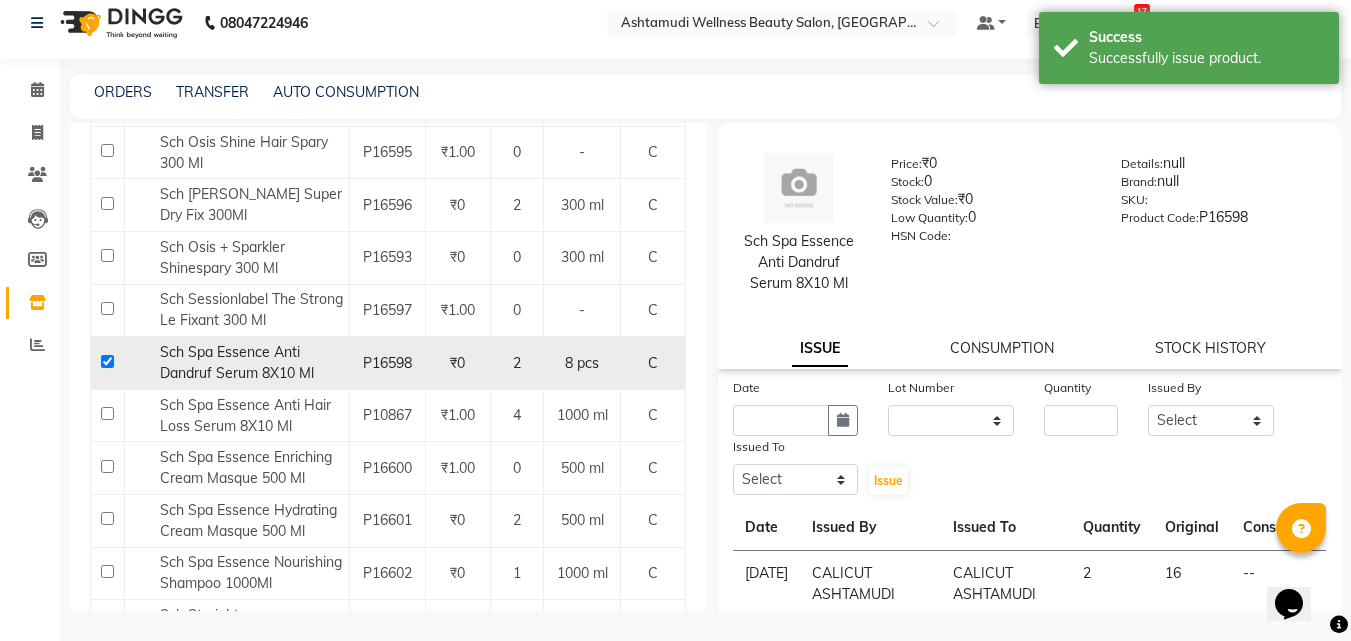 click 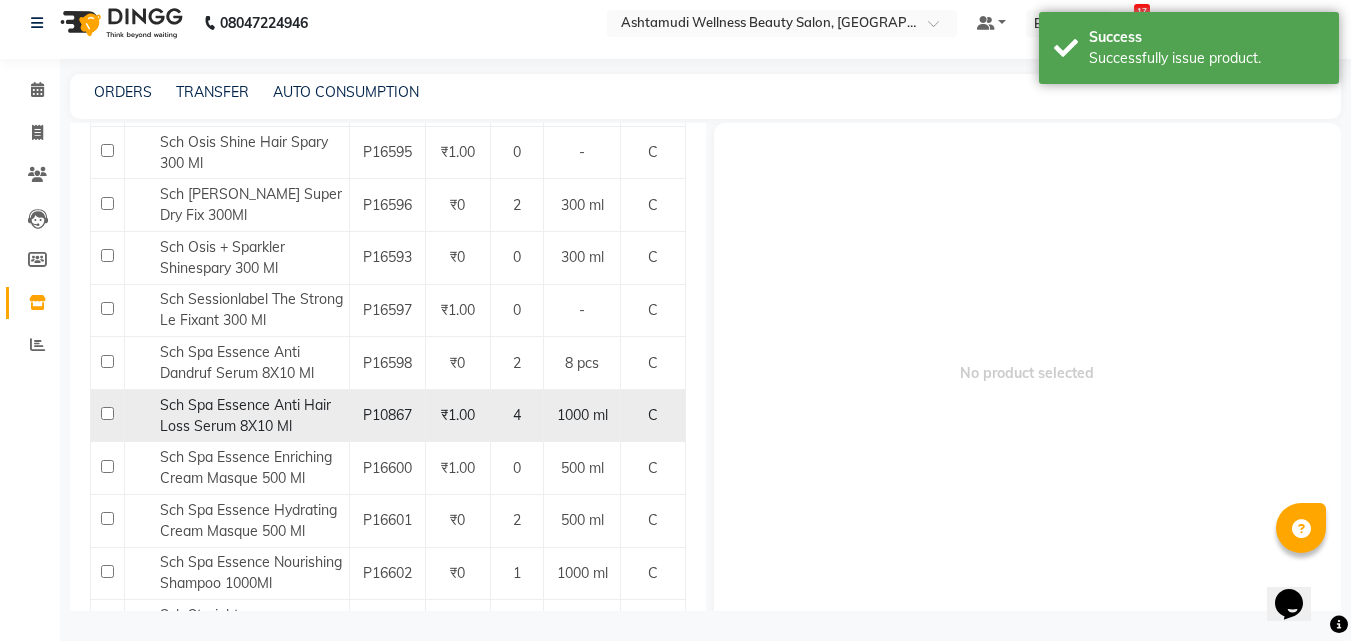 click 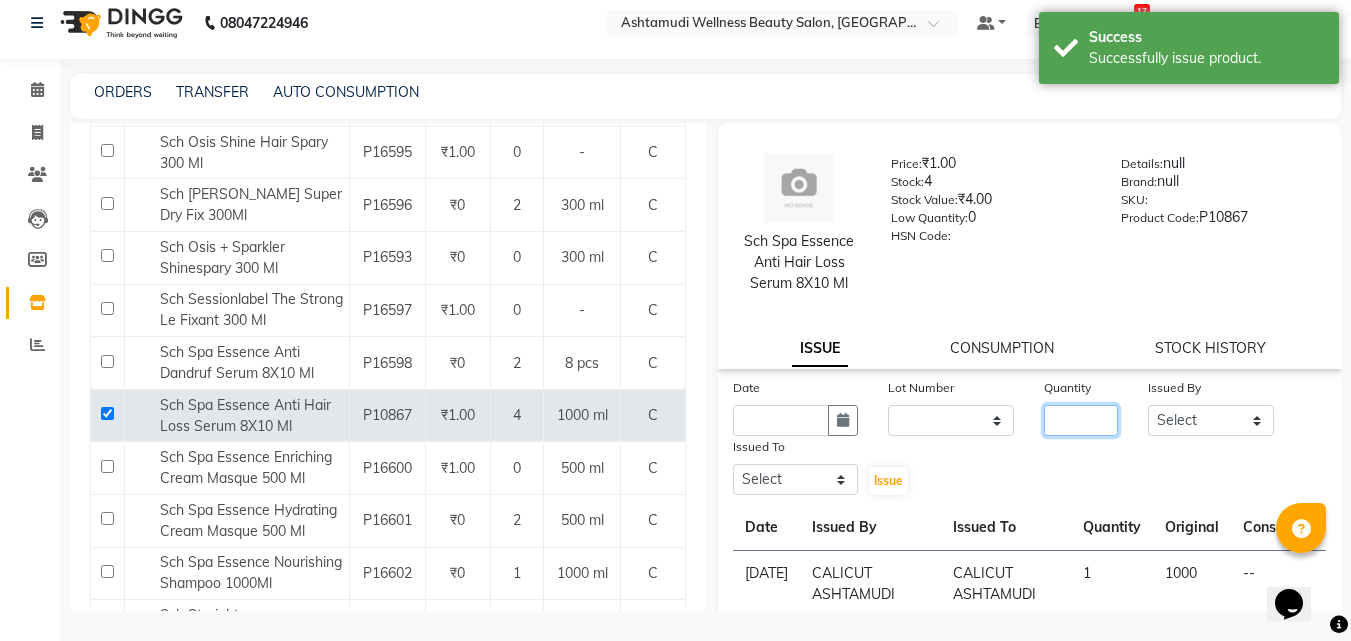 click 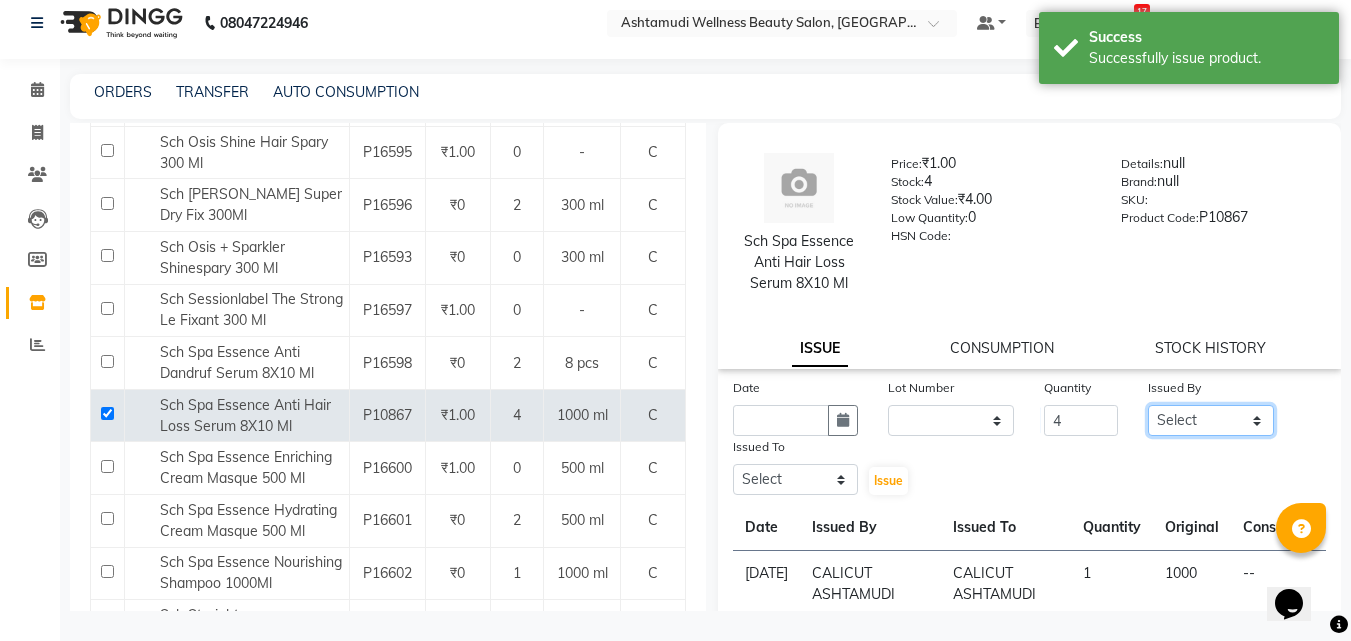 click on "Select Amala George AMBILI C ANKITHA Arya CALICUT ASHTAMUDI FRANKLY	 GRACY KRISHNA Nitesh Punam Gurung Sewan ali Sheela SUHANA  SHABU Titto" 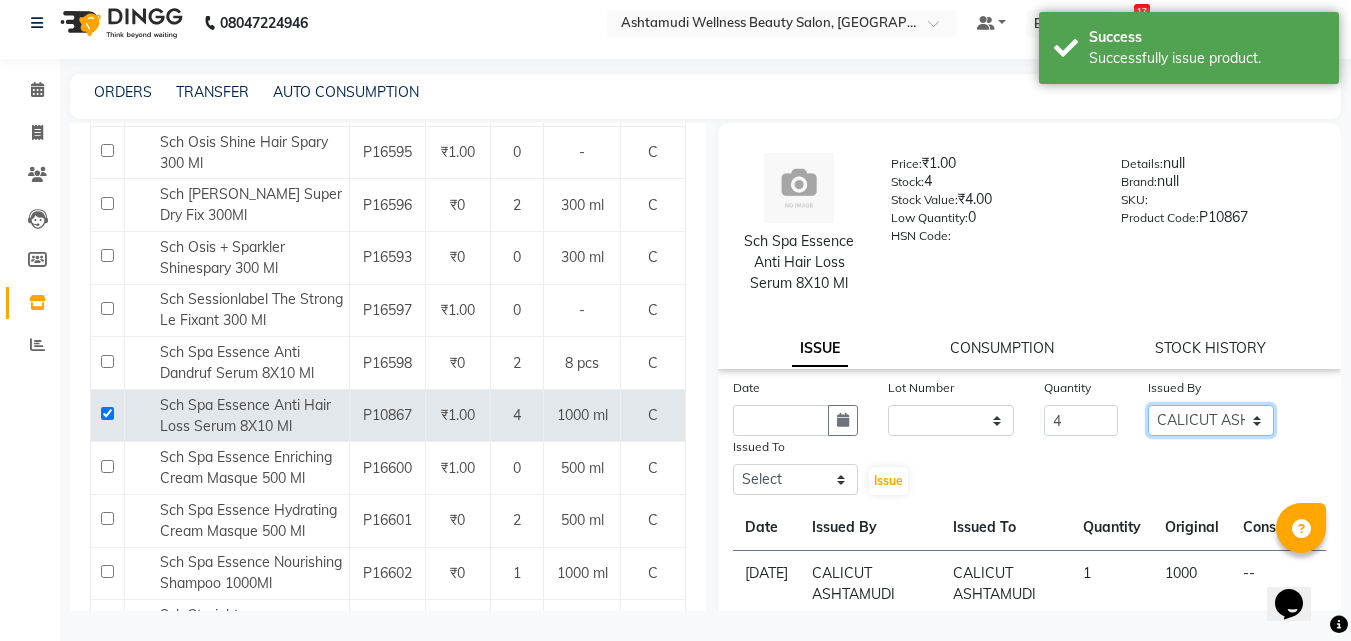 click on "Select Amala George AMBILI C ANKITHA Arya CALICUT ASHTAMUDI FRANKLY	 GRACY KRISHNA Nitesh Punam Gurung Sewan ali Sheela SUHANA  SHABU Titto" 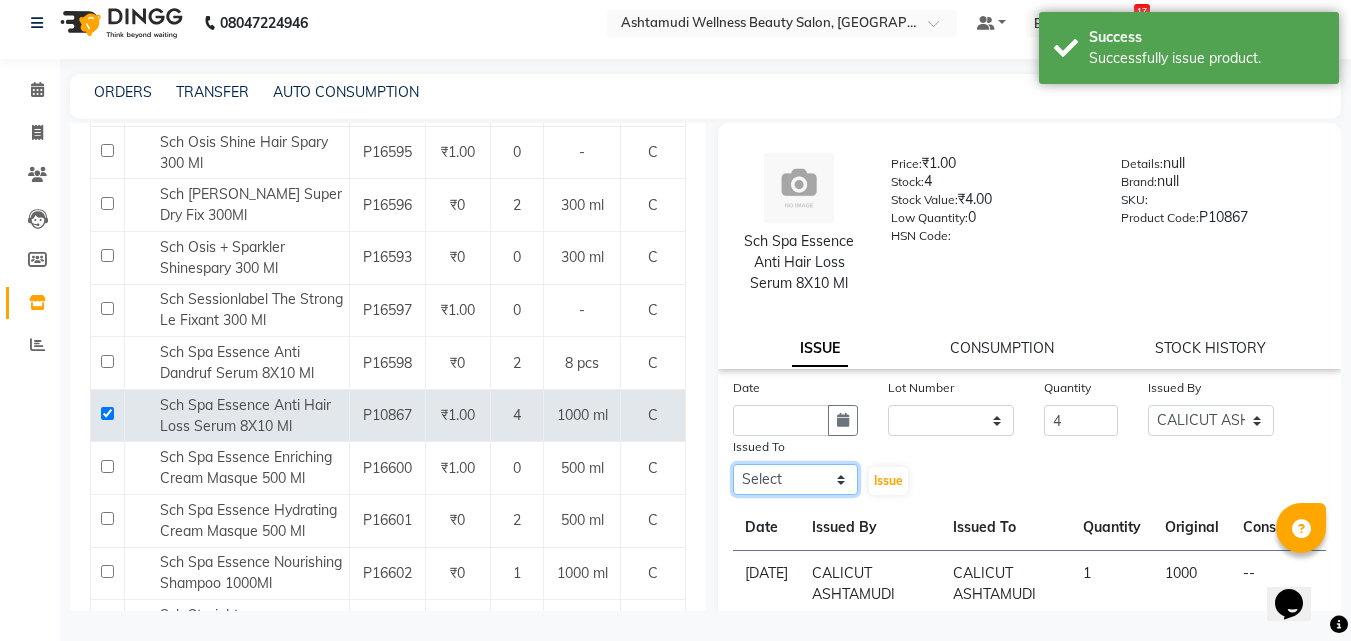 click on "Select Amala George AMBILI C ANKITHA Arya CALICUT ASHTAMUDI FRANKLY	 GRACY KRISHNA Nitesh Punam Gurung Sewan ali Sheela SUHANA  SHABU Titto" 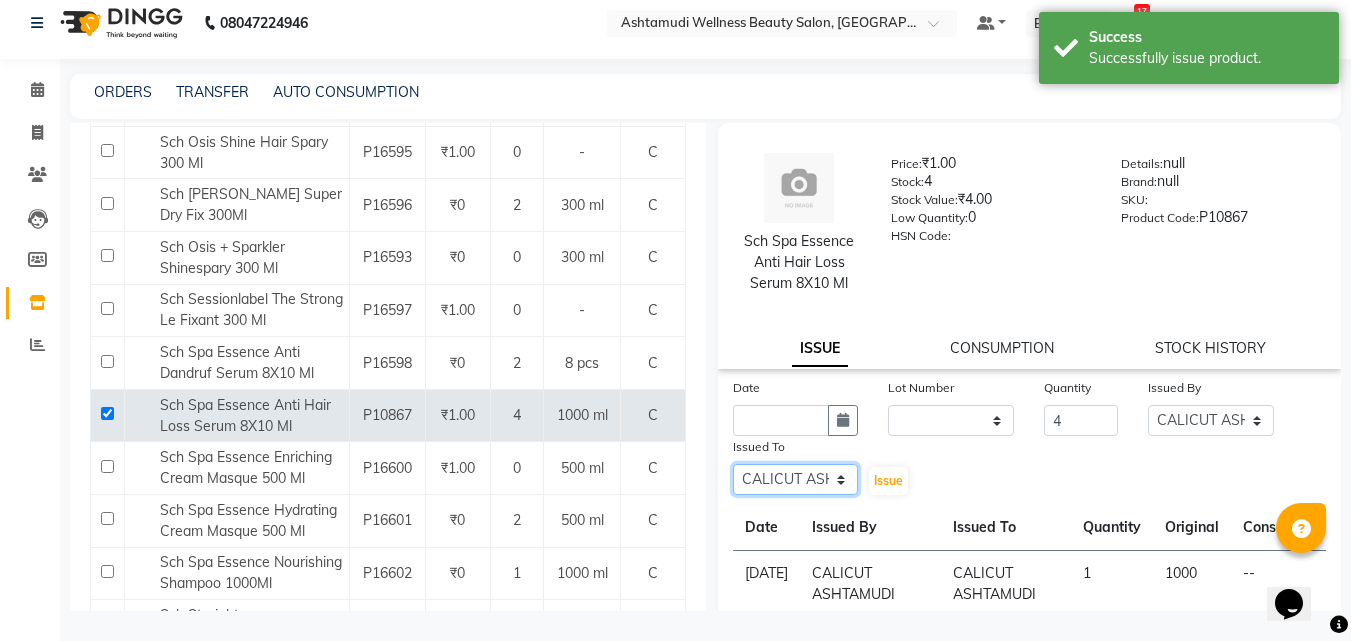 click on "Select Amala George AMBILI C ANKITHA Arya CALICUT ASHTAMUDI FRANKLY	 GRACY KRISHNA Nitesh Punam Gurung Sewan ali Sheela SUHANA  SHABU Titto" 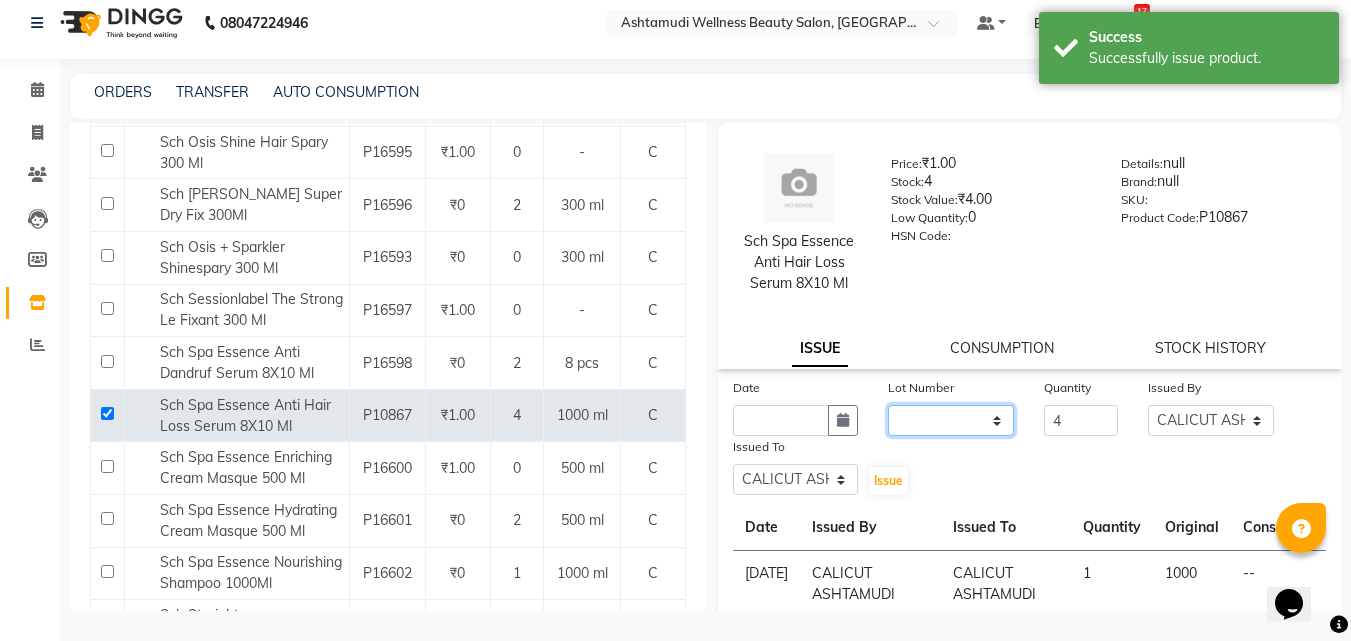 click on "None" 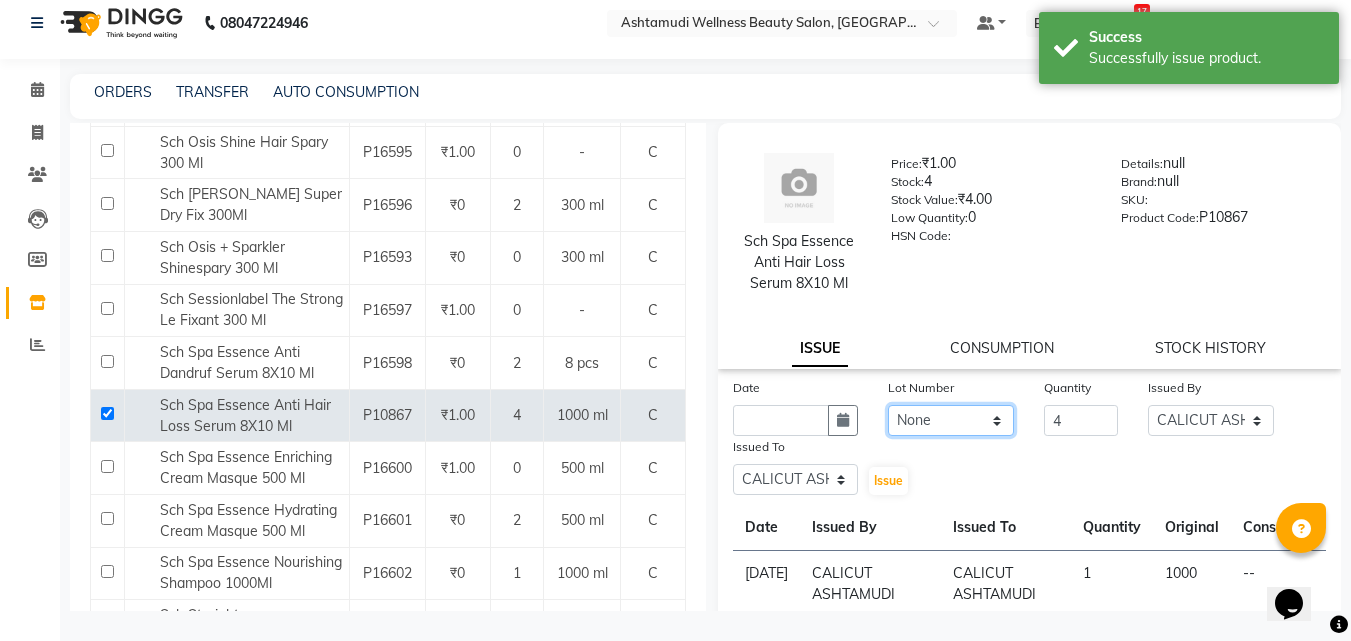click on "None" 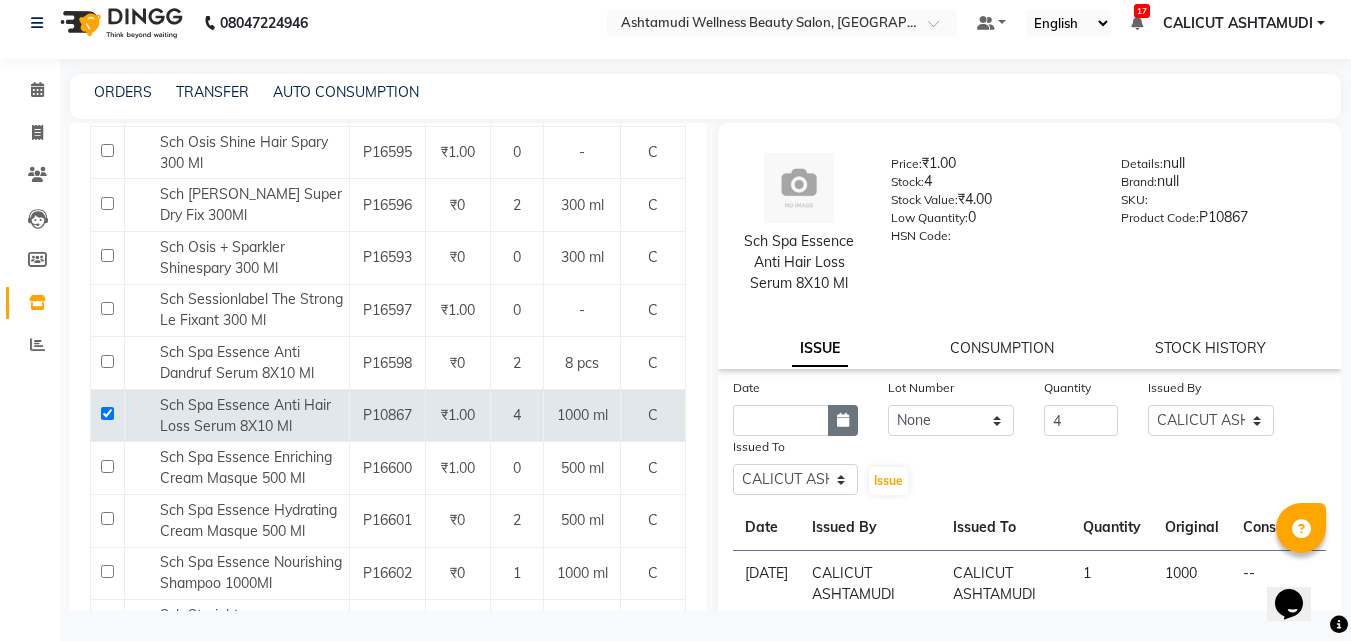 click 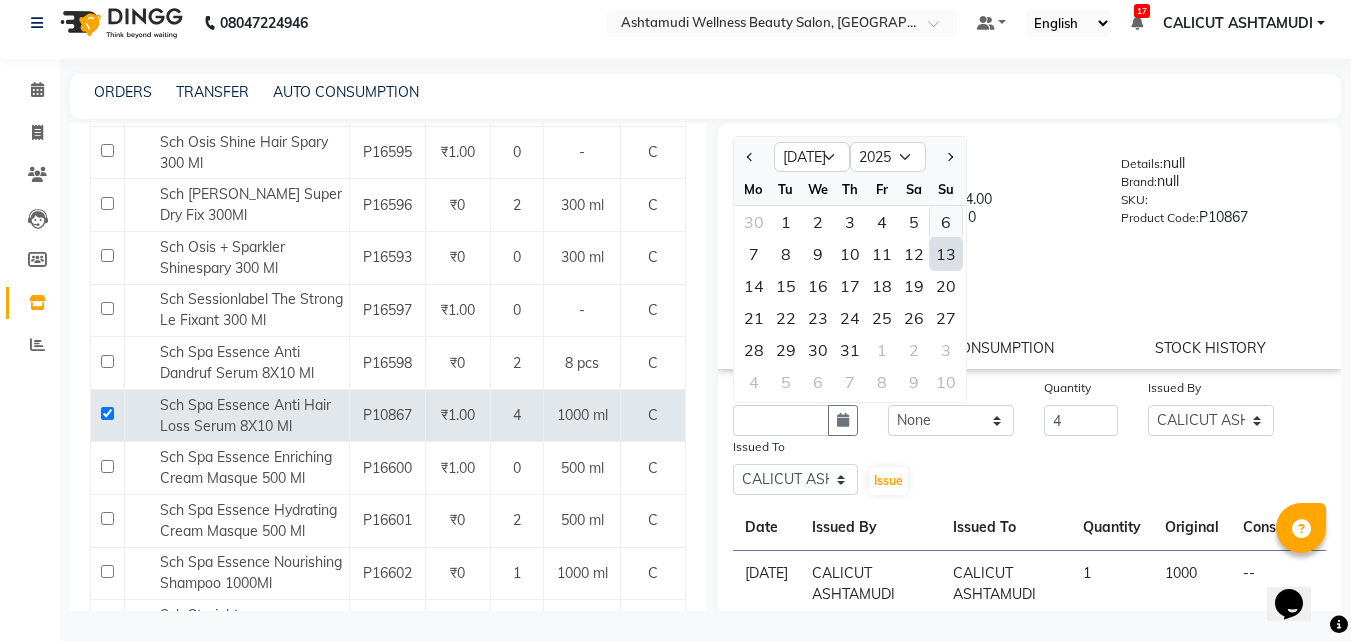 click on "6" 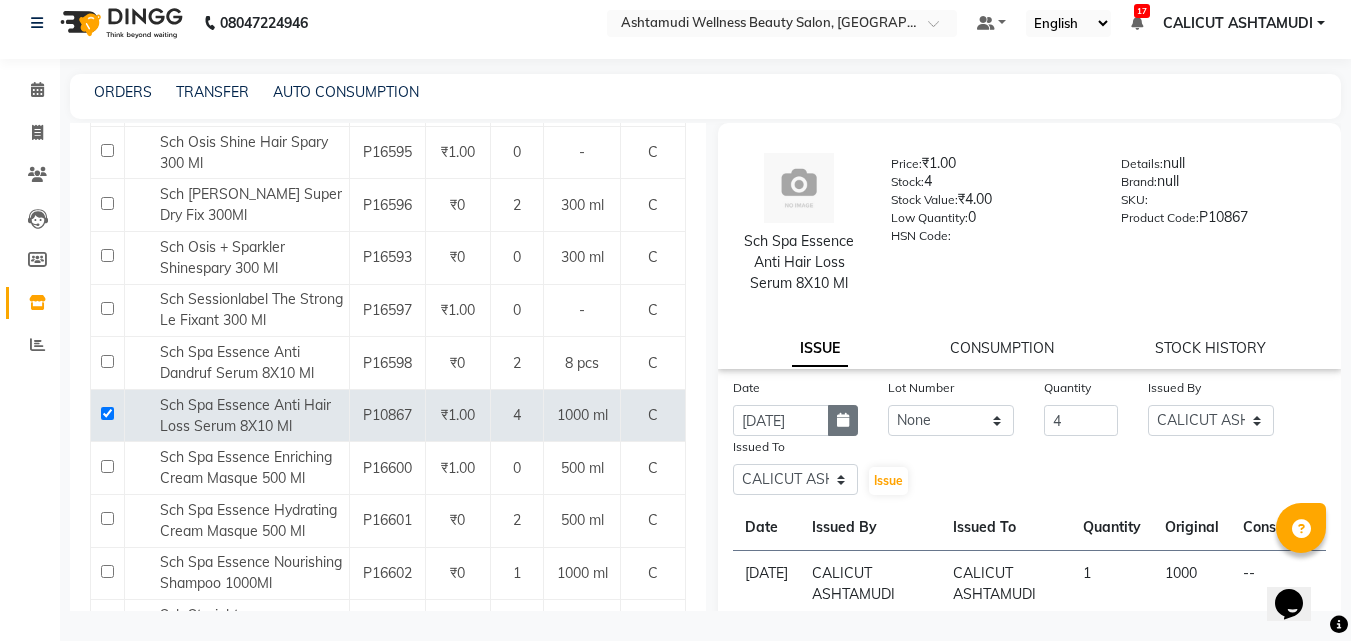 click 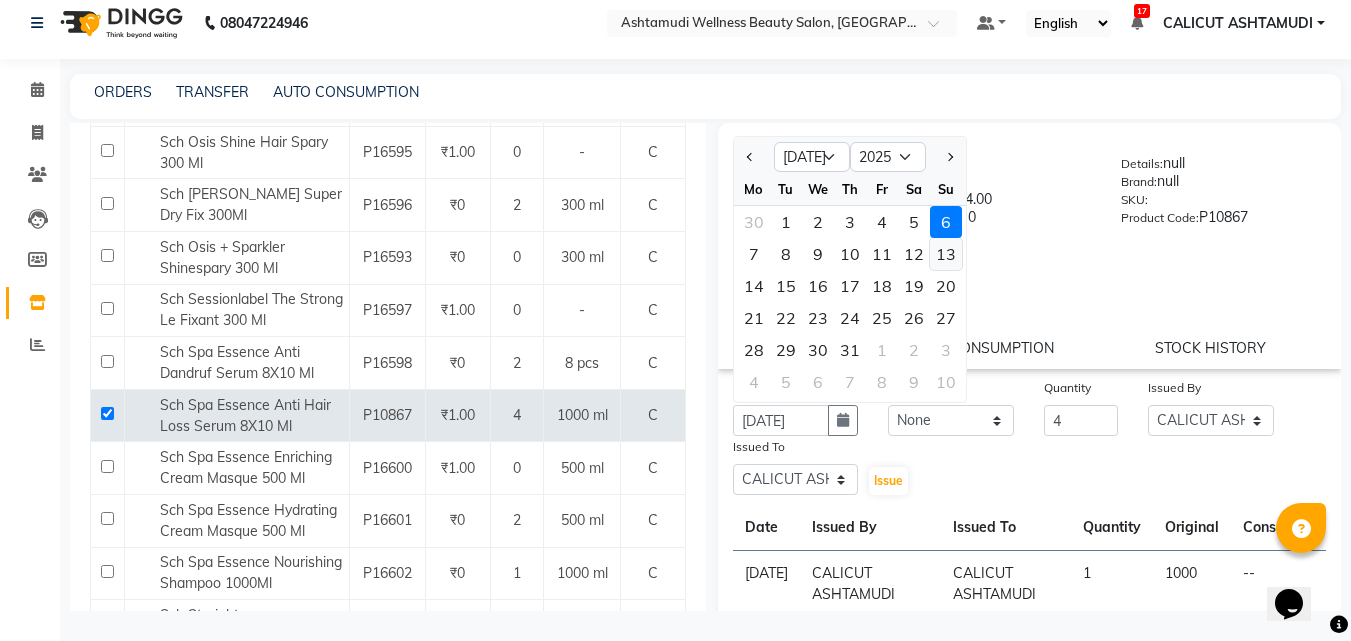 click on "13" 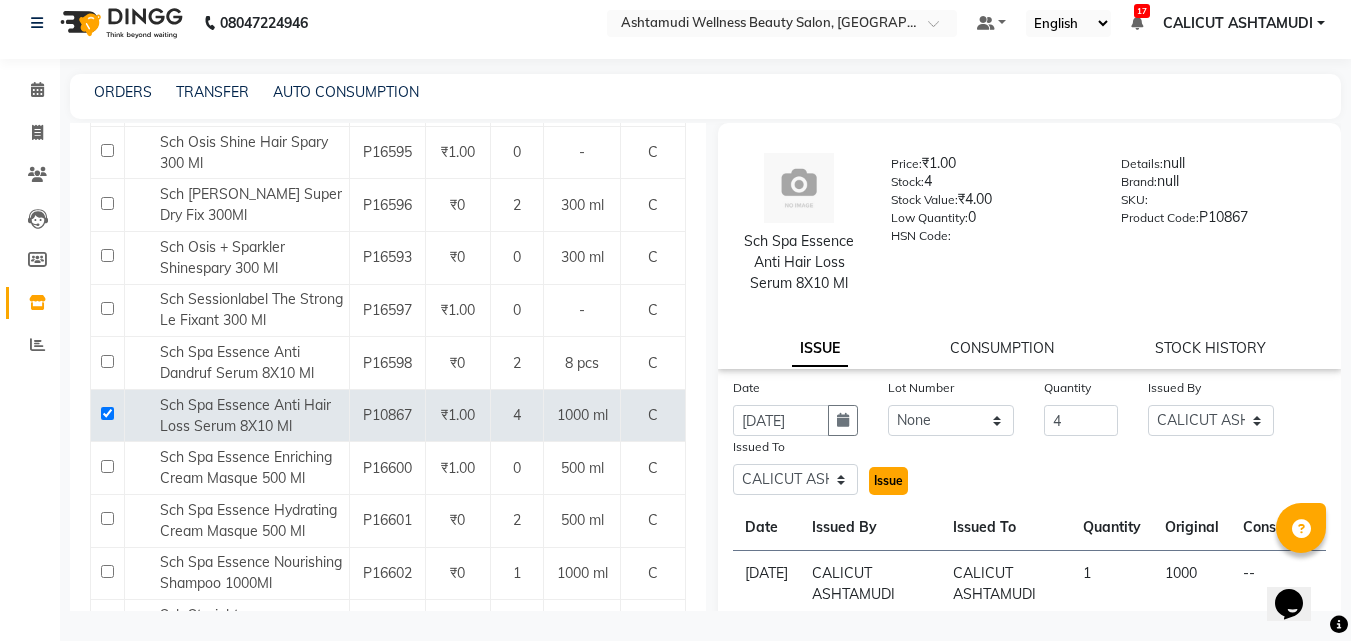 click on "Issue" 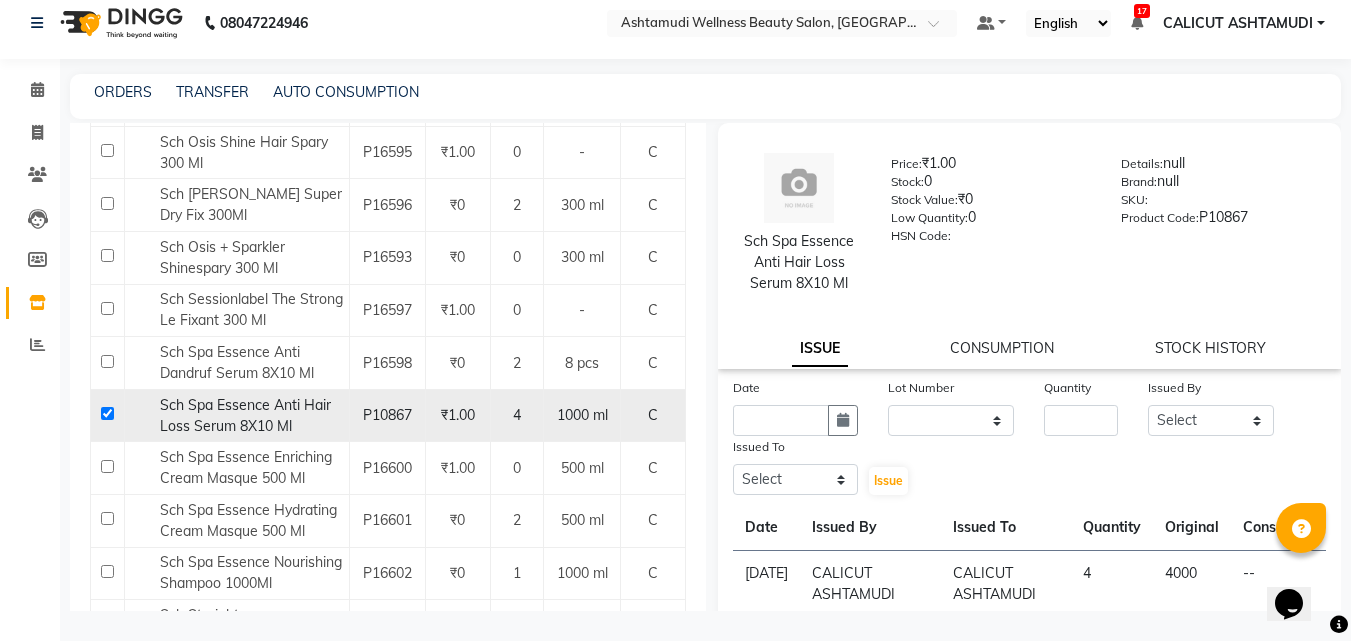 click 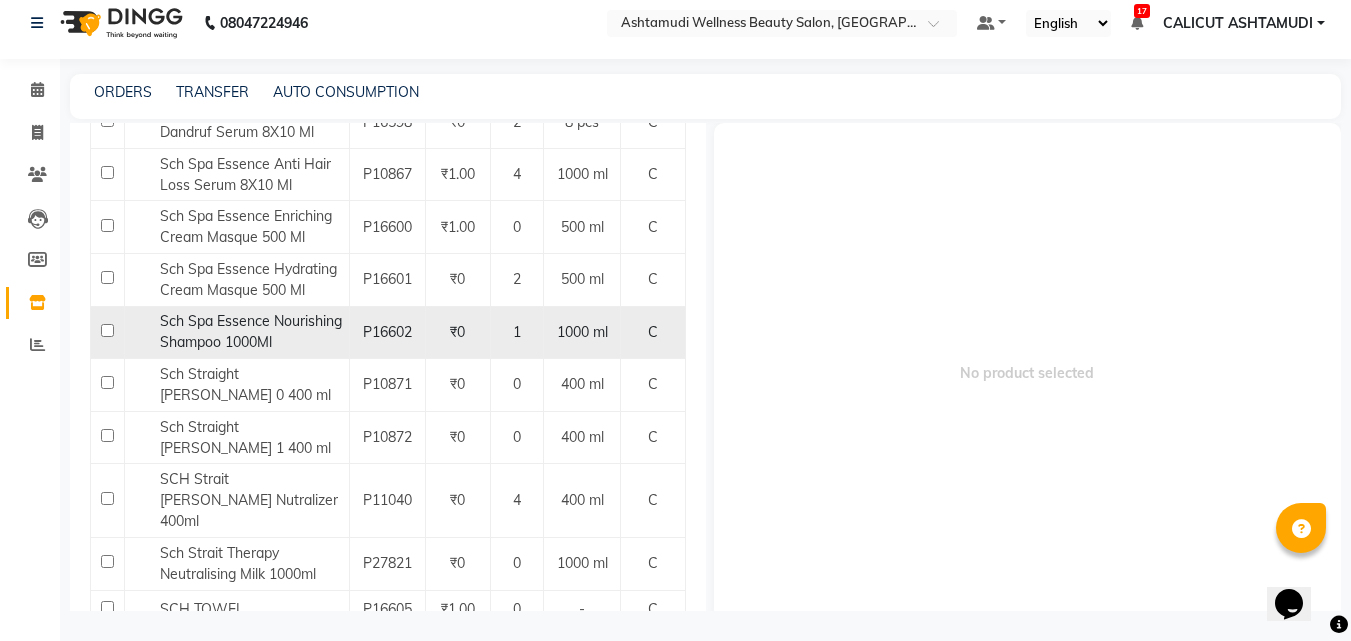 scroll, scrollTop: 568, scrollLeft: 0, axis: vertical 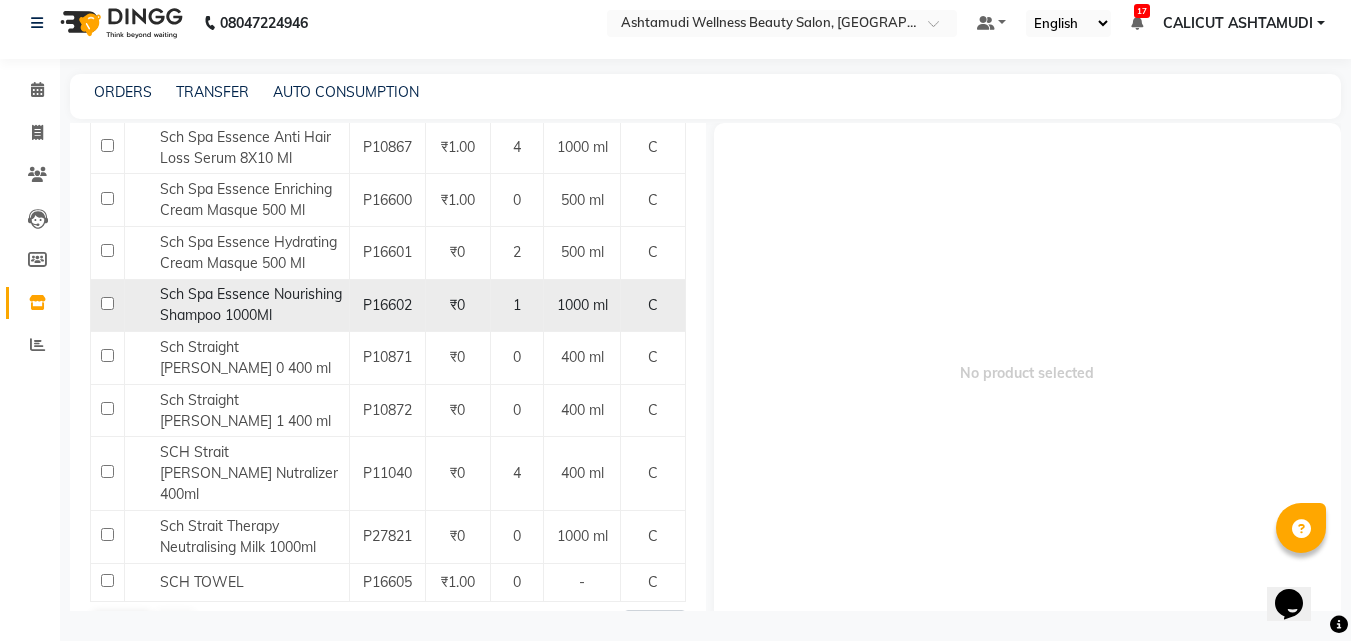 click 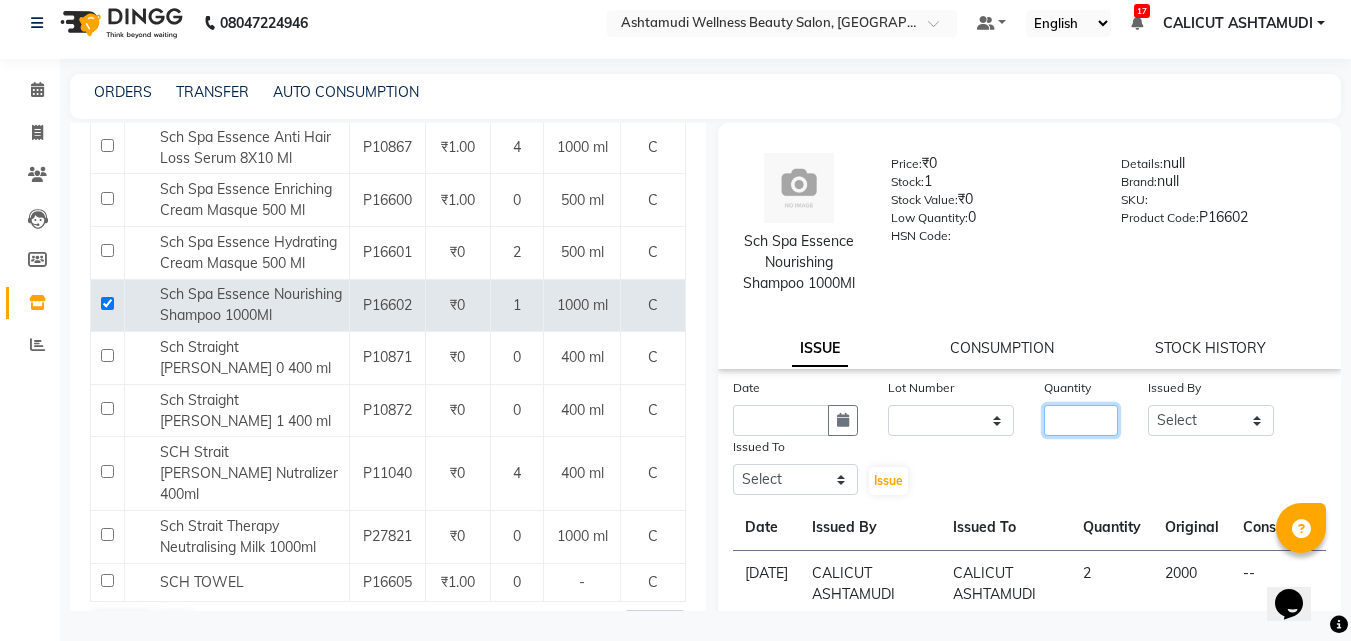 click 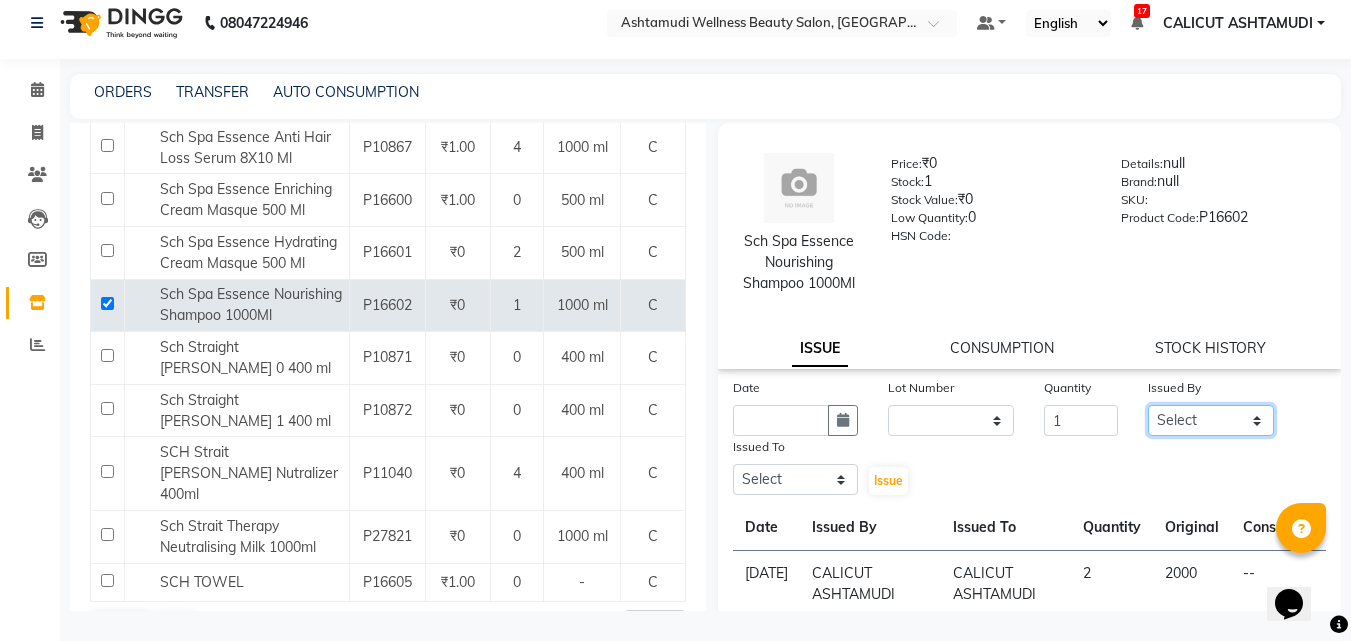 drag, startPoint x: 1165, startPoint y: 420, endPoint x: 1171, endPoint y: 409, distance: 12.529964 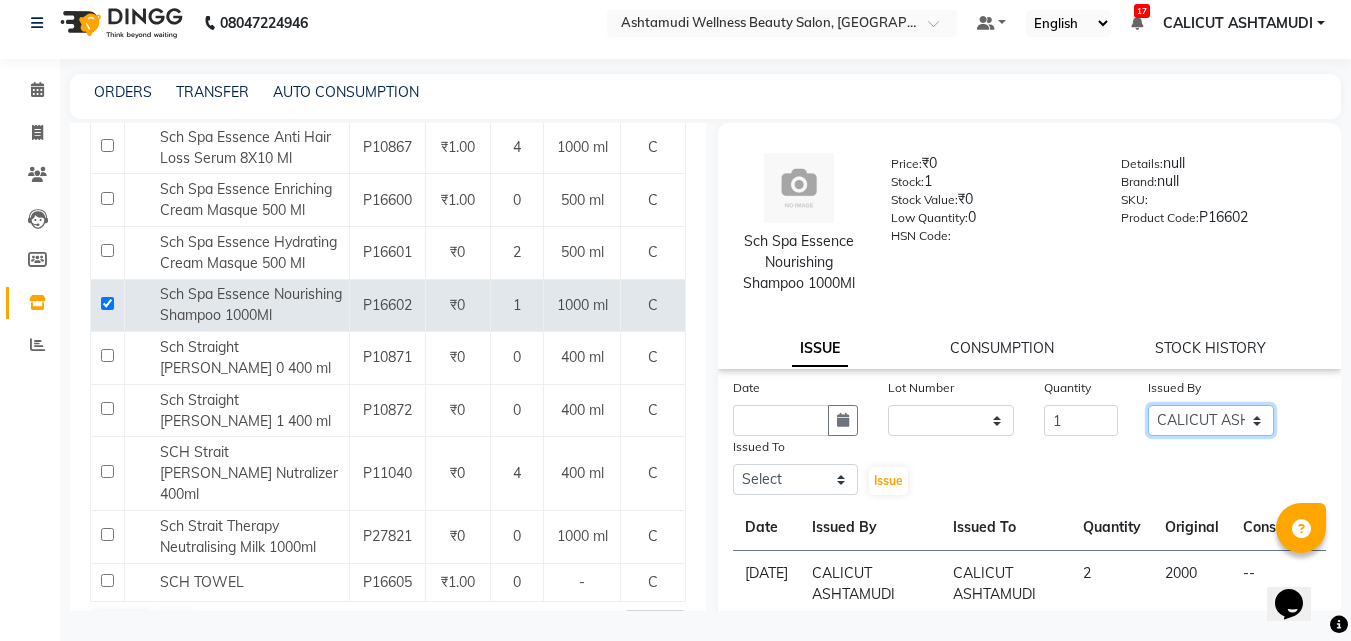 click on "Select Amala George AMBILI C ANKITHA Arya CALICUT ASHTAMUDI FRANKLY	 GRACY KRISHNA Nitesh Punam Gurung Sewan ali Sheela SUHANA  SHABU Titto" 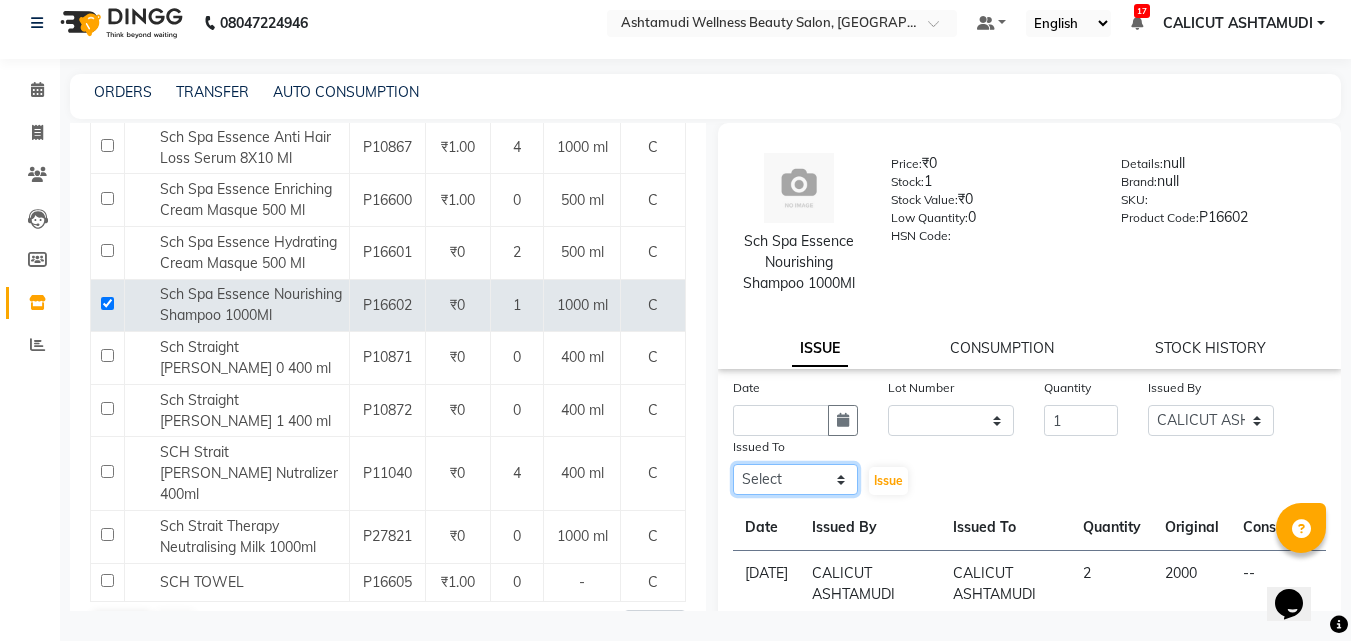 click on "Select Amala George AMBILI C ANKITHA Arya CALICUT ASHTAMUDI FRANKLY	 GRACY KRISHNA Nitesh Punam Gurung Sewan ali Sheela SUHANA  SHABU Titto" 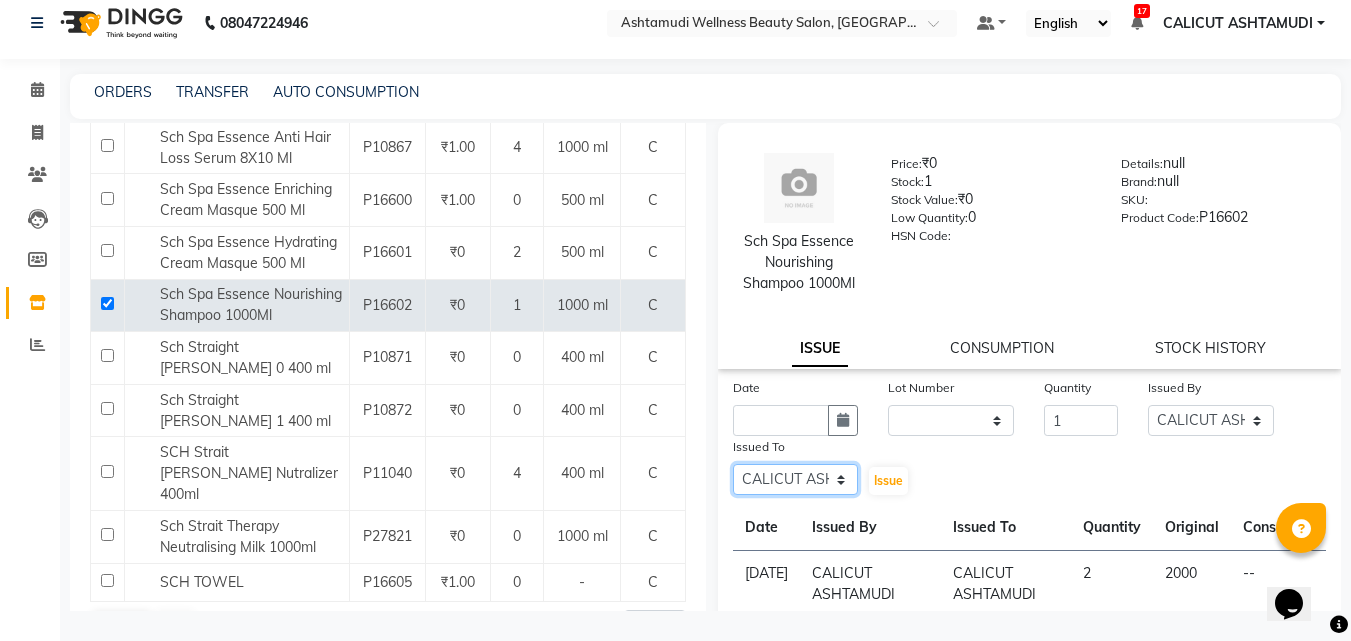 click on "Select Amala George AMBILI C ANKITHA Arya CALICUT ASHTAMUDI FRANKLY	 GRACY KRISHNA Nitesh Punam Gurung Sewan ali Sheela SUHANA  SHABU Titto" 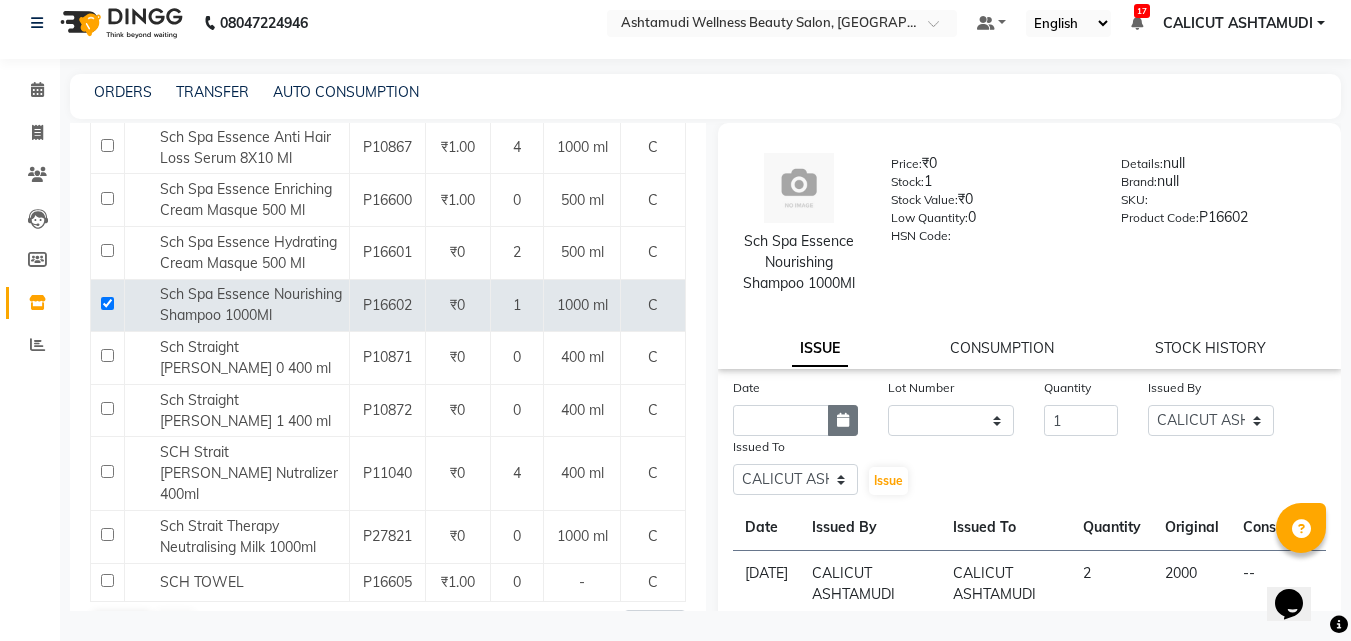 click 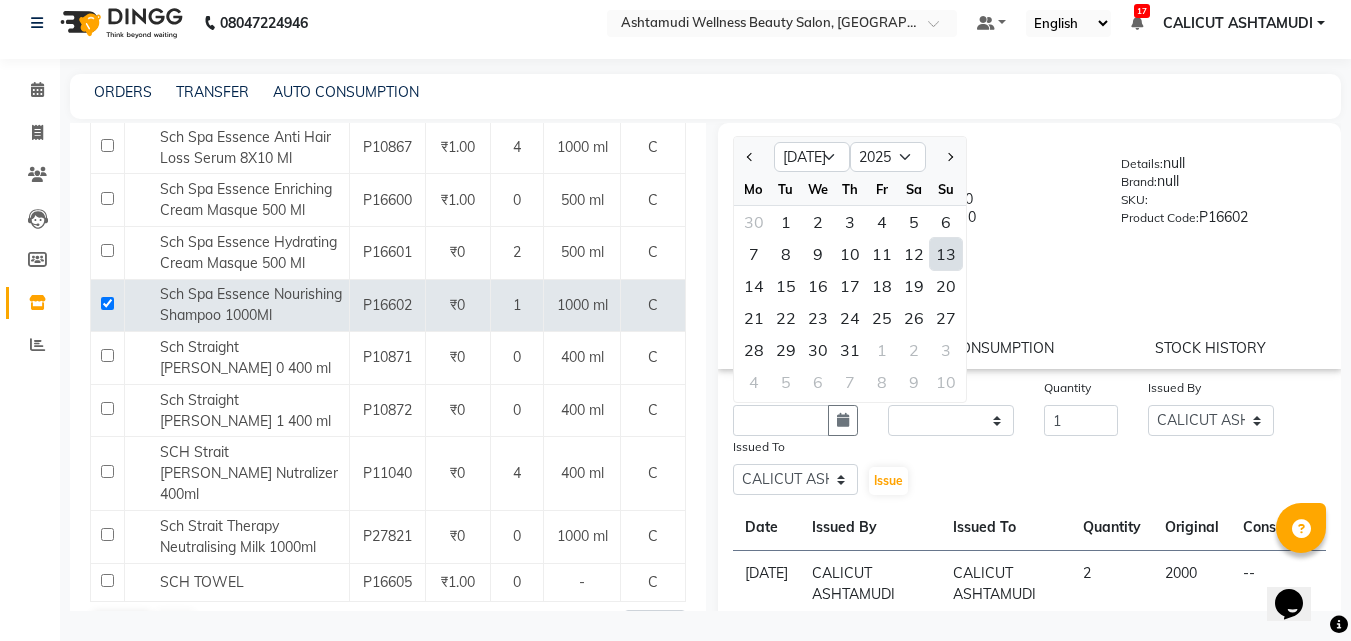 click on "13" 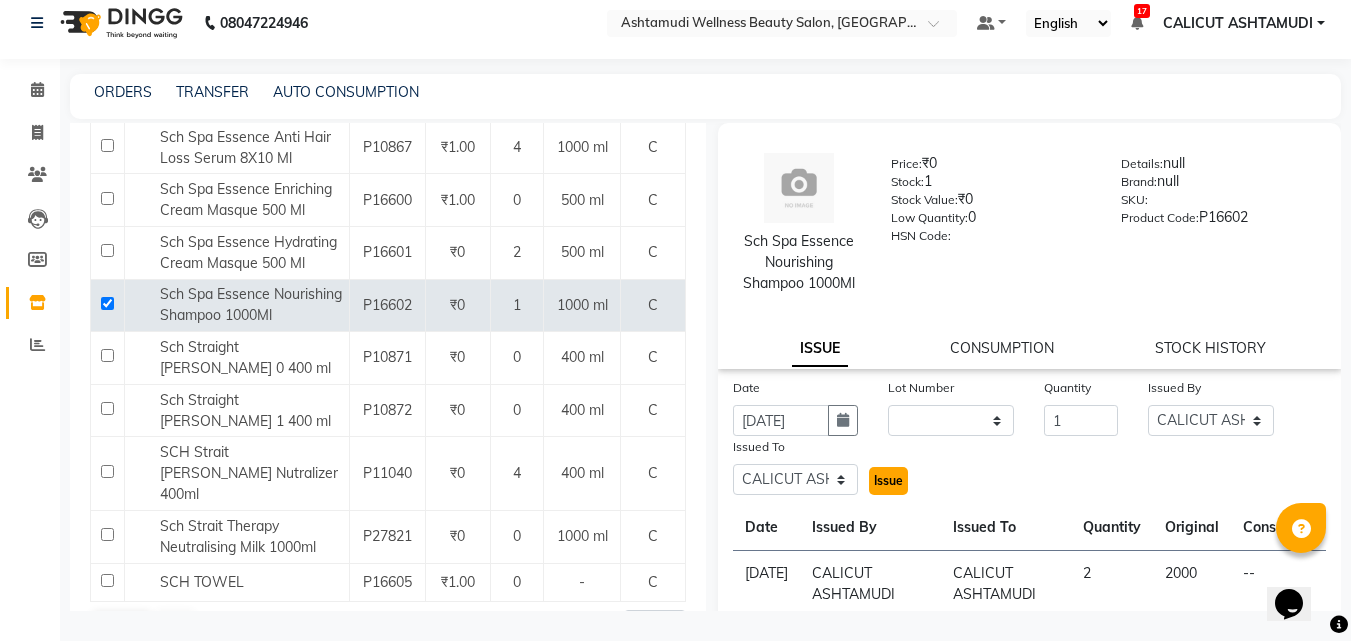 click on "Issue" 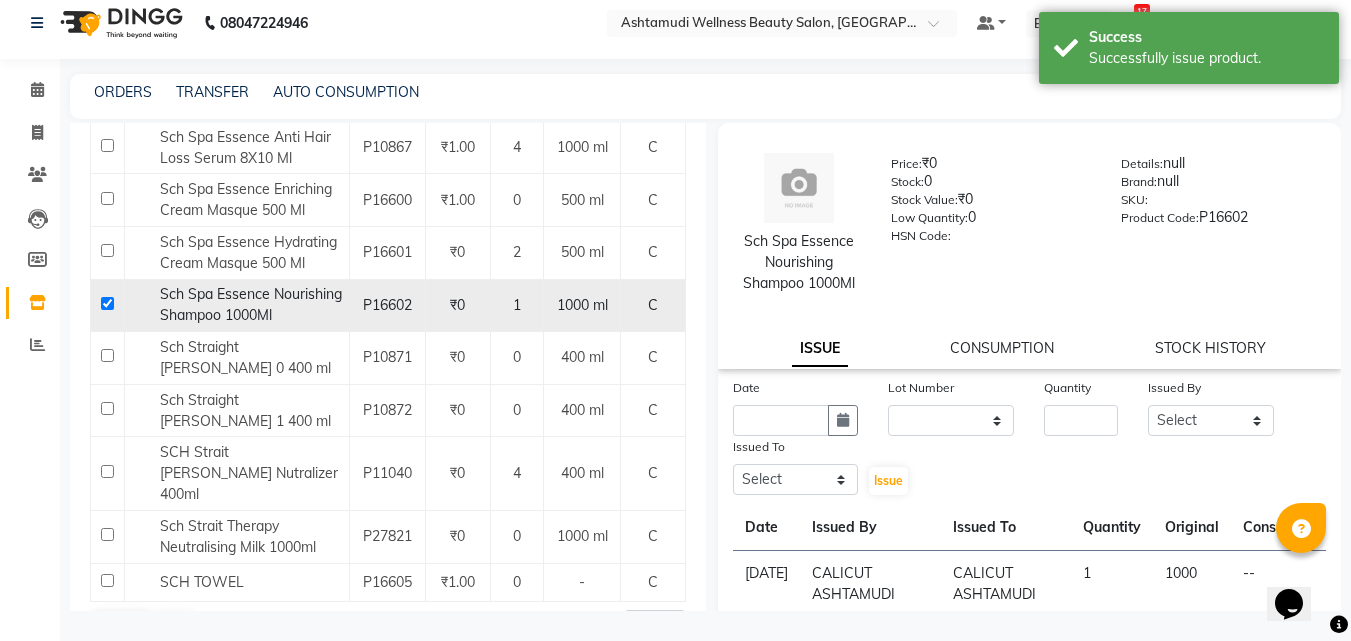 click 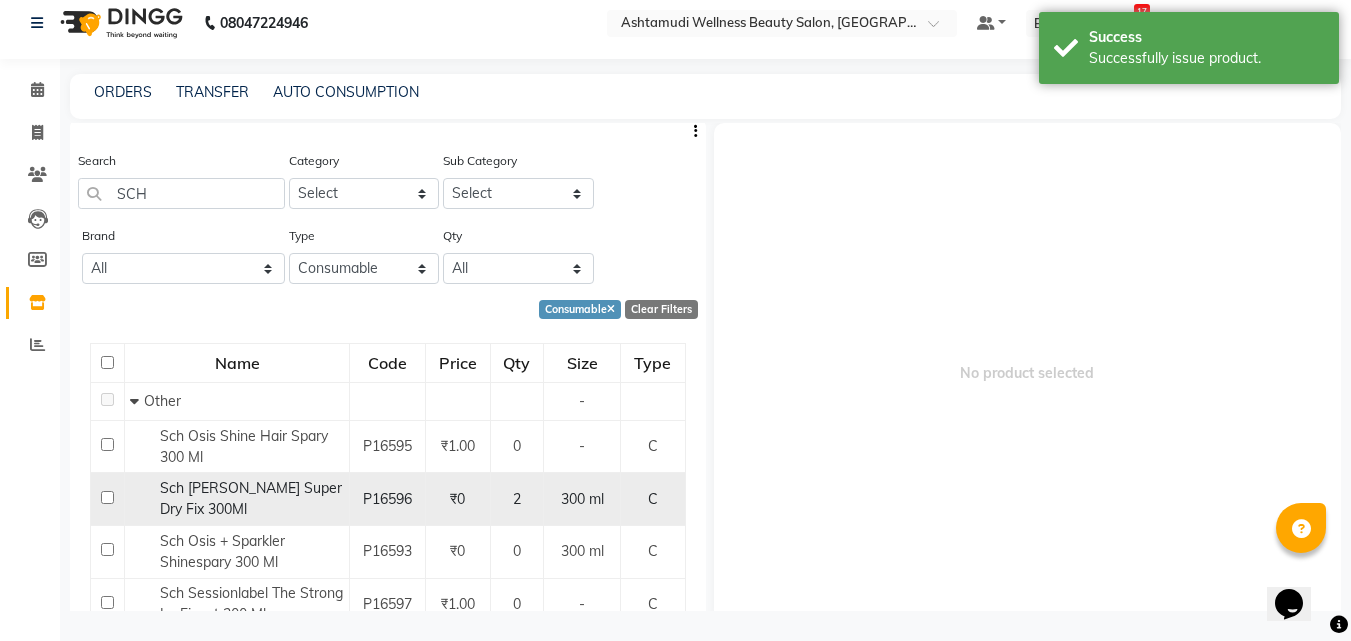scroll, scrollTop: 0, scrollLeft: 0, axis: both 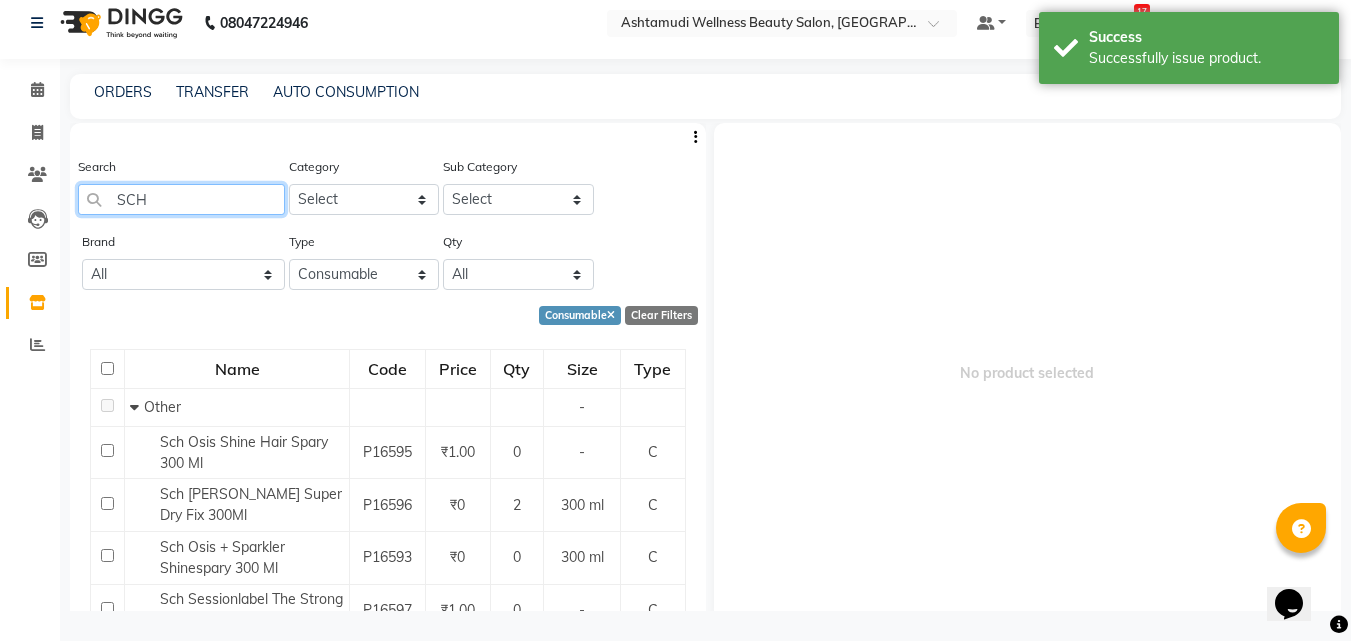 click on "SCH" 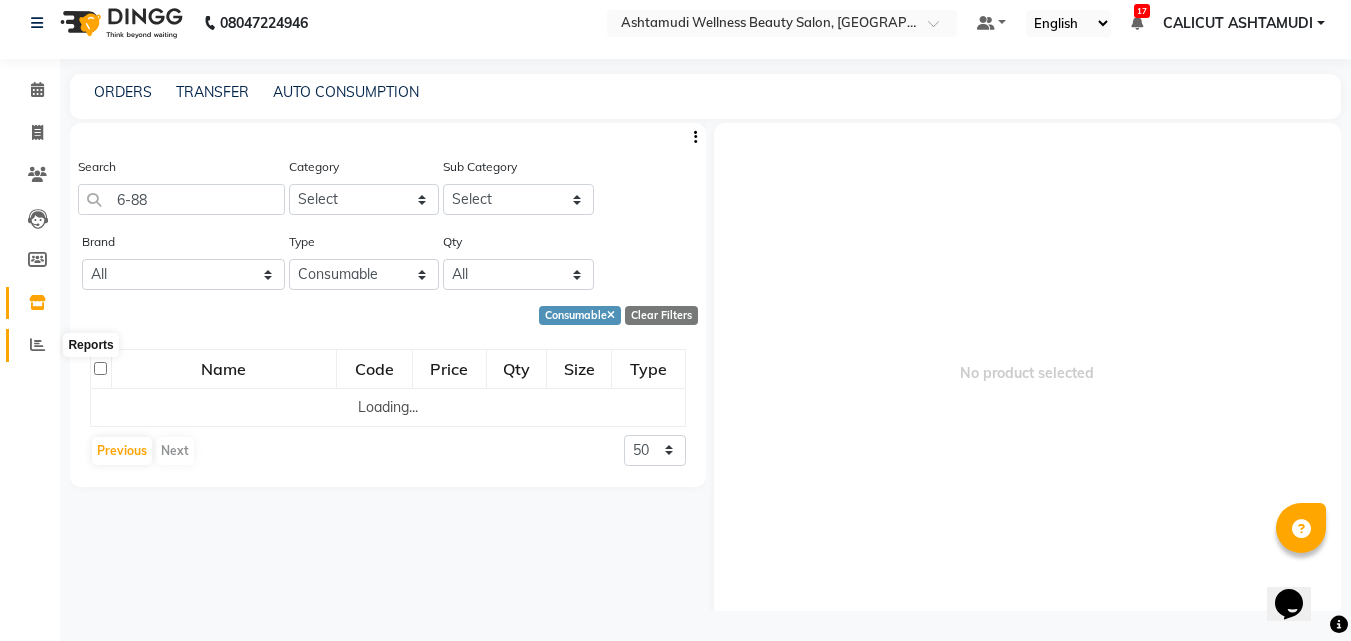 click 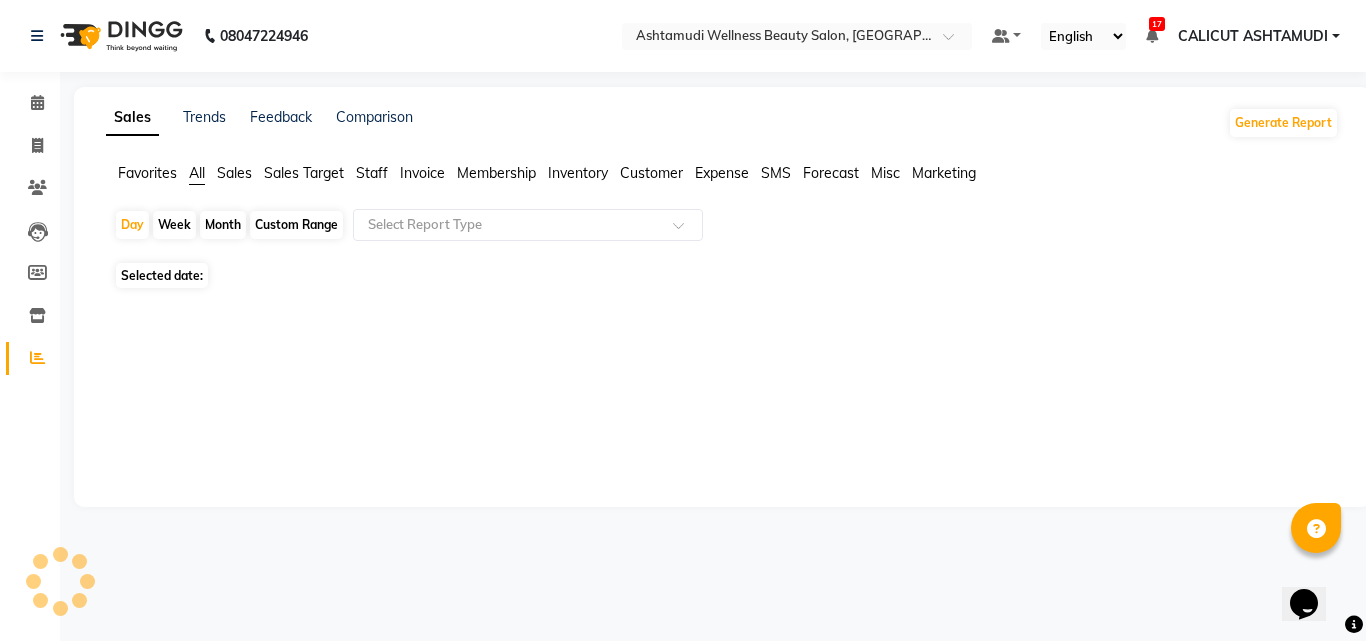 click 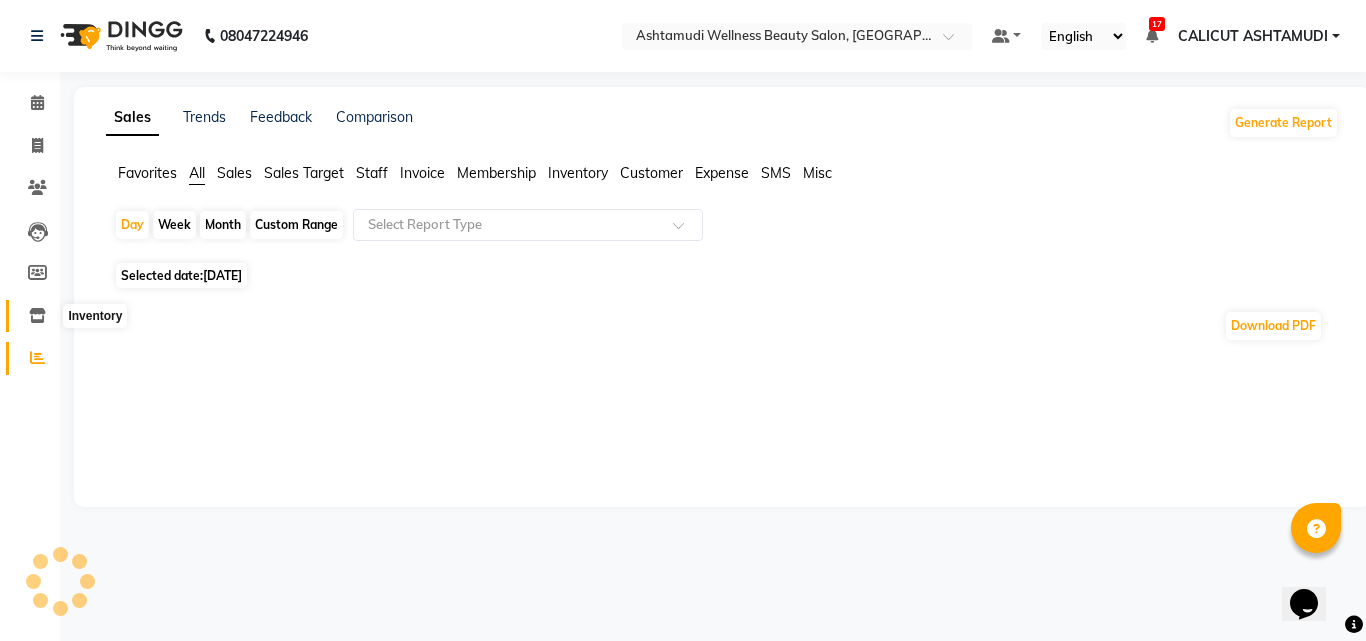 click 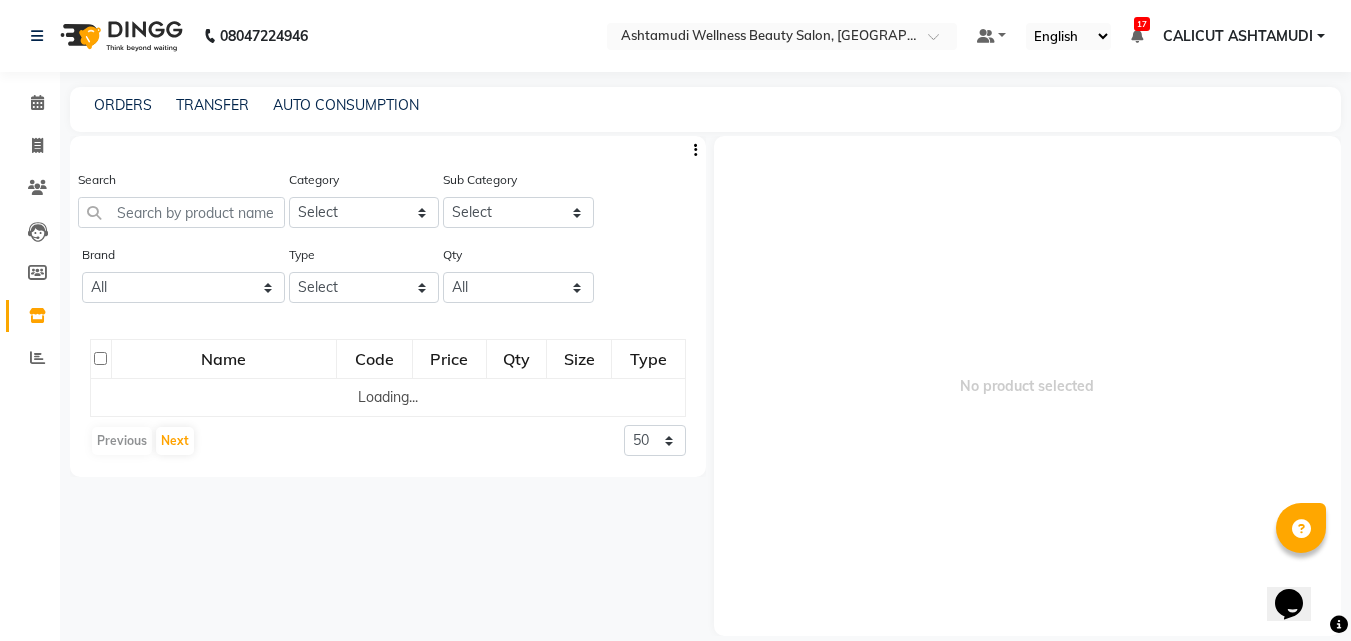 click 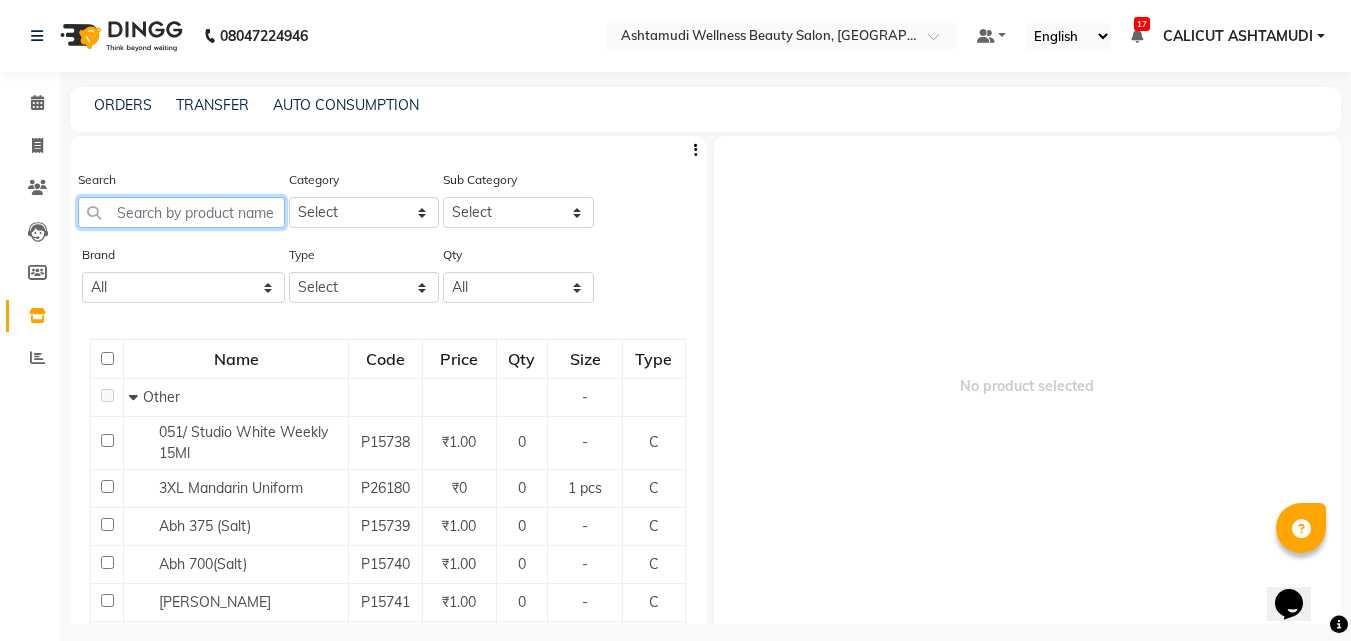 click 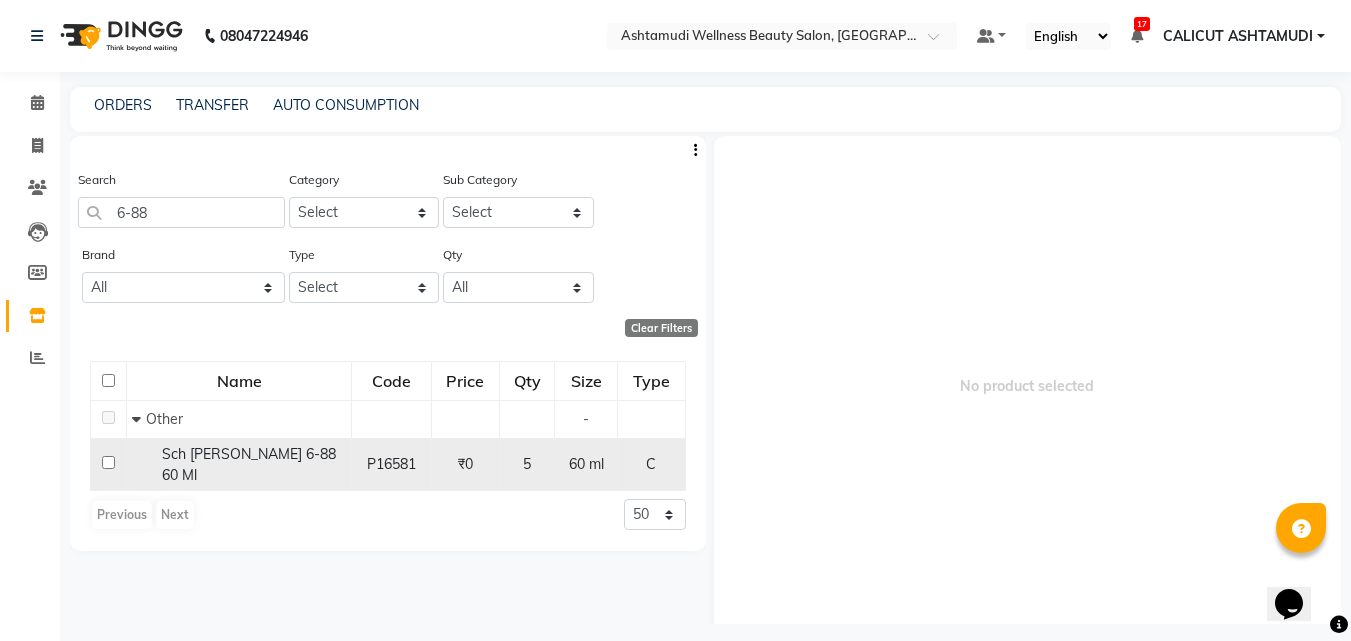 click 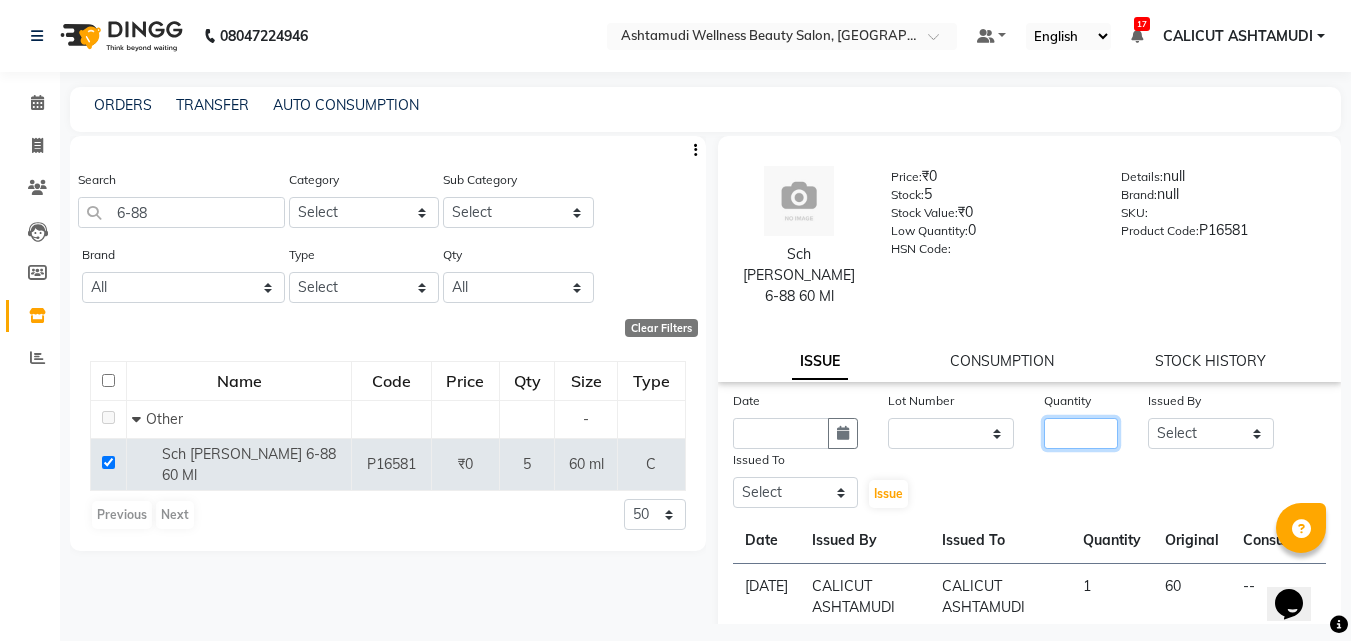 click 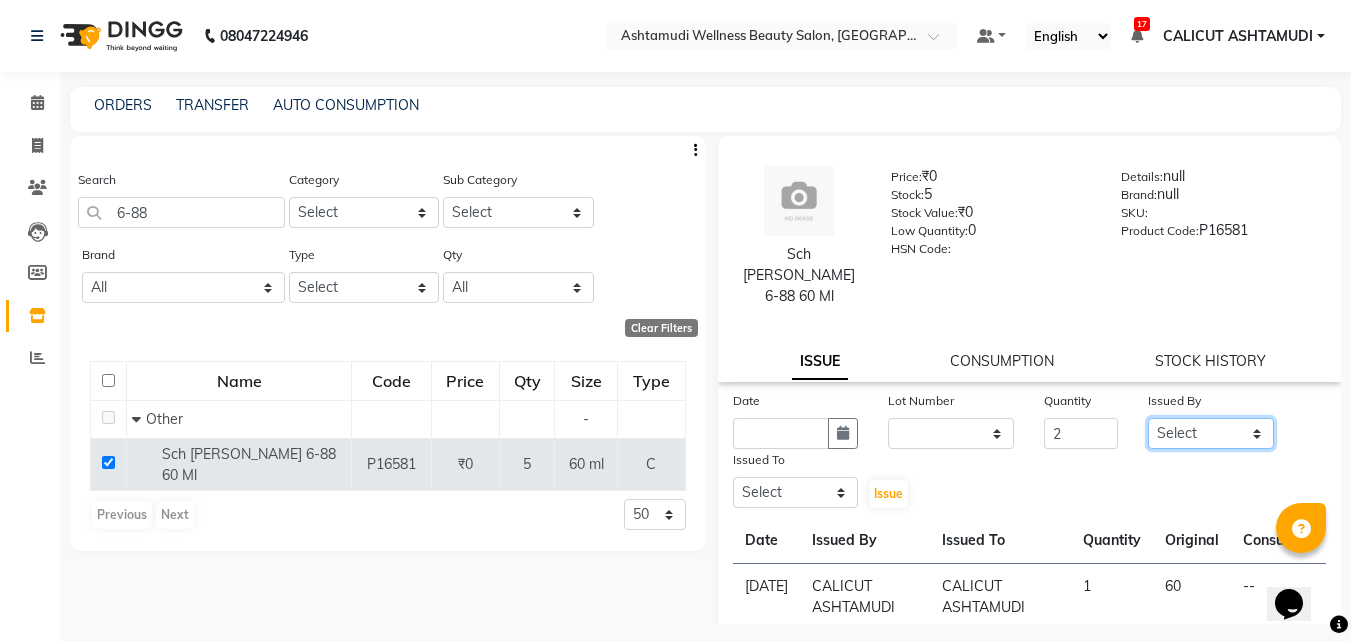 click on "Select Amala George AMBILI C ANKITHA Arya CALICUT ASHTAMUDI FRANKLY	 GRACY KRISHNA Nitesh Punam Gurung Sewan ali Sheela SUHANA  SHABU Titto" 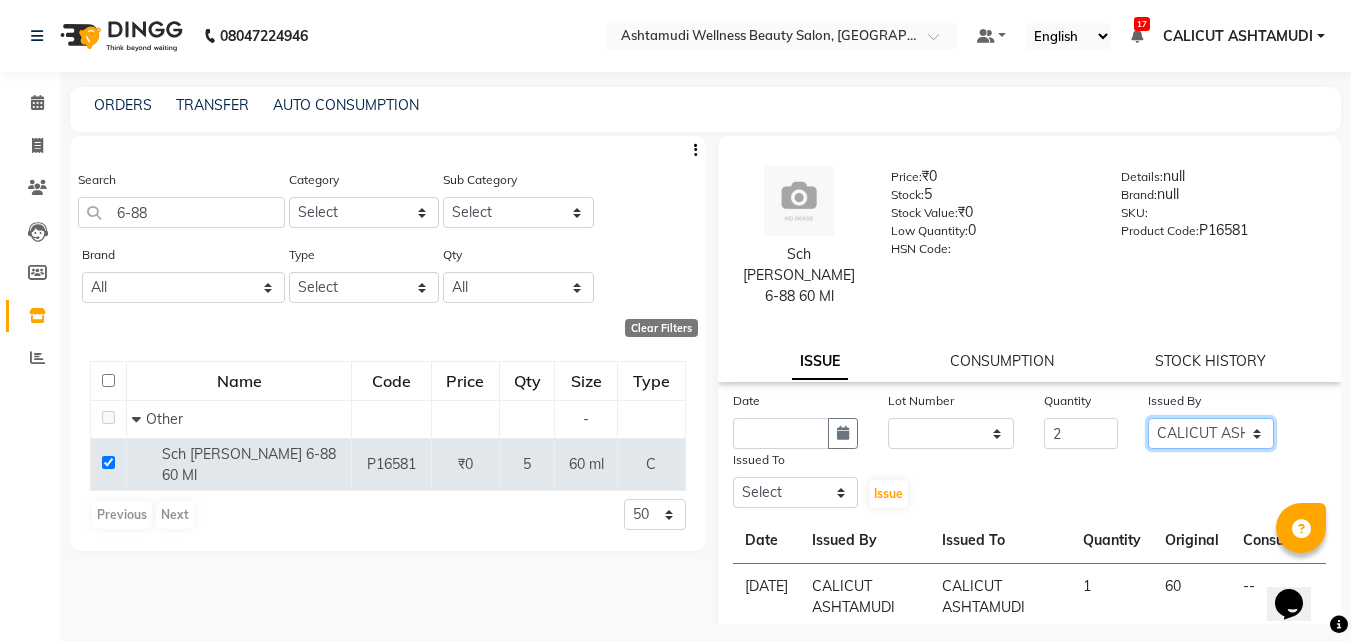 click on "Select Amala George AMBILI C ANKITHA Arya CALICUT ASHTAMUDI FRANKLY	 GRACY KRISHNA Nitesh Punam Gurung Sewan ali Sheela SUHANA  SHABU Titto" 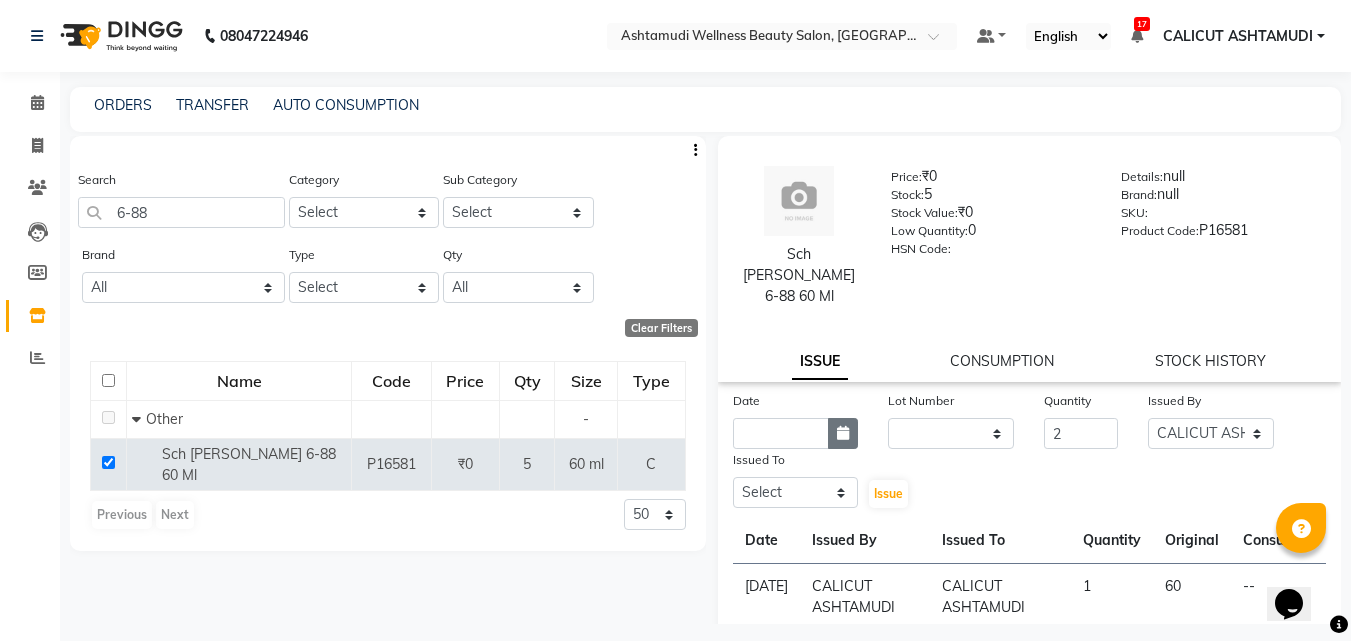 click 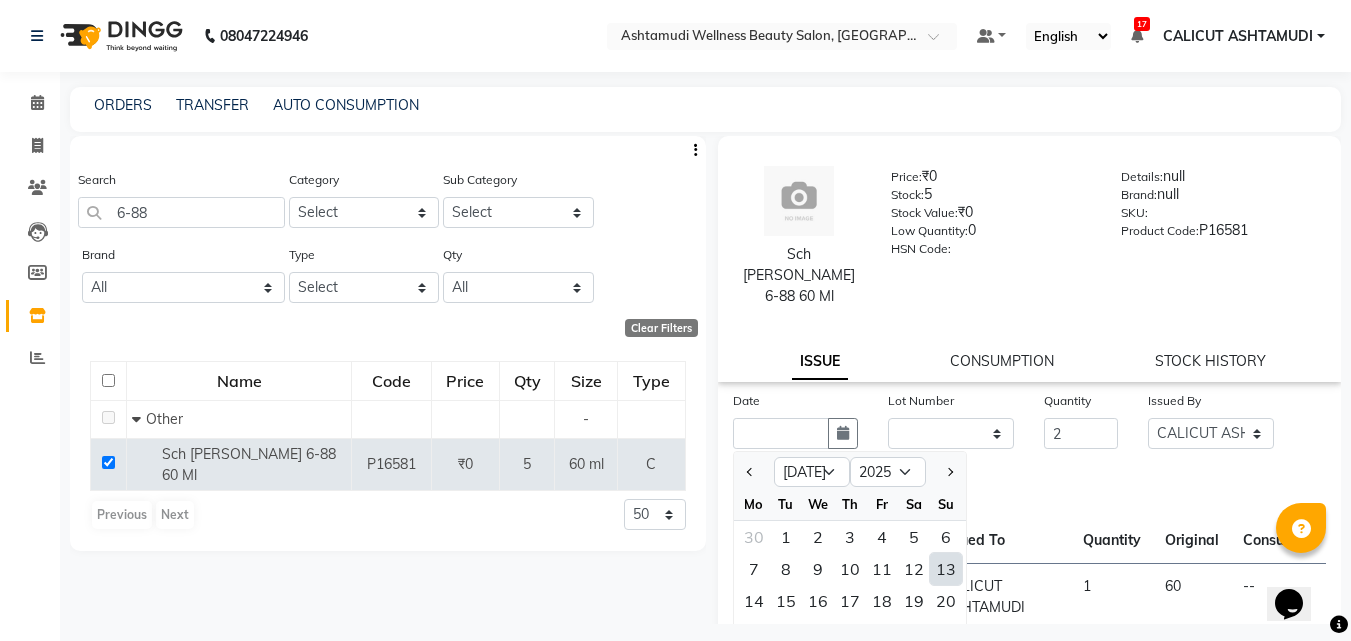 click on "13" 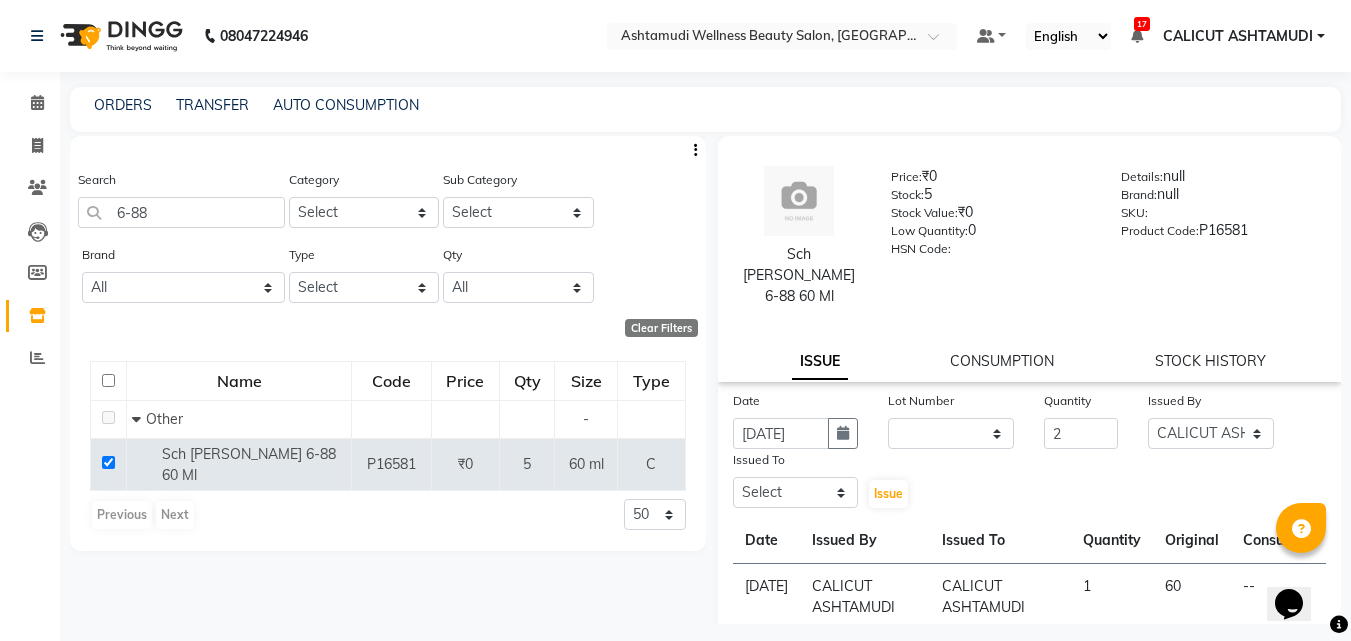 click on "Date 13-07-2025 Lot Number None Quantity 2 Issued By Select Amala George AMBILI C ANKITHA Arya CALICUT ASHTAMUDI FRANKLY	 GRACY KRISHNA Nitesh Punam Gurung Sewan ali Sheela SUHANA  SHABU Titto Issued To Select Amala George AMBILI C ANKITHA Arya CALICUT ASHTAMUDI FRANKLY	 GRACY KRISHNA Nitesh Punam Gurung Sewan ali Sheela SUHANA  SHABU Titto  Issue" 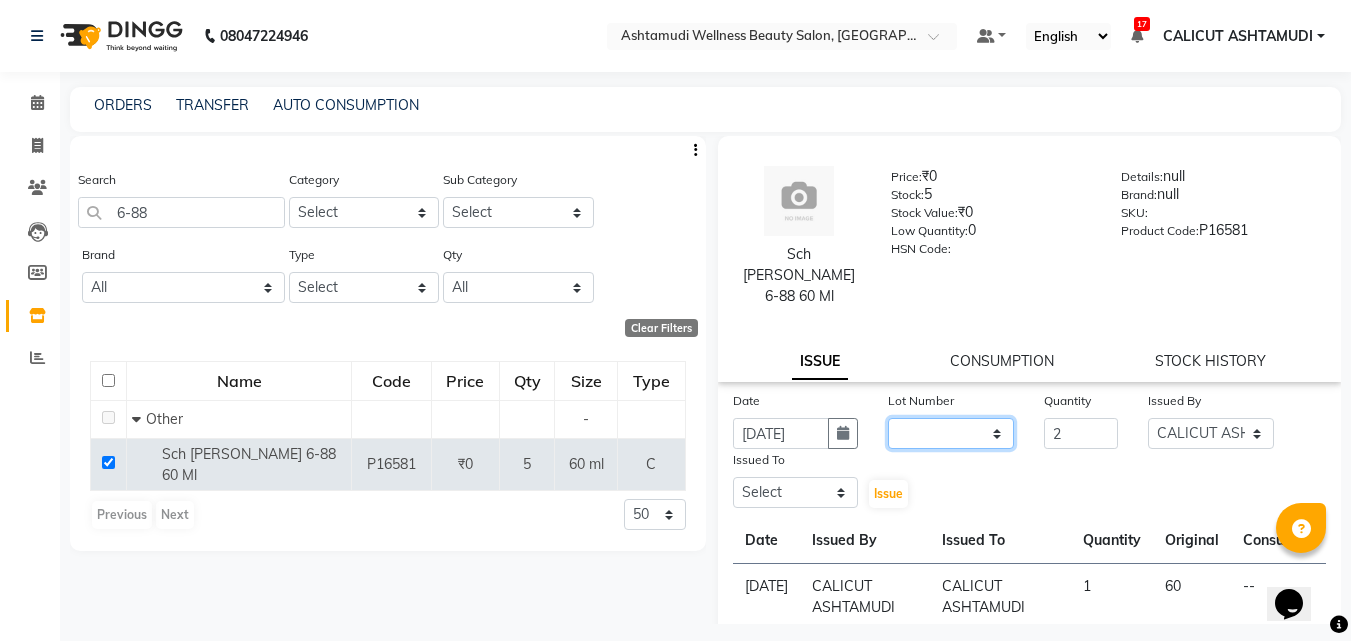 click on "None" 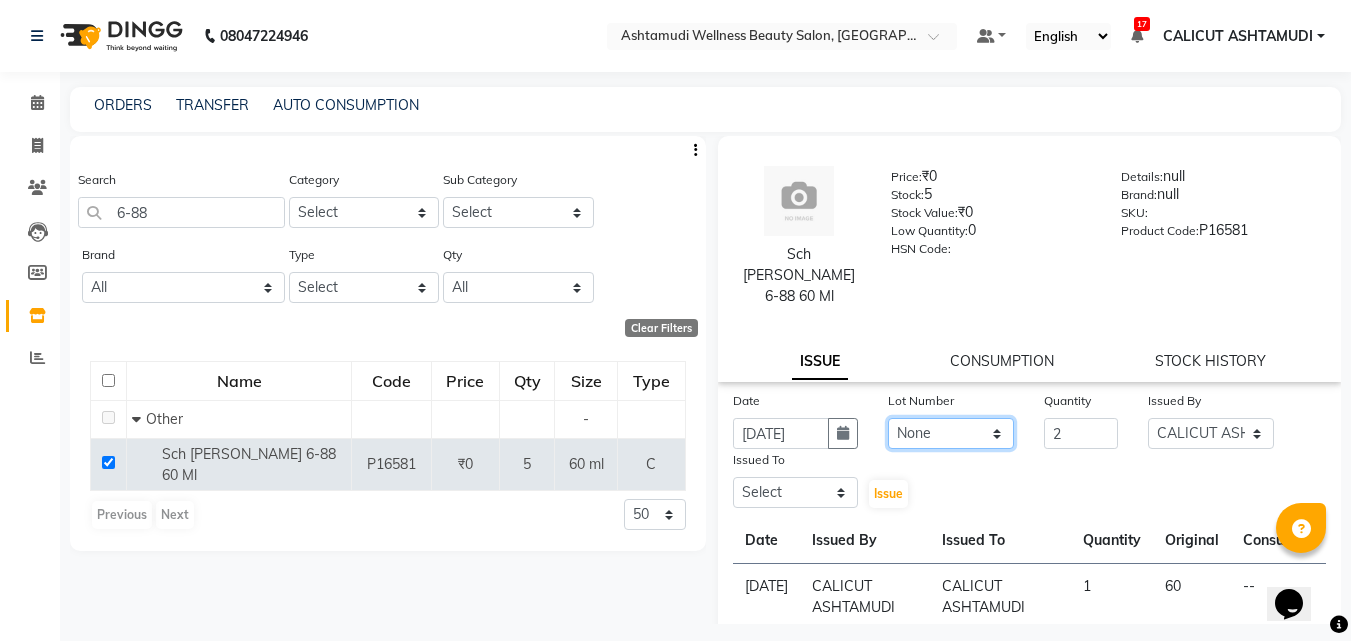click on "None" 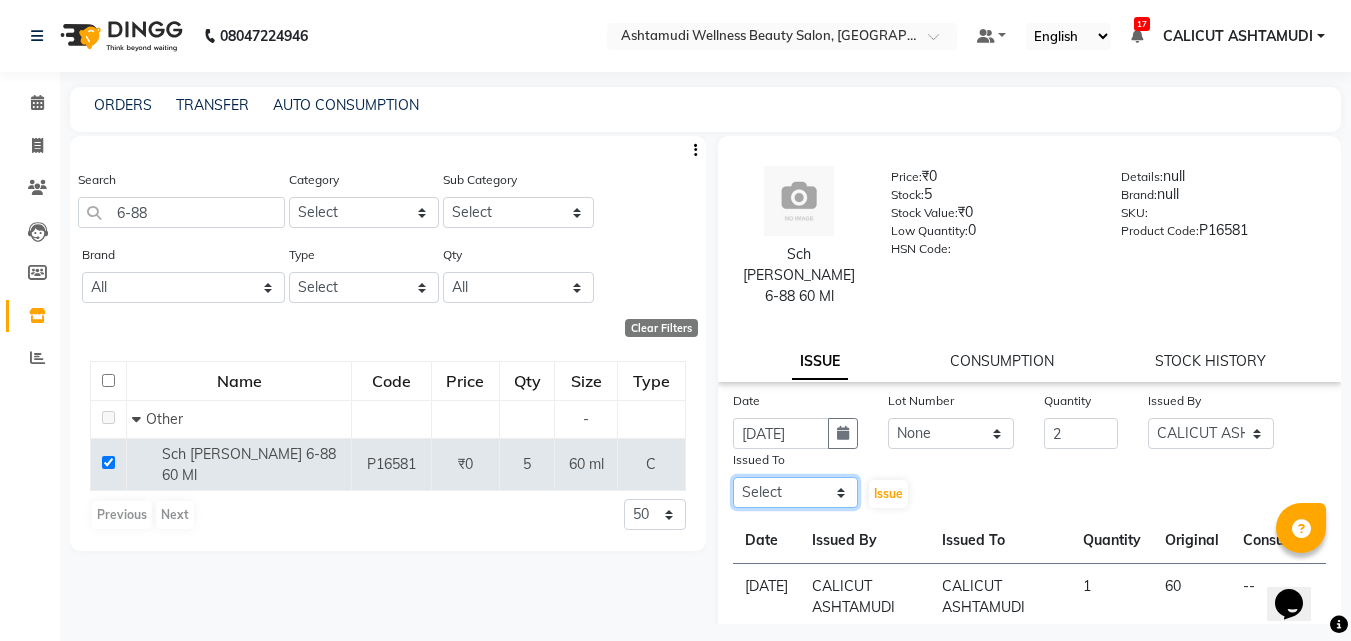 click on "Select Amala George AMBILI C ANKITHA Arya CALICUT ASHTAMUDI FRANKLY	 GRACY KRISHNA Nitesh Punam Gurung Sewan ali Sheela SUHANA  SHABU Titto" 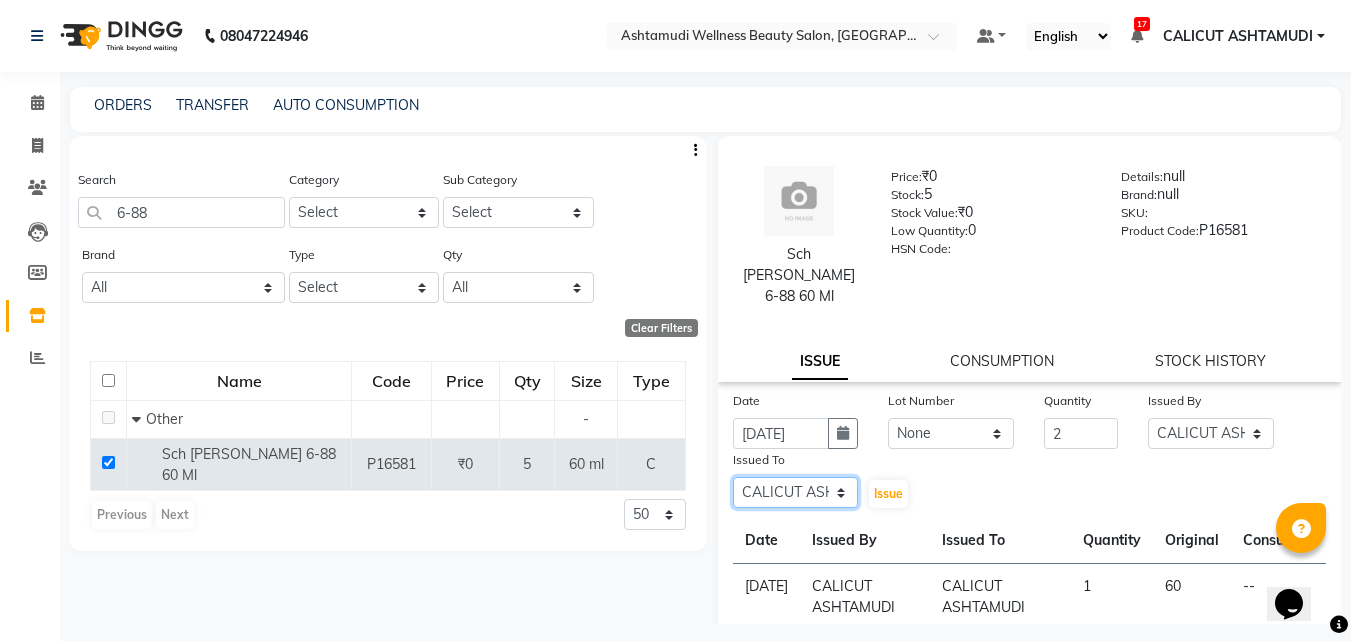 click on "Select Amala George AMBILI C ANKITHA Arya CALICUT ASHTAMUDI FRANKLY	 GRACY KRISHNA Nitesh Punam Gurung Sewan ali Sheela SUHANA  SHABU Titto" 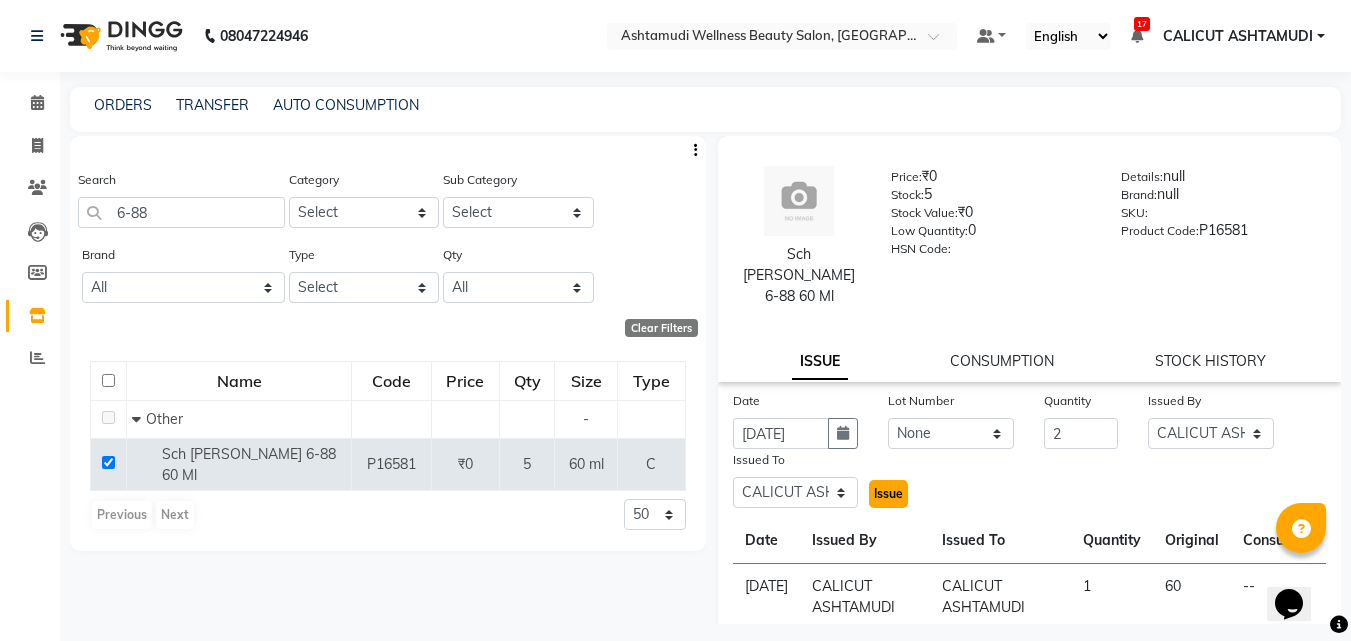 click on "Issue" 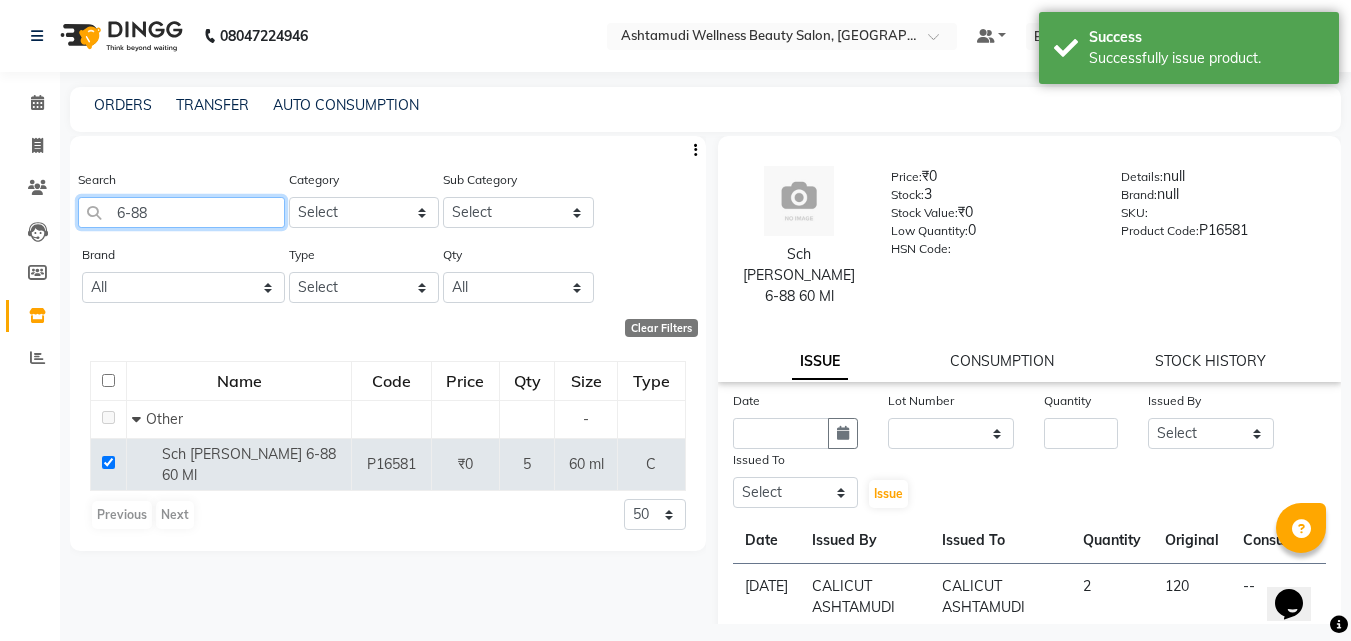click on "6-88" 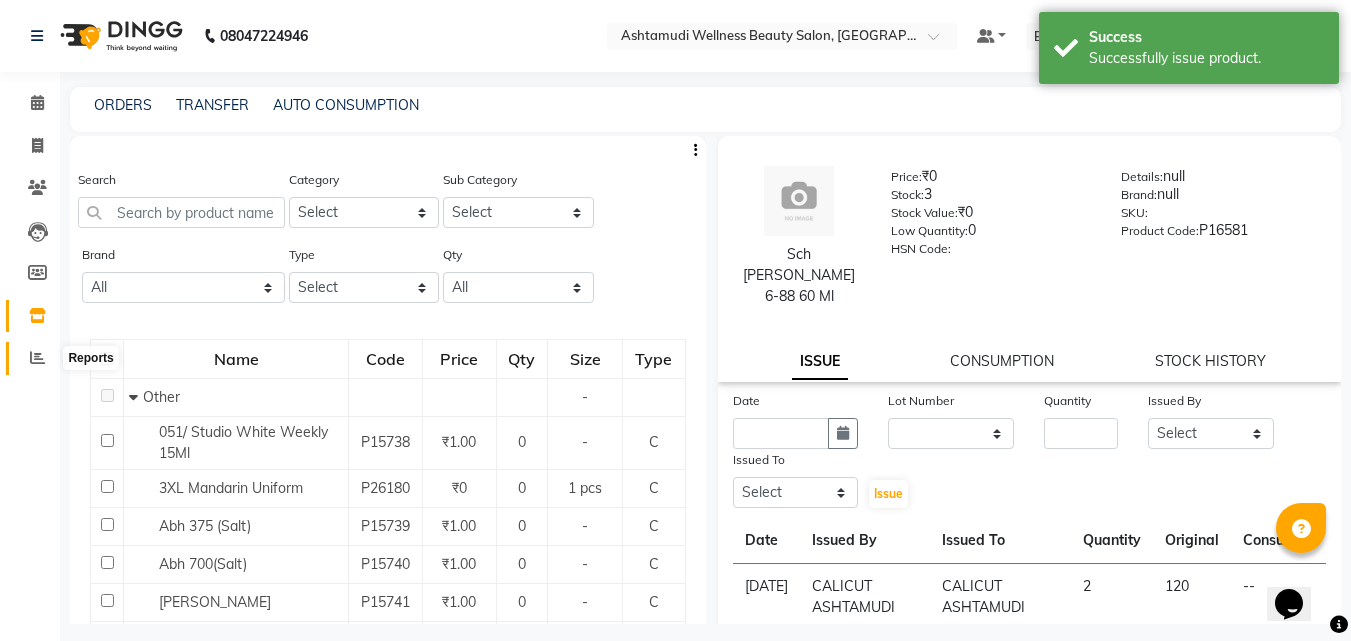 click 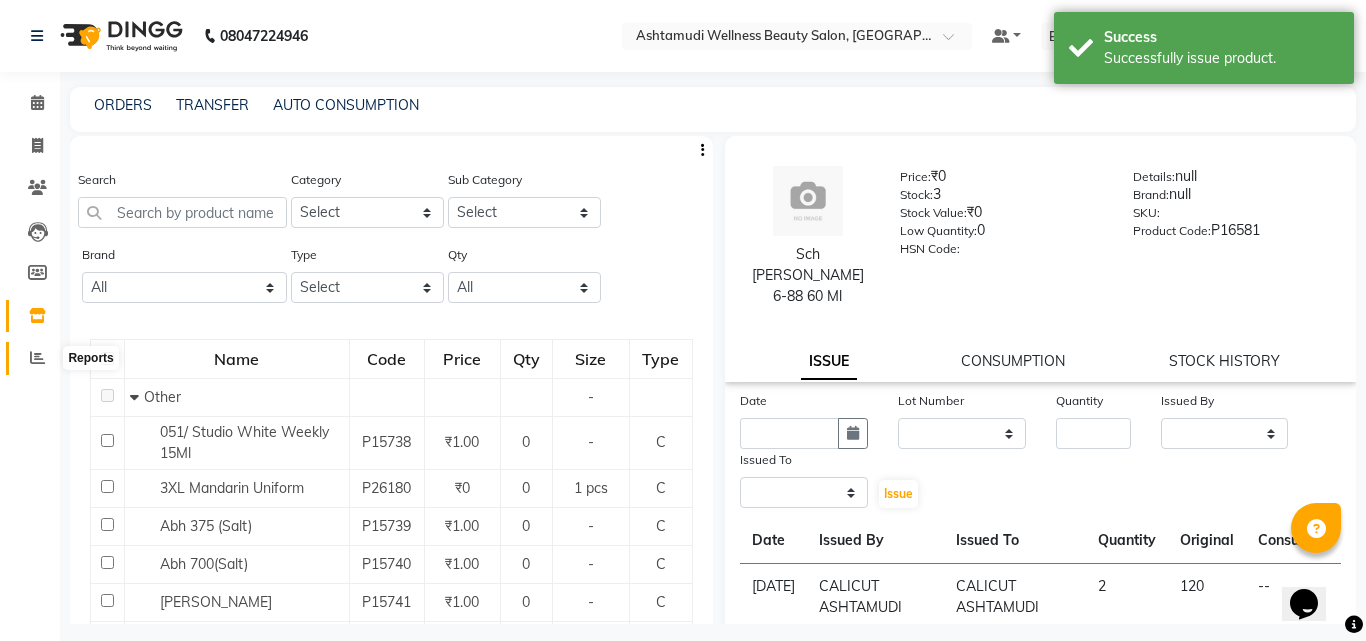 click 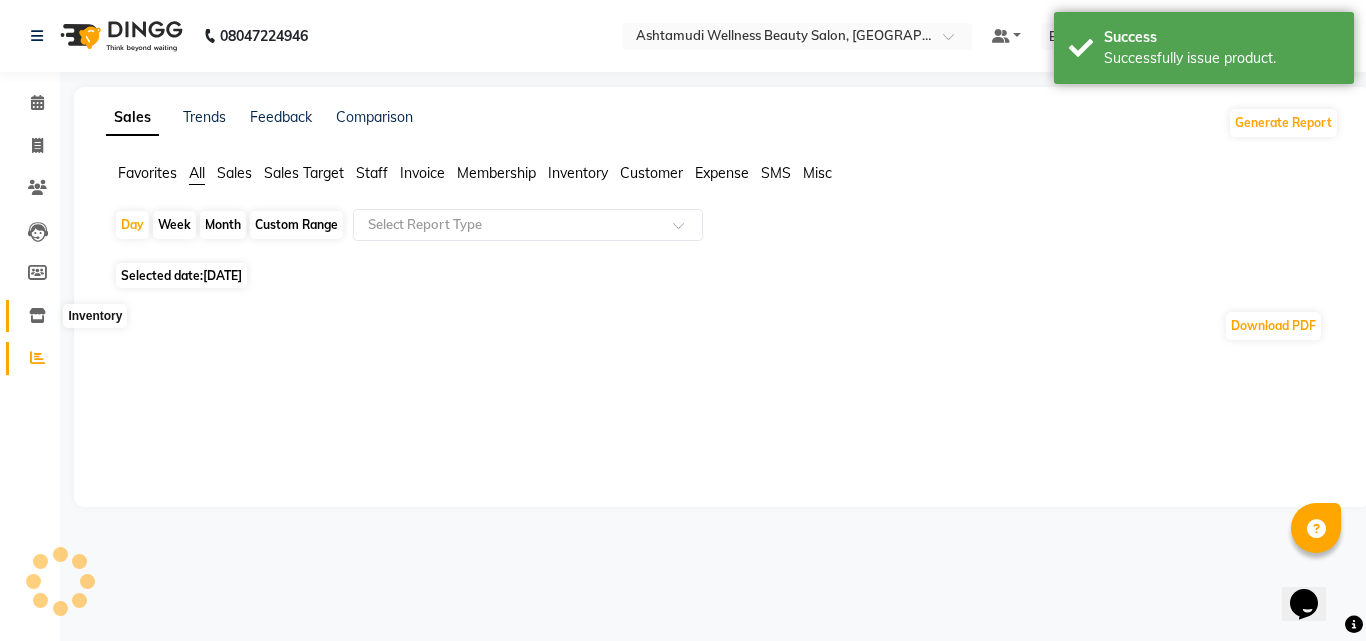 click 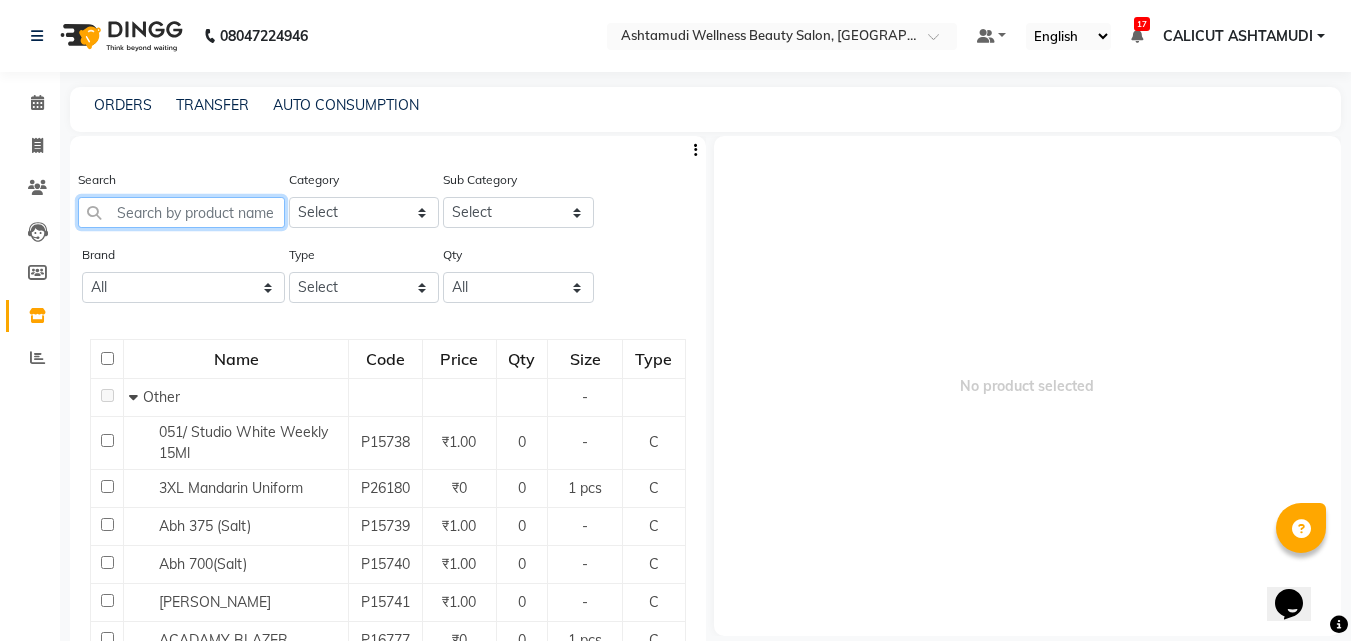 click 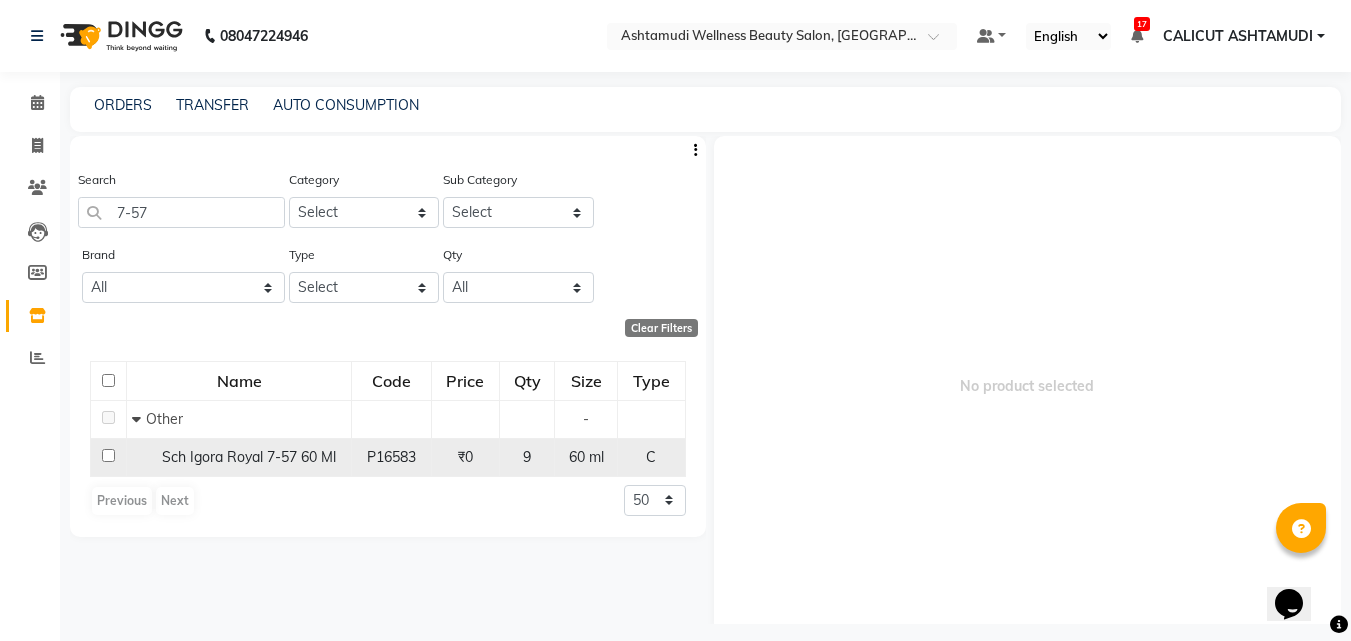 click 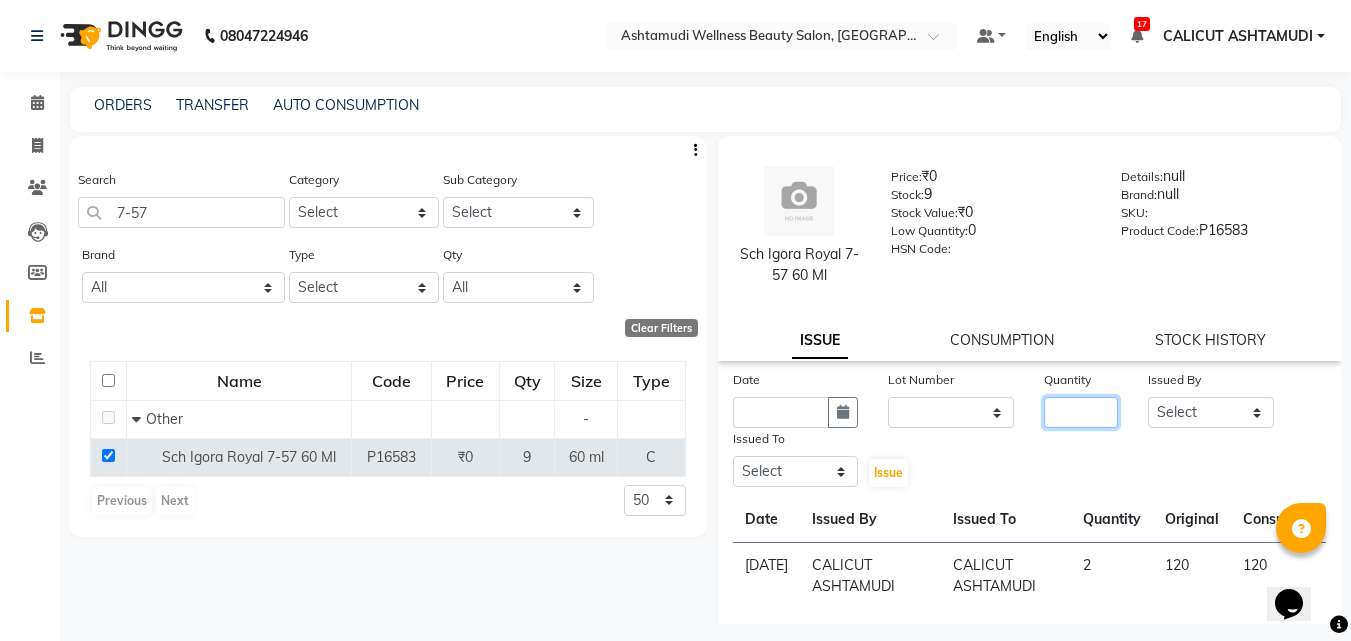 click 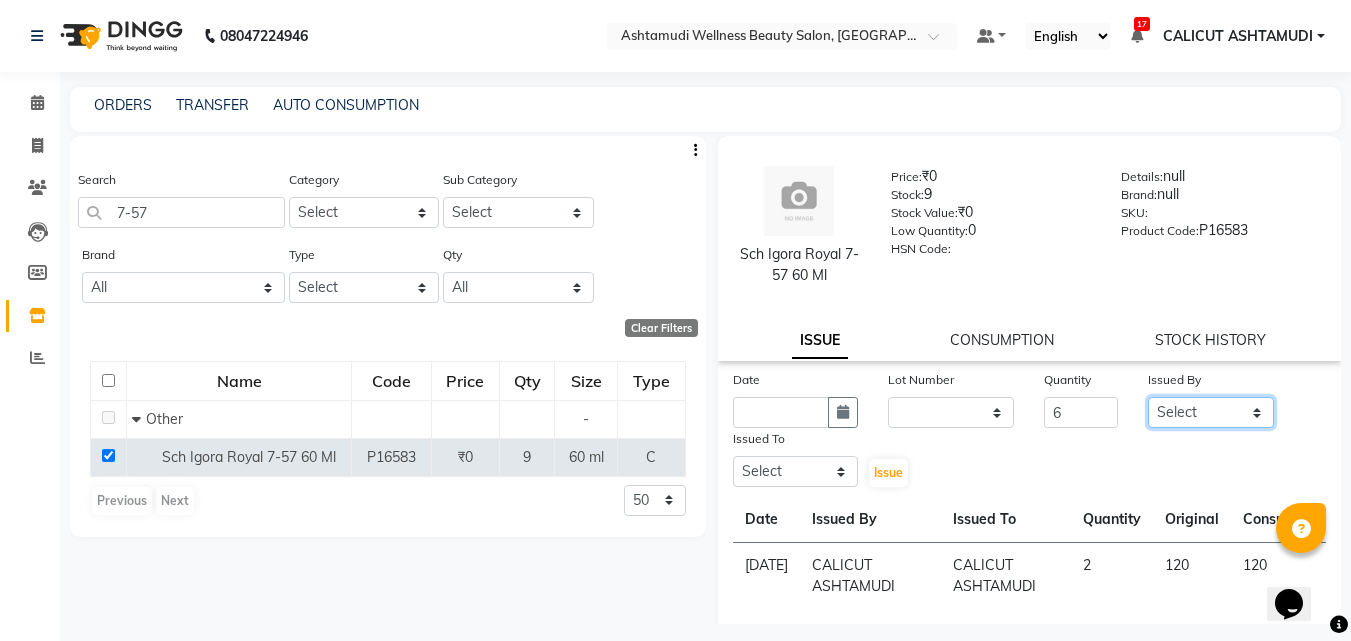 drag, startPoint x: 1202, startPoint y: 414, endPoint x: 1196, endPoint y: 401, distance: 14.3178215 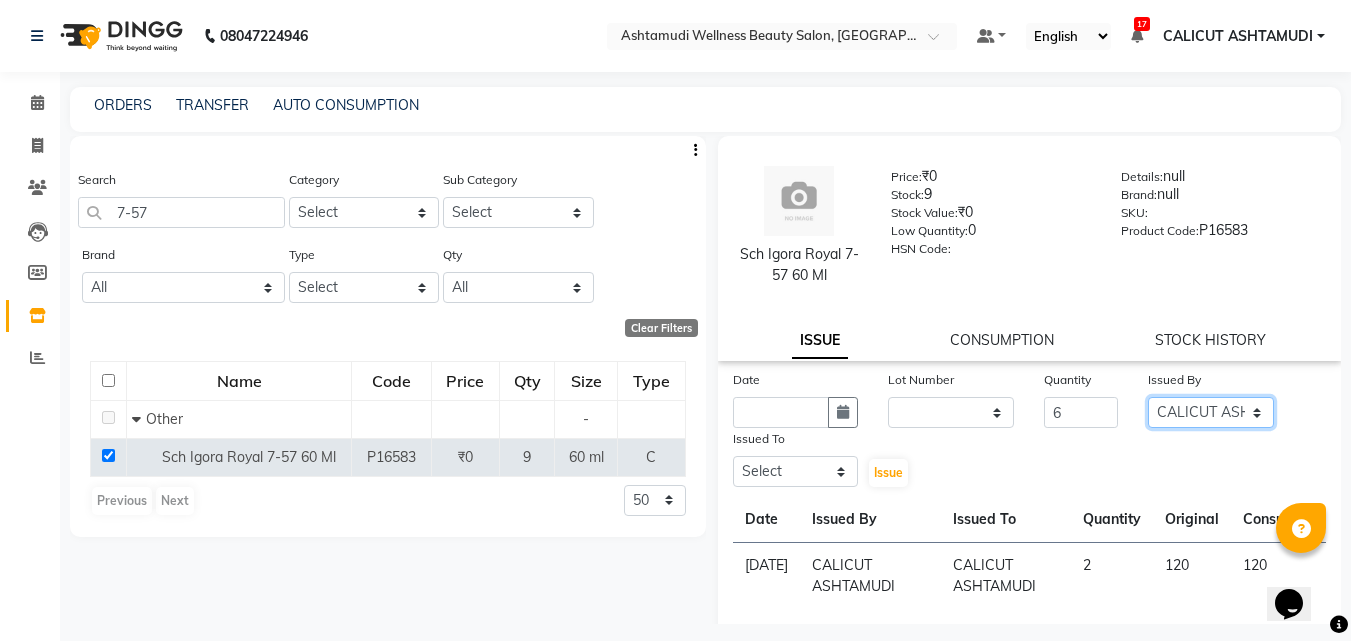 click on "Select Amala George AMBILI C ANKITHA Arya CALICUT ASHTAMUDI FRANKLY	 GRACY KRISHNA Nitesh Punam Gurung Sewan ali Sheela SUHANA  SHABU Titto" 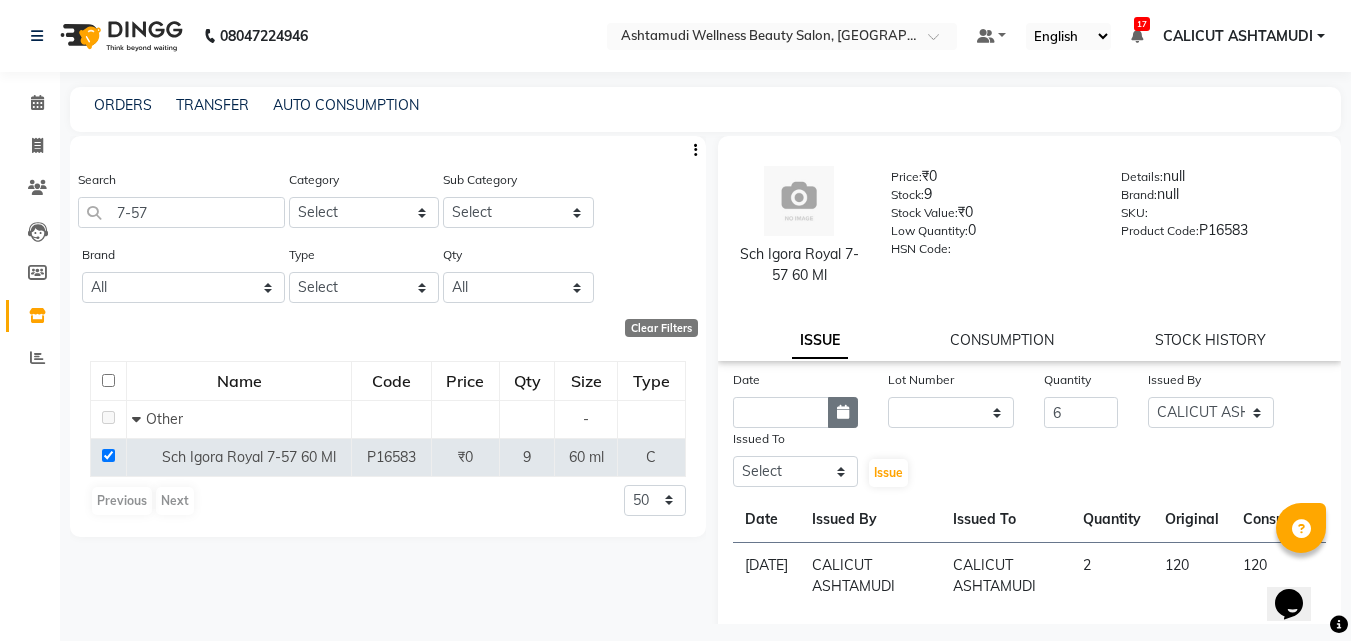 click 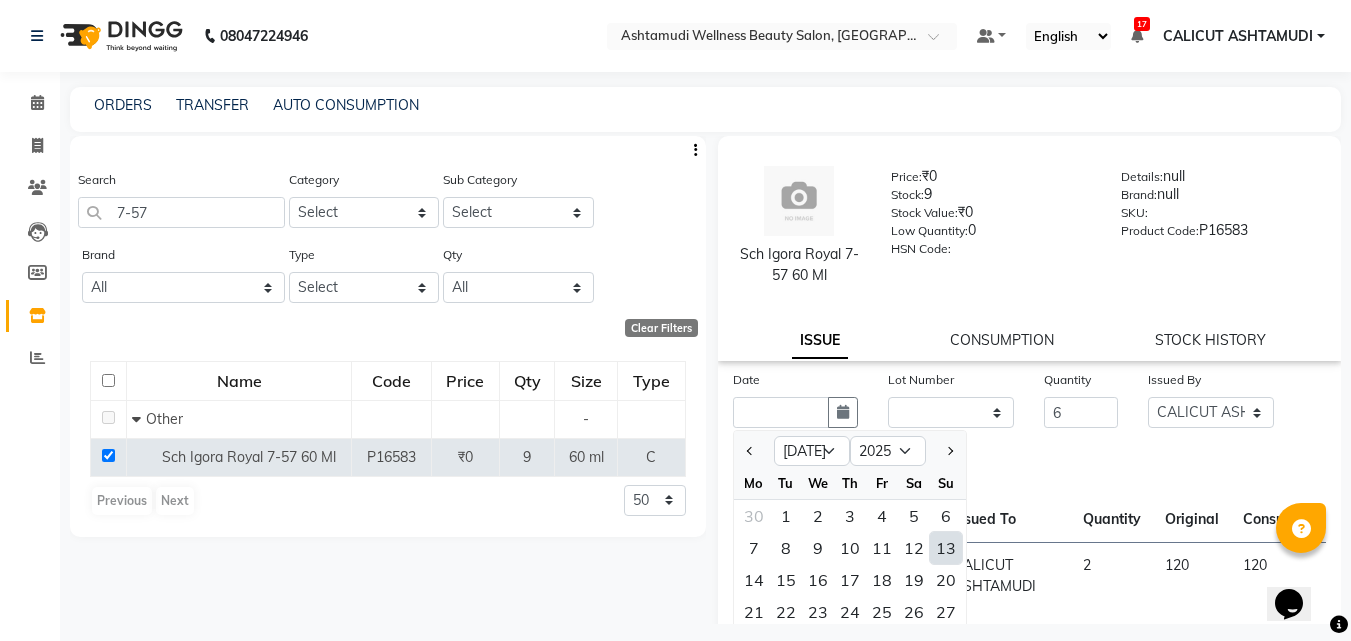 click on "13" 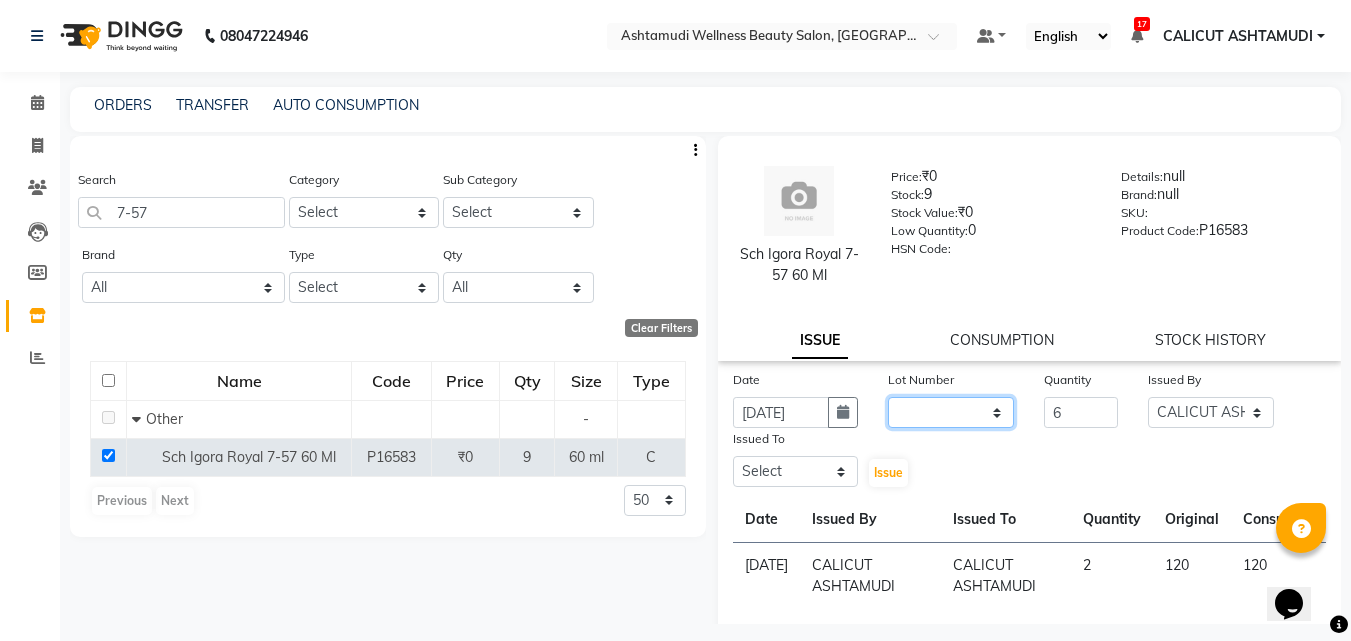 click on "None" 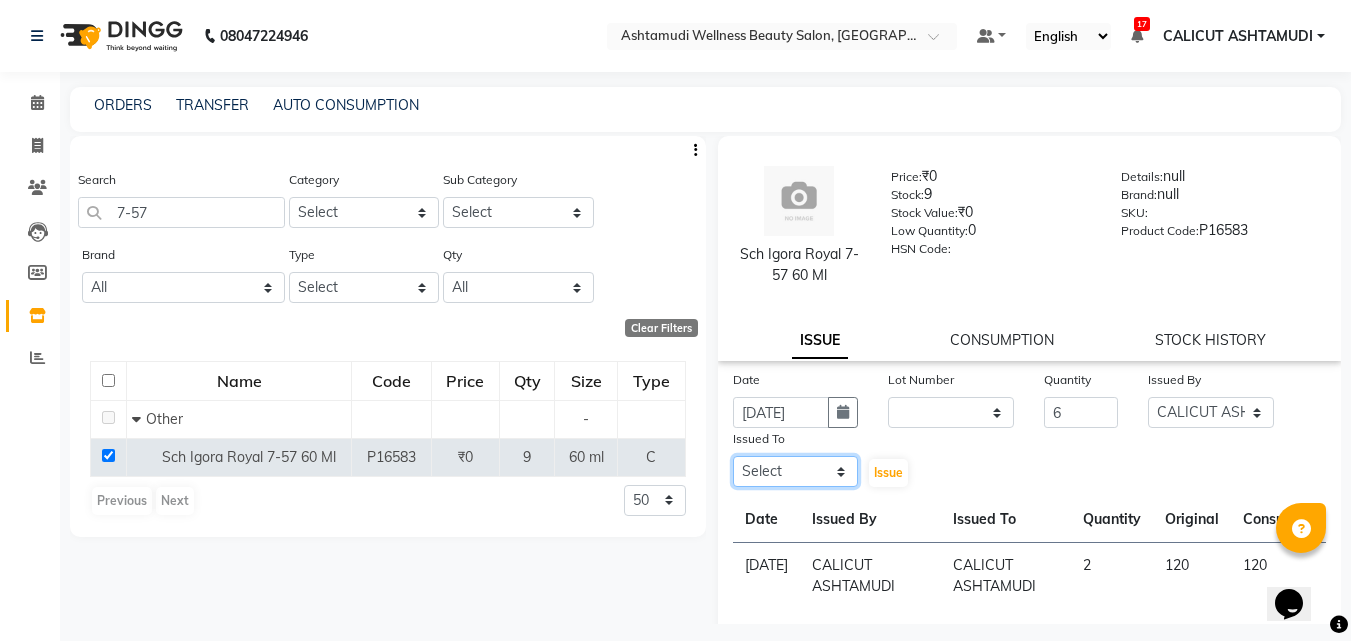 click on "Select Amala George AMBILI C ANKITHA Arya CALICUT ASHTAMUDI FRANKLY	 GRACY KRISHNA Nitesh Punam Gurung Sewan ali Sheela SUHANA  SHABU Titto" 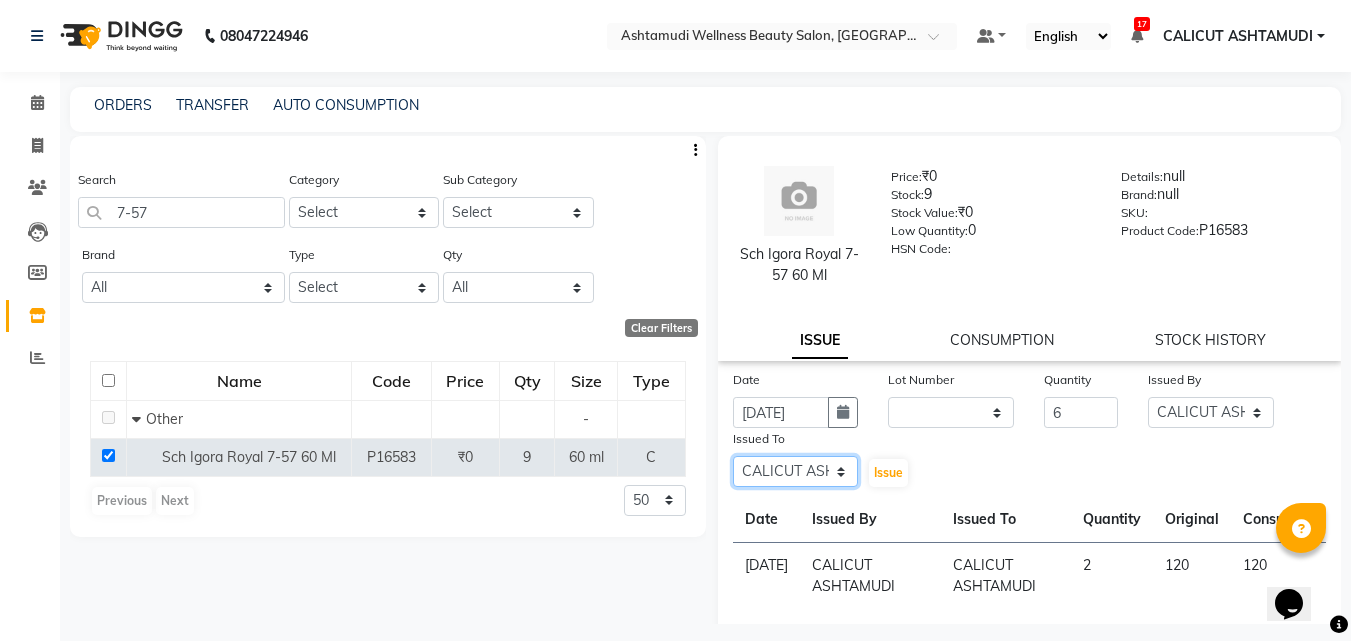 click on "Select Amala George AMBILI C ANKITHA Arya CALICUT ASHTAMUDI FRANKLY	 GRACY KRISHNA Nitesh Punam Gurung Sewan ali Sheela SUHANA  SHABU Titto" 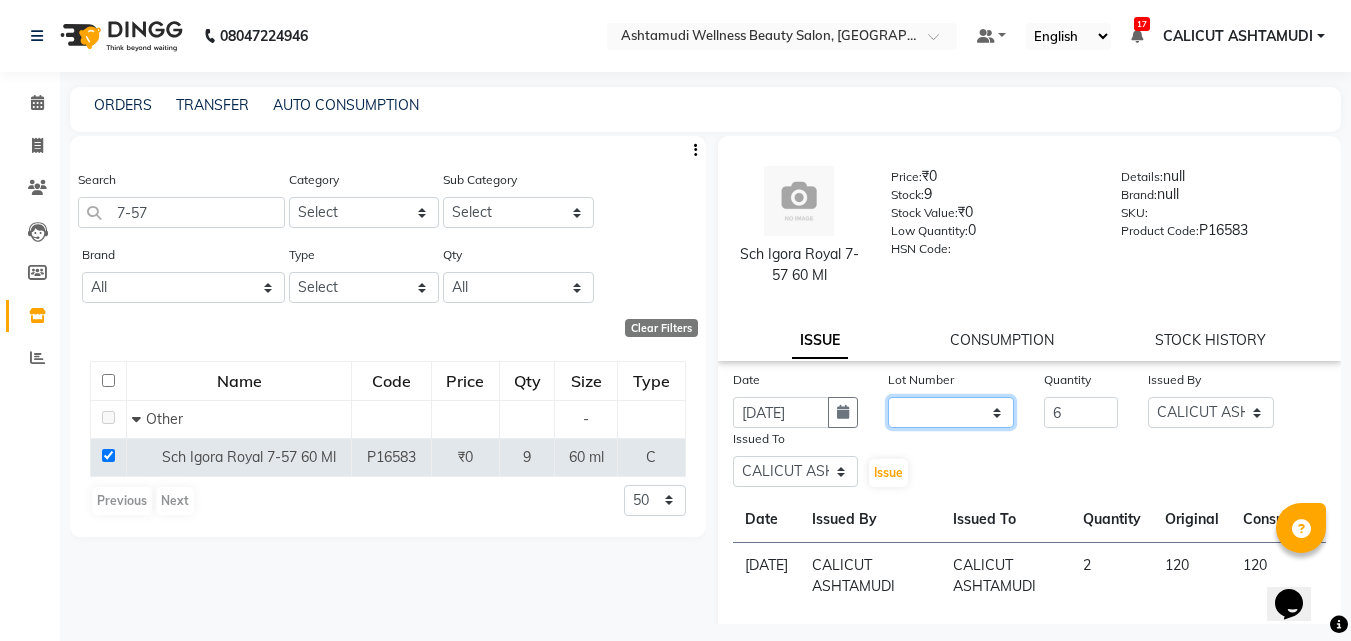drag, startPoint x: 969, startPoint y: 404, endPoint x: 969, endPoint y: 415, distance: 11 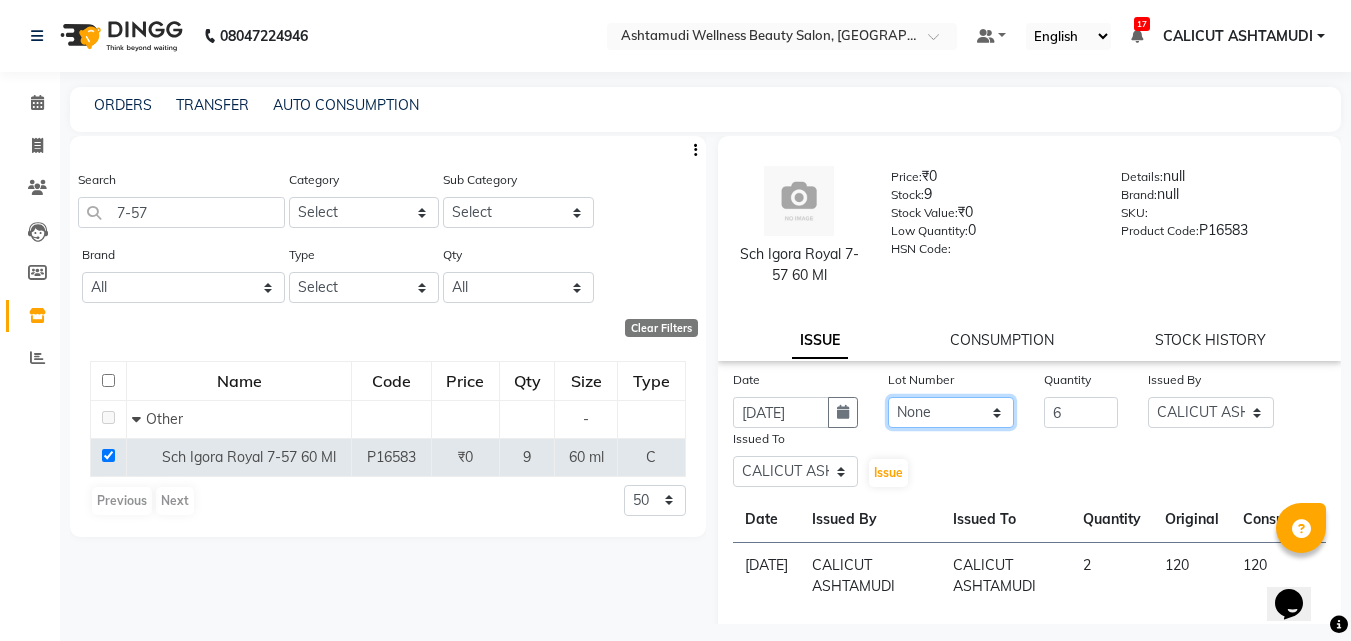 click on "None" 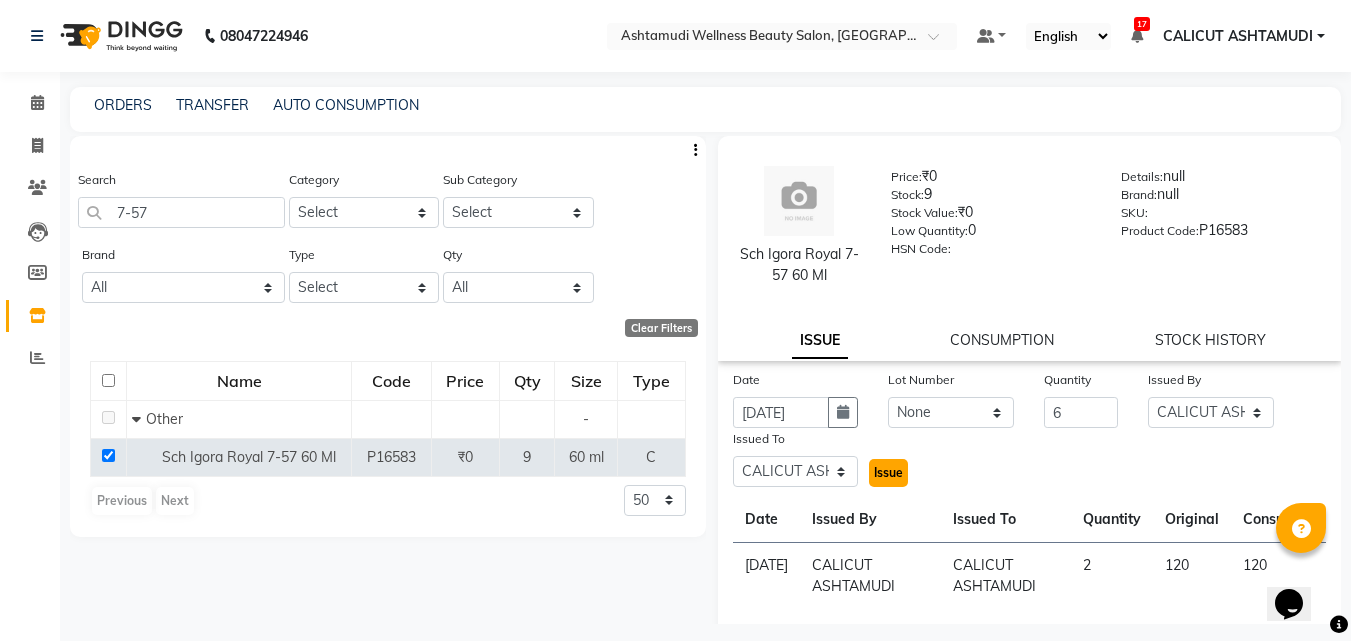 click on "Issue" 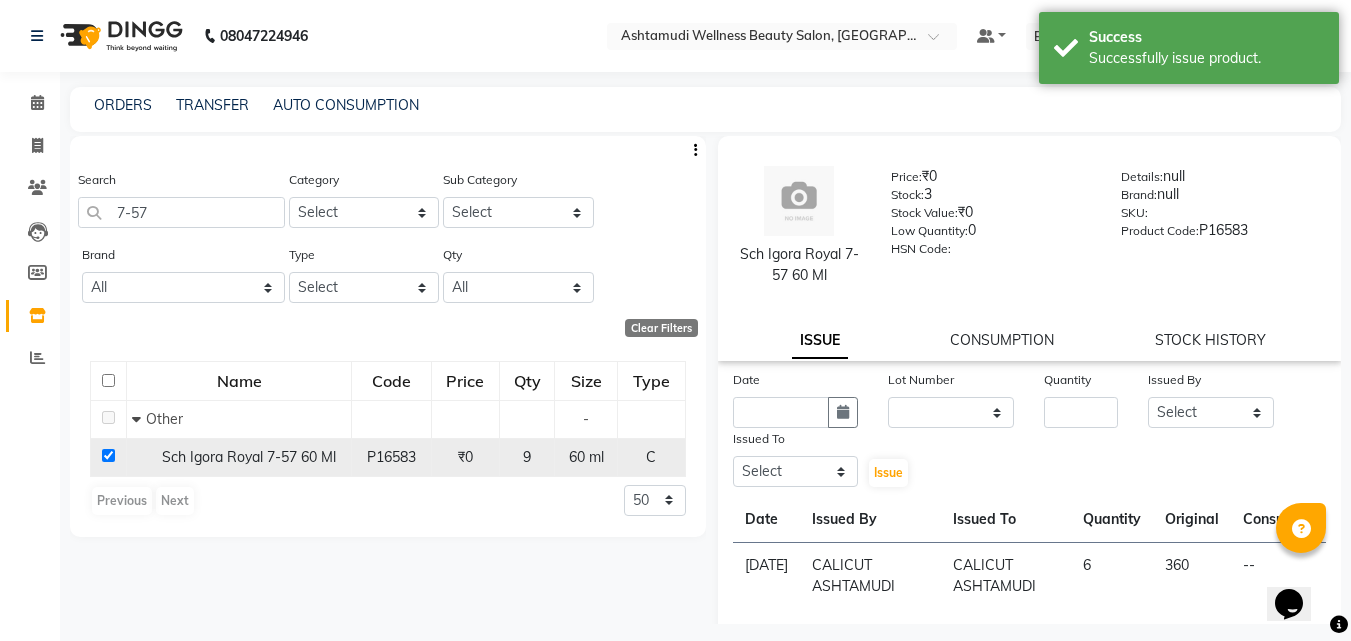 click 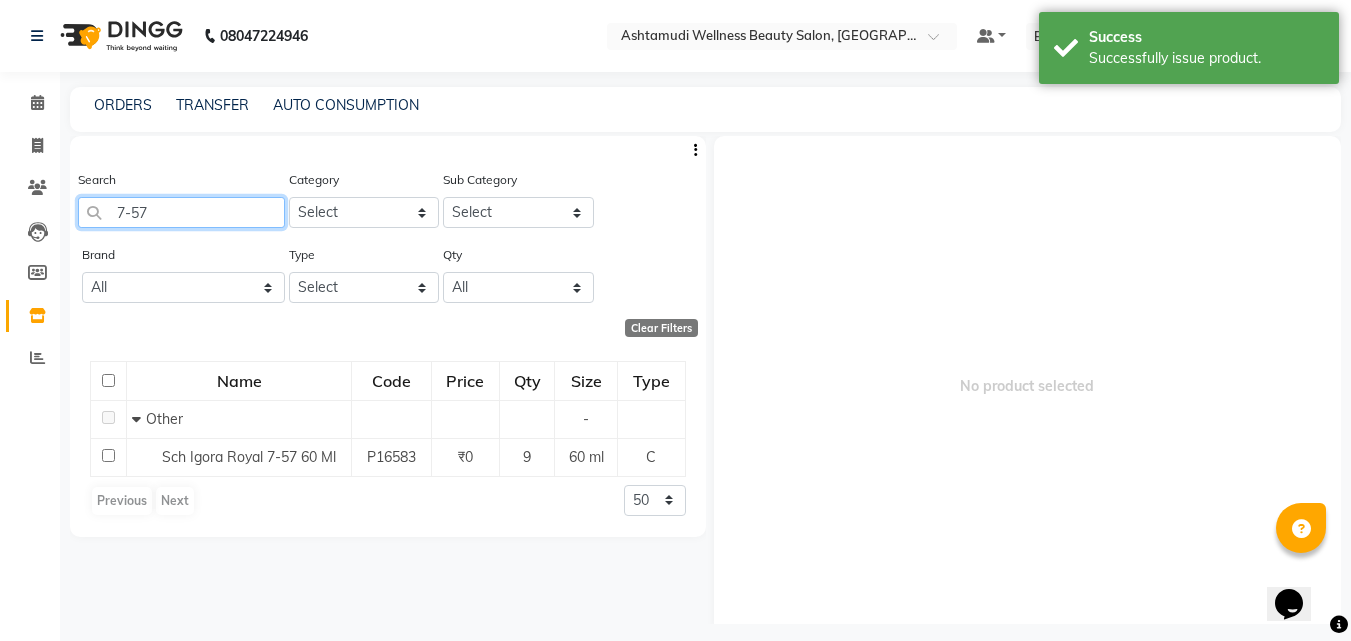 click on "7-57" 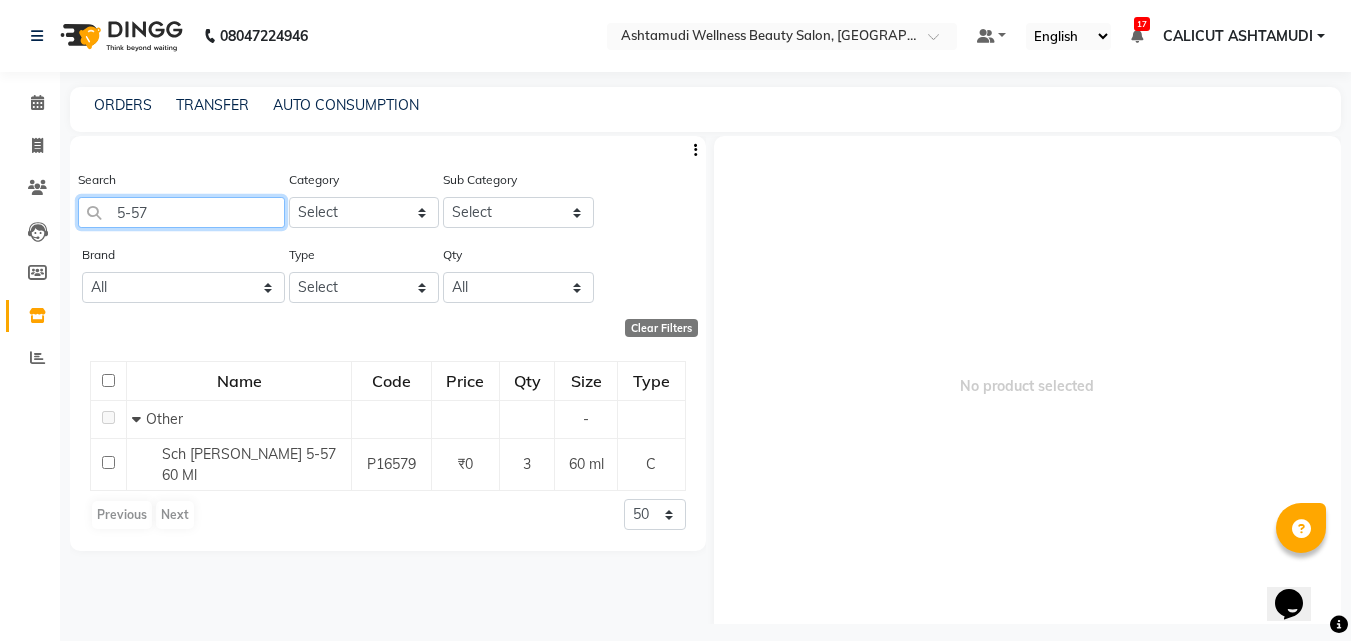 click on "5-57" 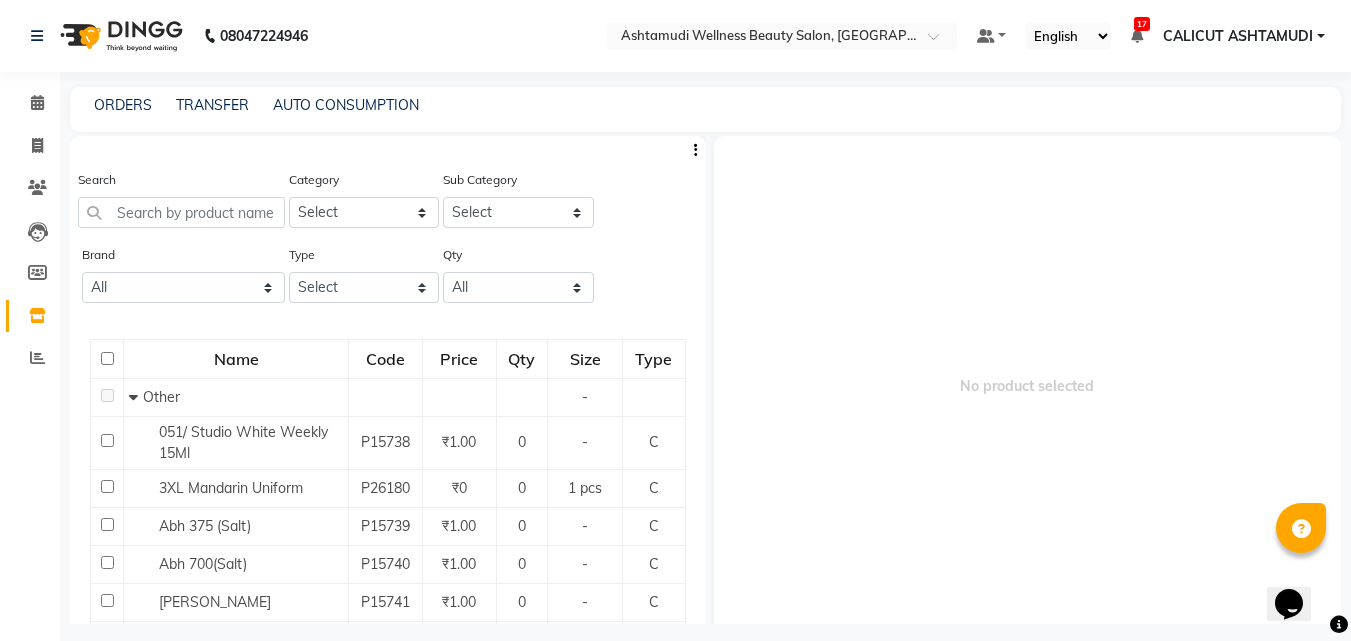 click on "ORDERS TRANSFER AUTO CONSUMPTION Search Category Select Hair Skin Makeup Personal Care Appliances Beard Waxing Disposable Threading Hands and Feet Beauty Planet Botox Cadiveu Casmara Cheryls Loreal Olaplex ACCESSORIES NAIL UNIFORMS CLEANING PRODUCT TISSUE NAIL ESSENTIALS COTTON FACIAL TISSUE NAIL ESSENTIALS ACCESSORIES NAIL Other Sub Category Select Brand All Null Type Select Both Retail Consumable Qty All Low Out Of Stock Name Code Price Qty Size Type   Other - 051/ Studio White Weekly 15Ml P15738 ₹1.00 0 - C 3XL Mandarin Uniform P26180 ₹0 0 1 pcs C Abh 375 (Salt) P15739 ₹1.00 0 - C Abh 700(Salt) P15740 ₹1.00 0 - C Abh Gel P15741 ₹1.00 0 - C ACADAMY BLAZER P16777 ₹0 0 1 pcs C Acne Facial Kit P15742 ₹1.00 0 - C Aluminium Foil P15743 ₹1.00 0 1 pcs C Ankita Brush 50 (Henna Brush) P15744 ₹1.00 0 - C Ankita Pack Brush P15745 ₹0 0 1 Unit C Ap Revolution Colour True Blue P15746 ₹1.00 0 - C Ap Revolution Neon Sexy Magenta P15747 ₹1.00 0 - C Ap Revolution Neon Shock Green P15748 ₹1.00 0 - C" 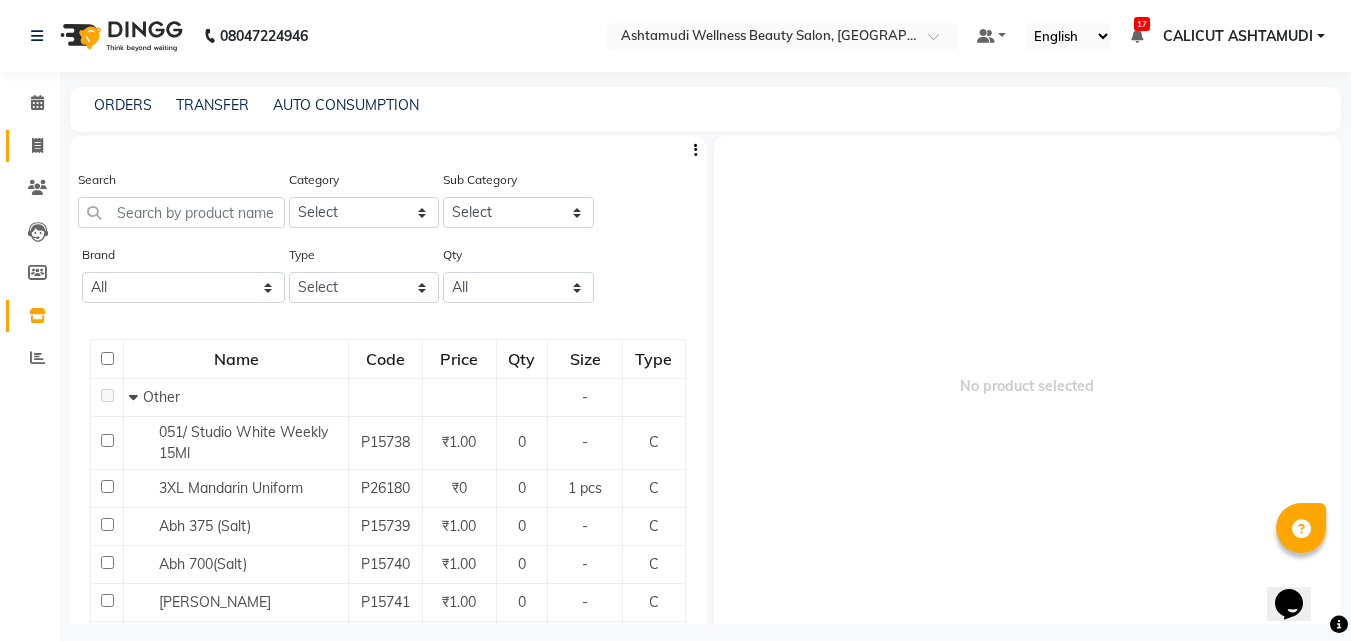 click on "Invoice" 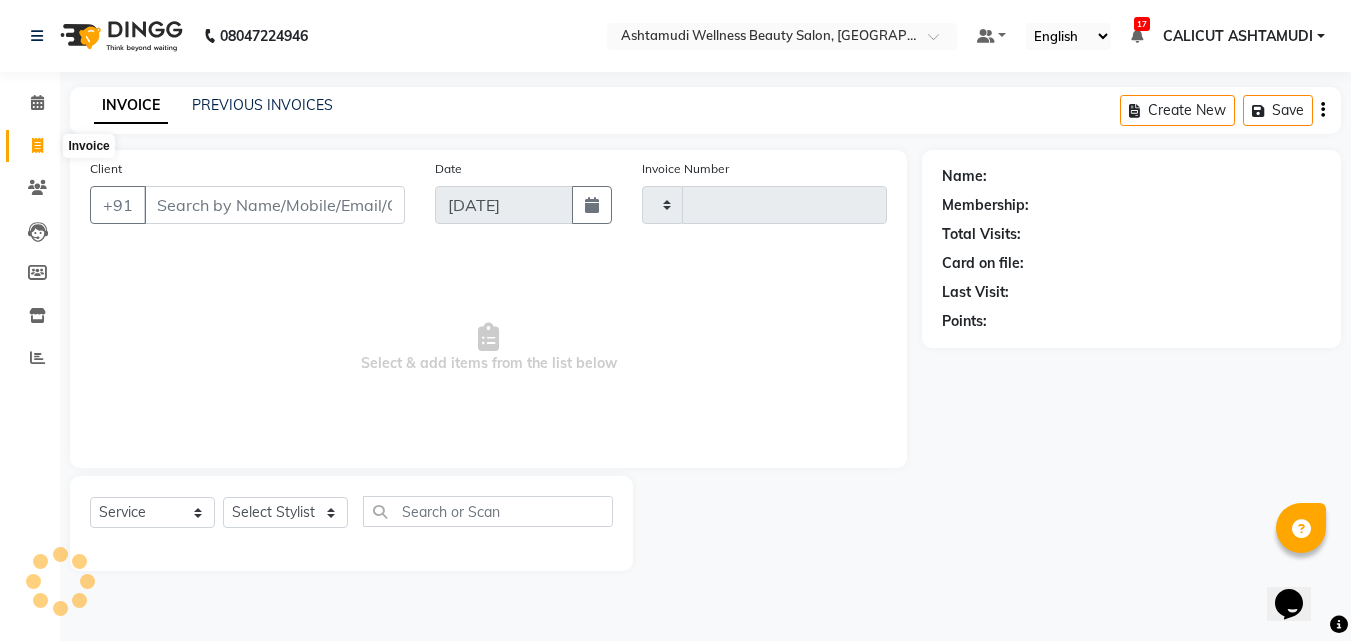 click 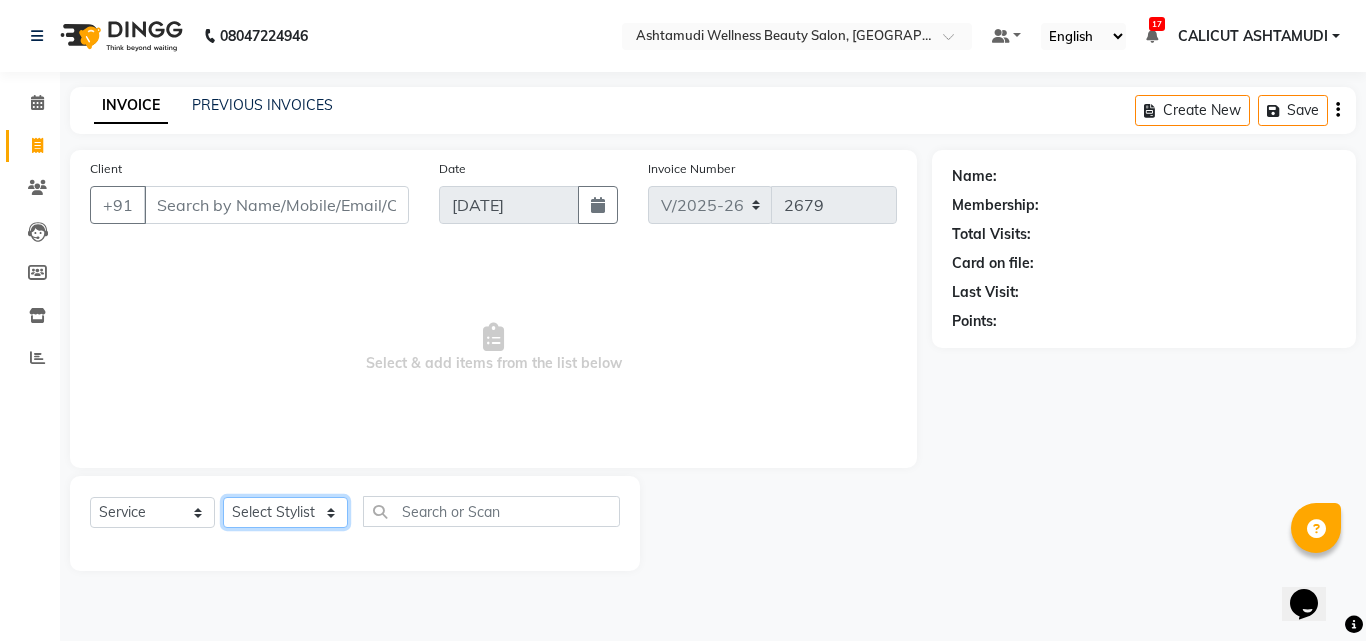 click on "Select Stylist Amala George AMBILI C ANKITHA Arya CALICUT ASHTAMUDI FRANKLY	 GRACY KRISHNA Nitesh Punam Gurung Sewan ali Sheela SUHANA  SHABU Titto" 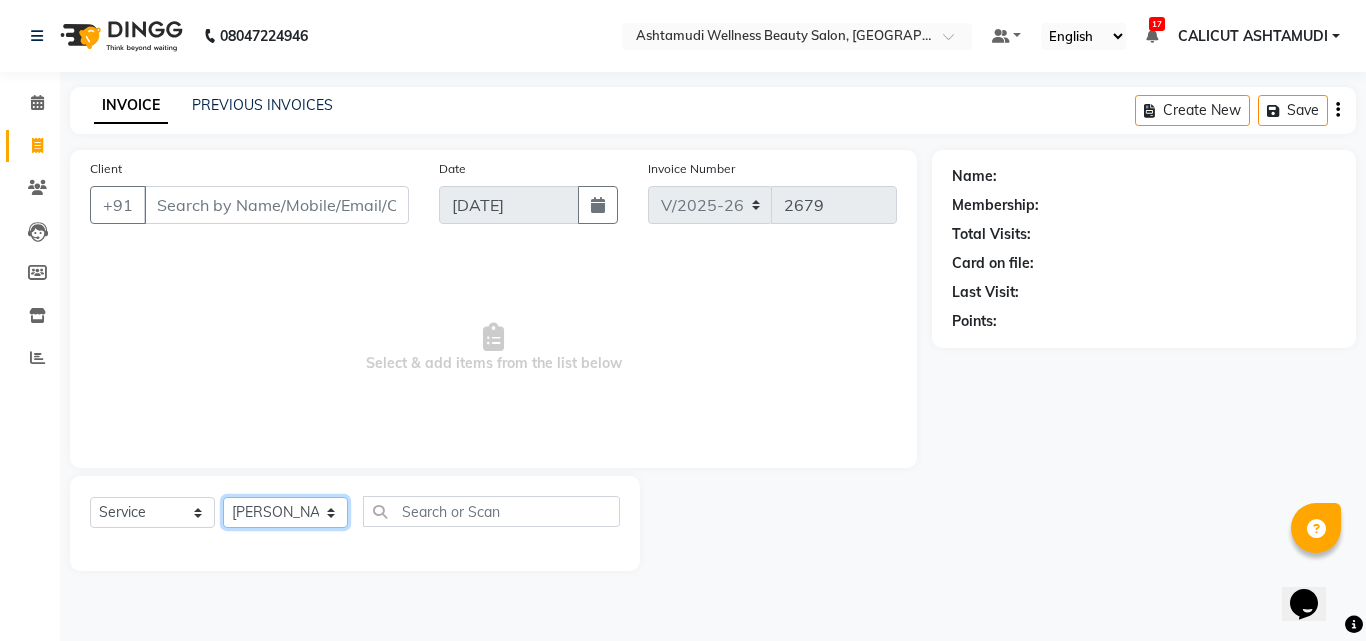 click on "Select Stylist Amala George AMBILI C ANKITHA Arya CALICUT ASHTAMUDI FRANKLY	 GRACY KRISHNA Nitesh Punam Gurung Sewan ali Sheela SUHANA  SHABU Titto" 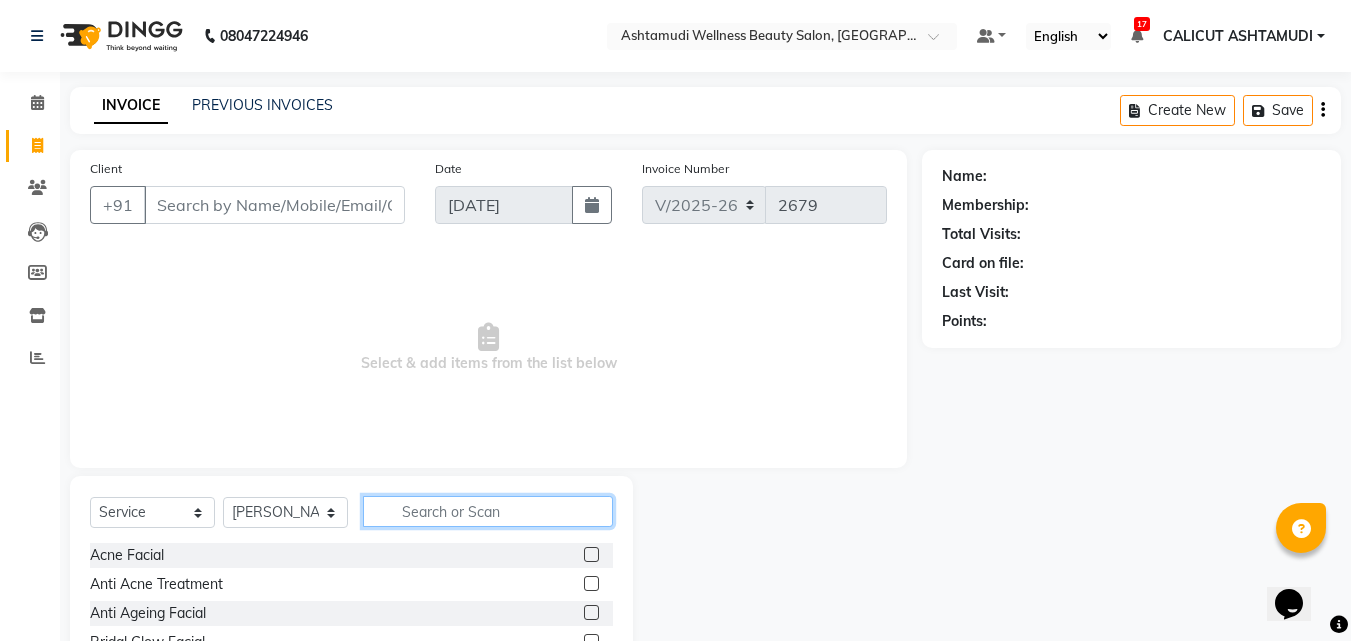 click 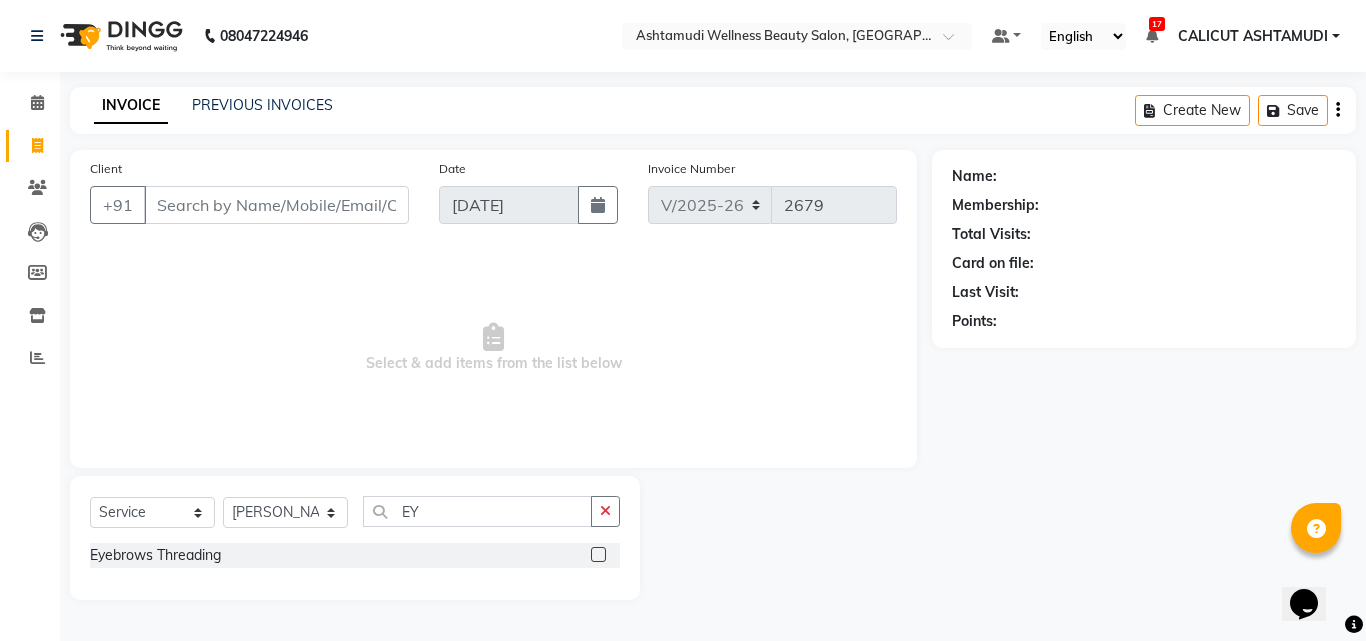 click 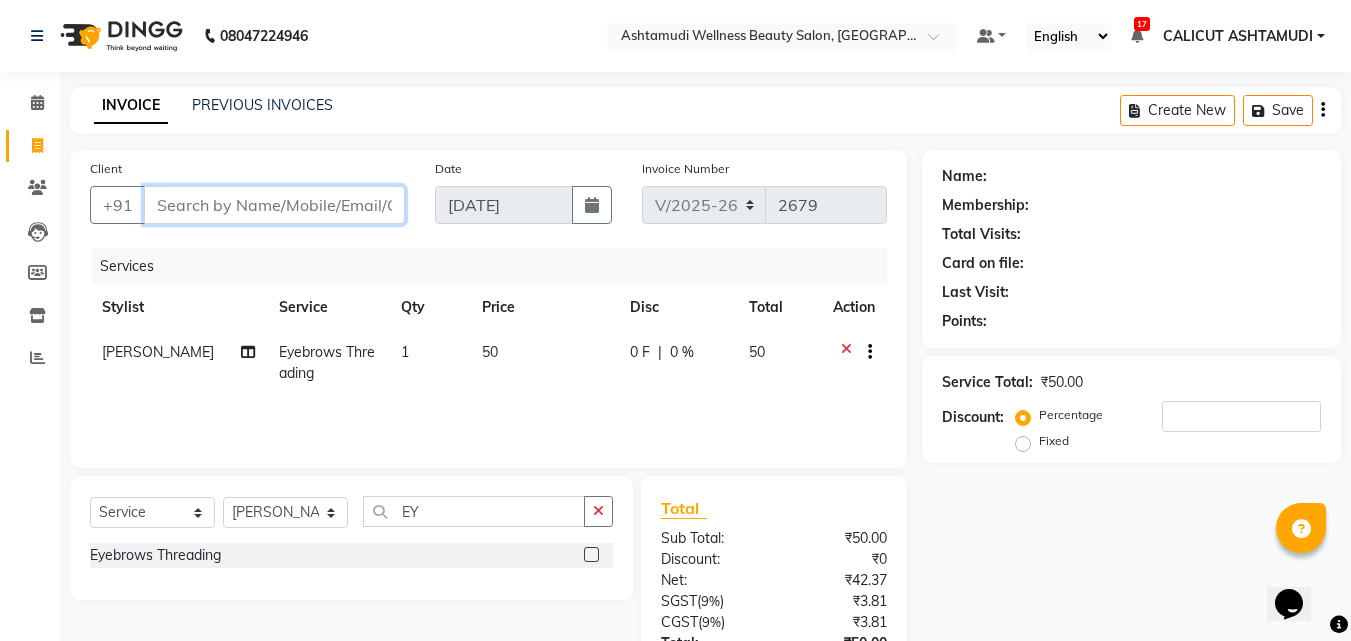 click on "Client" at bounding box center (274, 205) 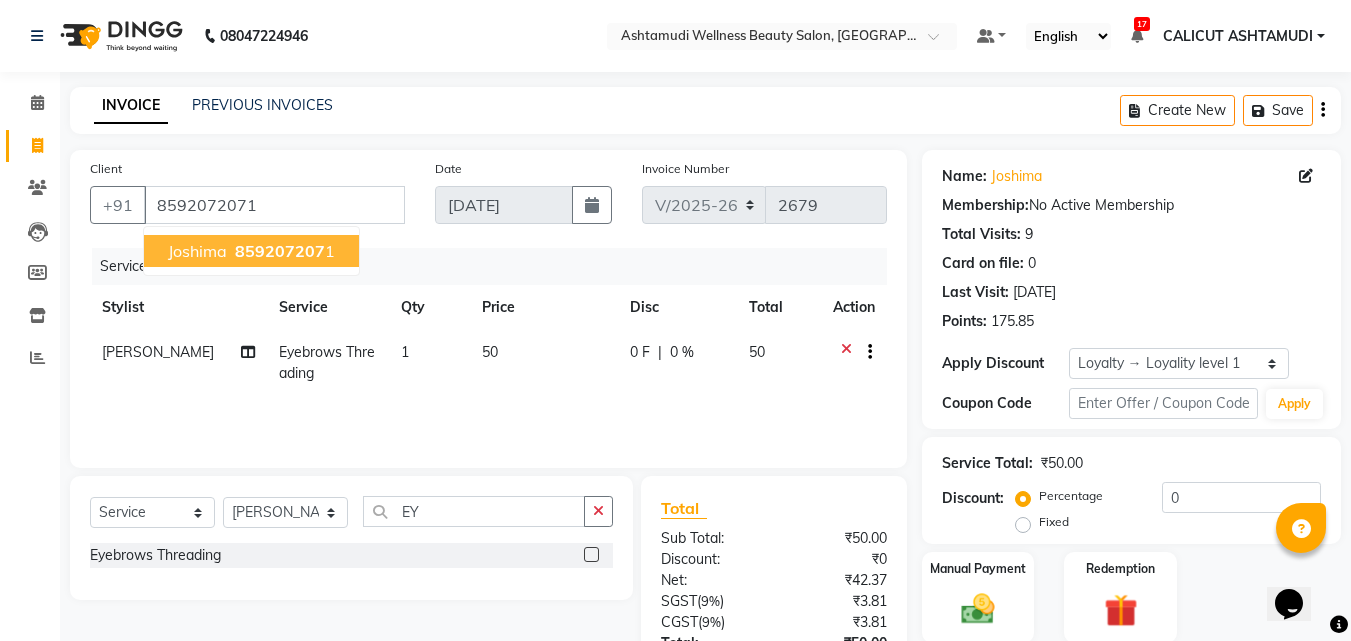 click on "Joshima   859207207 1" at bounding box center (251, 251) 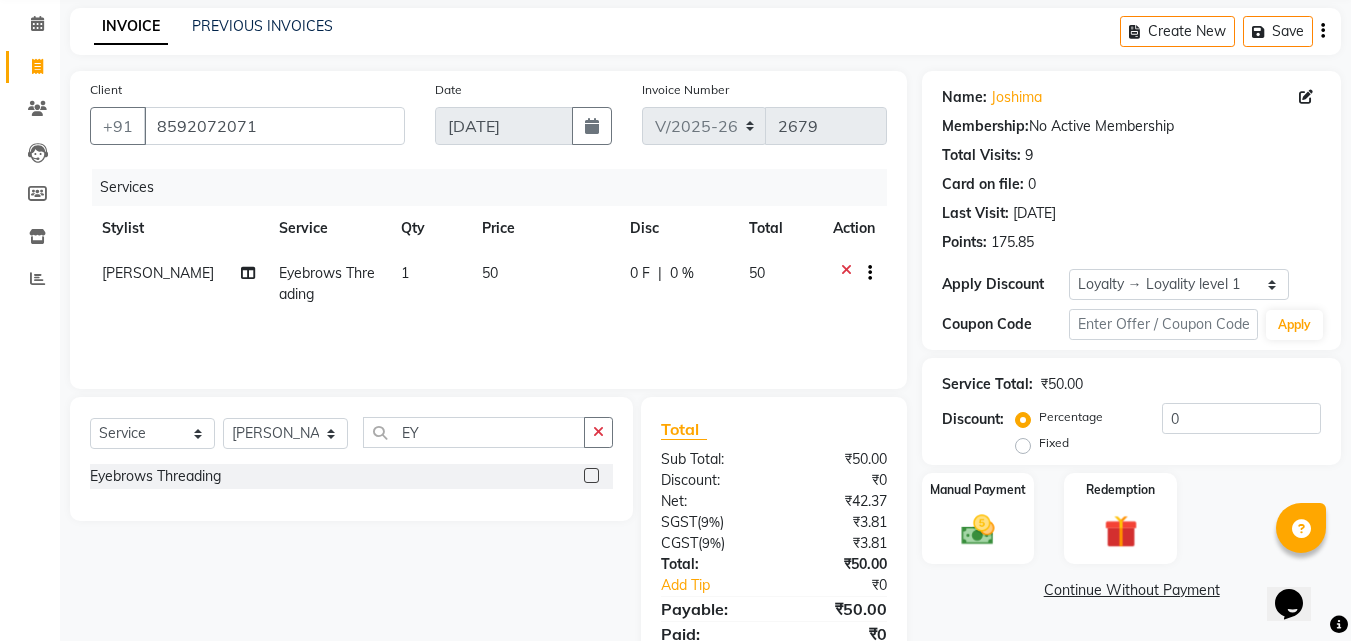 scroll, scrollTop: 159, scrollLeft: 0, axis: vertical 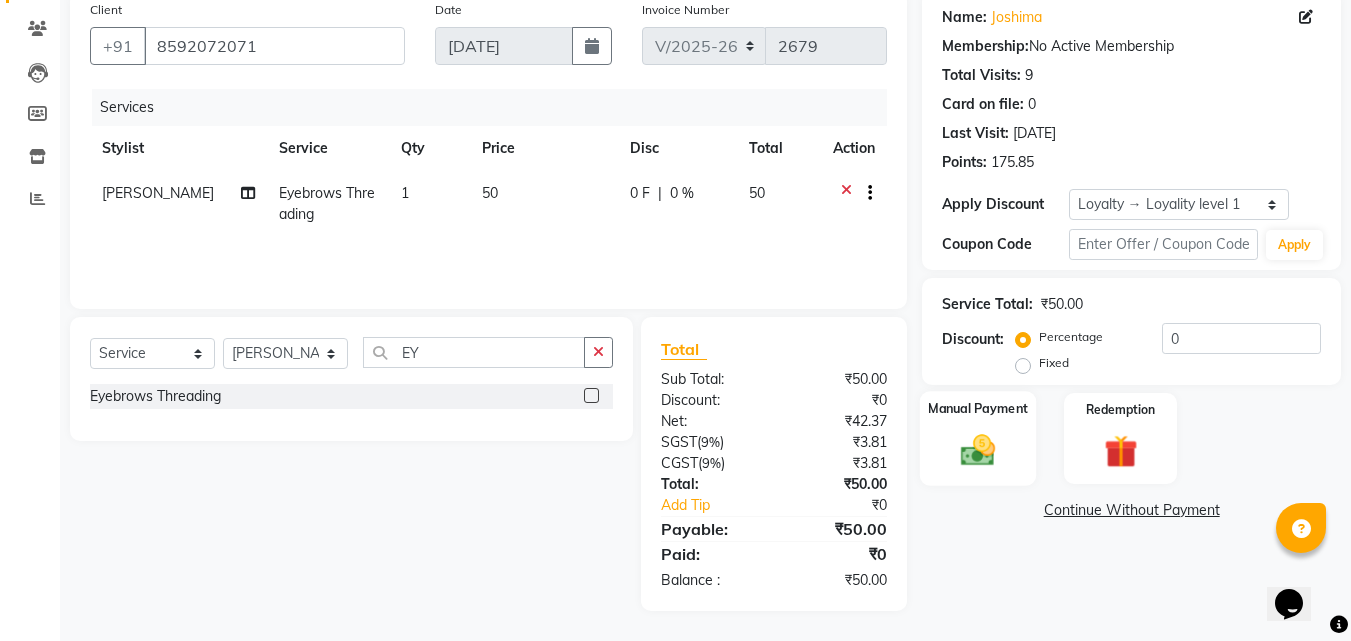 click 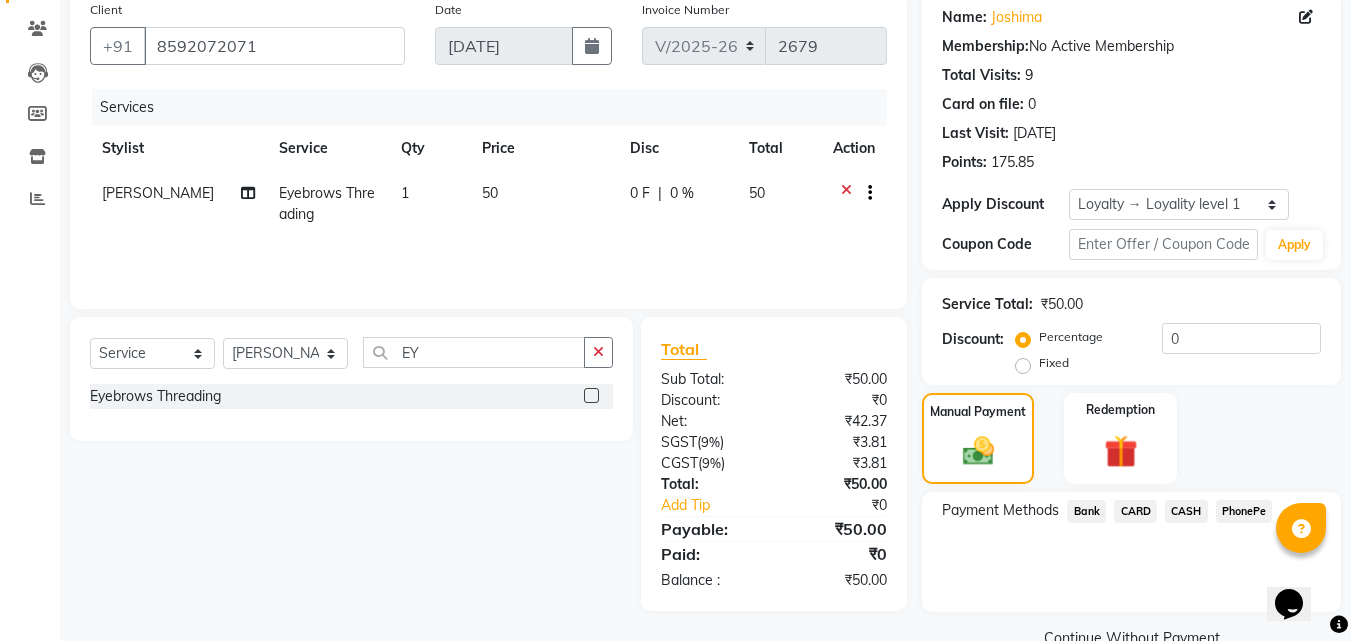 click on "PhonePe" 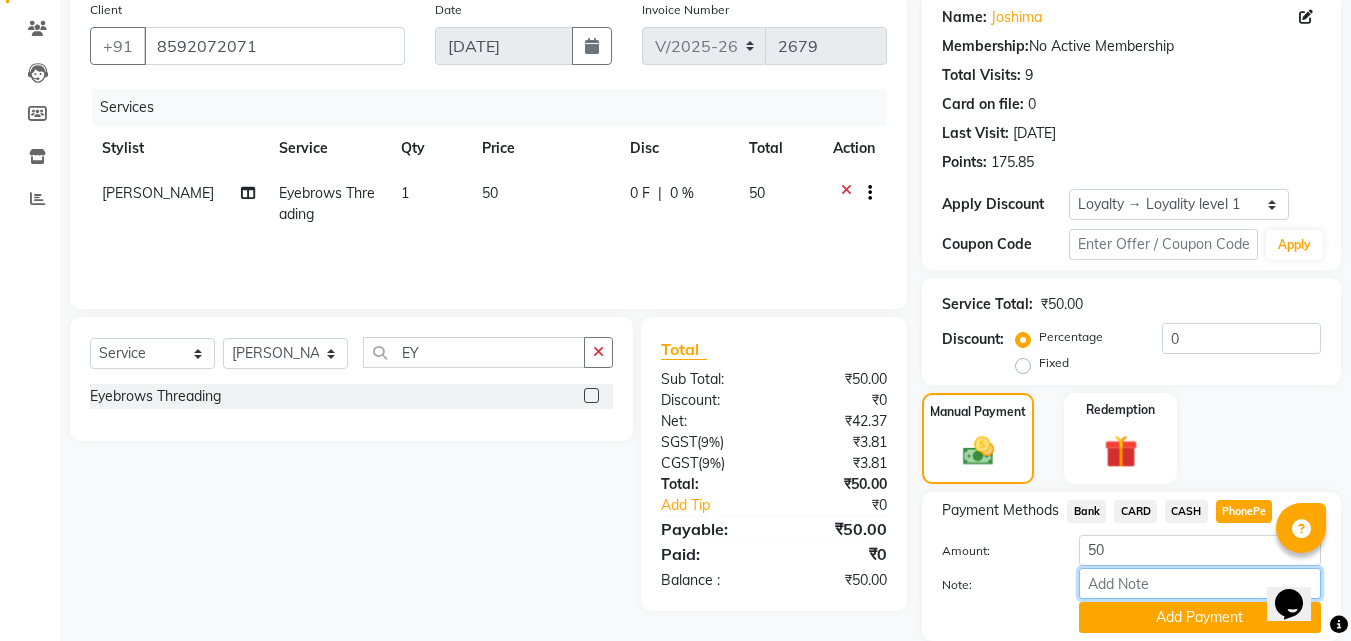 click on "Note:" at bounding box center (1200, 583) 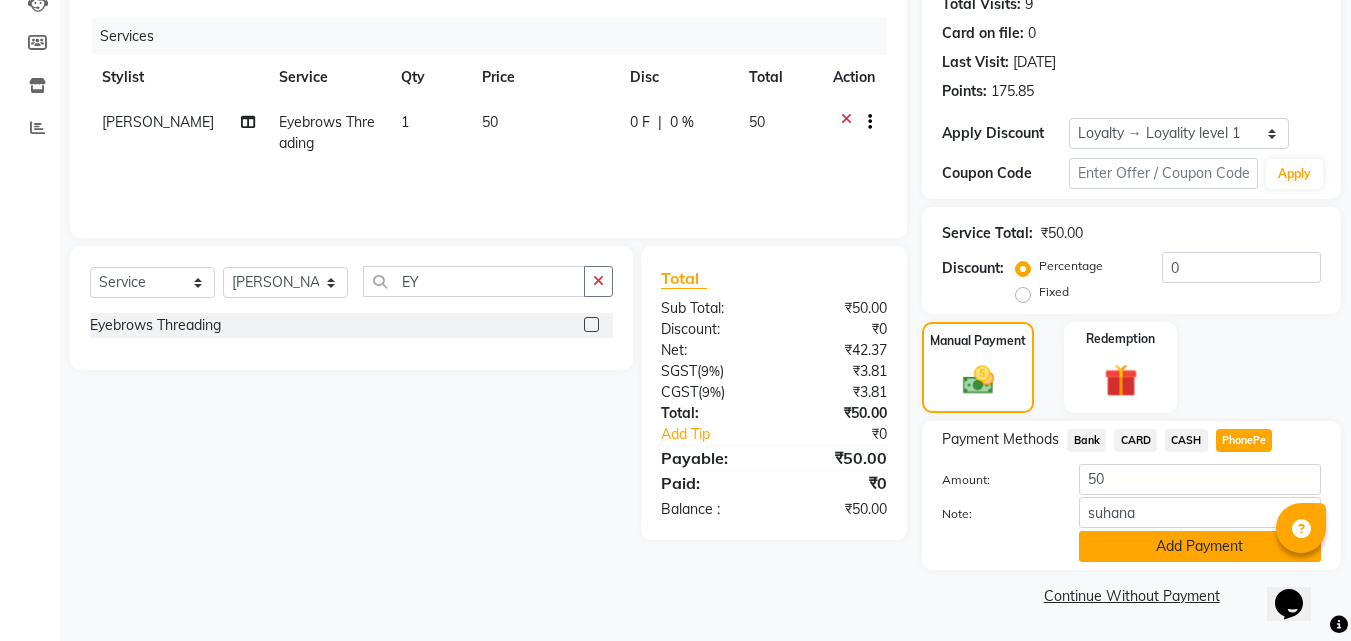 click on "Add Payment" 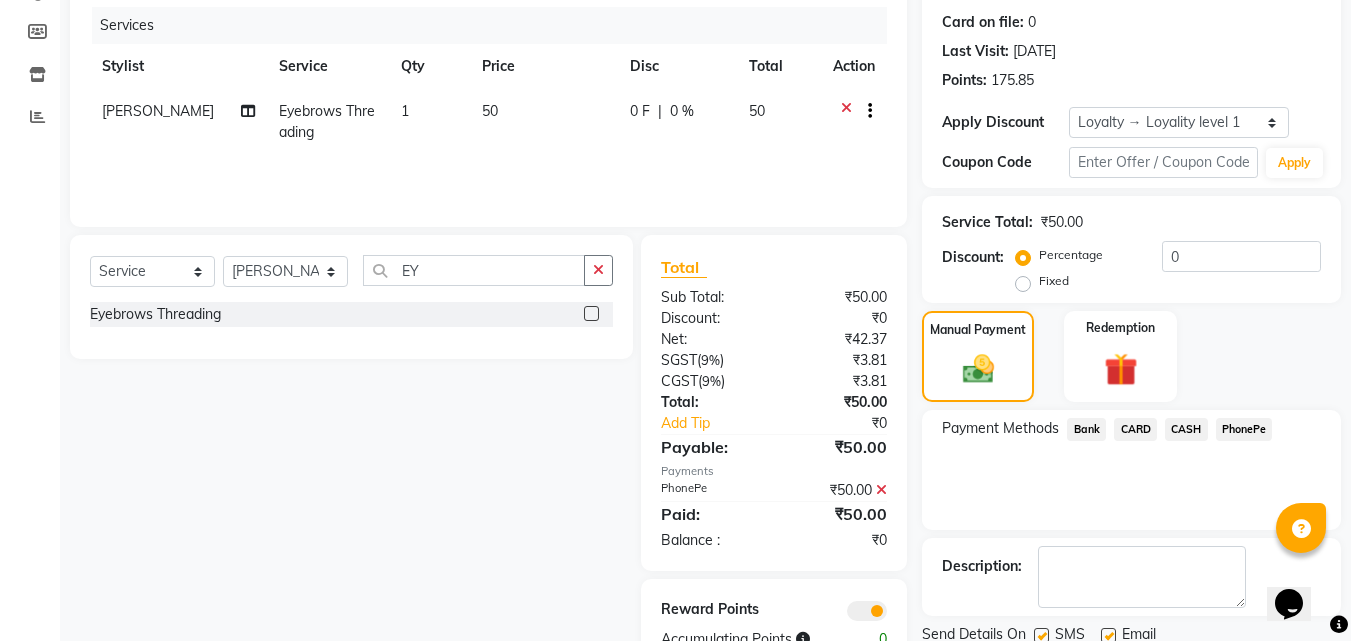 scroll, scrollTop: 314, scrollLeft: 0, axis: vertical 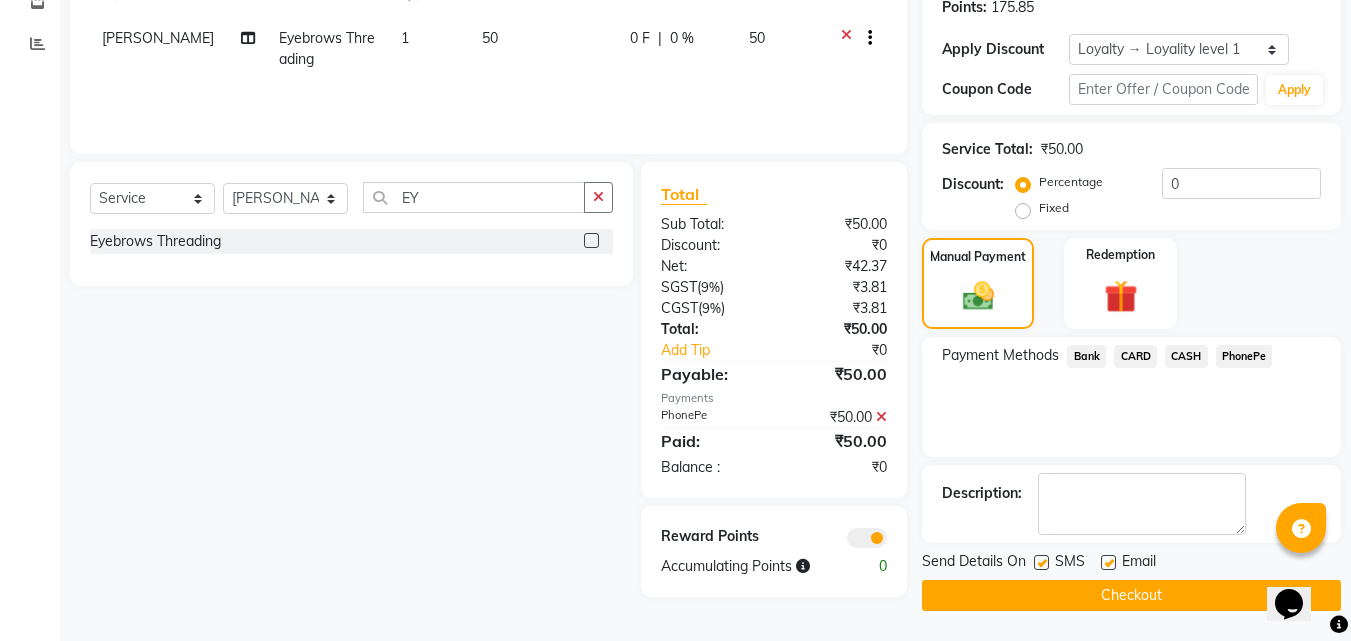 click on "Checkout" 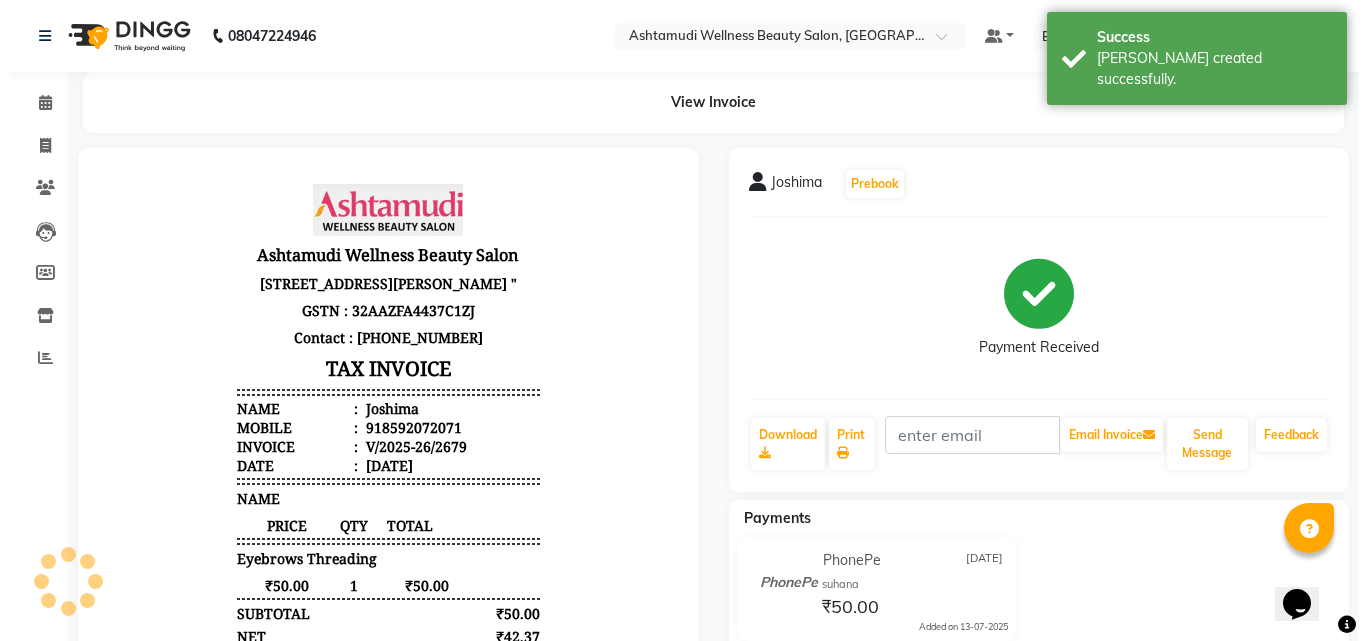 scroll, scrollTop: 0, scrollLeft: 0, axis: both 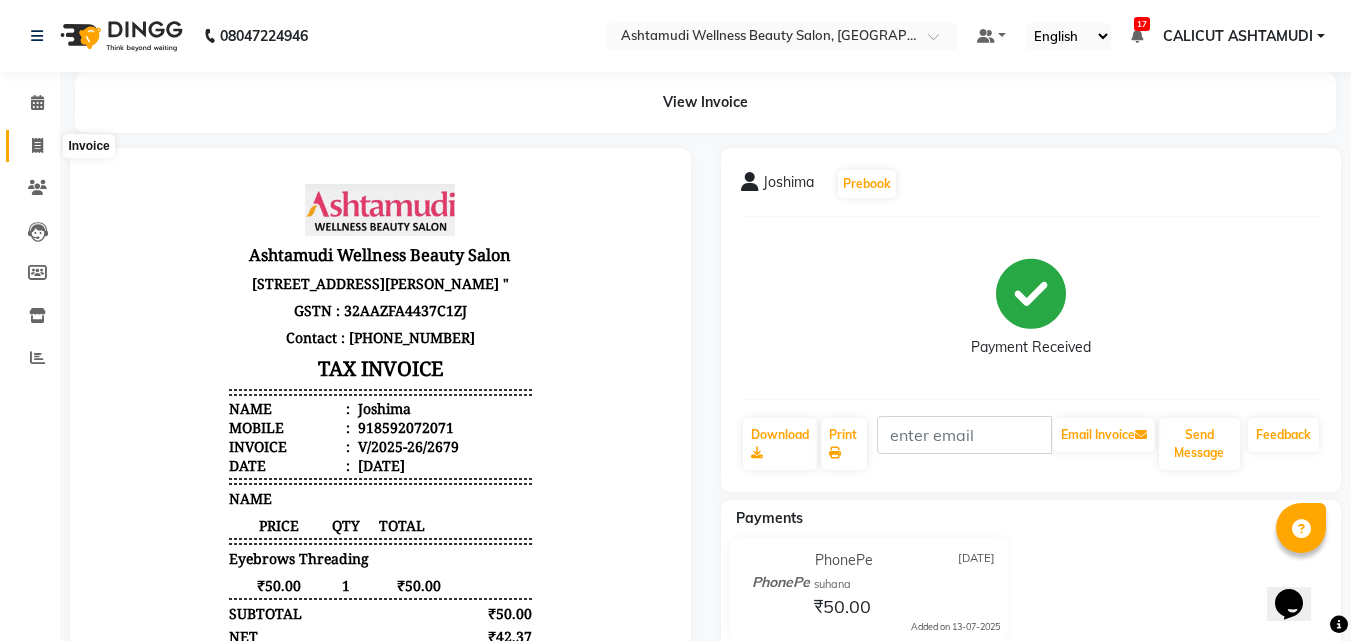 click 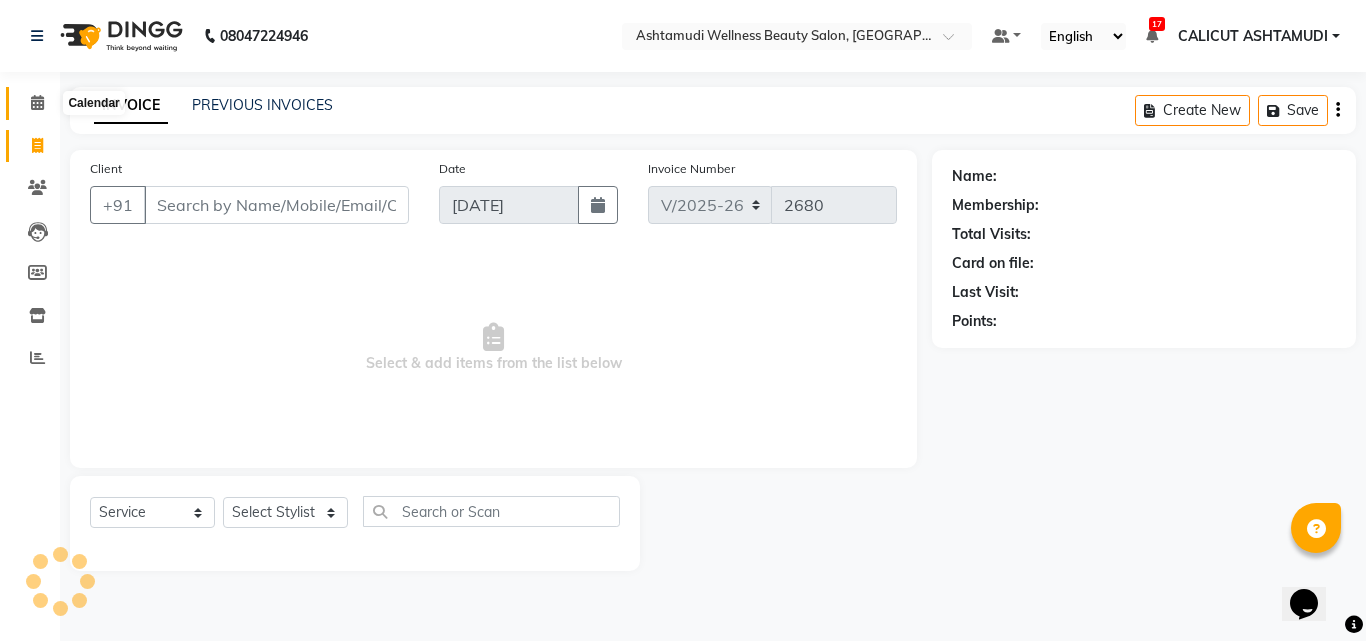 click 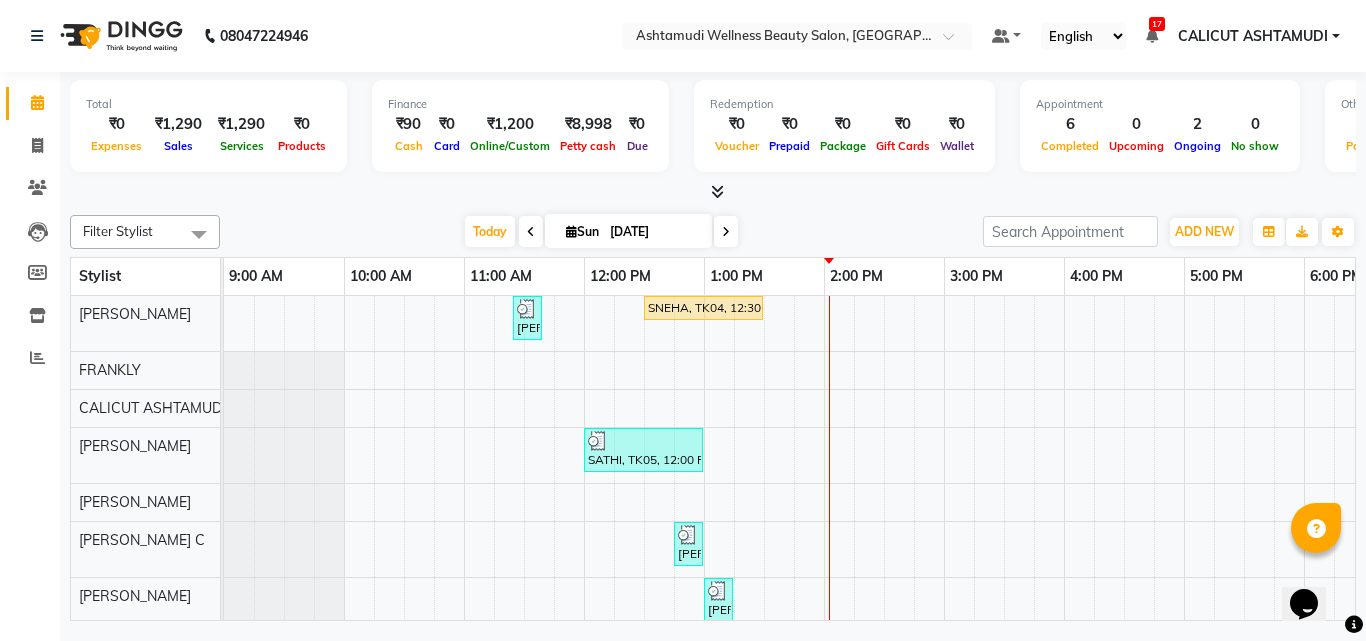 scroll, scrollTop: 0, scrollLeft: 0, axis: both 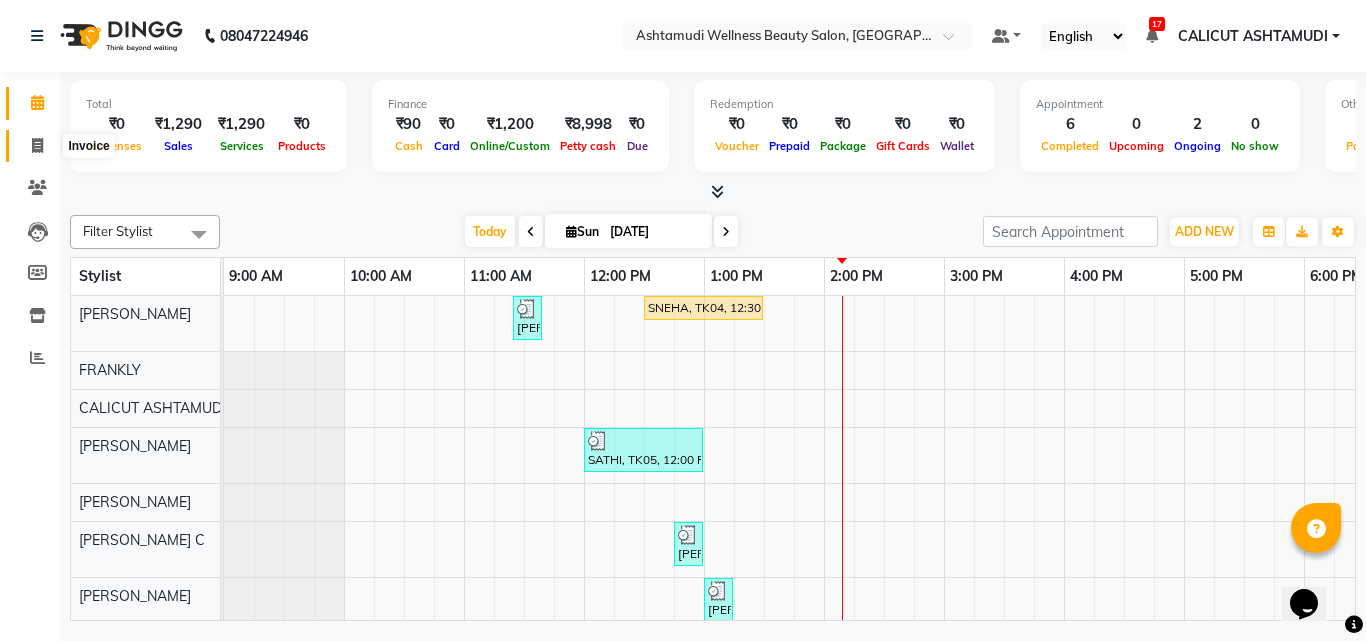 click 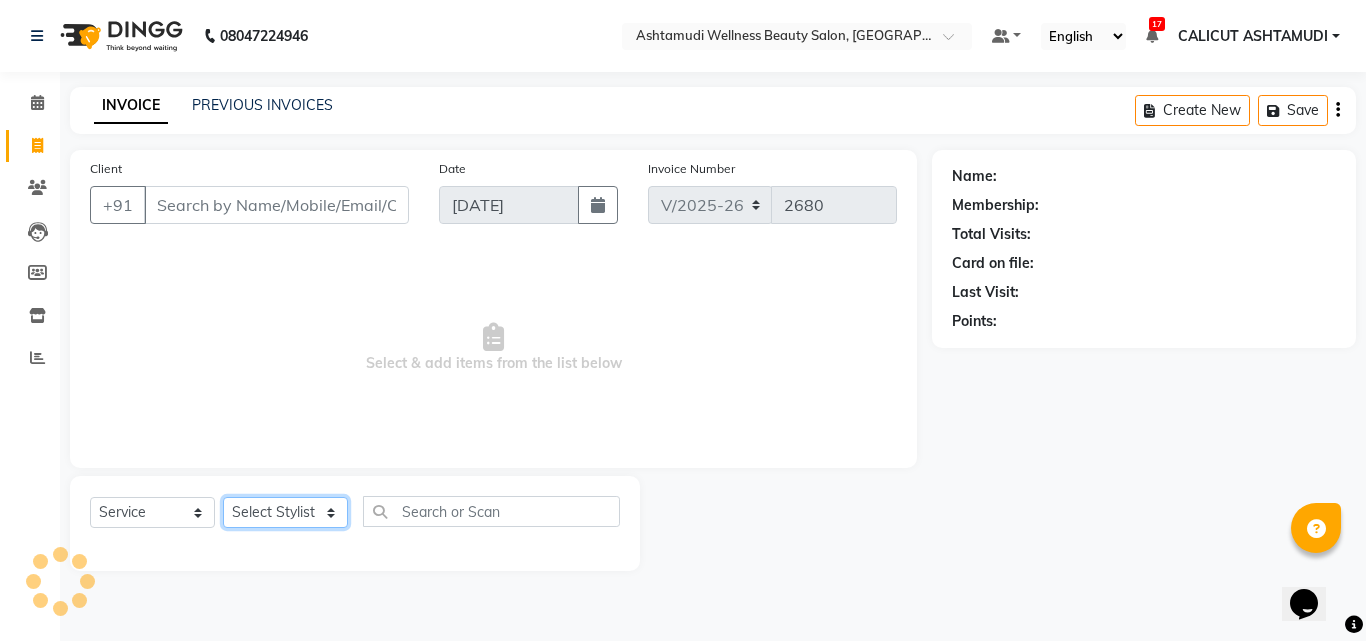 click on "Select Stylist" 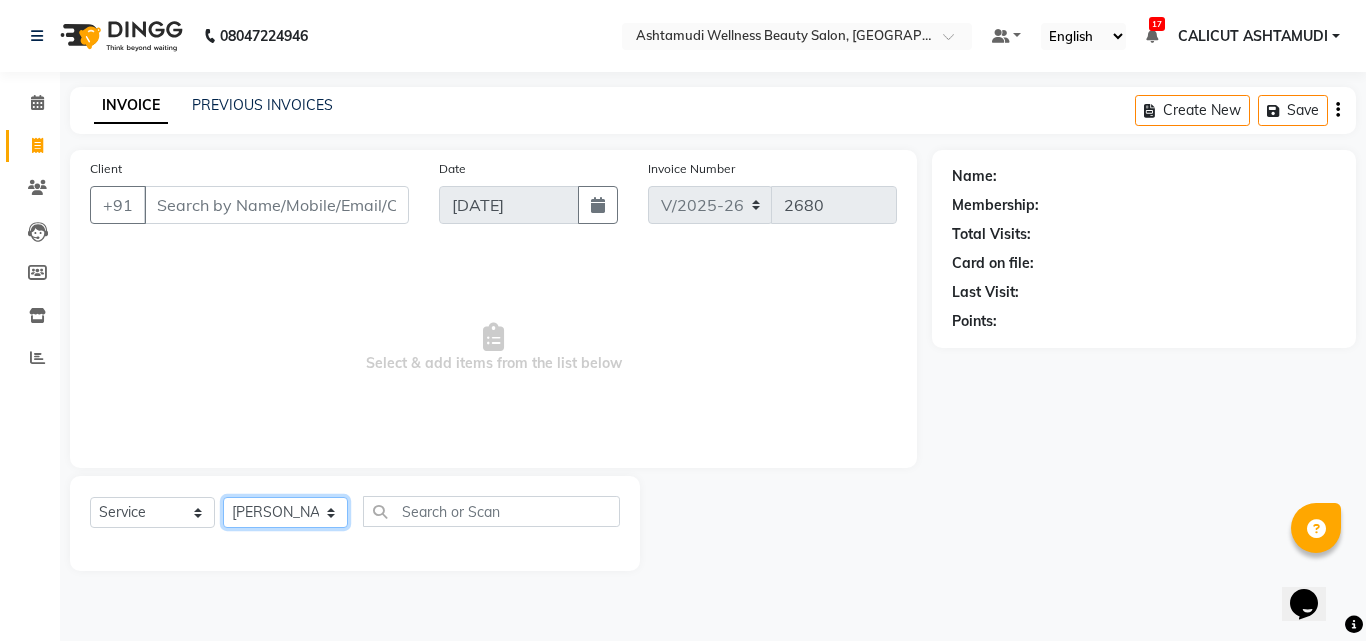 click on "Select Stylist Amala George AMBILI C ANKITHA Arya CALICUT ASHTAMUDI FRANKLY	 GRACY KRISHNA Nitesh Punam Gurung Sewan ali Sheela SUHANA  SHABU Titto" 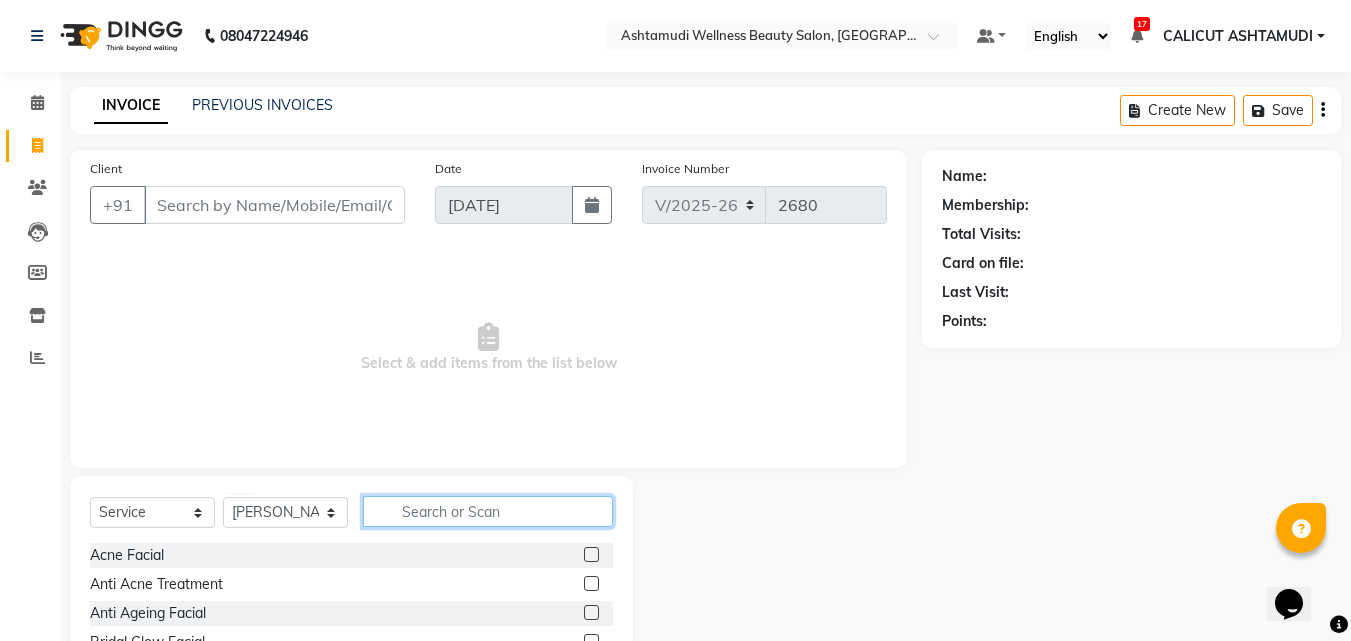click 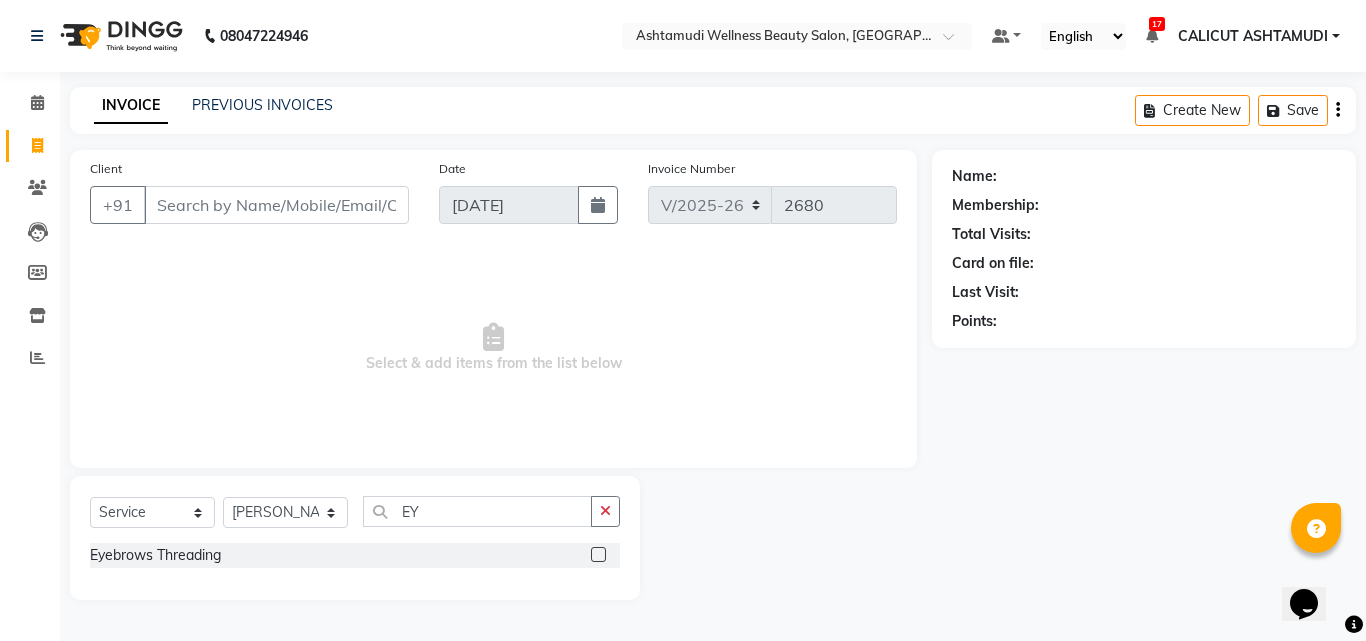 click 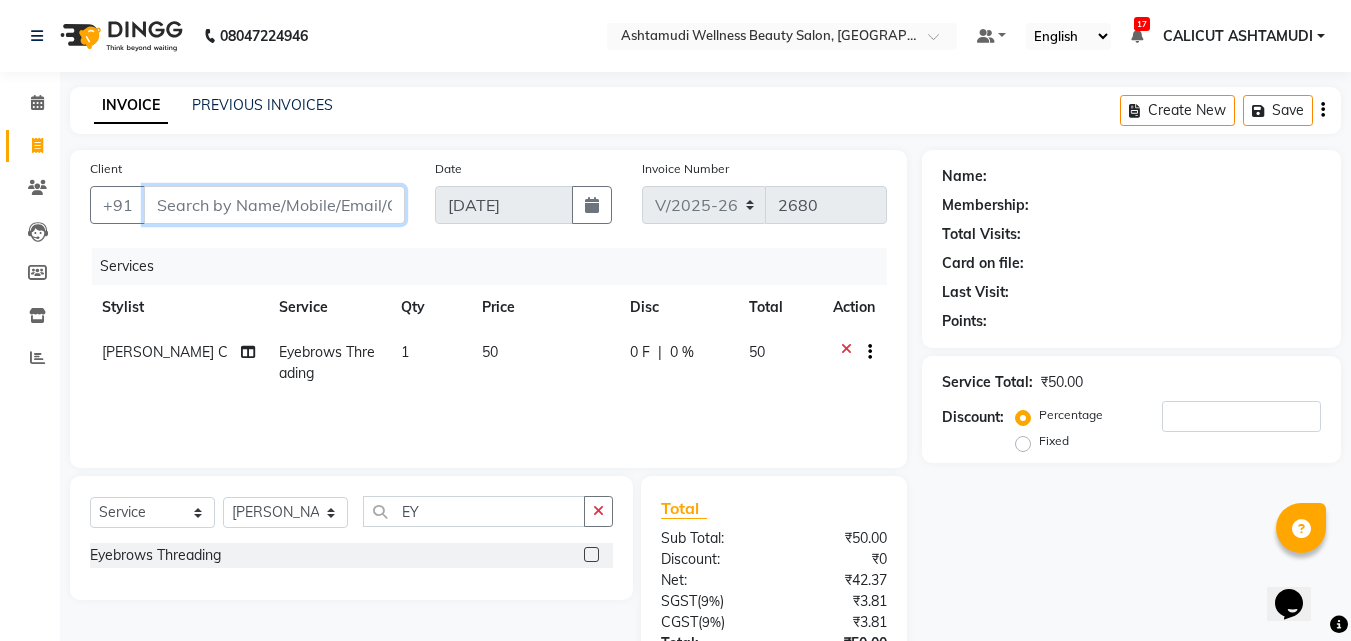click on "Client" at bounding box center (274, 205) 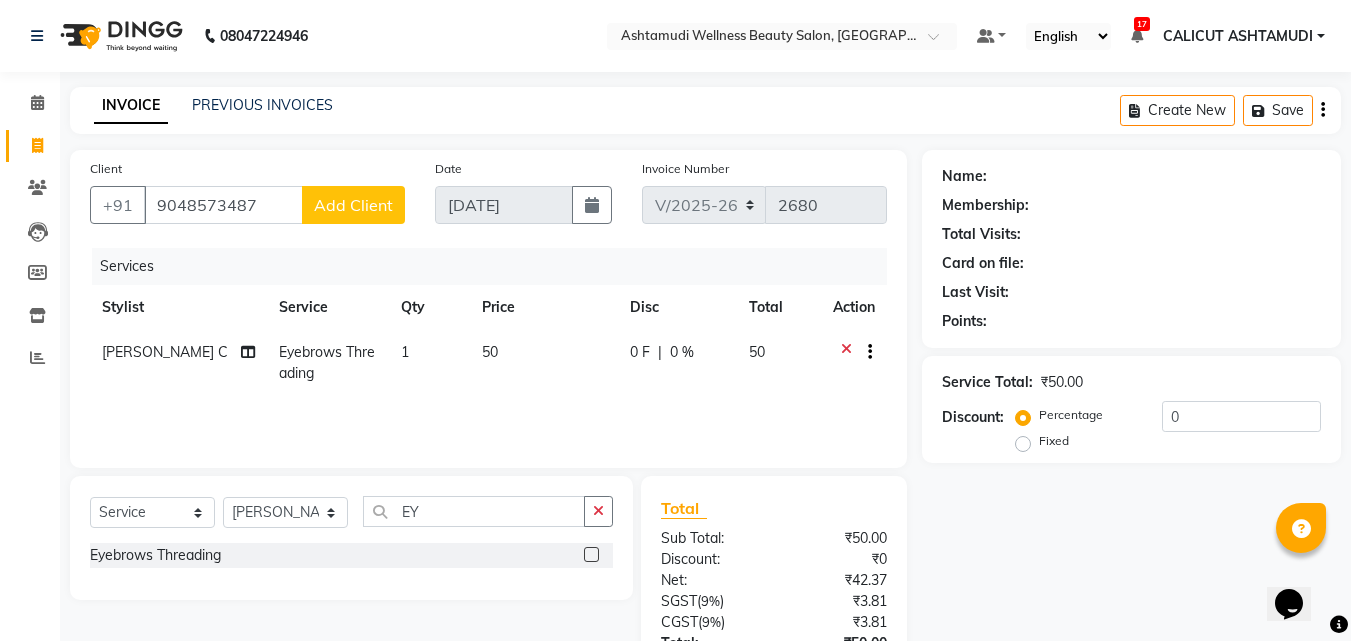 click on "Add Client" 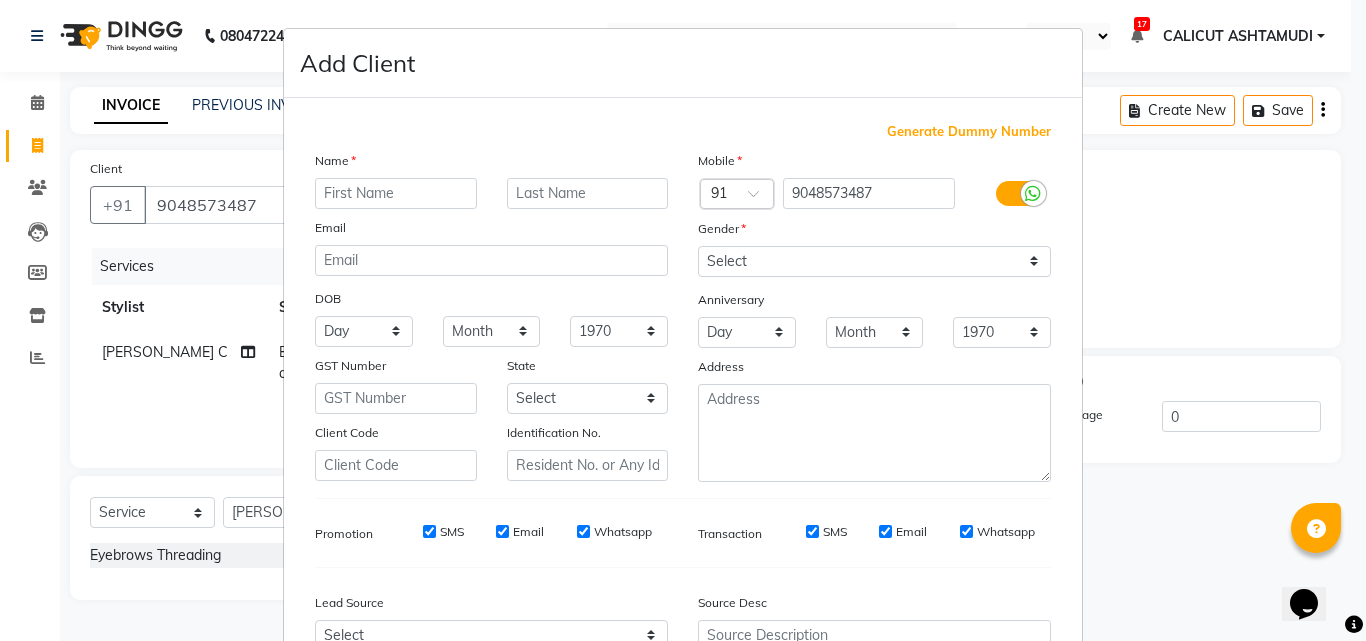 click at bounding box center [396, 193] 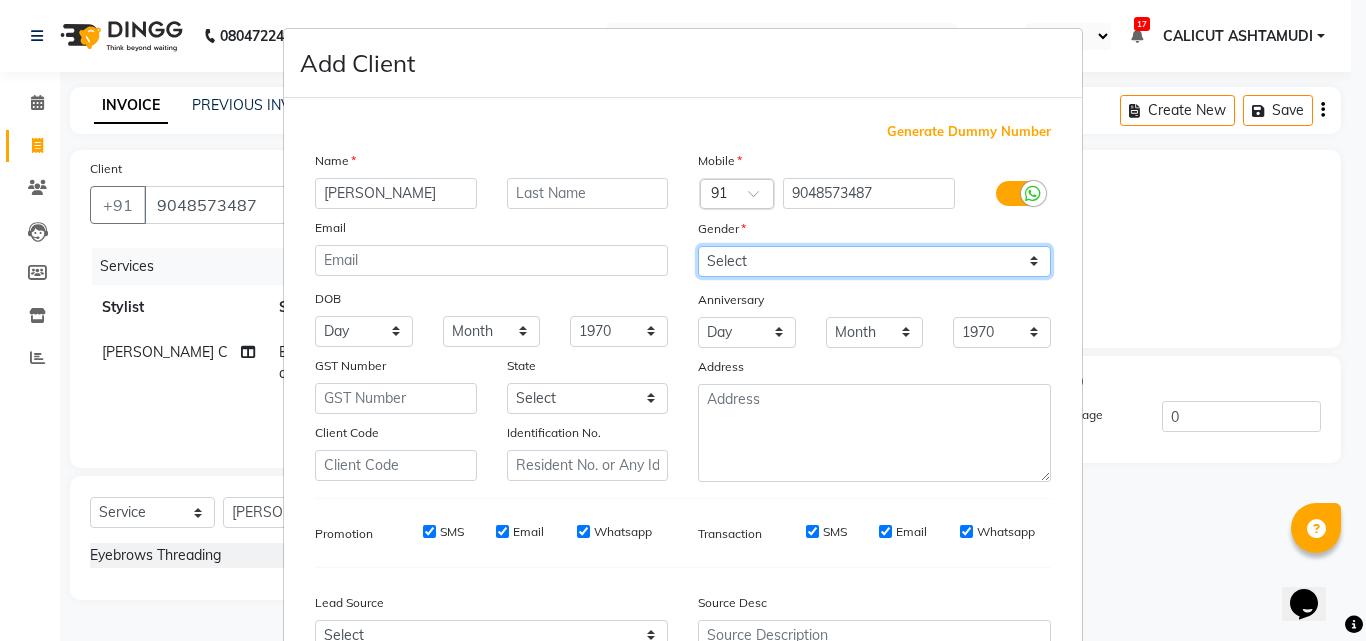 click on "Select Male Female Other Prefer Not To Say" at bounding box center [874, 261] 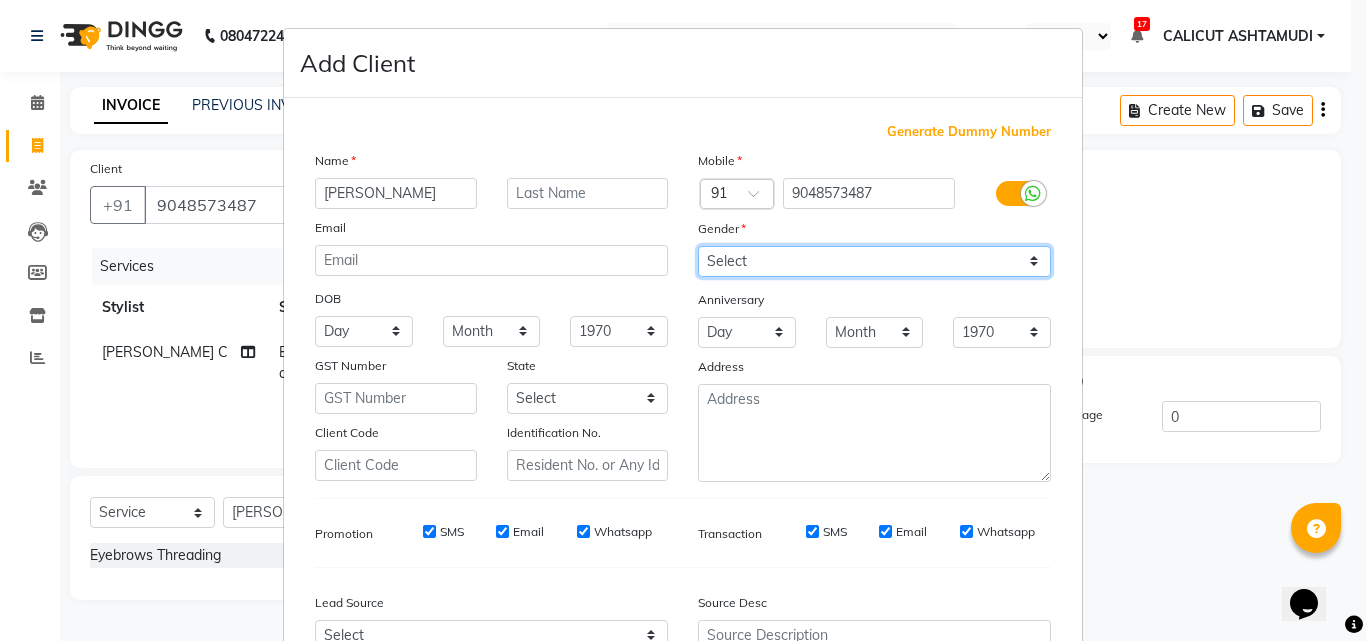 click on "Select Male Female Other Prefer Not To Say" at bounding box center (874, 261) 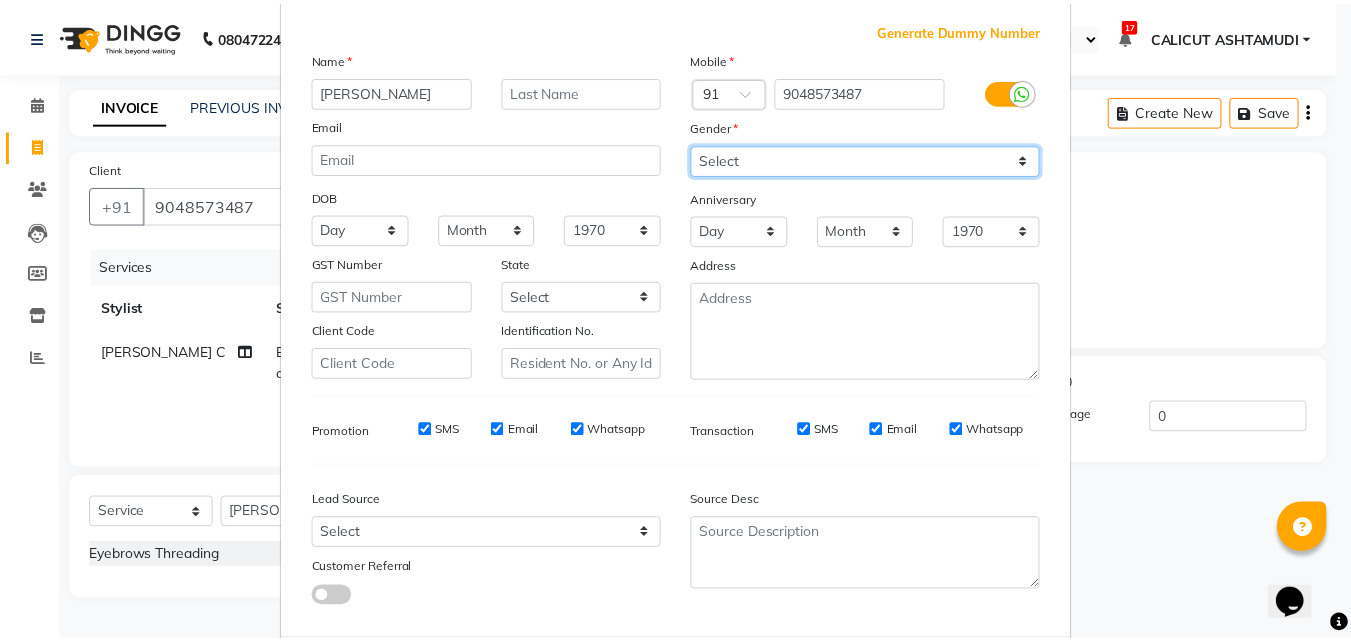 scroll, scrollTop: 208, scrollLeft: 0, axis: vertical 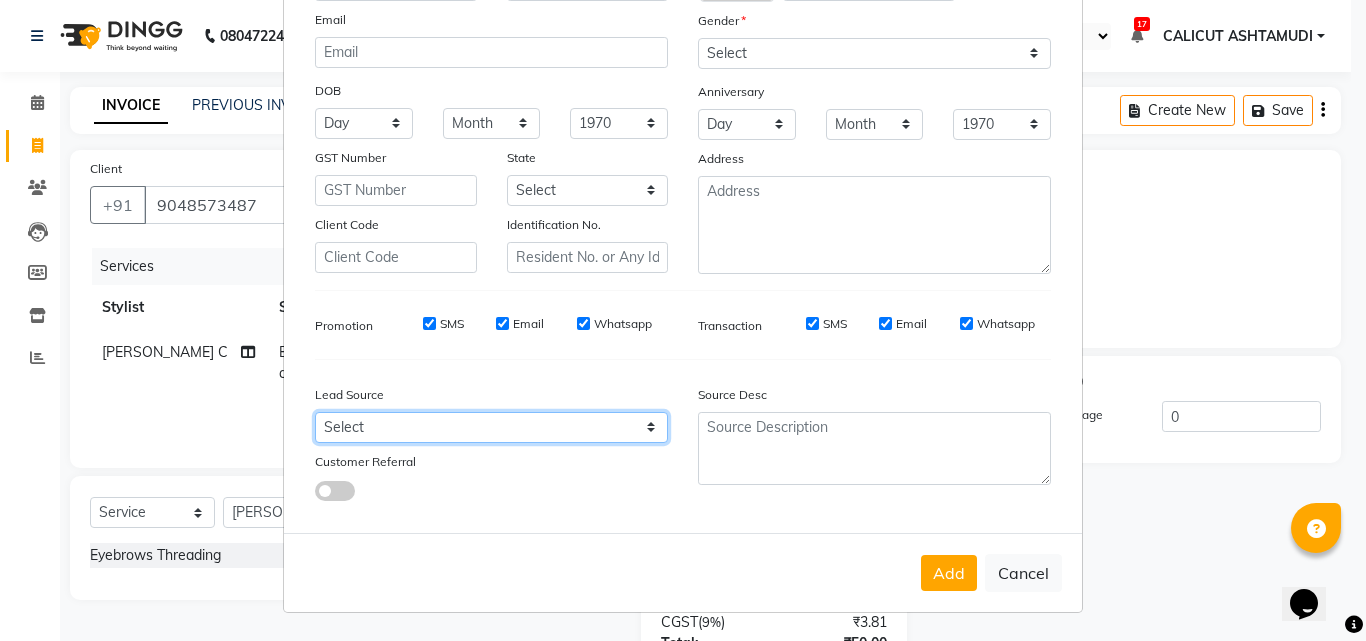 click on "Select Walk-in Referral Internet Friend Word of Mouth Advertisement Facebook JustDial Google Other Instagram  YouTube  WhatsApp" at bounding box center (491, 427) 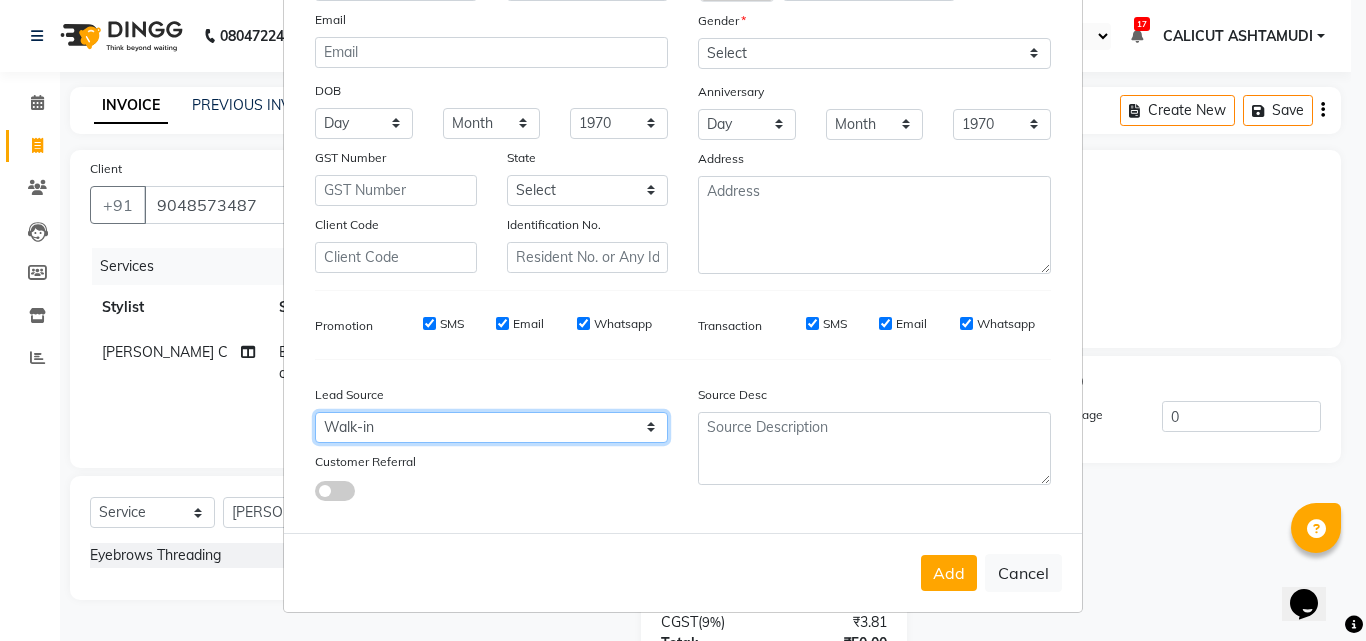 click on "Select Walk-in Referral Internet Friend Word of Mouth Advertisement Facebook JustDial Google Other Instagram  YouTube  WhatsApp" at bounding box center (491, 427) 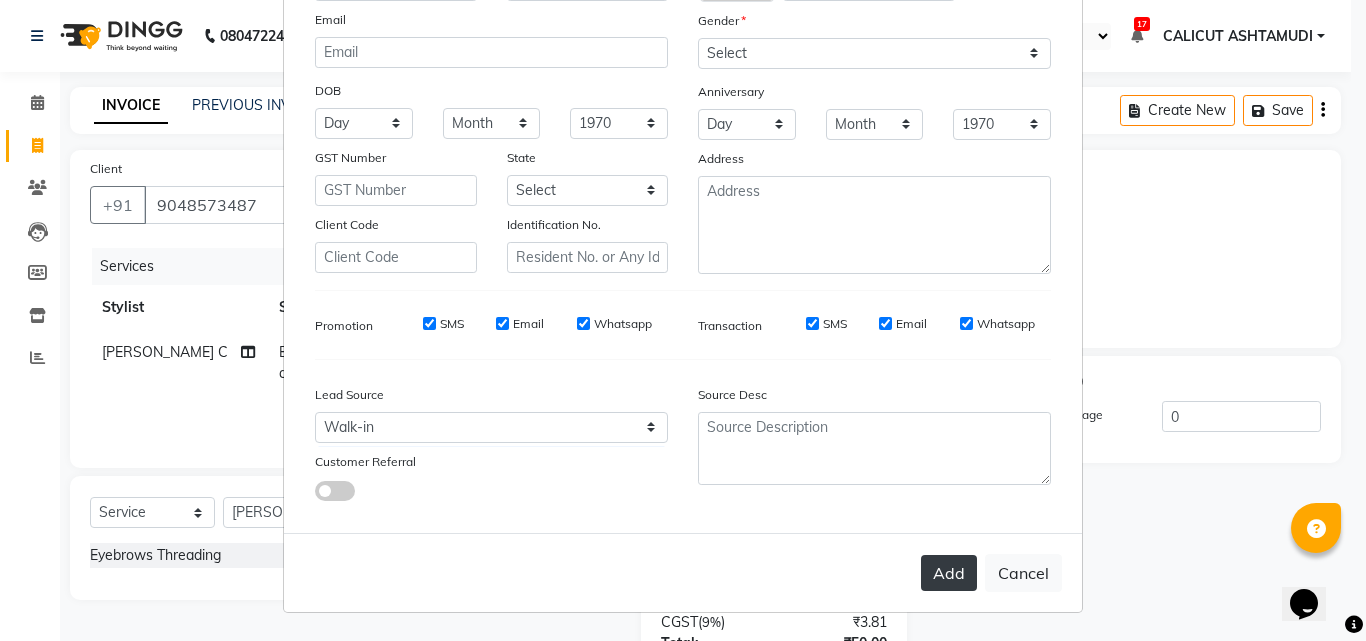click on "Add" at bounding box center [949, 573] 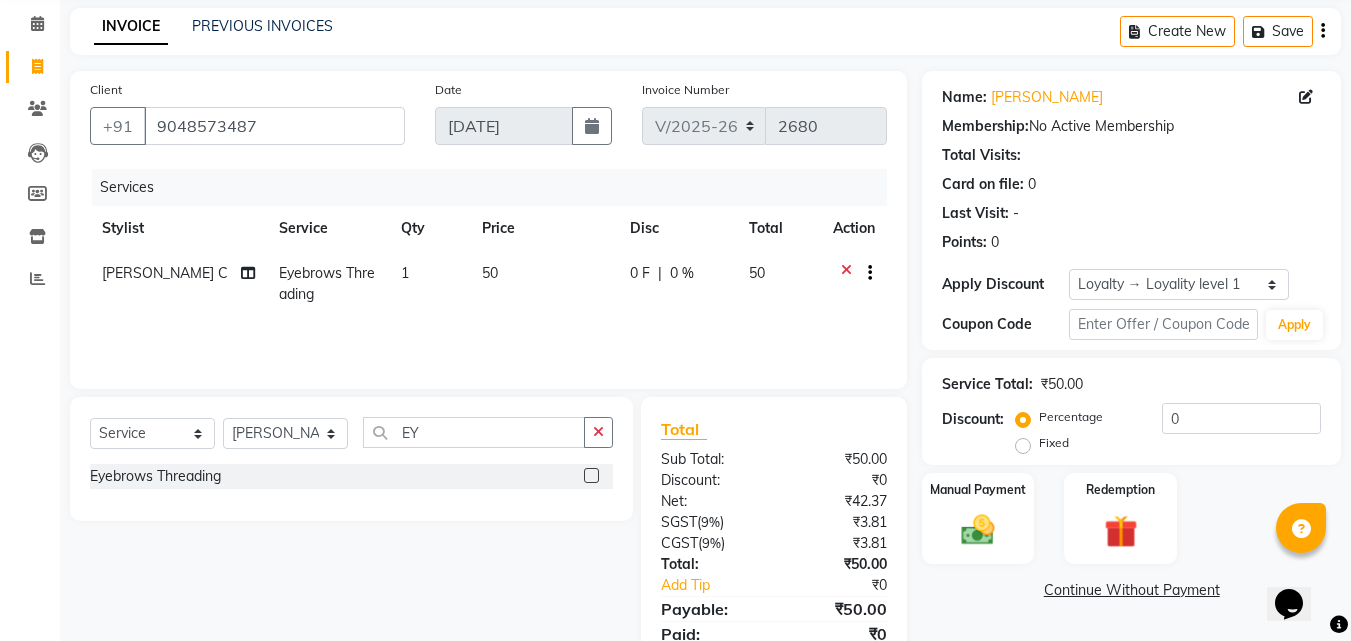 scroll, scrollTop: 159, scrollLeft: 0, axis: vertical 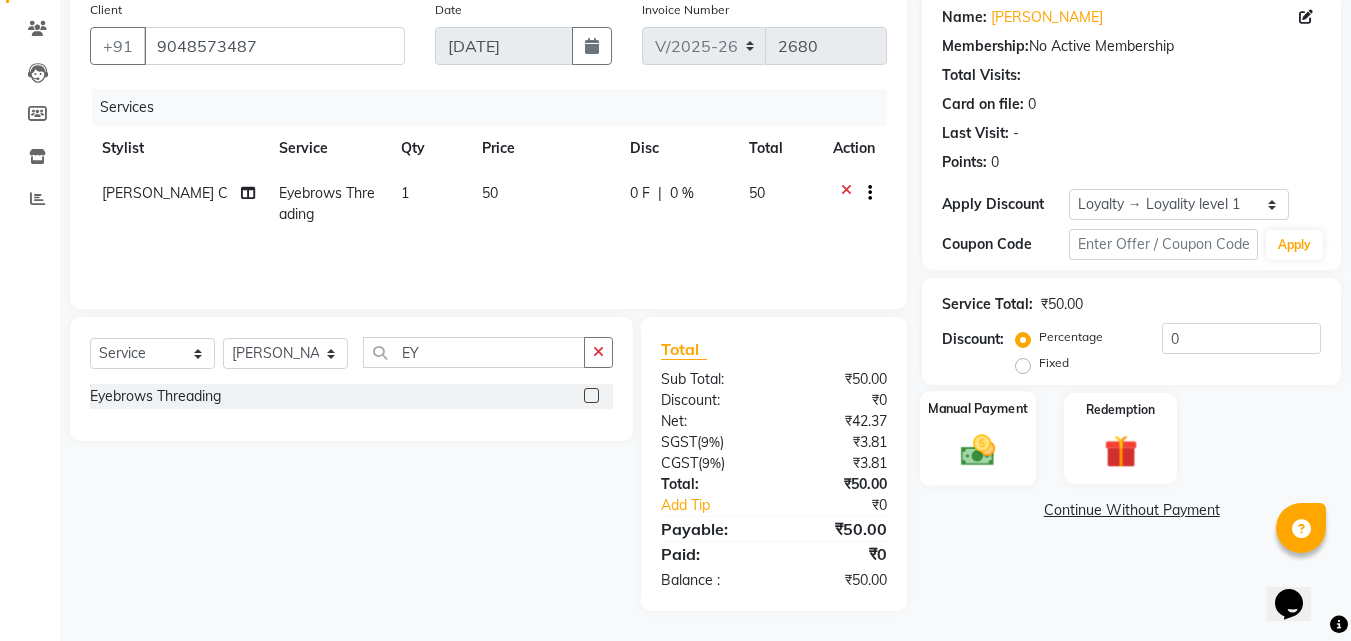 click on "Manual Payment" 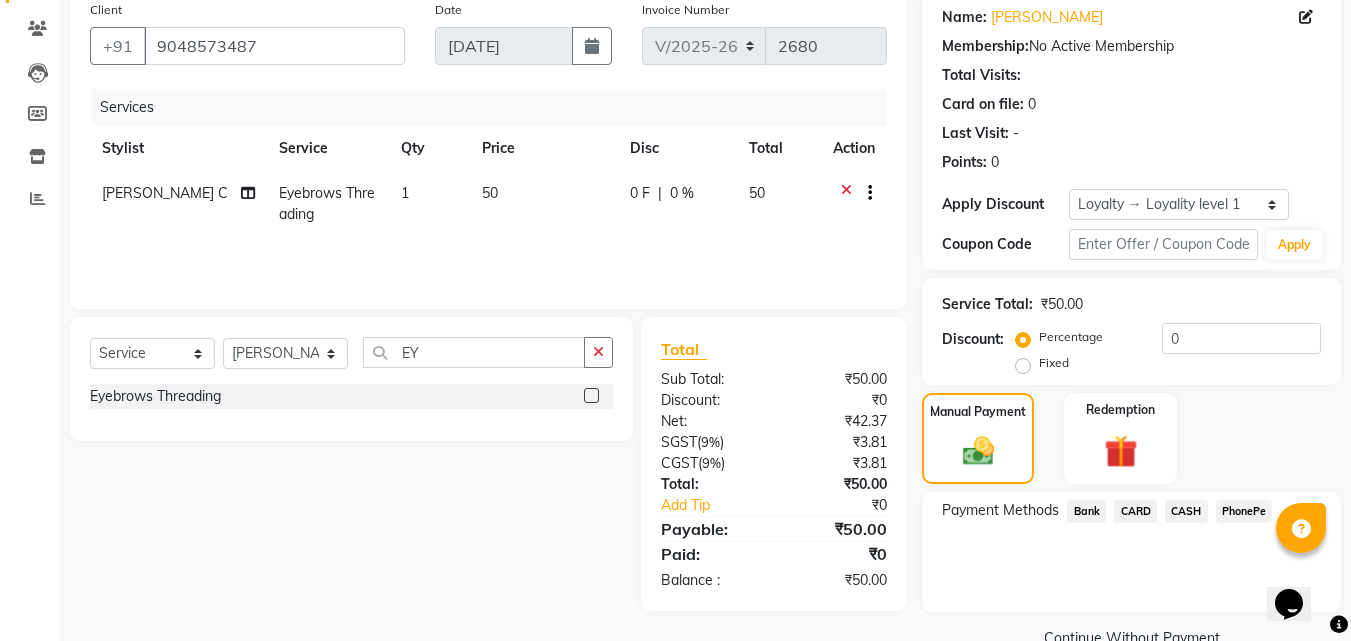 click on "CASH" 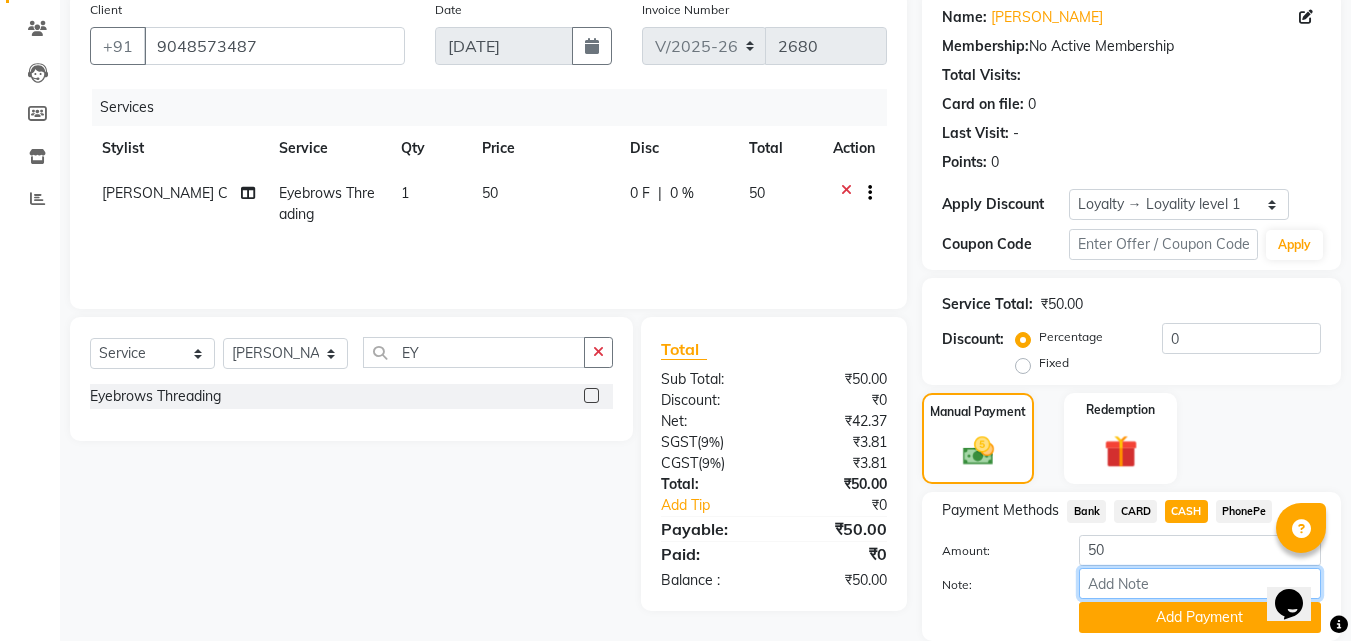 click on "Note:" at bounding box center [1200, 583] 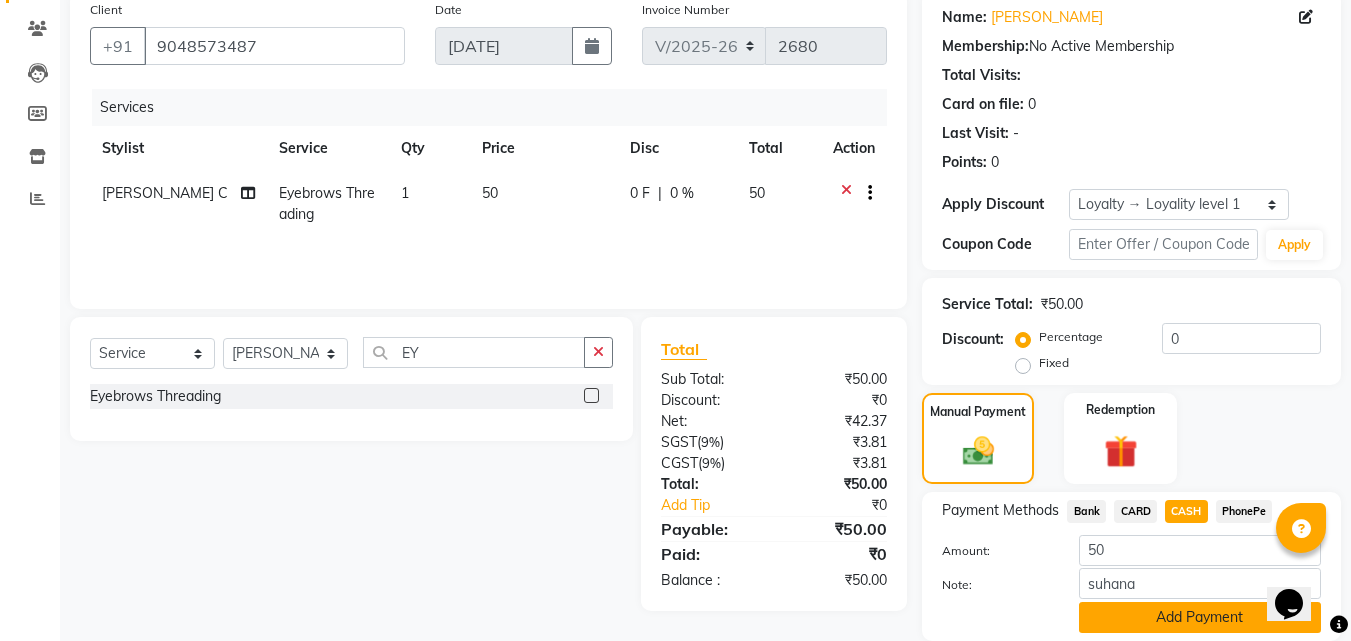 click on "Add Payment" 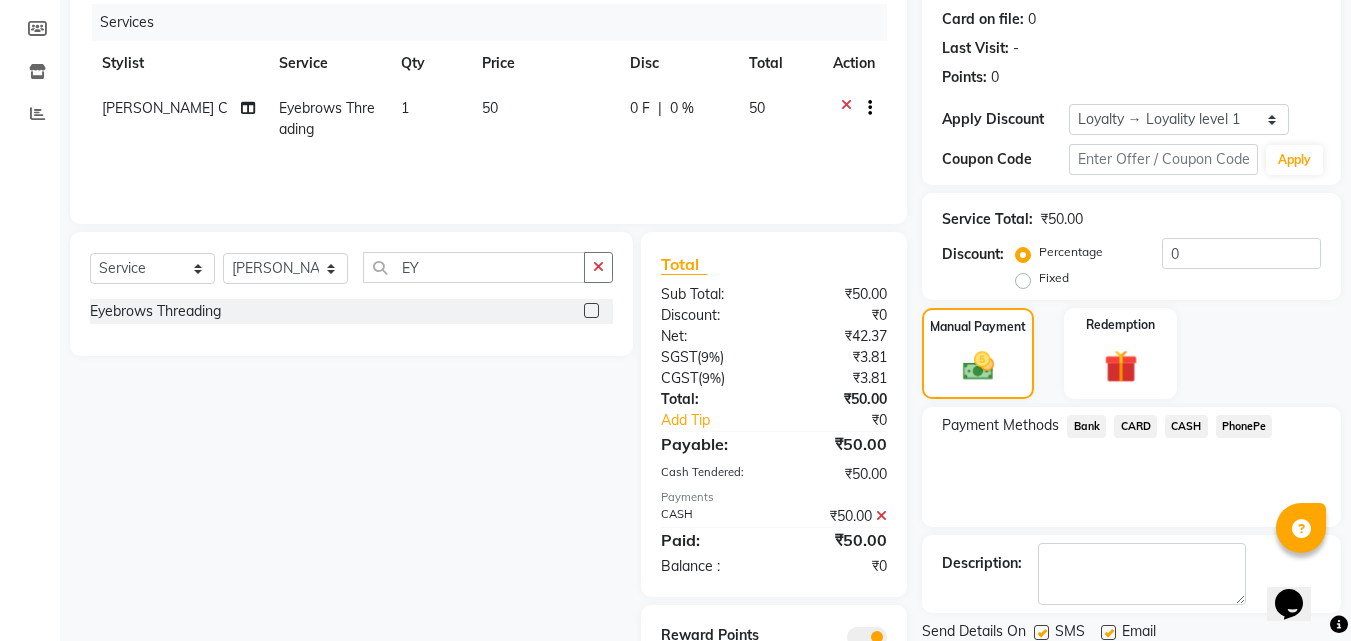 scroll, scrollTop: 329, scrollLeft: 0, axis: vertical 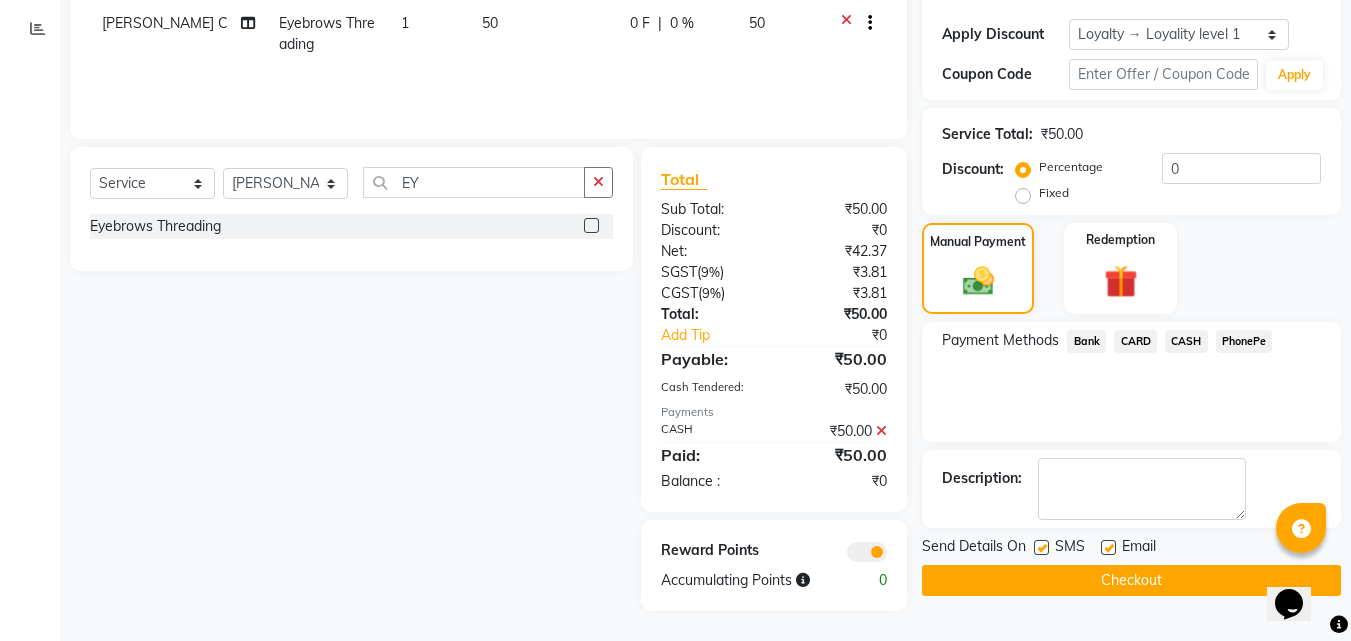click on "Checkout" 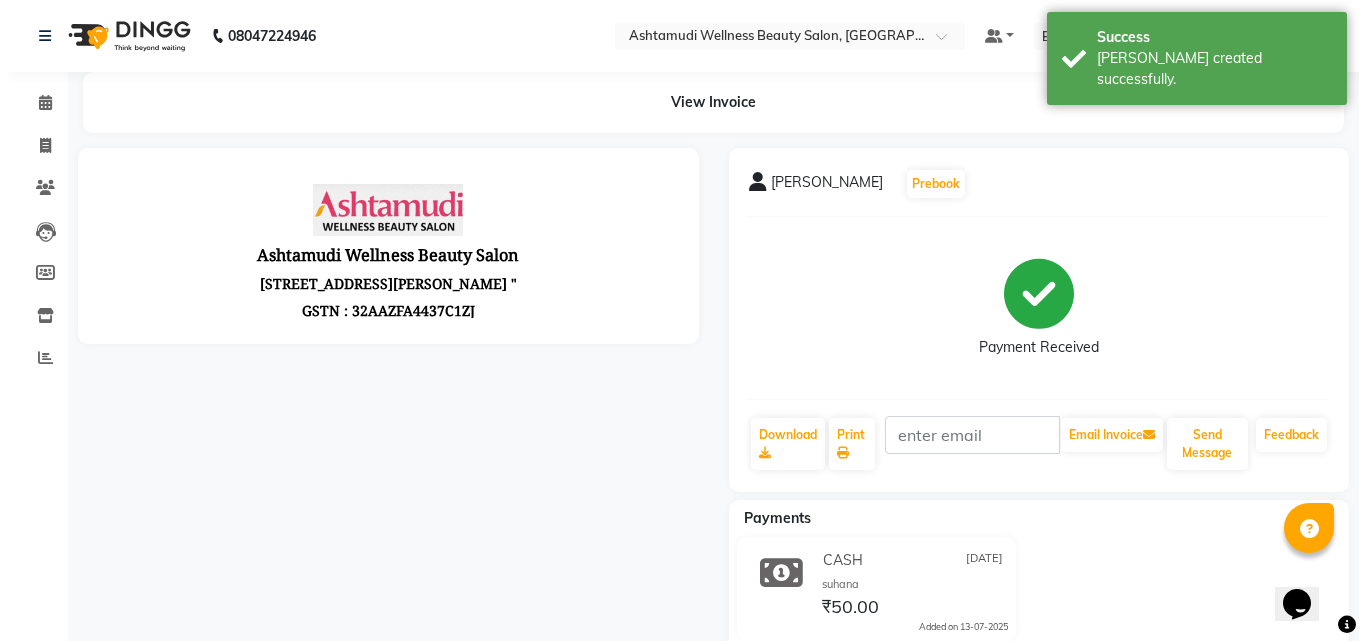 scroll, scrollTop: 0, scrollLeft: 0, axis: both 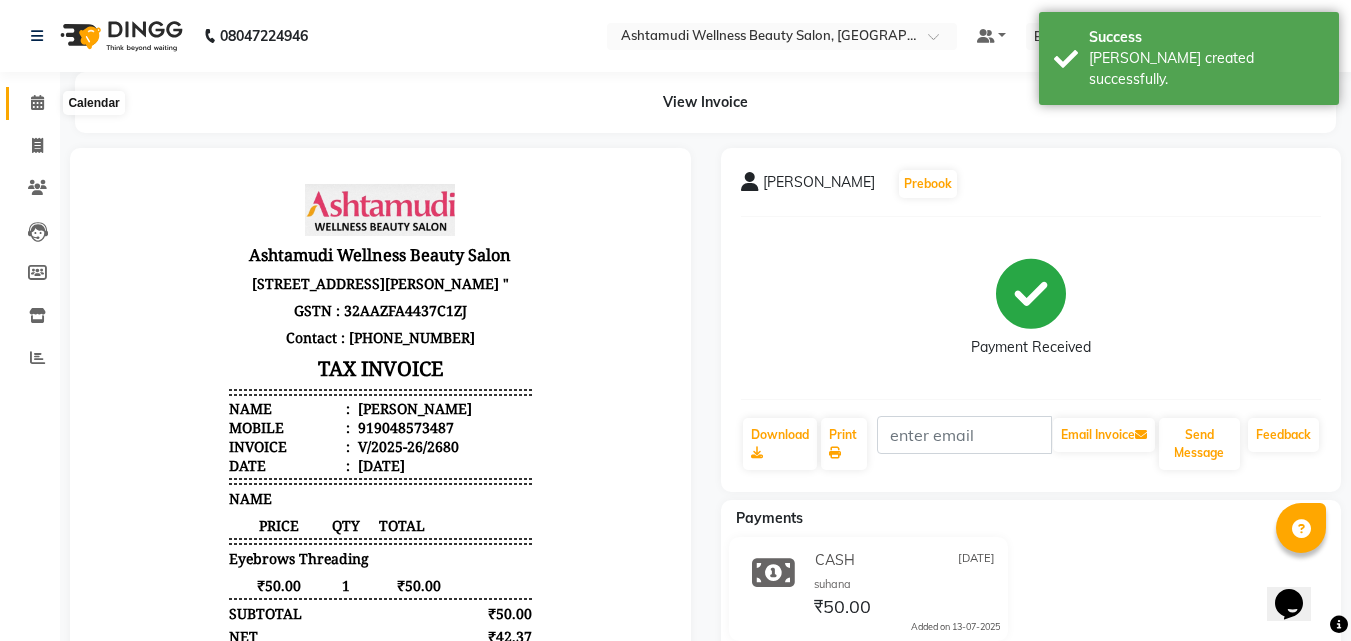 click 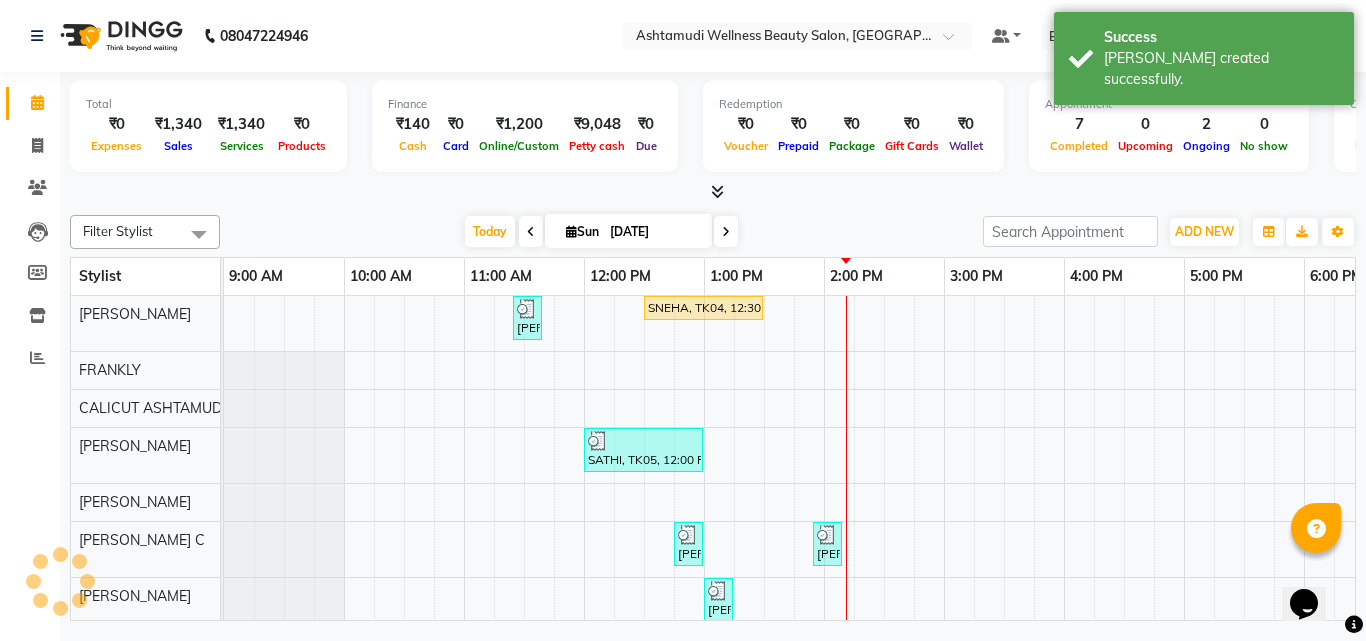 scroll, scrollTop: 0, scrollLeft: 0, axis: both 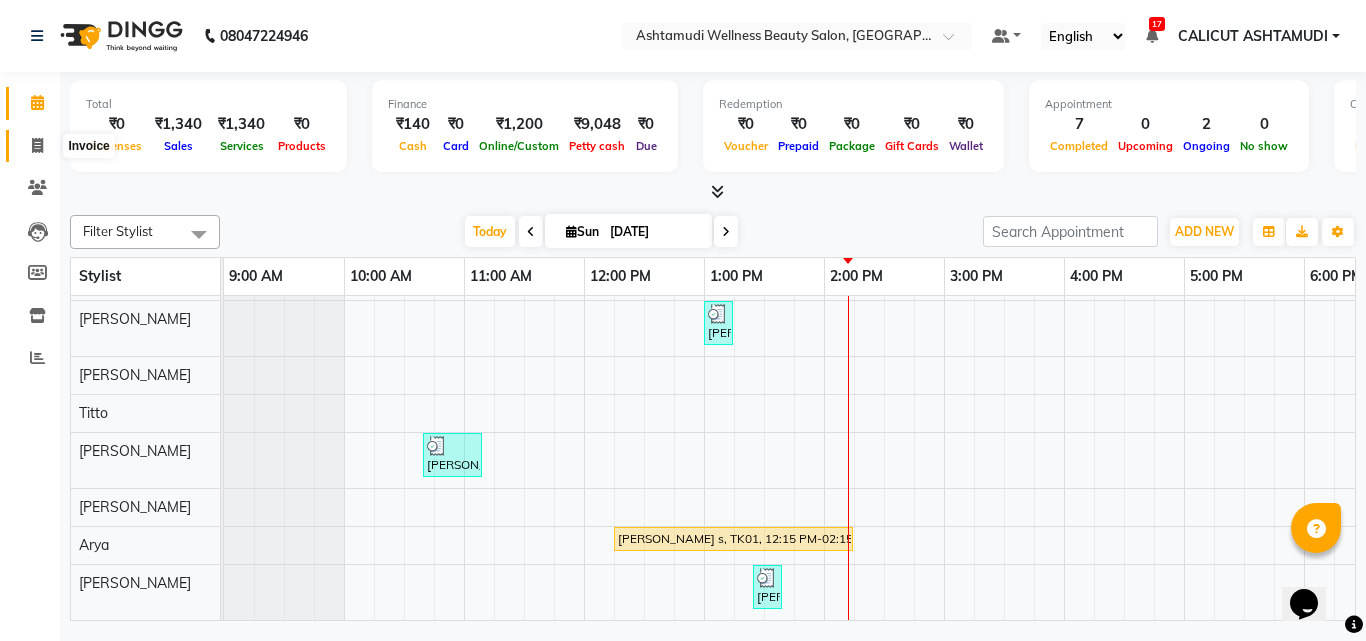 click 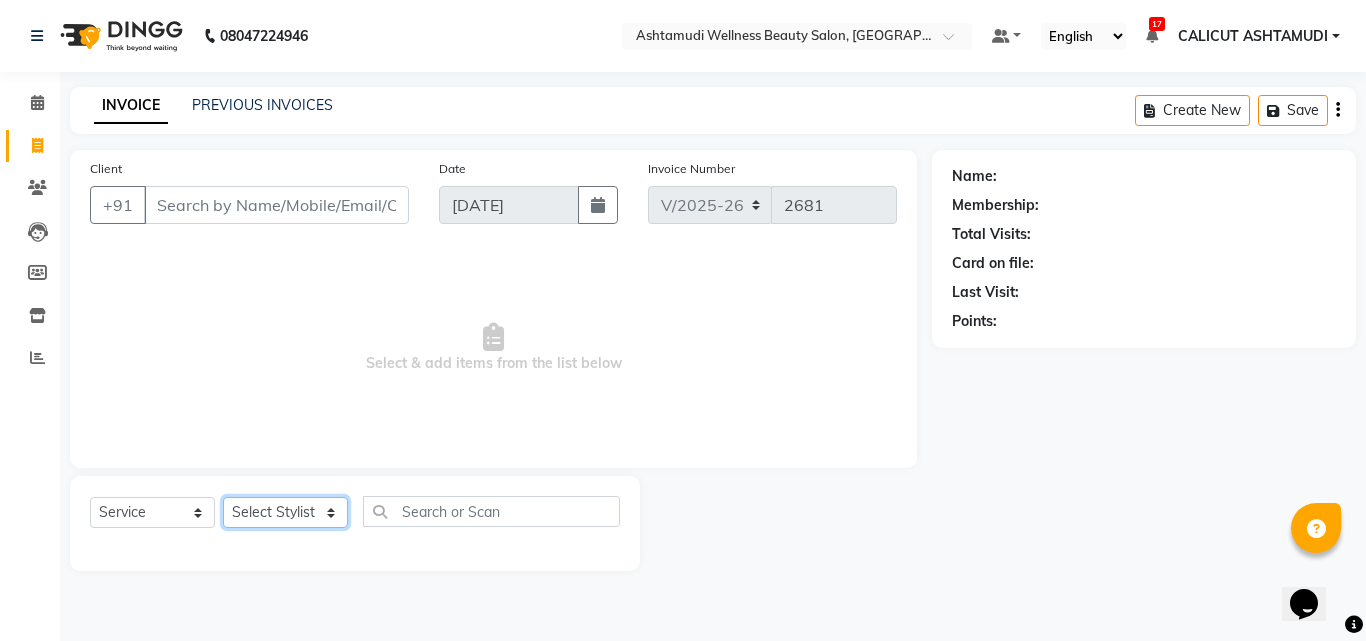 click on "Select Stylist Amala George AMBILI C ANKITHA Arya CALICUT ASHTAMUDI FRANKLY	 GRACY KRISHNA Nitesh Punam Gurung Sewan ali Sheela SUHANA  SHABU Titto" 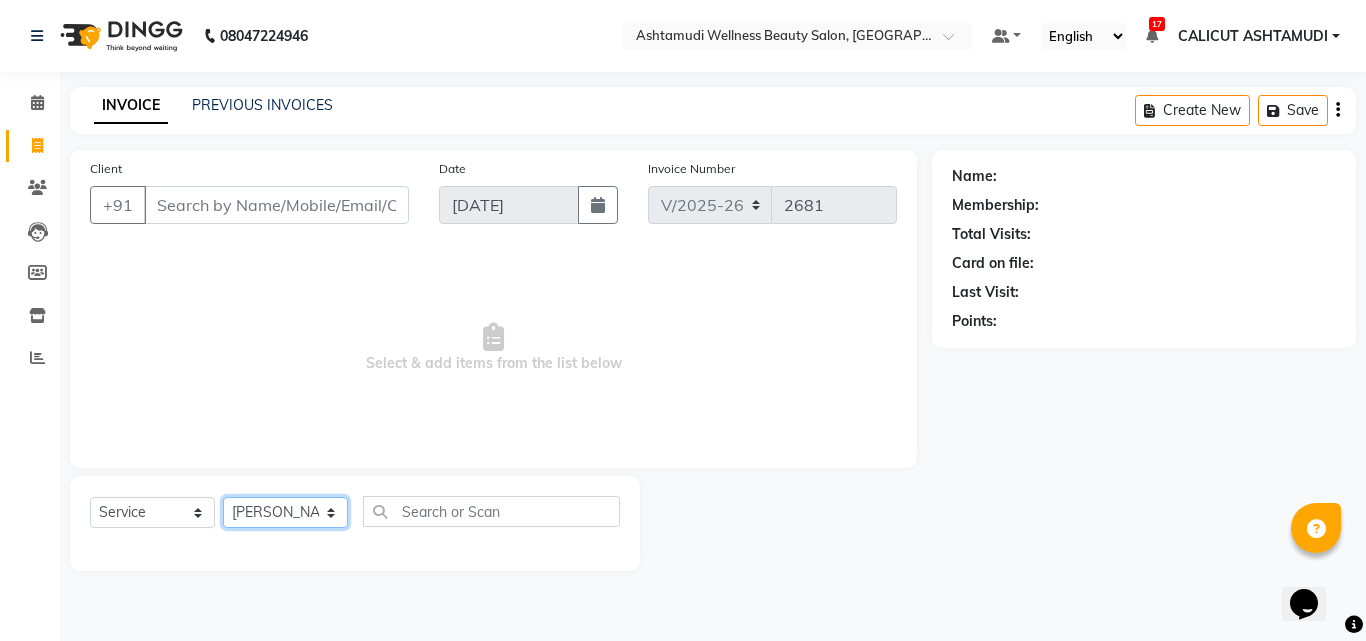 click on "Select Stylist Amala George AMBILI C ANKITHA Arya CALICUT ASHTAMUDI FRANKLY	 GRACY KRISHNA Nitesh Punam Gurung Sewan ali Sheela SUHANA  SHABU Titto" 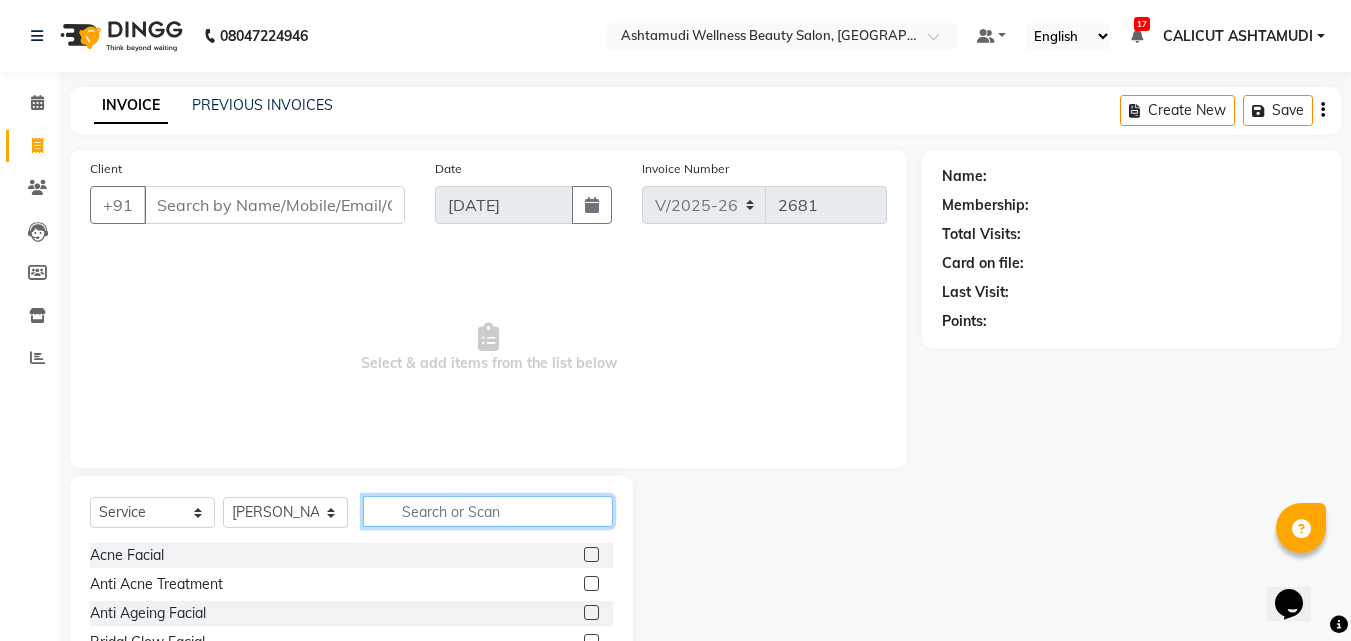 click 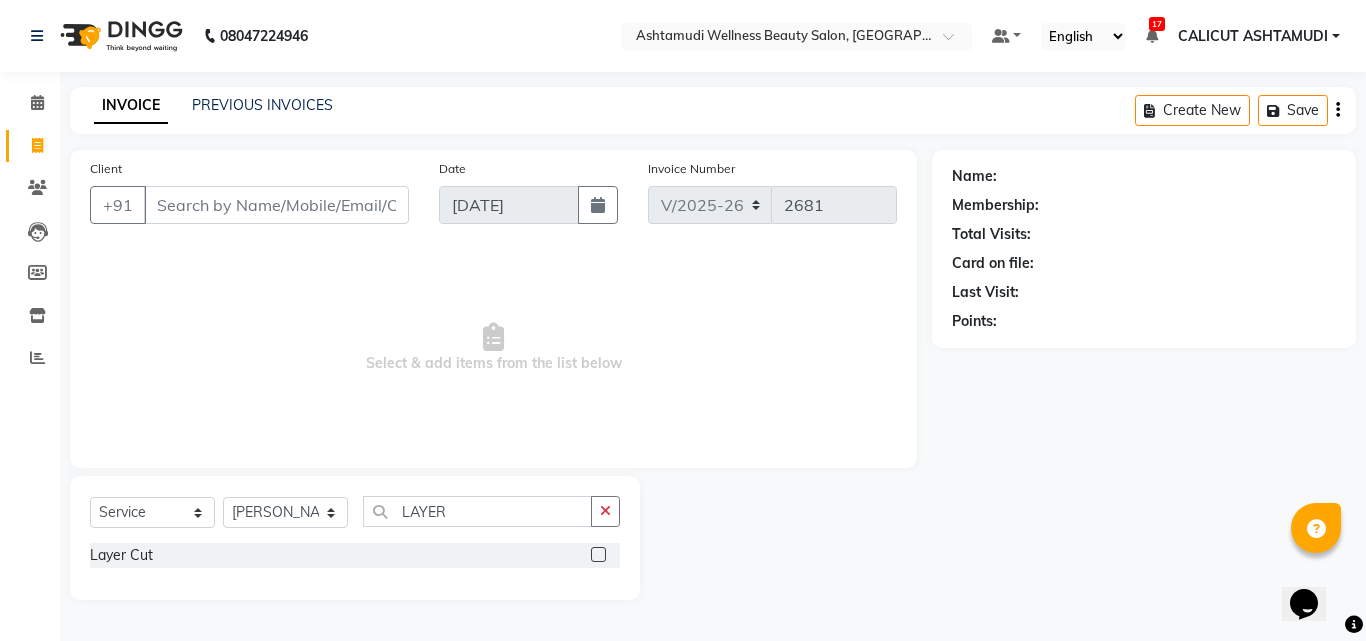click 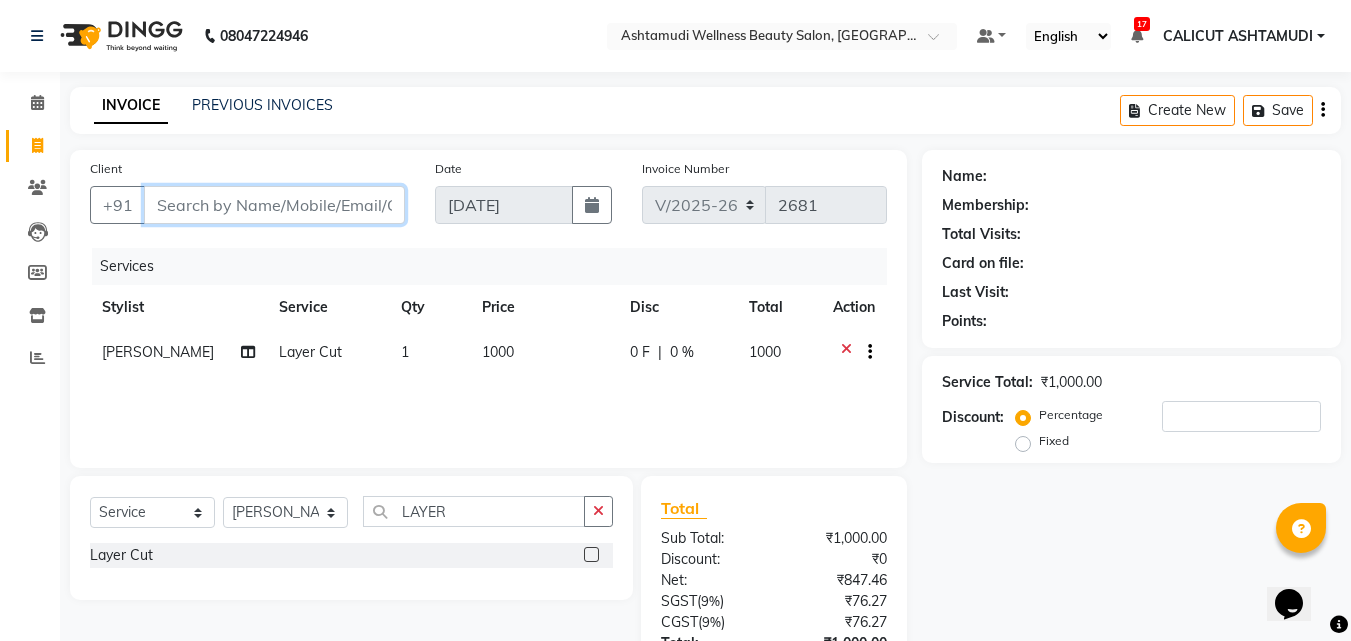 click on "Client" at bounding box center [274, 205] 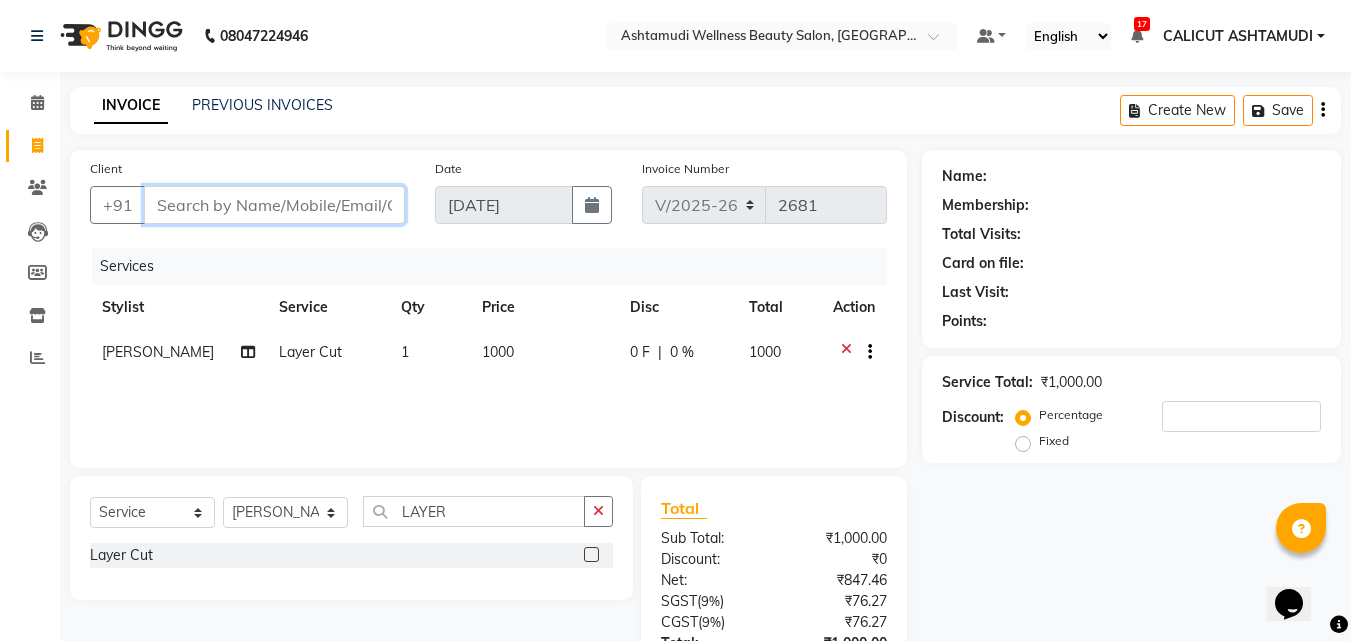 click on "Client" at bounding box center [274, 205] 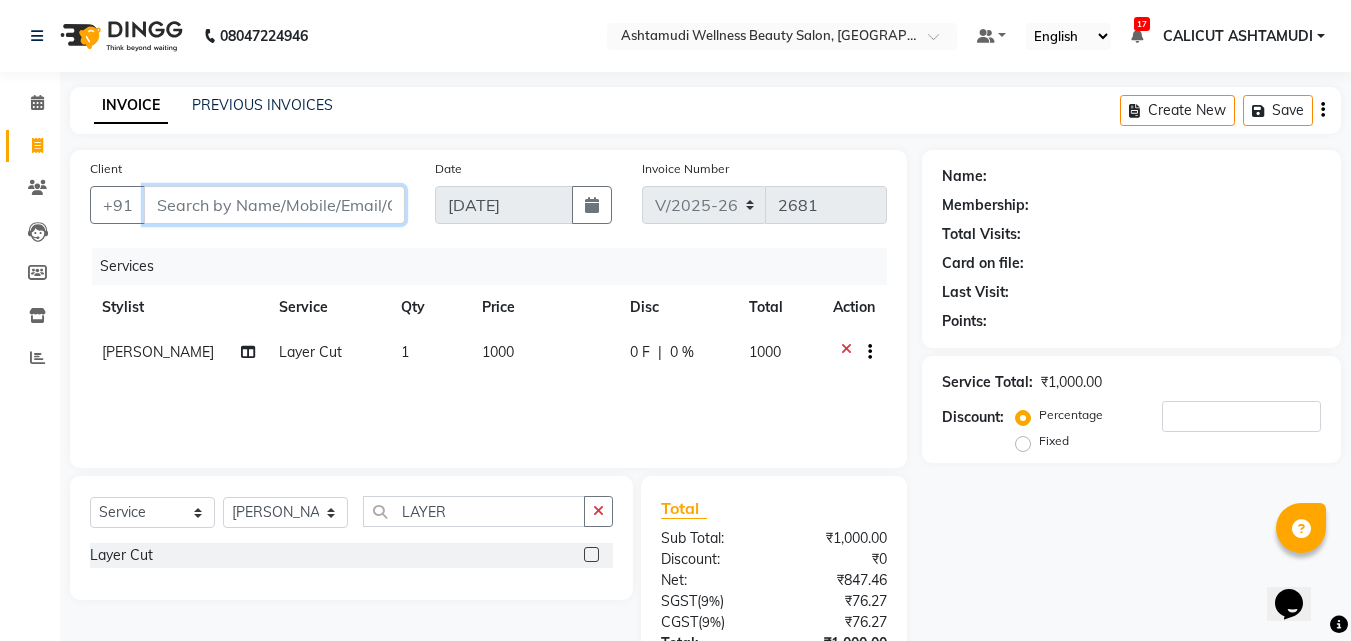 click on "Client" at bounding box center (274, 205) 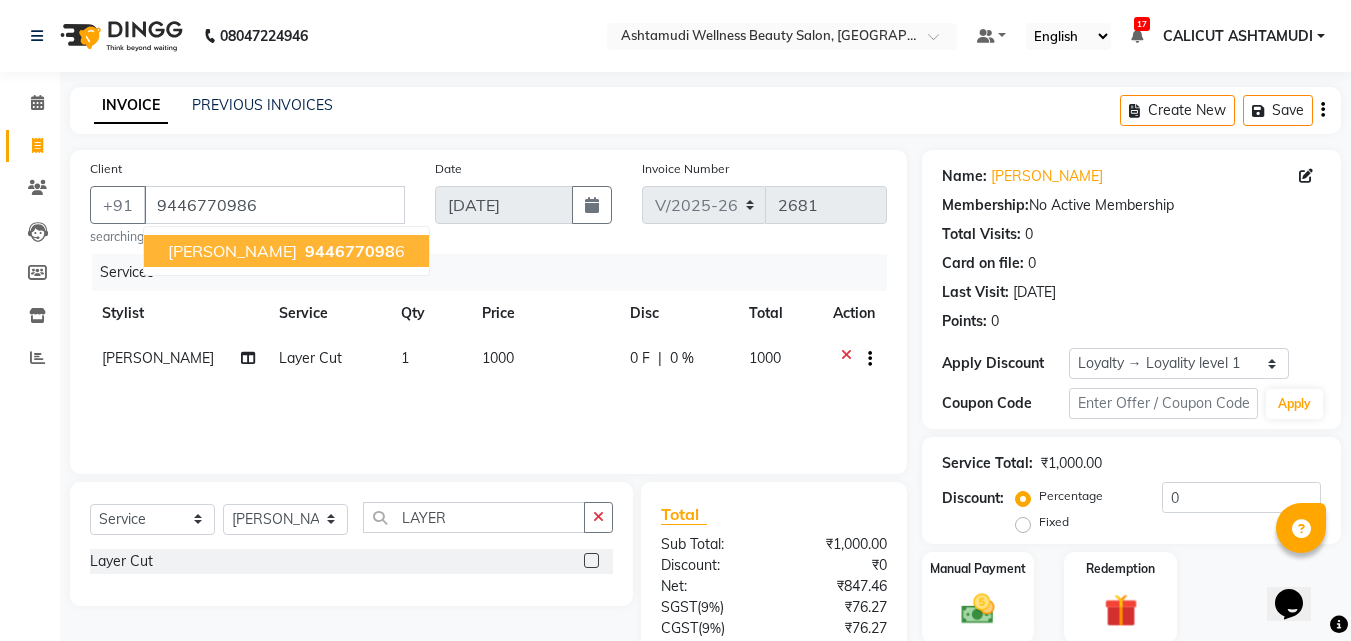 click on "Date 13-07-2025" 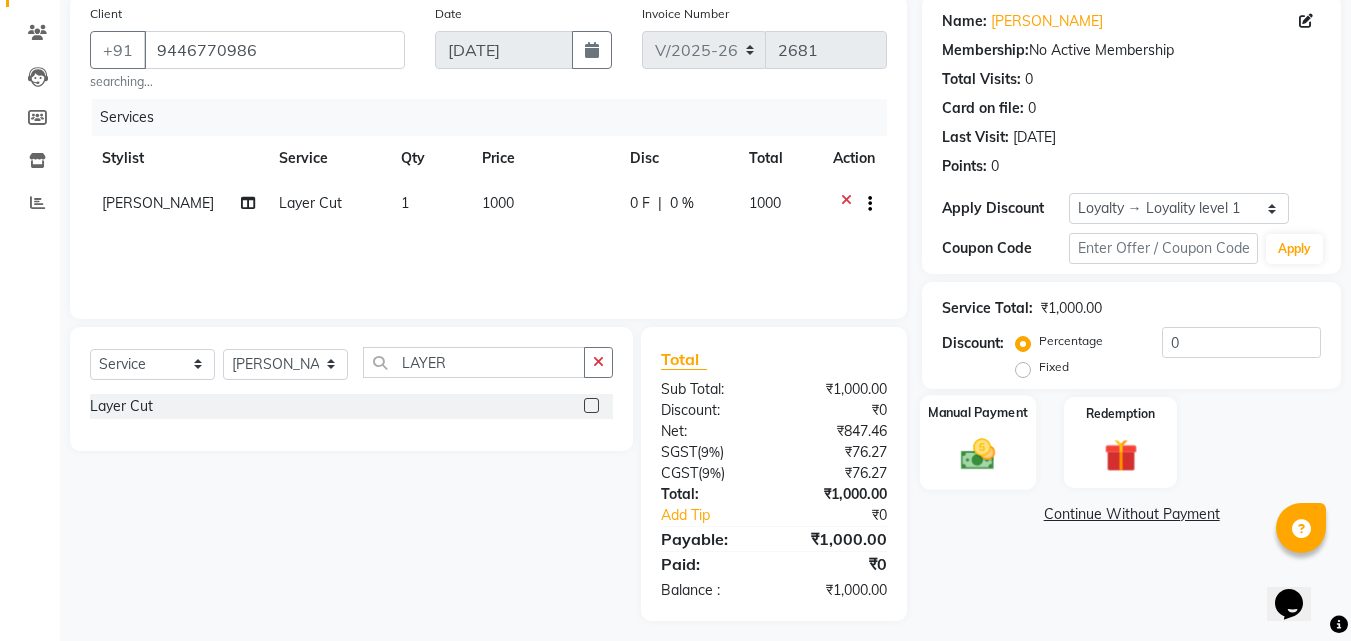 scroll, scrollTop: 165, scrollLeft: 0, axis: vertical 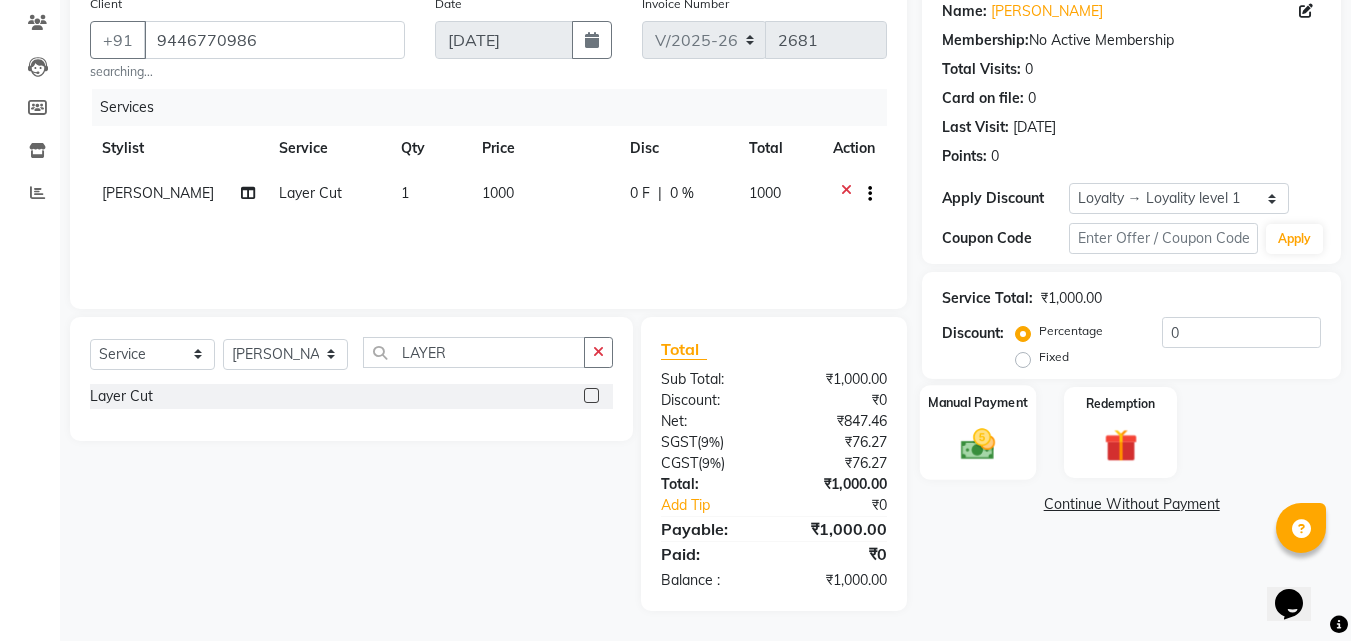 click 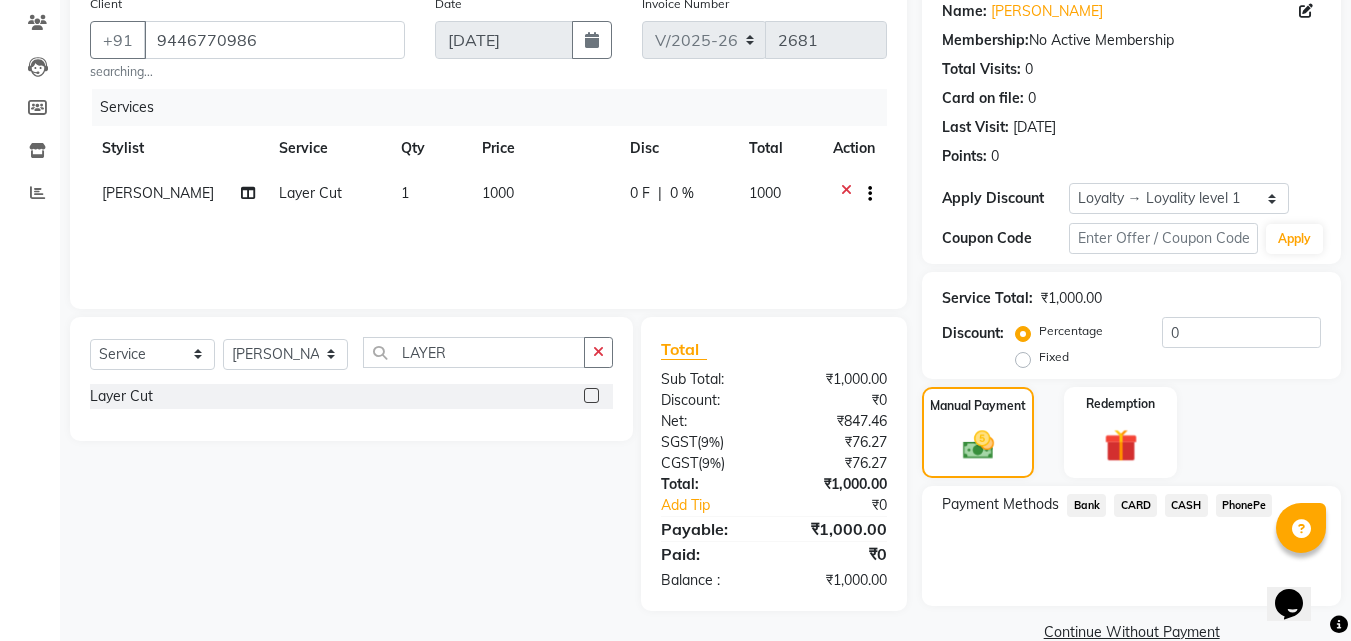 click on "CARD" 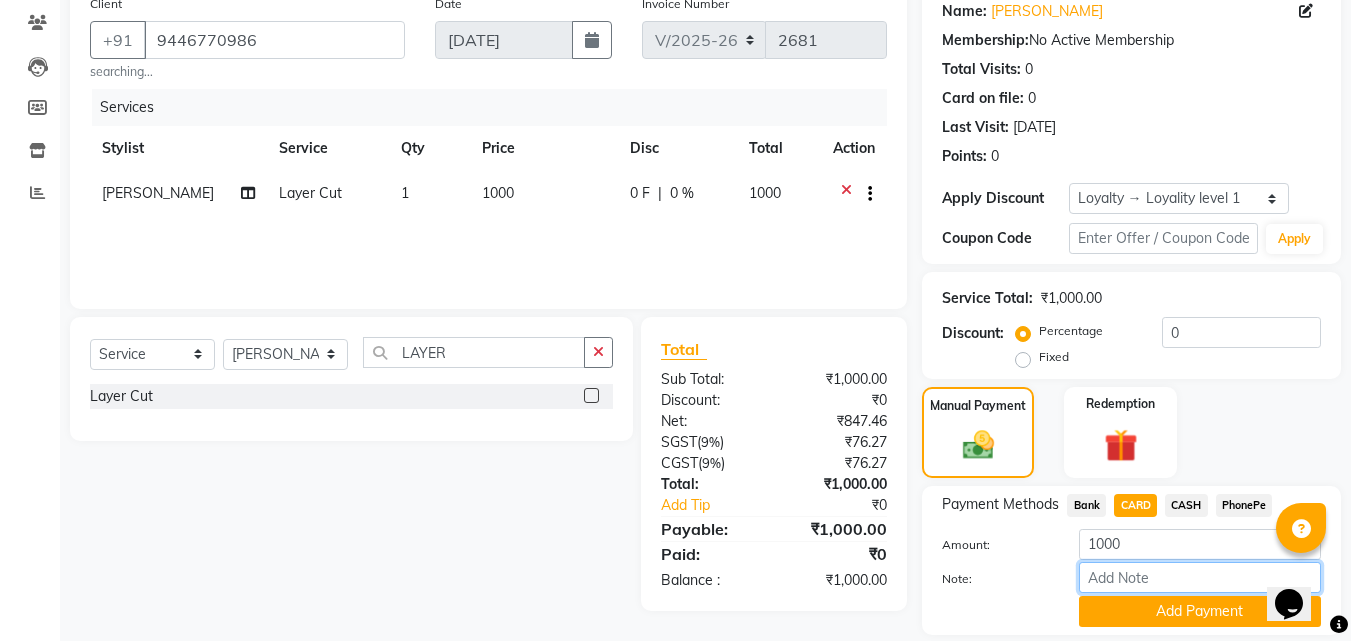drag, startPoint x: 1154, startPoint y: 582, endPoint x: 1164, endPoint y: 576, distance: 11.661903 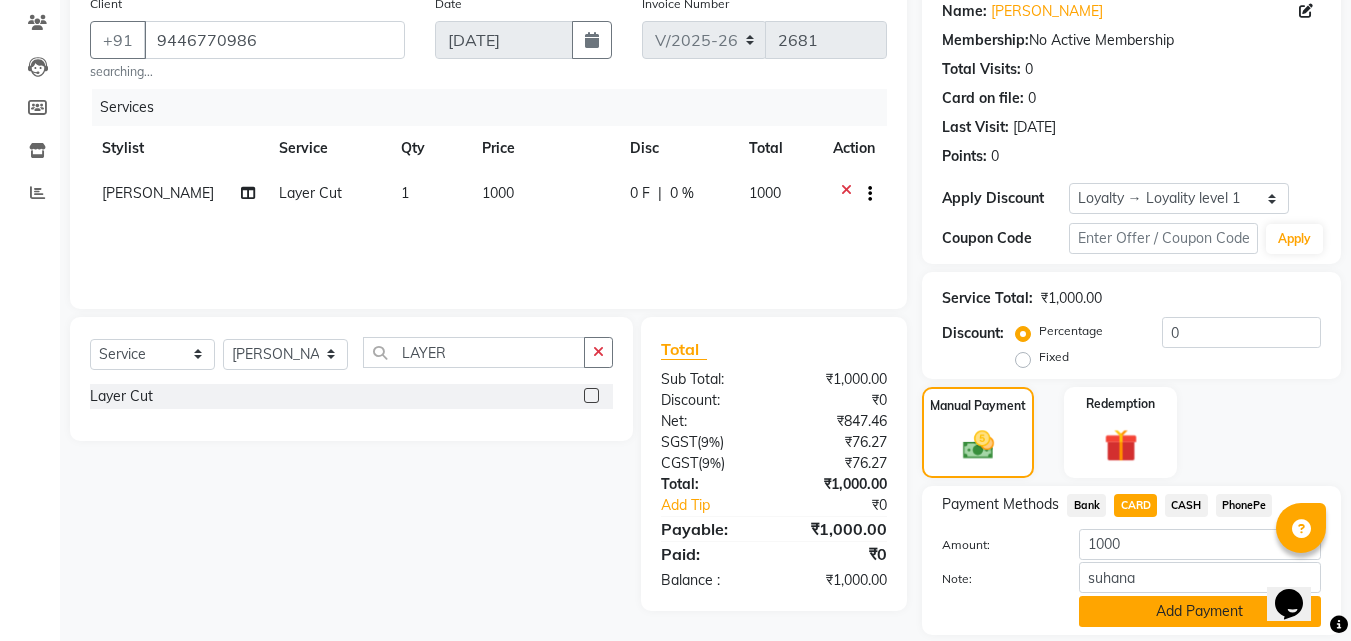 click on "Add Payment" 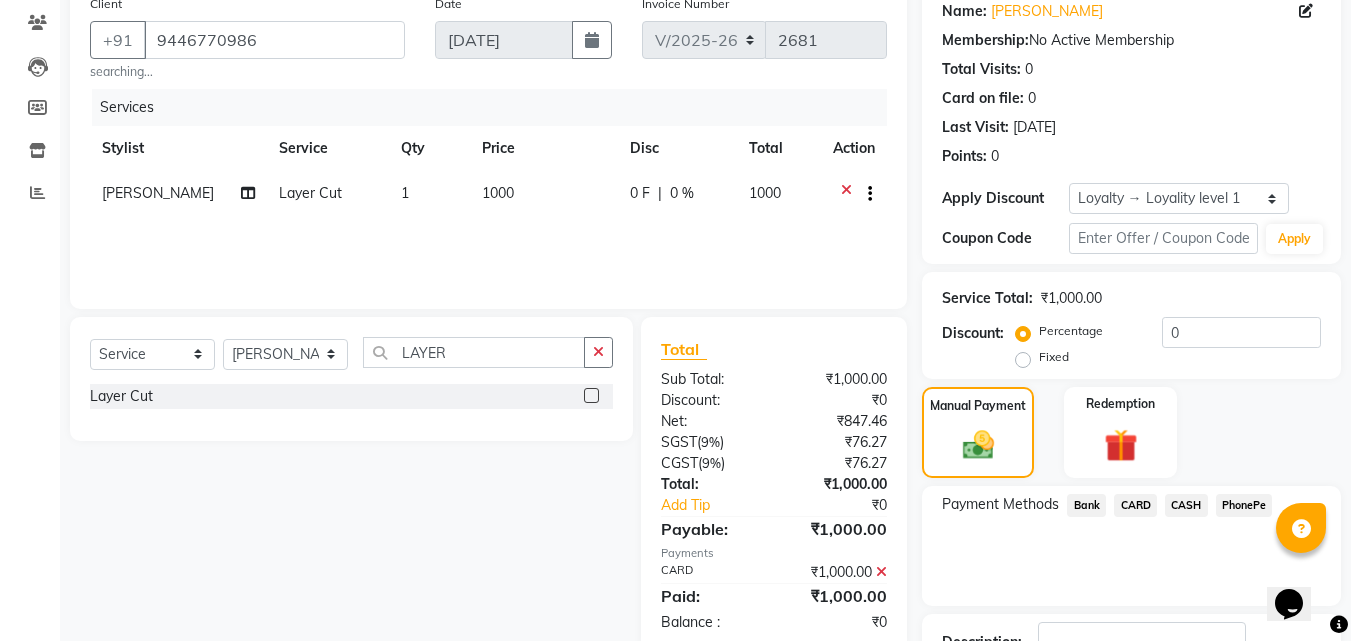 scroll, scrollTop: 327, scrollLeft: 0, axis: vertical 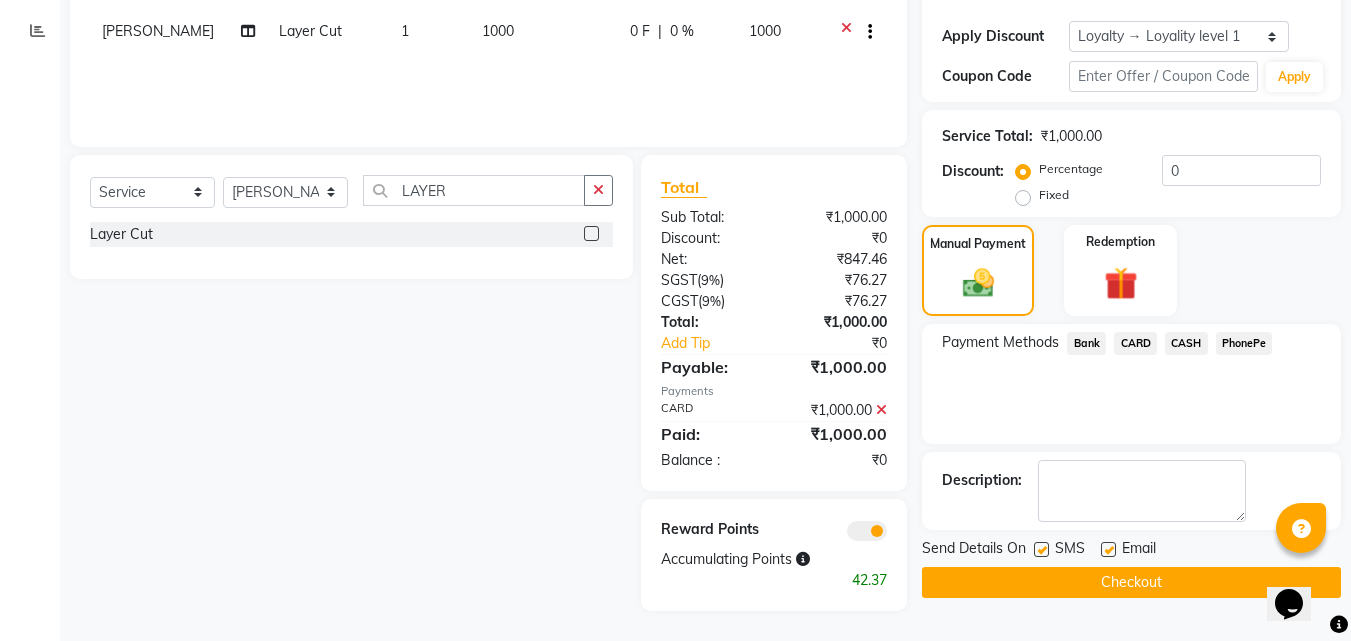 click on "Checkout" 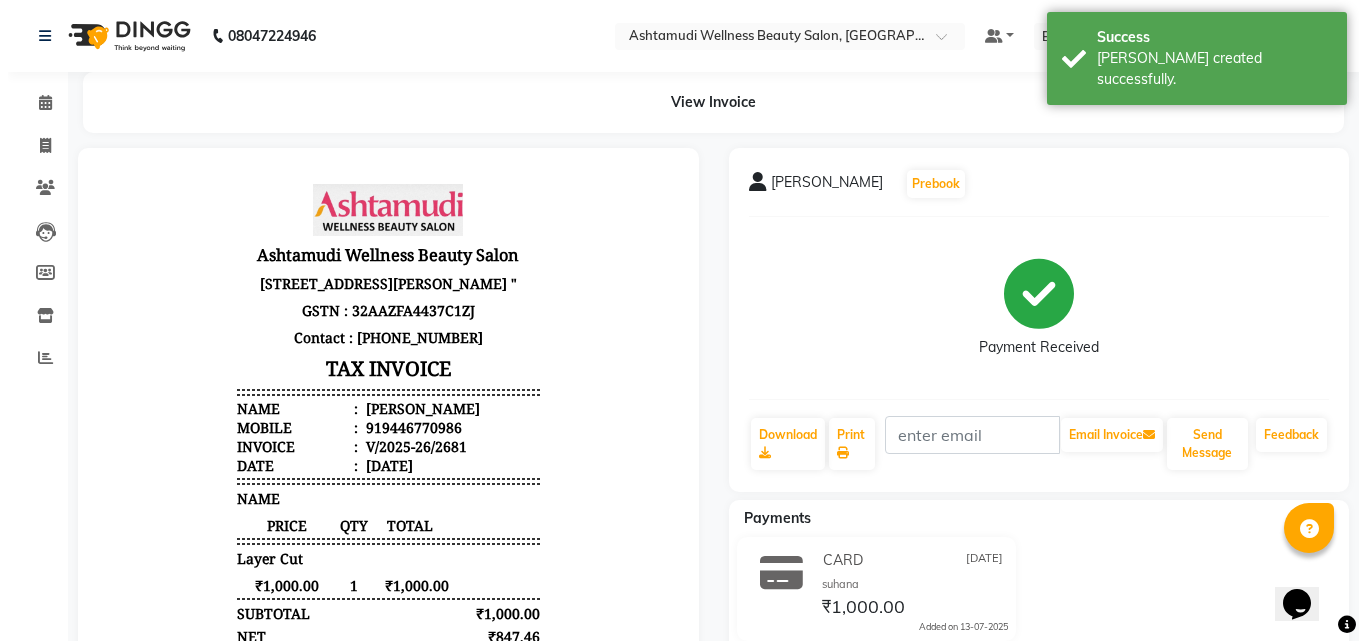 scroll, scrollTop: 0, scrollLeft: 0, axis: both 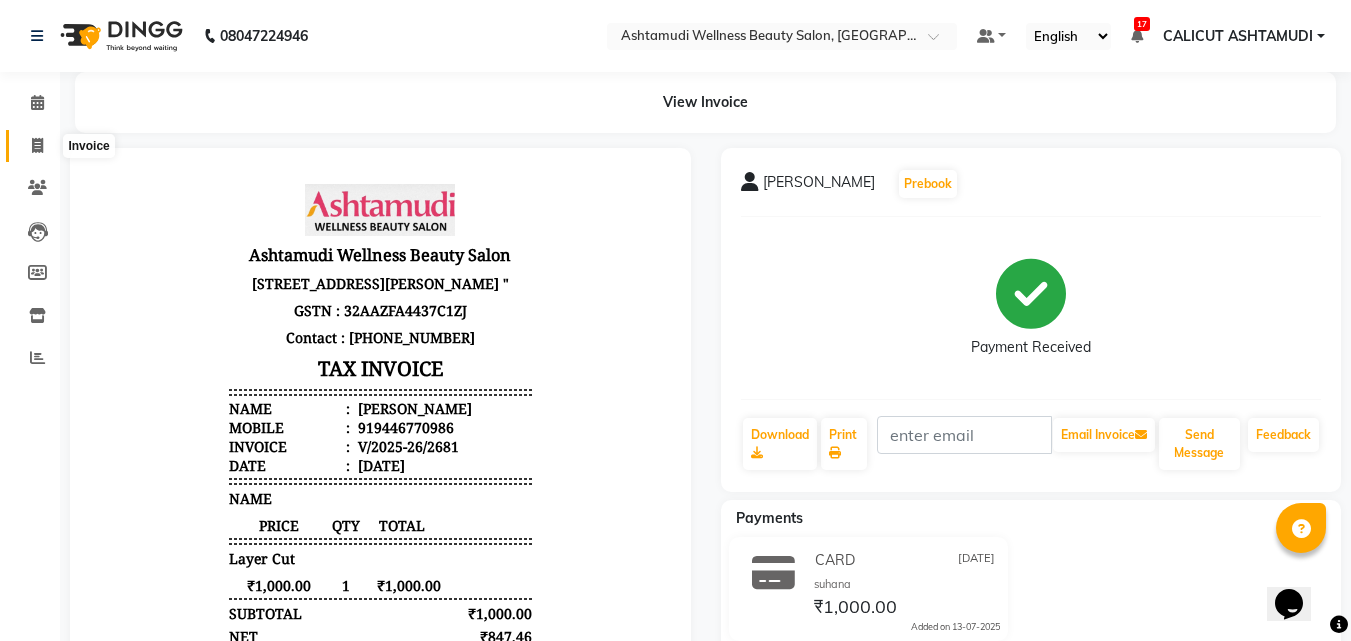 click 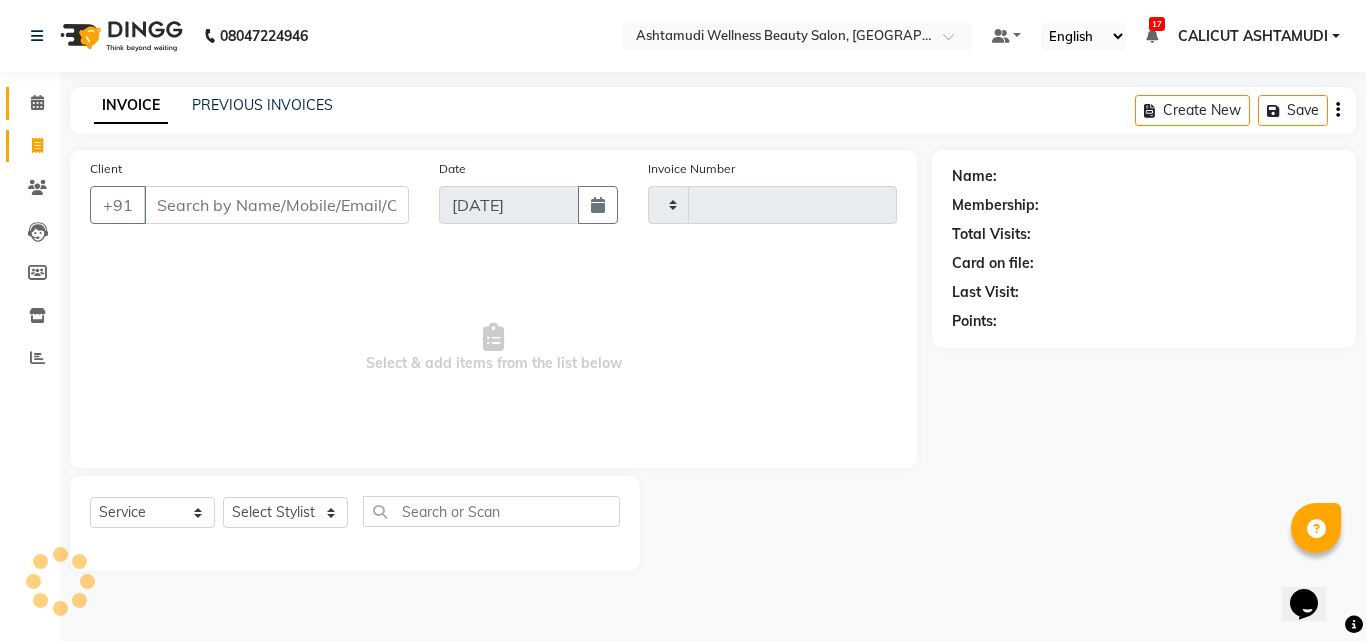 click 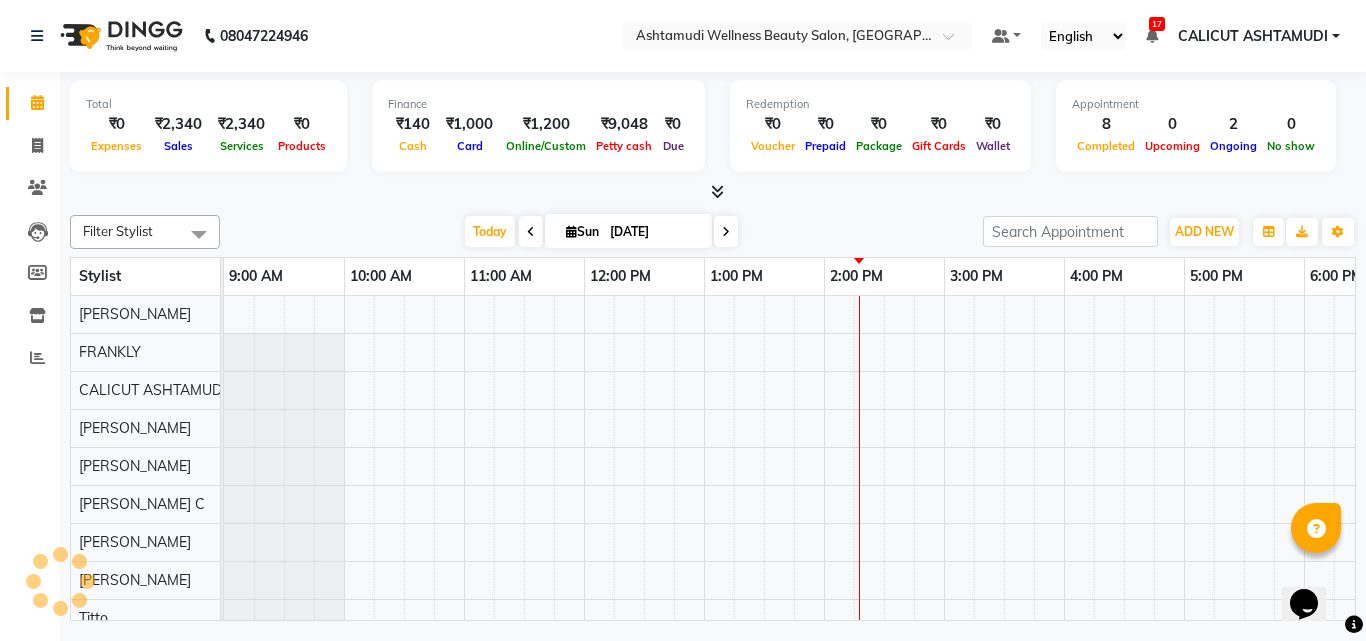 scroll, scrollTop: 0, scrollLeft: 0, axis: both 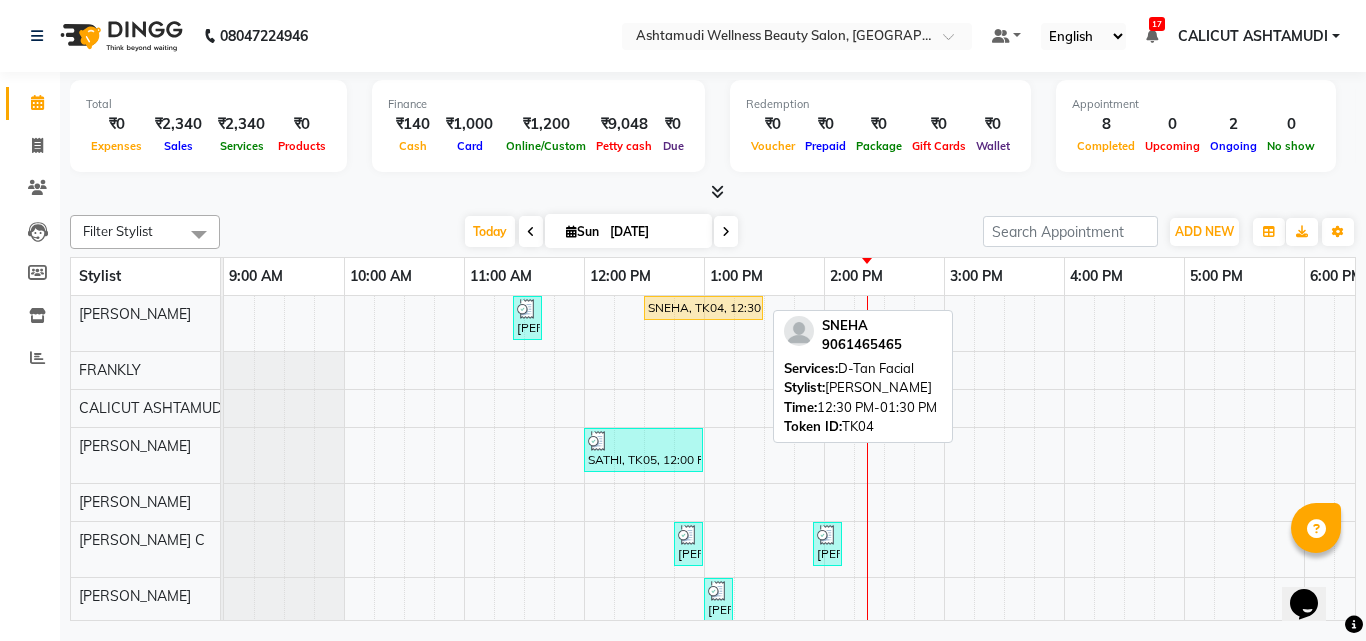 click on "SNEHA, TK04, 12:30 PM-01:30 PM, D-Tan Facial" at bounding box center (703, 308) 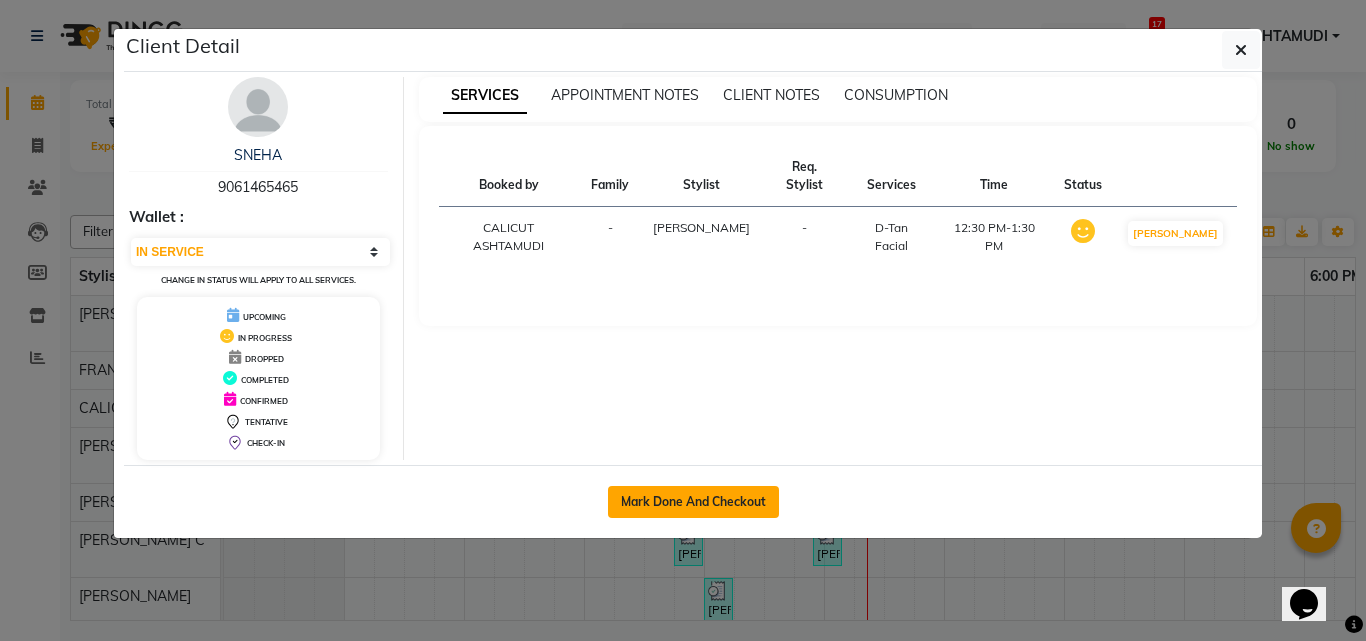 click on "Mark Done And Checkout" 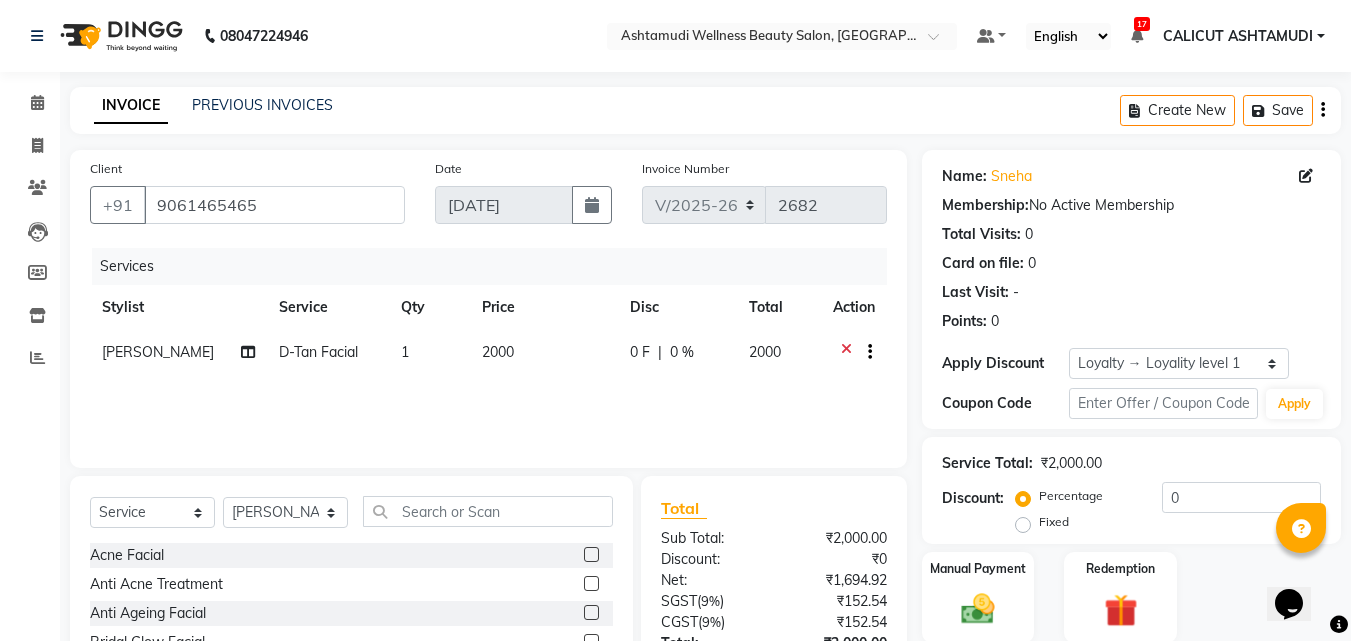 click on "D-Tan Facial" 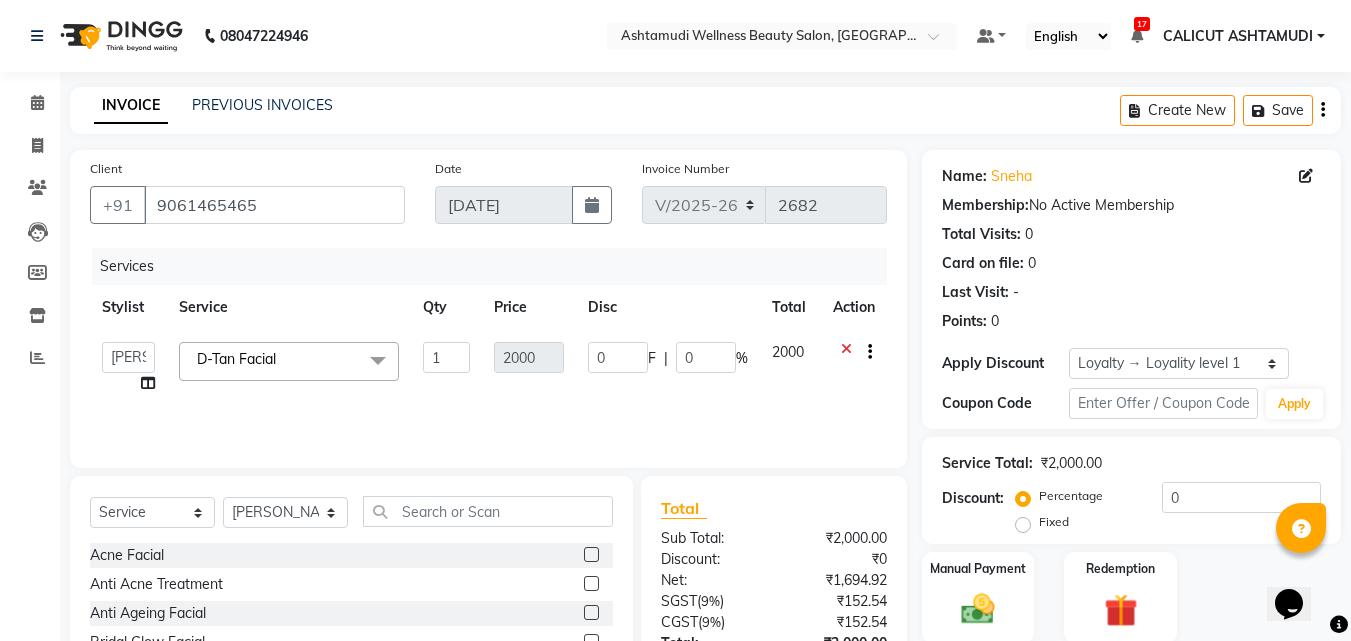 click on "D-Tan Facial  x" 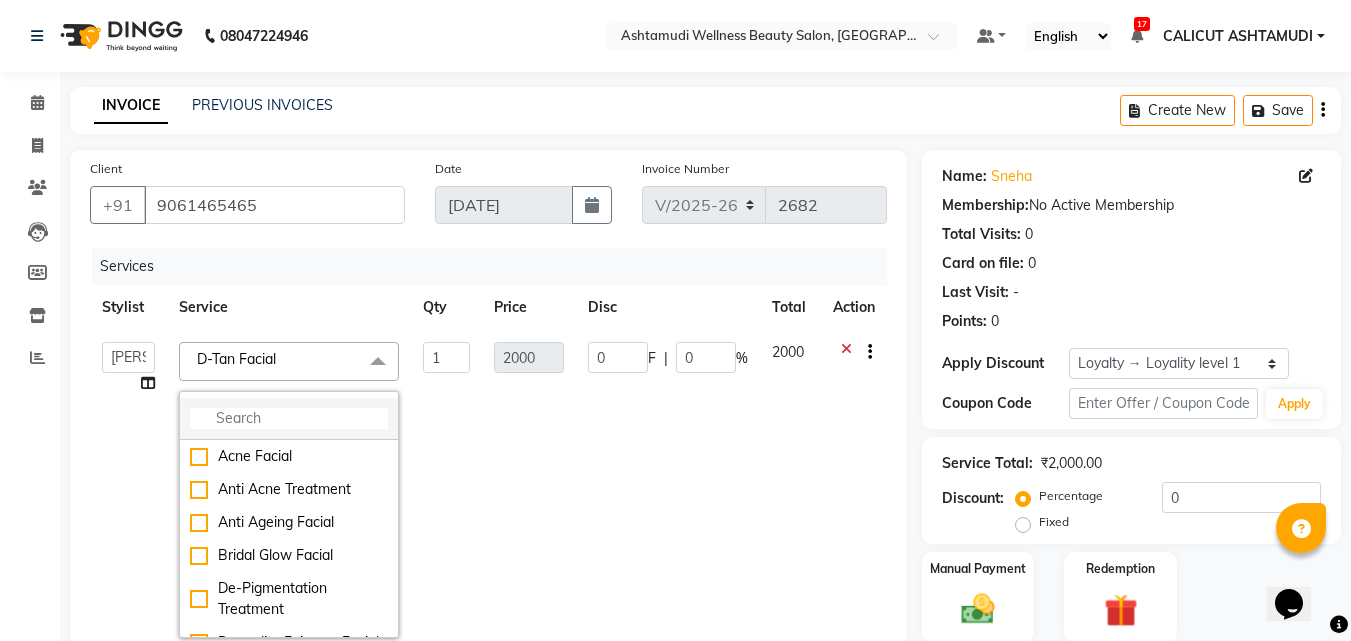 click 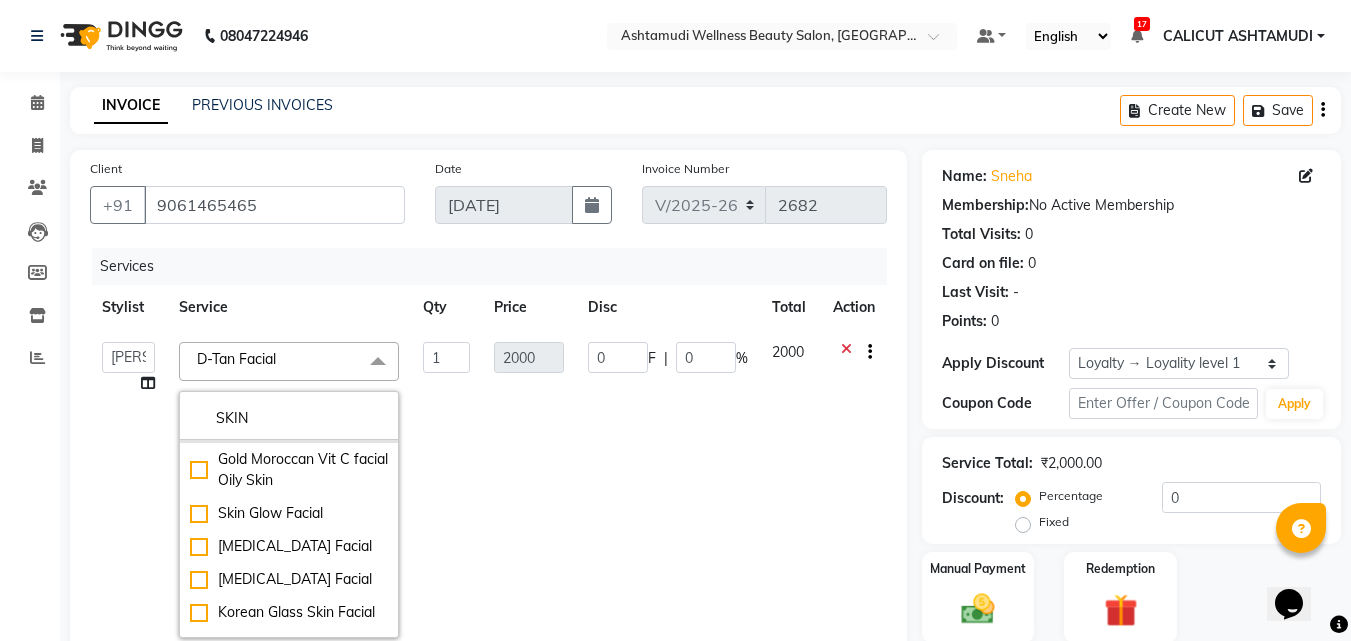 scroll, scrollTop: 217, scrollLeft: 0, axis: vertical 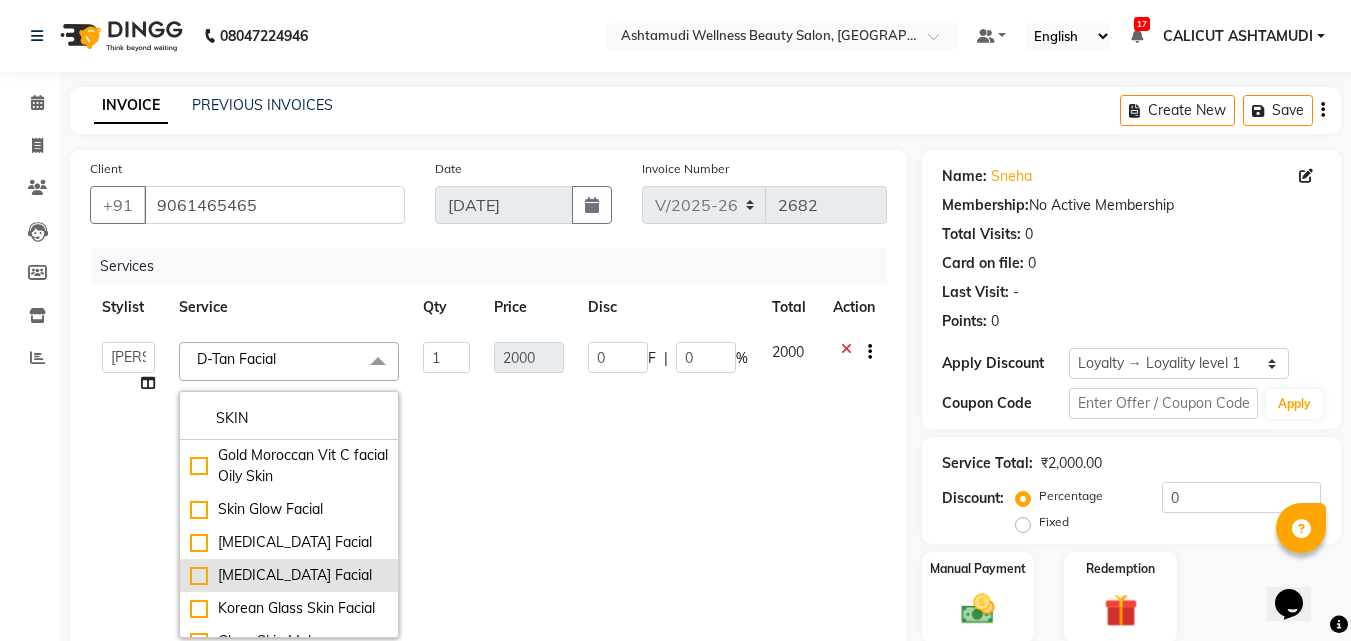 drag, startPoint x: 191, startPoint y: 549, endPoint x: 206, endPoint y: 541, distance: 17 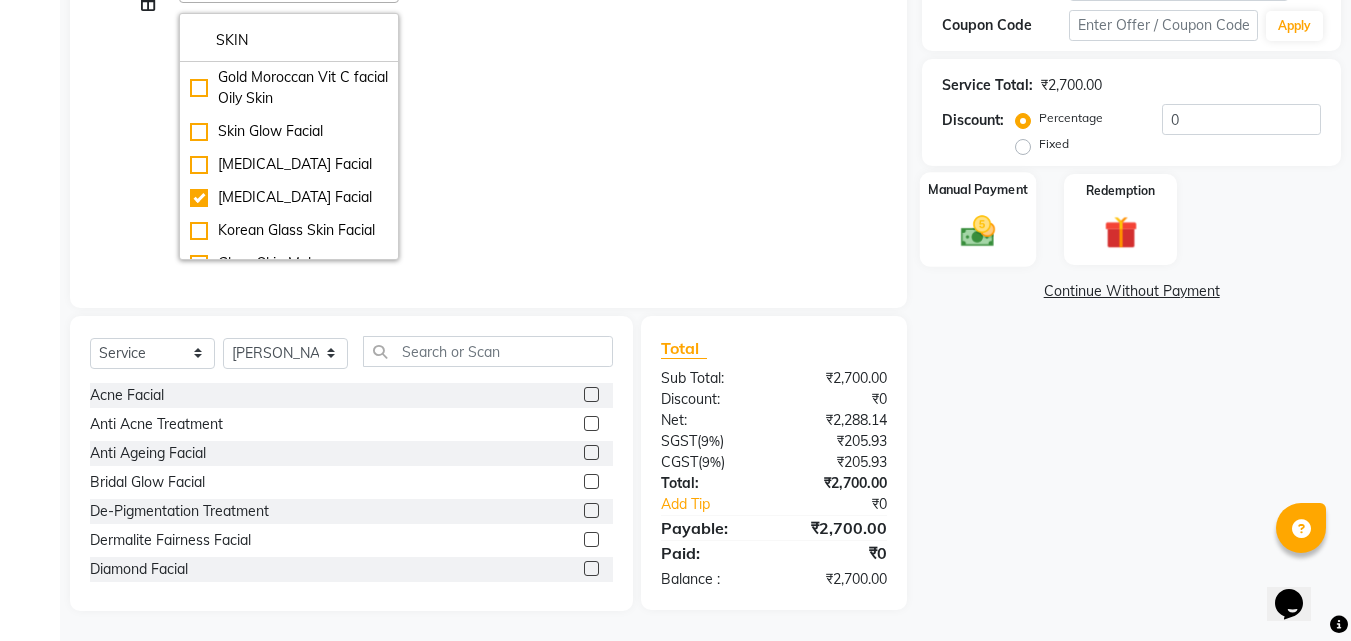 click on "Manual Payment" 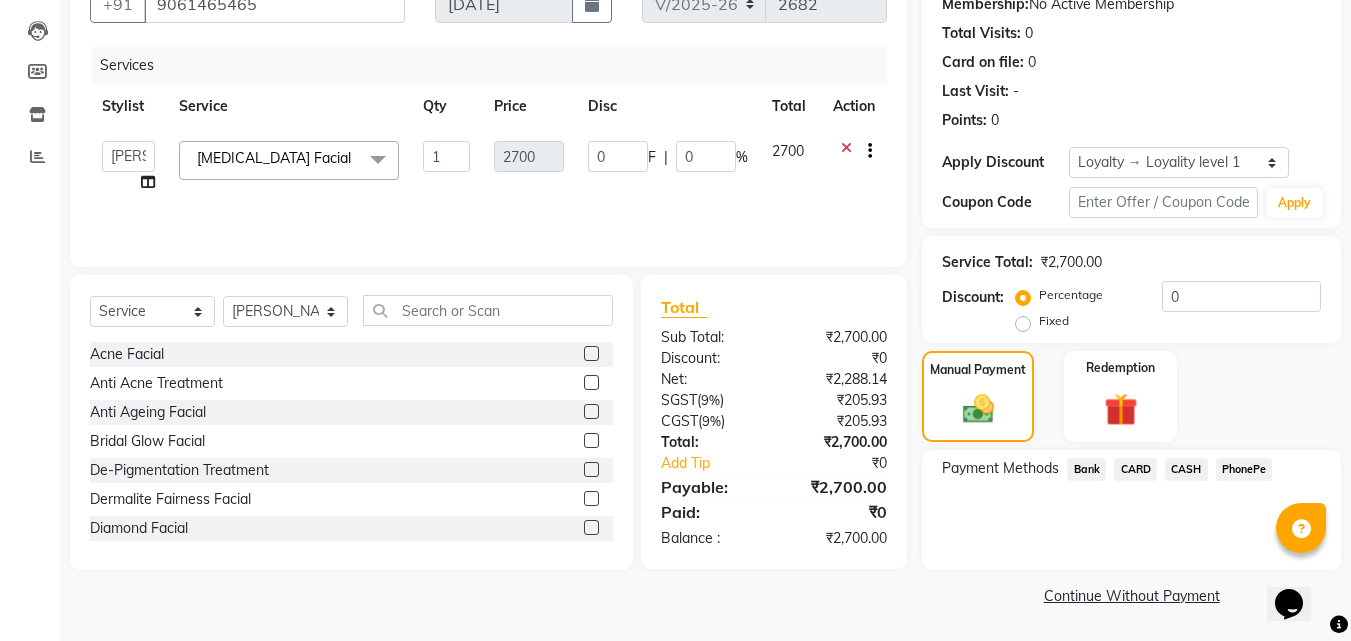 scroll, scrollTop: 201, scrollLeft: 0, axis: vertical 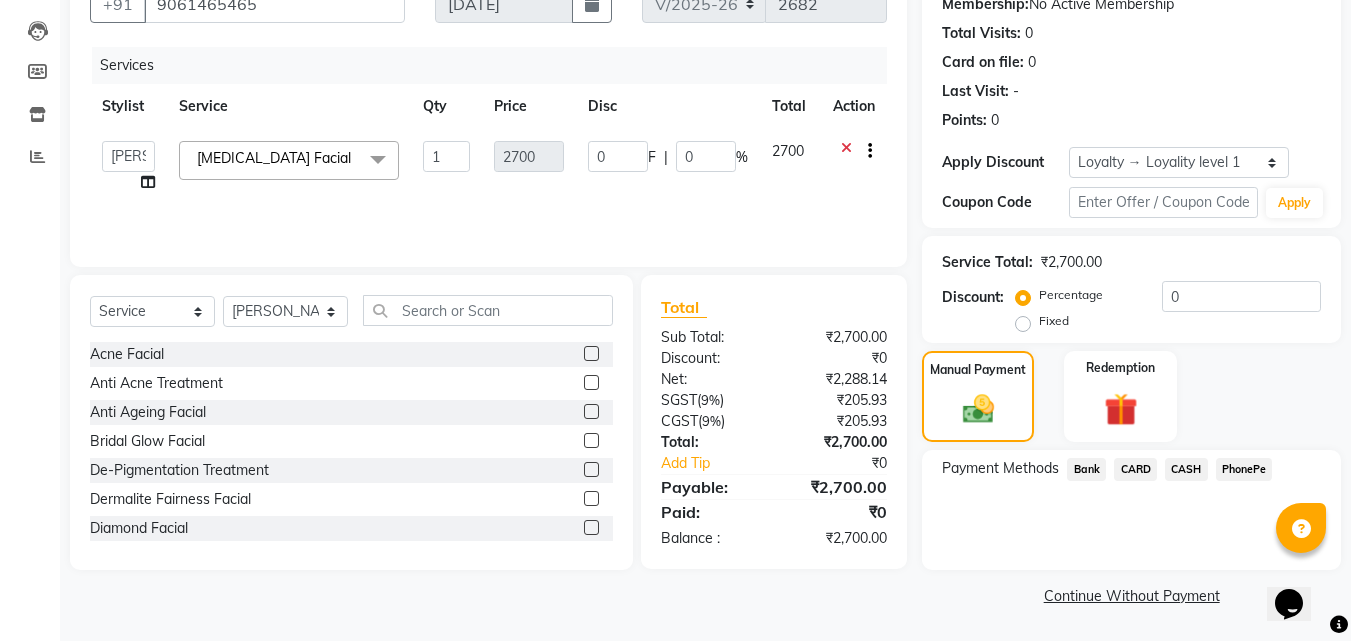 click on "PhonePe" 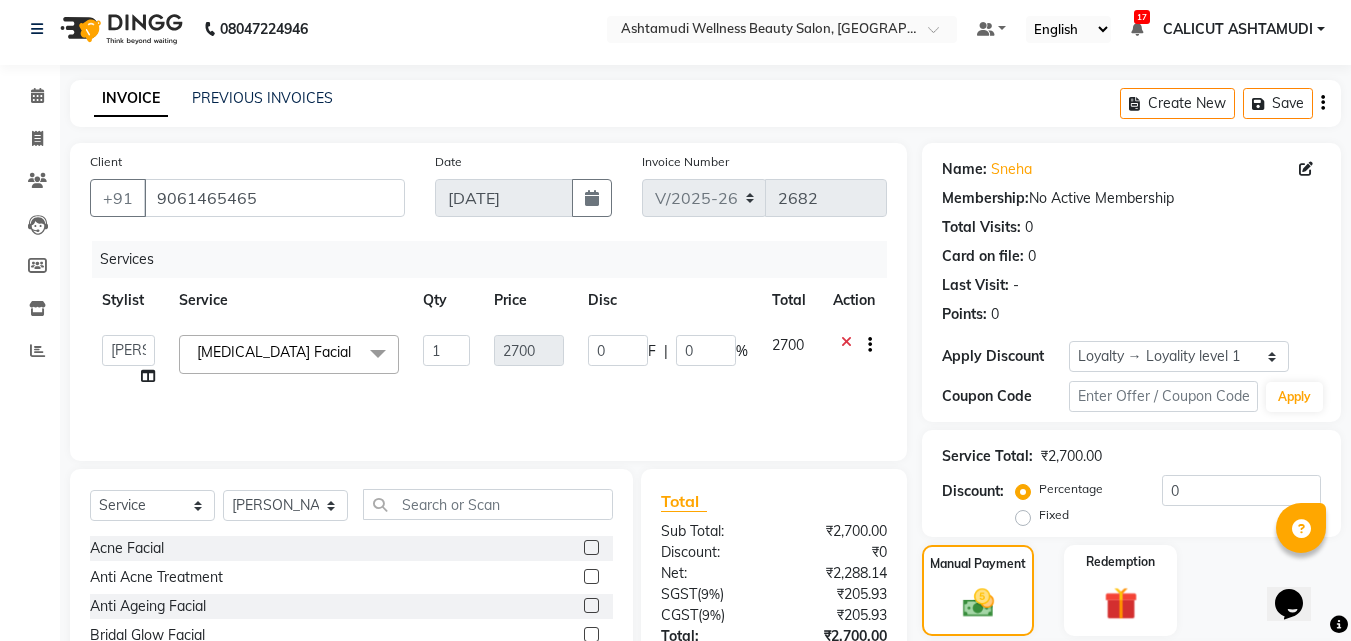 scroll, scrollTop: 0, scrollLeft: 0, axis: both 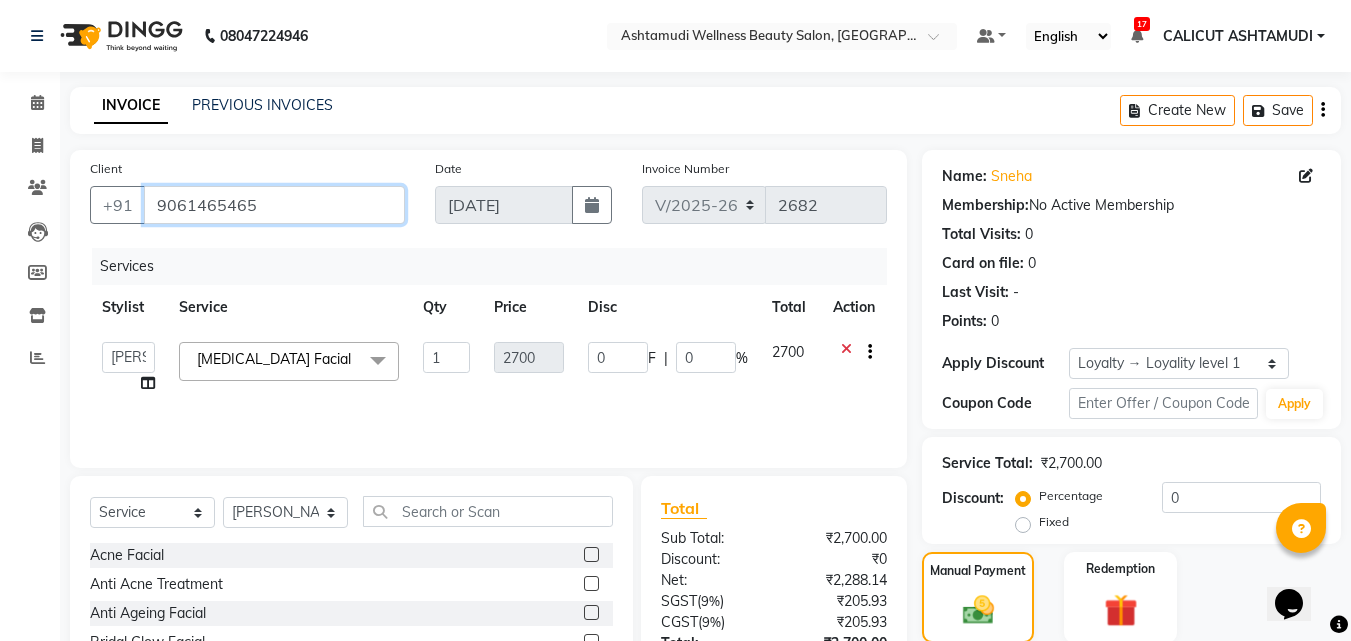 click on "9061465465" at bounding box center [274, 205] 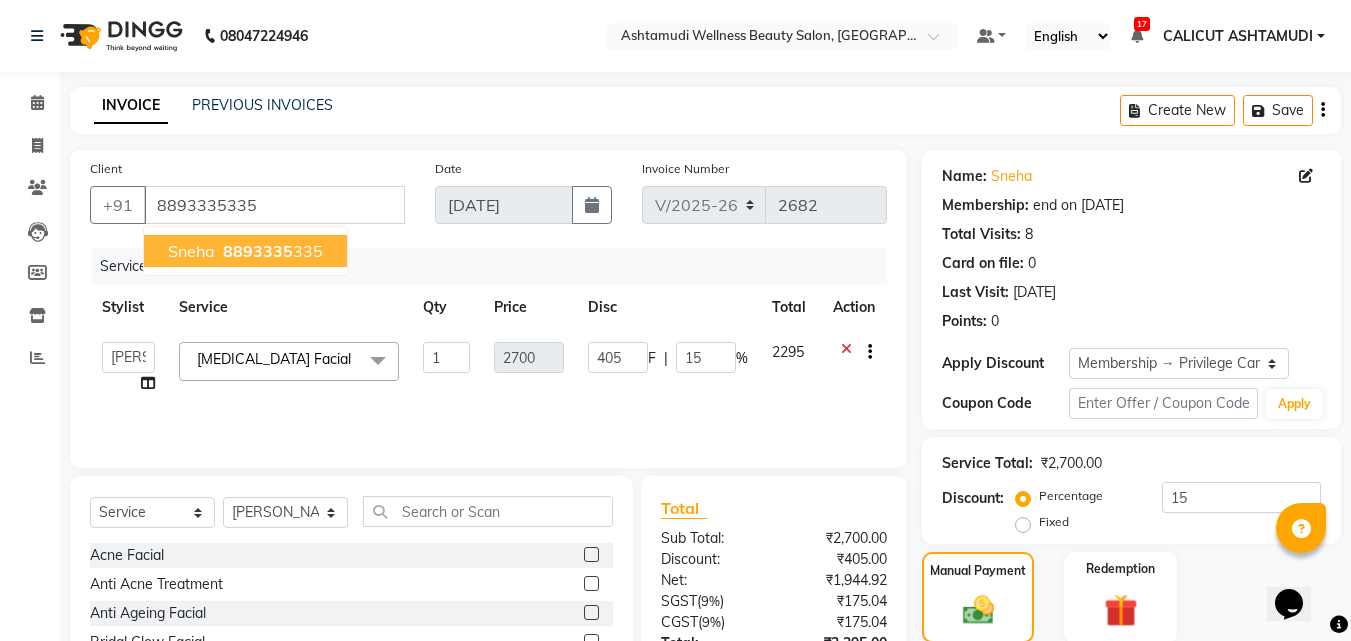 click on "Client +91 8893335335 Sneha   8893335 335 Date 13-07-2025 Invoice Number V/2025 V/2025-26 2682 Services Stylist Service Qty Price Disc Total Action  Amala George   AMBILI C   ANKITHA   Arya   CALICUT ASHTAMUDI   FRANKLY	   GRACY   KRISHNA   Nitesh   Punam Gurung   Sewan ali   Sheela   SUHANA  SHABU   Titto  Skin Whitening Facial  x Acne Facial Anti Acne Treatment Anti Ageing Facial Bridal Glow Facial De-Pigmentation Treatment Dermalite Fairness Facial Diamond Facial D-Tan Cleanup D-Tan Facial D-Tan Pack Fruit Facial Fyc Bamboo Charcoal Facial Fyc Bio Marine Facial Fyc Fruit Fusion Facial Fyc Luster Gold Facial Fyc Pure Vit-C Facial Fyc Red Wine Facial Gents Bridal Glow Facial Gents Dermalite Fairness Facial Gents Diamond Facial Gents D-Tan Cleanup Gents D-Tan Facial Gents Fruit Facial Gents Fyc Bamboo Charcoal Facial Gents Fyc Bio Marine Facial Gents Fyc Fruit Fusion Facial Gents Fyc Luster Gold Facial Gents Fyc Pure Vit C Facial Gents Fyc Red Wine Facial Gents Glovite Facial Gents Gold Facial Glovite Facial" 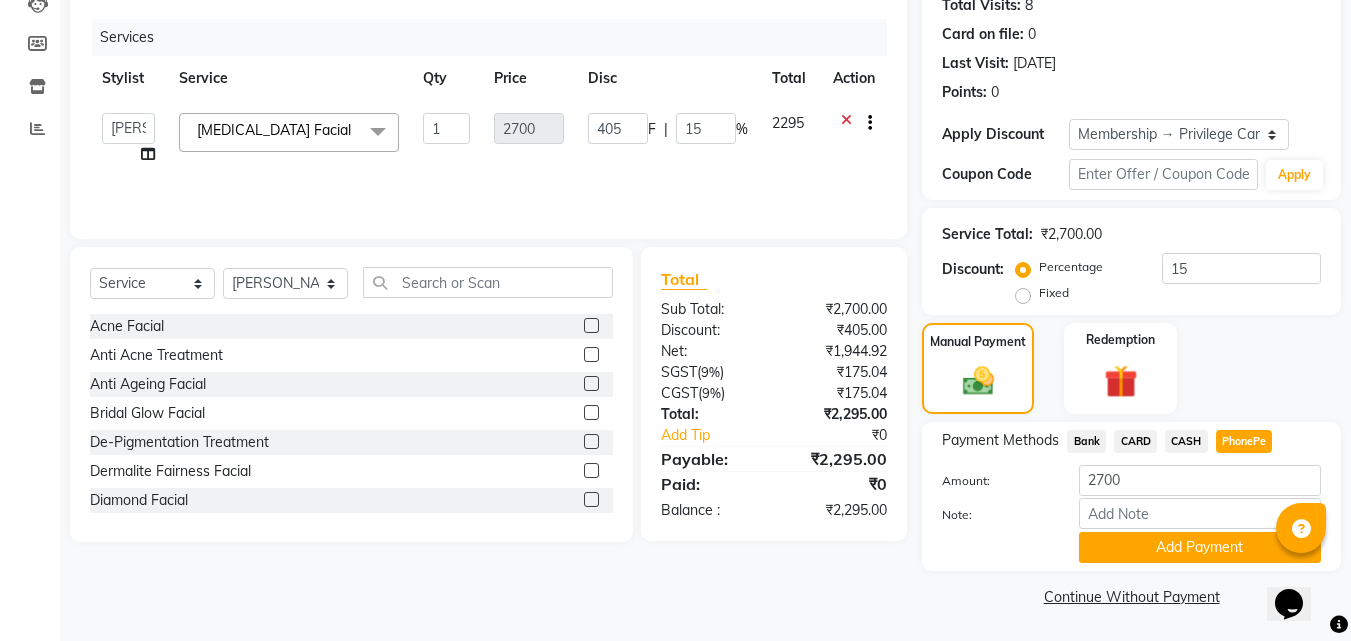 scroll, scrollTop: 230, scrollLeft: 0, axis: vertical 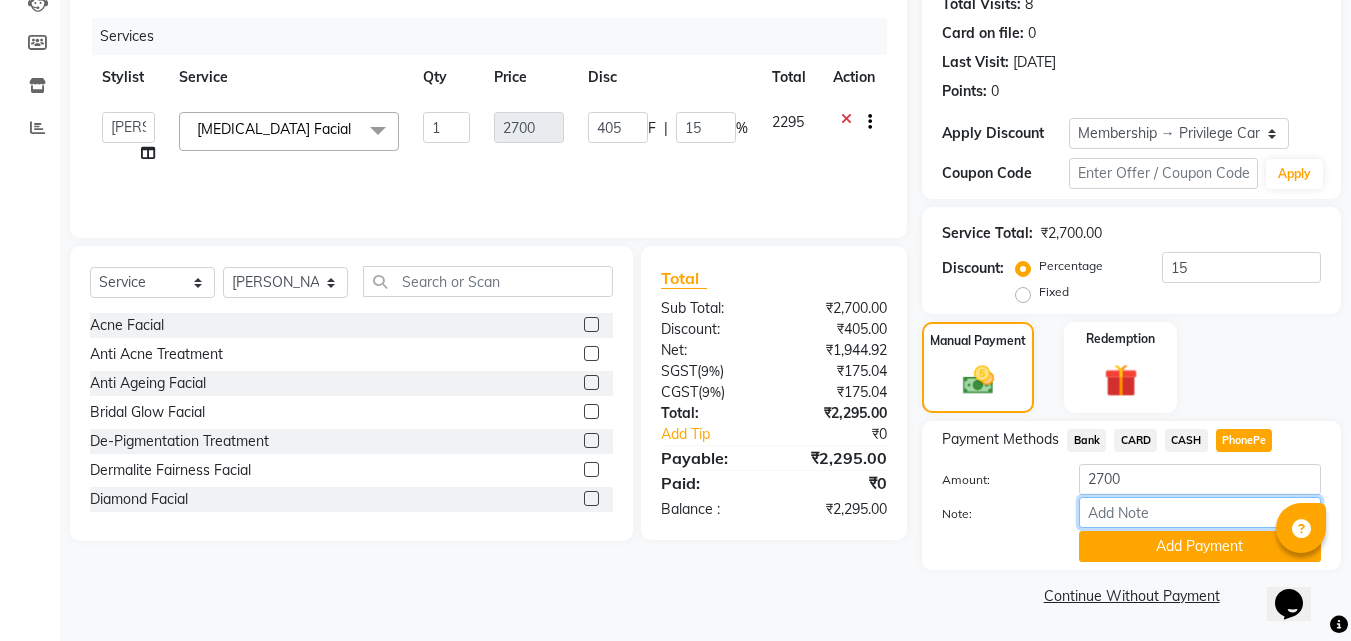 click on "Note:" at bounding box center [1200, 512] 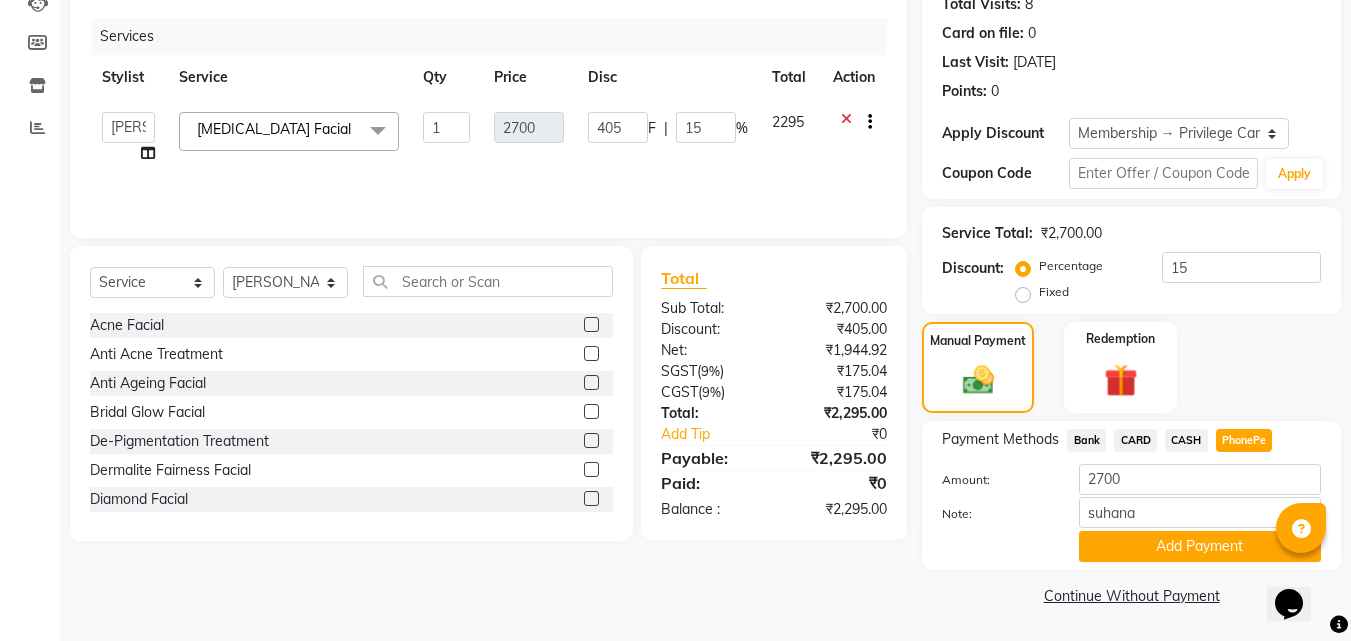 click on "CASH" 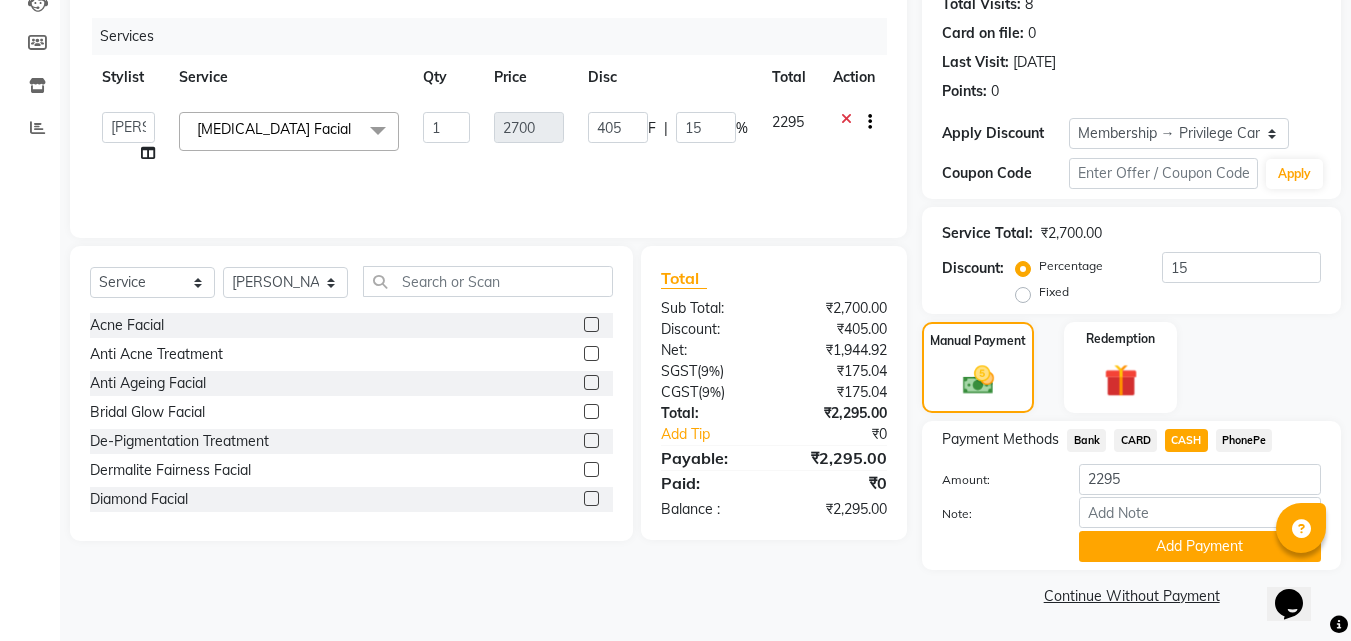 click on "PhonePe" 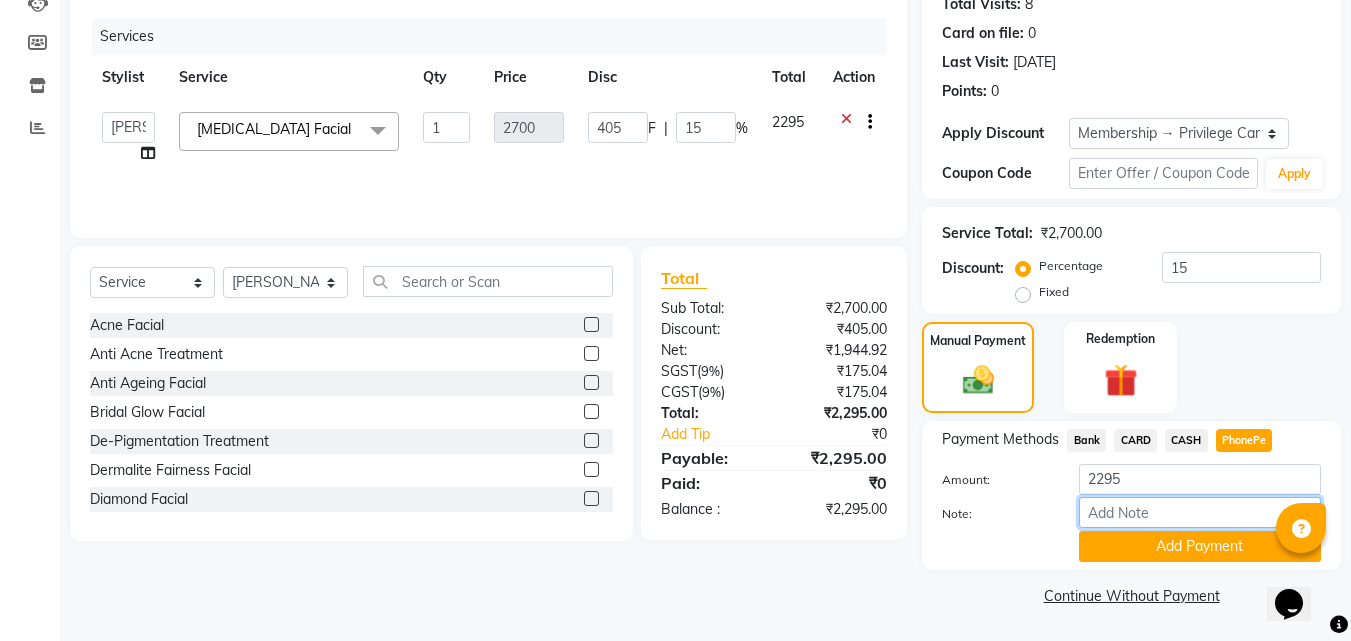 drag, startPoint x: 1110, startPoint y: 503, endPoint x: 1128, endPoint y: 510, distance: 19.313208 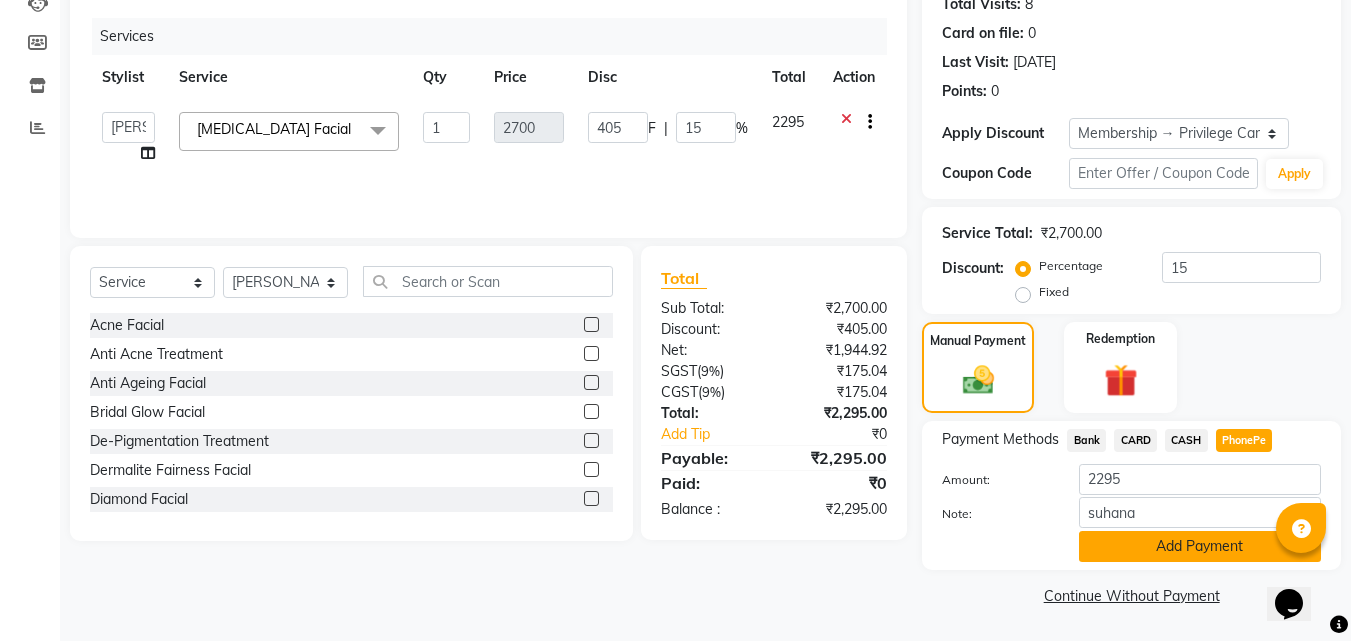 click on "Add Payment" 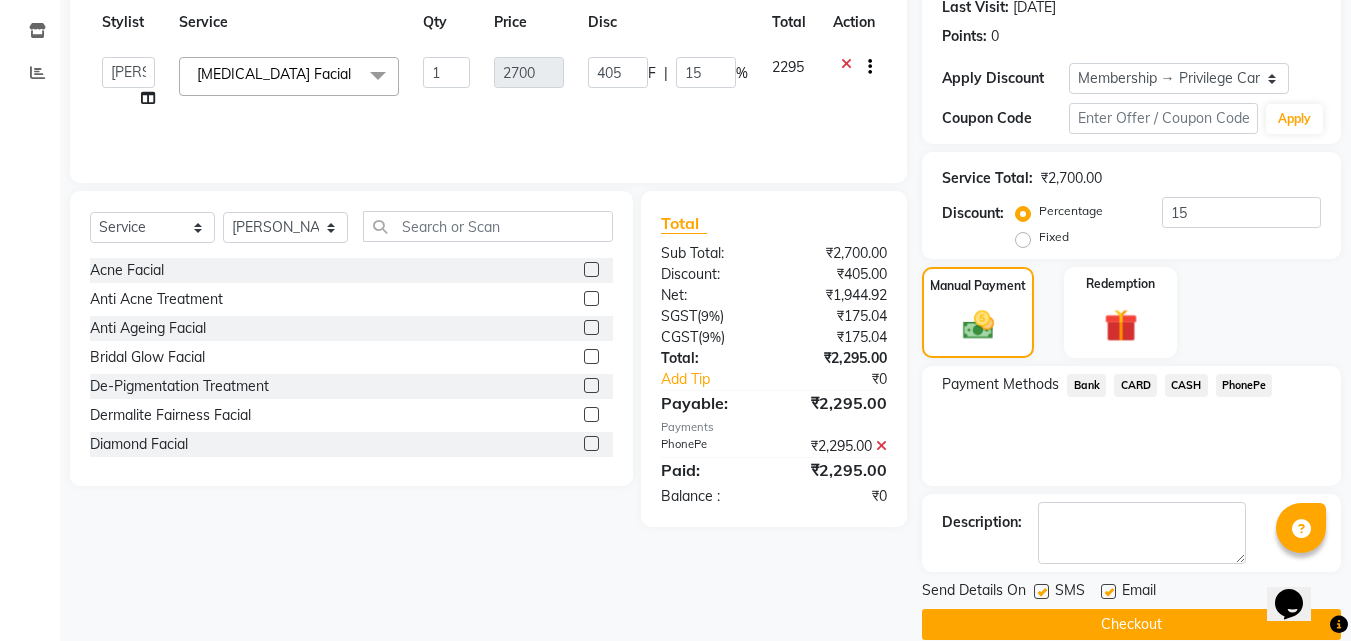 scroll, scrollTop: 314, scrollLeft: 0, axis: vertical 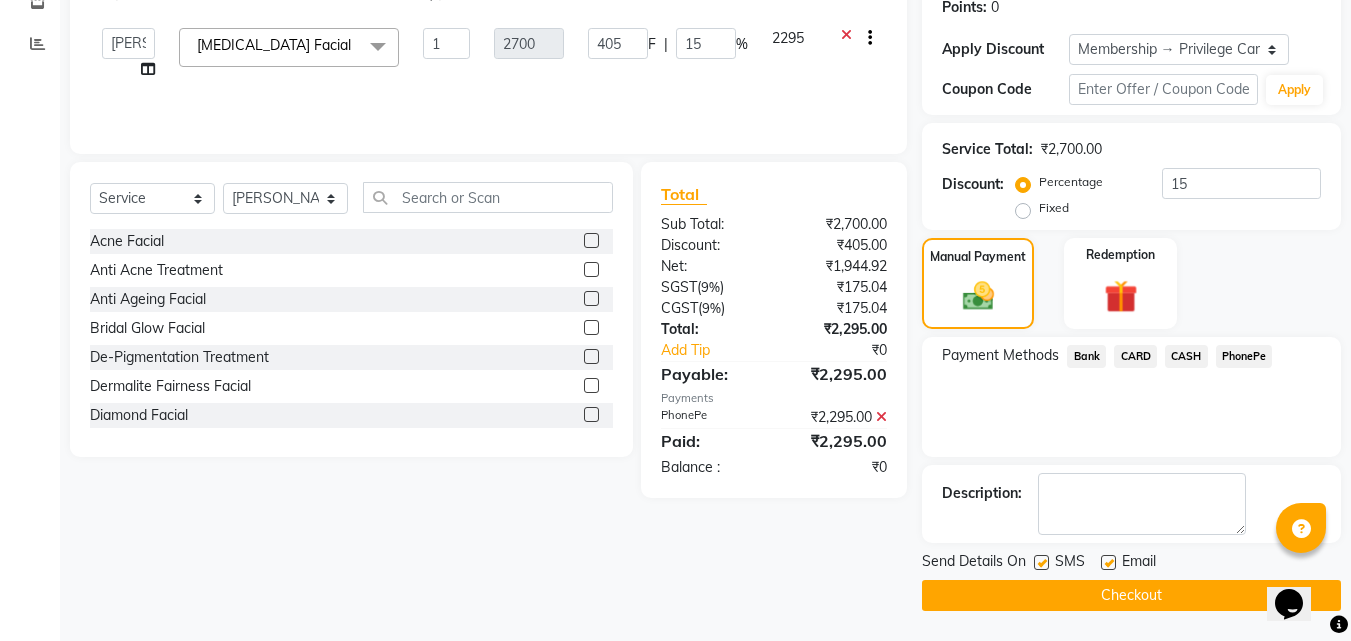 click 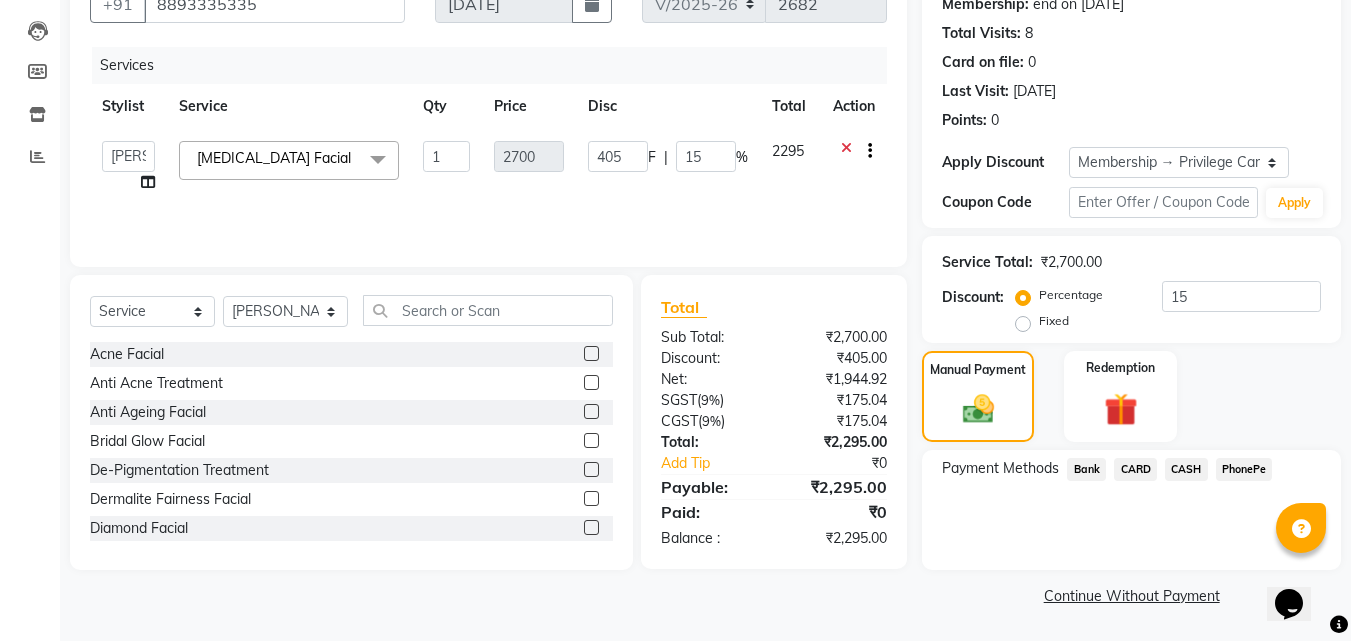 click on "CARD" 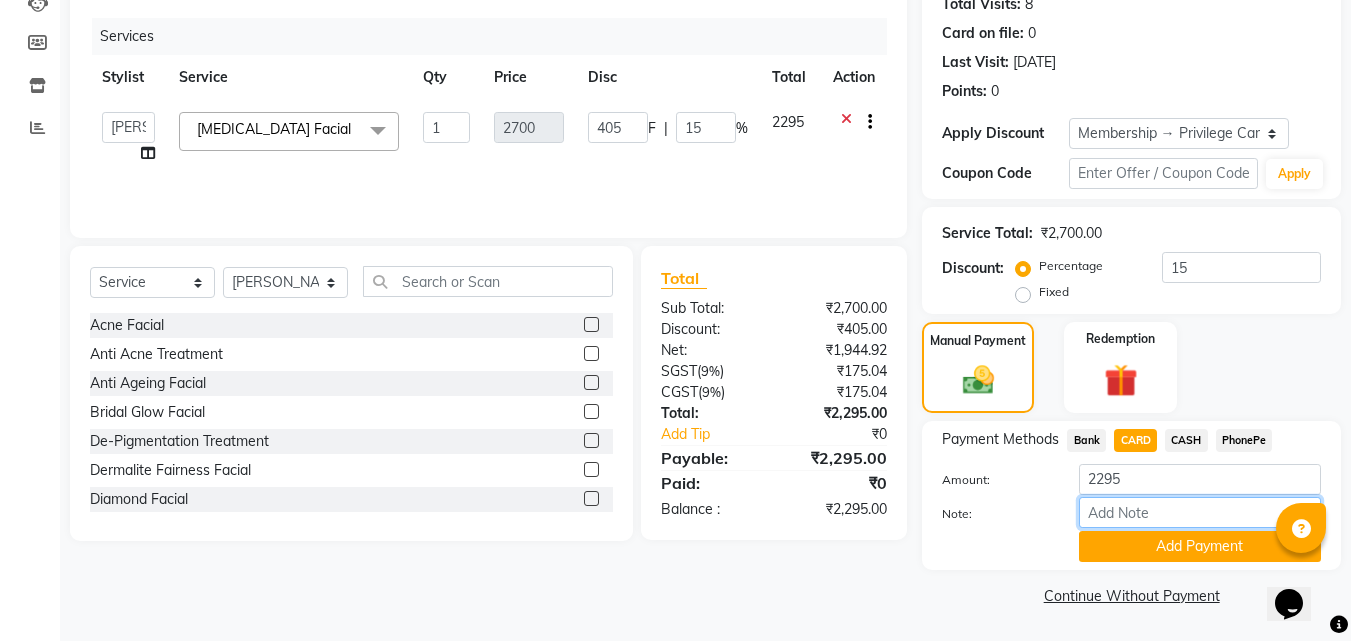 click on "Note:" at bounding box center (1200, 512) 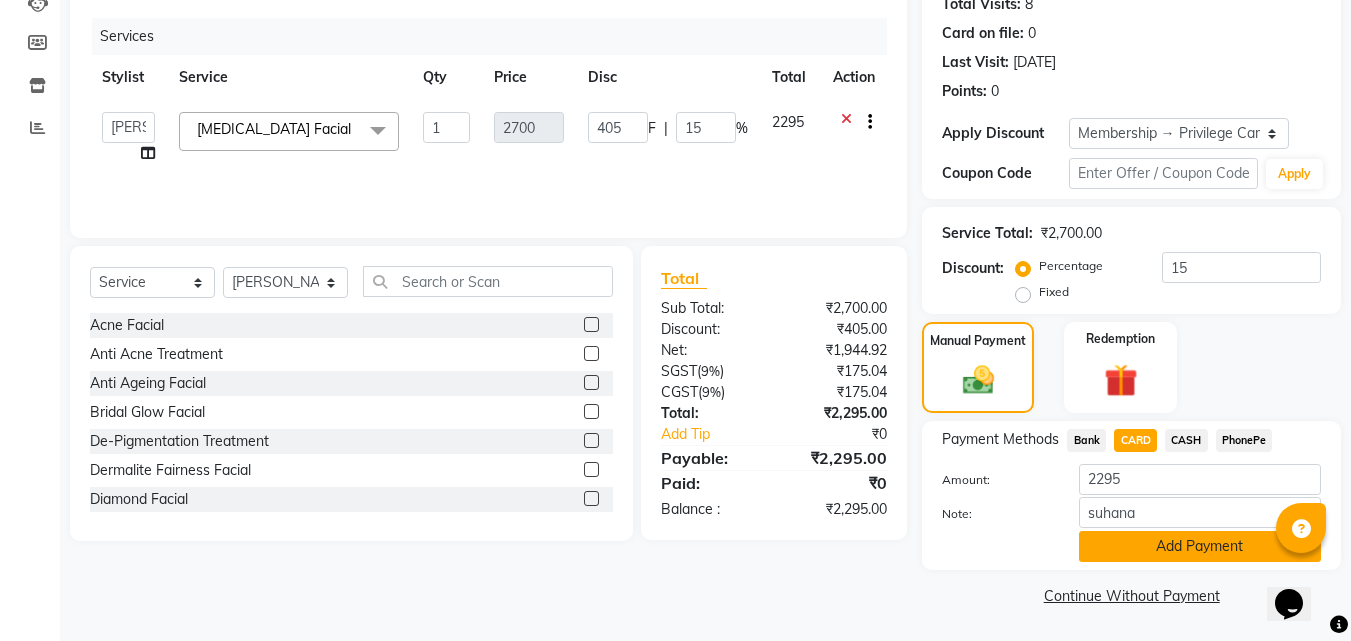 click on "Add Payment" 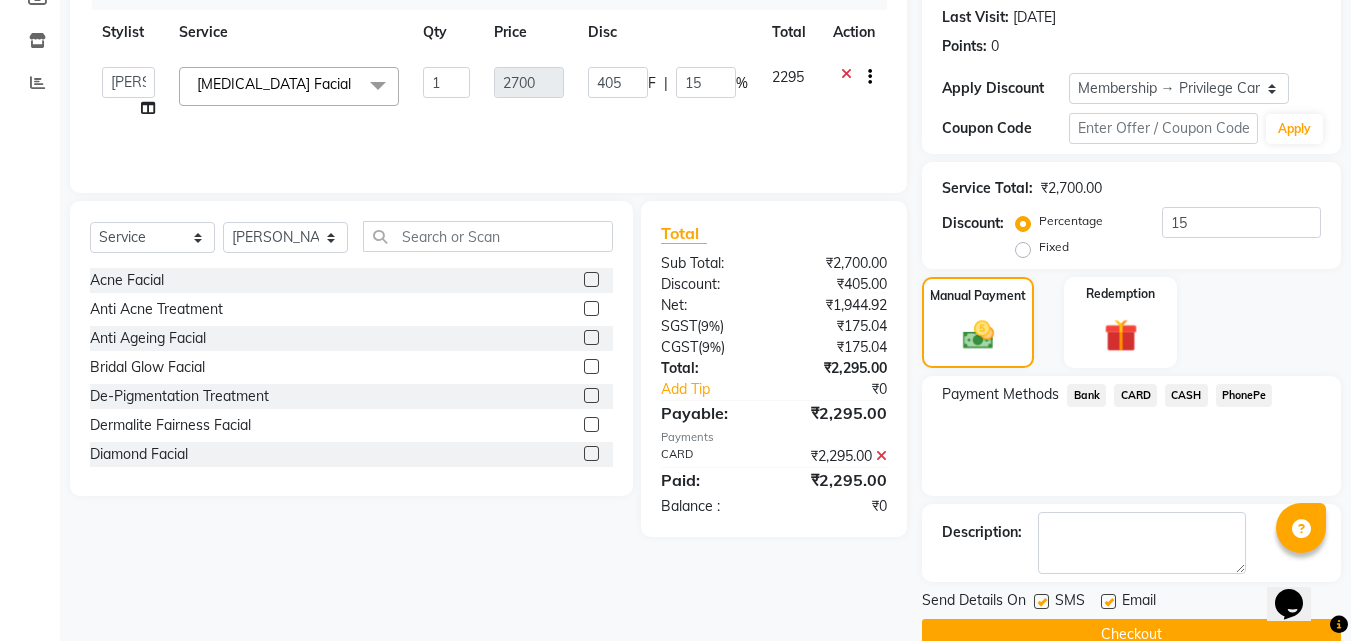 scroll, scrollTop: 314, scrollLeft: 0, axis: vertical 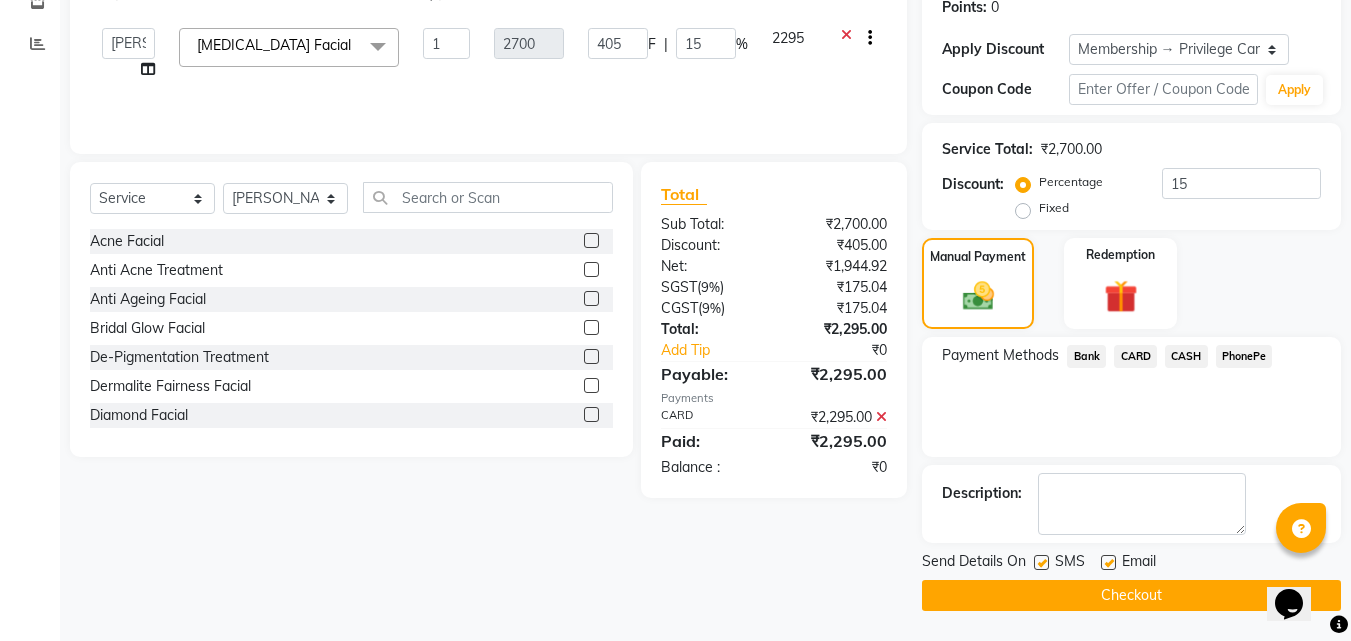 click on "Checkout" 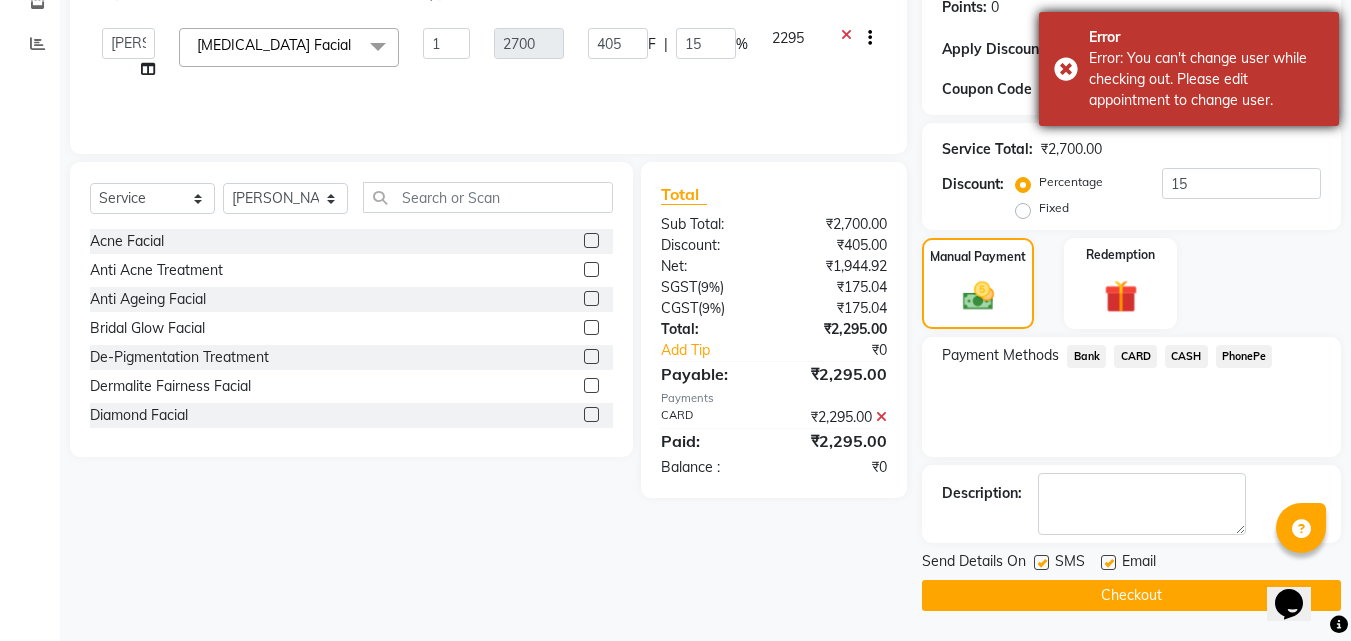 click on "Error   Error: You can't change user while checking out. Please edit appointment to change user." at bounding box center [1189, 69] 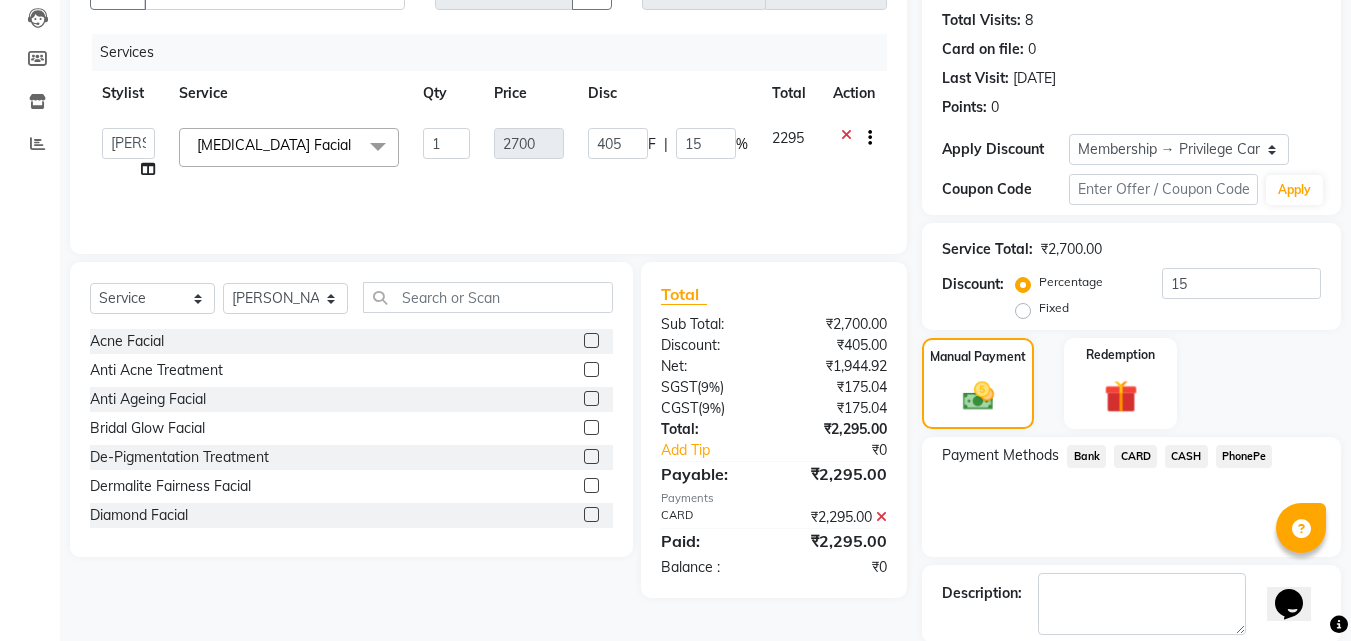scroll, scrollTop: 314, scrollLeft: 0, axis: vertical 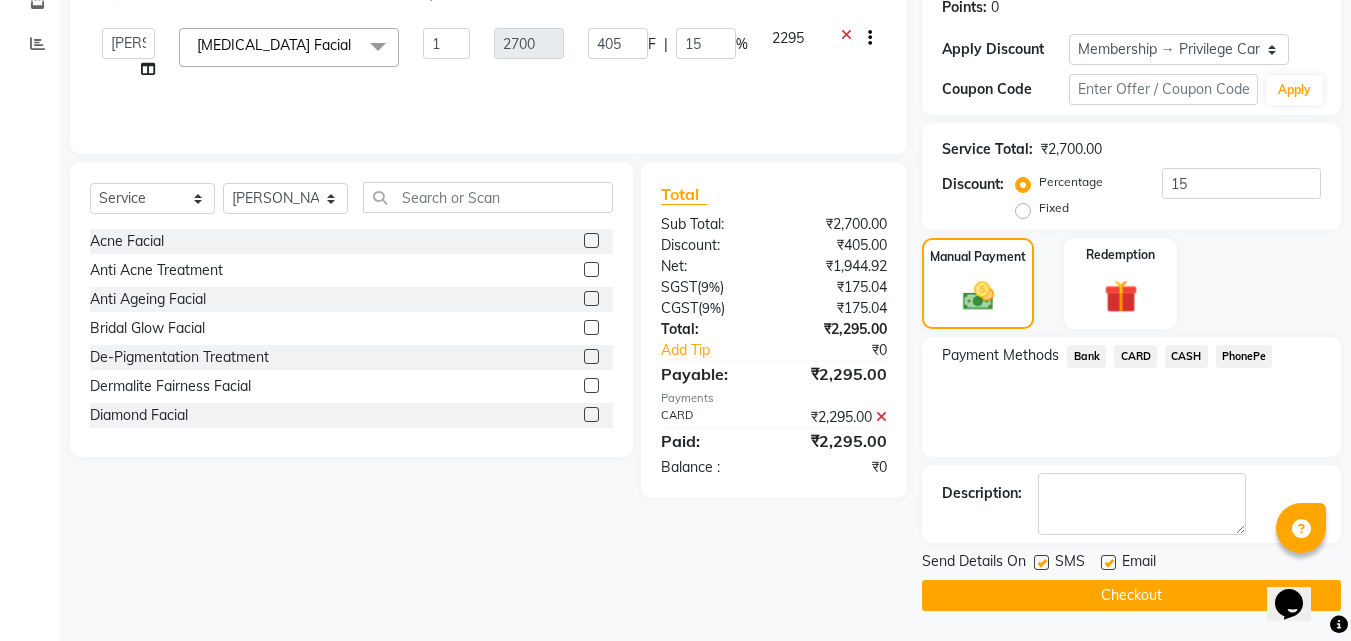 click 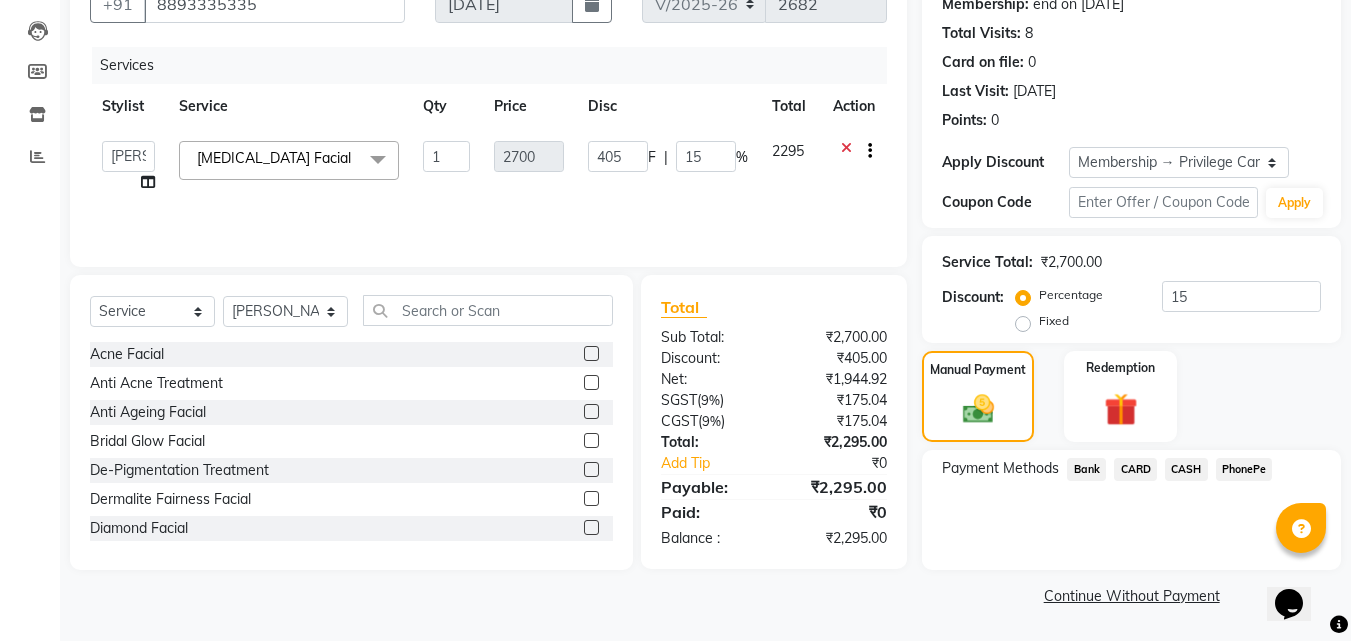 scroll, scrollTop: 201, scrollLeft: 0, axis: vertical 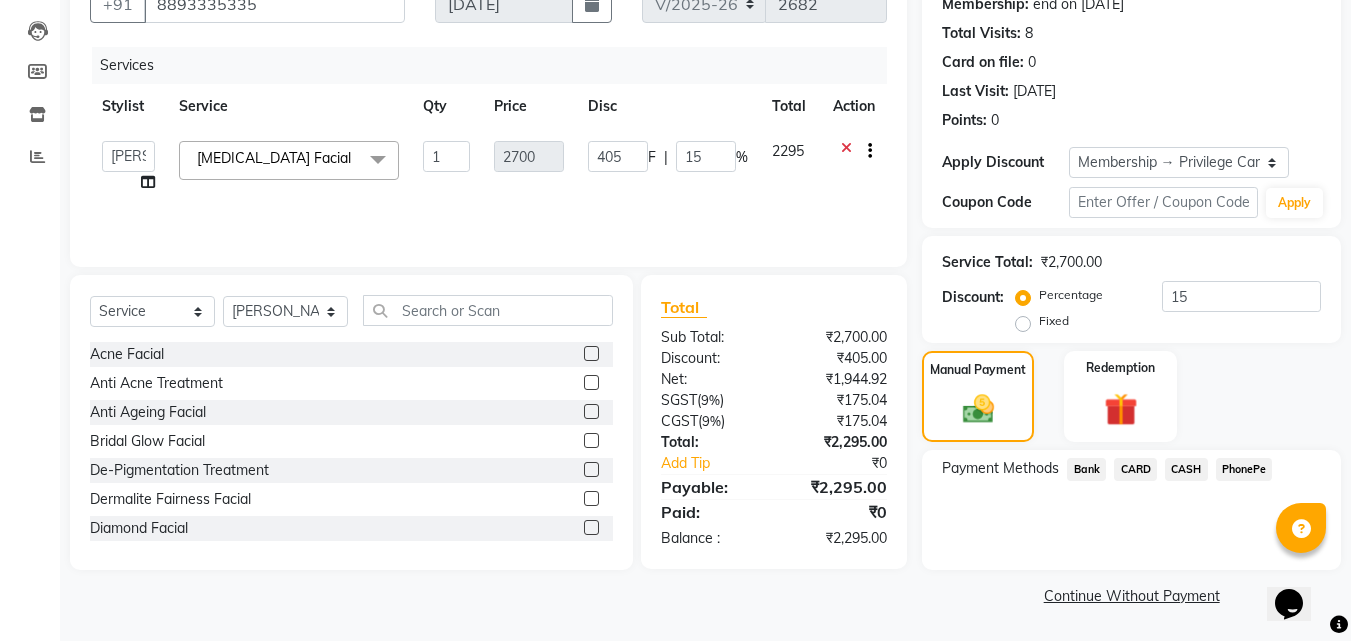 click on "CASH" 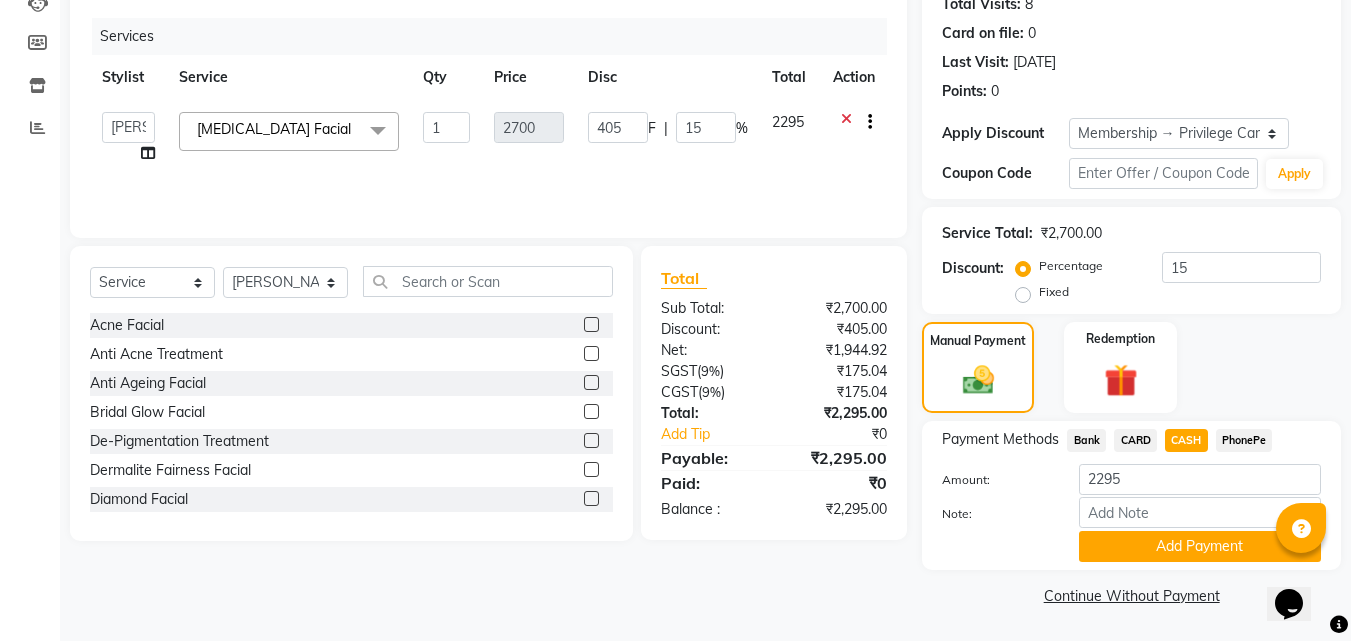 click on "CARD" 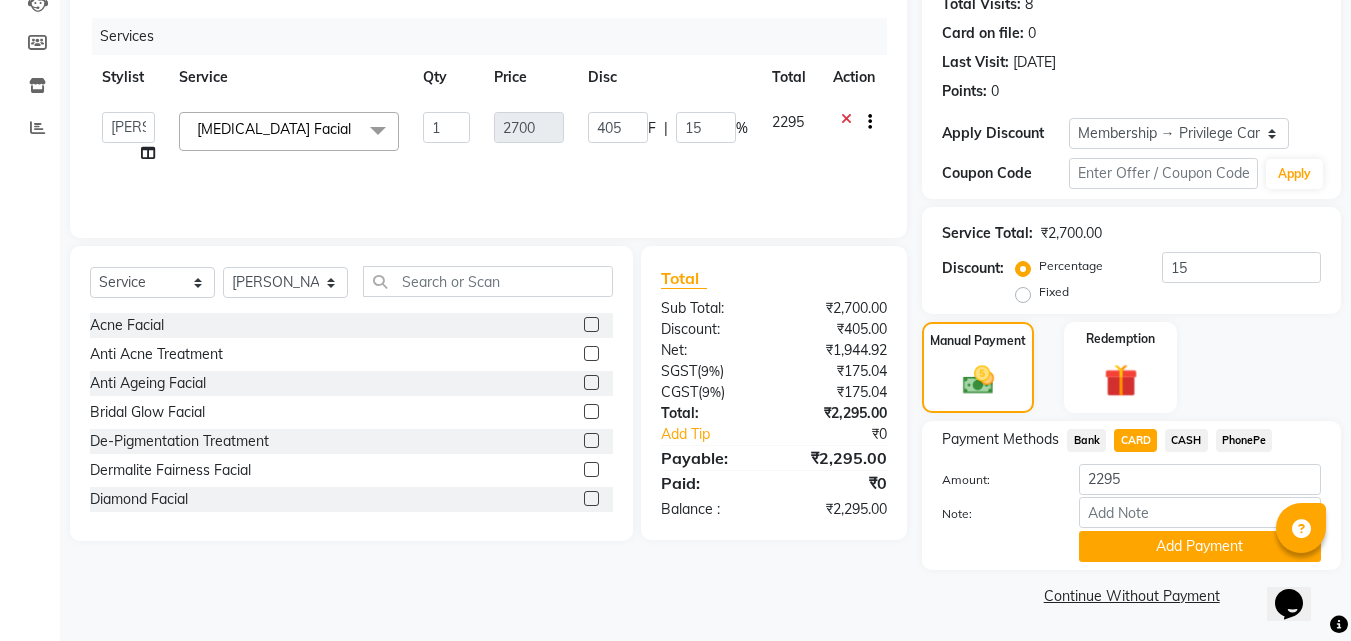 click on "PhonePe" 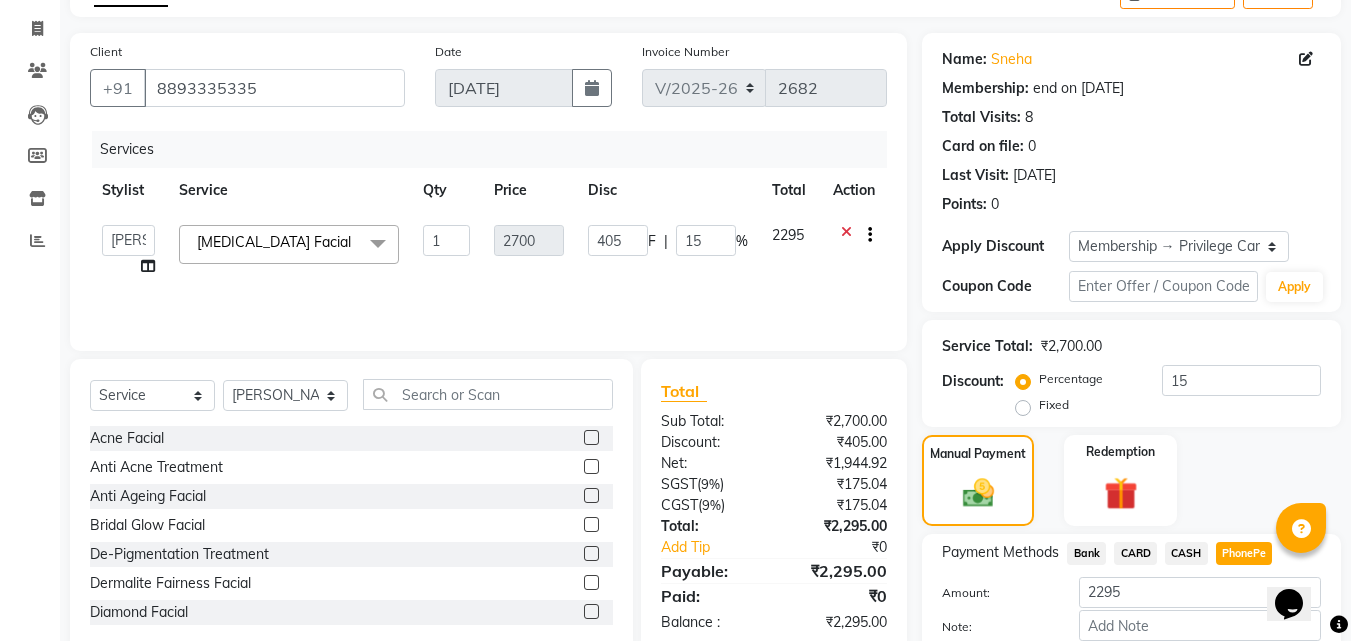 scroll, scrollTop: 230, scrollLeft: 0, axis: vertical 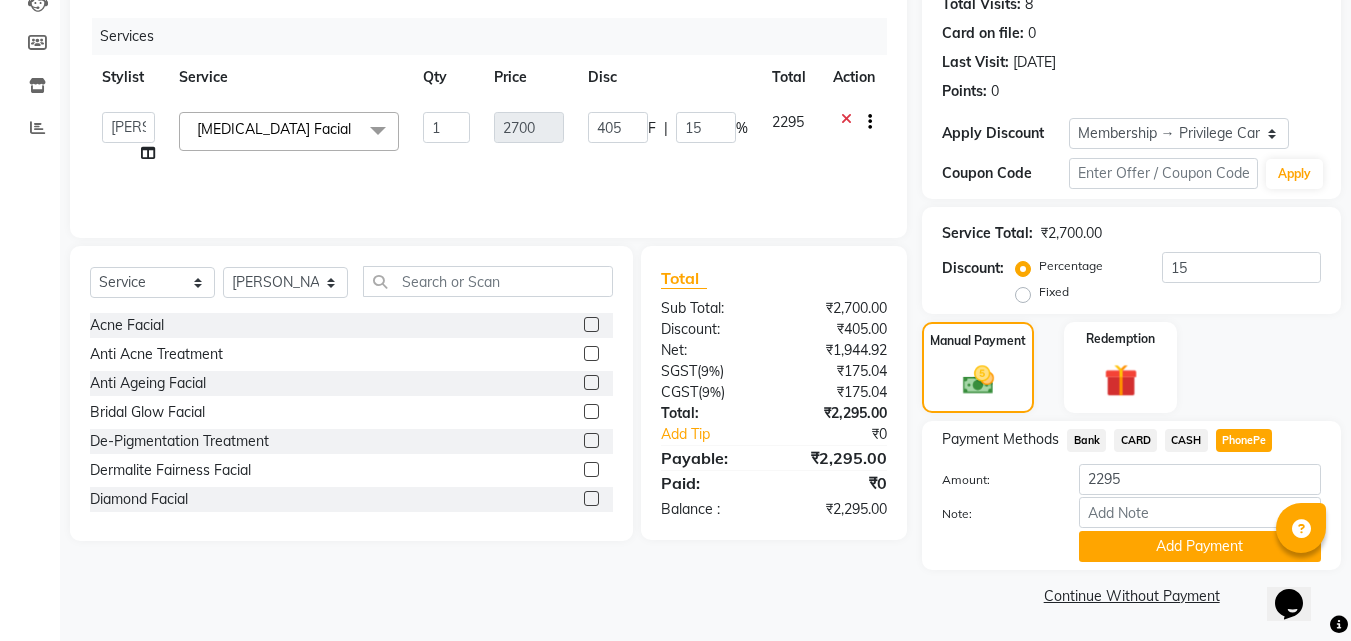 click on "CARD" 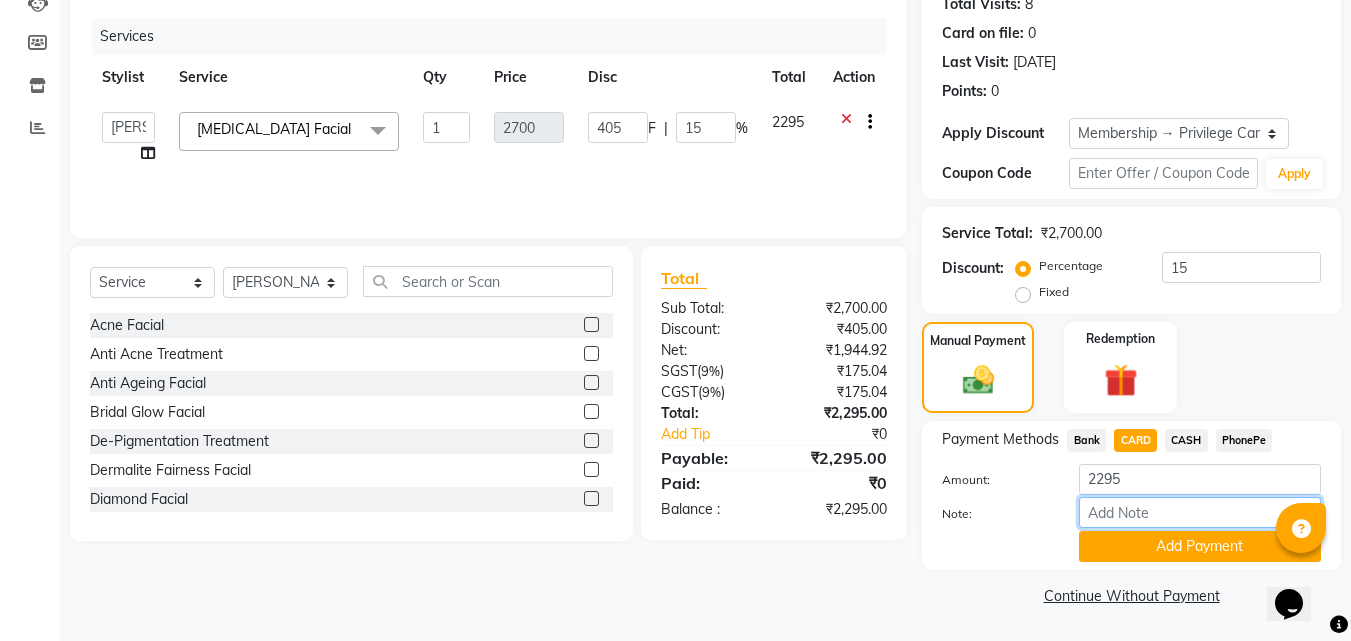 click on "Note:" at bounding box center [1200, 512] 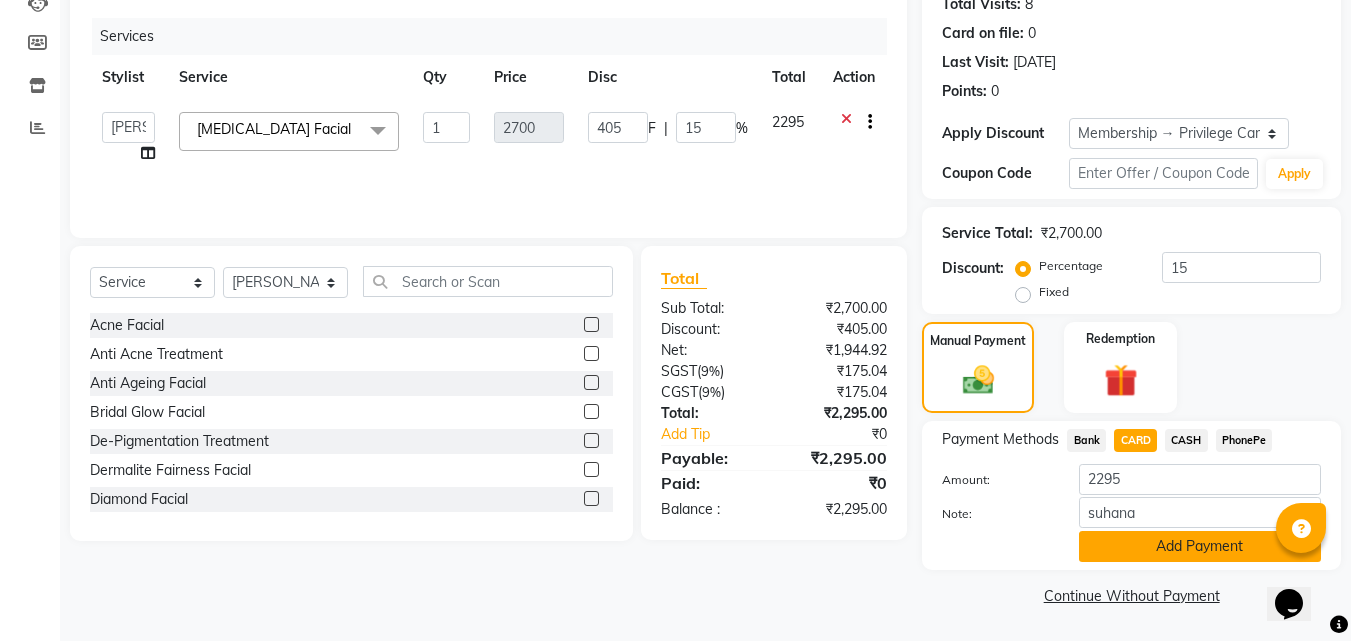 click on "Add Payment" 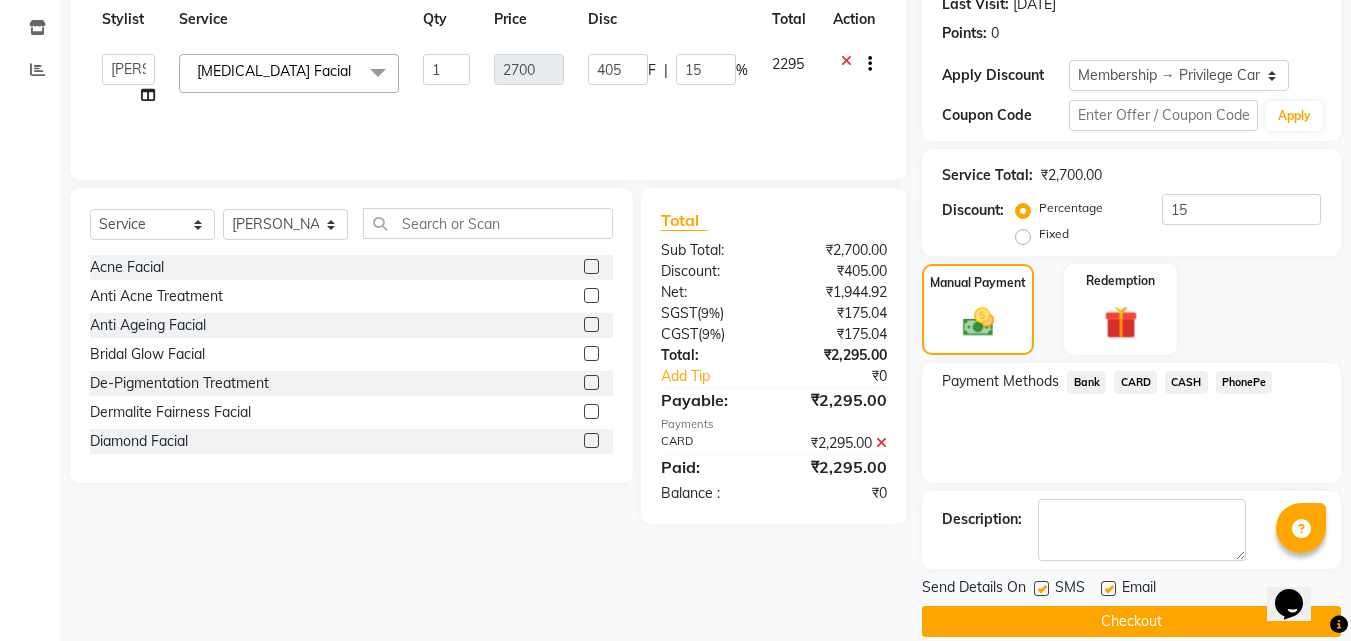 scroll, scrollTop: 314, scrollLeft: 0, axis: vertical 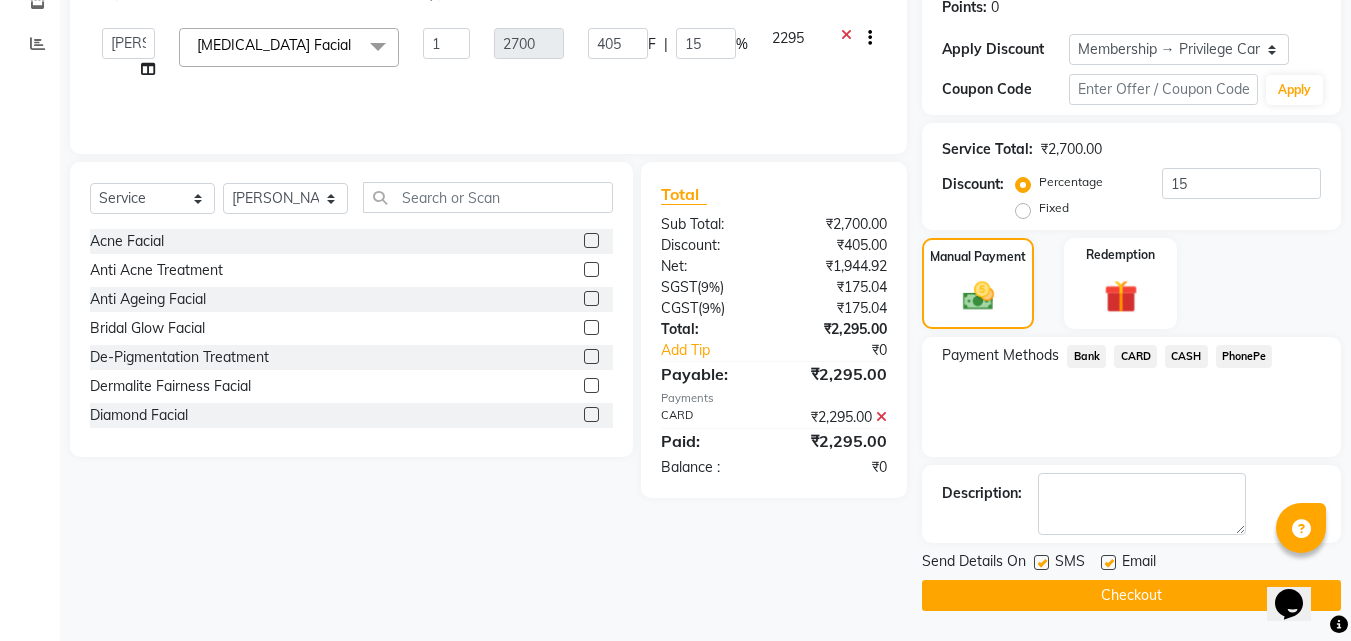 click on "Checkout" 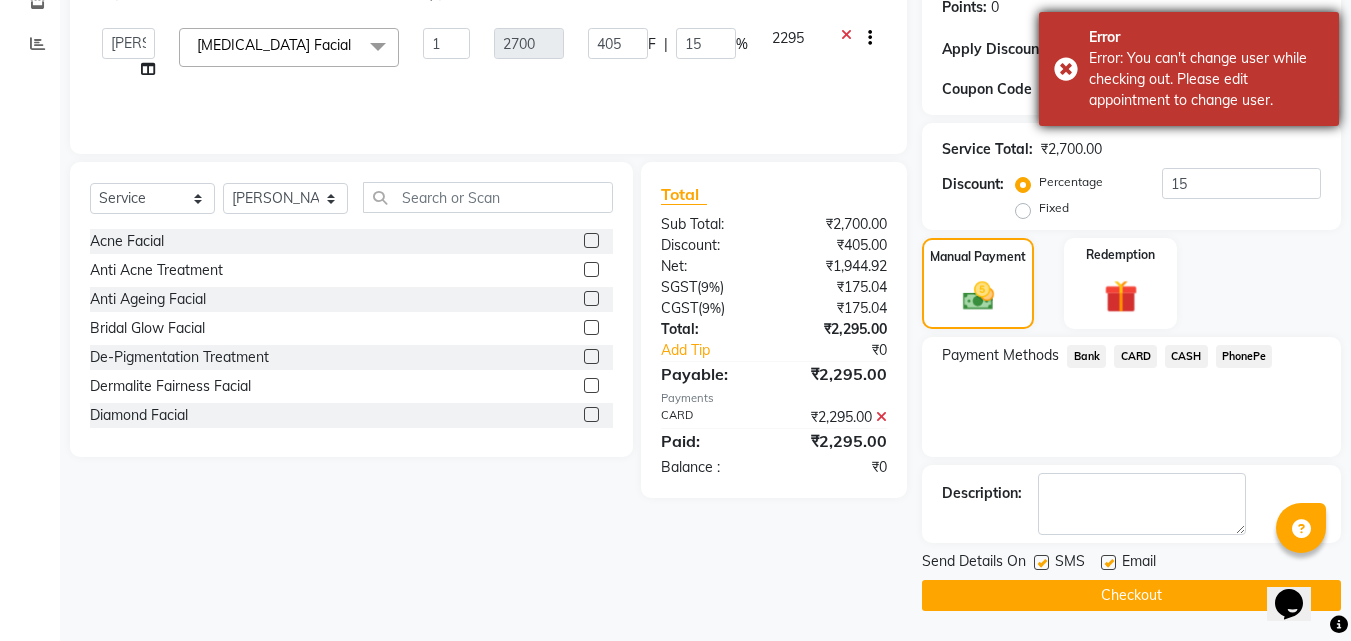 click on "Error   Error: You can't change user while checking out. Please edit appointment to change user." at bounding box center (1189, 69) 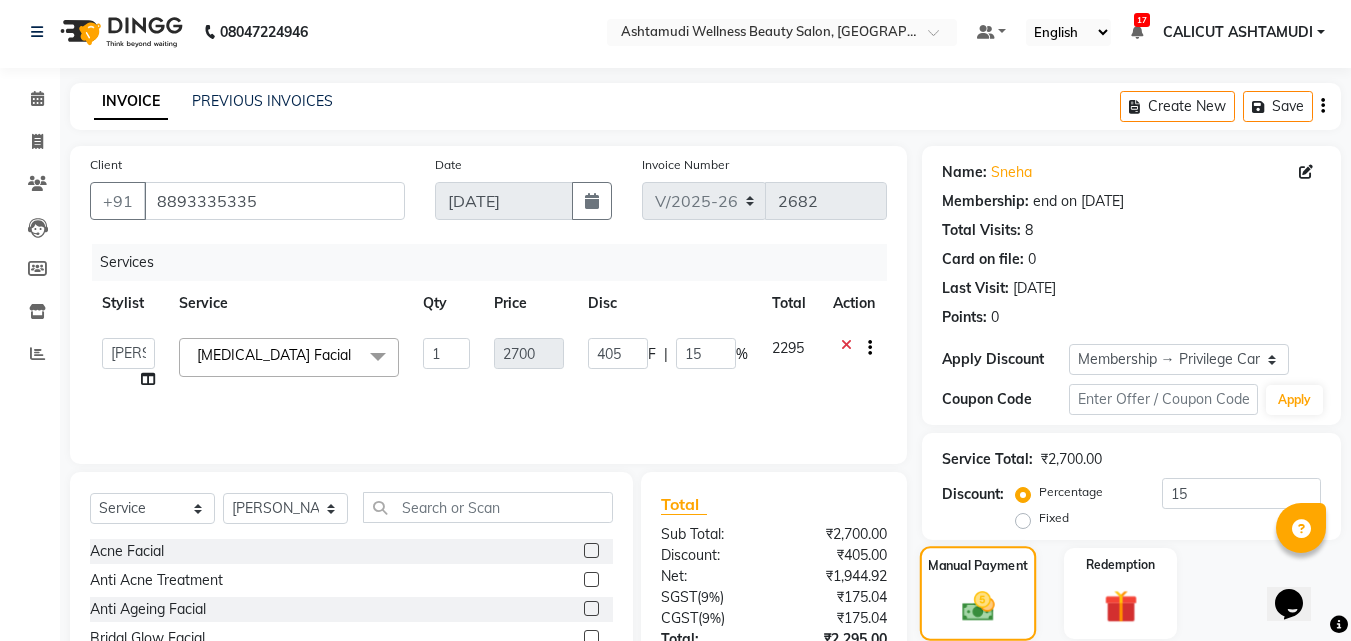 scroll, scrollTop: 0, scrollLeft: 0, axis: both 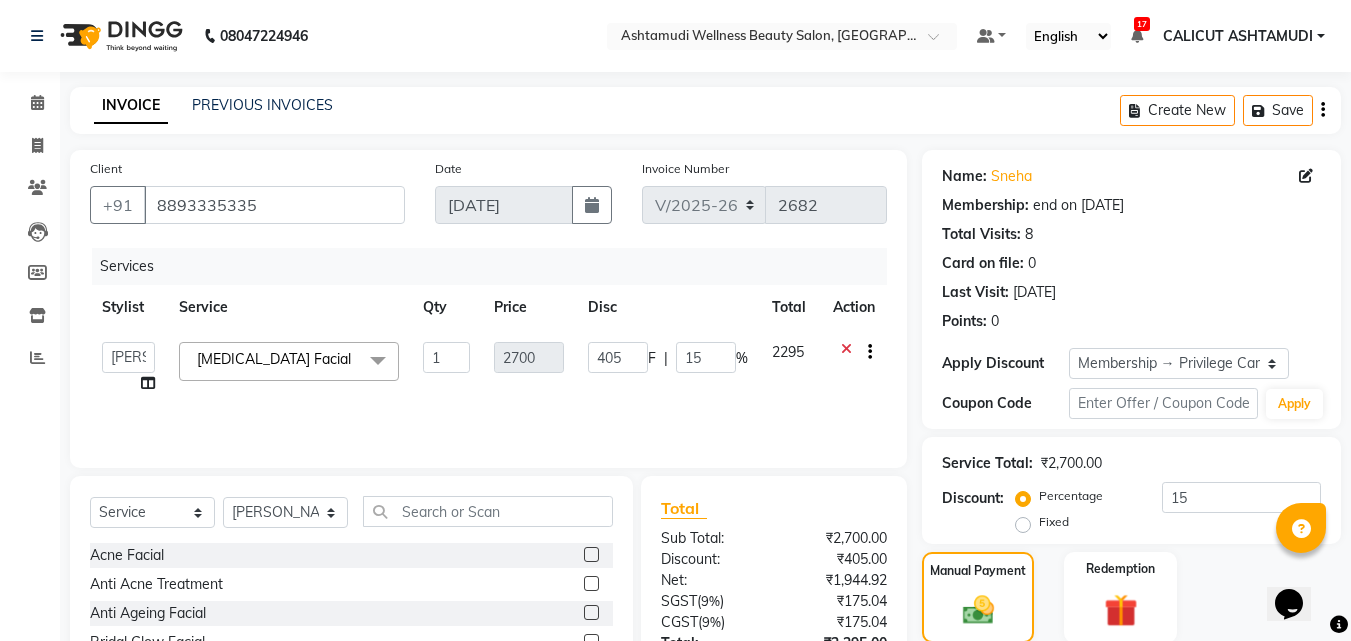 click on "Services" 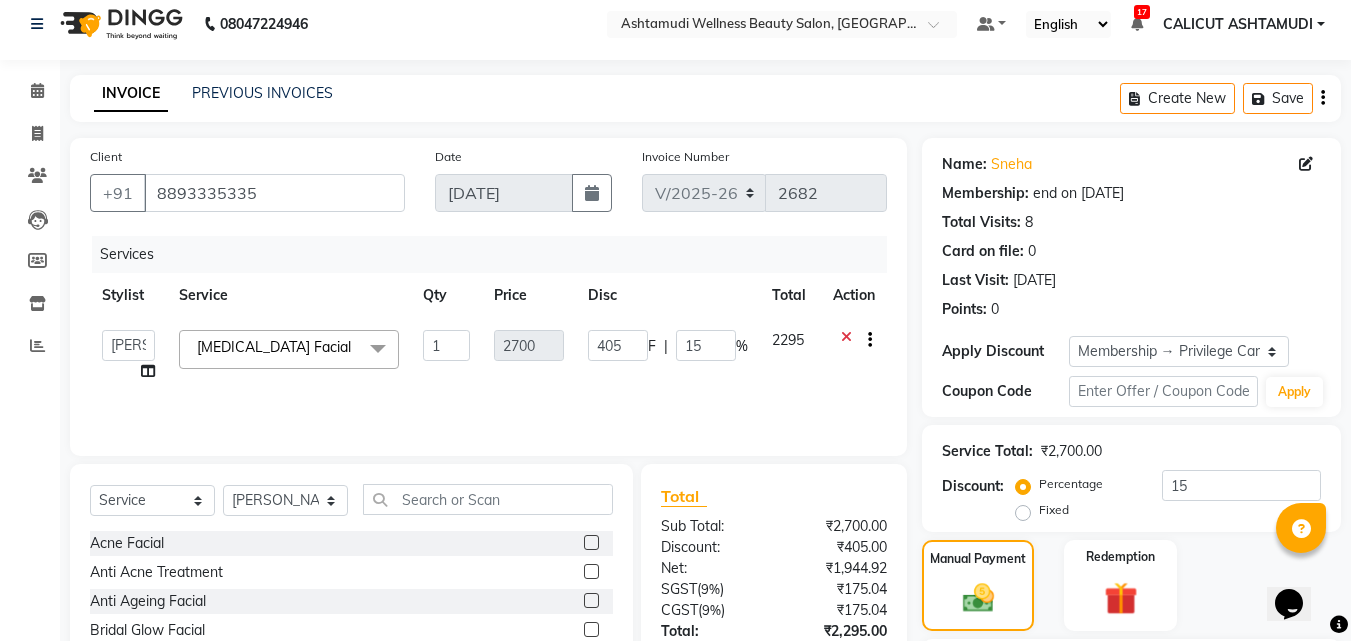 scroll, scrollTop: 0, scrollLeft: 0, axis: both 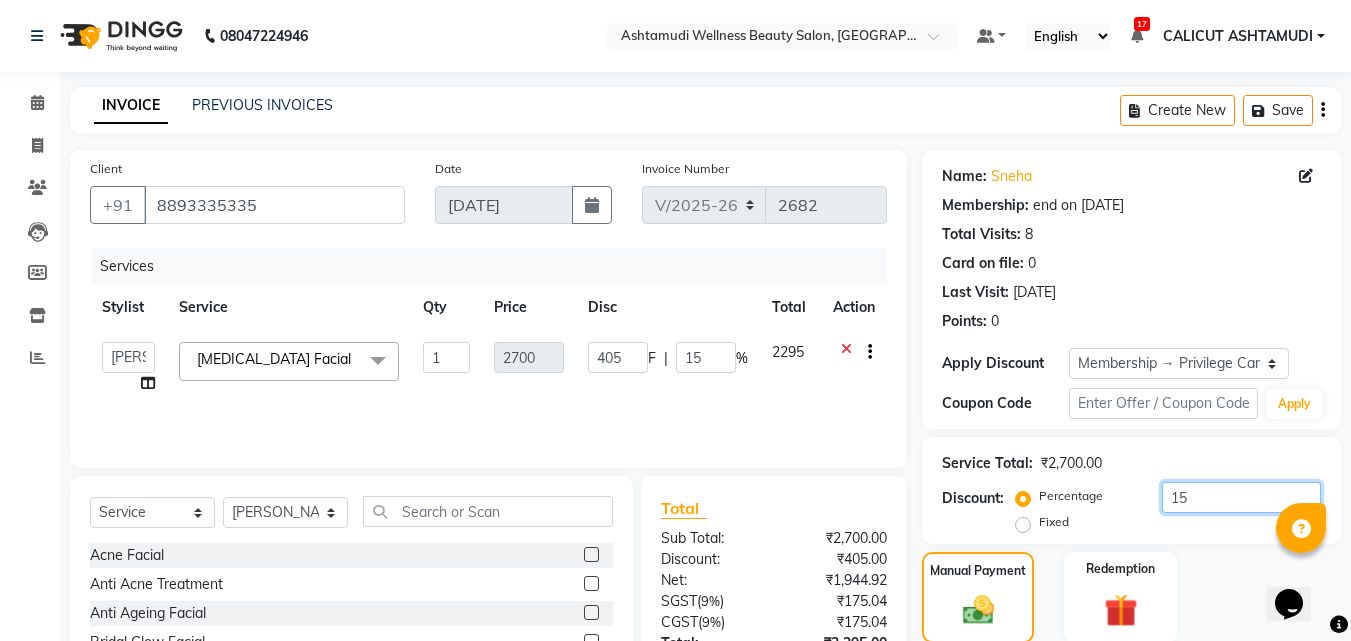 click on "15" 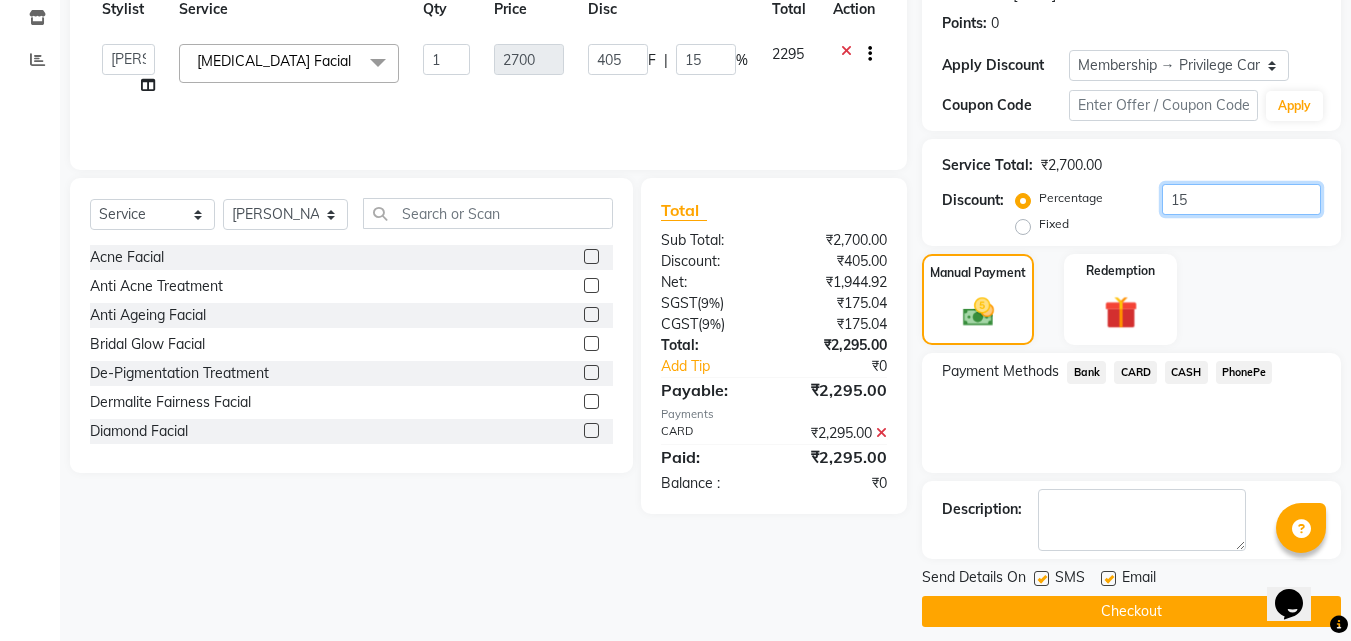 scroll, scrollTop: 300, scrollLeft: 0, axis: vertical 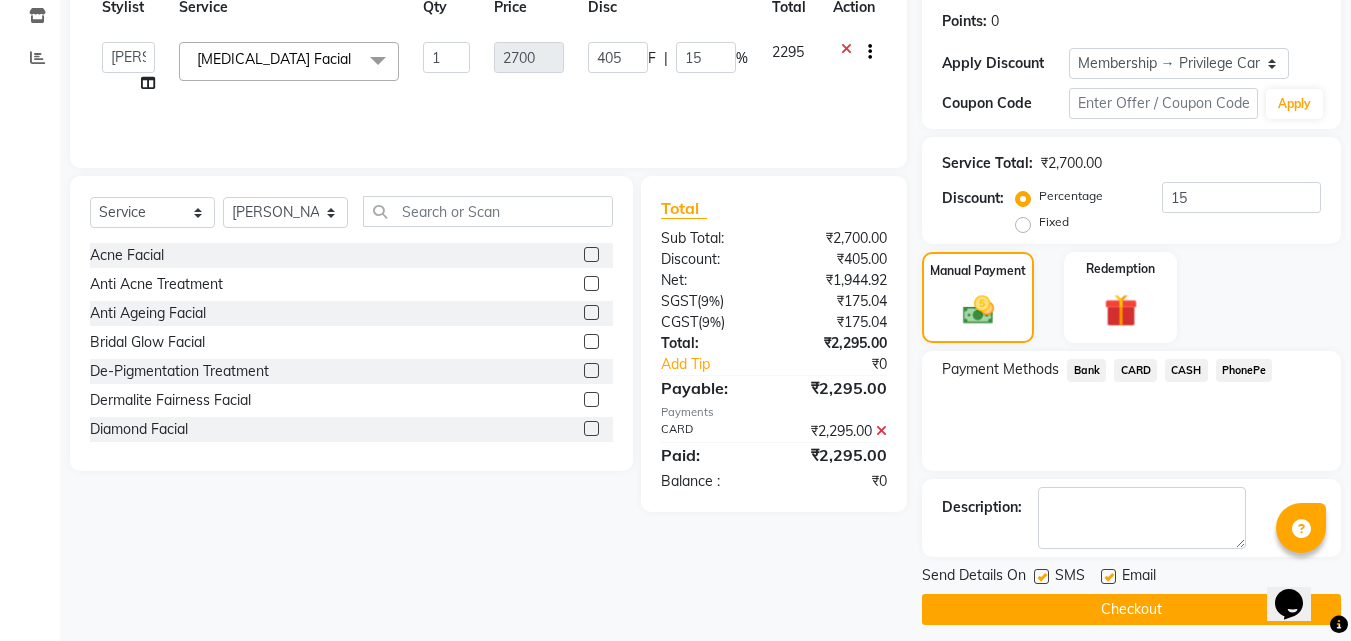 click 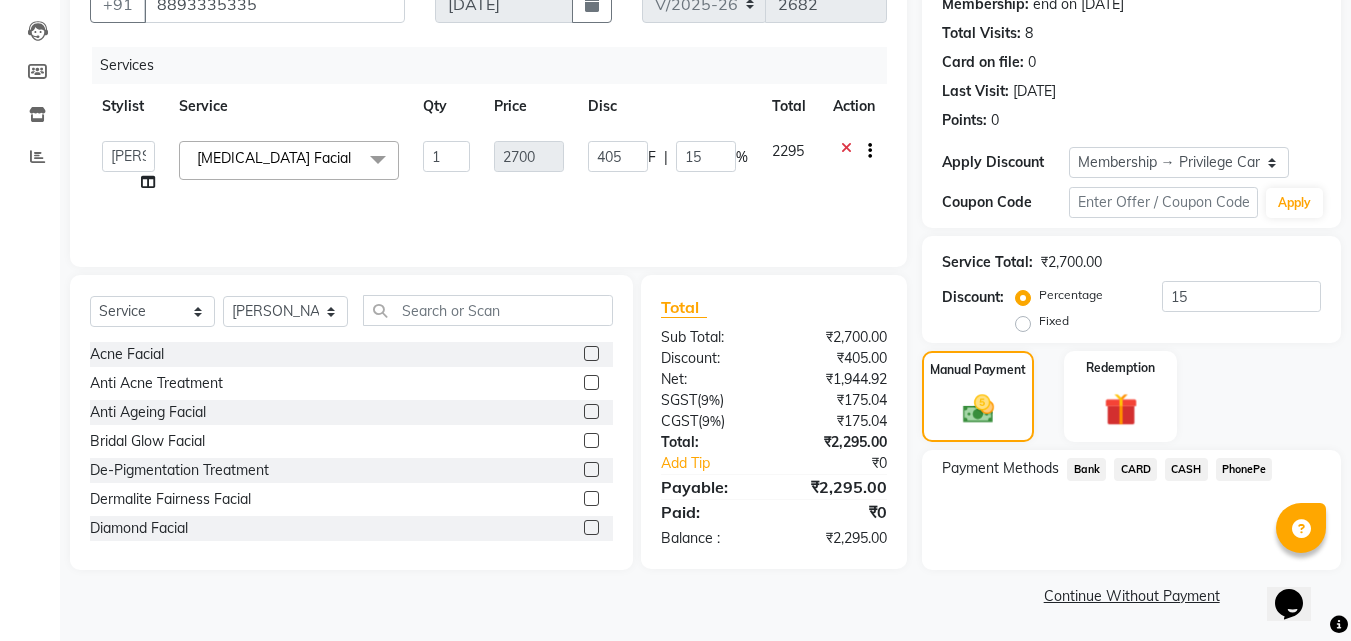 scroll, scrollTop: 201, scrollLeft: 0, axis: vertical 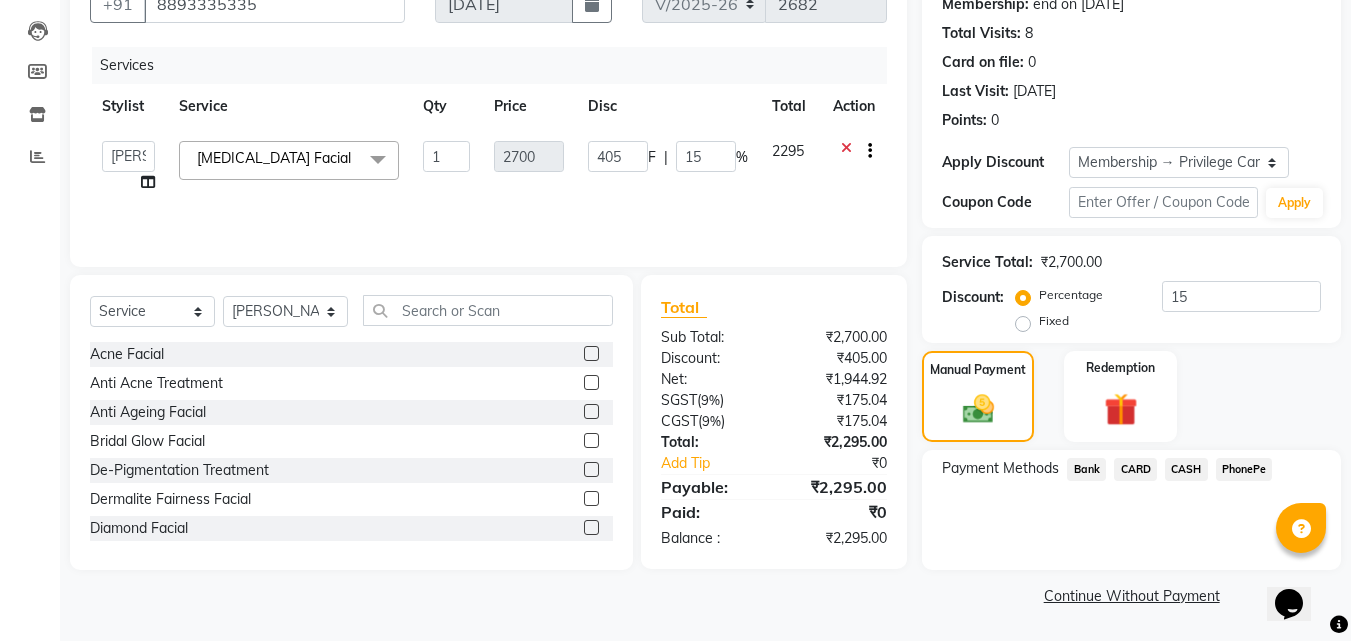 click on "CARD" 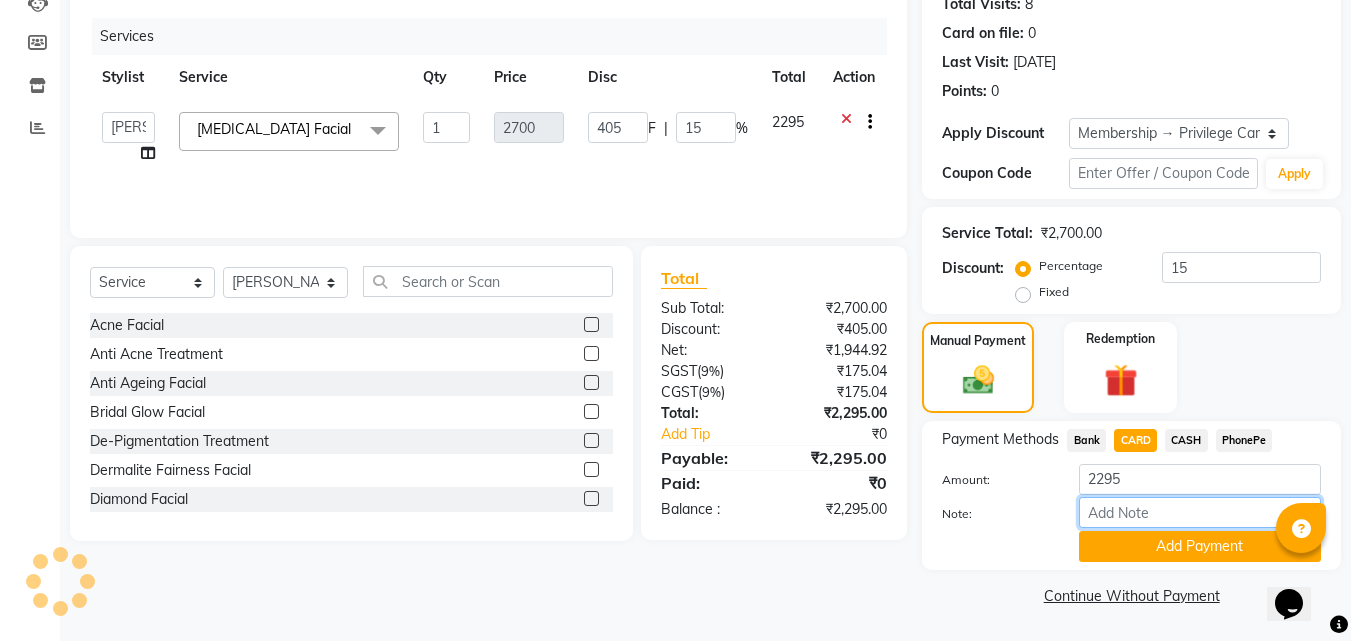 click on "Note:" at bounding box center [1200, 512] 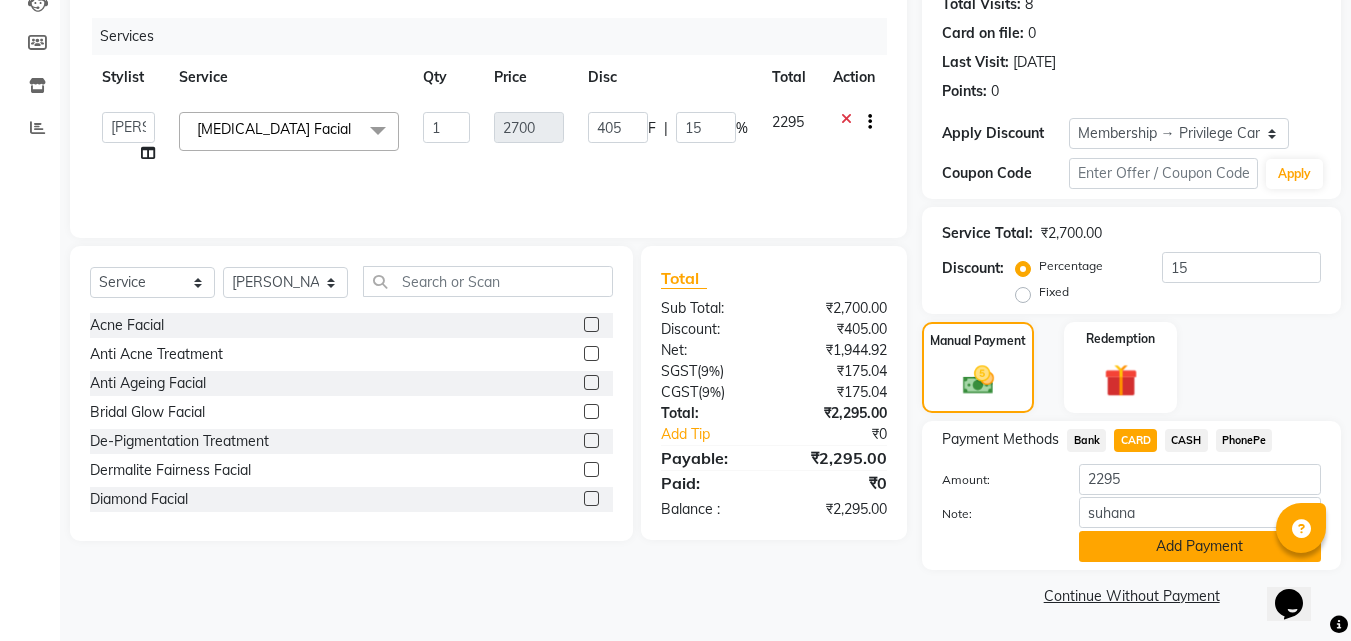 click on "Add Payment" 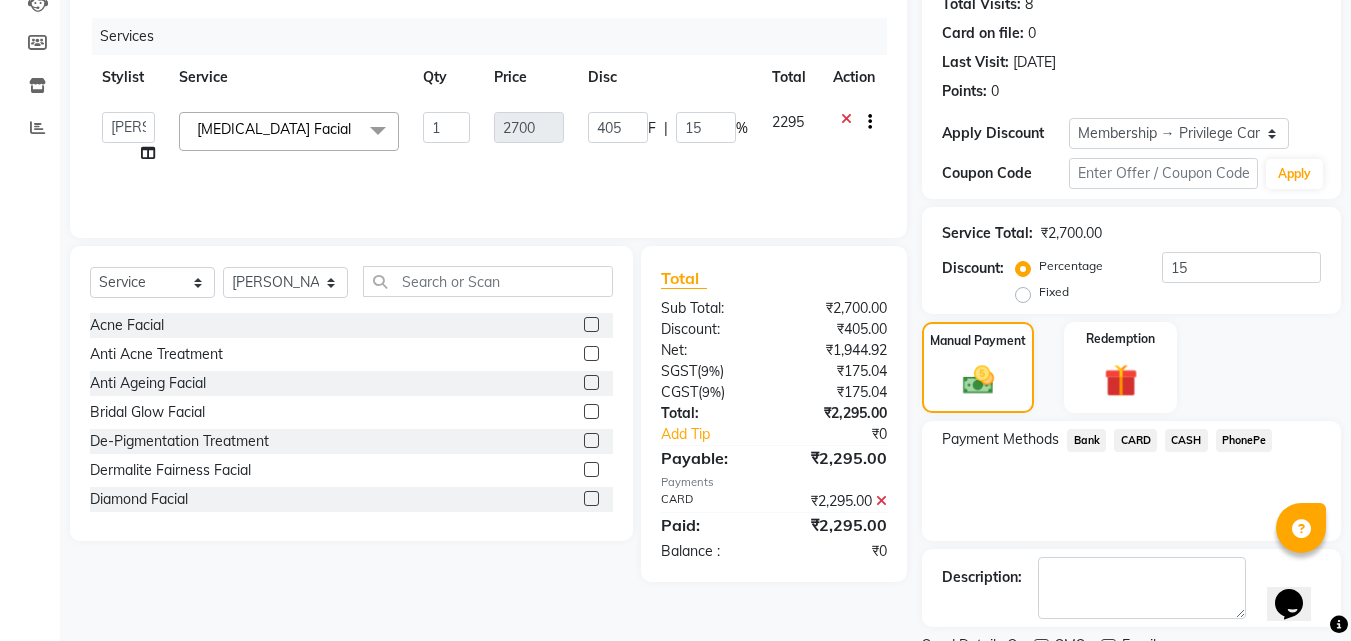 scroll, scrollTop: 314, scrollLeft: 0, axis: vertical 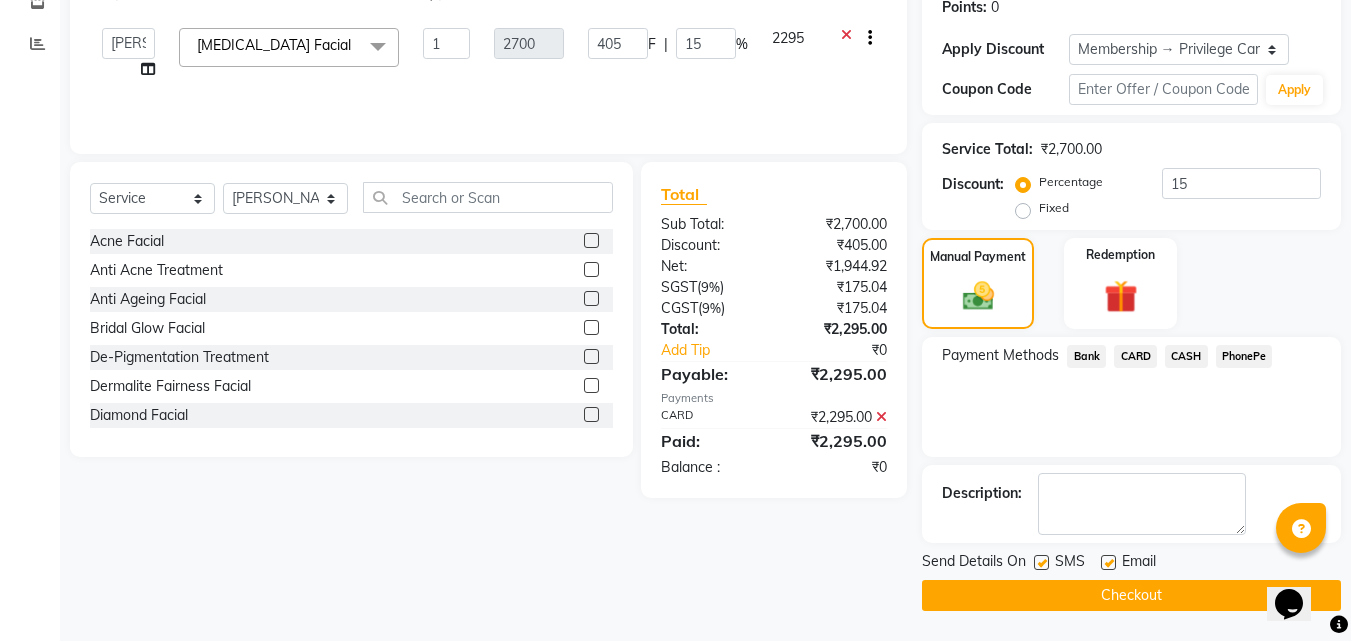 click on "Checkout" 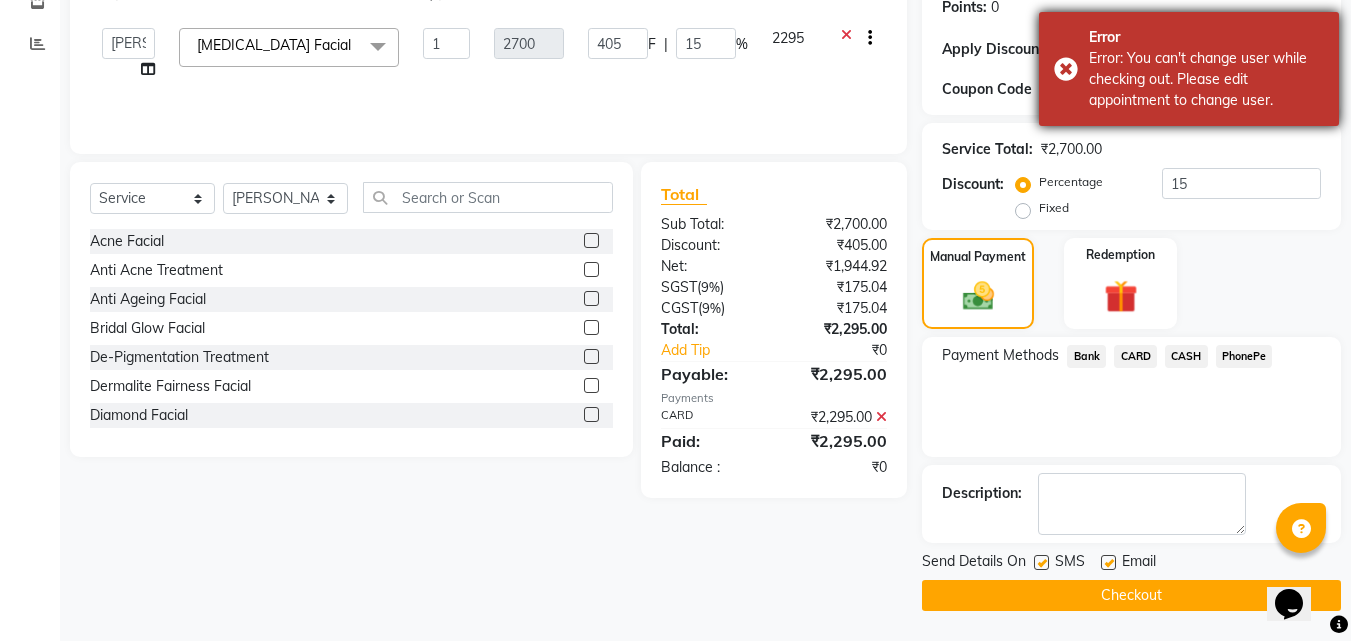 click on "Error   Error: You can't change user while checking out. Please edit appointment to change user." at bounding box center [1189, 69] 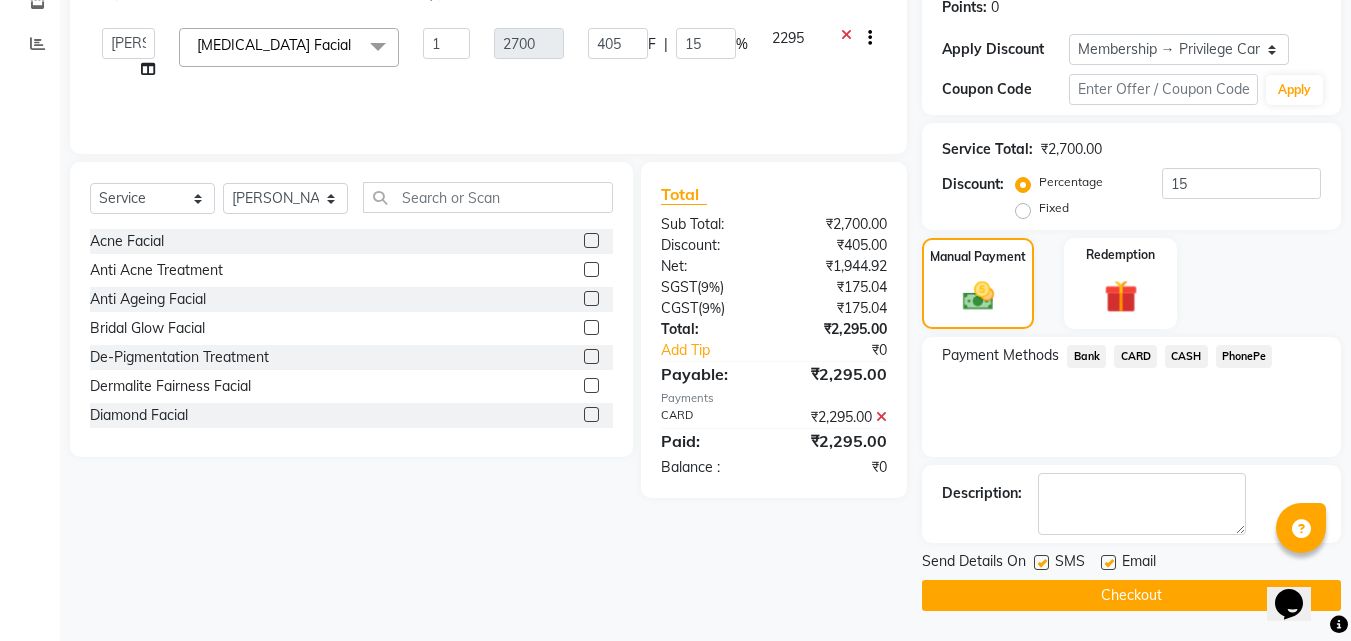 click 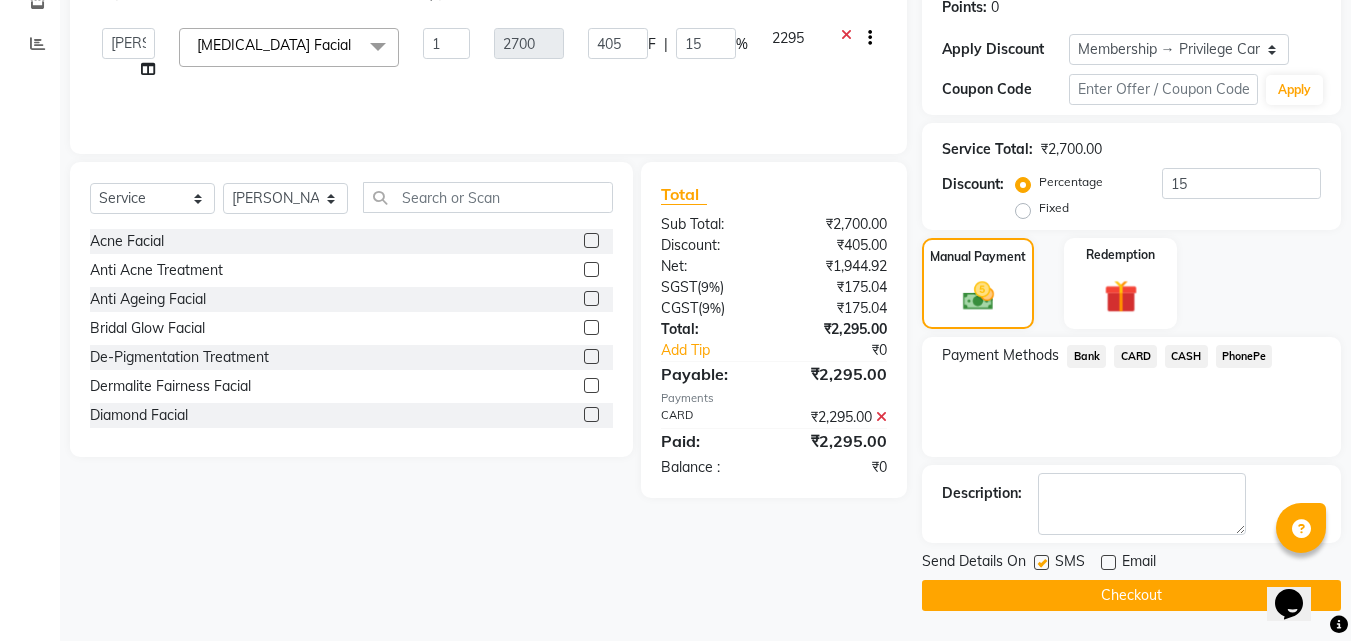 click 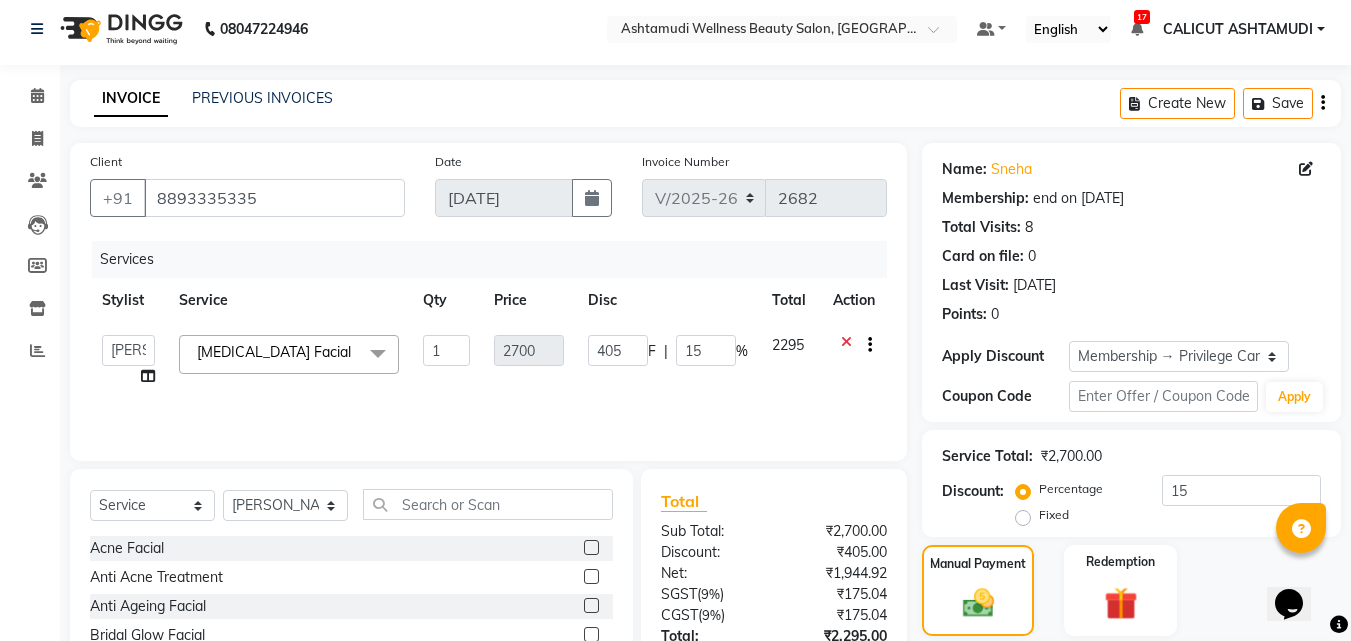 scroll, scrollTop: 0, scrollLeft: 0, axis: both 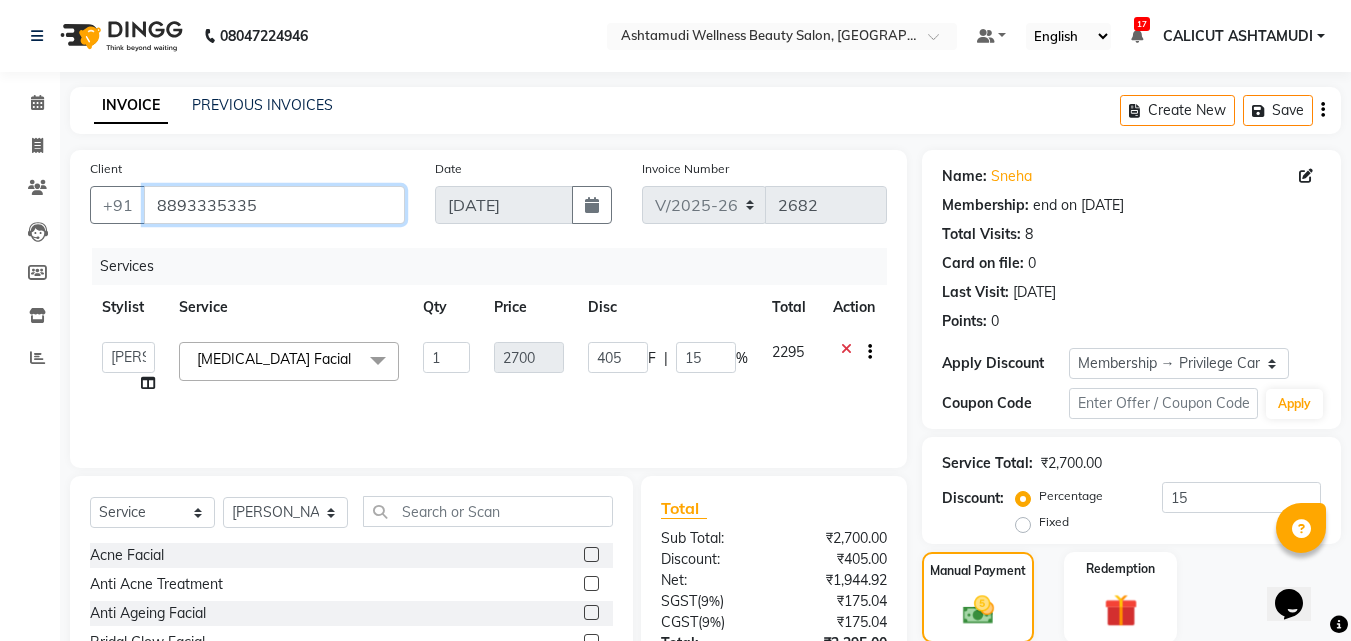 drag, startPoint x: 148, startPoint y: 203, endPoint x: 357, endPoint y: 206, distance: 209.02153 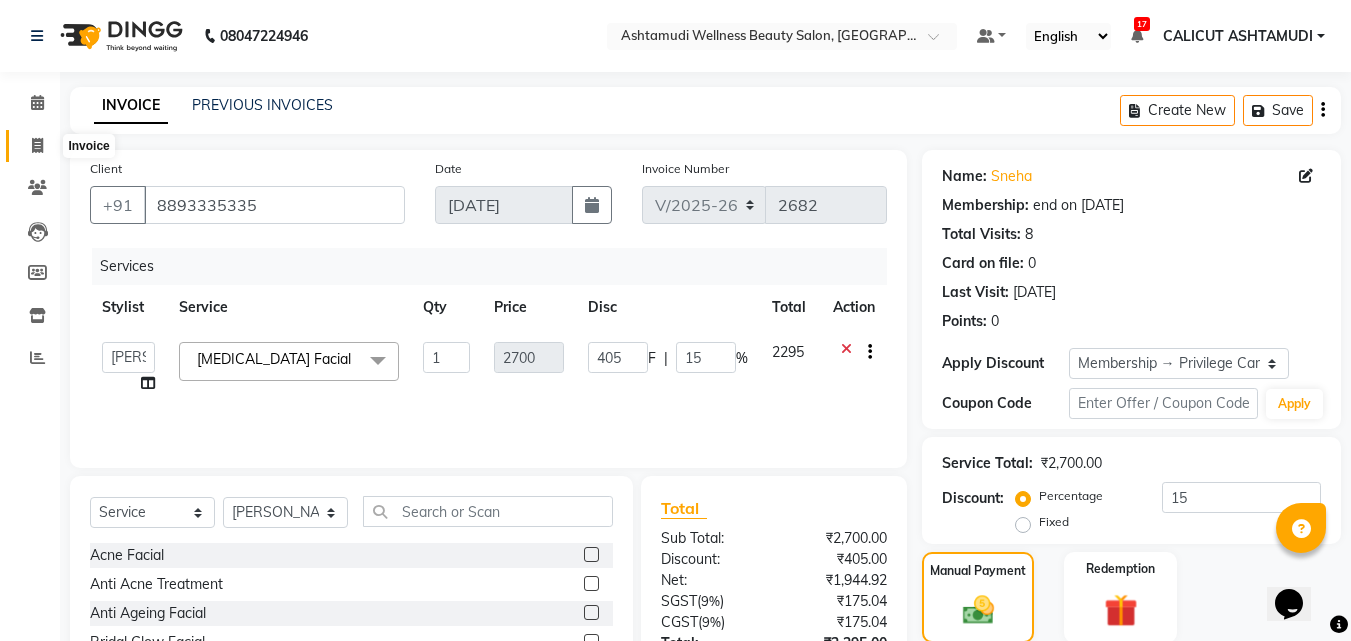 click 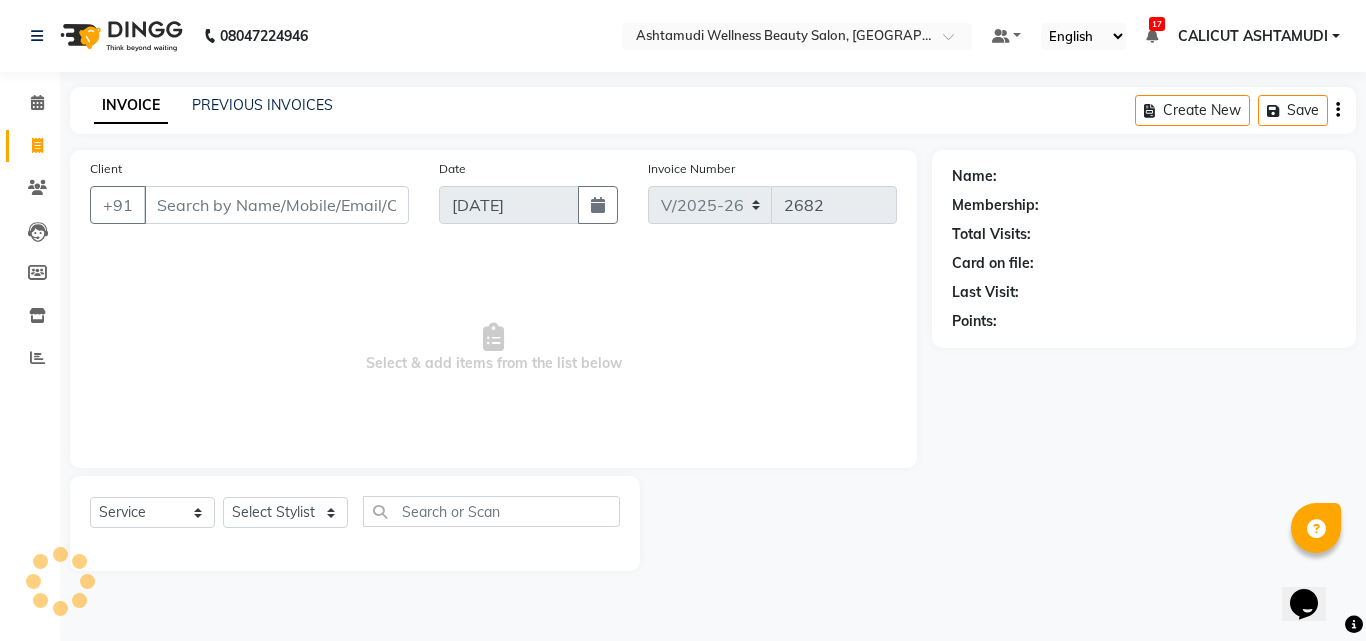 click on "Client" at bounding box center (276, 205) 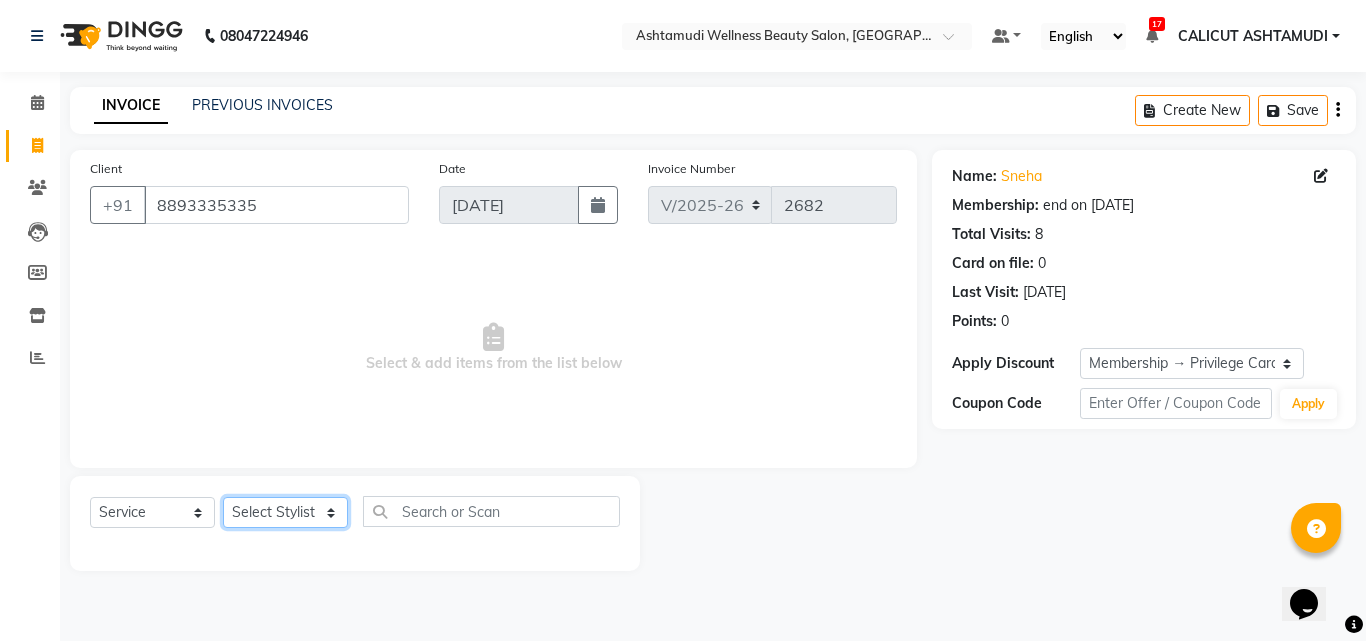 click on "Select Stylist Amala George AMBILI C ANKITHA Arya CALICUT ASHTAMUDI FRANKLY	 GRACY KRISHNA Nitesh Punam Gurung Sewan ali Sheela SUHANA  SHABU Titto" 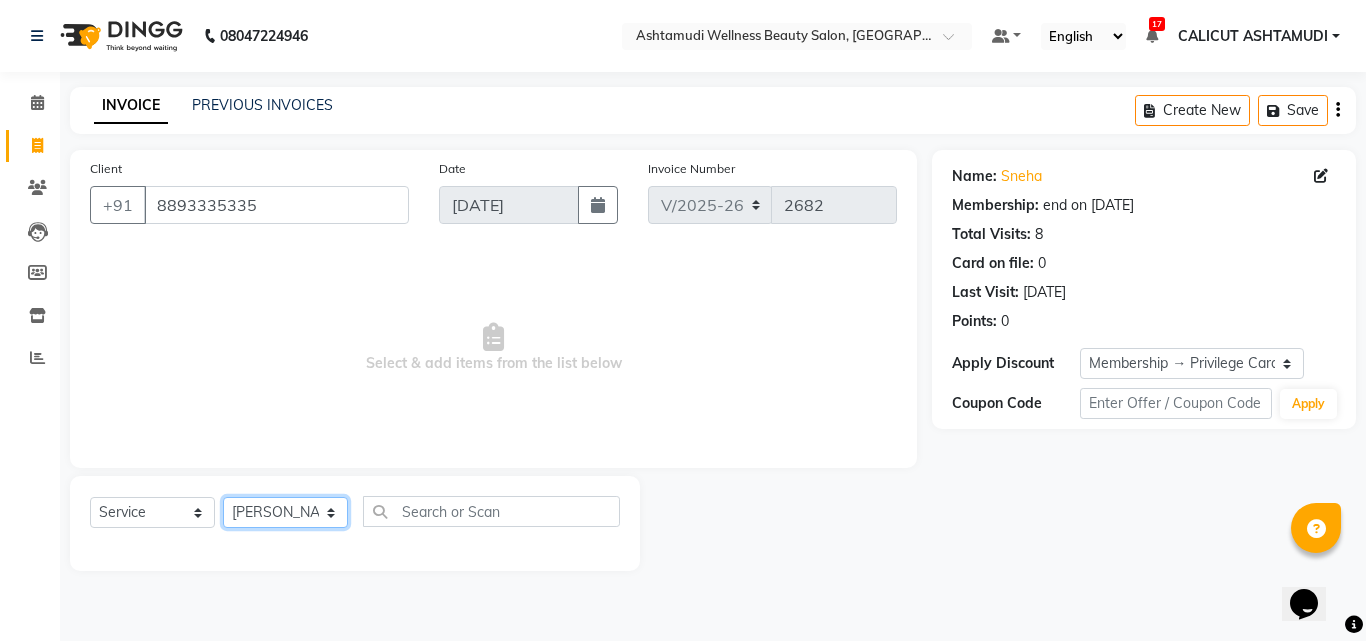 click on "Select Stylist Amala George AMBILI C ANKITHA Arya CALICUT ASHTAMUDI FRANKLY	 GRACY KRISHNA Nitesh Punam Gurung Sewan ali Sheela SUHANA  SHABU Titto" 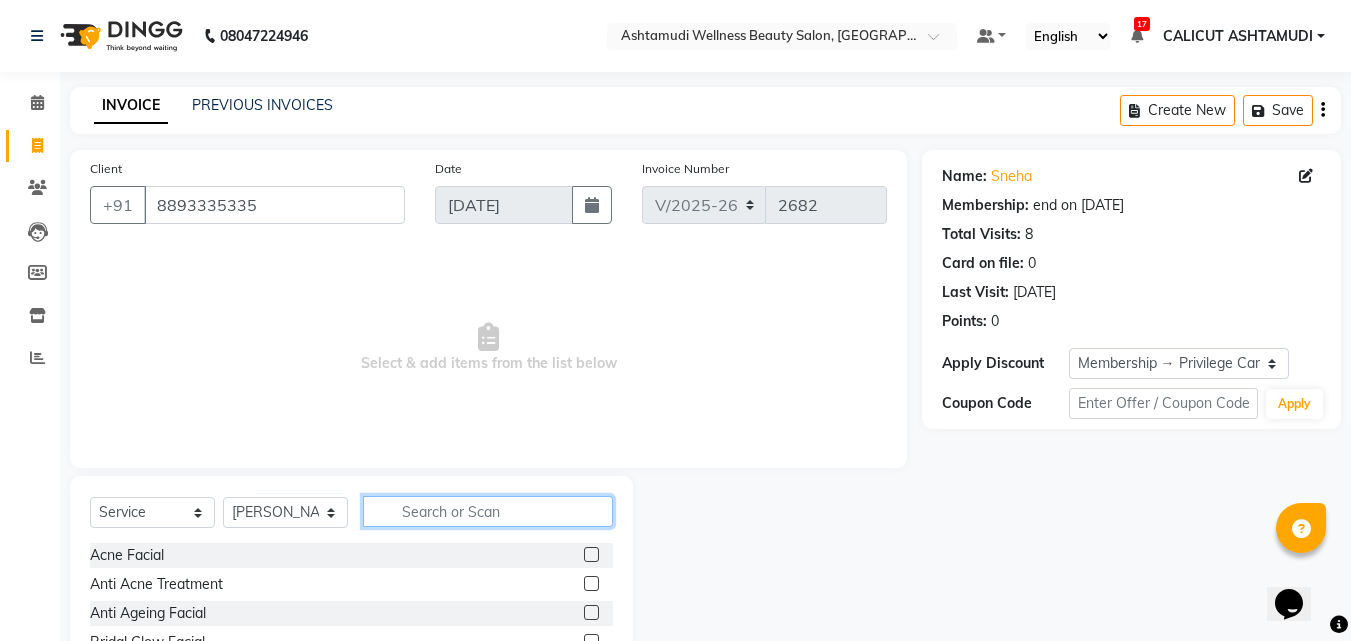 click 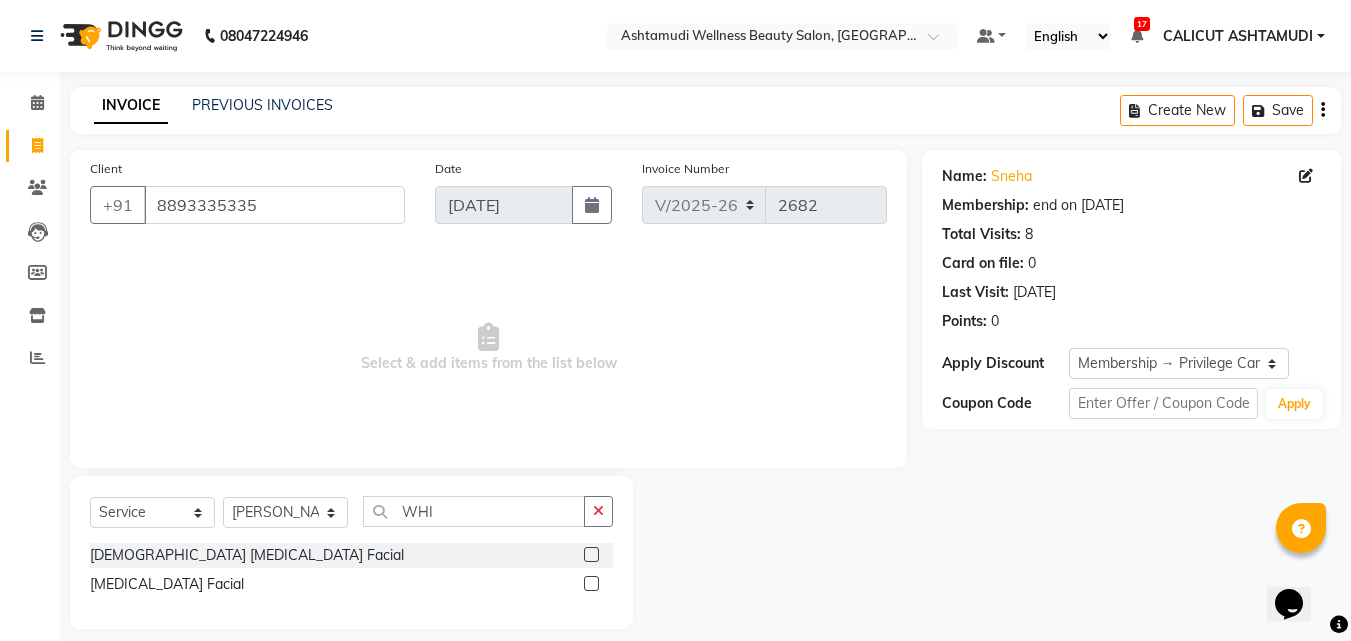 click 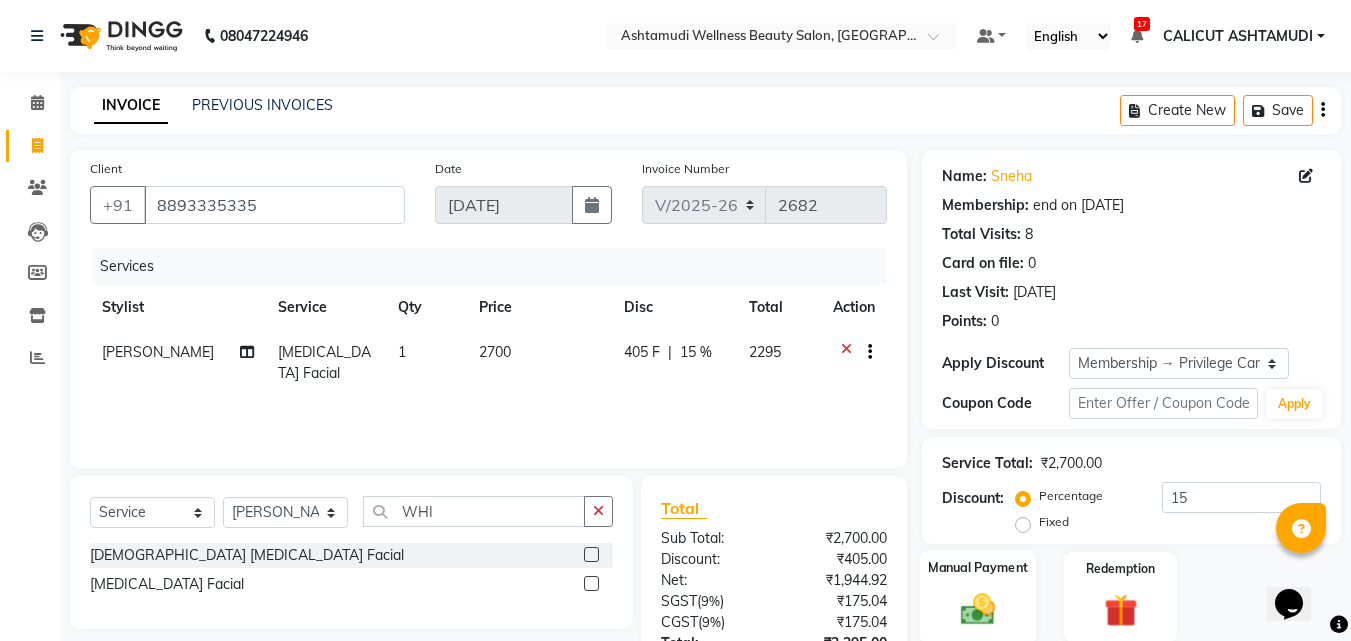 click on "Manual Payment" 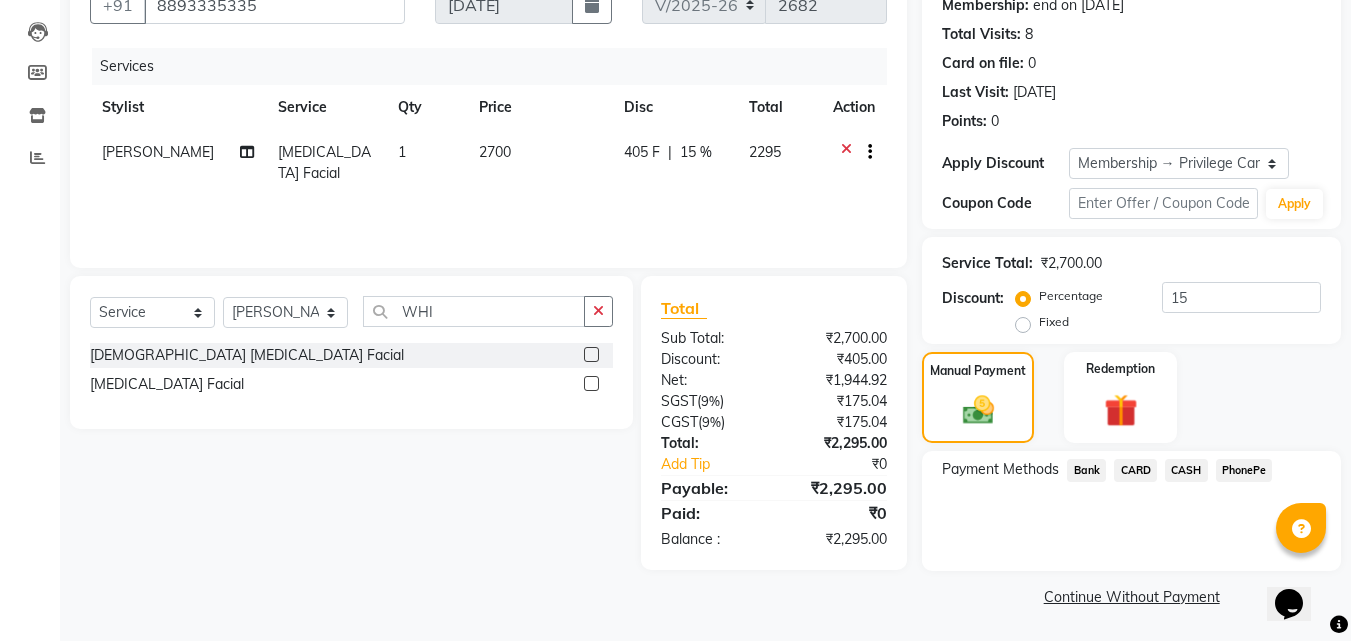 scroll, scrollTop: 201, scrollLeft: 0, axis: vertical 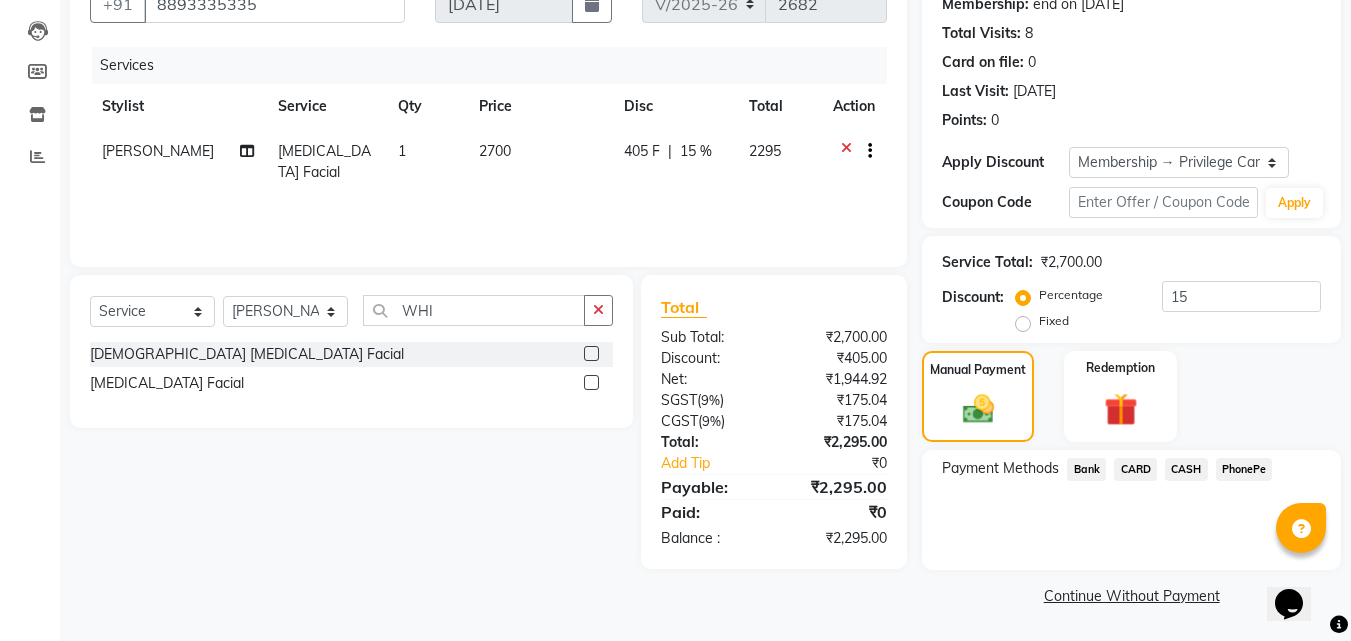 click on "CARD" 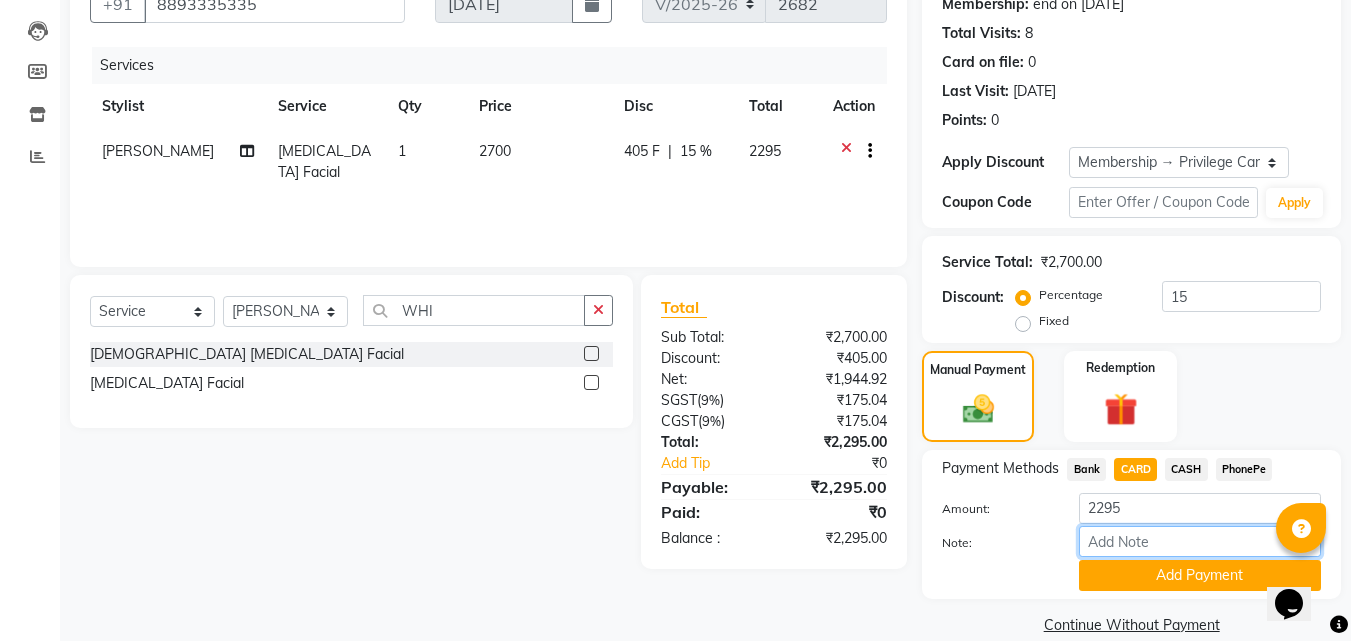 click on "Note:" at bounding box center (1200, 541) 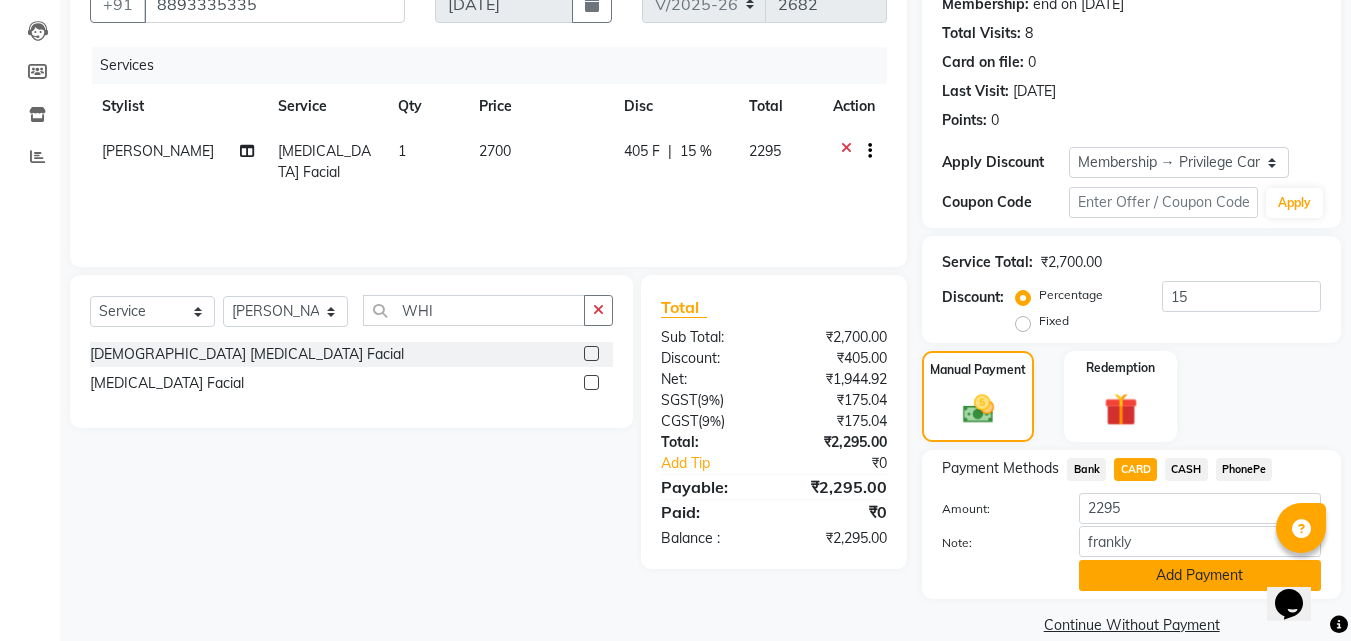 click on "Add Payment" 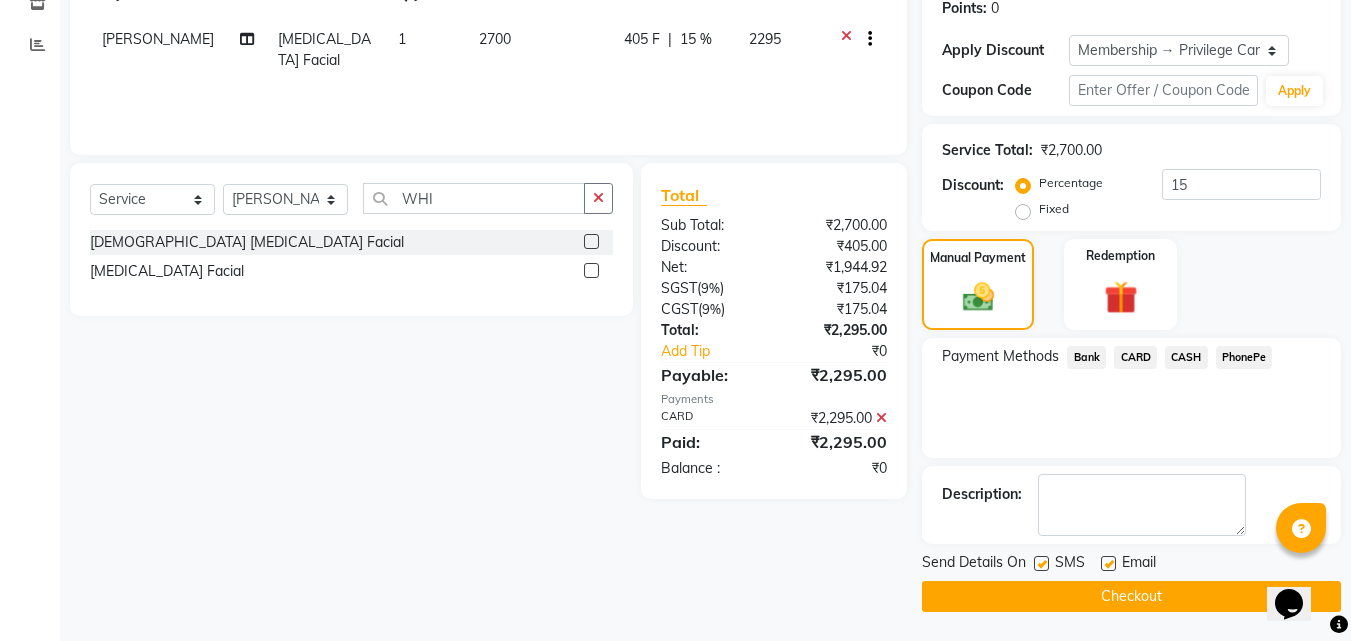 scroll, scrollTop: 314, scrollLeft: 0, axis: vertical 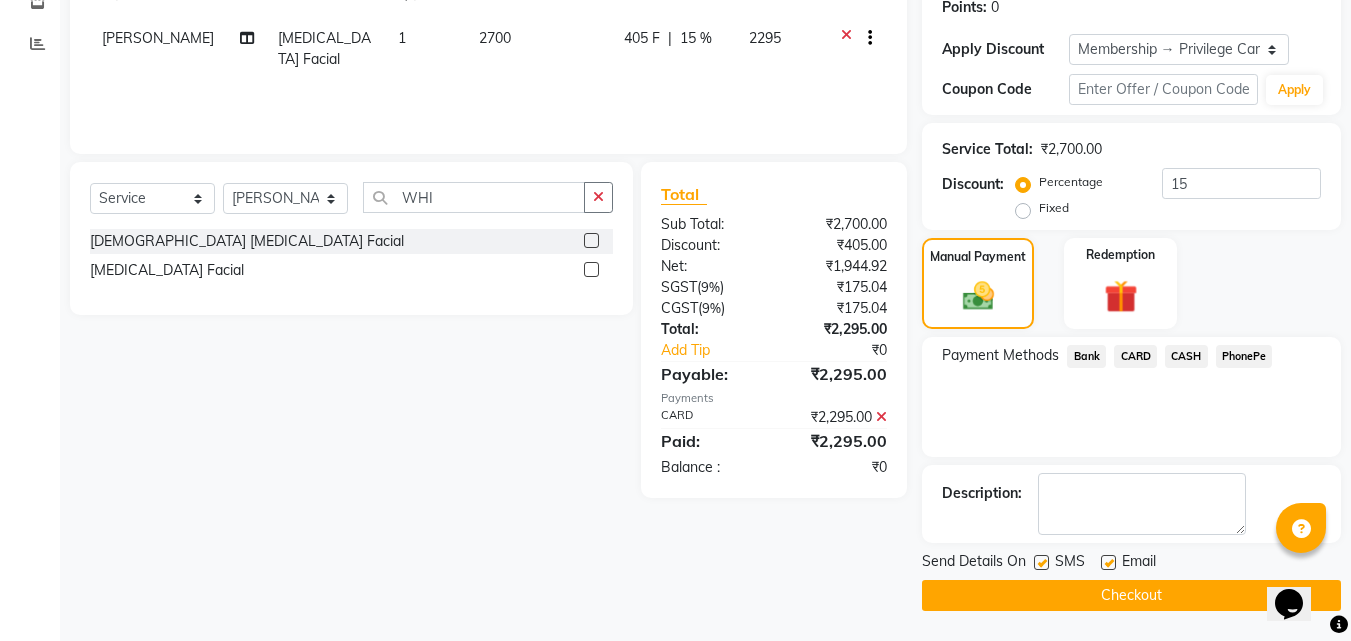 click on "Checkout" 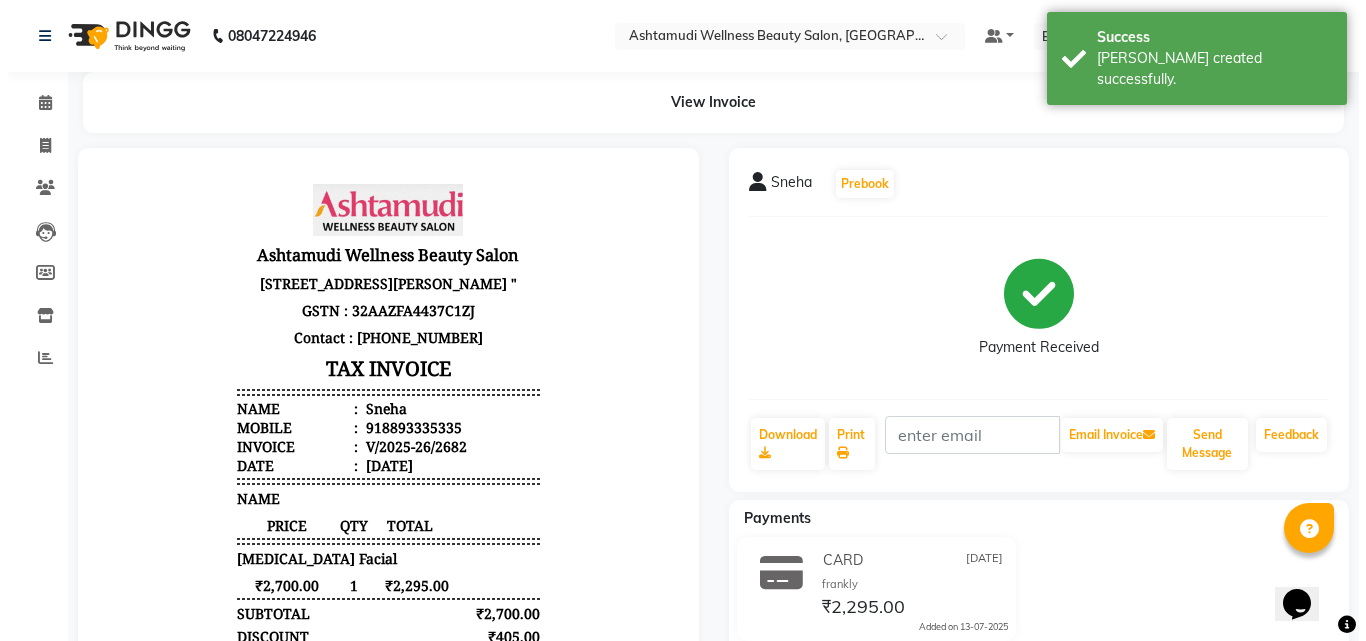 scroll, scrollTop: 0, scrollLeft: 0, axis: both 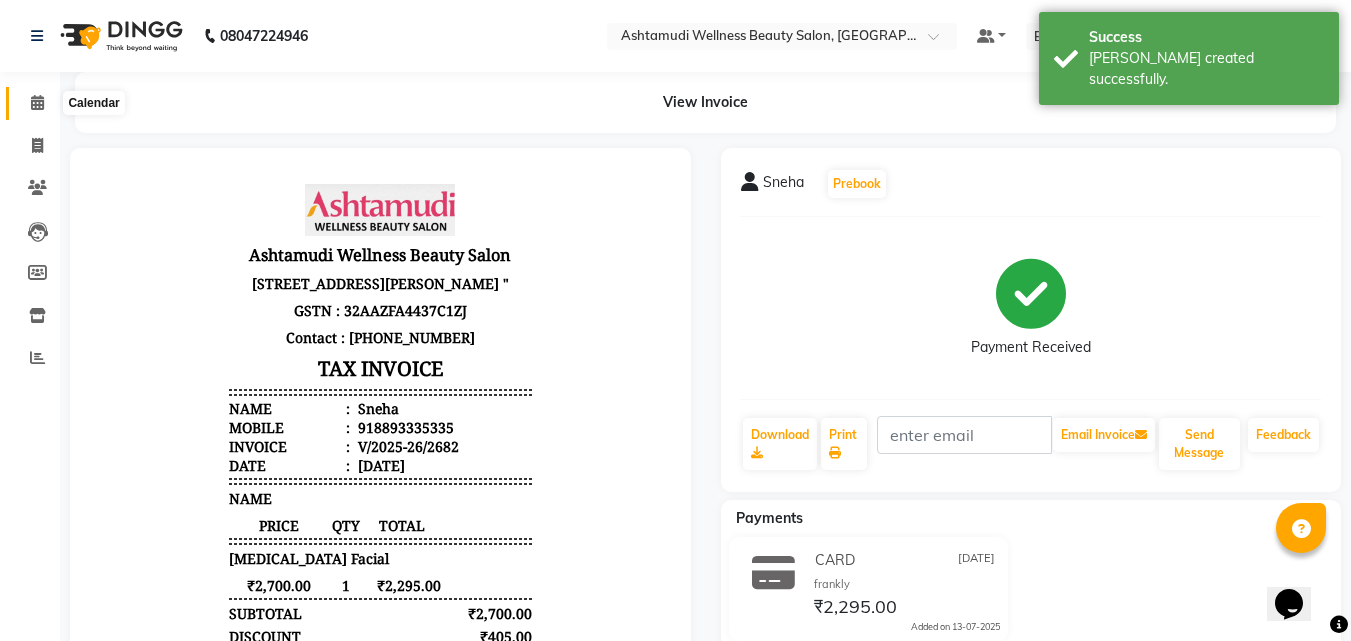 click 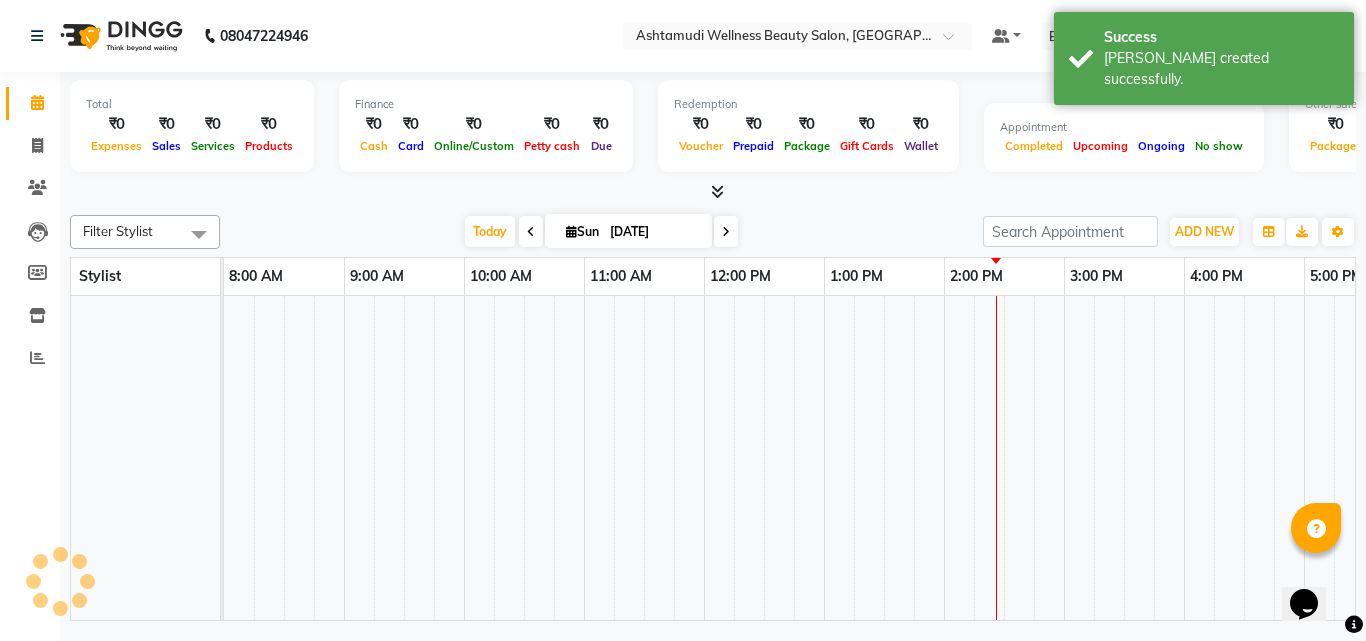 click 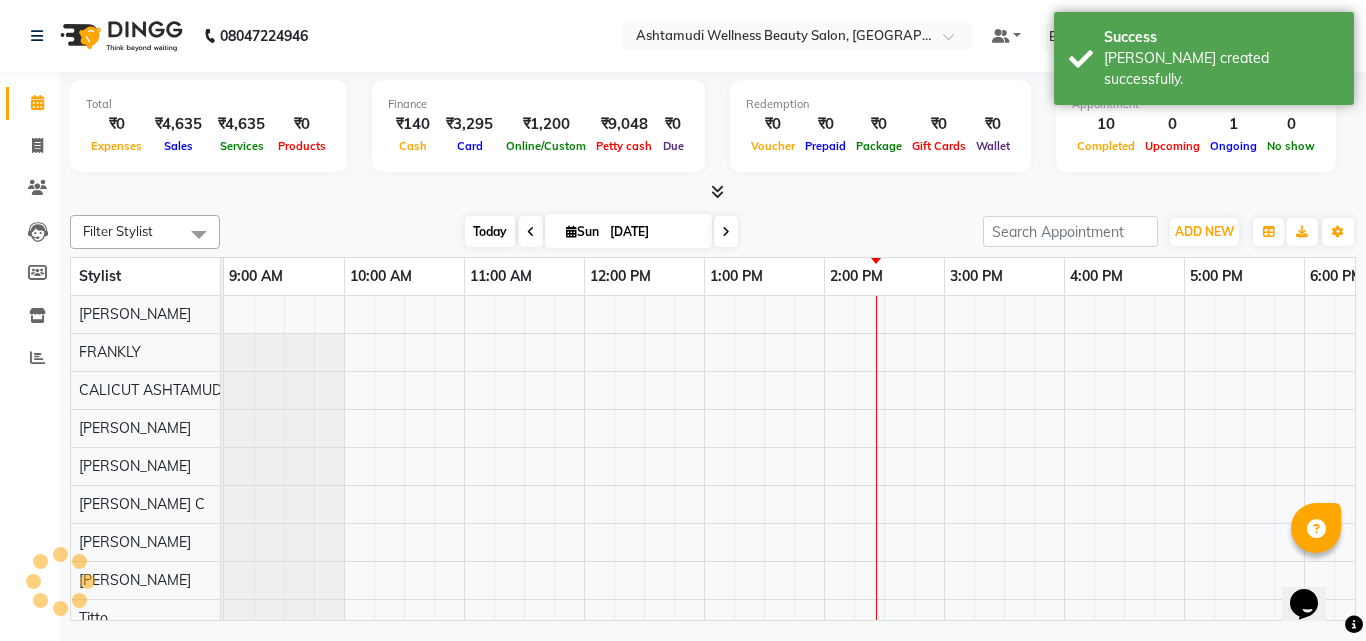 scroll, scrollTop: 0, scrollLeft: 0, axis: both 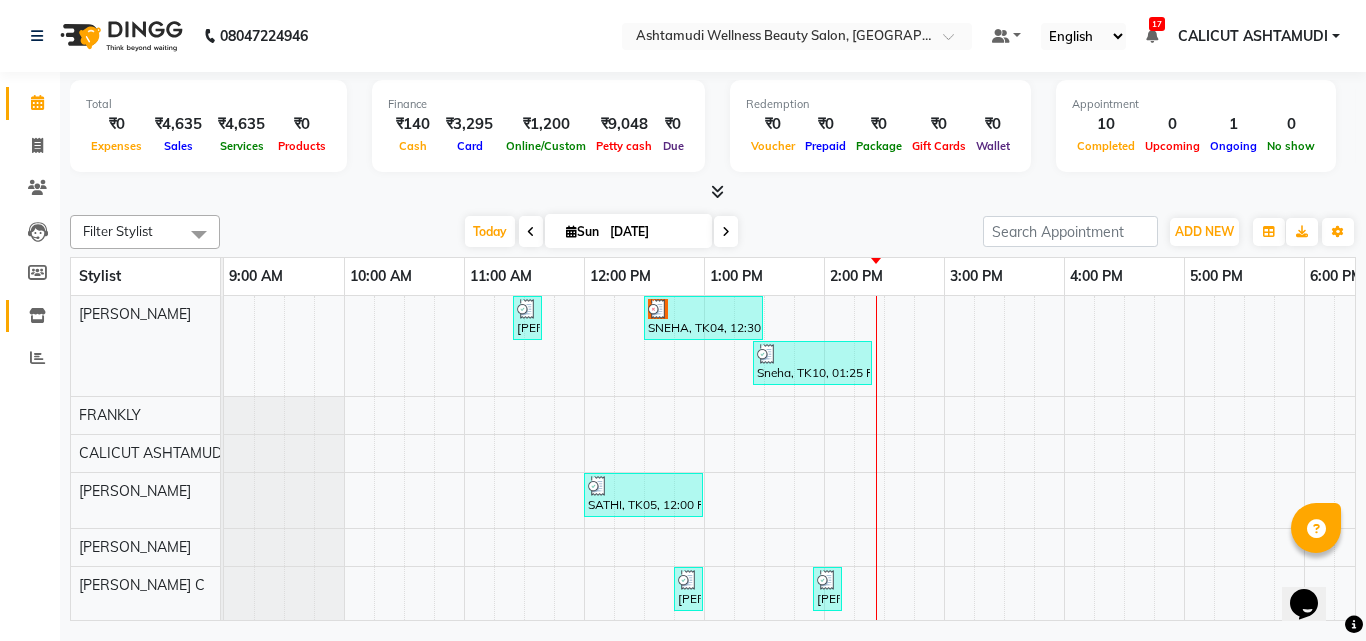 click 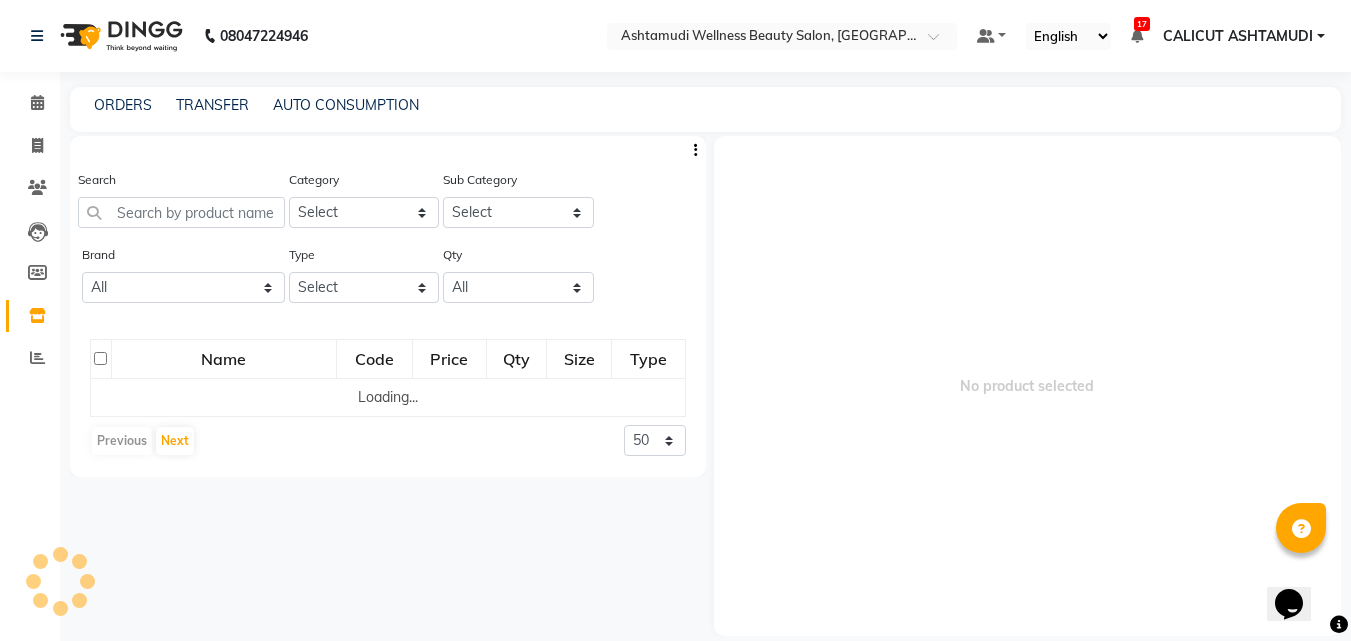 click 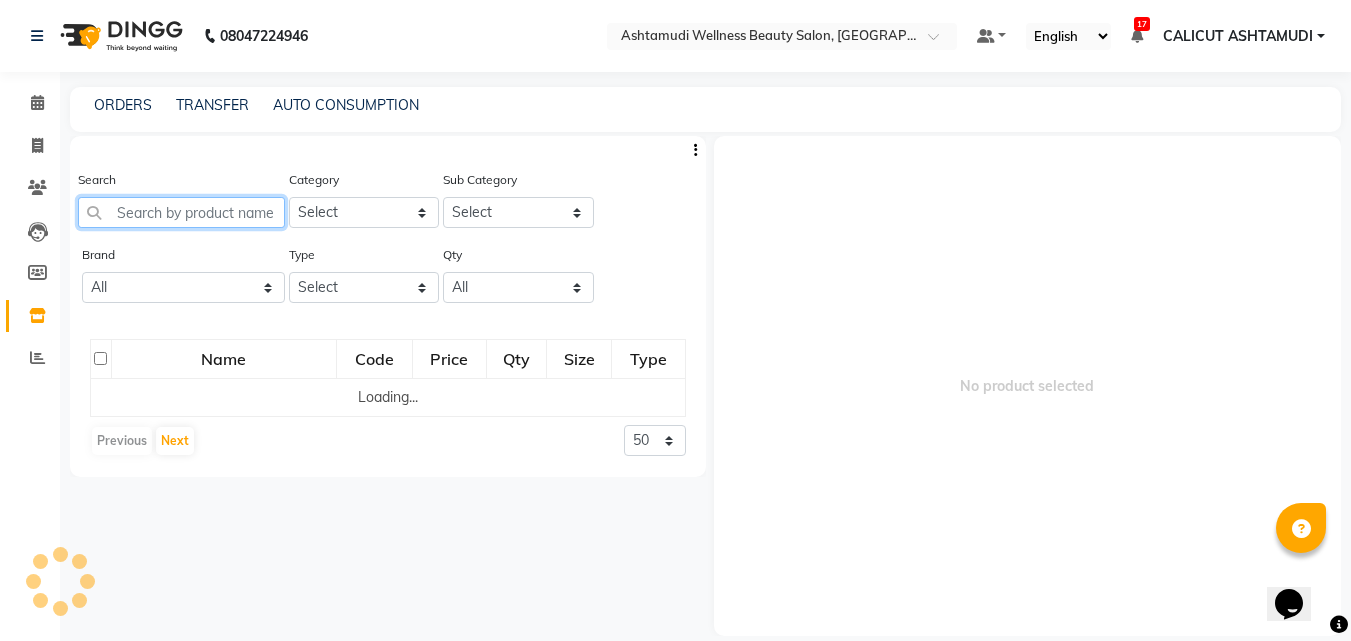 click 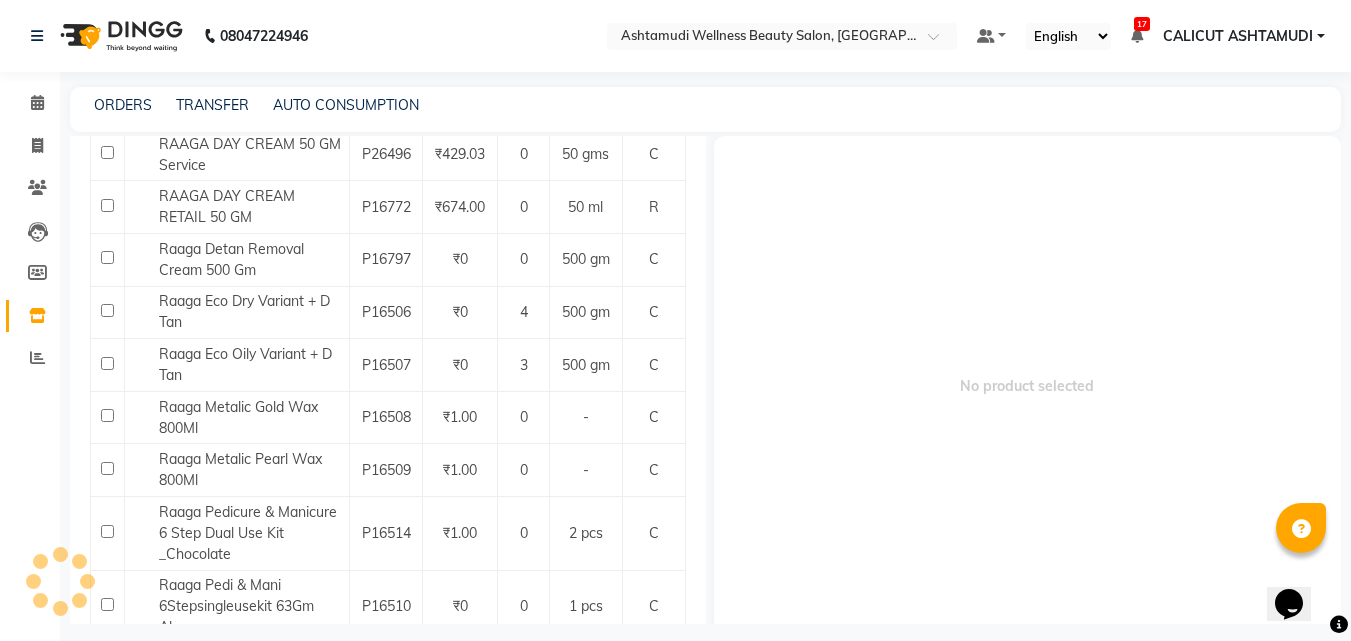 scroll, scrollTop: 300, scrollLeft: 0, axis: vertical 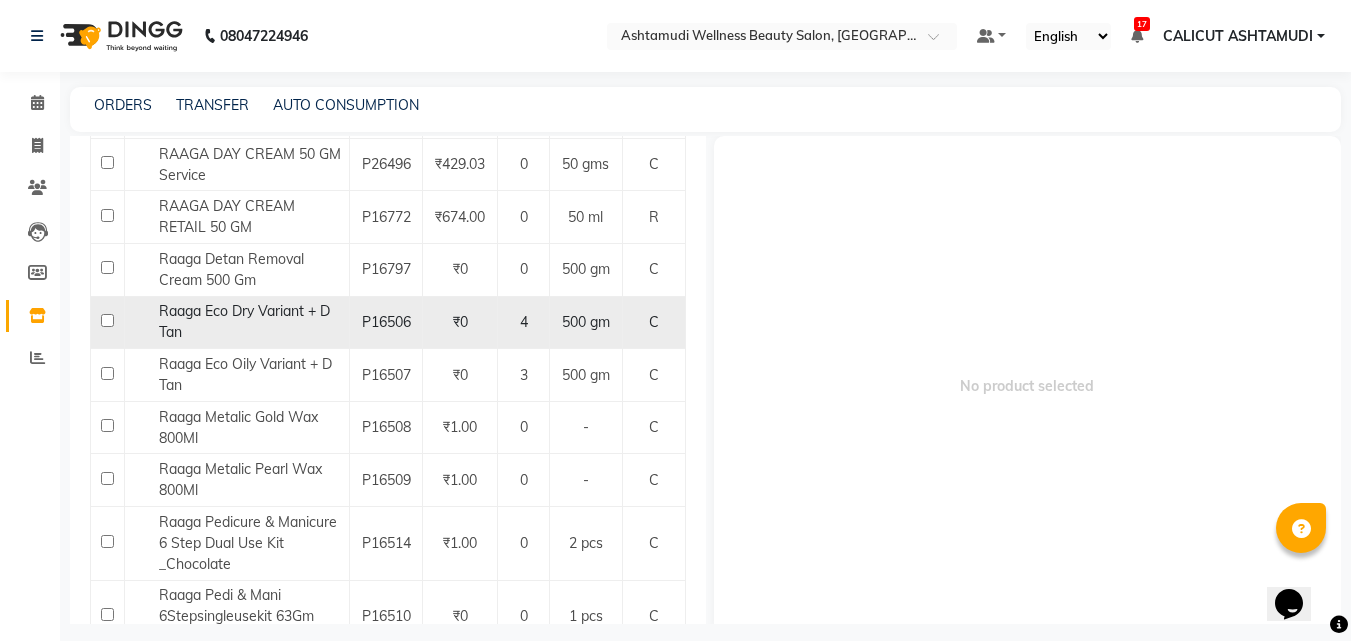click 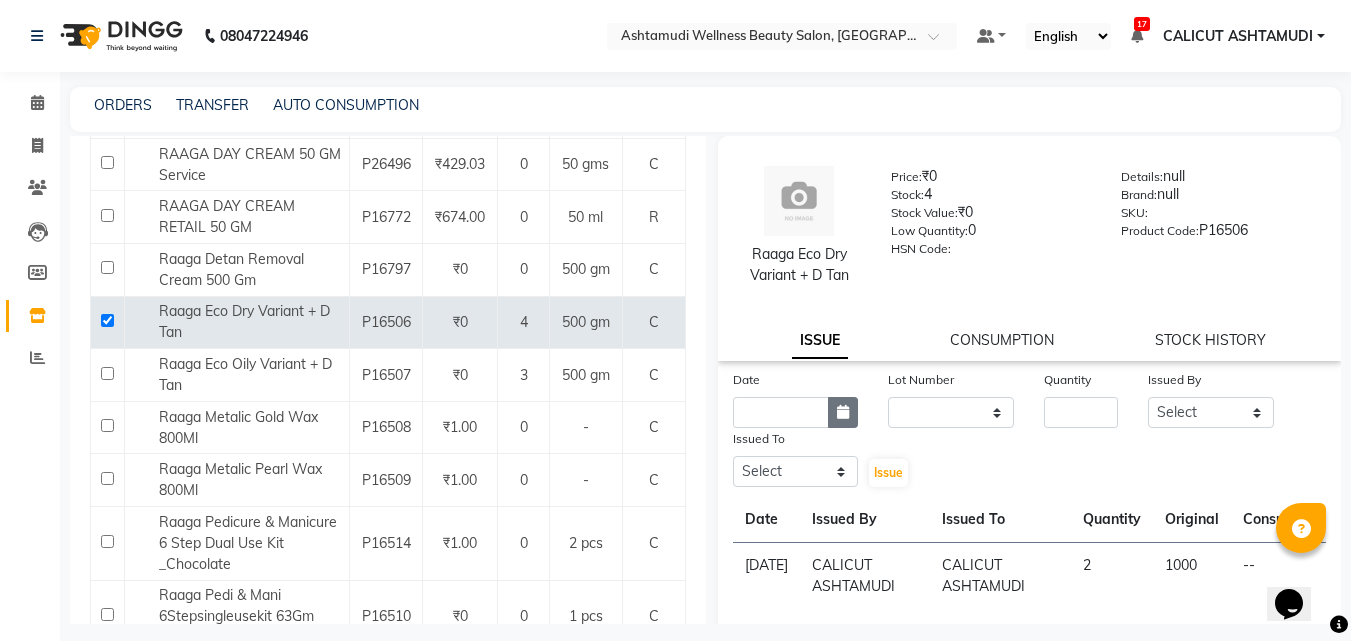 click 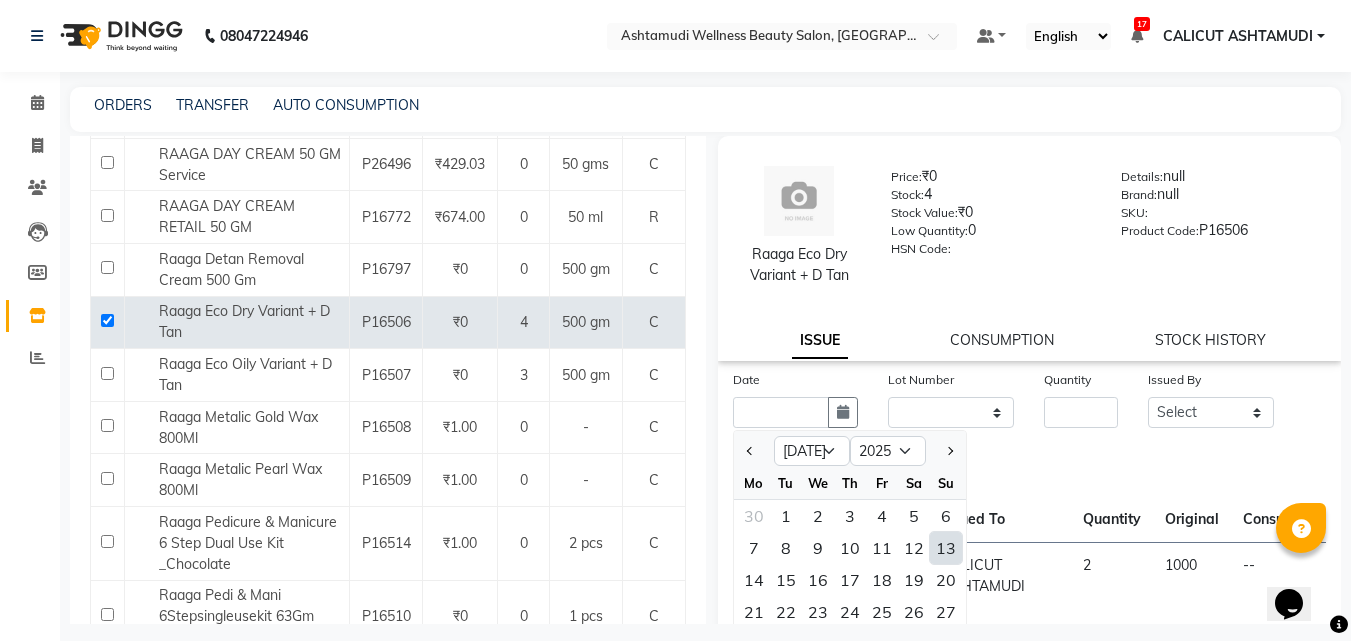 click on "13" 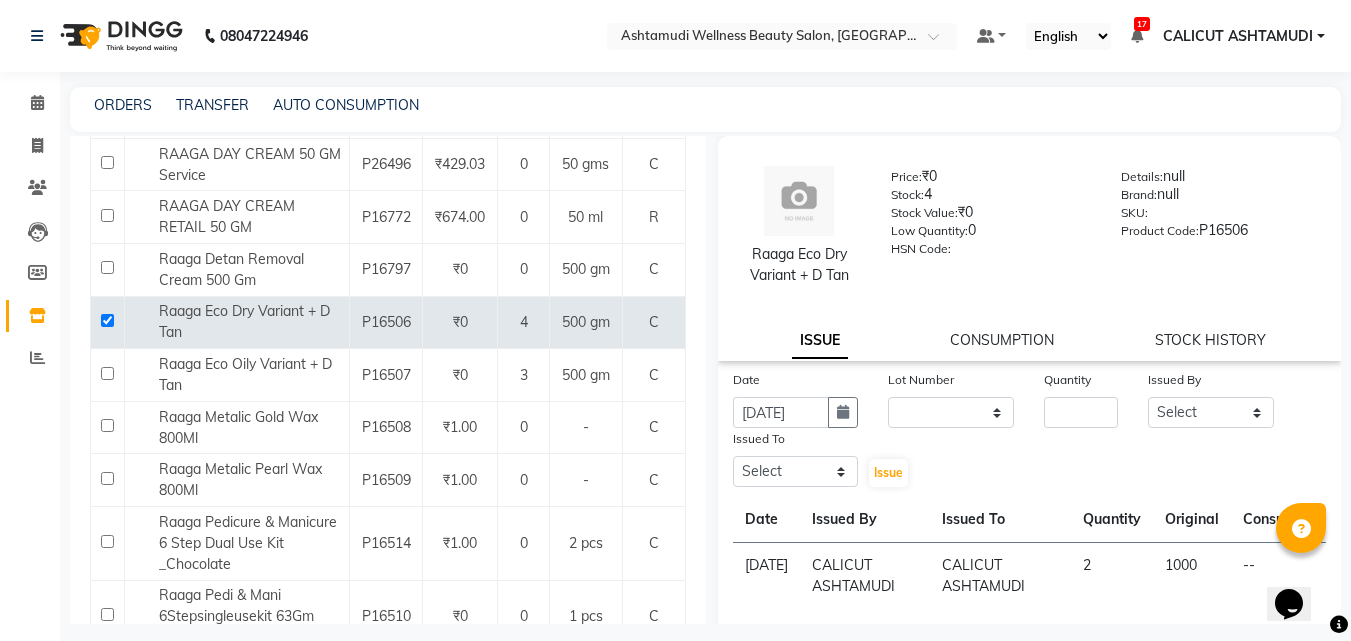 click on "Lot Number" 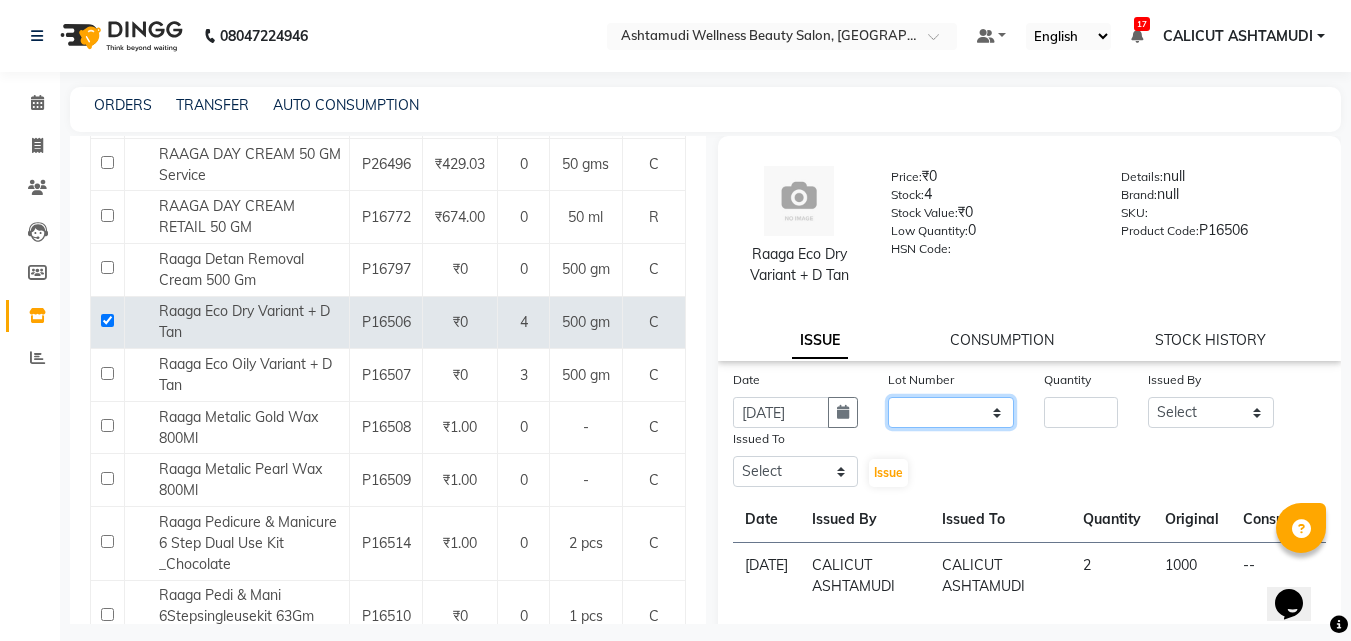 click on "None" 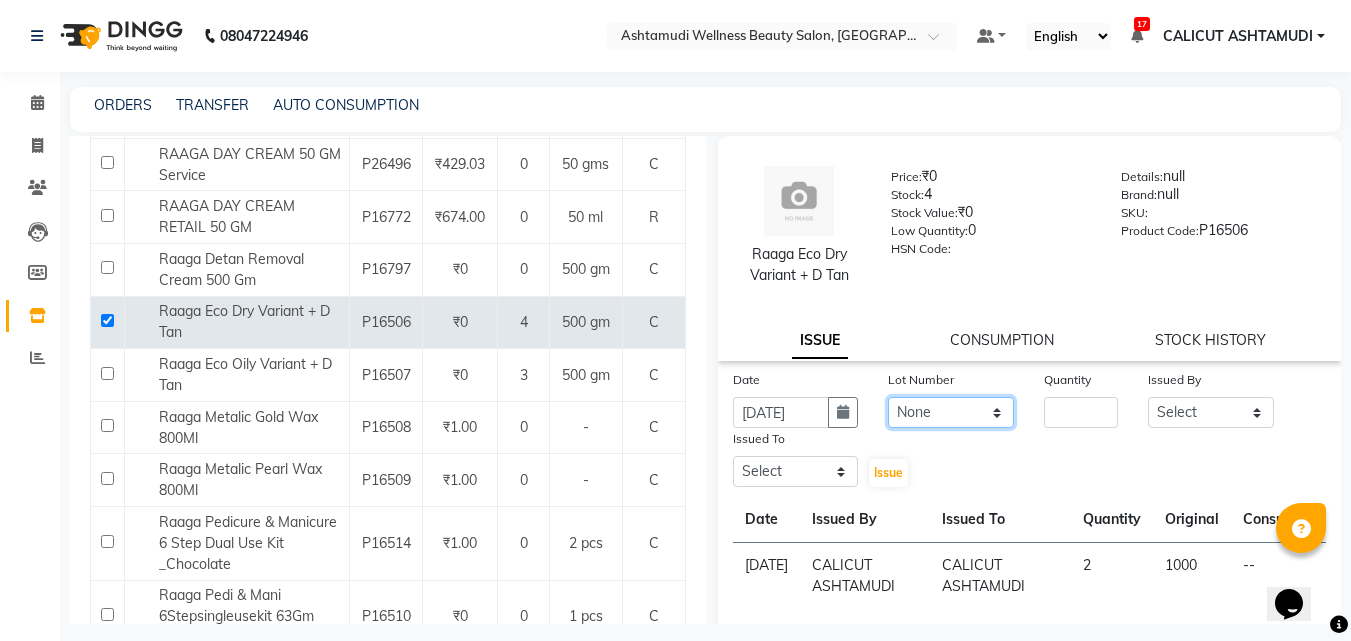 click on "None" 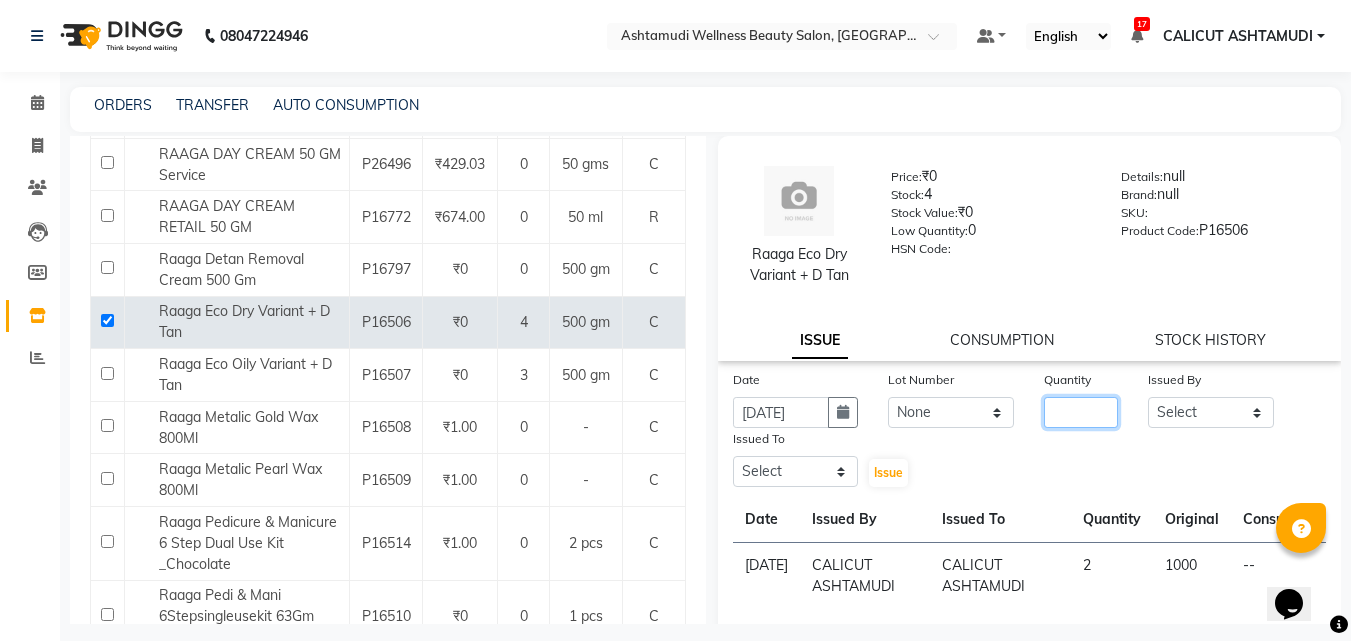 click 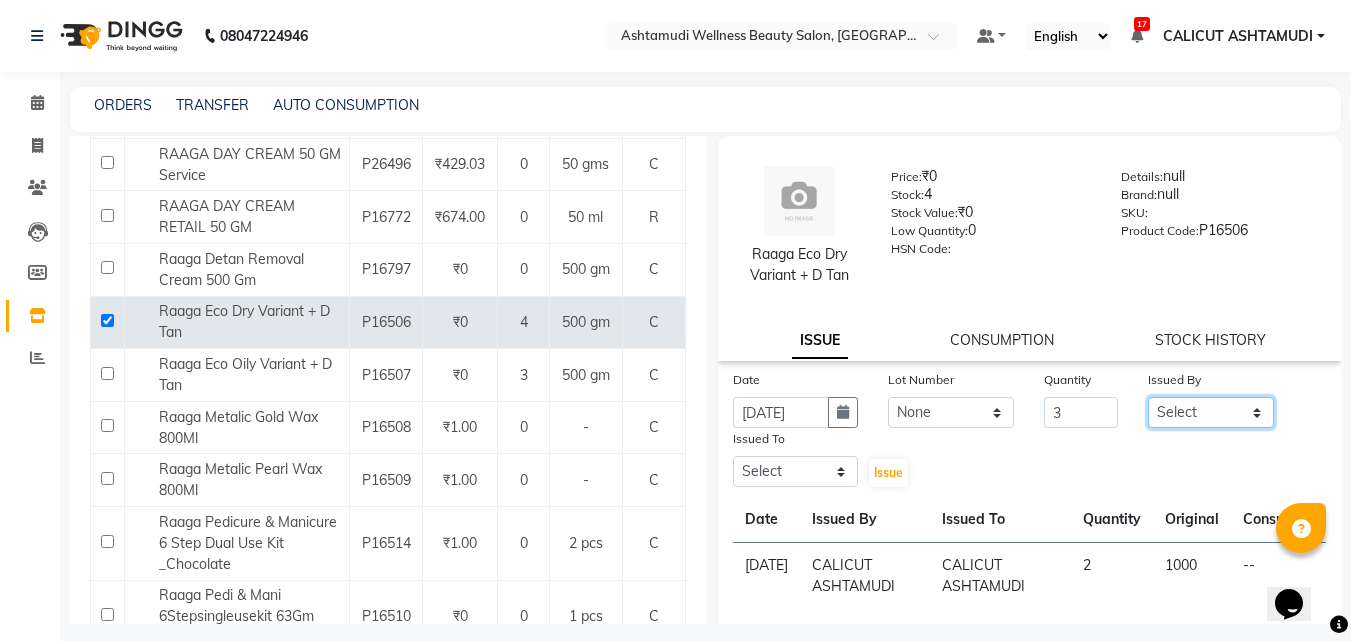 click on "Select Amala George AMBILI C ANKITHA Arya CALICUT ASHTAMUDI FRANKLY	 GRACY KRISHNA Nitesh Punam Gurung Sewan ali Sheela SUHANA  SHABU Titto" 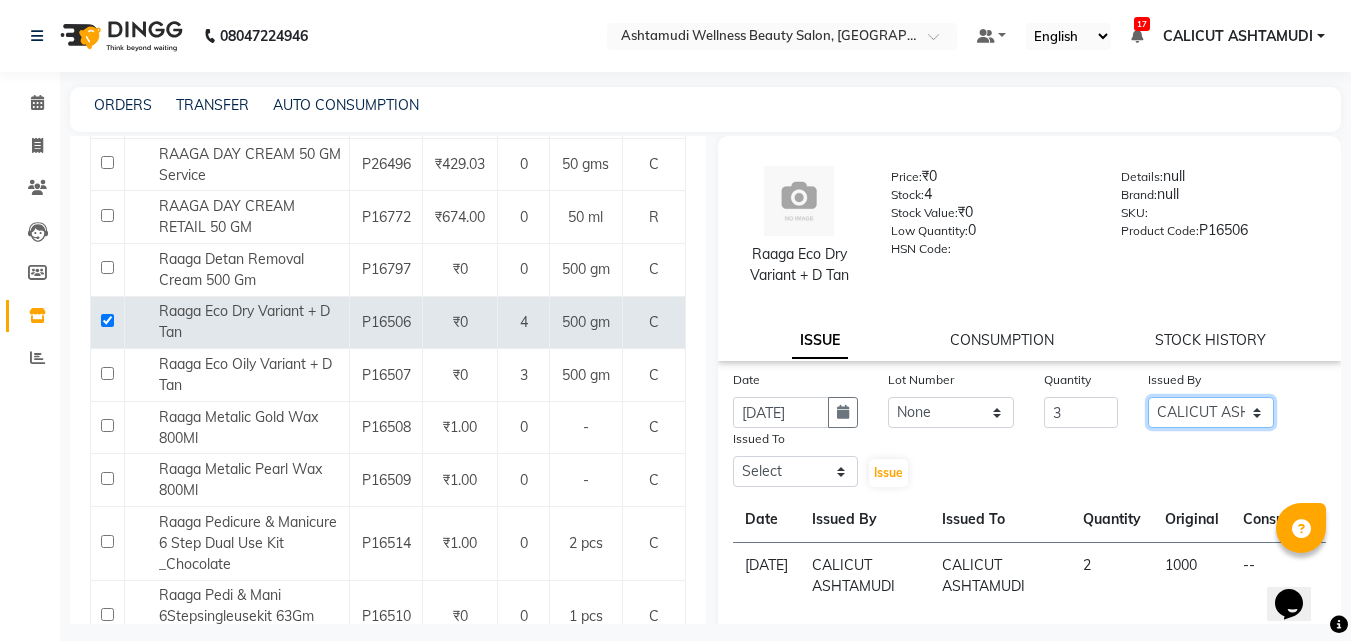 click on "Select Amala George AMBILI C ANKITHA Arya CALICUT ASHTAMUDI FRANKLY	 GRACY KRISHNA Nitesh Punam Gurung Sewan ali Sheela SUHANA  SHABU Titto" 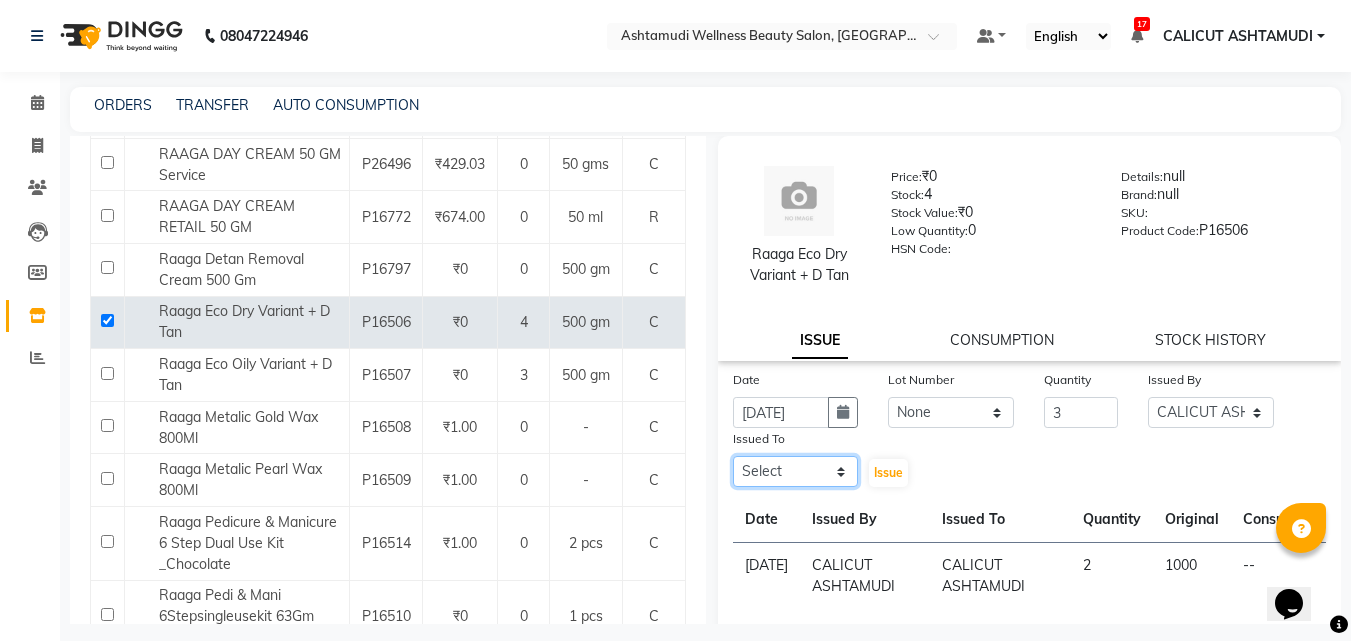 click on "Select Amala George AMBILI C ANKITHA Arya CALICUT ASHTAMUDI FRANKLY	 GRACY KRISHNA Nitesh Punam Gurung Sewan ali Sheela SUHANA  SHABU Titto" 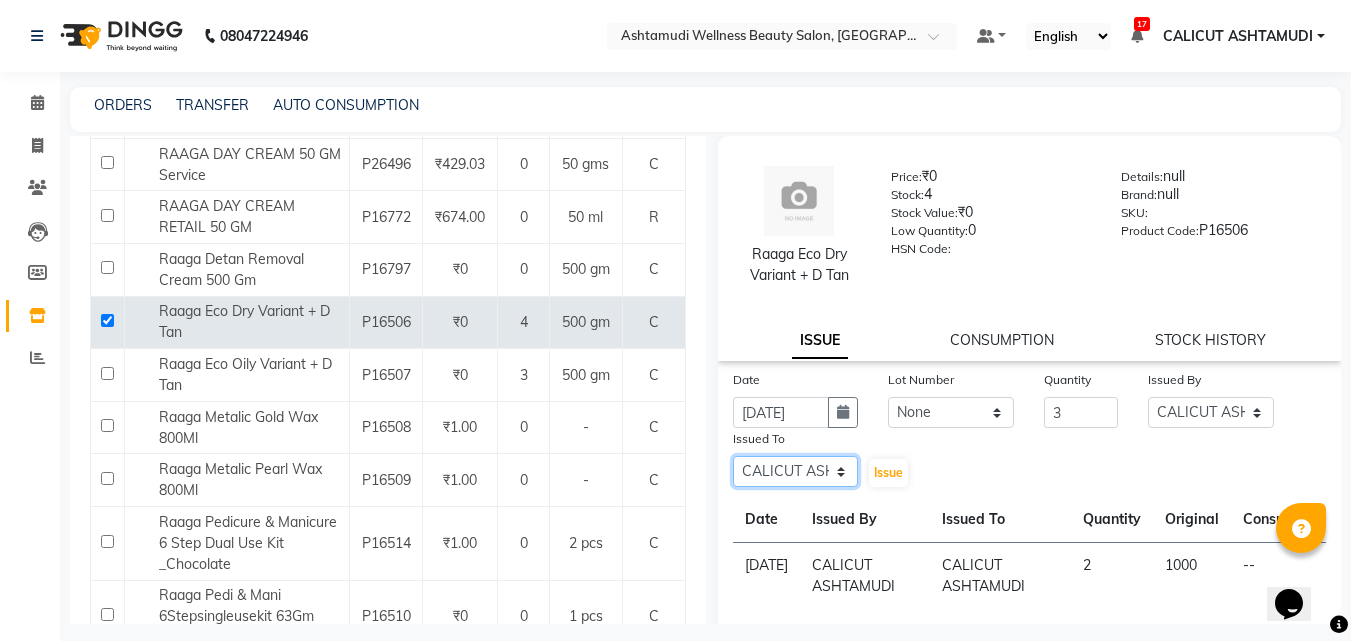 click on "Select Amala George AMBILI C ANKITHA Arya CALICUT ASHTAMUDI FRANKLY	 GRACY KRISHNA Nitesh Punam Gurung Sewan ali Sheela SUHANA  SHABU Titto" 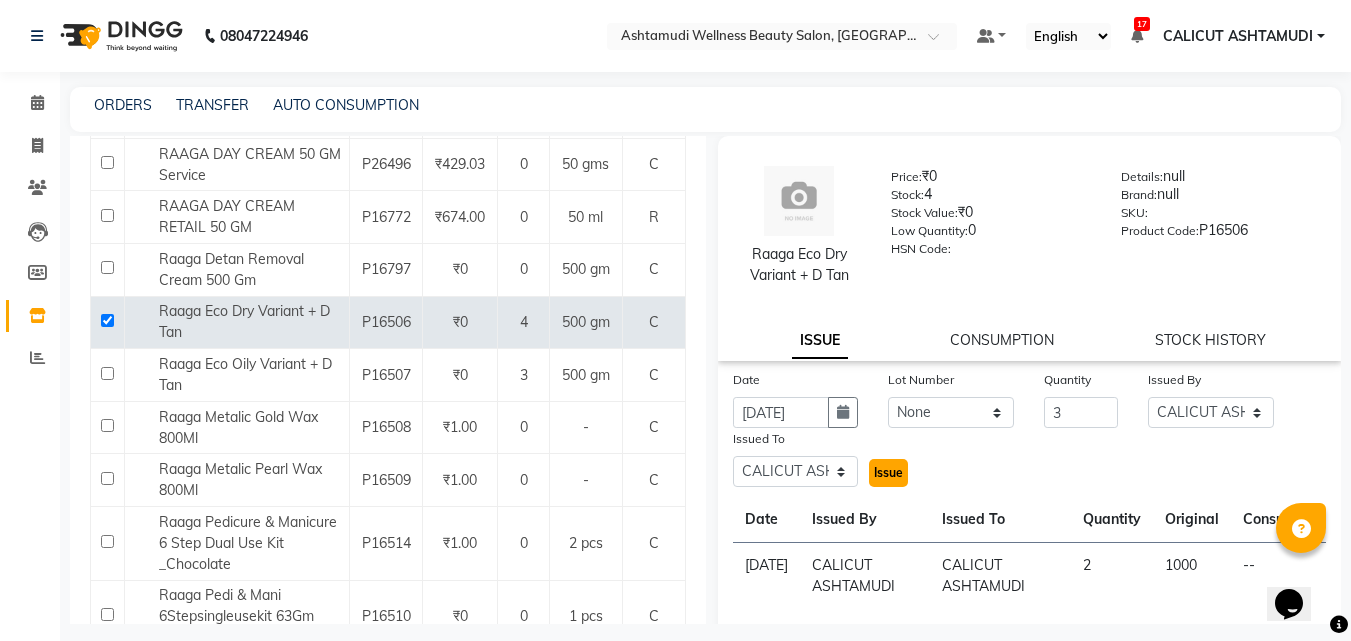 click on "Issue" 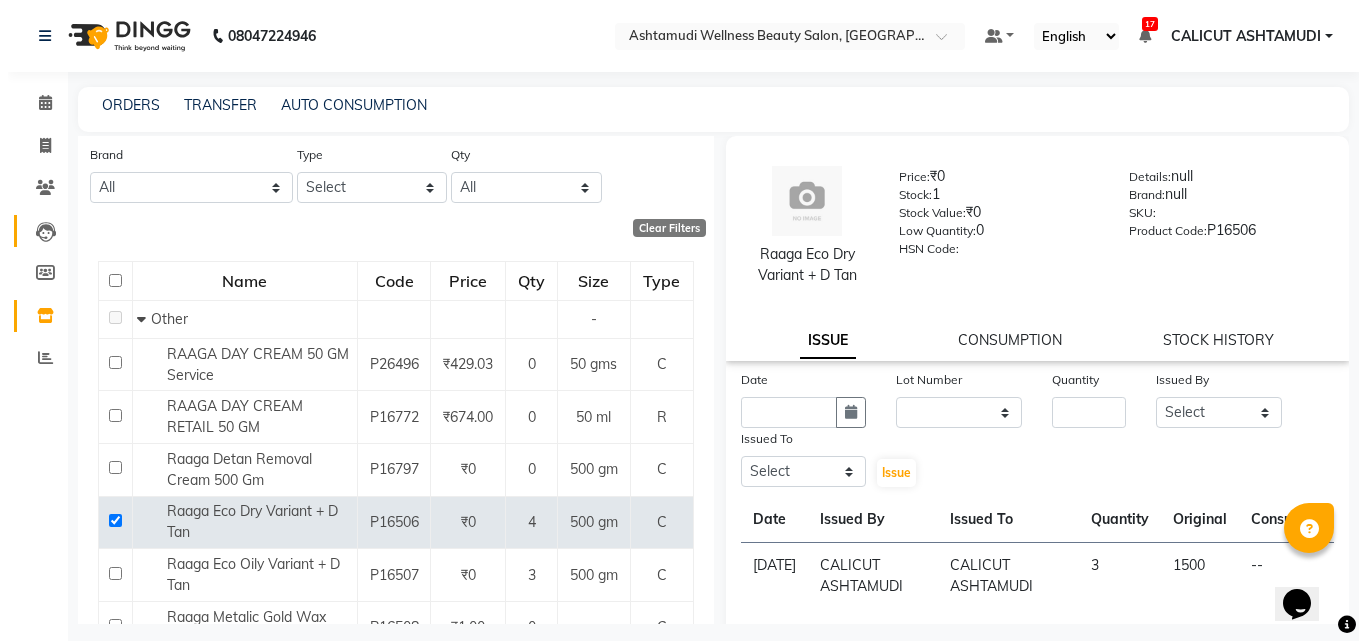 scroll, scrollTop: 0, scrollLeft: 0, axis: both 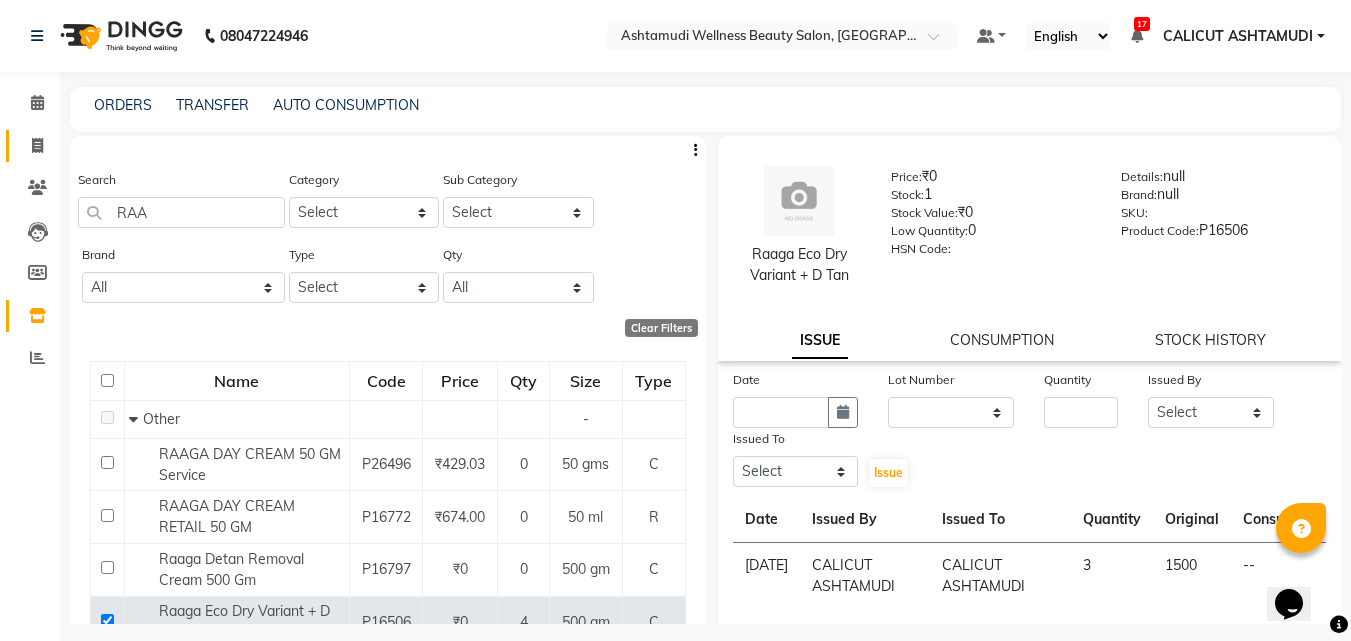 click 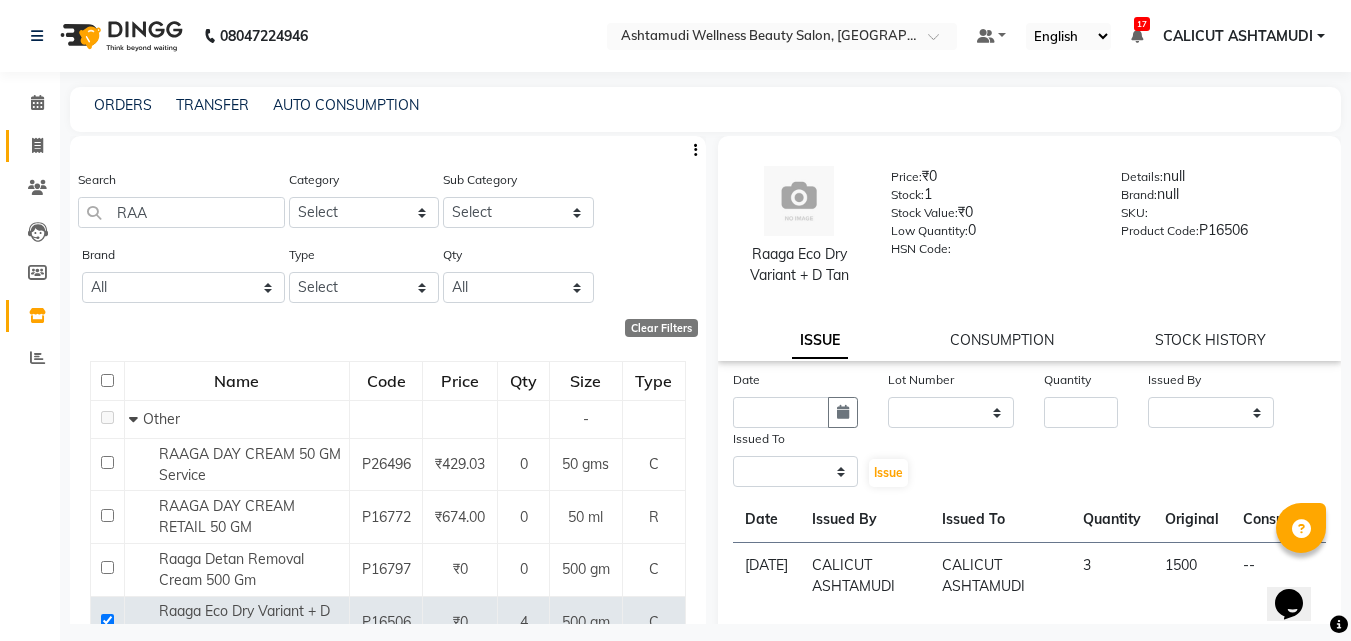 click 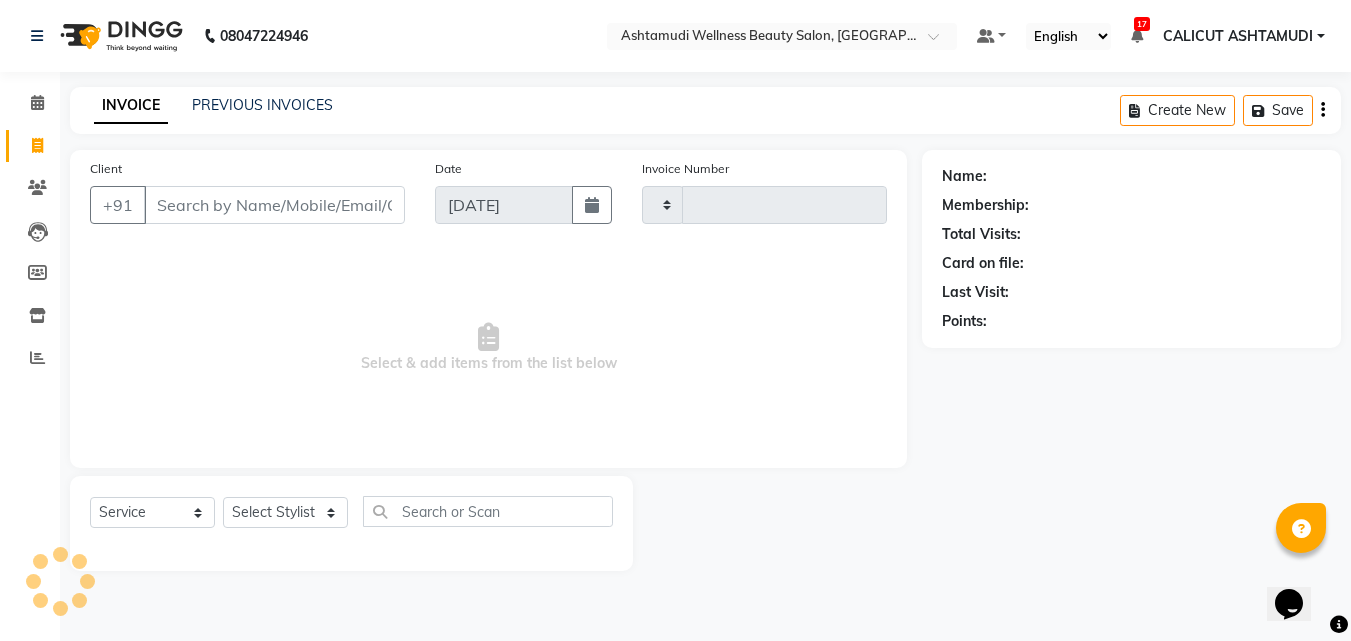 click 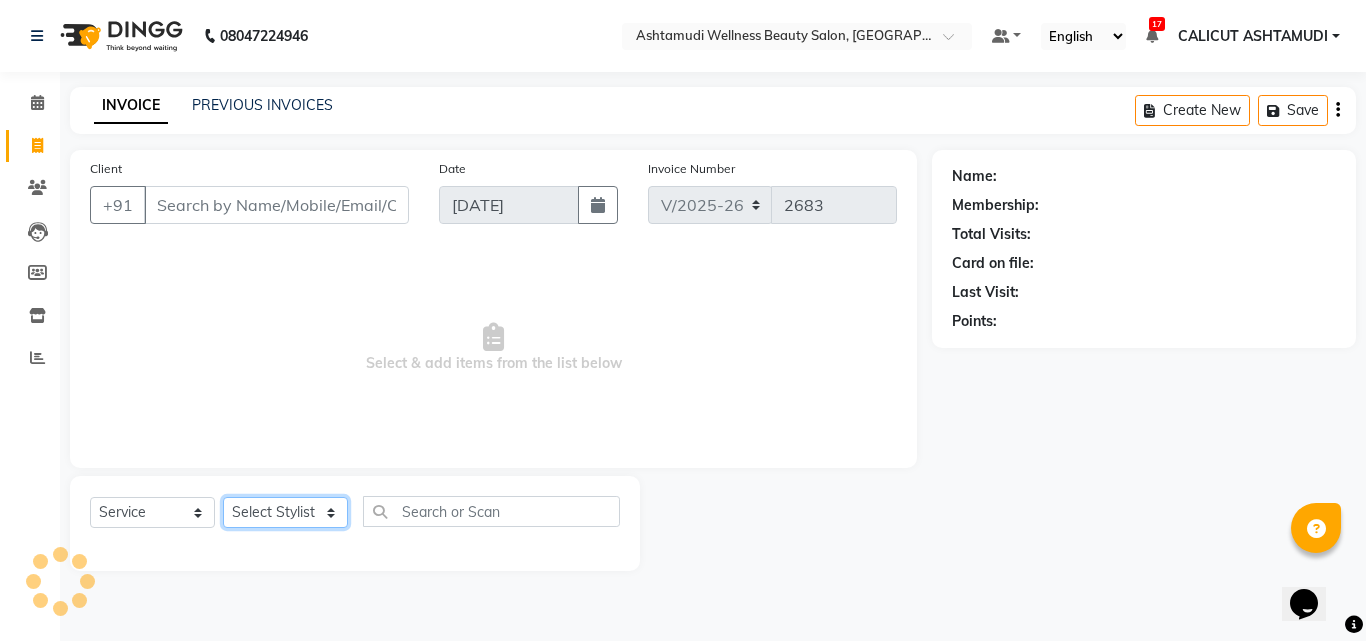 click on "Select Stylist" 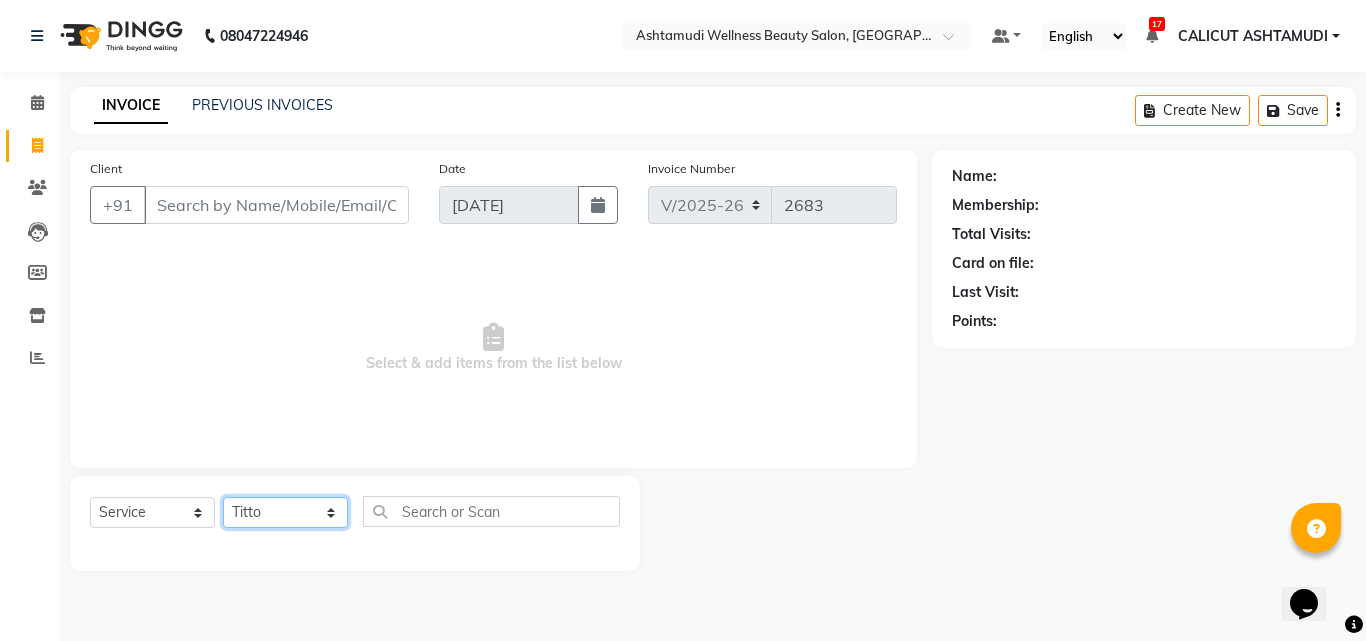 click on "Select Stylist Amala George AMBILI C ANKITHA Arya CALICUT ASHTAMUDI FRANKLY	 GRACY KRISHNA Nitesh Punam Gurung Sewan ali Sheela SUHANA  SHABU Titto" 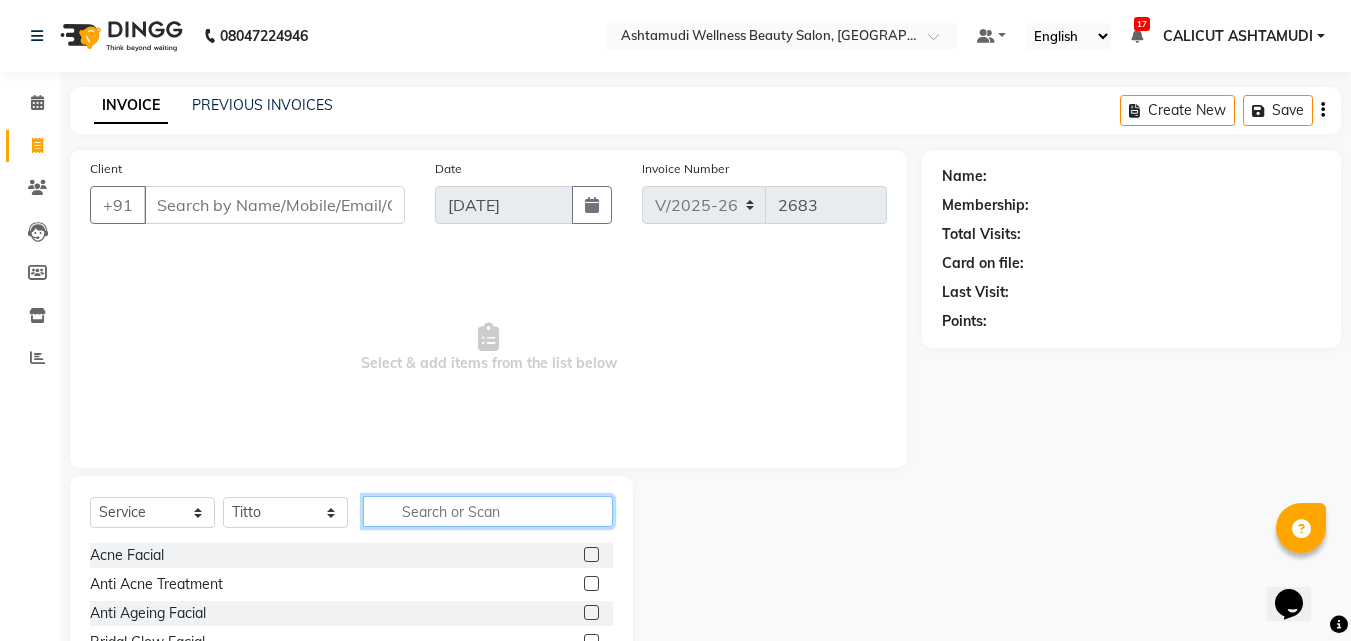click 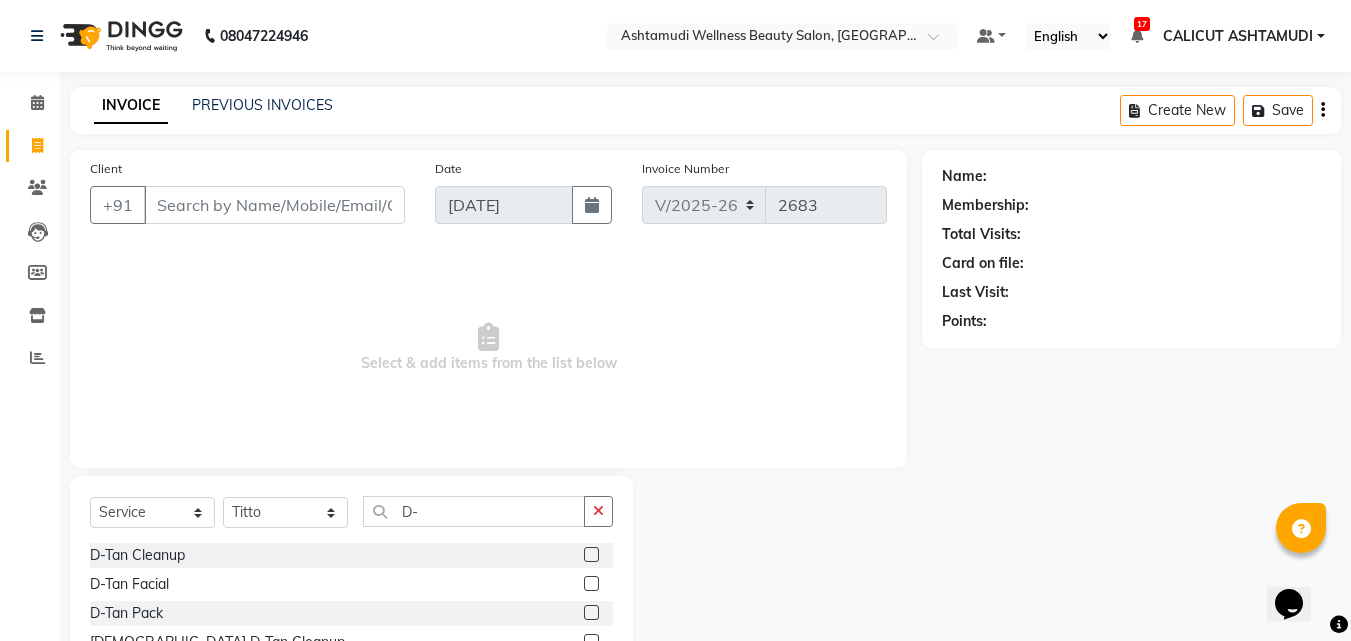 click 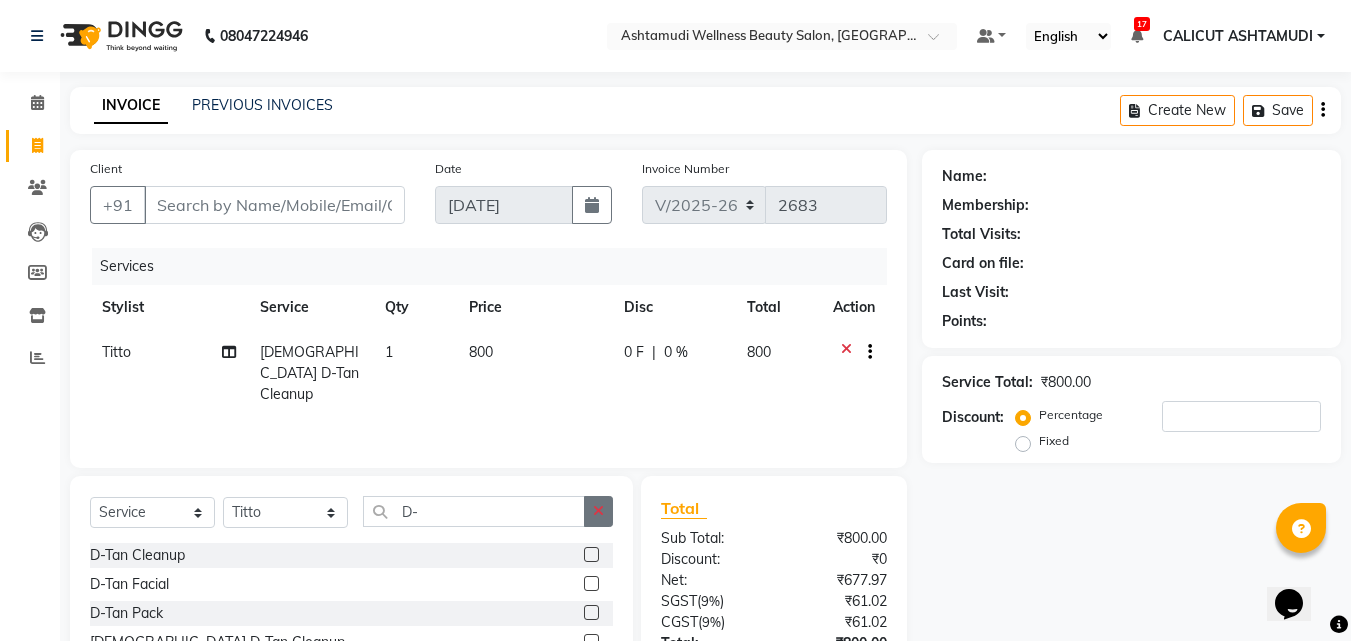 click 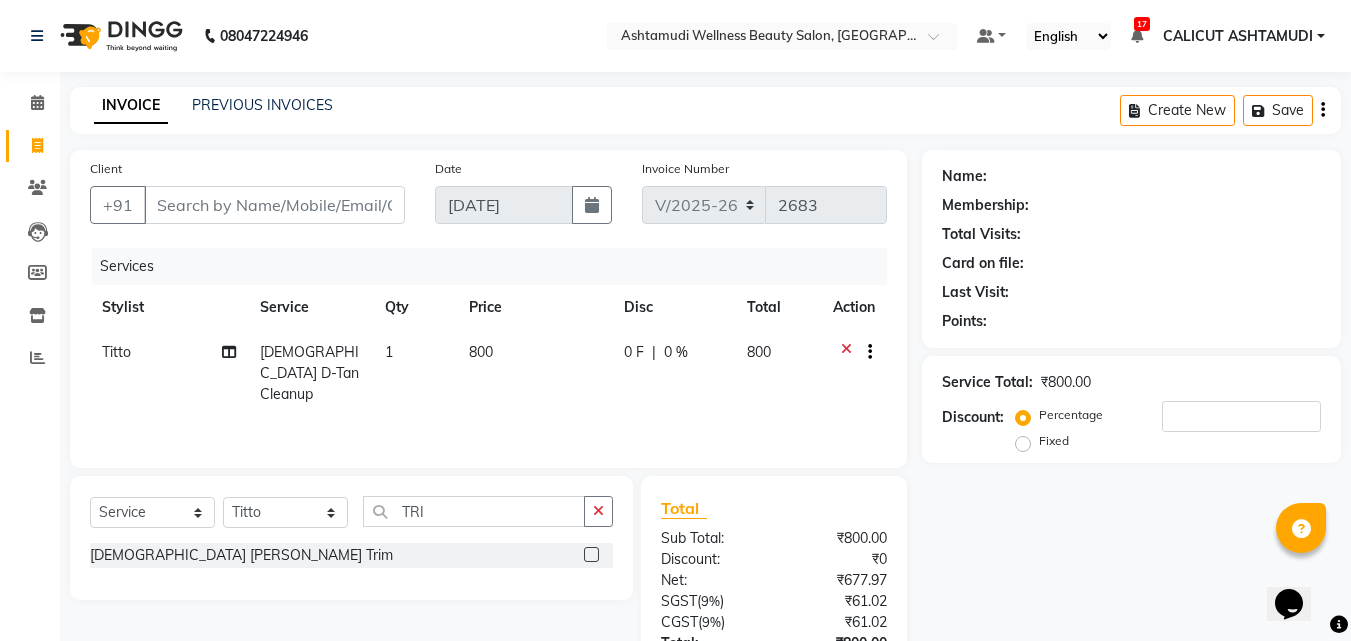 click 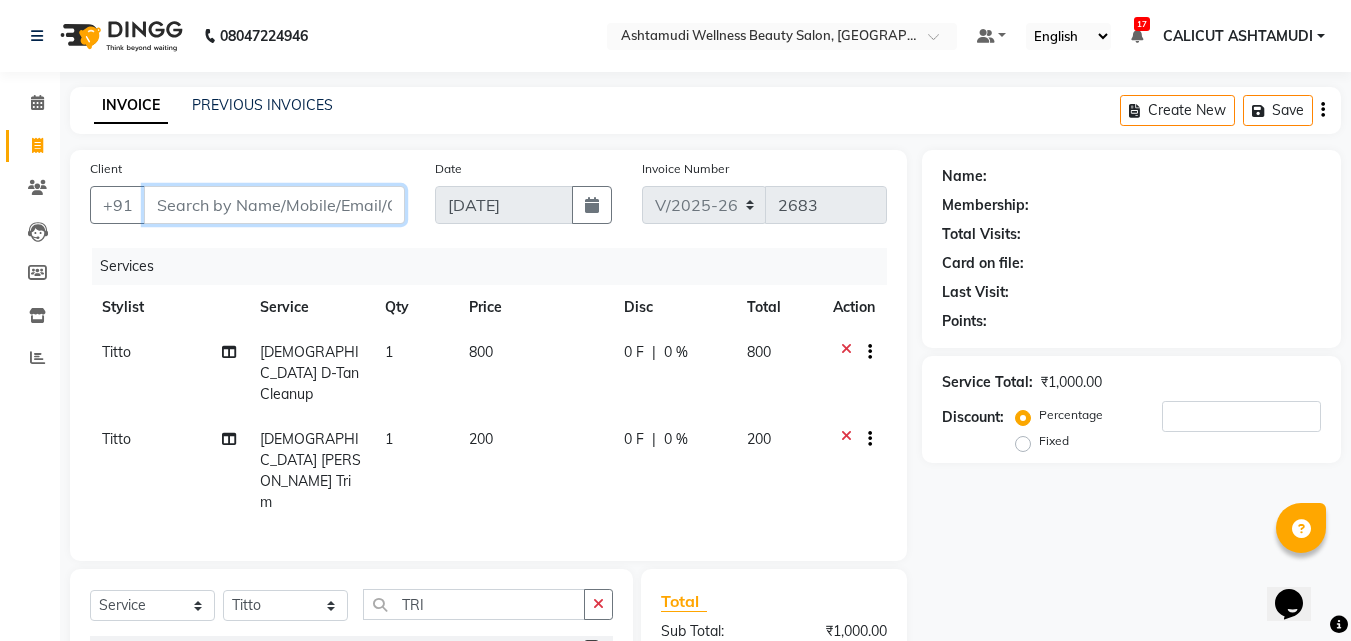 click on "Client" at bounding box center (274, 205) 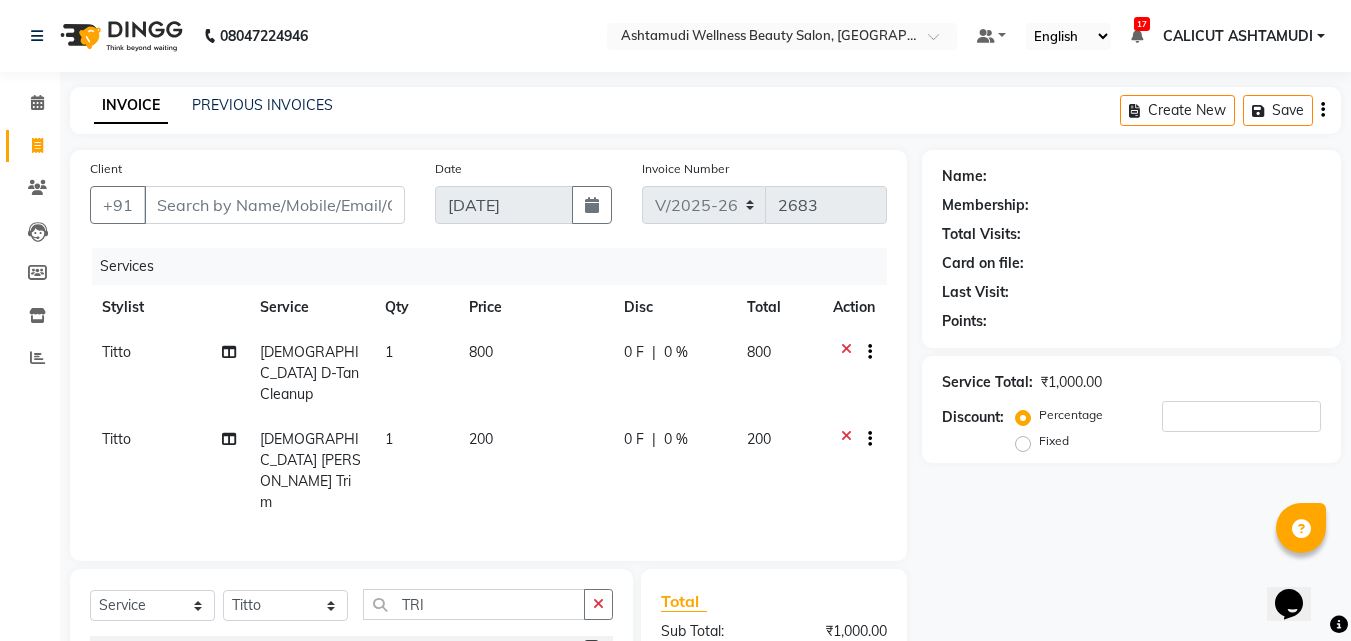 click on "Titto" 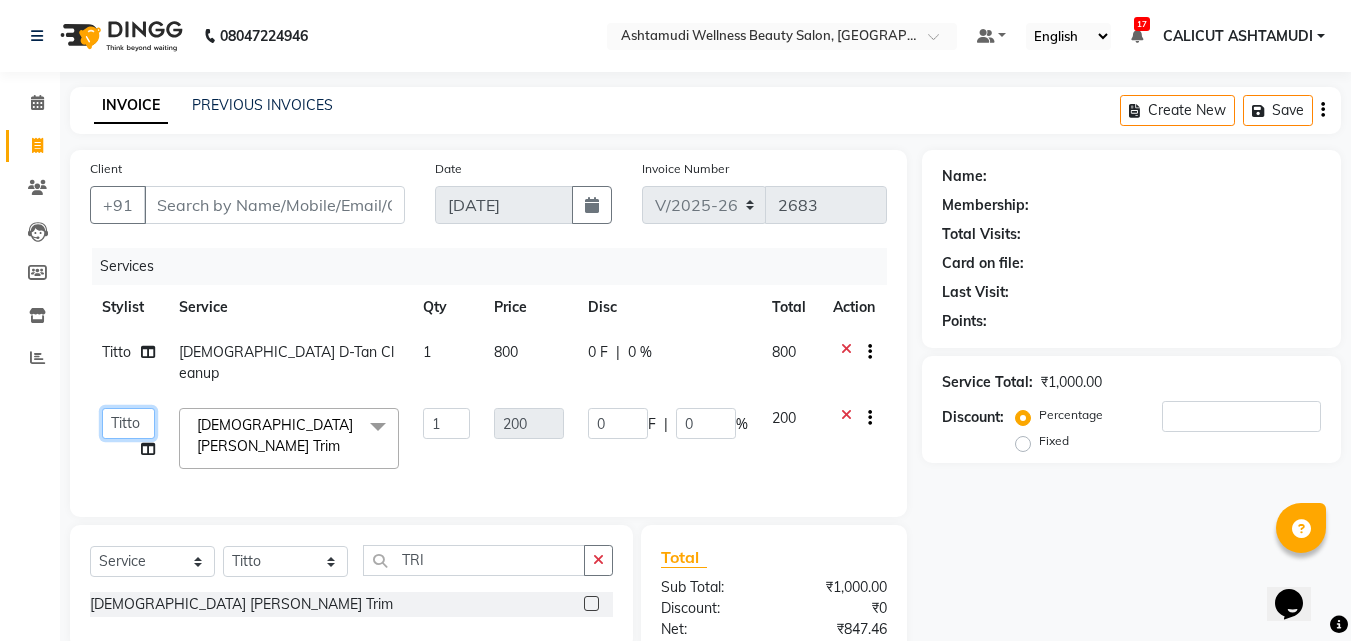 click on "Amala George   AMBILI C   ANKITHA   Arya   CALICUT ASHTAMUDI   FRANKLY	   GRACY   KRISHNA   Nitesh   Punam Gurung   Sewan ali   Sheela   SUHANA  SHABU   Titto" 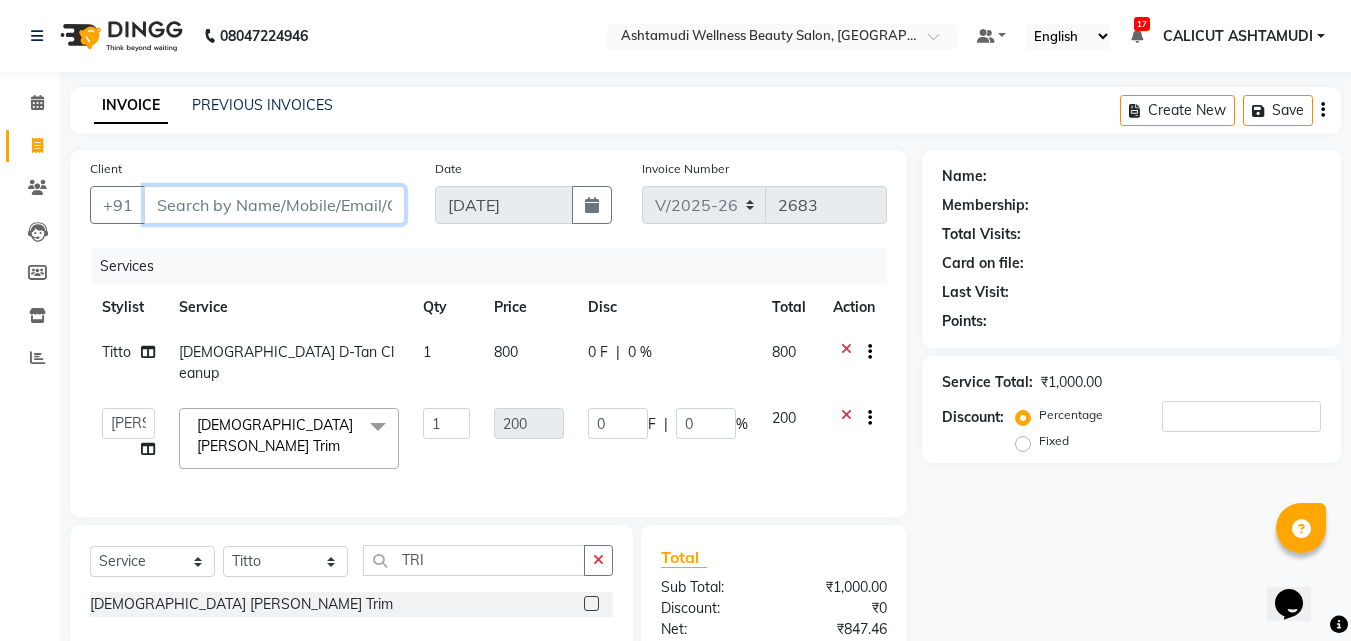 click on "Client" at bounding box center [274, 205] 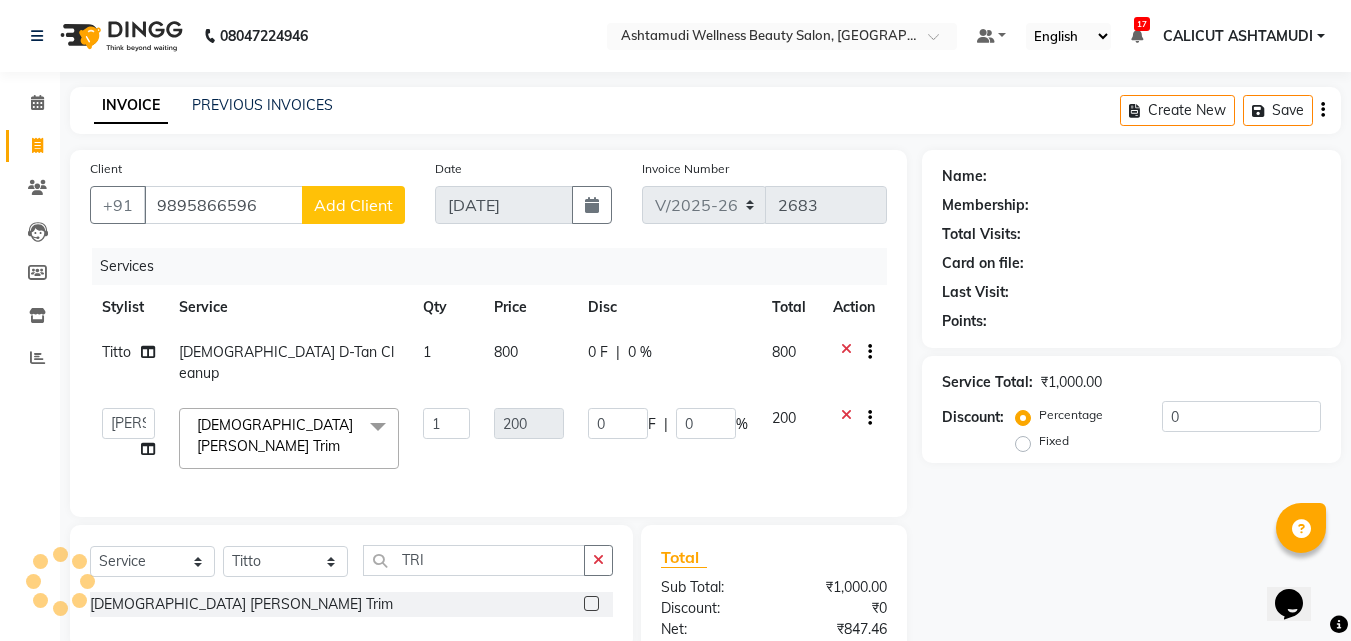 click on "Add Client" 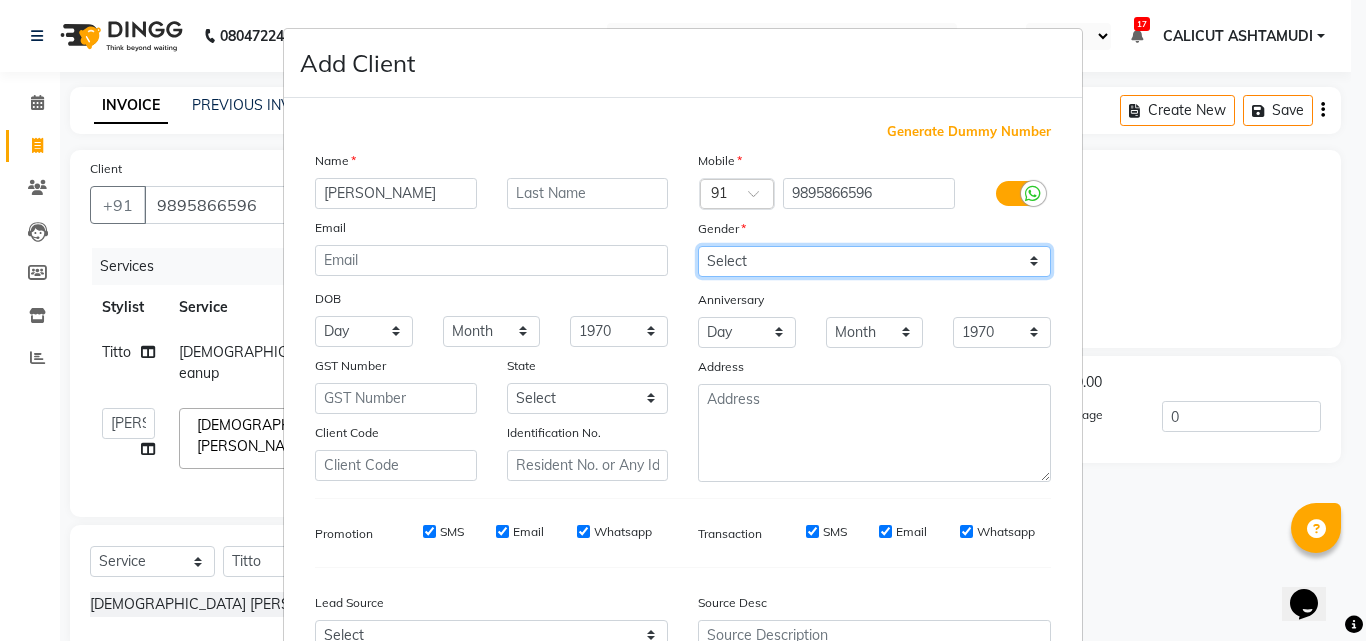 drag, startPoint x: 742, startPoint y: 255, endPoint x: 733, endPoint y: 275, distance: 21.931713 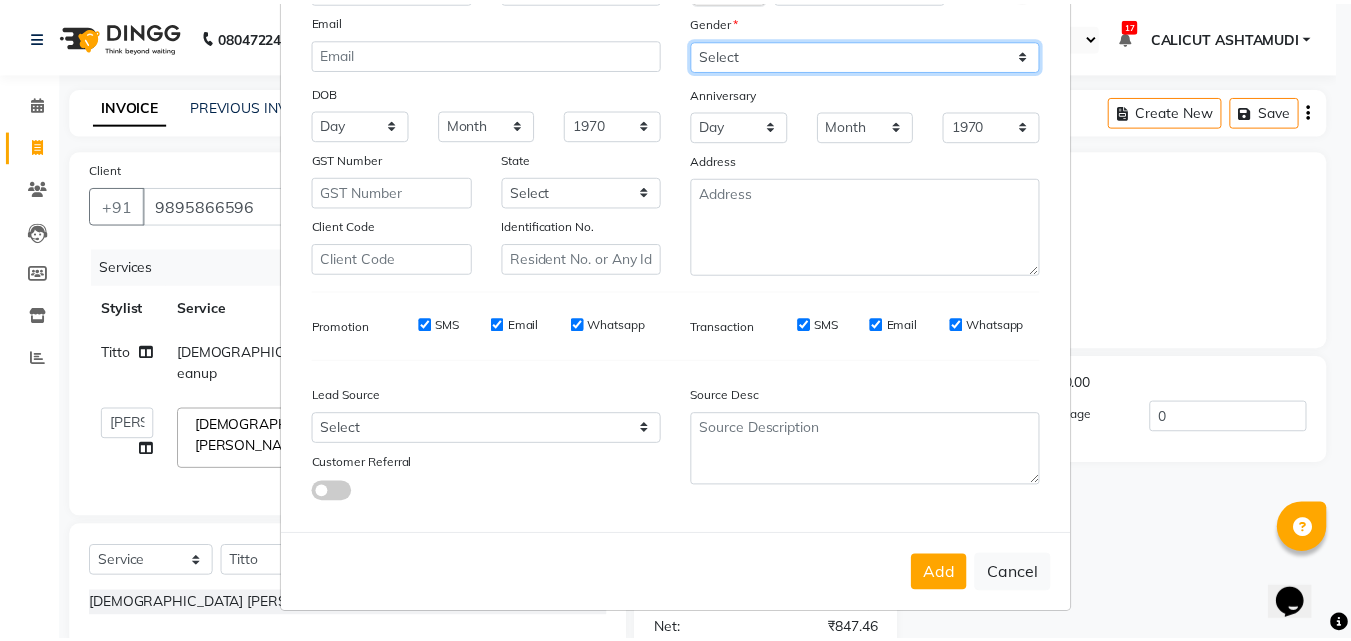 scroll, scrollTop: 208, scrollLeft: 0, axis: vertical 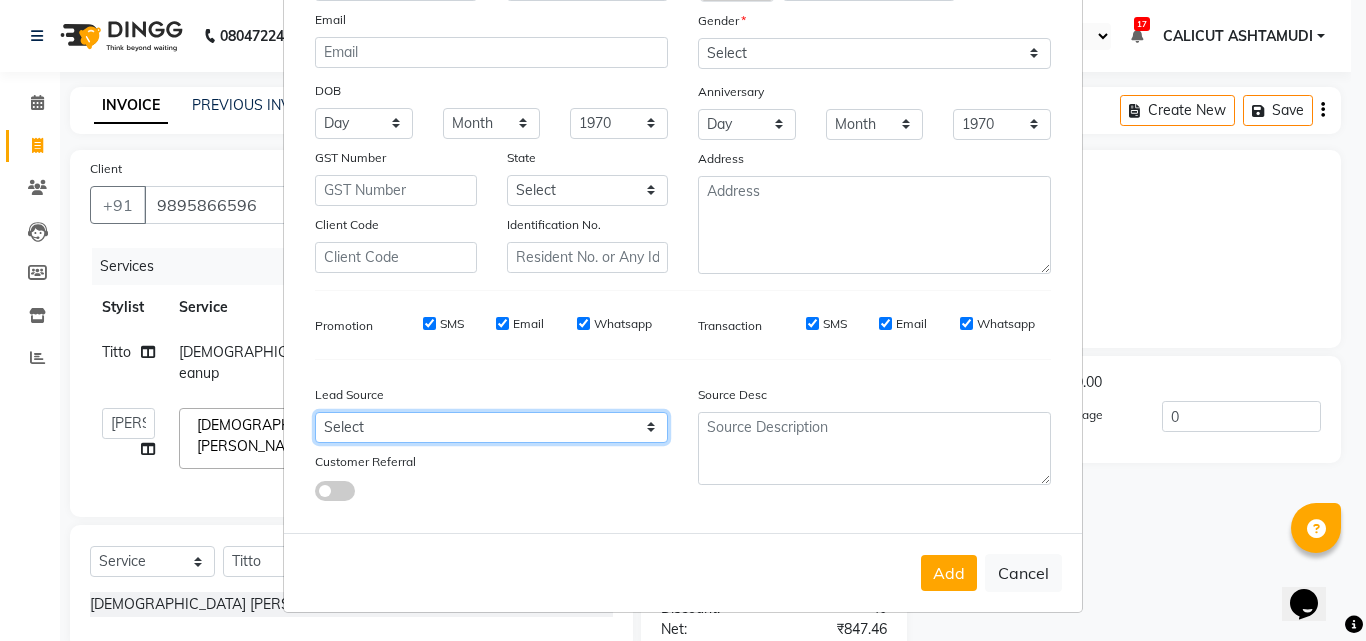 click on "Select Walk-in Referral Internet Friend Word of Mouth Advertisement Facebook JustDial Google Other Instagram  YouTube  WhatsApp" at bounding box center [491, 427] 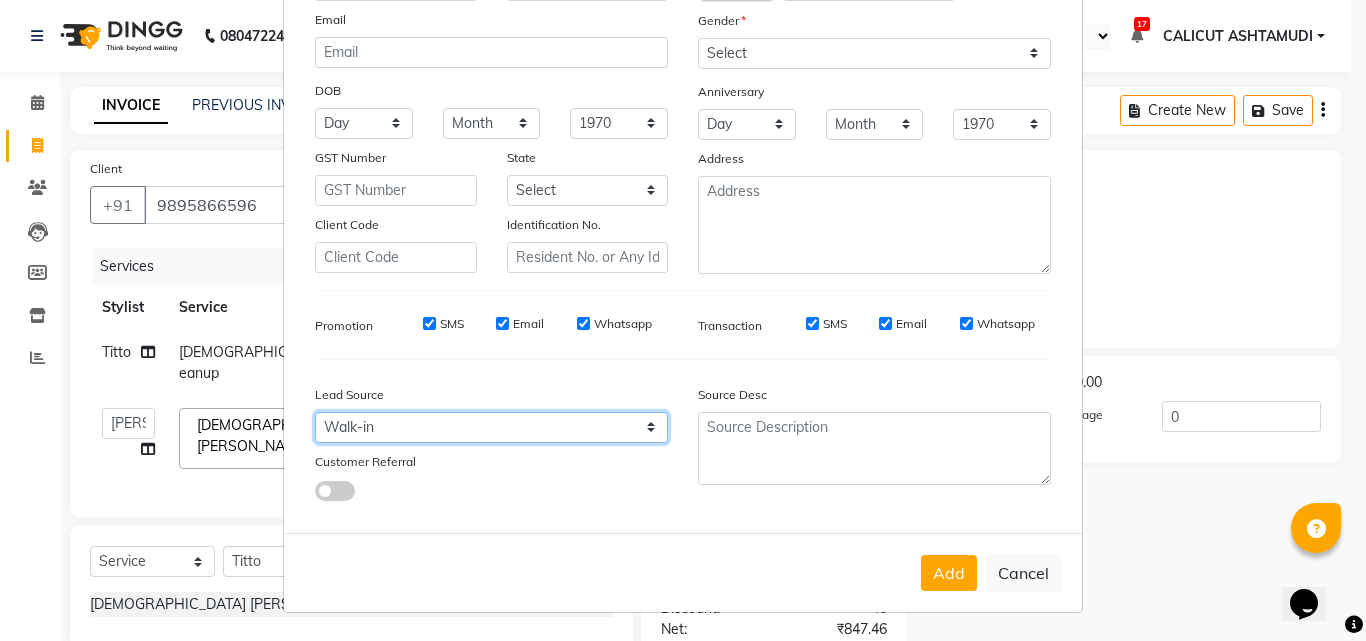 click on "Select Walk-in Referral Internet Friend Word of Mouth Advertisement Facebook JustDial Google Other Instagram  YouTube  WhatsApp" at bounding box center (491, 427) 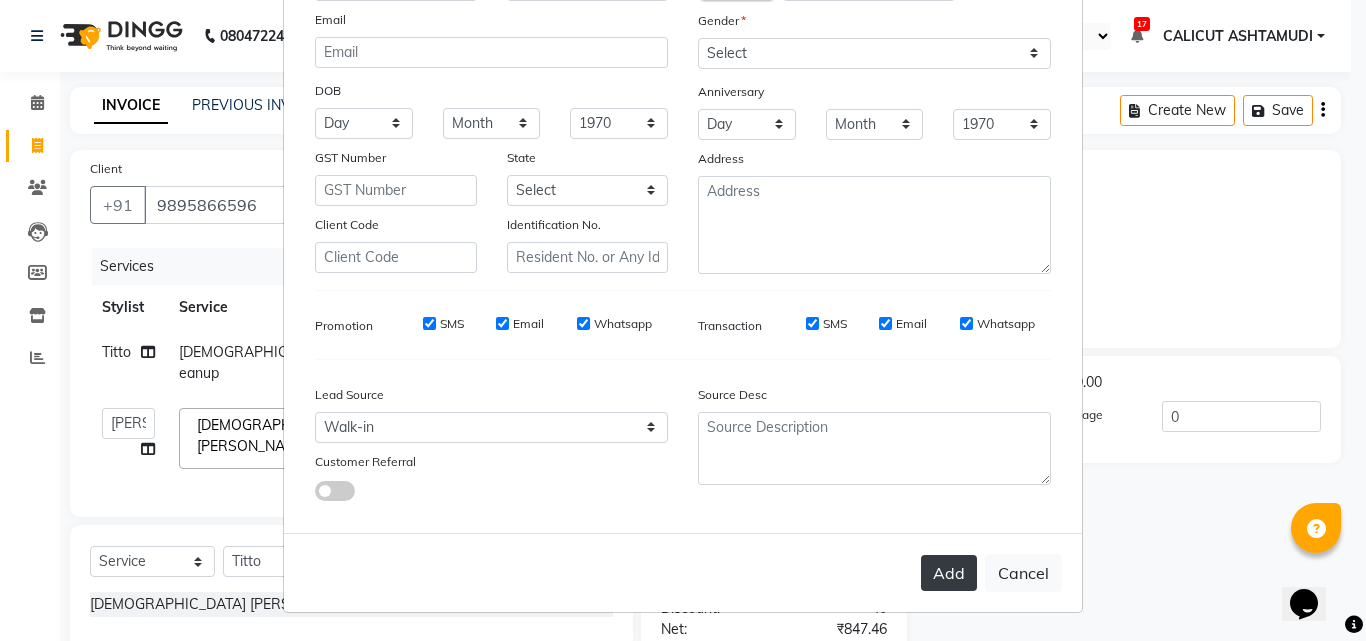 click on "Add" at bounding box center (949, 573) 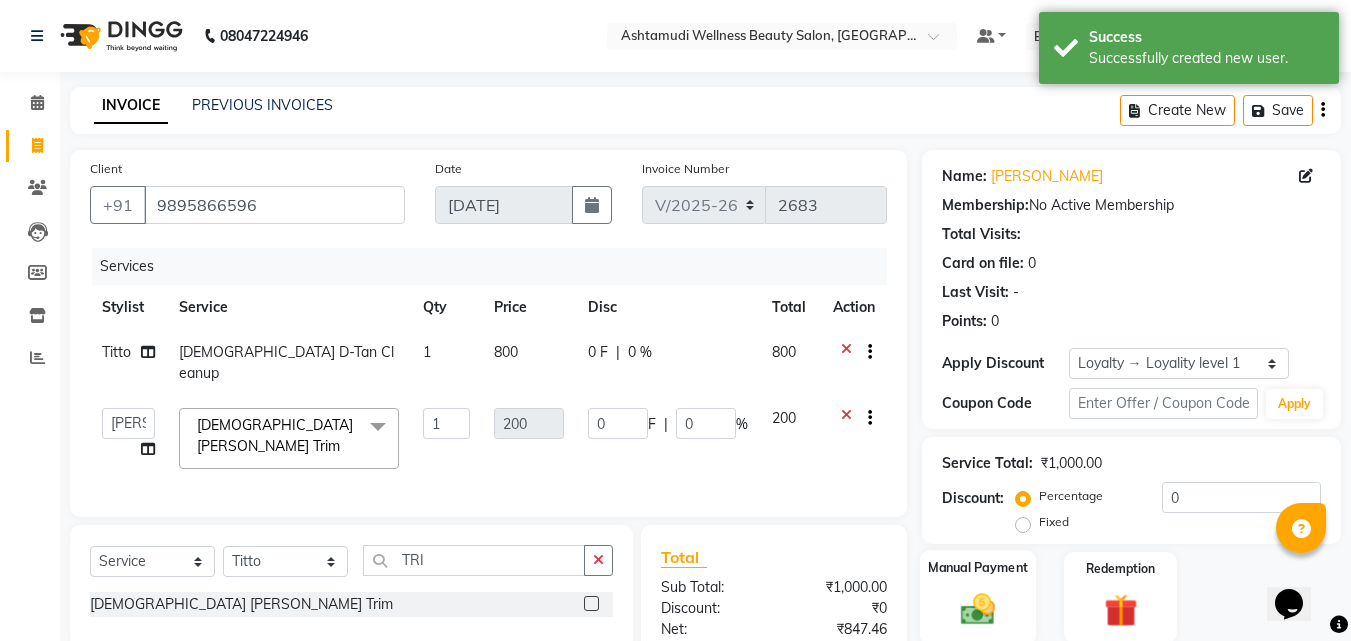 click on "Manual Payment" 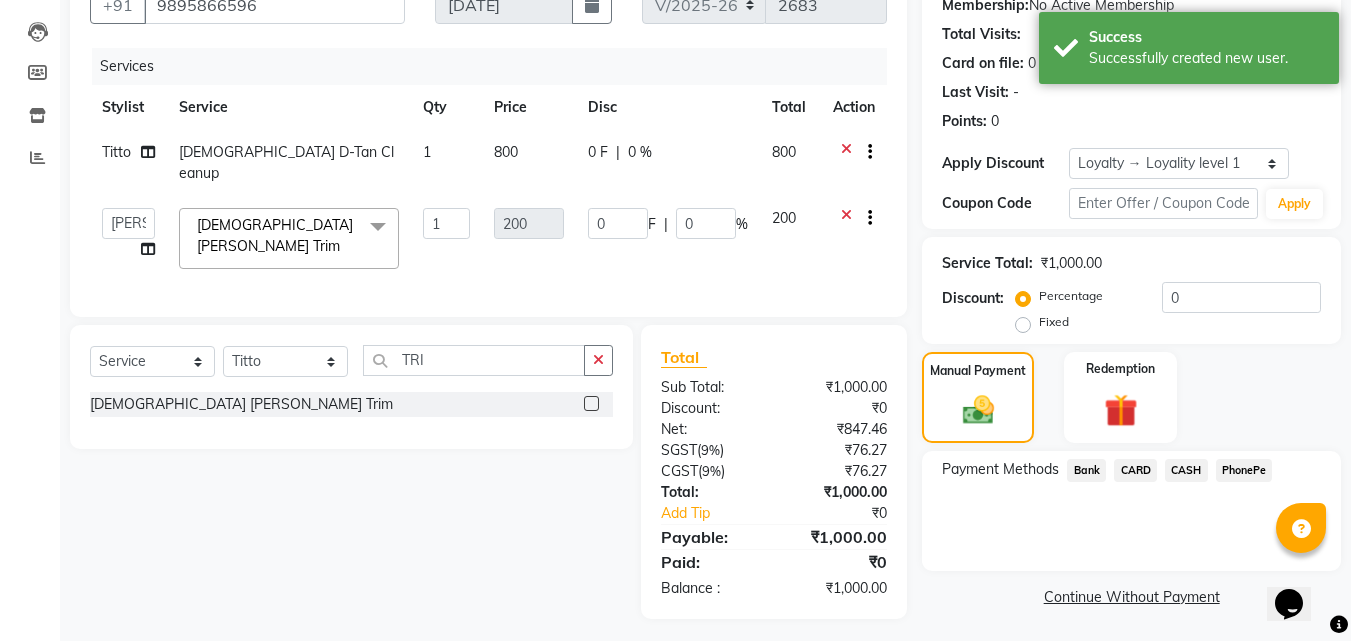 scroll, scrollTop: 201, scrollLeft: 0, axis: vertical 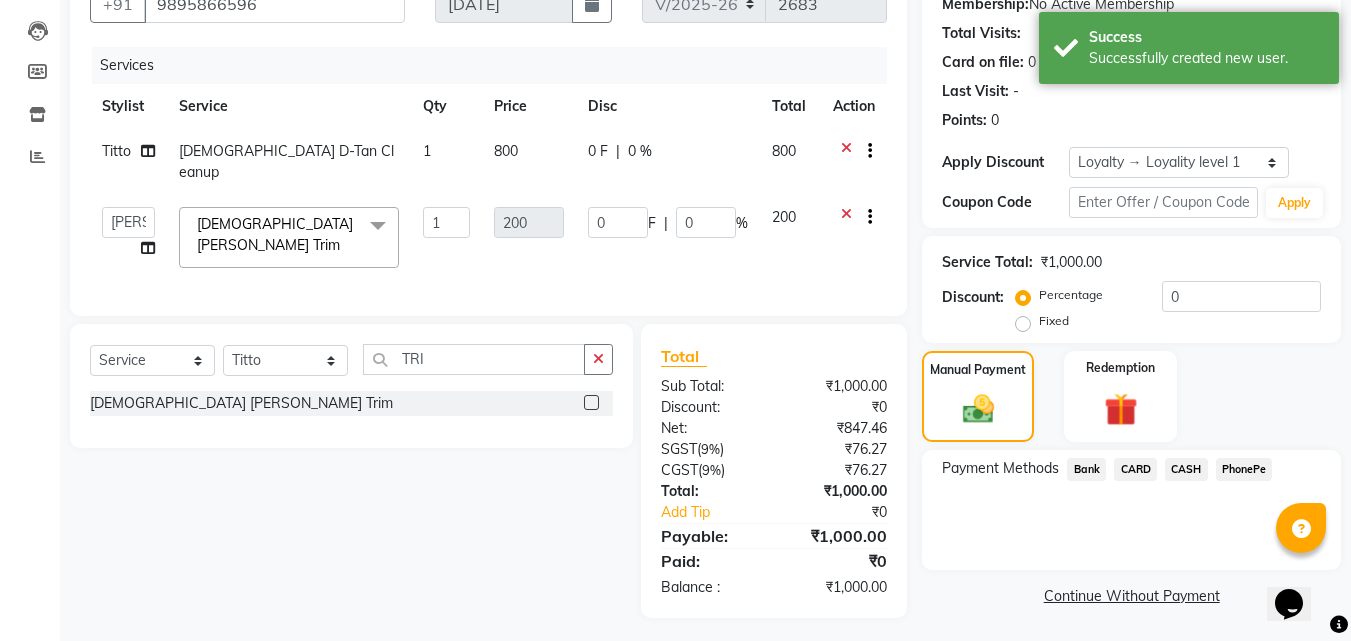 click on "CASH" 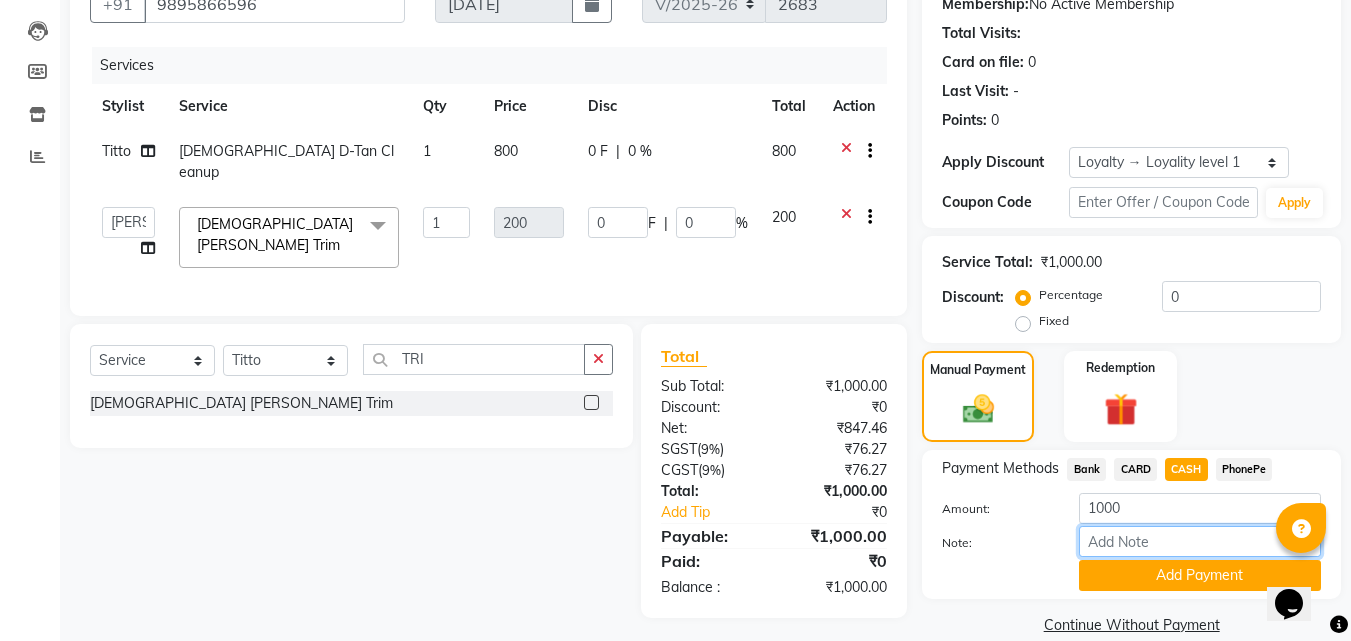 click on "Note:" at bounding box center (1200, 541) 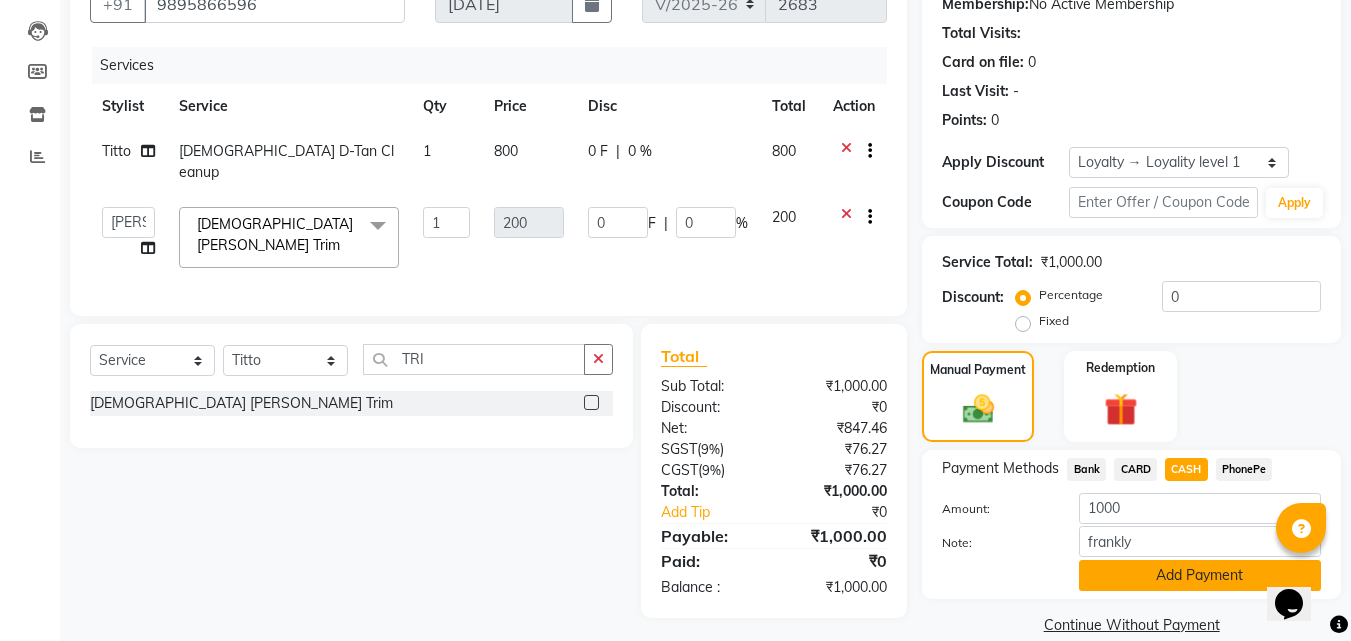 click on "Add Payment" 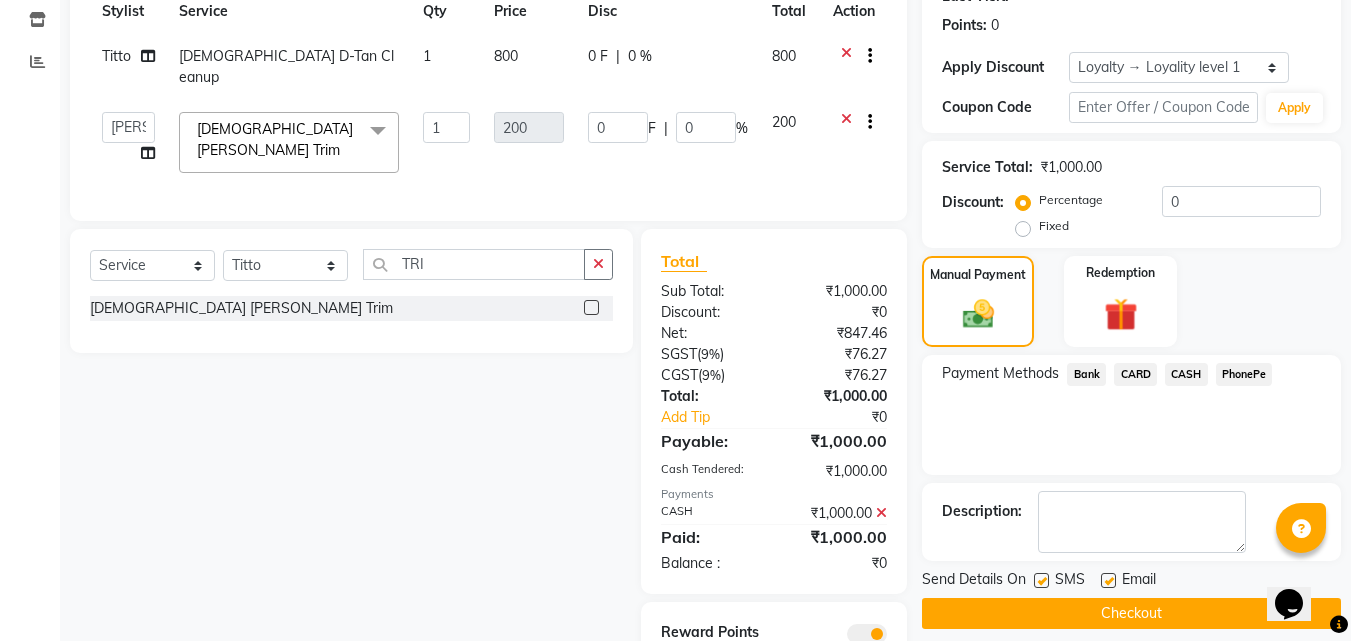 scroll, scrollTop: 388, scrollLeft: 0, axis: vertical 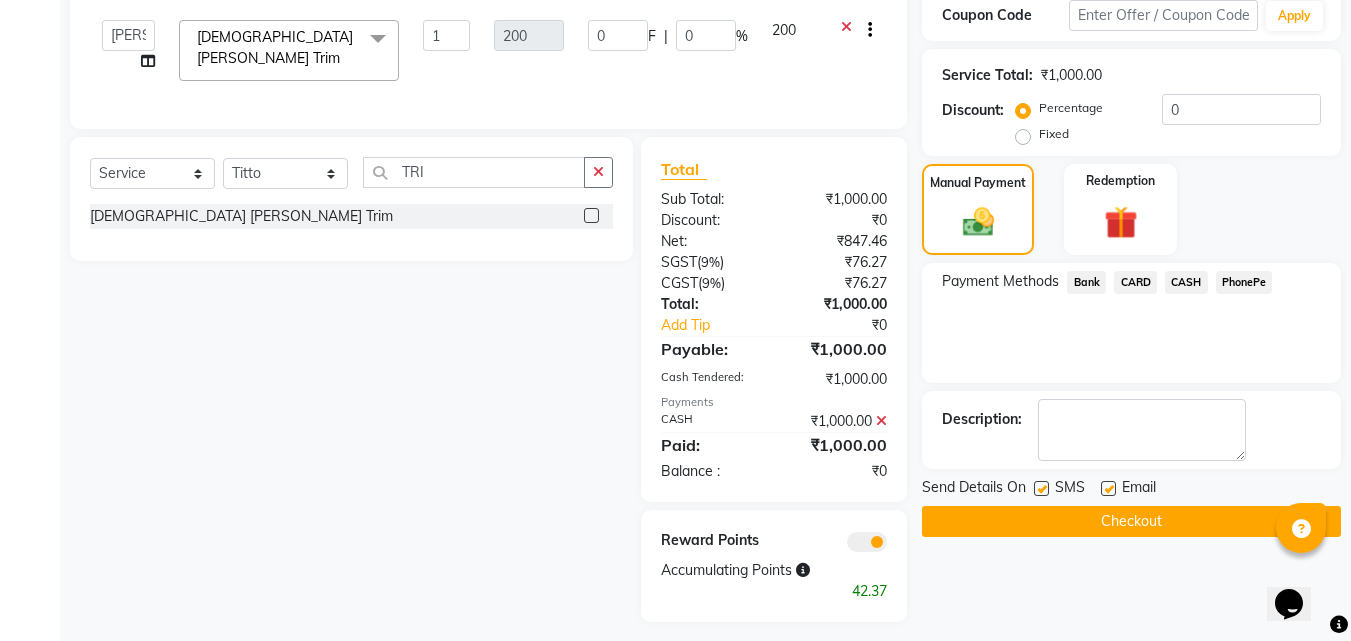 click on "Checkout" 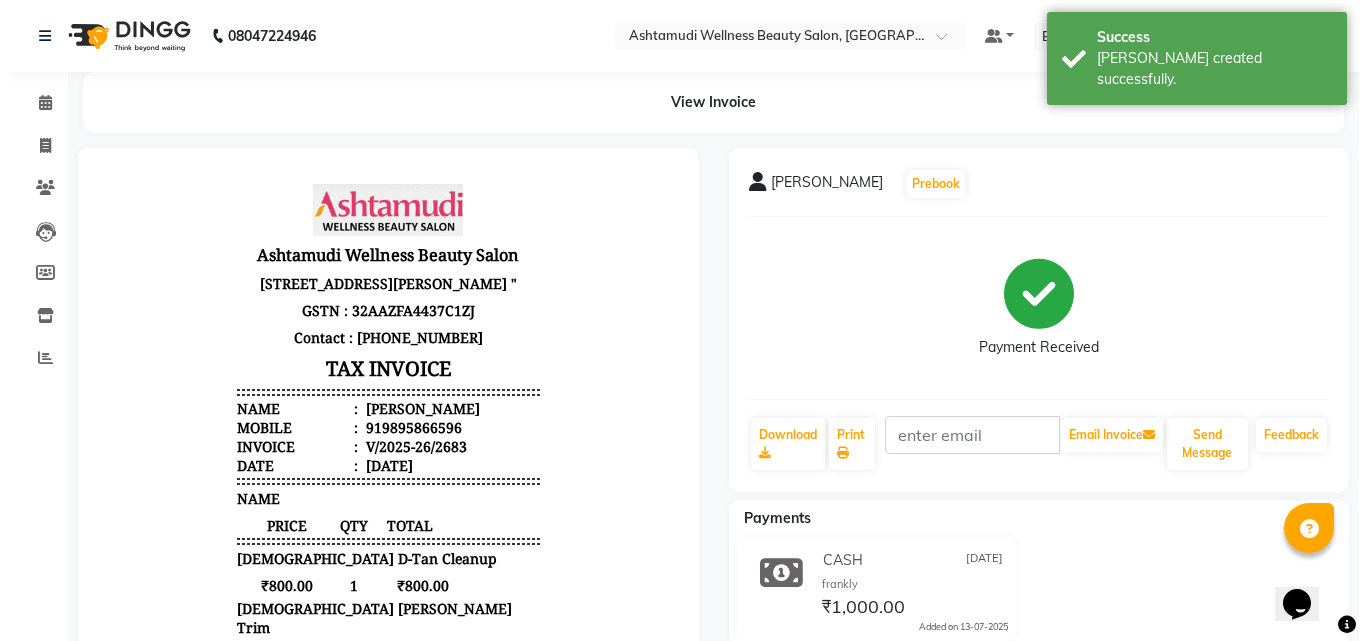 scroll, scrollTop: 0, scrollLeft: 0, axis: both 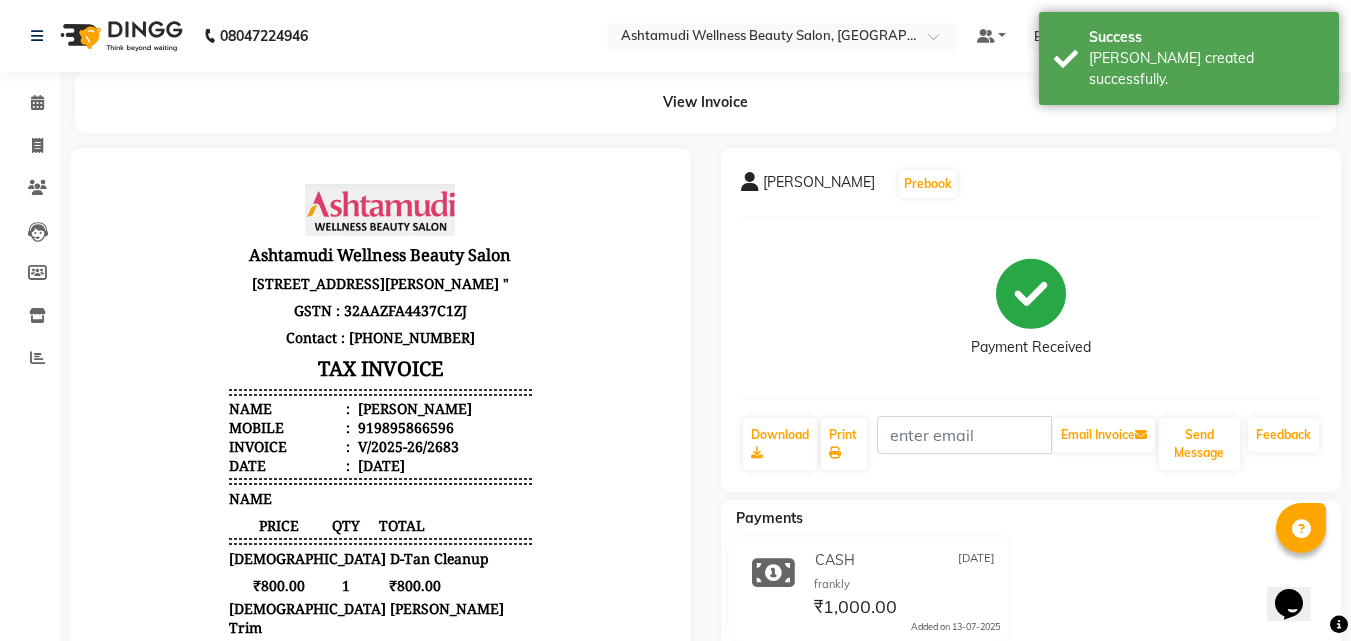 click on "SHABEER   Prebook   Payment Received  Download  Print   Email Invoice   Send Message Feedback" 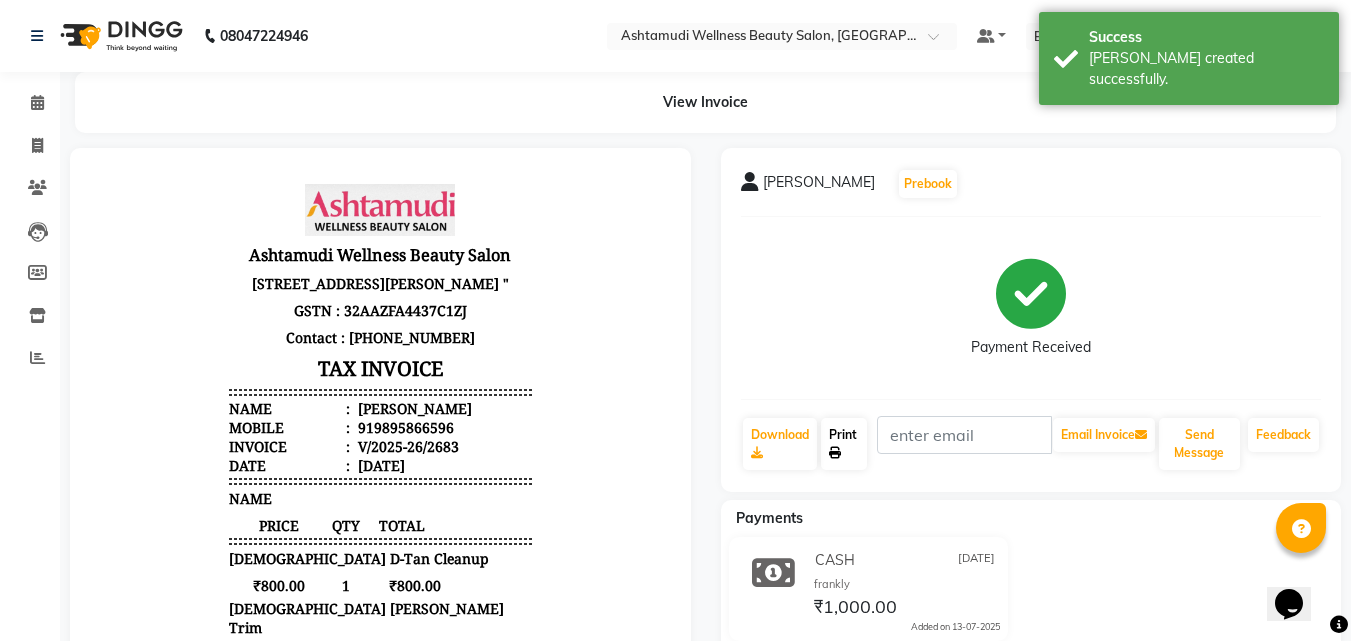 click on "Print" 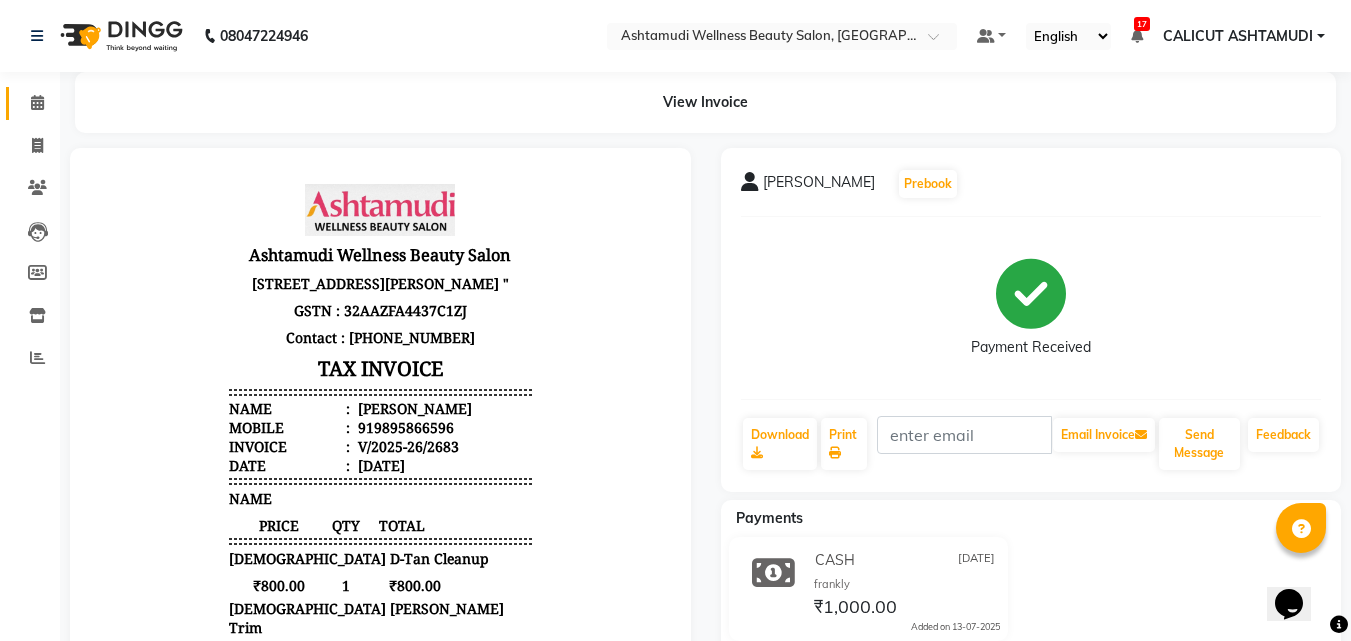 click on "Calendar" 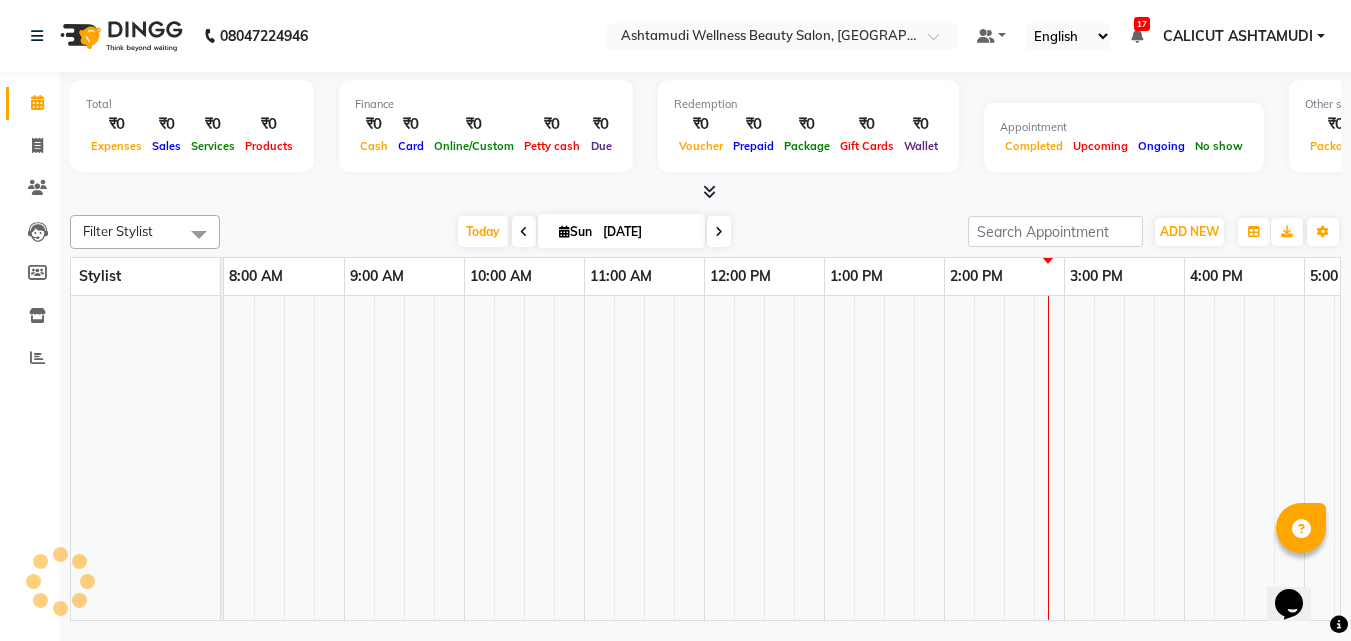 click on "Calendar" 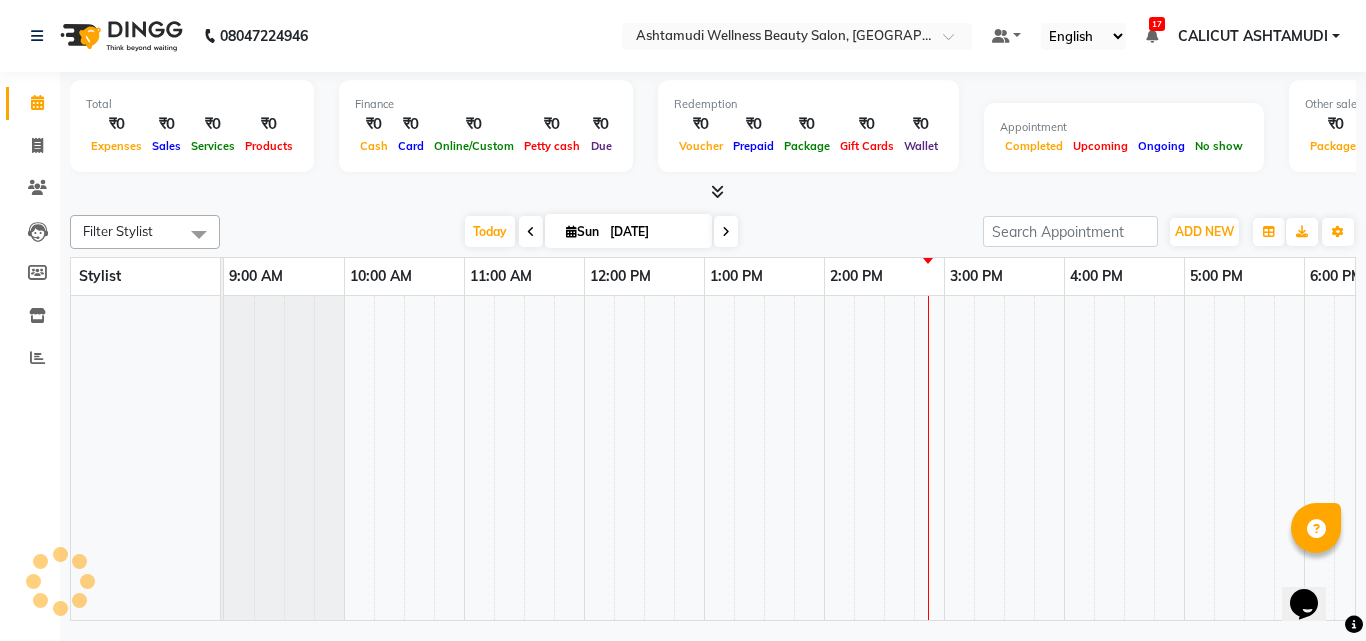 click on "Calendar" 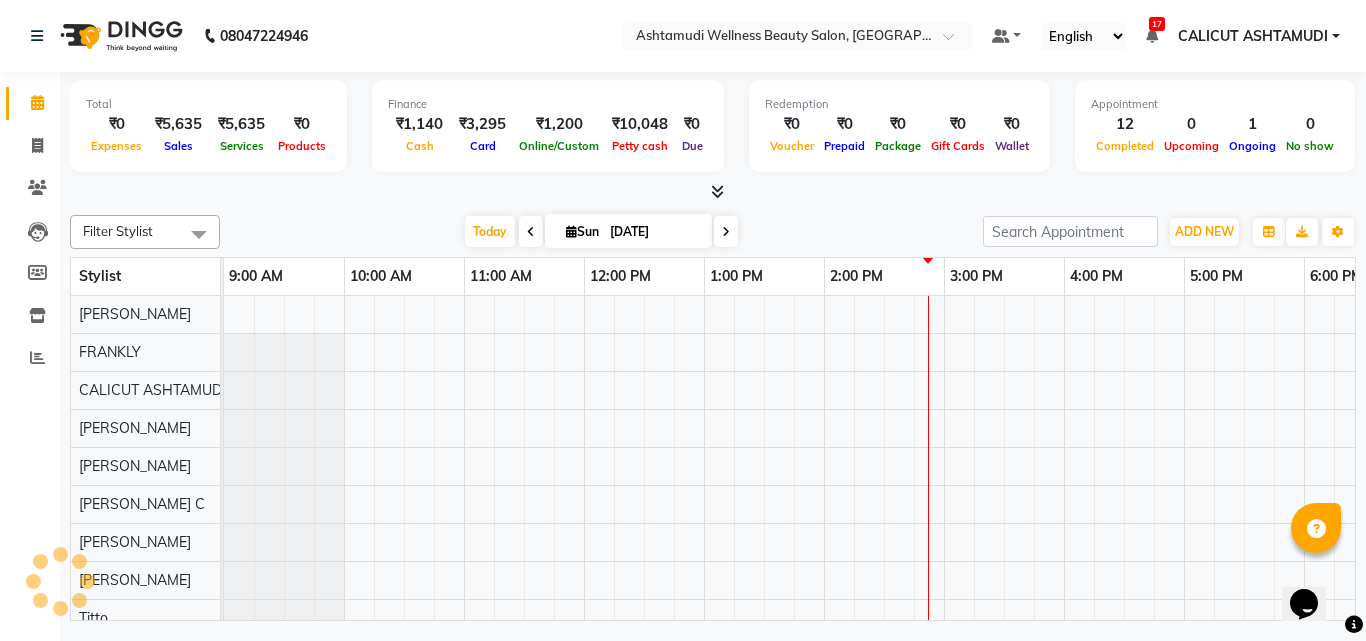scroll, scrollTop: 0, scrollLeft: 601, axis: horizontal 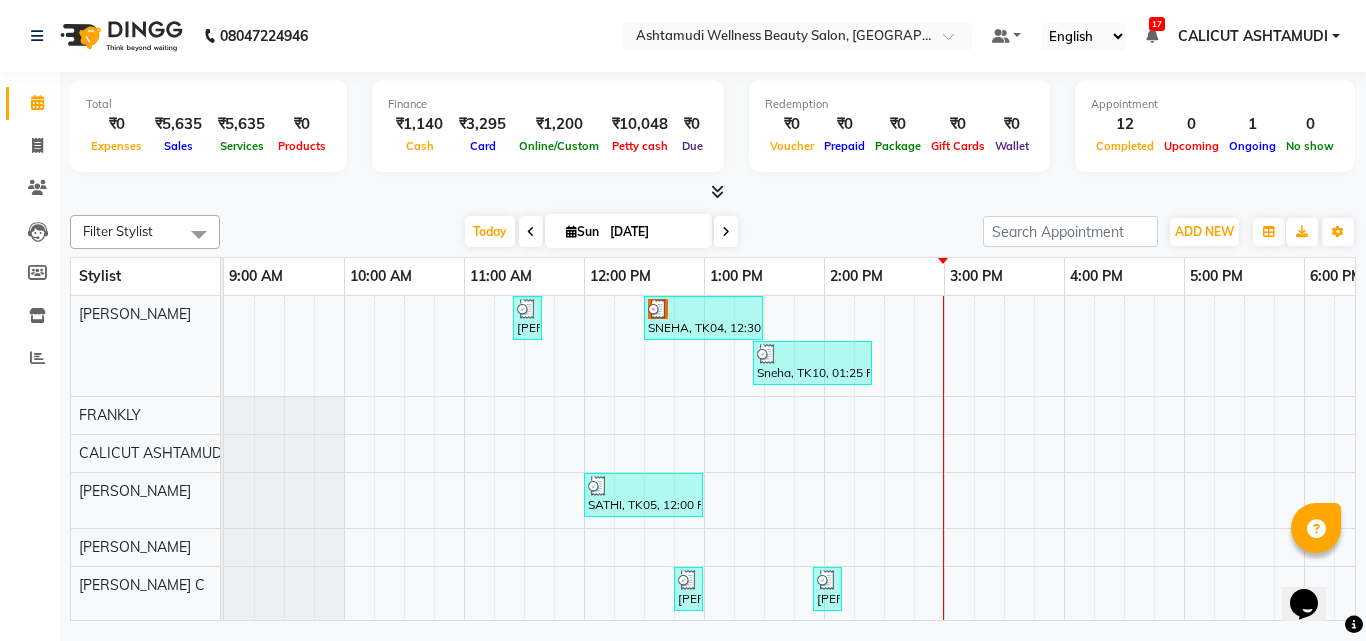 click on "Vishnu Priya, TK03, 11:25 AM-11:40 AM, Eyebrows Threading     SNEHA, TK04, 12:30 PM-01:30 PM, D-Tan Facial     Sneha, TK10, 01:25 PM-02:25 PM, Skin Whitening Facial     SATHI, TK05, 12:00 PM-01:00 PM, Layer Cut     Juna, TK06, 12:45 PM-01:00 PM, Eyebrows Threading     ASWATHY, TK08, 01:55 PM-02:10 PM, Eyebrows Threading     Juna, TK06, 01:00 PM-01:15 PM, Eyebrows Threading     SHABEER, TK11, 02:45 PM-03:15 PM, Gents Beard Trim     SHABEER, TK11, 01:45 PM-02:45 PM, Gents D-Tan Cleanup     ALEENA, TK02, 10:40 AM-11:10 AM, Eyebrows Threading,Forehead Threading     janas, TK09, 01:15 PM-02:15 PM, Layer Cut    Hridya s, TK01, 12:15 PM-02:15 PM, NANOPLASTIA OFFER - ELBOW LENGTH     Joshima, TK07, 01:25 PM-01:40 PM, Eyebrows Threading" at bounding box center [1124, 646] 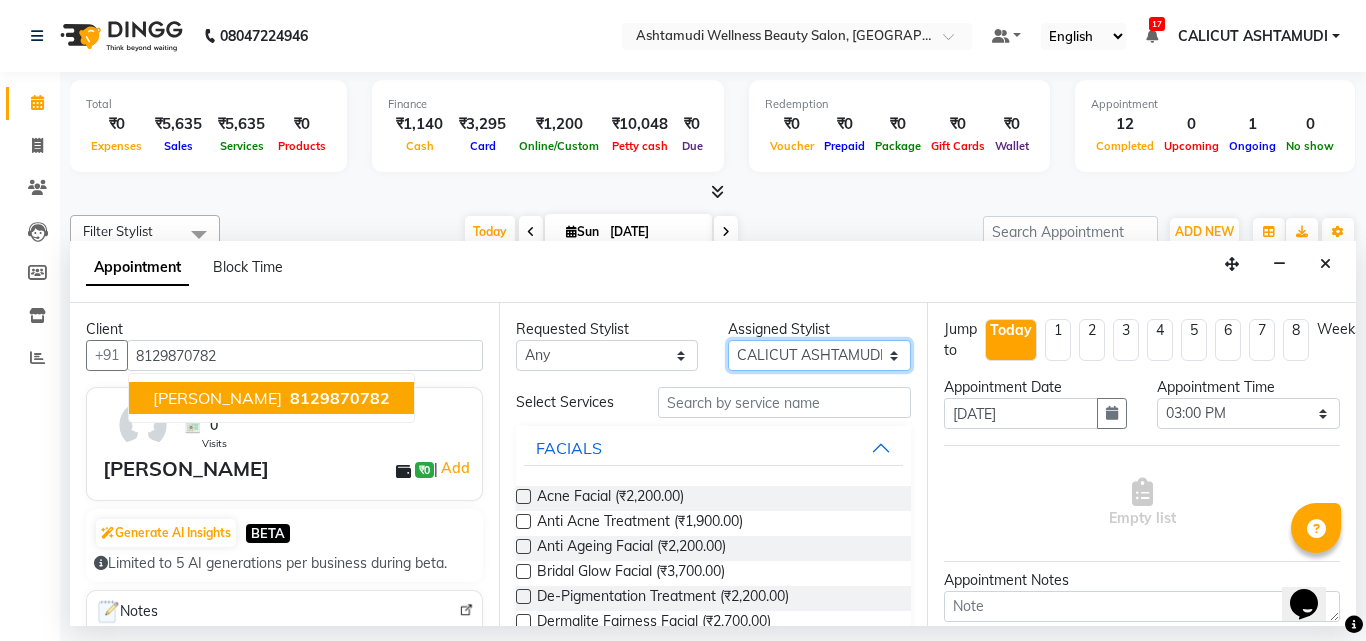 click on "Select Amala George AMBILI C ANKITHA Arya CALICUT ASHTAMUDI FRANKLY	 KRISHNA Nitesh Punam Gurung Sewan ali Sheela SUHANA  SHABU Titto" at bounding box center [819, 355] 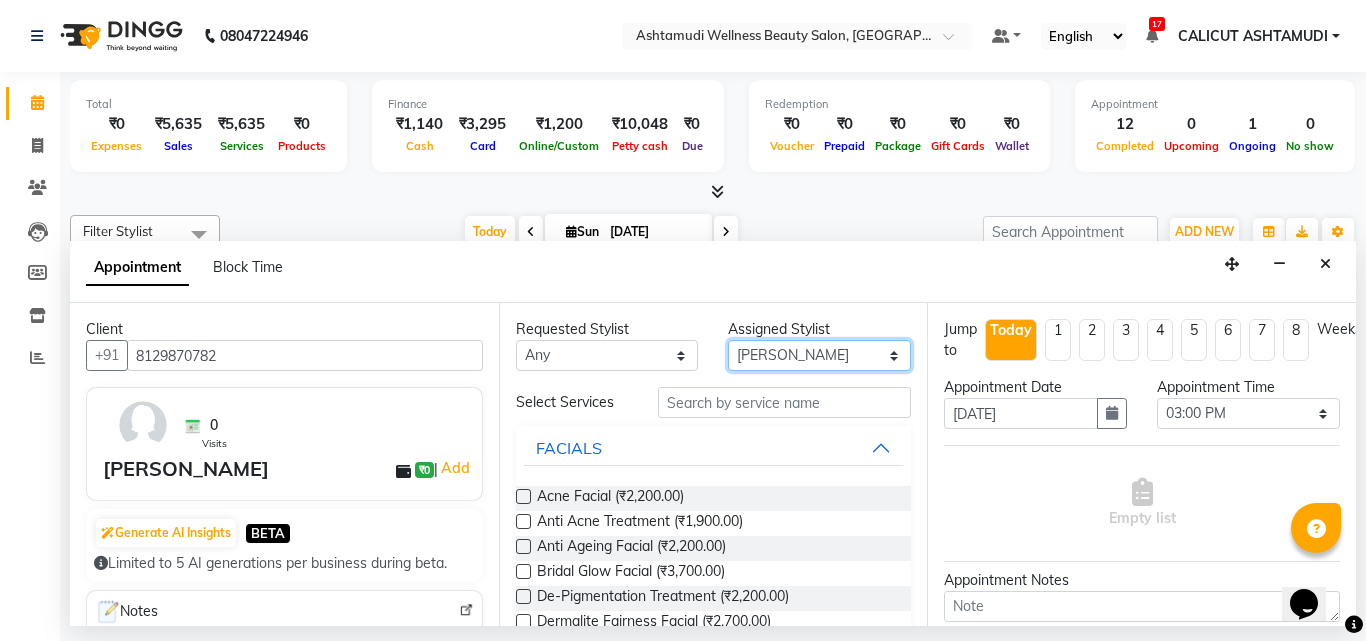 click on "Select Amala George AMBILI C ANKITHA Arya CALICUT ASHTAMUDI FRANKLY	 KRISHNA Nitesh Punam Gurung Sewan ali Sheela SUHANA  SHABU Titto" at bounding box center (819, 355) 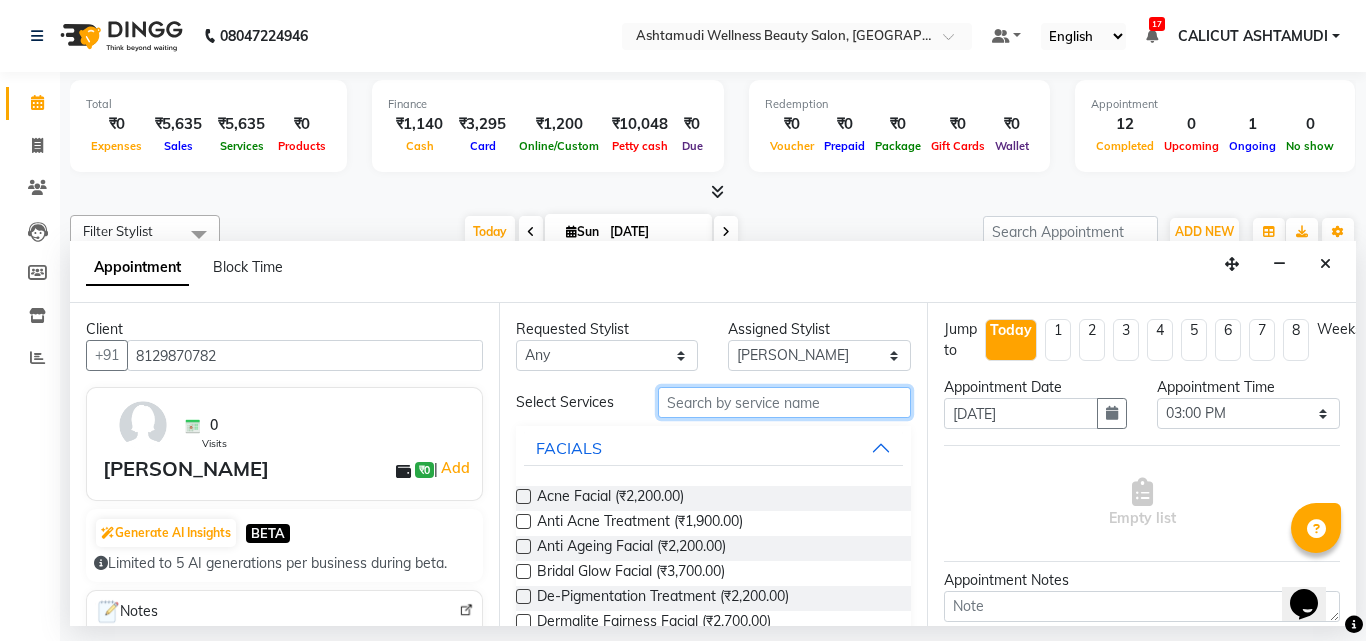 click at bounding box center (785, 402) 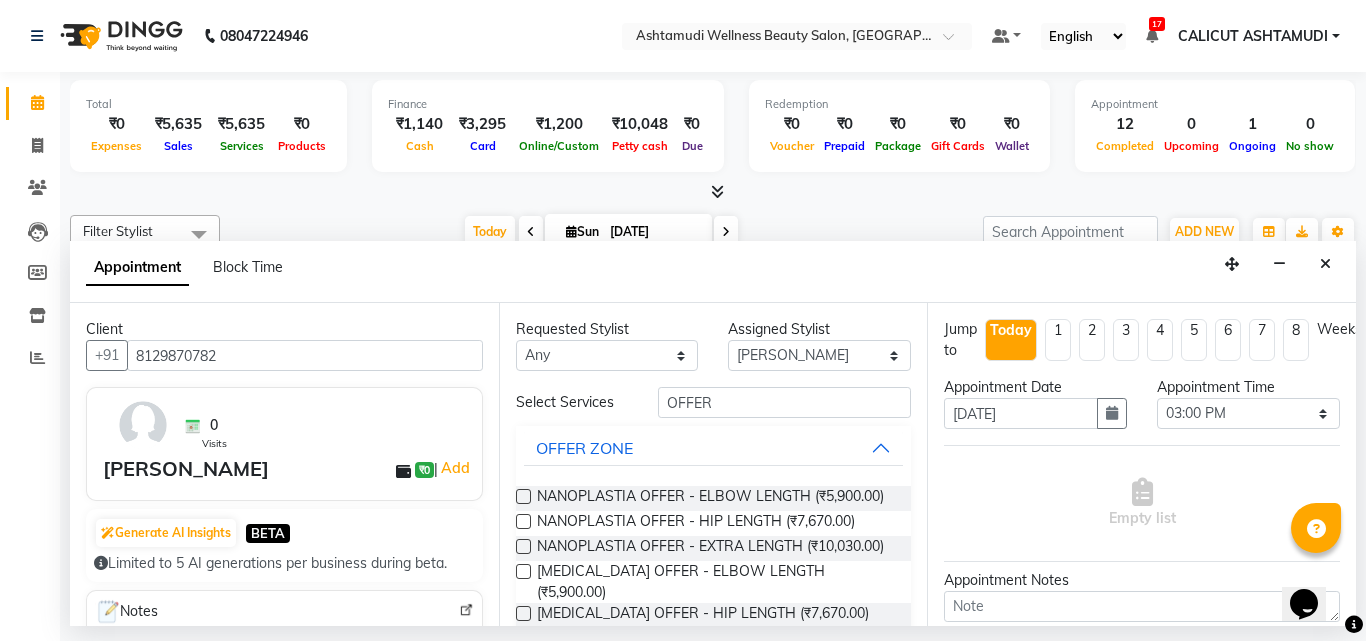 click at bounding box center [523, 496] 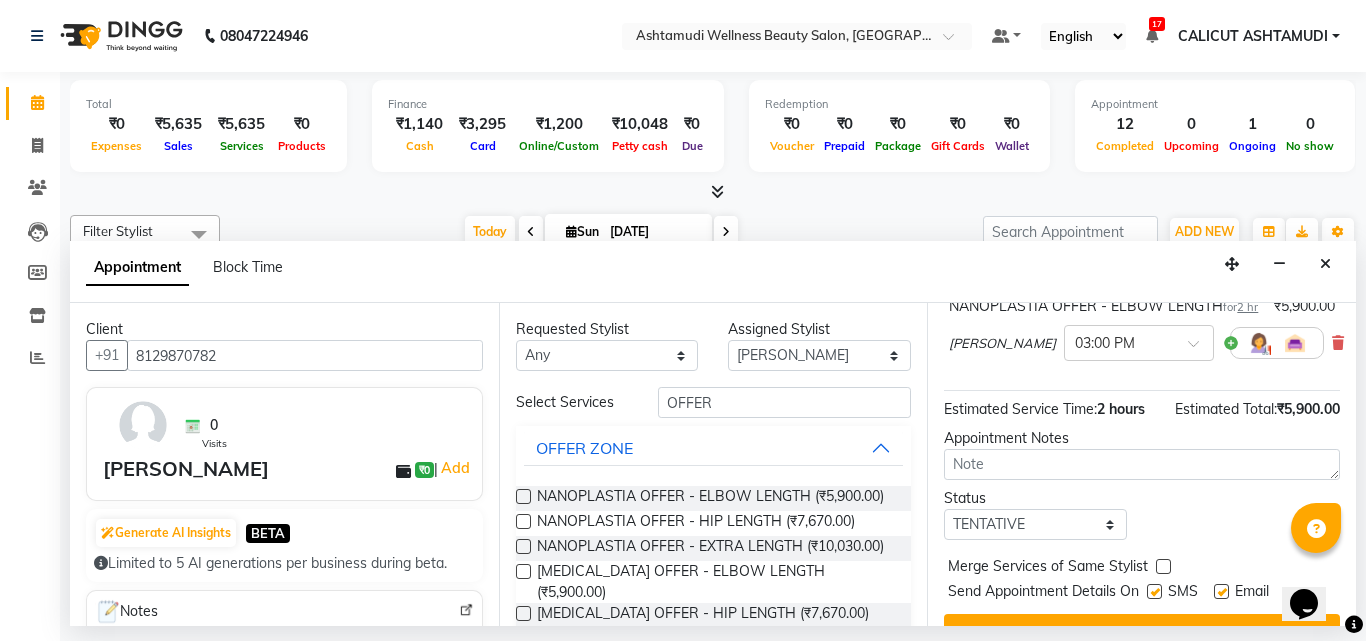 scroll, scrollTop: 260, scrollLeft: 0, axis: vertical 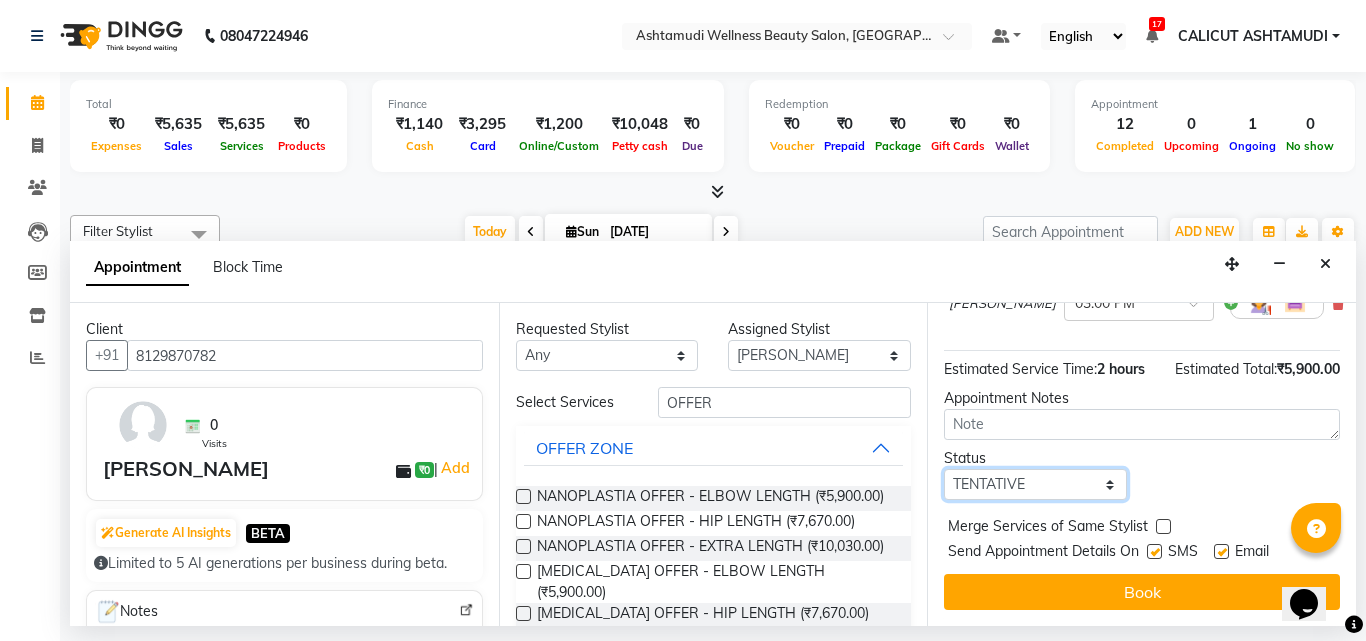 click on "Select TENTATIVE CONFIRM CHECK-IN UPCOMING" at bounding box center (1035, 484) 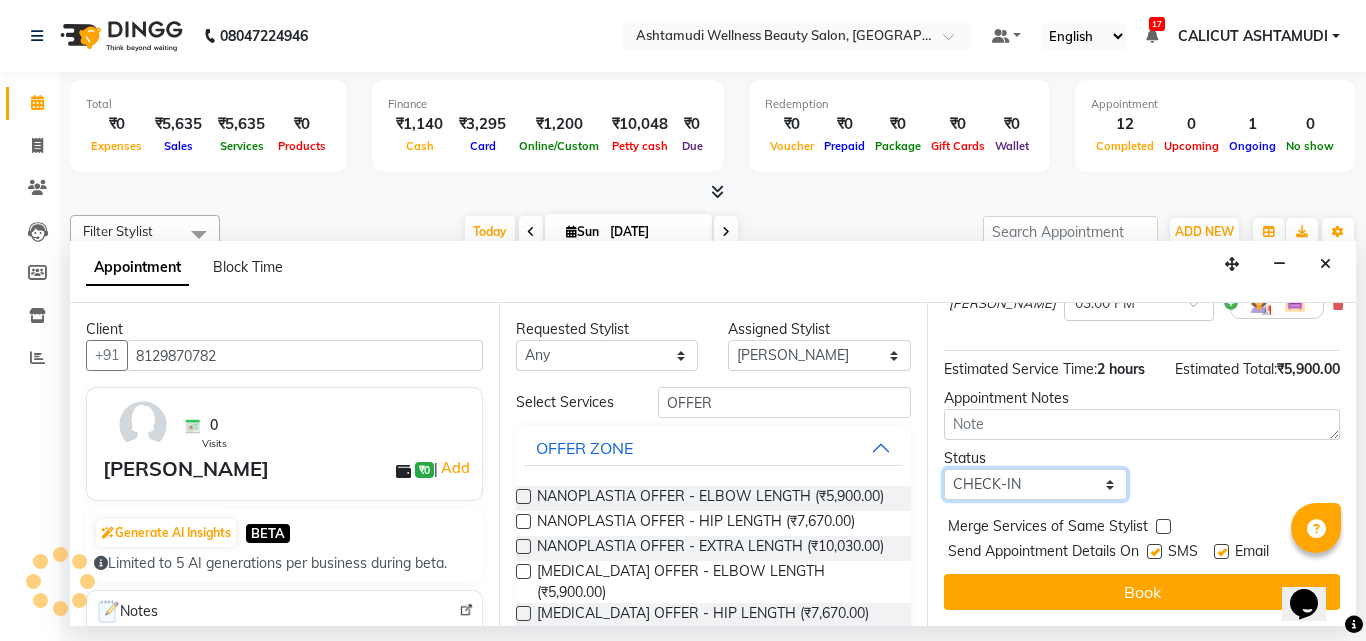 click on "Select TENTATIVE CONFIRM CHECK-IN UPCOMING" at bounding box center (1035, 484) 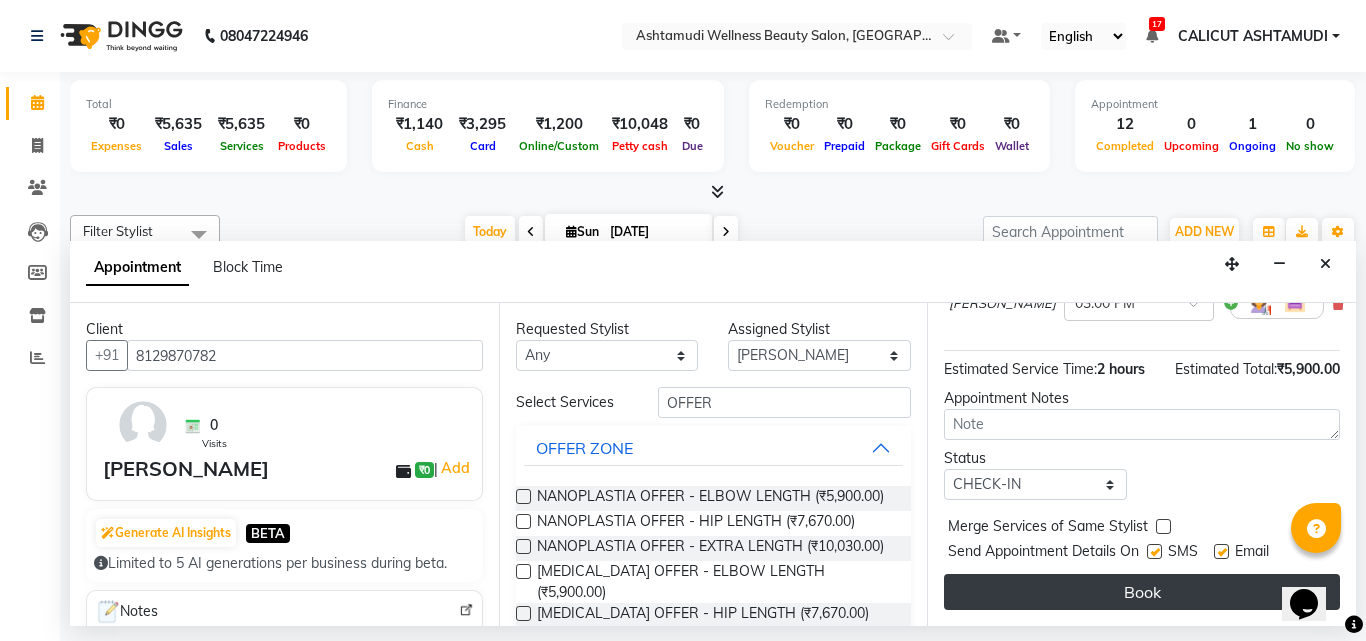 click on "Book" at bounding box center [1142, 592] 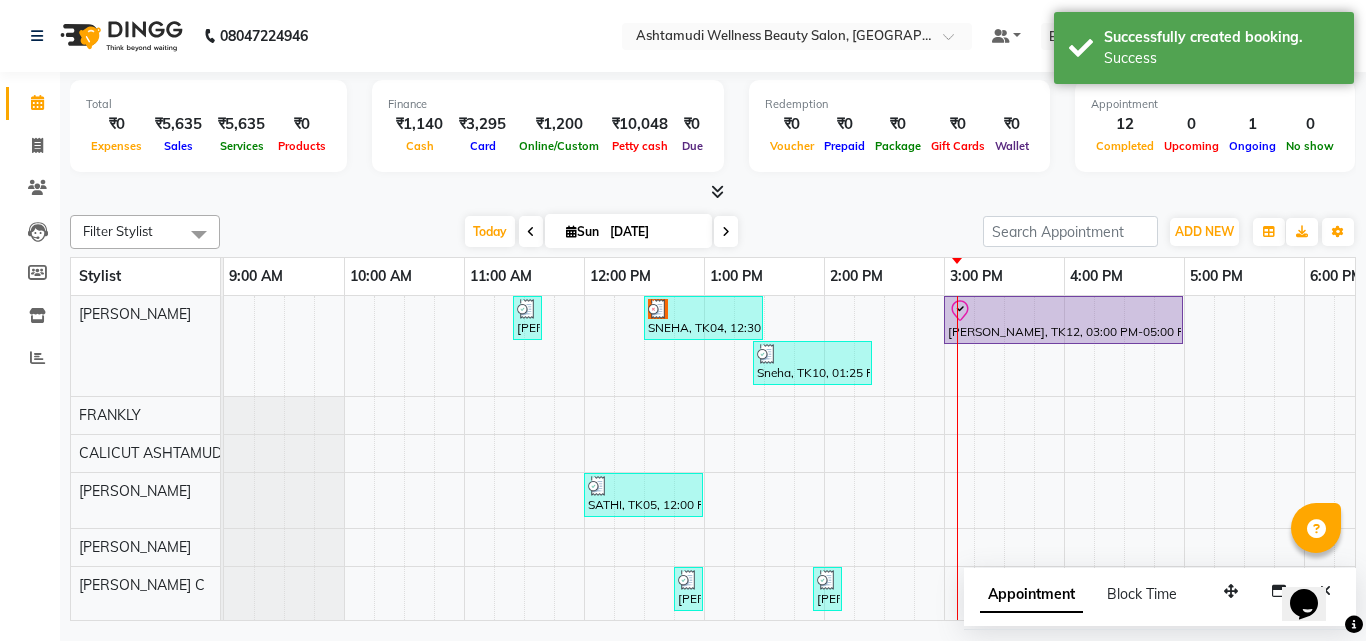 scroll, scrollTop: 391, scrollLeft: 0, axis: vertical 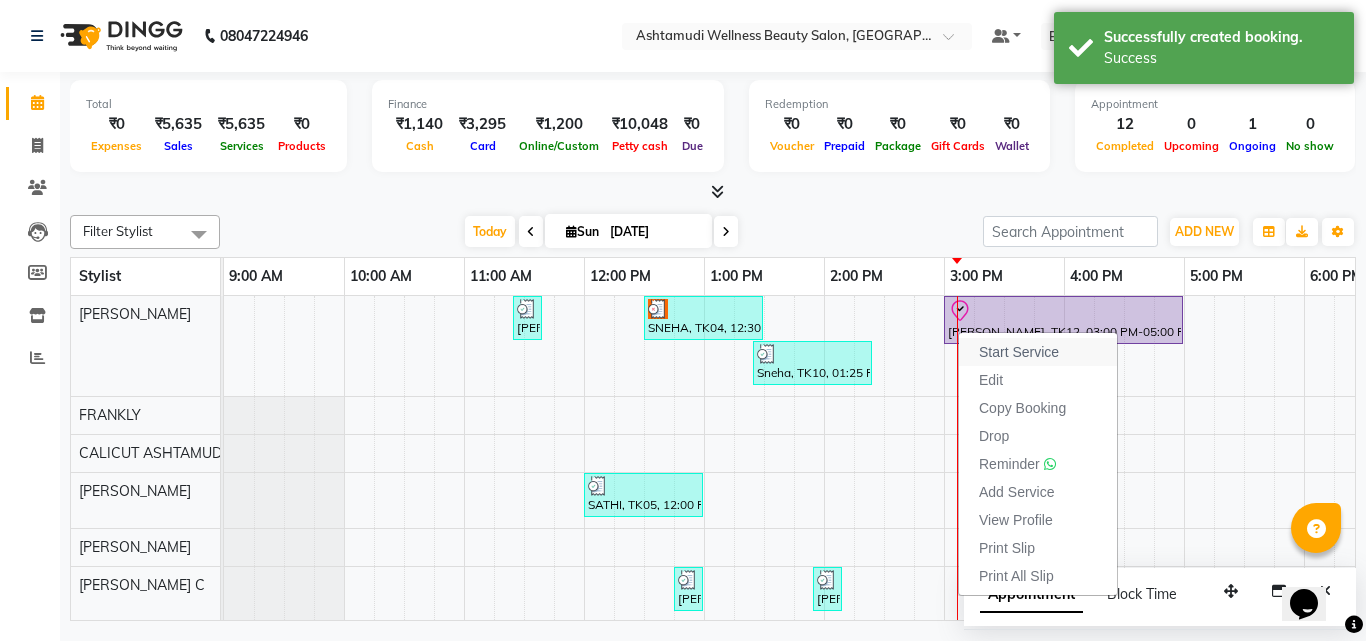 click on "Start Service" at bounding box center [1038, 352] 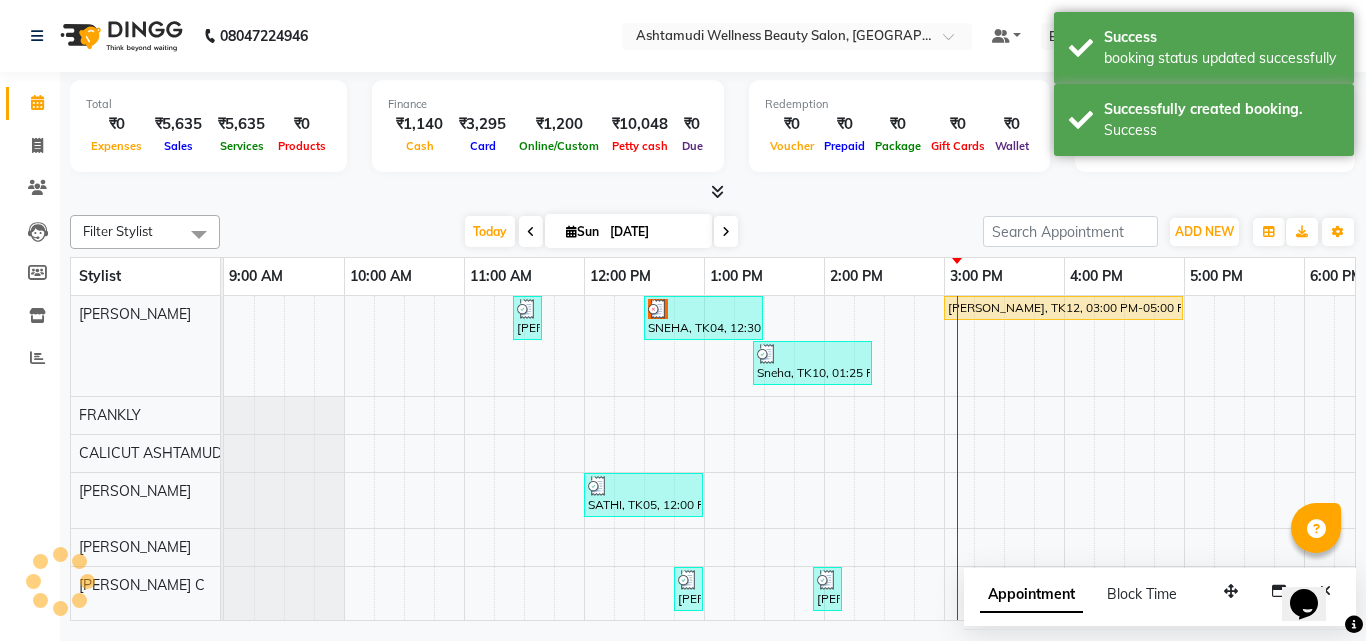scroll, scrollTop: 211, scrollLeft: 0, axis: vertical 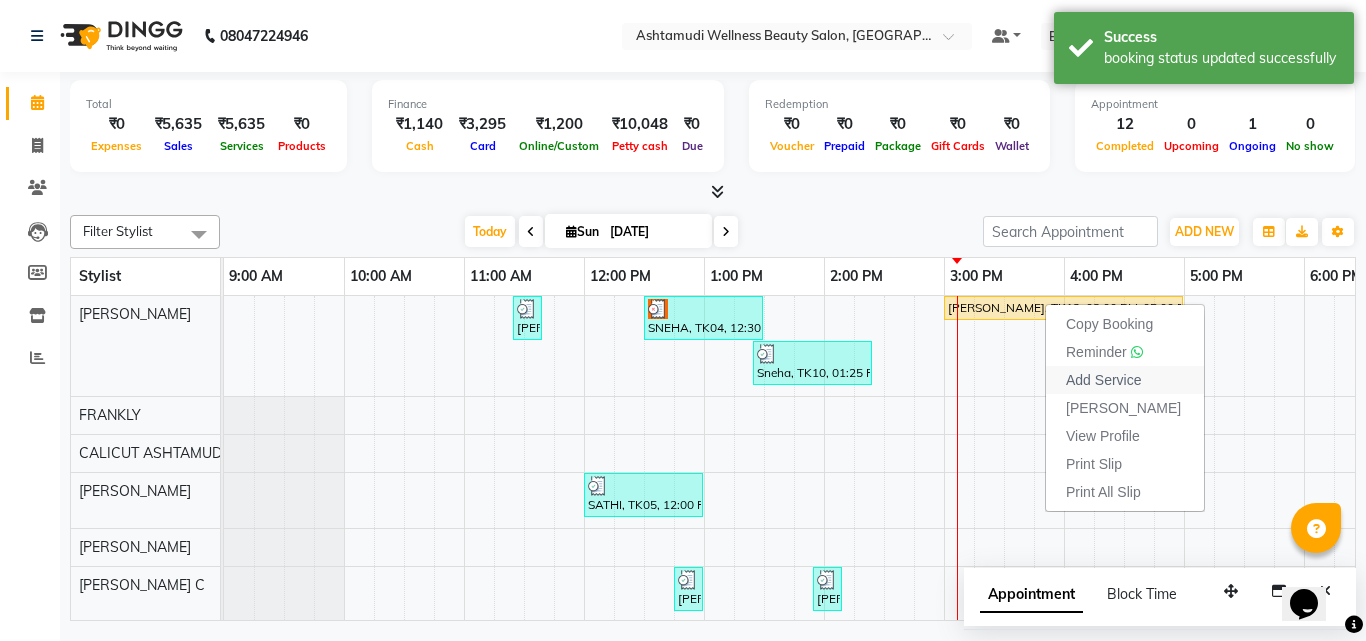 click on "Add Service" at bounding box center (1103, 380) 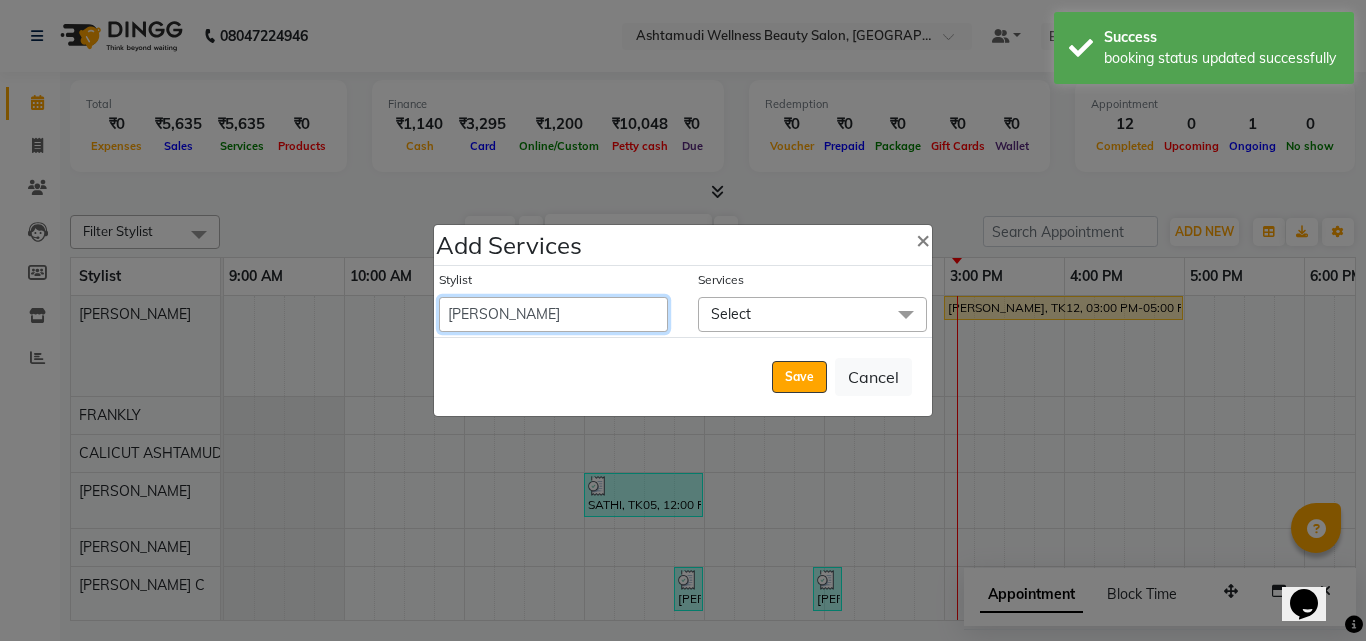 click on "Amala George   AMBILI C   ANKITHA   Arya   CALICUT ASHTAMUDI   FRANKLY	   GRACY   KRISHNA   Nitesh   Punam Gurung   Sewan ali   Sheela   SUHANA  SHABU   Titto" at bounding box center (553, 314) 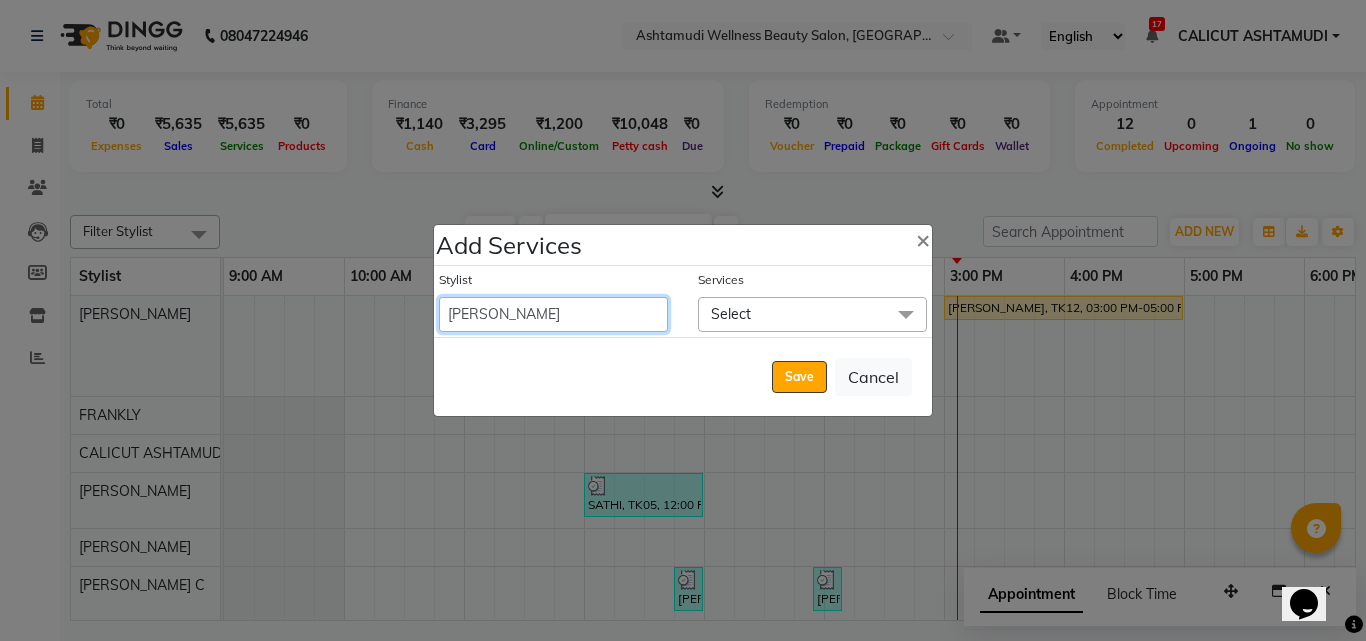 click on "Amala George   AMBILI C   ANKITHA   Arya   CALICUT ASHTAMUDI   FRANKLY	   GRACY   KRISHNA   Nitesh   Punam Gurung   Sewan ali   Sheela   SUHANA  SHABU   Titto" at bounding box center [553, 314] 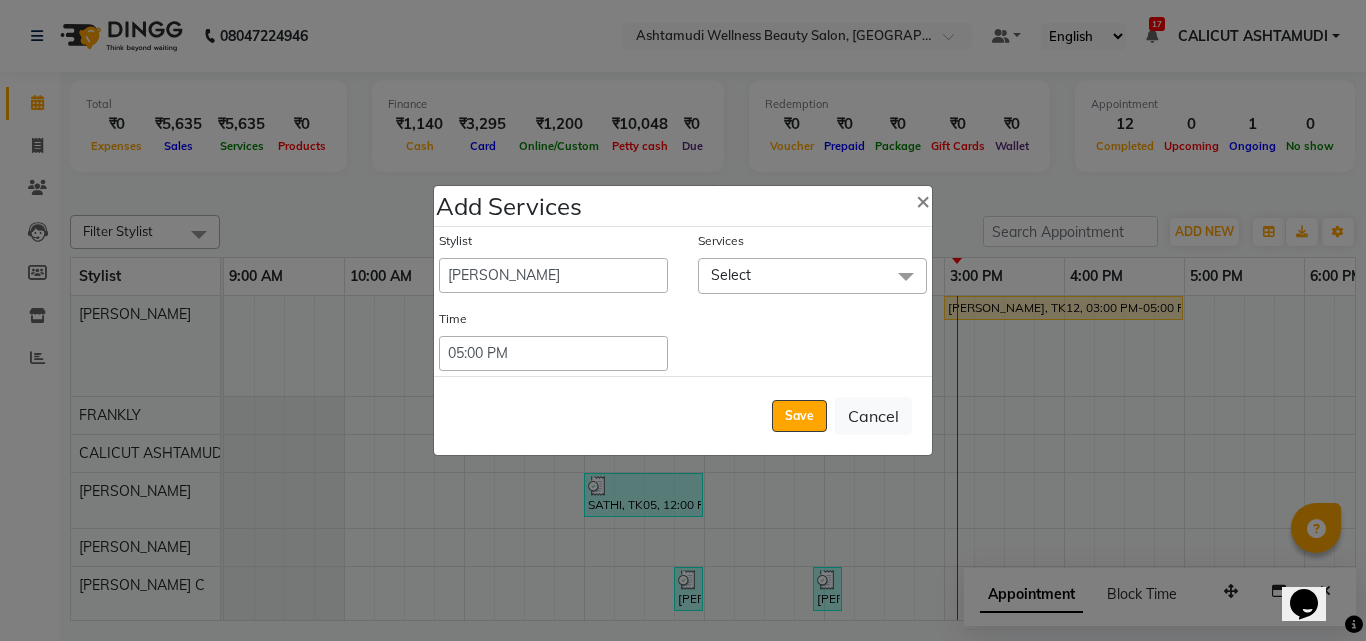 click on "Select" 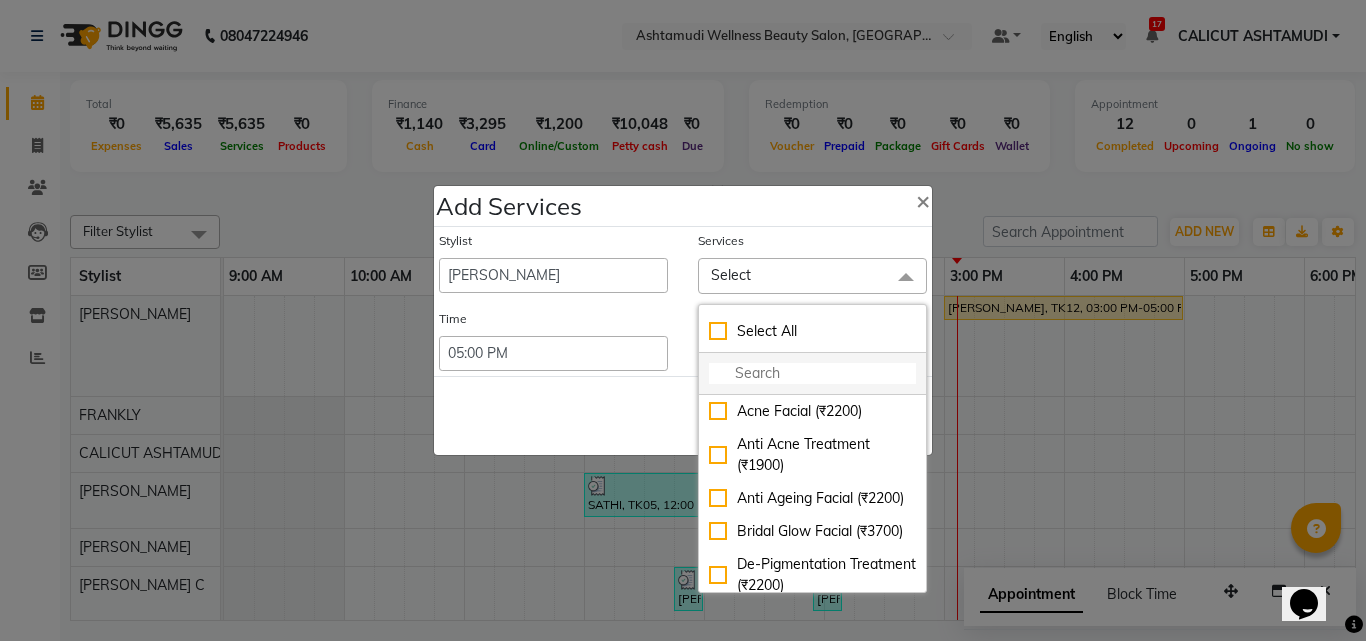 click 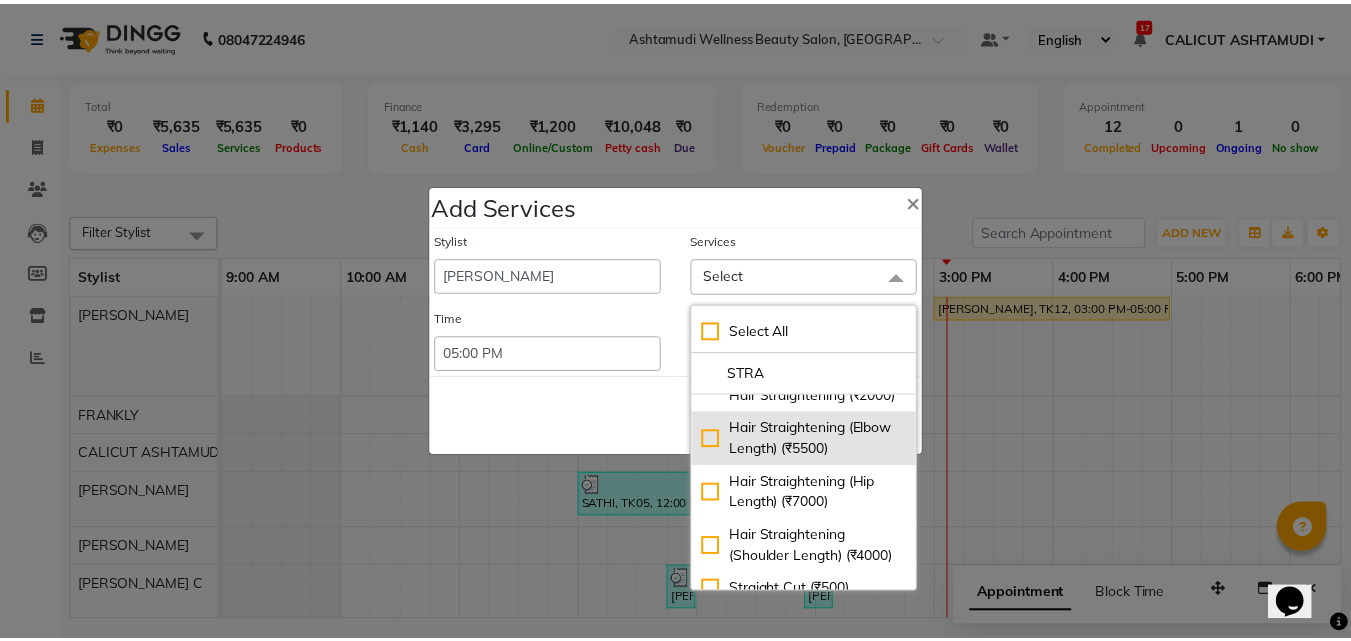 scroll, scrollTop: 52, scrollLeft: 0, axis: vertical 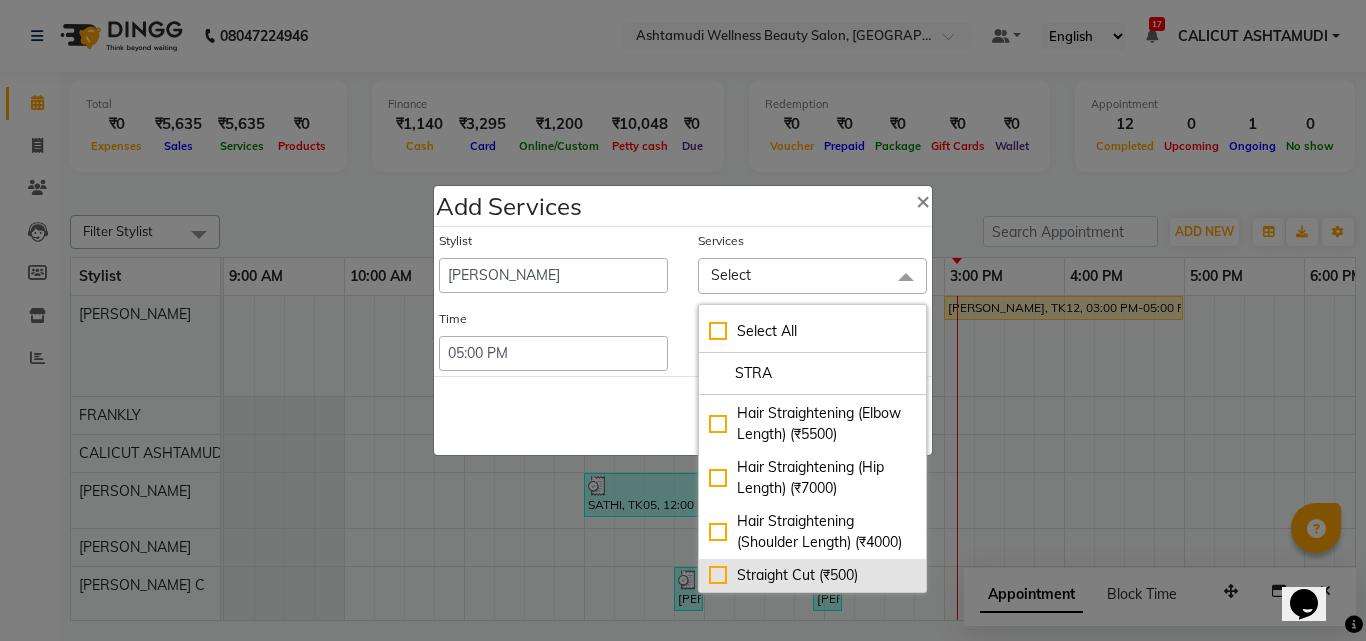 click on "Straight Cut (₹500)" 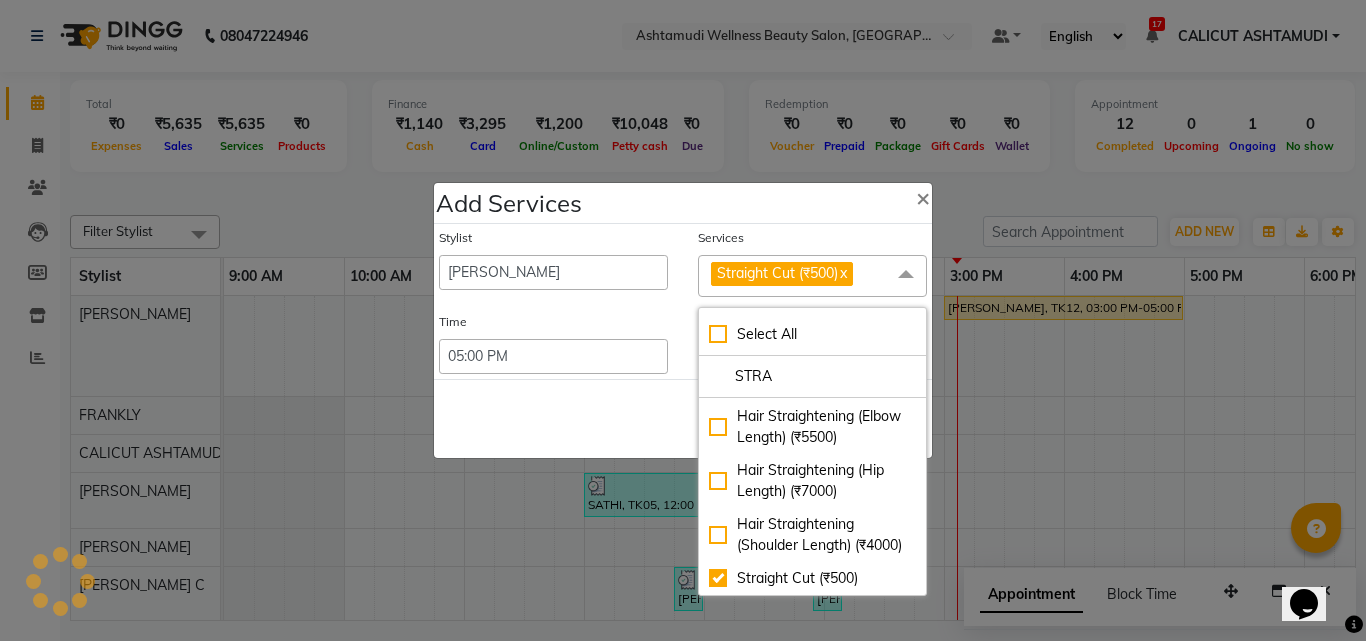 click on "Save   Cancel" 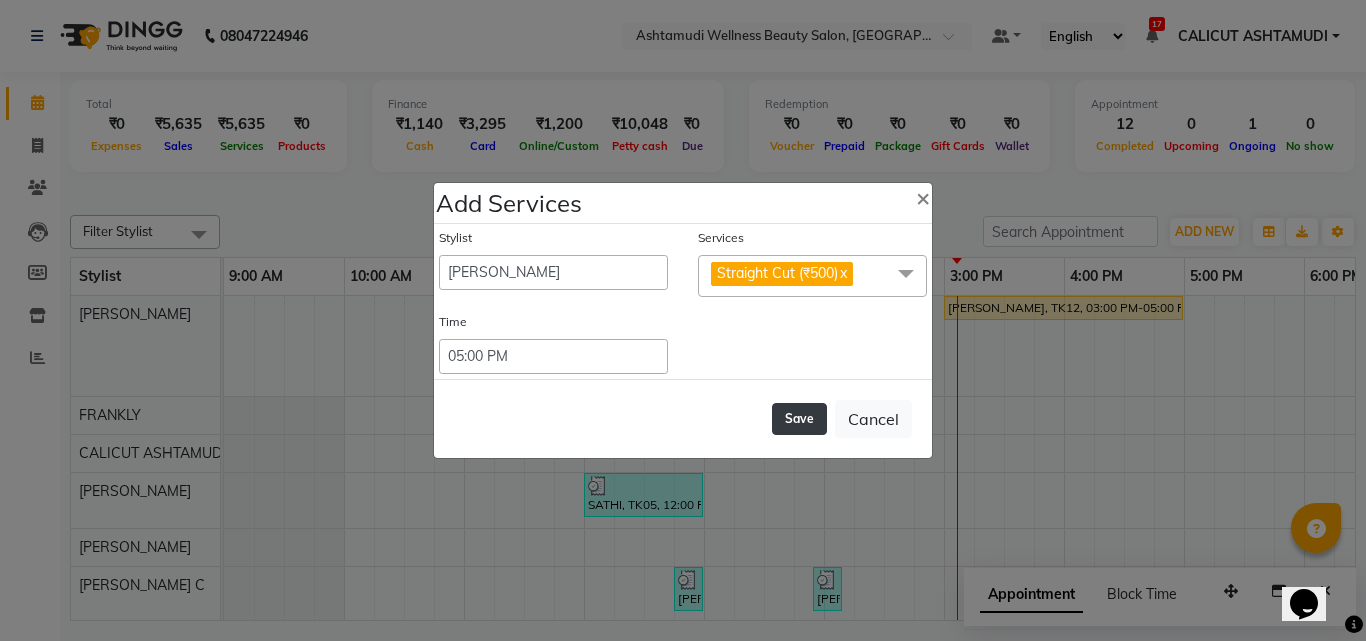 click on "Save" 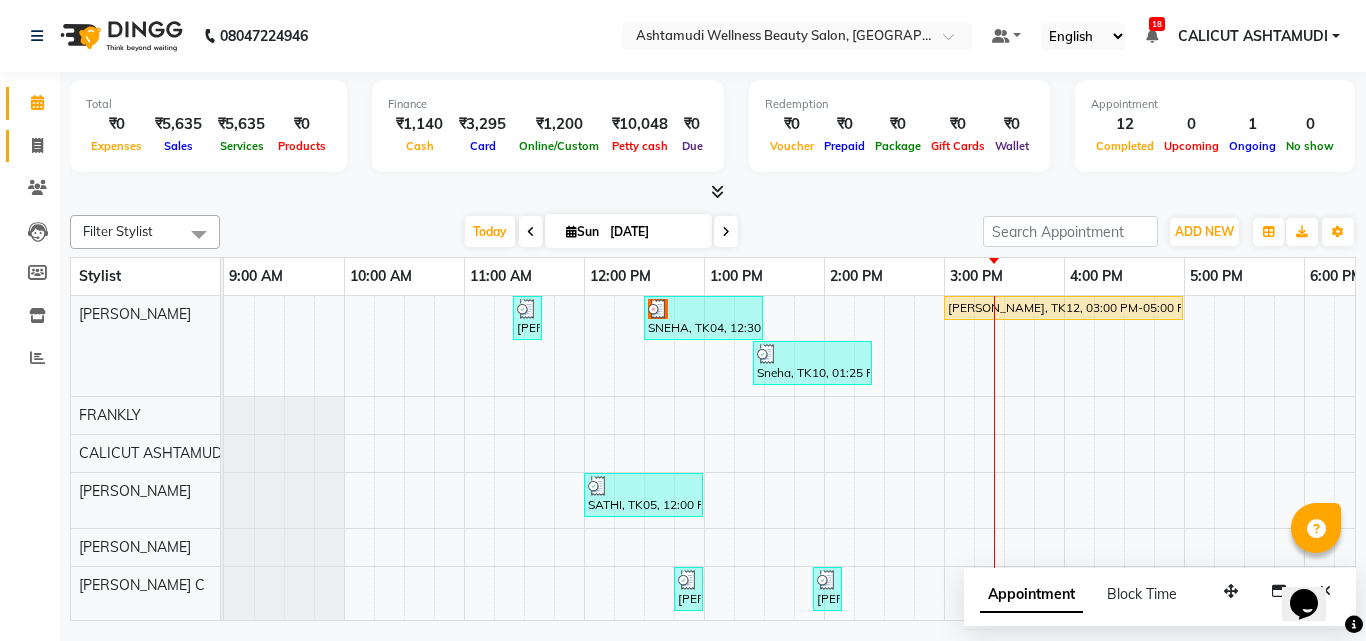 click on "Invoice" 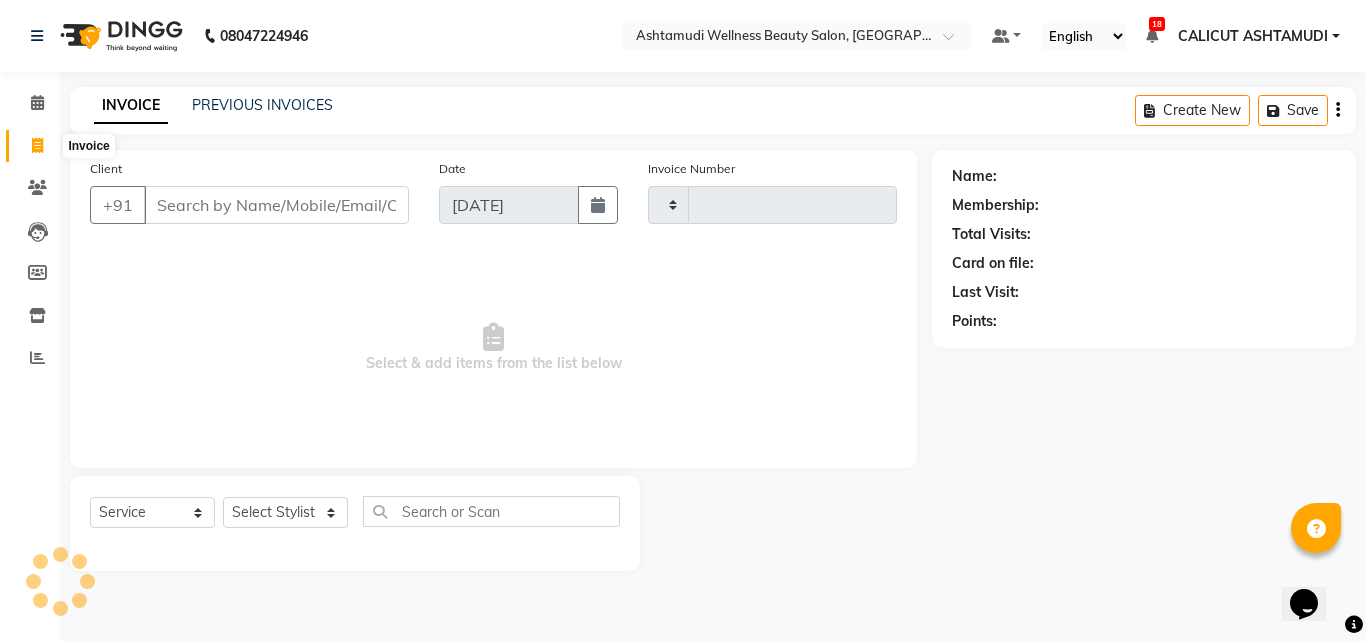 click 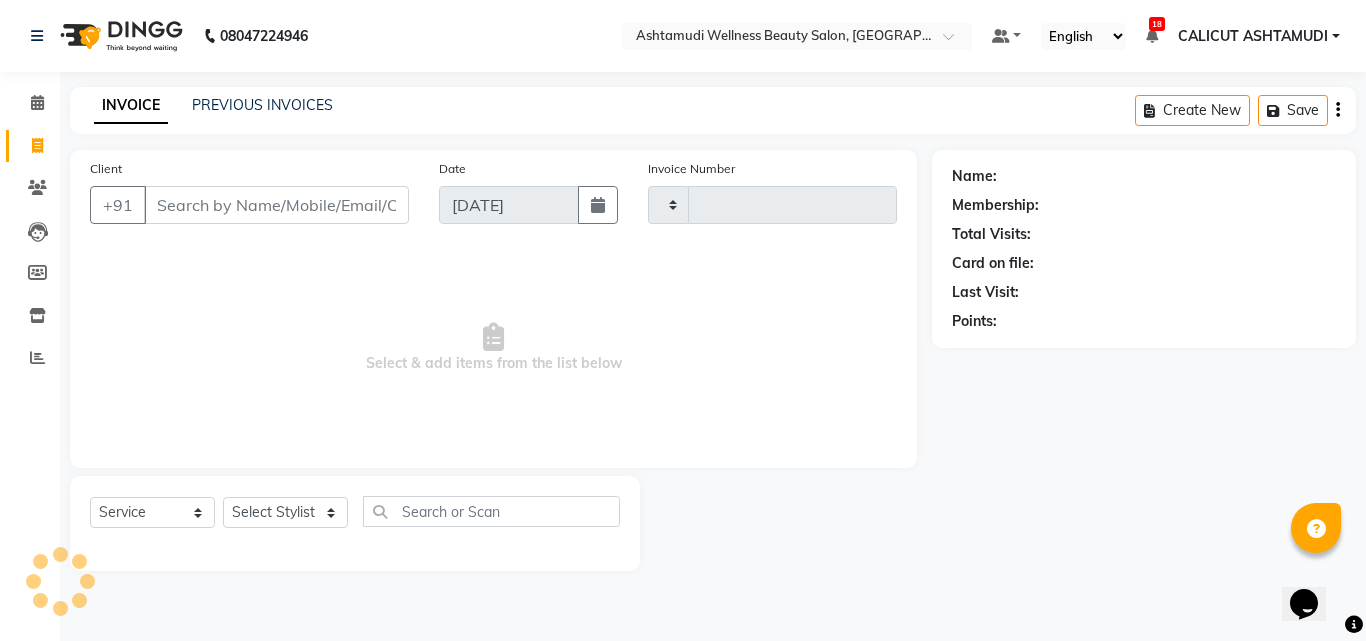 click on "Client" at bounding box center (276, 205) 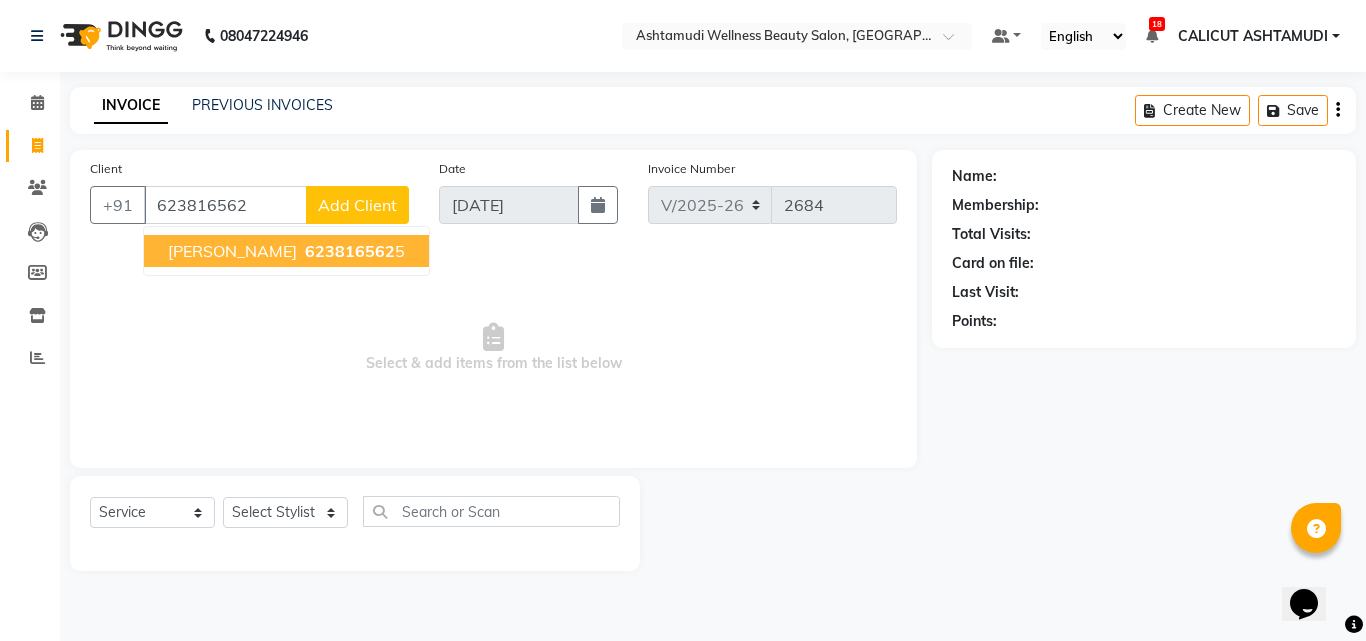 click on "SREELAKSHMI" at bounding box center (232, 251) 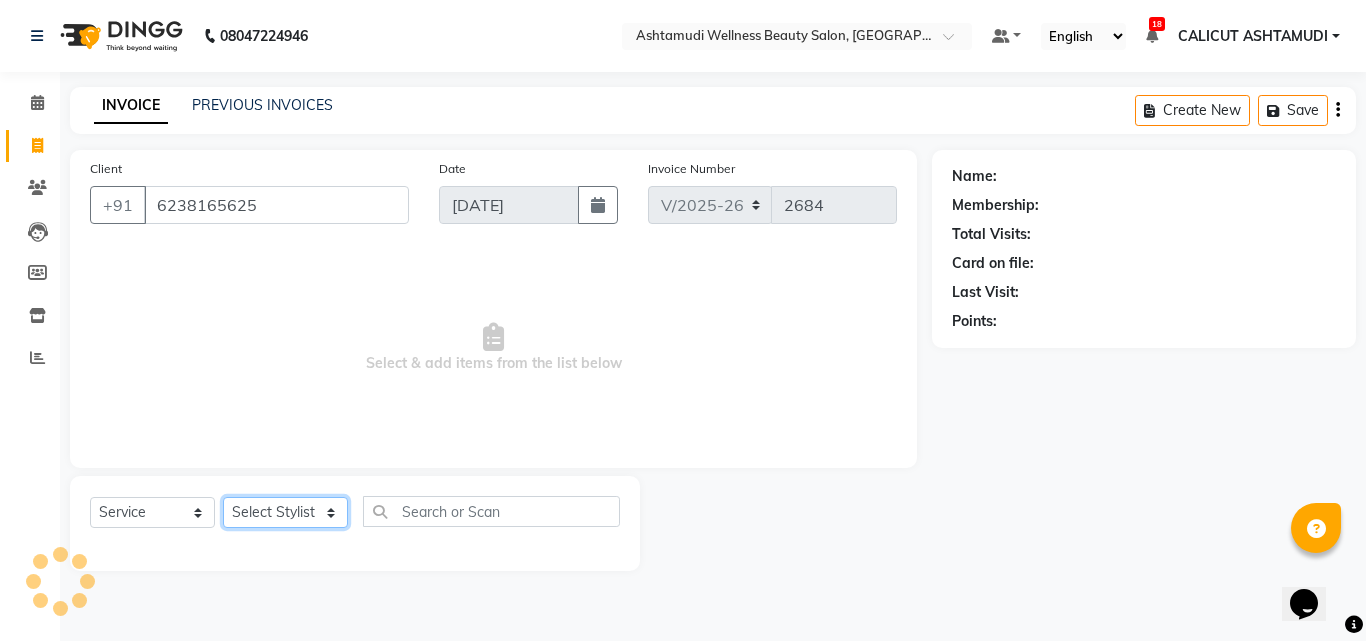 click on "Select Stylist Amala George AMBILI C ANKITHA Arya CALICUT ASHTAMUDI FRANKLY	 GRACY KRISHNA Nitesh Punam Gurung Sewan ali Sheela SUHANA  SHABU Titto" 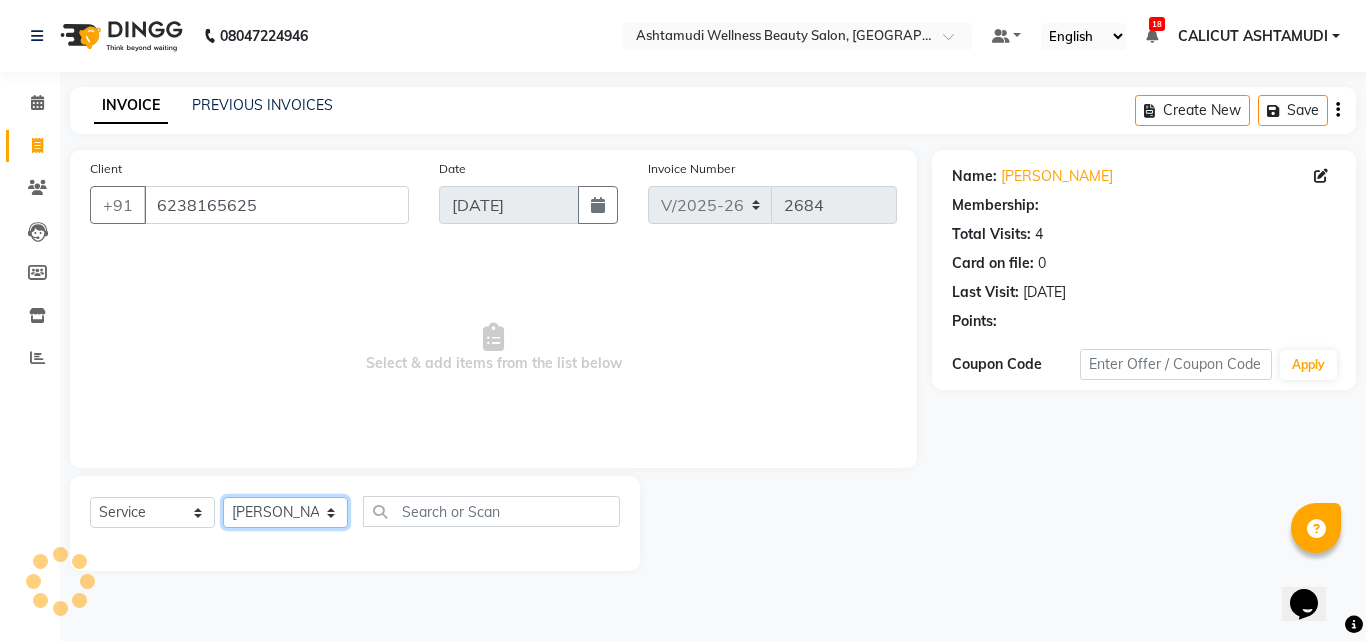 click on "Select Stylist Amala George AMBILI C ANKITHA Arya CALICUT ASHTAMUDI FRANKLY	 GRACY KRISHNA Nitesh Punam Gurung Sewan ali Sheela SUHANA  SHABU Titto" 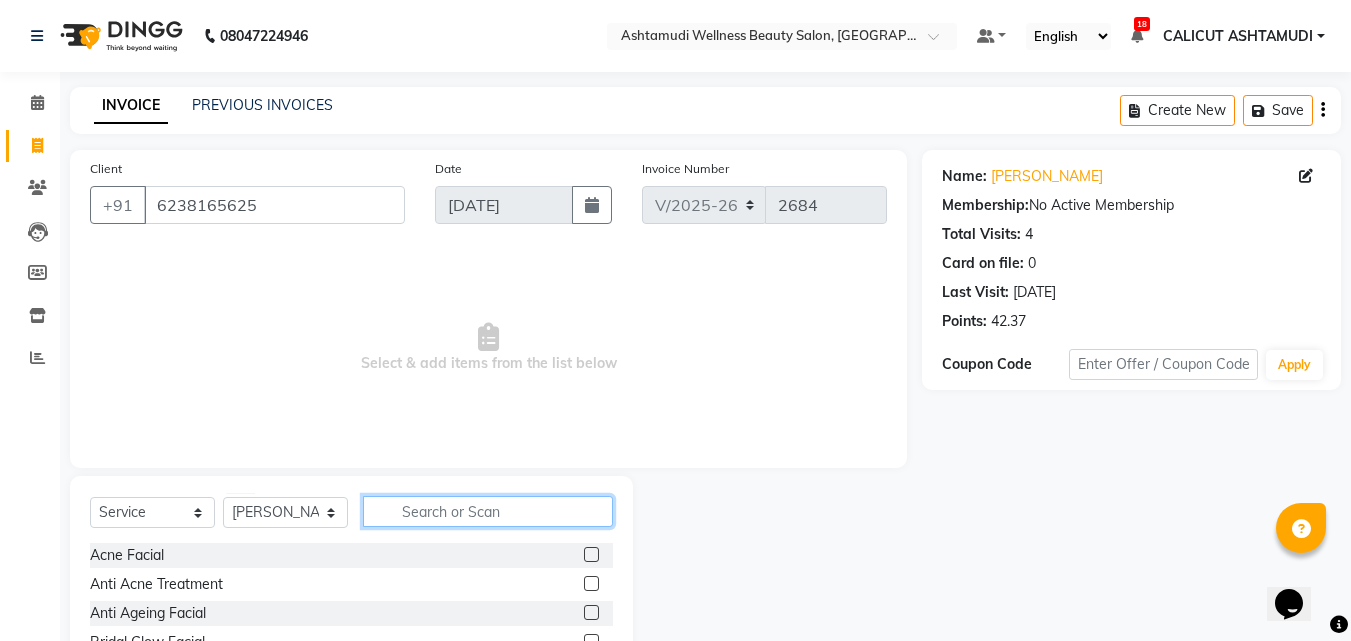 click 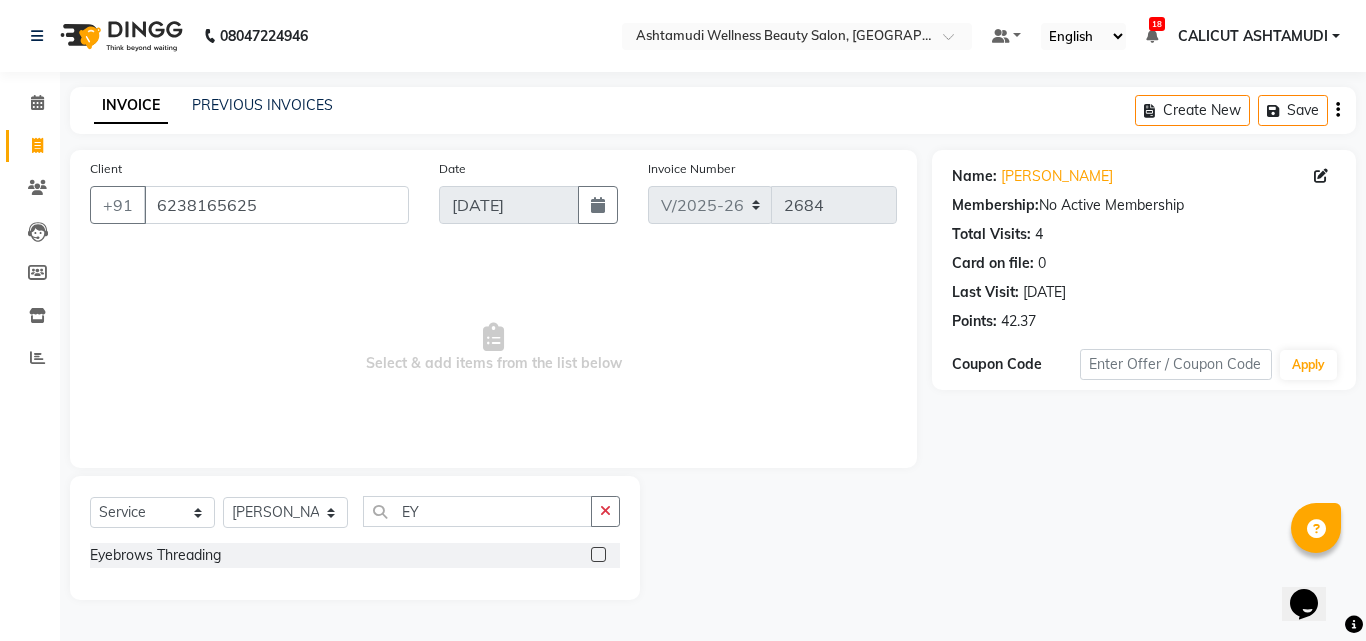 click 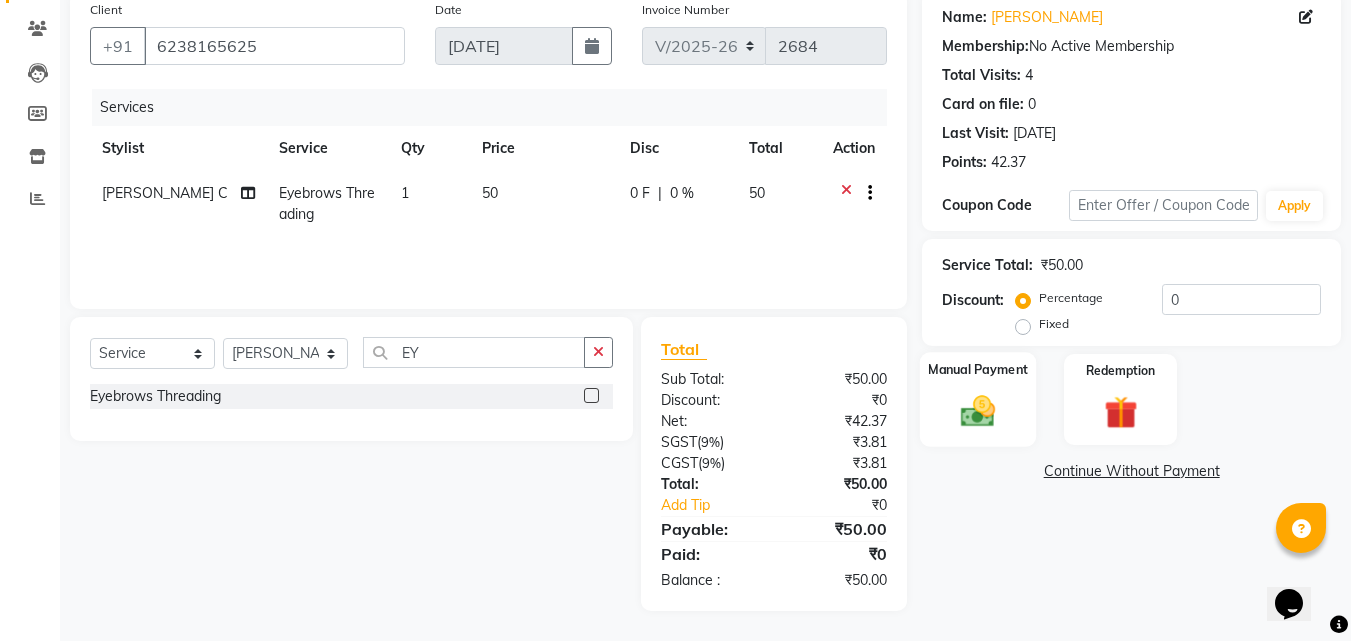 click 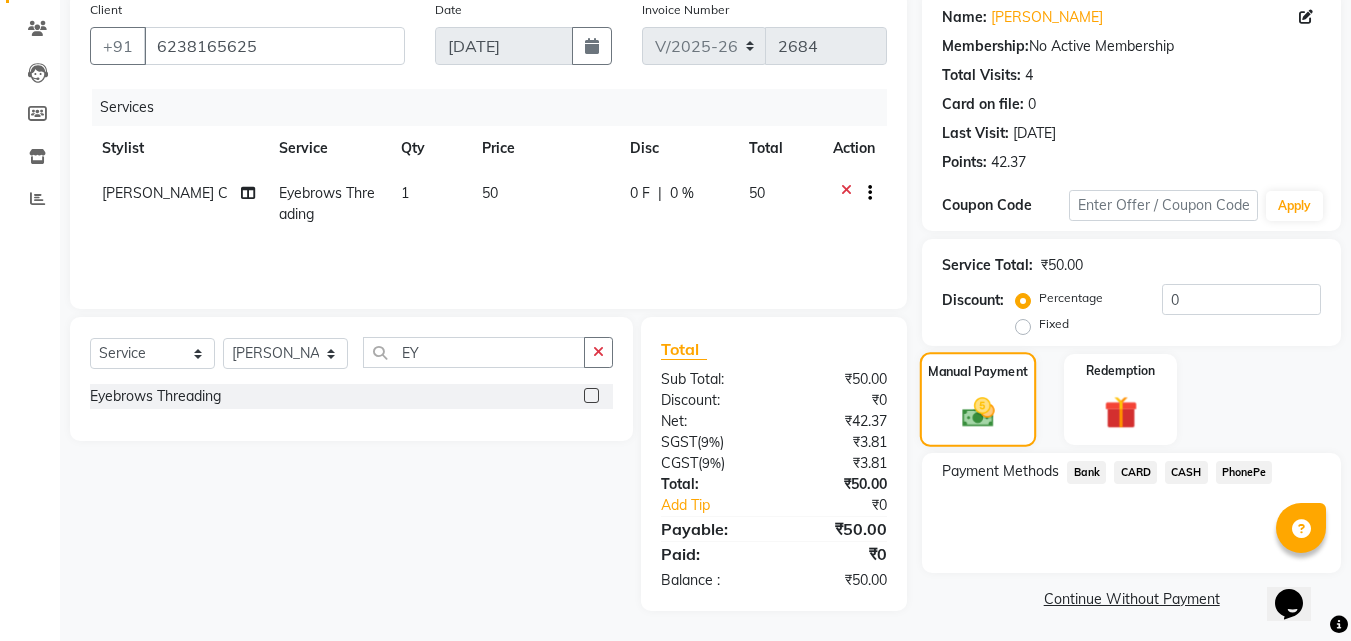 scroll, scrollTop: 162, scrollLeft: 0, axis: vertical 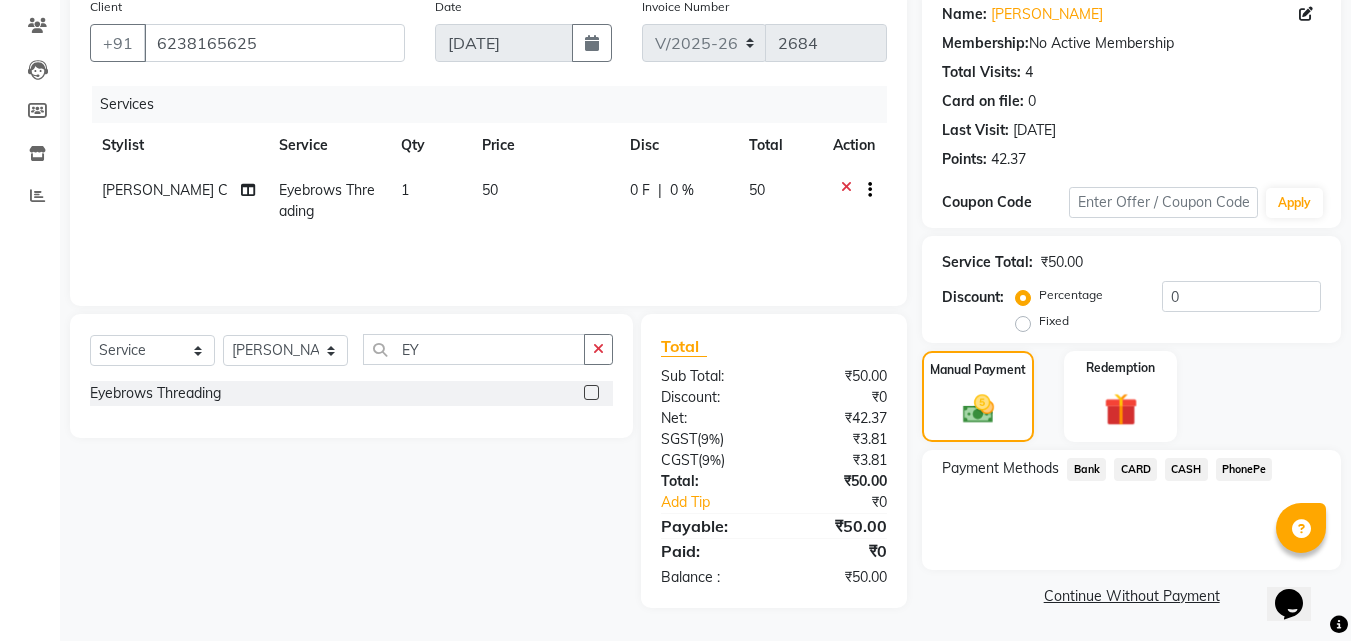 click on "CASH" 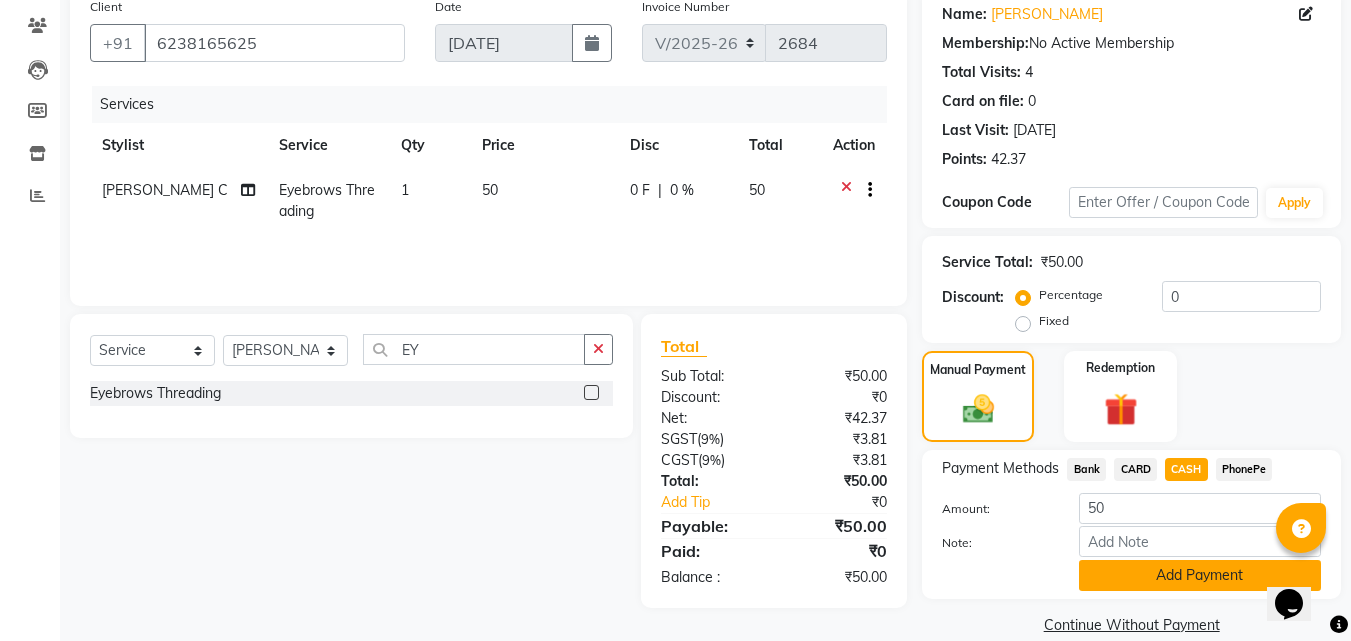 click on "Add Payment" 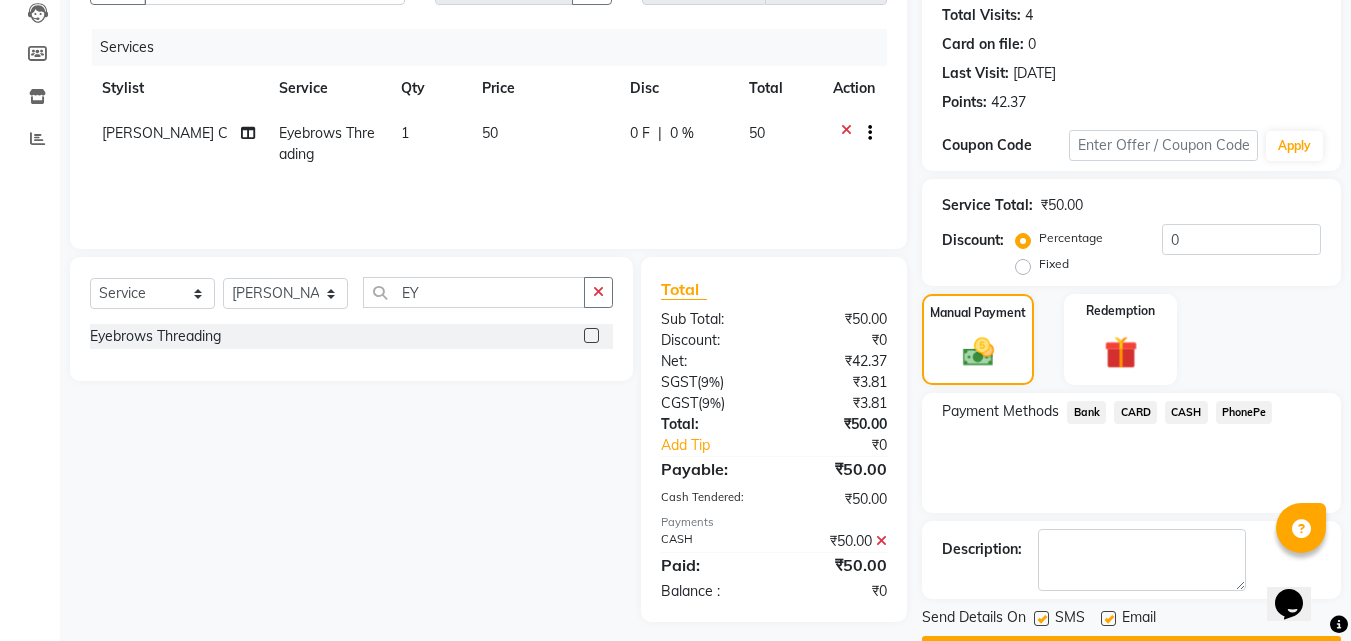 scroll, scrollTop: 275, scrollLeft: 0, axis: vertical 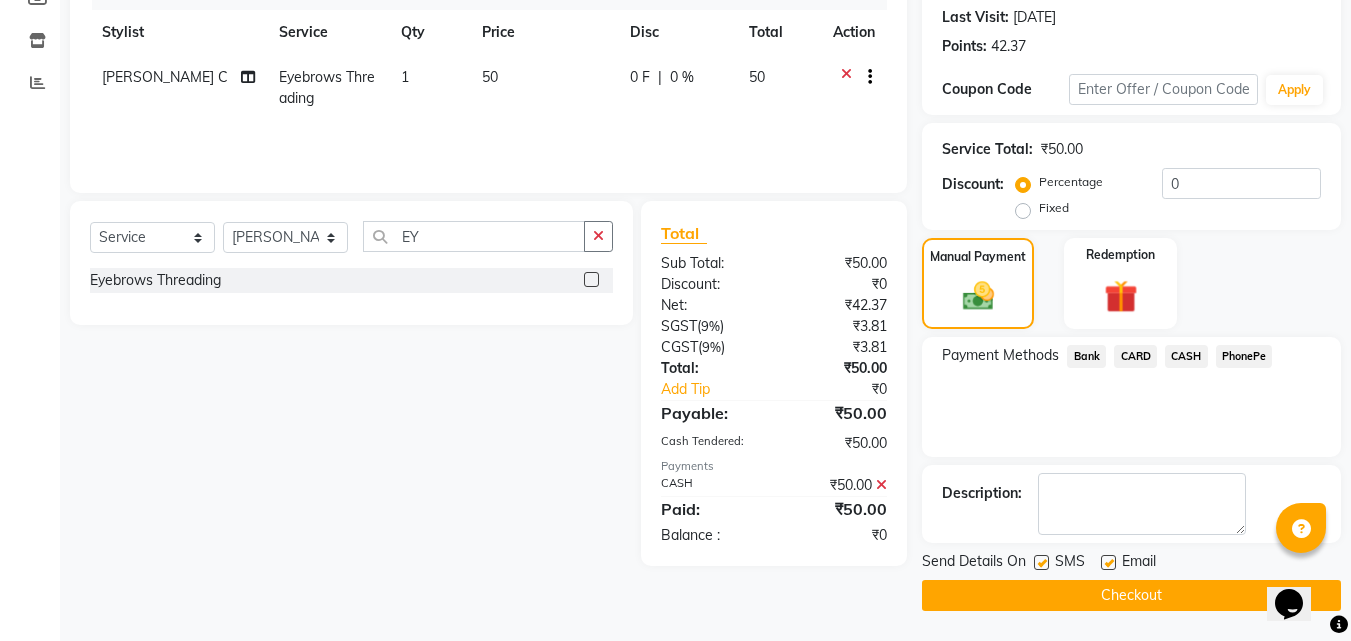 click on "Send Details On SMS Email  Checkout" 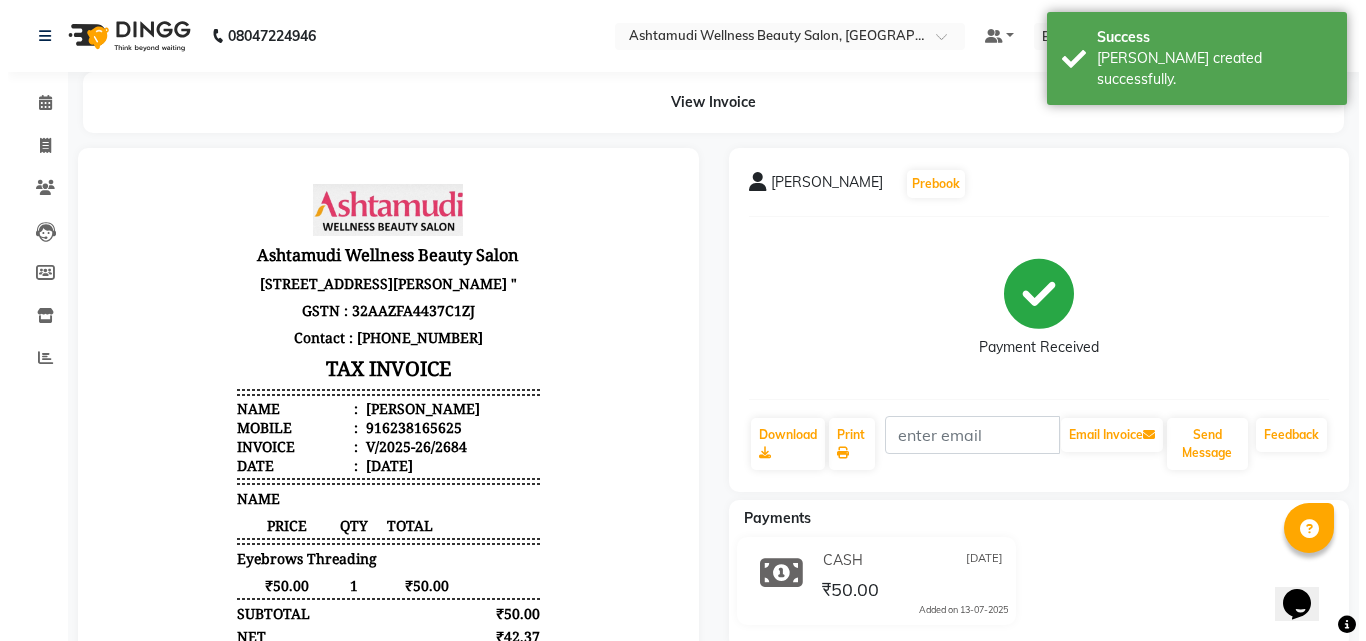 scroll, scrollTop: 0, scrollLeft: 0, axis: both 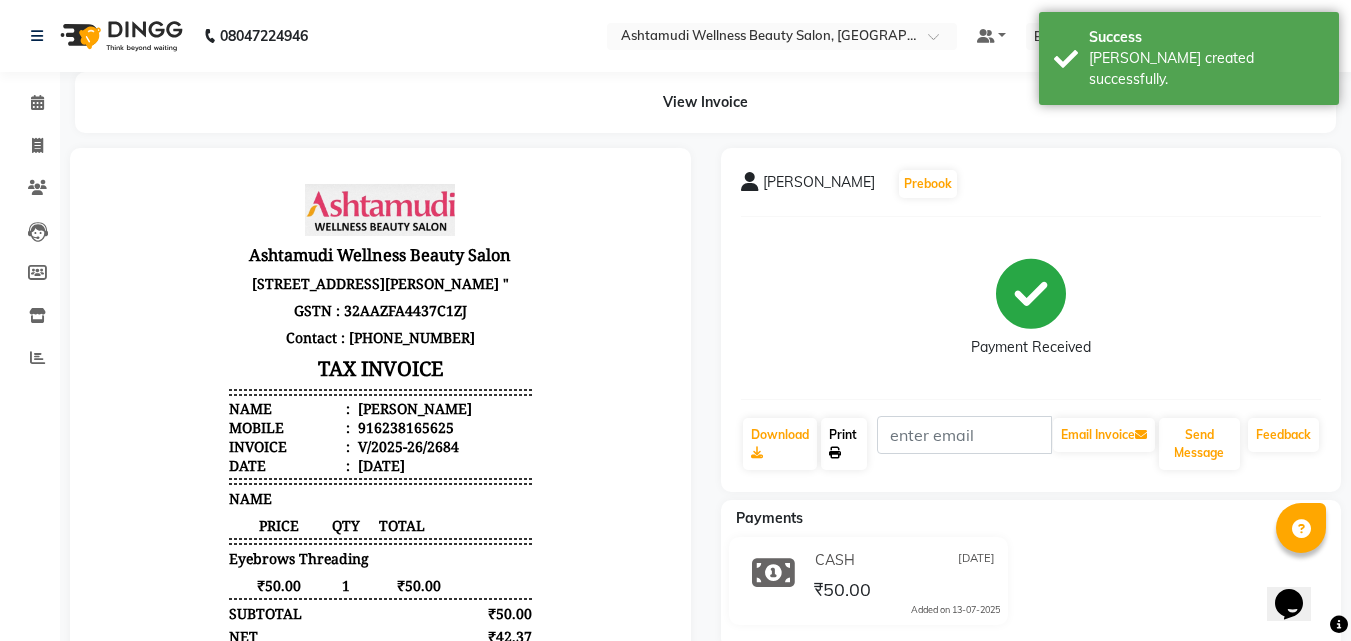 click on "Print" 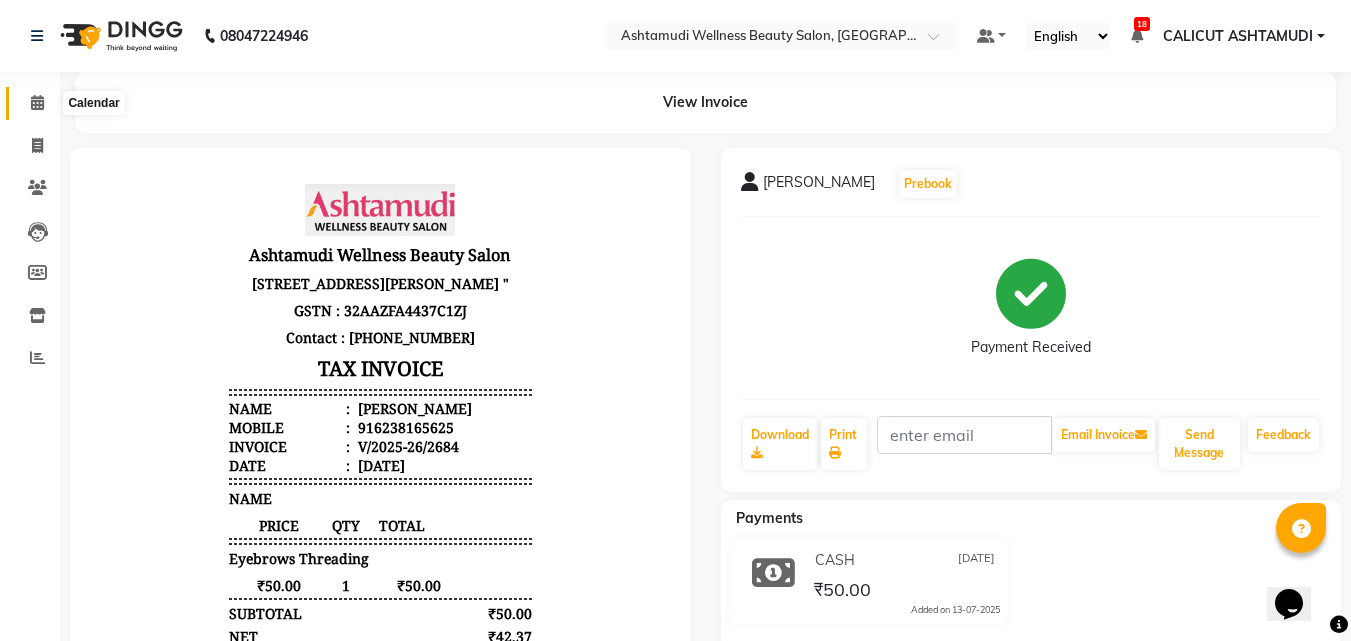 click 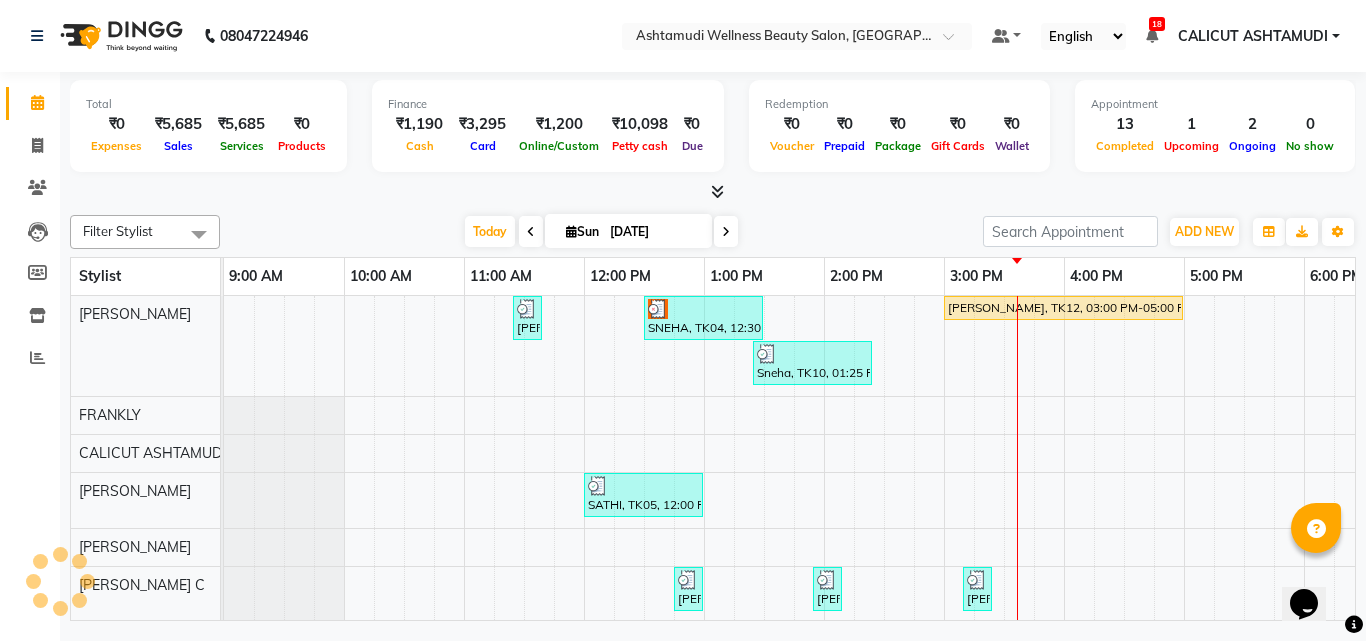 scroll, scrollTop: 0, scrollLeft: 0, axis: both 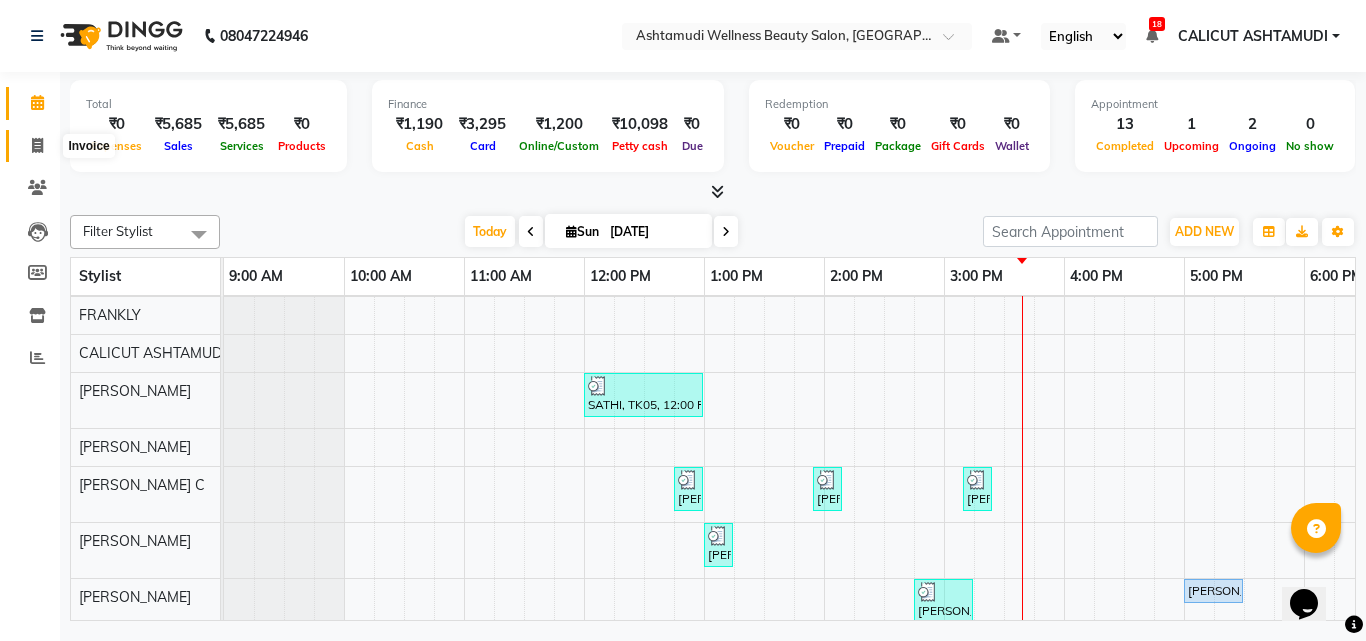 click 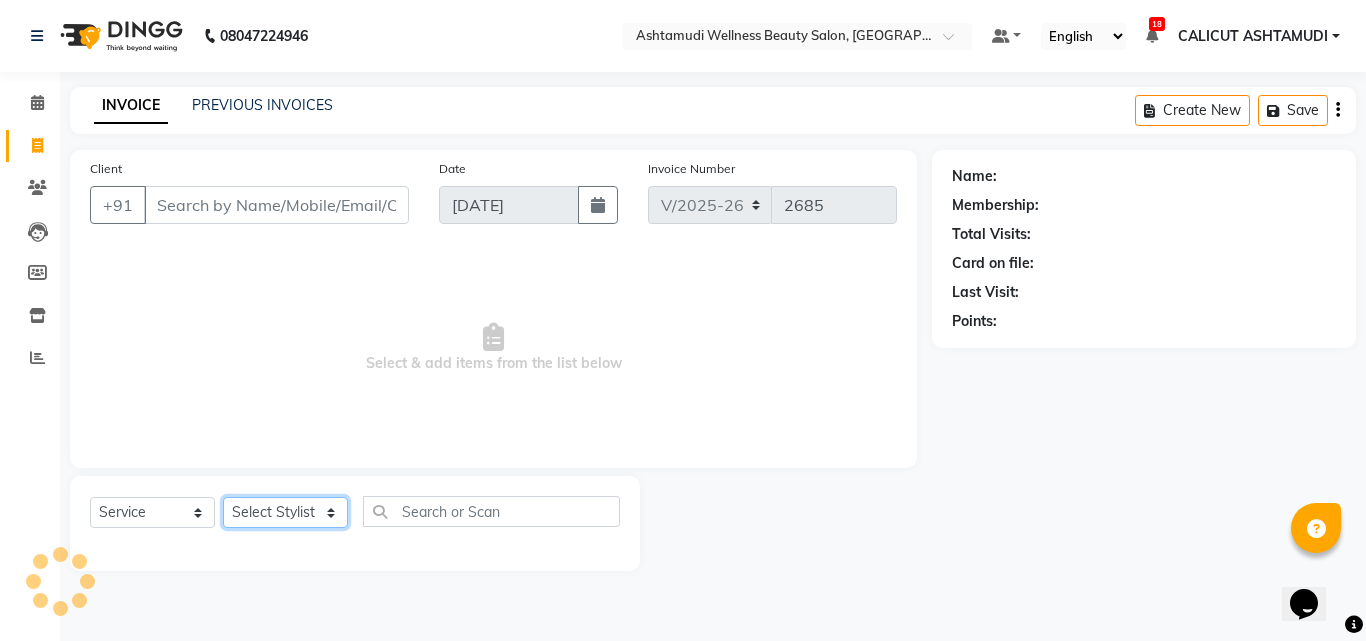 click on "Select Stylist Amala George AMBILI C ANKITHA Arya CALICUT ASHTAMUDI FRANKLY	 GRACY KRISHNA Nitesh Punam Gurung Sewan ali Sheela SUHANA  SHABU Titto" 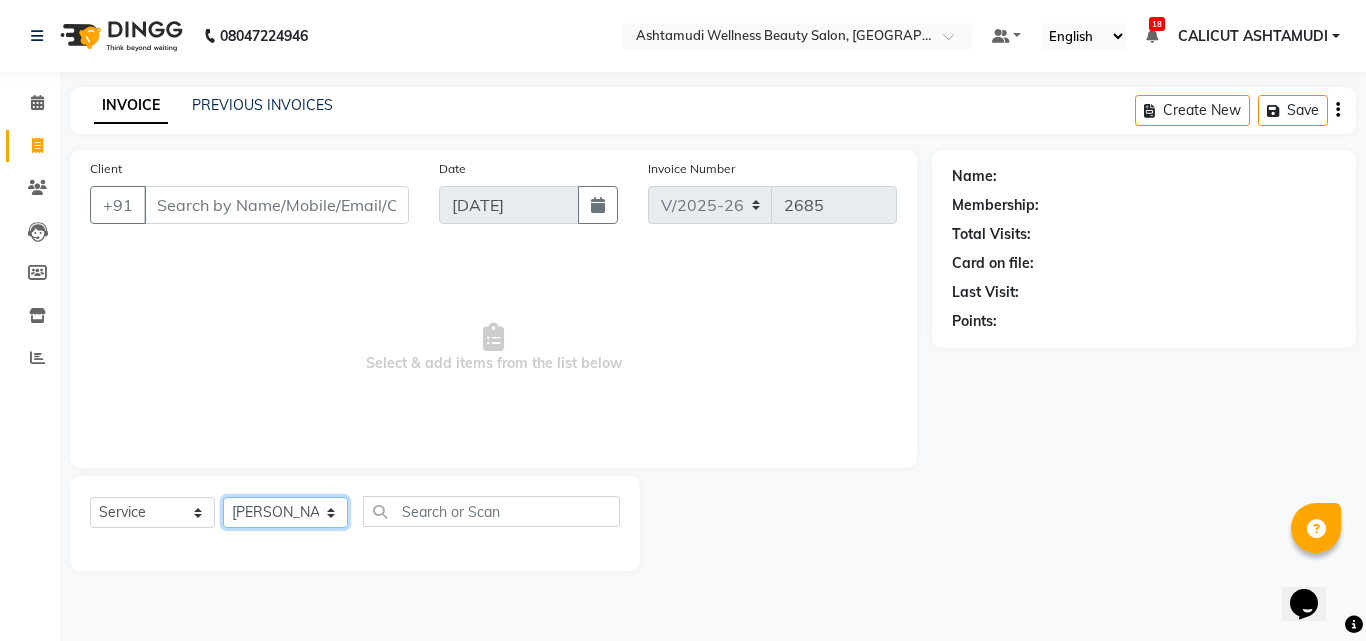 click on "Select Stylist Amala George AMBILI C ANKITHA Arya CALICUT ASHTAMUDI FRANKLY	 GRACY KRISHNA Nitesh Punam Gurung Sewan ali Sheela SUHANA  SHABU Titto" 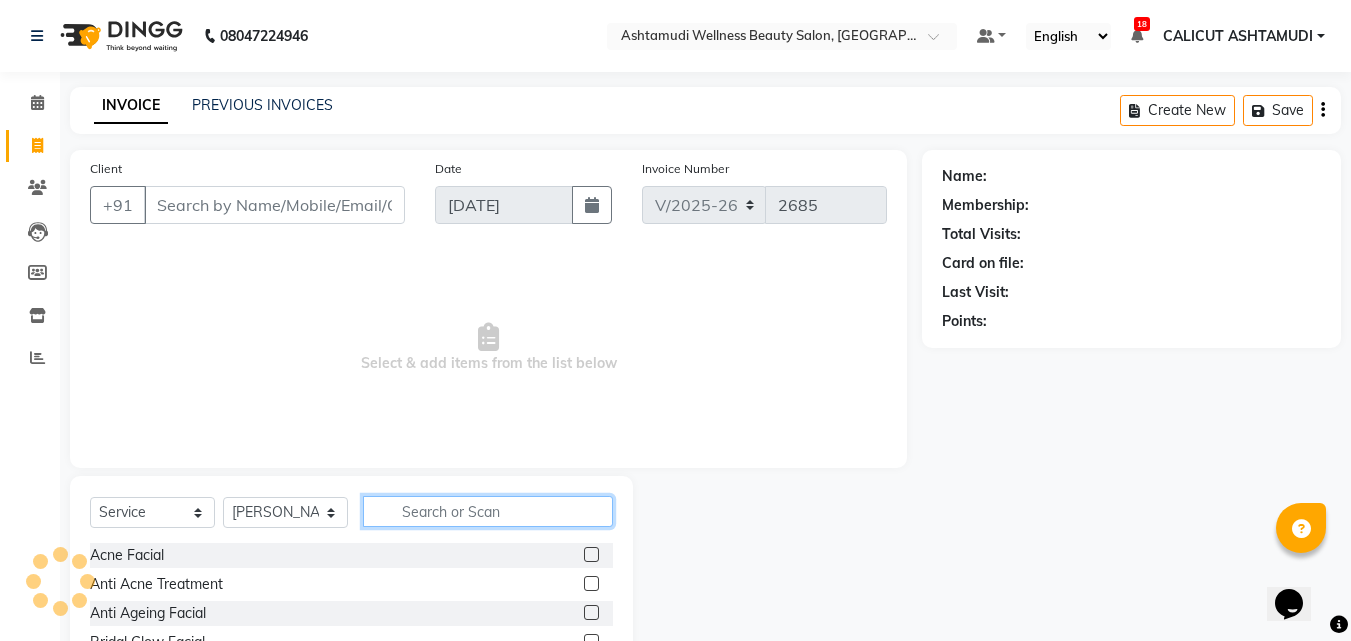click 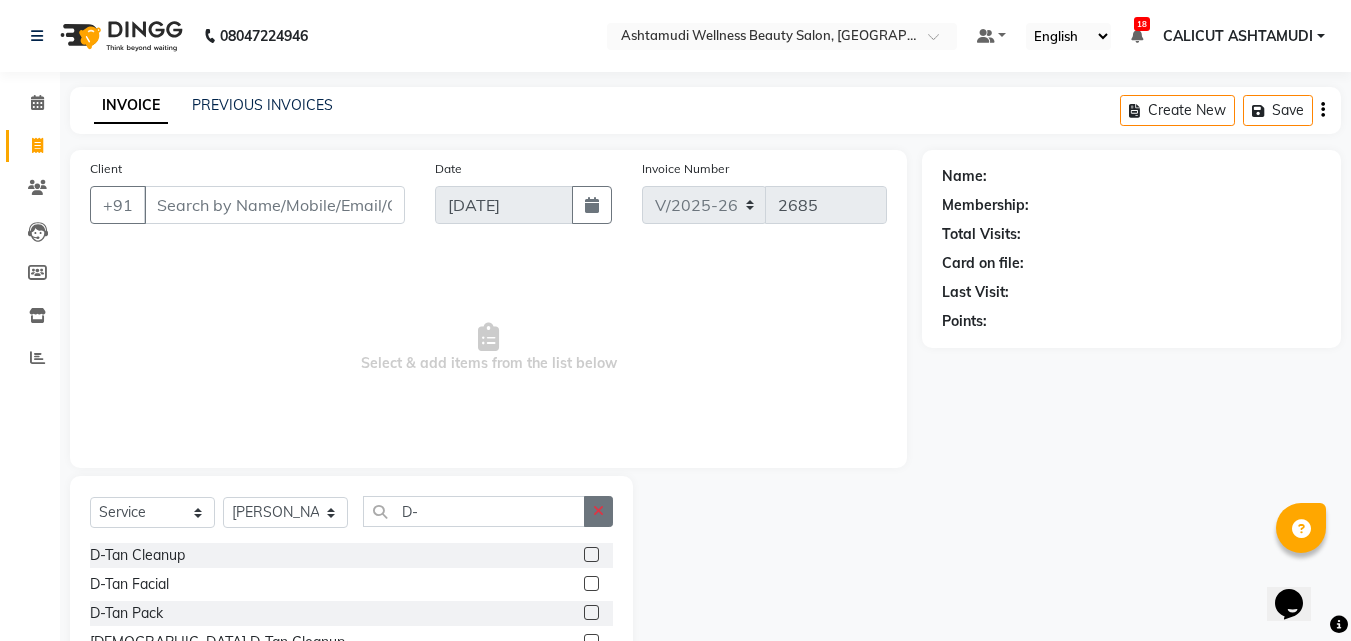 click 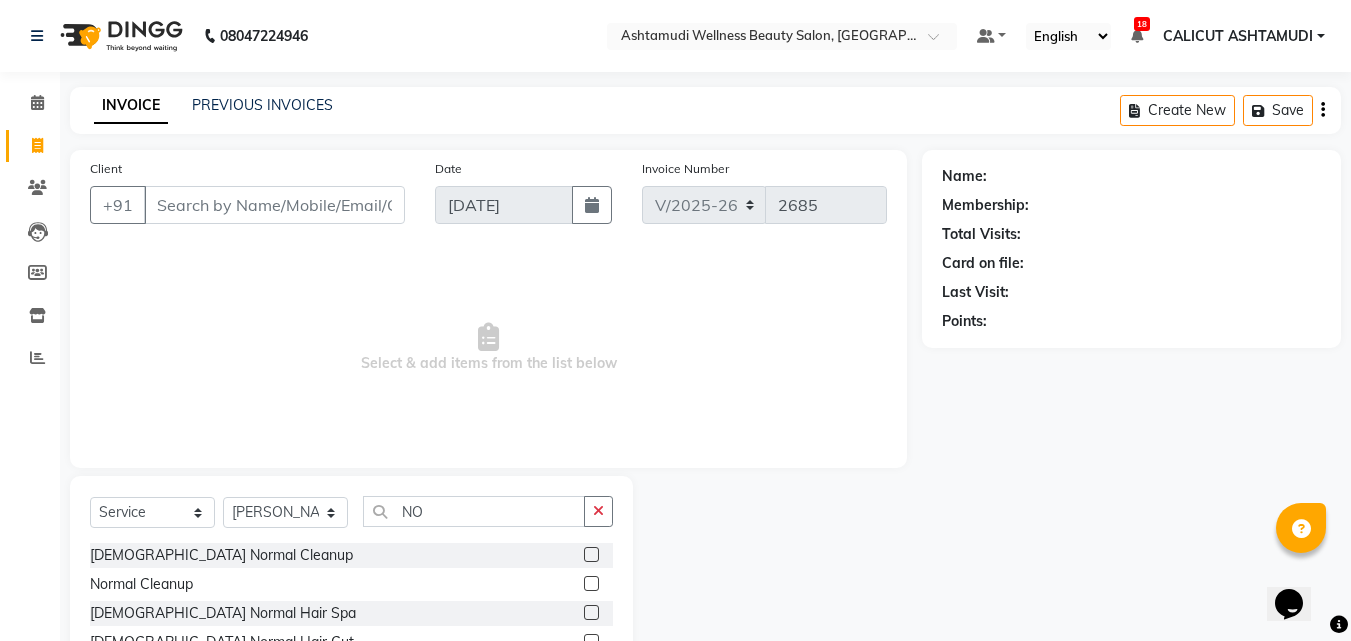 click 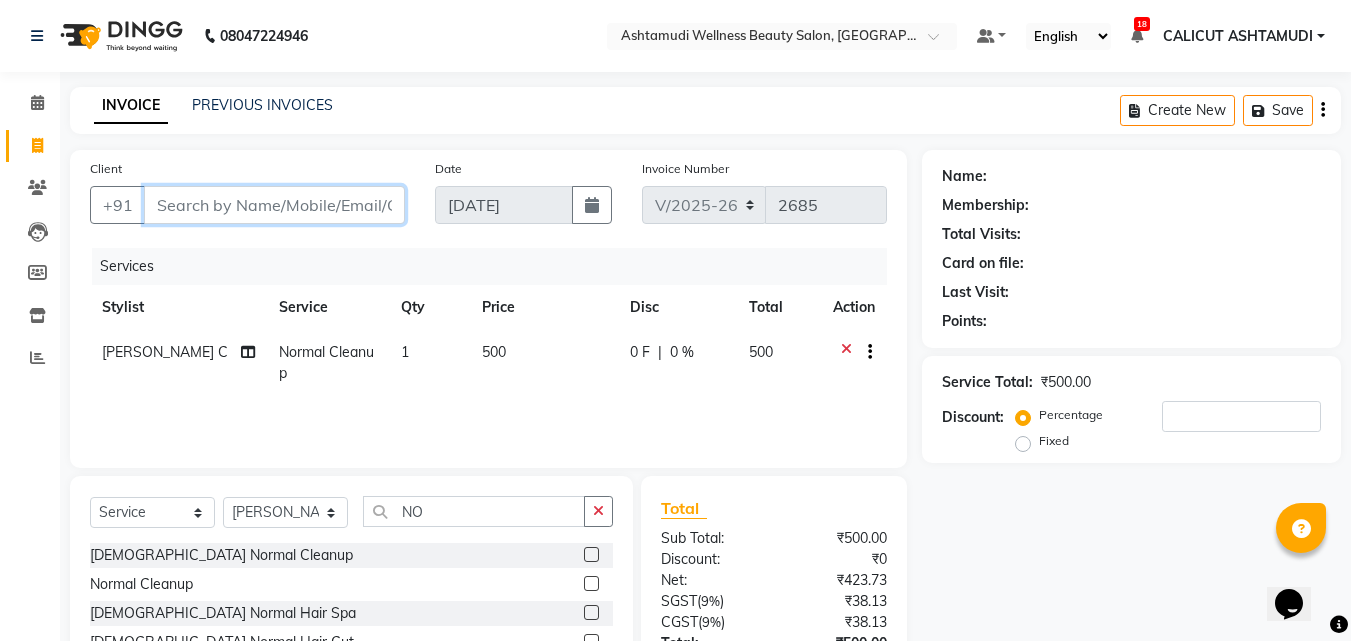 click on "Client" at bounding box center (274, 205) 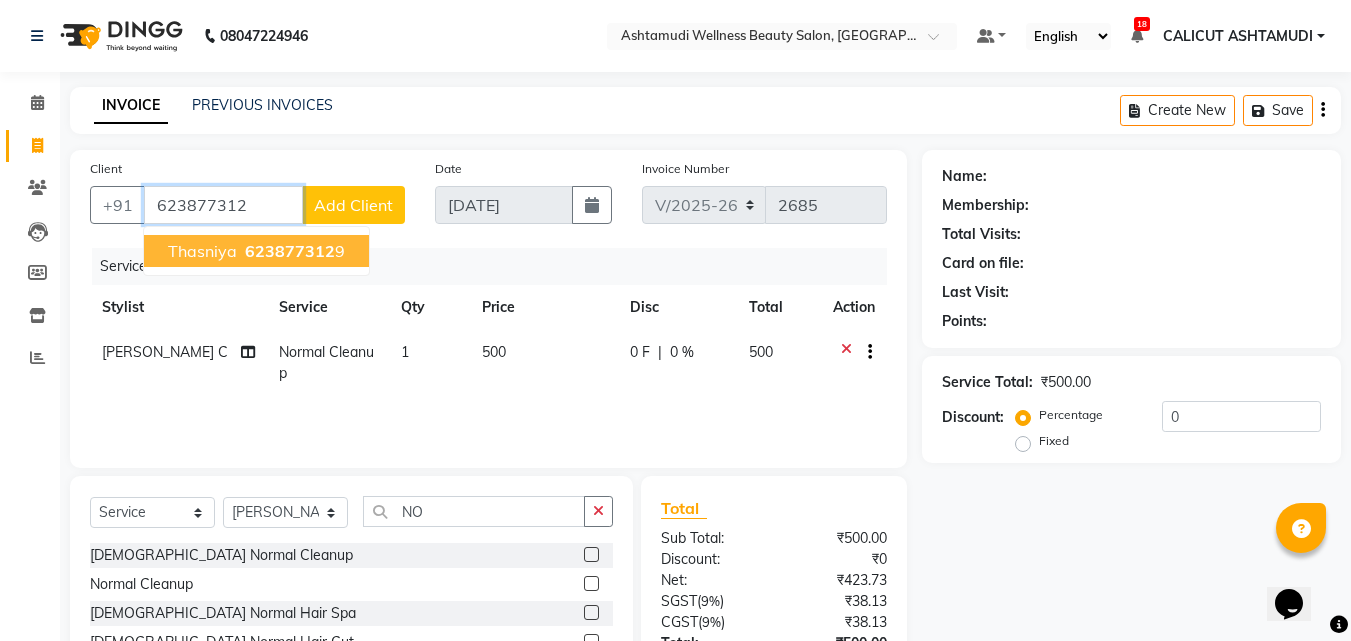 click on "623877312" at bounding box center [290, 251] 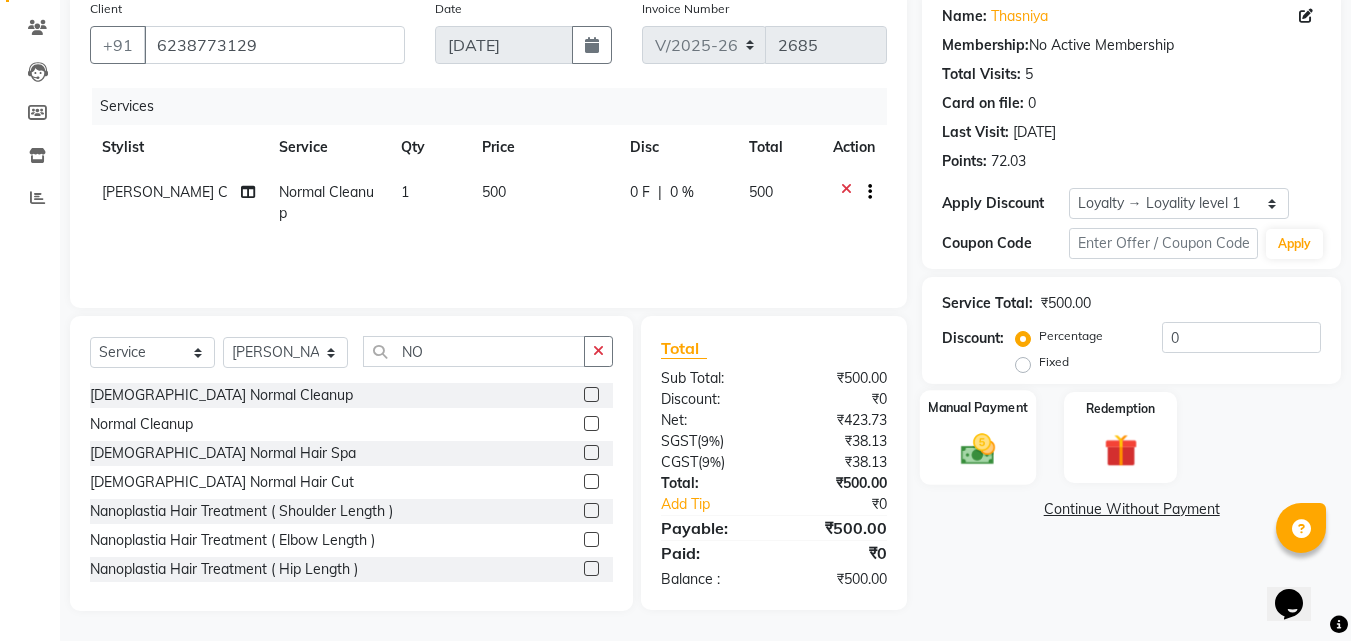 click 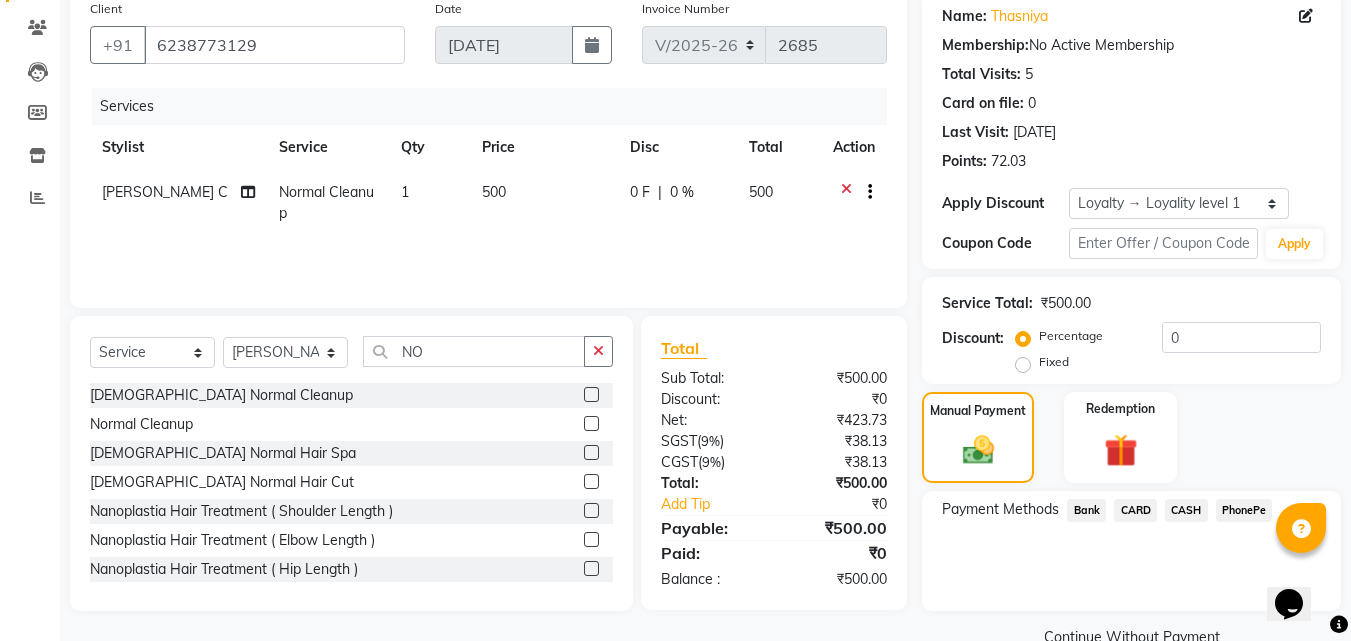 scroll, scrollTop: 201, scrollLeft: 0, axis: vertical 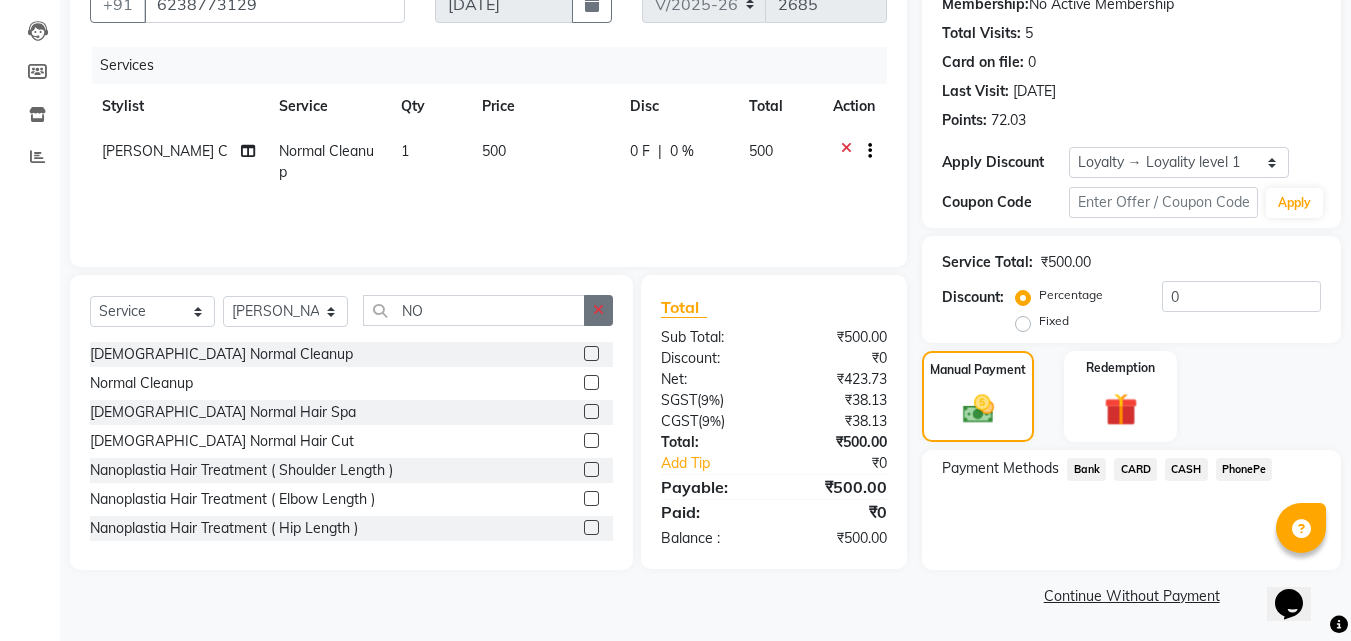 click 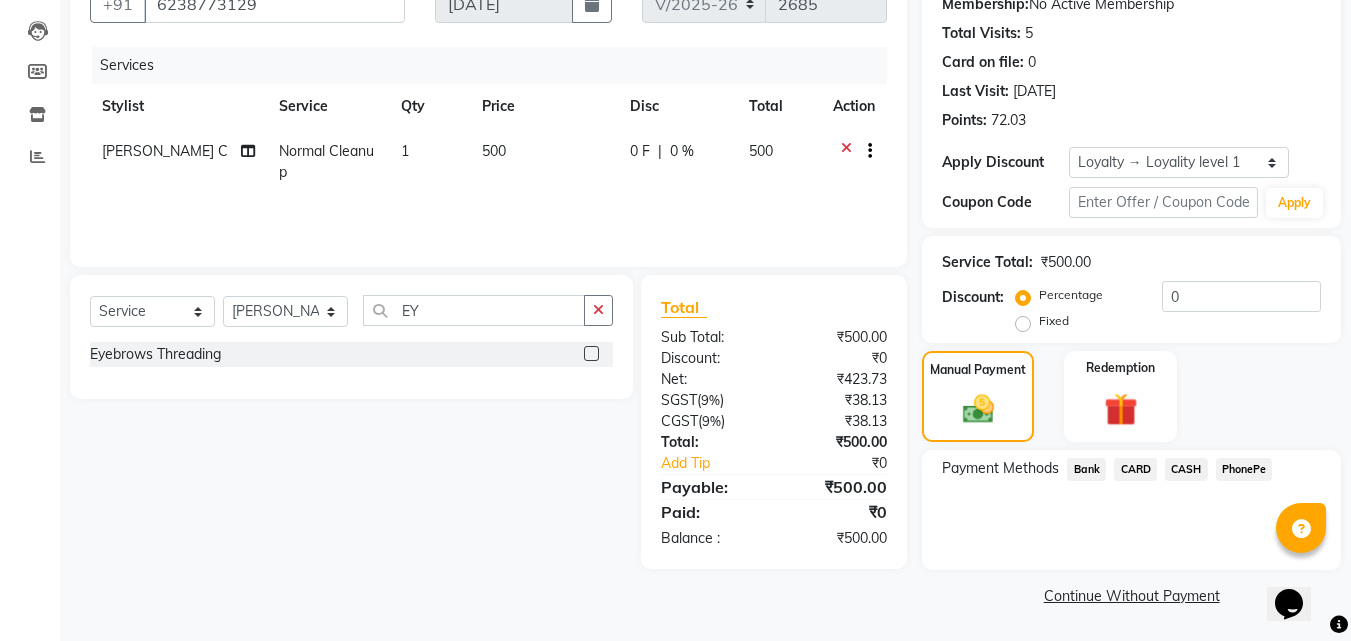 click 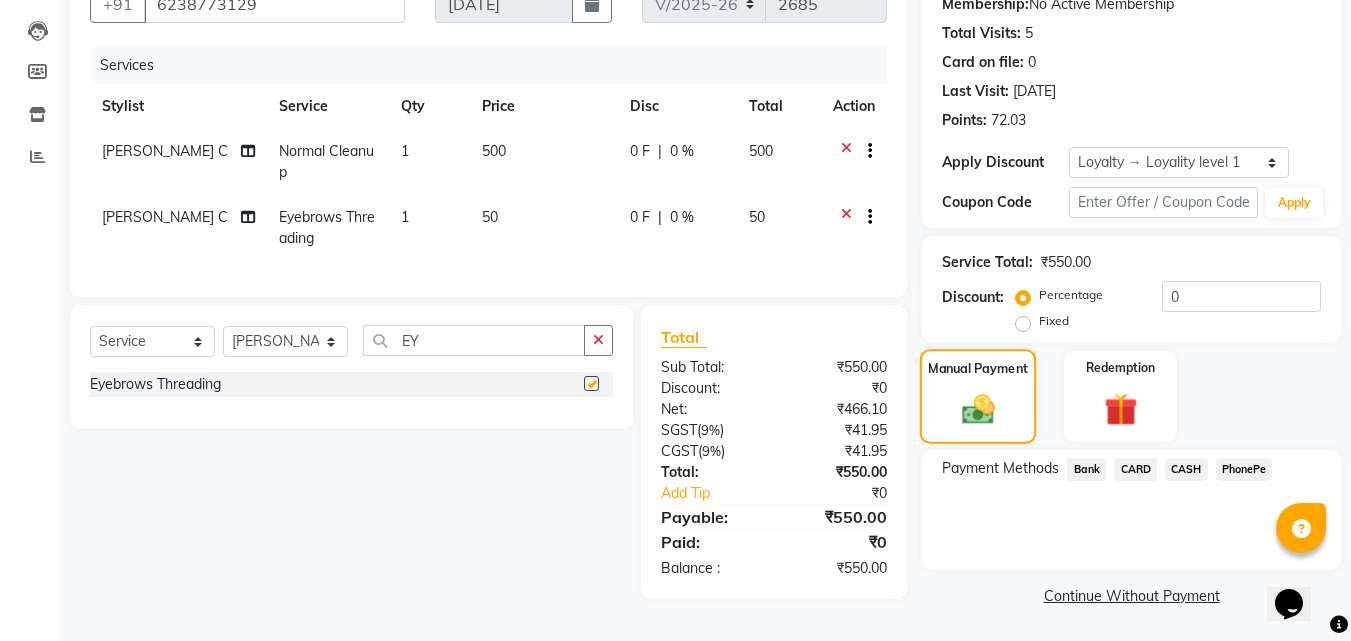 scroll, scrollTop: 204, scrollLeft: 0, axis: vertical 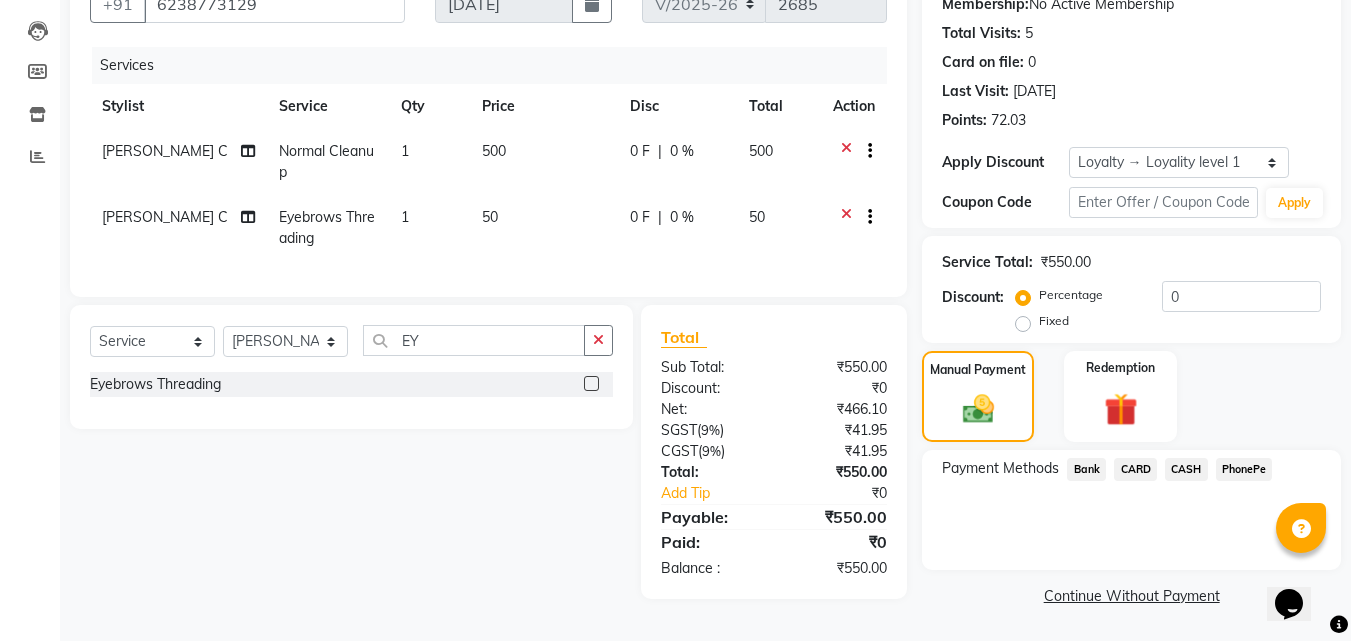drag, startPoint x: 1226, startPoint y: 467, endPoint x: 1219, endPoint y: 488, distance: 22.135944 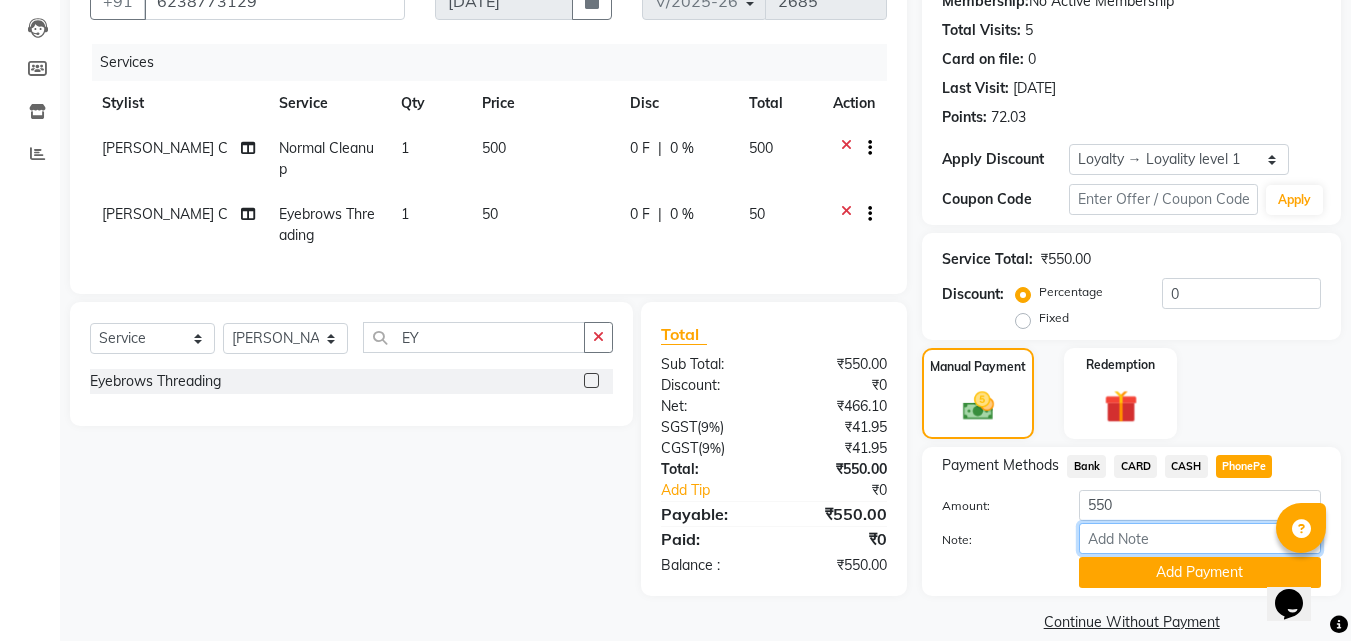 click on "Note:" at bounding box center [1200, 538] 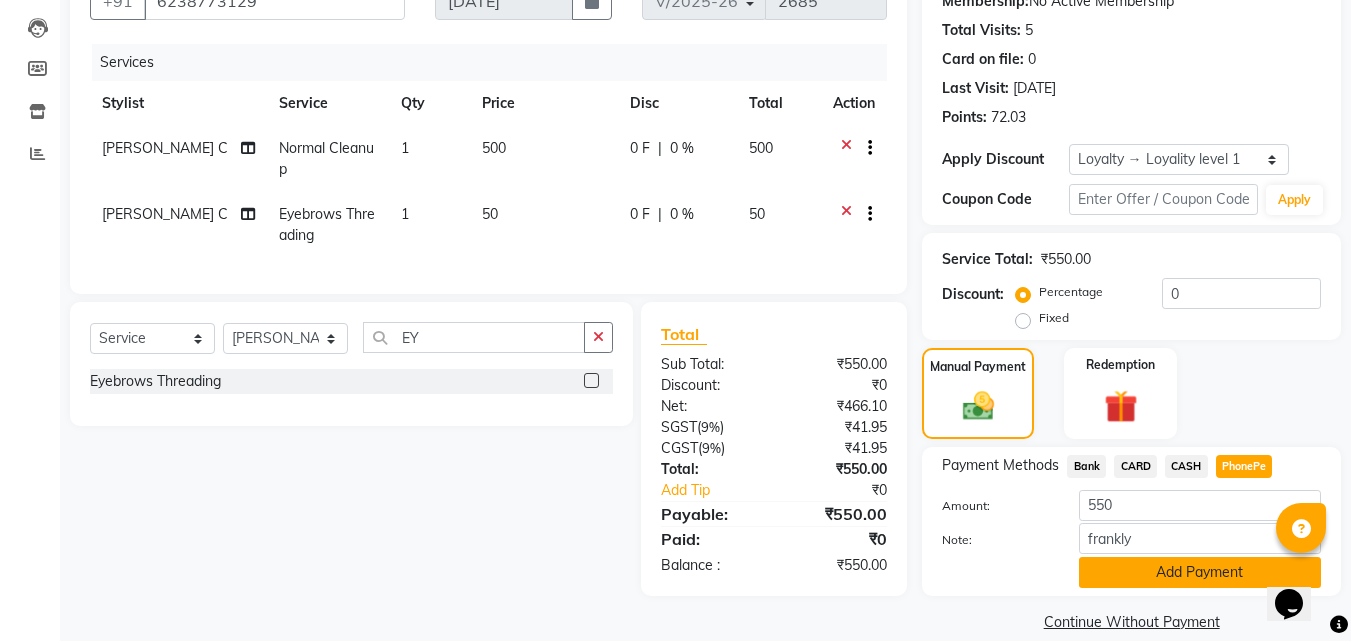 click on "Add Payment" 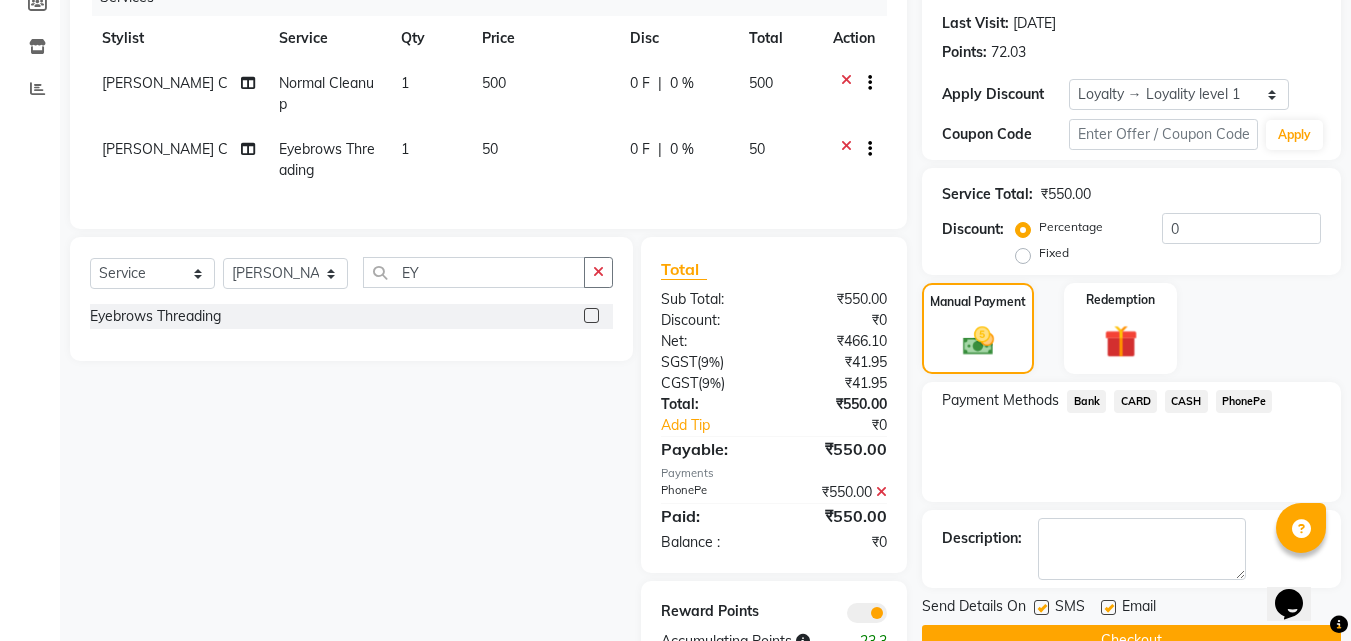 scroll, scrollTop: 345, scrollLeft: 0, axis: vertical 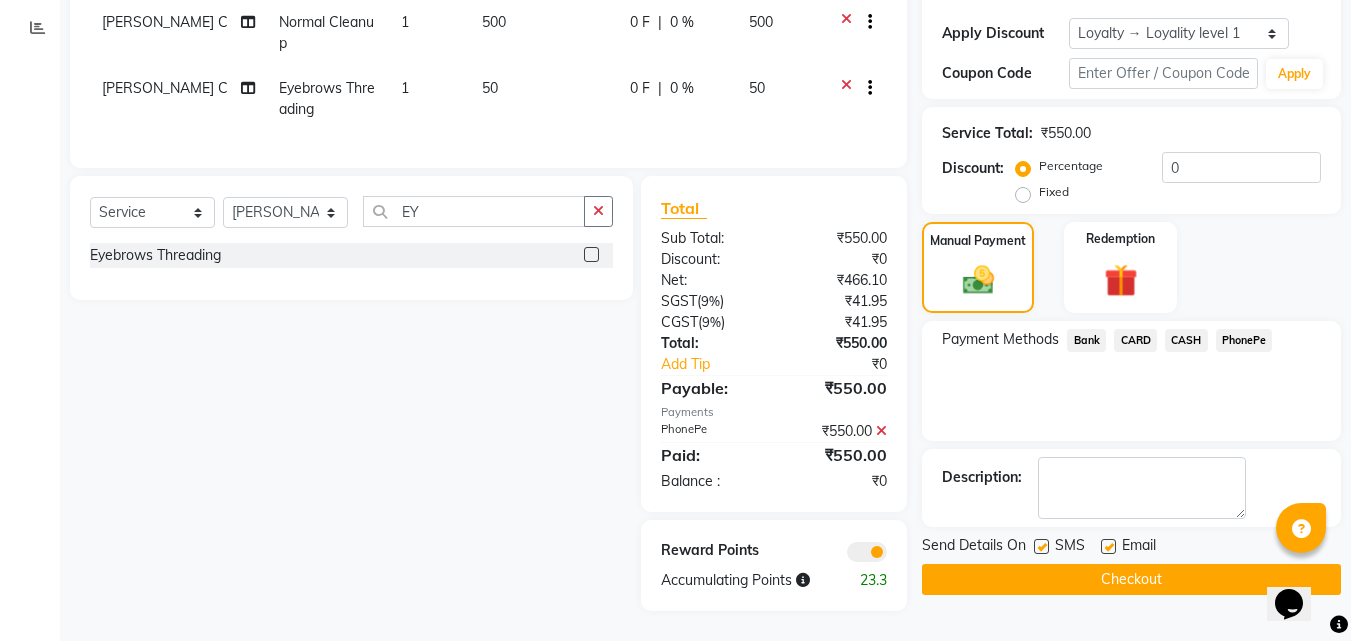 click on "Checkout" 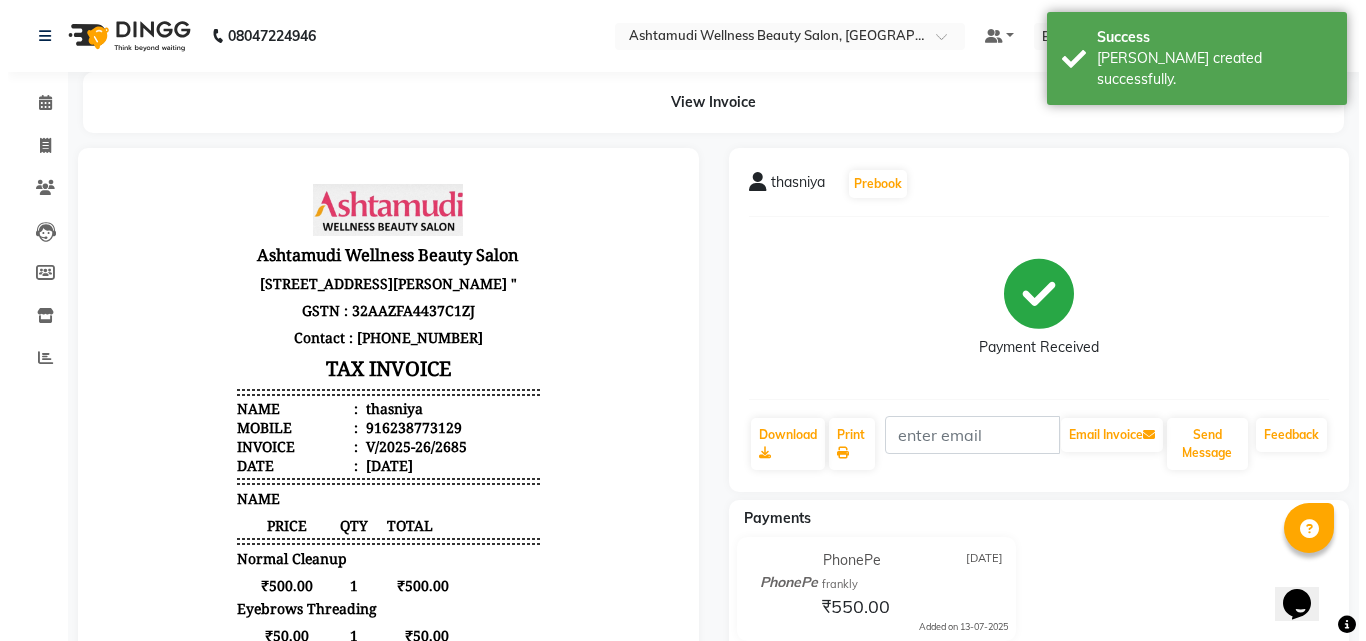 scroll, scrollTop: 0, scrollLeft: 0, axis: both 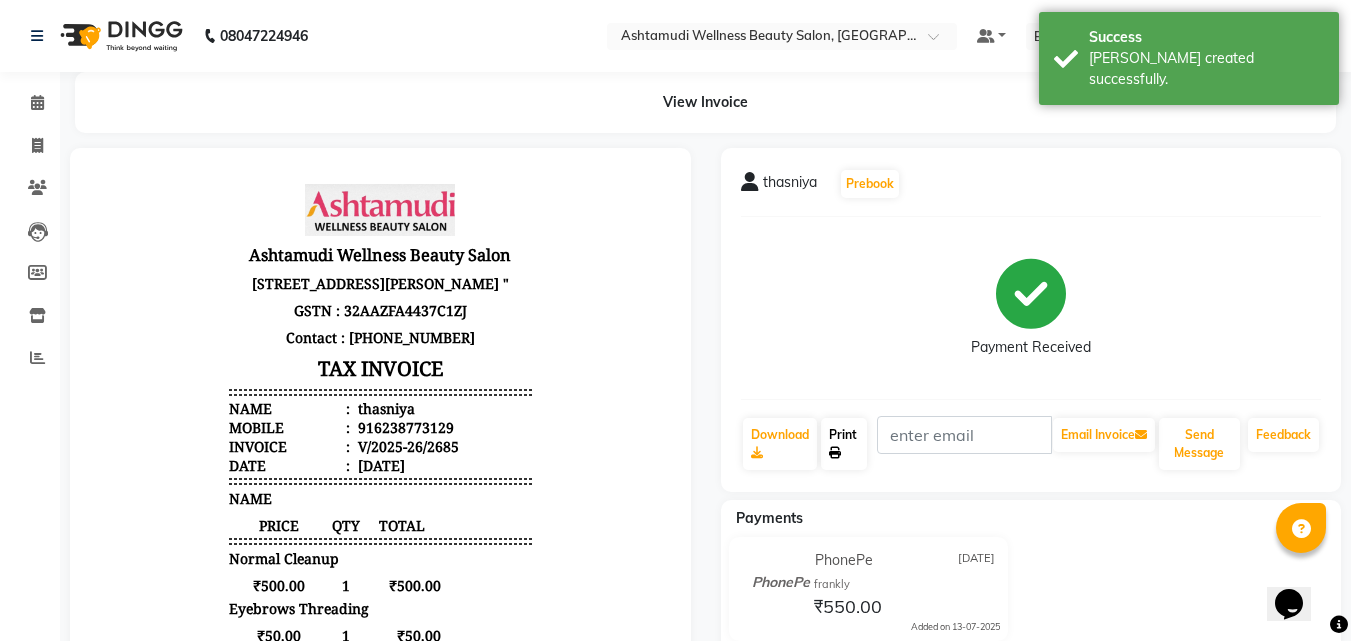click on "Print" 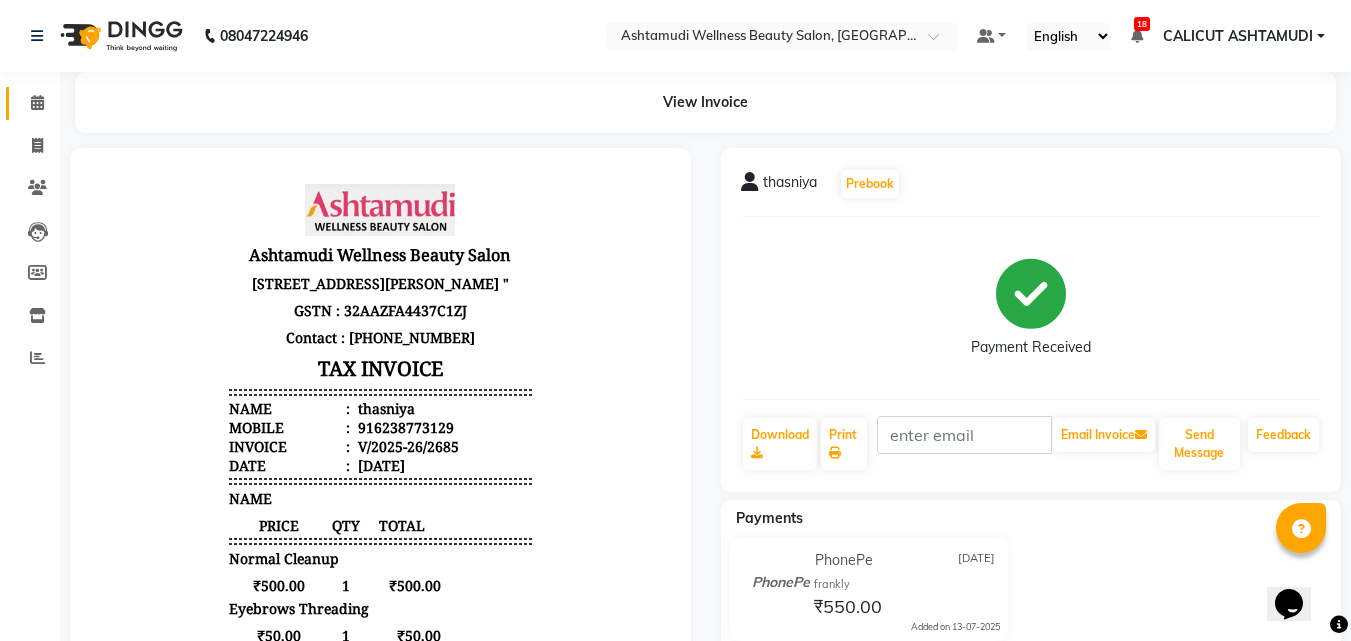 click on "Calendar" 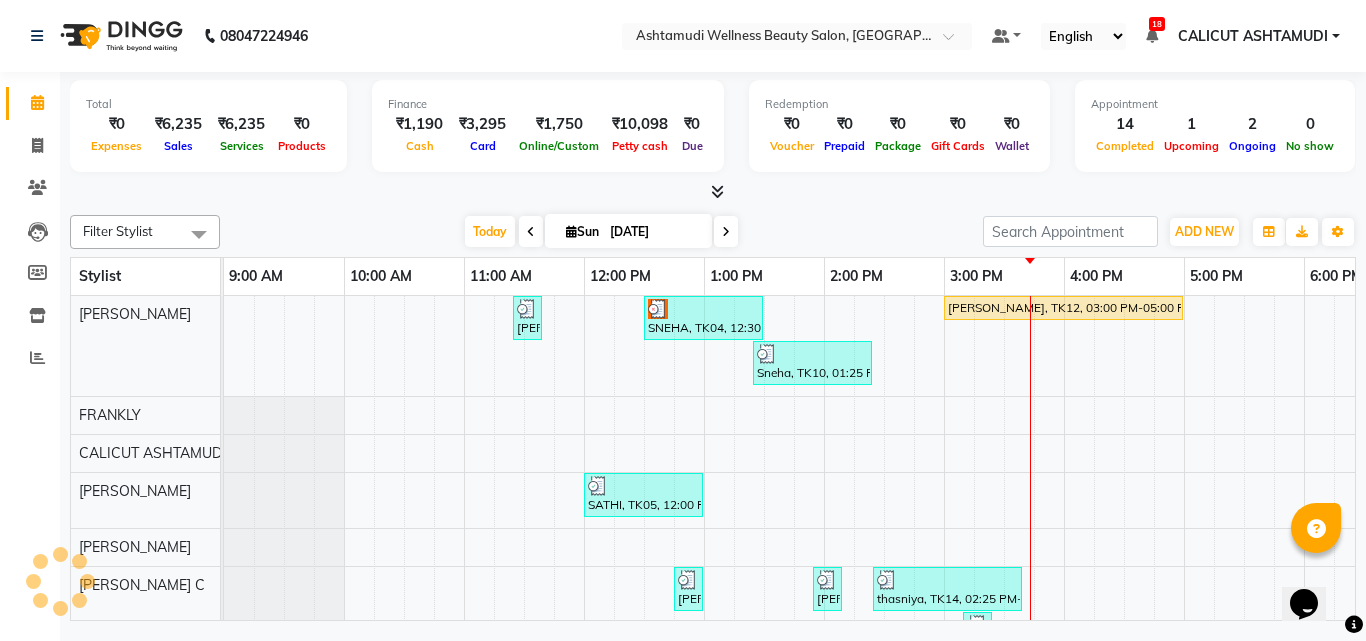 scroll, scrollTop: 0, scrollLeft: 669, axis: horizontal 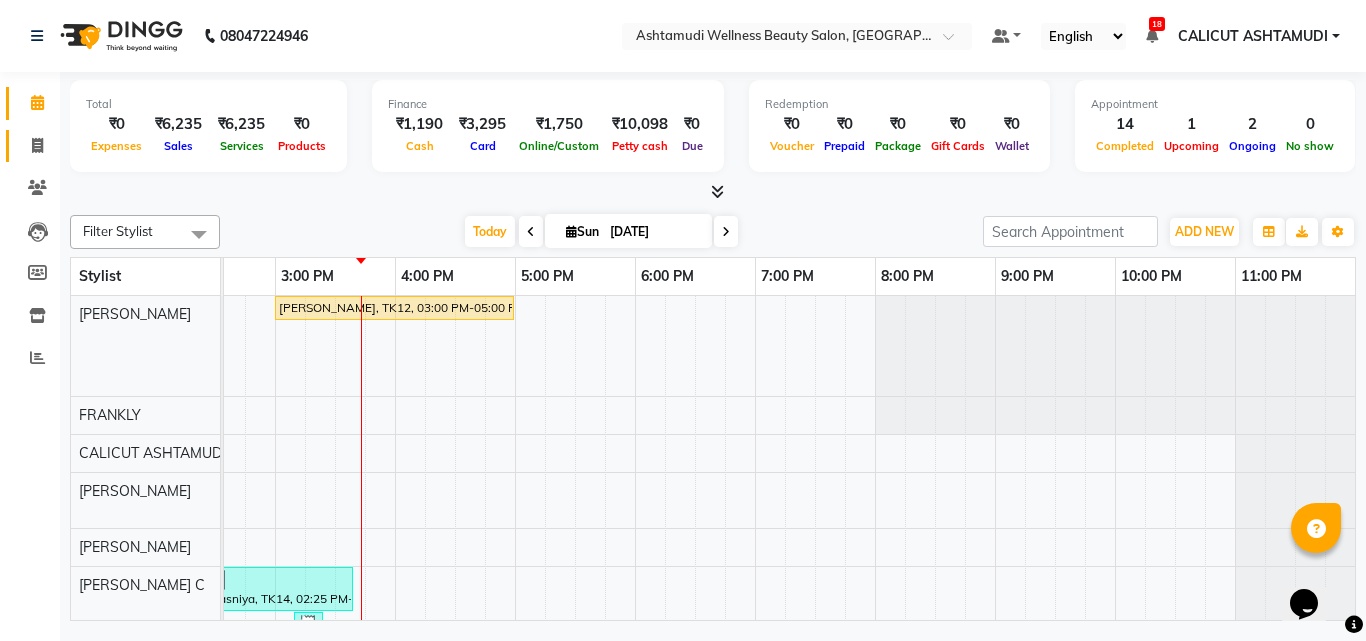 click on "Invoice" 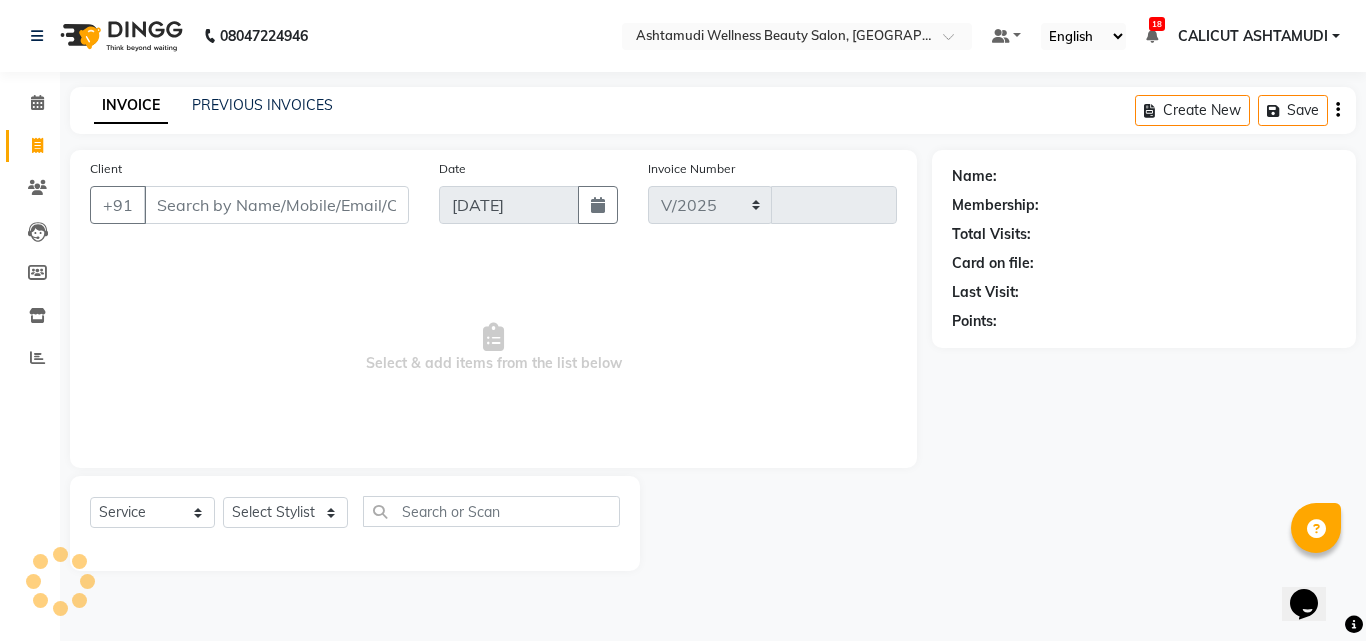 click on "Client" at bounding box center [276, 205] 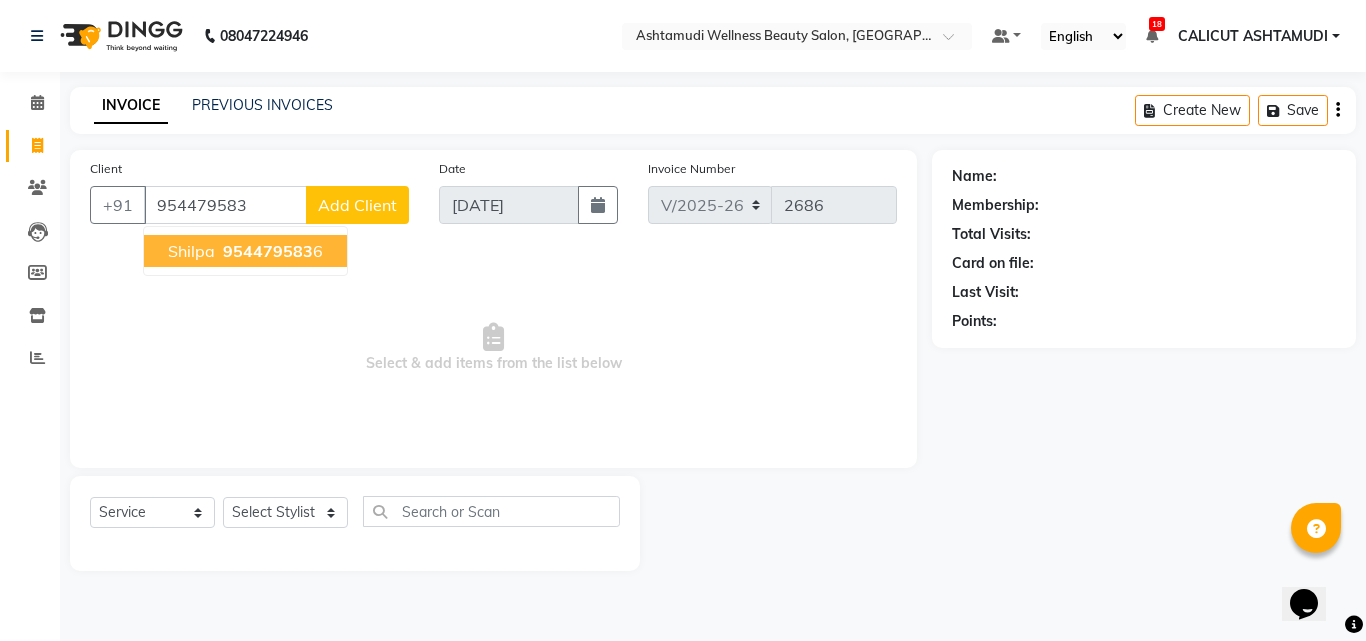 click on "954479583 6" at bounding box center (271, 251) 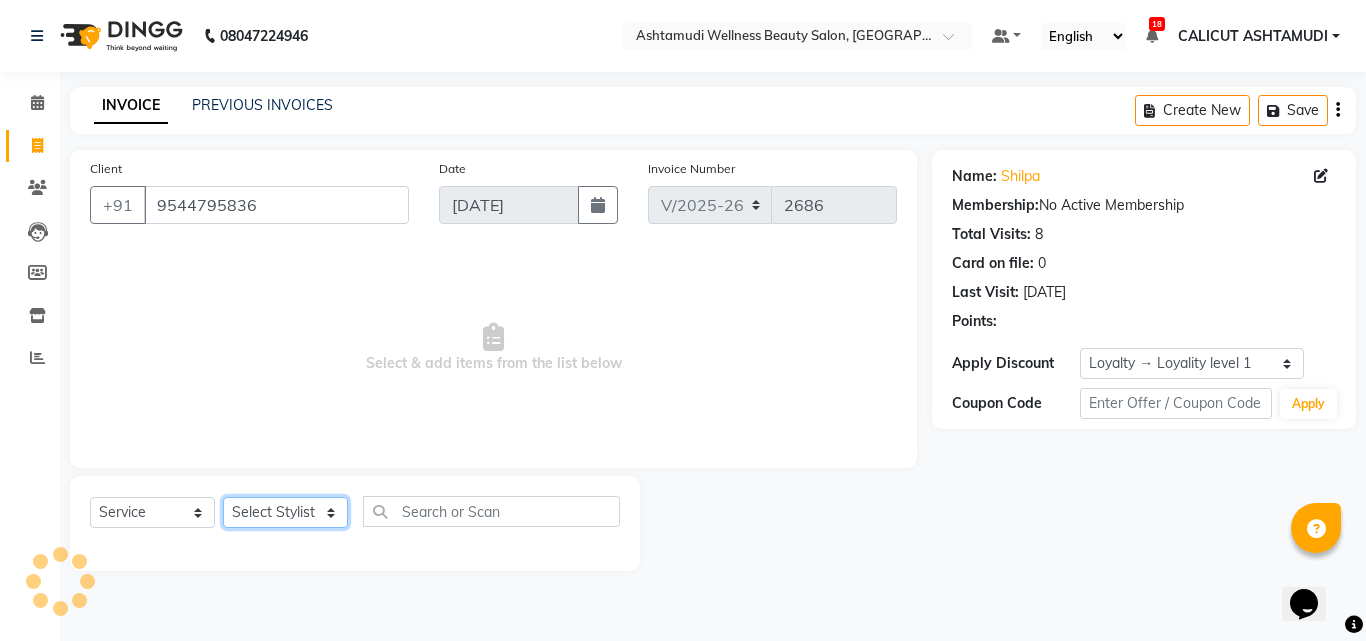 click on "Select Stylist Amala George AMBILI C ANKITHA Arya CALICUT ASHTAMUDI FRANKLY	 GRACY KRISHNA Nitesh Punam Gurung Sewan ali Sheela SUHANA  SHABU Titto" 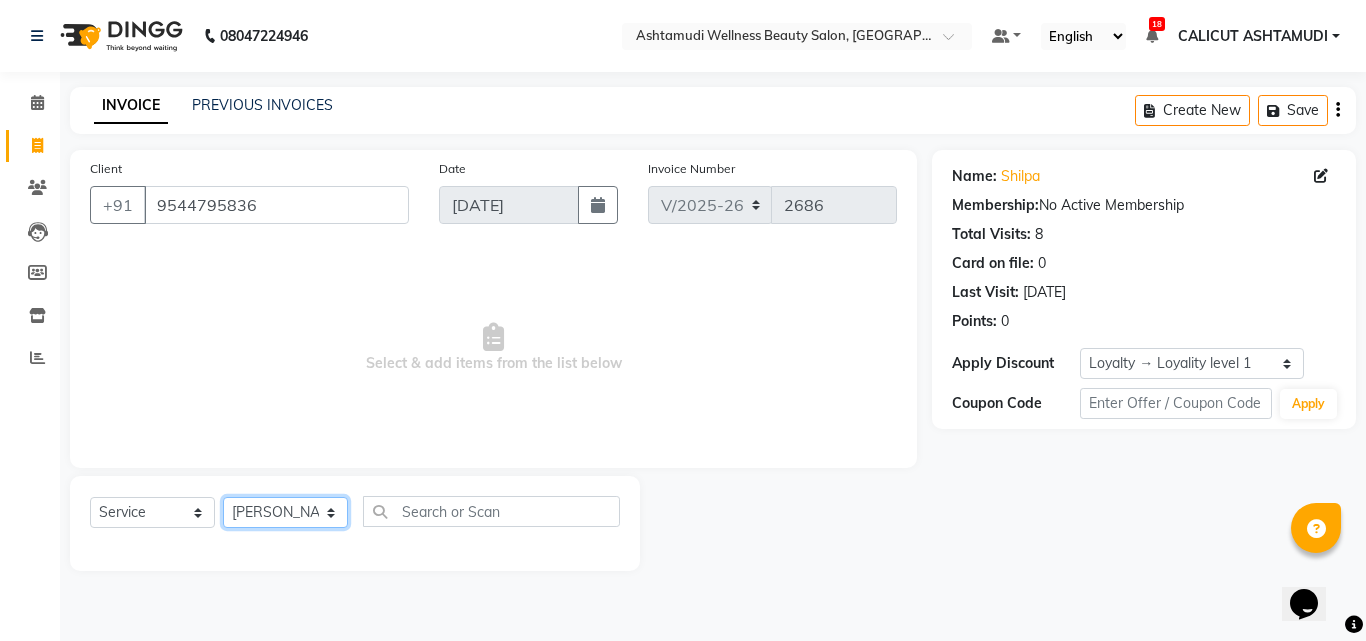 click on "Select Stylist Amala George AMBILI C ANKITHA Arya CALICUT ASHTAMUDI FRANKLY	 GRACY KRISHNA Nitesh Punam Gurung Sewan ali Sheela SUHANA  SHABU Titto" 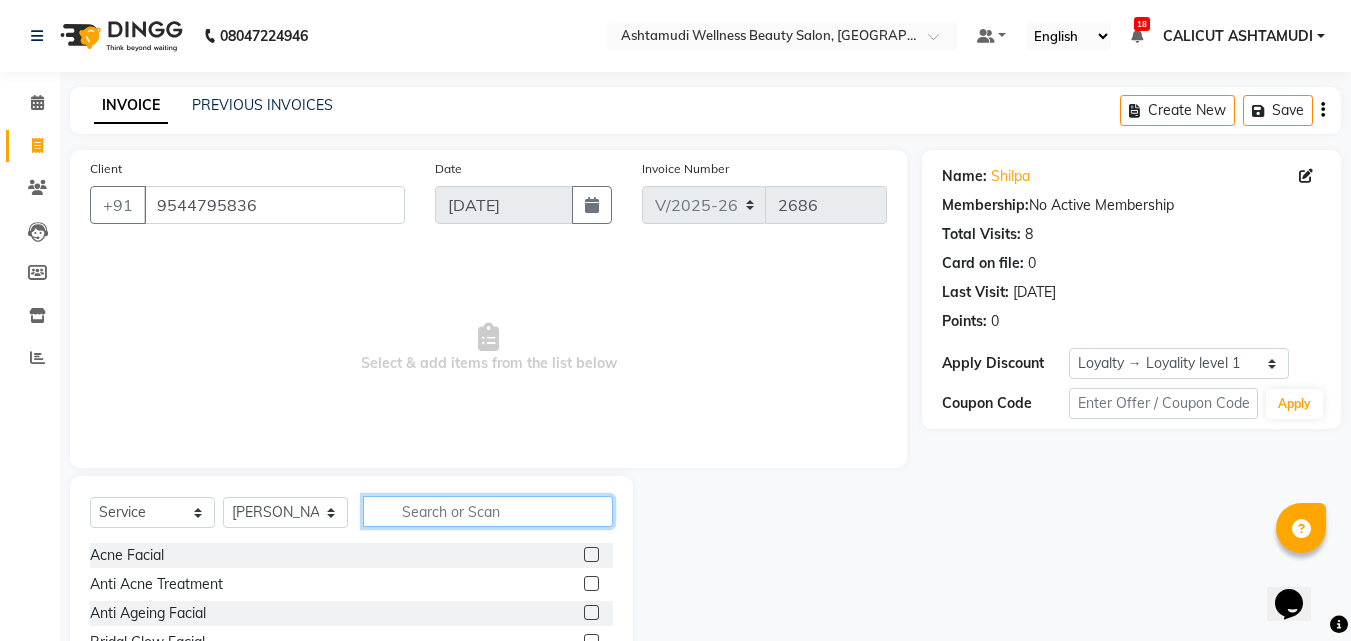click 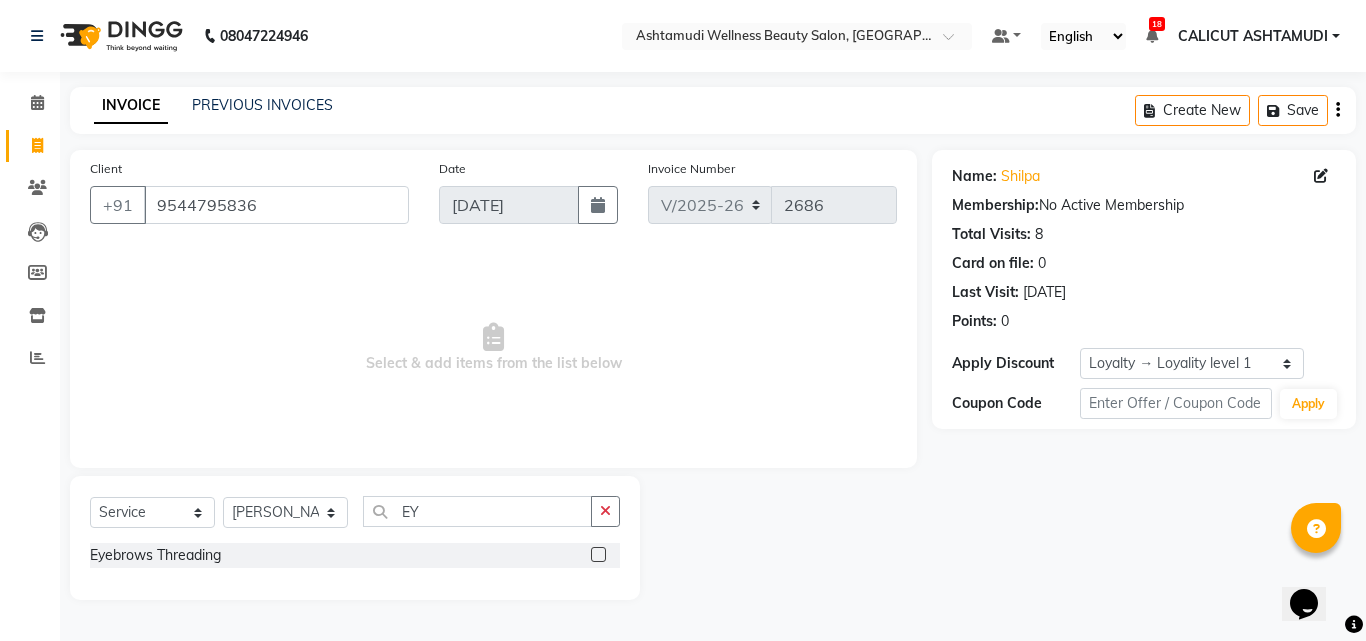click 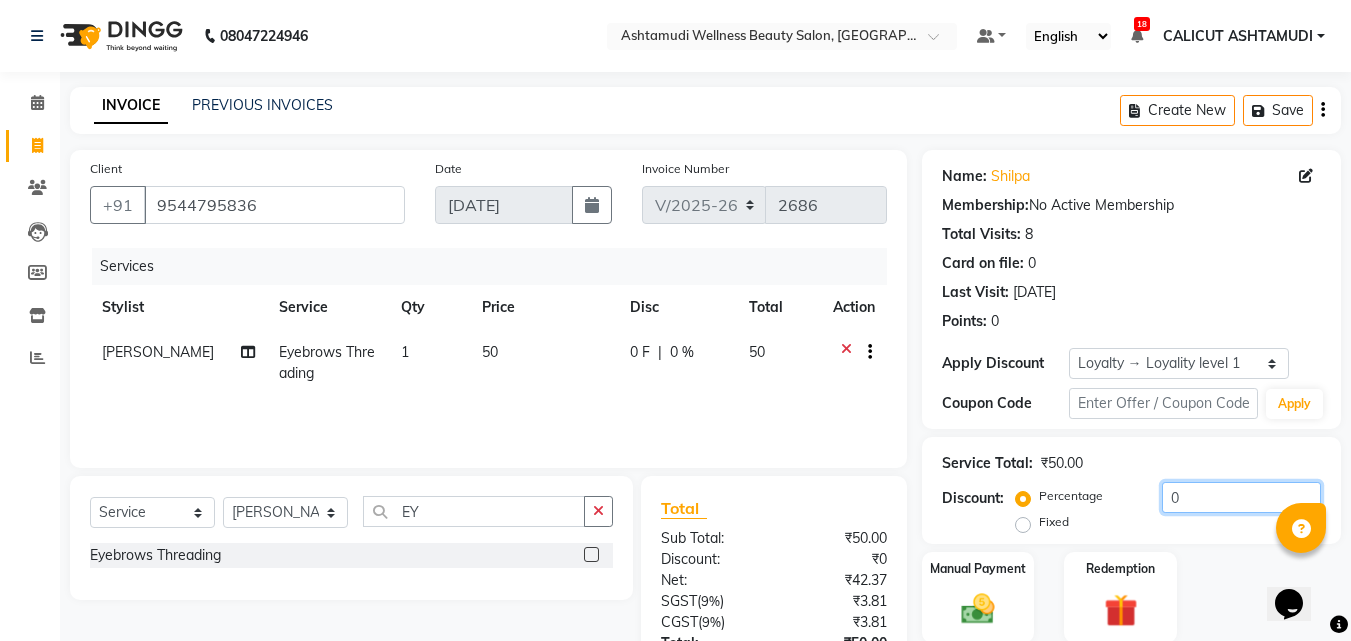 click on "0" 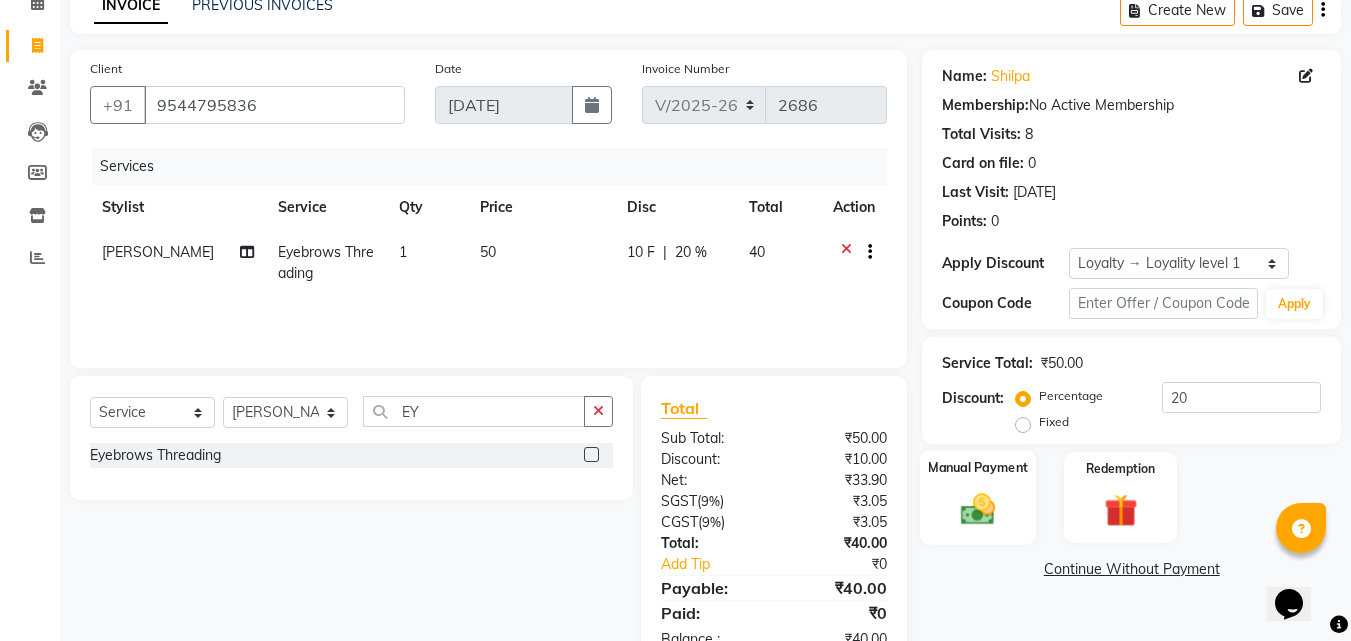 click 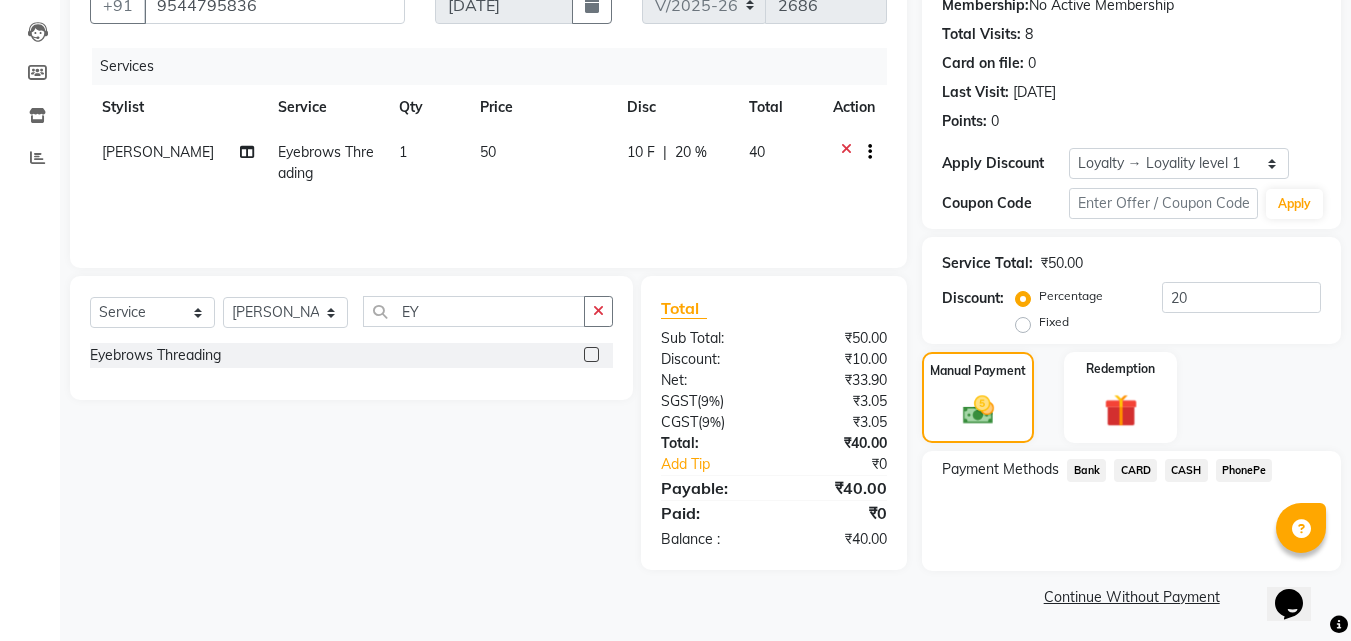 scroll, scrollTop: 201, scrollLeft: 0, axis: vertical 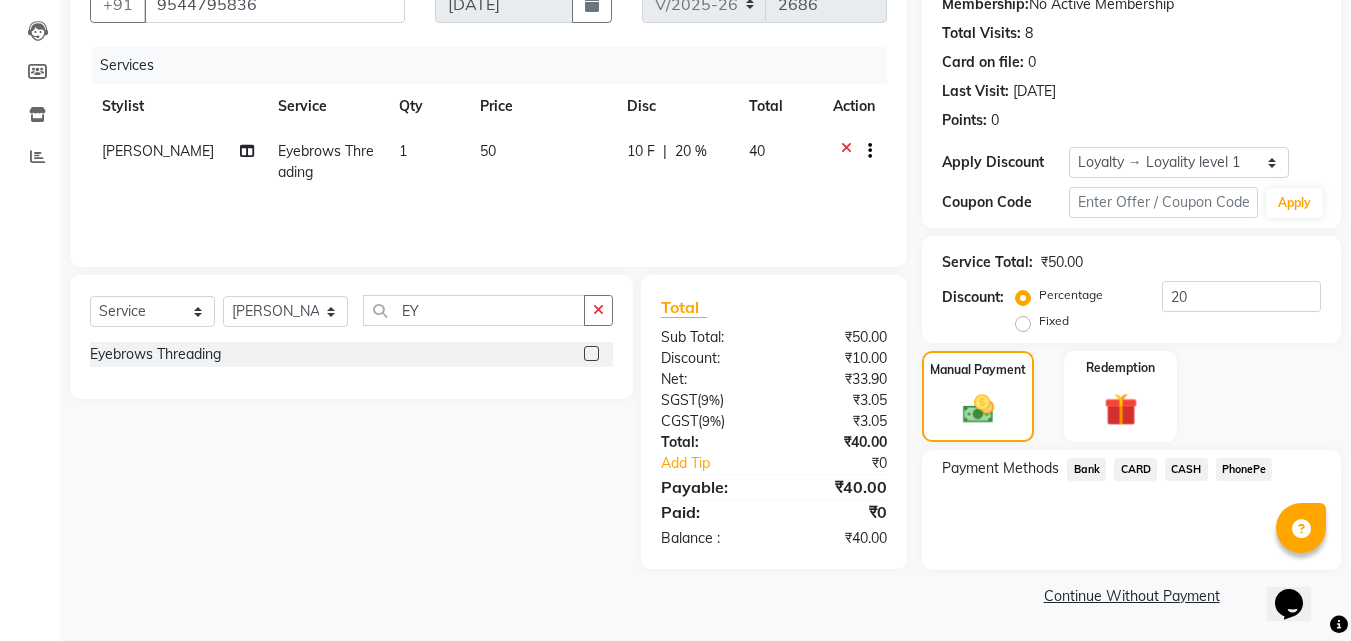 click on "PhonePe" 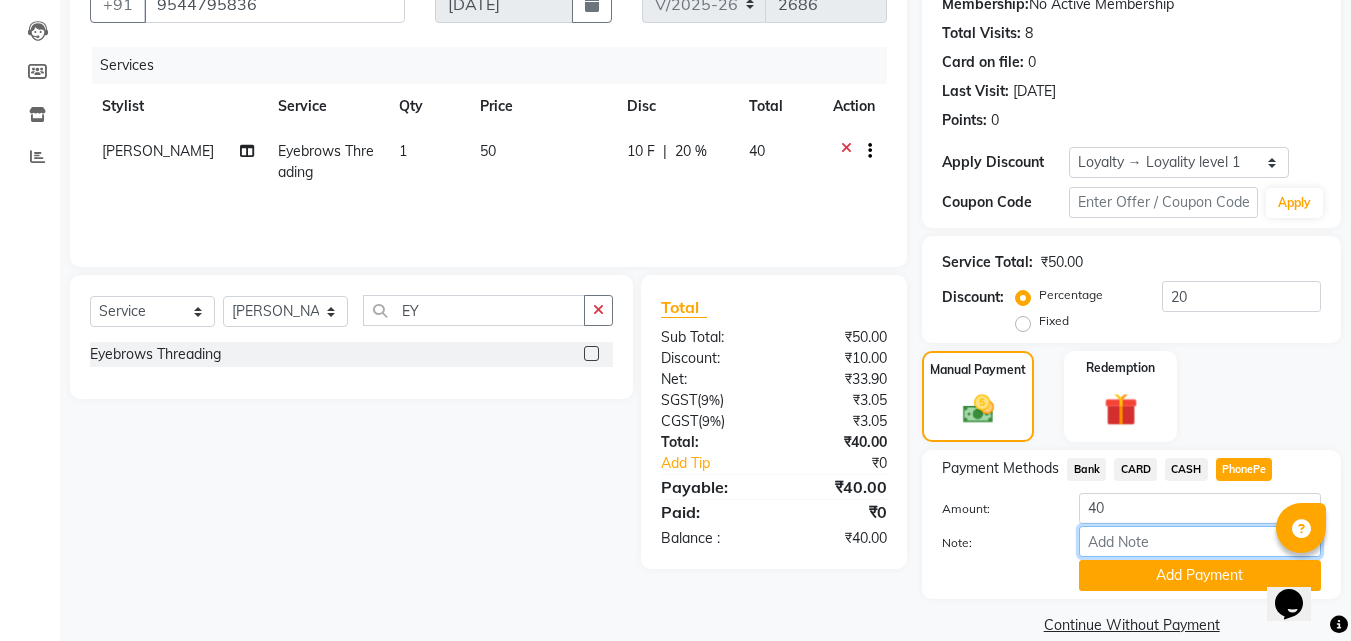 click on "Note:" at bounding box center (1200, 541) 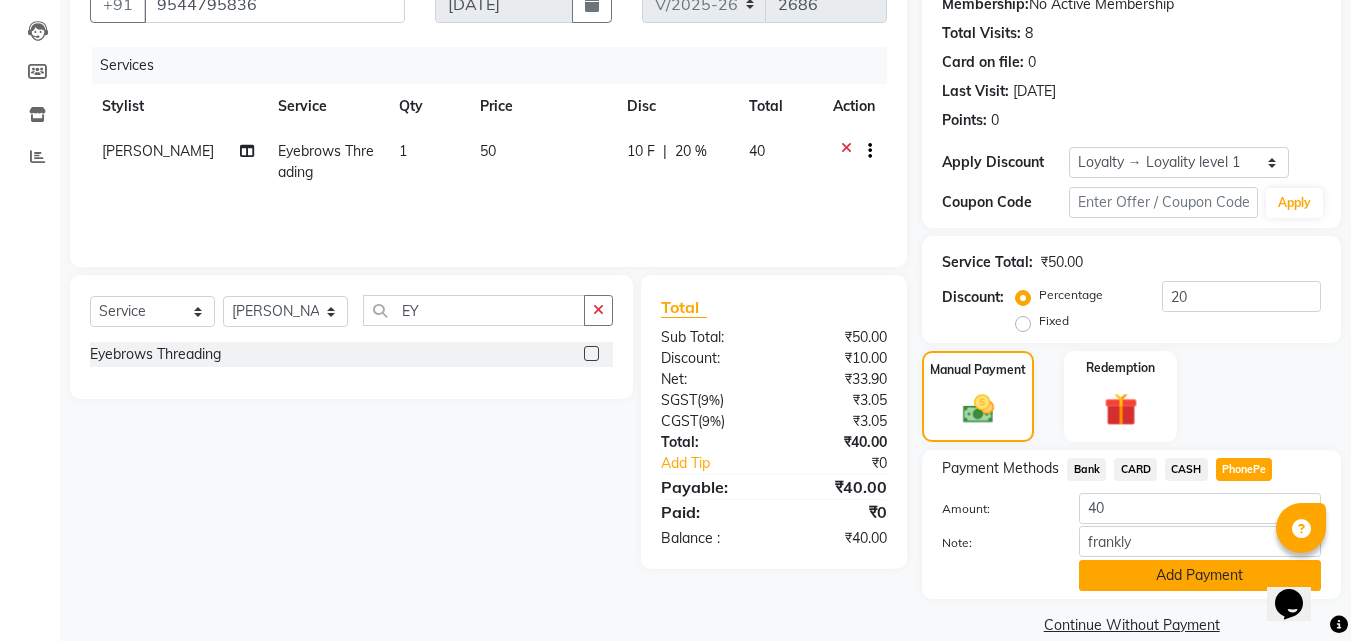 click on "Add Payment" 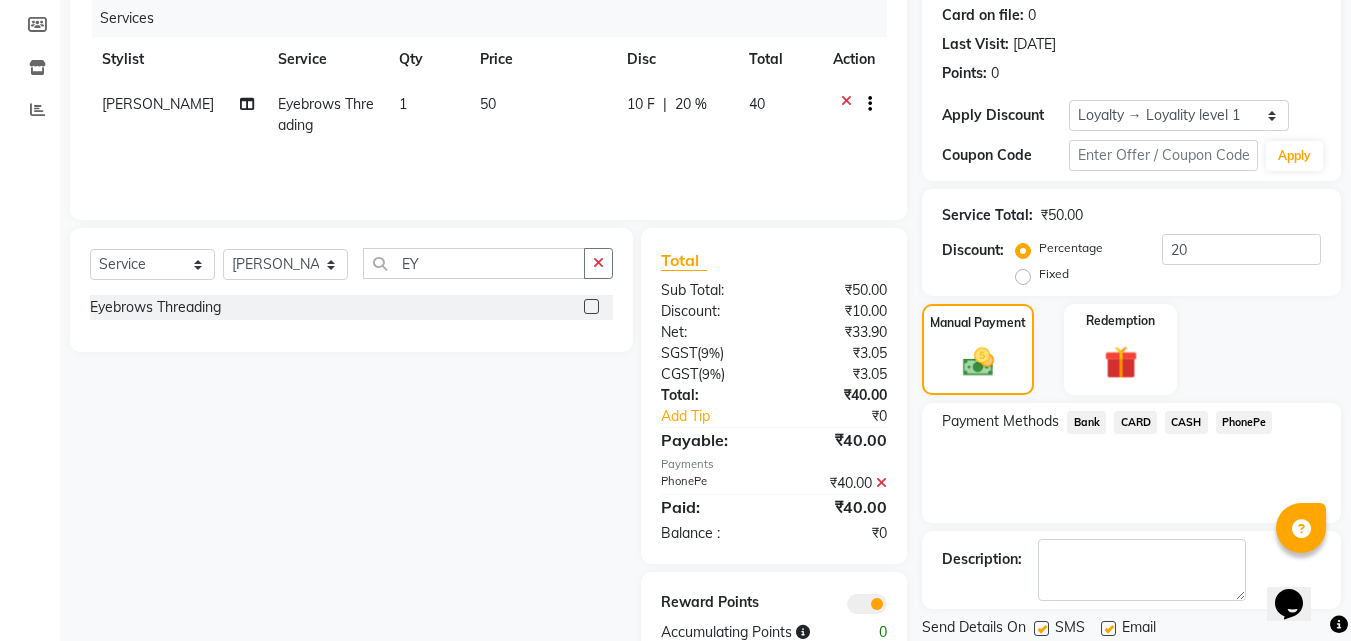 scroll, scrollTop: 314, scrollLeft: 0, axis: vertical 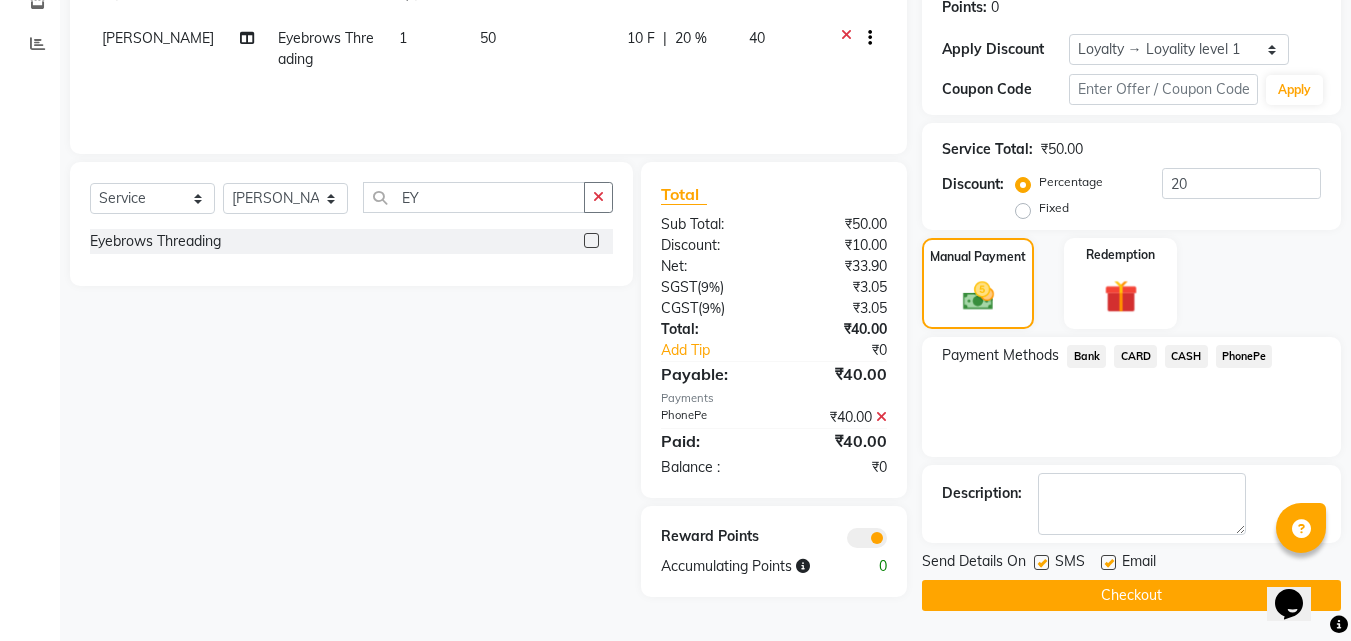 click on "Checkout" 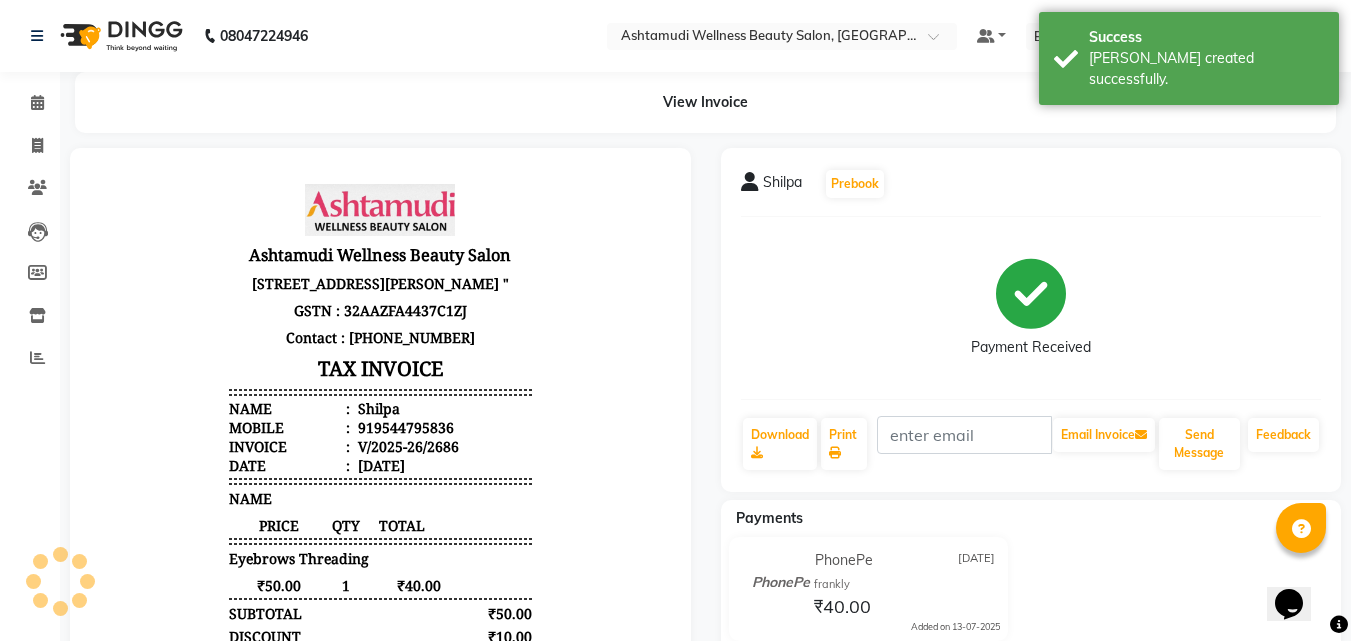 scroll, scrollTop: 0, scrollLeft: 0, axis: both 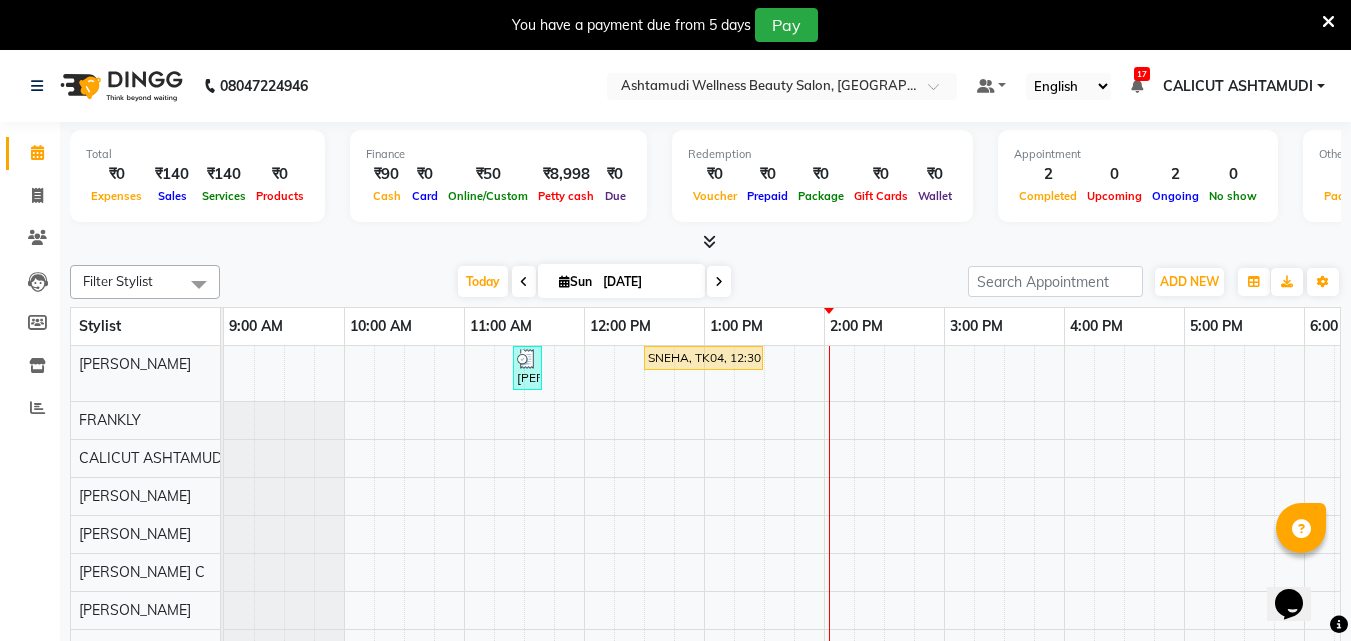 click at bounding box center (1328, 22) 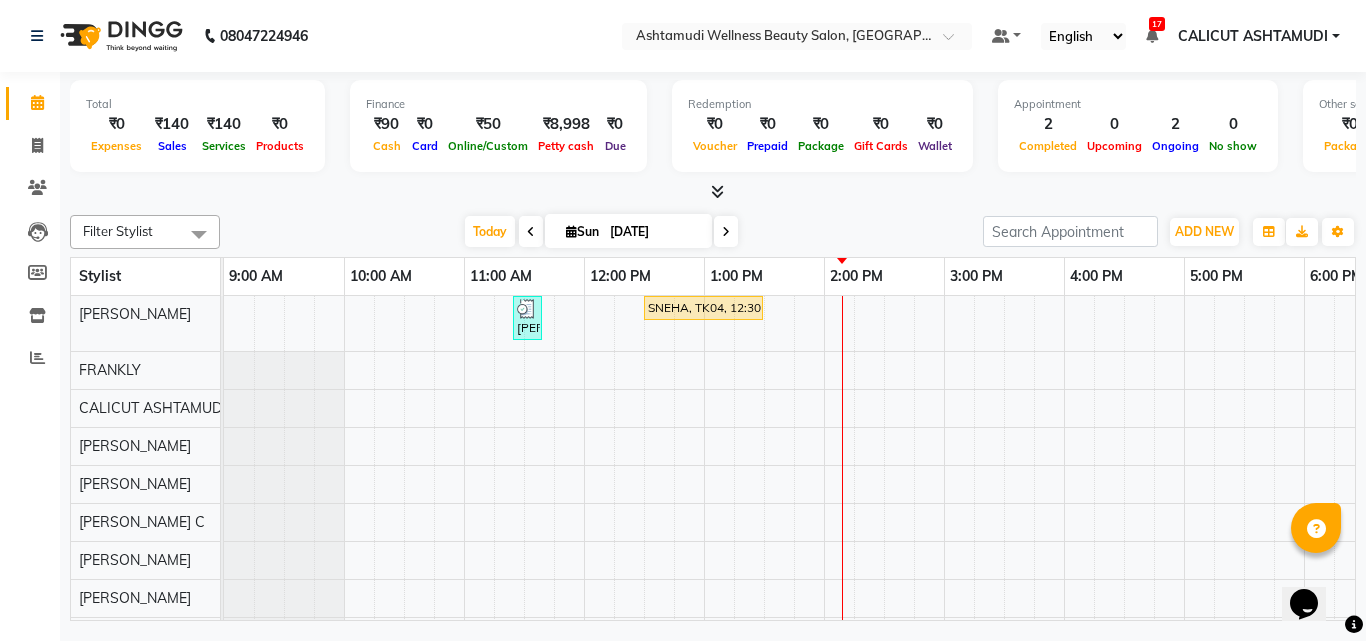 scroll, scrollTop: 219, scrollLeft: 0, axis: vertical 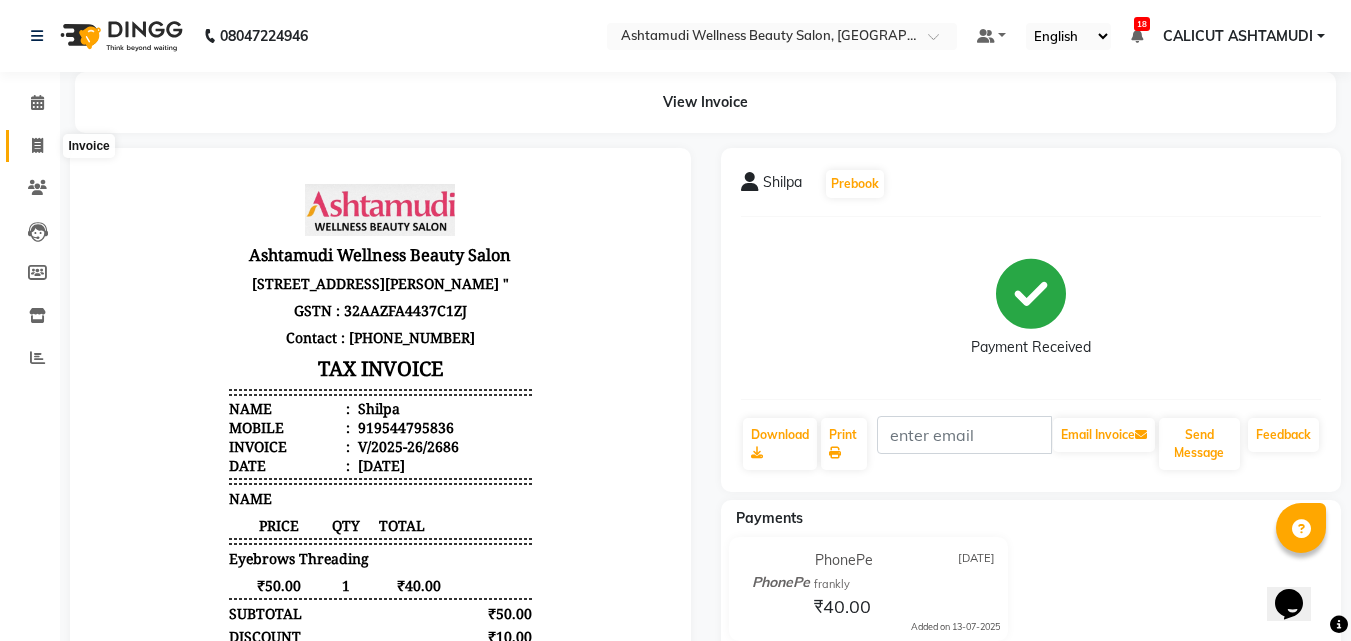 click 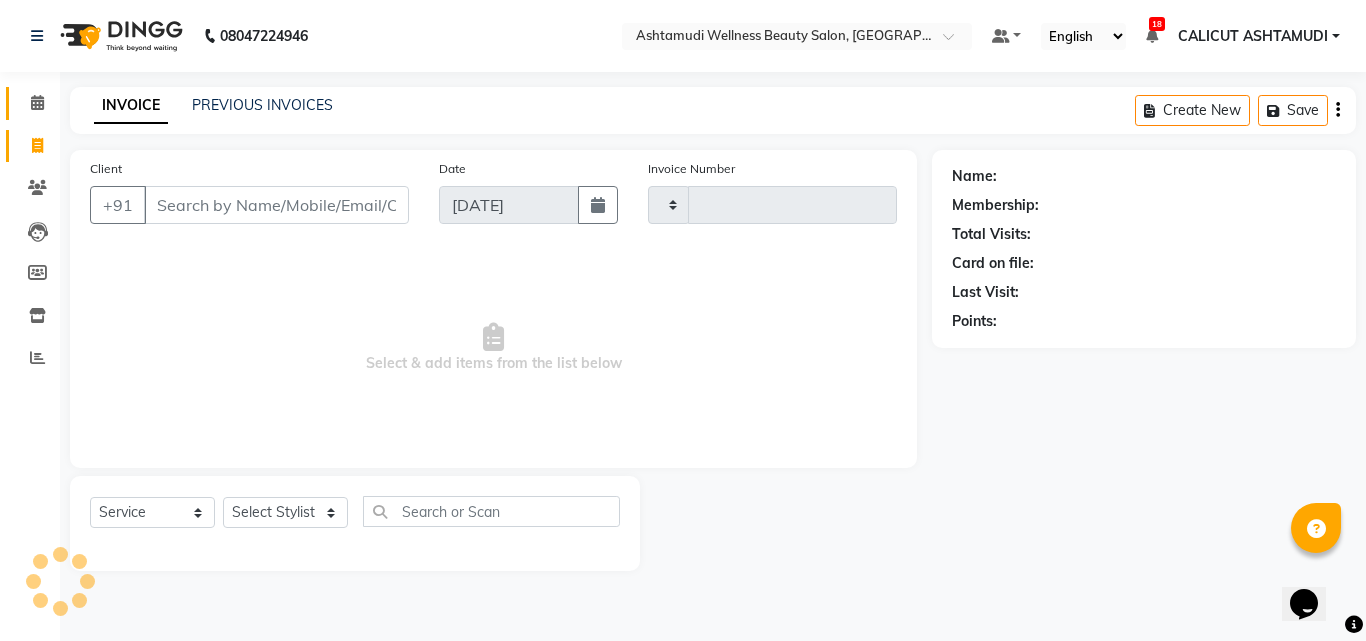 type on "2687" 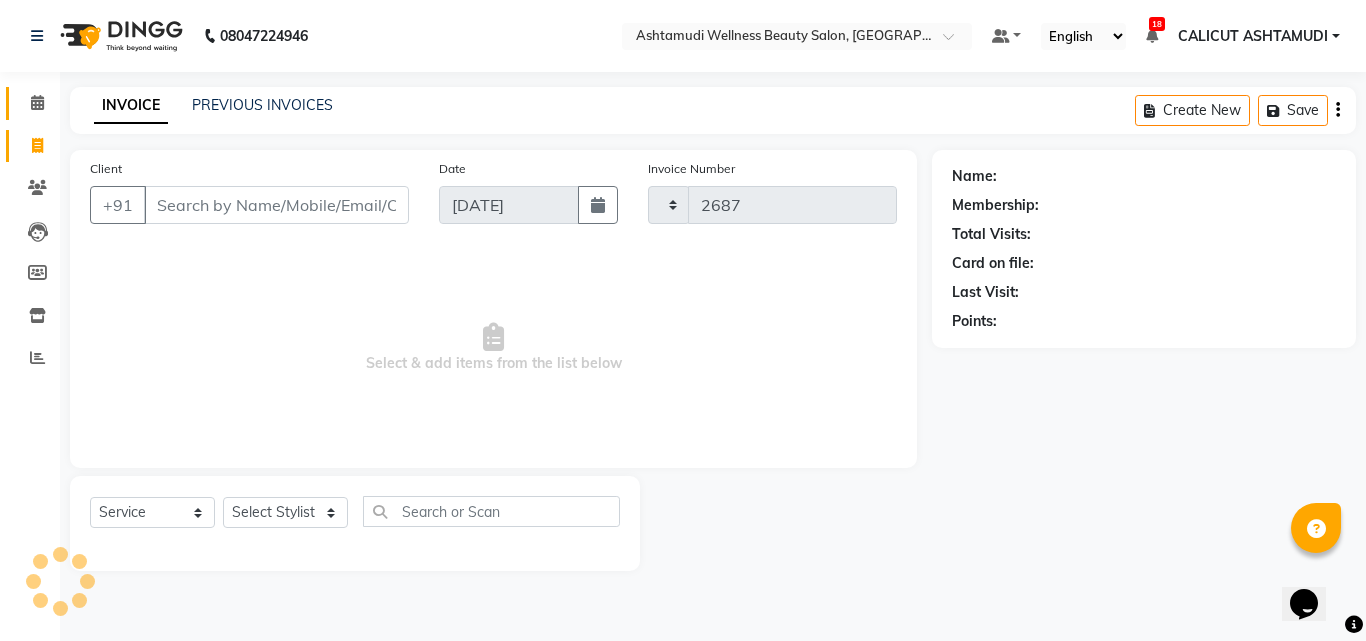 select on "4630" 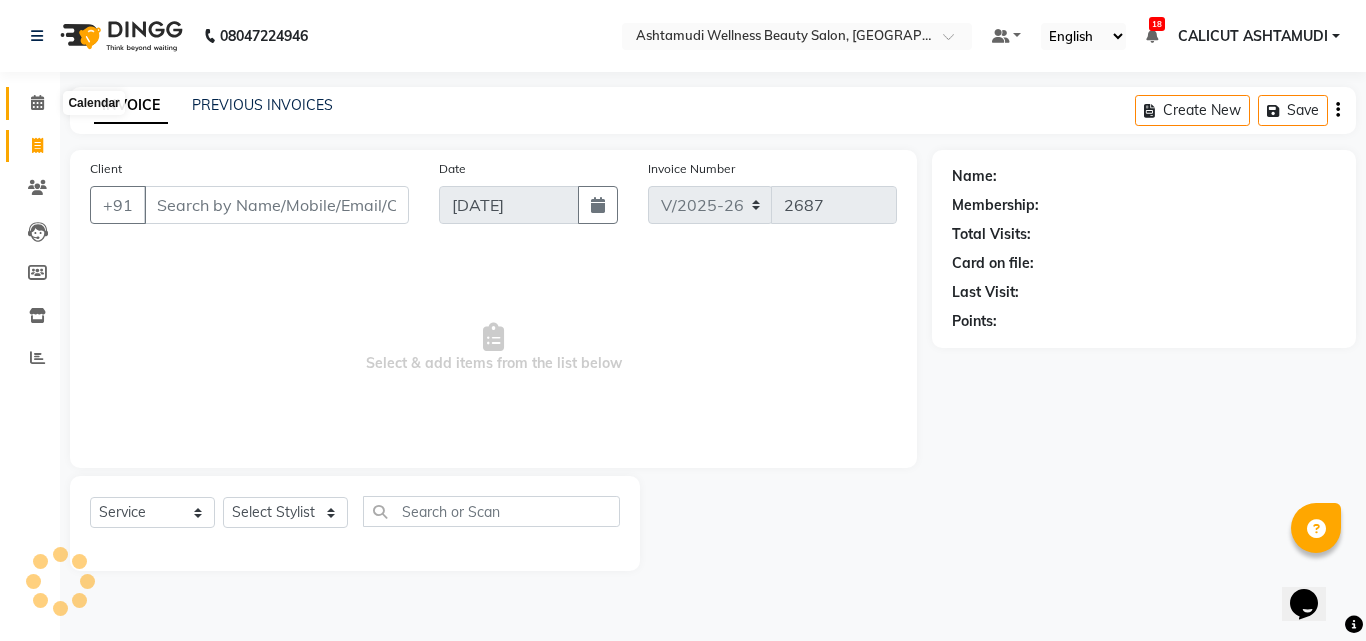 click 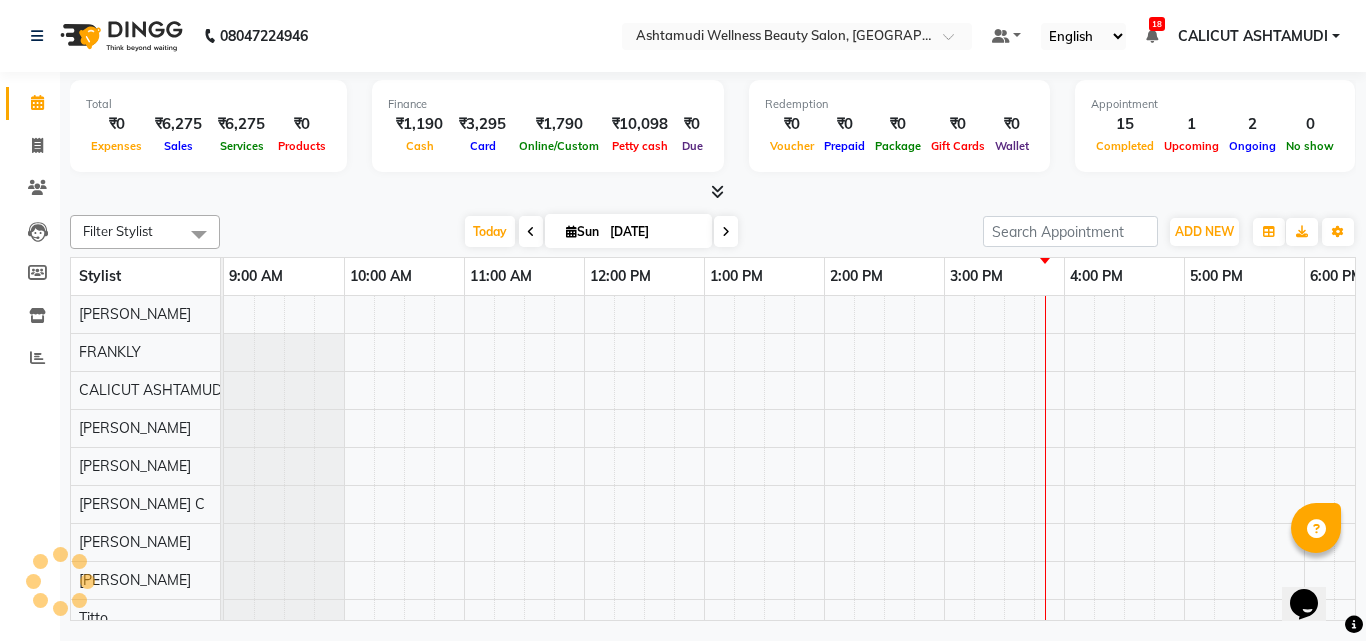 scroll, scrollTop: 0, scrollLeft: 669, axis: horizontal 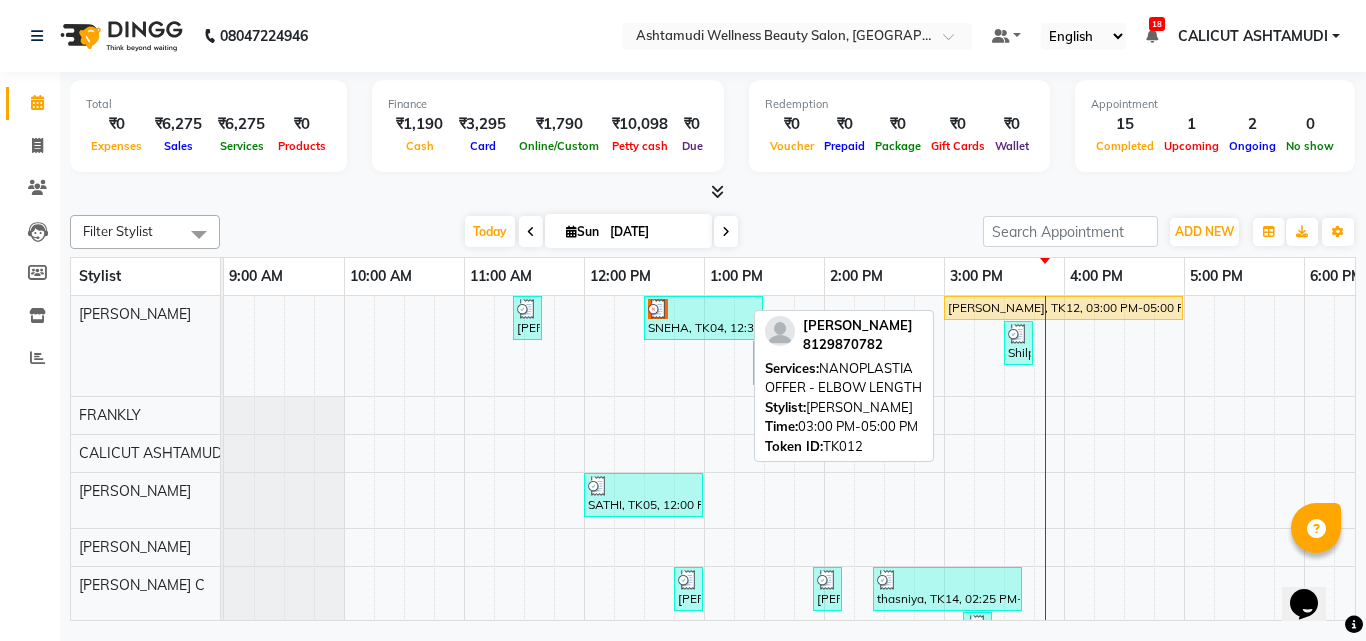 click on "[PERSON_NAME], TK12, 03:00 PM-05:00 PM, NANOPLASTIA OFFER - ELBOW LENGTH" at bounding box center (1063, 308) 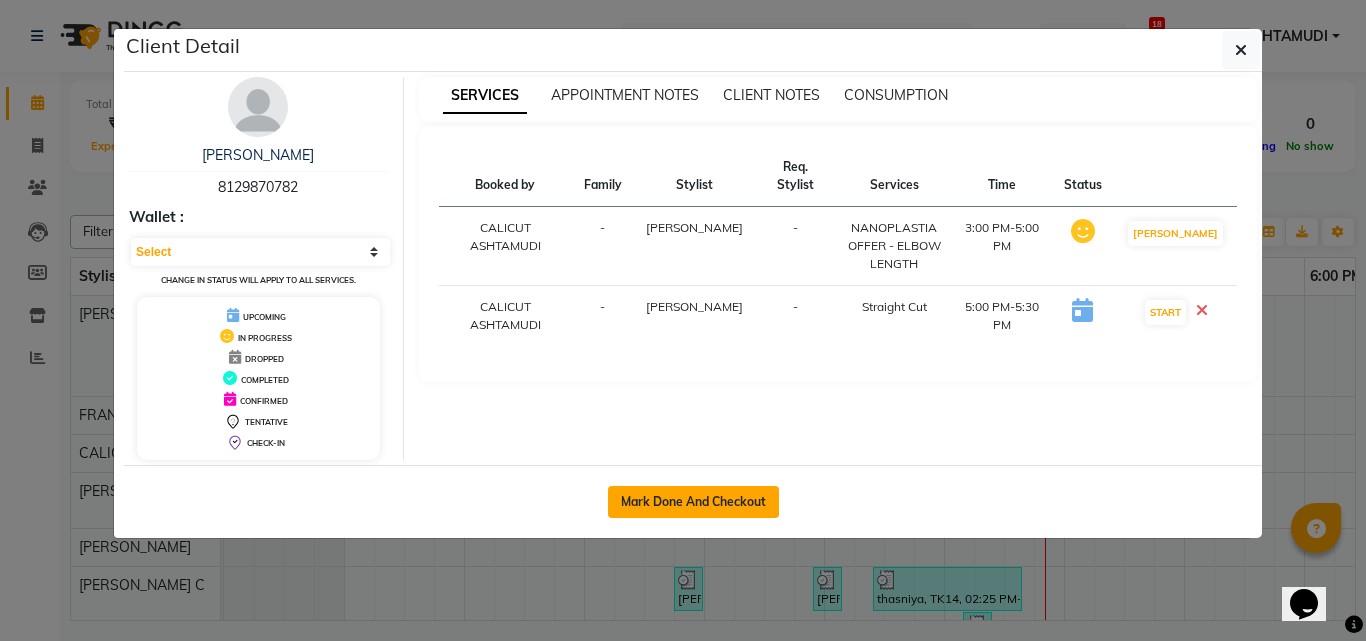 click on "Mark Done And Checkout" 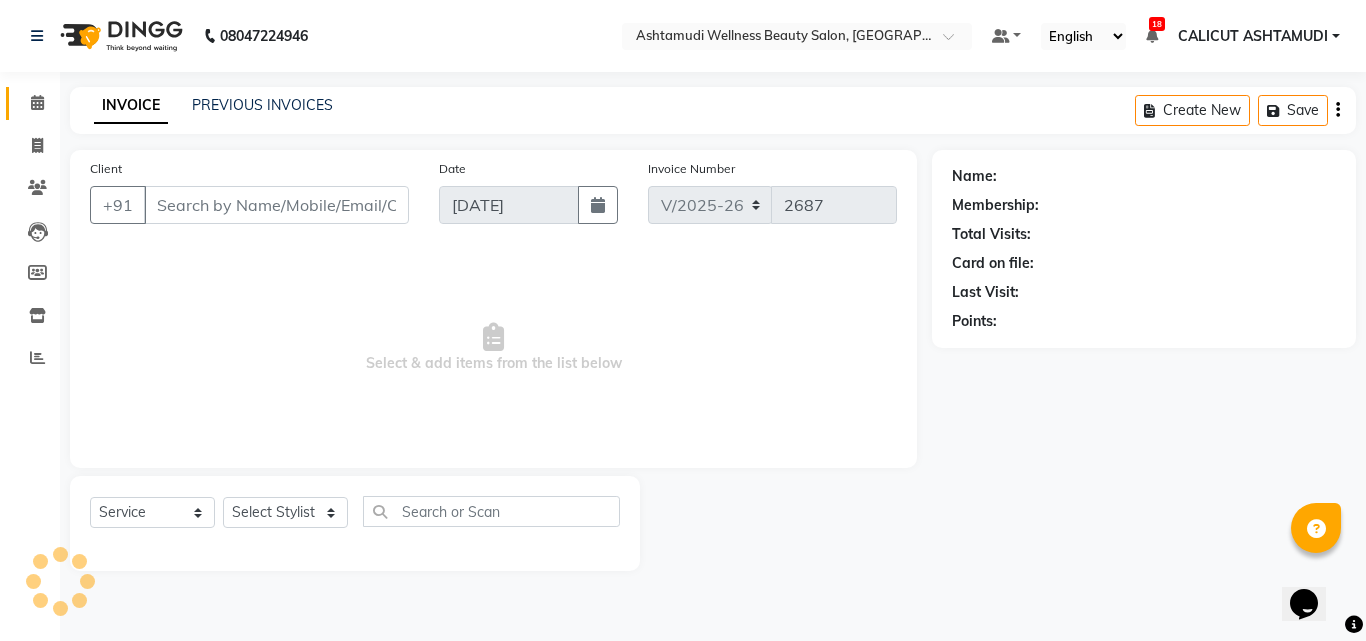 type on "8129870782" 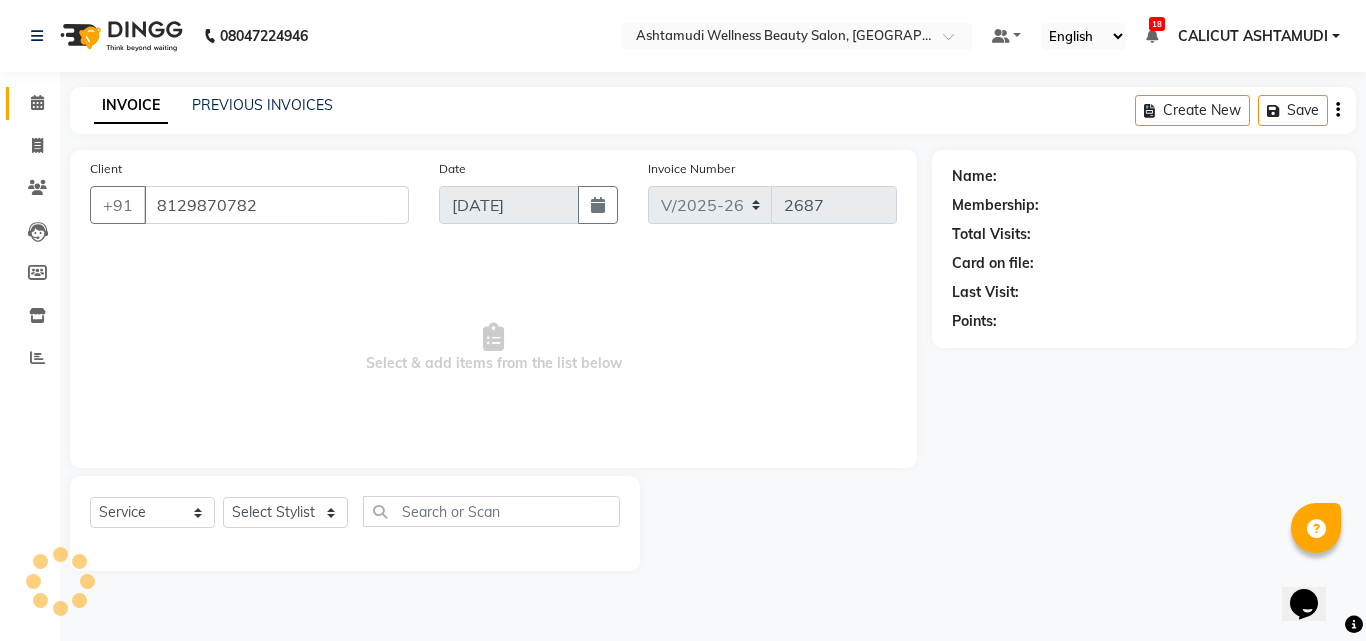 select on "60453" 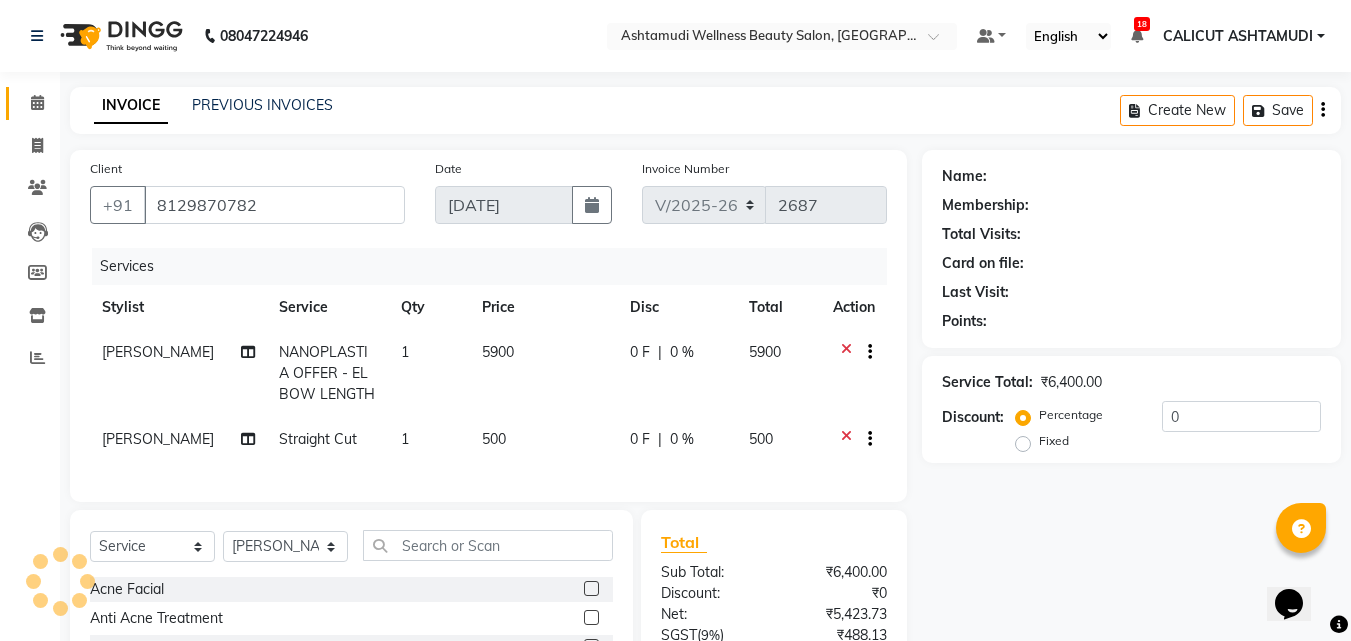 select on "1: Object" 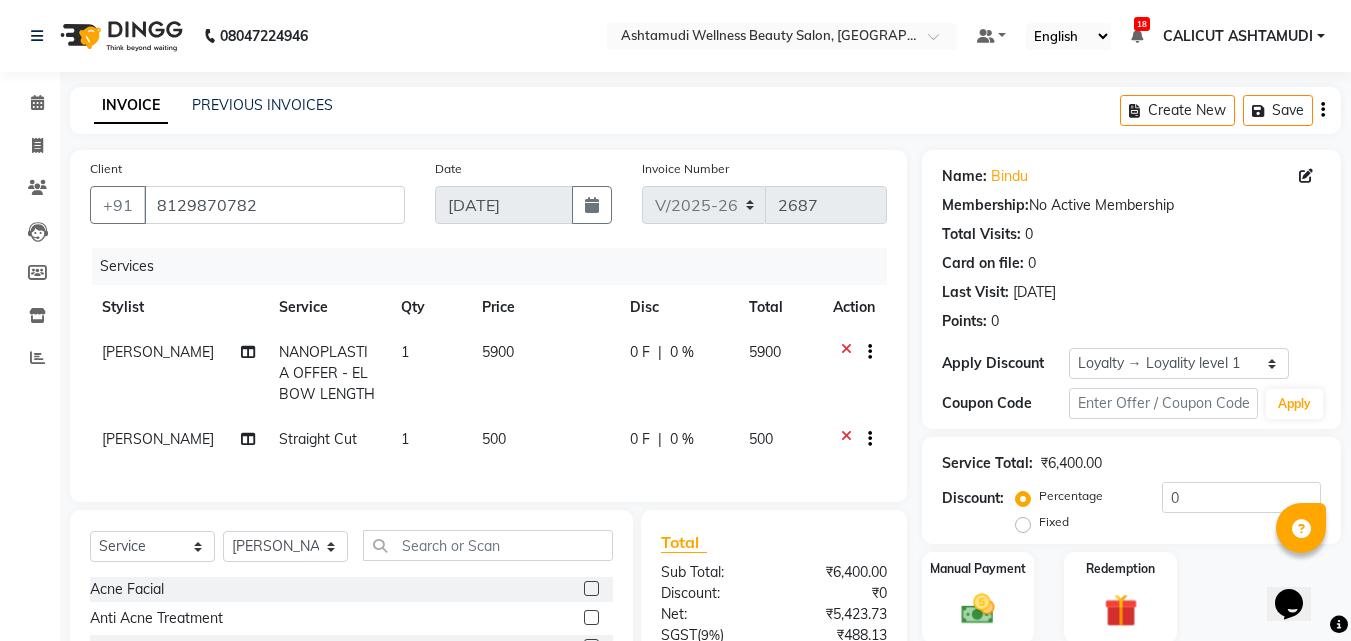 click 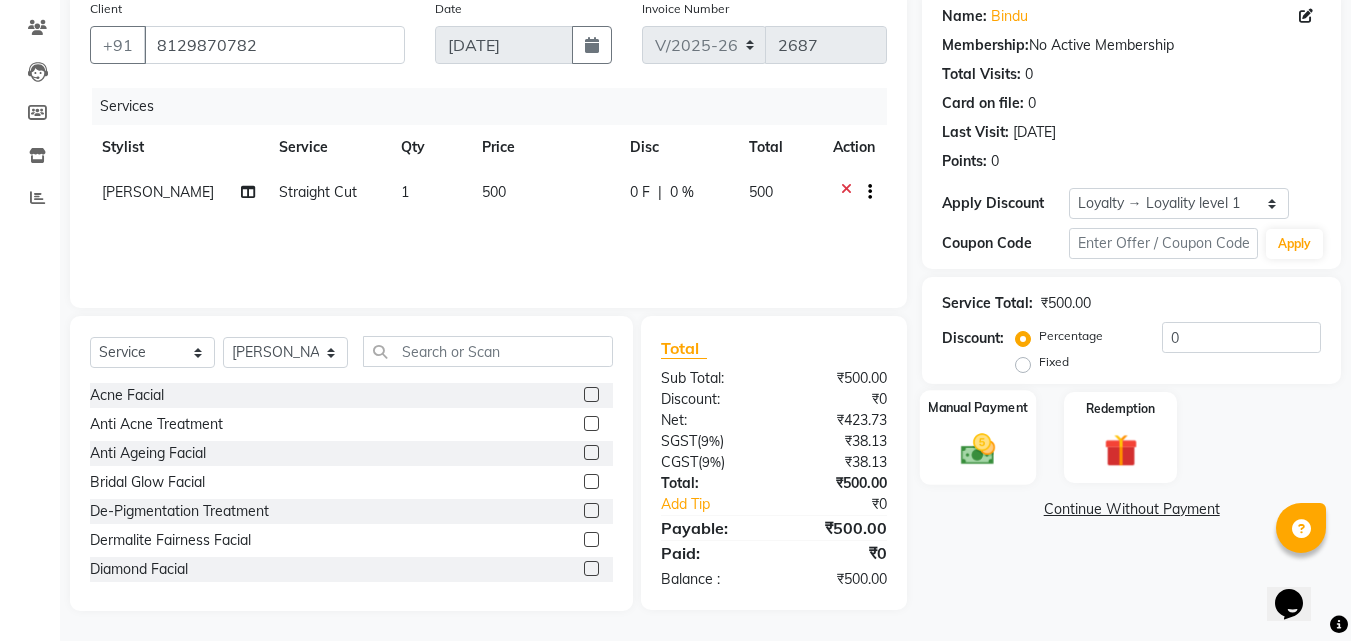 click on "Manual Payment" 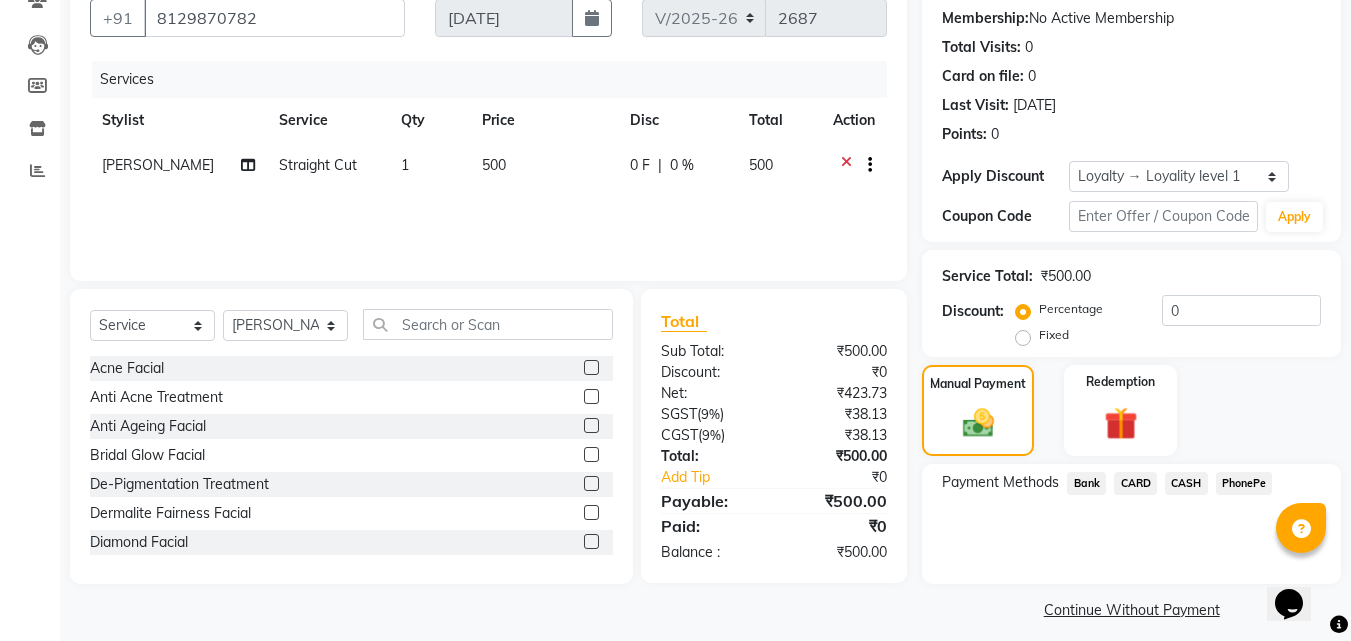 scroll, scrollTop: 201, scrollLeft: 0, axis: vertical 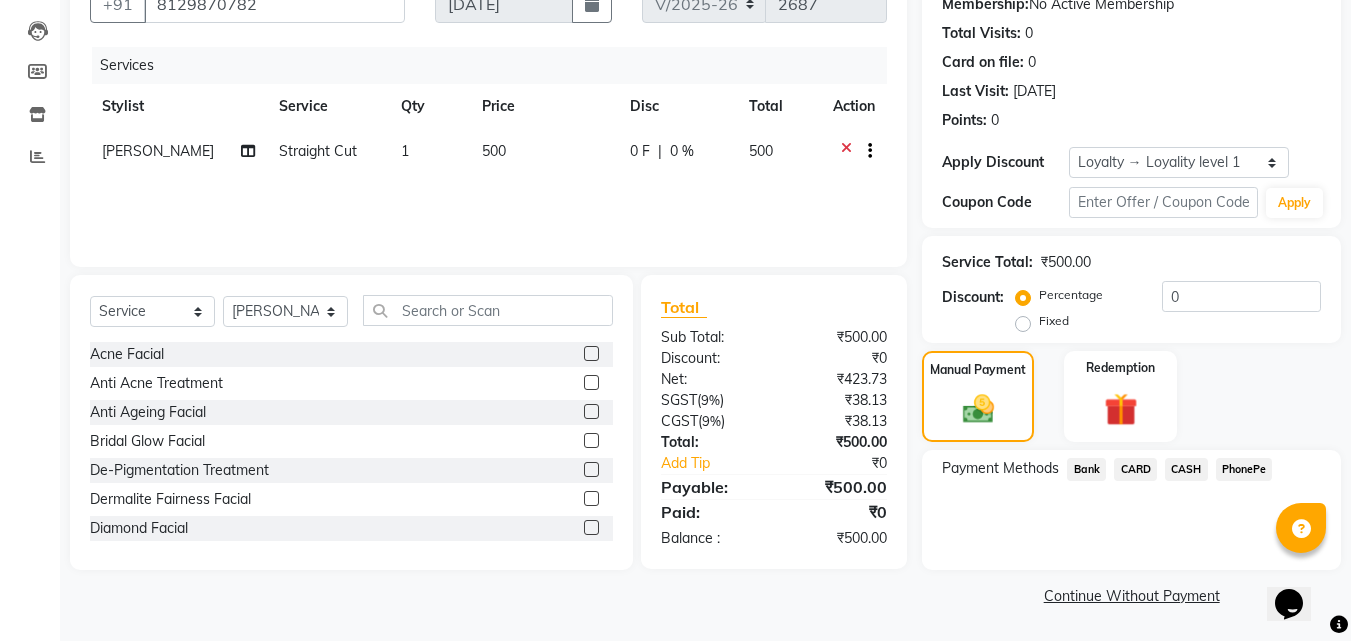 drag, startPoint x: 1237, startPoint y: 466, endPoint x: 1229, endPoint y: 473, distance: 10.630146 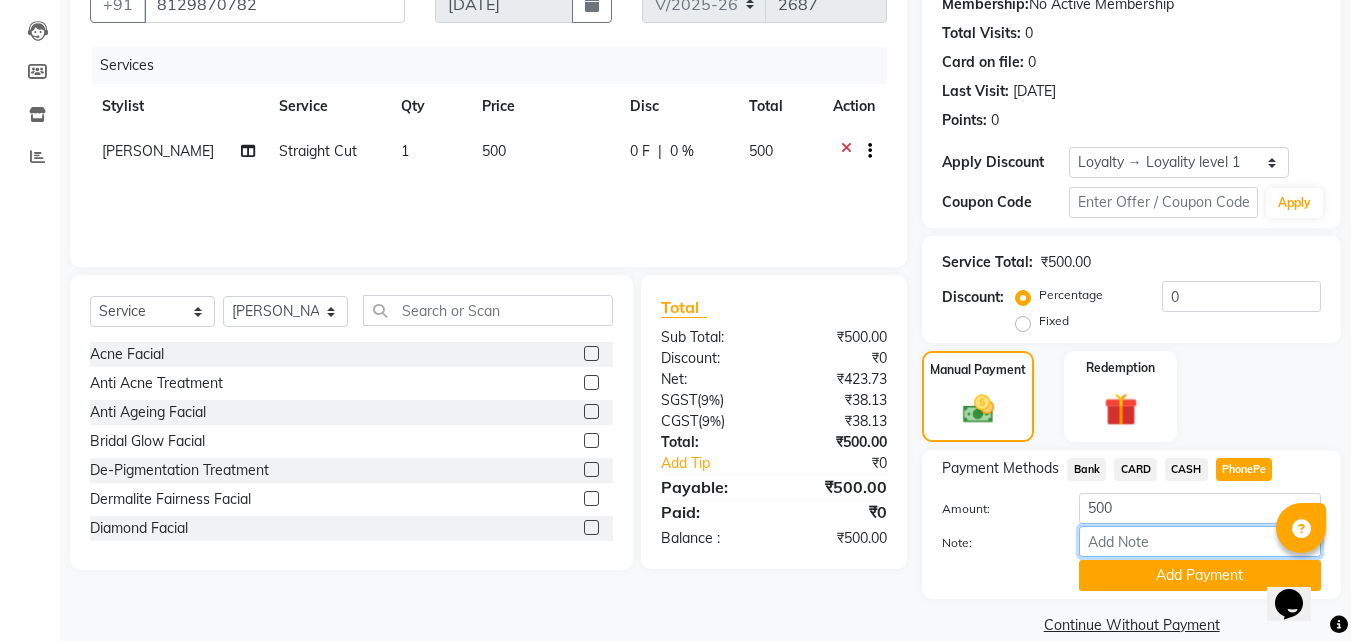 click on "Note:" at bounding box center (1200, 541) 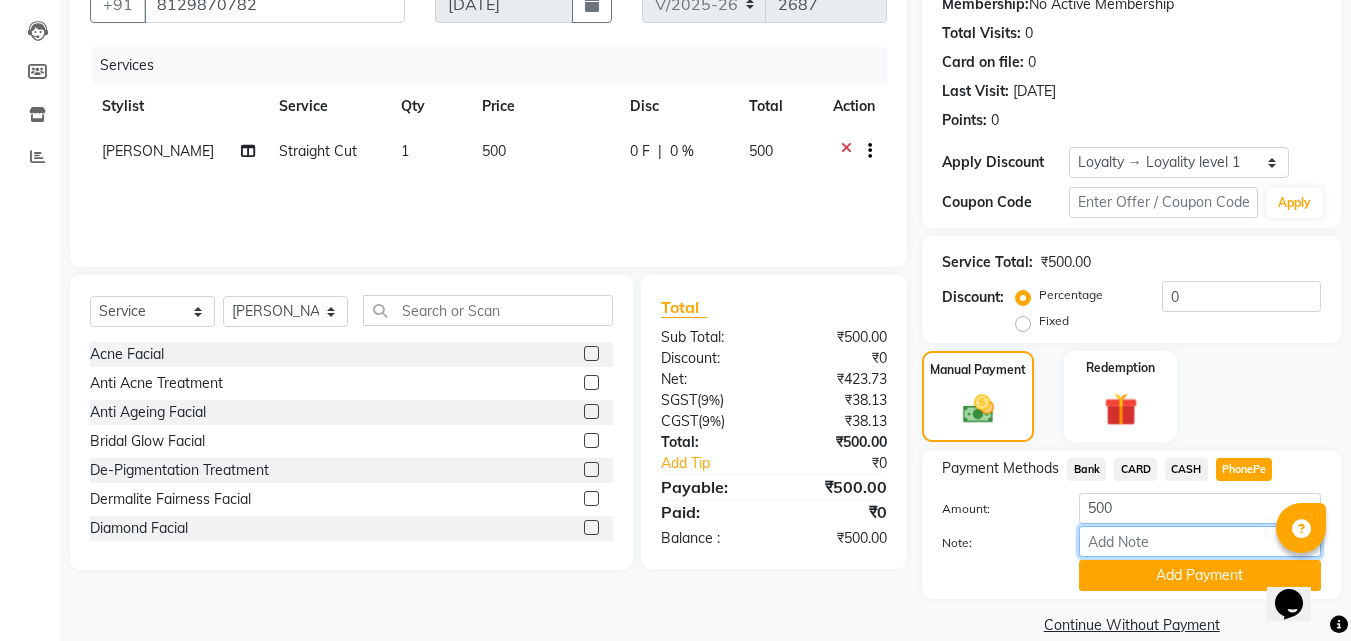 type on "frankly" 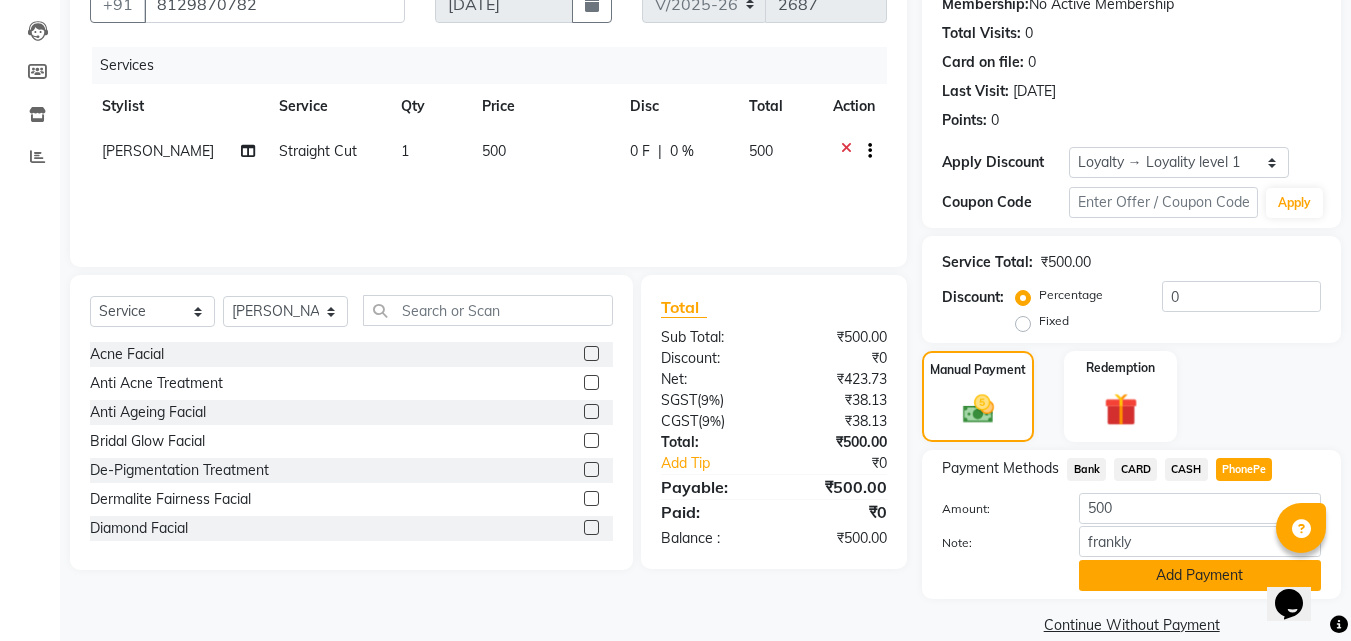 click on "Add Payment" 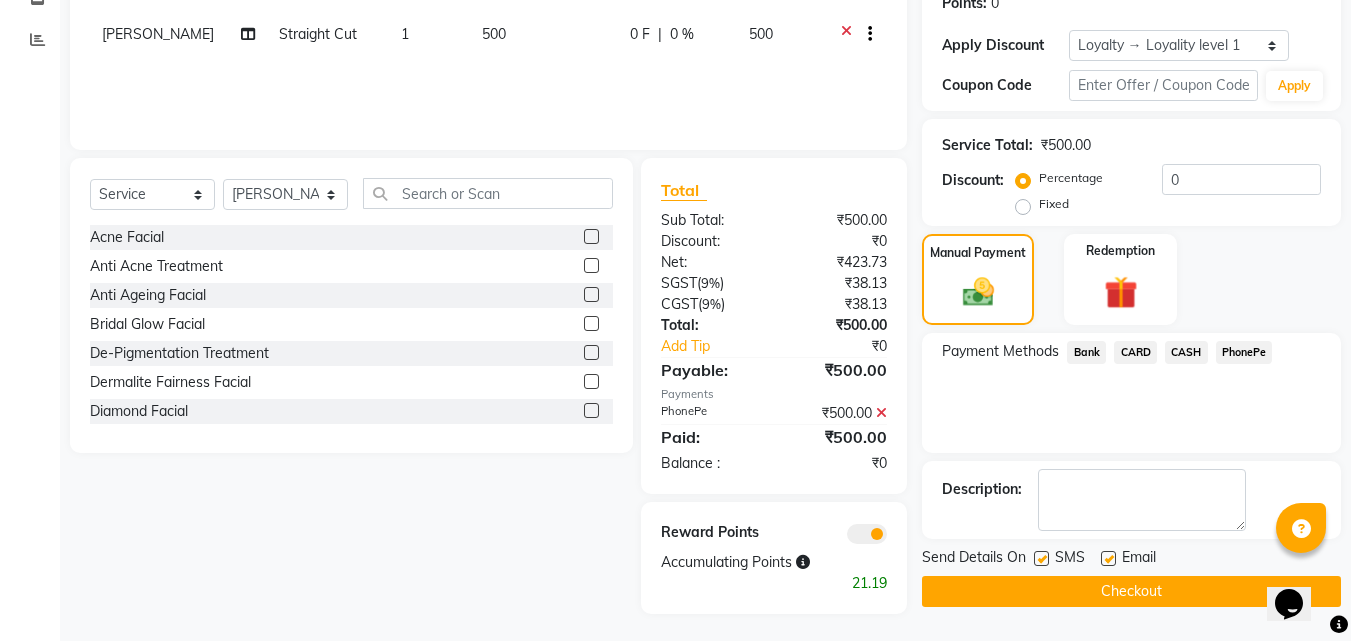 scroll, scrollTop: 321, scrollLeft: 0, axis: vertical 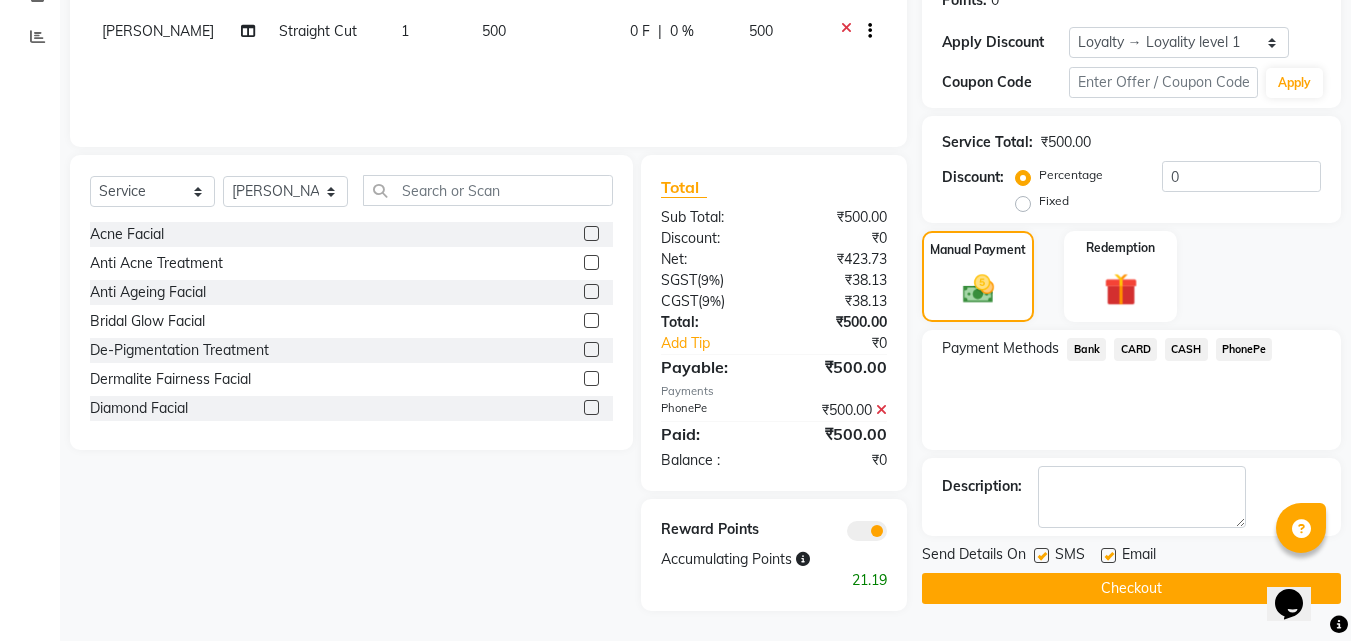 click on "Checkout" 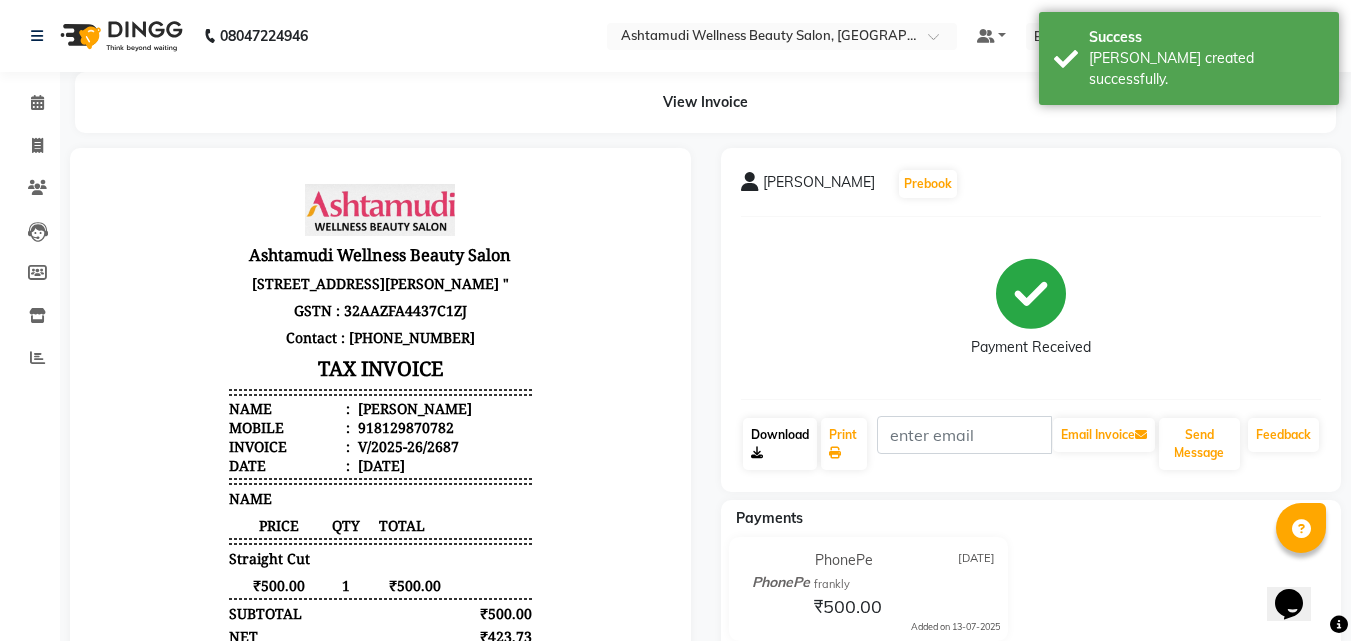 scroll, scrollTop: 0, scrollLeft: 0, axis: both 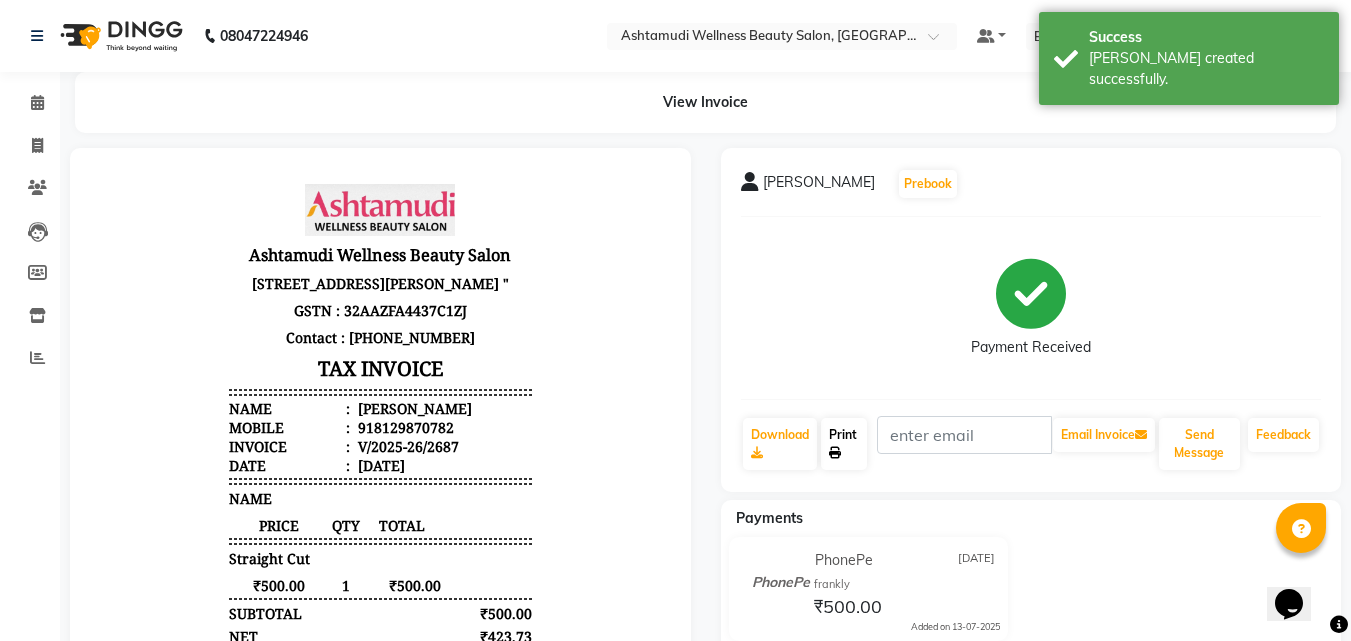 click on "Print" 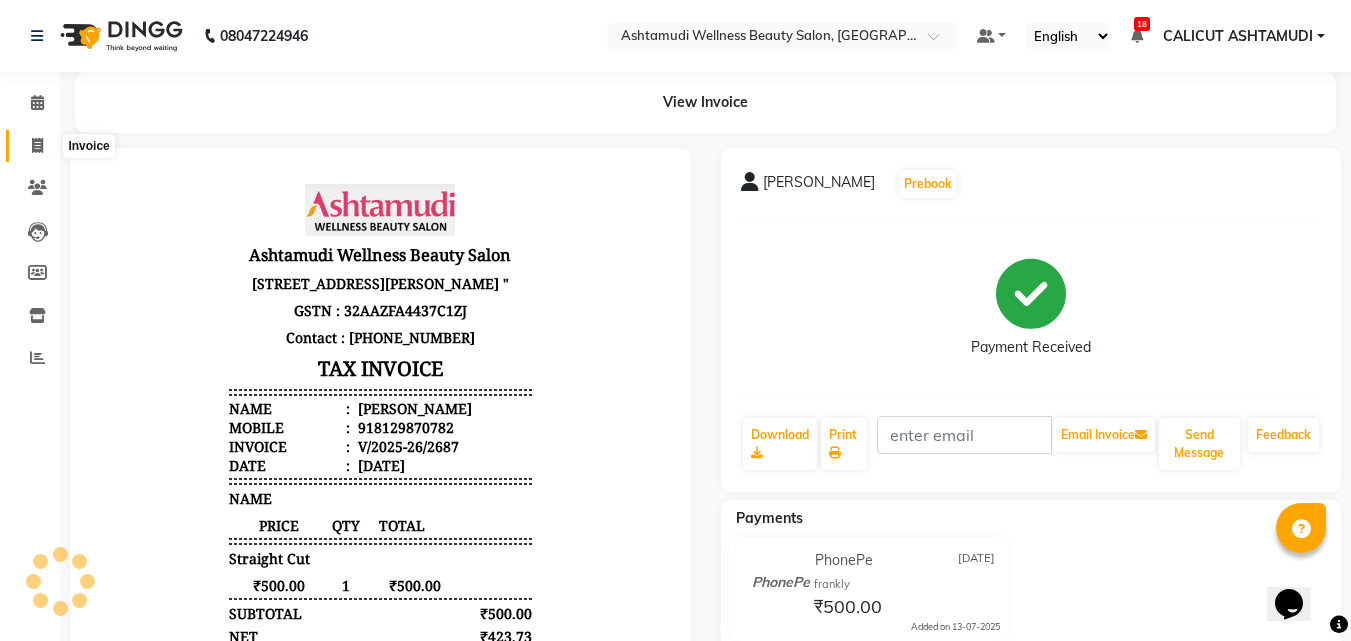 click 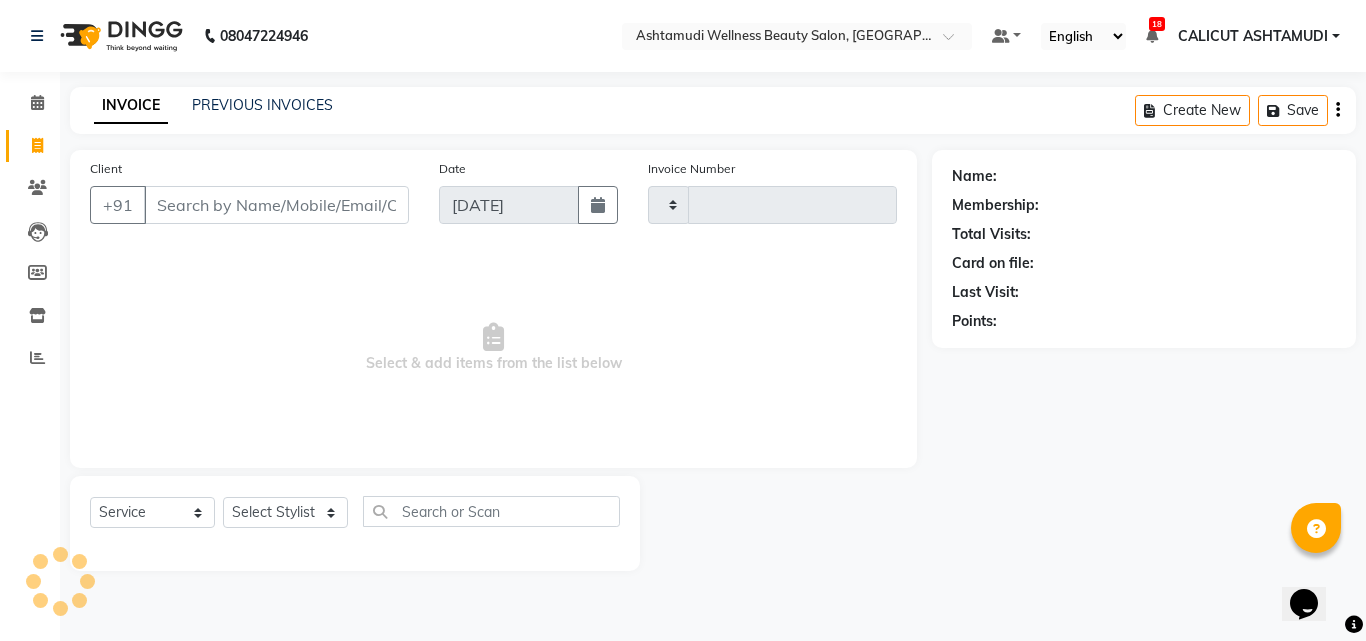 click 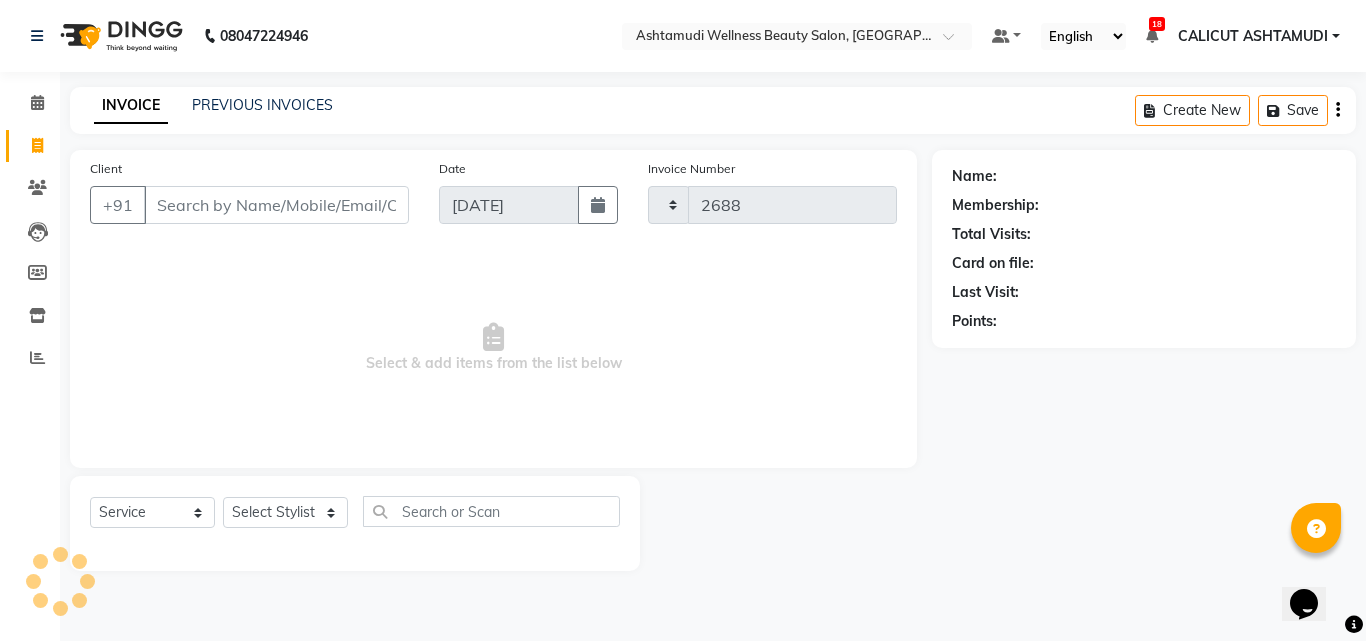 select on "4630" 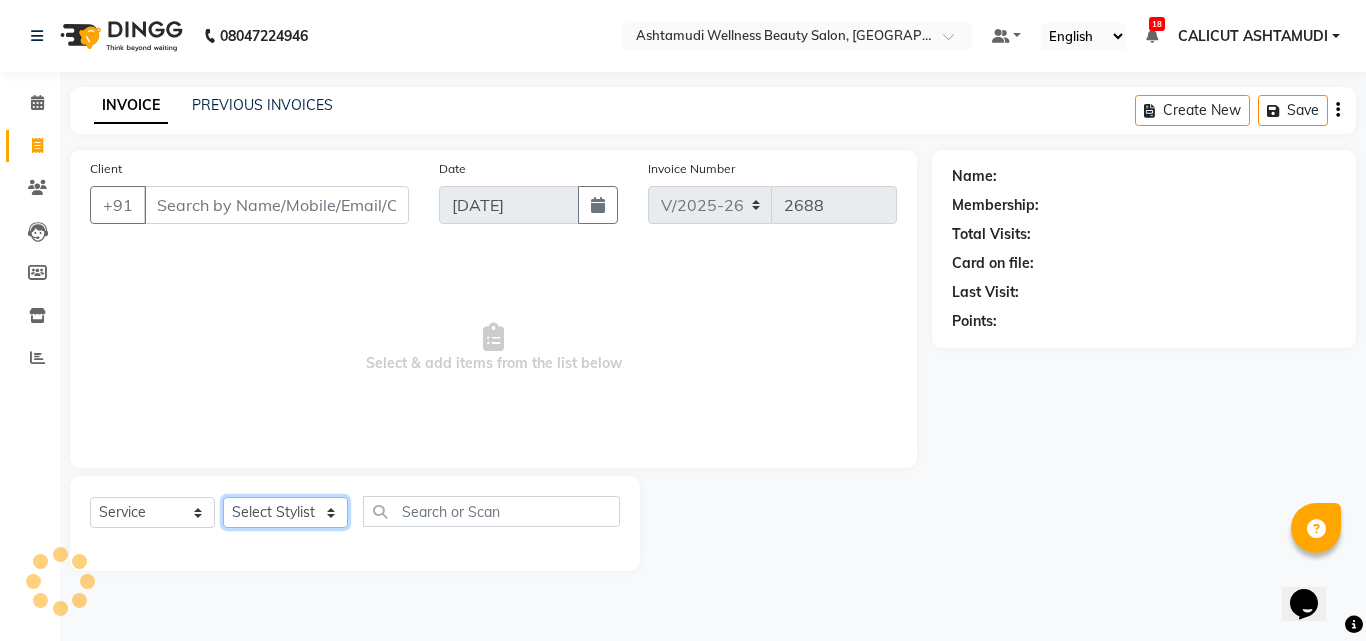 click on "Select Stylist" 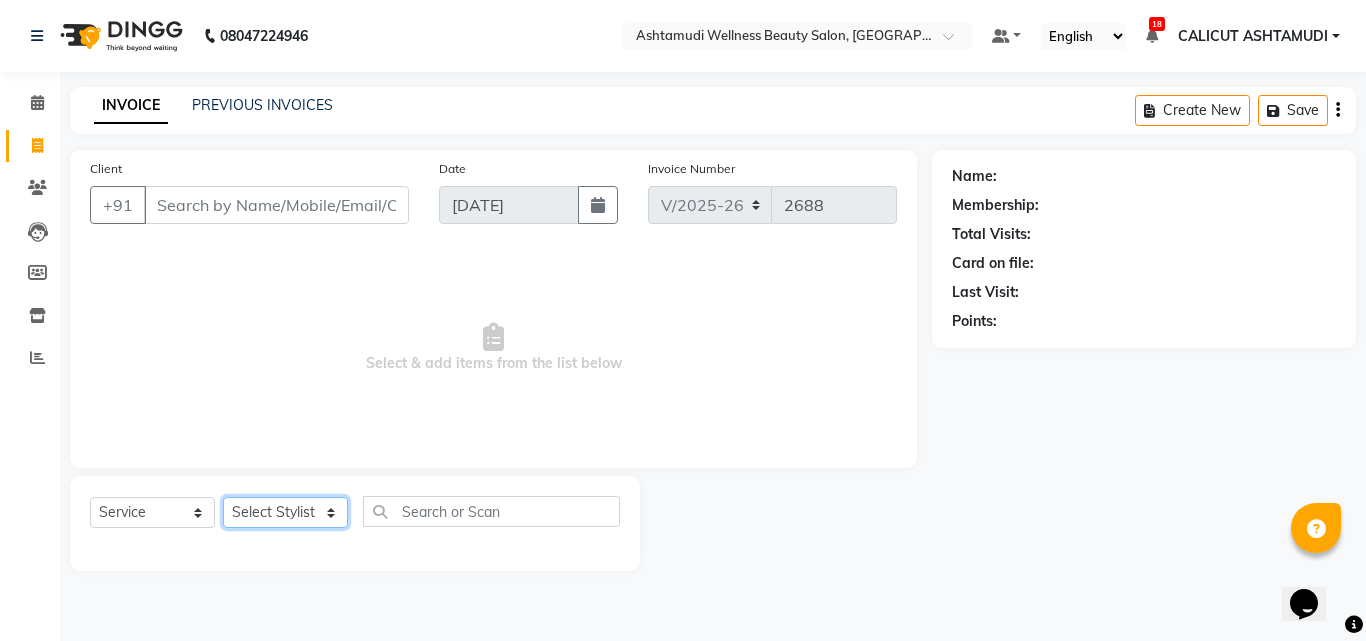 select on "85193" 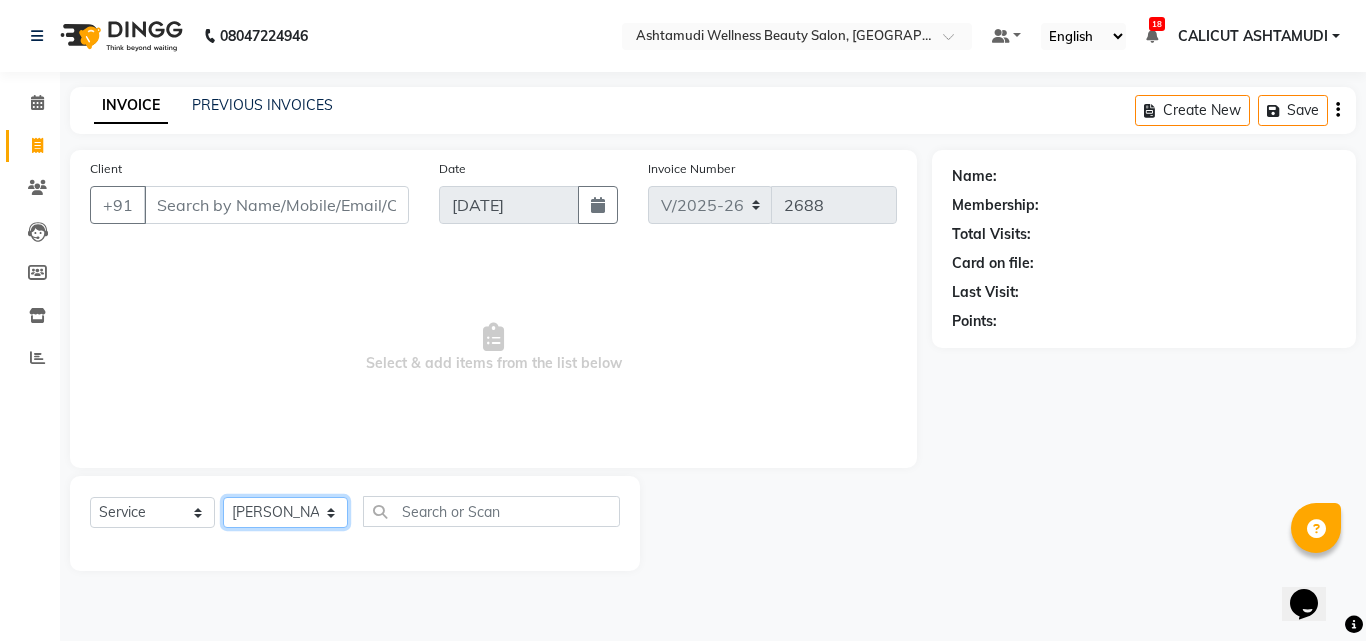 click on "Select Stylist [PERSON_NAME] C [PERSON_NAME] CALICUT ASHTAMUDI FRANKLY	 [PERSON_NAME] [PERSON_NAME] [PERSON_NAME] [PERSON_NAME] [PERSON_NAME]" 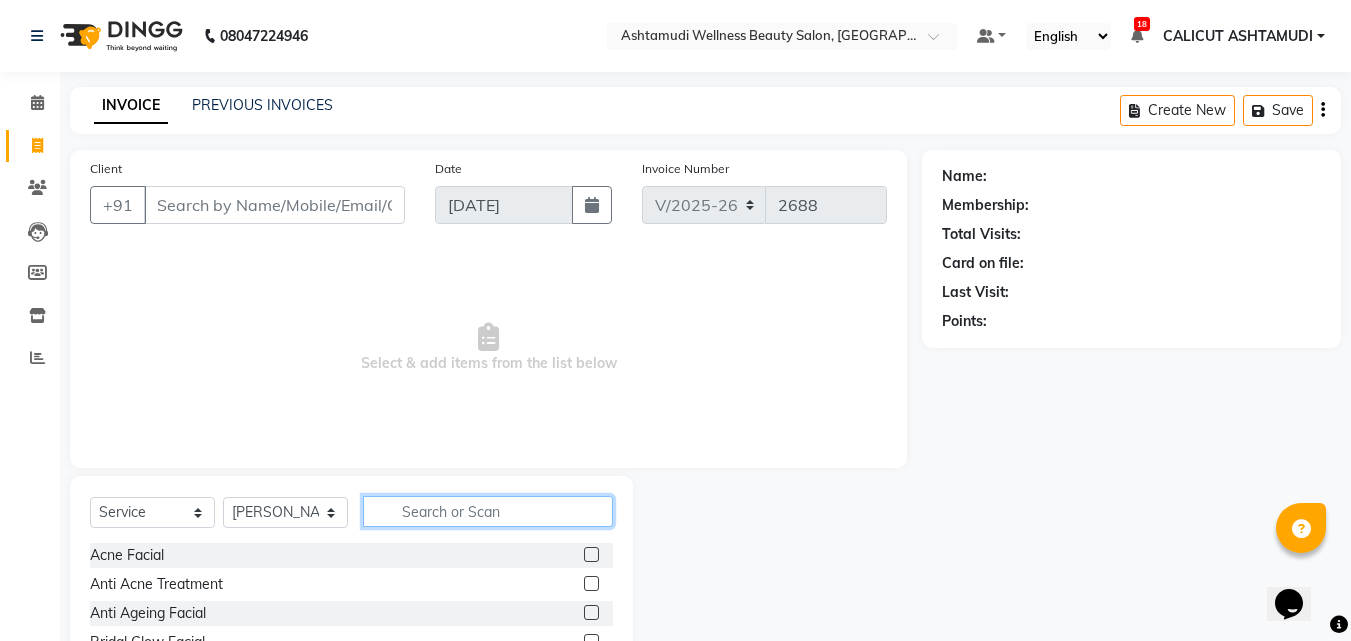 click 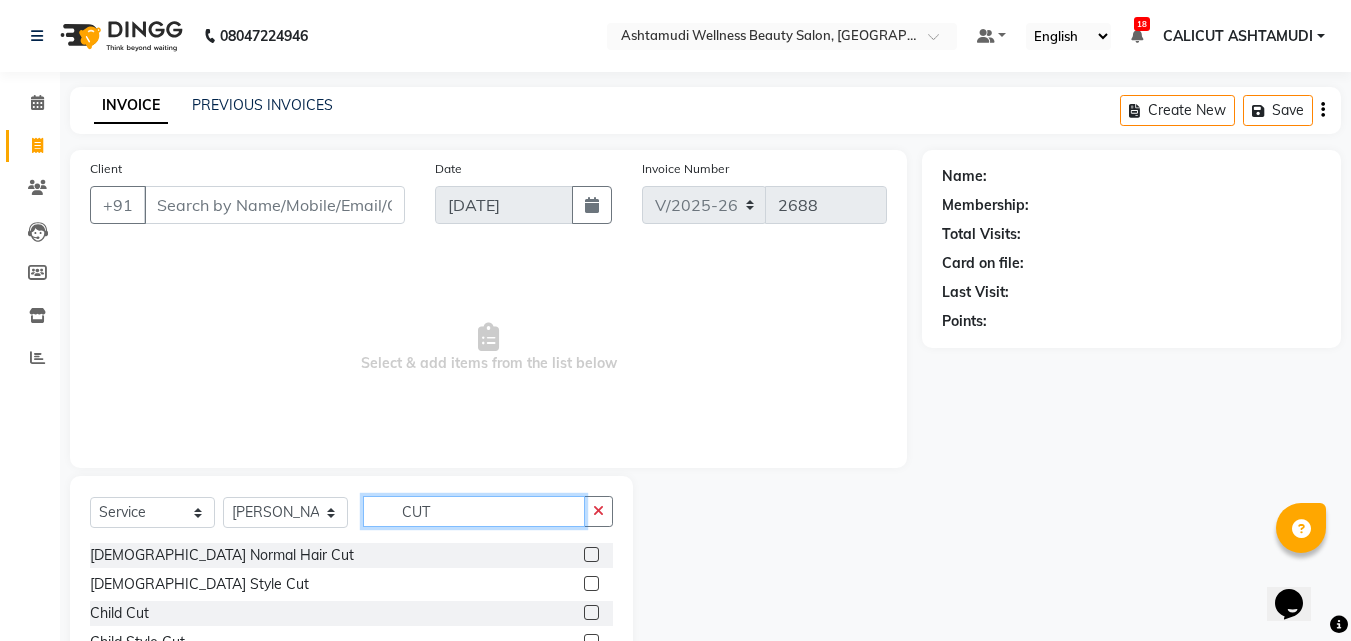 type on "CUT" 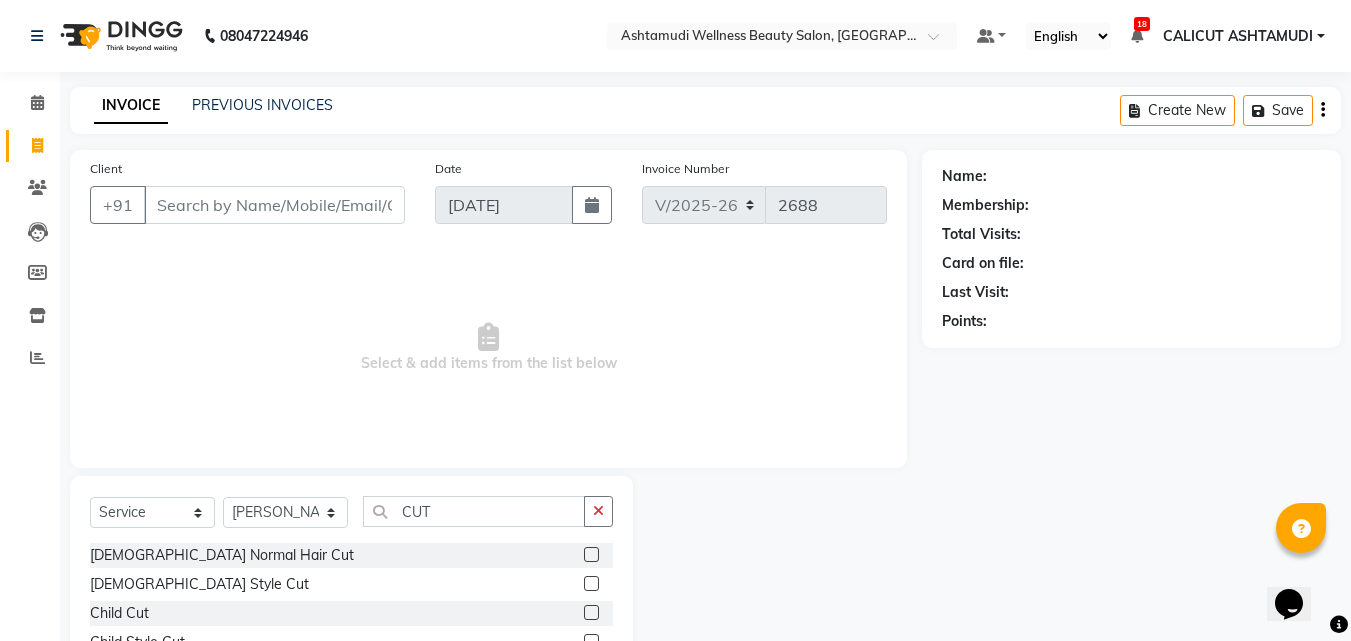 click 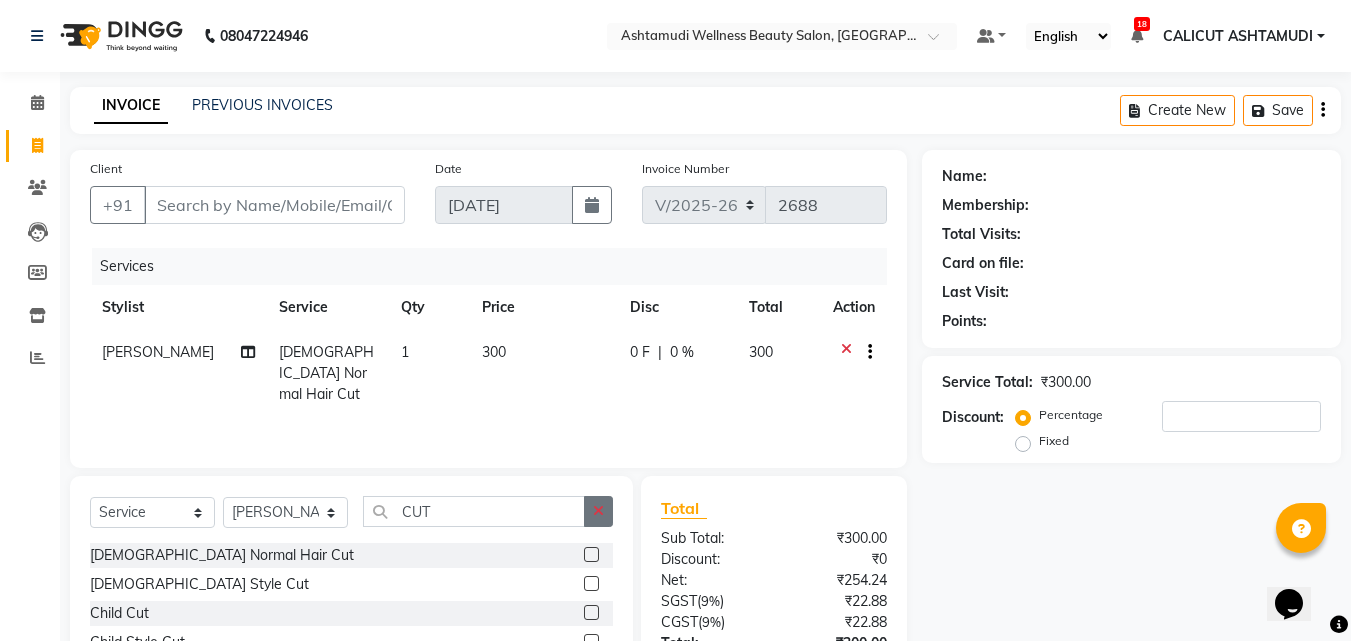 click 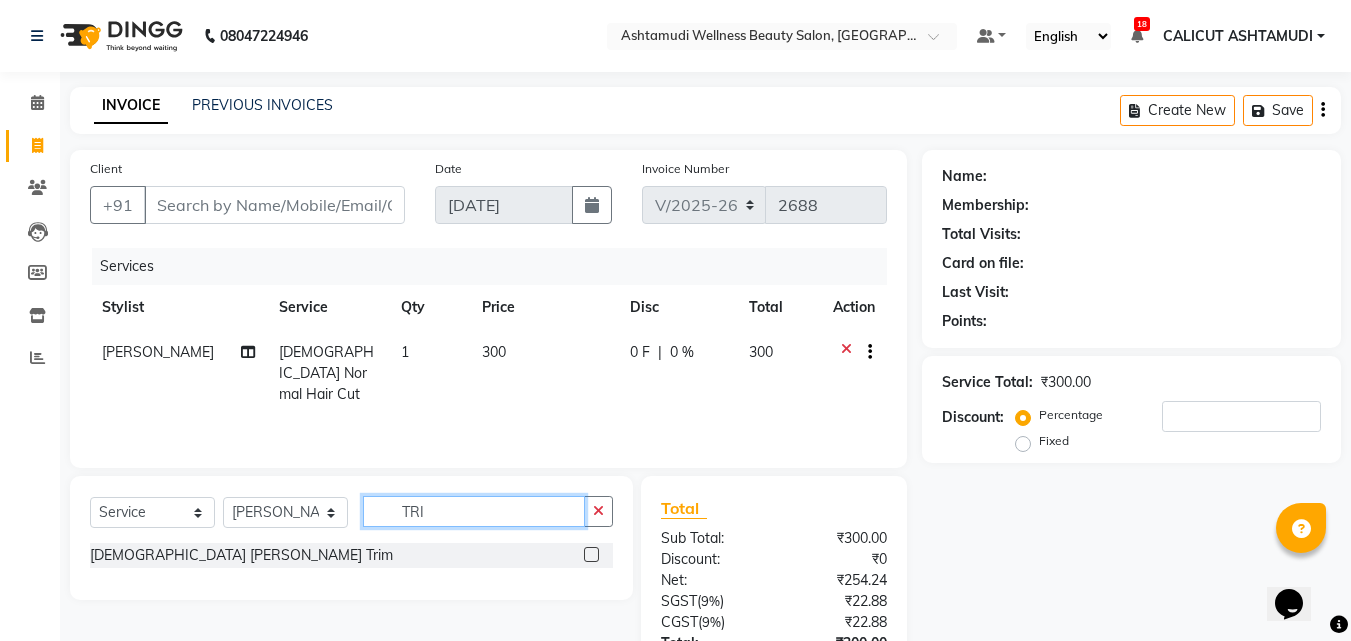 type on "TRI" 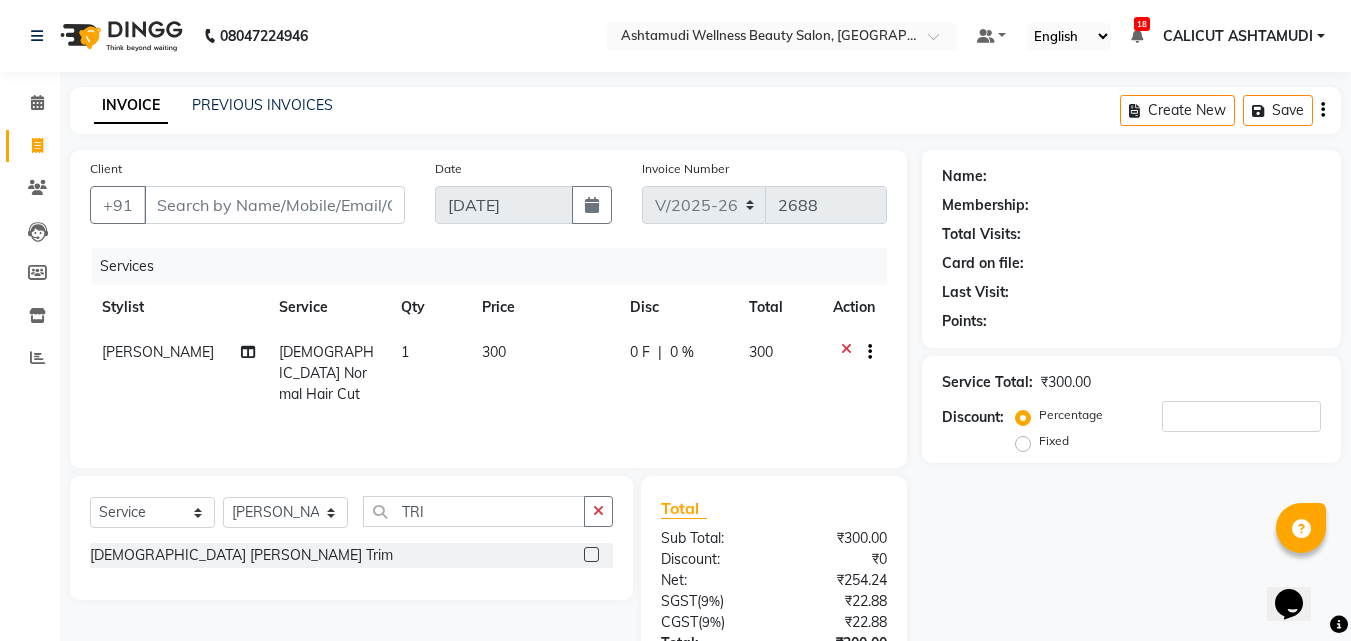 click 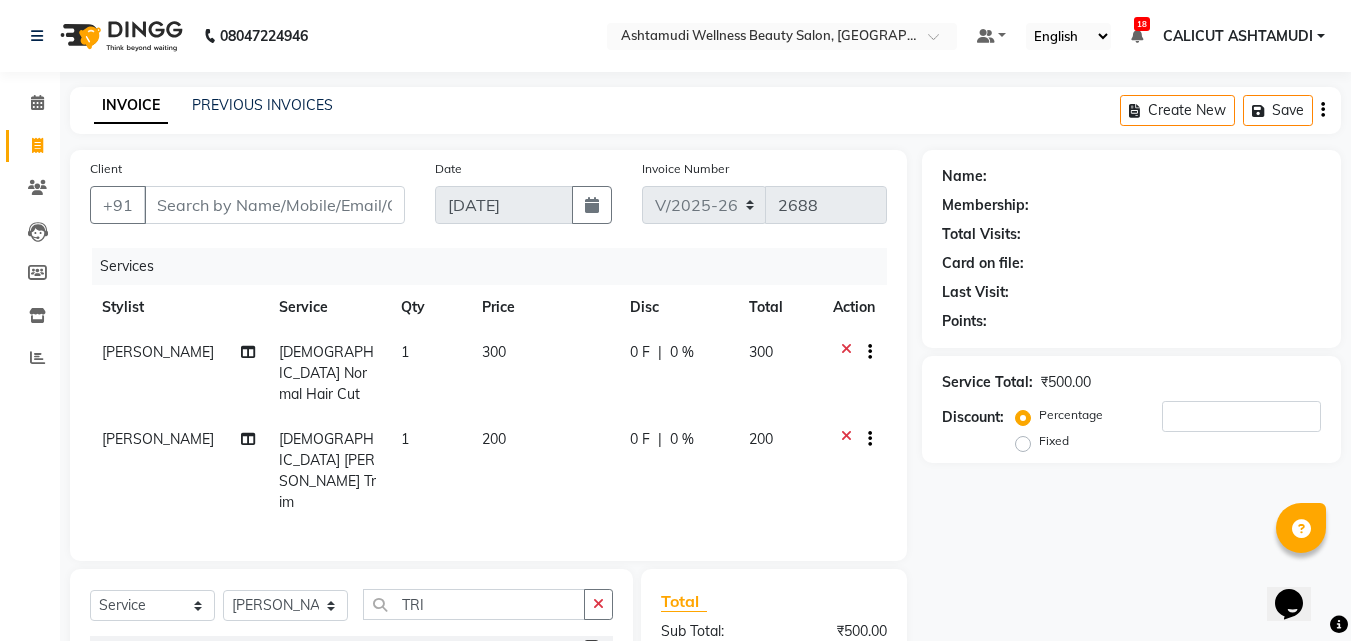 checkbox on "false" 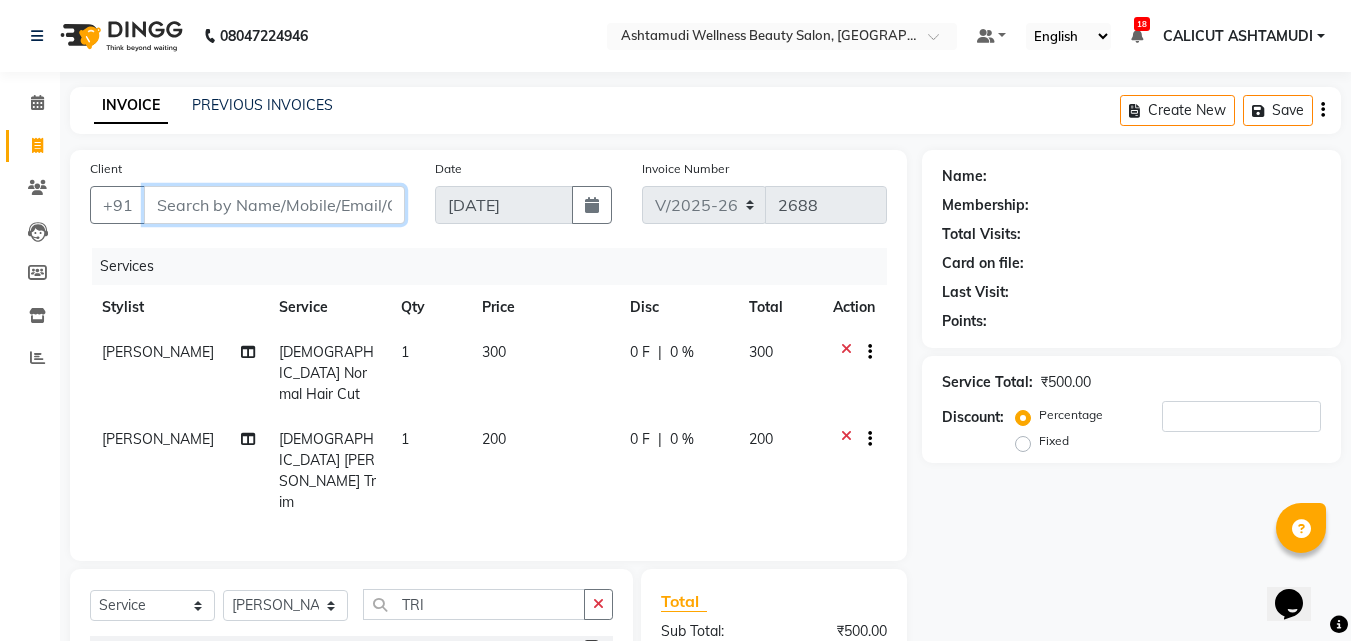 click on "Client" at bounding box center (274, 205) 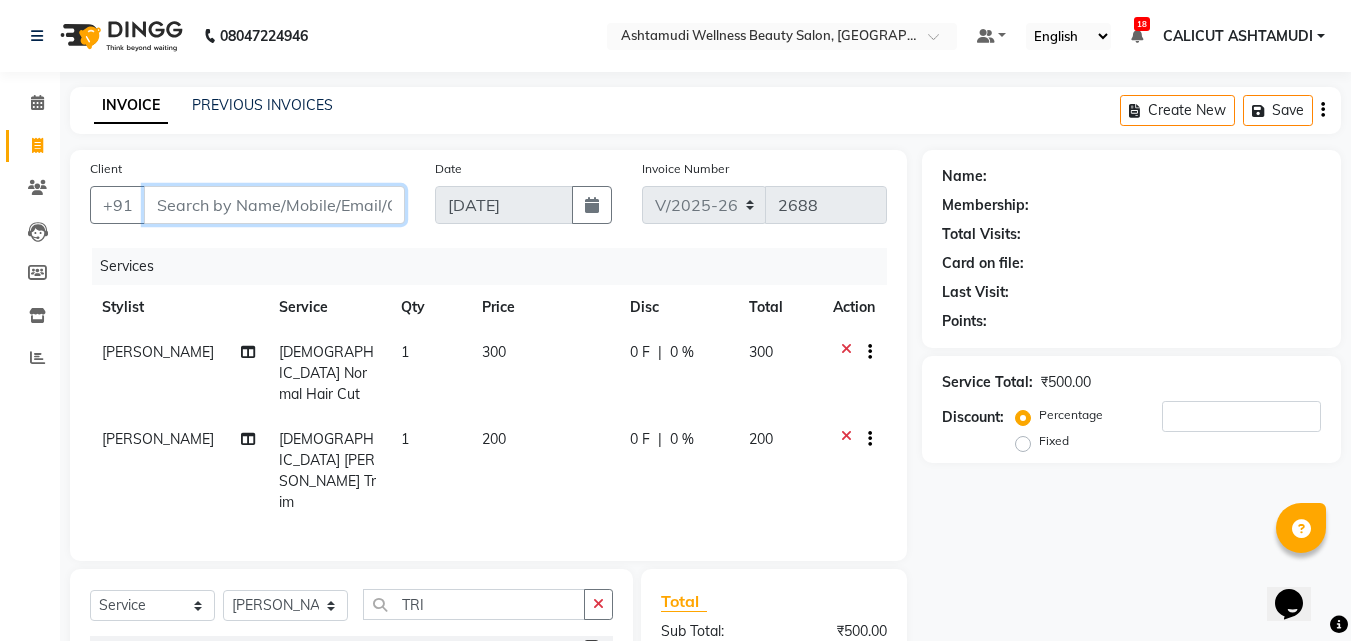 type on "O" 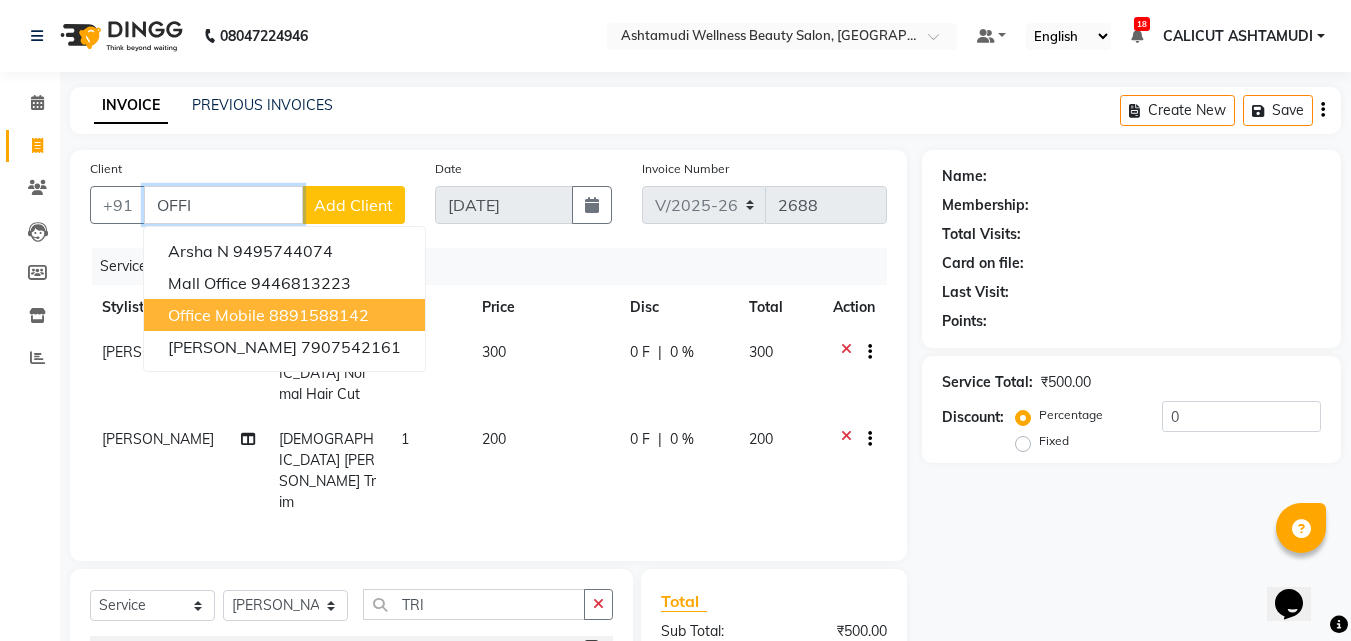 click on "8891588142" at bounding box center [319, 315] 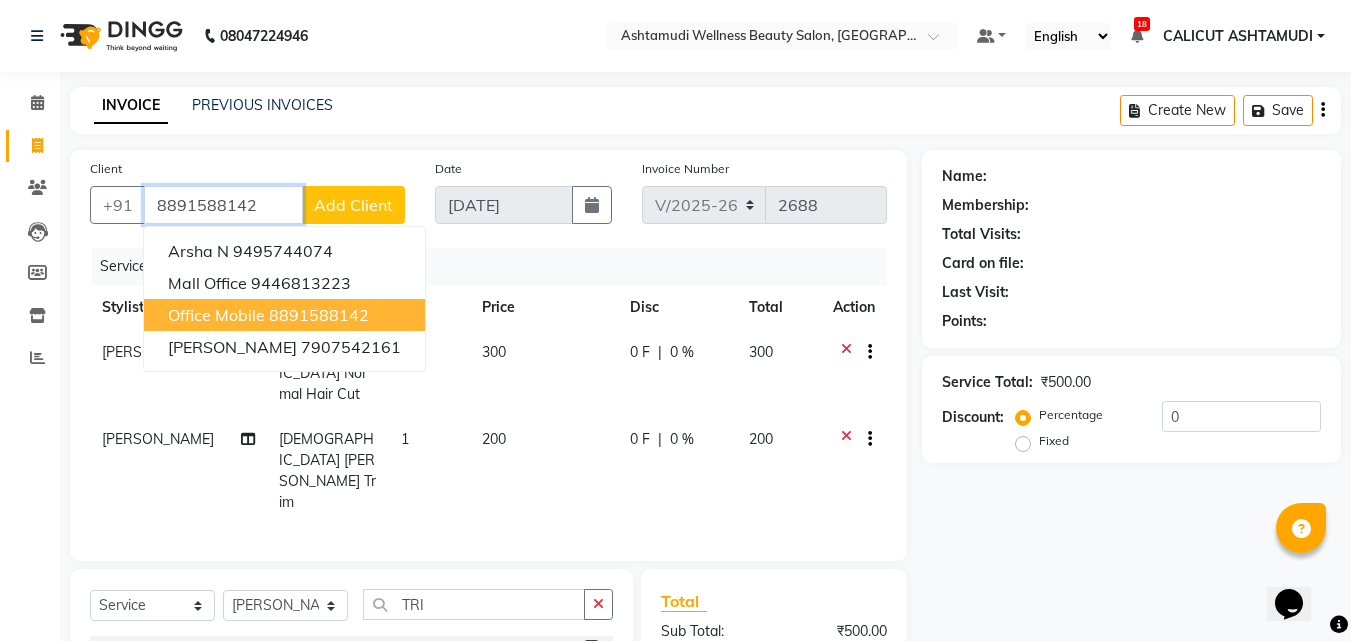 type on "8891588142" 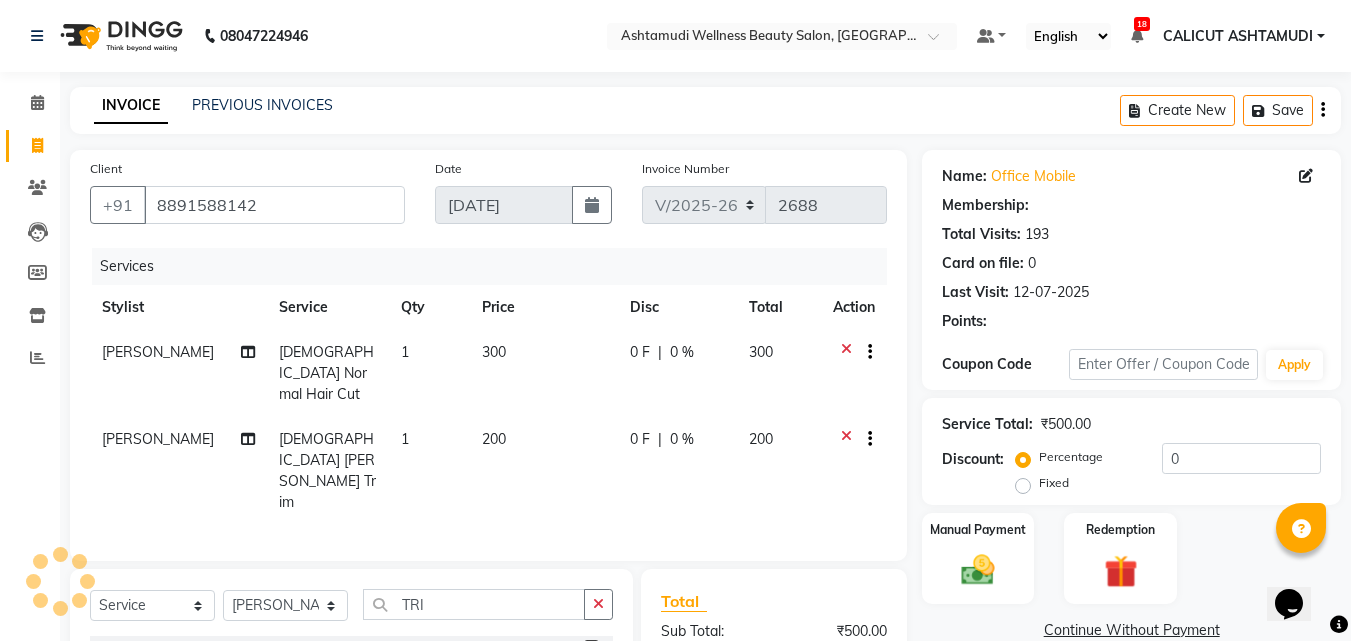 type on "15" 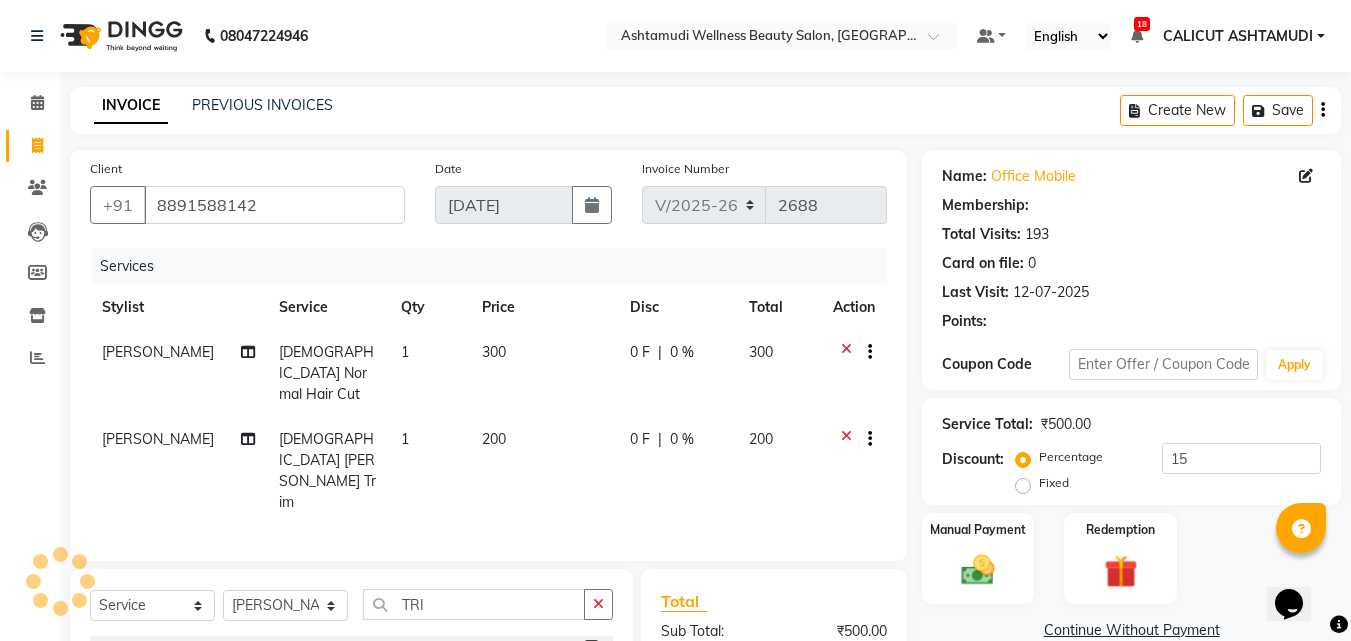 select on "2: Object" 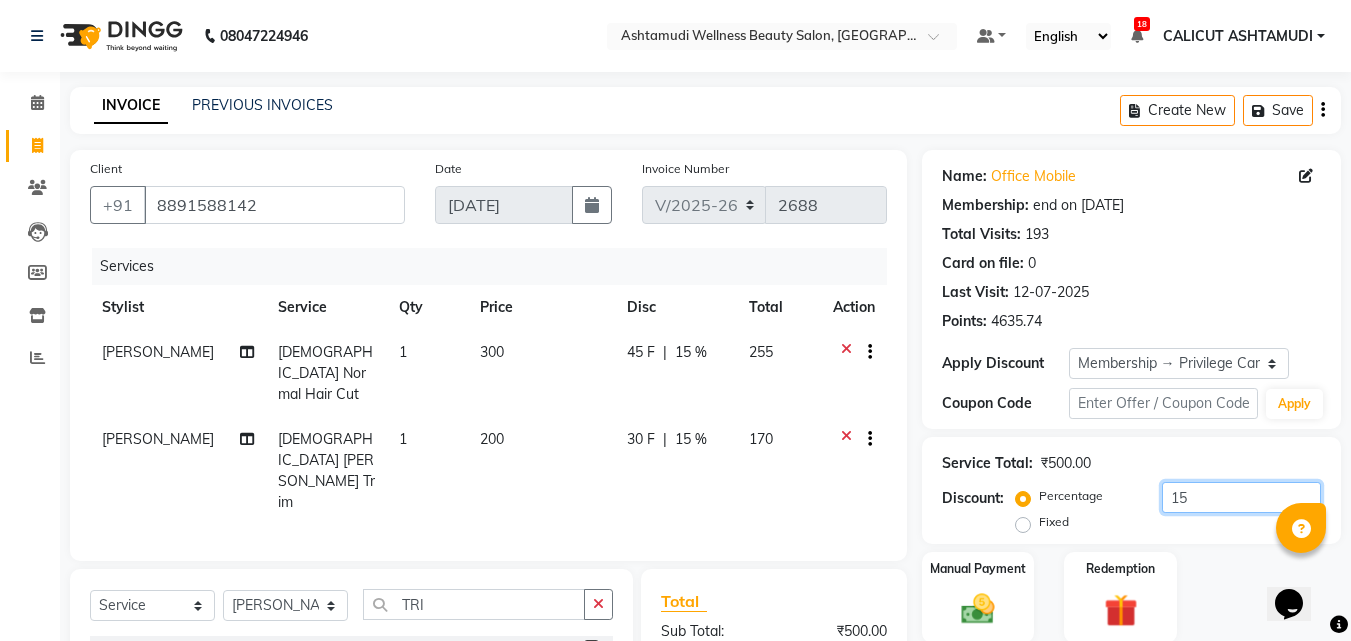 click on "15" 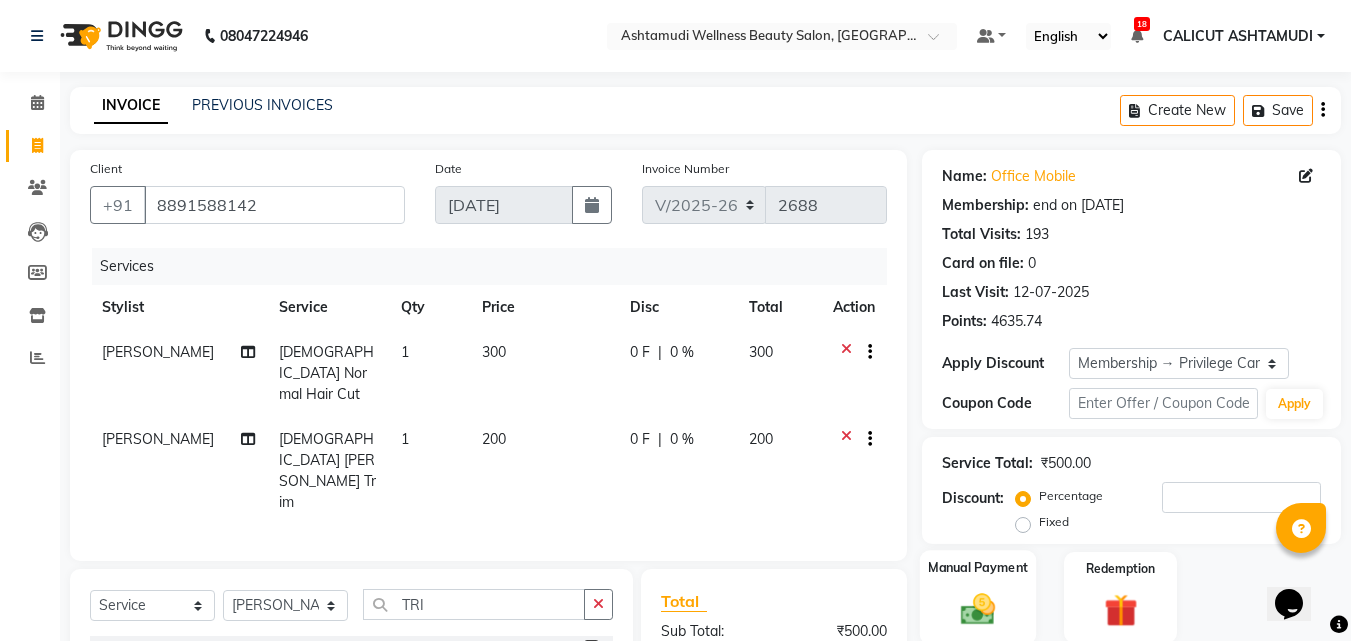 click on "Manual Payment" 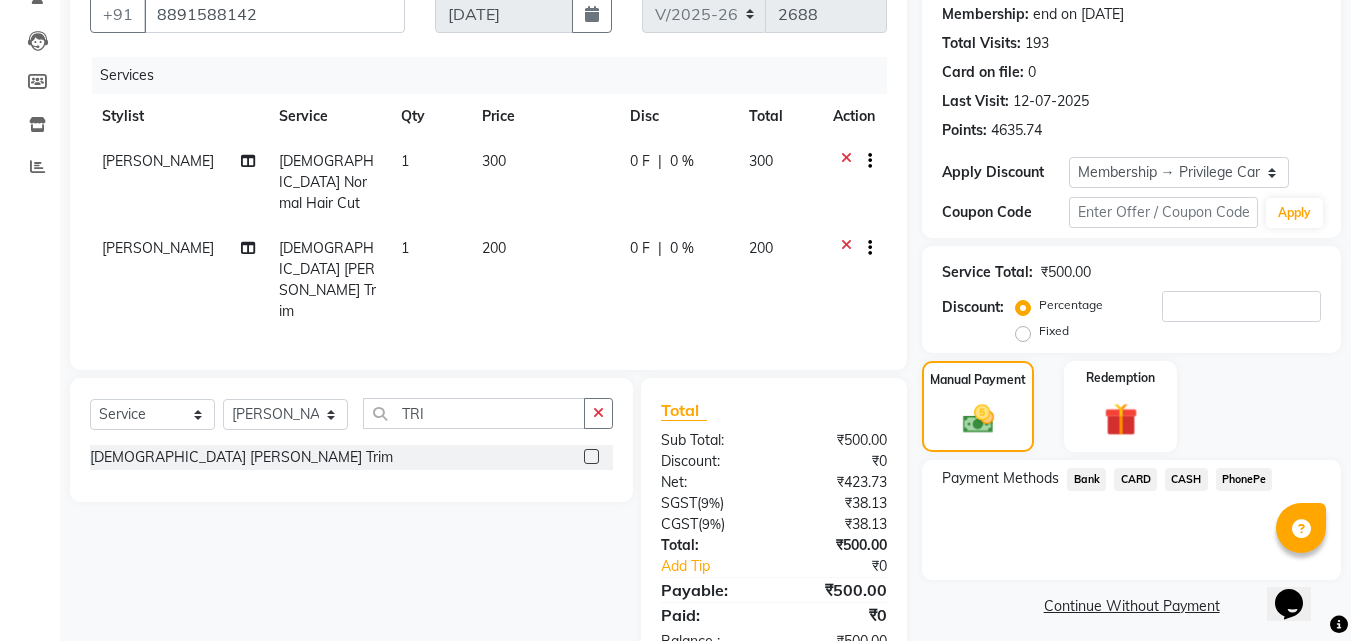 scroll, scrollTop: 204, scrollLeft: 0, axis: vertical 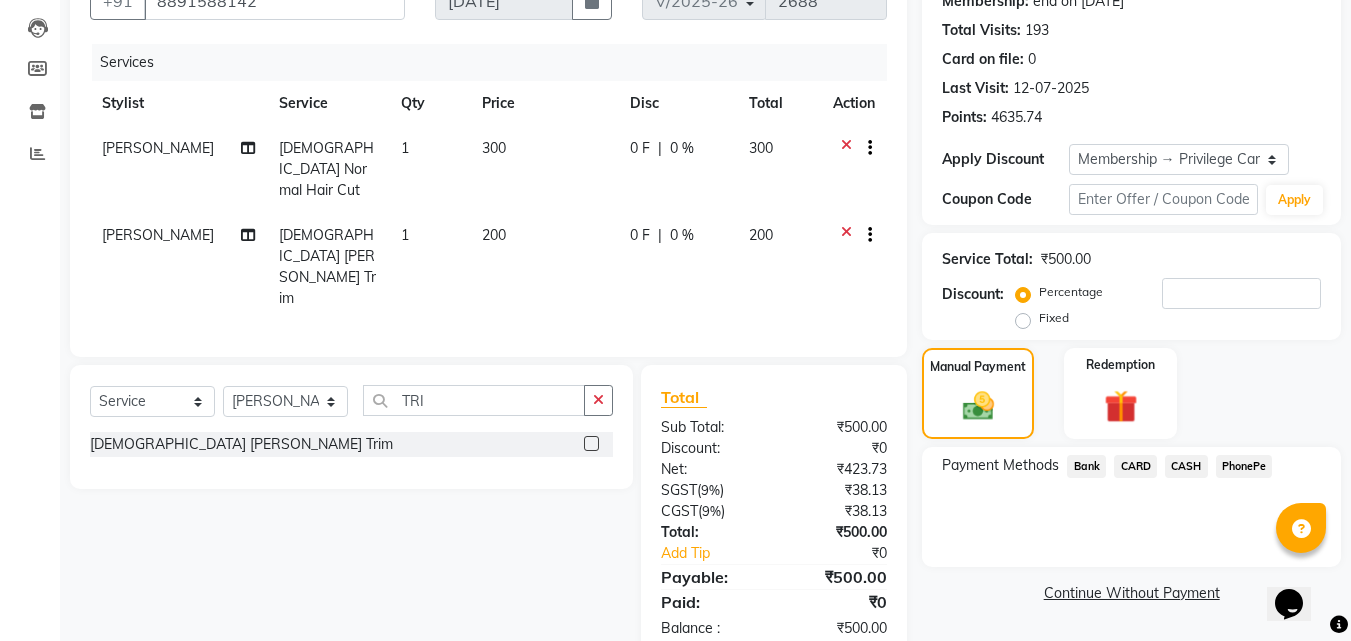 click on "PhonePe" 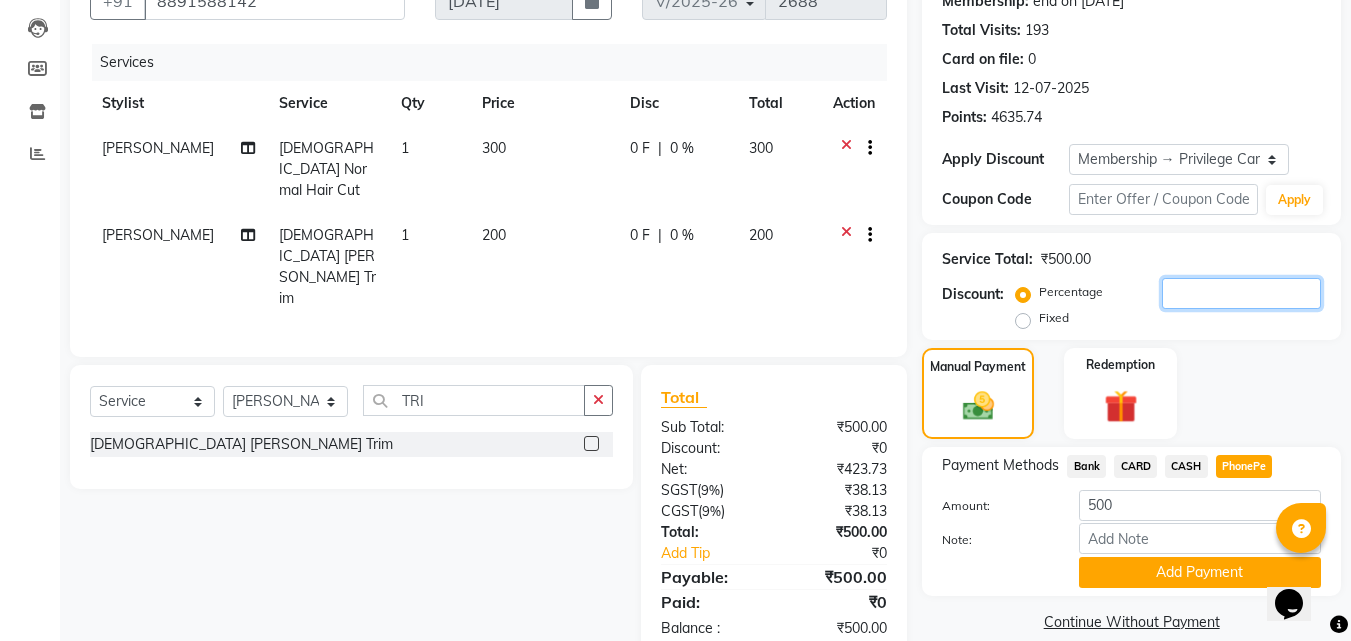 click 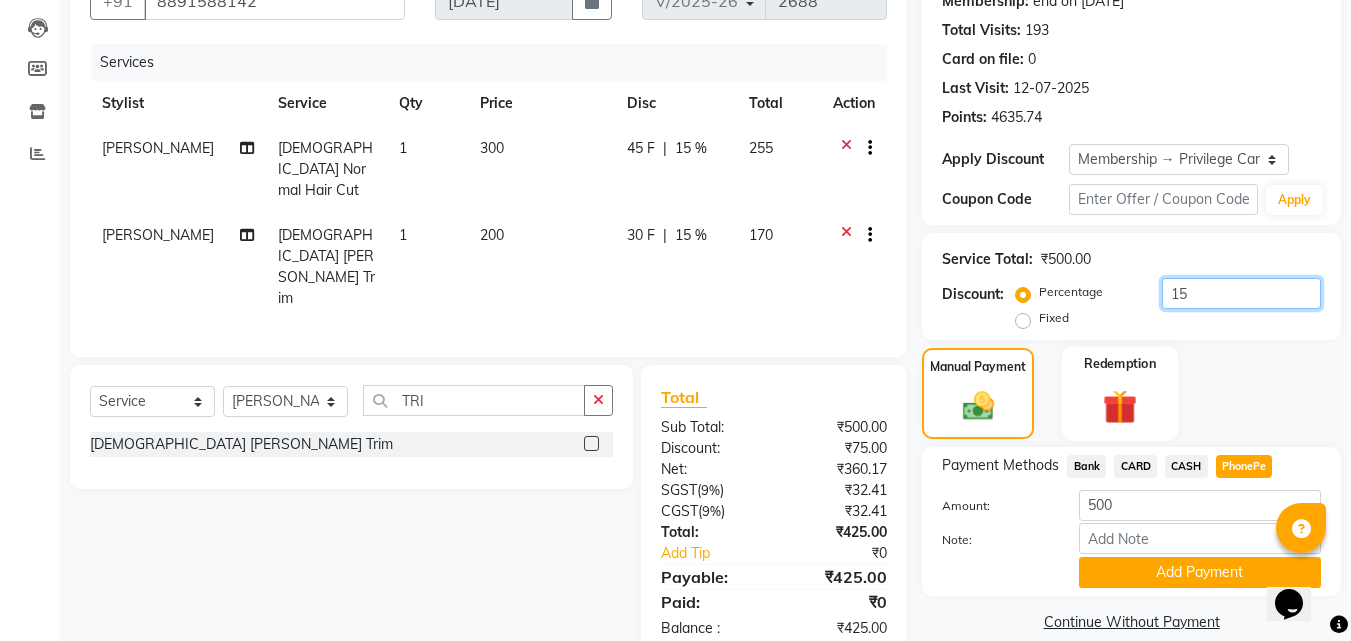 type on "1" 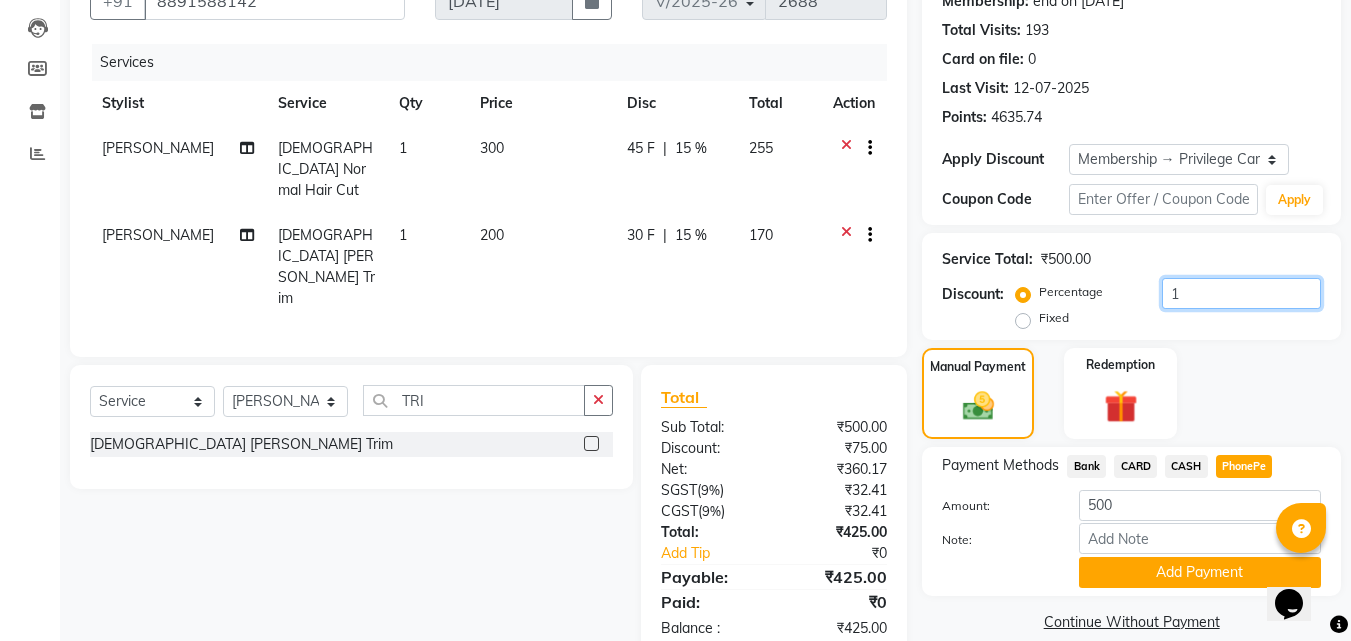 type 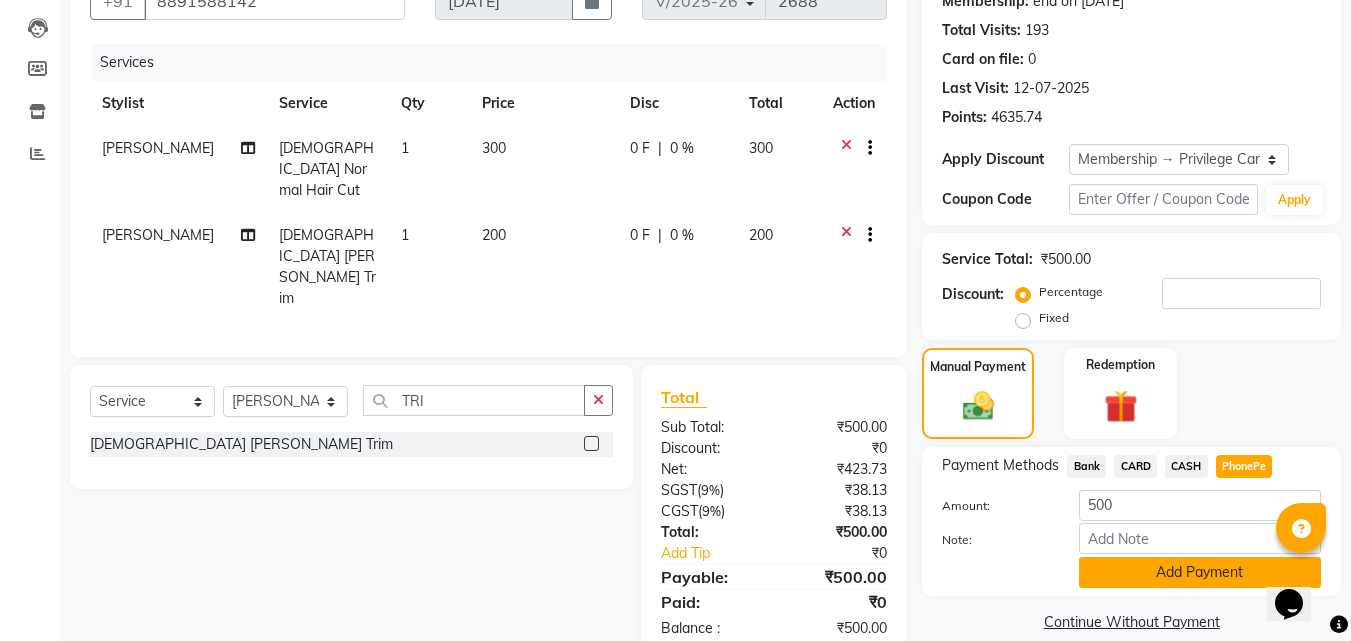 click on "Add Payment" 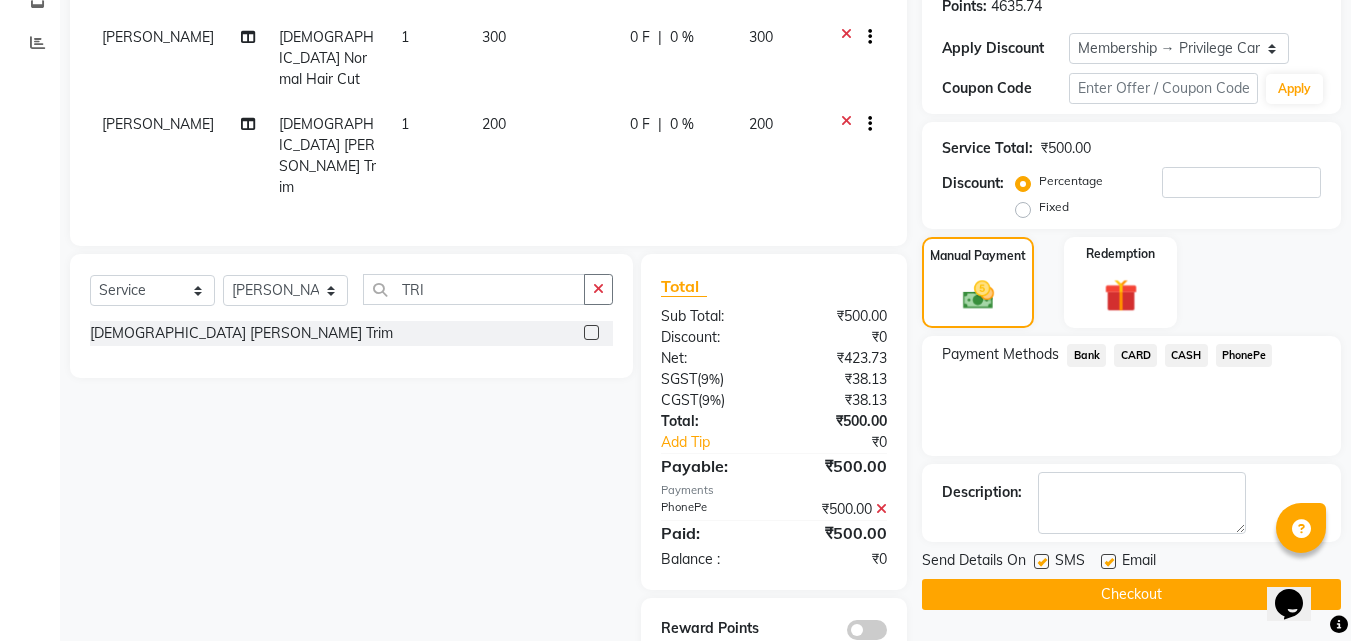 scroll, scrollTop: 316, scrollLeft: 0, axis: vertical 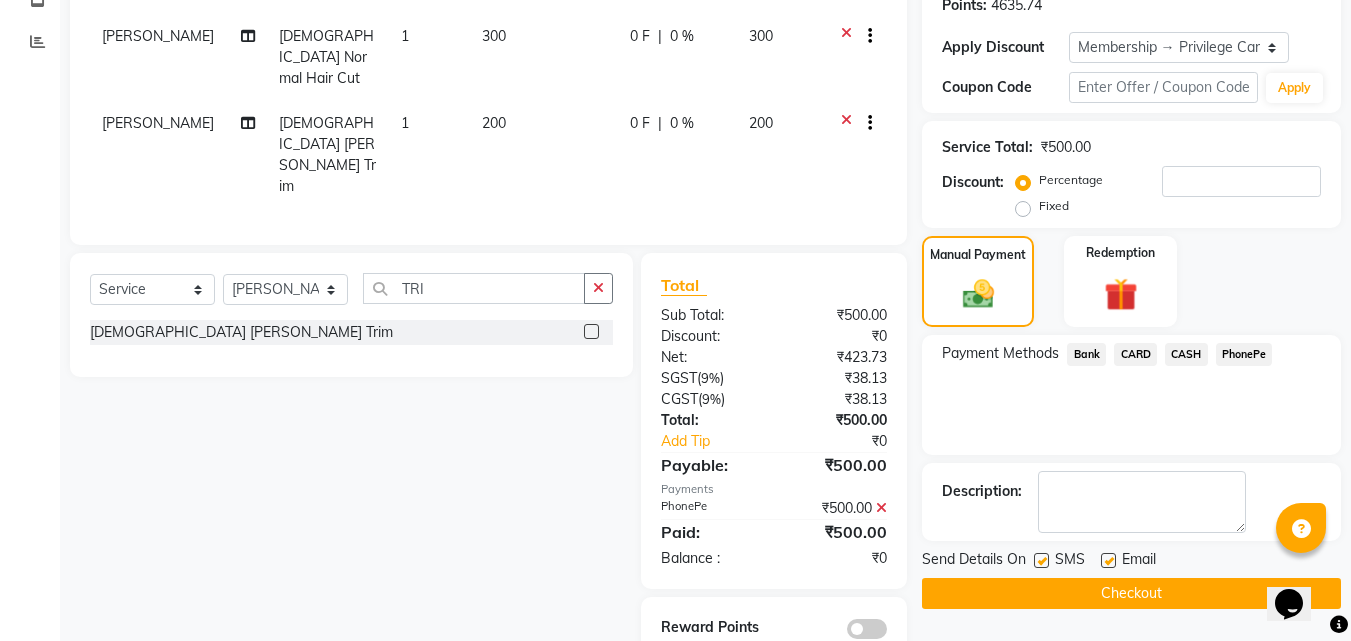 click on "Checkout" 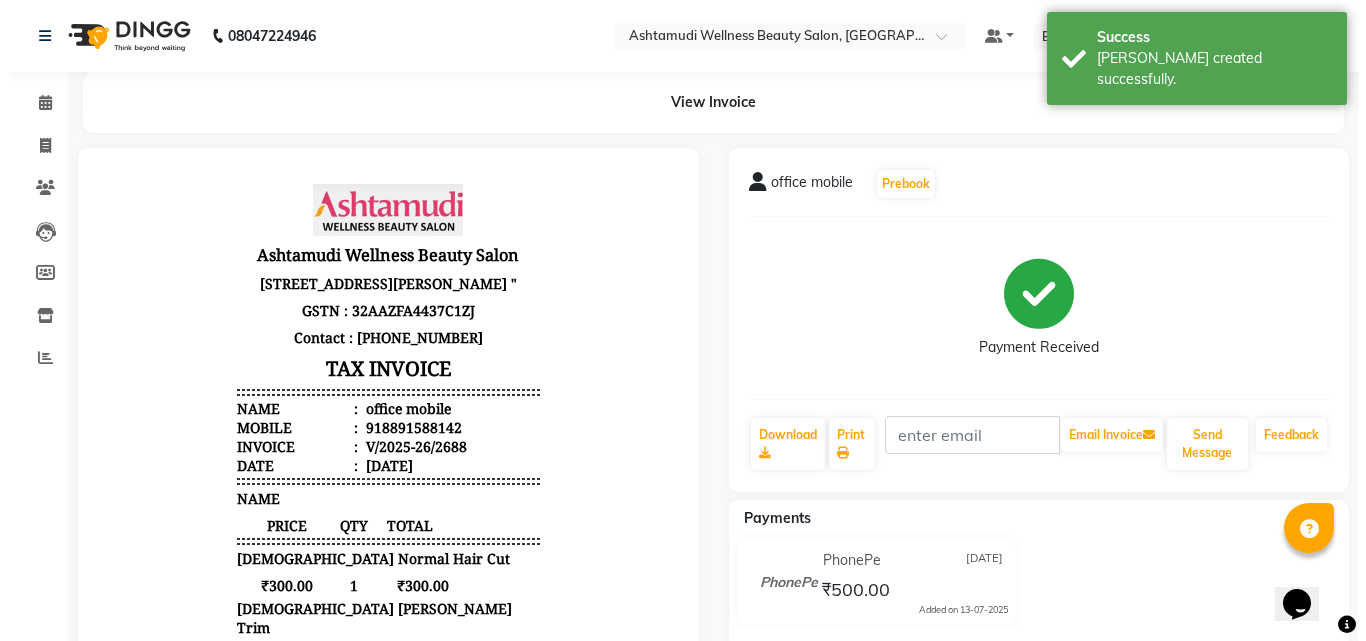 scroll, scrollTop: 0, scrollLeft: 0, axis: both 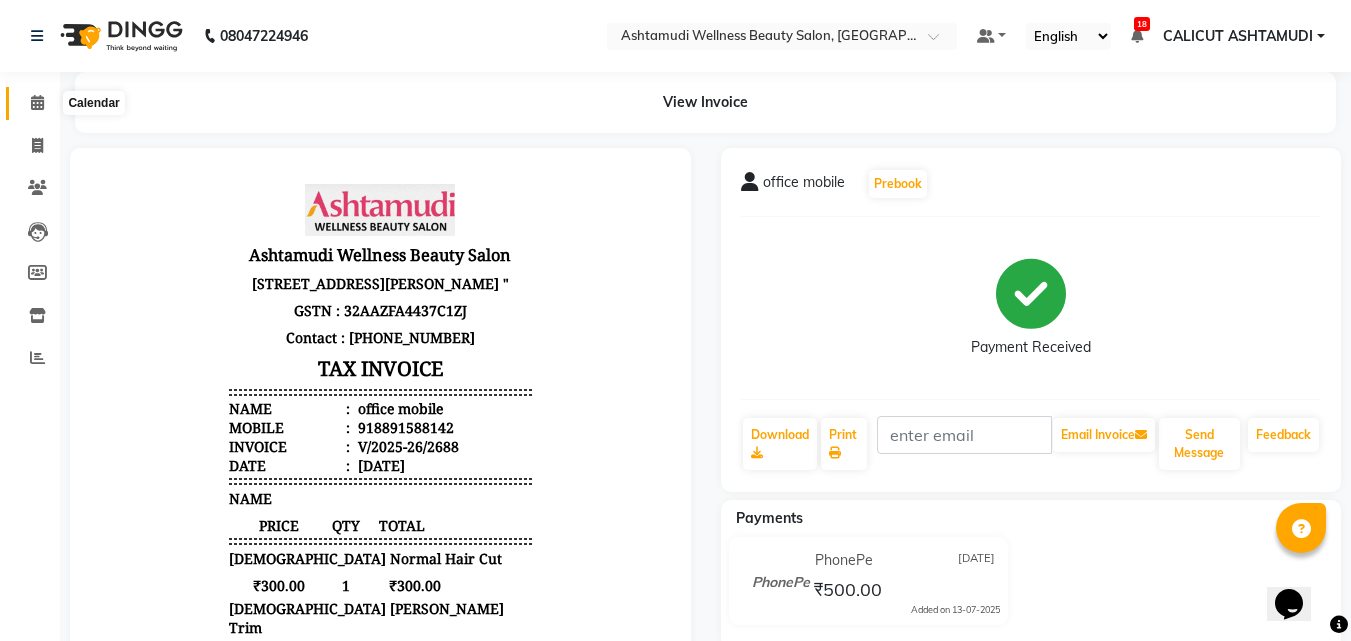 click 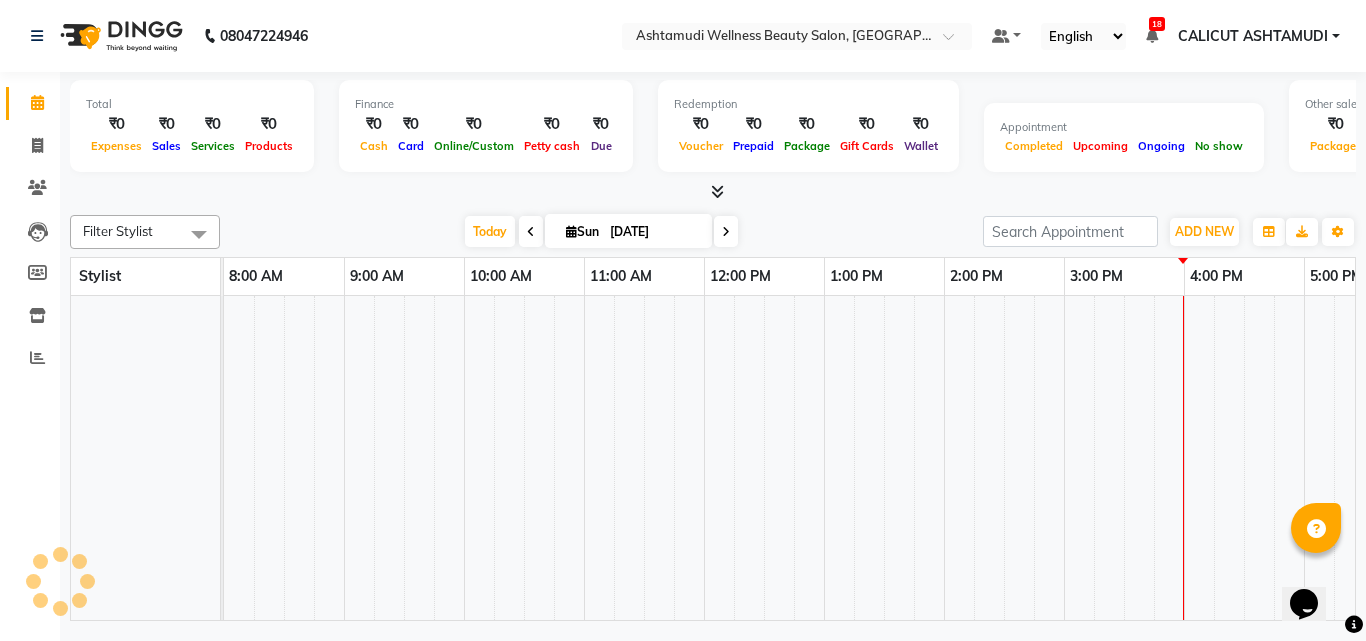 click 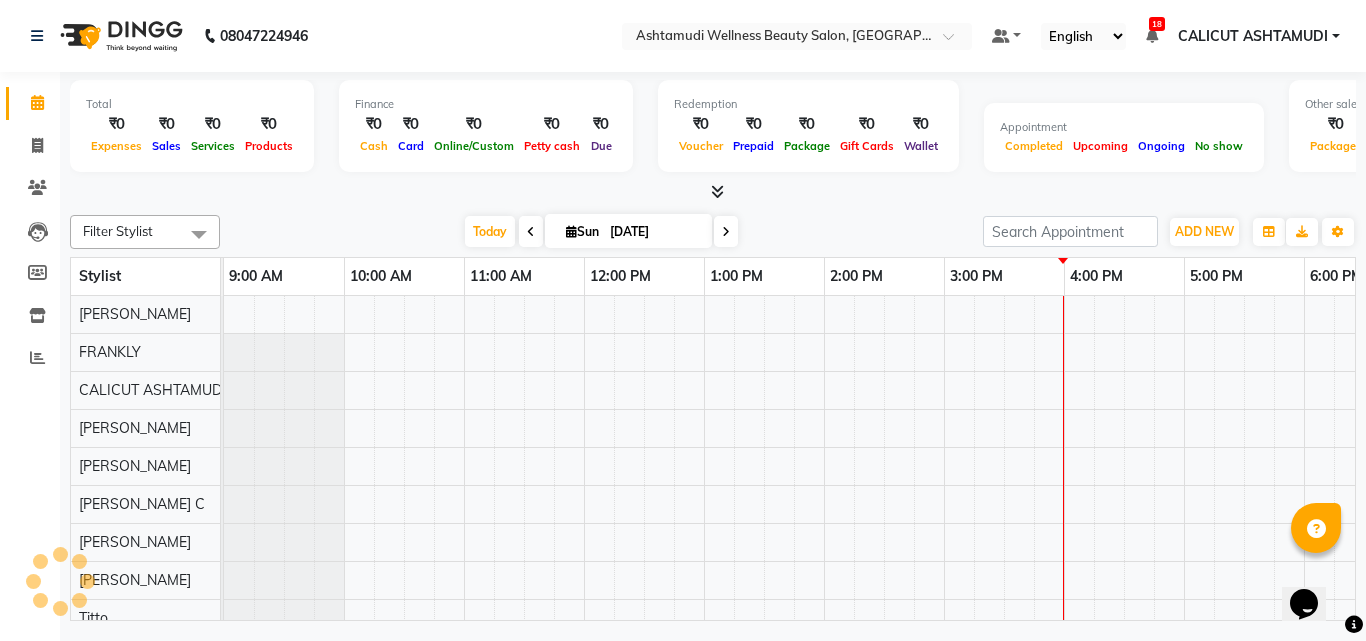 scroll, scrollTop: 0, scrollLeft: 669, axis: horizontal 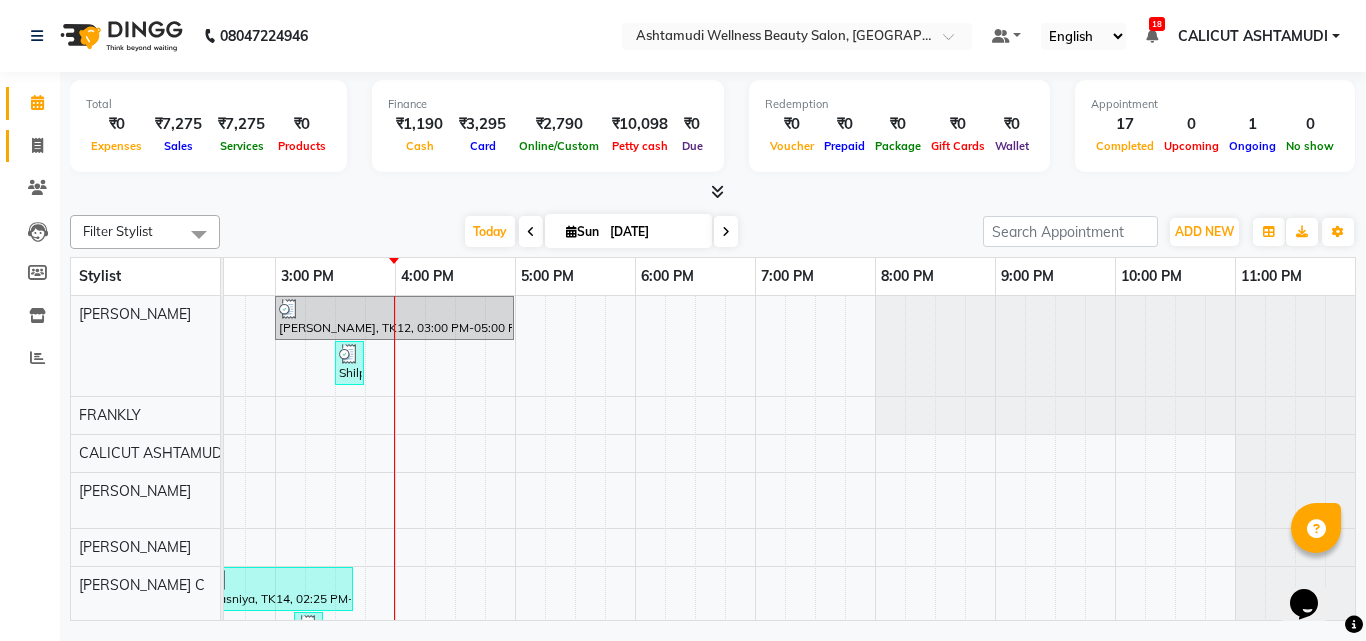 click 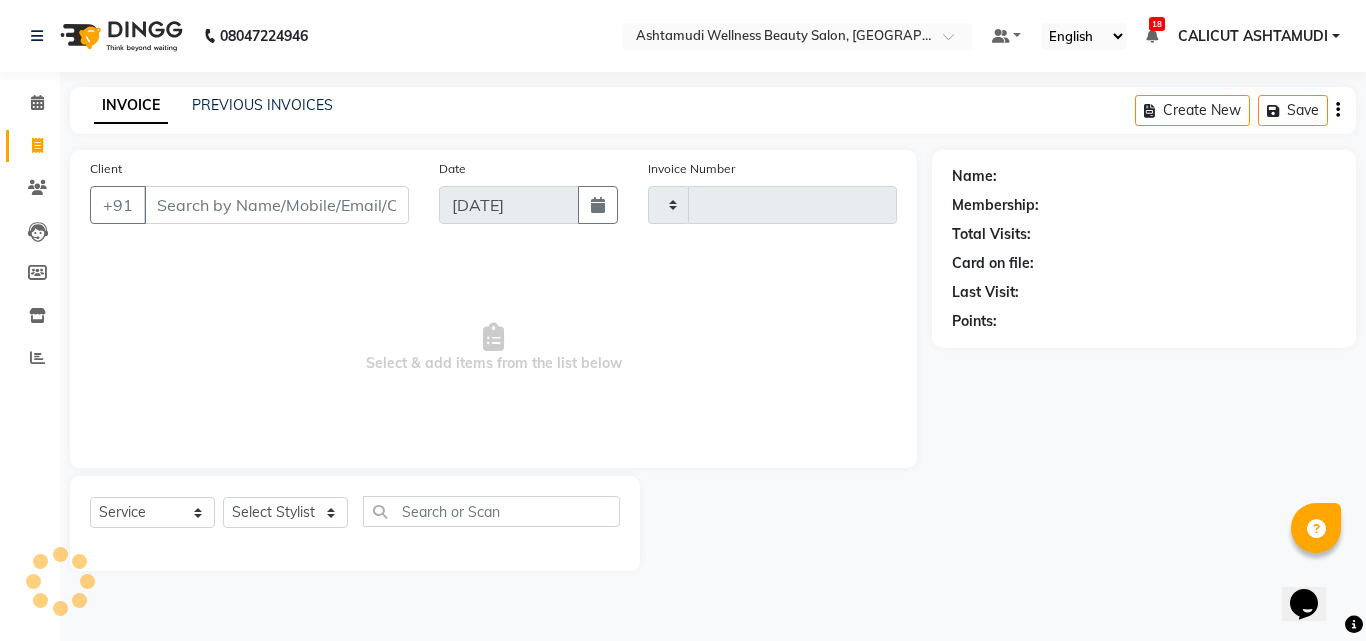type on "2689" 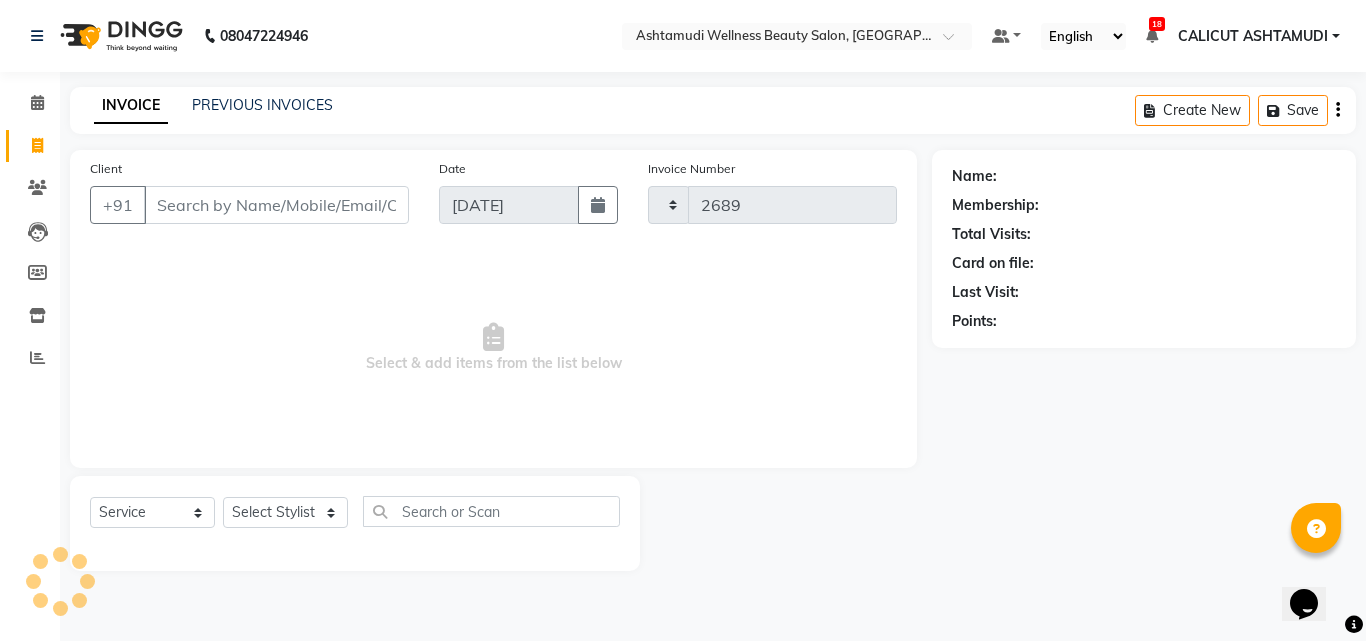 select on "4630" 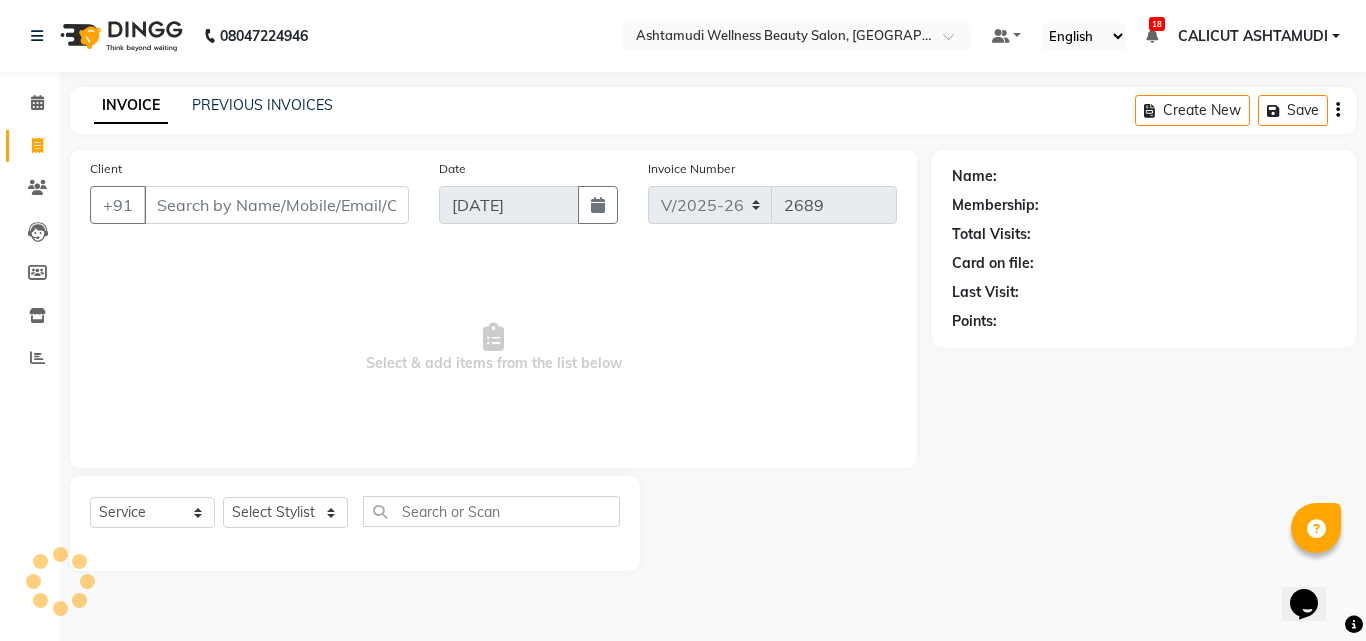 click 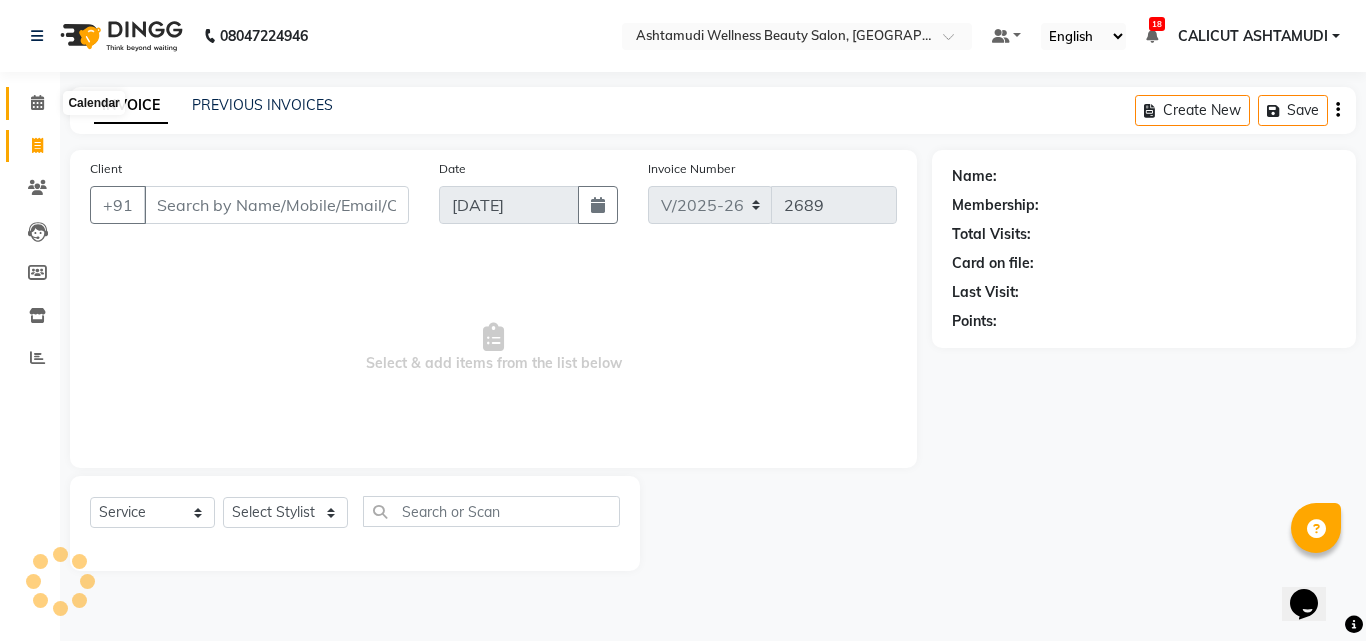 click 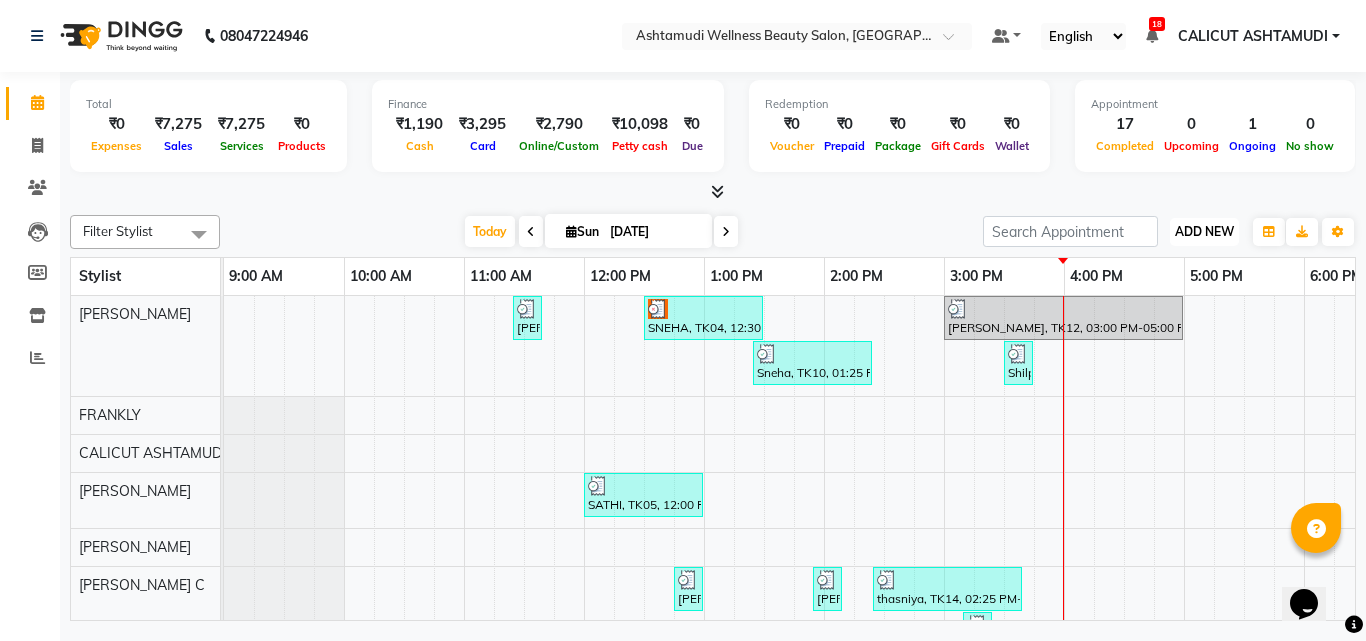 click on "ADD NEW" at bounding box center (1204, 231) 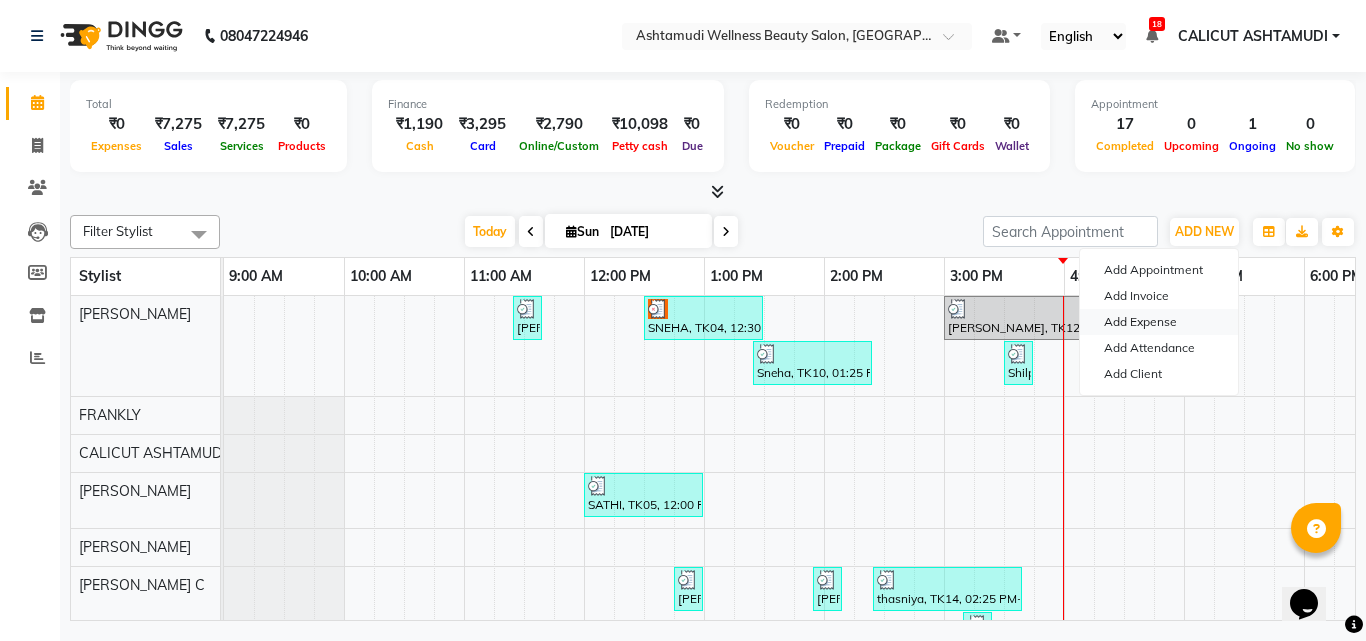 click on "Add Expense" at bounding box center [1159, 322] 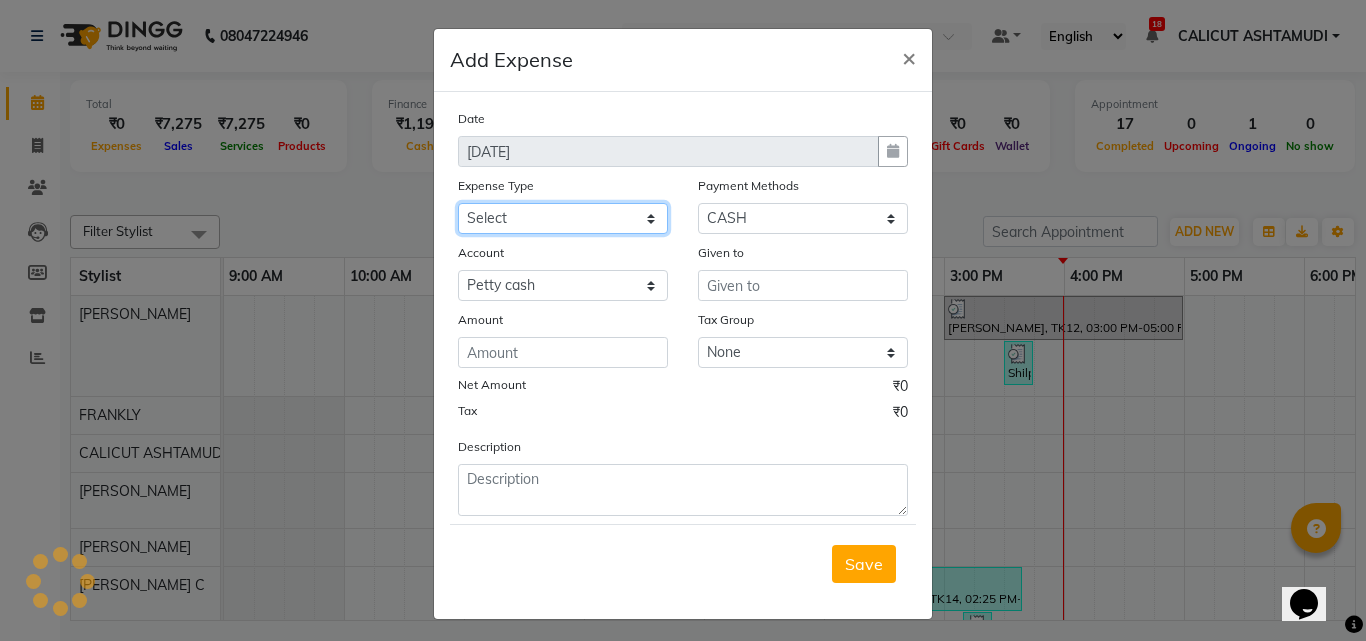 click on "Select ACCOMODATION EXPENSES ADVERTISEMENT SALES PROMOTIONAL EXPENSES Bonus BRIDAL ACCESSORIES REFUND BRIDAL COMMISSION BRIDAL FOOD BRIDAL INCENTIVES BRIDAL ORNAMENTS REFUND BRIDAL TA CASH DEPOSIT RAK BANK COMPUTER ACCESSORIES MOBILE PHONE Donation and Charity Expenses ELECTRICITY CHARGES ELECTRONICS FITTINGS Event Expense FISH FOOD EXPENSES FOOD REFRESHMENT FOR CLIENTS FOOD REFRESHMENT FOR STAFFS Freight And Forwarding Charges FUEL FOR GENERATOR FURNITURE AND EQUIPMENTS Gifts for Clients GIFTS FOR STAFFS GOKULAM CHITS HOSTEL RENT LAUNDRY EXPENSES LICENSE OTHER FEES LOADING UNLOADING CHARGES Medical Expenses MEHNDI PAYMENTS MISCELLANEOUS EXPENSES NEWSPAPER PERIODICALS Ornaments Maintenance Expense OVERTIME ALLOWANCES Payment For Pest Control Perfomance based incentives POSTAGE COURIER CHARGES Printing PRINTING STATIONERY EXPENSES PROFESSIONAL TAX REPAIRS MAINTENANCE ROUND OFF Salary SALARY ADVANCE Sales Incentives Membership Card SALES INCENTIVES PRODUCT SALES INCENTIVES SERVICES SALON ESSENTIALS SALON RENT" 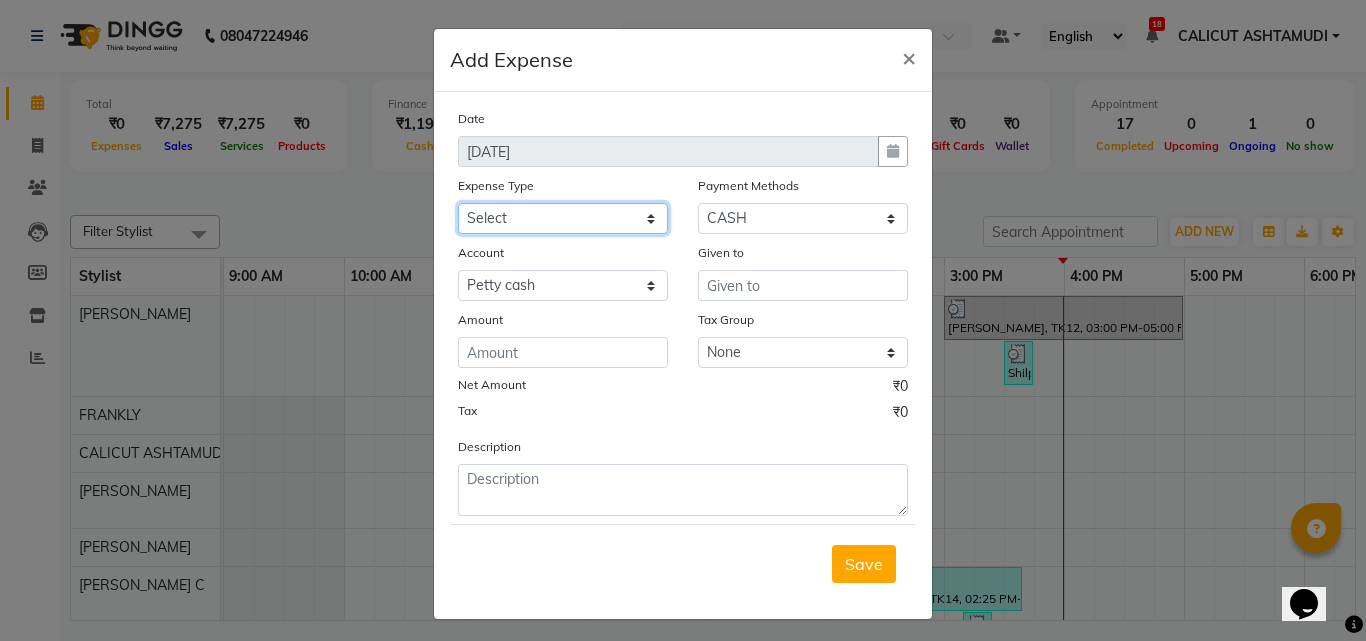 select on "6226" 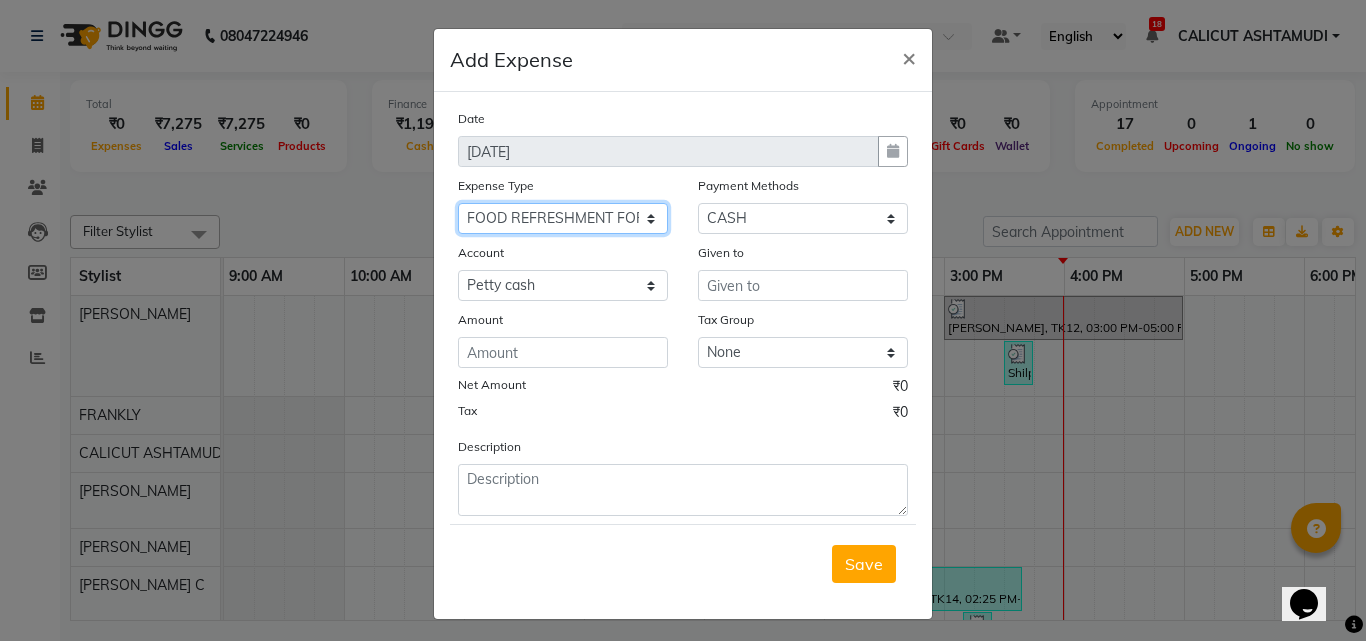 click on "Select ACCOMODATION EXPENSES ADVERTISEMENT SALES PROMOTIONAL EXPENSES Bonus BRIDAL ACCESSORIES REFUND BRIDAL COMMISSION BRIDAL FOOD BRIDAL INCENTIVES BRIDAL ORNAMENTS REFUND BRIDAL TA CASH DEPOSIT RAK BANK COMPUTER ACCESSORIES MOBILE PHONE Donation and Charity Expenses ELECTRICITY CHARGES ELECTRONICS FITTINGS Event Expense FISH FOOD EXPENSES FOOD REFRESHMENT FOR CLIENTS FOOD REFRESHMENT FOR STAFFS Freight And Forwarding Charges FUEL FOR GENERATOR FURNITURE AND EQUIPMENTS Gifts for Clients GIFTS FOR STAFFS GOKULAM CHITS HOSTEL RENT LAUNDRY EXPENSES LICENSE OTHER FEES LOADING UNLOADING CHARGES Medical Expenses MEHNDI PAYMENTS MISCELLANEOUS EXPENSES NEWSPAPER PERIODICALS Ornaments Maintenance Expense OVERTIME ALLOWANCES Payment For Pest Control Perfomance based incentives POSTAGE COURIER CHARGES Printing PRINTING STATIONERY EXPENSES PROFESSIONAL TAX REPAIRS MAINTENANCE ROUND OFF Salary SALARY ADVANCE Sales Incentives Membership Card SALES INCENTIVES PRODUCT SALES INCENTIVES SERVICES SALON ESSENTIALS SALON RENT" 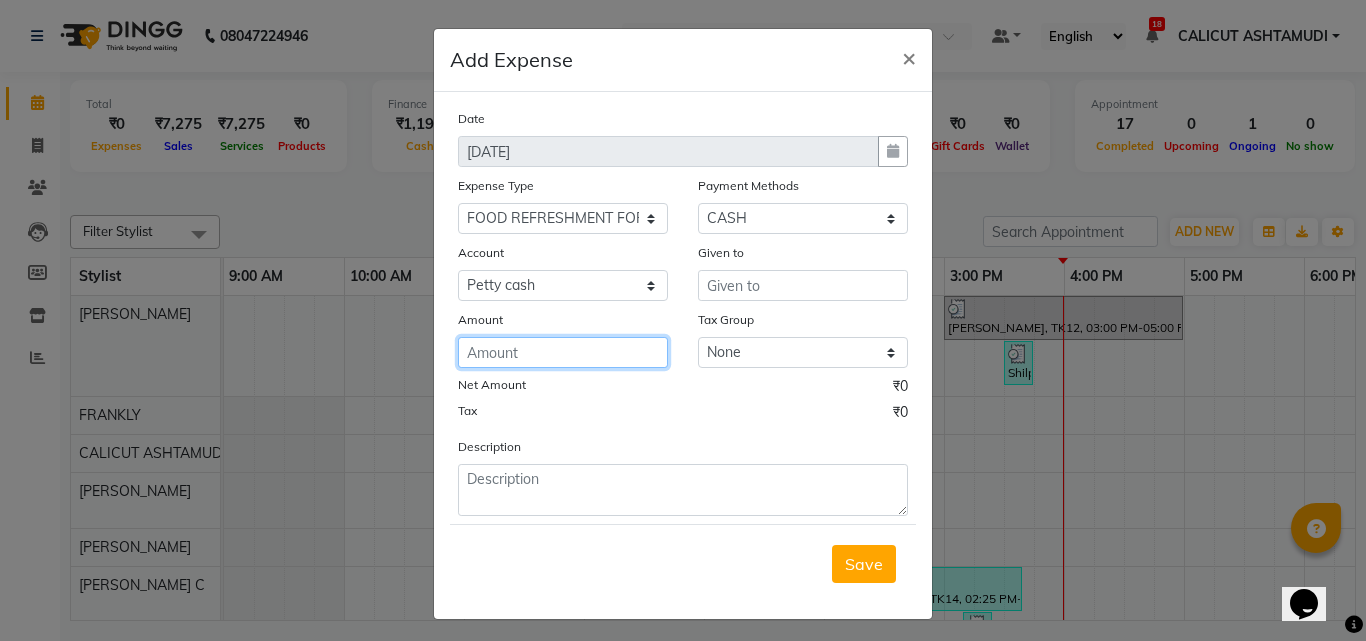 click 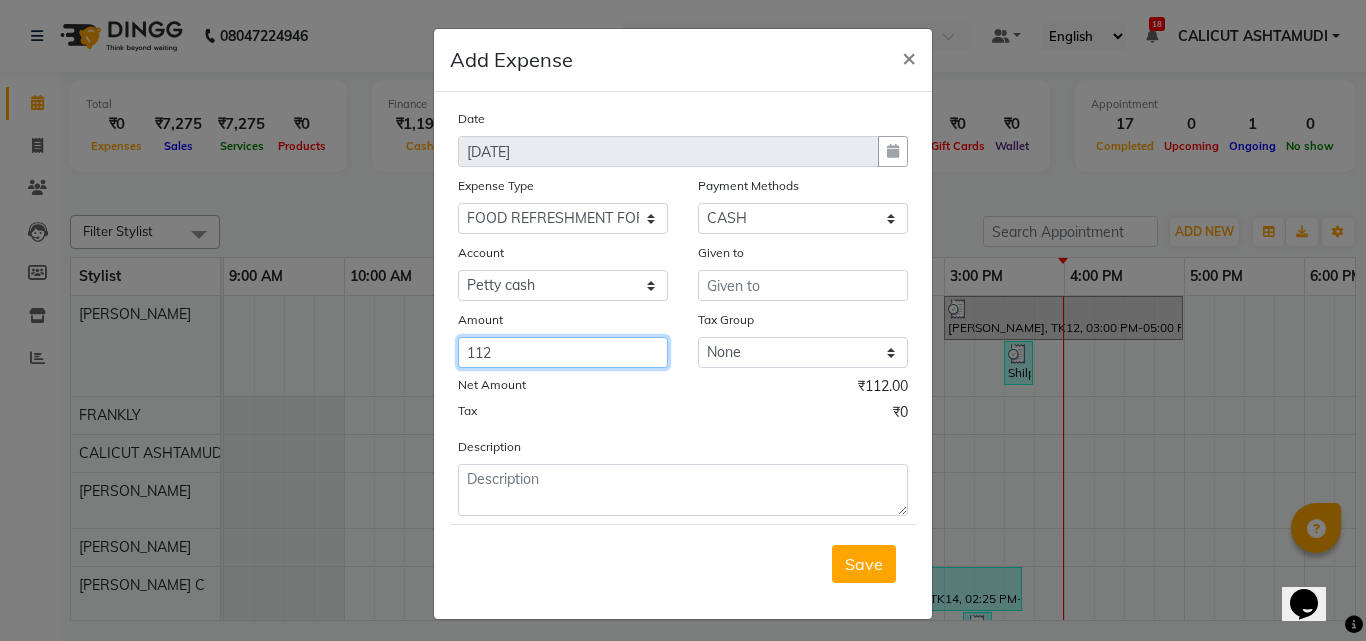 type on "112" 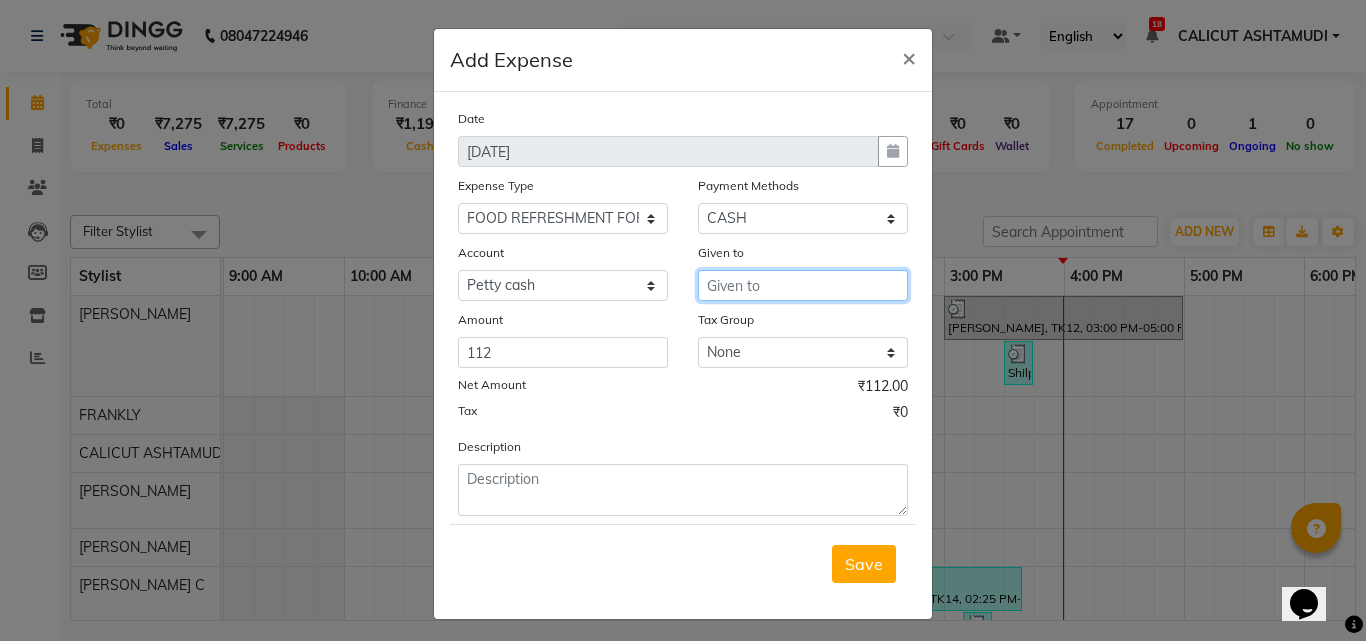 click at bounding box center (803, 285) 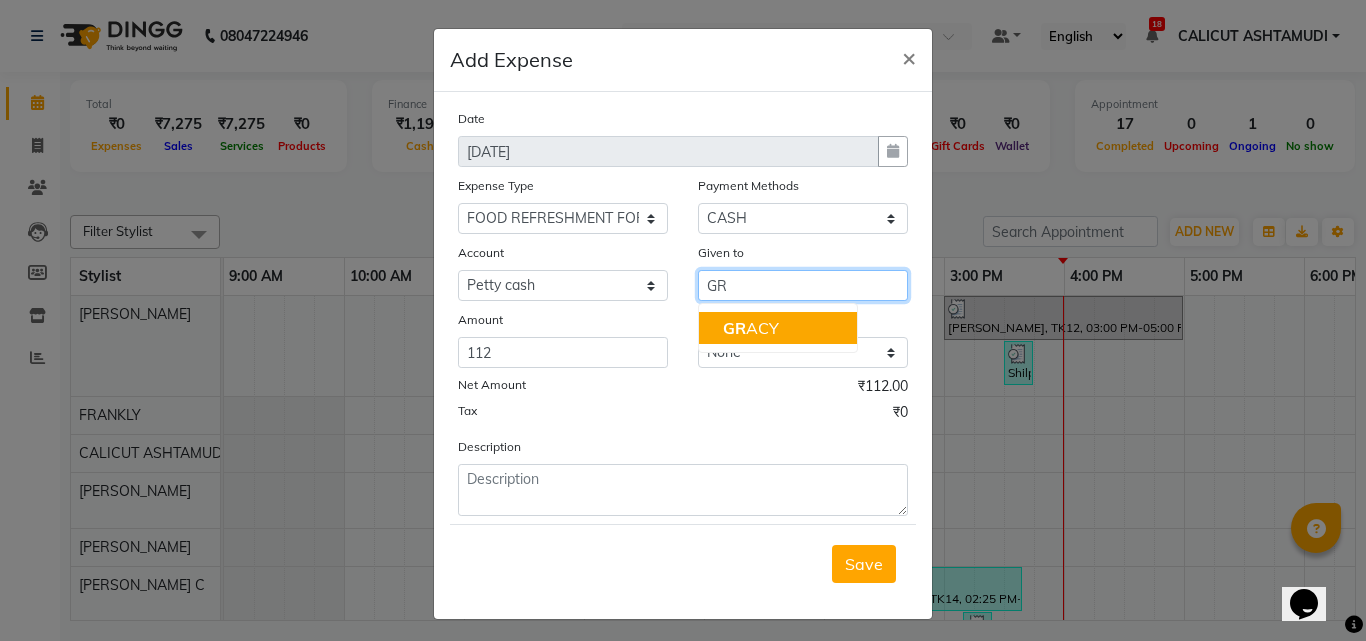 click on "GR" 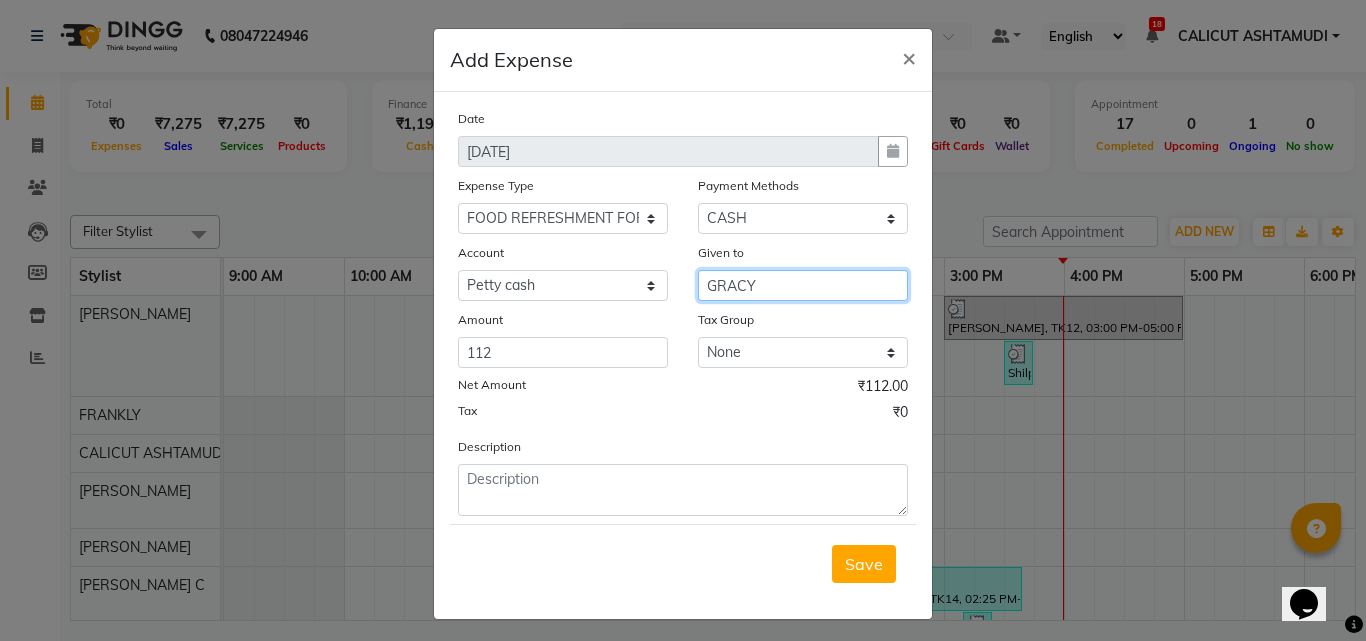 type on "GRACY" 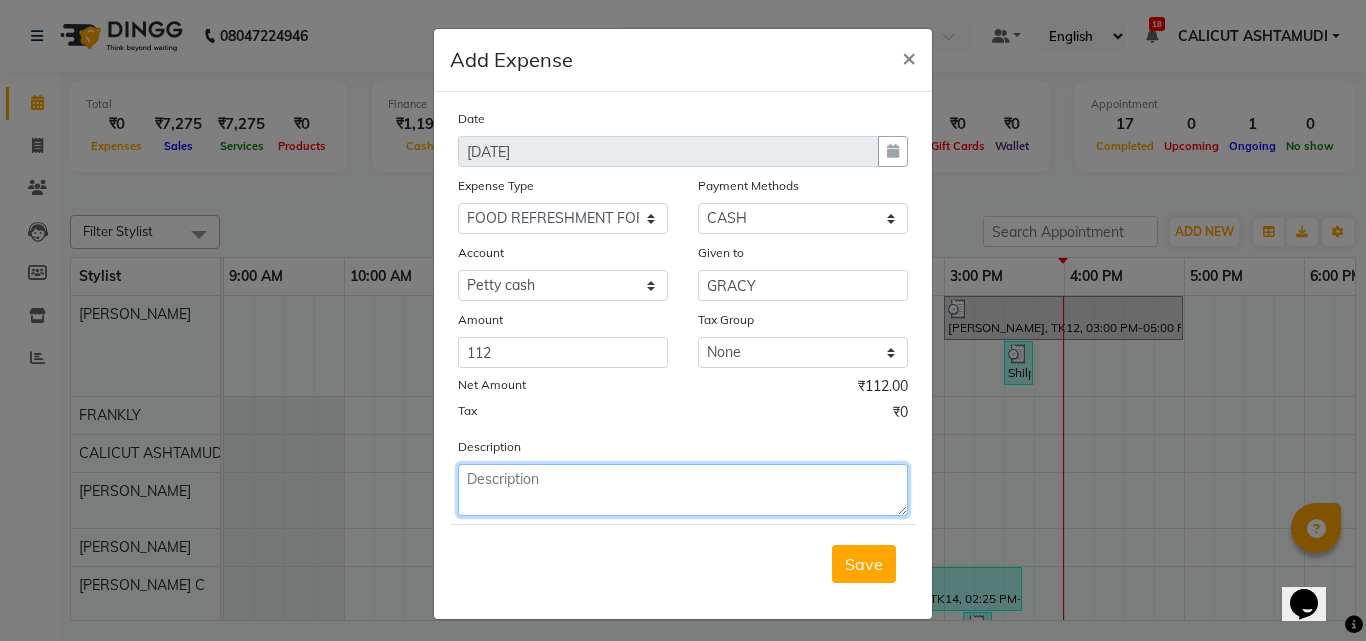 click 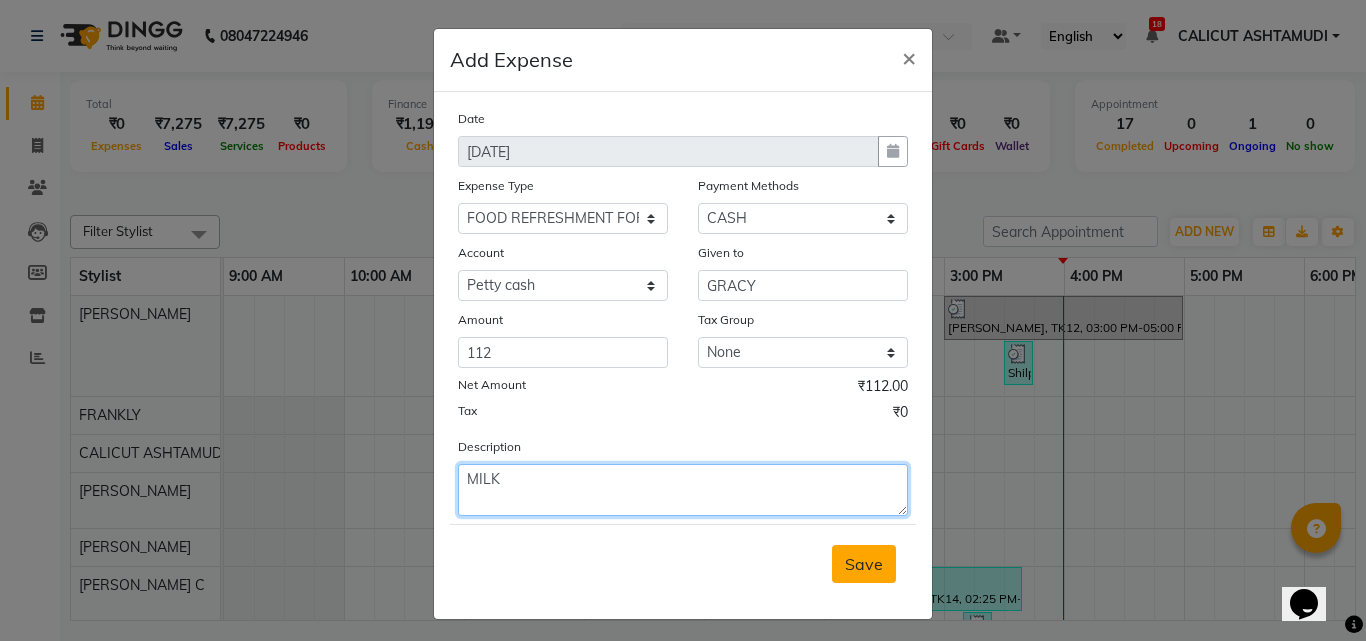 type on "MILK" 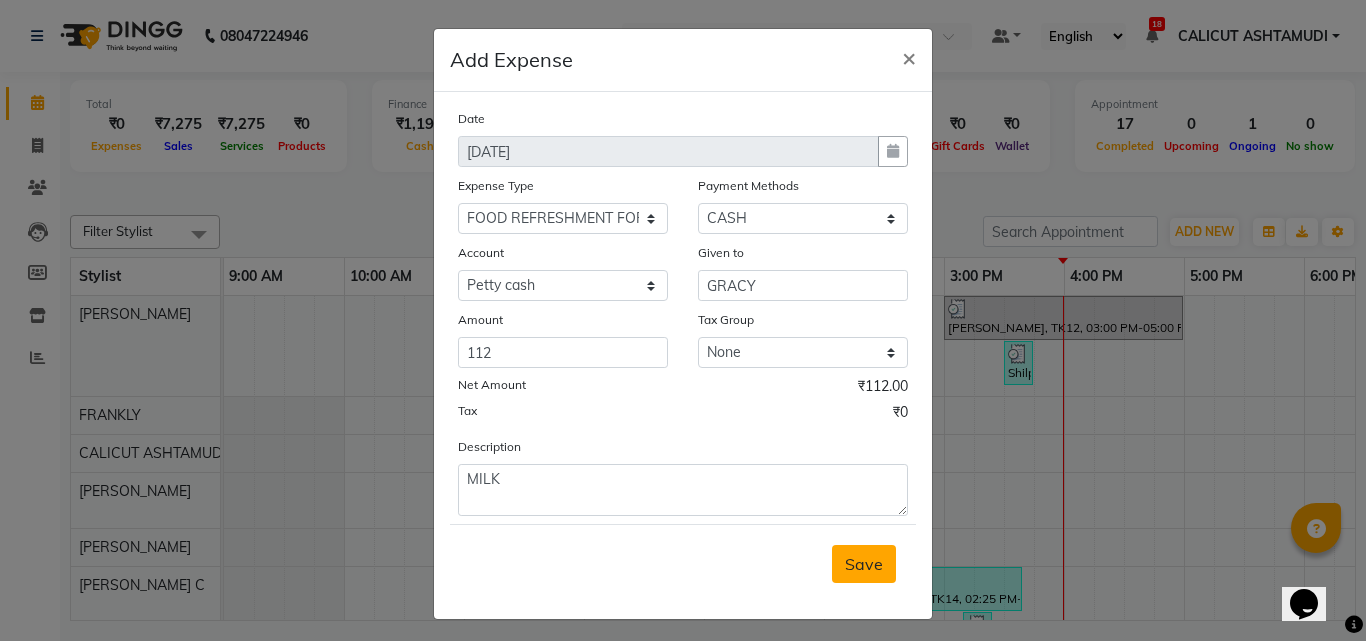 click on "Save" at bounding box center [864, 564] 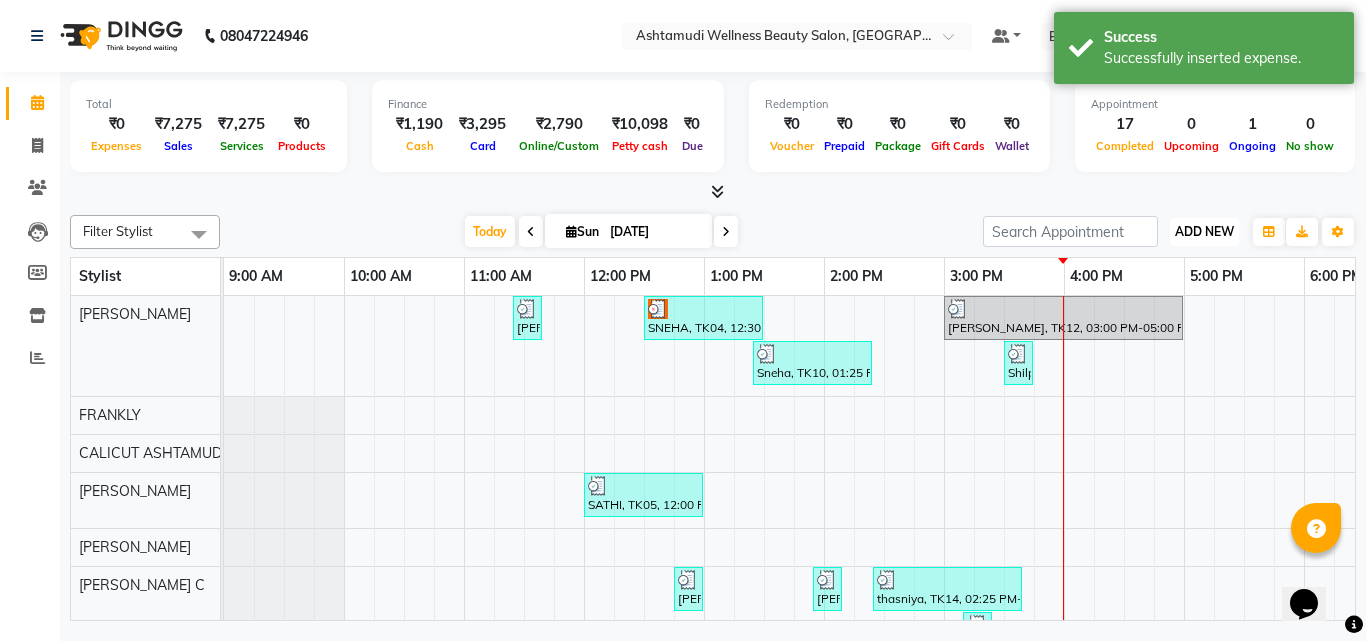 click on "ADD NEW Toggle Dropdown" at bounding box center [1204, 232] 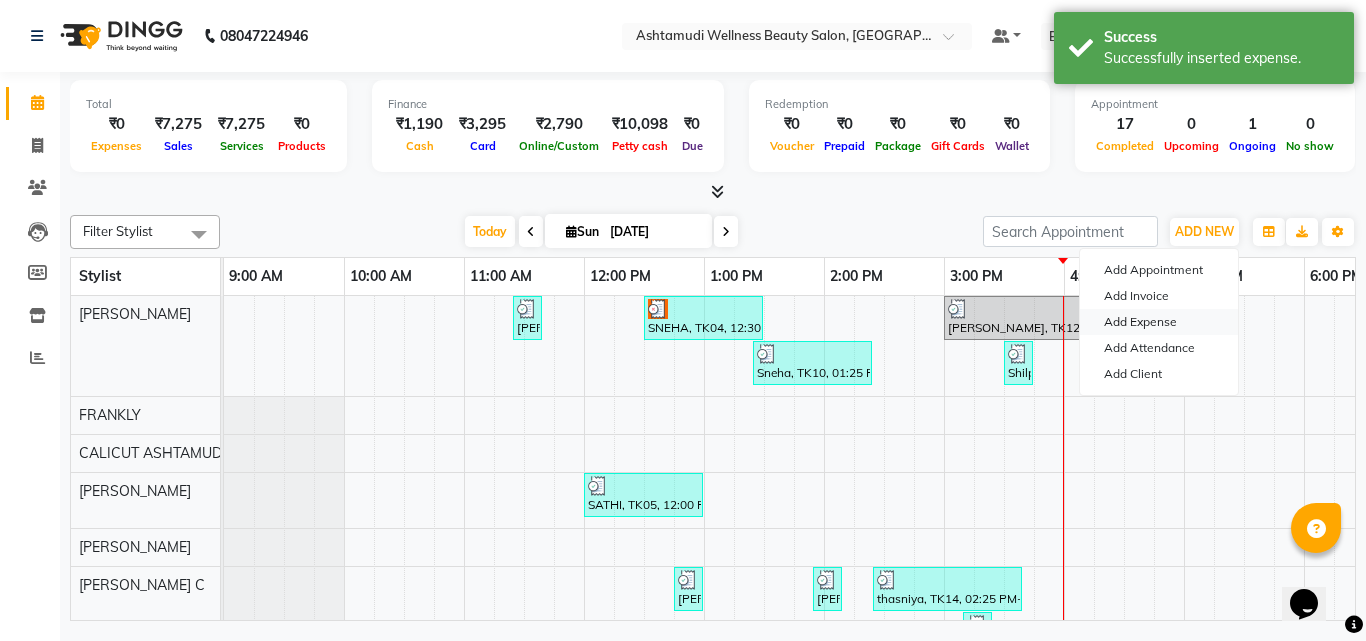 click on "Add Expense" at bounding box center [1159, 322] 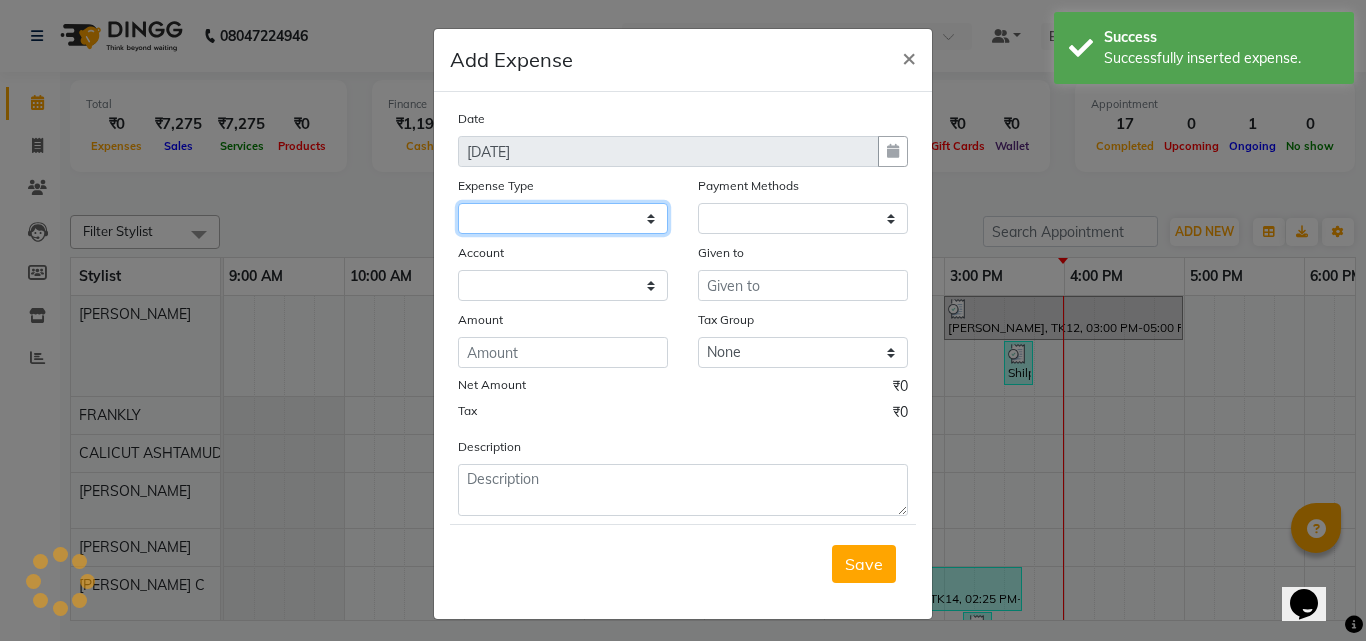 click 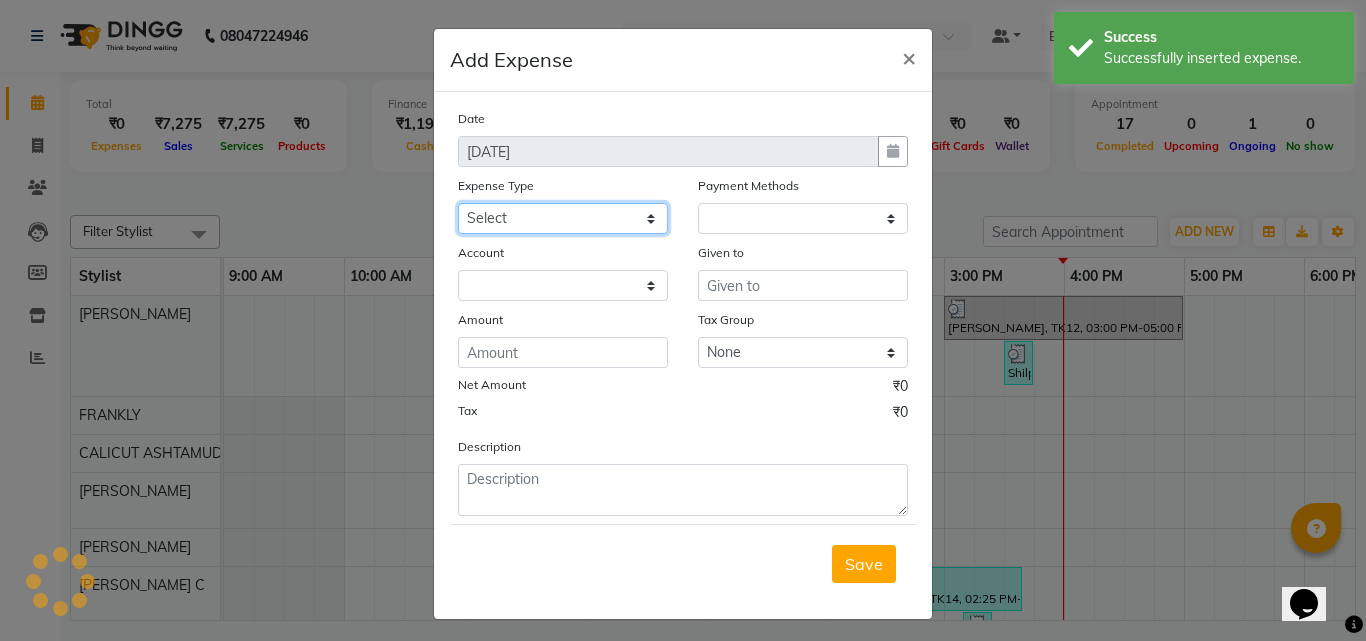 select on "1" 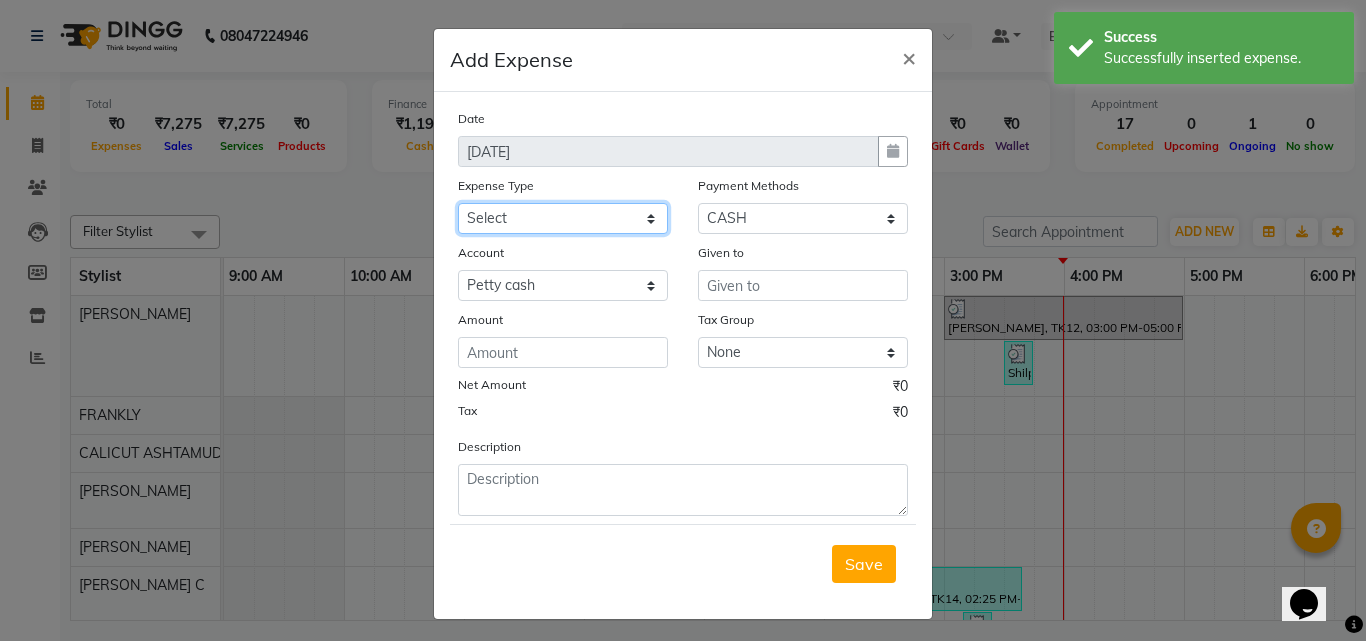 select on "6187" 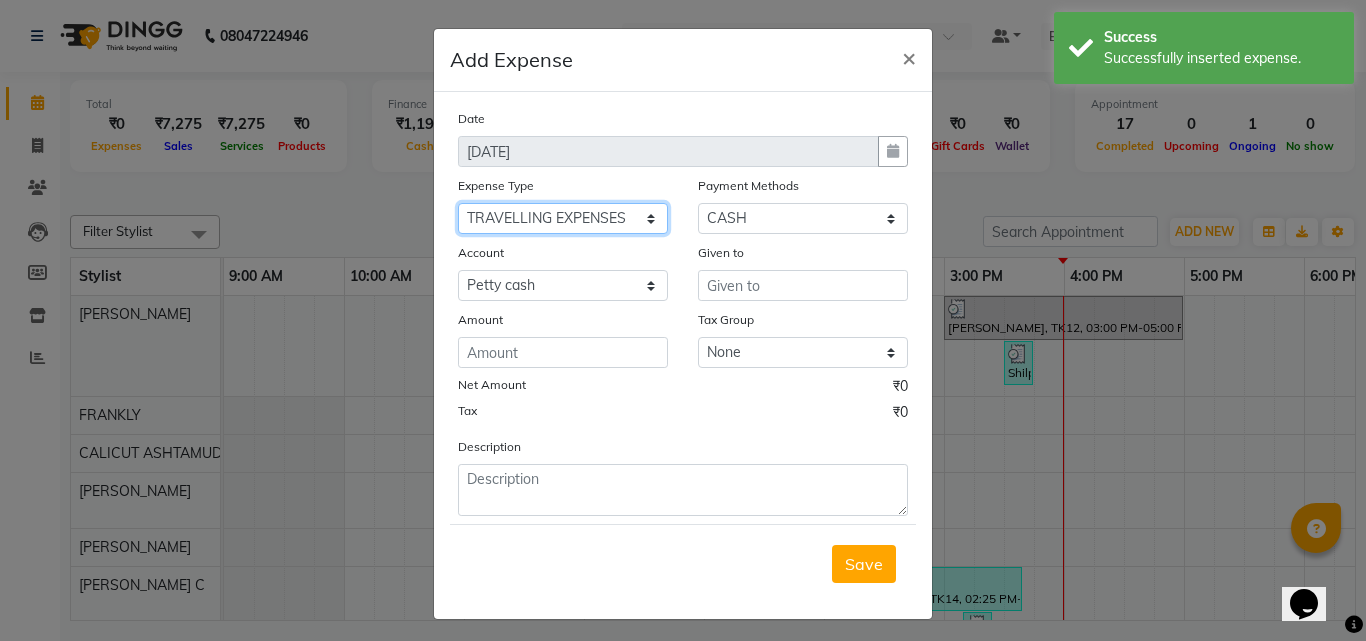 click on "Select ACCOMODATION EXPENSES ADVERTISEMENT SALES PROMOTIONAL EXPENSES Bonus BRIDAL ACCESSORIES REFUND BRIDAL COMMISSION BRIDAL FOOD BRIDAL INCENTIVES BRIDAL ORNAMENTS REFUND BRIDAL TA CASH DEPOSIT RAK BANK COMPUTER ACCESSORIES MOBILE PHONE Donation and Charity Expenses ELECTRICITY CHARGES ELECTRONICS FITTINGS Event Expense FISH FOOD EXPENSES FOOD REFRESHMENT FOR CLIENTS FOOD REFRESHMENT FOR STAFFS Freight And Forwarding Charges FUEL FOR GENERATOR FURNITURE AND EQUIPMENTS Gifts for Clients GIFTS FOR STAFFS GOKULAM CHITS HOSTEL RENT LAUNDRY EXPENSES LICENSE OTHER FEES LOADING UNLOADING CHARGES Medical Expenses MEHNDI PAYMENTS MISCELLANEOUS EXPENSES NEWSPAPER PERIODICALS Ornaments Maintenance Expense OVERTIME ALLOWANCES Payment For Pest Control Perfomance based incentives POSTAGE COURIER CHARGES Printing PRINTING STATIONERY EXPENSES PROFESSIONAL TAX REPAIRS MAINTENANCE ROUND OFF Salary SALARY ADVANCE Sales Incentives Membership Card SALES INCENTIVES PRODUCT SALES INCENTIVES SERVICES SALON ESSENTIALS SALON RENT" 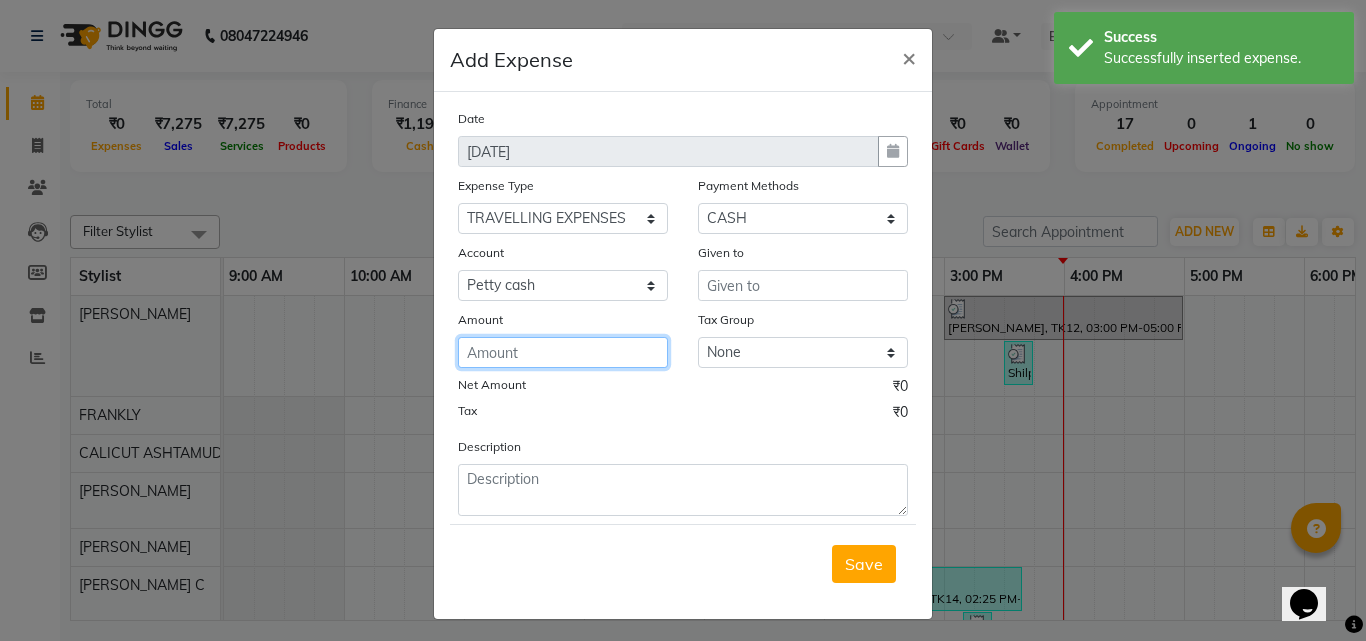 click 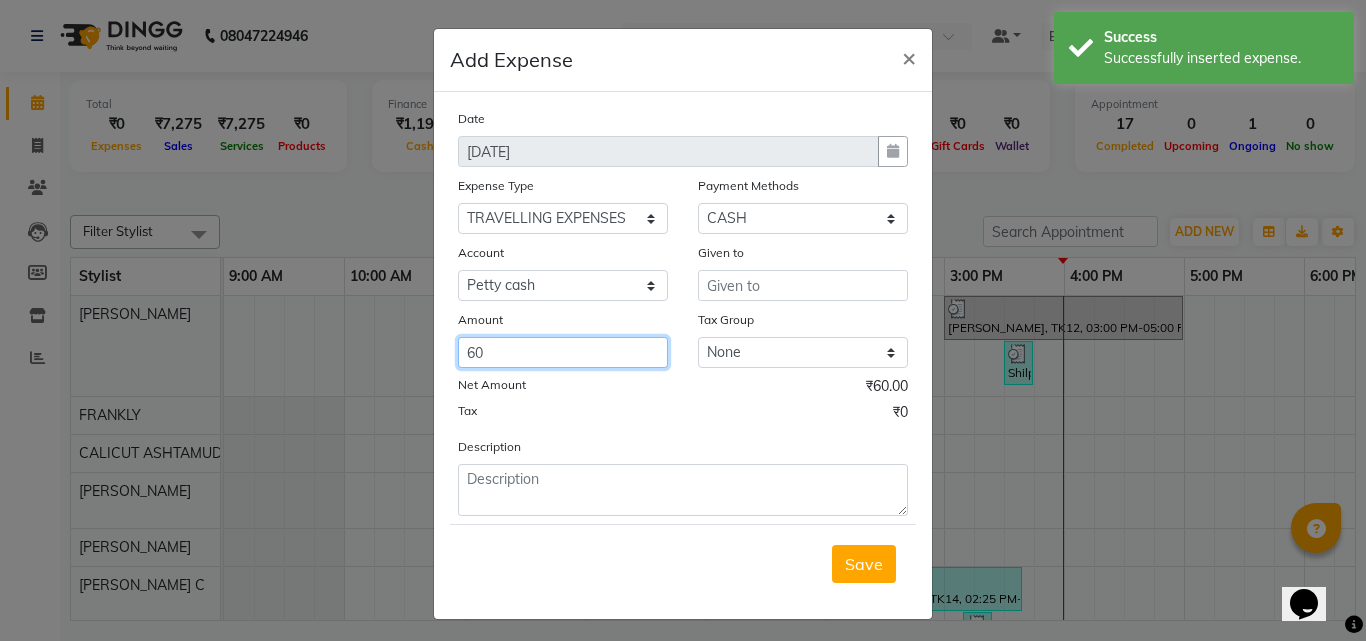 type on "60" 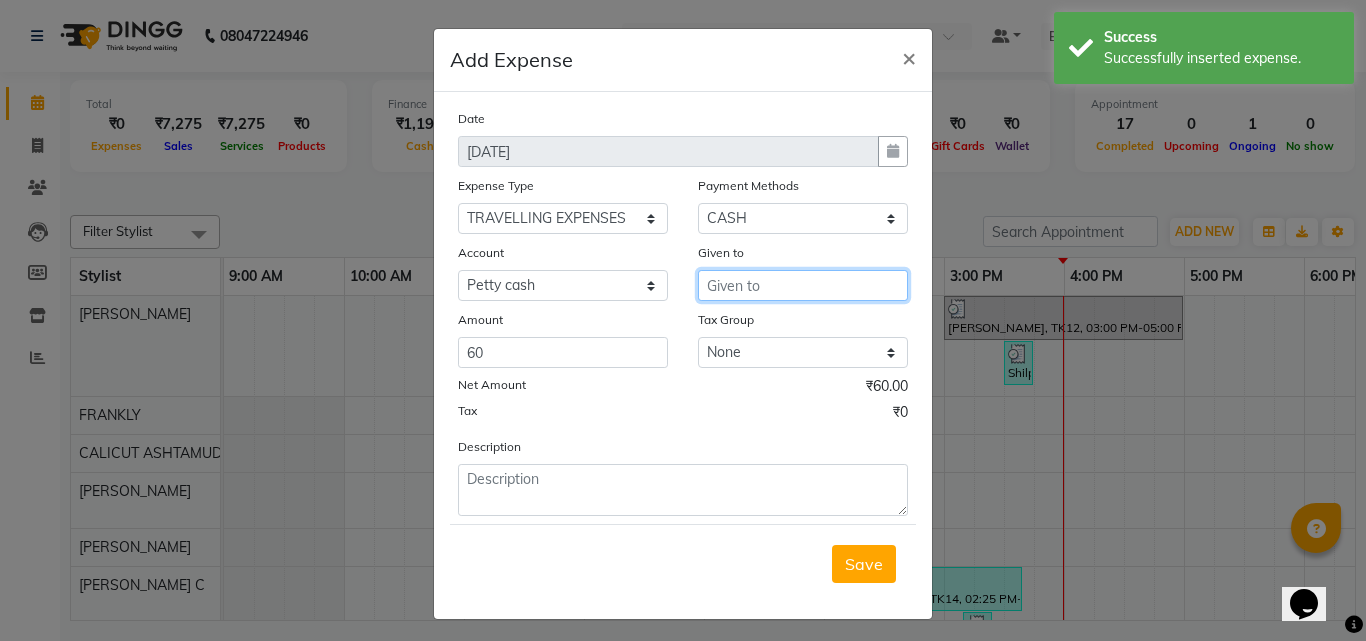click at bounding box center [803, 285] 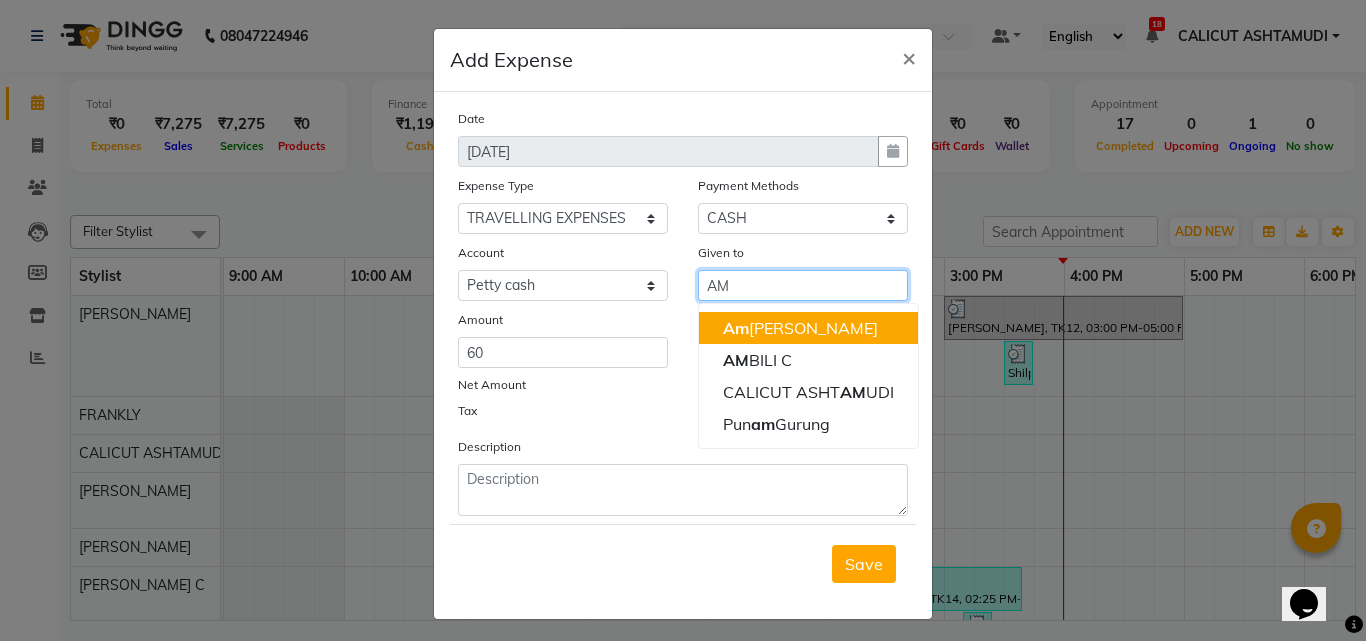 click on "Am ala George" at bounding box center [800, 328] 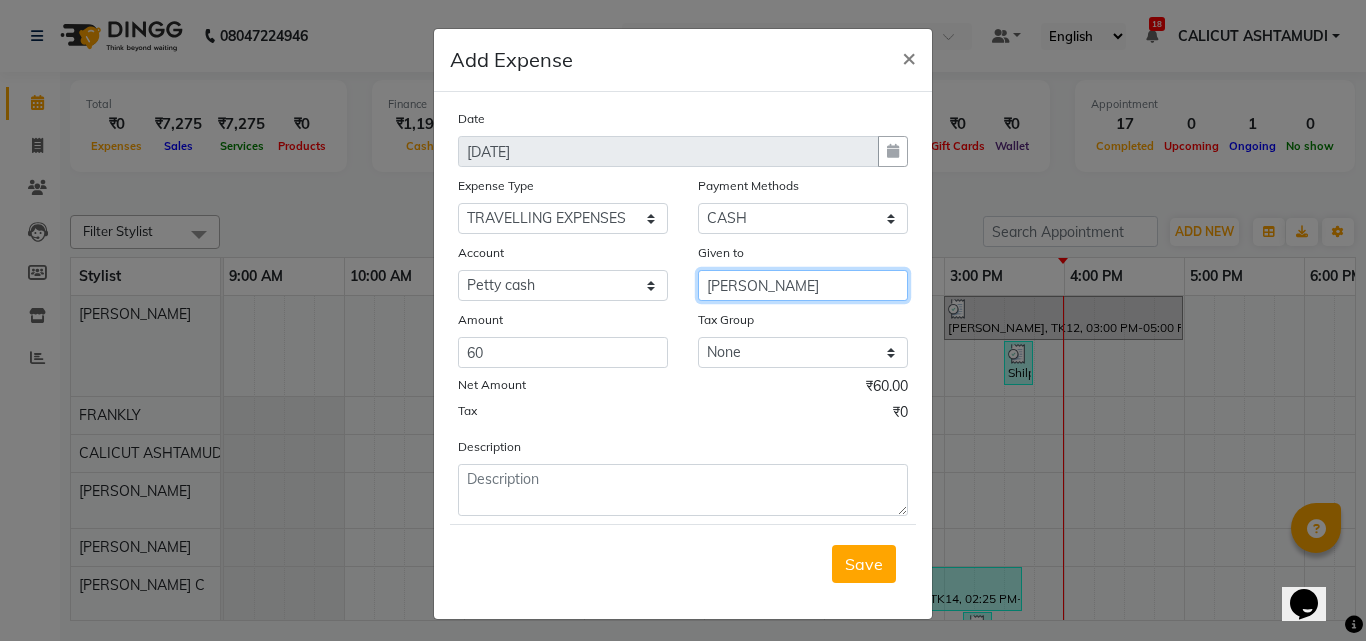 type on "[PERSON_NAME]" 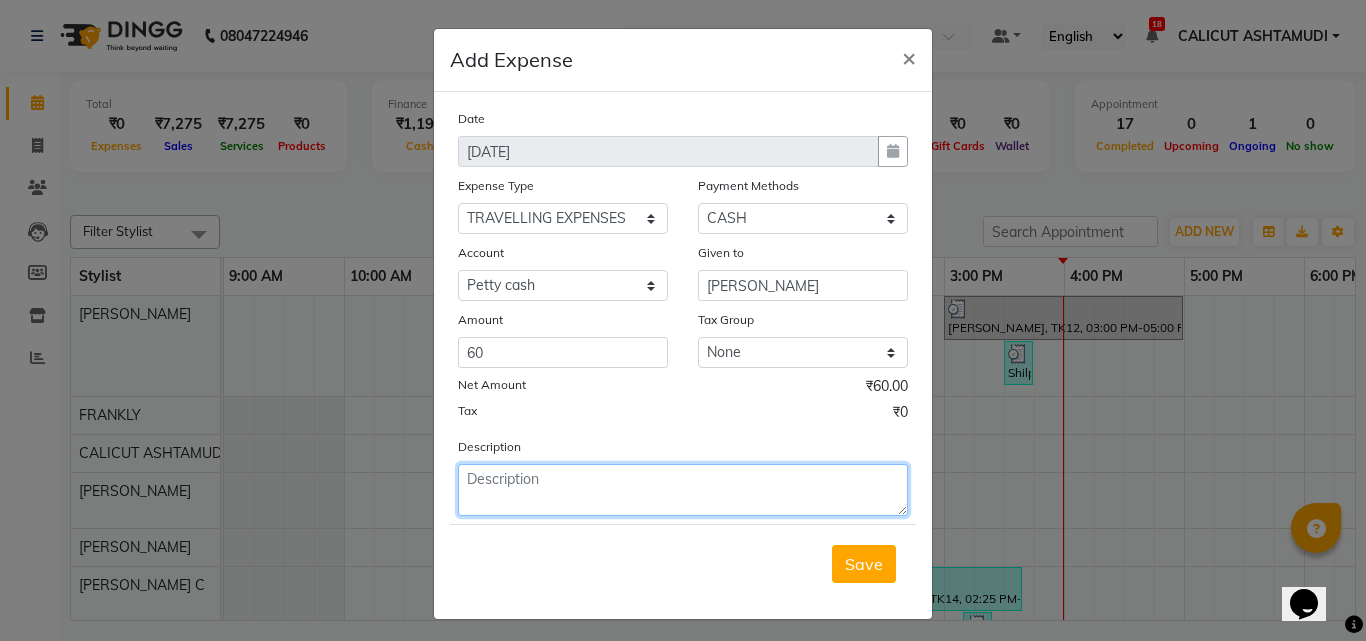 click 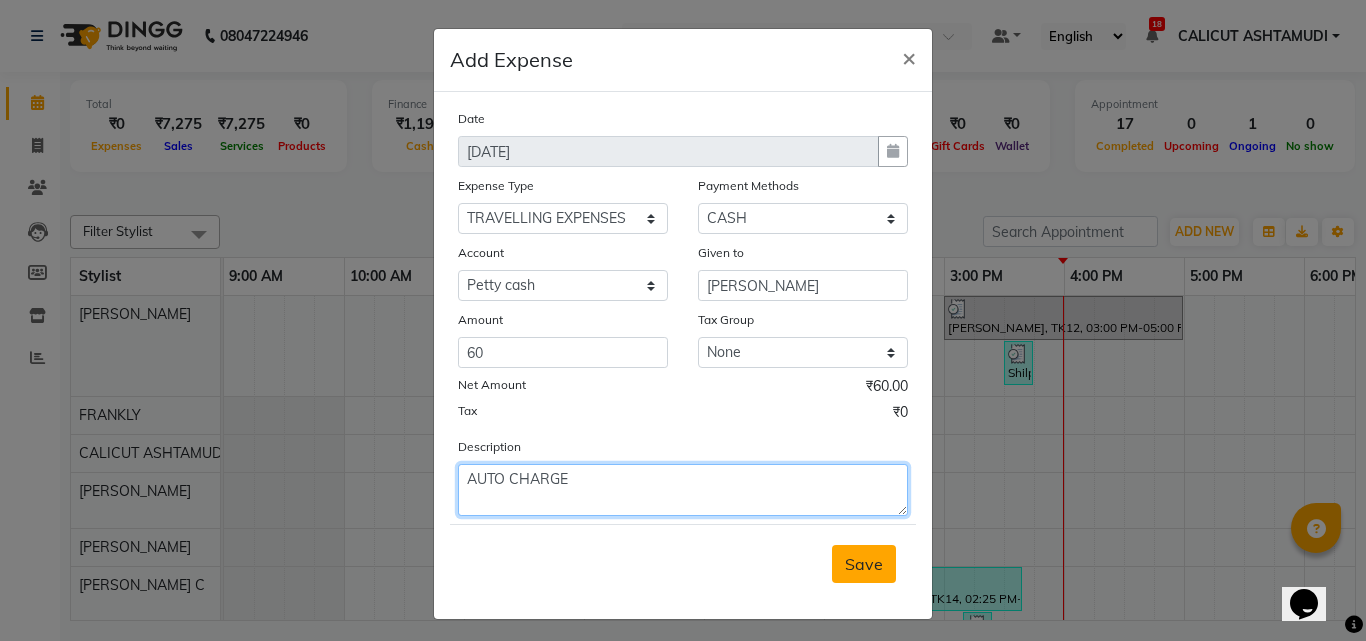 type on "AUTO CHARGE" 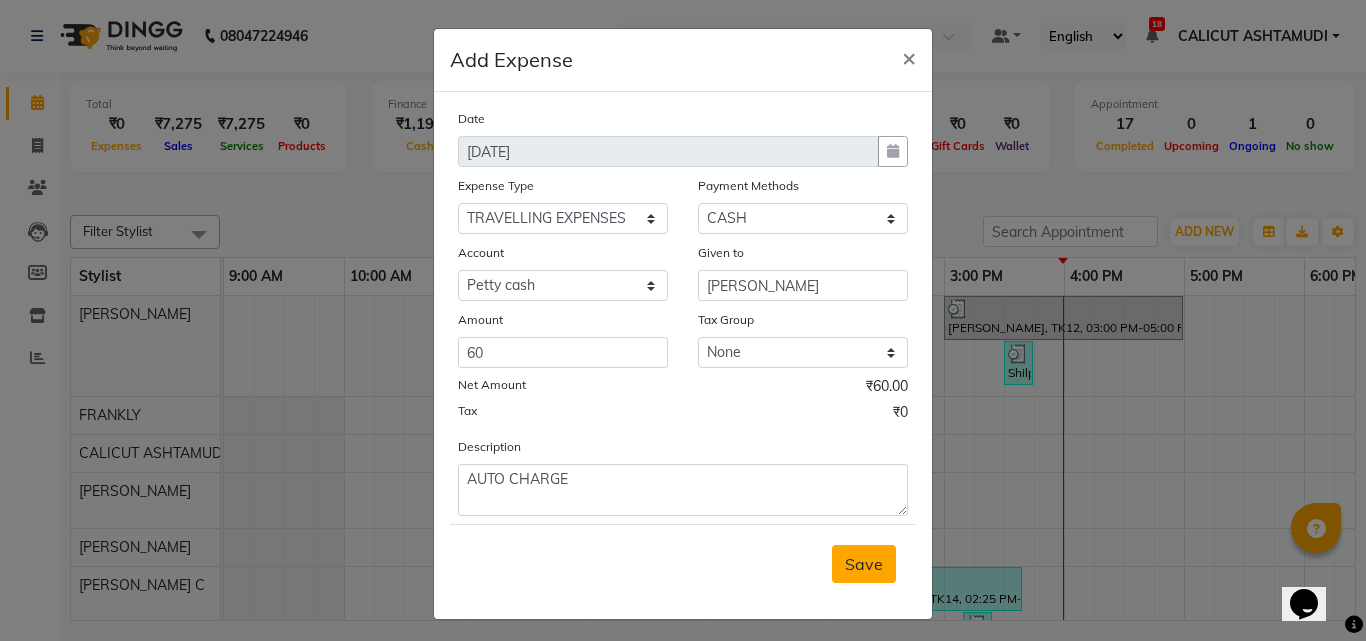 click on "Save" at bounding box center (864, 564) 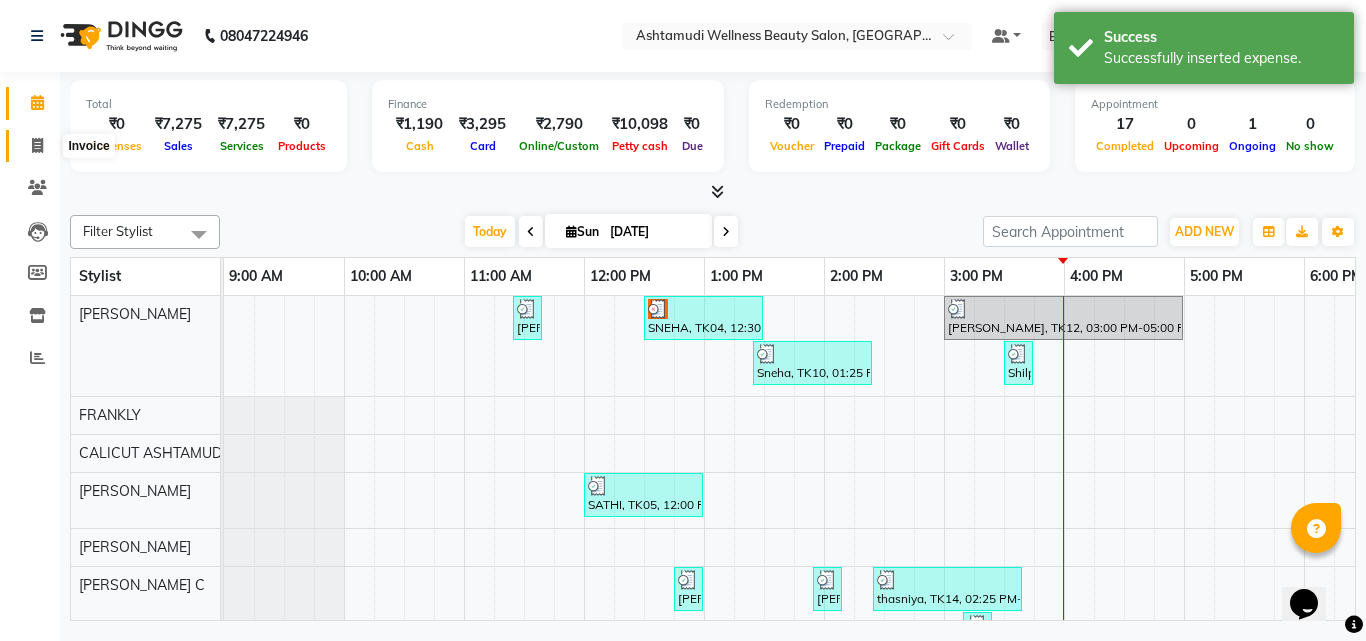 click 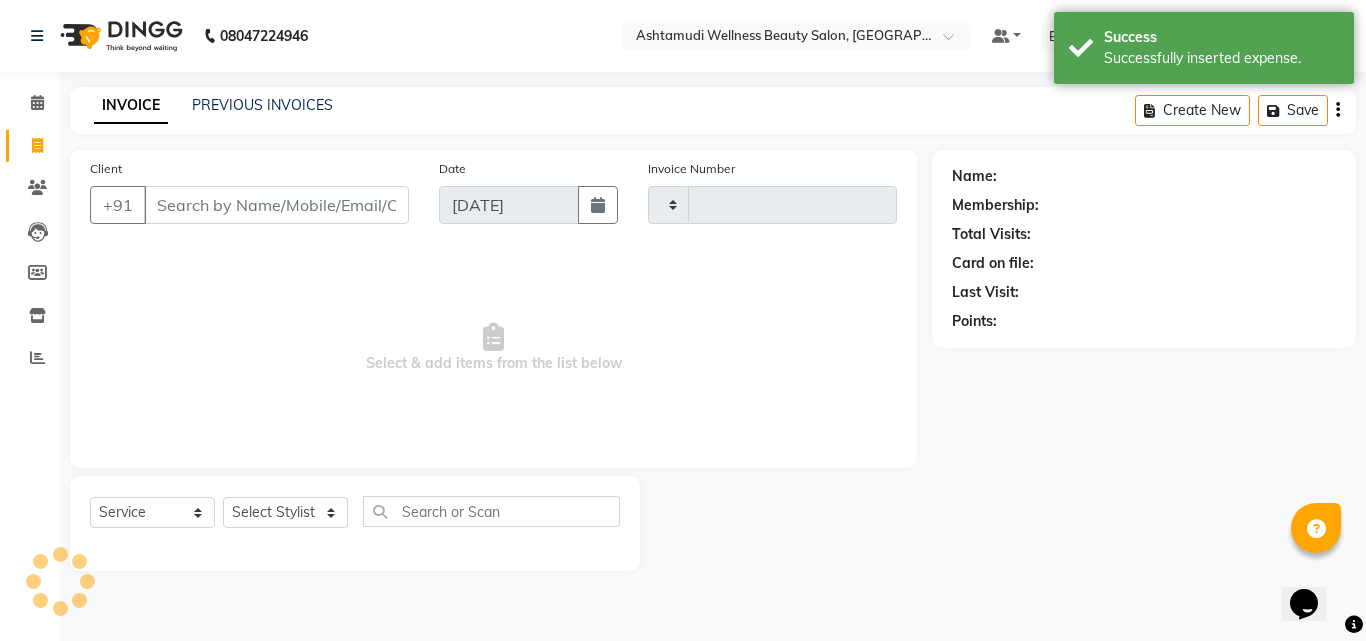 click 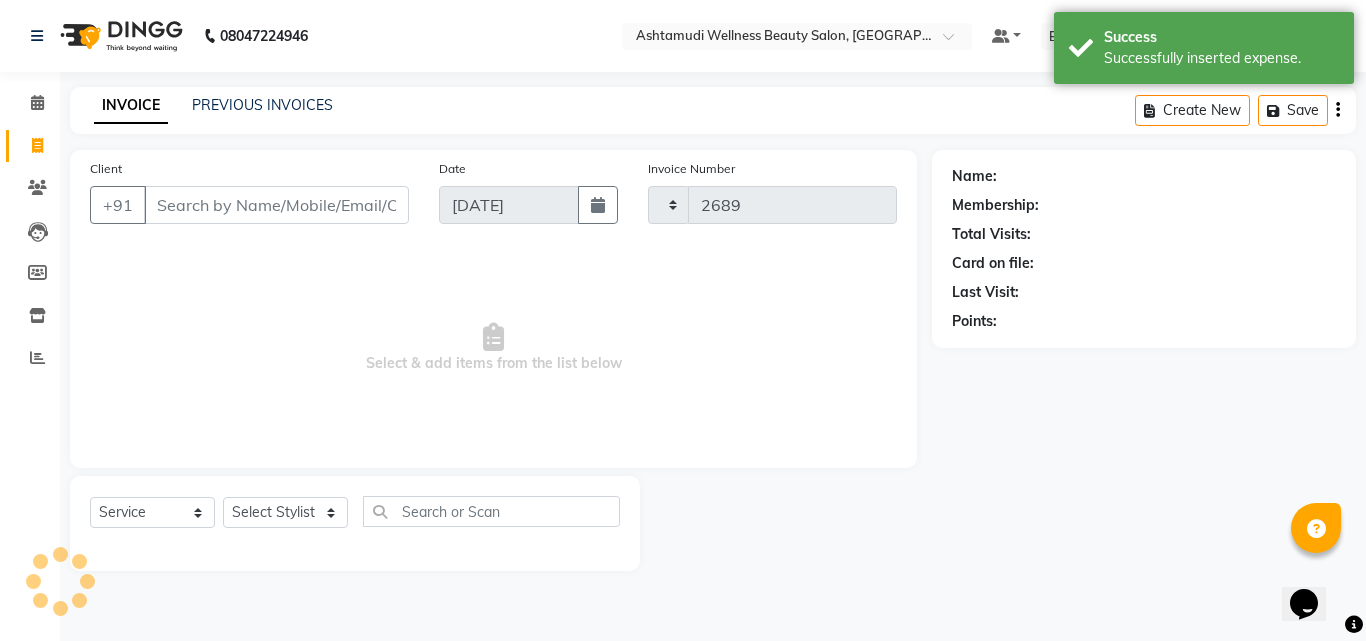 select on "service" 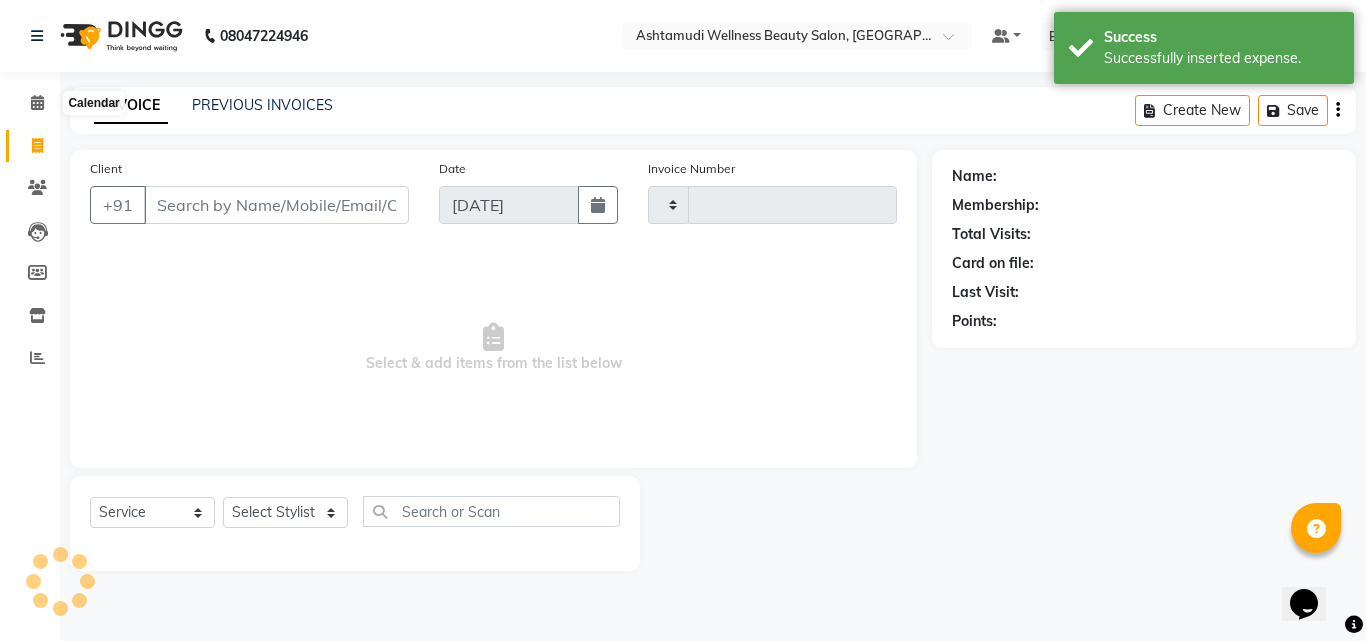 type on "2689" 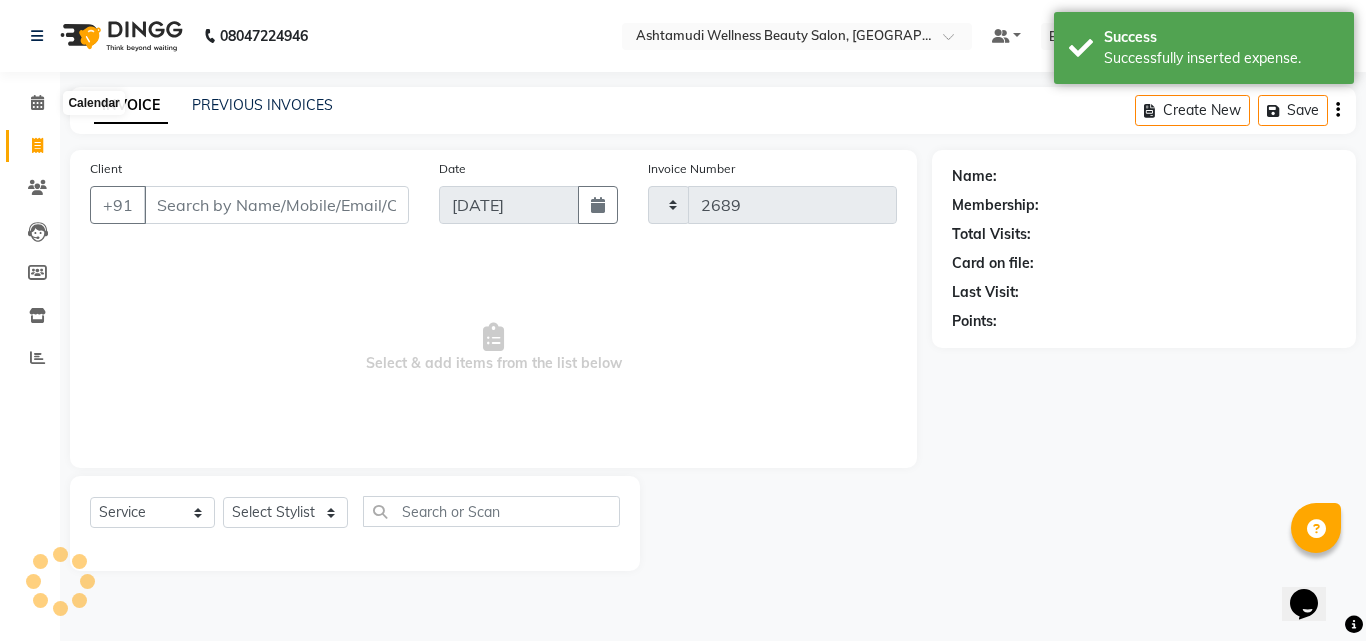 select on "4630" 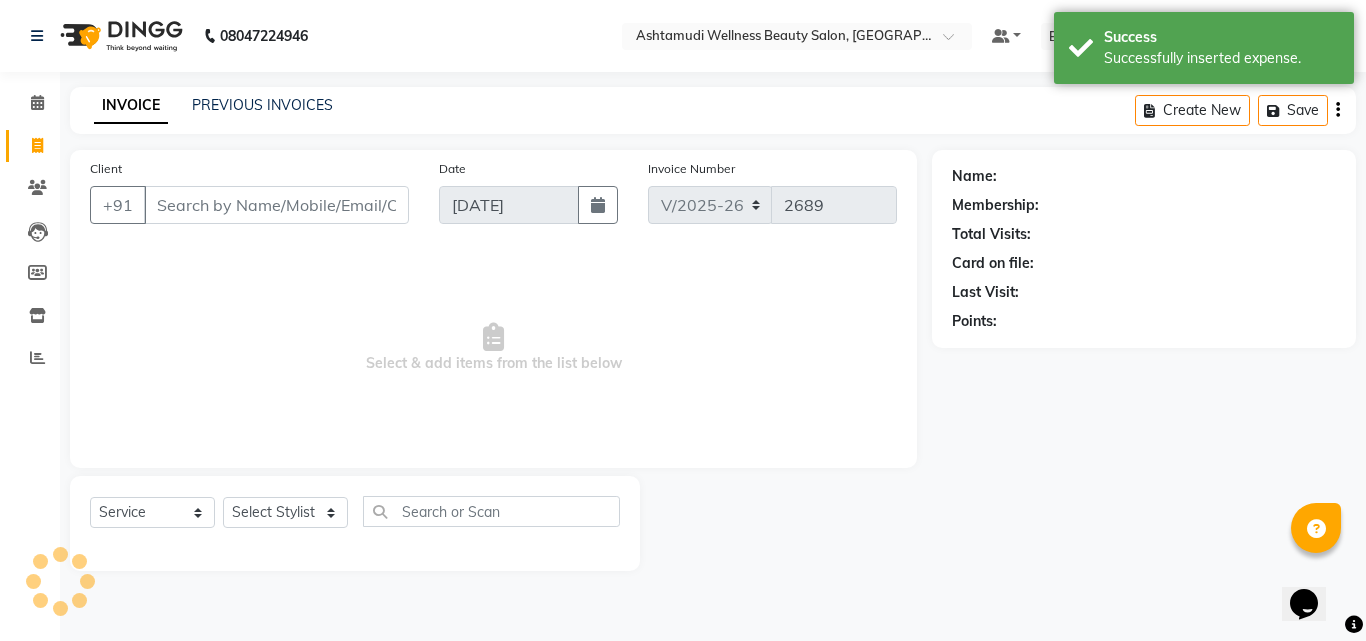 click on "Calendar  Invoice  Clients  Leads   Members  Inventory  Reports Completed InProgress Upcoming Dropped Tentative Check-In Confirm Bookings Generate Report Segments Page Builder" 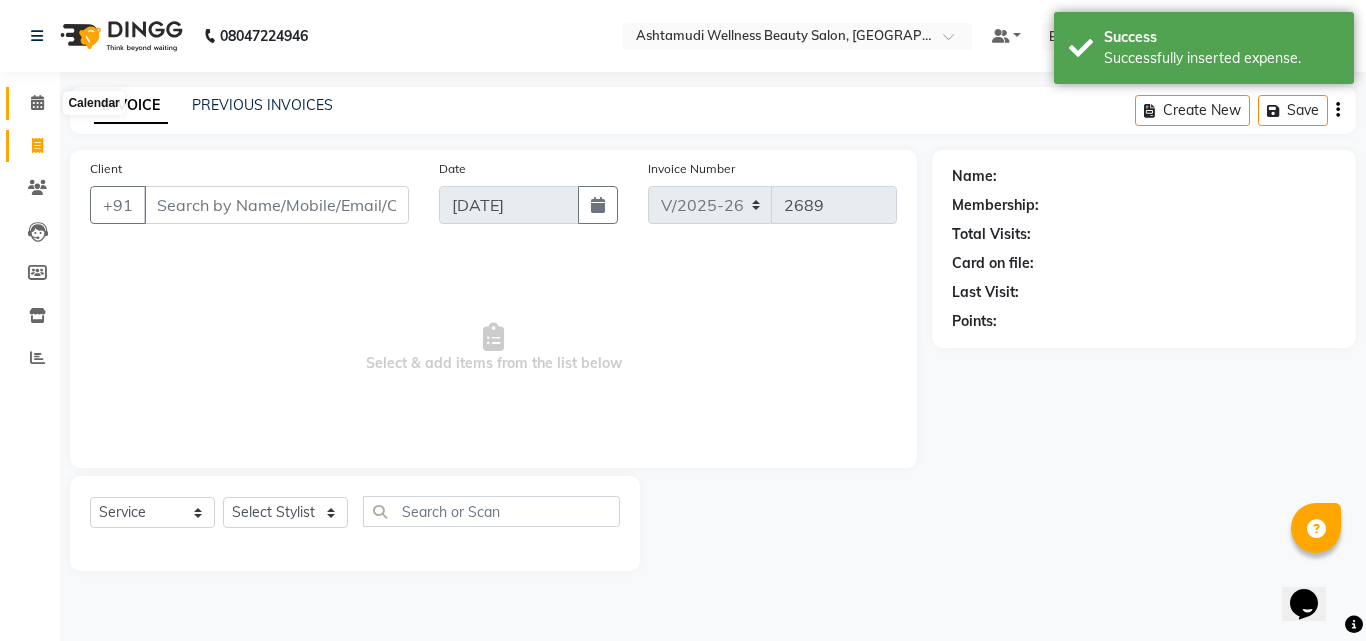 click 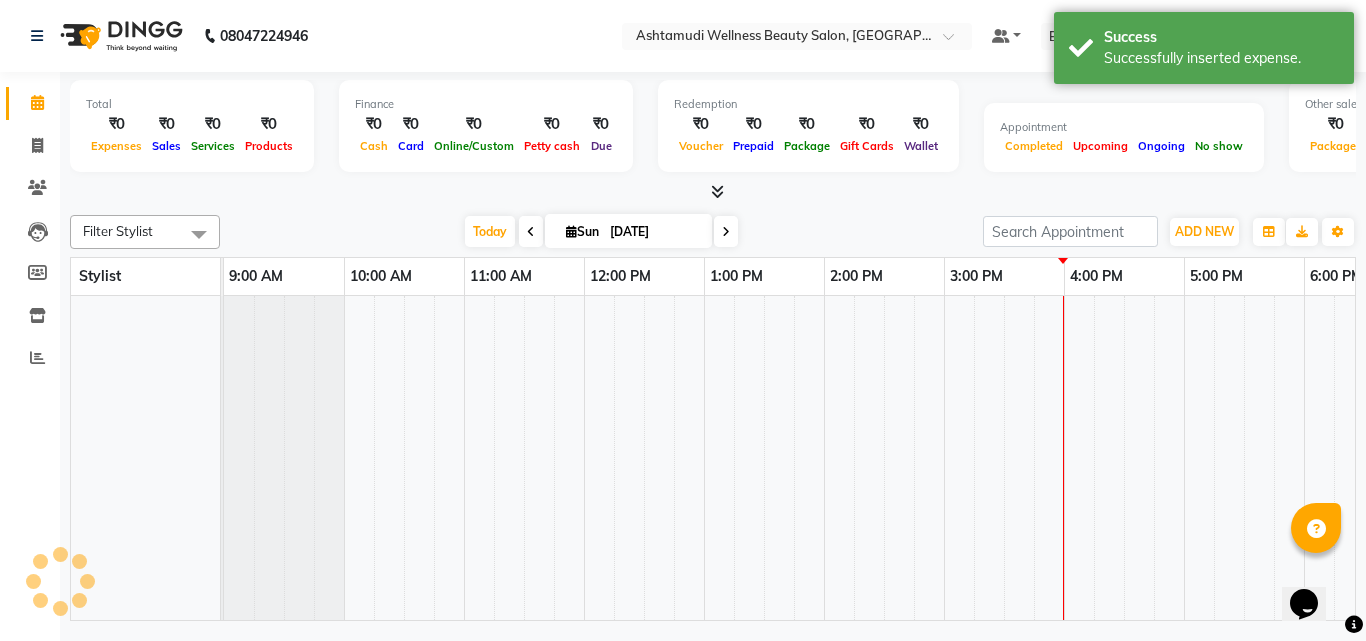 click 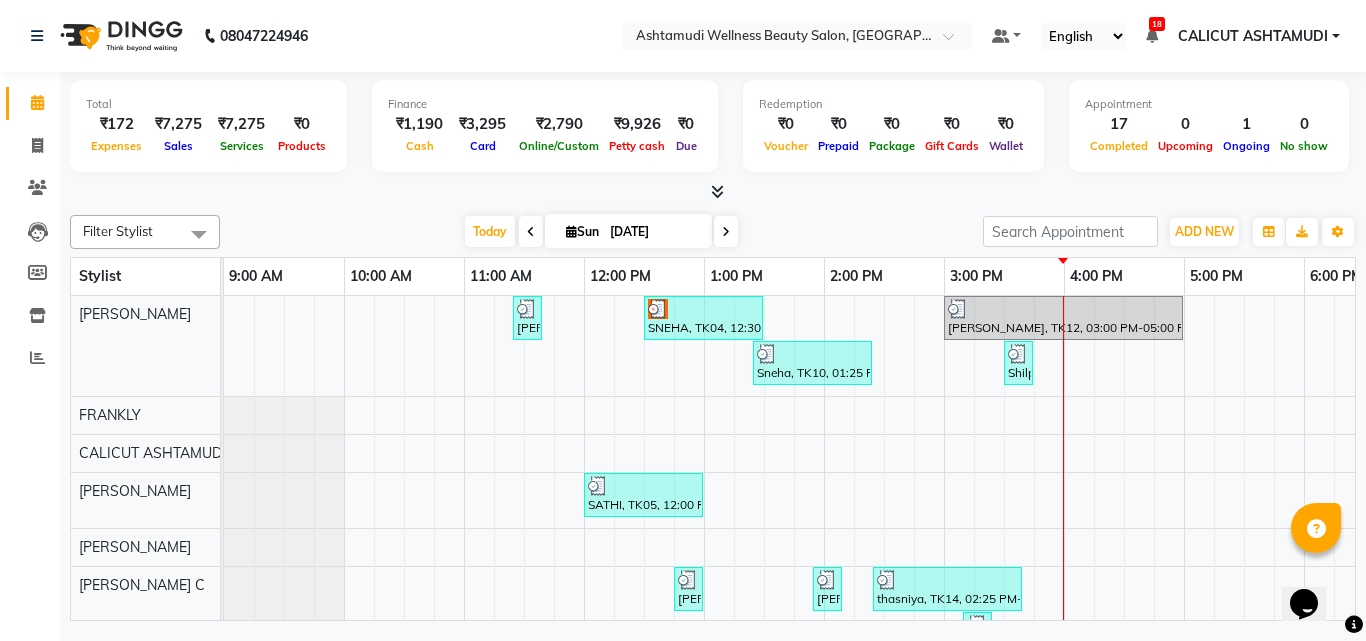 scroll, scrollTop: 66, scrollLeft: 0, axis: vertical 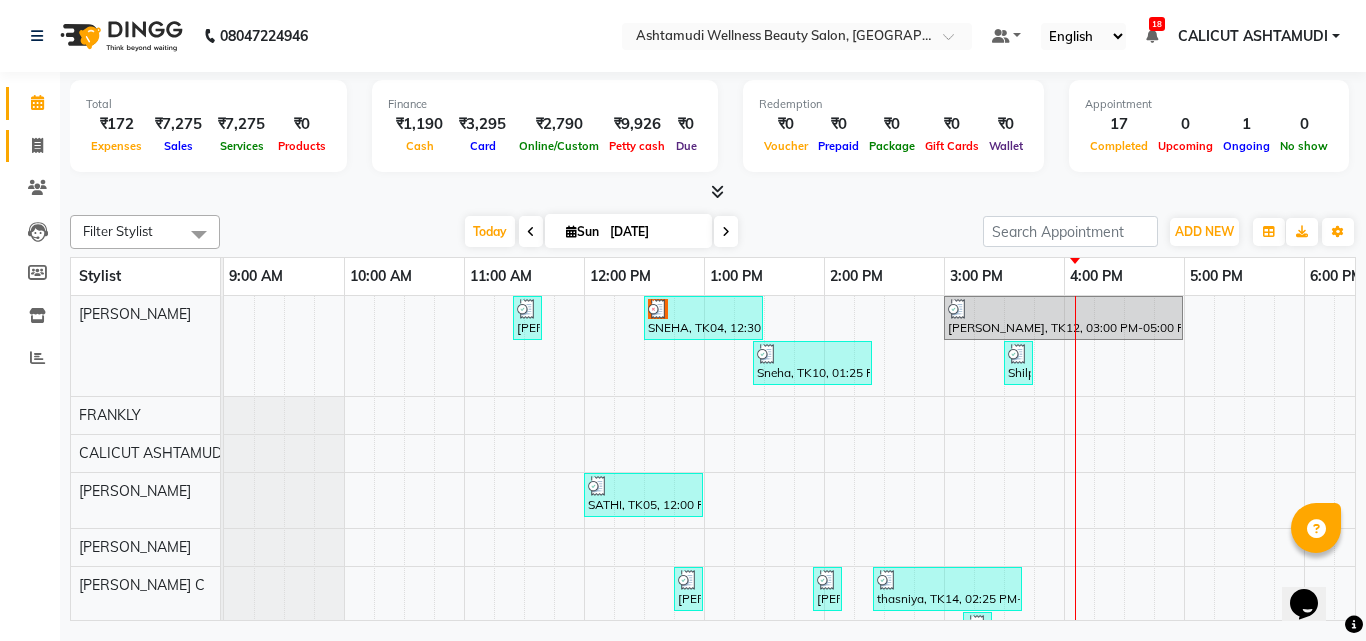 click on "Invoice" 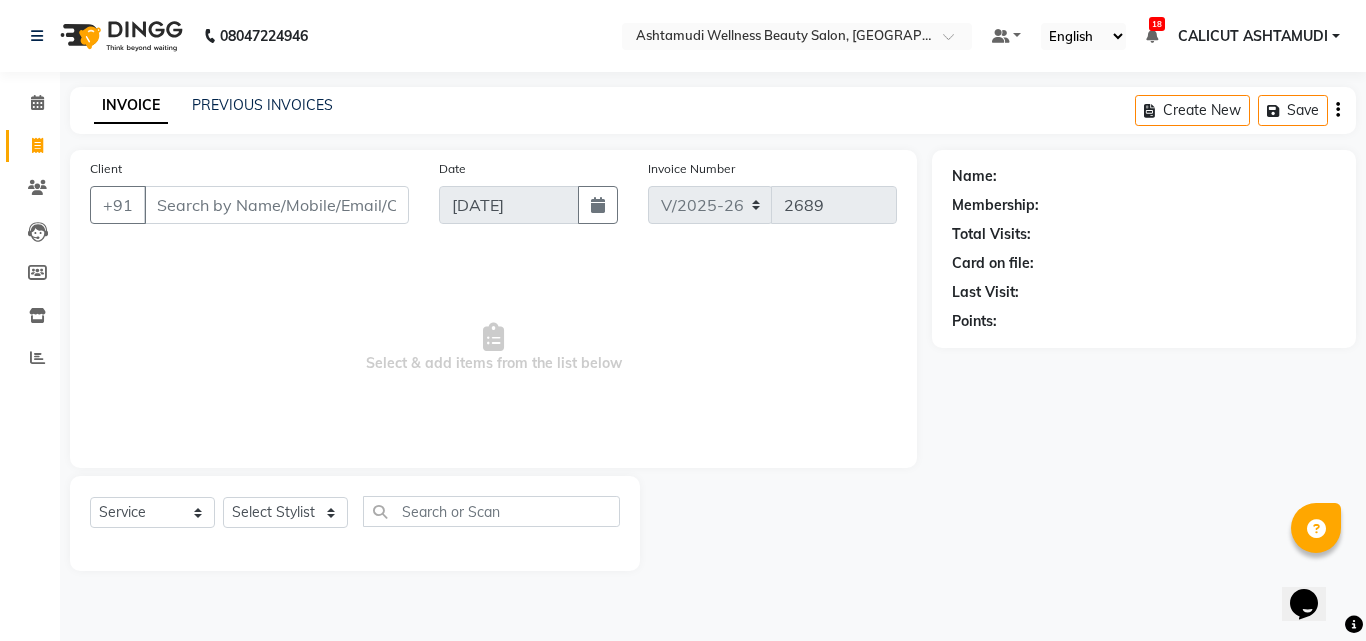 click on "Client" at bounding box center (276, 205) 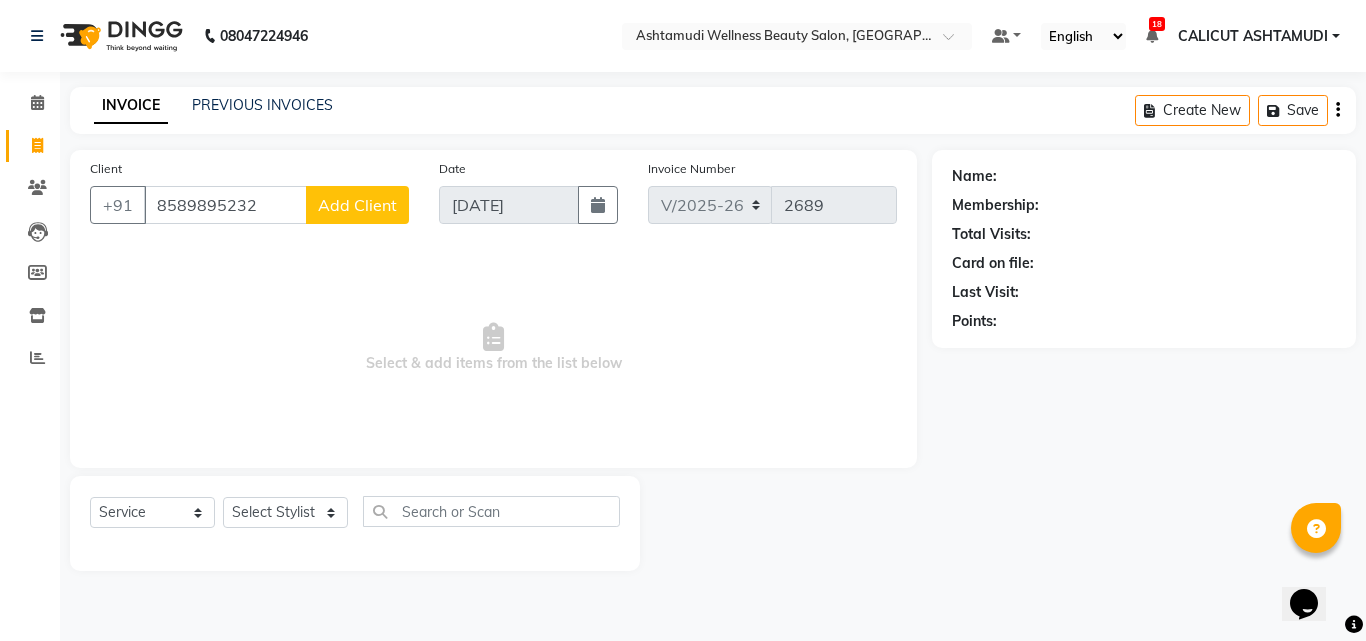 type on "8589895232" 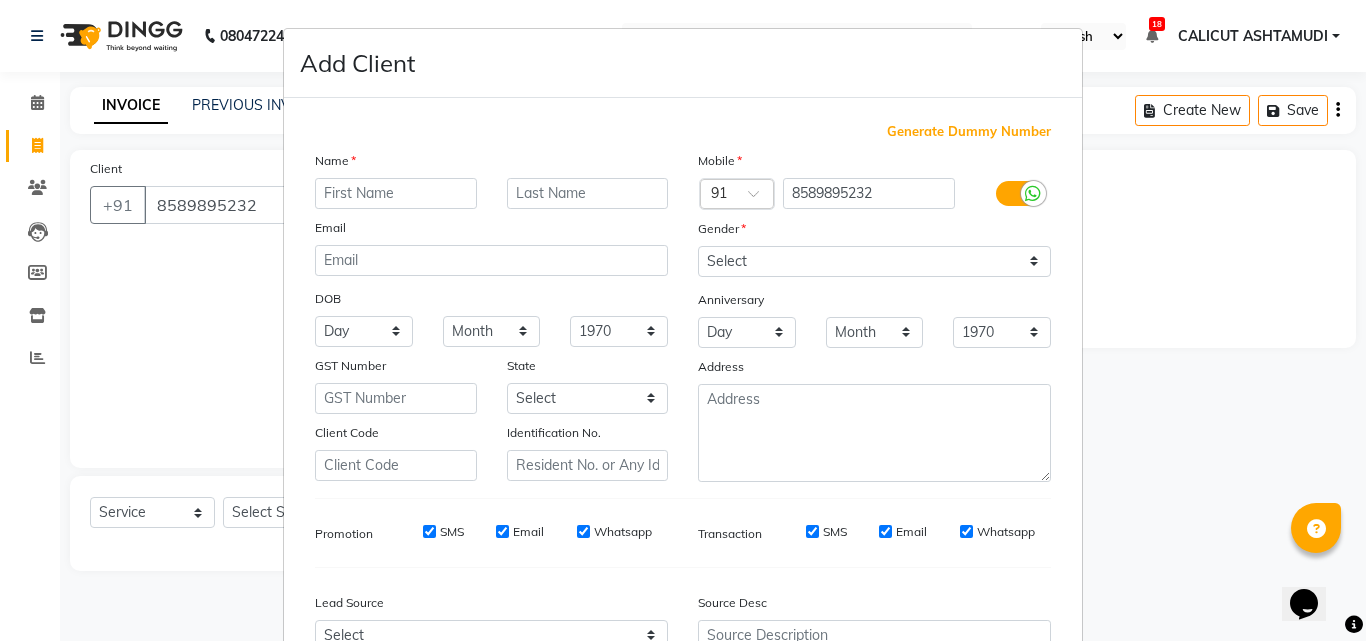 click at bounding box center (396, 193) 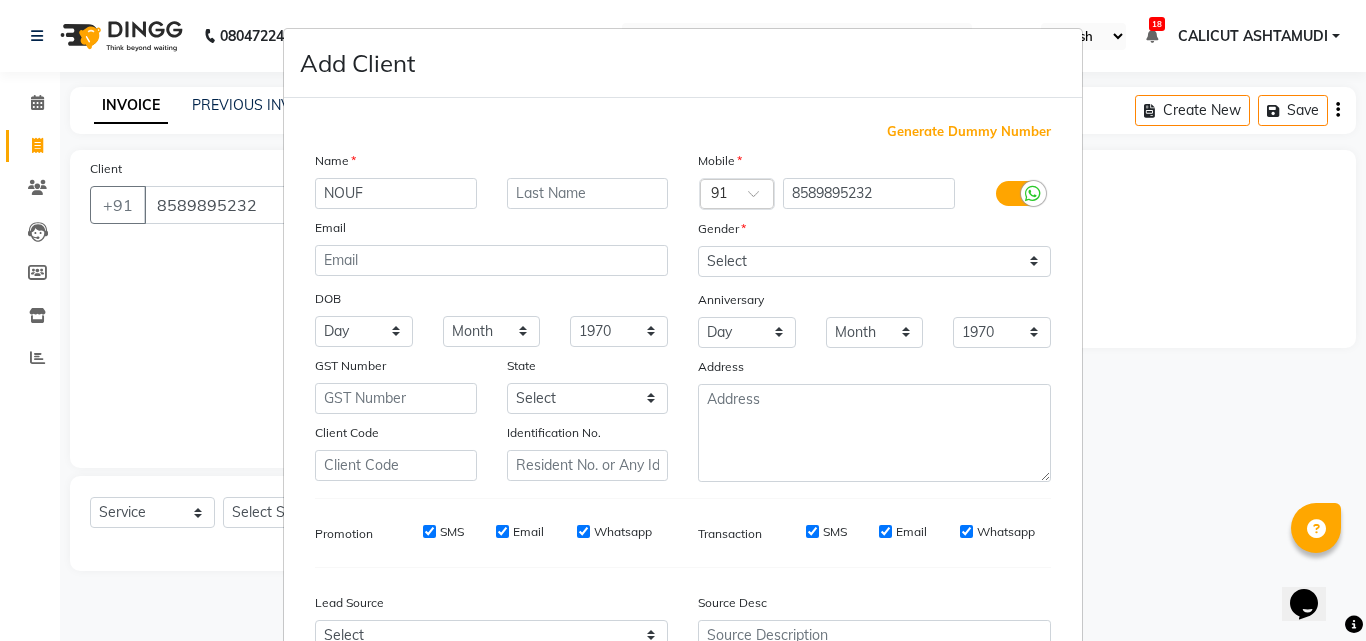 type on "NOUF" 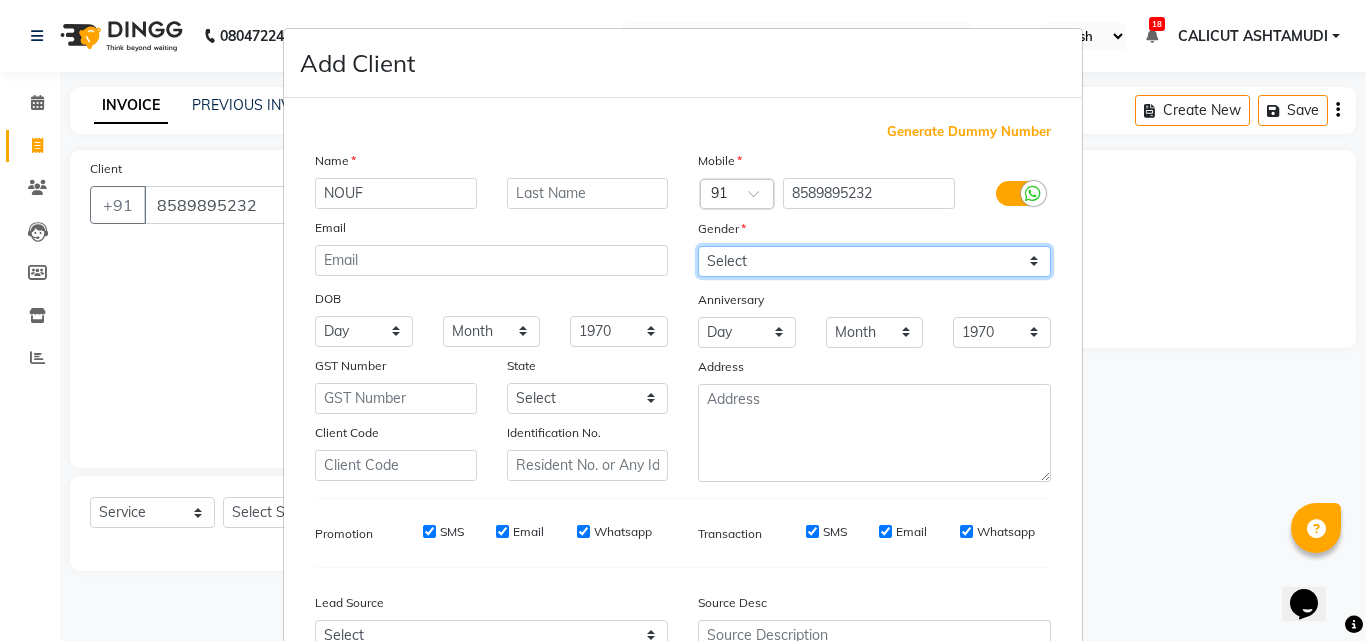 click on "Select [DEMOGRAPHIC_DATA] [DEMOGRAPHIC_DATA] Other Prefer Not To Say" at bounding box center [874, 261] 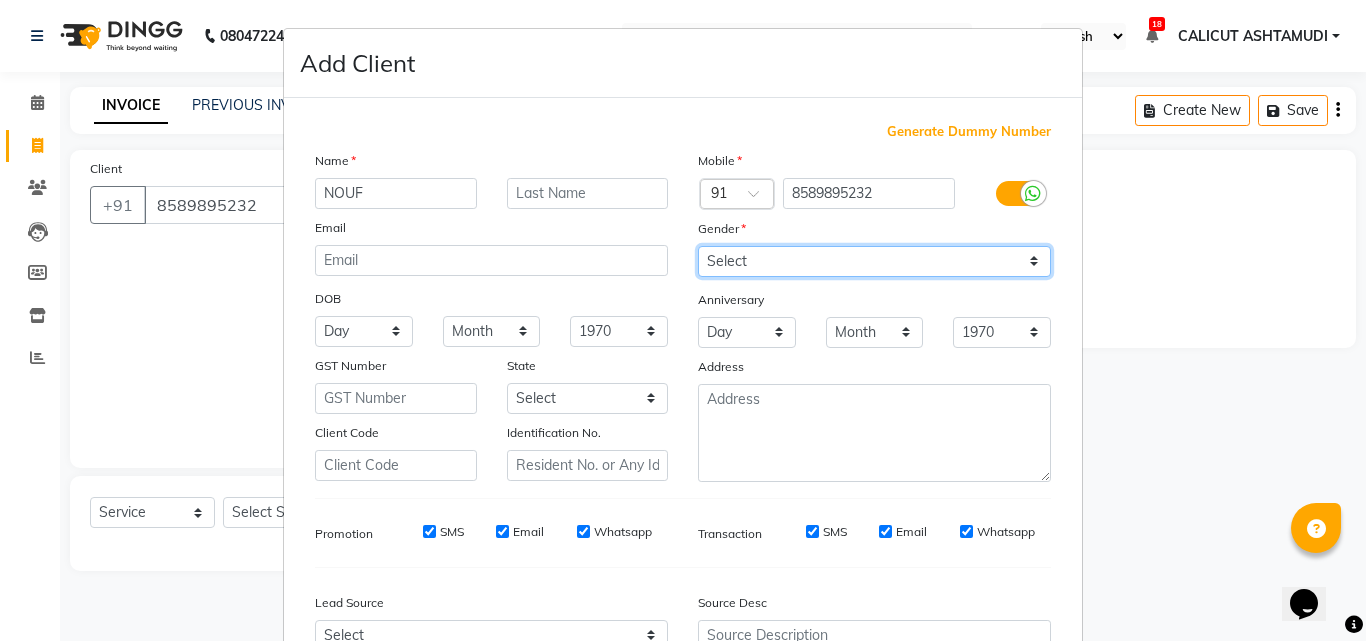click on "Select [DEMOGRAPHIC_DATA] [DEMOGRAPHIC_DATA] Other Prefer Not To Say" at bounding box center [874, 261] 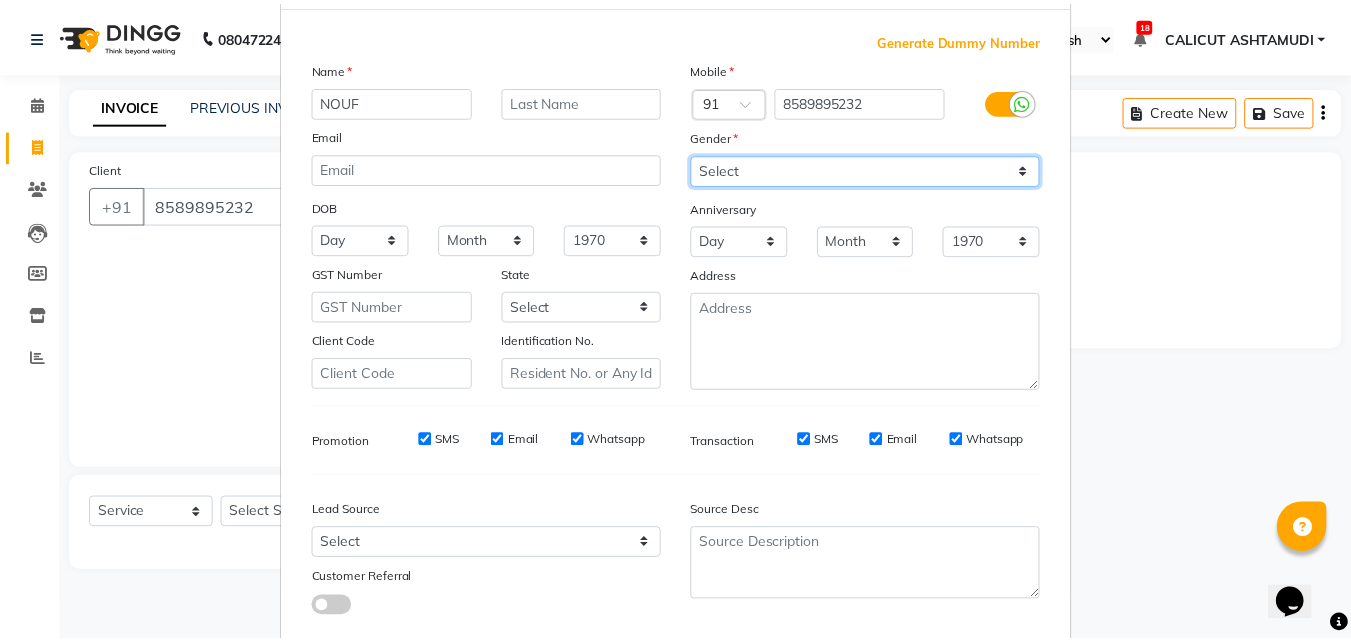scroll, scrollTop: 208, scrollLeft: 0, axis: vertical 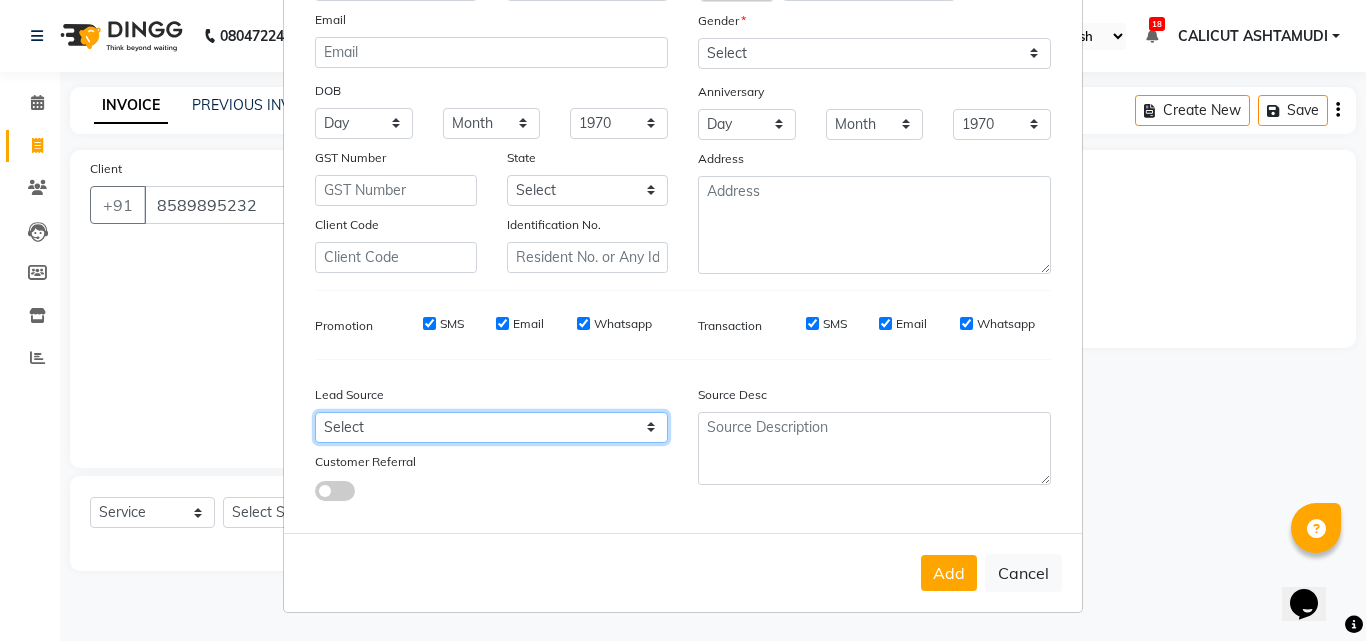 click on "Select Walk-in Referral Internet Friend Word of Mouth Advertisement Facebook JustDial Google Other Instagram  YouTube  WhatsApp" at bounding box center [491, 427] 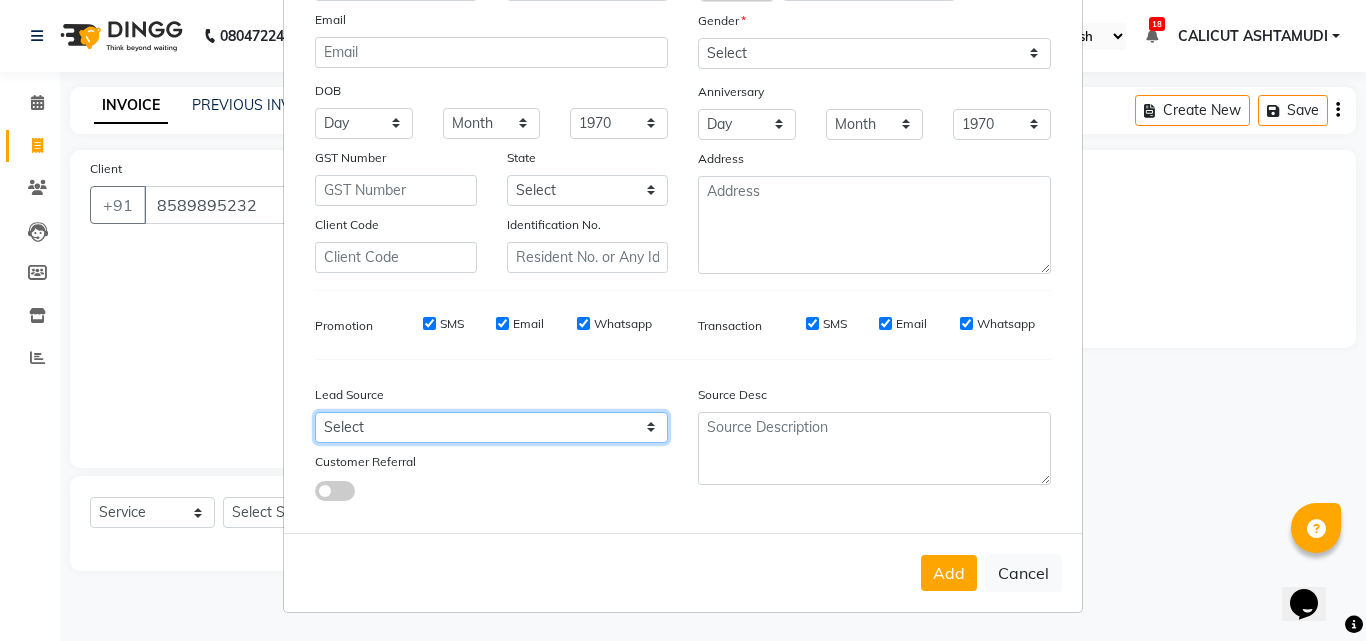 select on "31336" 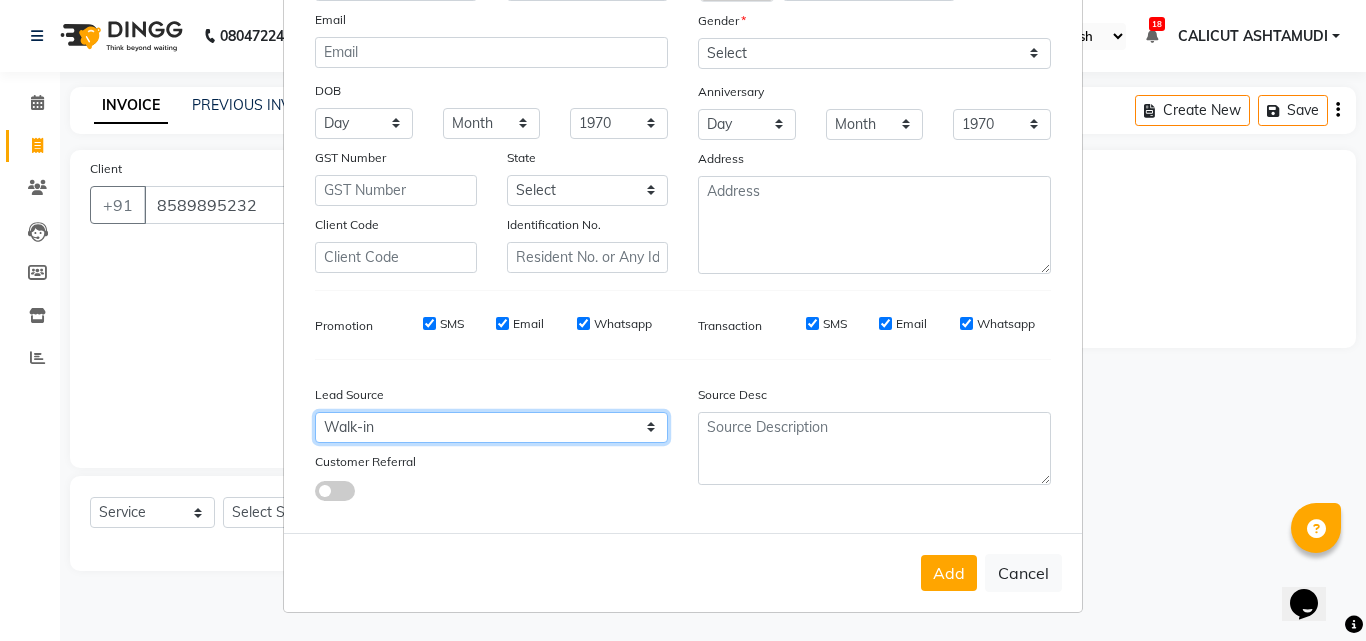 click on "Select Walk-in Referral Internet Friend Word of Mouth Advertisement Facebook JustDial Google Other Instagram  YouTube  WhatsApp" at bounding box center [491, 427] 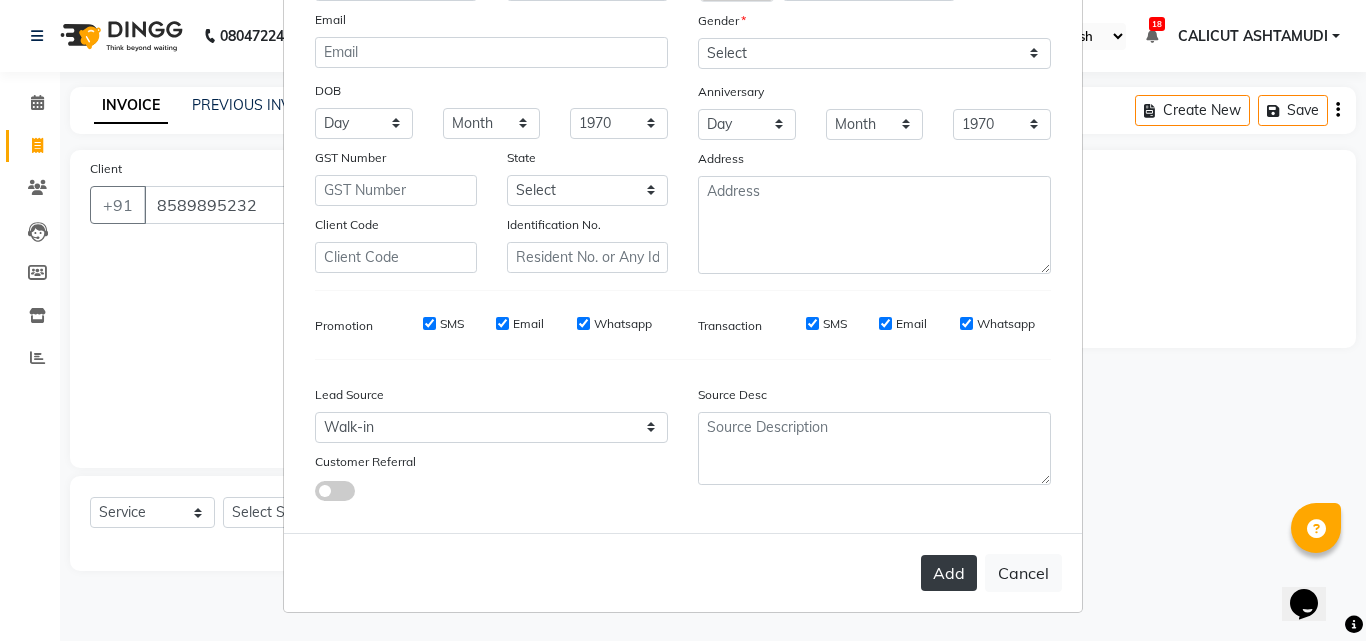 click on "Add" at bounding box center [949, 573] 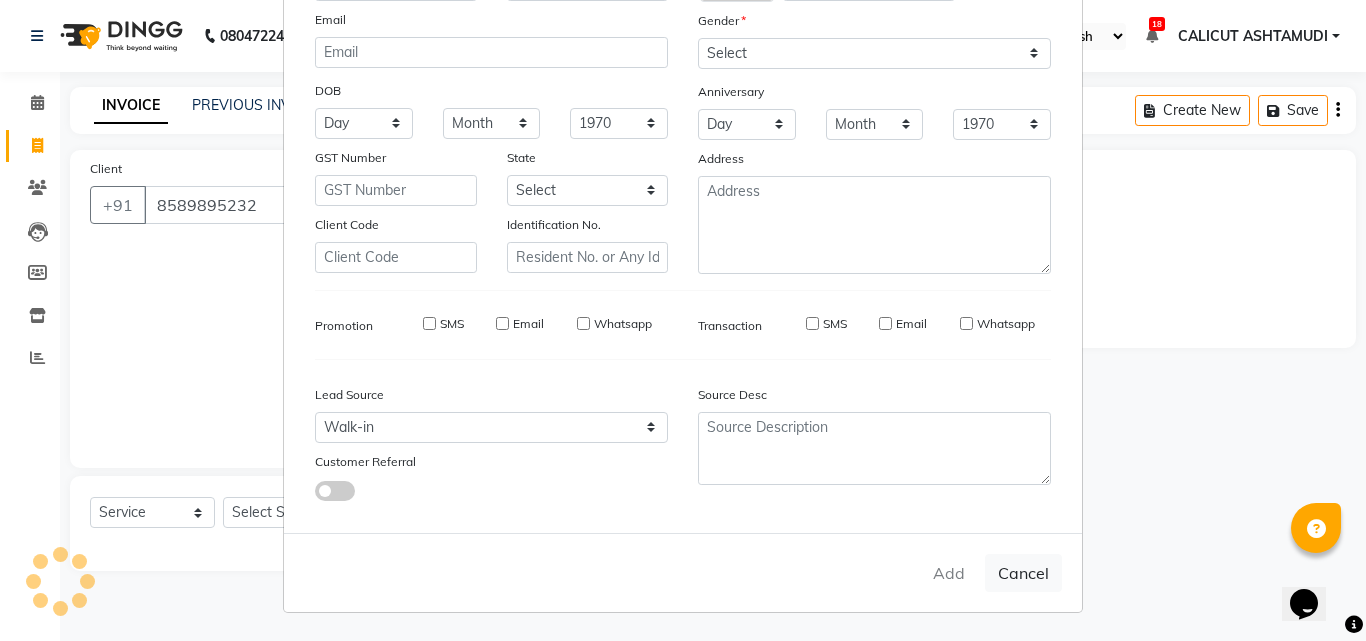 type 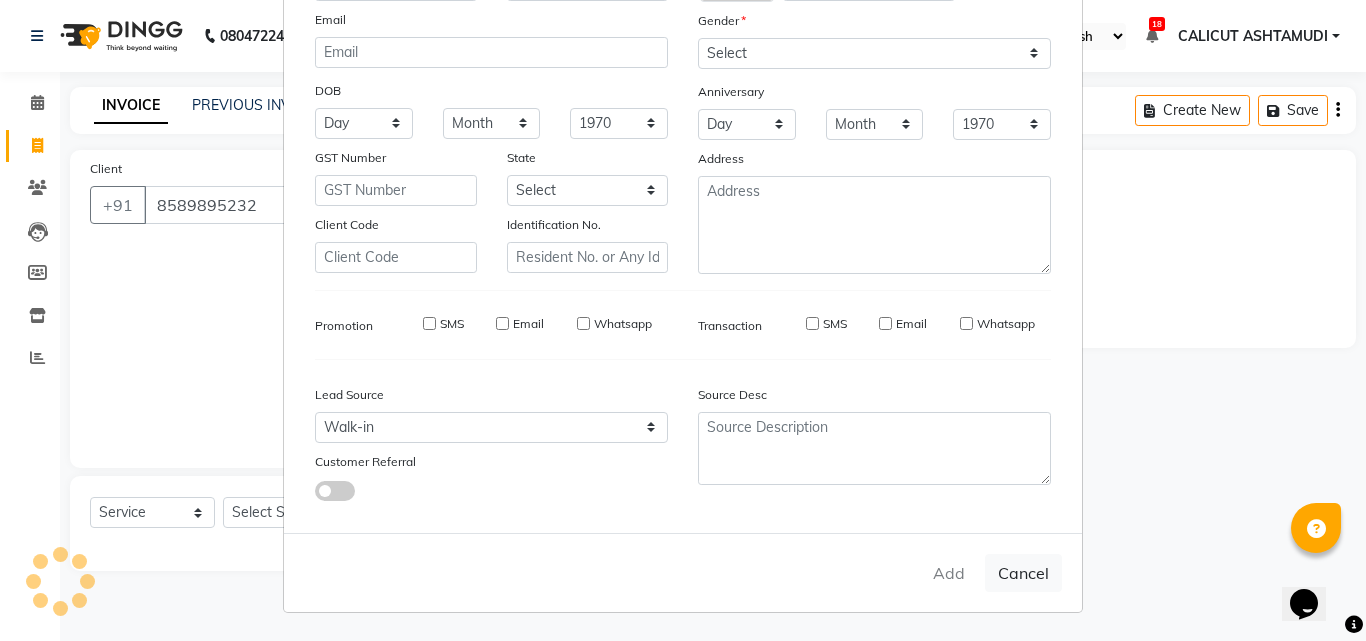 select 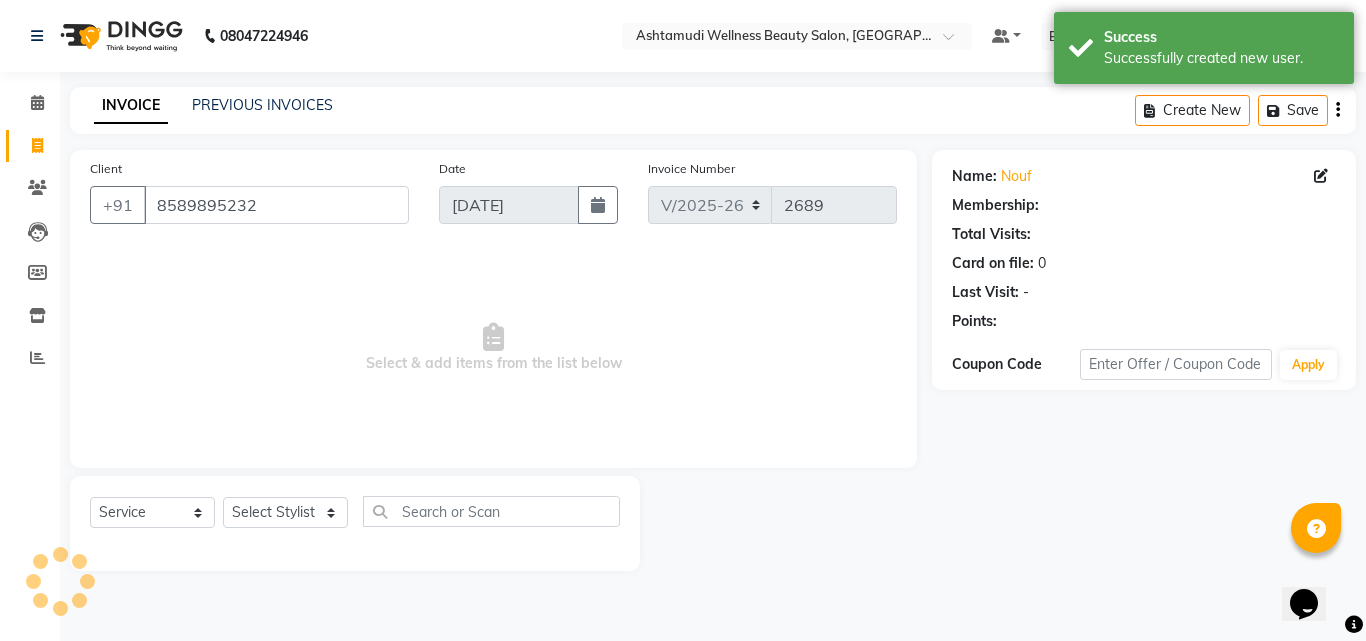 select on "1: Object" 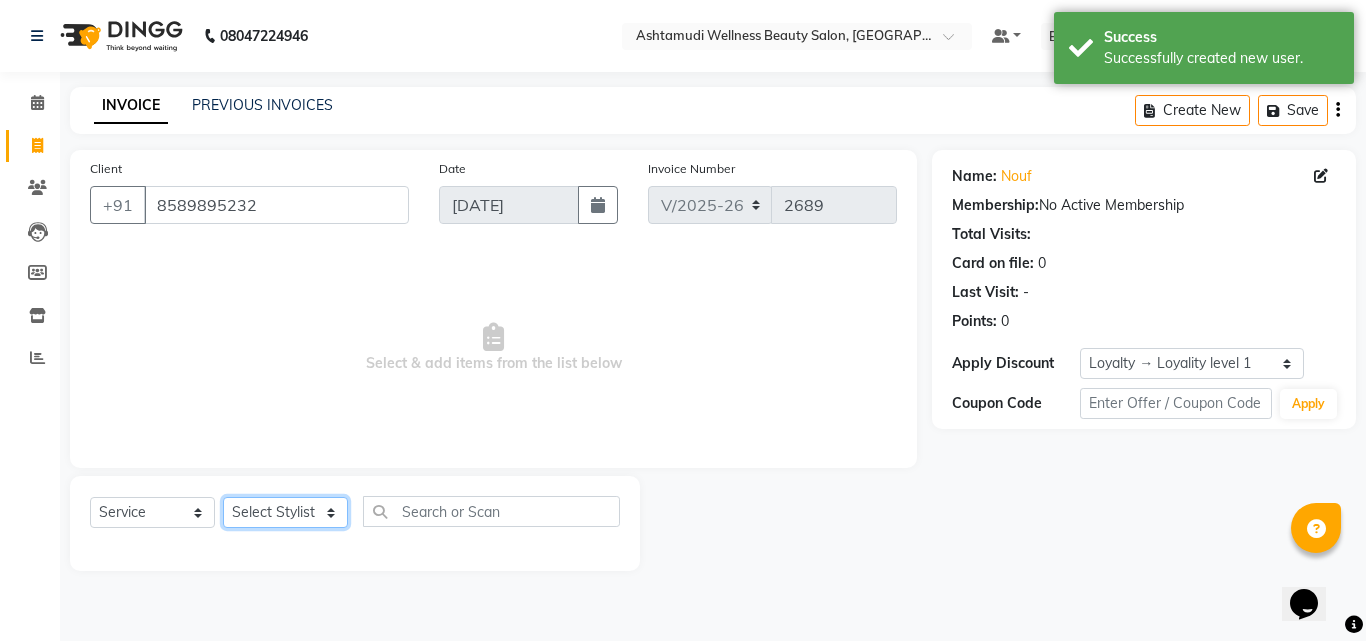 click on "Select Stylist [PERSON_NAME] C [PERSON_NAME] CALICUT ASHTAMUDI FRANKLY	 [PERSON_NAME] [PERSON_NAME] [PERSON_NAME] [PERSON_NAME] [PERSON_NAME]" 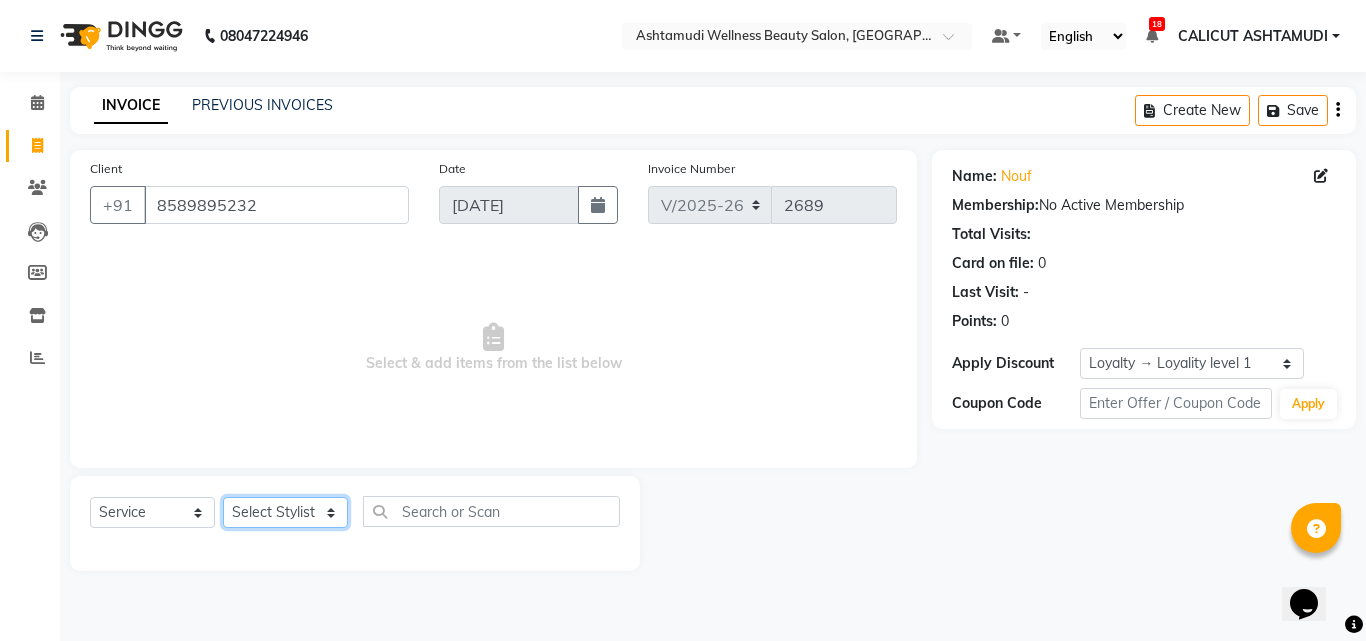select on "26964" 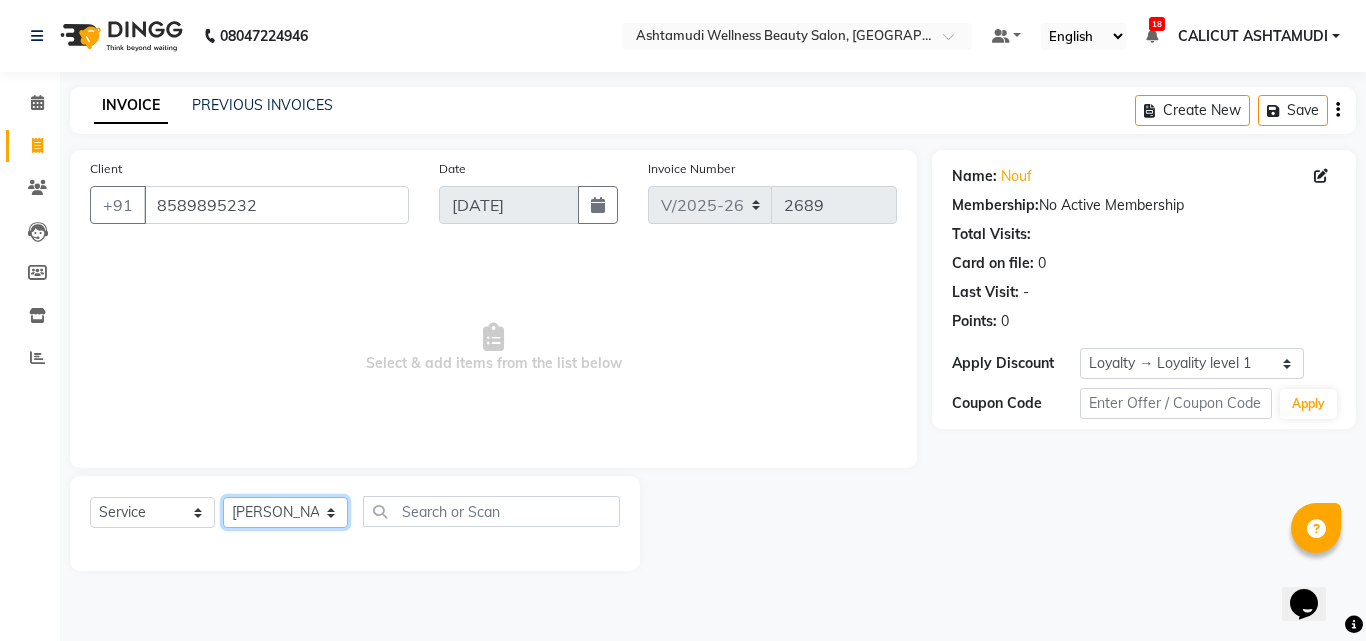 click on "Select Stylist [PERSON_NAME] C [PERSON_NAME] CALICUT ASHTAMUDI FRANKLY	 [PERSON_NAME] [PERSON_NAME] [PERSON_NAME] [PERSON_NAME] [PERSON_NAME]" 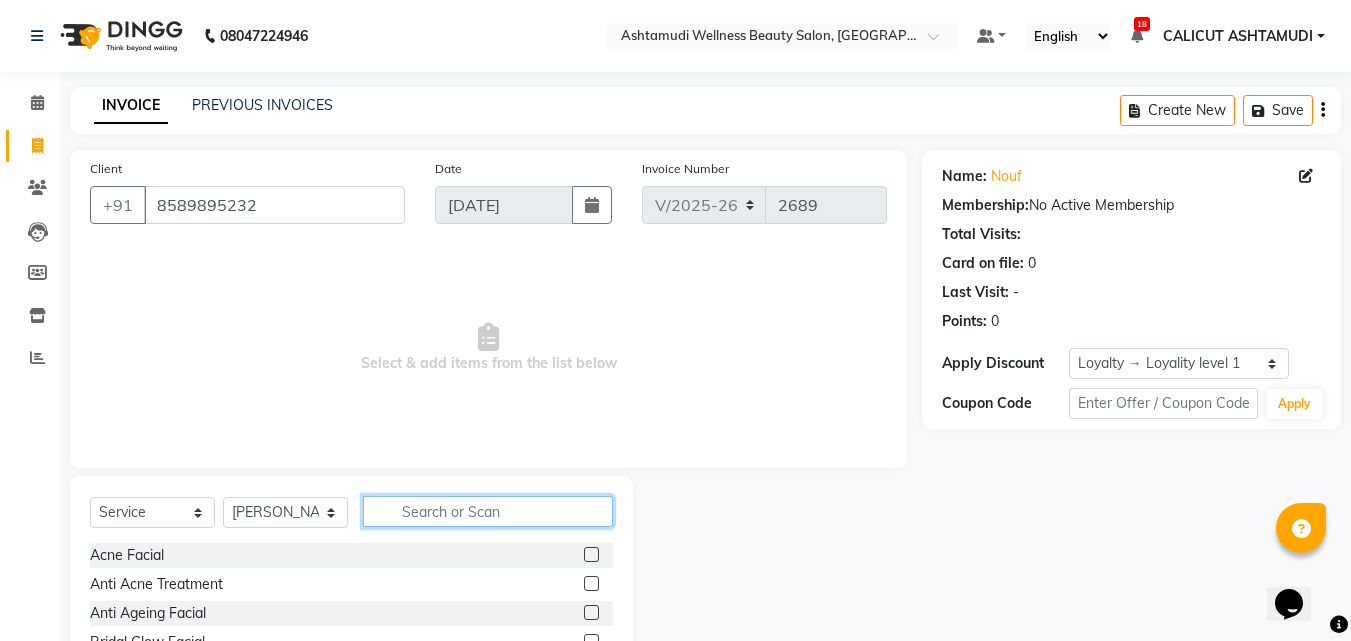 click 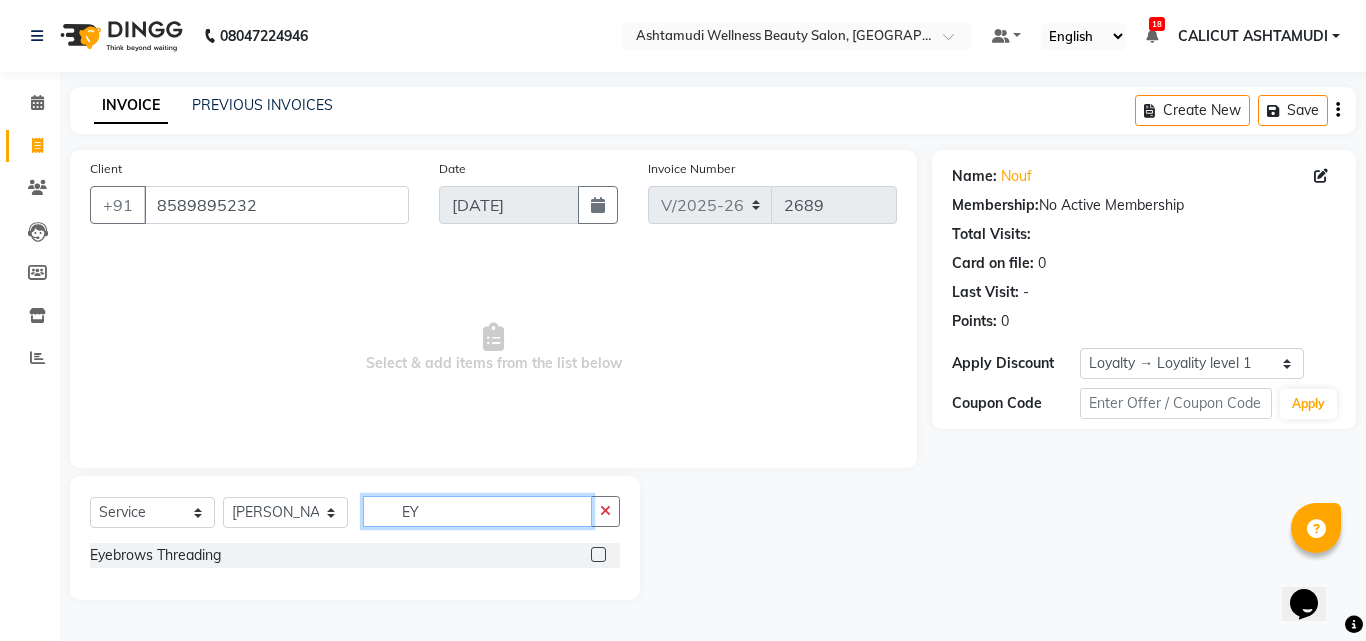 type on "EY" 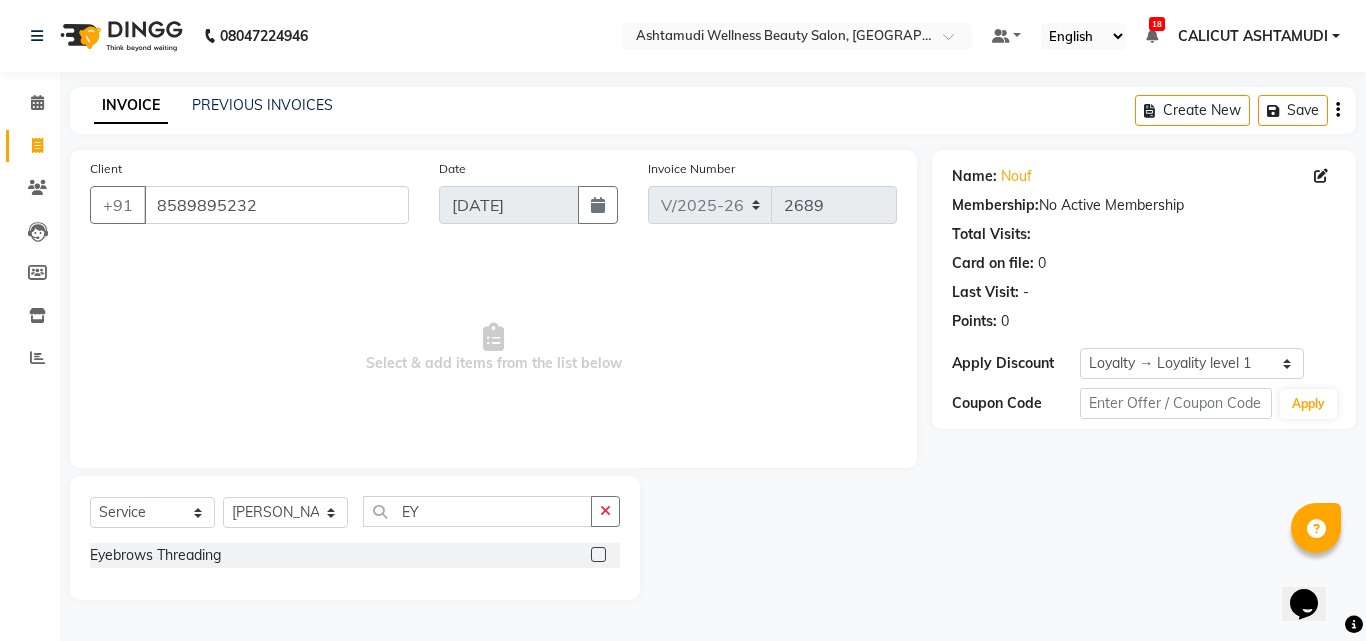 click 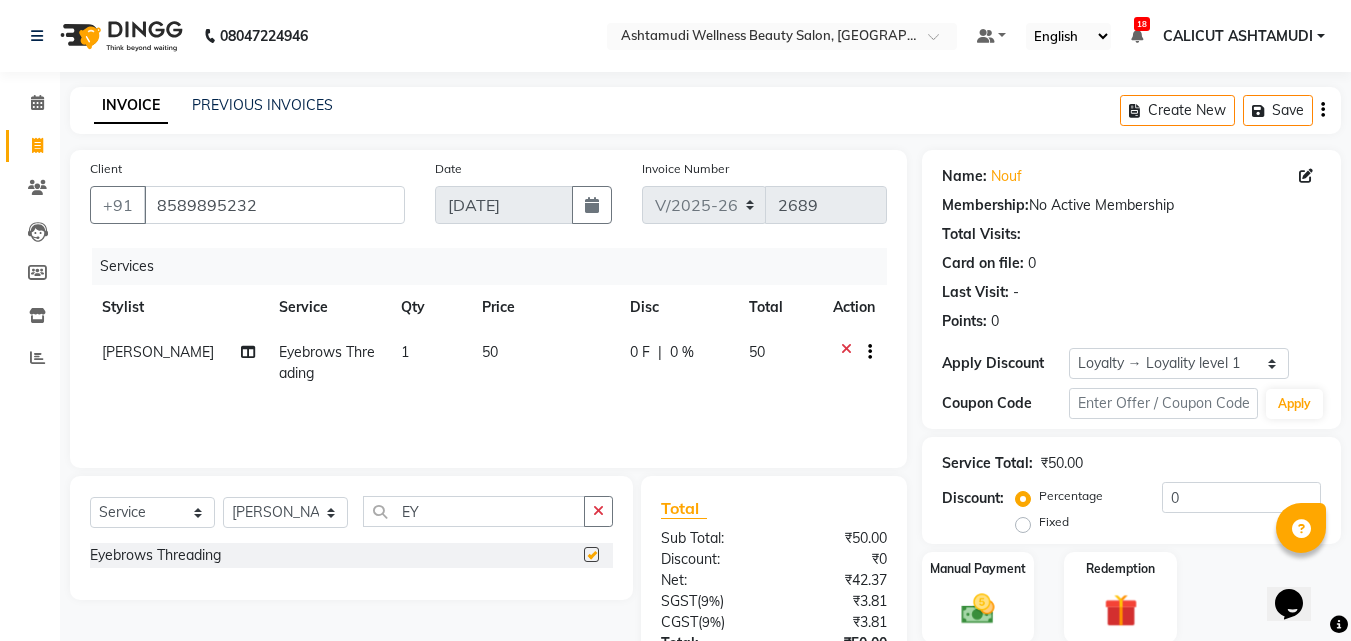 checkbox on "false" 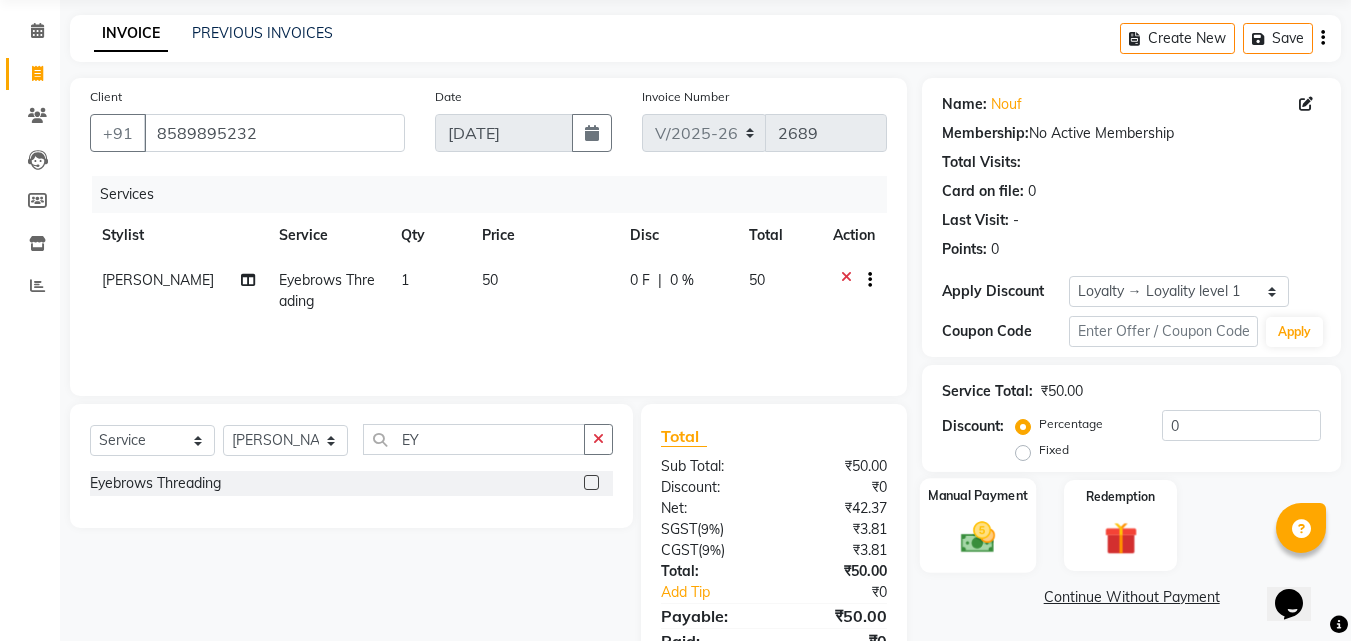 scroll, scrollTop: 159, scrollLeft: 0, axis: vertical 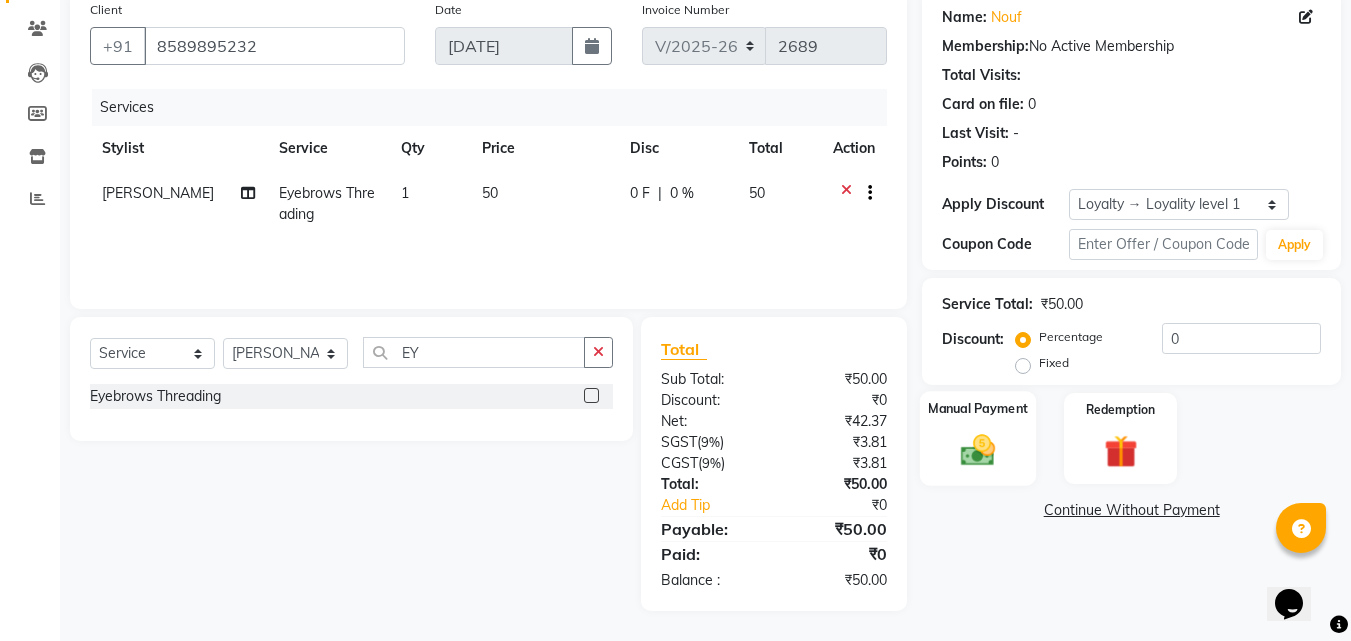 click 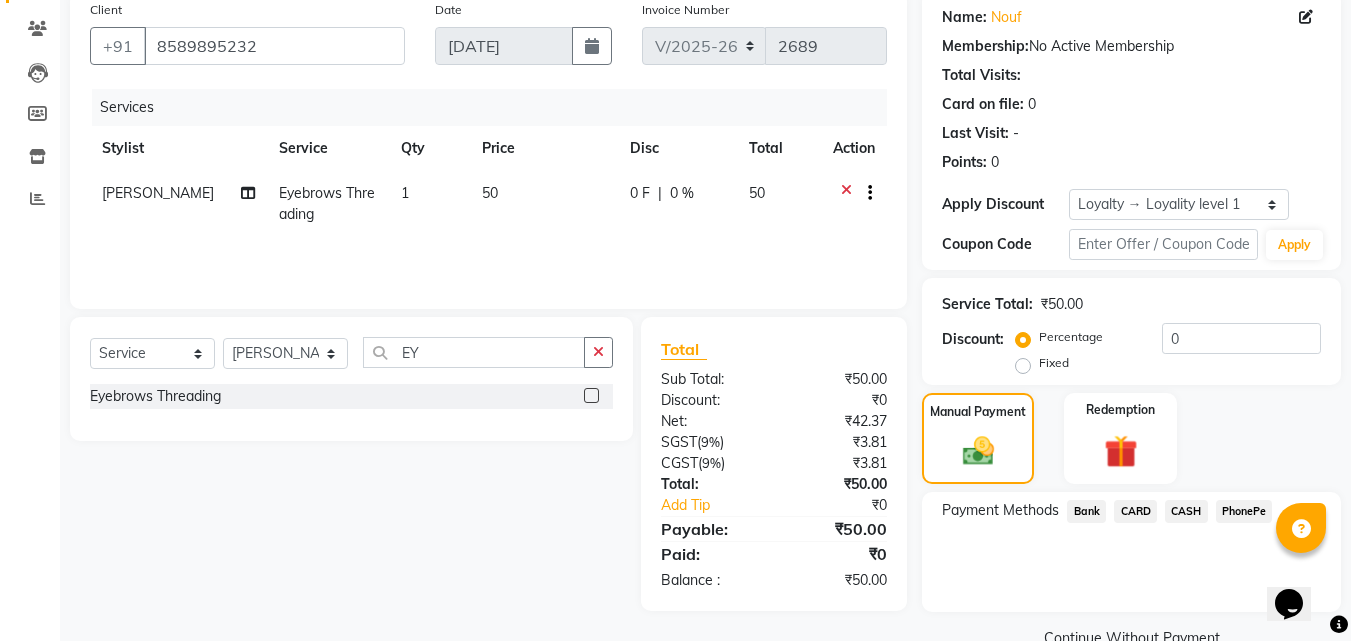 click on "PhonePe" 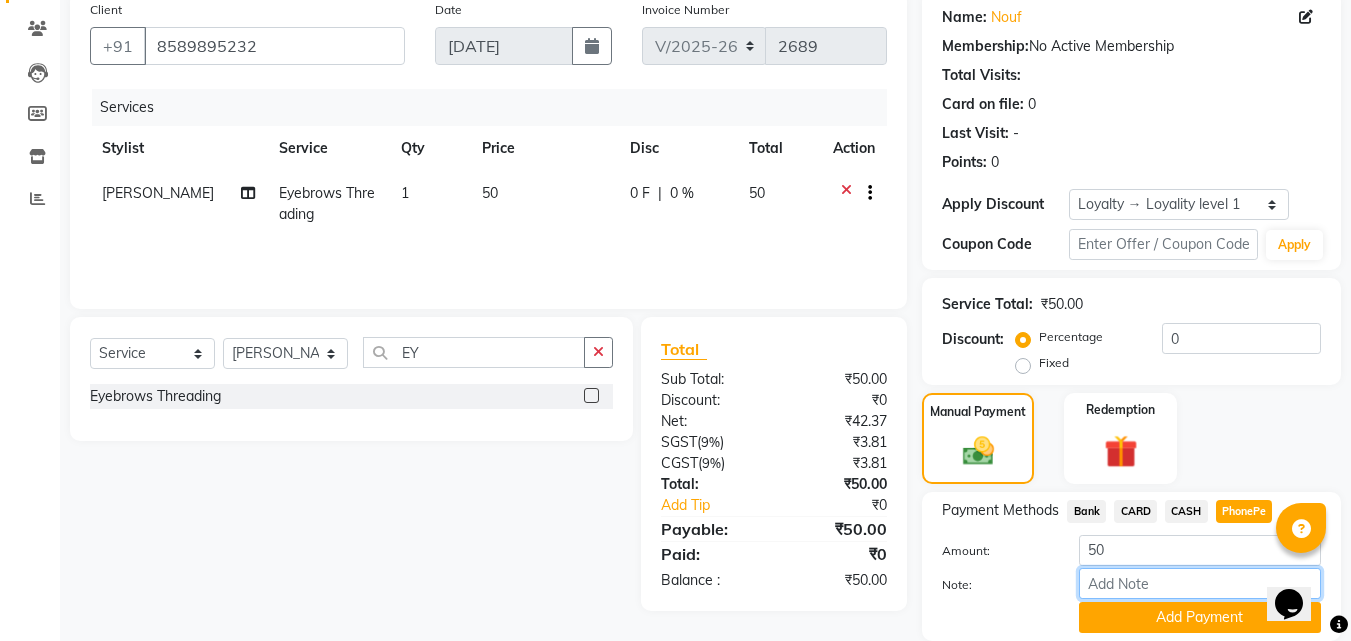 click on "Note:" at bounding box center (1200, 583) 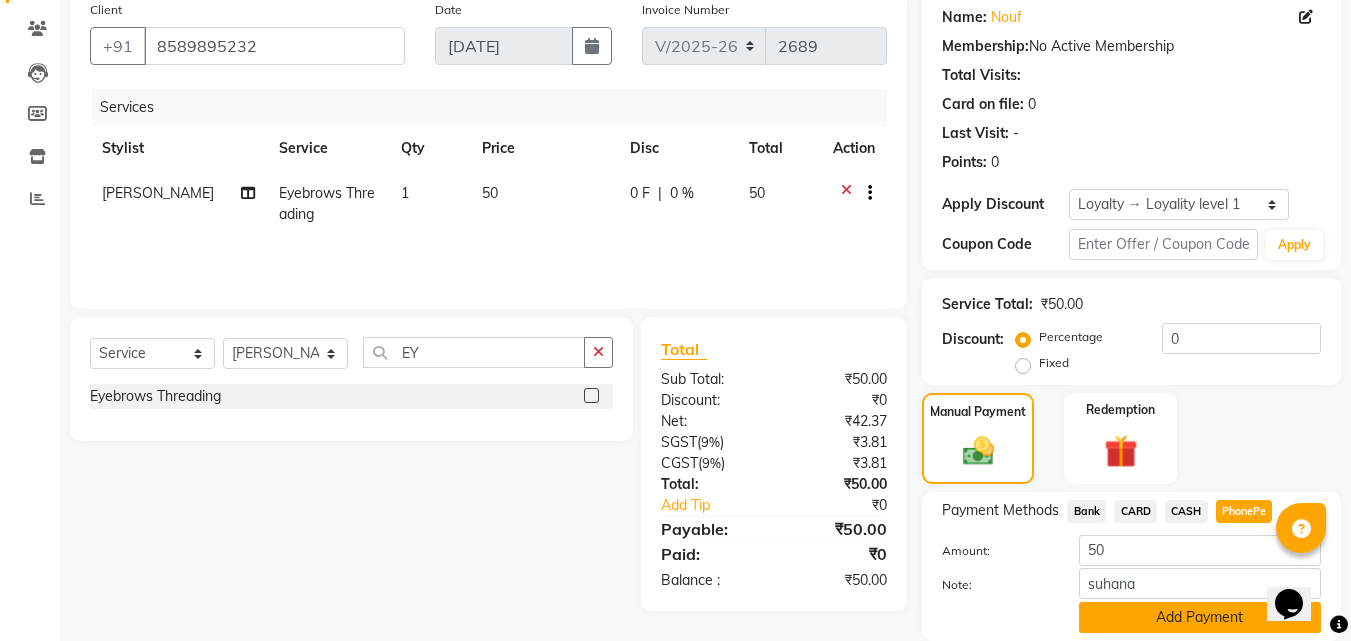 click on "Add Payment" 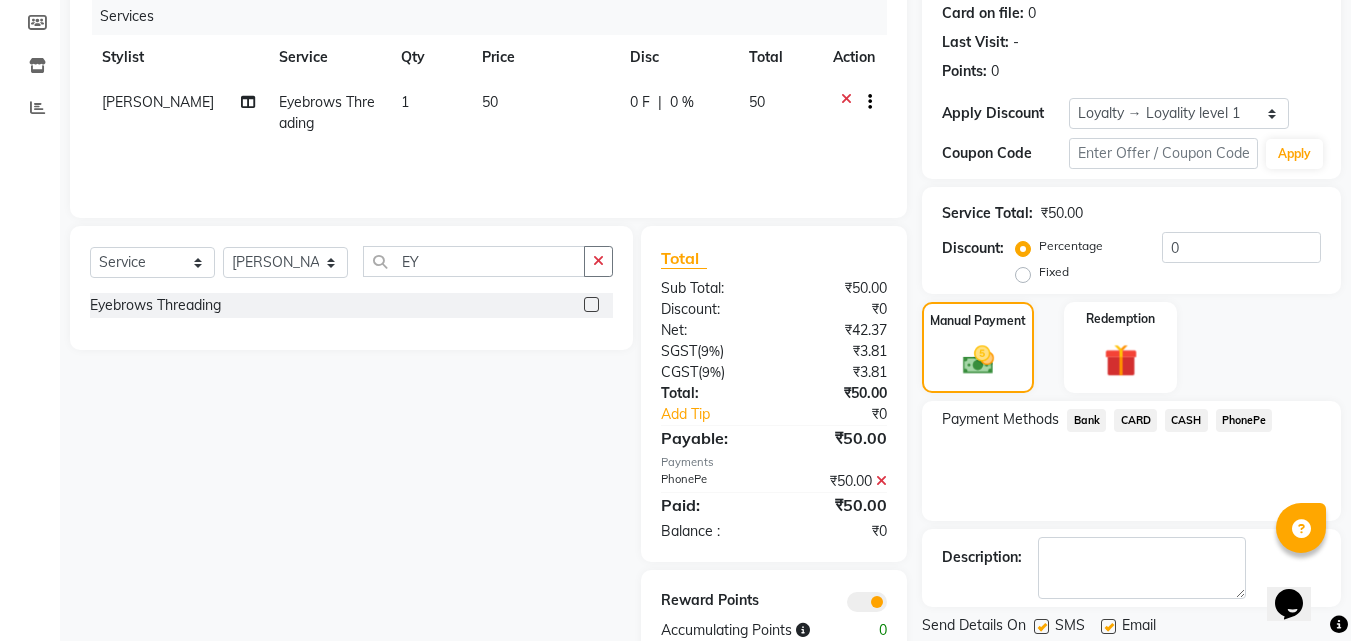 scroll, scrollTop: 314, scrollLeft: 0, axis: vertical 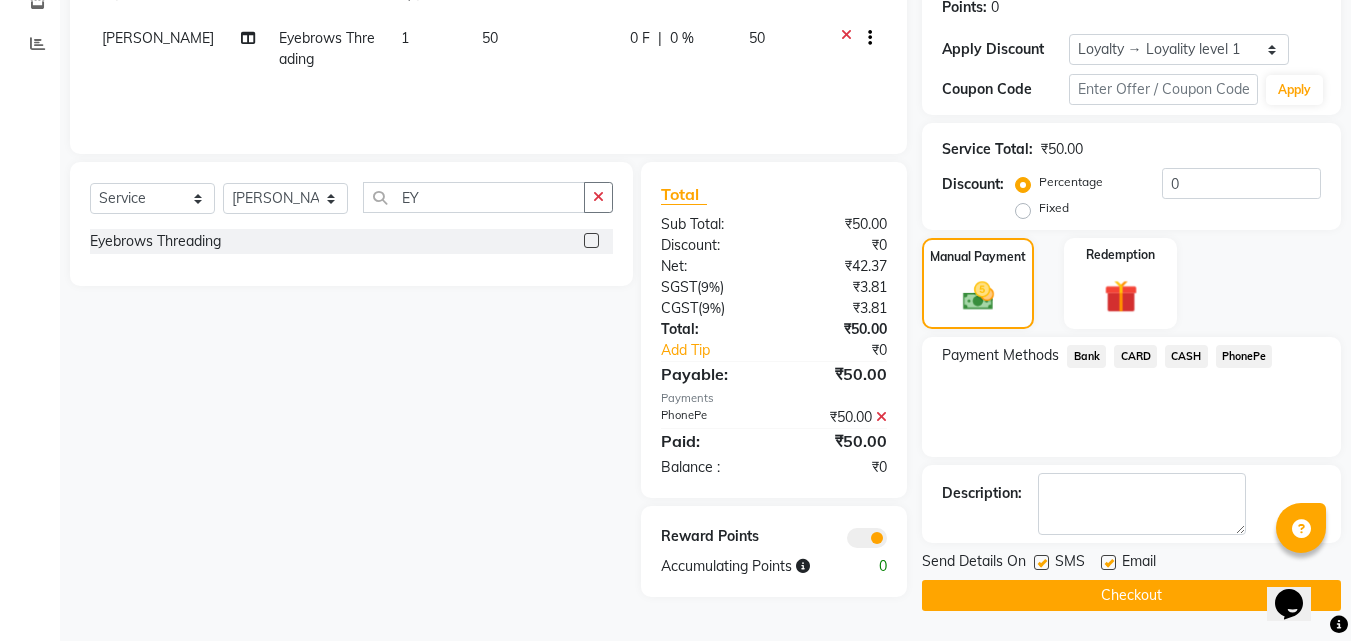 click on "Checkout" 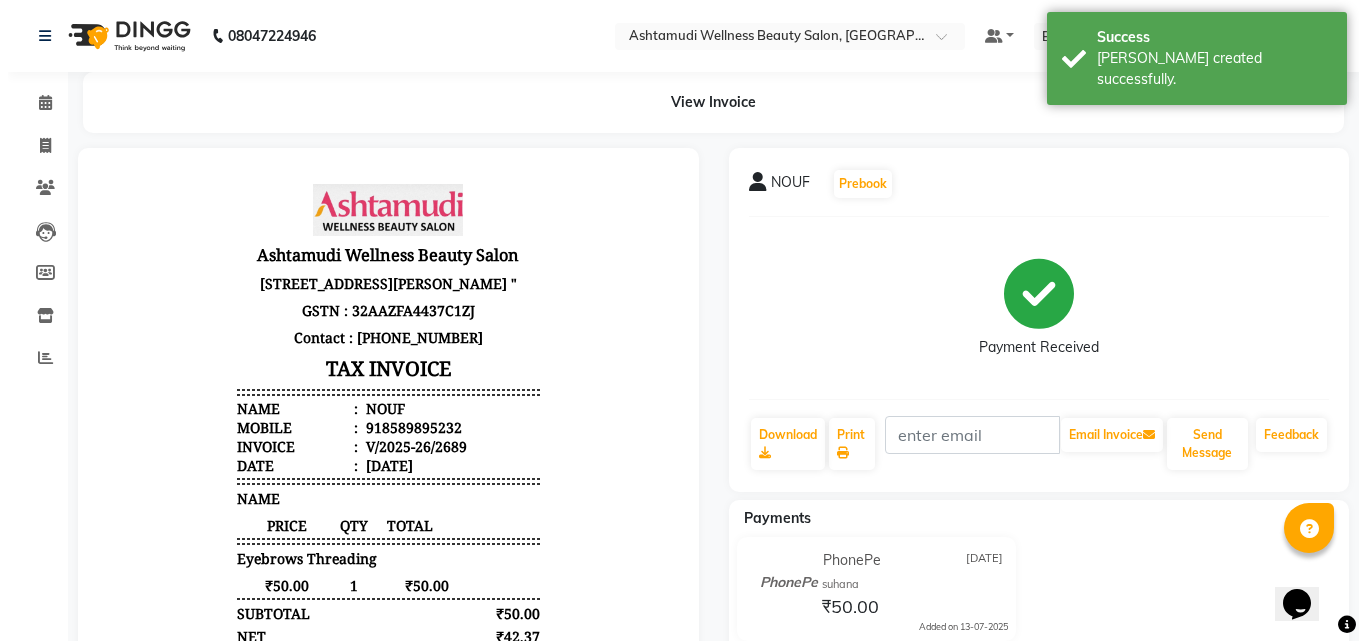 scroll, scrollTop: 0, scrollLeft: 0, axis: both 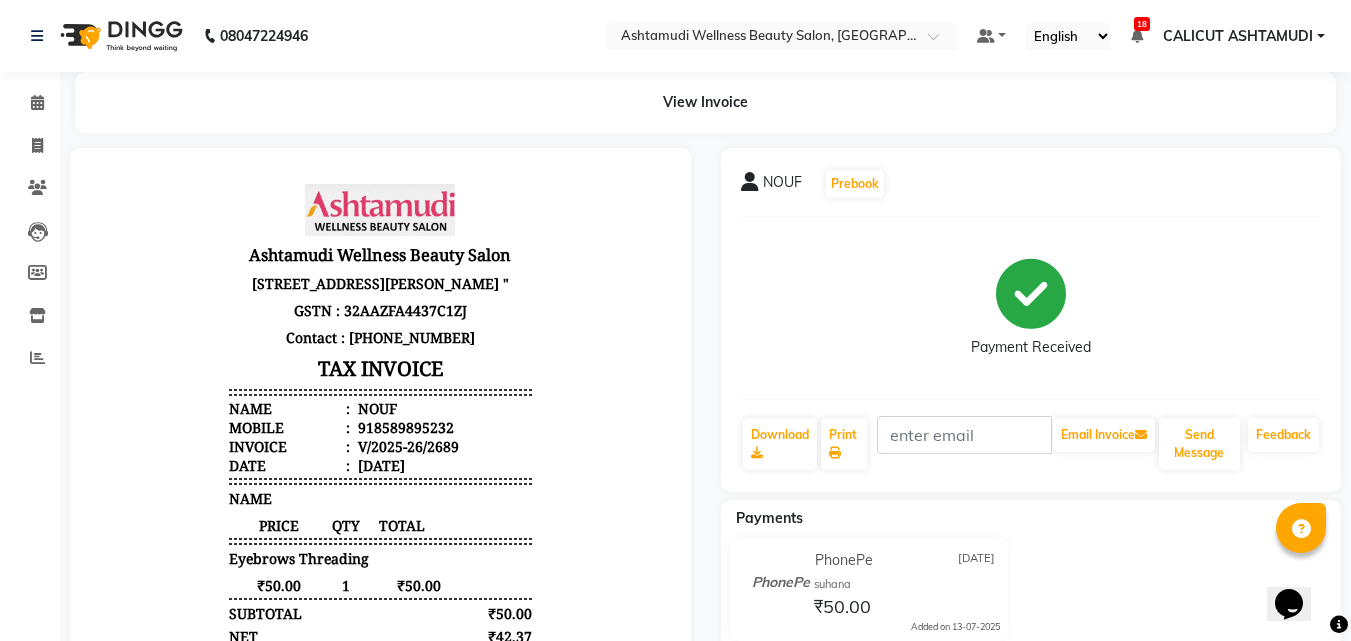 click on "Calendar" 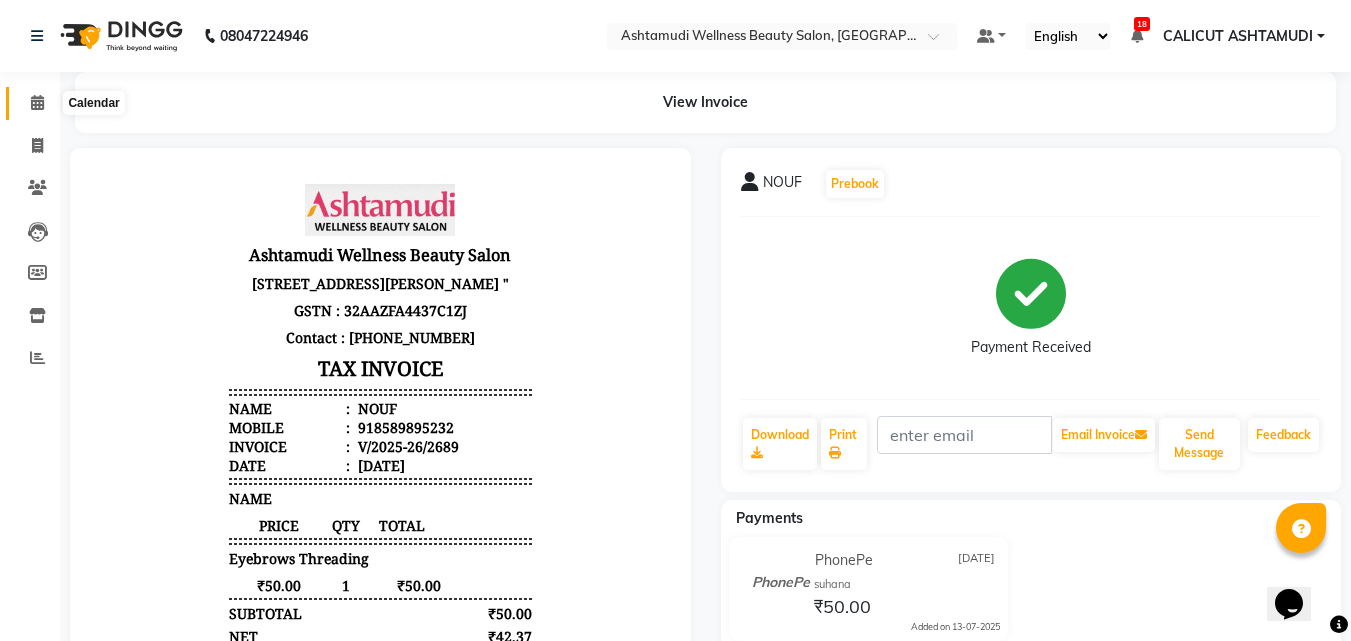 click 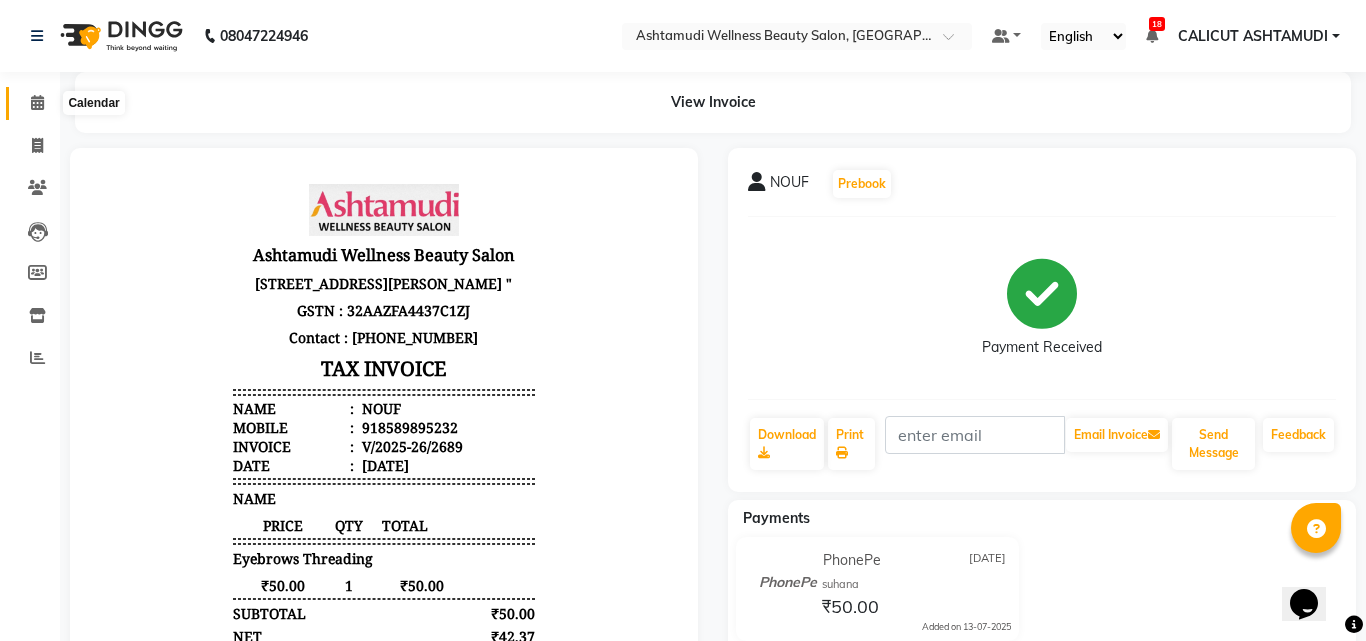 click 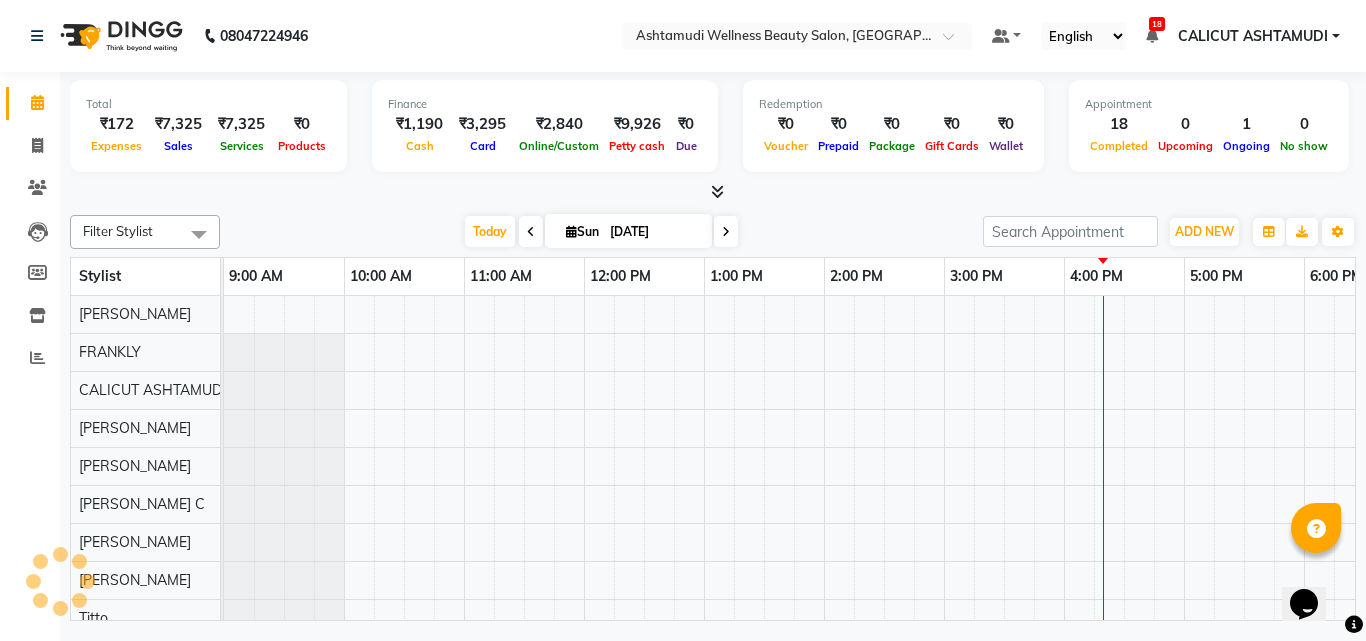 scroll, scrollTop: 0, scrollLeft: 0, axis: both 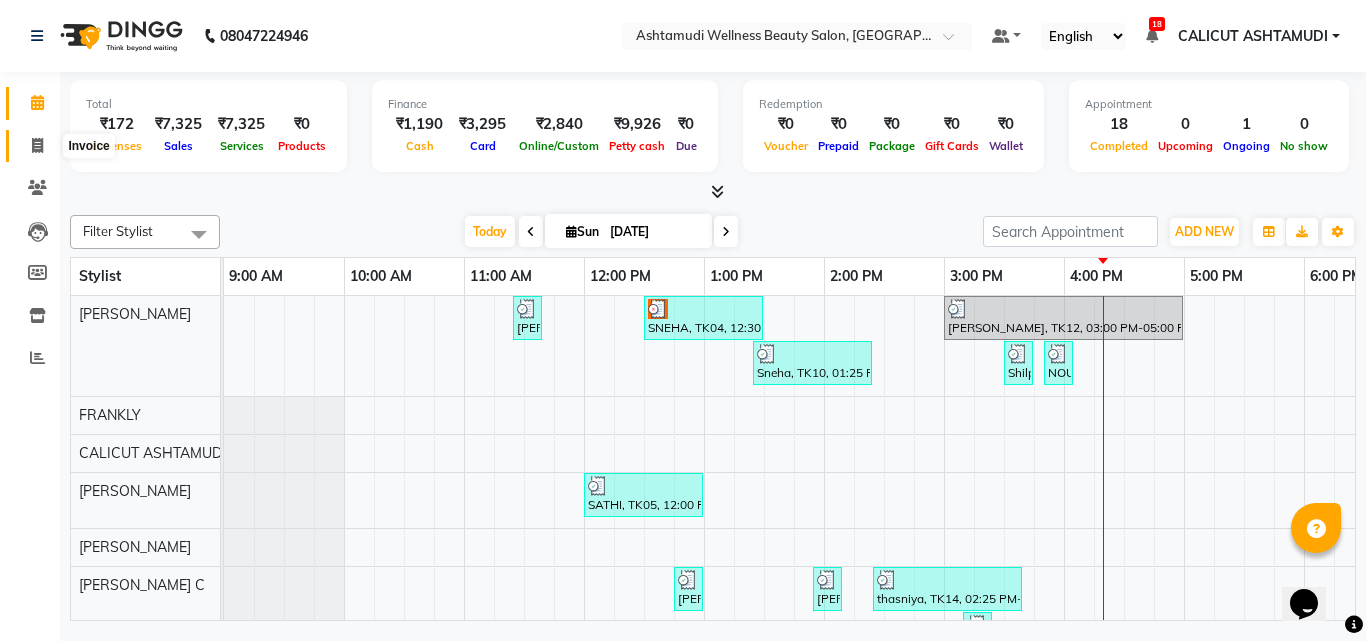 click 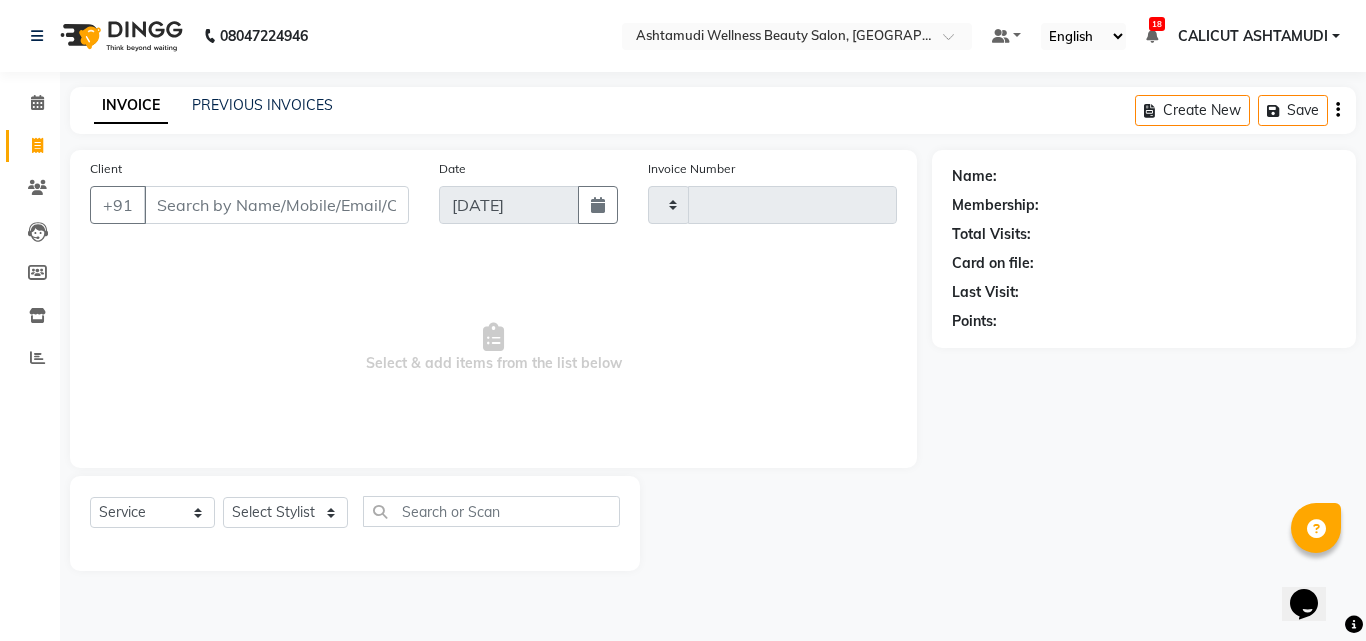 click 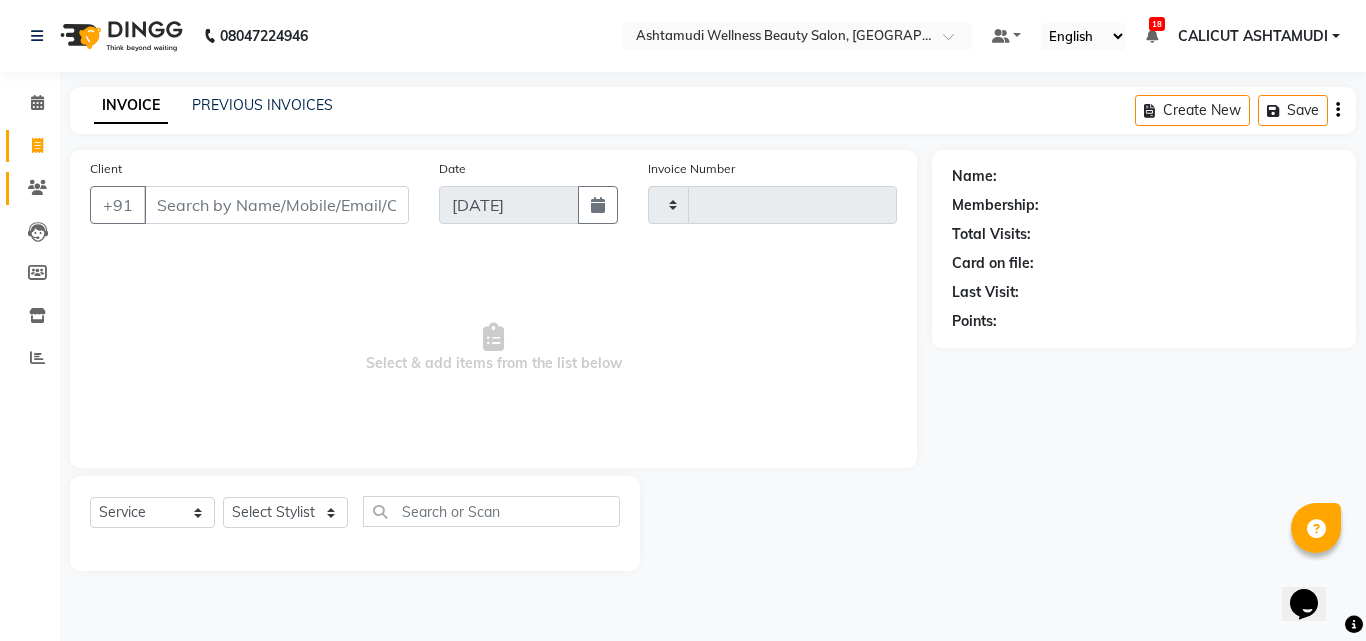 select on "4630" 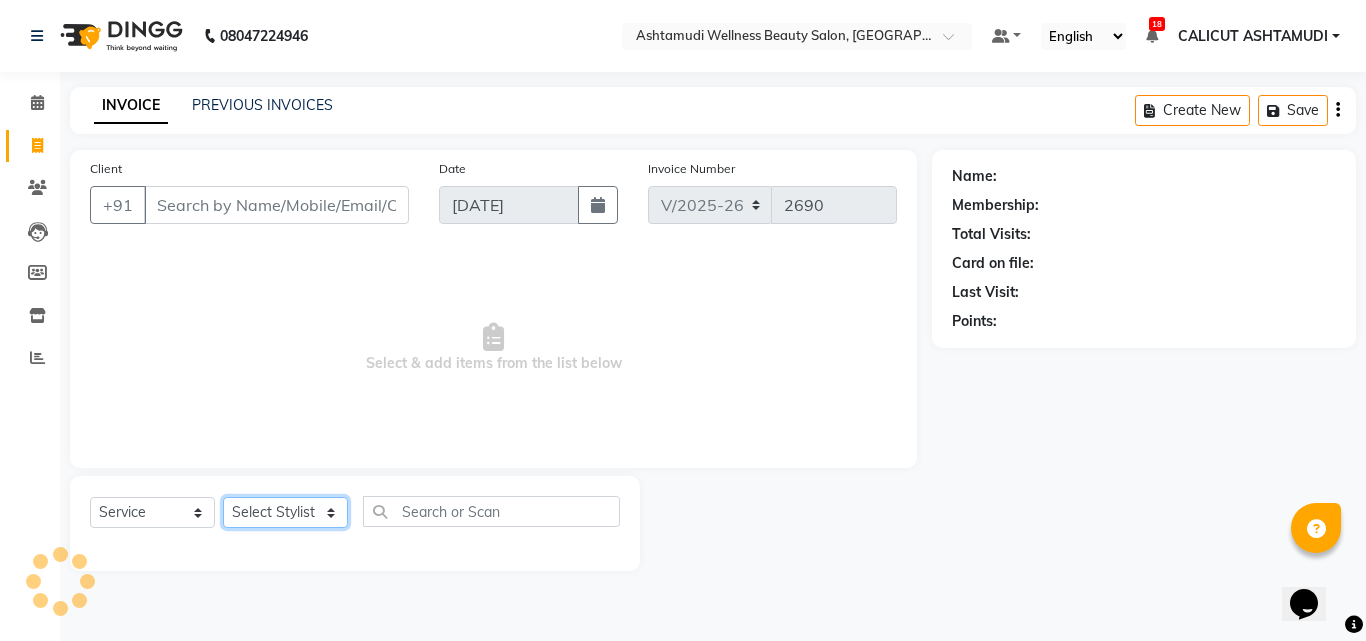 click on "Select Stylist" 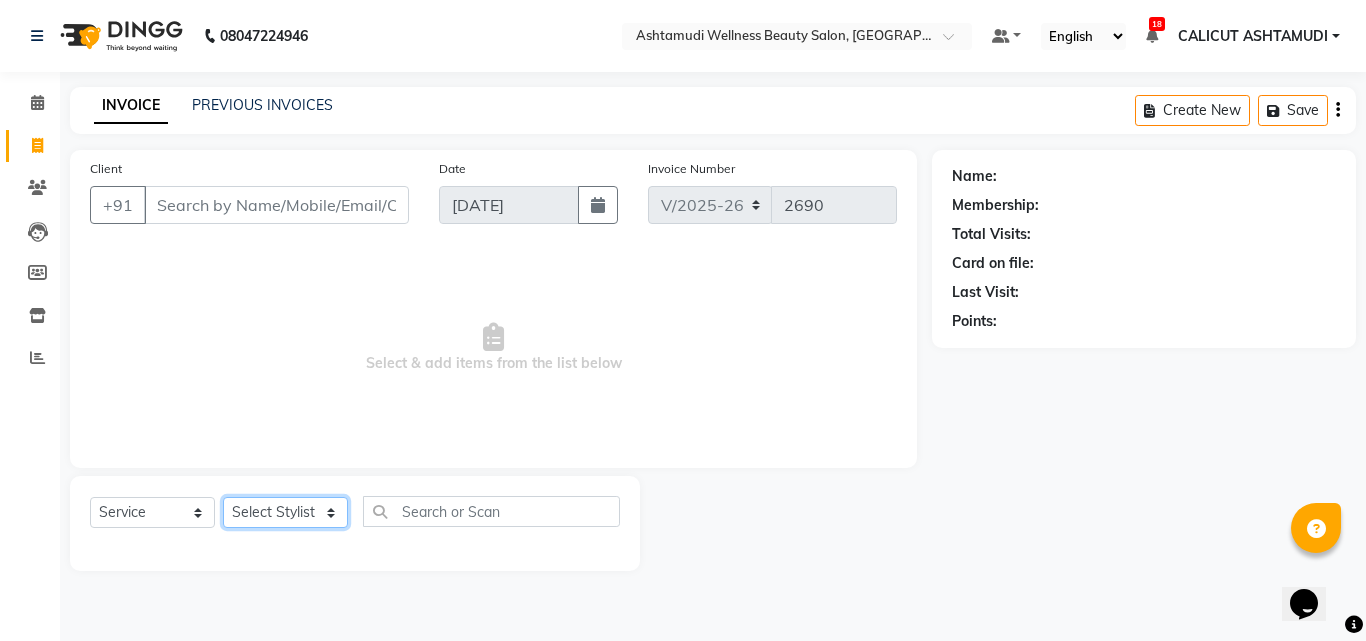 select on "85034" 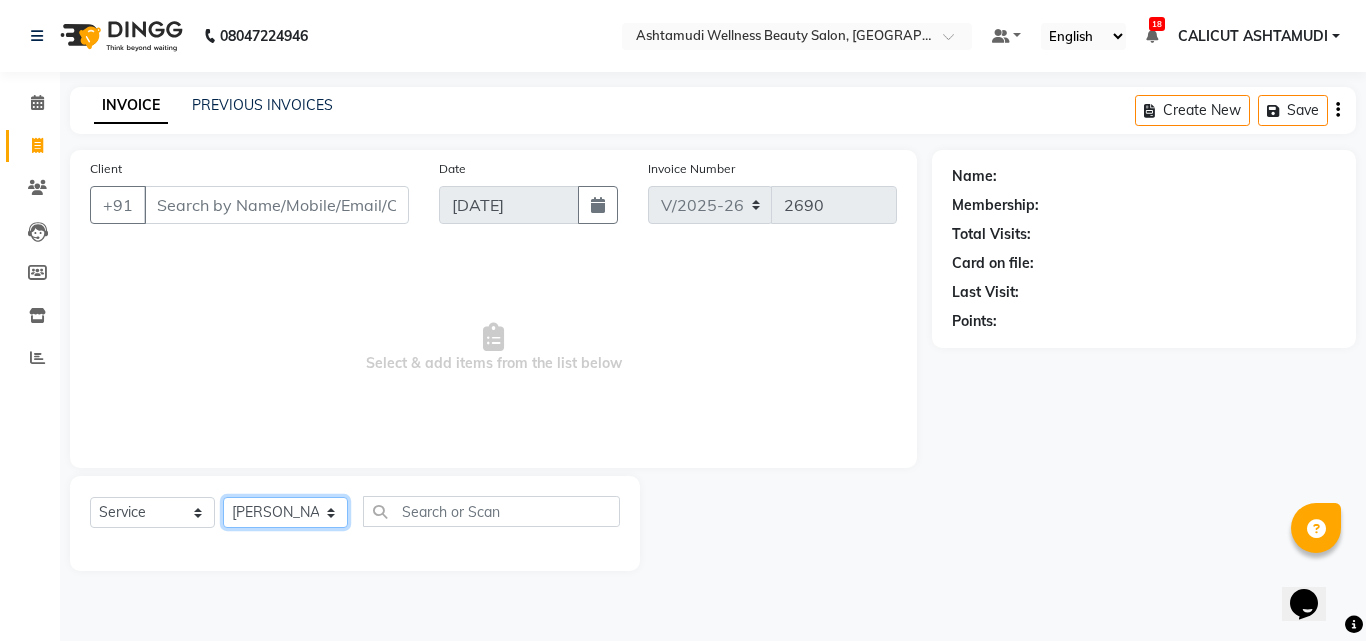 click on "Select Stylist [PERSON_NAME] C [PERSON_NAME] CALICUT ASHTAMUDI FRANKLY	 [PERSON_NAME] [PERSON_NAME] [PERSON_NAME] [PERSON_NAME] [PERSON_NAME]" 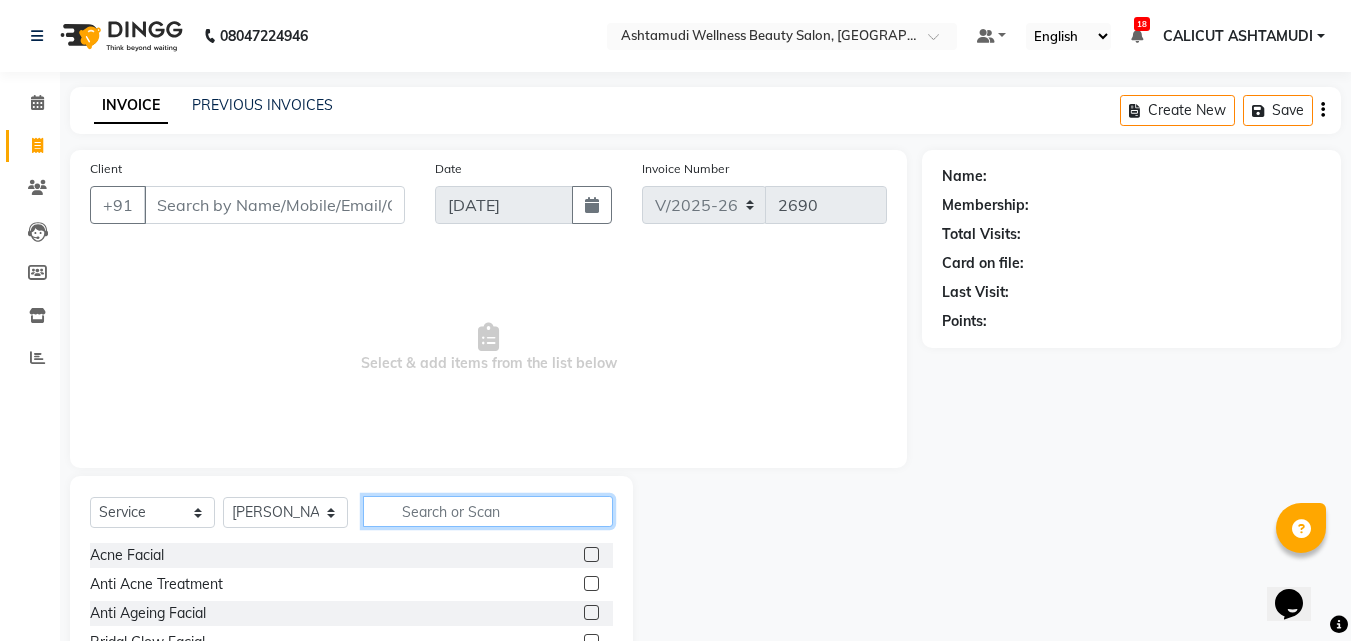 click 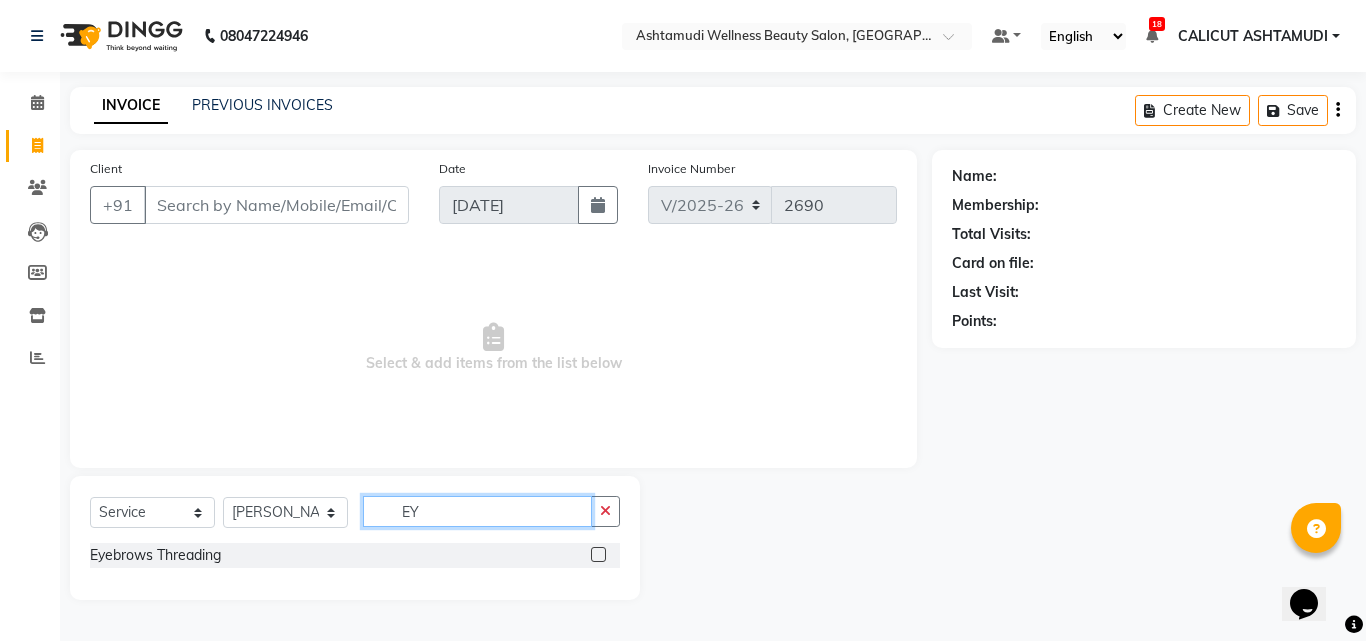 type on "EY" 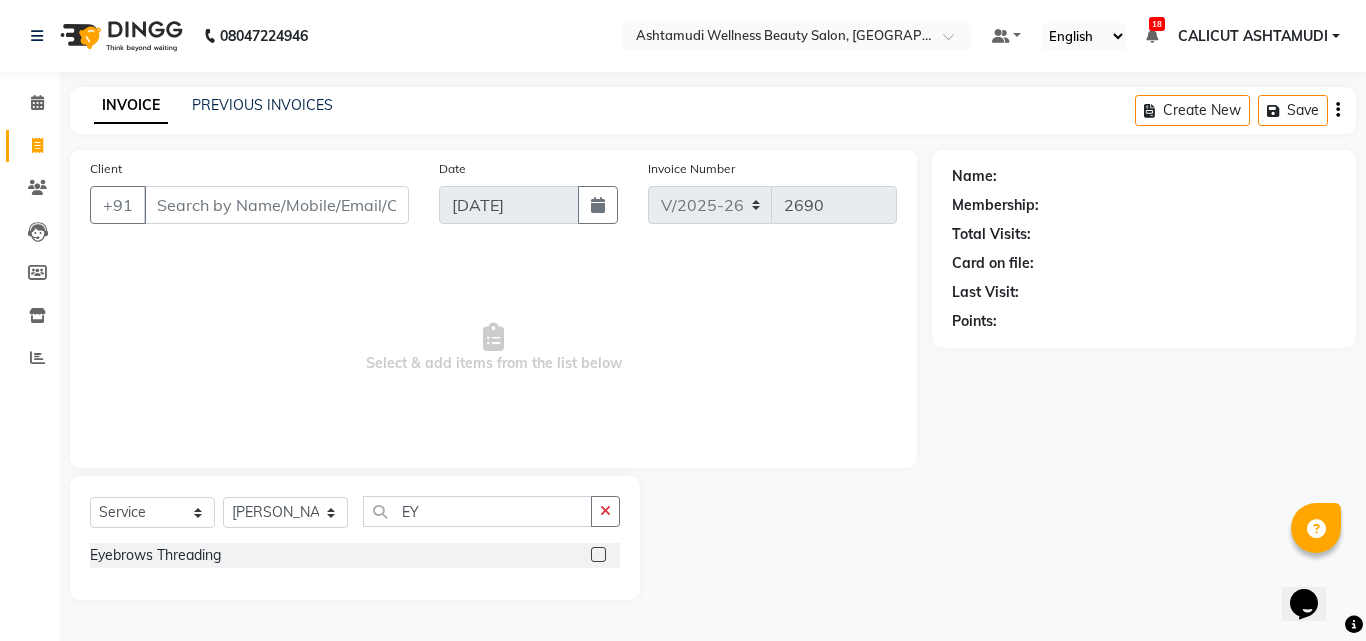 click 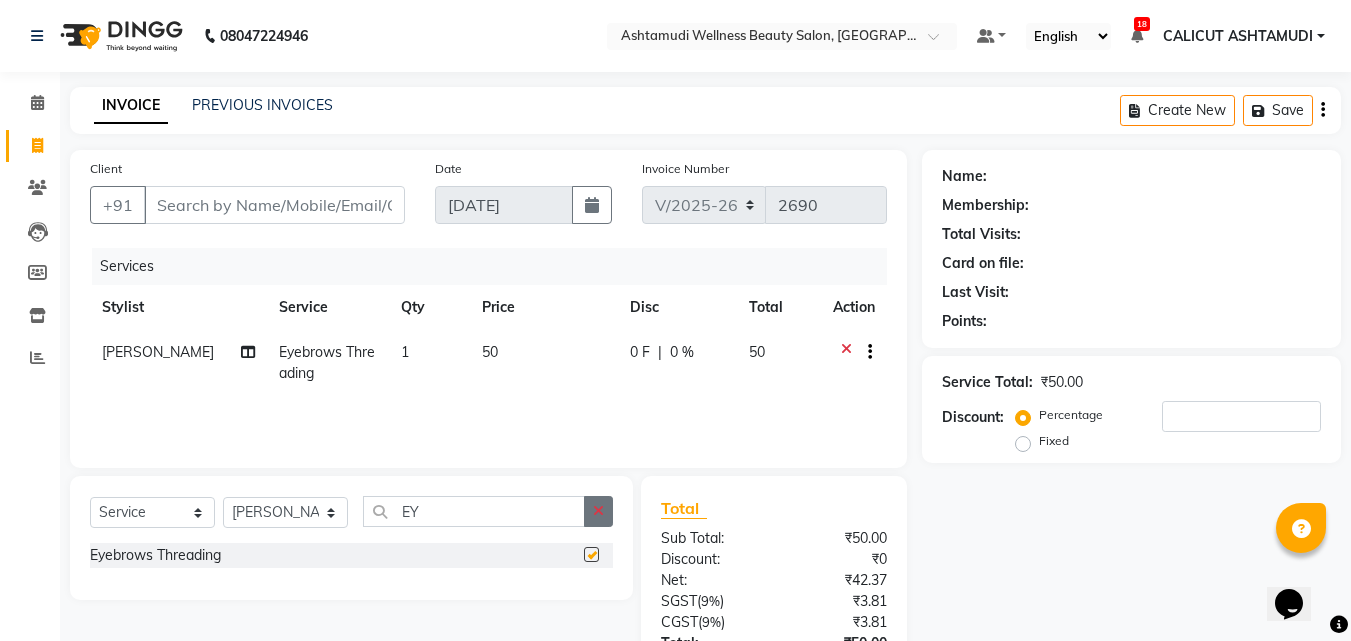 click 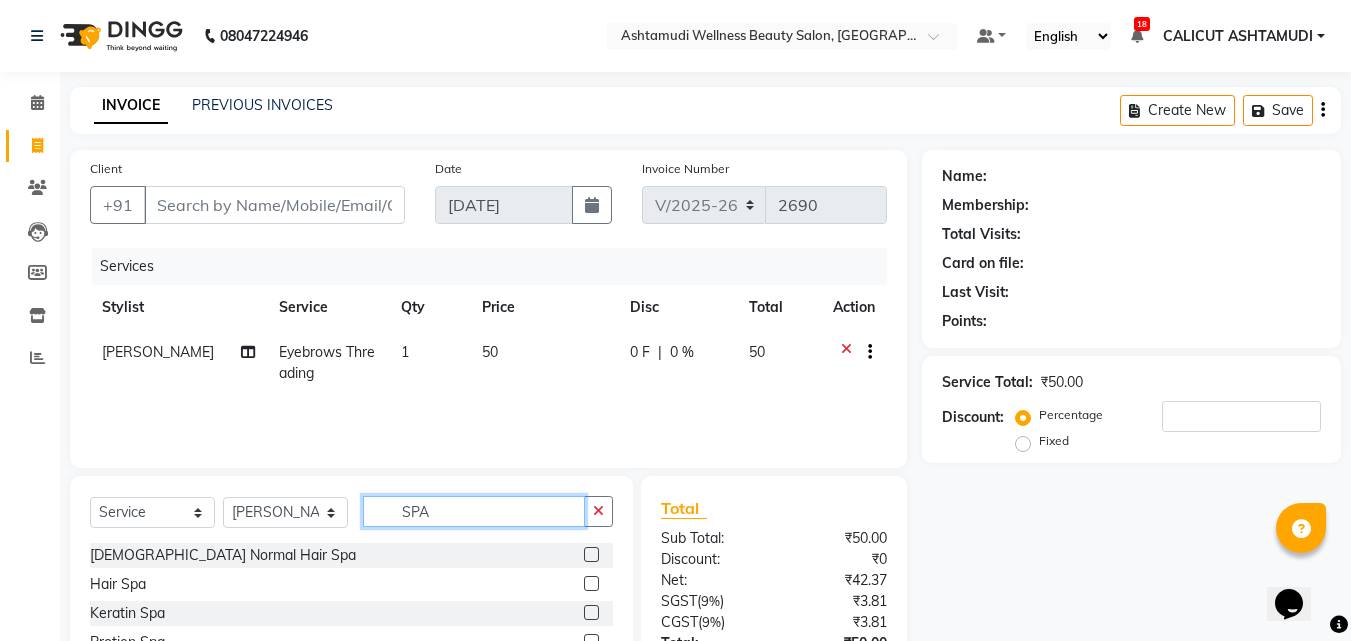 type on "SPA" 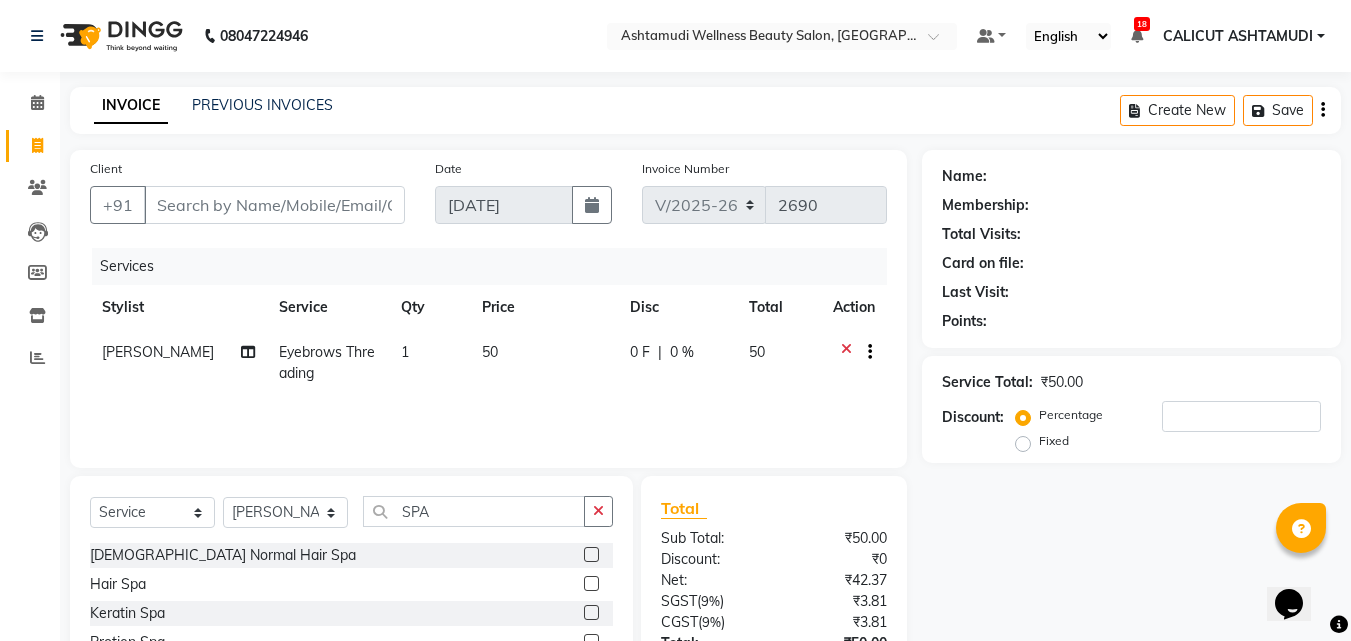 click 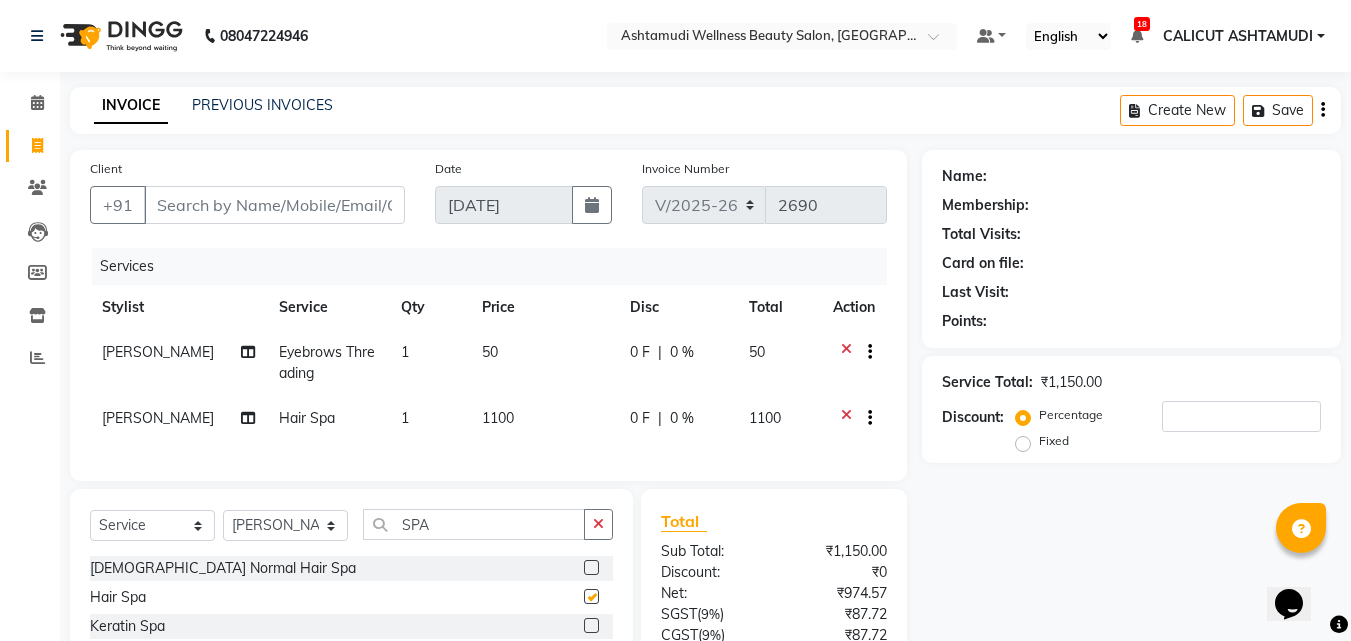 checkbox on "false" 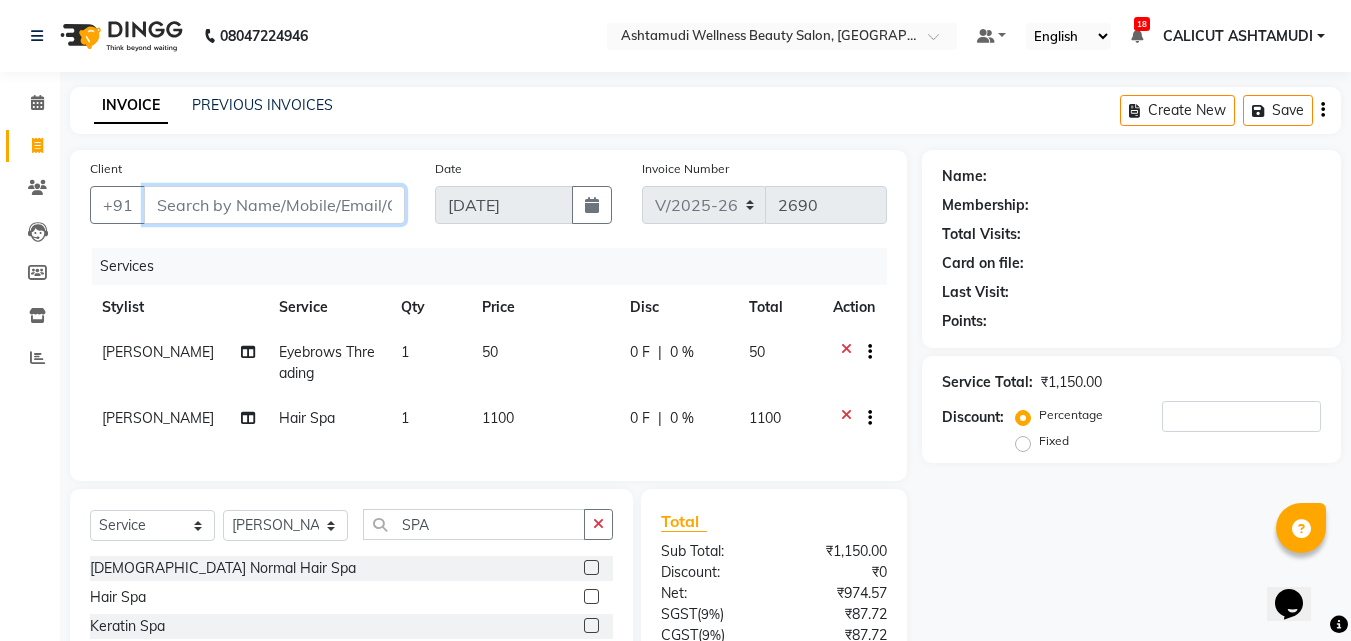 click on "Client" at bounding box center (274, 205) 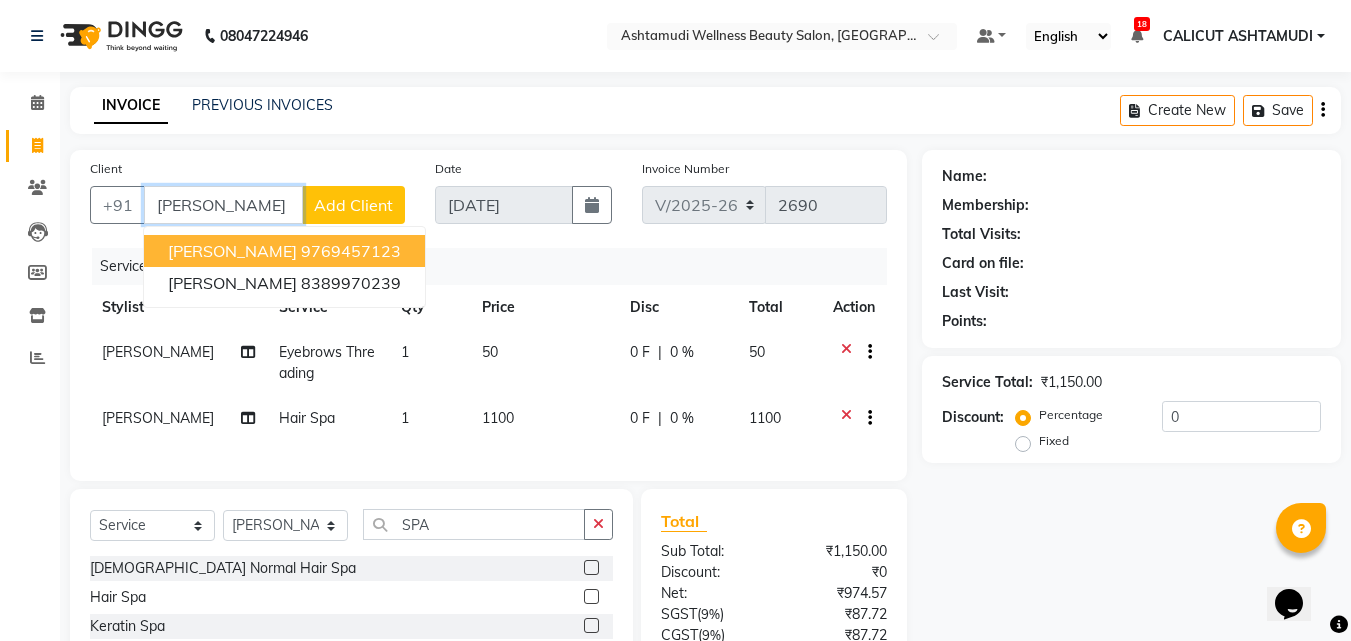 click on "PUNAM" at bounding box center (223, 205) 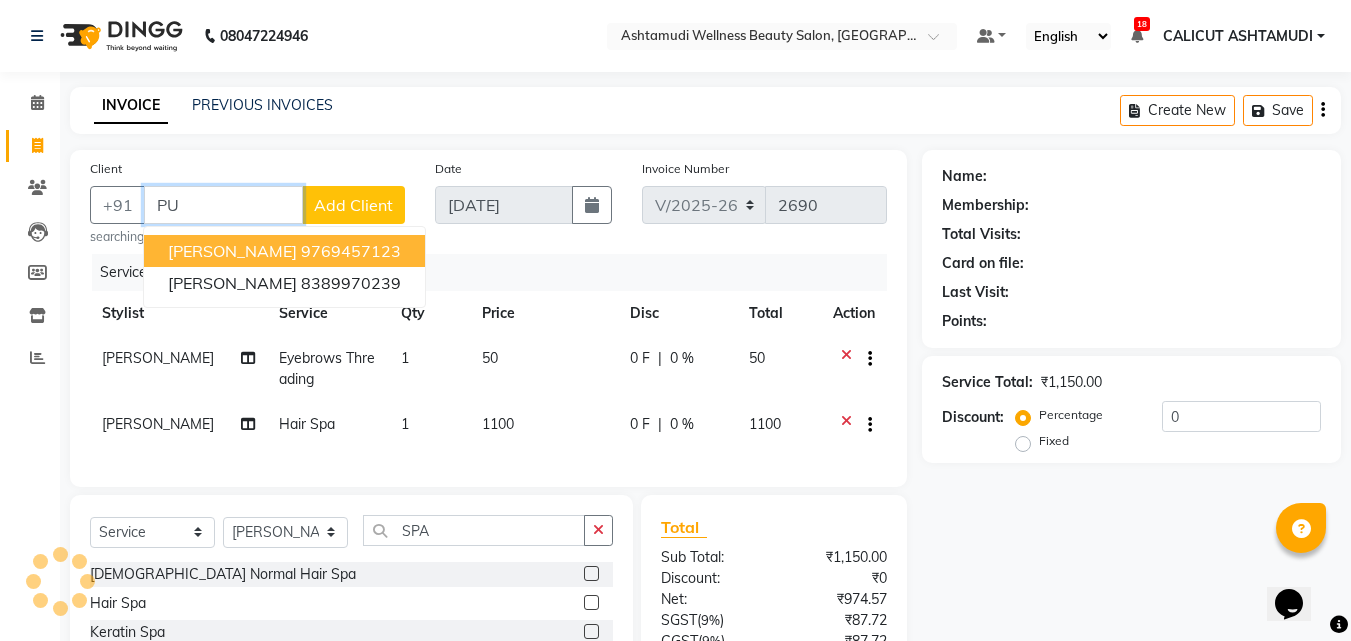 type on "P" 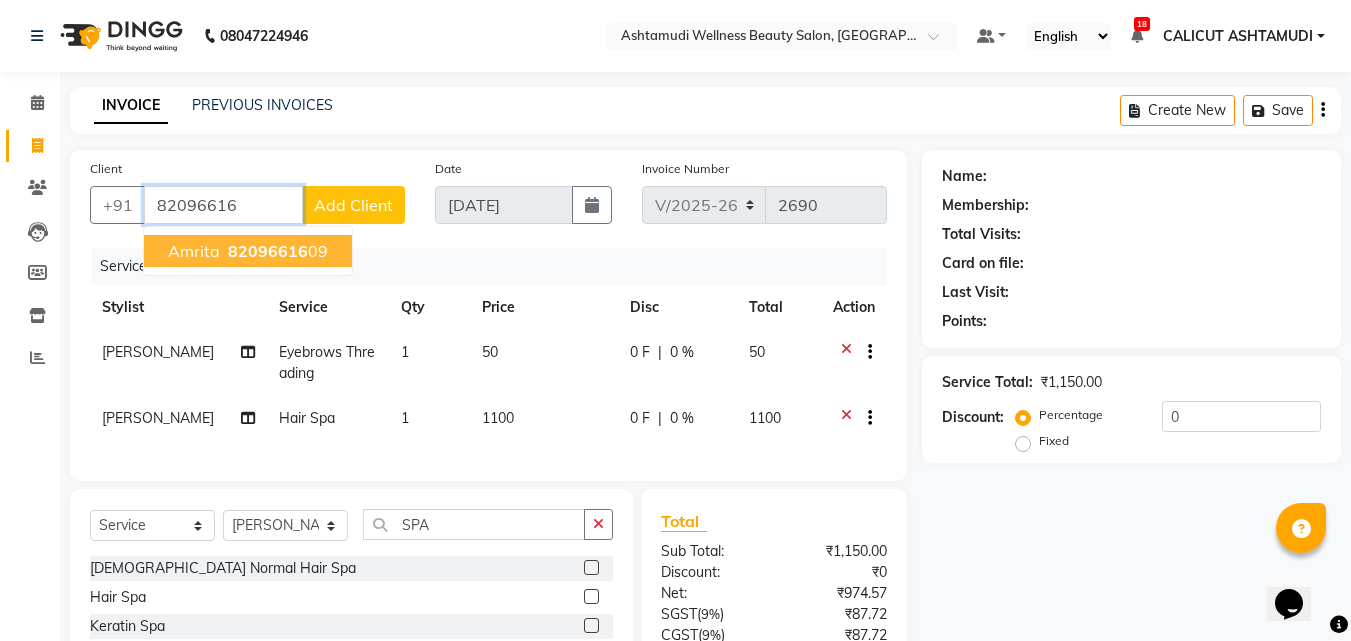 click on "82096616 09" at bounding box center (276, 251) 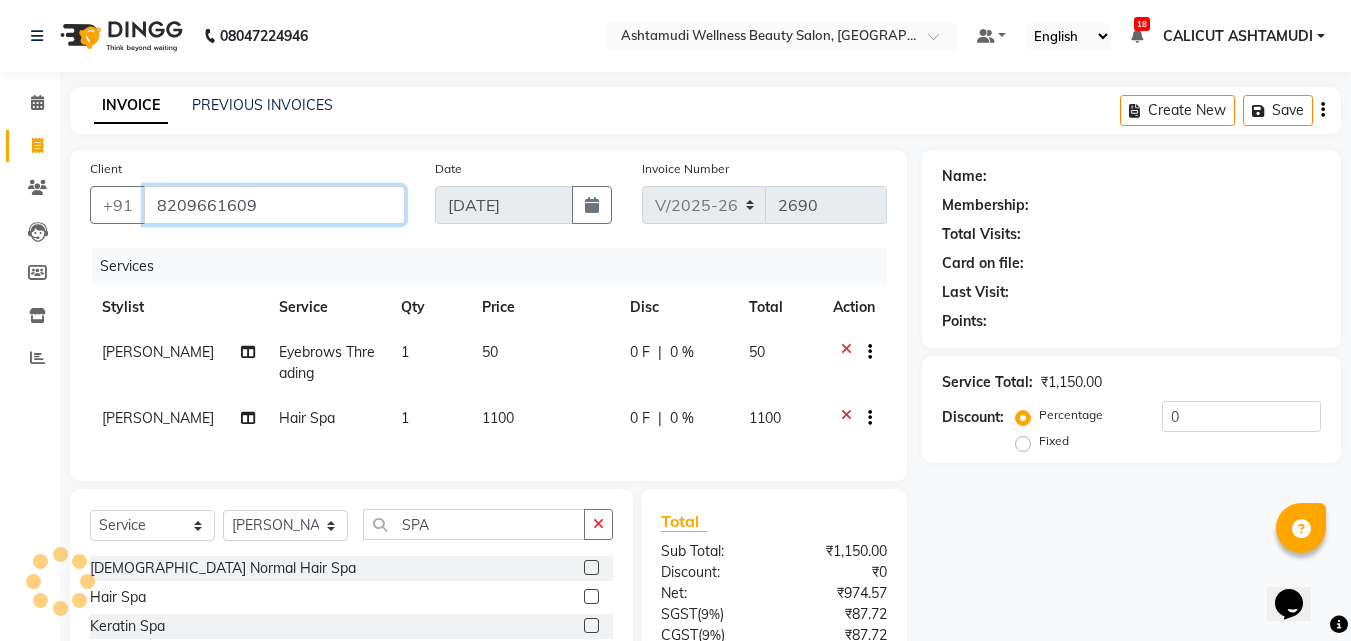 type on "8209661609" 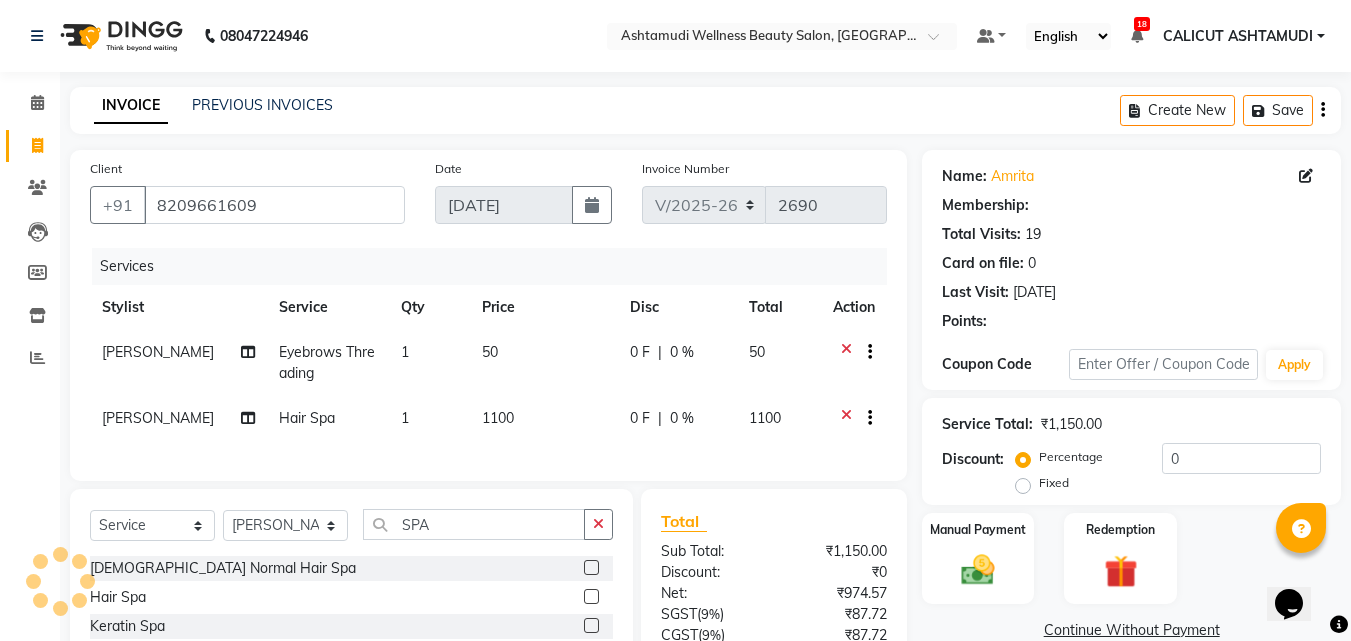 select on "2: Object" 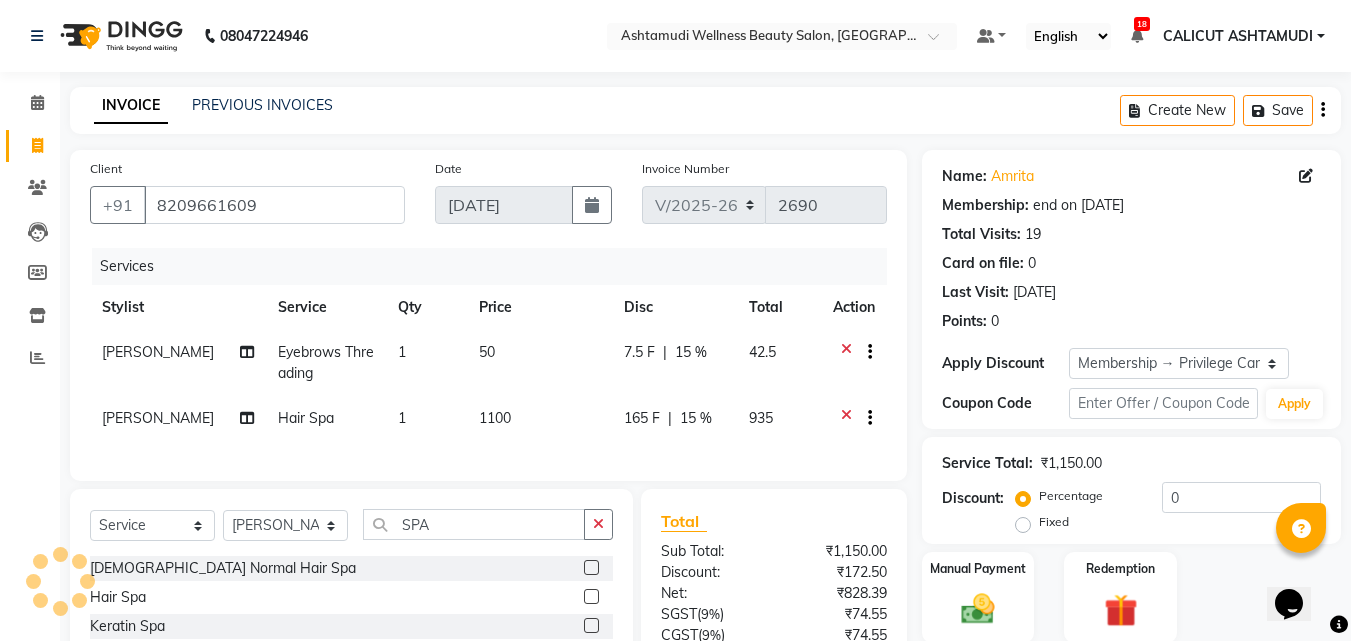 type on "15" 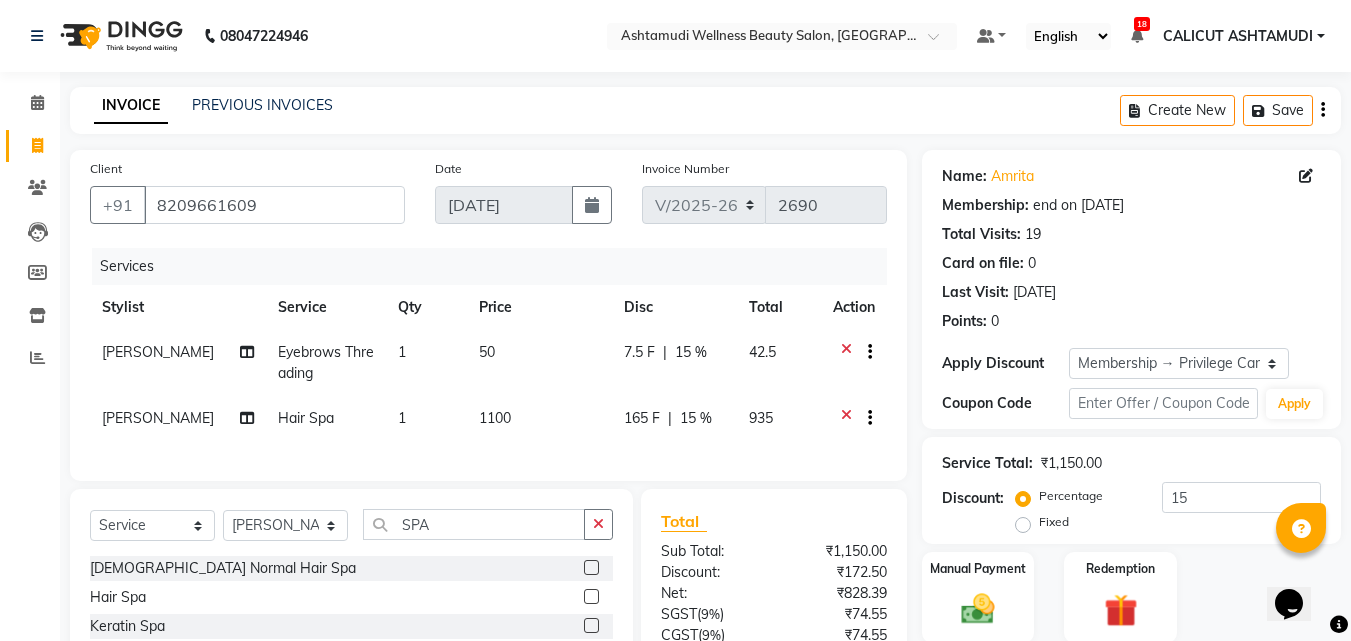click 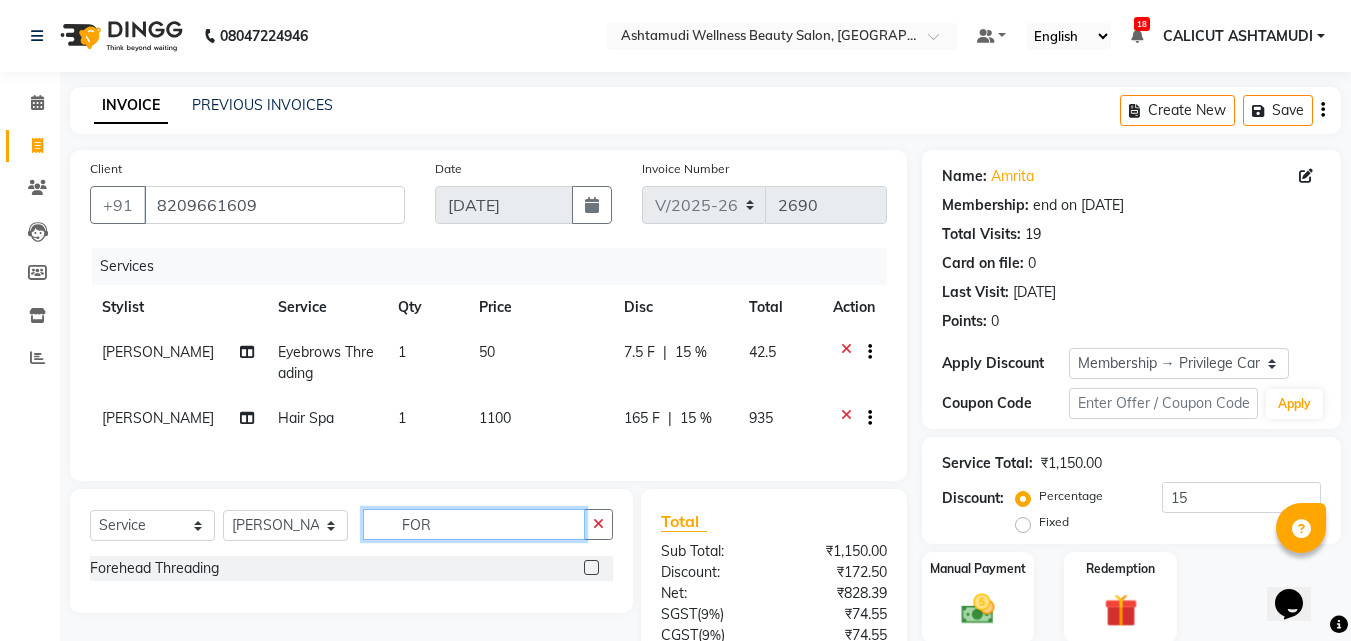 type on "FOR" 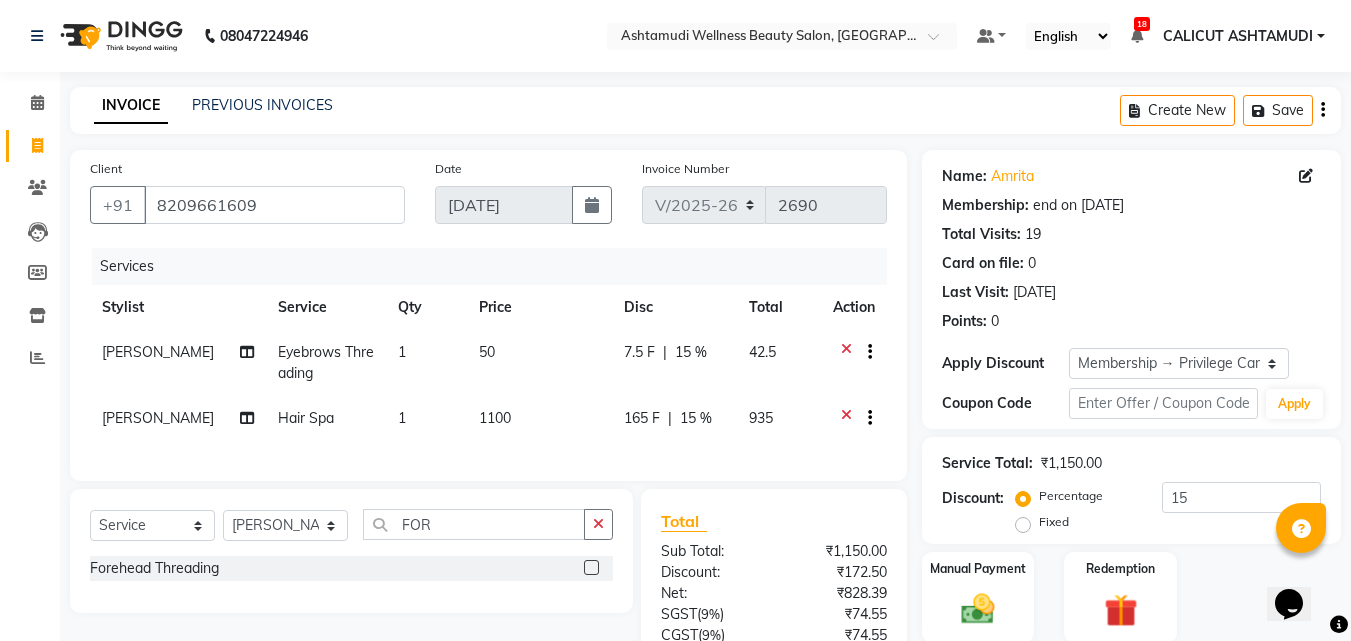 click 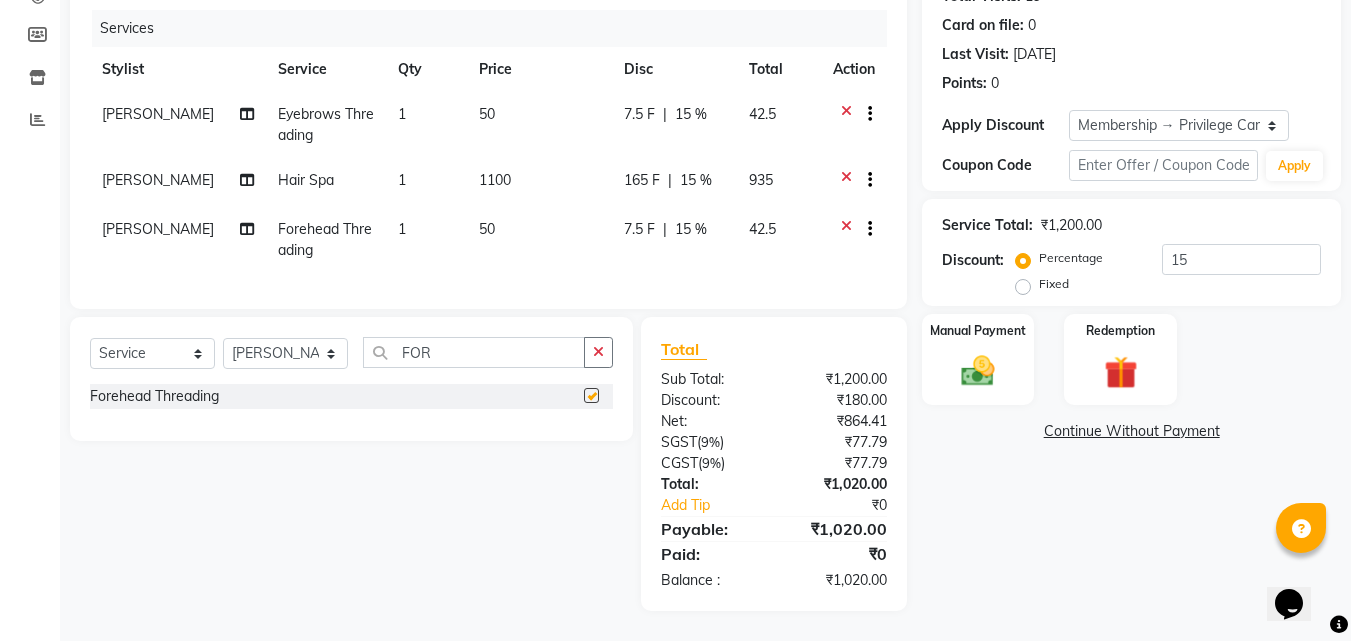 checkbox on "false" 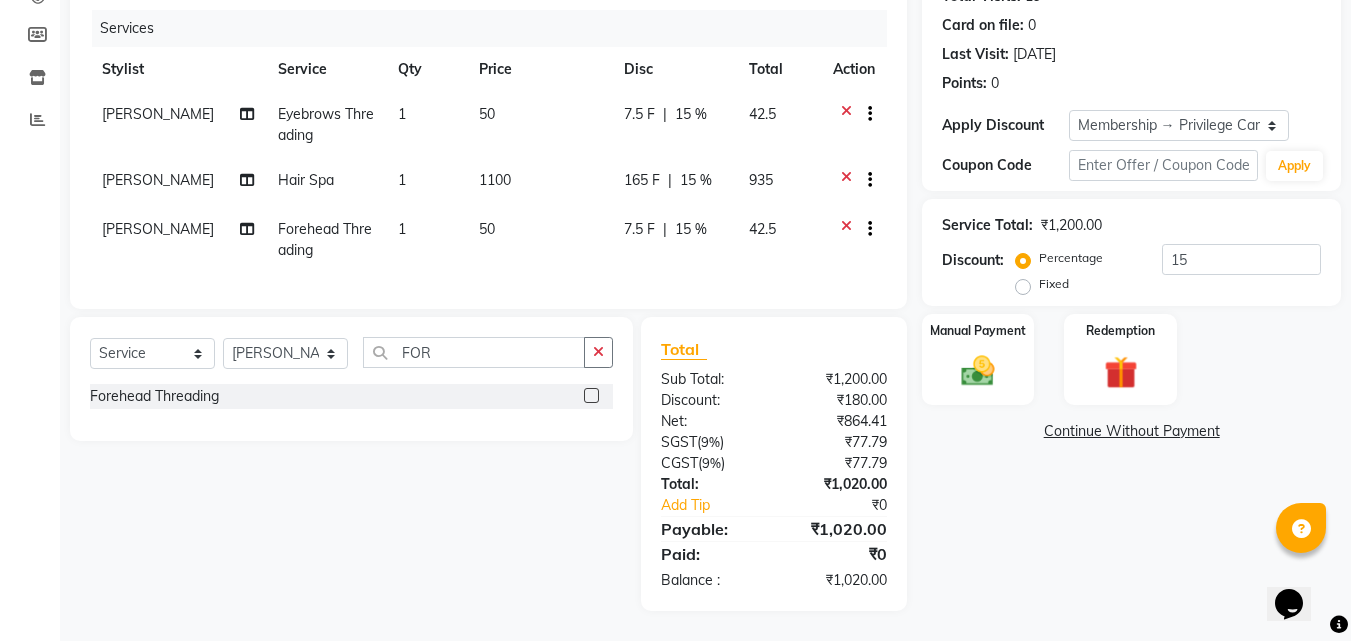 scroll, scrollTop: 253, scrollLeft: 0, axis: vertical 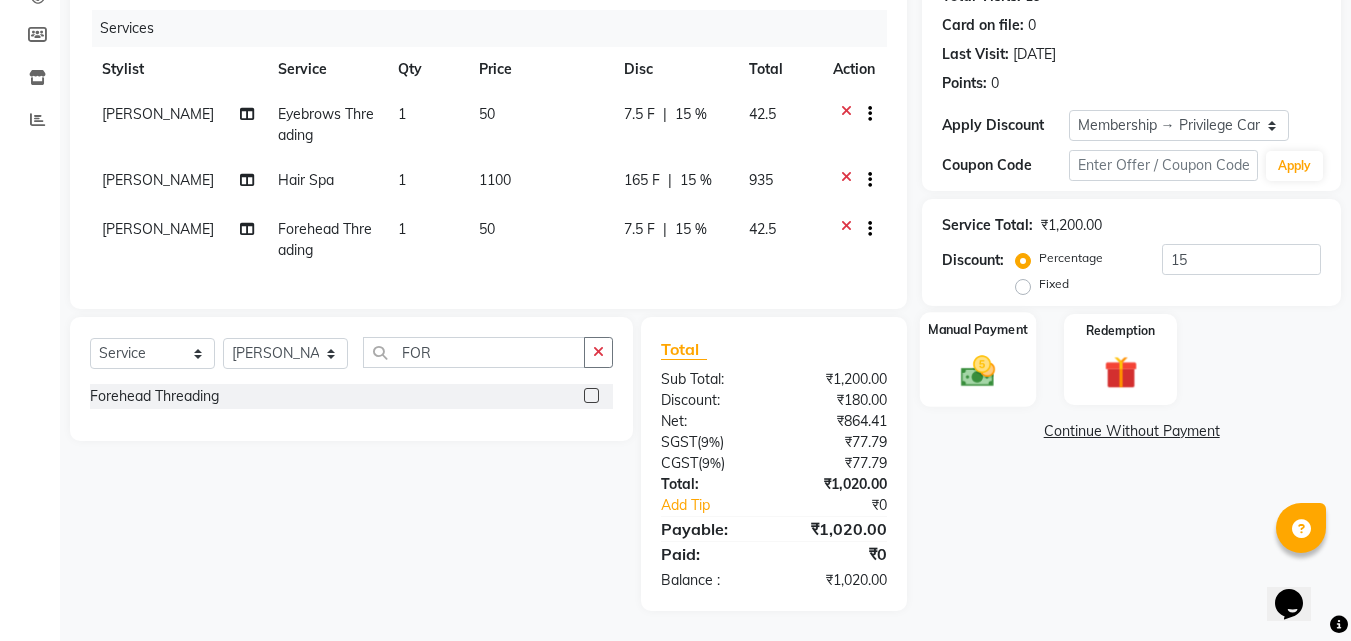 click on "Manual Payment" 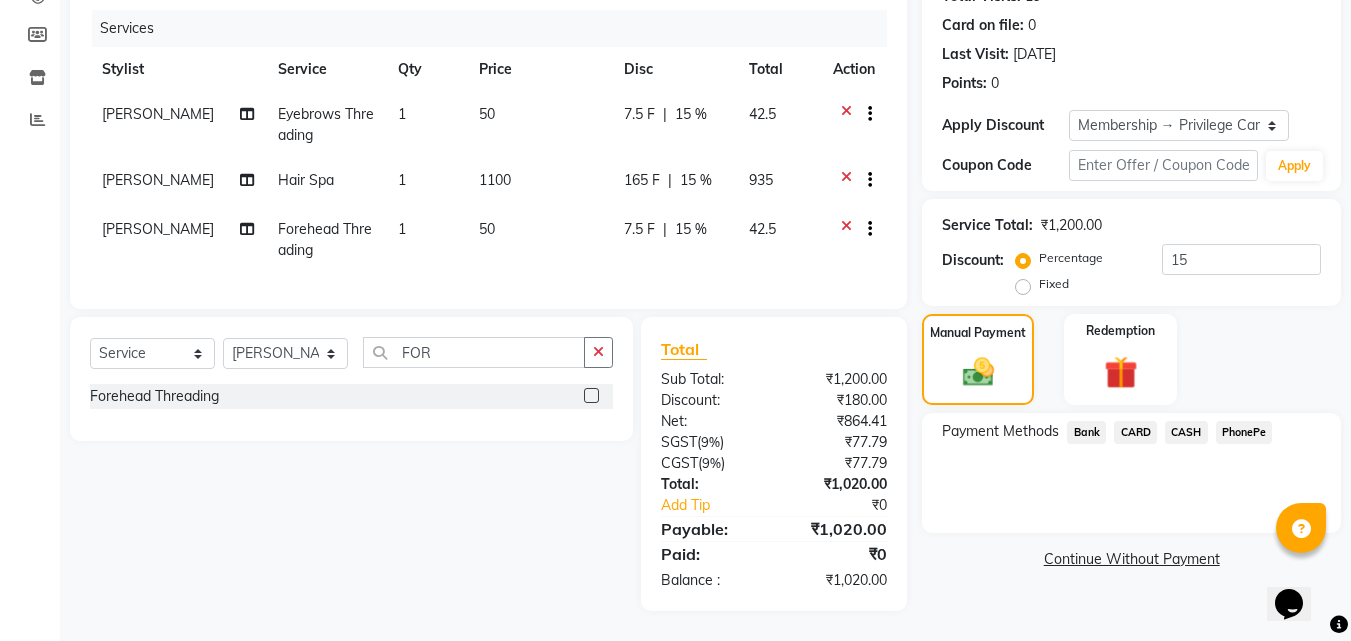 click on "PhonePe" 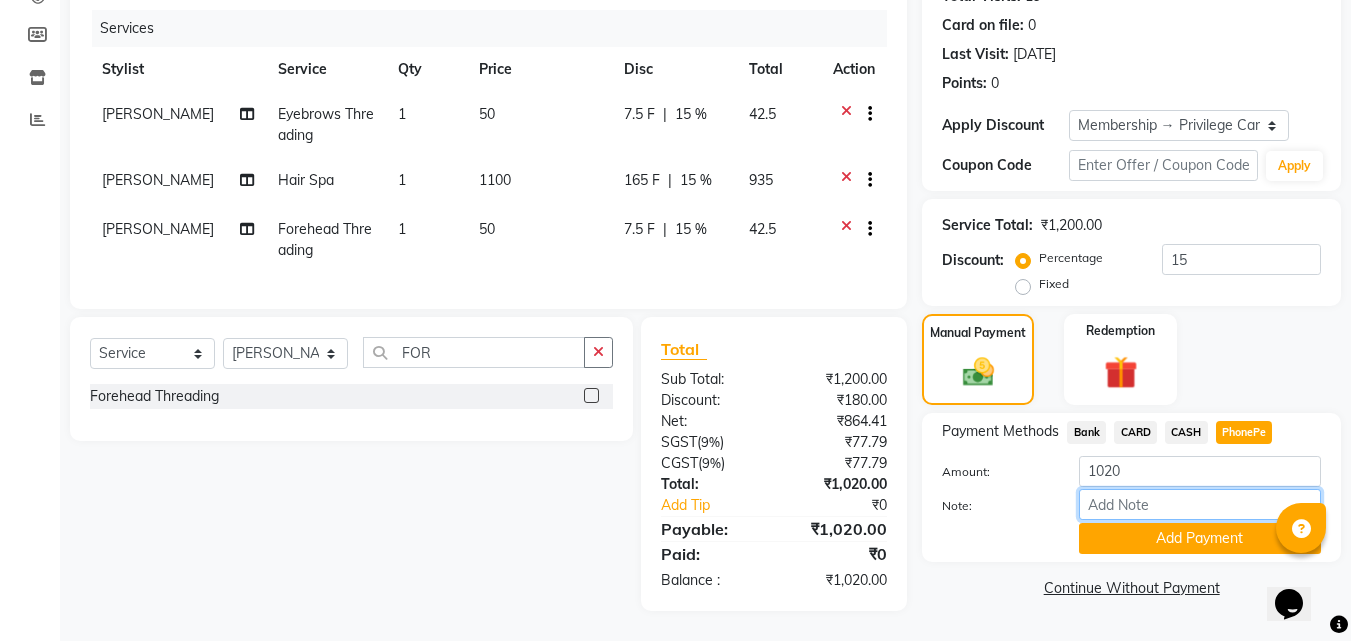 click on "Note:" at bounding box center (1200, 504) 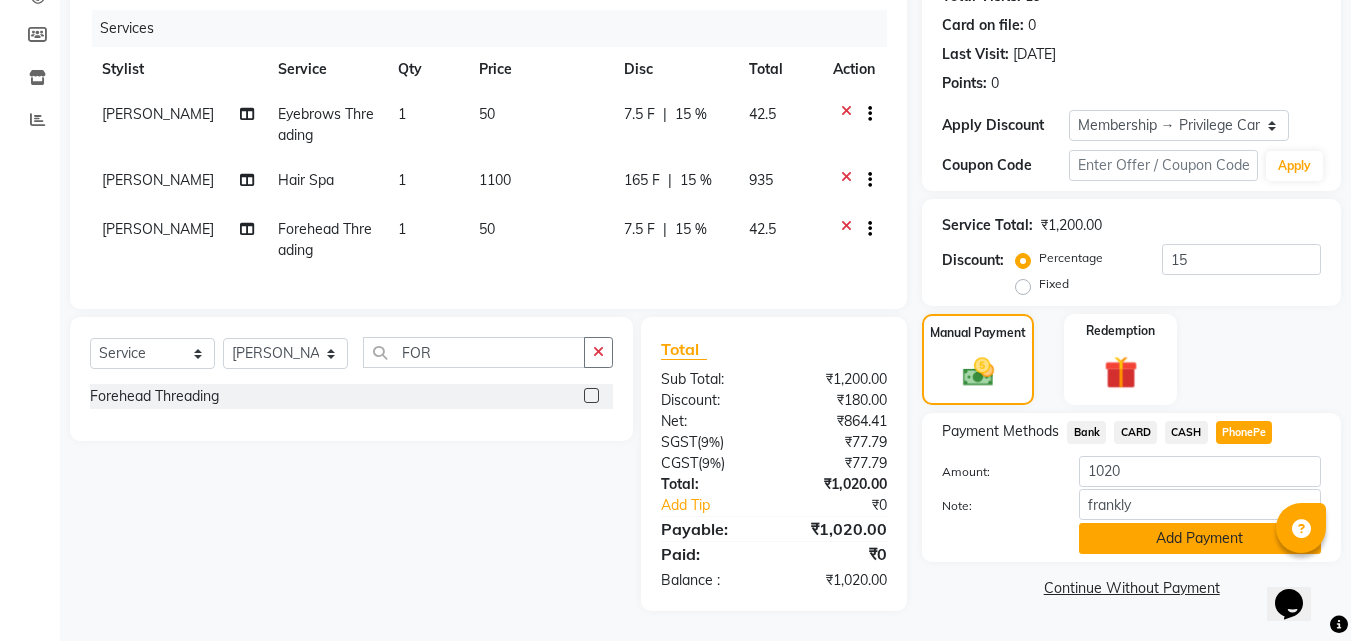 click on "Add Payment" 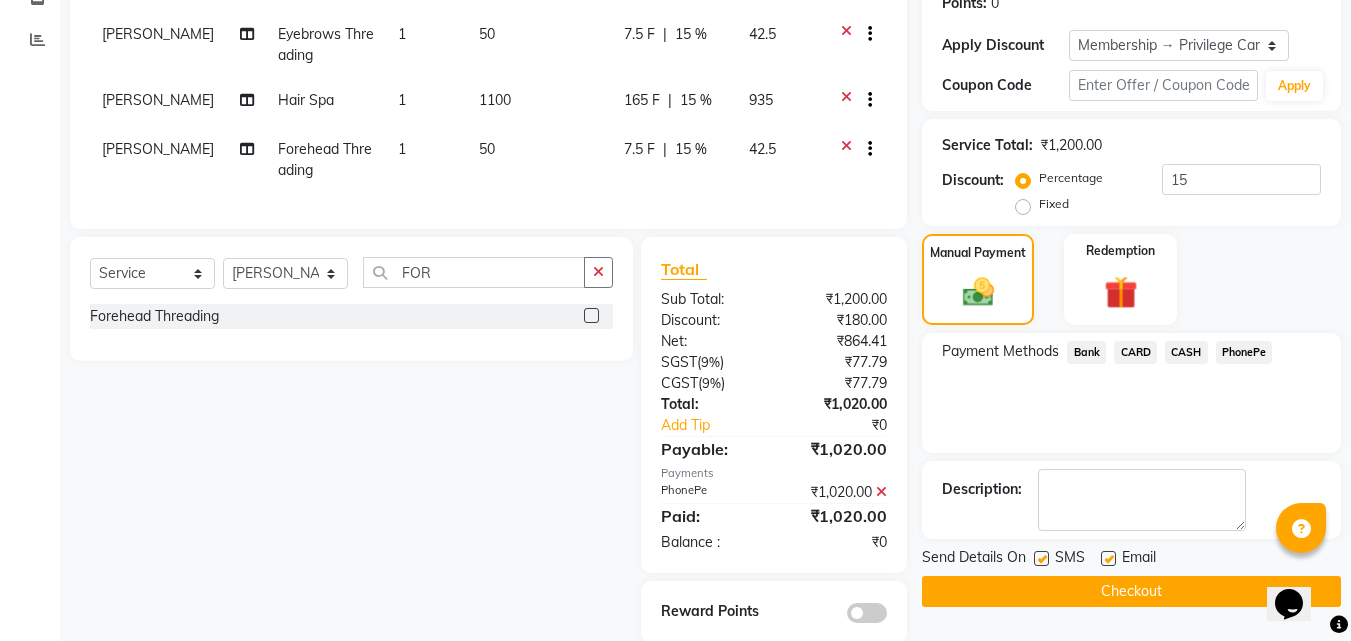 scroll, scrollTop: 365, scrollLeft: 0, axis: vertical 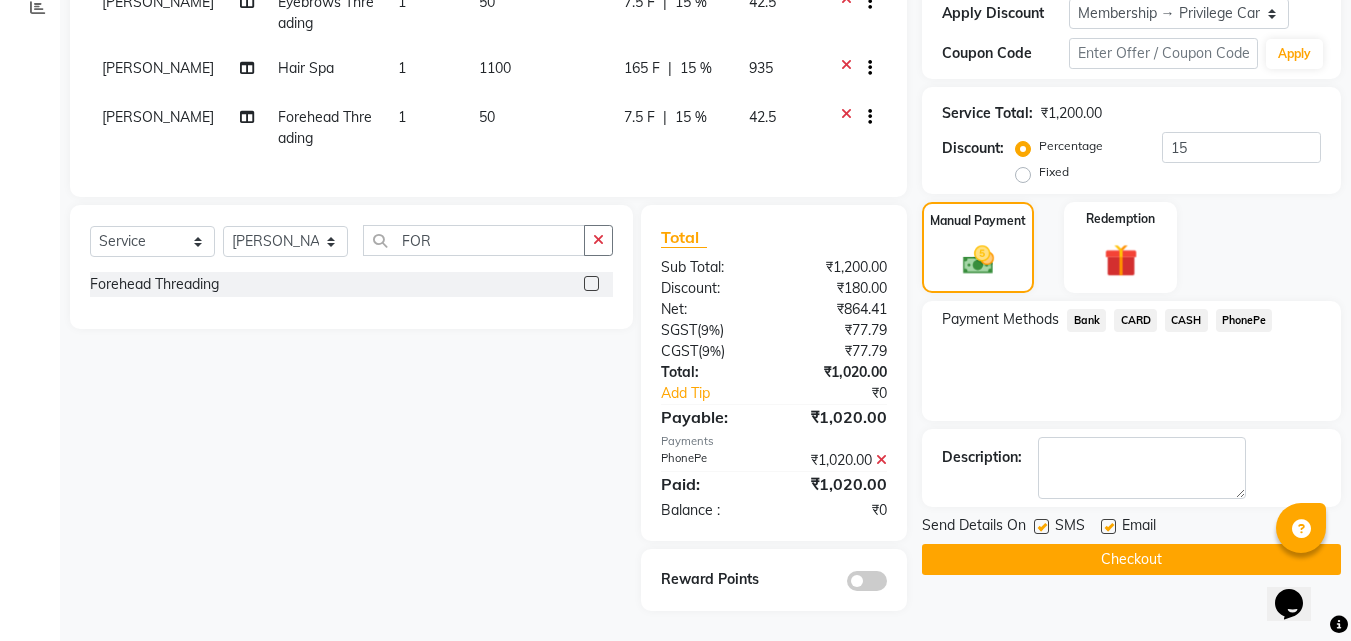 click on "Checkout" 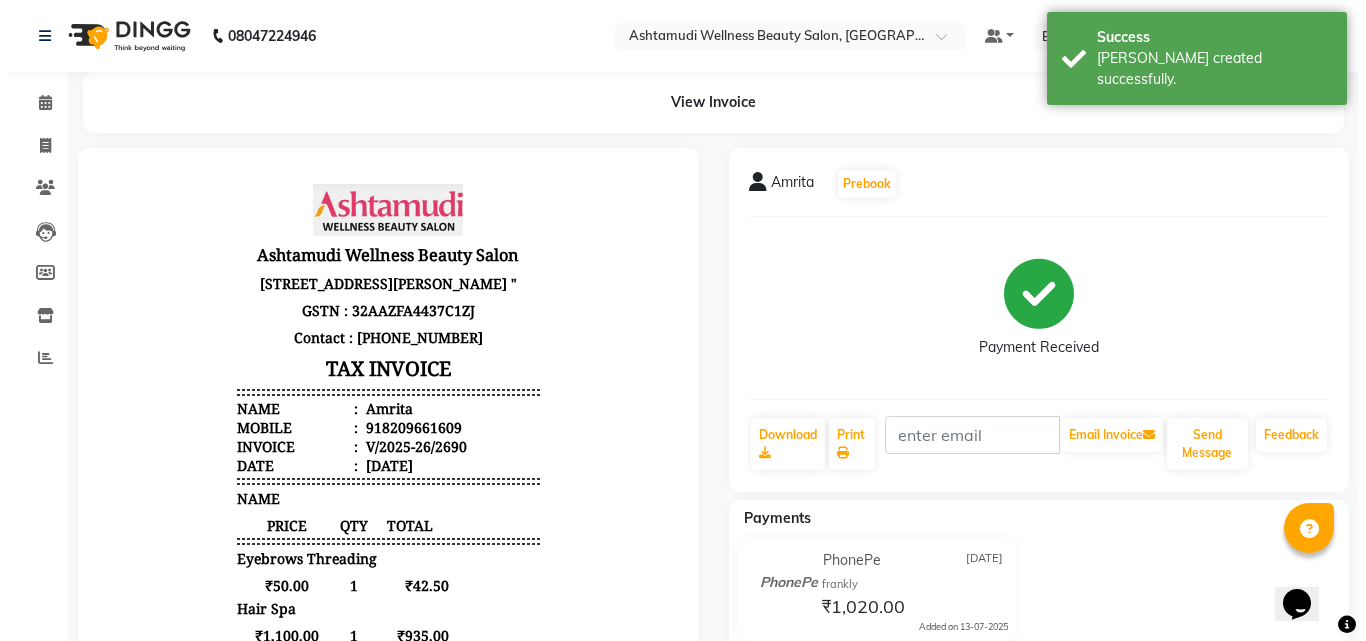 scroll, scrollTop: 0, scrollLeft: 0, axis: both 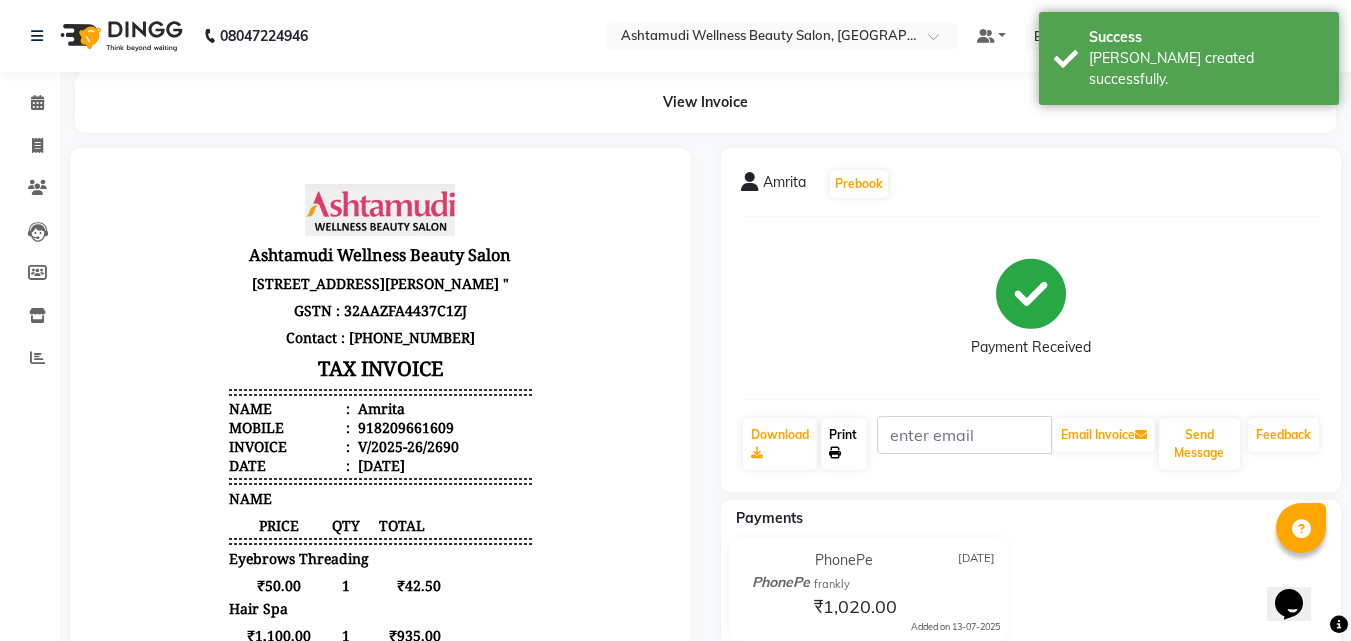 click on "Print" 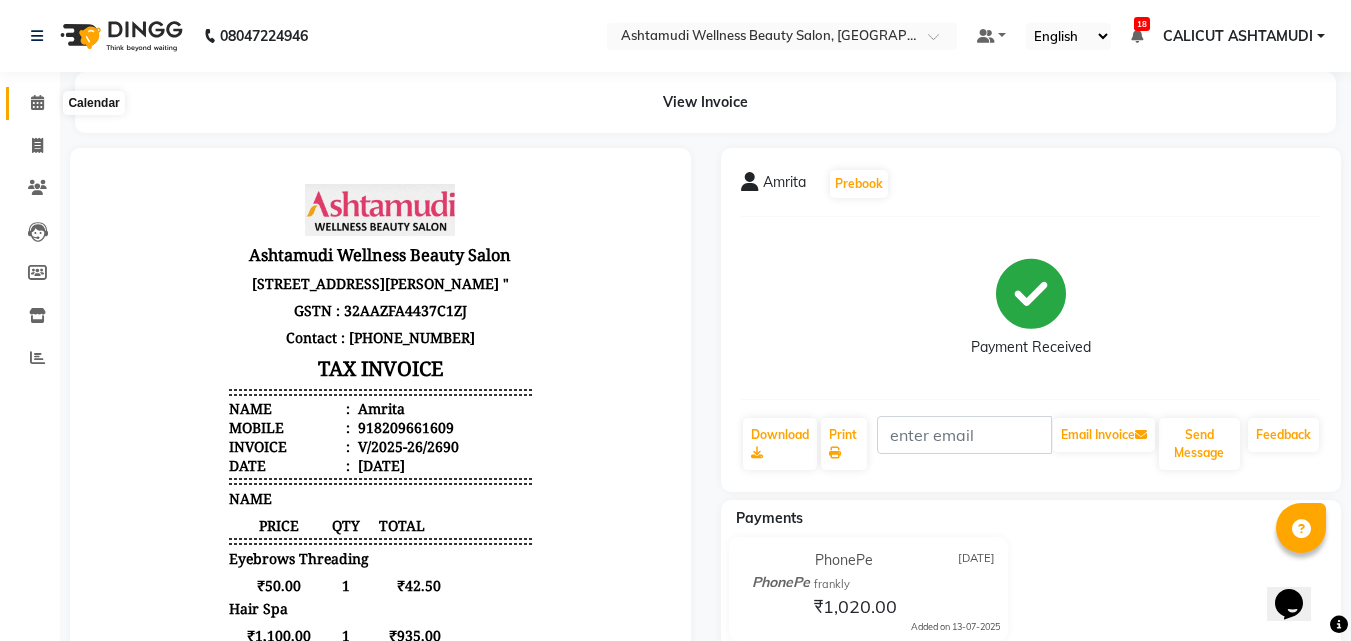 click 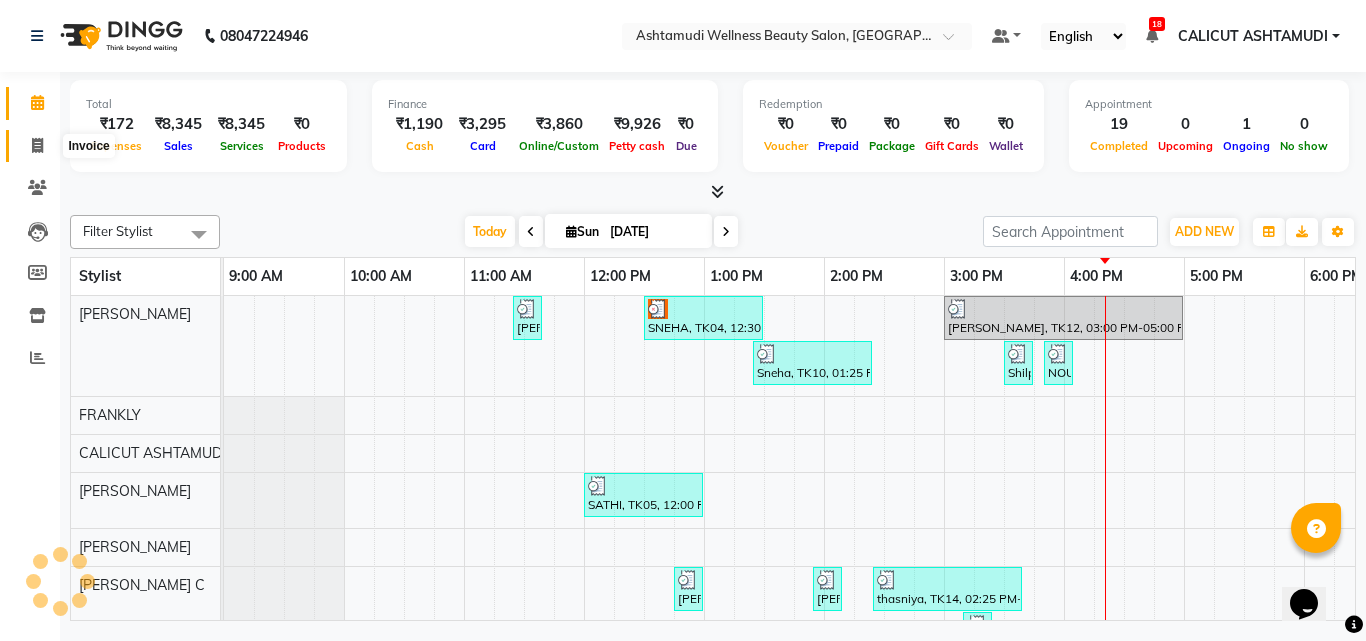scroll, scrollTop: 0, scrollLeft: 0, axis: both 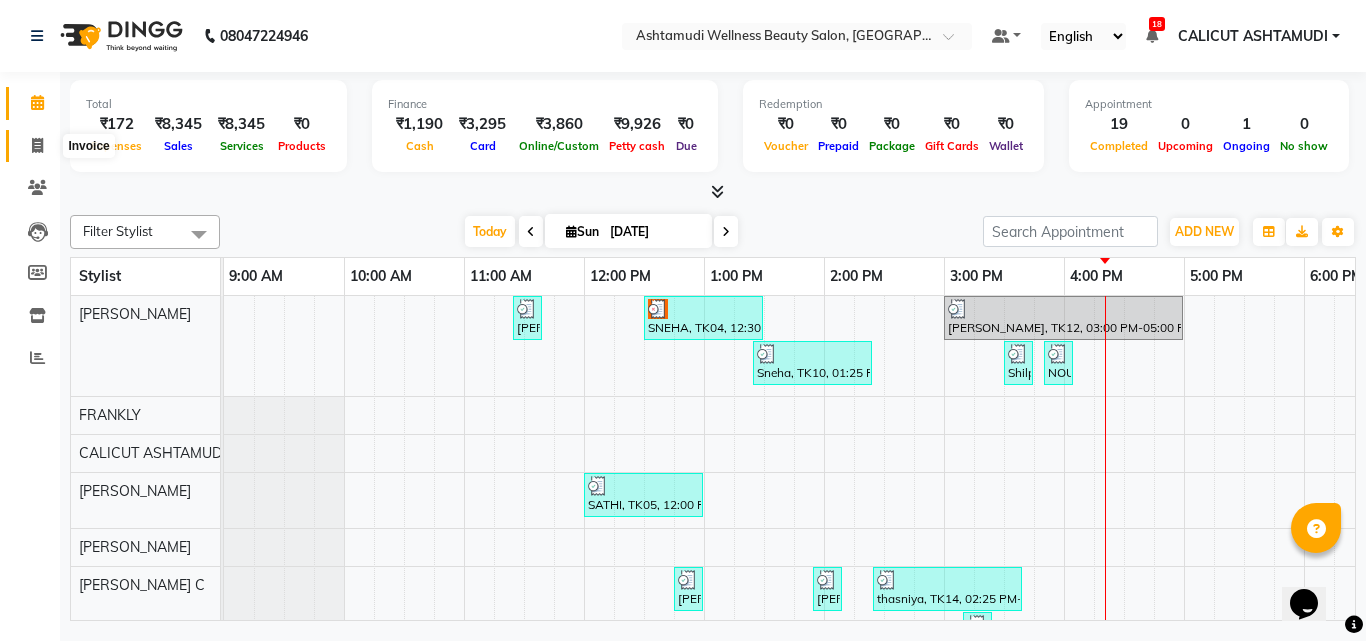 click 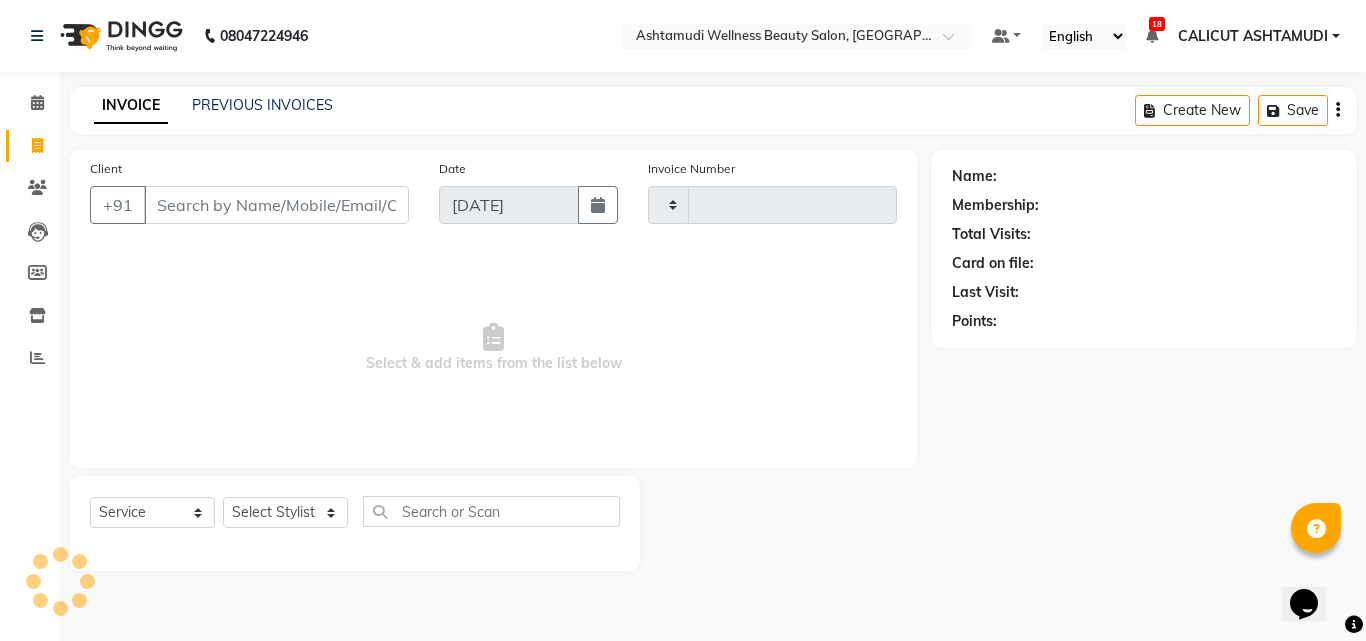 click 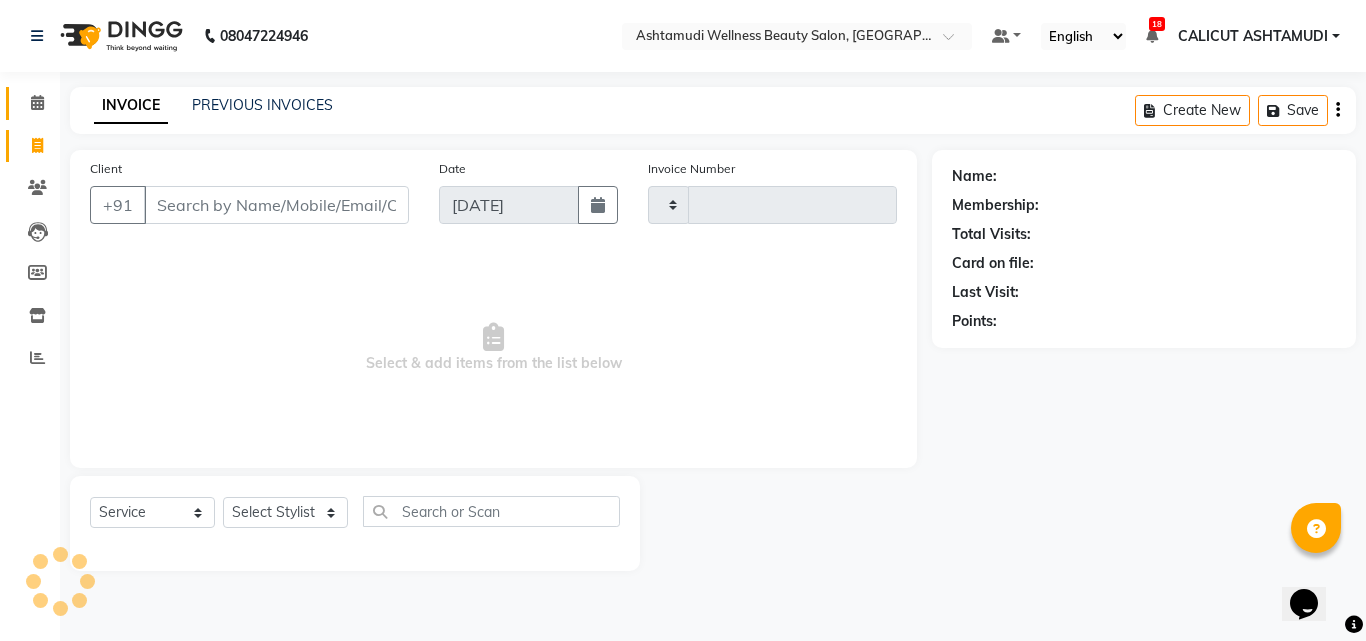 click 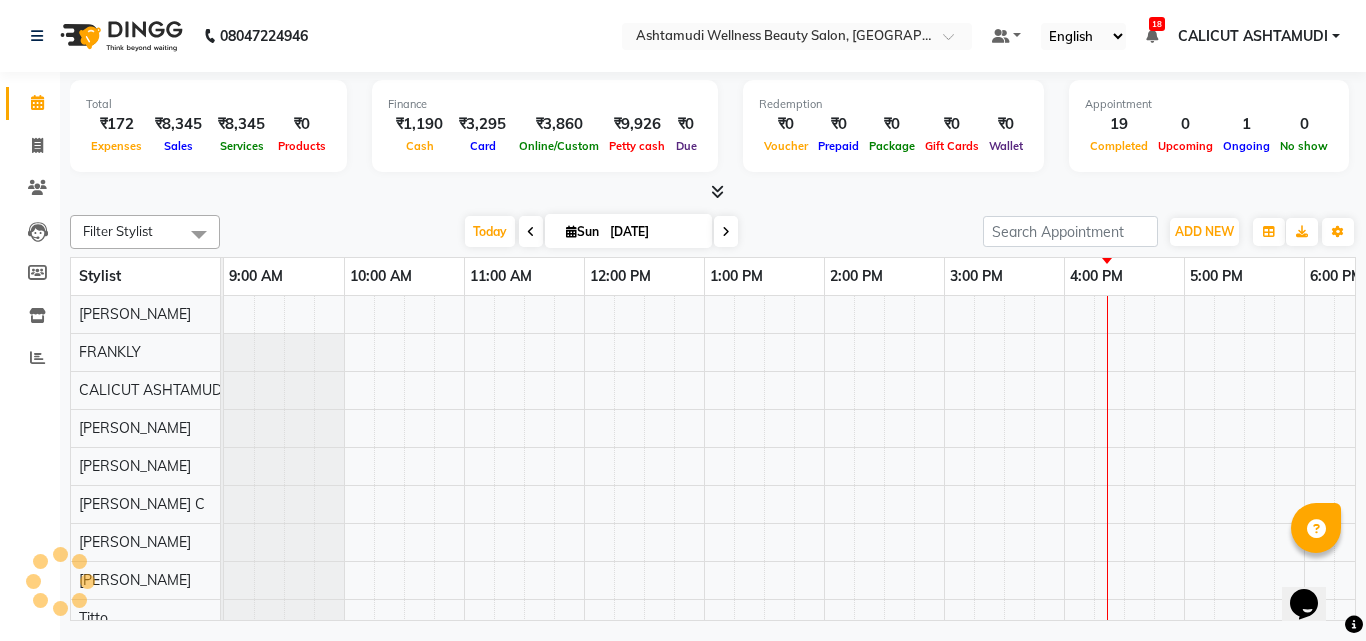 scroll, scrollTop: 0, scrollLeft: 0, axis: both 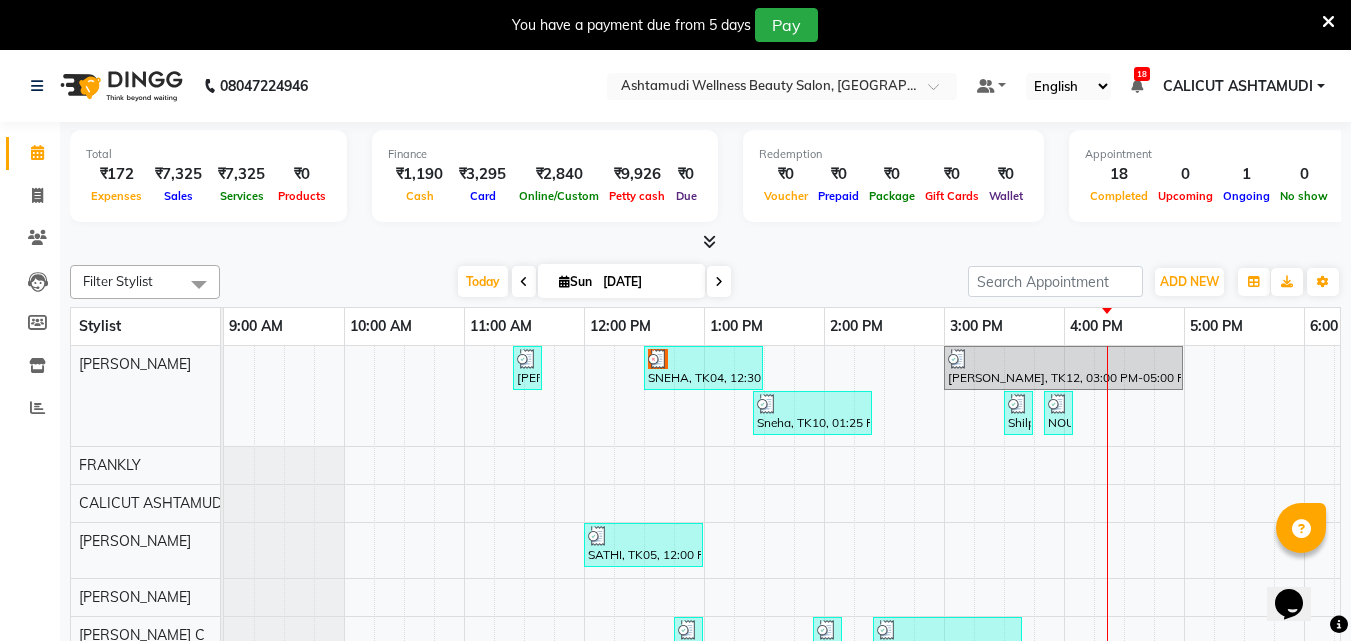 click at bounding box center [1328, 22] 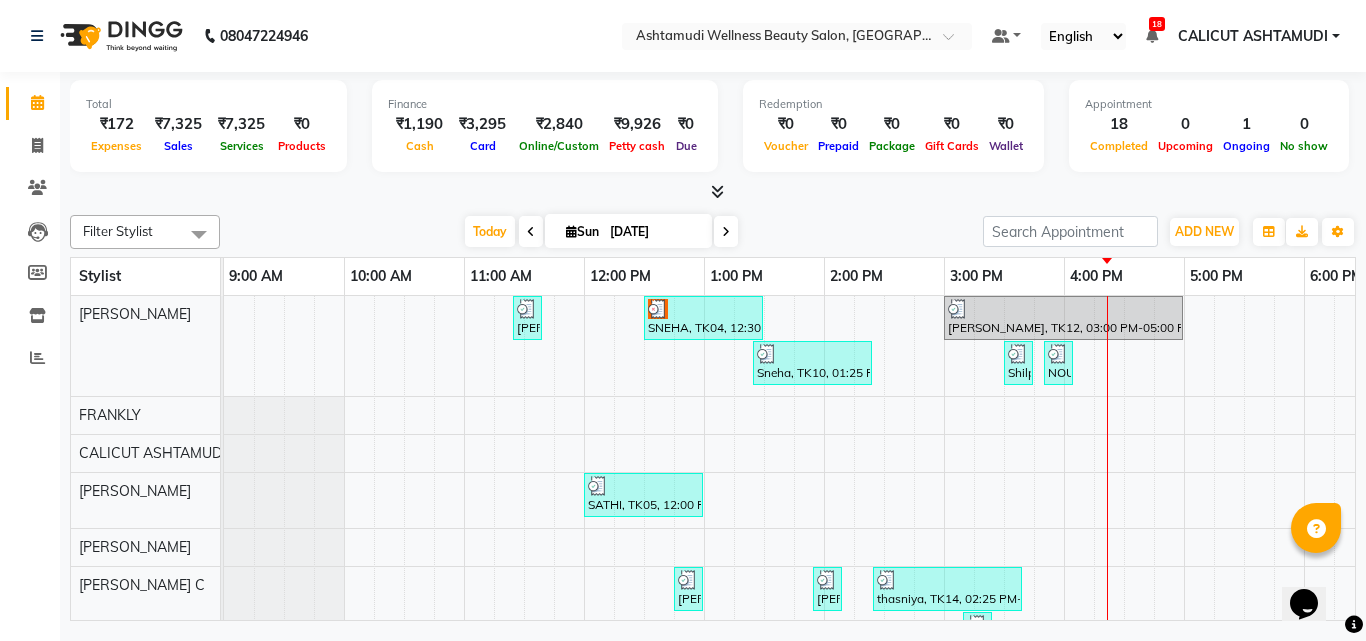 scroll, scrollTop: 173, scrollLeft: 0, axis: vertical 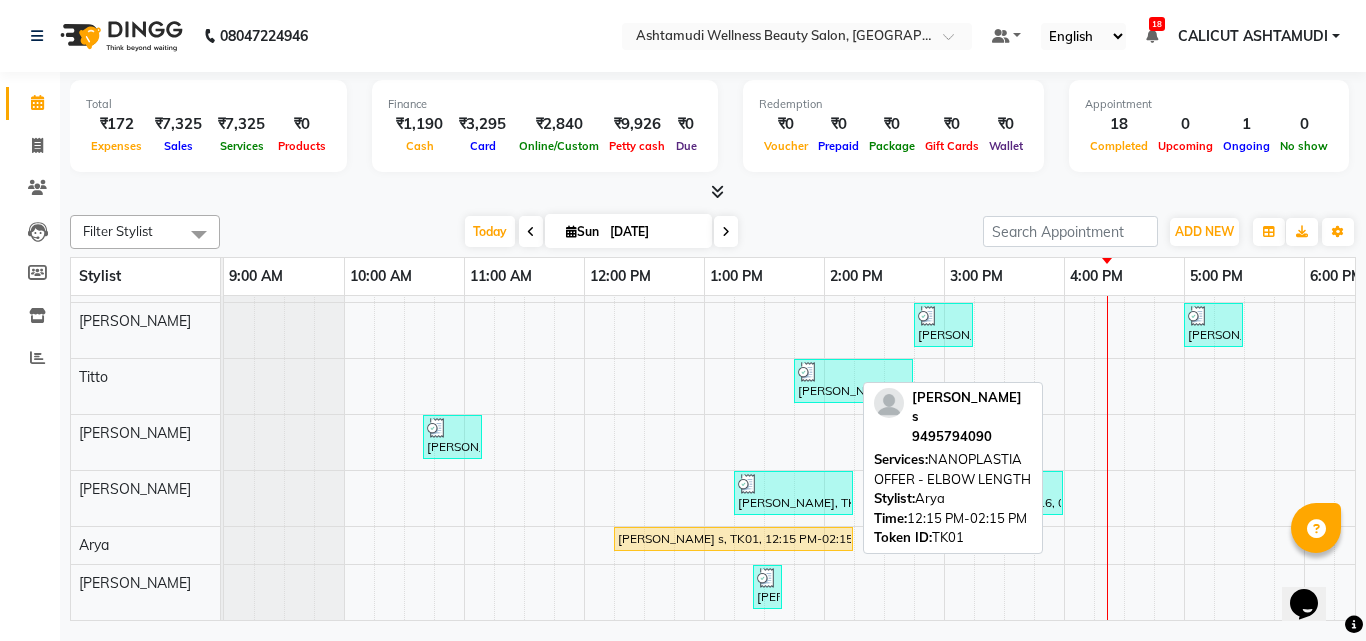 click on "[PERSON_NAME] s, TK01, 12:15 PM-02:15 PM, NANOPLASTIA OFFER - ELBOW LENGTH" at bounding box center [733, 539] 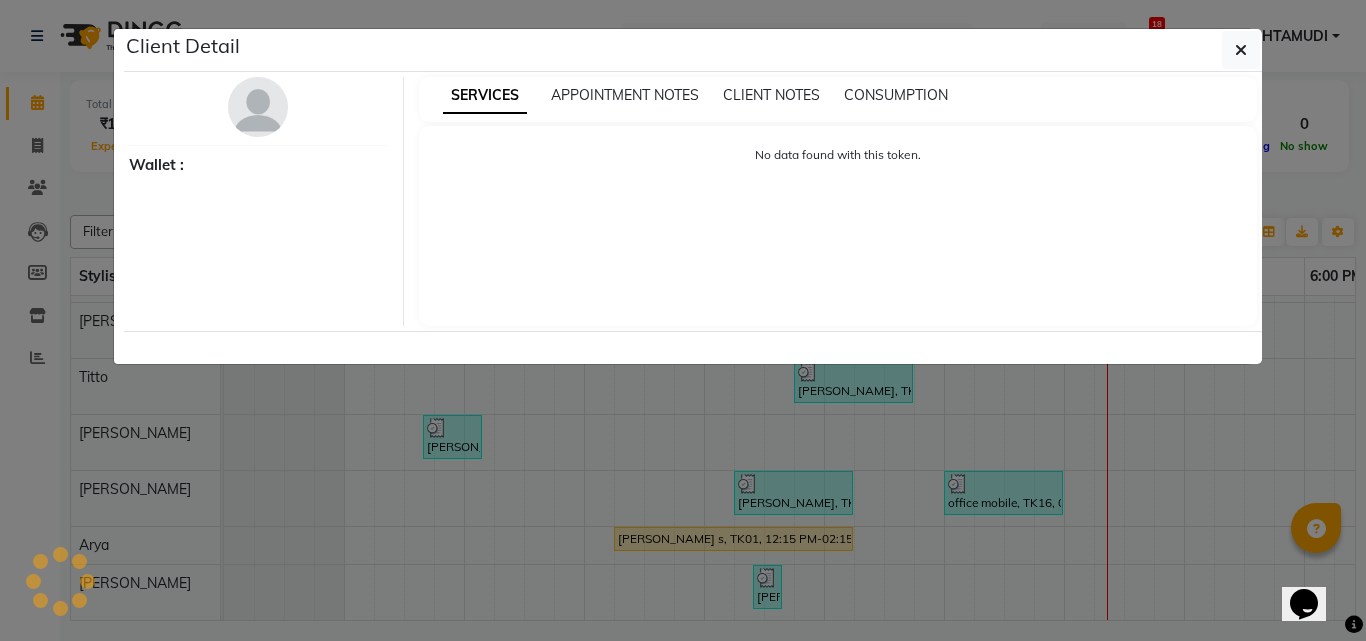 select on "1" 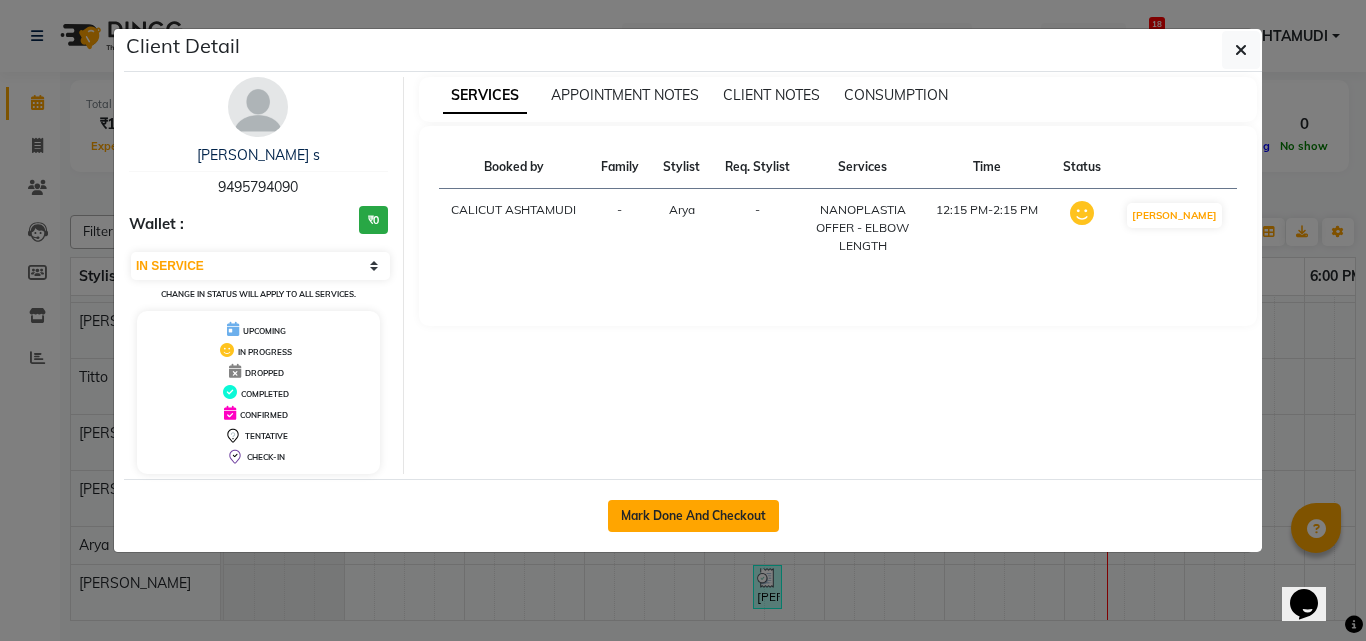 click on "Mark Done And Checkout" 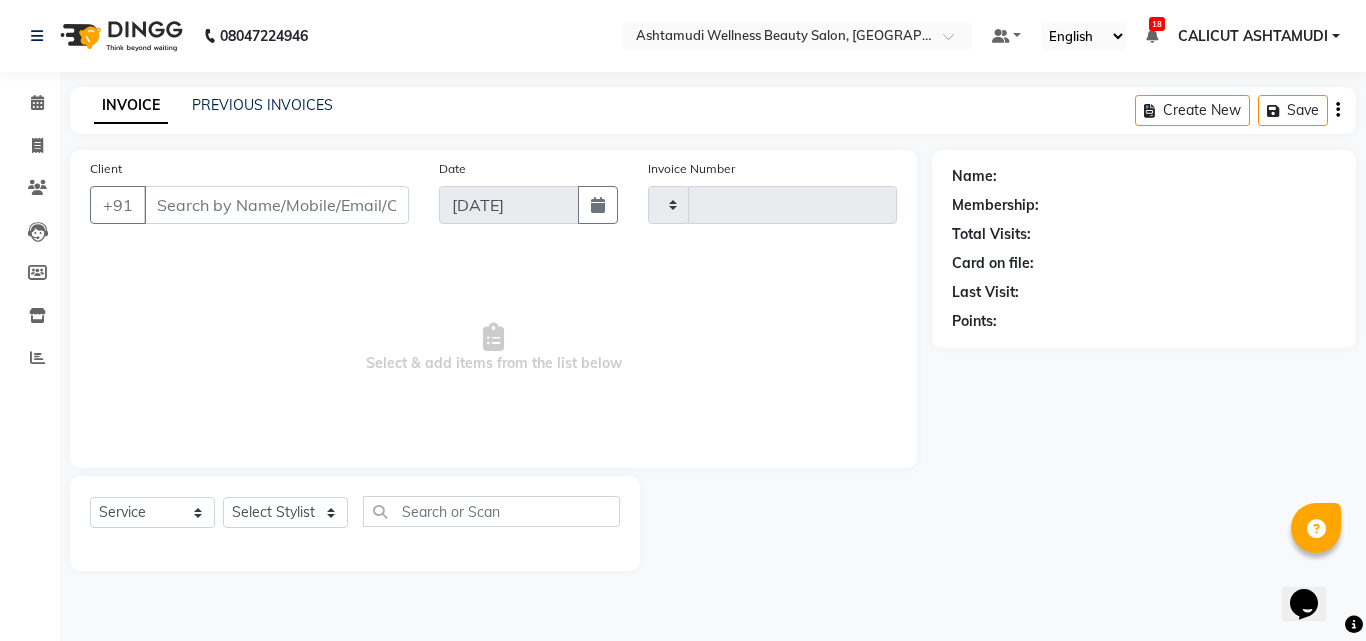 type on "2691" 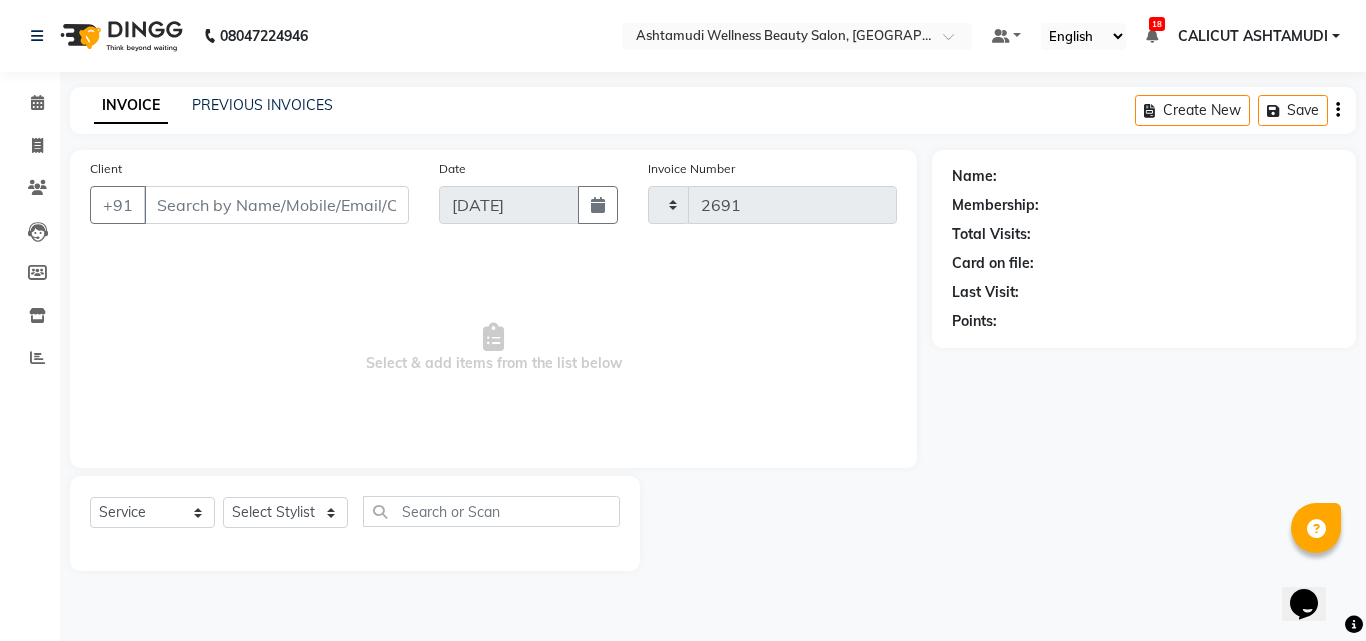 select on "4630" 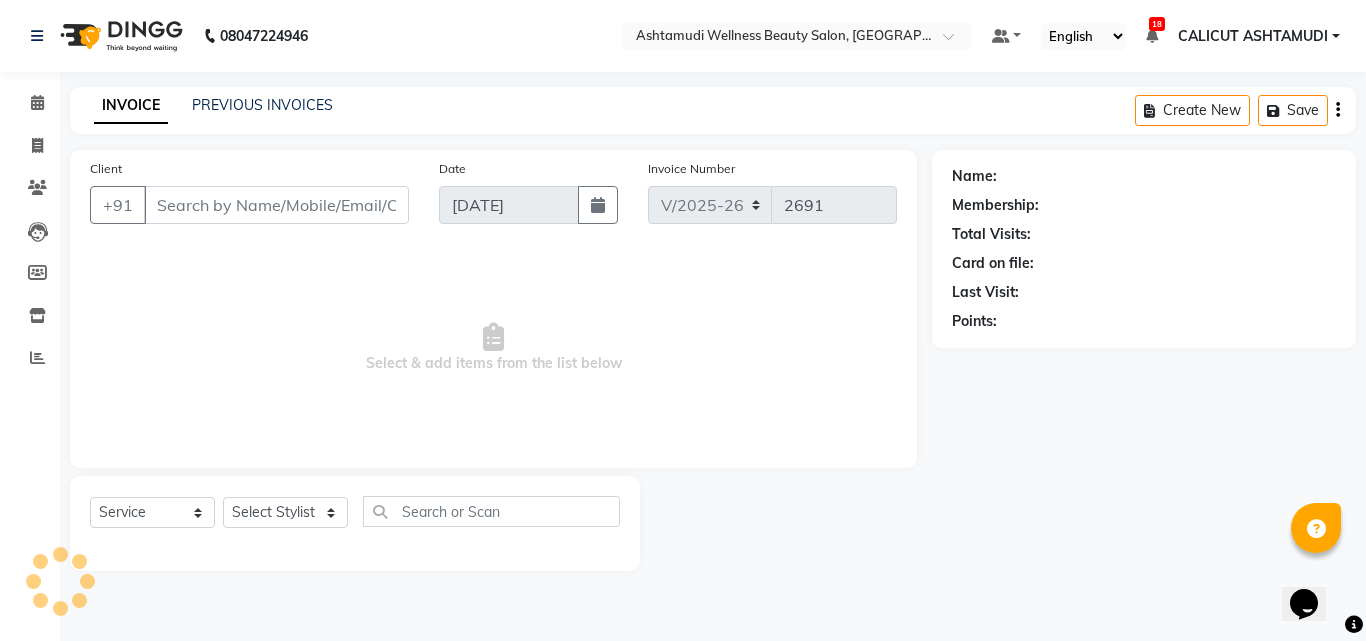 type on "9495794090" 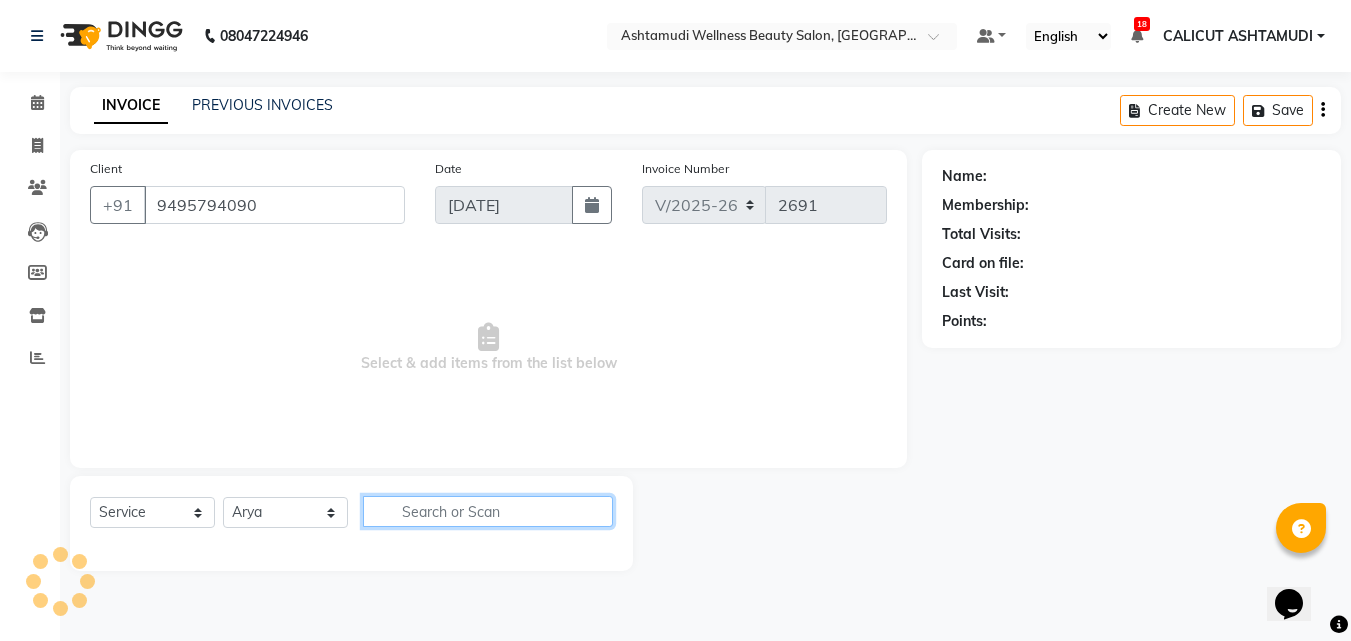 click 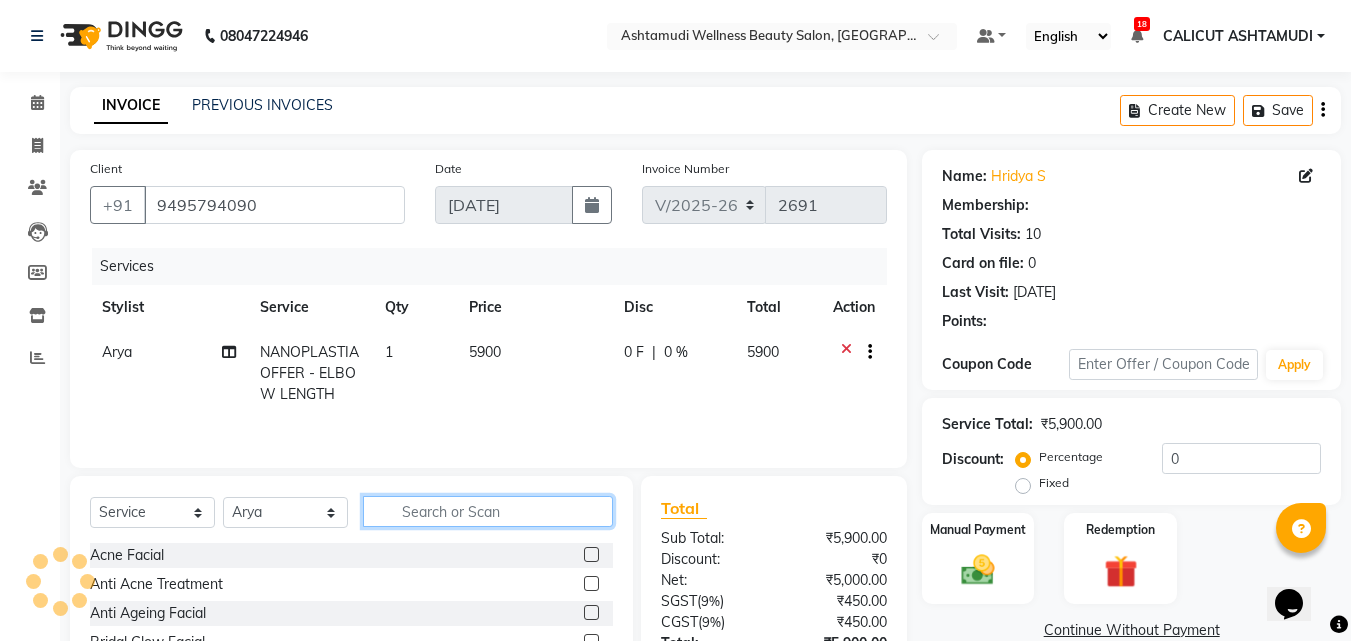 select on "1: Object" 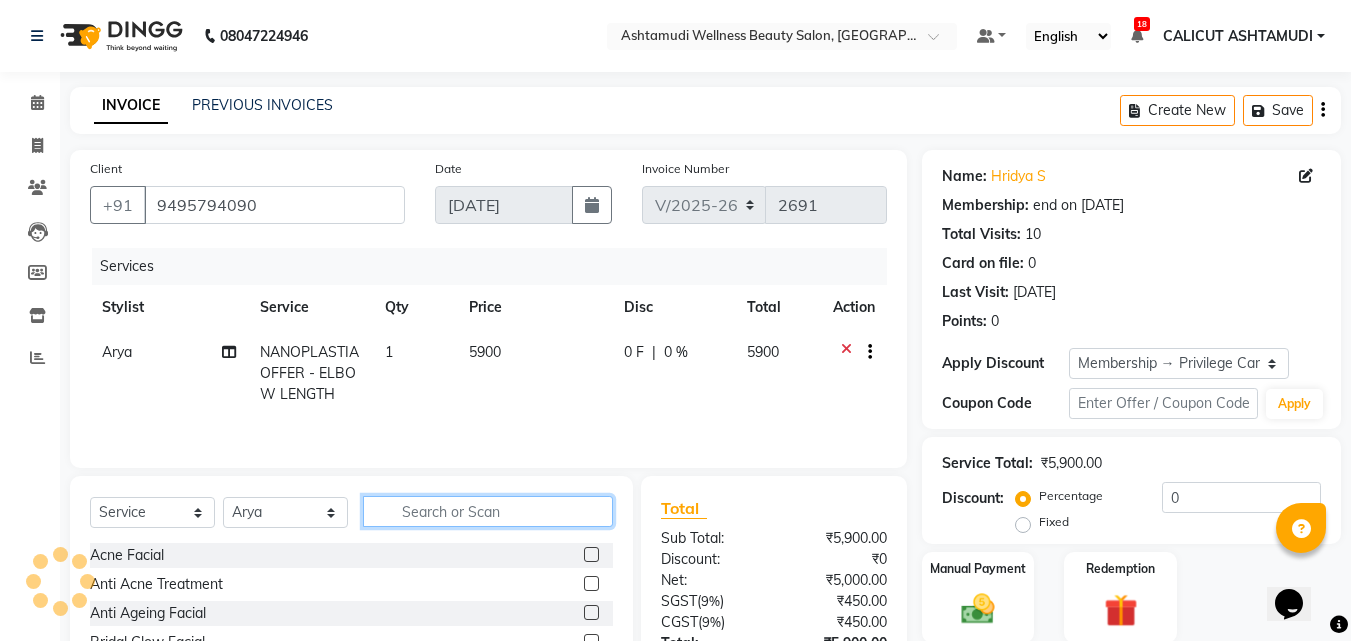 type on "15" 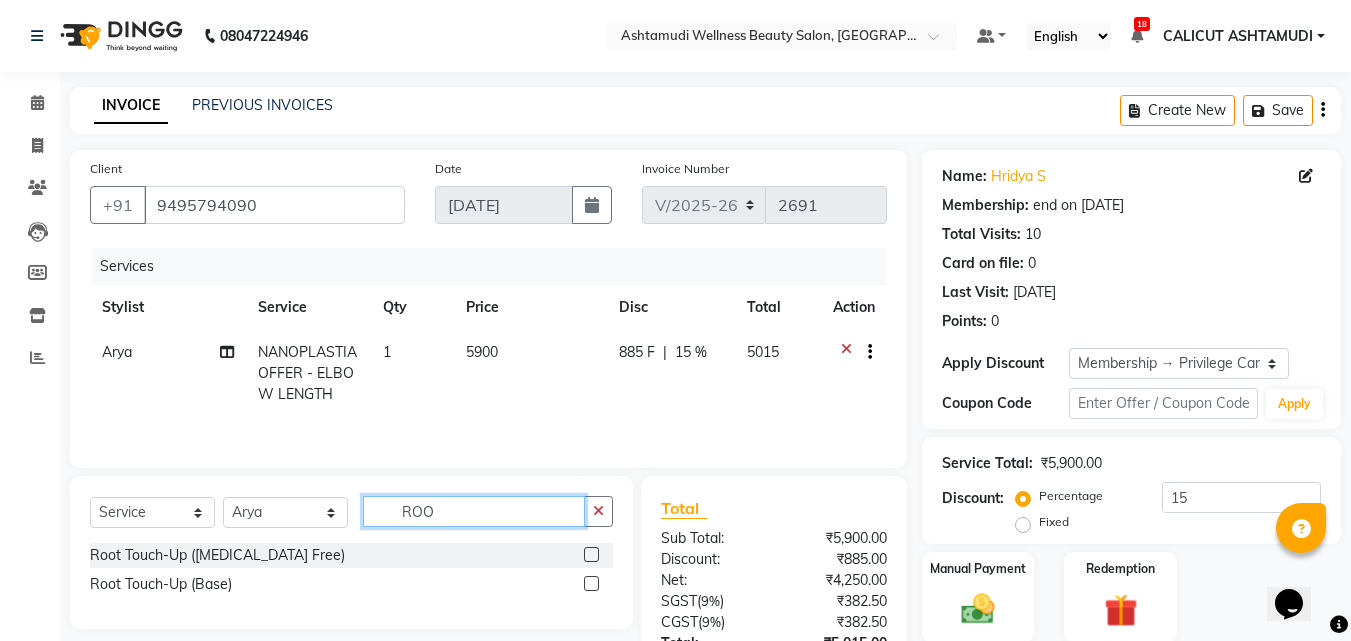type on "ROO" 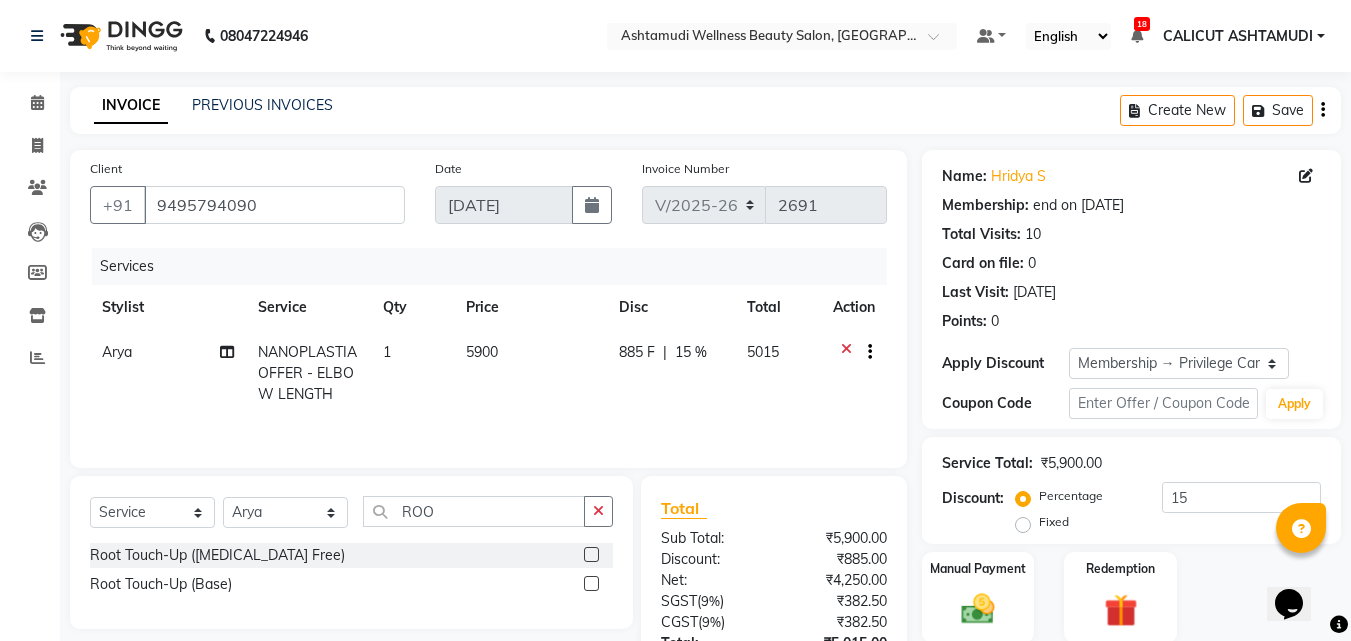 click 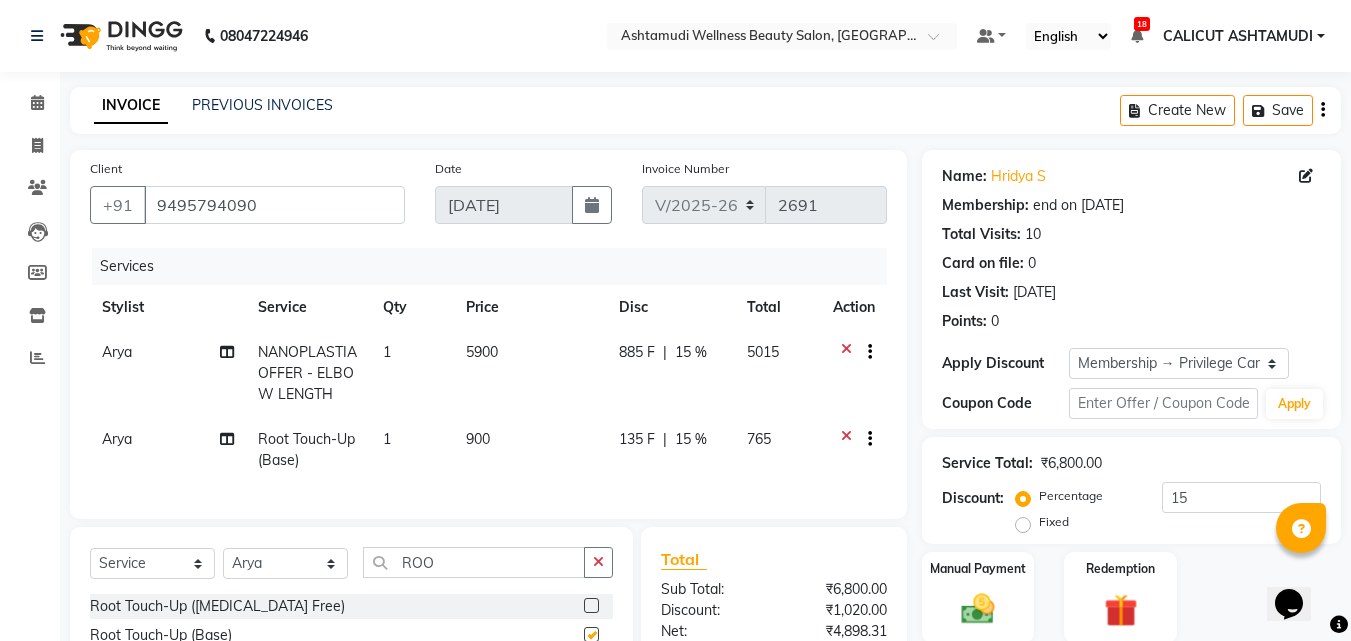 checkbox on "false" 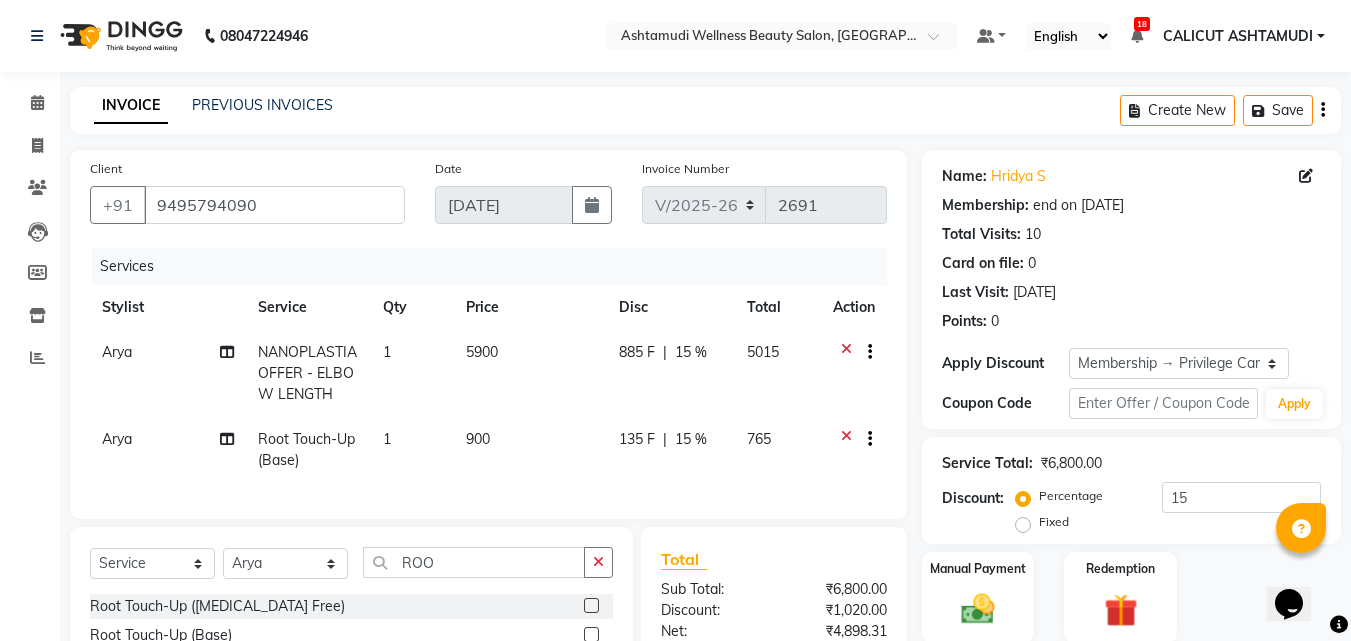 click on "885 F | 15 %" 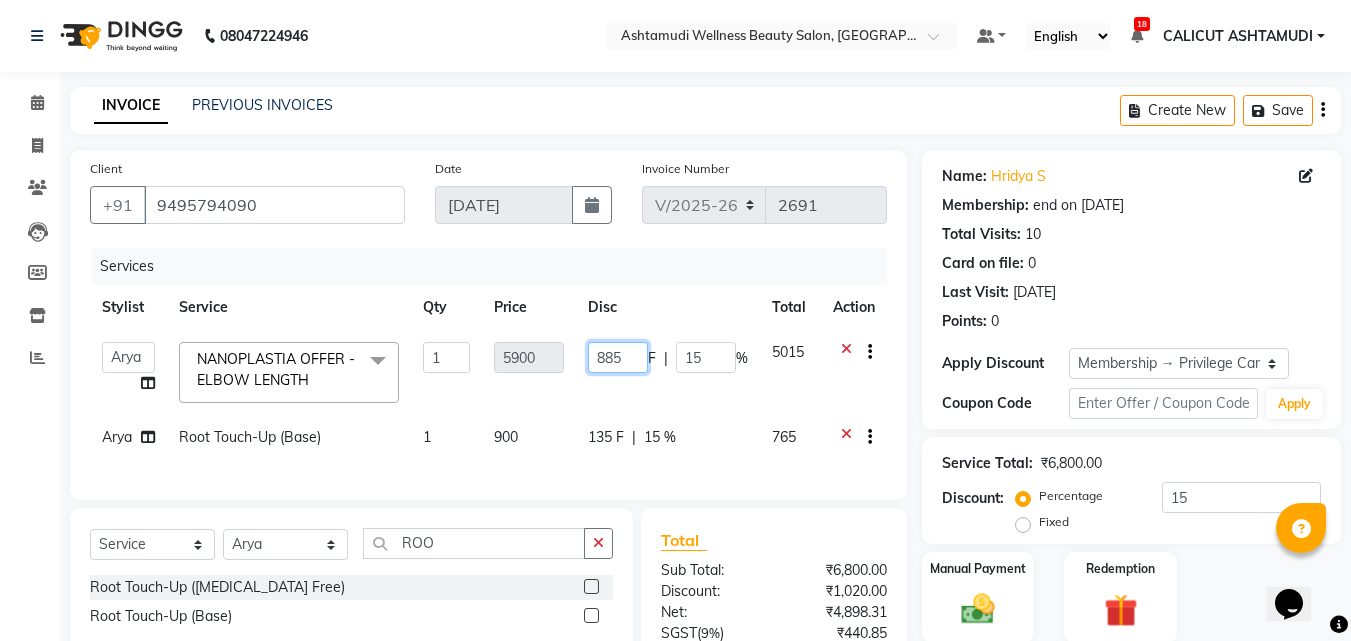 click on "885" 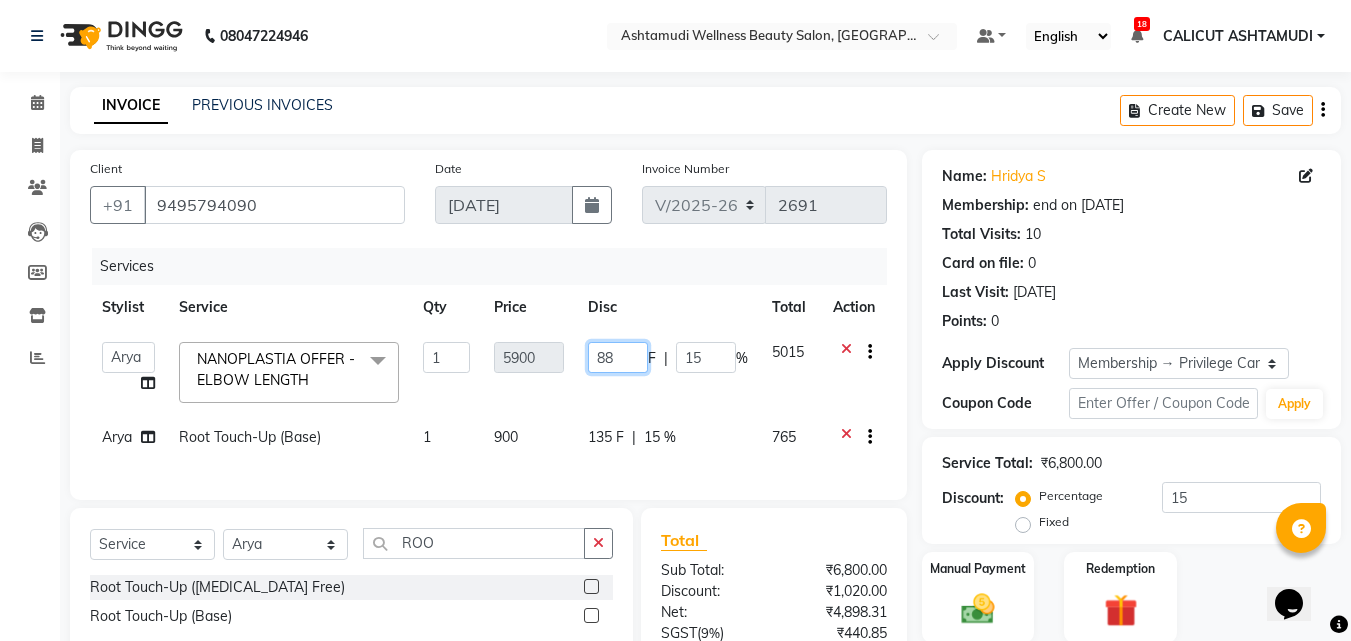 type on "8" 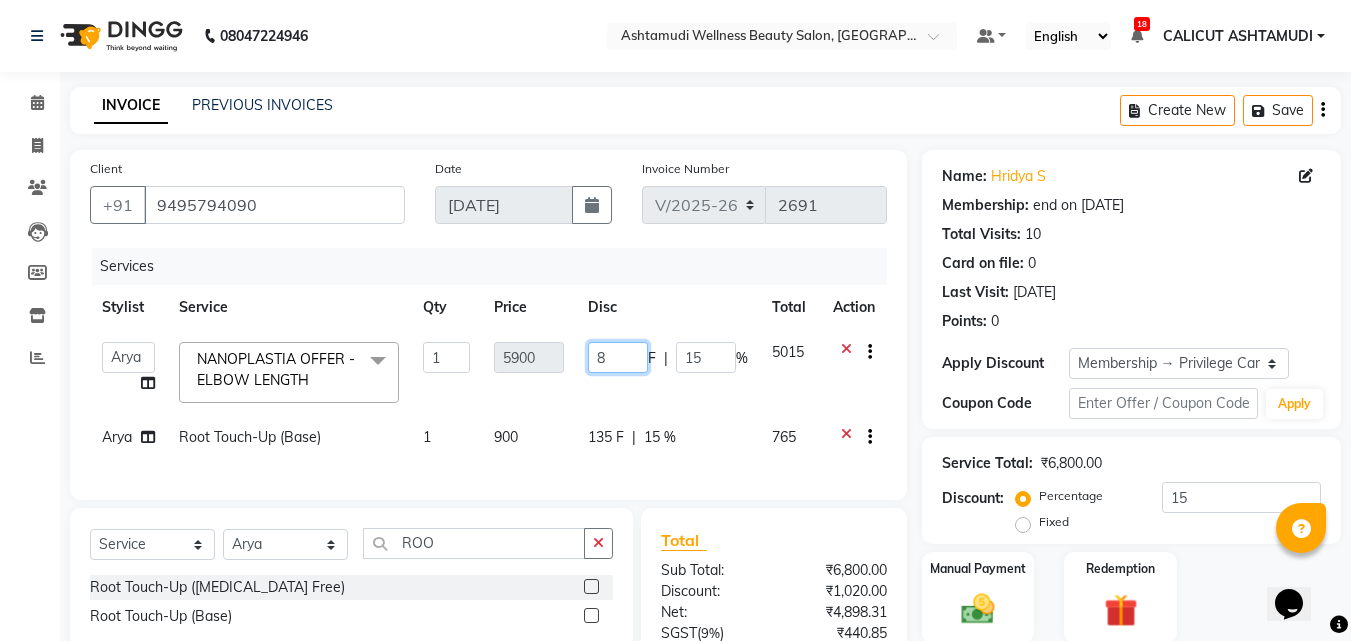 type 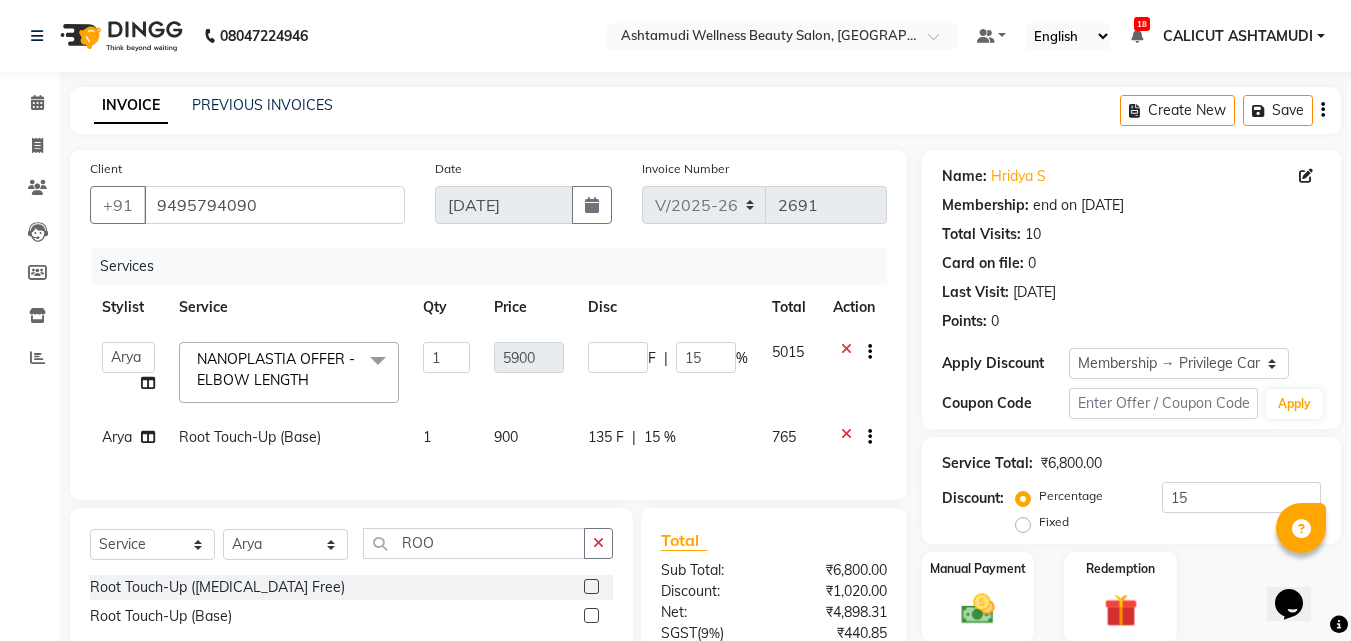 click on "F | 15 %" 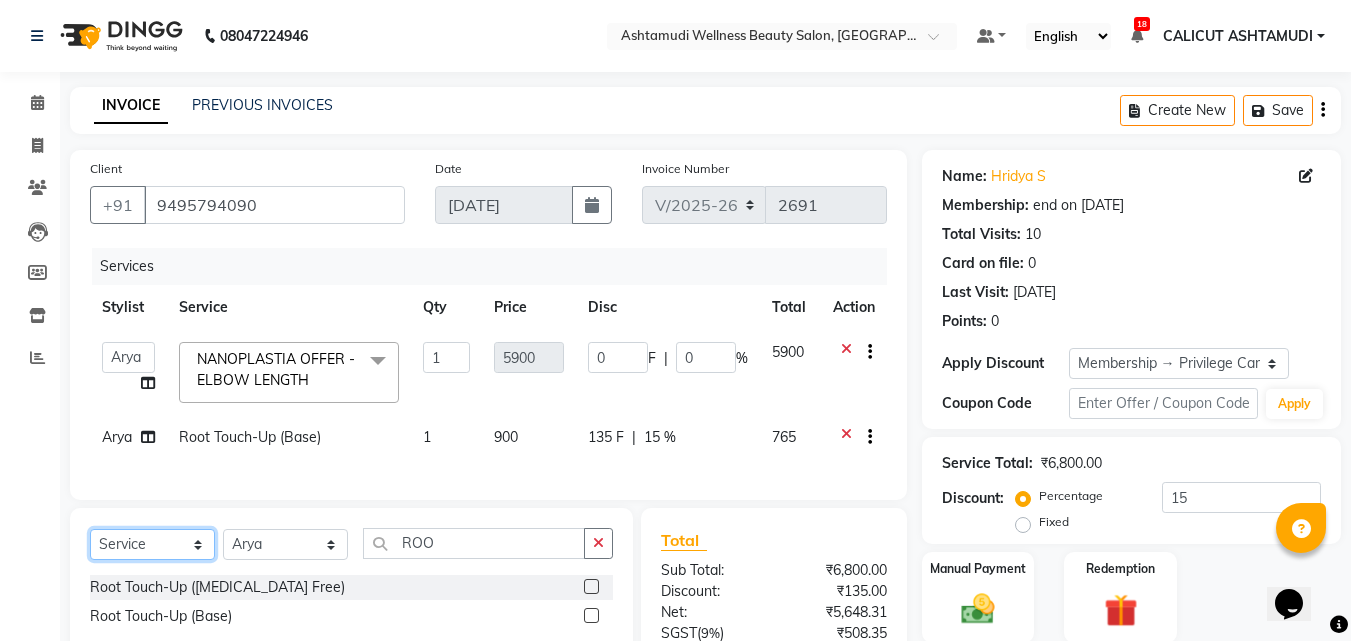 click on "Select  Service  Product  Membership  Package Voucher Prepaid Gift Card" 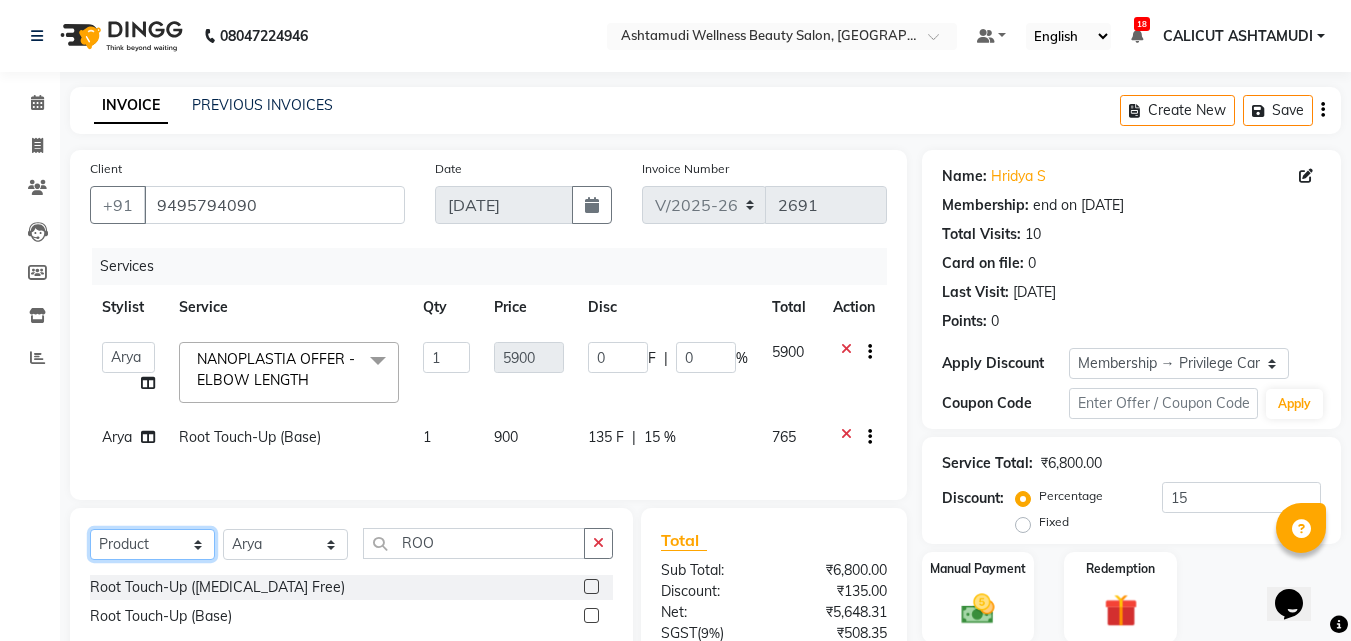 click on "Select  Service  Product  Membership  Package Voucher Prepaid Gift Card" 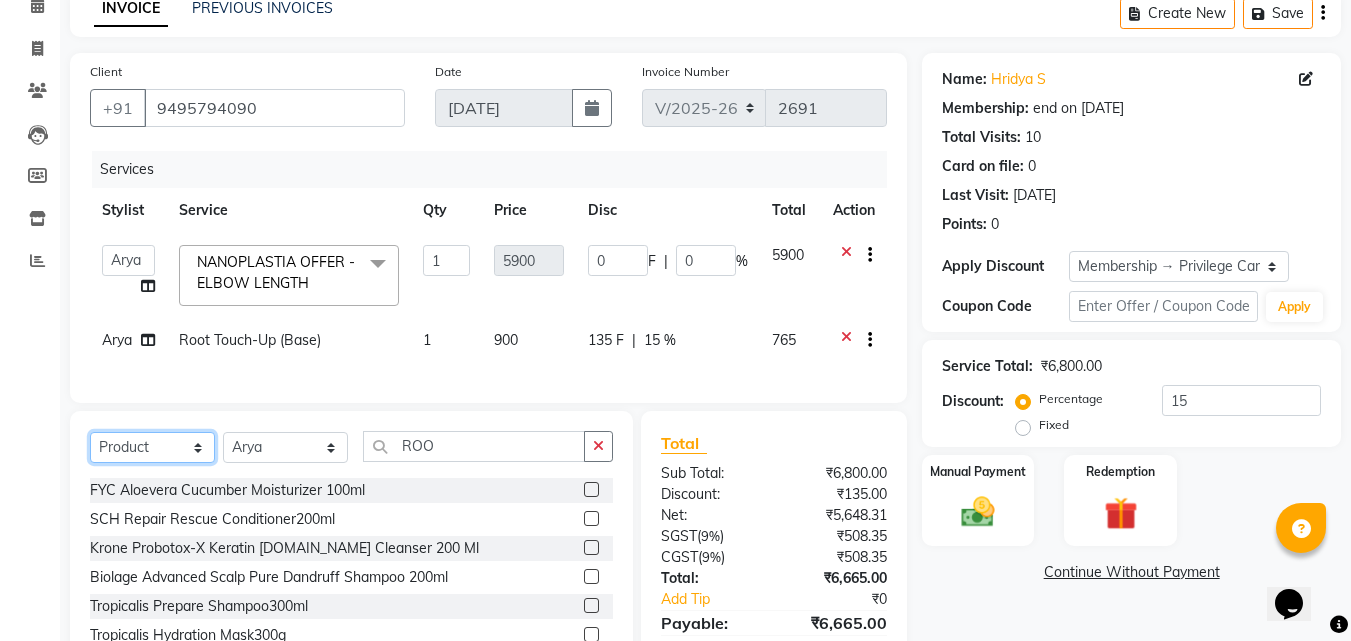 scroll, scrollTop: 207, scrollLeft: 0, axis: vertical 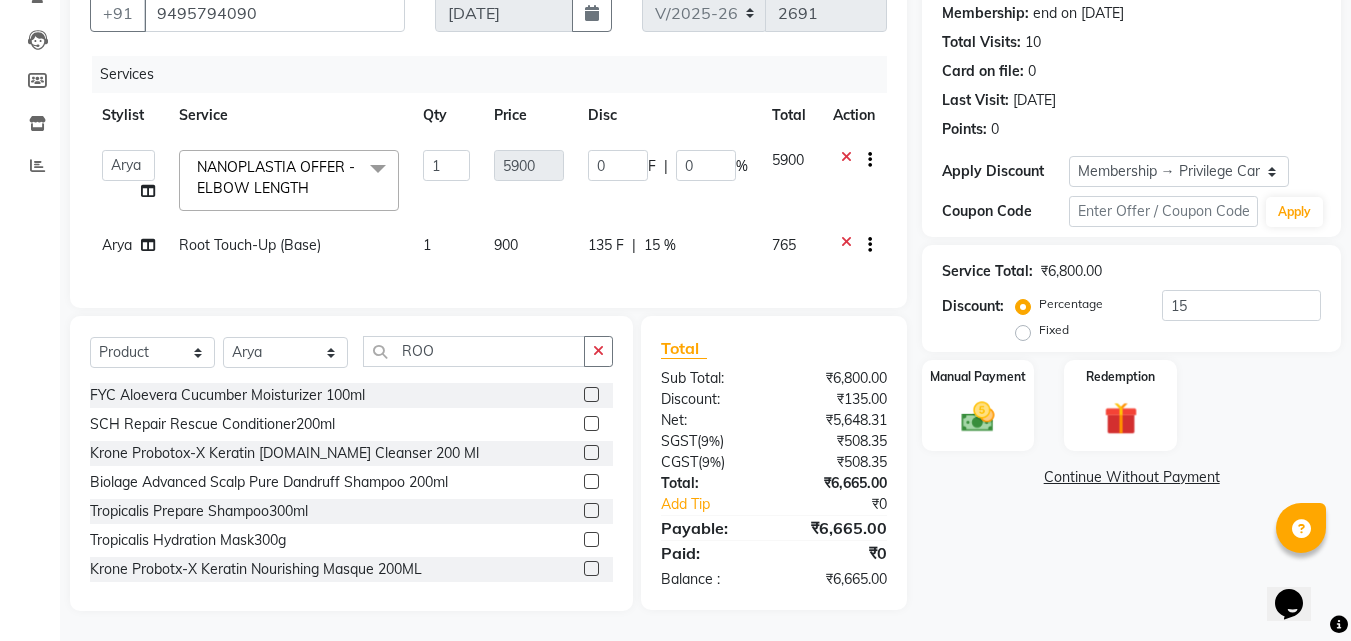 click on "Select  Service  Product  Membership  Package Voucher Prepaid Gift Card  Select Stylist Amala George AMBILI C ANKITHA Arya CALICUT ASHTAMUDI FRANKLY	 GRACY KRISHNA Nitesh Punam Gurung Sewan ali Sheela SUHANA  SHABU Titto ROO FYC Aloevera Cucumber Moisturizer 100ml  SCH Repair Rescue Conditioner200ml  Krone Probotox-X Keratin Sul.Free Cleanser 200 Ml  Biolage Advanced Scalp Pure Dandruff Shampoo 200ml  Tropicalis Prepare Shampoo300ml  Tropicalis Hydration Mask300g  Krone Probotx-X Keratin Nourishing Masque 200ML  EYELASHES 53  Biolage Advanced Scalp Pure Conditioner 98gm  Sch Color Freeze Conditioner 200ml  Krone Anti Dandruff Hair Tonic 100Ml  Matrix Opt Care Smooth Serum 100 Ml  SEASOUL Azevita Intense Brightening Day Cream 100gm  Coloured Hair Extension   Biolage Colorlast Conditioner 98gm  Fyc Tea Tree Oil Control Face Wash 100 ml  Fyc Red Wine Facial Kit  Biolage Smoothproof Avocado Deep Smoot.Serum 100 Ml  FYC Calendula clarifying face wash 100ml  Hairmac Intense Nourishing Conditioner 250Ml" 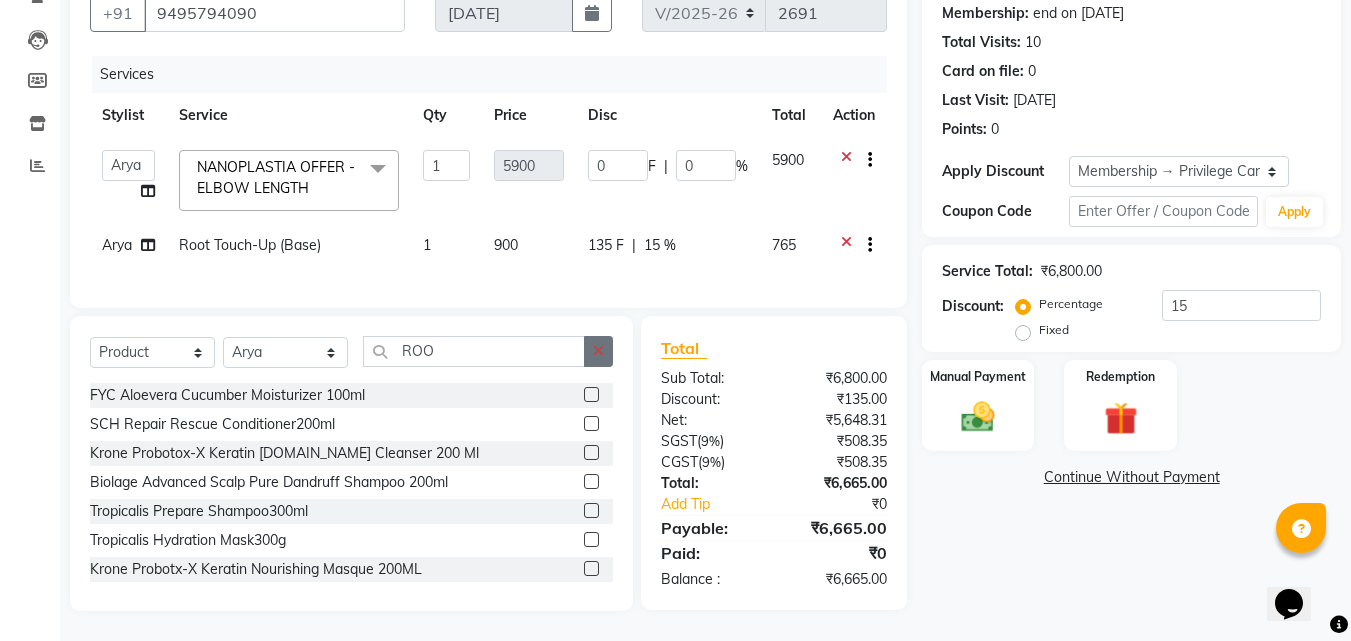click 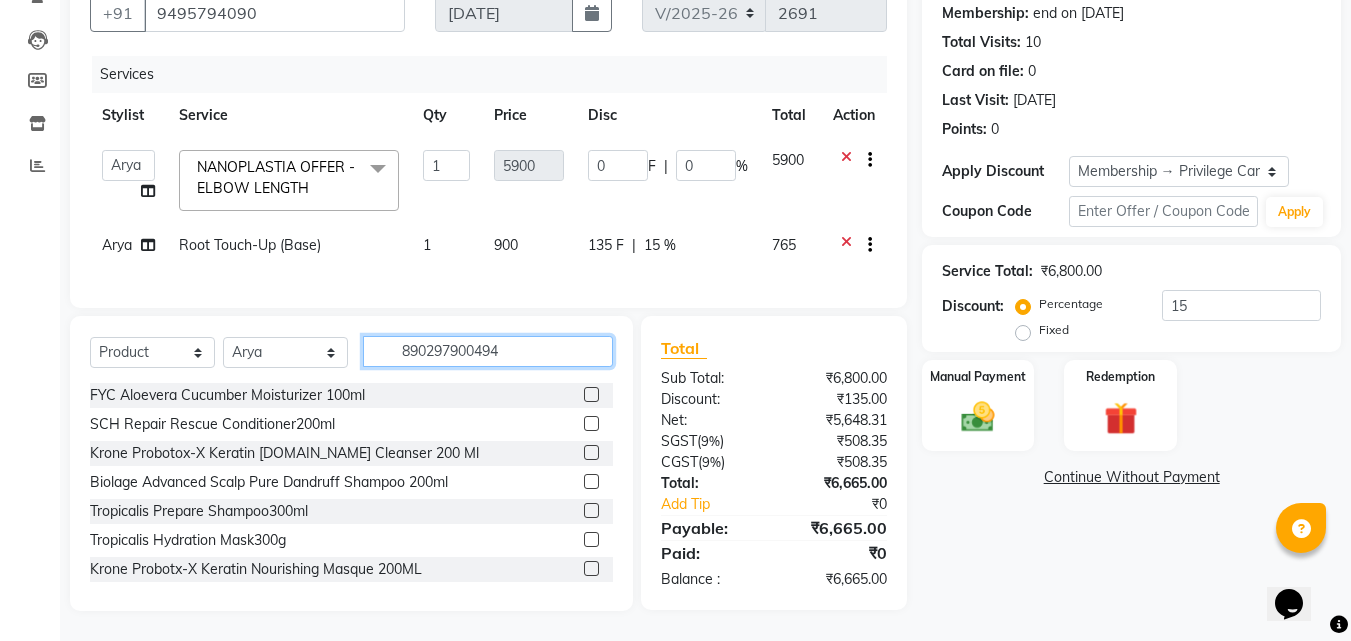 type on "8902979004947" 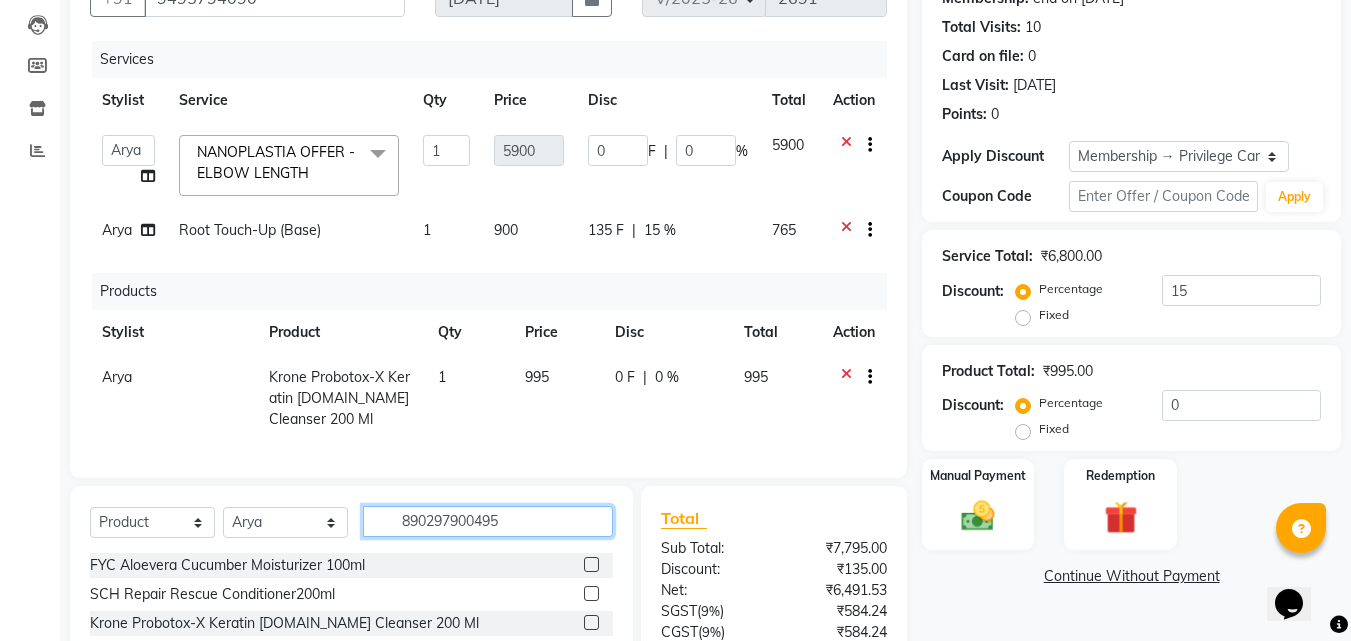 type on "8902979004954" 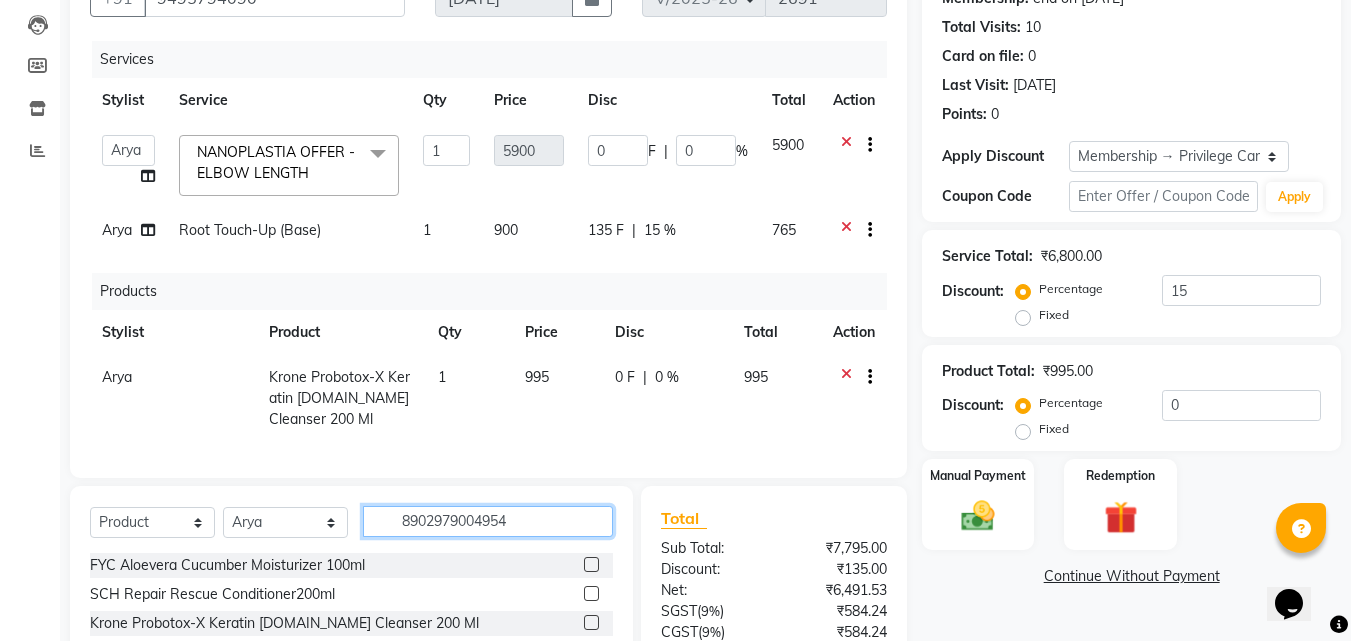 type 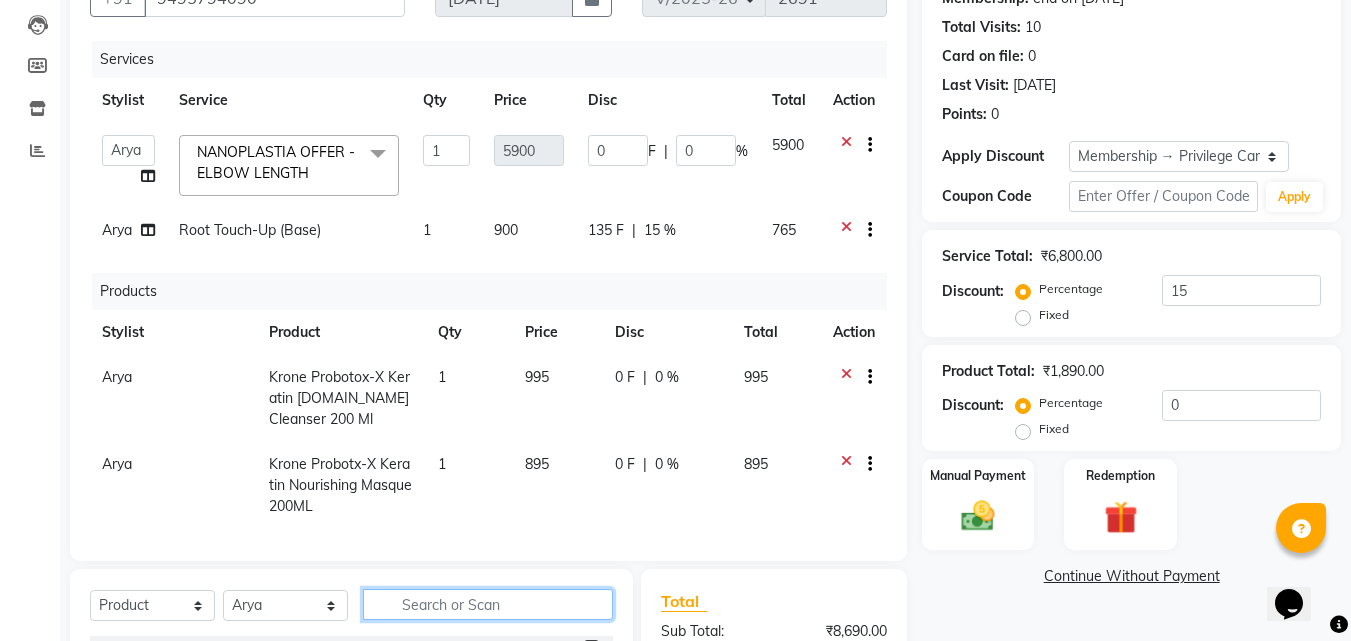 scroll, scrollTop: 19, scrollLeft: 0, axis: vertical 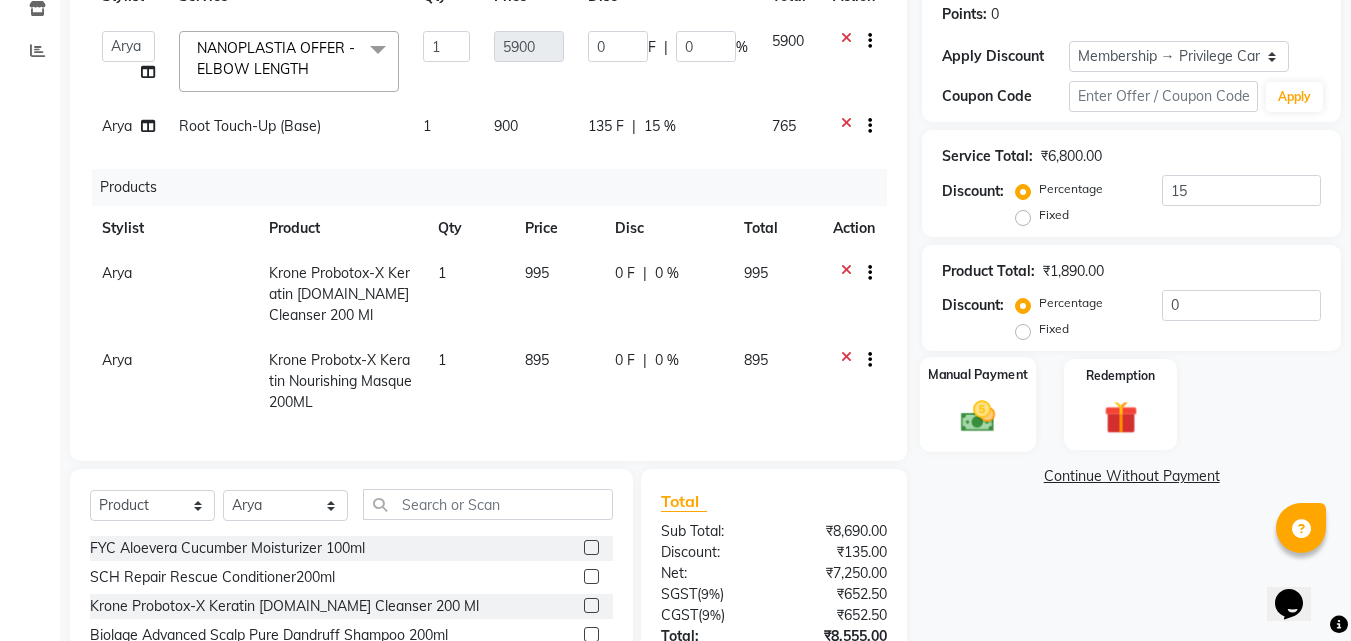 click on "Manual Payment" 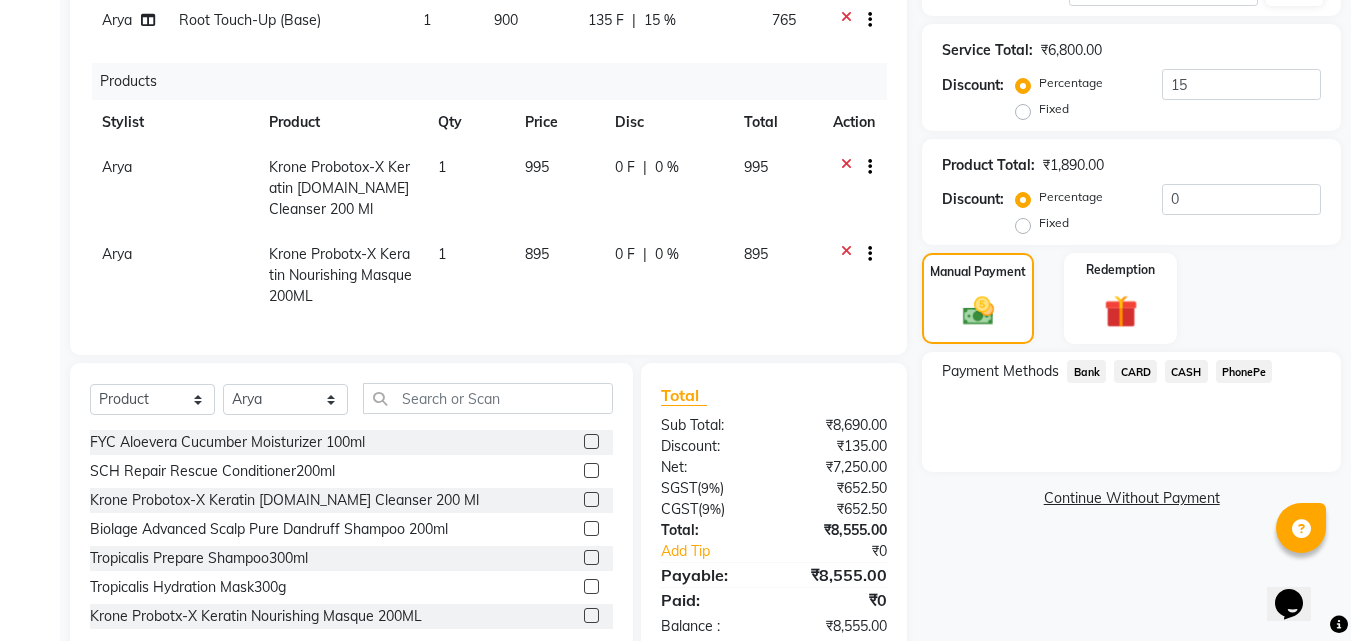 scroll, scrollTop: 460, scrollLeft: 0, axis: vertical 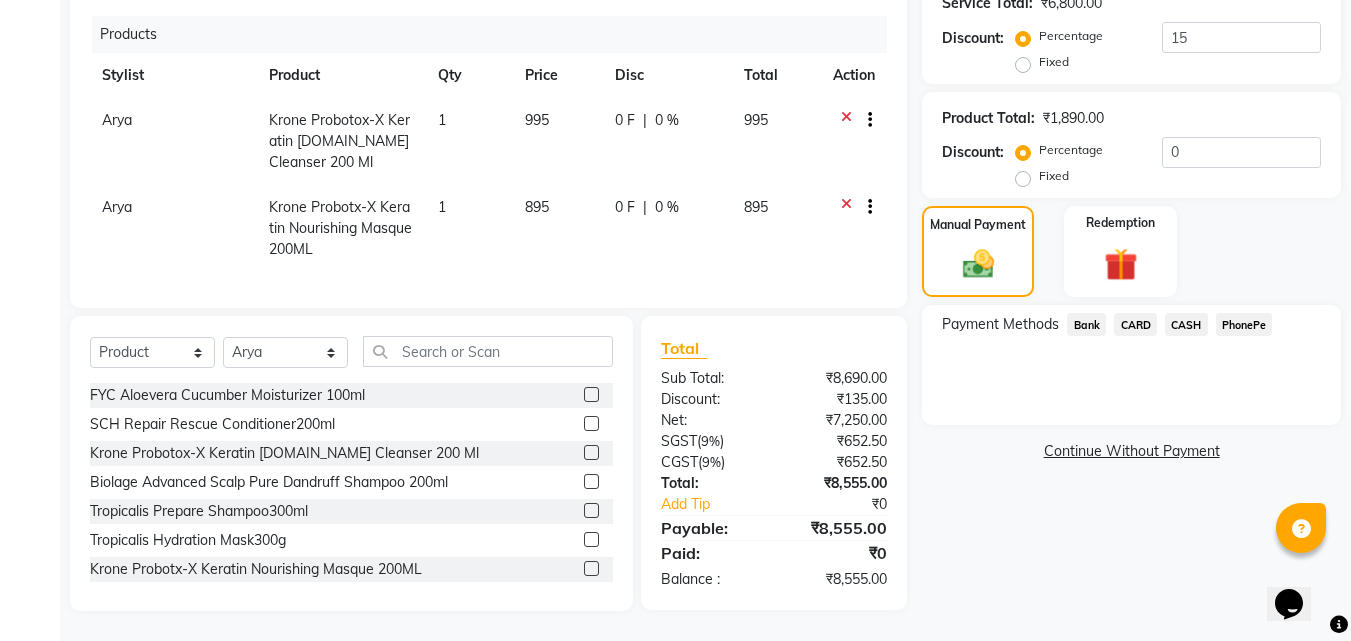 click on "CASH" 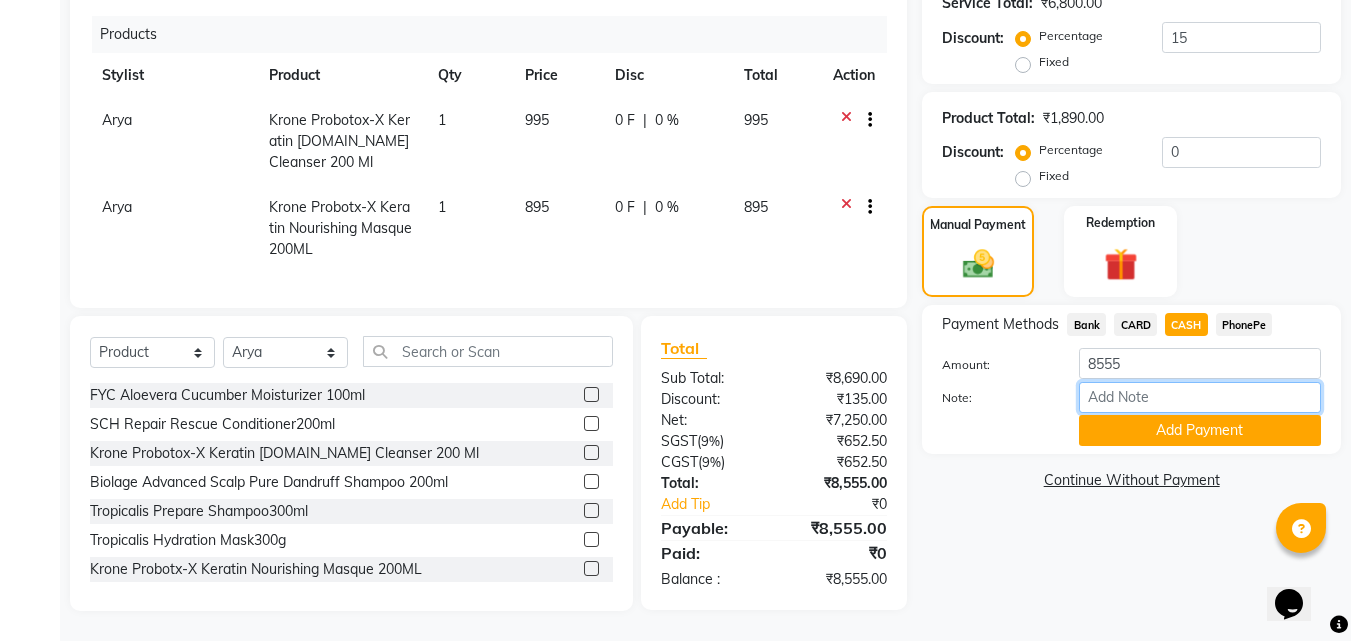 click on "Note:" at bounding box center [1200, 397] 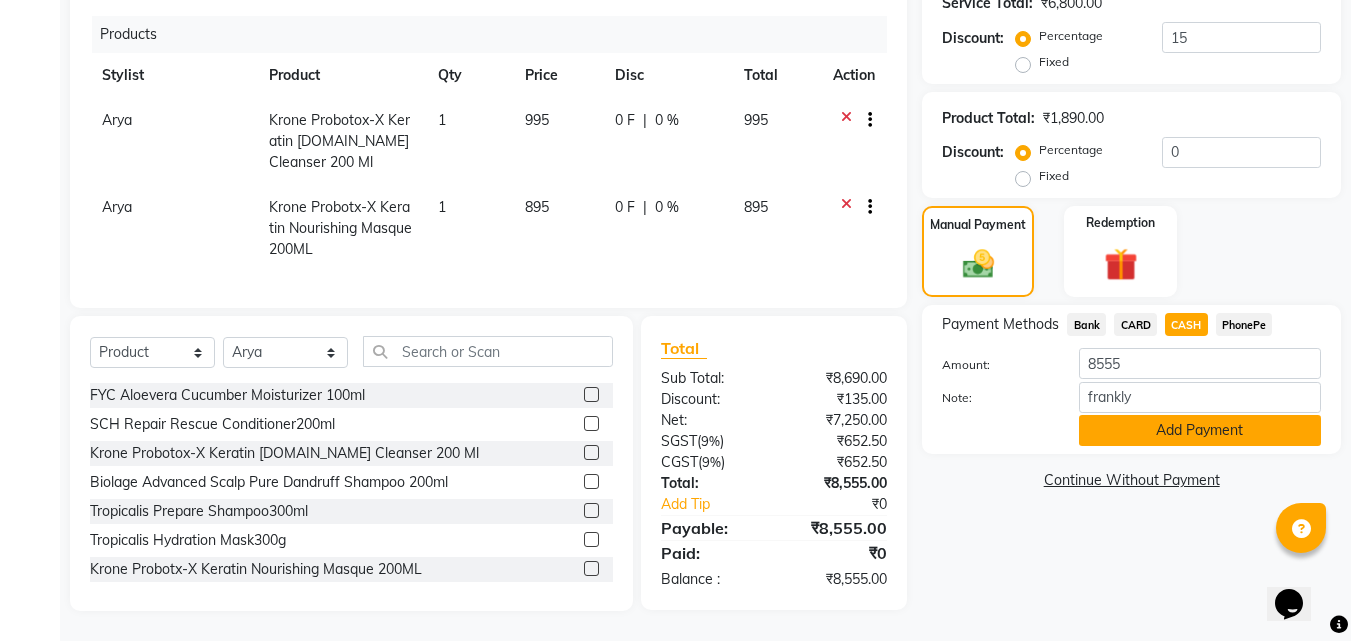 click on "Add Payment" 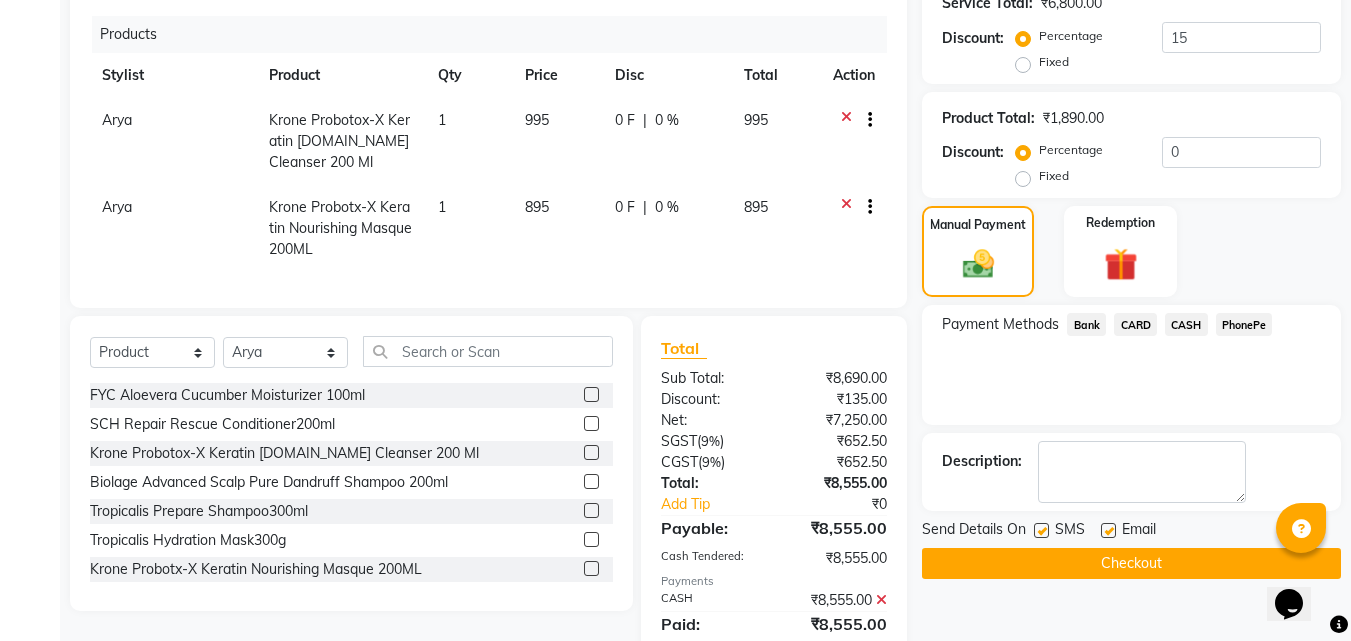 scroll, scrollTop: 530, scrollLeft: 0, axis: vertical 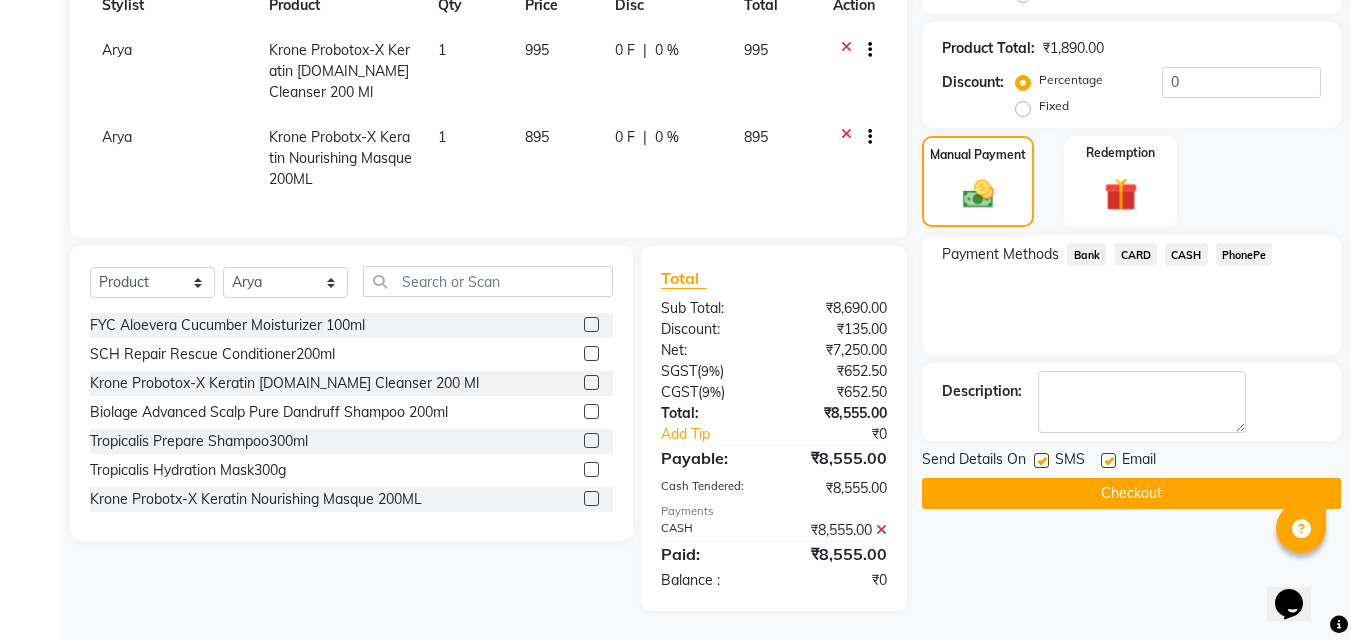 click on "Checkout" 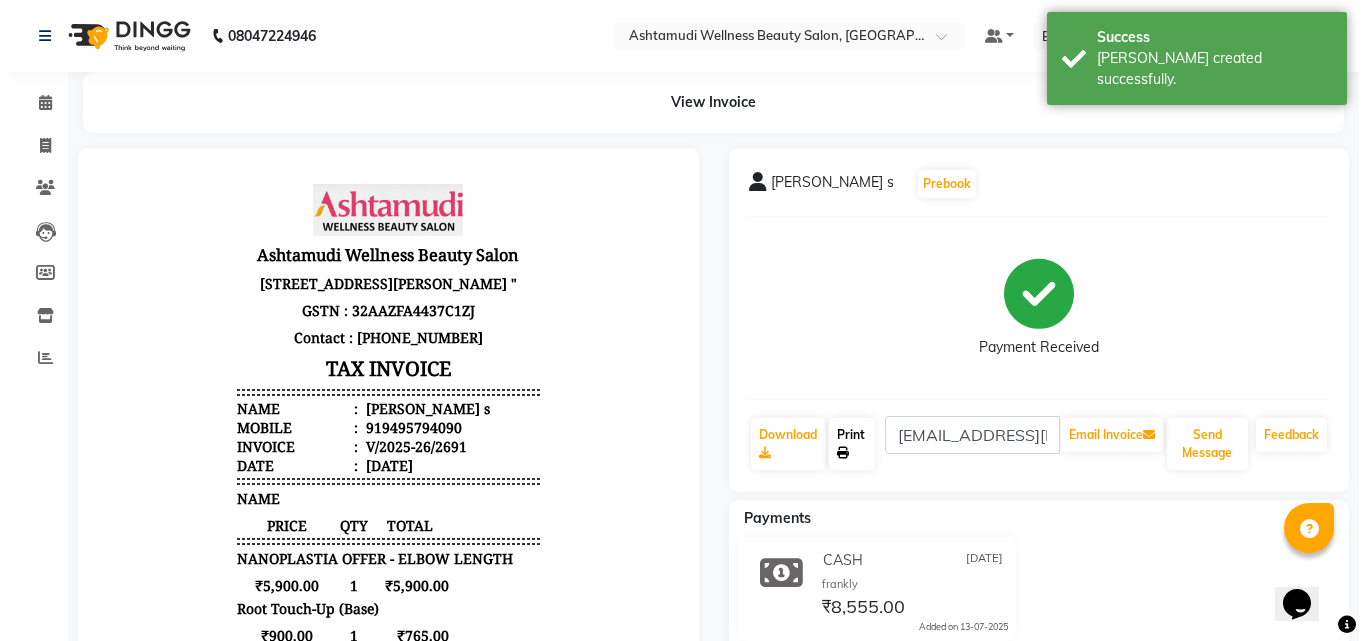 scroll, scrollTop: 0, scrollLeft: 0, axis: both 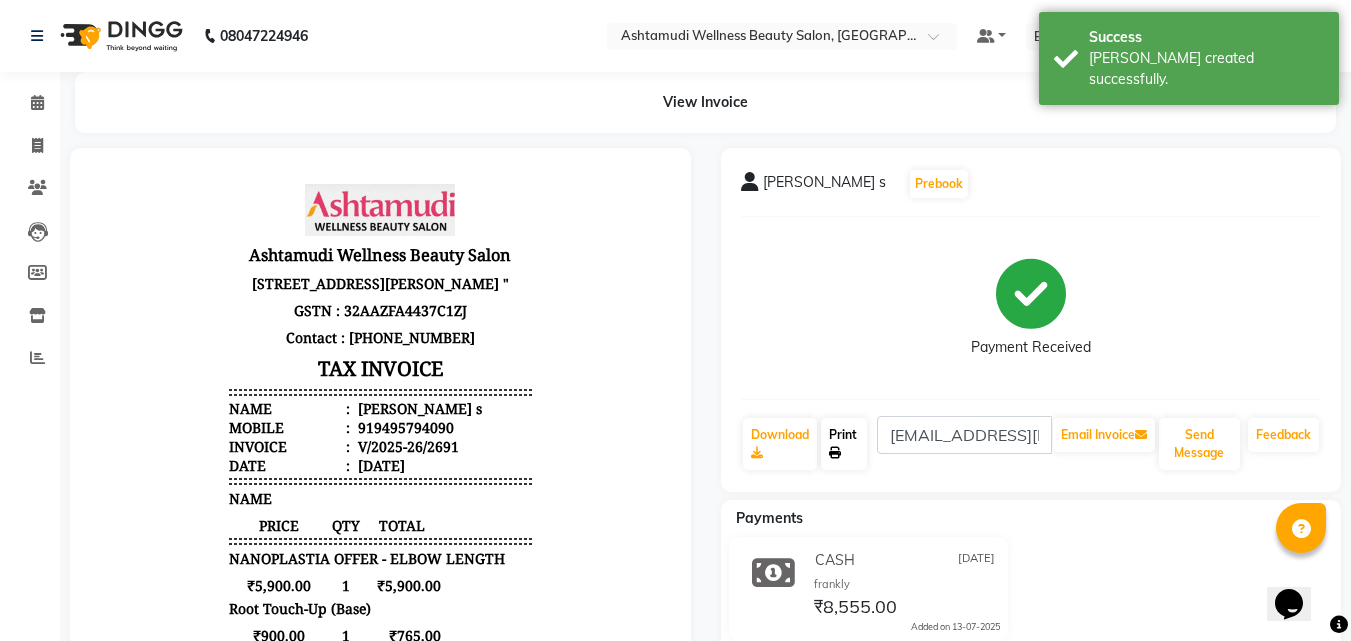 click on "Print" 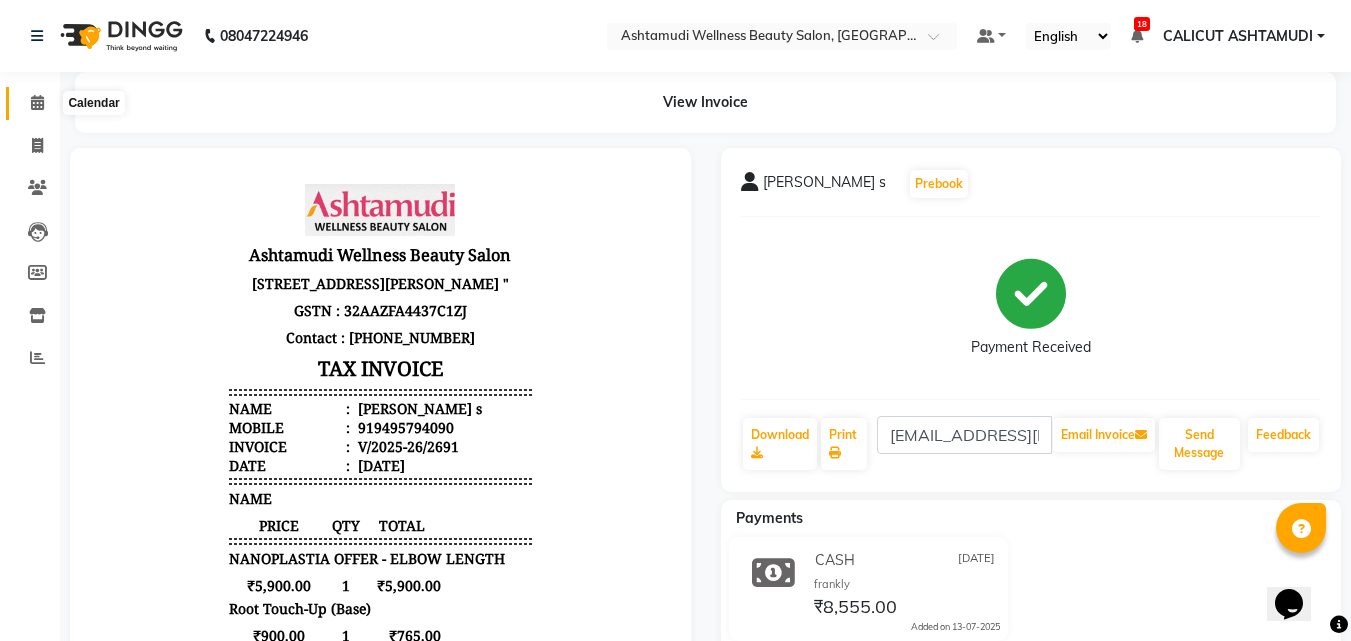 click 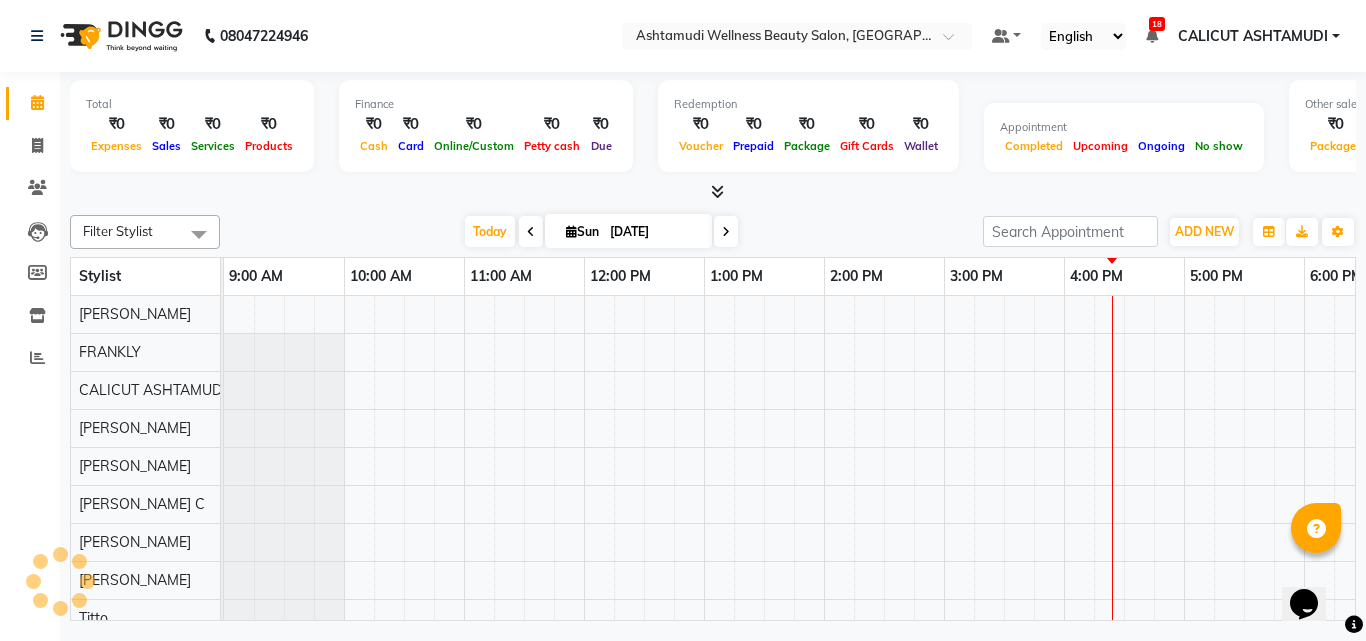 click 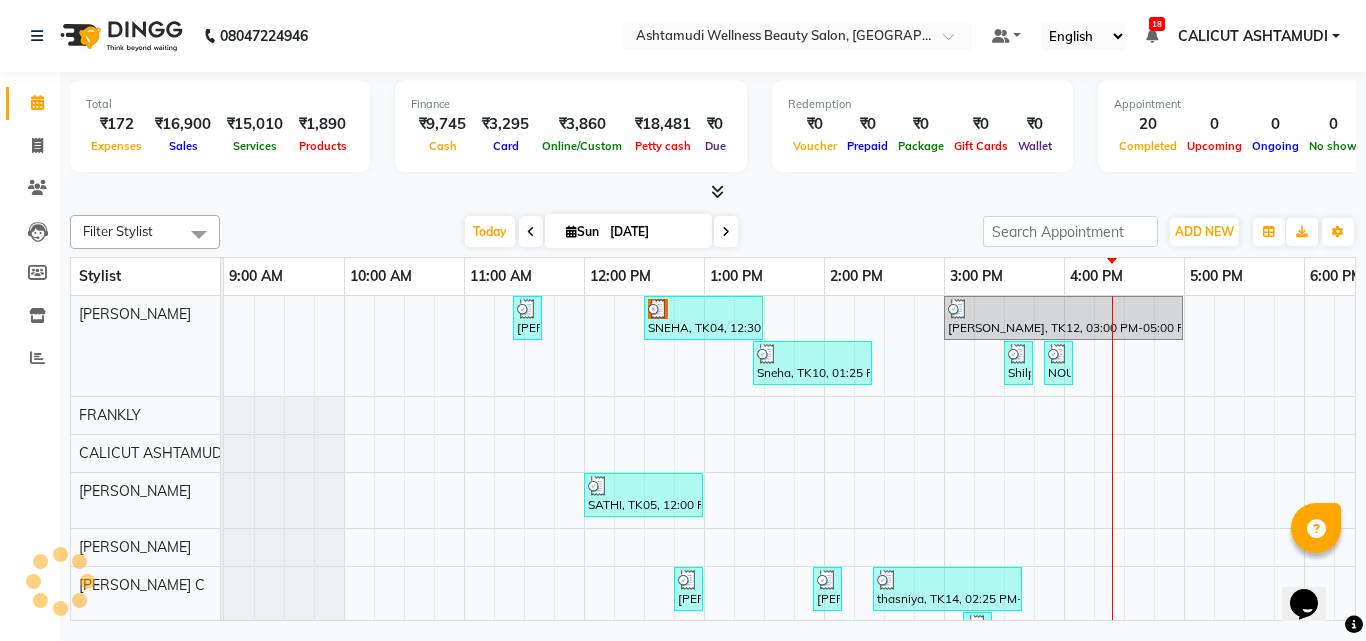 scroll, scrollTop: 0, scrollLeft: 0, axis: both 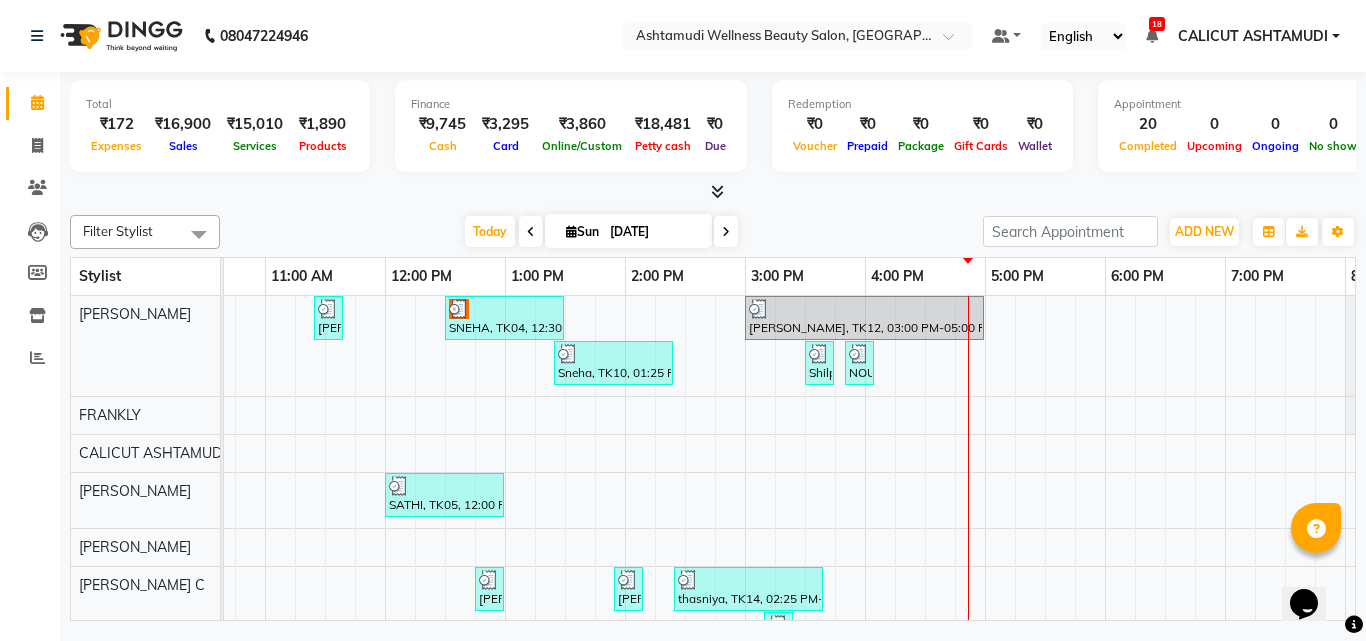 click on "Vishnu Priya, TK03, 11:25 AM-11:40 AM, Eyebrows Threading     SNEHA, TK04, 12:30 PM-01:30 PM, D-Tan Facial     BINDU, TK12, 03:00 PM-05:00 PM, NANOPLASTIA OFFER - ELBOW LENGTH     Sneha, TK10, 01:25 PM-02:25 PM, Skin Whitening Facial     Shilpa, TK15, 03:30 PM-03:45 PM, Eyebrows Threading     NOUF, TK17, 03:50 PM-04:05 PM, Eyebrows Threading     SATHI, TK05, 12:00 PM-01:00 PM, Layer Cut     Juna, TK06, 12:45 PM-01:00 PM, Eyebrows Threading     ASWATHY, TK08, 01:55 PM-02:10 PM, Eyebrows Threading     thasniya, TK14, 02:25 PM-03:40 PM, Normal Cleanup,Eyebrows Threading     SREELAKSHMI, TK13, 03:10 PM-03:25 PM, Eyebrows Threading     Juna, TK06, 01:00 PM-01:15 PM, Eyebrows Threading     SHABEER, TK11, 02:45 PM-03:15 PM, Gents Beard Trim     BINDU, TK12, 05:00 PM-05:30 PM, Straight Cut (₹500)     SHABEER, TK11, 01:45 PM-02:45 PM, Gents D-Tan Cleanup     ALEENA, TK02, 10:40 AM-11:10 AM, Eyebrows Threading,Forehead Threading     Amrita, TK18, 02:50 PM-04:20 PM, Eyebrows Threading,Hair Spa,Forehead Threading" at bounding box center (925, 677) 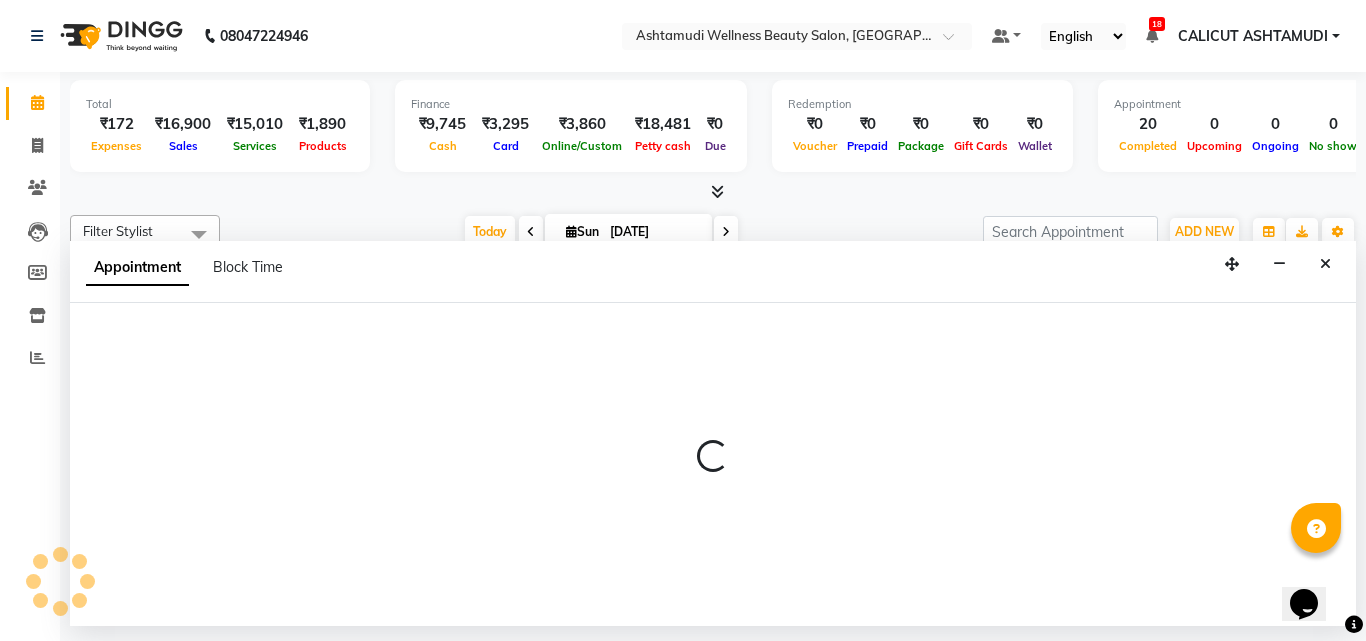 select on "27314" 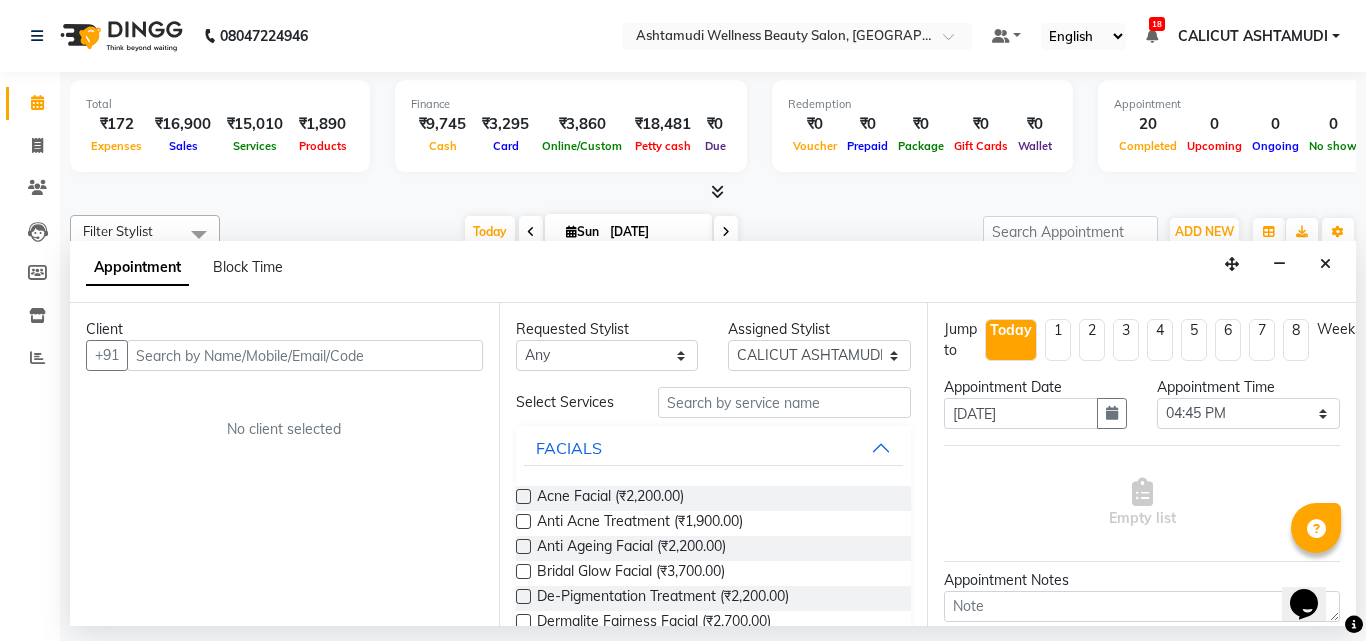 click at bounding box center (305, 355) 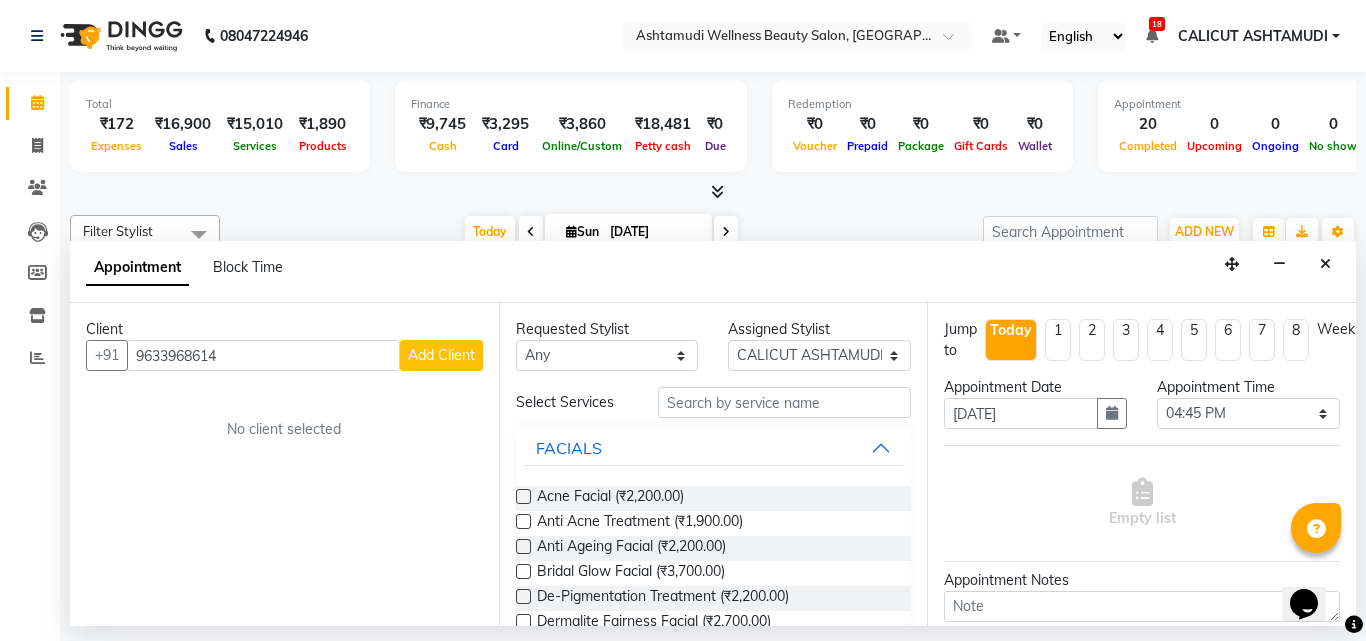 type on "9633968614" 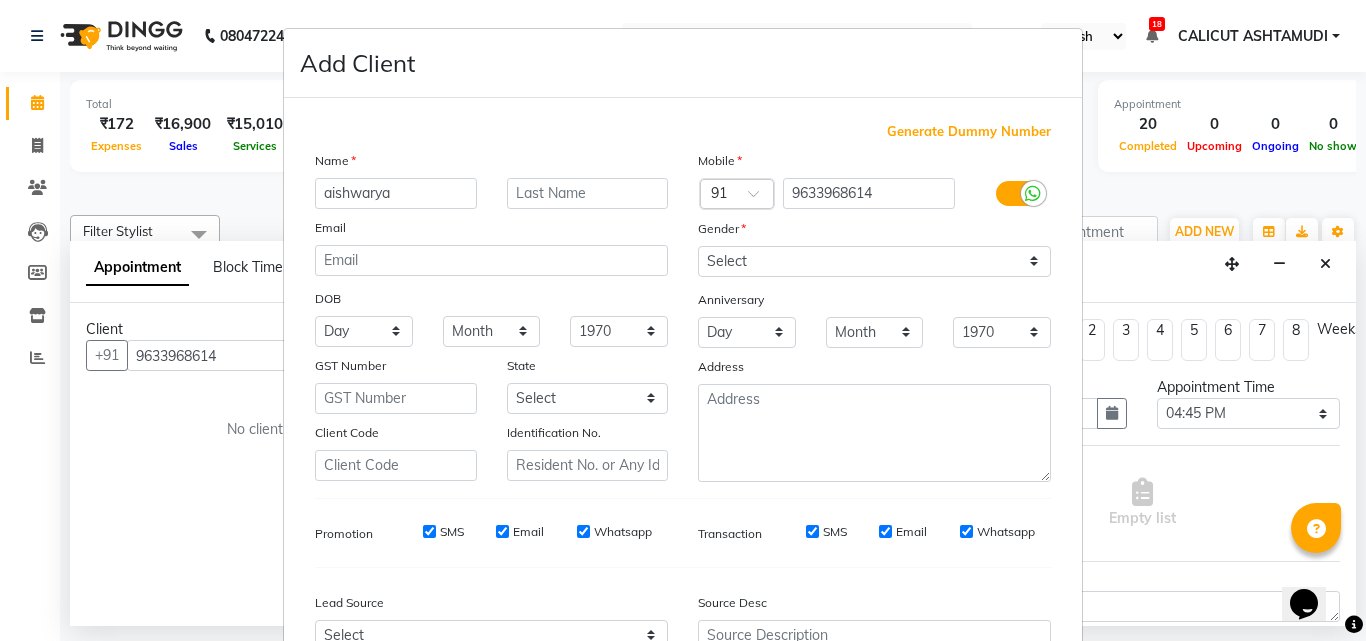 type on "aishwarya" 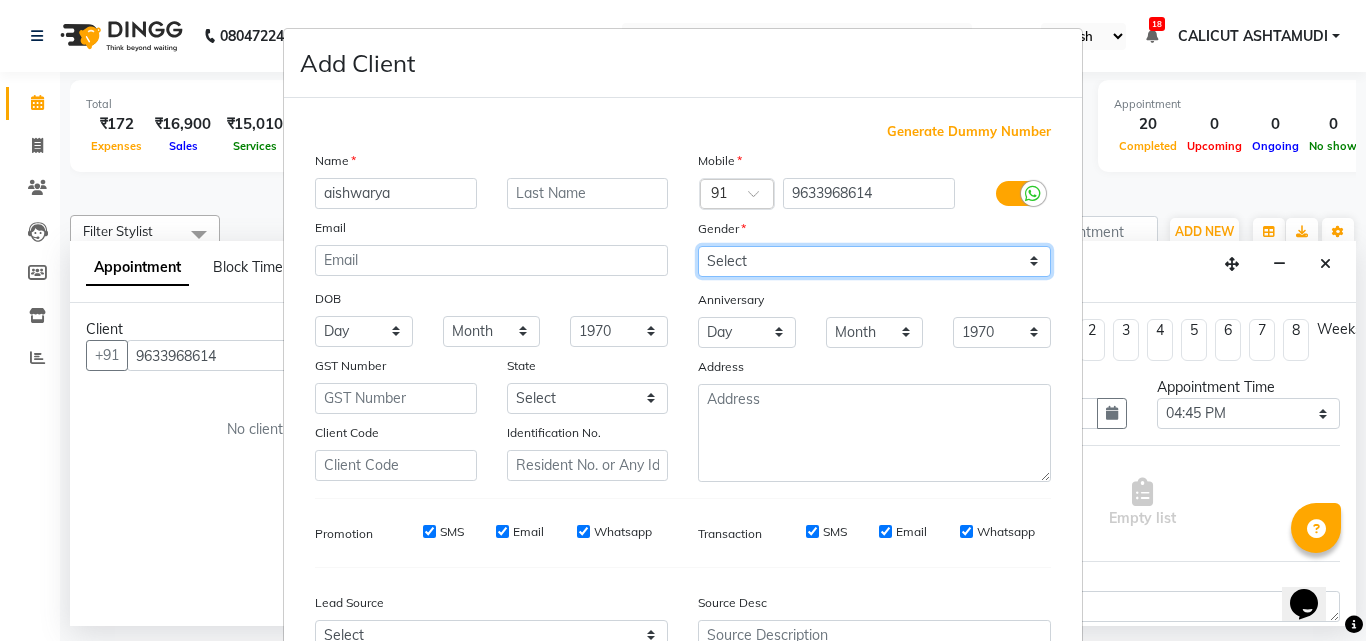 click on "Select [DEMOGRAPHIC_DATA] [DEMOGRAPHIC_DATA] Other Prefer Not To Say" at bounding box center (874, 261) 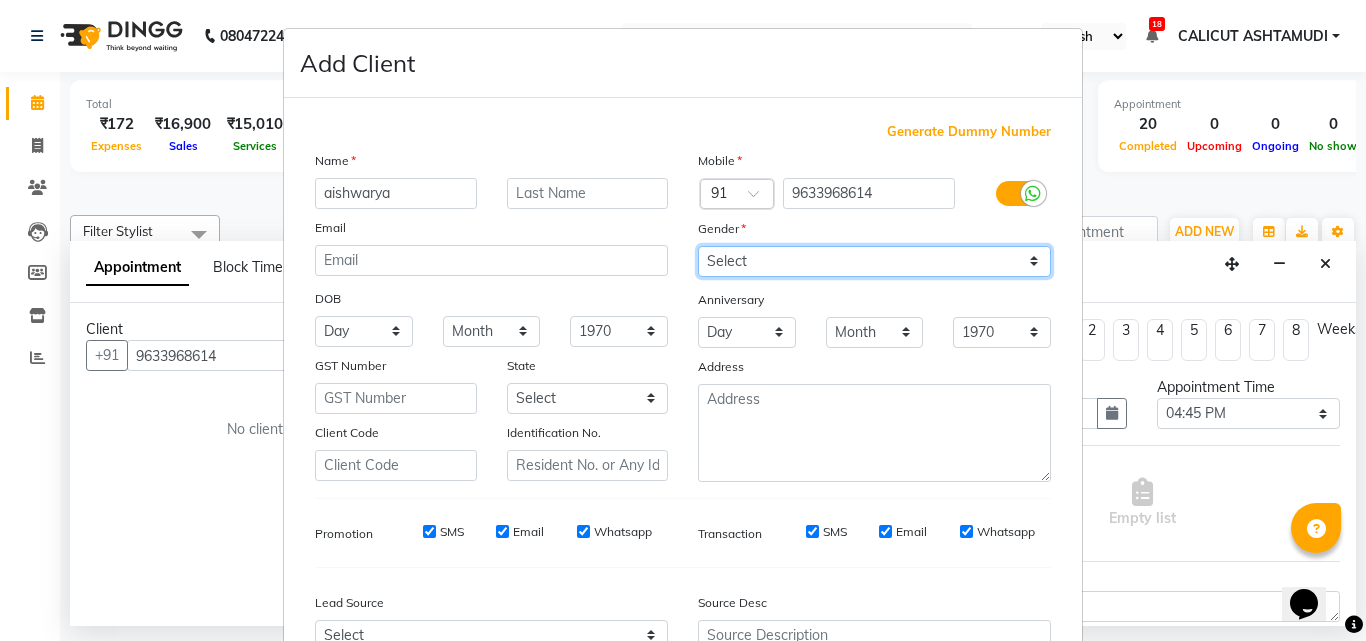 select on "[DEMOGRAPHIC_DATA]" 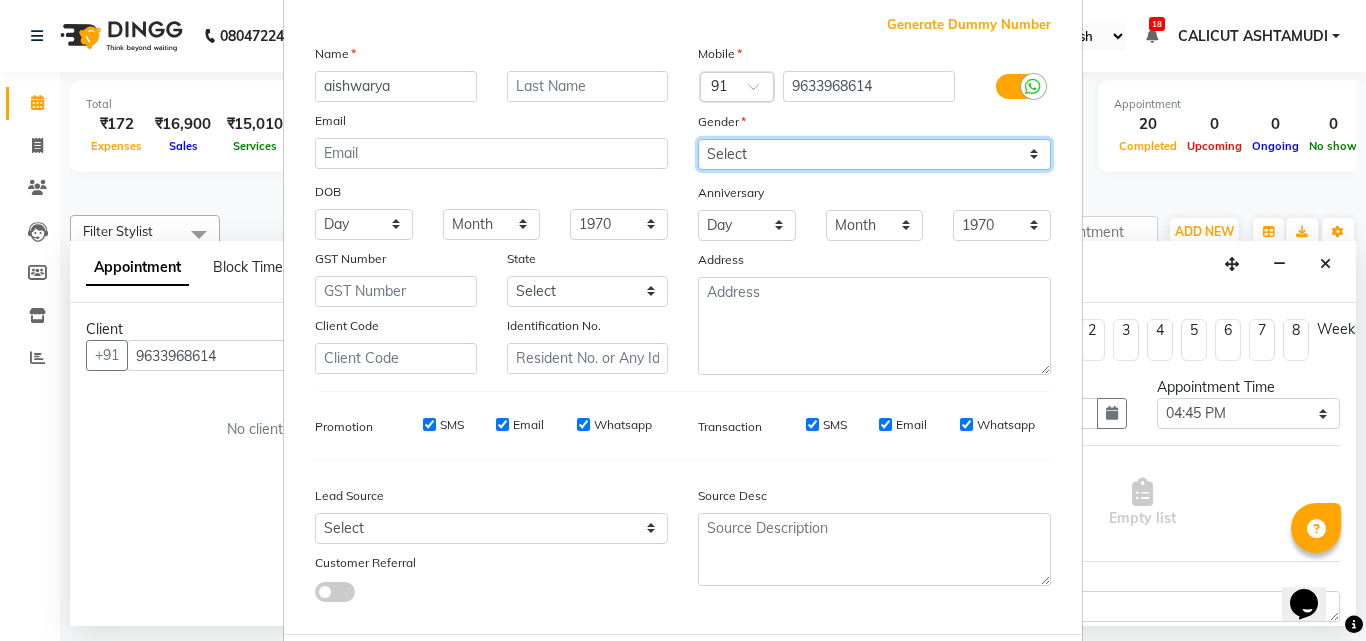 scroll, scrollTop: 208, scrollLeft: 0, axis: vertical 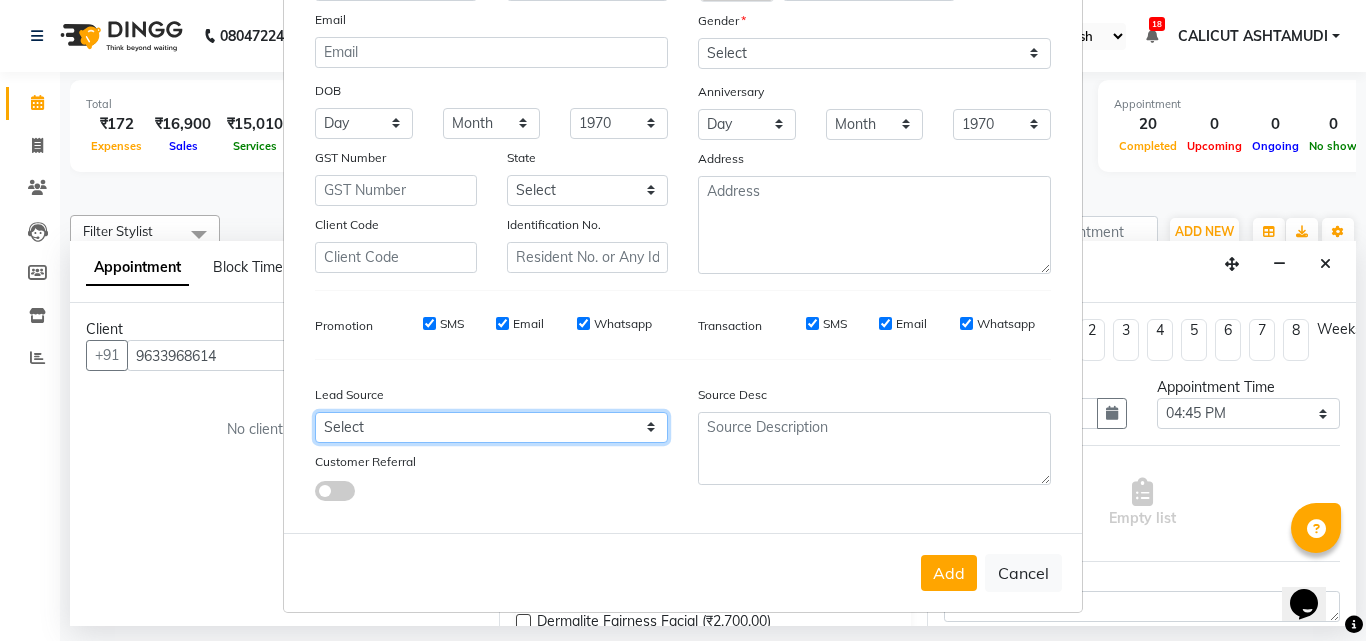 click on "Select Walk-in Referral Internet Friend Word of Mouth Advertisement Facebook JustDial Google Other Instagram  YouTube  WhatsApp" at bounding box center [491, 427] 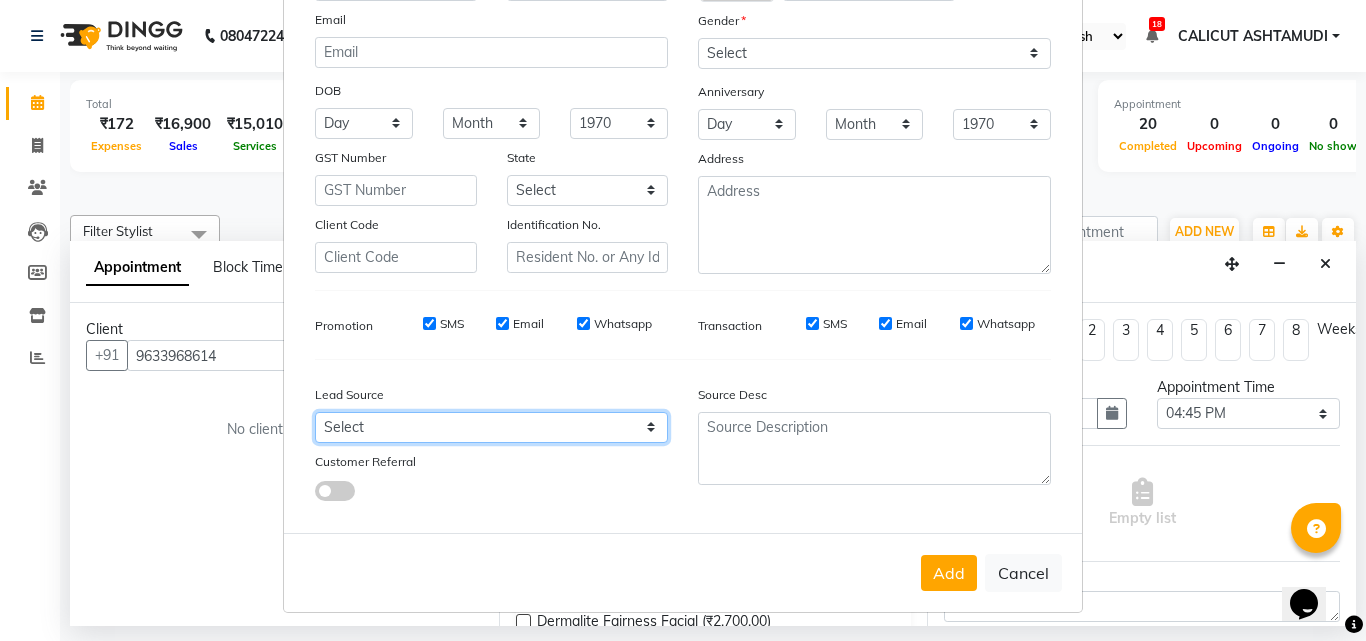 select on "31336" 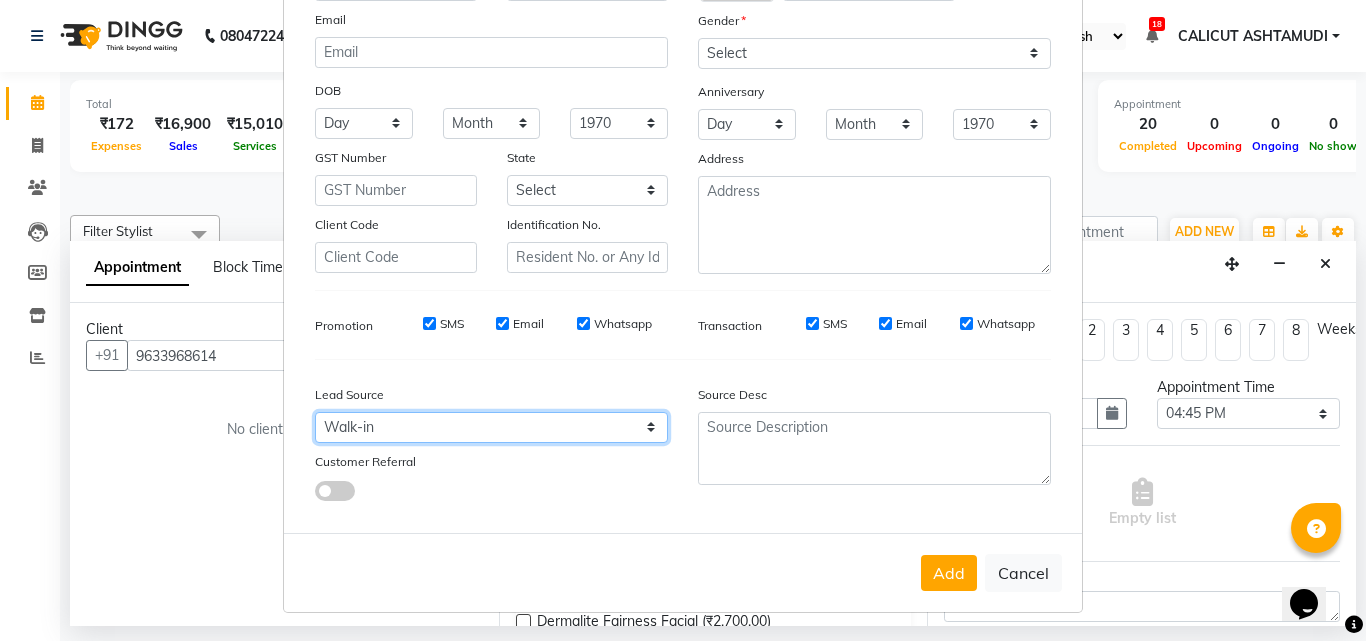 click on "Select Walk-in Referral Internet Friend Word of Mouth Advertisement Facebook JustDial Google Other Instagram  YouTube  WhatsApp" at bounding box center (491, 427) 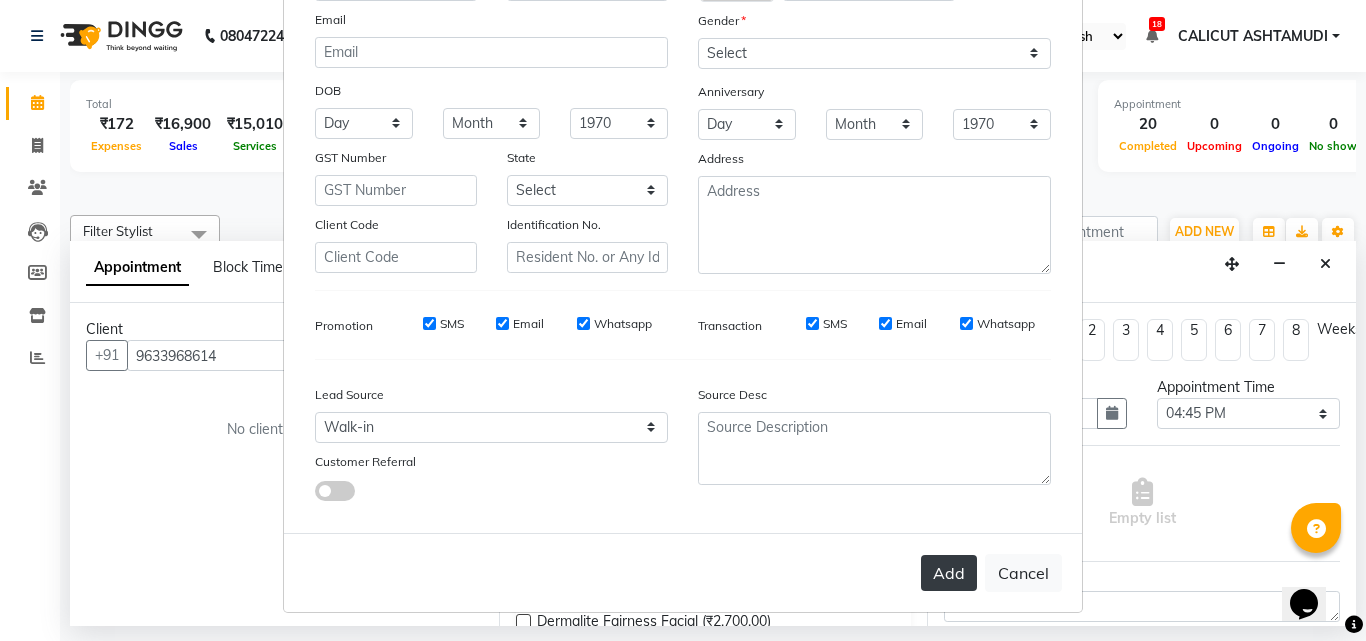 click on "Add" at bounding box center [949, 573] 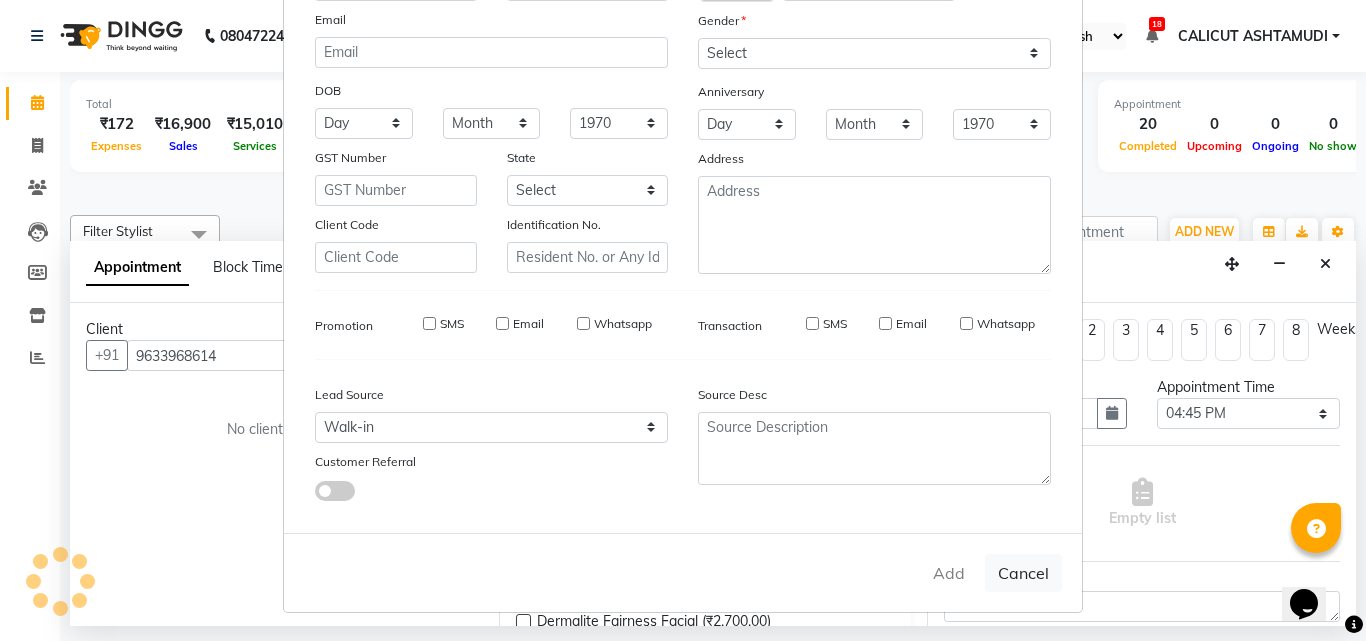 type 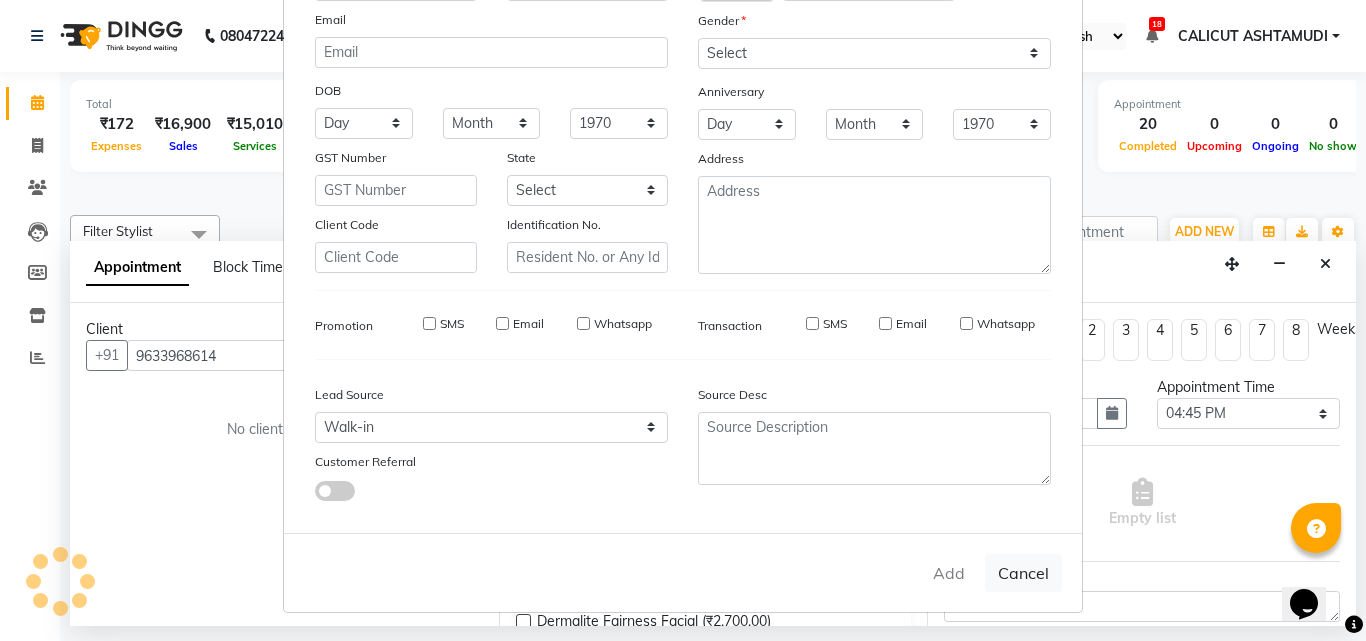 select 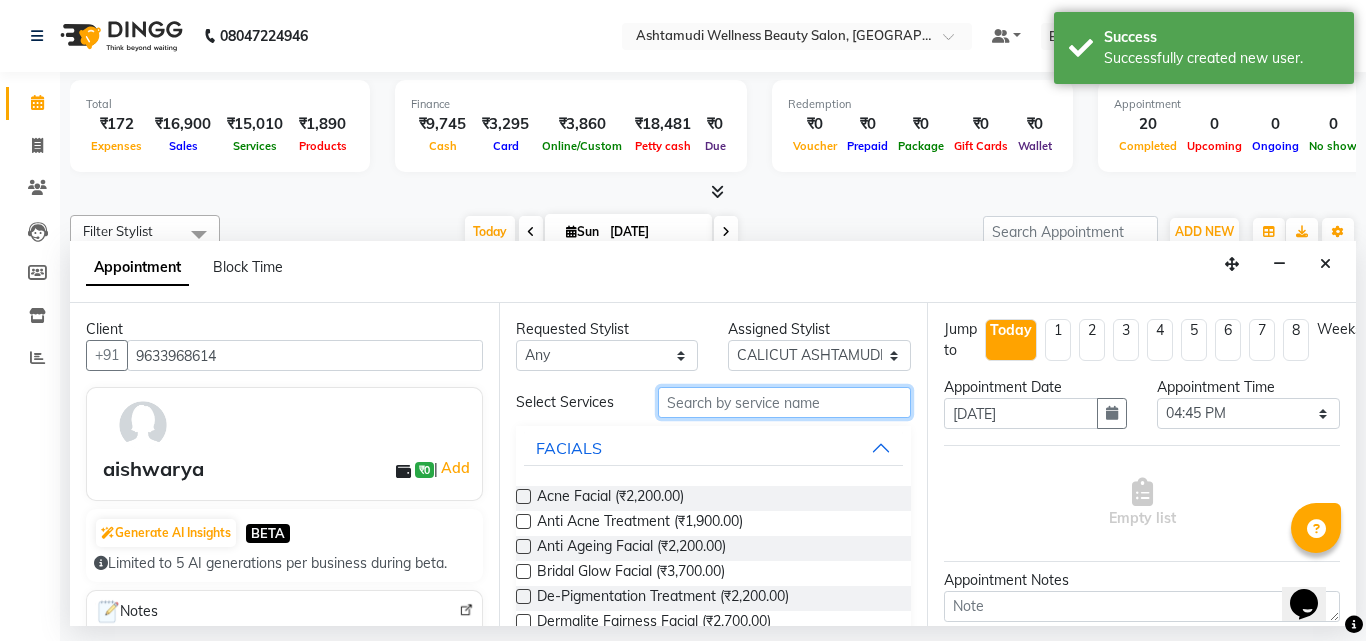 click at bounding box center [785, 402] 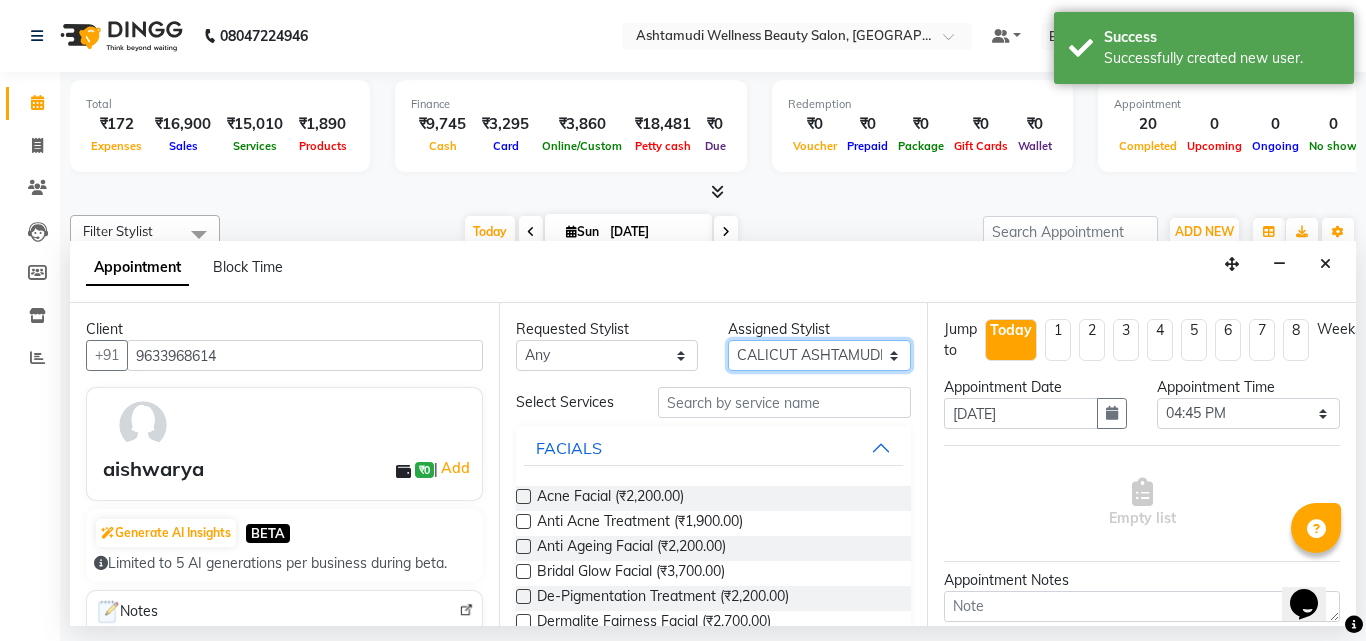 click on "Select Amala George AMBILI C ANKITHA Arya CALICUT ASHTAMUDI FRANKLY	 KRISHNA Nitesh Punam Gurung Sewan ali Sheela SUHANA  SHABU Titto" at bounding box center [819, 355] 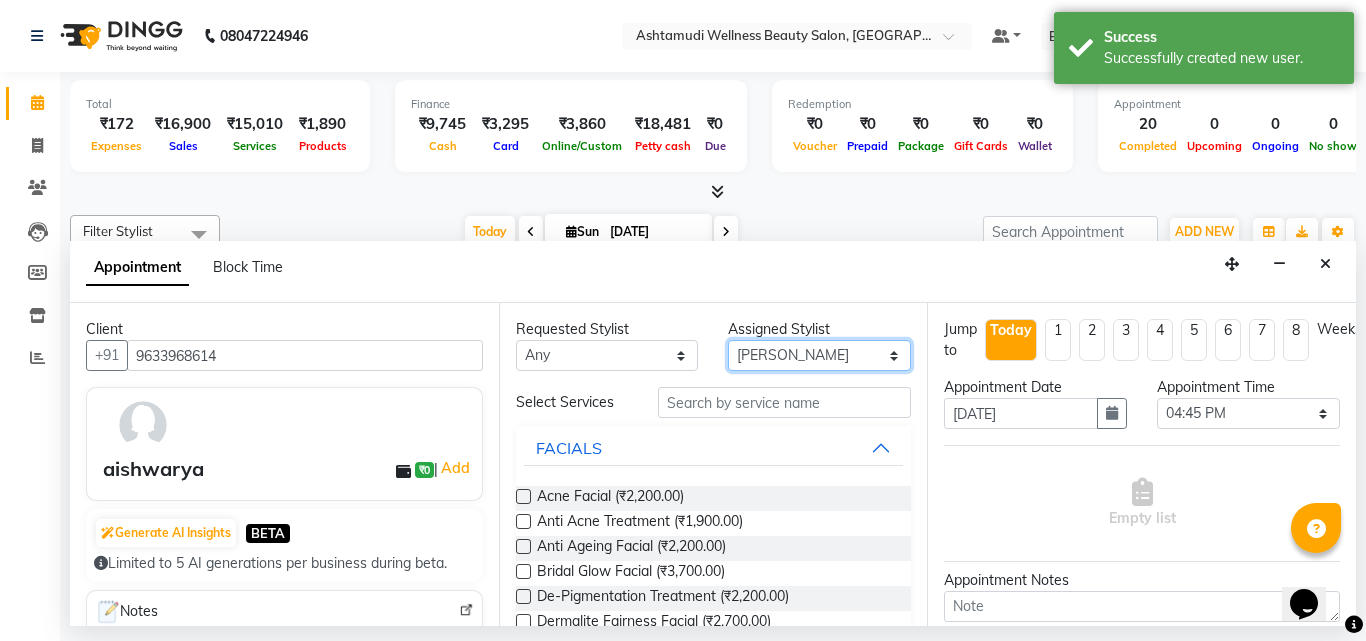 click on "Select Amala George AMBILI C ANKITHA Arya CALICUT ASHTAMUDI FRANKLY	 KRISHNA Nitesh Punam Gurung Sewan ali Sheela SUHANA  SHABU Titto" at bounding box center [819, 355] 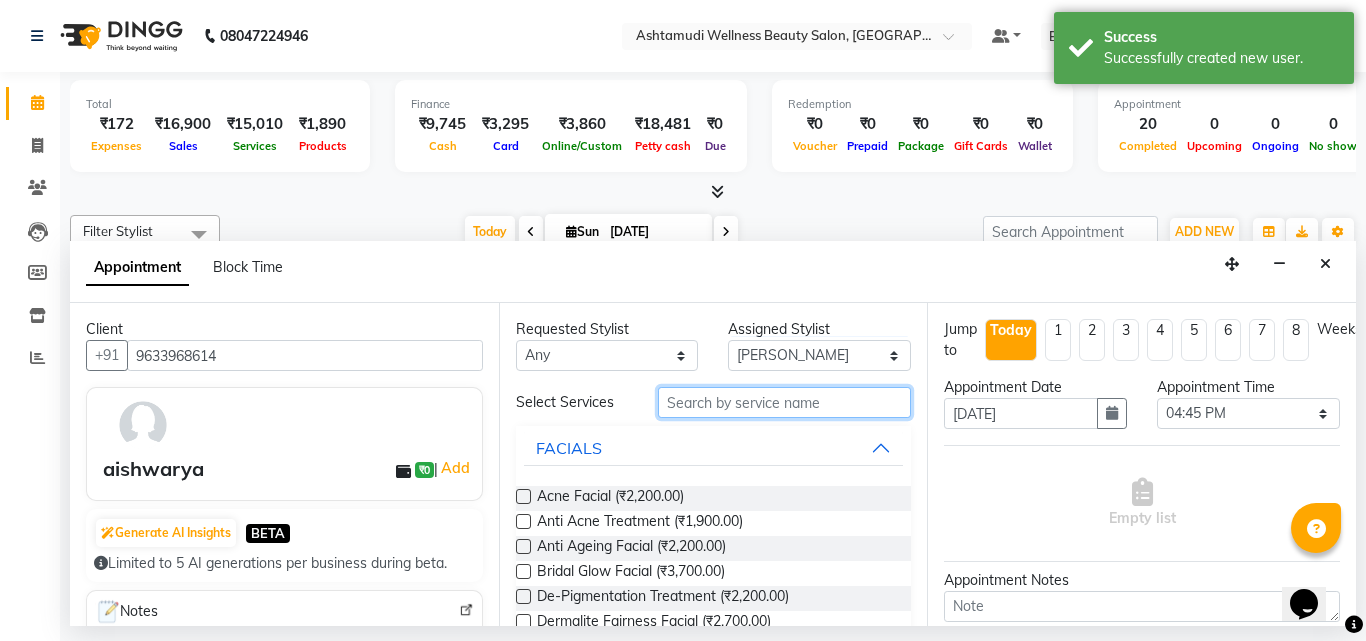 click at bounding box center [785, 402] 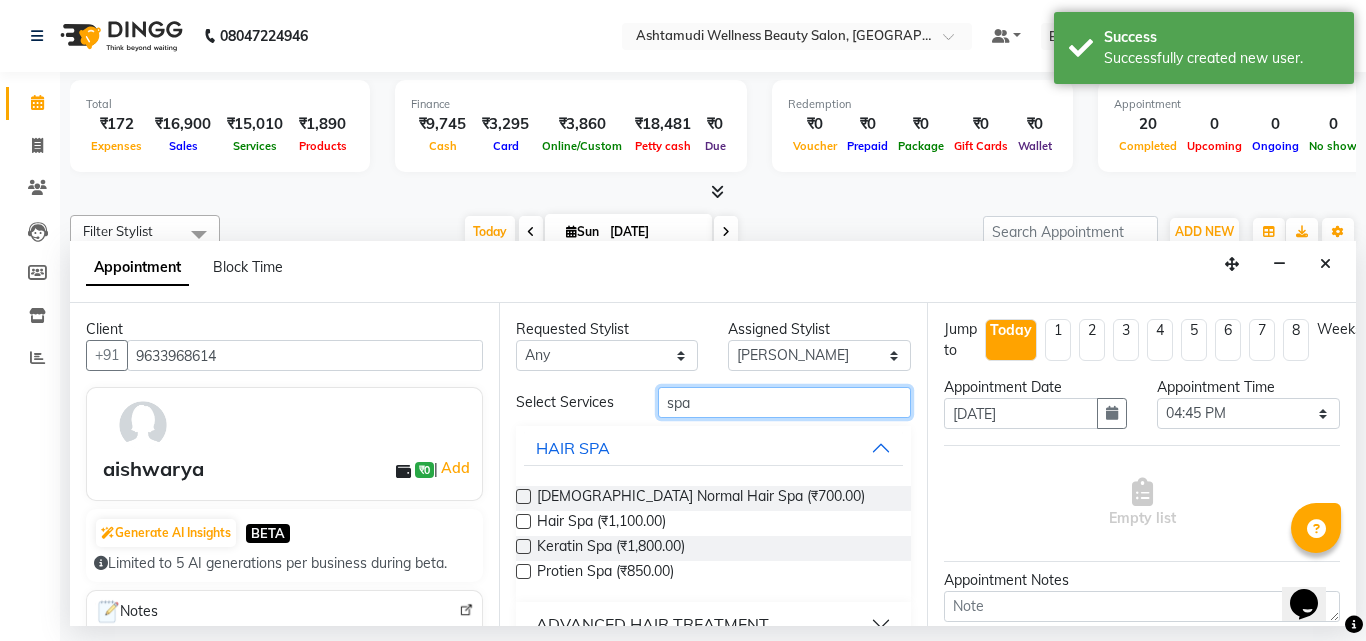 type on "spa" 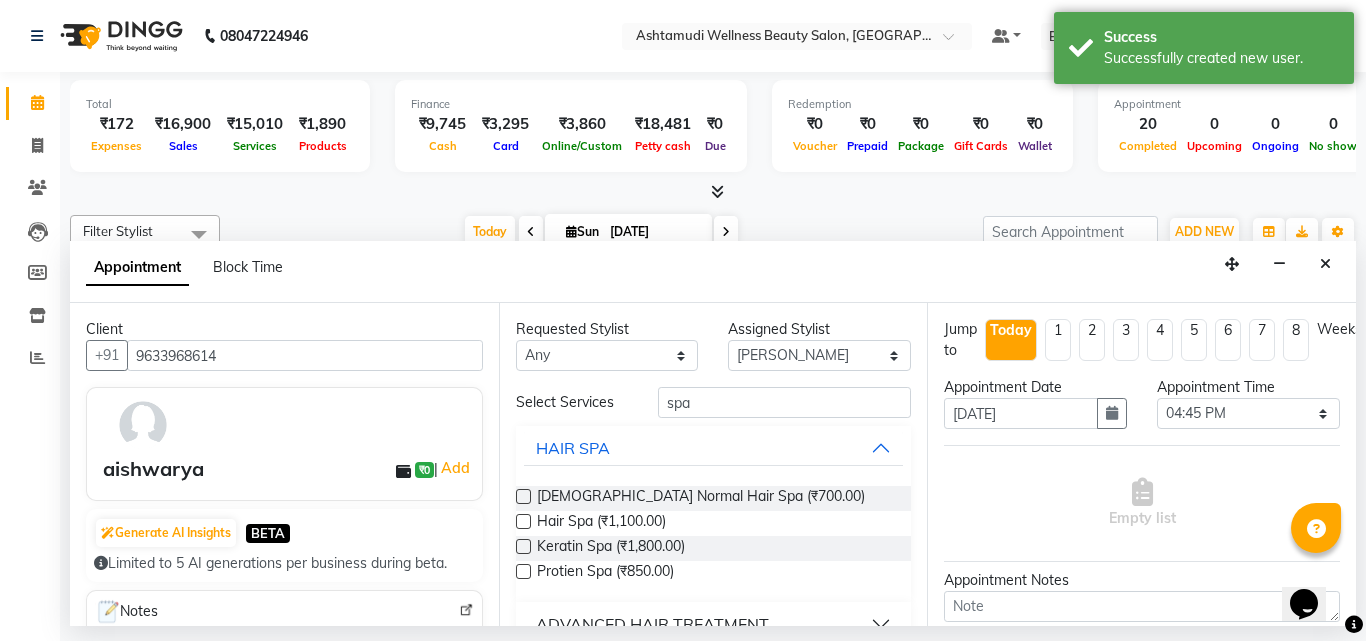 click at bounding box center [523, 521] 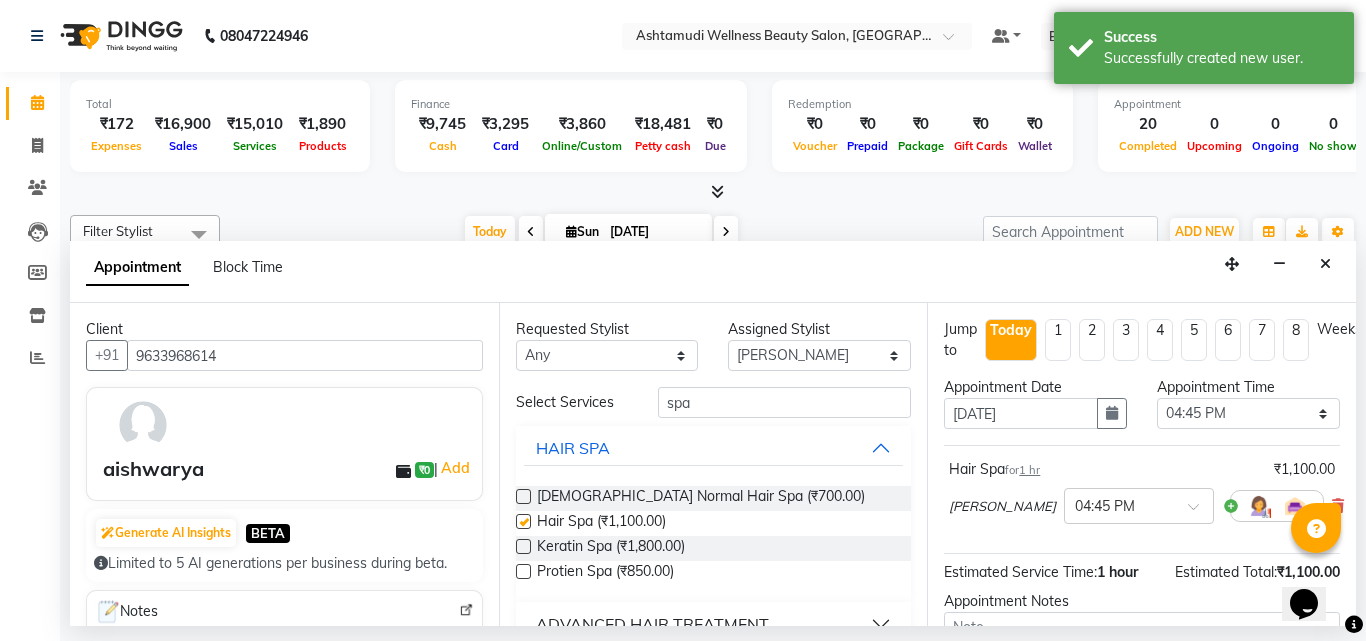 checkbox on "false" 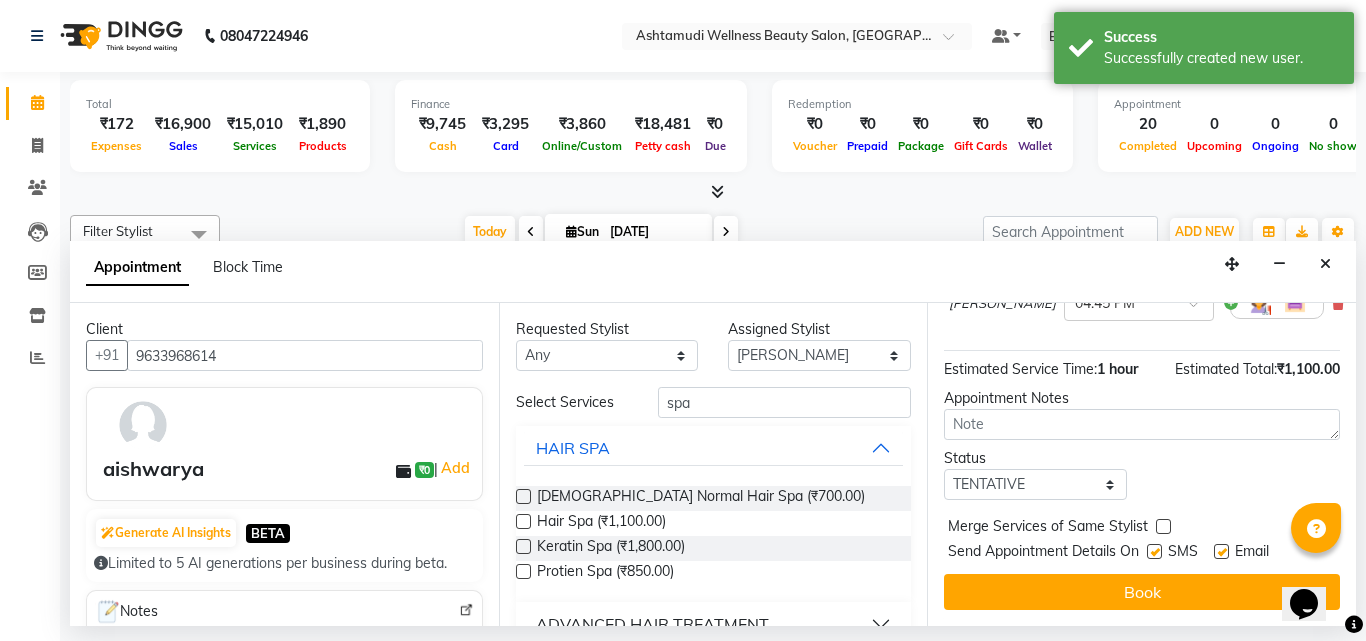 scroll, scrollTop: 218, scrollLeft: 0, axis: vertical 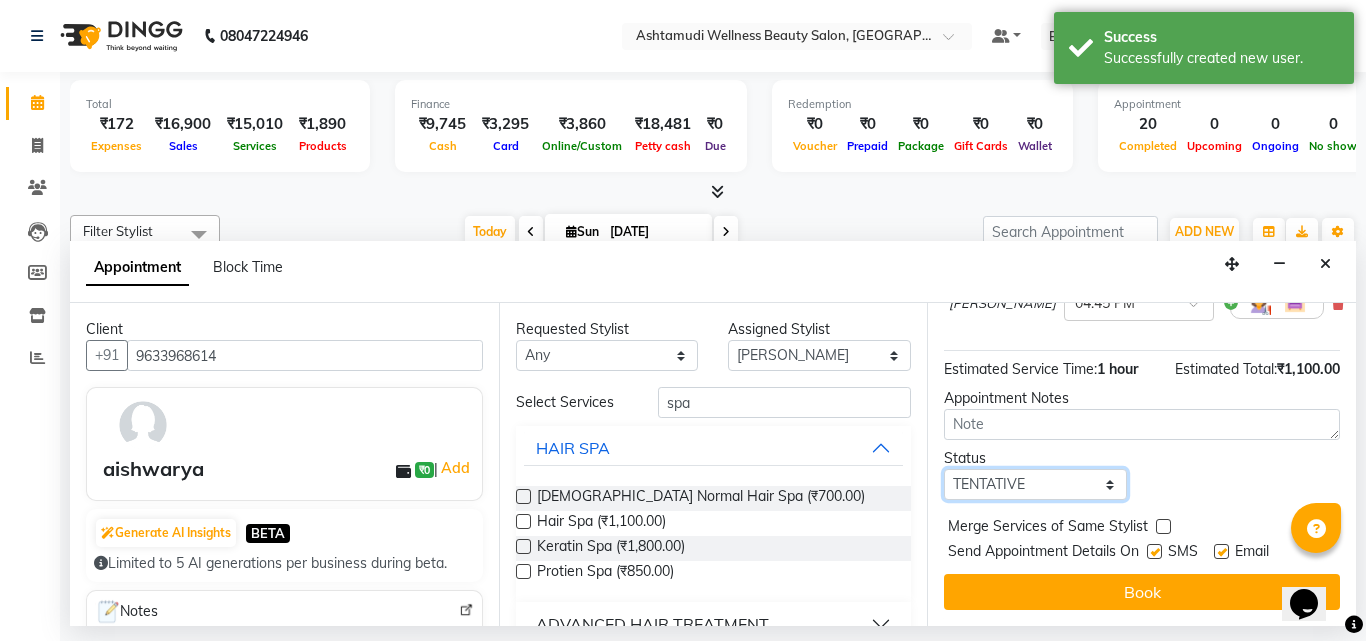 click on "Select TENTATIVE CONFIRM CHECK-IN UPCOMING" at bounding box center [1035, 484] 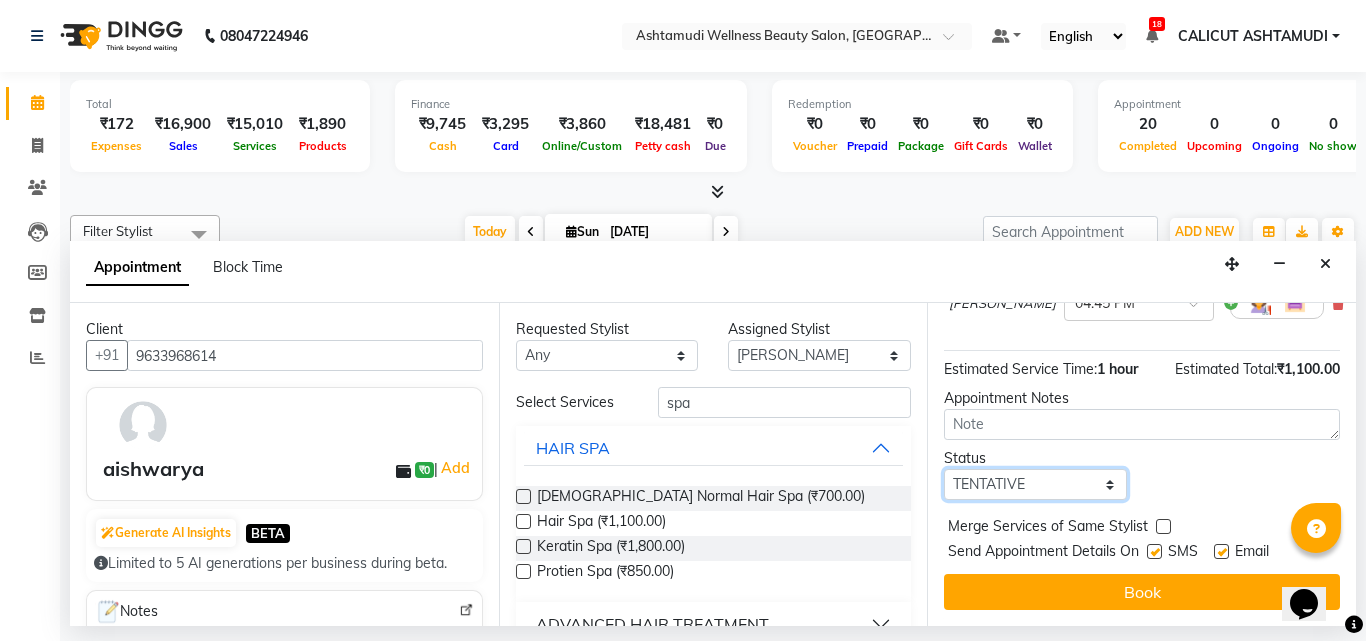select on "check-in" 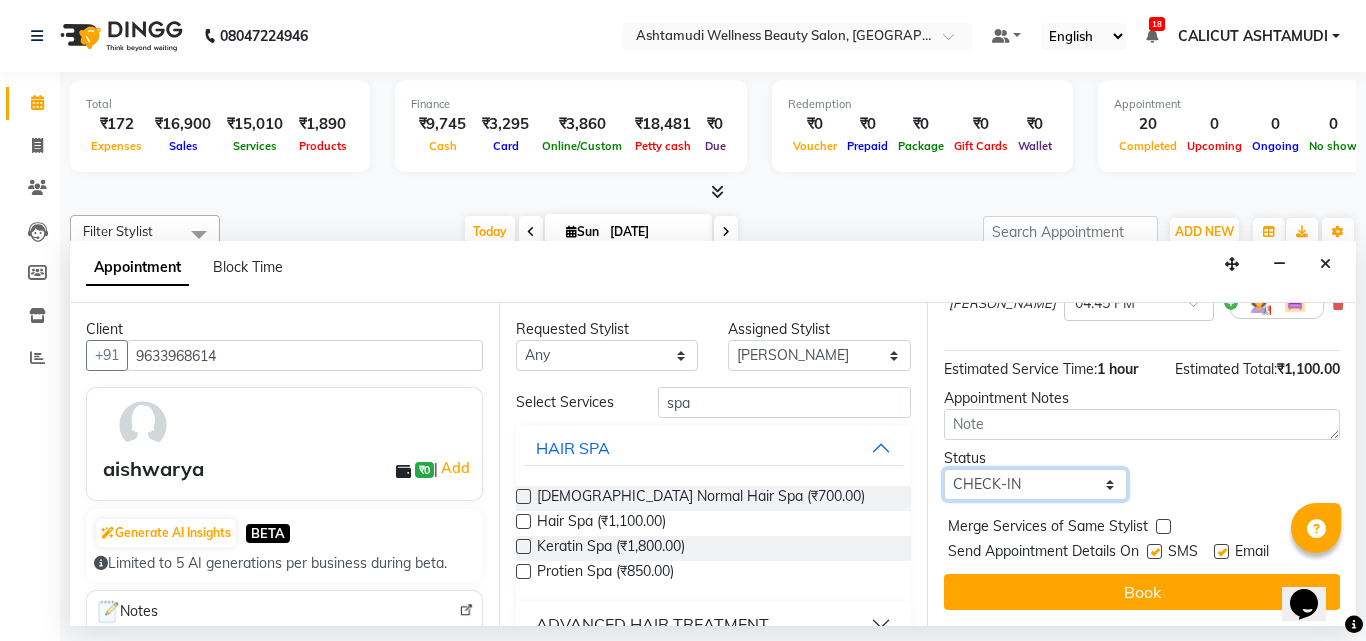 click on "Select TENTATIVE CONFIRM CHECK-IN UPCOMING" at bounding box center (1035, 484) 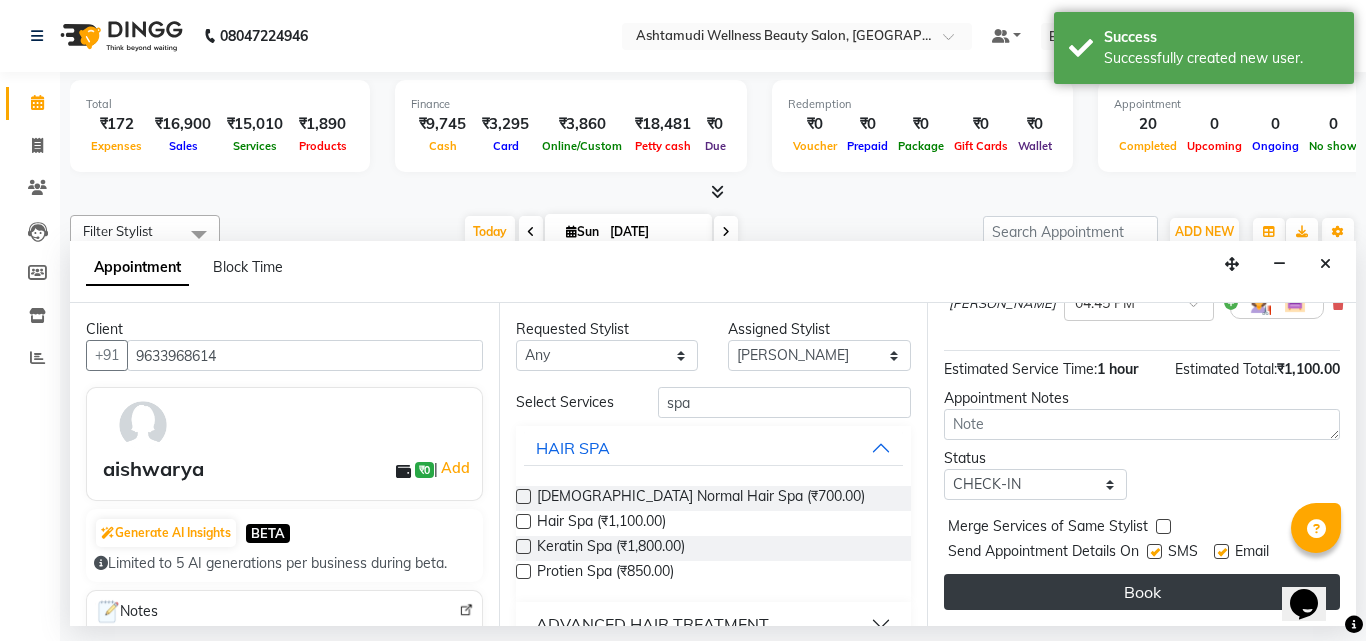 click on "Book" at bounding box center (1142, 592) 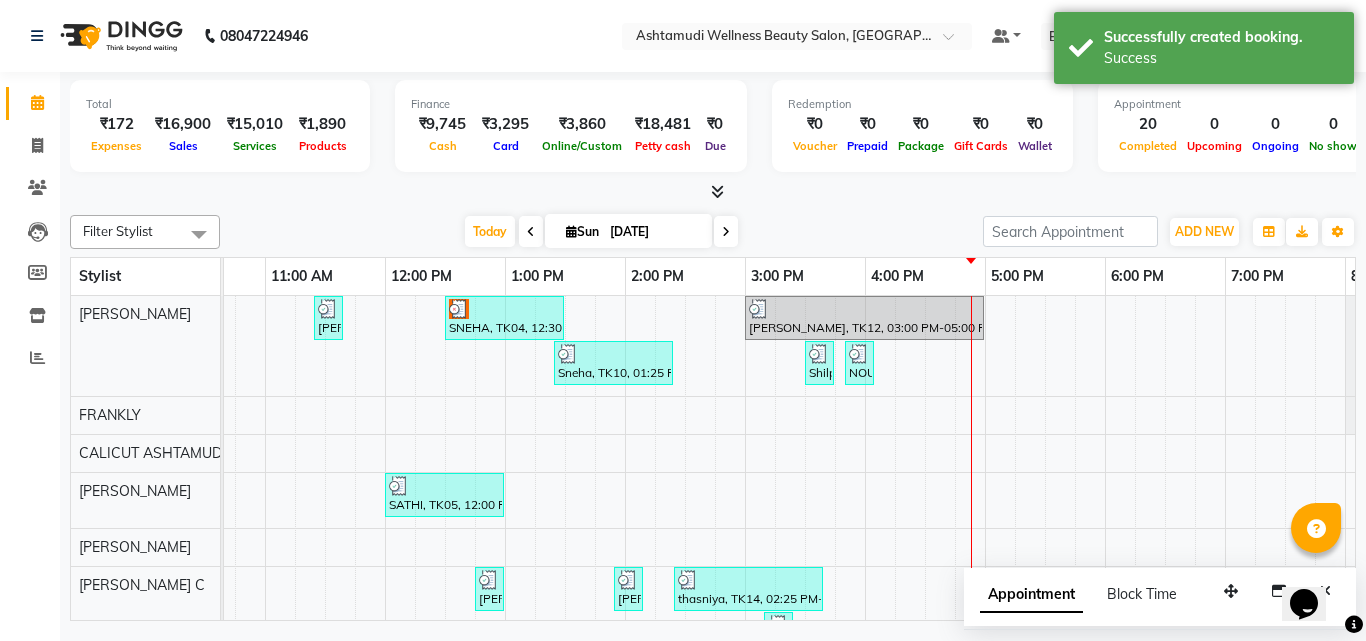 scroll, scrollTop: 198, scrollLeft: 199, axis: both 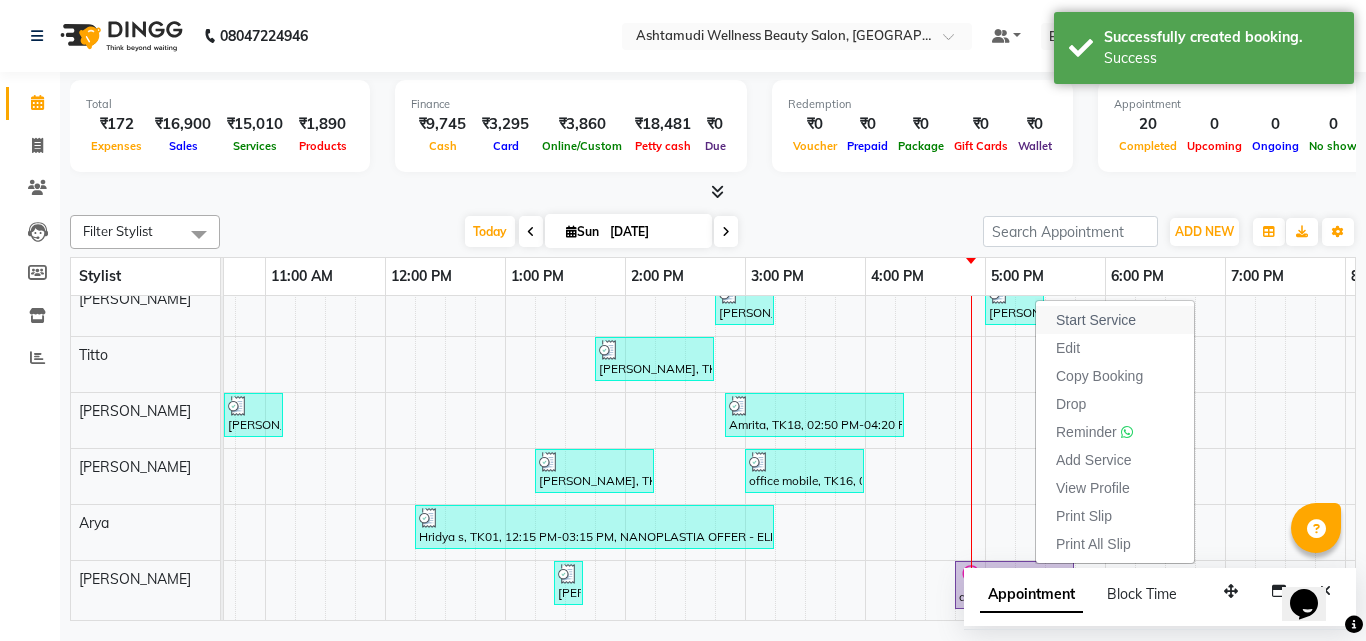 click on "Start Service" at bounding box center [1096, 320] 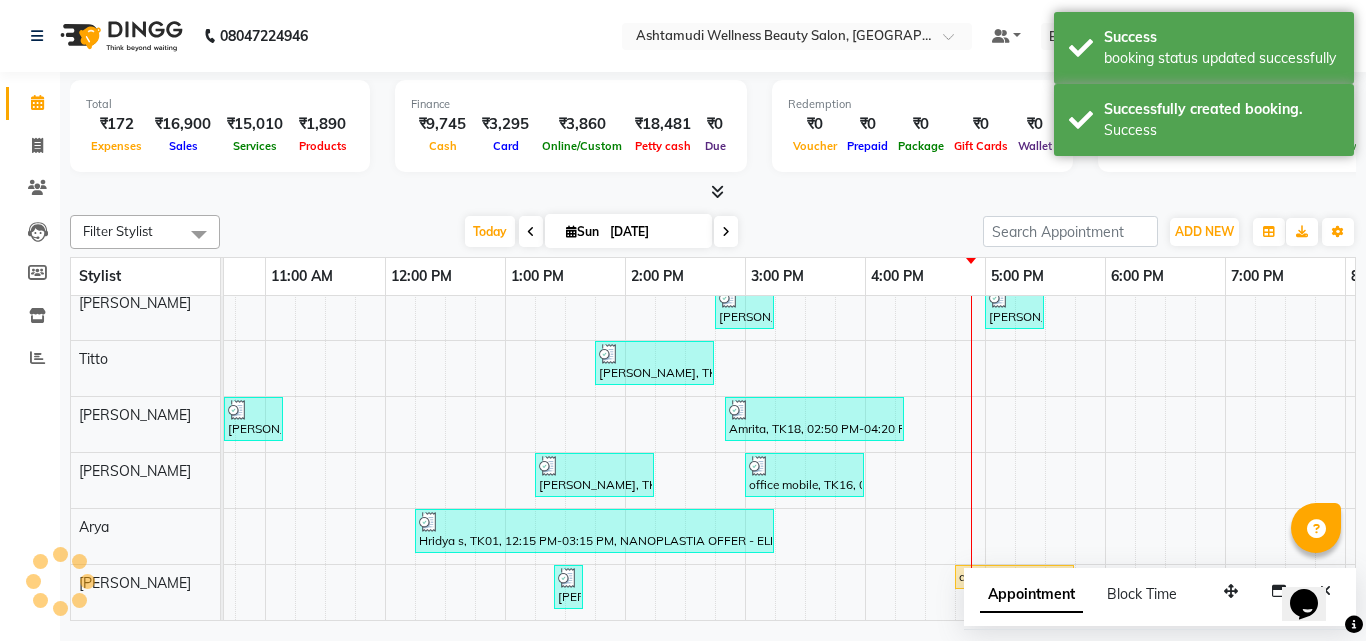 scroll, scrollTop: 454, scrollLeft: 0, axis: vertical 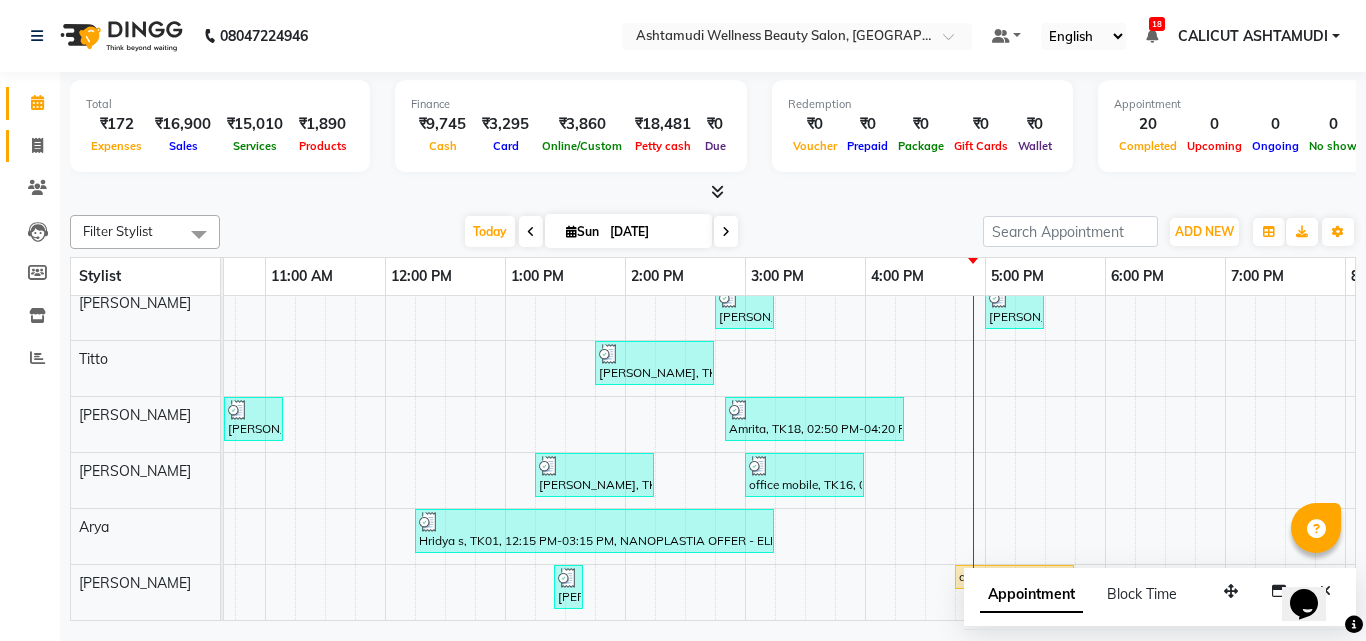 click 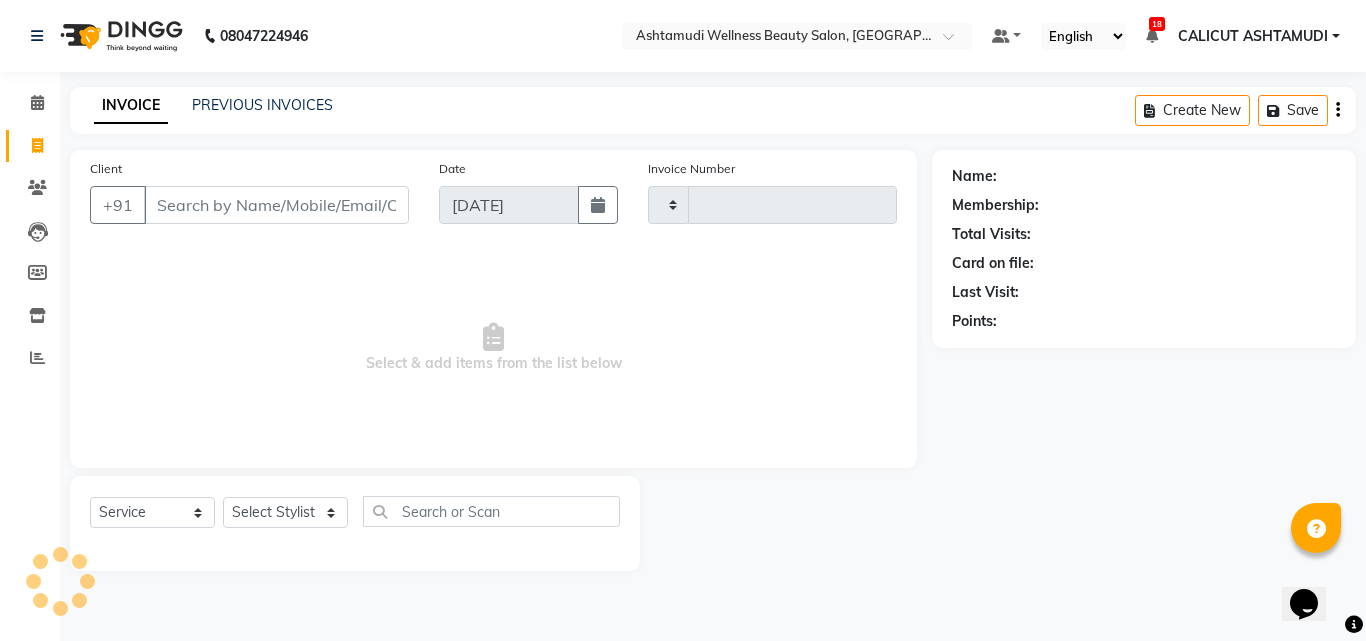 type on "2692" 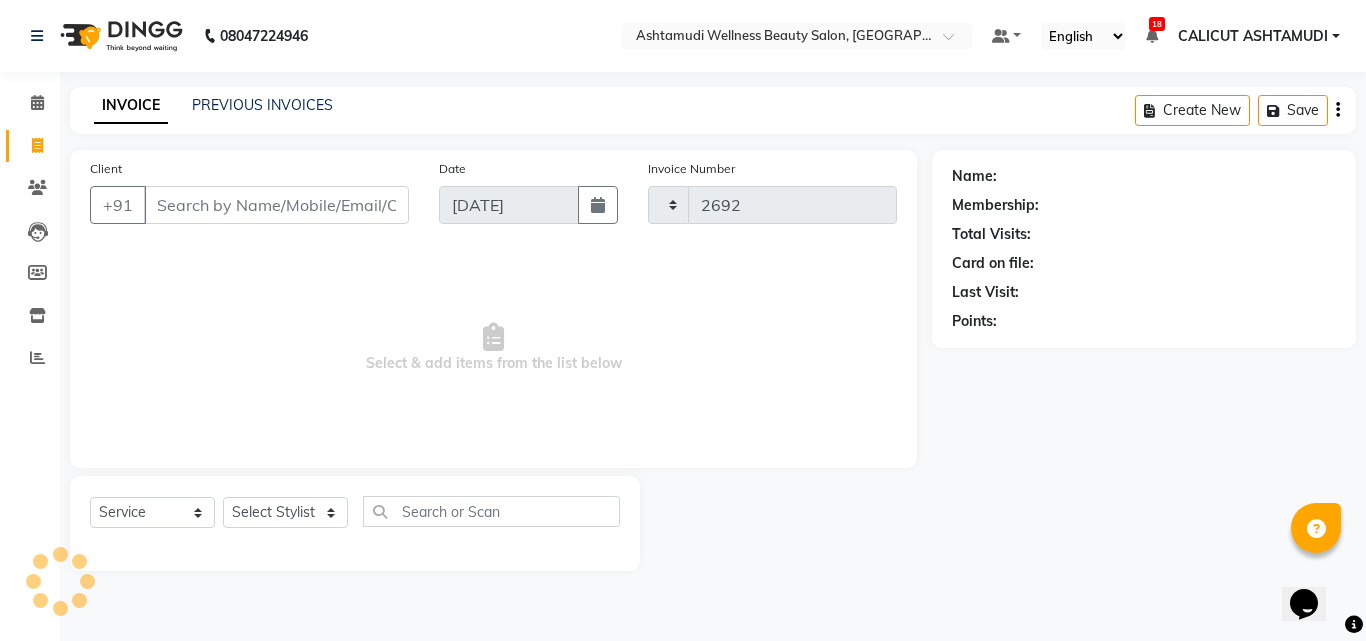 select on "4630" 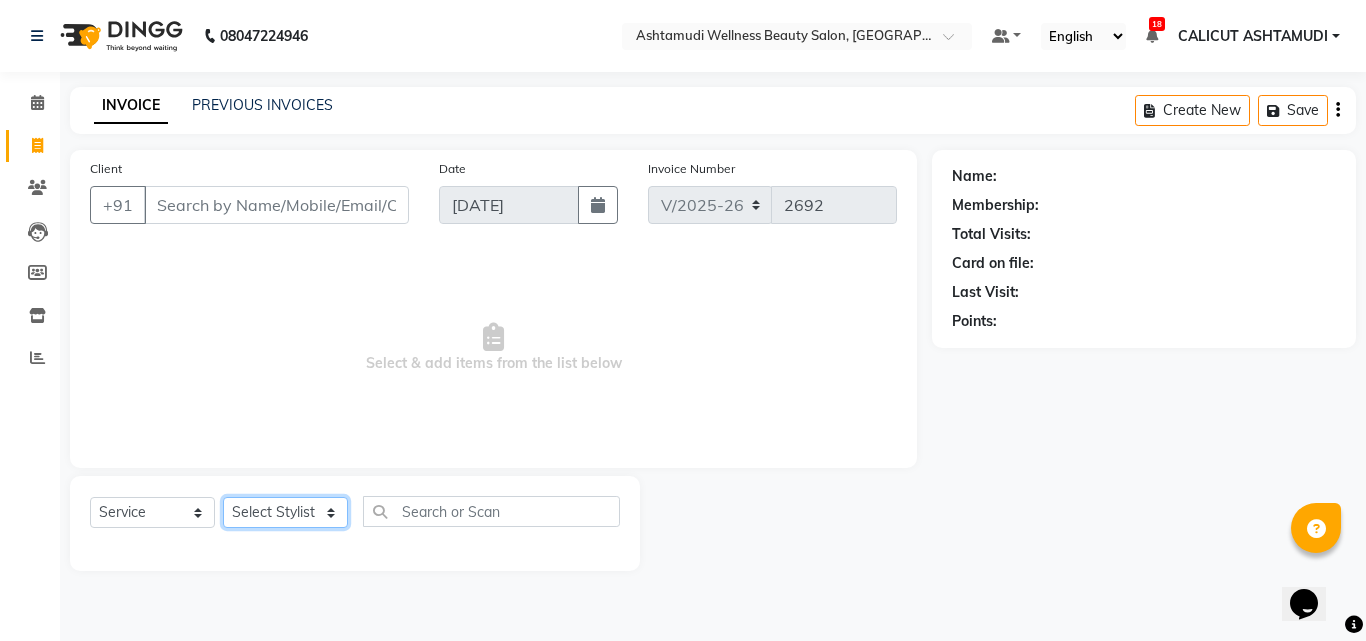 click on "Select Stylist [PERSON_NAME] C [PERSON_NAME] CALICUT ASHTAMUDI FRANKLY	 [PERSON_NAME] [PERSON_NAME] [PERSON_NAME] [PERSON_NAME] [PERSON_NAME]" 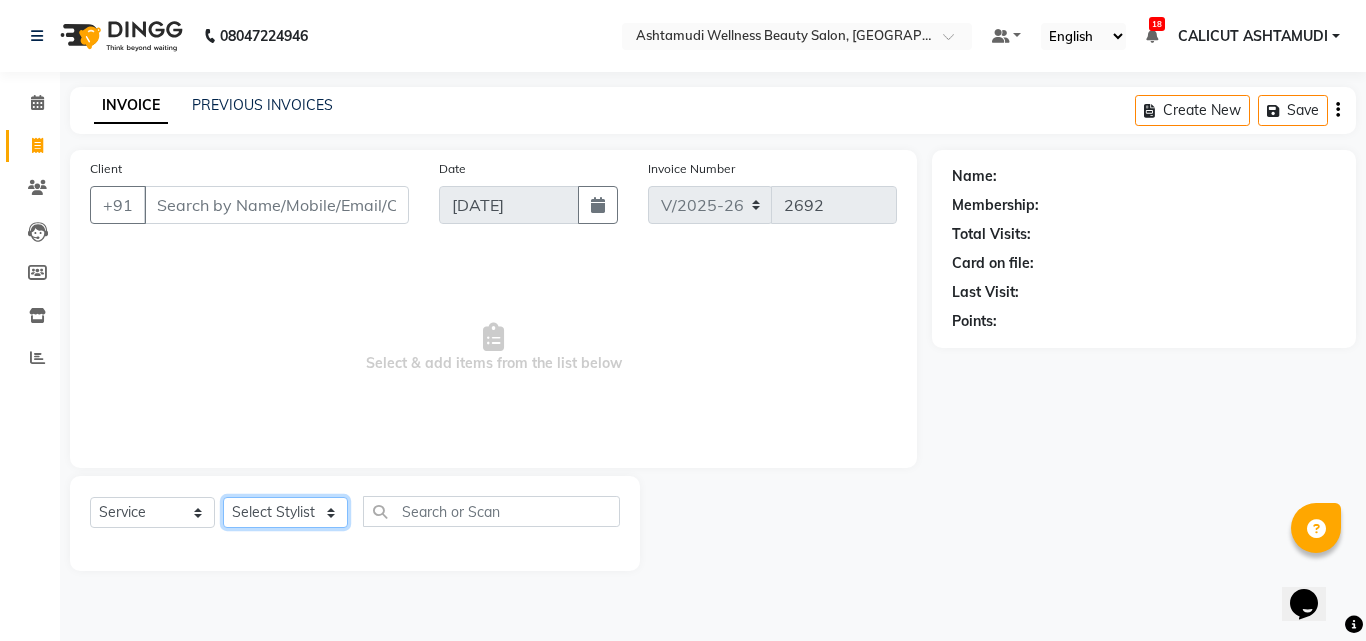 select on "49528" 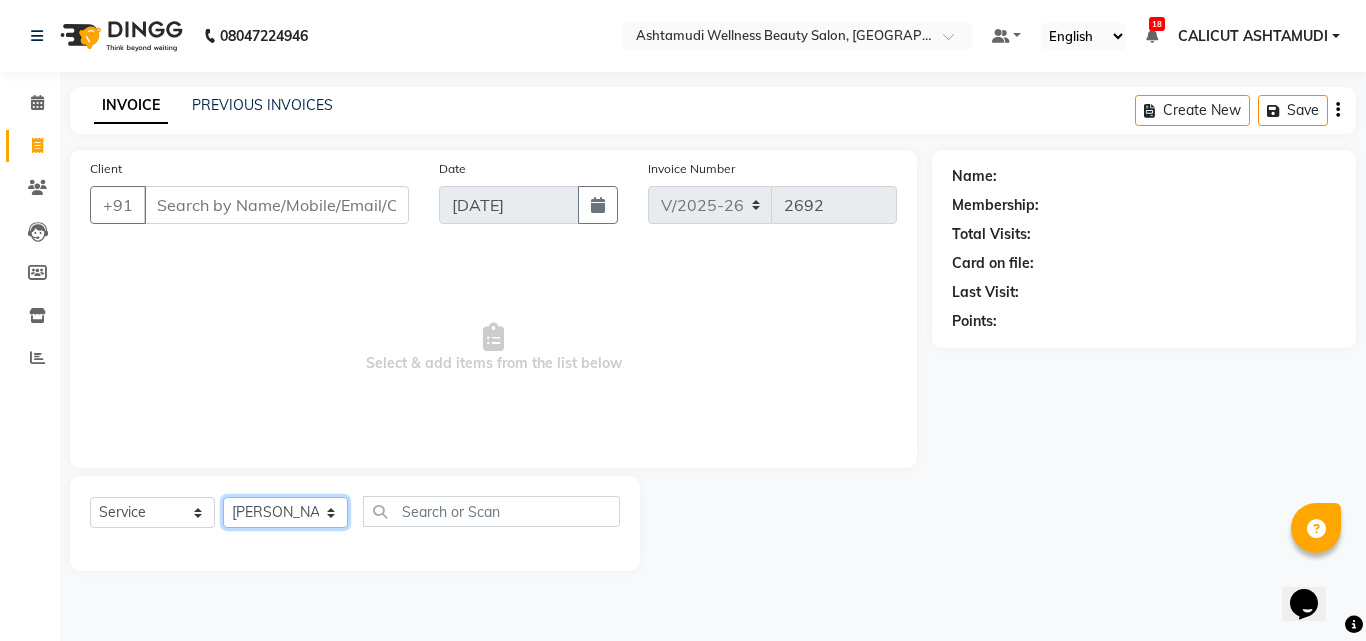 click on "Select Stylist [PERSON_NAME] C [PERSON_NAME] CALICUT ASHTAMUDI FRANKLY	 [PERSON_NAME] [PERSON_NAME] [PERSON_NAME] [PERSON_NAME] [PERSON_NAME]" 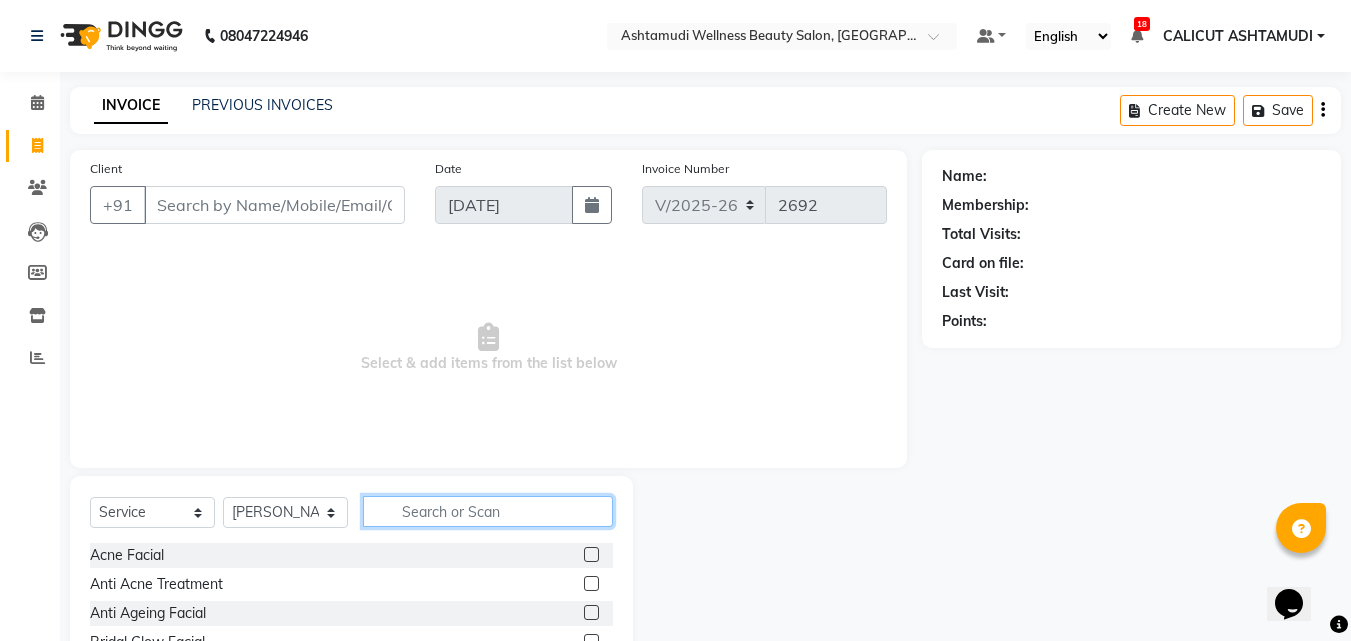 click 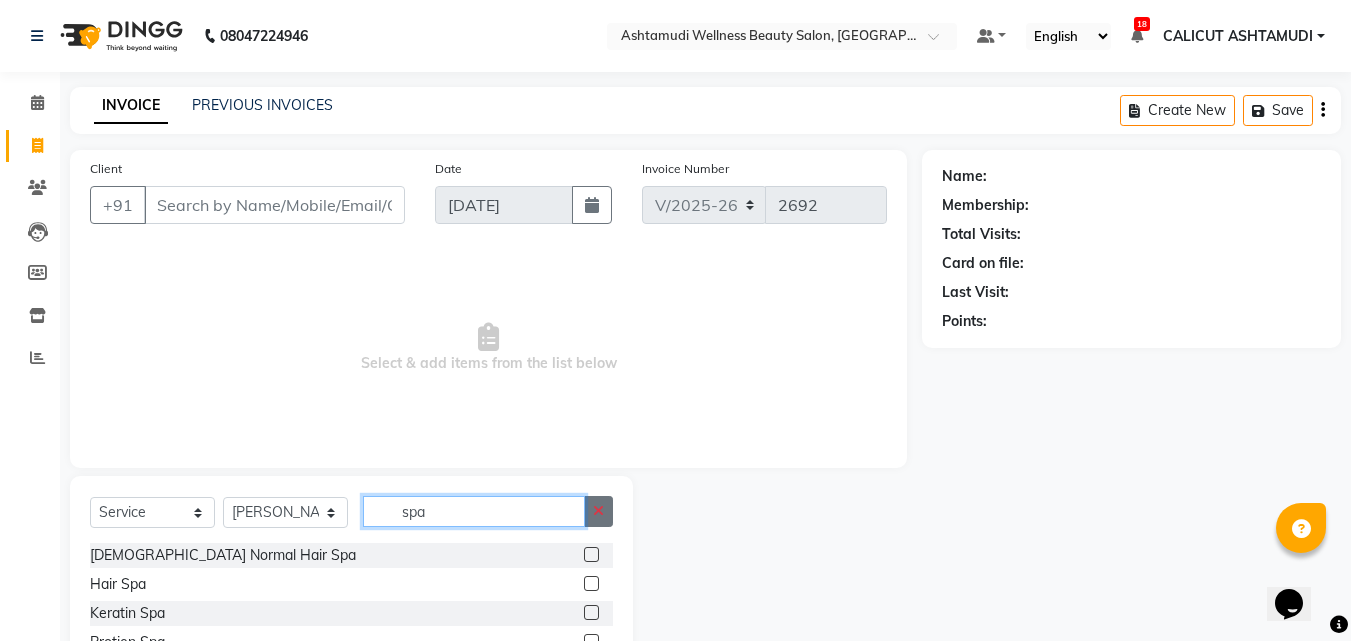 type on "spa" 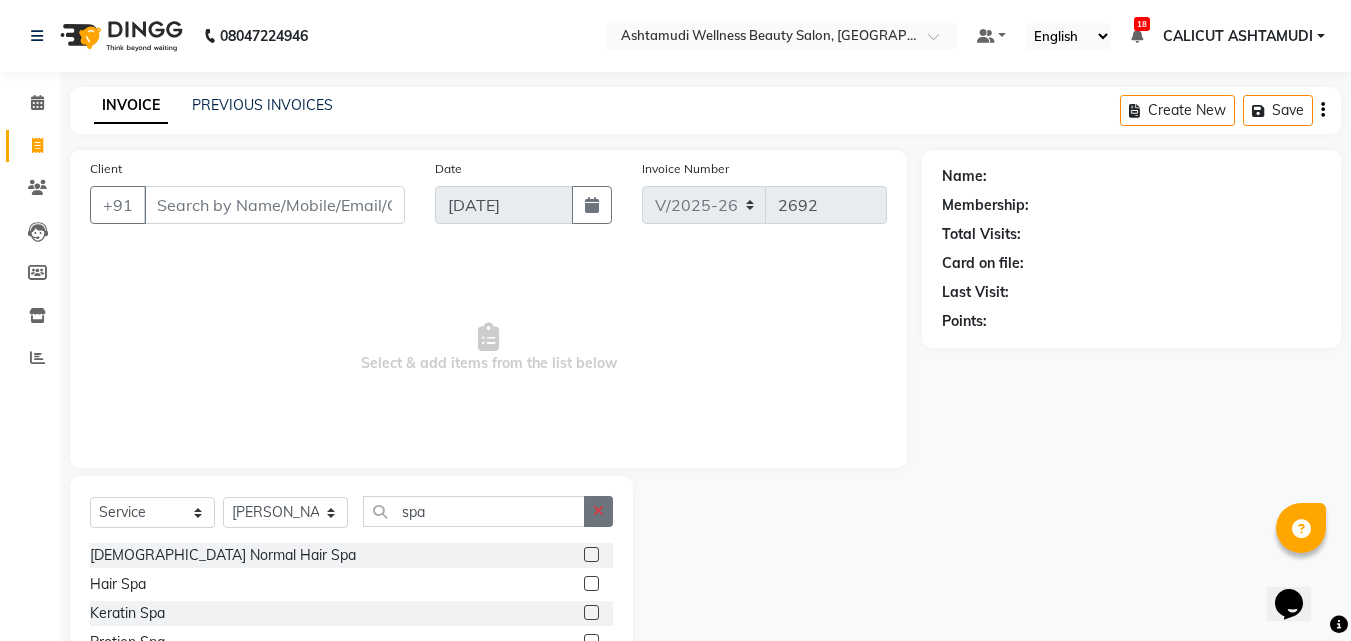 click 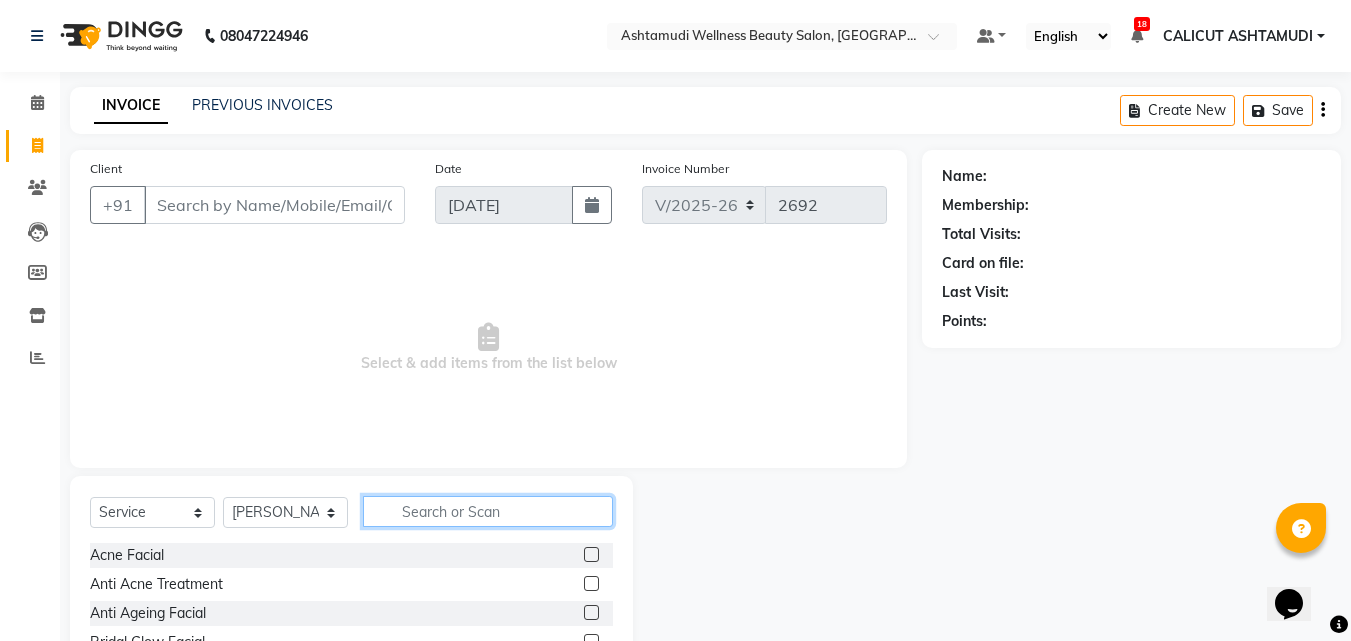 click 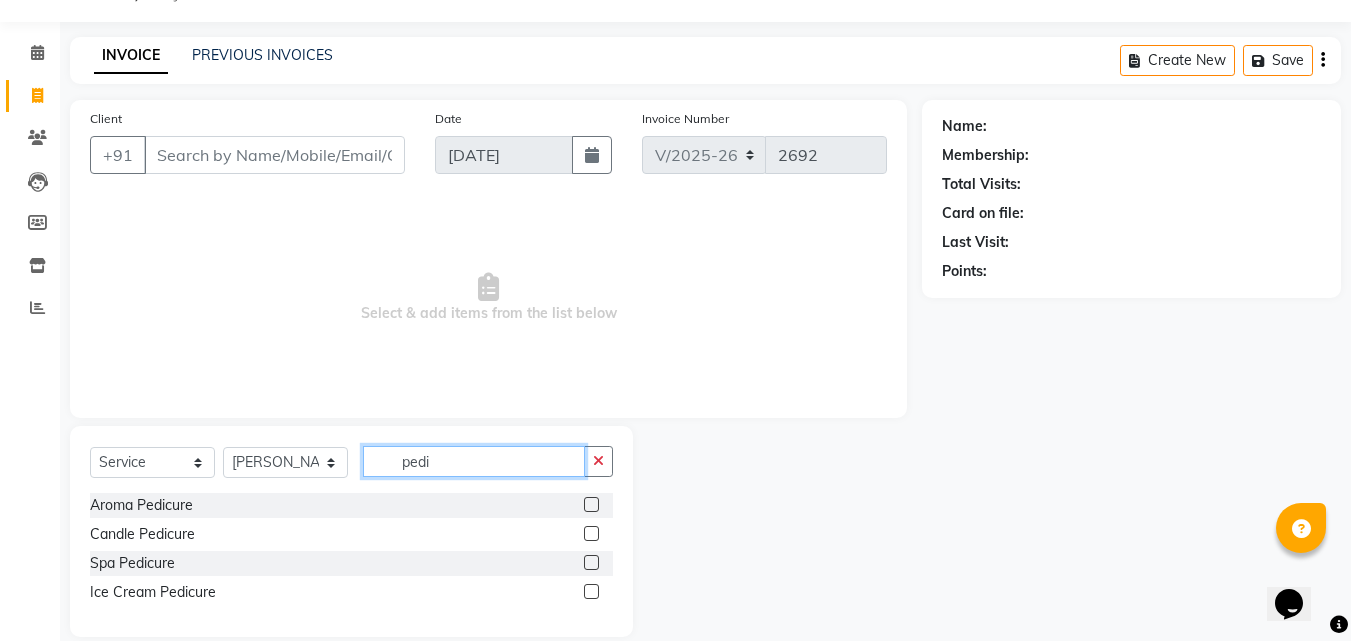 scroll, scrollTop: 76, scrollLeft: 0, axis: vertical 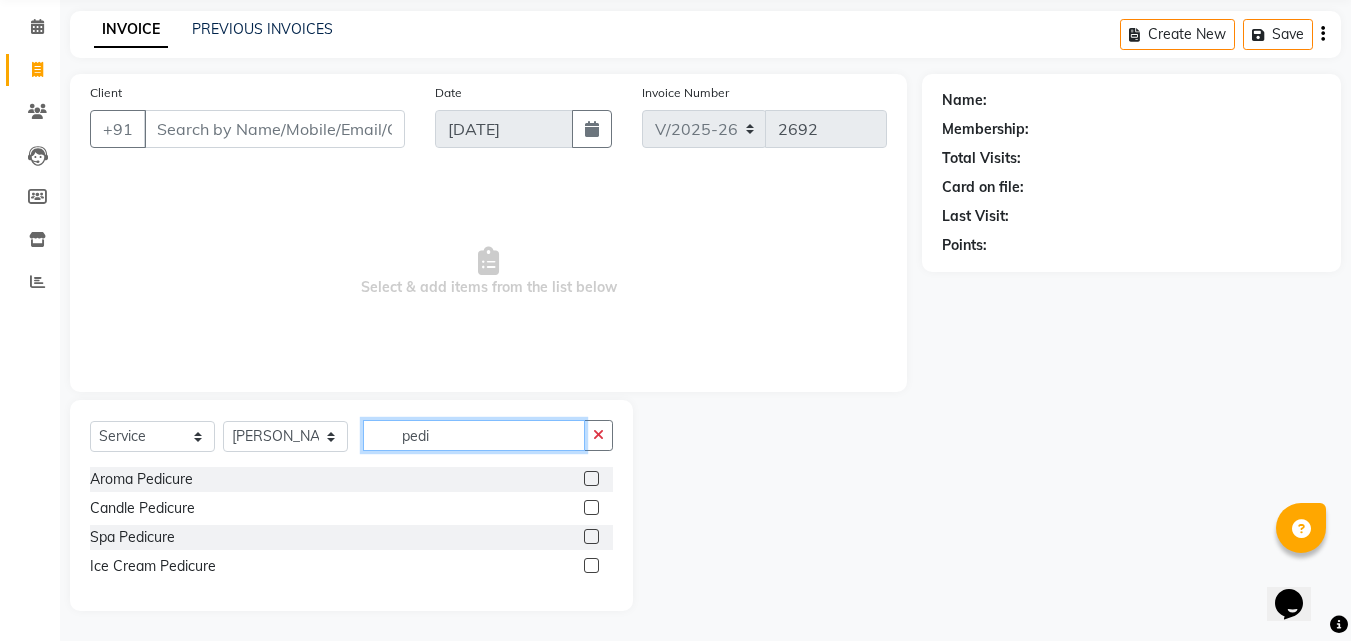 type on "pedi" 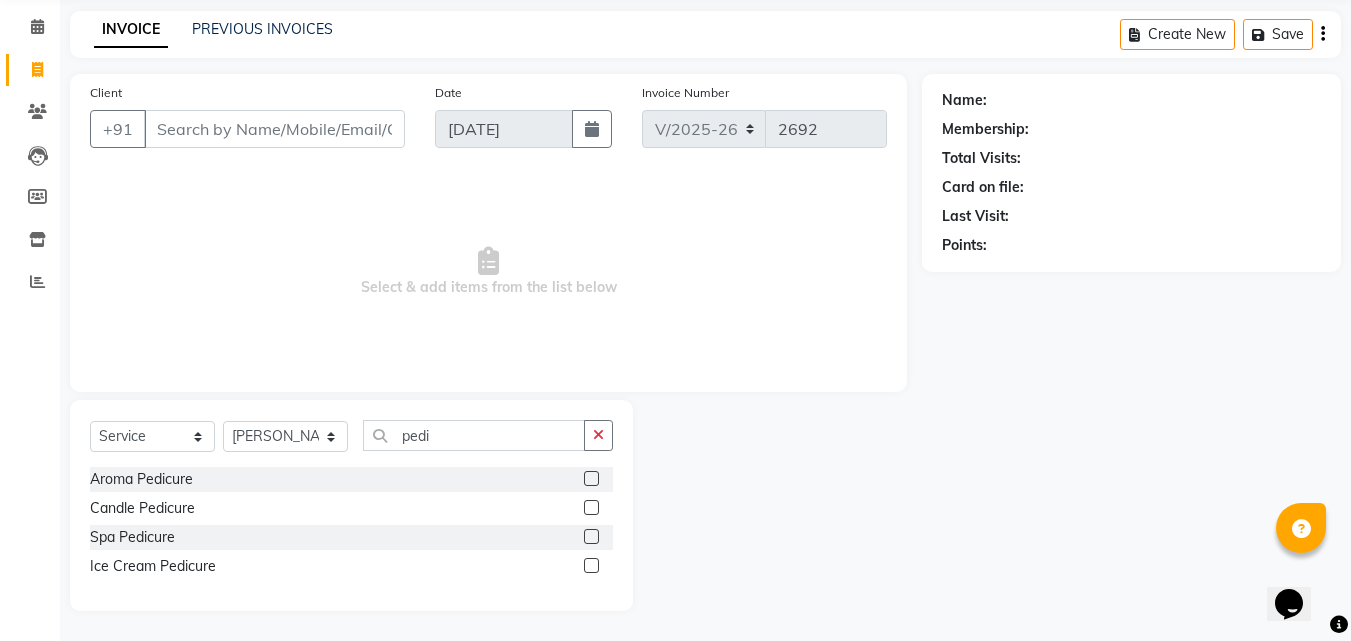 click 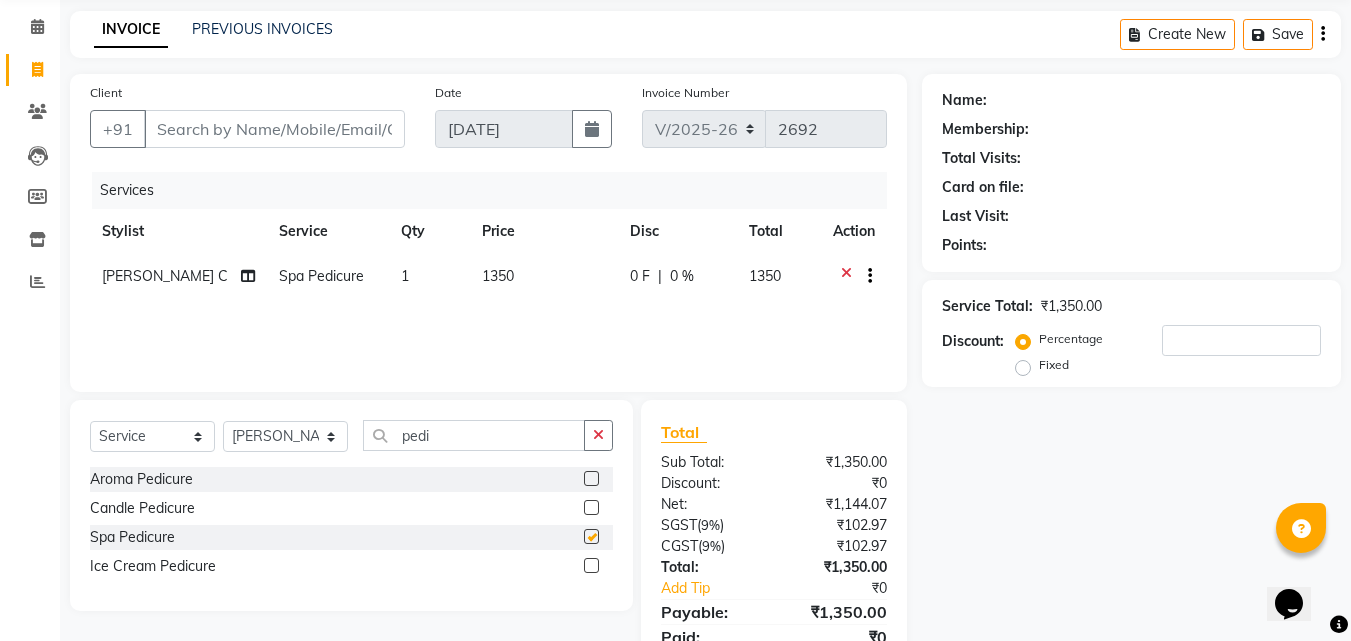 checkbox on "false" 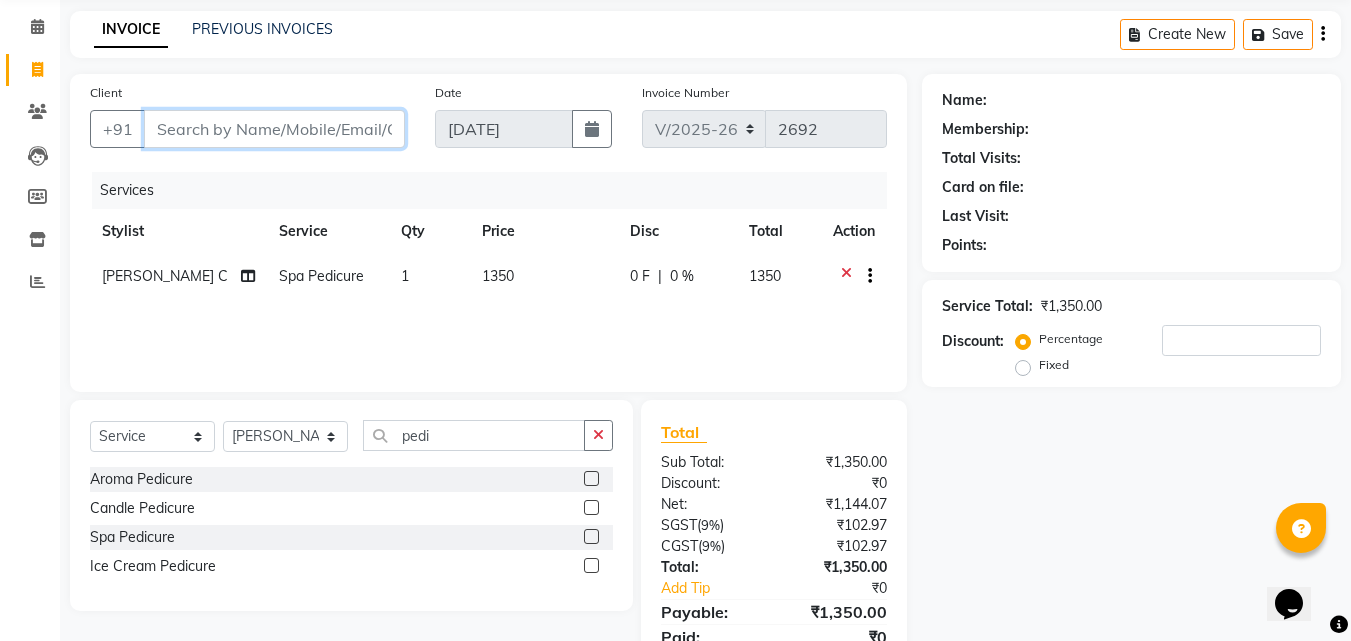 click on "Client" at bounding box center (274, 129) 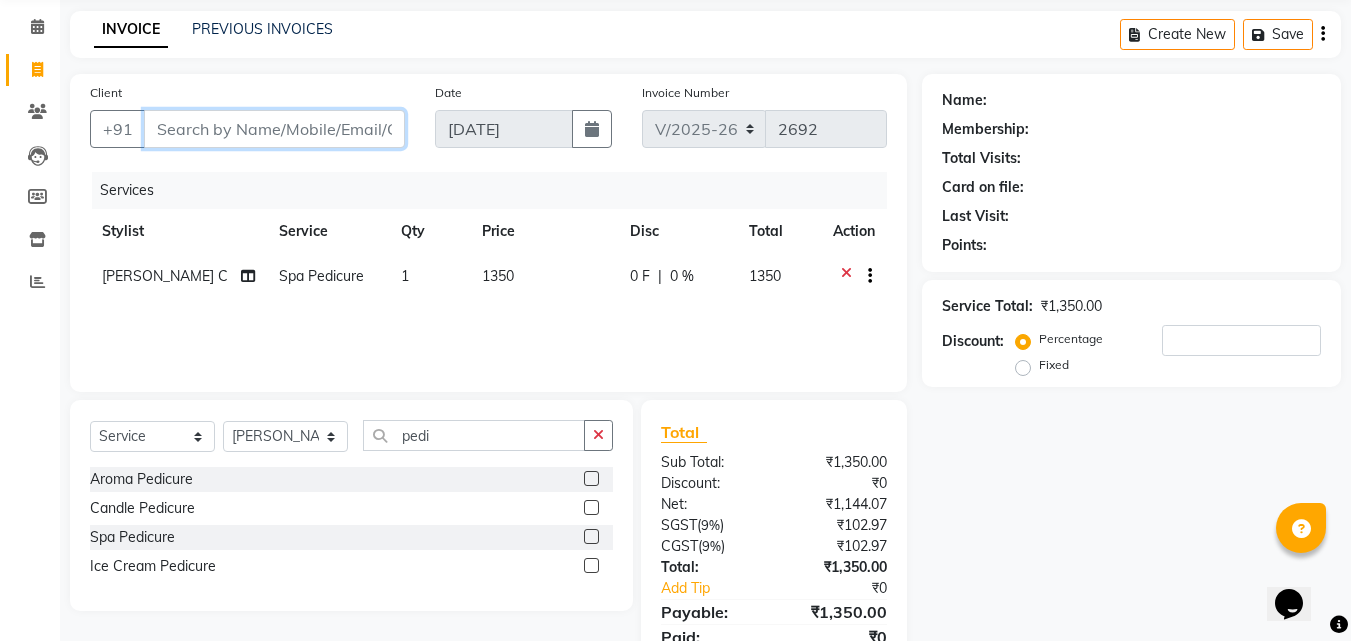 type on "9" 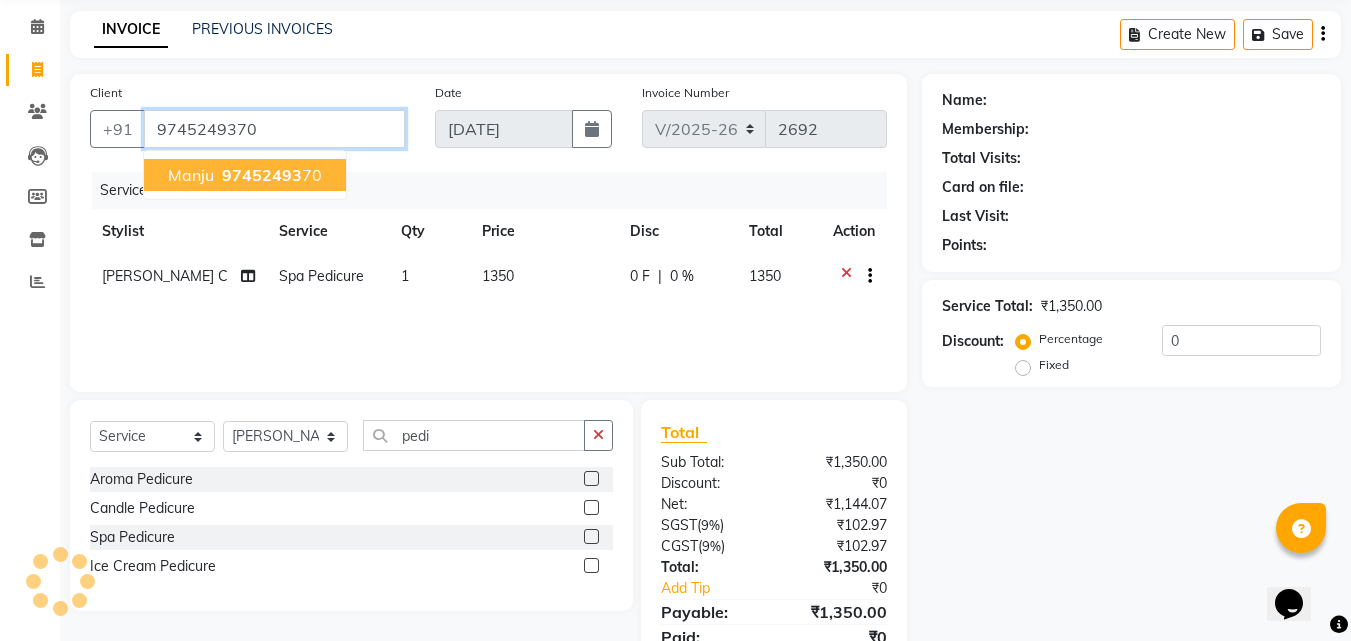 type on "9745249370" 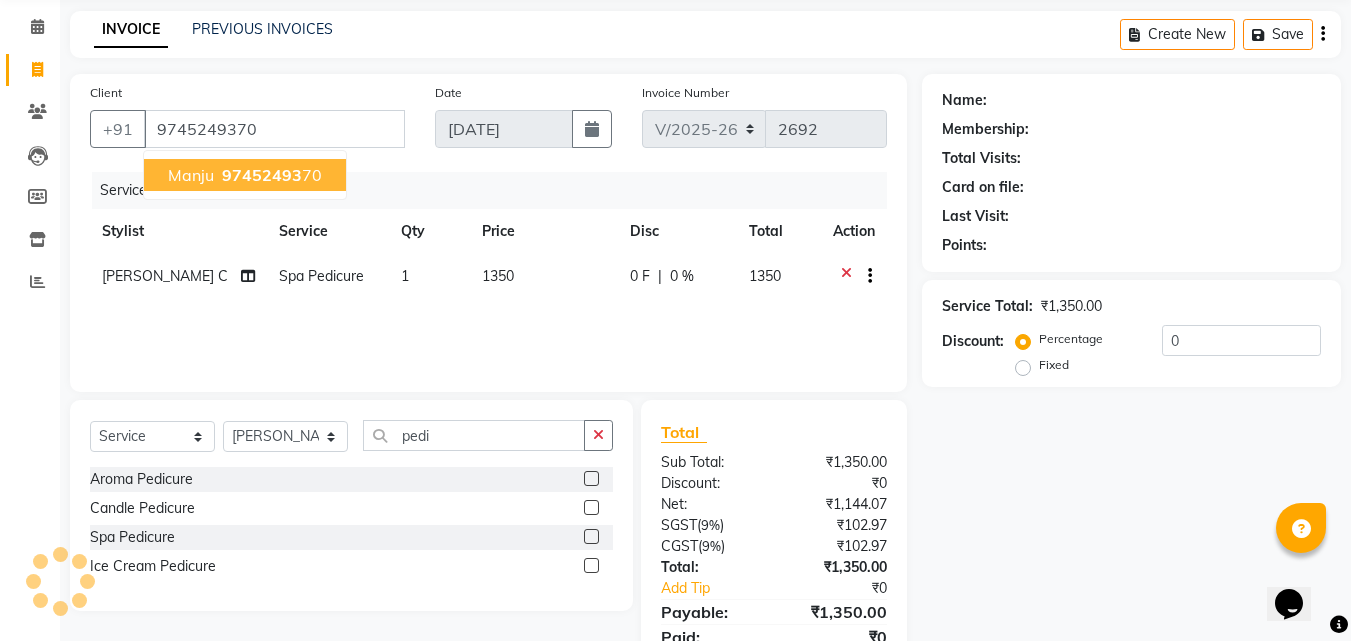 select on "1: Object" 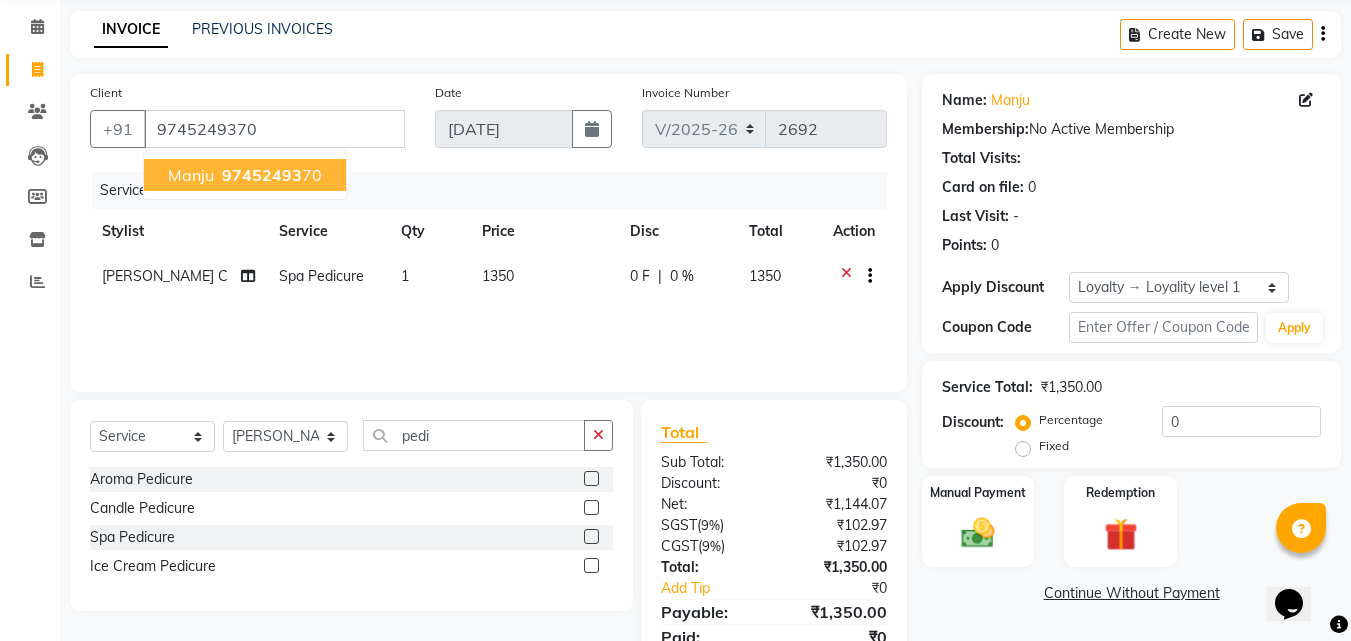 click on "manju   97452493 70" at bounding box center (245, 175) 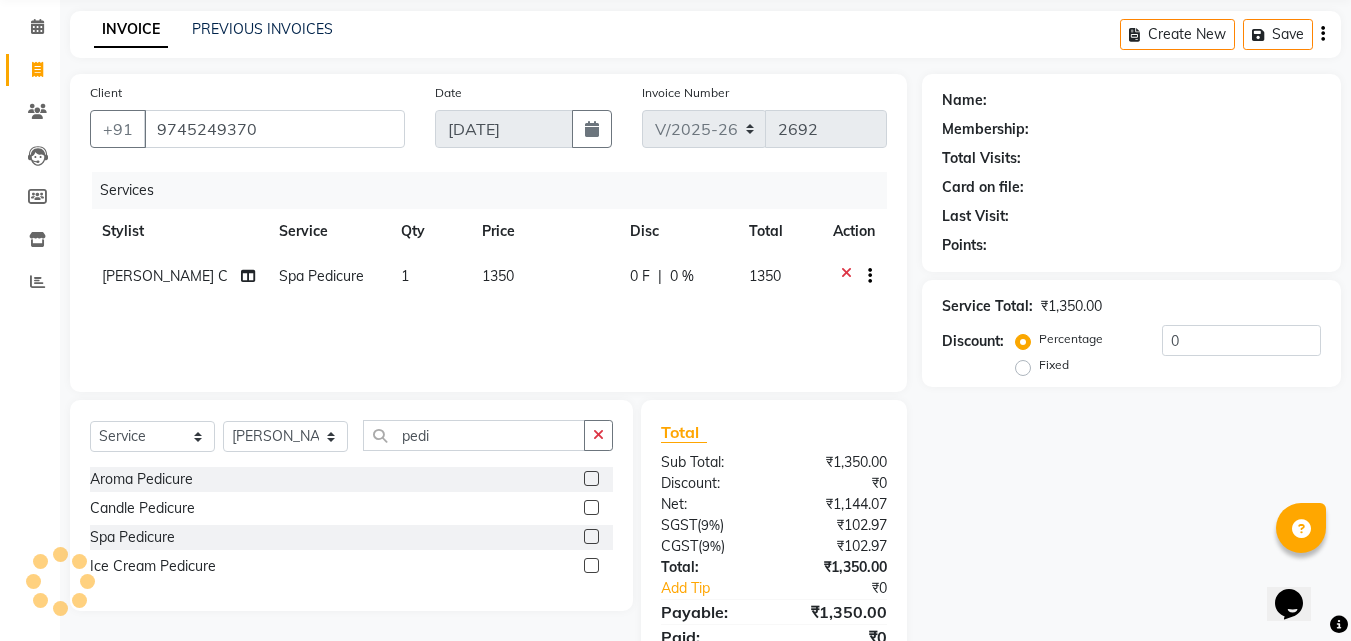 select on "1: Object" 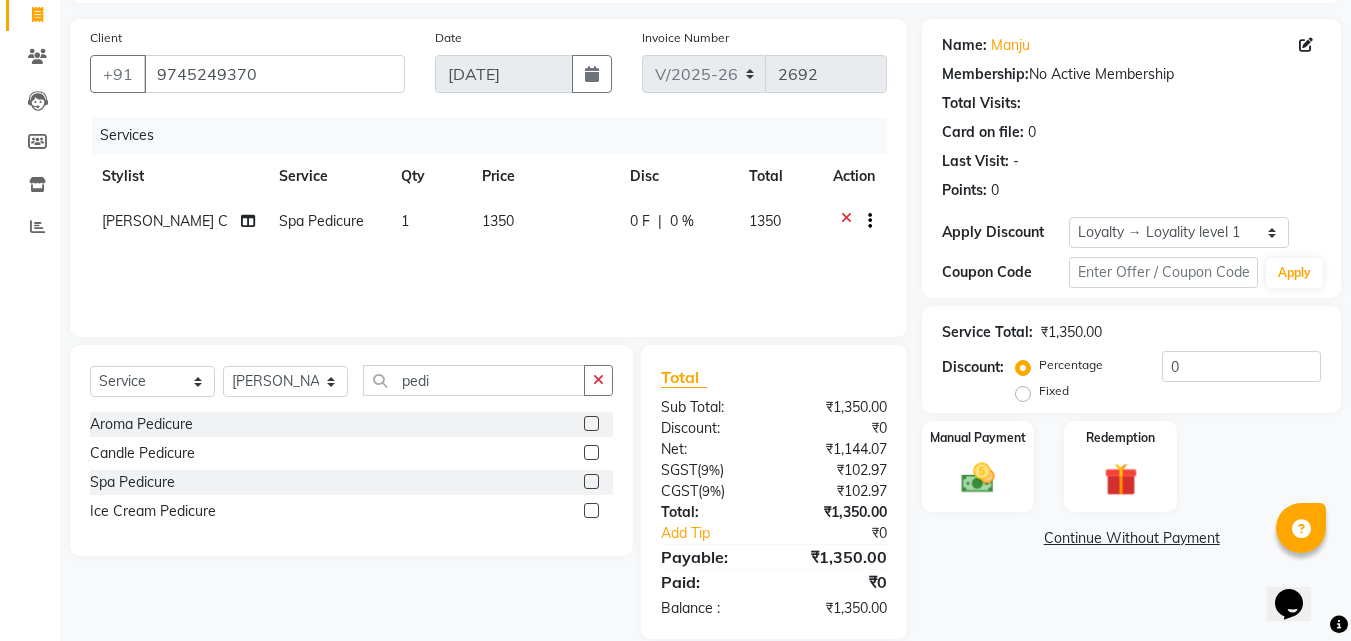 scroll, scrollTop: 159, scrollLeft: 0, axis: vertical 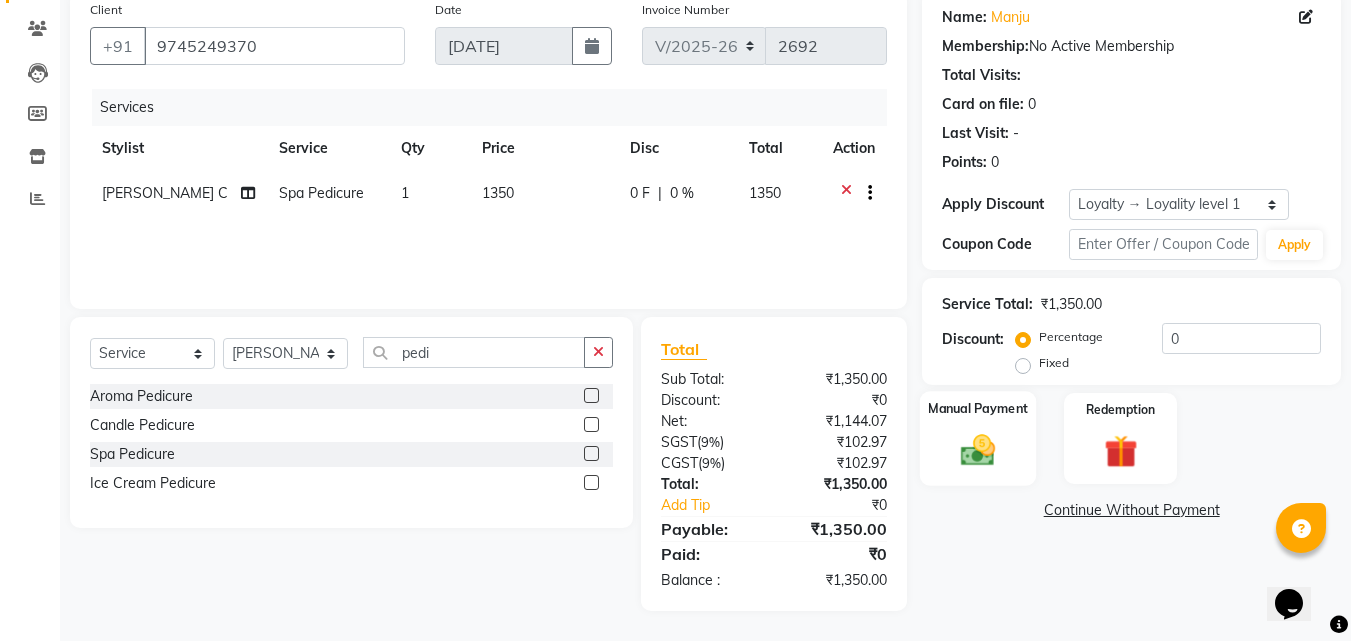 click on "Manual Payment" 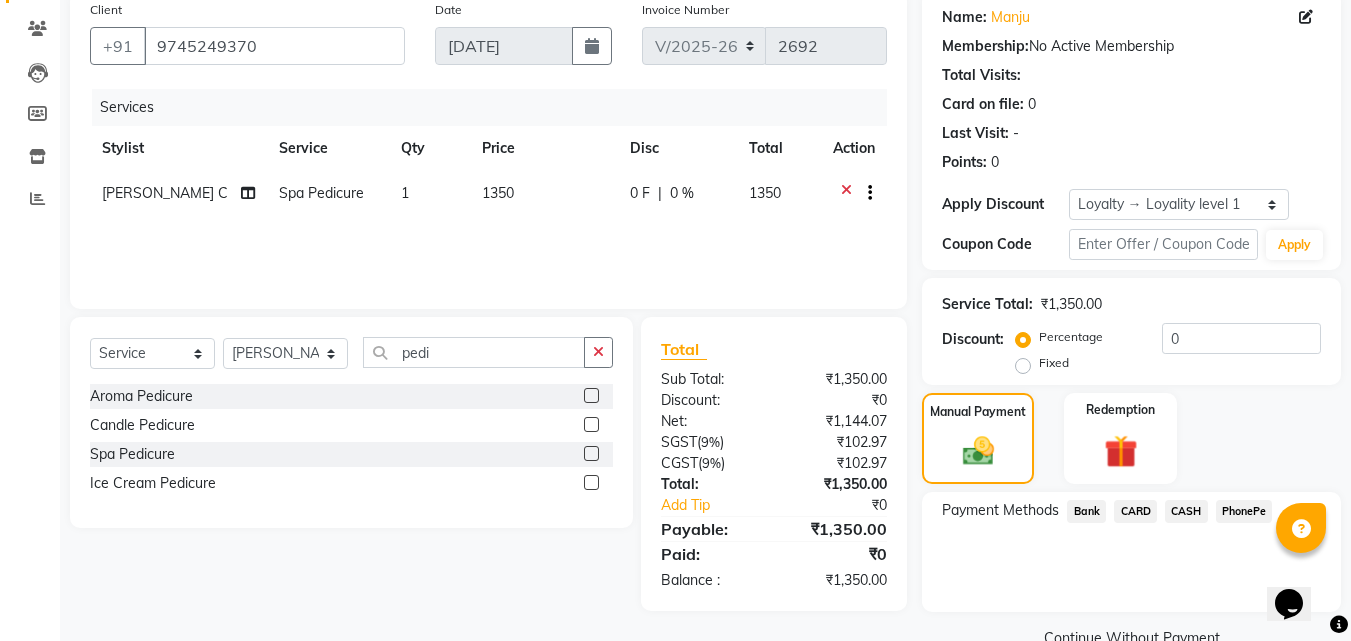 click on "PhonePe" 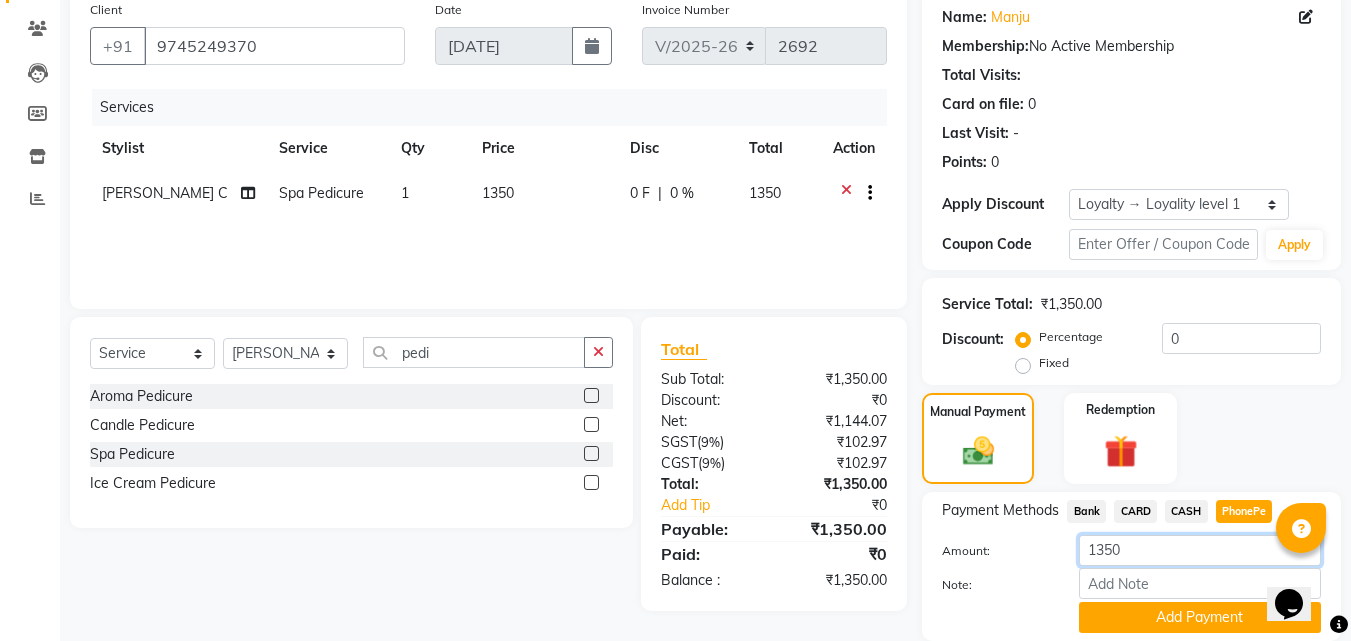 click on "1350" 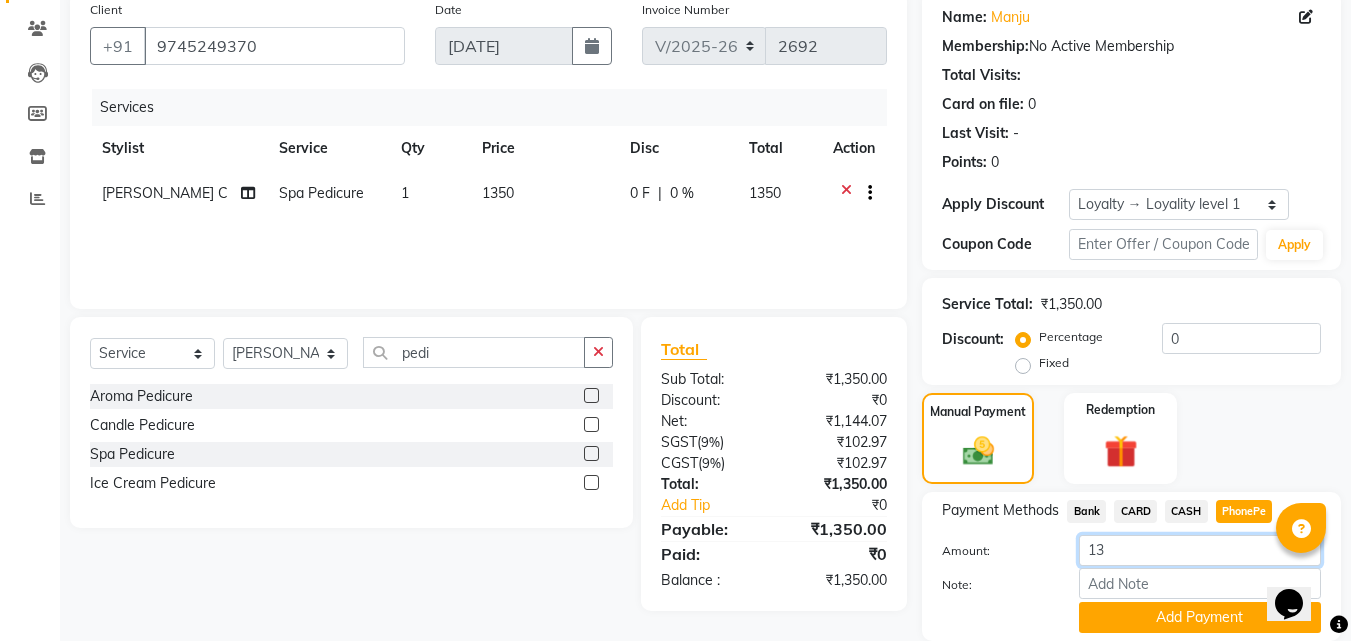type on "1" 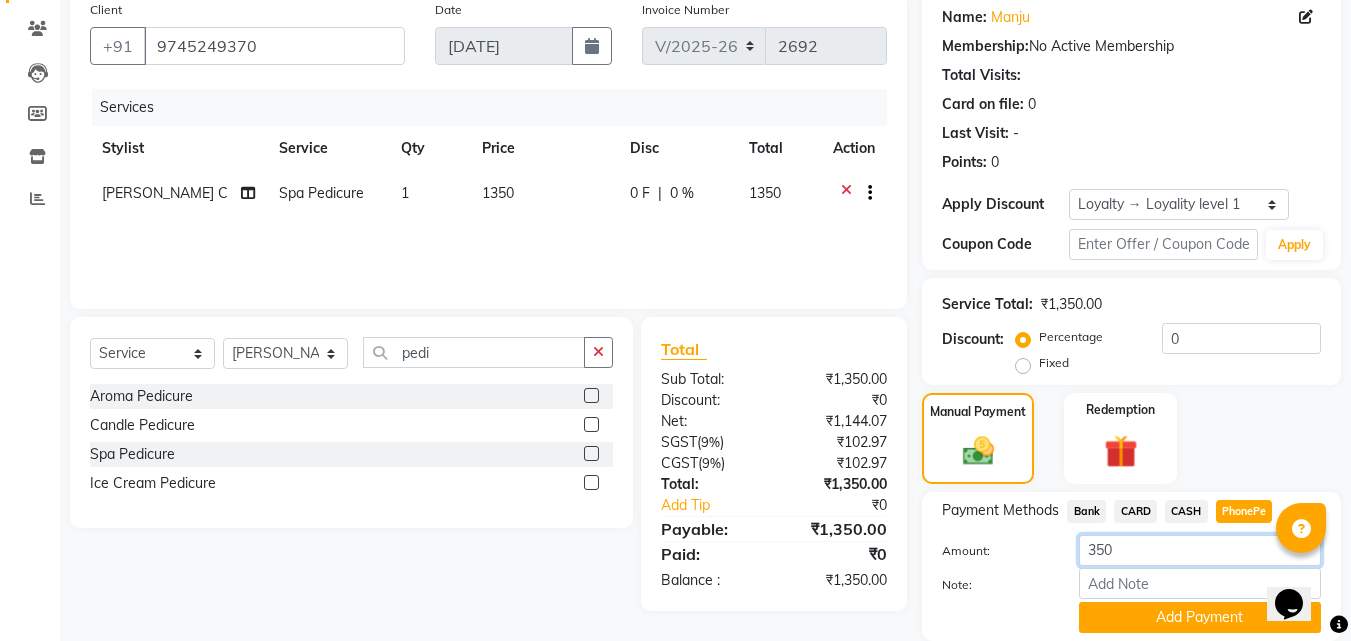 type on "350" 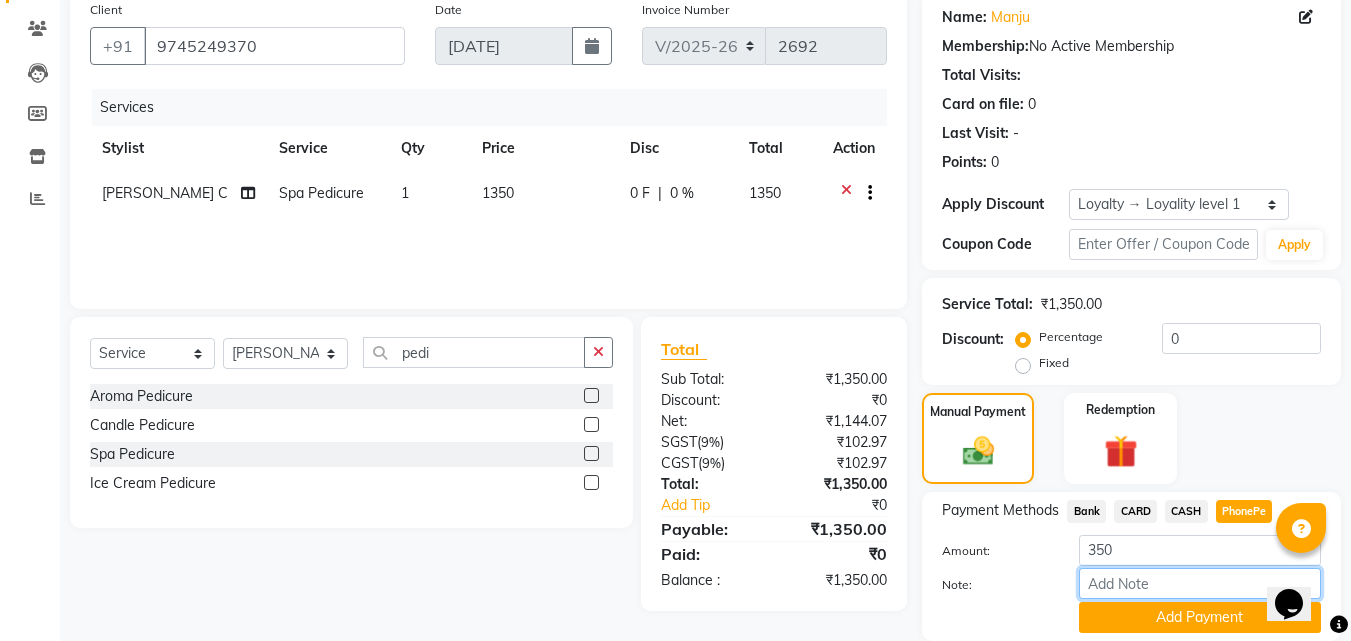 click on "Note:" at bounding box center (1200, 583) 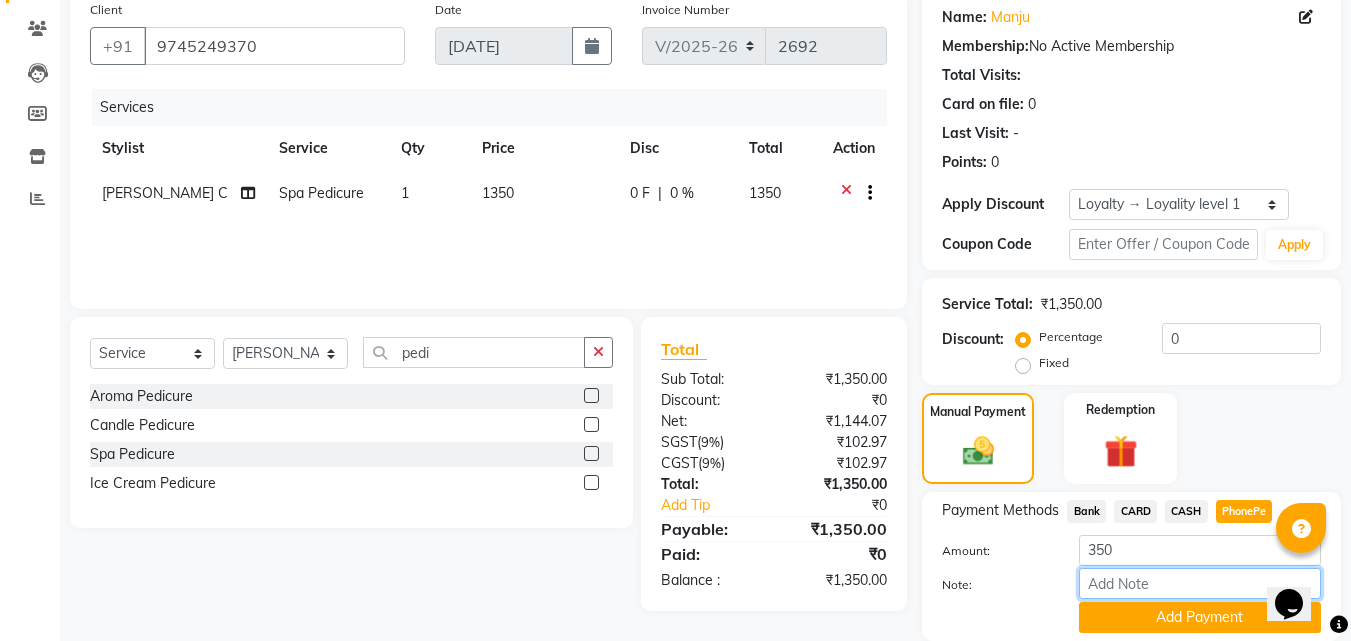 type on "suhana" 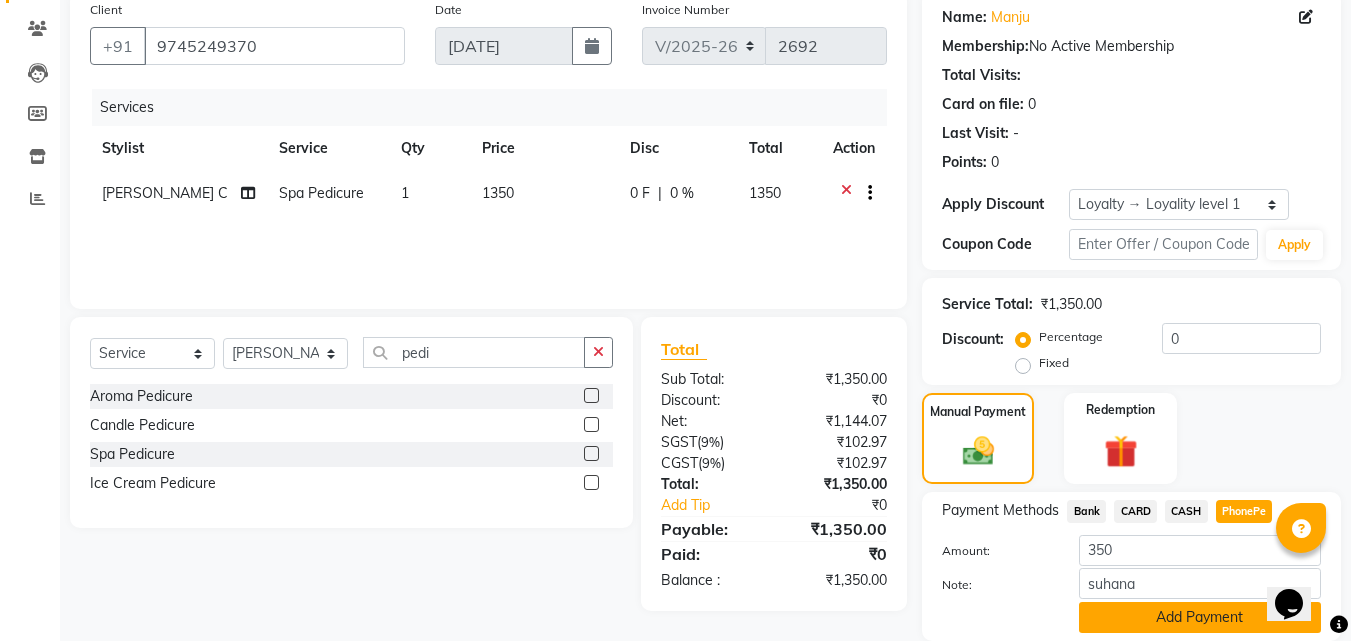 click on "Add Payment" 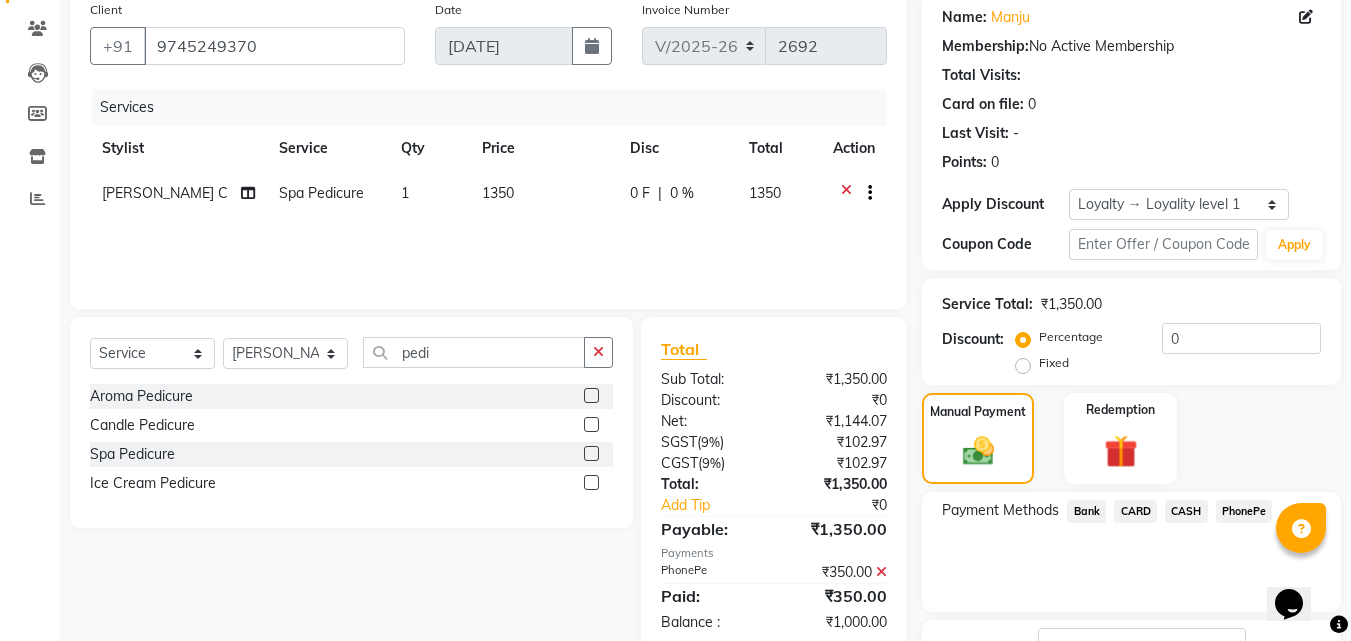 click on "CASH" 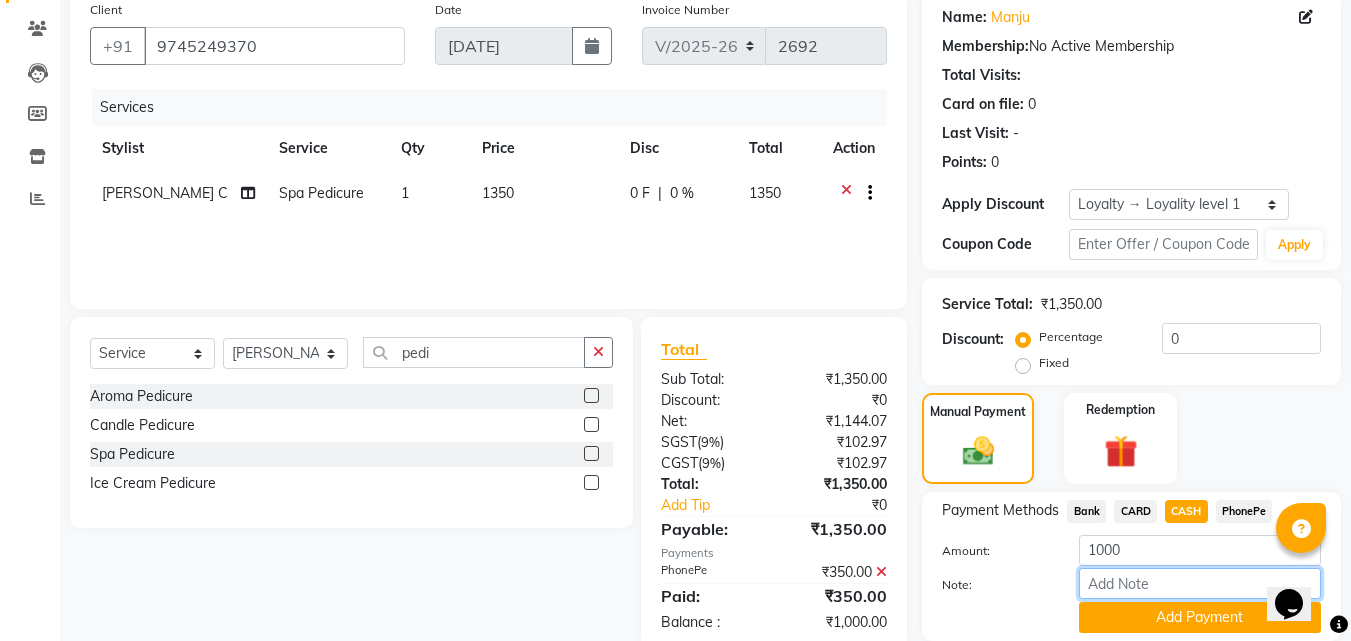 click on "Note:" at bounding box center (1200, 583) 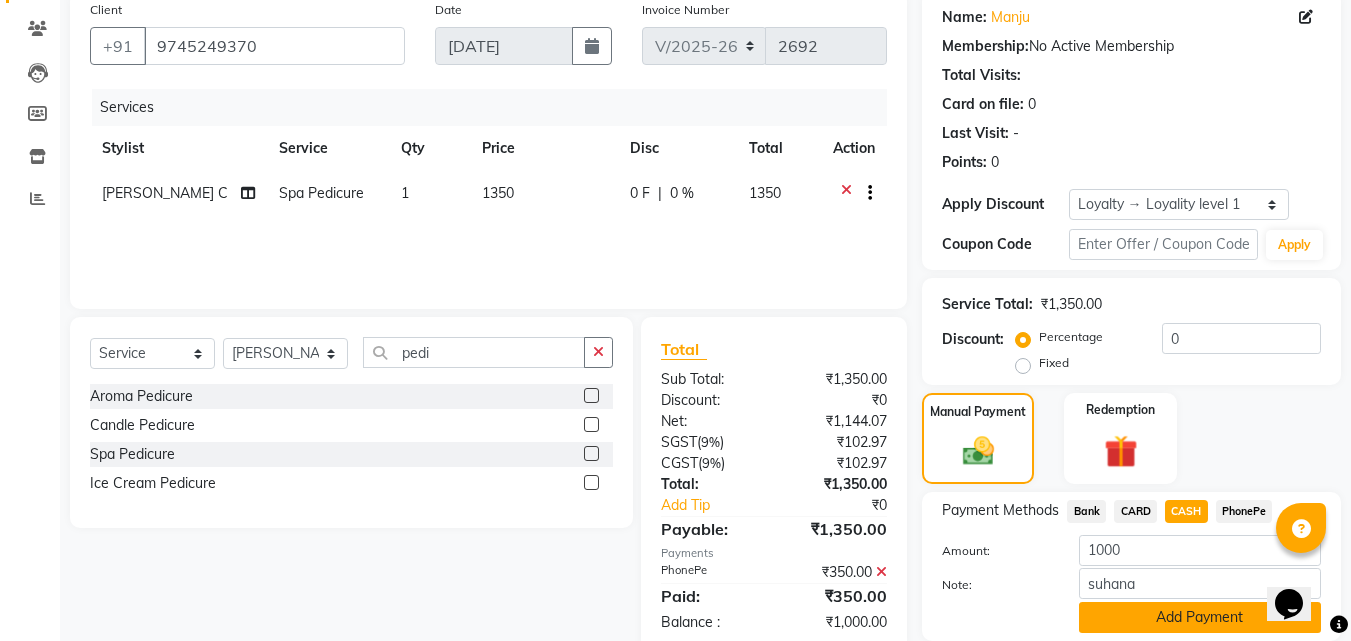click on "Add Payment" 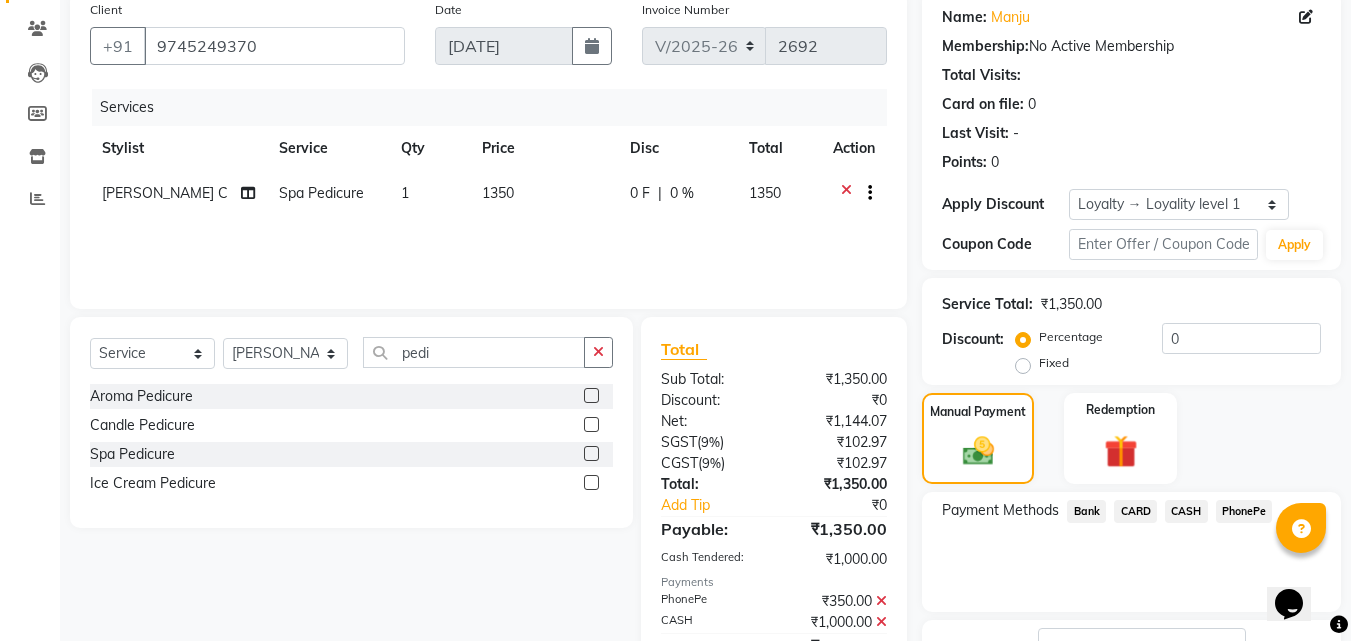 scroll, scrollTop: 350, scrollLeft: 0, axis: vertical 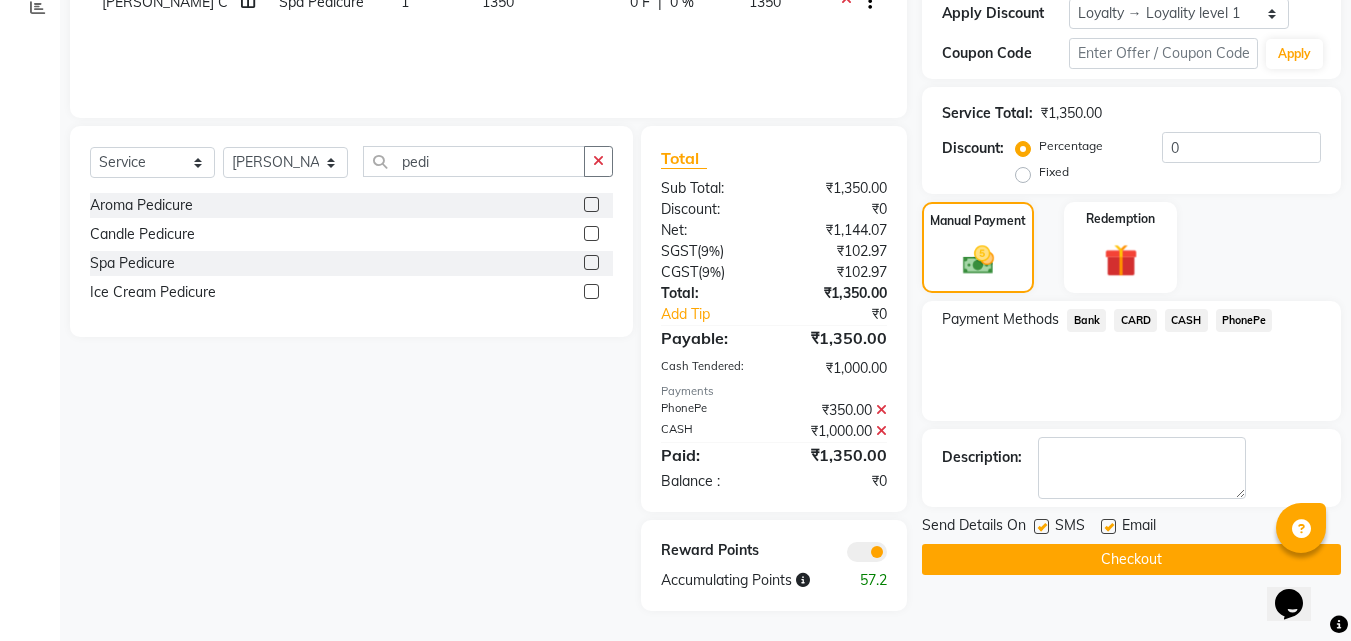 click on "Checkout" 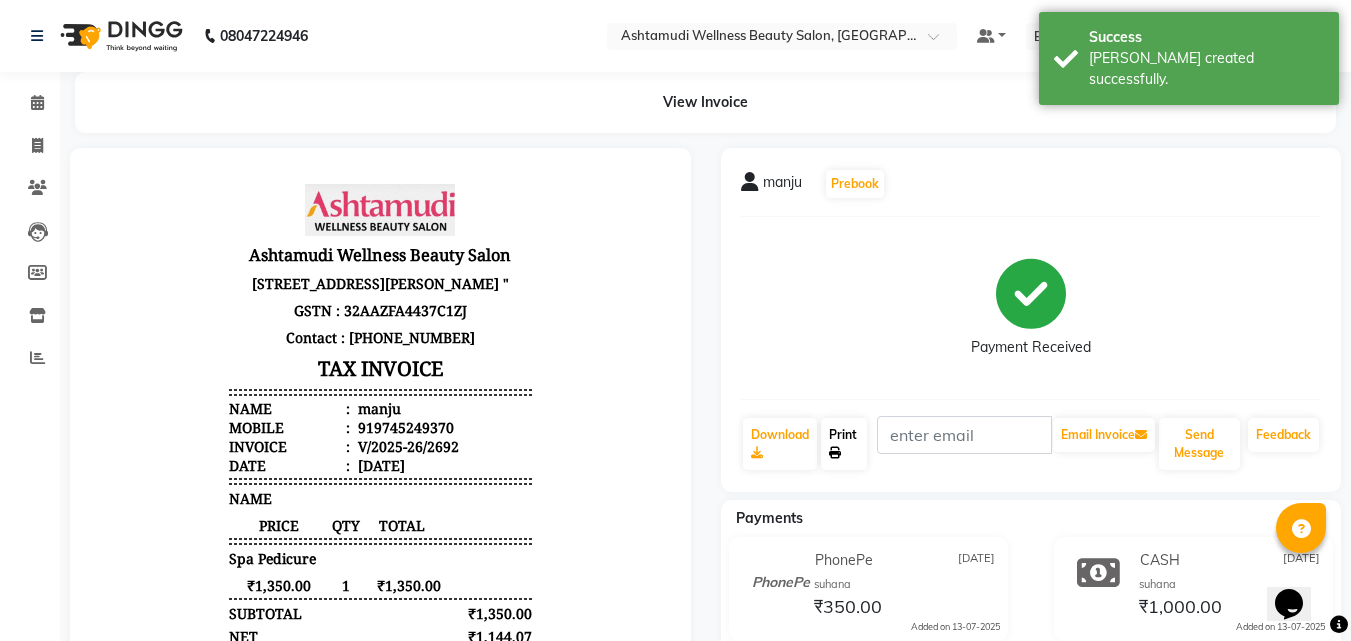 scroll, scrollTop: 0, scrollLeft: 0, axis: both 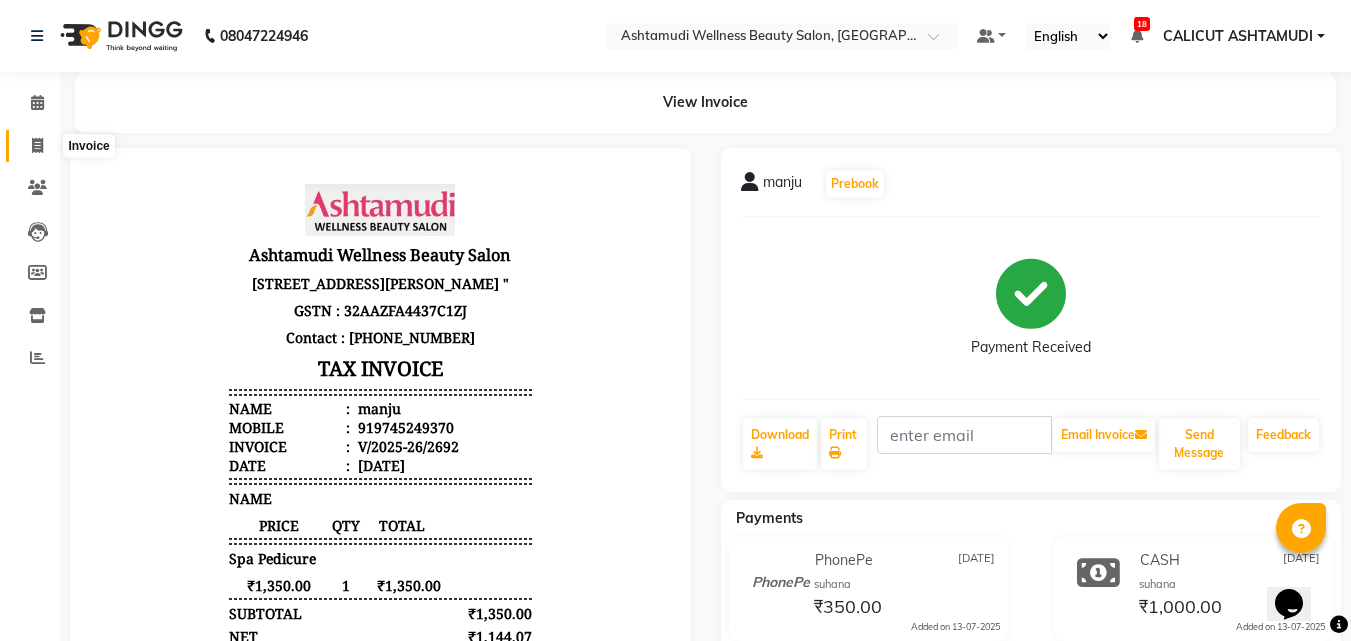 click 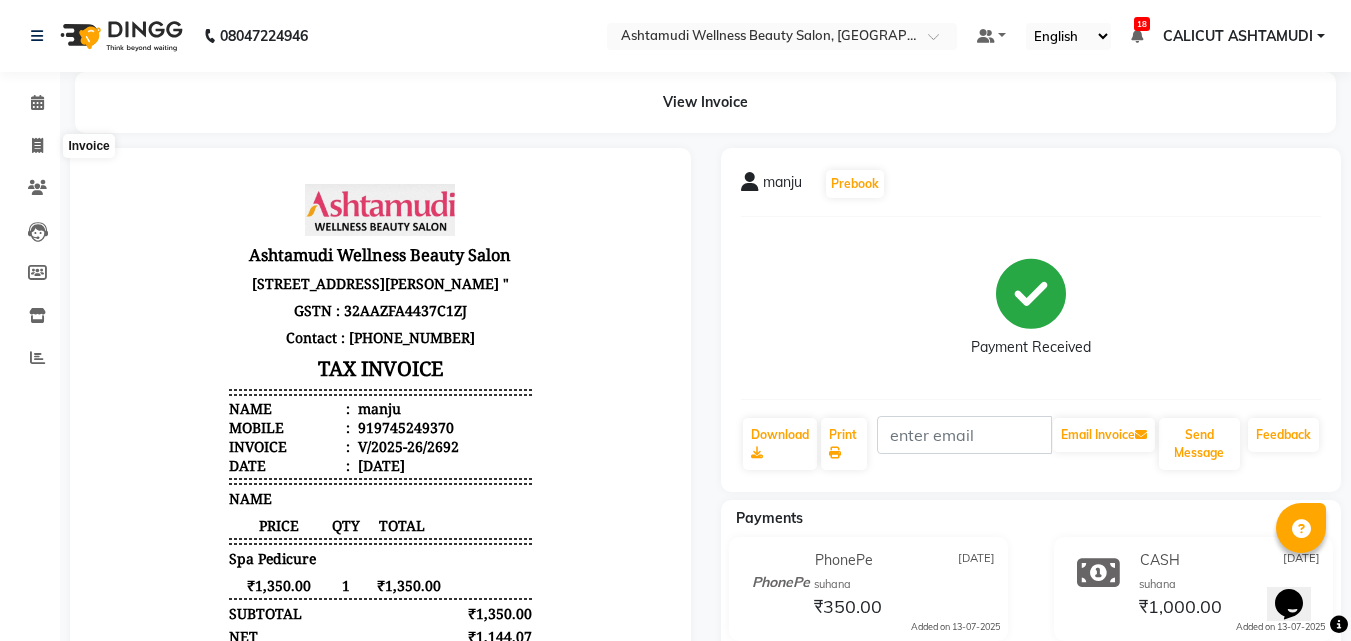select on "service" 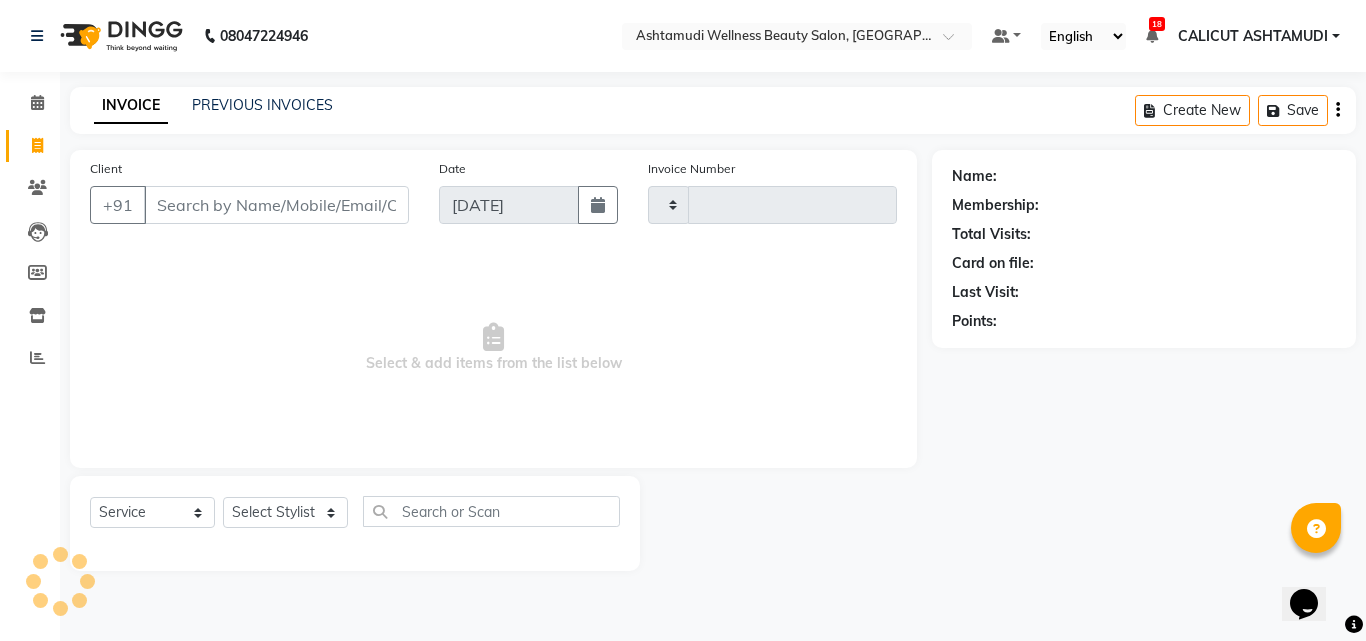 type on "2693" 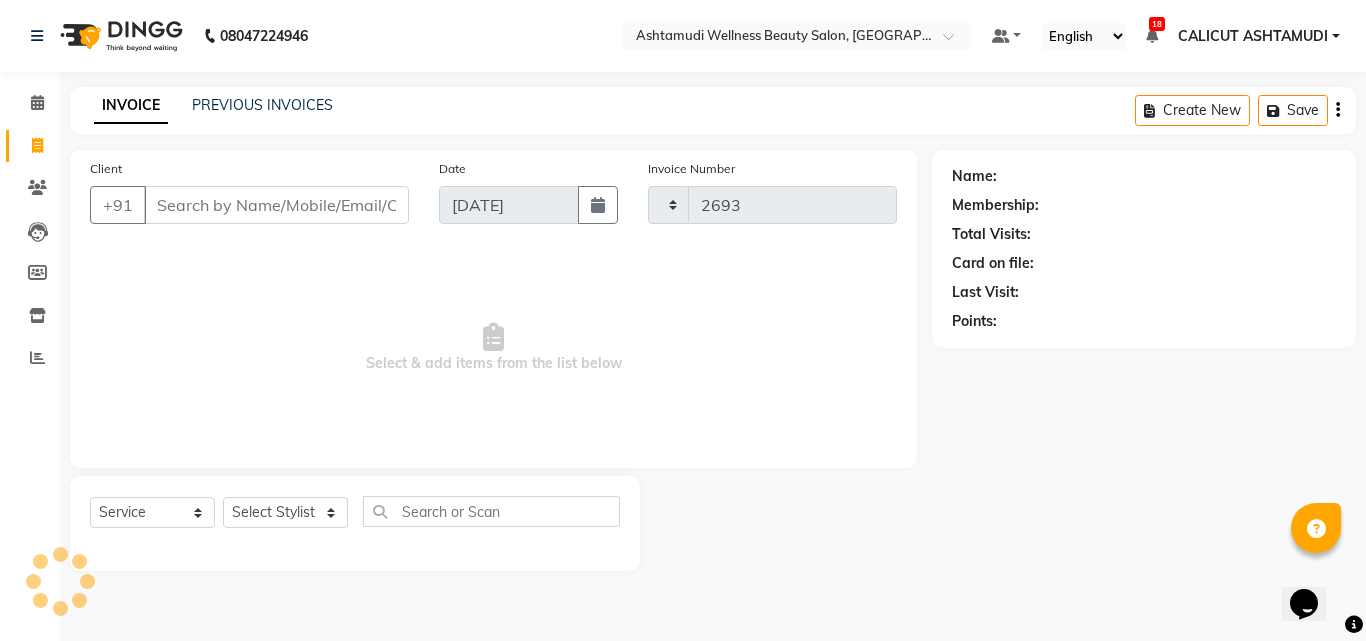 select on "4630" 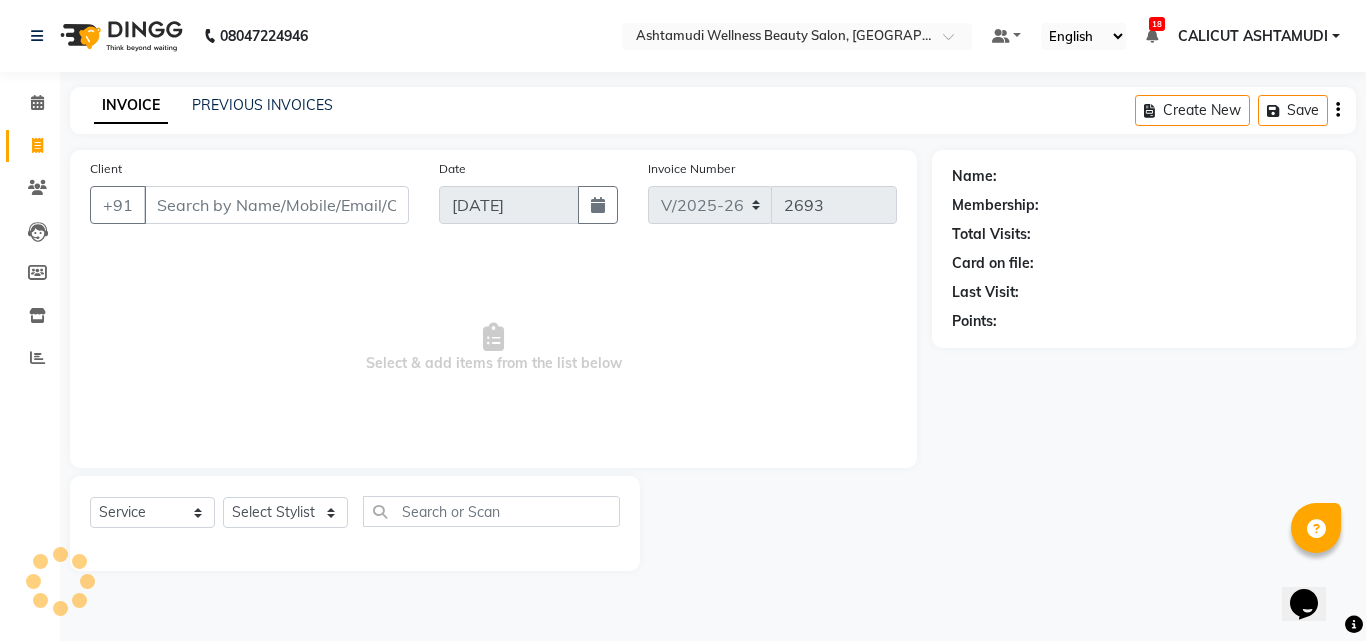 click on "Client" at bounding box center [276, 205] 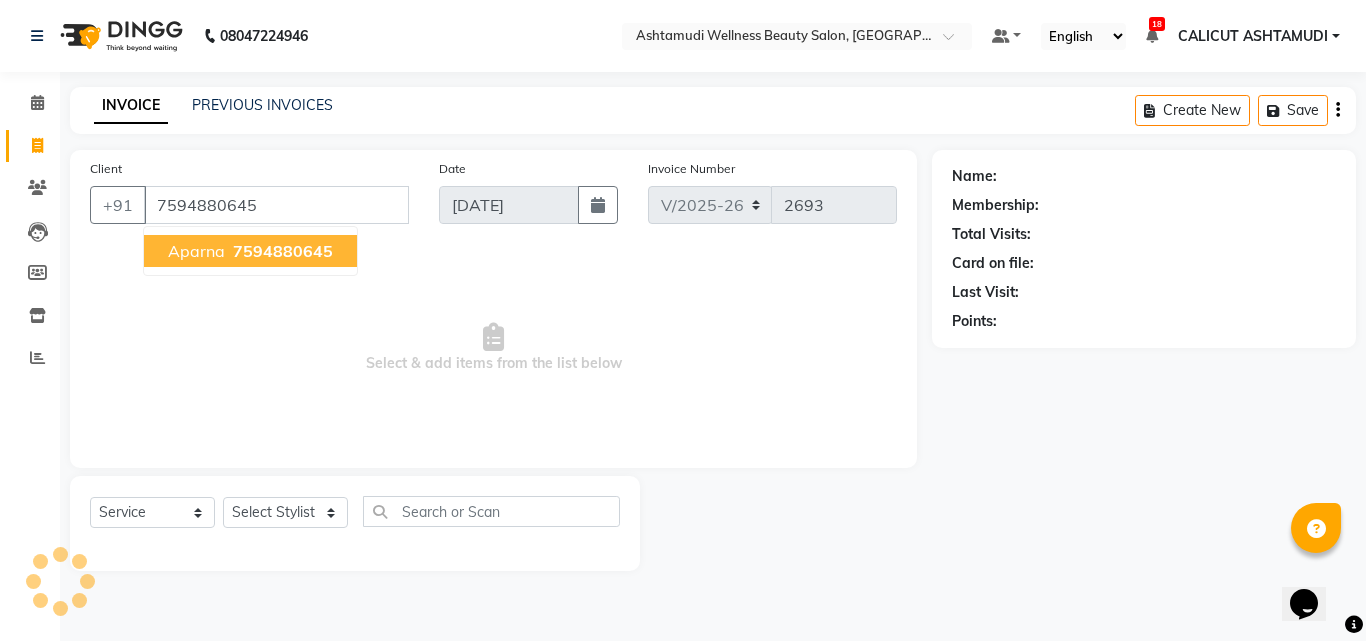 click on "aparna   7594880645" at bounding box center [250, 251] 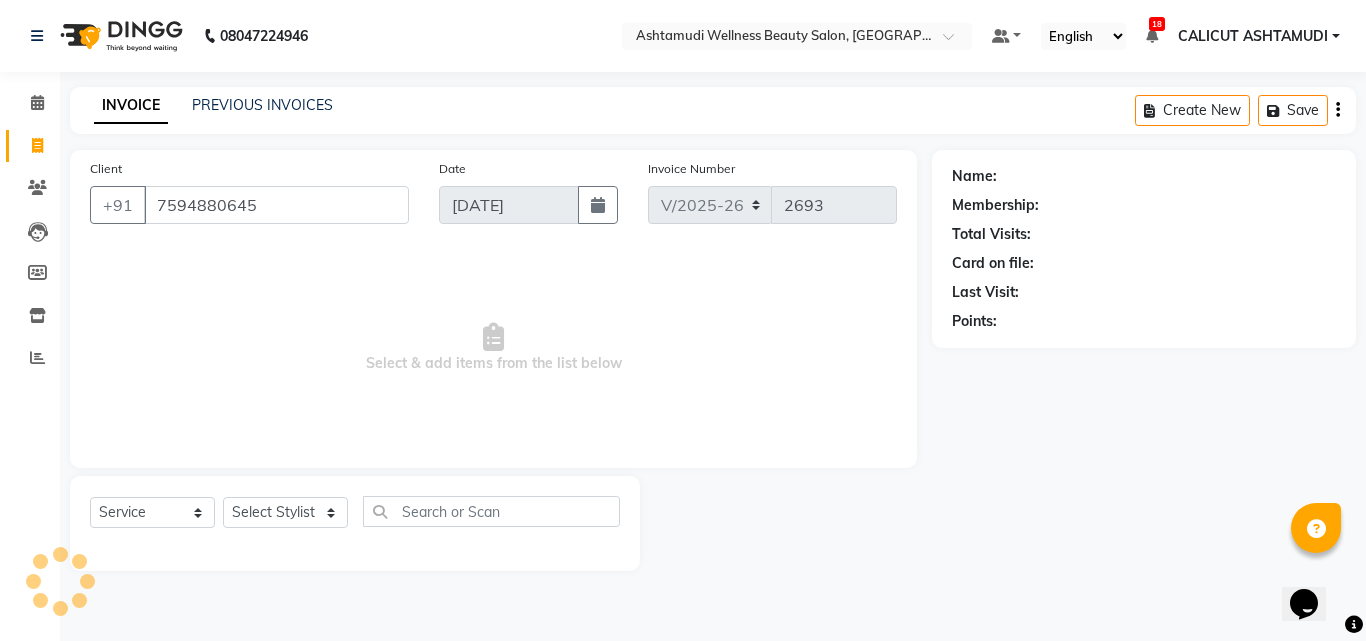 type on "7594880645" 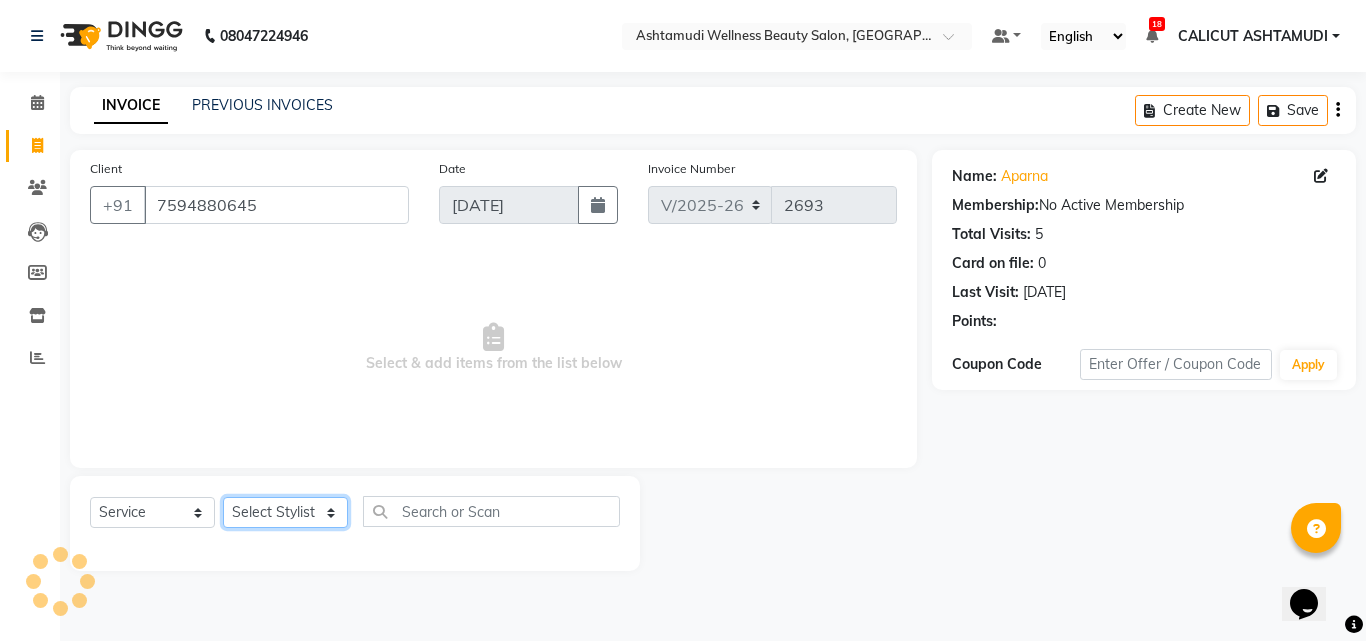 drag, startPoint x: 260, startPoint y: 516, endPoint x: 255, endPoint y: 497, distance: 19.646883 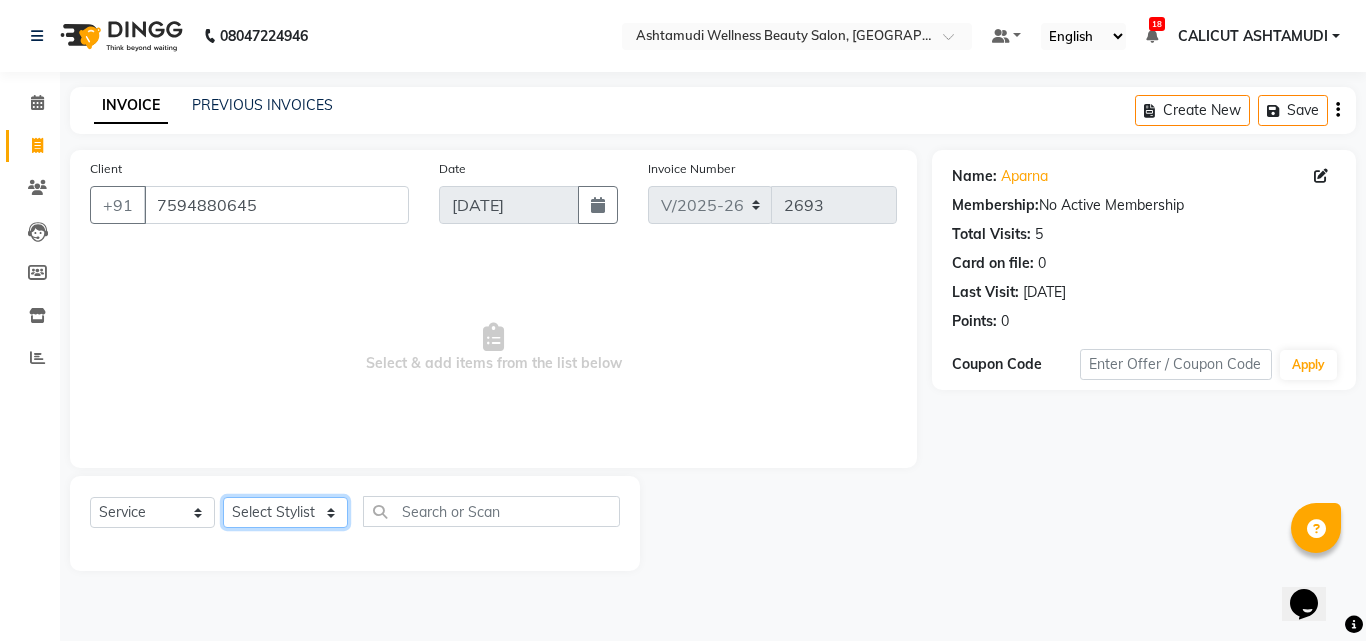 select on "49528" 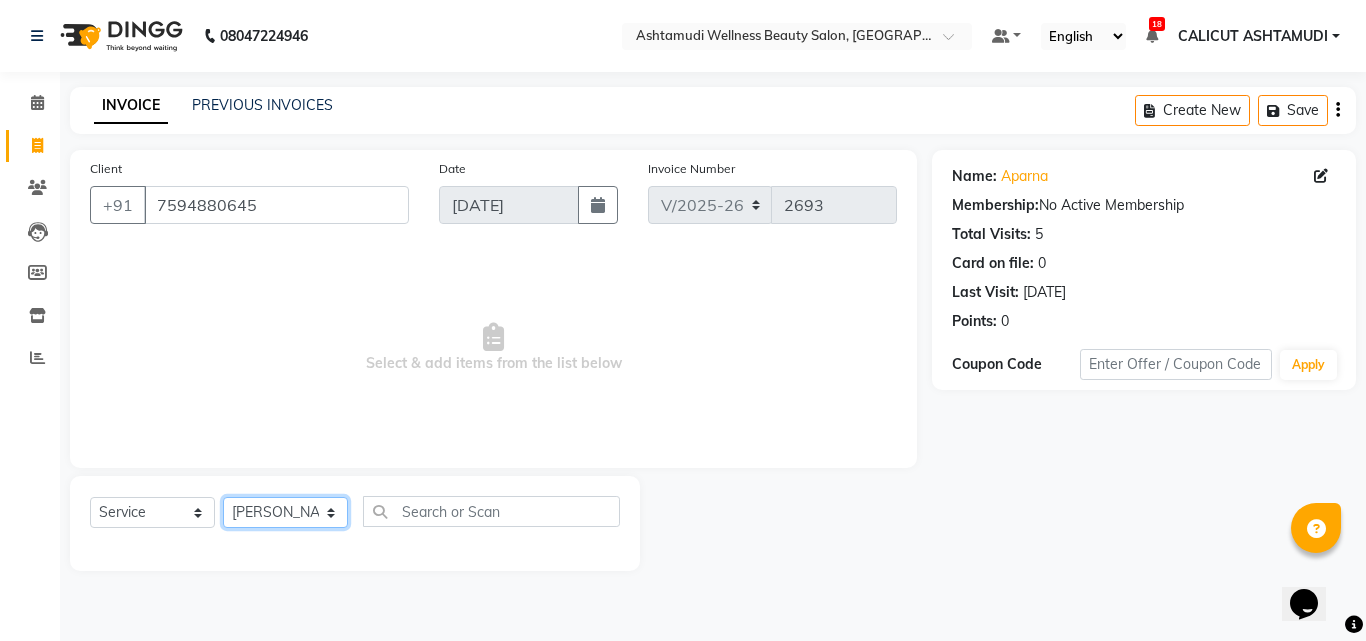 click on "Select Stylist Amala George AMBILI C ANKITHA Arya CALICUT ASHTAMUDI FRANKLY	 GRACY KRISHNA Nitesh Punam Gurung Sewan ali Sheela SUHANA  SHABU Titto" 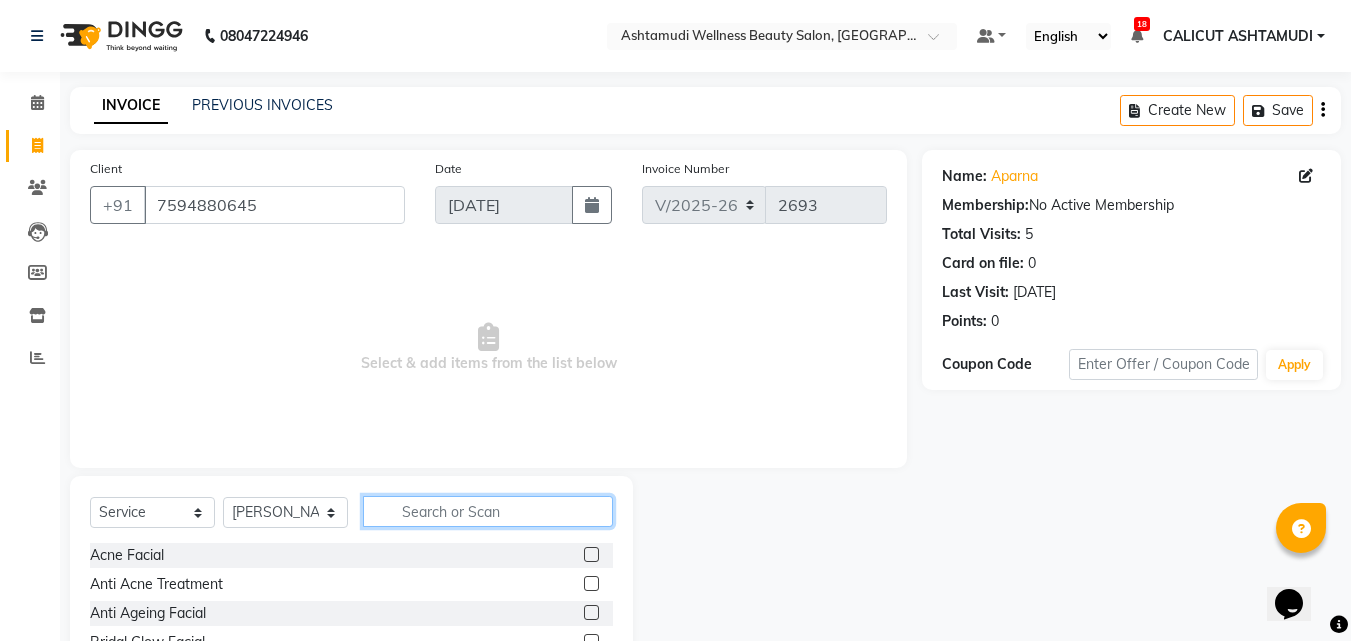 click 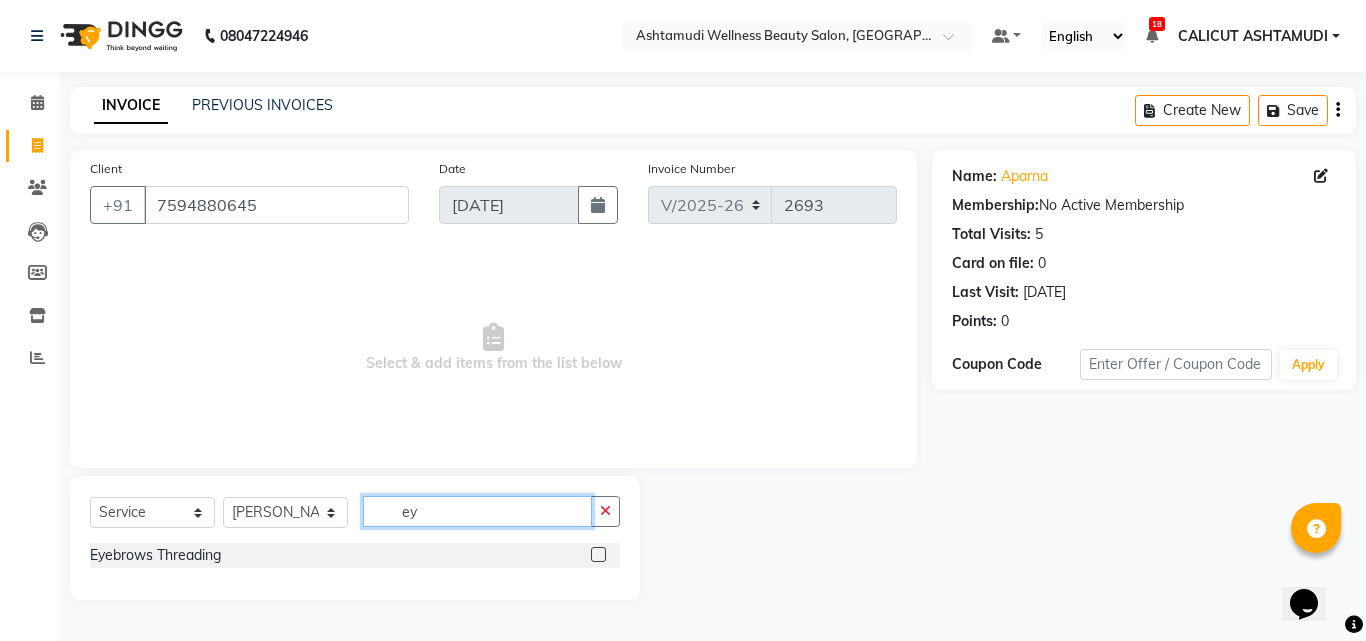 type on "ey" 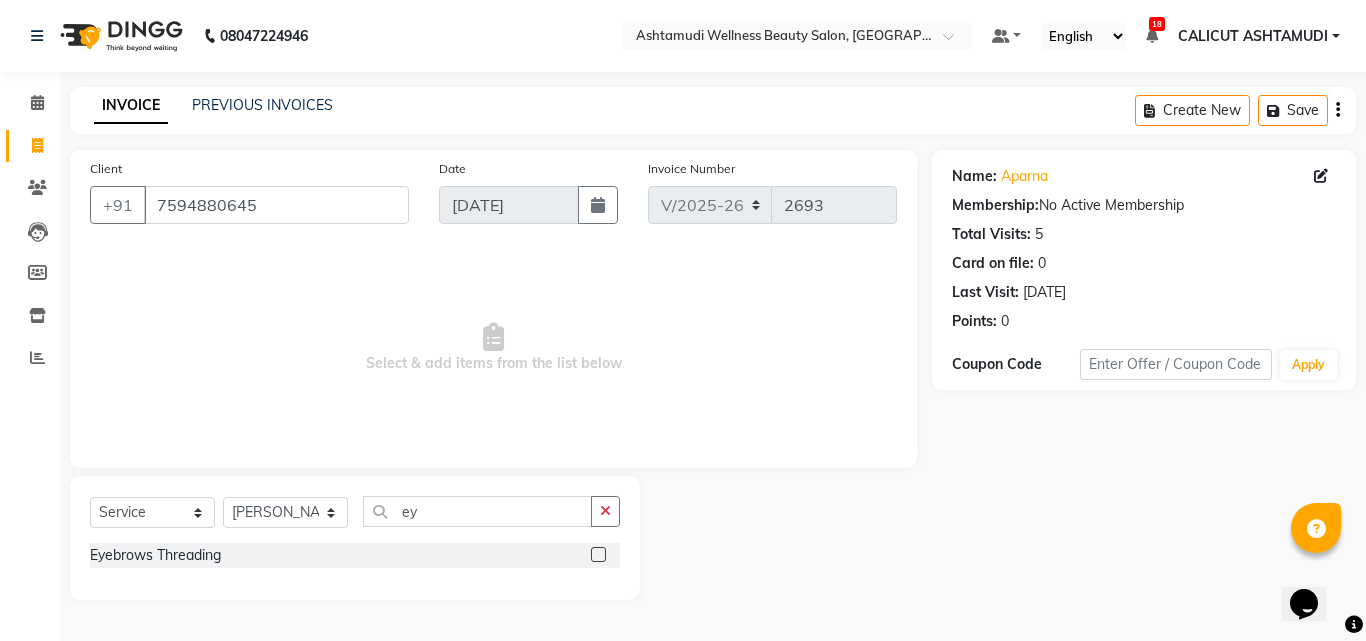 click 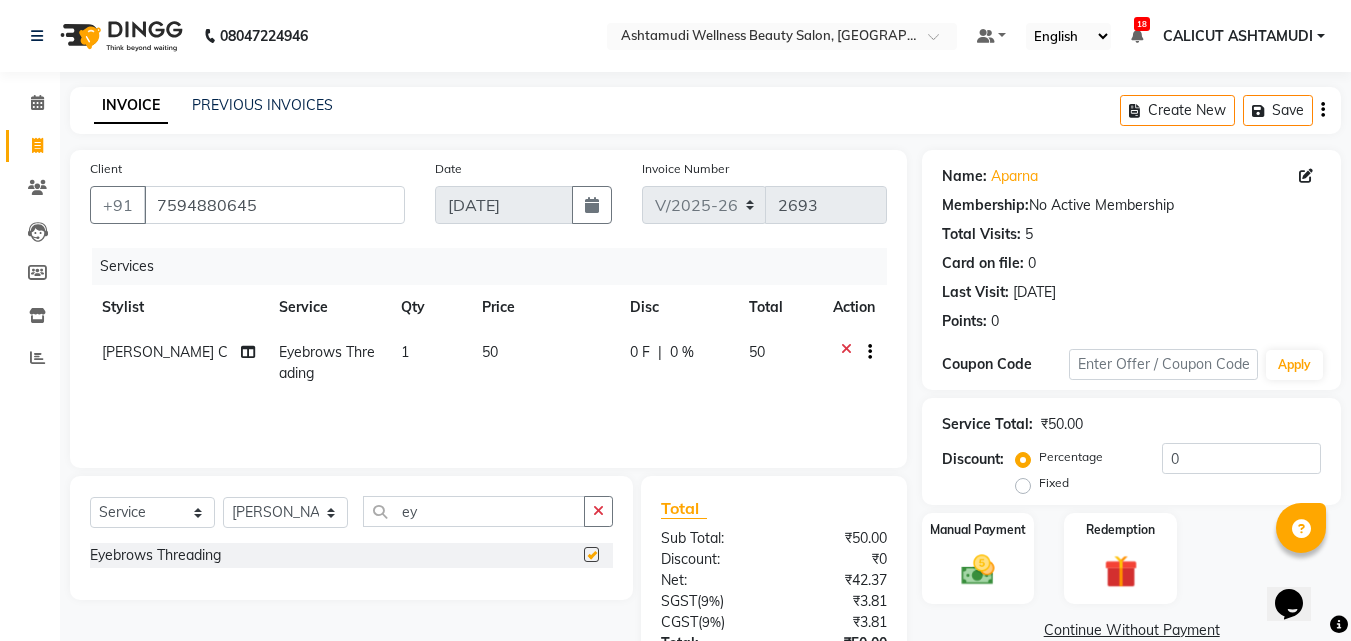 checkbox on "false" 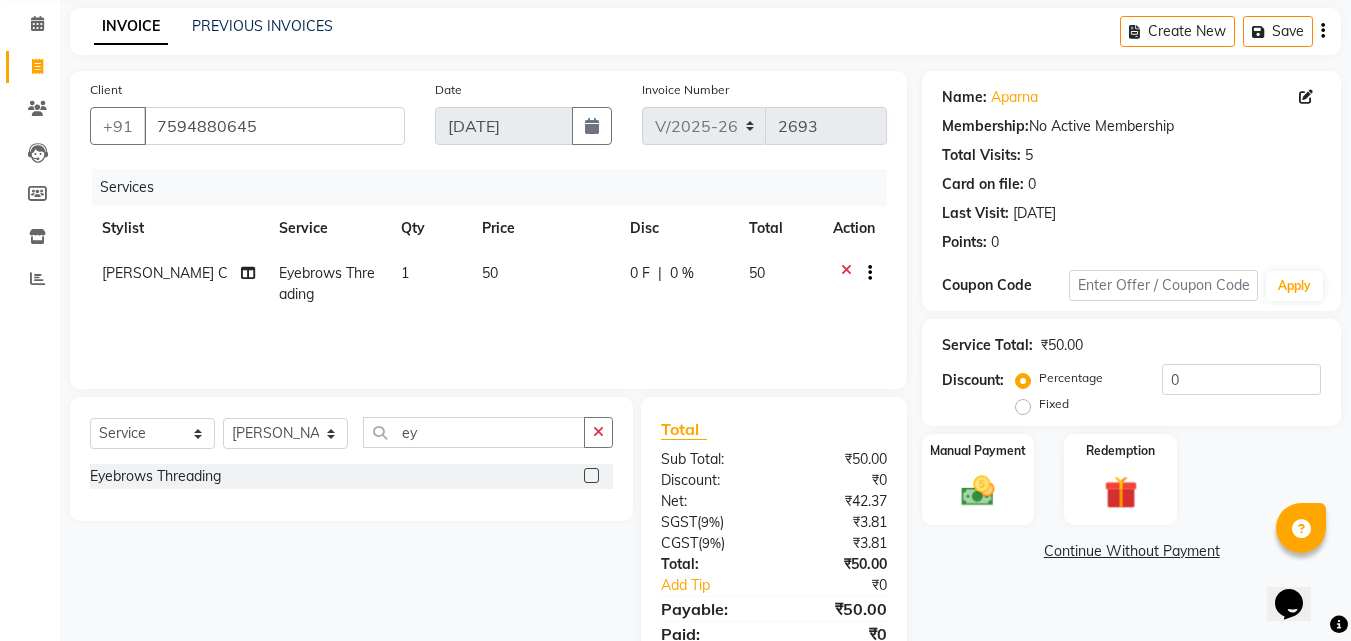 scroll, scrollTop: 159, scrollLeft: 0, axis: vertical 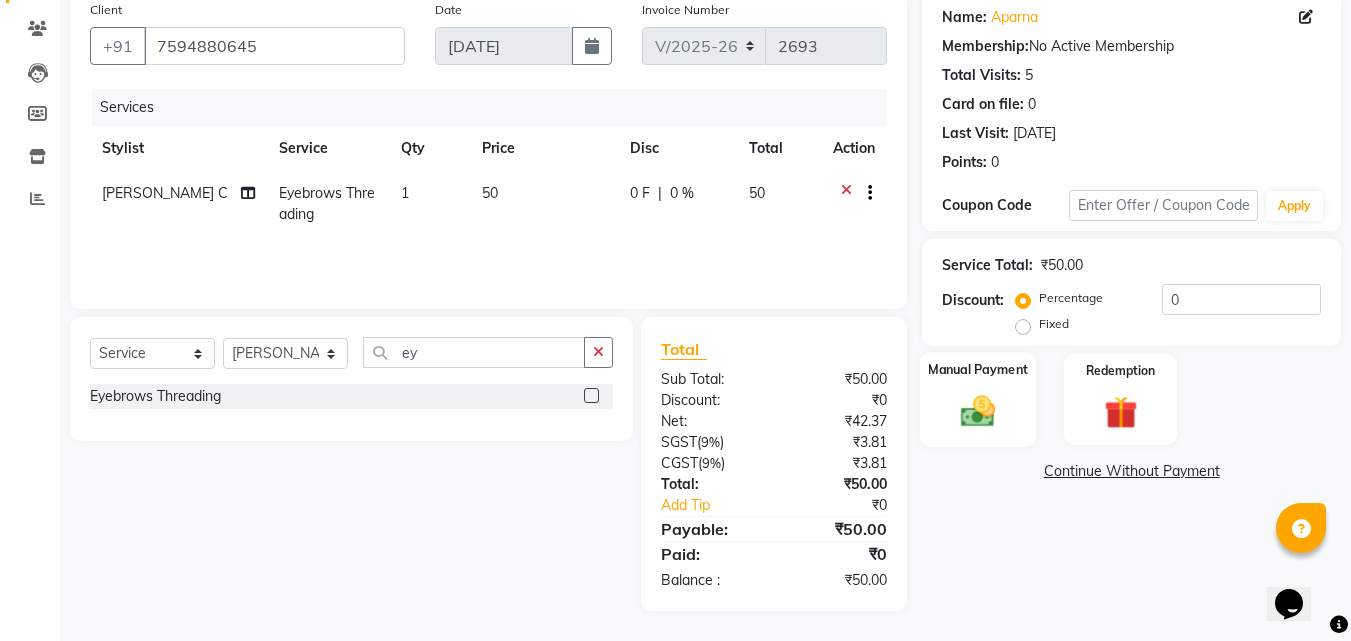 click on "Manual Payment" 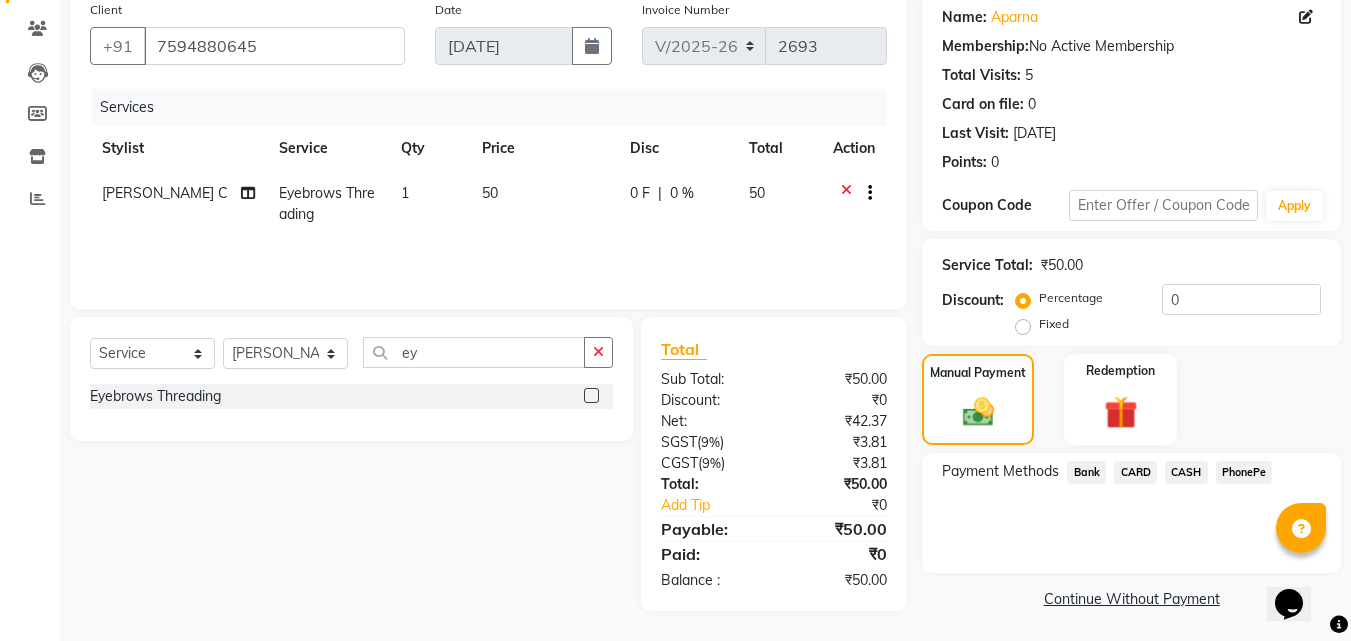 click on "PhonePe" 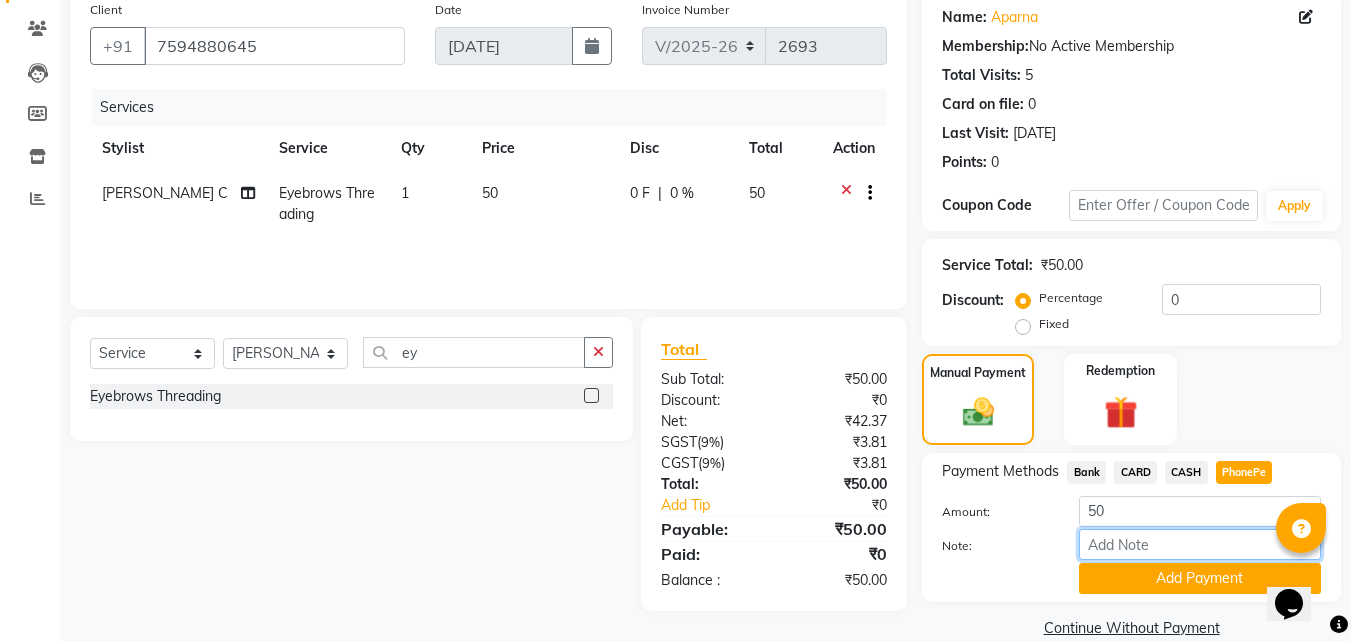 click on "Note:" at bounding box center [1200, 544] 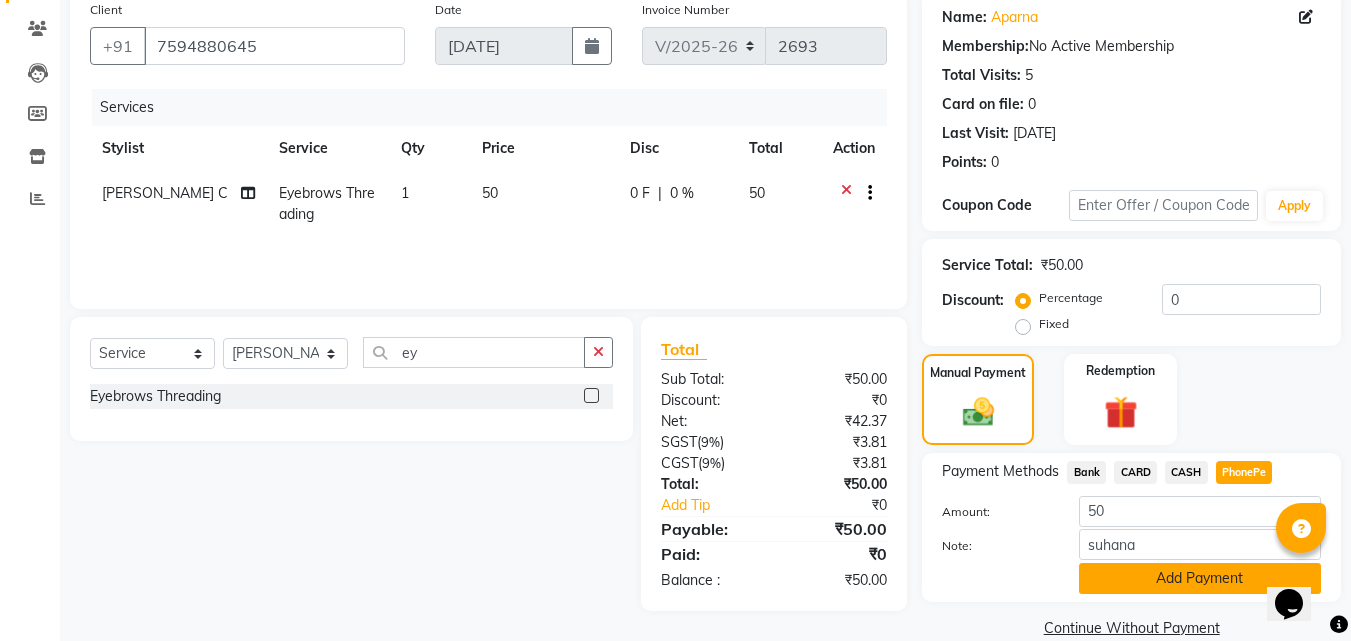 click on "Add Payment" 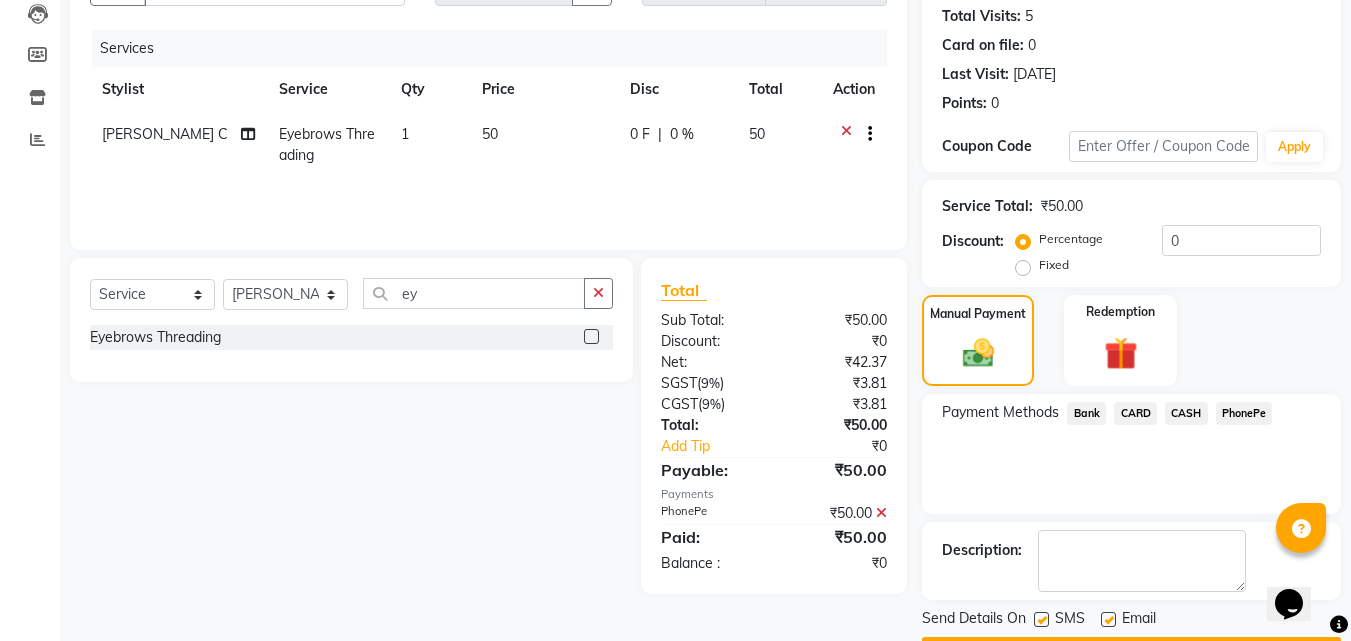 scroll, scrollTop: 275, scrollLeft: 0, axis: vertical 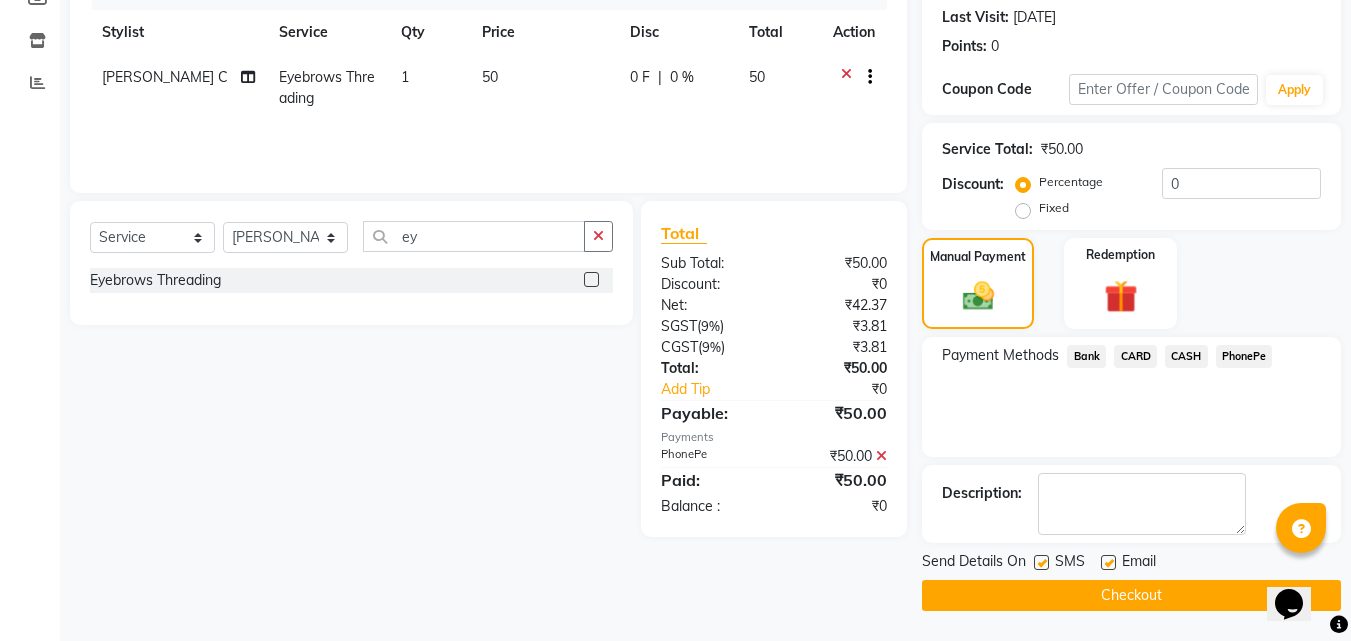 click on "Checkout" 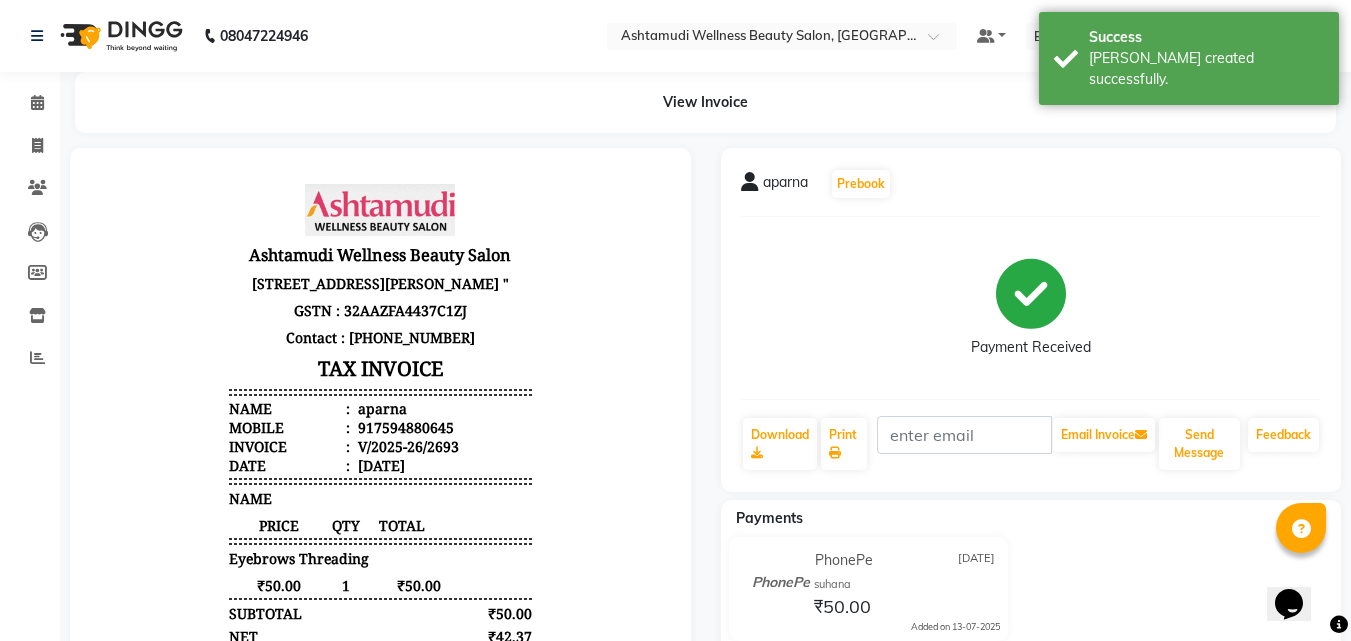 scroll, scrollTop: 0, scrollLeft: 0, axis: both 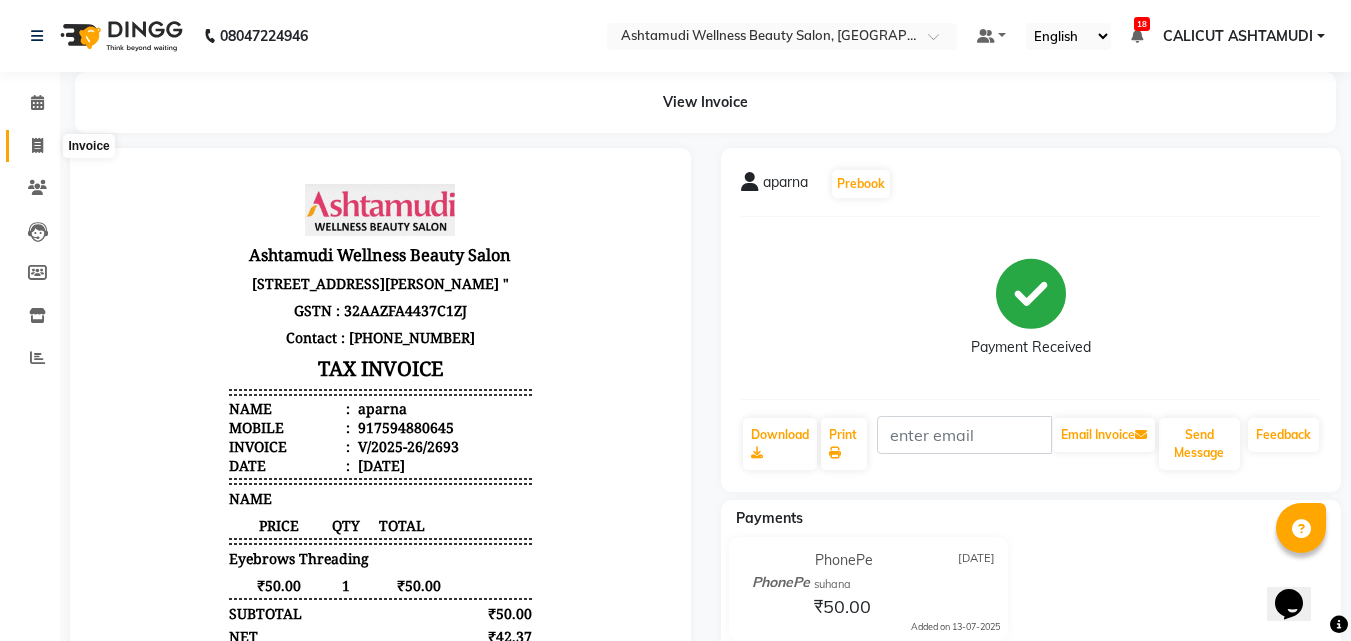 click 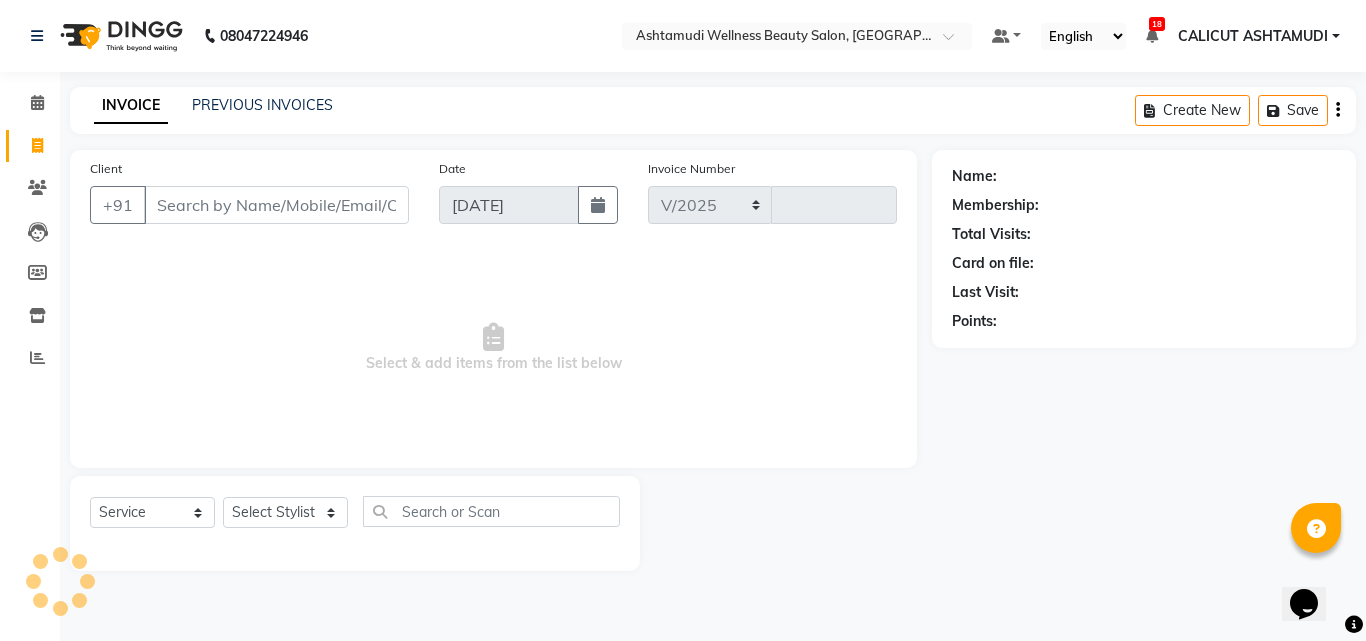 select on "4630" 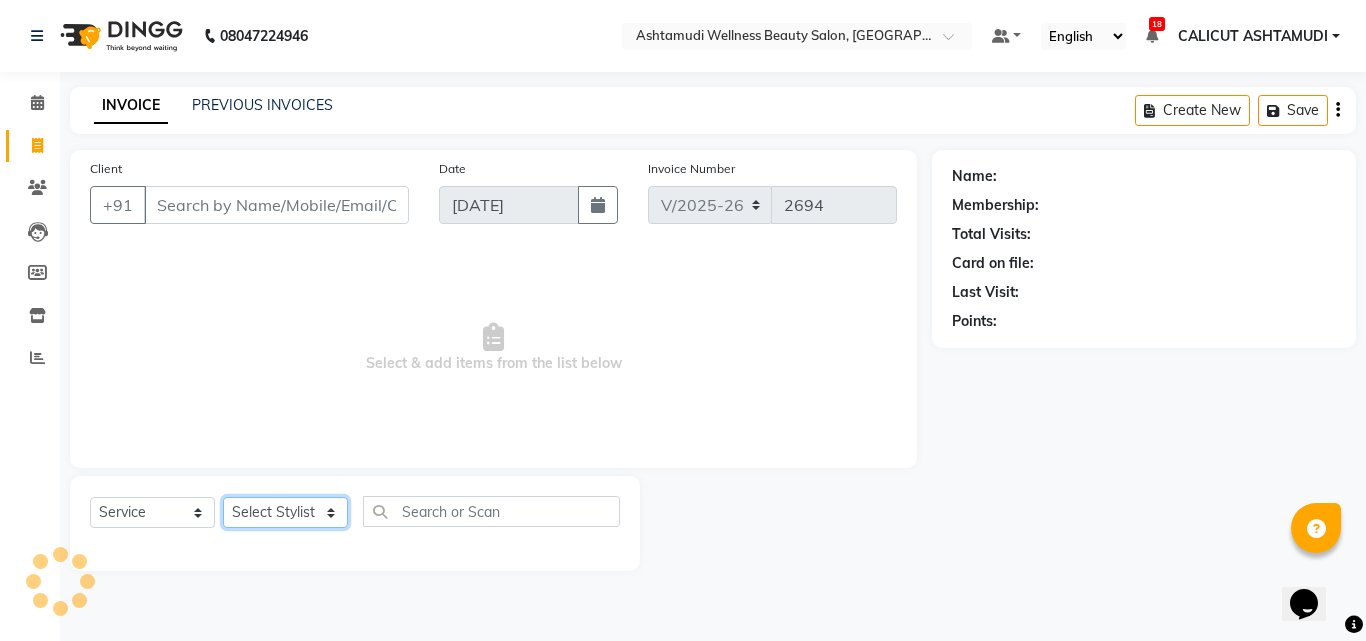 click on "Select Stylist Amala George AMBILI C ANKITHA Arya CALICUT ASHTAMUDI FRANKLY	 GRACY KRISHNA Nitesh Punam Gurung Sewan ali Sheela SUHANA  SHABU Titto" 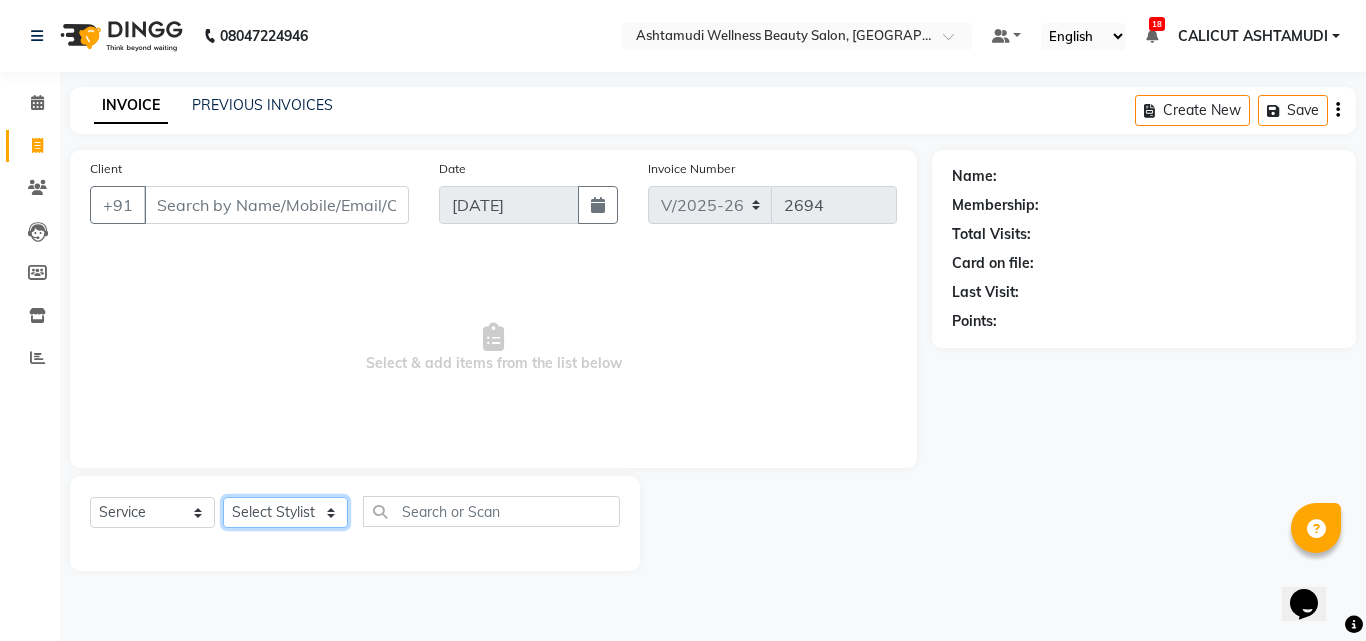 select on "26964" 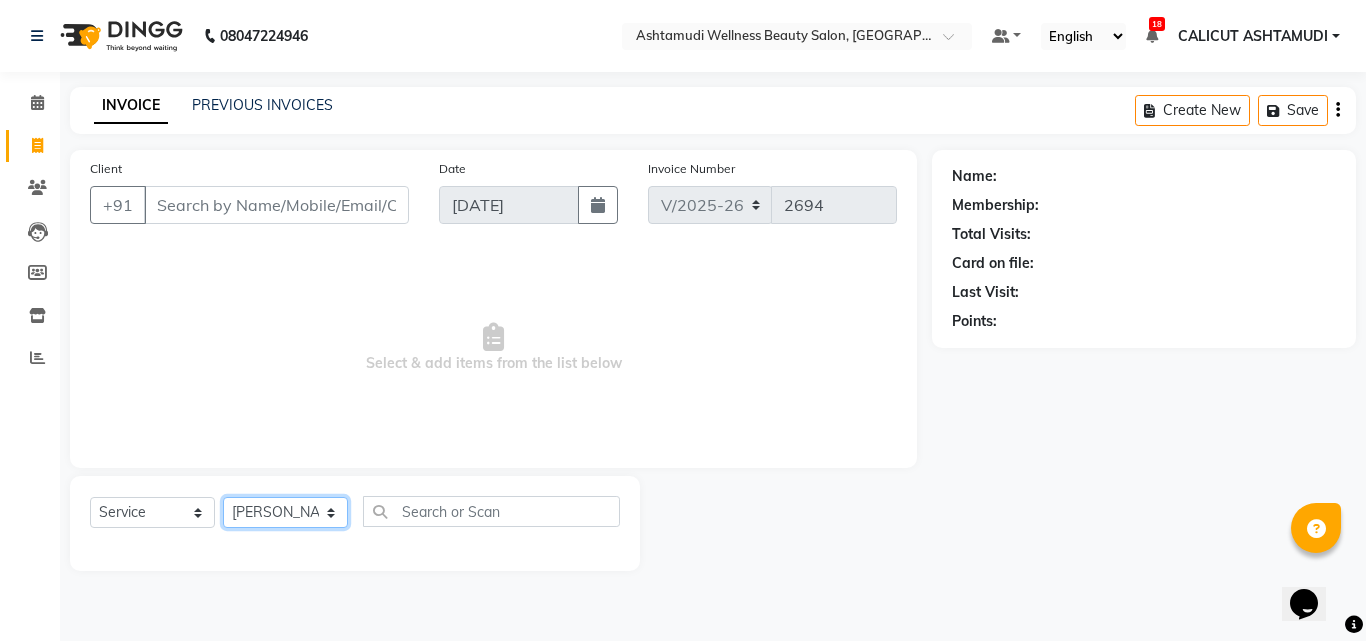 click on "Select Stylist Amala George AMBILI C ANKITHA Arya CALICUT ASHTAMUDI FRANKLY	 GRACY KRISHNA Nitesh Punam Gurung Sewan ali Sheela SUHANA  SHABU Titto" 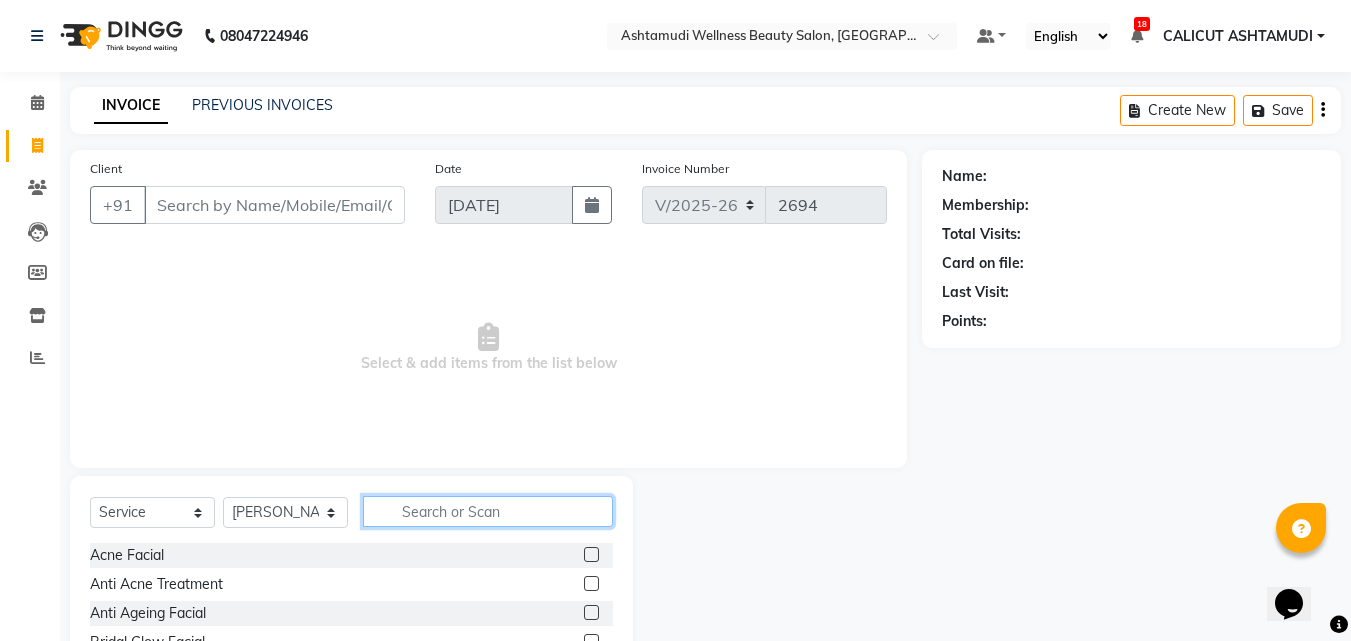 click 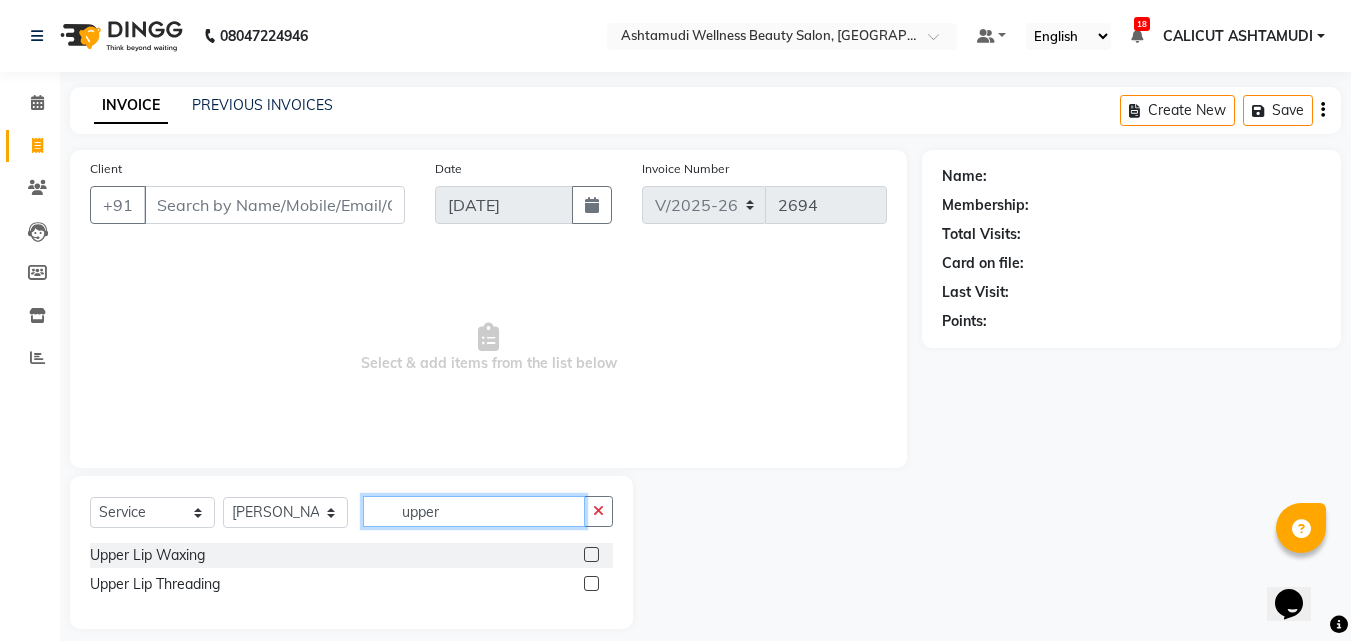 type on "upper" 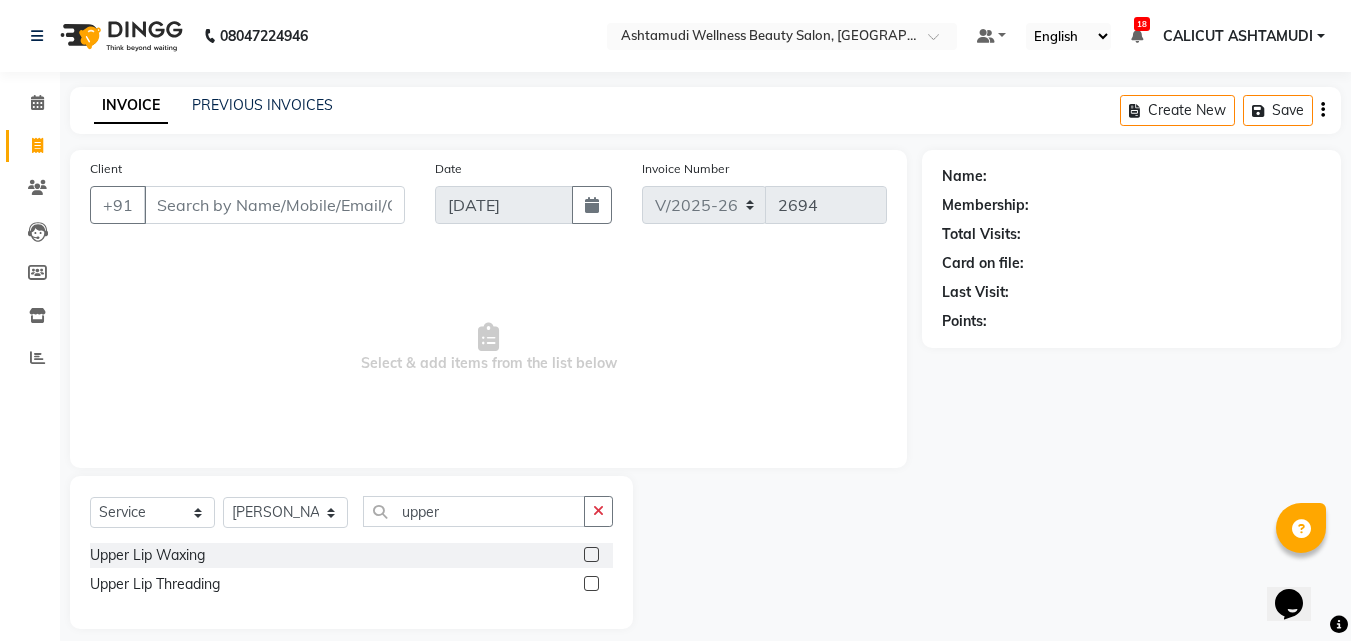click 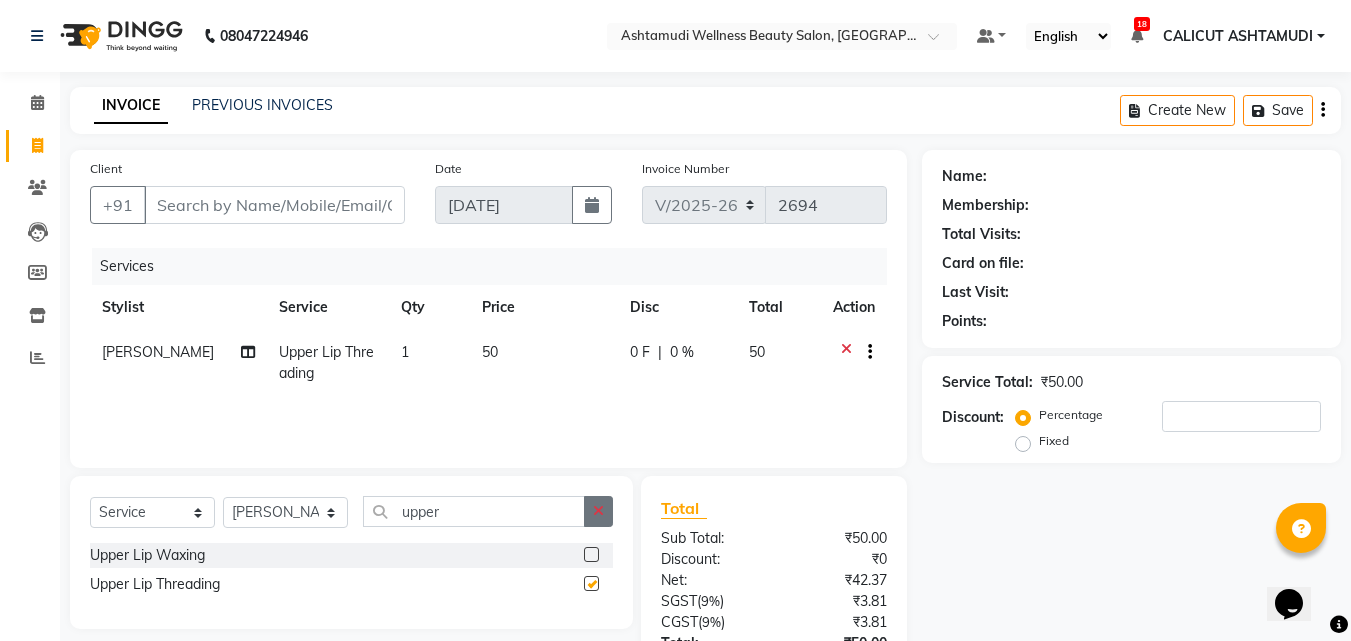 checkbox on "false" 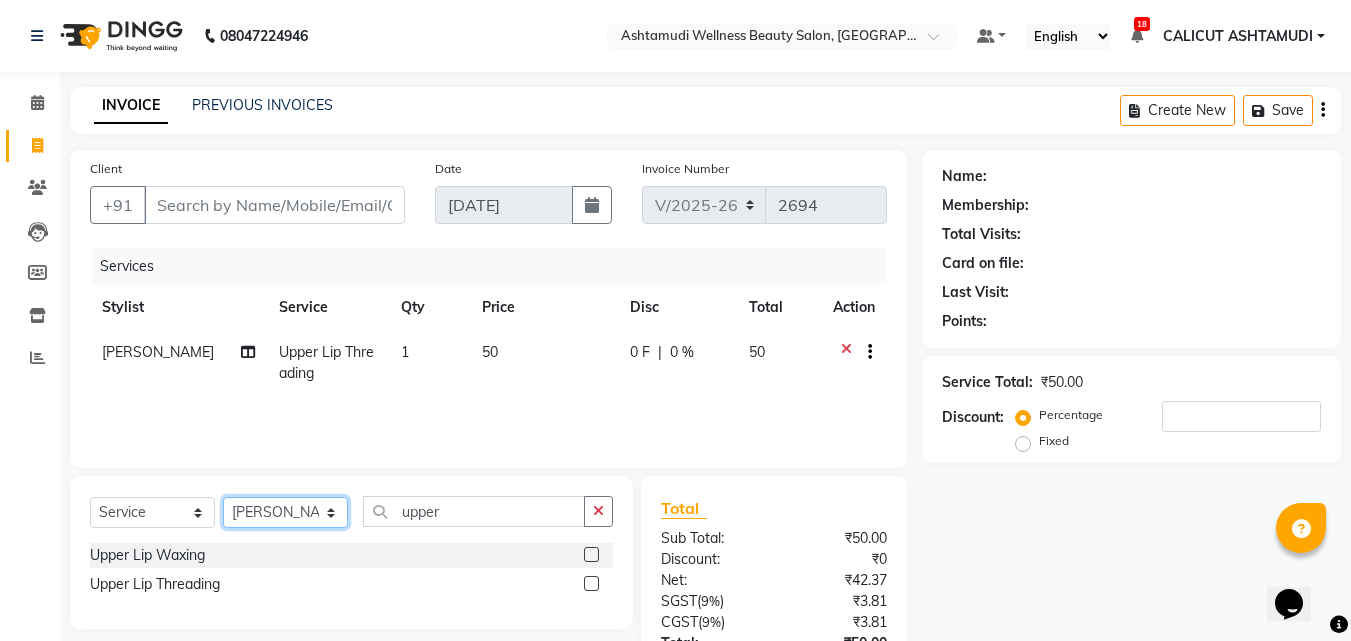 click on "Select Stylist Amala George AMBILI C ANKITHA Arya CALICUT ASHTAMUDI FRANKLY	 GRACY KRISHNA Nitesh Punam Gurung Sewan ali Sheela SUHANA  SHABU Titto" 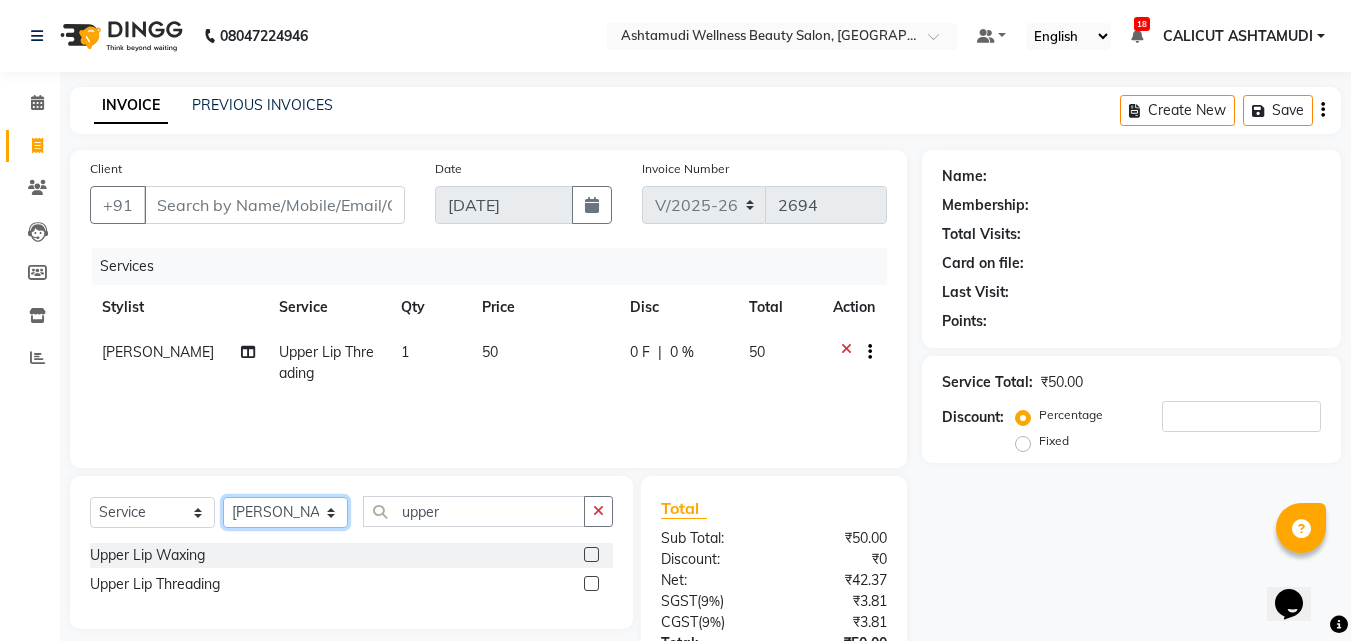select on "85034" 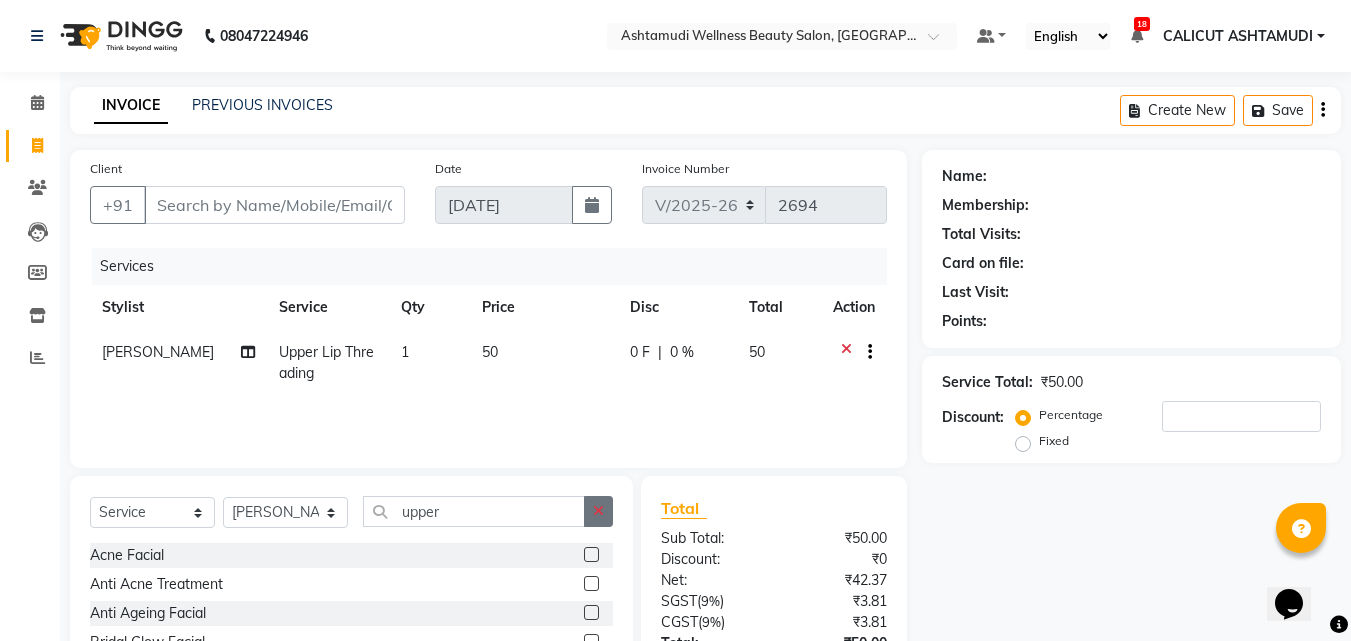 click 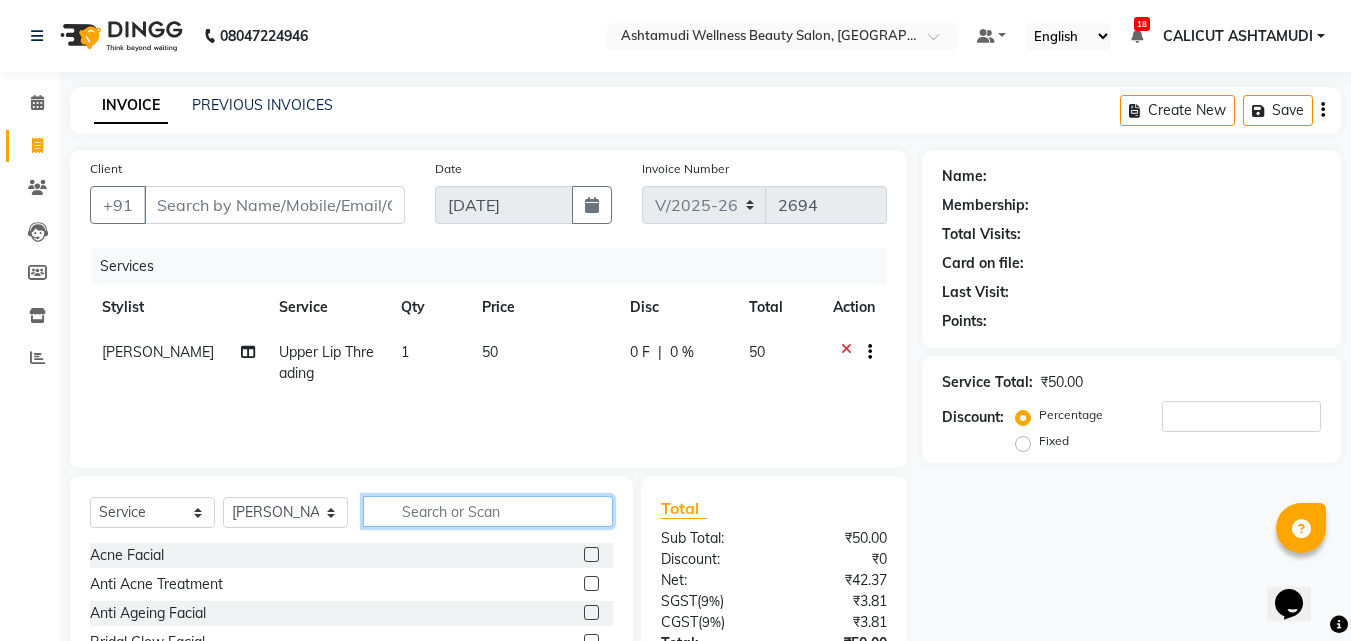 click 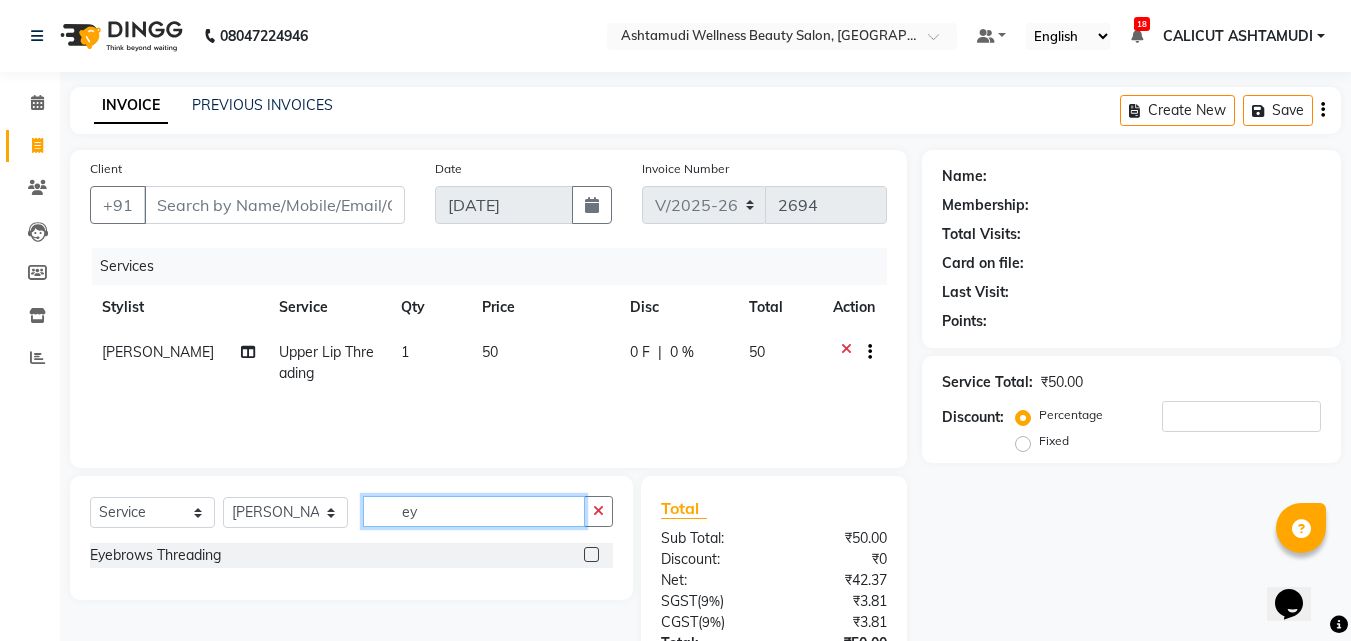 type on "ey" 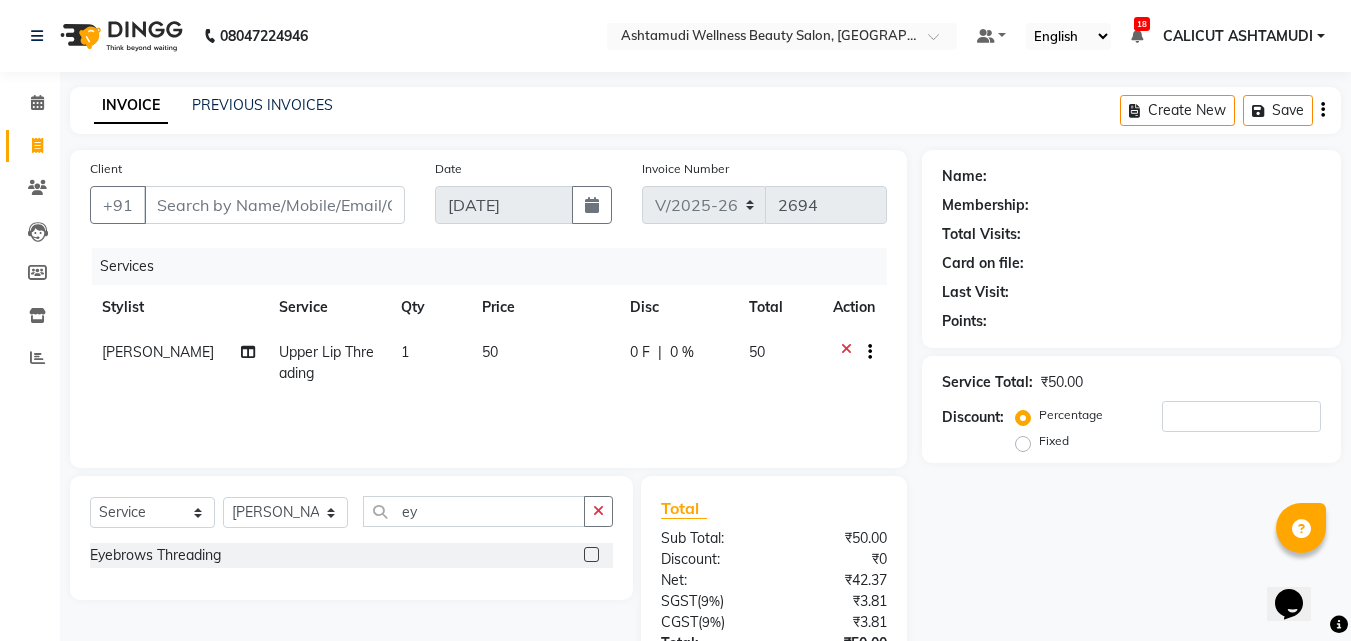 click 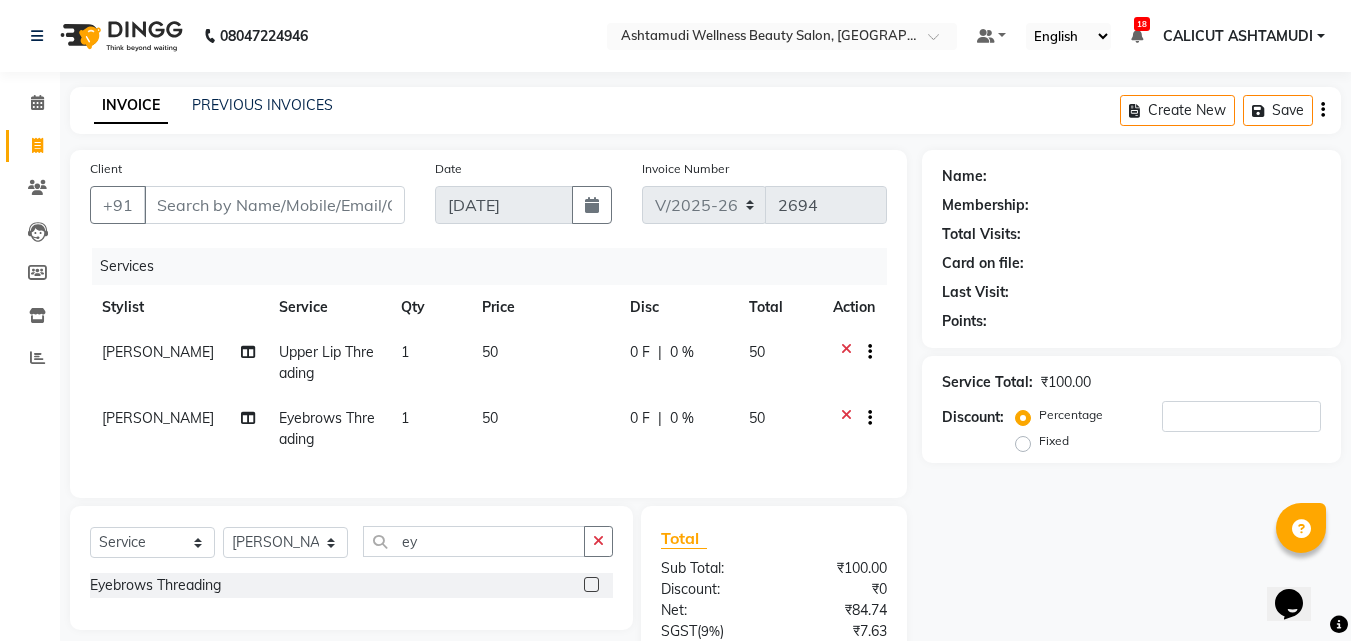 click on "Select  Service  Product  Membership  Package Voucher Prepaid Gift Card  Select Stylist Amala George AMBILI C ANKITHA Arya CALICUT ASHTAMUDI FRANKLY	 GRACY KRISHNA Nitesh Punam Gurung Sewan ali Sheela SUHANA  SHABU Titto ey Eyebrows Threading" 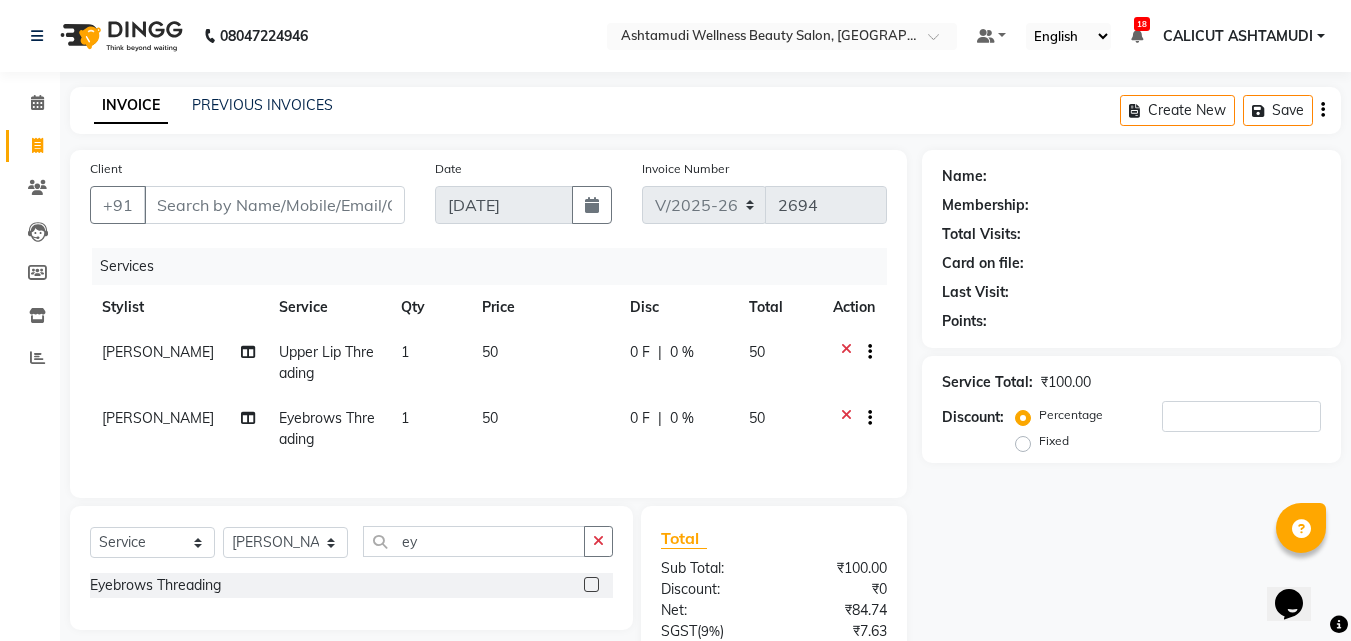 click 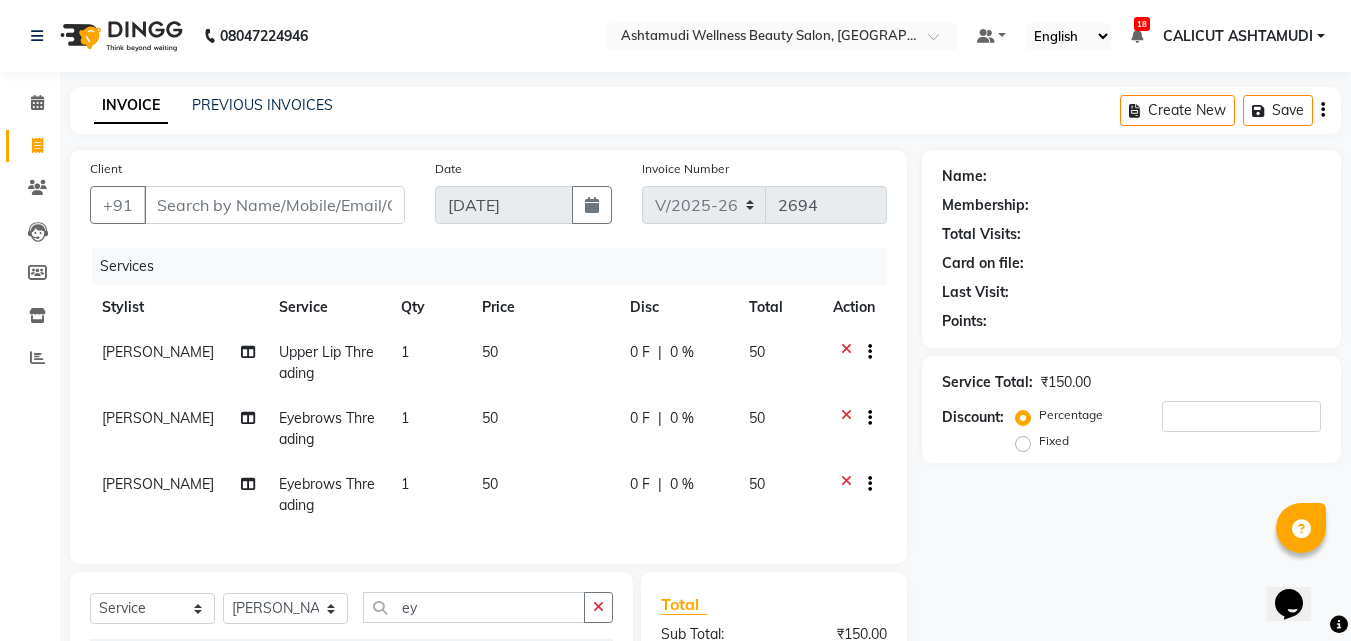 checkbox on "false" 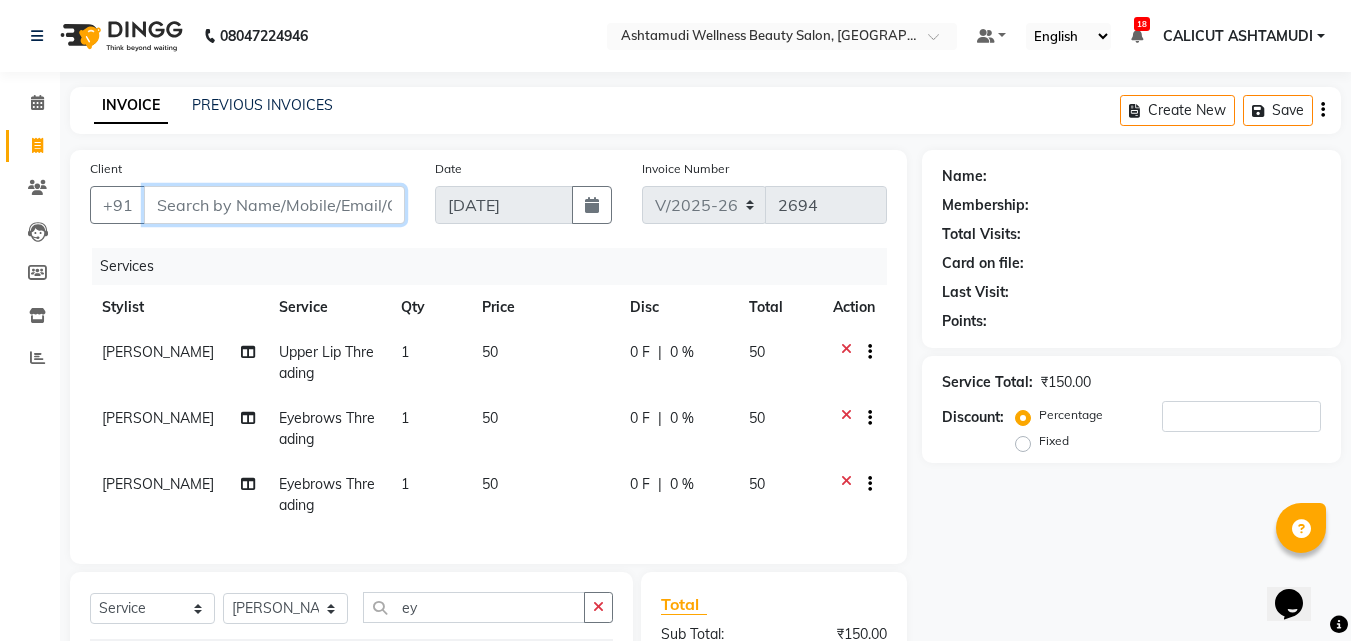click on "Client" at bounding box center [274, 205] 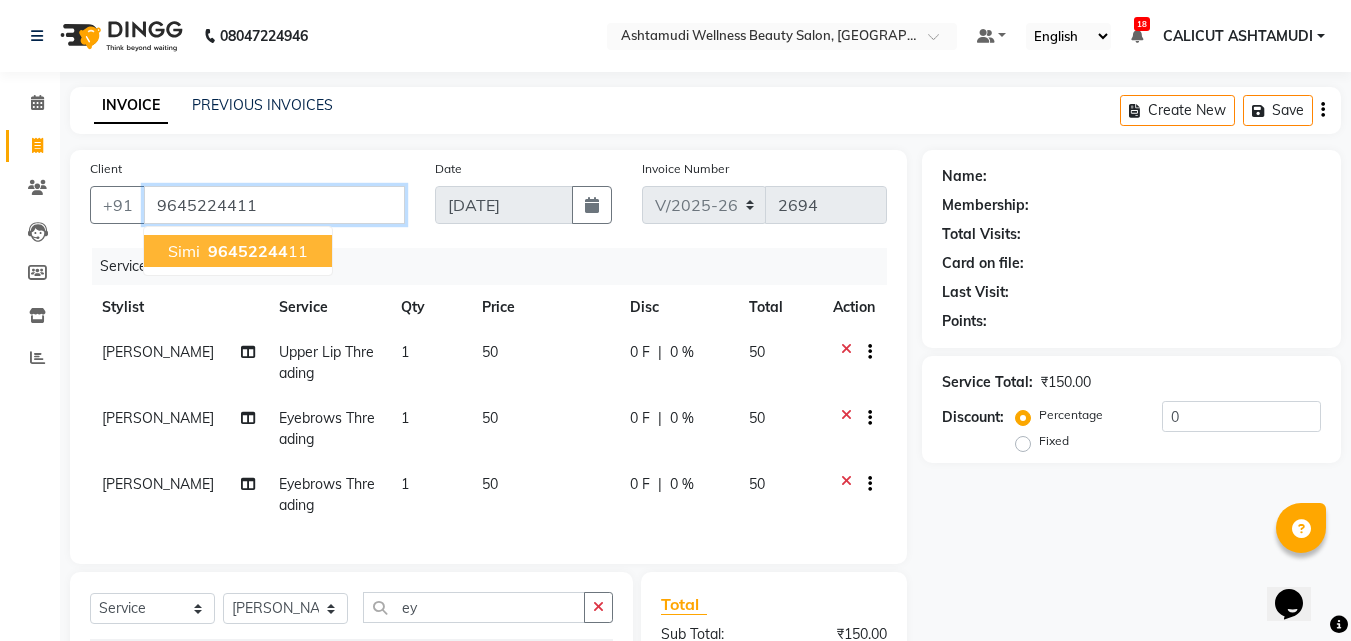 type on "9645224411" 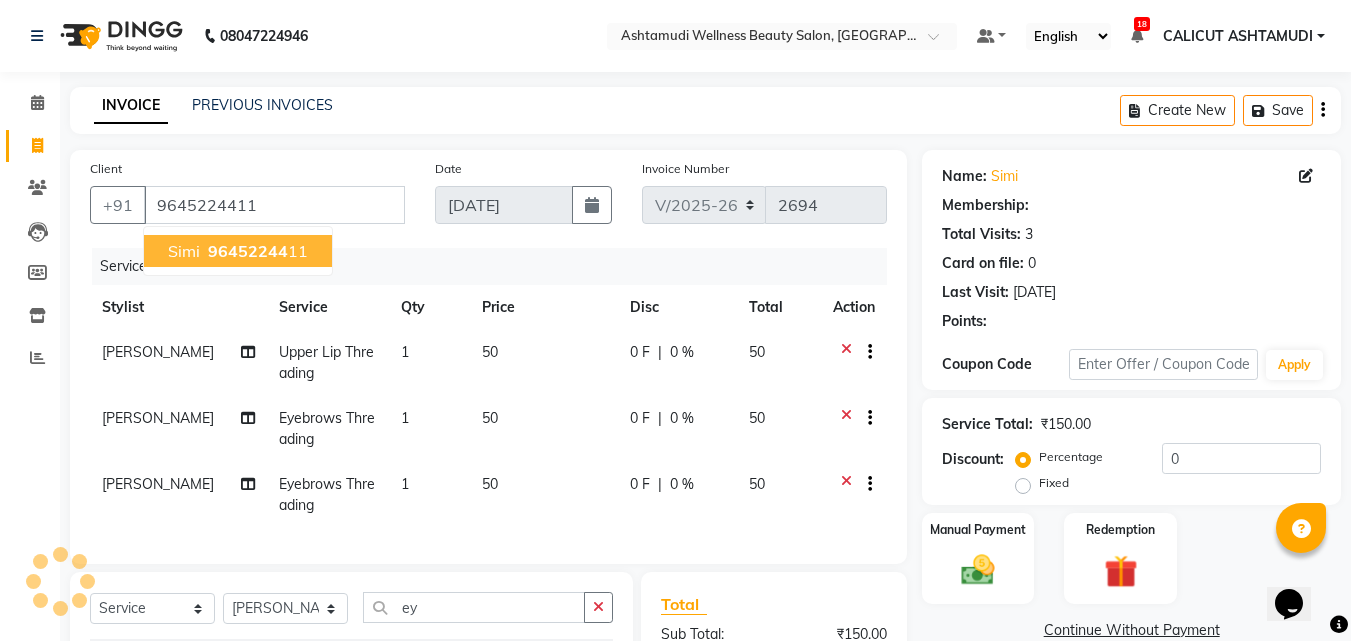 select on "1: Object" 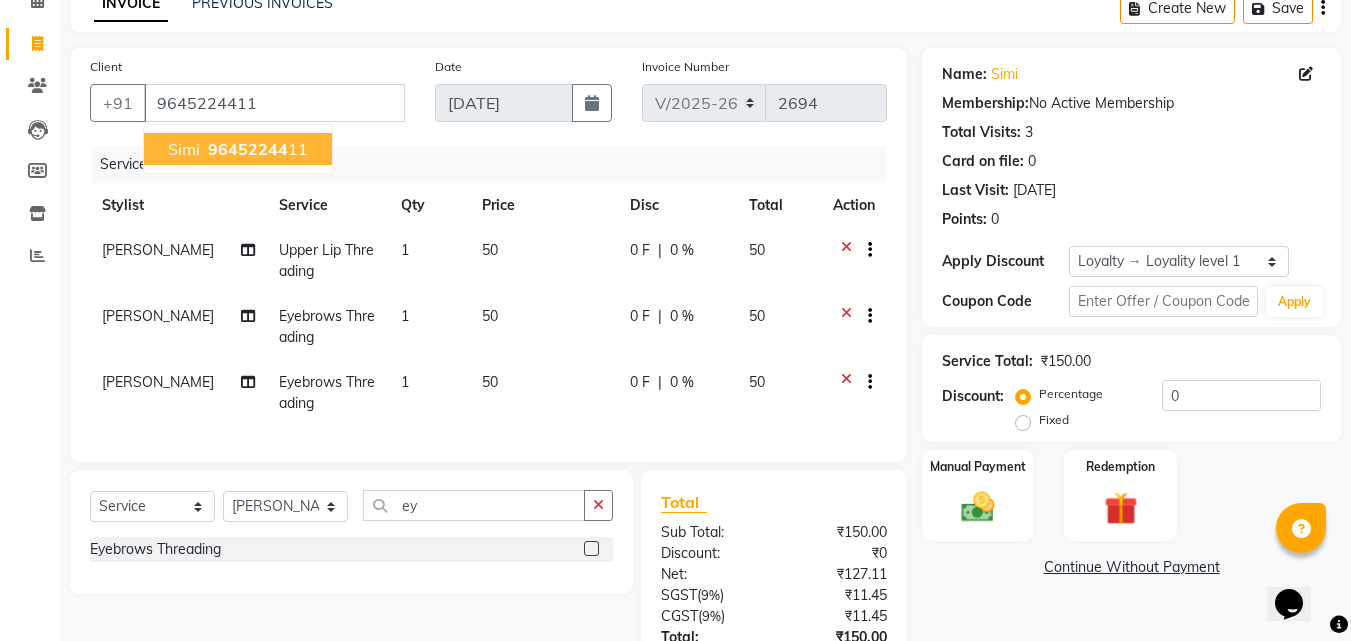 scroll, scrollTop: 270, scrollLeft: 0, axis: vertical 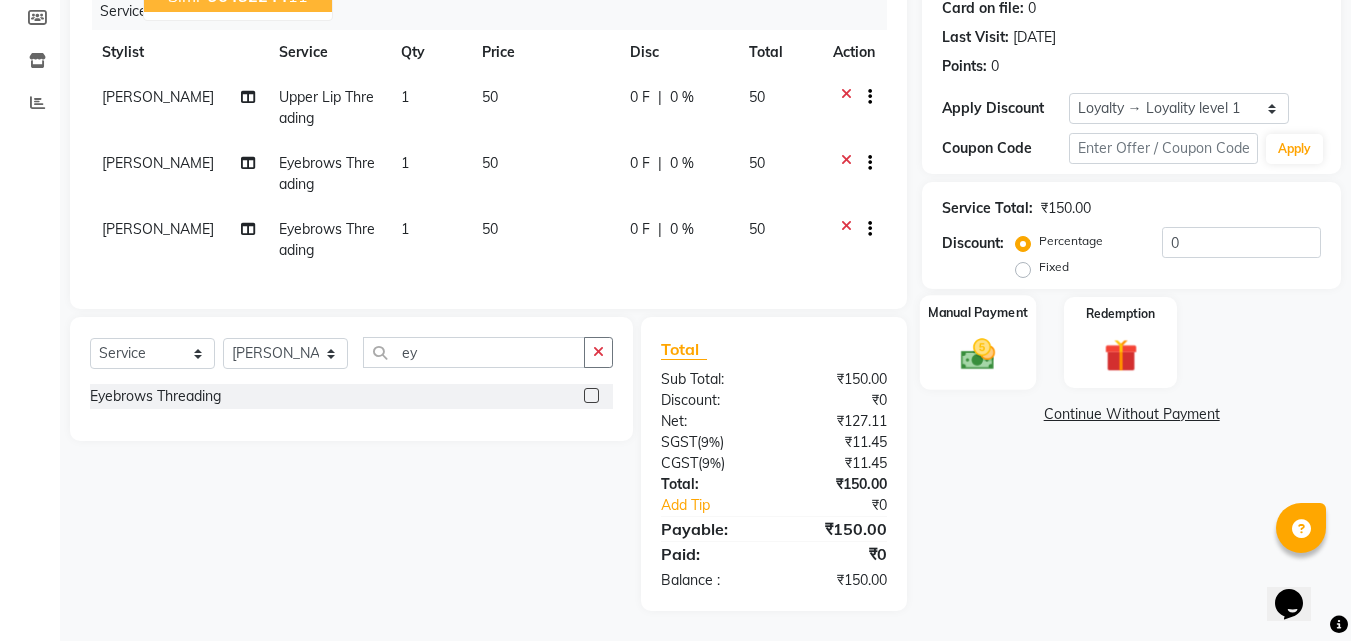 click 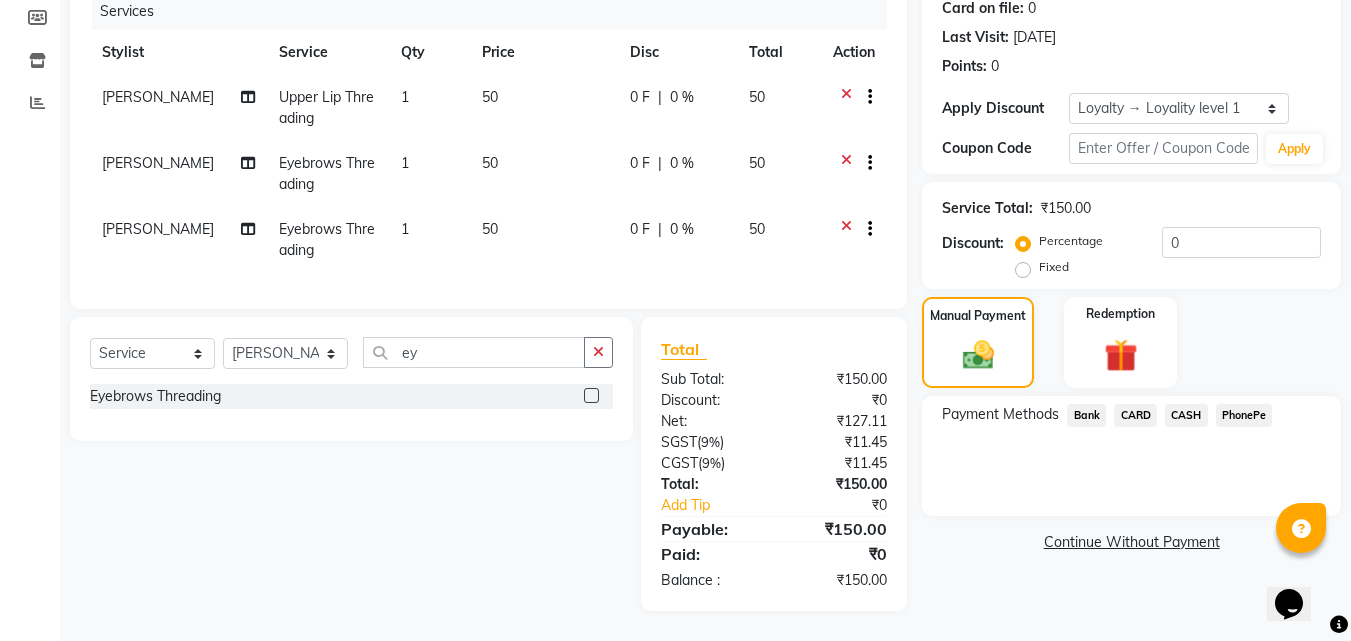 click on "PhonePe" 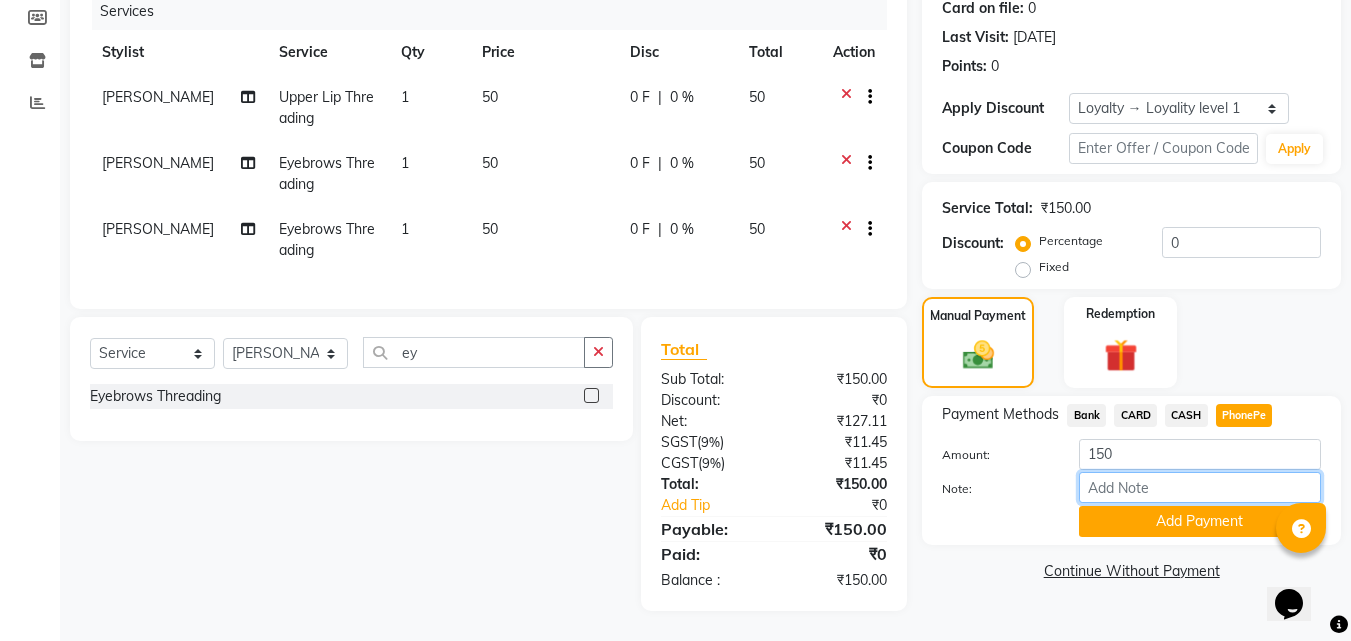 click on "Note:" at bounding box center [1200, 487] 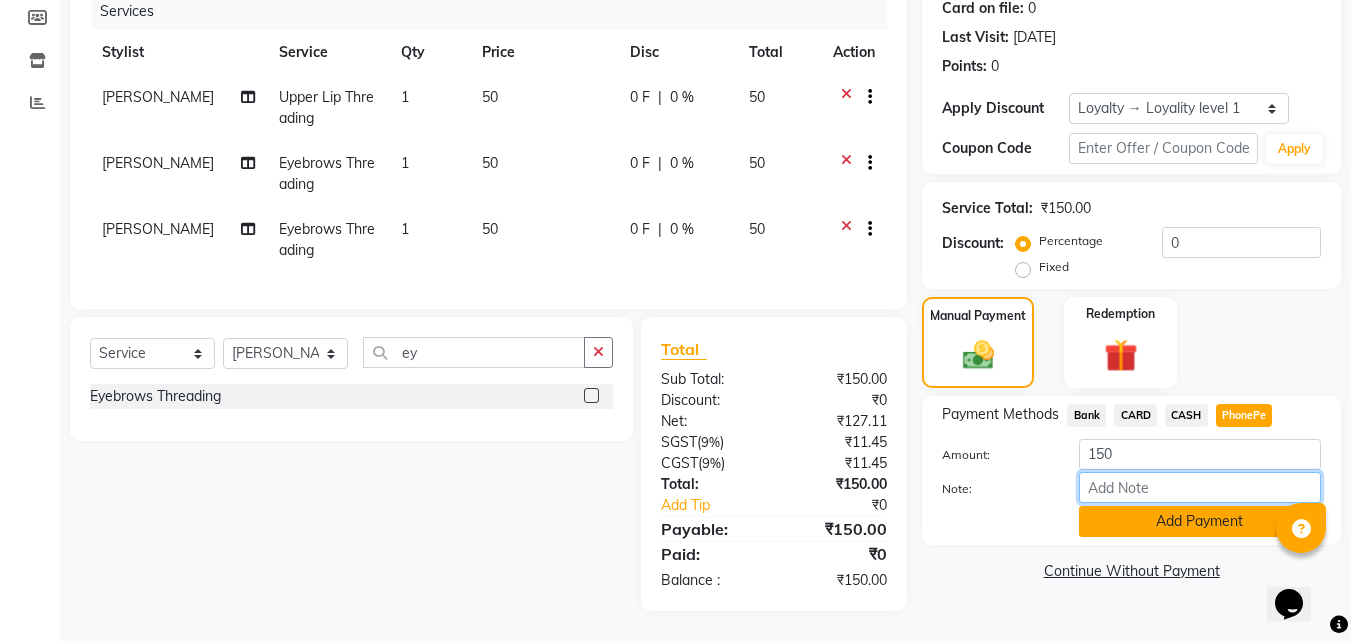 type on "suhana" 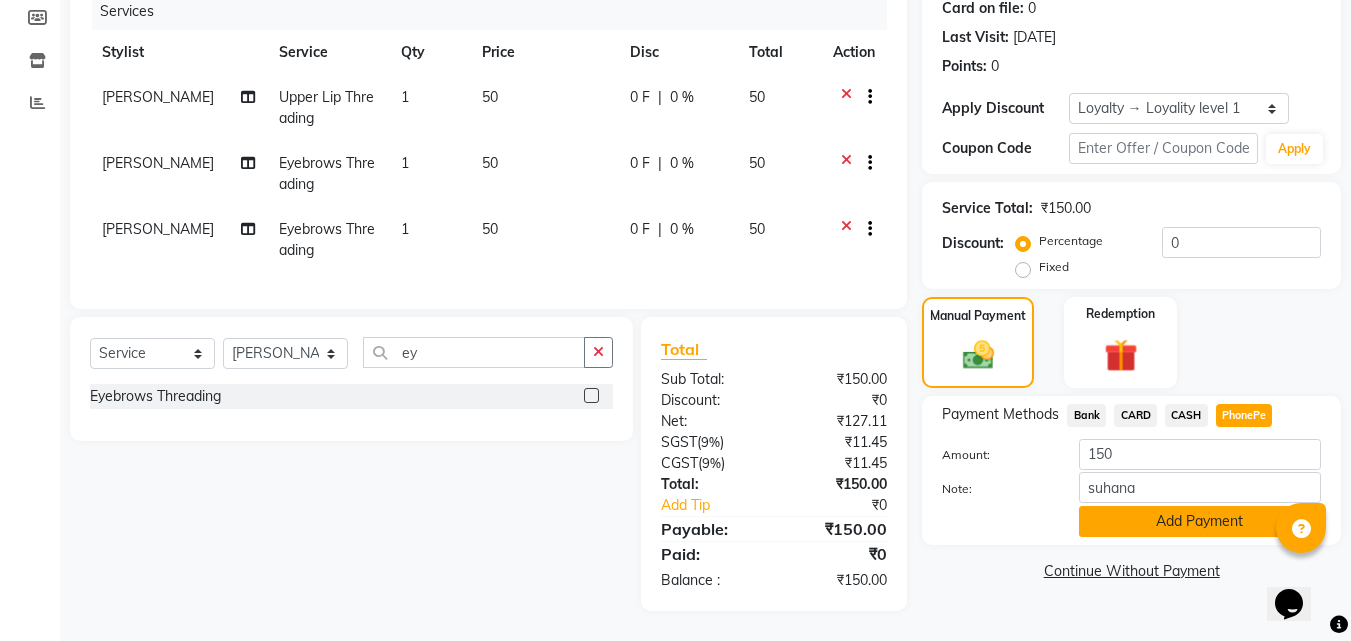 click on "Add Payment" 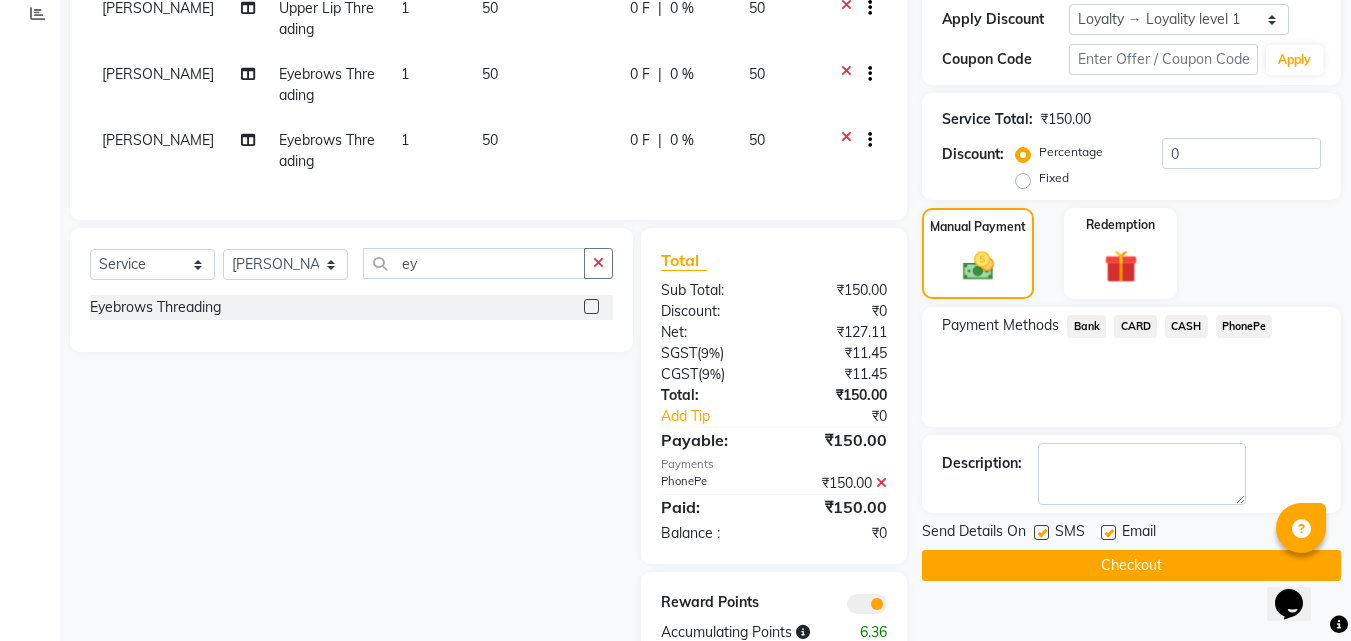 scroll, scrollTop: 411, scrollLeft: 0, axis: vertical 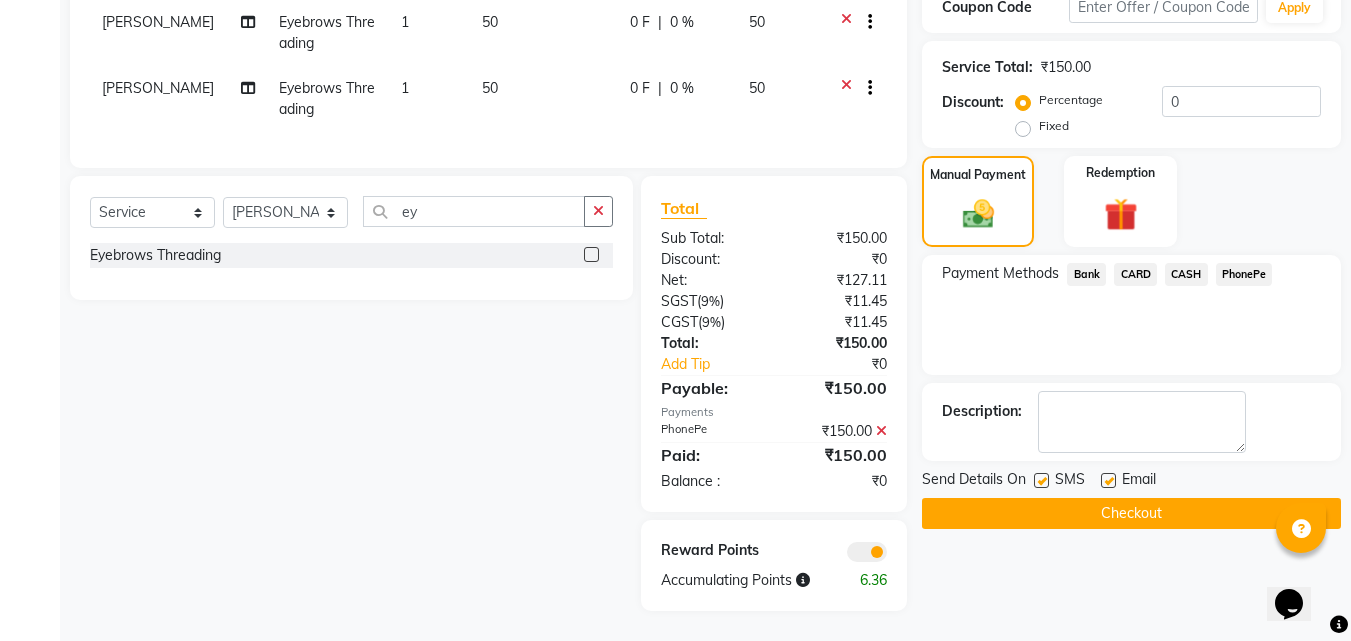 click on "Checkout" 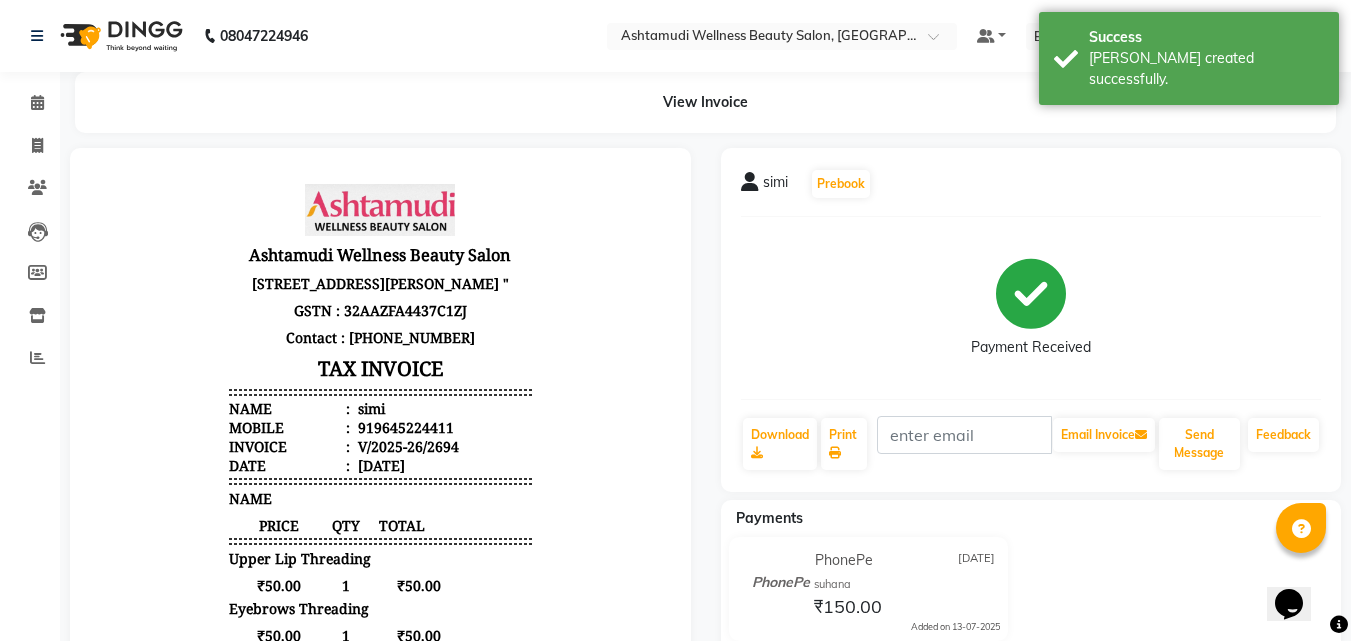 scroll, scrollTop: 0, scrollLeft: 0, axis: both 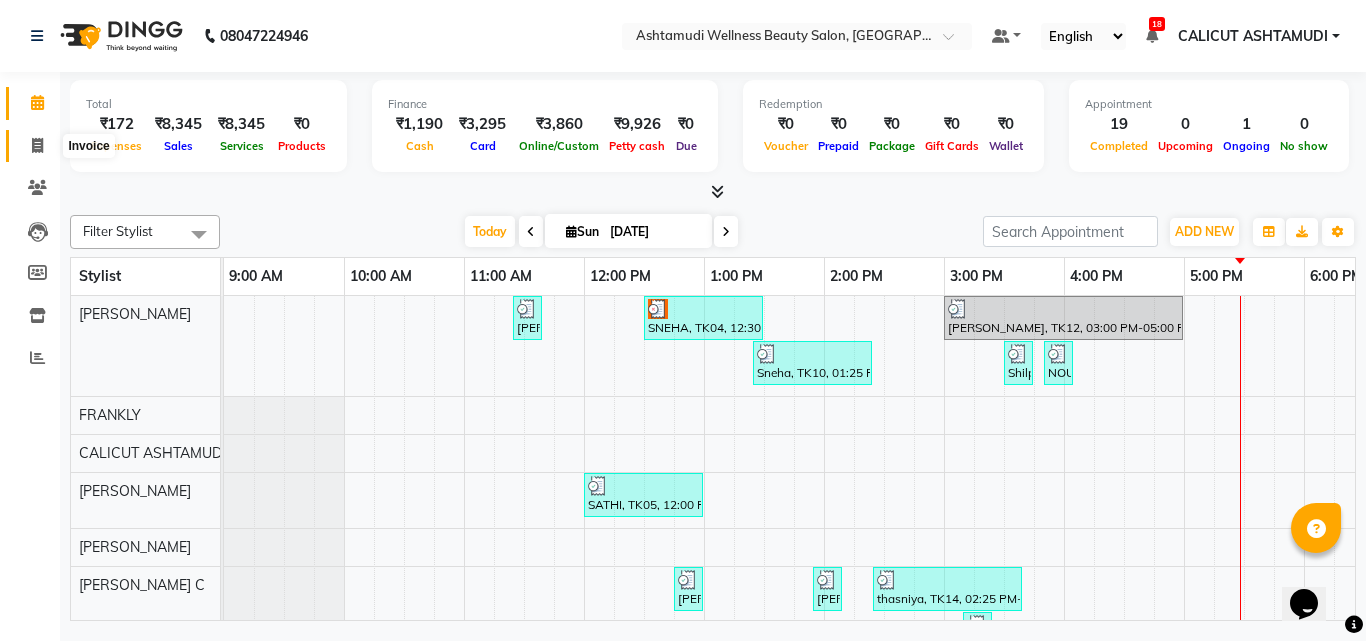 click 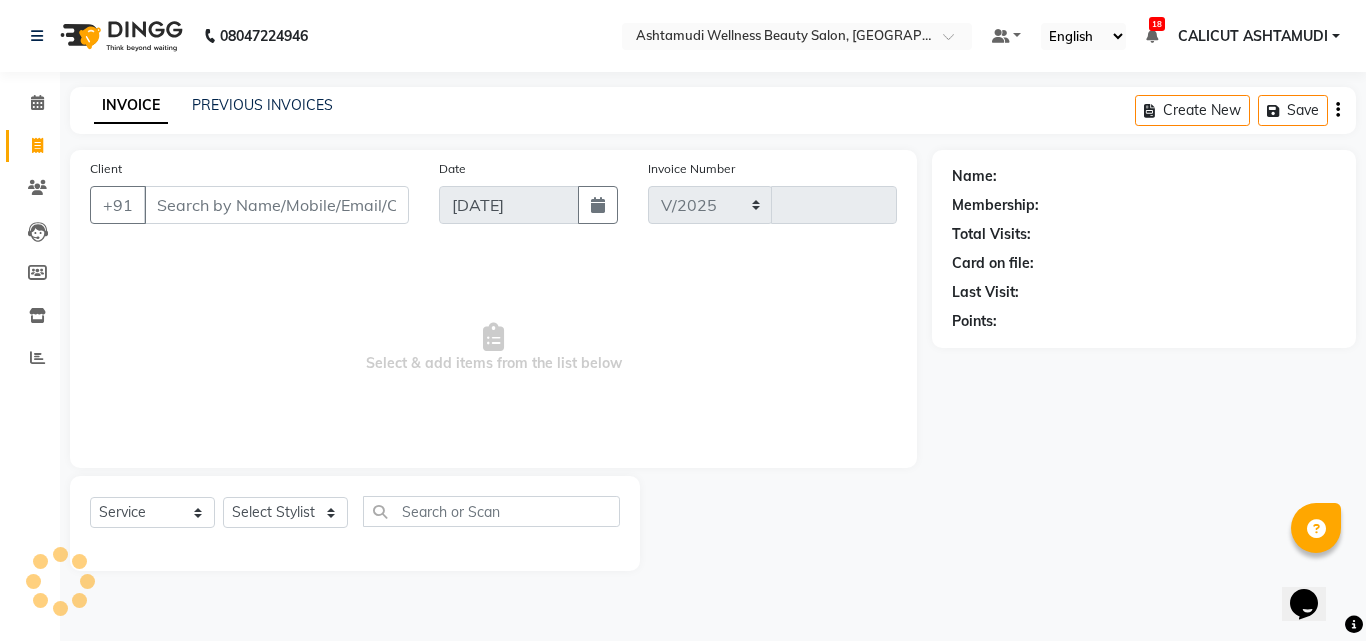 select on "4630" 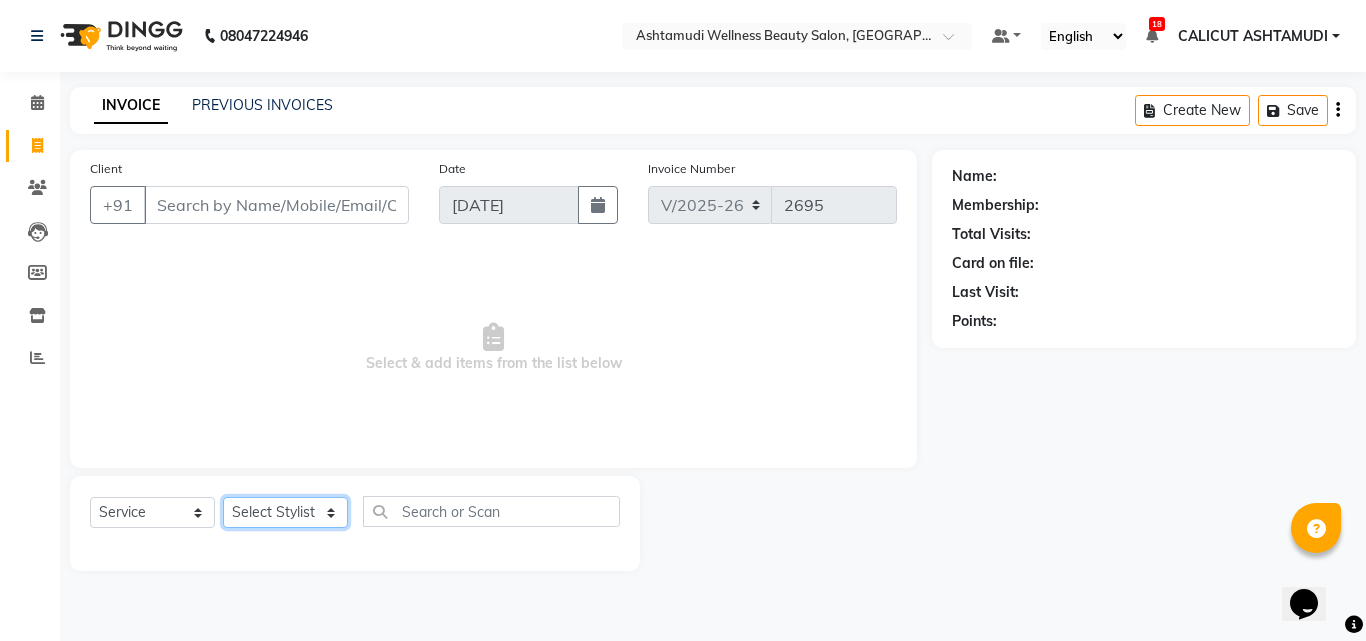 click on "Select Stylist" 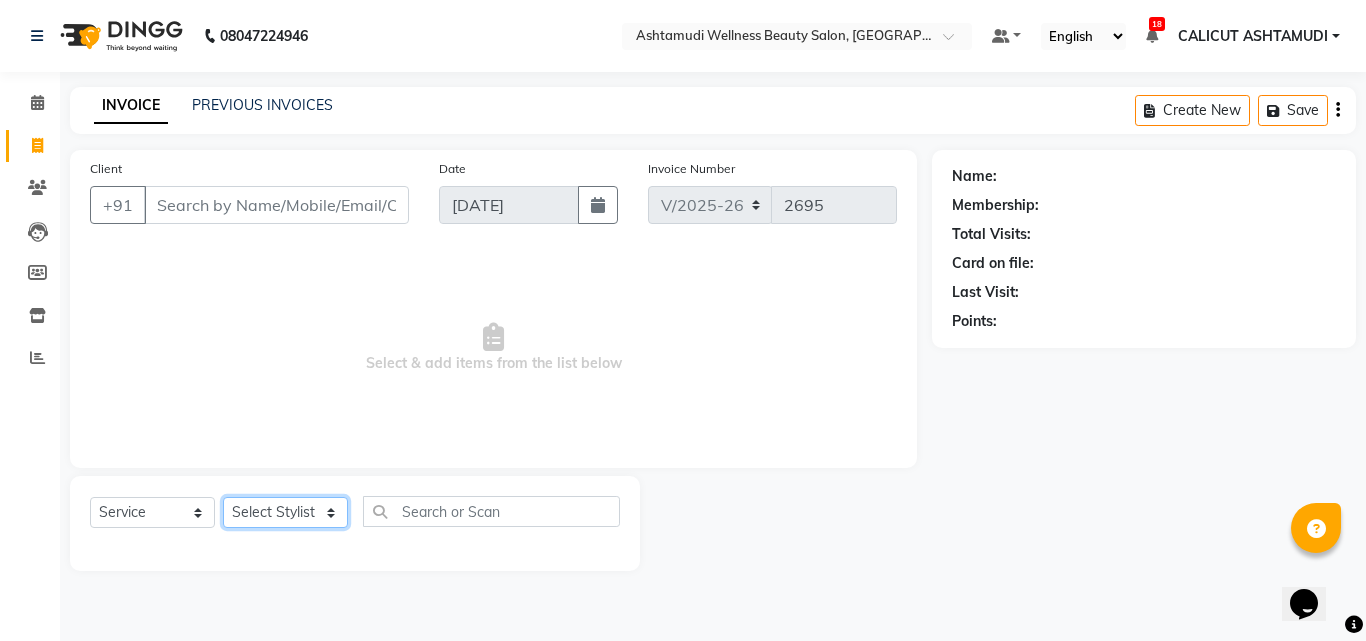 select on "49528" 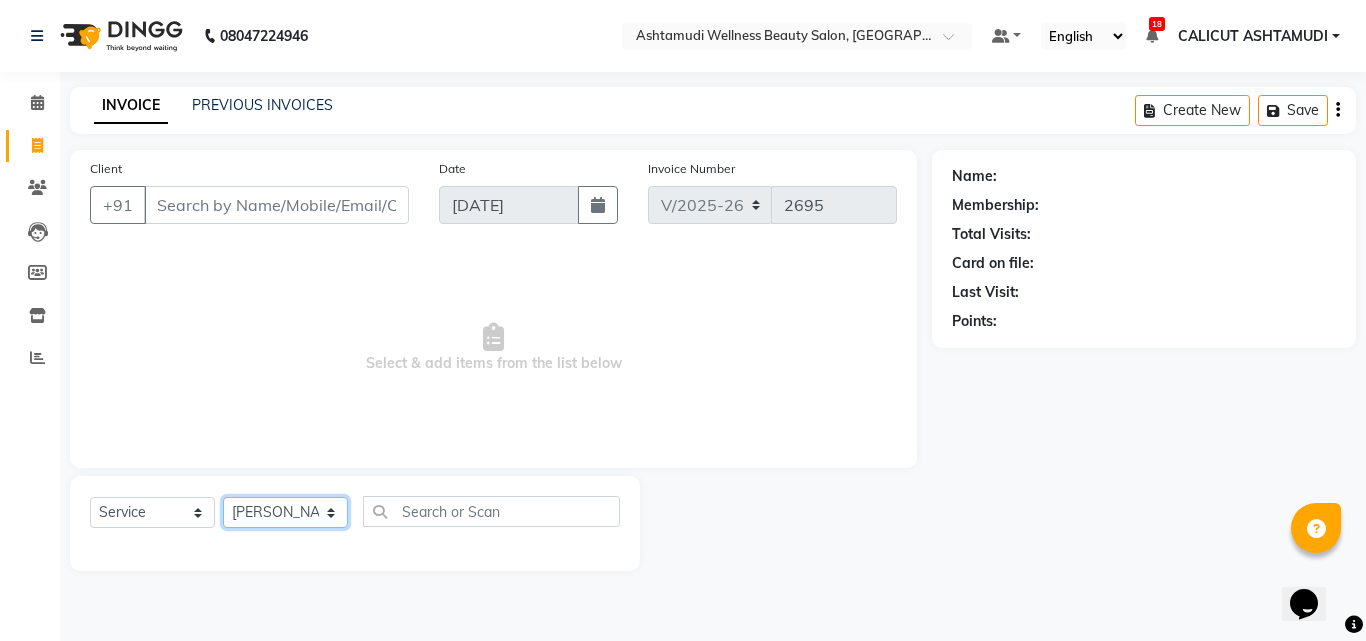 click on "Select Stylist [PERSON_NAME] C [PERSON_NAME] CALICUT ASHTAMUDI FRANKLY	 [PERSON_NAME] [PERSON_NAME] [PERSON_NAME] [PERSON_NAME] [PERSON_NAME]" 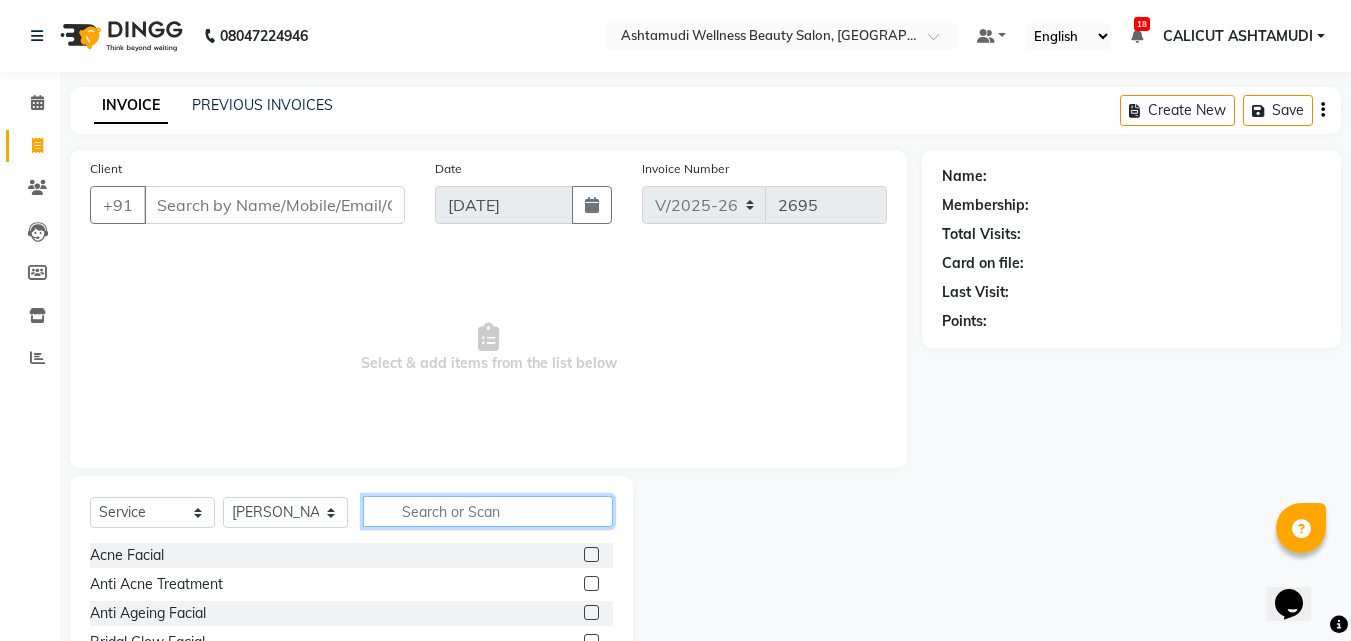 click 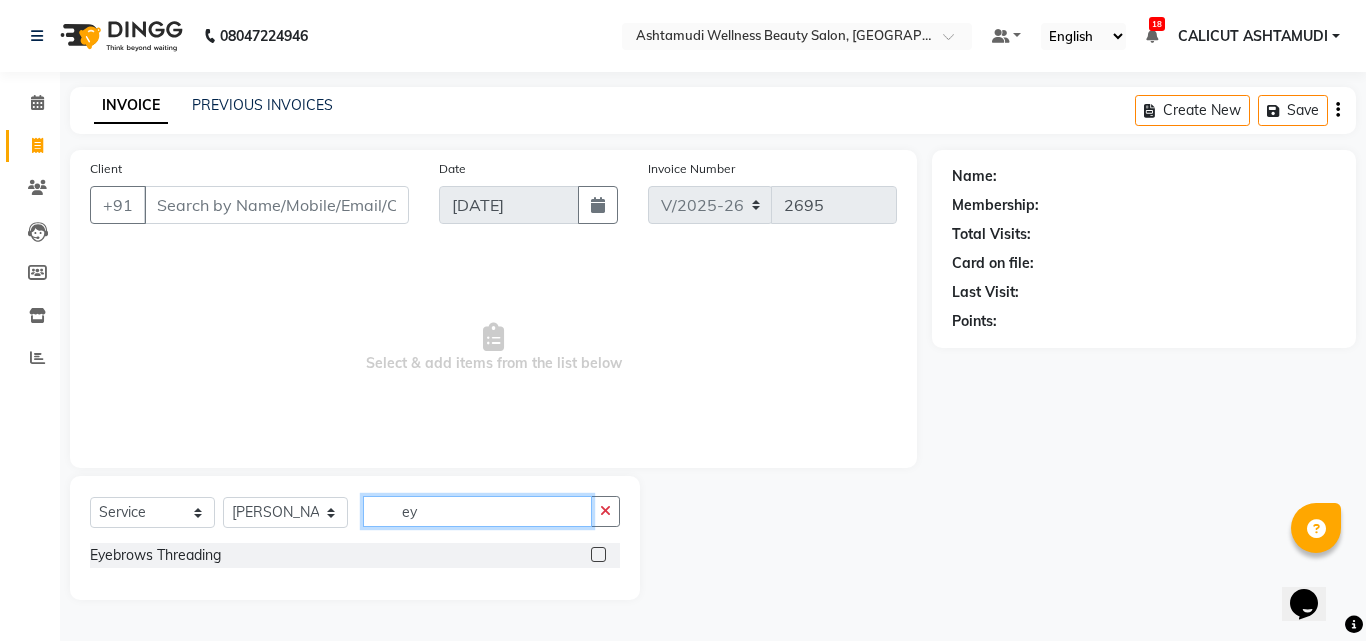 type on "ey" 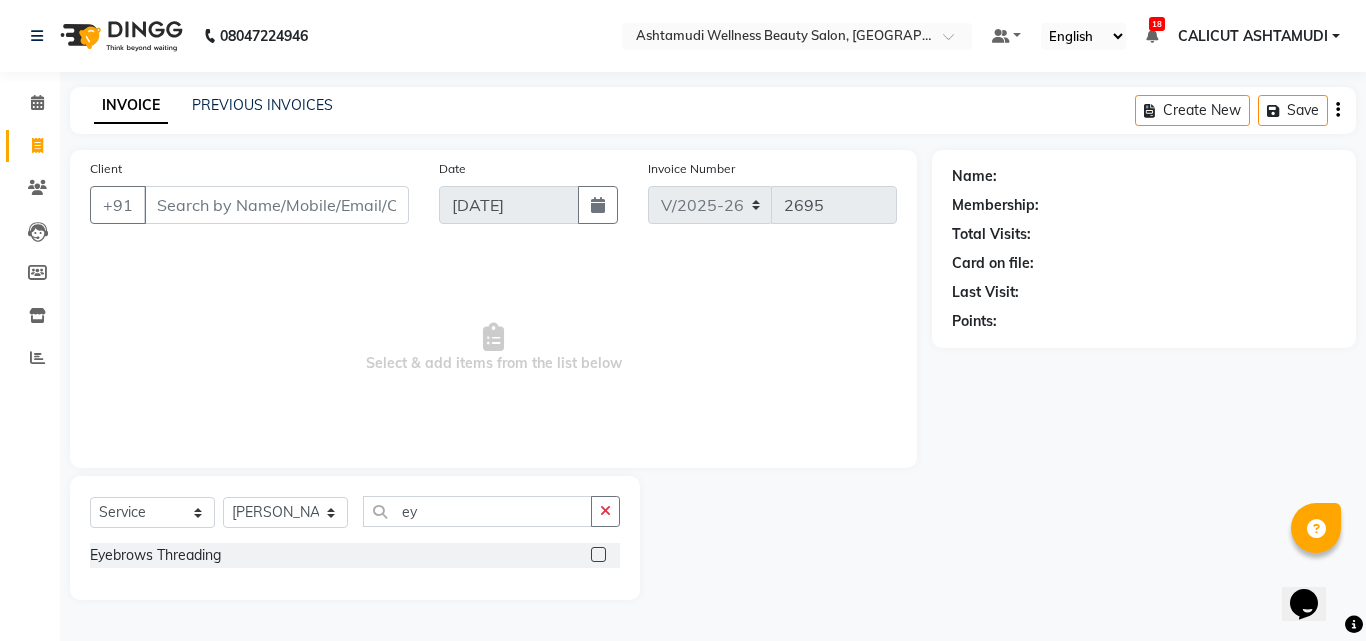 click 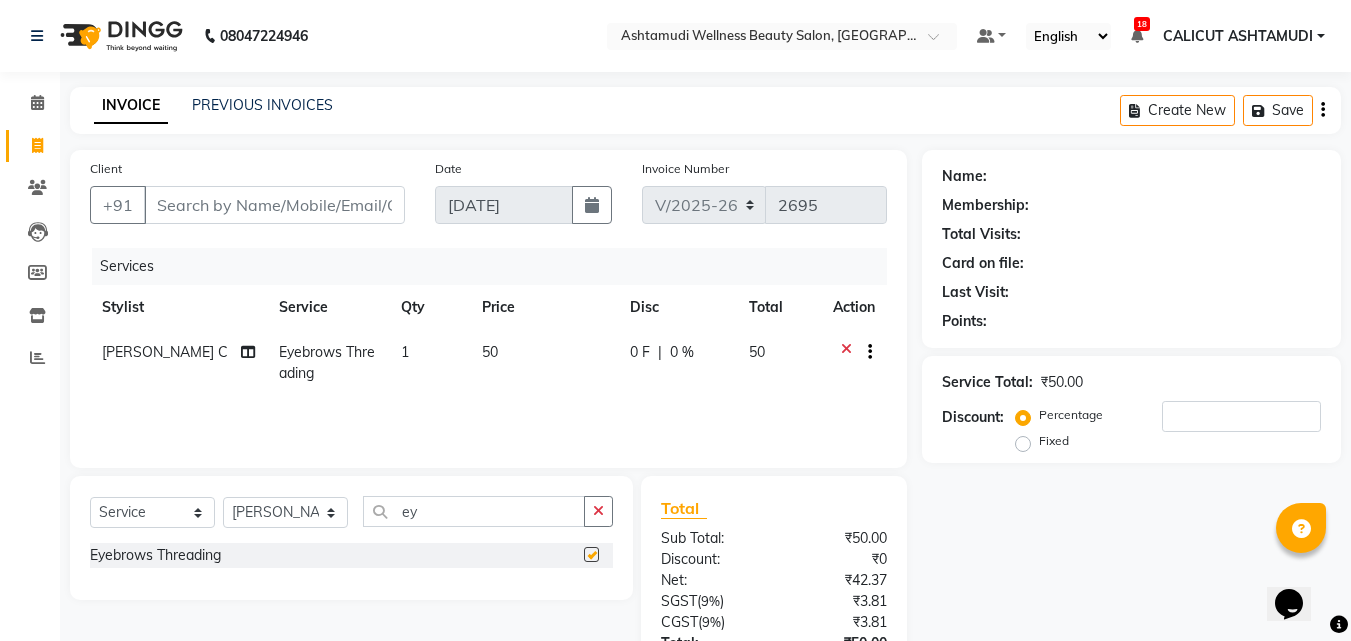 checkbox on "false" 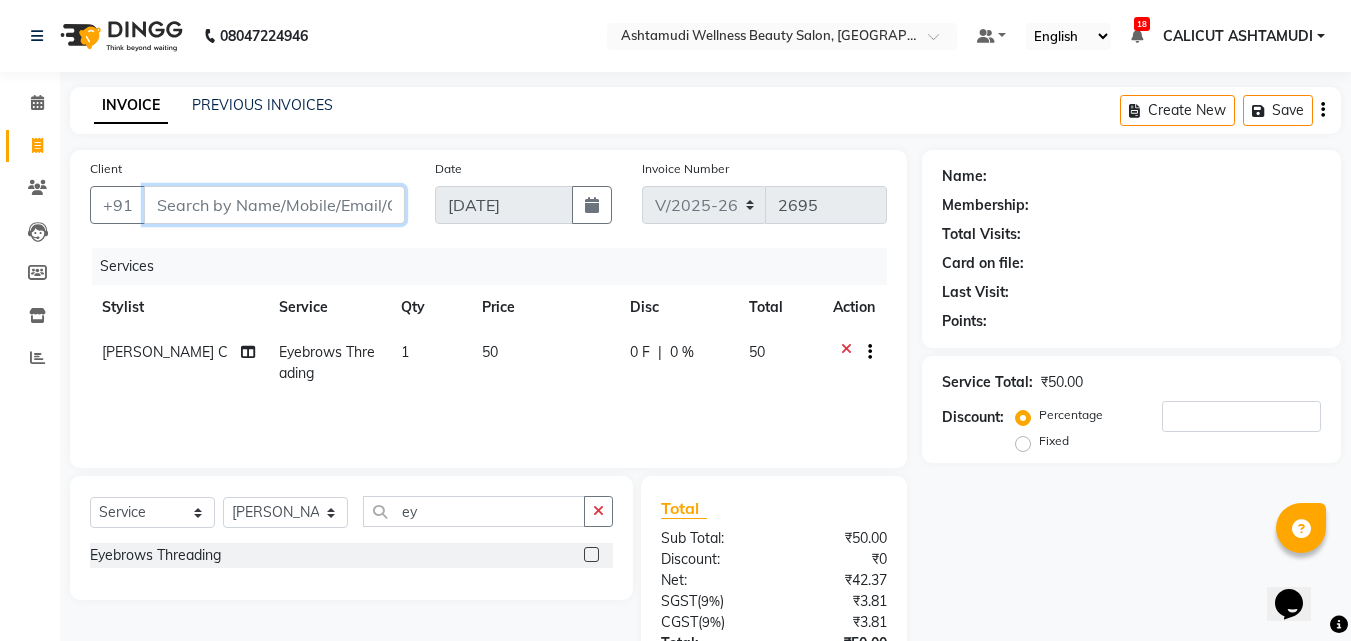 click on "Client" at bounding box center (274, 205) 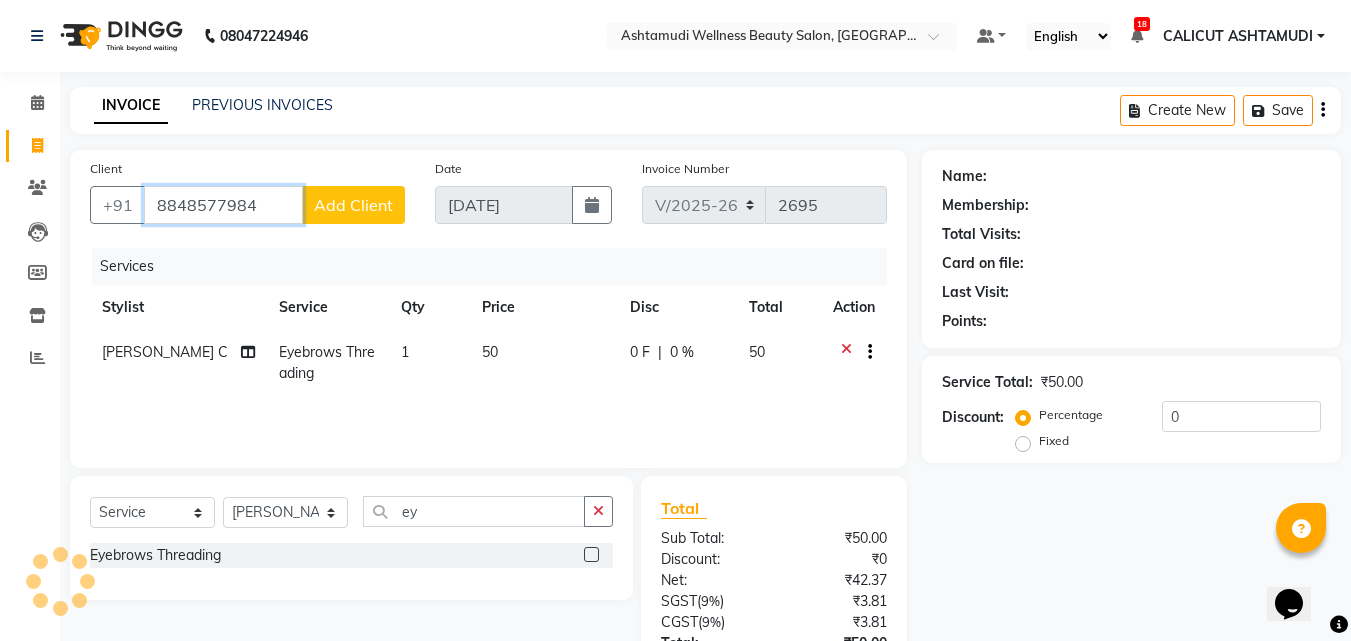type on "8848577984" 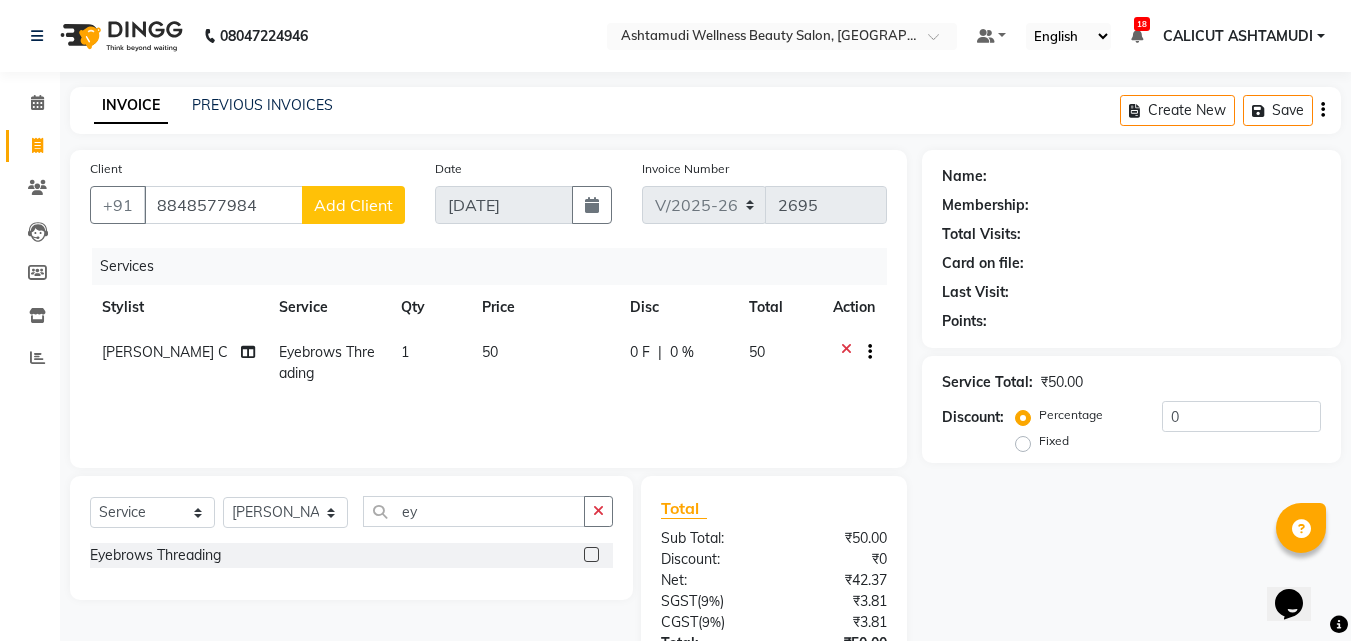 click on "Add Client" 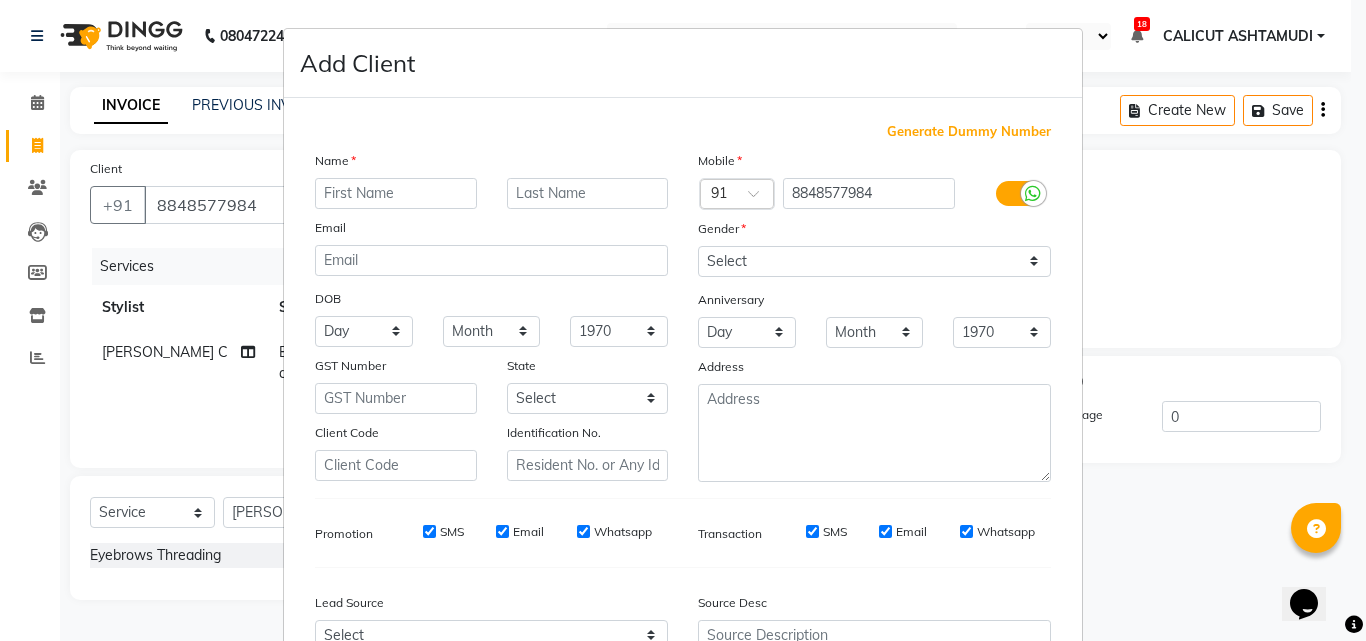 click at bounding box center (396, 193) 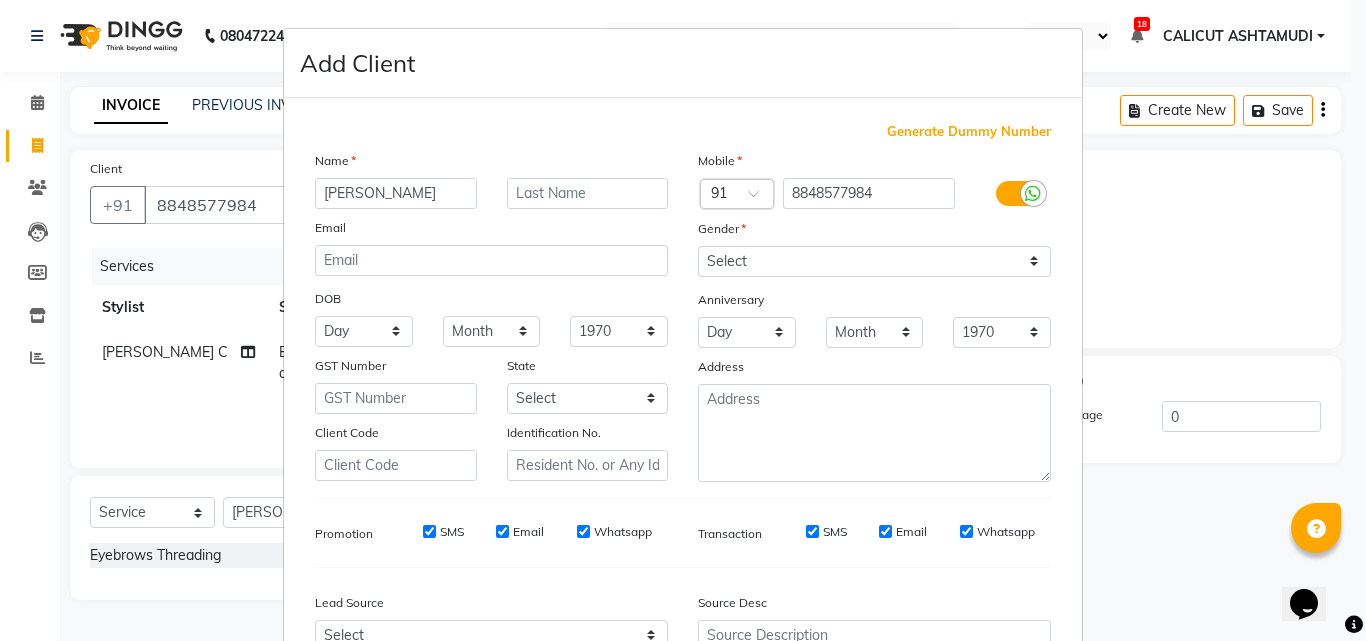 type on "[PERSON_NAME]" 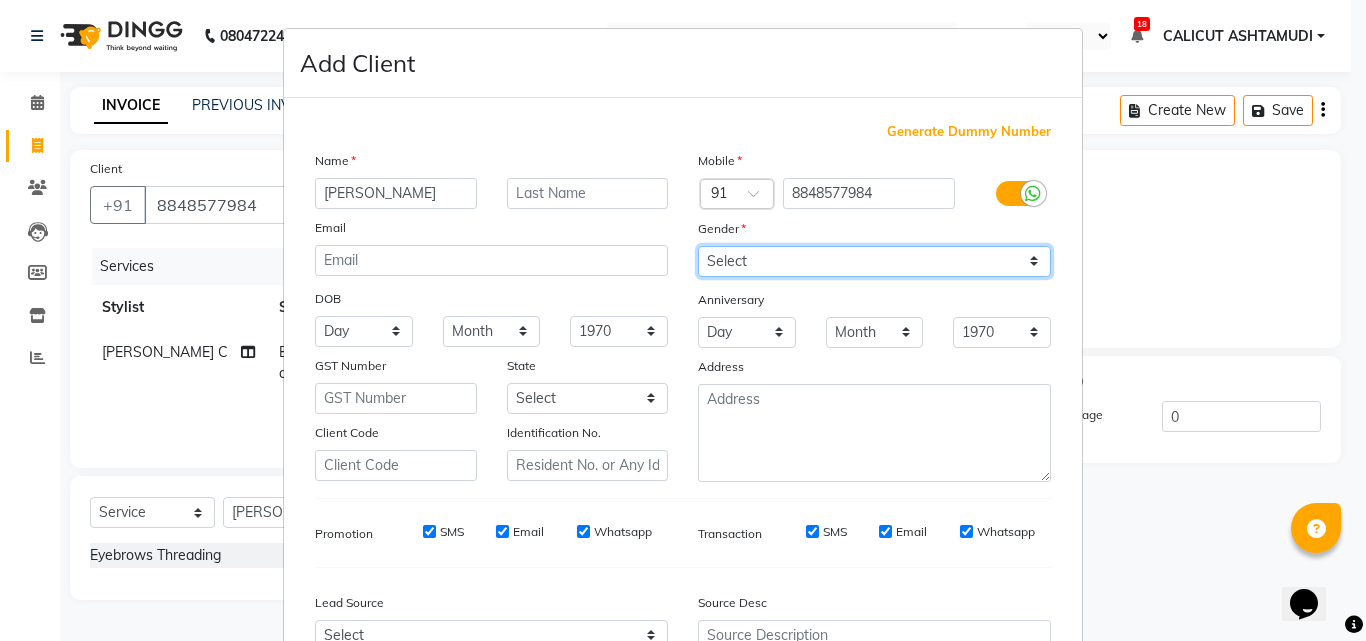 click on "Select [DEMOGRAPHIC_DATA] [DEMOGRAPHIC_DATA] Other Prefer Not To Say" at bounding box center [874, 261] 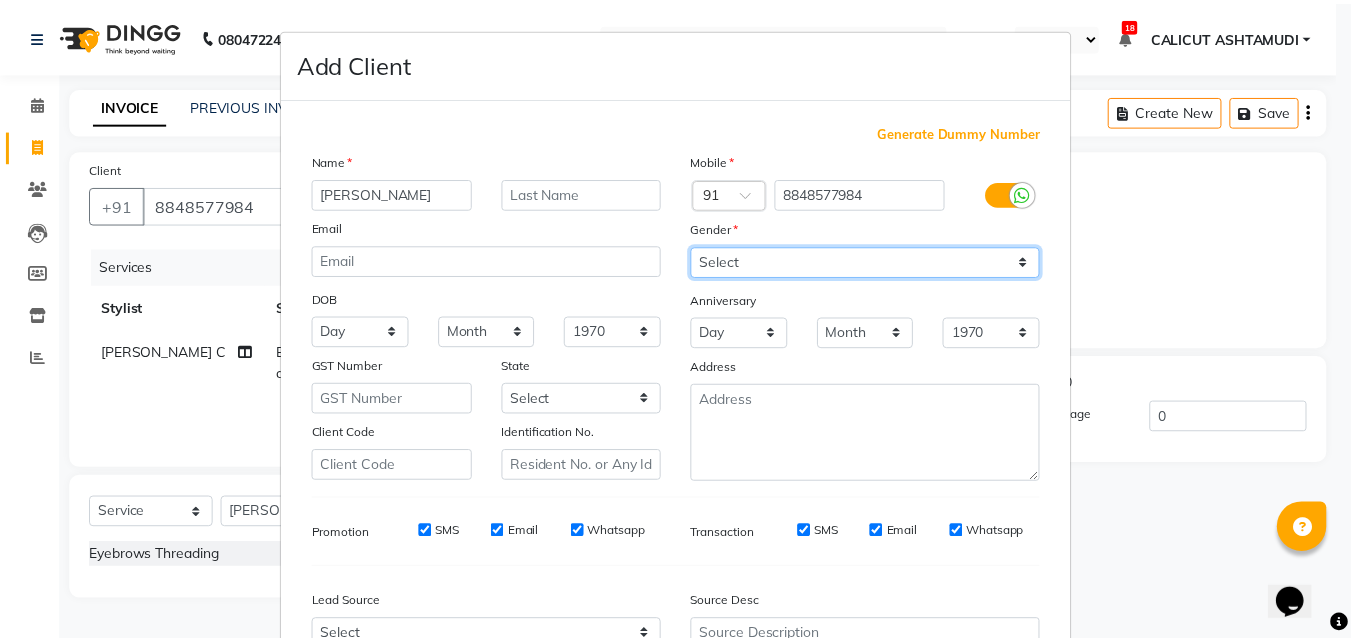 scroll, scrollTop: 208, scrollLeft: 0, axis: vertical 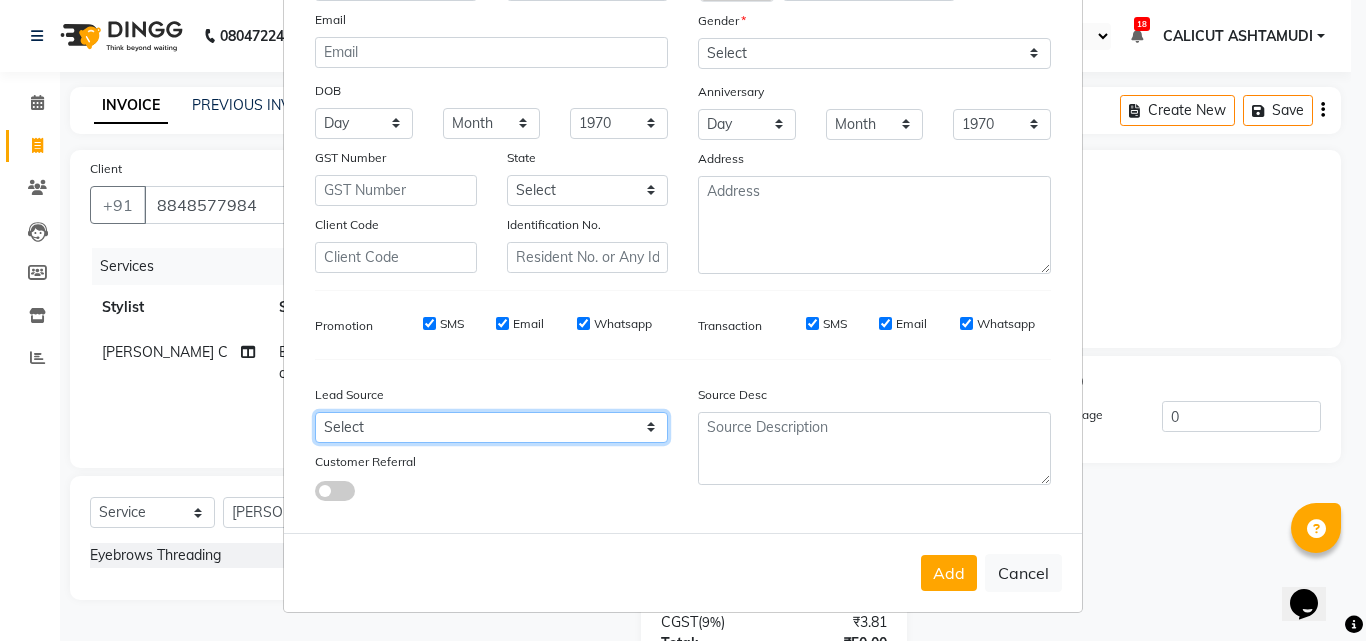 drag, startPoint x: 484, startPoint y: 426, endPoint x: 492, endPoint y: 416, distance: 12.806249 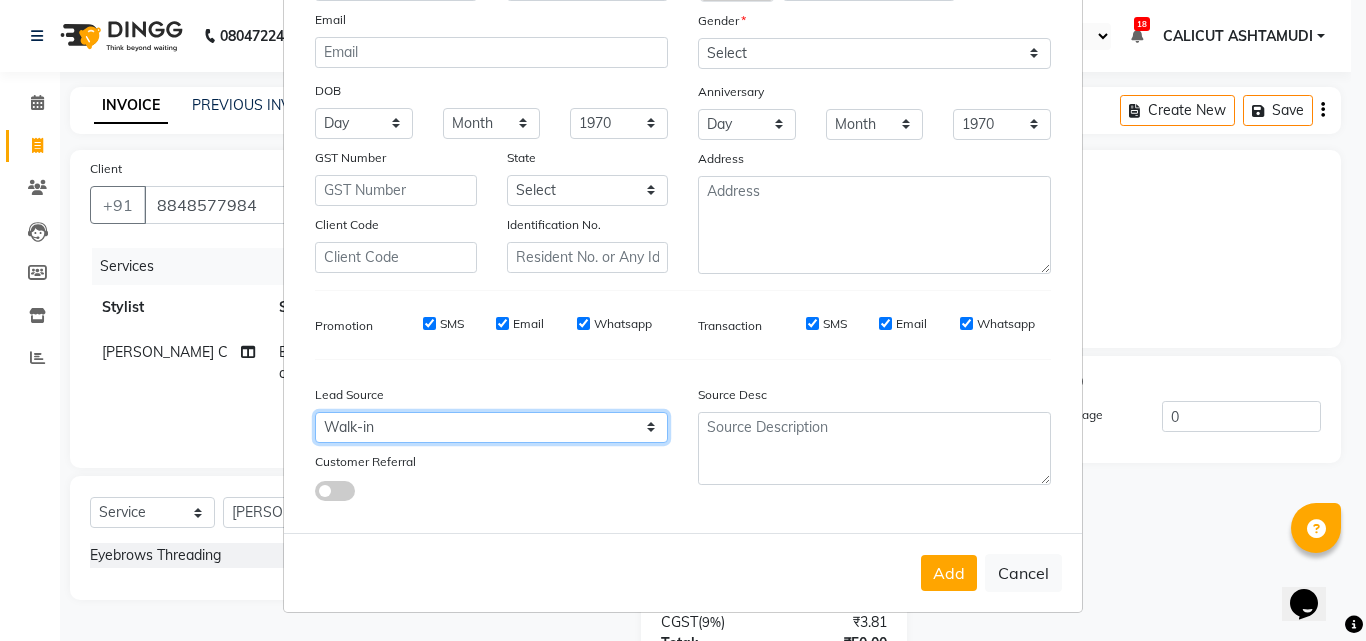 click on "Select Walk-in Referral Internet Friend Word of Mouth Advertisement Facebook JustDial Google Other Instagram  YouTube  WhatsApp" at bounding box center (491, 427) 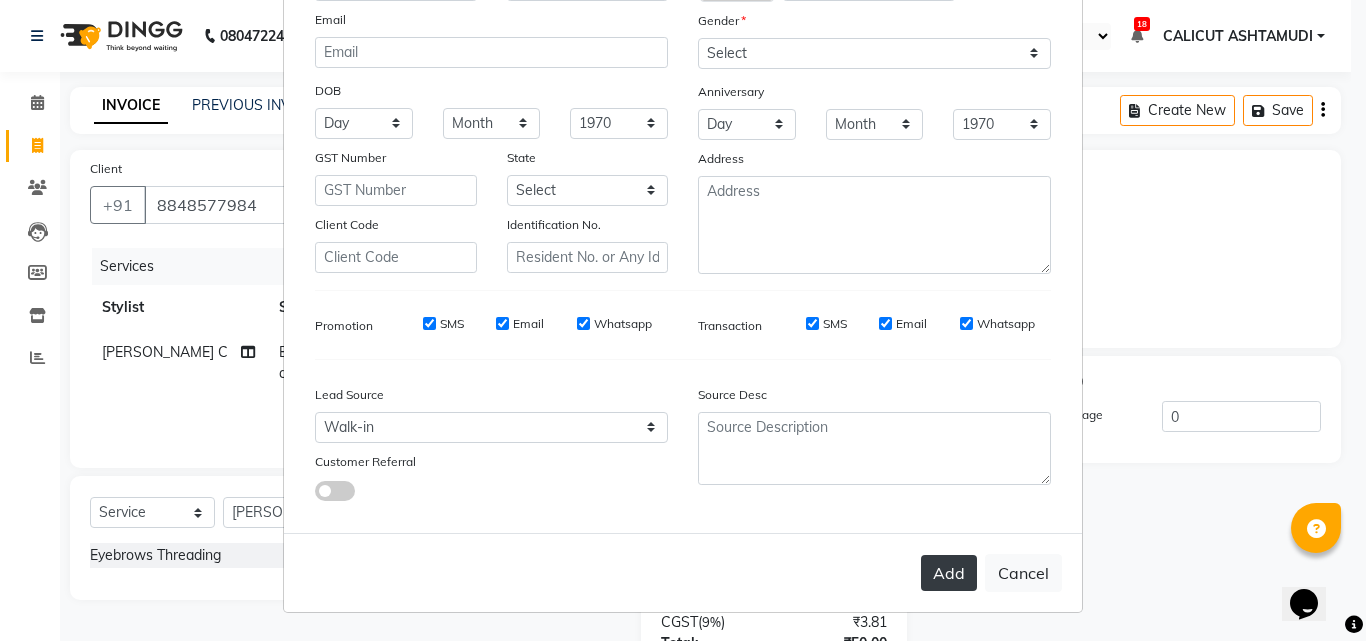 click on "Add" at bounding box center [949, 573] 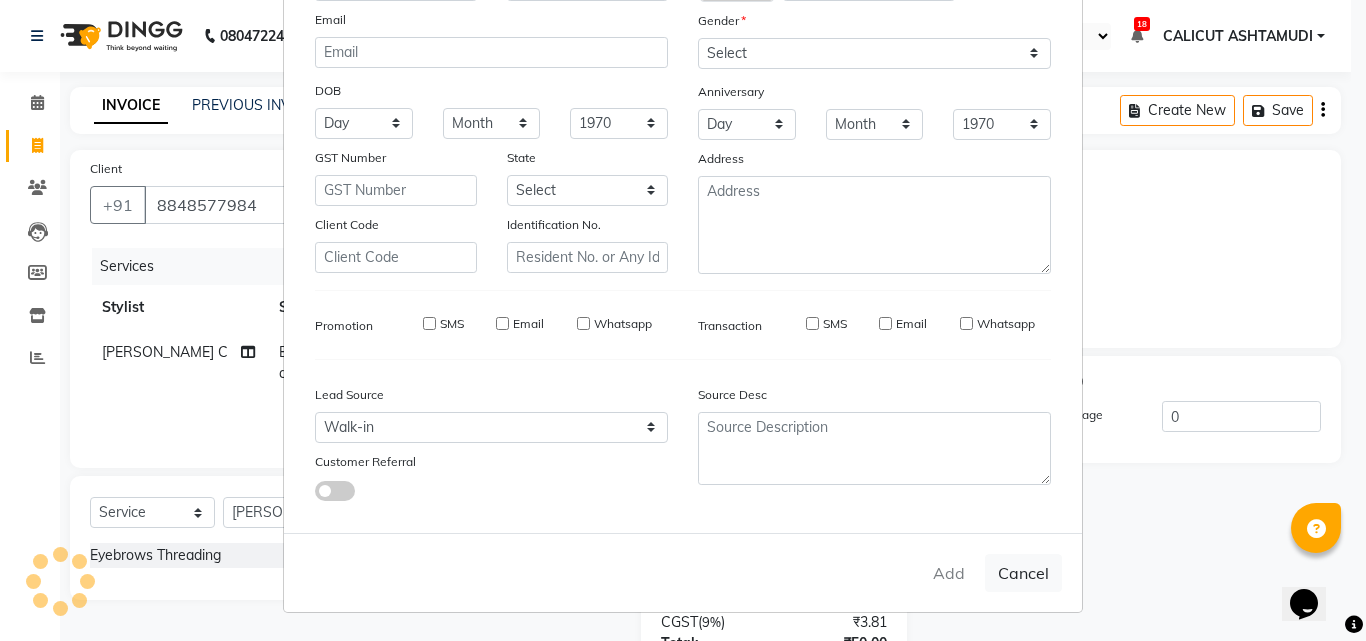 type 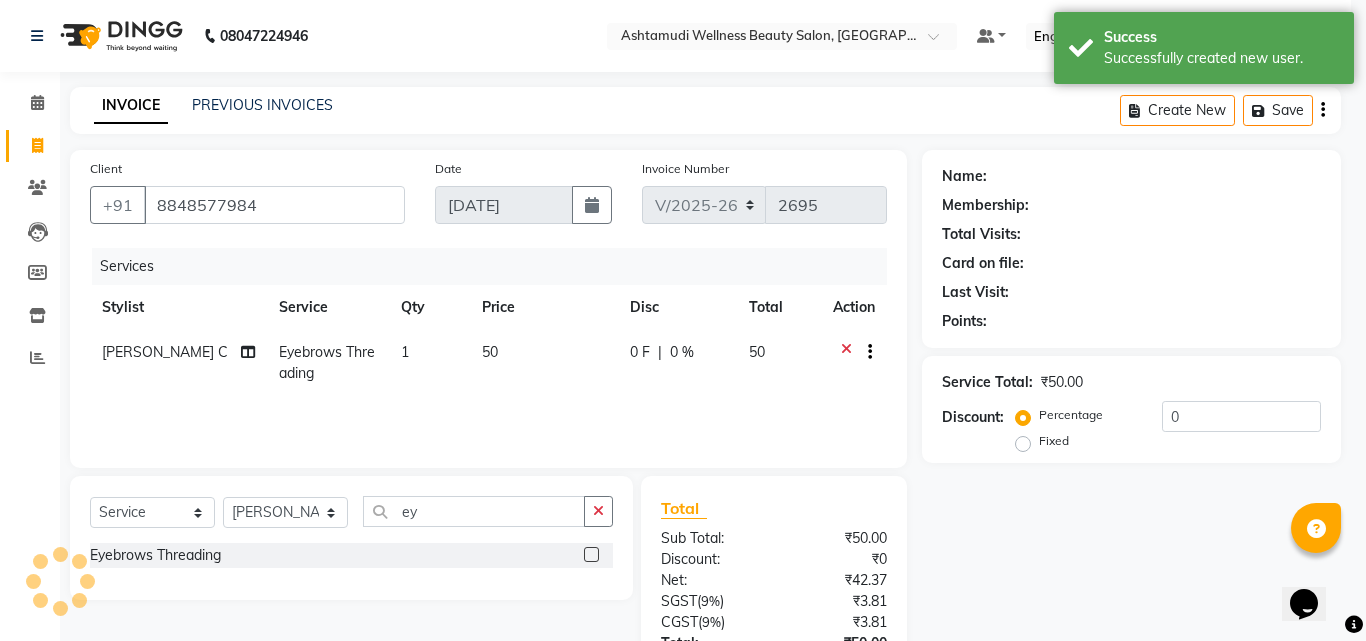 select on "1: Object" 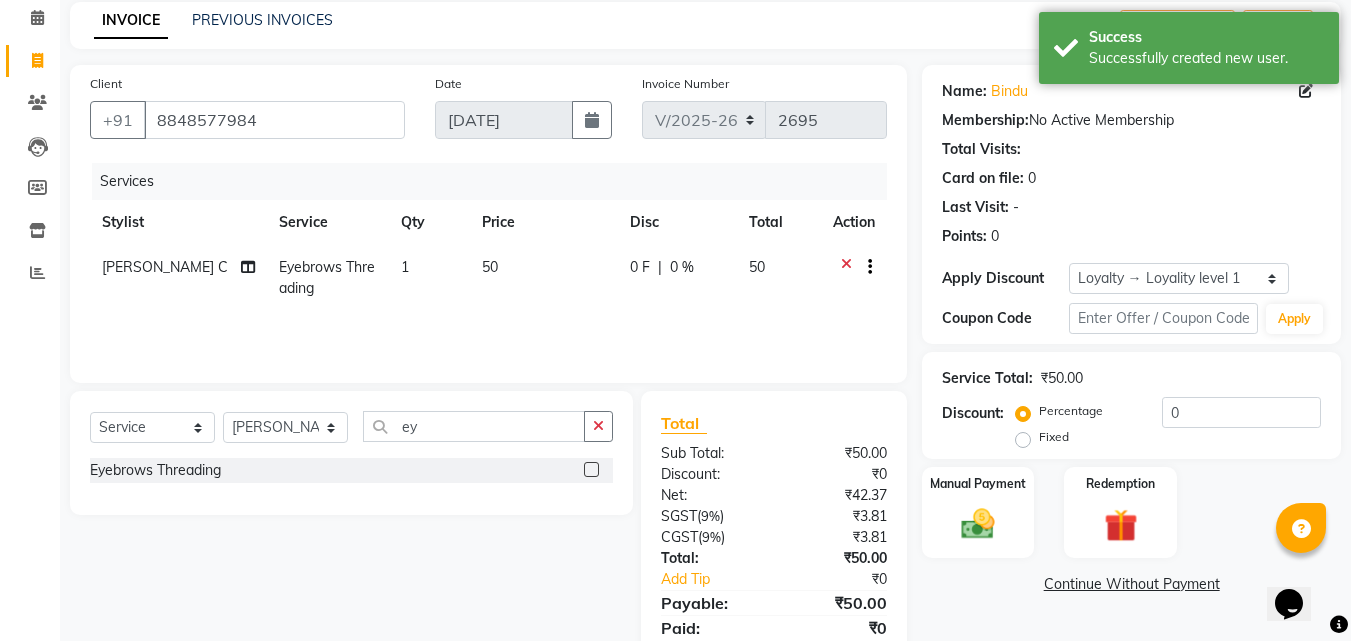 scroll, scrollTop: 159, scrollLeft: 0, axis: vertical 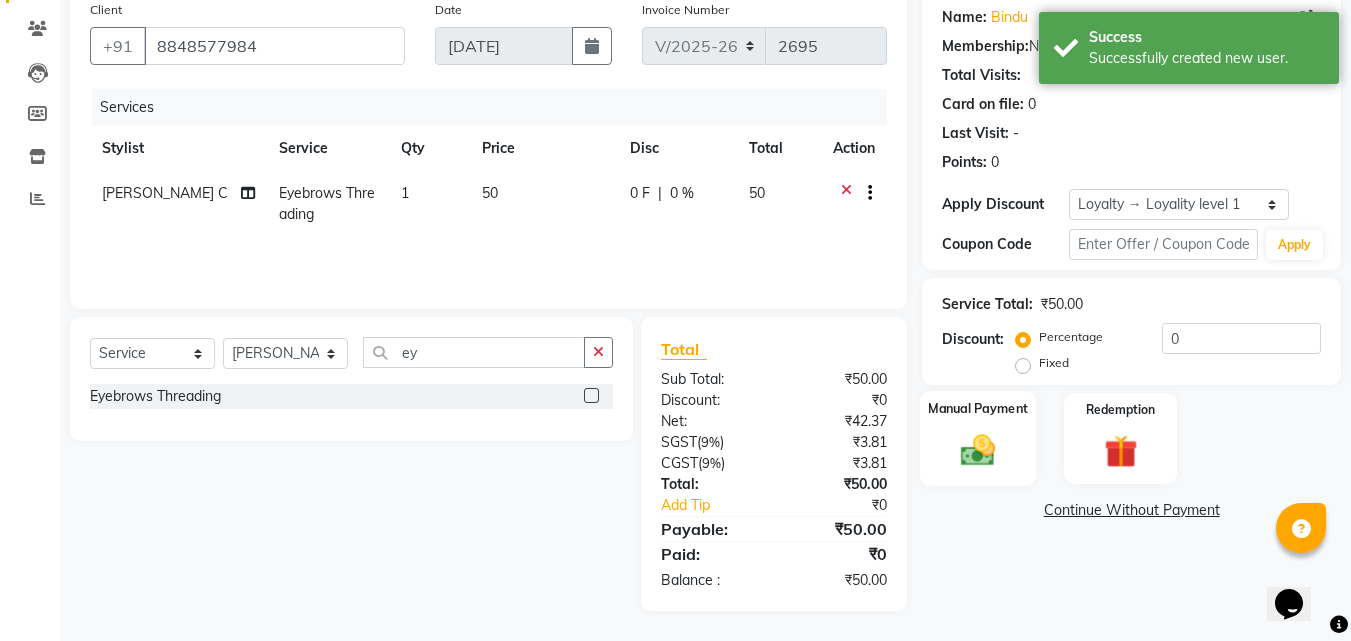 click 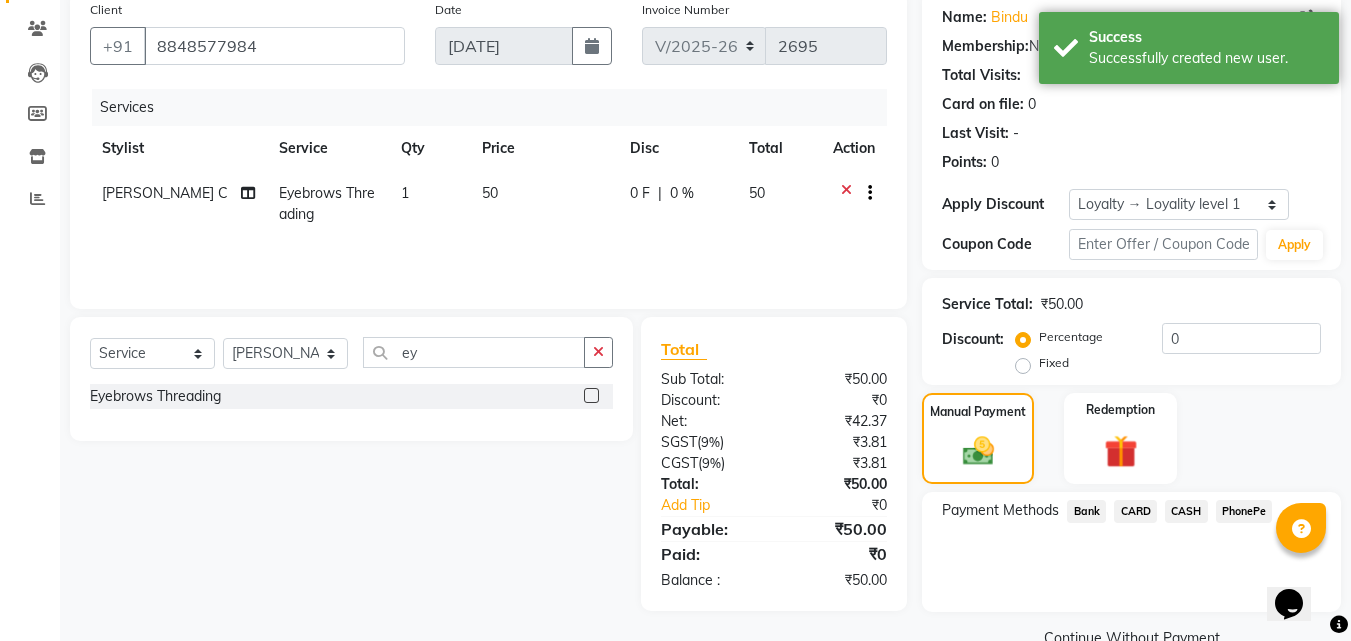 click on "PhonePe" 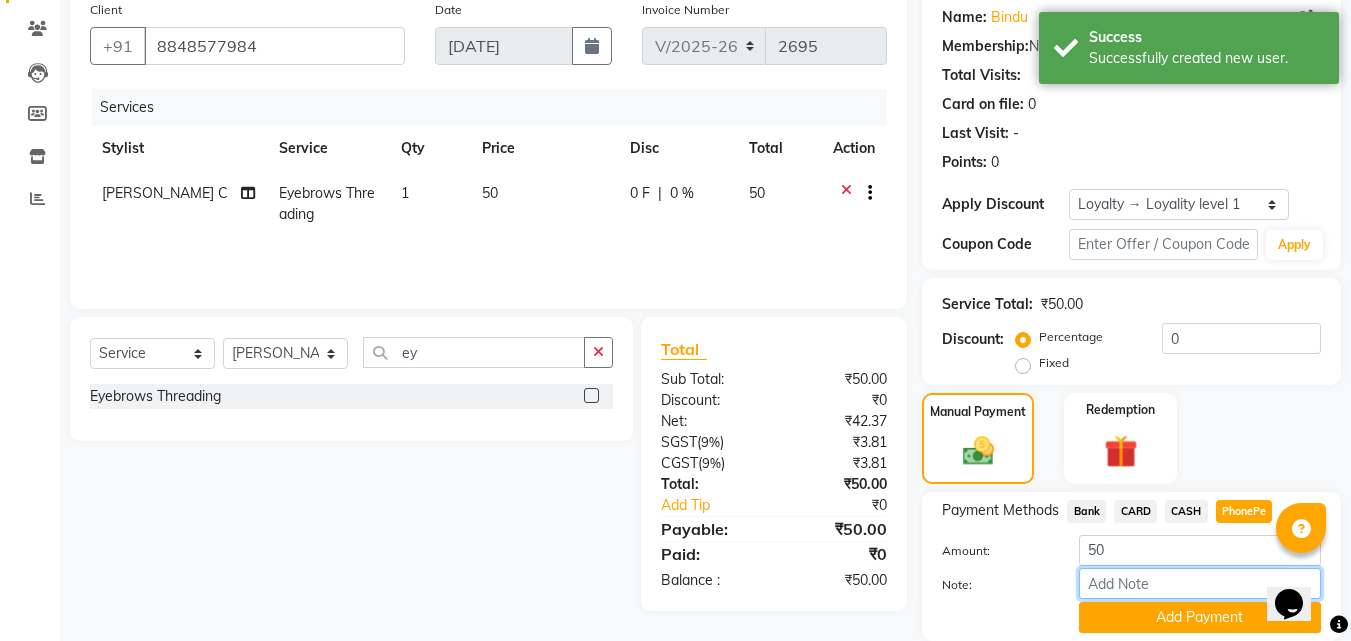 click on "Note:" at bounding box center [1200, 583] 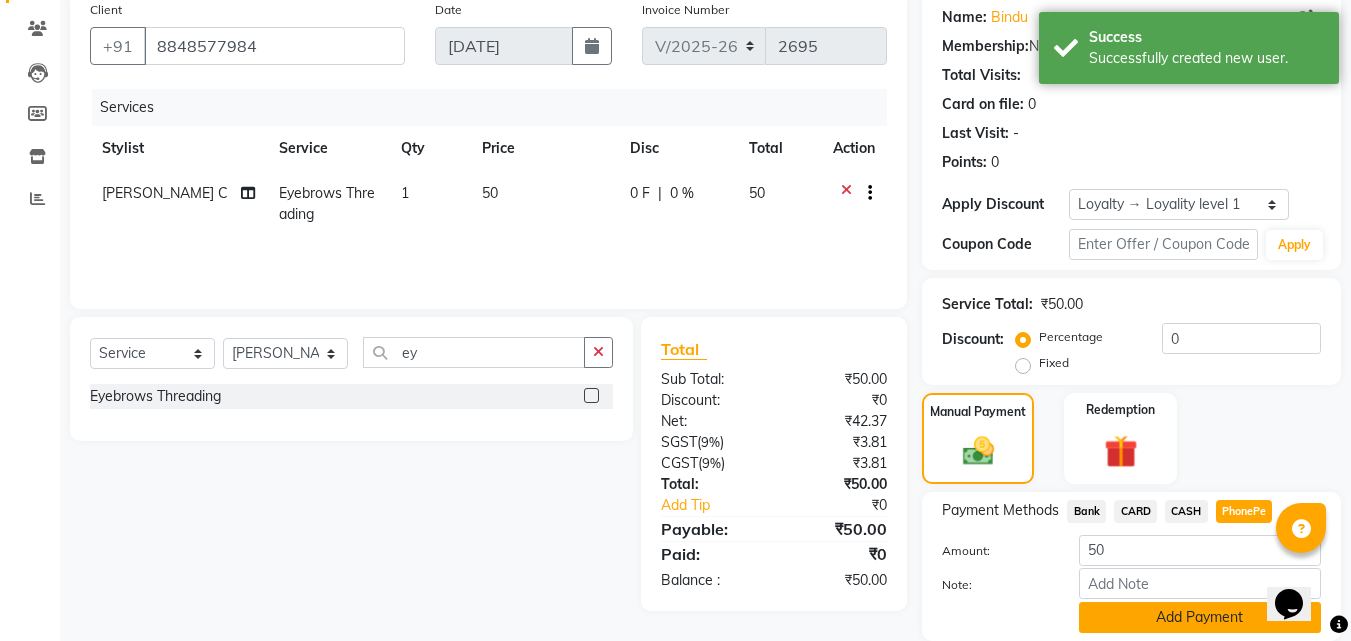 click on "Add Payment" 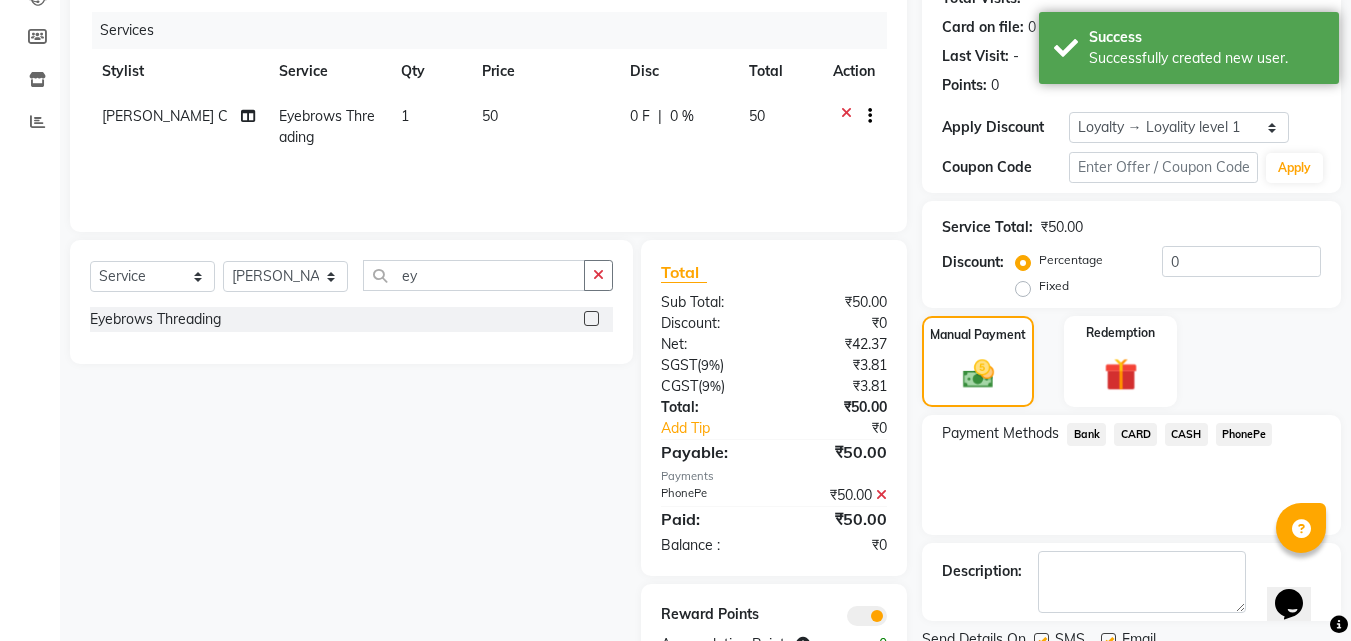 scroll, scrollTop: 314, scrollLeft: 0, axis: vertical 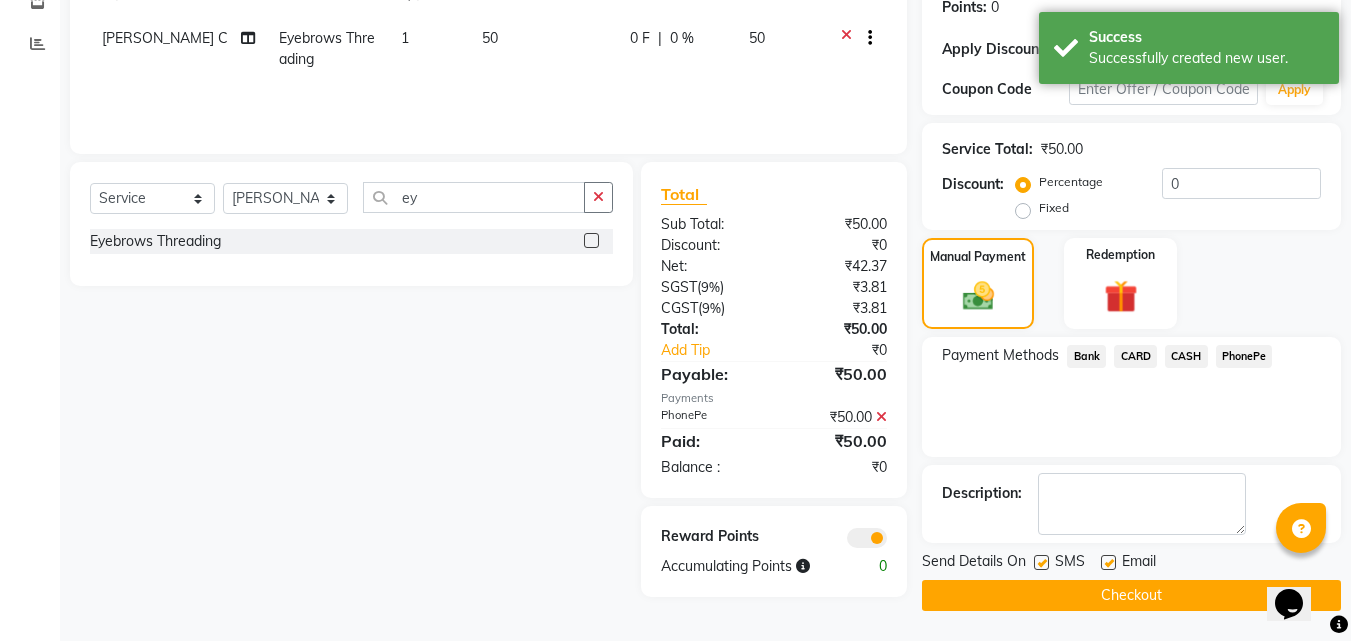 click on "Checkout" 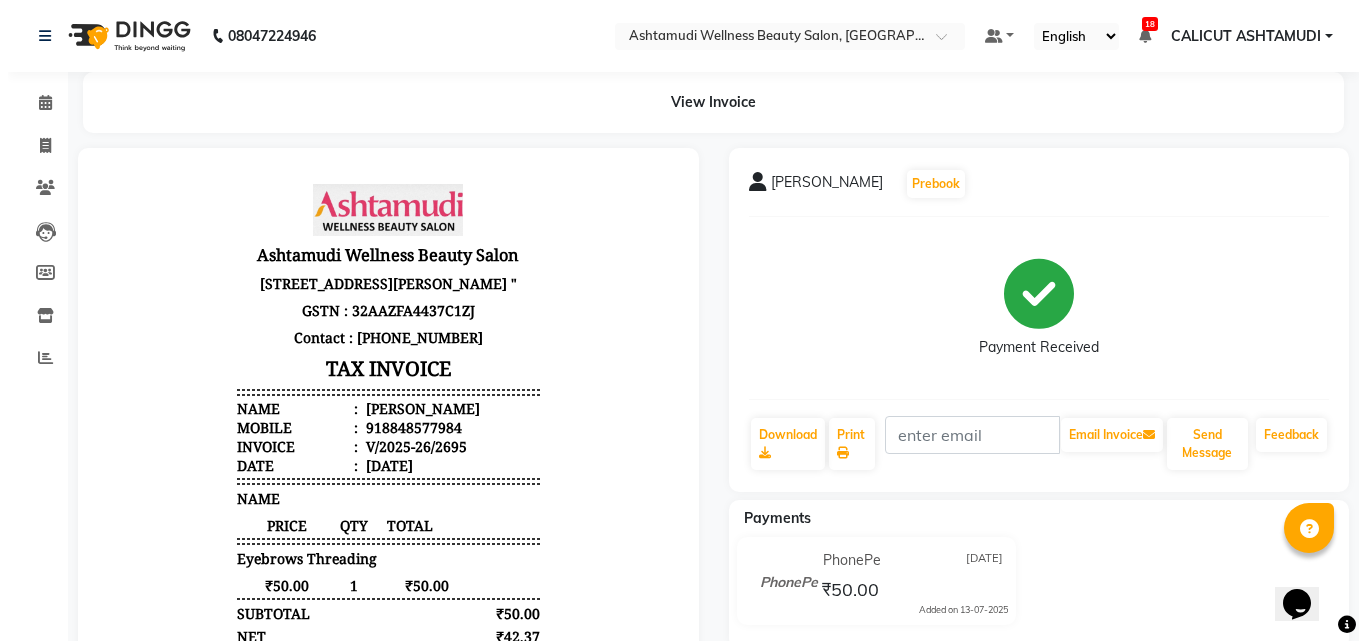 scroll, scrollTop: 0, scrollLeft: 0, axis: both 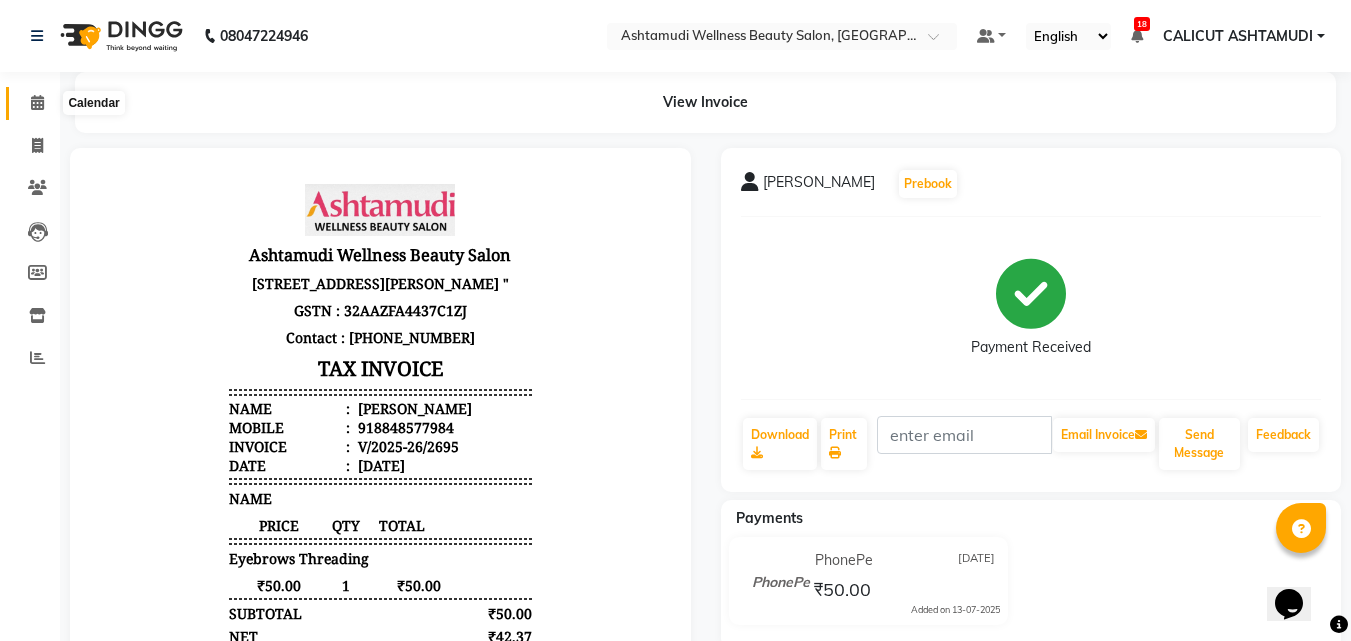 click 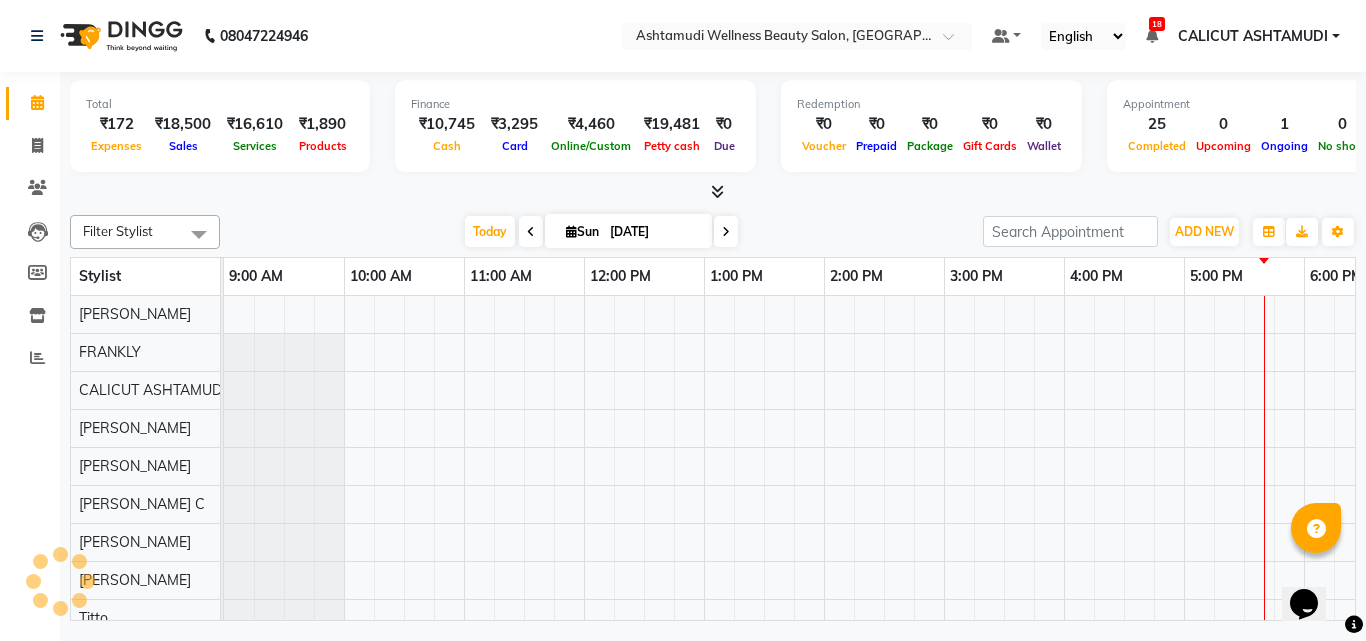 scroll, scrollTop: 0, scrollLeft: 0, axis: both 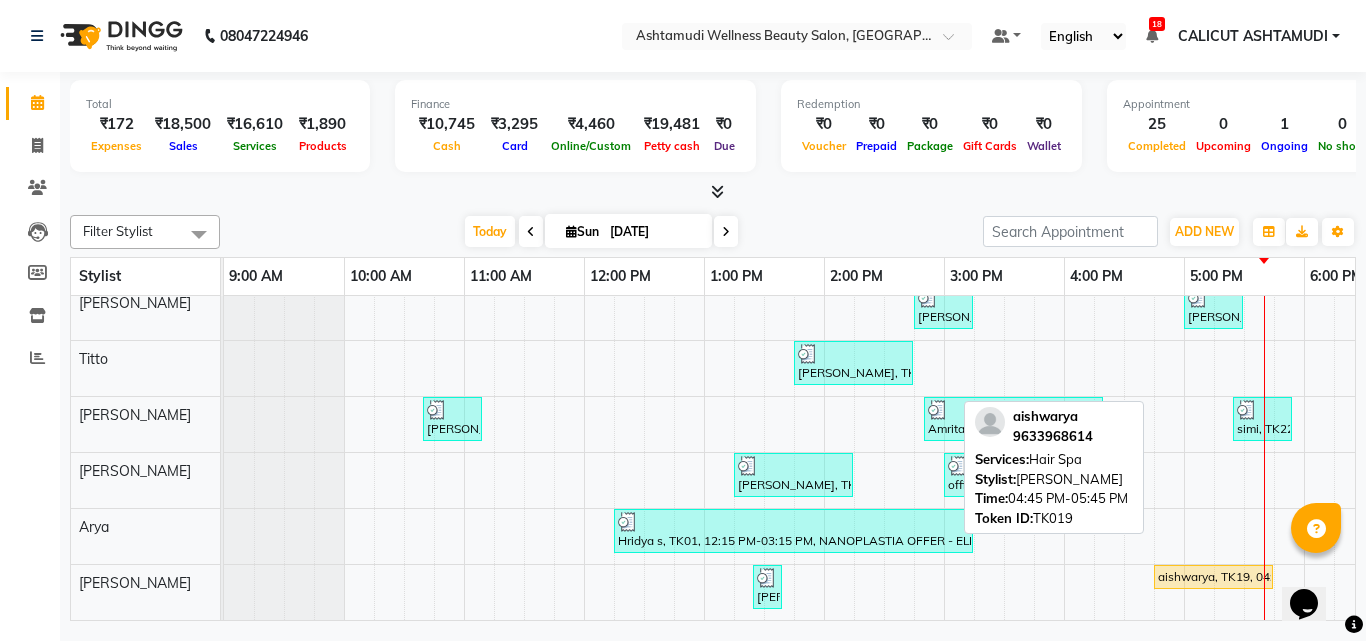 click on "aishwarya, TK19, 04:45 PM-05:45 PM, Hair Spa" at bounding box center (1213, 577) 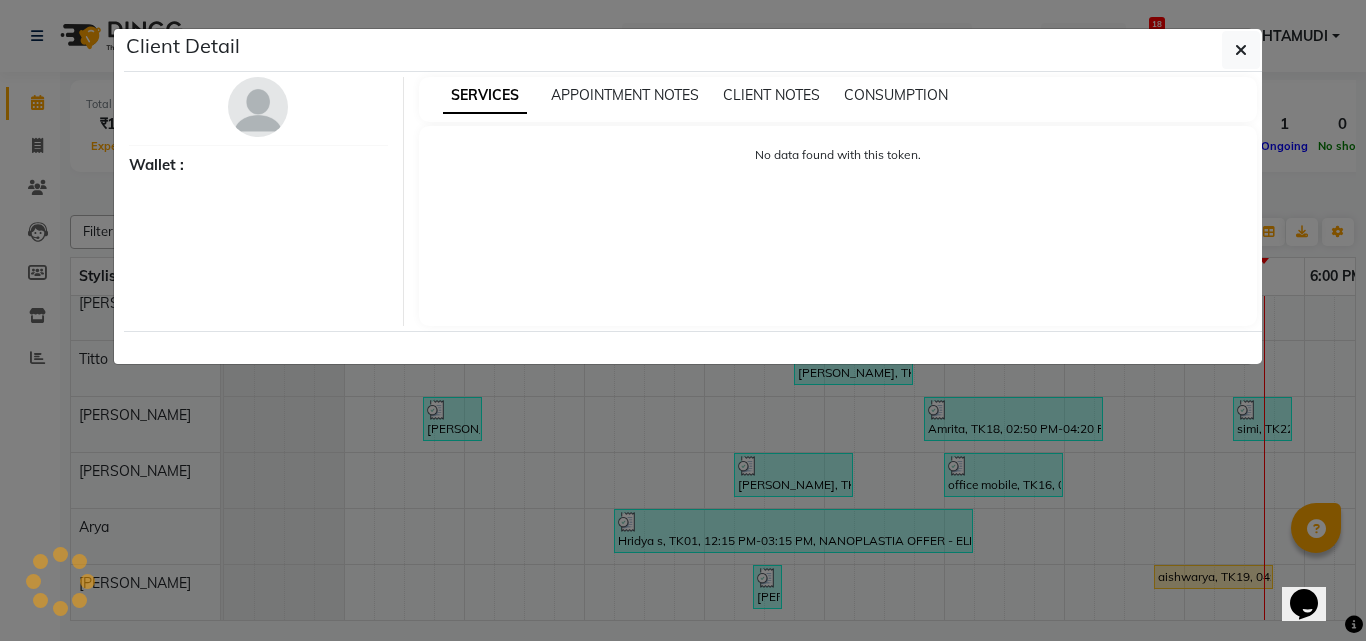 select on "1" 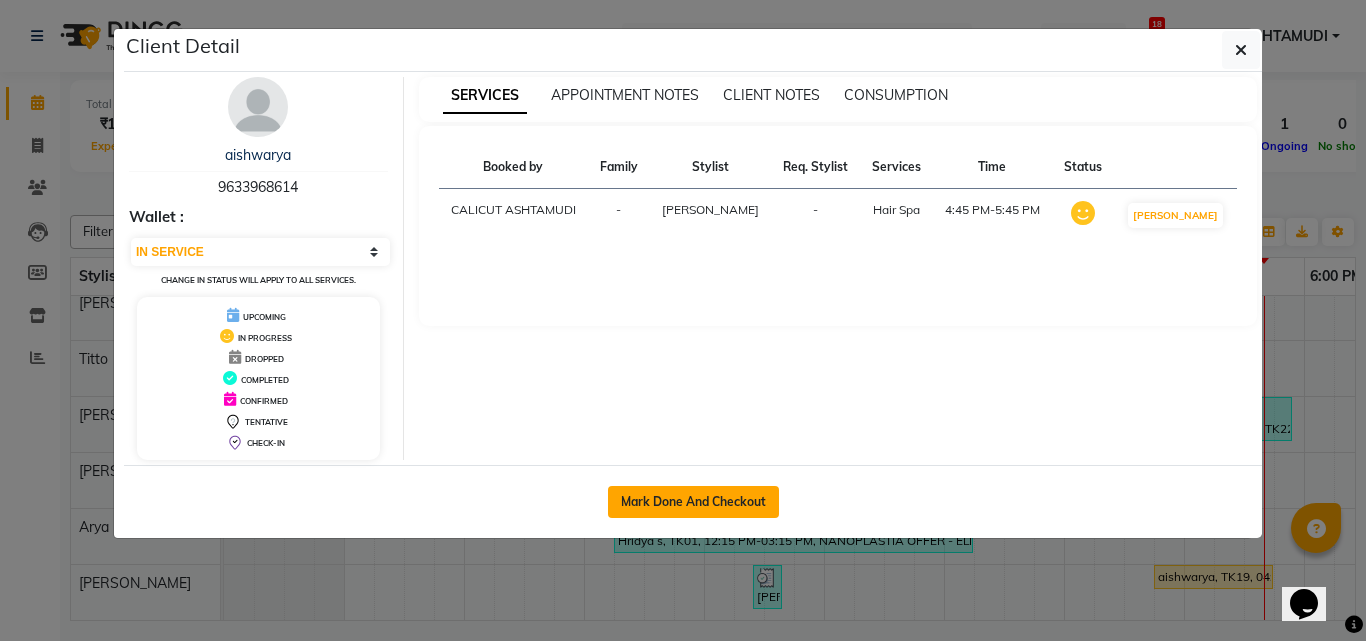 click on "Mark Done And Checkout" 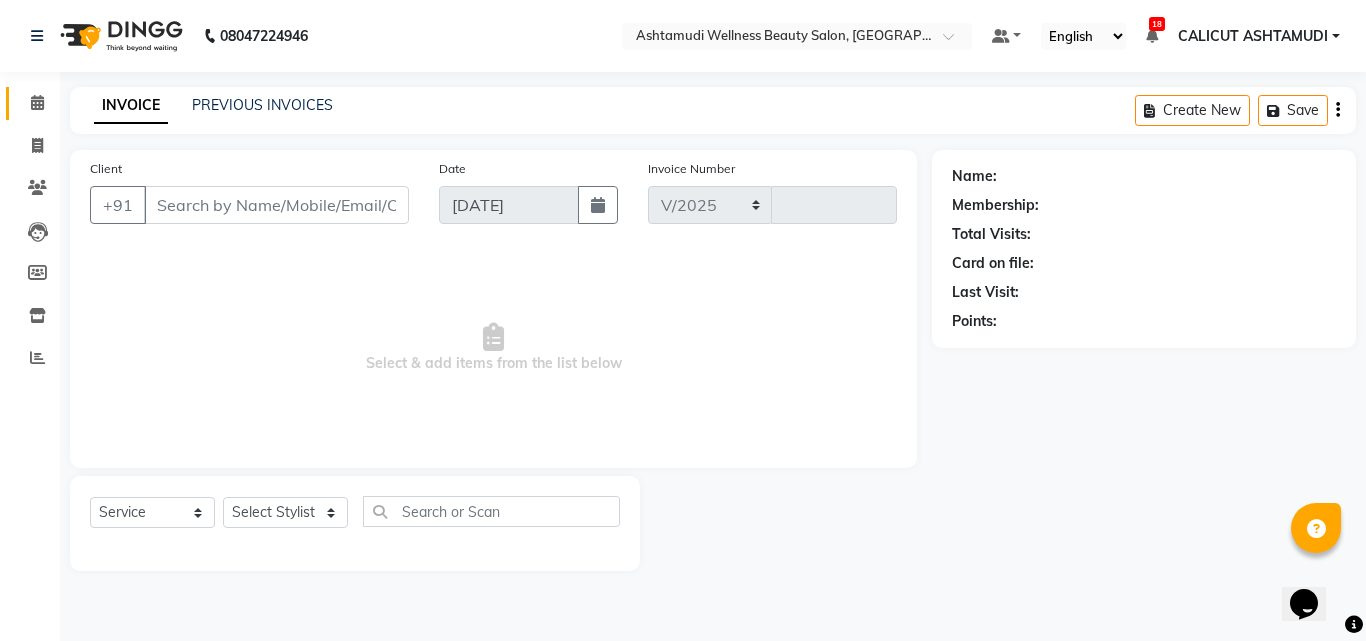 select on "4630" 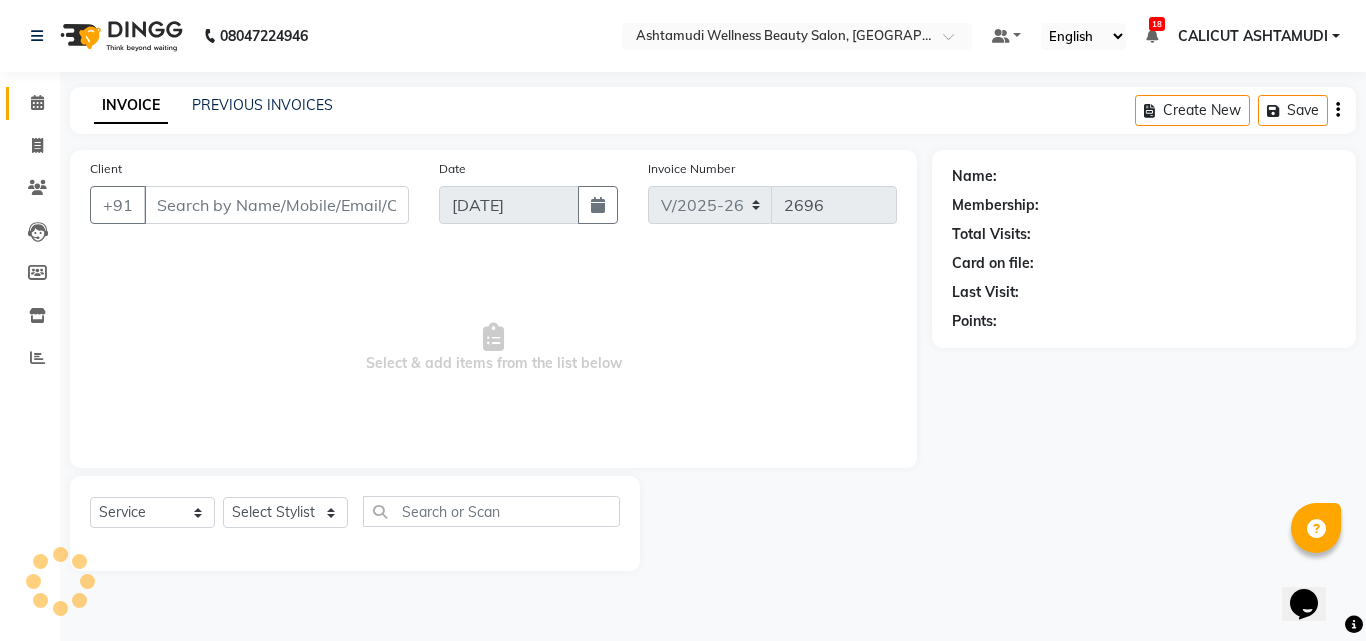 type on "9633968614" 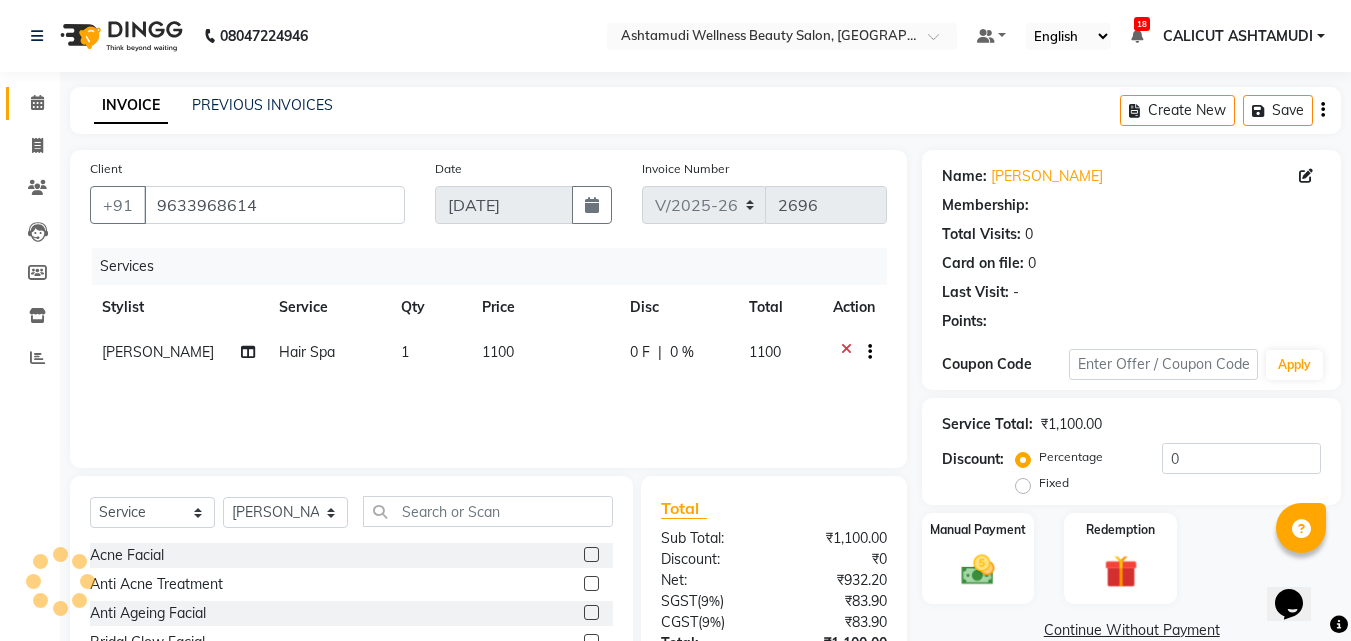 select on "1: Object" 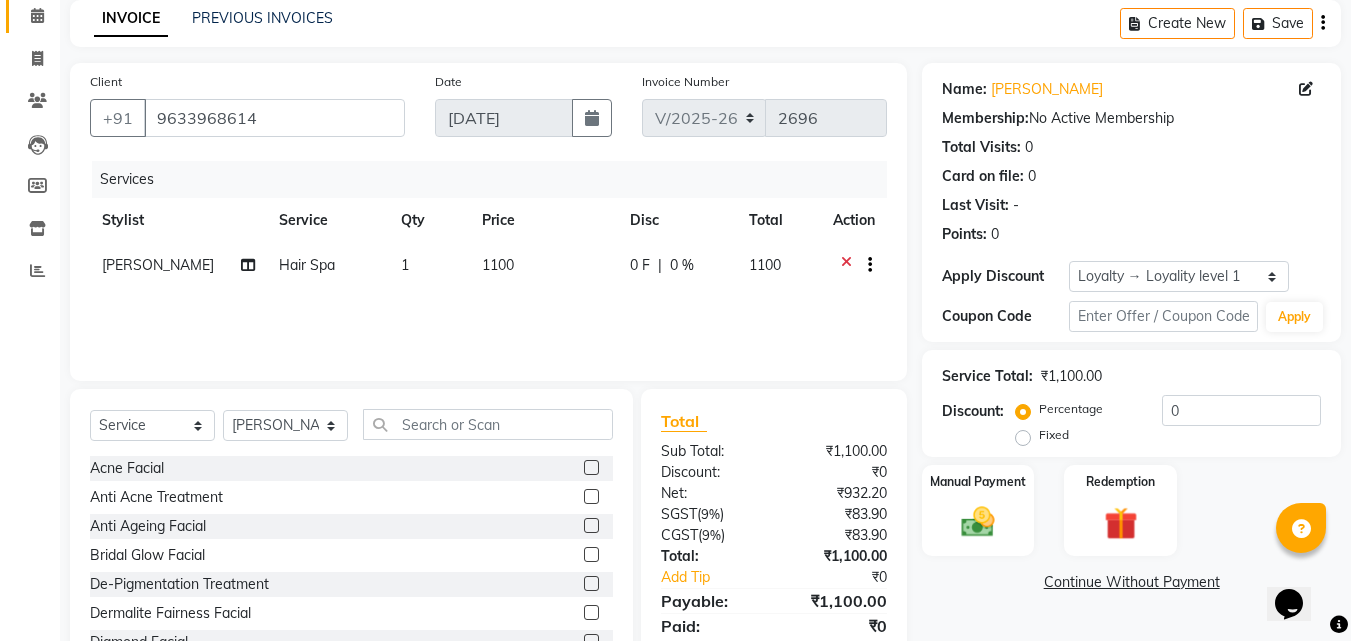 scroll, scrollTop: 160, scrollLeft: 0, axis: vertical 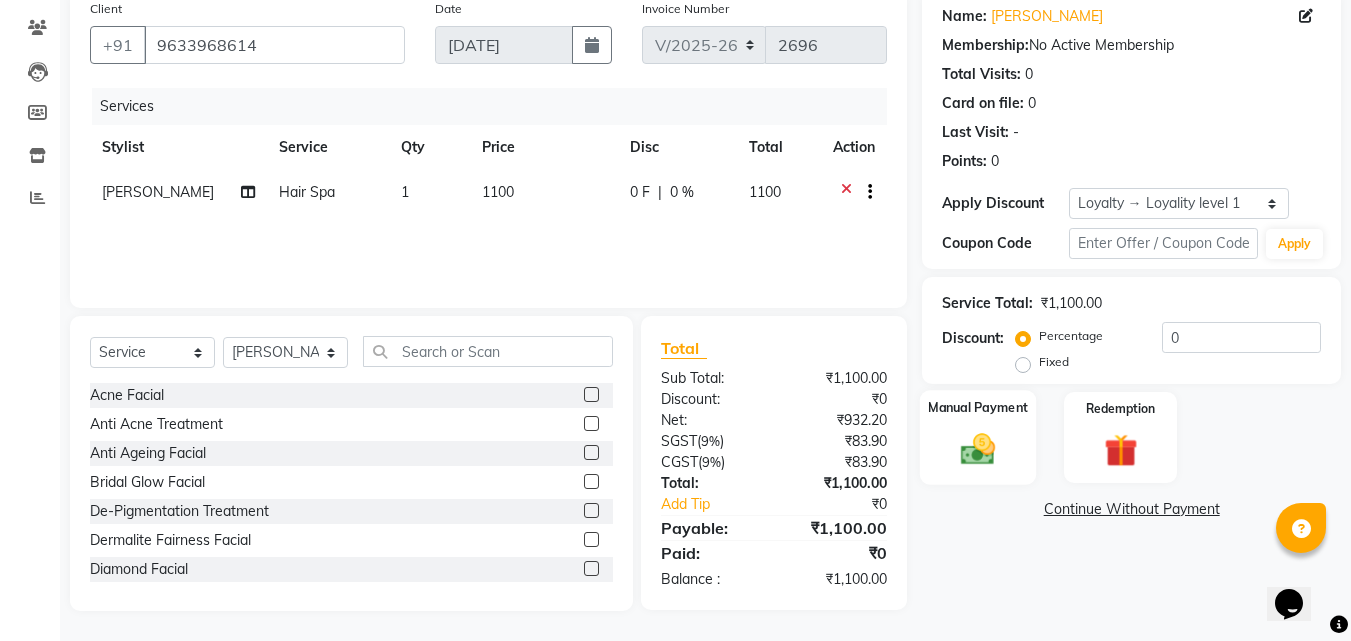 click 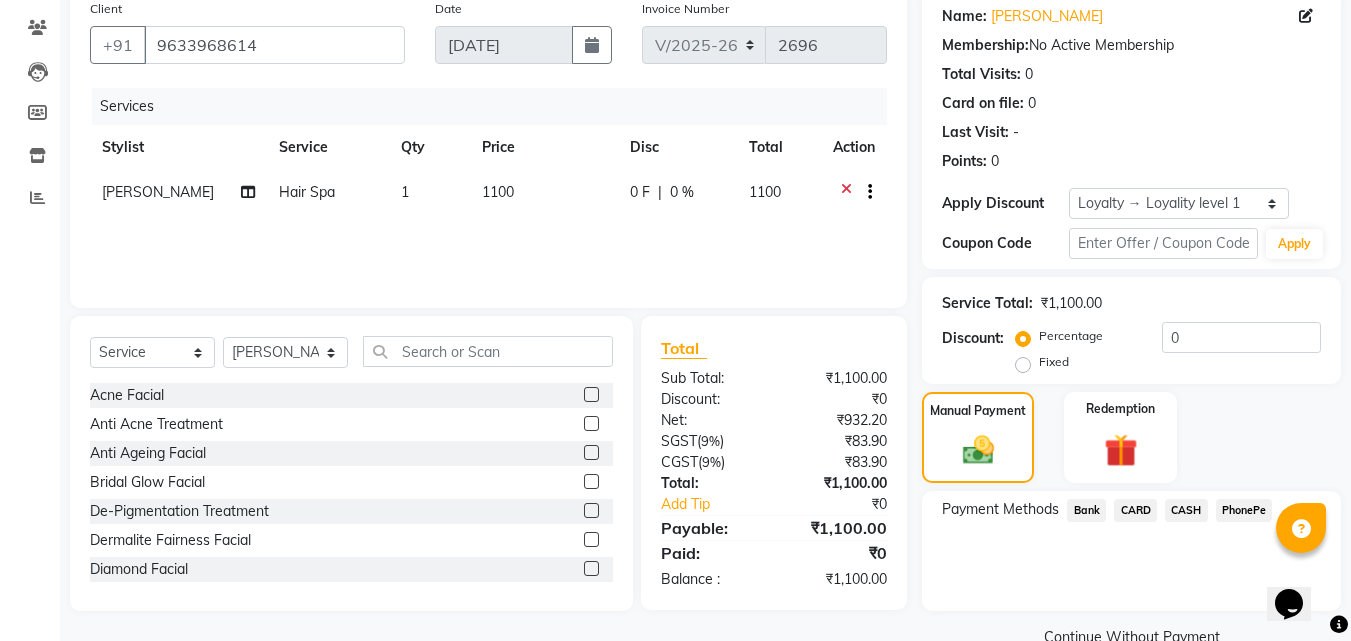 click on "CARD" 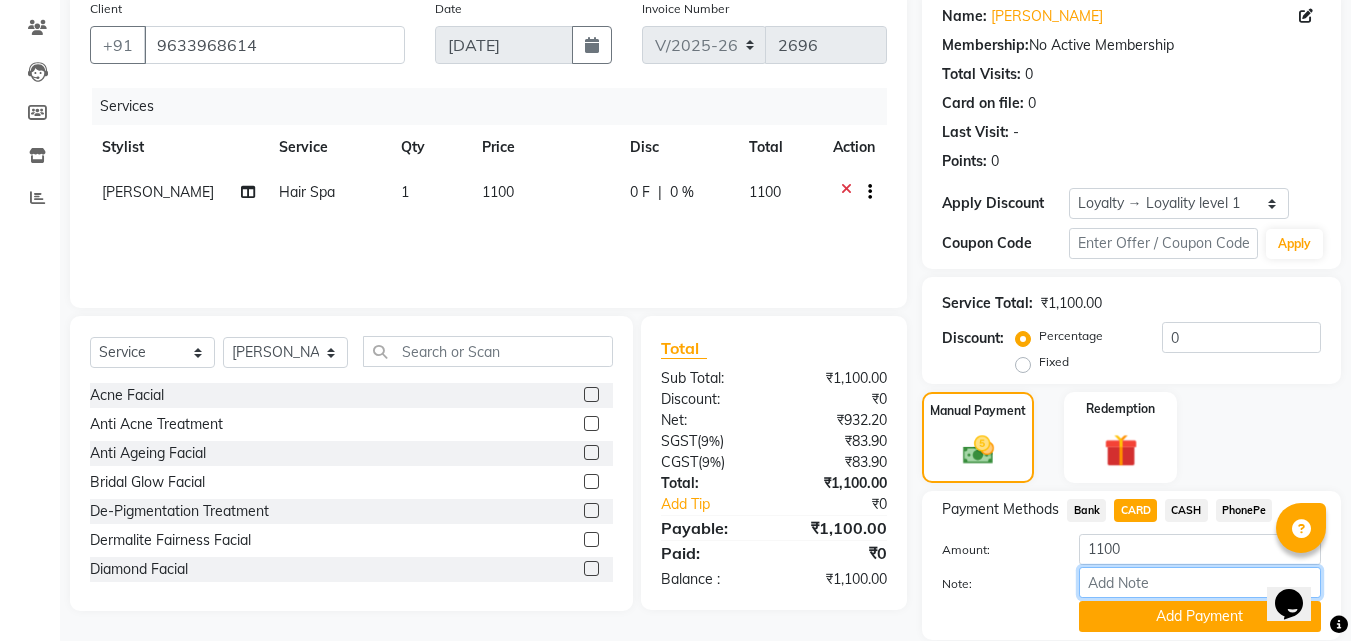drag, startPoint x: 1181, startPoint y: 586, endPoint x: 1191, endPoint y: 572, distance: 17.20465 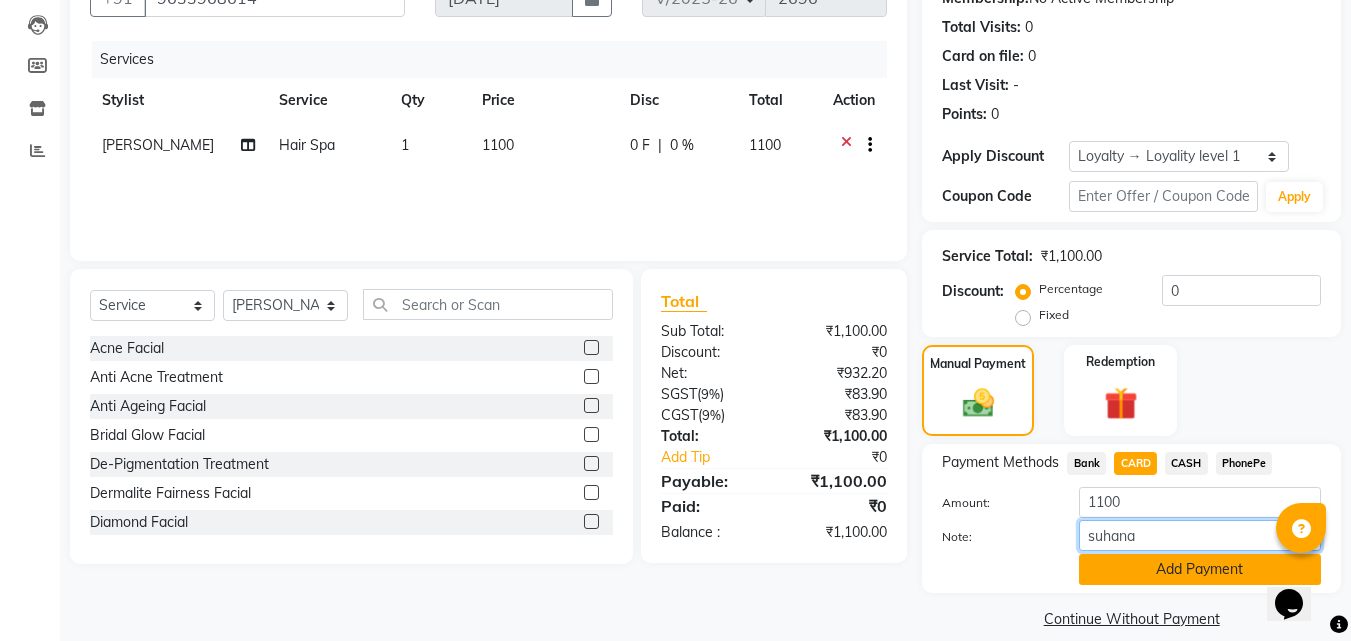 scroll, scrollTop: 230, scrollLeft: 0, axis: vertical 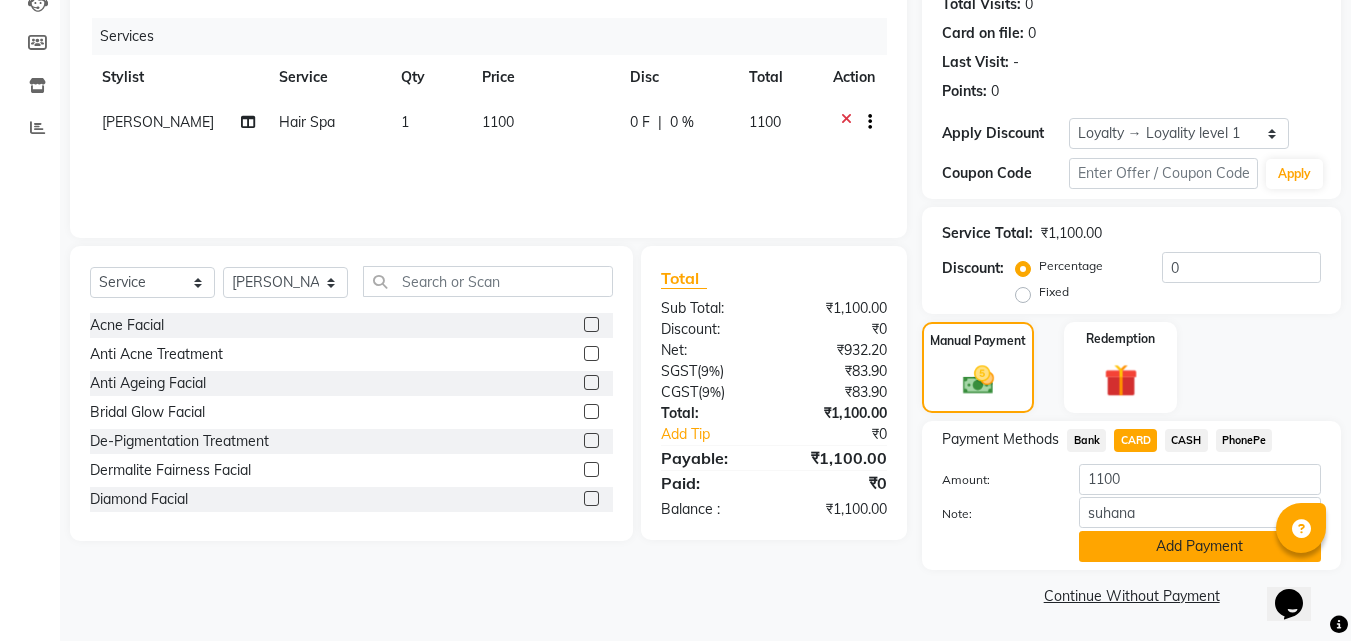click on "Add Payment" 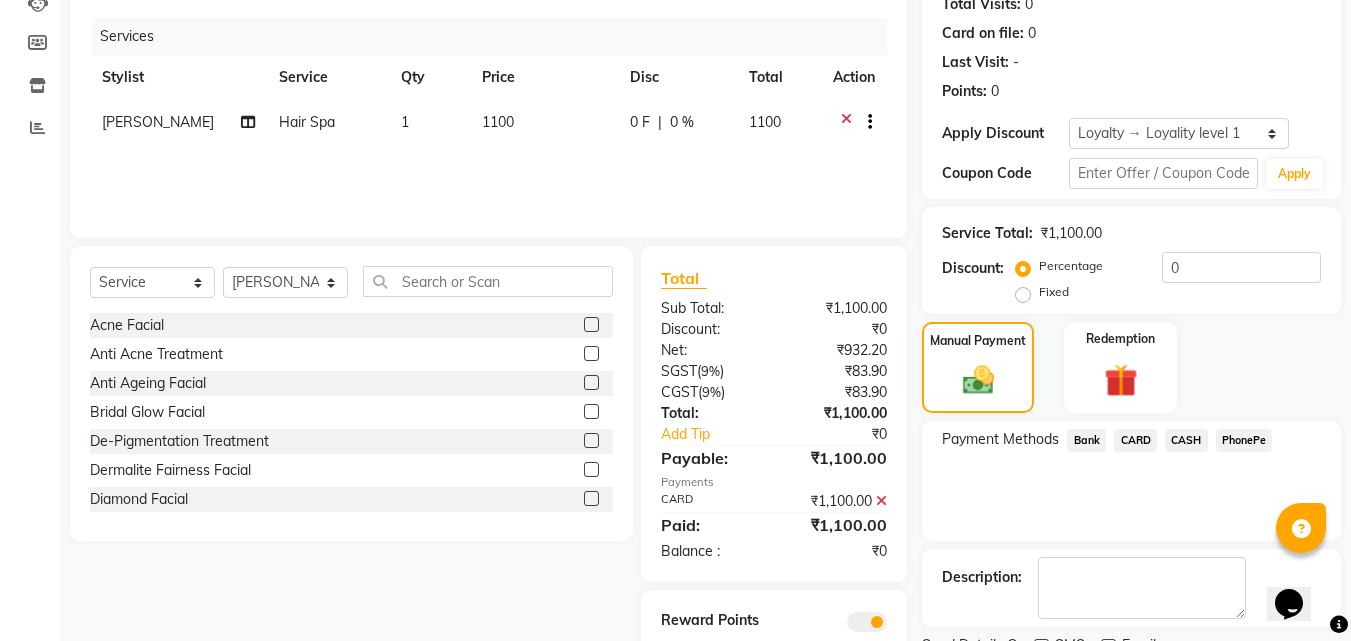 scroll, scrollTop: 321, scrollLeft: 0, axis: vertical 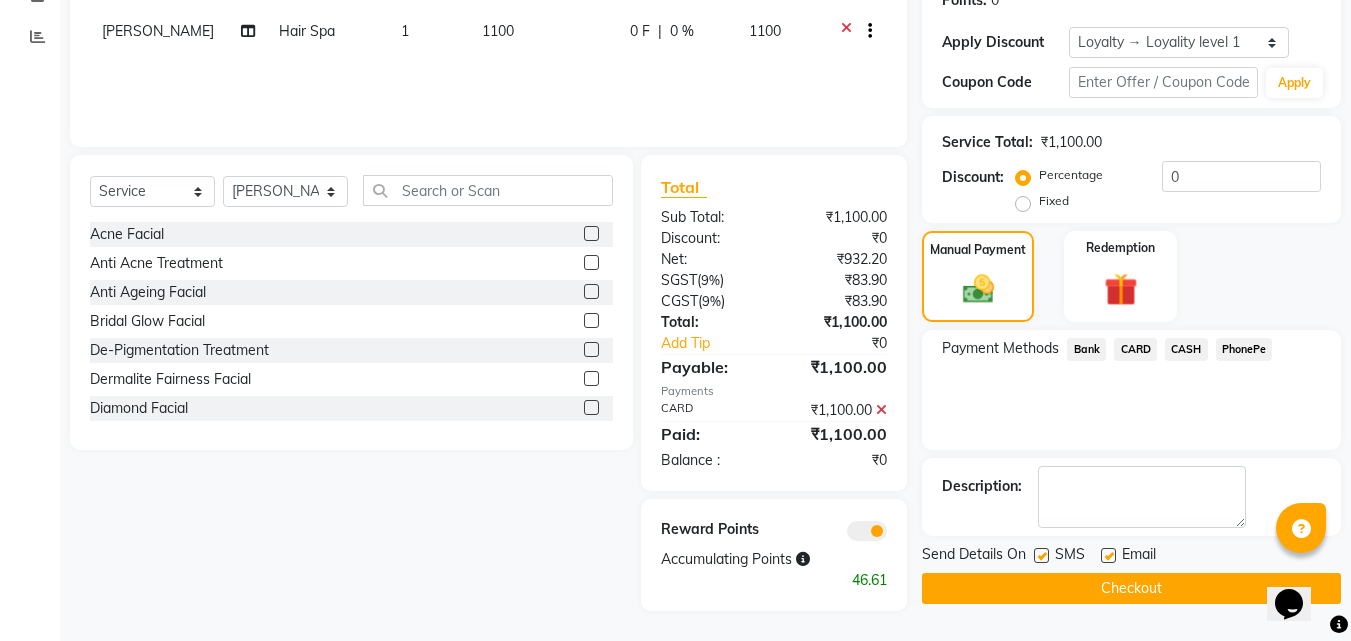 click on "Checkout" 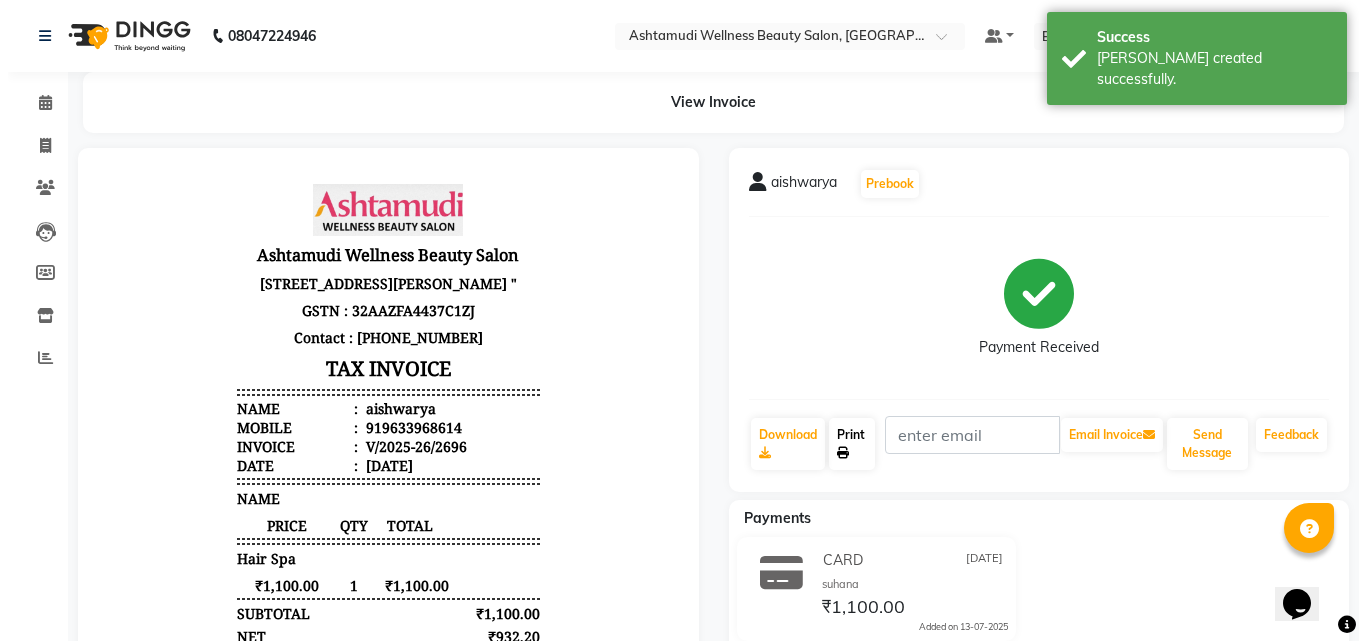 scroll, scrollTop: 0, scrollLeft: 0, axis: both 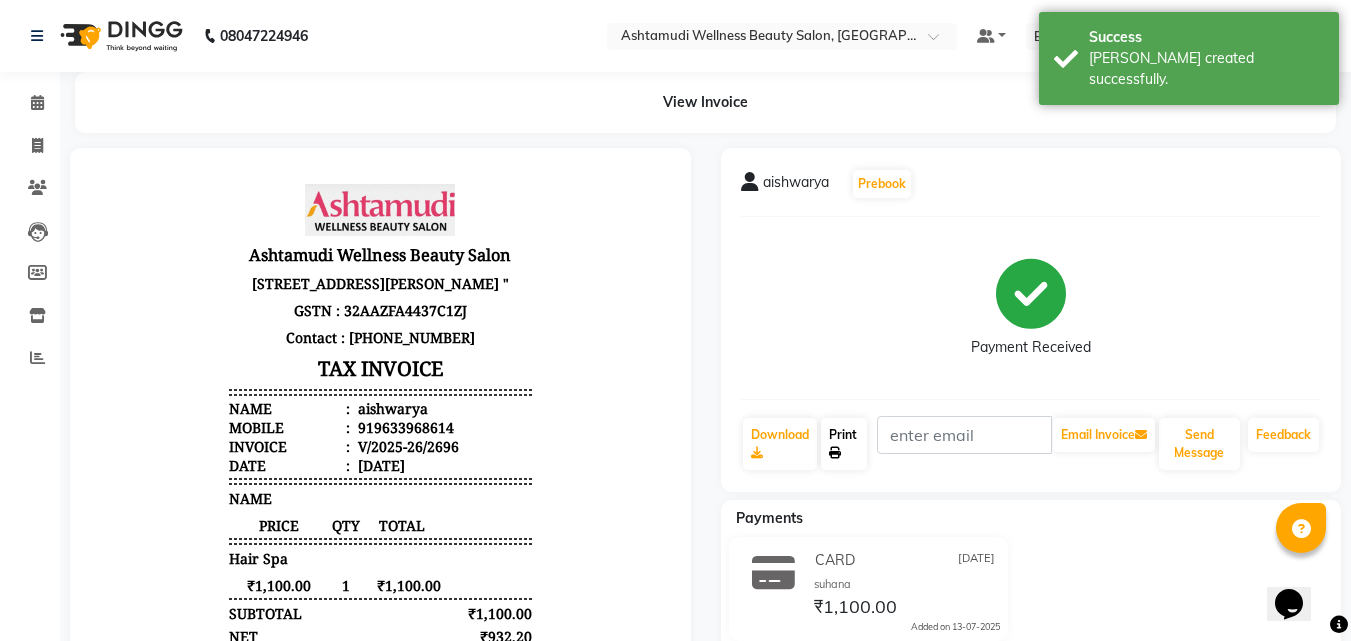 click on "Print" 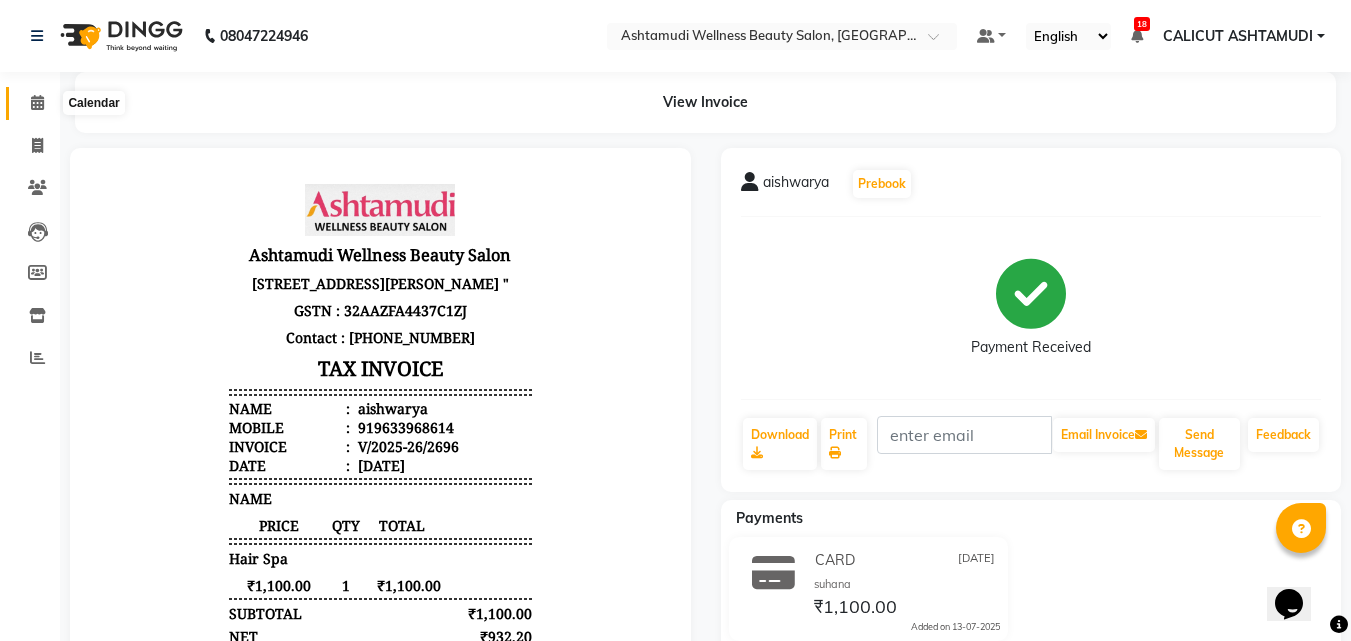 click 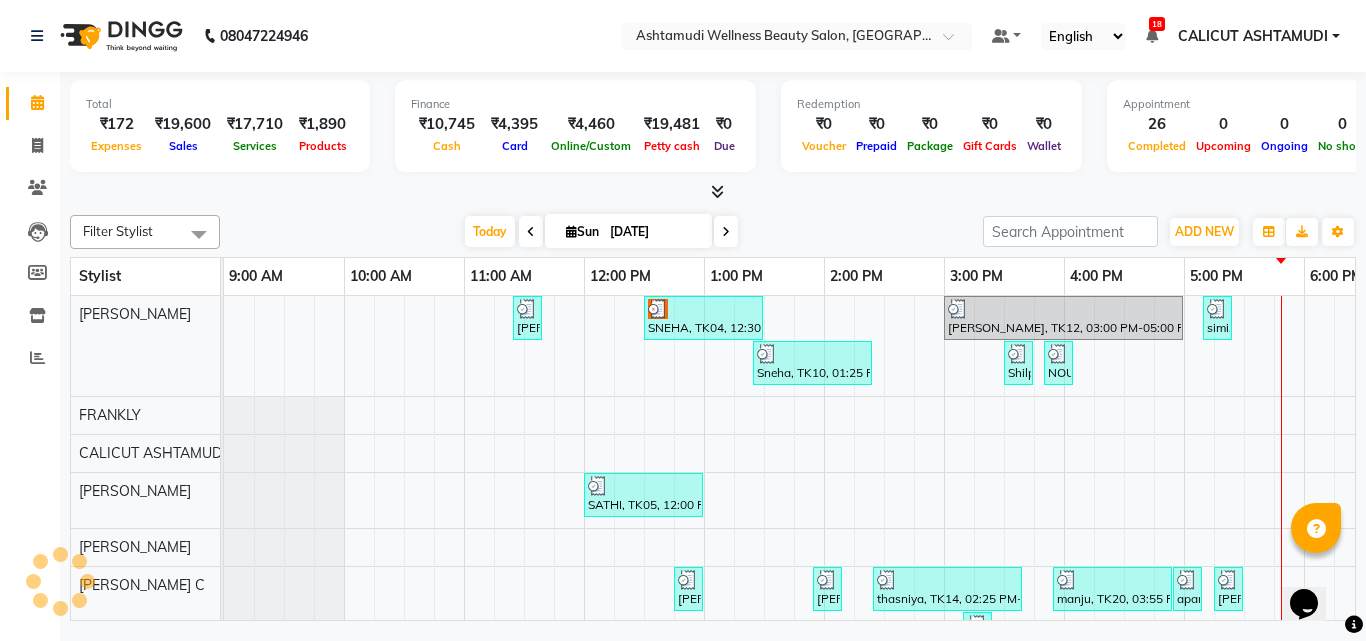 scroll, scrollTop: 0, scrollLeft: 0, axis: both 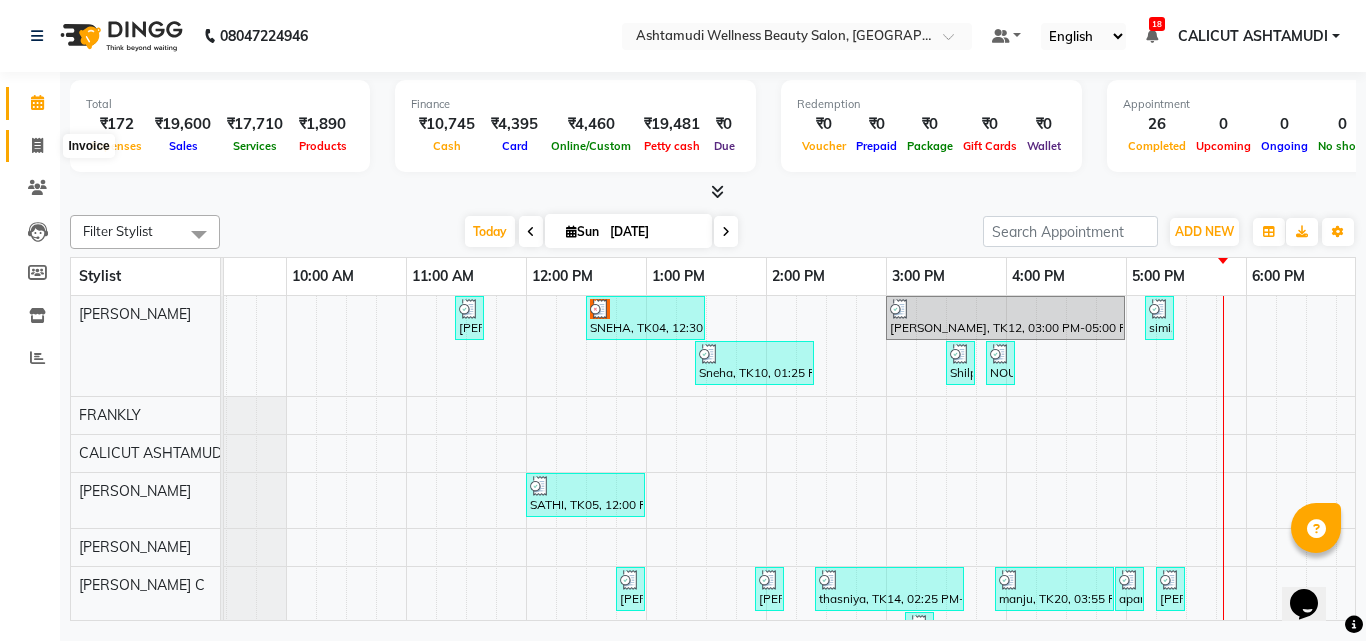 click 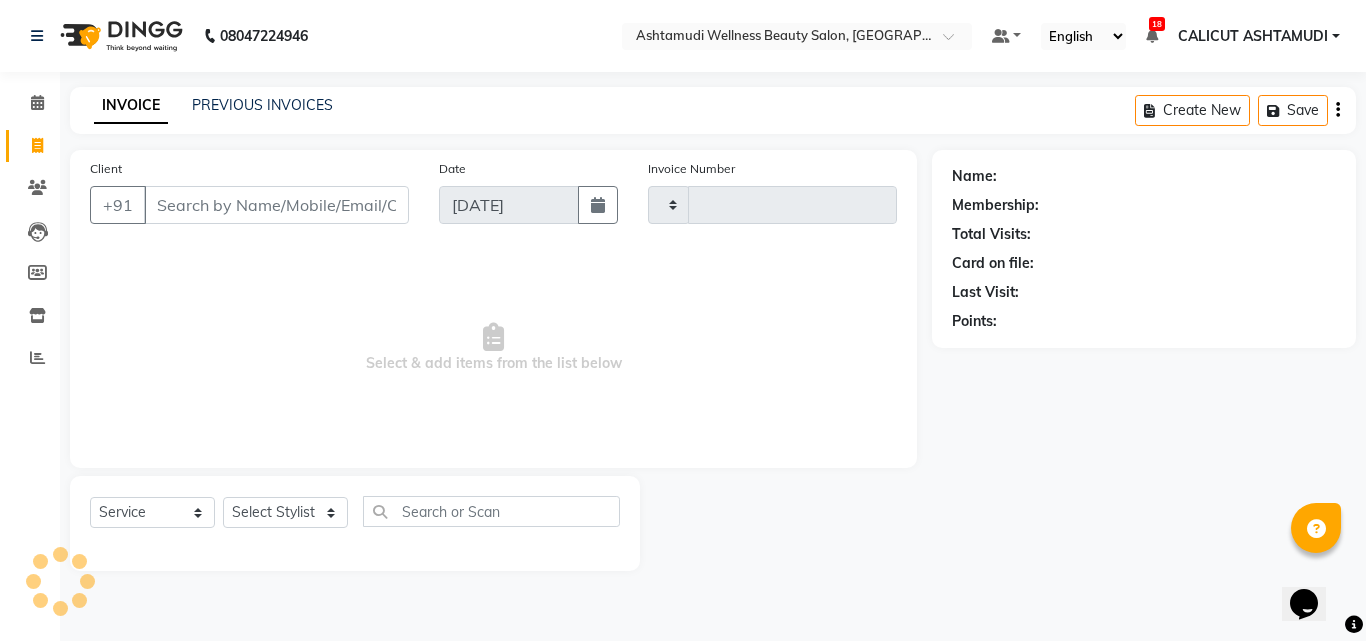 type on "2697" 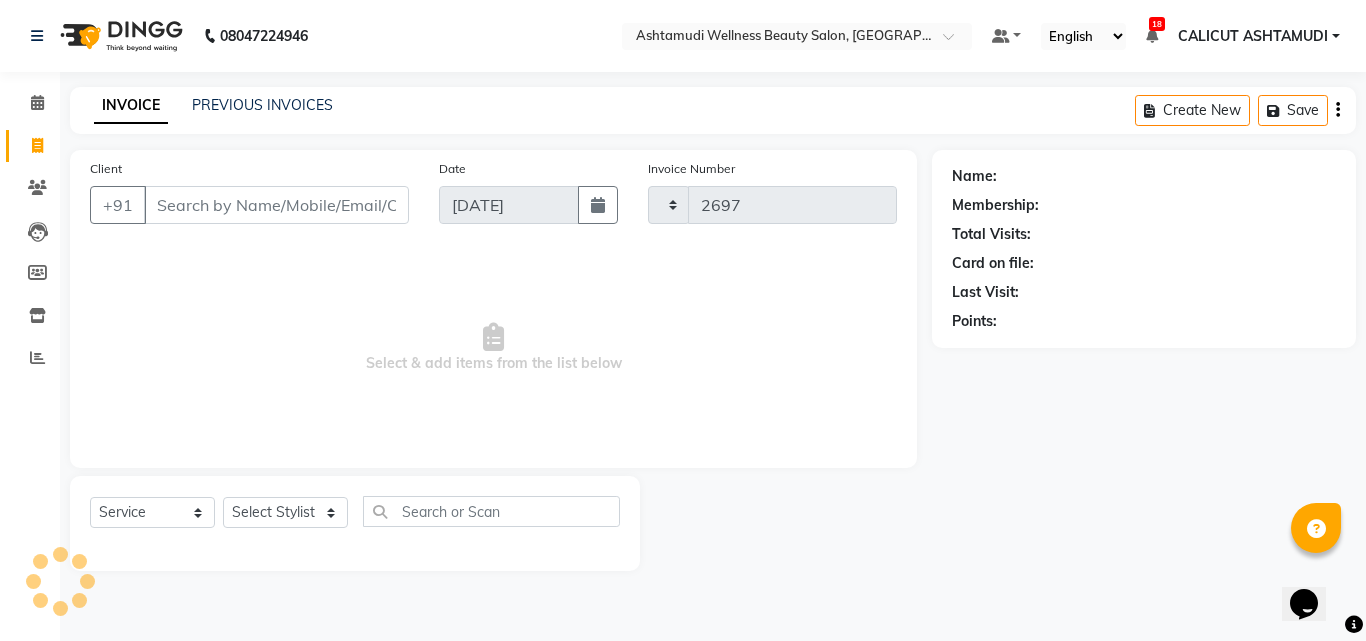 select on "4630" 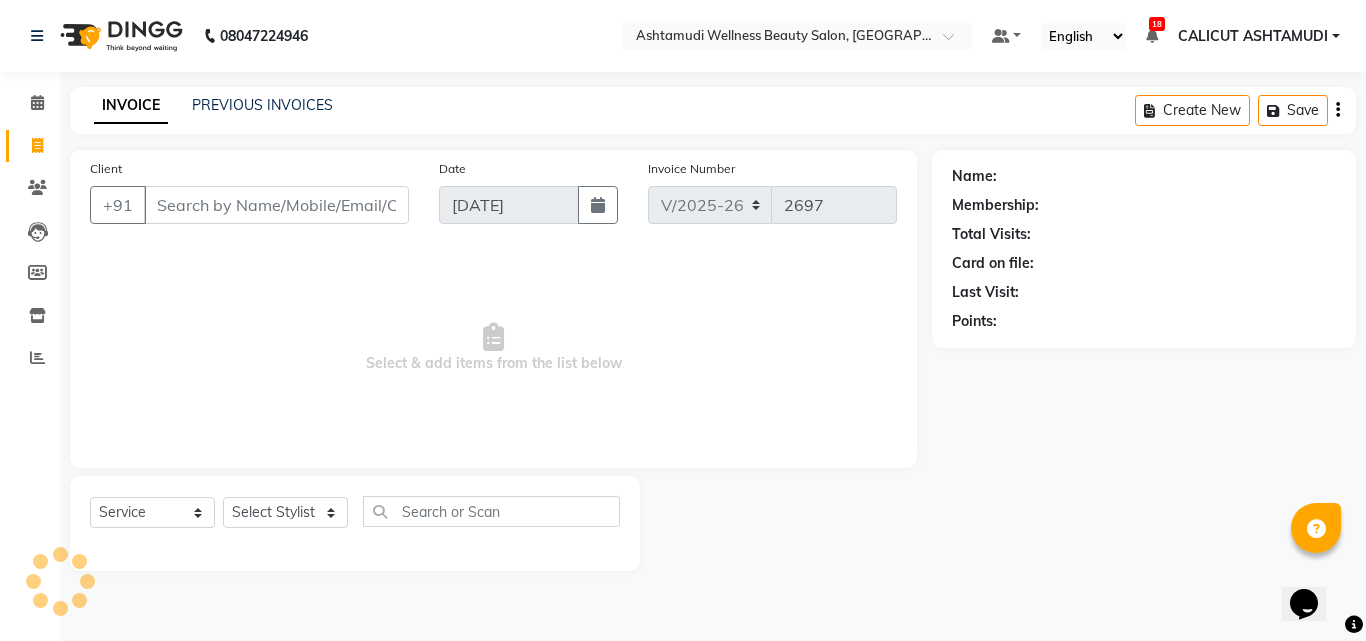 click on "Client" at bounding box center (276, 205) 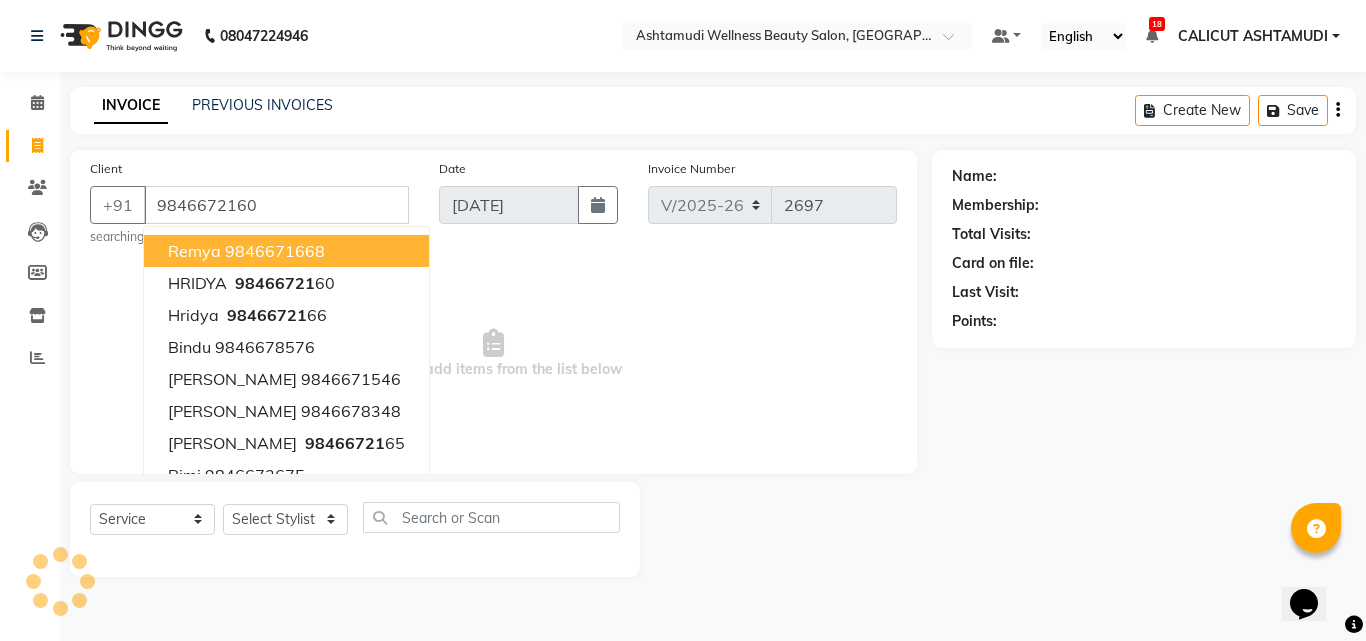 type on "9846672160" 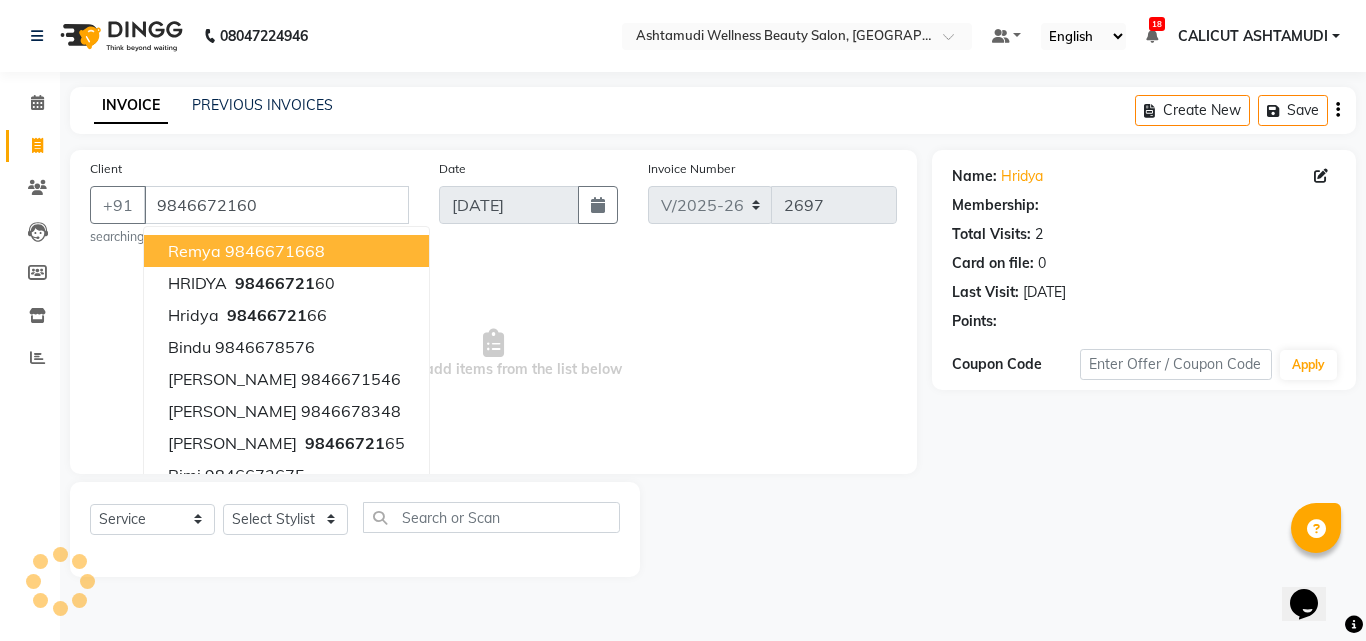 select on "1: Object" 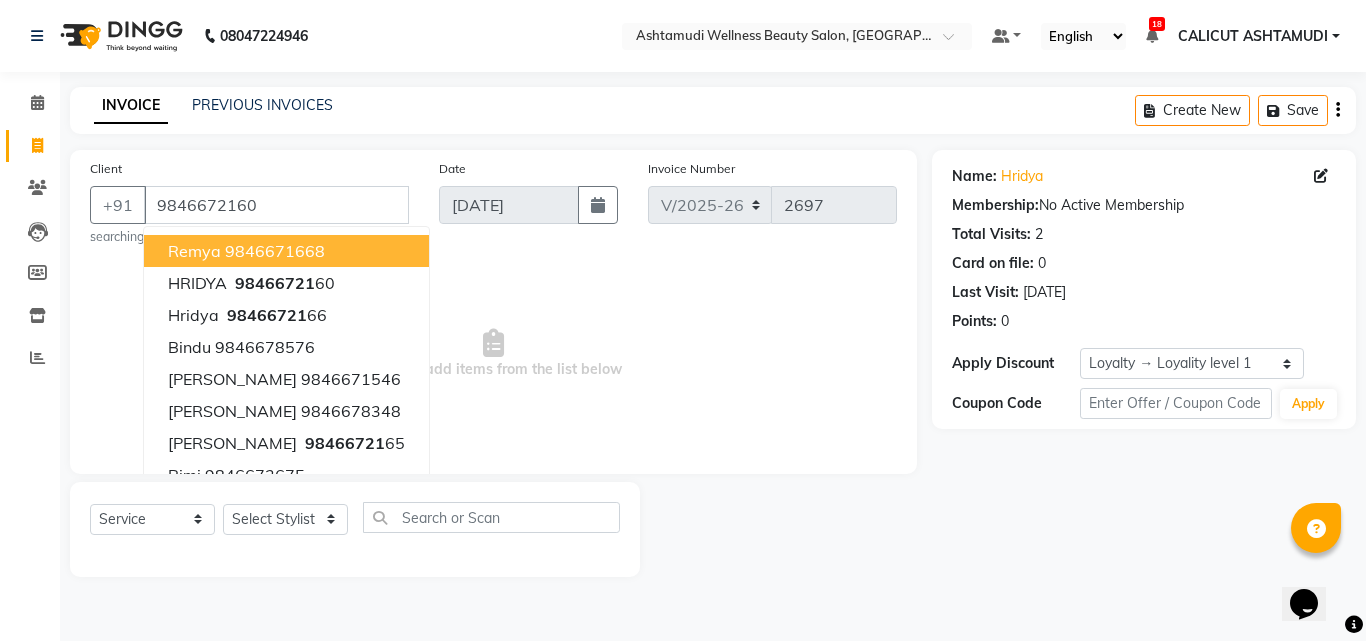 click on "Date [DATE]" 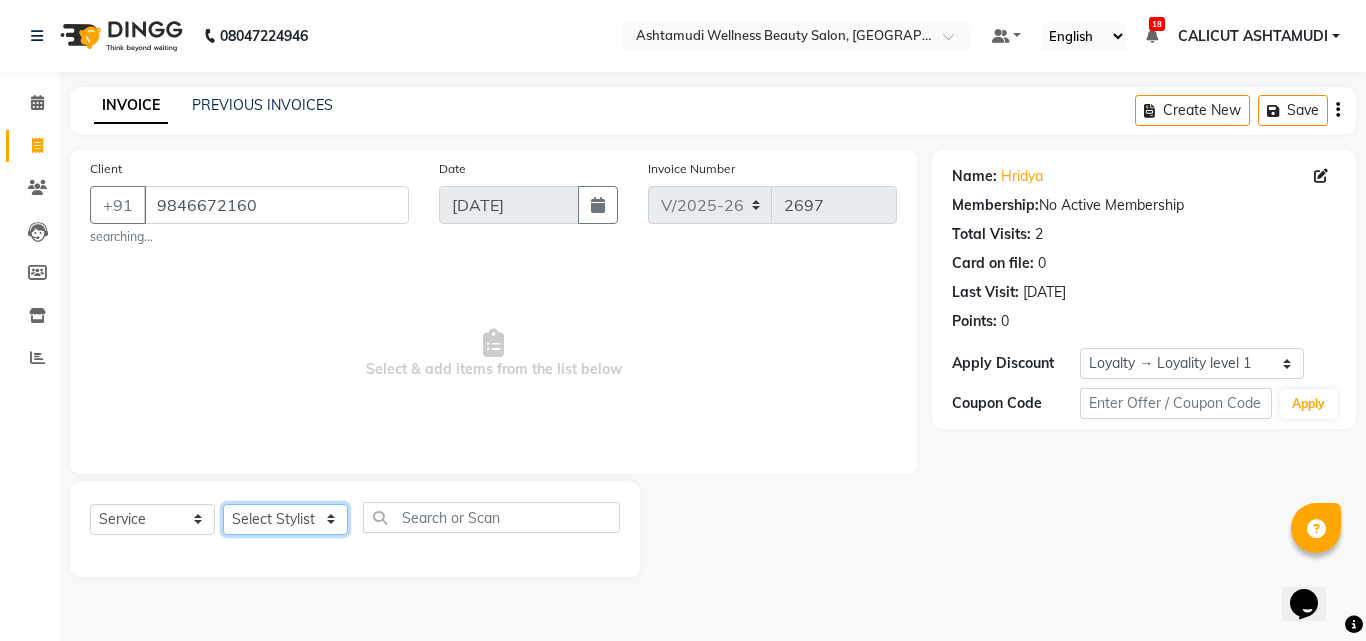 click on "Select Stylist [PERSON_NAME] C [PERSON_NAME] CALICUT ASHTAMUDI FRANKLY	 [PERSON_NAME] [PERSON_NAME] [PERSON_NAME] [PERSON_NAME] [PERSON_NAME]" 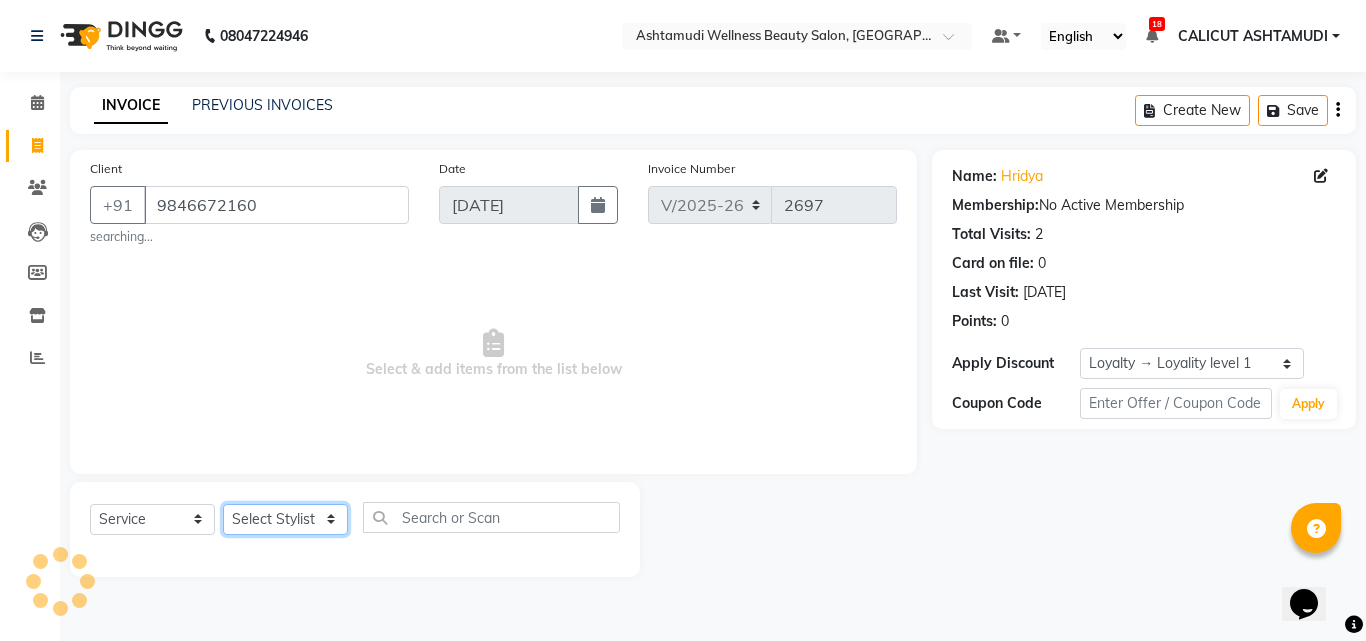 select on "54081" 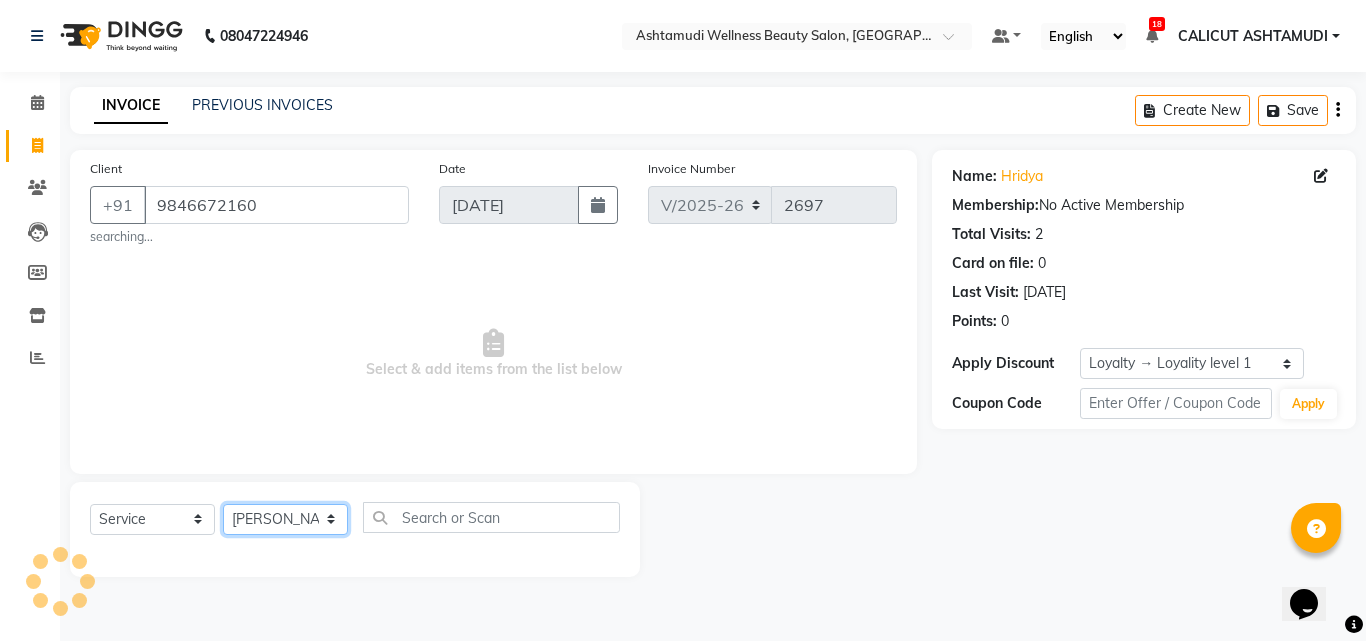 click on "Select Stylist [PERSON_NAME] C [PERSON_NAME] CALICUT ASHTAMUDI FRANKLY	 [PERSON_NAME] [PERSON_NAME] [PERSON_NAME] [PERSON_NAME] [PERSON_NAME]" 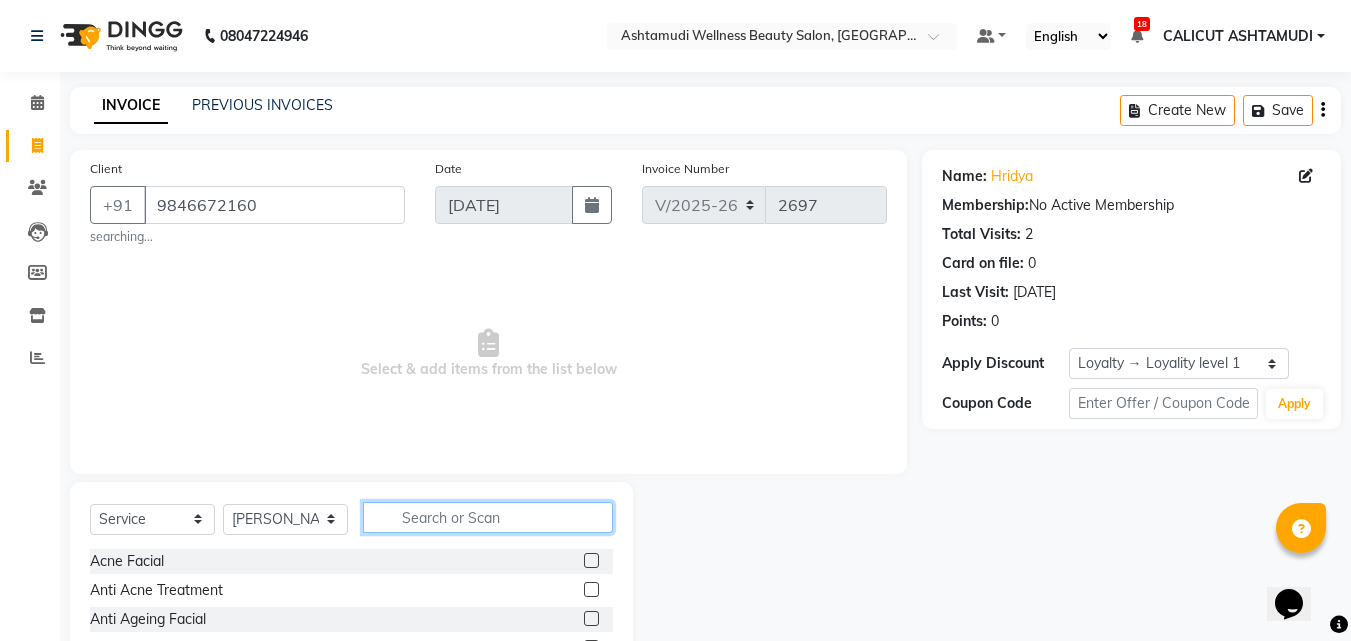 click 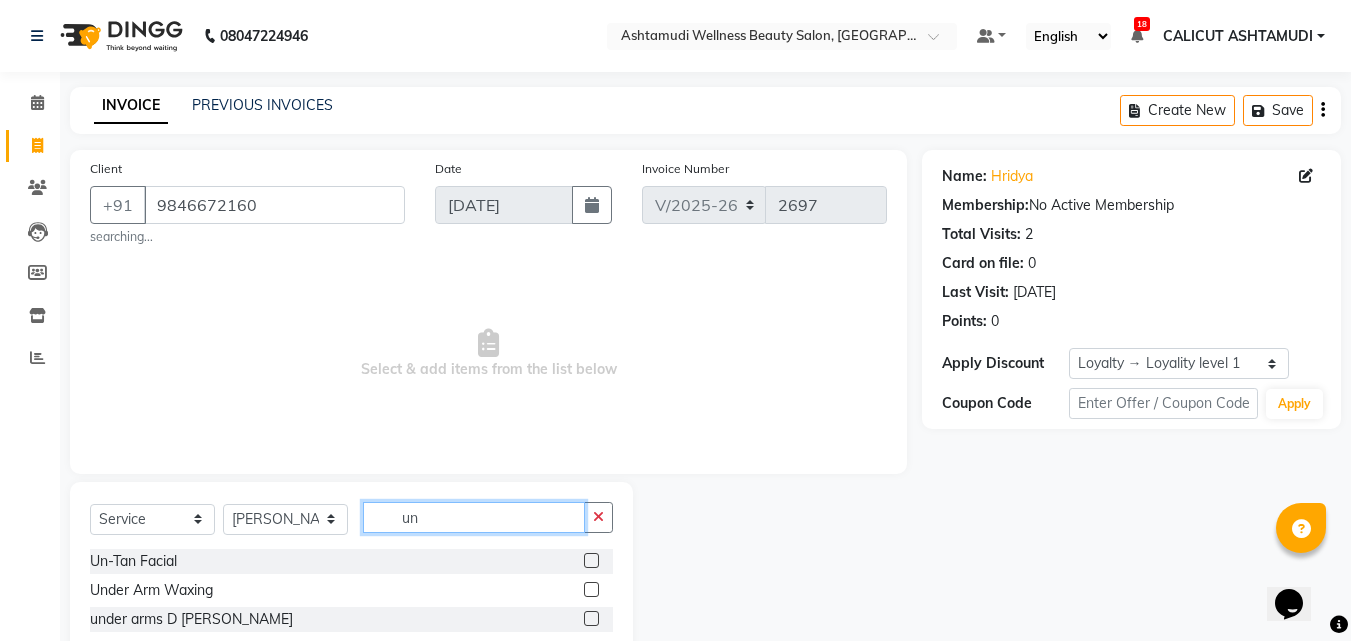 type on "un" 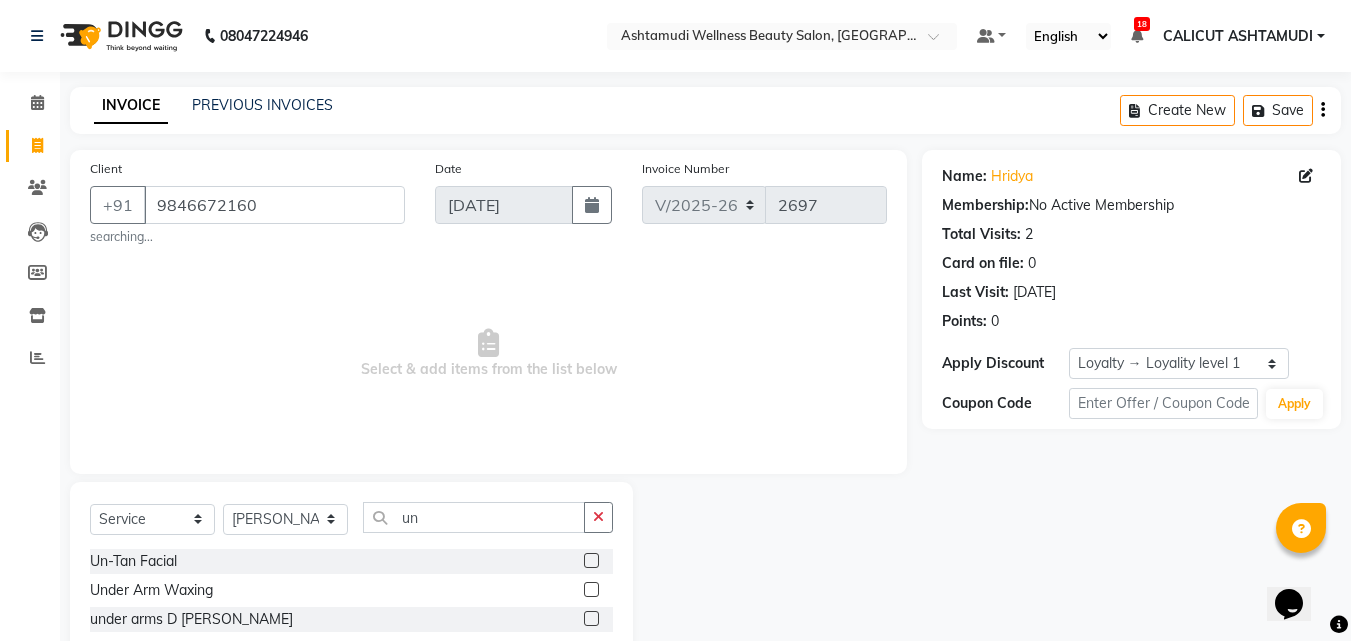 click 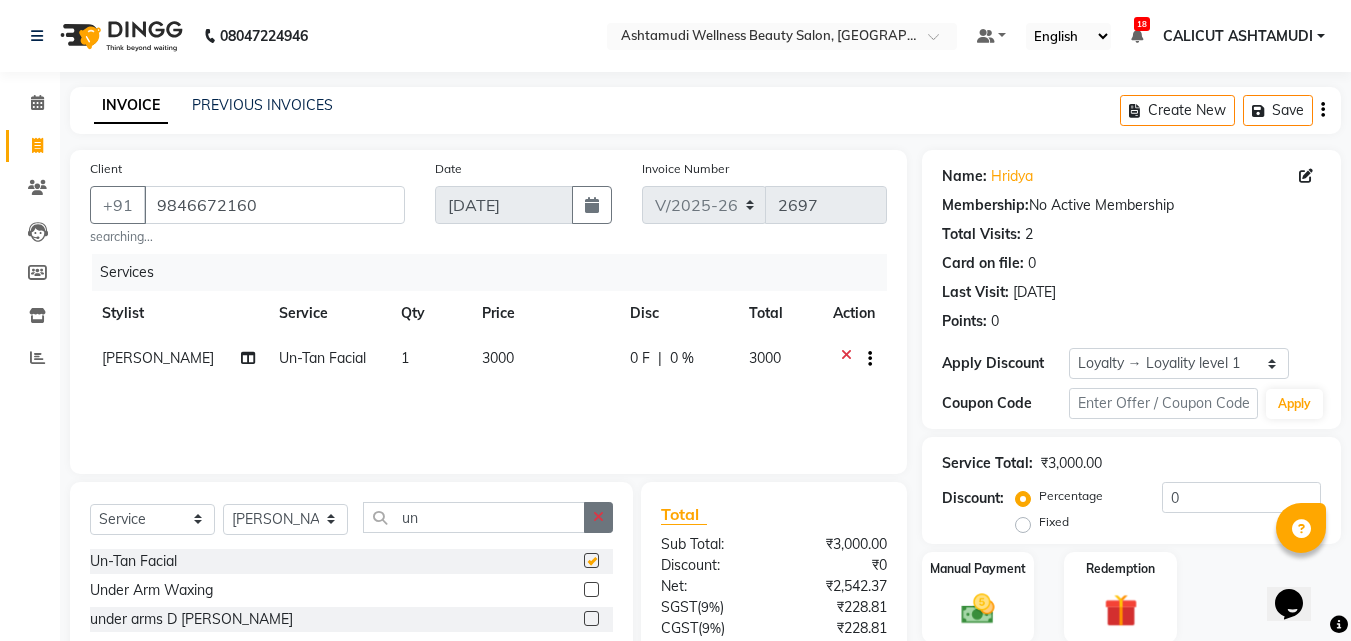 checkbox on "false" 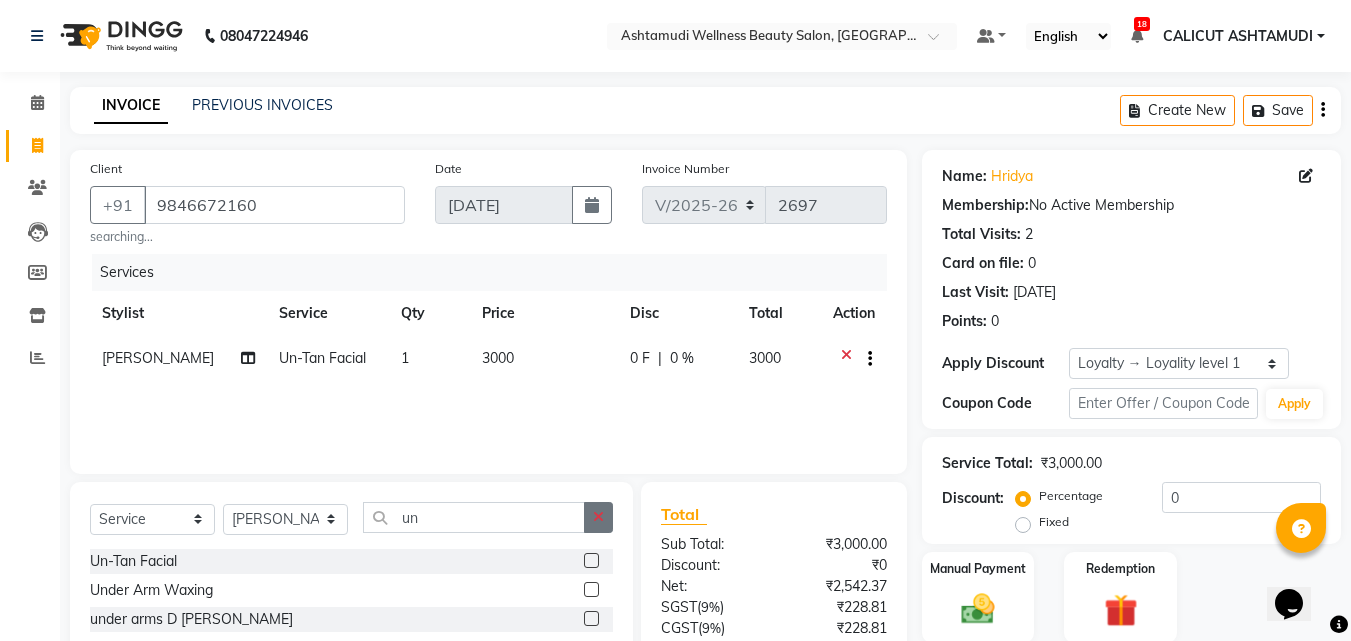 click 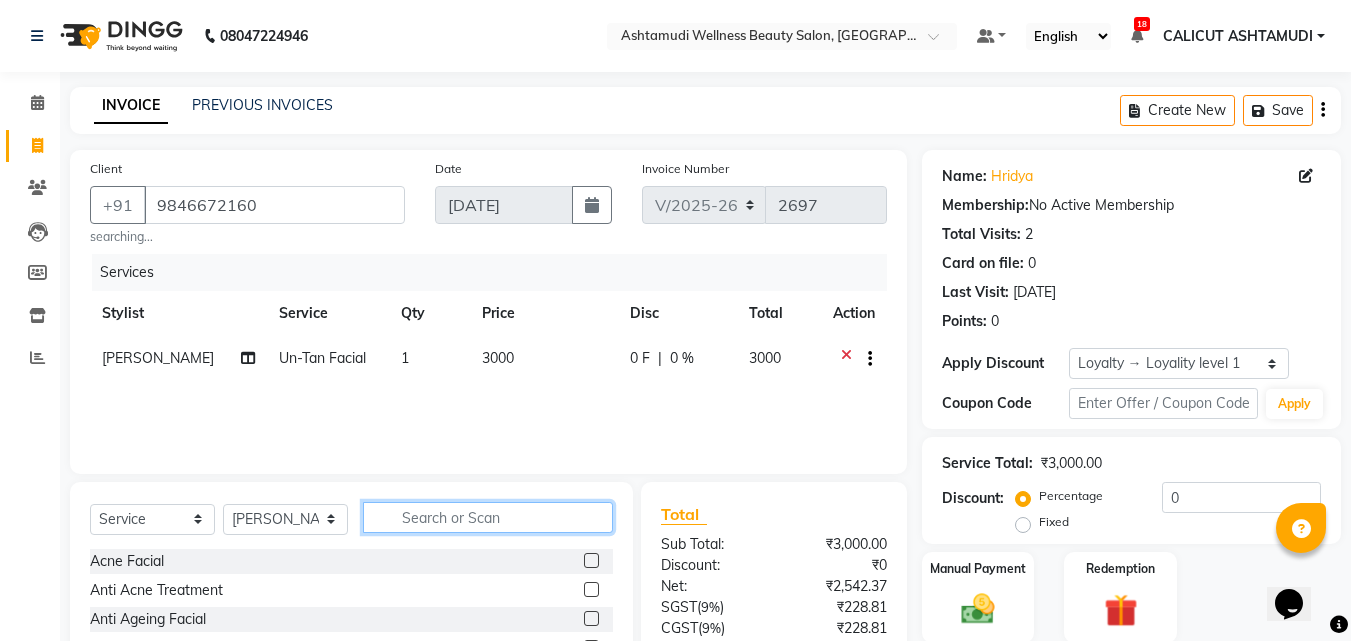 click 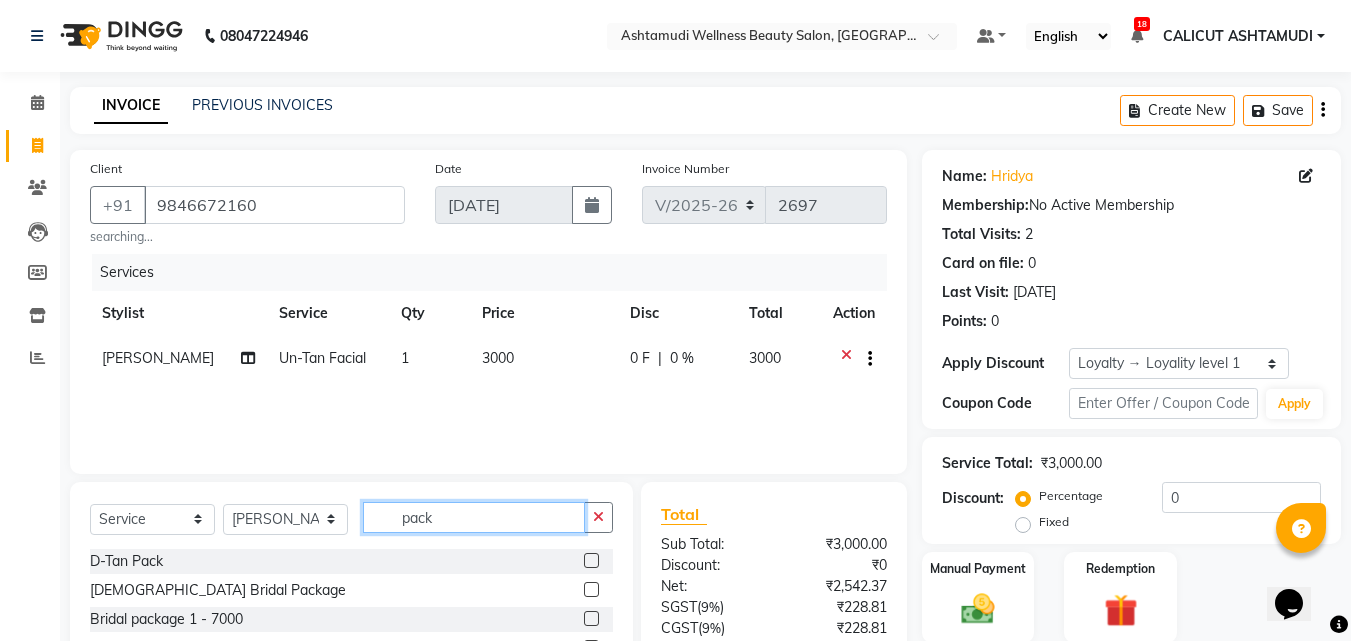 type on "pack" 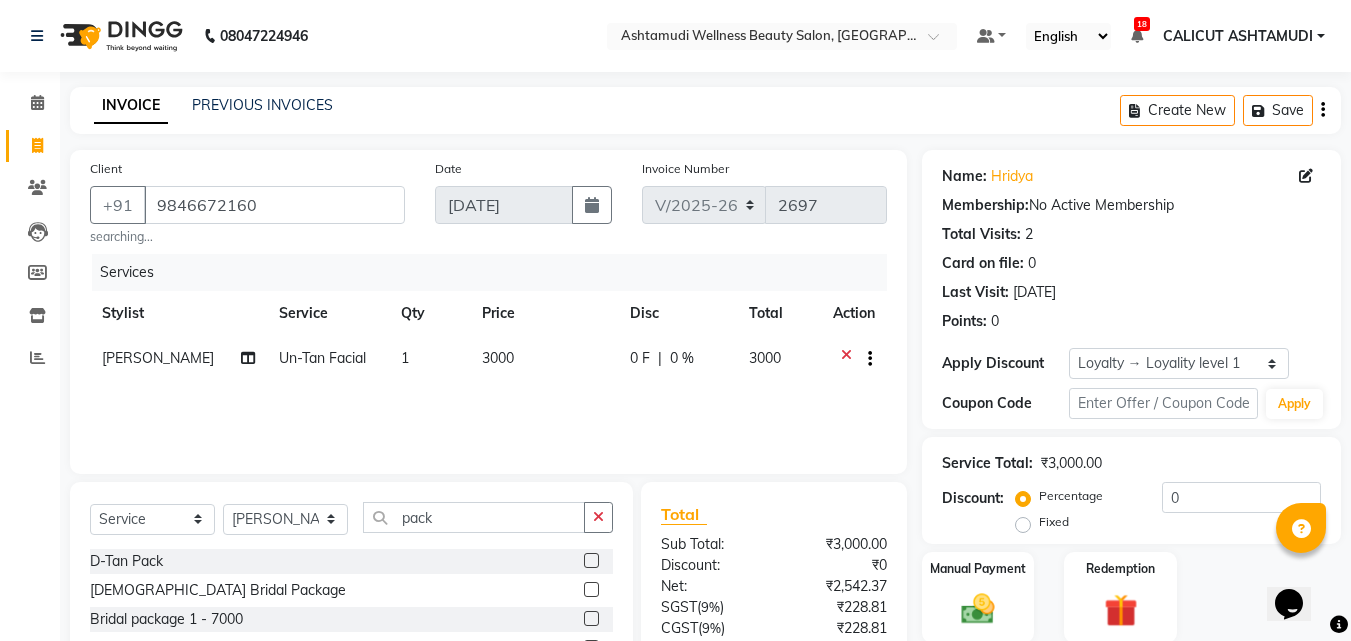 click 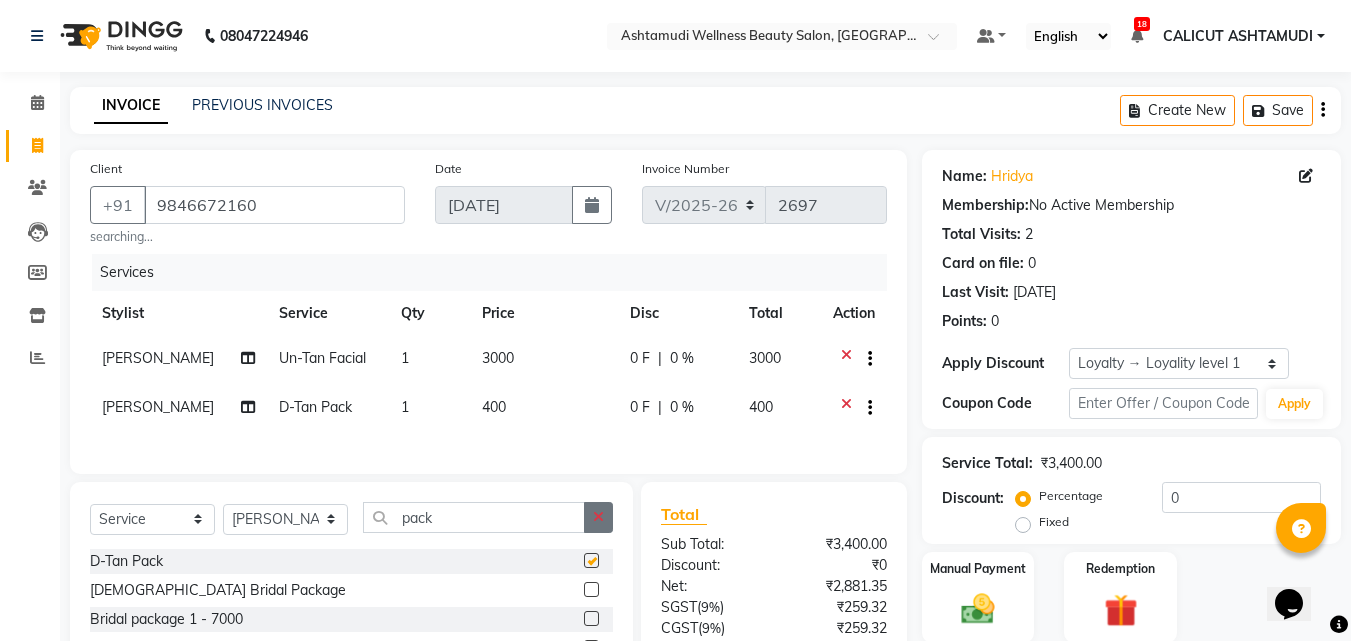 click 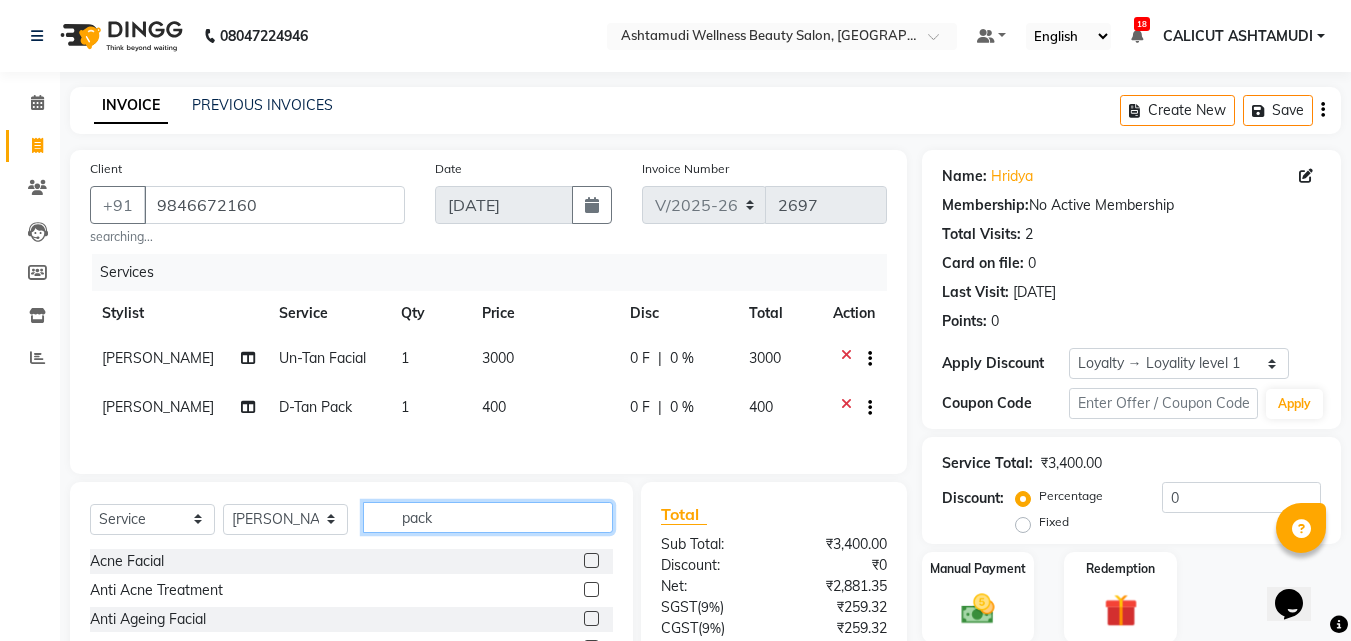 type 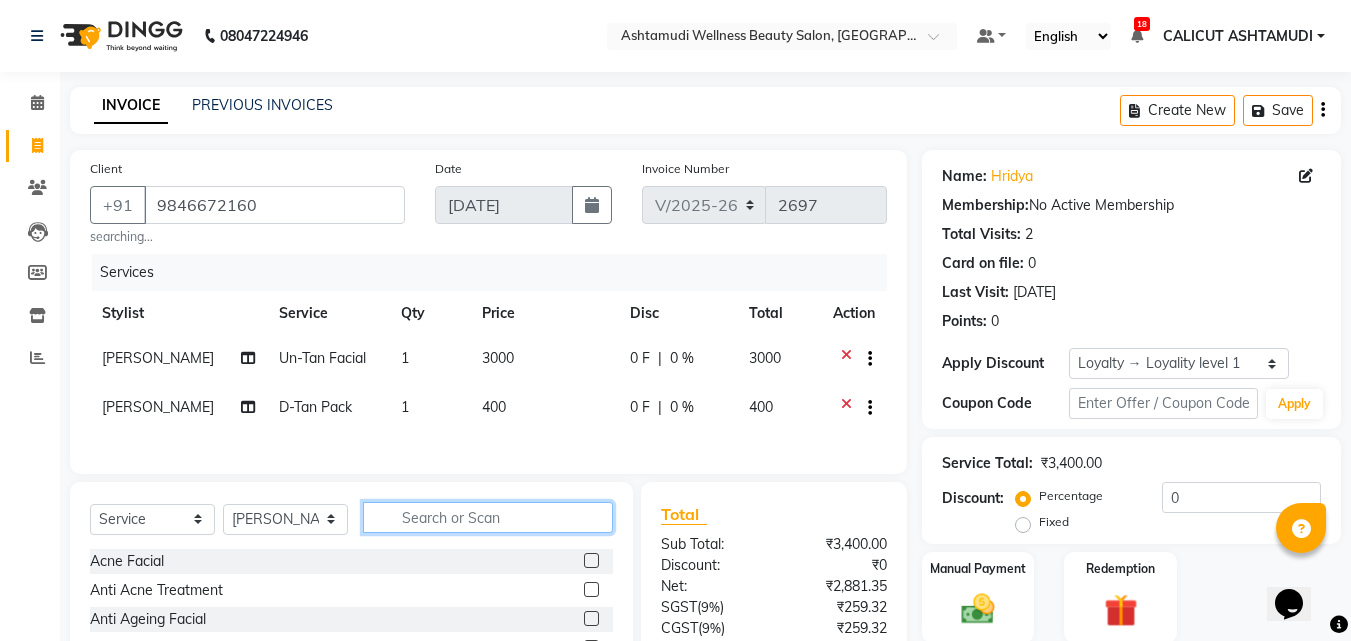 checkbox on "false" 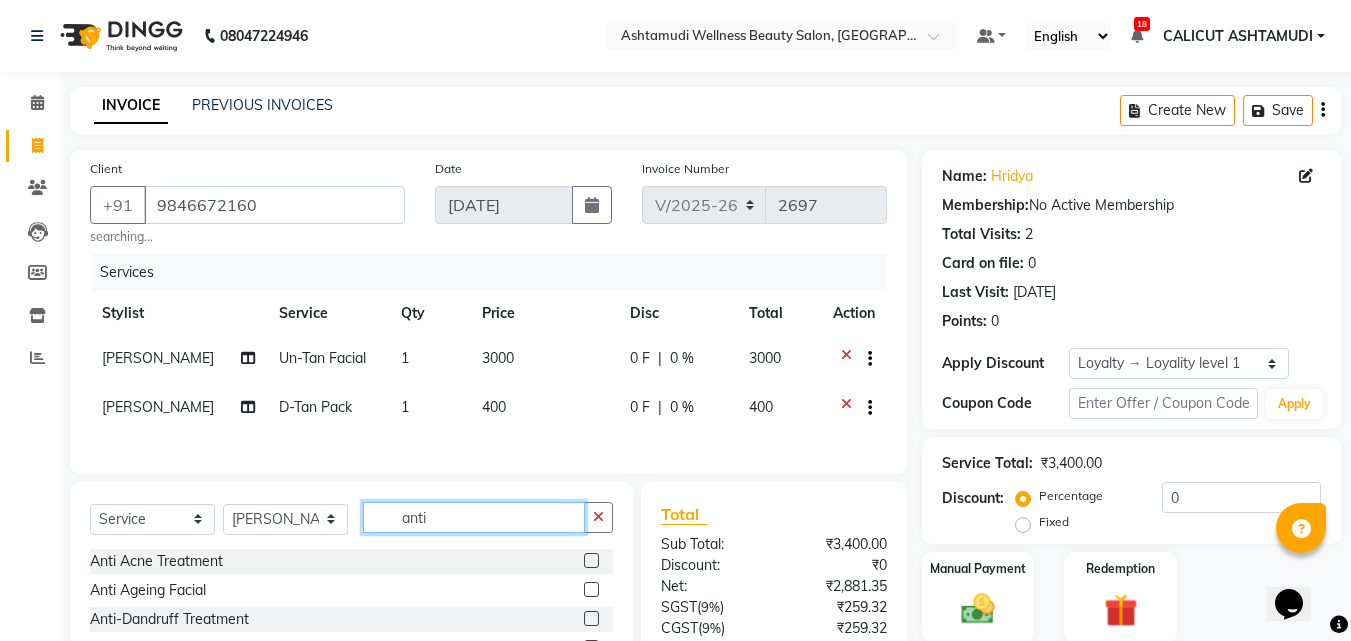 scroll, scrollTop: 100, scrollLeft: 0, axis: vertical 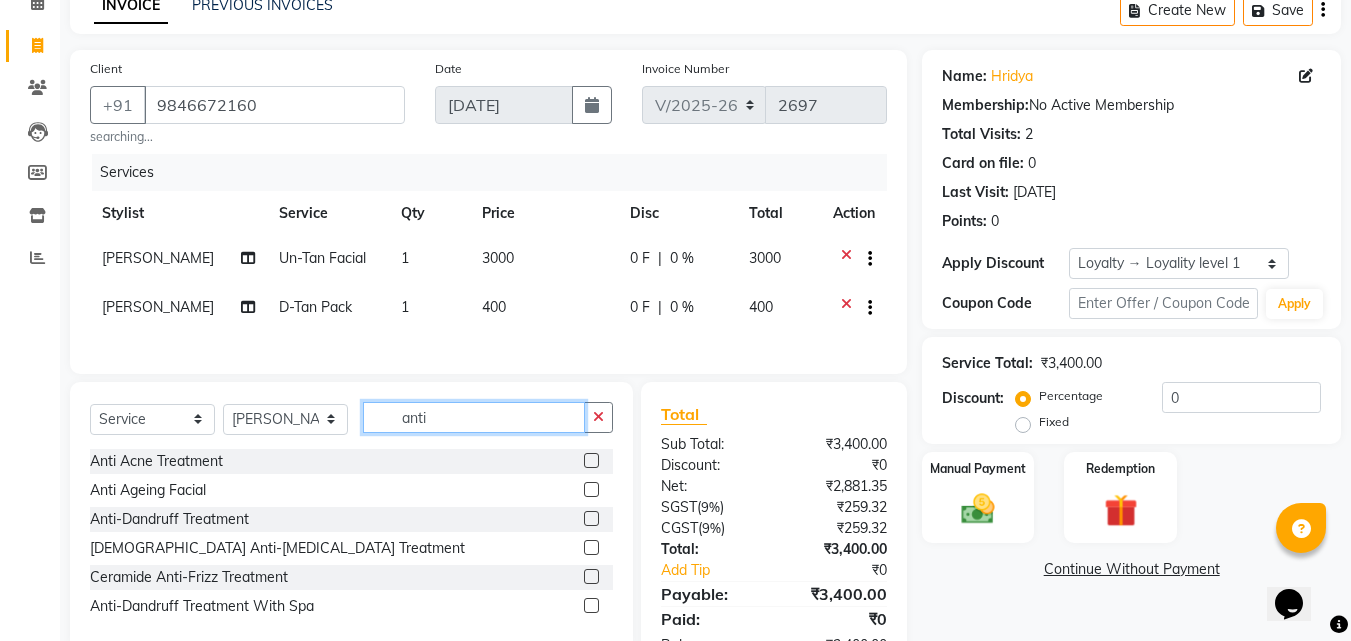 type on "anti" 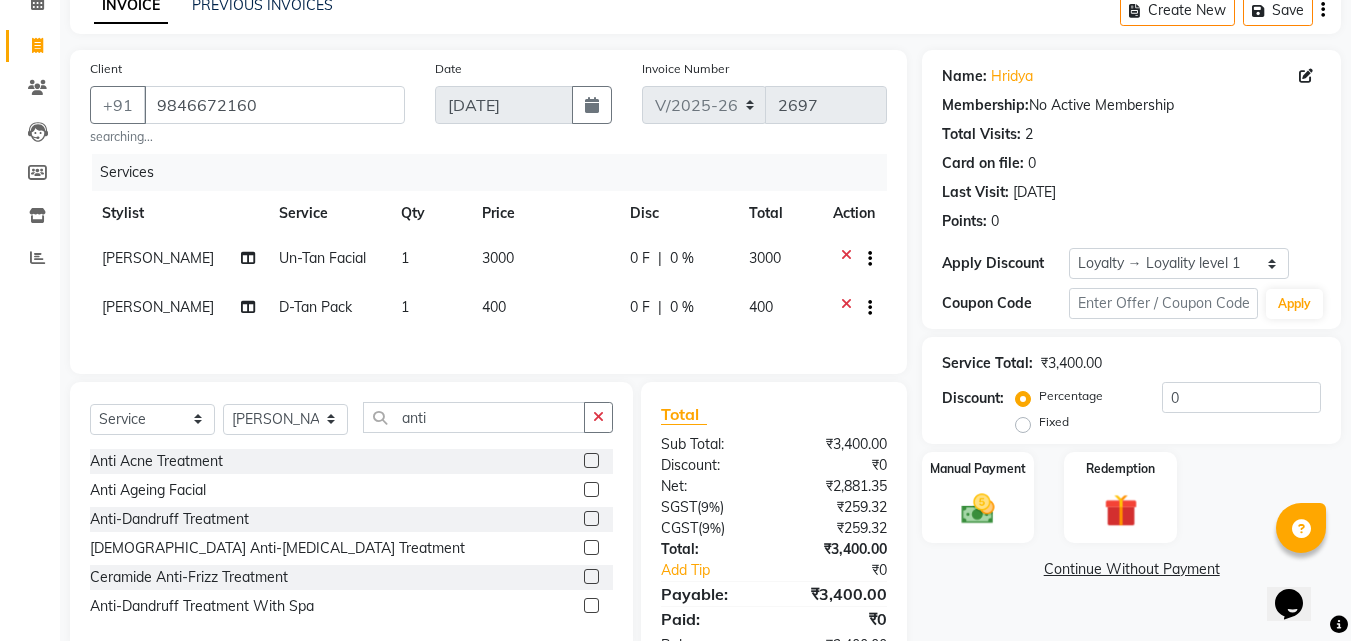 click 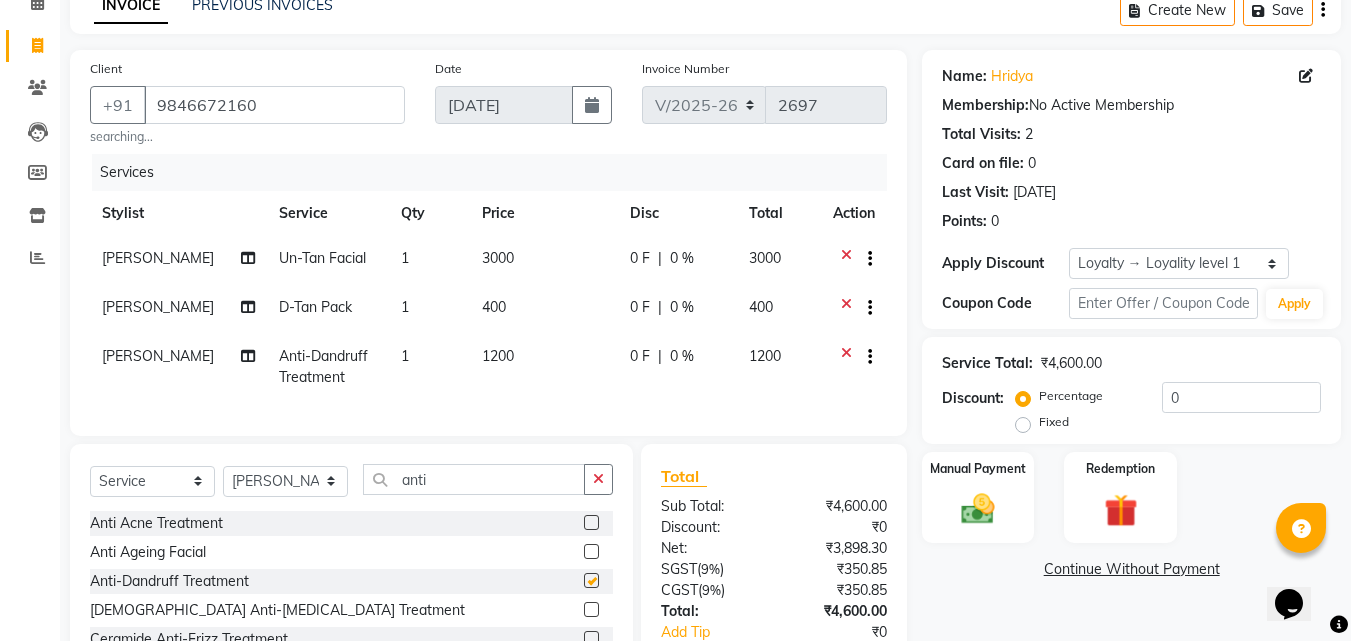checkbox on "false" 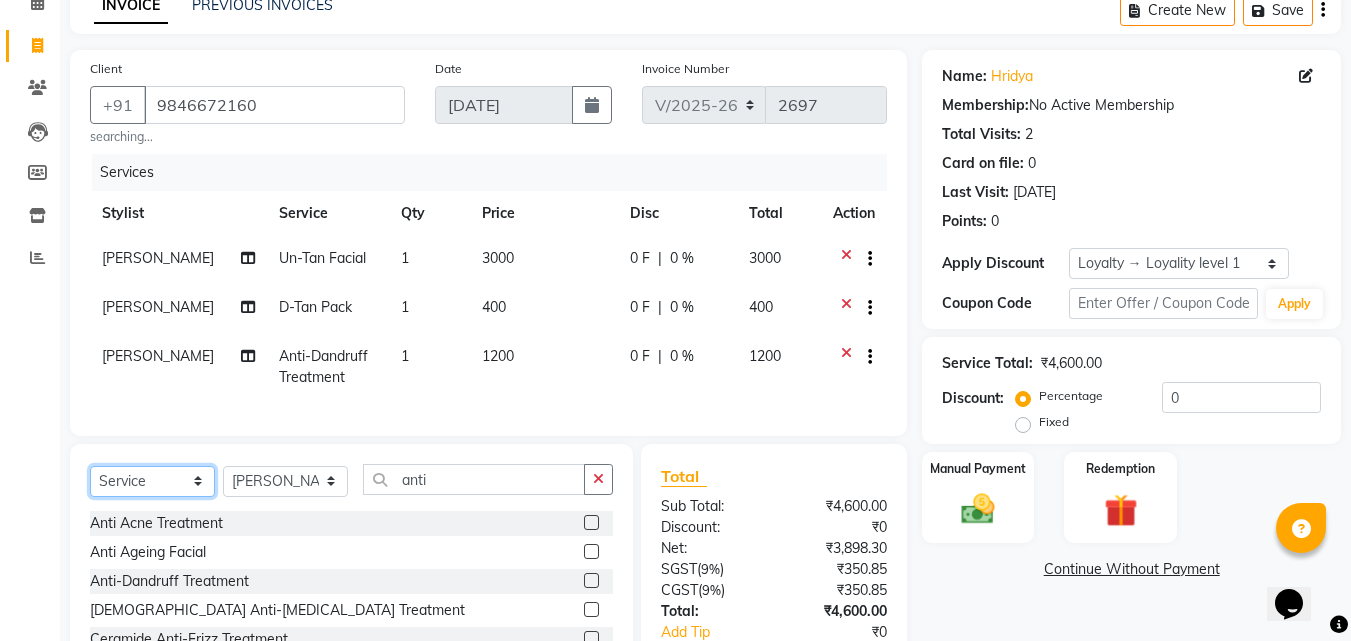click on "Select  Service  Product  Membership  Package Voucher Prepaid Gift Card" 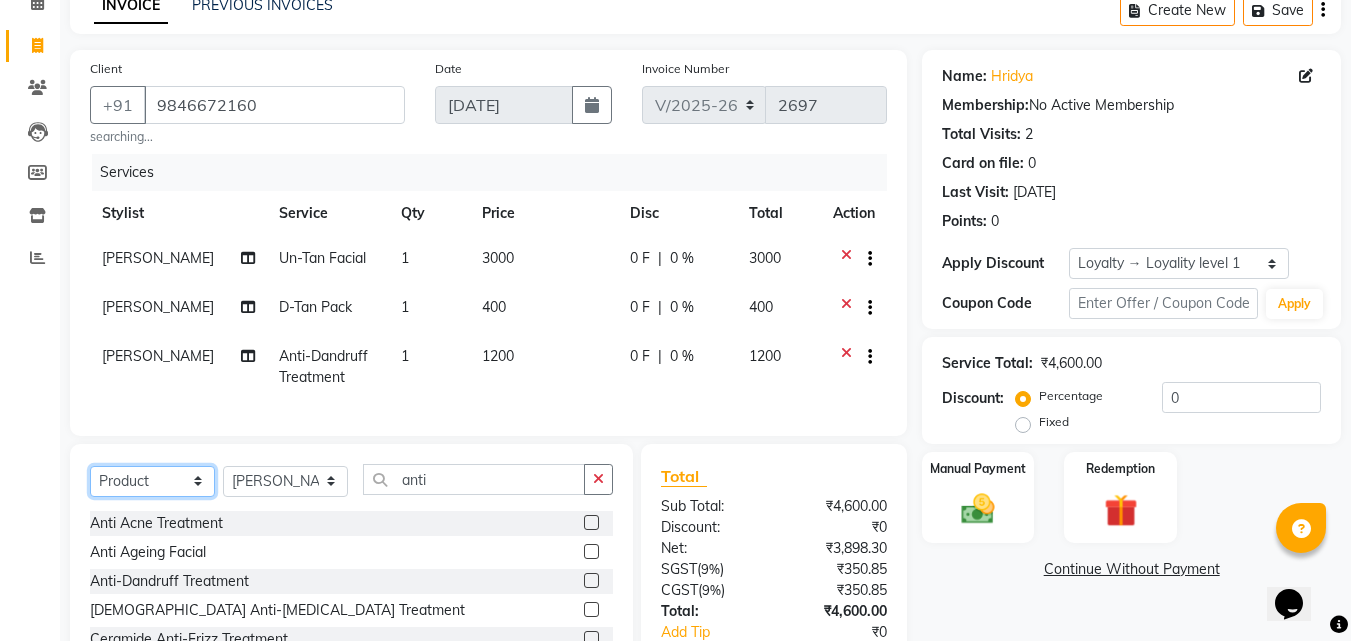 click on "Select  Service  Product  Membership  Package Voucher Prepaid Gift Card" 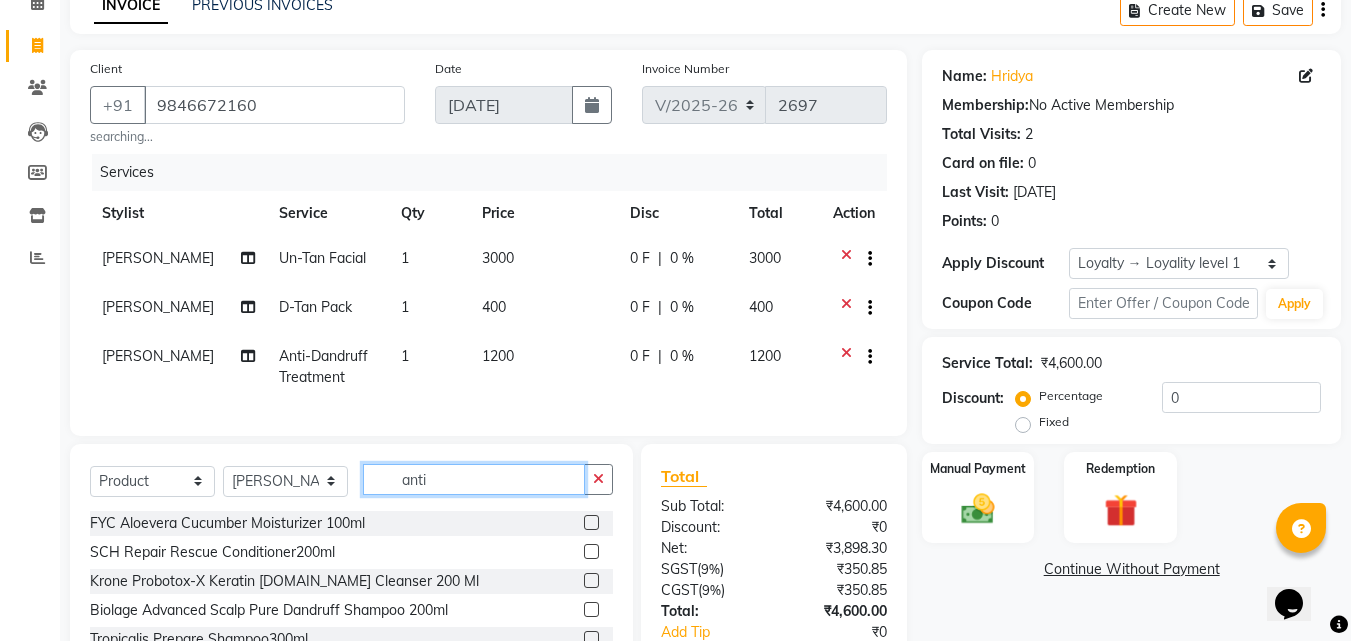 type 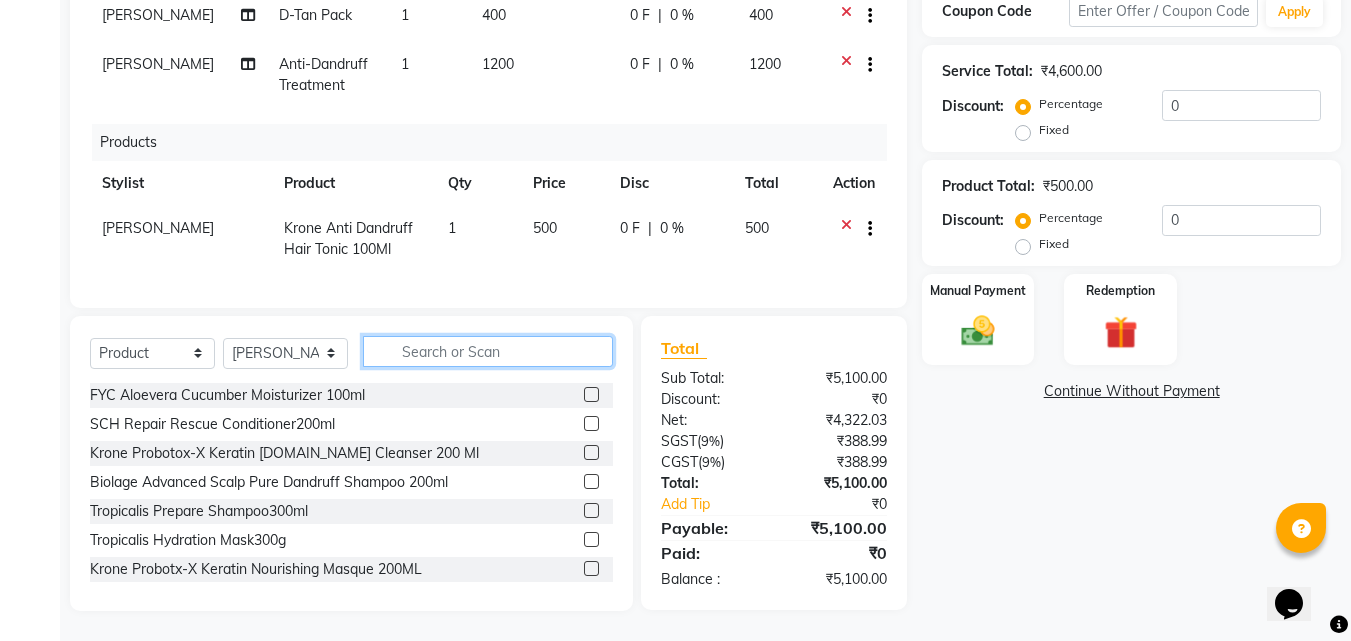 scroll, scrollTop: 407, scrollLeft: 0, axis: vertical 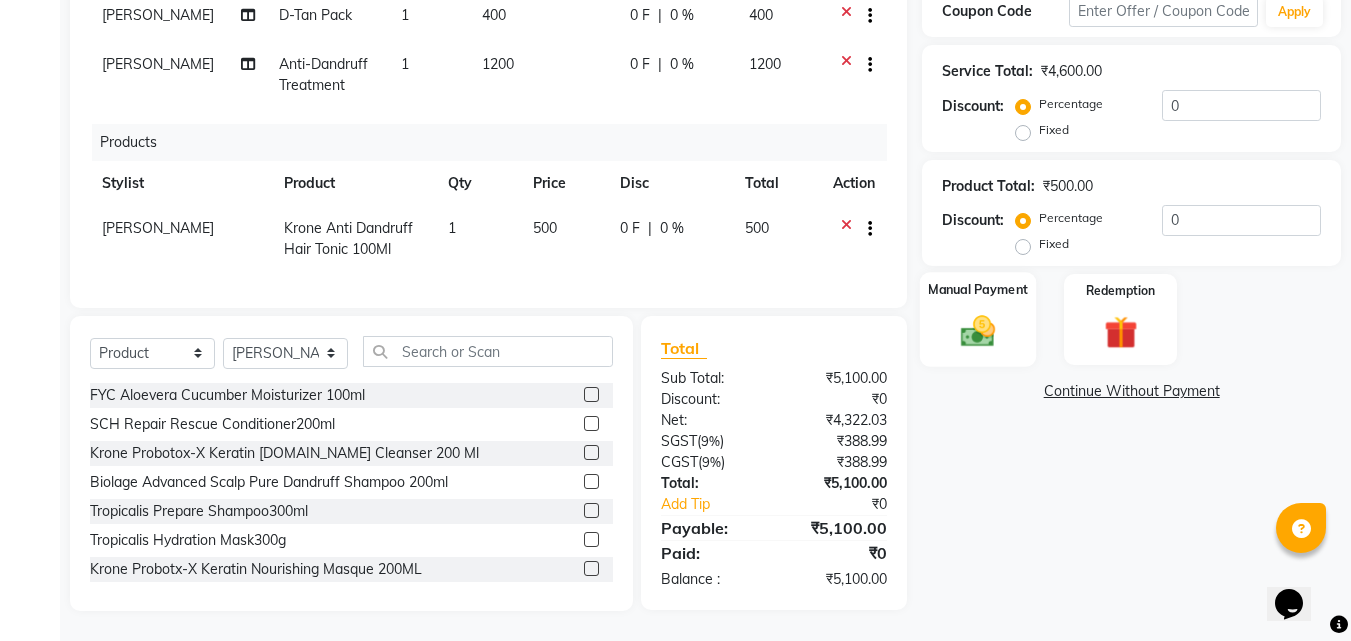 click 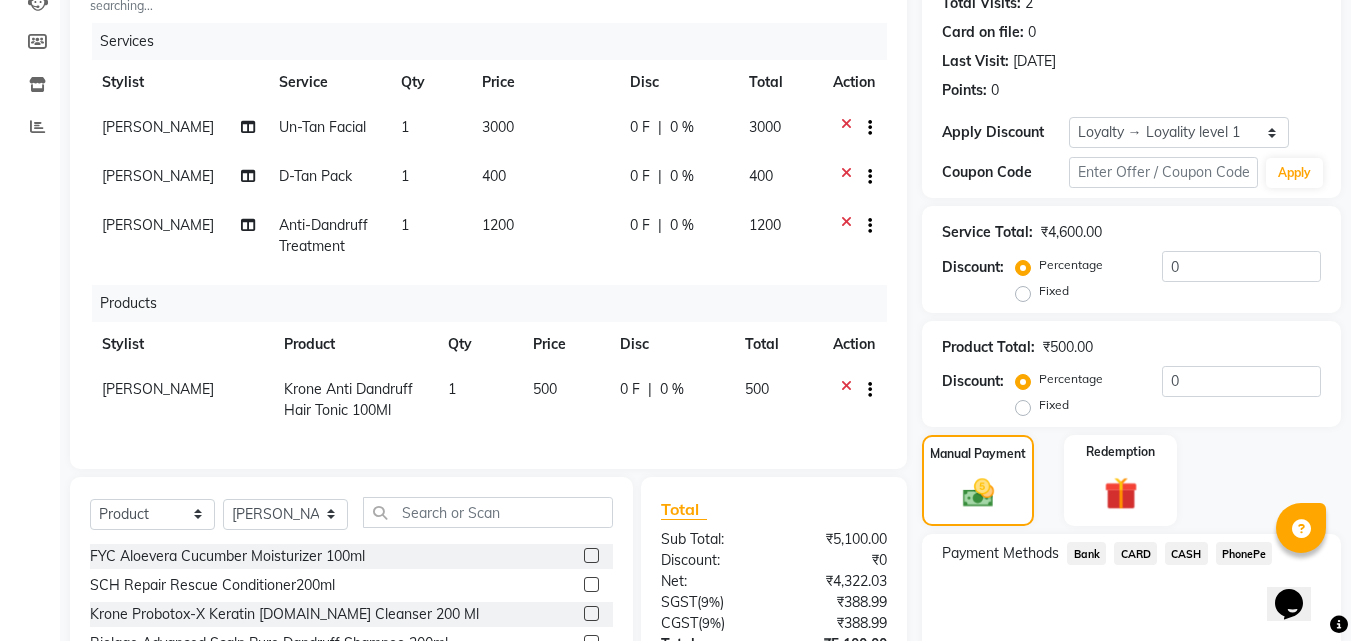 scroll, scrollTop: 407, scrollLeft: 0, axis: vertical 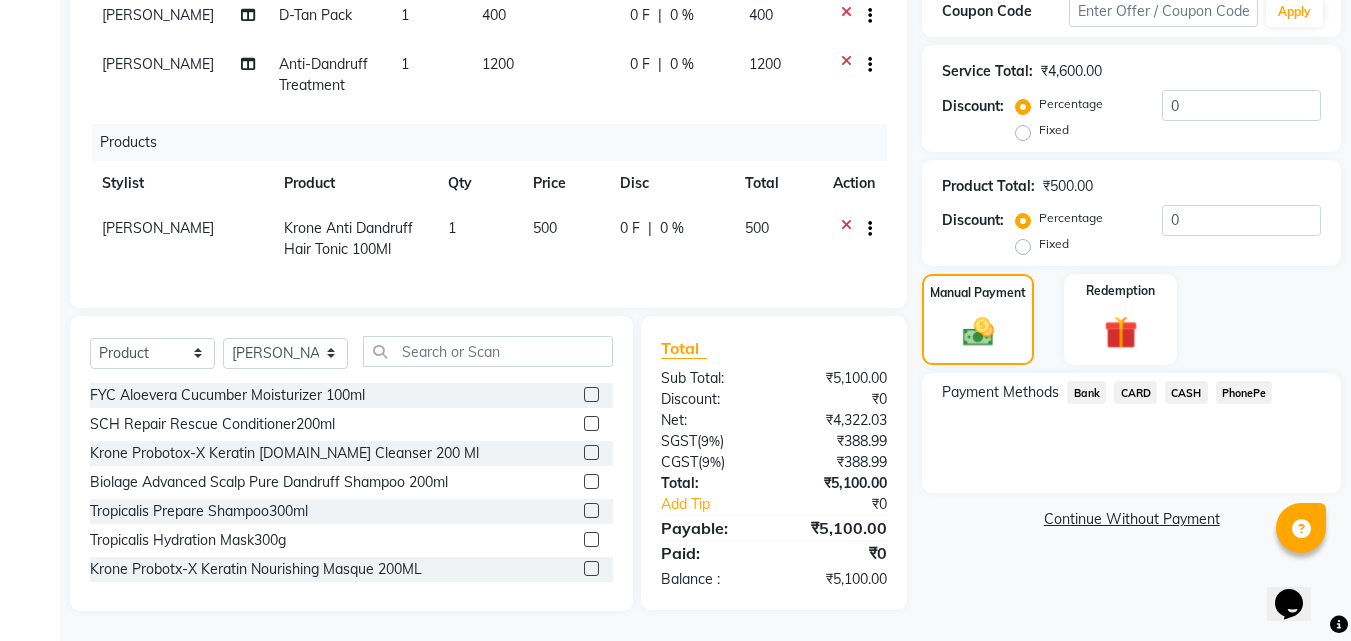 click on "PhonePe" 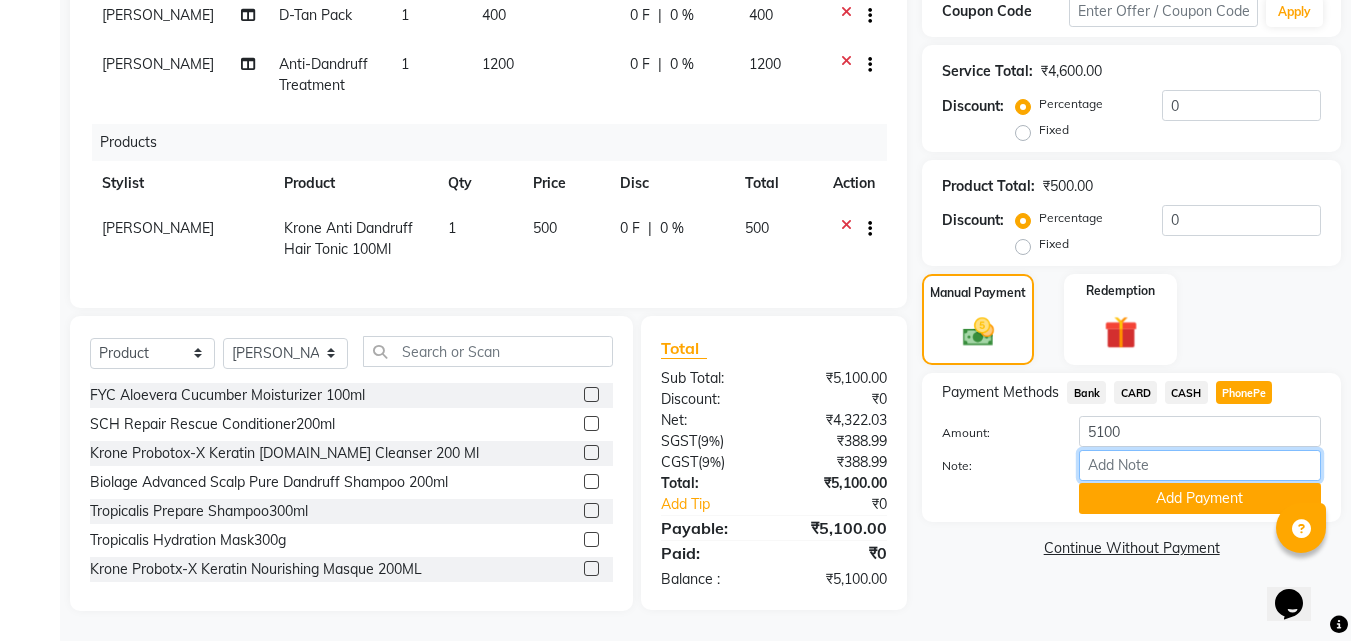 click on "Note:" at bounding box center [1200, 465] 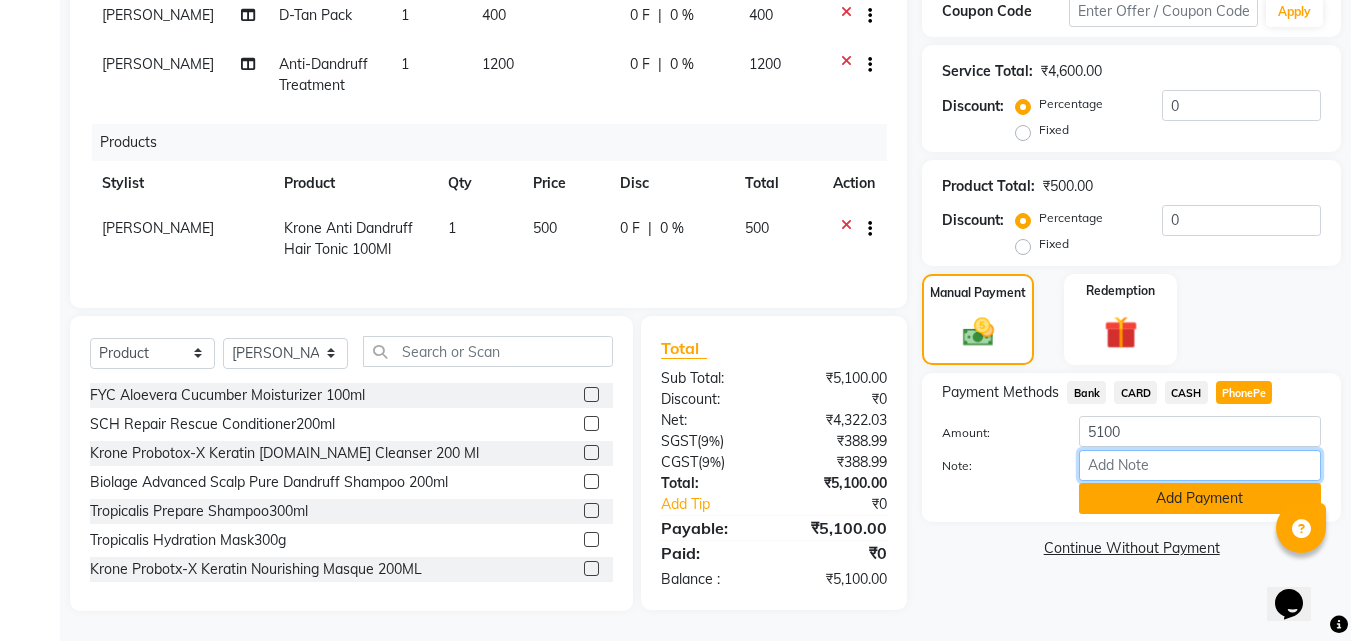 type on "suhana" 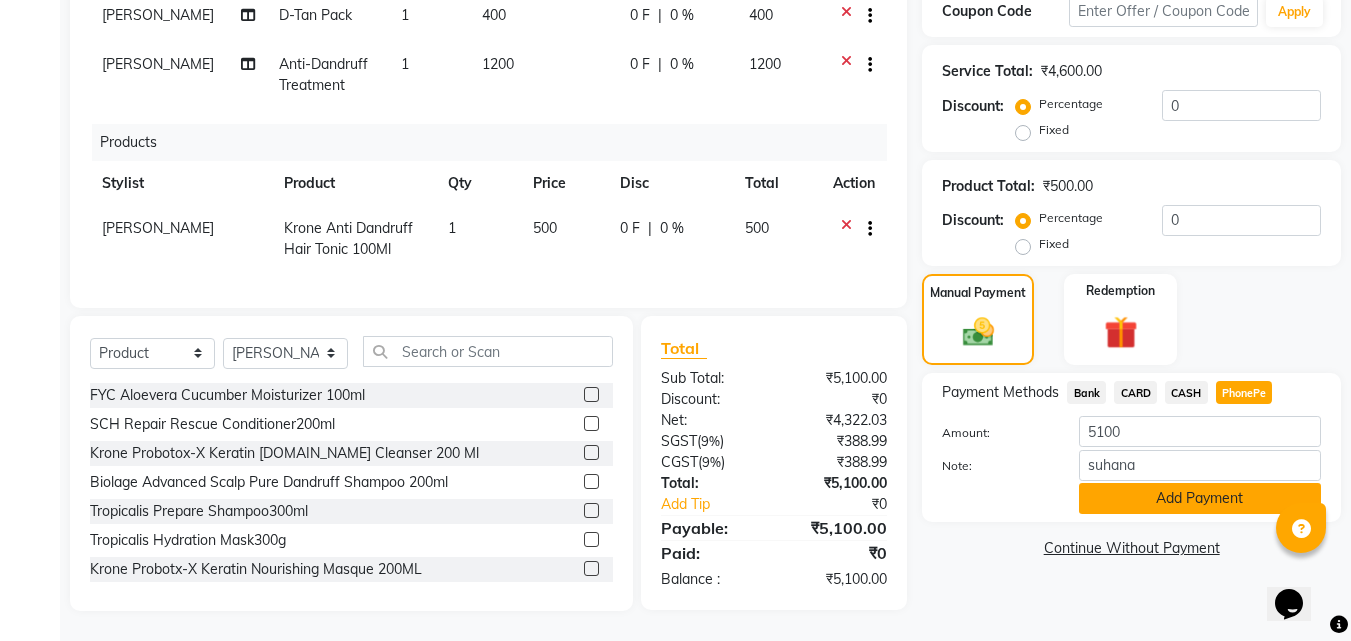 click on "Add Payment" 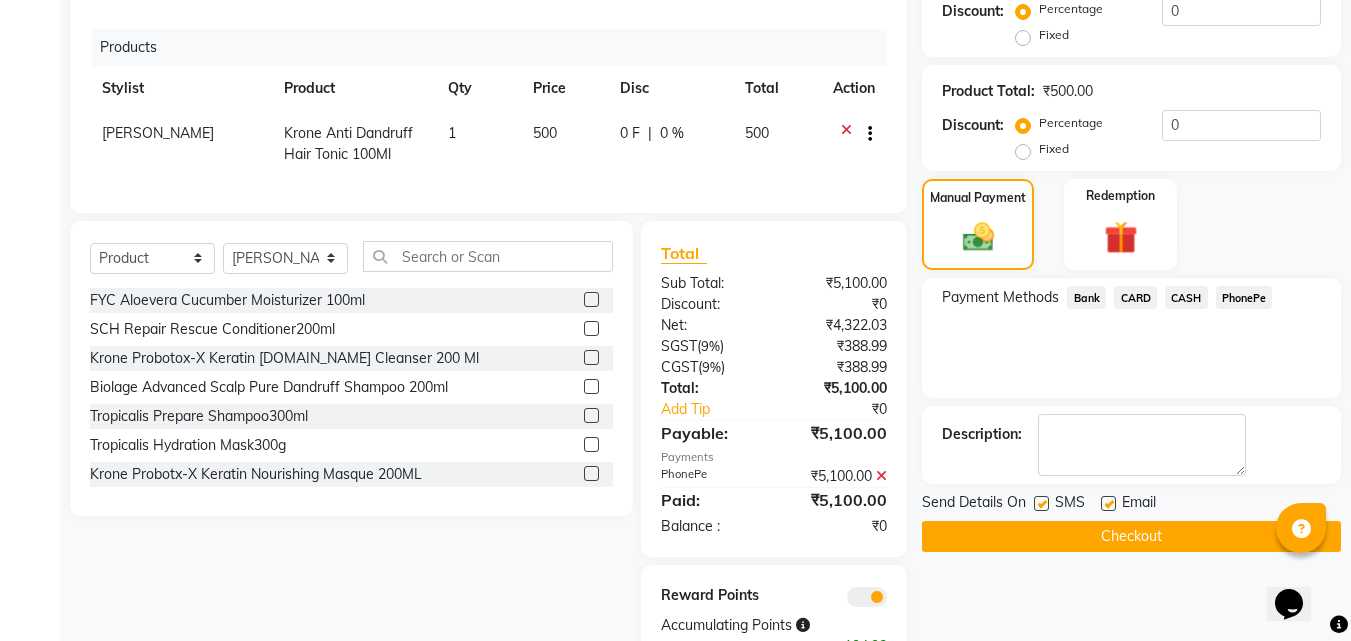 scroll, scrollTop: 568, scrollLeft: 0, axis: vertical 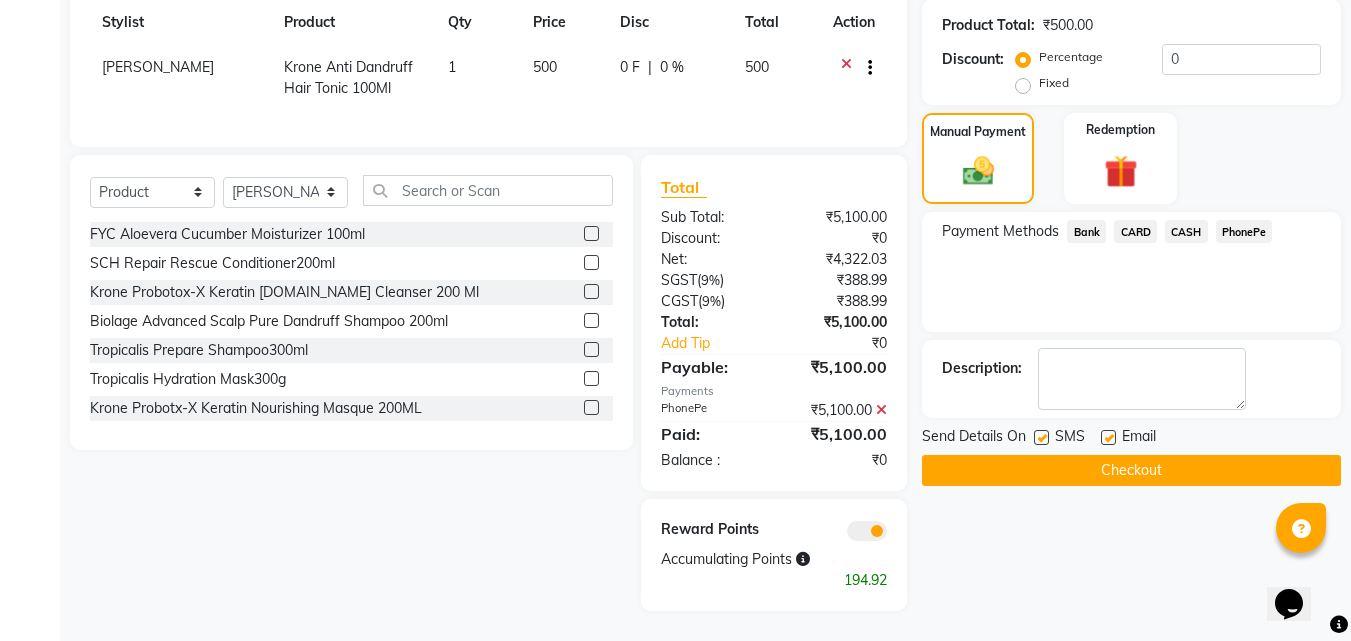 click on "Checkout" 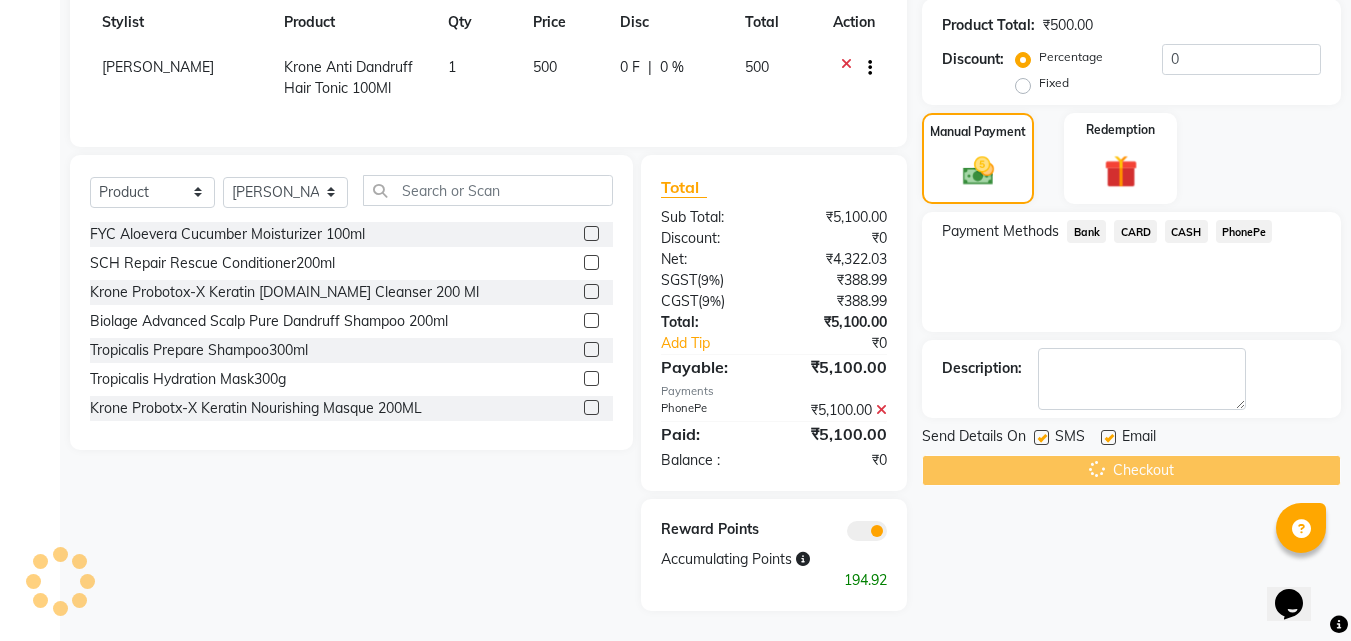 scroll, scrollTop: 0, scrollLeft: 0, axis: both 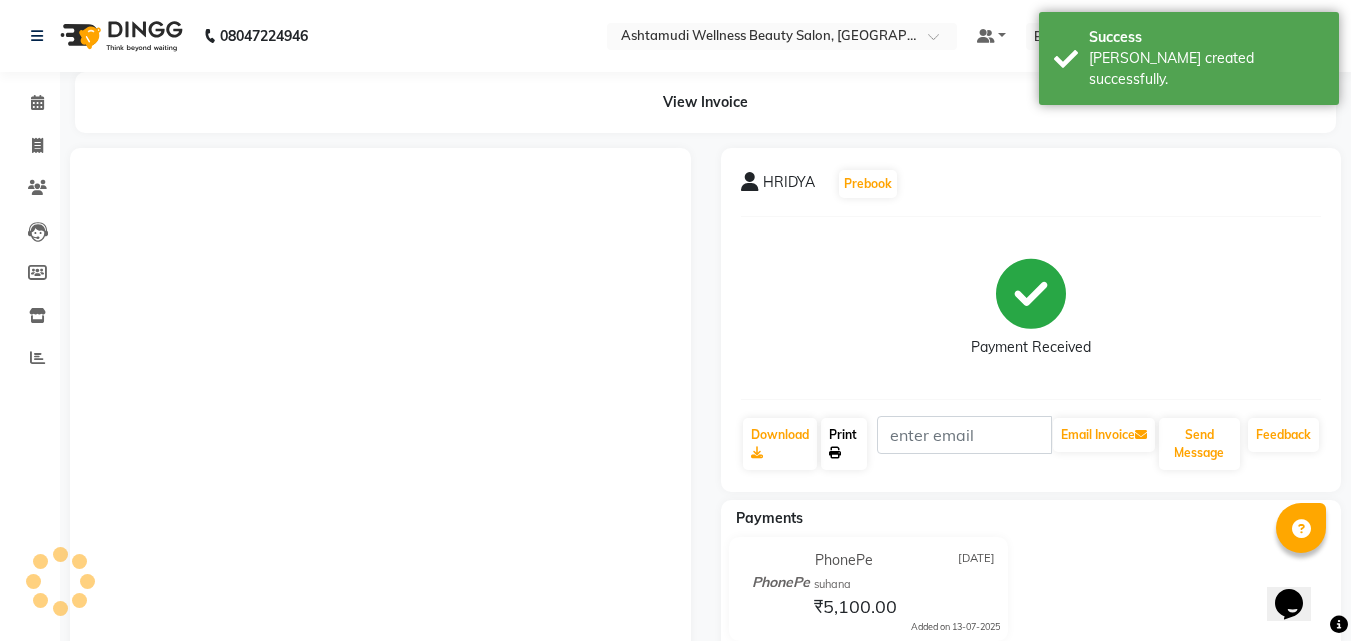 click on "Print" 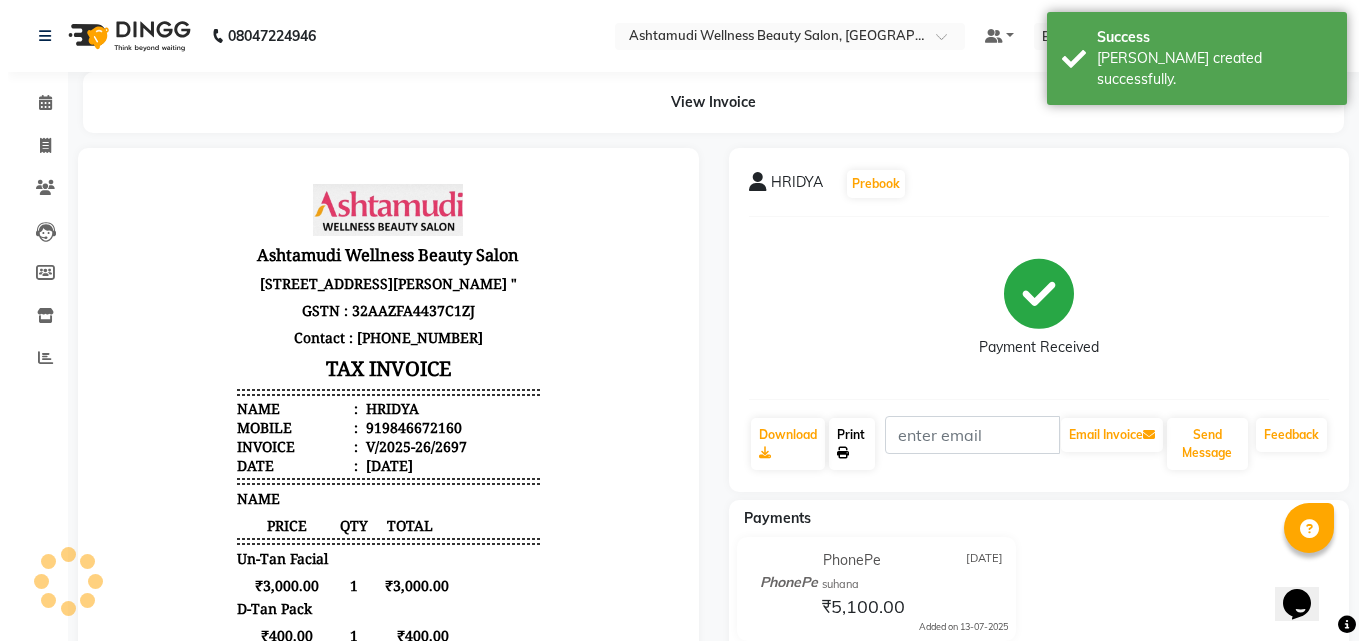 scroll, scrollTop: 0, scrollLeft: 0, axis: both 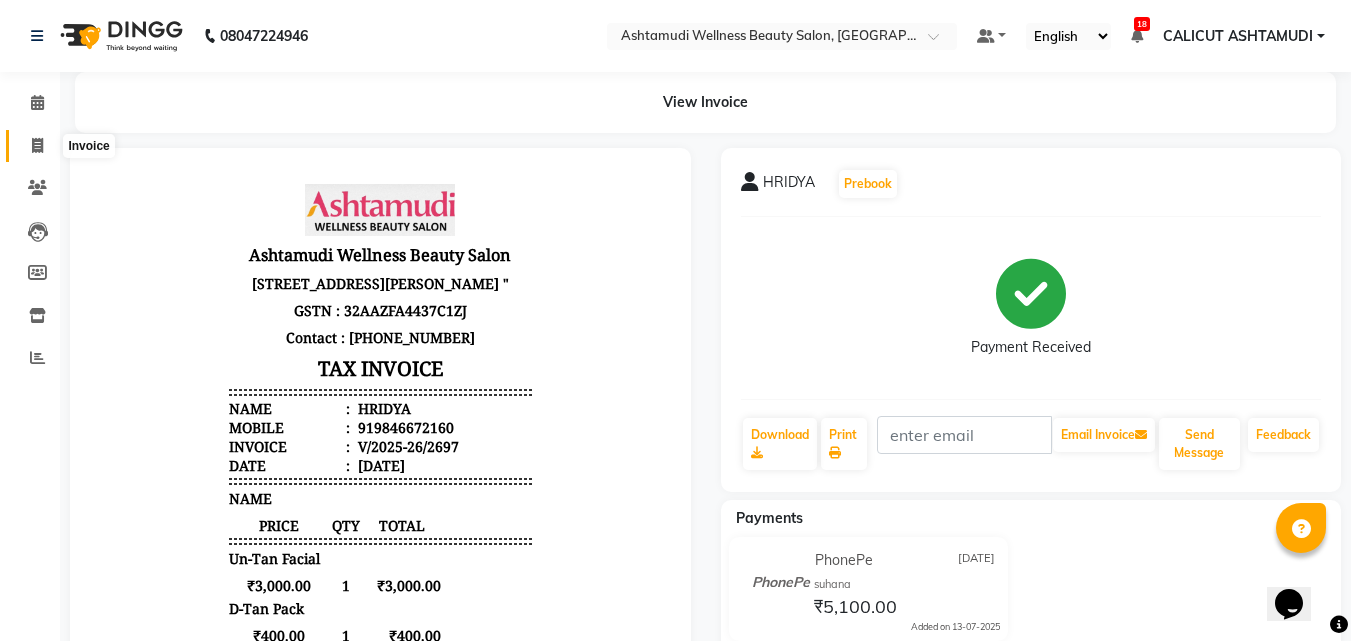 click 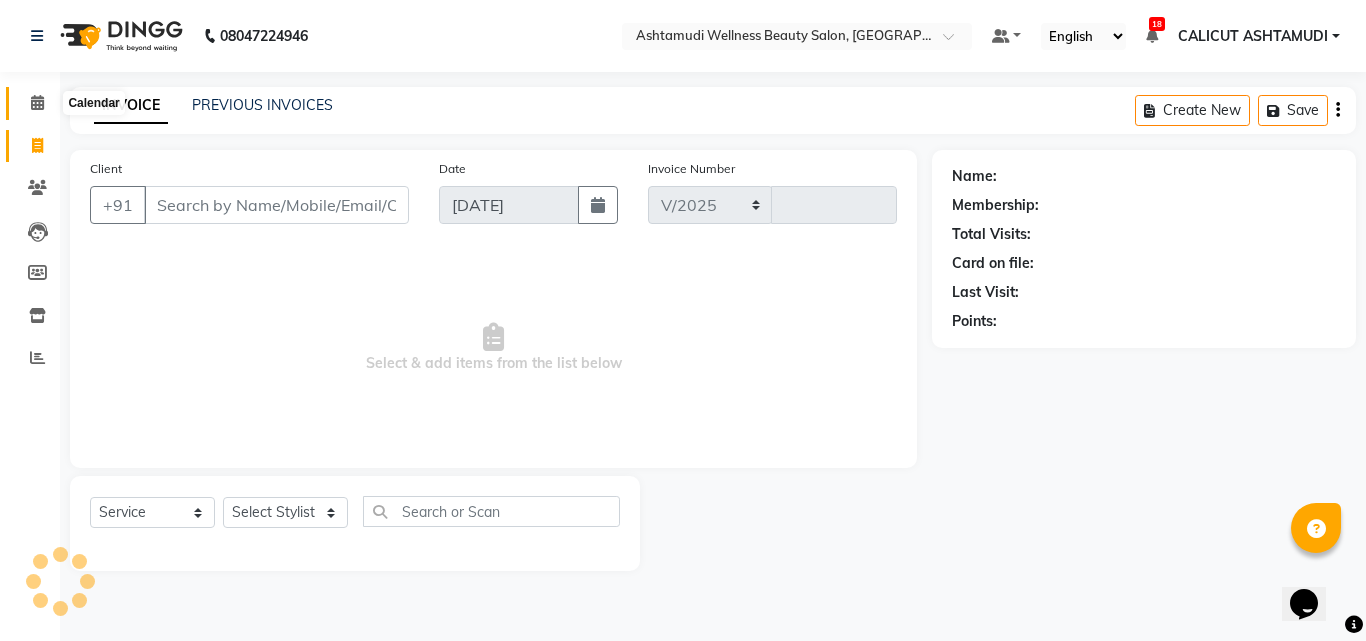 select on "4630" 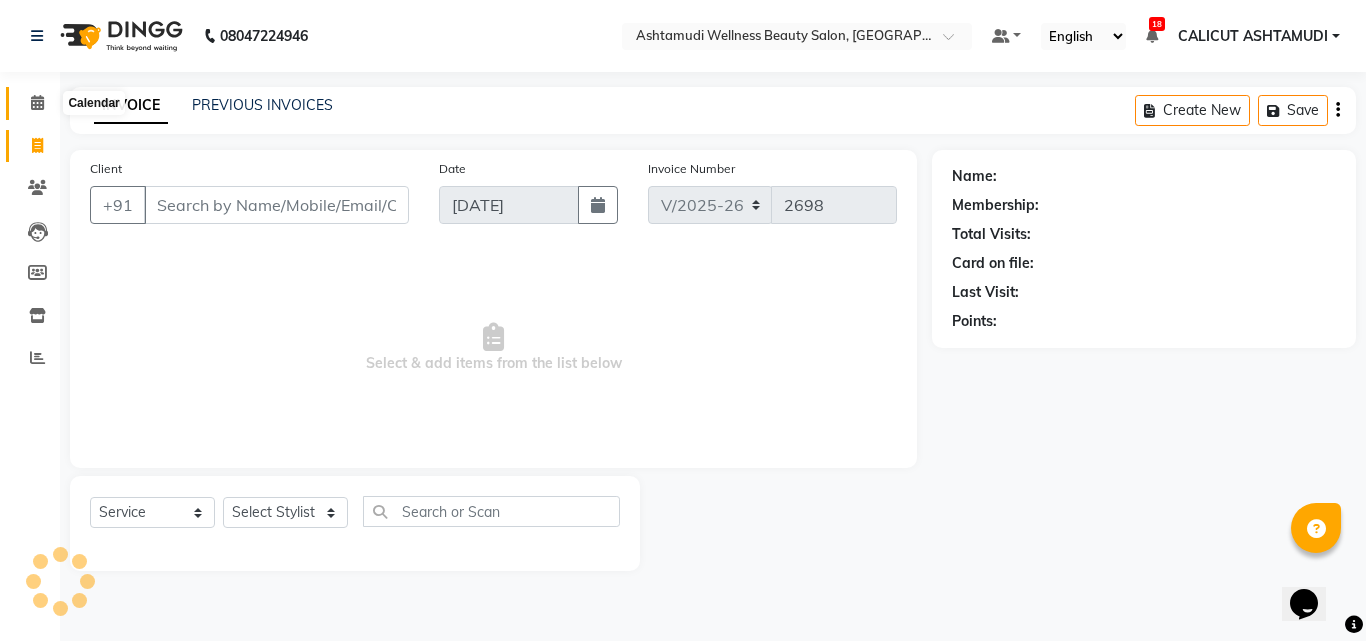 click 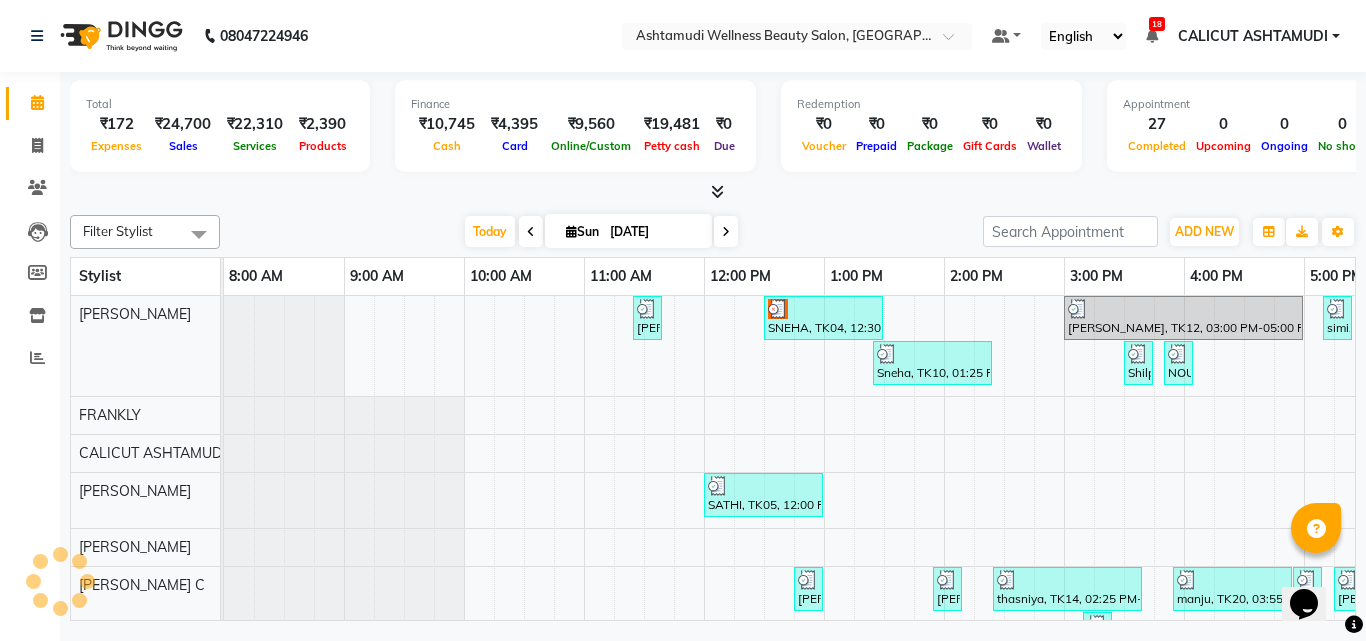 scroll, scrollTop: 0, scrollLeft: 0, axis: both 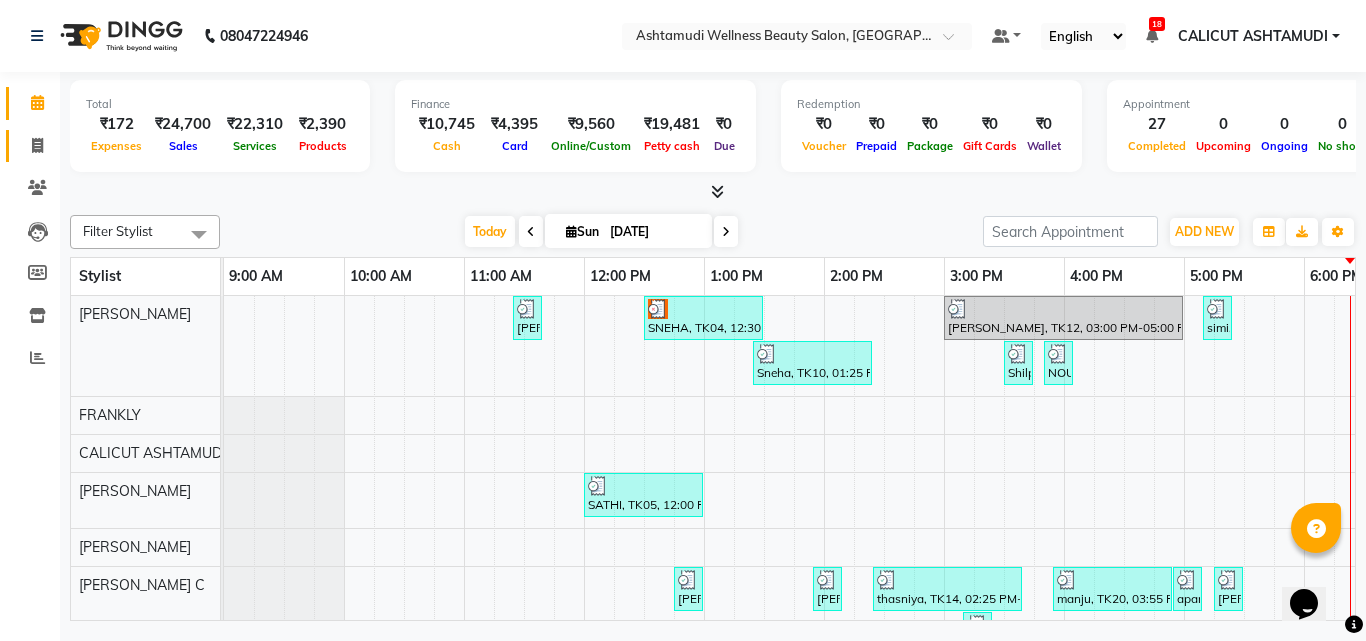 click 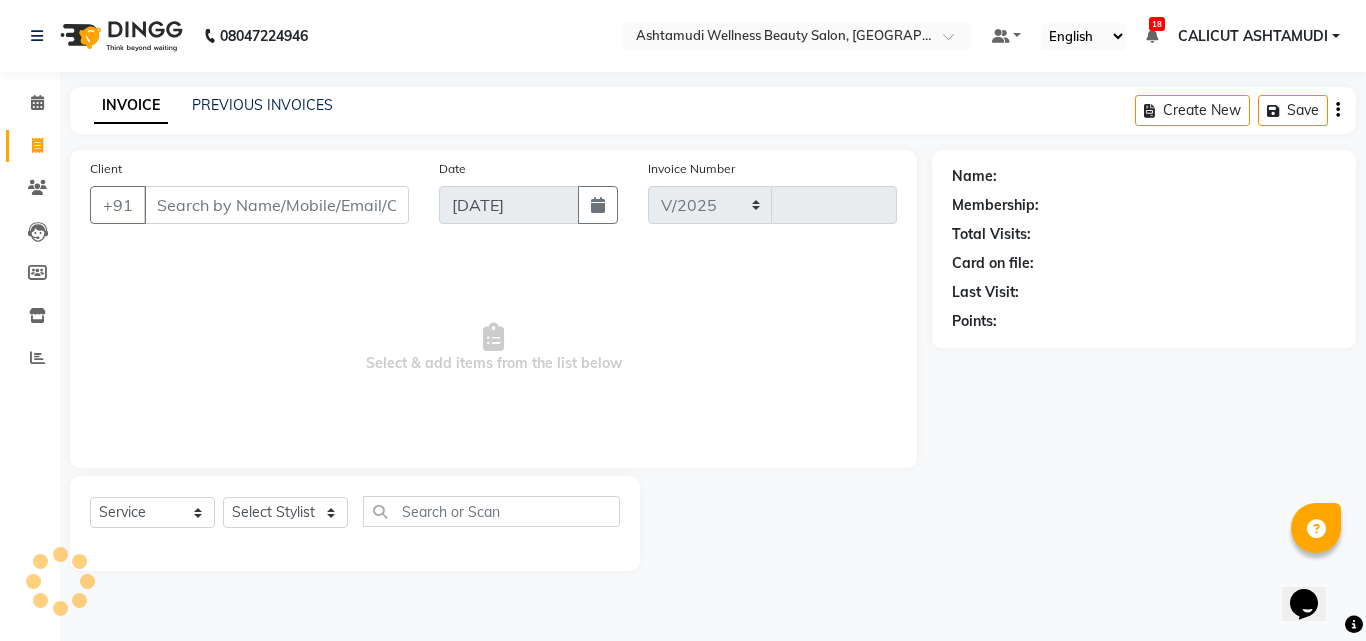 select on "4630" 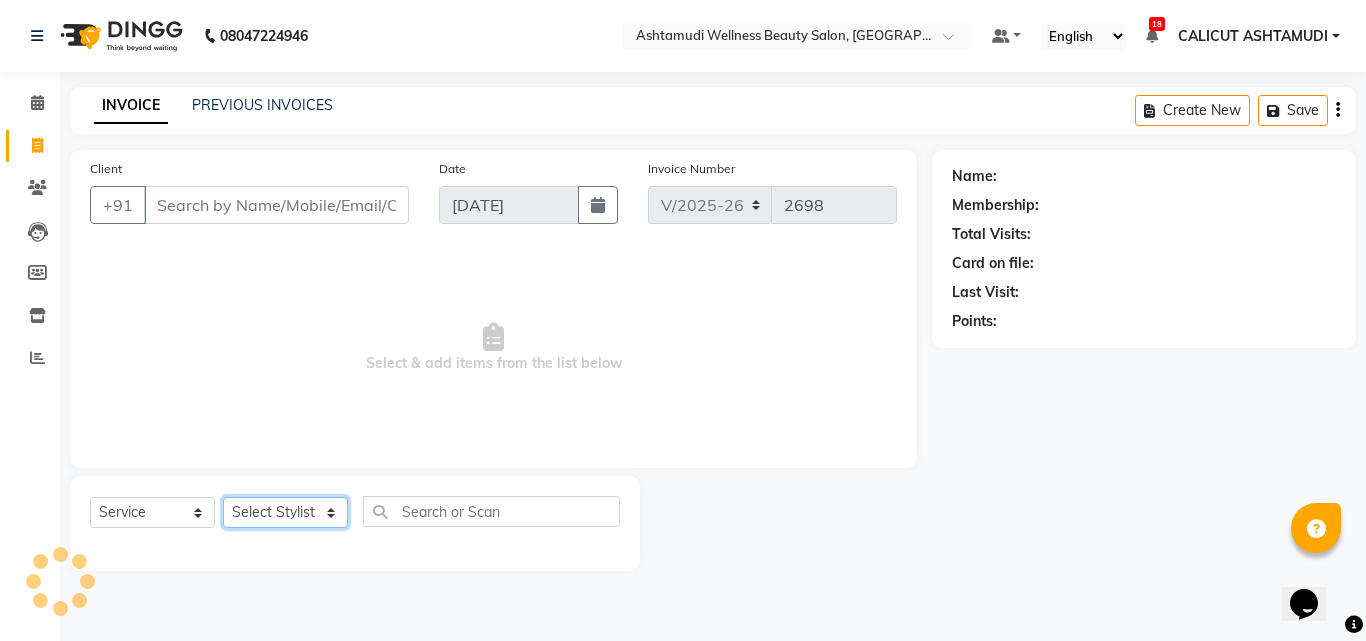 click on "Select Stylist" 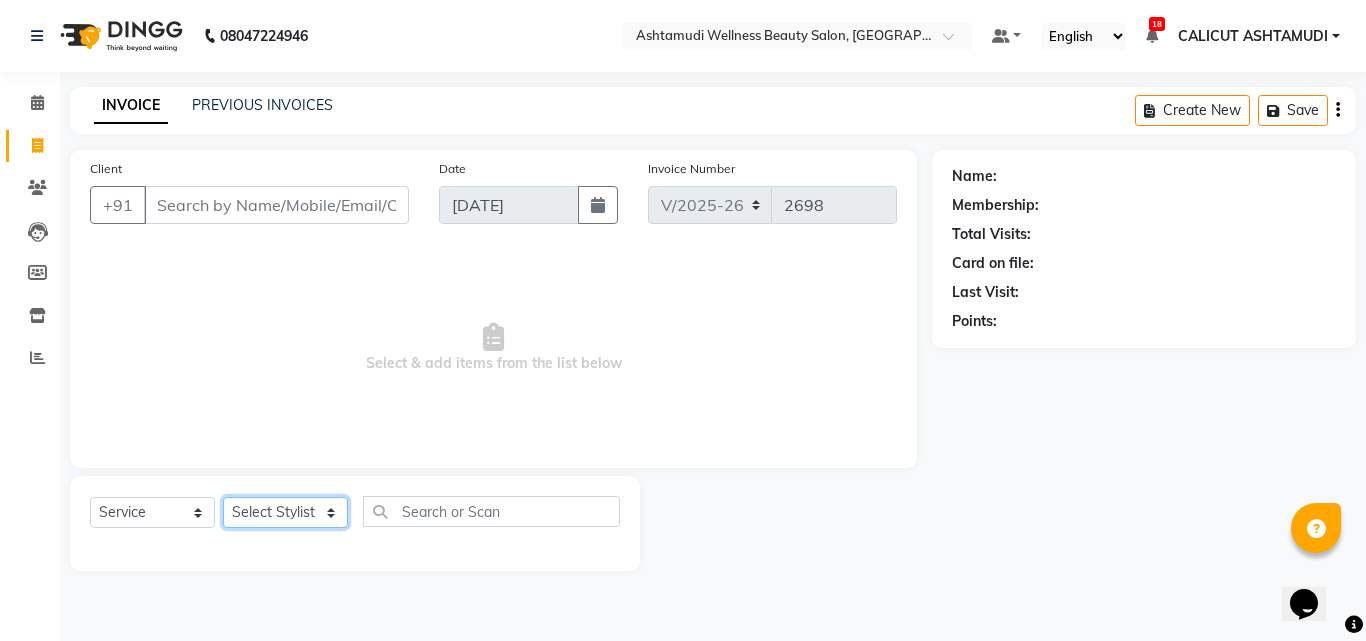 select on "54081" 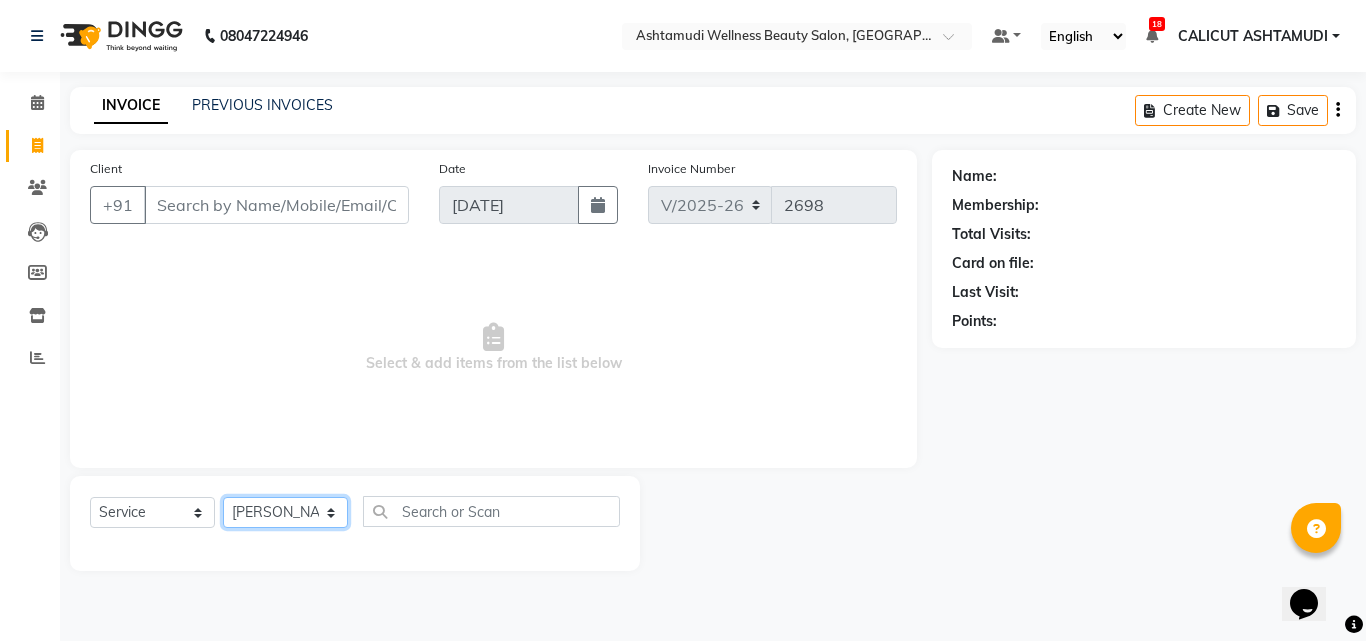 click on "Select Stylist Amala George AMBILI C ANKITHA Arya CALICUT ASHTAMUDI FRANKLY	 GRACY KRISHNA Nitesh Punam Gurung Sewan ali Sheela SUHANA  SHABU Titto" 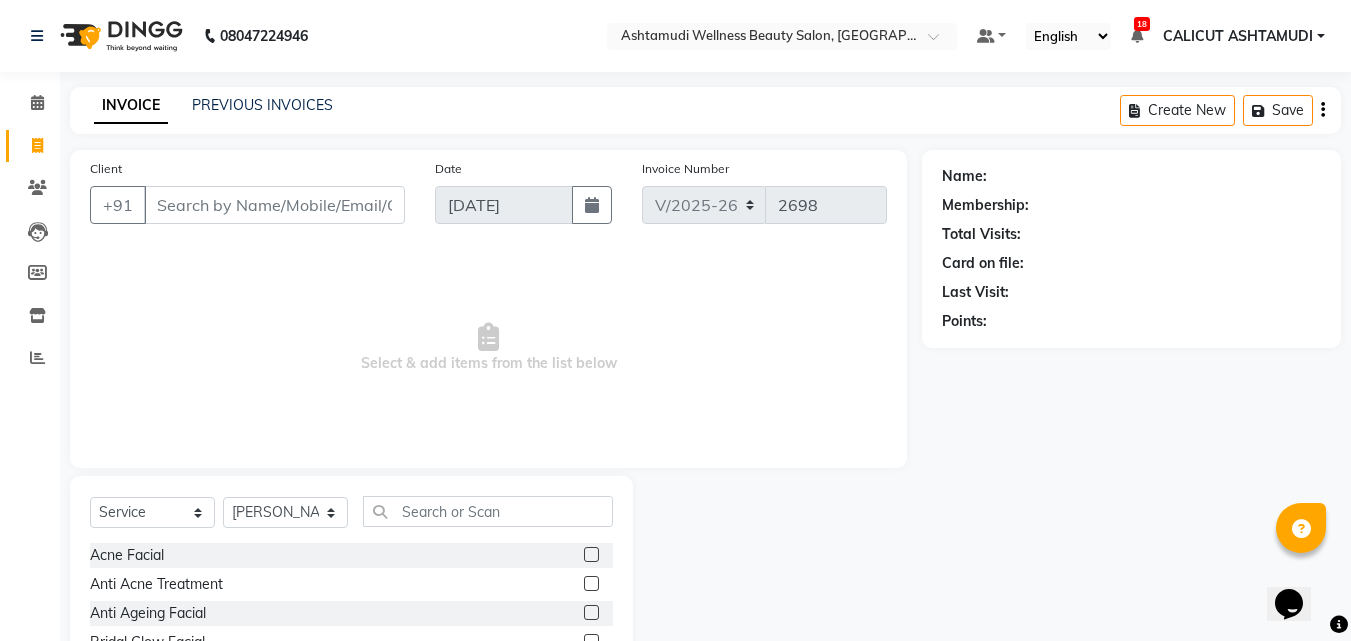 drag, startPoint x: 436, startPoint y: 495, endPoint x: 438, endPoint y: 506, distance: 11.18034 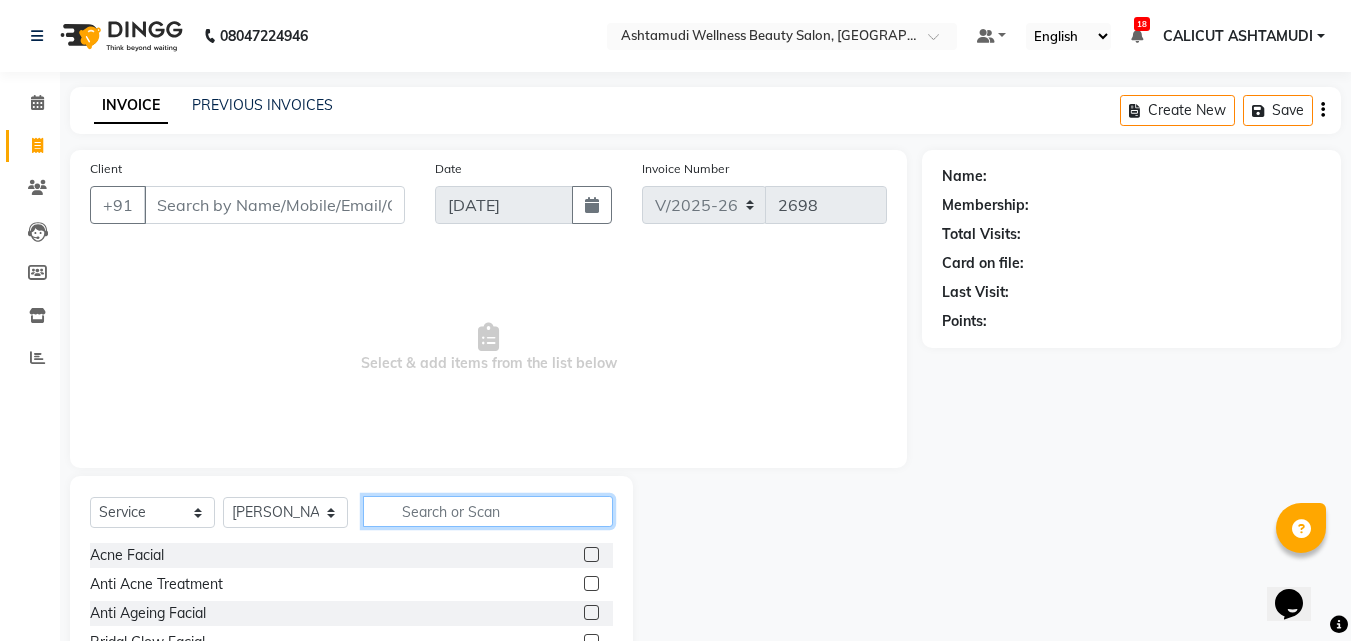 click 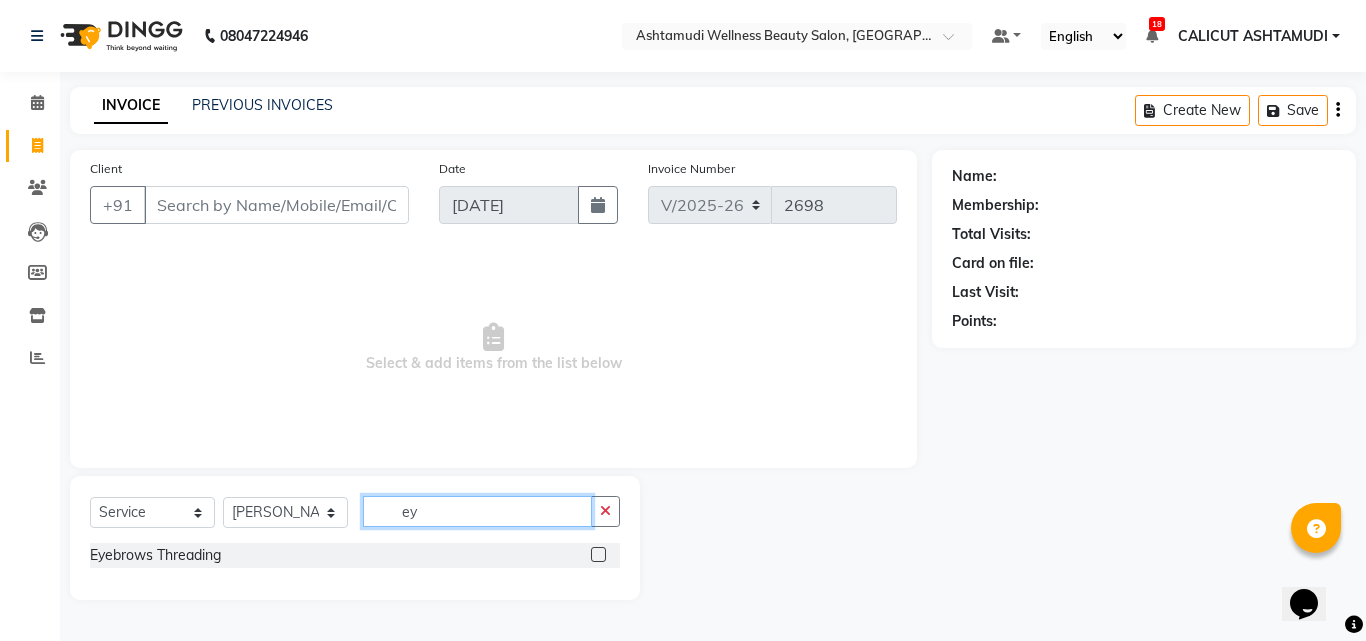 type on "ey" 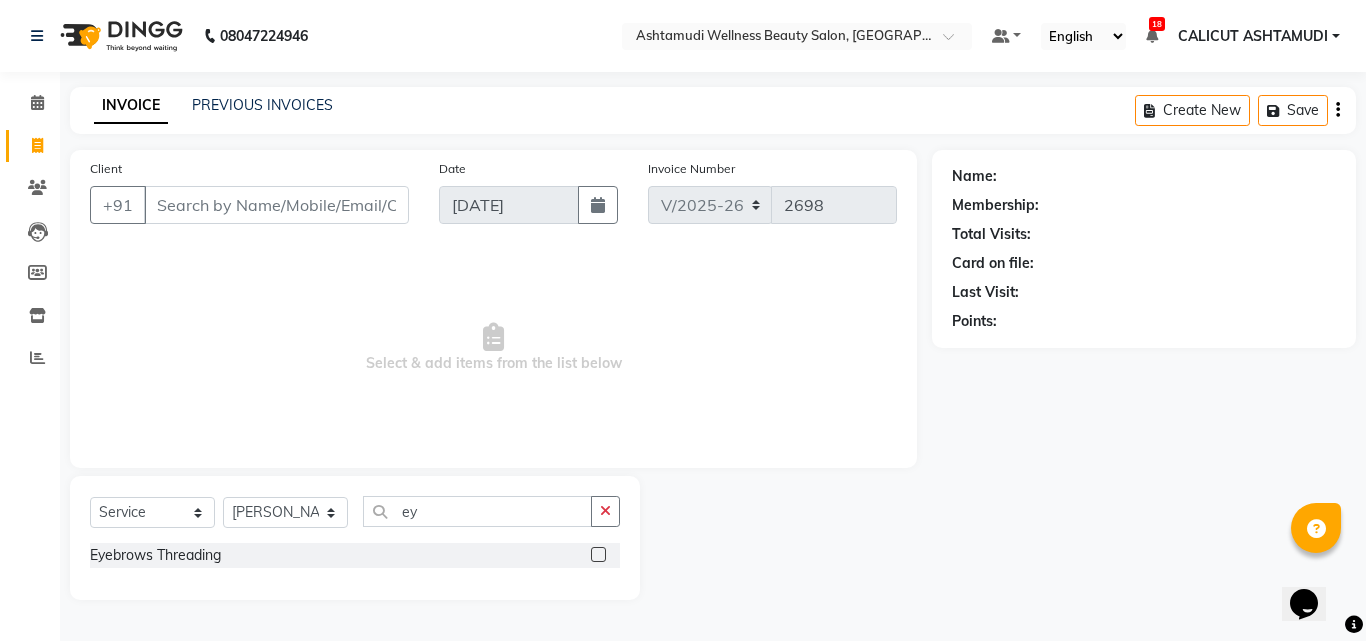 click 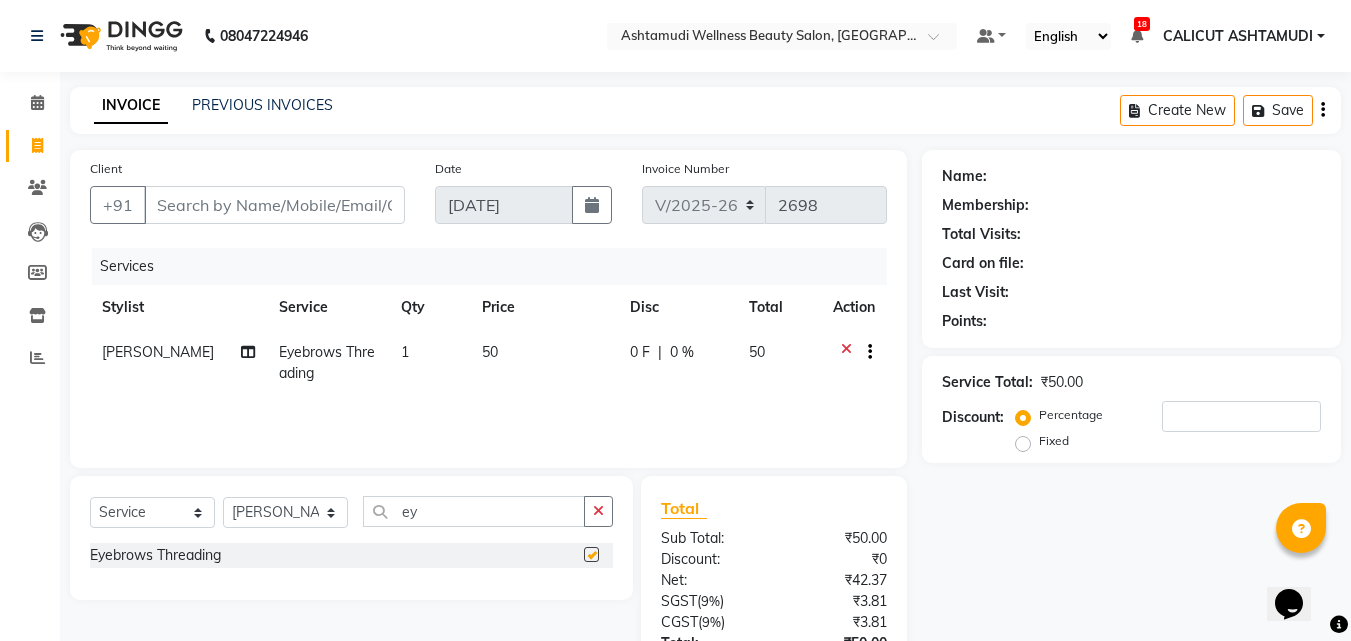 checkbox on "false" 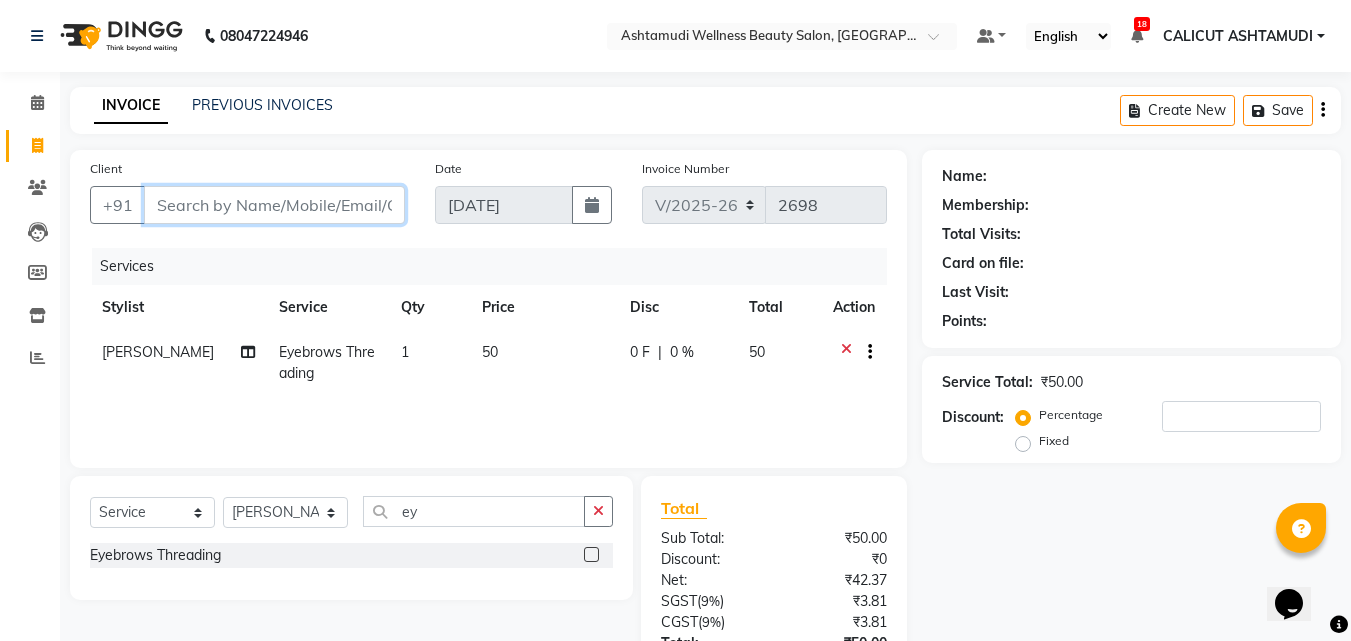click on "Client" at bounding box center (274, 205) 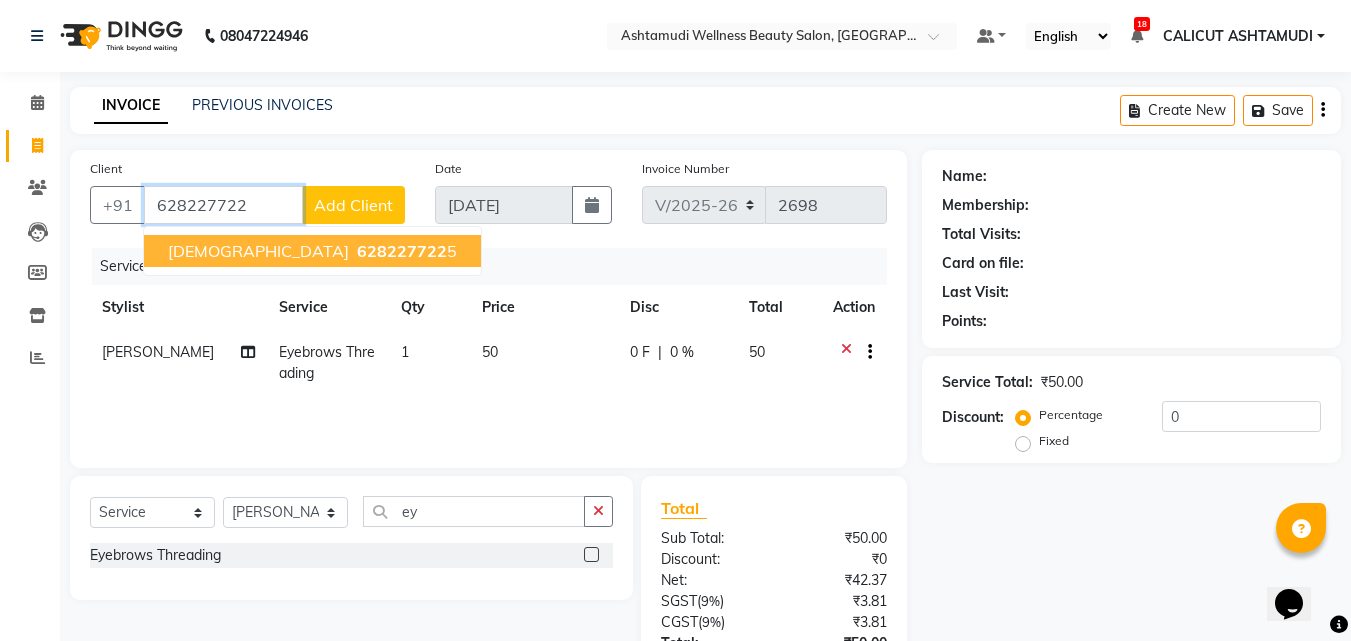 type on "628227722" 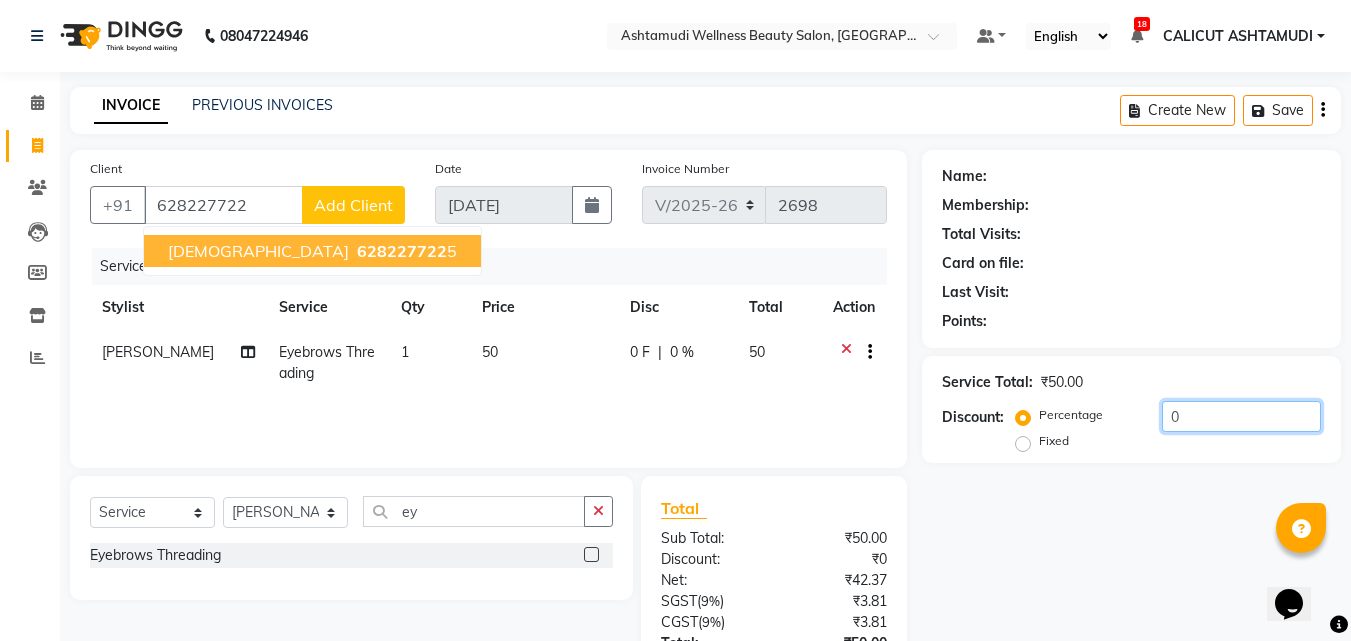 click on "0" 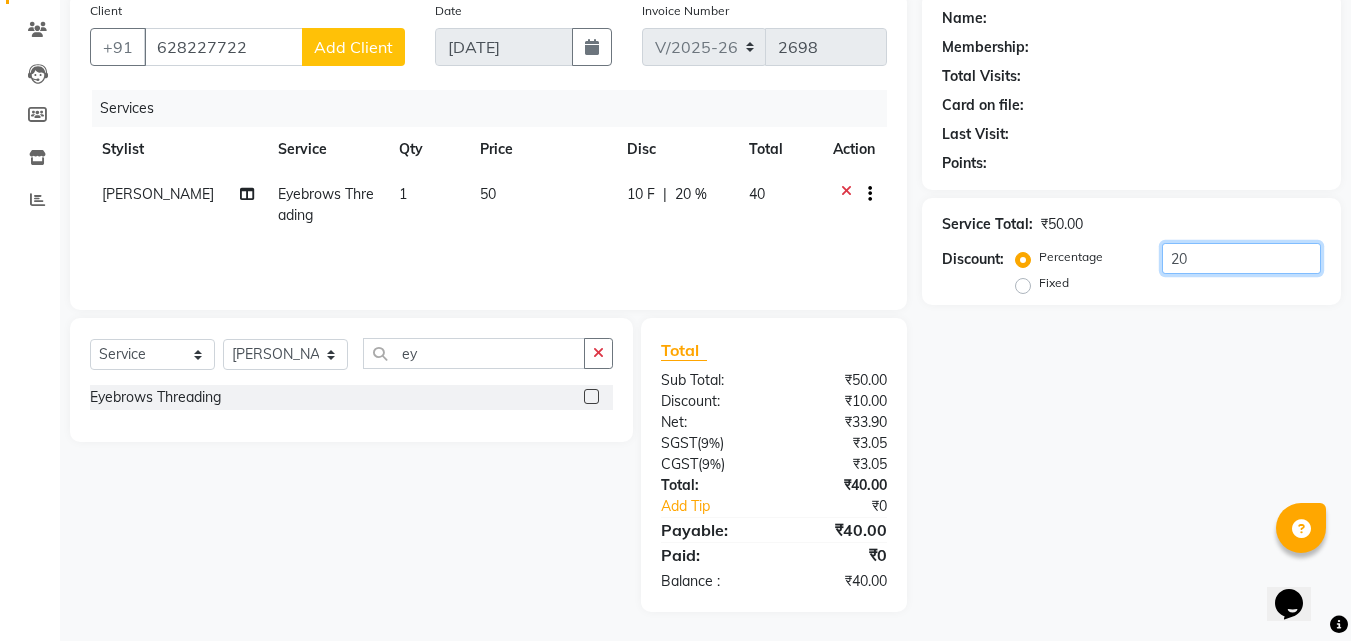 scroll, scrollTop: 159, scrollLeft: 0, axis: vertical 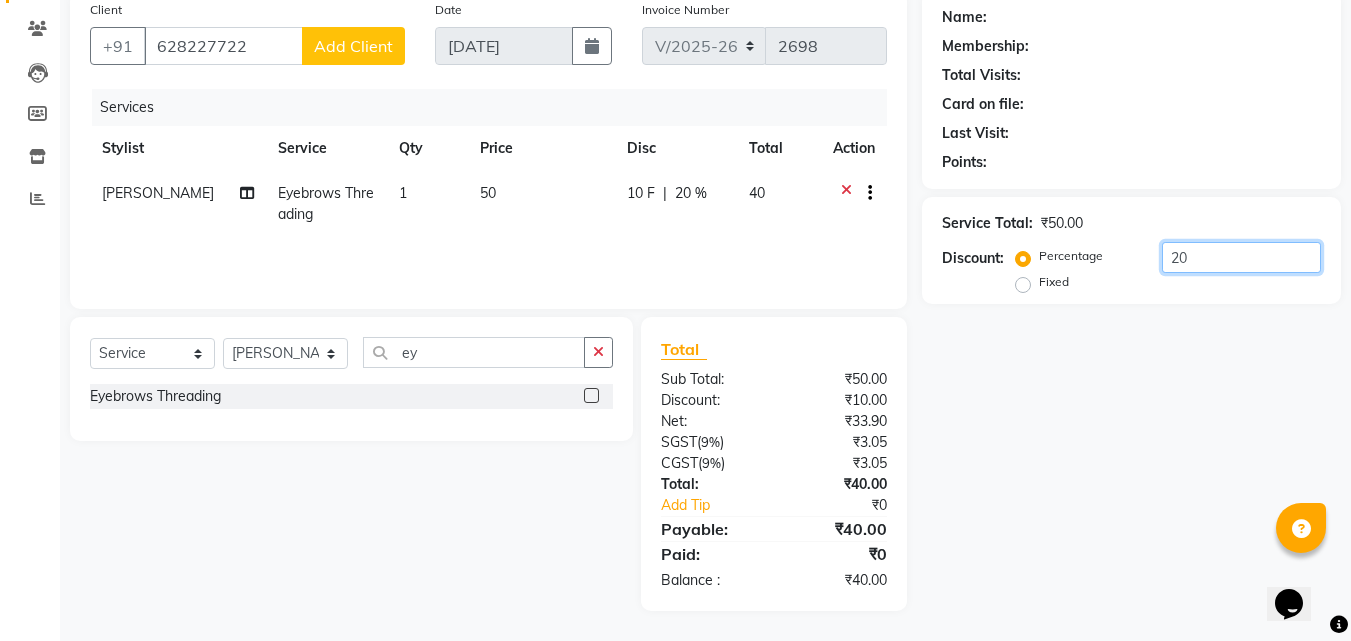type on "20" 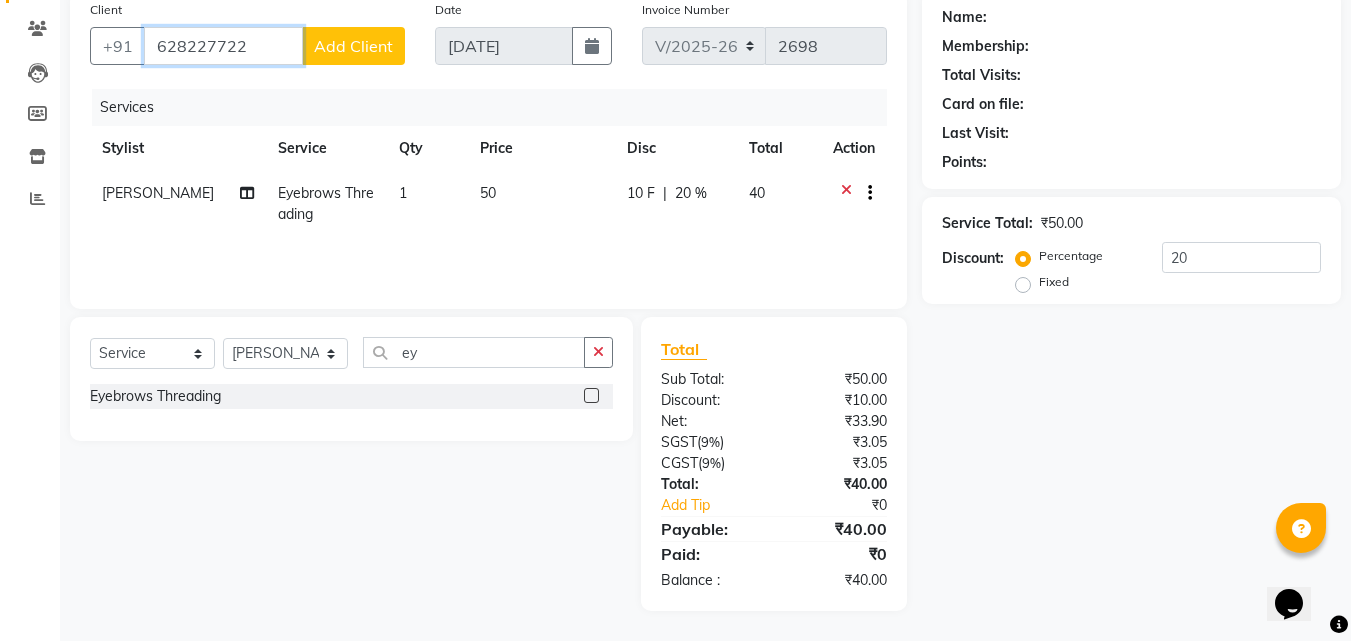 click on "628227722" at bounding box center (223, 46) 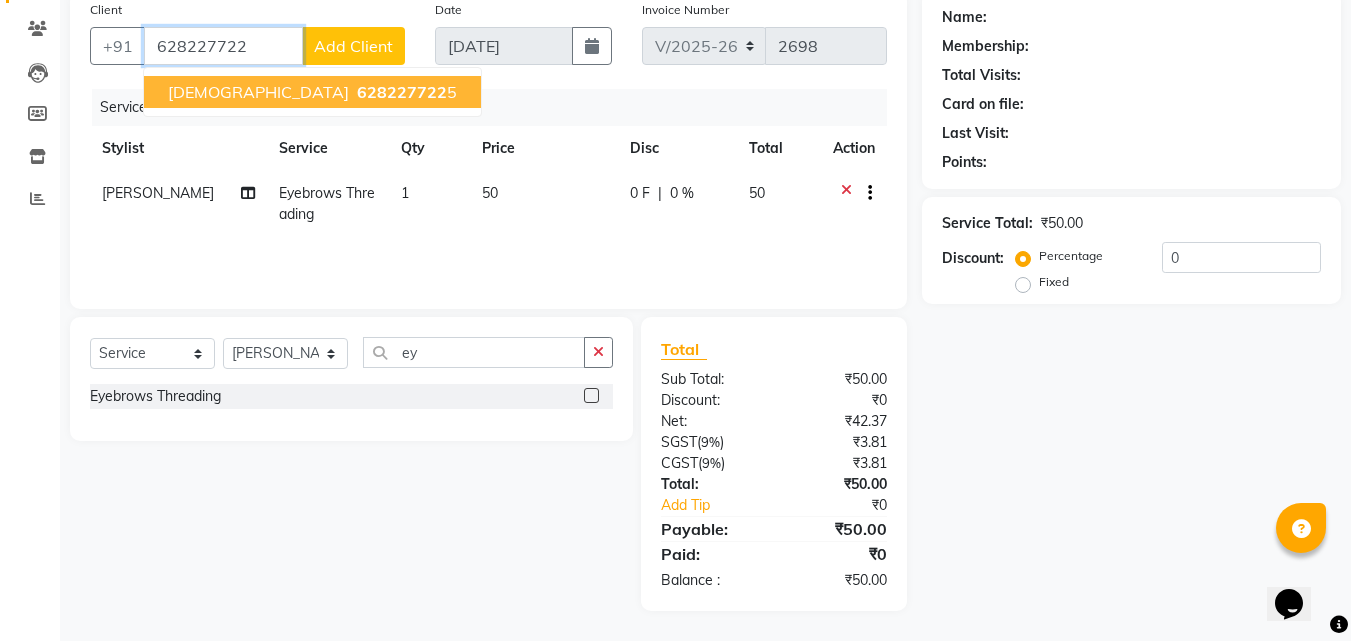 click on "628227722" at bounding box center [402, 92] 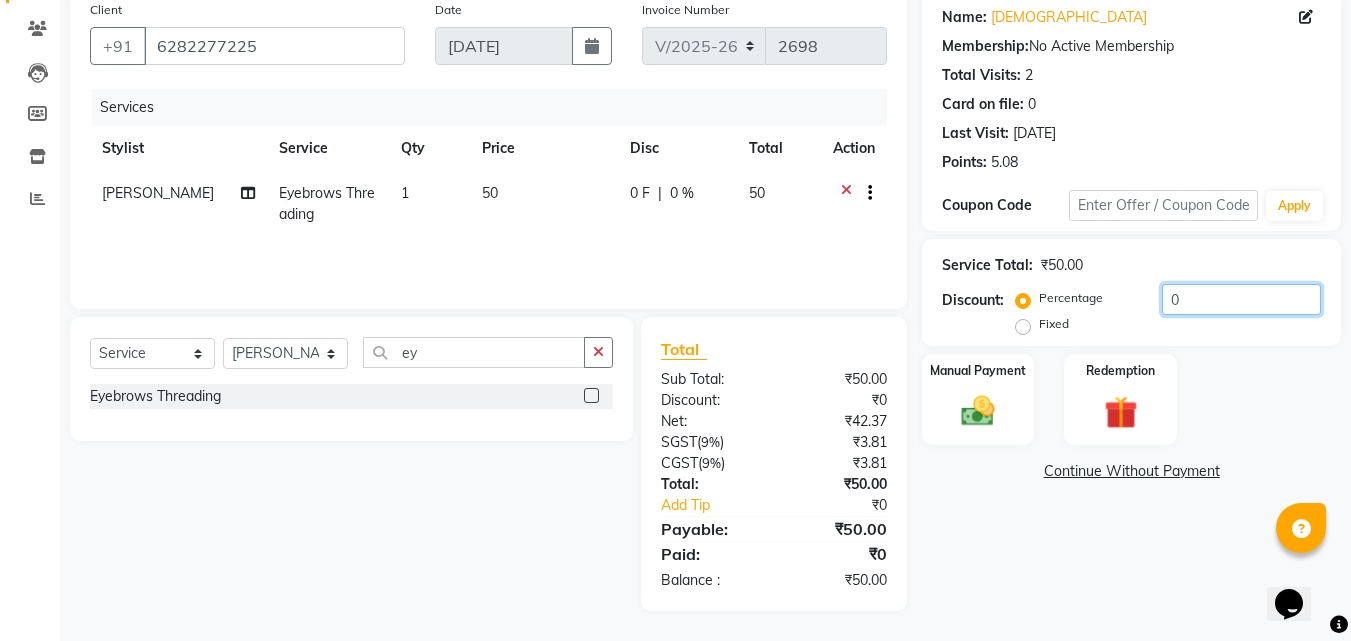 click on "0" 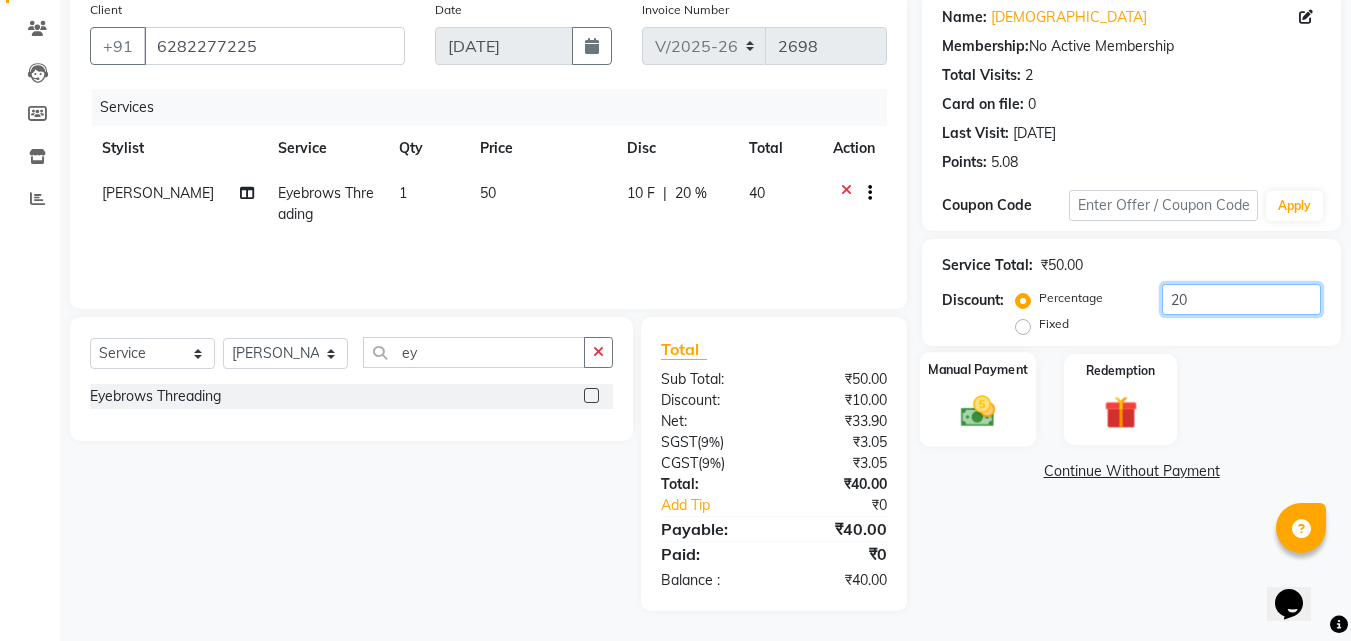 type on "20" 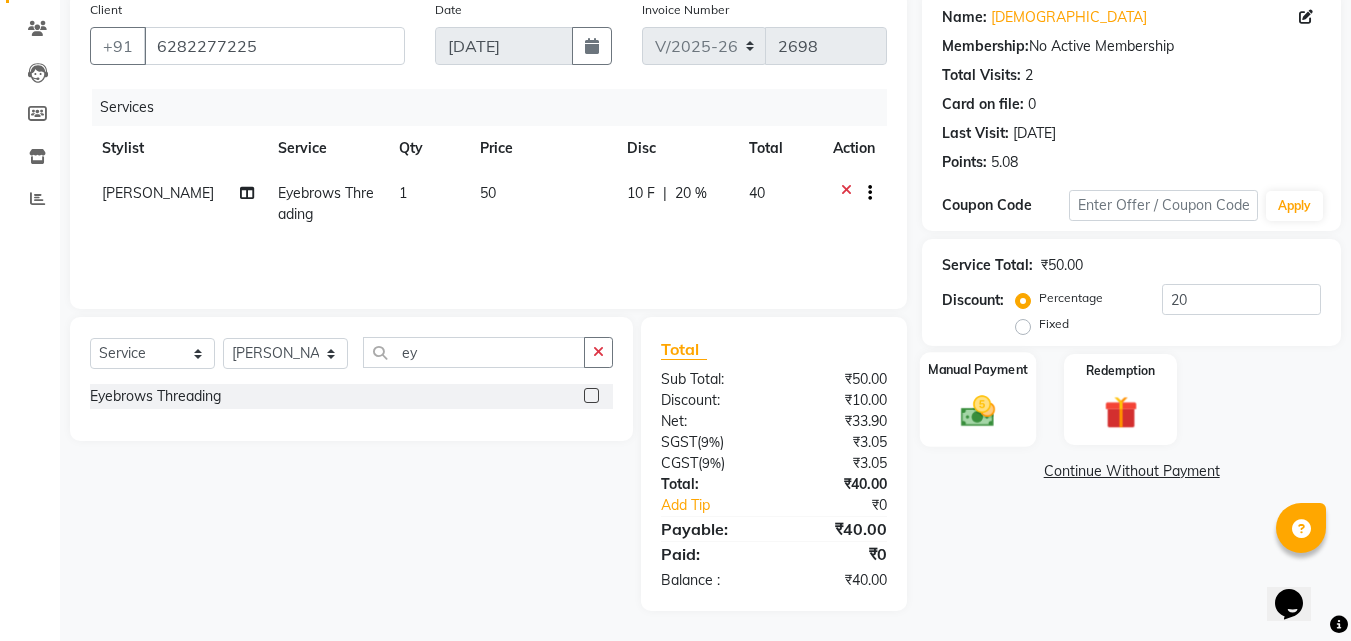 click 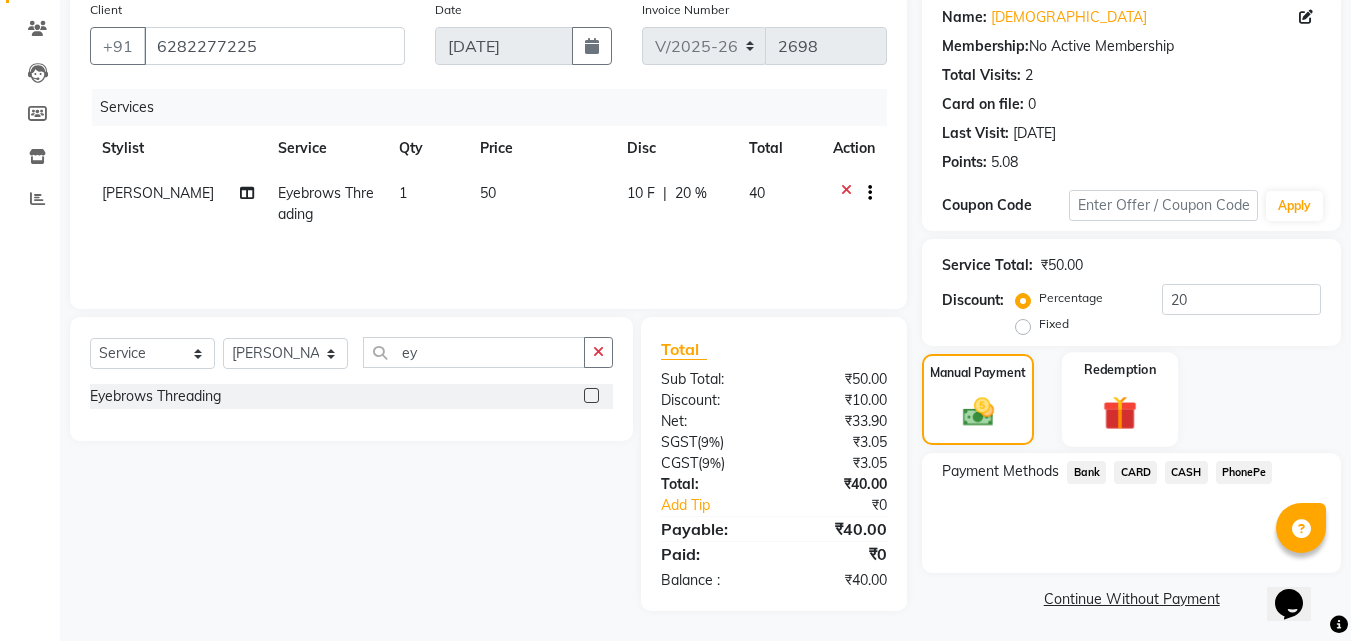 scroll, scrollTop: 162, scrollLeft: 0, axis: vertical 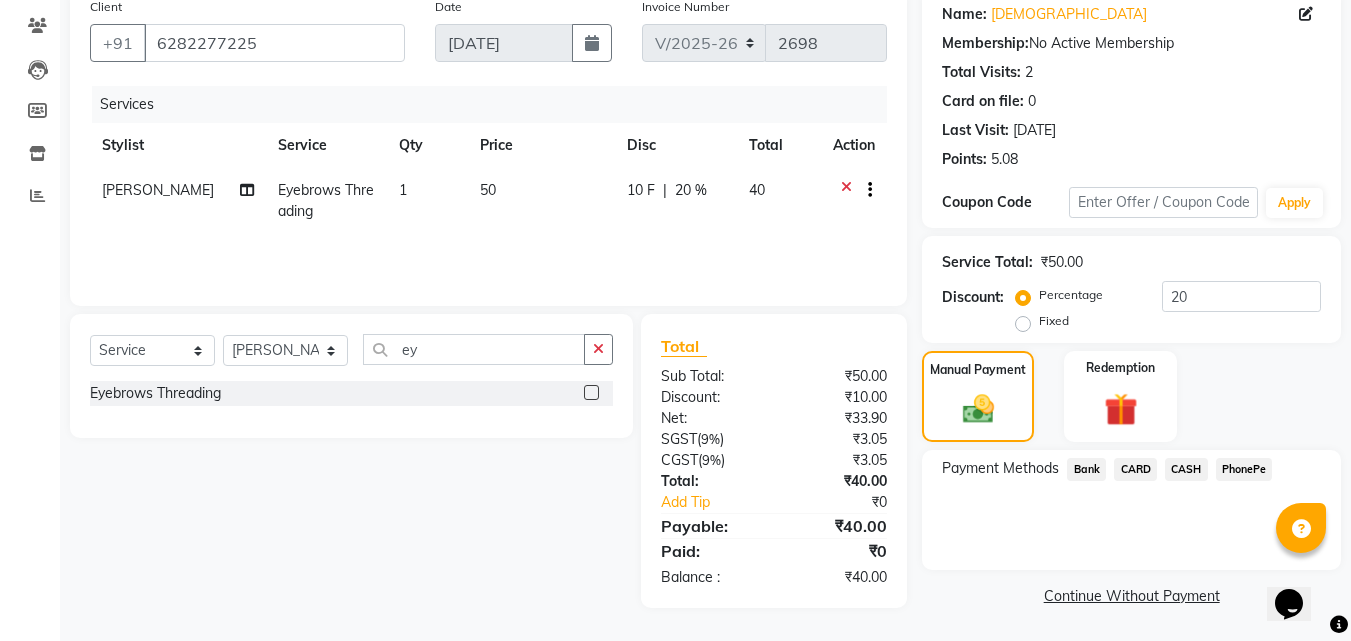 click on "PhonePe" 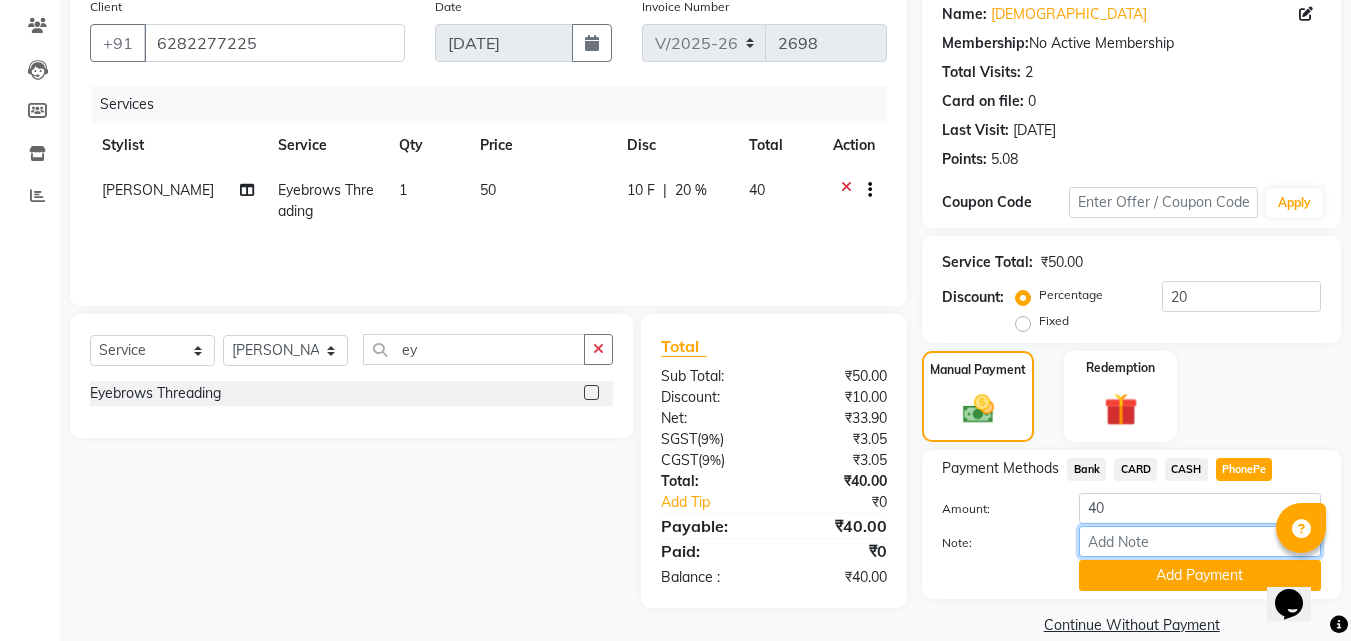 click on "Note:" at bounding box center [1200, 541] 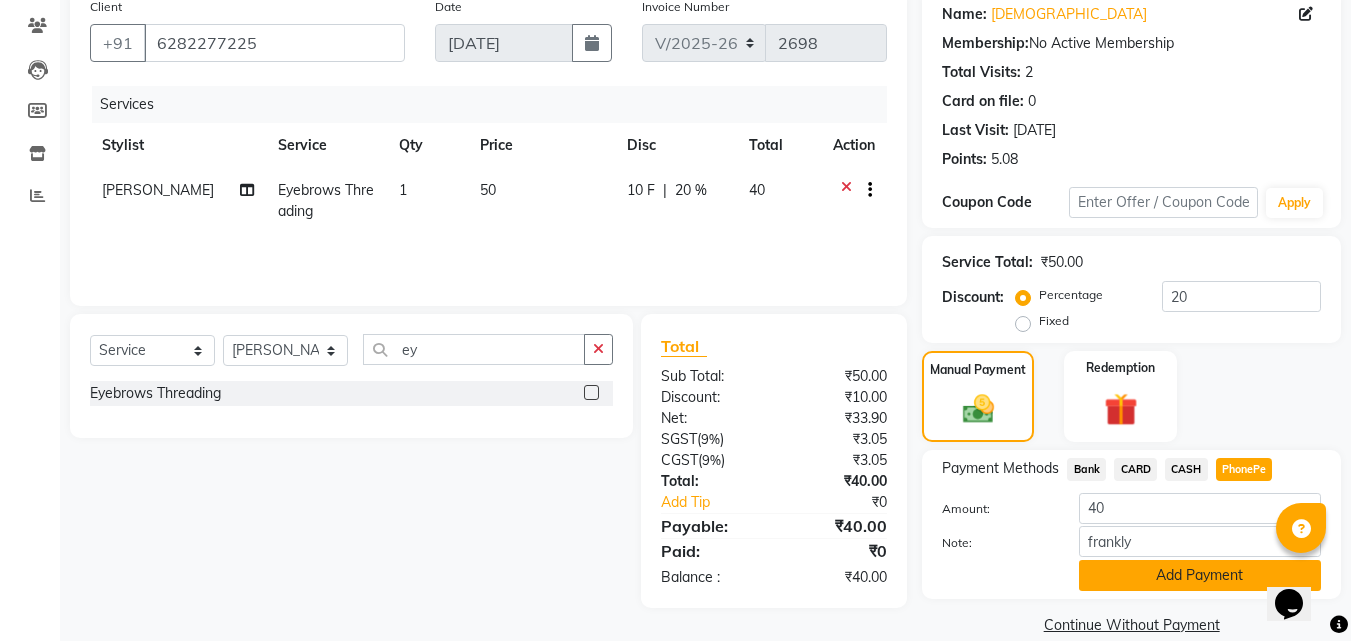 click on "Add Payment" 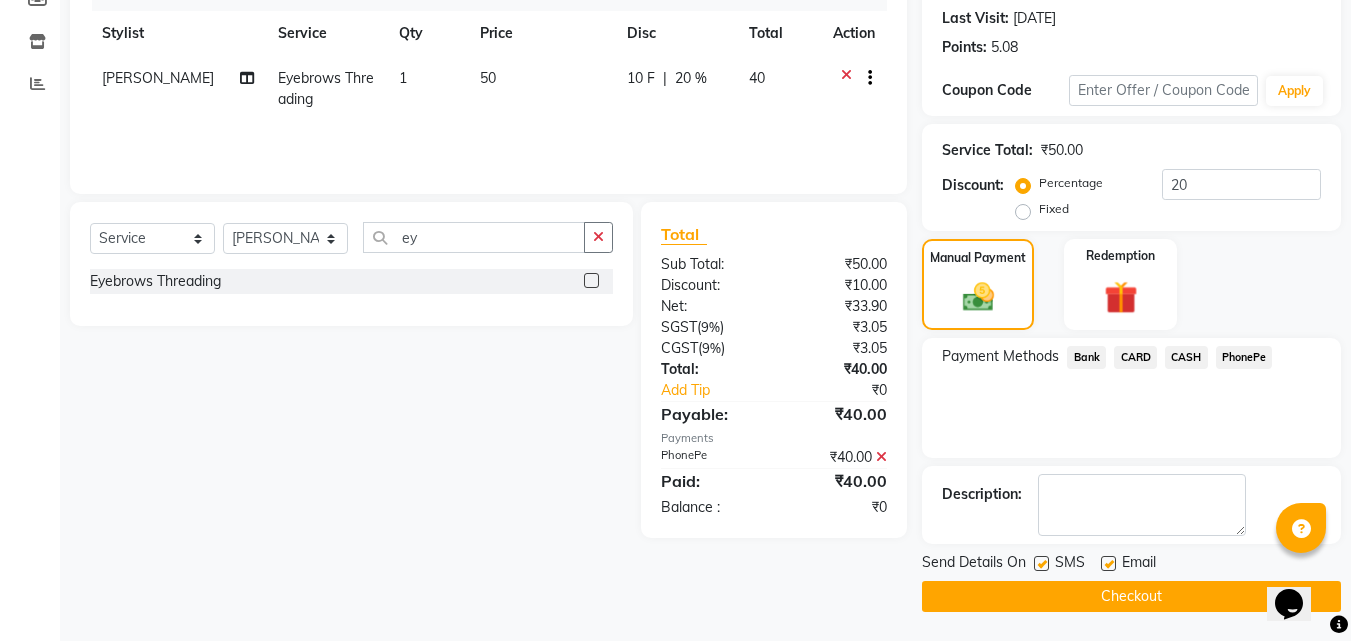 scroll, scrollTop: 275, scrollLeft: 0, axis: vertical 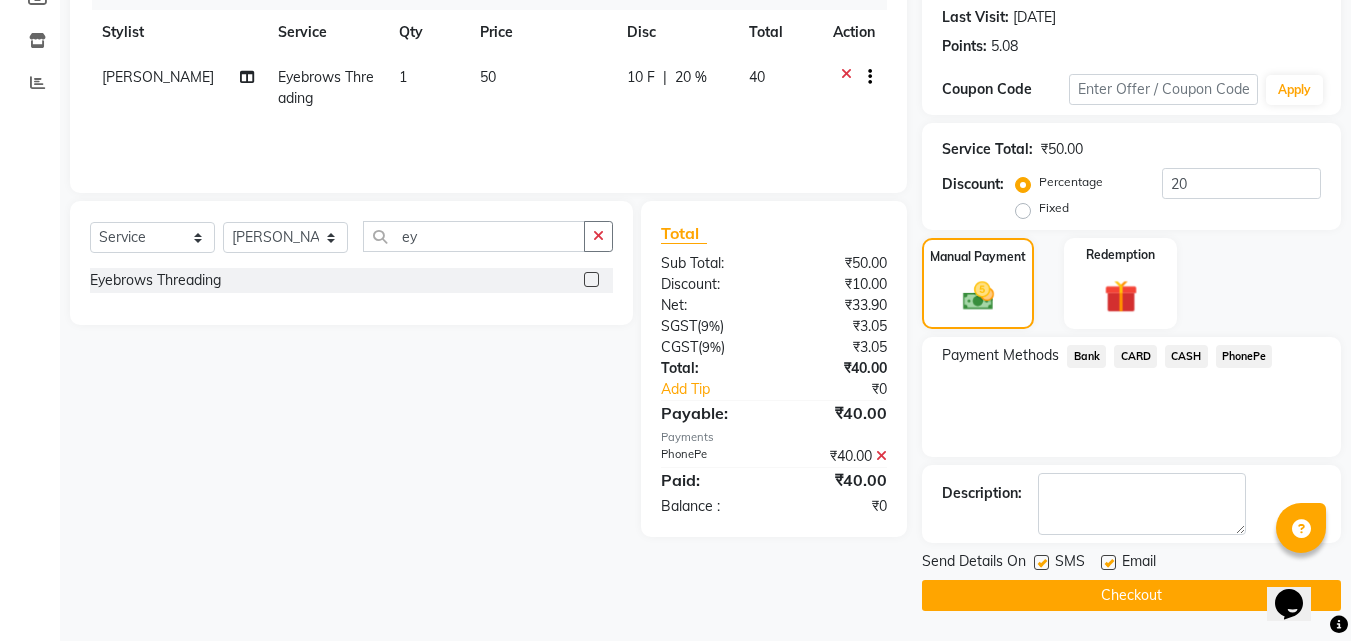 click on "Checkout" 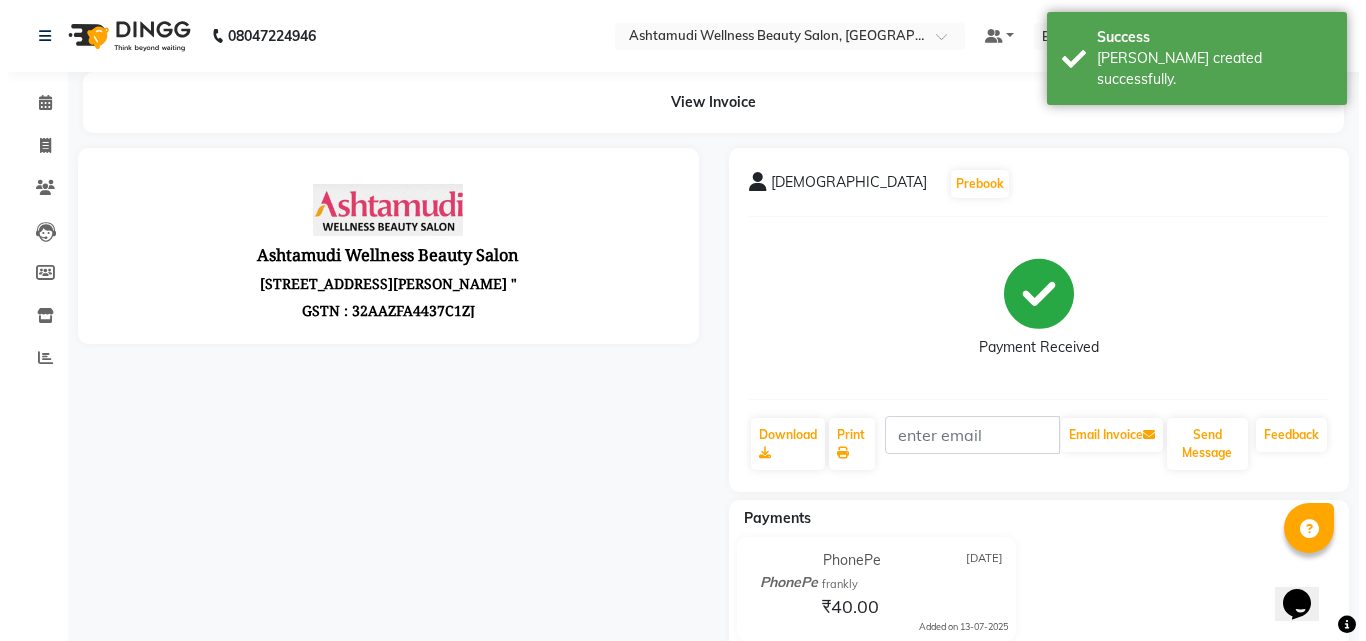 scroll, scrollTop: 0, scrollLeft: 0, axis: both 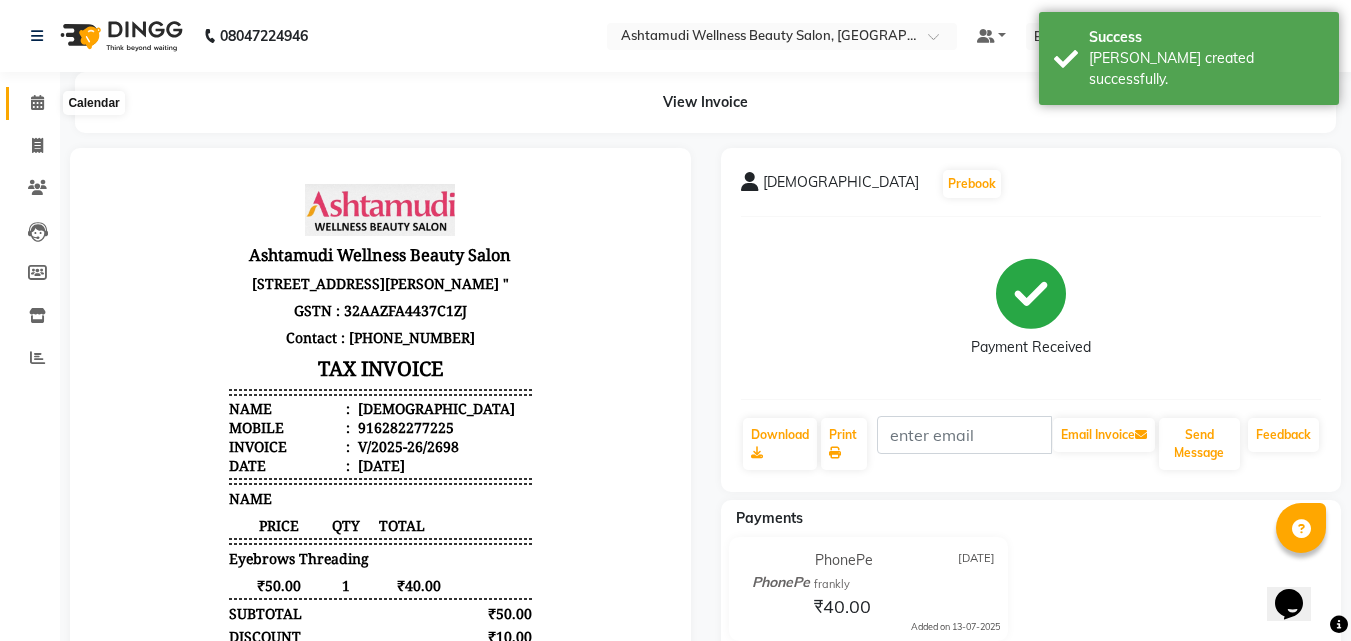 click 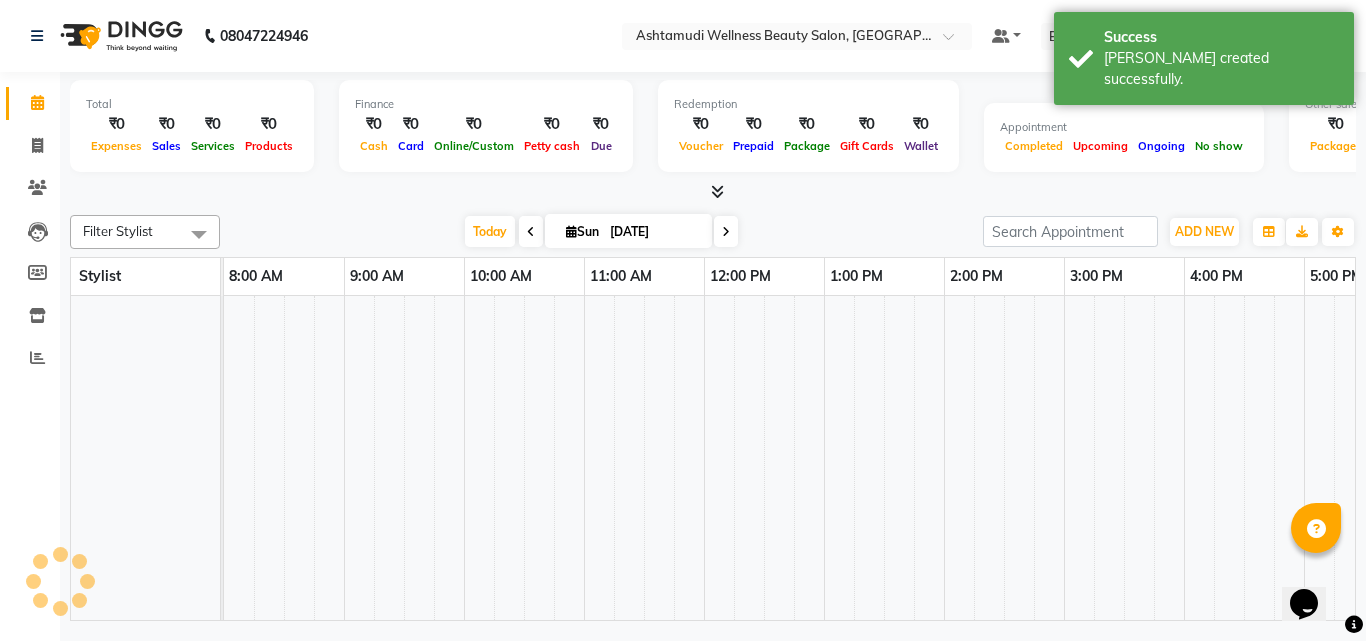 click 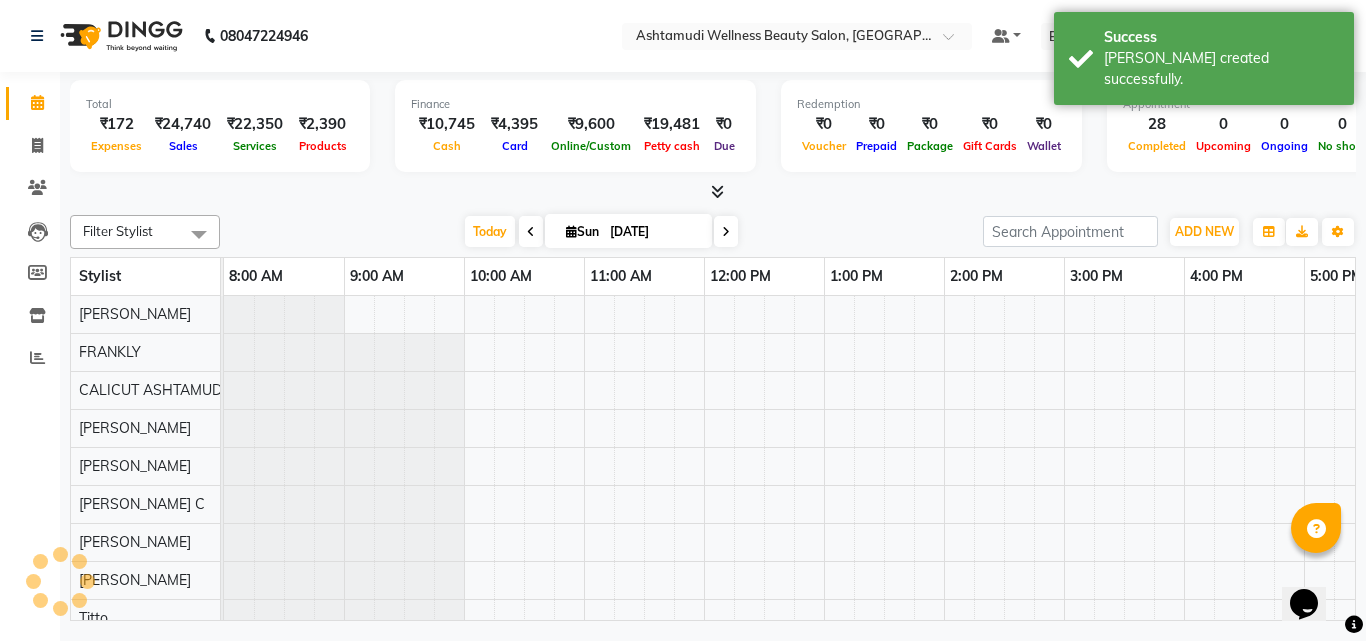 scroll, scrollTop: 0, scrollLeft: 0, axis: both 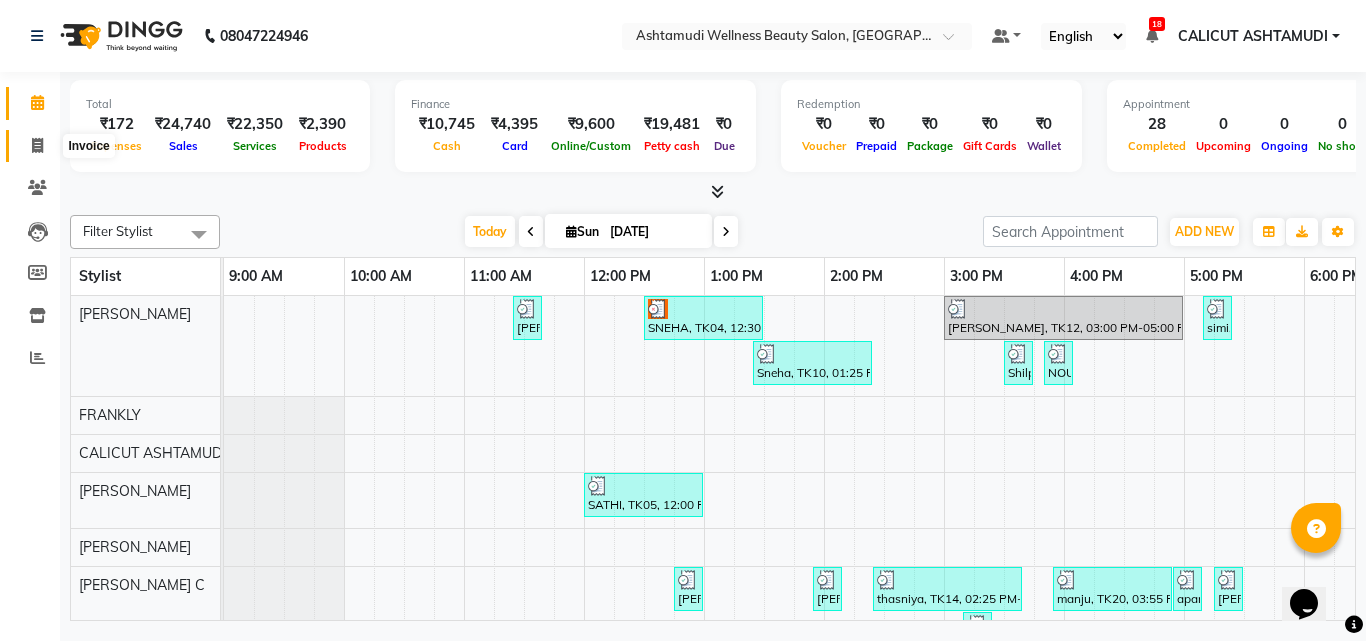 click 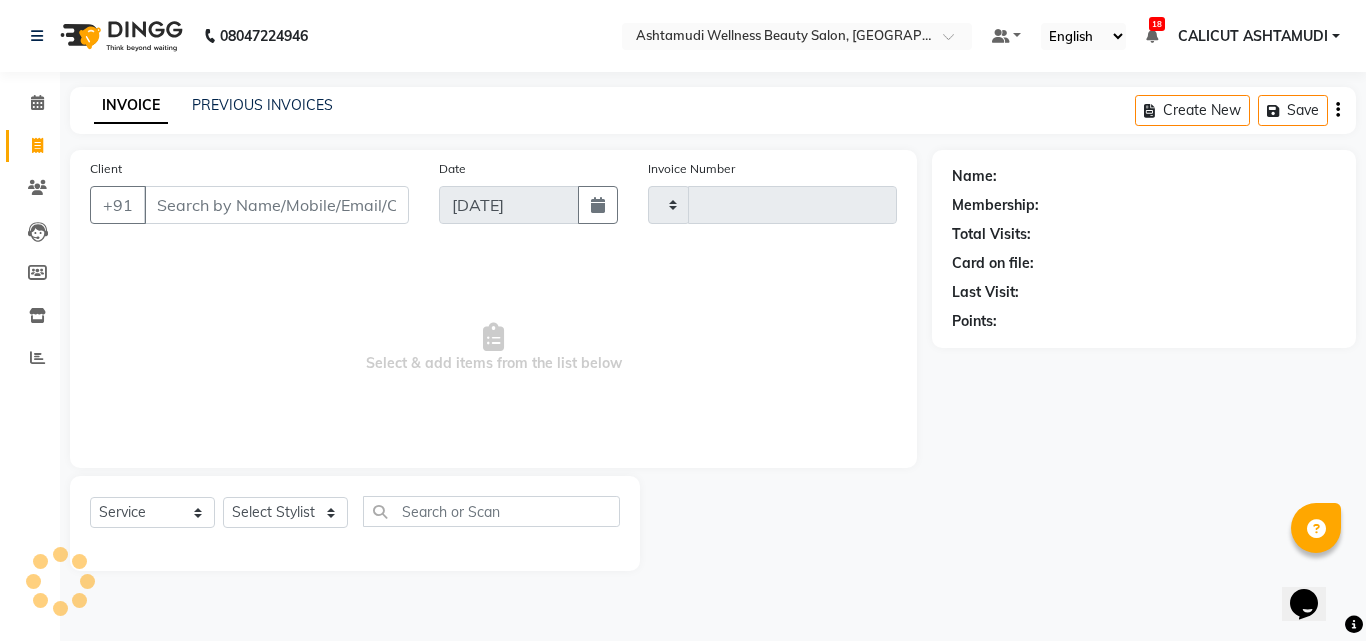 click 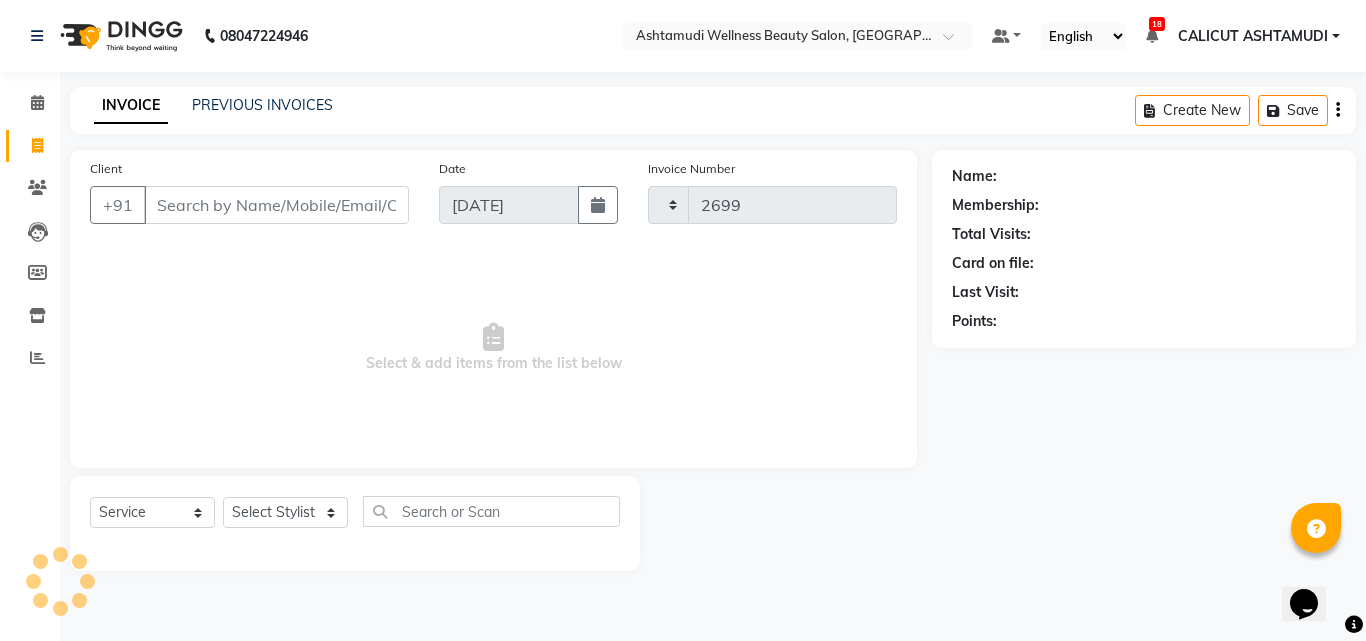 select on "4630" 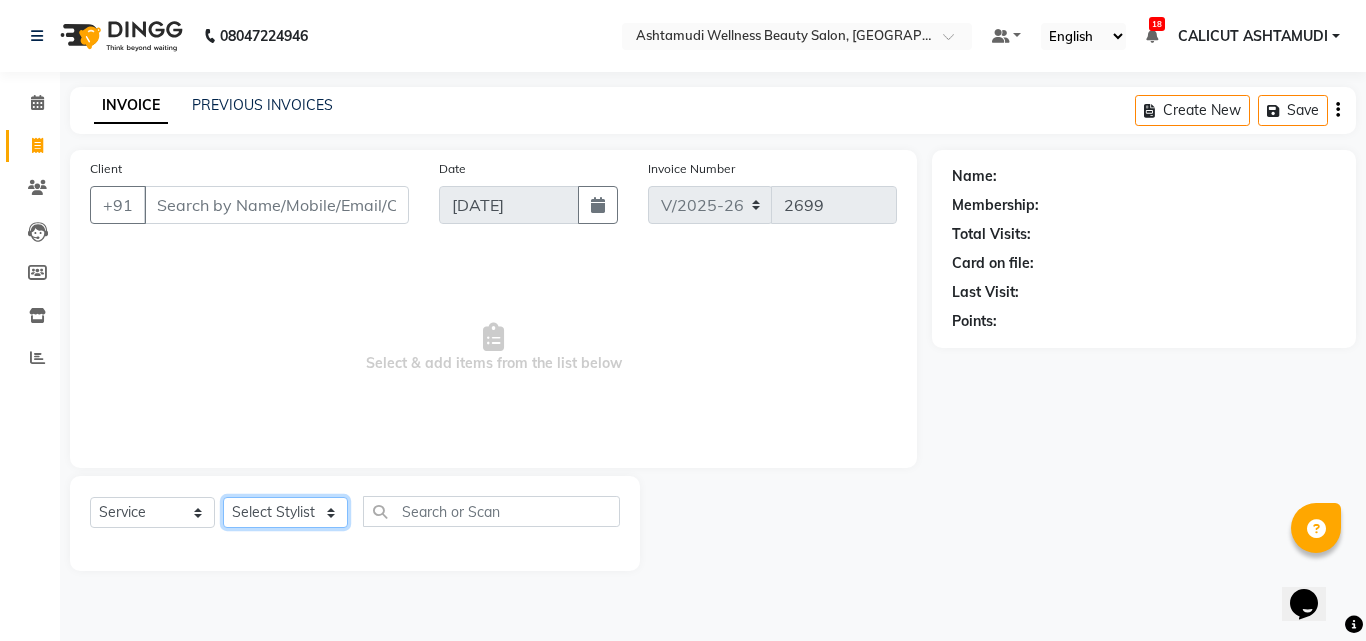 click on "Select Stylist Amala George AMBILI C ANKITHA Arya CALICUT ASHTAMUDI FRANKLY	 GRACY KRISHNA Nitesh Punam Gurung Sewan ali Sheela SUHANA  SHABU Titto" 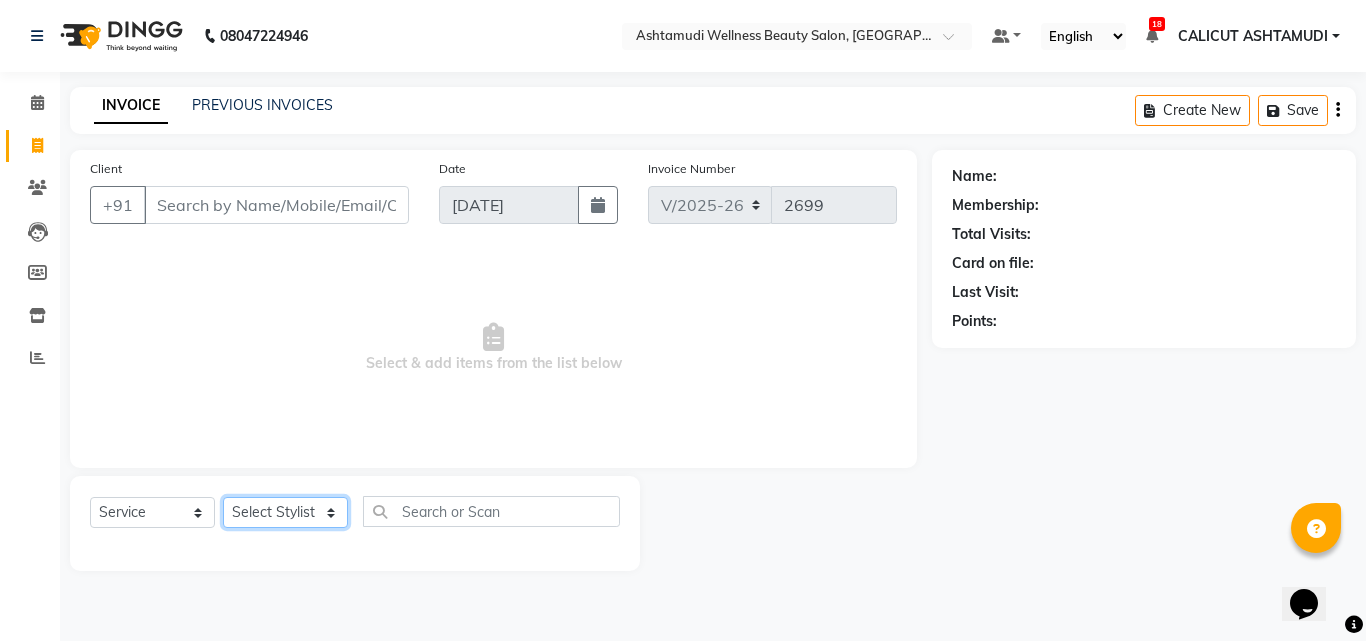 select on "49528" 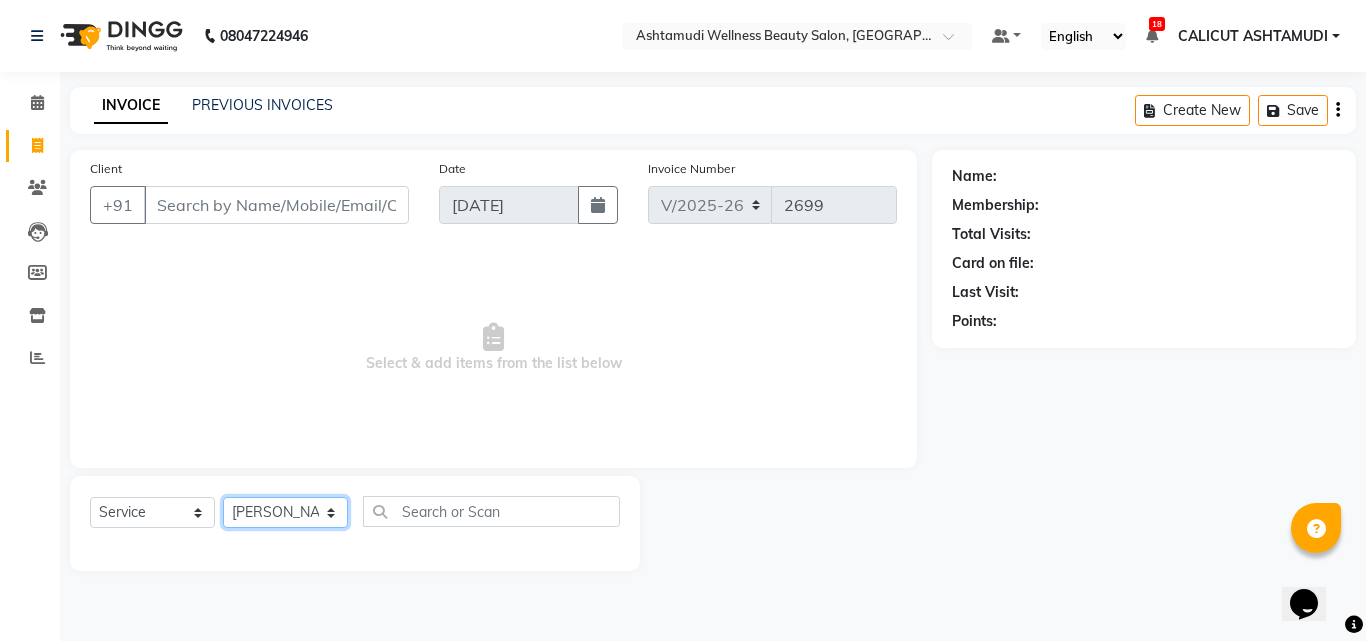 click on "Select Stylist Amala George AMBILI C ANKITHA Arya CALICUT ASHTAMUDI FRANKLY	 GRACY KRISHNA Nitesh Punam Gurung Sewan ali Sheela SUHANA  SHABU Titto" 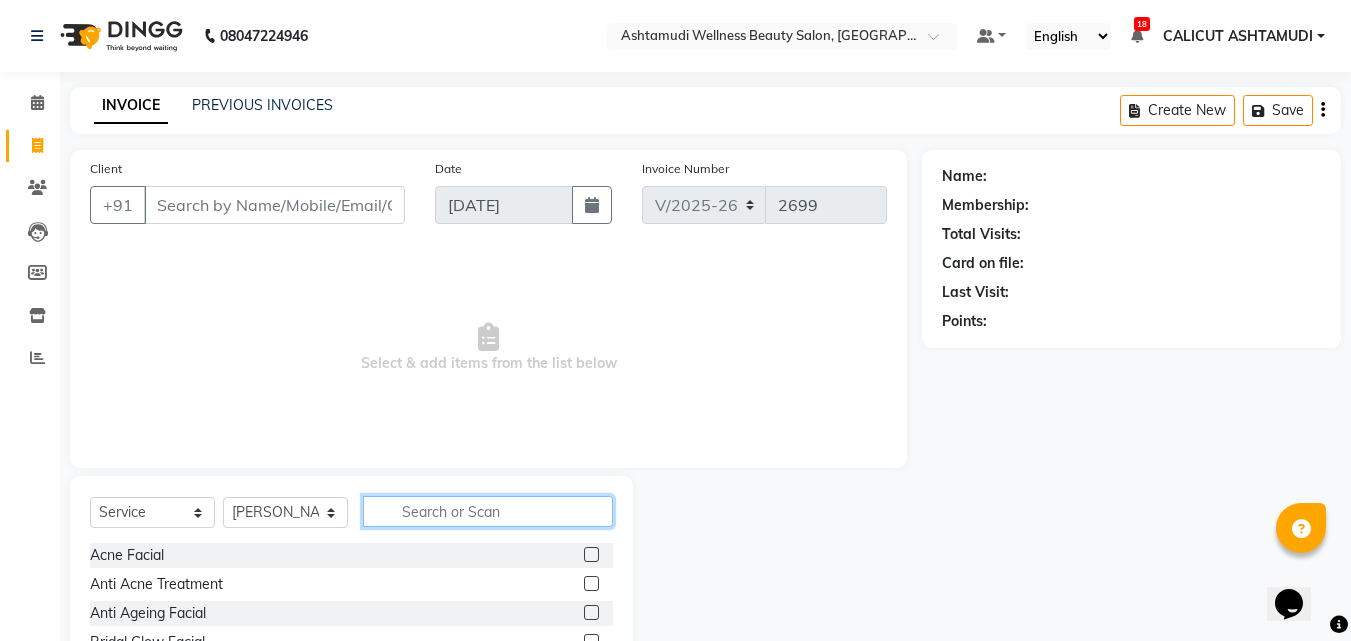 click 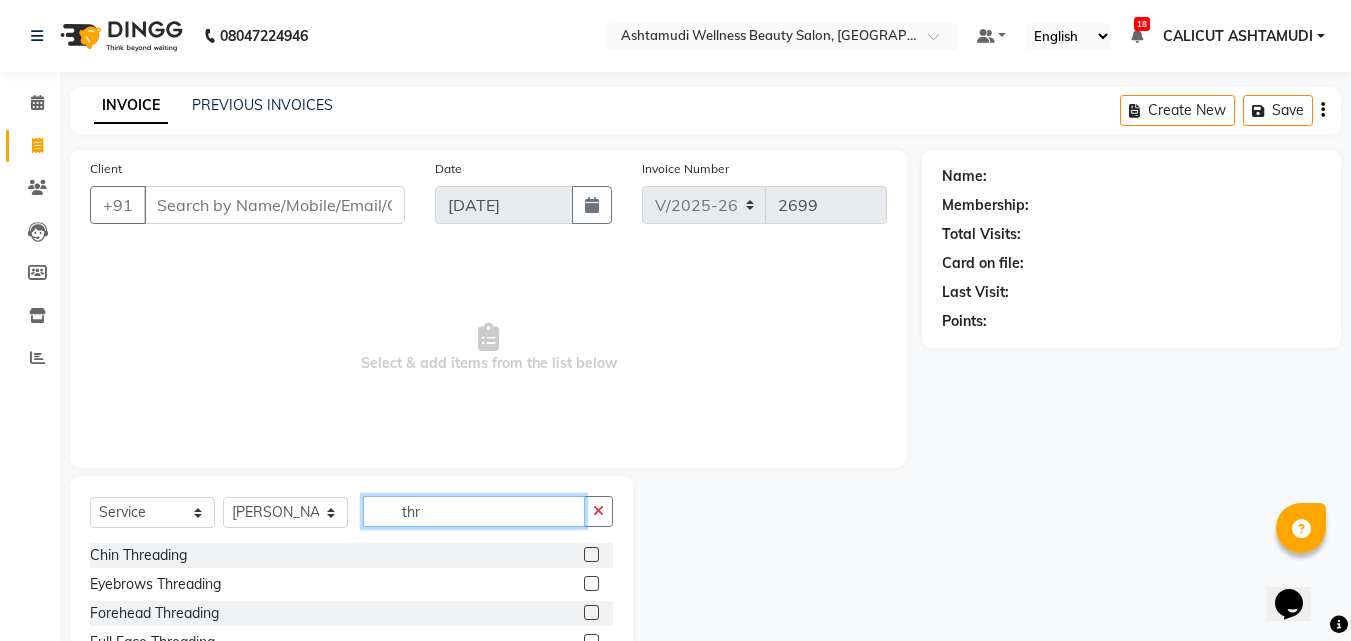 scroll, scrollTop: 100, scrollLeft: 0, axis: vertical 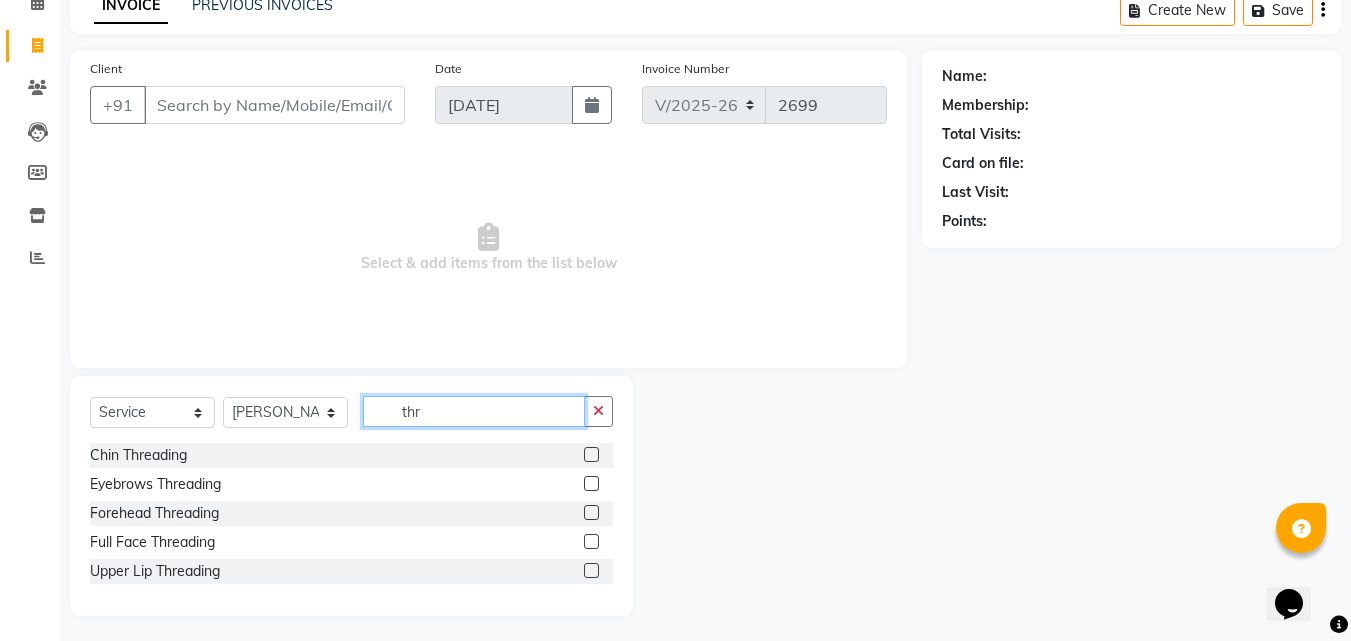 type on "thr" 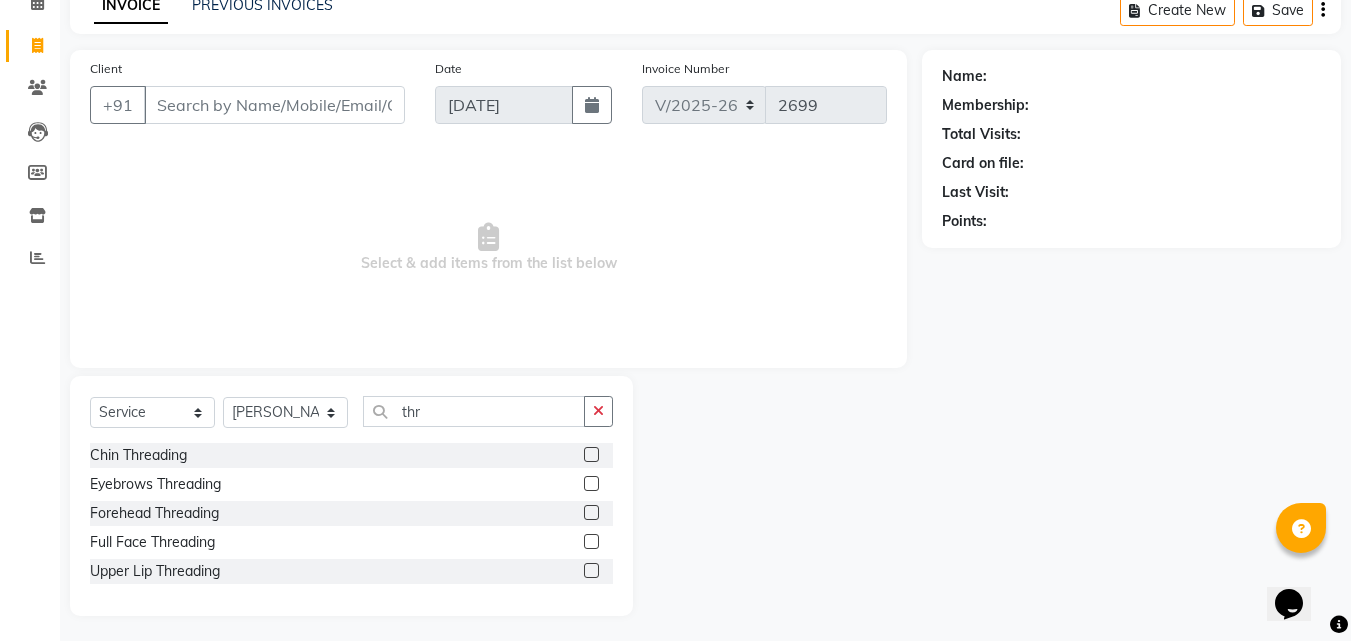 click 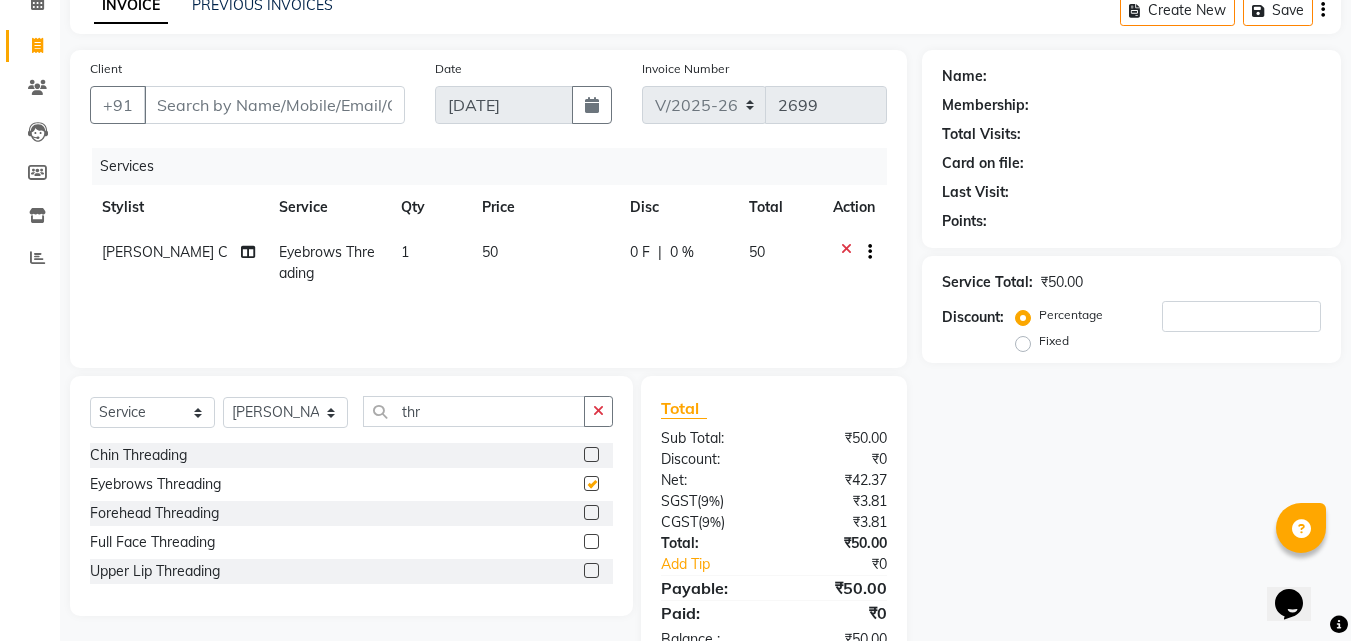 checkbox on "false" 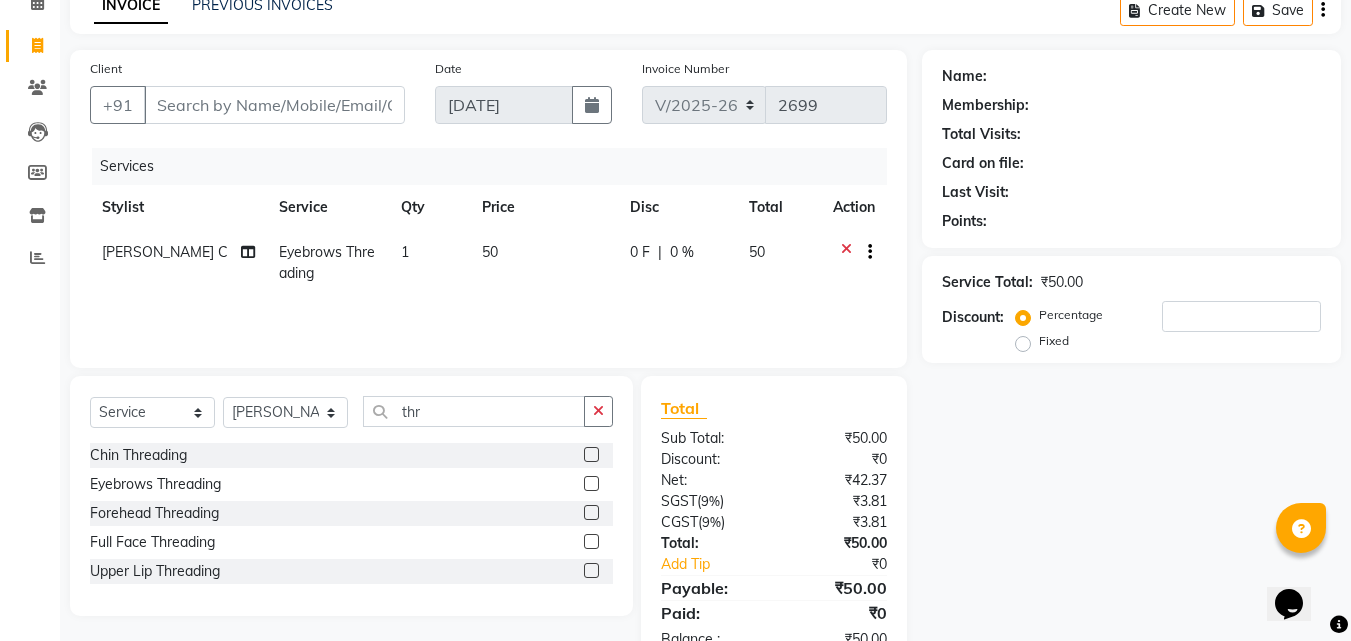 click 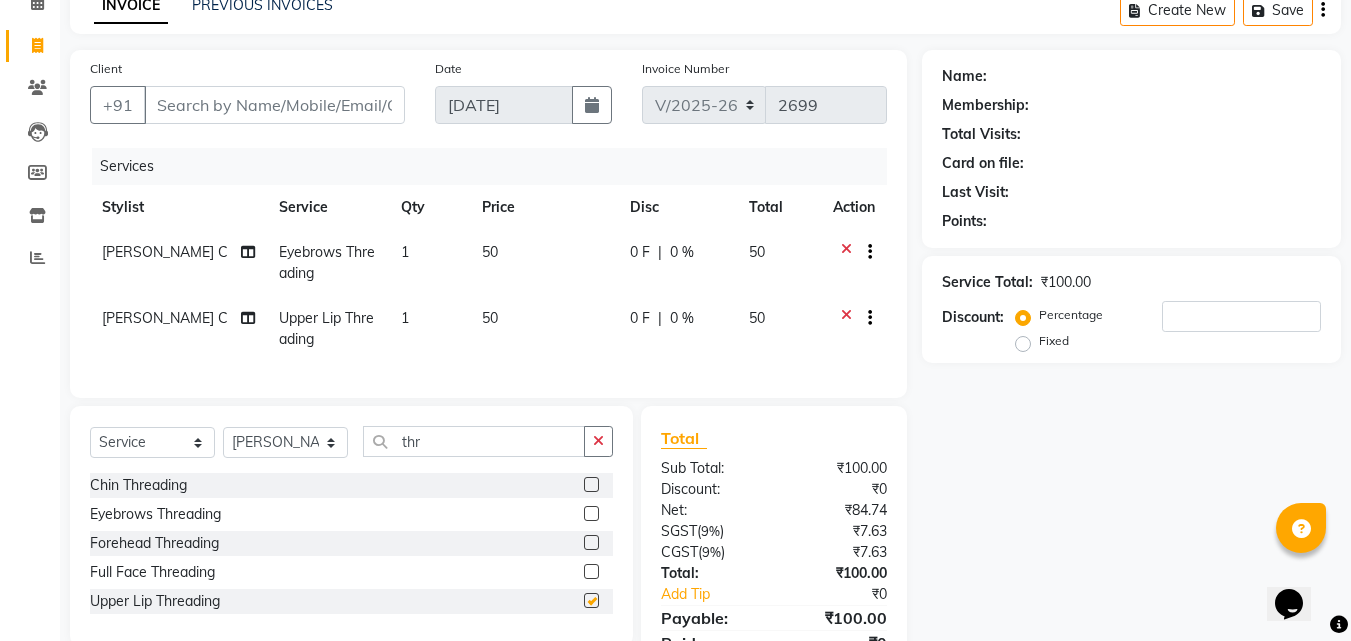 checkbox on "false" 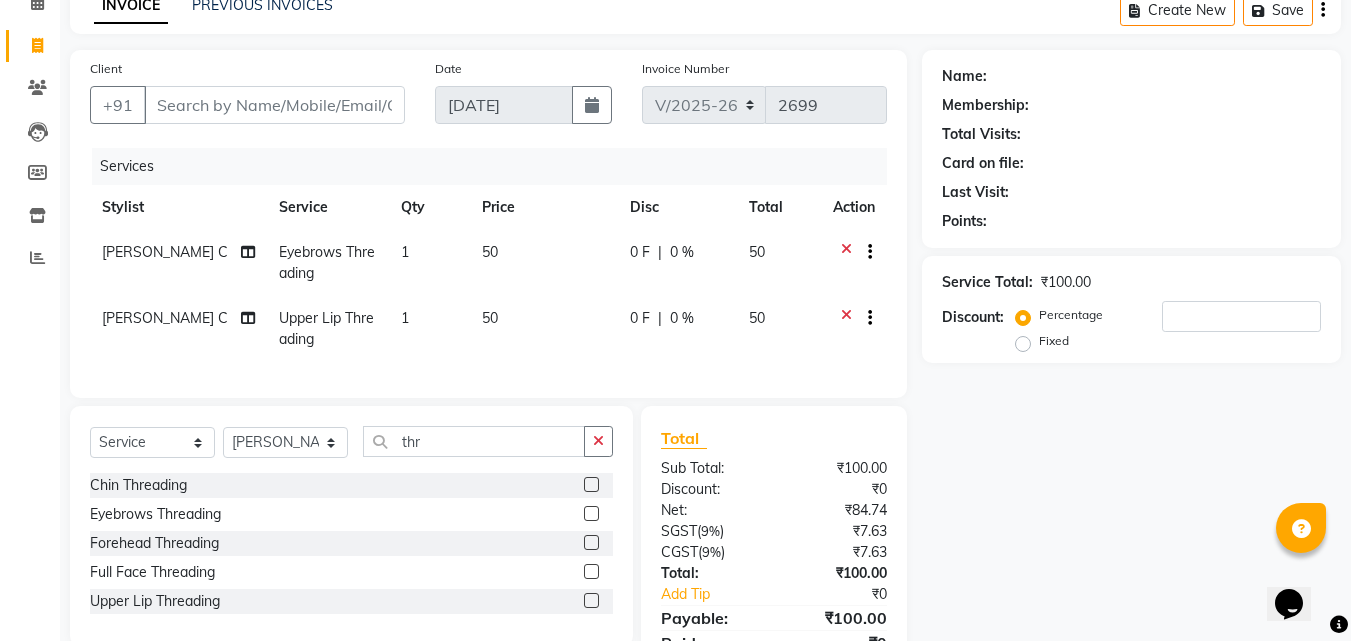 click 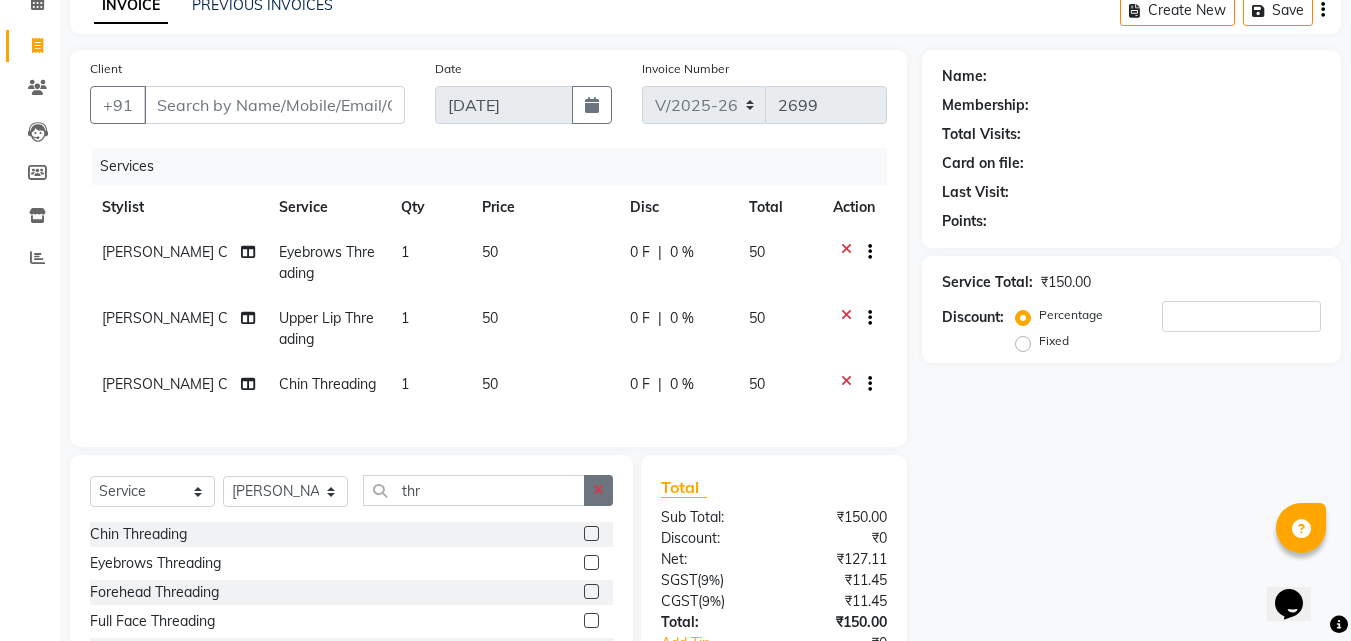 click 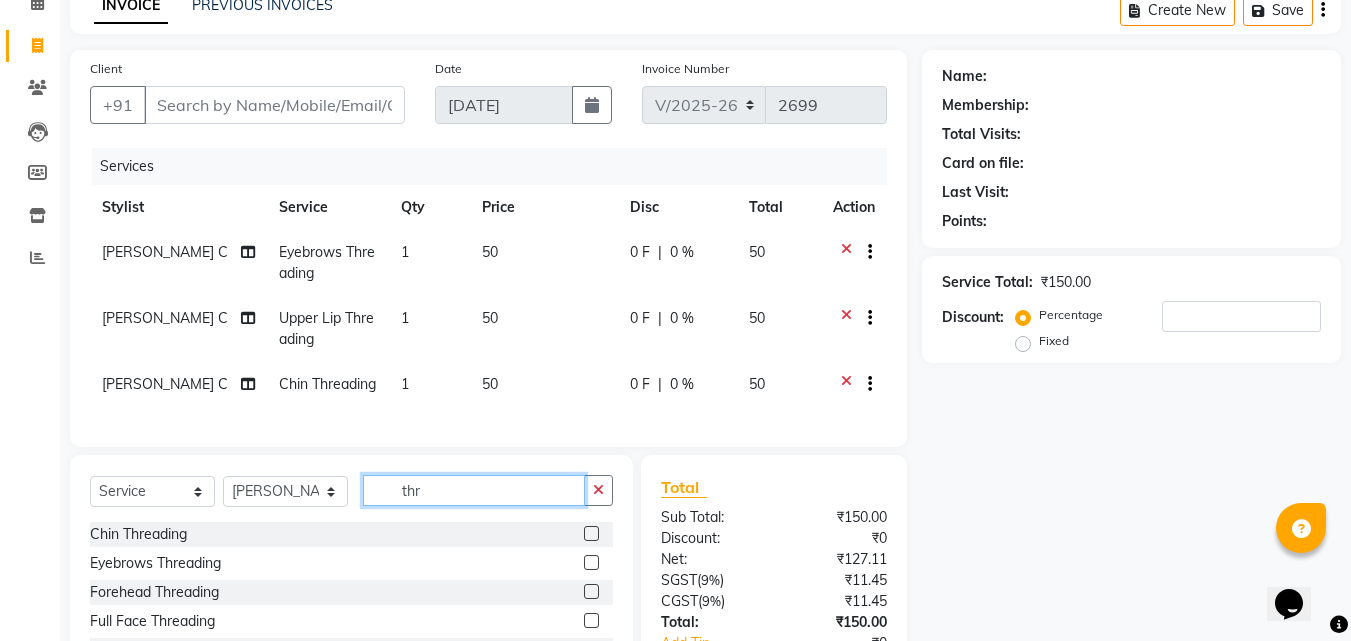 type 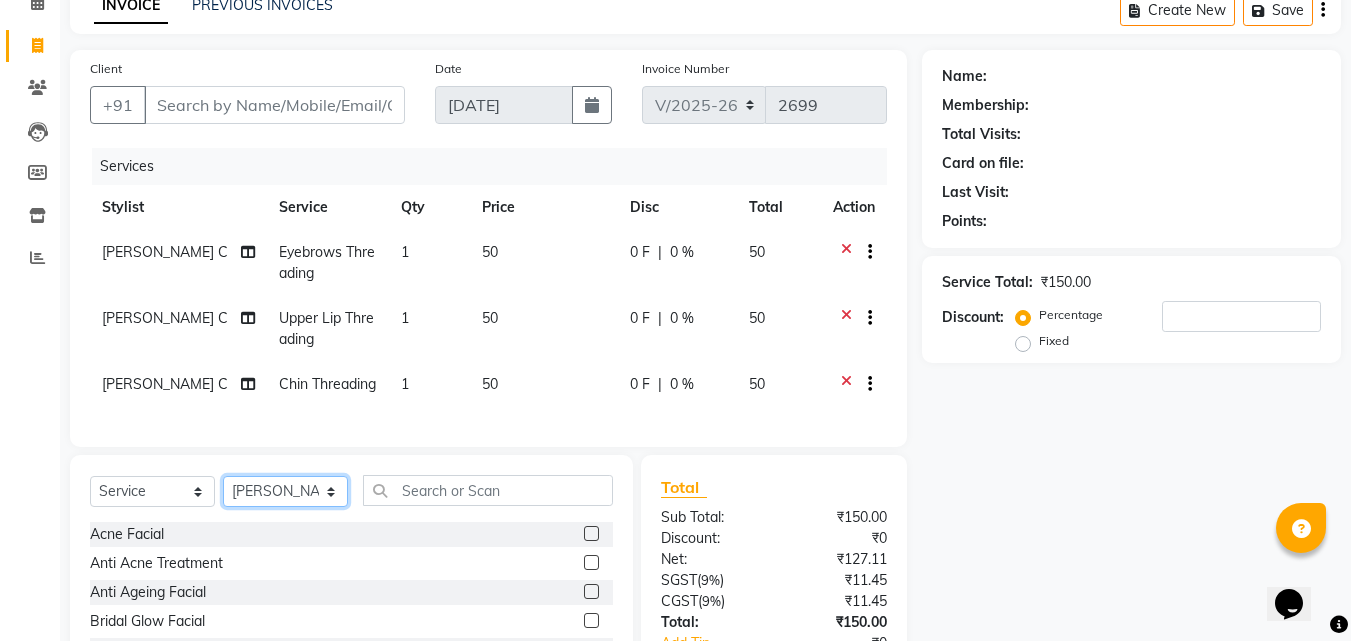 click on "Select Stylist Amala George AMBILI C ANKITHA Arya CALICUT ASHTAMUDI FRANKLY	 GRACY KRISHNA Nitesh Punam Gurung Sewan ali Sheela SUHANA  SHABU Titto" 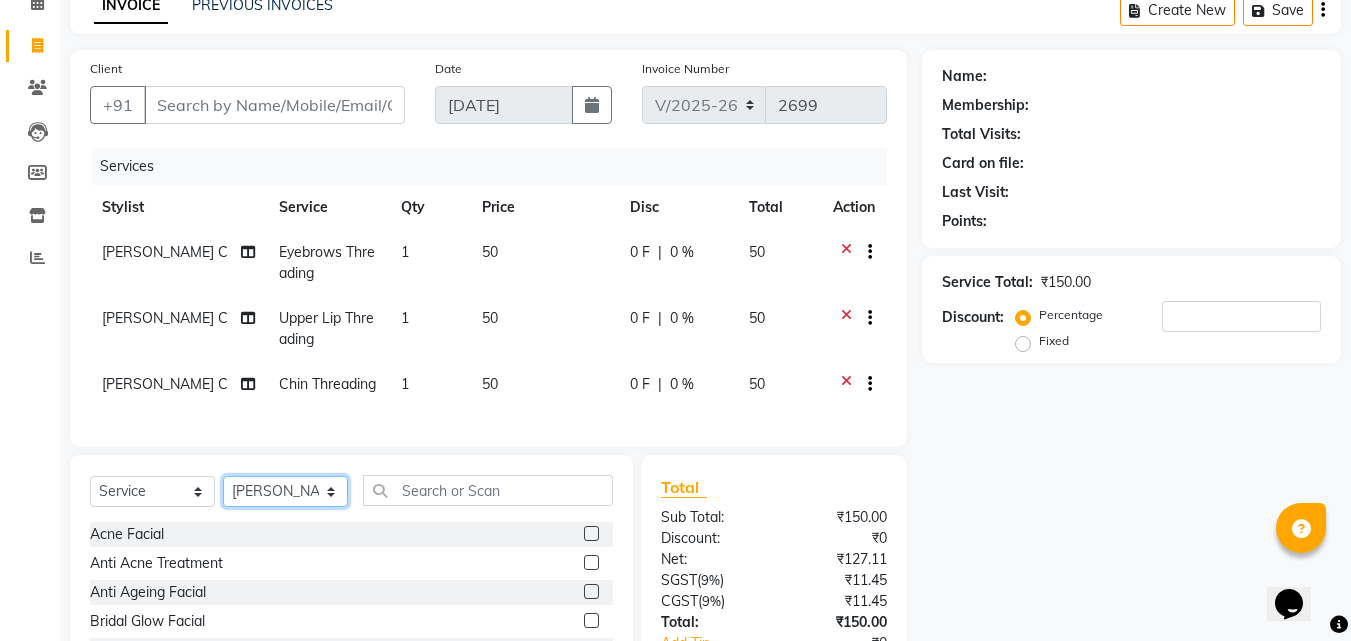 select on "26964" 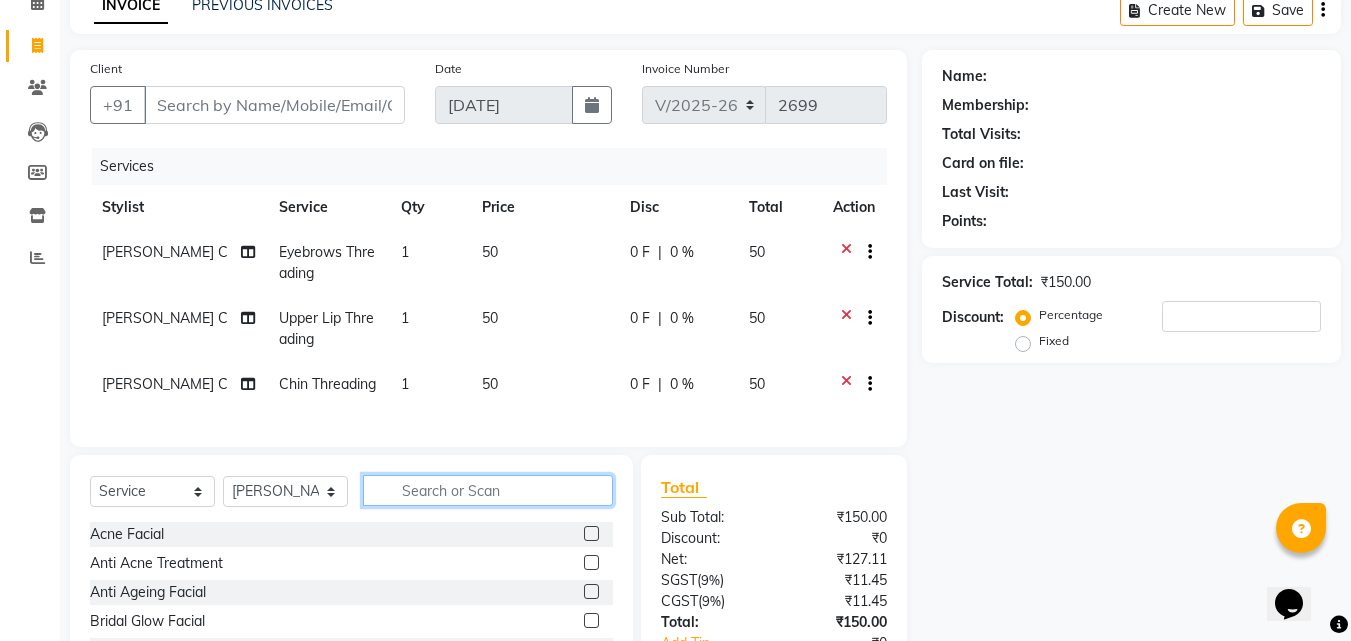 click 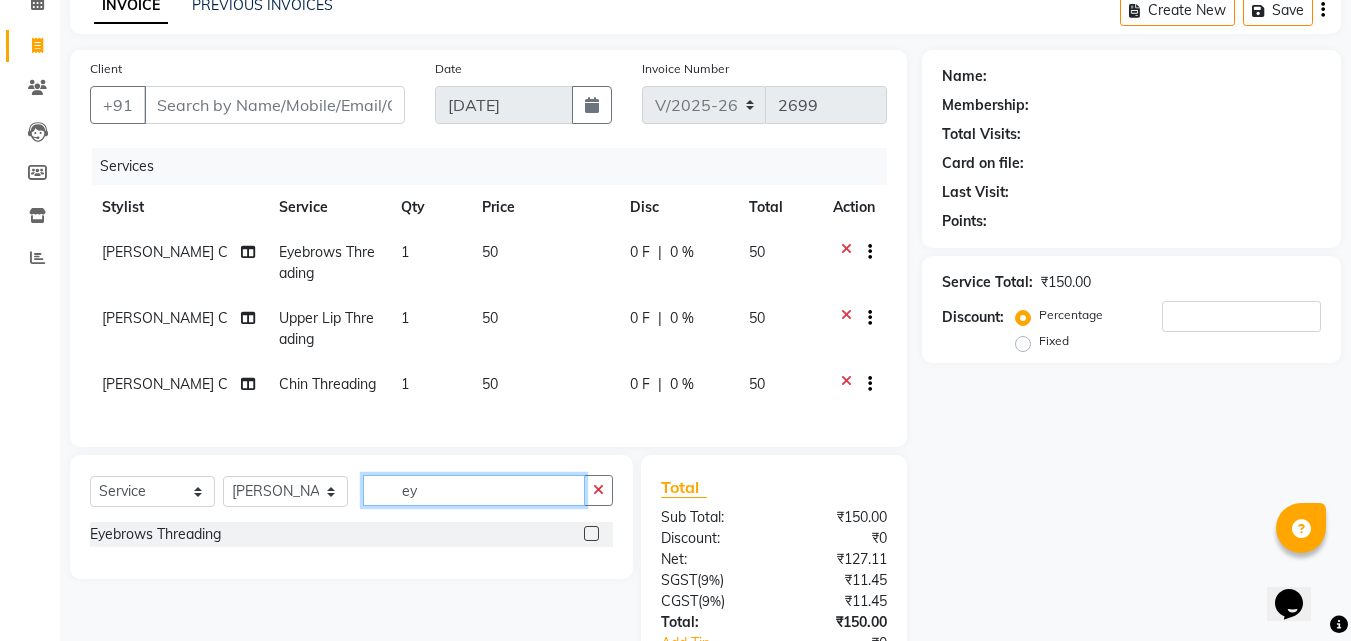type on "ey" 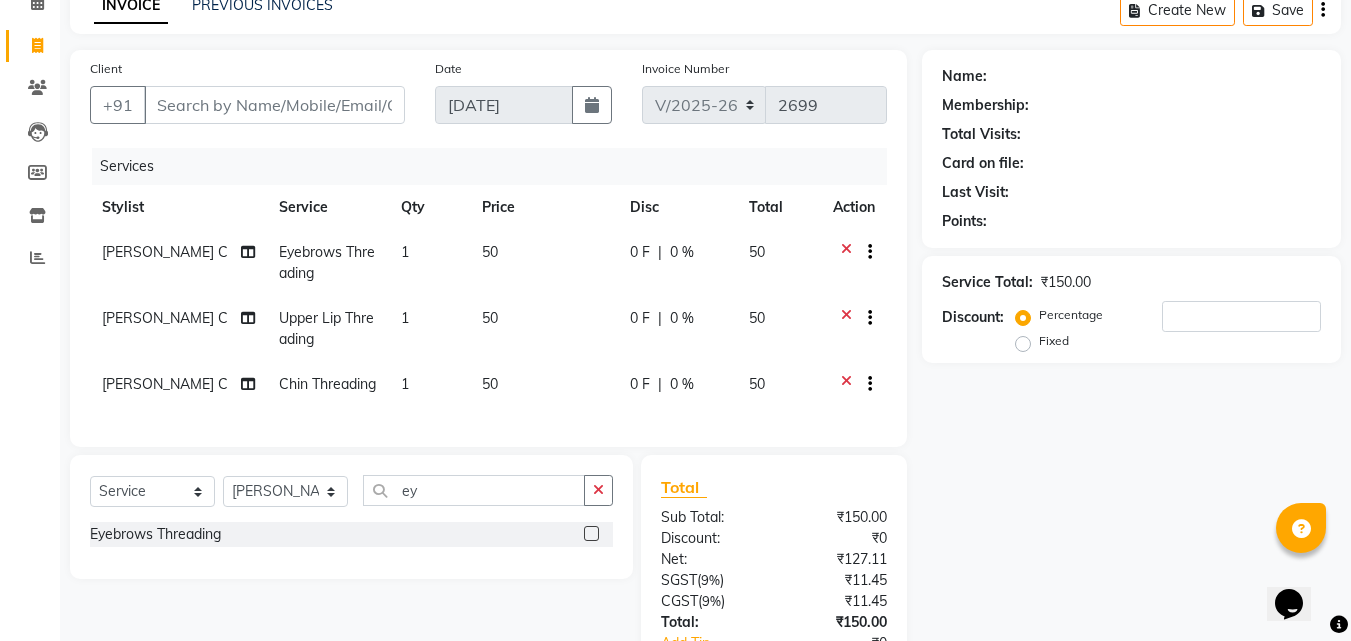 click 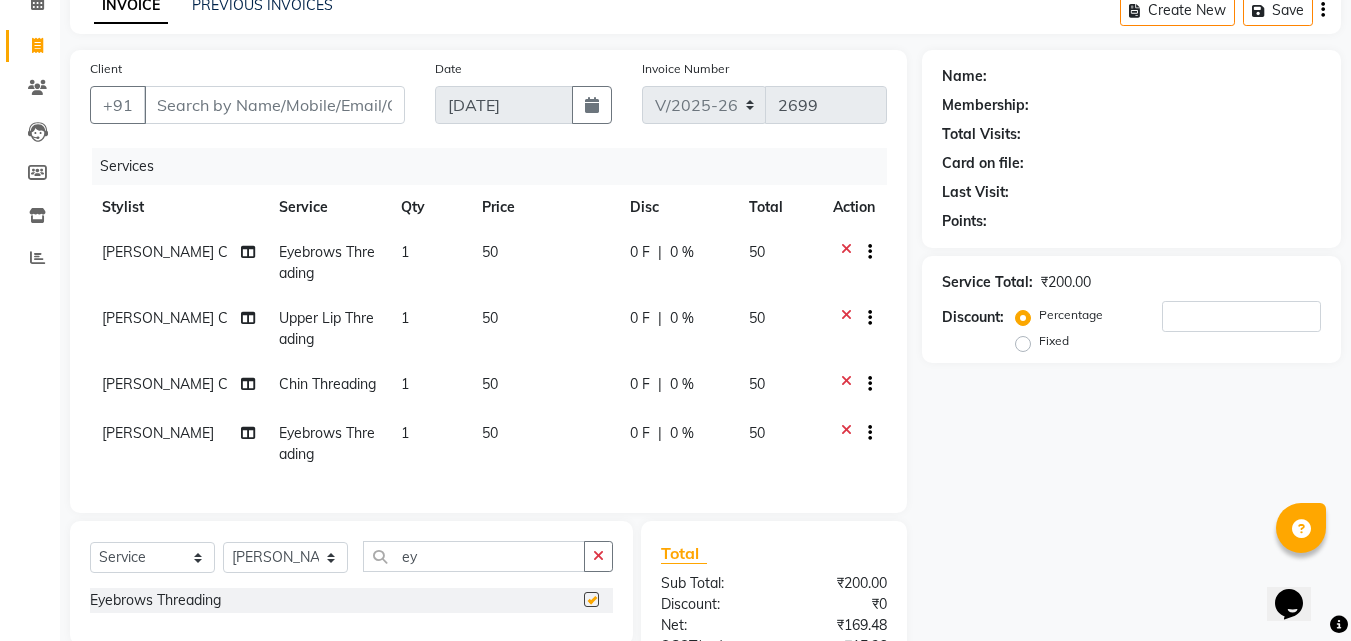 checkbox on "false" 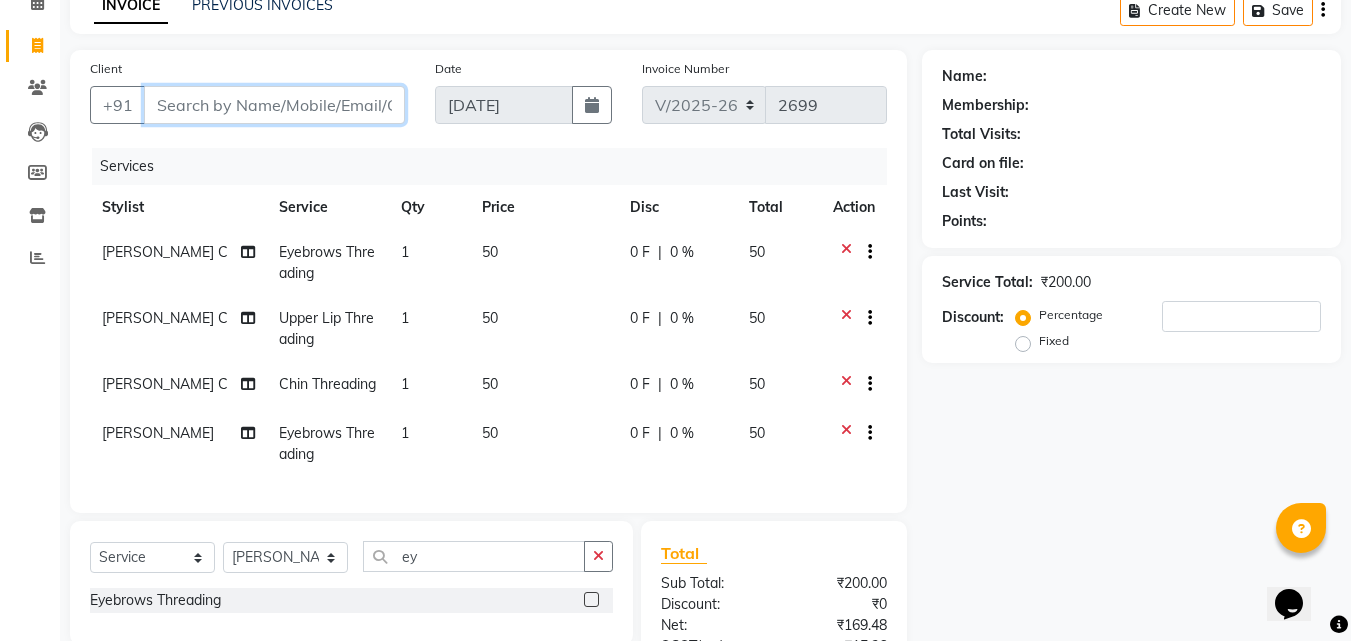 click on "Client" at bounding box center [274, 105] 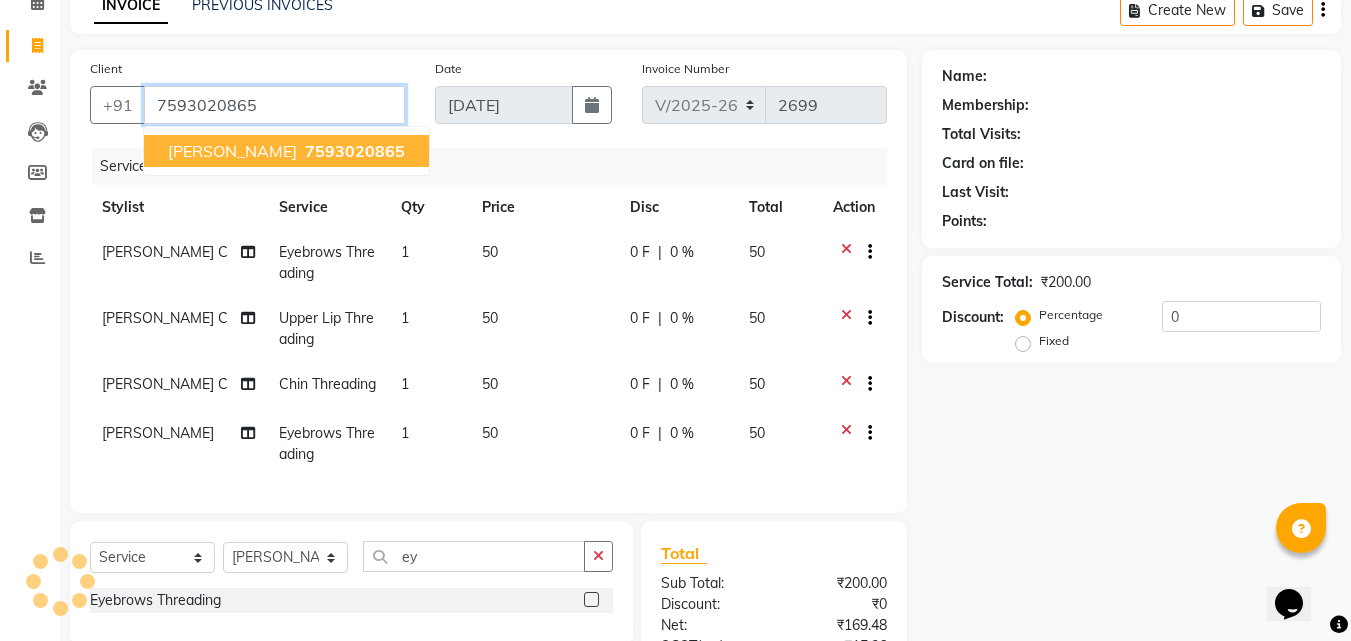 click on "7593020865" at bounding box center [355, 151] 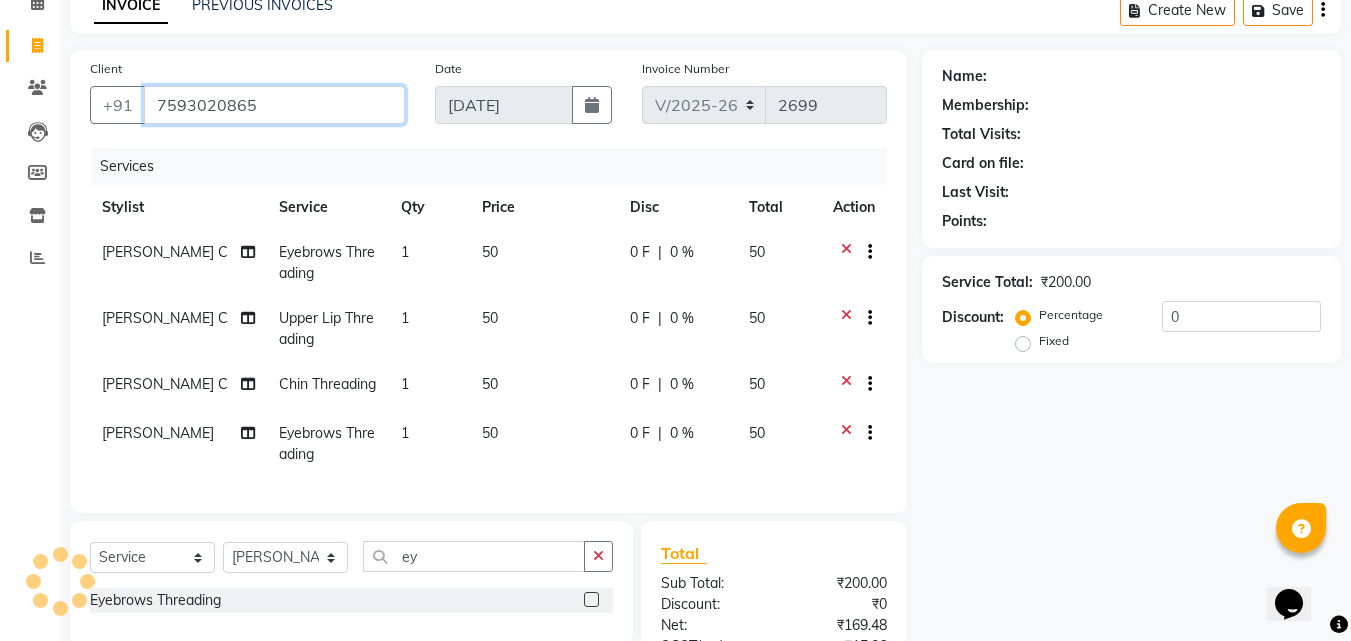 type on "7593020865" 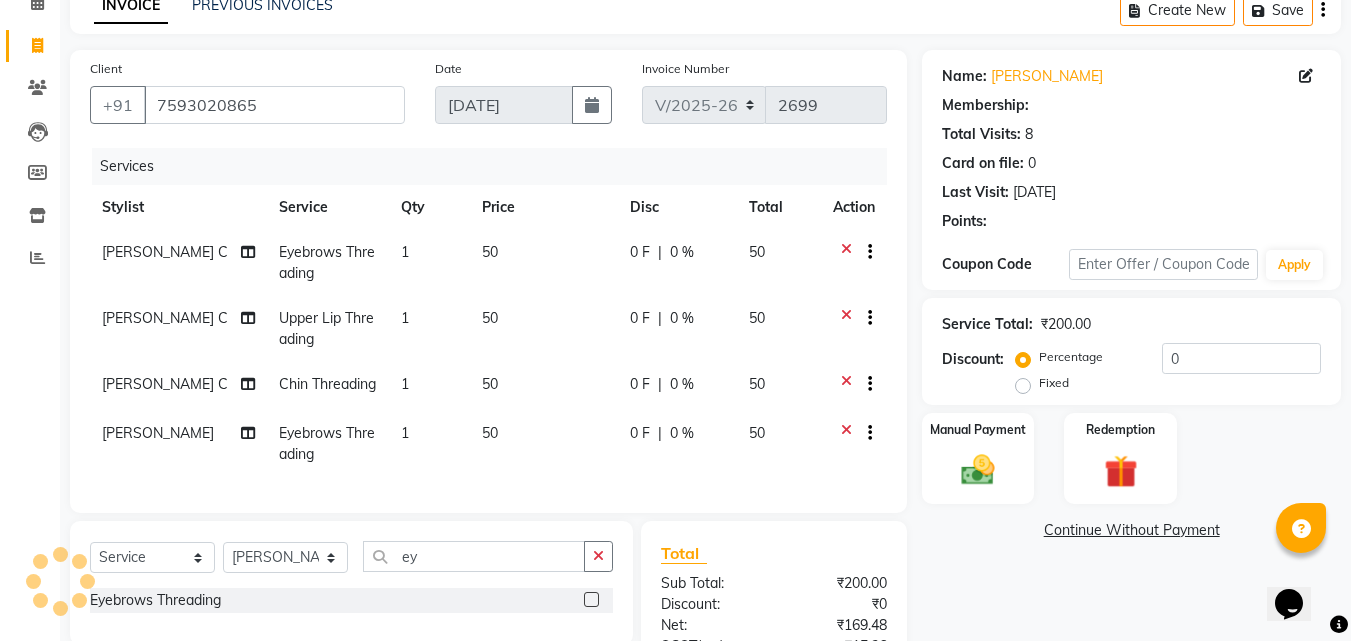 select on "2: Object" 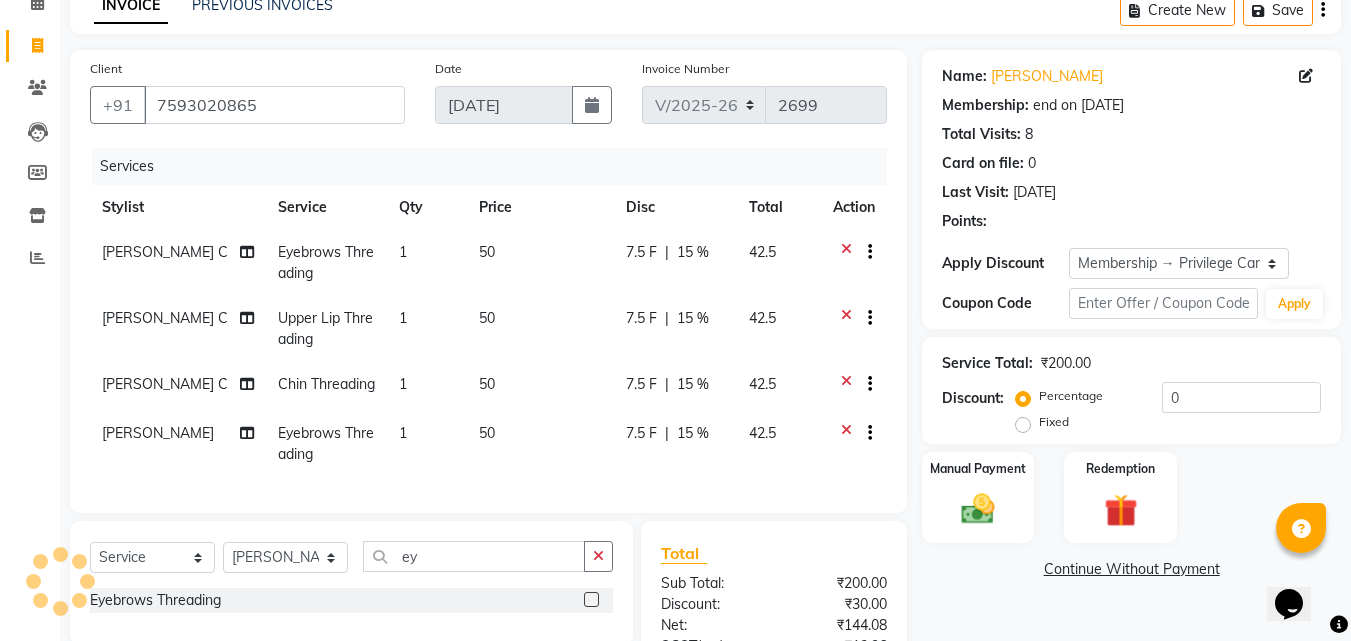 type on "15" 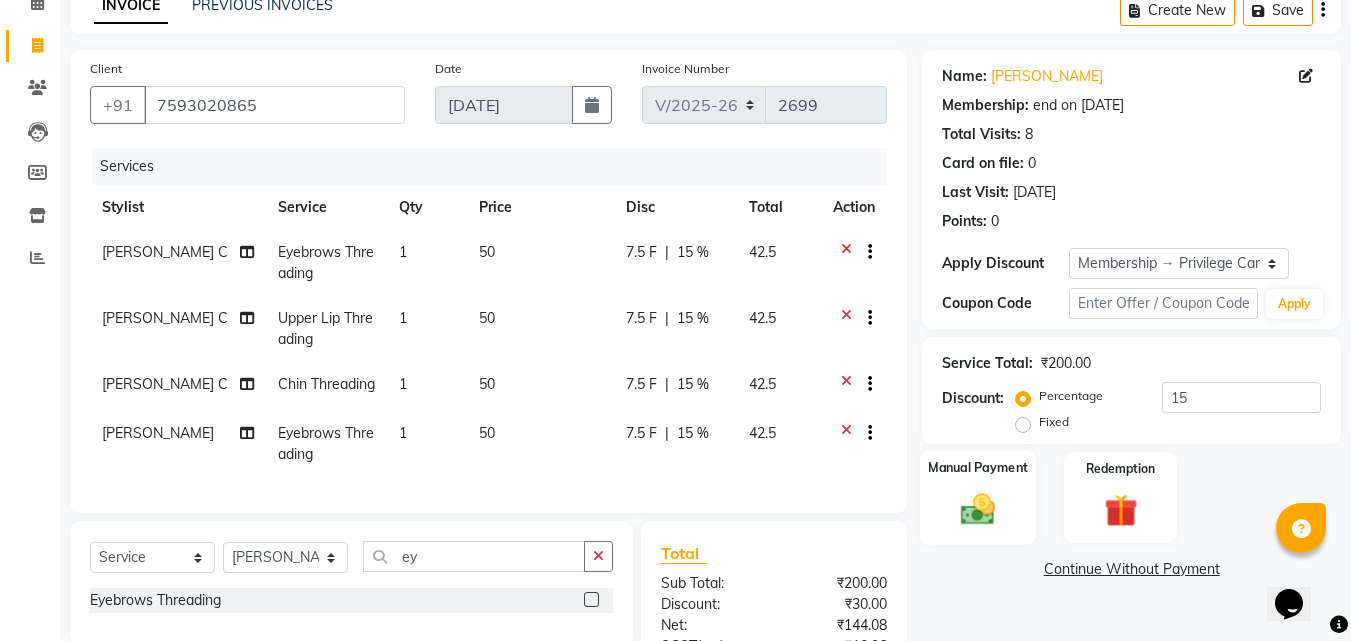 click 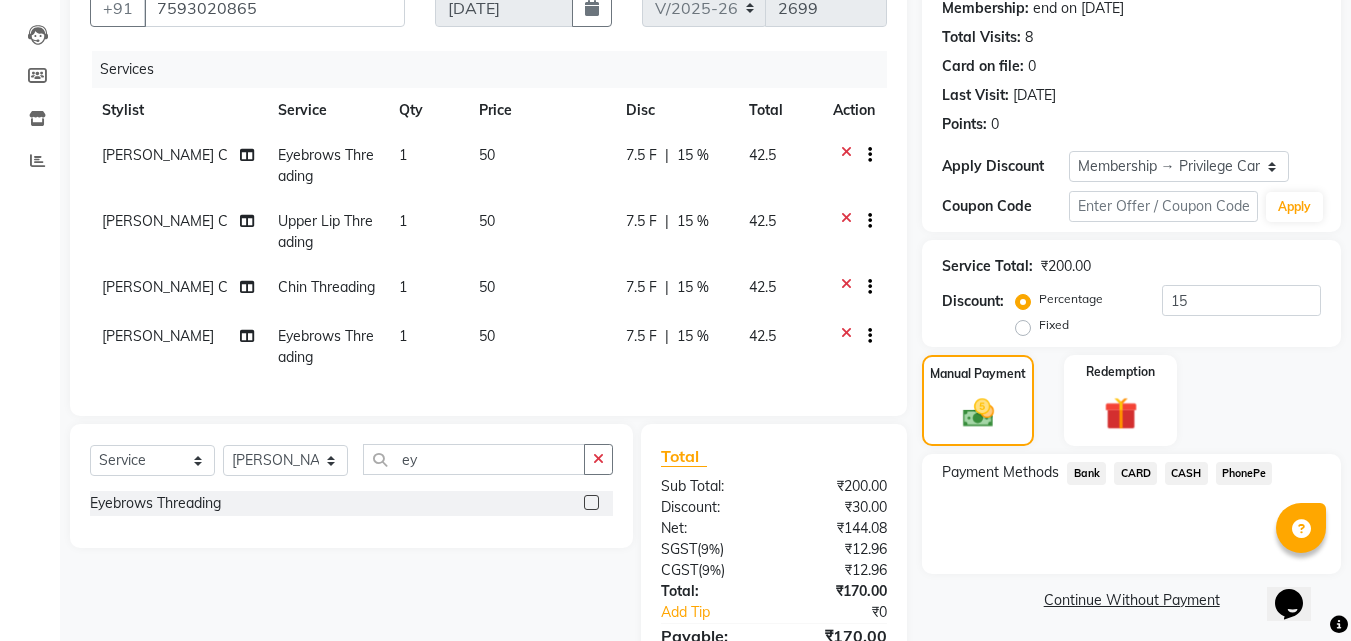 scroll, scrollTop: 319, scrollLeft: 0, axis: vertical 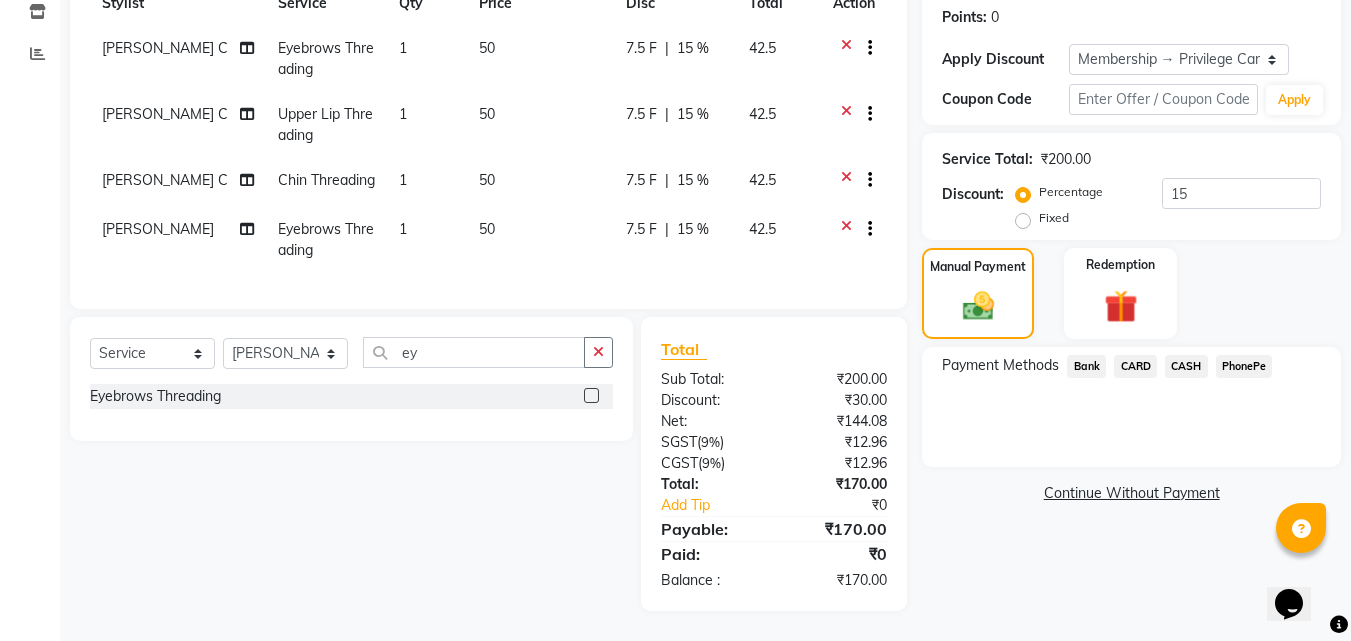 click on "PhonePe" 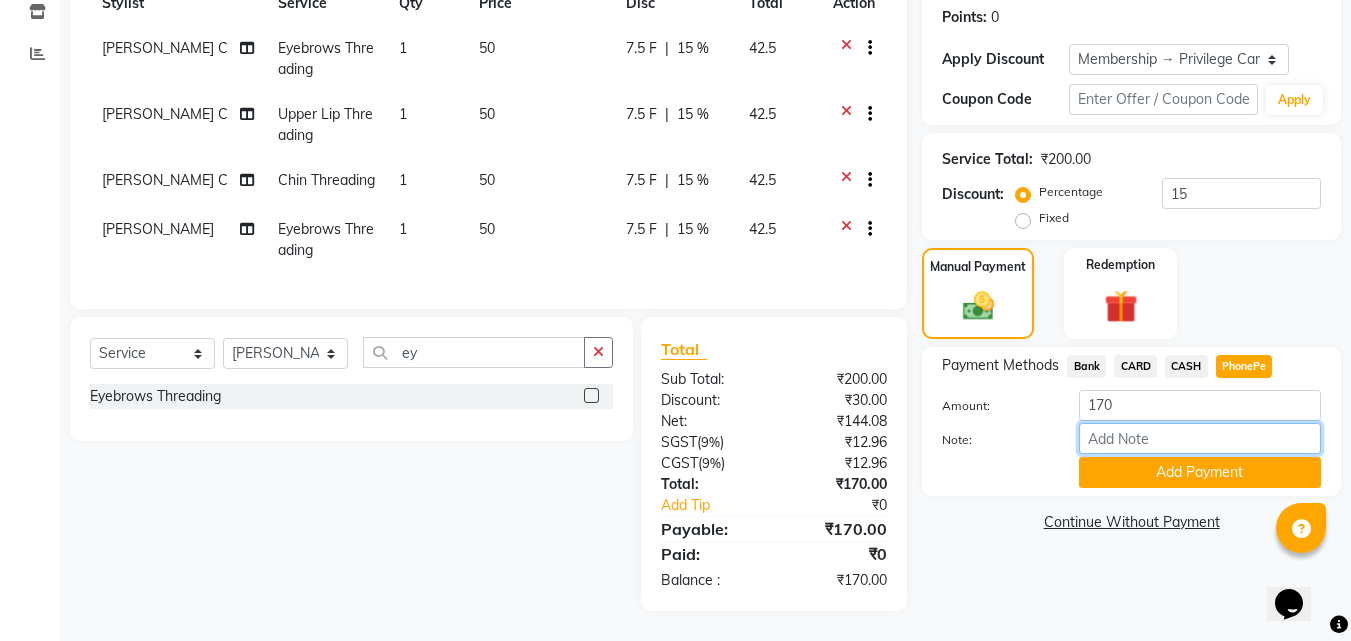 click on "Note:" at bounding box center (1200, 438) 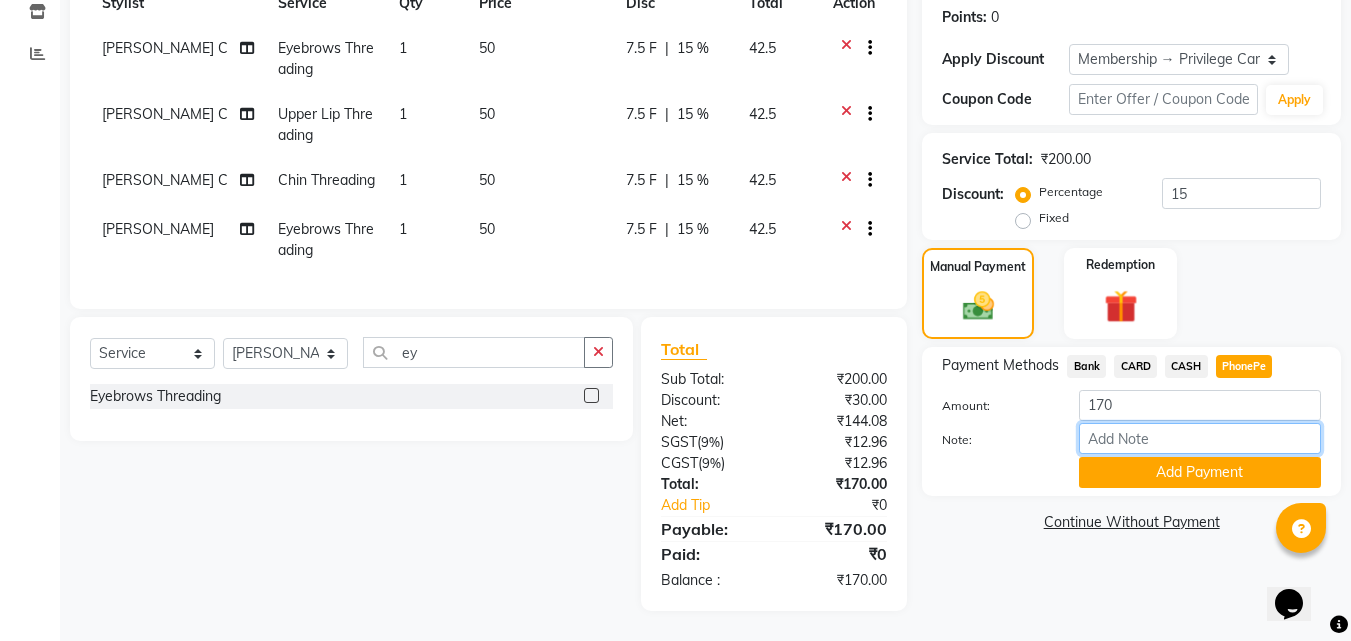 type on "frankly" 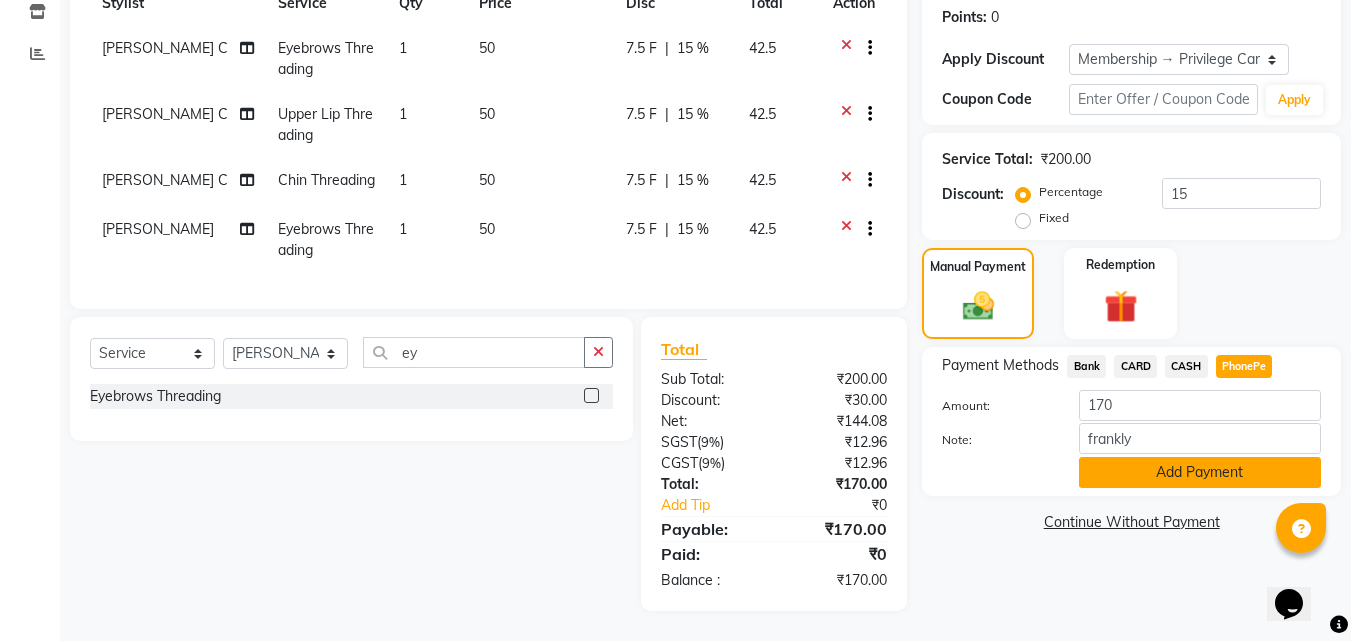 click on "Add Payment" 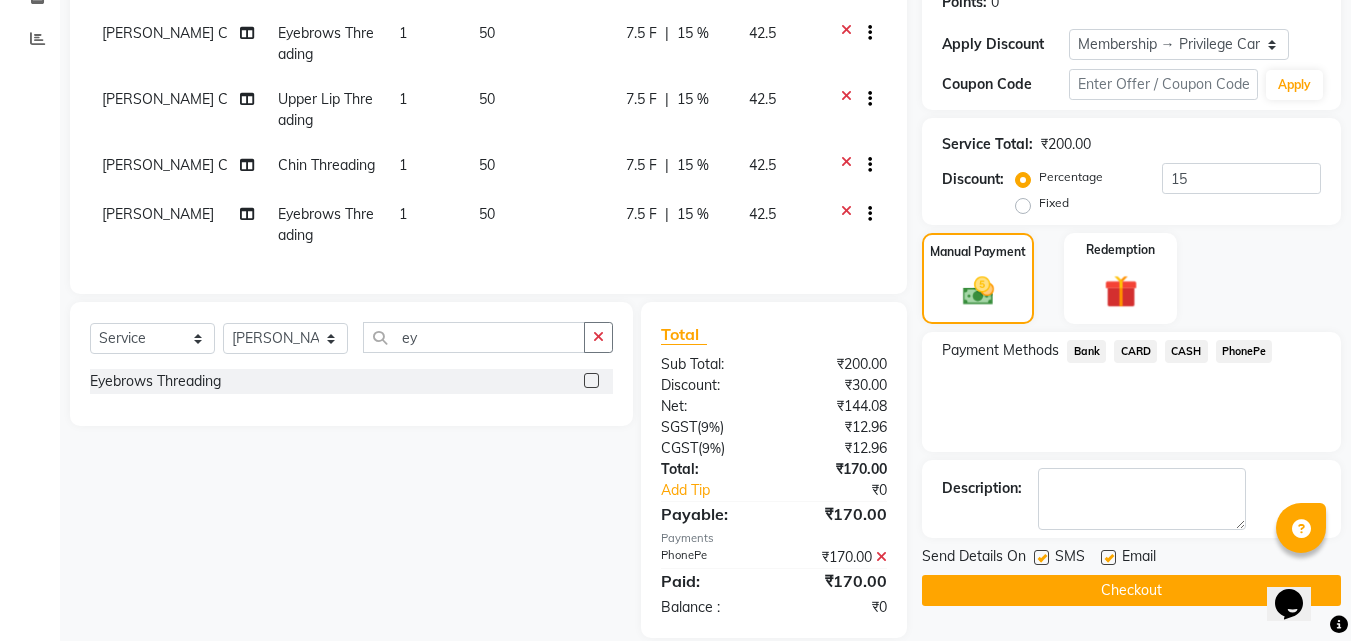 scroll, scrollTop: 361, scrollLeft: 0, axis: vertical 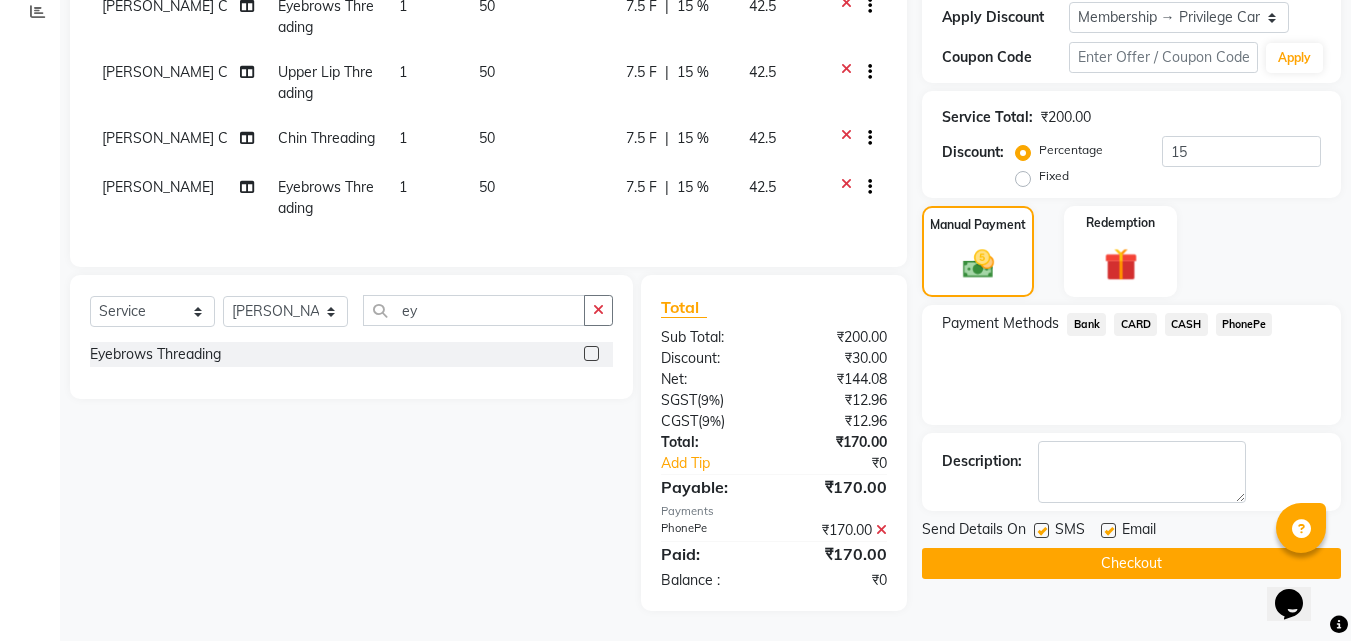 click on "Checkout" 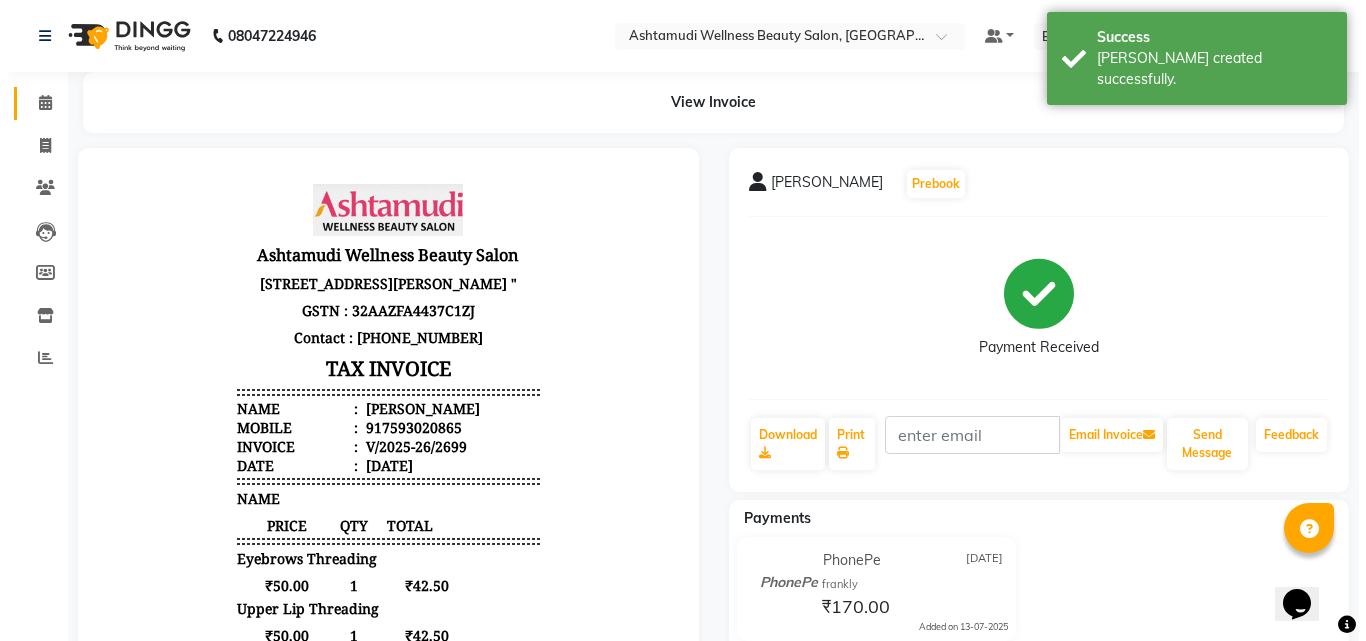 scroll, scrollTop: 0, scrollLeft: 0, axis: both 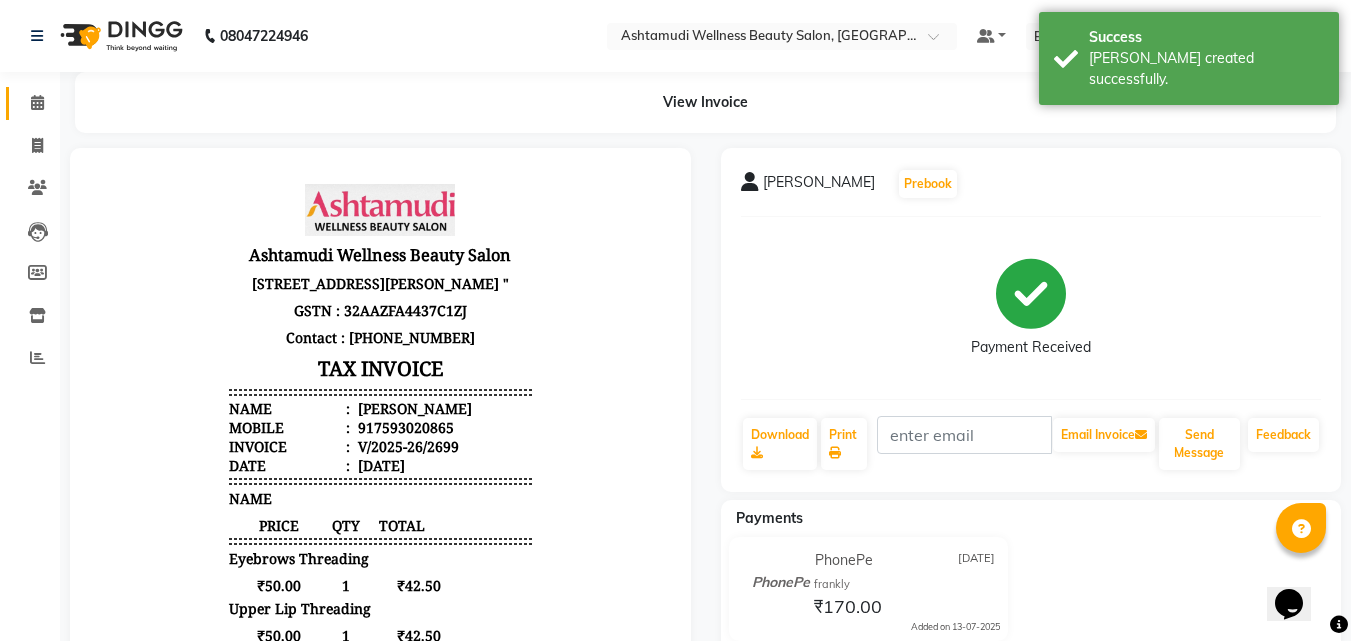 click on "Calendar" 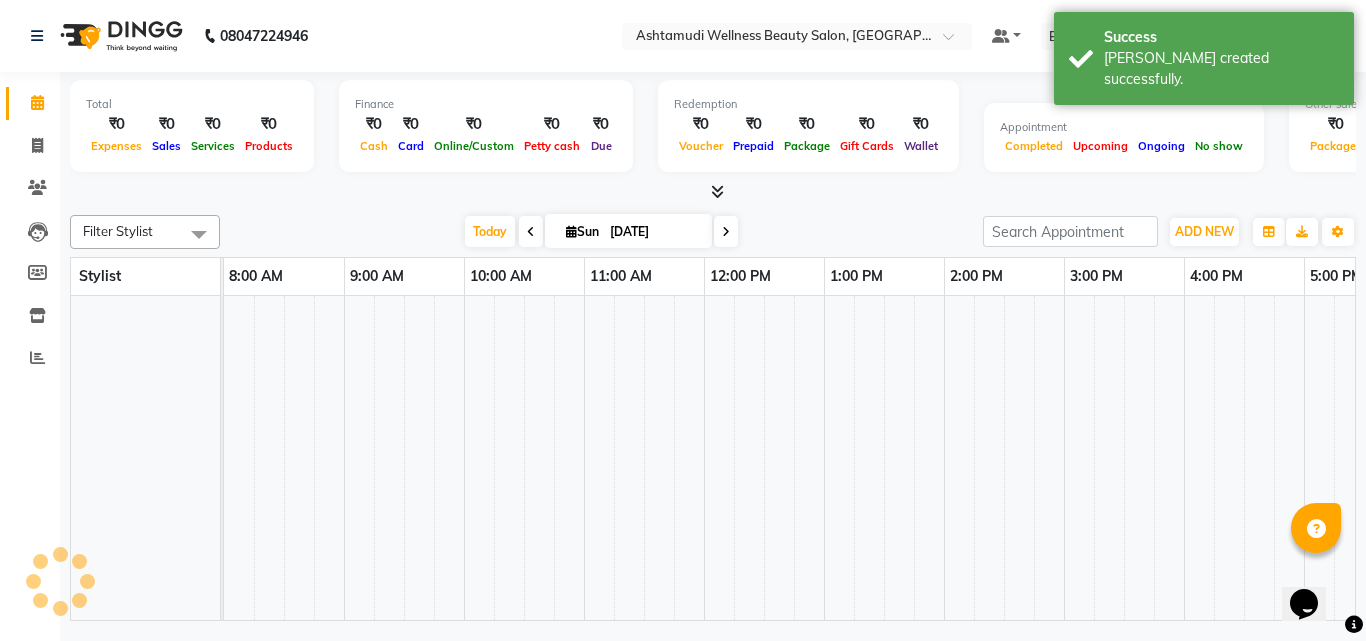 click on "Calendar" 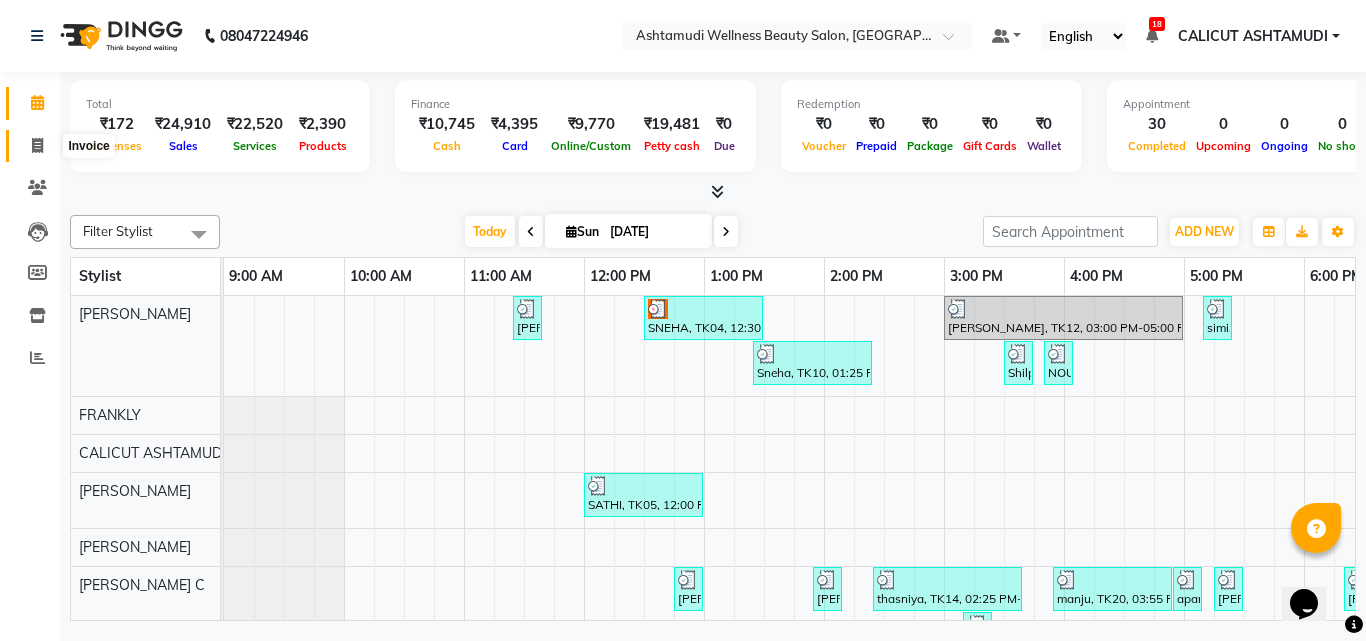 click 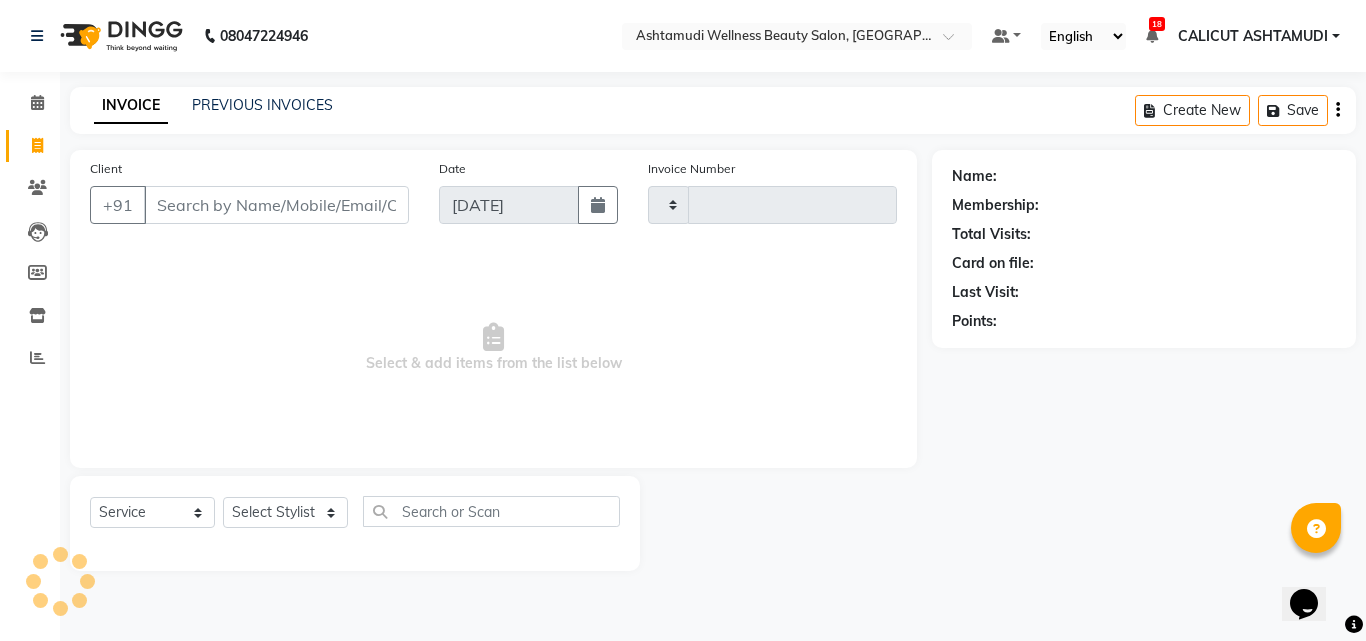 click 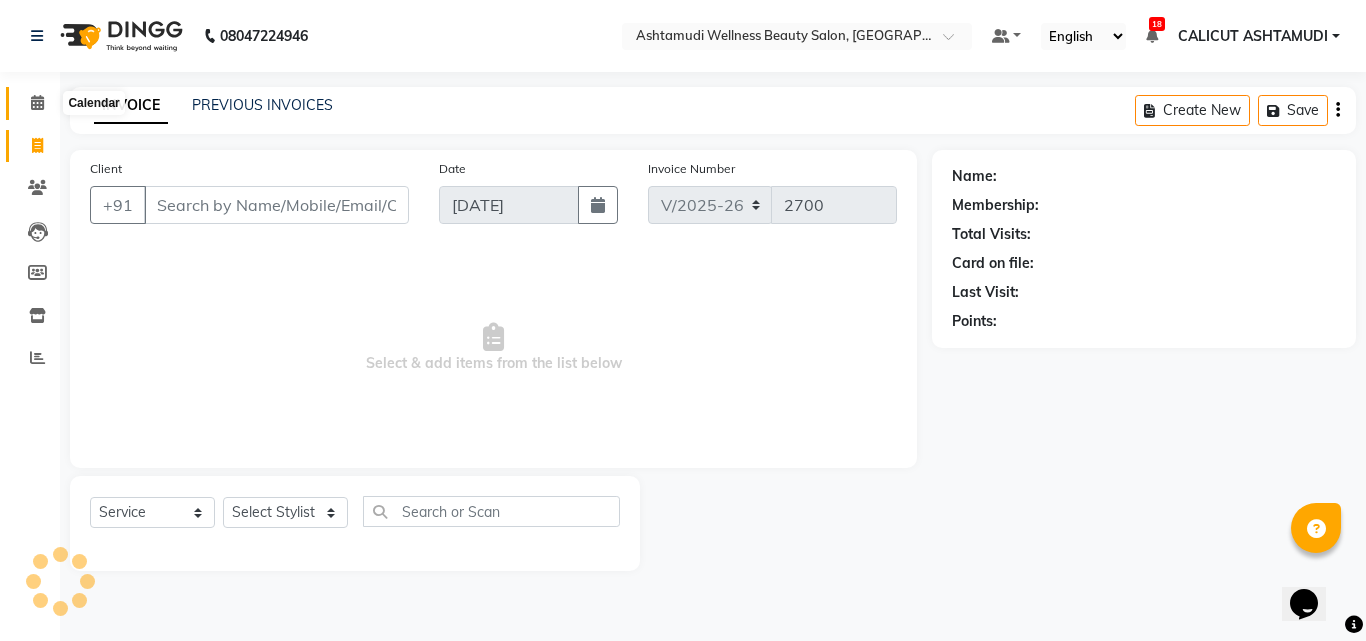 click 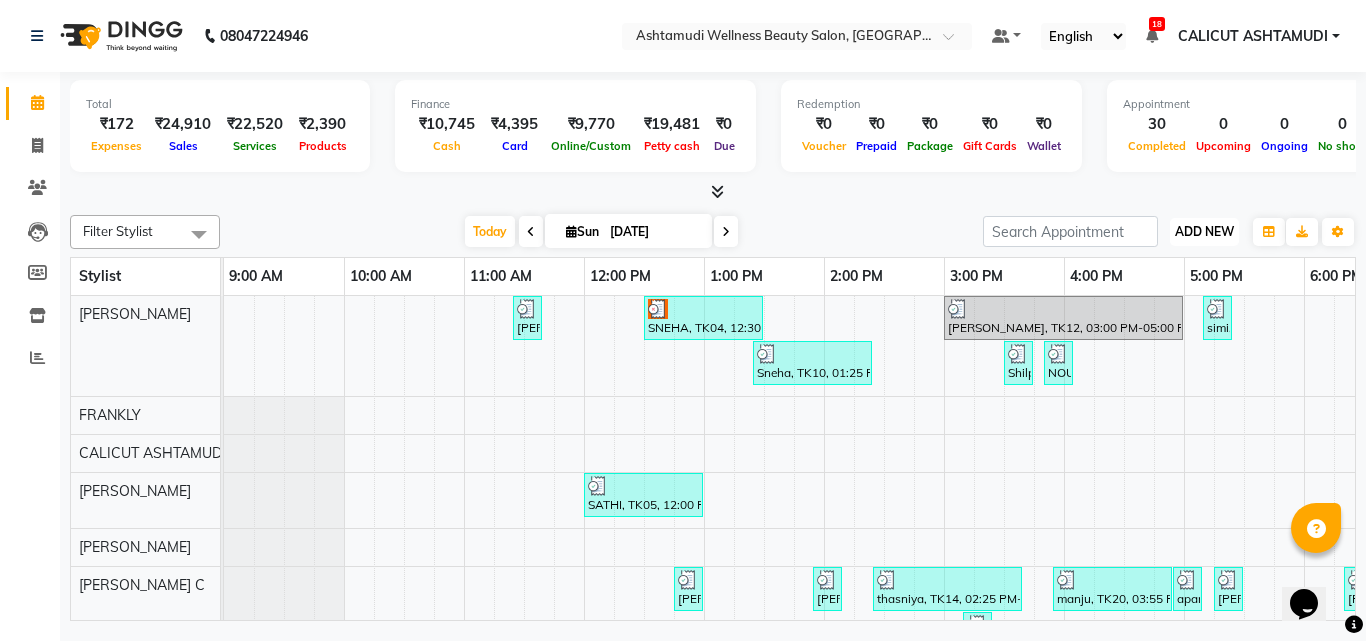 click on "ADD NEW" at bounding box center [1204, 231] 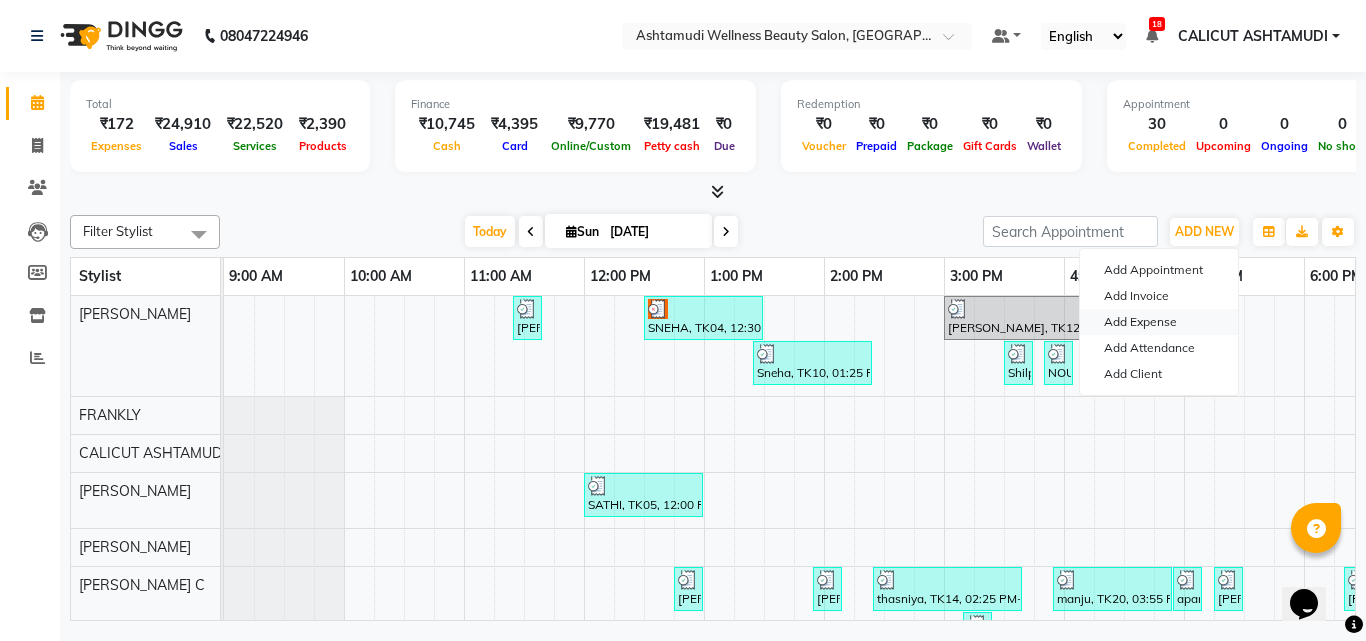 click on "Add Expense" at bounding box center (1159, 322) 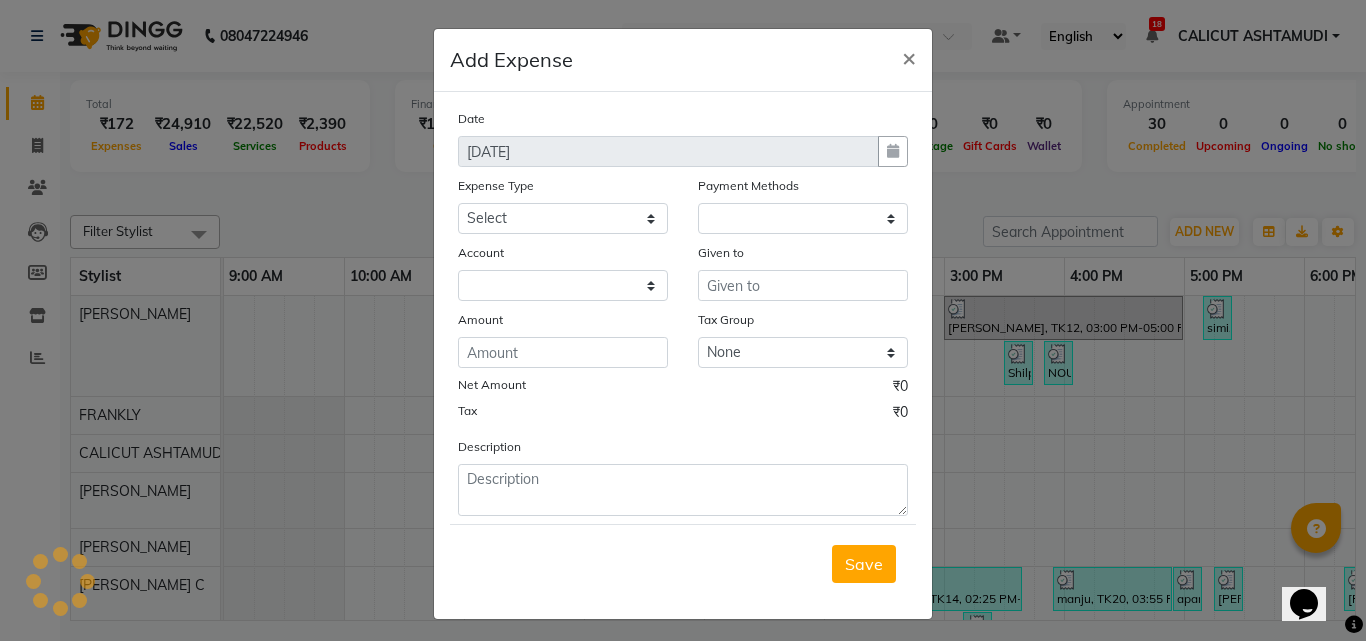 select 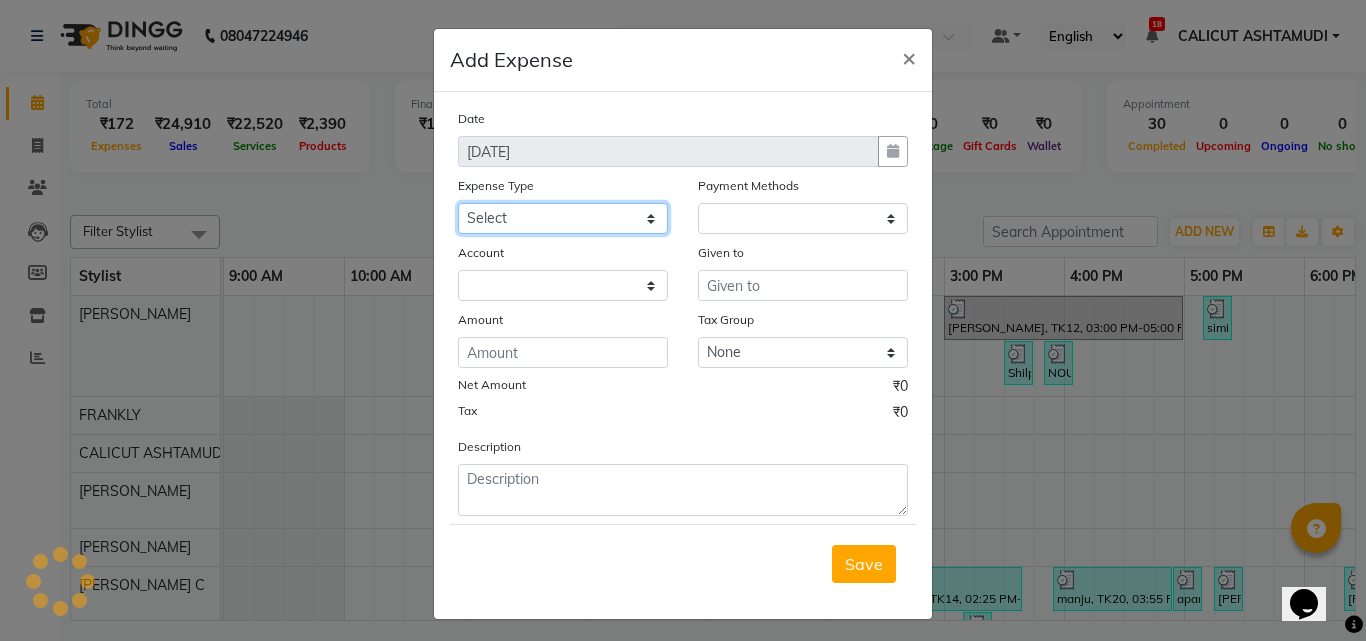 select on "1" 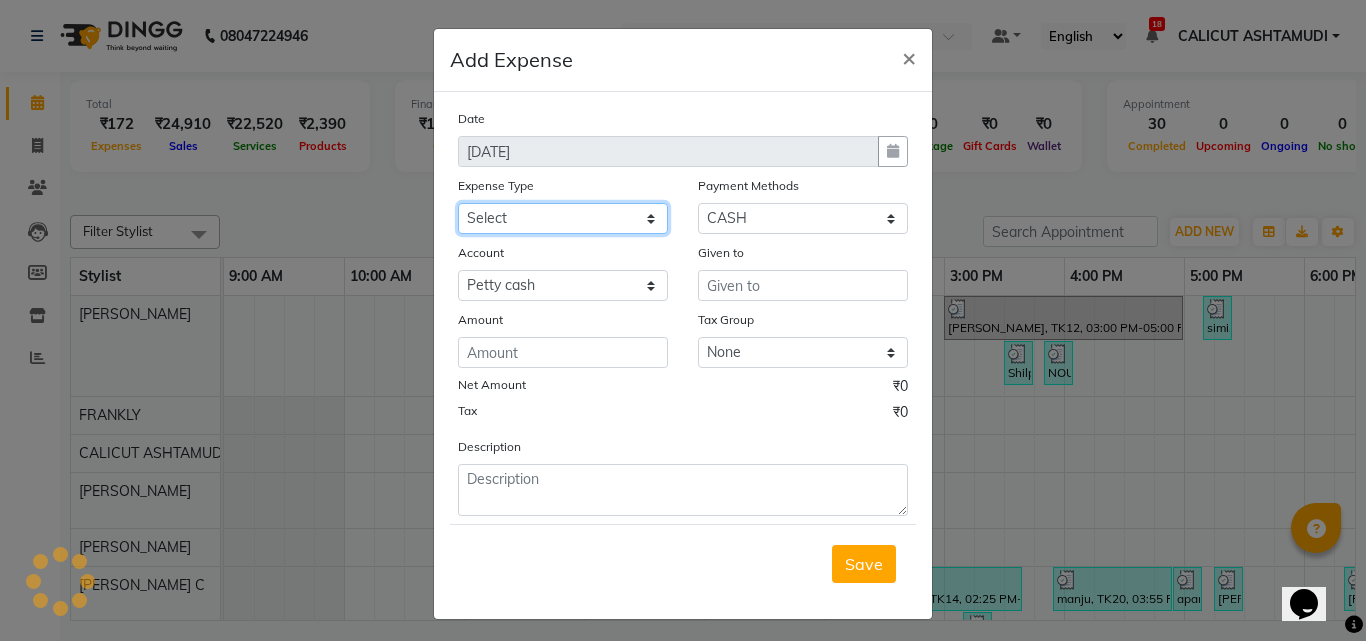 drag, startPoint x: 555, startPoint y: 220, endPoint x: 555, endPoint y: 231, distance: 11 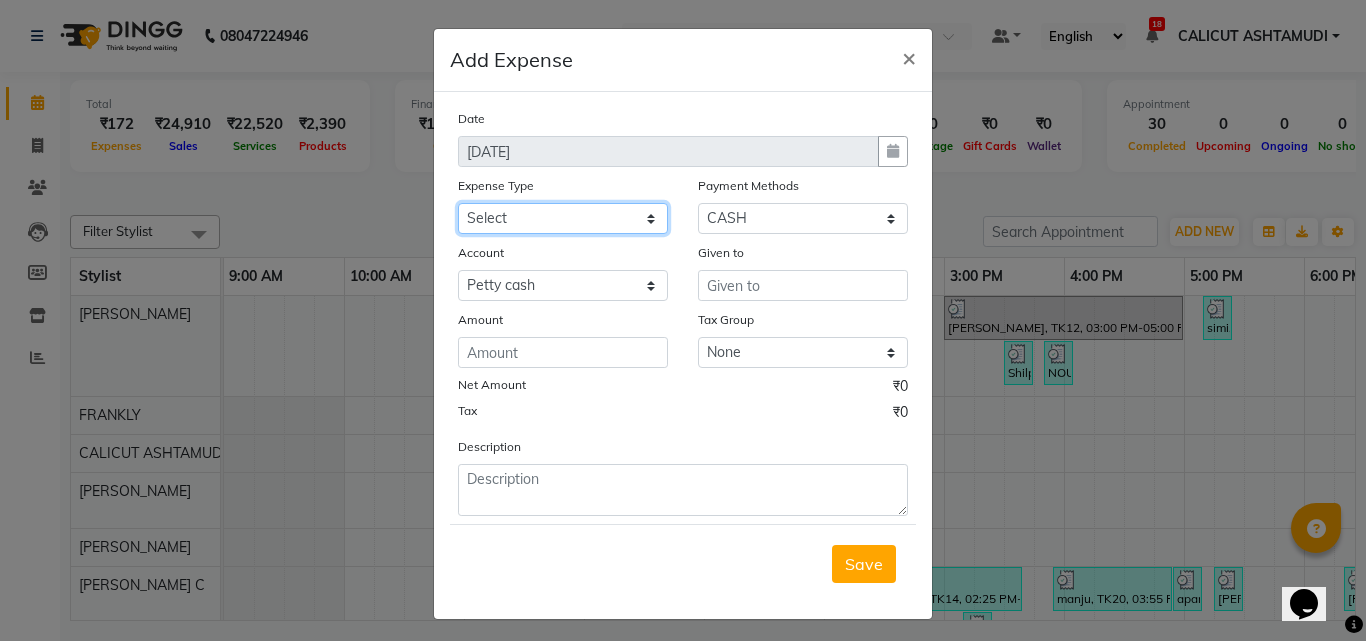 select on "6225" 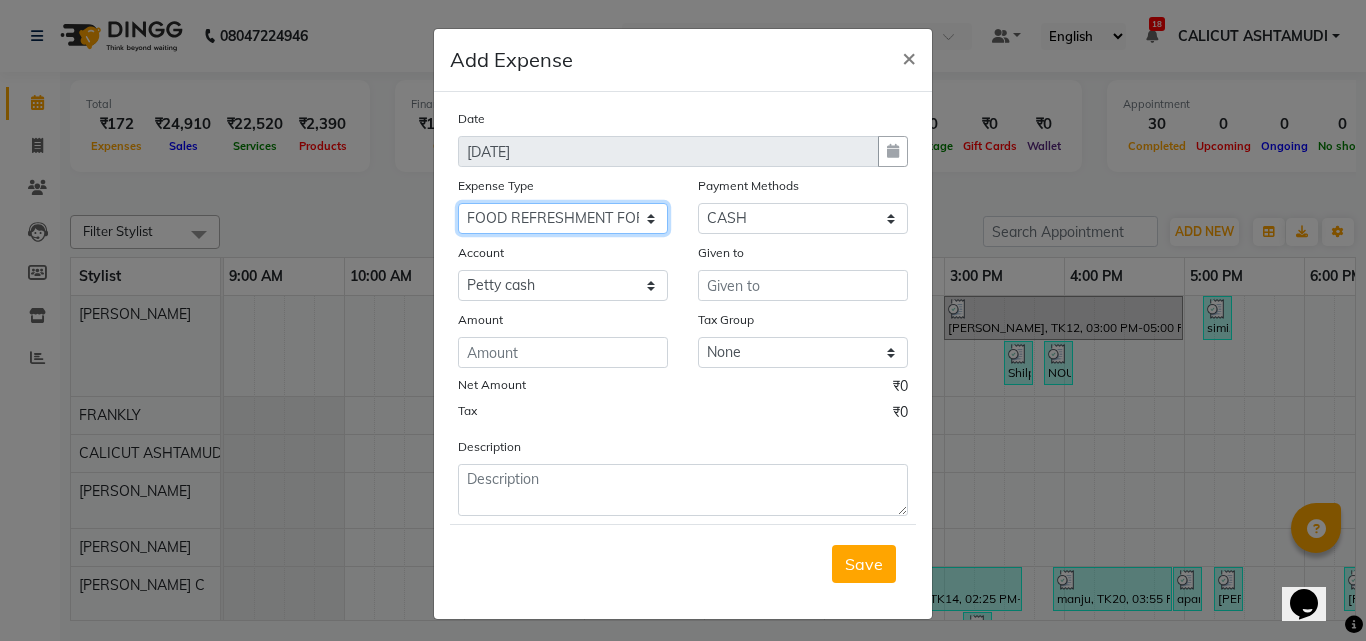 click on "Select ACCOMODATION EXPENSES ADVERTISEMENT SALES PROMOTIONAL EXPENSES Bonus BRIDAL ACCESSORIES REFUND BRIDAL COMMISSION BRIDAL FOOD BRIDAL INCENTIVES BRIDAL ORNAMENTS REFUND BRIDAL TA CASH DEPOSIT RAK BANK COMPUTER ACCESSORIES MOBILE PHONE Donation and Charity Expenses ELECTRICITY CHARGES ELECTRONICS FITTINGS Event Expense FISH FOOD EXPENSES FOOD REFRESHMENT FOR CLIENTS FOOD REFRESHMENT FOR STAFFS Freight And Forwarding Charges FUEL FOR GENERATOR FURNITURE AND EQUIPMENTS Gifts for Clients GIFTS FOR STAFFS GOKULAM CHITS HOSTEL RENT LAUNDRY EXPENSES LICENSE OTHER FEES LOADING UNLOADING CHARGES Medical Expenses MEHNDI PAYMENTS MISCELLANEOUS EXPENSES NEWSPAPER PERIODICALS Ornaments Maintenance Expense OVERTIME ALLOWANCES Payment For Pest Control Perfomance based incentives POSTAGE COURIER CHARGES Printing PRINTING STATIONERY EXPENSES PROFESSIONAL TAX REPAIRS MAINTENANCE ROUND OFF Salary SALARY ADVANCE Sales Incentives Membership Card SALES INCENTIVES PRODUCT SALES INCENTIVES SERVICES SALON ESSENTIALS SALON RENT" 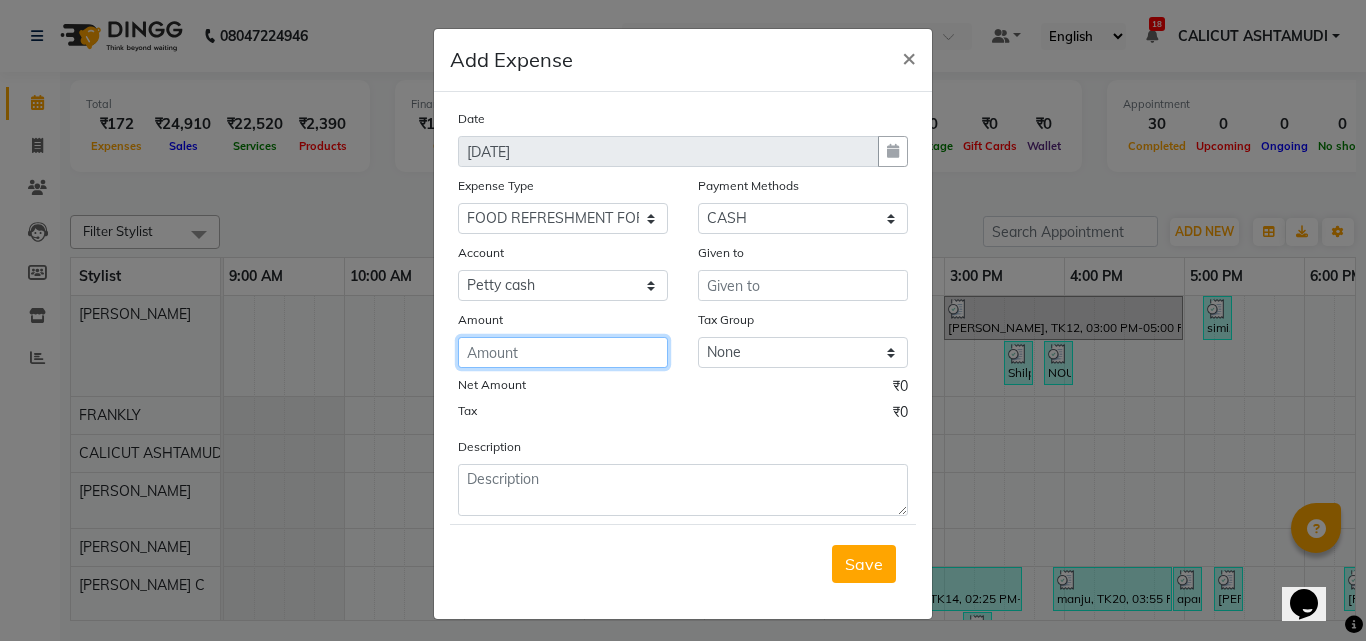 click 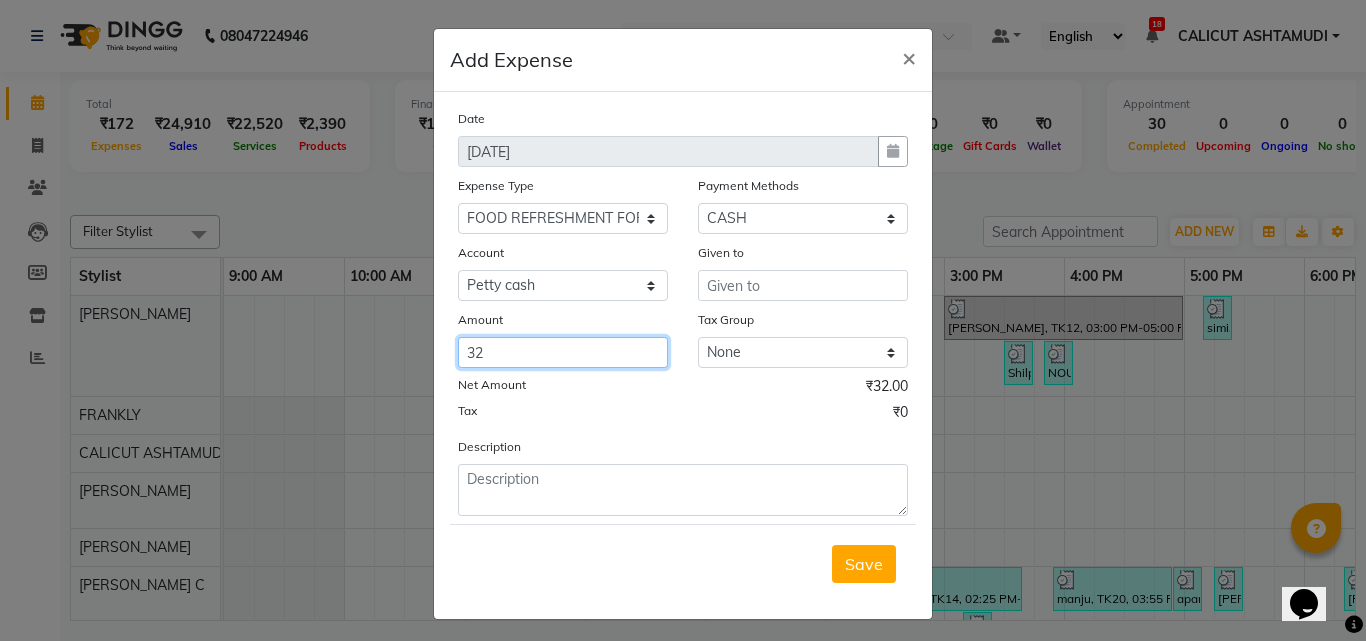 type on "32" 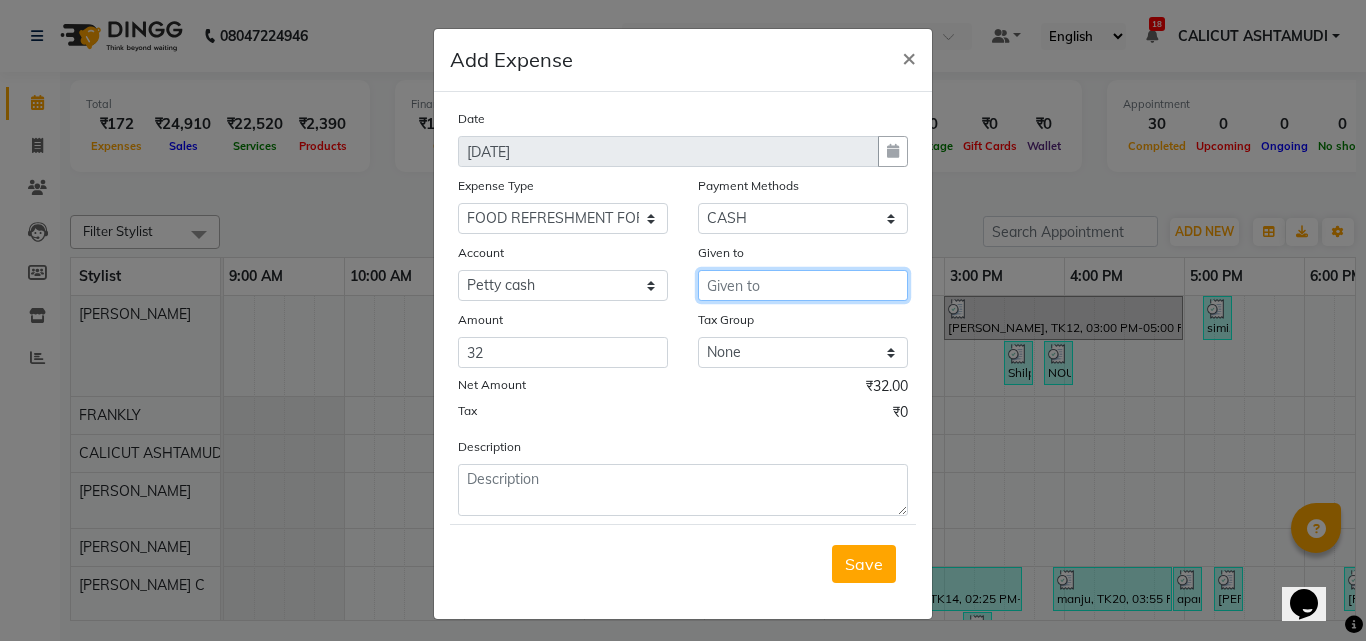 click at bounding box center [803, 285] 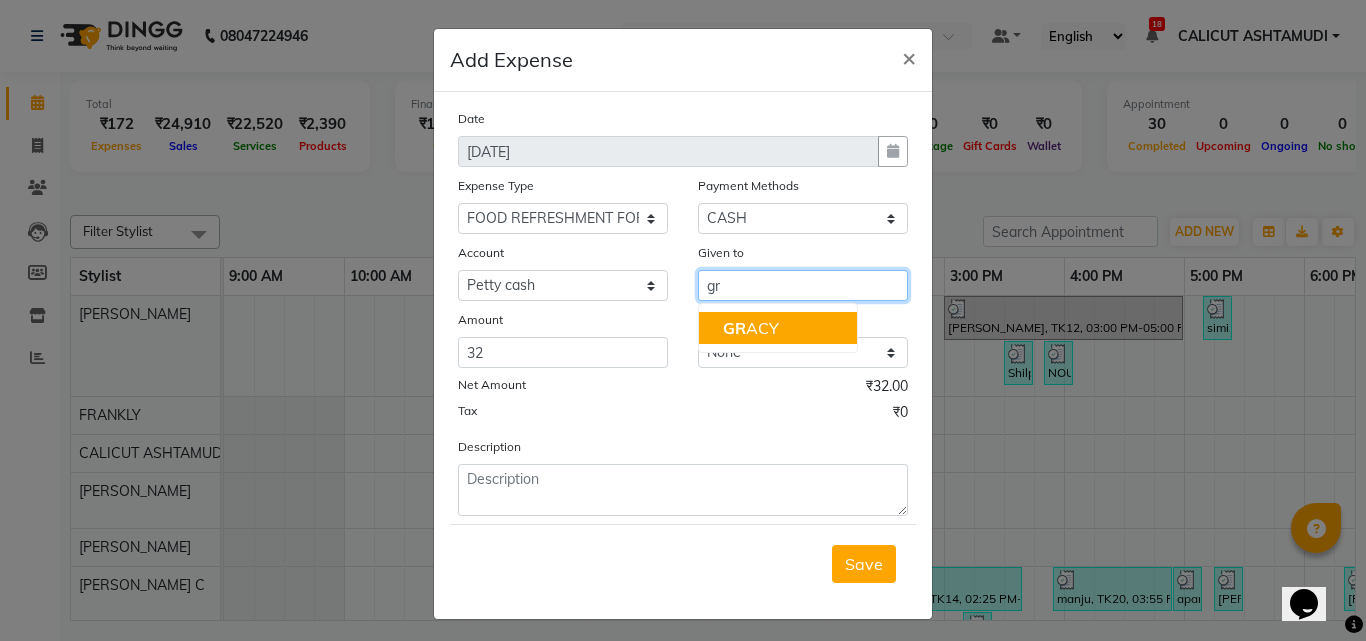 click on "GR" 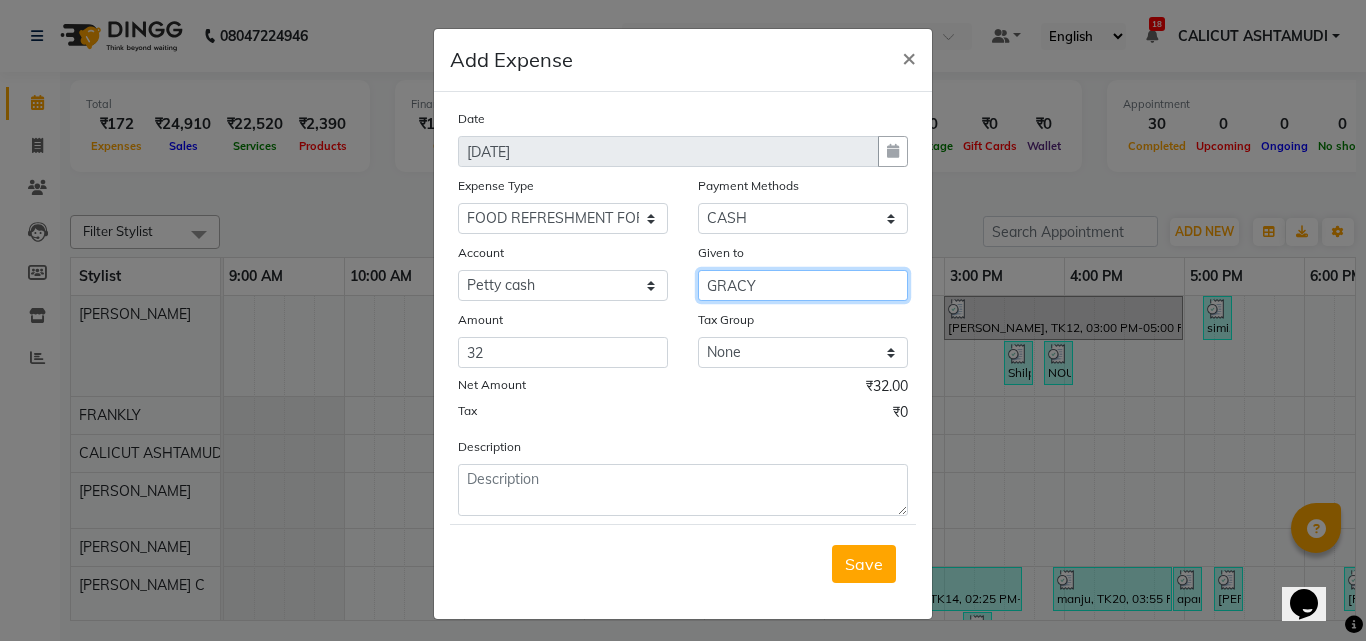 type on "GRACY" 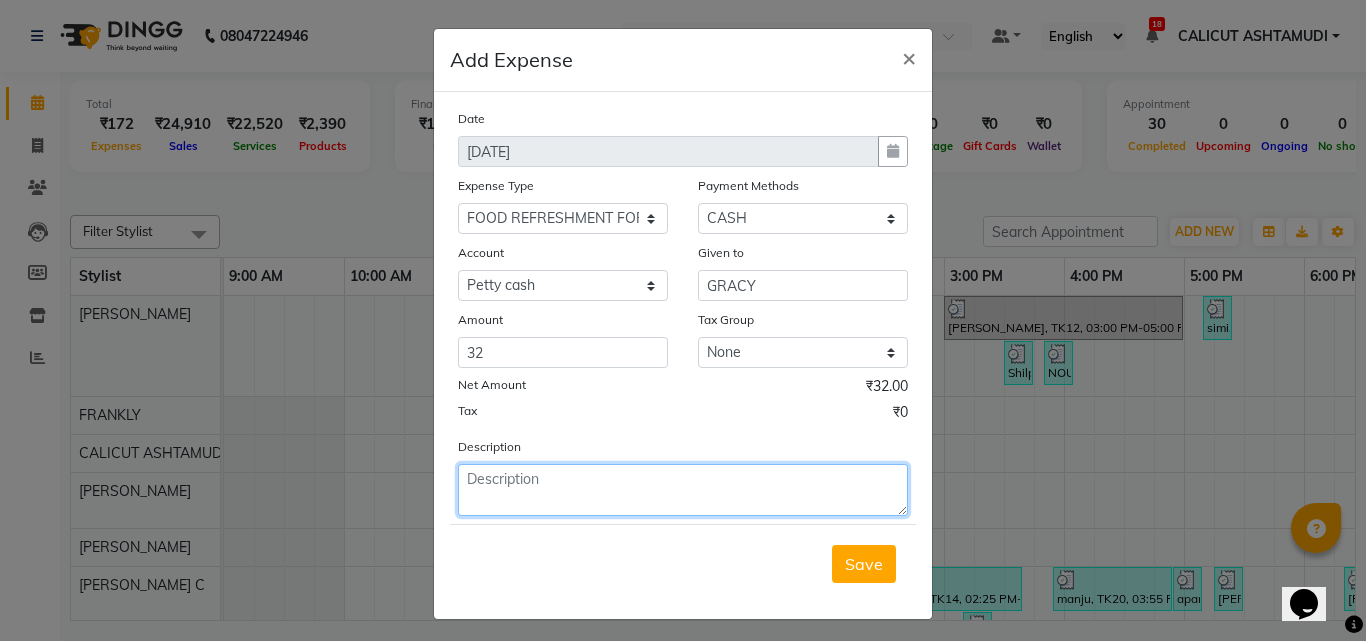click 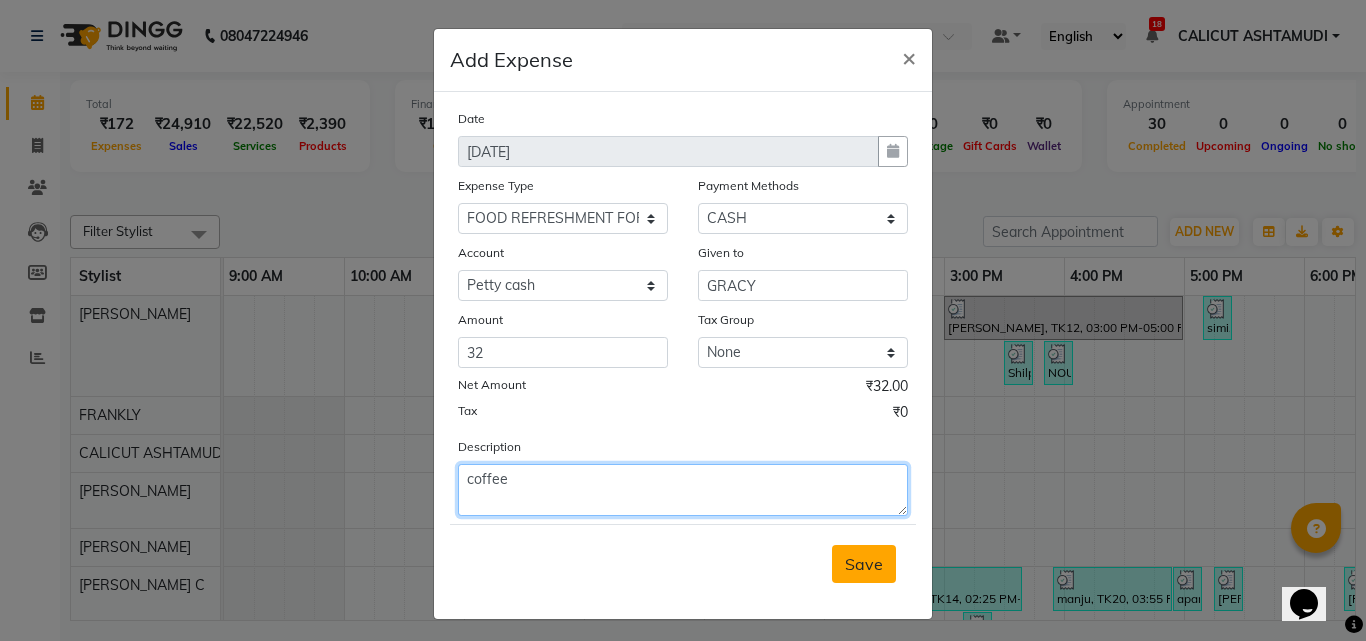 type on "coffee" 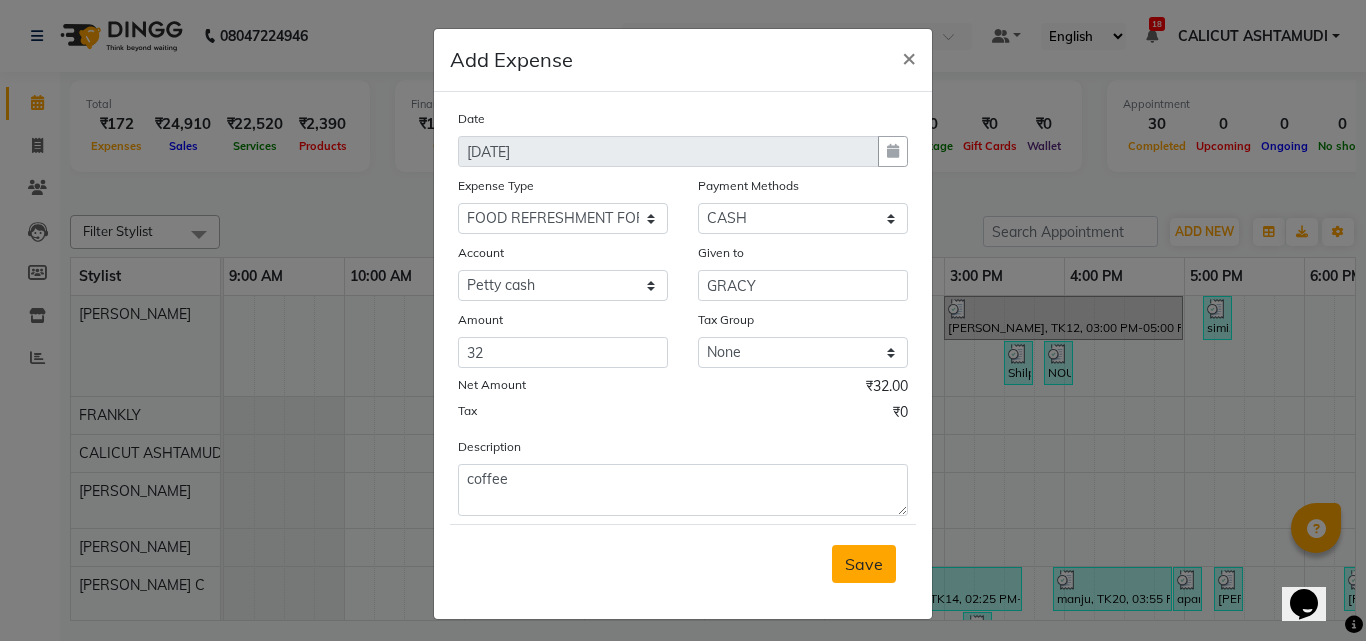 click on "Save" at bounding box center (864, 564) 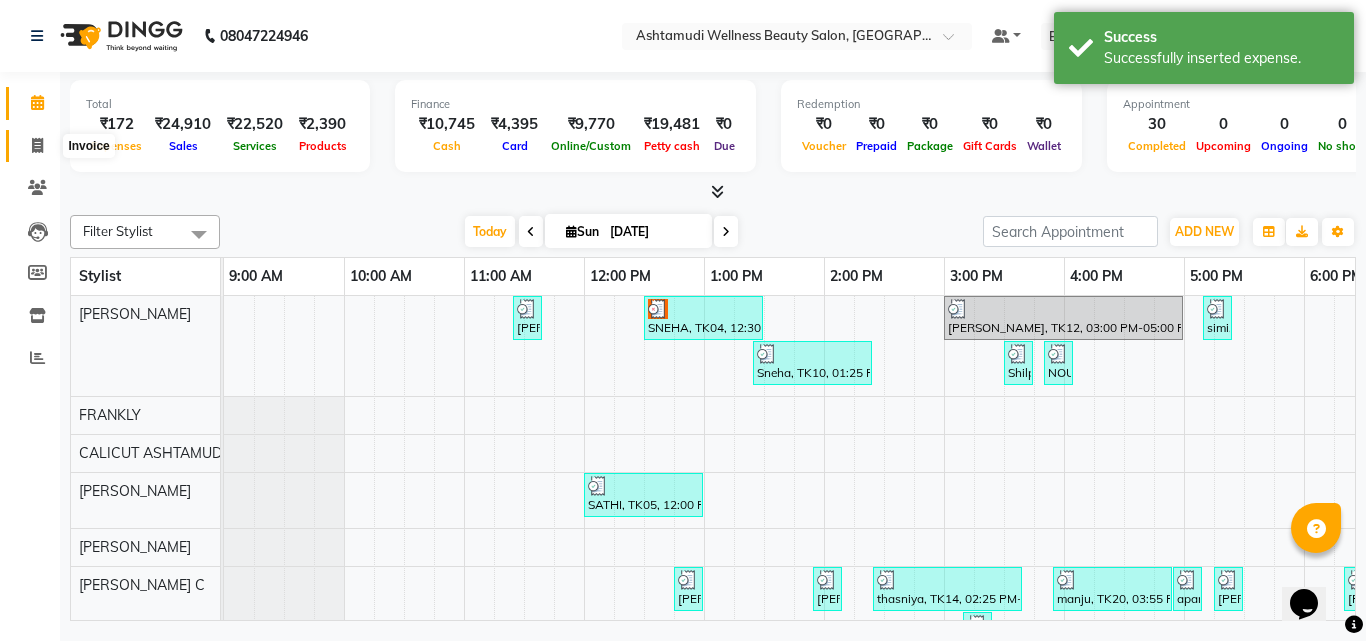 click 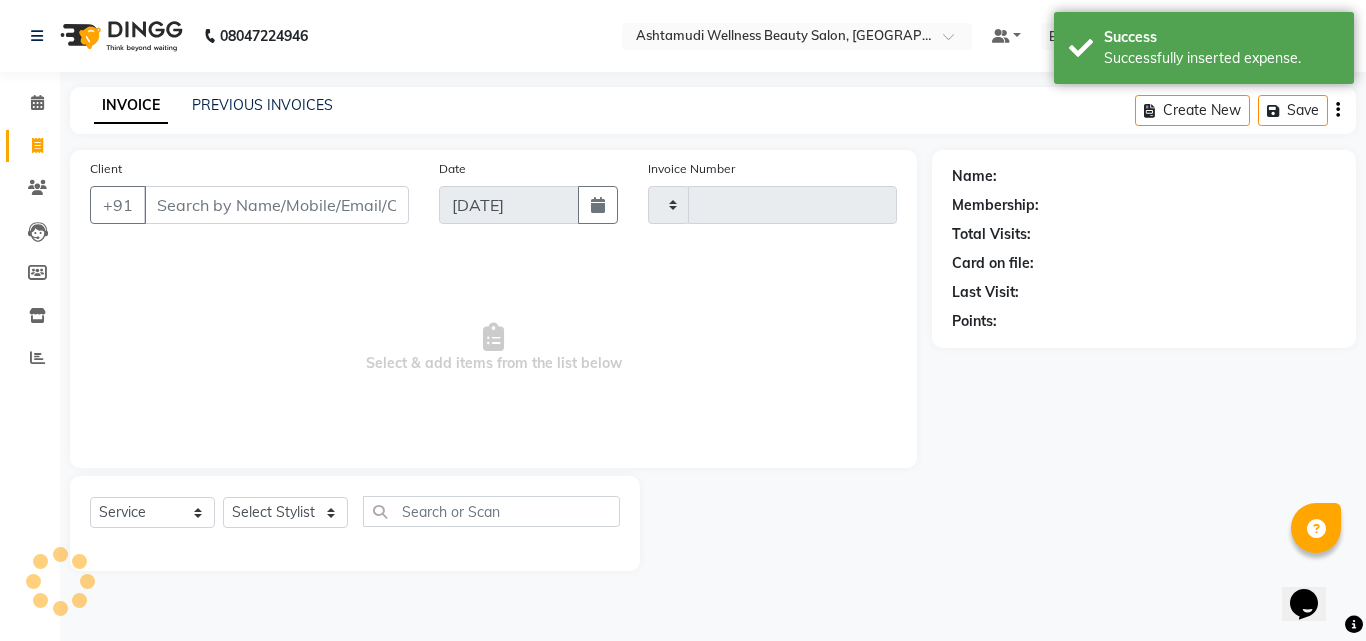 click 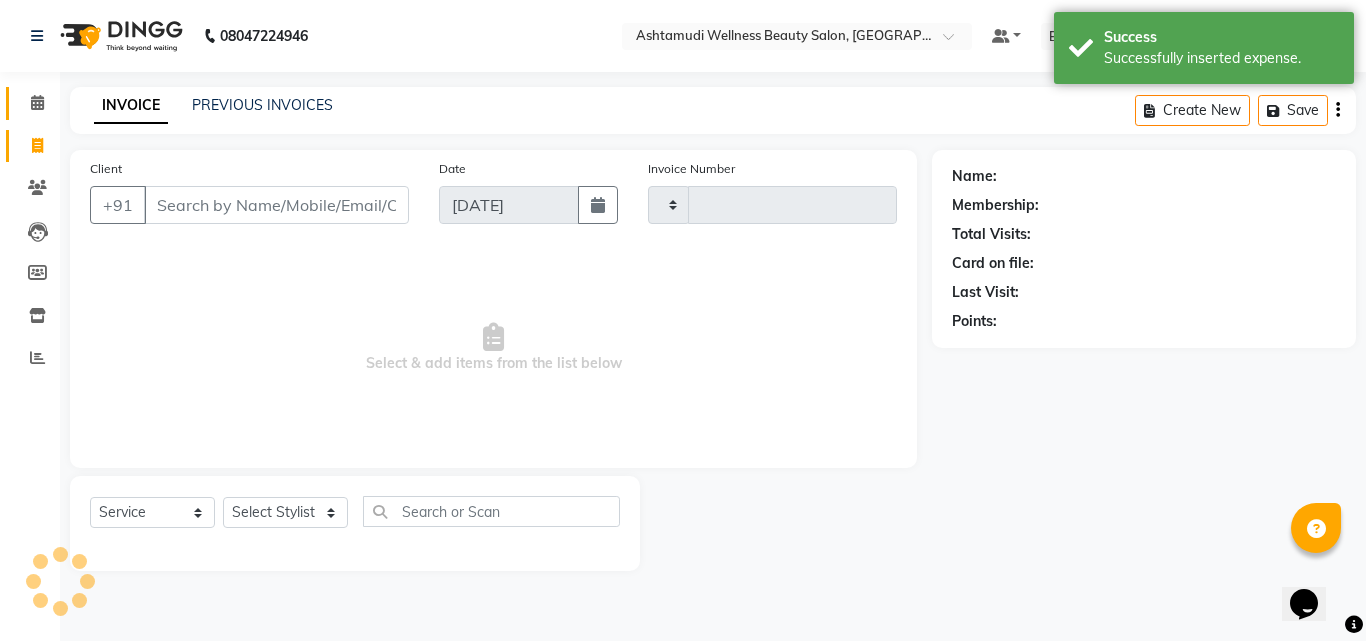 select on "4630" 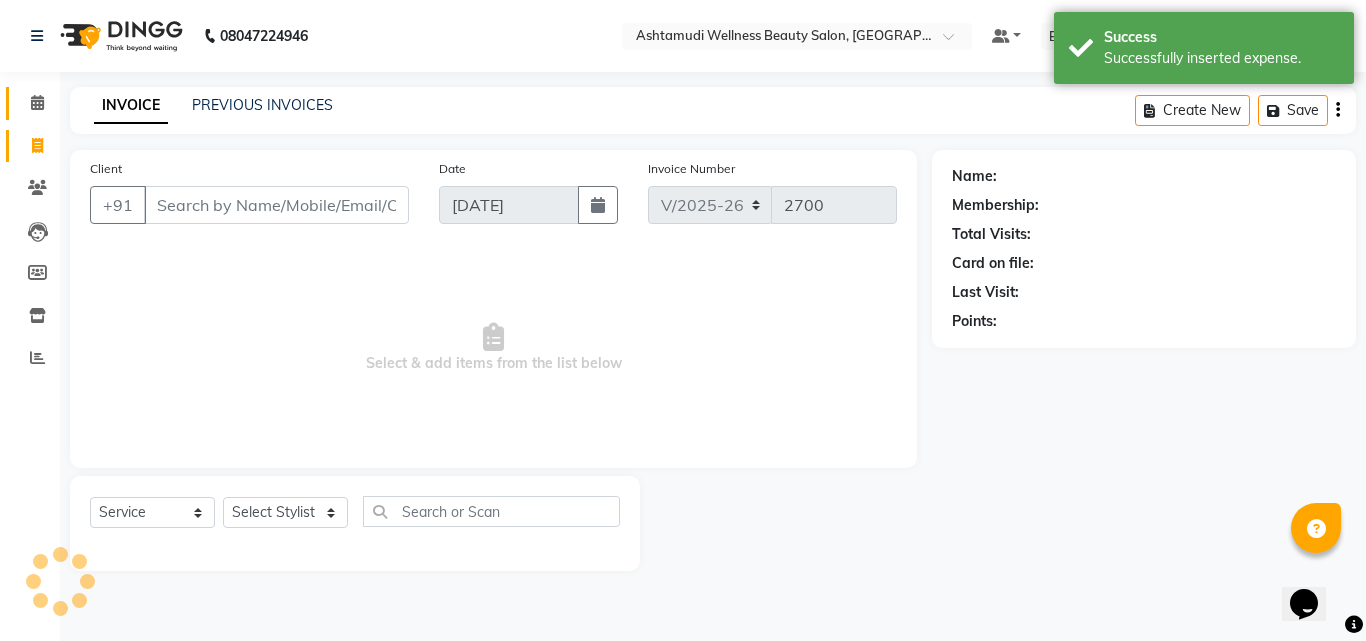 click on "Calendar" 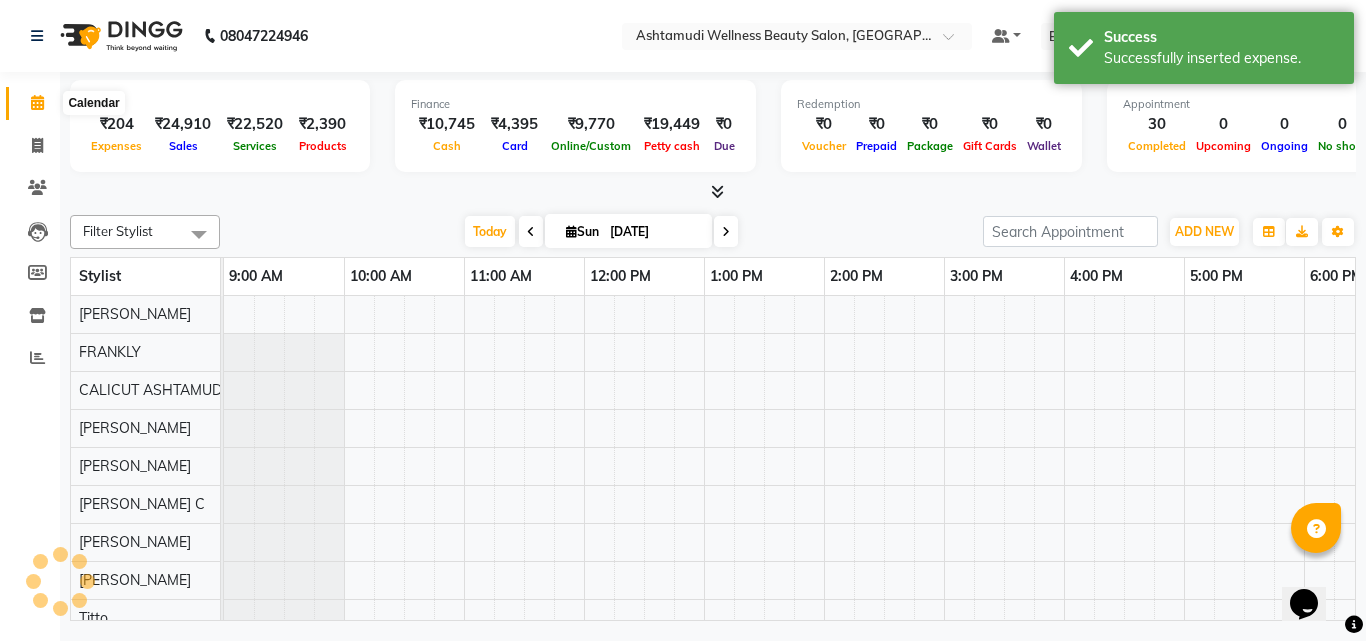 scroll, scrollTop: 0, scrollLeft: 669, axis: horizontal 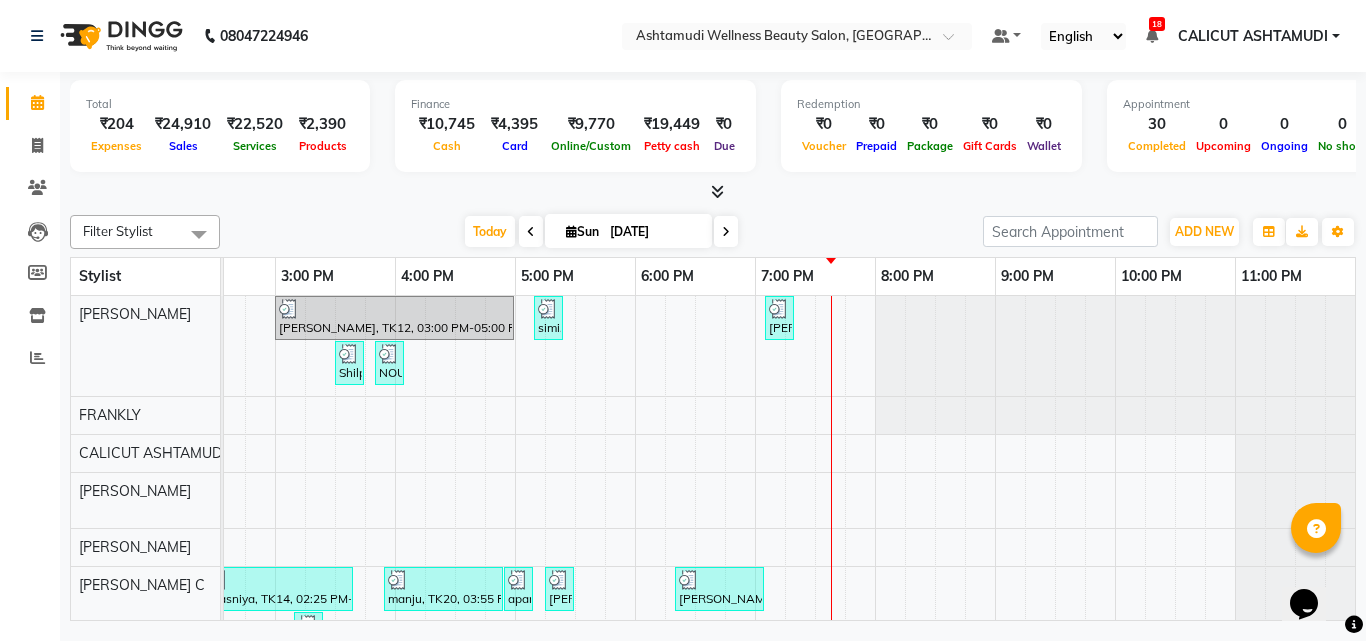 click at bounding box center (831, 677) 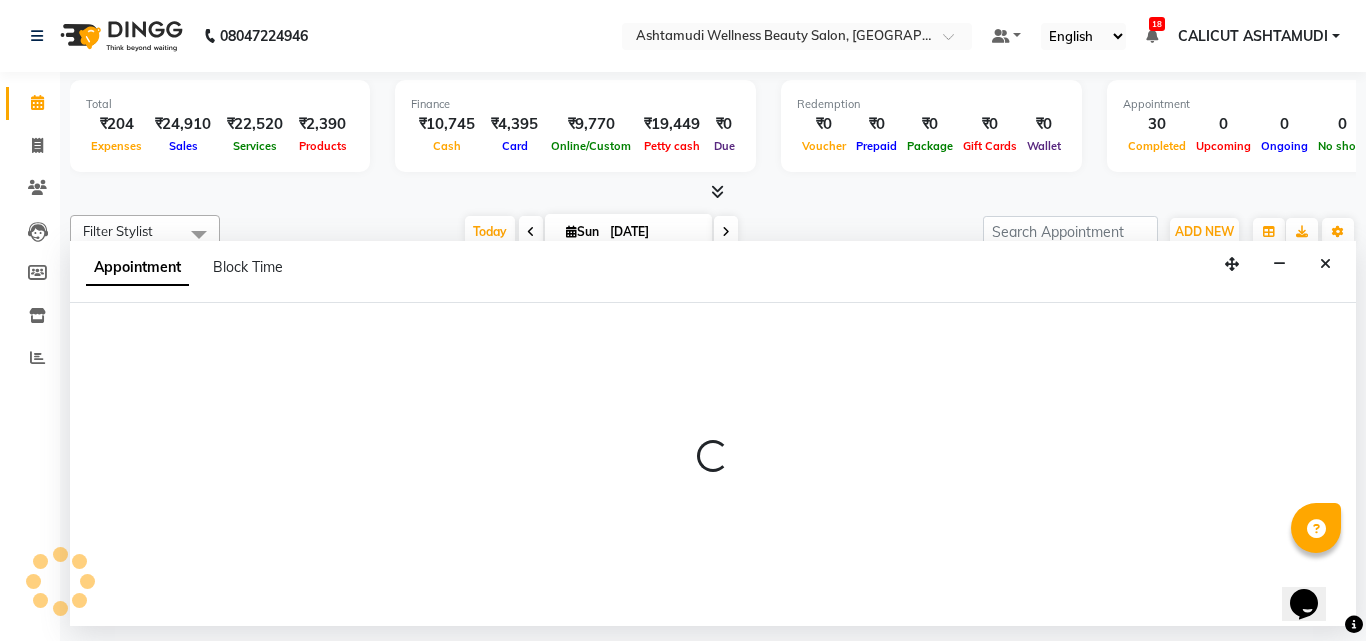 select on "27314" 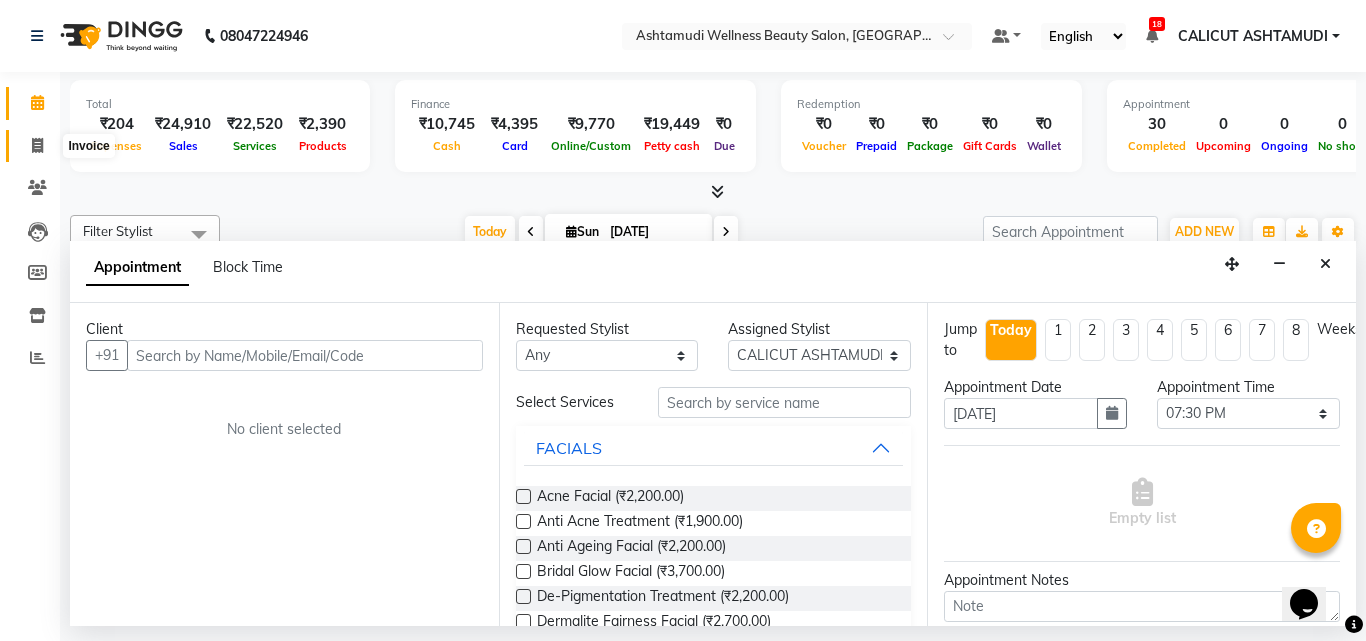 click 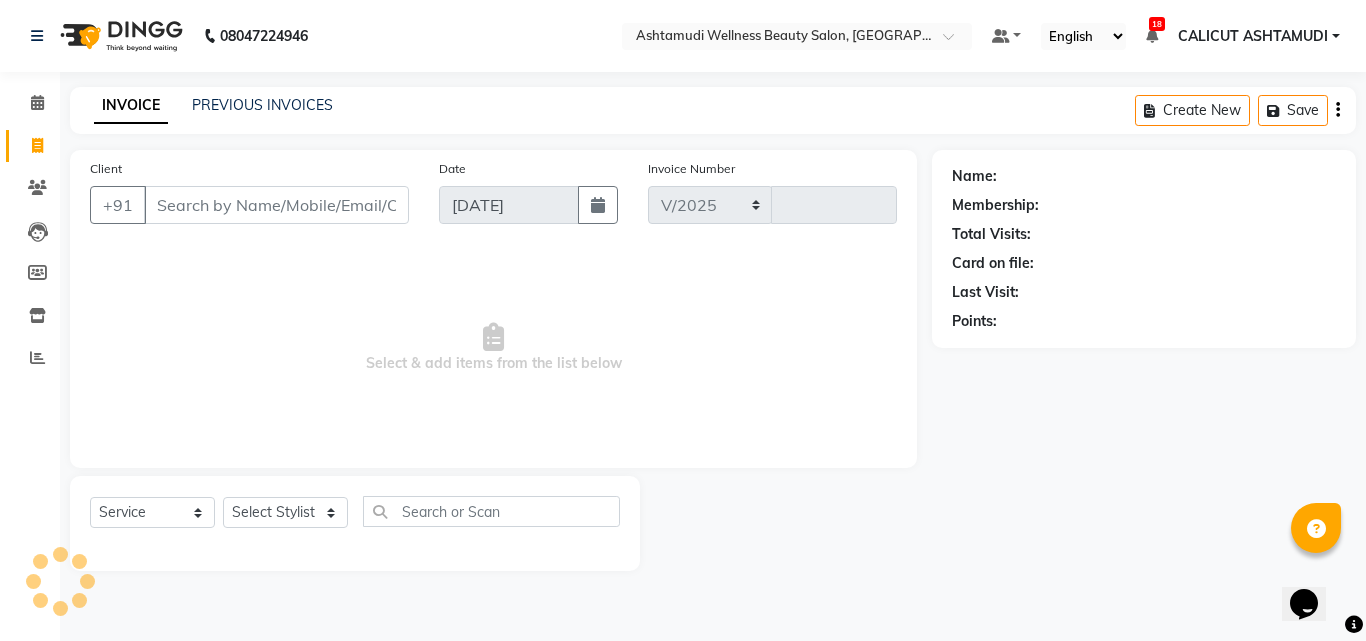 select on "4630" 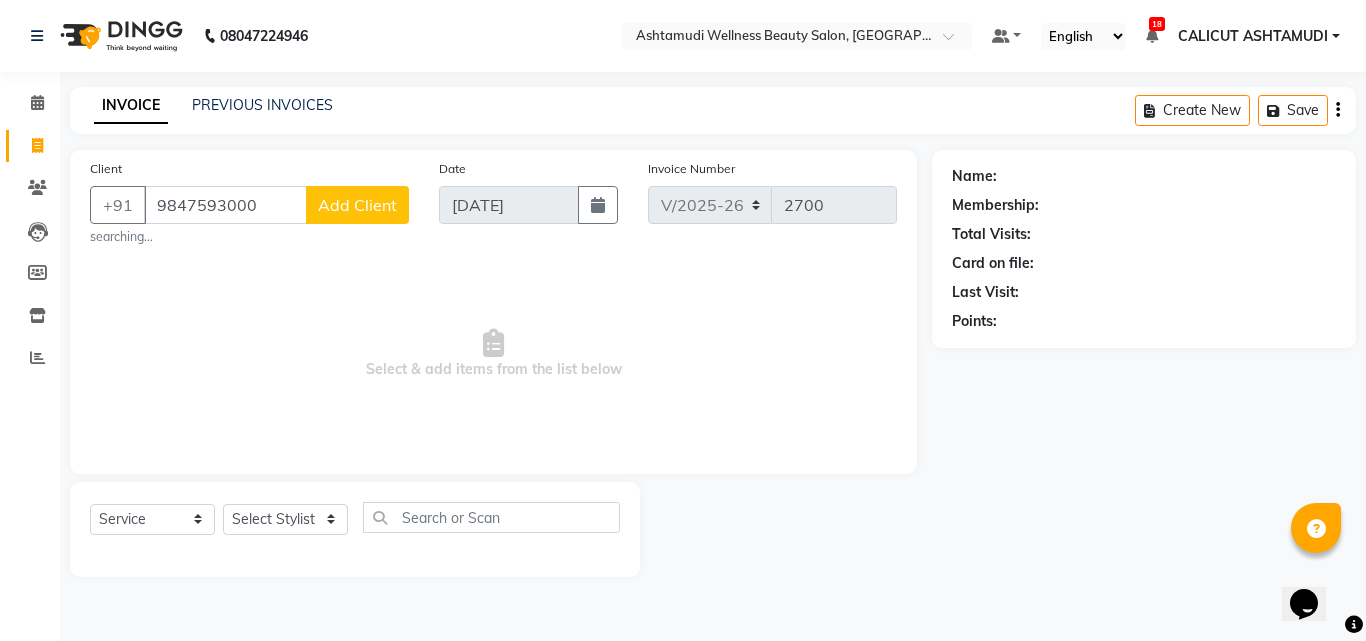 type on "9847593000" 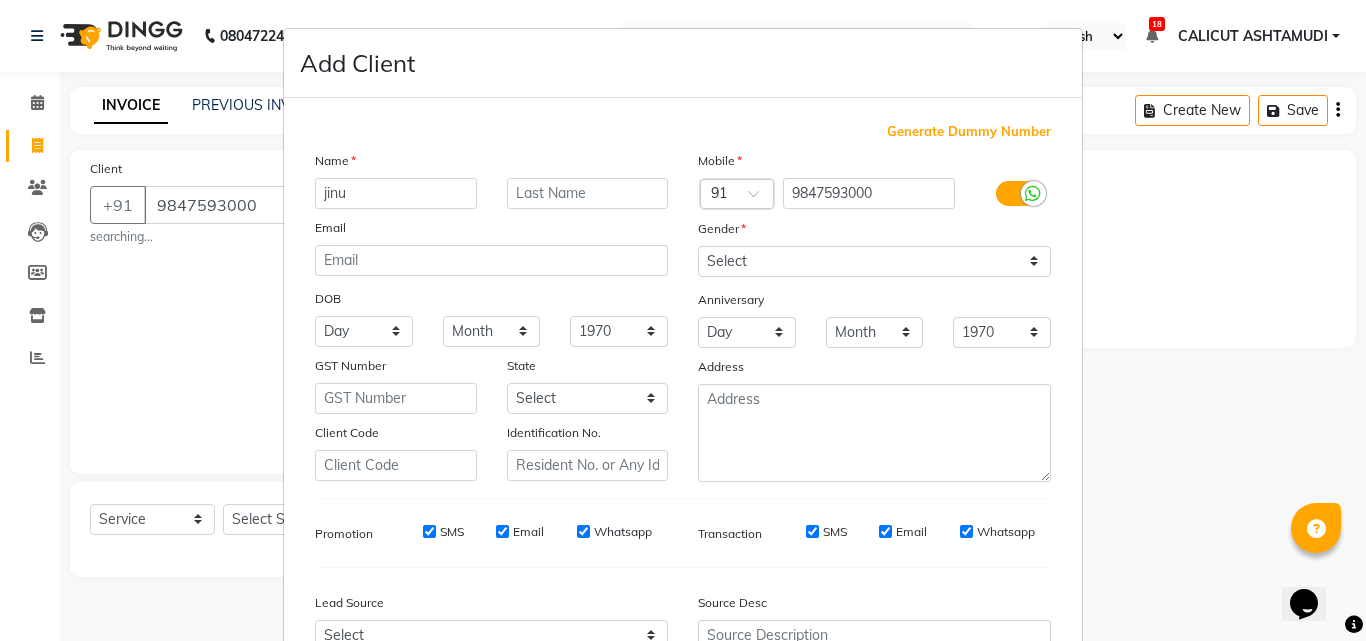 type on "jinu" 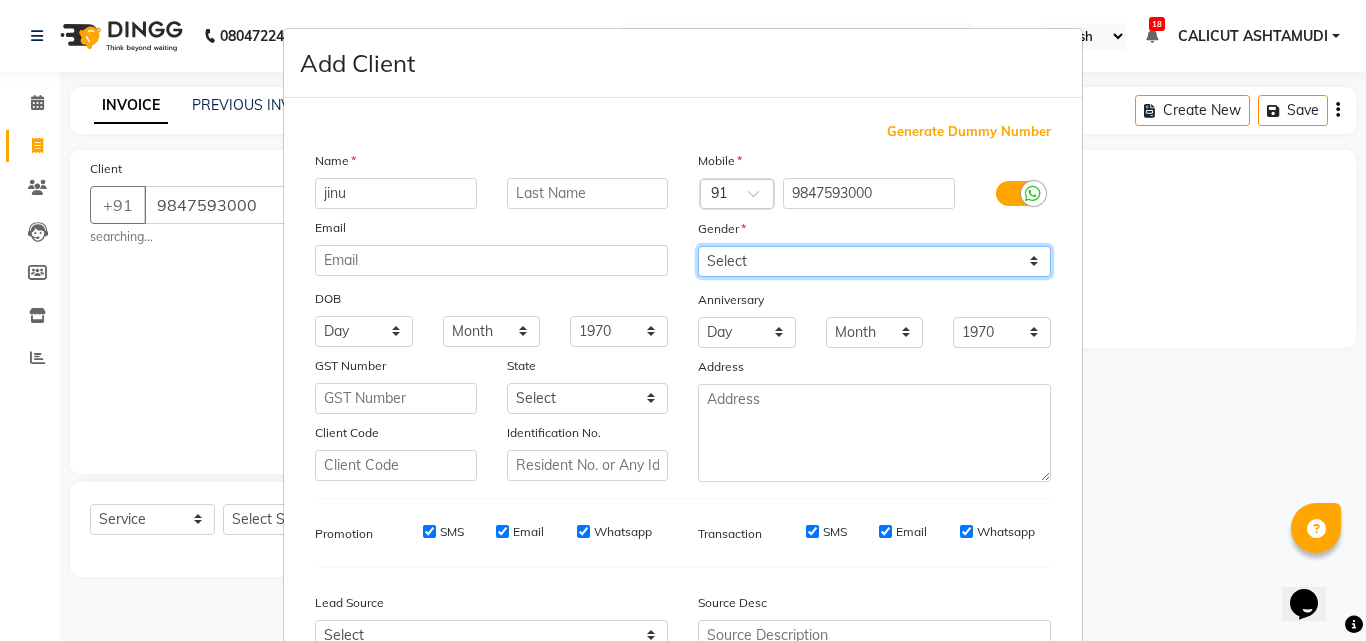 click on "Select Male Female Other Prefer Not To Say" at bounding box center (874, 261) 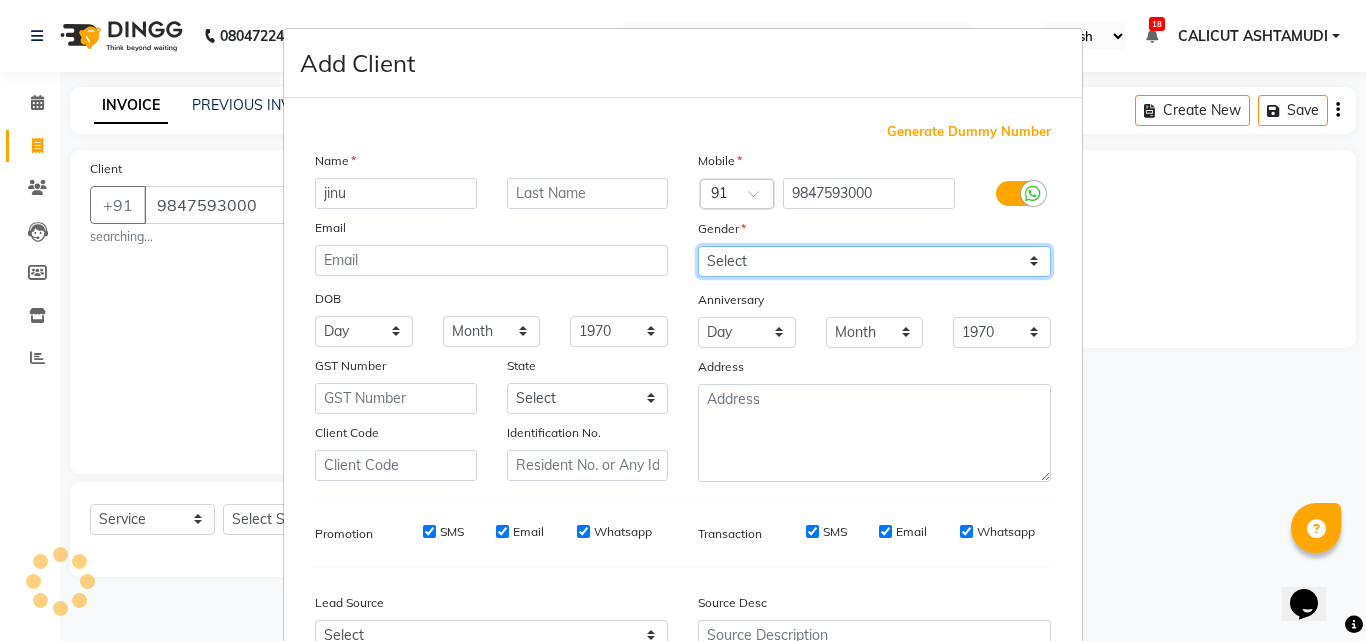 select on "female" 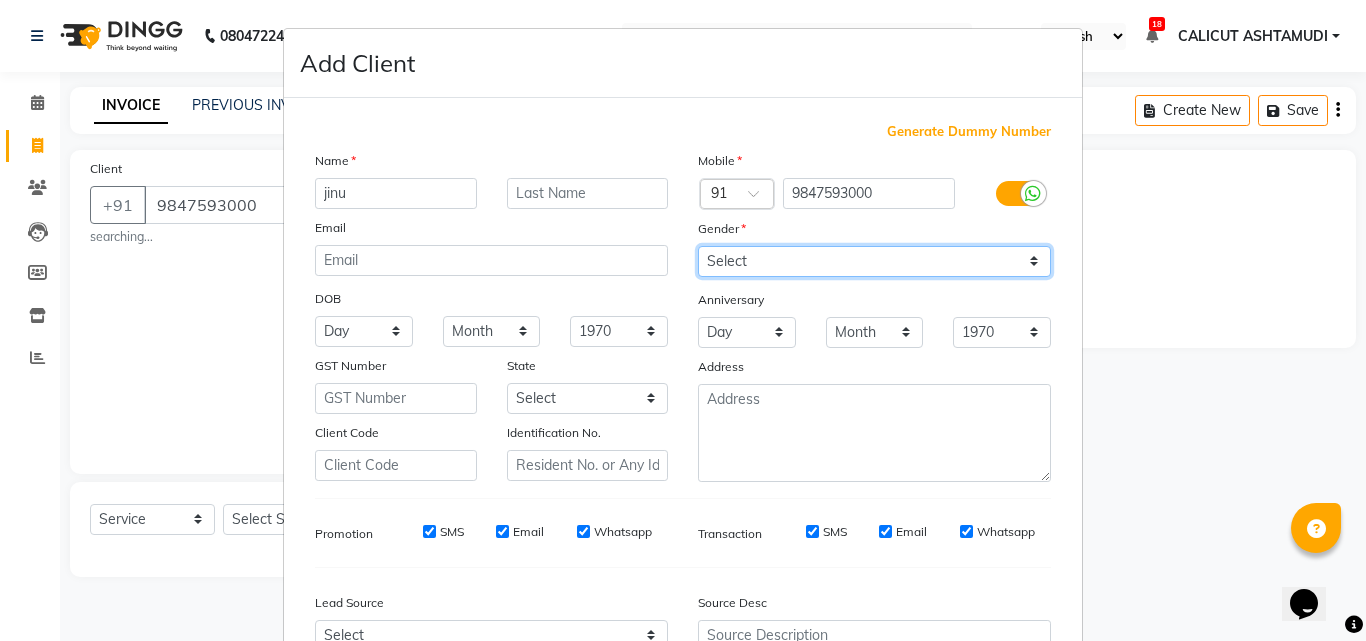 scroll, scrollTop: 200, scrollLeft: 0, axis: vertical 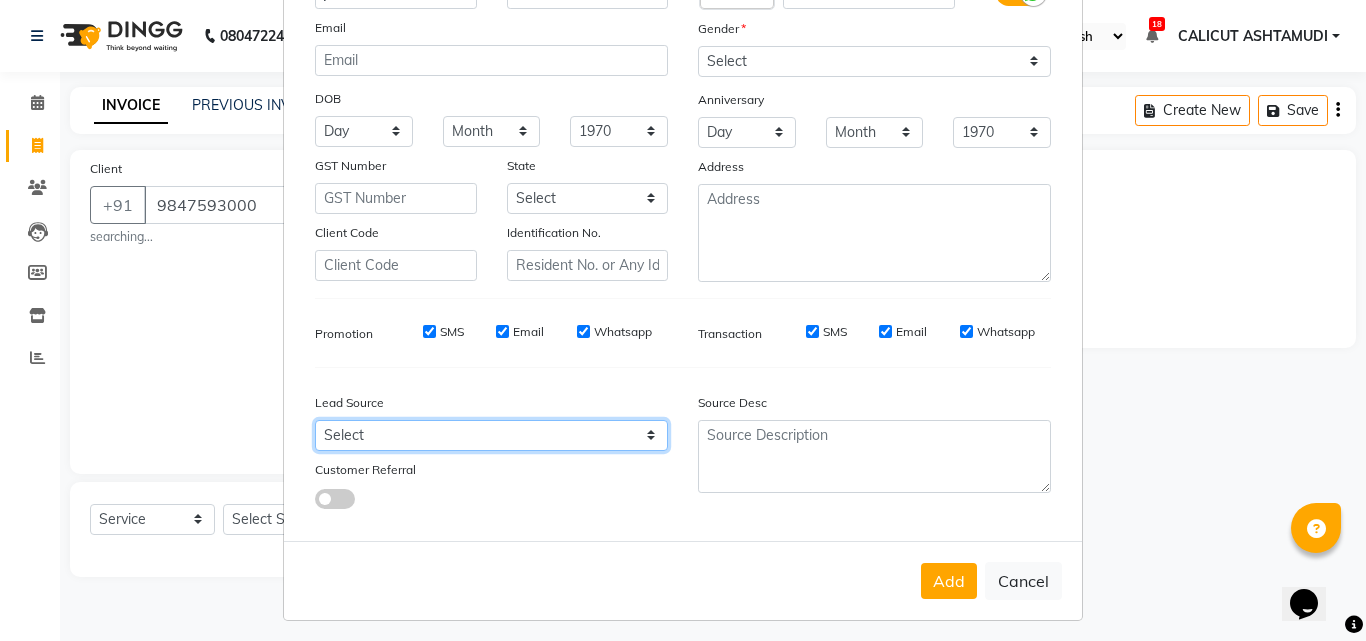 click on "Select Walk-in Referral Internet Friend Word of Mouth Advertisement Facebook JustDial Google Other Instagram  YouTube  WhatsApp" at bounding box center [491, 435] 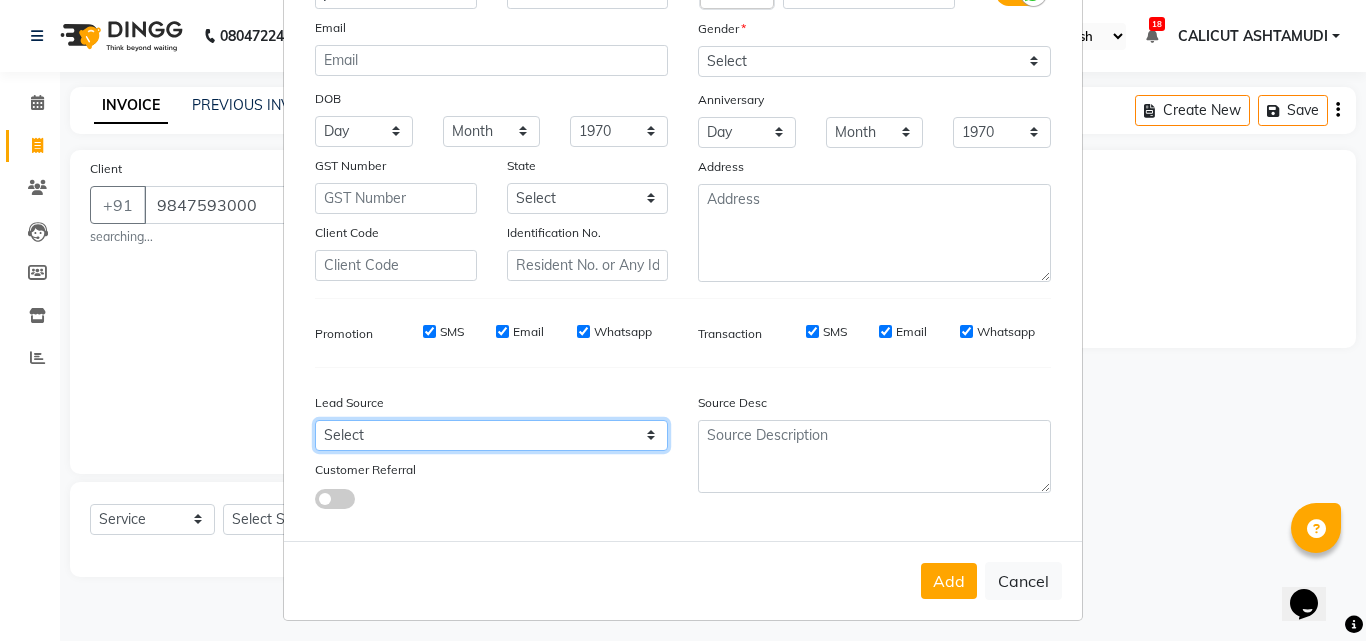 select on "31340" 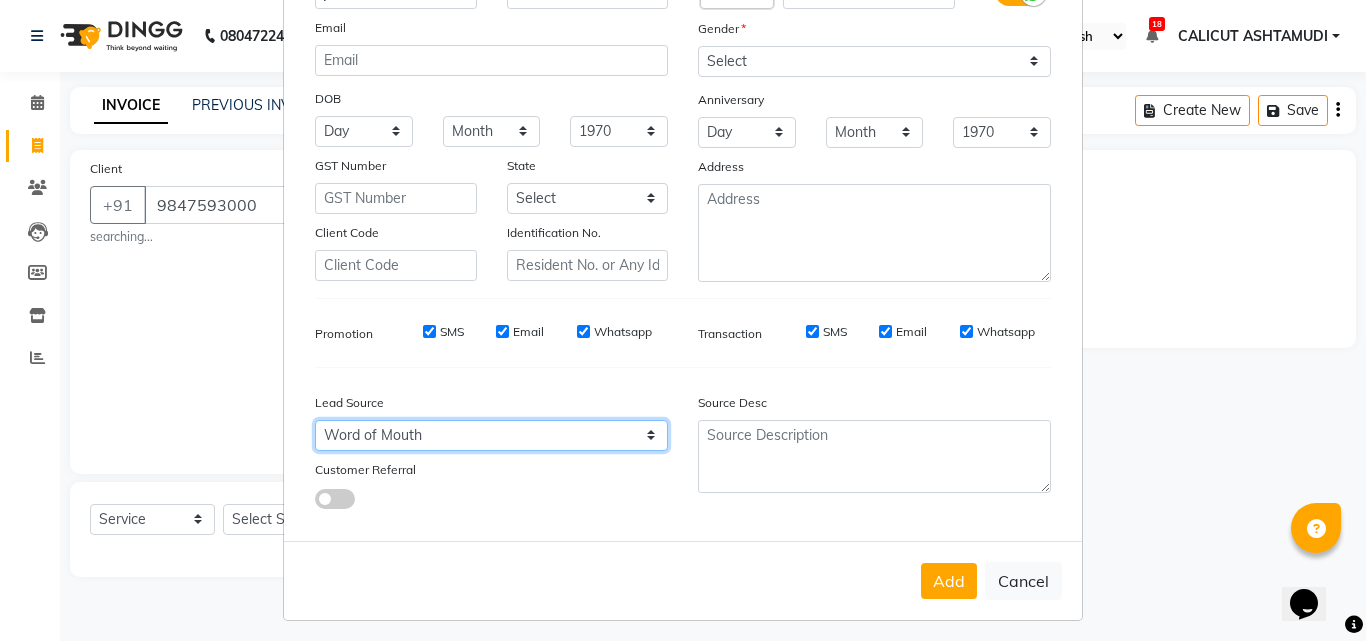 click on "Select Walk-in Referral Internet Friend Word of Mouth Advertisement Facebook JustDial Google Other Instagram  YouTube  WhatsApp" at bounding box center [491, 435] 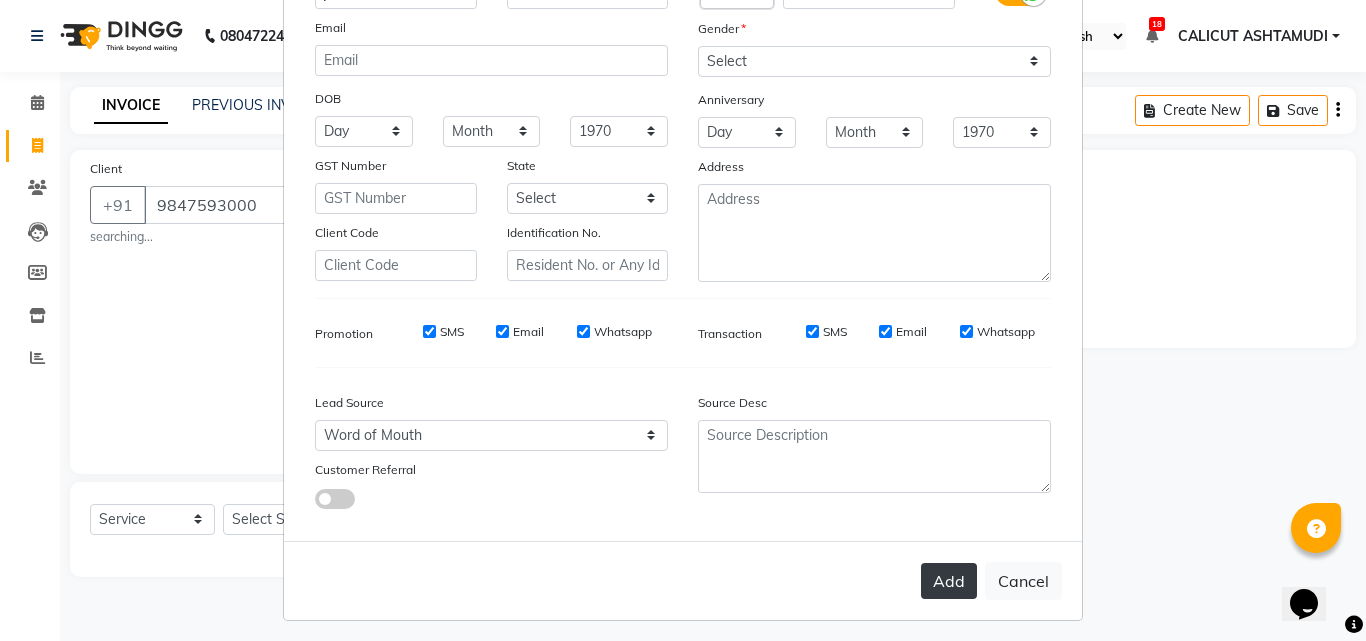 drag, startPoint x: 941, startPoint y: 599, endPoint x: 937, endPoint y: 587, distance: 12.649111 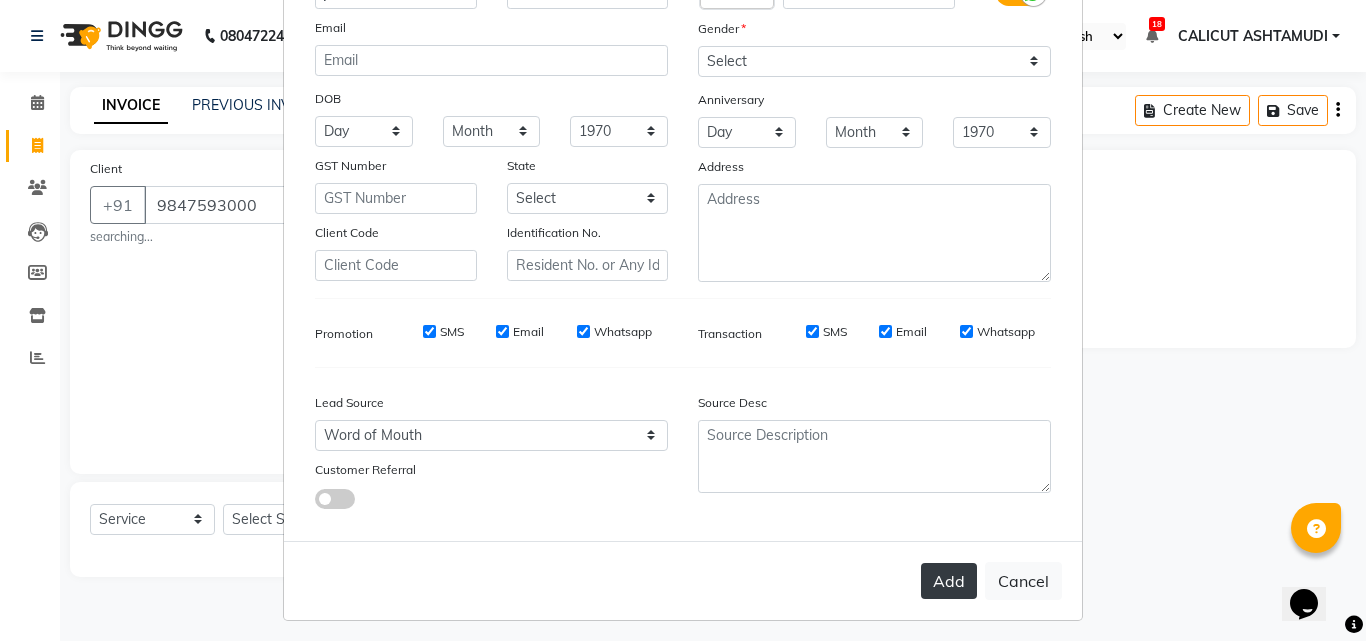 click on "Add   Cancel" at bounding box center [683, 580] 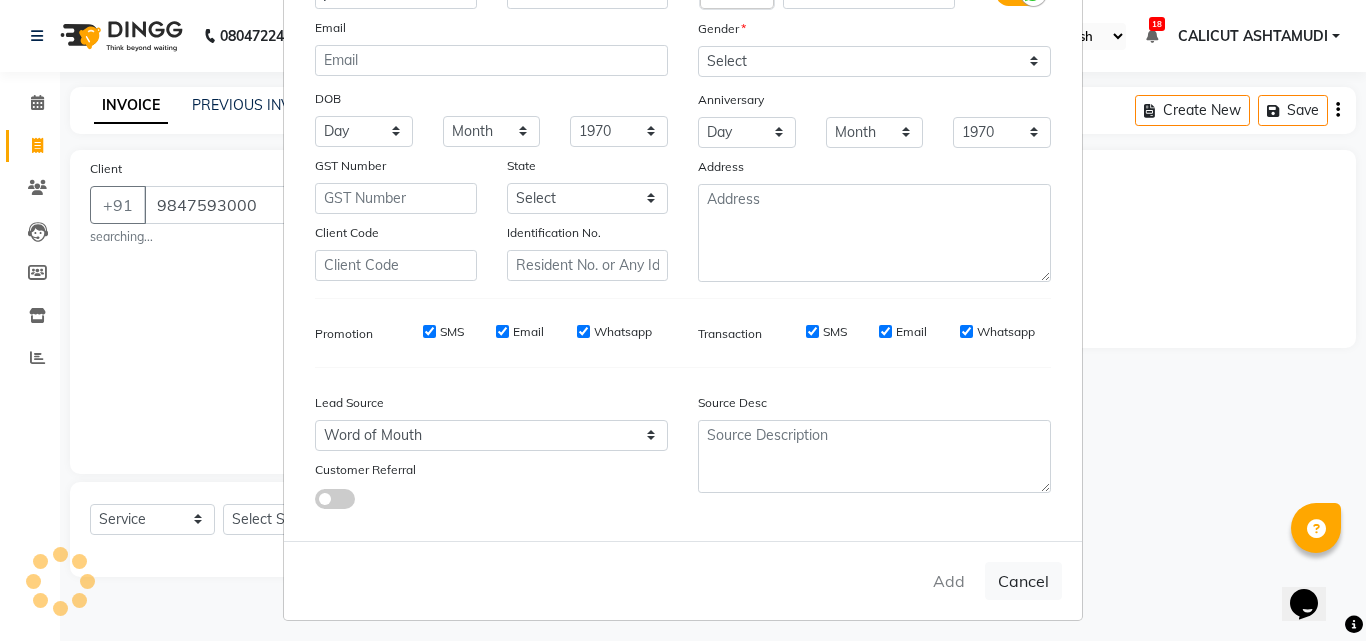 click on "Add Client Generate Dummy Number Name jinu Email DOB Day 01 02 03 04 05 06 07 08 09 10 11 12 13 14 15 16 17 18 19 20 21 22 23 24 25 26 27 28 29 30 31 Month January February March April May June July August September October November December 1940 1941 1942 1943 1944 1945 1946 1947 1948 1949 1950 1951 1952 1953 1954 1955 1956 1957 1958 1959 1960 1961 1962 1963 1964 1965 1966 1967 1968 1969 1970 1971 1972 1973 1974 1975 1976 1977 1978 1979 1980 1981 1982 1983 1984 1985 1986 1987 1988 1989 1990 1991 1992 1993 1994 1995 1996 1997 1998 1999 2000 2001 2002 2003 2004 2005 2006 2007 2008 2009 2010 2011 2012 2013 2014 2015 2016 2017 2018 2019 2020 2021 2022 2023 2024 GST Number State Select Andaman and Nicobar Islands Andhra Pradesh Arunachal Pradesh Assam Bihar Chandigarh Chhattisgarh Dadra and Nagar Haveli Daman and Diu Delhi Goa Gujarat Haryana Himachal Pradesh Jammu and Kashmir Jharkhand Karnataka Kerala Lakshadweep Madhya Pradesh Maharashtra Manipur Meghalaya Mizoram Nagaland Odisha Pondicherry Punjab Rajasthan" at bounding box center [683, 320] 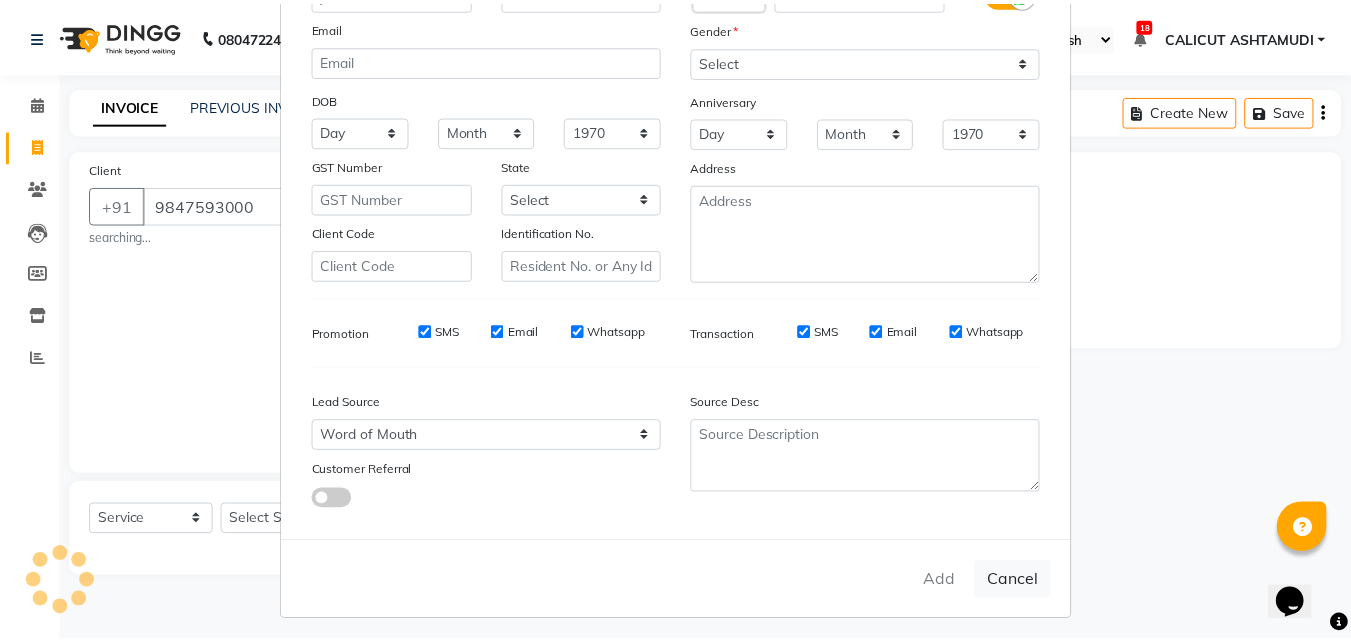 scroll, scrollTop: 208, scrollLeft: 0, axis: vertical 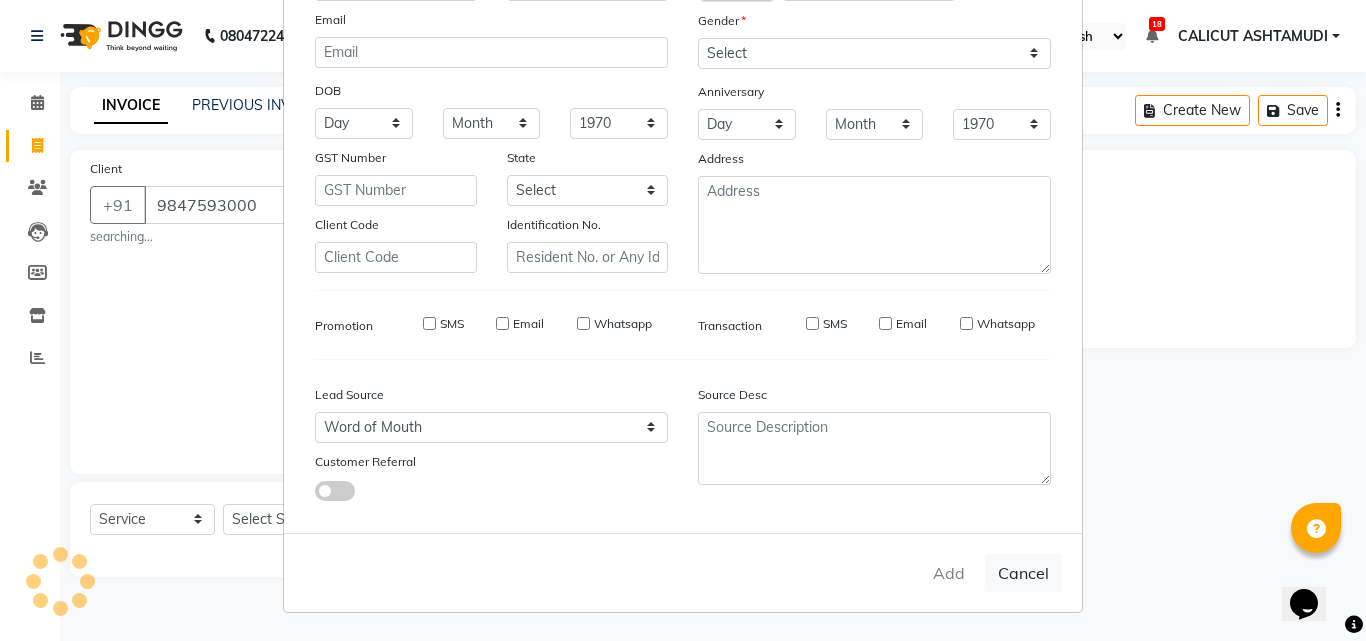 type 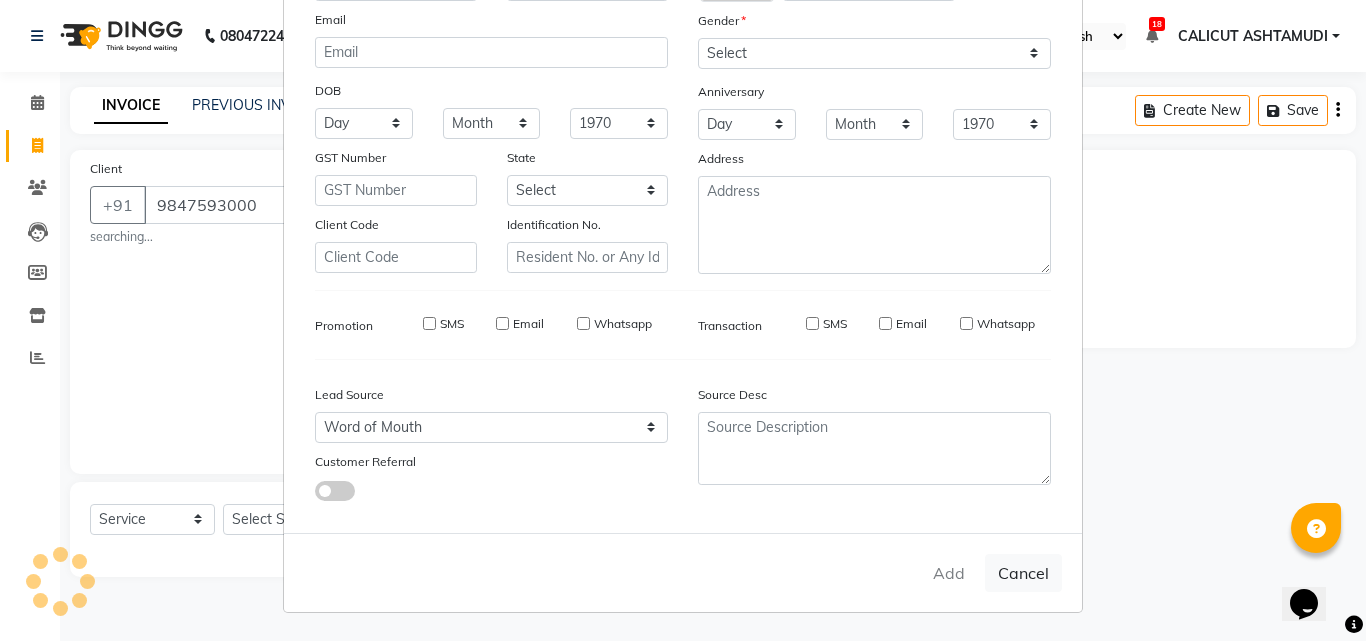 select 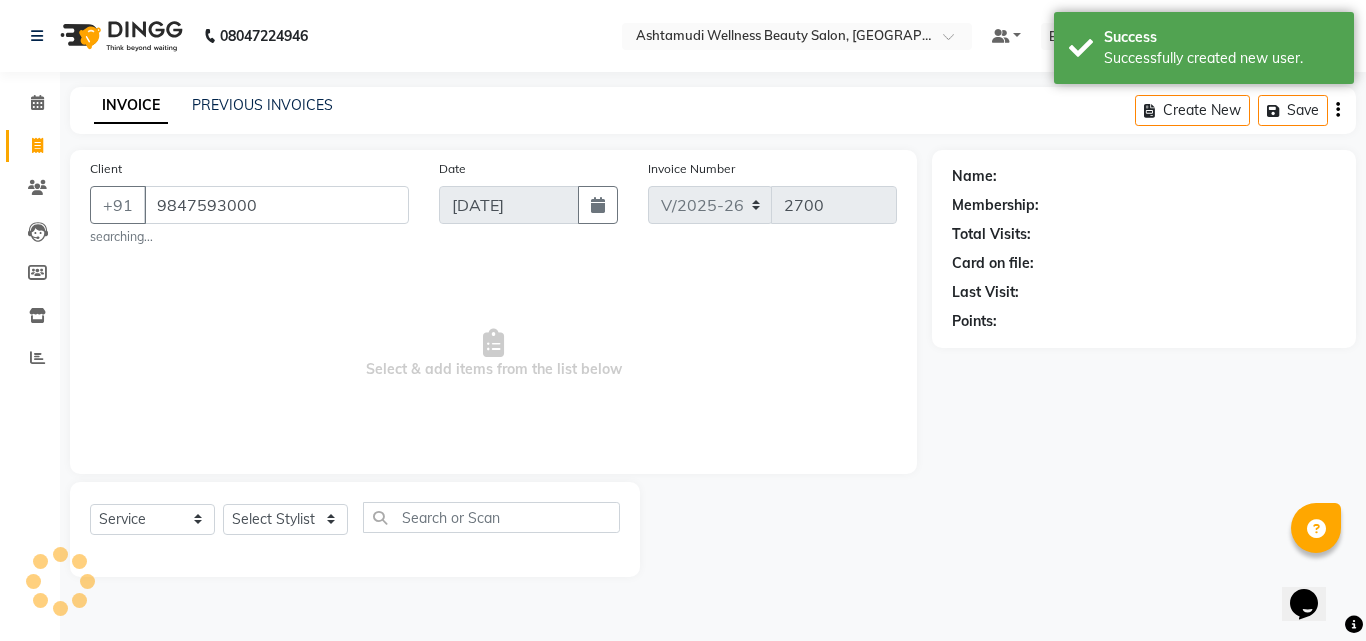 select on "1: Object" 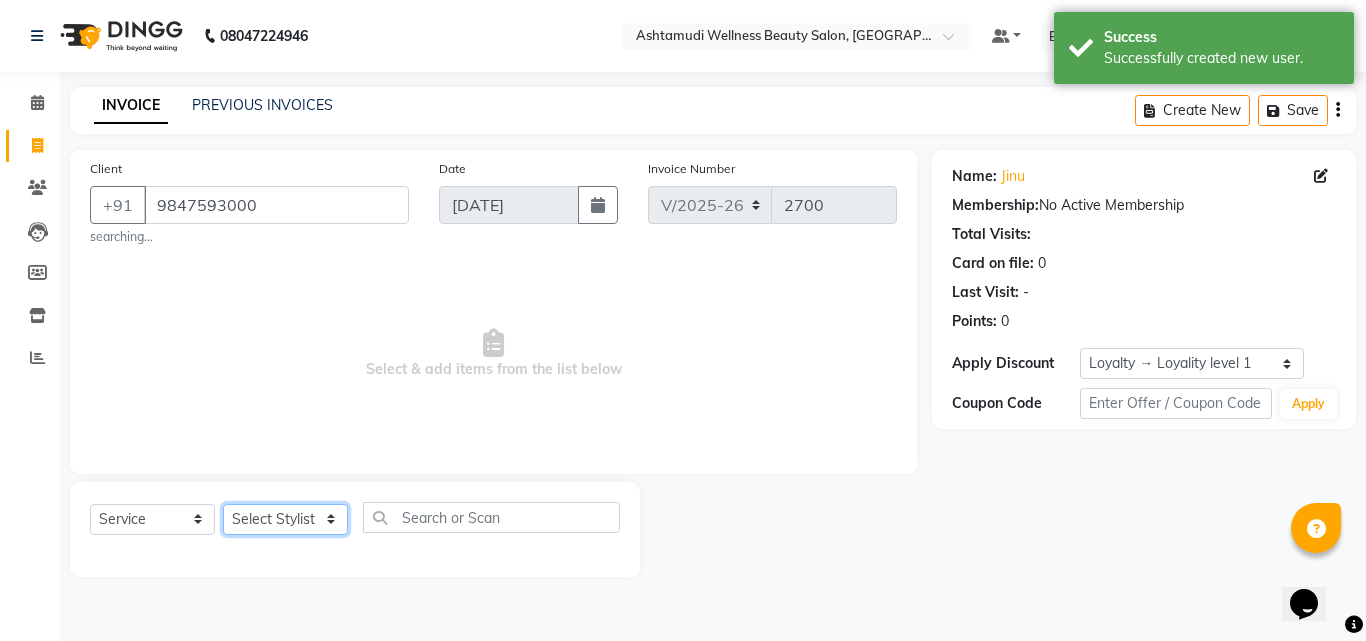 click on "Select Stylist Amala George AMBILI C ANKITHA Arya CALICUT ASHTAMUDI FRANKLY	 GRACY KRISHNA Nitesh Punam Gurung Sewan ali Sheela SUHANA  SHABU Titto" 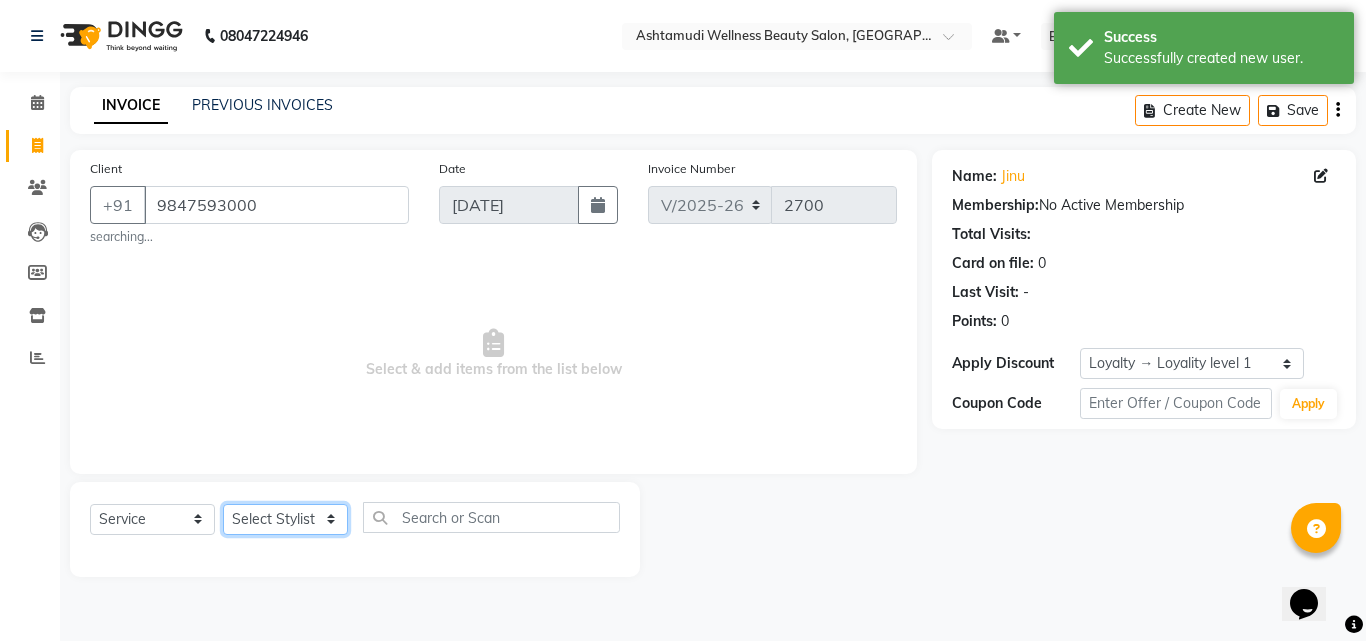 select on "49528" 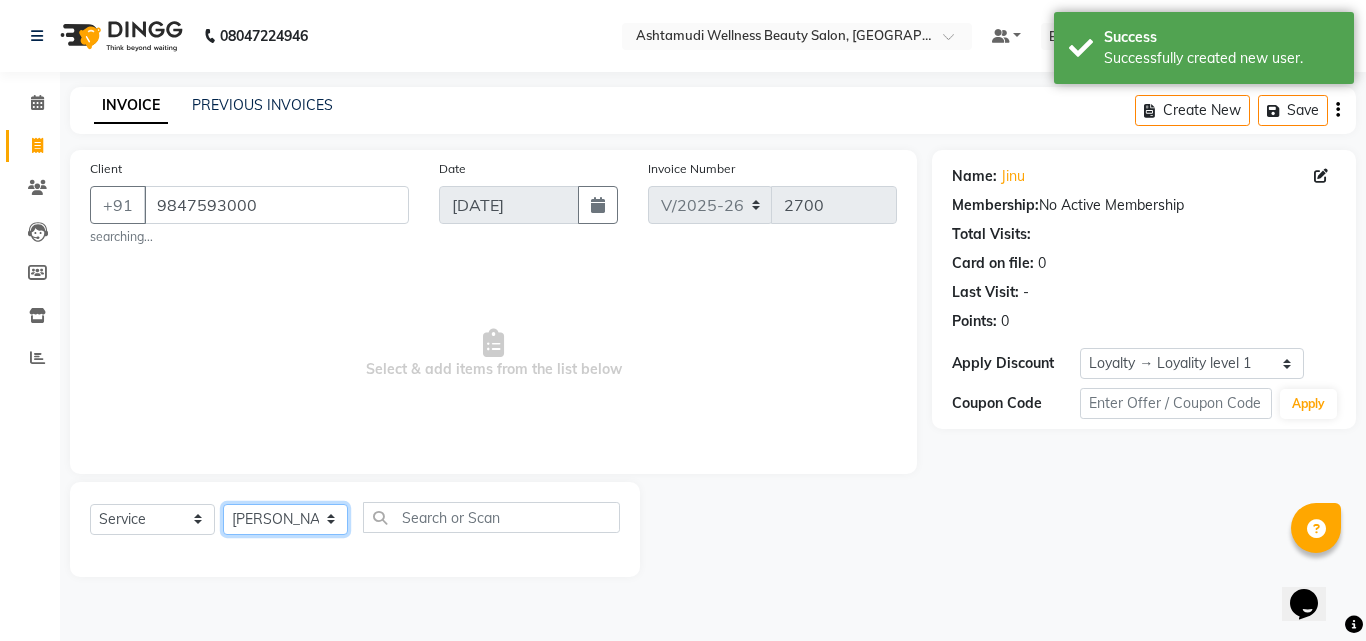 click on "Select Stylist Amala George AMBILI C ANKITHA Arya CALICUT ASHTAMUDI FRANKLY	 GRACY KRISHNA Nitesh Punam Gurung Sewan ali Sheela SUHANA  SHABU Titto" 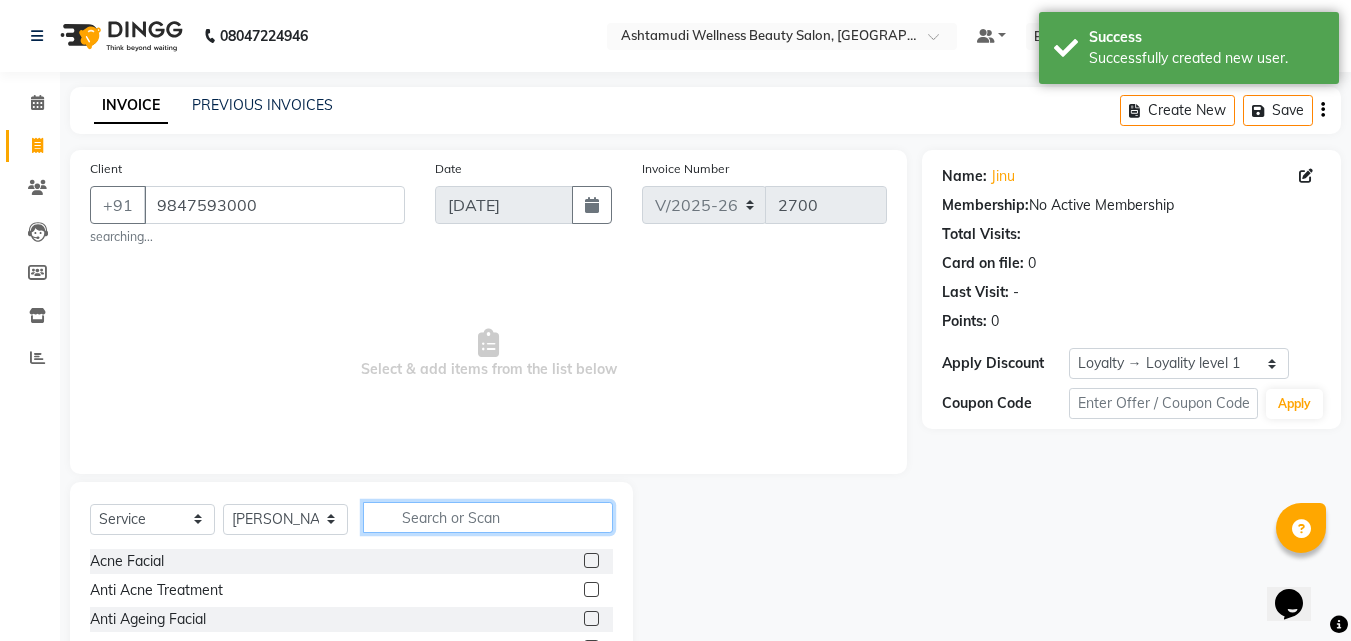 click 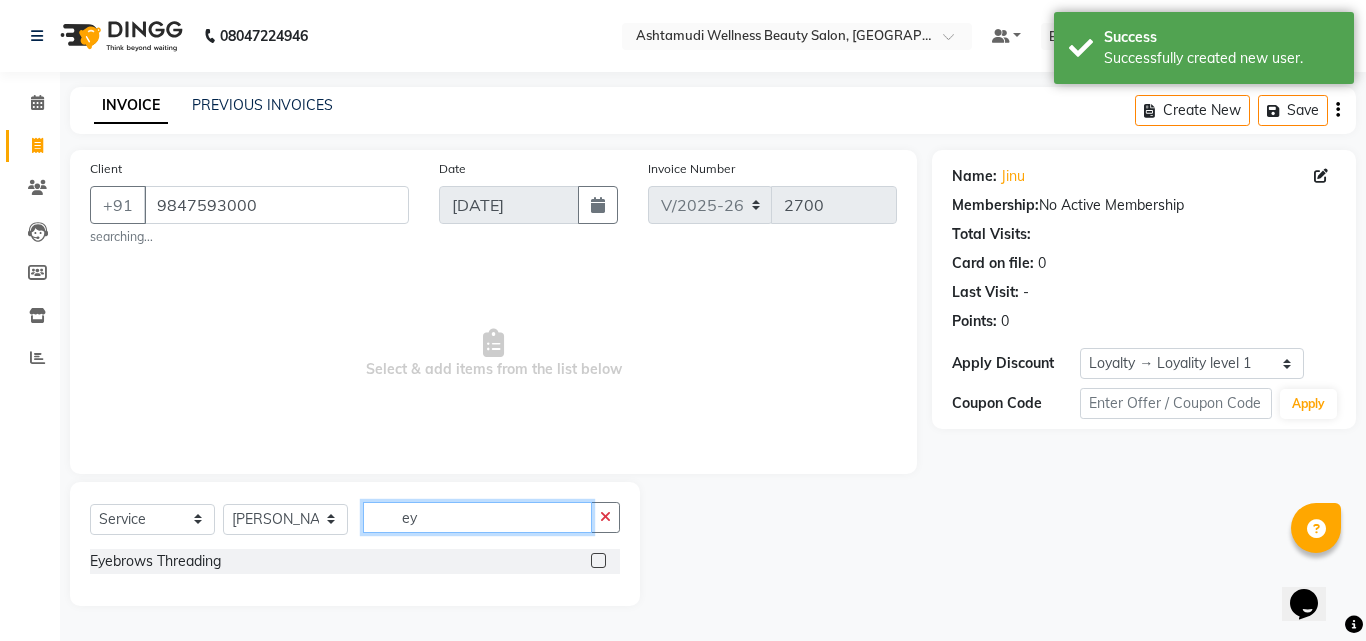 type on "ey" 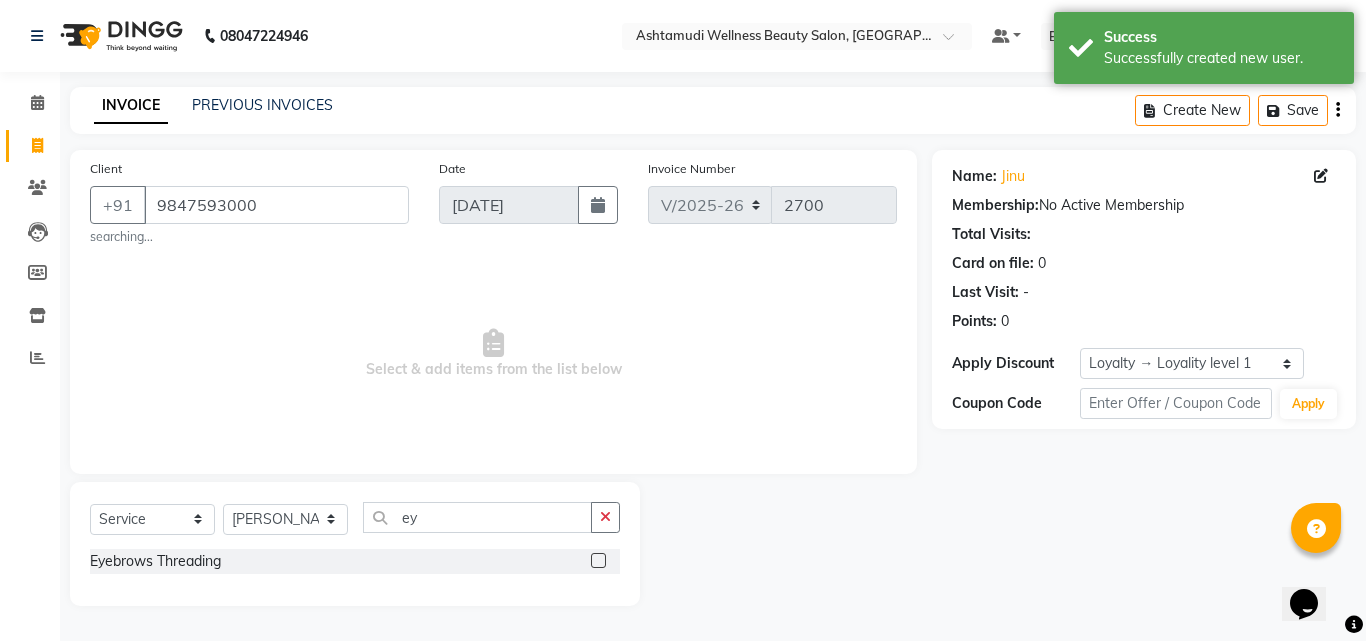 click 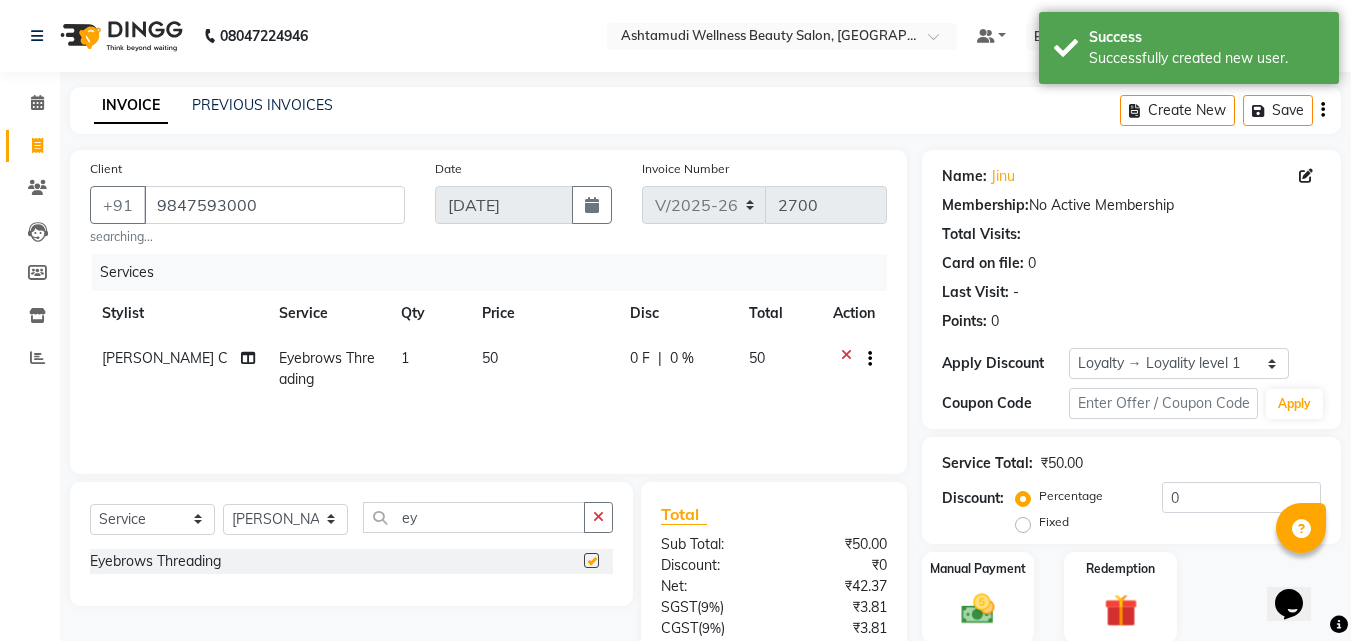 checkbox on "false" 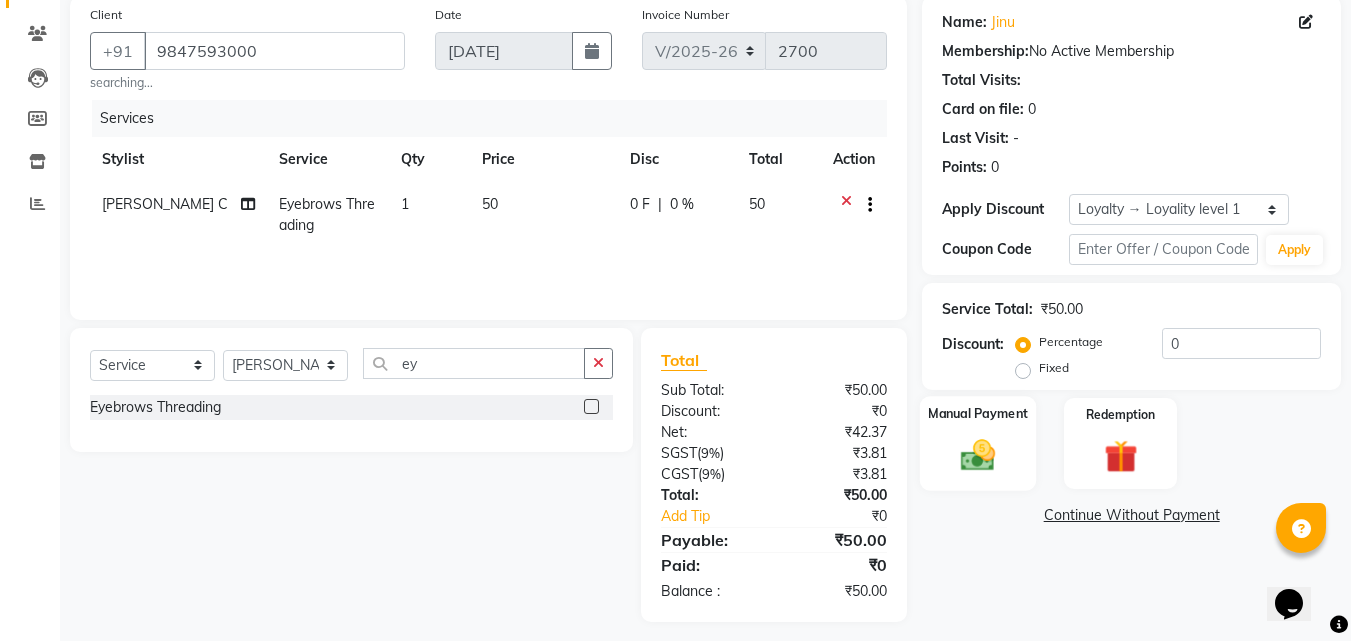 scroll, scrollTop: 165, scrollLeft: 0, axis: vertical 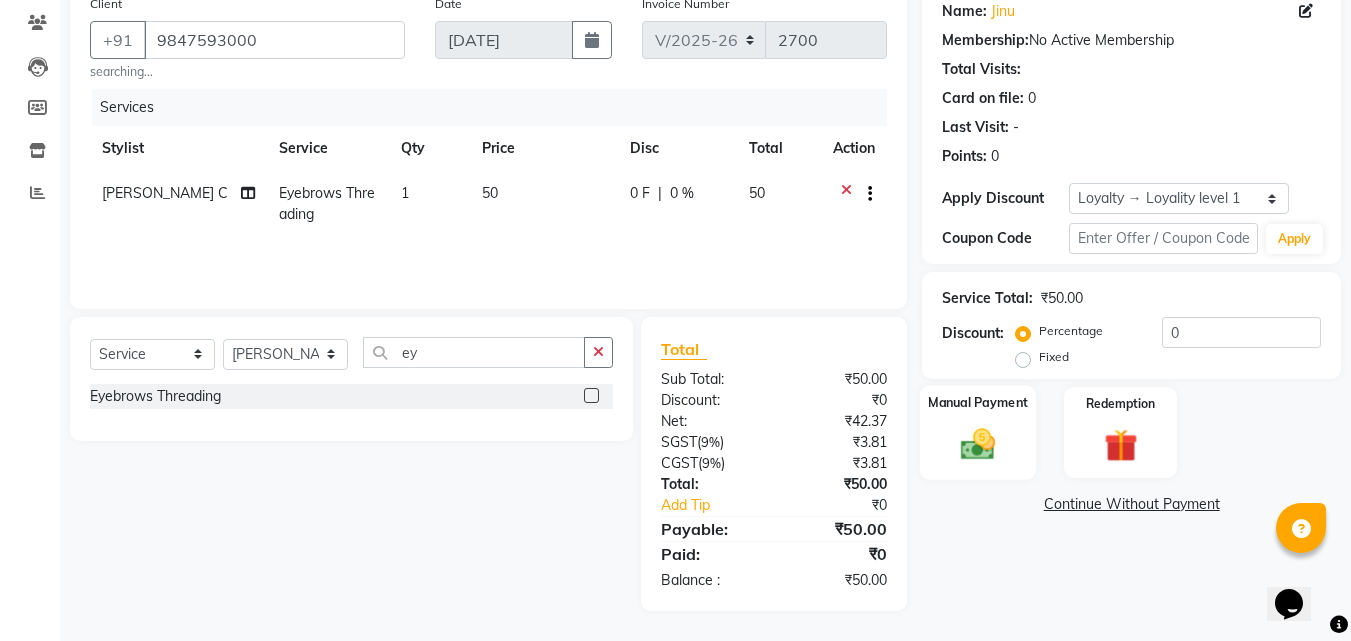 click 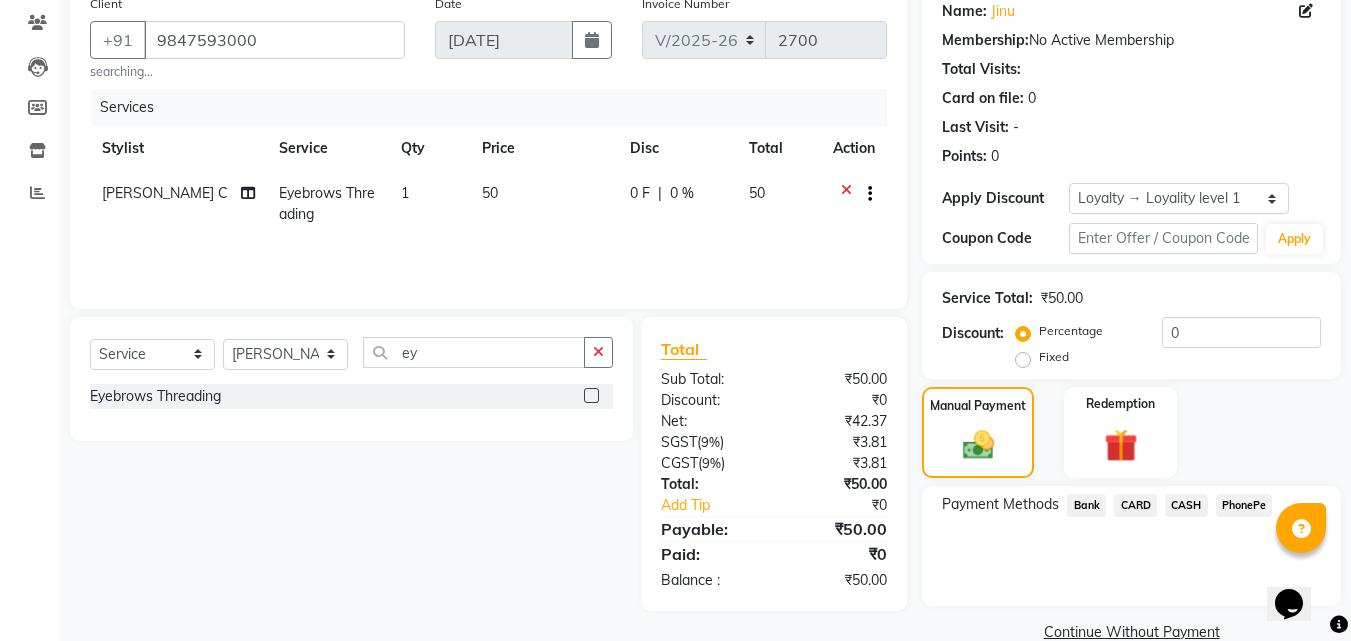 click on "PhonePe" 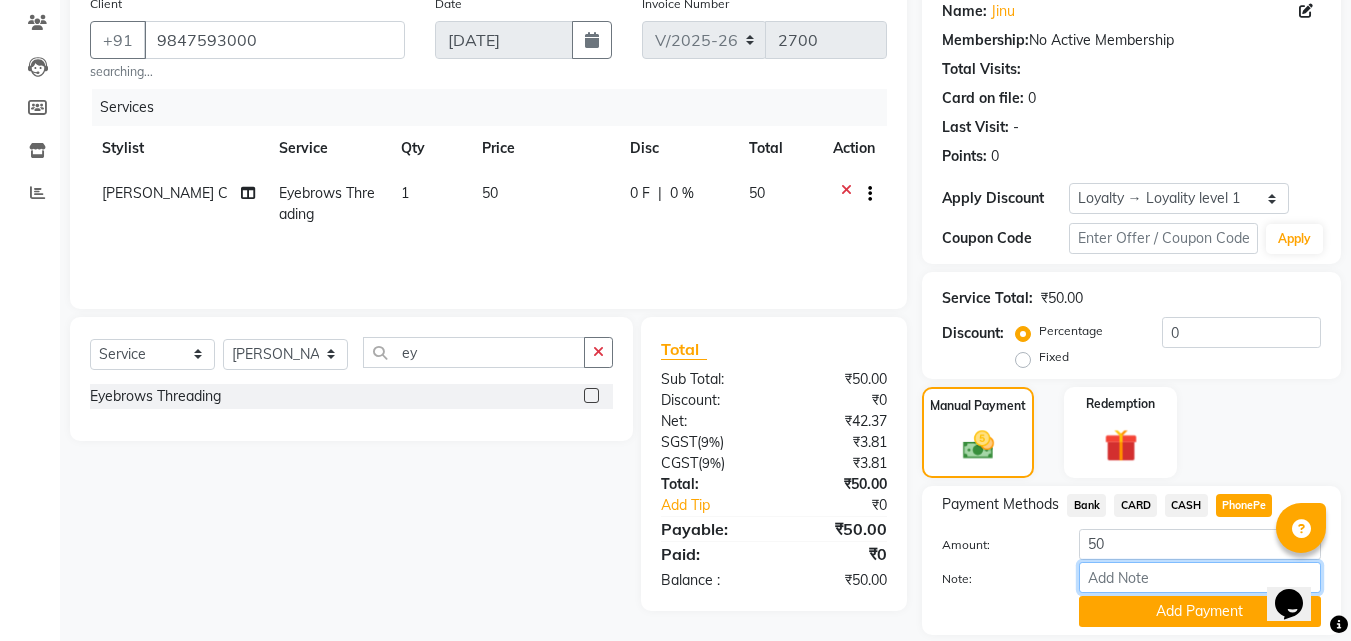 click on "Note:" at bounding box center (1200, 577) 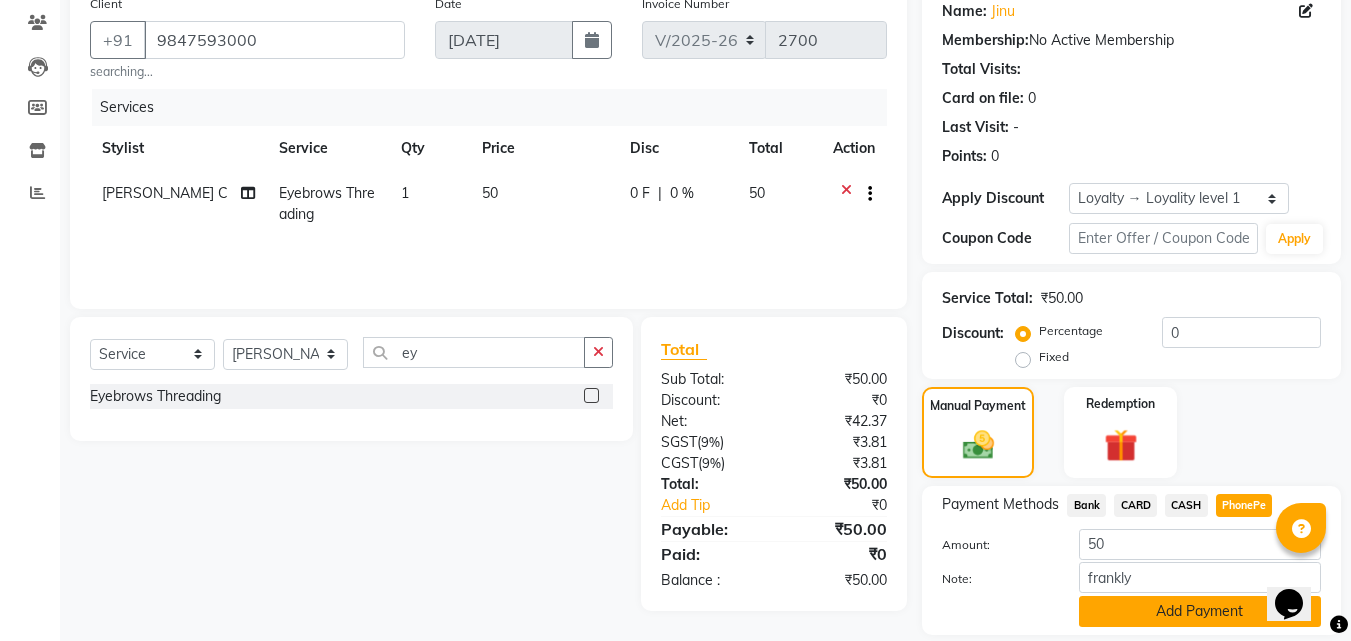 click on "Add Payment" 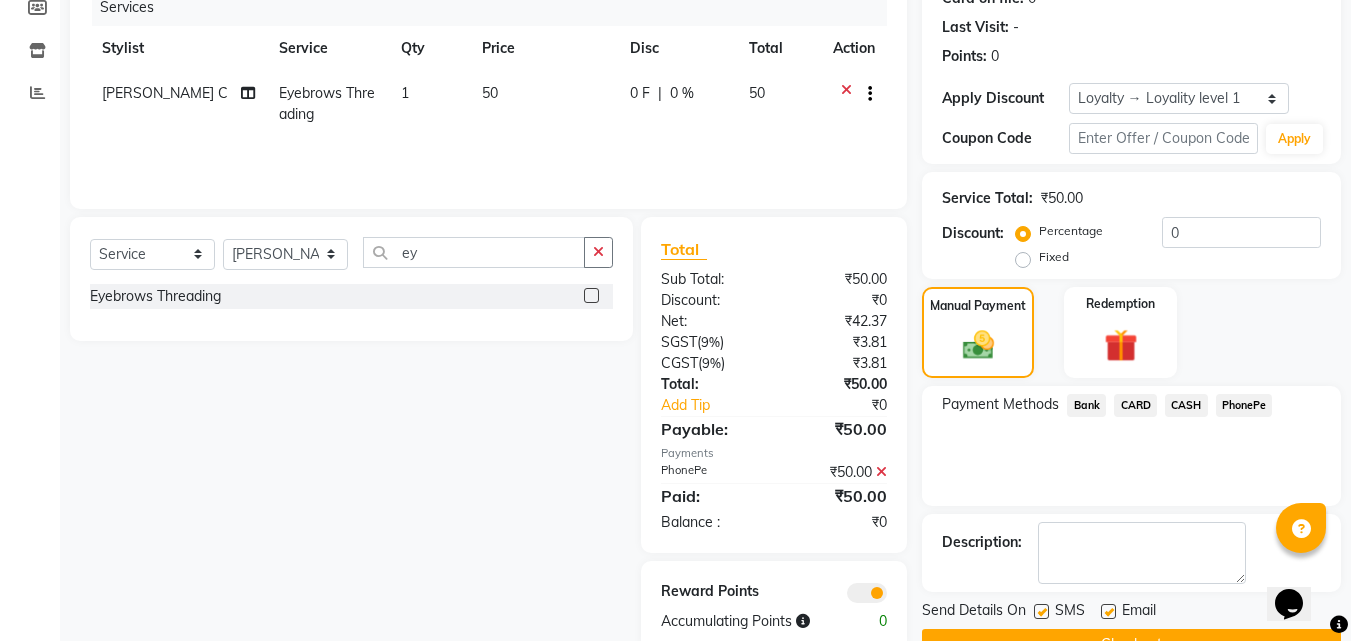 scroll, scrollTop: 314, scrollLeft: 0, axis: vertical 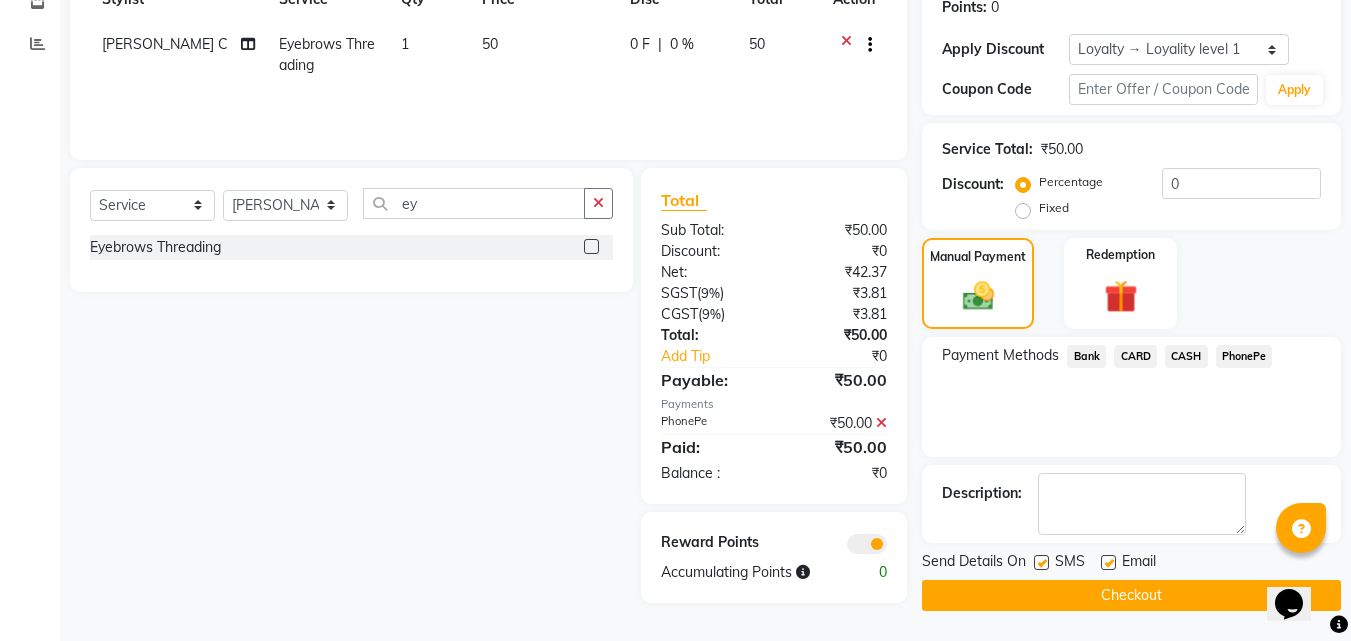 click on "Checkout" 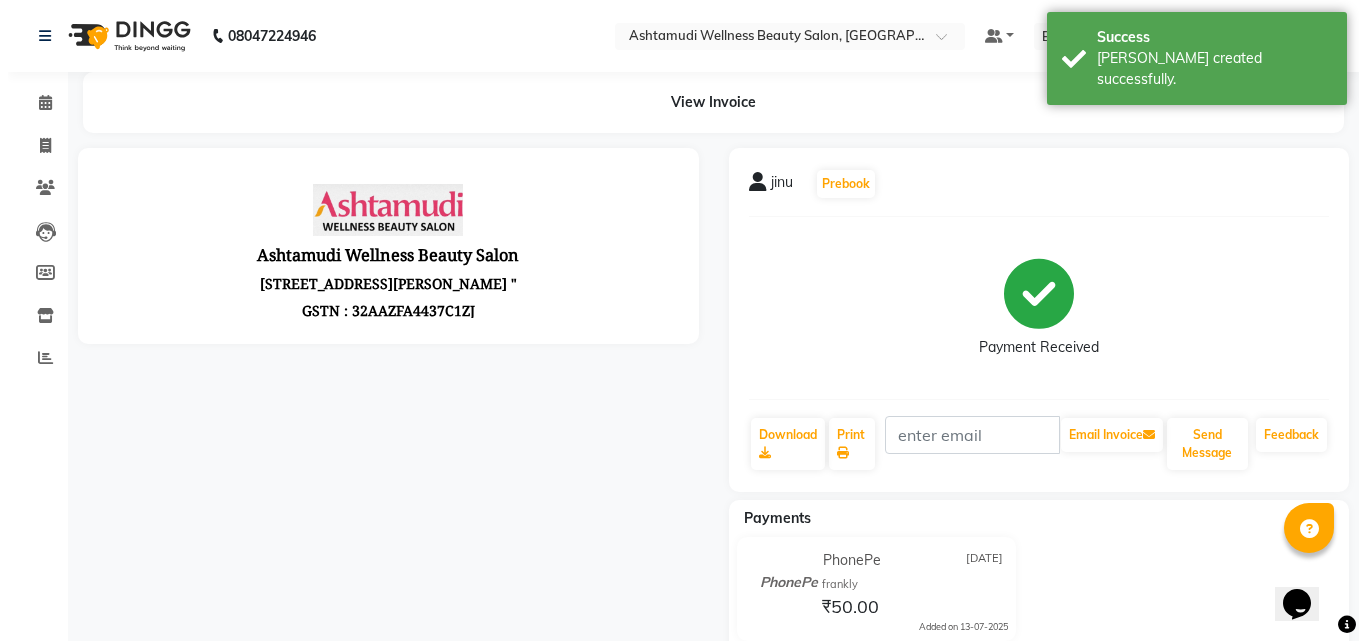 scroll, scrollTop: 0, scrollLeft: 0, axis: both 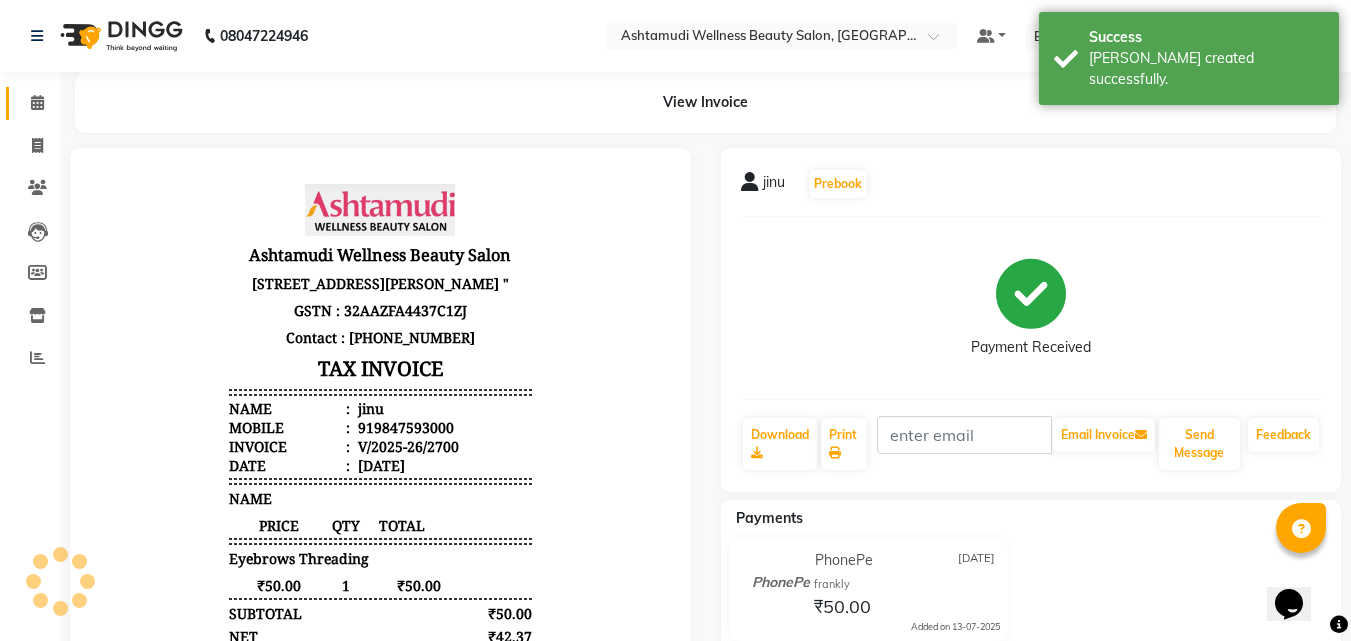click 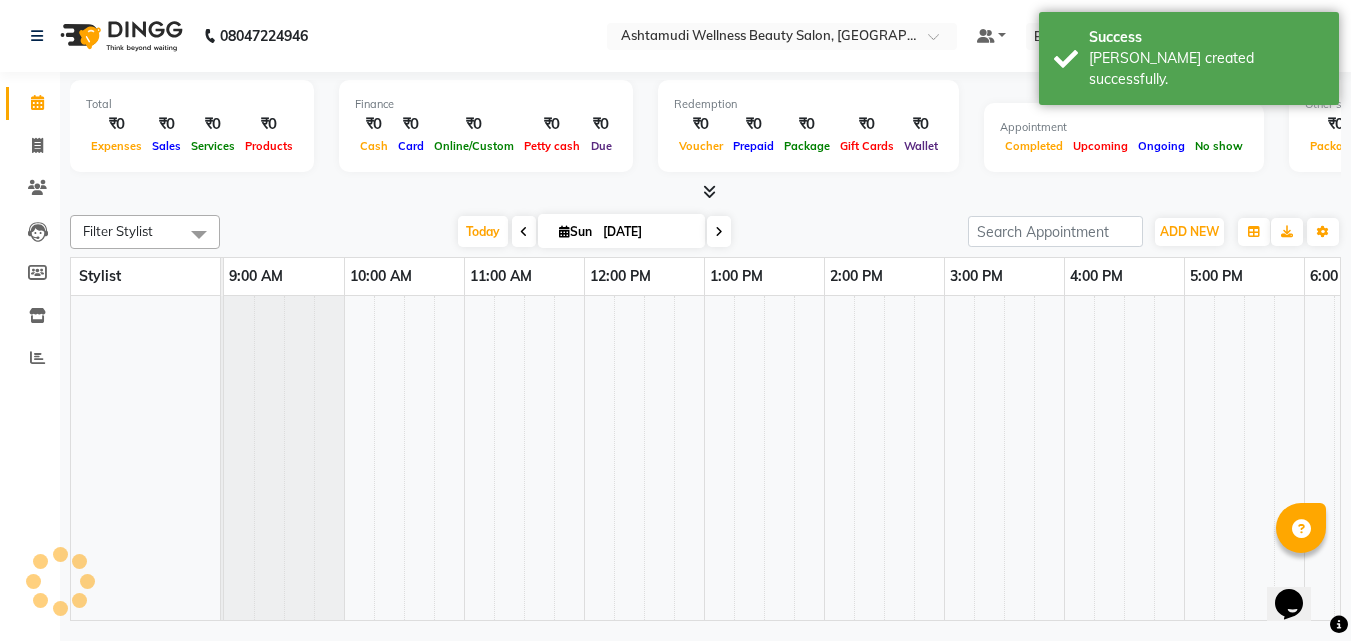 click 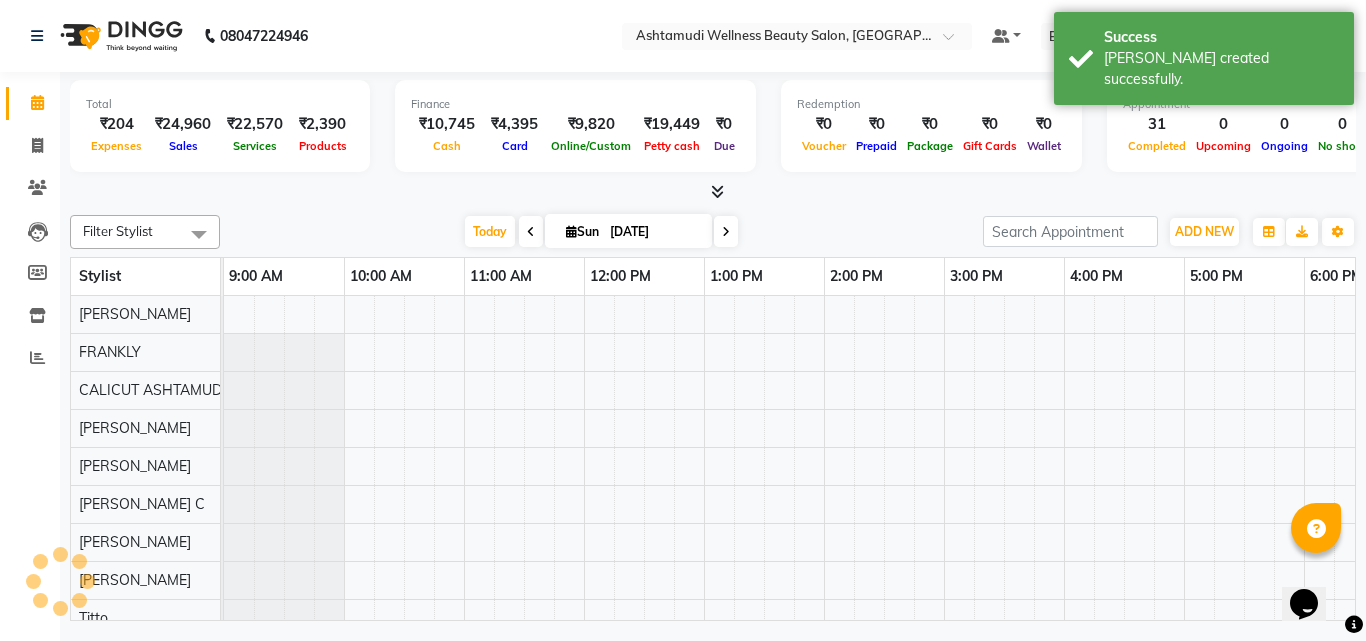 scroll, scrollTop: 0, scrollLeft: 0, axis: both 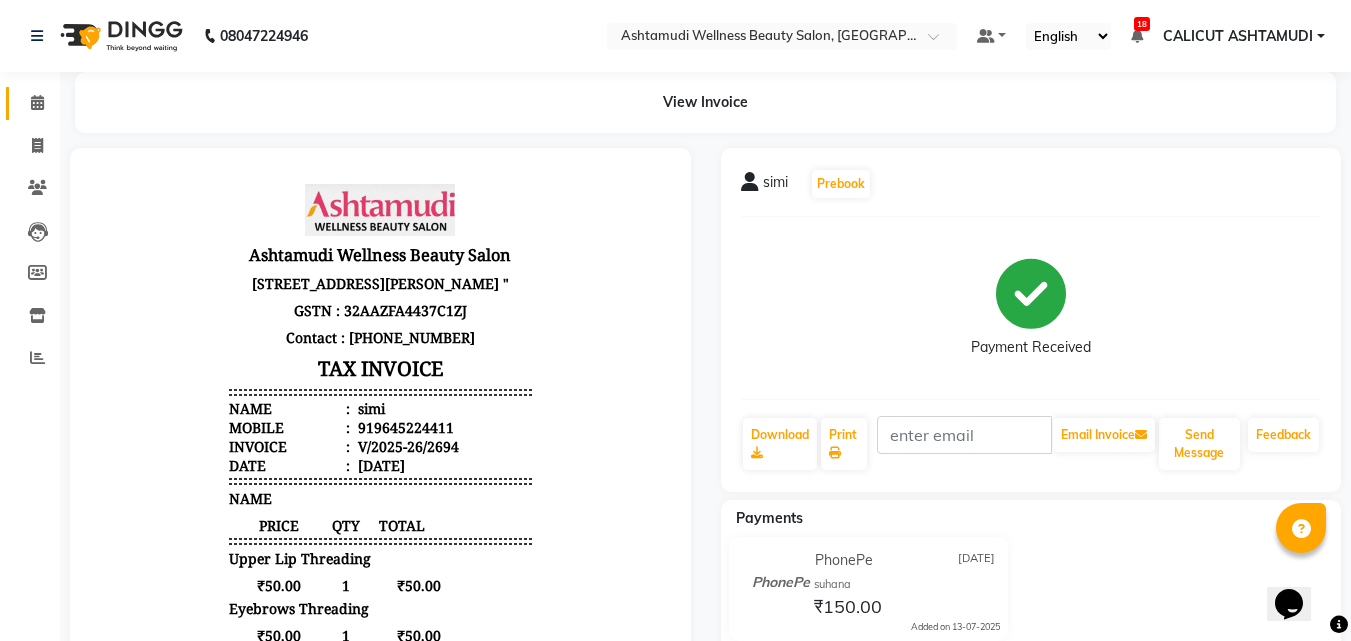 click 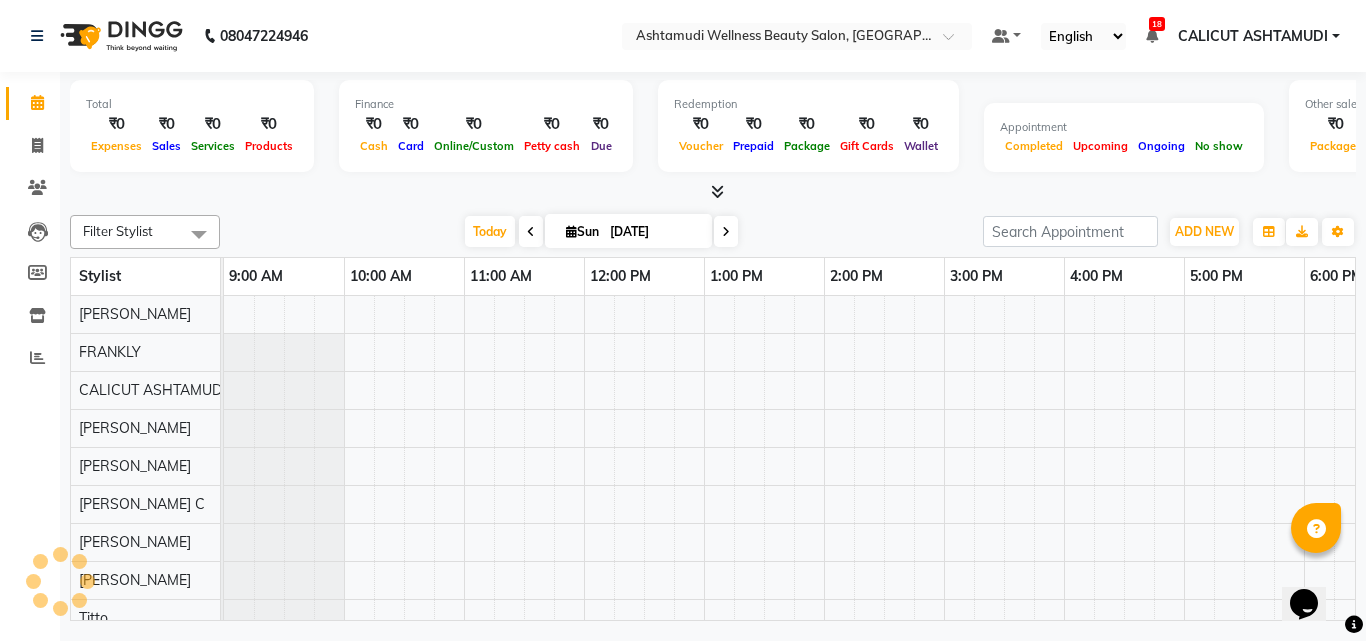 scroll, scrollTop: 0, scrollLeft: 0, axis: both 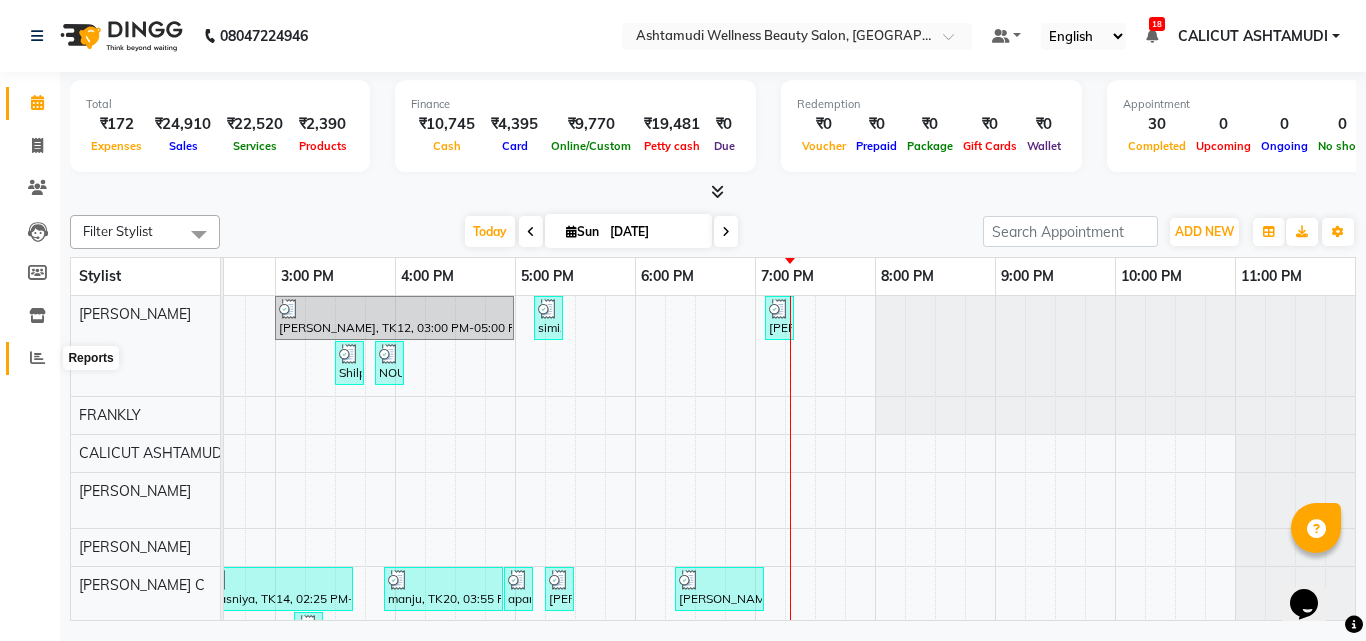 click 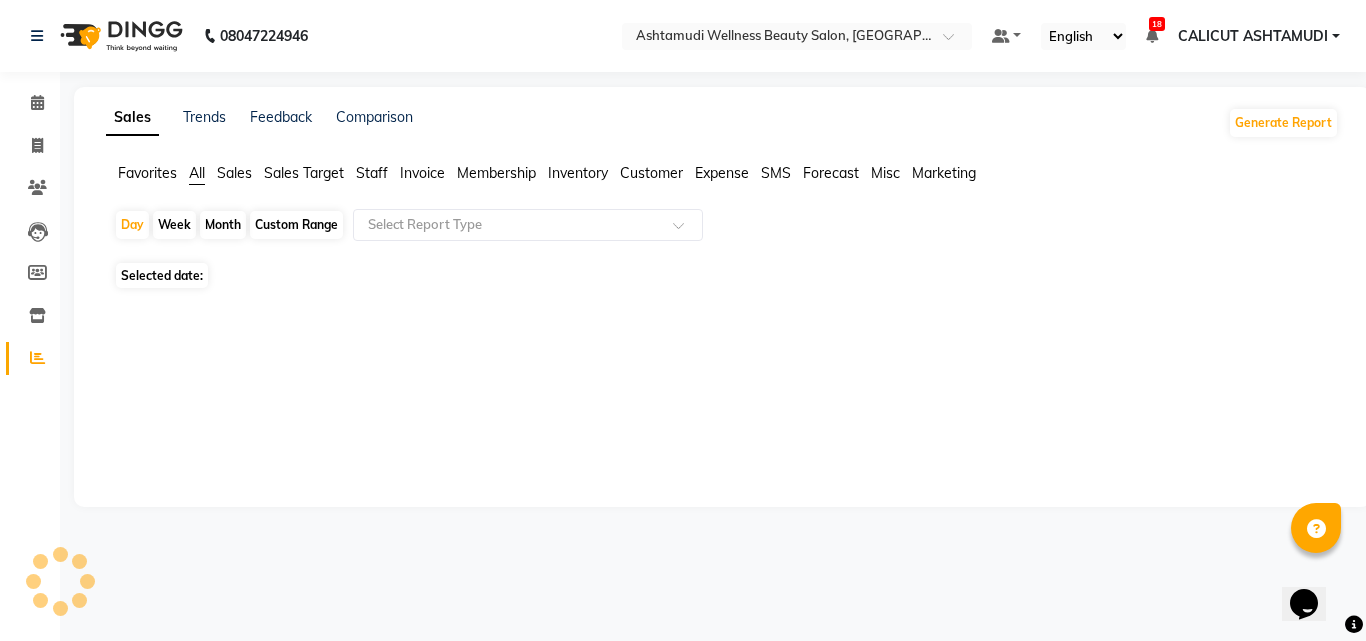 click 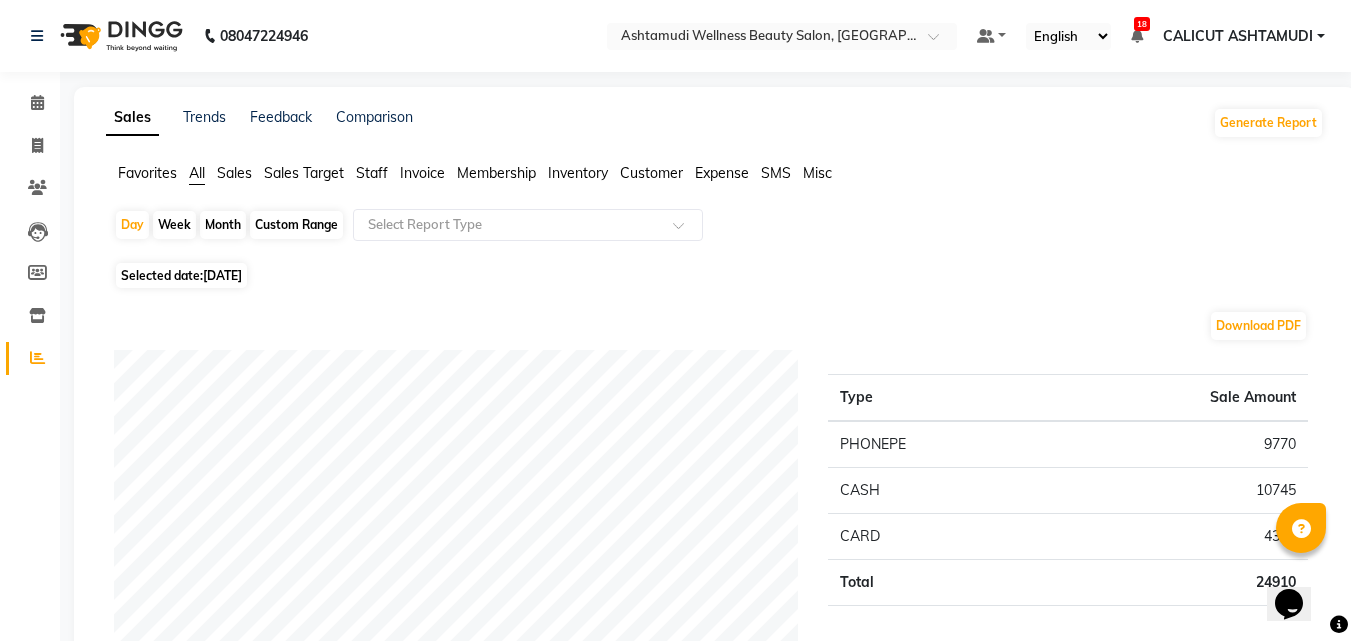 click on "Expense" 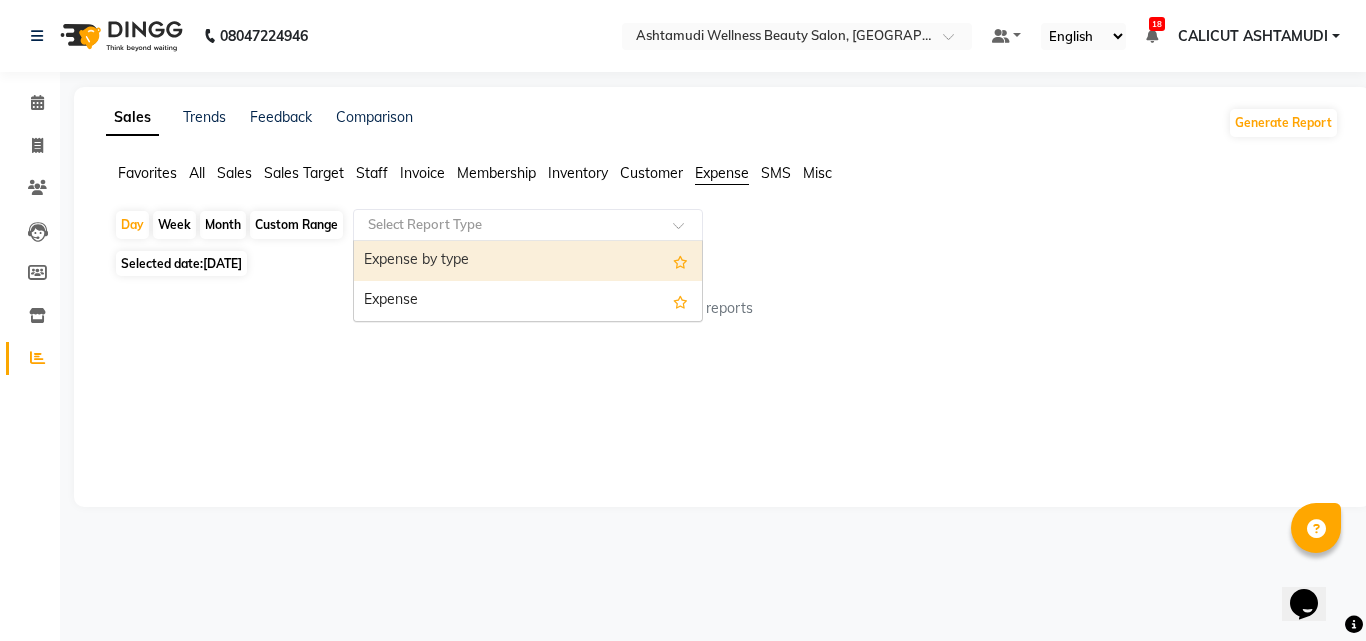 click 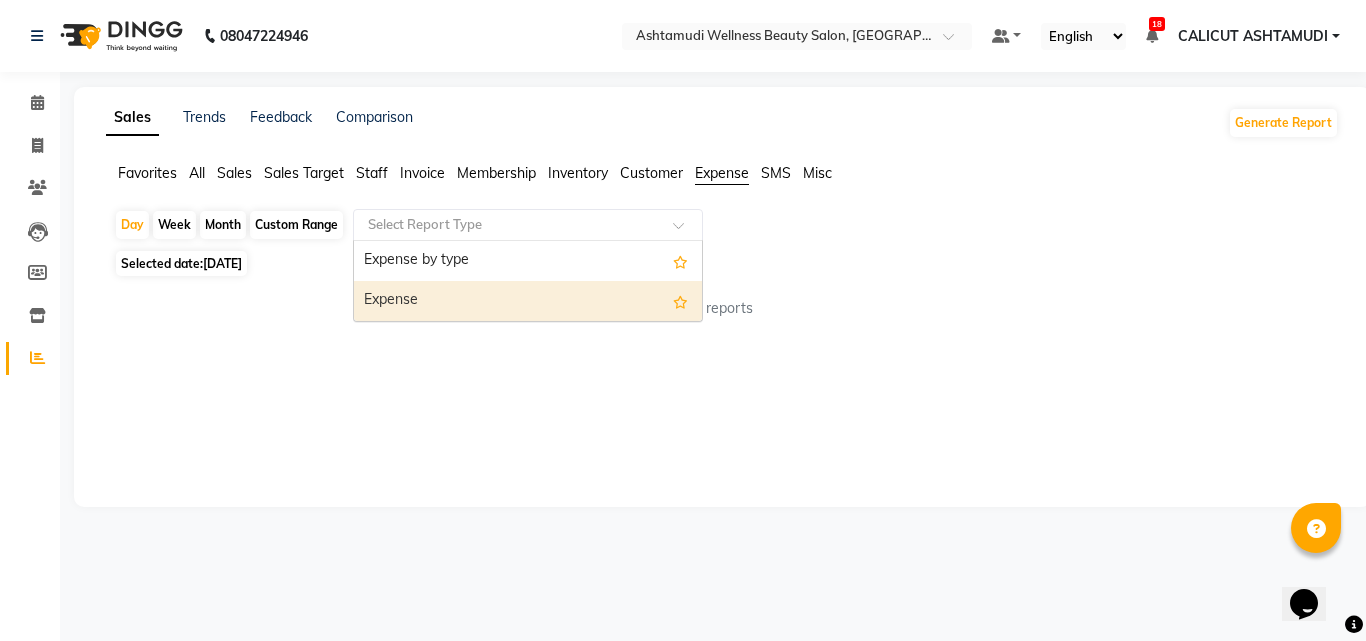 click on "Expense" at bounding box center [528, 301] 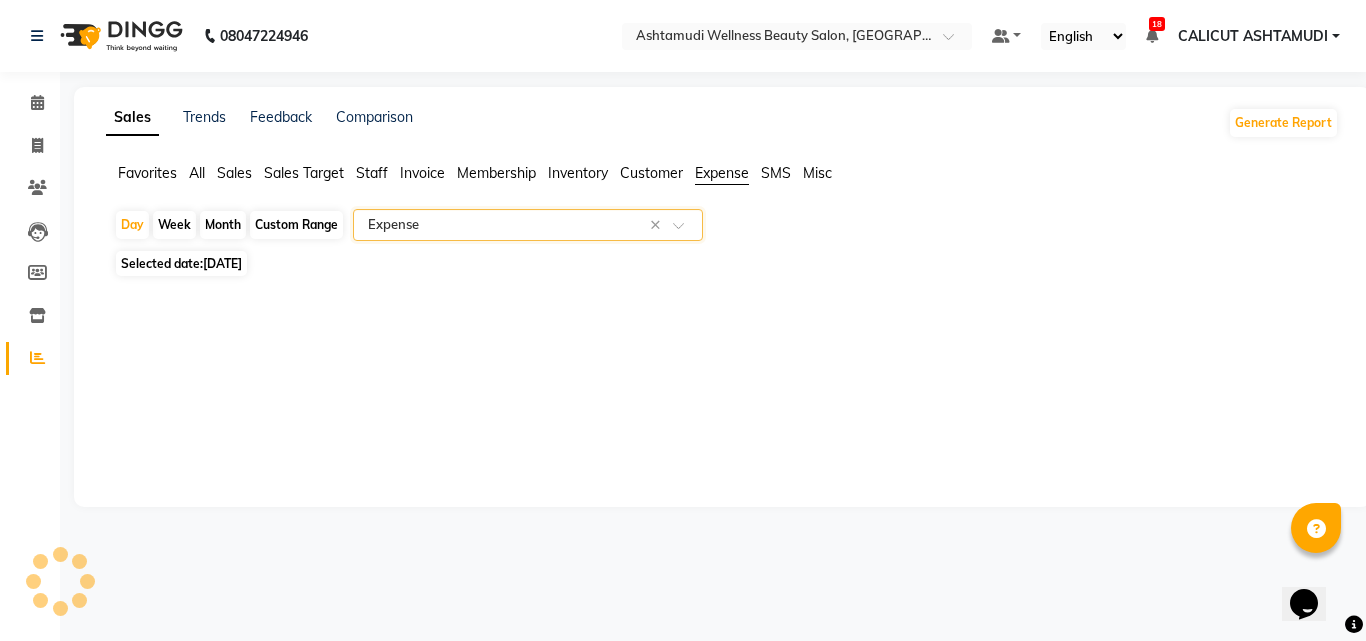 select on "full_report" 